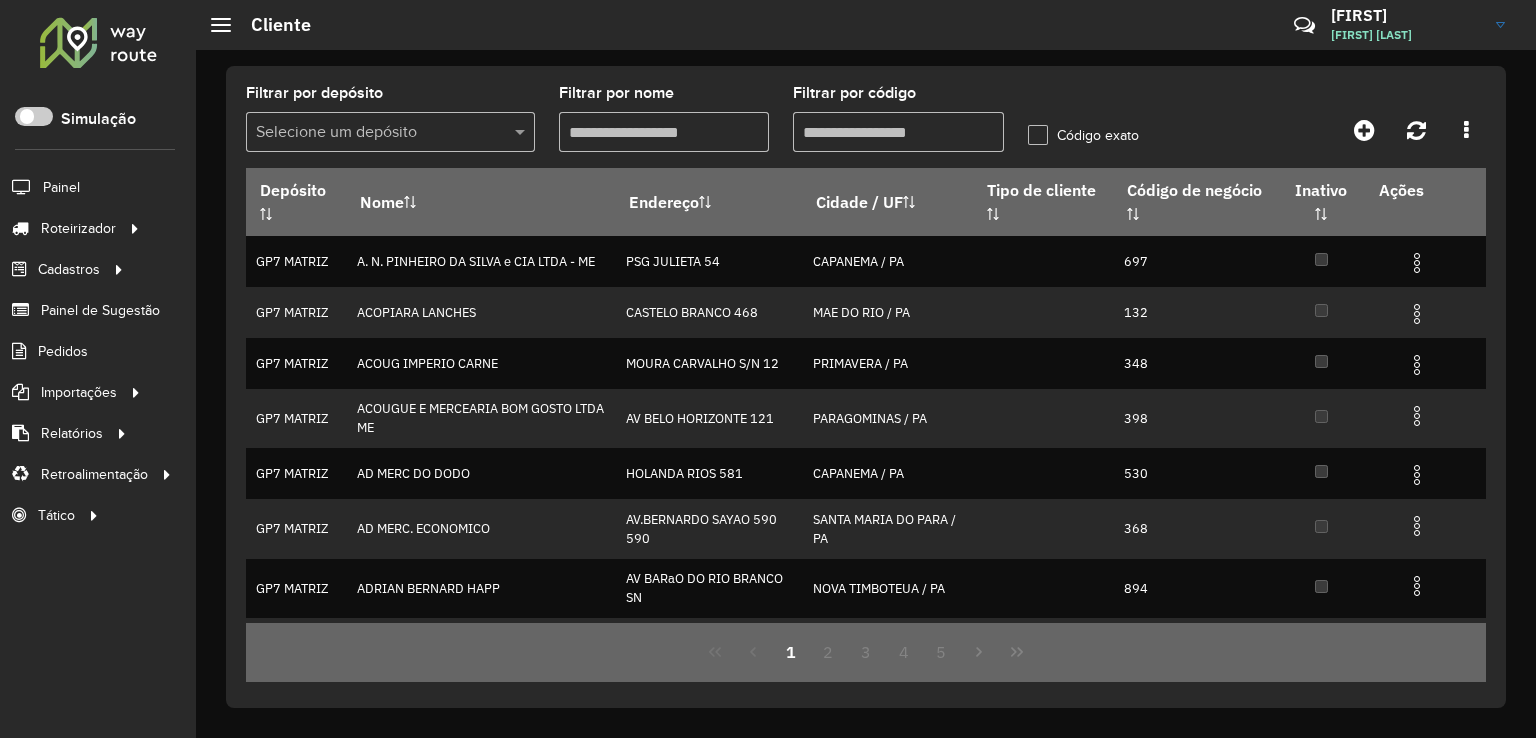 scroll, scrollTop: 0, scrollLeft: 0, axis: both 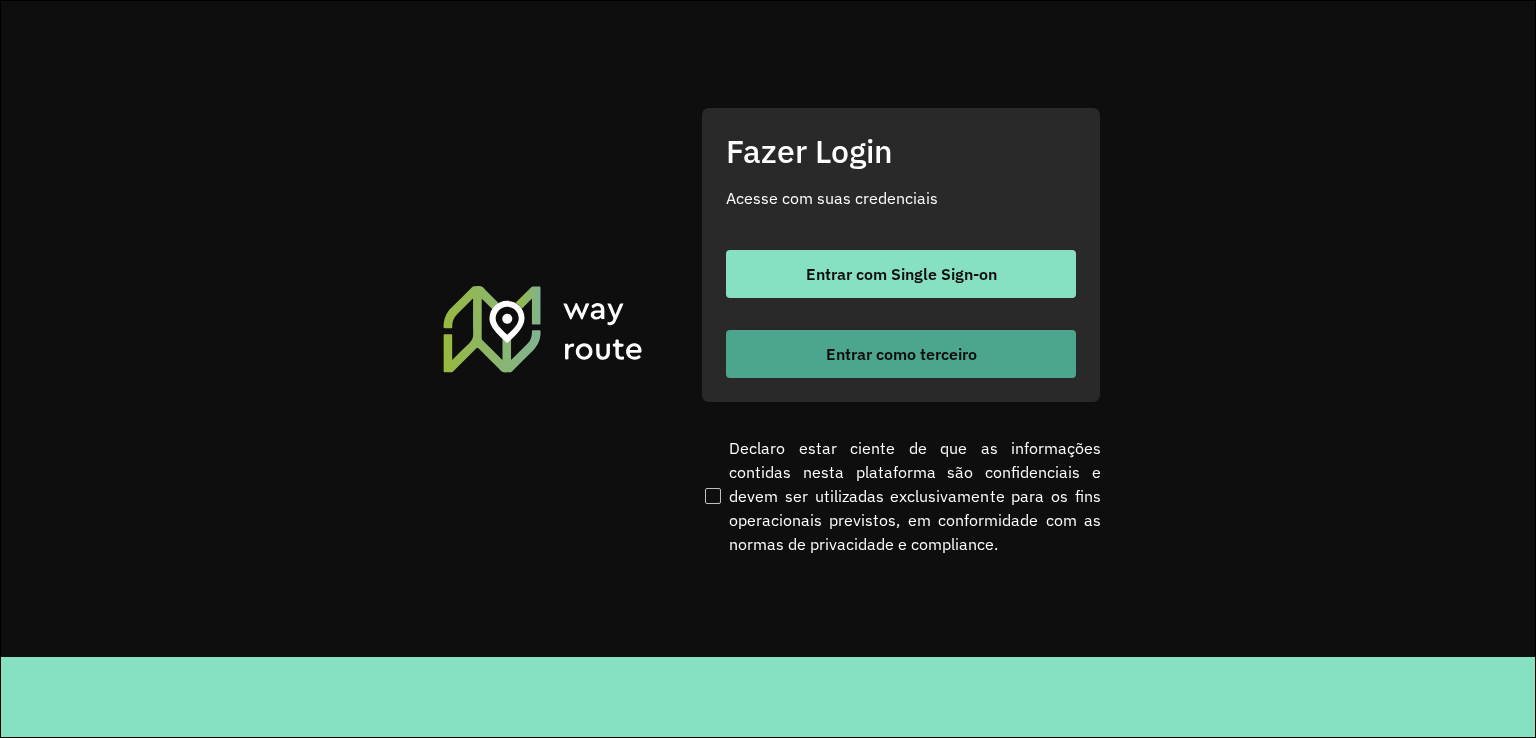 click on "Entrar como terceiro" at bounding box center [901, 354] 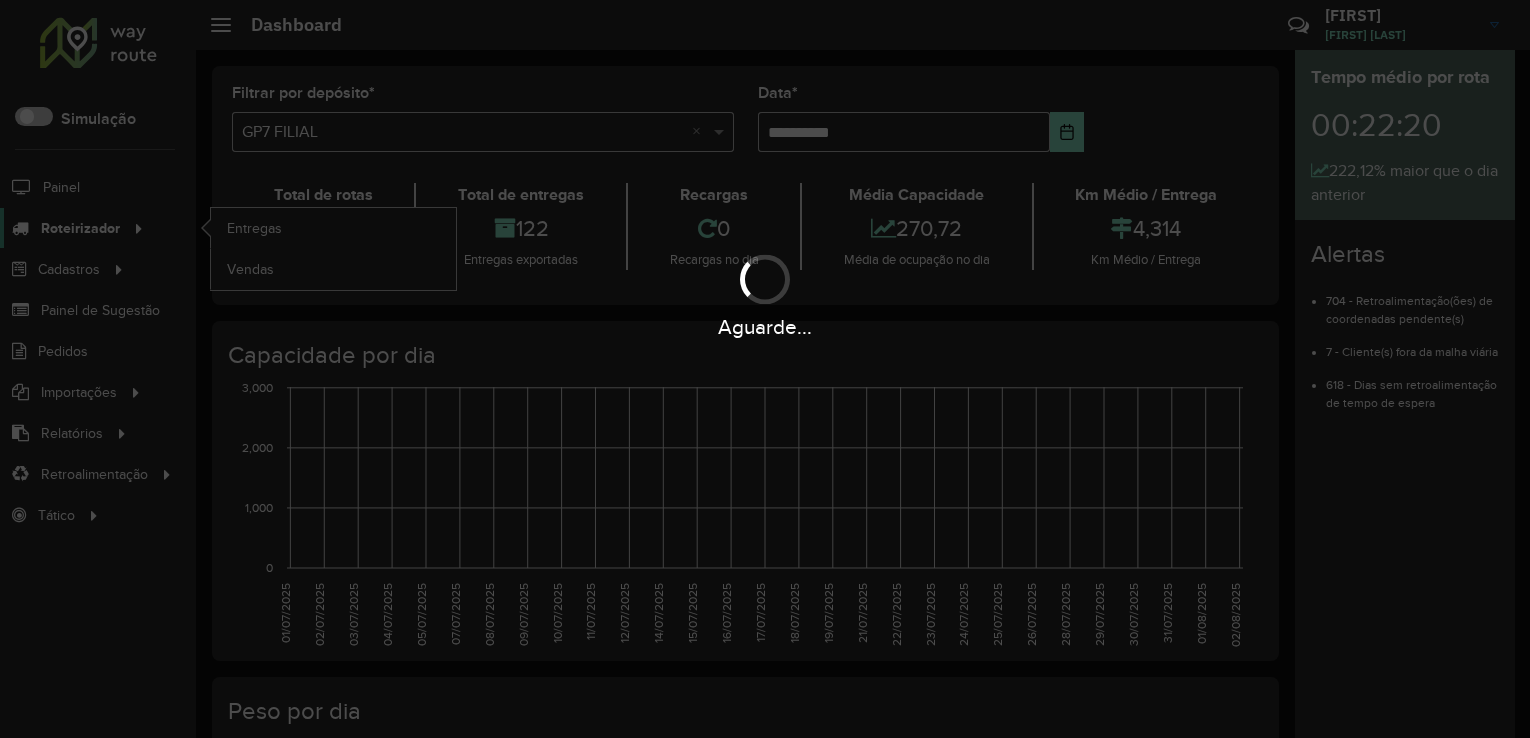scroll, scrollTop: 0, scrollLeft: 0, axis: both 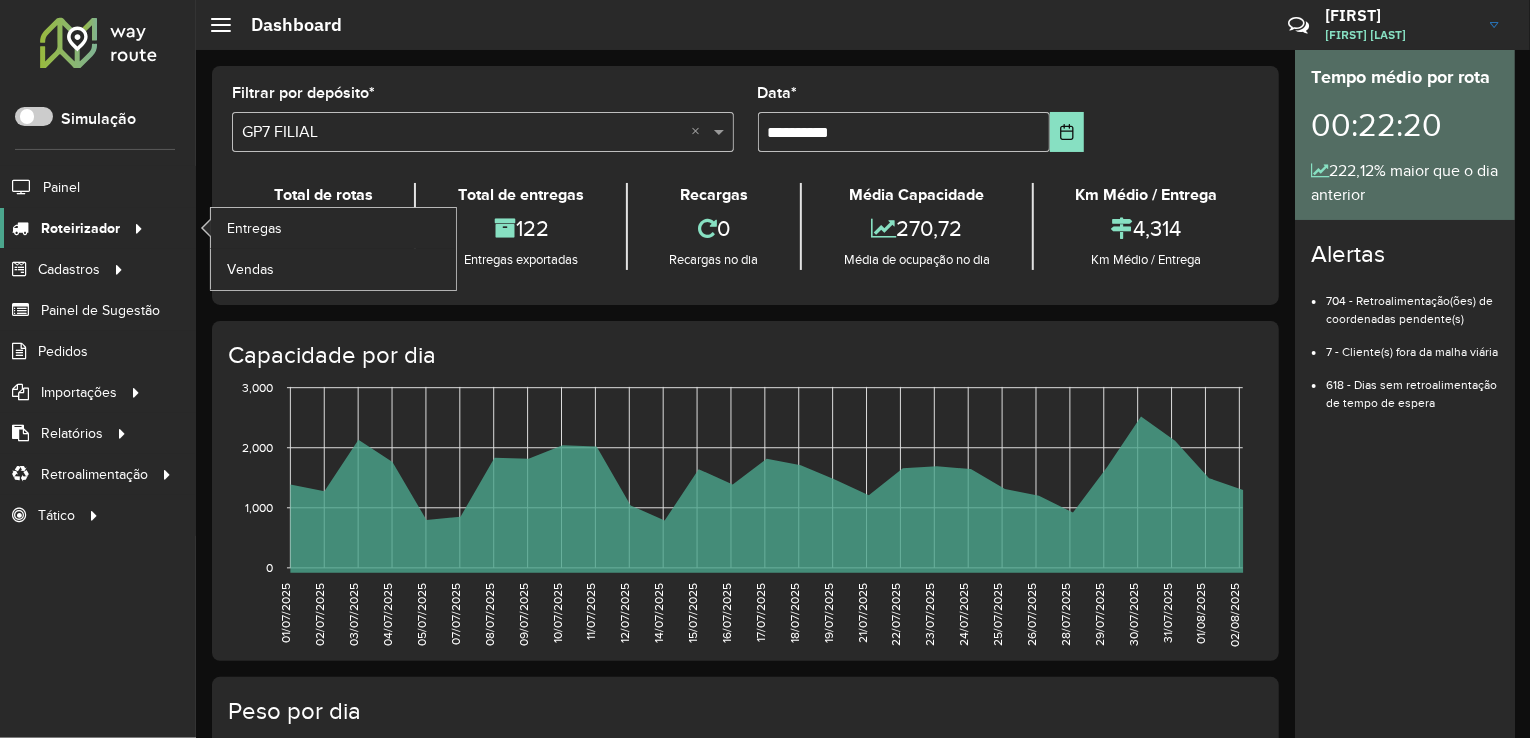 click on "Roteirizador" 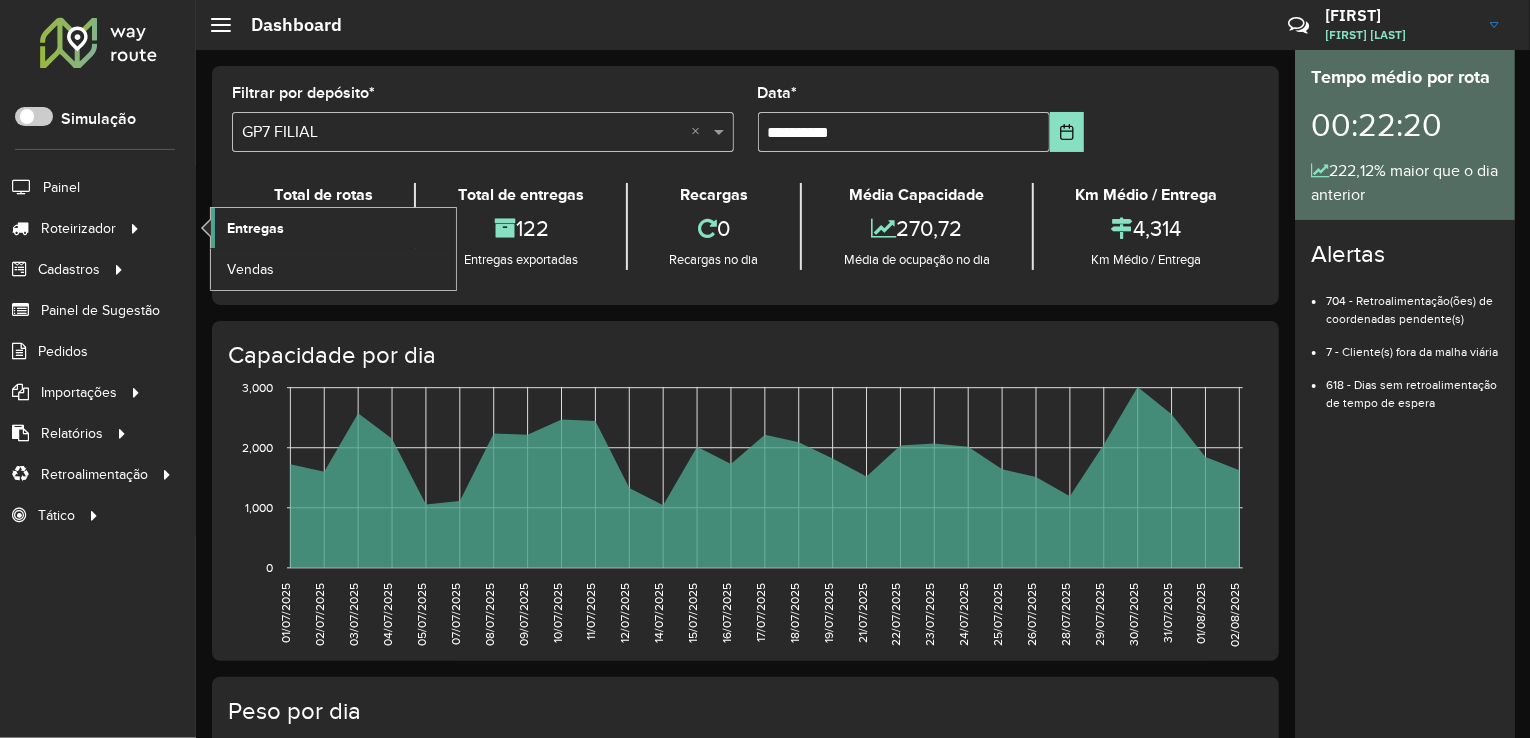click on "Entregas" 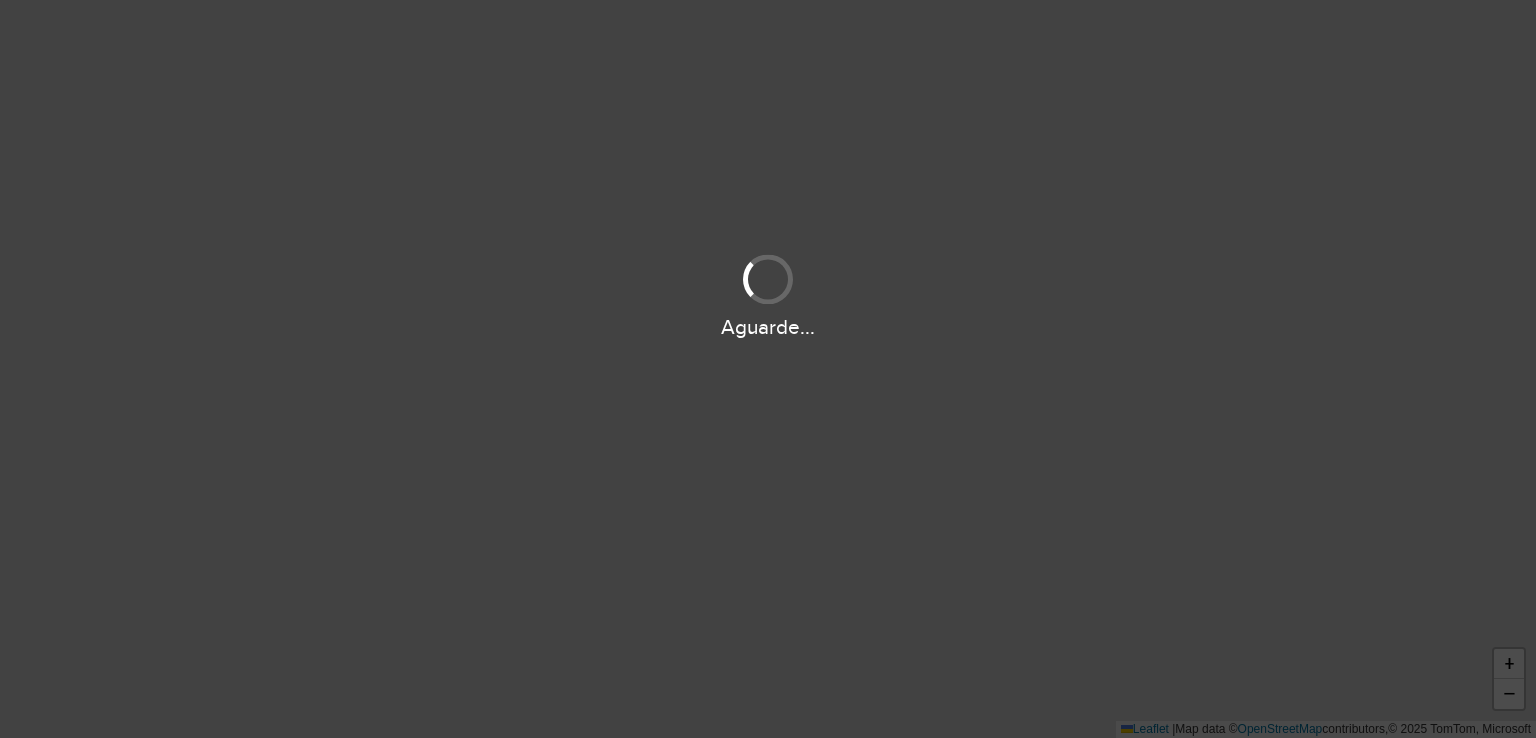 scroll, scrollTop: 0, scrollLeft: 0, axis: both 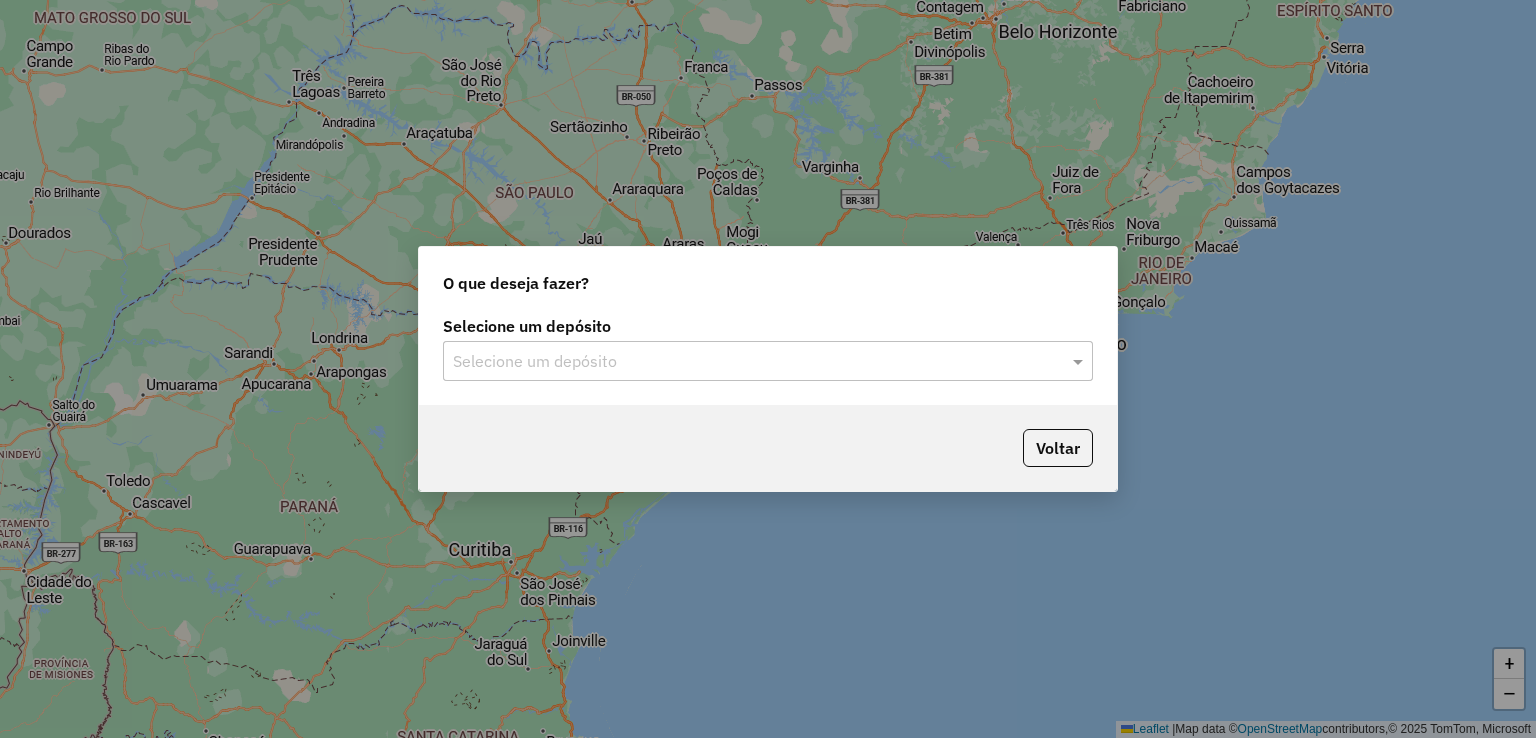 click 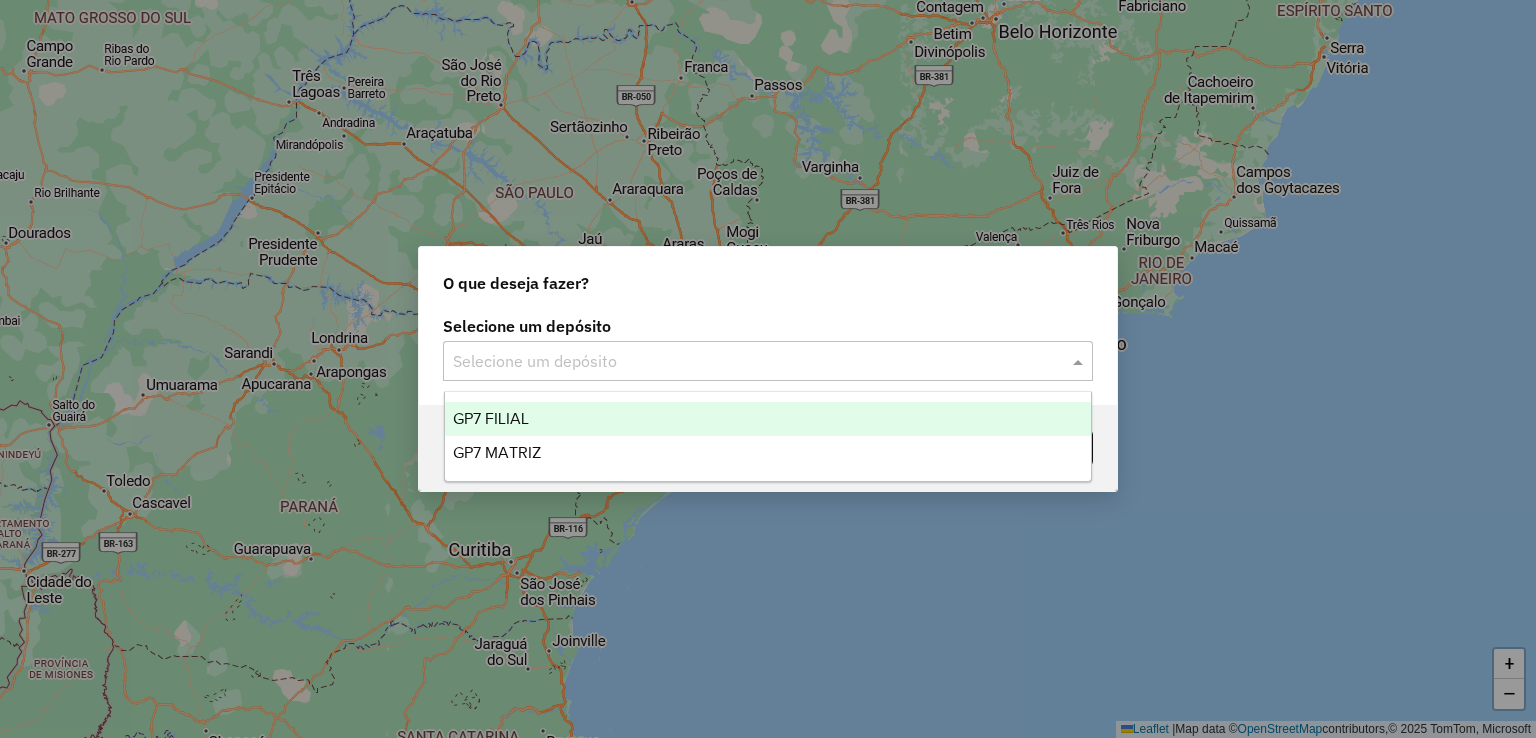 click on "GP7 FILIAL" at bounding box center [768, 419] 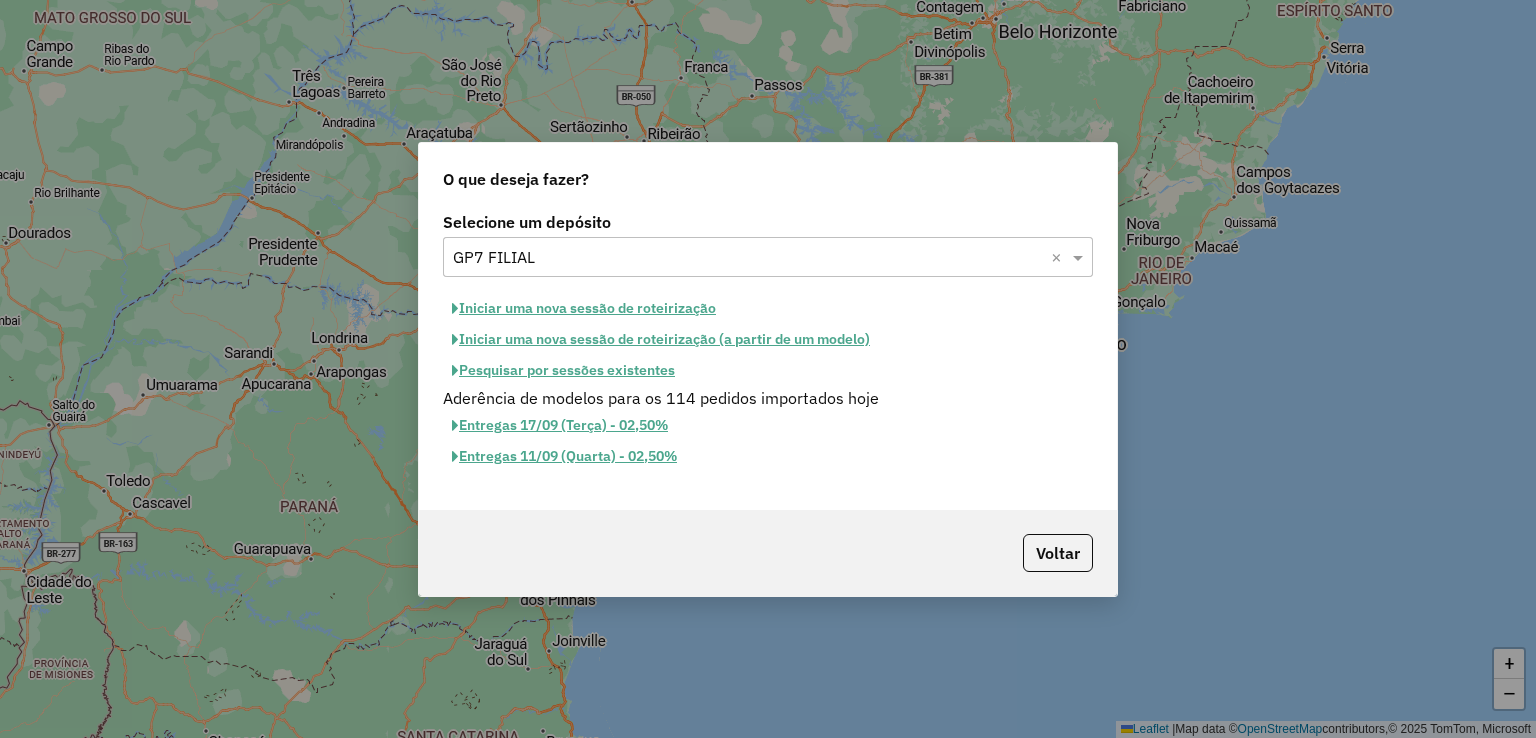click on "Iniciar uma nova sessão de roteirização" 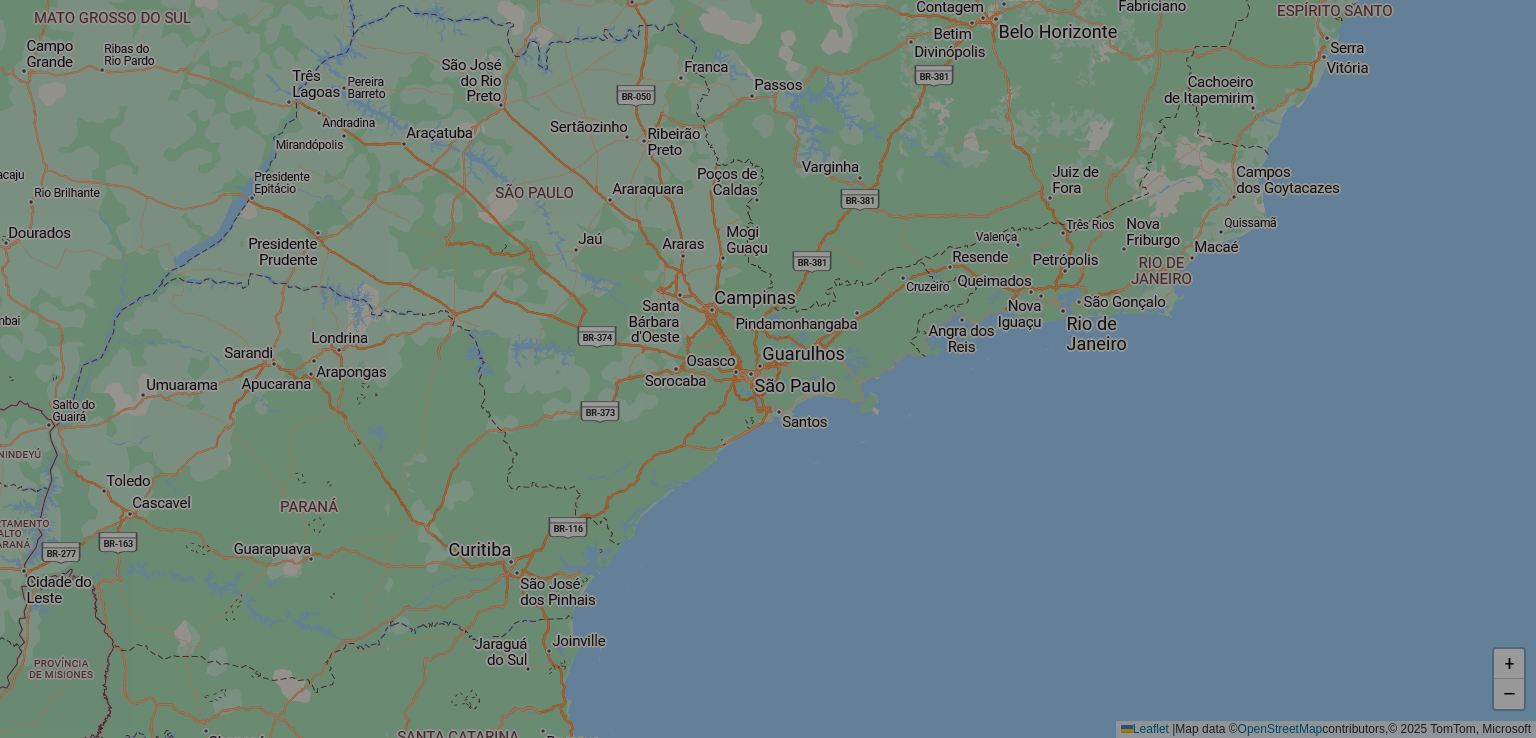 select on "*" 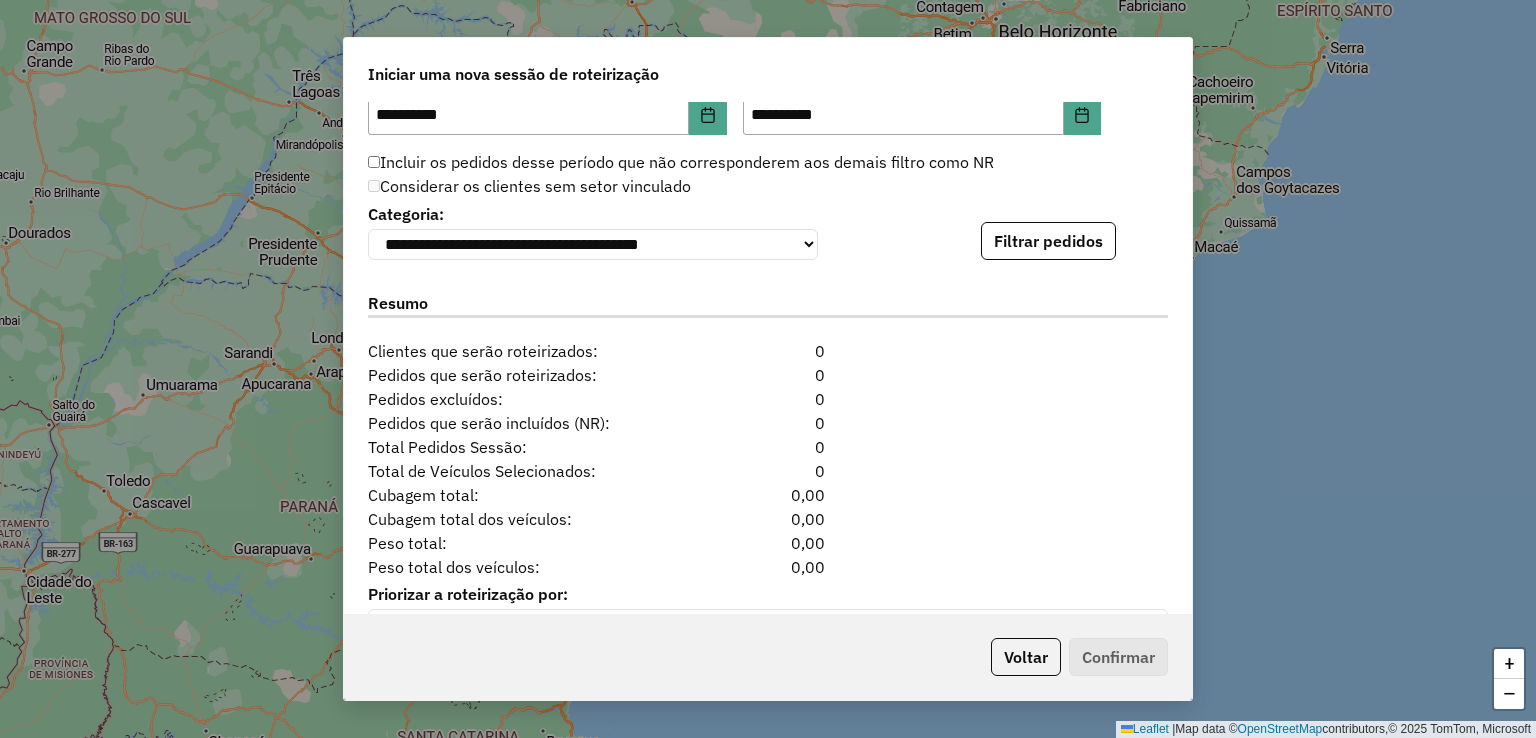 scroll, scrollTop: 2022, scrollLeft: 0, axis: vertical 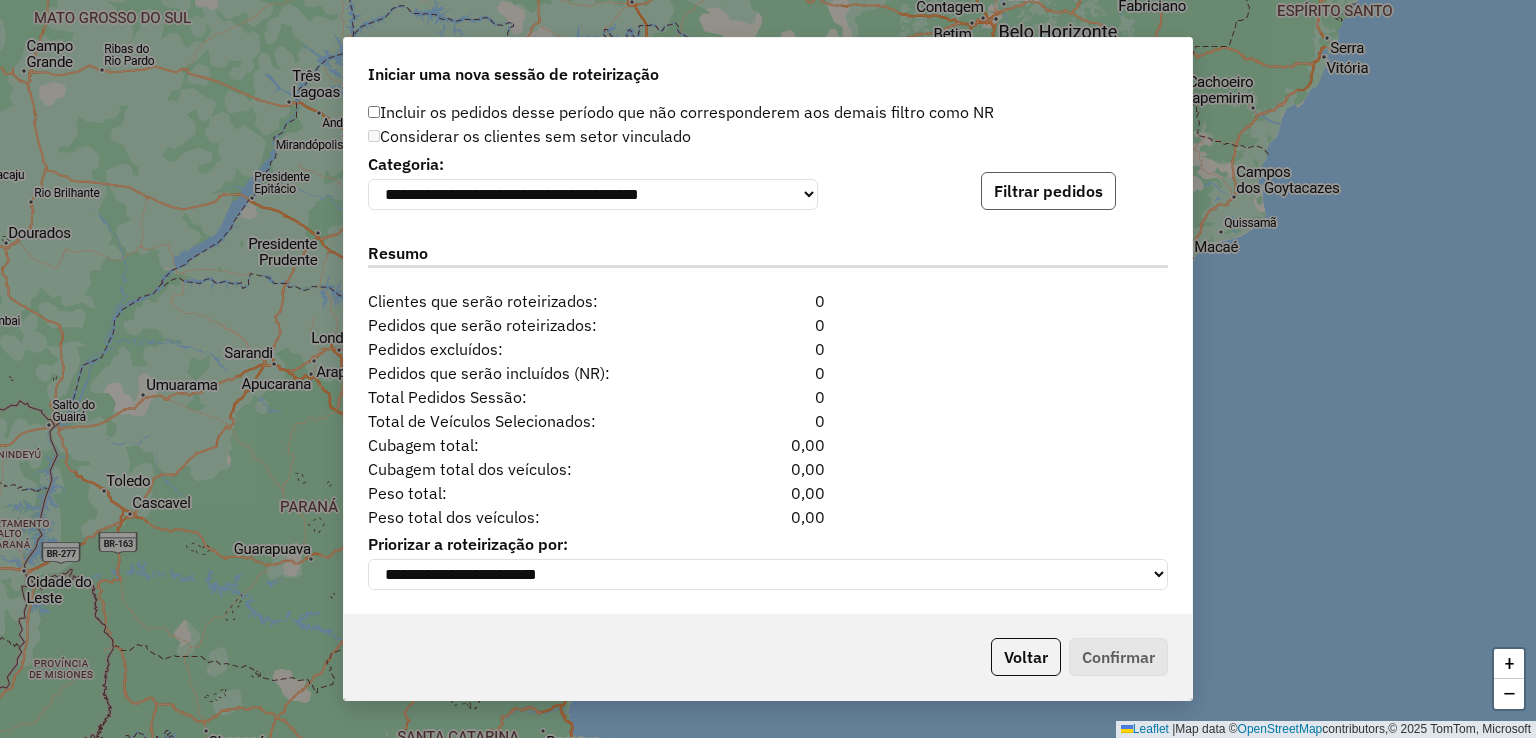 click on "Filtrar pedidos" 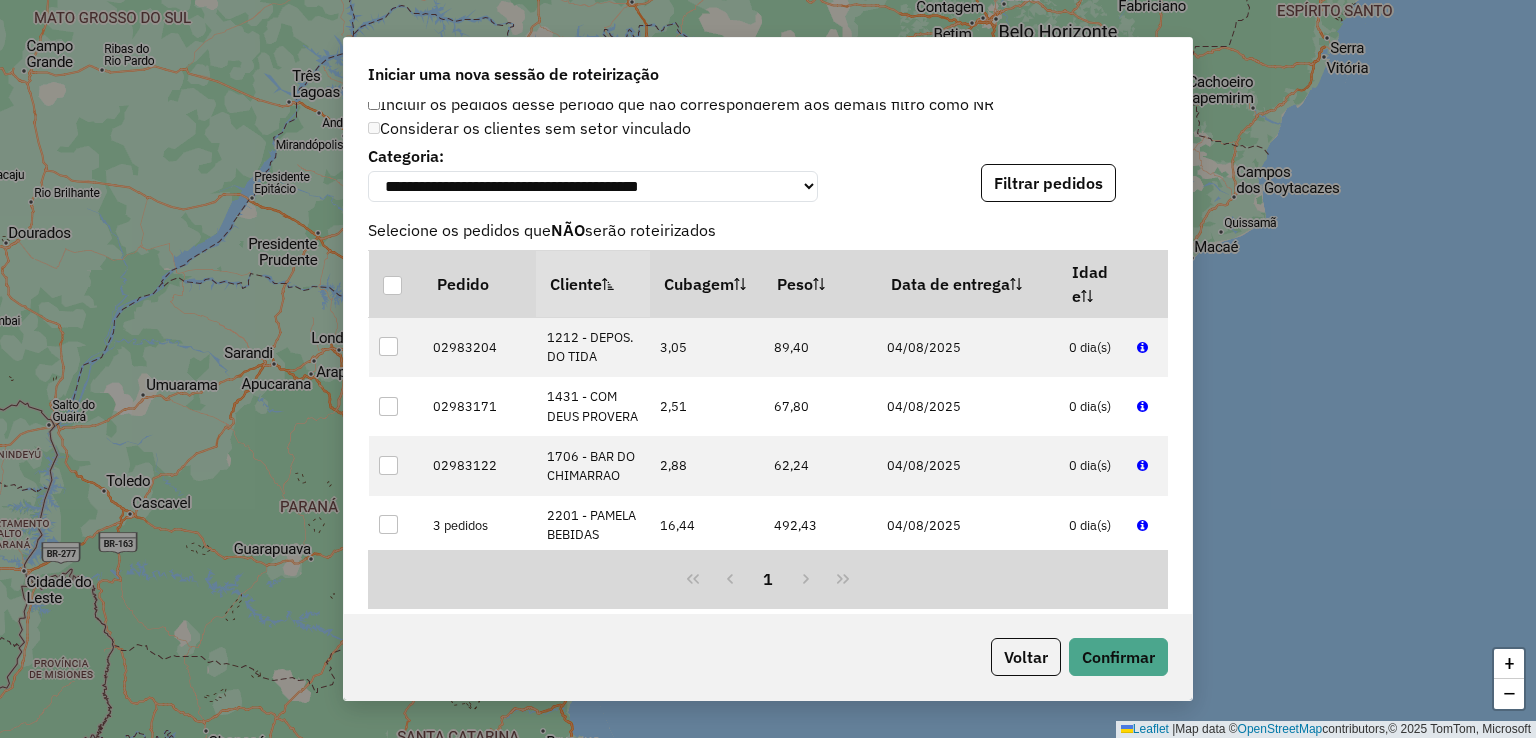 scroll, scrollTop: 2434, scrollLeft: 0, axis: vertical 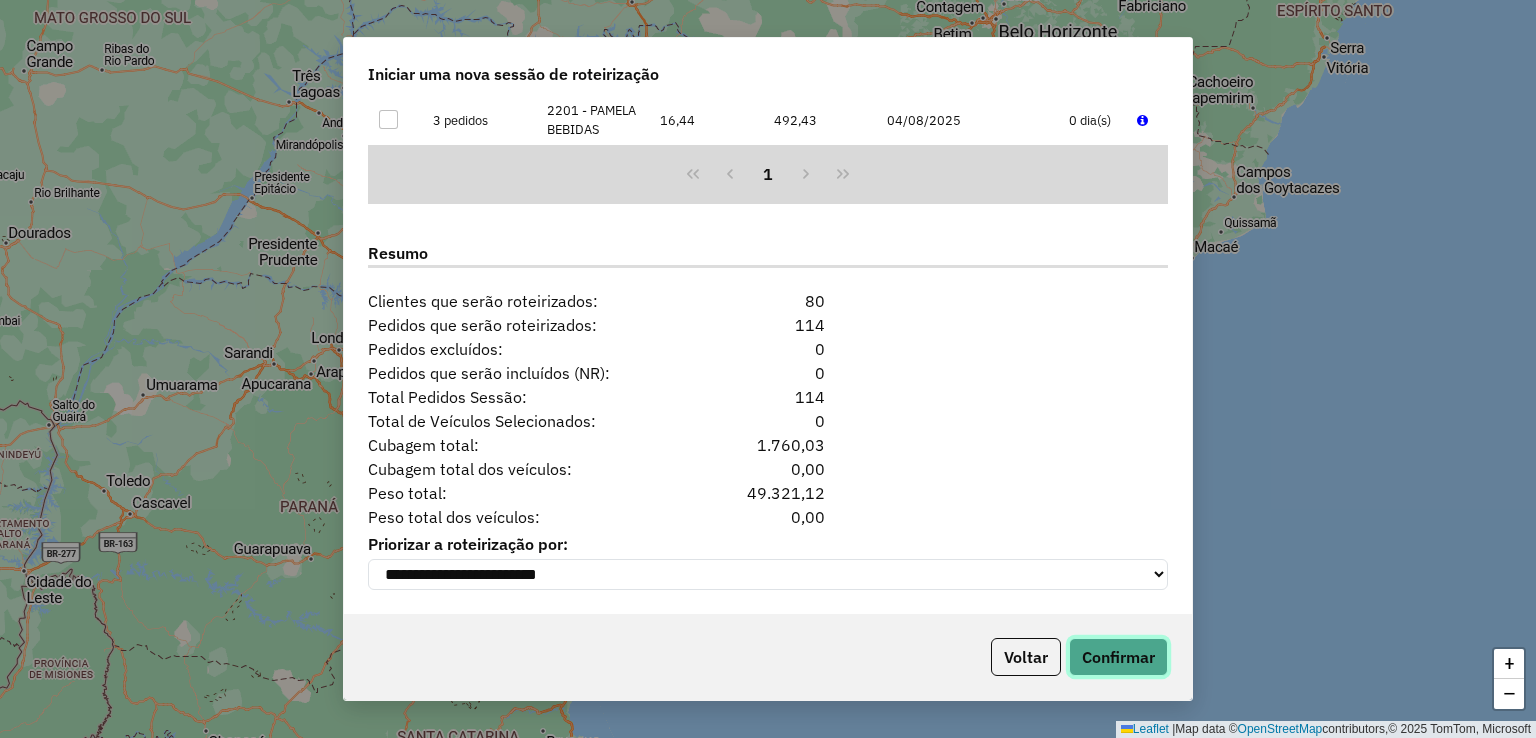 click on "Confirmar" 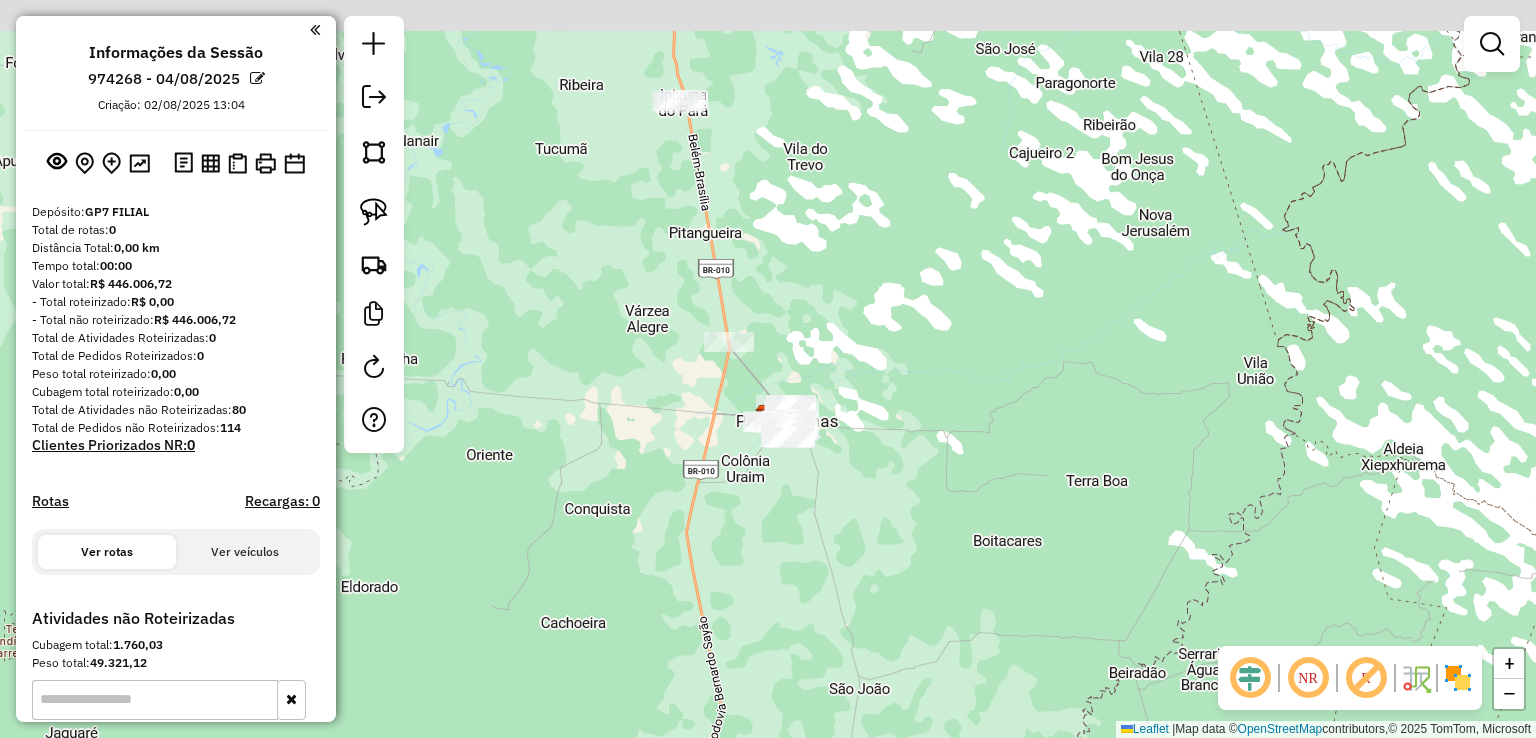 drag, startPoint x: 868, startPoint y: 321, endPoint x: 856, endPoint y: 567, distance: 246.29251 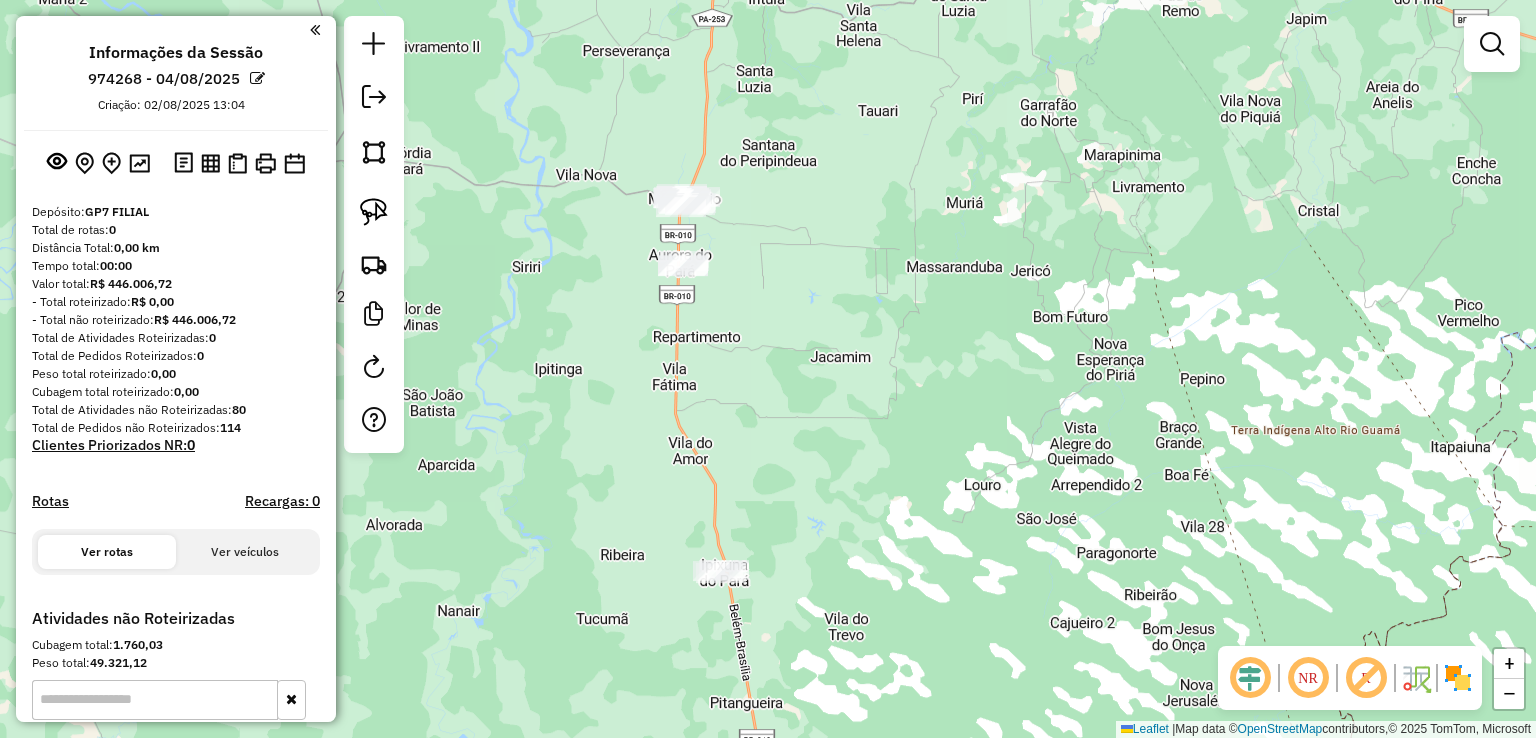 drag, startPoint x: 888, startPoint y: 486, endPoint x: 884, endPoint y: 528, distance: 42.190044 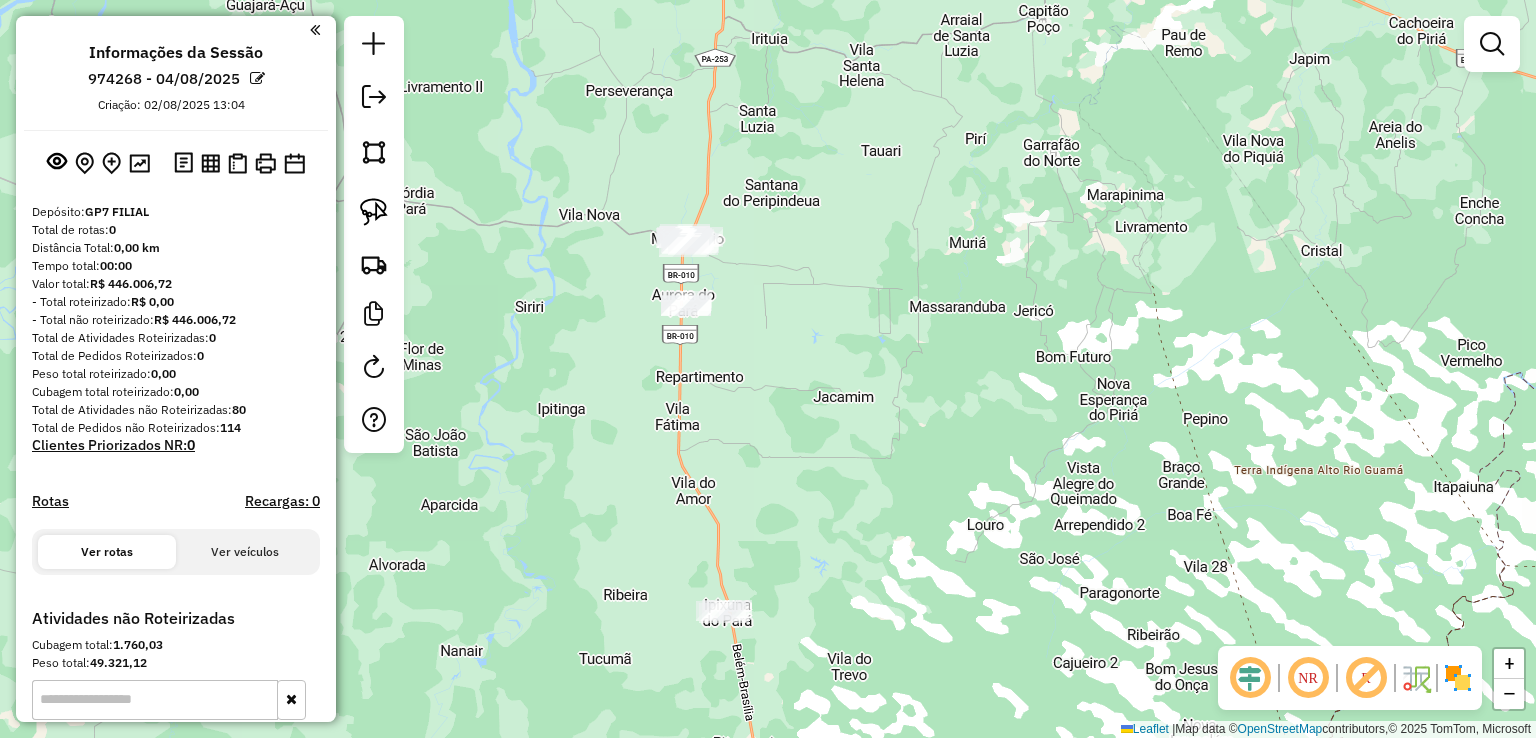 drag, startPoint x: 780, startPoint y: 437, endPoint x: 759, endPoint y: 189, distance: 248.88753 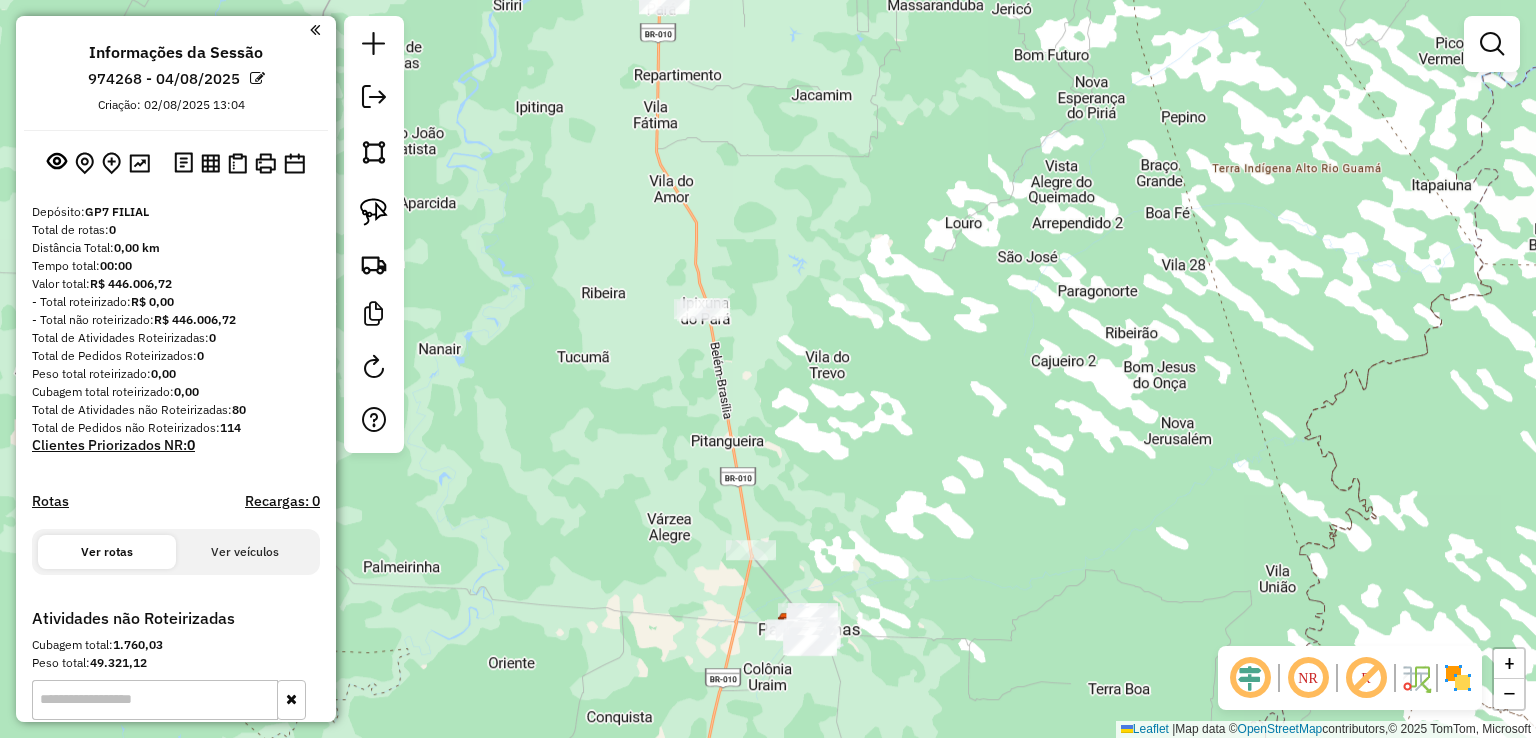 click on "Janela de atendimento Grade de atendimento Capacidade Transportadoras Veículos Cliente Pedidos  Rotas Selecione os dias de semana para filtrar as janelas de atendimento  Seg   Ter   Qua   Qui   Sex   Sáb   Dom  Informe o período da janela de atendimento: De: Até:  Filtrar exatamente a janela do cliente  Considerar janela de atendimento padrão  Selecione os dias de semana para filtrar as grades de atendimento  Seg   Ter   Qua   Qui   Sex   Sáb   Dom   Considerar clientes sem dia de atendimento cadastrado  Clientes fora do dia de atendimento selecionado Filtrar as atividades entre os valores definidos abaixo:  Peso mínimo:   Peso máximo:   Cubagem mínima:   Cubagem máxima:   De:   Até:  Filtrar as atividades entre o tempo de atendimento definido abaixo:  De:   Até:   Considerar capacidade total dos clientes não roteirizados Transportadora: Selecione um ou mais itens Tipo de veículo: Selecione um ou mais itens Veículo: Selecione um ou mais itens Motorista: Selecione um ou mais itens Nome: Rótulo:" 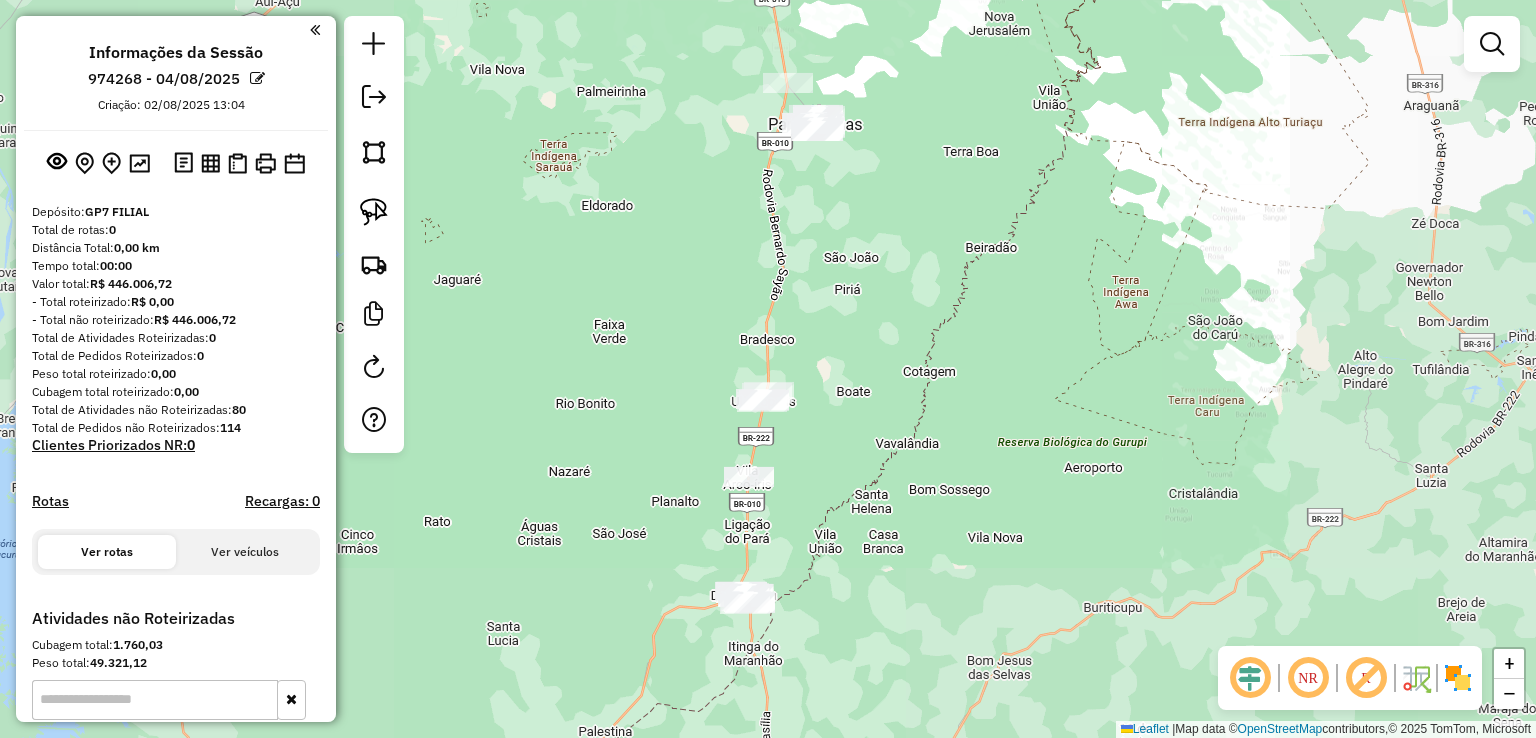 drag, startPoint x: 824, startPoint y: 401, endPoint x: 833, endPoint y: 311, distance: 90.44888 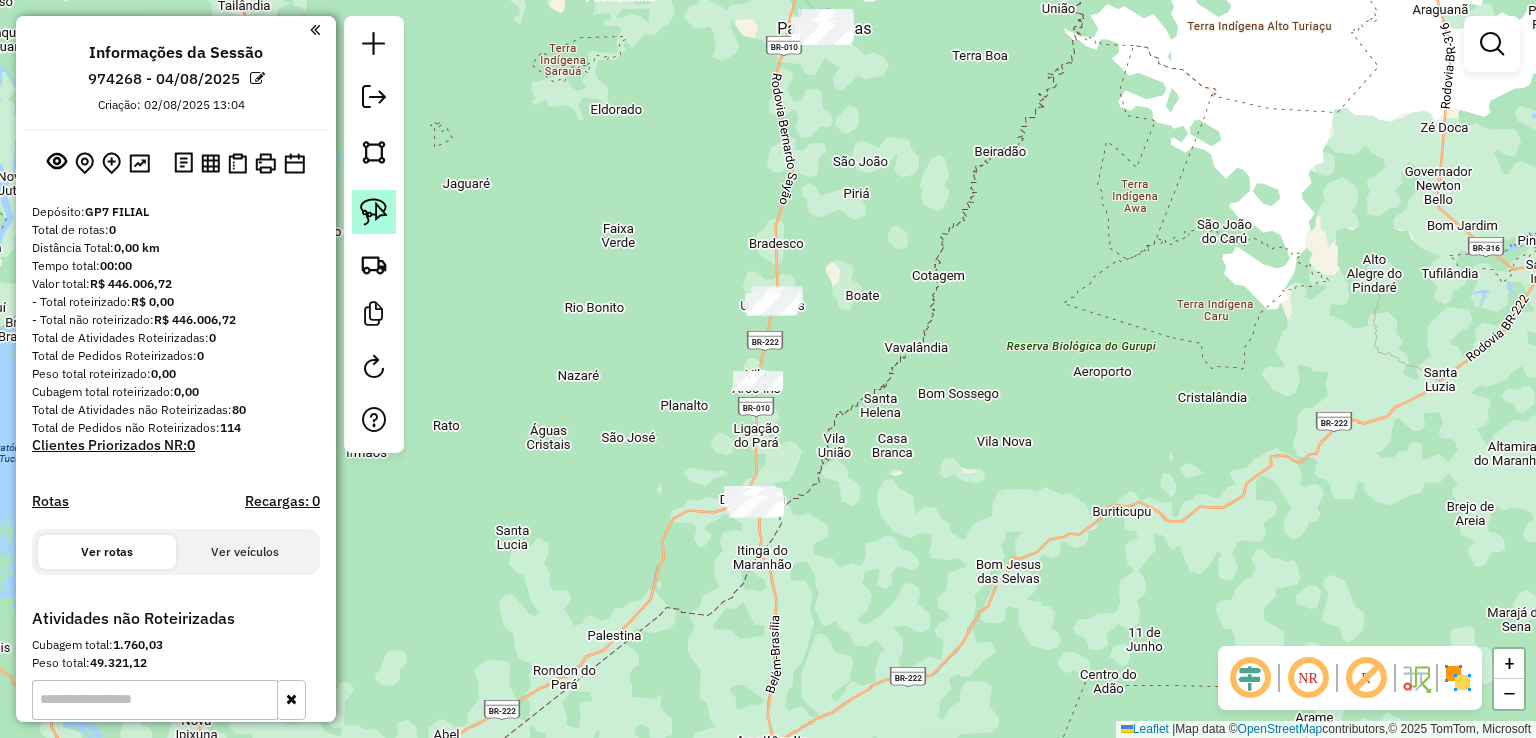 click 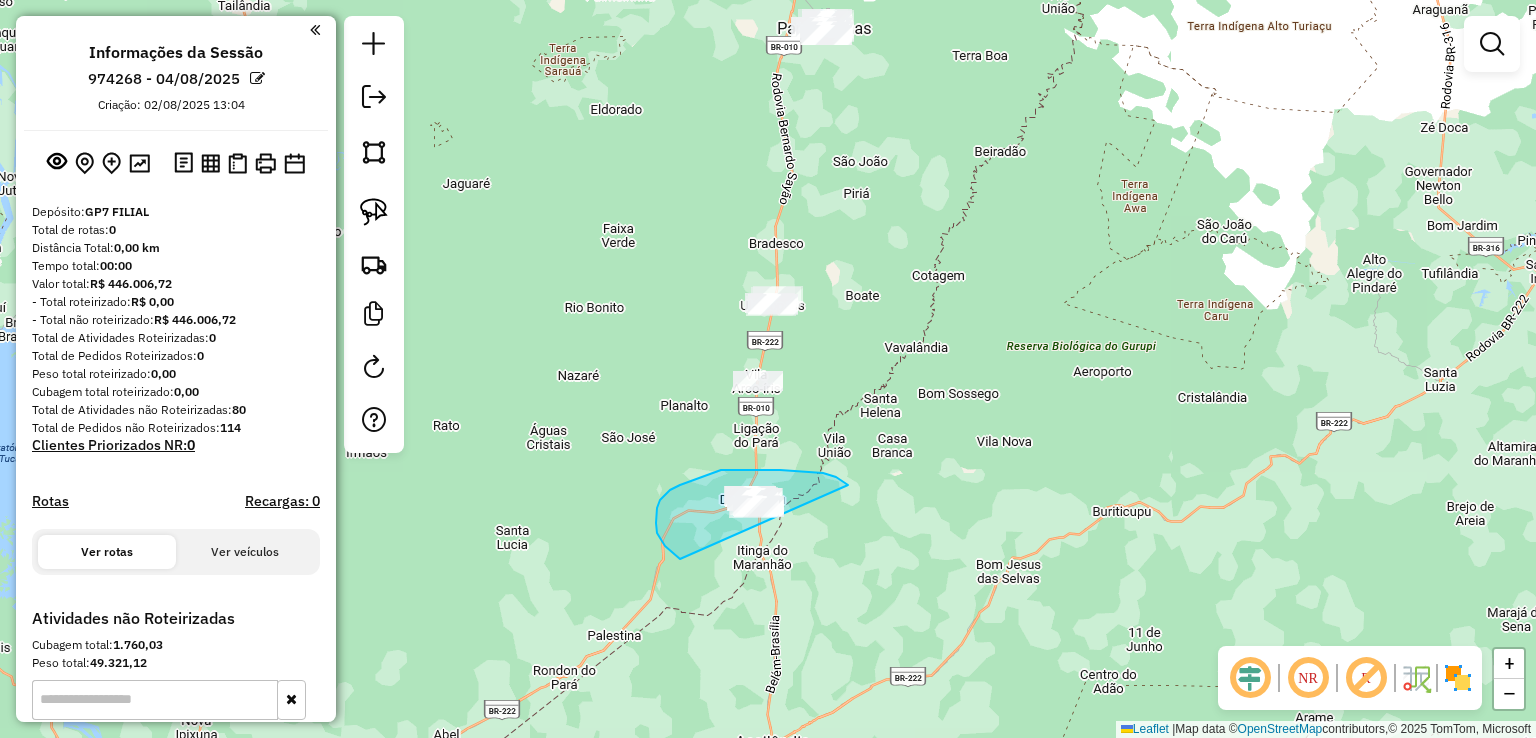 drag, startPoint x: 832, startPoint y: 476, endPoint x: 898, endPoint y: 507, distance: 72.91776 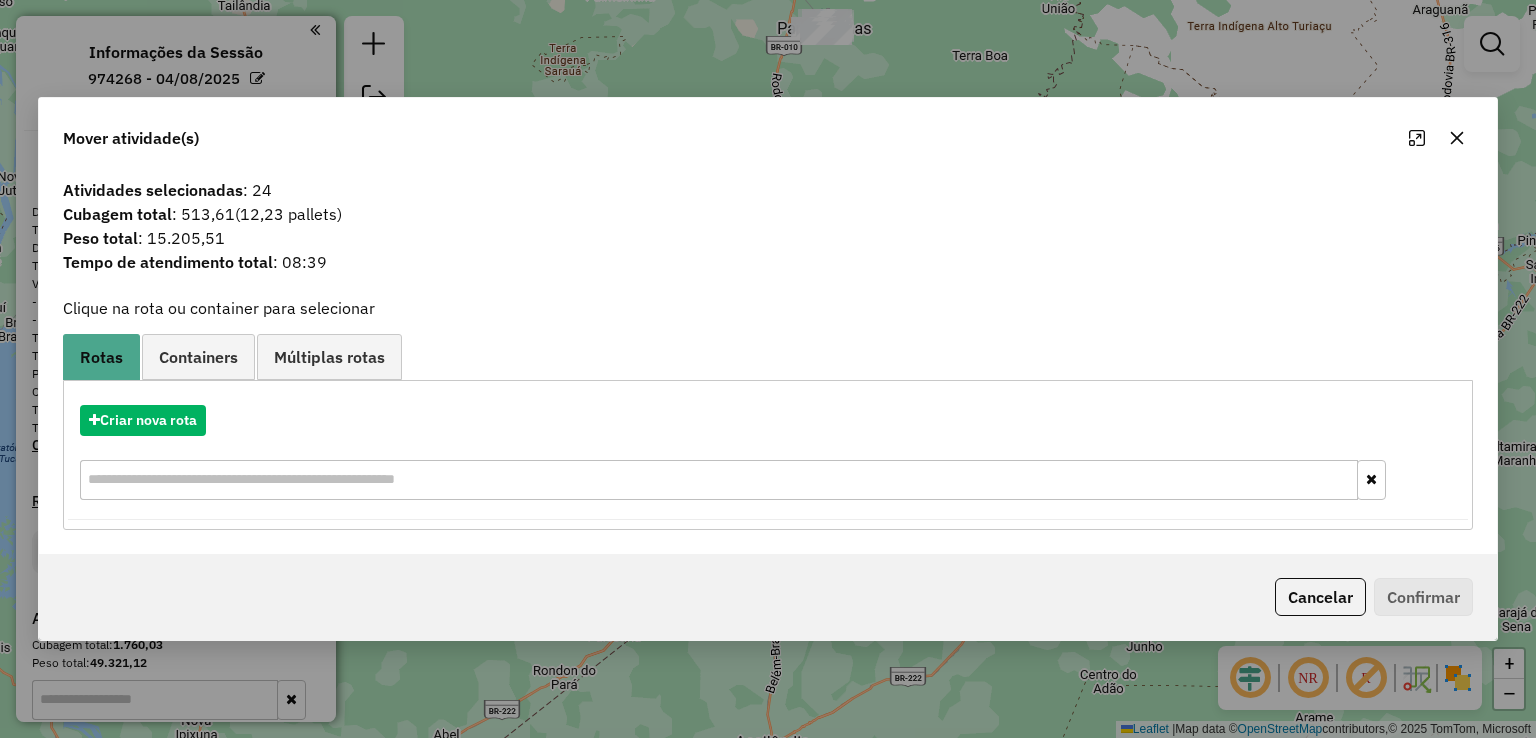 click on "Cancelar" 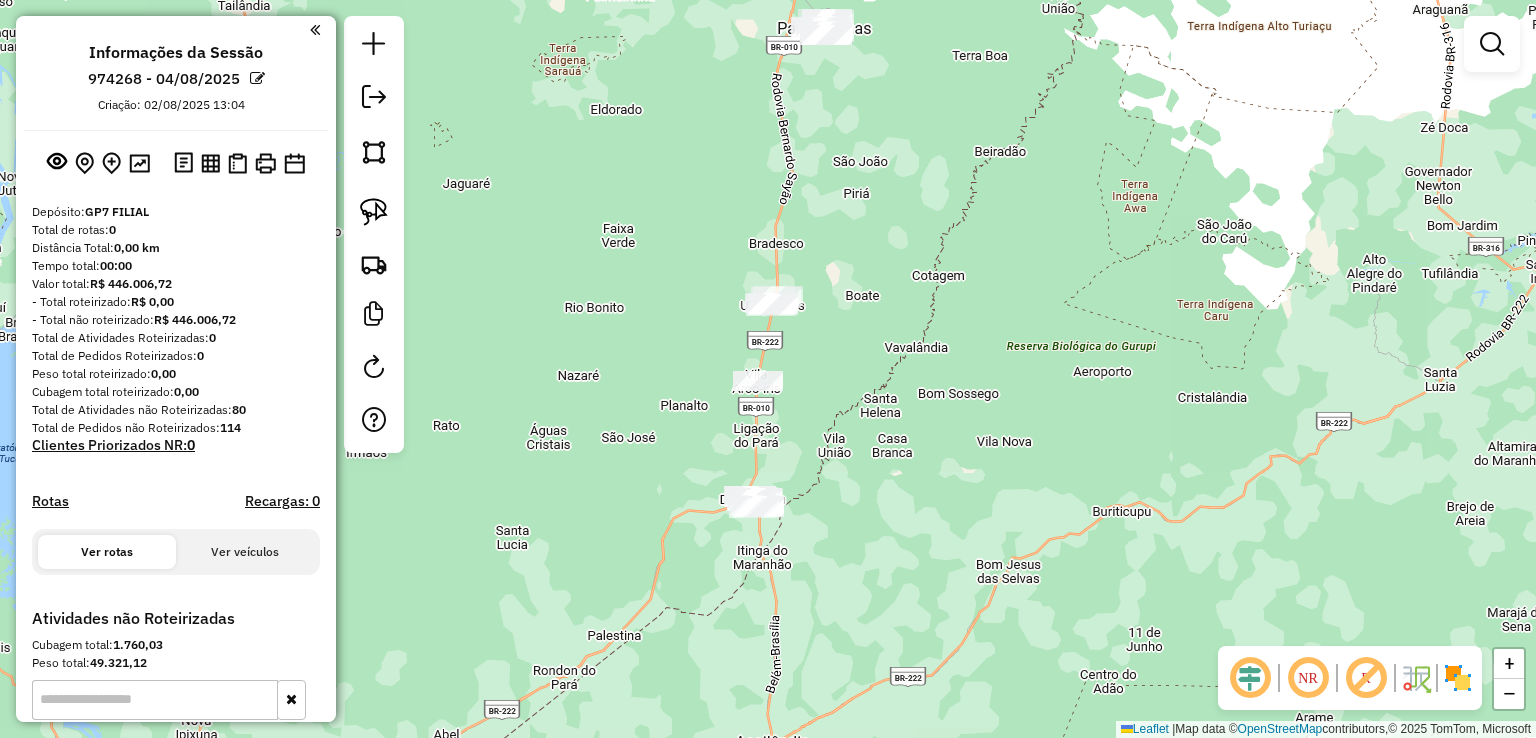 drag, startPoint x: 384, startPoint y: 215, endPoint x: 531, endPoint y: 256, distance: 152.61061 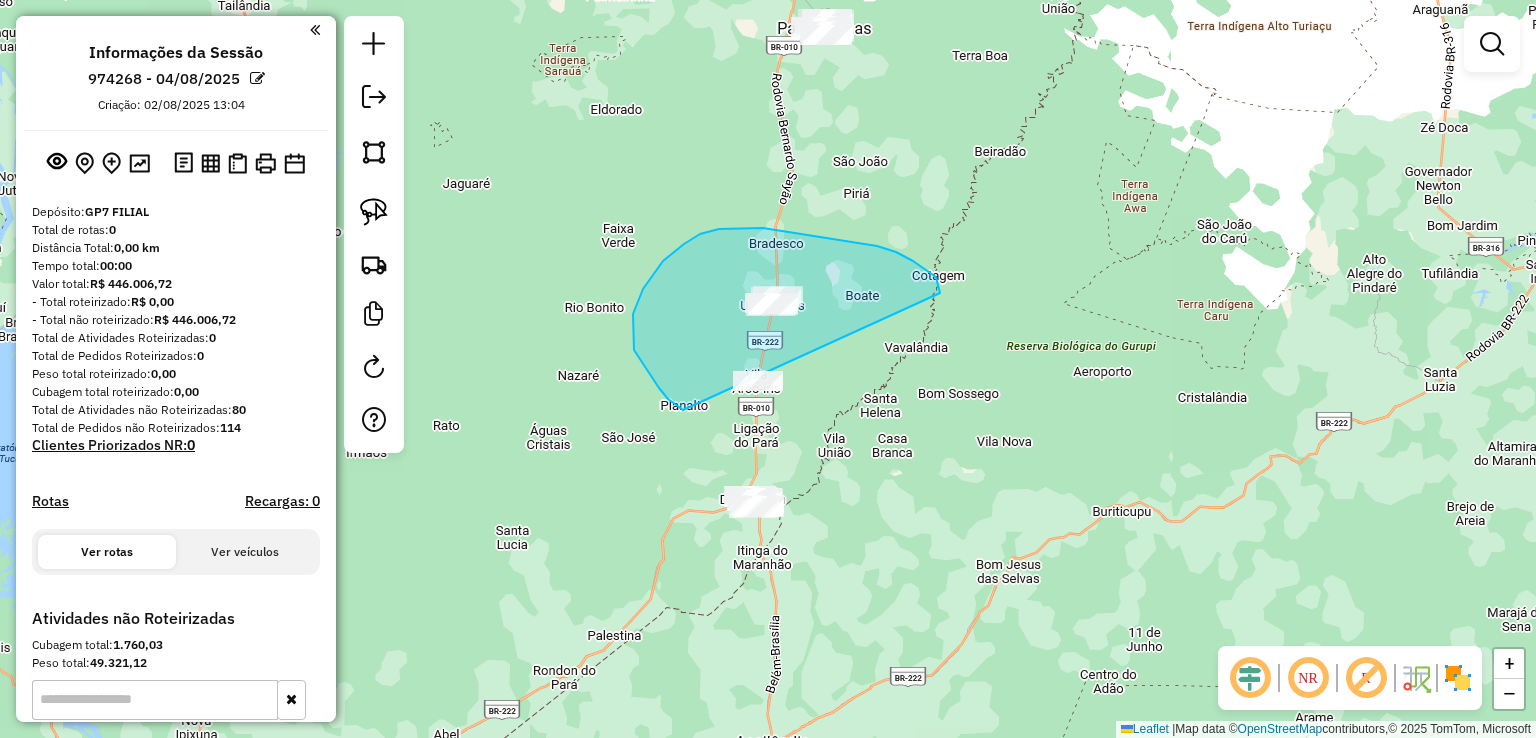 drag, startPoint x: 816, startPoint y: 236, endPoint x: 875, endPoint y: 346, distance: 124.823875 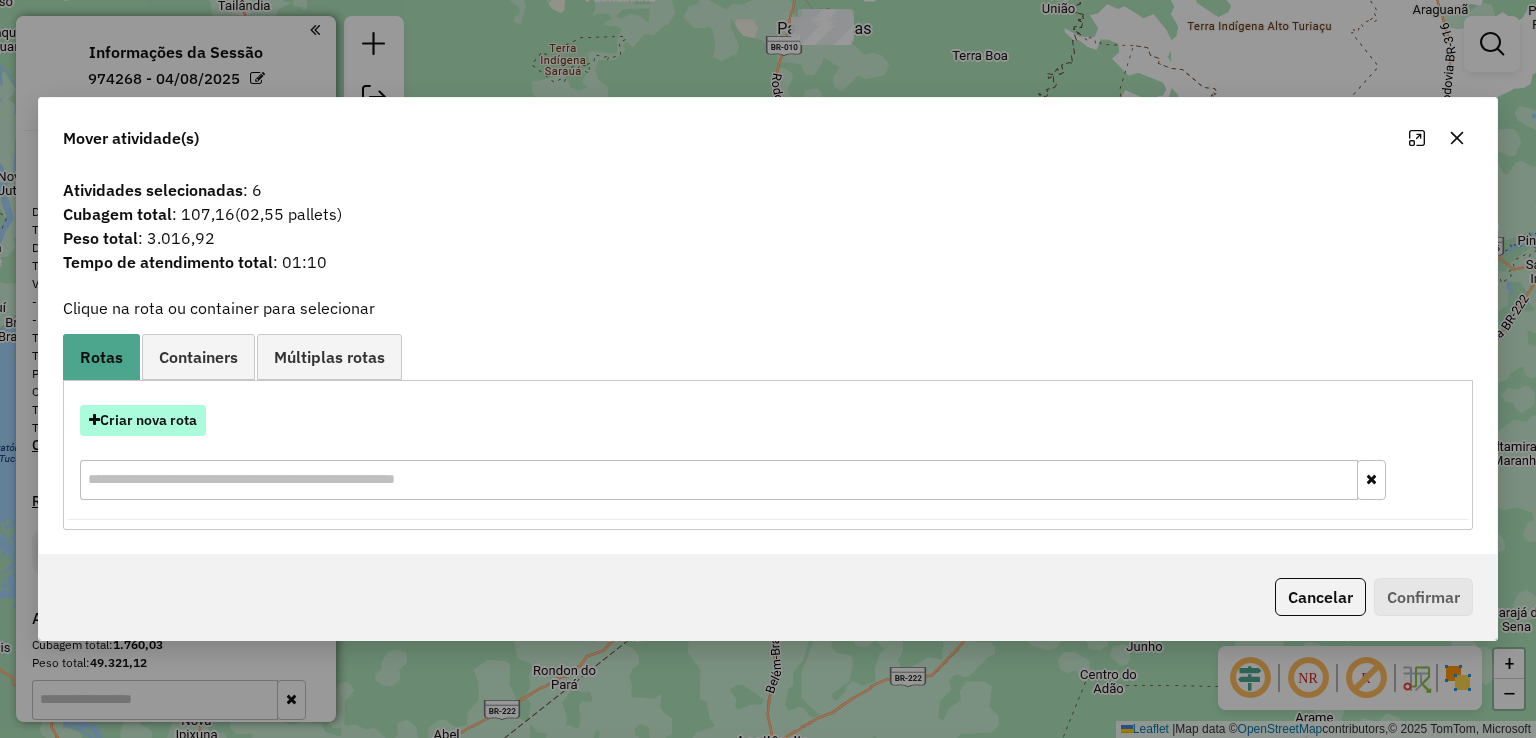 click on "Criar nova rota" at bounding box center [143, 420] 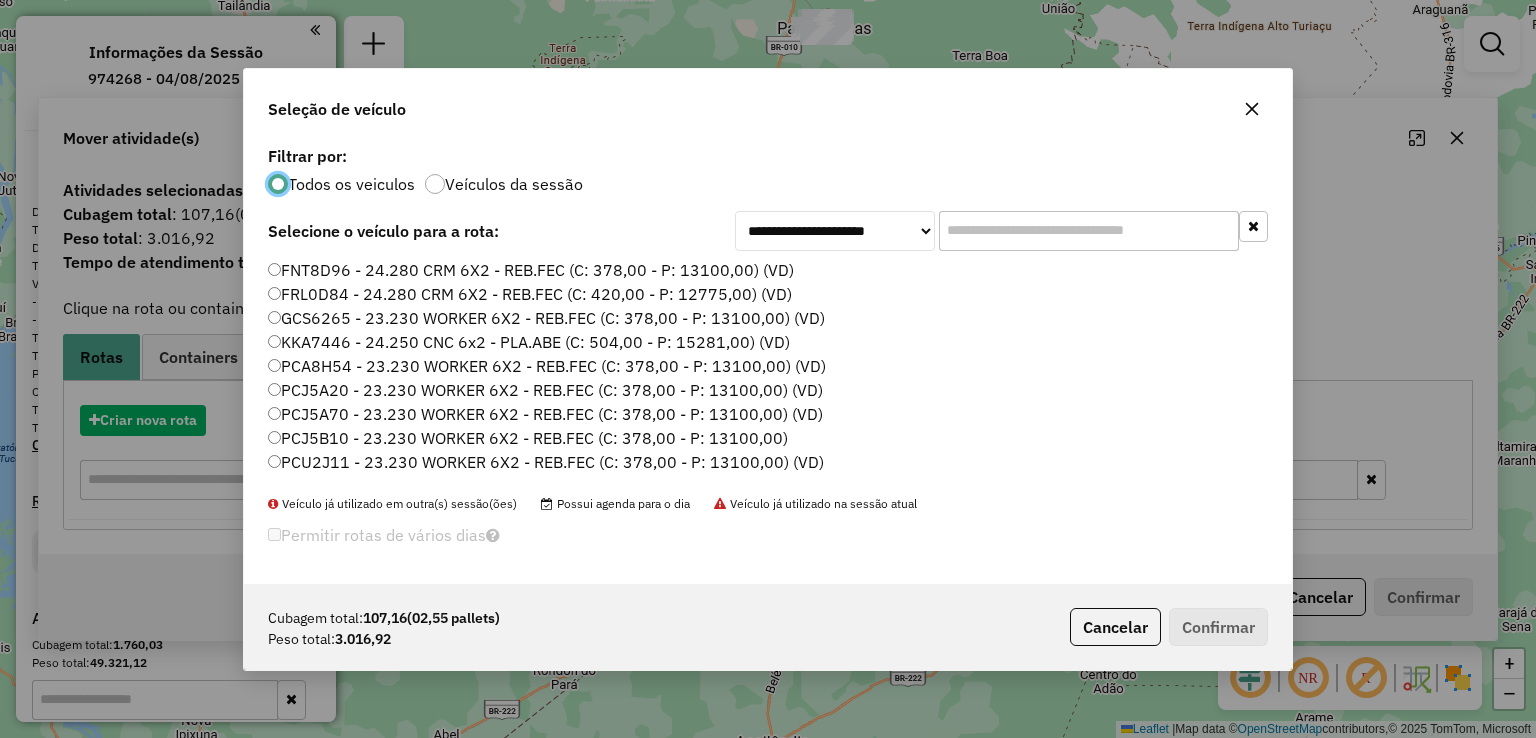 scroll, scrollTop: 10, scrollLeft: 6, axis: both 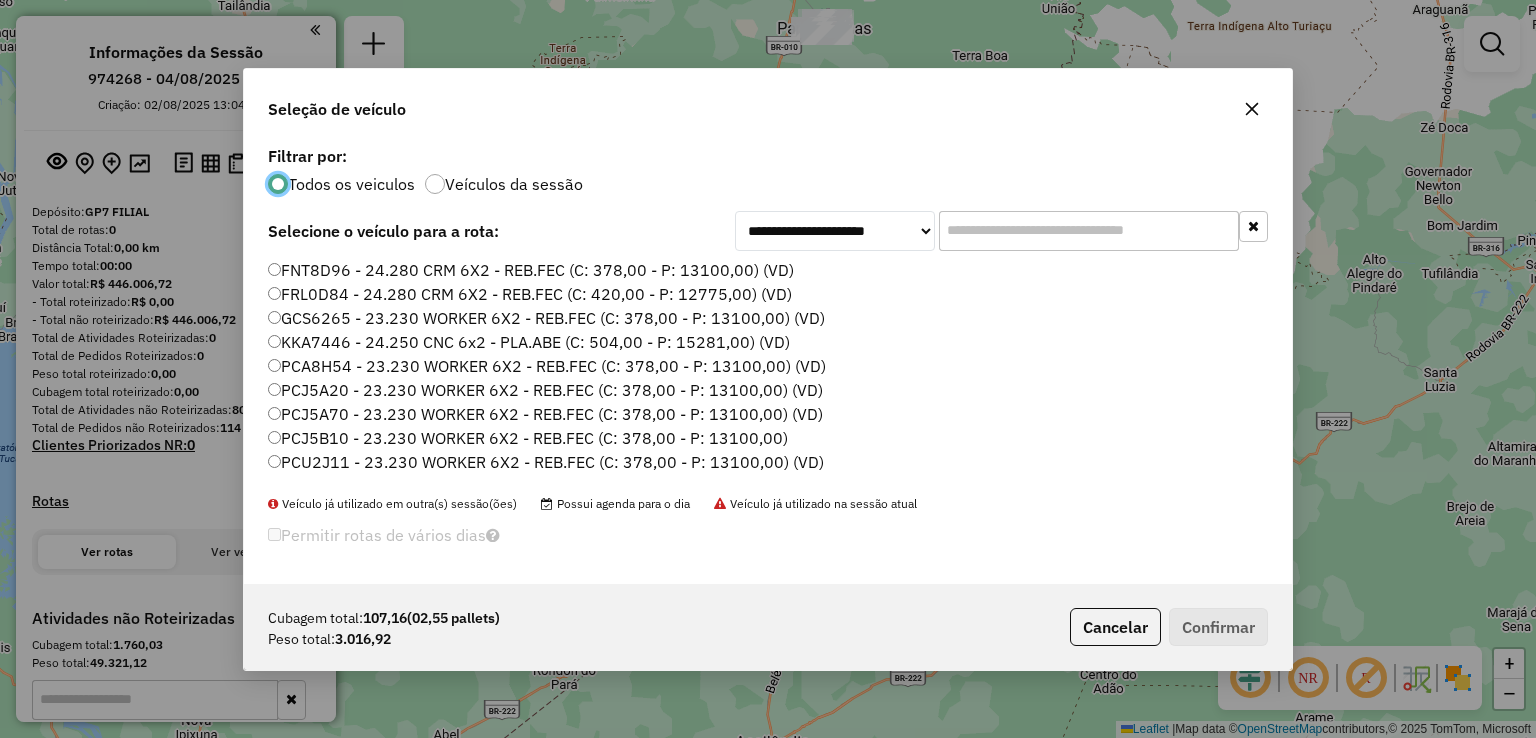 click 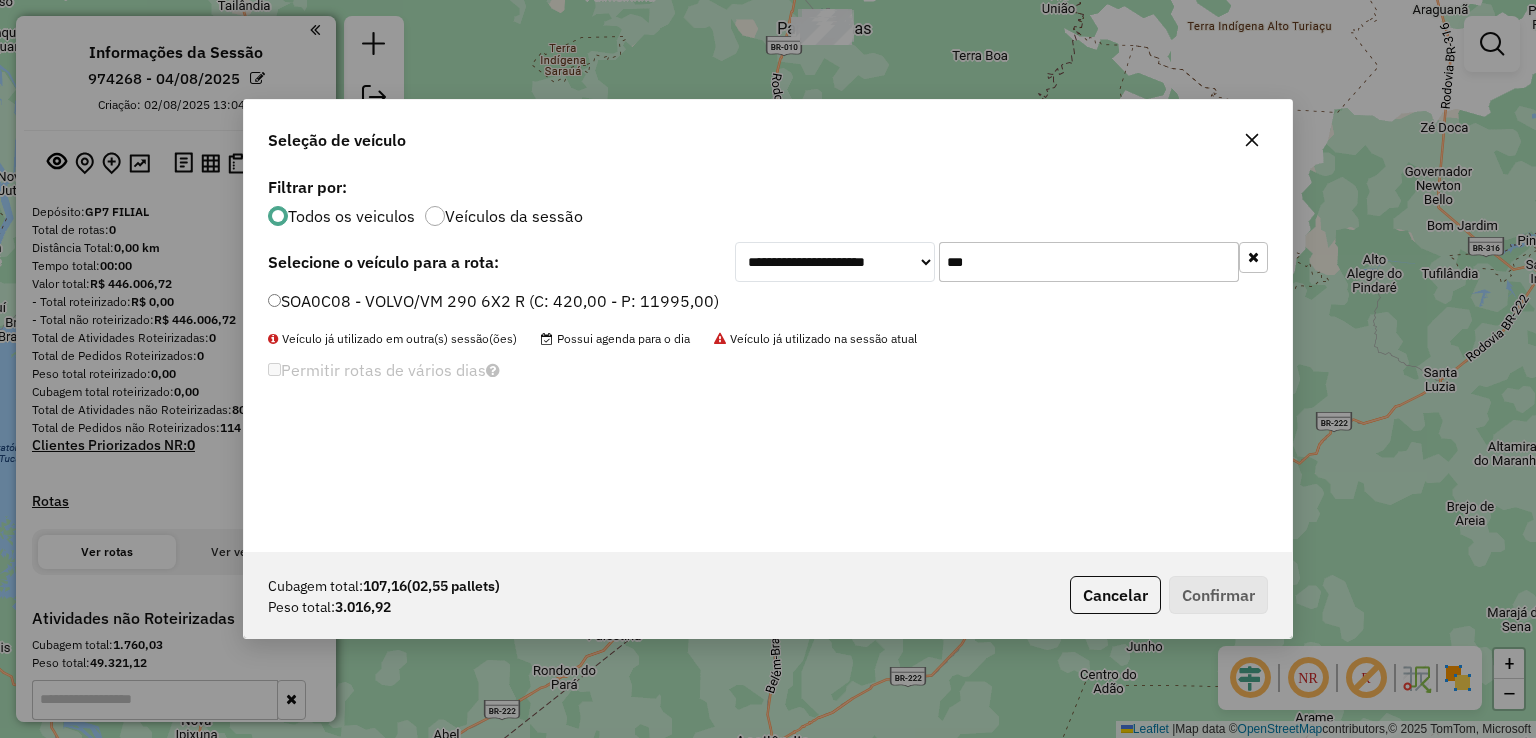 type on "***" 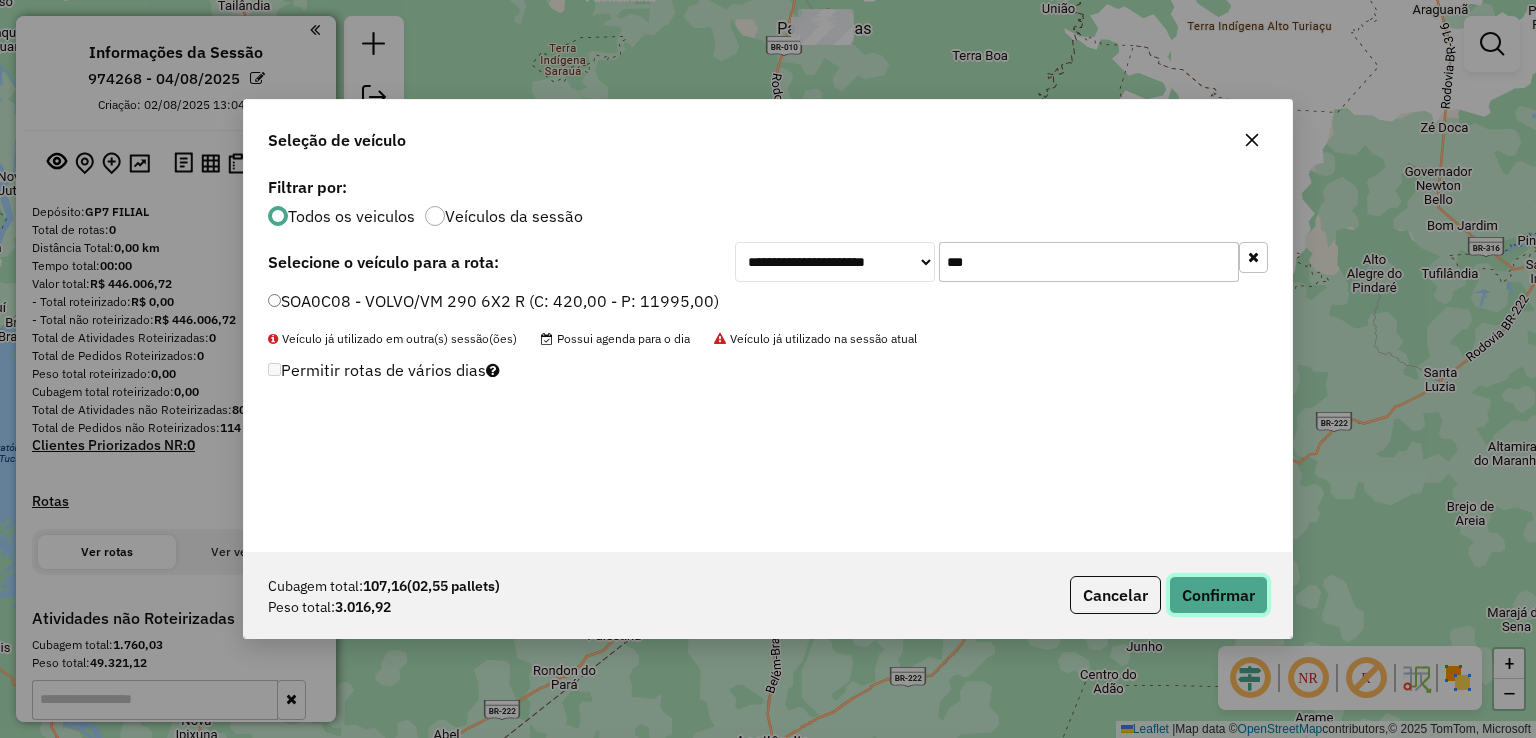 click on "Confirmar" 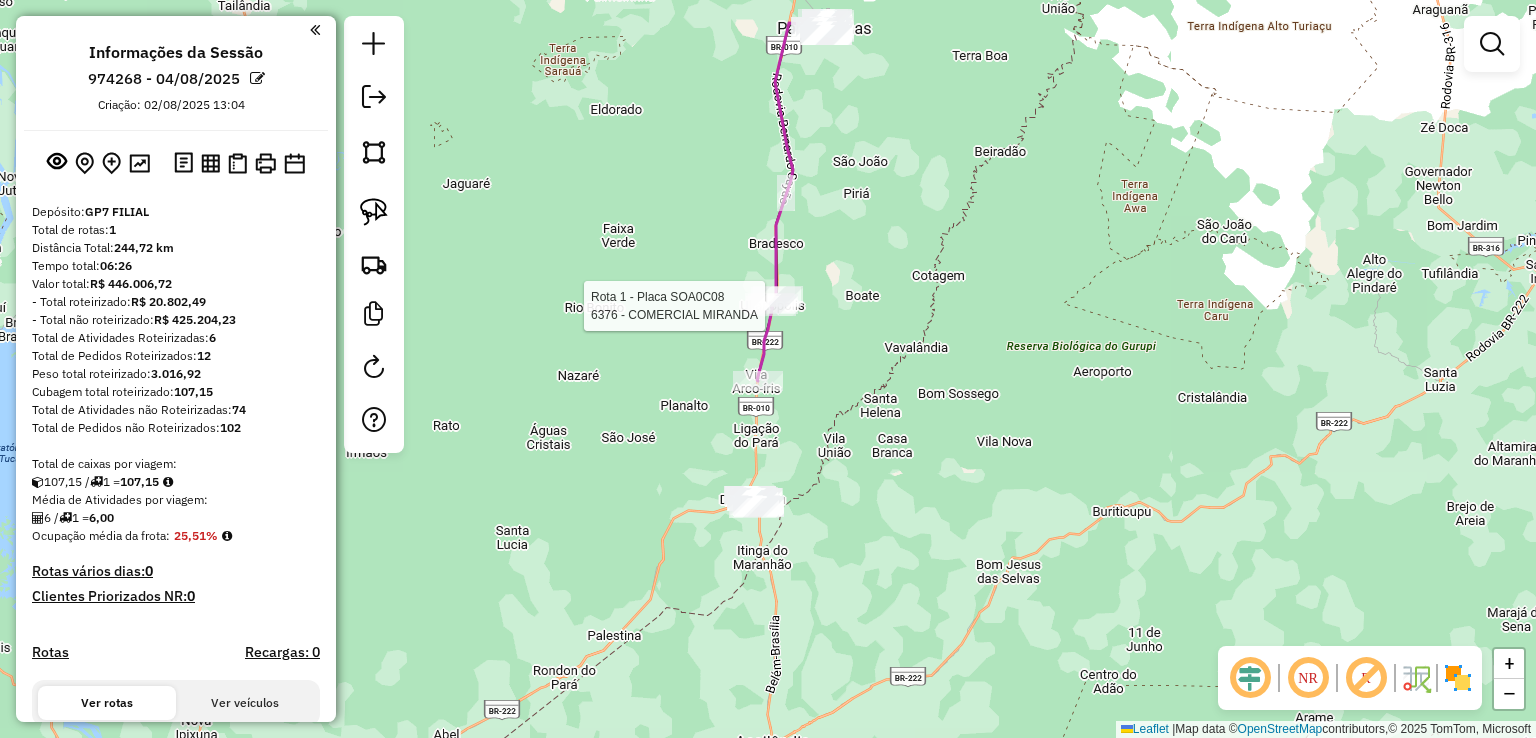 select on "**********" 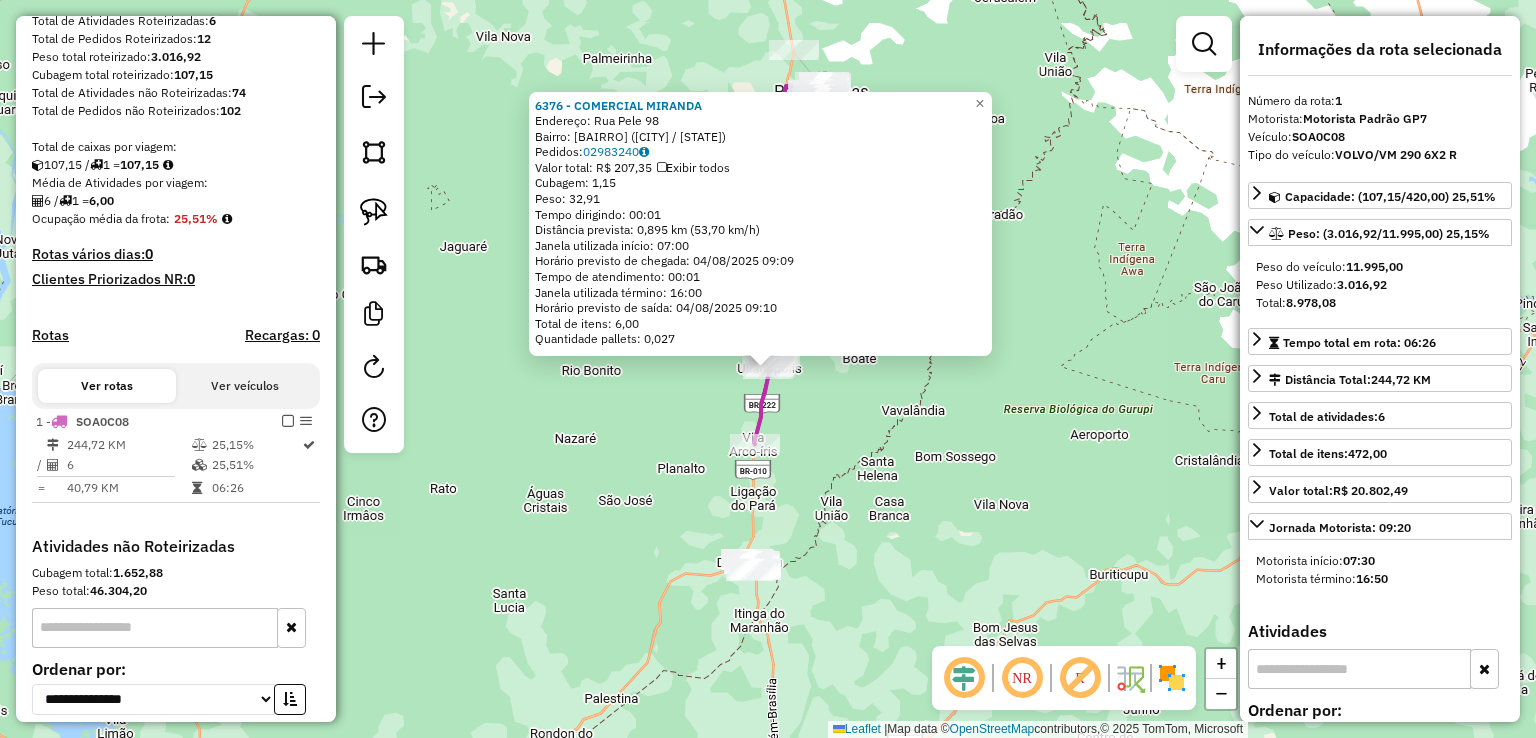 scroll, scrollTop: 490, scrollLeft: 0, axis: vertical 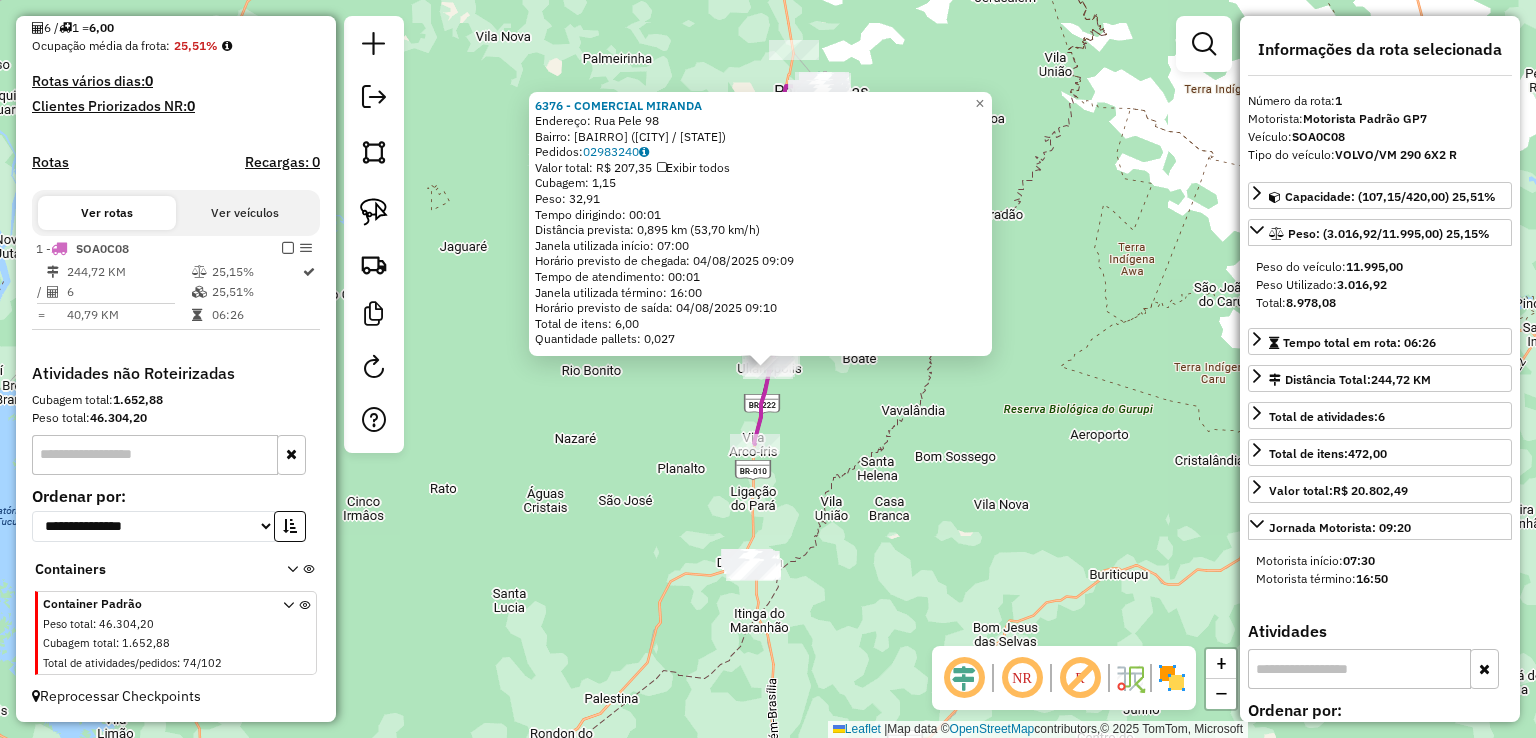 drag, startPoint x: 895, startPoint y: 501, endPoint x: 961, endPoint y: 272, distance: 238.32121 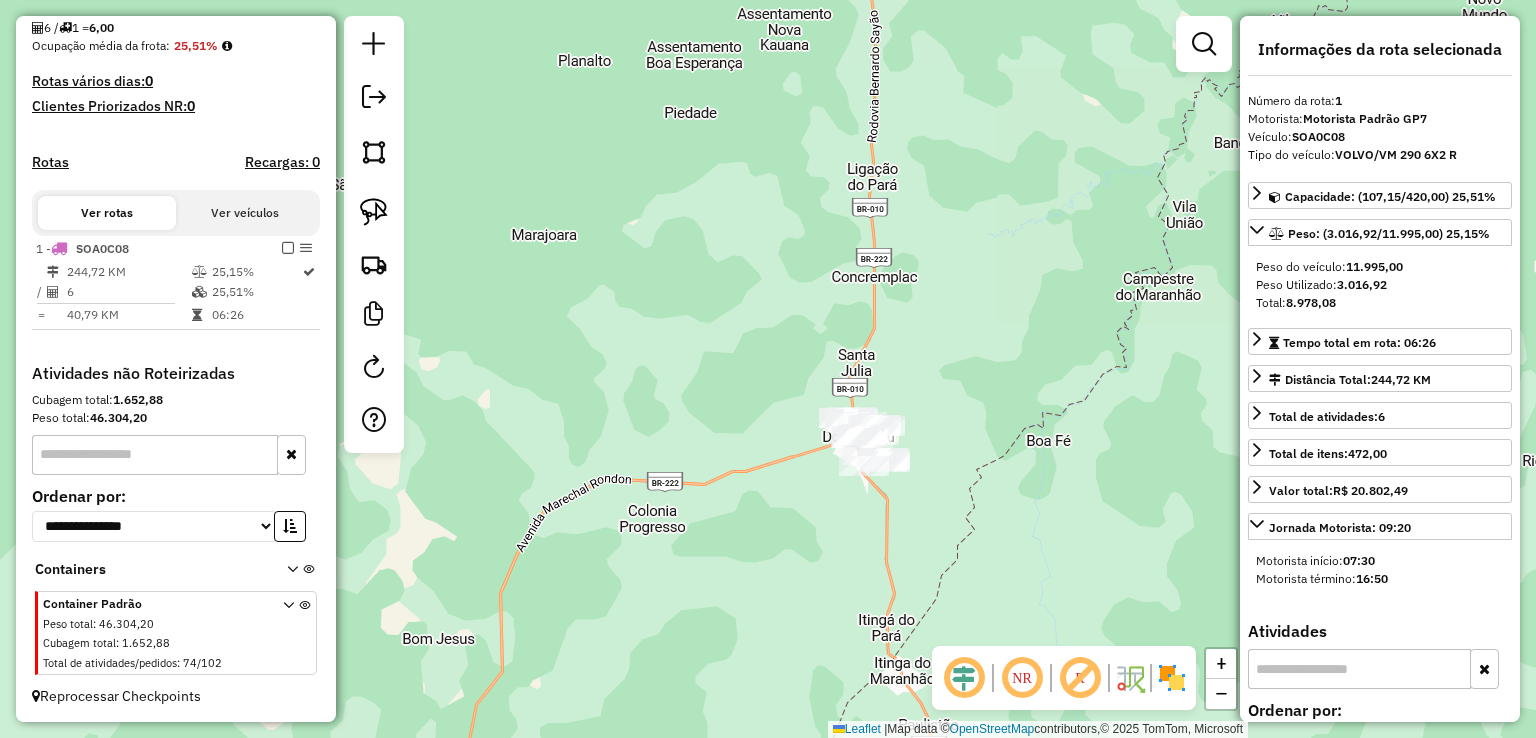 drag, startPoint x: 1016, startPoint y: 388, endPoint x: 984, endPoint y: 373, distance: 35.341194 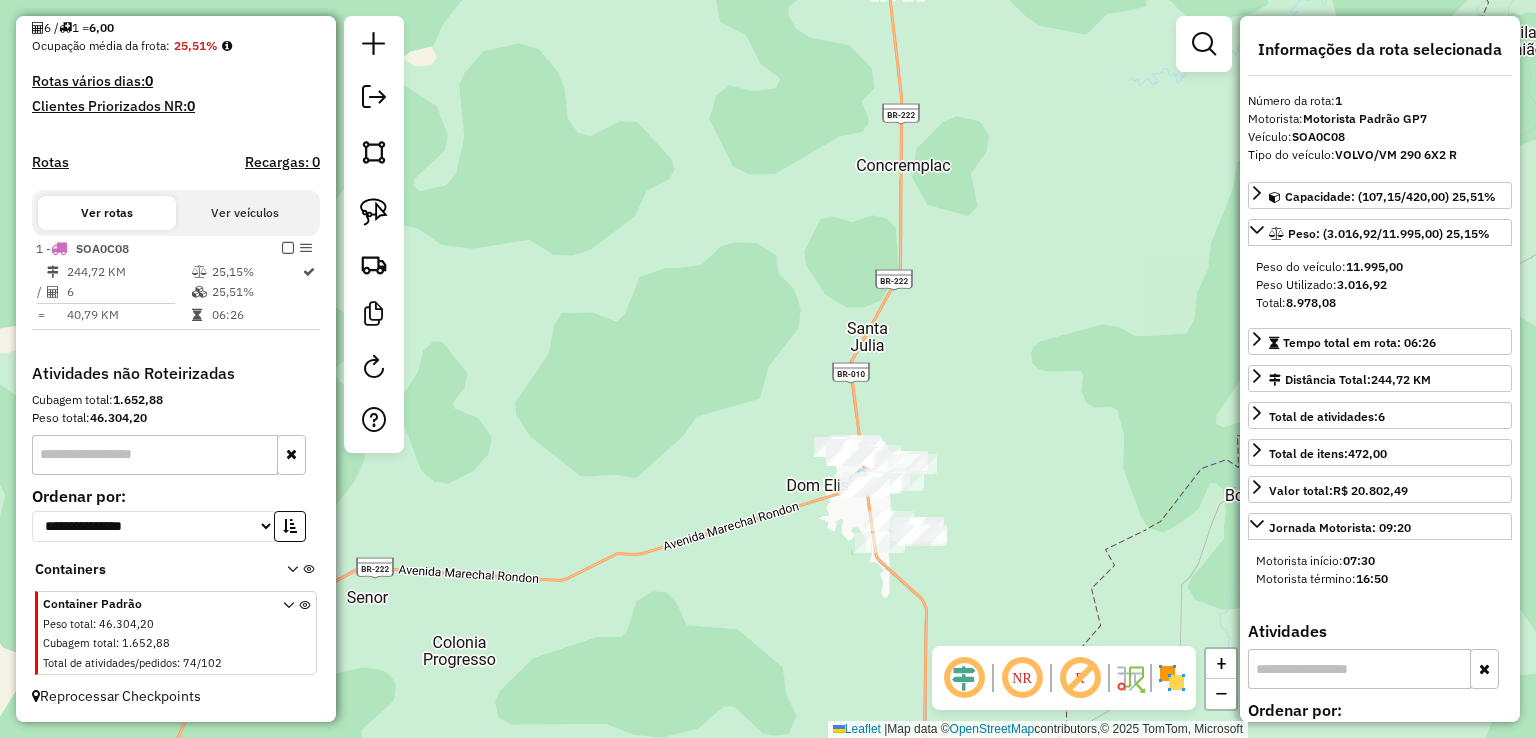 drag, startPoint x: 912, startPoint y: 399, endPoint x: 867, endPoint y: 357, distance: 61.554855 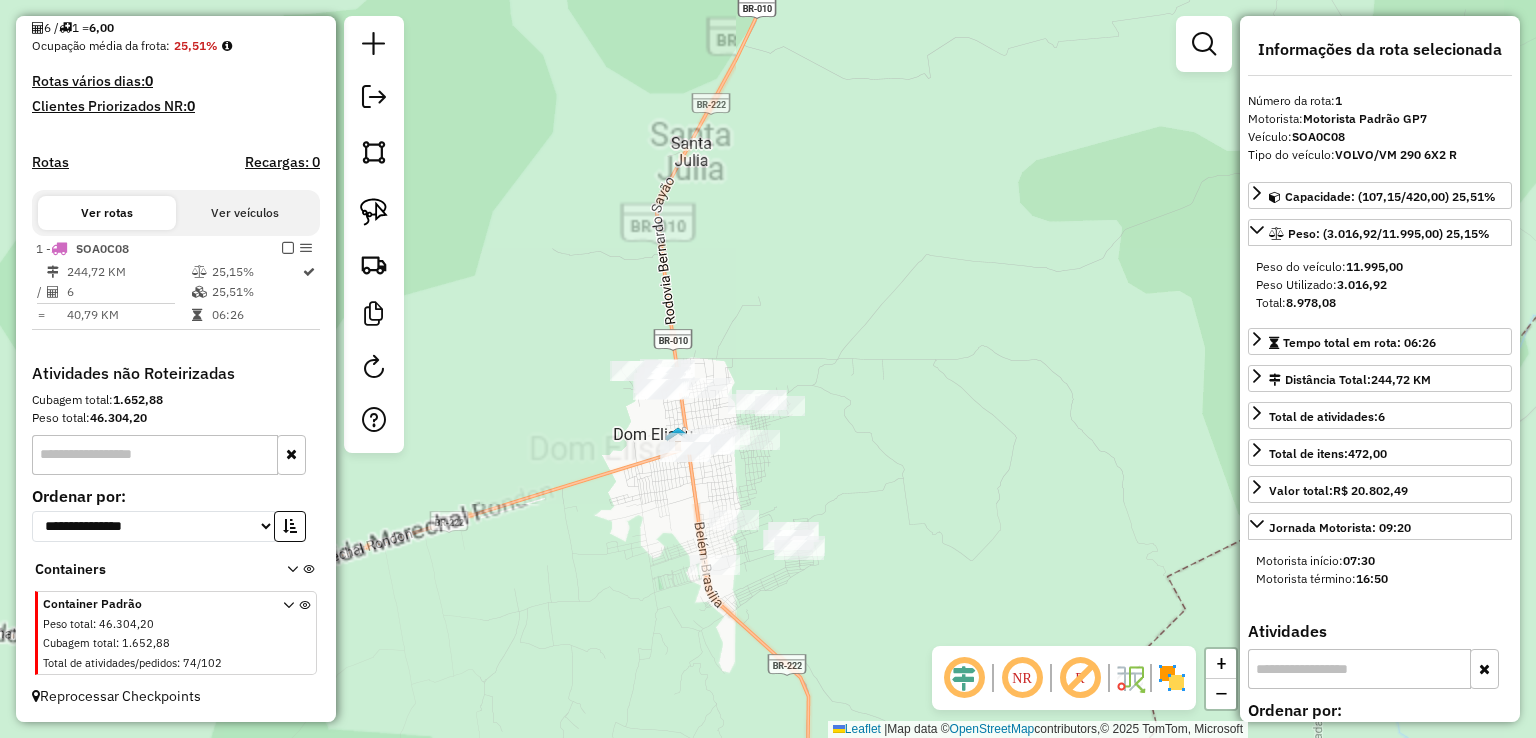 click on "6376 - COMERCIAL MIRANDA  Endereço:  Rua [NAME] 98   Bairro: [BAIRRO] ([CITY] / [STATE])   Pedidos:  02983240   Valor total: R$ 207,35   Exibir todos   Cubagem: 1,15  Peso: 32,91  Tempo dirigindo: 00:01   Distância prevista: 0,895 km (53,70 km/h)   Janela utilizada início: 07:00   Horário previsto de chegada: 04/08/2025 09:09   Tempo de atendimento: 00:01   Janela utilizada término: 16:00   Horário previsto de saída: 04/08/2025 09:10   Total de itens: 6,00   Quantidade pallets: 0,027  × Janela de atendimento Grade de atendimento Capacidade Transportadoras Veículos Cliente Pedidos  Rotas Selecione os dias de semana para filtrar as janelas de atendimento  Seg   Ter   Qua   Qui   Sex   Sáb   Dom  Informe o período da janela de atendimento: De: Até:  Filtrar exatamente a janela do cliente  Considerar janela de atendimento padrão  Selecione os dias de semana para filtrar as grades de atendimento  Seg   Ter   Qua   Qui   Sex   Sáb   Dom   Considerar clientes sem dia de atendimento cadastrado  De:" 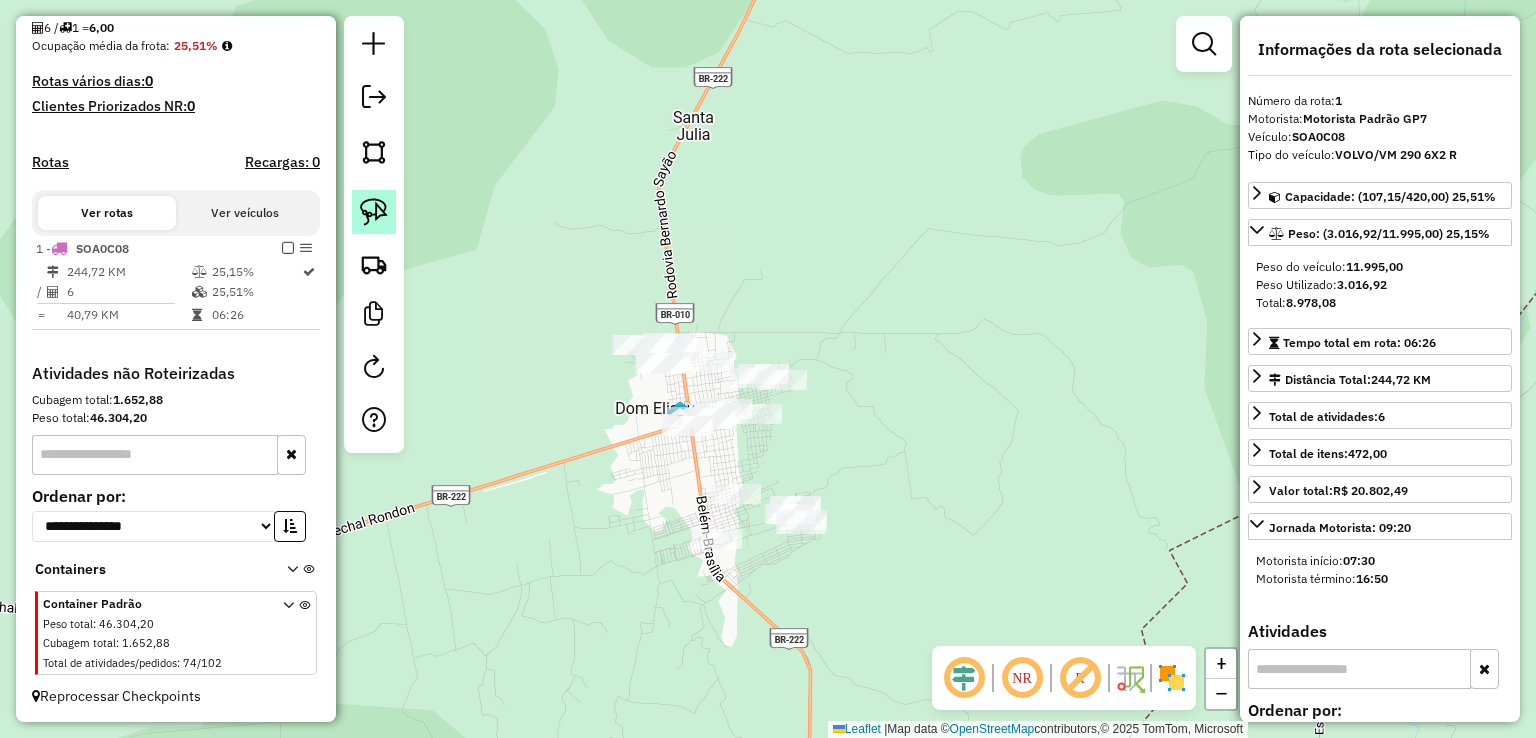 click 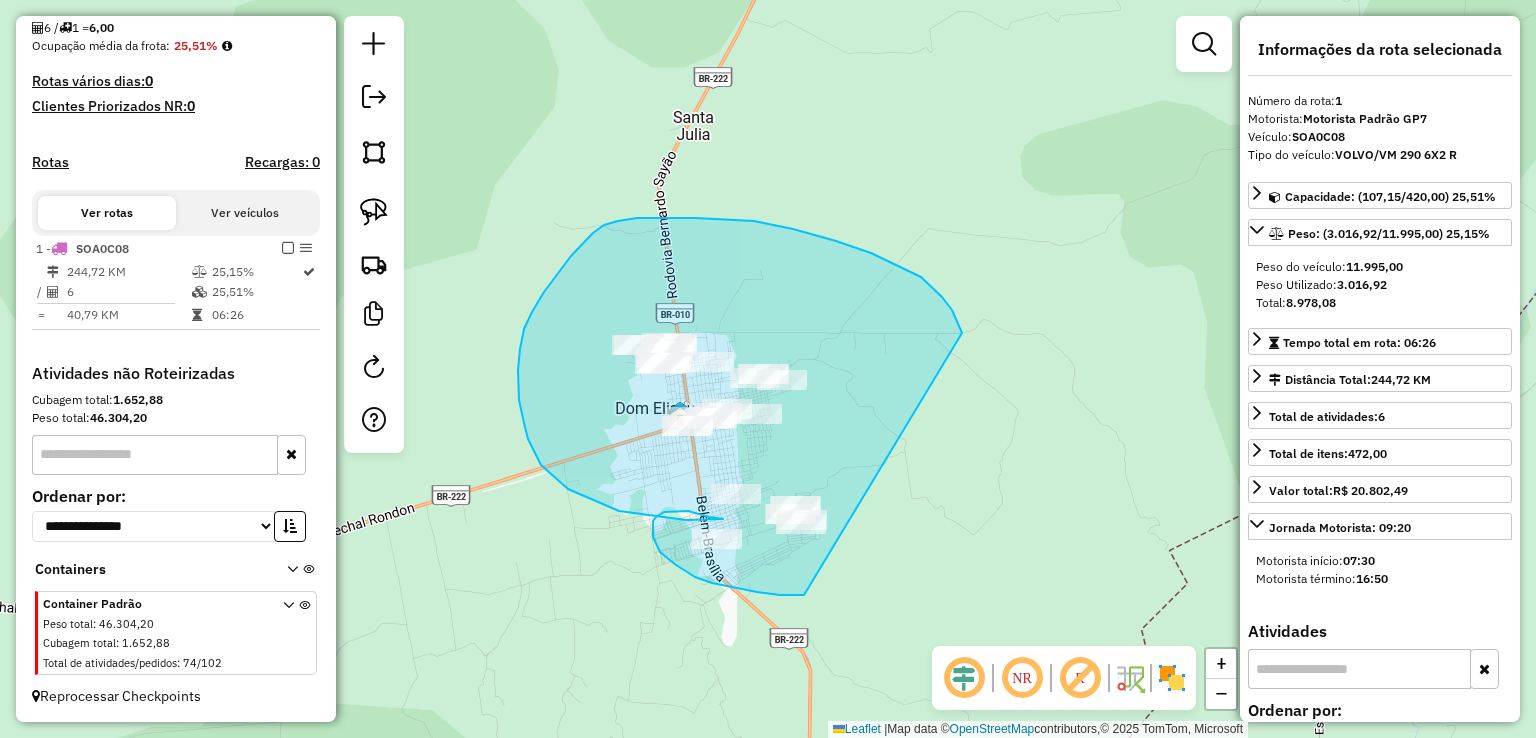 drag, startPoint x: 942, startPoint y: 297, endPoint x: 932, endPoint y: 440, distance: 143.34923 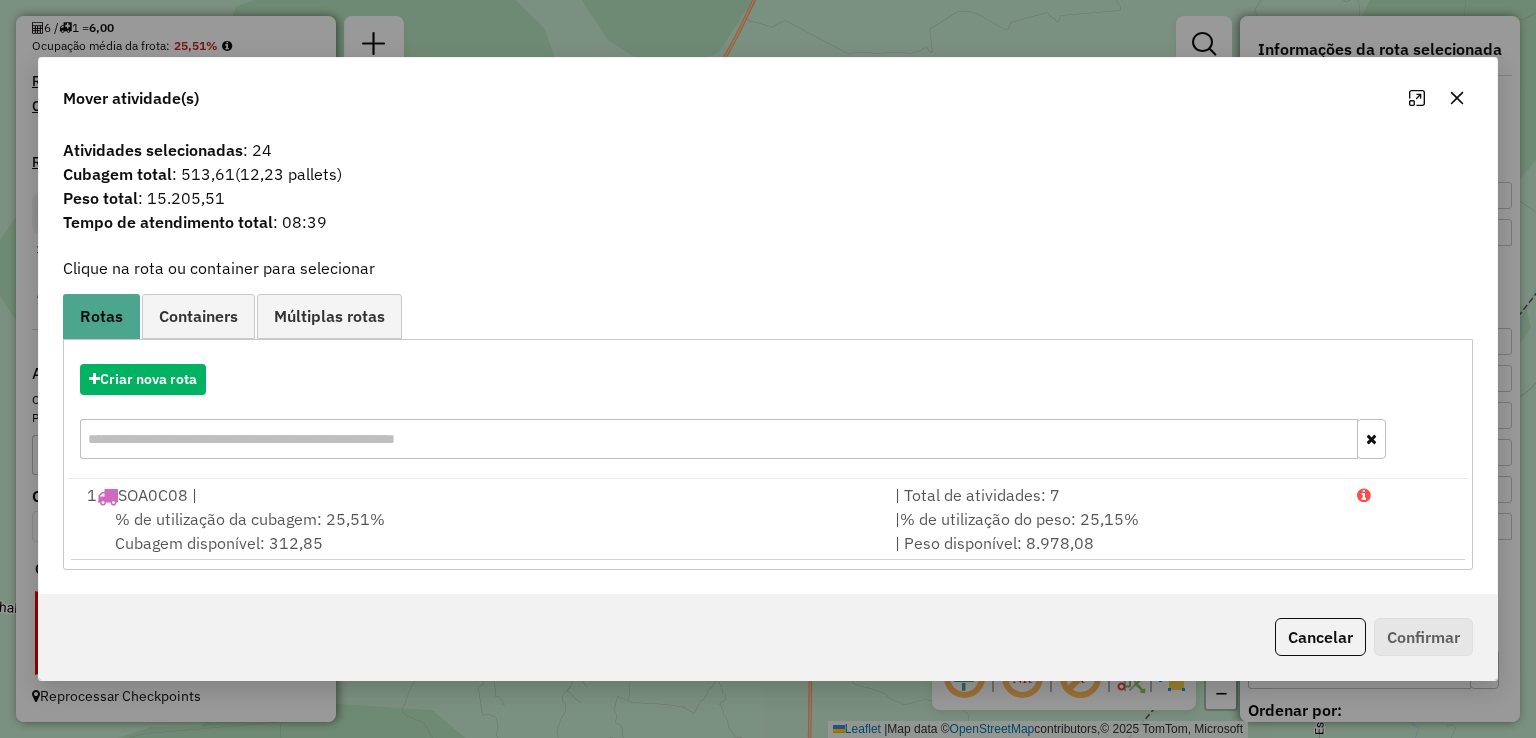 click on "Criar nova rota" at bounding box center [767, 414] 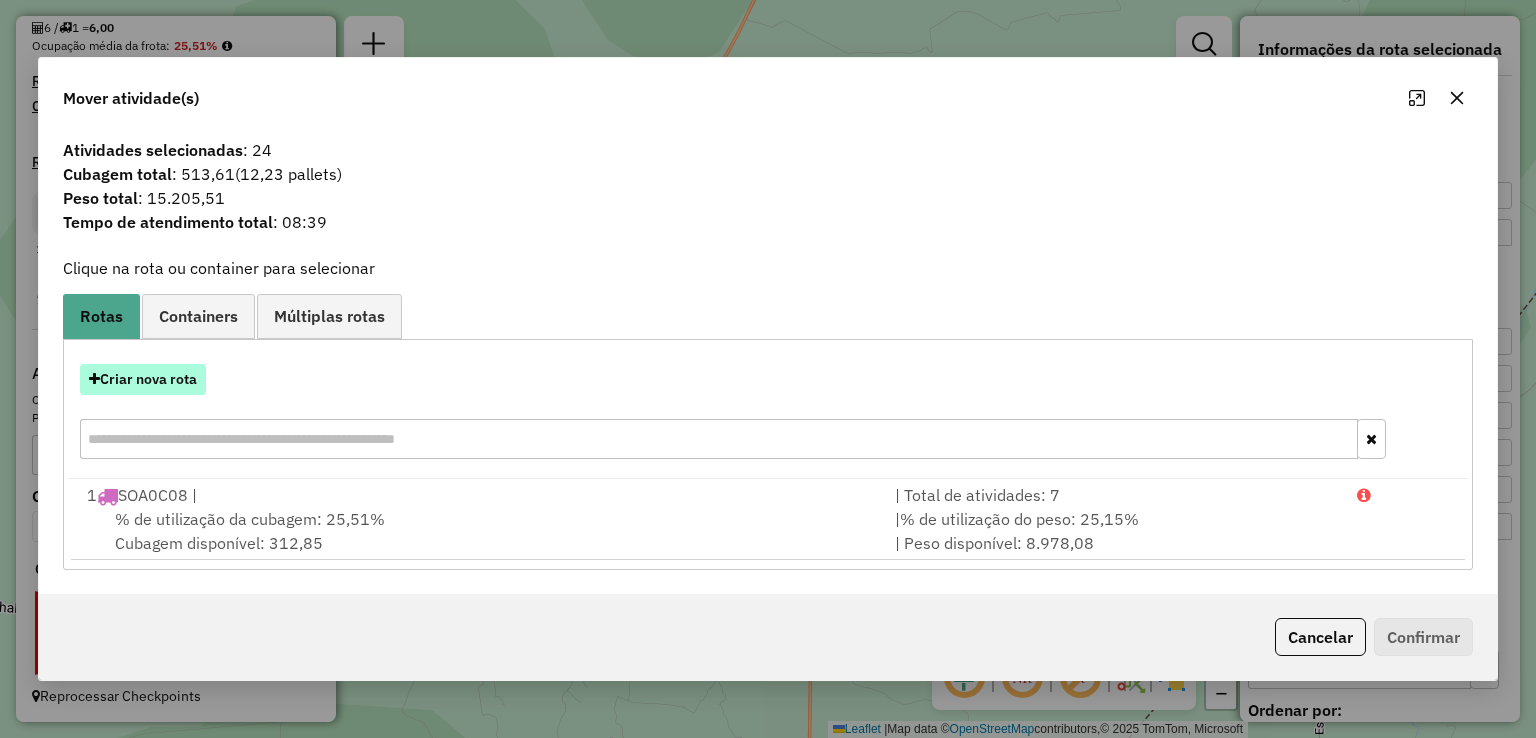 click on "Criar nova rota" at bounding box center (143, 379) 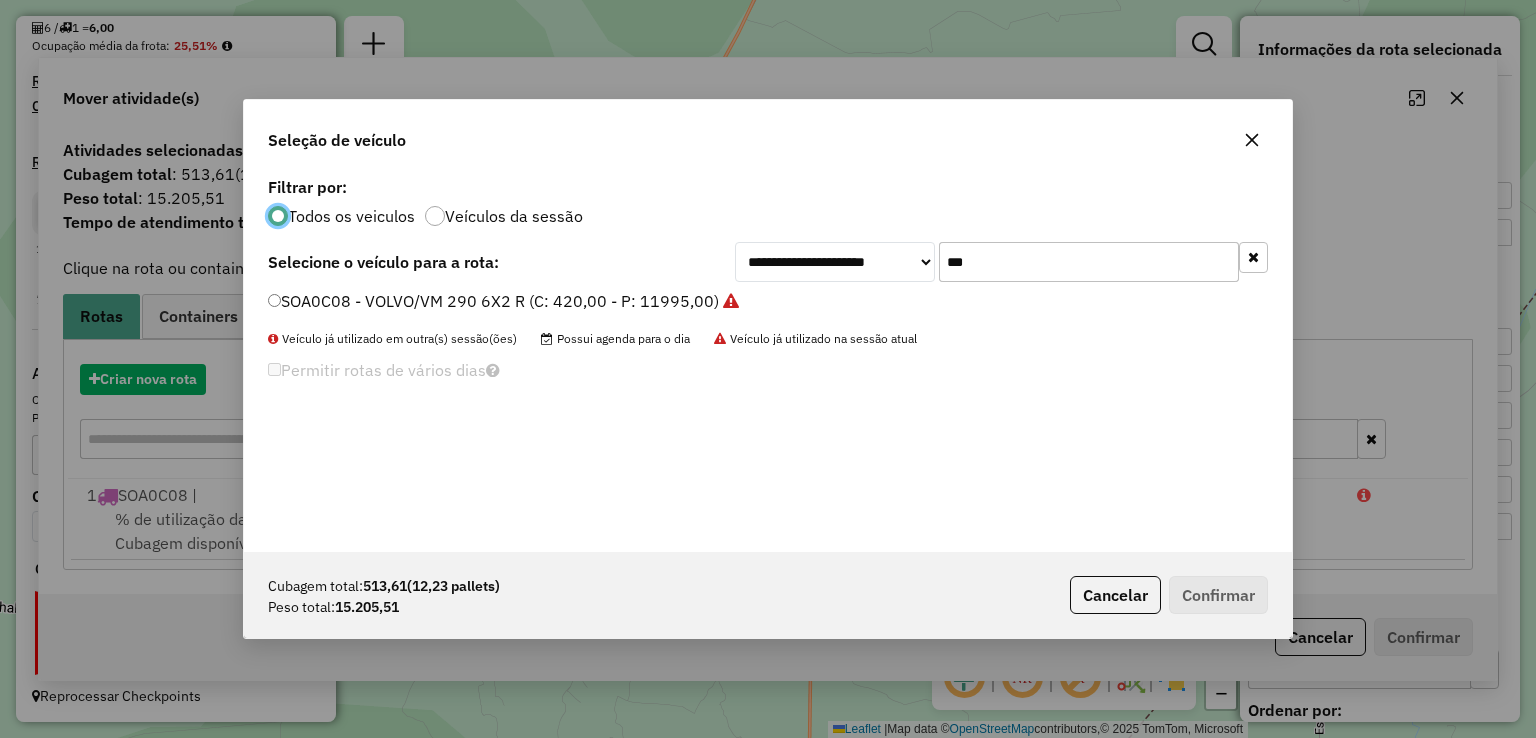 scroll, scrollTop: 10, scrollLeft: 6, axis: both 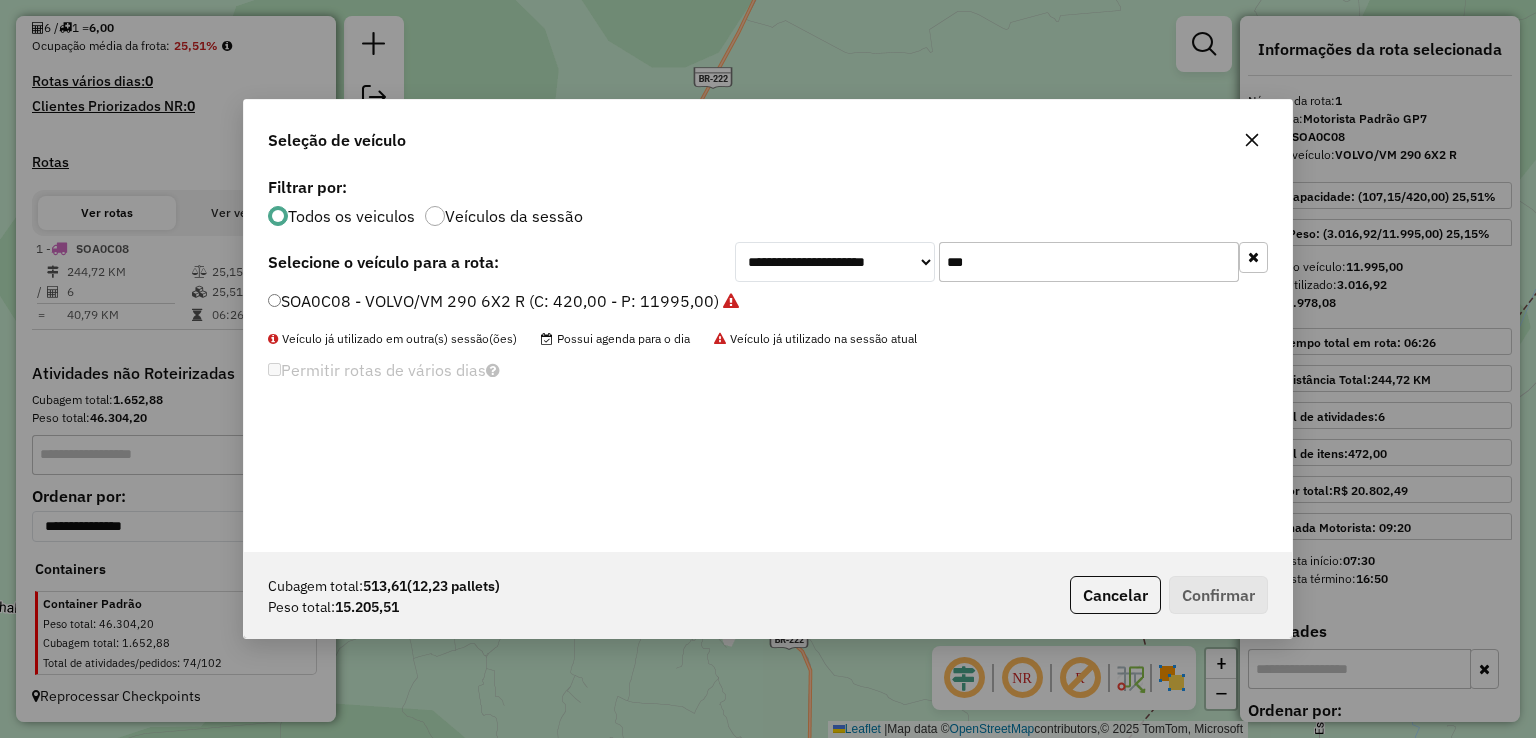 drag, startPoint x: 1090, startPoint y: 245, endPoint x: 683, endPoint y: 243, distance: 407.0049 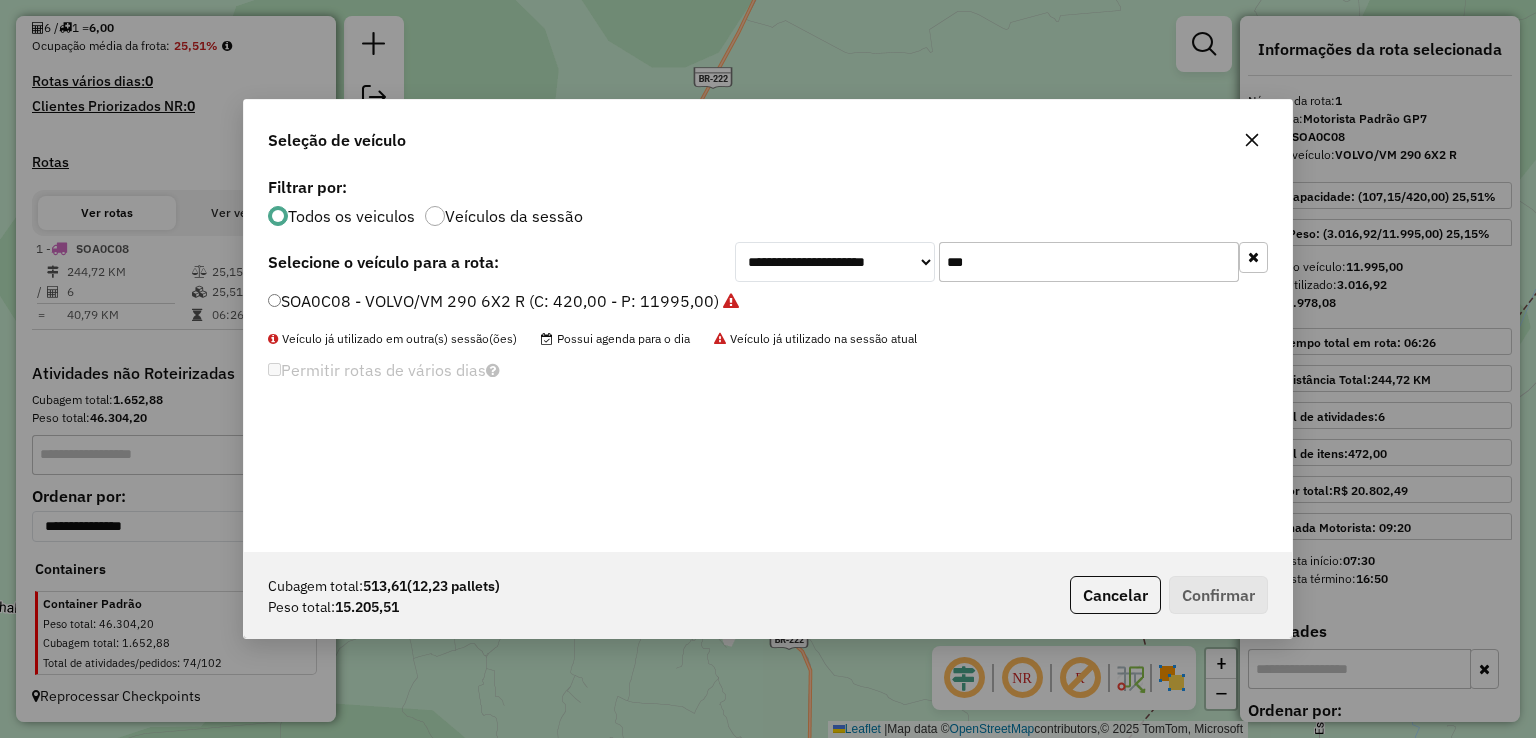 type on "*" 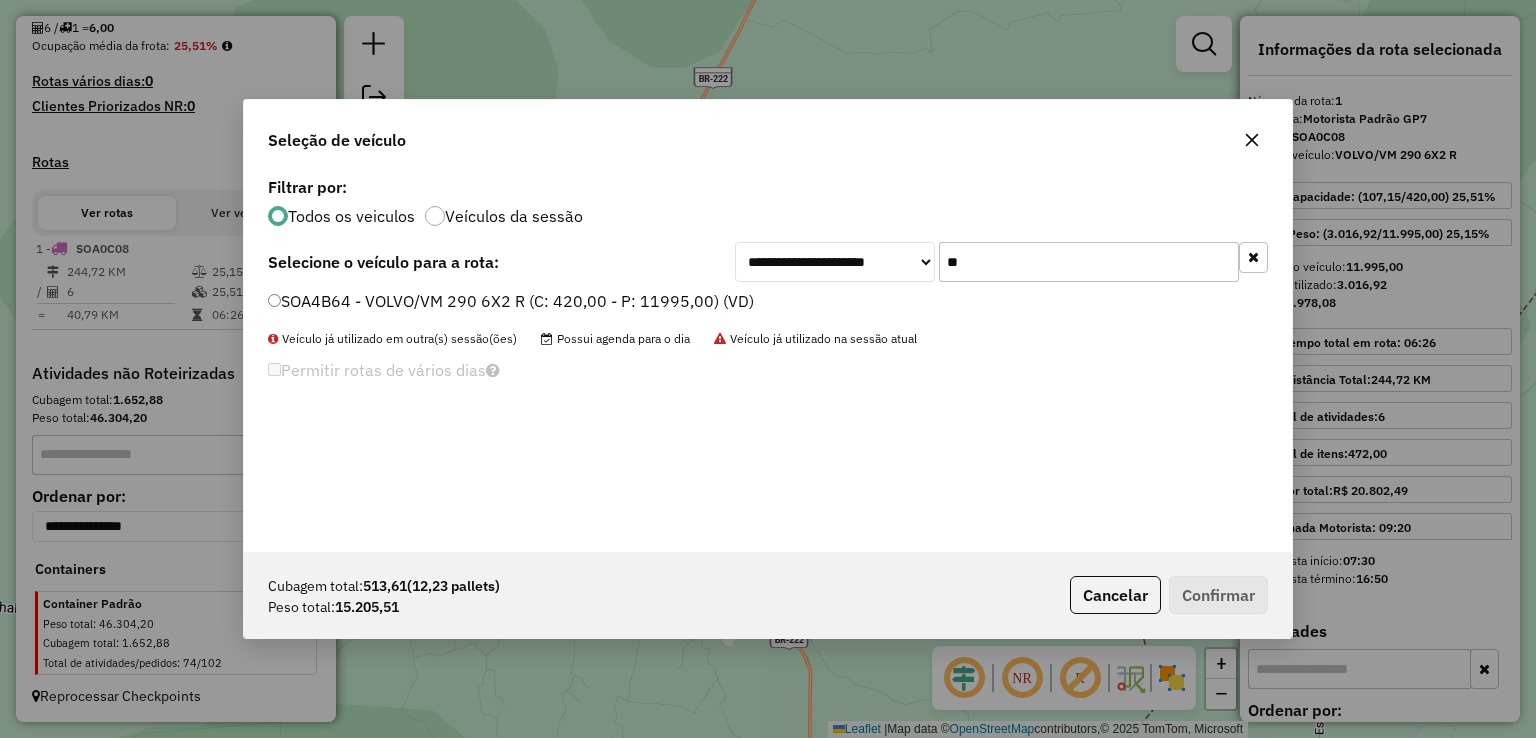 type on "**" 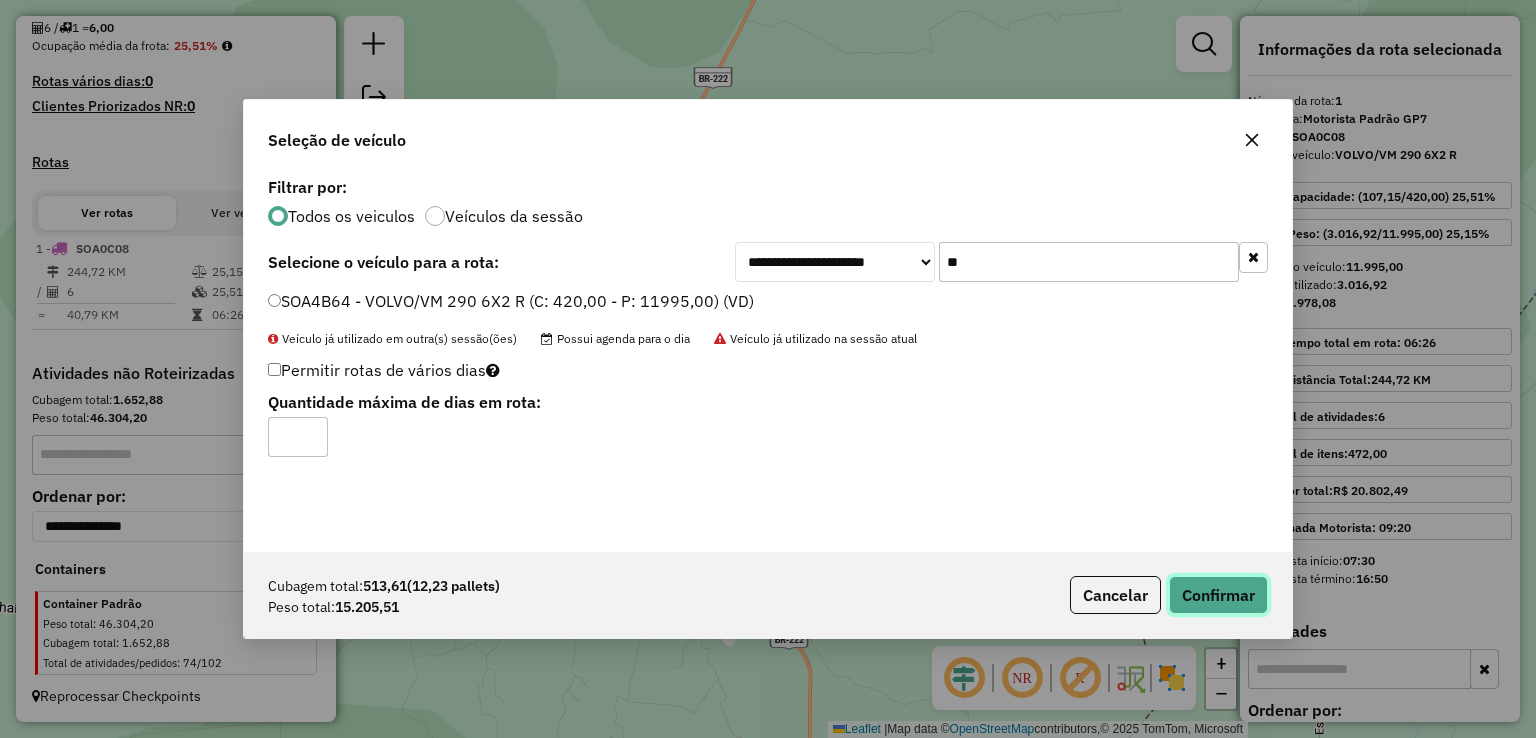 click on "Confirmar" 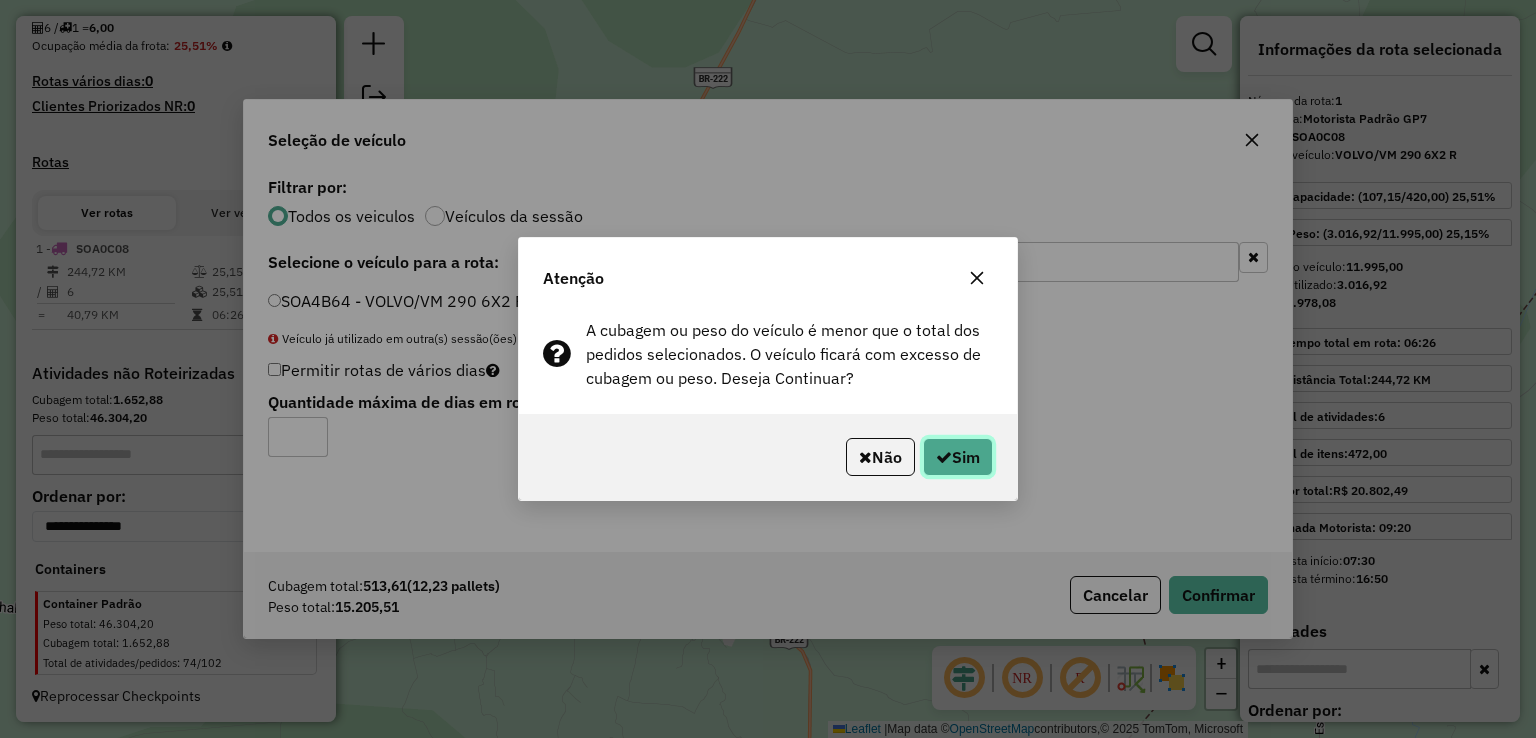 click on "Sim" 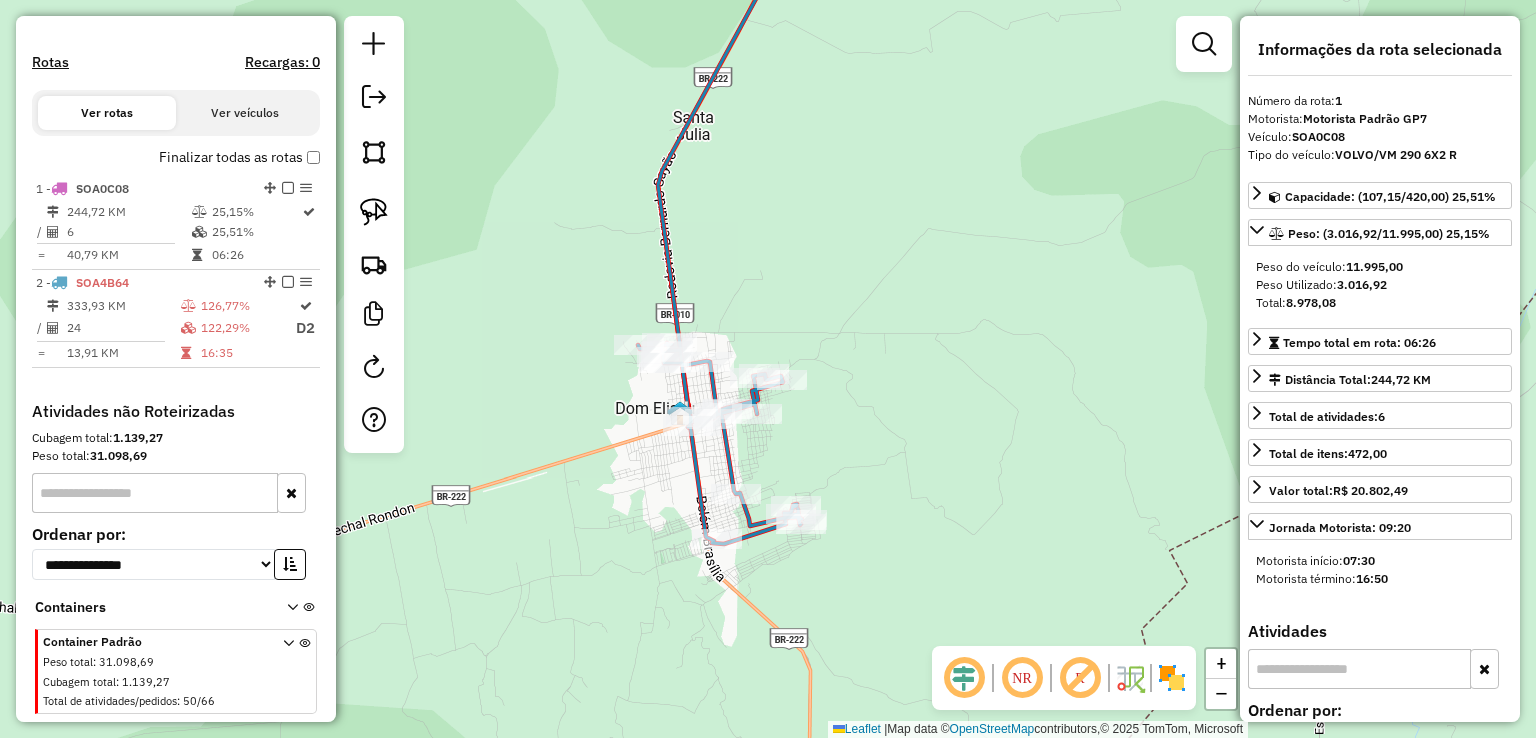 scroll, scrollTop: 628, scrollLeft: 0, axis: vertical 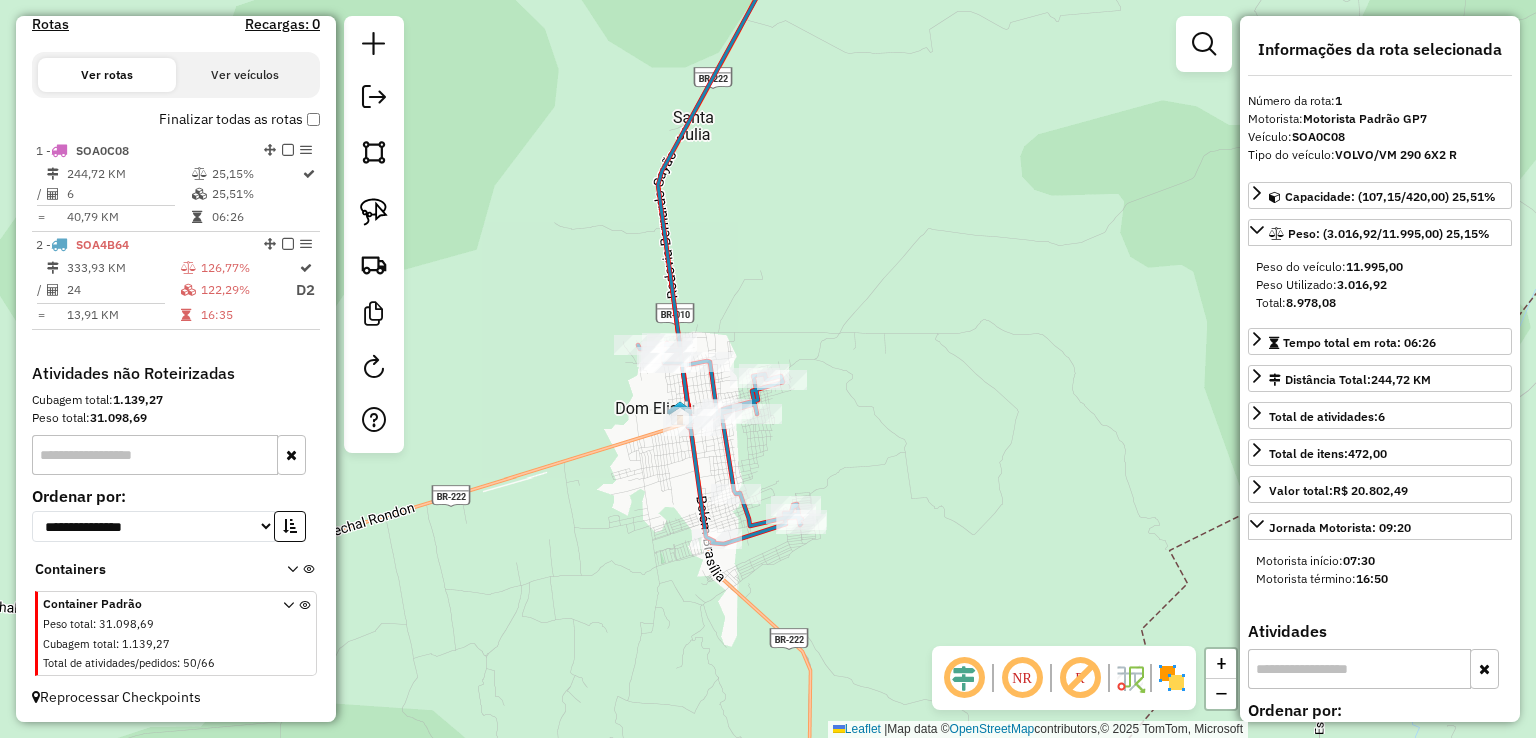 click on "Janela de atendimento Grade de atendimento Capacidade Transportadoras Veículos Cliente Pedidos  Rotas Selecione os dias de semana para filtrar as janelas de atendimento  Seg   Ter   Qua   Qui   Sex   Sáb   Dom  Informe o período da janela de atendimento: De: Até:  Filtrar exatamente a janela do cliente  Considerar janela de atendimento padrão  Selecione os dias de semana para filtrar as grades de atendimento  Seg   Ter   Qua   Qui   Sex   Sáb   Dom   Considerar clientes sem dia de atendimento cadastrado  Clientes fora do dia de atendimento selecionado Filtrar as atividades entre os valores definidos abaixo:  Peso mínimo:   Peso máximo:   Cubagem mínima:   Cubagem máxima:   De:   Até:  Filtrar as atividades entre o tempo de atendimento definido abaixo:  De:   Até:   Considerar capacidade total dos clientes não roteirizados Transportadora: Selecione um ou mais itens Tipo de veículo: Selecione um ou mais itens Veículo: Selecione um ou mais itens Motorista: Selecione um ou mais itens Nome: Rótulo:" 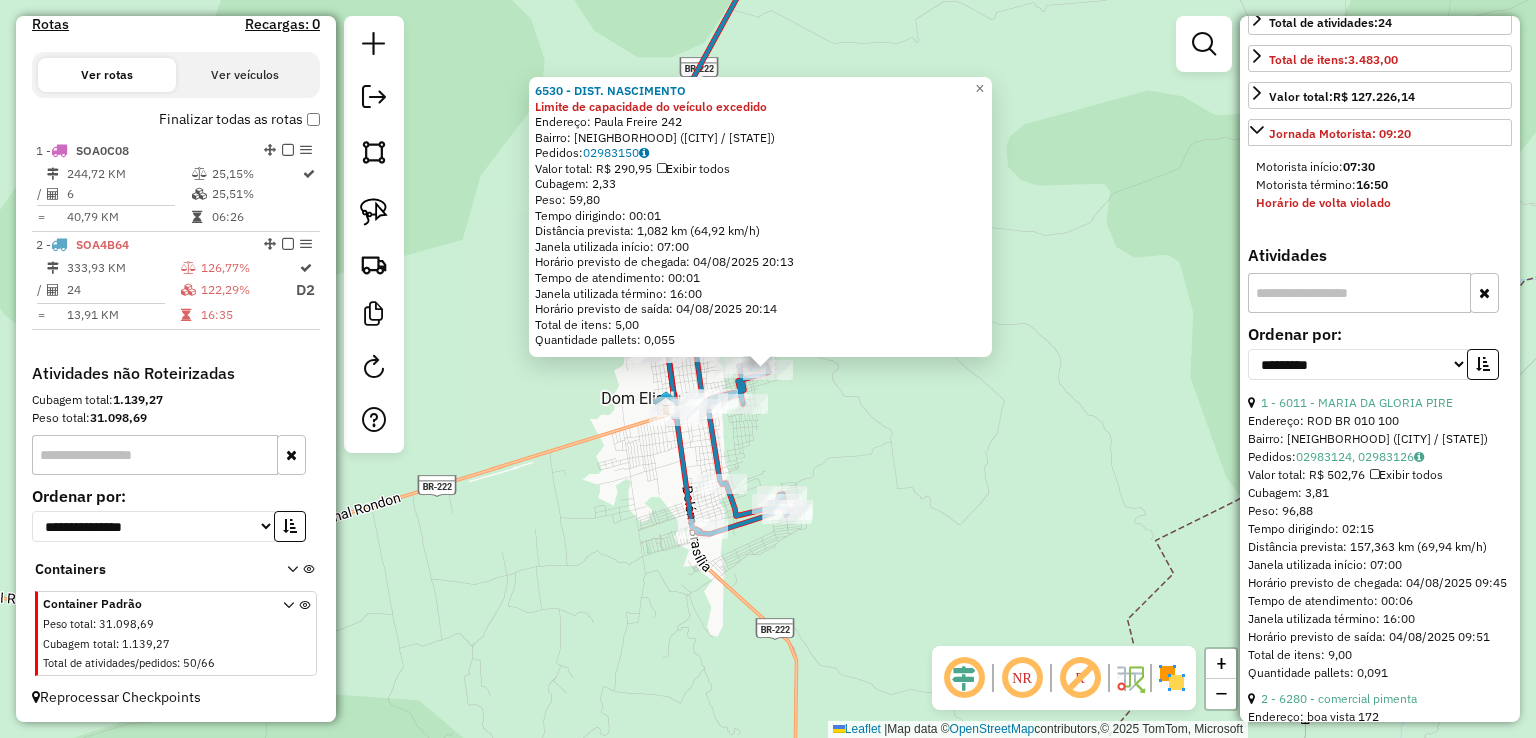 scroll, scrollTop: 500, scrollLeft: 0, axis: vertical 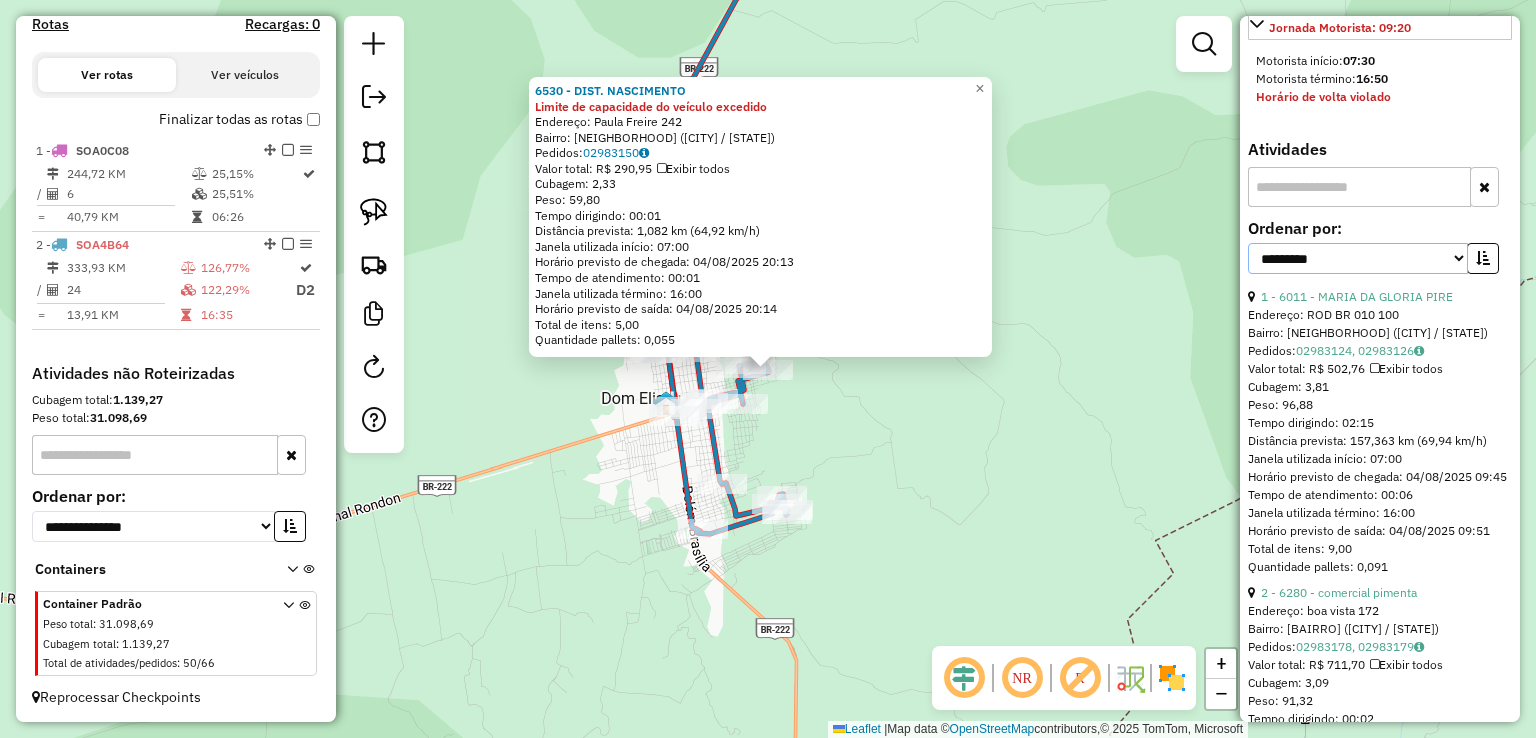 click on "**********" at bounding box center [1358, 258] 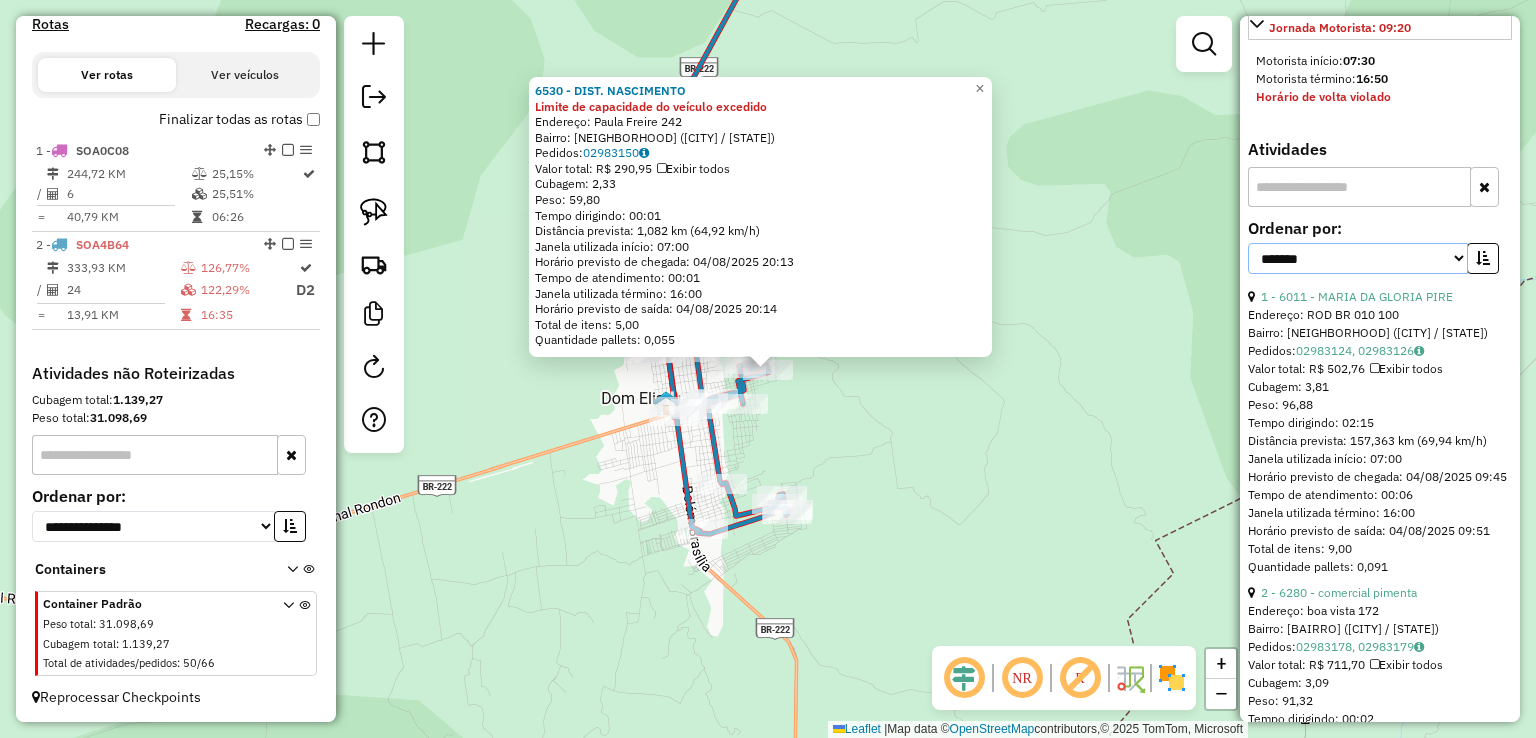 click on "**********" at bounding box center [1358, 258] 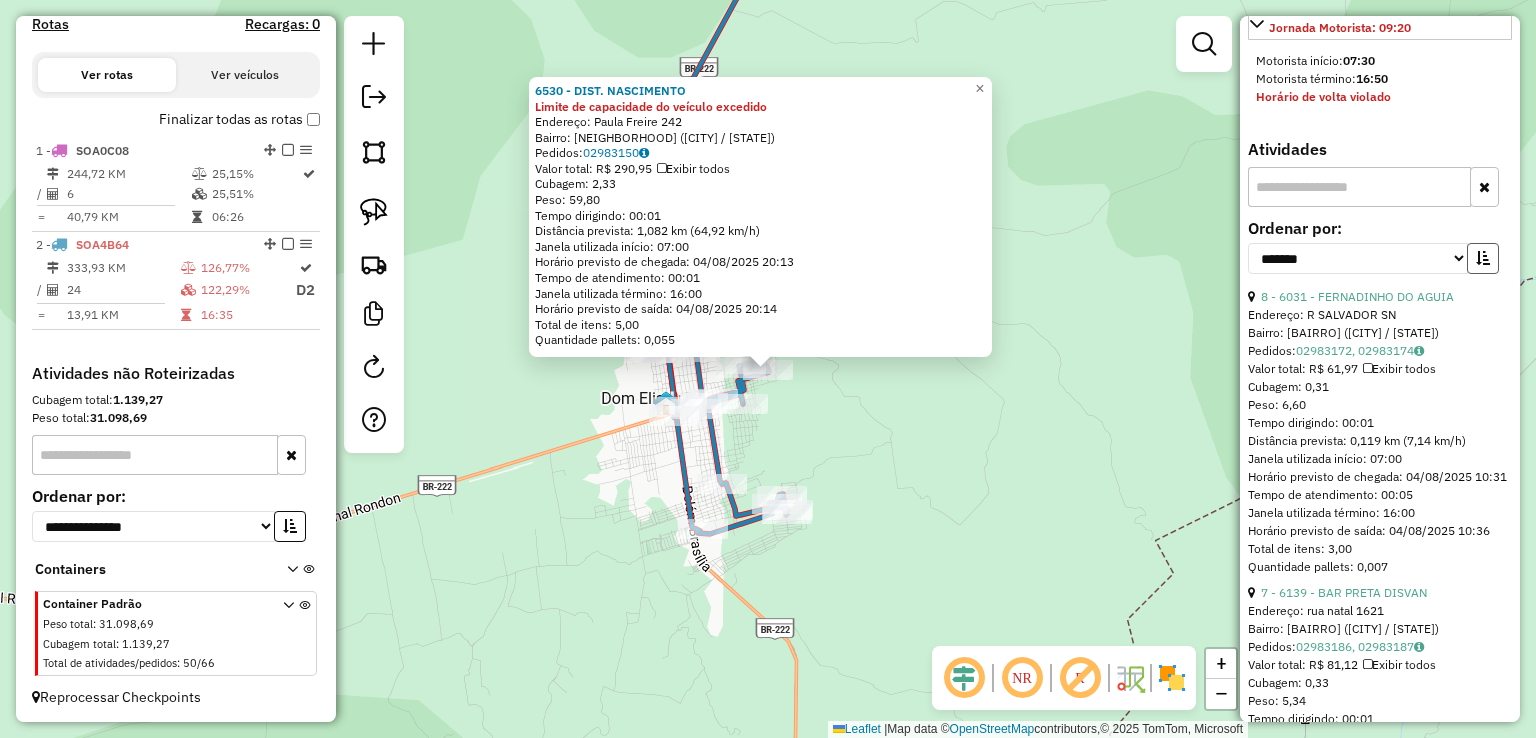 click at bounding box center [1483, 258] 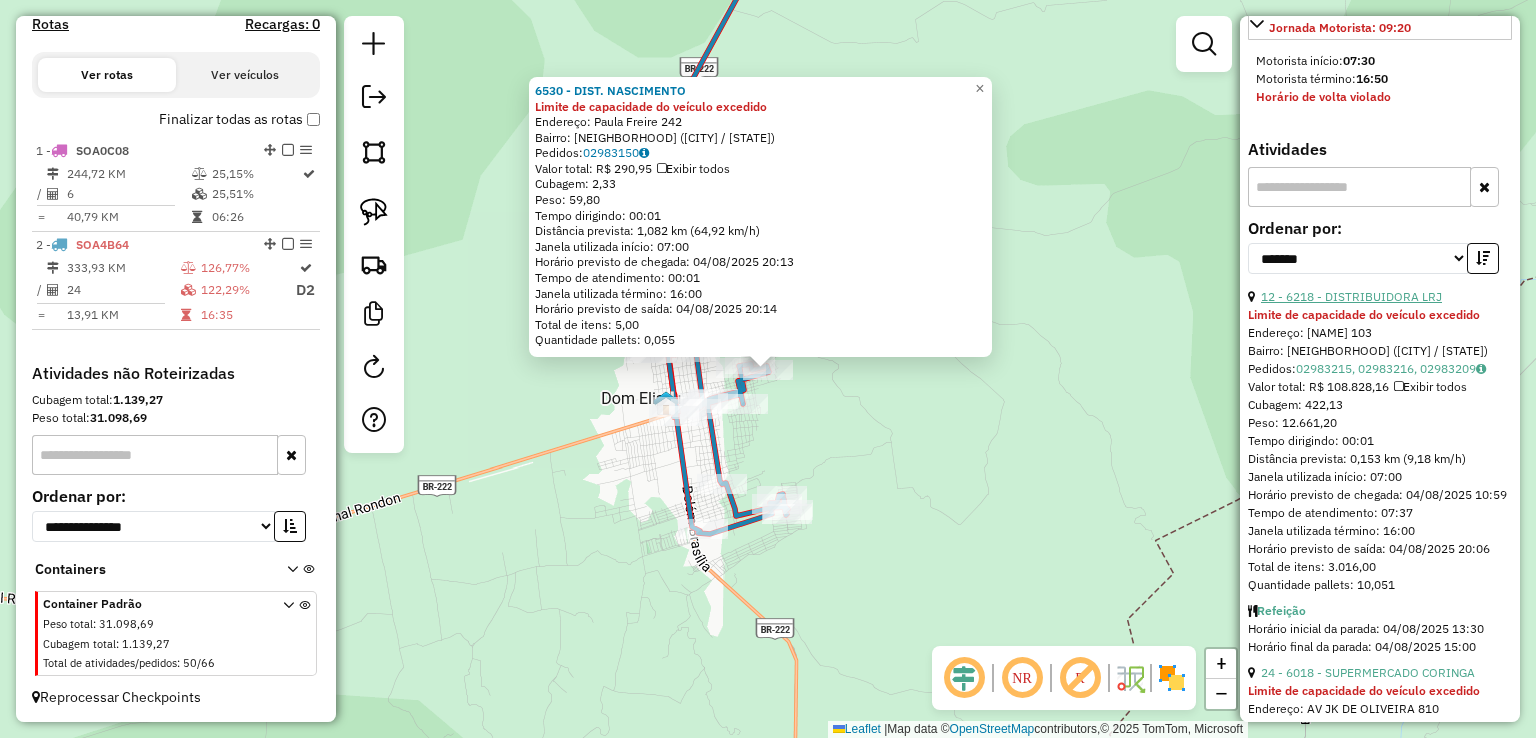 click on "12 - 6218 - DISTRIBUIDORA LRJ" at bounding box center (1351, 296) 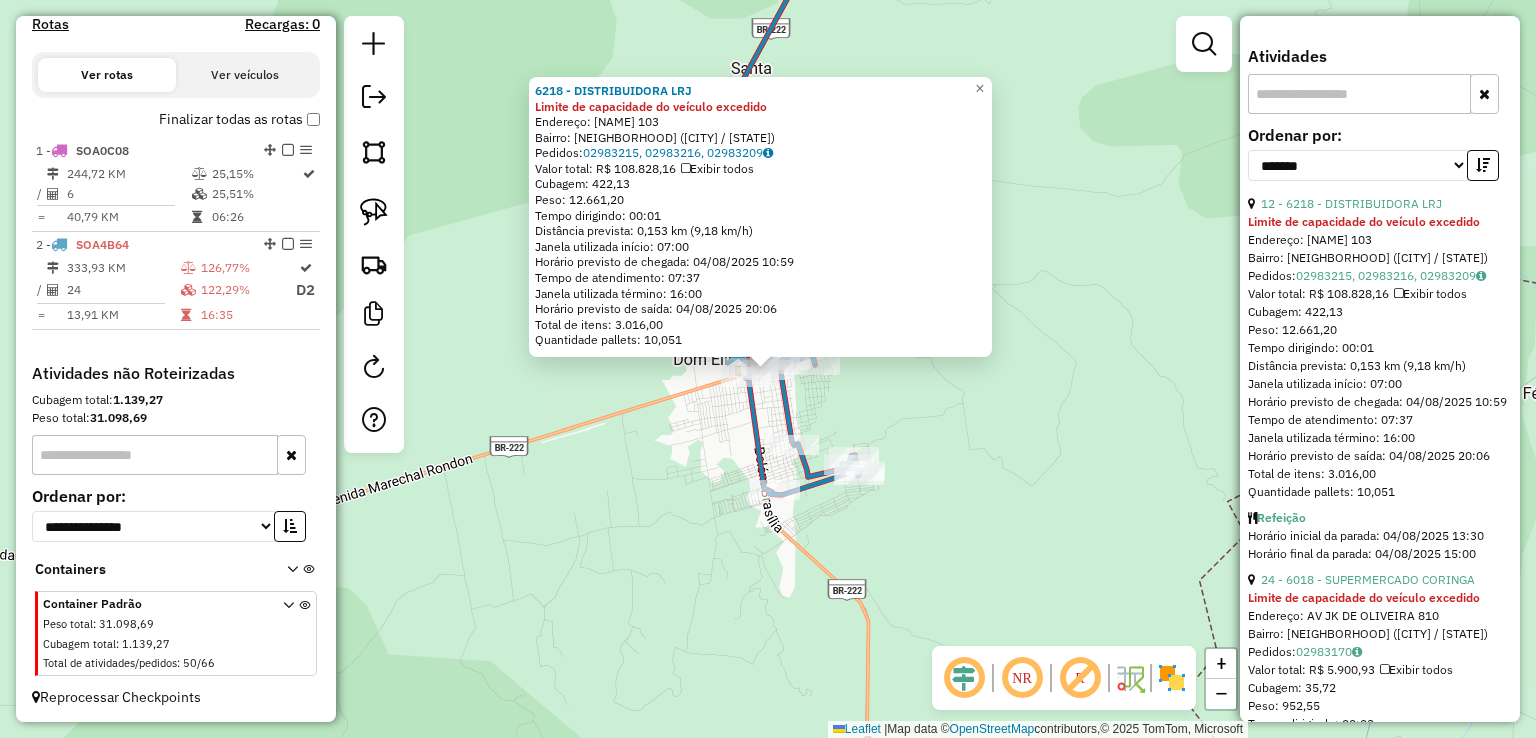 scroll, scrollTop: 700, scrollLeft: 0, axis: vertical 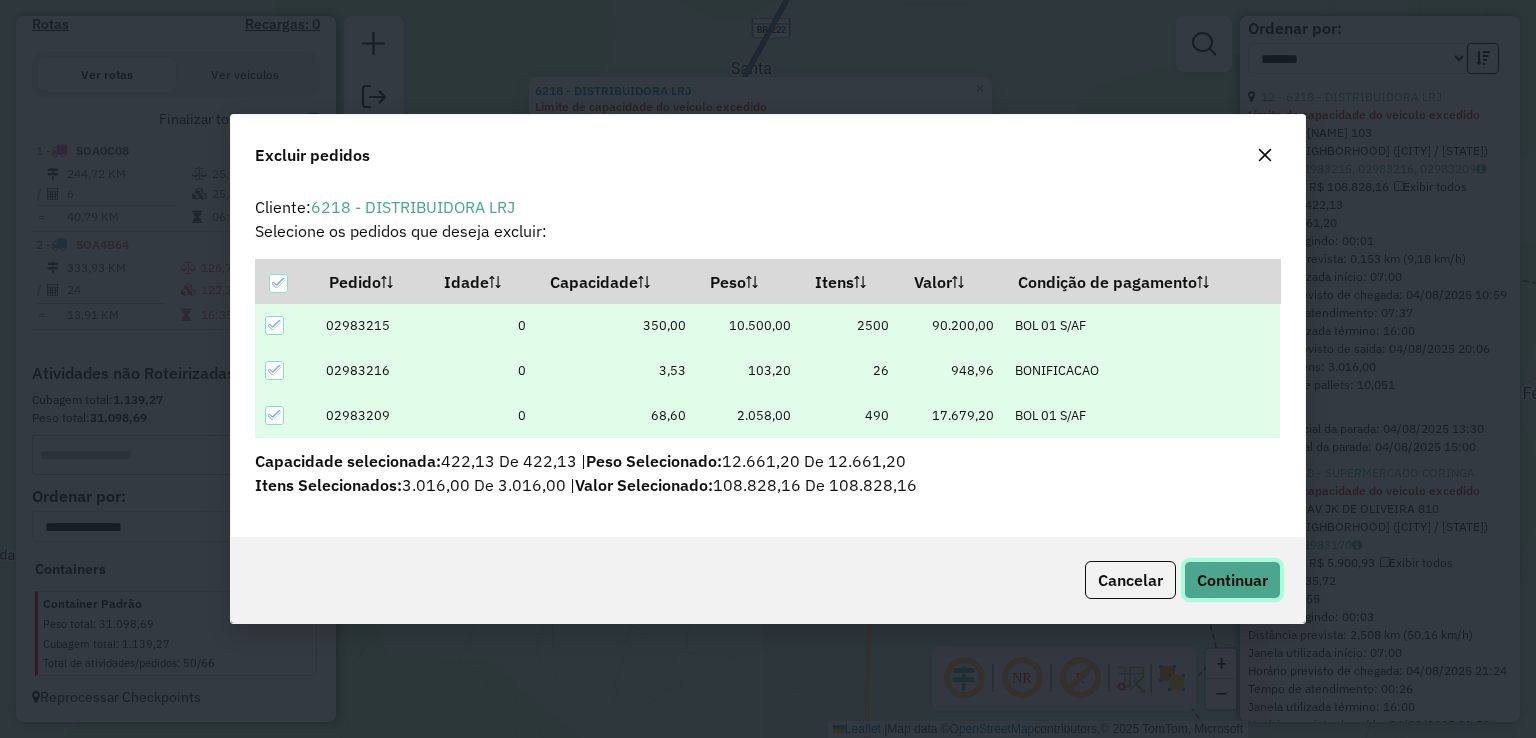 click on "Continuar" 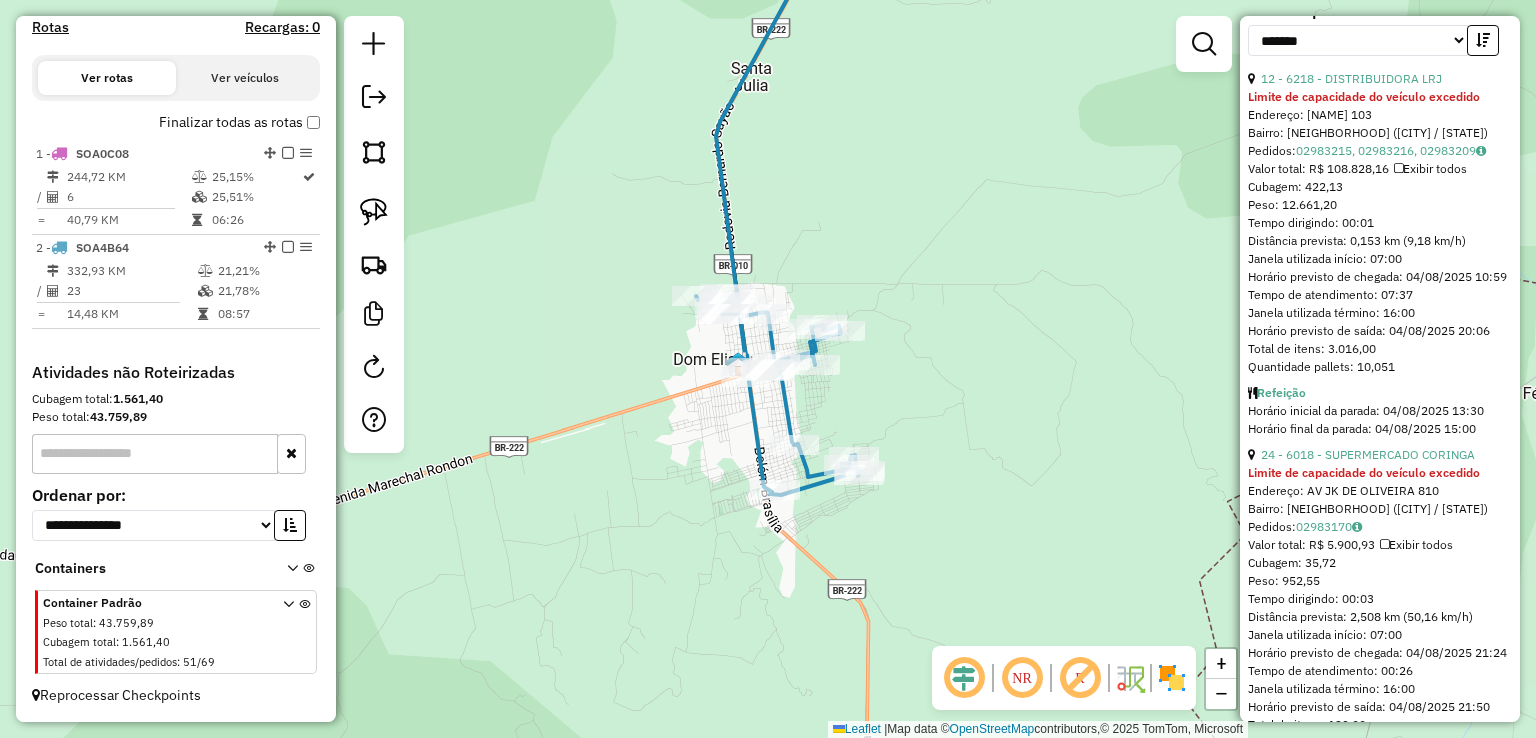 scroll, scrollTop: 624, scrollLeft: 0, axis: vertical 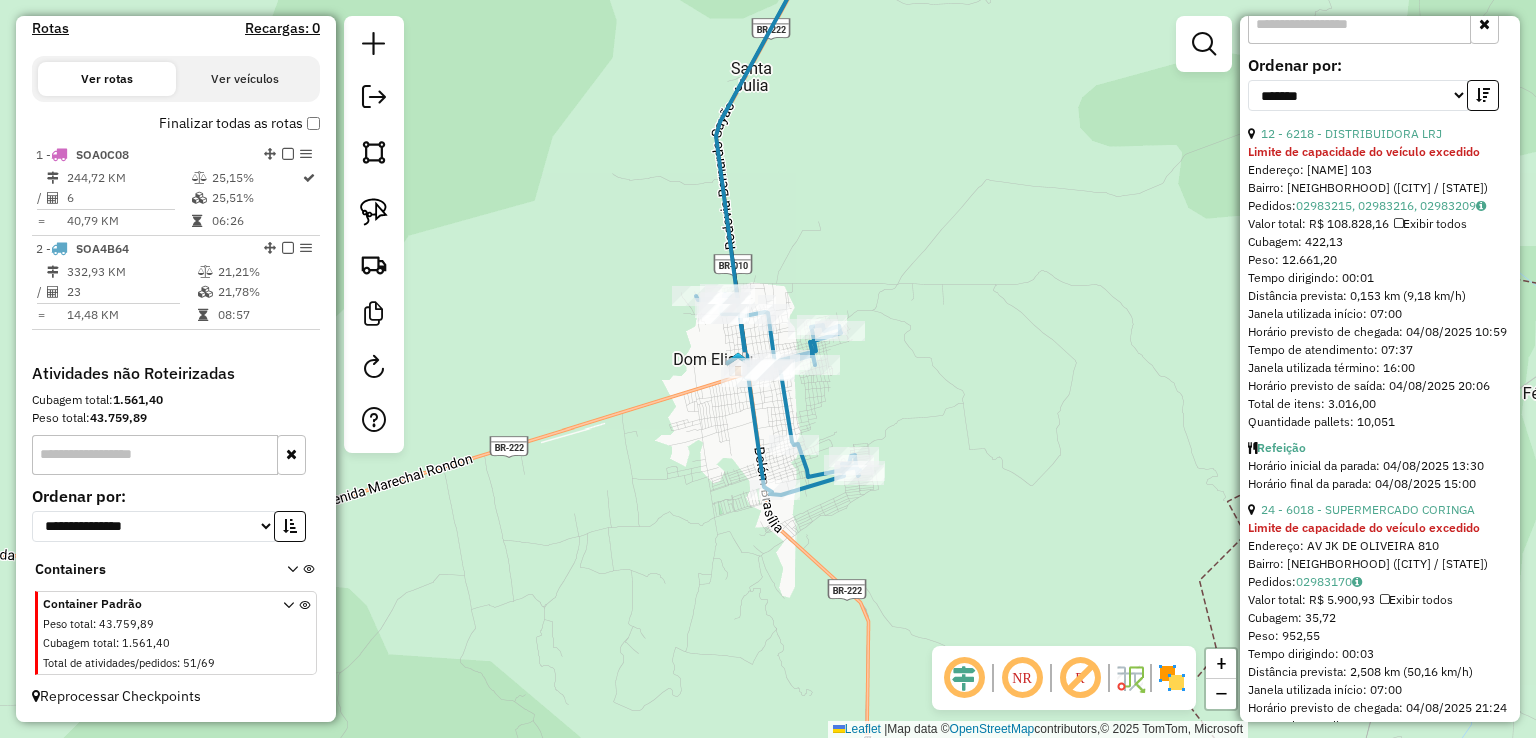 click on "Janela de atendimento Grade de atendimento Capacidade Transportadoras Veículos Cliente Pedidos  Rotas Selecione os dias de semana para filtrar as janelas de atendimento  Seg   Ter   Qua   Qui   Sex   Sáb   Dom  Informe o período da janela de atendimento: De: Até:  Filtrar exatamente a janela do cliente  Considerar janela de atendimento padrão  Selecione os dias de semana para filtrar as grades de atendimento  Seg   Ter   Qua   Qui   Sex   Sáb   Dom   Considerar clientes sem dia de atendimento cadastrado  Clientes fora do dia de atendimento selecionado Filtrar as atividades entre os valores definidos abaixo:  Peso mínimo:   Peso máximo:   Cubagem mínima:   Cubagem máxima:   De:   Até:  Filtrar as atividades entre o tempo de atendimento definido abaixo:  De:   Até:   Considerar capacidade total dos clientes não roteirizados Transportadora: Selecione um ou mais itens Tipo de veículo: Selecione um ou mais itens Veículo: Selecione um ou mais itens Motorista: Selecione um ou mais itens Nome: Rótulo:" 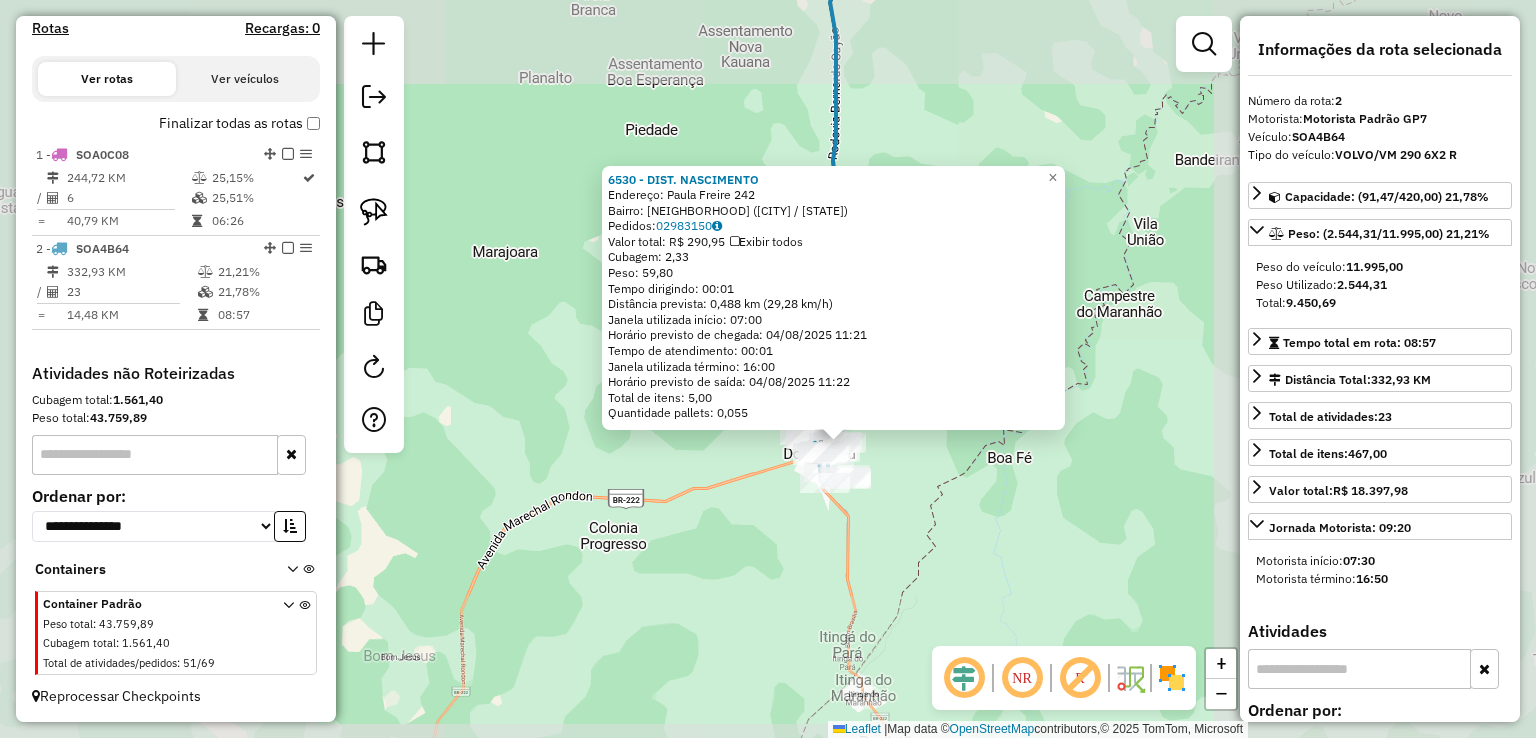 click on "6530 - DIST. NASCIMENTO  Endereço:  [NAME] [NUMBER]   Bairro: [BAIRRO] ([CITY] / [STATE])   Pedidos:  02983150   Valor total: R$ 290,95   Exibir todos   Cubagem: 2,33  Peso: 59,80  Tempo dirigindo: 00:01   Distância prevista: 0,488 km (29,28 km/h)   Janela utilizada início: 07:00   Horário previsto de chegada: 04/08/2025 11:21   Tempo de atendimento: 00:01   Janela utilizada término: 16:00   Horário previsto de saída: 04/08/2025 11:22   Total de itens: 5,00   Quantidade pallets: 0,055  × Janela de atendimento Grade de atendimento Capacidade Transportadoras Veículos Cliente Pedidos  Rotas Selecione os dias de semana para filtrar as janelas de atendimento  Seg   Ter   Qua   Qui   Sex   Sáb   Dom  Informe o período da janela de atendimento: De: Até:  Filtrar exatamente a janela do cliente  Considerar janela de atendimento padrão  Selecione os dias de semana para filtrar as grades de atendimento  Seg   Ter   Qua   Qui   Sex   Sáb   Dom   Considerar clientes sem dia de atendimento cadastrado +" 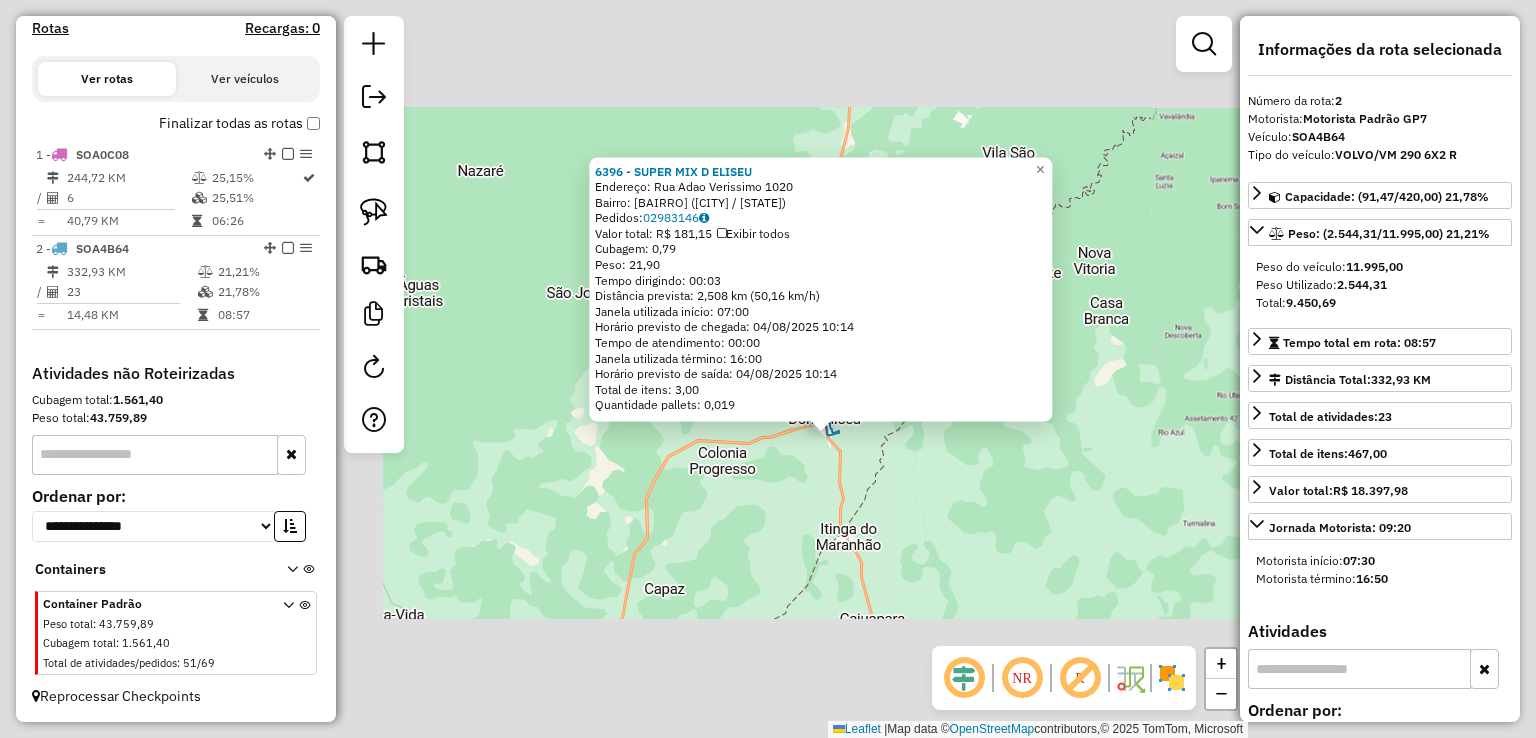 click on "6396 - SUPER MIX D ELISEU  Endereço:  Rua [NAME] [NUMBER]   Bairro: [BAIRRO] ([CITY] / [STATE])   Pedidos:  02983146   Valor total: R$ 181,15   Exibir todos   Cubagem: 0,79  Peso: 21,90  Tempo dirigindo: 00:03   Distância prevista: 2,508 km (50,16 km/h)   Janela utilizada início: 07:00   Horário previsto de chegada: 04/08/2025 10:14   Tempo de atendimento: 00:00   Janela utilizada término: 16:00   Horário previsto de saída: 04/08/2025 10:14   Total de itens: 3,00   Quantidade pallets: 0,019  × Janela de atendimento Grade de atendimento Capacidade Transportadoras Veículos Cliente Pedidos  Rotas Selecione os dias de semana para filtrar as janelas de atendimento  Seg   Ter   Qua   Qui   Sex   Sáb   Dom  Informe o período da janela de atendimento: De: Até:  Filtrar exatamente a janela do cliente  Considerar janela de atendimento padrão  Selecione os dias de semana para filtrar as grades de atendimento  Seg   Ter   Qua   Qui   Sex   Sáb   Dom   Clientes fora do dia de atendimento selecionado De:" 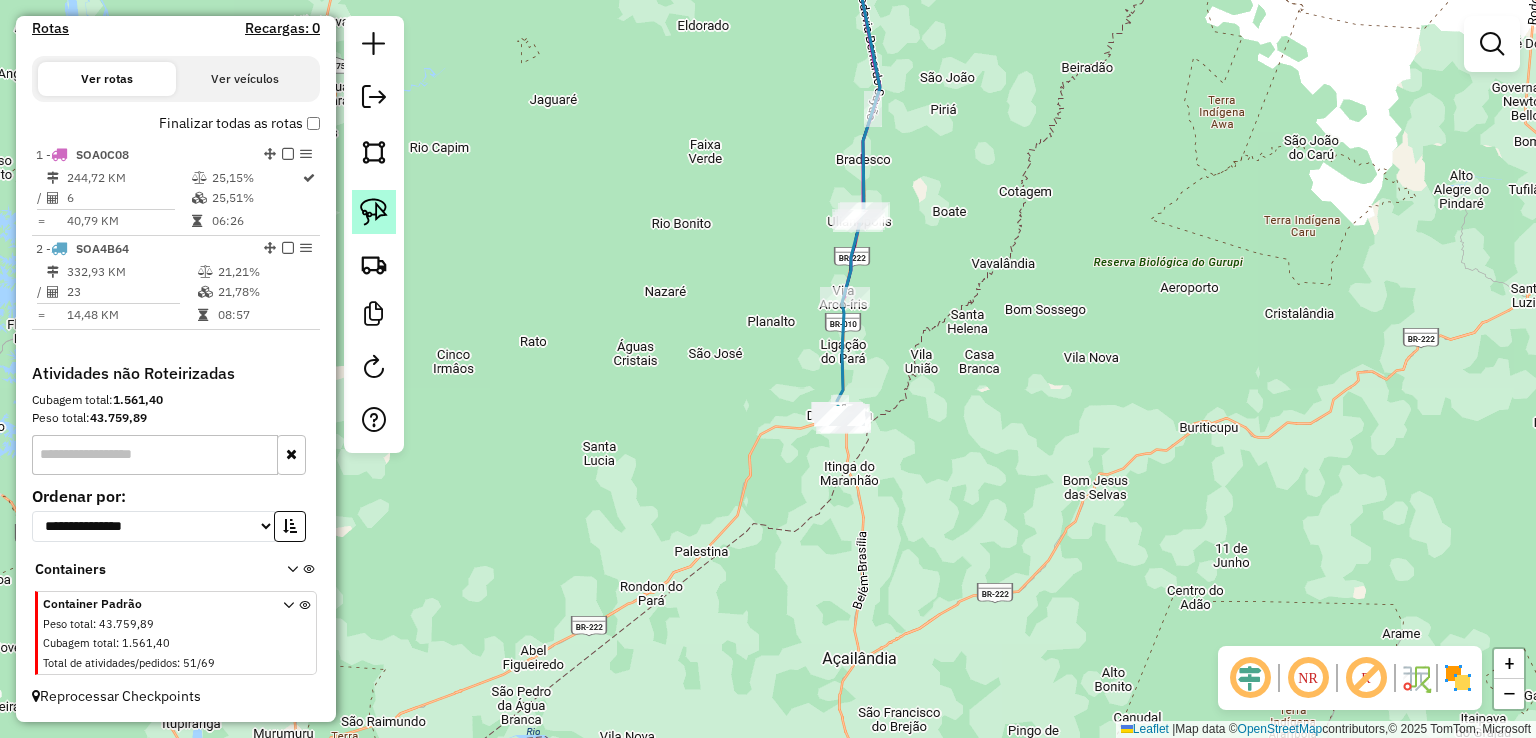 click 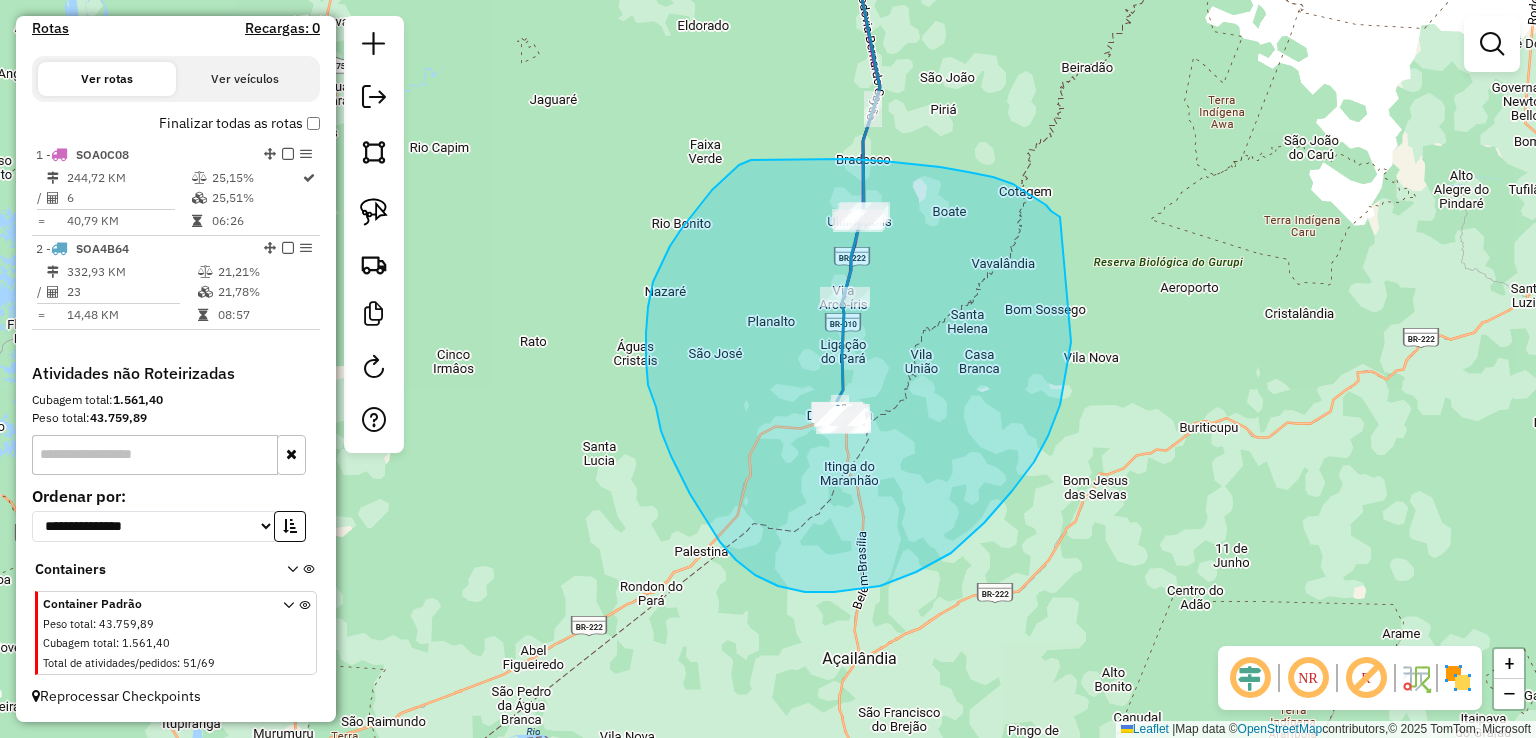 drag, startPoint x: 1051, startPoint y: 211, endPoint x: 1072, endPoint y: 315, distance: 106.09901 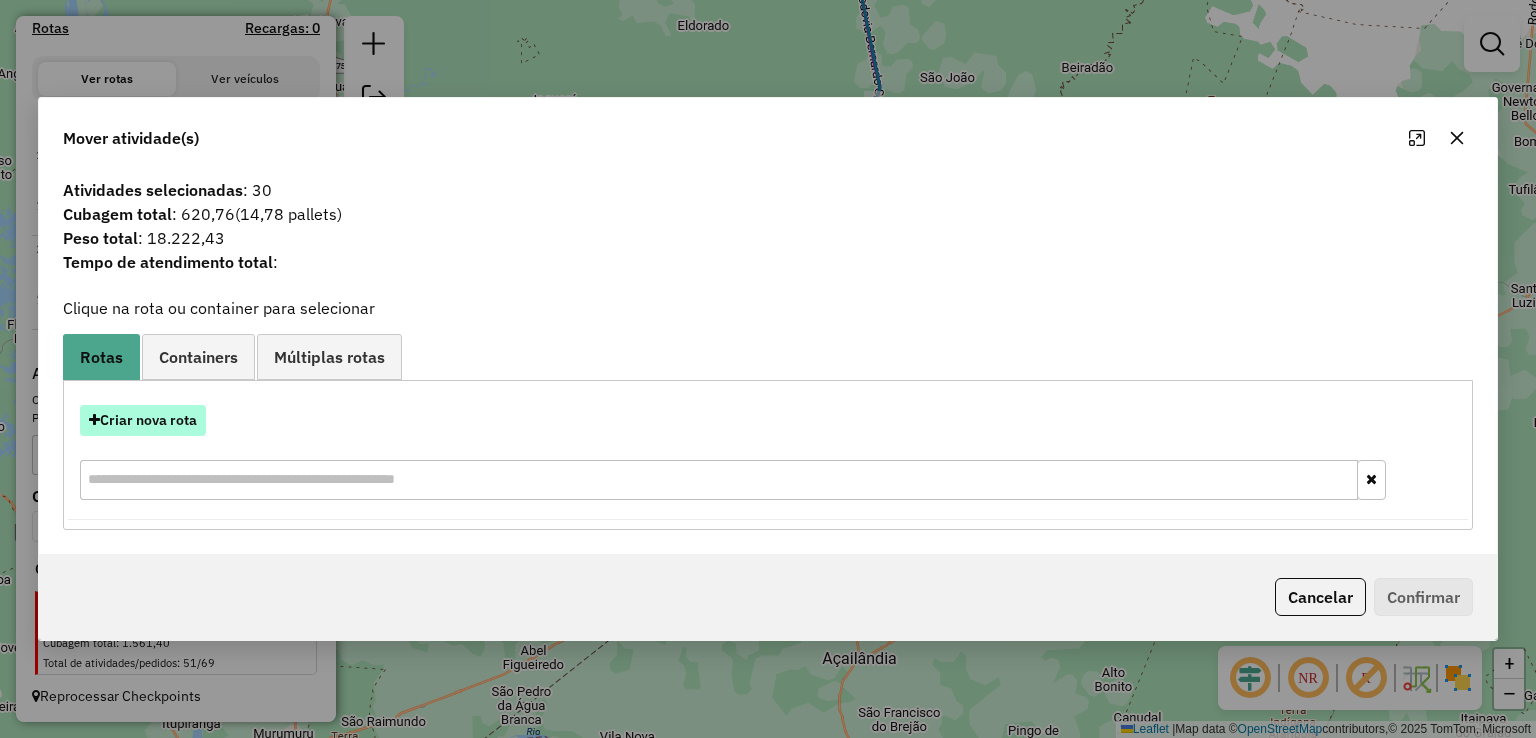 click on "Criar nova rota" at bounding box center [143, 420] 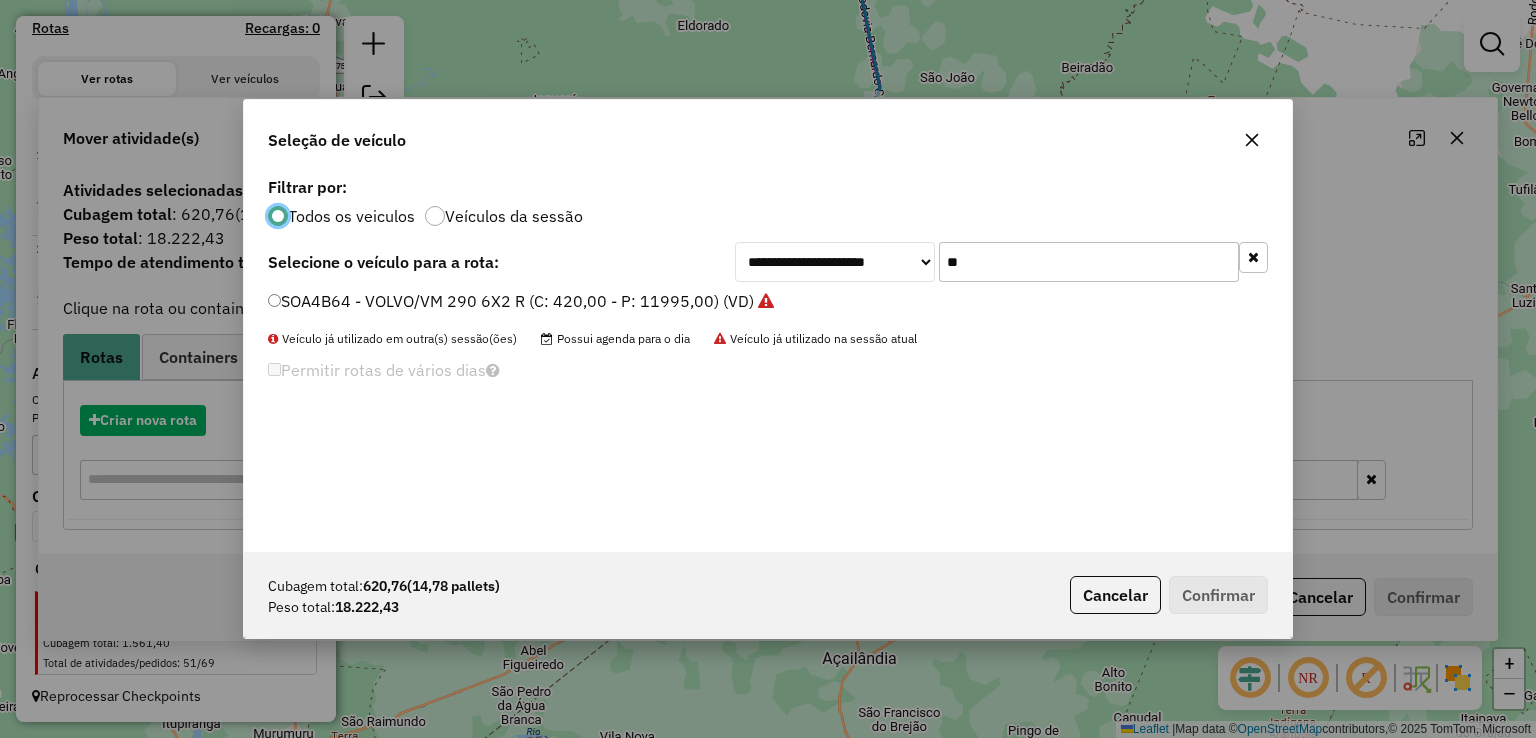 scroll, scrollTop: 10, scrollLeft: 6, axis: both 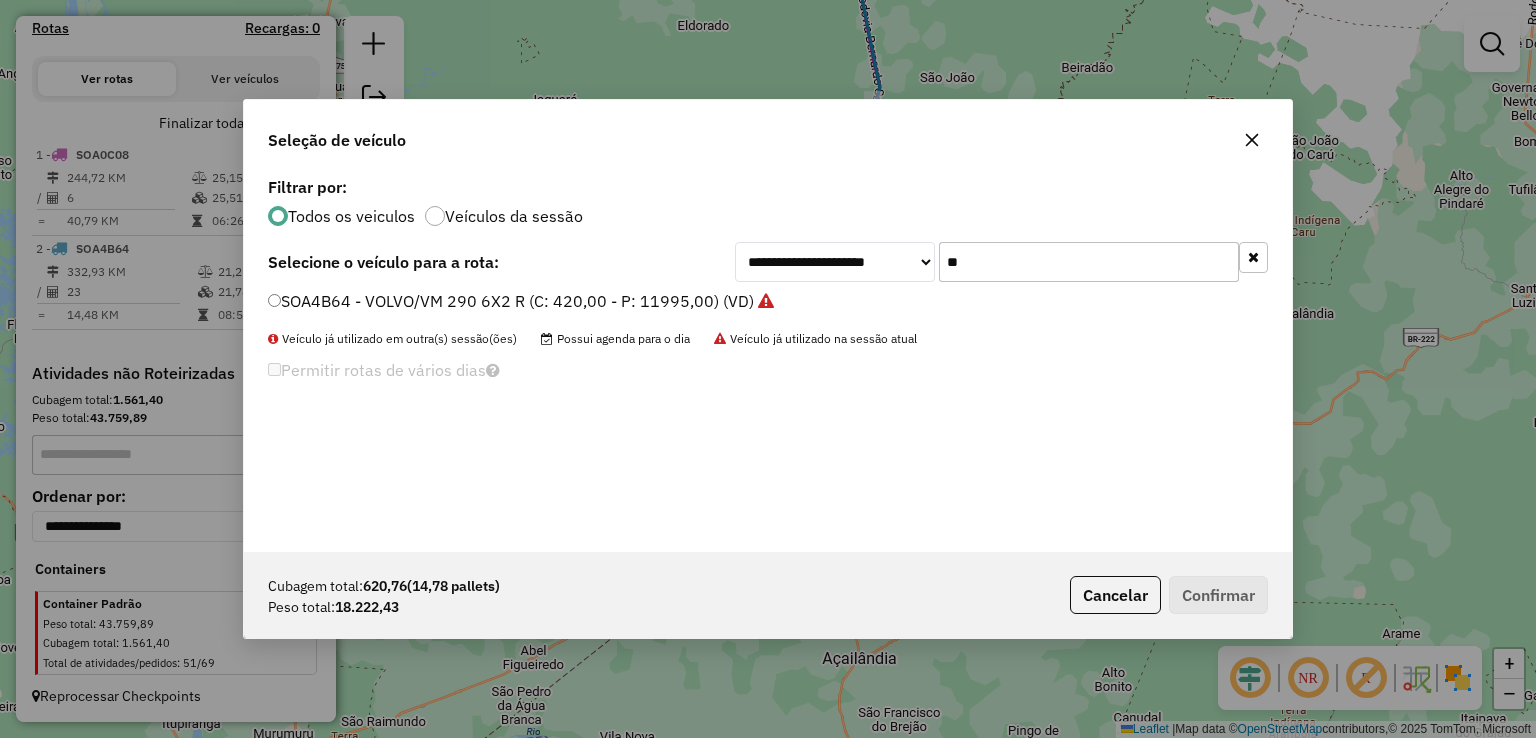 click on "SOA4B64 - VOLVO/VM 290 6X2 R (C: 420,00 - P: 11995,00) (VD)" 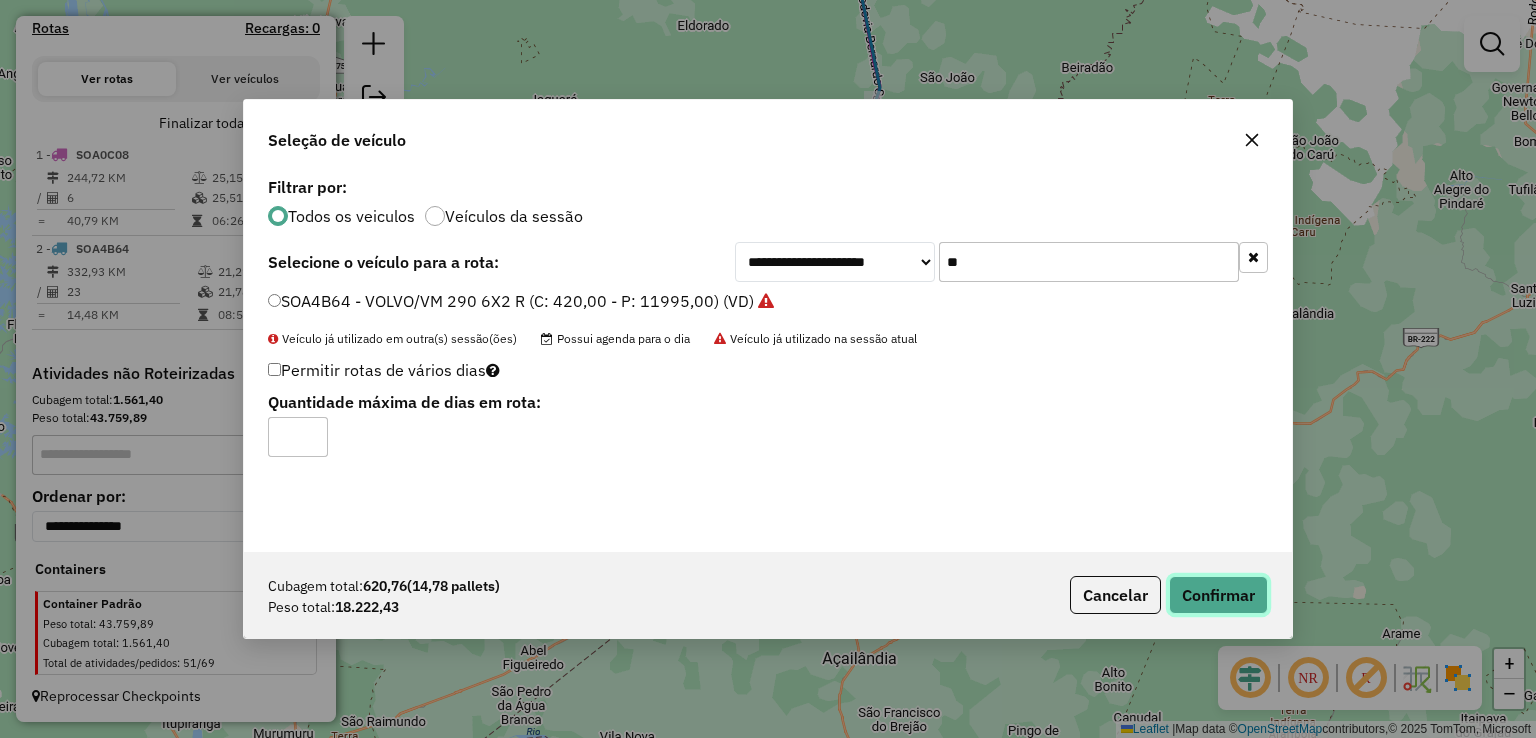 click on "Confirmar" 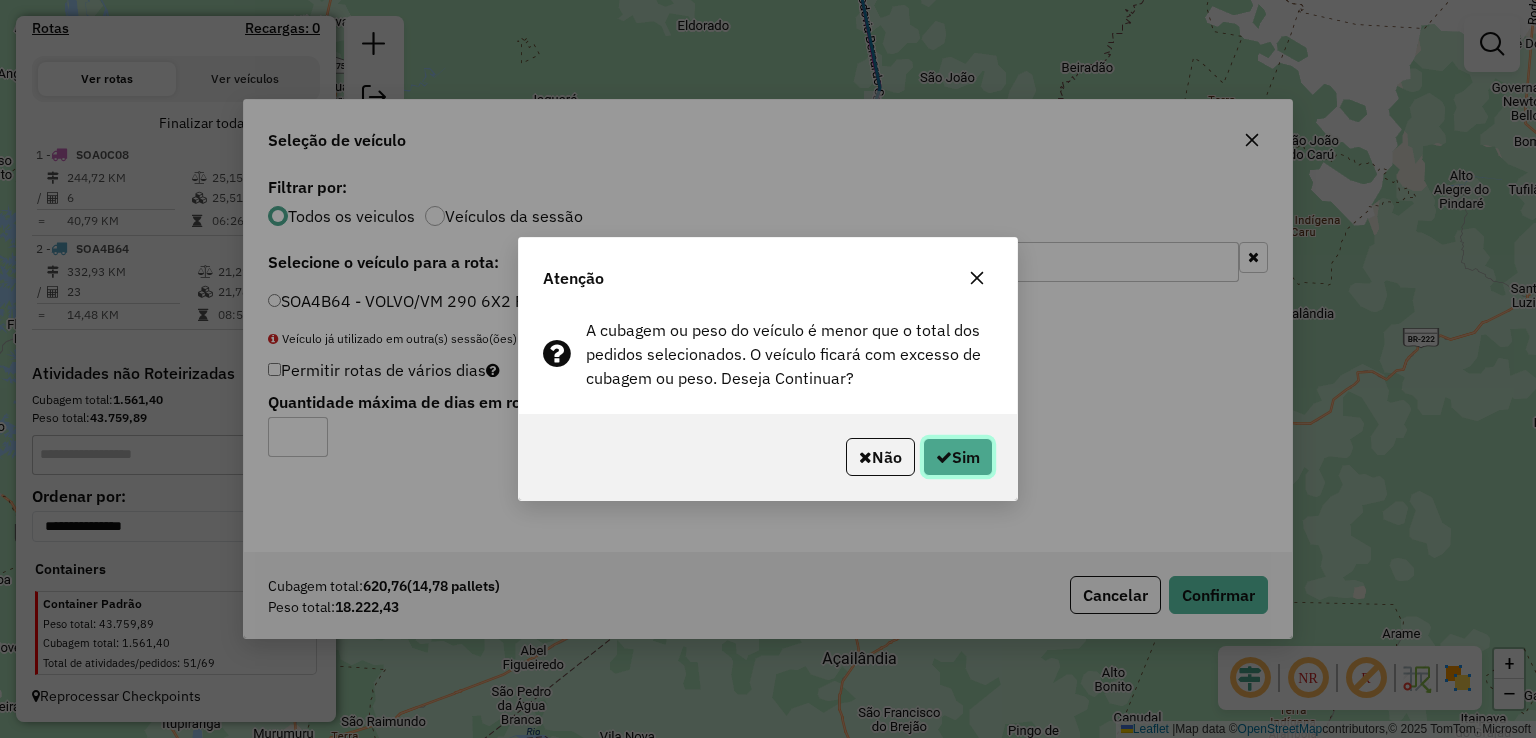 click on "Sim" 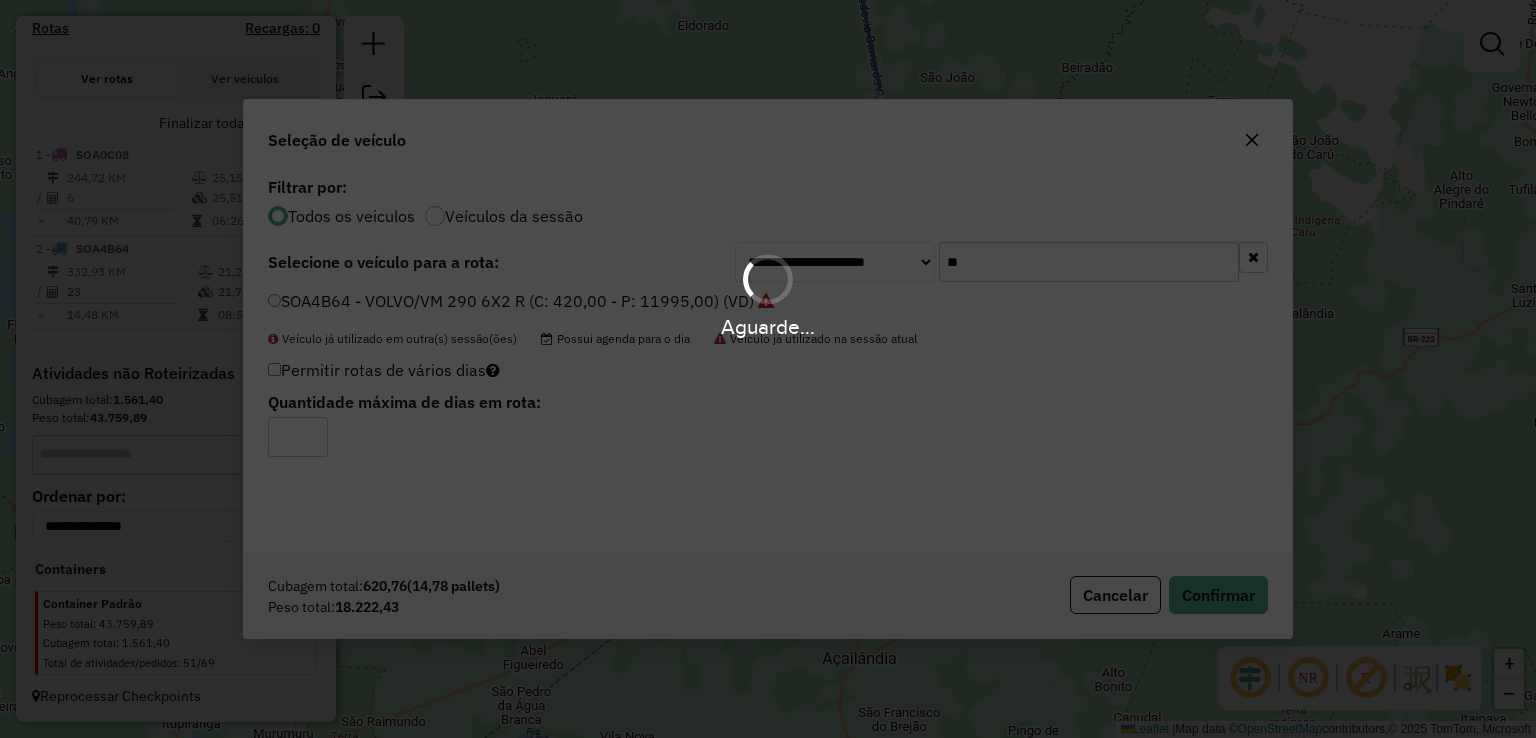 scroll, scrollTop: 495, scrollLeft: 0, axis: vertical 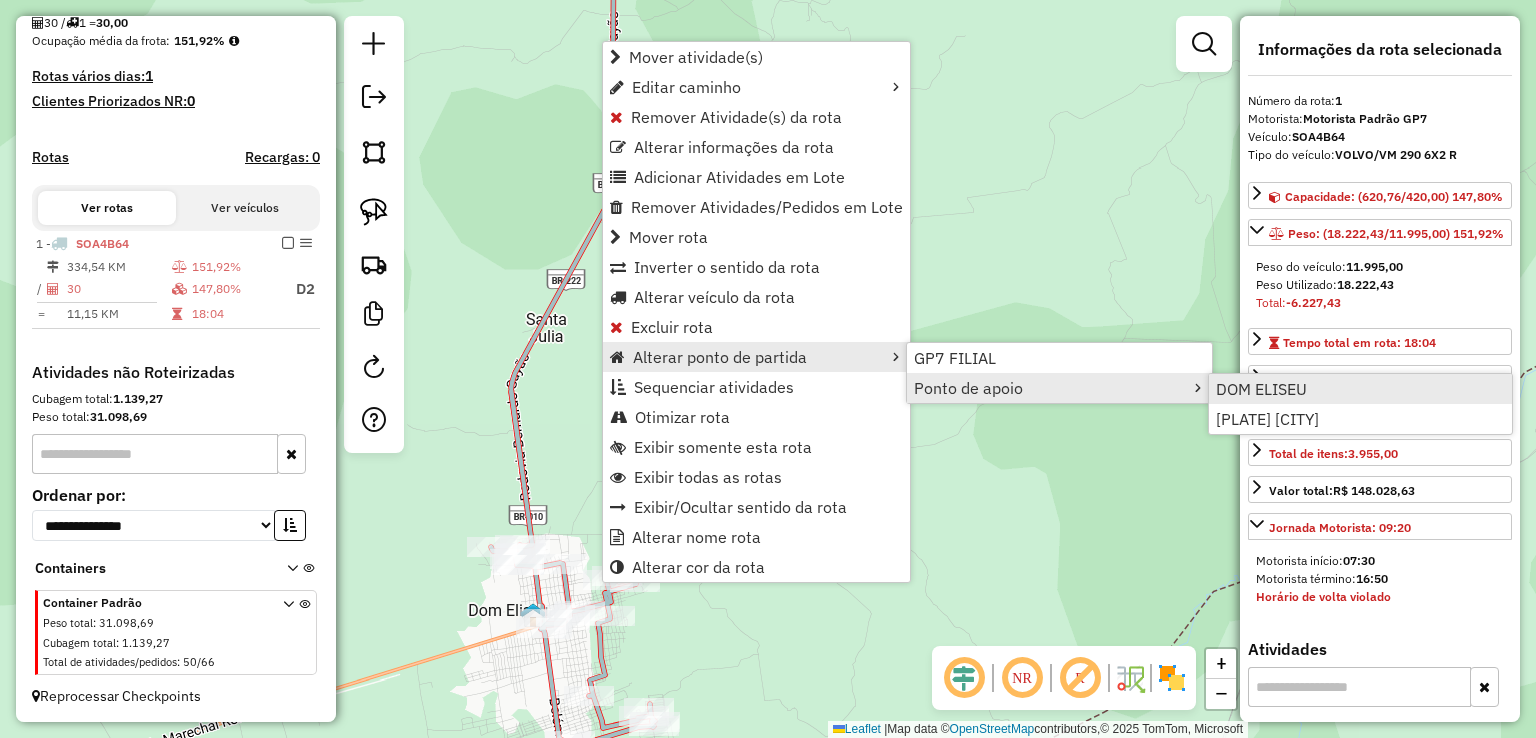 click on "DOM ELISEU" at bounding box center (1261, 389) 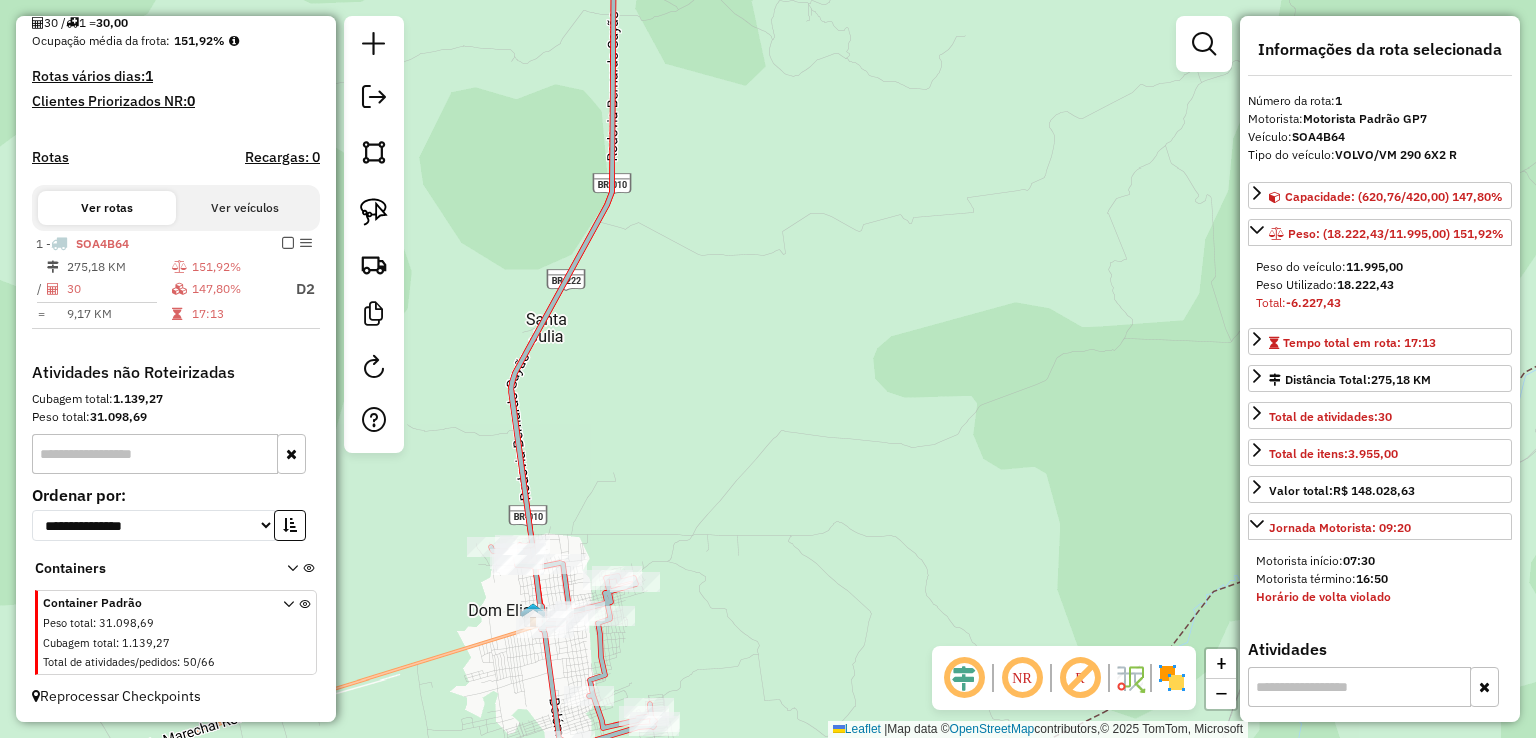 drag, startPoint x: 905, startPoint y: 391, endPoint x: 954, endPoint y: 273, distance: 127.769325 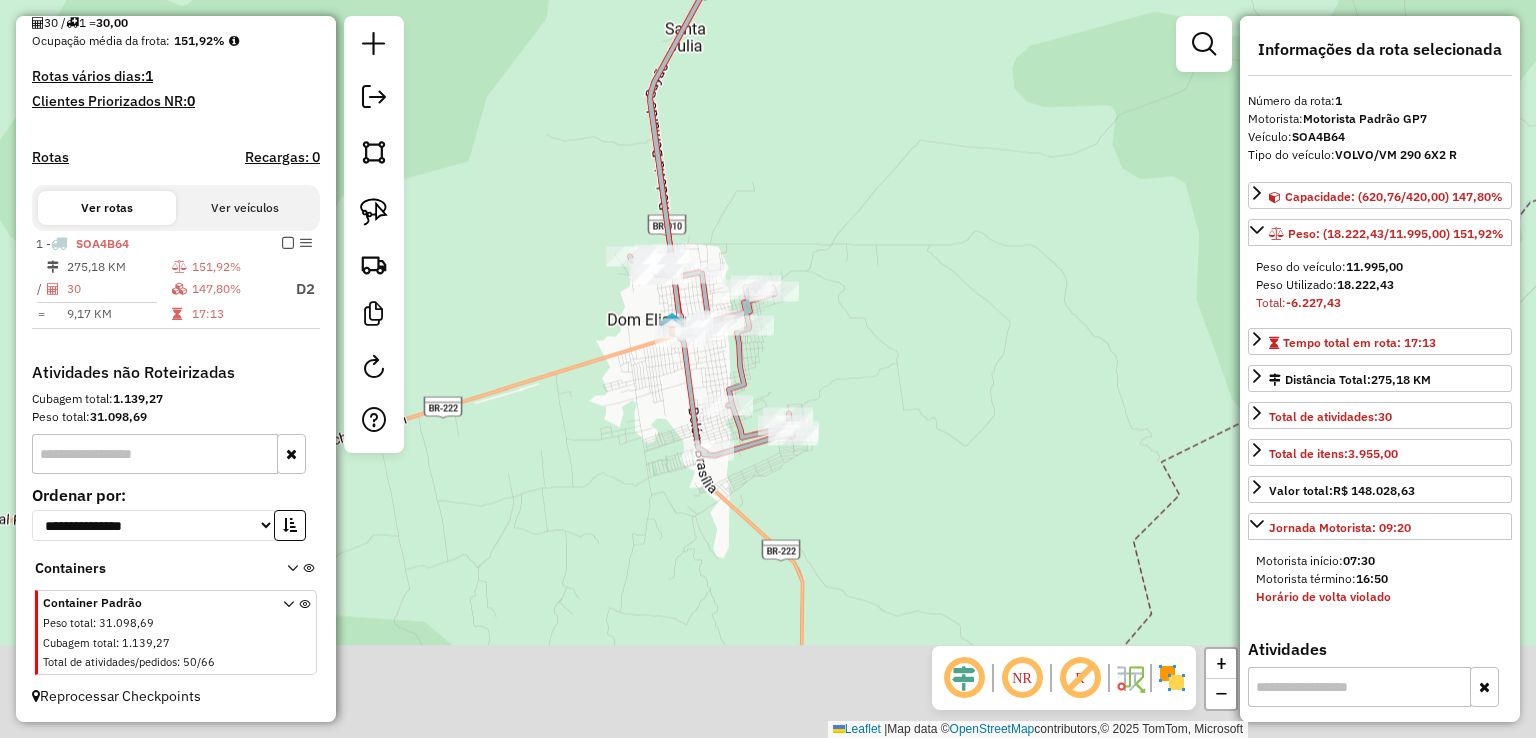 click on "Janela de atendimento Grade de atendimento Capacidade Transportadoras Veículos Cliente Pedidos  Rotas Selecione os dias de semana para filtrar as janelas de atendimento  Seg   Ter   Qua   Qui   Sex   Sáb   Dom  Informe o período da janela de atendimento: De: Até:  Filtrar exatamente a janela do cliente  Considerar janela de atendimento padrão  Selecione os dias de semana para filtrar as grades de atendimento  Seg   Ter   Qua   Qui   Sex   Sáb   Dom   Considerar clientes sem dia de atendimento cadastrado  Clientes fora do dia de atendimento selecionado Filtrar as atividades entre os valores definidos abaixo:  Peso mínimo:   Peso máximo:   Cubagem mínima:   Cubagem máxima:   De:   Até:  Filtrar as atividades entre o tempo de atendimento definido abaixo:  De:   Até:   Considerar capacidade total dos clientes não roteirizados Transportadora: Selecione um ou mais itens Tipo de veículo: Selecione um ou mais itens Veículo: Selecione um ou mais itens Motorista: Selecione um ou mais itens Nome: Rótulo:" 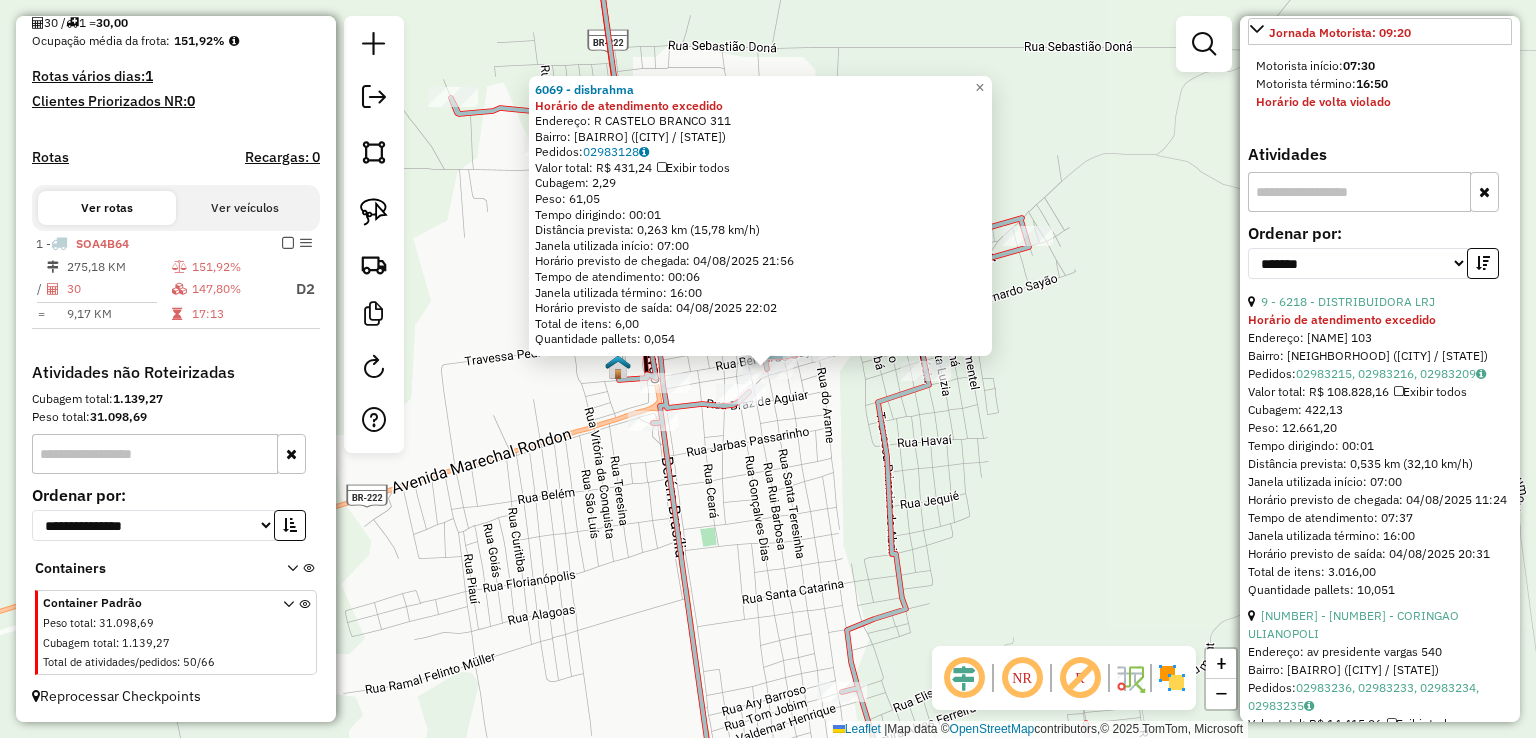 scroll, scrollTop: 500, scrollLeft: 0, axis: vertical 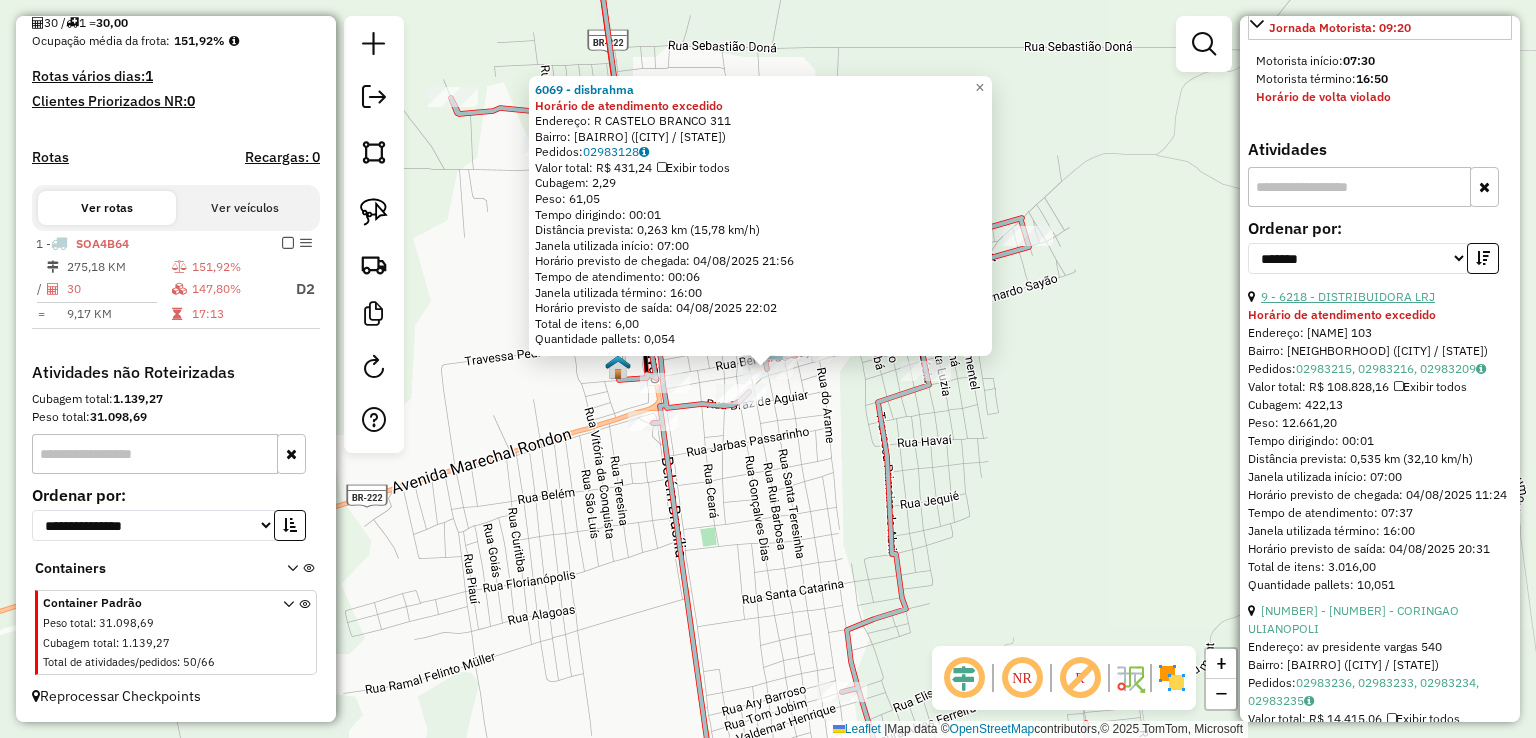 click on "9 - 6218 - DISTRIBUIDORA LRJ" at bounding box center [1348, 296] 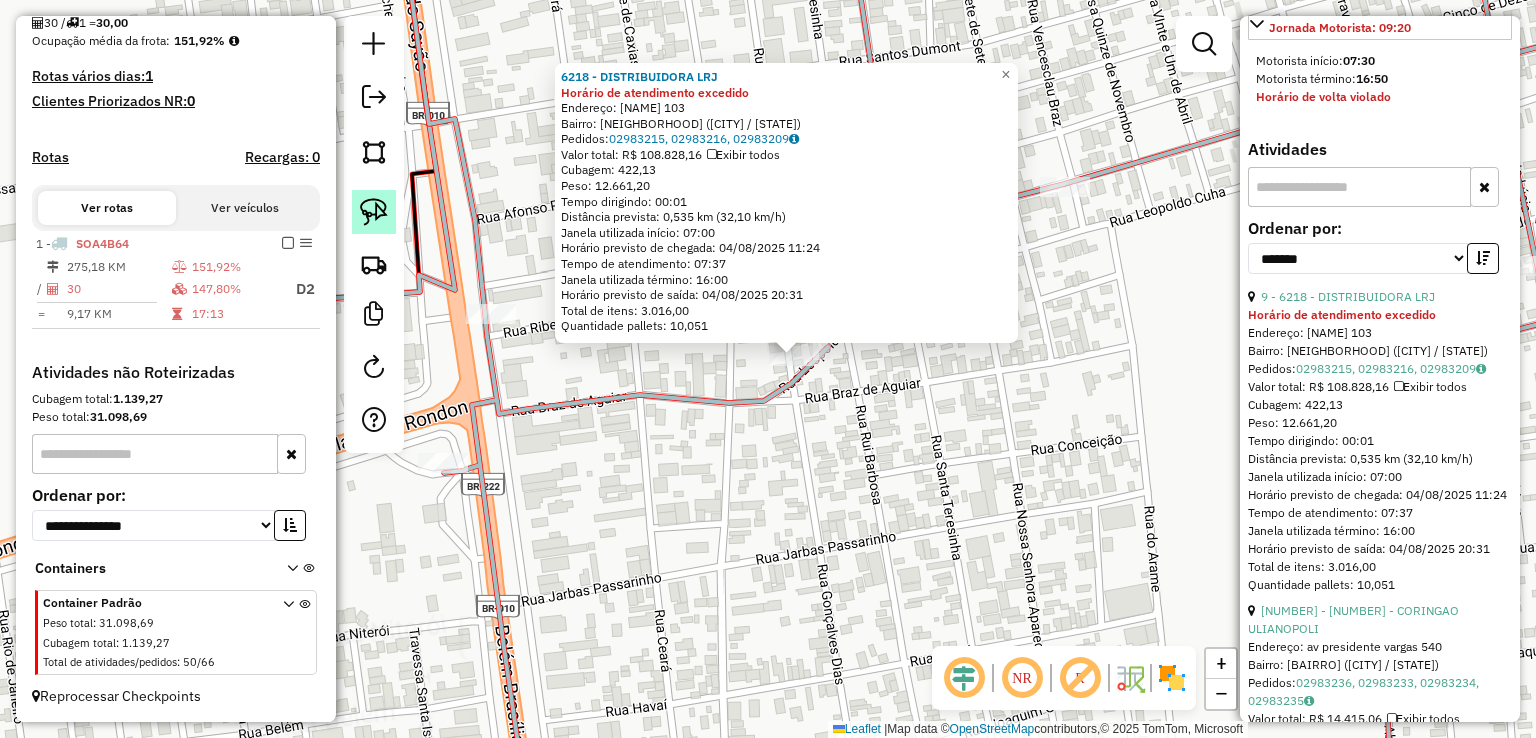 click 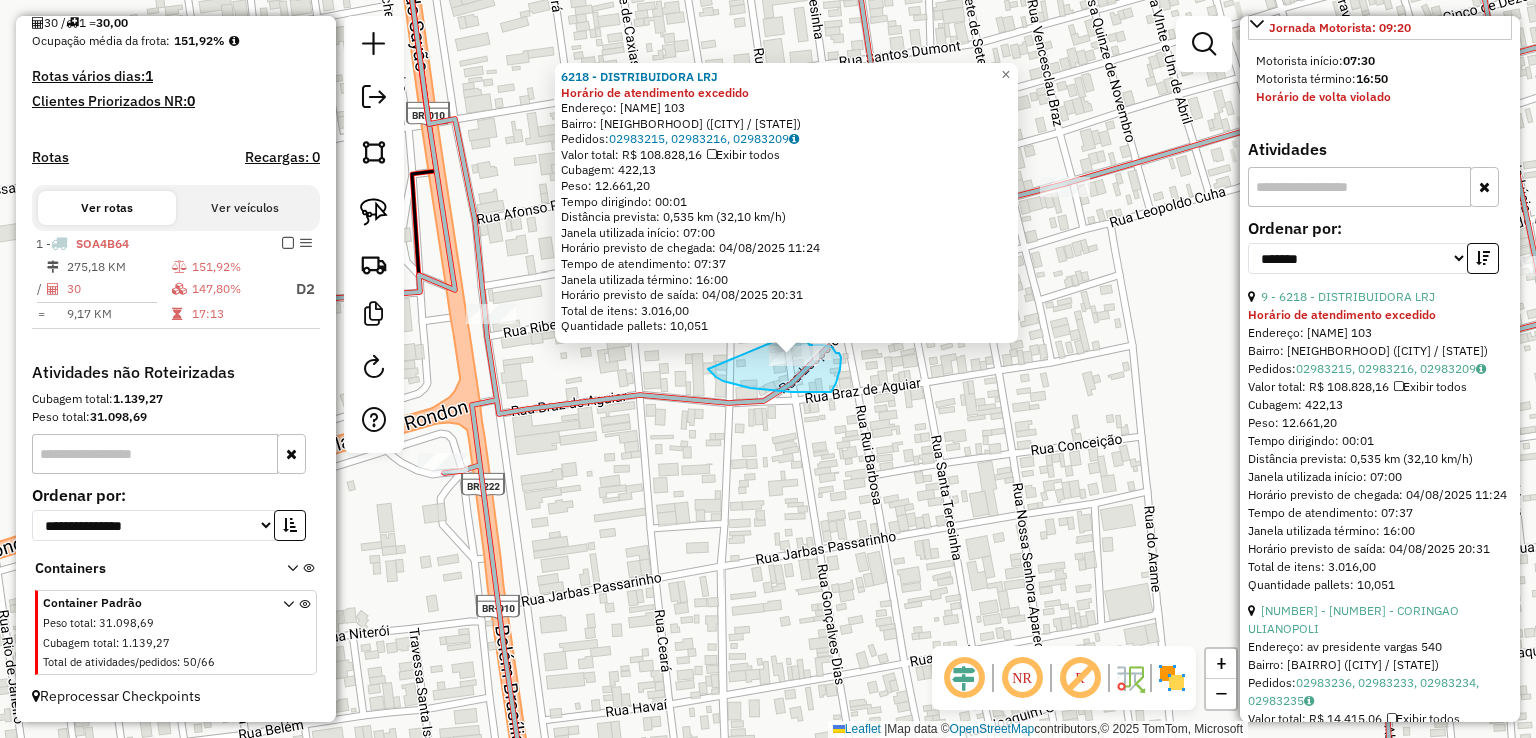 drag, startPoint x: 723, startPoint y: 381, endPoint x: 776, endPoint y: 344, distance: 64.63745 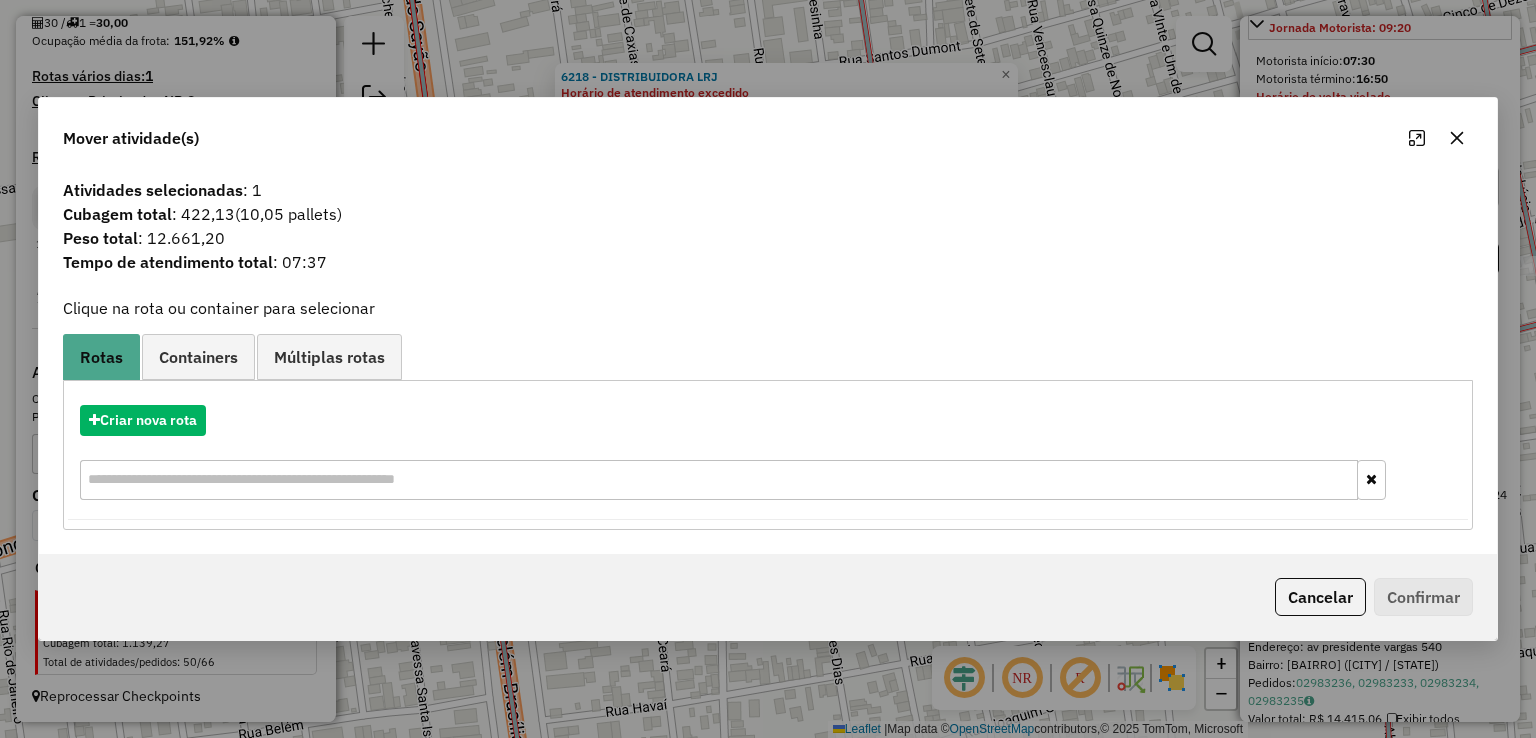 click on "Criar nova rota" at bounding box center (767, 455) 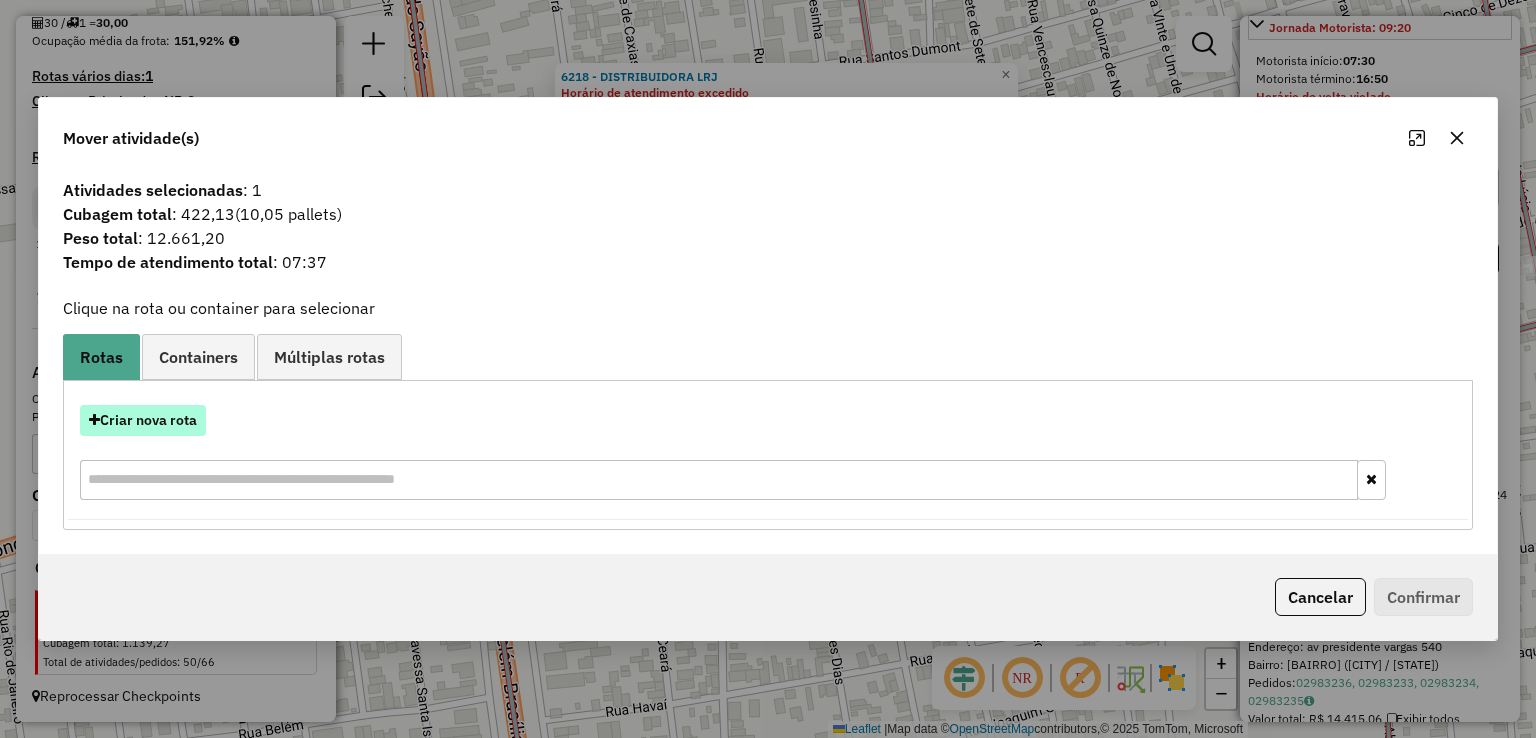 click on "Criar nova rota" at bounding box center (143, 420) 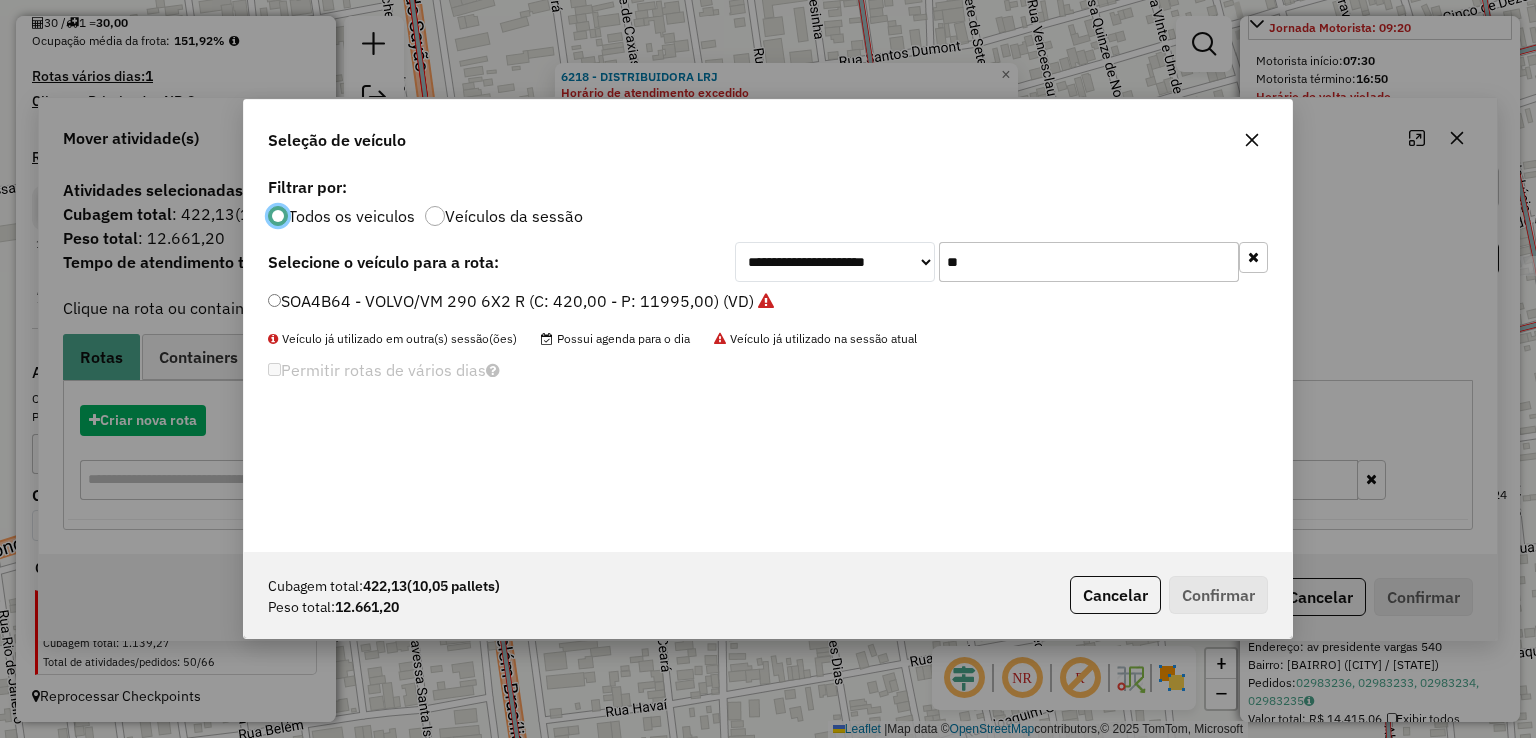 scroll, scrollTop: 10, scrollLeft: 6, axis: both 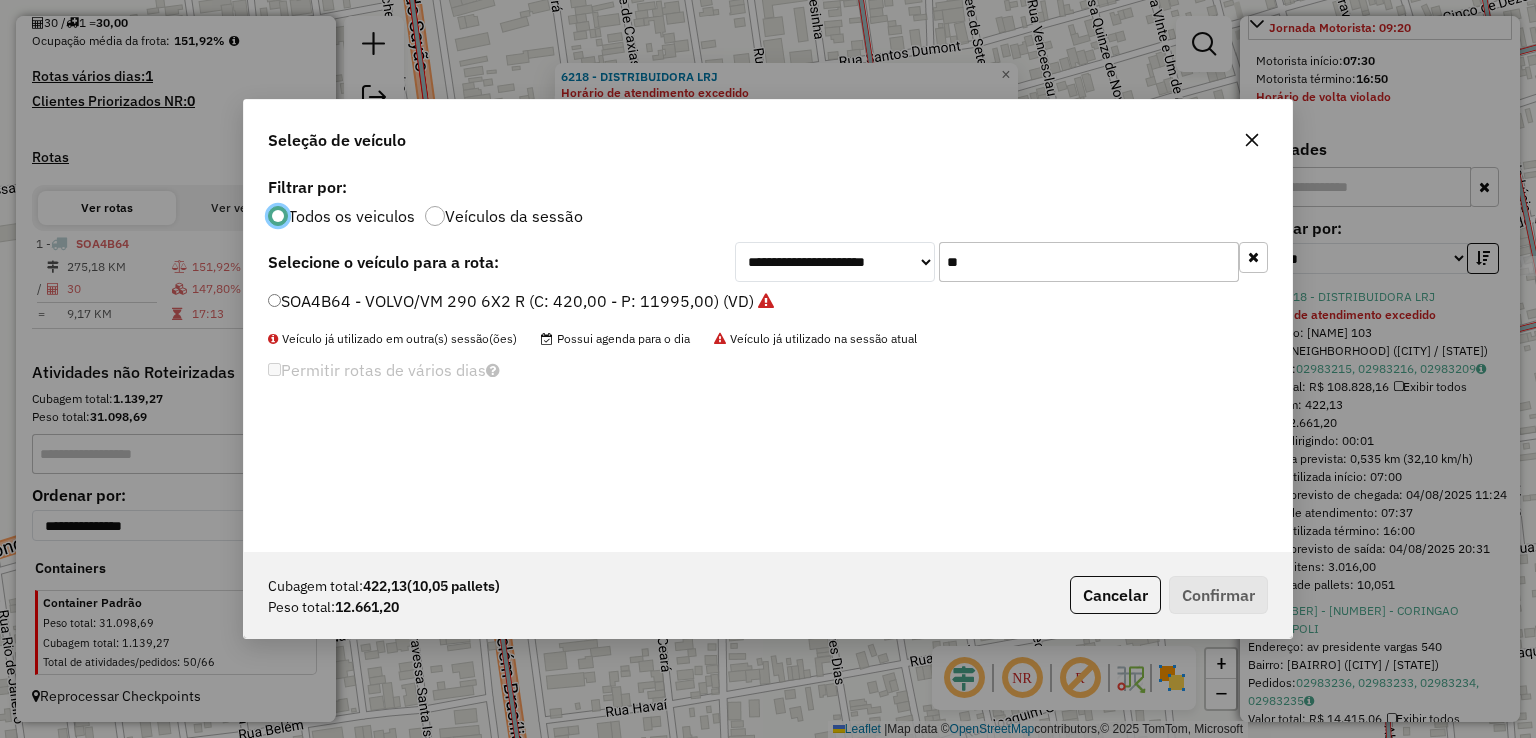 drag, startPoint x: 988, startPoint y: 261, endPoint x: 528, endPoint y: 252, distance: 460.08804 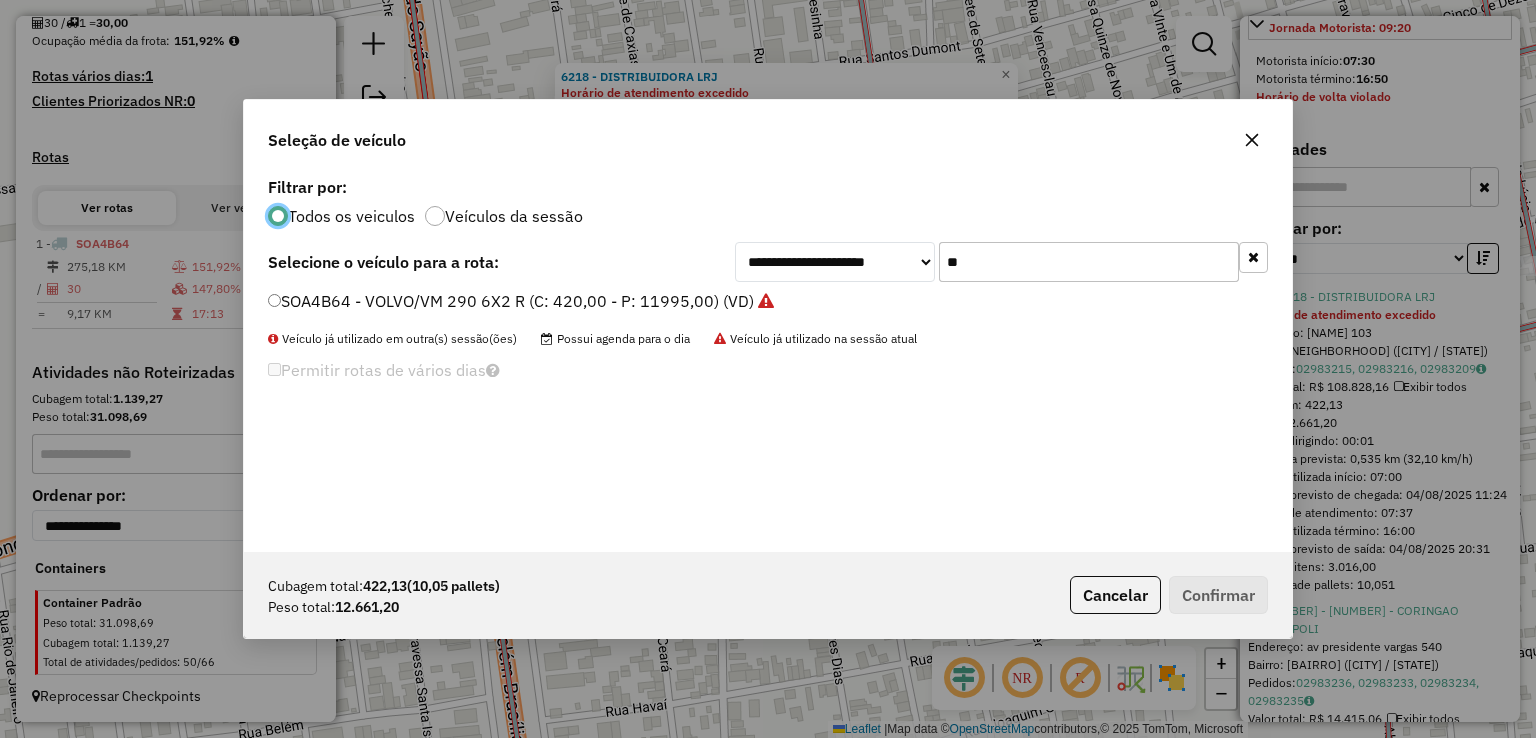 click on "**********" 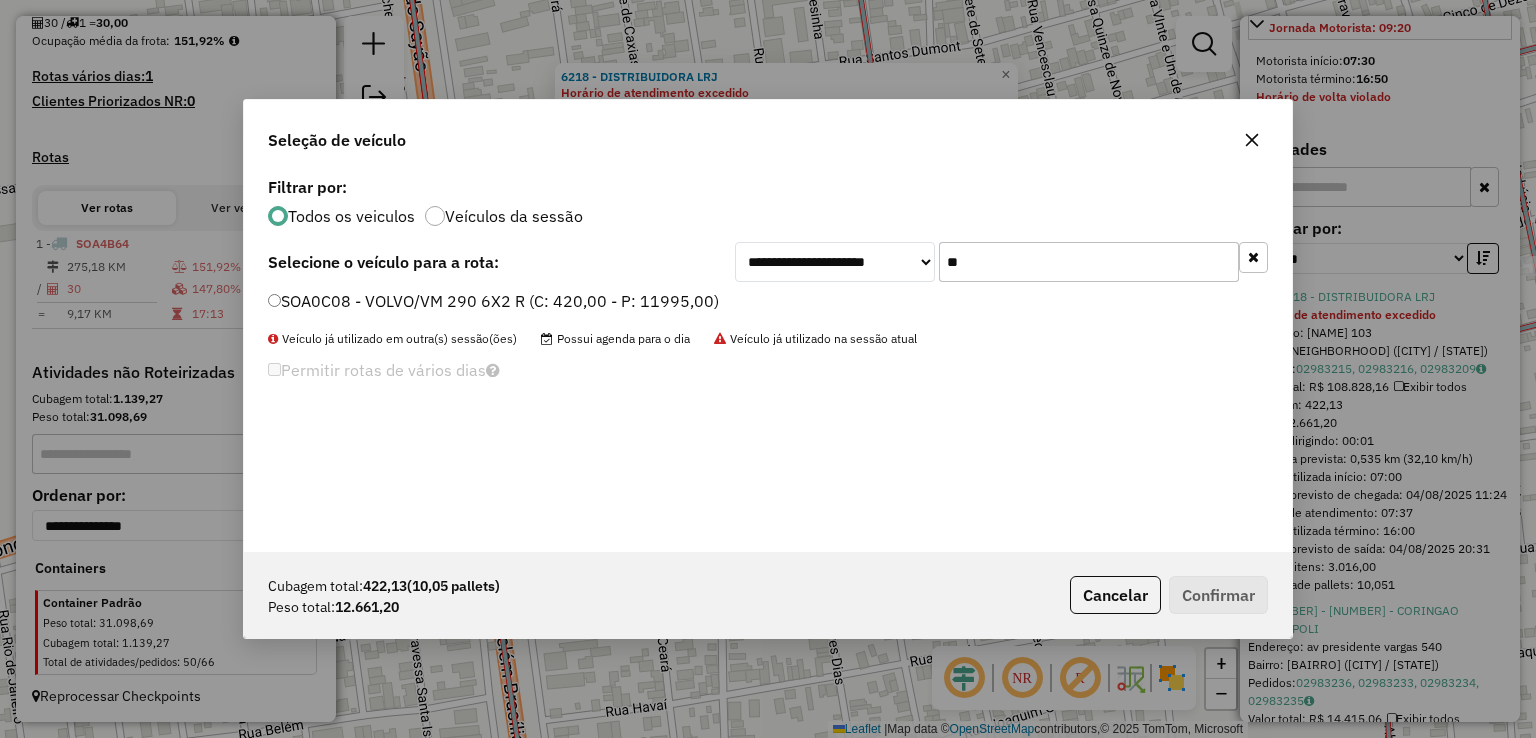 type on "*" 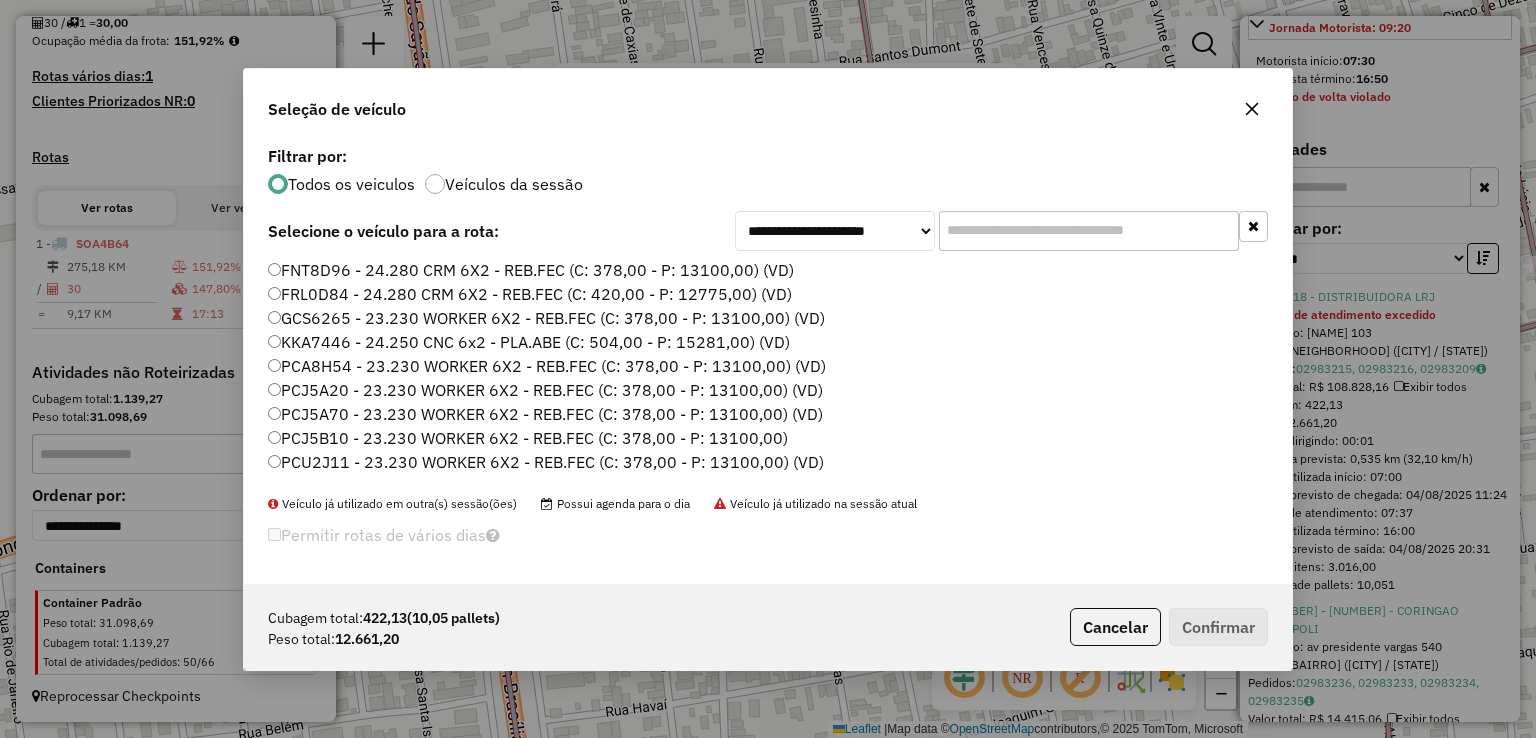 type on "*" 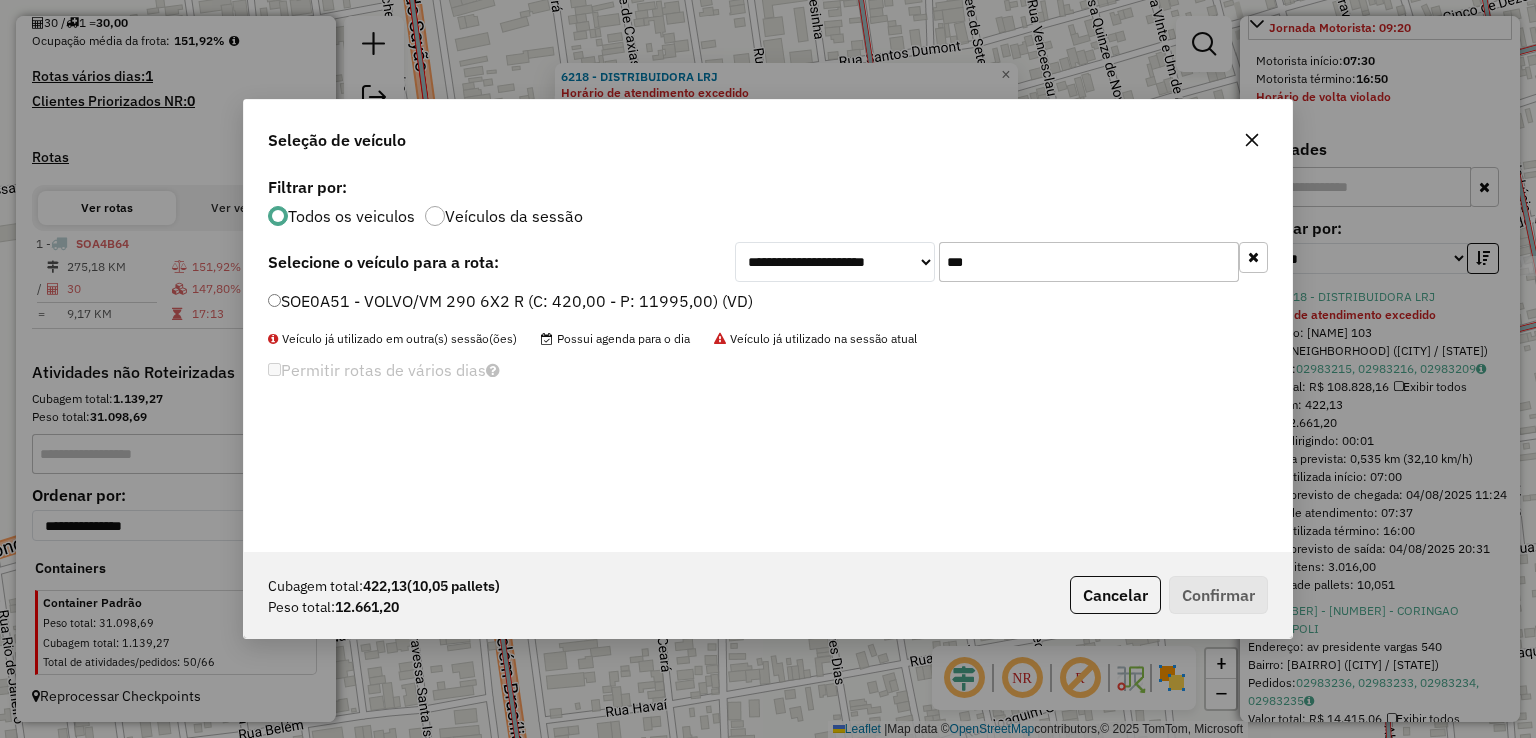 type on "***" 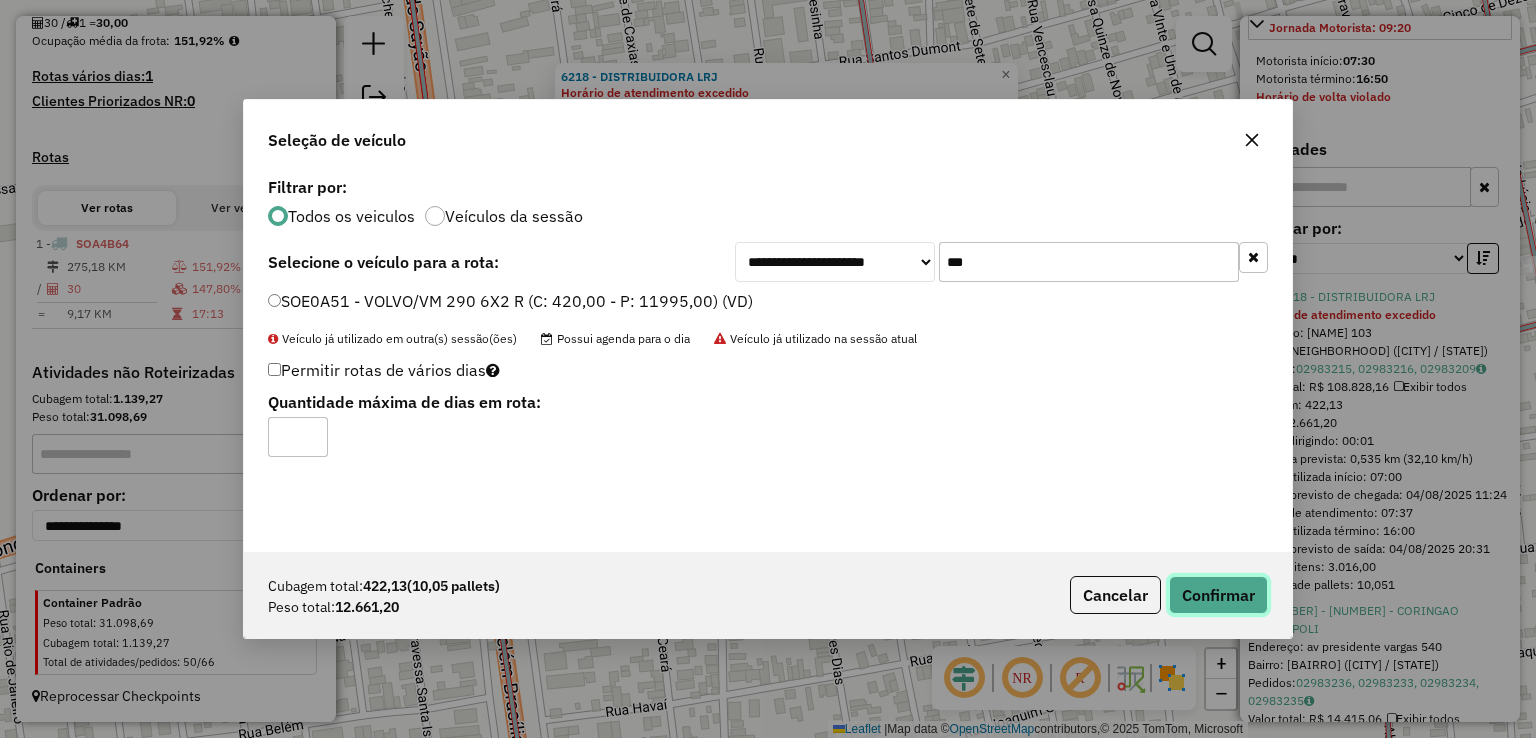click on "Confirmar" 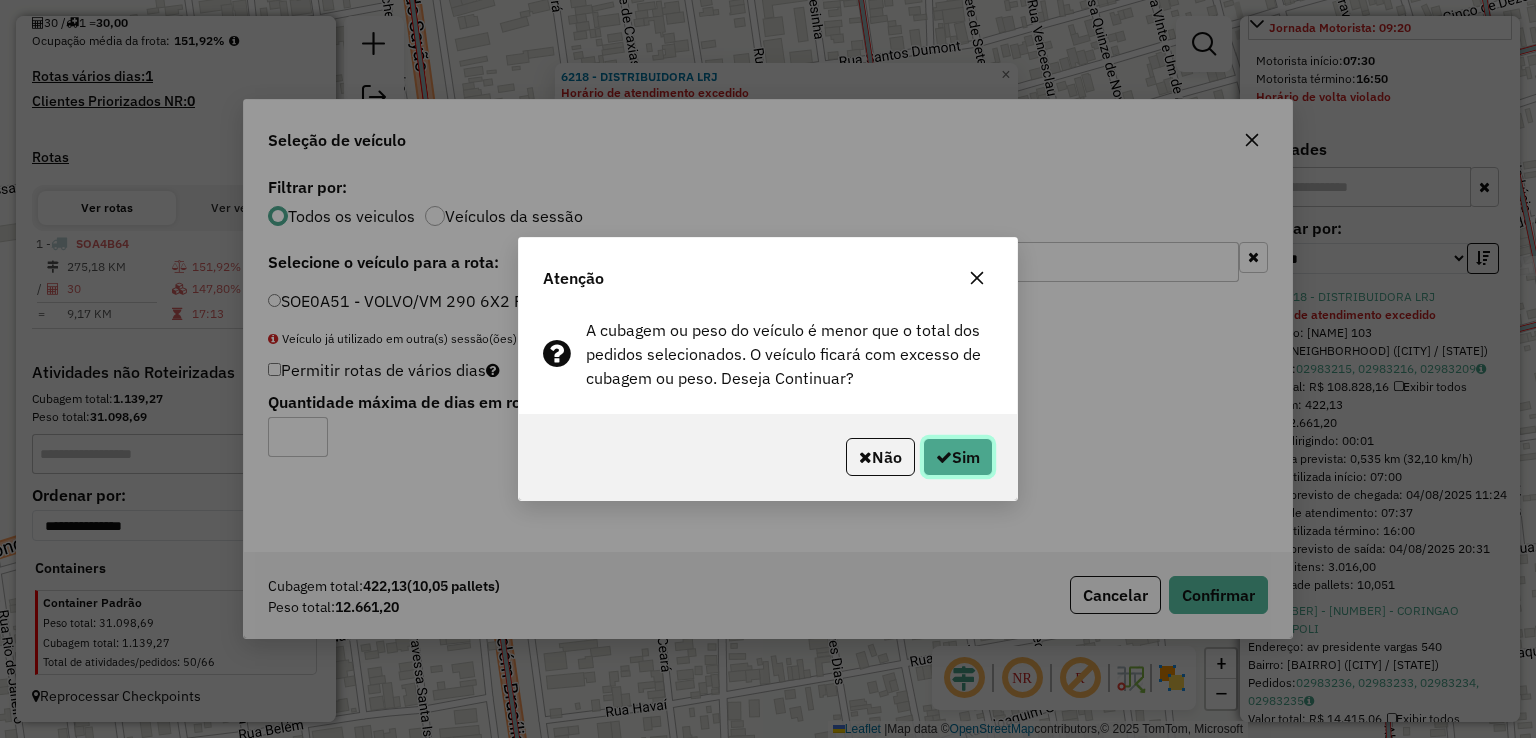 click on "Sim" 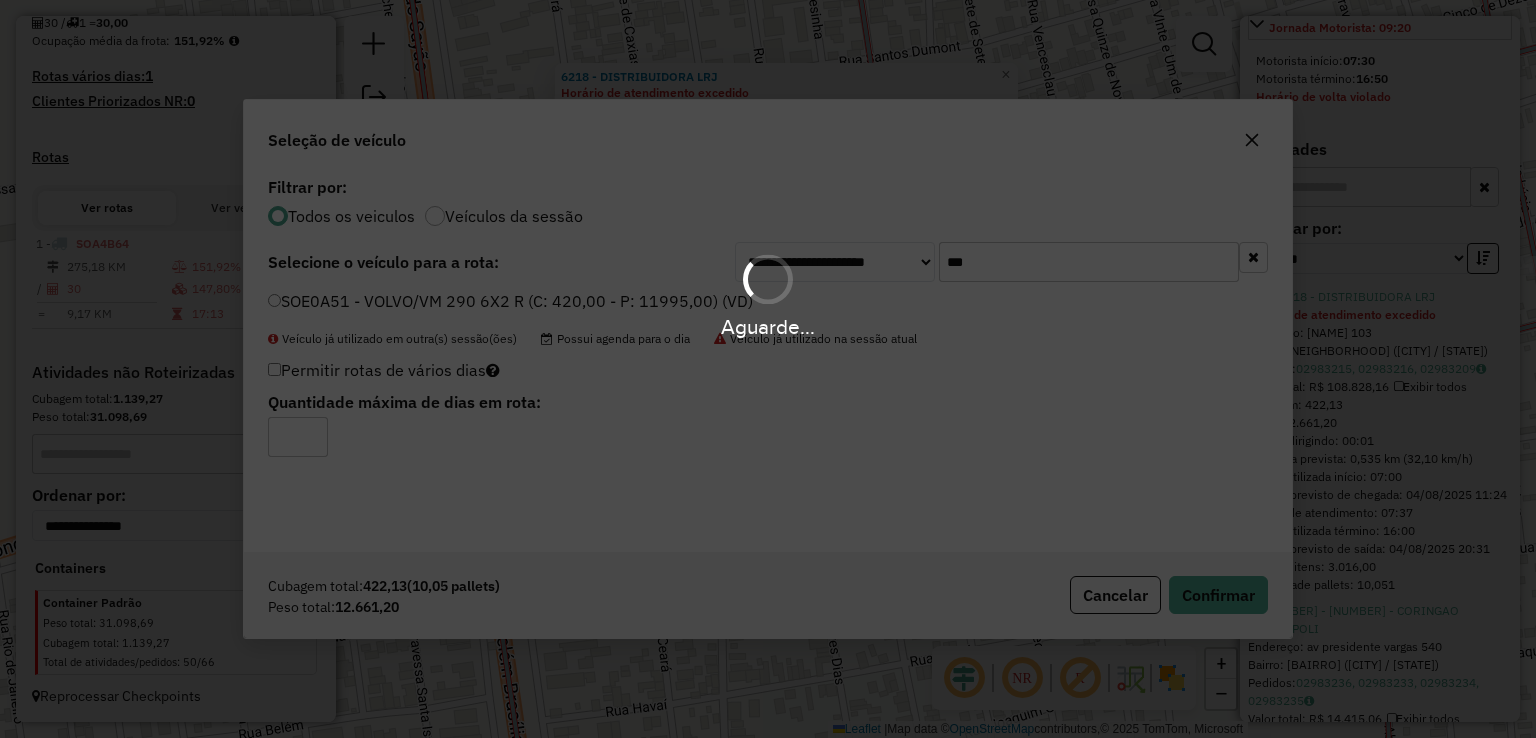 scroll, scrollTop: 624, scrollLeft: 0, axis: vertical 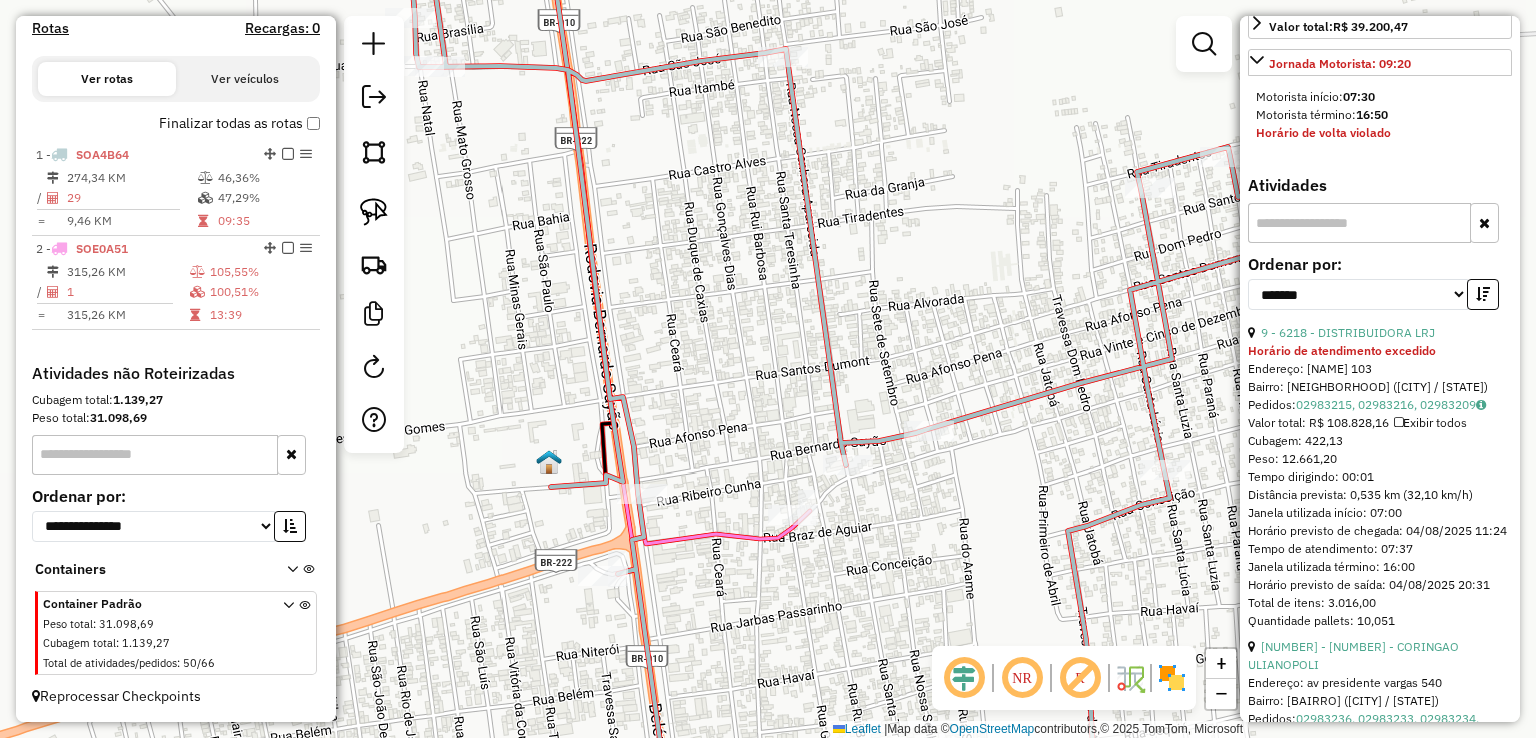 click on "Janela de atendimento Grade de atendimento Capacidade Transportadoras Veículos Cliente Pedidos  Rotas Selecione os dias de semana para filtrar as janelas de atendimento  Seg   Ter   Qua   Qui   Sex   Sáb   Dom  Informe o período da janela de atendimento: De: Até:  Filtrar exatamente a janela do cliente  Considerar janela de atendimento padrão  Selecione os dias de semana para filtrar as grades de atendimento  Seg   Ter   Qua   Qui   Sex   Sáb   Dom   Considerar clientes sem dia de atendimento cadastrado  Clientes fora do dia de atendimento selecionado Filtrar as atividades entre os valores definidos abaixo:  Peso mínimo:   Peso máximo:   Cubagem mínima:   Cubagem máxima:   De:   Até:  Filtrar as atividades entre o tempo de atendimento definido abaixo:  De:   Até:   Considerar capacidade total dos clientes não roteirizados Transportadora: Selecione um ou mais itens Tipo de veículo: Selecione um ou mais itens Veículo: Selecione um ou mais itens Motorista: Selecione um ou mais itens Nome: Rótulo:" 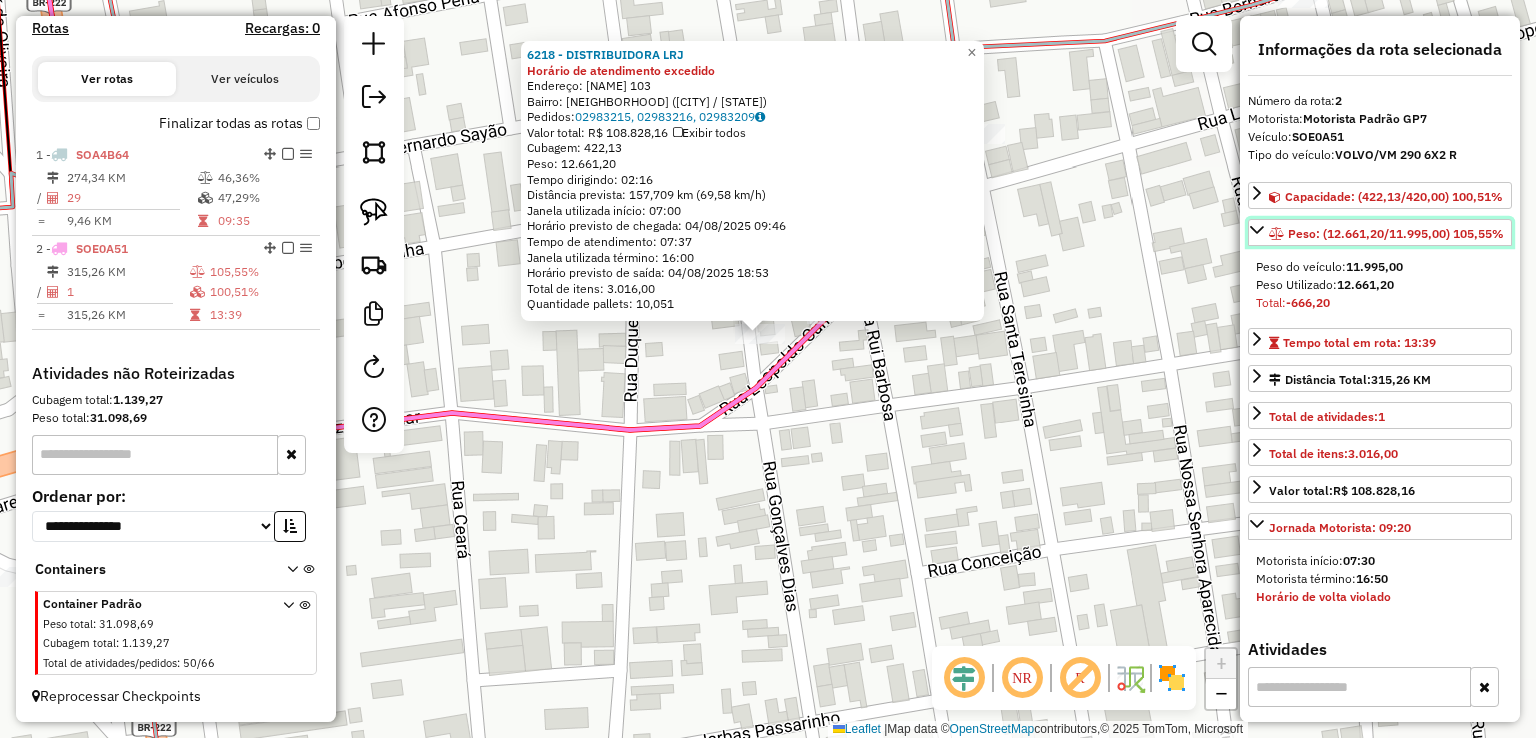 click on "Peso: (12.661,20/11.995,00) 105,55%" at bounding box center (1380, 232) 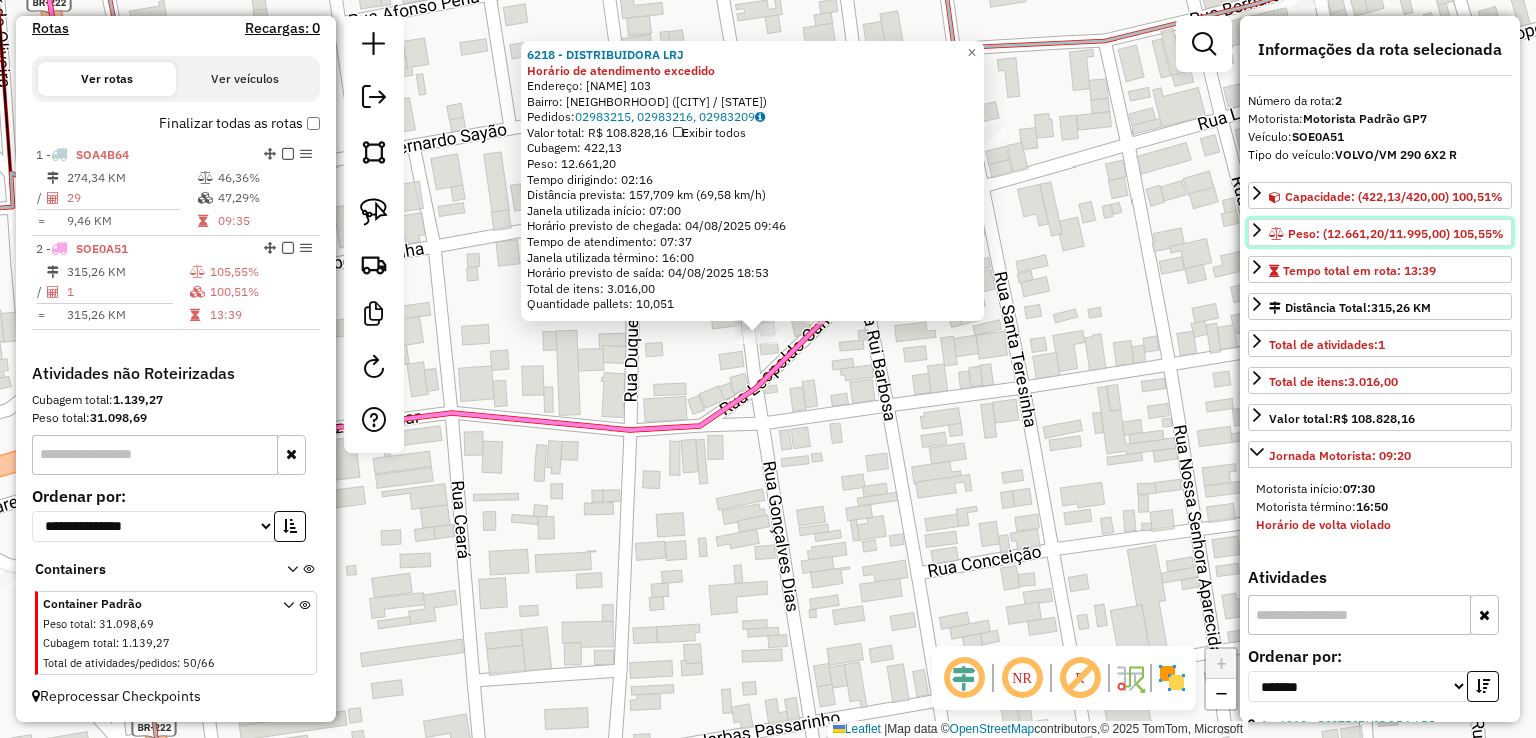 click on "Peso: (12.661,20/11.995,00) 105,55%" at bounding box center [1380, 232] 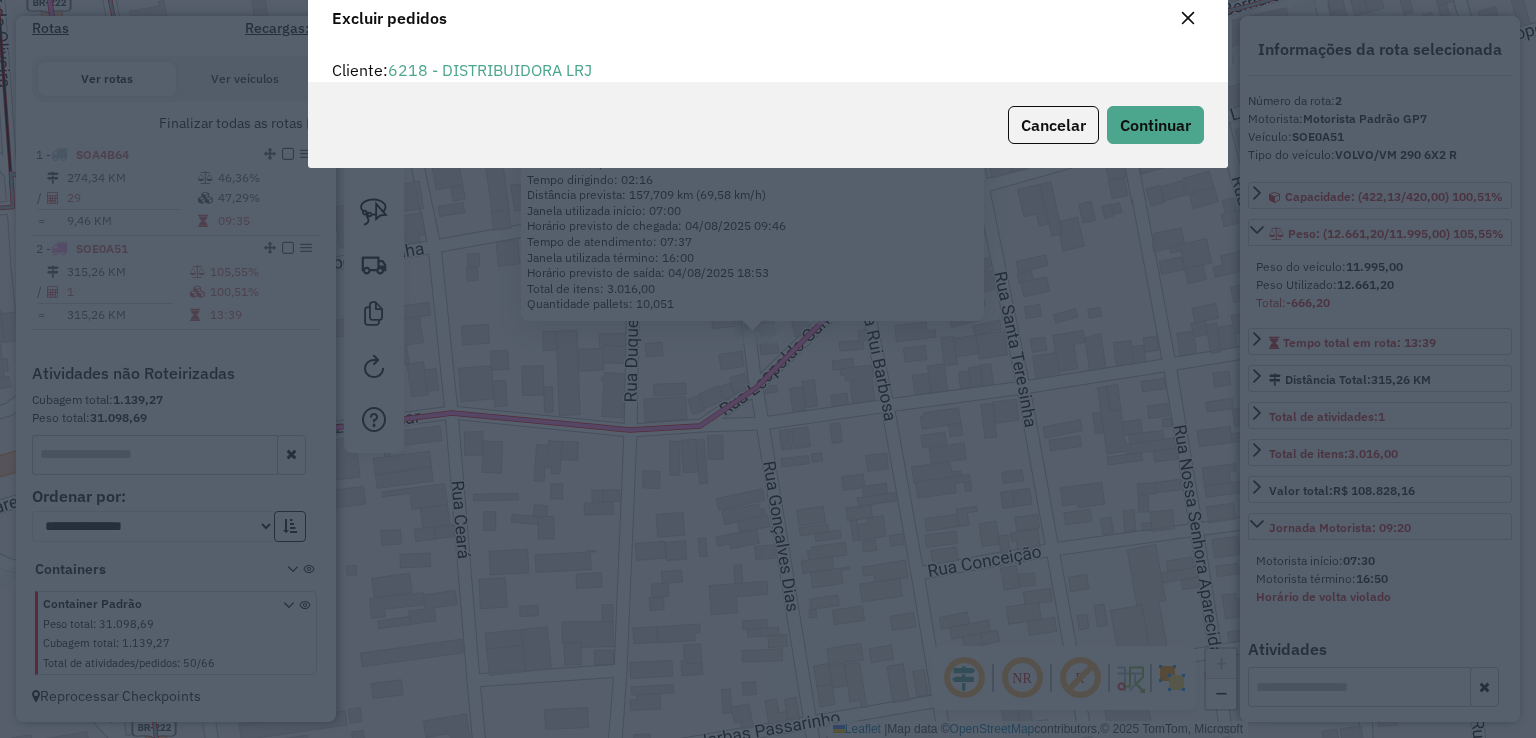 scroll, scrollTop: 10, scrollLeft: 6, axis: both 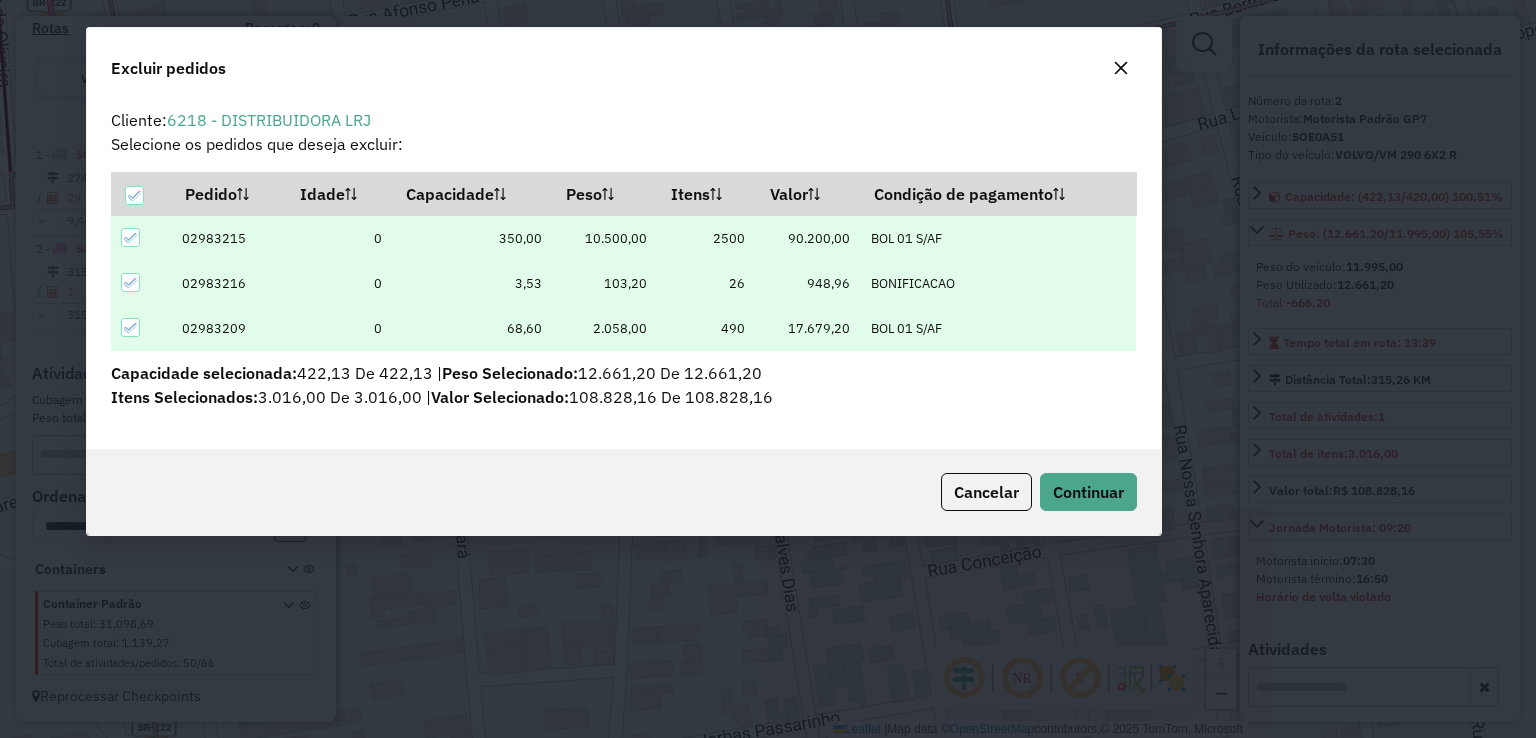 drag, startPoint x: 862, startPoint y: 124, endPoint x: 724, endPoint y: 41, distance: 161.03726 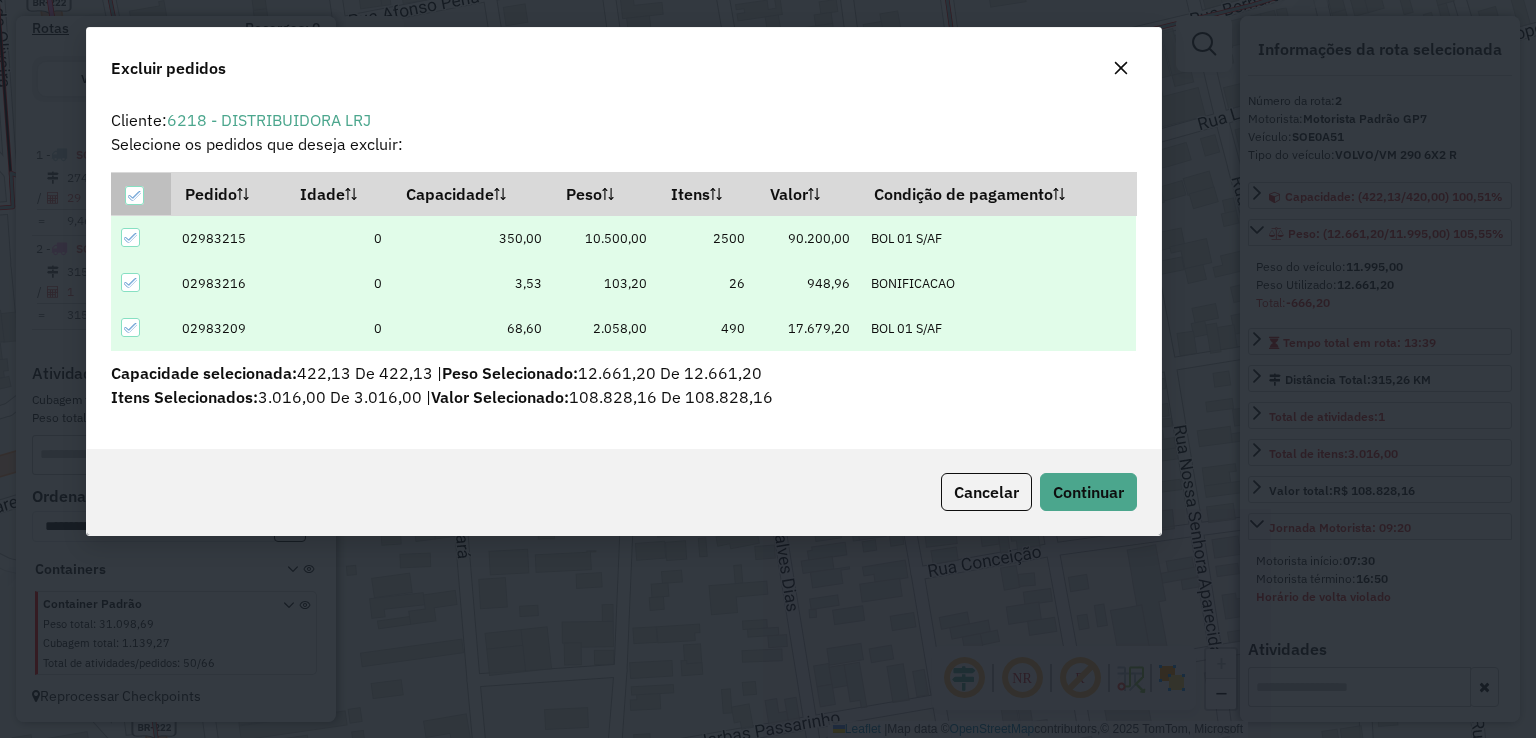 click 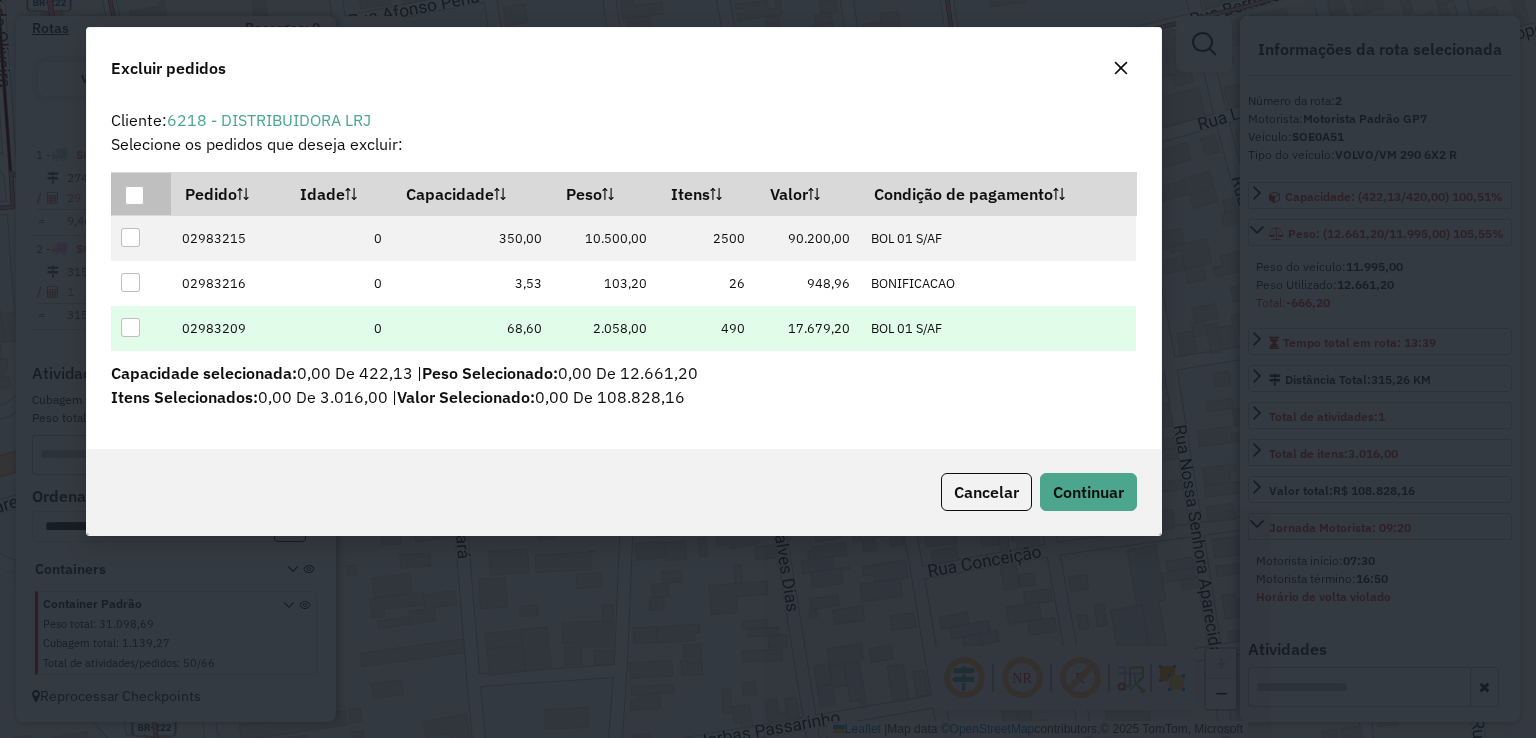 click at bounding box center [130, 327] 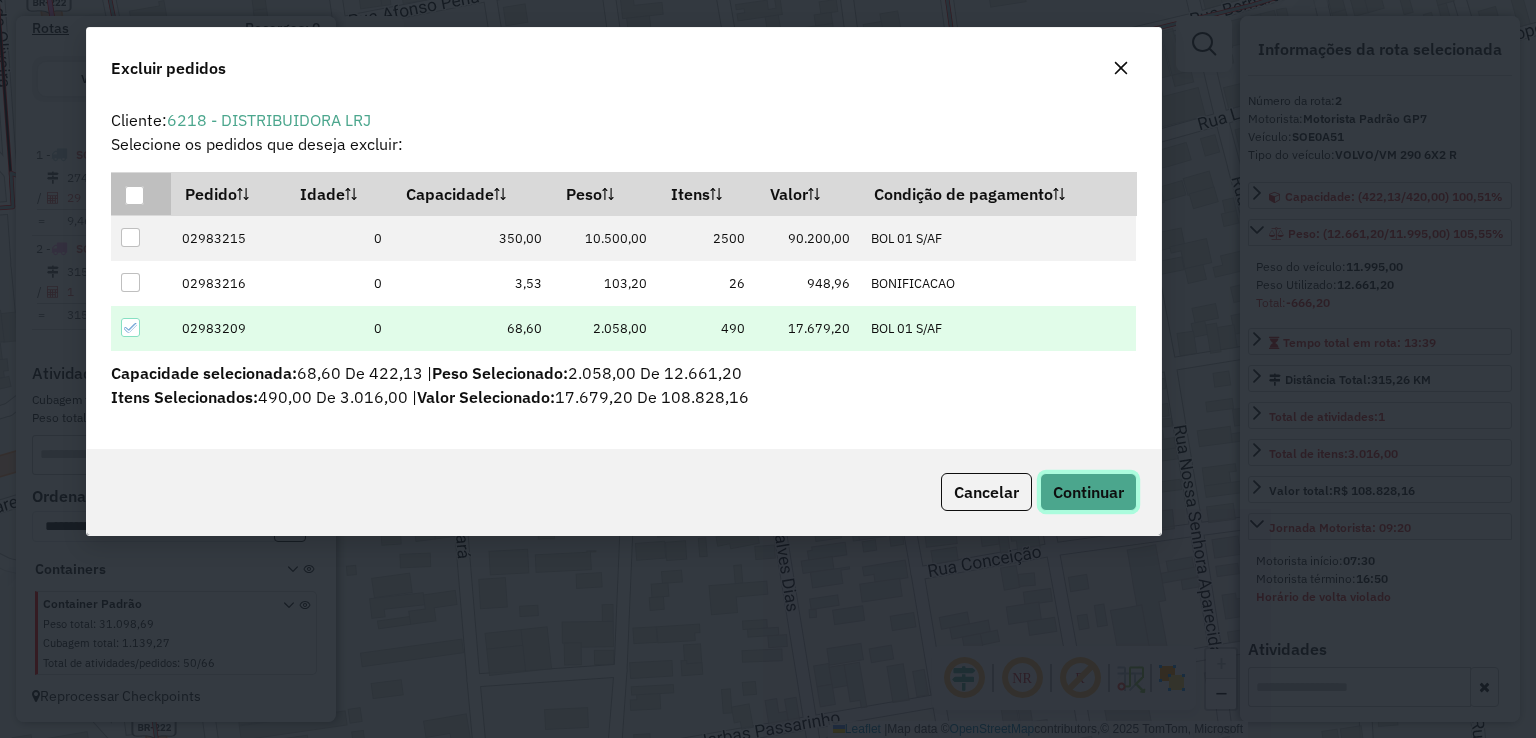 click on "Continuar" 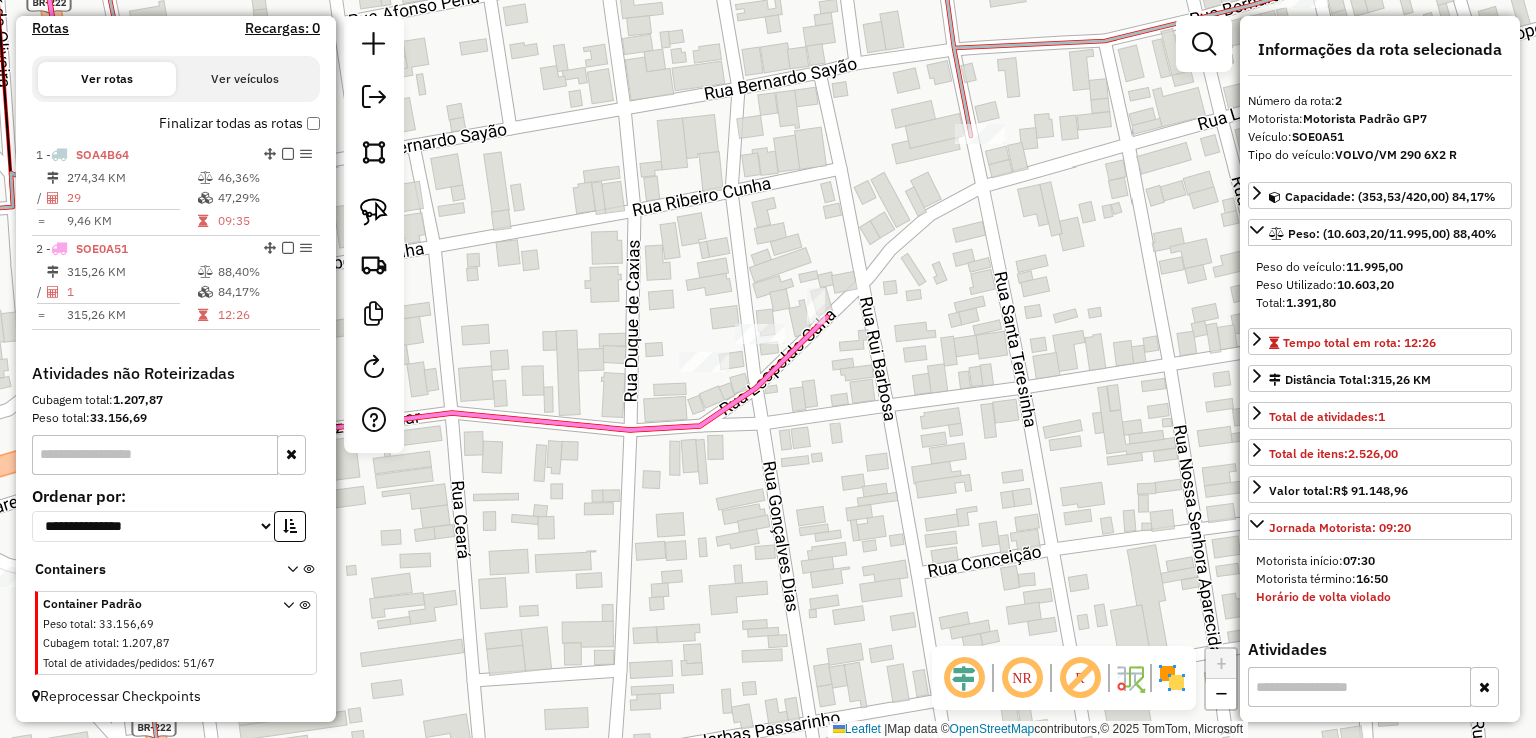 click on "Janela de atendimento Grade de atendimento Capacidade Transportadoras Veículos Cliente Pedidos  Rotas Selecione os dias de semana para filtrar as janelas de atendimento  Seg   Ter   Qua   Qui   Sex   Sáb   Dom  Informe o período da janela de atendimento: De: Até:  Filtrar exatamente a janela do cliente  Considerar janela de atendimento padrão  Selecione os dias de semana para filtrar as grades de atendimento  Seg   Ter   Qua   Qui   Sex   Sáb   Dom   Considerar clientes sem dia de atendimento cadastrado  Clientes fora do dia de atendimento selecionado Filtrar as atividades entre os valores definidos abaixo:  Peso mínimo:   Peso máximo:   Cubagem mínima:   Cubagem máxima:   De:   Até:  Filtrar as atividades entre o tempo de atendimento definido abaixo:  De:   Até:   Considerar capacidade total dos clientes não roteirizados Transportadora: Selecione um ou mais itens Tipo de veículo: Selecione um ou mais itens Veículo: Selecione um ou mais itens Motorista: Selecione um ou mais itens Nome: Rótulo:" 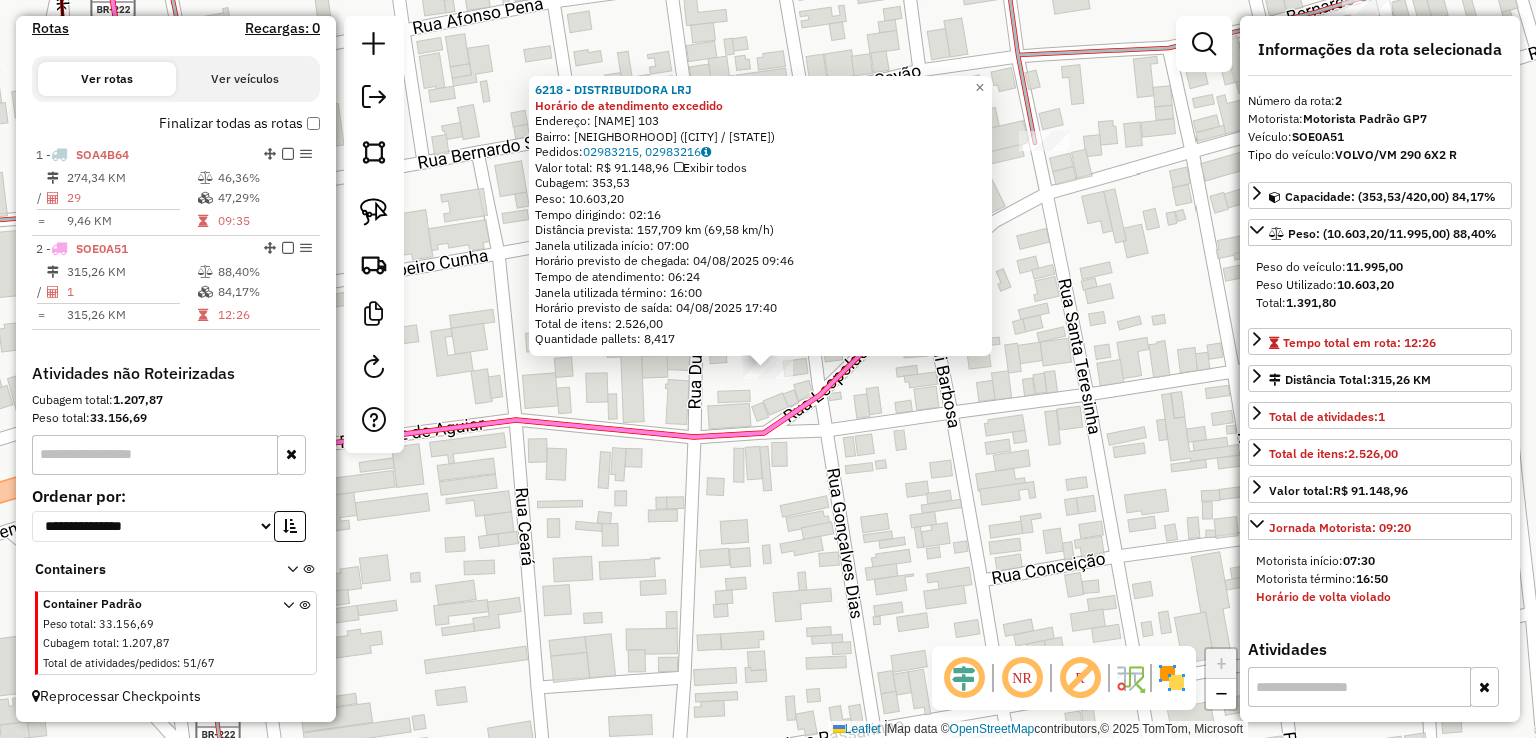 click on "6218 - DISTRIBUIDORA LRJ Horário de atendimento excedido  Endereço:  [NAME] [NUMBER]   Bairro: [BAIRRO] ([CITY] / [STATE])   Pedidos:  02983215, 02983216   Valor total: R$ 91.148,96   Exibir todos   Cubagem: 353,53  Peso: 10.603,20  Tempo dirigindo: 02:16   Distância prevista: 157,709 km (69,58 km/h)   Janela utilizada início: 07:00   Horário previsto de chegada: 04/08/2025 09:46   Tempo de atendimento: 06:24   Janela utilizada término: 16:00   Horário previsto de saída: 04/08/2025 17:40   Total de itens: 2.526,00   Quantidade pallets: 8,417  × Janela de atendimento Grade de atendimento Capacidade Transportadoras Veículos Cliente Pedidos  Rotas Selecione os dias de semana para filtrar as janelas de atendimento  Seg   Ter   Qua   Qui   Sex   Sáb   Dom  Informe o período da janela de atendimento: De: Até:  Filtrar exatamente a janela do cliente  Considerar janela de atendimento padrão  Selecione os dias de semana para filtrar as grades de atendimento  Seg   Ter   Qua   Qui   Sex   Sáb   Dom  De:" 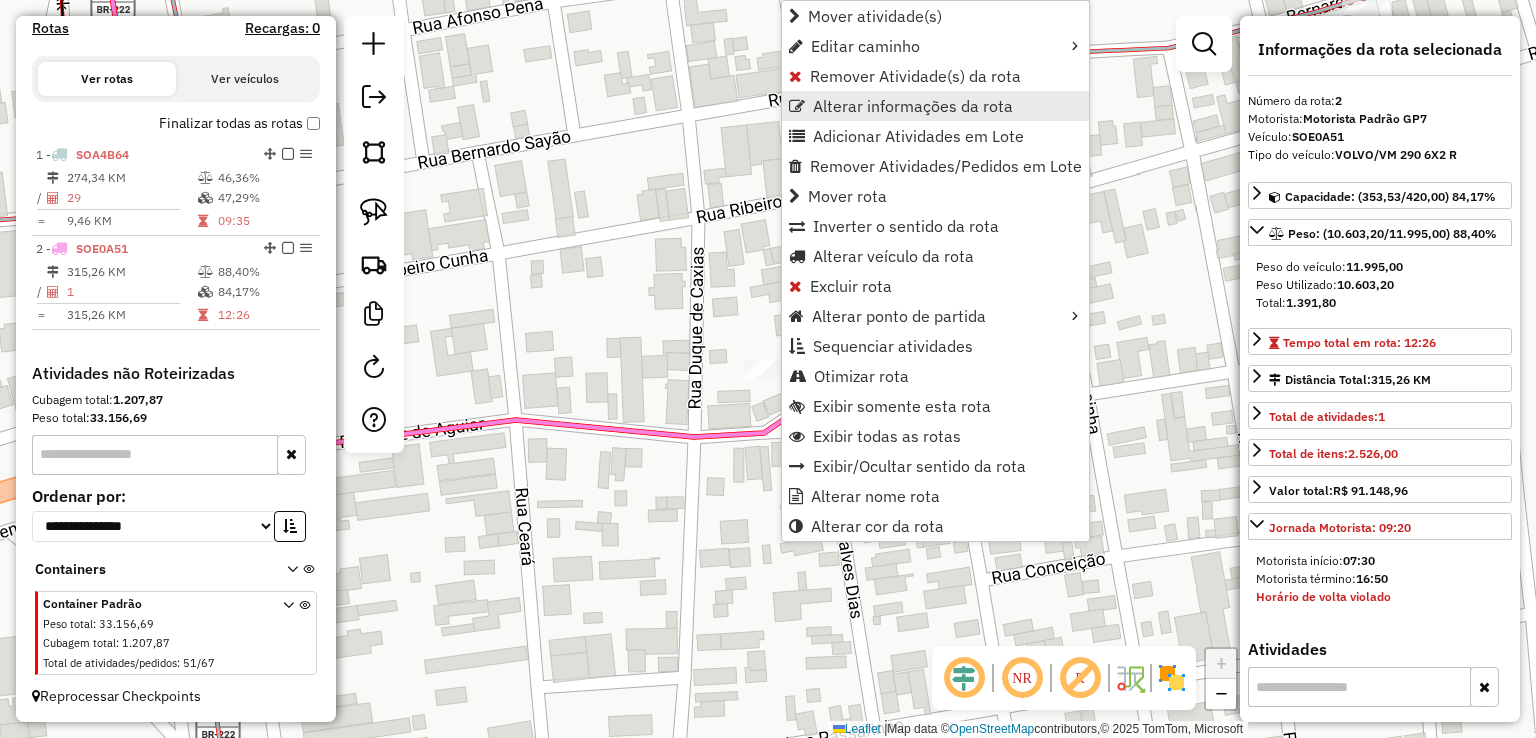 click on "Alterar informações da rota" at bounding box center [913, 106] 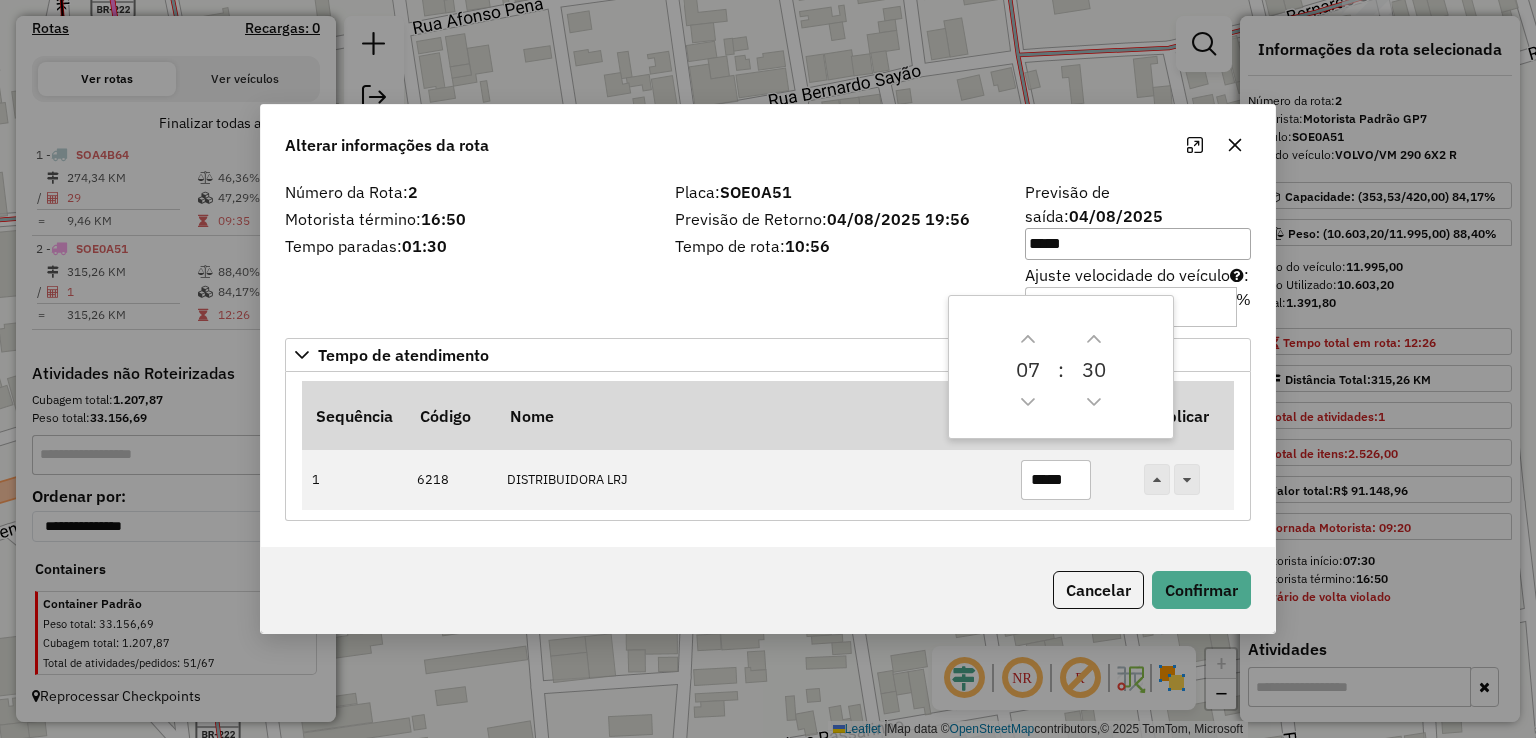 drag, startPoint x: 876, startPoint y: 84, endPoint x: 776, endPoint y: 63, distance: 102.18121 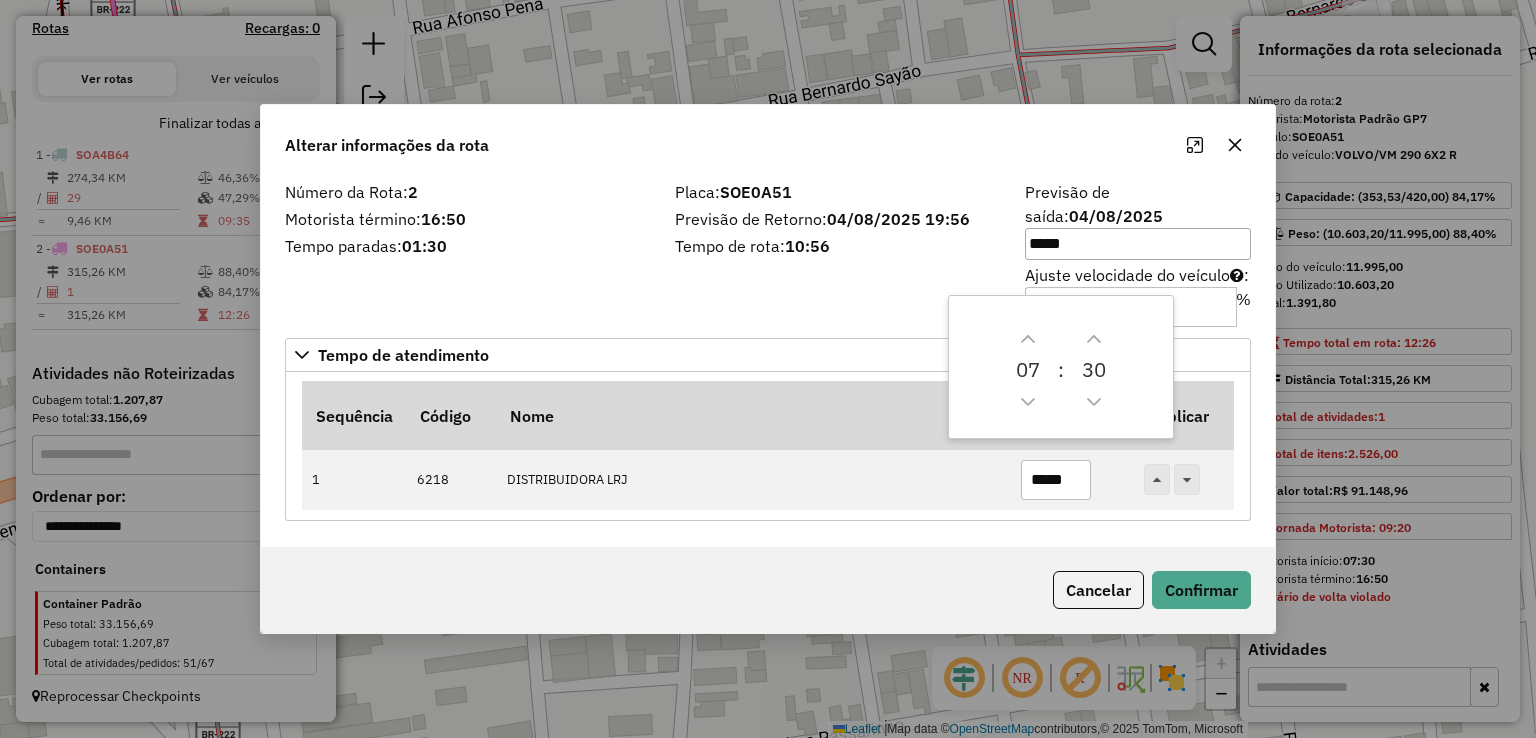 click on "Alterar informações da rota  Número da Rota:  2  Motorista término:  16:50  Tempo paradas:  01:30  Placa:  SOE0A51  Previsão de Retorno:  04/08/2025 19:56  Tempo de rota:  10:56  Previsão de saída:  04/08/2025 *****  Ajuste velocidade do veículo  :  %  Tempo de atendimento   Sequência   Código  Nome  Tempo Atendimento   Replicar  1 6218 DISTRIBUIDORA LRJ *****  Cancelar   Confirmar" 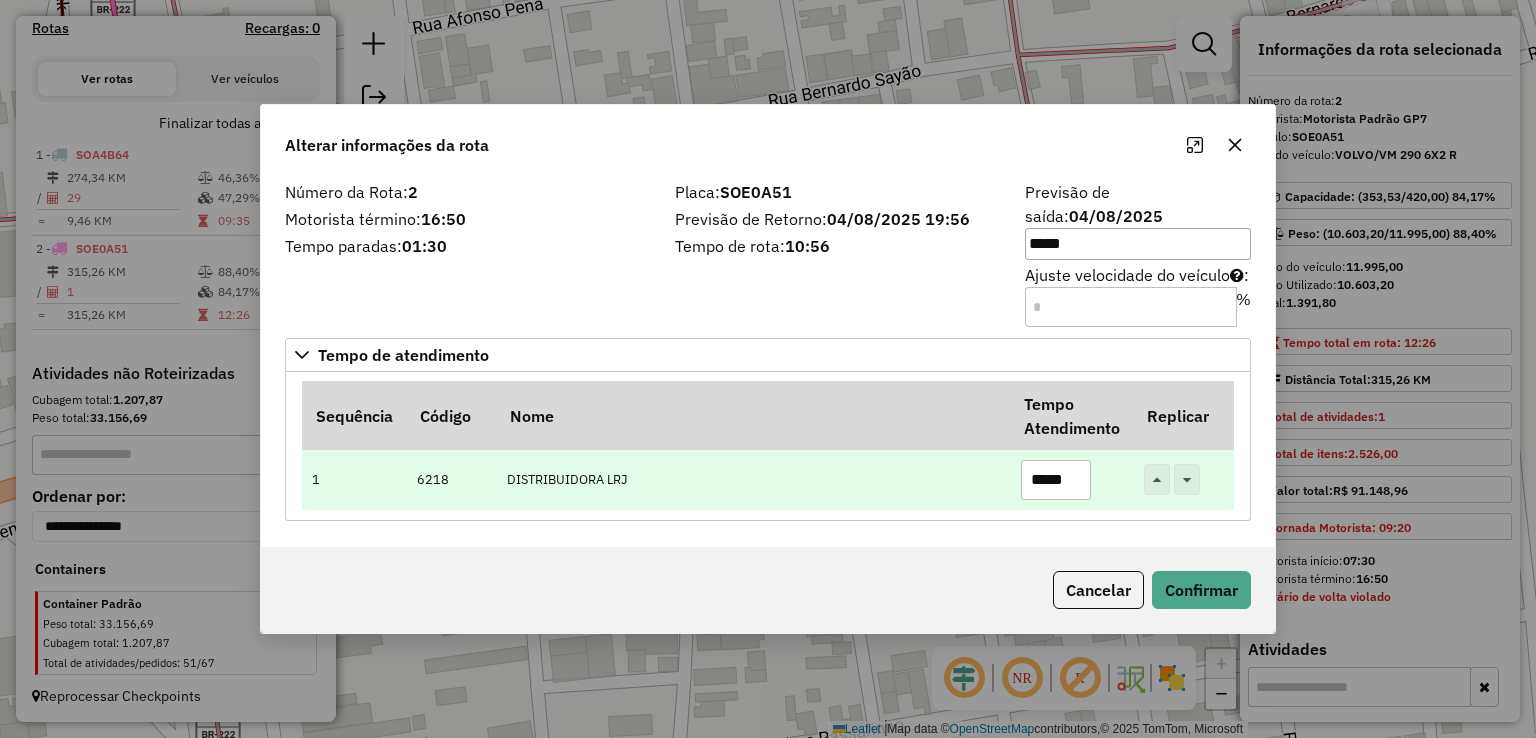 click on "*****" at bounding box center (1056, 480) 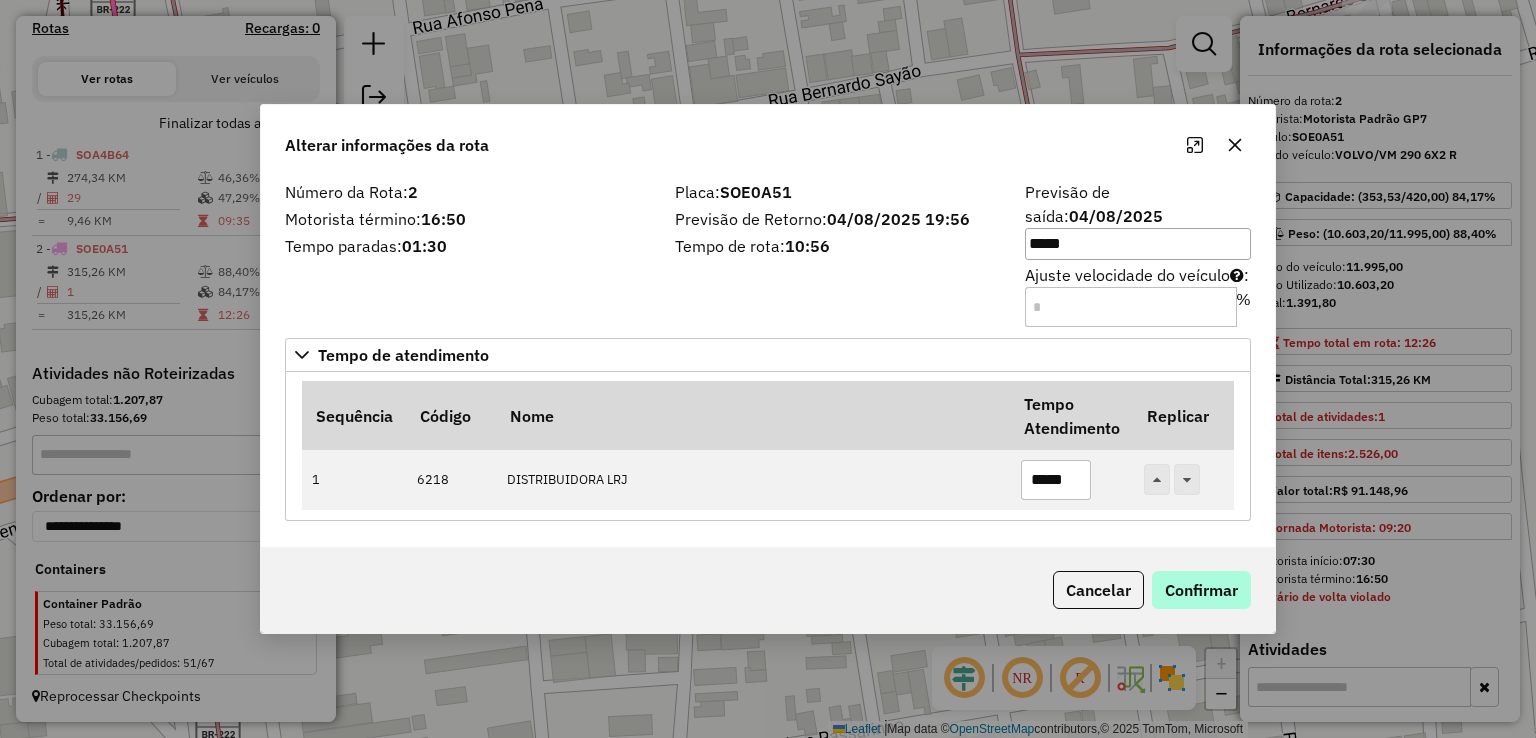 type on "*****" 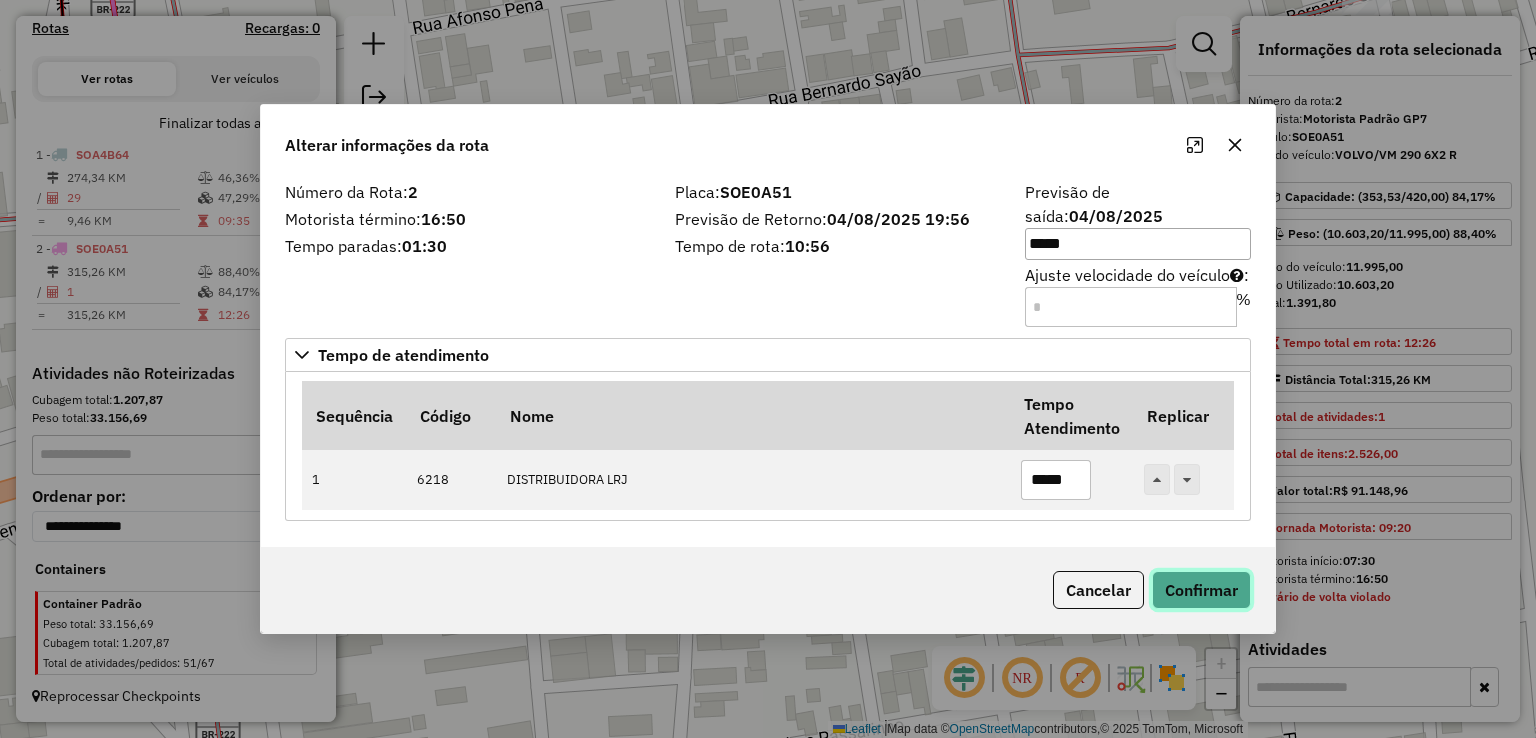 click on "Confirmar" 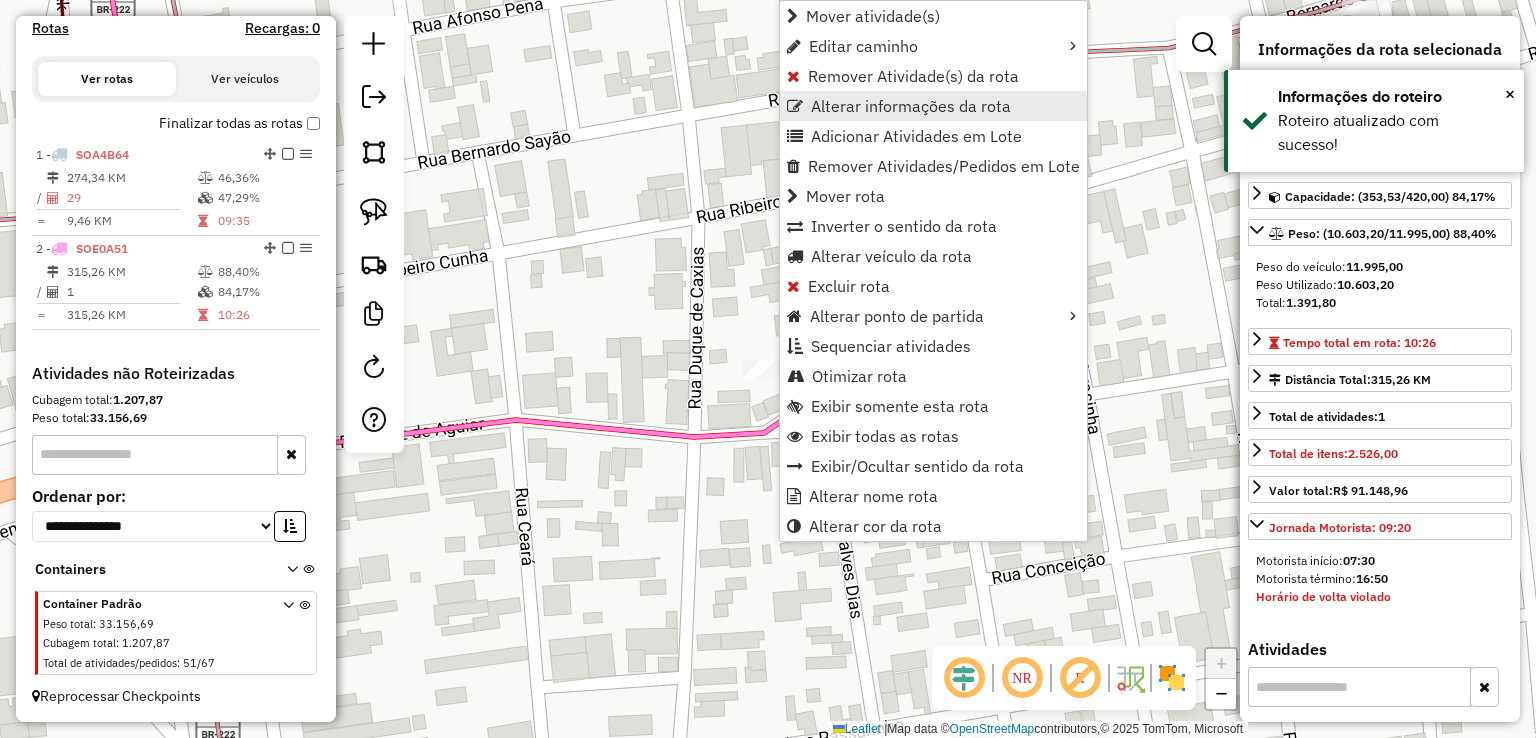 click on "Alterar informações da rota" at bounding box center [911, 106] 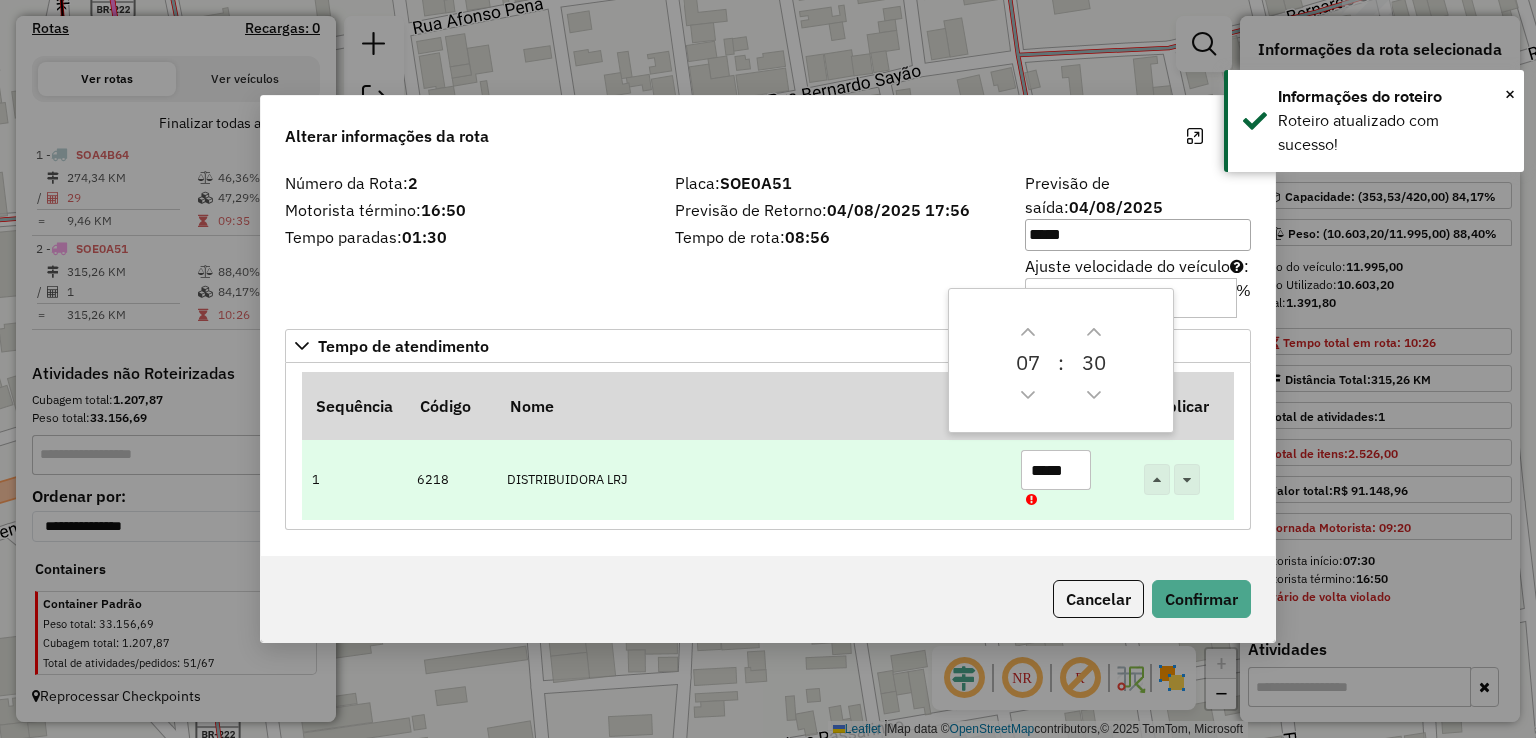 click on "*****" at bounding box center (1056, 470) 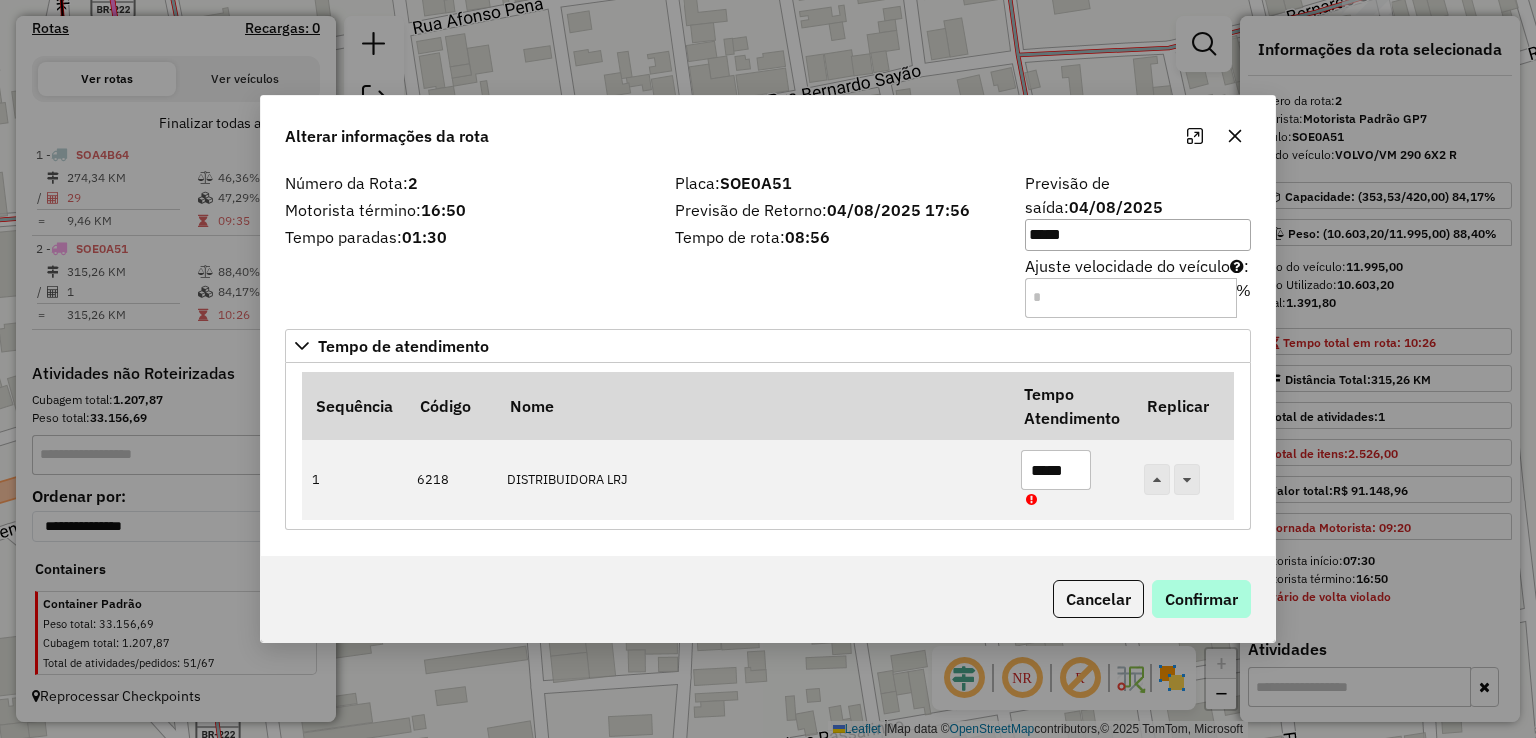 type on "*****" 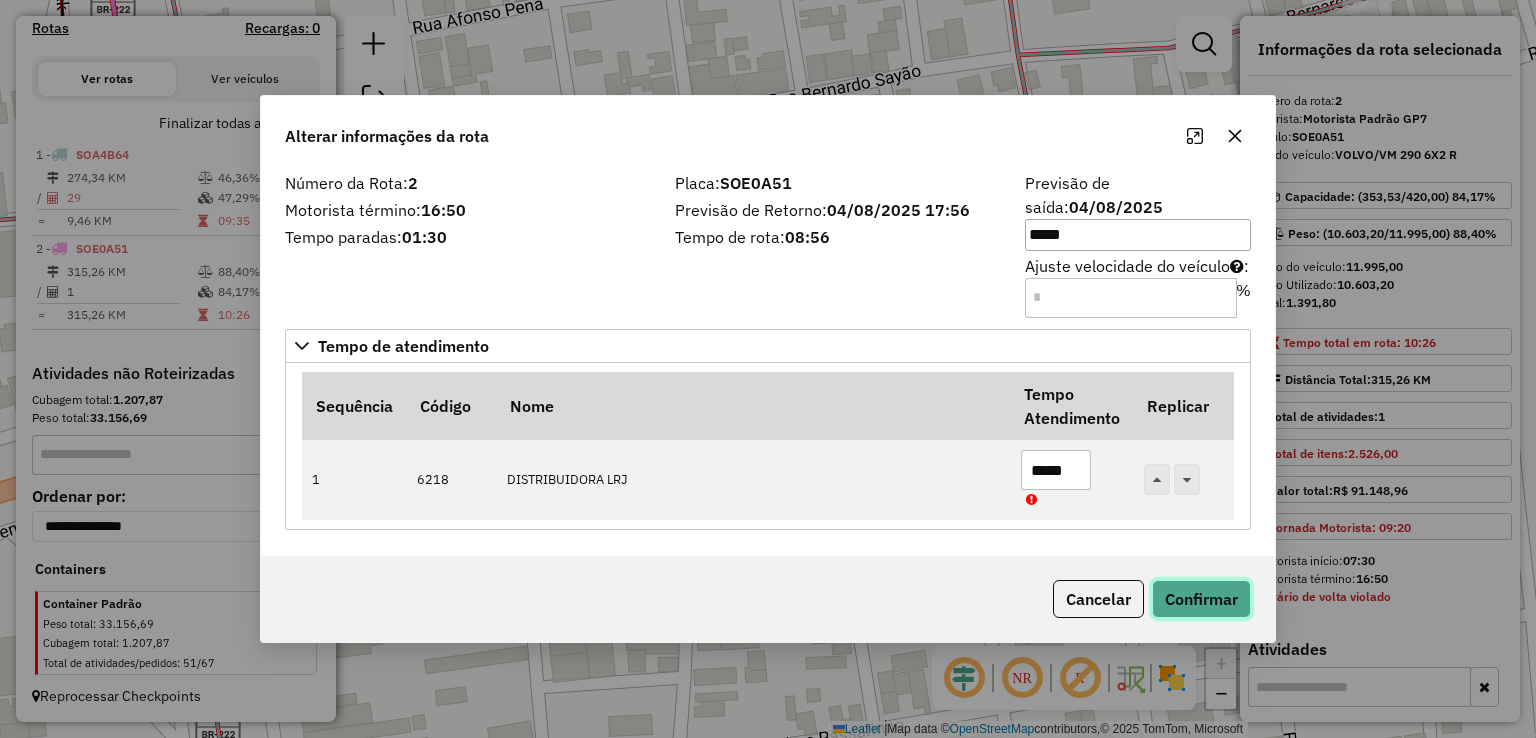 drag, startPoint x: 1190, startPoint y: 576, endPoint x: 1257, endPoint y: 579, distance: 67.06713 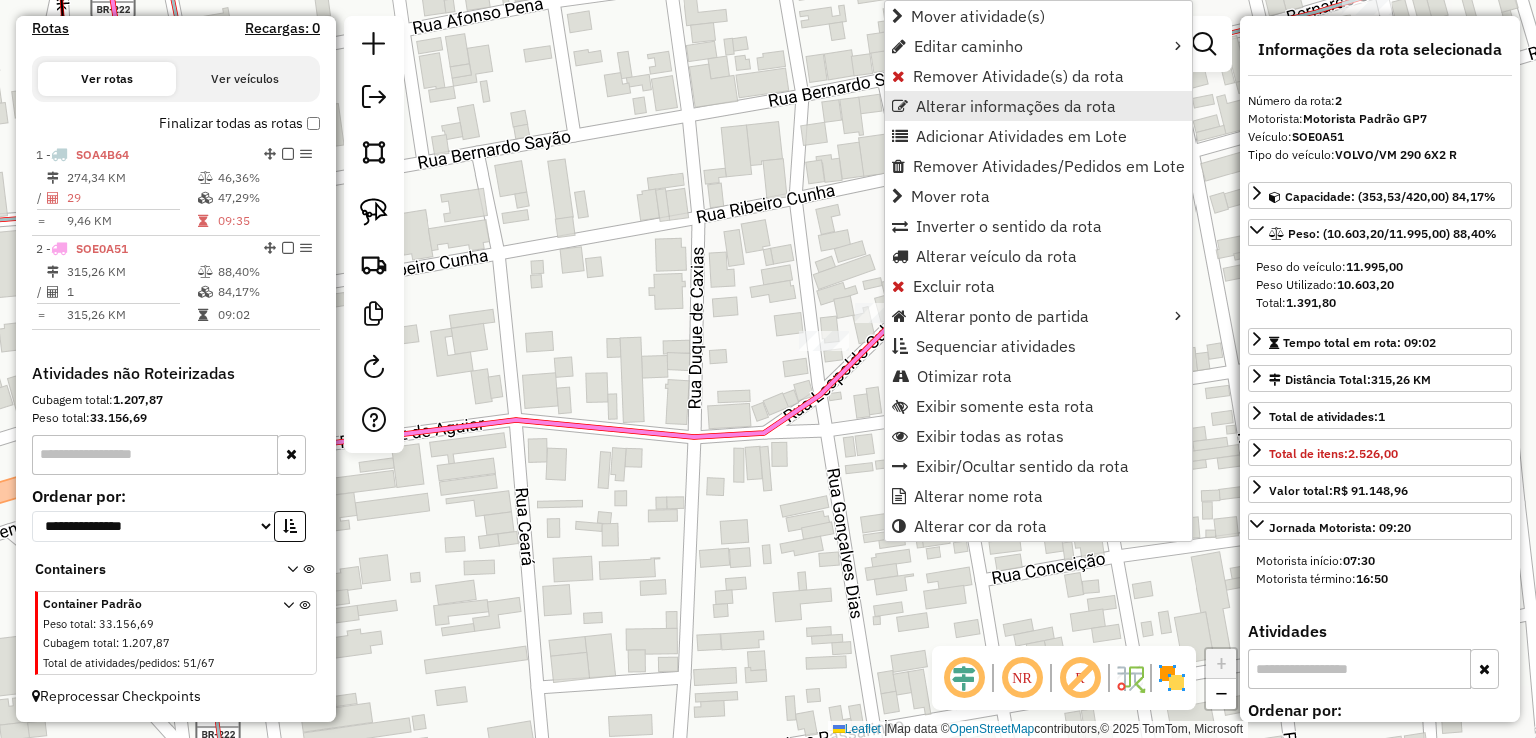 click on "Alterar informações da rota" at bounding box center (1016, 106) 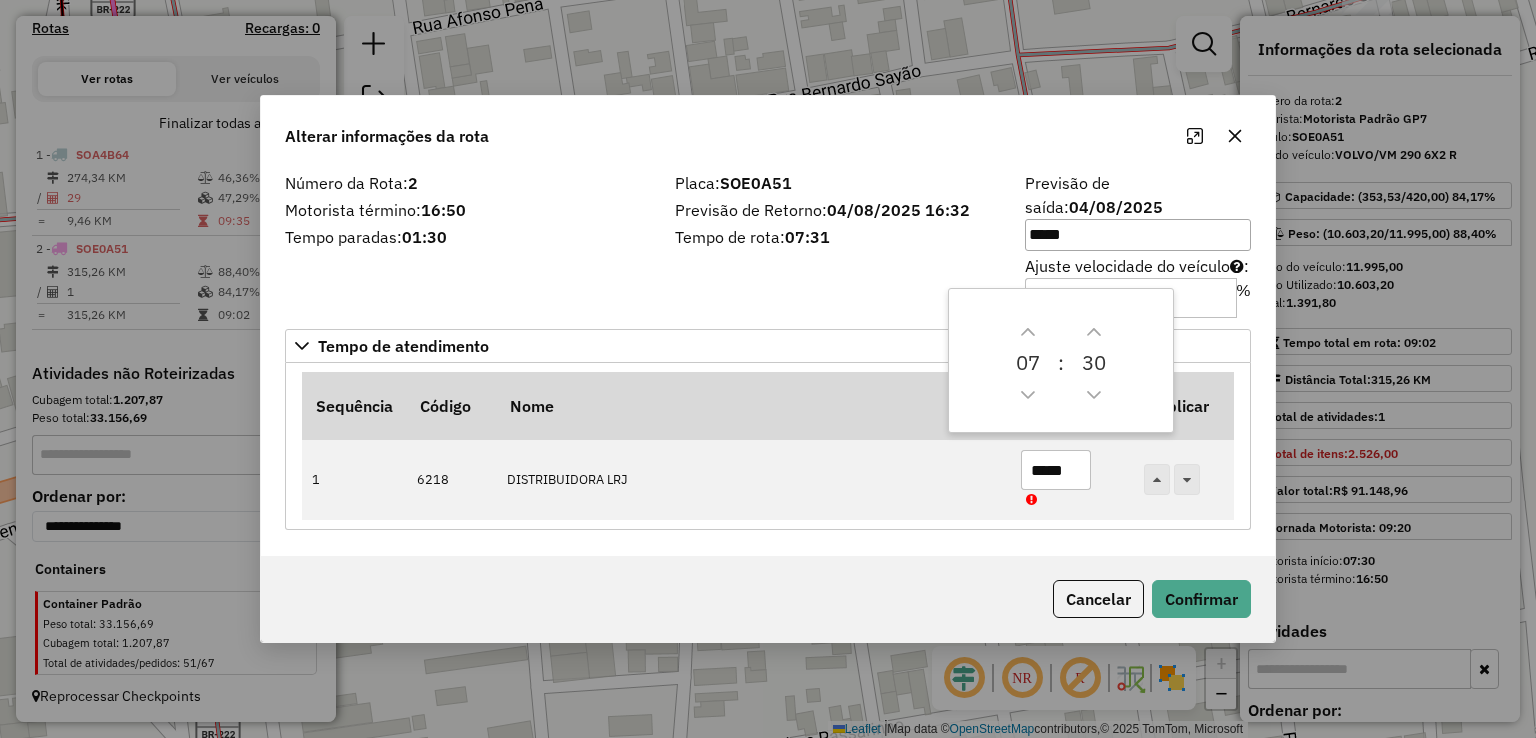 drag, startPoint x: 933, startPoint y: 100, endPoint x: 876, endPoint y: 87, distance: 58.463665 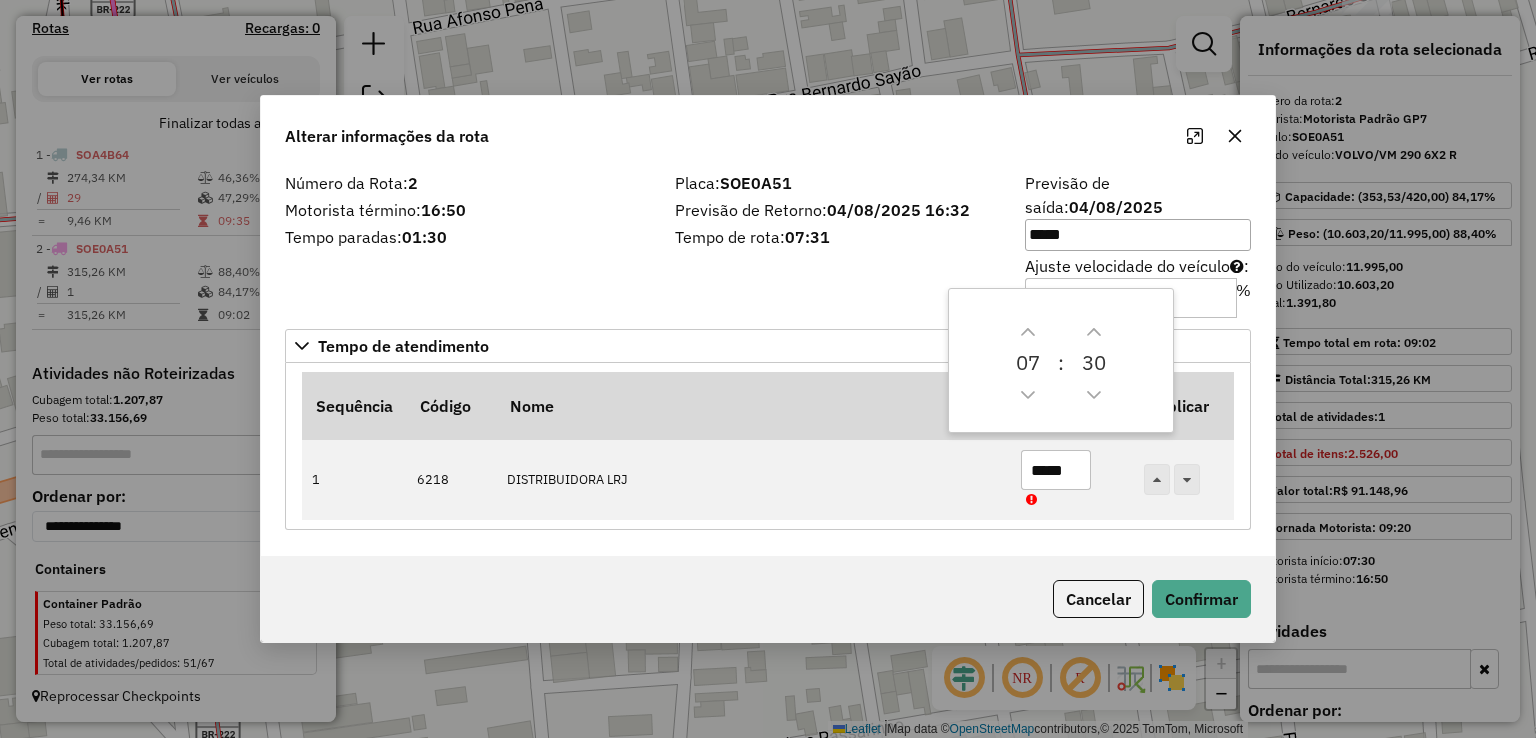 click on "Alterar informações da rota  Número da Rota:  2  Motorista término:  16:50  Tempo paradas:  01:30  Placa:  SOE0A51  Previsão de Retorno:  04/08/2025 16:32  Tempo de rota:  07:31  Previsão de saída:  04/08/2025 *****  Ajuste velocidade do veículo  :  %  Tempo de atendimento   Sequência   Código  Nome  Tempo Atendimento   Replicar  1 6218 DISTRIBUIDORA LRJ *****  Cancelar   Confirmar" 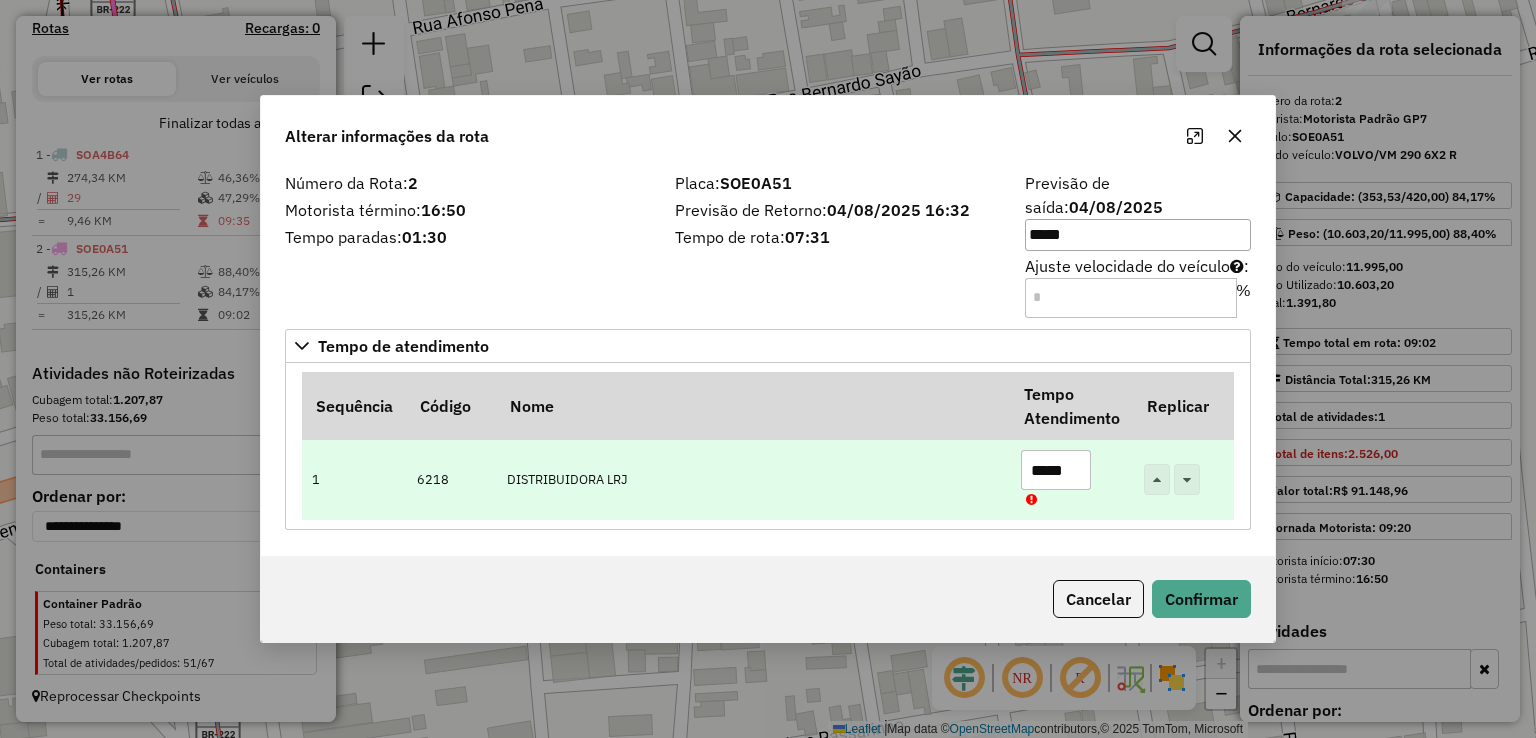 click on "*****" at bounding box center (1056, 470) 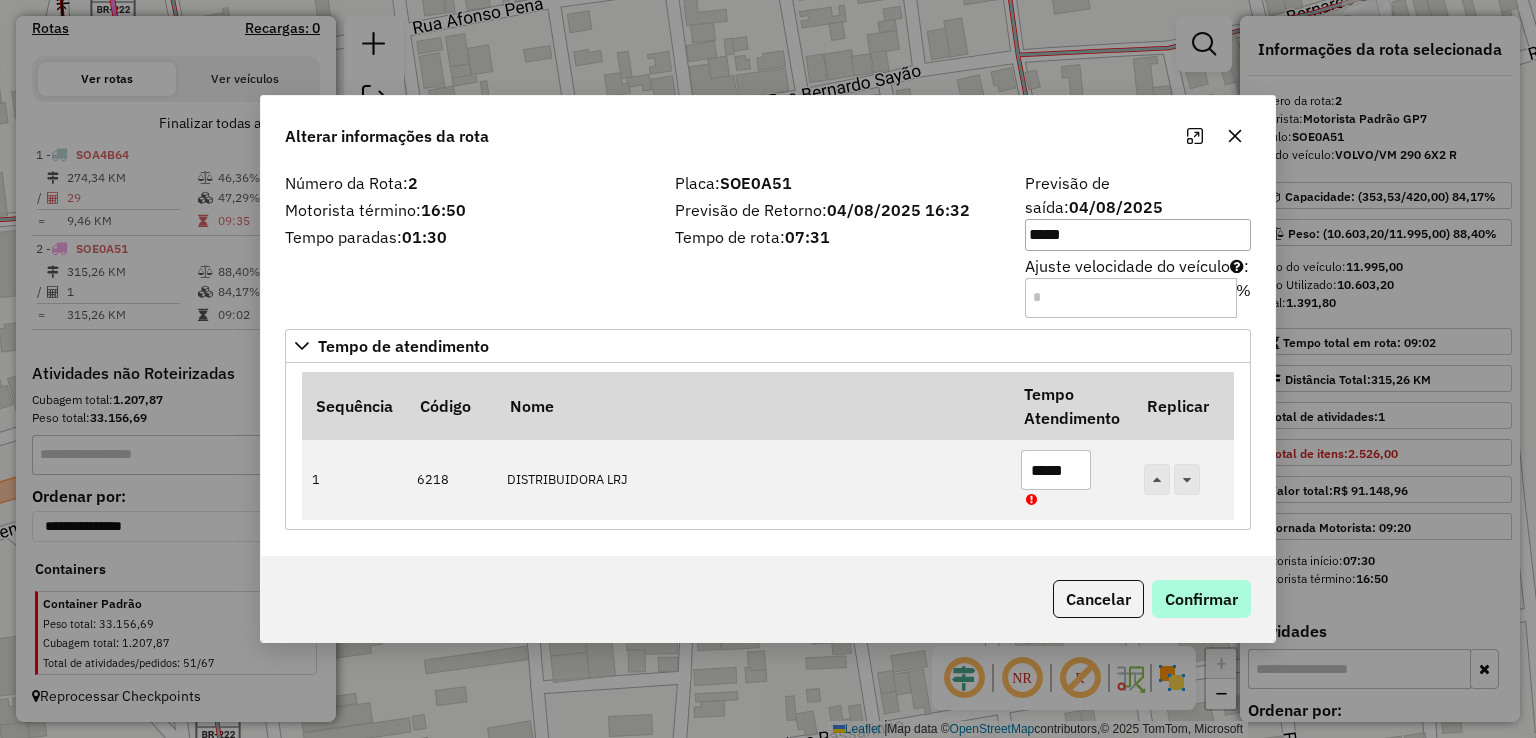 type on "*****" 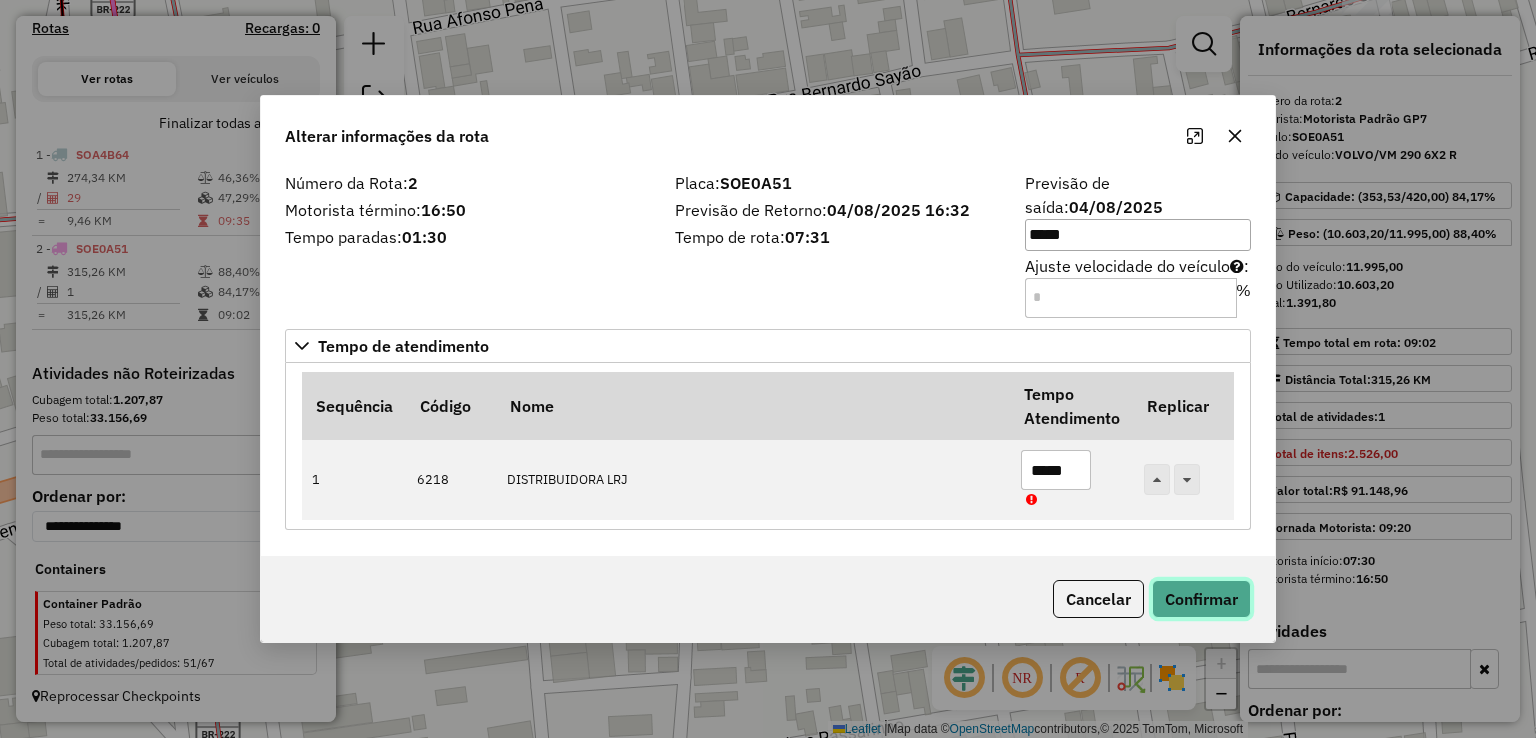 click on "Confirmar" 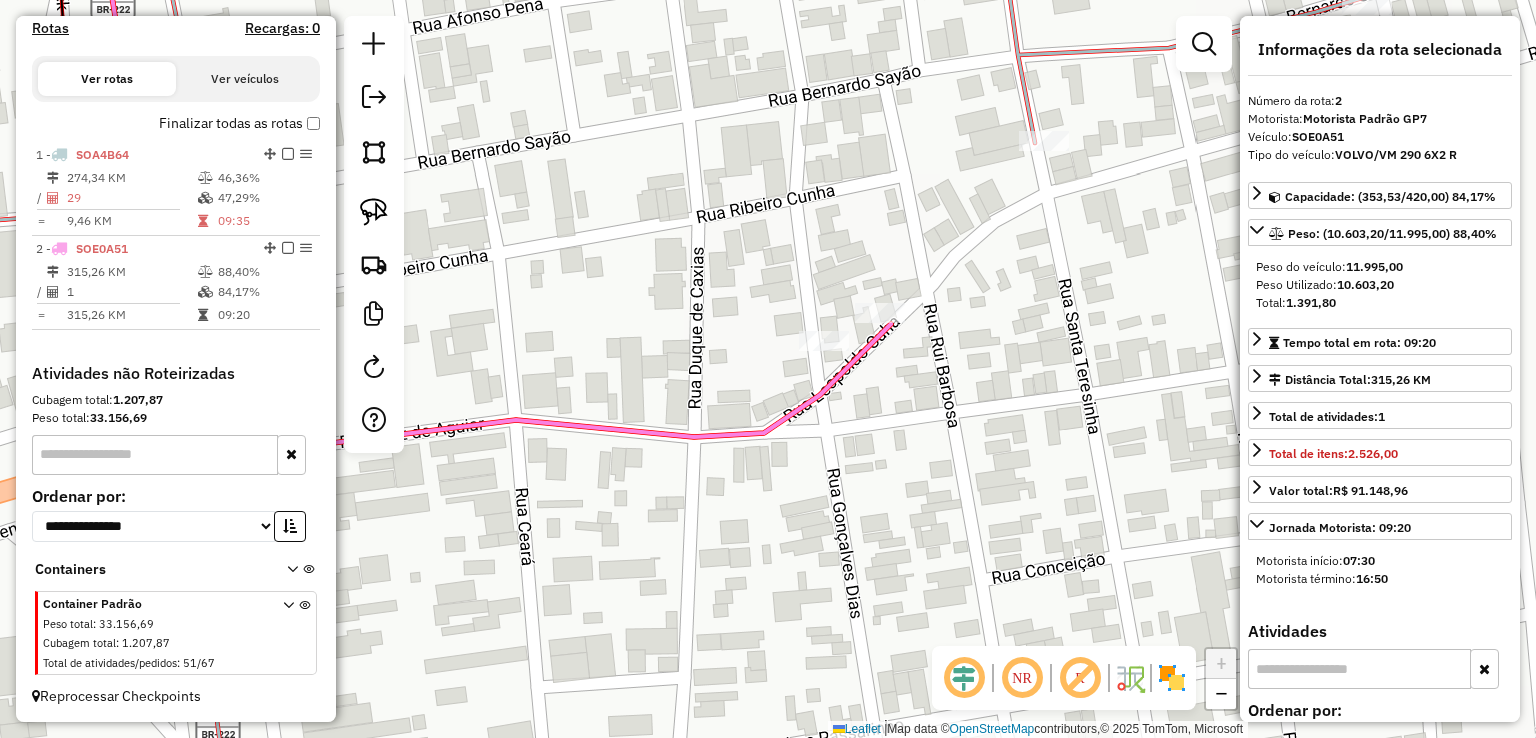 click on "Janela de atendimento Grade de atendimento Capacidade Transportadoras Veículos Cliente Pedidos  Rotas Selecione os dias de semana para filtrar as janelas de atendimento  Seg   Ter   Qua   Qui   Sex   Sáb   Dom  Informe o período da janela de atendimento: De: Até:  Filtrar exatamente a janela do cliente  Considerar janela de atendimento padrão  Selecione os dias de semana para filtrar as grades de atendimento  Seg   Ter   Qua   Qui   Sex   Sáb   Dom   Considerar clientes sem dia de atendimento cadastrado  Clientes fora do dia de atendimento selecionado Filtrar as atividades entre os valores definidos abaixo:  Peso mínimo:   Peso máximo:   Cubagem mínima:   Cubagem máxima:   De:   Até:  Filtrar as atividades entre o tempo de atendimento definido abaixo:  De:   Até:   Considerar capacidade total dos clientes não roteirizados Transportadora: Selecione um ou mais itens Tipo de veículo: Selecione um ou mais itens Veículo: Selecione um ou mais itens Motorista: Selecione um ou mais itens Nome: Rótulo:" 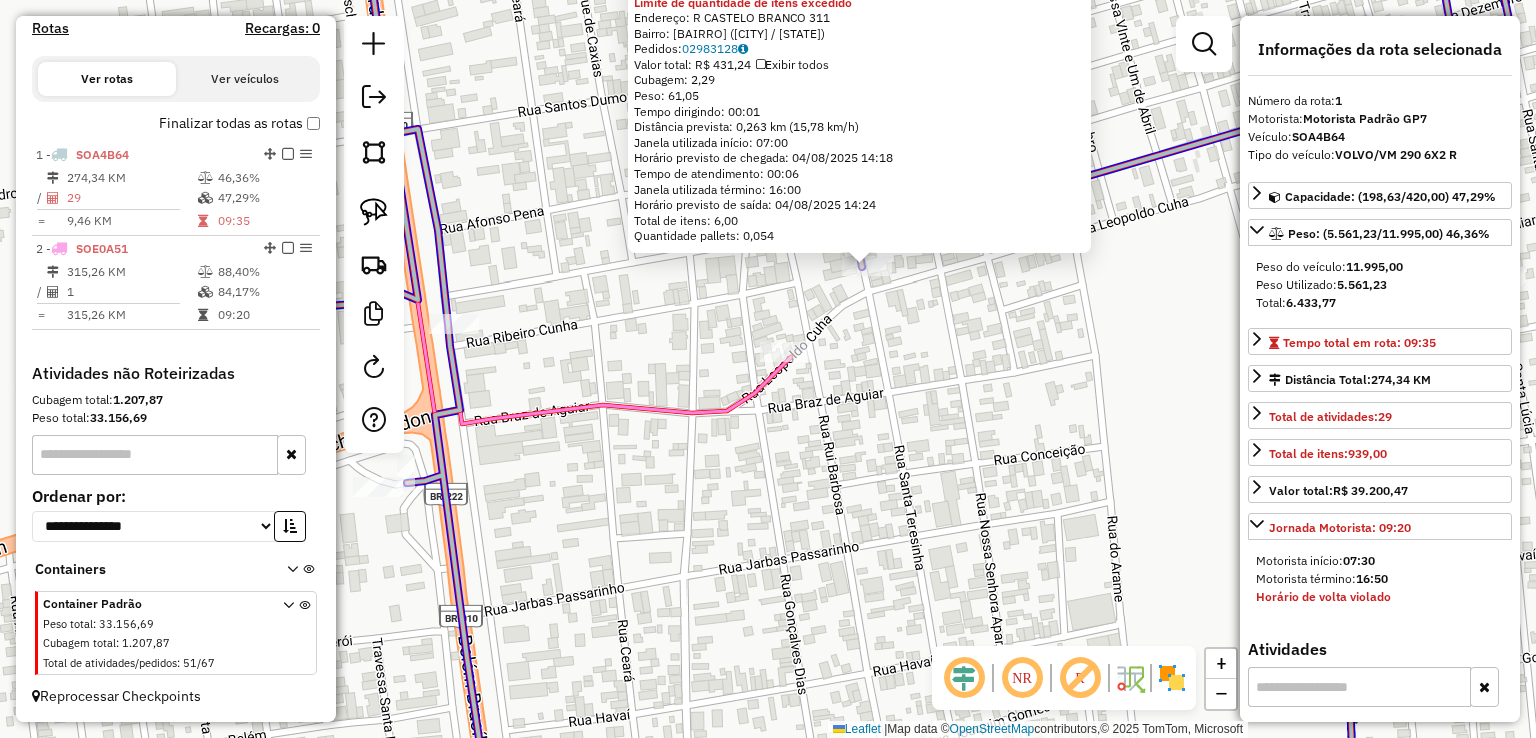 click on "6069 - disbrahma Limite de quantidade de itens excedido  Endereço:  R [NAME] [NUMBER]   Bairro: [BAIRRO] ([CITY] / [STATE])   Pedidos:  02983128   Valor total: R$ 431,24   Exibir todos   Cubagem: 2,29  Peso: 61,05  Tempo dirigindo: 00:01   Distância prevista: 0,263 km (15,78 km/h)   Janela utilizada início: 07:00   Horário previsto de chegada: 04/08/2025 14:18   Tempo de atendimento: 00:06   Janela utilizada término: 16:00   Horário previsto de saída: 04/08/2025 14:24   Total de itens: 6,00   Quantidade pallets: 0,054  ×" 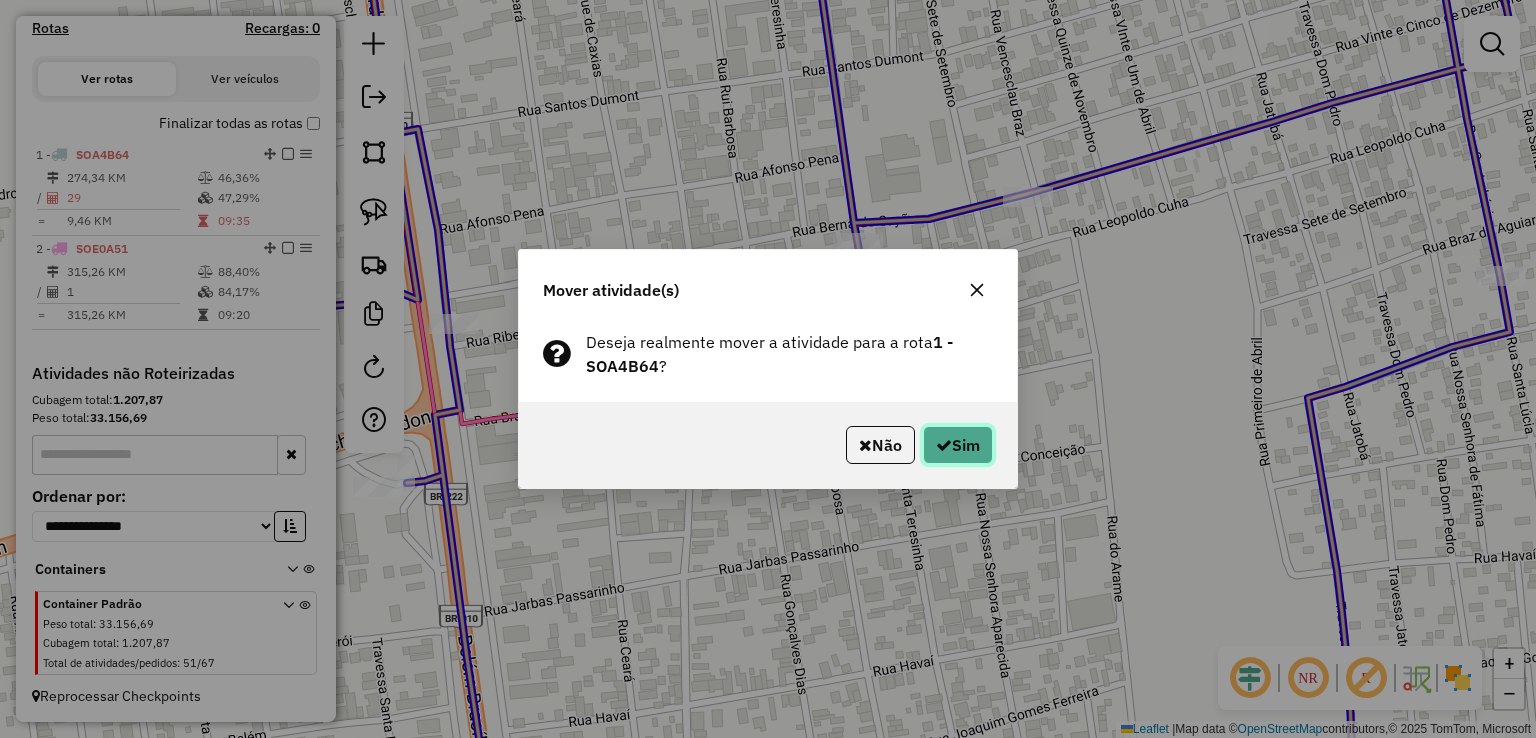 click 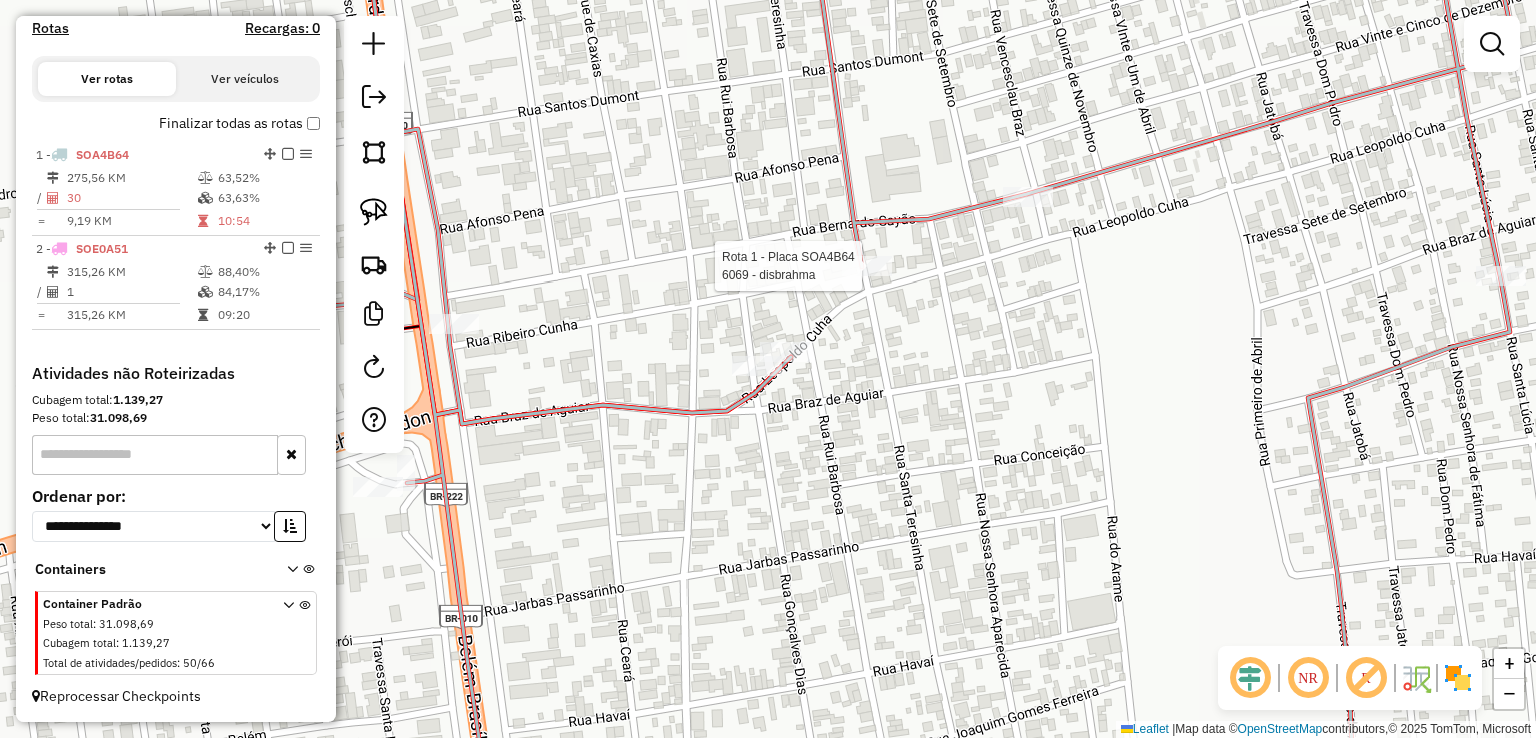 click 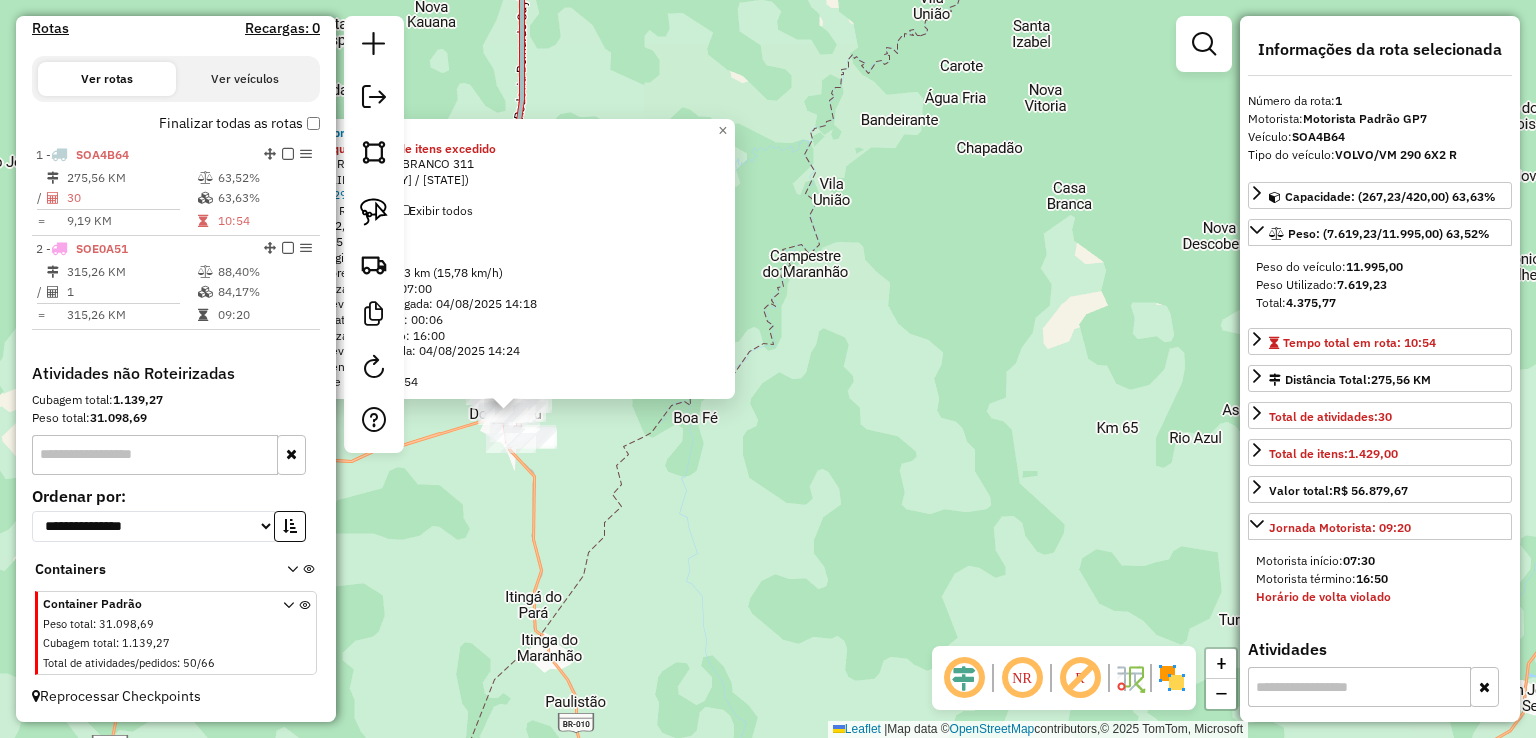 click on "[NUMBER] - disbrahma Limite de quantidade de itens excedido Endereço: R CASTELO BRANCO [NUMBER] Bairro: PDS ([CITY] / [STATE]) Pedidos: [ORDER] Valor total: R$ [PRICE] Exibir todos Cubagem: [NUMBER] Peso: [NUMBER] Tempo dirigindo: [TIME] Distância prevista: [NUMBER] km ([NUMBER]/h) Janela utilizada início: [TIME] Horário previsto de chegada: 04/08/2025 [TIME] Tempo de atendimento: [TIME] Janela utilizada término: [TIME] Horário previsto de saída: 04/08/2025 [TIME] Total de itens: [NUMBER] Quantidade pallets: [NUMBER] × Janela de atendimento Grade de atendimento Capacidade Transportadoras Veículos Cliente Pedidos Rotas Selecione os dias de semana para filtrar as janelas de atendimento Seg Ter Qua Qui Sex Sáb Dom Informe o período da janela de atendimento: De: Até: Filtrar exatamente a janela do cliente Considerar janela de atendimento padrão Selecione os dias de semana para filtrar as grades de atendimento Seg Ter Qua Qui Sex Sáb Dom Peso mínimo: Peso máximo:" 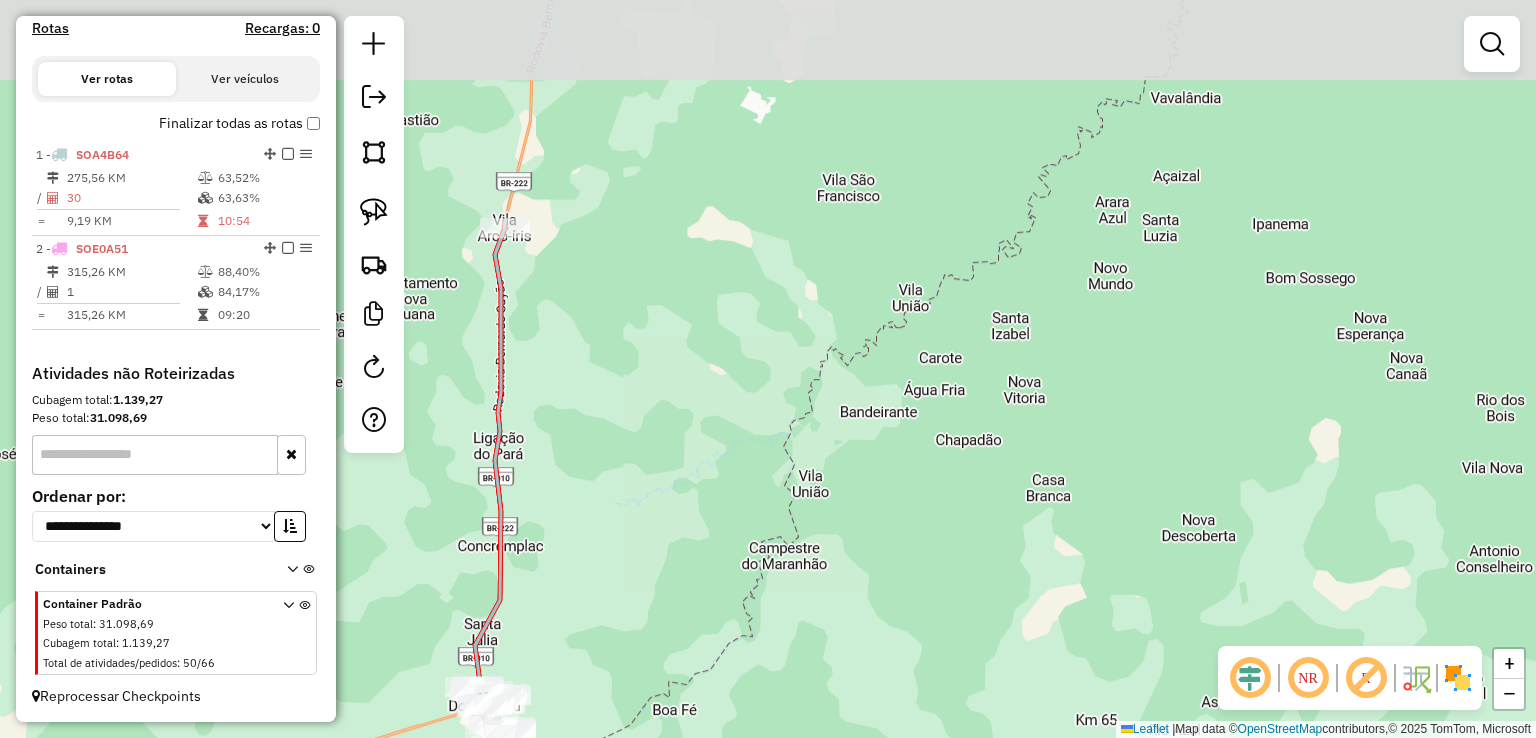 drag, startPoint x: 652, startPoint y: 221, endPoint x: 626, endPoint y: 465, distance: 245.38133 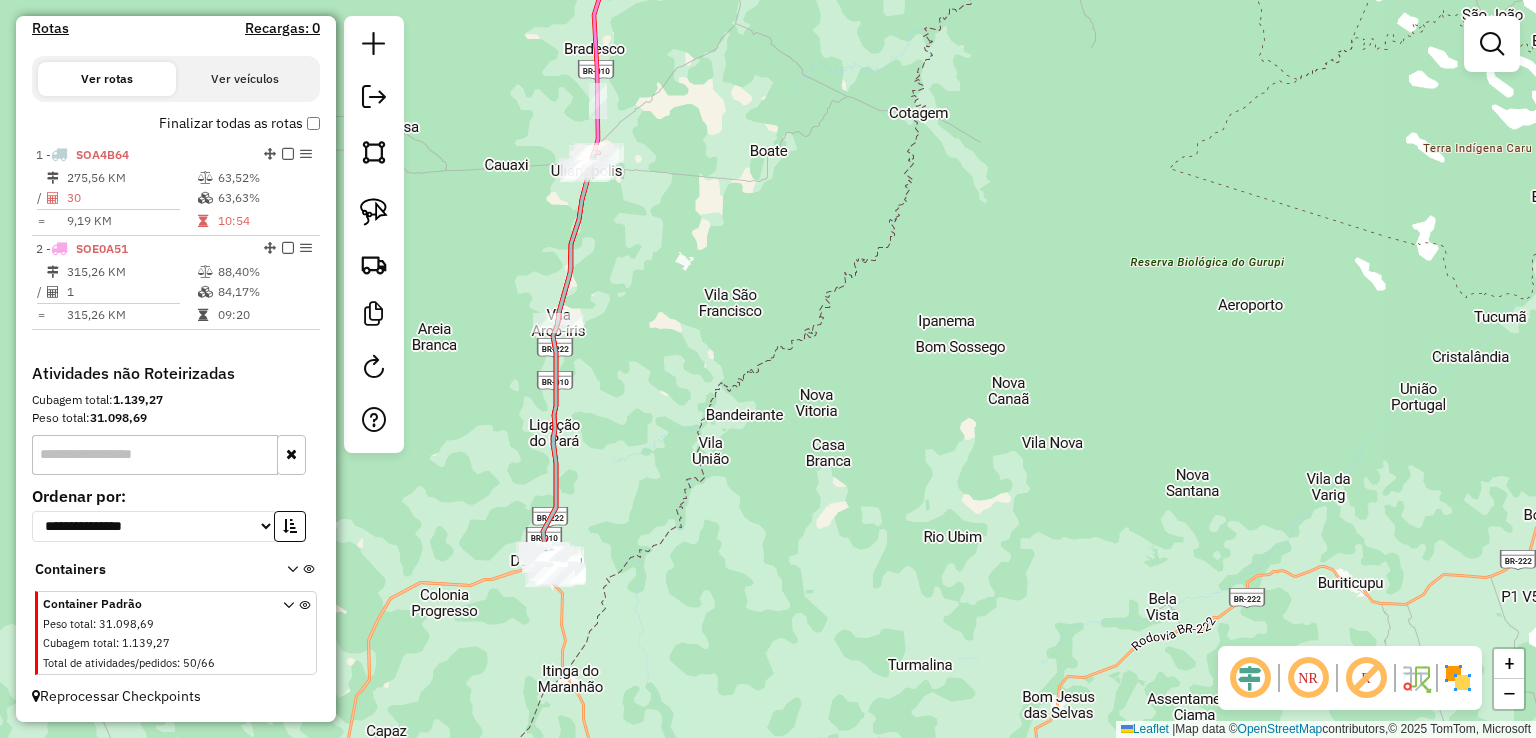 click 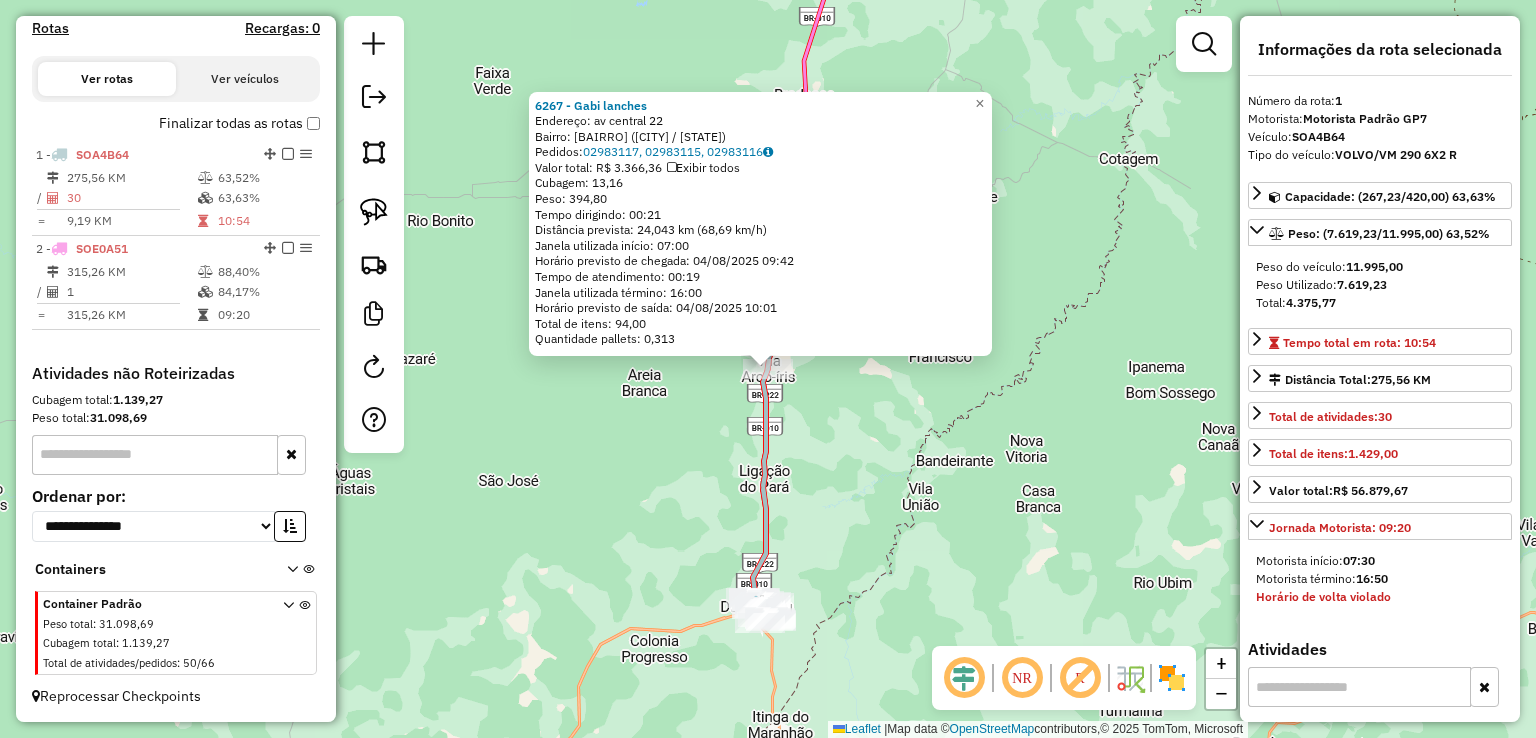 click on "6267 - Gabi lanches  Endereço:  av [NAME] [NUMBER]   Bairro: [BAIRRO] ([CITY] / [STATE])   Pedidos:  02983117, 02983115, 02983116   Valor total: R$ 3.366,36   Exibir todos   Cubagem: 13,16  Peso: 394,80  Tempo dirigindo: 00:21   Distância prevista: 24,043 km (68,69 km/h)   Janela utilizada início: 07:00   Horário previsto de chegada: 04/08/2025 09:42   Tempo de atendimento: 00:19   Janela utilizada término: 16:00   Horário previsto de saída: 04/08/2025 10:01   Total de itens: 94,00   Quantidade pallets: 0,313  × Janela de atendimento Grade de atendimento Capacidade Transportadoras Veículos Cliente Pedidos  Rotas Selecione os dias de semana para filtrar as janelas de atendimento  Seg   Ter   Qua   Qui   Sex   Sáb   Dom  Informe o período da janela de atendimento: De: Até:  Filtrar exatamente a janela do cliente  Considerar janela de atendimento padrão  Selecione os dias de semana para filtrar as grades de atendimento  Seg   Ter   Qua   Qui   Sex   Sáb   Dom   Peso mínimo:   Peso máximo:   De:" 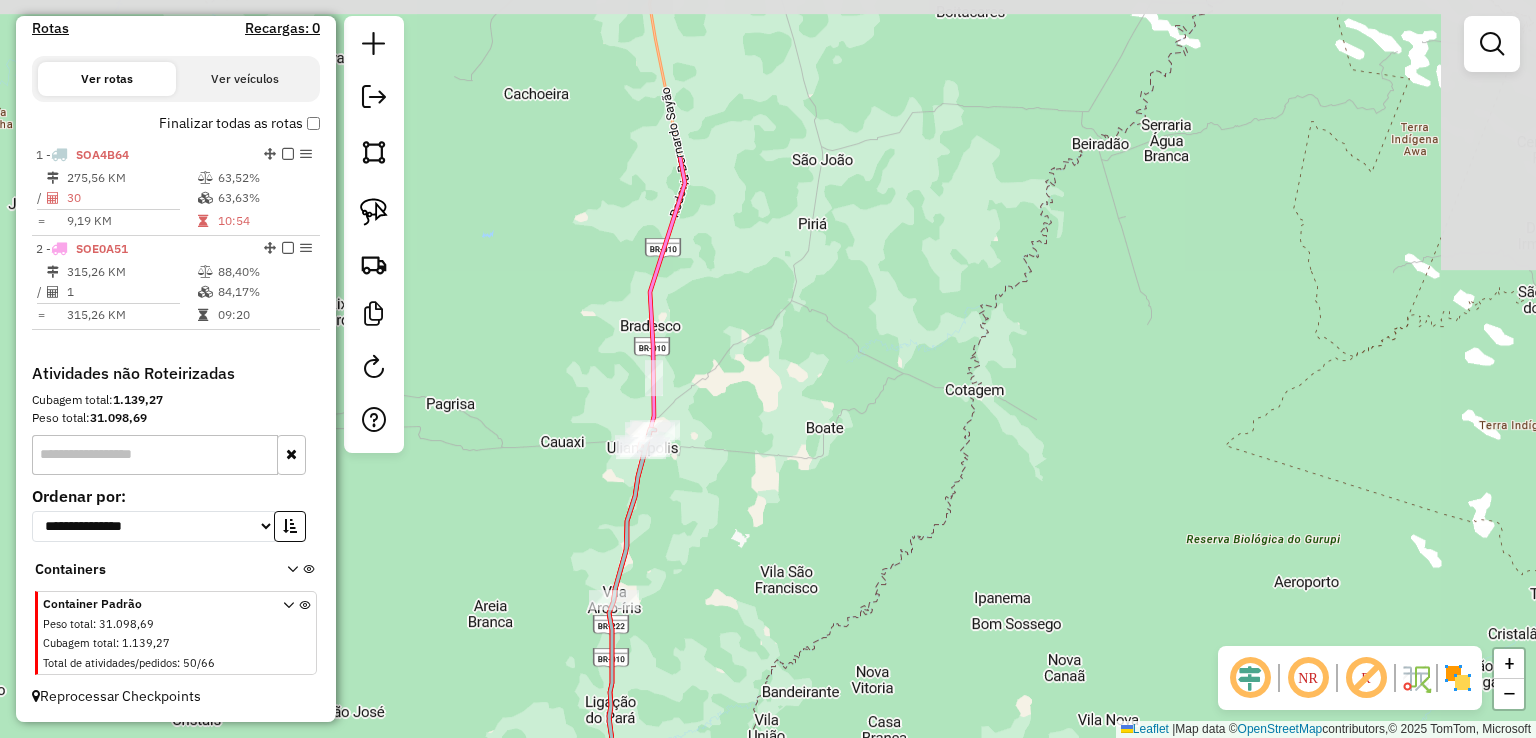 drag, startPoint x: 864, startPoint y: 296, endPoint x: 700, endPoint y: 521, distance: 278.42593 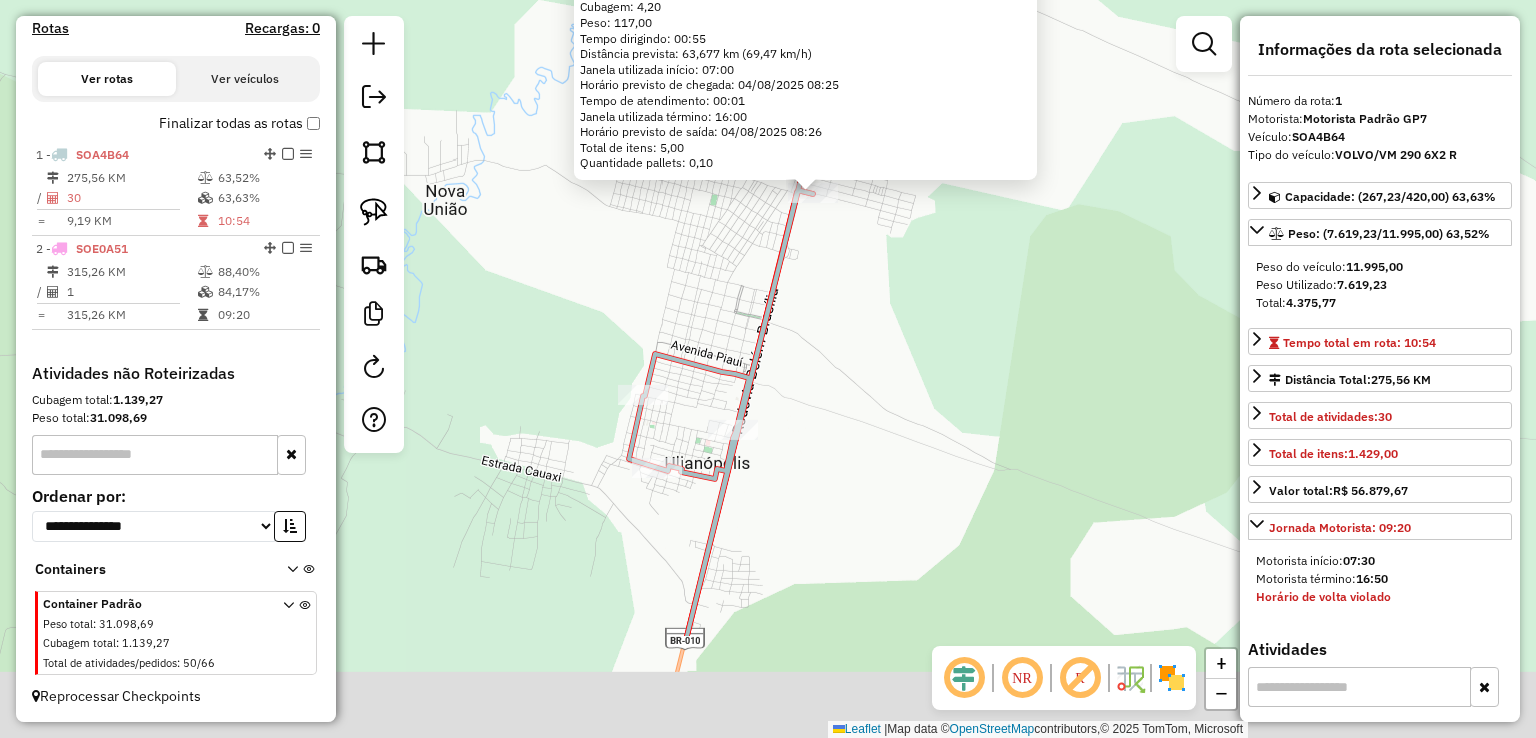 drag, startPoint x: 700, startPoint y: 564, endPoint x: 737, endPoint y: 376, distance: 191.60637 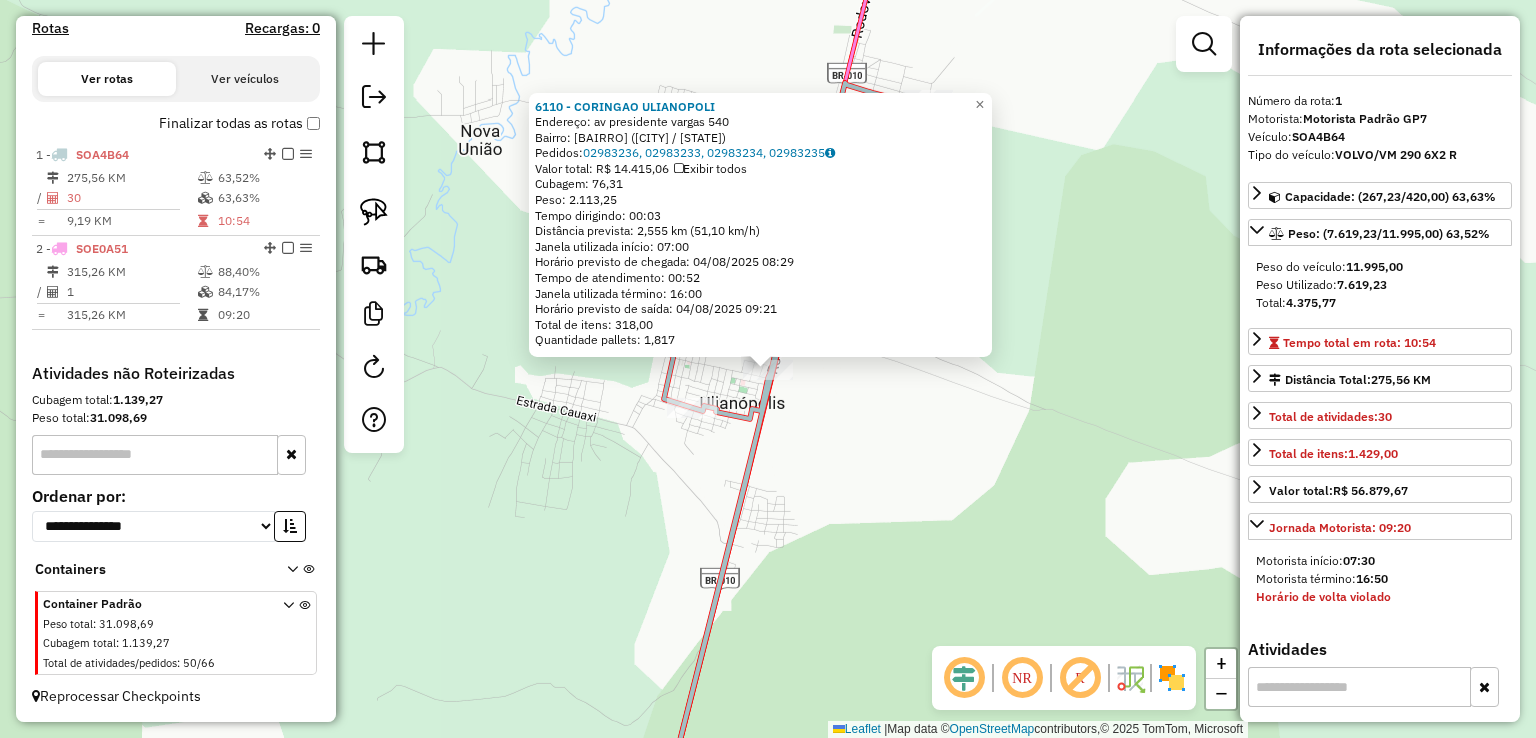 click on "6110 - CORINGAO  ULIANOPOLI  Endereço:  av presidente vargas 540   Bairro: CENTRO (ULIANOPOLIS / PA)   Pedidos:  02983236, 02983233, 02983234, 02983235   Valor total: R$ 14.415,06   Exibir todos   Cubagem: 76,31  Peso: 2.113,25  Tempo dirigindo: 00:03   Distância prevista: 2,555 km (51,10 km/h)   Janela utilizada início: 07:00   Horário previsto de chegada: 04/08/2025 08:29   Tempo de atendimento: 00:52   Janela utilizada término: 16:00   Horário previsto de saída: 04/08/2025 09:21   Total de itens: 318,00   Quantidade pallets: 1,817  × Janela de atendimento Grade de atendimento Capacidade Transportadoras Veículos Cliente Pedidos  Rotas Selecione os dias de semana para filtrar as janelas de atendimento  Seg   Ter   Qua   Qui   Sex   Sáb   Dom  Informe o período da janela de atendimento: De: Até:  Filtrar exatamente a janela do cliente  Considerar janela de atendimento padrão  Selecione os dias de semana para filtrar as grades de atendimento  Seg   Ter   Qua   Qui   Sex   Sáb   Dom   De:   Até:" 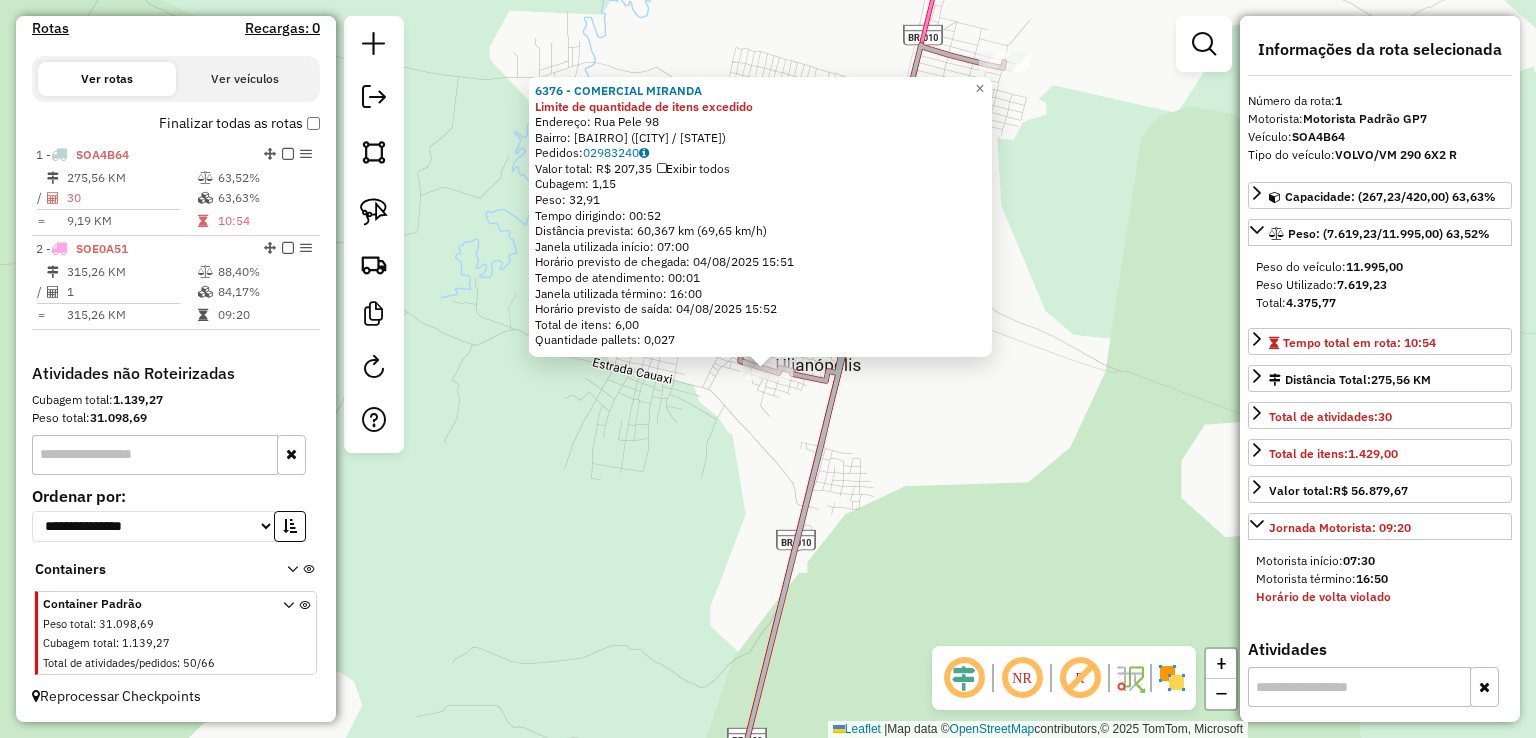 click on "6376 - COMERCIAL MIRANDA Limite de quantidade de itens excedido  Endereço:  Rua Pele 98   Bairro: GIOCOMA ULIANA (ULIANOPOLIS / PA)   Pedidos:  02983240   Valor total: R$ 207,35   Exibir todos   Cubagem: 1,15  Peso: 32,91  Tempo dirigindo: 00:52   Distância prevista: 60,367 km (69,65 km/h)   Janela utilizada início: 07:00   Horário previsto de chegada: 04/08/2025 15:51   Tempo de atendimento: 00:01   Janela utilizada término: 16:00   Horário previsto de saída: 04/08/2025 15:52   Total de itens: 6,00   Quantidade pallets: 0,027  × Janela de atendimento Grade de atendimento Capacidade Transportadoras Veículos Cliente Pedidos  Rotas Selecione os dias de semana para filtrar as janelas de atendimento  Seg   Ter   Qua   Qui   Sex   Sáb   Dom  Informe o período da janela de atendimento: De: Até:  Filtrar exatamente a janela do cliente  Considerar janela de atendimento padrão  Selecione os dias de semana para filtrar as grades de atendimento  Seg   Ter   Qua   Qui   Sex   Sáb   Dom   Peso mínimo:  De:" 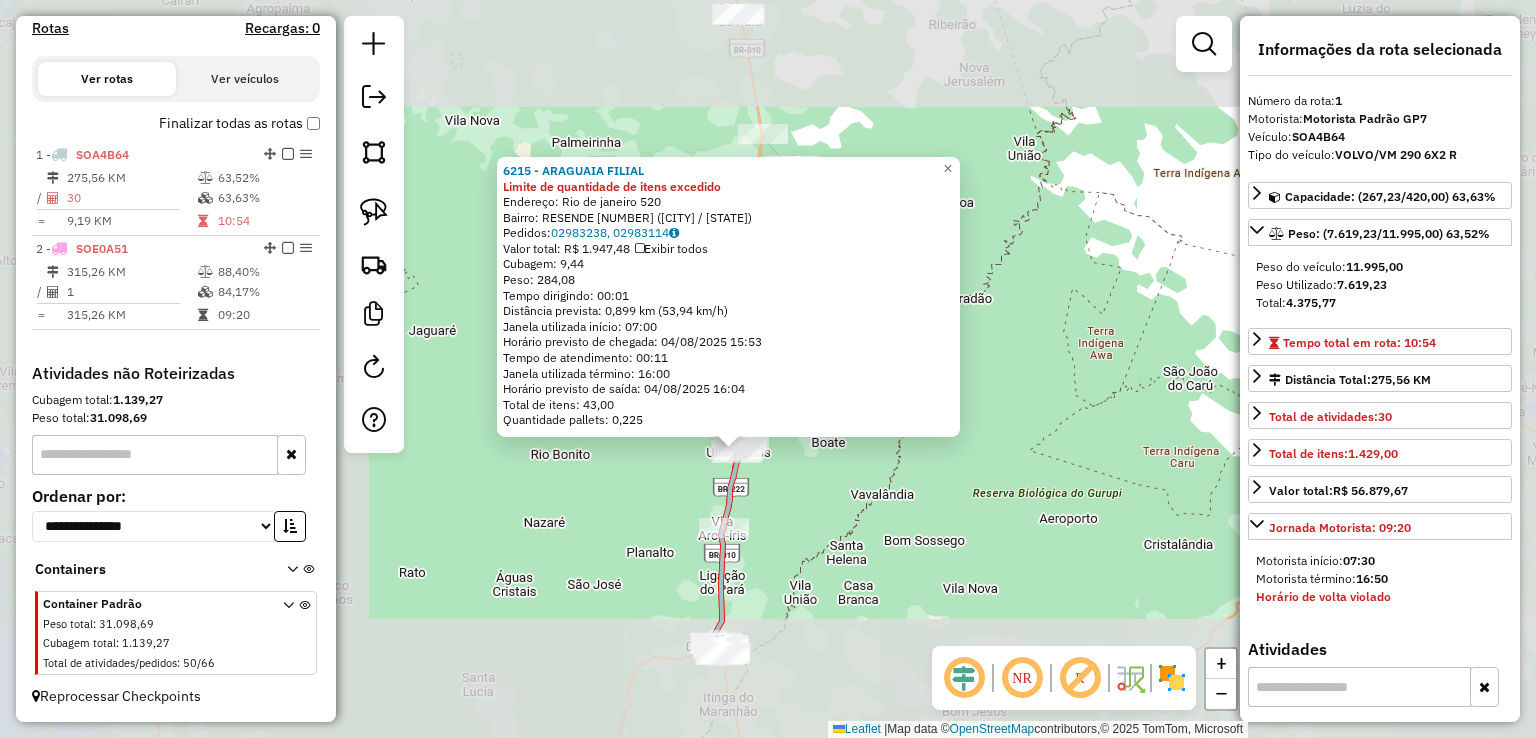 click on "6215 - ARAGUAIA FILIAL Limite de quantidade de itens excedido  Endereço:  Rio de janeiro 520   Bairro: RESENDE 1 (ULIANOPOLIS / PA)   Pedidos:  02983238, 02983114   Valor total: R$ 1.947,48   Exibir todos   Cubagem: 9,44  Peso: 284,08  Tempo dirigindo: 00:01   Distância prevista: 0,899 km (53,94 km/h)   Janela utilizada início: 07:00   Horário previsto de chegada: 04/08/2025 15:53   Tempo de atendimento: 00:11   Janela utilizada término: 16:00   Horário previsto de saída: 04/08/2025 16:04   Total de itens: 43,00   Quantidade pallets: 0,225  × Janela de atendimento Grade de atendimento Capacidade Transportadoras Veículos Cliente Pedidos  Rotas Selecione os dias de semana para filtrar as janelas de atendimento  Seg   Ter   Qua   Qui   Sex   Sáb   Dom  Informe o período da janela de atendimento: De: Até:  Filtrar exatamente a janela do cliente  Considerar janela de atendimento padrão  Selecione os dias de semana para filtrar as grades de atendimento  Seg   Ter   Qua   Qui   Sex   Sáb   Dom   De:  +" 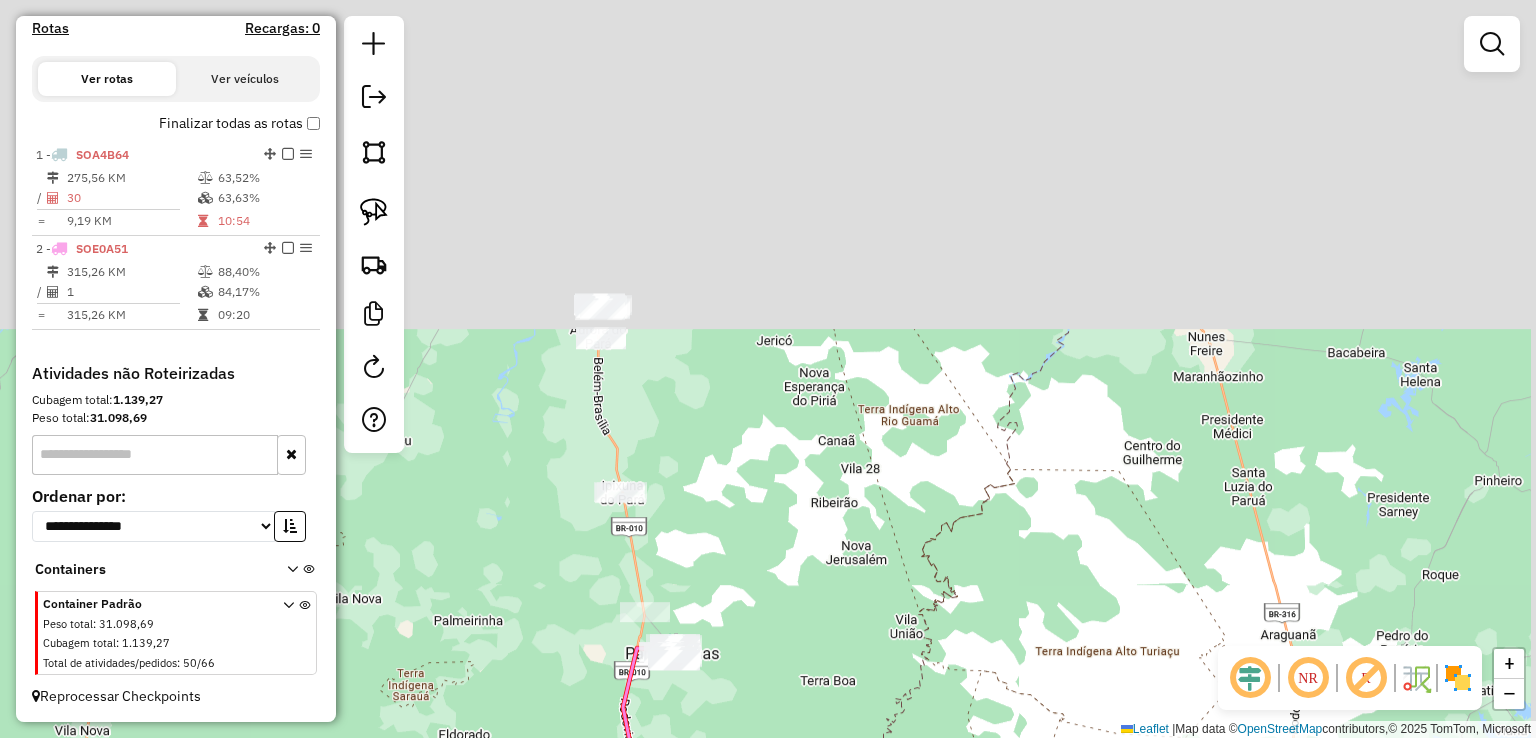 drag, startPoint x: 859, startPoint y: 337, endPoint x: 747, endPoint y: 776, distance: 453.0618 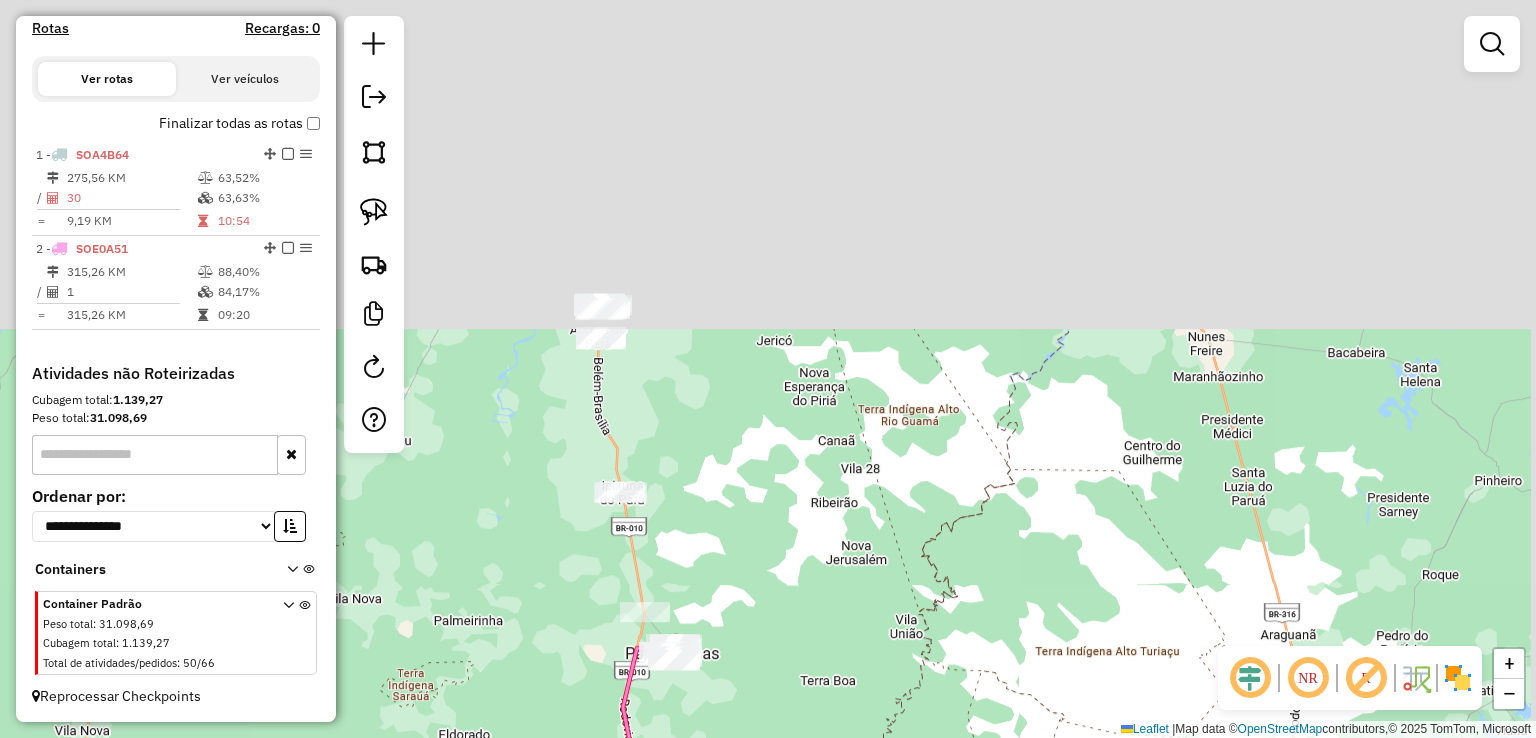 click on "Aguarde...  Pop-up bloqueado!  Seu navegador bloqueou automáticamente a abertura de uma nova janela.   Acesse as configurações e adicione o endereço do sistema a lista de permissão.   Fechar  Informações da Sessão 974268 - 04/08/2025     Criação: 02/08/2025 13:04   Depósito:  GP7 FILIAL  Total de rotas:  2  Distância Total:  590,82 km  Tempo total:  20:14  Valor total:  R$ 446.006,72  - Total roteirizado:  R$ 148.028,63  - Total não roteirizado:  R$ 297.978,09  Total de Atividades Roteirizadas:  31  Total de Pedidos Roteirizados:  48  Peso total roteirizado:  18.222,43  Cubagem total roteirizado:  620,76  Total de Atividades não Roteirizadas:  50  Total de Pedidos não Roteirizados:  66 Total de caixas por viagem:  620,76 /   2 =  310,38 Média de Atividades por viagem:  31 /   2 =  15,50 Ocupação média da frota:  76,01%   Rotas vários dias:  0  Clientes Priorizados NR:  0 Rotas  Recargas: 0   Ver rotas   Ver veículos  Finalizar todas as rotas   1 -       SOA4B64   275,56 KM  /" at bounding box center [768, 369] 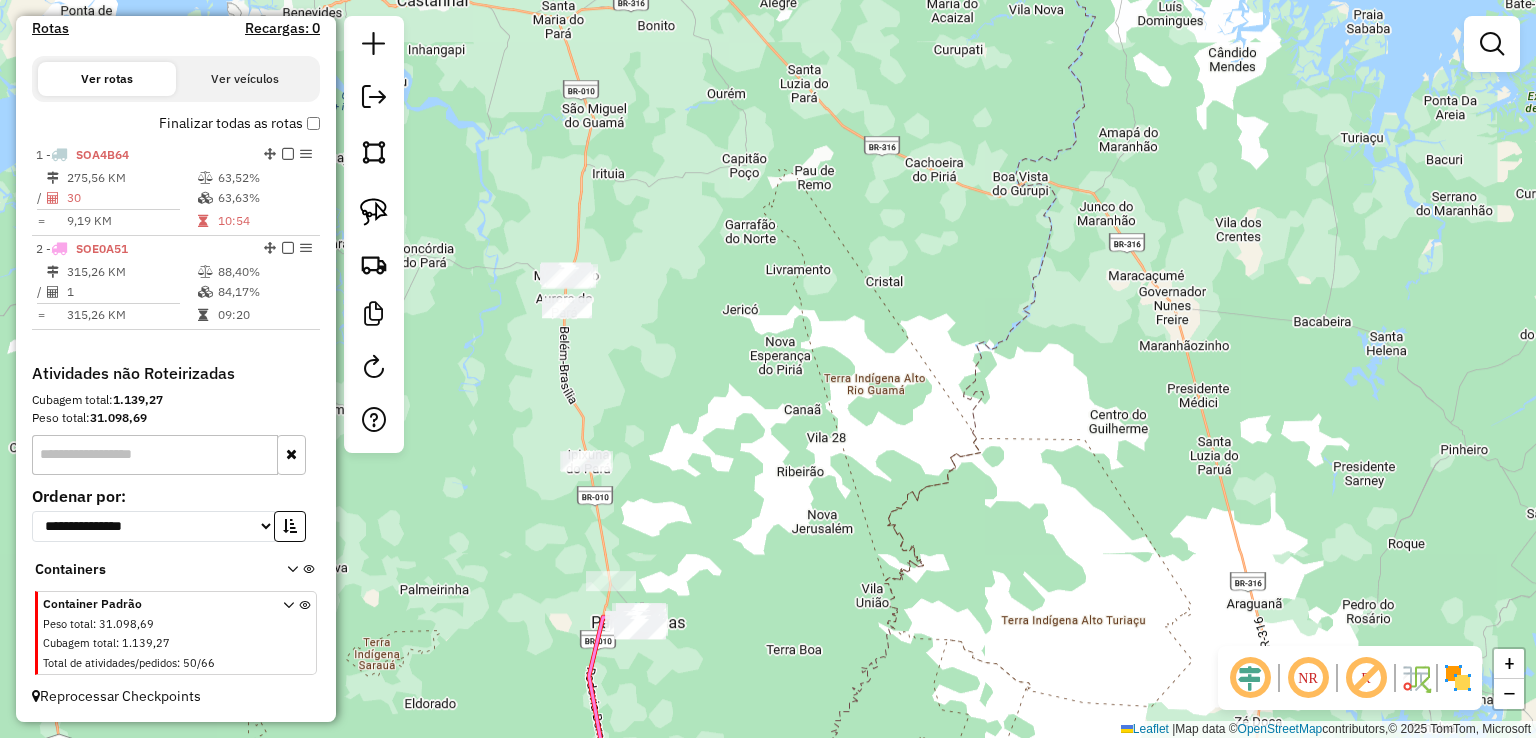 drag, startPoint x: 684, startPoint y: 284, endPoint x: 708, endPoint y: 173, distance: 113.56496 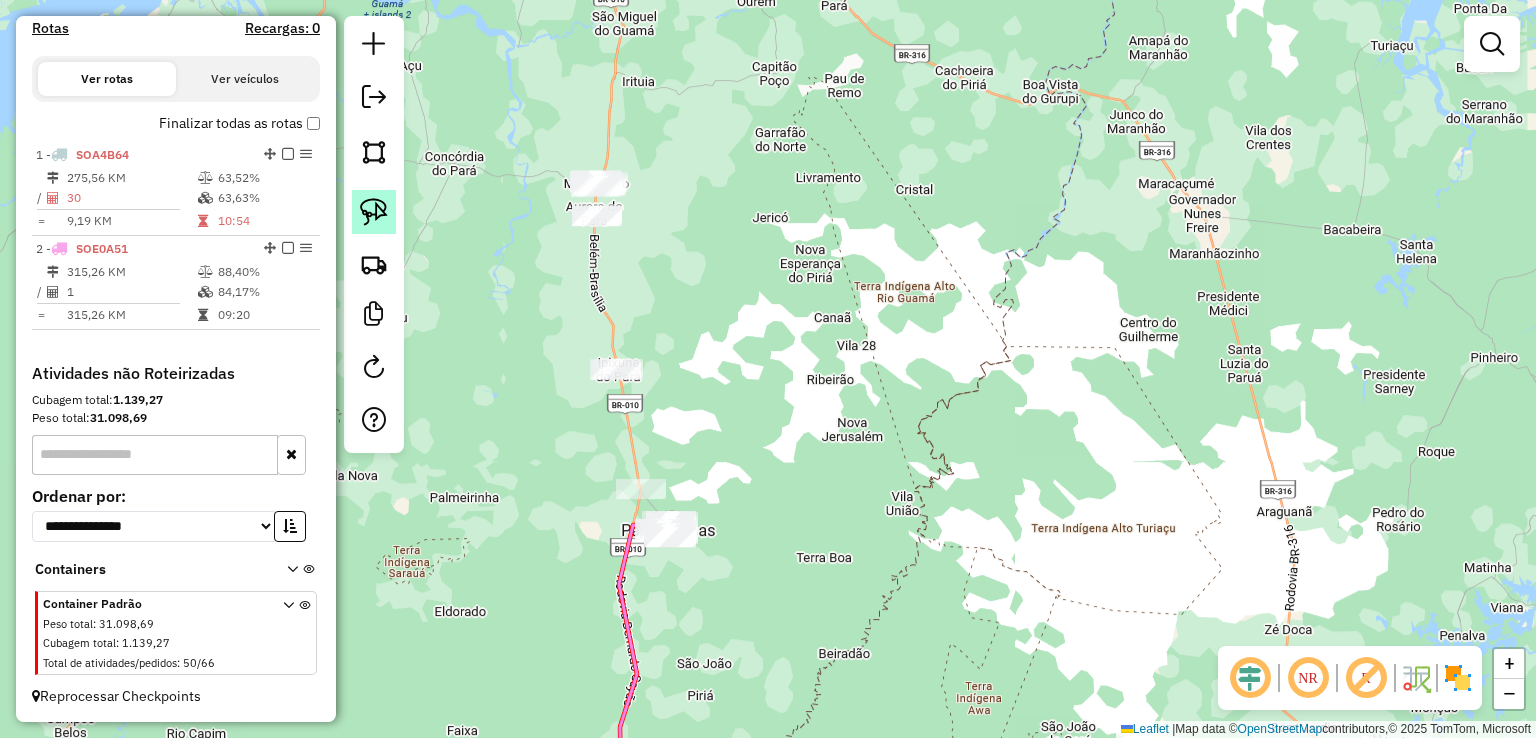 click 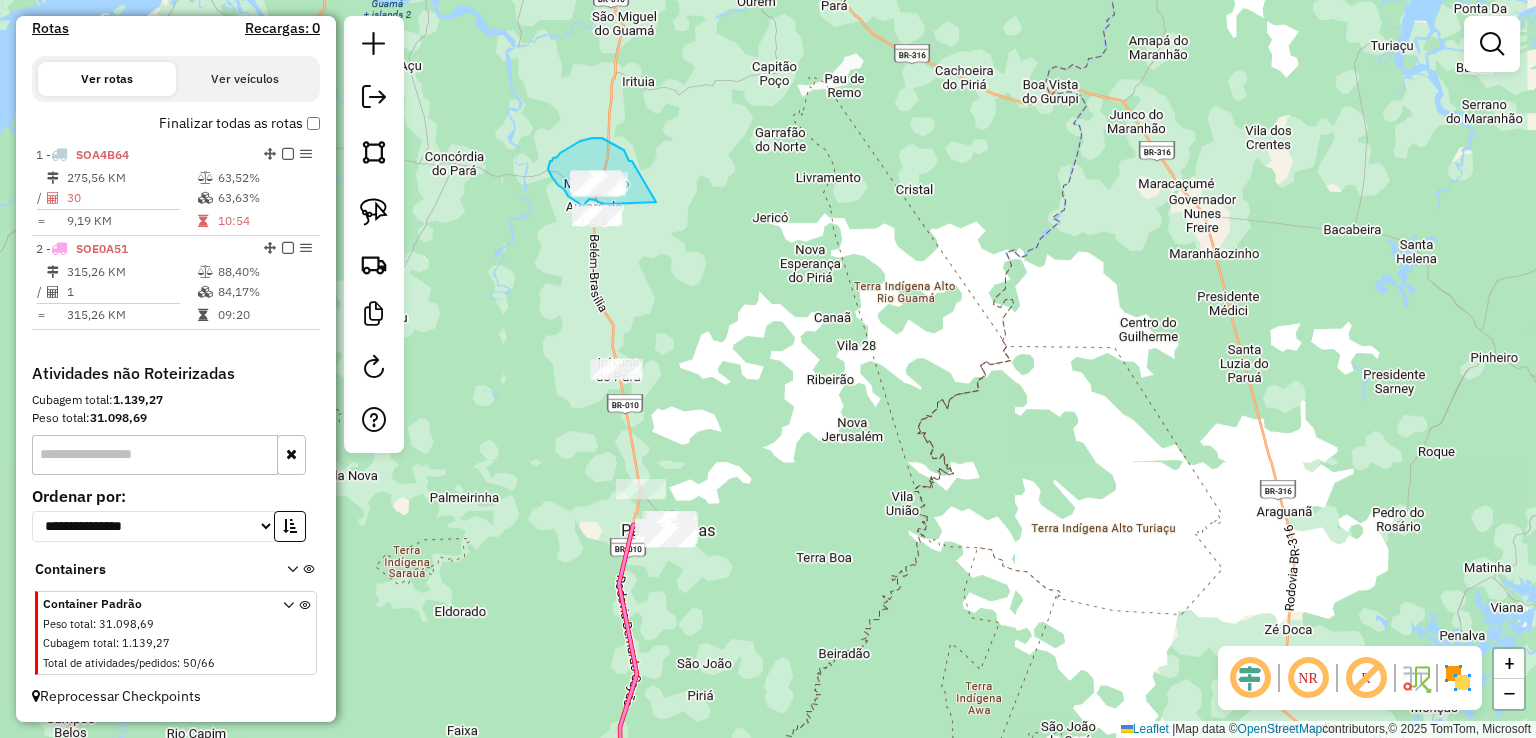 drag, startPoint x: 626, startPoint y: 154, endPoint x: 684, endPoint y: 217, distance: 85.632935 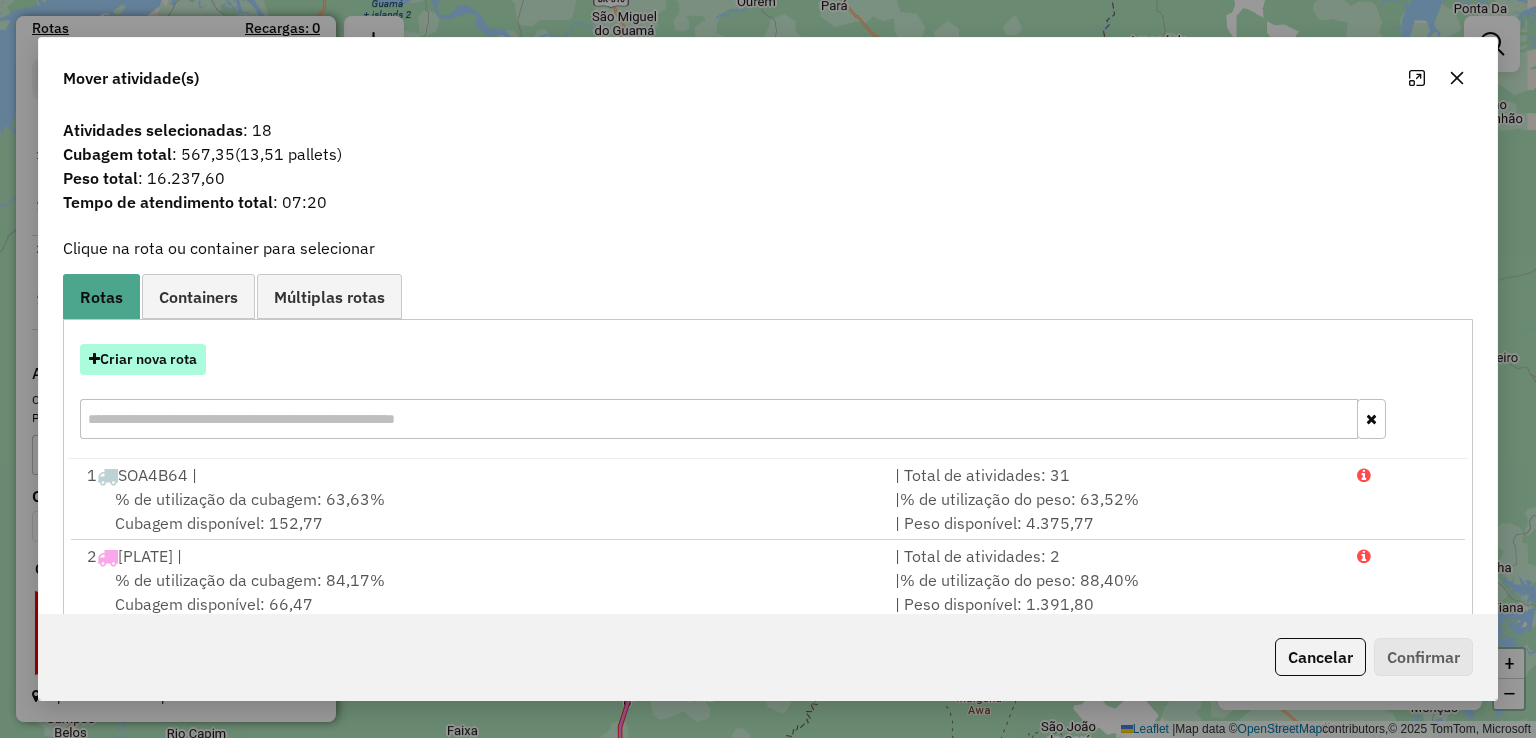 click on "Criar nova rota" at bounding box center [143, 359] 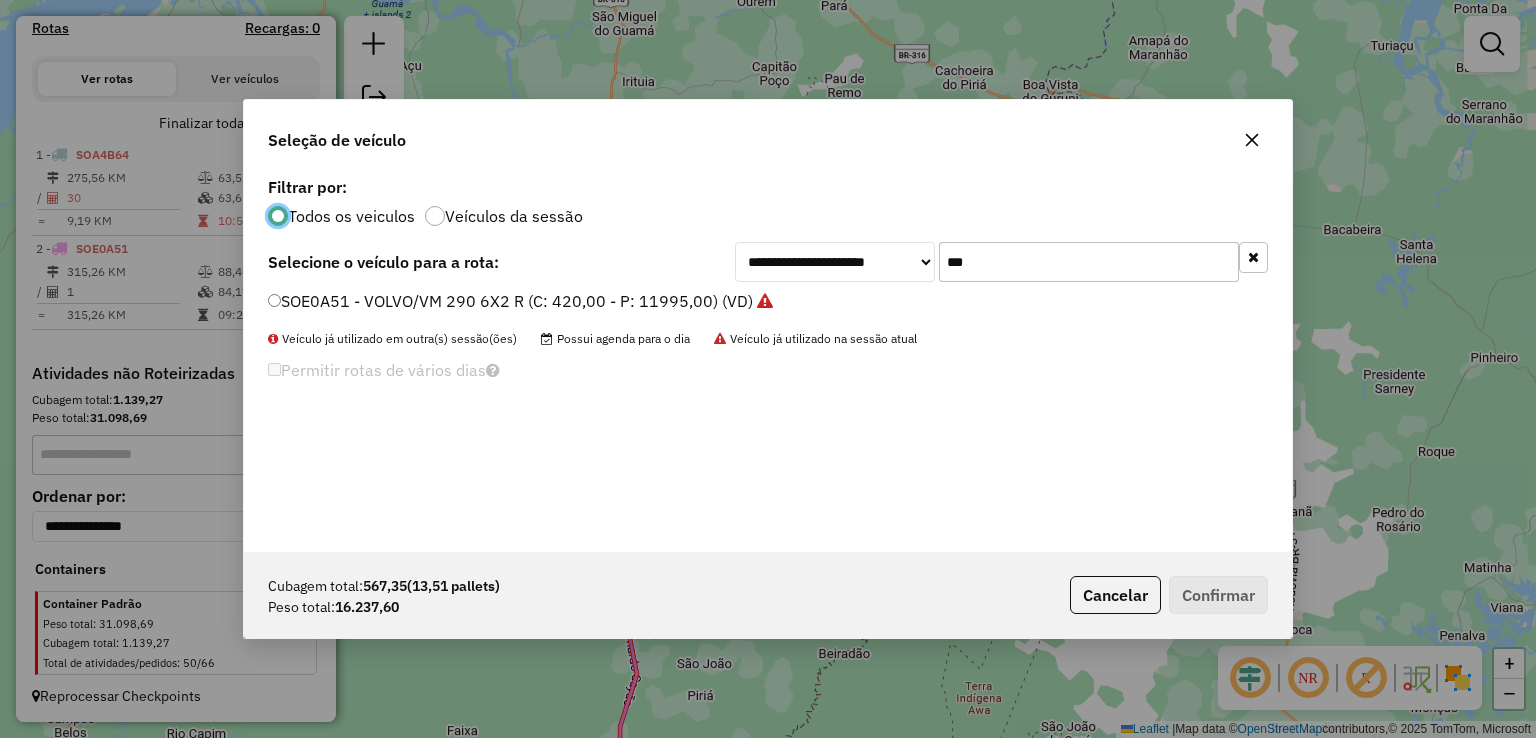 scroll, scrollTop: 10, scrollLeft: 6, axis: both 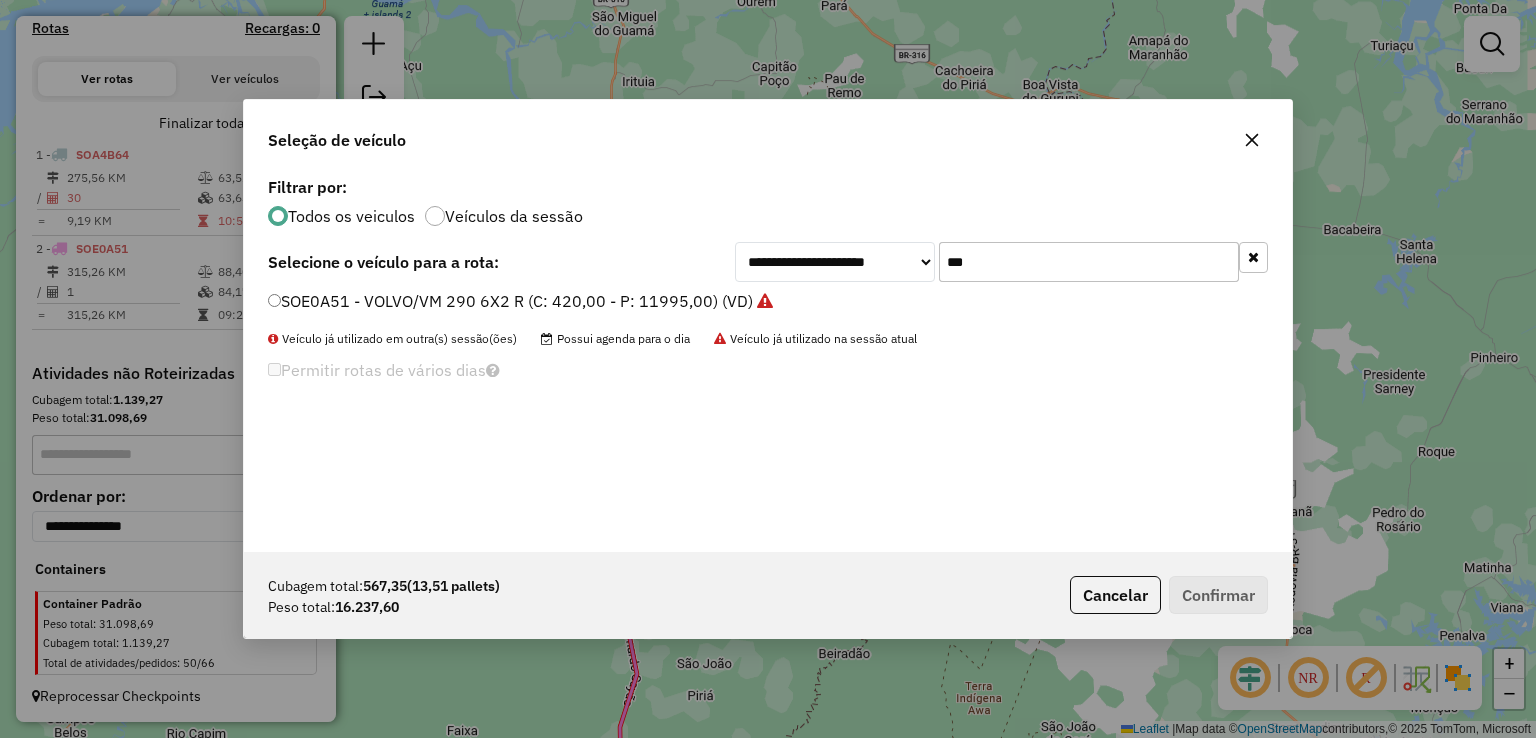 drag, startPoint x: 919, startPoint y: 256, endPoint x: 846, endPoint y: 245, distance: 73.82411 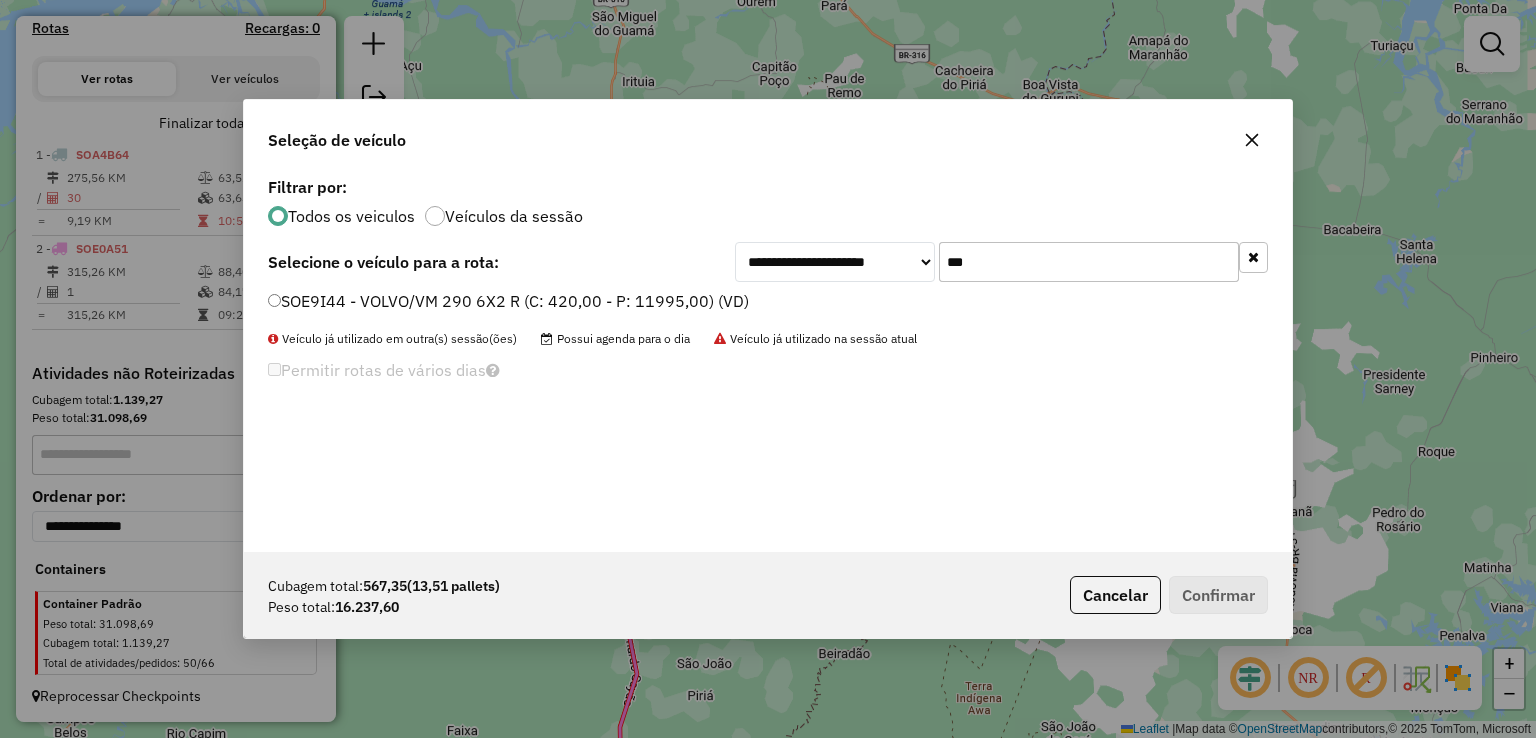 type on "***" 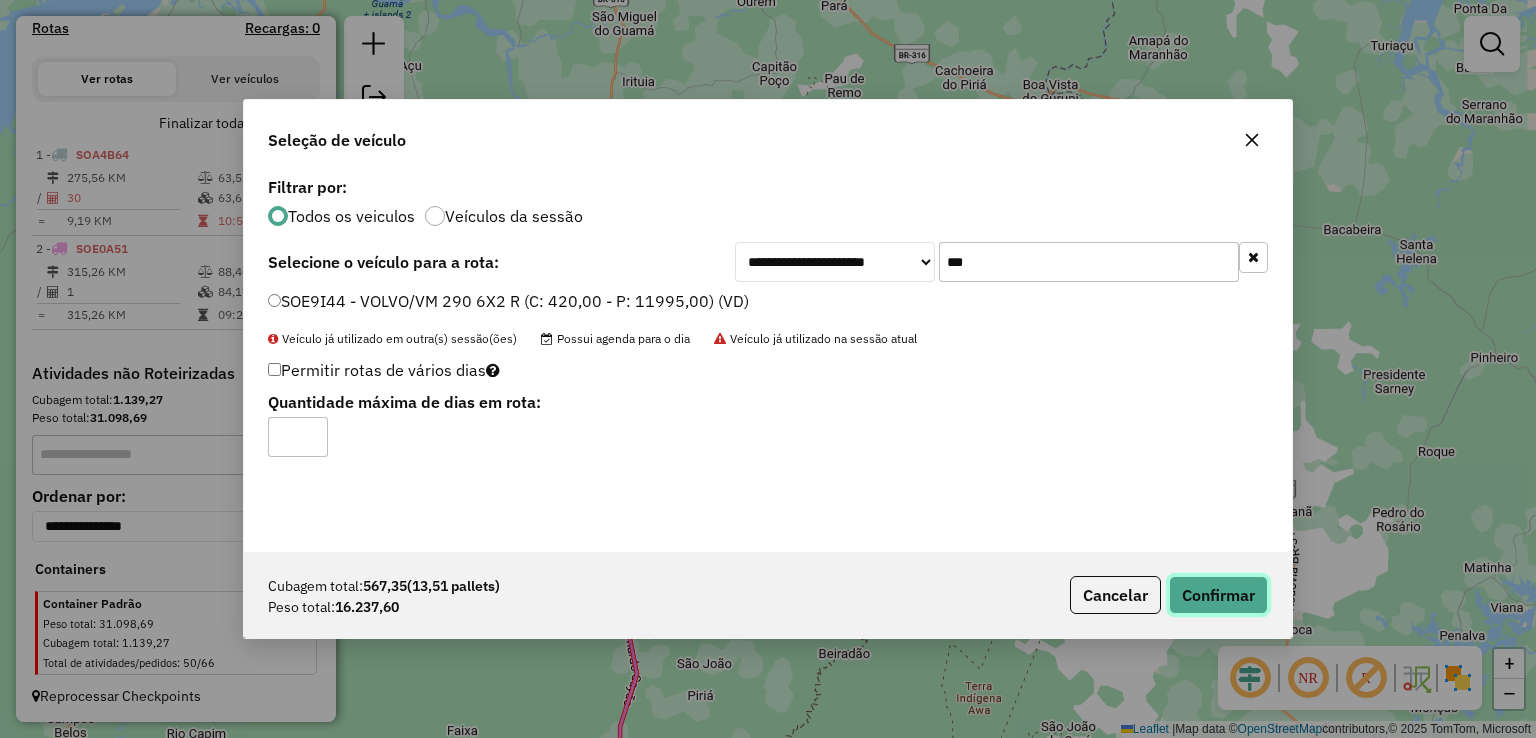 click on "Confirmar" 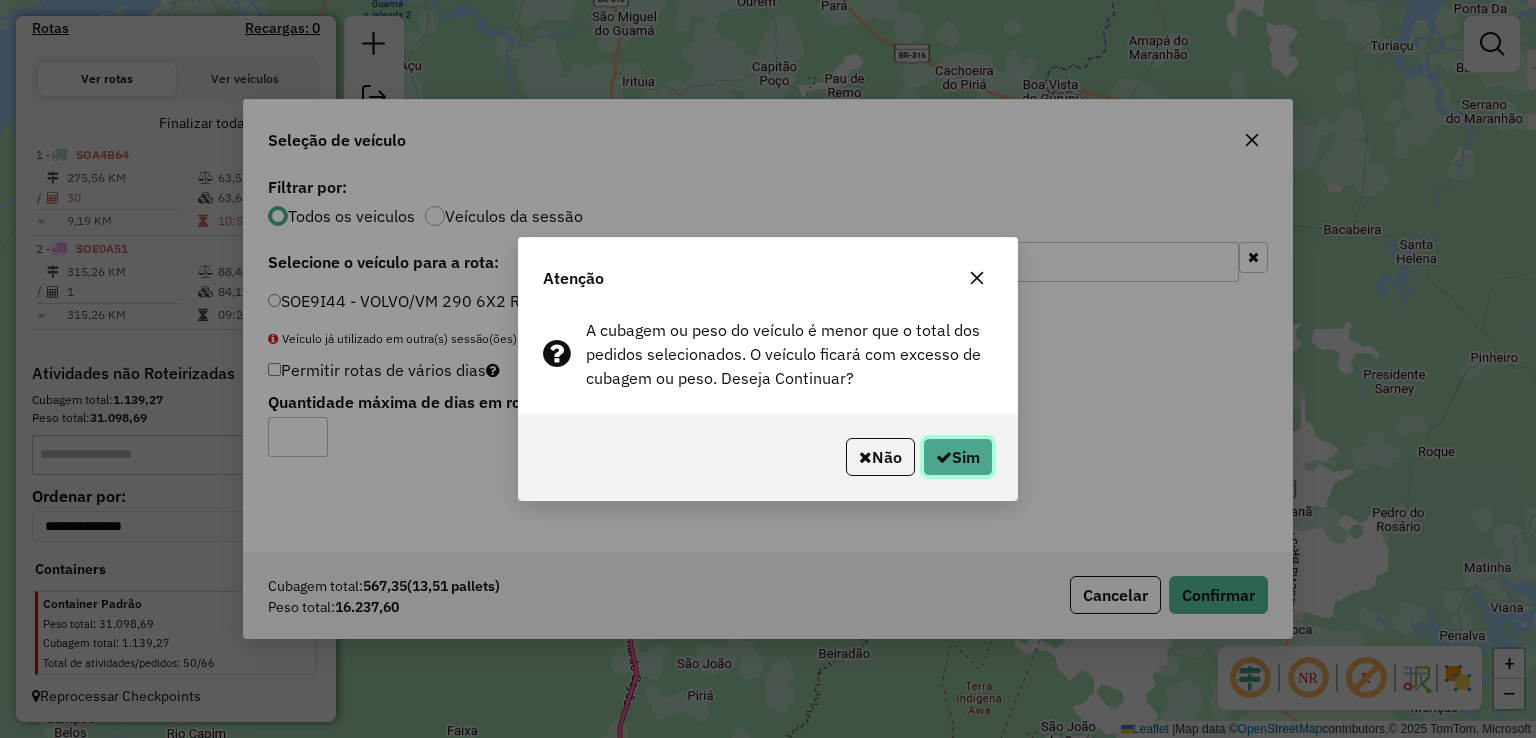 click on "Sim" 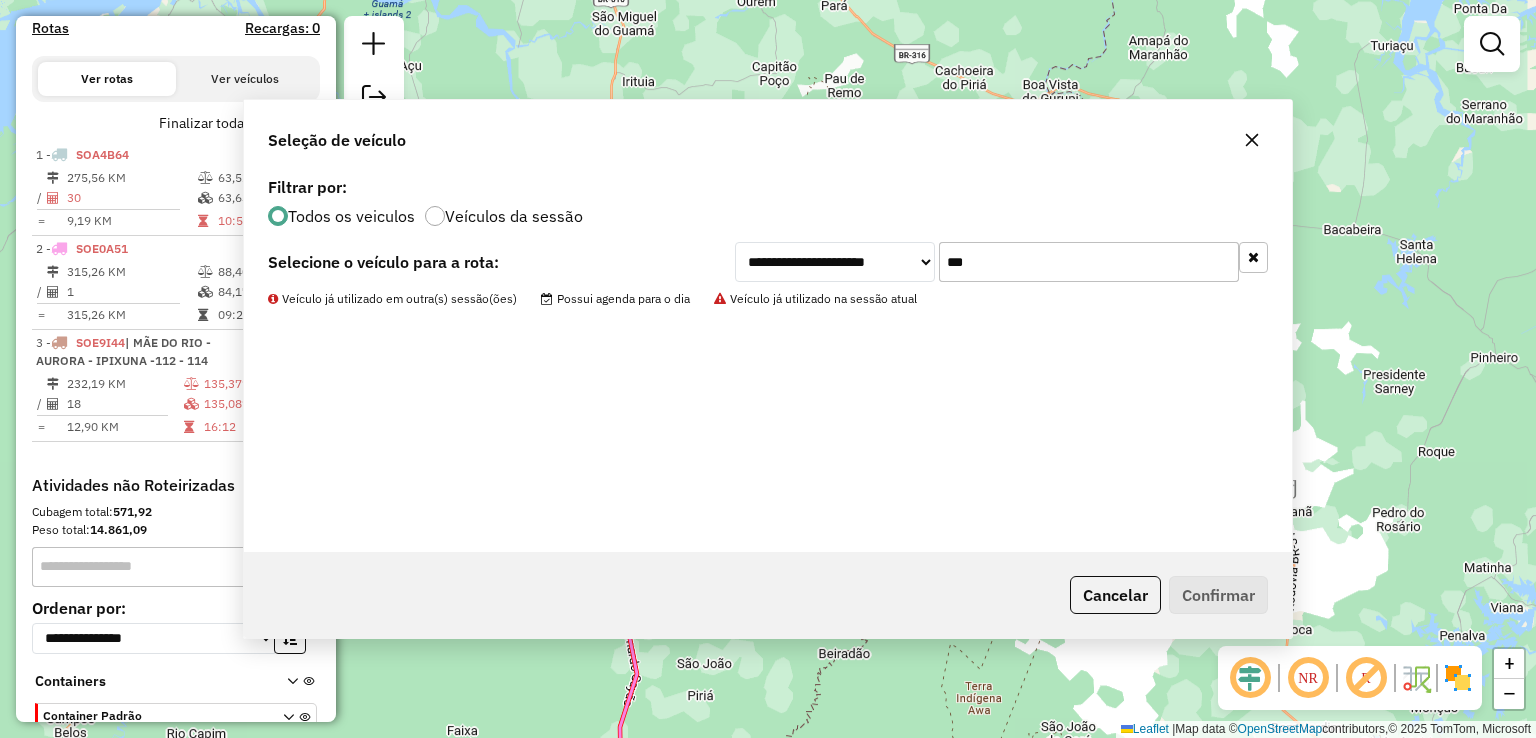 scroll, scrollTop: 628, scrollLeft: 0, axis: vertical 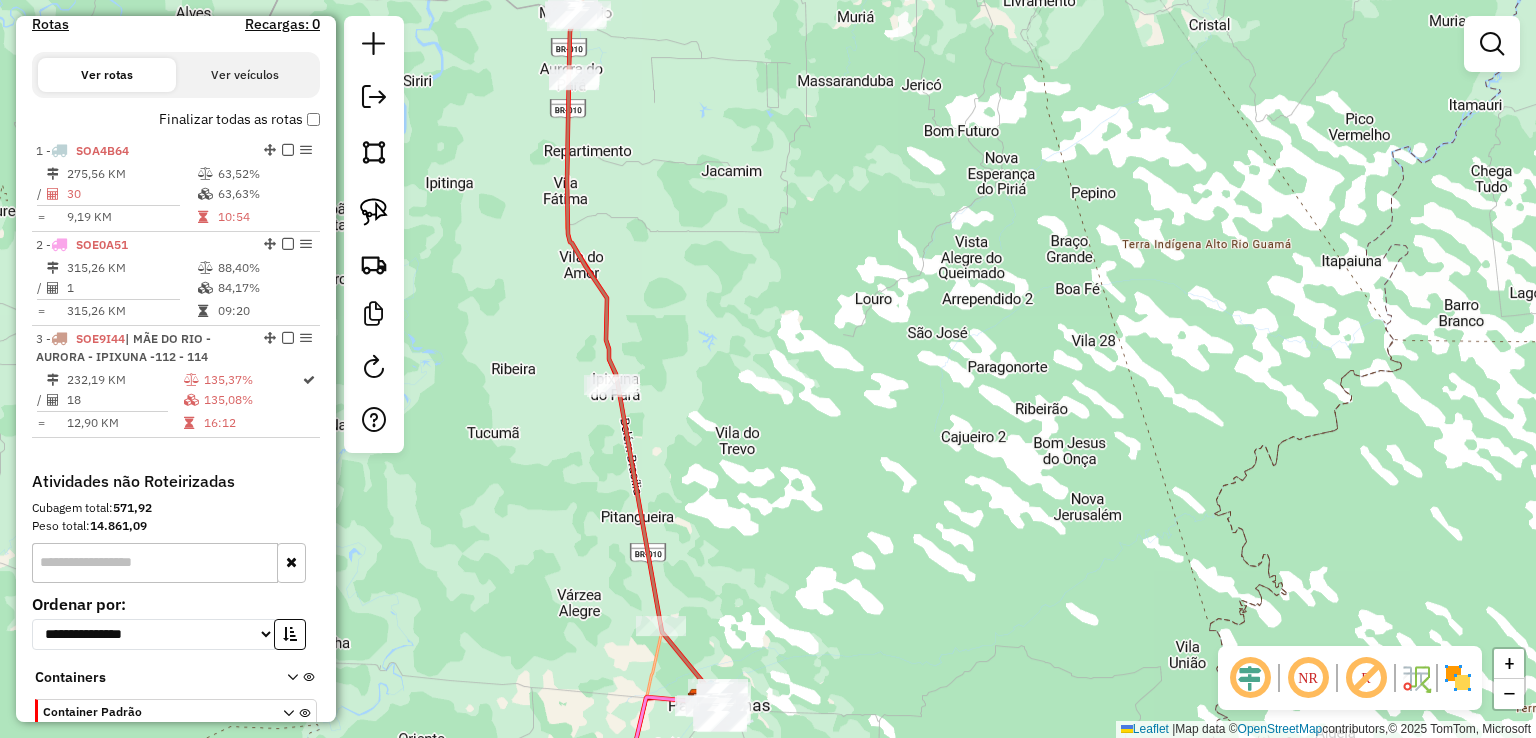 drag, startPoint x: 734, startPoint y: 458, endPoint x: 660, endPoint y: 93, distance: 372.42584 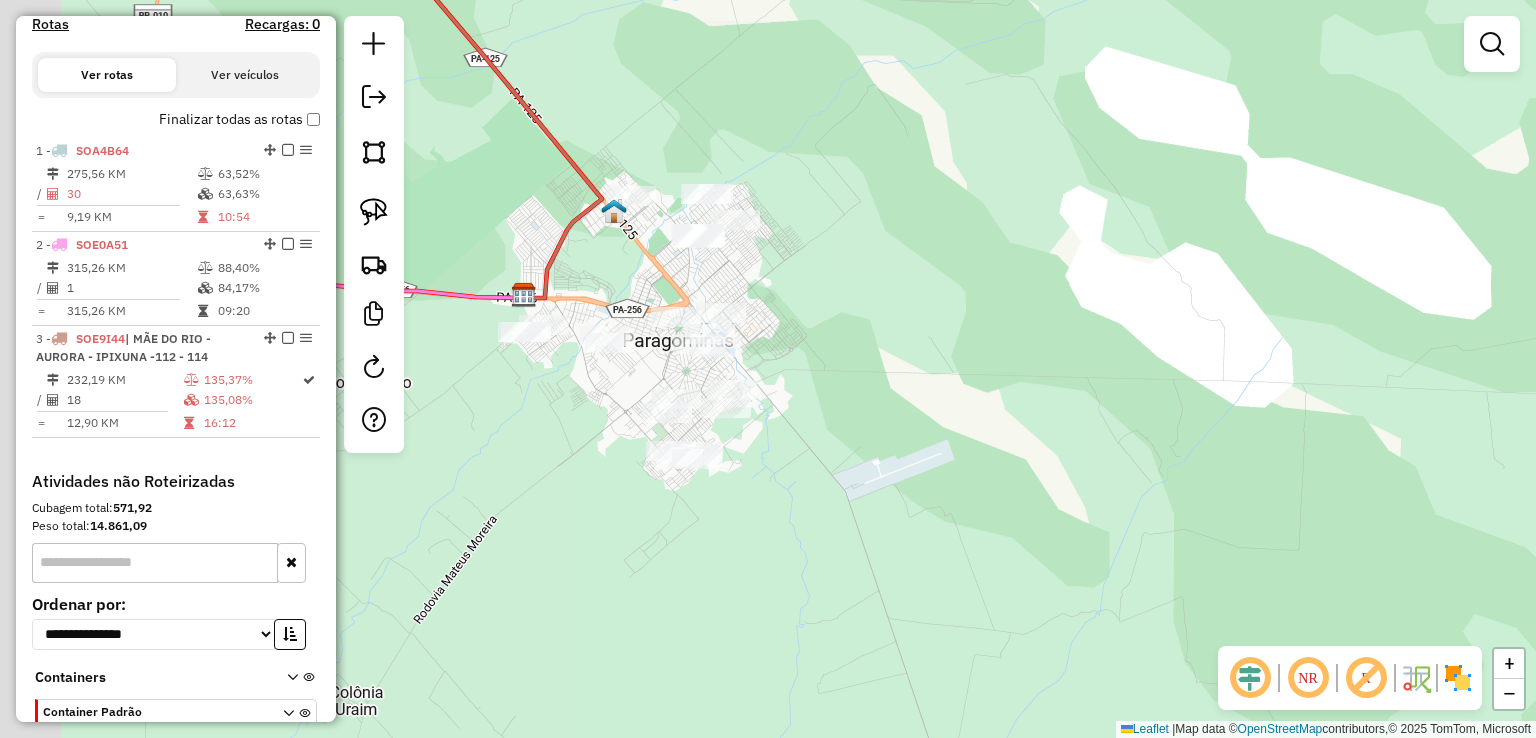 drag, startPoint x: 779, startPoint y: 375, endPoint x: 850, endPoint y: 391, distance: 72.780495 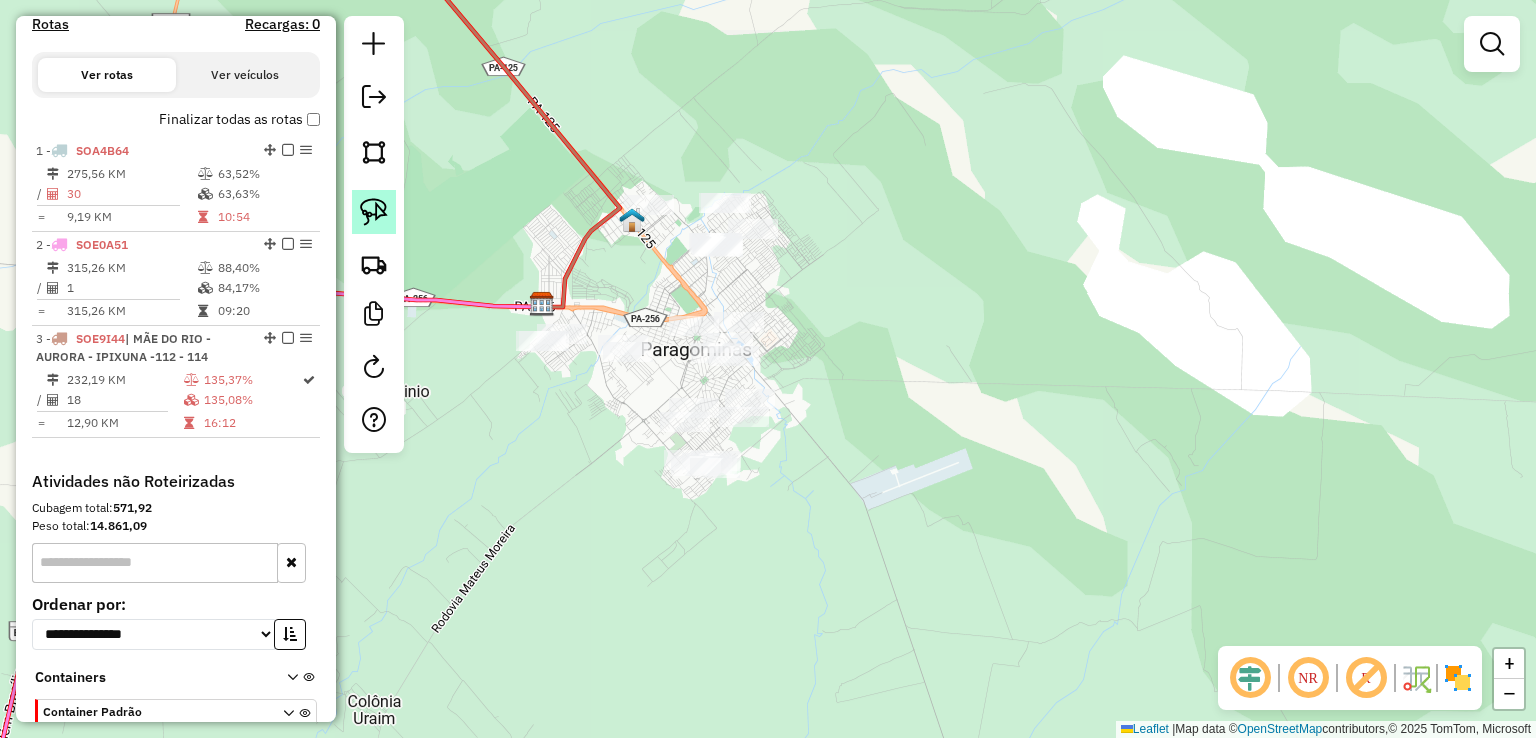 click 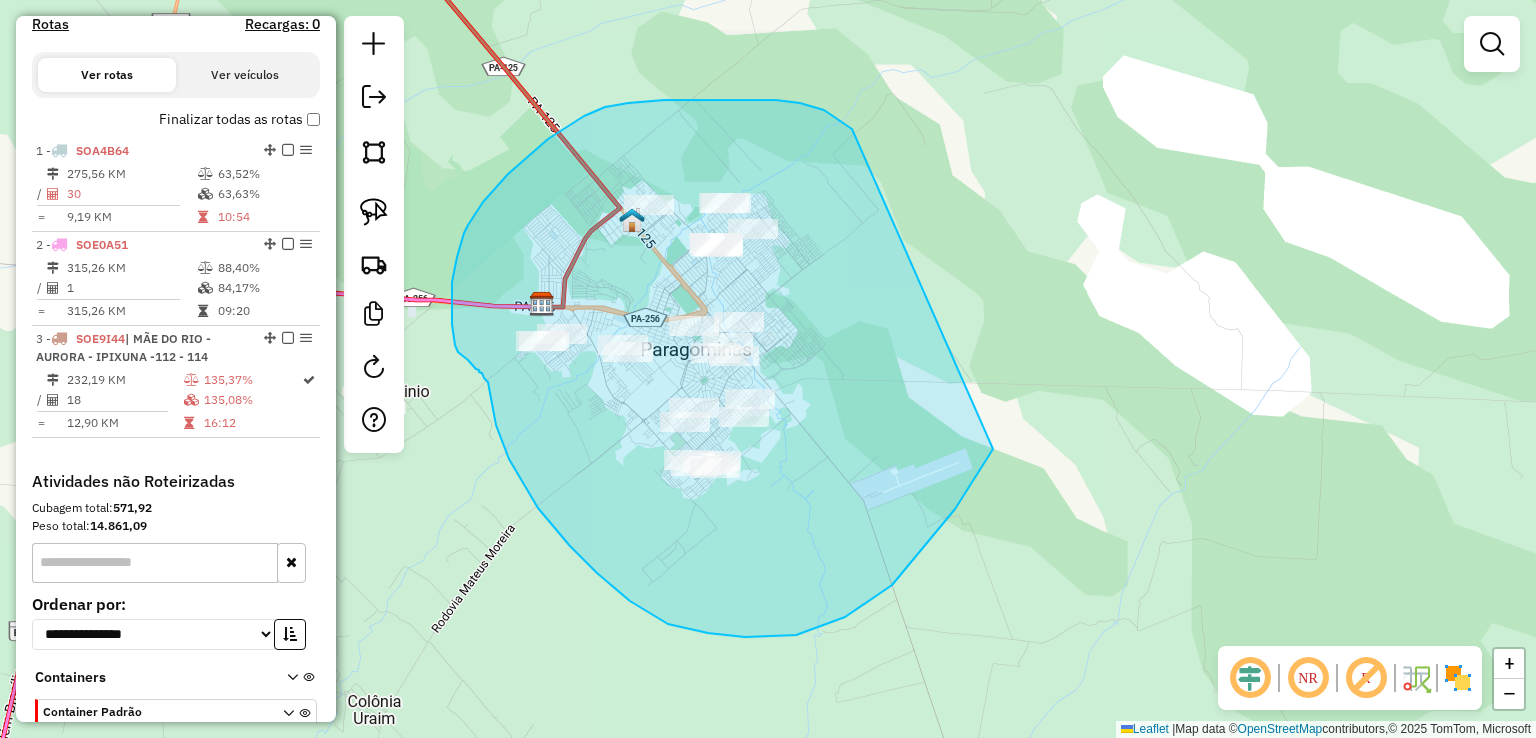 drag, startPoint x: 776, startPoint y: 100, endPoint x: 1068, endPoint y: 261, distance: 333.44415 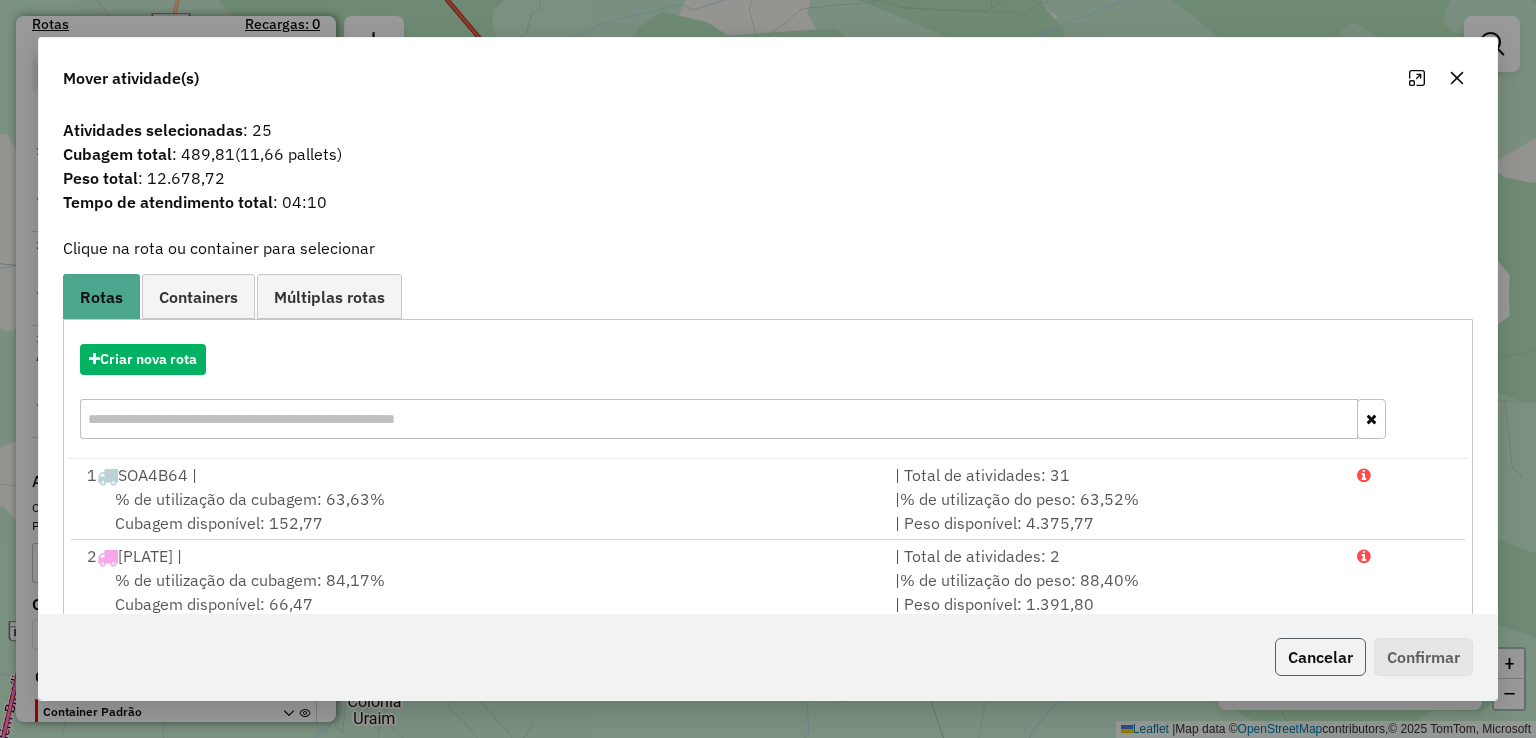 click on "Cancelar" 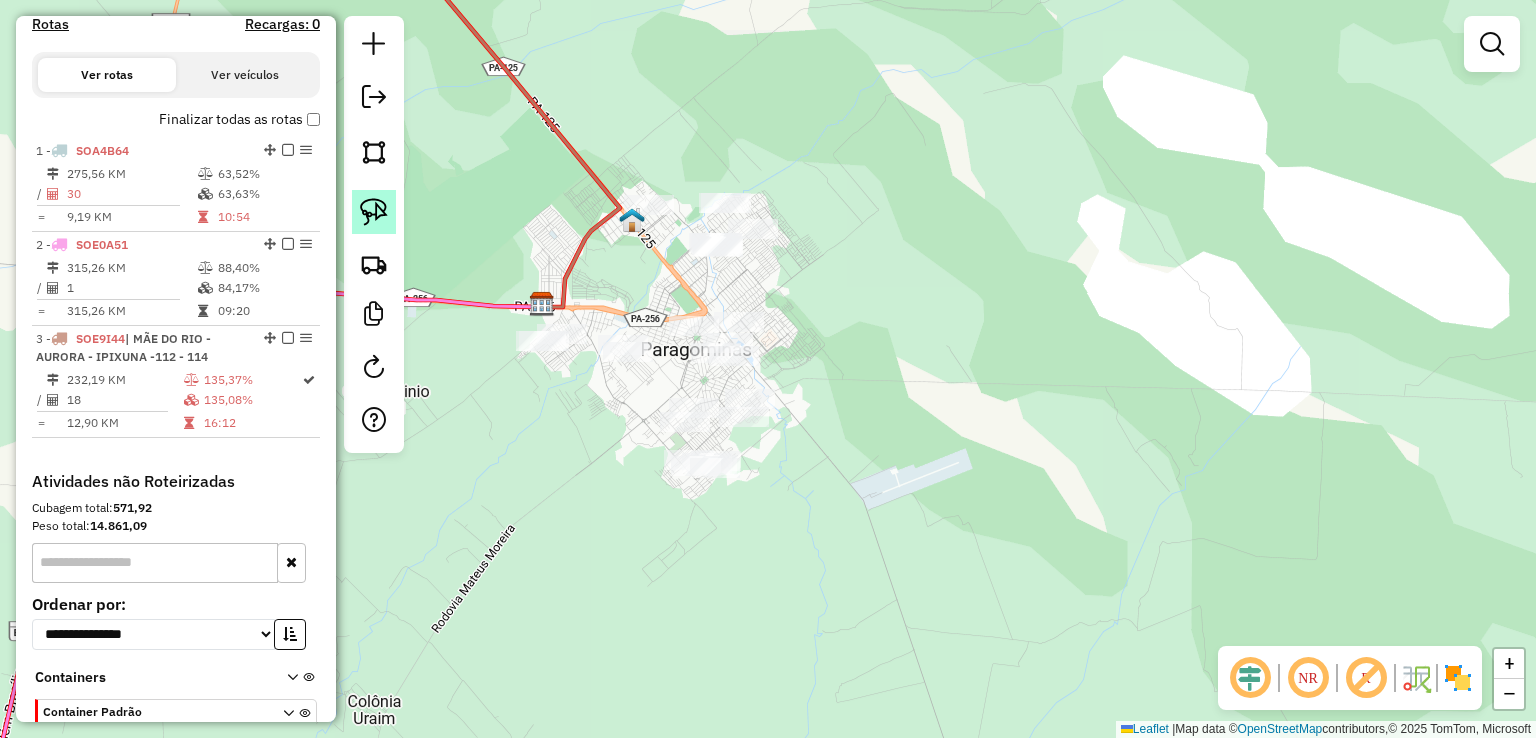 click 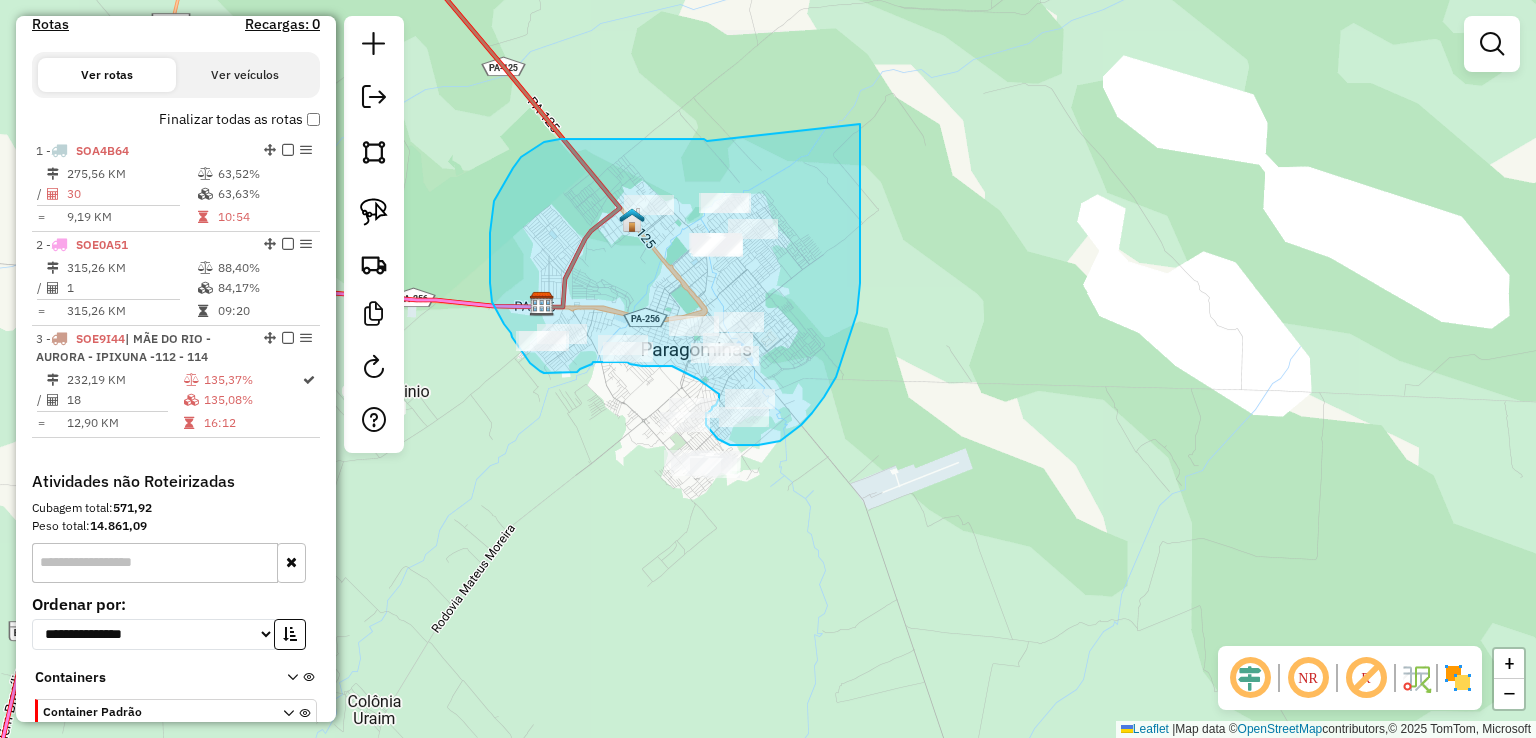 drag, startPoint x: 707, startPoint y: 141, endPoint x: 848, endPoint y: 73, distance: 156.54073 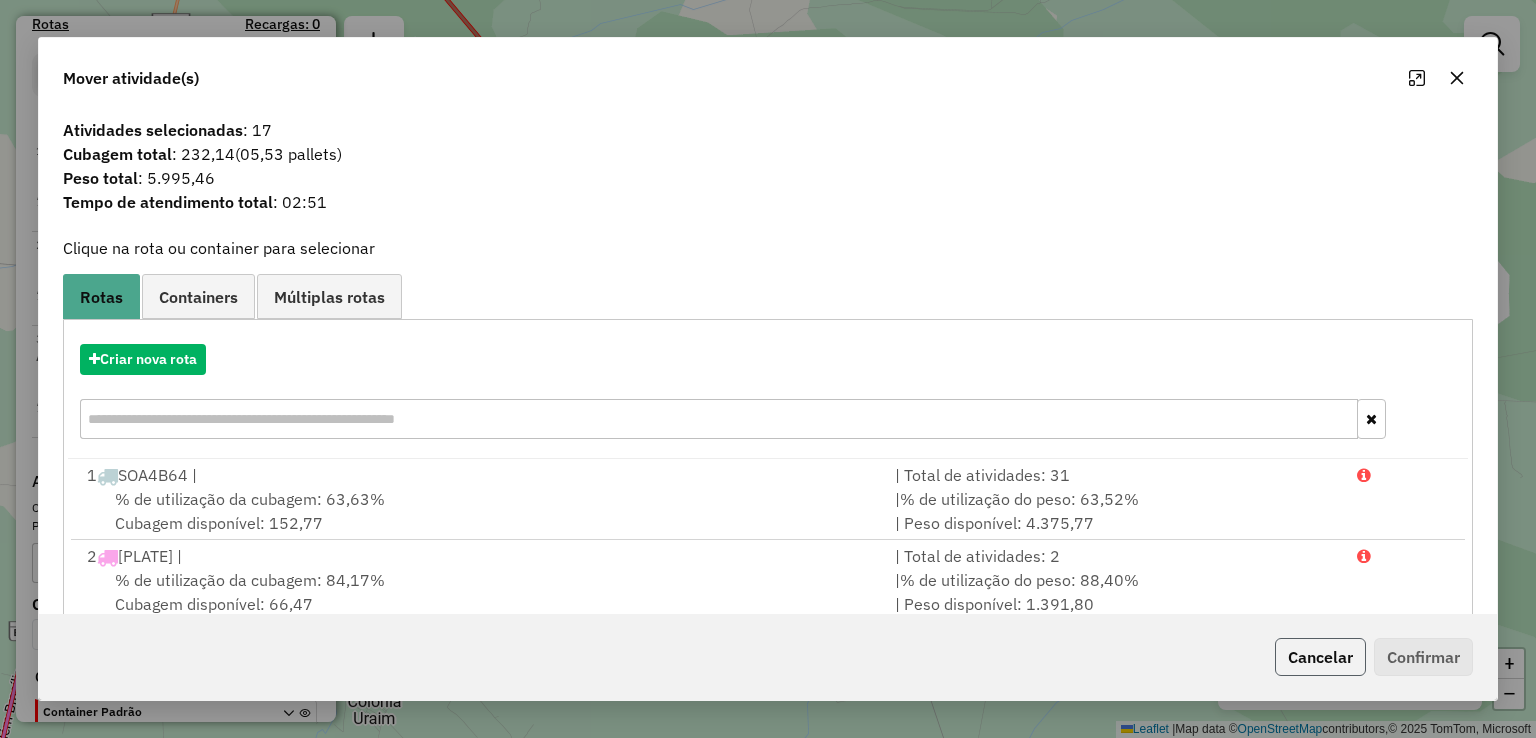 click on "Cancelar" 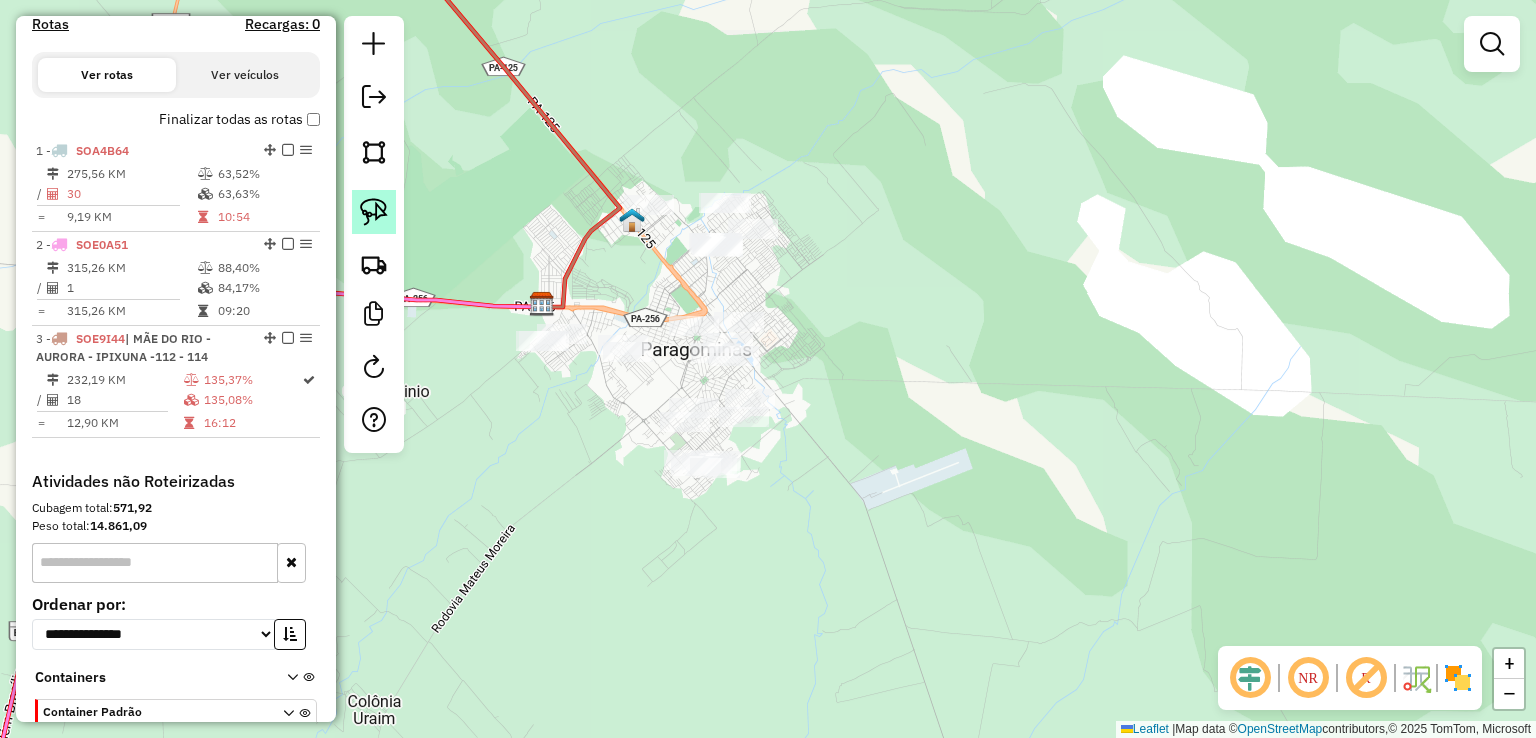 click 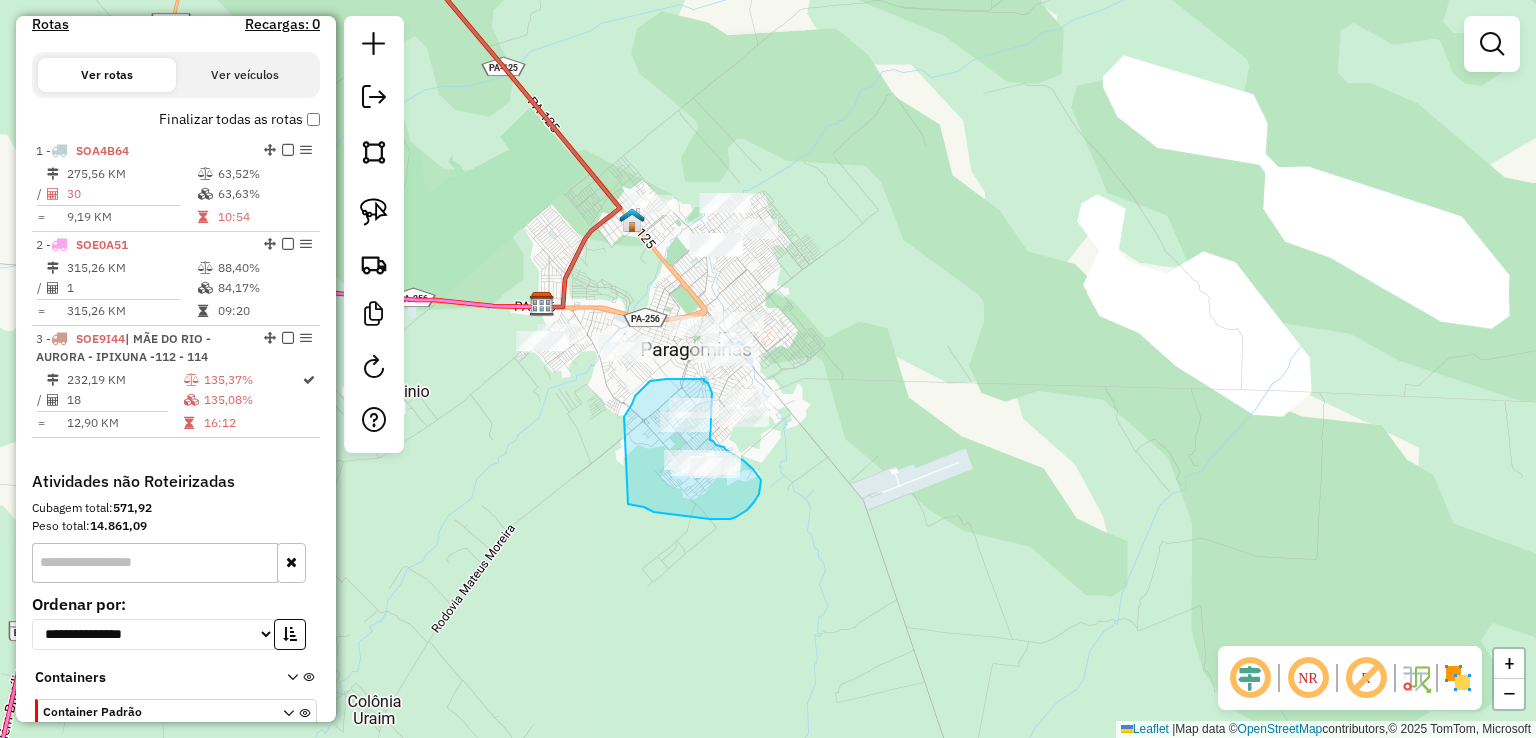 drag, startPoint x: 632, startPoint y: 505, endPoint x: 620, endPoint y: 425, distance: 80.895 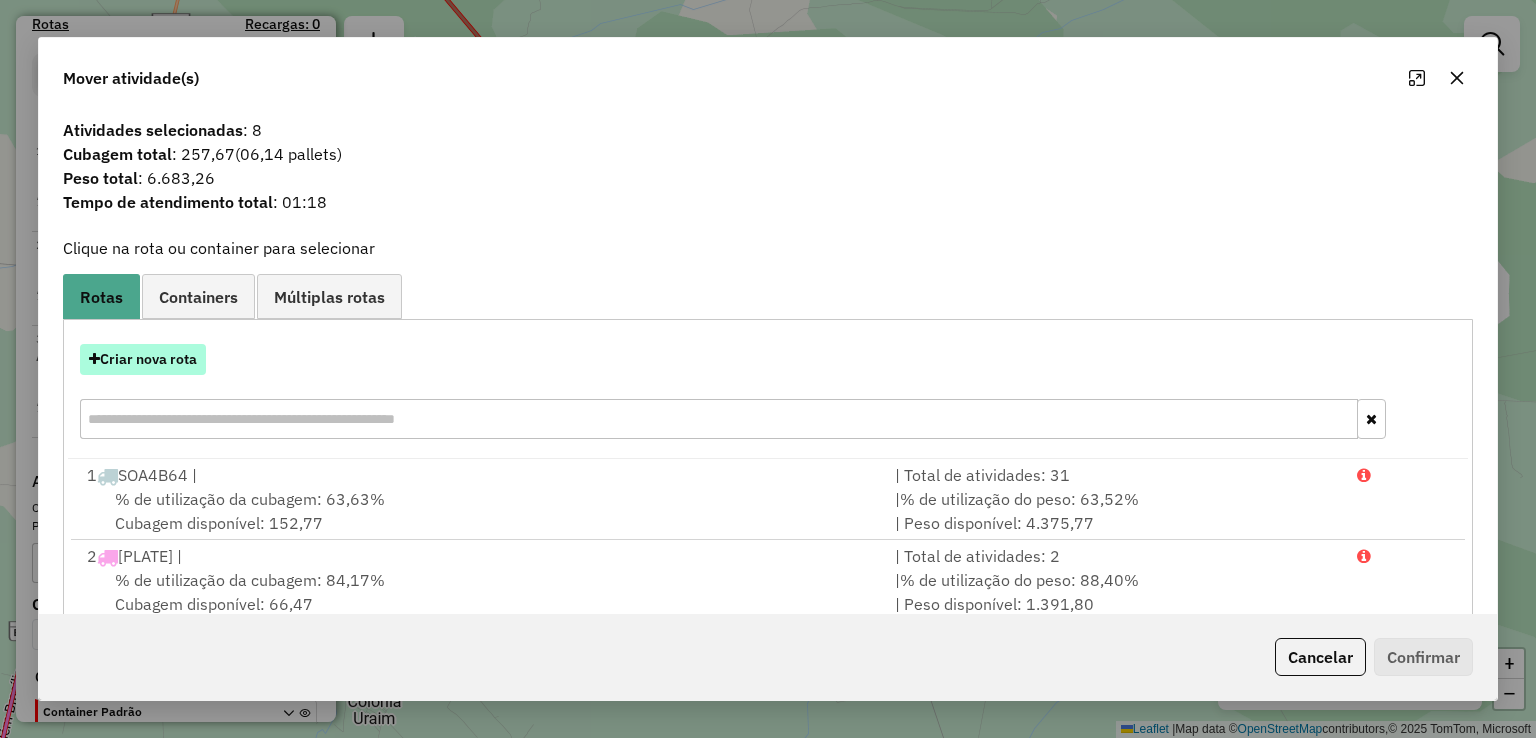 click on "Criar nova rota" at bounding box center (143, 359) 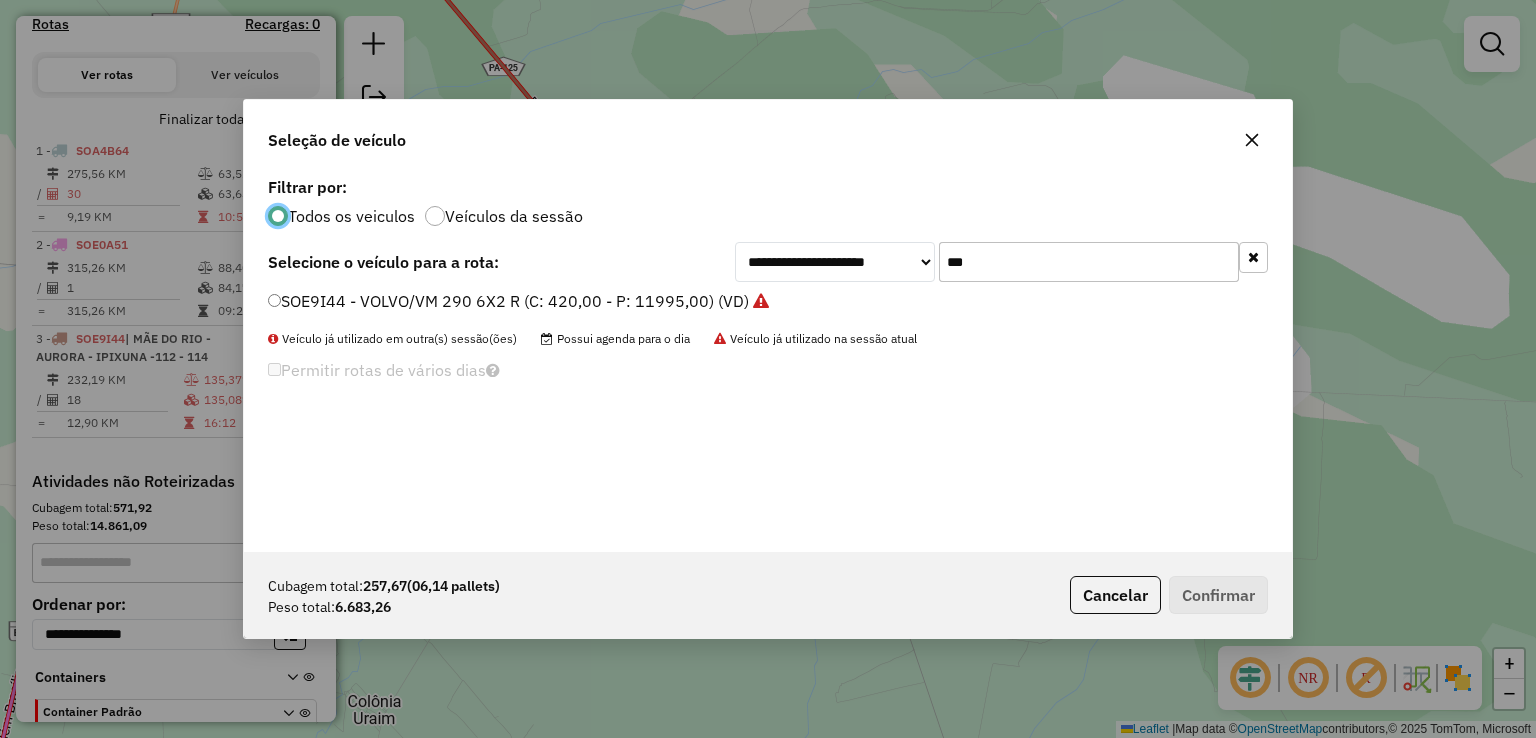 scroll, scrollTop: 10, scrollLeft: 6, axis: both 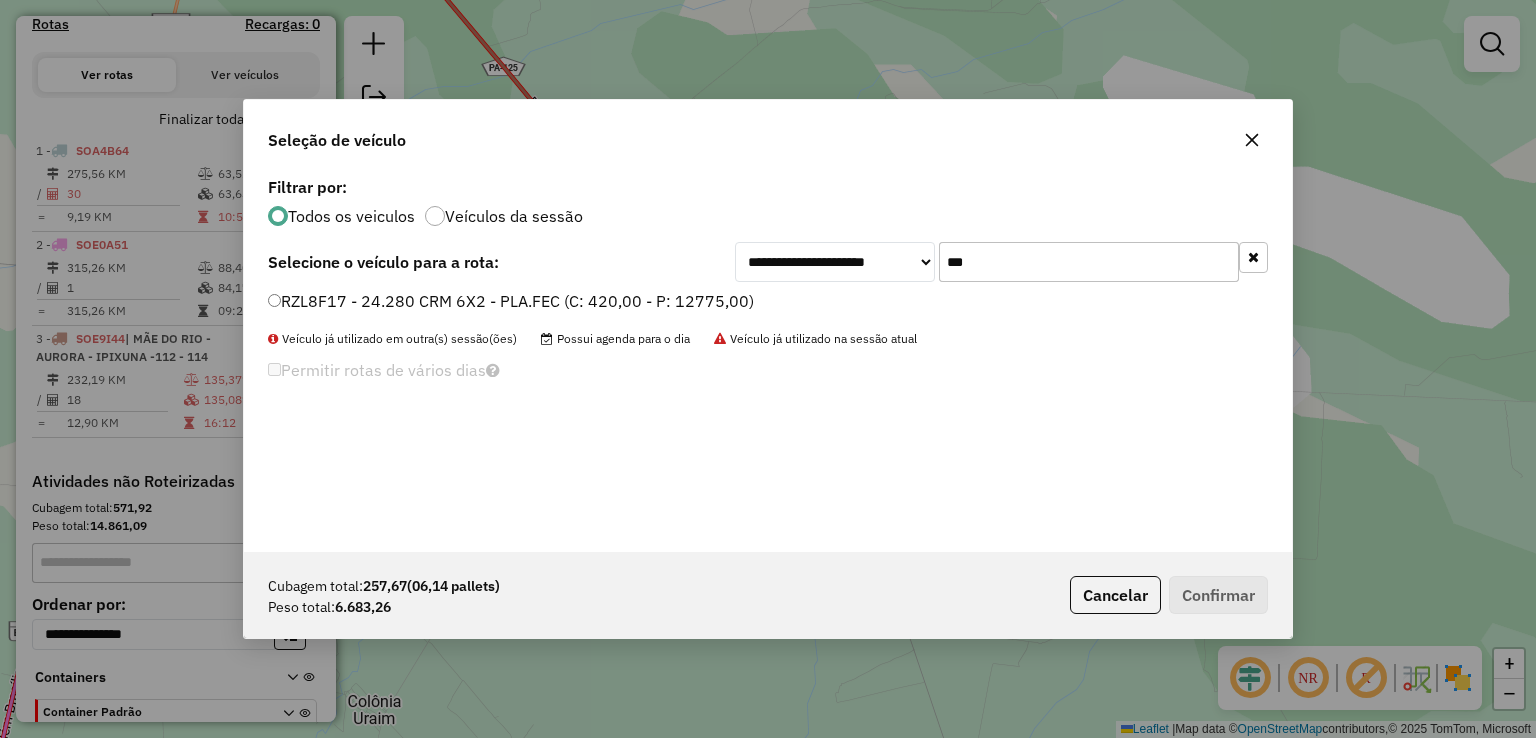 type on "***" 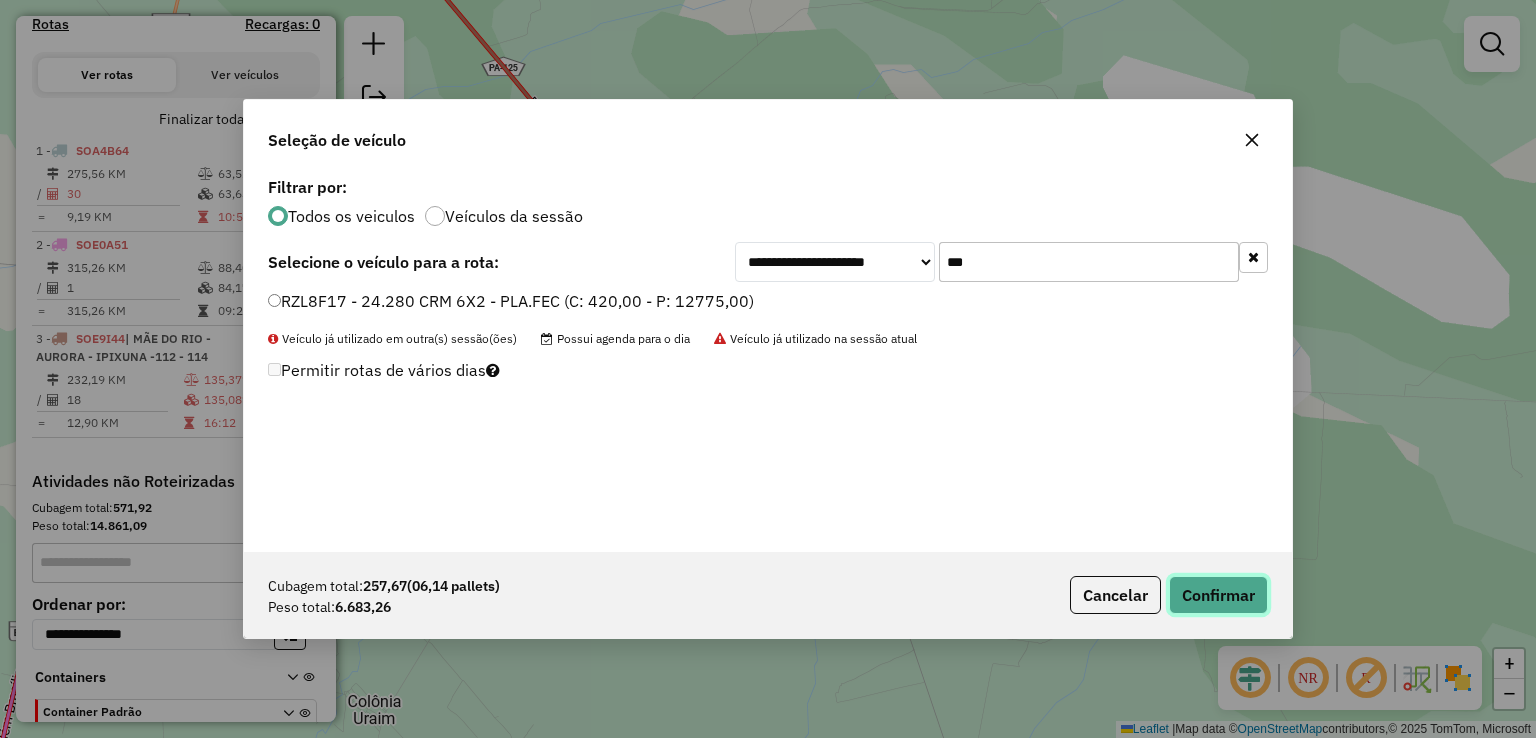 click on "Confirmar" 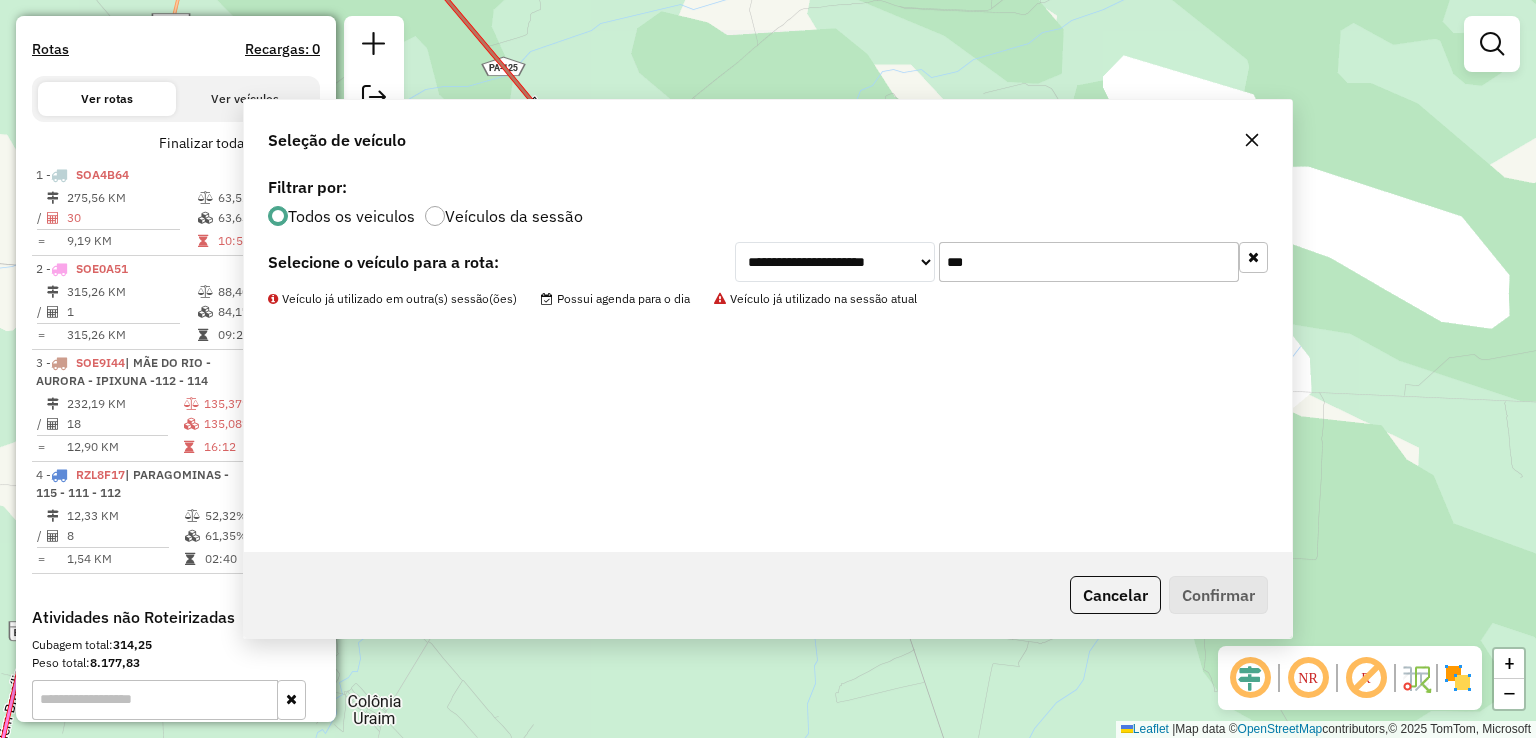 scroll, scrollTop: 653, scrollLeft: 0, axis: vertical 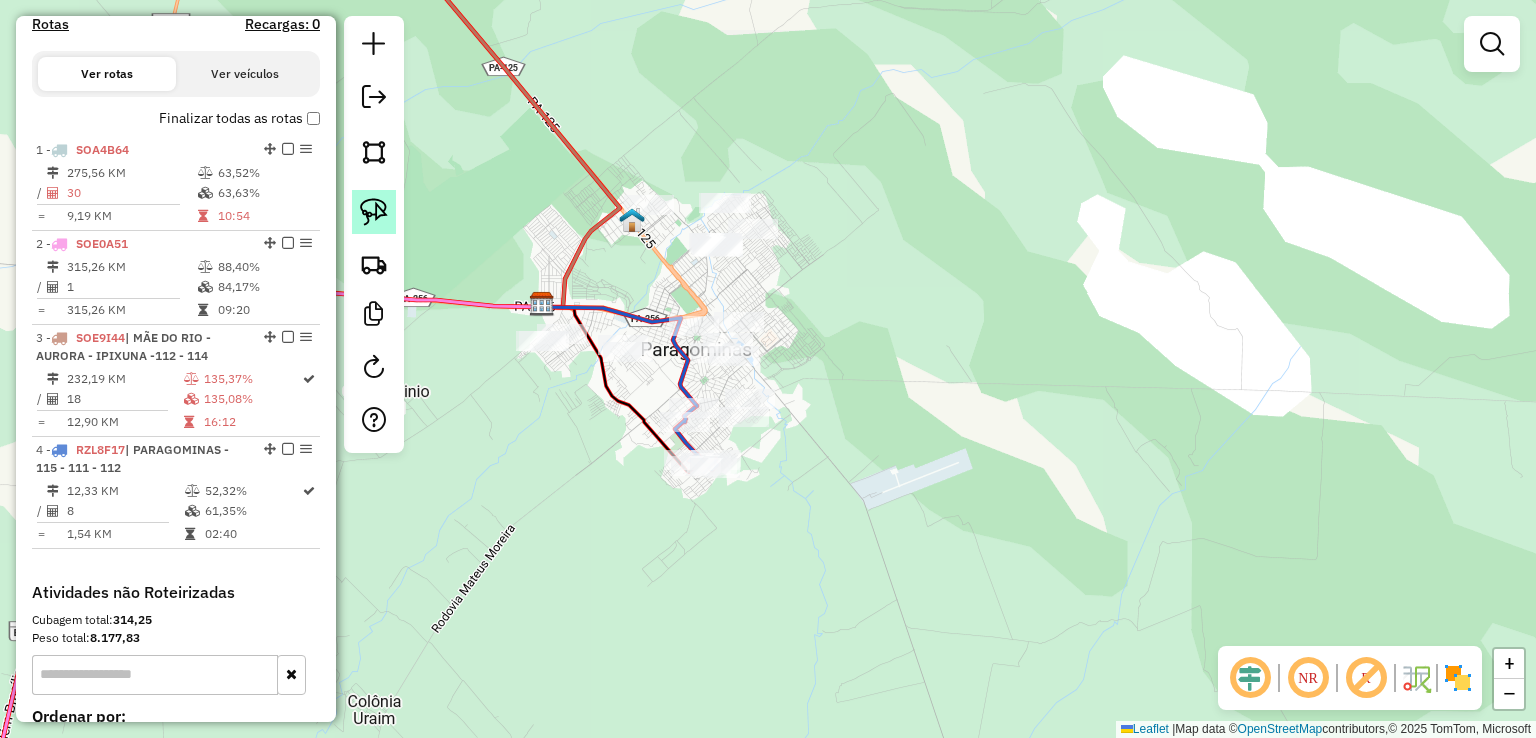 click 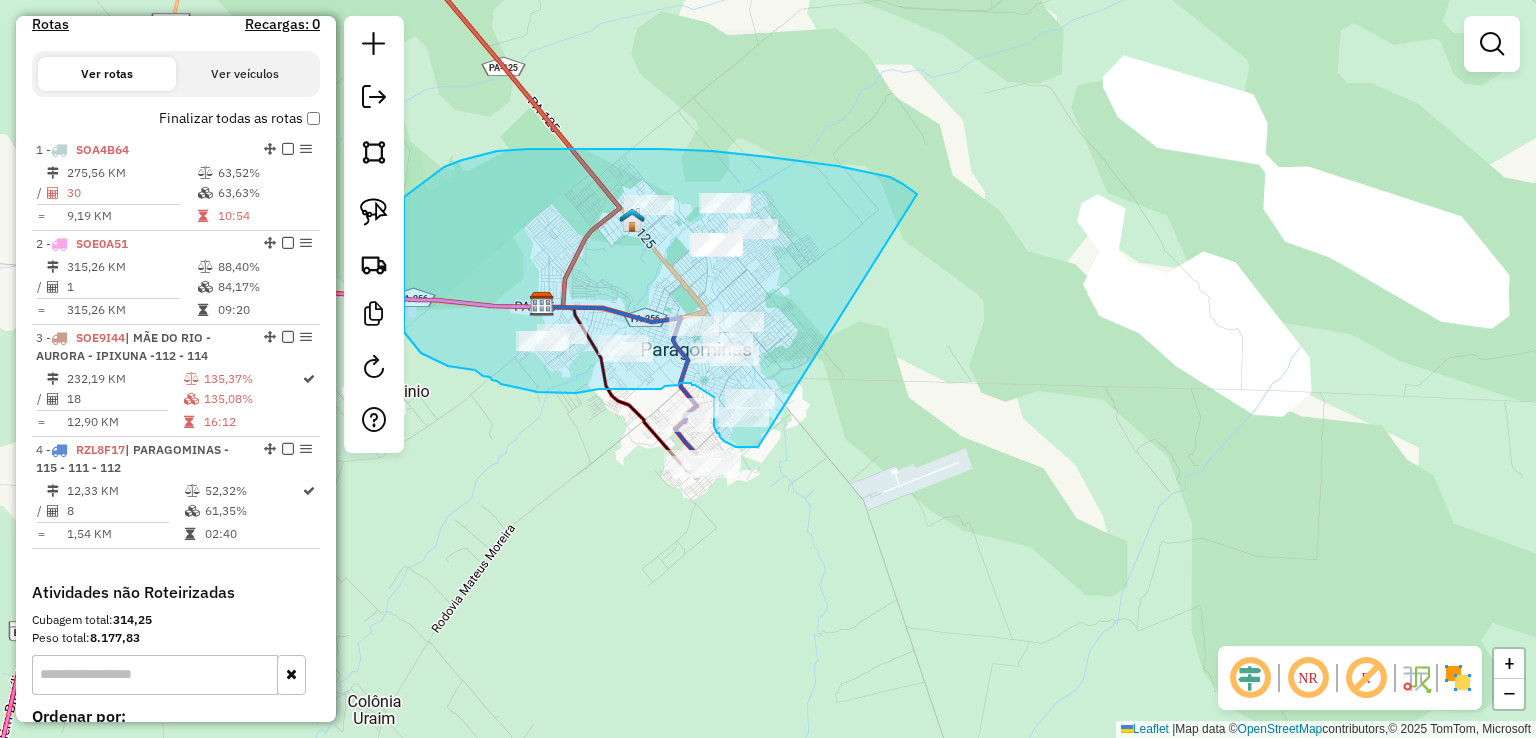 drag, startPoint x: 890, startPoint y: 177, endPoint x: 808, endPoint y: 315, distance: 160.52414 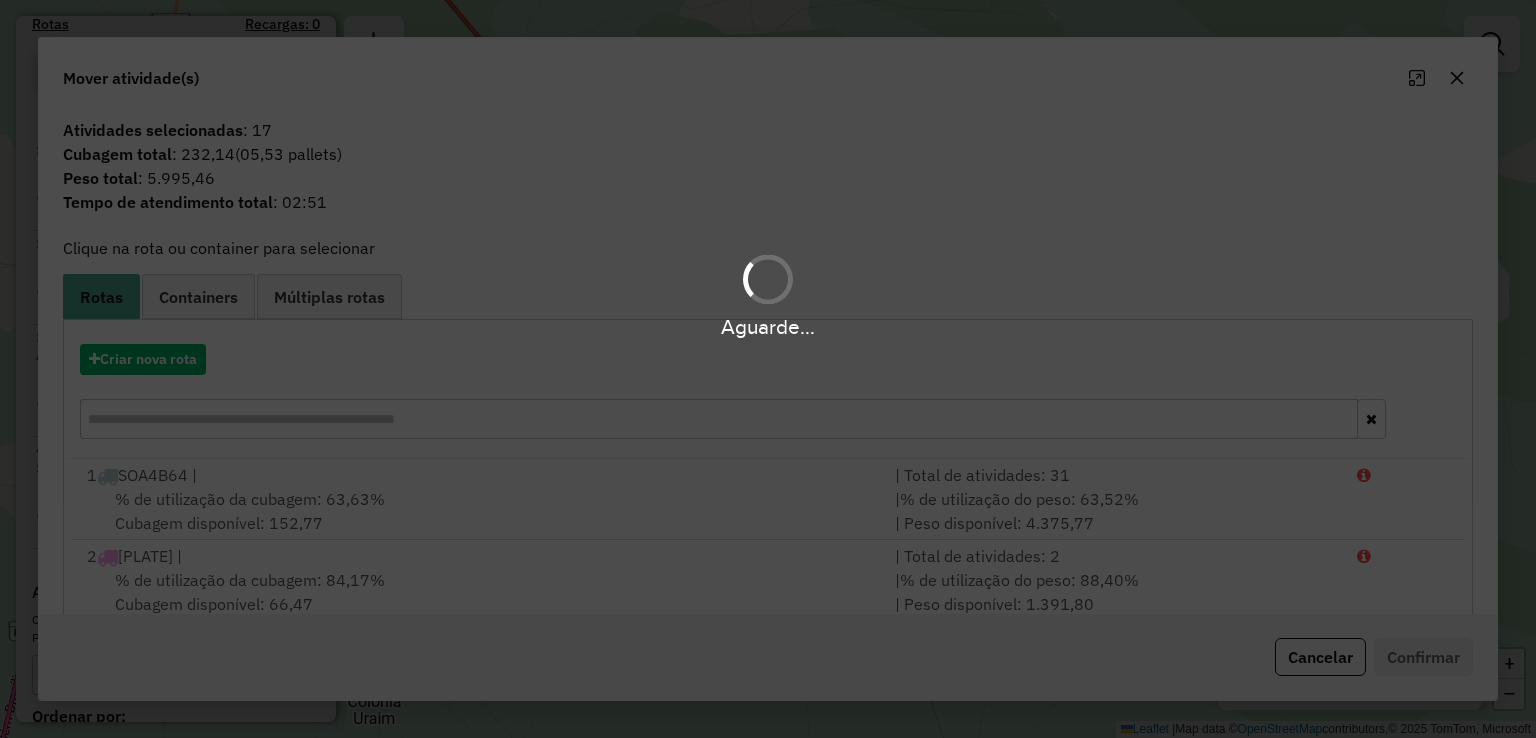click on "Aguarde...  Pop-up bloqueado!  Seu navegador bloqueou automáticamente a abertura de uma nova janela.   Acesse as configurações e adicione o endereço do sistema a lista de permissão.   Fechar  Informações da Sessão 974268 - 04/08/2025     Criação: 02/08/2025 13:04   Depósito:  GP7 FILIAL  Total de rotas:  4  Distância Total:  835,34 km  Tempo total:  39:06  Valor total:  R$ 446.006,72  - Total roteirizado:  R$ 355.558,93  - Total não roteirizado:  R$ 90.447,79  Total de Atividades Roteirizadas:  57  Total de Pedidos Roteirizados:  83  Peso total roteirizado:  41.143,29  Cubagem total roteirizado:  1.445,78  Total de Atividades não Roteirizadas:  24  Total de Pedidos não Roteirizados:  31 Total de caixas por viagem:  1.445,78 /   4 =  361,45 Média de Atividades por viagem:  57 /   4 =  14,25 Ocupação média da frota:  87,19%   Rotas improdutivas:  1  Rotas vários dias:  0  Clientes Priorizados NR:  0 Rotas  Recargas: 0   Ver rotas   Ver veículos  Finalizar todas as rotas   1 -      /  30" at bounding box center (768, 369) 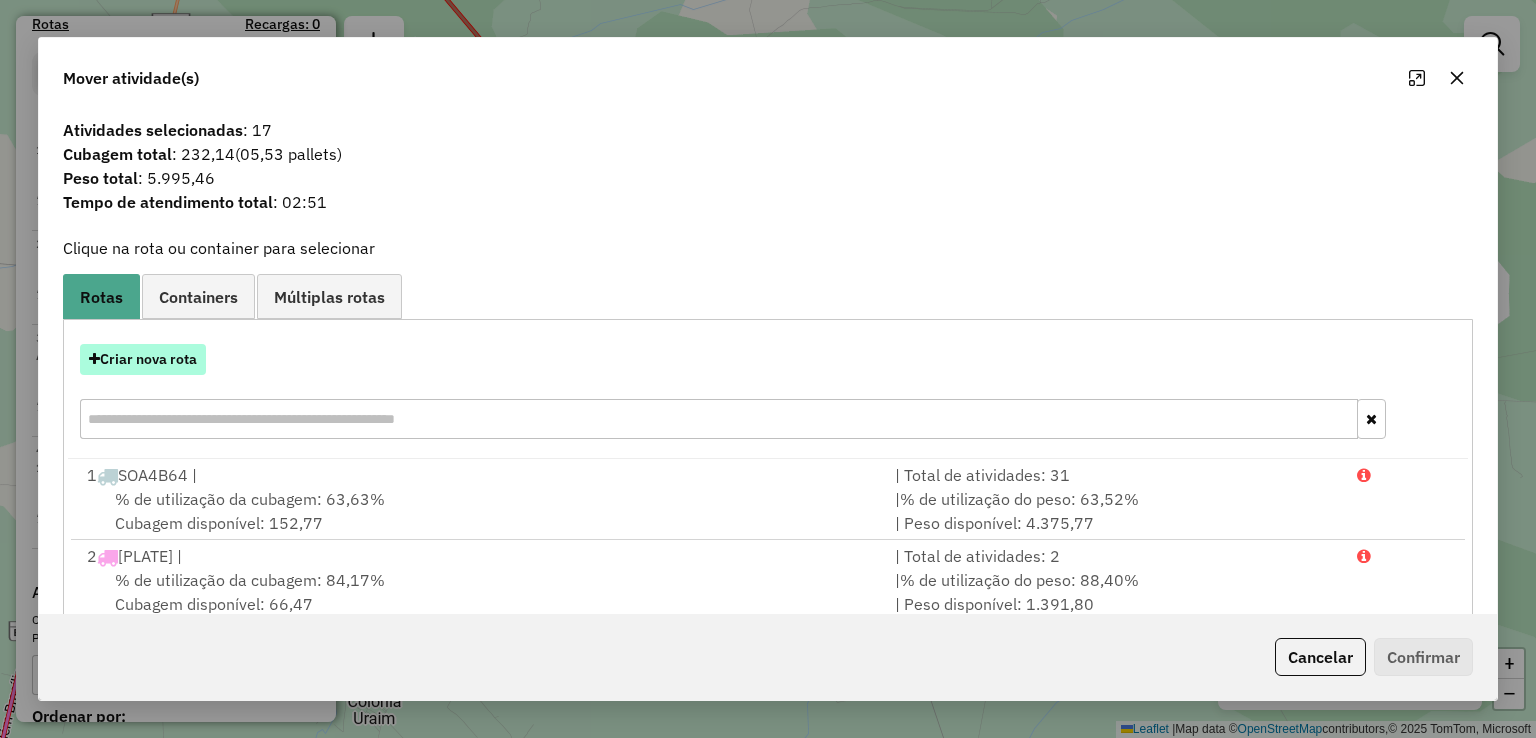 click on "Criar nova rota" at bounding box center [143, 359] 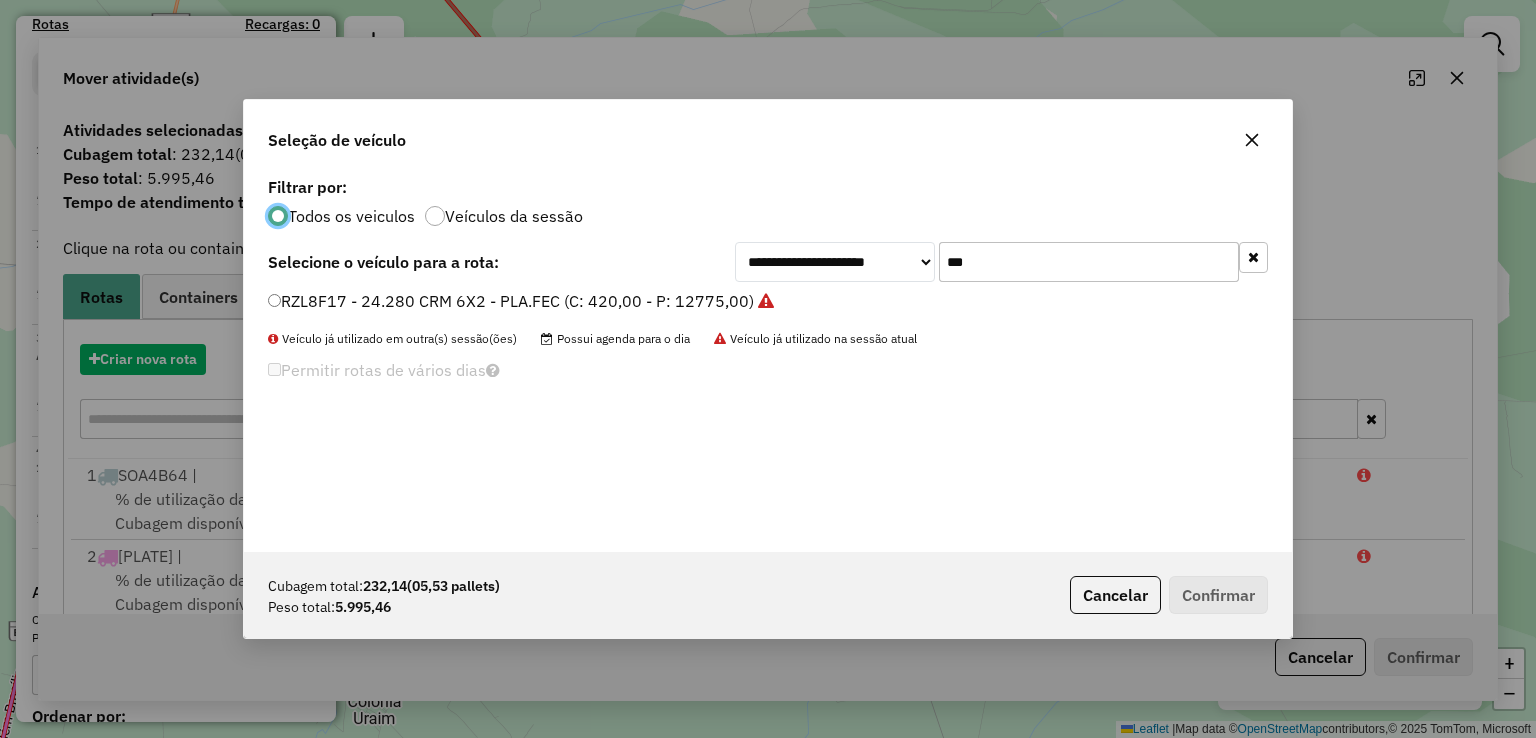 scroll, scrollTop: 10, scrollLeft: 6, axis: both 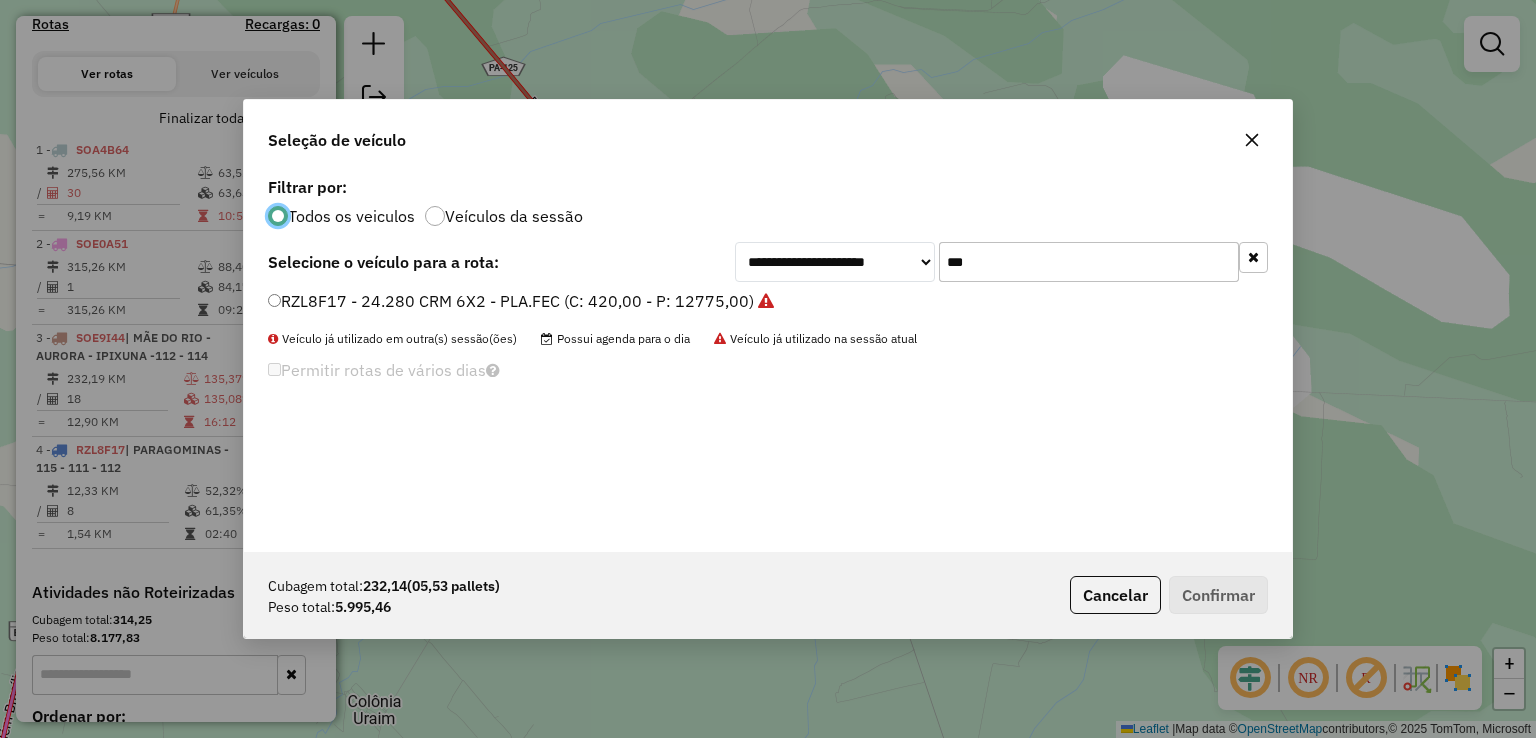 click on "RZL8F17 - 24.280 CRM 6X2 - PLA.FEC (C: 420,00 - P: 12775,00)" 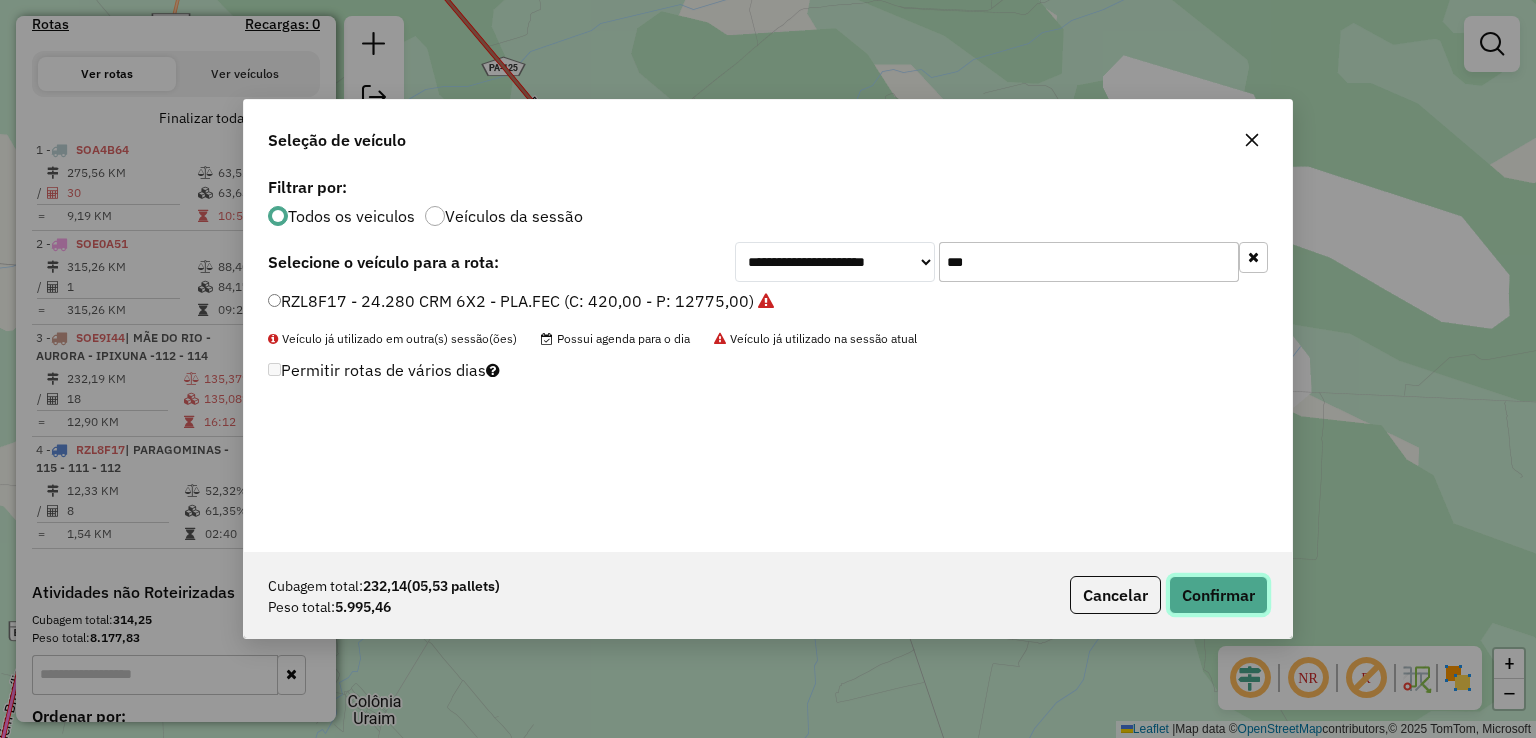click on "Confirmar" 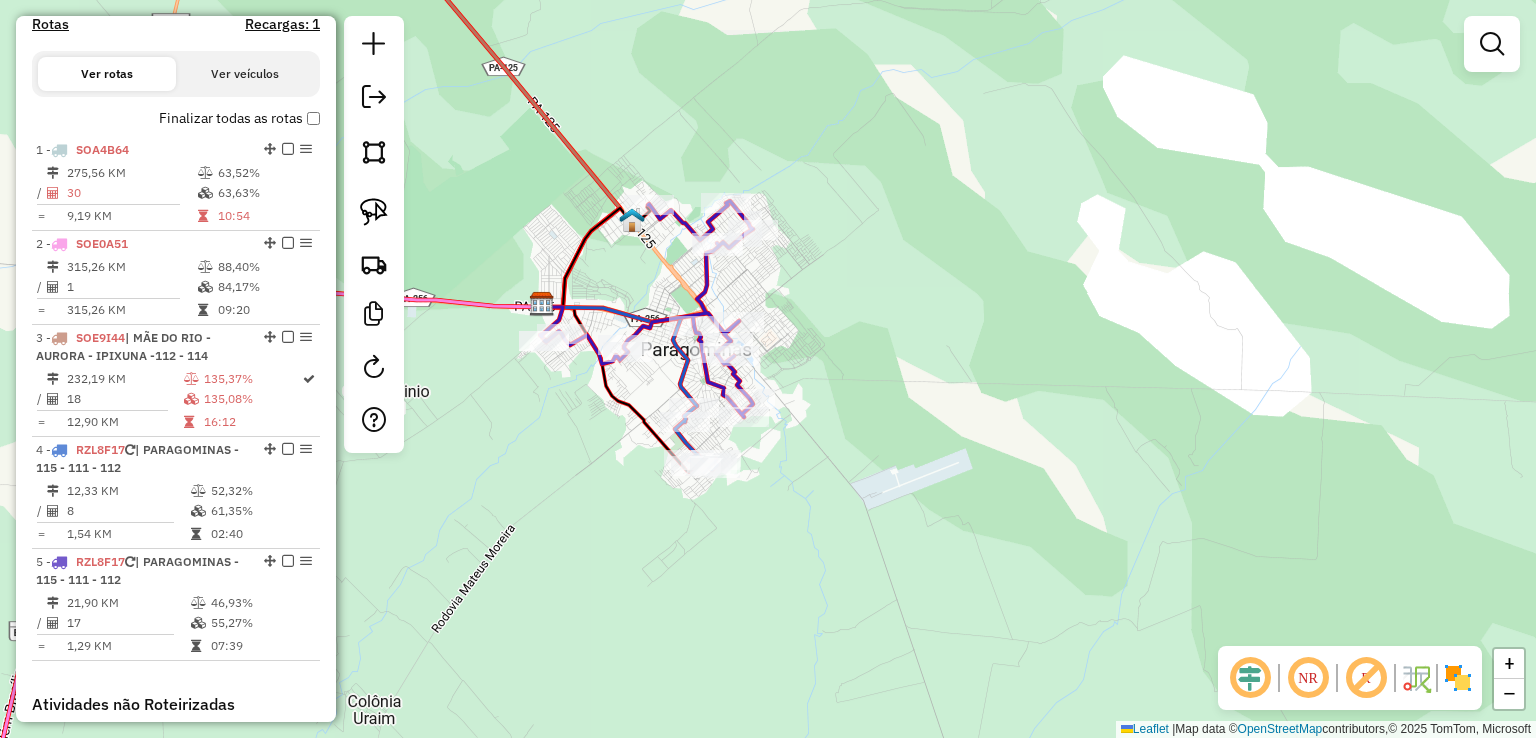 click on "Janela de atendimento Grade de atendimento Capacidade Transportadoras Veículos Cliente Pedidos  Rotas Selecione os dias de semana para filtrar as janelas de atendimento  Seg   Ter   Qua   Qui   Sex   Sáb   Dom  Informe o período da janela de atendimento: De: Até:  Filtrar exatamente a janela do cliente  Considerar janela de atendimento padrão  Selecione os dias de semana para filtrar as grades de atendimento  Seg   Ter   Qua   Qui   Sex   Sáb   Dom   Considerar clientes sem dia de atendimento cadastrado  Clientes fora do dia de atendimento selecionado Filtrar as atividades entre os valores definidos abaixo:  Peso mínimo:   Peso máximo:   Cubagem mínima:   Cubagem máxima:   De:   Até:  Filtrar as atividades entre o tempo de atendimento definido abaixo:  De:   Até:   Considerar capacidade total dos clientes não roteirizados Transportadora: Selecione um ou mais itens Tipo de veículo: Selecione um ou mais itens Veículo: Selecione um ou mais itens Motorista: Selecione um ou mais itens Nome: Rótulo:" 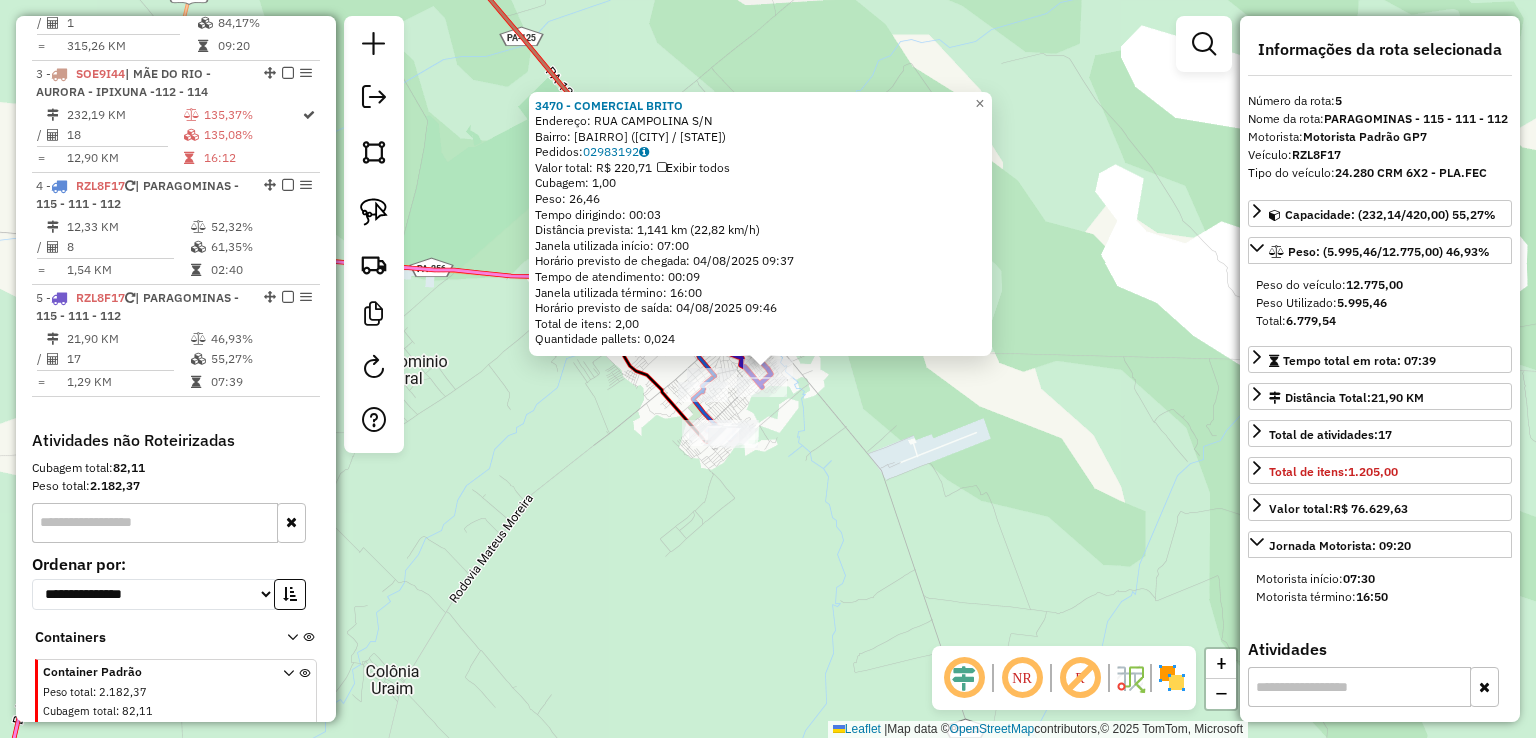 scroll, scrollTop: 984, scrollLeft: 0, axis: vertical 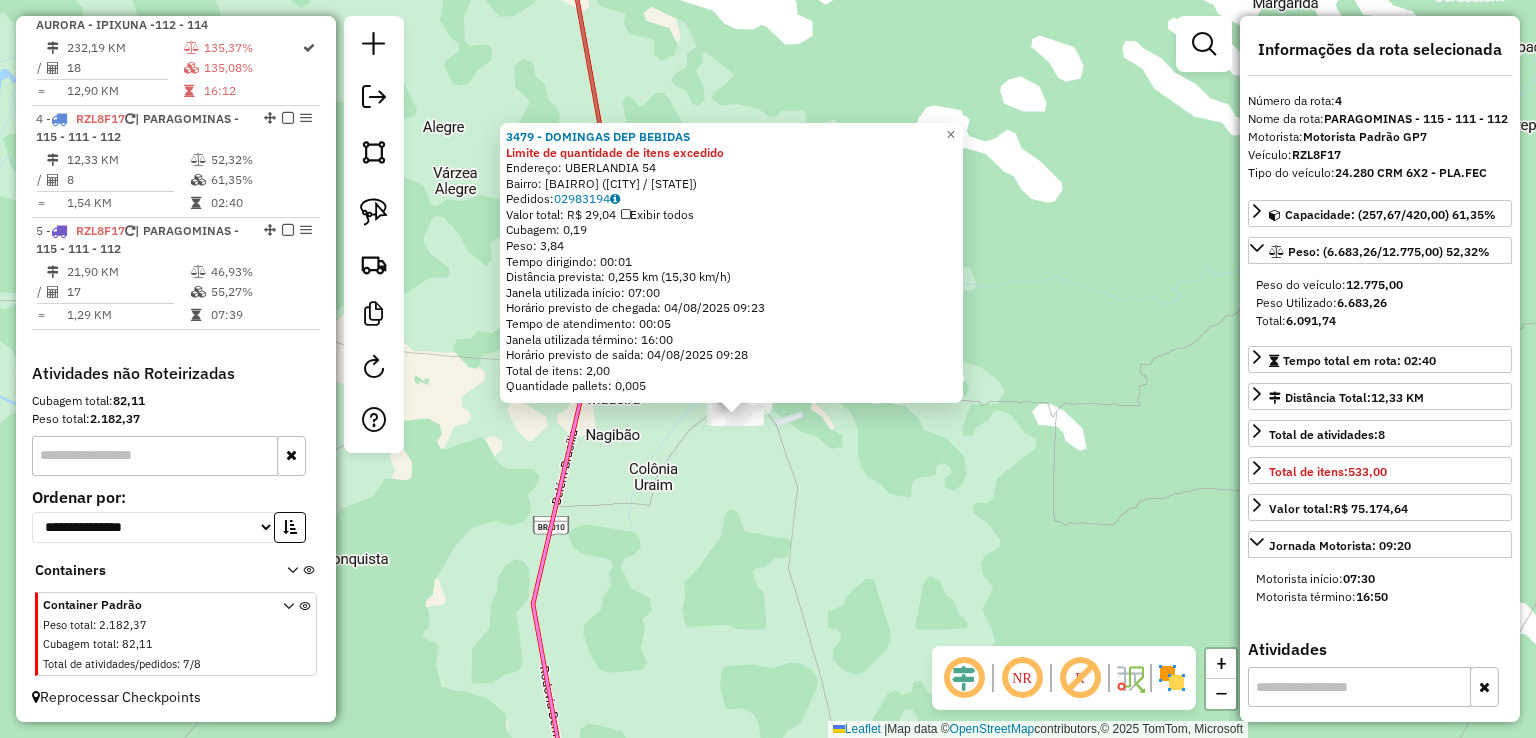 click on "3479 - DOMINGAS DEP BEBIDAS Limite de quantidade de itens excedido  Endereço:  UBERLANDIA 54   Bairro: CENTRO (PARAGOMINAS / PA)   Pedidos:  02983194   Valor total: R$ 29,04   Exibir todos   Cubagem: 0,19  Peso: 3,84  Tempo dirigindo: 00:01   Distância prevista: 0,255 km (15,30 km/h)   Janela utilizada início: 07:00   Horário previsto de chegada: 04/08/2025 09:23   Tempo de atendimento: 00:05   Janela utilizada término: 16:00   Horário previsto de saída: 04/08/2025 09:28   Total de itens: 2,00   Quantidade pallets: 0,005  × Janela de atendimento Grade de atendimento Capacidade Transportadoras Veículos Cliente Pedidos  Rotas Selecione os dias de semana para filtrar as janelas de atendimento  Seg   Ter   Qua   Qui   Sex   Sáb   Dom  Informe o período da janela de atendimento: De: Até:  Filtrar exatamente a janela do cliente  Considerar janela de atendimento padrão  Selecione os dias de semana para filtrar as grades de atendimento  Seg   Ter   Qua   Qui   Sex   Sáb   Dom   Peso mínimo:   De:  De:" 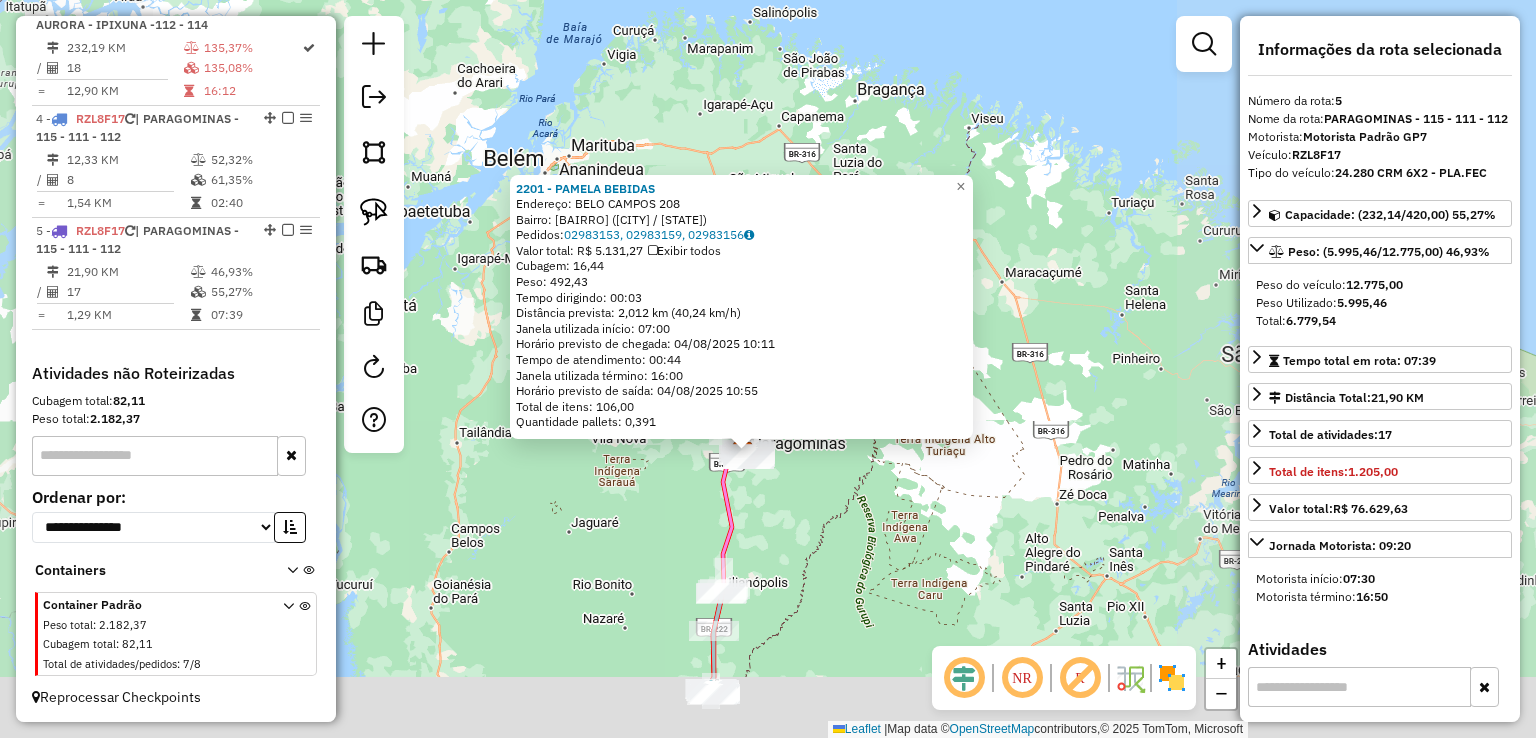 drag, startPoint x: 777, startPoint y: 601, endPoint x: 778, endPoint y: 427, distance: 174.00287 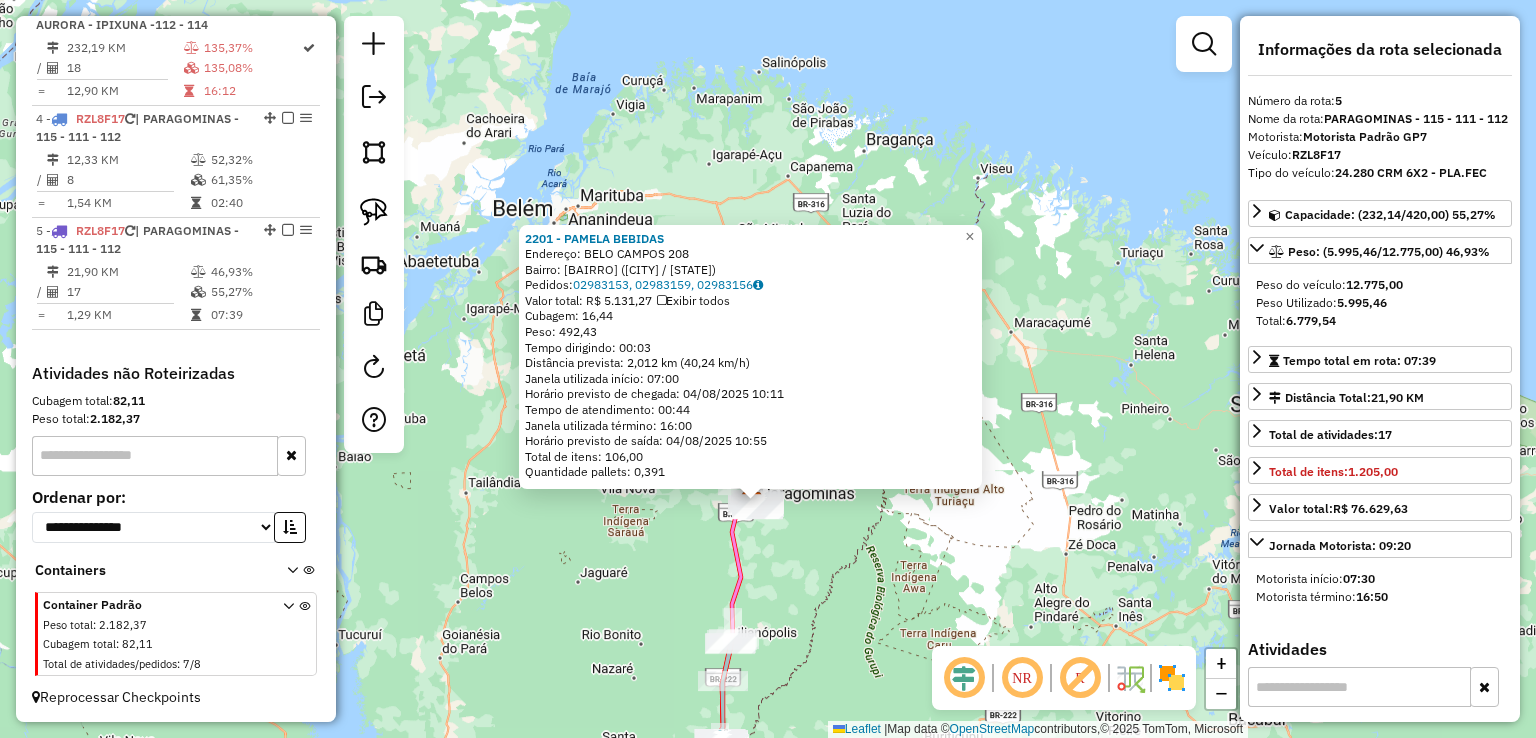 drag, startPoint x: 778, startPoint y: 430, endPoint x: 789, endPoint y: 597, distance: 167.36188 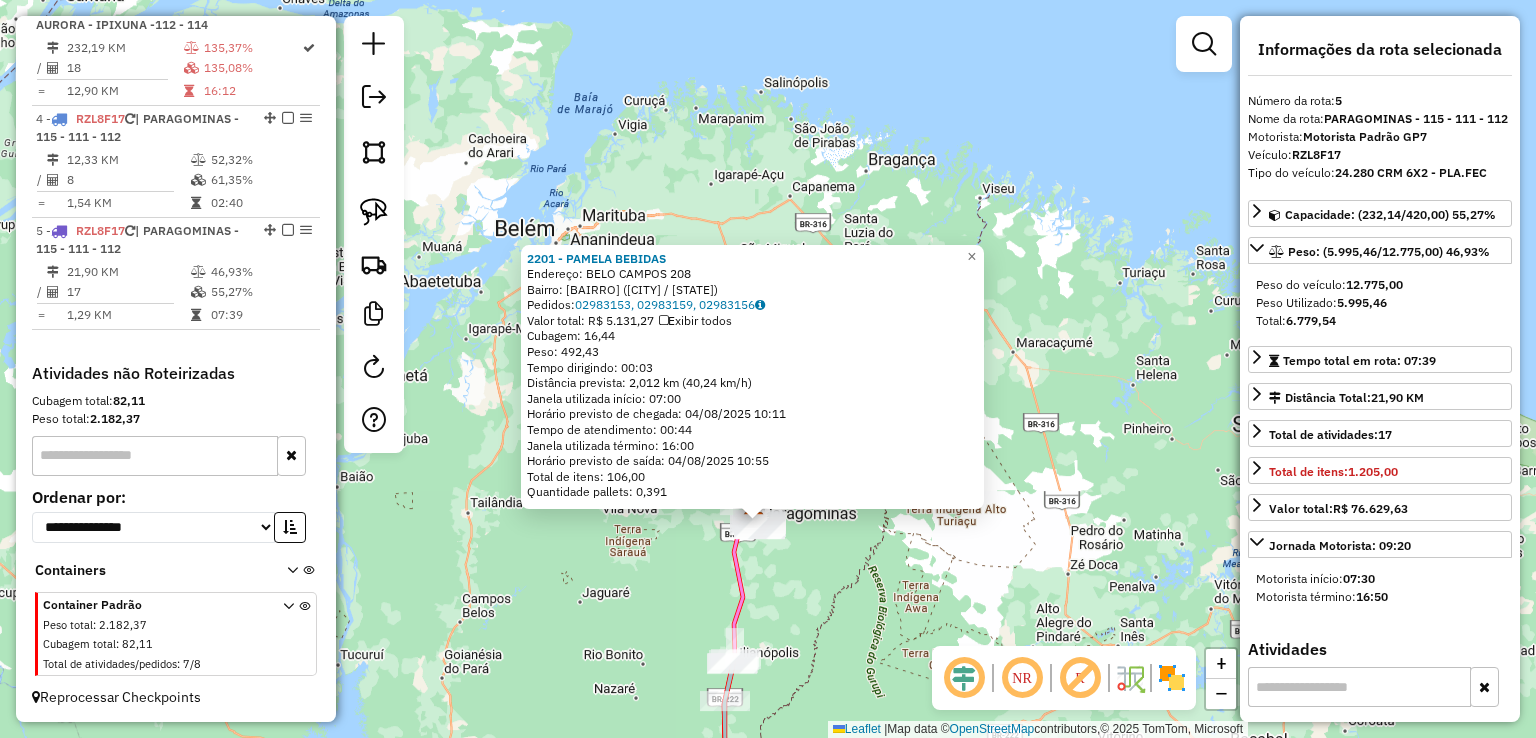 click on "2201 - PAMELA BEBIDAS  Endereço:  BELO CAMPOS 208   Bairro: PROMISSAO II (PARAGOMINAS / PA)   Pedidos:  02983153, 02983159, 02983156   Valor total: R$ 5.131,27   Exibir todos   Cubagem: 16,44  Peso: 492,43  Tempo dirigindo: 00:03   Distância prevista: 2,012 km (40,24 km/h)   Janela utilizada início: 07:00   Horário previsto de chegada: 04/08/2025 10:11   Tempo de atendimento: 00:44   Janela utilizada término: 16:00   Horário previsto de saída: 04/08/2025 10:55   Total de itens: 106,00   Quantidade pallets: 0,391  × Janela de atendimento Grade de atendimento Capacidade Transportadoras Veículos Cliente Pedidos  Rotas Selecione os dias de semana para filtrar as janelas de atendimento  Seg   Ter   Qua   Qui   Sex   Sáb   Dom  Informe o período da janela de atendimento: De: Até:  Filtrar exatamente a janela do cliente  Considerar janela de atendimento padrão  Selecione os dias de semana para filtrar as grades de atendimento  Seg   Ter   Qua   Qui   Sex   Sáb   Dom   Peso mínimo:   Peso máximo:  De:" 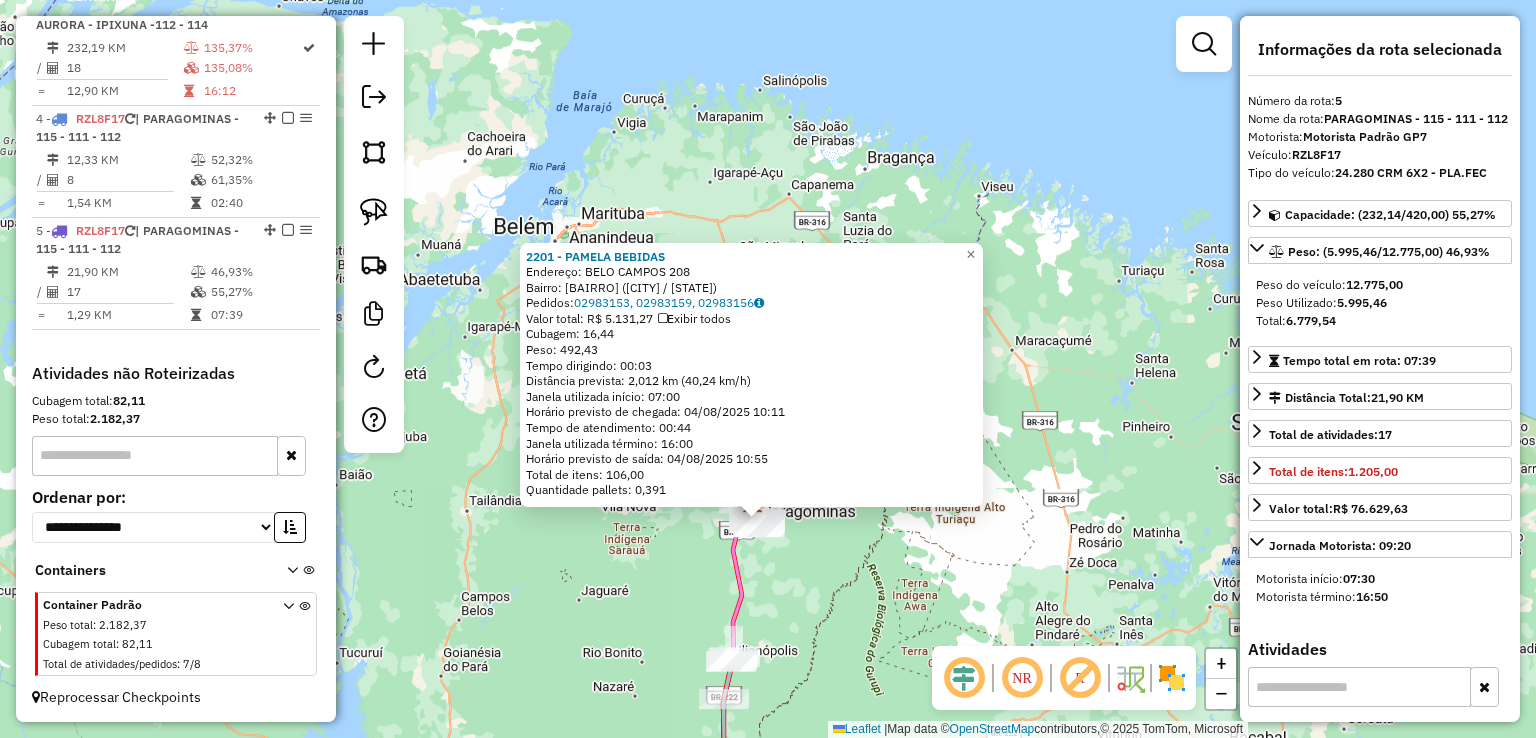 click on "Rota 5 - Placa RZL8F17  3150 - MERCADINHO CALIXTO 2201 - PAMELA BEBIDAS  Endereço:  BELO CAMPOS 208   Bairro: PROMISSAO II (PARAGOMINAS / PA)   Pedidos:  02983153, 02983159, 02983156   Valor total: R$ 5.131,27   Exibir todos   Cubagem: 16,44  Peso: 492,43  Tempo dirigindo: 00:03   Distância prevista: 2,012 km (40,24 km/h)   Janela utilizada início: 07:00   Horário previsto de chegada: 04/08/2025 10:11   Tempo de atendimento: 00:44   Janela utilizada término: 16:00   Horário previsto de saída: 04/08/2025 10:55   Total de itens: 106,00   Quantidade pallets: 0,391  × Janela de atendimento Grade de atendimento Capacidade Transportadoras Veículos Cliente Pedidos  Rotas Selecione os dias de semana para filtrar as janelas de atendimento  Seg   Ter   Qua   Qui   Sex   Sáb   Dom  Informe o período da janela de atendimento: De: Até:  Filtrar exatamente a janela do cliente  Considerar janela de atendimento padrão  Selecione os dias de semana para filtrar as grades de atendimento  Seg   Ter   Qua   Qui  De:" 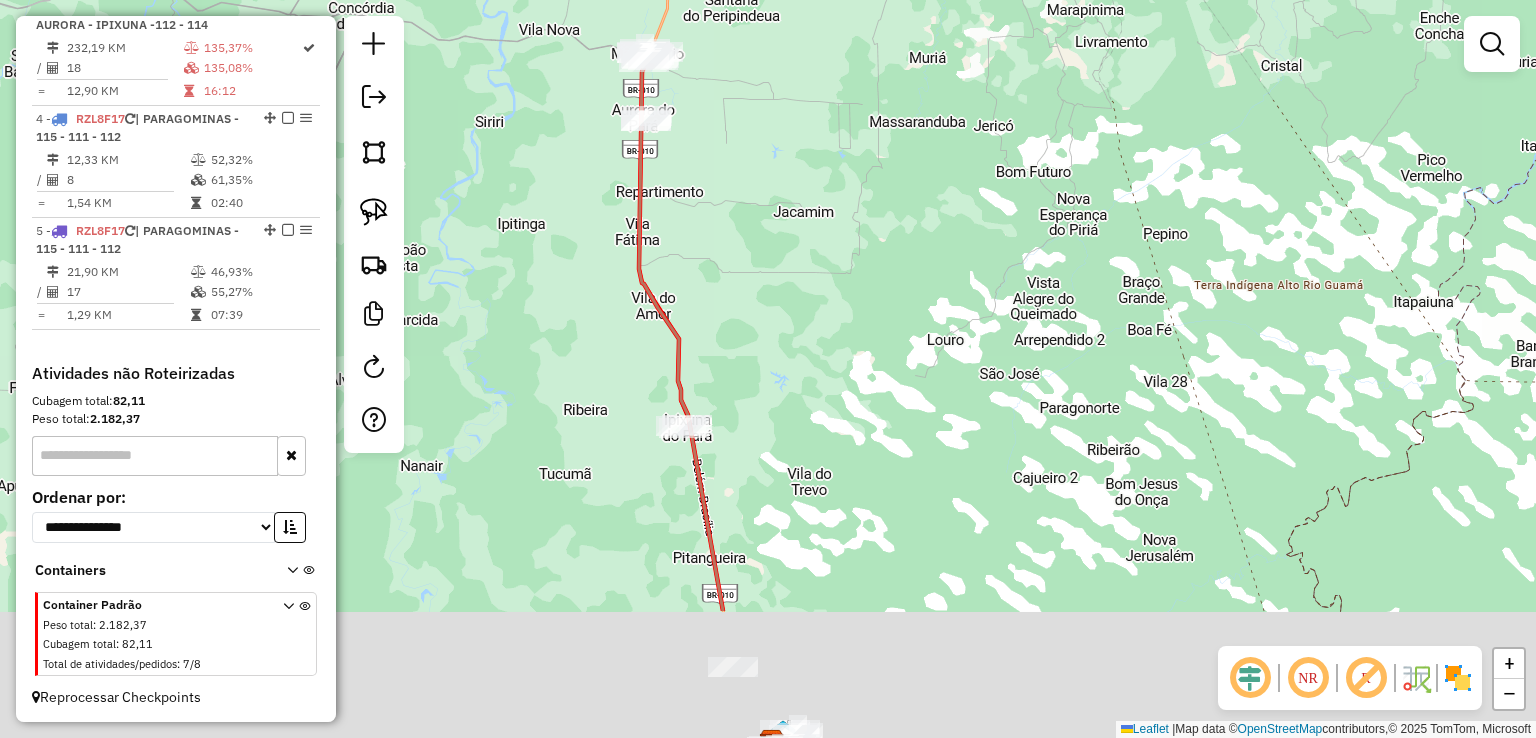 drag, startPoint x: 756, startPoint y: 469, endPoint x: 758, endPoint y: 265, distance: 204.0098 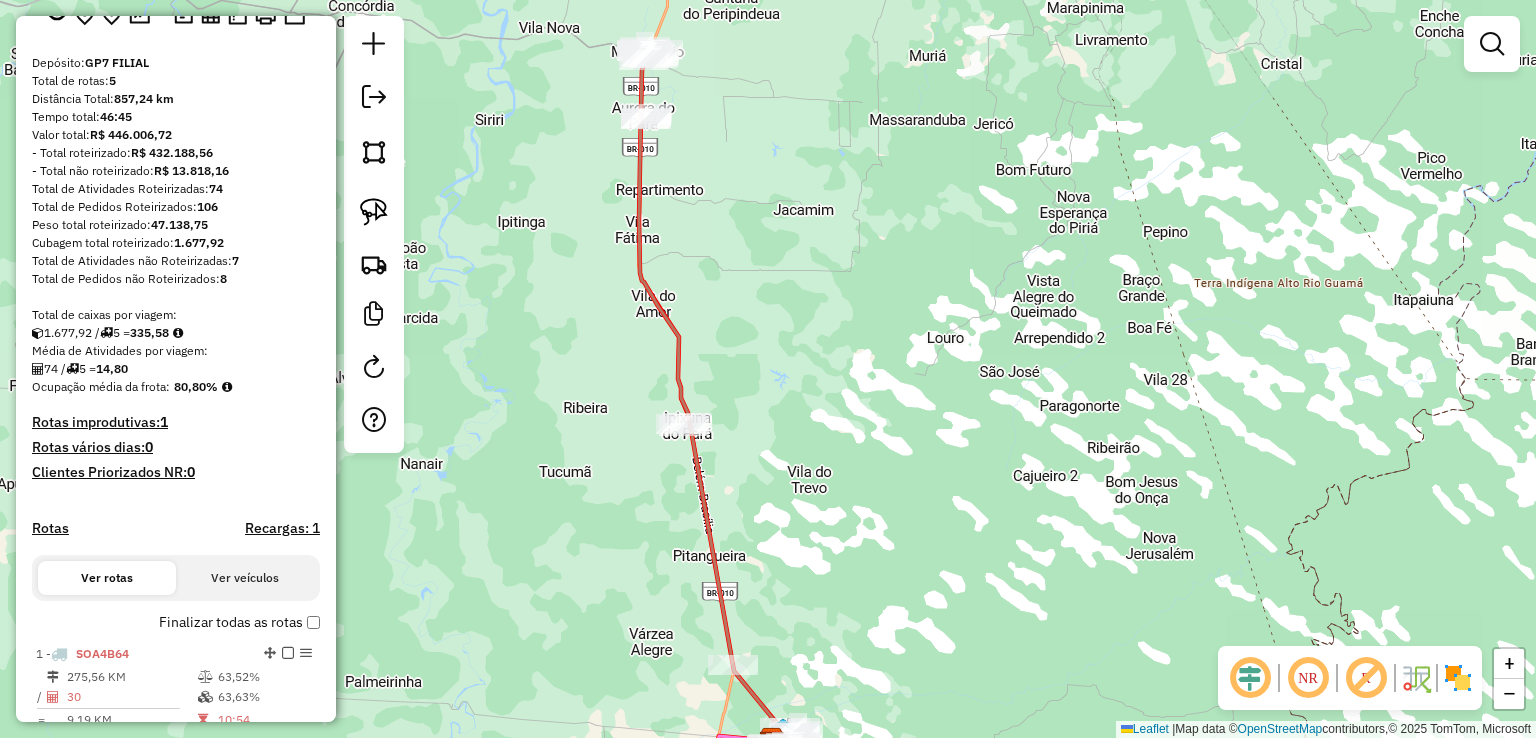 scroll, scrollTop: 0, scrollLeft: 0, axis: both 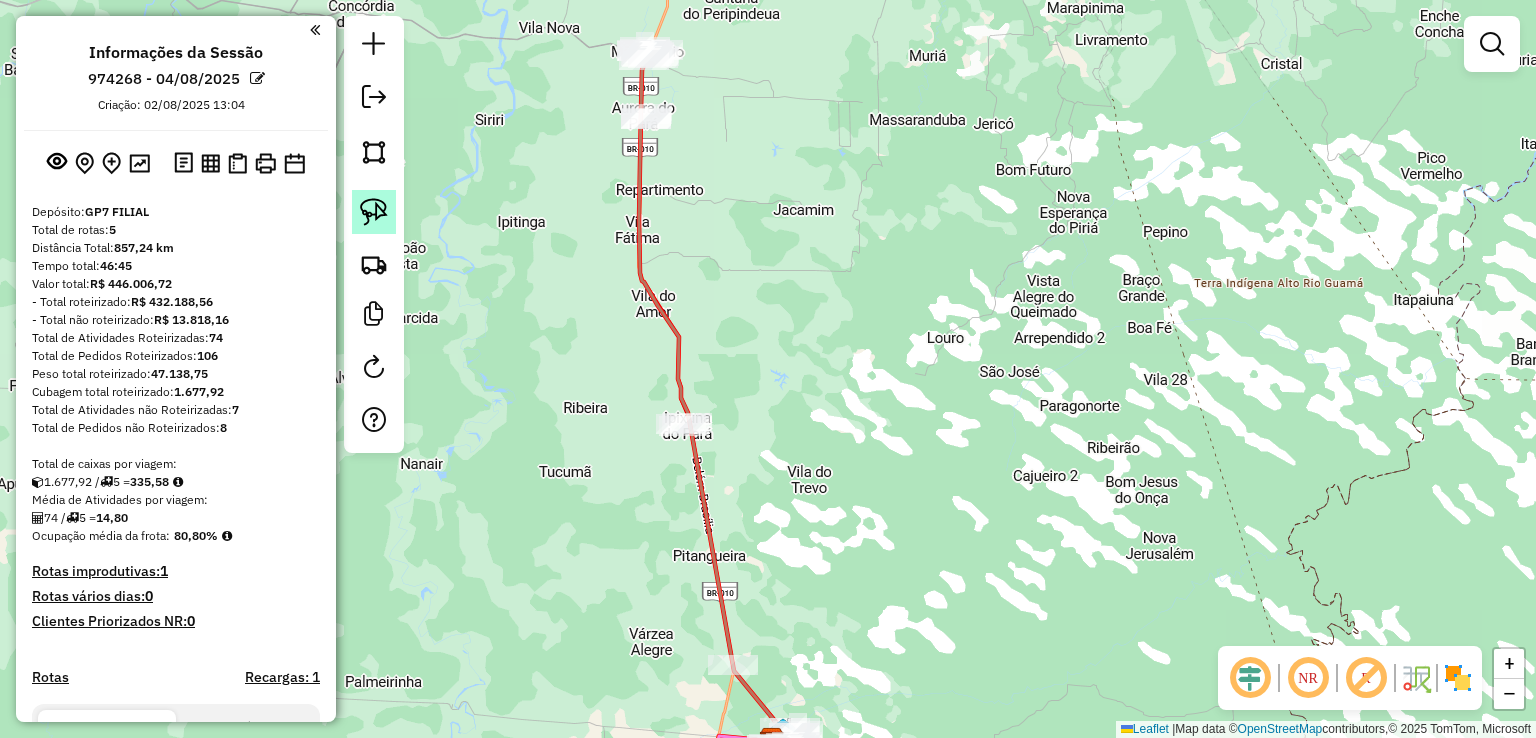 click 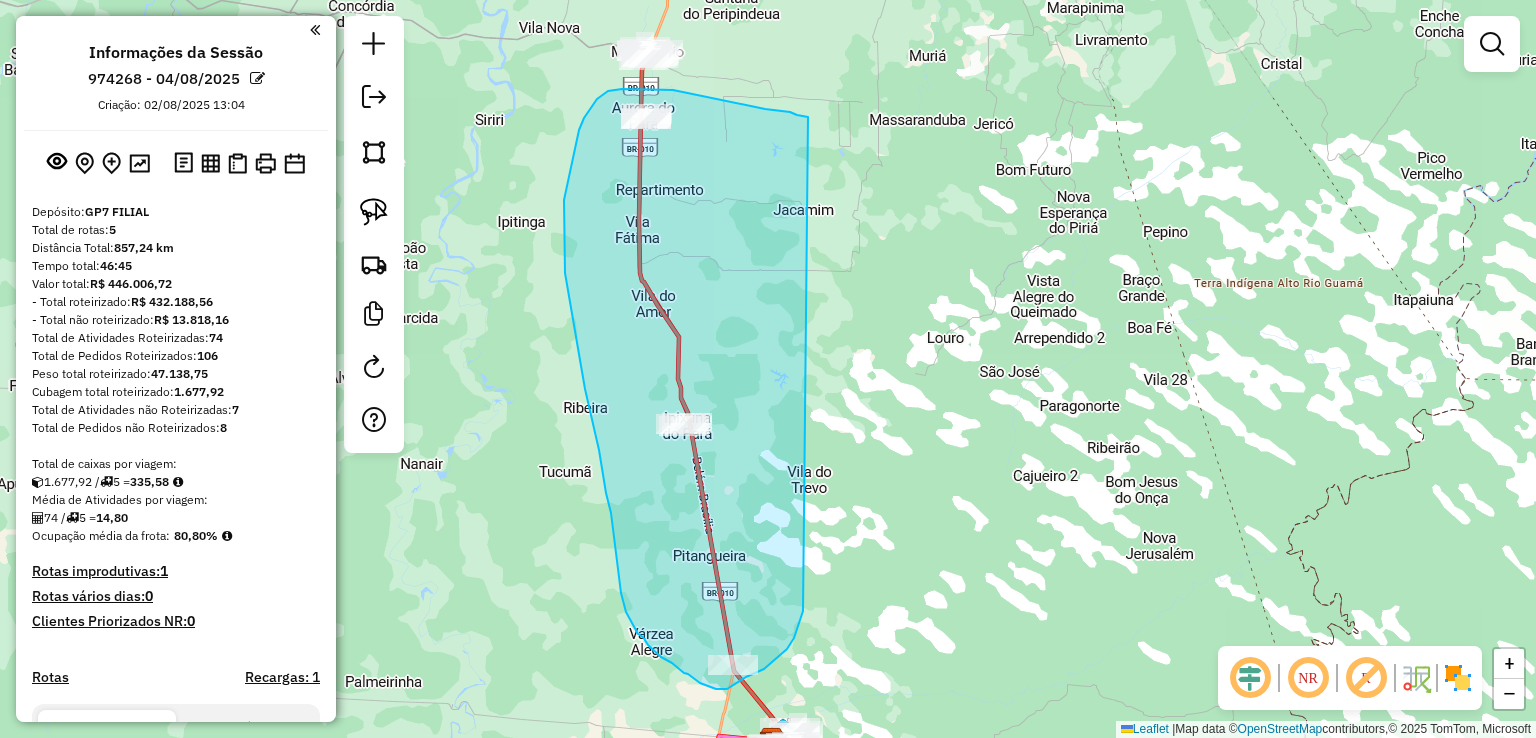 drag, startPoint x: 806, startPoint y: 117, endPoint x: 804, endPoint y: 607, distance: 490.0041 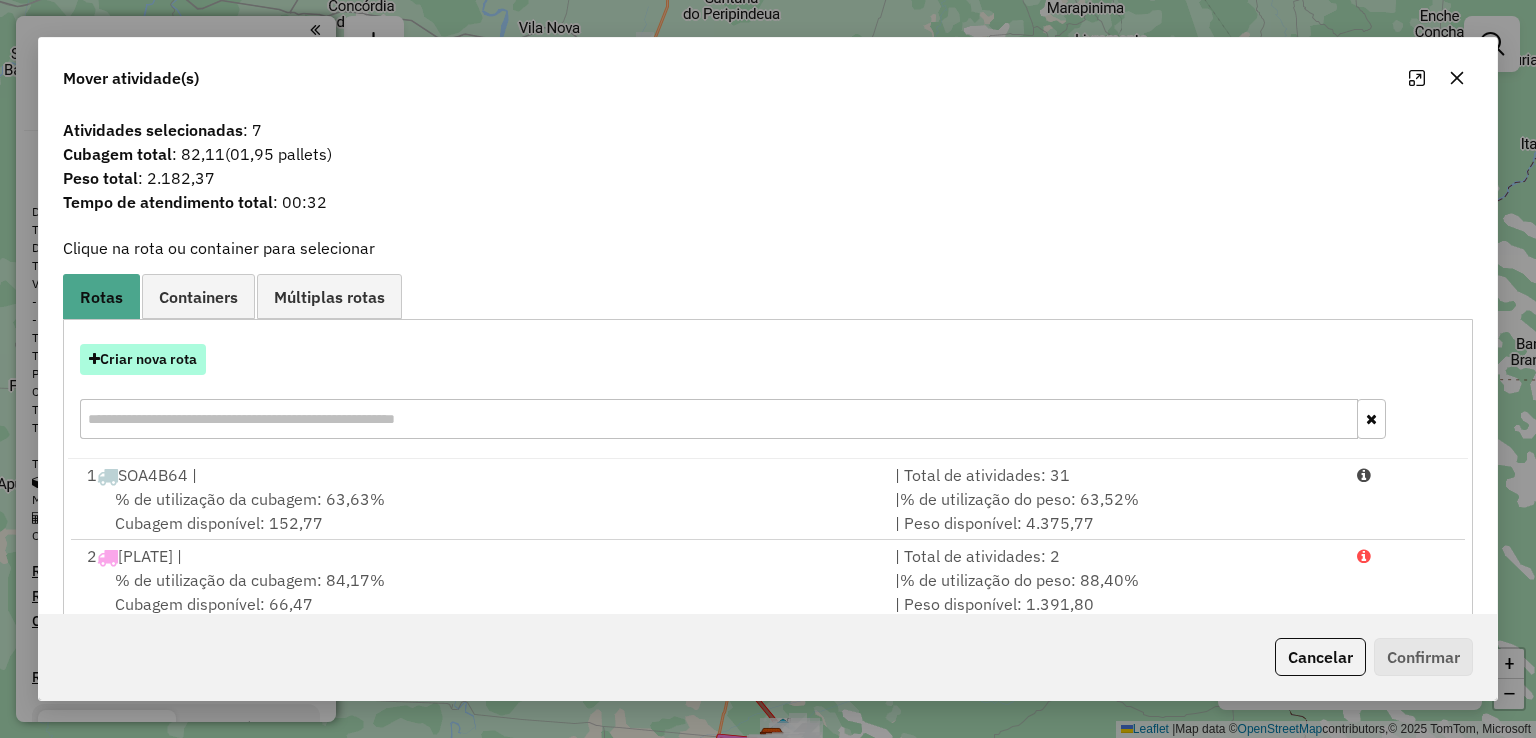 click on "Criar nova rota" at bounding box center [143, 359] 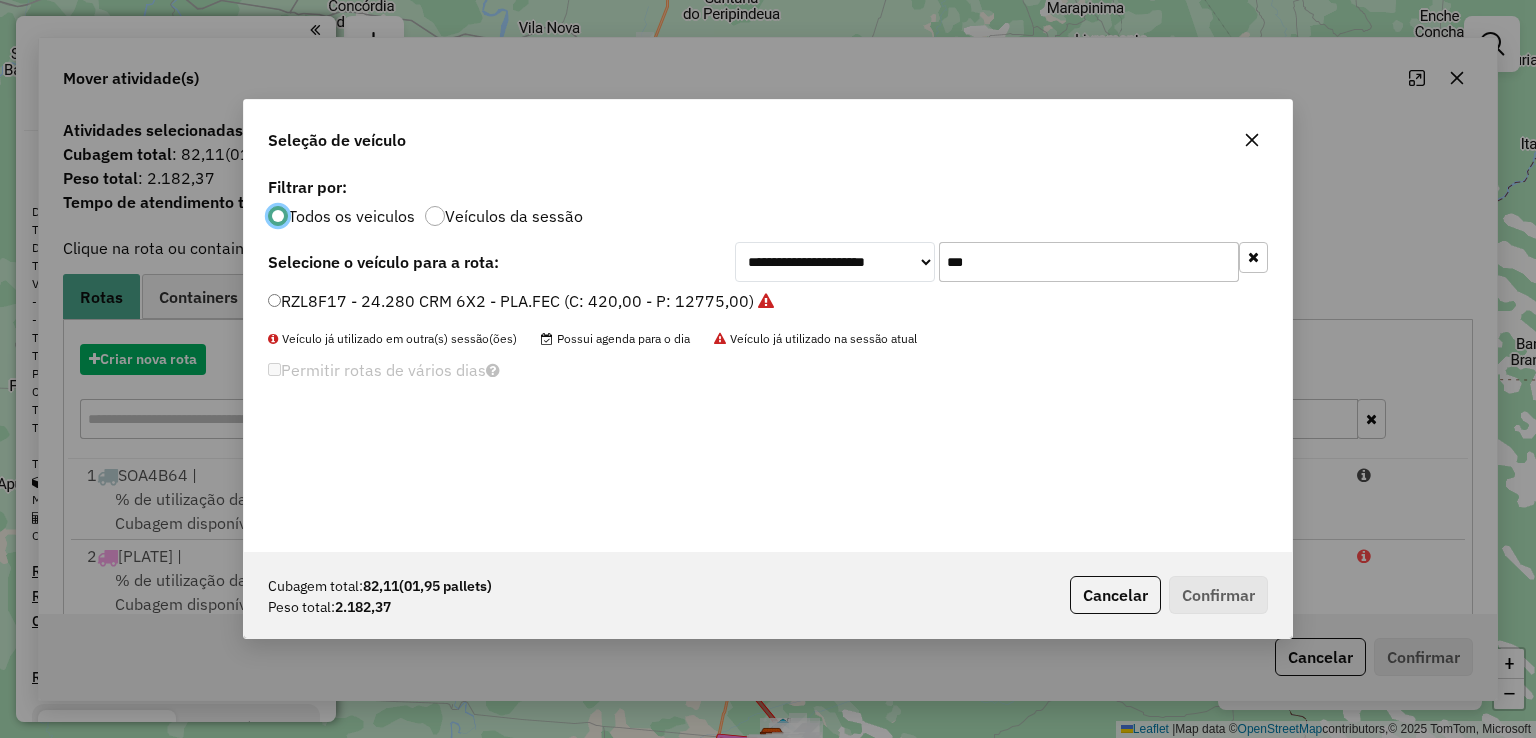 scroll, scrollTop: 10, scrollLeft: 6, axis: both 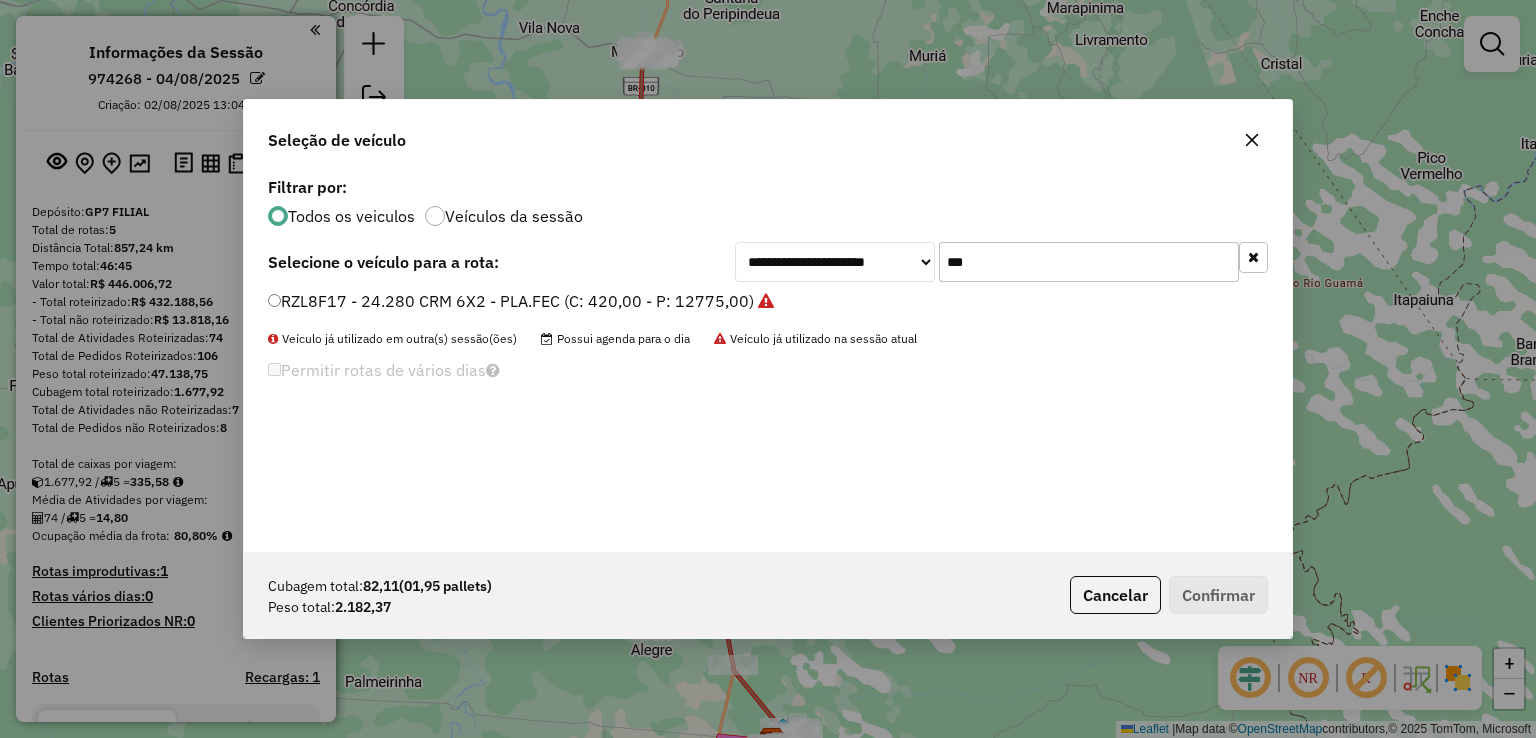 click on "RZL8F17 - 24.280 CRM 6X2 - PLA.FEC (C: 420,00 - P: 12775,00)" 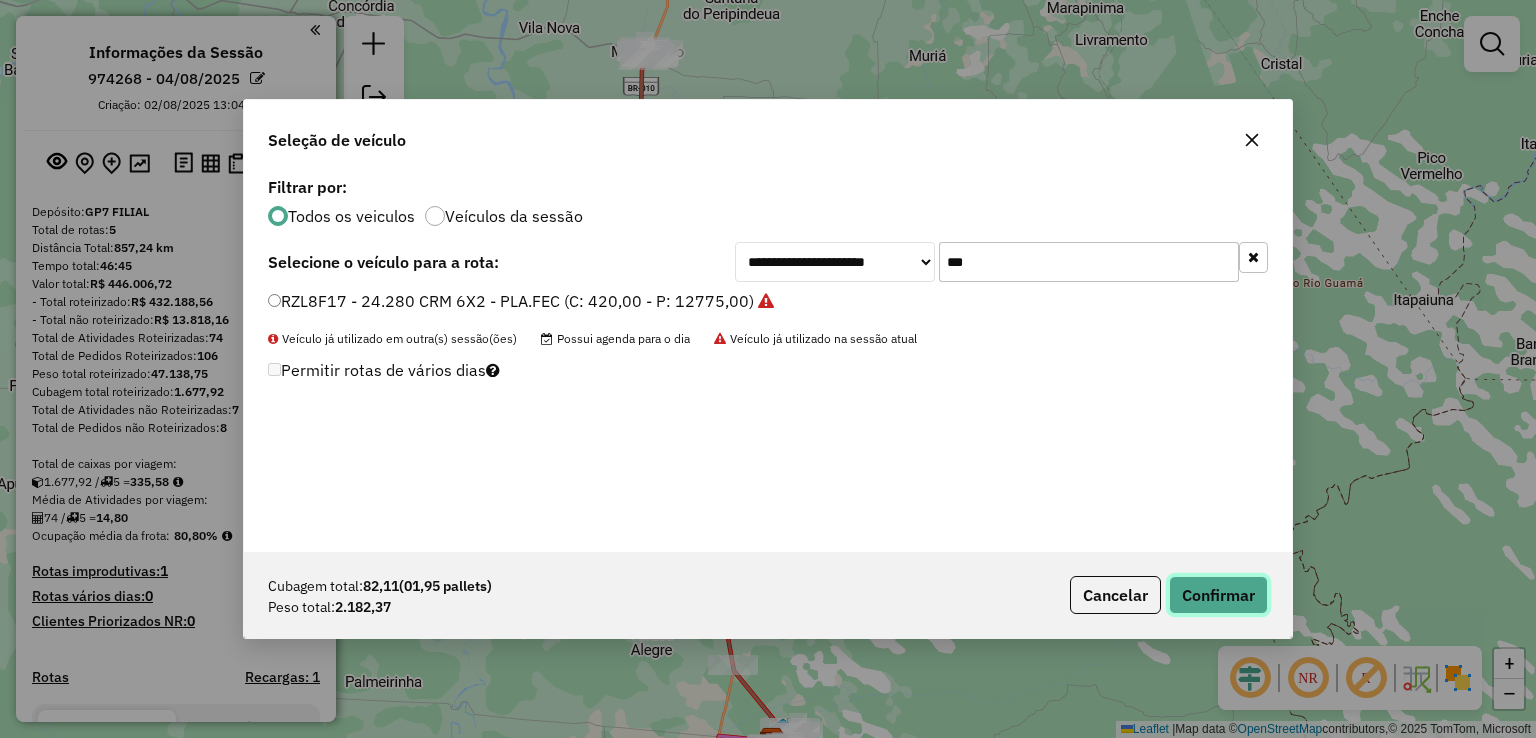 click on "Confirmar" 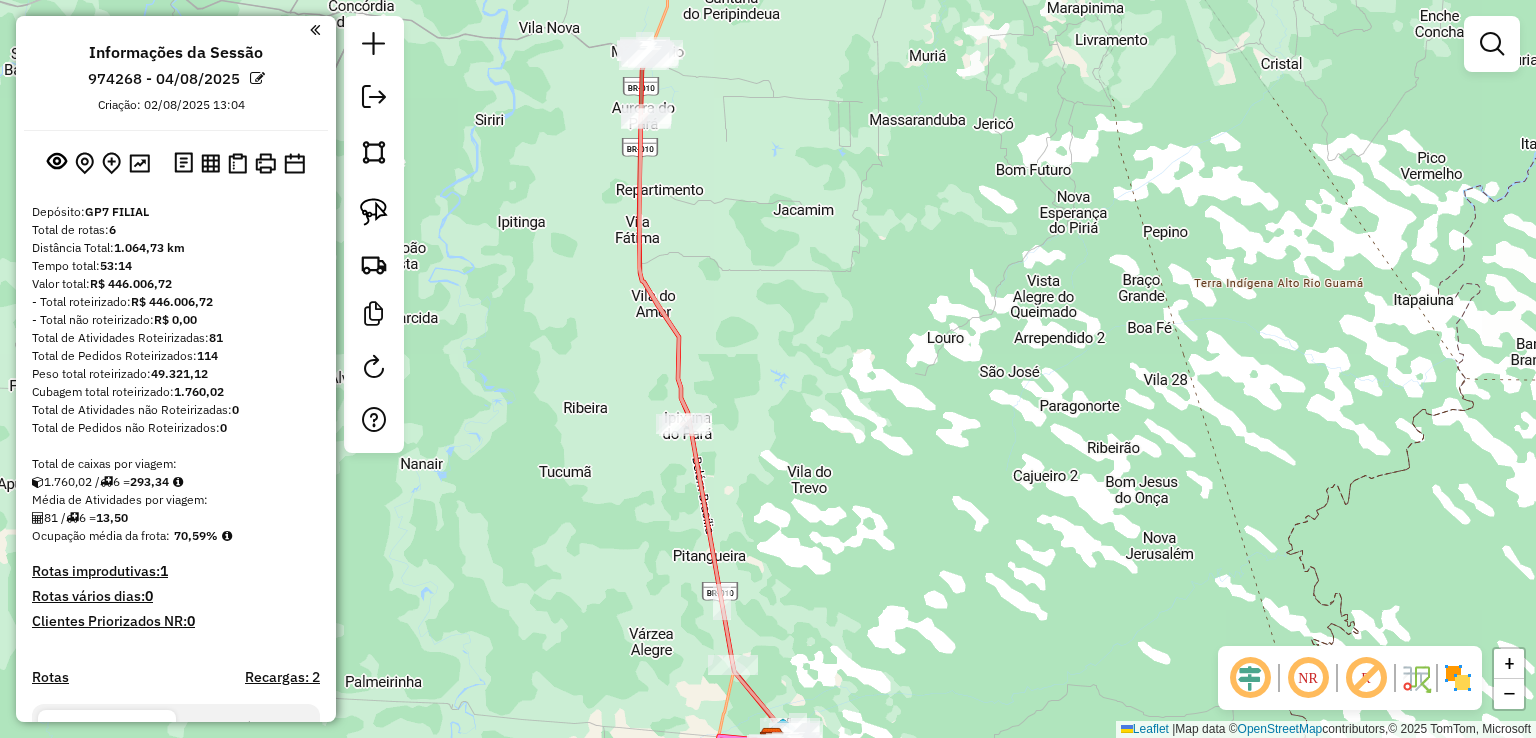 click on "Janela de atendimento Grade de atendimento Capacidade Transportadoras Veículos Cliente Pedidos  Rotas Selecione os dias de semana para filtrar as janelas de atendimento  Seg   Ter   Qua   Qui   Sex   Sáb   Dom  Informe o período da janela de atendimento: De: Até:  Filtrar exatamente a janela do cliente  Considerar janela de atendimento padrão  Selecione os dias de semana para filtrar as grades de atendimento  Seg   Ter   Qua   Qui   Sex   Sáb   Dom   Considerar clientes sem dia de atendimento cadastrado  Clientes fora do dia de atendimento selecionado Filtrar as atividades entre os valores definidos abaixo:  Peso mínimo:   Peso máximo:   Cubagem mínima:   Cubagem máxima:   De:   Até:  Filtrar as atividades entre o tempo de atendimento definido abaixo:  De:   Até:   Considerar capacidade total dos clientes não roteirizados Transportadora: Selecione um ou mais itens Tipo de veículo: Selecione um ou mais itens Veículo: Selecione um ou mais itens Motorista: Selecione um ou mais itens Nome: Rótulo:" 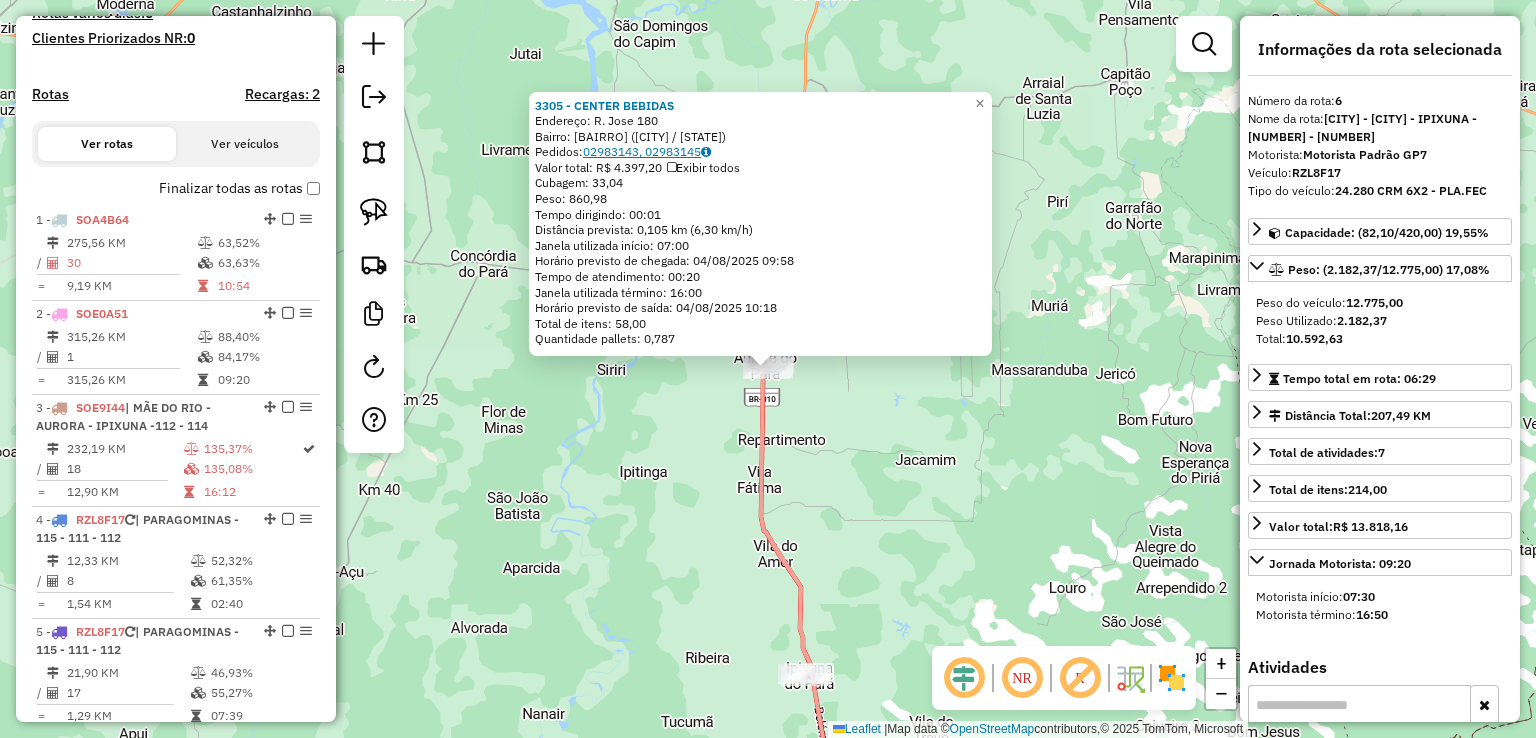 scroll, scrollTop: 782, scrollLeft: 0, axis: vertical 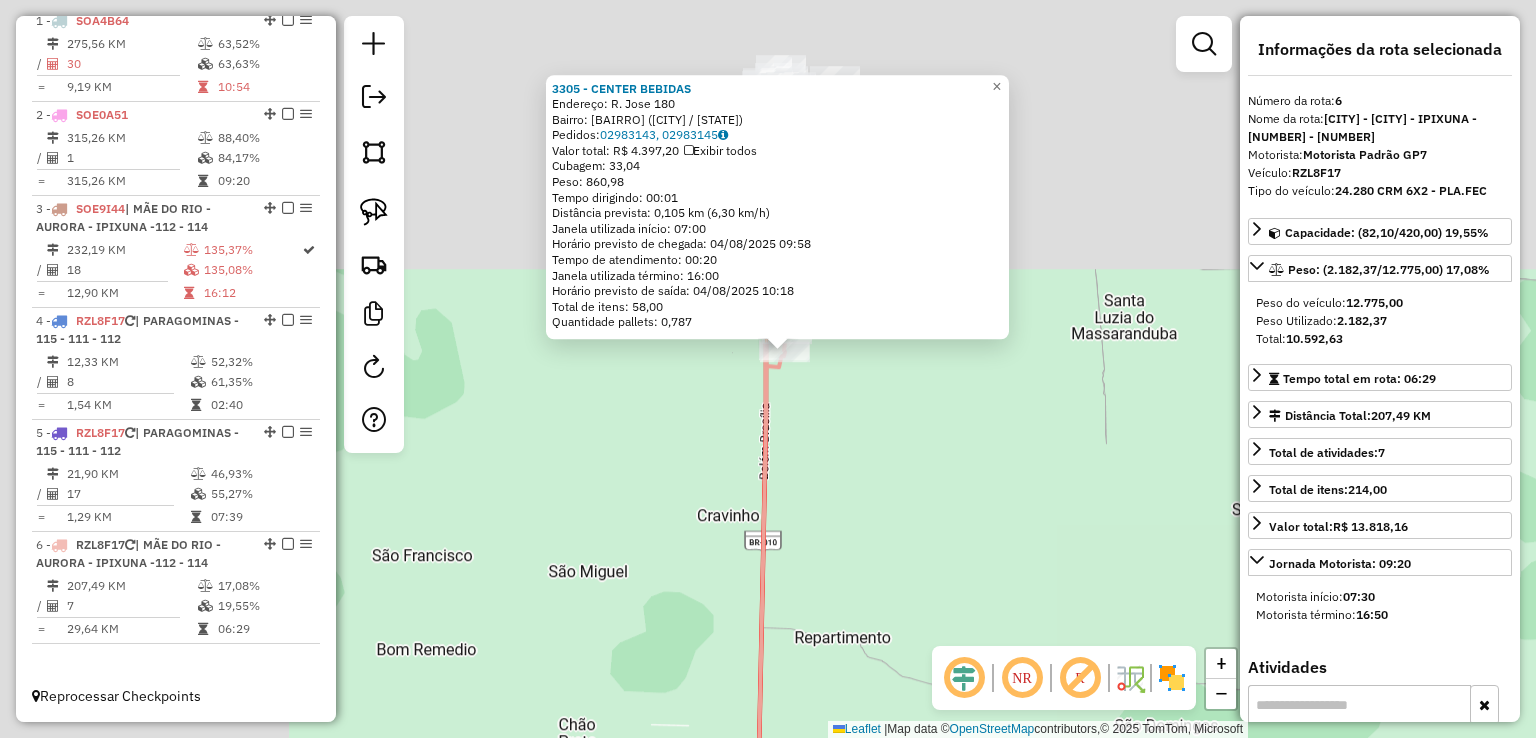 drag, startPoint x: 694, startPoint y: 113, endPoint x: 1068, endPoint y: 547, distance: 572.91534 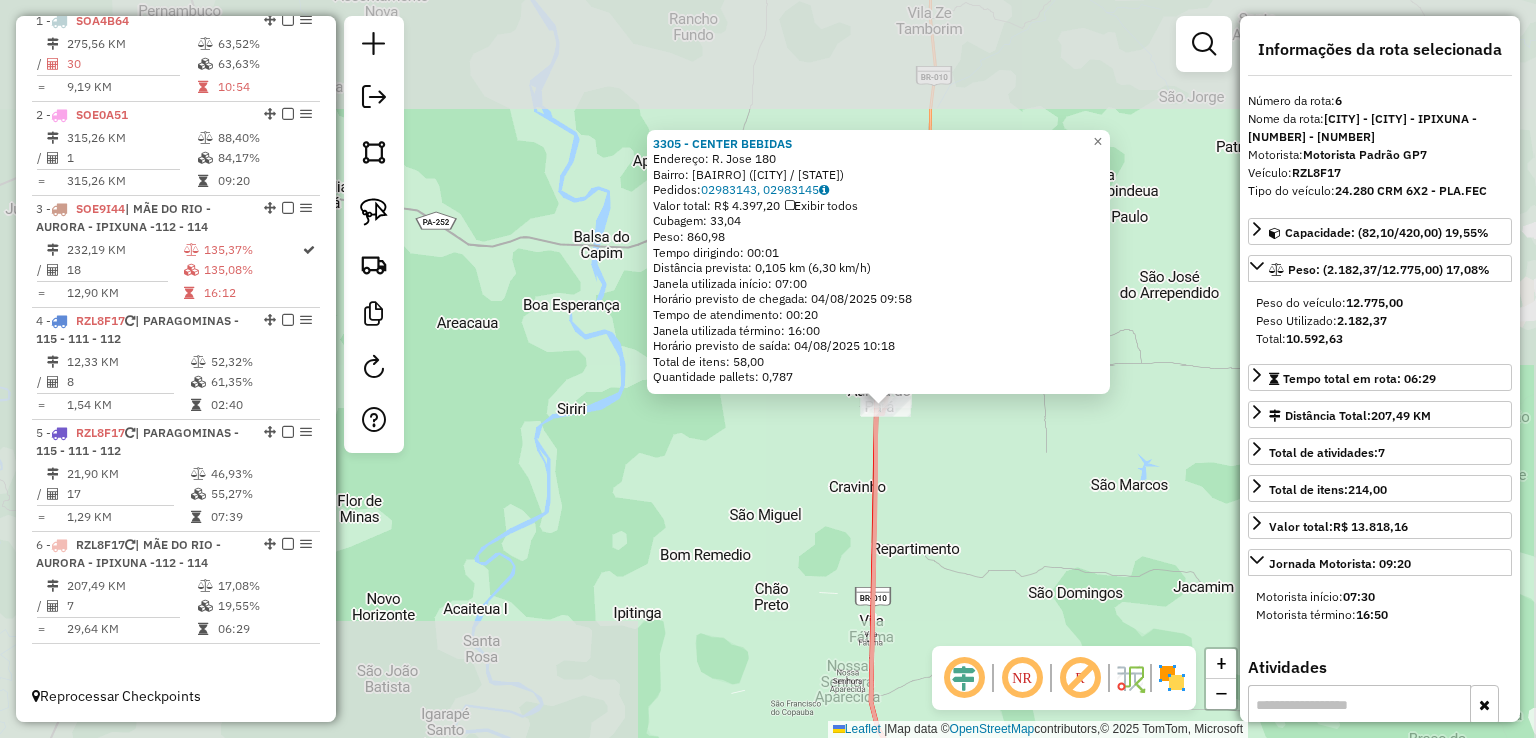 click on "3305 - CENTER BEBIDAS  Endereço:  R. Jose 180   Bairro: APARECIDA (AURORA DO PARA / PA)   Pedidos:  02983143, 02983145   Valor total: R$ 4.397,20   Exibir todos   Cubagem: 33,04  Peso: 860,98  Tempo dirigindo: 00:01   Distância prevista: 0,105 km (6,30 km/h)   Janela utilizada início: 07:00   Horário previsto de chegada: 04/08/2025 09:58   Tempo de atendimento: 00:20   Janela utilizada término: 16:00   Horário previsto de saída: 04/08/2025 10:18   Total de itens: 58,00   Quantidade pallets: 0,787  × Janela de atendimento Grade de atendimento Capacidade Transportadoras Veículos Cliente Pedidos  Rotas Selecione os dias de semana para filtrar as janelas de atendimento  Seg   Ter   Qua   Qui   Sex   Sáb   Dom  Informe o período da janela de atendimento: De: Até:  Filtrar exatamente a janela do cliente  Considerar janela de atendimento padrão  Selecione os dias de semana para filtrar as grades de atendimento  Seg   Ter   Qua   Qui   Sex   Sáb   Dom   Clientes fora do dia de atendimento selecionado +" 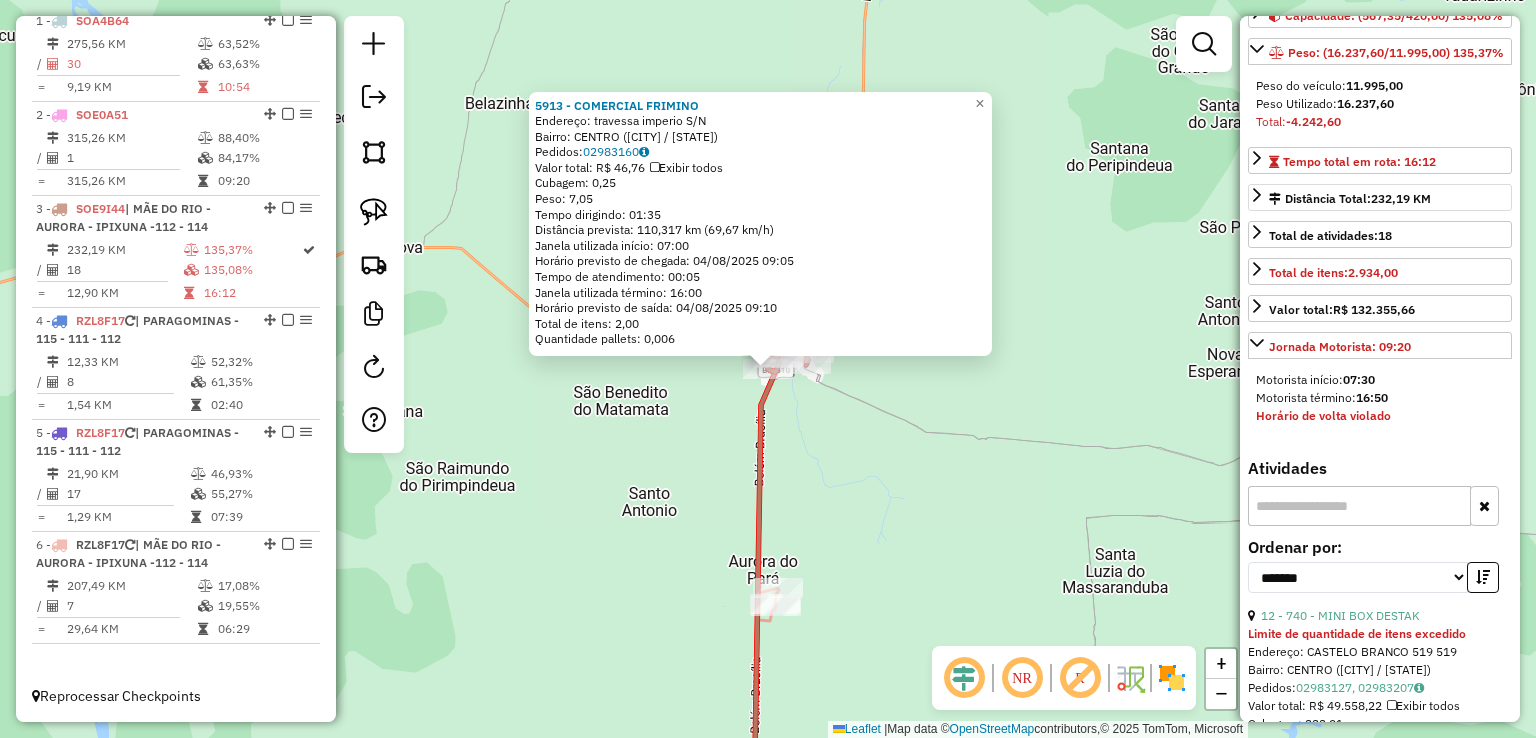 scroll, scrollTop: 400, scrollLeft: 0, axis: vertical 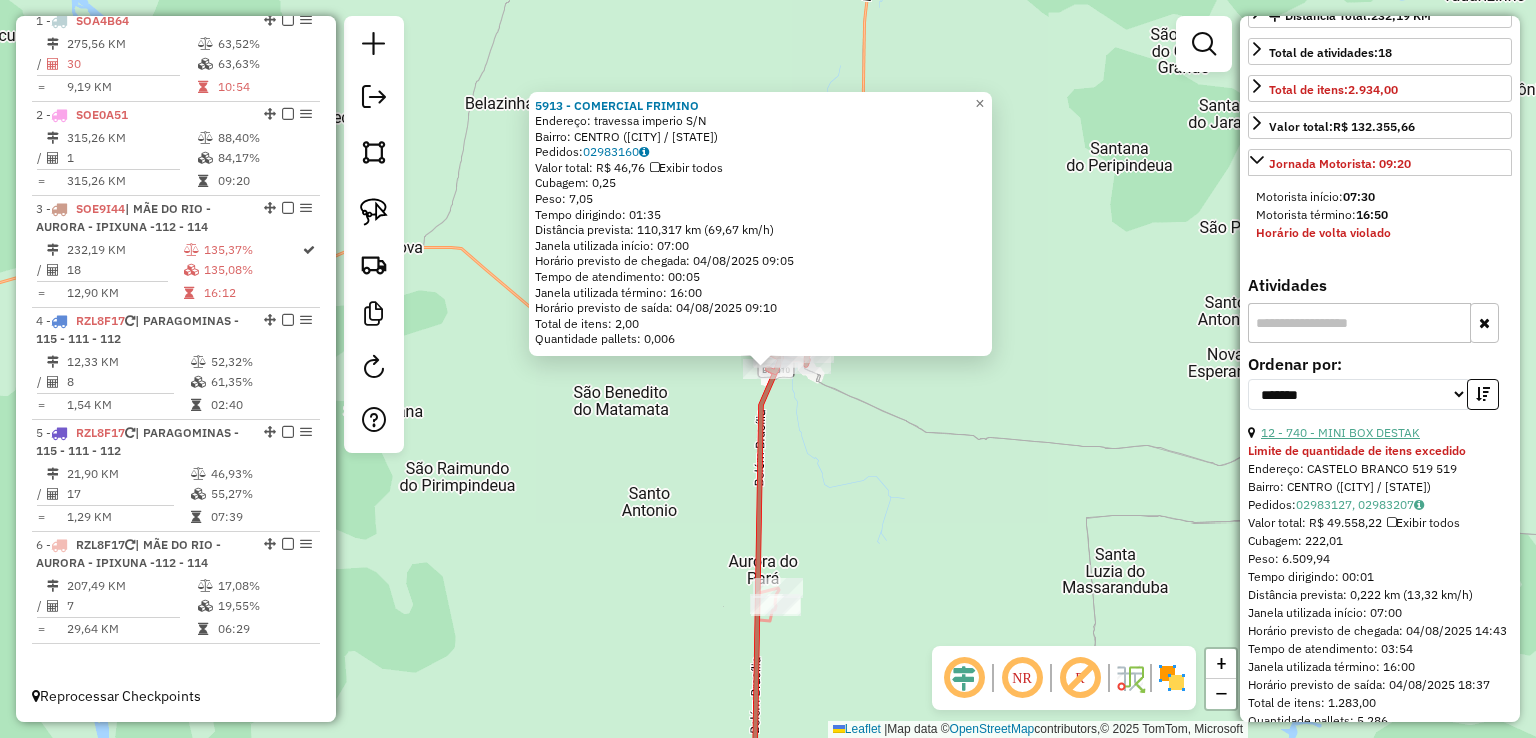 click on "12 - 740 - MINI BOX DESTAK" at bounding box center (1340, 432) 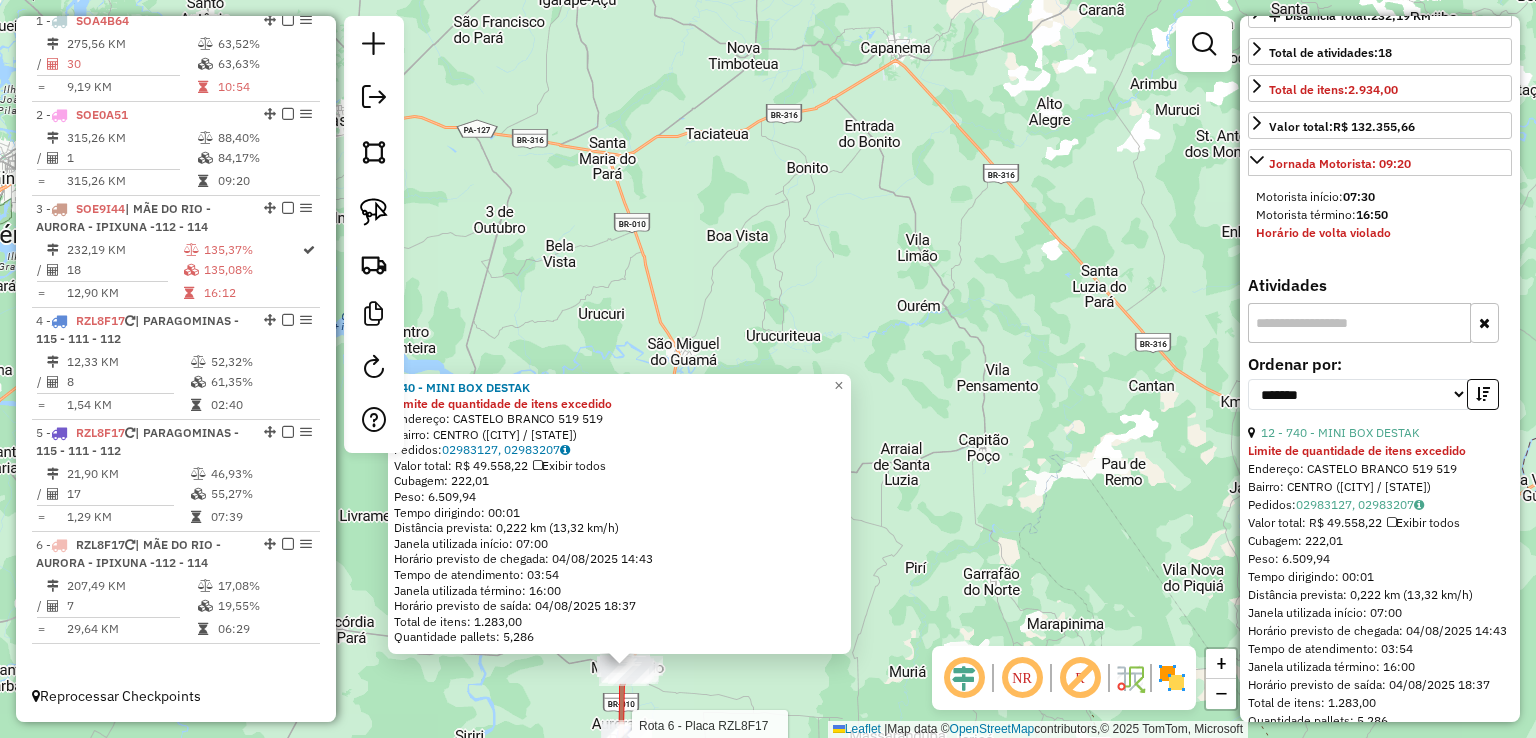 click 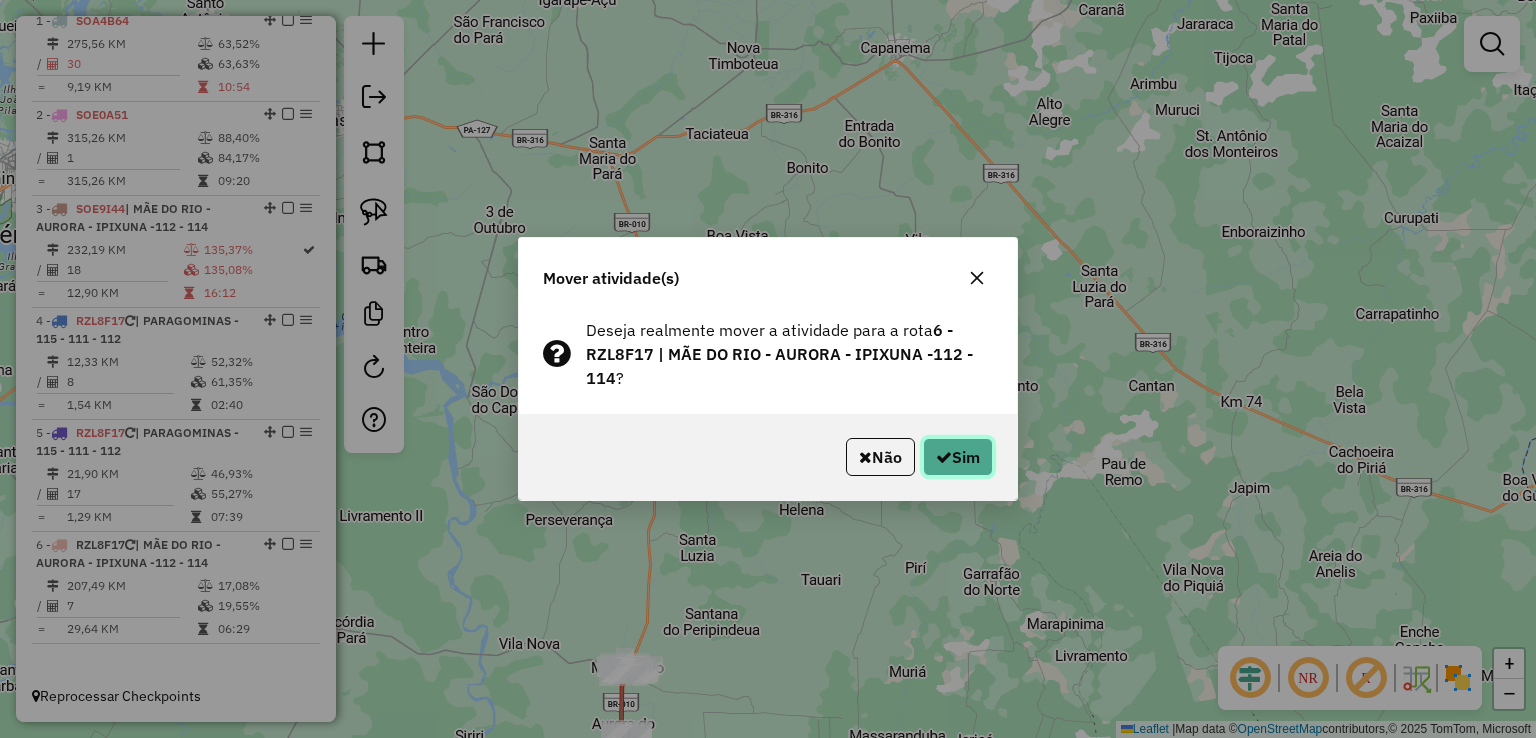 click on "Sim" 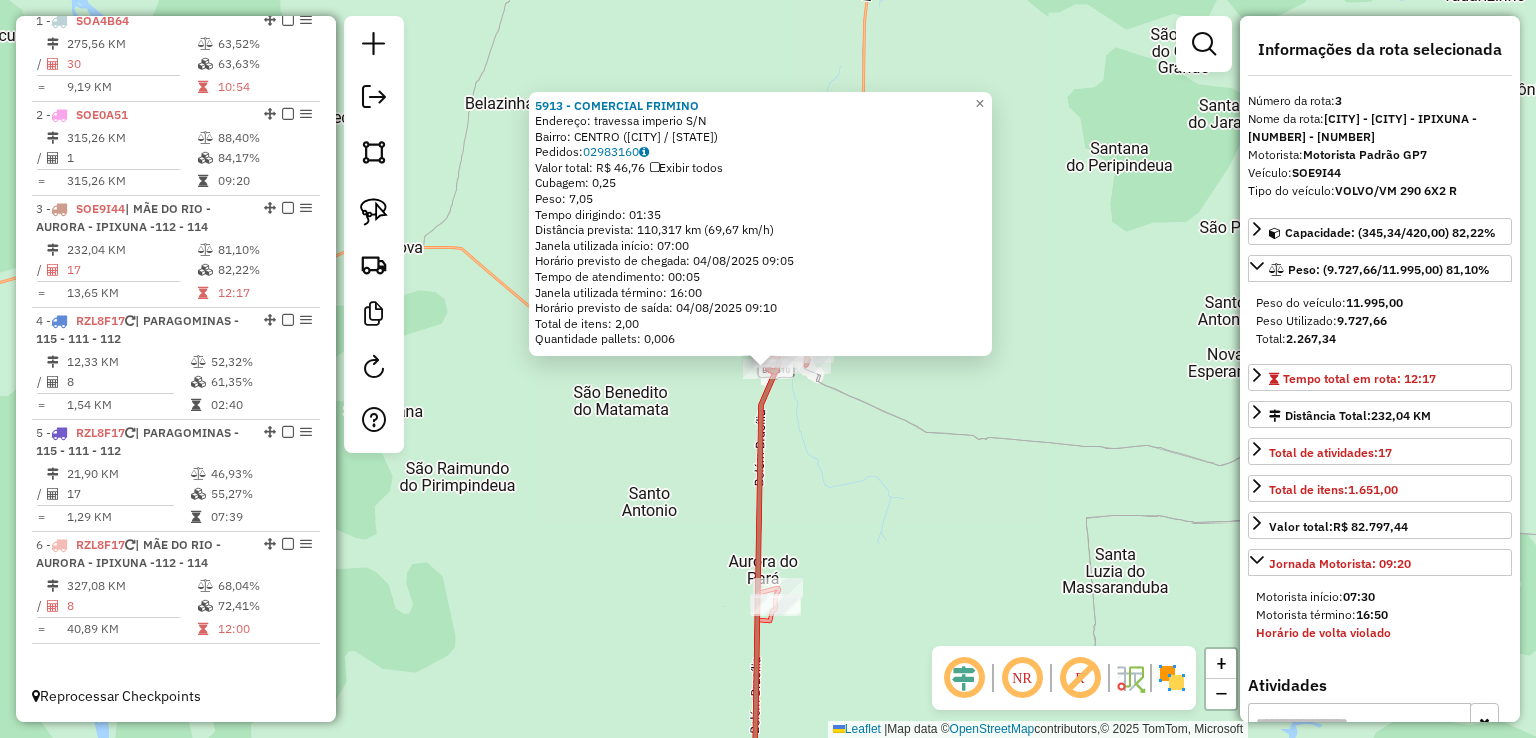 drag, startPoint x: 846, startPoint y: 601, endPoint x: 856, endPoint y: 480, distance: 121.41252 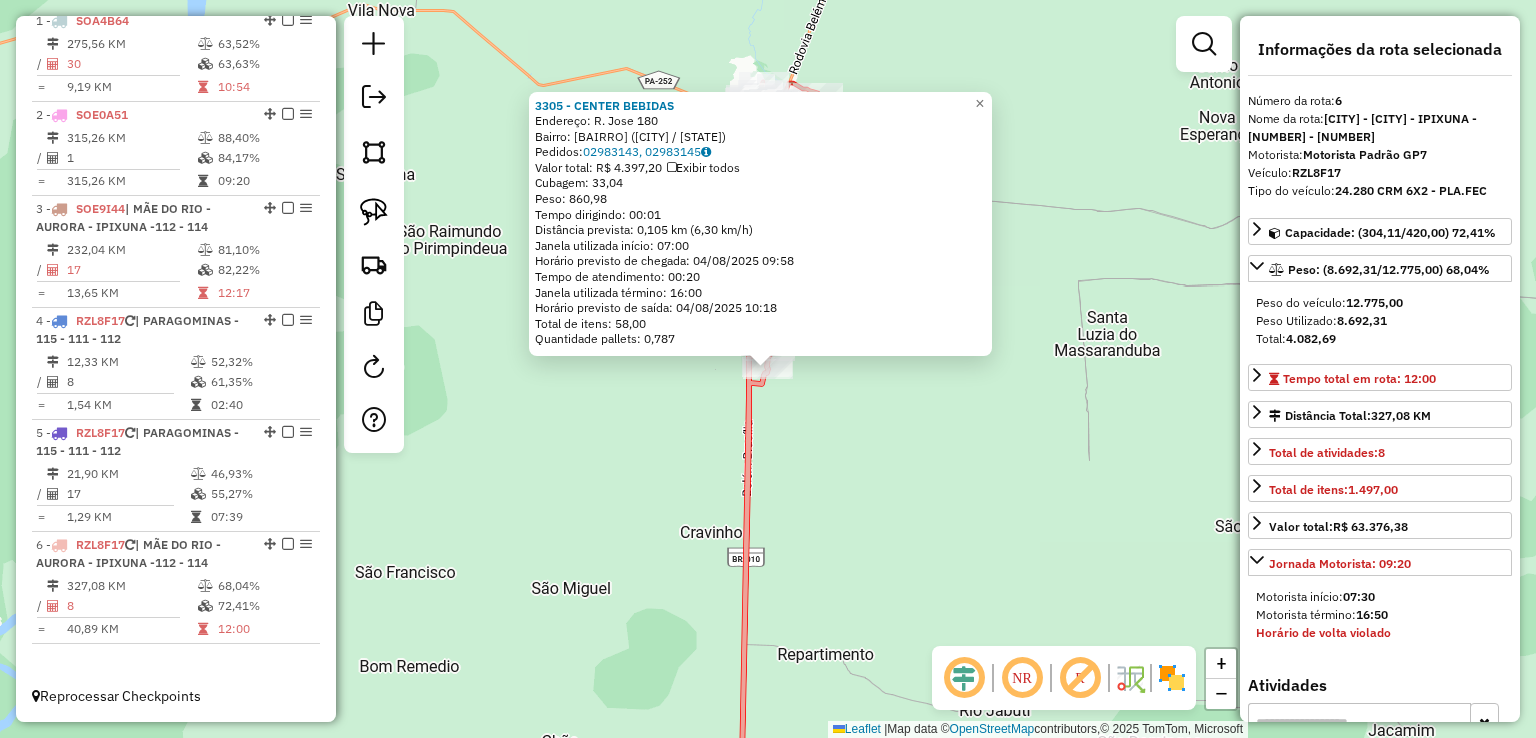 click on "3305 - CENTER BEBIDAS  Endereço:  R. Jose 180   Bairro: APARECIDA (AURORA DO PARA / PA)   Pedidos:  02983143, 02983145   Valor total: R$ 4.397,20   Exibir todos   Cubagem: 33,04  Peso: 860,98  Tempo dirigindo: 00:01   Distância prevista: 0,105 km (6,30 km/h)   Janela utilizada início: 07:00   Horário previsto de chegada: 04/08/2025 09:58   Tempo de atendimento: 00:20   Janela utilizada término: 16:00   Horário previsto de saída: 04/08/2025 10:18   Total de itens: 58,00   Quantidade pallets: 0,787  × Janela de atendimento Grade de atendimento Capacidade Transportadoras Veículos Cliente Pedidos  Rotas Selecione os dias de semana para filtrar as janelas de atendimento  Seg   Ter   Qua   Qui   Sex   Sáb   Dom  Informe o período da janela de atendimento: De: Até:  Filtrar exatamente a janela do cliente  Considerar janela de atendimento padrão  Selecione os dias de semana para filtrar as grades de atendimento  Seg   Ter   Qua   Qui   Sex   Sáb   Dom   Clientes fora do dia de atendimento selecionado +" 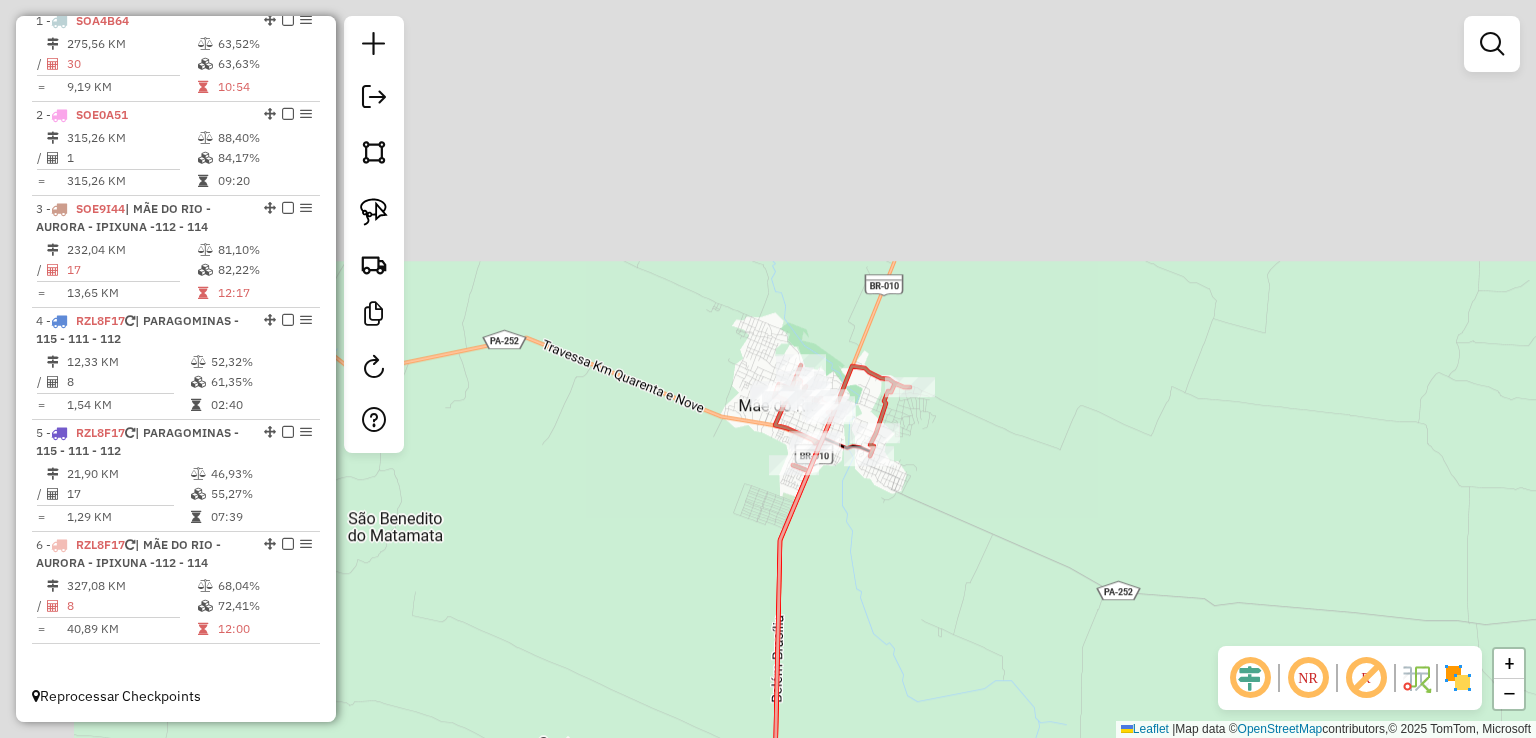 drag, startPoint x: 896, startPoint y: 462, endPoint x: 912, endPoint y: 541, distance: 80.60397 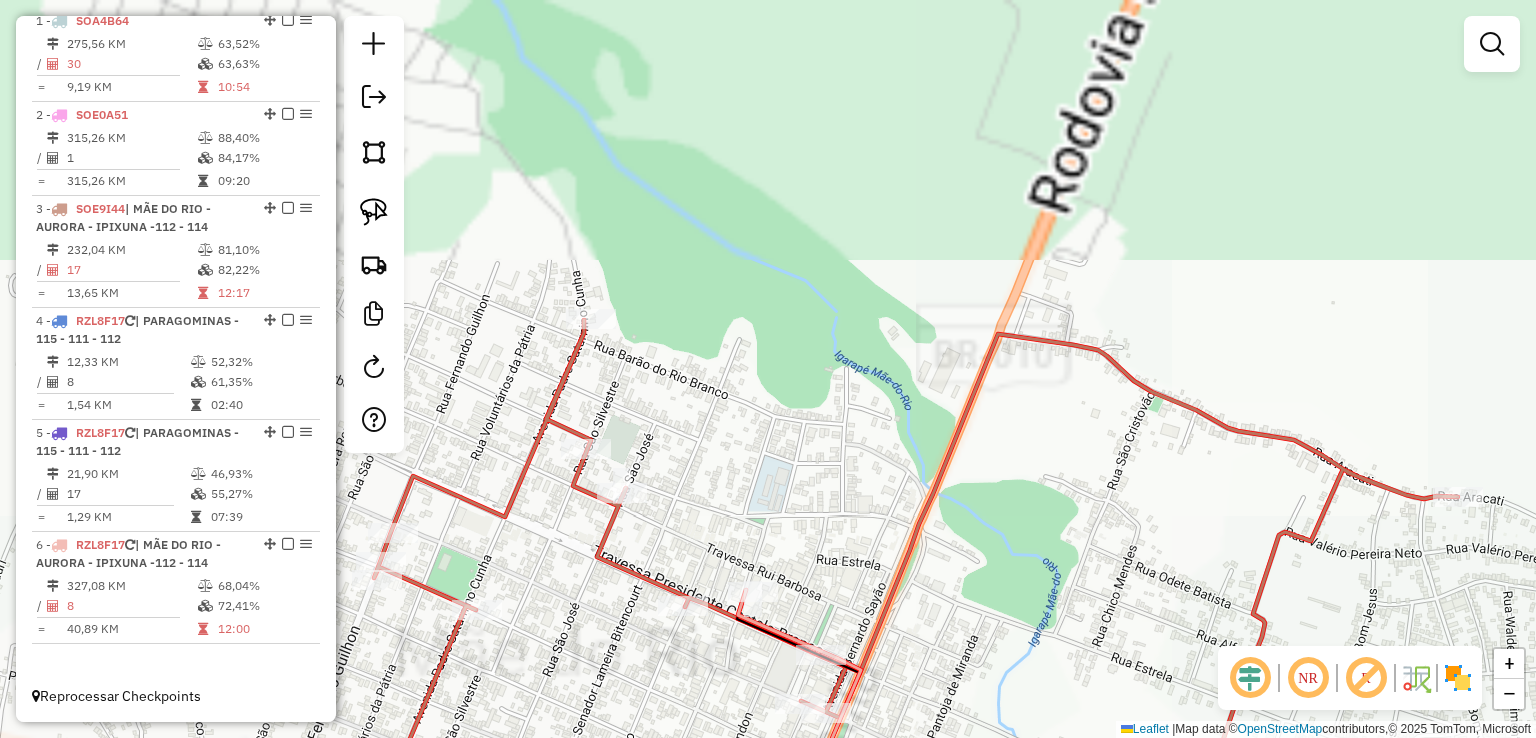 drag, startPoint x: 936, startPoint y: 508, endPoint x: 972, endPoint y: 277, distance: 233.78836 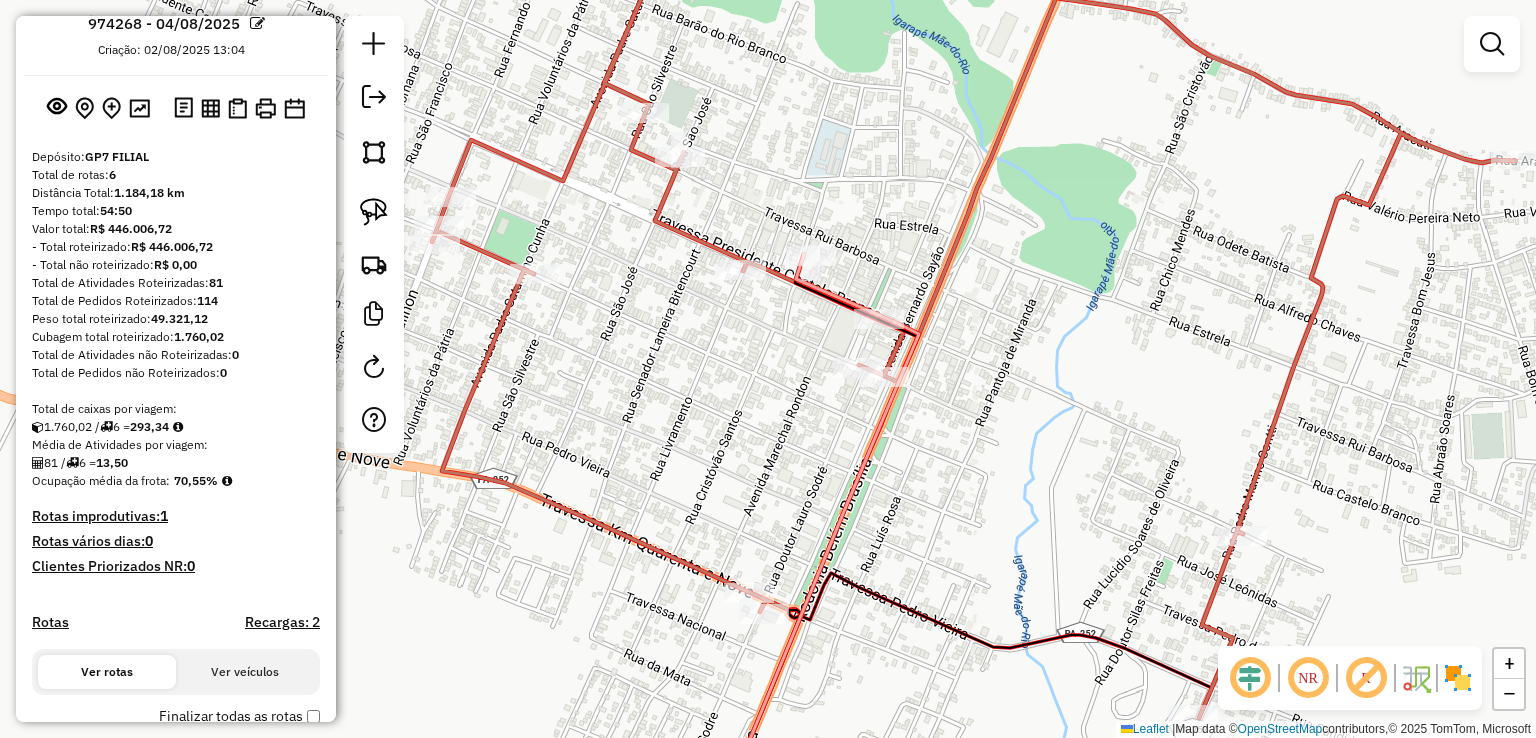 scroll, scrollTop: 0, scrollLeft: 0, axis: both 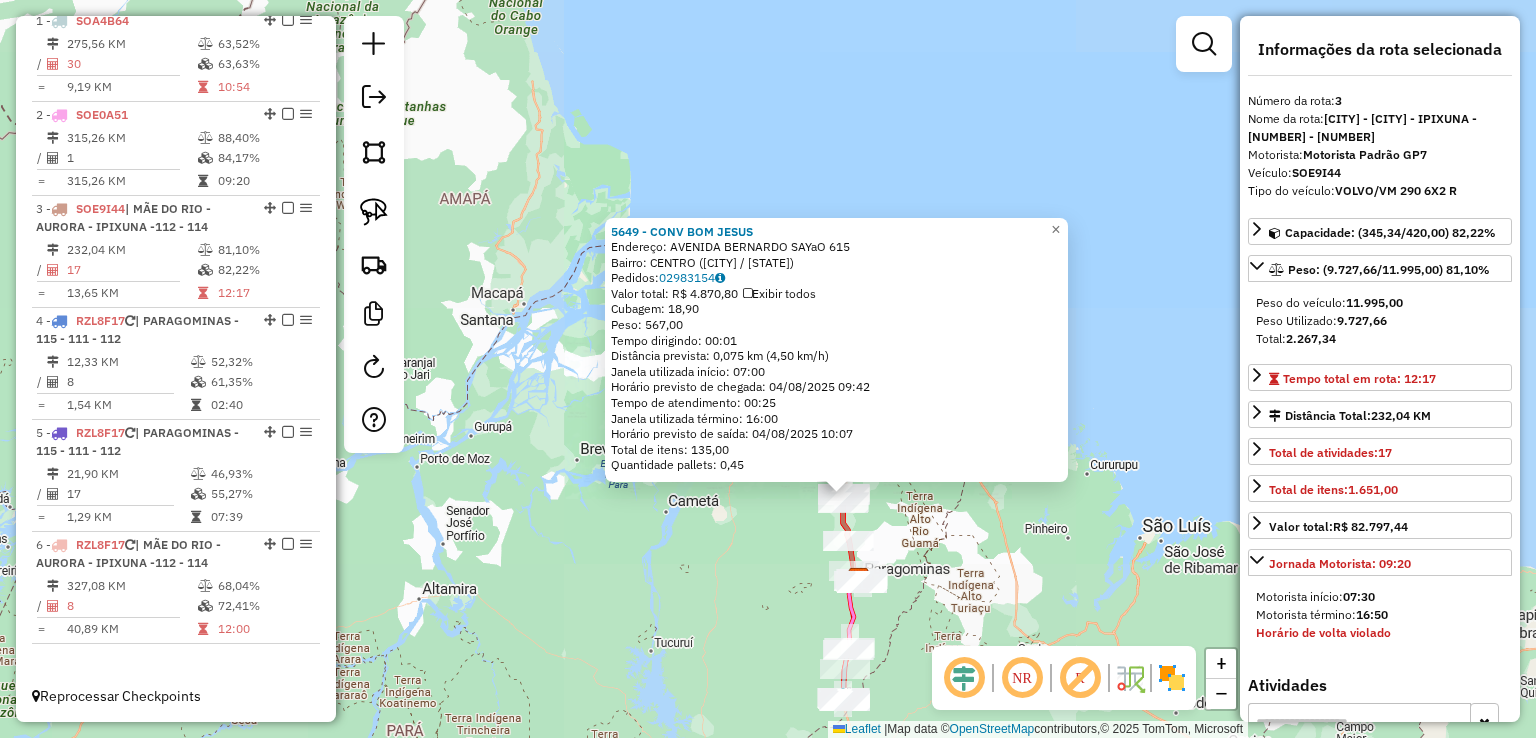 drag, startPoint x: 918, startPoint y: 588, endPoint x: 972, endPoint y: 38, distance: 552.64453 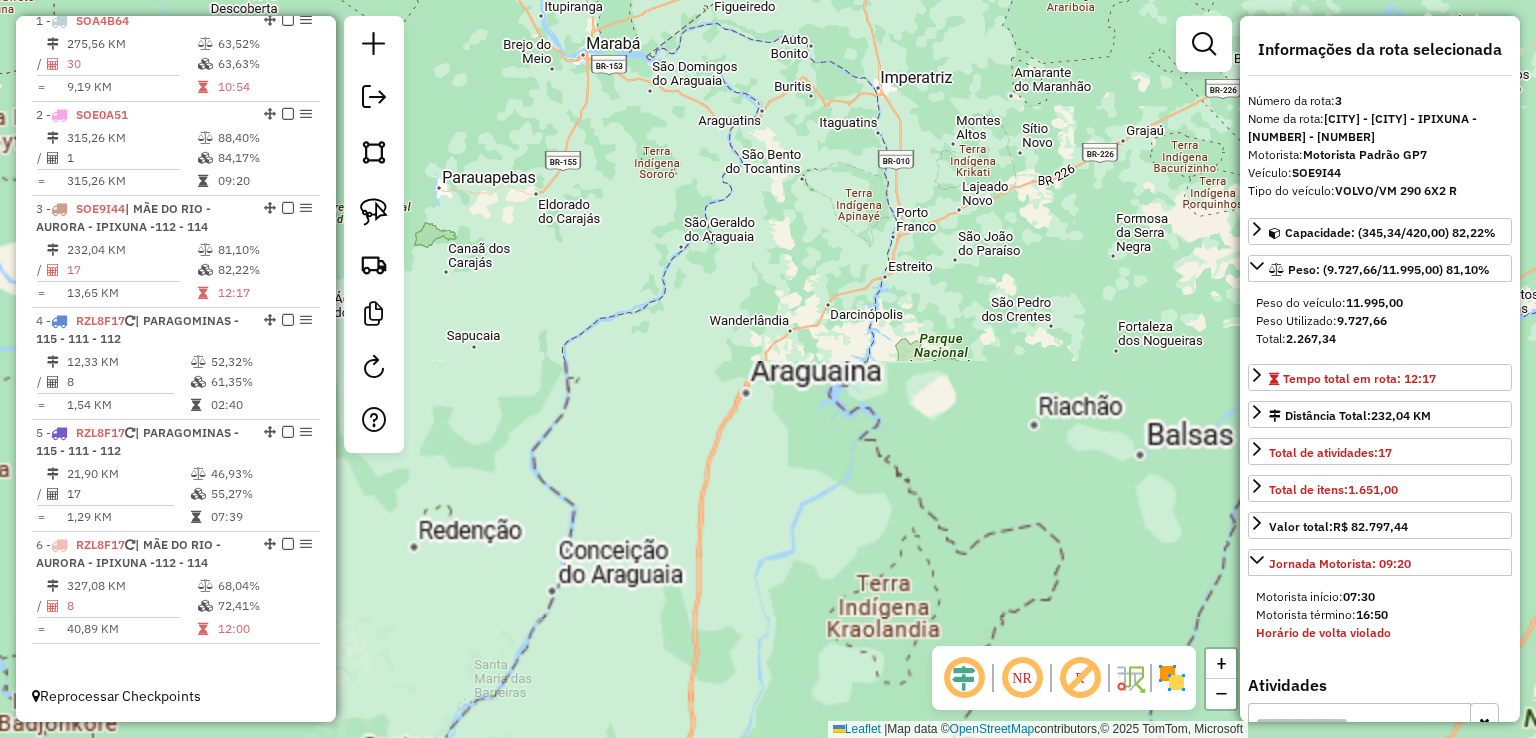 drag, startPoint x: 916, startPoint y: 429, endPoint x: 821, endPoint y: 776, distance: 359.76938 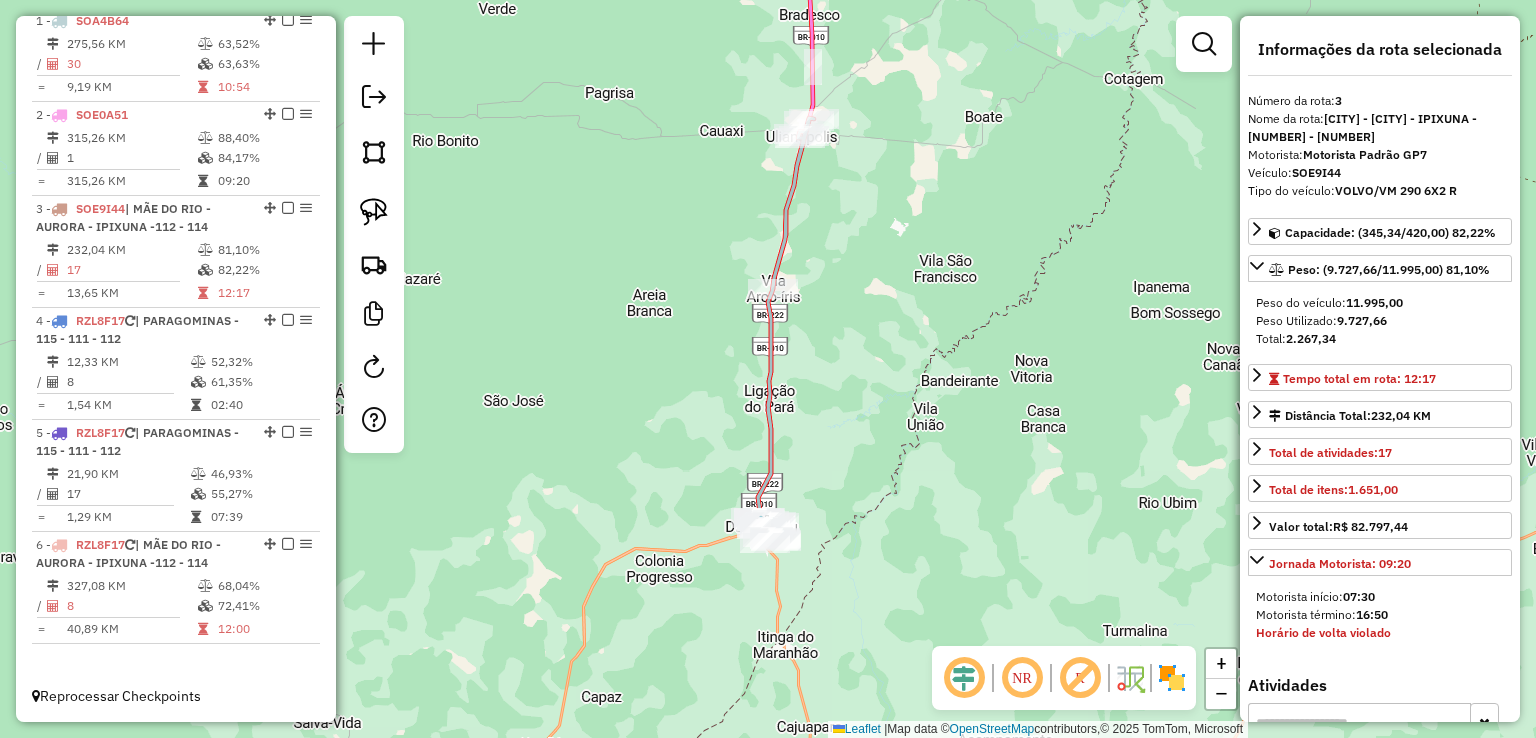 drag, startPoint x: 735, startPoint y: 375, endPoint x: 628, endPoint y: 405, distance: 111.12605 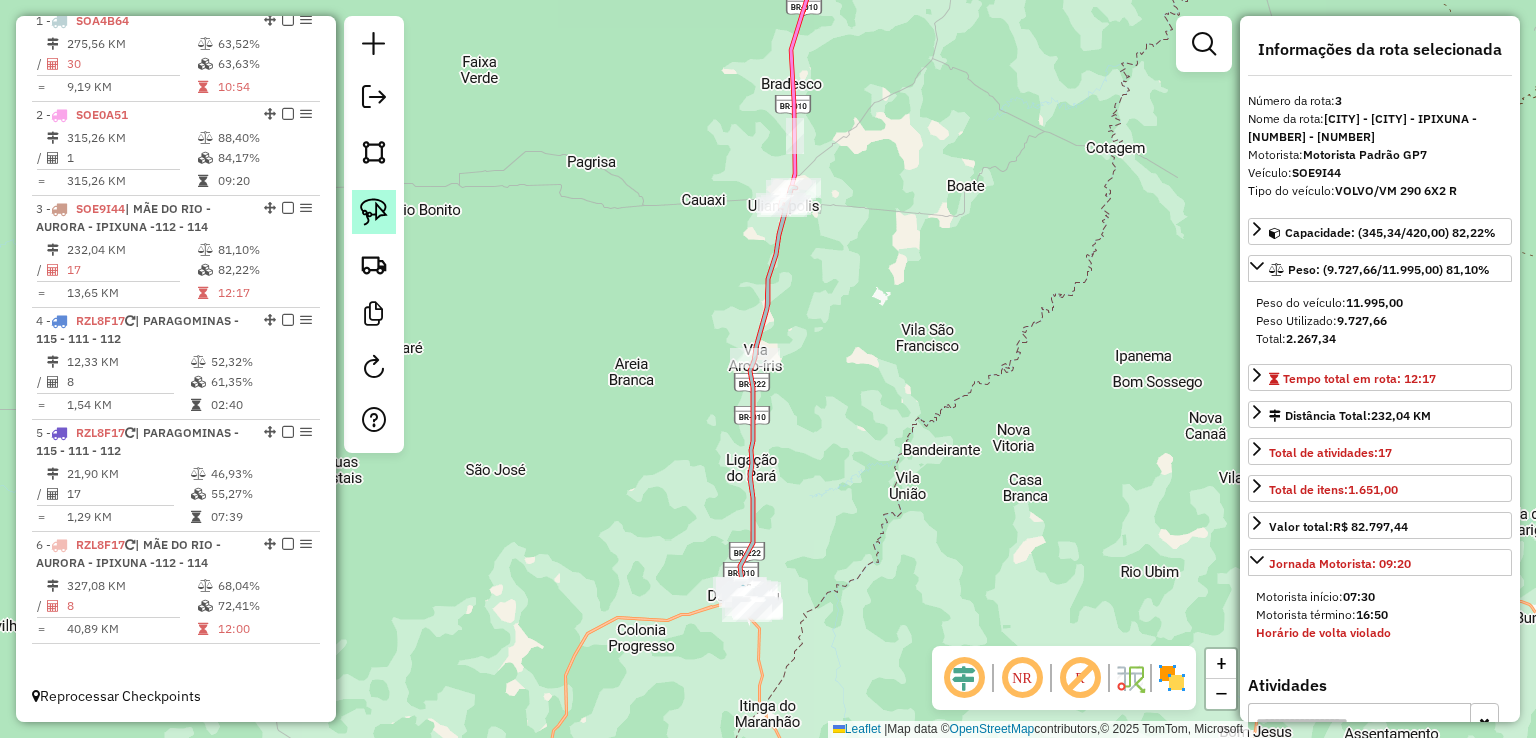 click 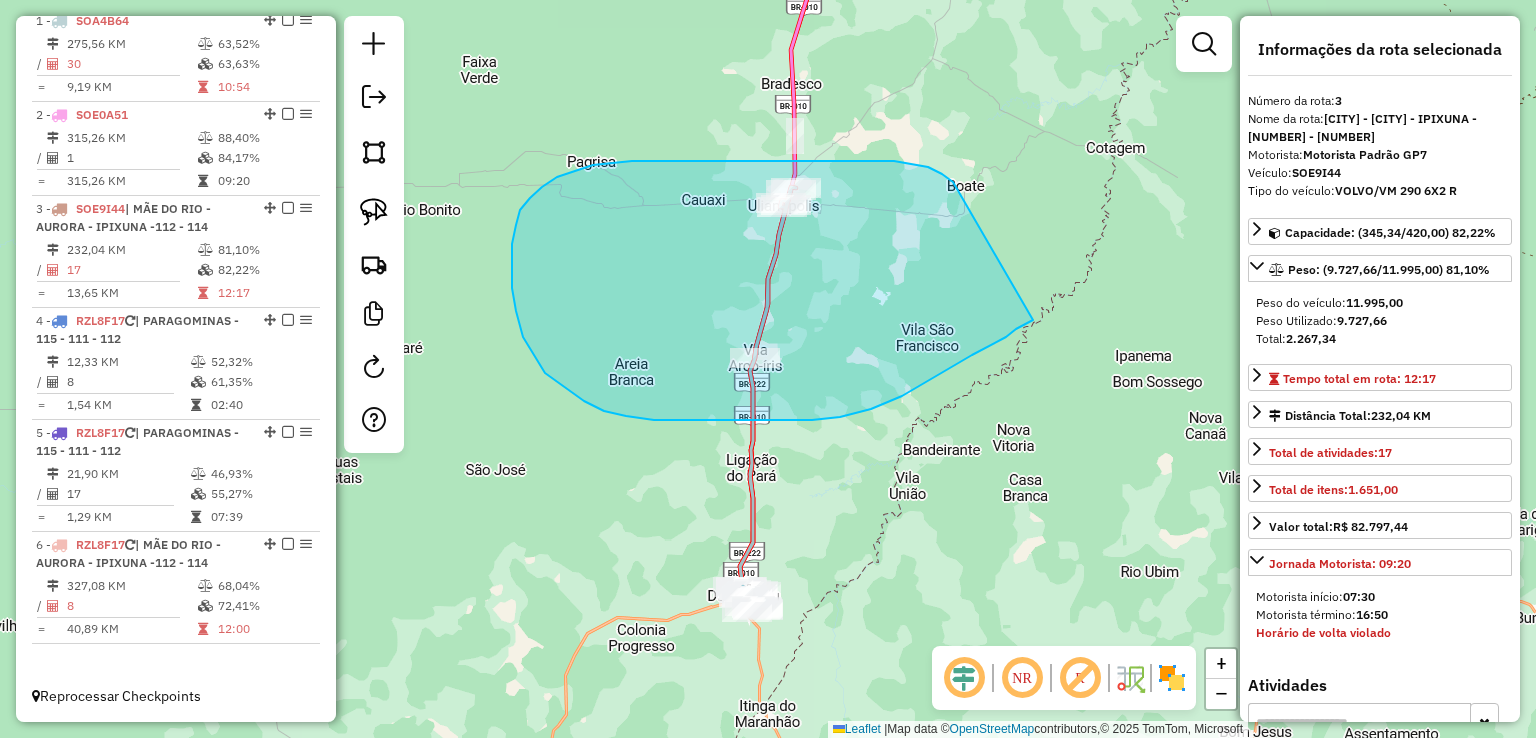drag, startPoint x: 894, startPoint y: 161, endPoint x: 1034, endPoint y: 313, distance: 206.64946 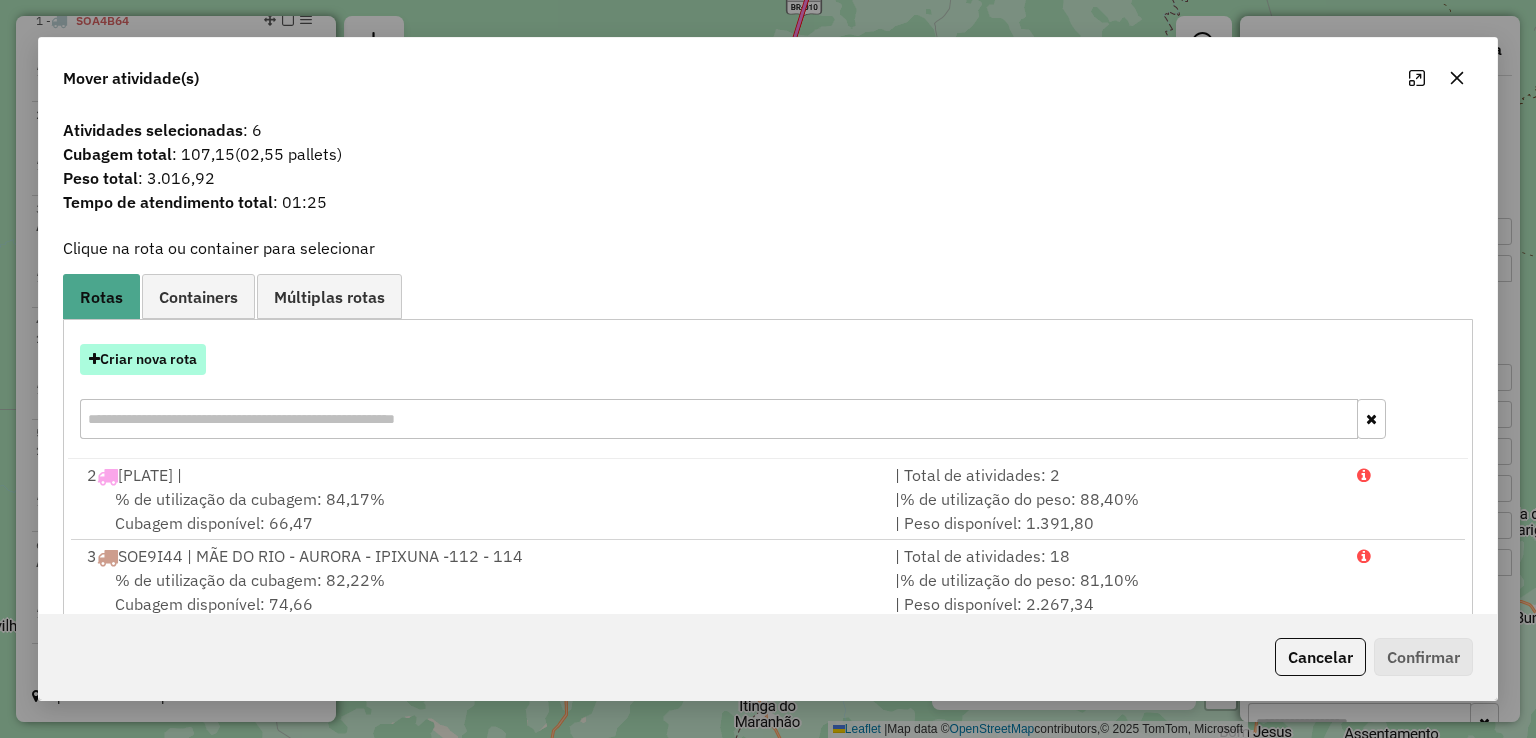 click on "Criar nova rota" at bounding box center (143, 359) 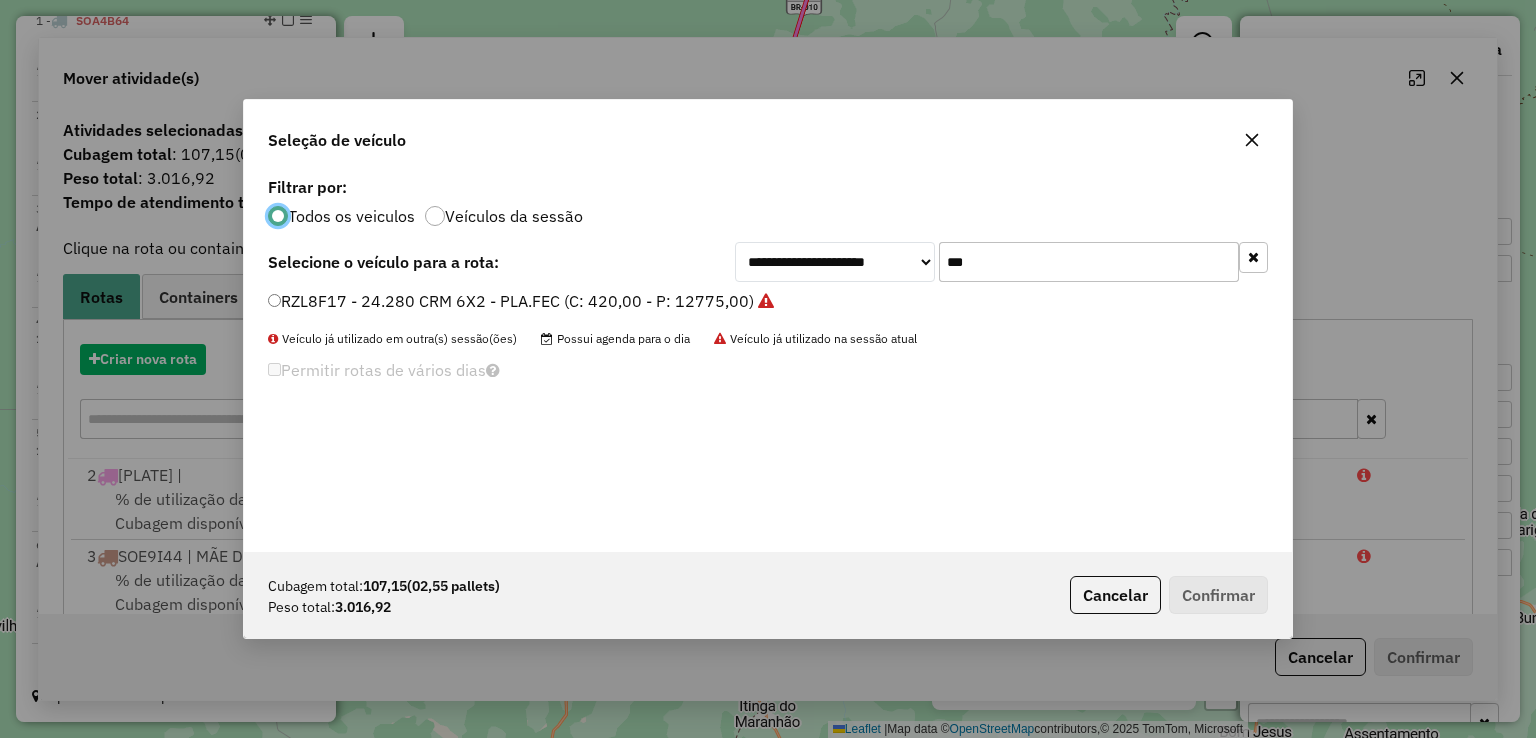 scroll, scrollTop: 10, scrollLeft: 6, axis: both 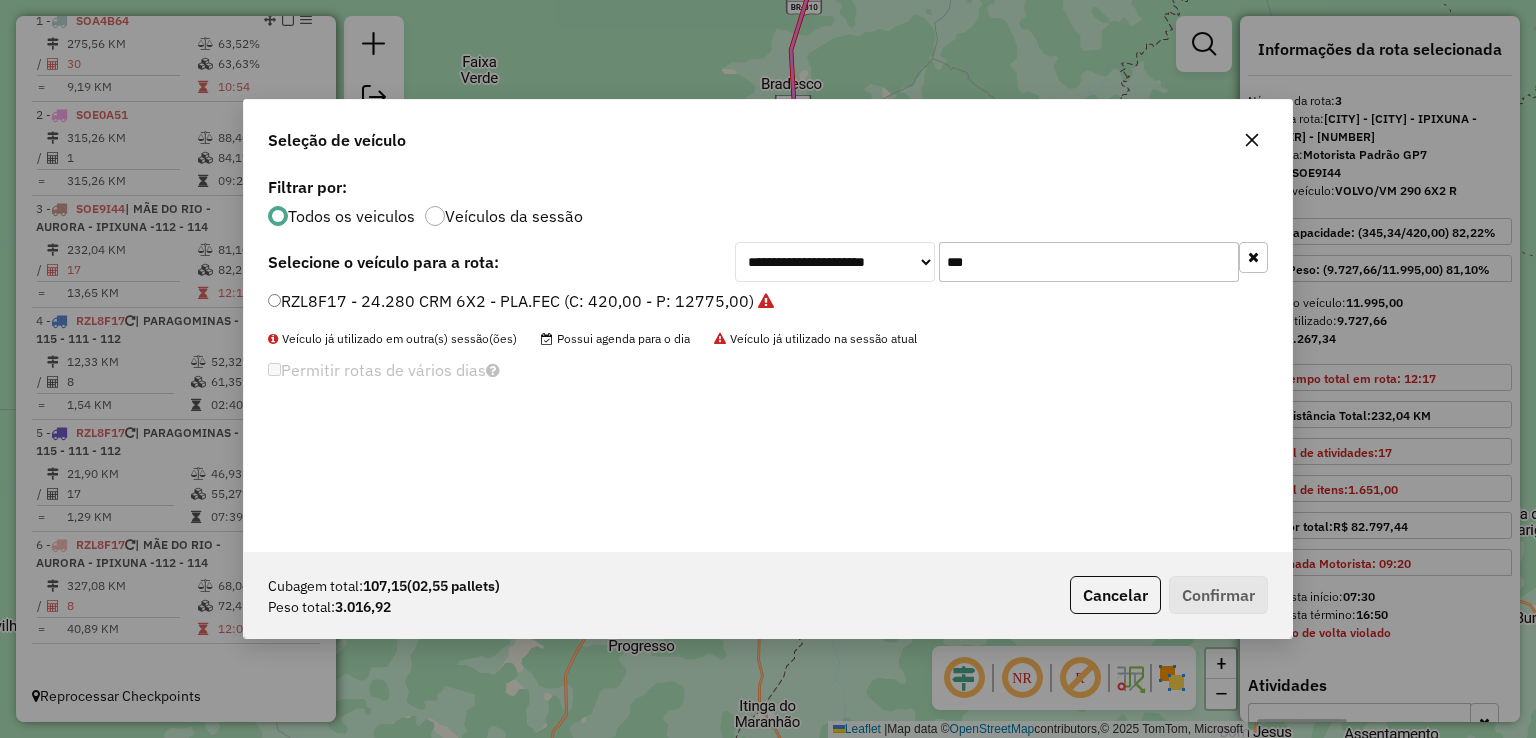 drag, startPoint x: 1021, startPoint y: 260, endPoint x: 813, endPoint y: 236, distance: 209.38004 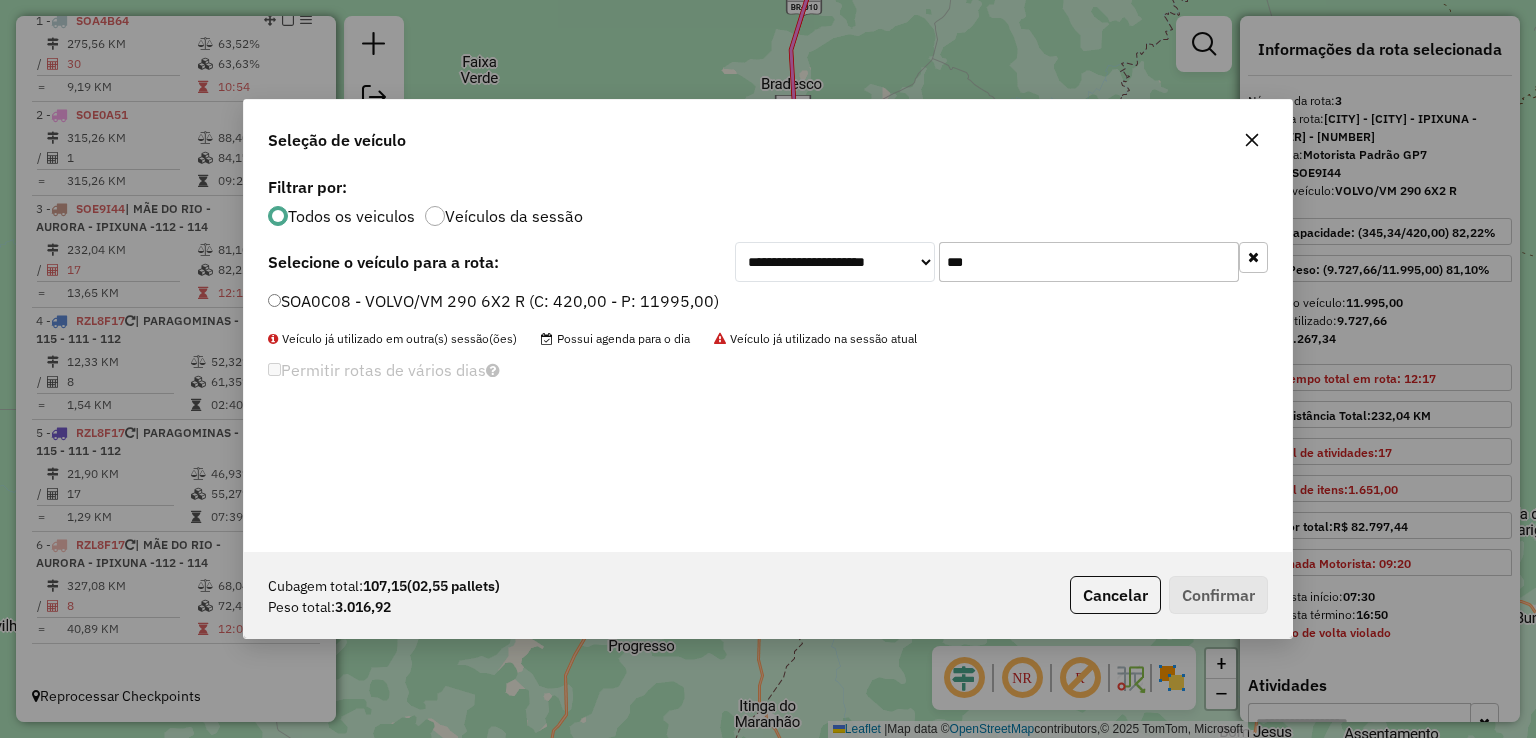 type on "***" 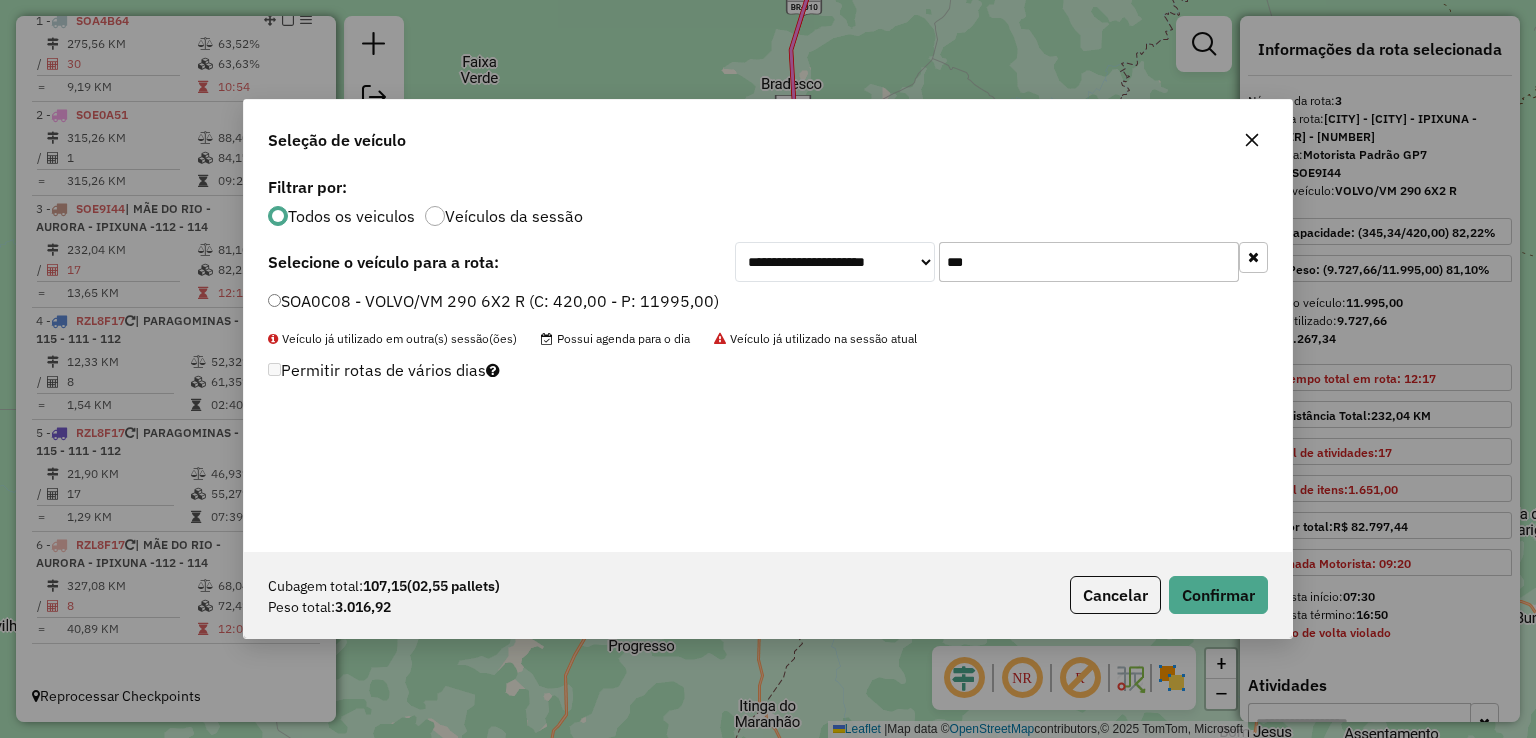 click on "SOA0C08 - VOLVO/VM 290 6X2 R (C: 420,00 - P: 11995,00)" 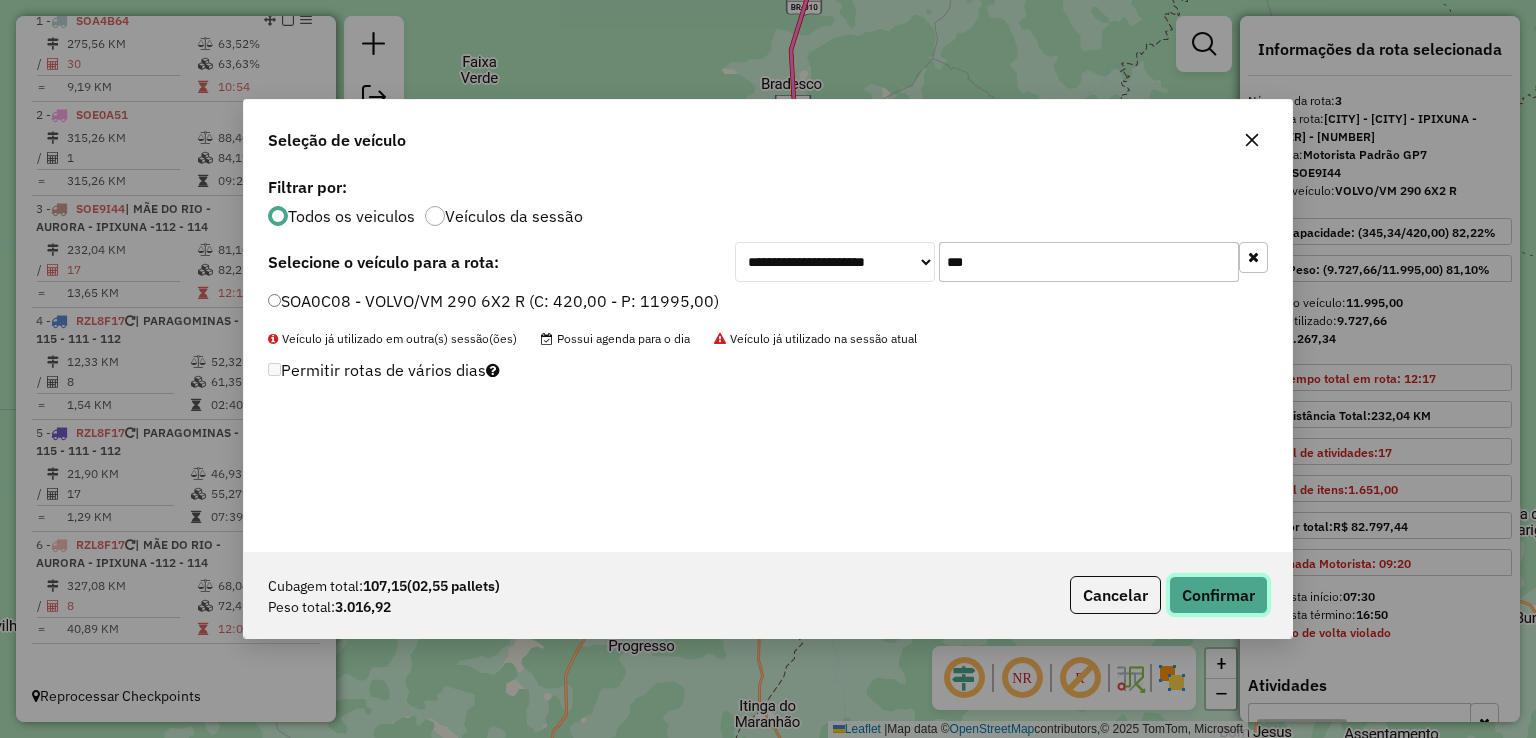 click on "Confirmar" 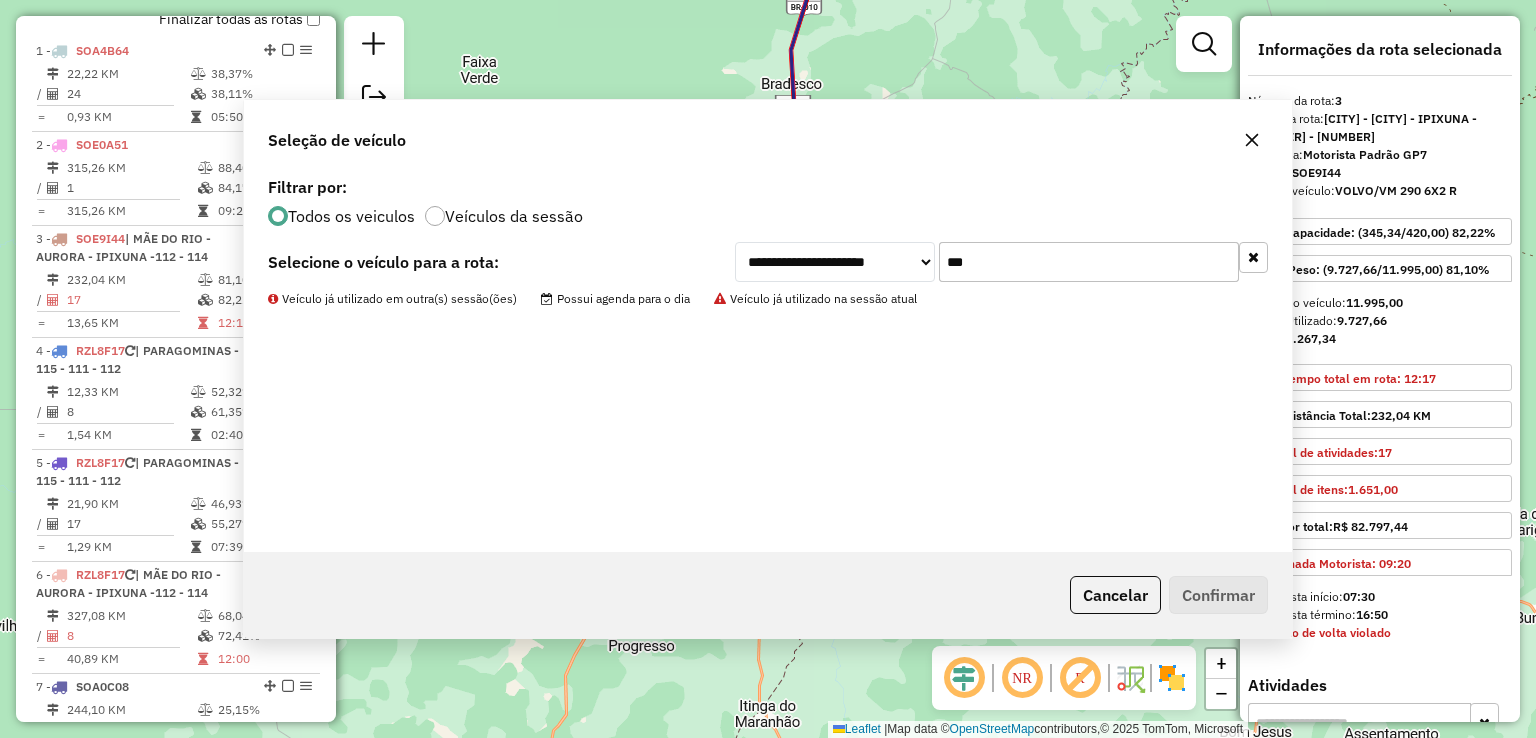 scroll, scrollTop: 876, scrollLeft: 0, axis: vertical 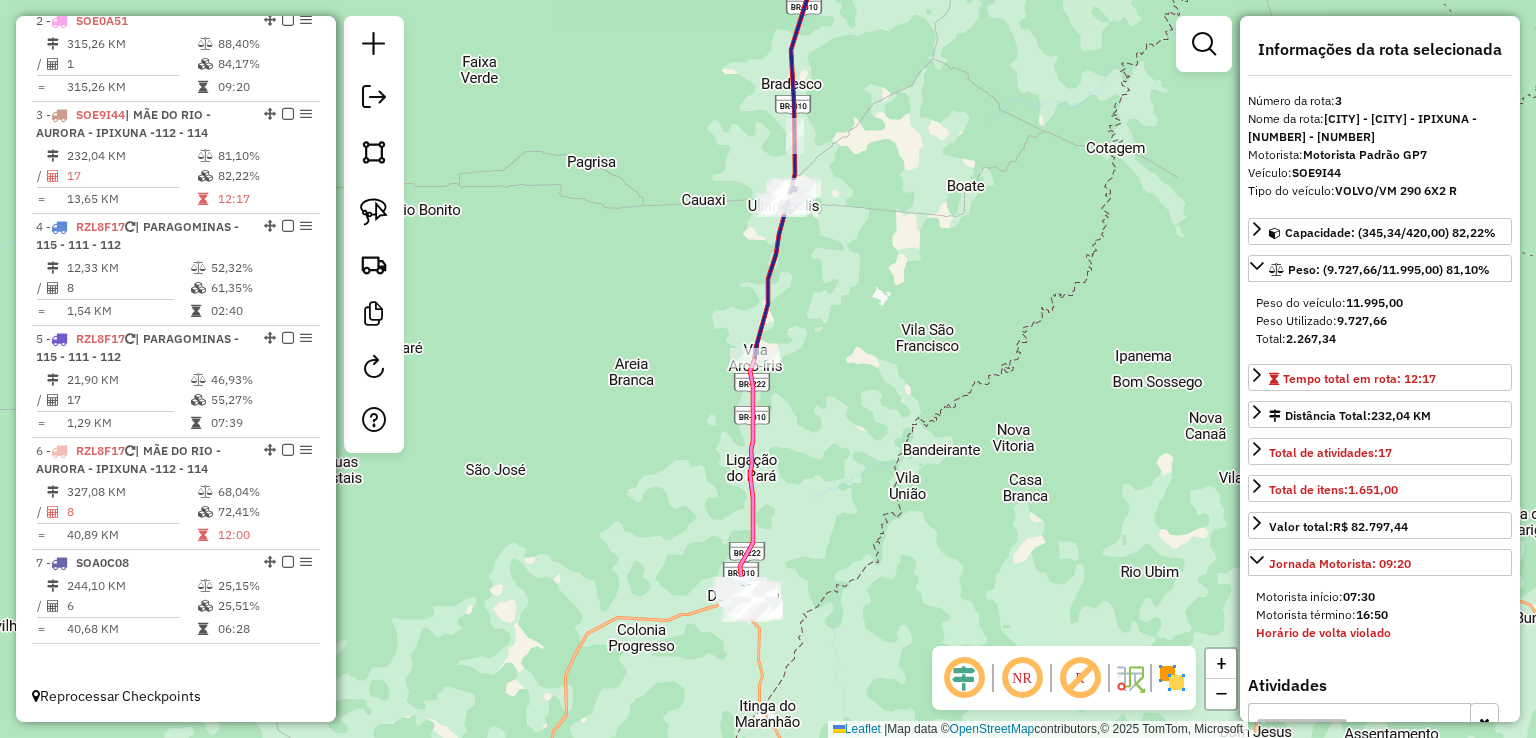 click on "Janela de atendimento Grade de atendimento Capacidade Transportadoras Veículos Cliente Pedidos  Rotas Selecione os dias de semana para filtrar as janelas de atendimento  Seg   Ter   Qua   Qui   Sex   Sáb   Dom  Informe o período da janela de atendimento: De: Até:  Filtrar exatamente a janela do cliente  Considerar janela de atendimento padrão  Selecione os dias de semana para filtrar as grades de atendimento  Seg   Ter   Qua   Qui   Sex   Sáb   Dom   Considerar clientes sem dia de atendimento cadastrado  Clientes fora do dia de atendimento selecionado Filtrar as atividades entre os valores definidos abaixo:  Peso mínimo:   Peso máximo:   Cubagem mínima:   Cubagem máxima:   De:   Até:  Filtrar as atividades entre o tempo de atendimento definido abaixo:  De:   Até:   Considerar capacidade total dos clientes não roteirizados Transportadora: Selecione um ou mais itens Tipo de veículo: Selecione um ou mais itens Veículo: Selecione um ou mais itens Motorista: Selecione um ou mais itens Nome: Rótulo:" 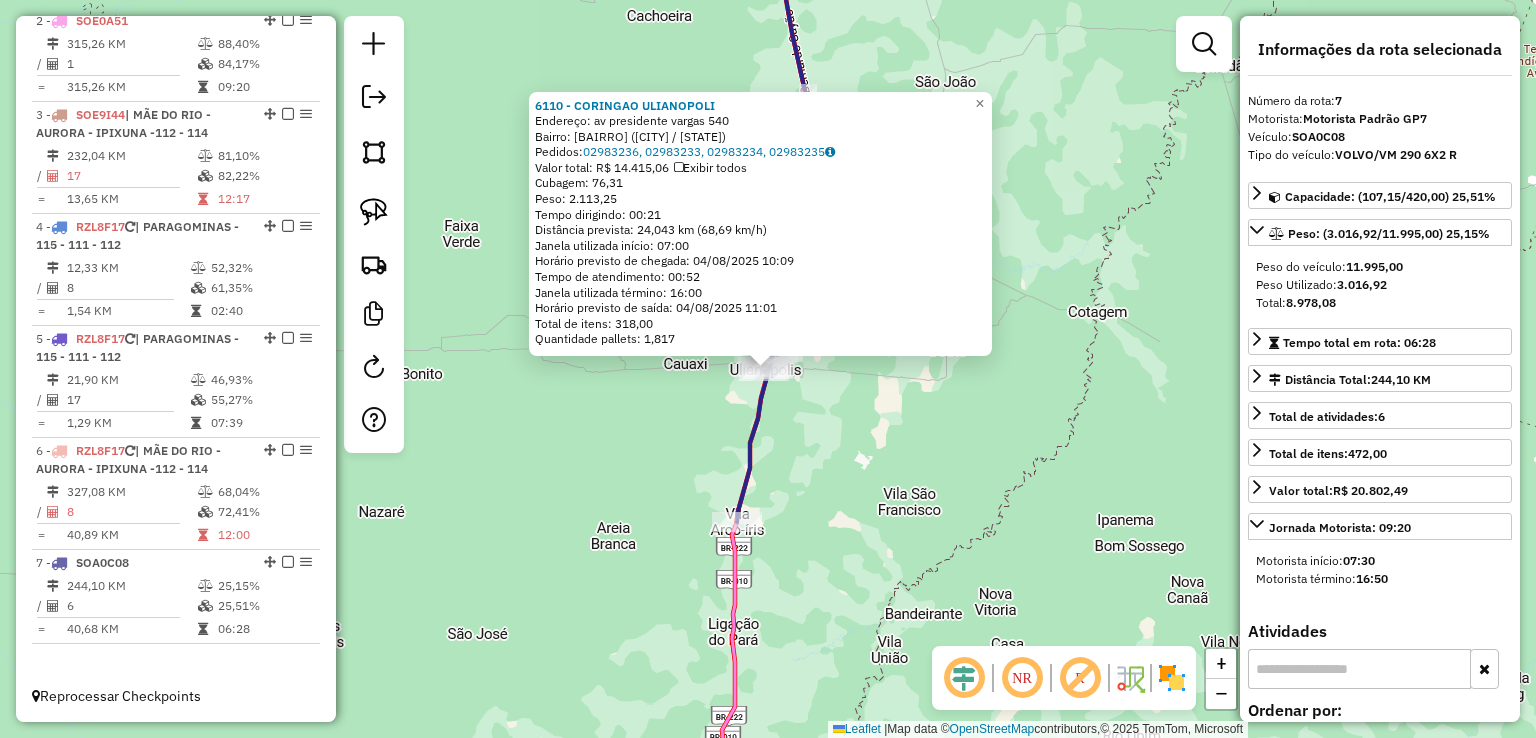 drag, startPoint x: 895, startPoint y: 573, endPoint x: 906, endPoint y: 299, distance: 274.2207 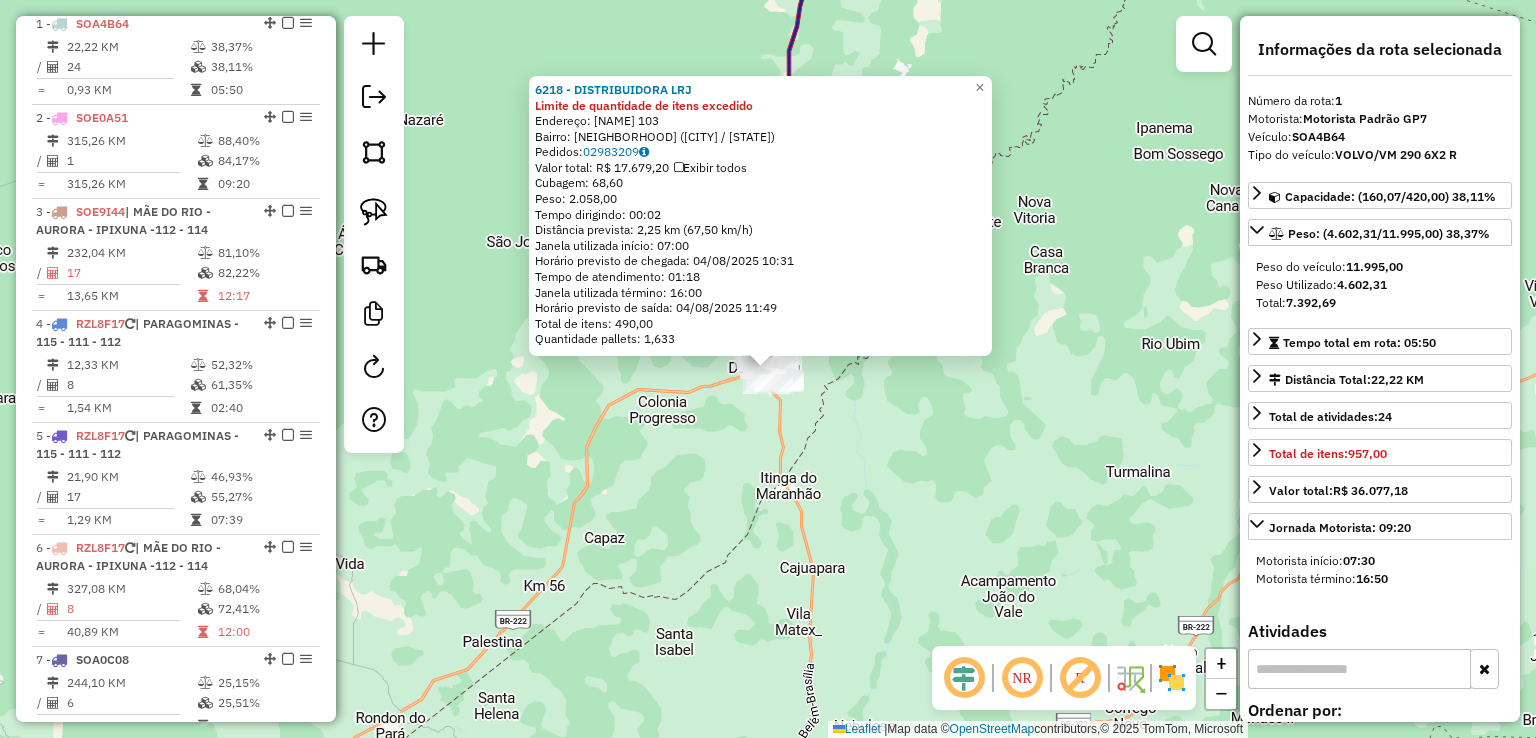 scroll, scrollTop: 774, scrollLeft: 0, axis: vertical 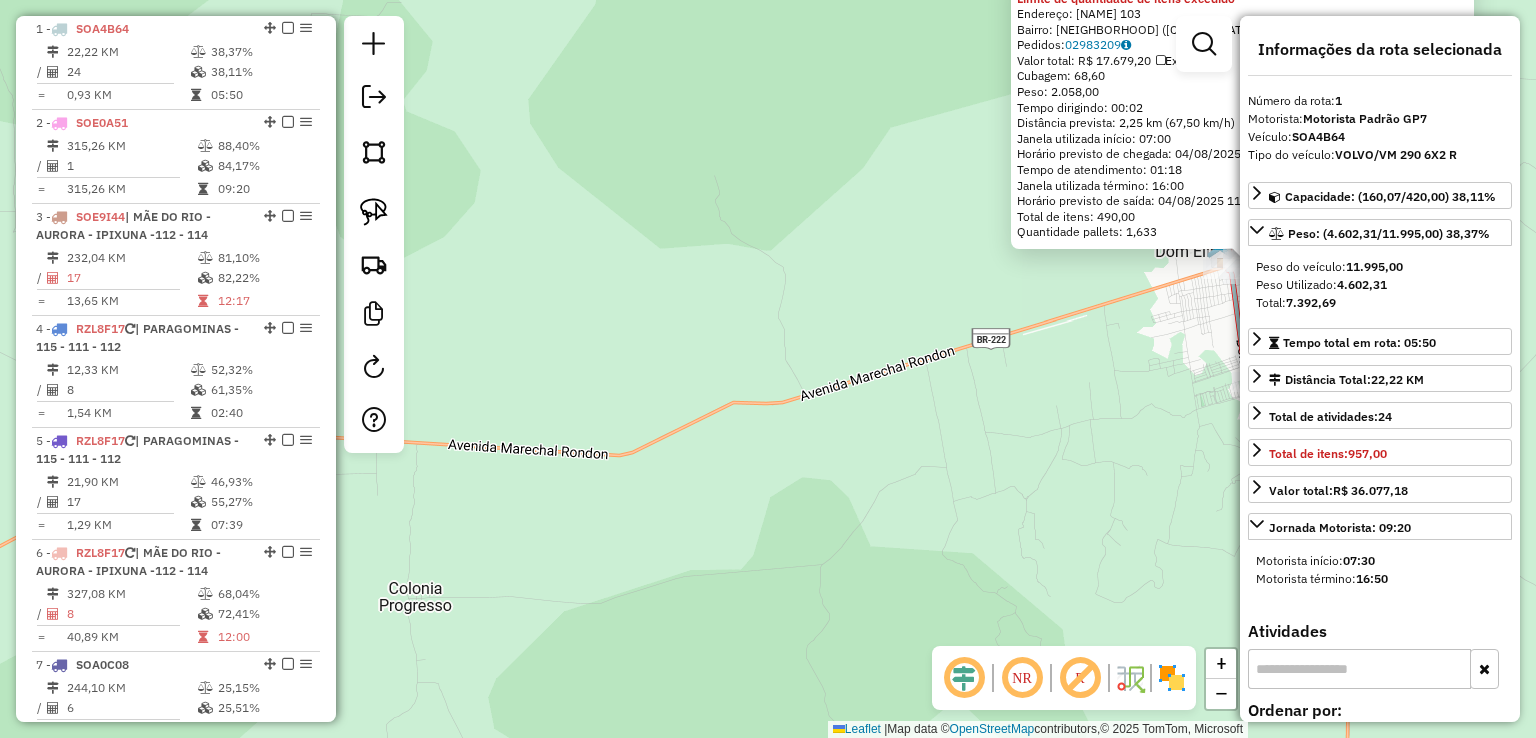 drag, startPoint x: 987, startPoint y: 399, endPoint x: 745, endPoint y: 566, distance: 294.0289 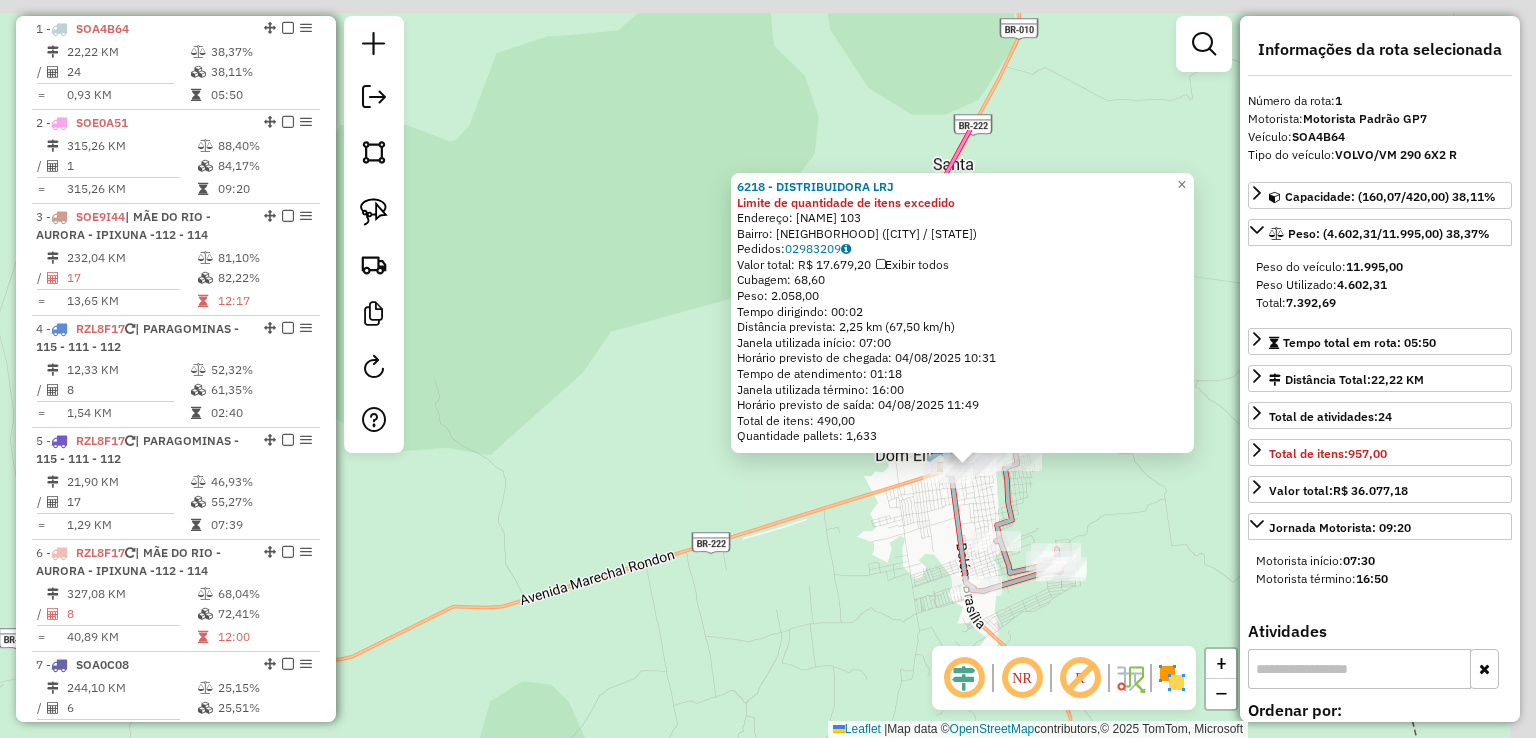 click on "6218 - DISTRIBUIDORA LRJ Limite de quantidade de itens excedido  Endereço:  Leopoldo Cunha 103   Bairro: CENTRO (DOM ELISEU / PA)   Pedidos:  02983209   Valor total: R$ 17.679,20   Exibir todos   Cubagem: 68,60  Peso: 2.058,00  Tempo dirigindo: 00:02   Distância prevista: 2,25 km (67,50 km/h)   Janela utilizada início: 07:00   Horário previsto de chegada: 04/08/2025 10:31   Tempo de atendimento: 01:18   Janela utilizada término: 16:00   Horário previsto de saída: 04/08/2025 11:49   Total de itens: 490,00   Quantidade pallets: 1,633  × Janela de atendimento Grade de atendimento Capacidade Transportadoras Veículos Cliente Pedidos  Rotas Selecione os dias de semana para filtrar as janelas de atendimento  Seg   Ter   Qua   Qui   Sex   Sáb   Dom  Informe o período da janela de atendimento: De: Até:  Filtrar exatamente a janela do cliente  Considerar janela de atendimento padrão  Selecione os dias de semana para filtrar as grades de atendimento  Seg   Ter   Qua   Qui   Sex   Sáb   Dom   Peso mínimo:" 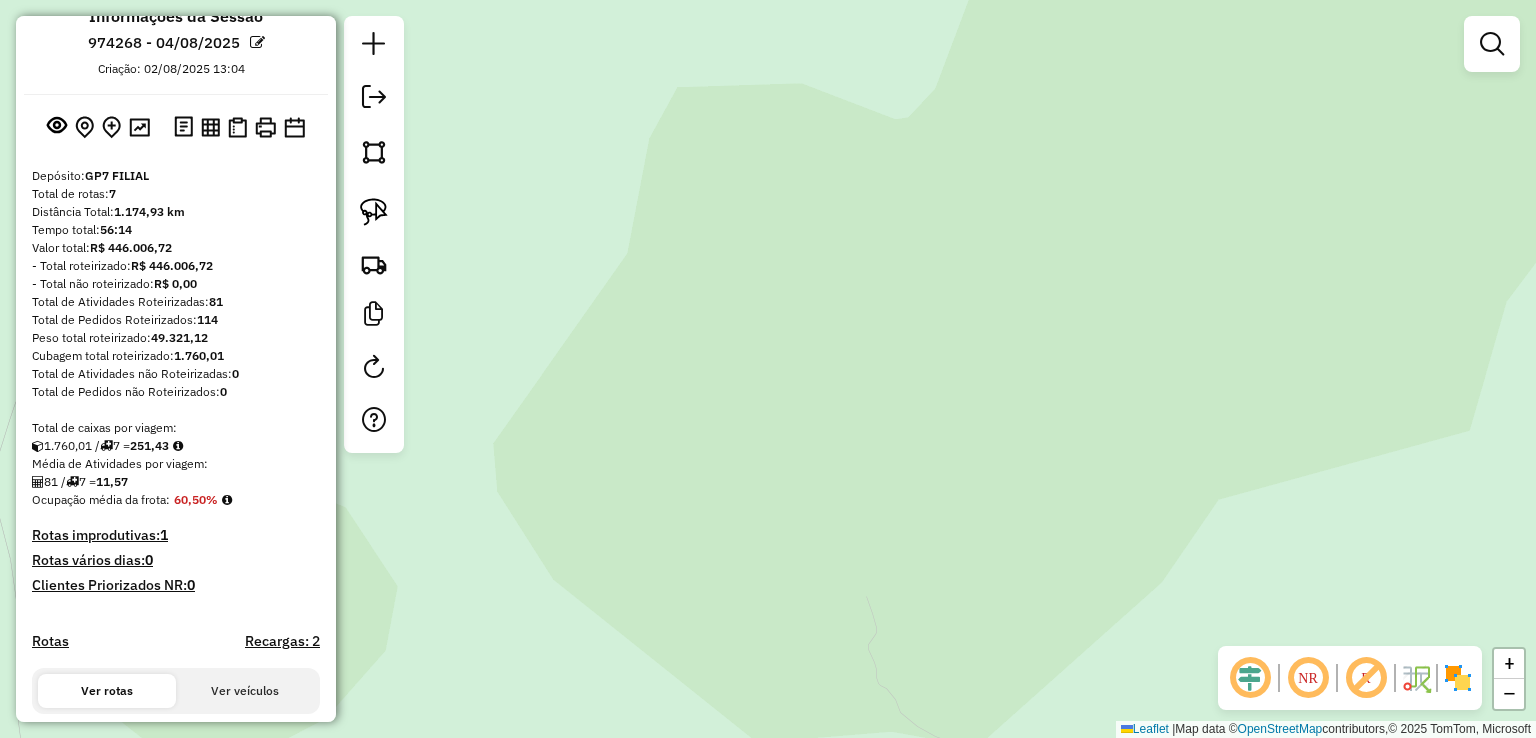 scroll, scrollTop: 0, scrollLeft: 0, axis: both 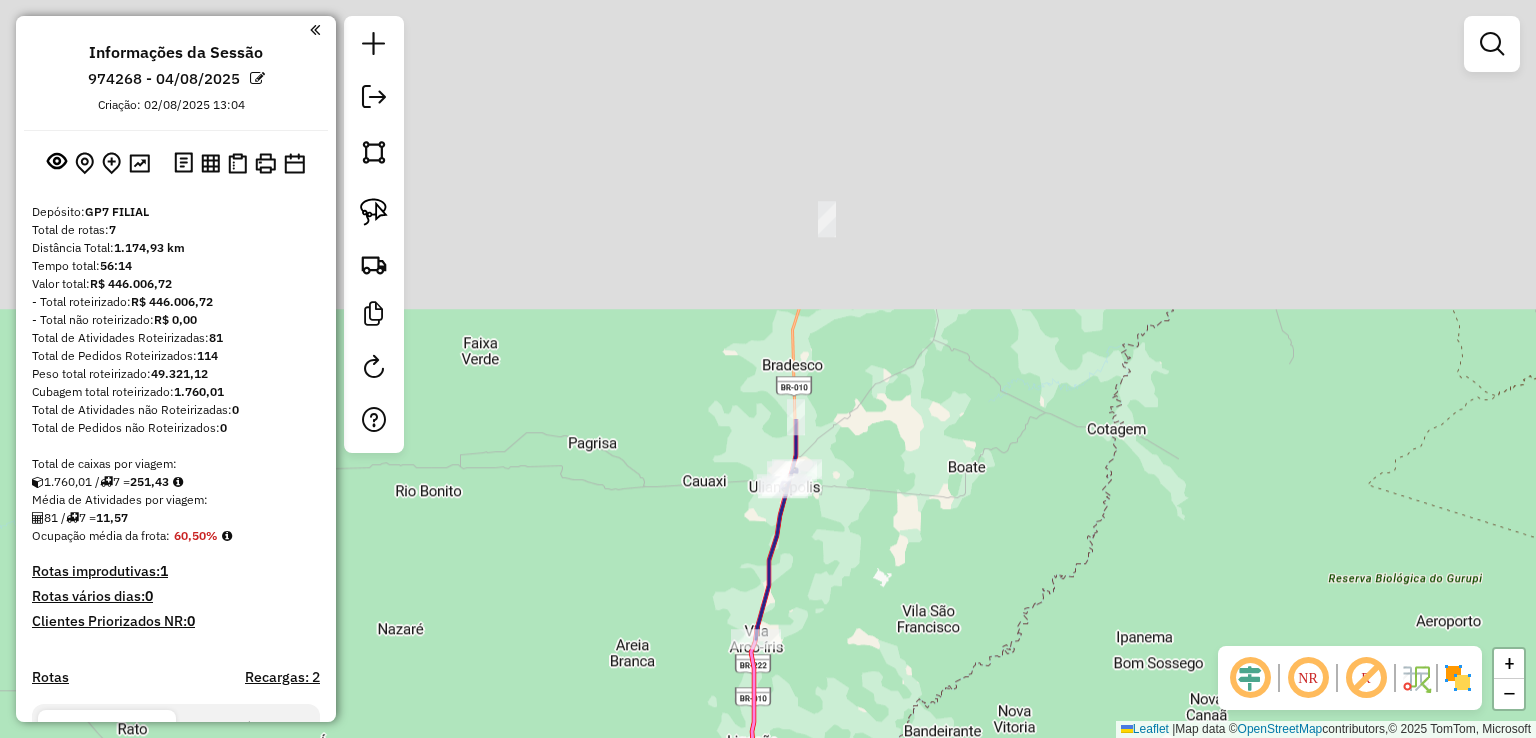 drag, startPoint x: 886, startPoint y: 381, endPoint x: 884, endPoint y: 732, distance: 351.0057 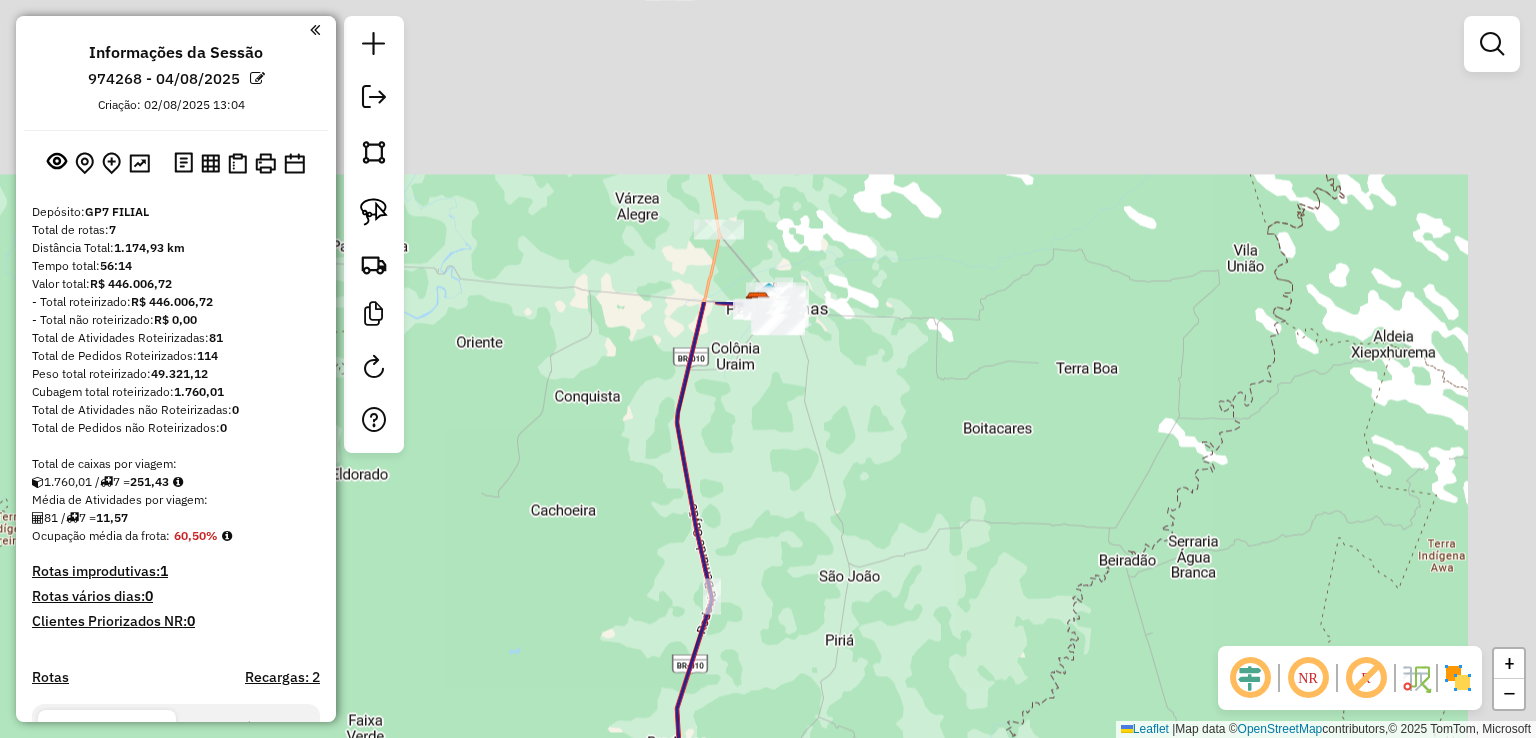 drag, startPoint x: 777, startPoint y: 648, endPoint x: 675, endPoint y: 705, distance: 116.846054 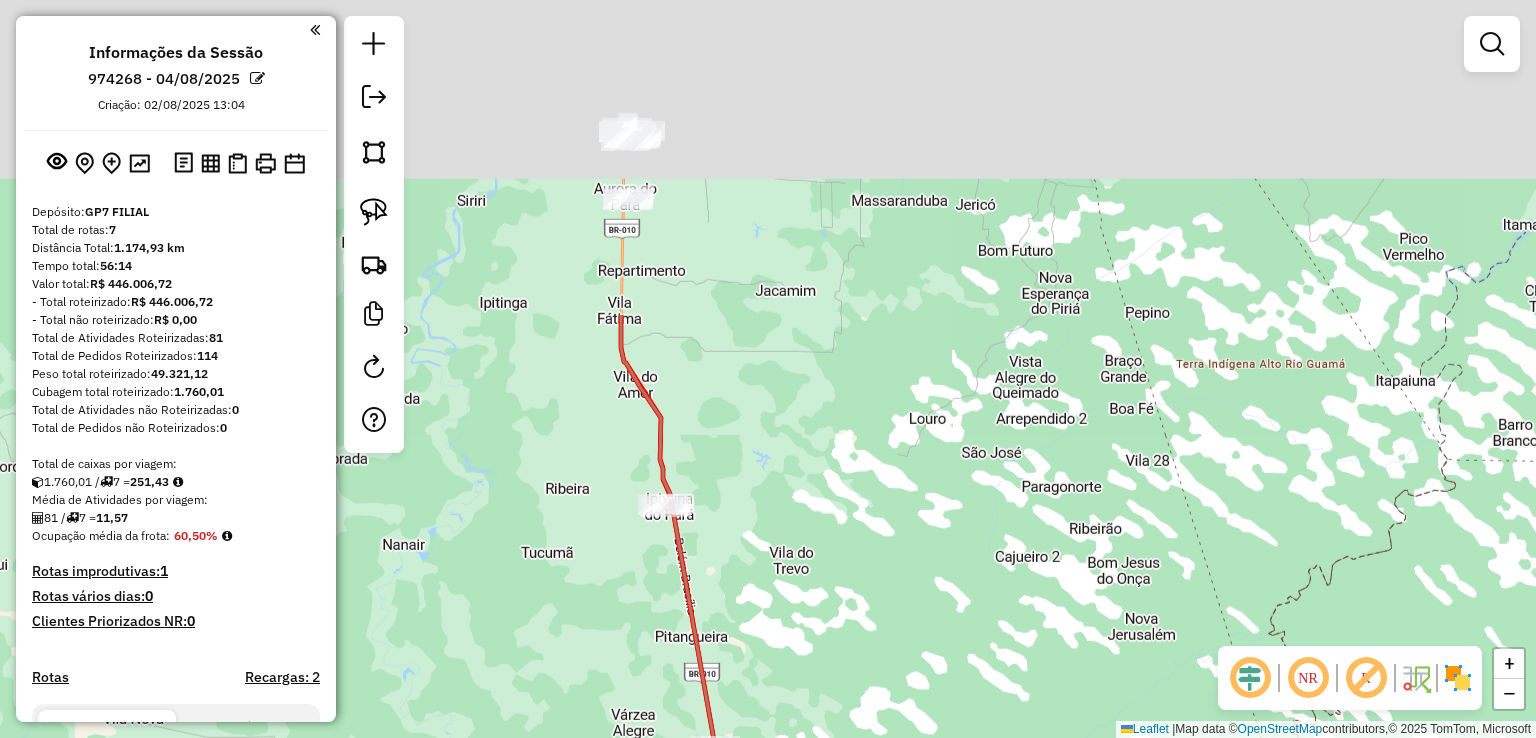 drag, startPoint x: 680, startPoint y: 133, endPoint x: 744, endPoint y: 433, distance: 306.7507 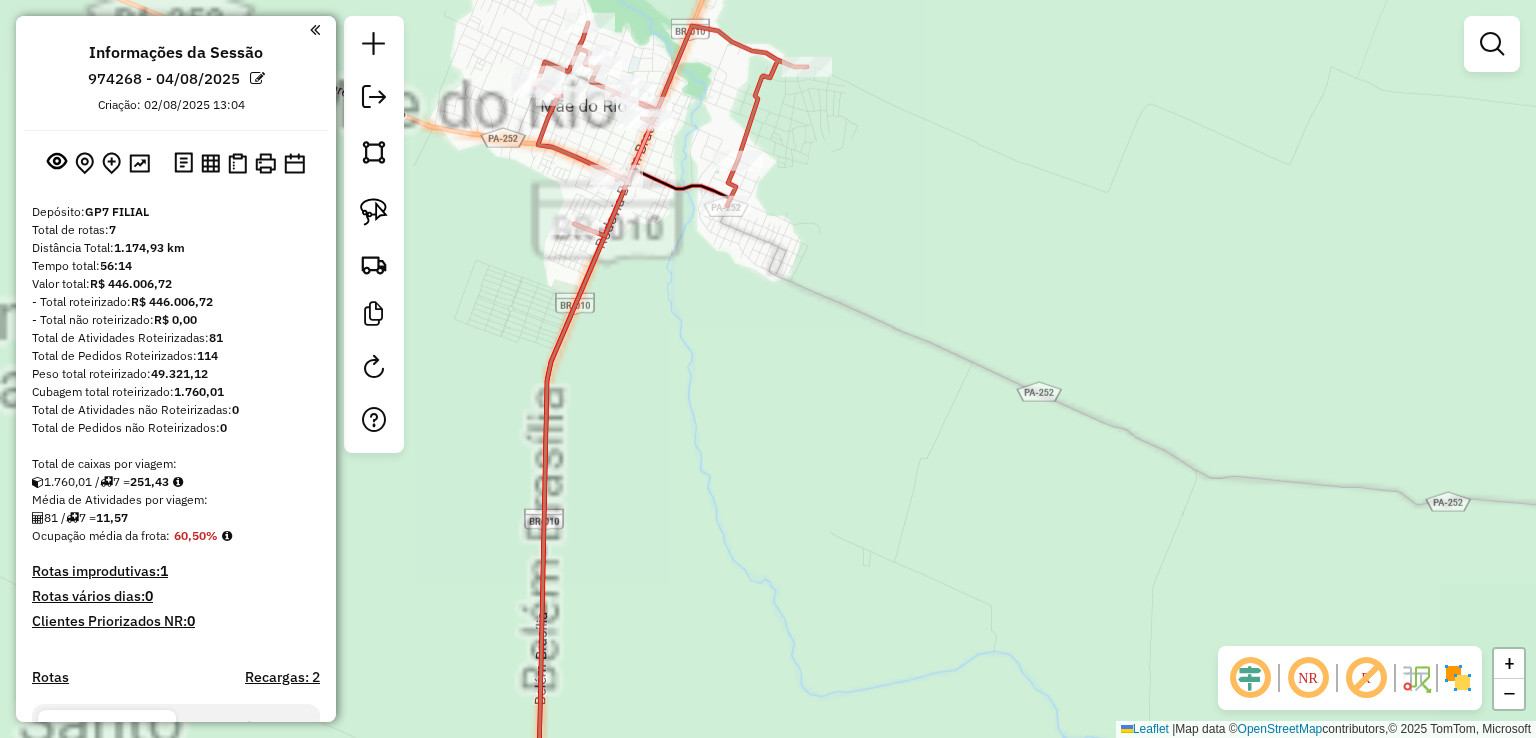 click on "Janela de atendimento Grade de atendimento Capacidade Transportadoras Veículos Cliente Pedidos  Rotas Selecione os dias de semana para filtrar as janelas de atendimento  Seg   Ter   Qua   Qui   Sex   Sáb   Dom  Informe o período da janela de atendimento: De: Até:  Filtrar exatamente a janela do cliente  Considerar janela de atendimento padrão  Selecione os dias de semana para filtrar as grades de atendimento  Seg   Ter   Qua   Qui   Sex   Sáb   Dom   Considerar clientes sem dia de atendimento cadastrado  Clientes fora do dia de atendimento selecionado Filtrar as atividades entre os valores definidos abaixo:  Peso mínimo:   Peso máximo:   Cubagem mínima:   Cubagem máxima:   De:   Até:  Filtrar as atividades entre o tempo de atendimento definido abaixo:  De:   Até:   Considerar capacidade total dos clientes não roteirizados Transportadora: Selecione um ou mais itens Tipo de veículo: Selecione um ou mais itens Veículo: Selecione um ou mais itens Motorista: Selecione um ou mais itens Nome: Rótulo:" 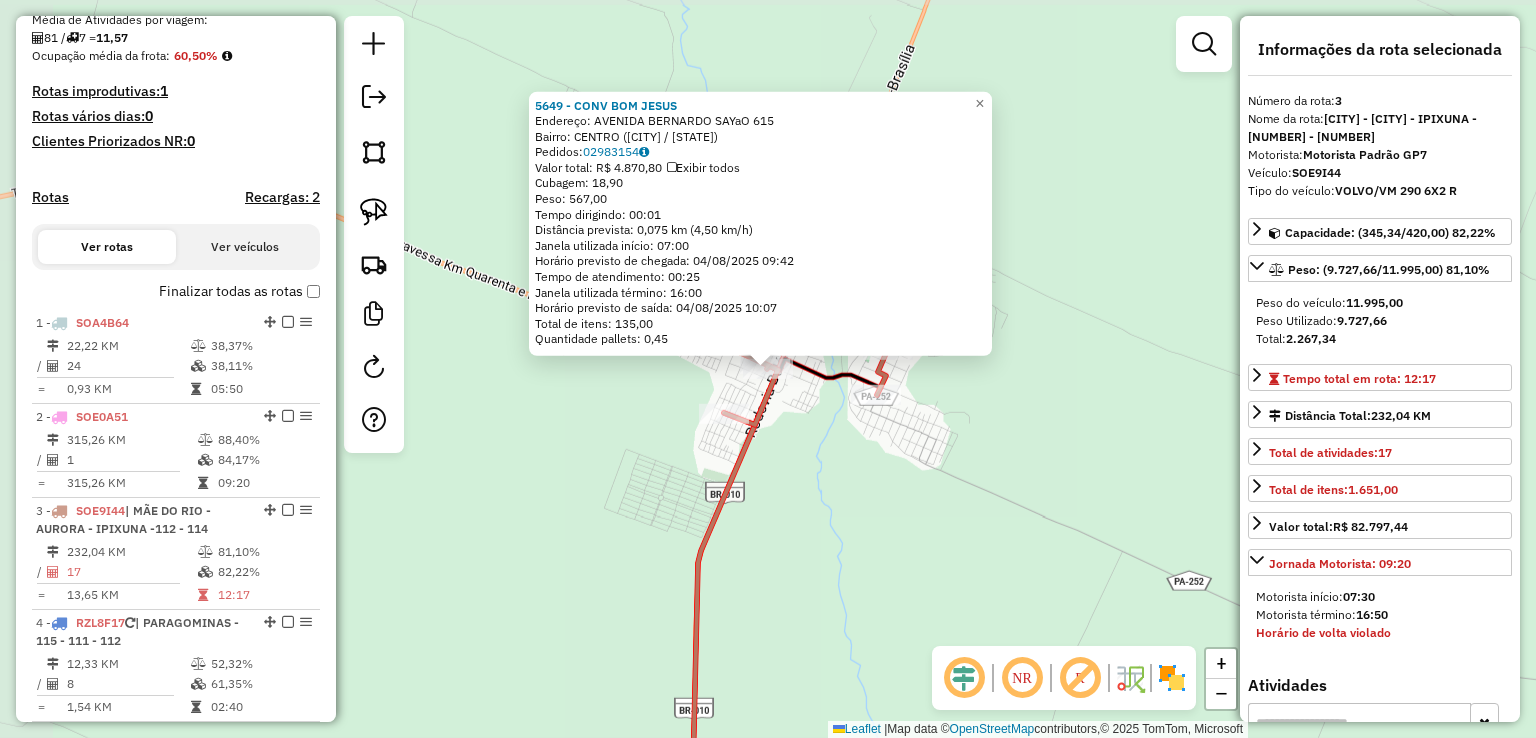 scroll, scrollTop: 876, scrollLeft: 0, axis: vertical 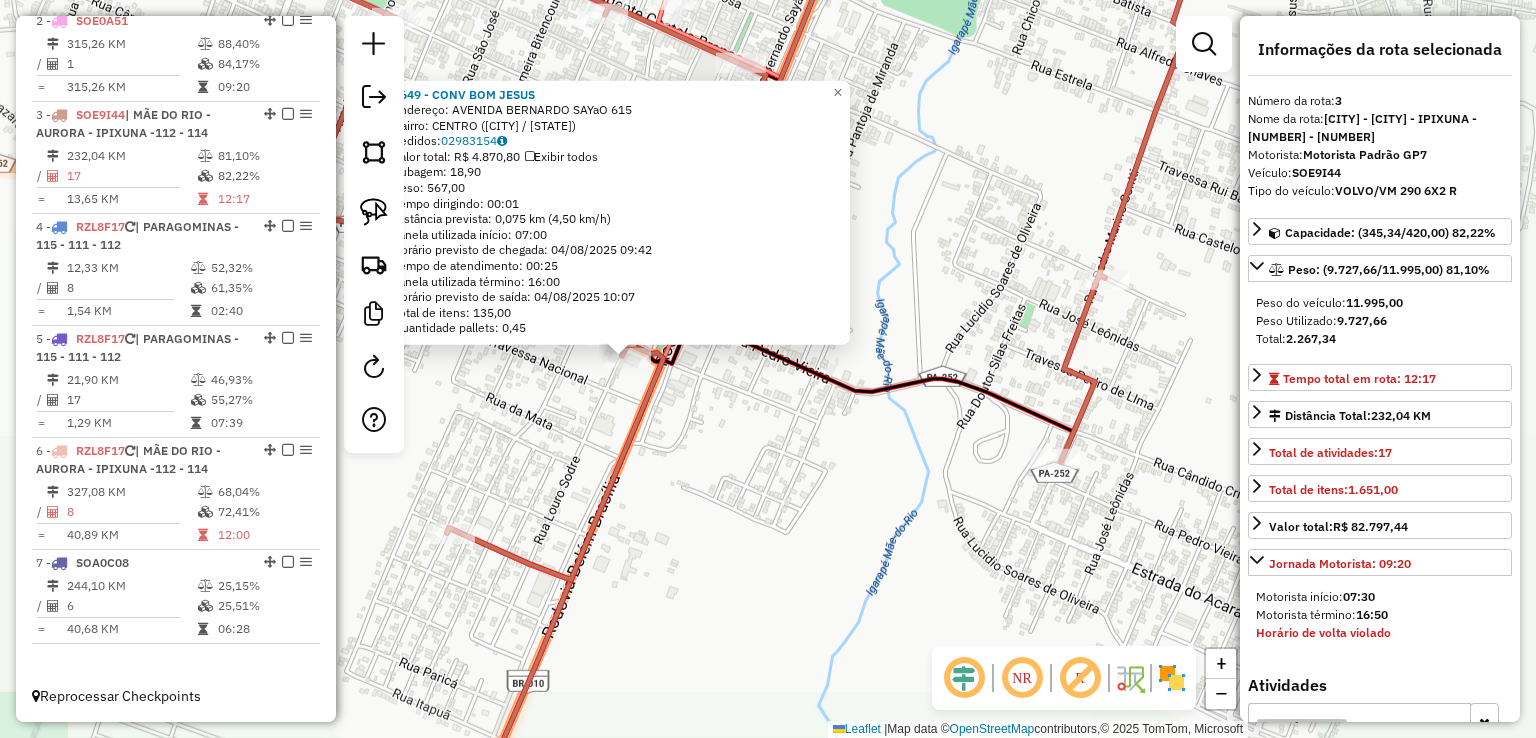 click on "5649 - CONV BOM JESUS  Endereço:  AVENIDA BERNARDO SAYaO 615   Bairro: CENTRO (MAE DO RIO / PA)   Pedidos:  02983154   Valor total: R$ 4.870,80   Exibir todos   Cubagem: 18,90  Peso: 567,00  Tempo dirigindo: 00:01   Distância prevista: 0,075 km (4,50 km/h)   Janela utilizada início: 07:00   Horário previsto de chegada: 04/08/2025 09:42   Tempo de atendimento: 00:25   Janela utilizada término: 16:00   Horário previsto de saída: 04/08/2025 10:07   Total de itens: 135,00   Quantidade pallets: 0,45  × Janela de atendimento Grade de atendimento Capacidade Transportadoras Veículos Cliente Pedidos  Rotas Selecione os dias de semana para filtrar as janelas de atendimento  Seg   Ter   Qua   Qui   Sex   Sáb   Dom  Informe o período da janela de atendimento: De: Até:  Filtrar exatamente a janela do cliente  Considerar janela de atendimento padrão  Selecione os dias de semana para filtrar as grades de atendimento  Seg   Ter   Qua   Qui   Sex   Sáb   Dom   Clientes fora do dia de atendimento selecionado De:" 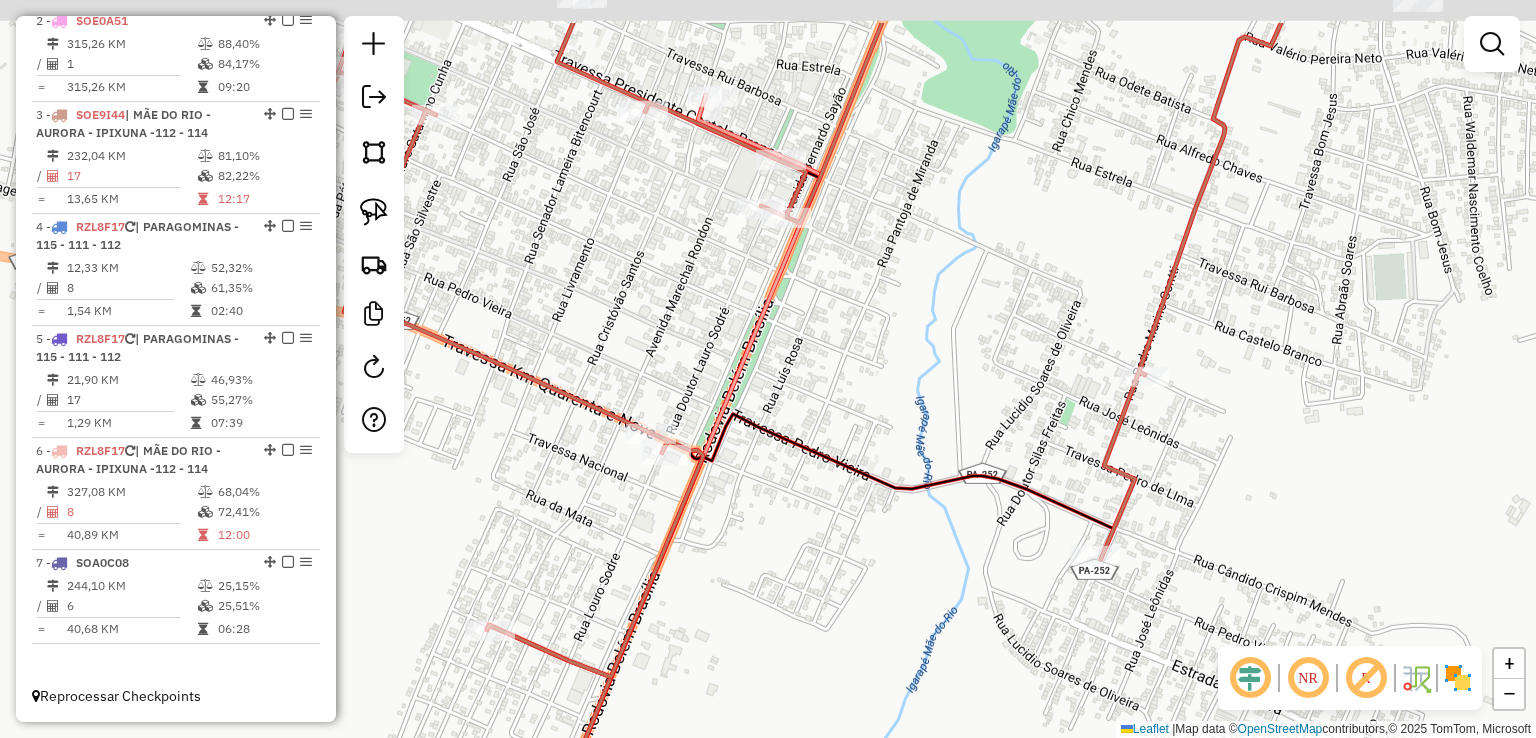 drag, startPoint x: 740, startPoint y: 243, endPoint x: 833, endPoint y: 545, distance: 315.99524 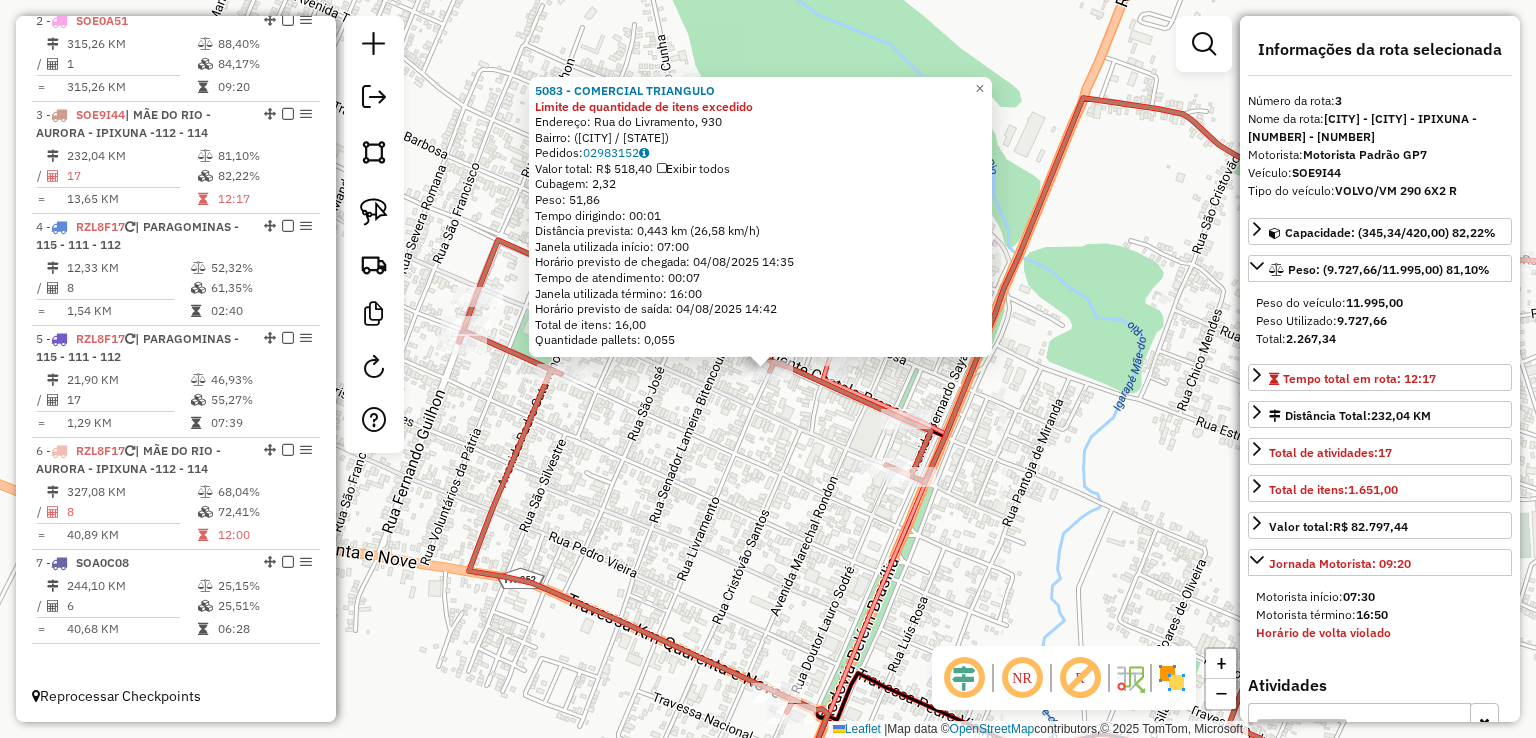 click on "5083 - COMERCIAL TRIANGULO Limite de quantidade de itens excedido  Endereço: Rua do Livramento, 930   Bairro:  (Mãe do Rio / PA)   Pedidos:  02983152   Valor total: R$ 518,40   Exibir todos   Cubagem: 2,32  Peso: 51,86  Tempo dirigindo: 00:01   Distância prevista: 0,443 km (26,58 km/h)   Janela utilizada início: 07:00   Horário previsto de chegada: 04/08/2025 14:35   Tempo de atendimento: 00:07   Janela utilizada término: 16:00   Horário previsto de saída: 04/08/2025 14:42   Total de itens: 16,00   Quantidade pallets: 0,055  × Janela de atendimento Grade de atendimento Capacidade Transportadoras Veículos Cliente Pedidos  Rotas Selecione os dias de semana para filtrar as janelas de atendimento  Seg   Ter   Qua   Qui   Sex   Sáb   Dom  Informe o período da janela de atendimento: De: Até:  Filtrar exatamente a janela do cliente  Considerar janela de atendimento padrão  Selecione os dias de semana para filtrar as grades de atendimento  Seg   Ter   Qua   Qui   Sex   Sáb   Dom   Peso mínimo:   De:" 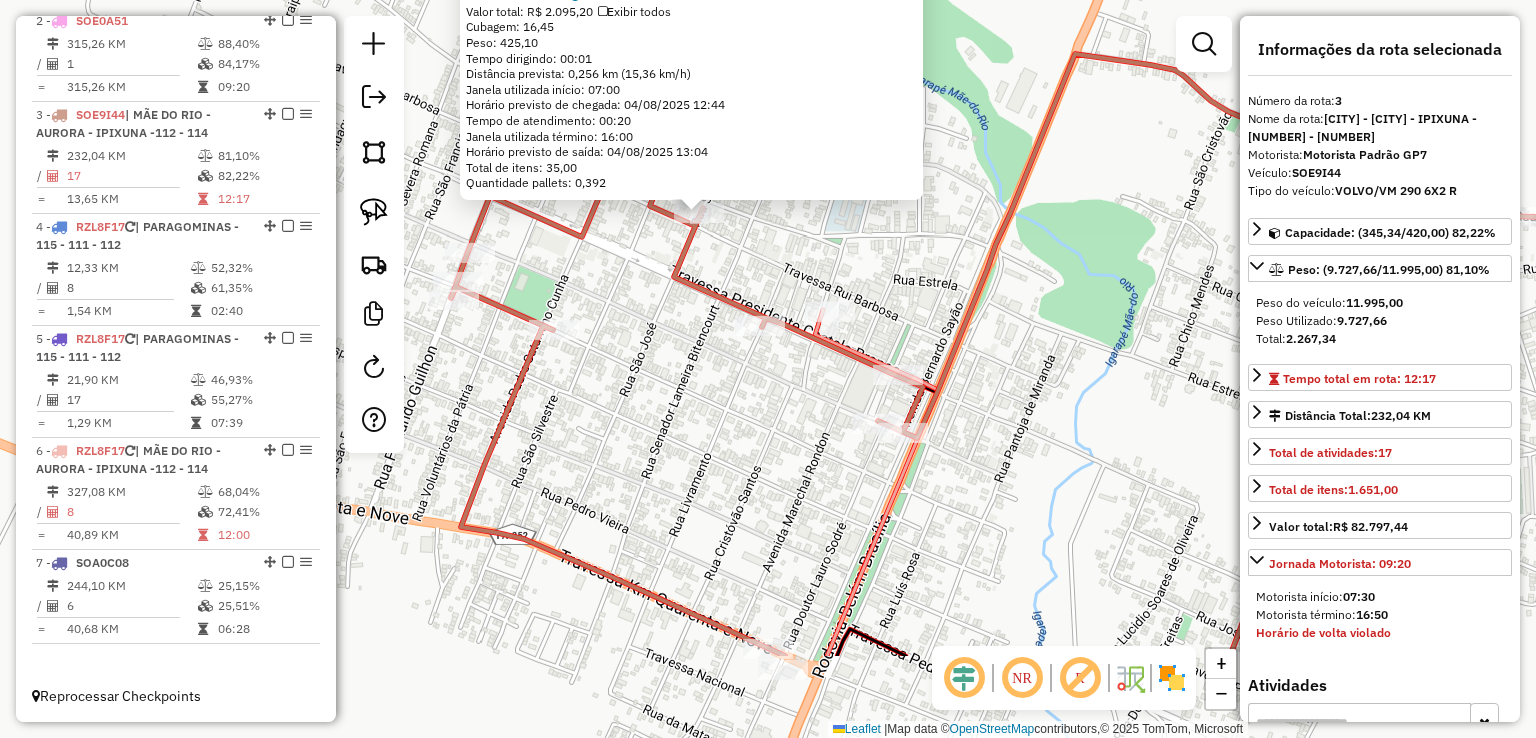 drag, startPoint x: 756, startPoint y: 561, endPoint x: 687, endPoint y: 405, distance: 170.57843 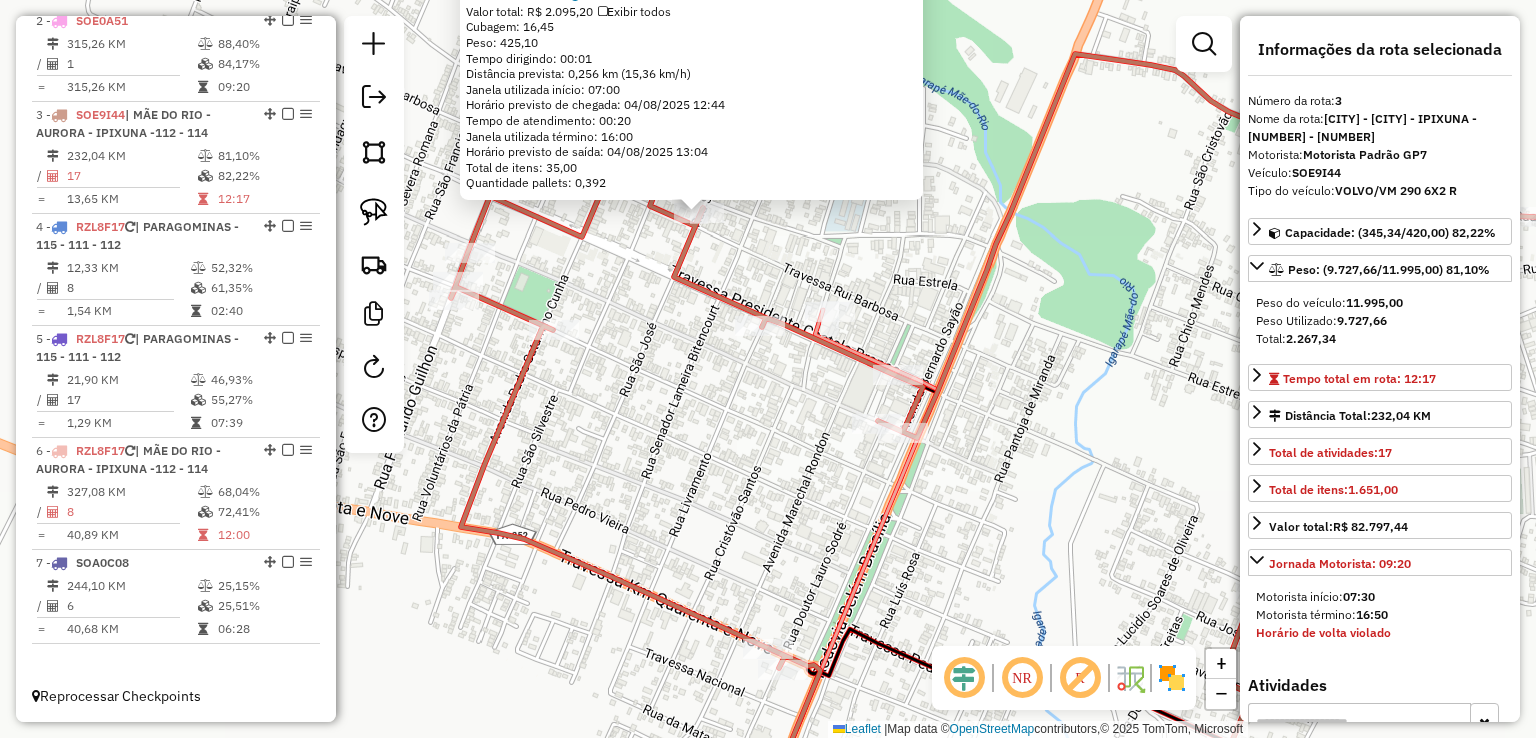 click on "2983 - DISK BEBIDAS MAYRON Limite de quantidade de itens excedido  Endereço:  SAO JOSE 152   Bairro: SAO SEBASTIAO (MAE DO RIO / PA)   Pedidos:  02983182   Valor total: R$ 2.095,20   Exibir todos   Cubagem: 16,45  Peso: 425,10  Tempo dirigindo: 00:01   Distância prevista: 0,256 km (15,36 km/h)   Janela utilizada início: 07:00   Horário previsto de chegada: 04/08/2025 12:44   Tempo de atendimento: 00:20   Janela utilizada término: 16:00   Horário previsto de saída: 04/08/2025 13:04   Total de itens: 35,00   Quantidade pallets: 0,392  × Janela de atendimento Grade de atendimento Capacidade Transportadoras Veículos Cliente Pedidos  Rotas Selecione os dias de semana para filtrar as janelas de atendimento  Seg   Ter   Qua   Qui   Sex   Sáb   Dom  Informe o período da janela de atendimento: De: Até:  Filtrar exatamente a janela do cliente  Considerar janela de atendimento padrão  Selecione os dias de semana para filtrar as grades de atendimento  Seg   Ter   Qua   Qui   Sex   Sáb   Dom   Peso mínimo:" 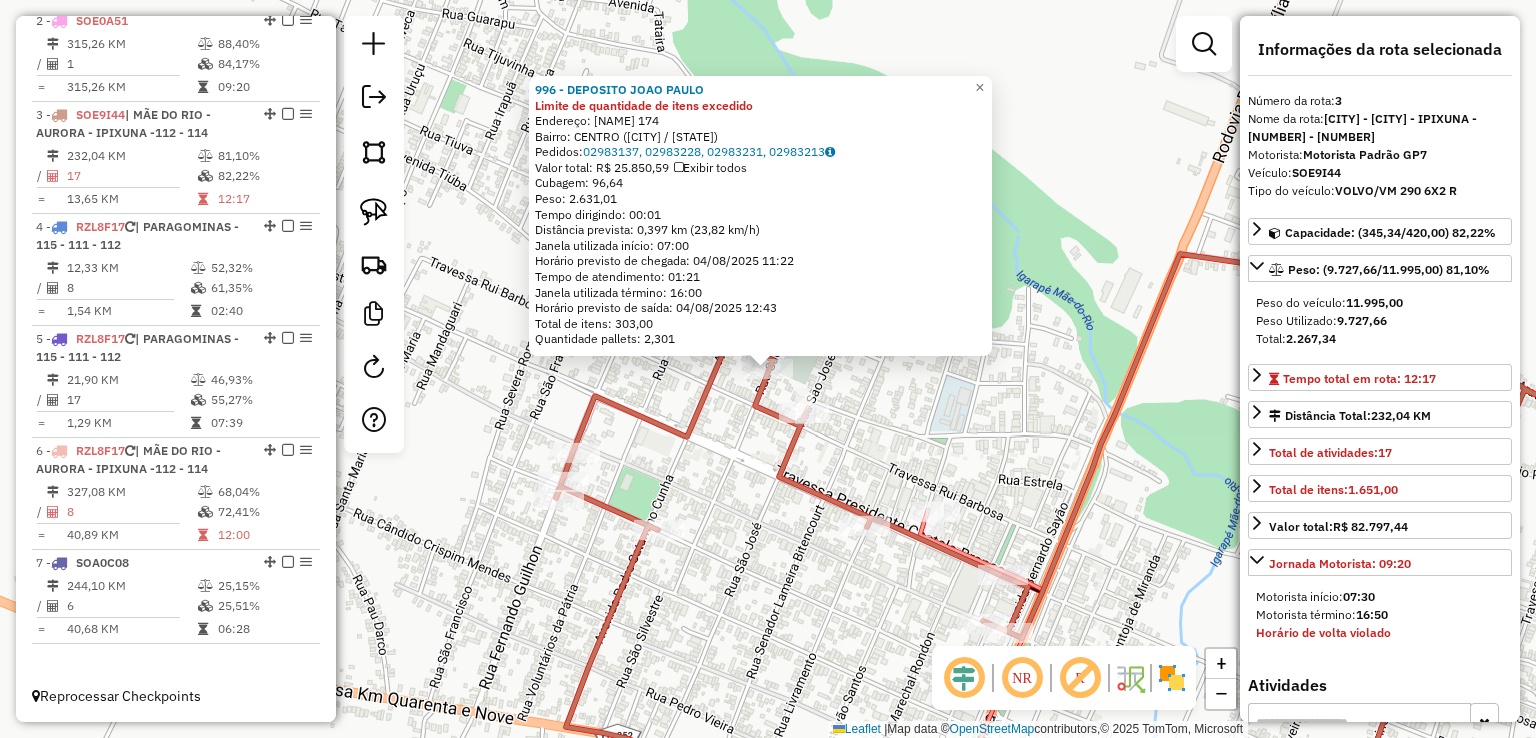 click on "996 - DEPOSITO JOAO PAULO Limite de quantidade de itens excedido  Endereço:  SAO SILVESTRE 174   Bairro: CENTRO (MAE DO RIO / PA)   Pedidos:  02983137, 02983228, 02983231, 02983213   Valor total: R$ 25.850,59   Exibir todos   Cubagem: 96,64  Peso: 2.631,01  Tempo dirigindo: 00:01   Distância prevista: 0,397 km (23,82 km/h)   Janela utilizada início: 07:00   Horário previsto de chegada: 04/08/2025 11:22   Tempo de atendimento: 01:21   Janela utilizada término: 16:00   Horário previsto de saída: 04/08/2025 12:43   Total de itens: 303,00   Quantidade pallets: 2,301  × Janela de atendimento Grade de atendimento Capacidade Transportadoras Veículos Cliente Pedidos  Rotas Selecione os dias de semana para filtrar as janelas de atendimento  Seg   Ter   Qua   Qui   Sex   Sáb   Dom  Informe o período da janela de atendimento: De: Até:  Filtrar exatamente a janela do cliente  Considerar janela de atendimento padrão  Selecione os dias de semana para filtrar as grades de atendimento  Seg   Ter   Qua   Qui  De:" 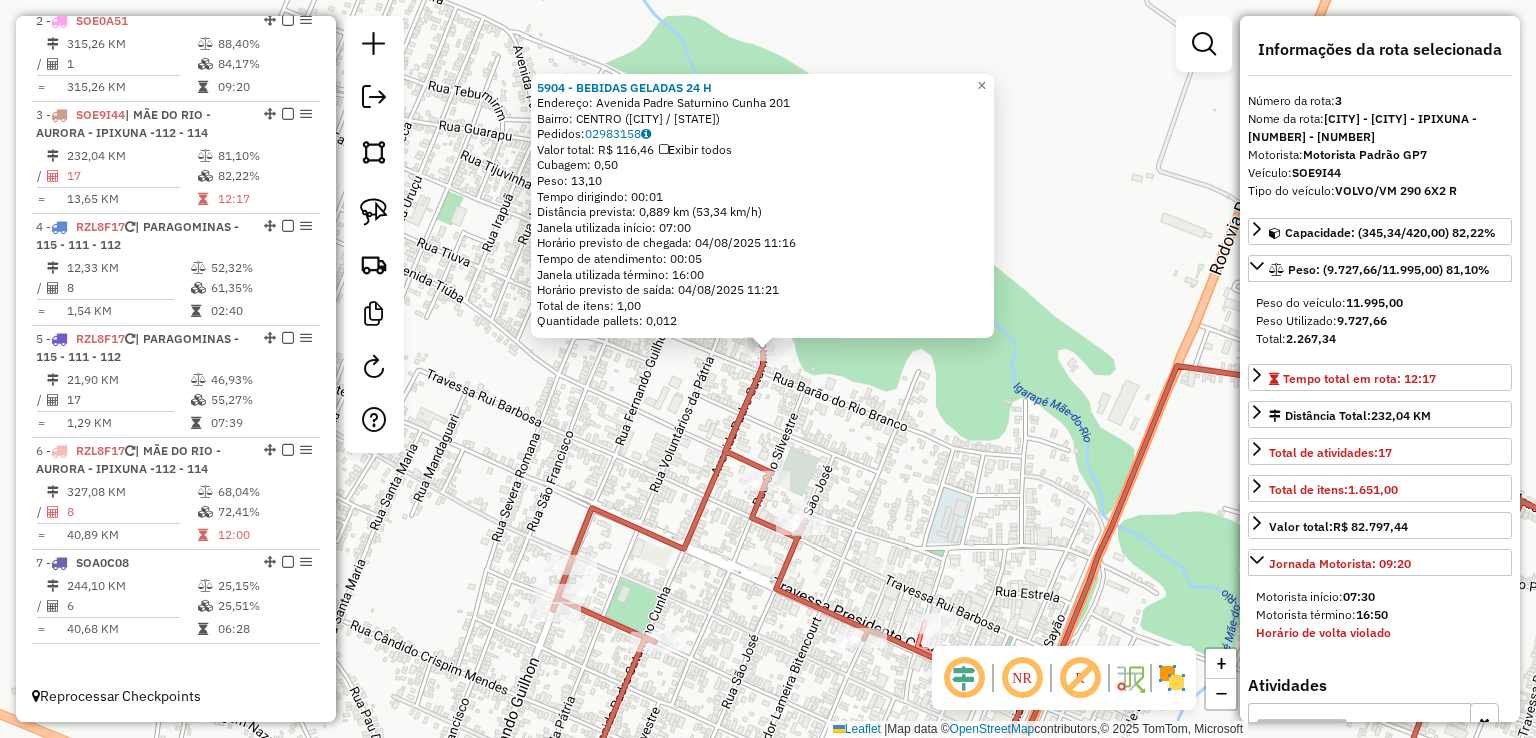 drag, startPoint x: 681, startPoint y: 543, endPoint x: 658, endPoint y: 321, distance: 223.18826 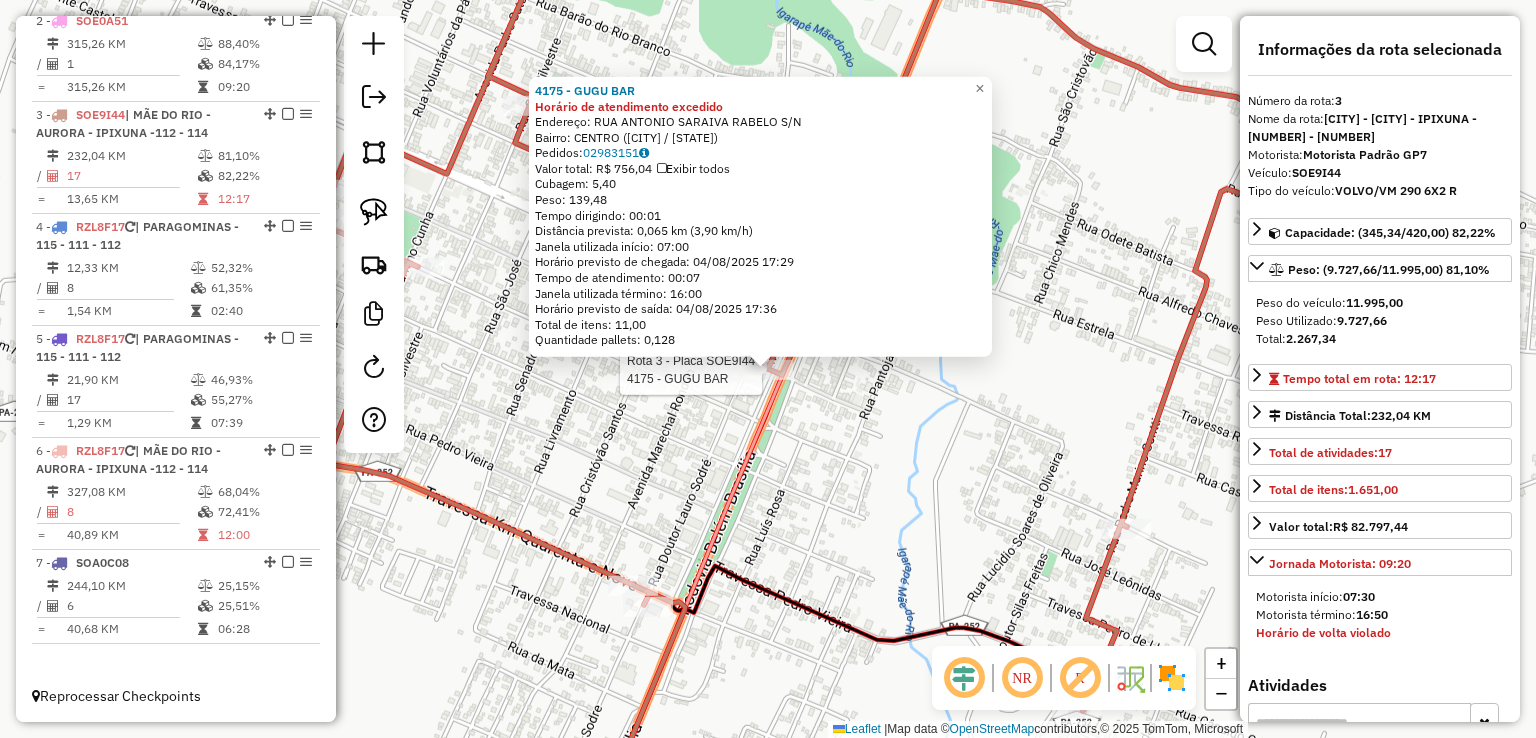 click on "Rota 3 - Placa SOE9I44  4175 - GUGU BAR 4175 - GUGU BAR Horário de atendimento excedido  Endereço:  RUA ANTONIO SARAIVA RABELO S/N   Bairro: CENTRO (MAE DO RIO / PA)   Pedidos:  02983151   Valor total: R$ 756,04   Exibir todos   Cubagem: 5,40  Peso: 139,48  Tempo dirigindo: 00:01   Distância prevista: 0,065 km (3,90 km/h)   Janela utilizada início: 07:00   Horário previsto de chegada: 04/08/2025 17:29   Tempo de atendimento: 00:07   Janela utilizada término: 16:00   Horário previsto de saída: 04/08/2025 17:36   Total de itens: 11,00   Quantidade pallets: 0,128  × Janela de atendimento Grade de atendimento Capacidade Transportadoras Veículos Cliente Pedidos  Rotas Selecione os dias de semana para filtrar as janelas de atendimento  Seg   Ter   Qua   Qui   Sex   Sáb   Dom  Informe o período da janela de atendimento: De: Até:  Filtrar exatamente a janela do cliente  Considerar janela de atendimento padrão  Selecione os dias de semana para filtrar as grades de atendimento  Seg   Ter   Qua   Qui  De:" 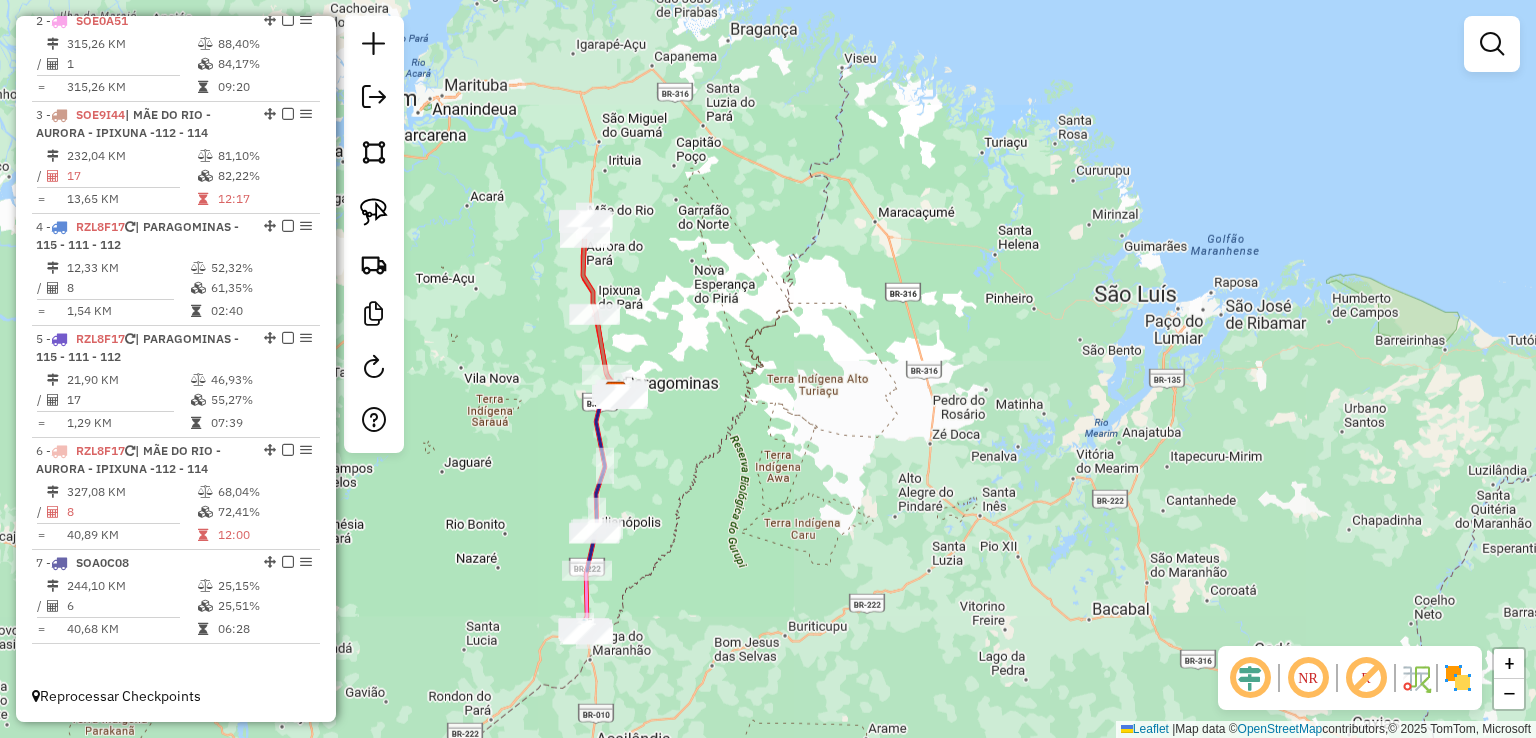 drag, startPoint x: 722, startPoint y: 429, endPoint x: 717, endPoint y: -52, distance: 481.026 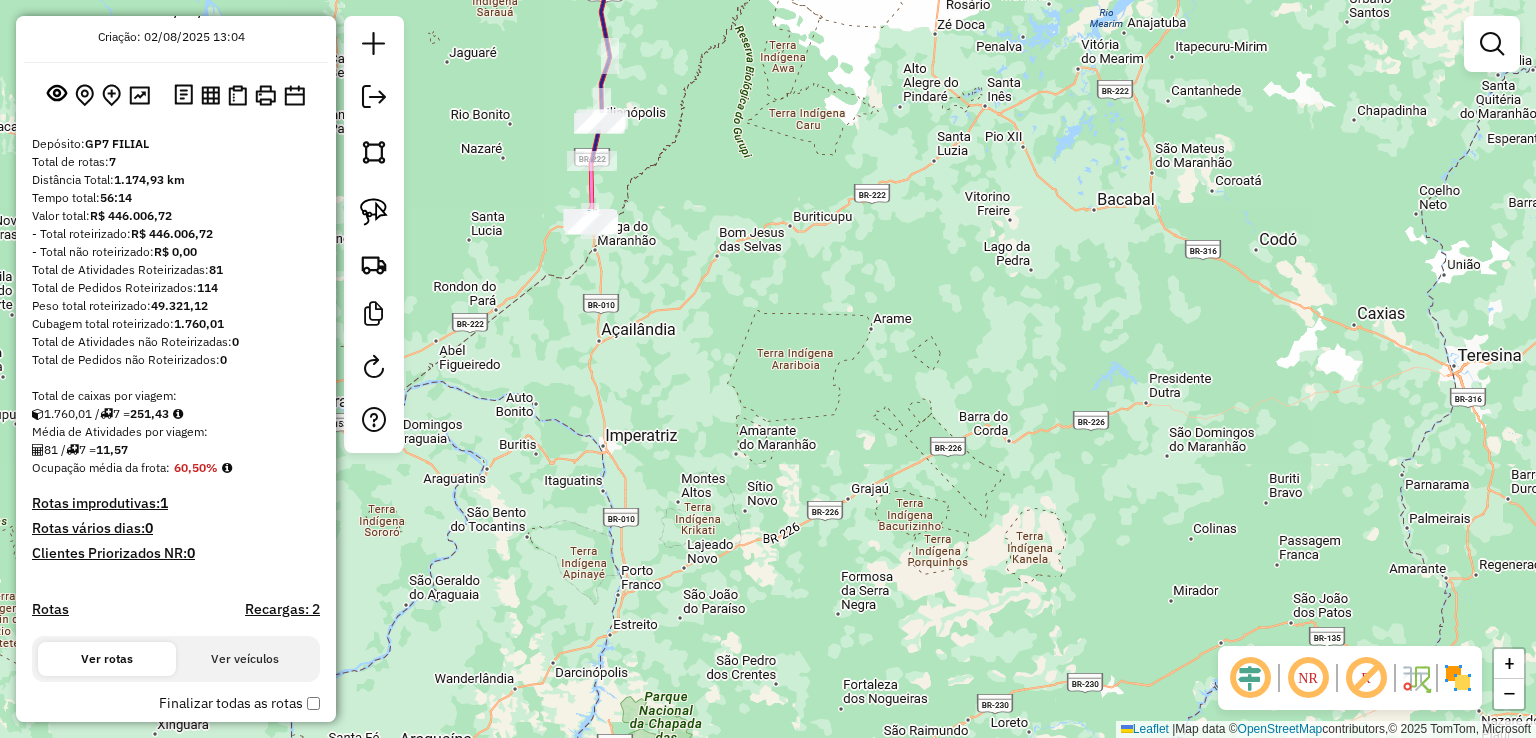 scroll, scrollTop: 0, scrollLeft: 0, axis: both 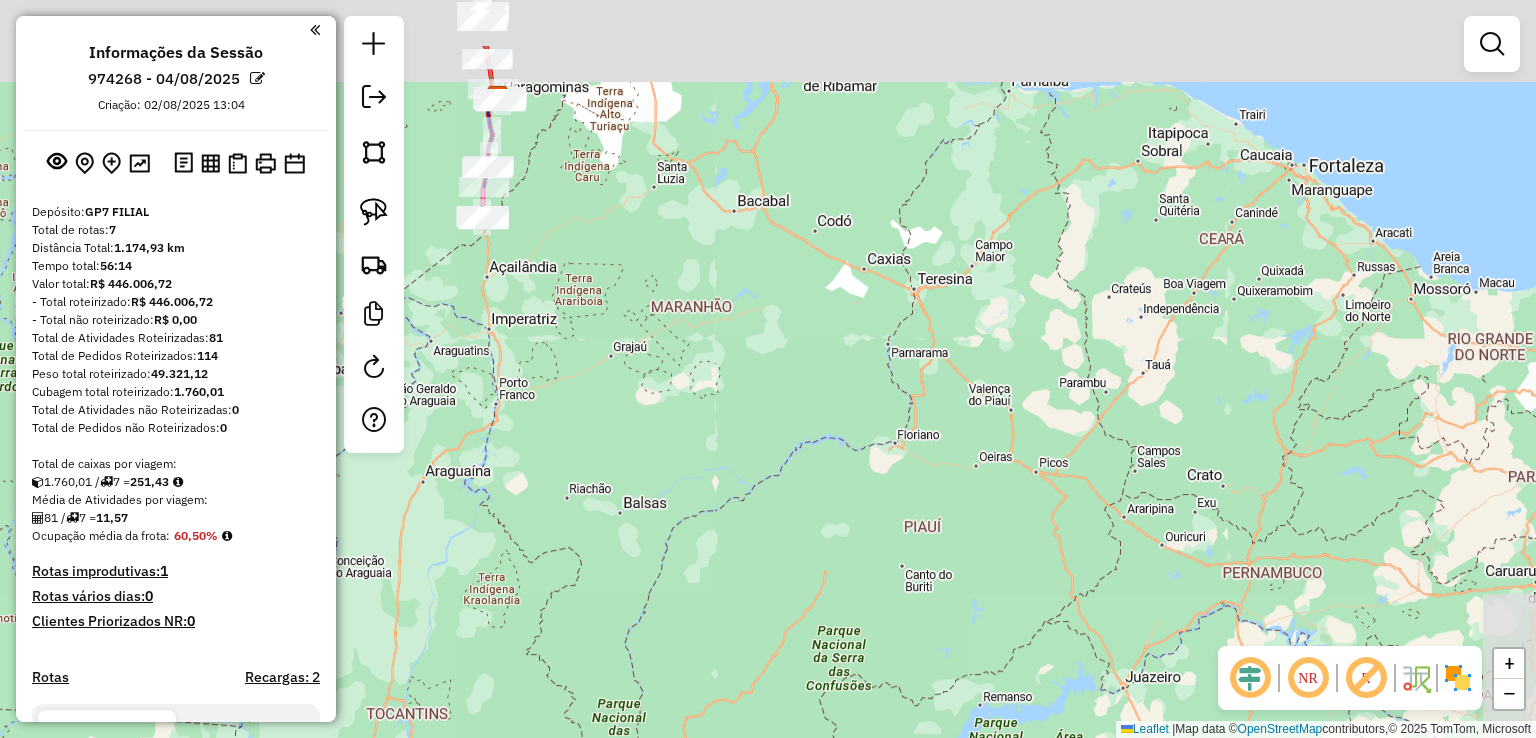 drag, startPoint x: 568, startPoint y: 193, endPoint x: 590, endPoint y: 314, distance: 122.98374 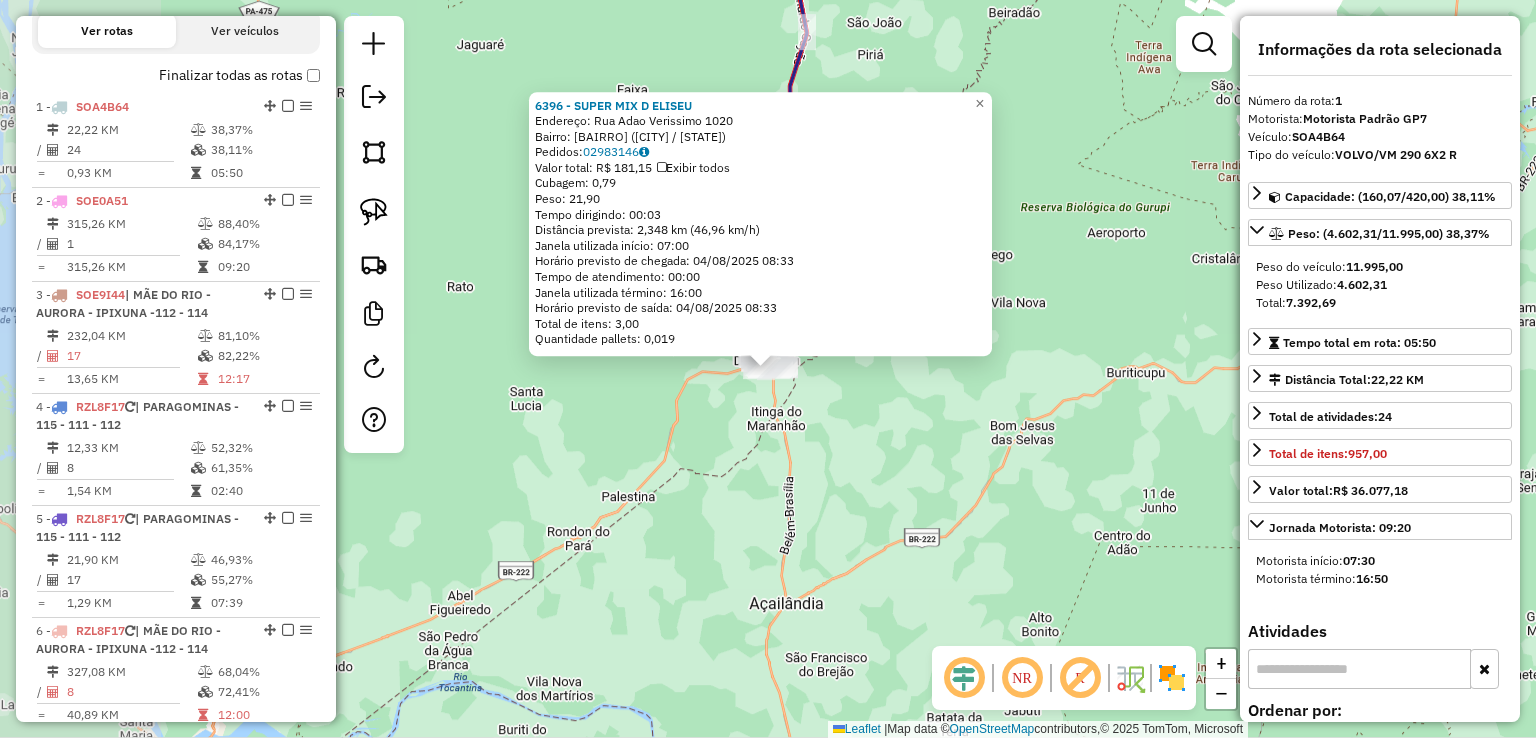 scroll, scrollTop: 774, scrollLeft: 0, axis: vertical 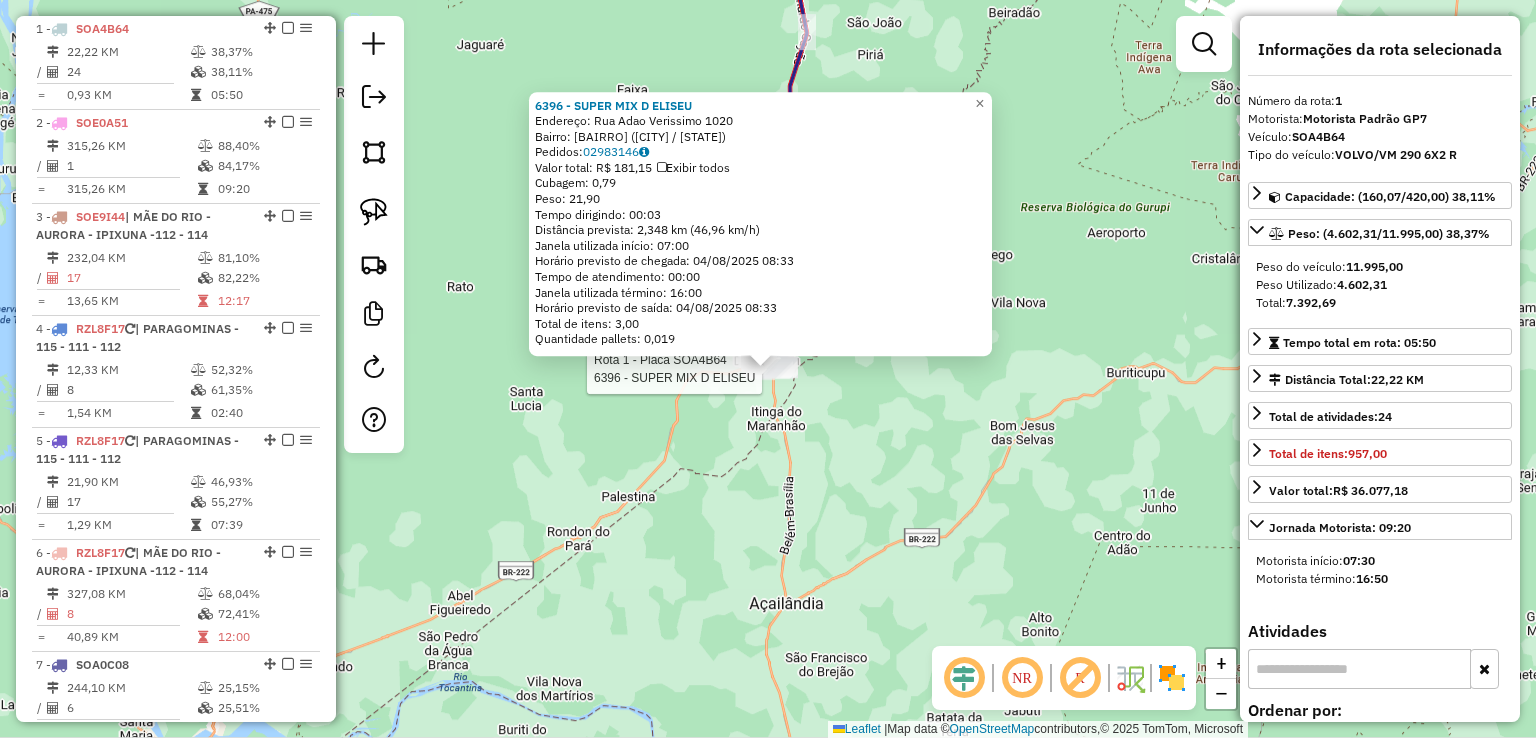 click on "Rota 1 - Placa SOA4B64  6396 - SUPER MIX D ELISEU 6396 - SUPER MIX D ELISEU  Endereço:  Rua Adao Verissimo 1020   Bairro: BARTOLOMEU (DOM ELISEU / PA)   Pedidos:  02983146   Valor total: R$ 181,15   Exibir todos   Cubagem: 0,79  Peso: 21,90  Tempo dirigindo: 00:03   Distância prevista: 2,348 km (46,96 km/h)   Janela utilizada início: 07:00   Horário previsto de chegada: 04/08/2025 08:33   Tempo de atendimento: 00:00   Janela utilizada término: 16:00   Horário previsto de saída: 04/08/2025 08:33   Total de itens: 3,00   Quantidade pallets: 0,019  × Janela de atendimento Grade de atendimento Capacidade Transportadoras Veículos Cliente Pedidos  Rotas Selecione os dias de semana para filtrar as janelas de atendimento  Seg   Ter   Qua   Qui   Sex   Sáb   Dom  Informe o período da janela de atendimento: De: Até:  Filtrar exatamente a janela do cliente  Considerar janela de atendimento padrão  Selecione os dias de semana para filtrar as grades de atendimento  Seg   Ter   Qua   Qui   Sex   Sáb   Dom  +" 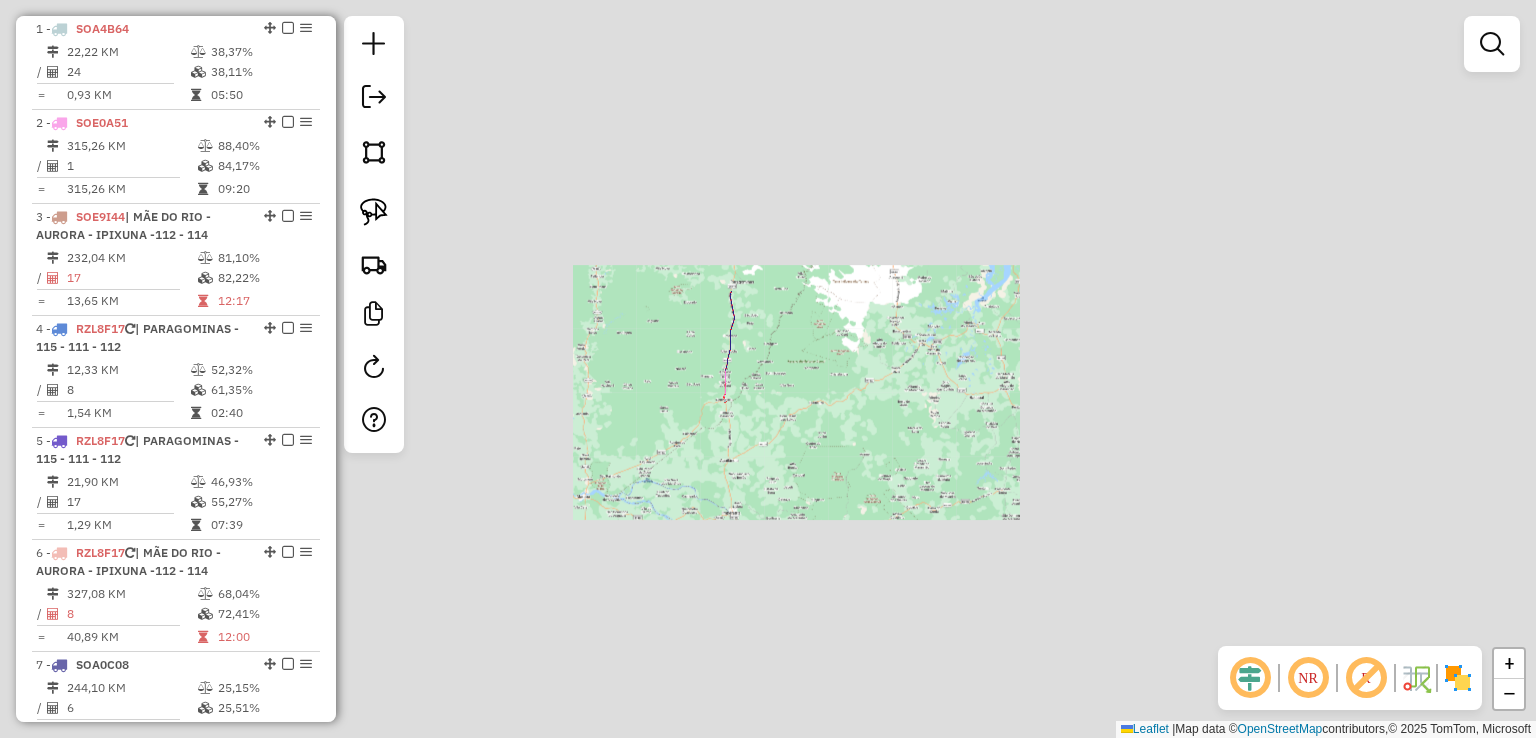 click on "Janela de atendimento Grade de atendimento Capacidade Transportadoras Veículos Cliente Pedidos  Rotas Selecione os dias de semana para filtrar as janelas de atendimento  Seg   Ter   Qua   Qui   Sex   Sáb   Dom  Informe o período da janela de atendimento: De: Até:  Filtrar exatamente a janela do cliente  Considerar janela de atendimento padrão  Selecione os dias de semana para filtrar as grades de atendimento  Seg   Ter   Qua   Qui   Sex   Sáb   Dom   Considerar clientes sem dia de atendimento cadastrado  Clientes fora do dia de atendimento selecionado Filtrar as atividades entre os valores definidos abaixo:  Peso mínimo:   Peso máximo:   Cubagem mínima:   Cubagem máxima:   De:   Até:  Filtrar as atividades entre o tempo de atendimento definido abaixo:  De:   Até:   Considerar capacidade total dos clientes não roteirizados Transportadora: Selecione um ou mais itens Tipo de veículo: Selecione um ou mais itens Veículo: Selecione um ou mais itens Motorista: Selecione um ou mais itens Nome: Rótulo:" 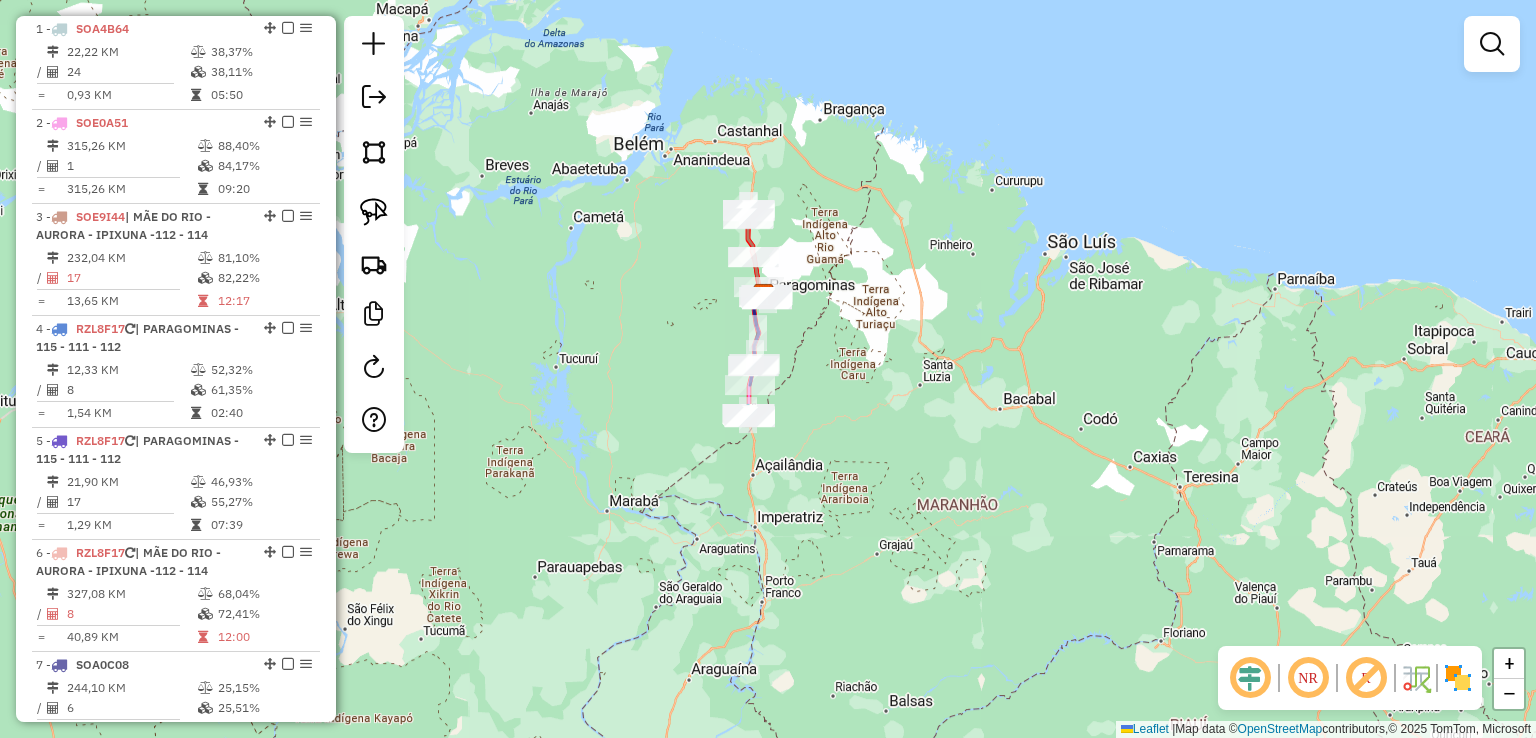 drag, startPoint x: 970, startPoint y: 436, endPoint x: 974, endPoint y: 313, distance: 123.065025 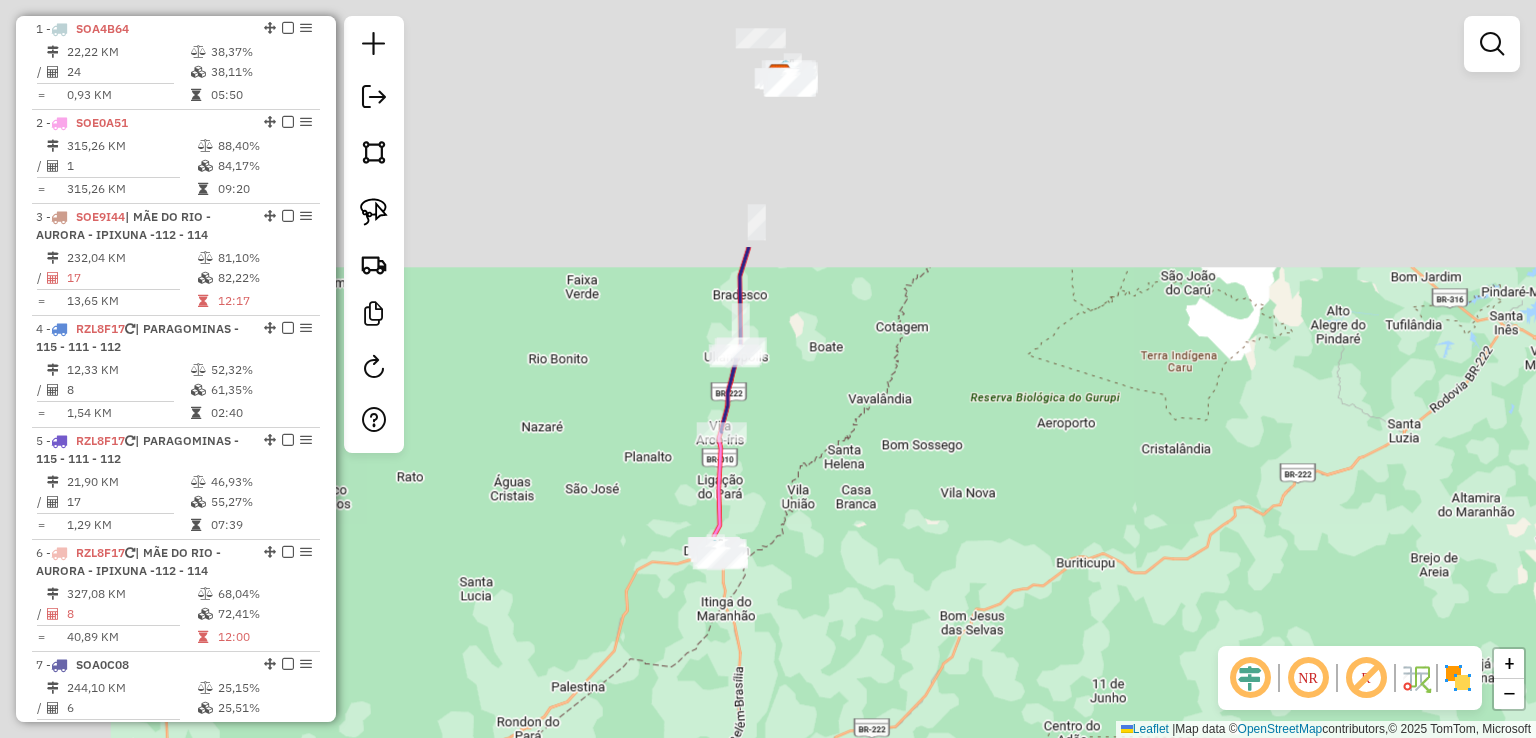 drag, startPoint x: 660, startPoint y: 321, endPoint x: 844, endPoint y: 549, distance: 292.98465 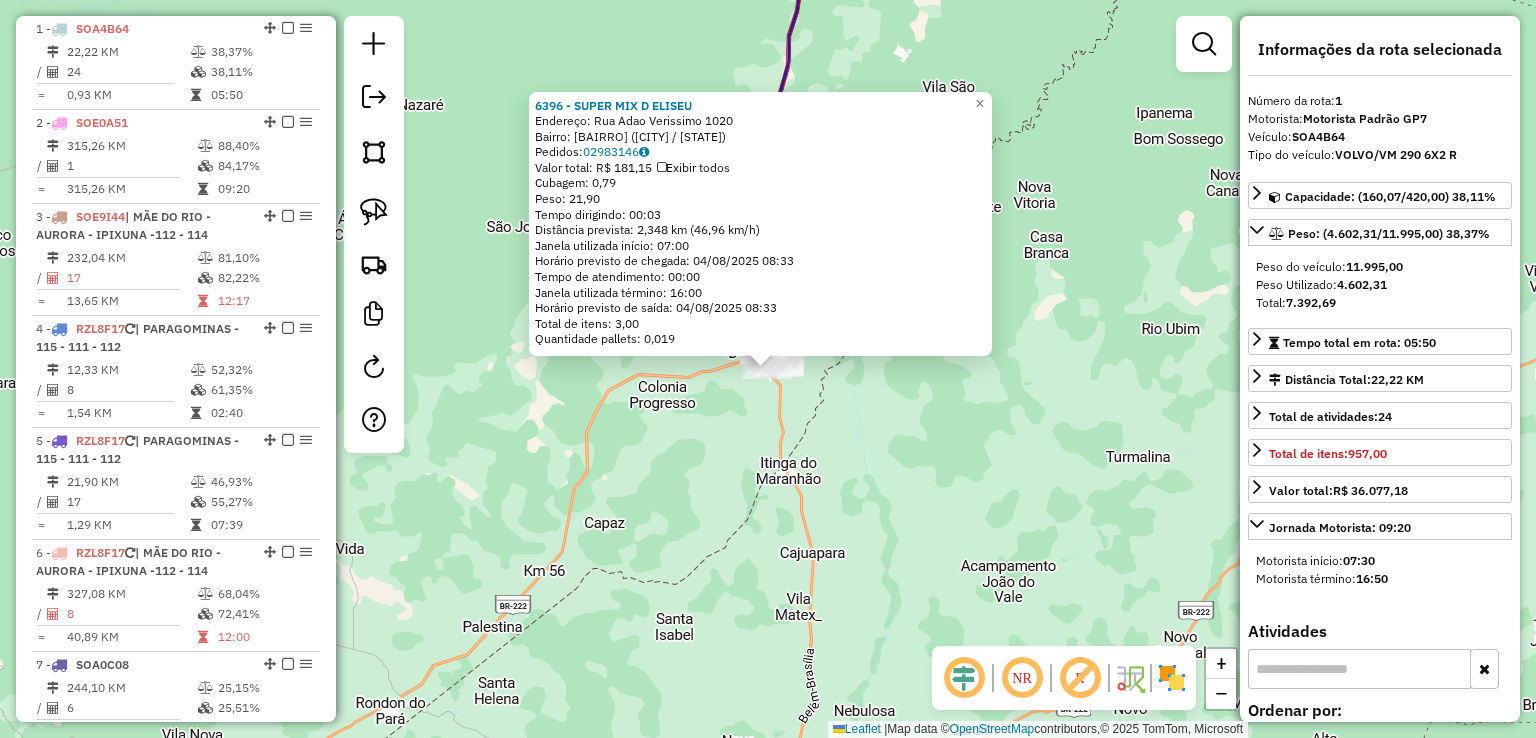 click on "Rota 1 - Placa SOA4B64  6396 - SUPER MIX D ELISEU 6396 - SUPER MIX D ELISEU  Endereço:  Rua Adao Verissimo 1020   Bairro: BARTOLOMEU (DOM ELISEU / PA)   Pedidos:  02983146   Valor total: R$ 181,15   Exibir todos   Cubagem: 0,79  Peso: 21,90  Tempo dirigindo: 00:03   Distância prevista: 2,348 km (46,96 km/h)   Janela utilizada início: 07:00   Horário previsto de chegada: 04/08/2025 08:33   Tempo de atendimento: 00:00   Janela utilizada término: 16:00   Horário previsto de saída: 04/08/2025 08:33   Total de itens: 3,00   Quantidade pallets: 0,019  × Janela de atendimento Grade de atendimento Capacidade Transportadoras Veículos Cliente Pedidos  Rotas Selecione os dias de semana para filtrar as janelas de atendimento  Seg   Ter   Qua   Qui   Sex   Sáb   Dom  Informe o período da janela de atendimento: De: Até:  Filtrar exatamente a janela do cliente  Considerar janela de atendimento padrão  Selecione os dias de semana para filtrar as grades de atendimento  Seg   Ter   Qua   Qui   Sex   Sáb   Dom  +" 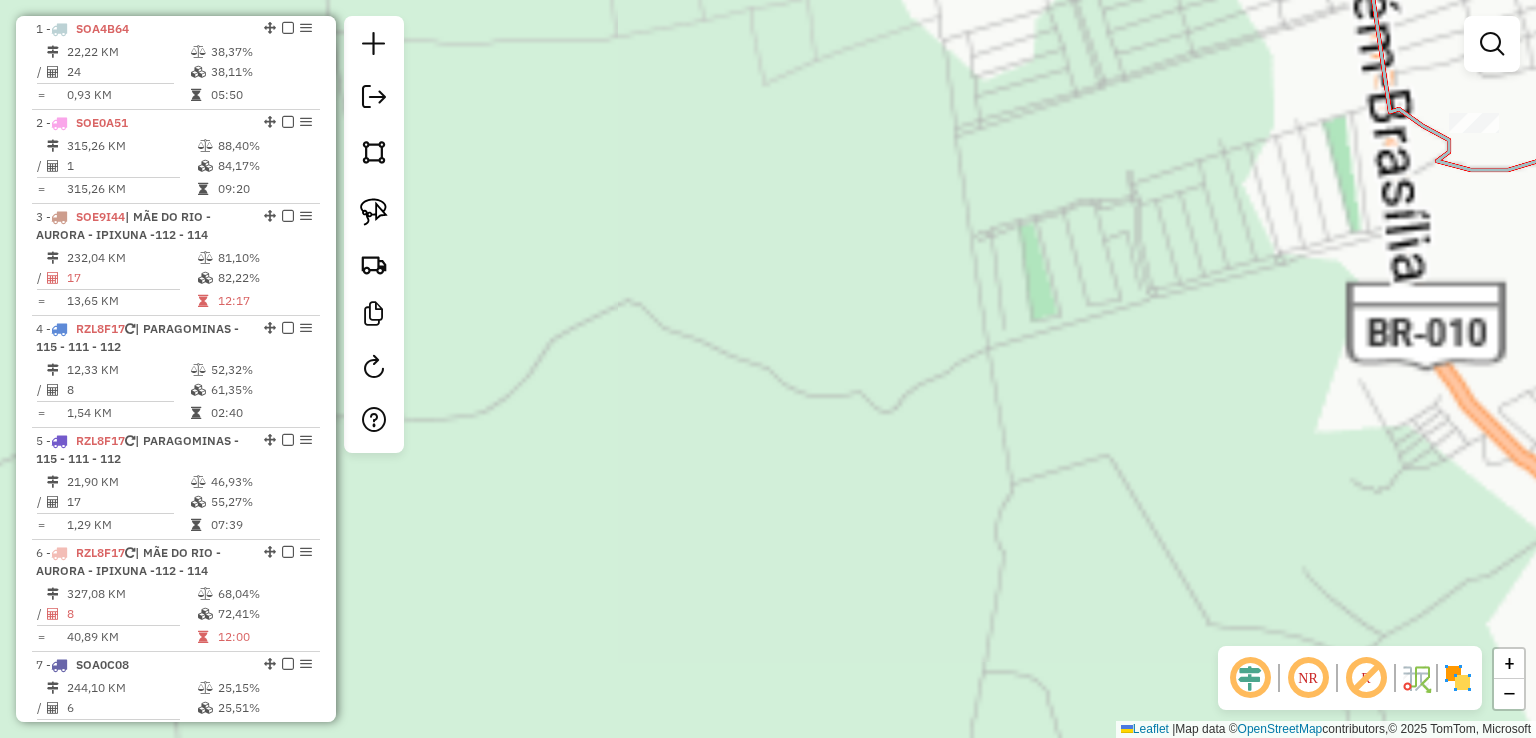 drag, startPoint x: 976, startPoint y: 173, endPoint x: 560, endPoint y: 776, distance: 732.5742 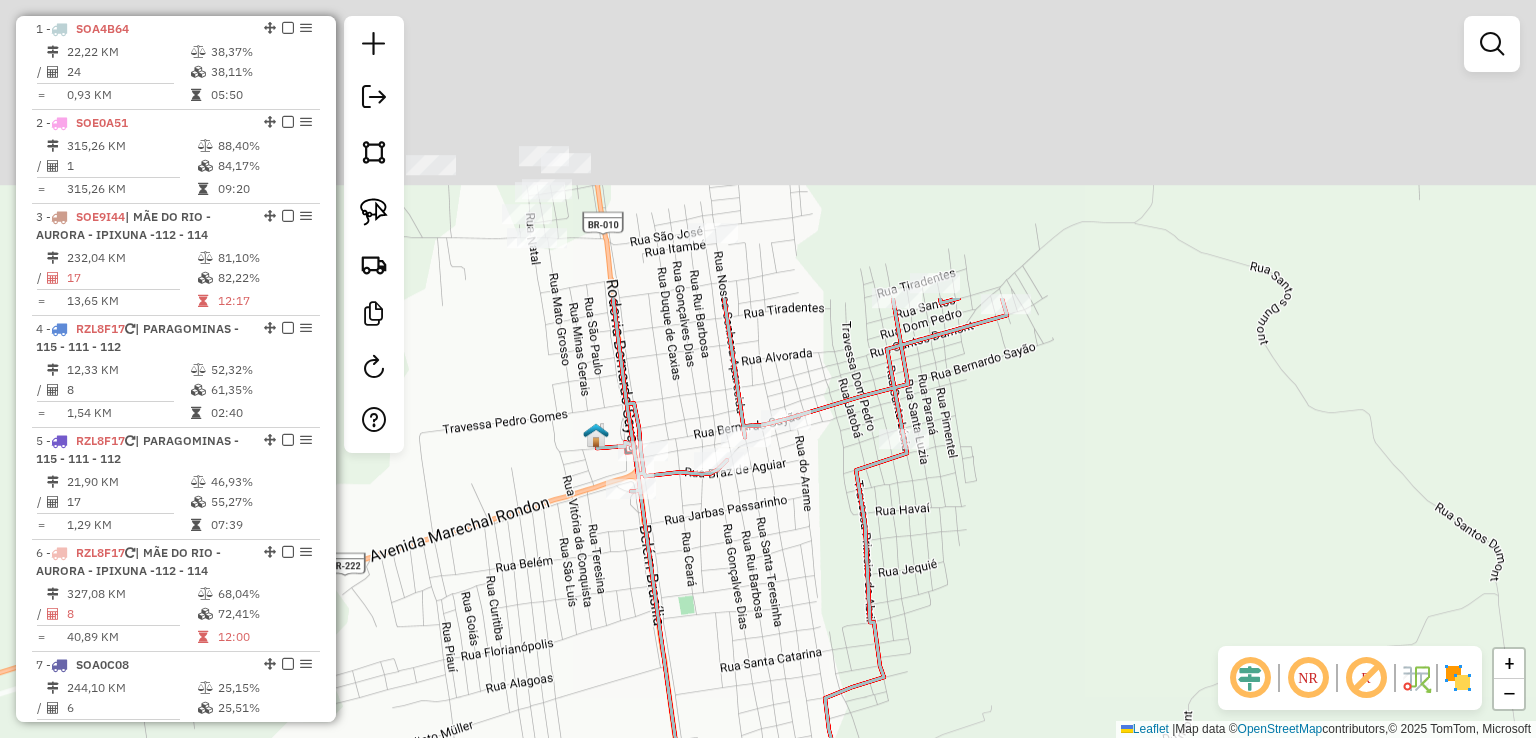 drag, startPoint x: 721, startPoint y: 585, endPoint x: 675, endPoint y: 709, distance: 132.25732 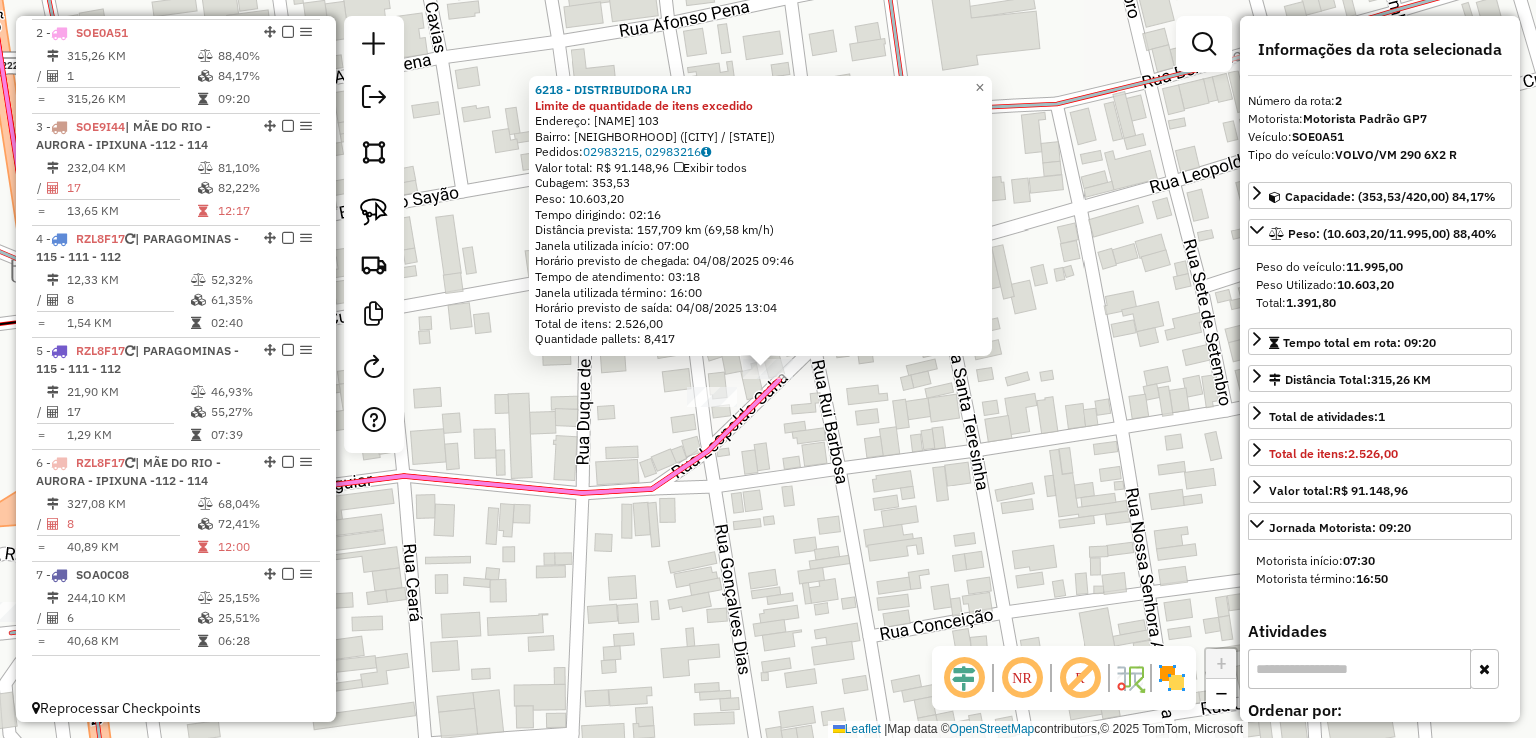 scroll, scrollTop: 868, scrollLeft: 0, axis: vertical 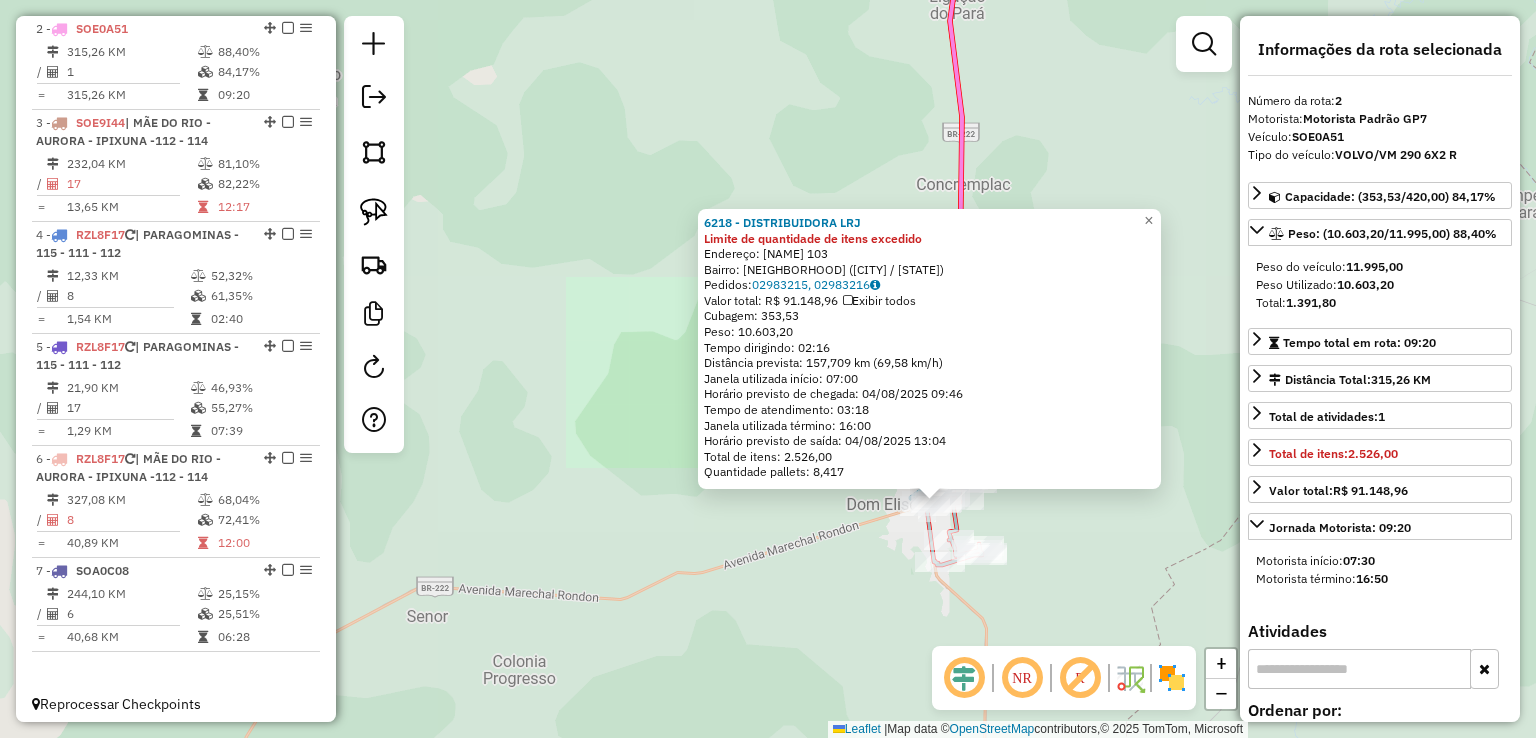 click on "6218 - DISTRIBUIDORA LRJ Limite de quantidade de itens excedido  Endereço:  Leopoldo Cunha 103   Bairro: CENTRO (DOM ELISEU / PA)   Pedidos:  02983215, 02983216   Valor total: R$ 91.148,96   Exibir todos   Cubagem: 353,53  Peso: 10.603,20  Tempo dirigindo: 02:16   Distância prevista: 157,709 km (69,58 km/h)   Janela utilizada início: 07:00   Horário previsto de chegada: 04/08/2025 09:46   Tempo de atendimento: 03:18   Janela utilizada término: 16:00   Horário previsto de saída: 04/08/2025 13:04   Total de itens: 2.526,00   Quantidade pallets: 8,417  × Janela de atendimento Grade de atendimento Capacidade Transportadoras Veículos Cliente Pedidos  Rotas Selecione os dias de semana para filtrar as janelas de atendimento  Seg   Ter   Qua   Qui   Sex   Sáb   Dom  Informe o período da janela de atendimento: De: Até:  Filtrar exatamente a janela do cliente  Considerar janela de atendimento padrão  Selecione os dias de semana para filtrar as grades de atendimento  Seg   Ter   Qua   Qui   Sex   Sáb  De:" 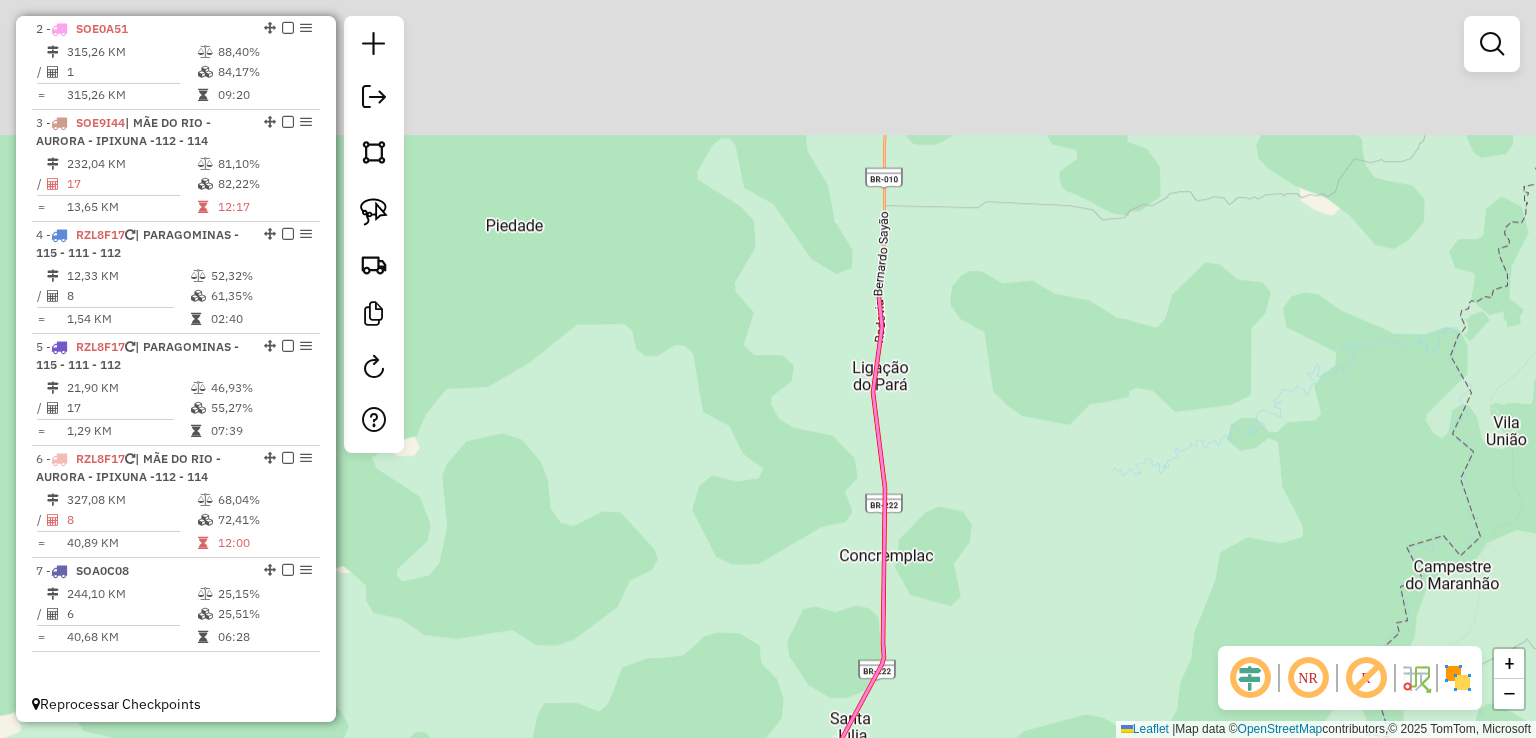 drag, startPoint x: 1030, startPoint y: 335, endPoint x: 900, endPoint y: 776, distance: 459.7619 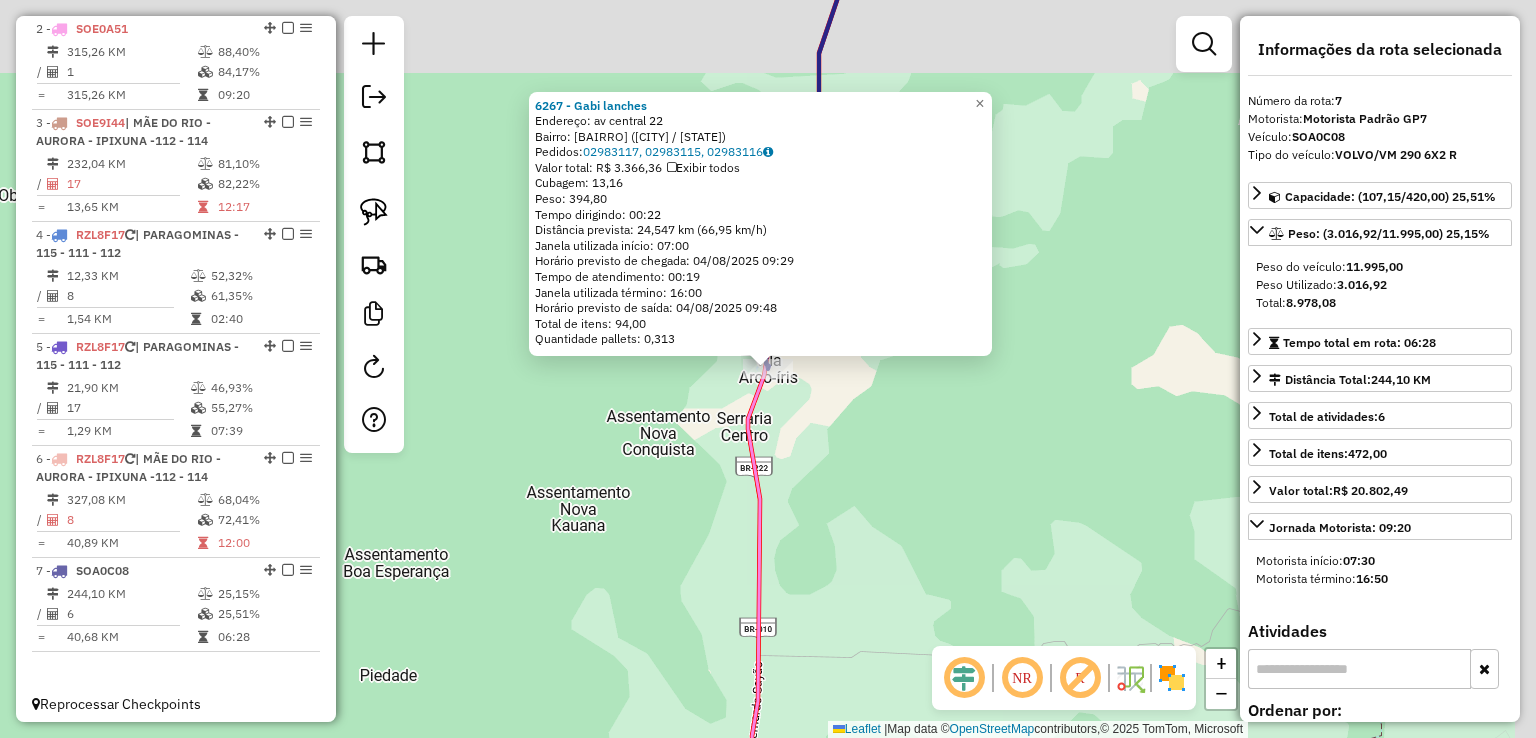 scroll, scrollTop: 876, scrollLeft: 0, axis: vertical 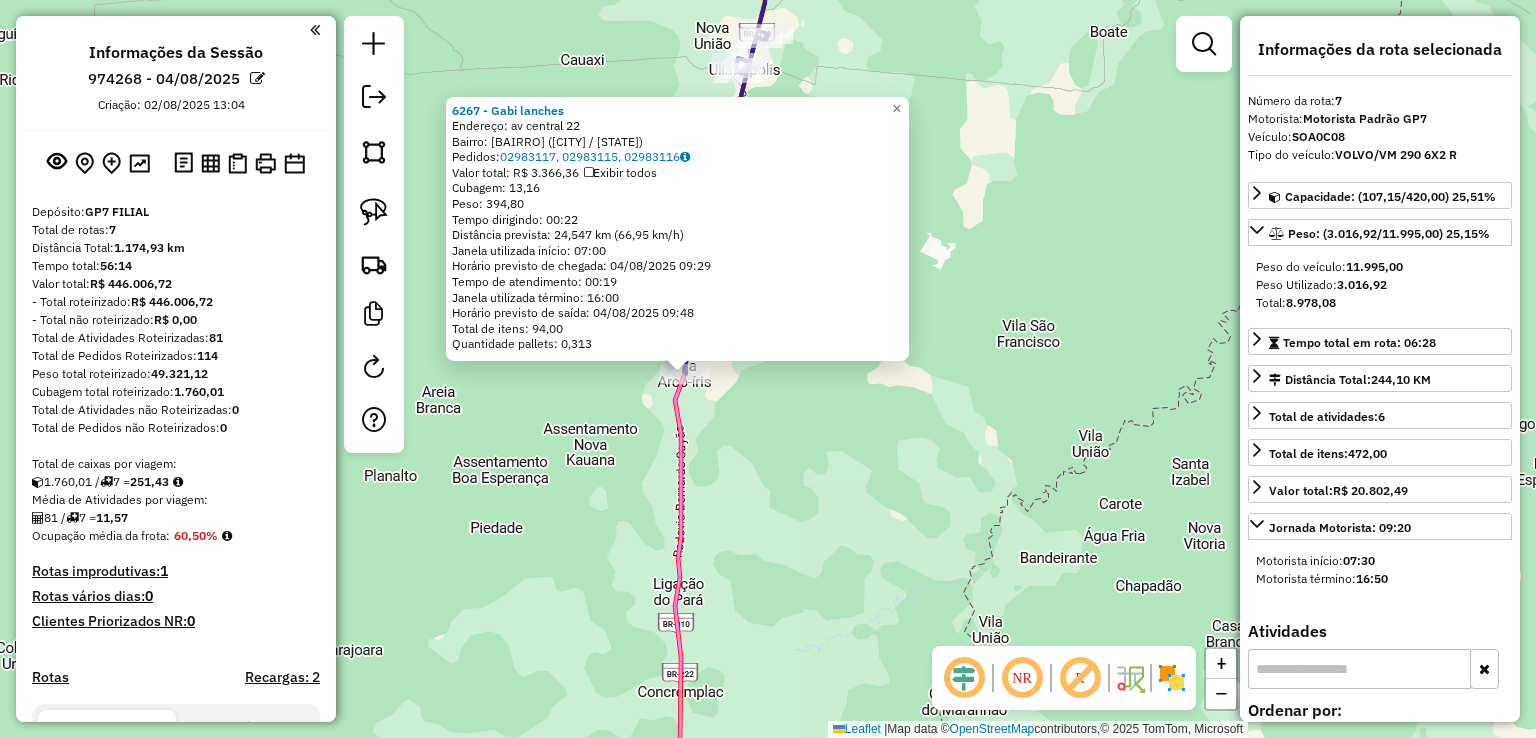click on "6267 - Gabi lanches  Endereço:  av central 22   Bairro: VILA ARCO IRIS (ULIANOPOLIS / PA)   Pedidos:  02983117, 02983115, 02983116   Valor total: R$ 3.366,36   Exibir todos   Cubagem: 13,16  Peso: 394,80  Tempo dirigindo: 00:22   Distância prevista: 24,547 km (66,95 km/h)   Janela utilizada início: 07:00   Horário previsto de chegada: 04/08/2025 09:29   Tempo de atendimento: 00:19   Janela utilizada término: 16:00   Horário previsto de saída: 04/08/2025 09:48   Total de itens: 94,00   Quantidade pallets: 0,313  × Janela de atendimento Grade de atendimento Capacidade Transportadoras Veículos Cliente Pedidos  Rotas Selecione os dias de semana para filtrar as janelas de atendimento  Seg   Ter   Qua   Qui   Sex   Sáb   Dom  Informe o período da janela de atendimento: De: Até:  Filtrar exatamente a janela do cliente  Considerar janela de atendimento padrão  Selecione os dias de semana para filtrar as grades de atendimento  Seg   Ter   Qua   Qui   Sex   Sáb   Dom   Peso mínimo:   Peso máximo:   De:" 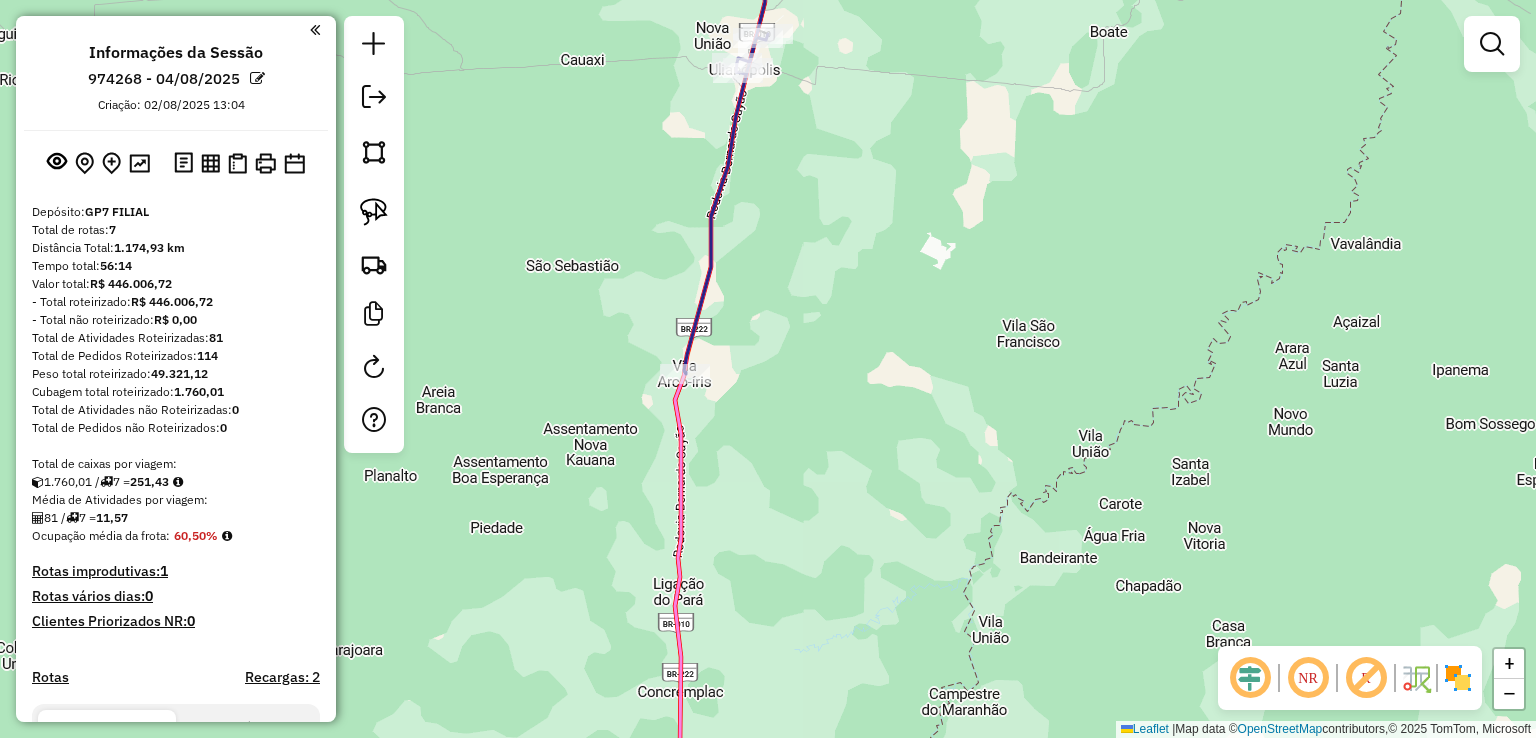 drag, startPoint x: 916, startPoint y: 431, endPoint x: 910, endPoint y: 714, distance: 283.0636 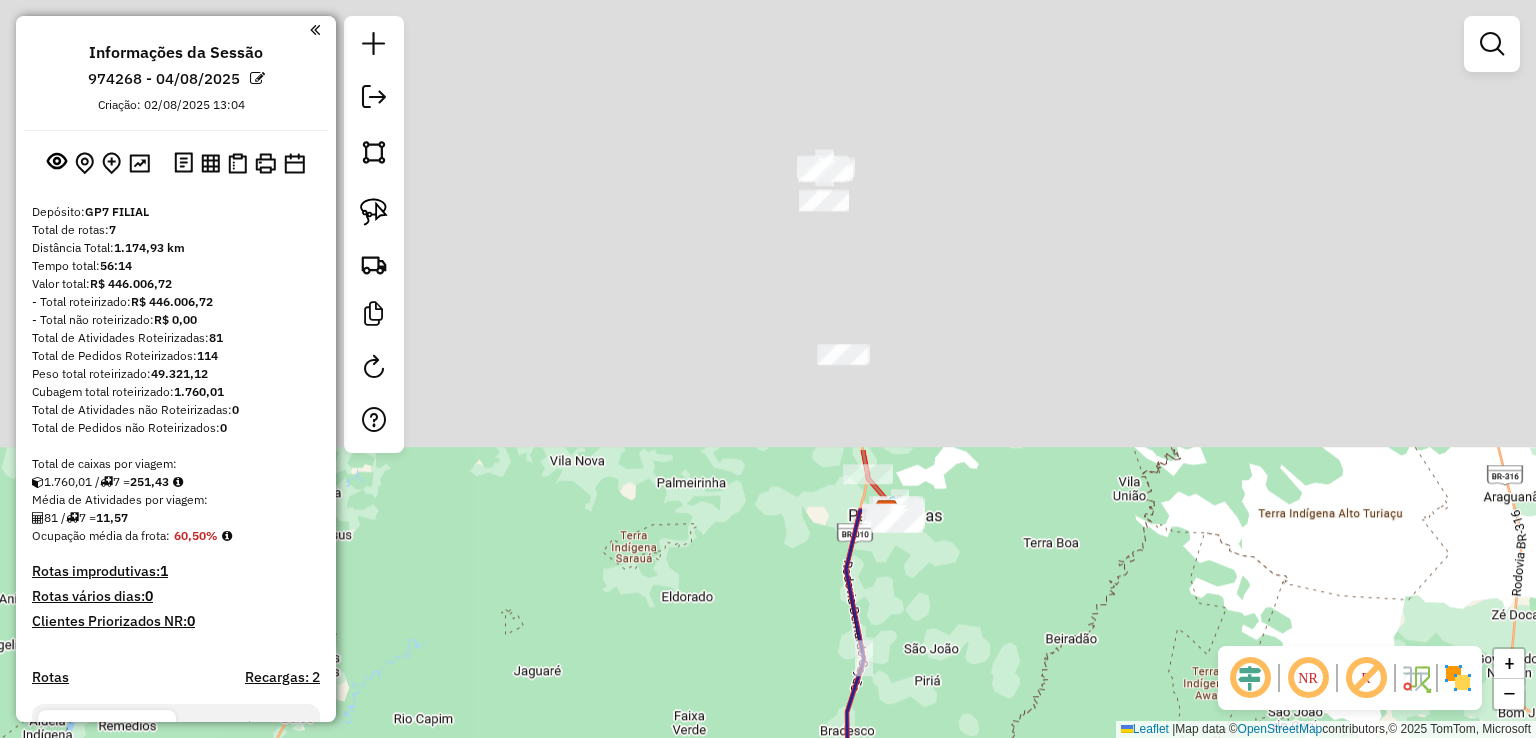 drag, startPoint x: 919, startPoint y: 113, endPoint x: 911, endPoint y: 638, distance: 525.061 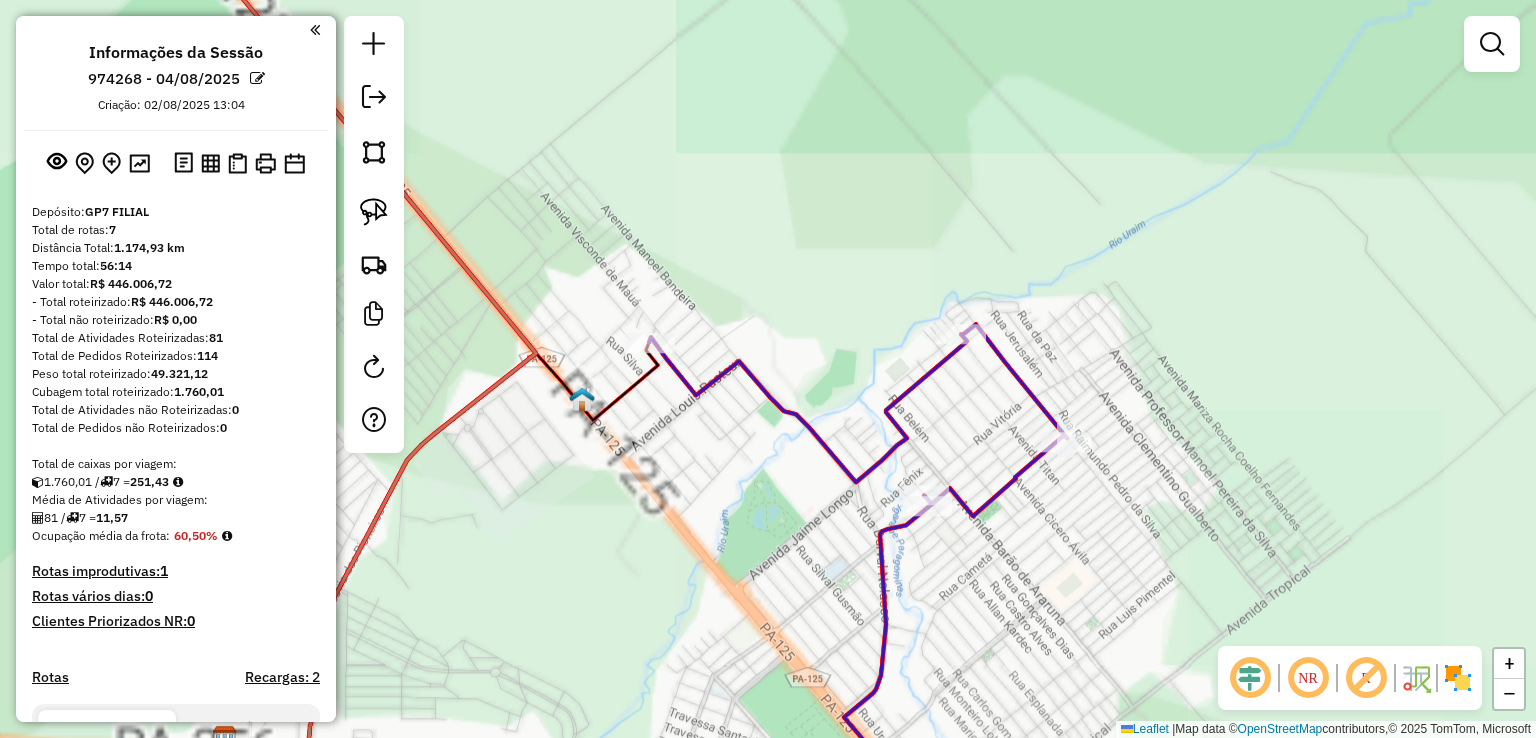 drag, startPoint x: 968, startPoint y: 608, endPoint x: 964, endPoint y: 247, distance: 361.02216 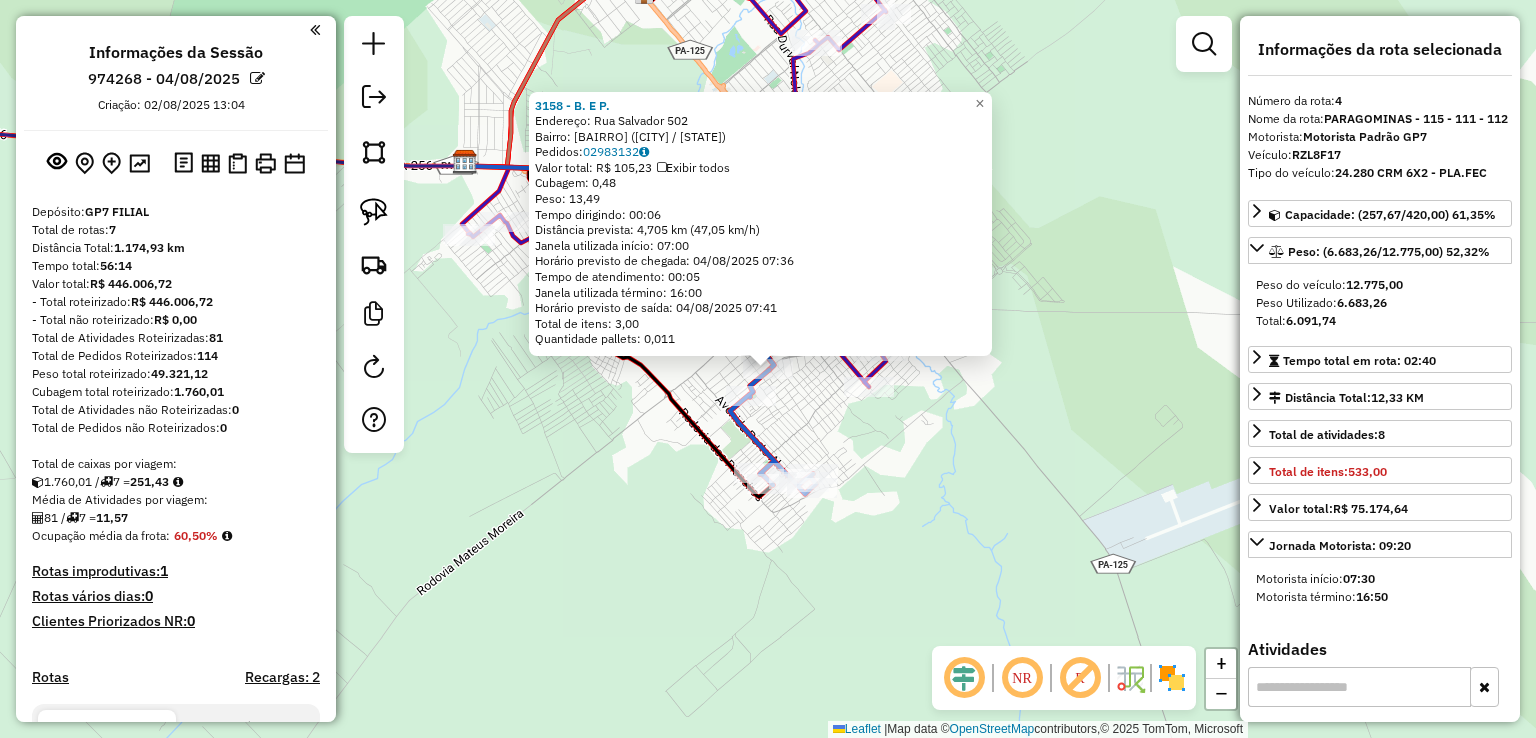scroll, scrollTop: 876, scrollLeft: 0, axis: vertical 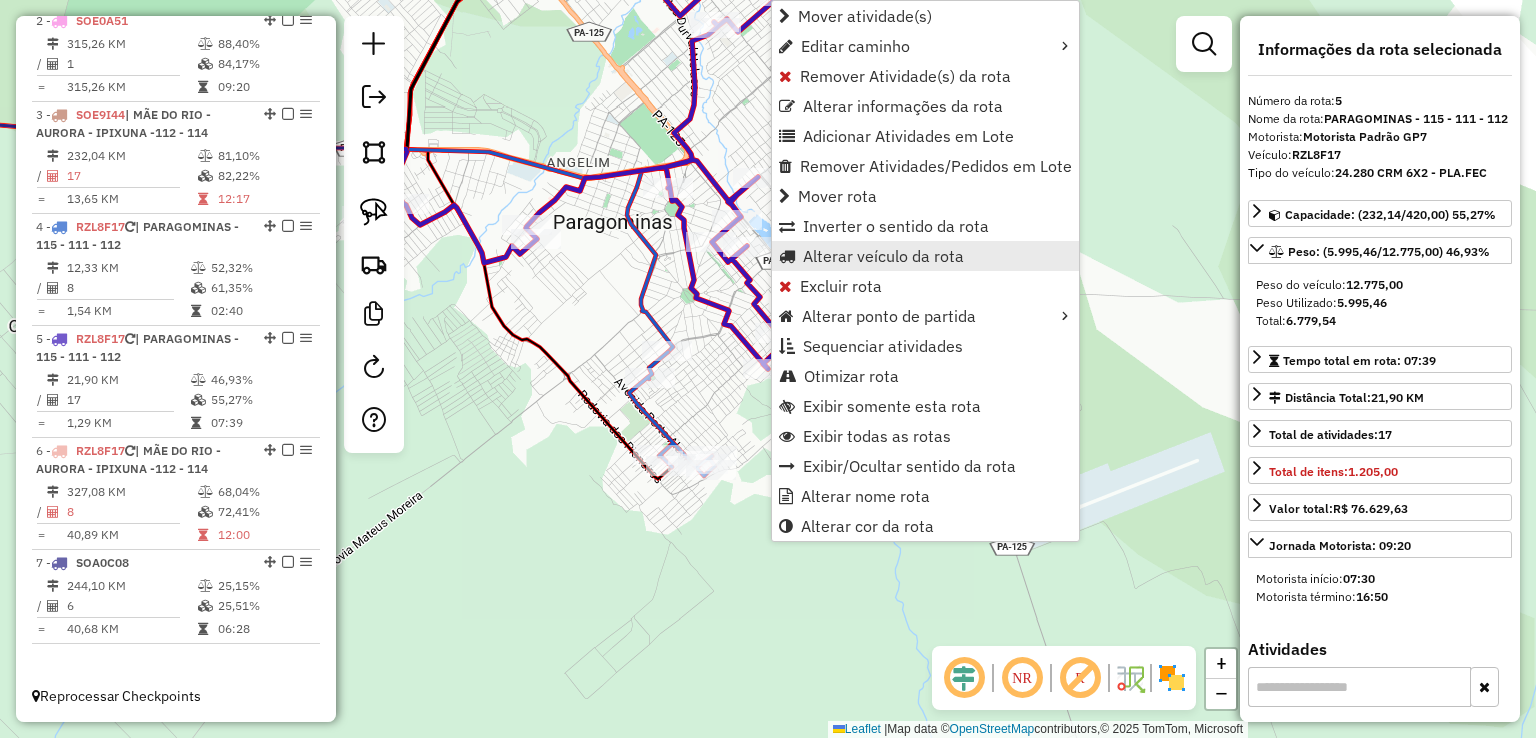 click on "Alterar veículo da rota" at bounding box center [883, 256] 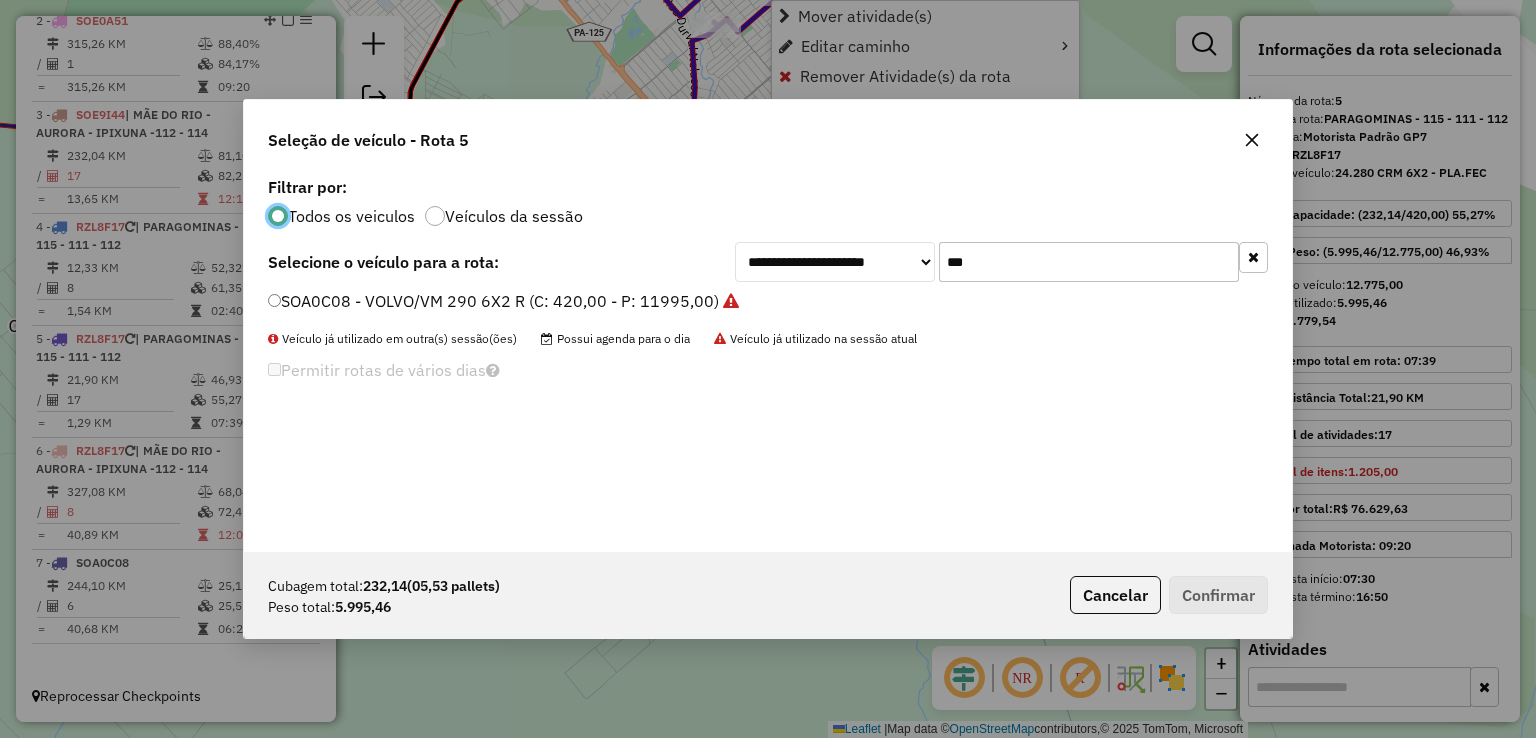 scroll, scrollTop: 10, scrollLeft: 6, axis: both 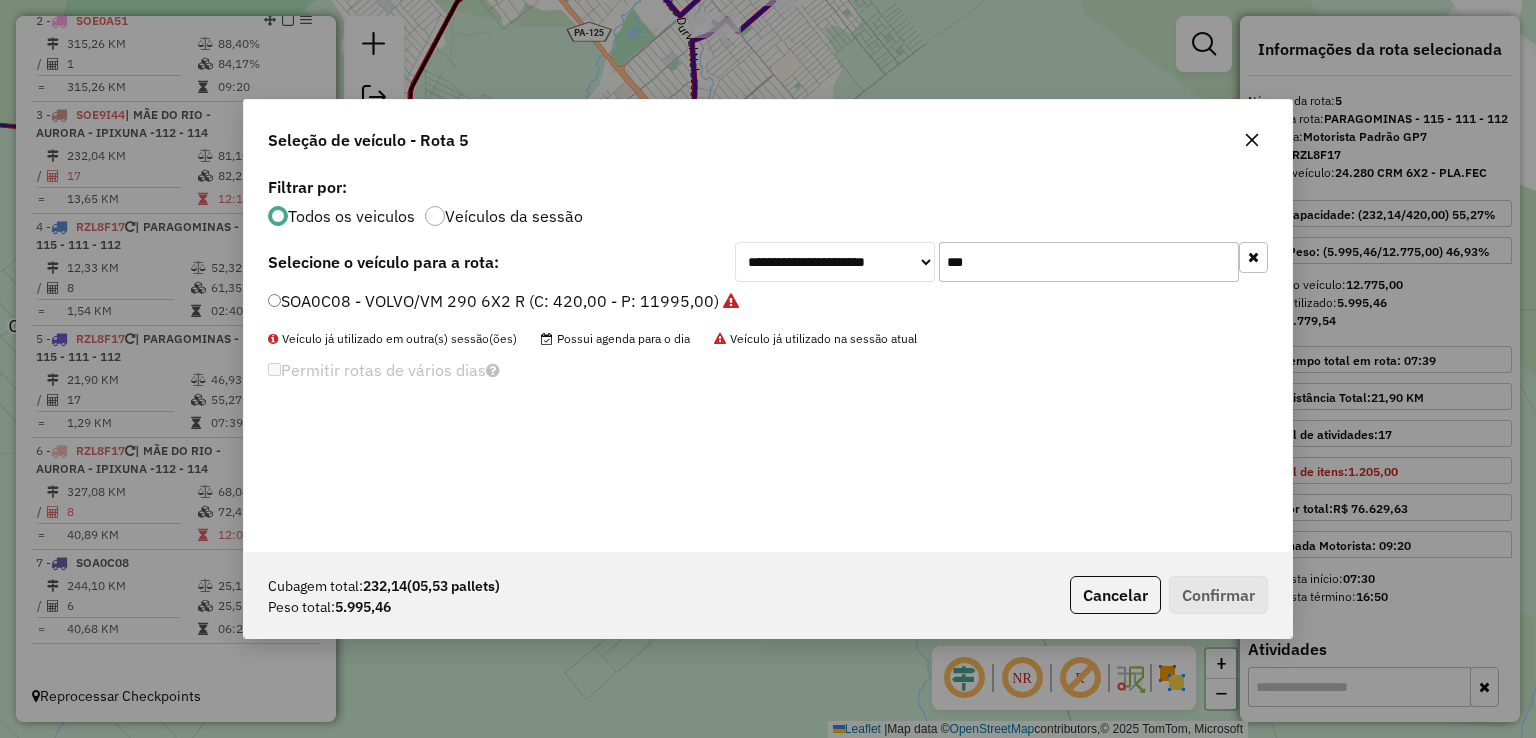 drag, startPoint x: 930, startPoint y: 257, endPoint x: 900, endPoint y: 250, distance: 30.805843 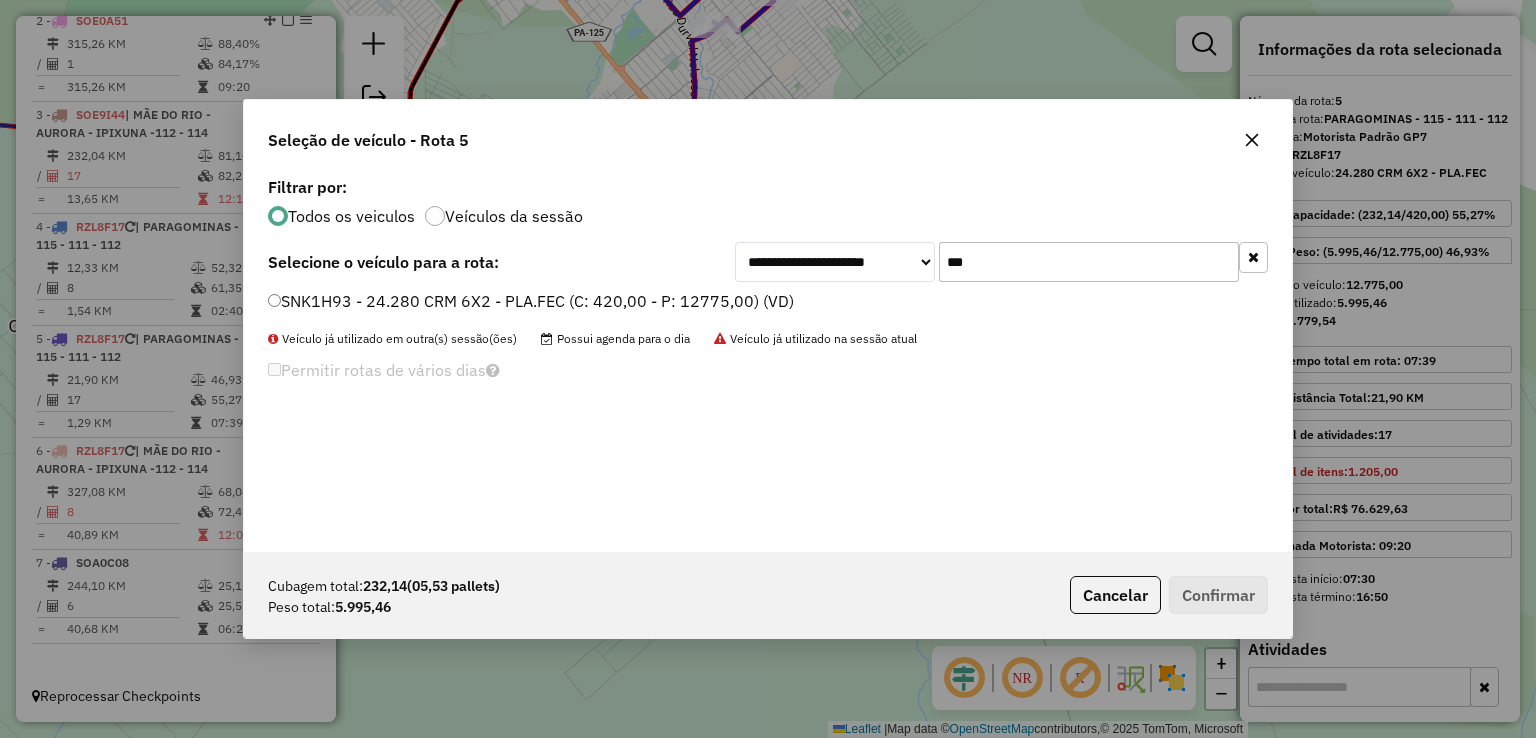 type on "***" 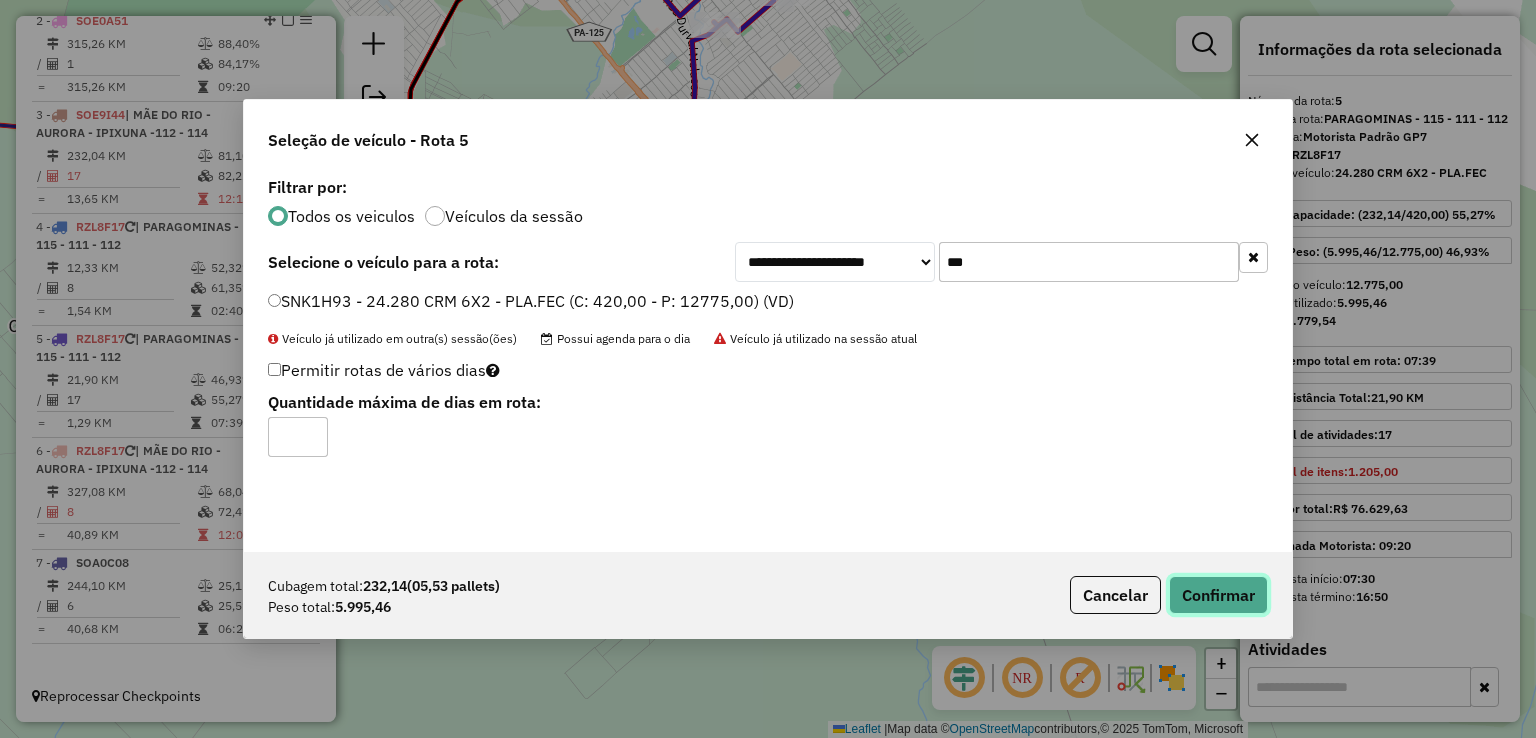 click on "Confirmar" 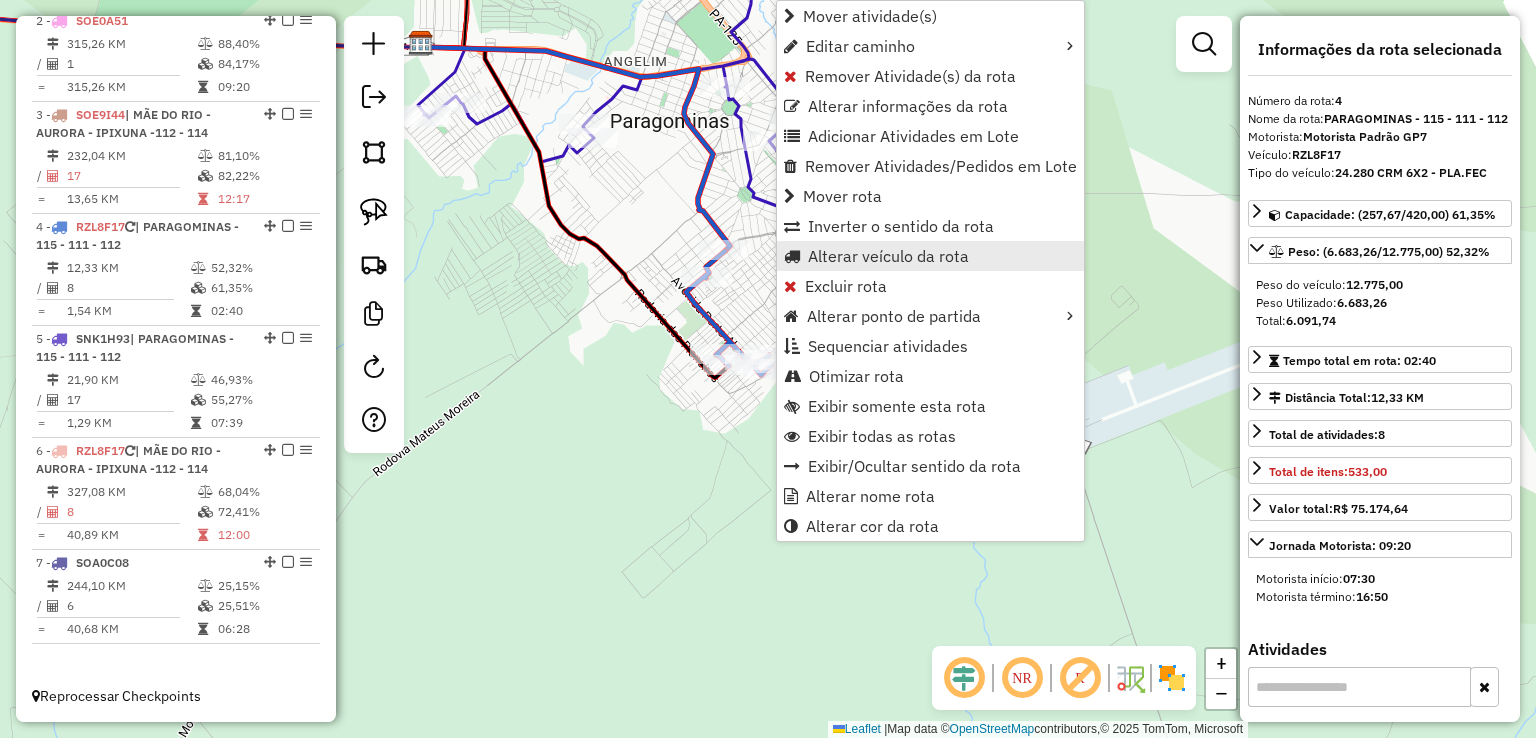 click on "Alterar veículo da rota" at bounding box center (888, 256) 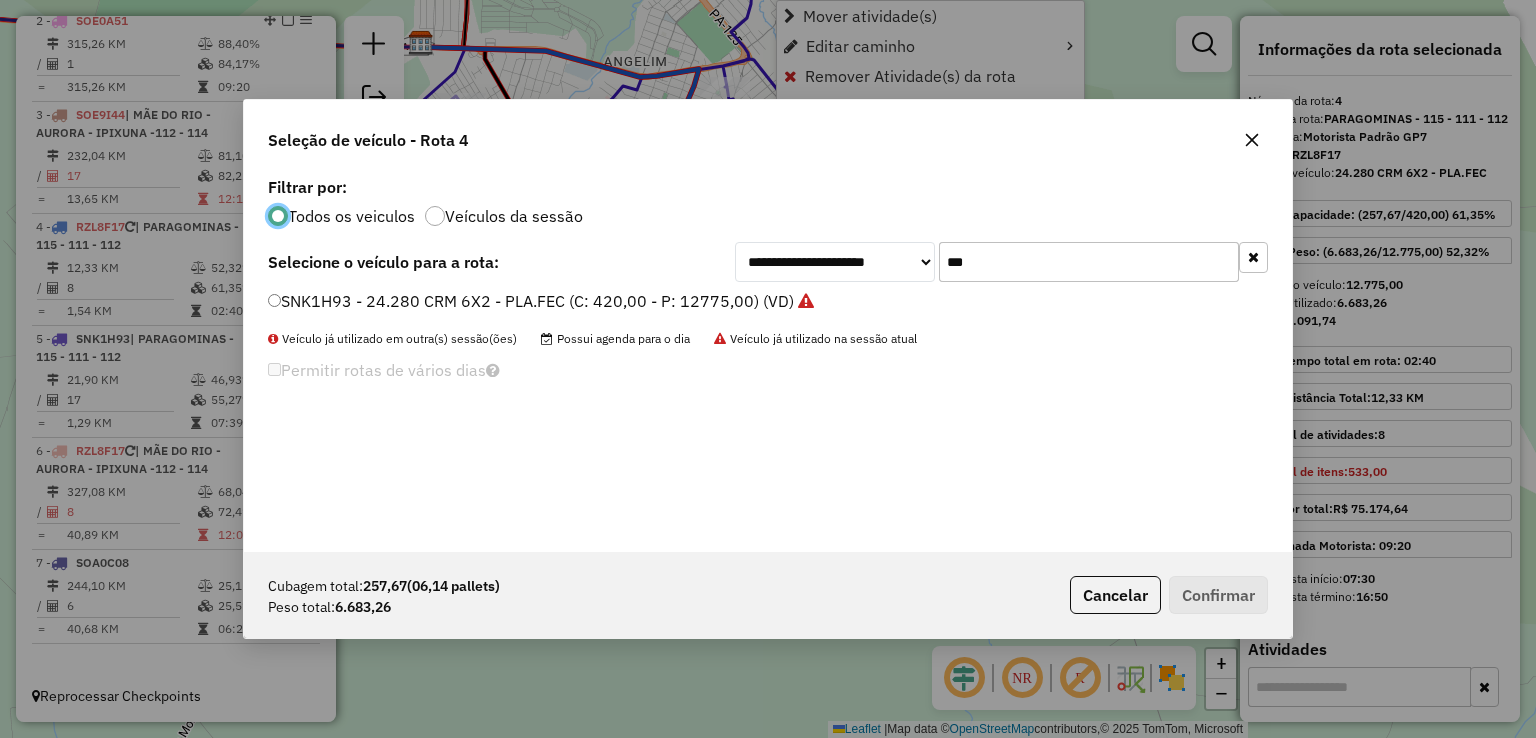 scroll, scrollTop: 10, scrollLeft: 6, axis: both 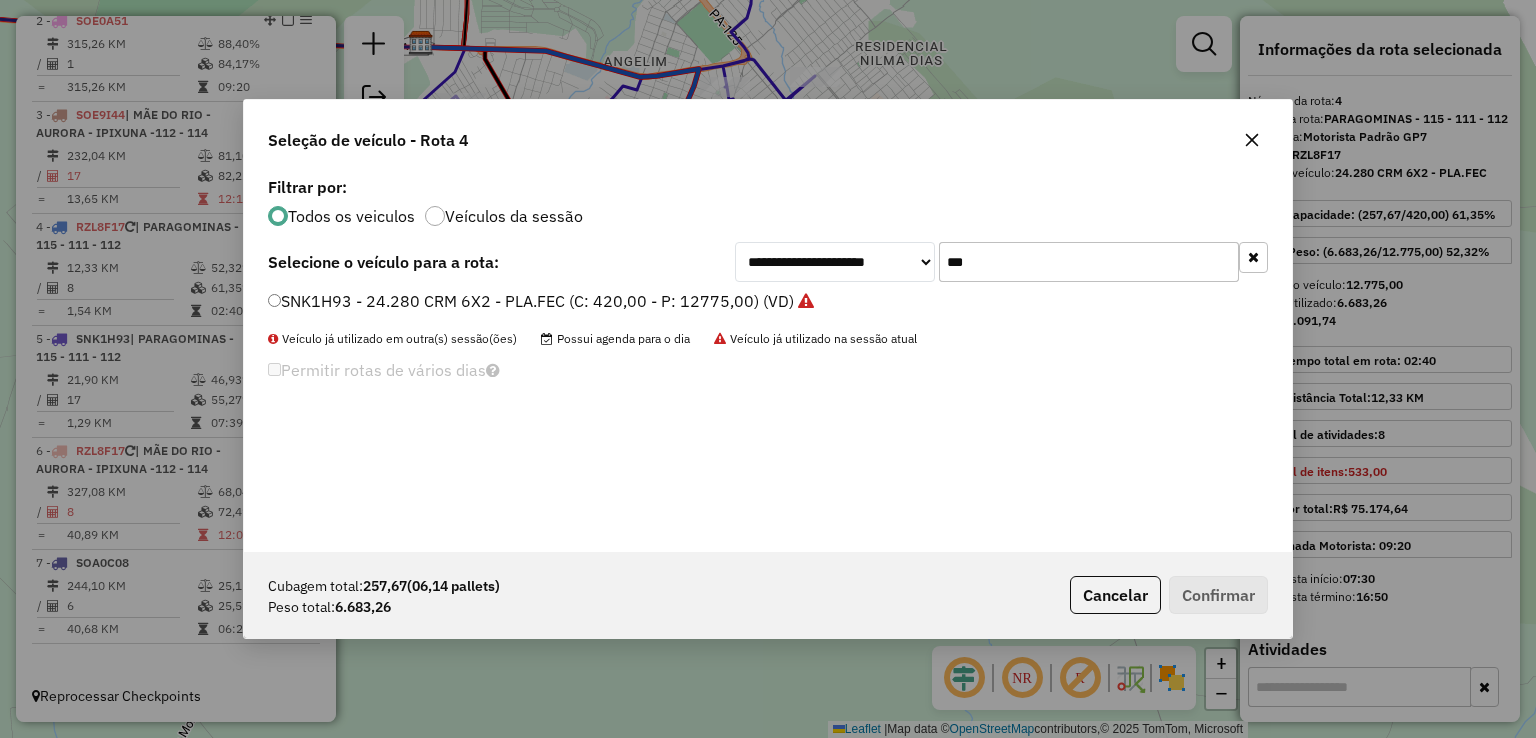 drag, startPoint x: 954, startPoint y: 257, endPoint x: 698, endPoint y: 256, distance: 256.00195 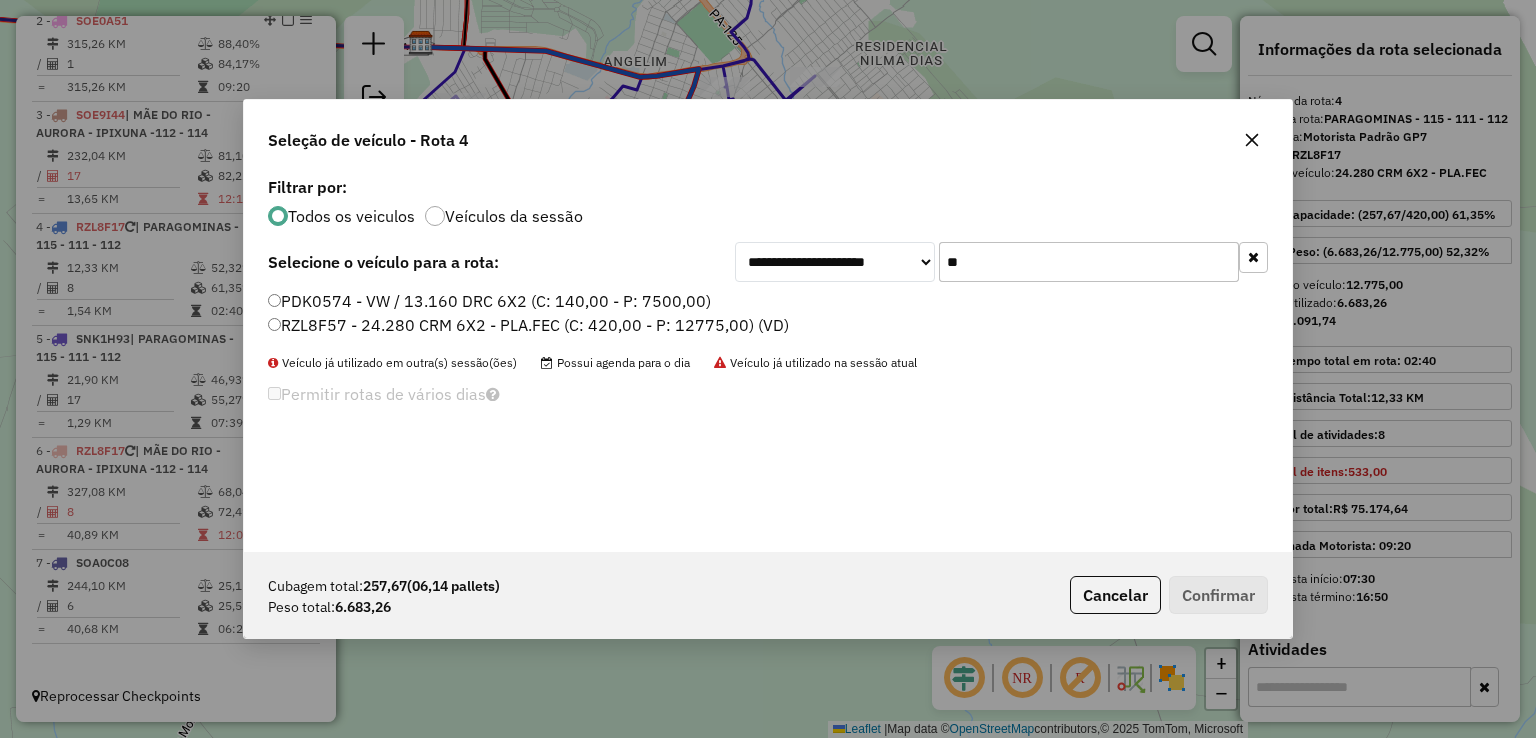 type on "**" 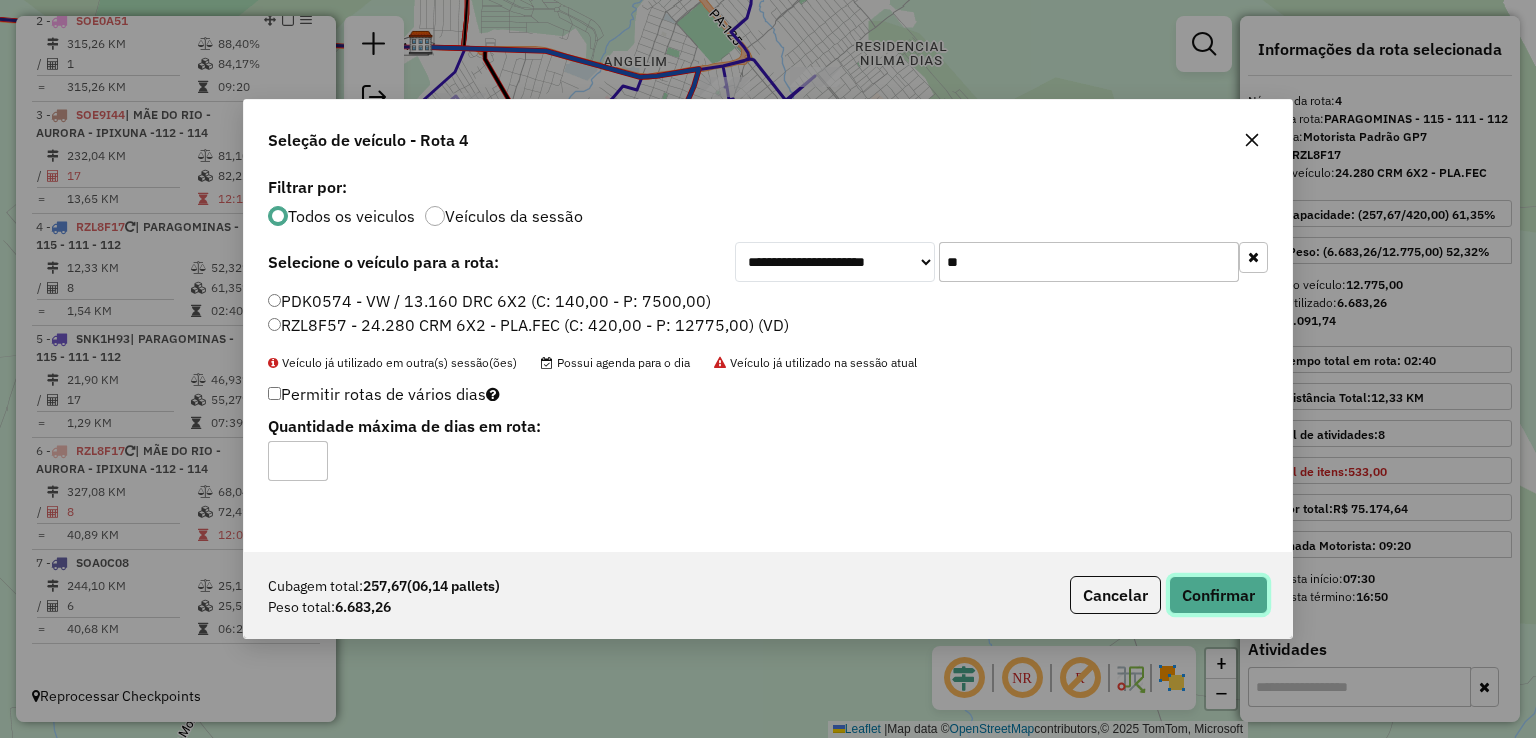click on "Confirmar" 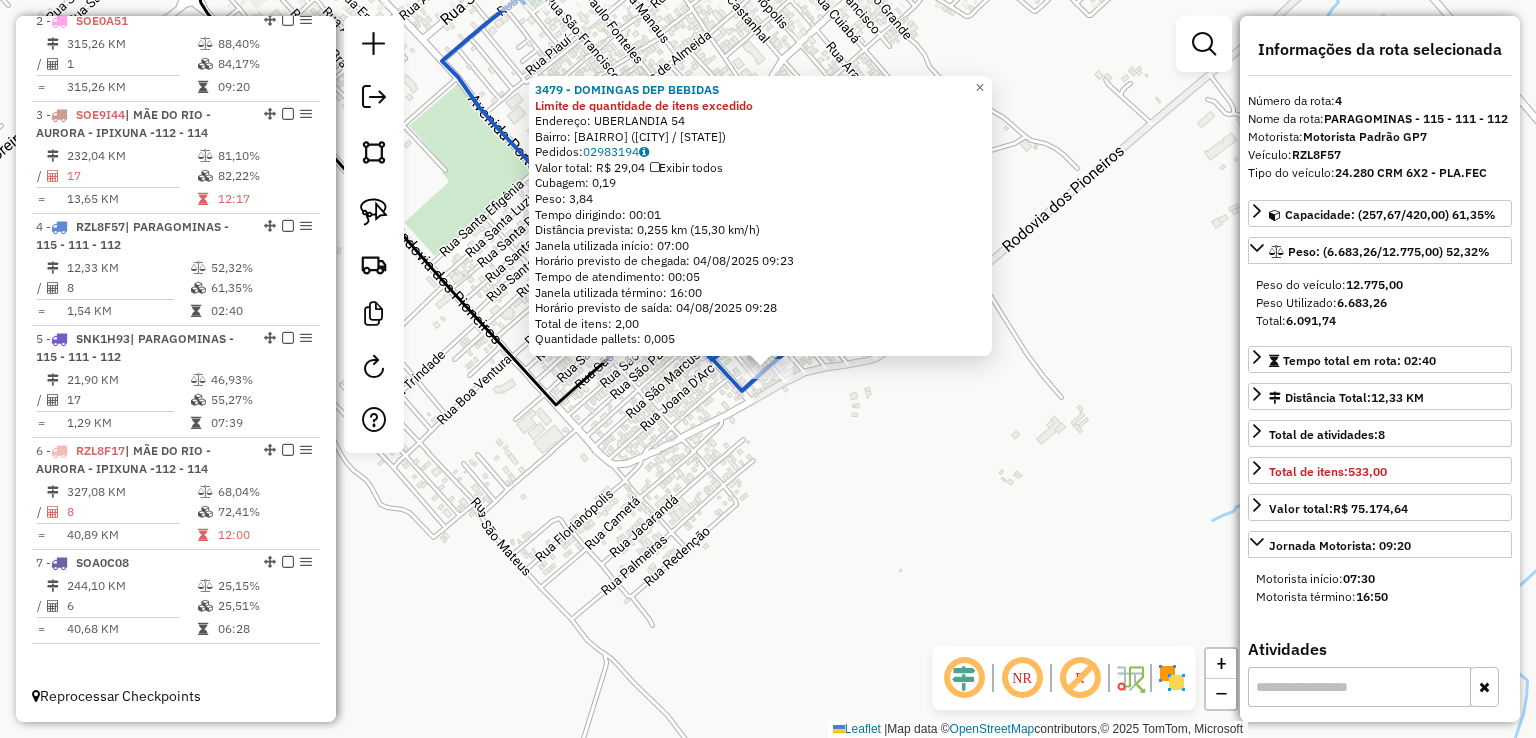 click on "3479 - DOMINGAS DEP BEBIDAS Limite de quantidade de itens excedido  Endereço:  UBERLANDIA 54   Bairro: CENTRO (PARAGOMINAS / PA)   Pedidos:  02983194   Valor total: R$ 29,04   Exibir todos   Cubagem: 0,19  Peso: 3,84  Tempo dirigindo: 00:01   Distância prevista: 0,255 km (15,30 km/h)   Janela utilizada início: 07:00   Horário previsto de chegada: 04/08/2025 09:23   Tempo de atendimento: 00:05   Janela utilizada término: 16:00   Horário previsto de saída: 04/08/2025 09:28   Total de itens: 2,00   Quantidade pallets: 0,005  × Janela de atendimento Grade de atendimento Capacidade Transportadoras Veículos Cliente Pedidos  Rotas Selecione os dias de semana para filtrar as janelas de atendimento  Seg   Ter   Qua   Qui   Sex   Sáb   Dom  Informe o período da janela de atendimento: De: Até:  Filtrar exatamente a janela do cliente  Considerar janela de atendimento padrão  Selecione os dias de semana para filtrar as grades de atendimento  Seg   Ter   Qua   Qui   Sex   Sáb   Dom   Peso mínimo:   De:  De:" 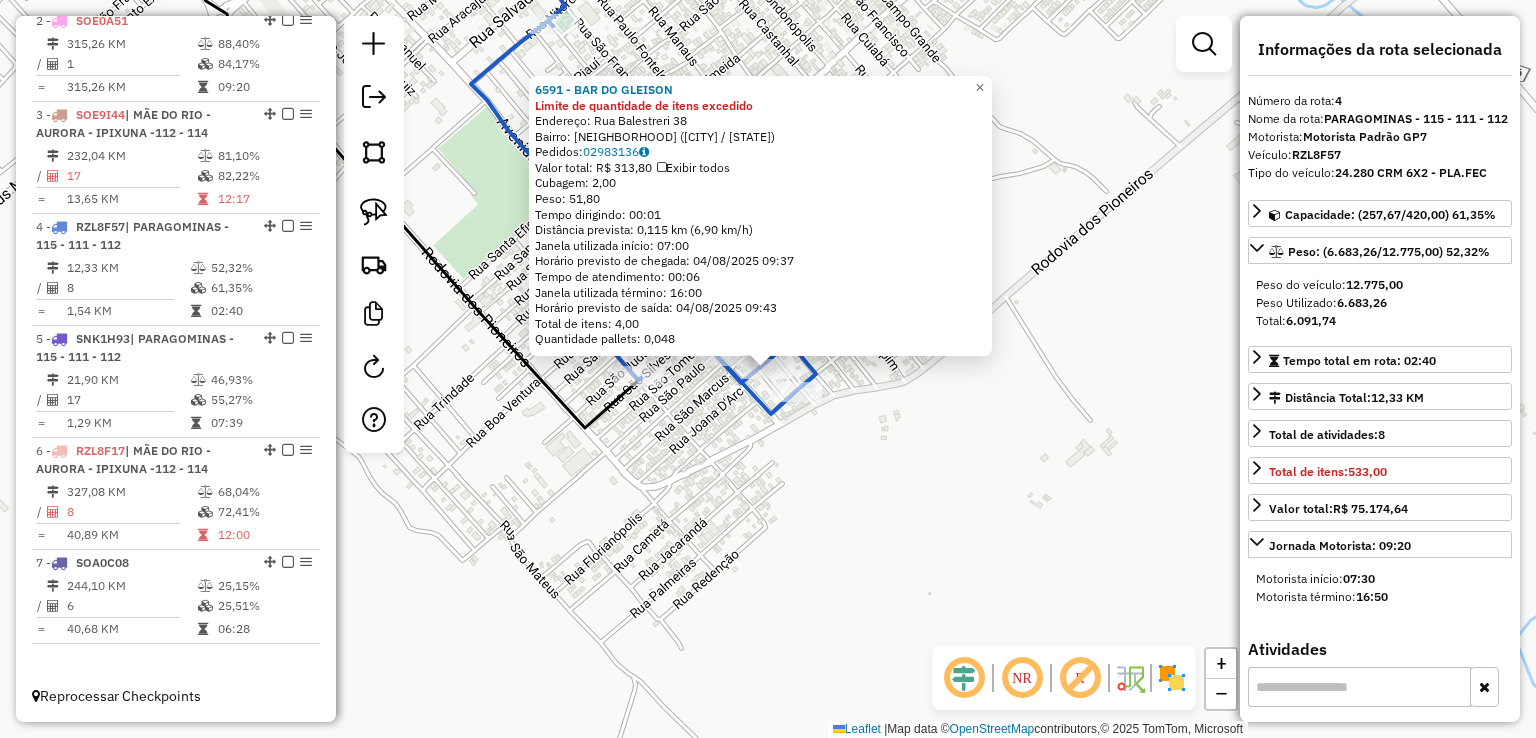 click on "6591 - BAR DO GLEISON Limite de quantidade de itens excedido  Endereço:  Rua Balestreri 38   Bairro: CELIO MIRANDA (PARAGOMINAS / PA)   Pedidos:  02983136   Valor total: R$ 313,80   Exibir todos   Cubagem: 2,00  Peso: 51,80  Tempo dirigindo: 00:01   Distância prevista: 0,115 km (6,90 km/h)   Janela utilizada início: 07:00   Horário previsto de chegada: 04/08/2025 09:37   Tempo de atendimento: 00:06   Janela utilizada término: 16:00   Horário previsto de saída: 04/08/2025 09:43   Total de itens: 4,00   Quantidade pallets: 0,048" 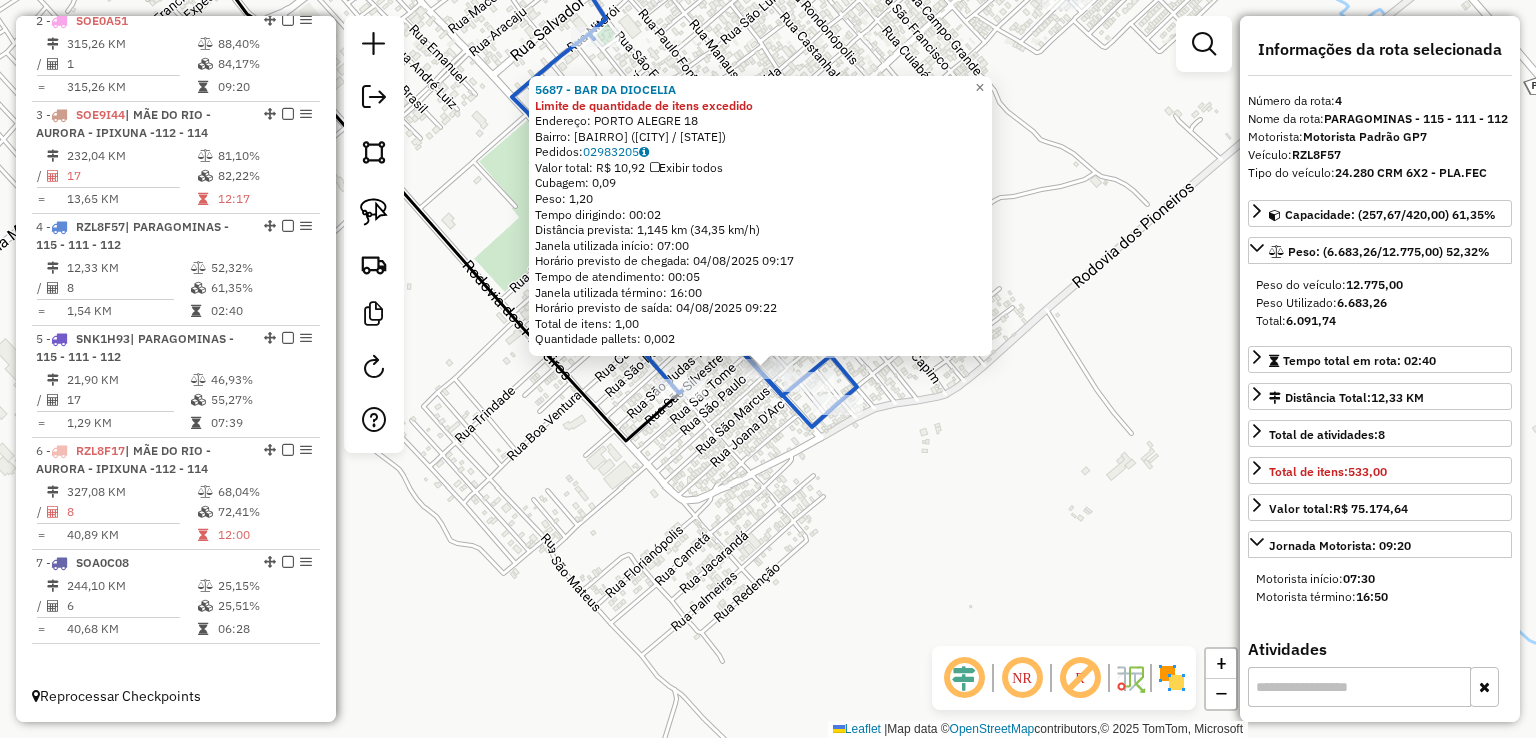 click on "5687 - BAR DA DIOCELIA Limite de quantidade de itens excedido  Endereço:  PORTO ALEGRE 18   Bairro: LAERCIO CABELINE (PARAGOMINAS / PA)   Pedidos:  02983205   Valor total: R$ 10,92   Exibir todos   Cubagem: 0,09  Peso: 1,20  Tempo dirigindo: 00:02   Distância prevista: 1,145 km (34,35 km/h)   Janela utilizada início: 07:00   Horário previsto de chegada: 04/08/2025 09:17   Tempo de atendimento: 00:05   Janela utilizada término: 16:00   Horário previsto de saída: 04/08/2025 09:22   Total de itens: 1,00   Quantidade pallets: 0,002  × Janela de atendimento Grade de atendimento Capacidade Transportadoras Veículos Cliente Pedidos  Rotas Selecione os dias de semana para filtrar as janelas de atendimento  Seg   Ter   Qua   Qui   Sex   Sáb   Dom  Informe o período da janela de atendimento: De: Até:  Filtrar exatamente a janela do cliente  Considerar janela de atendimento padrão  Selecione os dias de semana para filtrar as grades de atendimento  Seg   Ter   Qua   Qui   Sex   Sáb   Dom   Peso mínimo:  De:" 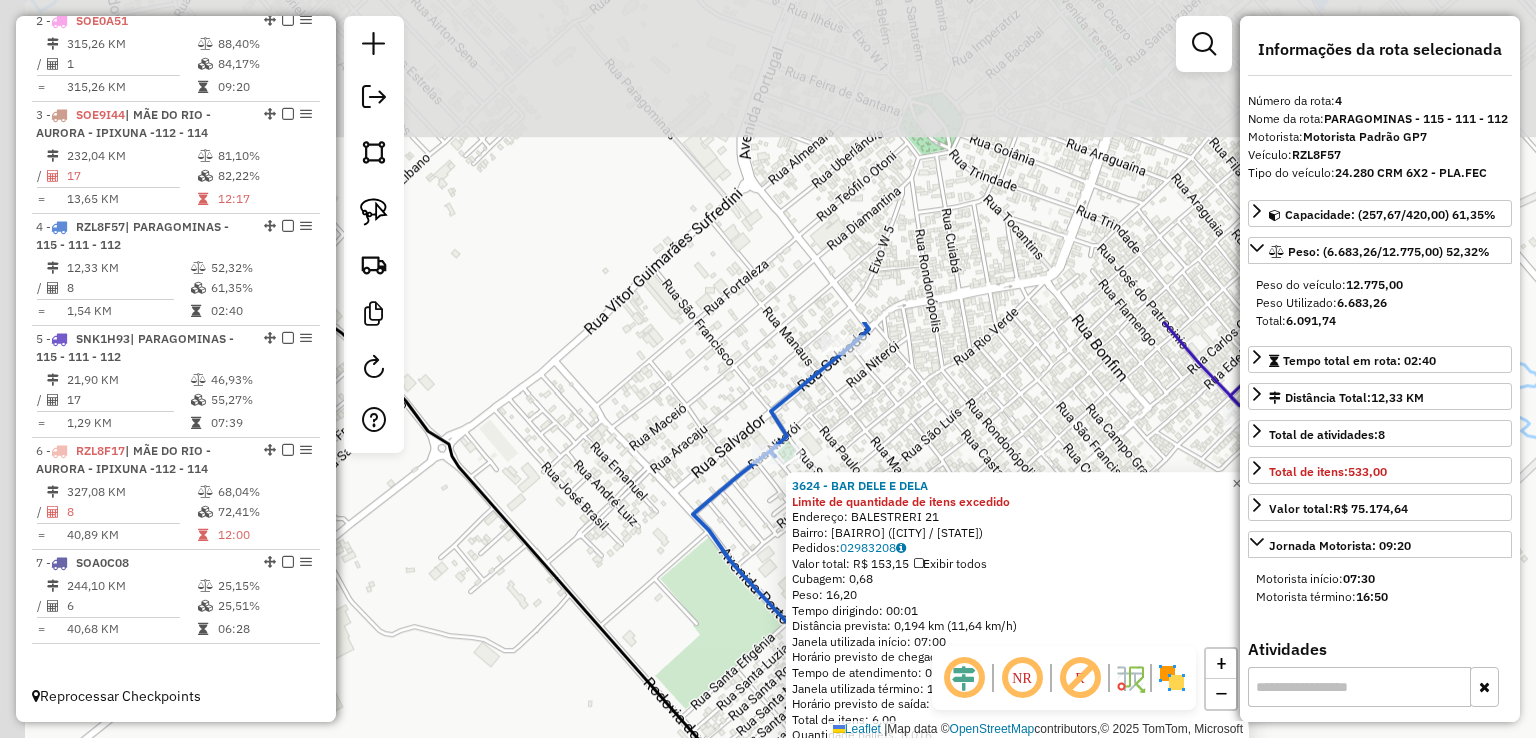 drag, startPoint x: 460, startPoint y: 271, endPoint x: 716, endPoint y: 663, distance: 468.188 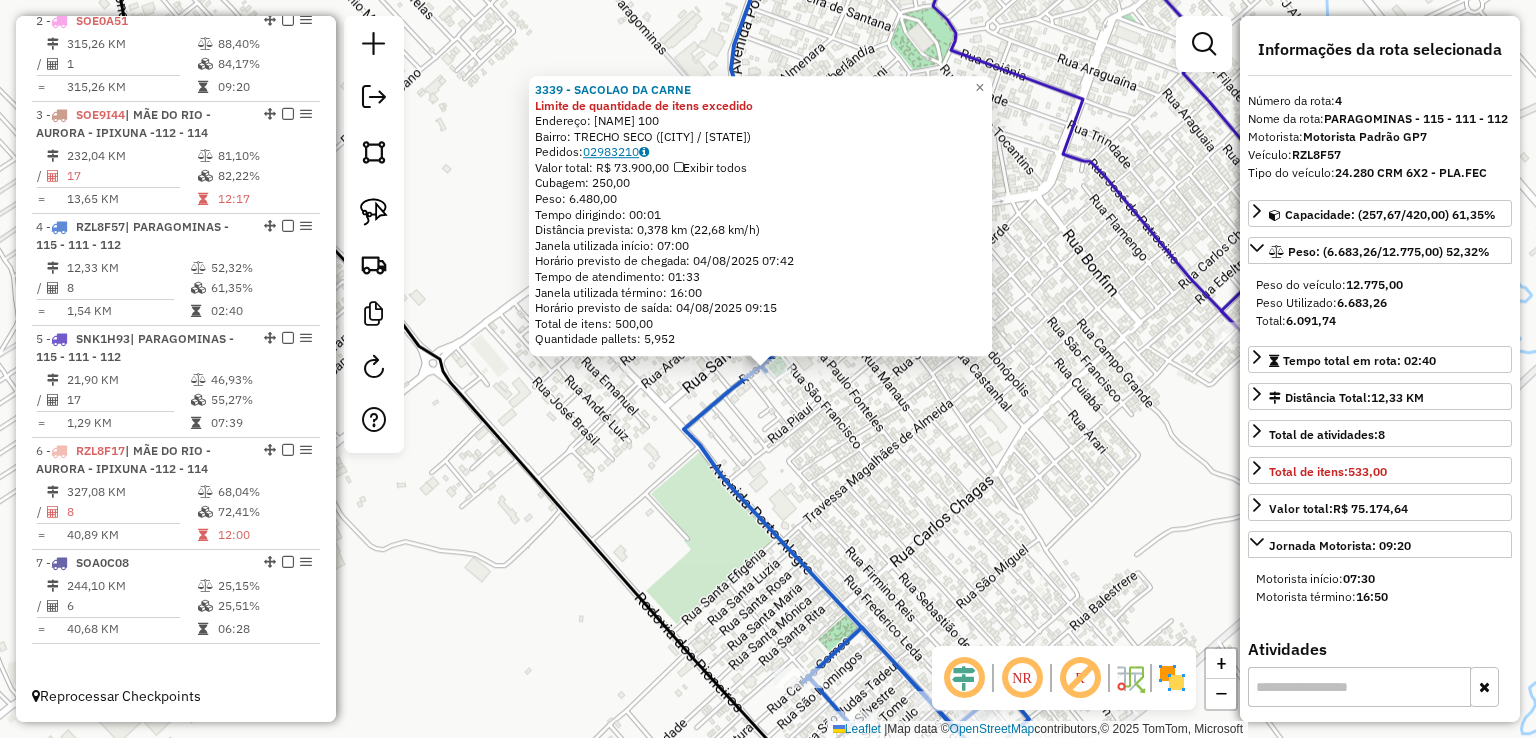 click on "02983210" 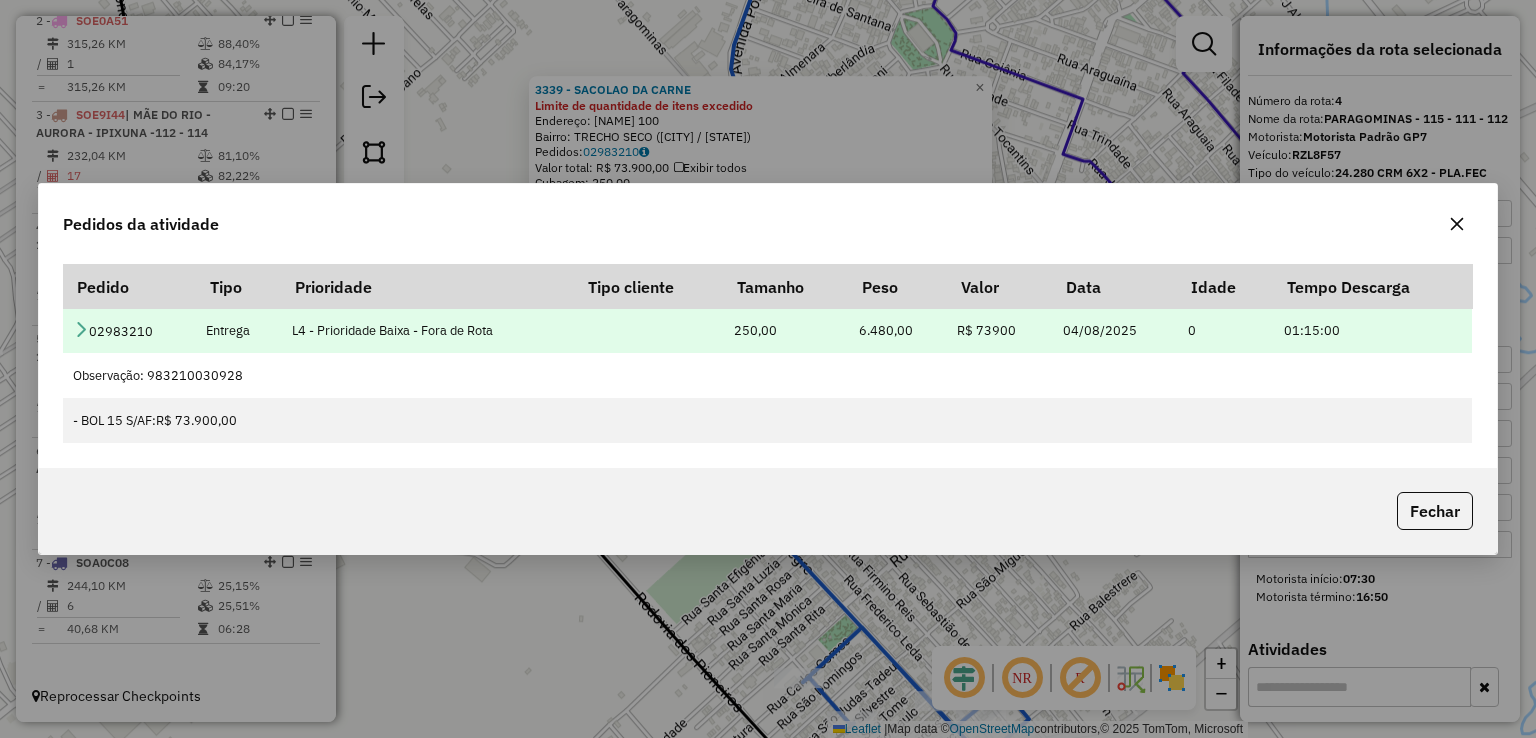 click at bounding box center [81, 329] 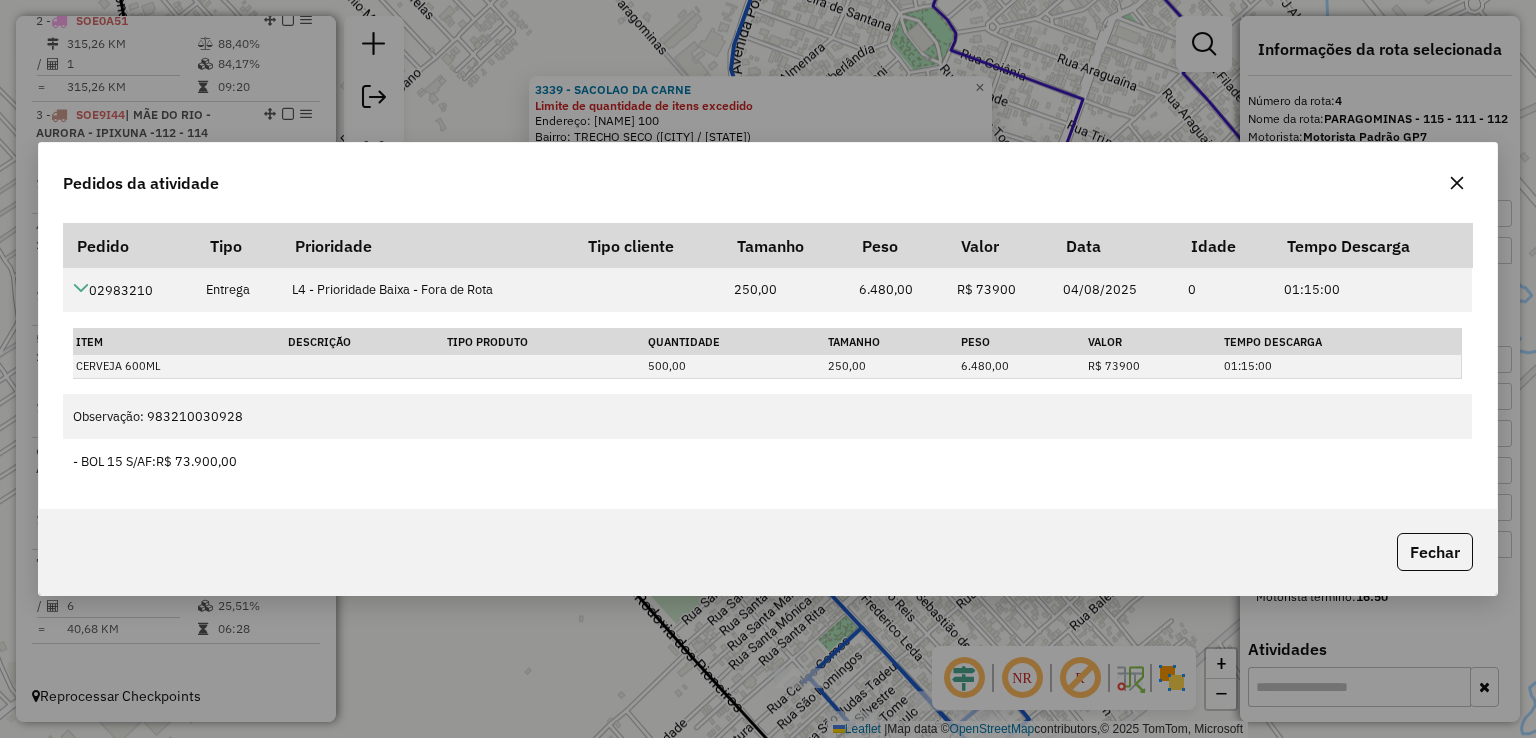 click on "Fechar" 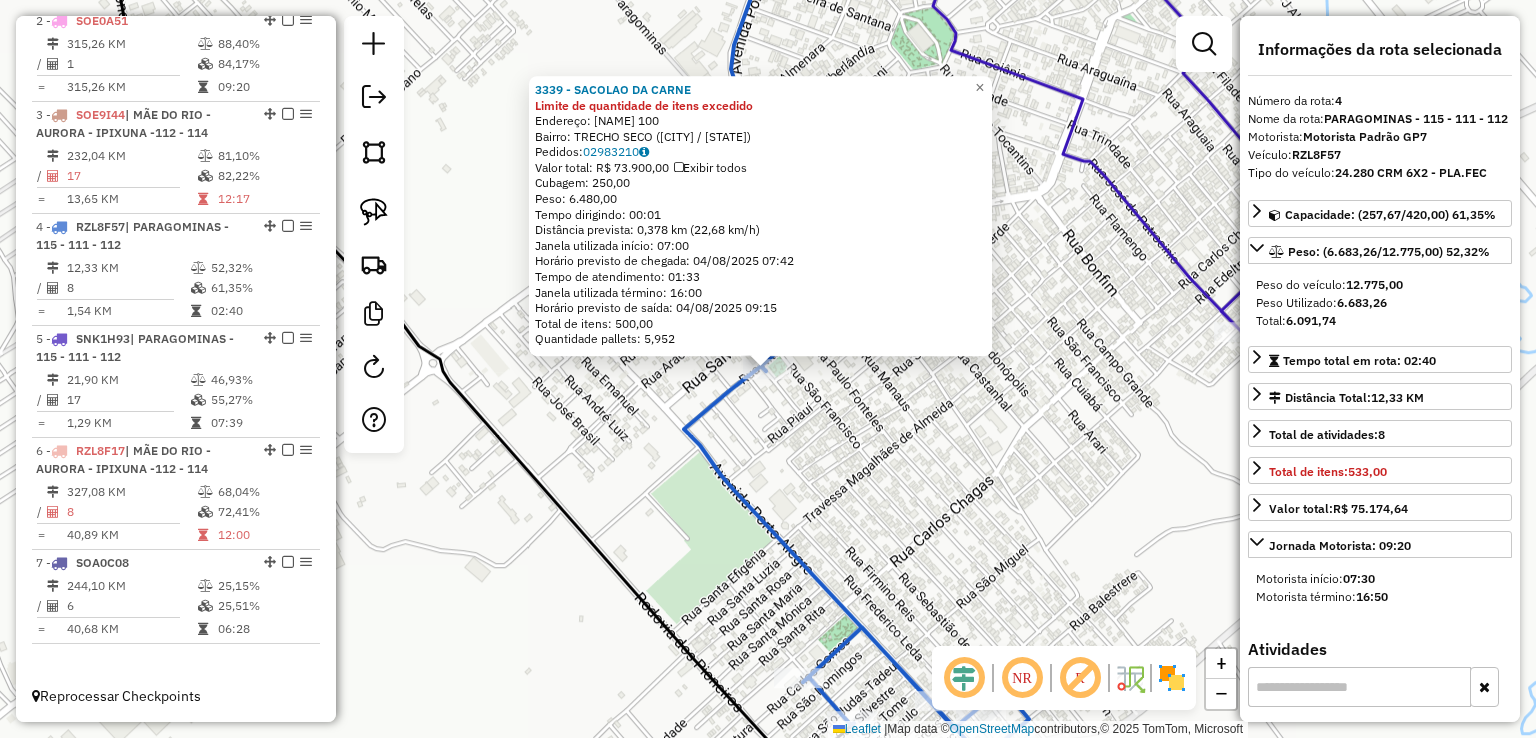 click on "3339 - SACOLAO DA CARNE Limite de quantidade de itens excedido  Endereço:  FLORIANOPOLIS 100   Bairro: TRECHO SECO (PARAGOMINAS / PA)   Pedidos:  02983210   Valor total: R$ 73.900,00   Exibir todos   Cubagem: 250,00  Peso: 6.480,00  Tempo dirigindo: 00:01   Distância prevista: 0,378 km (22,68 km/h)   Janela utilizada início: 07:00   Horário previsto de chegada: 04/08/2025 07:42   Tempo de atendimento: 01:33   Janela utilizada término: 16:00   Horário previsto de saída: 04/08/2025 09:15   Total de itens: 500,00   Quantidade pallets: 5,952  × Janela de atendimento Grade de atendimento Capacidade Transportadoras Veículos Cliente Pedidos  Rotas Selecione os dias de semana para filtrar as janelas de atendimento  Seg   Ter   Qua   Qui   Sex   Sáb   Dom  Informe o período da janela de atendimento: De: Até:  Filtrar exatamente a janela do cliente  Considerar janela de atendimento padrão  Selecione os dias de semana para filtrar as grades de atendimento  Seg   Ter   Qua   Qui   Sex   Sáb   Dom   De:  De:" 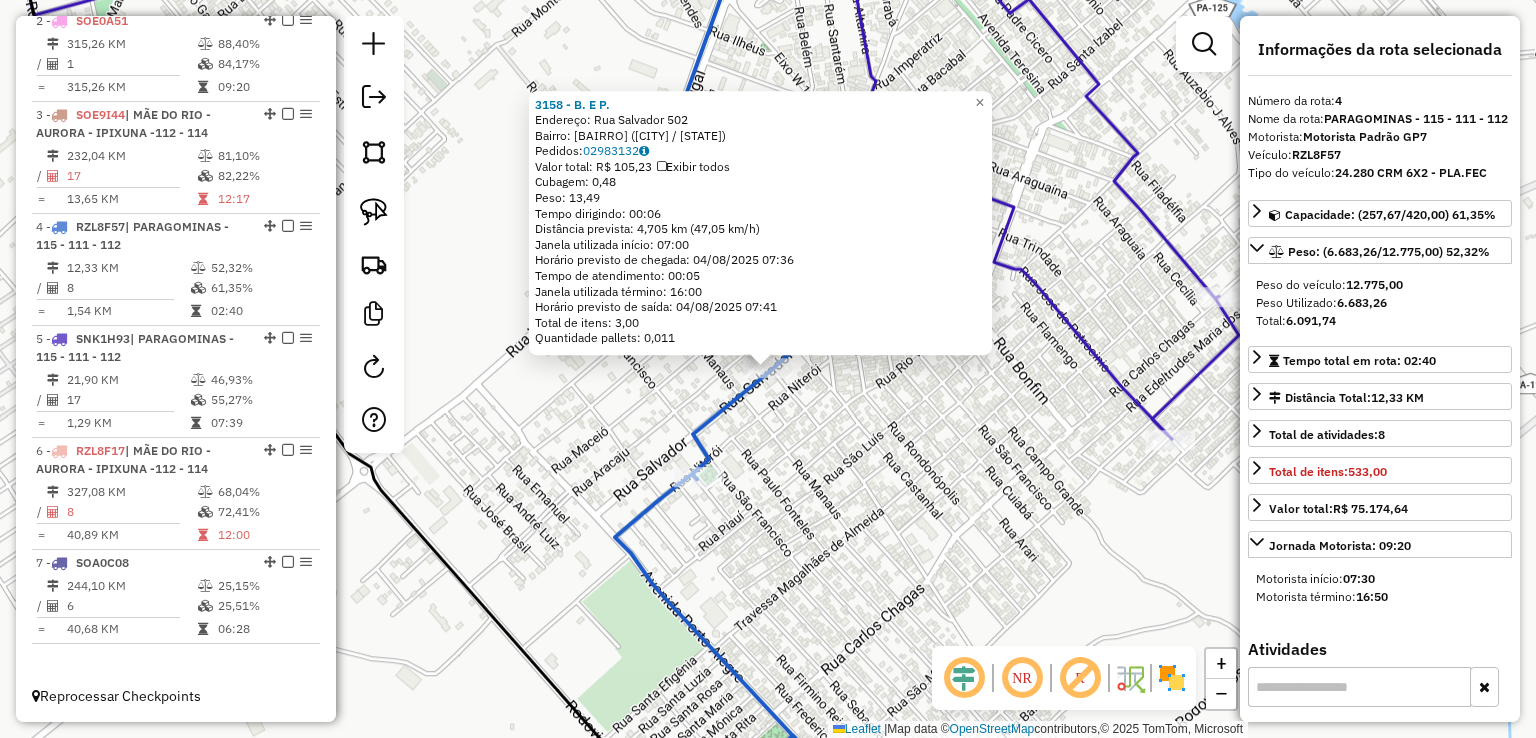 click 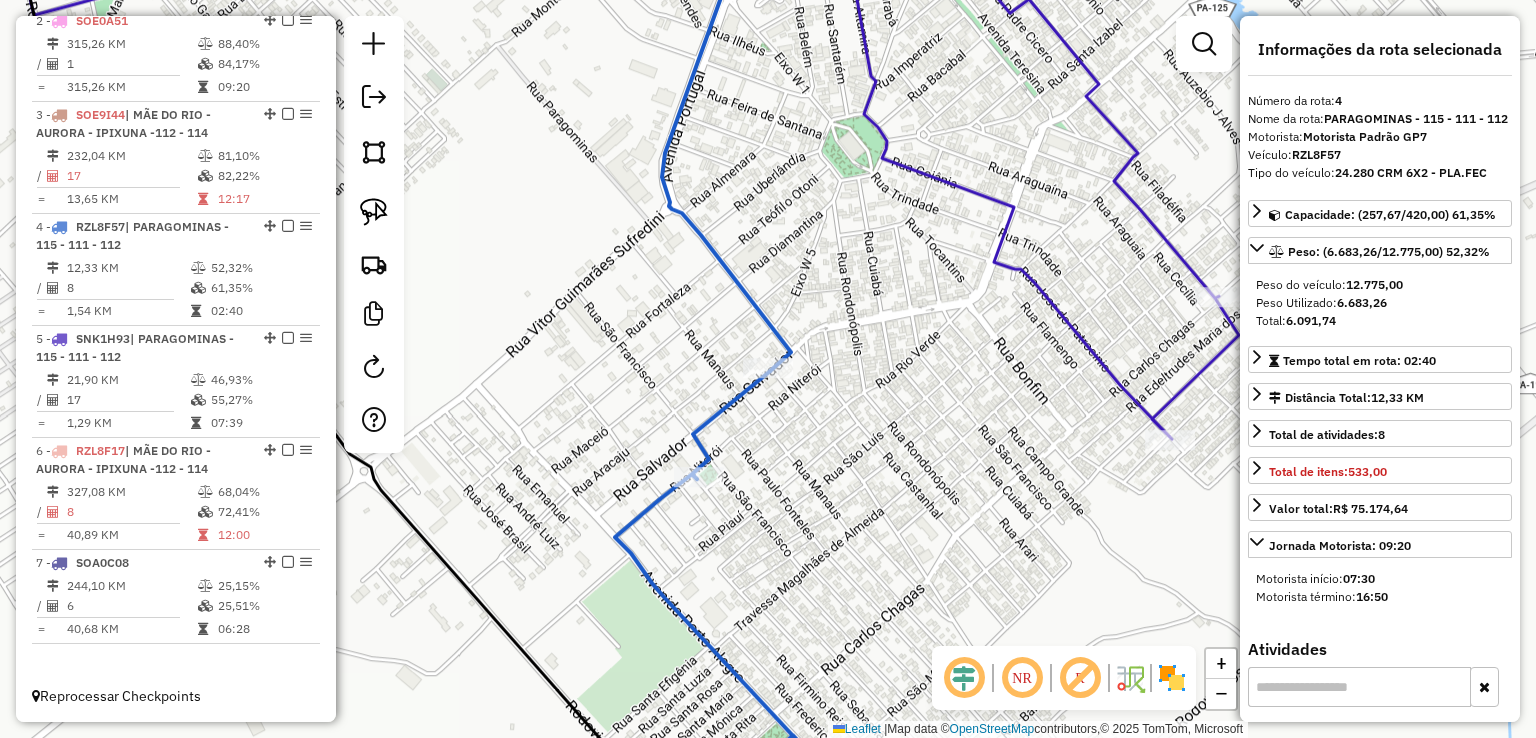 click 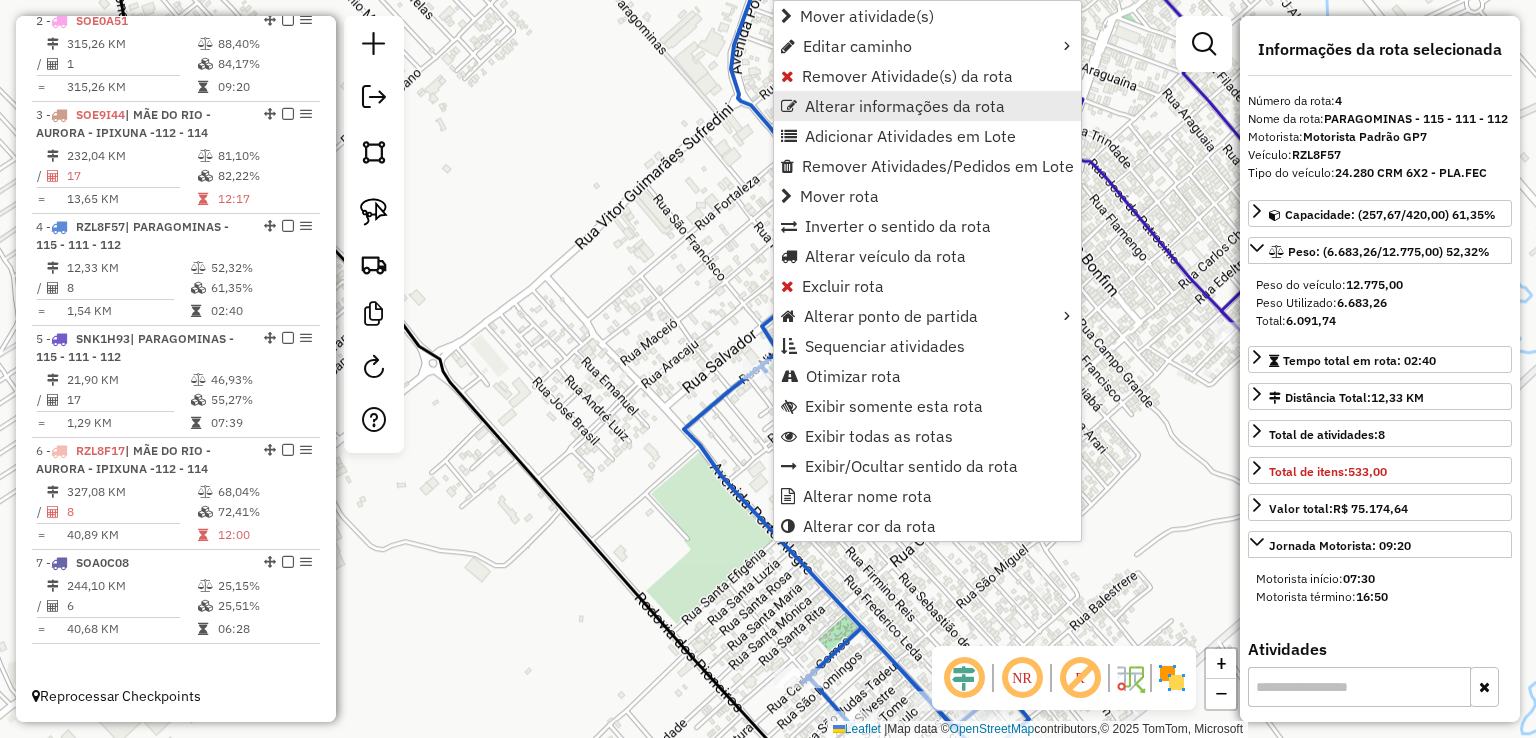 click on "Alterar informações da rota" at bounding box center [905, 106] 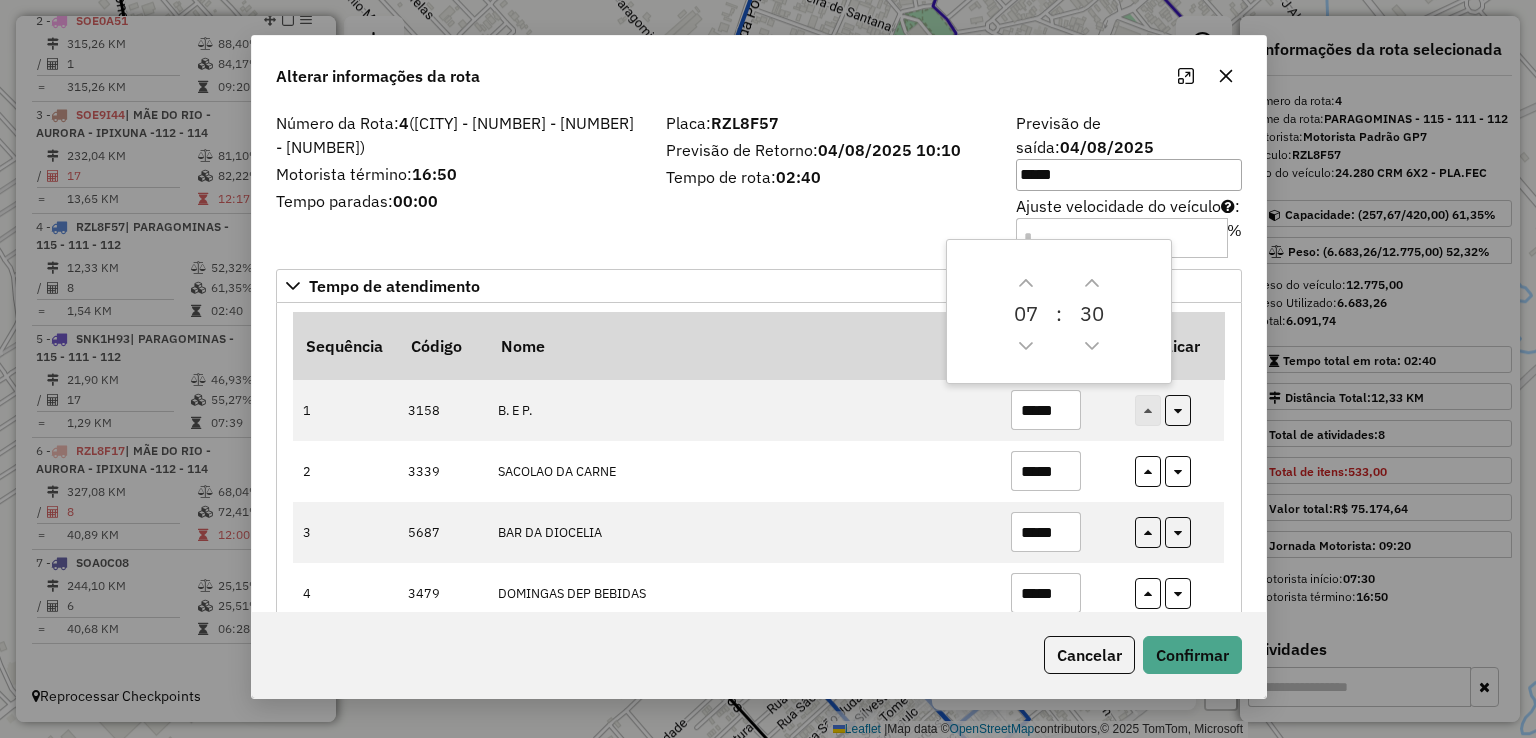 drag, startPoint x: 940, startPoint y: 91, endPoint x: 782, endPoint y: 61, distance: 160.82289 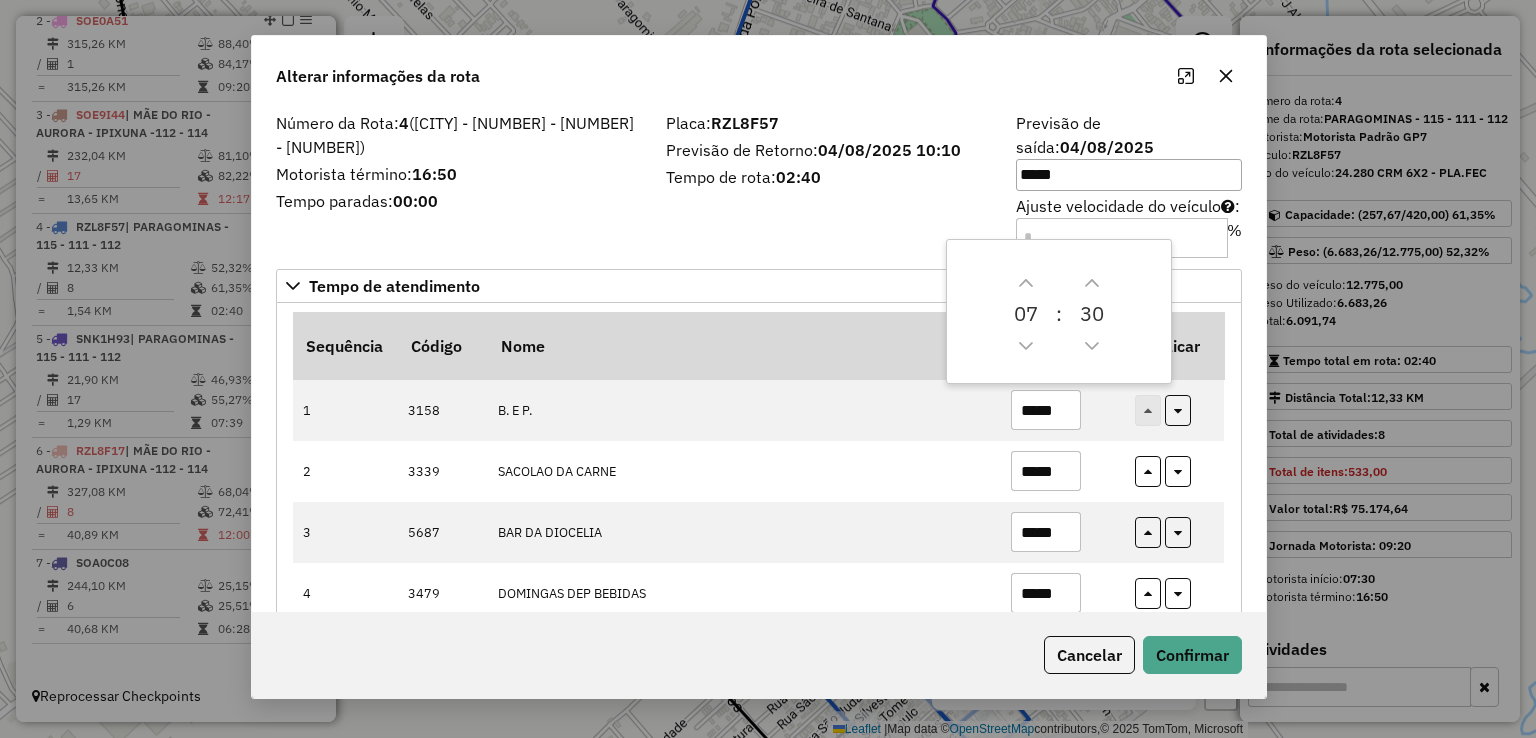 click on "Alterar informações da rota" 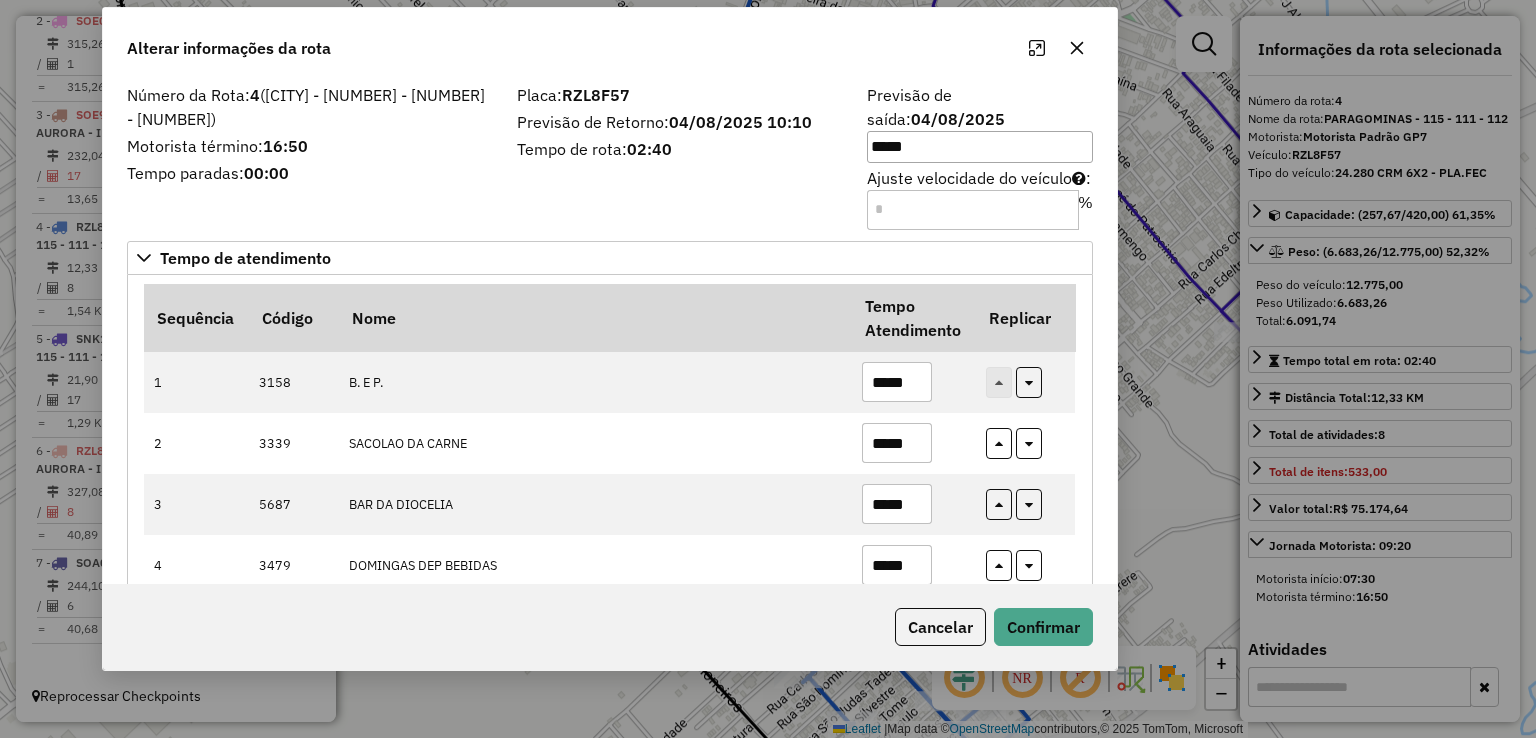 click on "Cancelar" 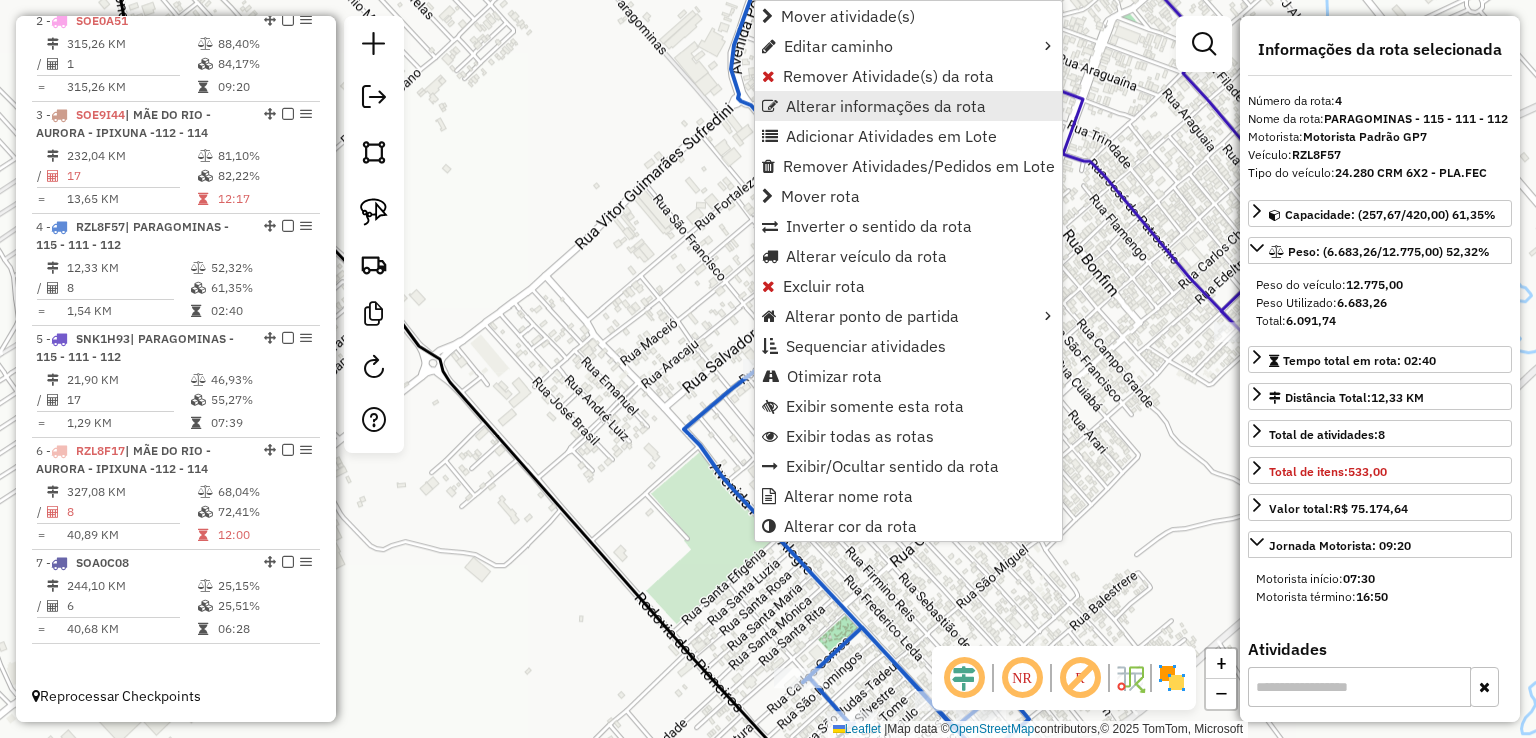 click on "Alterar informações da rota" at bounding box center (886, 106) 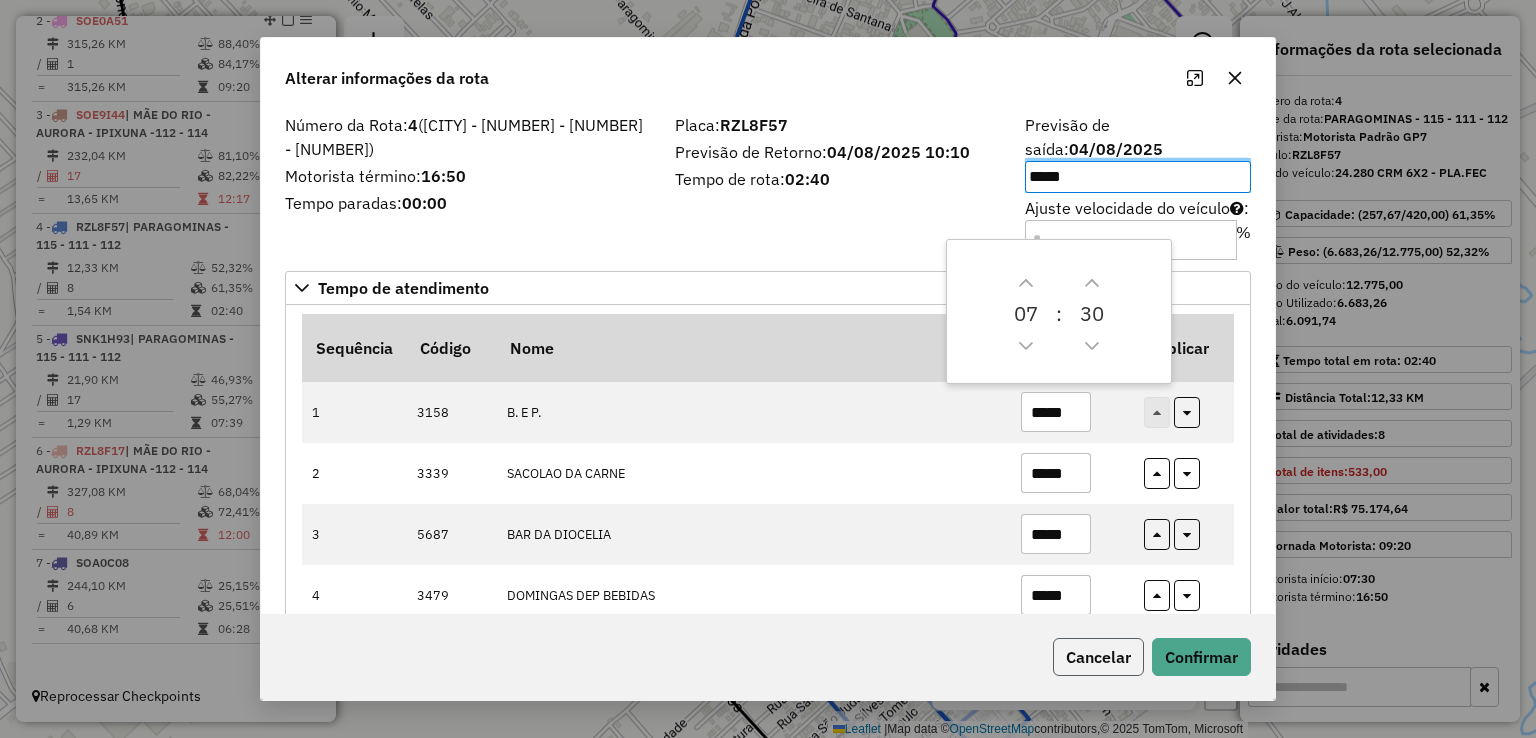click on "Cancelar" 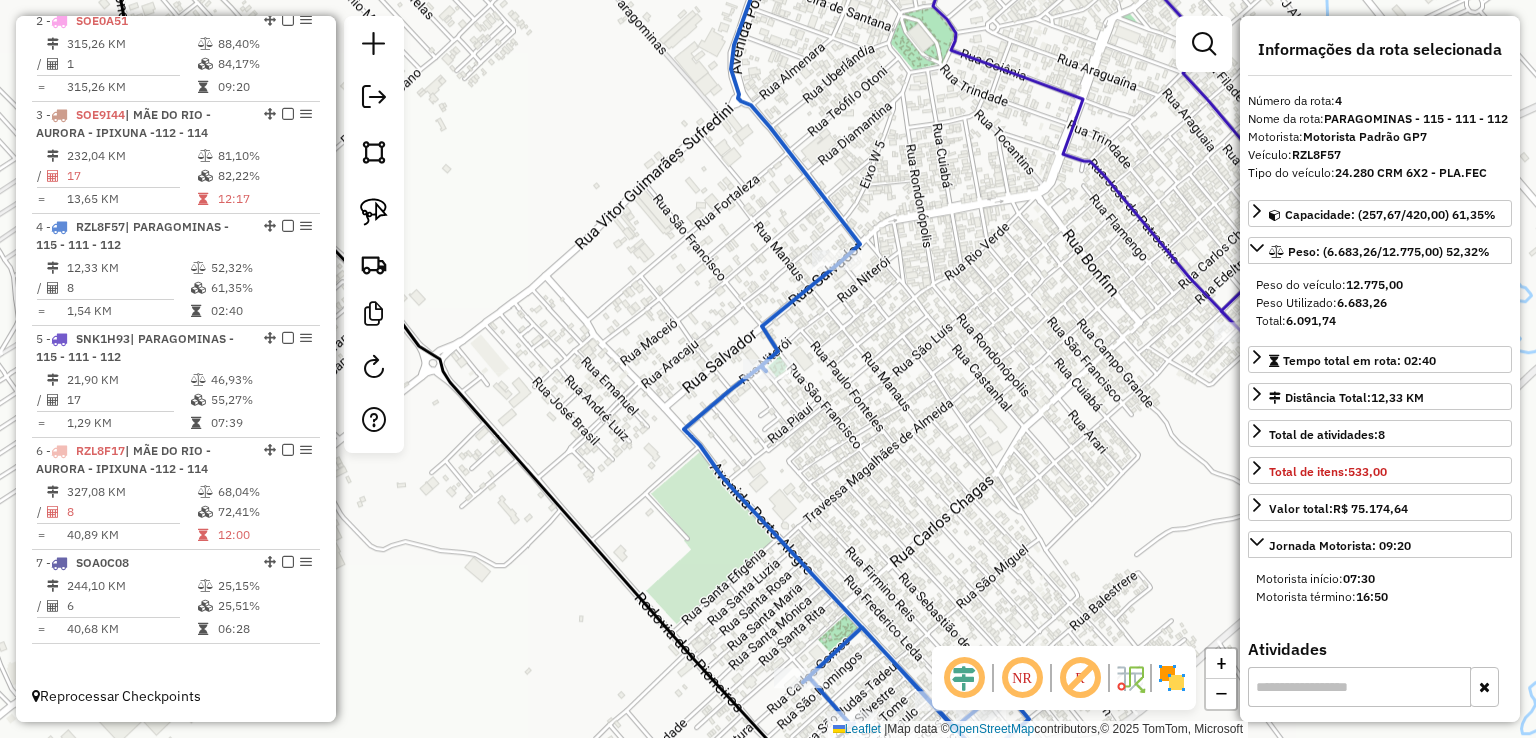 click on "Janela de atendimento Grade de atendimento Capacidade Transportadoras Veículos Cliente Pedidos  Rotas Selecione os dias de semana para filtrar as janelas de atendimento  Seg   Ter   Qua   Qui   Sex   Sáb   Dom  Informe o período da janela de atendimento: De: Até:  Filtrar exatamente a janela do cliente  Considerar janela de atendimento padrão  Selecione os dias de semana para filtrar as grades de atendimento  Seg   Ter   Qua   Qui   Sex   Sáb   Dom   Considerar clientes sem dia de atendimento cadastrado  Clientes fora do dia de atendimento selecionado Filtrar as atividades entre os valores definidos abaixo:  Peso mínimo:   Peso máximo:   Cubagem mínima:   Cubagem máxima:   De:   Até:  Filtrar as atividades entre o tempo de atendimento definido abaixo:  De:   Até:   Considerar capacidade total dos clientes não roteirizados Transportadora: Selecione um ou mais itens Tipo de veículo: Selecione um ou mais itens Veículo: Selecione um ou mais itens Motorista: Selecione um ou mais itens Nome: Rótulo:" 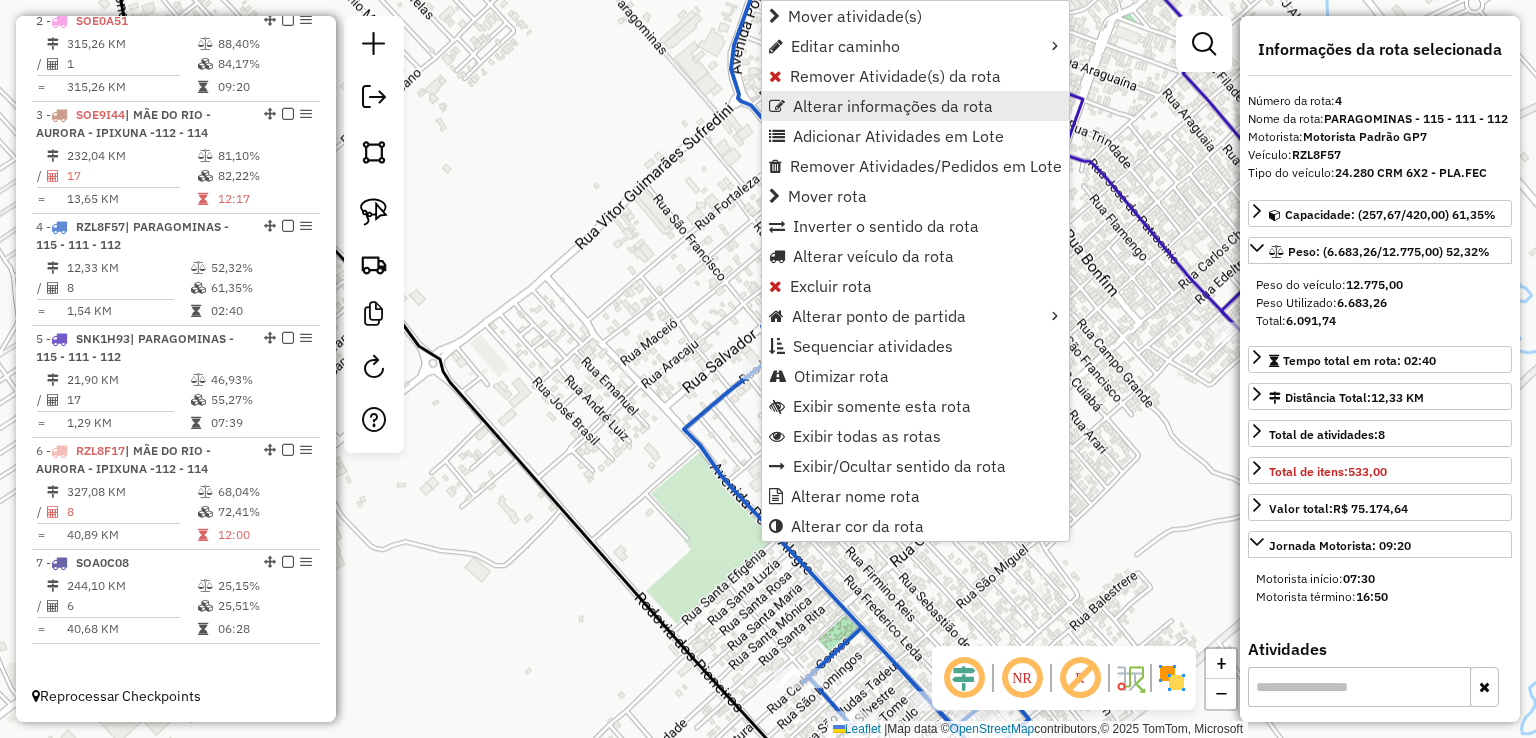 click on "Alterar informações da rota" at bounding box center [893, 106] 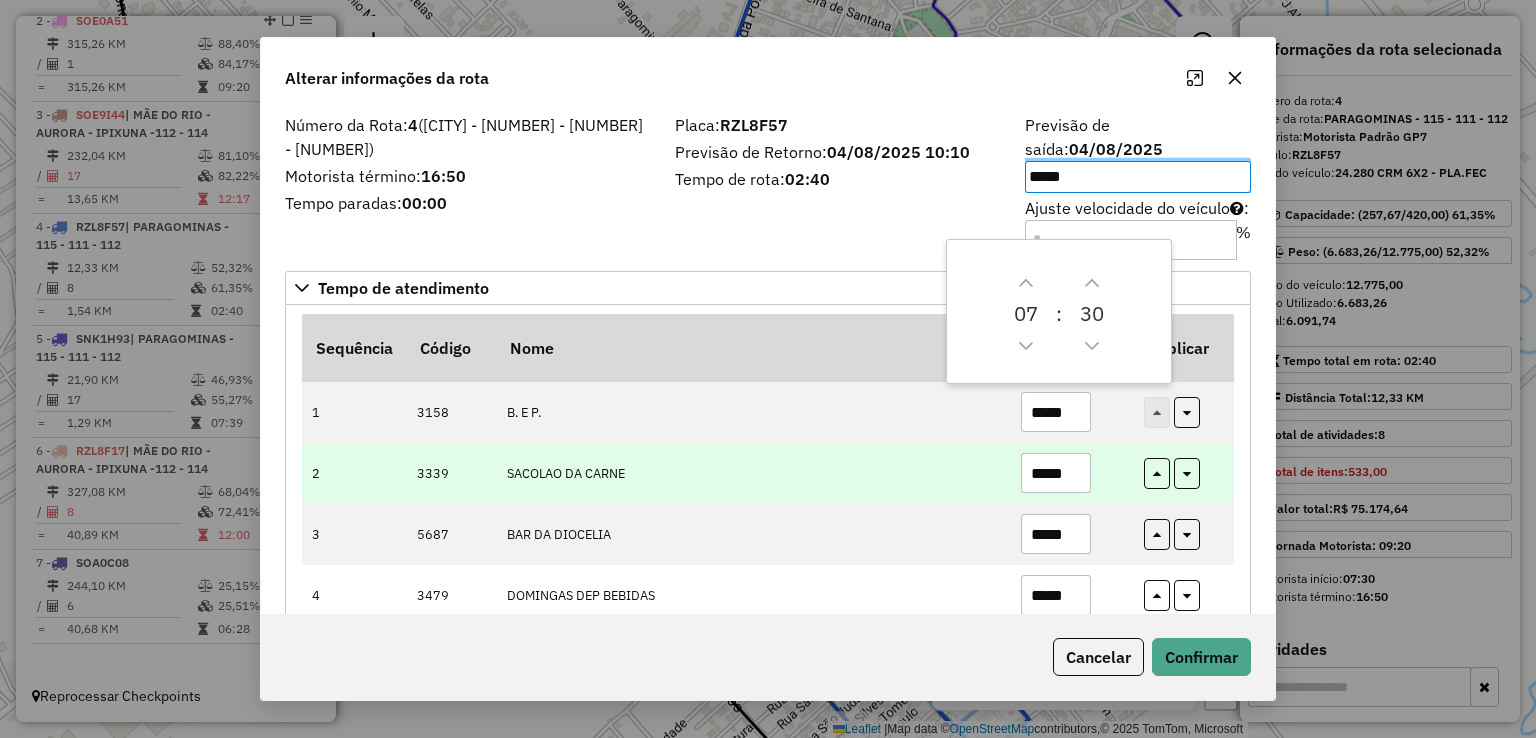 click on "*****" at bounding box center (1056, 473) 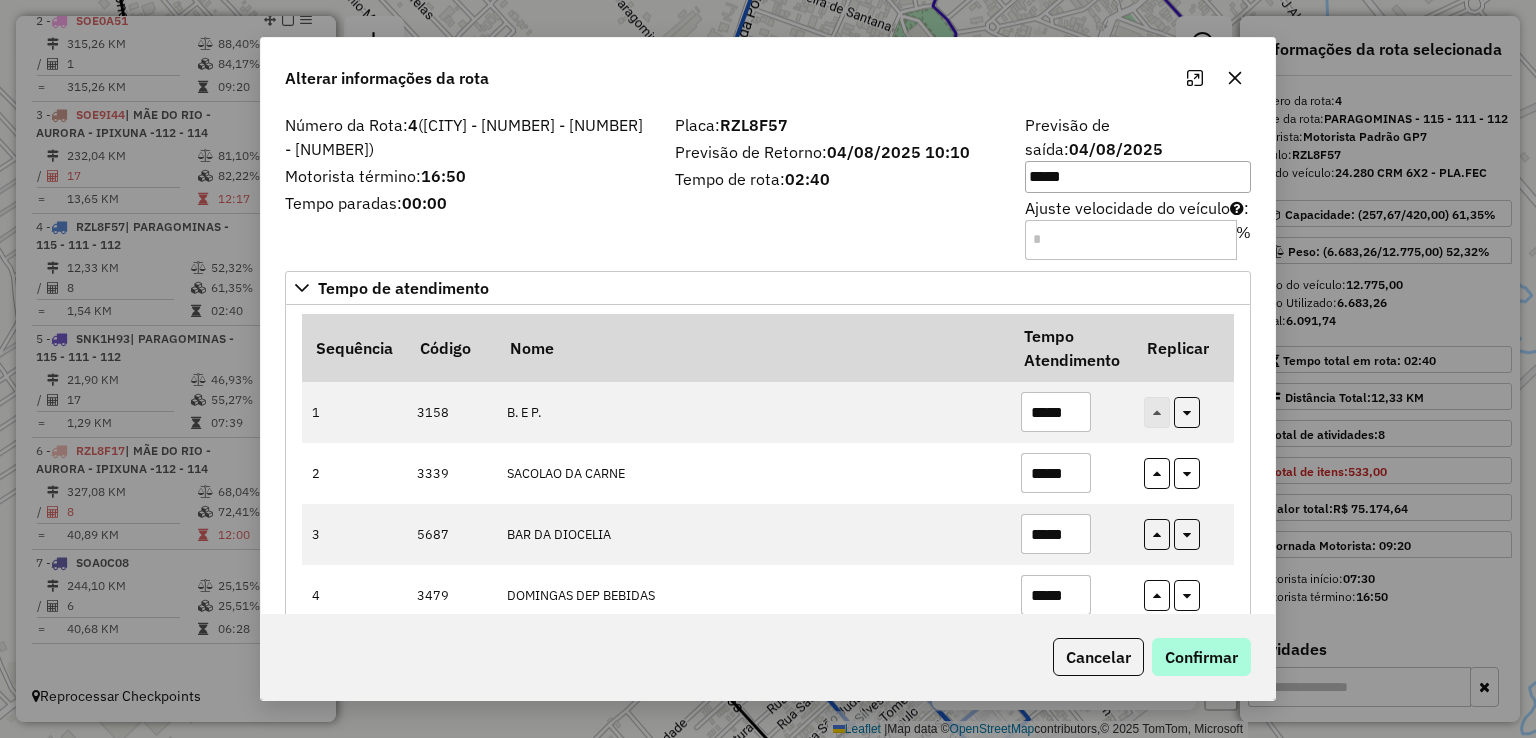 type on "*****" 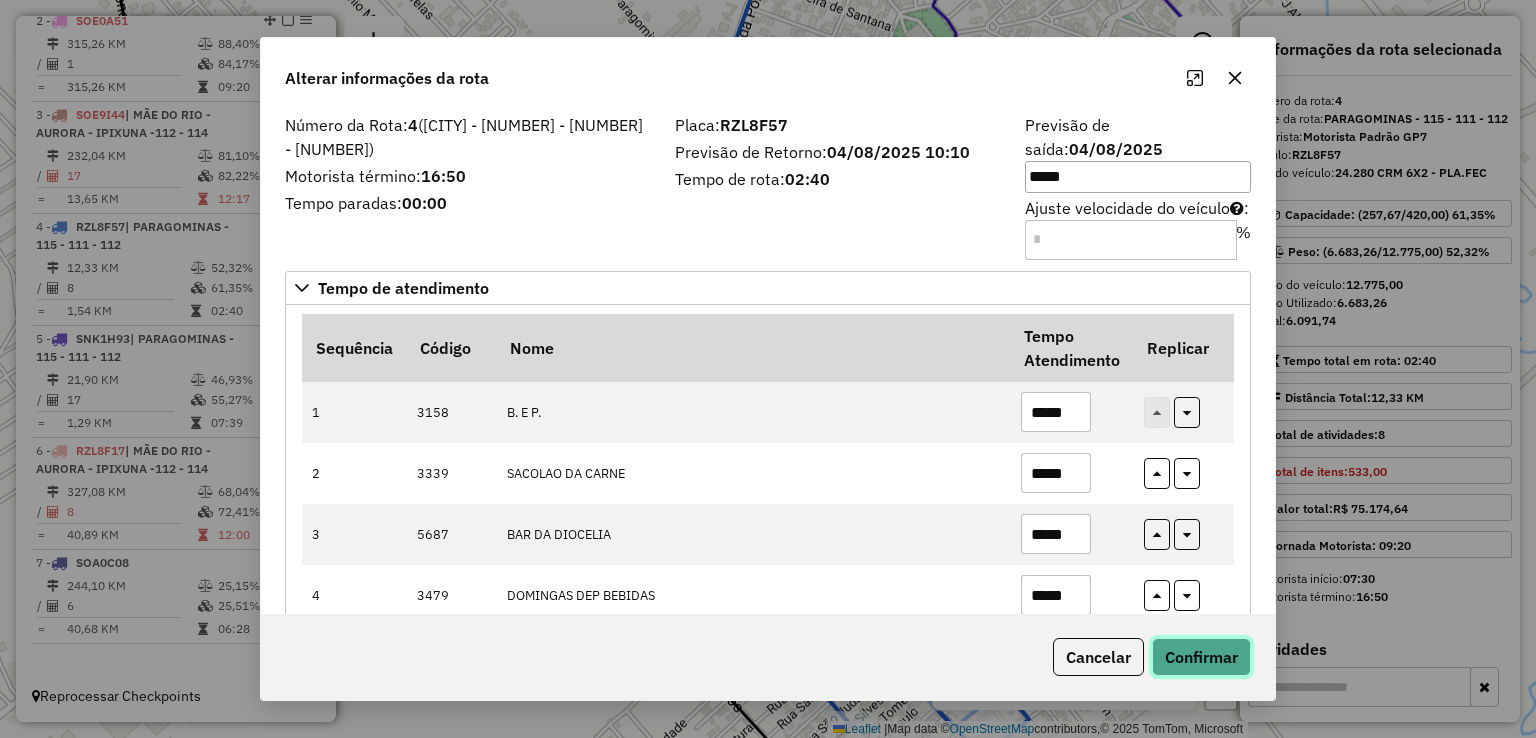 click on "Confirmar" 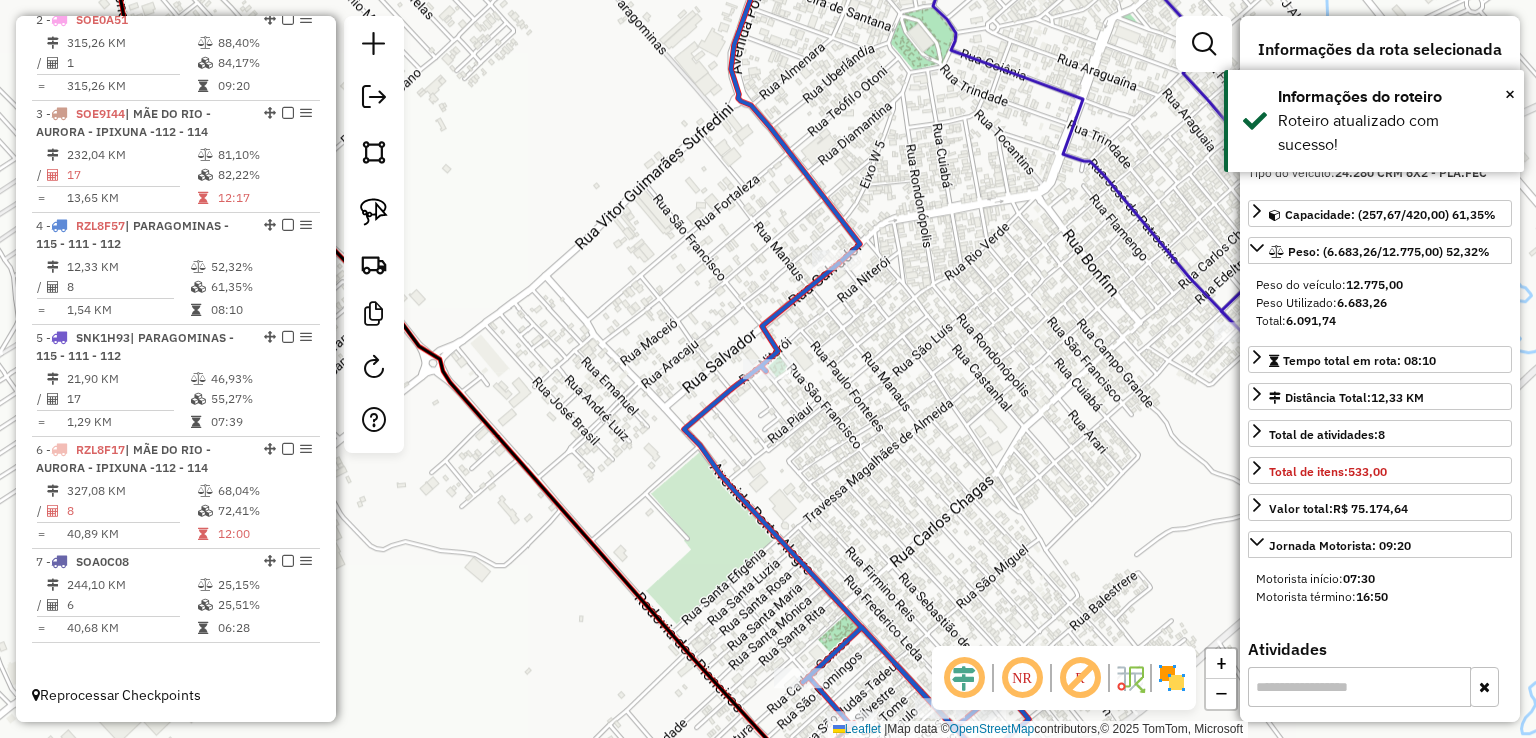 scroll, scrollTop: 851, scrollLeft: 0, axis: vertical 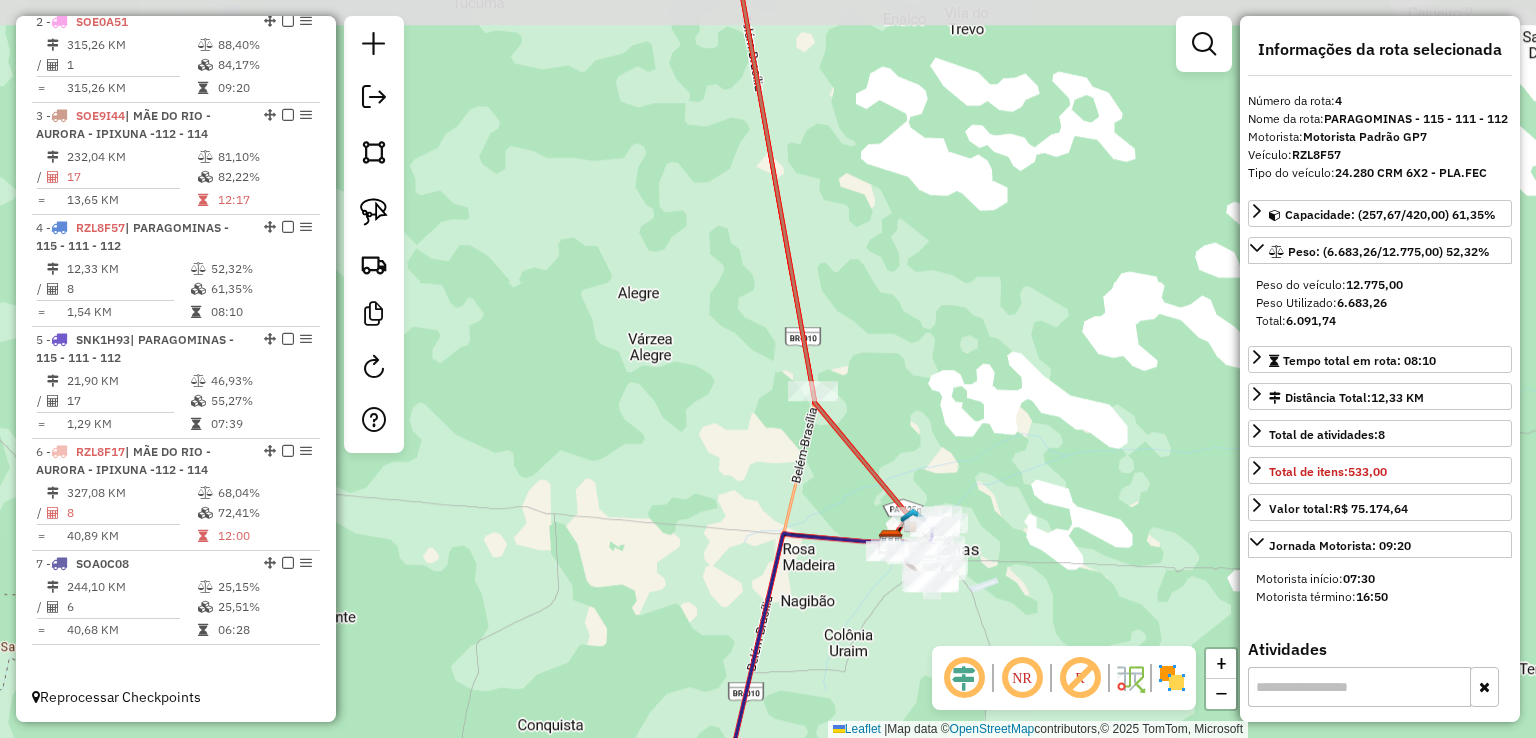 drag, startPoint x: 872, startPoint y: 316, endPoint x: 905, endPoint y: 776, distance: 461.1822 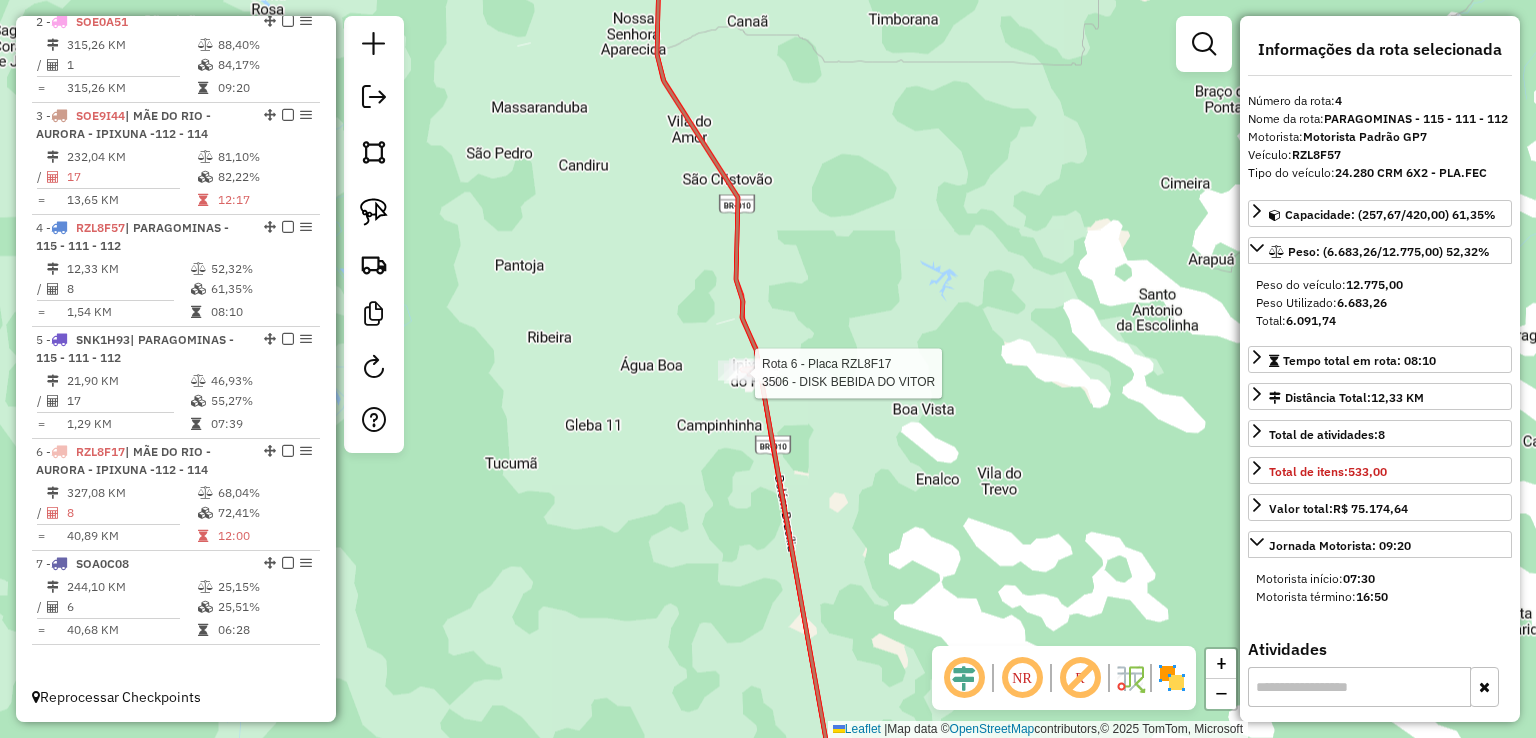 click 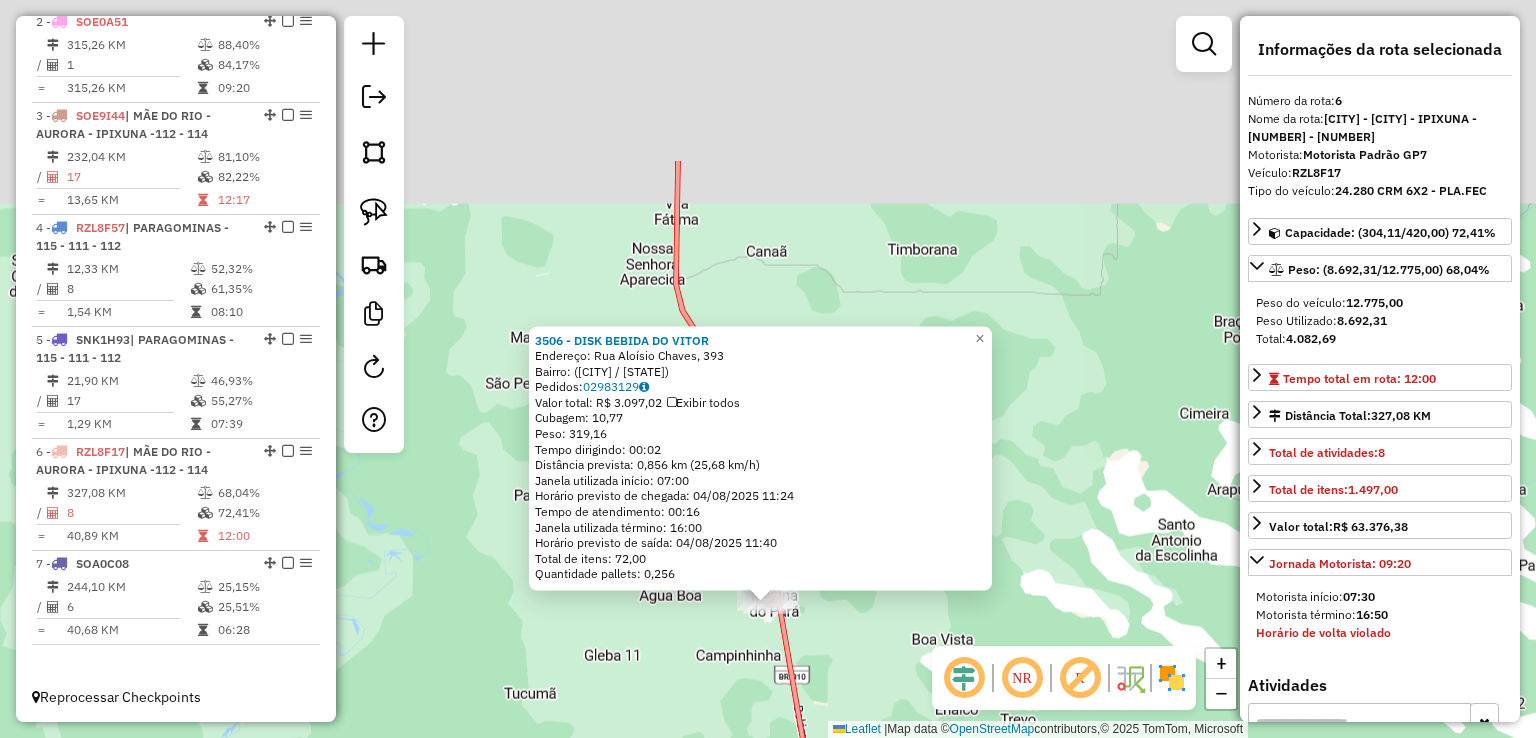 drag, startPoint x: 808, startPoint y: 693, endPoint x: 807, endPoint y: 776, distance: 83.00603 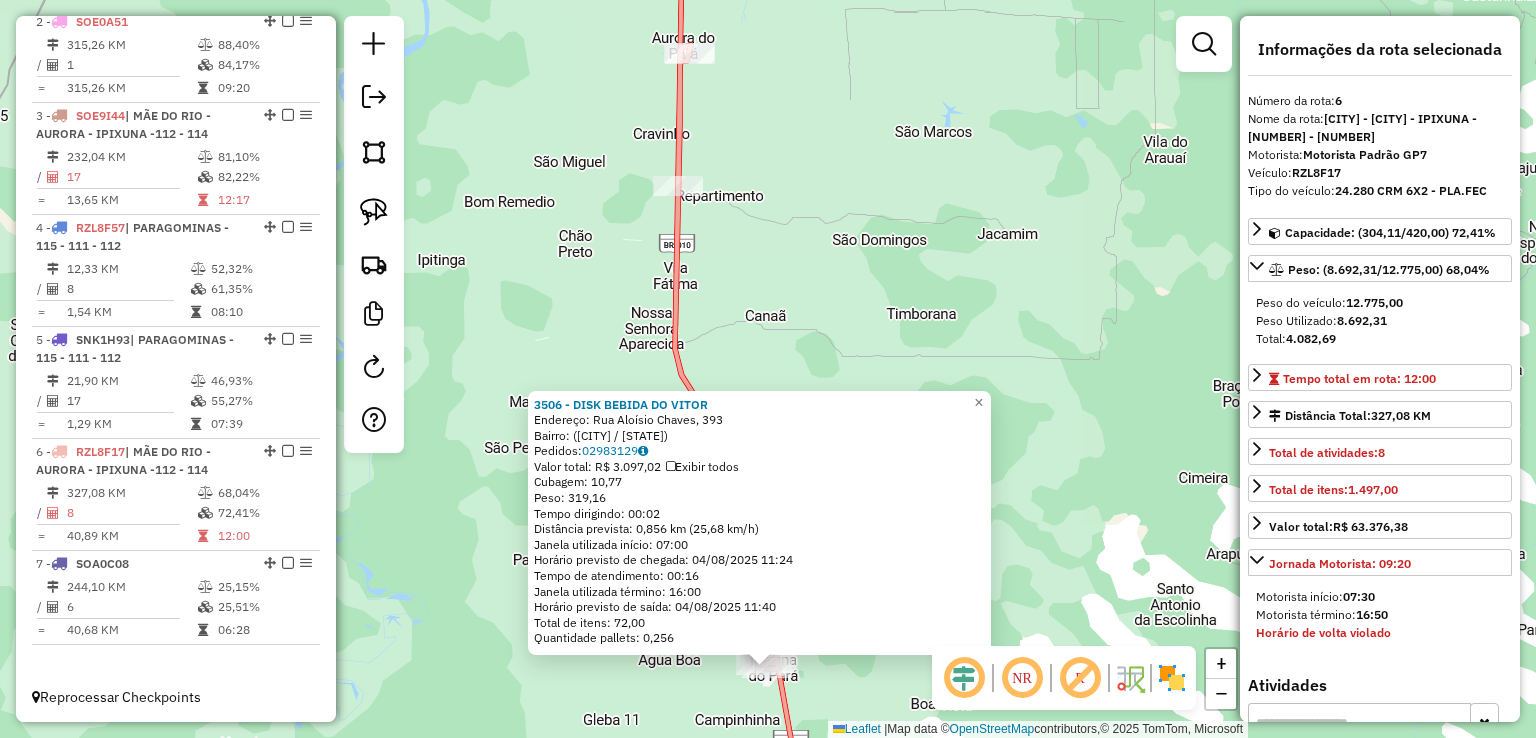 click on "Rota 6 - Placa RZL8F17  2538 - ANTONIO VALDECI FERREIRA DE SOISA Rota 6 - Placa RZL8F17  3305 - CENTER BEBIDAS 3506 - DISK BEBIDA DO VITOR  Endereço: Rua Aloísio Chaves, 393   Bairro:  (Ipixuna do Pará / PA)   Pedidos:  02983129   Valor total: R$ 3.097,02   Exibir todos   Cubagem: 10,77  Peso: 319,16  Tempo dirigindo: 00:02   Distância prevista: 0,856 km (25,68 km/h)   Janela utilizada início: 07:00   Horário previsto de chegada: 04/08/2025 11:24   Tempo de atendimento: 00:16   Janela utilizada término: 16:00   Horário previsto de saída: 04/08/2025 11:40   Total de itens: 72,00   Quantidade pallets: 0,256  ×" 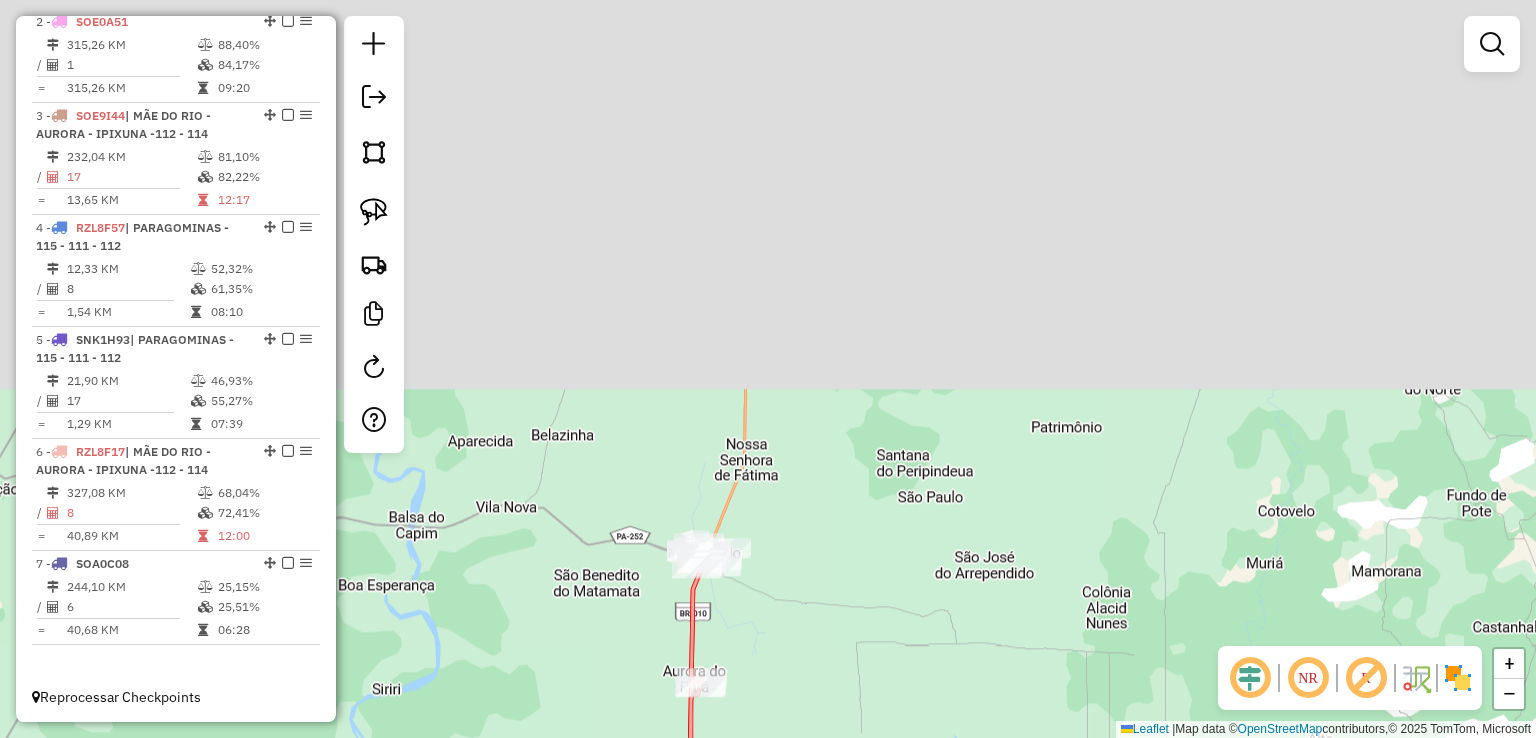 drag, startPoint x: 754, startPoint y: 546, endPoint x: 754, endPoint y: 776, distance: 230 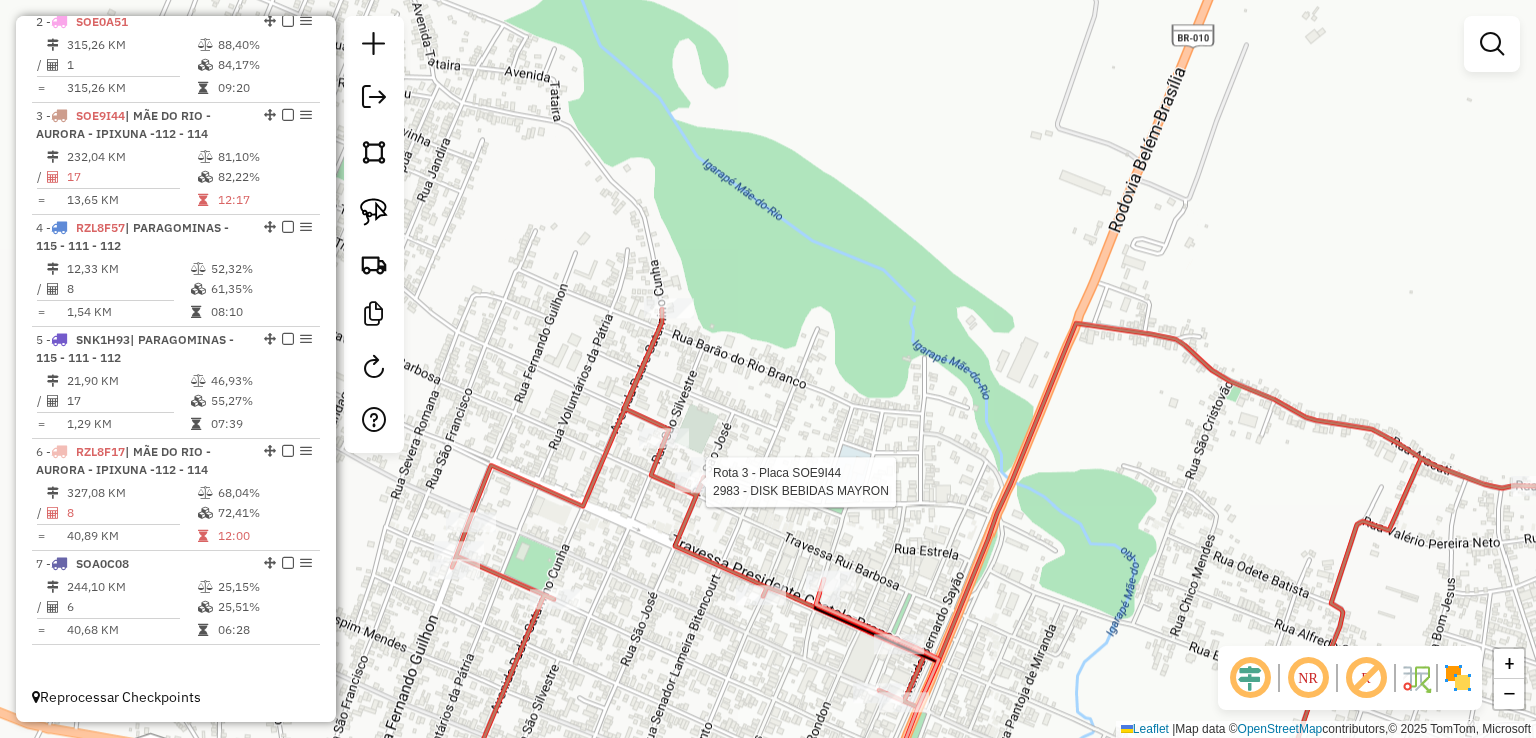 click 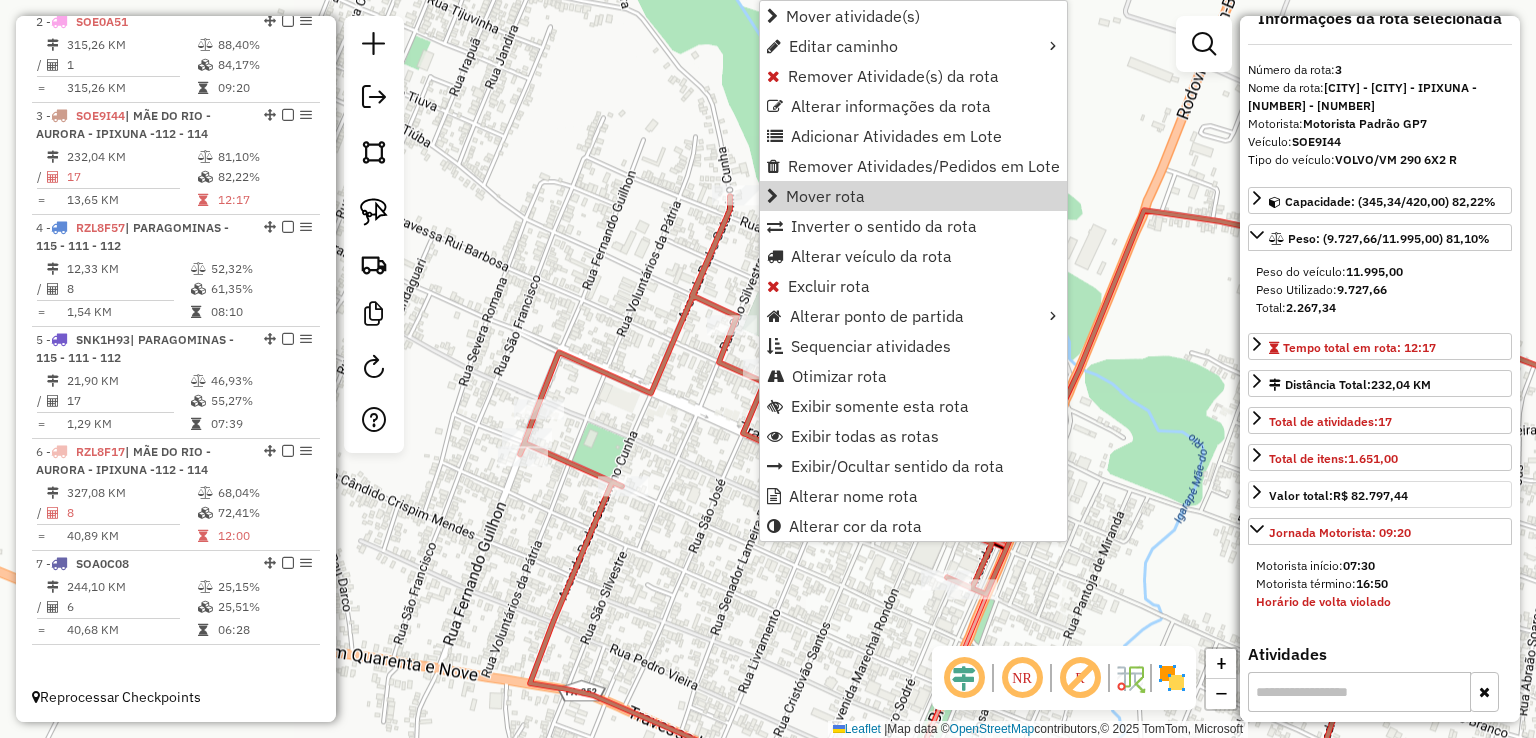 scroll, scrollTop: 0, scrollLeft: 0, axis: both 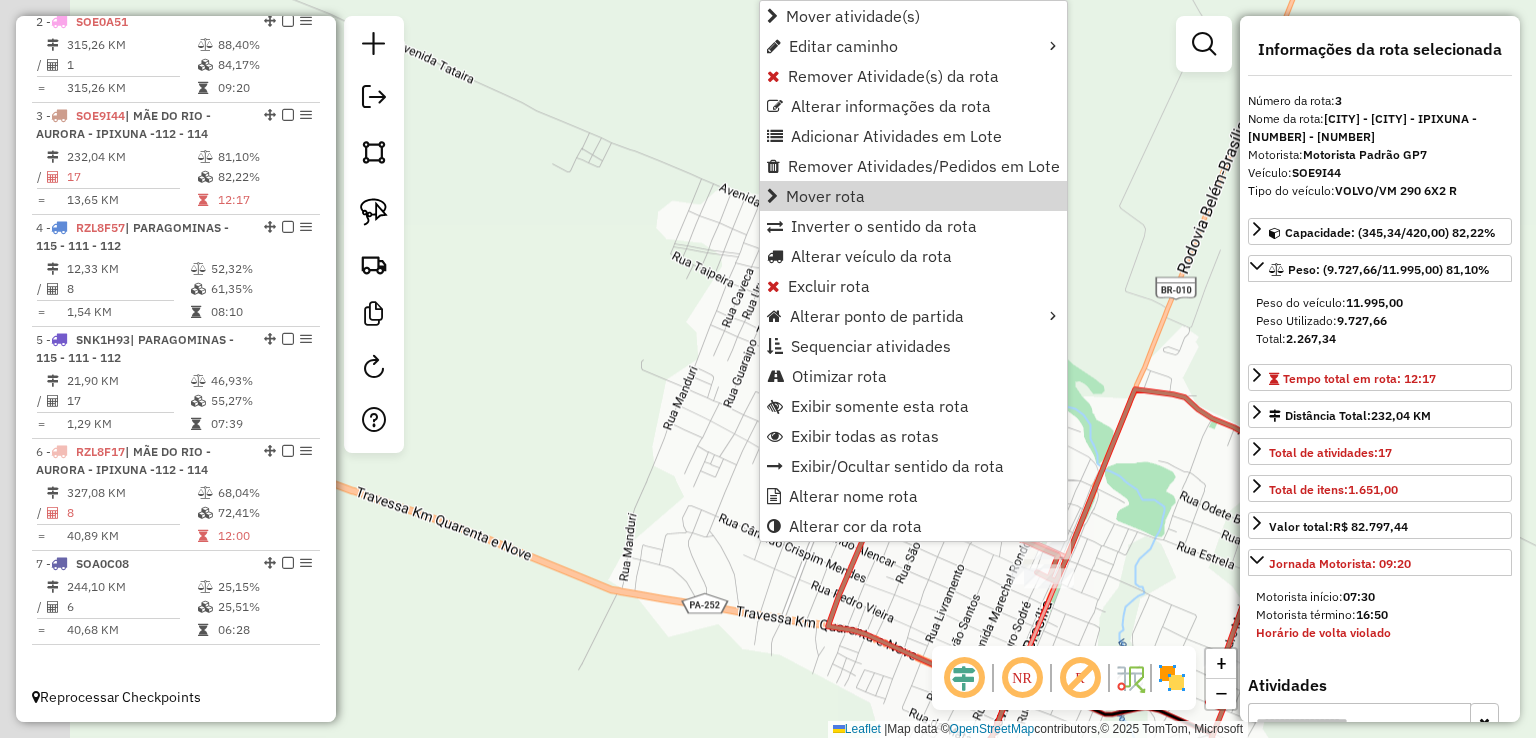click on "Janela de atendimento Grade de atendimento Capacidade Transportadoras Veículos Cliente Pedidos  Rotas Selecione os dias de semana para filtrar as janelas de atendimento  Seg   Ter   Qua   Qui   Sex   Sáb   Dom  Informe o período da janela de atendimento: De: Até:  Filtrar exatamente a janela do cliente  Considerar janela de atendimento padrão  Selecione os dias de semana para filtrar as grades de atendimento  Seg   Ter   Qua   Qui   Sex   Sáb   Dom   Considerar clientes sem dia de atendimento cadastrado  Clientes fora do dia de atendimento selecionado Filtrar as atividades entre os valores definidos abaixo:  Peso mínimo:   Peso máximo:   Cubagem mínima:   Cubagem máxima:   De:   Até:  Filtrar as atividades entre o tempo de atendimento definido abaixo:  De:   Até:   Considerar capacidade total dos clientes não roteirizados Transportadora: Selecione um ou mais itens Tipo de veículo: Selecione um ou mais itens Veículo: Selecione um ou mais itens Motorista: Selecione um ou mais itens Nome: Rótulo:" 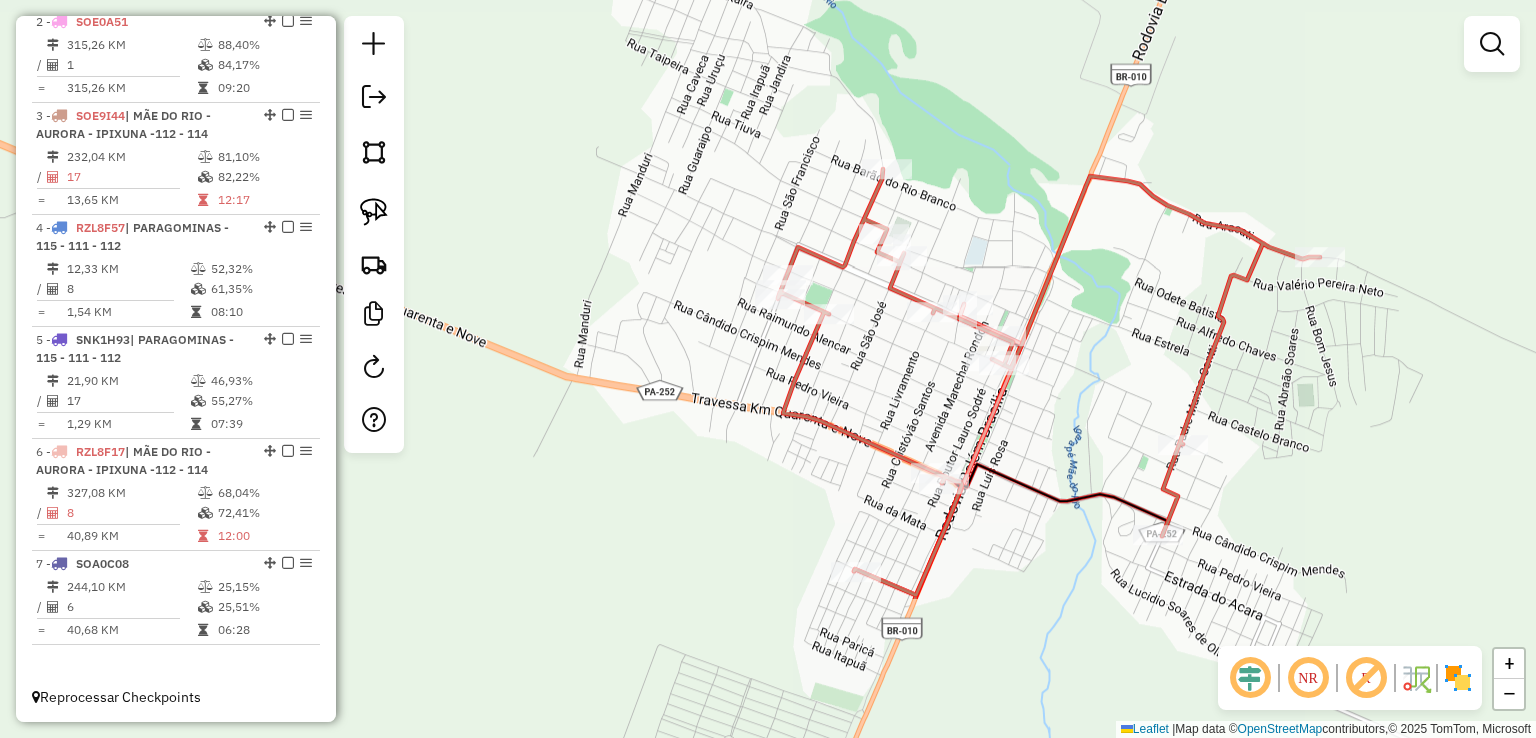 drag, startPoint x: 1125, startPoint y: 607, endPoint x: 1056, endPoint y: 282, distance: 332.2439 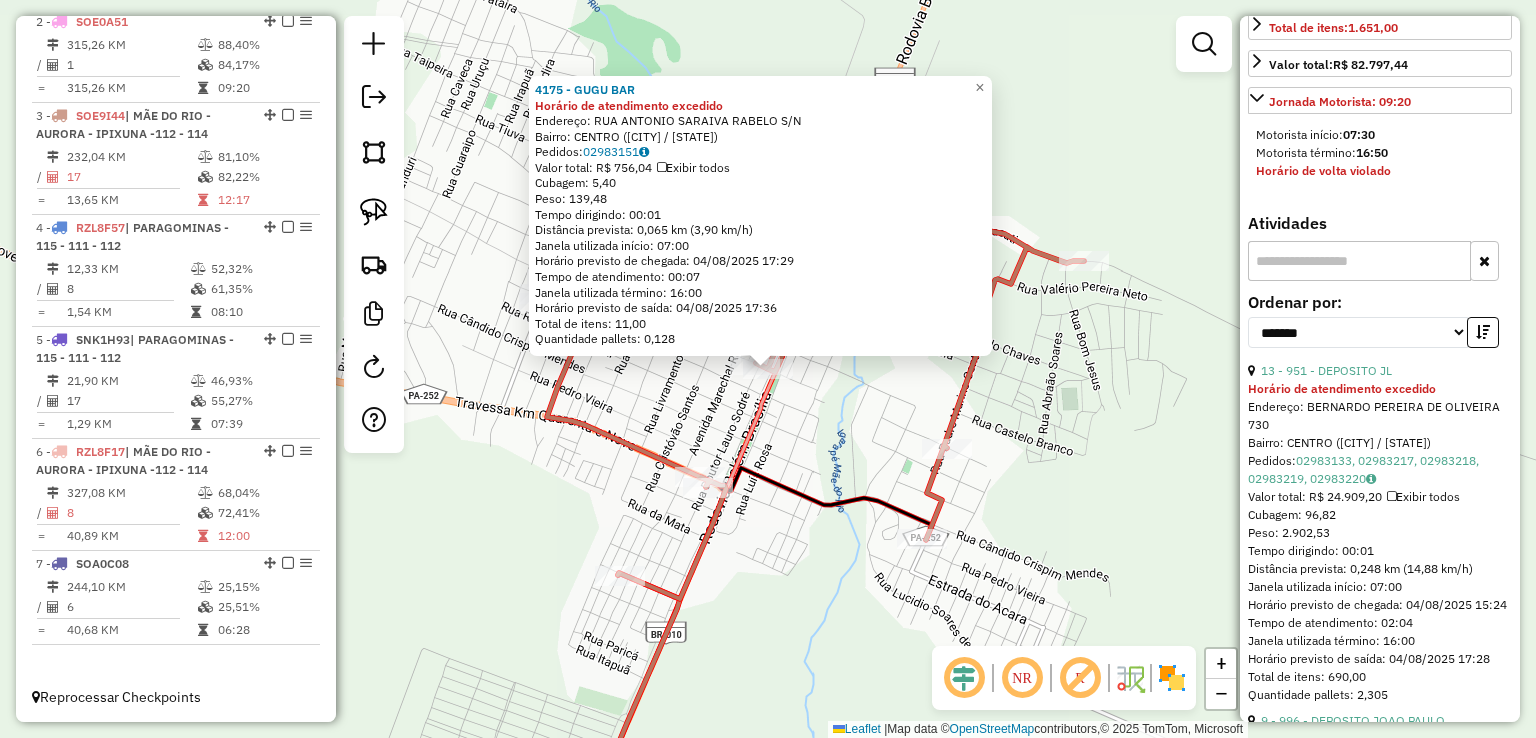 scroll, scrollTop: 700, scrollLeft: 0, axis: vertical 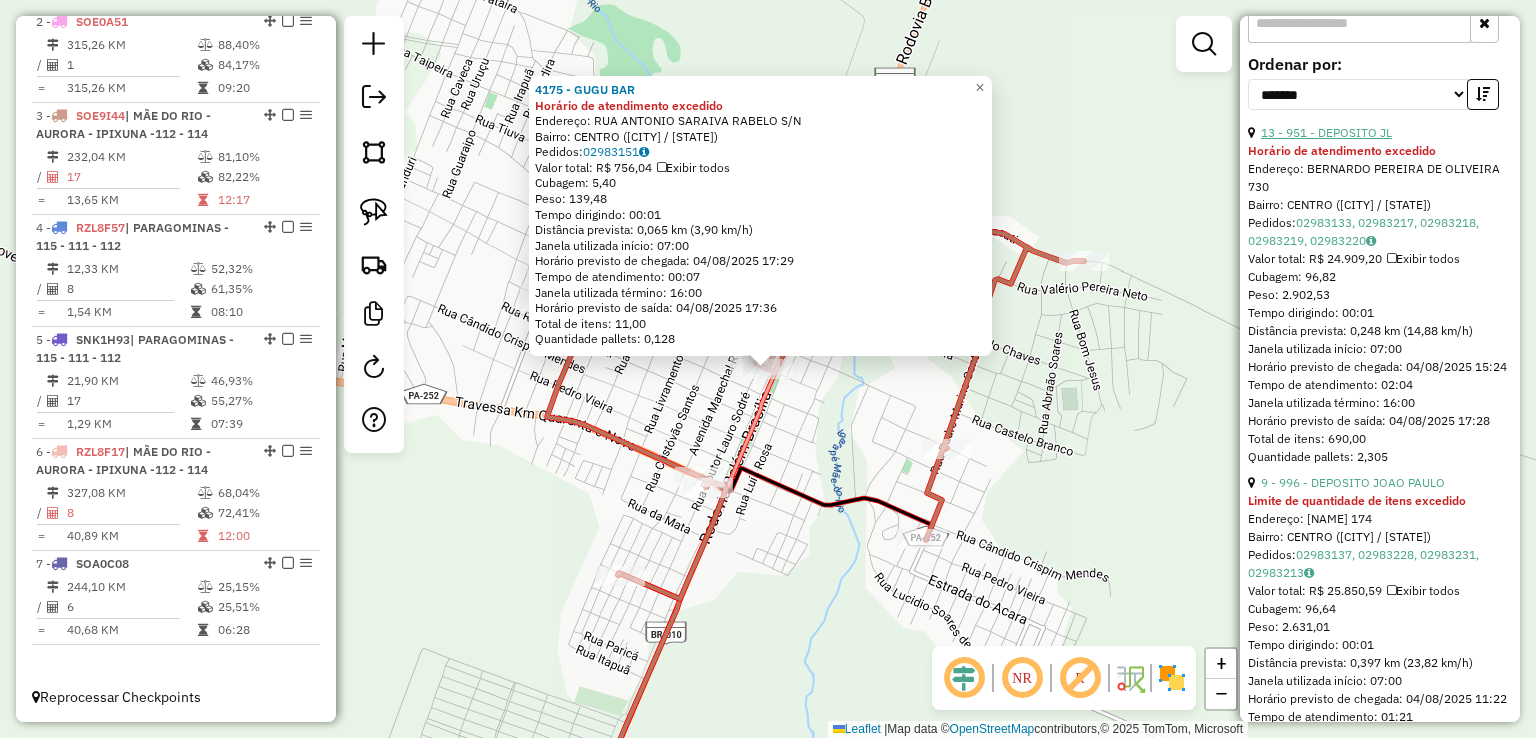 click on "13 - 951 - DEPOSITO JL" at bounding box center [1326, 132] 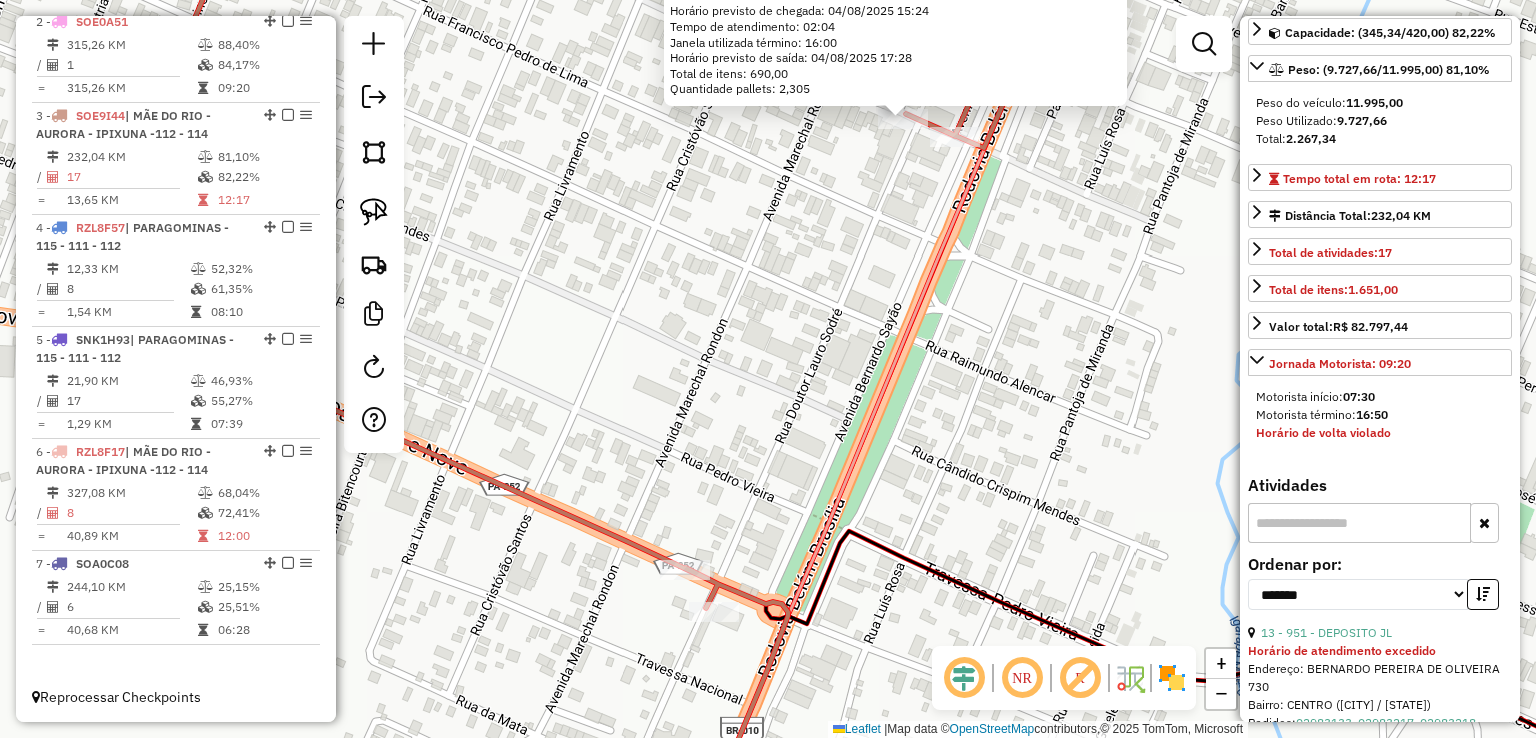 scroll, scrollTop: 0, scrollLeft: 0, axis: both 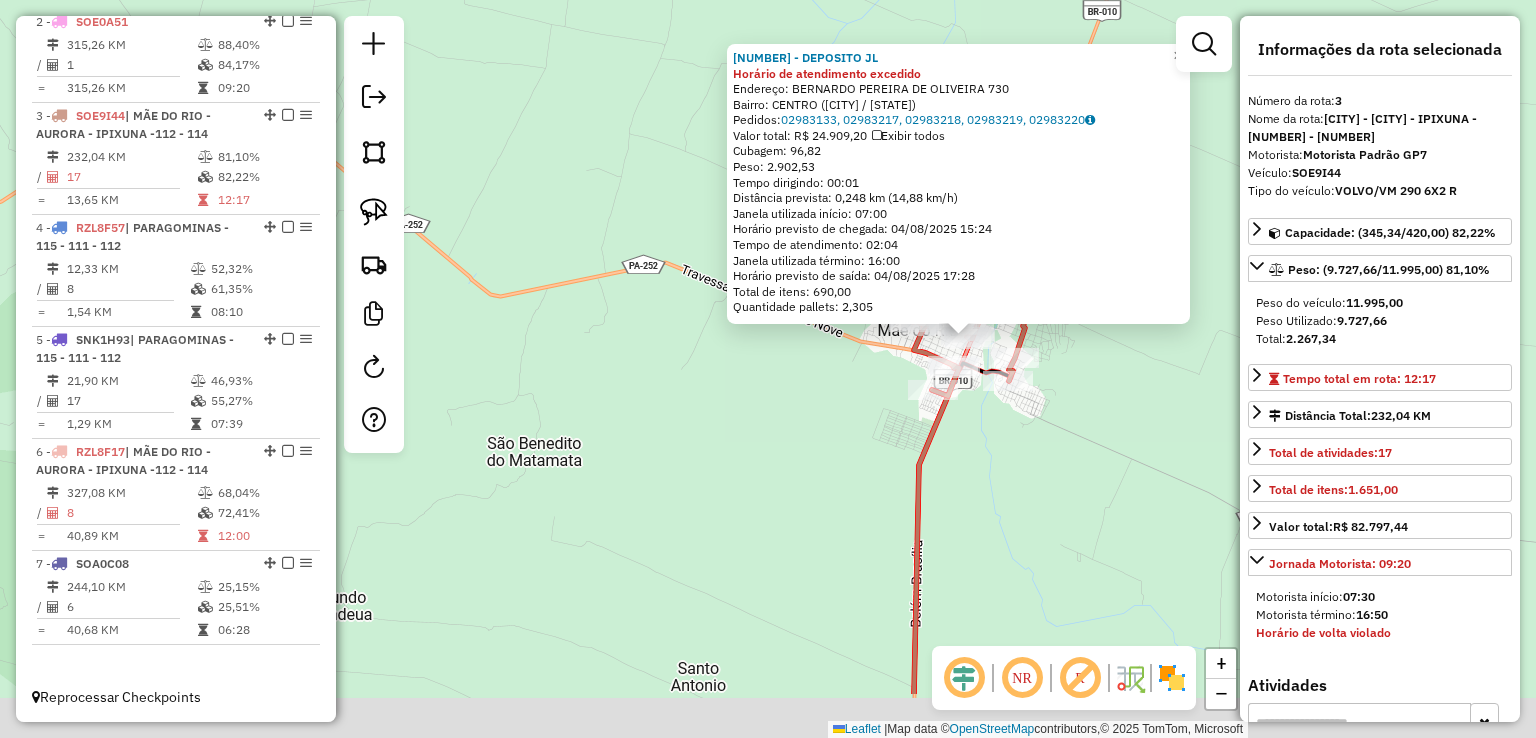 drag, startPoint x: 973, startPoint y: 455, endPoint x: 999, endPoint y: 130, distance: 326.03833 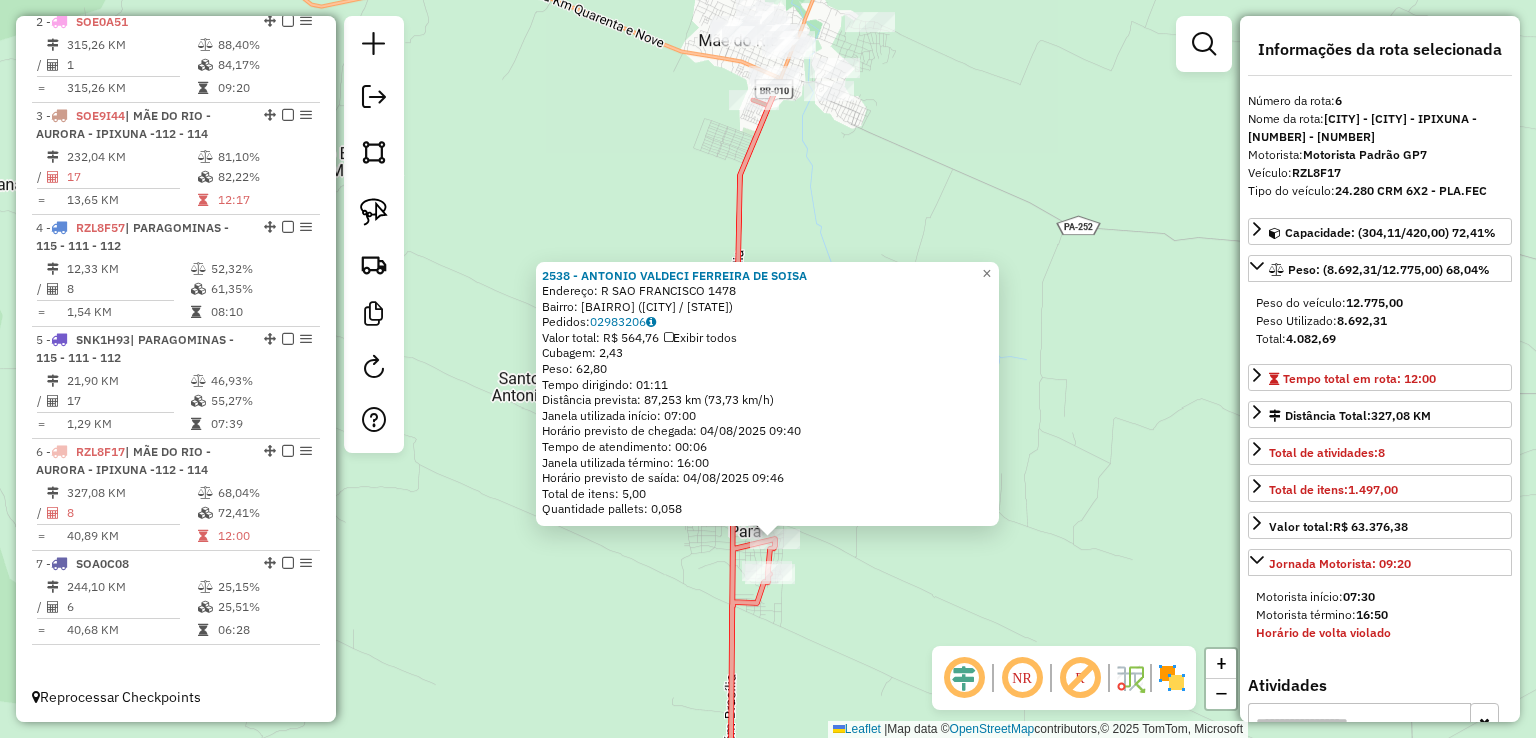 drag, startPoint x: 991, startPoint y: 665, endPoint x: 995, endPoint y: 737, distance: 72.11102 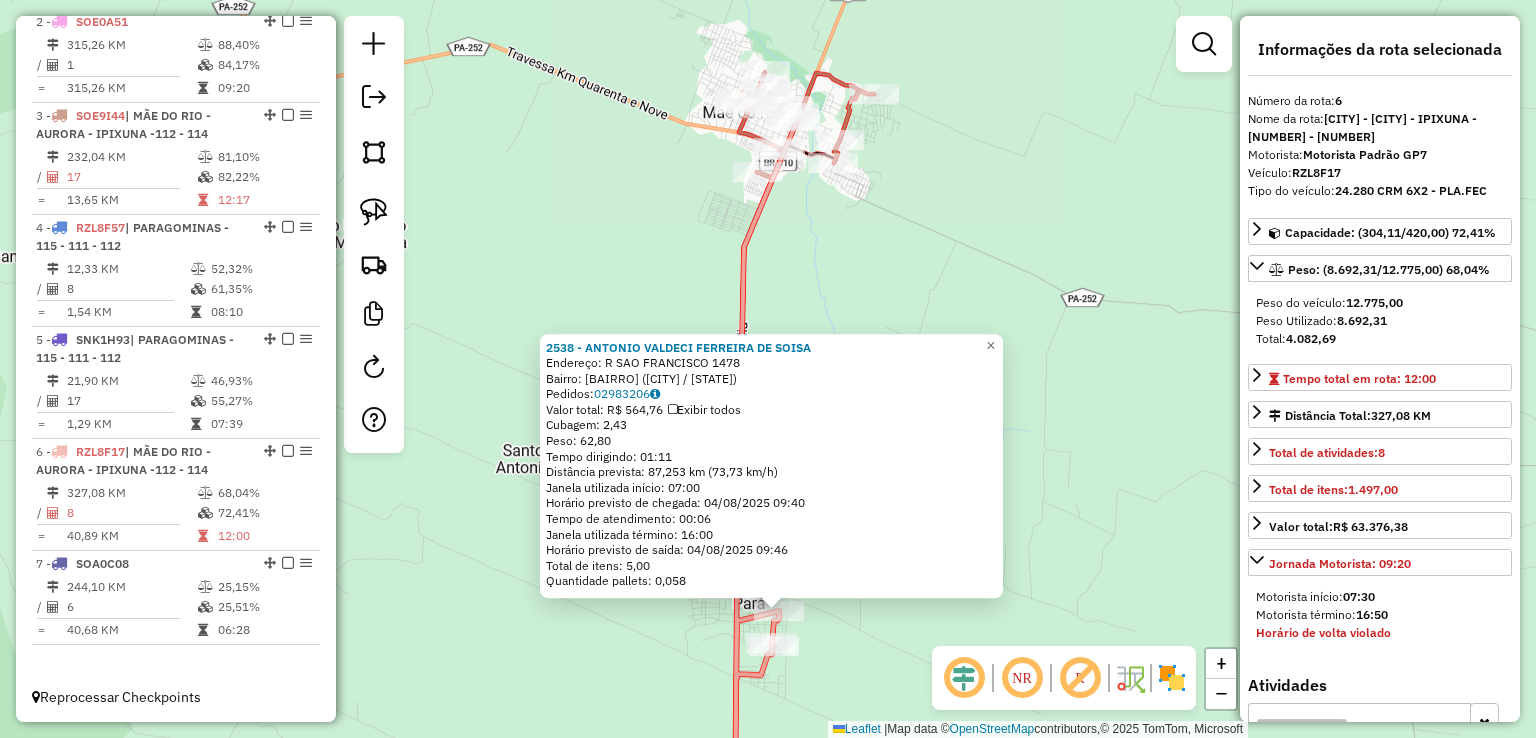 click on "2538 - ANTONIO VALDECI FERREIRA DE SOISA  Endereço: R   SAO FRANCISCO                  1478   Bairro: APARECIDA (AURORA DO PARA / PA)   Pedidos:  02983206   Valor total: R$ 564,76   Exibir todos   Cubagem: 2,43  Peso: 62,80  Tempo dirigindo: 01:11   Distância prevista: 87,253 km (73,73 km/h)   Janela utilizada início: 07:00   Horário previsto de chegada: 04/08/2025 09:40   Tempo de atendimento: 00:06   Janela utilizada término: 16:00   Horário previsto de saída: 04/08/2025 09:46   Total de itens: 5,00   Quantidade pallets: 0,058  × Janela de atendimento Grade de atendimento Capacidade Transportadoras Veículos Cliente Pedidos  Rotas Selecione os dias de semana para filtrar as janelas de atendimento  Seg   Ter   Qua   Qui   Sex   Sáb   Dom  Informe o período da janela de atendimento: De: Até:  Filtrar exatamente a janela do cliente  Considerar janela de atendimento padrão  Selecione os dias de semana para filtrar as grades de atendimento  Seg   Ter   Qua   Qui   Sex   Sáb   Dom   Peso mínimo:  +" 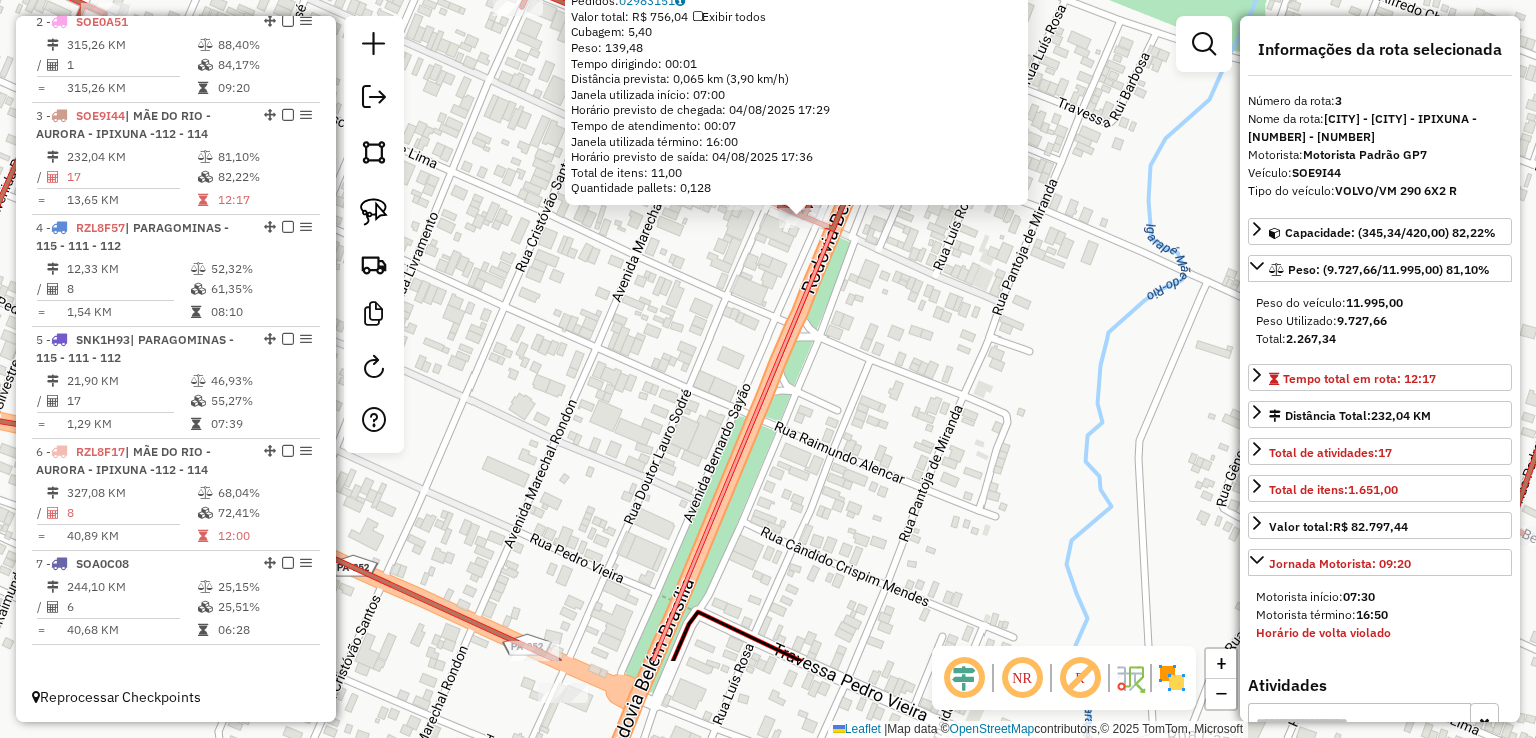 drag, startPoint x: 823, startPoint y: 443, endPoint x: 872, endPoint y: 173, distance: 274.41028 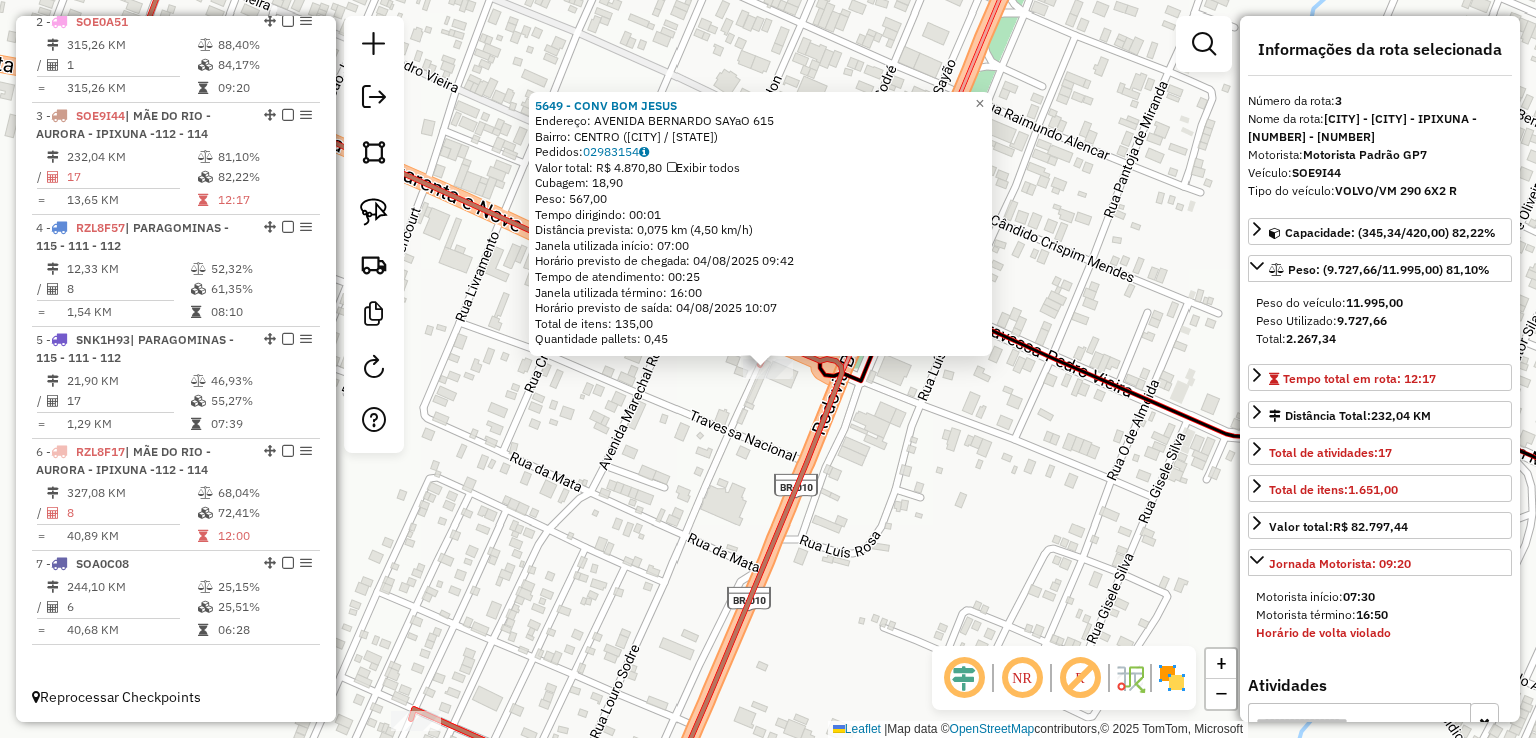 click on "5649 - CONV BOM JESUS  Endereço:  AVENIDA BERNARDO SAYaO 615   Bairro: CENTRO (MAE DO RIO / PA)   Pedidos:  02983154   Valor total: R$ 4.870,80   Exibir todos   Cubagem: 18,90  Peso: 567,00  Tempo dirigindo: 00:01   Distância prevista: 0,075 km (4,50 km/h)   Janela utilizada início: 07:00   Horário previsto de chegada: 04/08/2025 09:42   Tempo de atendimento: 00:25   Janela utilizada término: 16:00   Horário previsto de saída: 04/08/2025 10:07   Total de itens: 135,00   Quantidade pallets: 0,45  × Janela de atendimento Grade de atendimento Capacidade Transportadoras Veículos Cliente Pedidos  Rotas Selecione os dias de semana para filtrar as janelas de atendimento  Seg   Ter   Qua   Qui   Sex   Sáb   Dom  Informe o período da janela de atendimento: De: Até:  Filtrar exatamente a janela do cliente  Considerar janela de atendimento padrão  Selecione os dias de semana para filtrar as grades de atendimento  Seg   Ter   Qua   Qui   Sex   Sáb   Dom   Clientes fora do dia de atendimento selecionado De:" 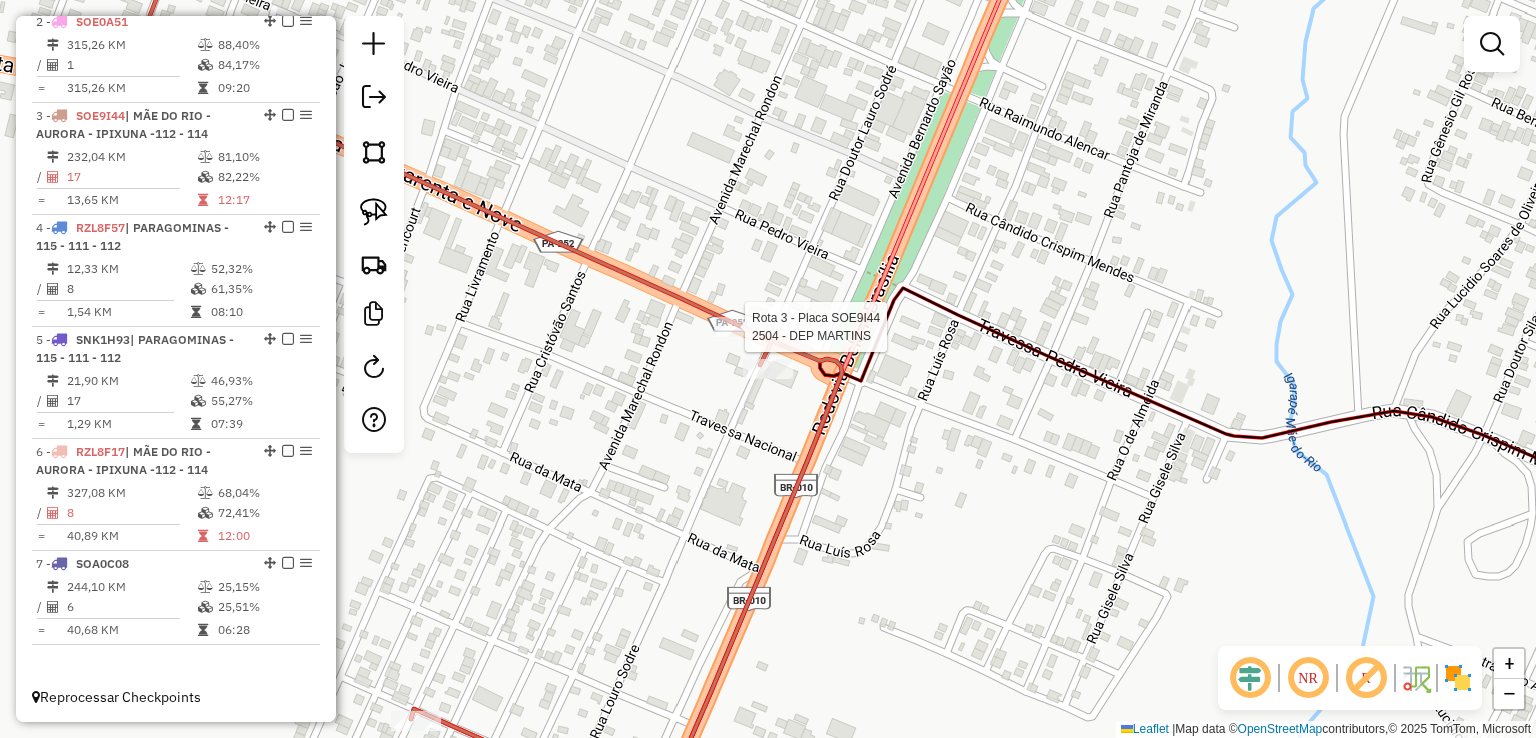 click 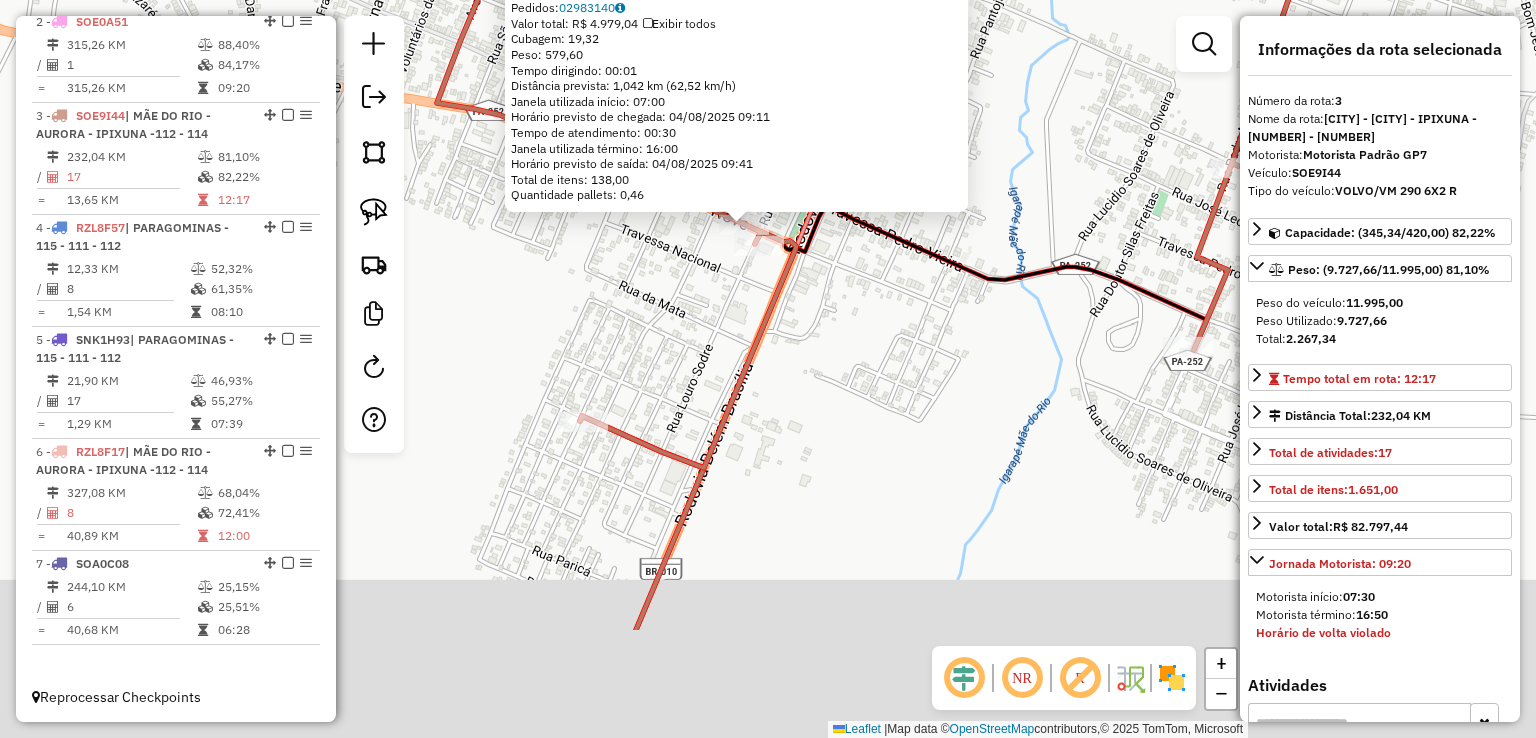 drag, startPoint x: 671, startPoint y: 528, endPoint x: 686, endPoint y: 345, distance: 183.61372 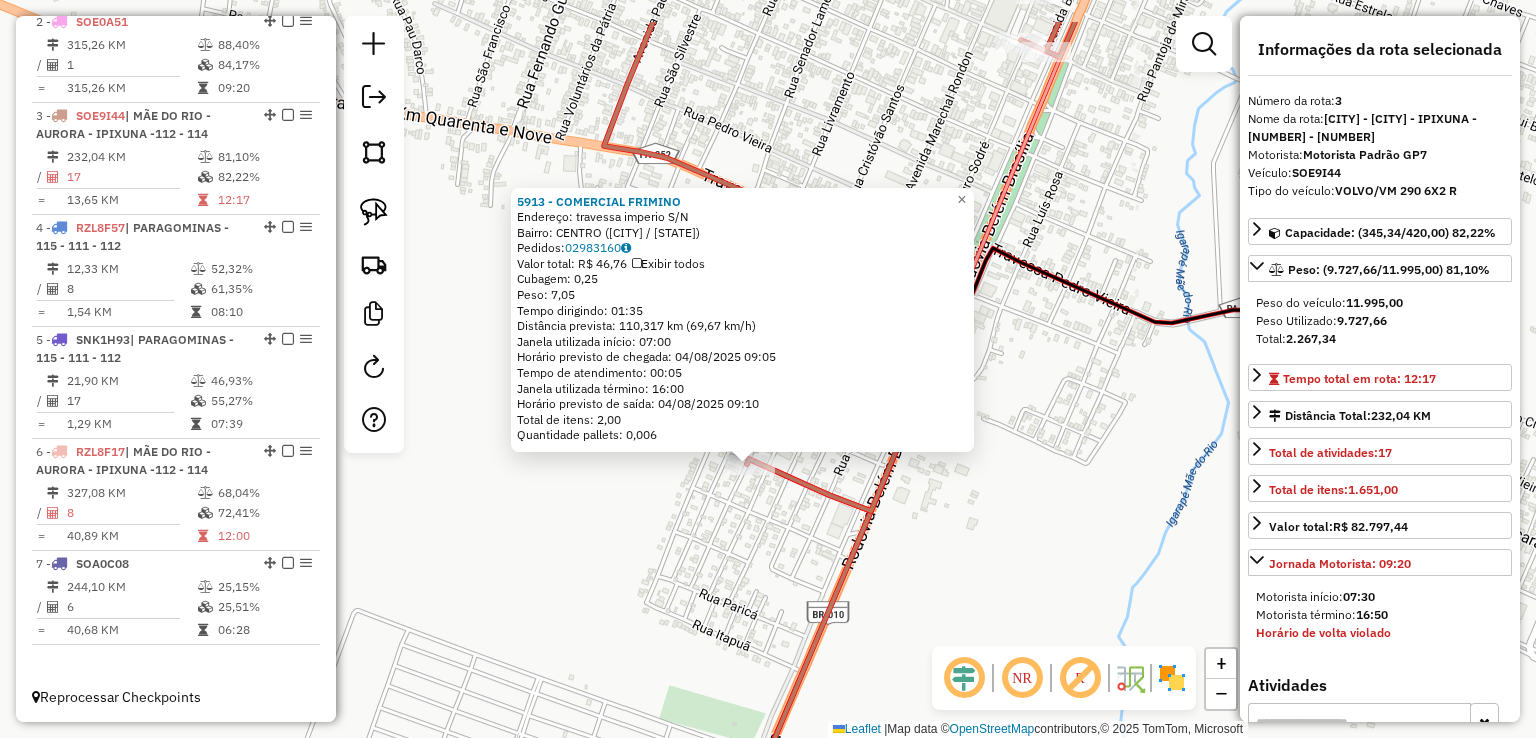 drag, startPoint x: 1064, startPoint y: 401, endPoint x: 972, endPoint y: 693, distance: 306.1503 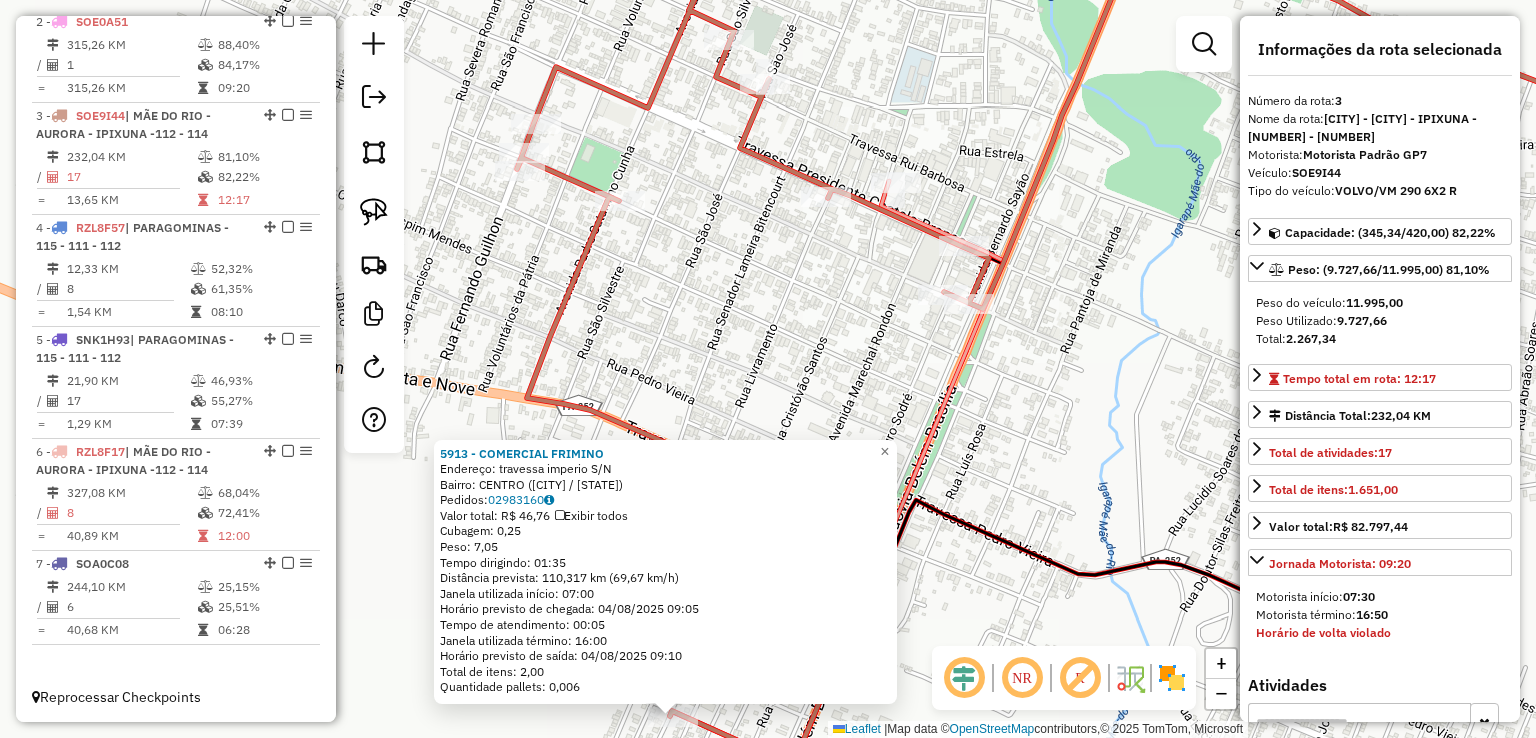 drag, startPoint x: 973, startPoint y: 391, endPoint x: 896, endPoint y: 612, distance: 234.0299 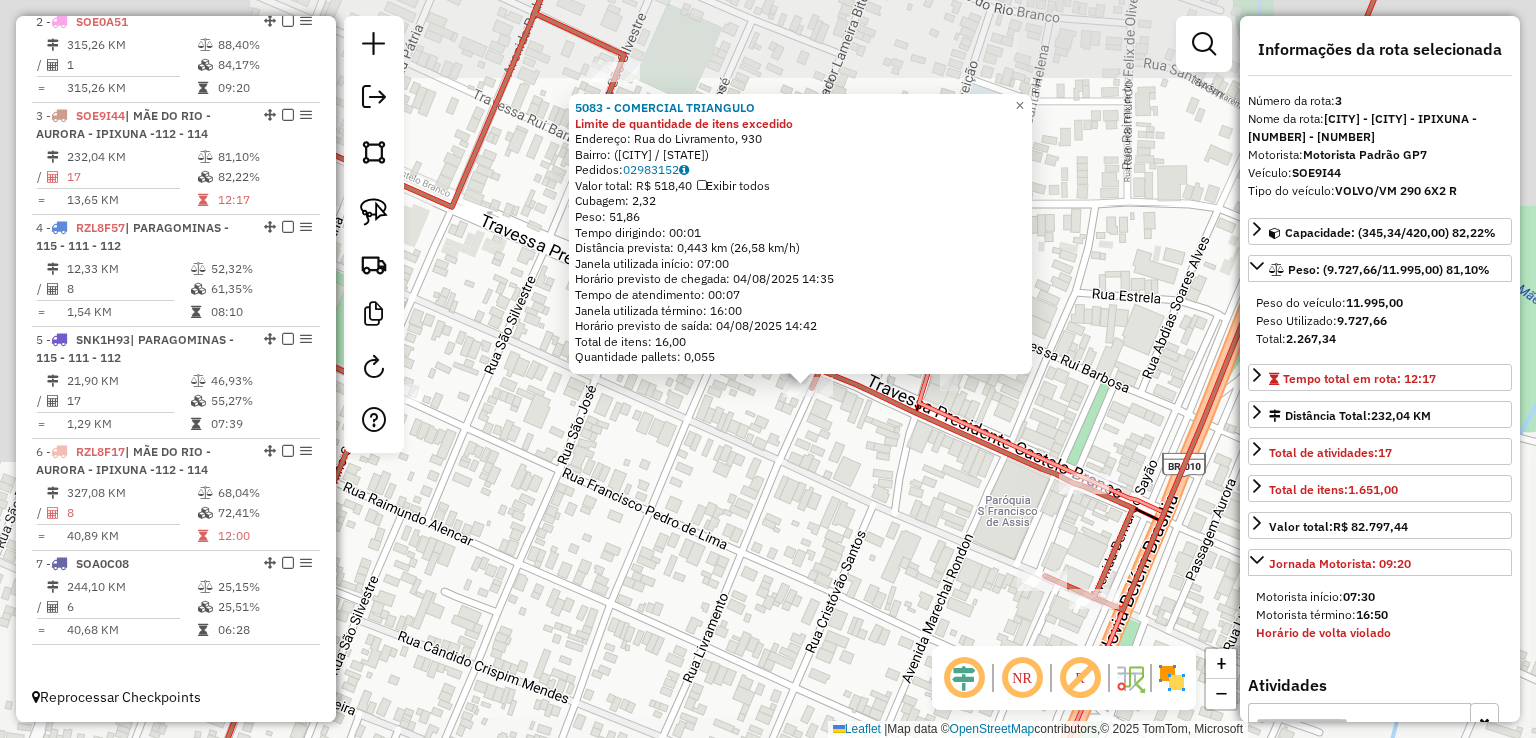 drag, startPoint x: 735, startPoint y: 436, endPoint x: 694, endPoint y: 427, distance: 41.976185 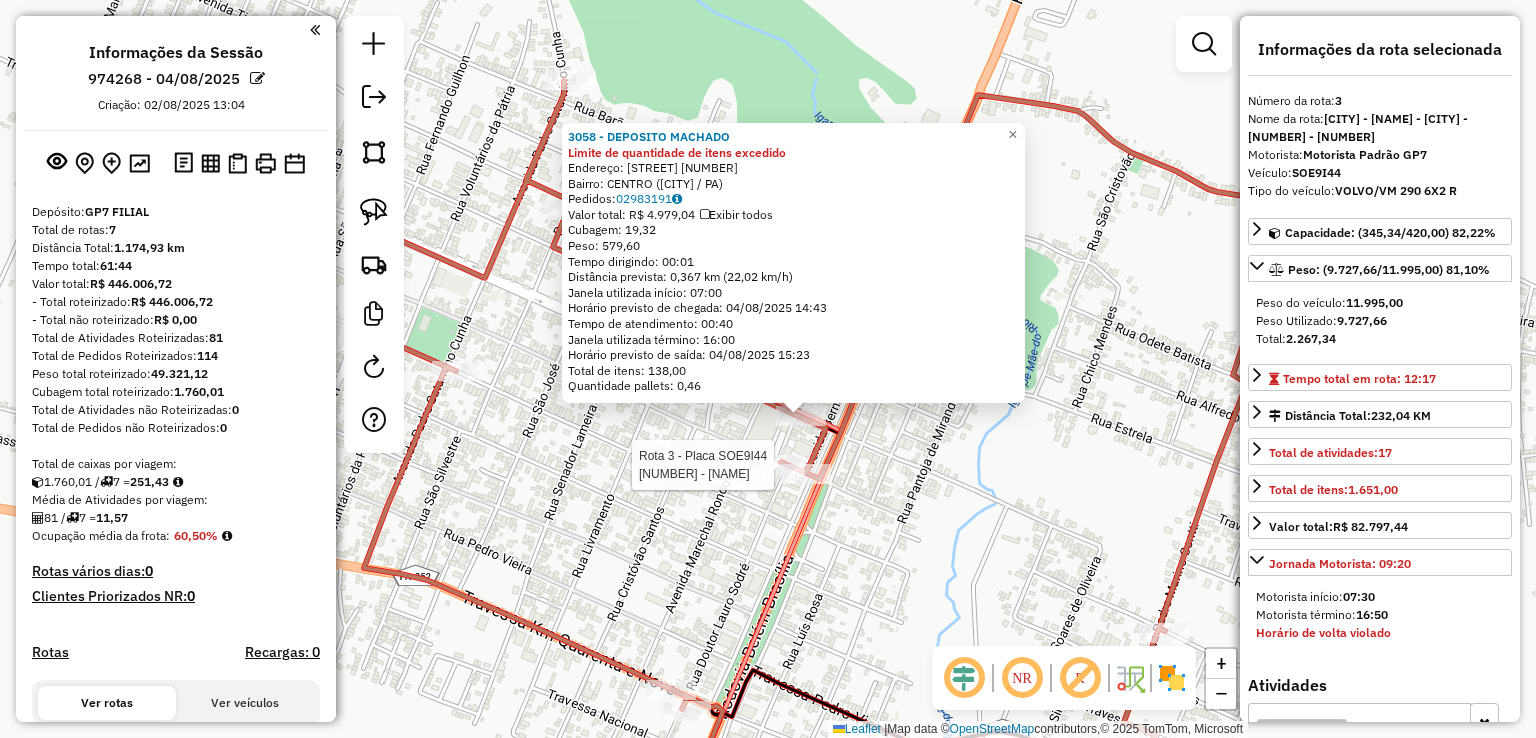 scroll, scrollTop: 0, scrollLeft: 0, axis: both 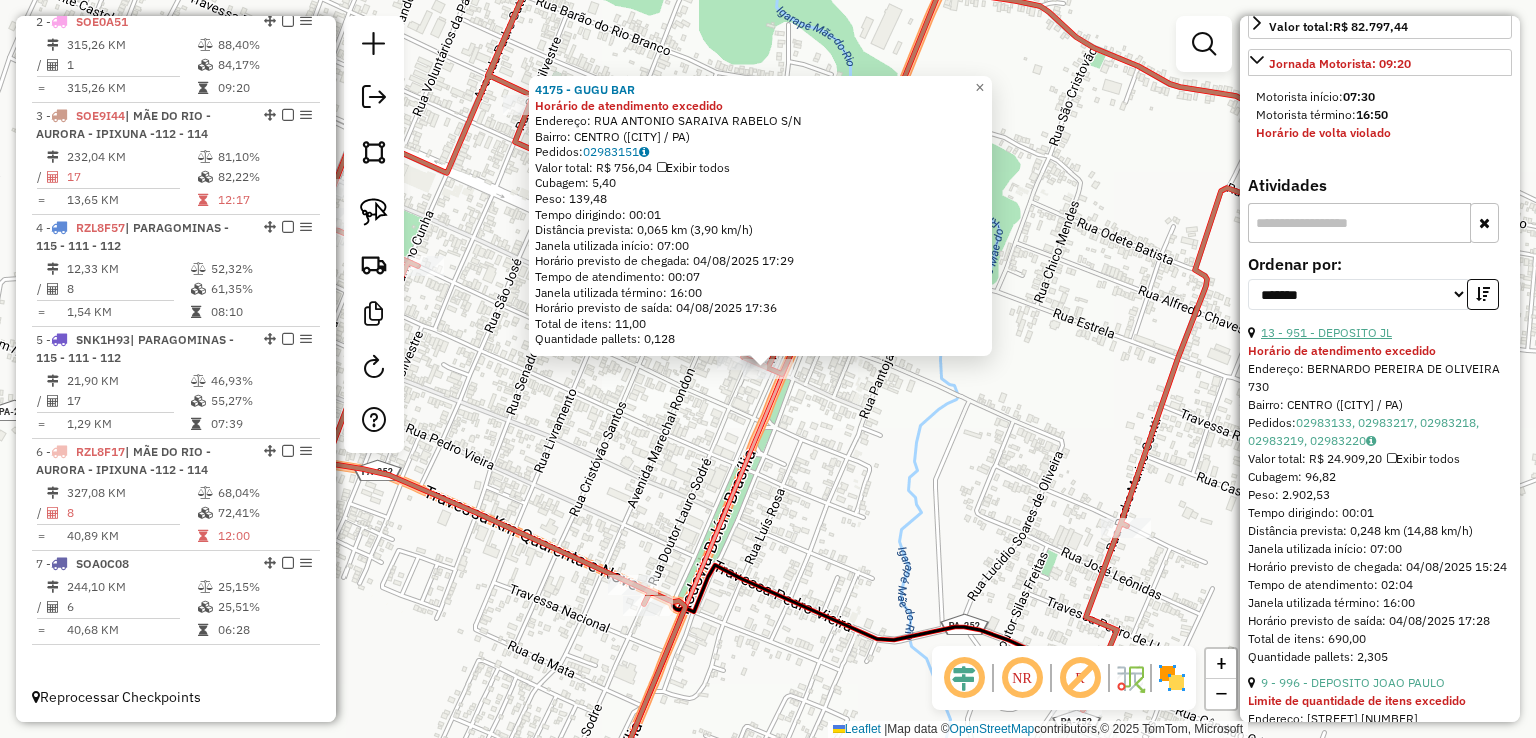 click on "13 - 951 - DEPOSITO JL" at bounding box center [1326, 332] 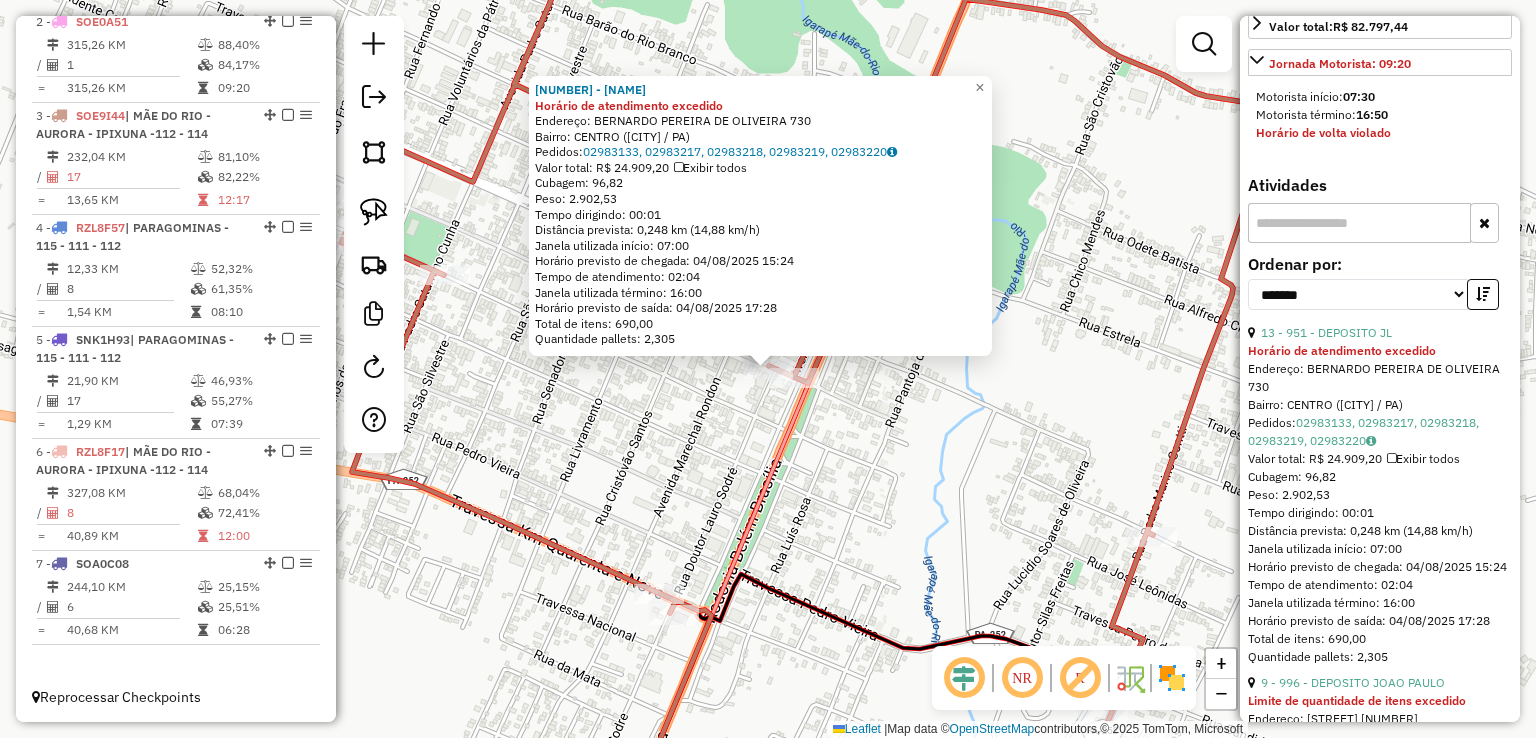 click on "951 - DEPOSITO JL Horário de atendimento excedido  Endereço:  BERNARDO PEREIRA DE OLIVEIRA 730   Bairro: CENTRO (MAE DO RIO / PA)   Pedidos:  02983133, 02983217, 02983218, 02983219, 02983220   Valor total: R$ 24.909,20   Exibir todos   Cubagem: 96,82  Peso: 2.902,53  Tempo dirigindo: 00:01   Distância prevista: 0,248 km (14,88 km/h)   Janela utilizada início: 07:00   Horário previsto de chegada: 04/08/2025 15:24   Tempo de atendimento: 02:04   Janela utilizada término: 16:00   Horário previsto de saída: 04/08/2025 17:28   Total de itens: 690,00   Quantidade pallets: 2,305  × Janela de atendimento Grade de atendimento Capacidade Transportadoras Veículos Cliente Pedidos  Rotas Selecione os dias de semana para filtrar as janelas de atendimento  Seg   Ter   Qua   Qui   Sex   Sáb   Dom  Informe o período da janela de atendimento: De: Até:  Filtrar exatamente a janela do cliente  Considerar janela de atendimento padrão  Selecione os dias de semana para filtrar as grades de atendimento  Seg   Ter  De:" 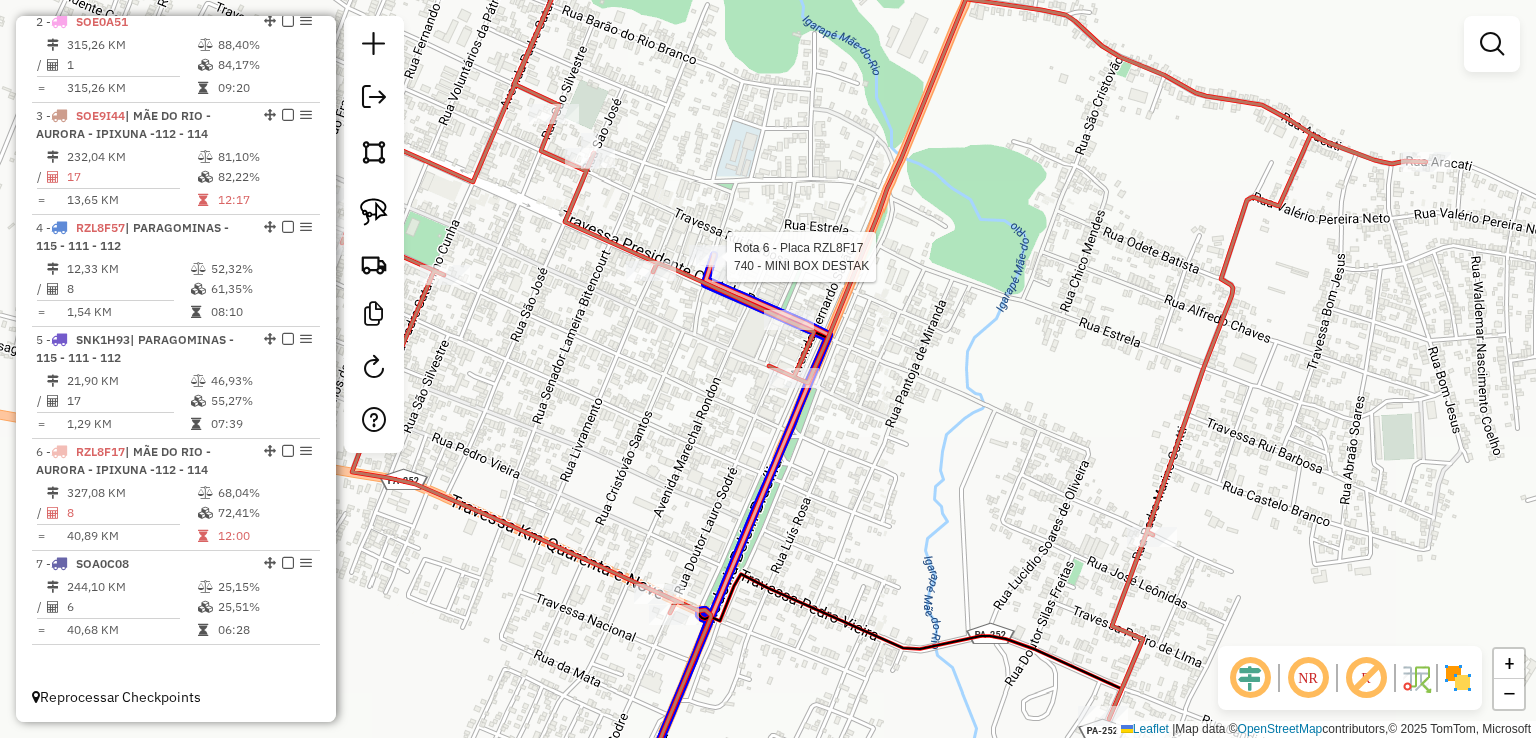 click 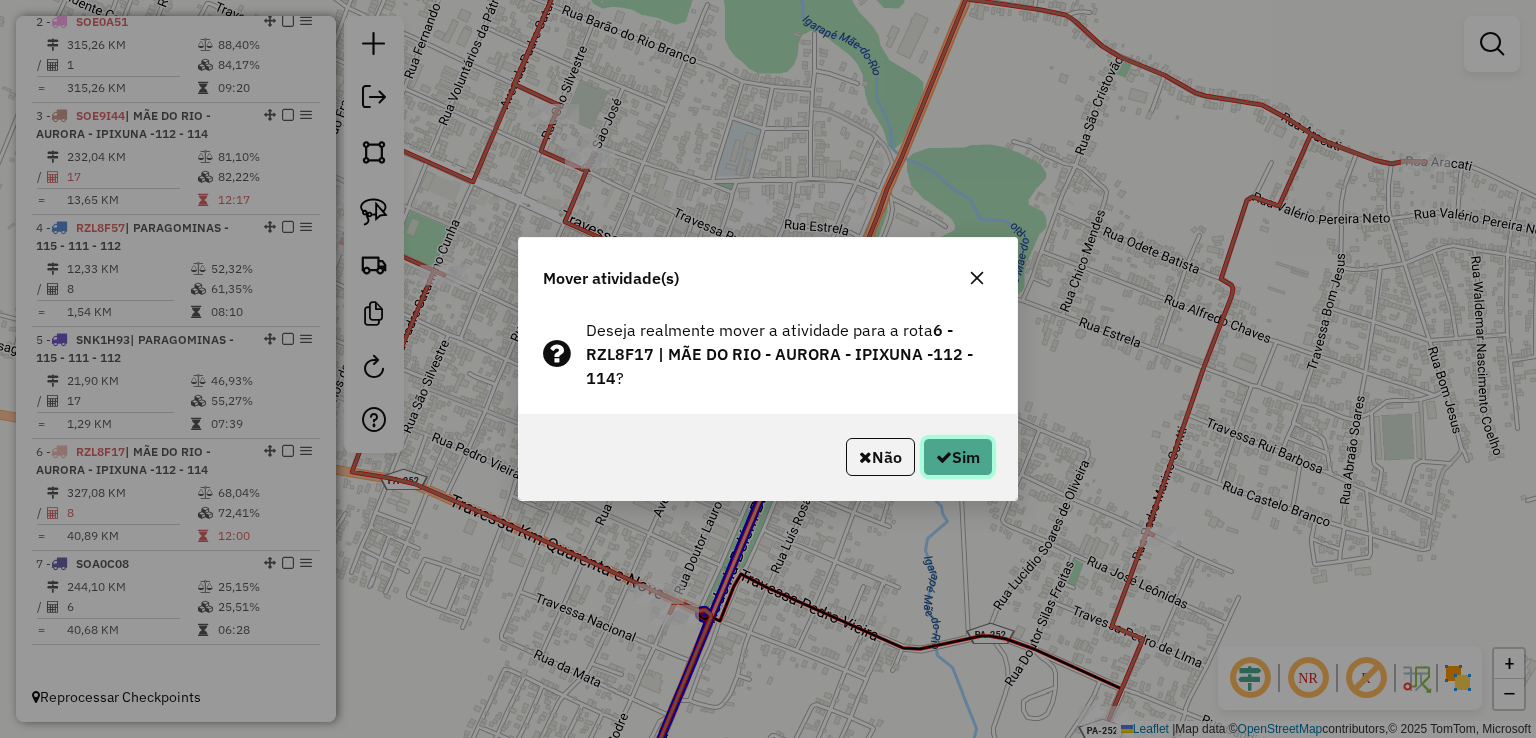 click on "Sim" 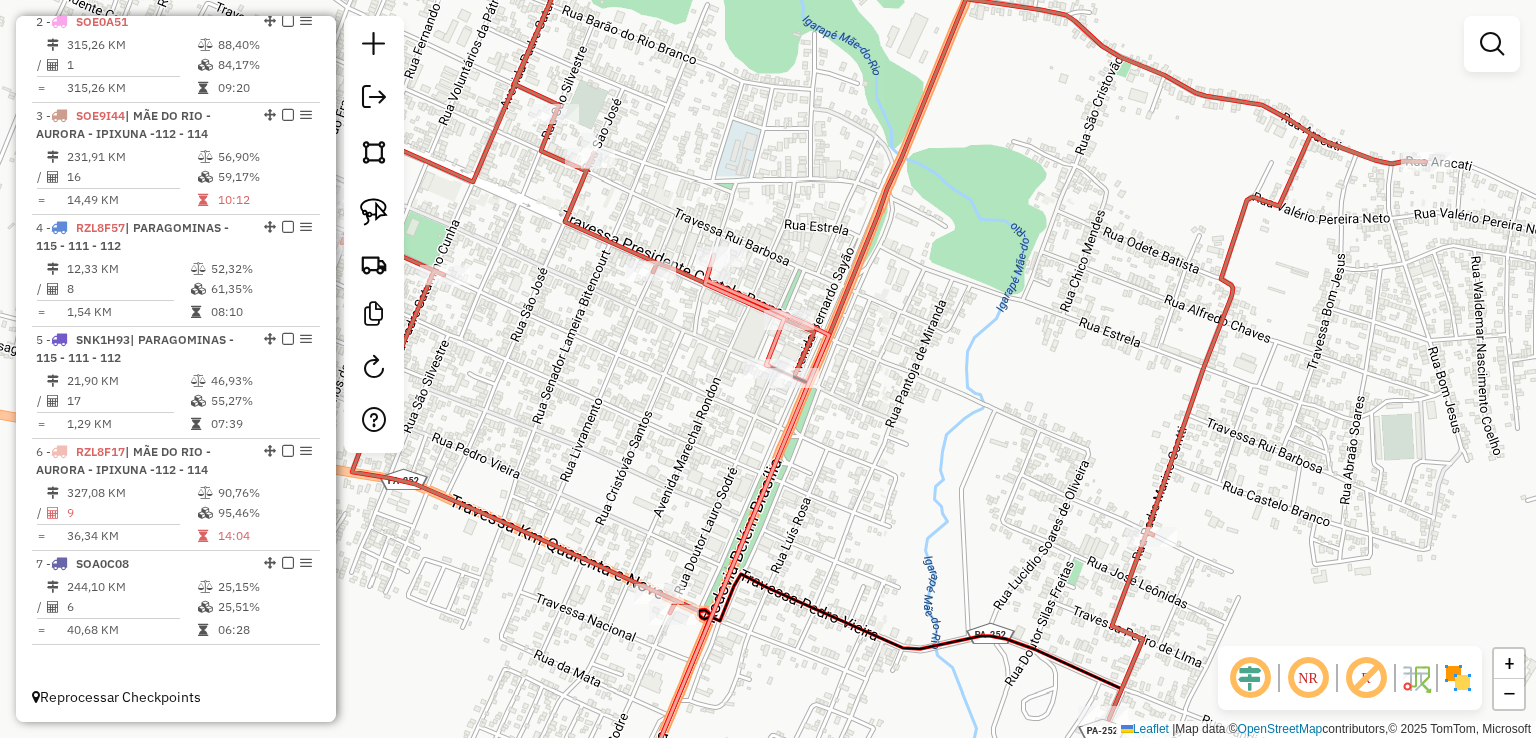 click on "Janela de atendimento Grade de atendimento Capacidade Transportadoras Veículos Cliente Pedidos  Rotas Selecione os dias de semana para filtrar as janelas de atendimento  Seg   Ter   Qua   Qui   Sex   Sáb   Dom  Informe o período da janela de atendimento: De: Até:  Filtrar exatamente a janela do cliente  Considerar janela de atendimento padrão  Selecione os dias de semana para filtrar as grades de atendimento  Seg   Ter   Qua   Qui   Sex   Sáb   Dom   Considerar clientes sem dia de atendimento cadastrado  Clientes fora do dia de atendimento selecionado Filtrar as atividades entre os valores definidos abaixo:  Peso mínimo:   Peso máximo:   Cubagem mínima:   Cubagem máxima:   De:   Até:  Filtrar as atividades entre o tempo de atendimento definido abaixo:  De:   Até:   Considerar capacidade total dos clientes não roteirizados Transportadora: Selecione um ou mais itens Tipo de veículo: Selecione um ou mais itens Veículo: Selecione um ou mais itens Motorista: Selecione um ou mais itens Nome: Rótulo:" 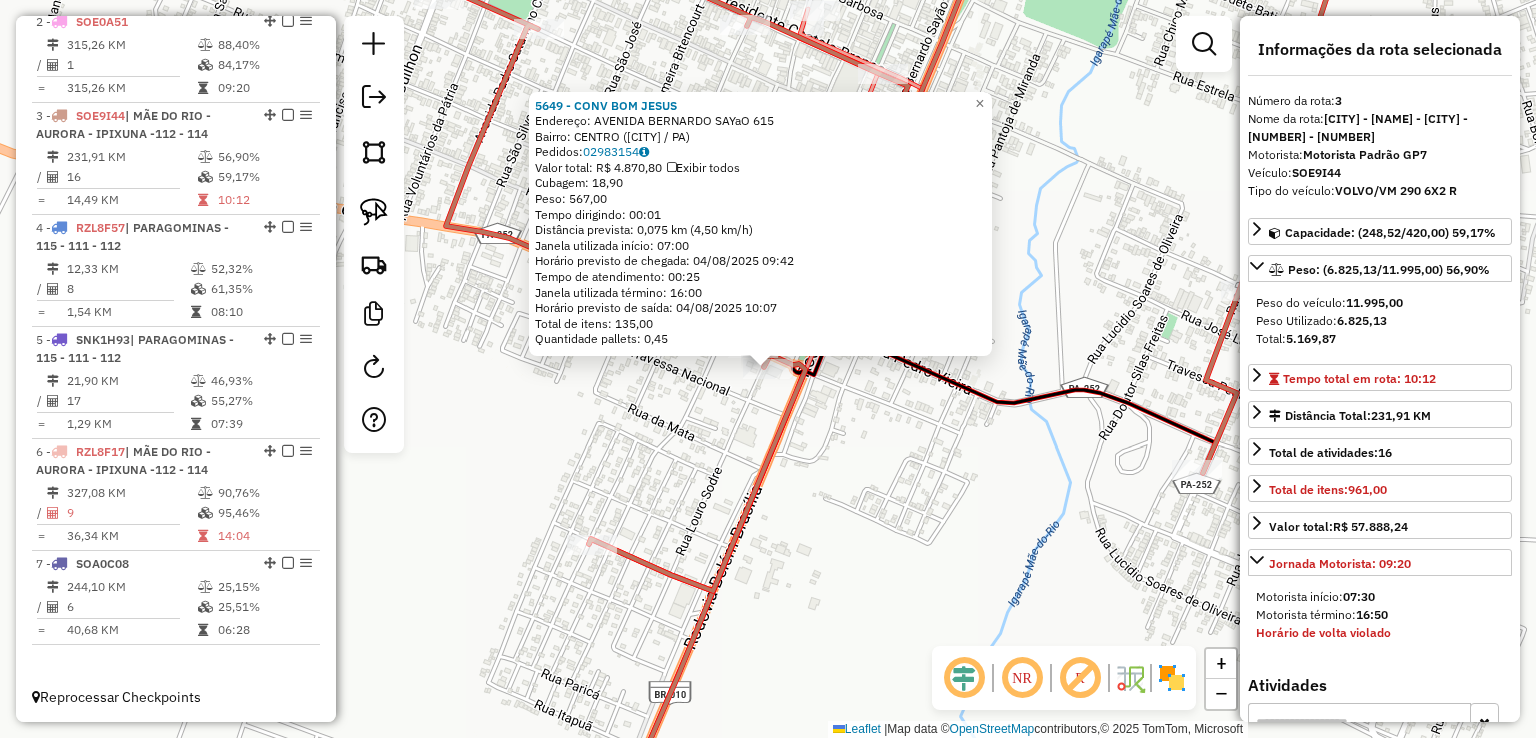 click on "[NUMBER] - CONV BOM JESUS Endereço: AVENIDA BERNARDO SAYaO [NUMBER] Bairro: CENTRO ([CITY] / [STATE]) Pedidos: [ORDER] Valor total: R$ [PRICE] Exibir todos Cubagem: [NUMBER] Peso: [NUMBER] Tempo dirigindo: [TIME] Distância prevista: [NUMBER] km ([NUMBER]/h) Janela utilizada início: [TIME] Horário previsto de chegada: 04/08/2025 [TIME] Tempo de atendimento: [TIME] Janela utilizada término: [TIME] Horário previsto de saída: 04/08/2025 [TIME] Total de itens: [NUMBER] Quantidade pallets: [NUMBER] × Janela de atendimento Grade de atendimento Capacidade Transportadoras Veículos Cliente Pedidos Rotas Selecione os dias de semana para filtrar as janelas de atendimento Seg Ter Qua Qui Sex Sáb Dom Informe o período da janela de atendimento: De: Até: Filtrar exatamente a janela do cliente Considerar janela de atendimento padrão Selecione os dias de semana para filtrar as grades de atendimento Seg Ter Qua Qui Sex Sáb Dom Clientes fora do dia de atendimento selecionado De:" 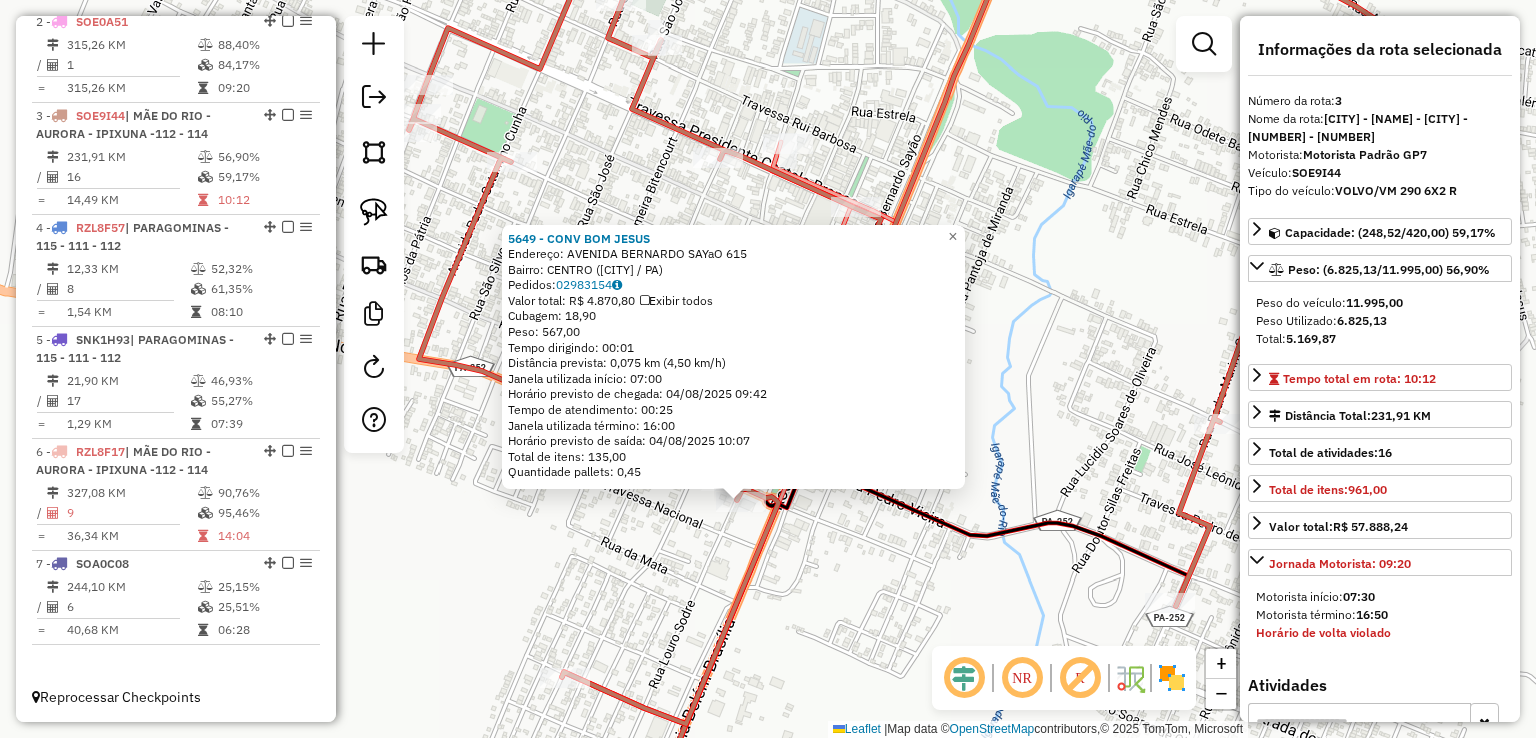 click on "[NUMBER] - CONV BOM JESUS Endereço: AVENIDA BERNARDO SAYaO [NUMBER] Bairro: CENTRO ([CITY] / [STATE]) Pedidos: [ORDER] Valor total: R$ [PRICE] Exibir todos Cubagem: [NUMBER] Peso: [NUMBER] Tempo dirigindo: [TIME] Distância prevista: [NUMBER] km ([NUMBER]/h) Janela utilizada início: [TIME] Horário previsto de chegada: 04/08/2025 [TIME] Tempo de atendimento: [TIME] Janela utilizada término: [TIME] Horário previsto de saída: 04/08/2025 [TIME] Total de itens: [NUMBER] Quantidade pallets: [NUMBER] × Janela de atendimento Grade de atendimento Capacidade Transportadoras Veículos Cliente Pedidos Rotas Selecione os dias de semana para filtrar as janelas de atendimento Seg Ter Qua Qui Sex Sáb Dom Informe o período da janela de atendimento: De: Até: Filtrar exatamente a janela do cliente Considerar janela de atendimento padrão Selecione os dias de semana para filtrar as grades de atendimento Seg Ter Qua Qui Sex Sáb Dom Clientes fora do dia de atendimento selecionado De:" 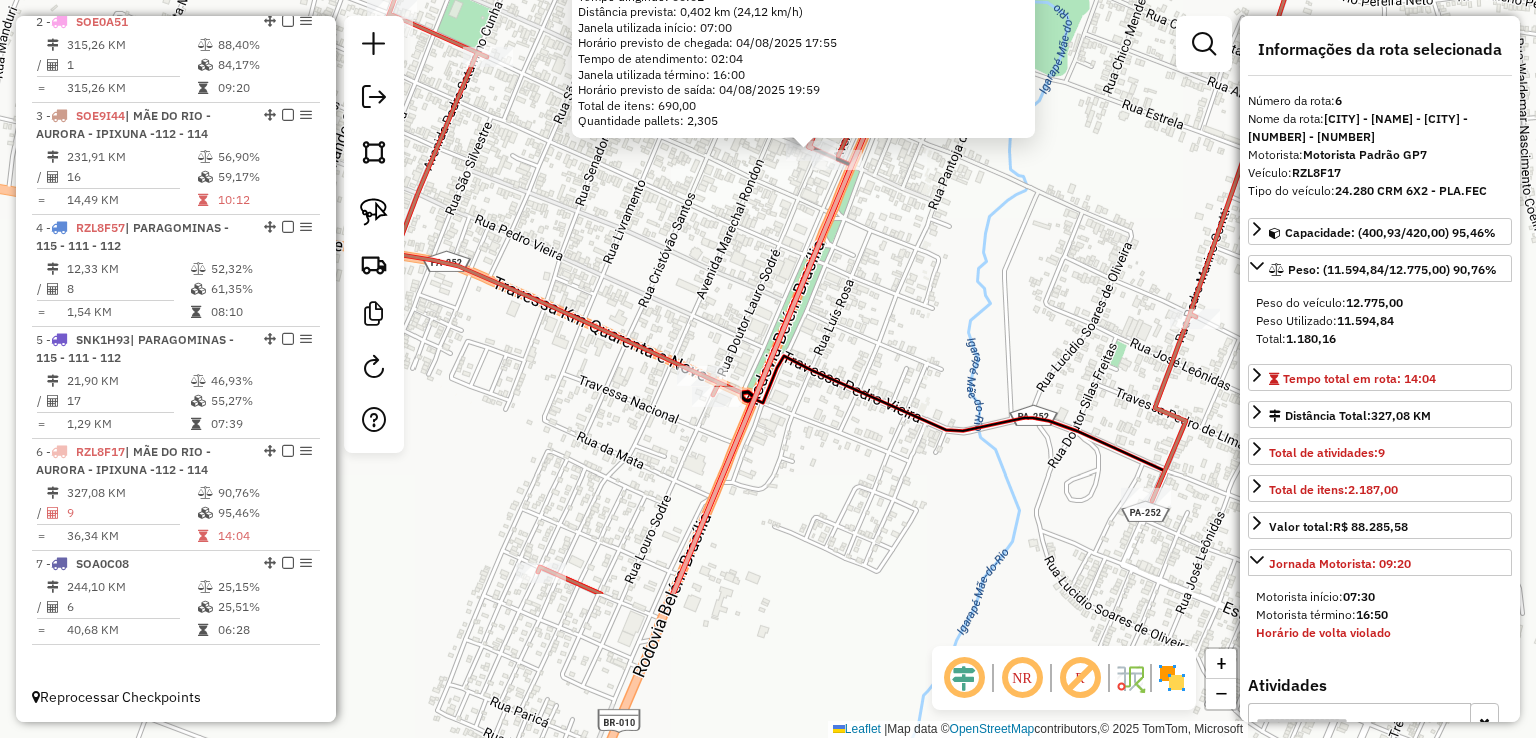 drag, startPoint x: 832, startPoint y: 641, endPoint x: 890, endPoint y: 350, distance: 296.7238 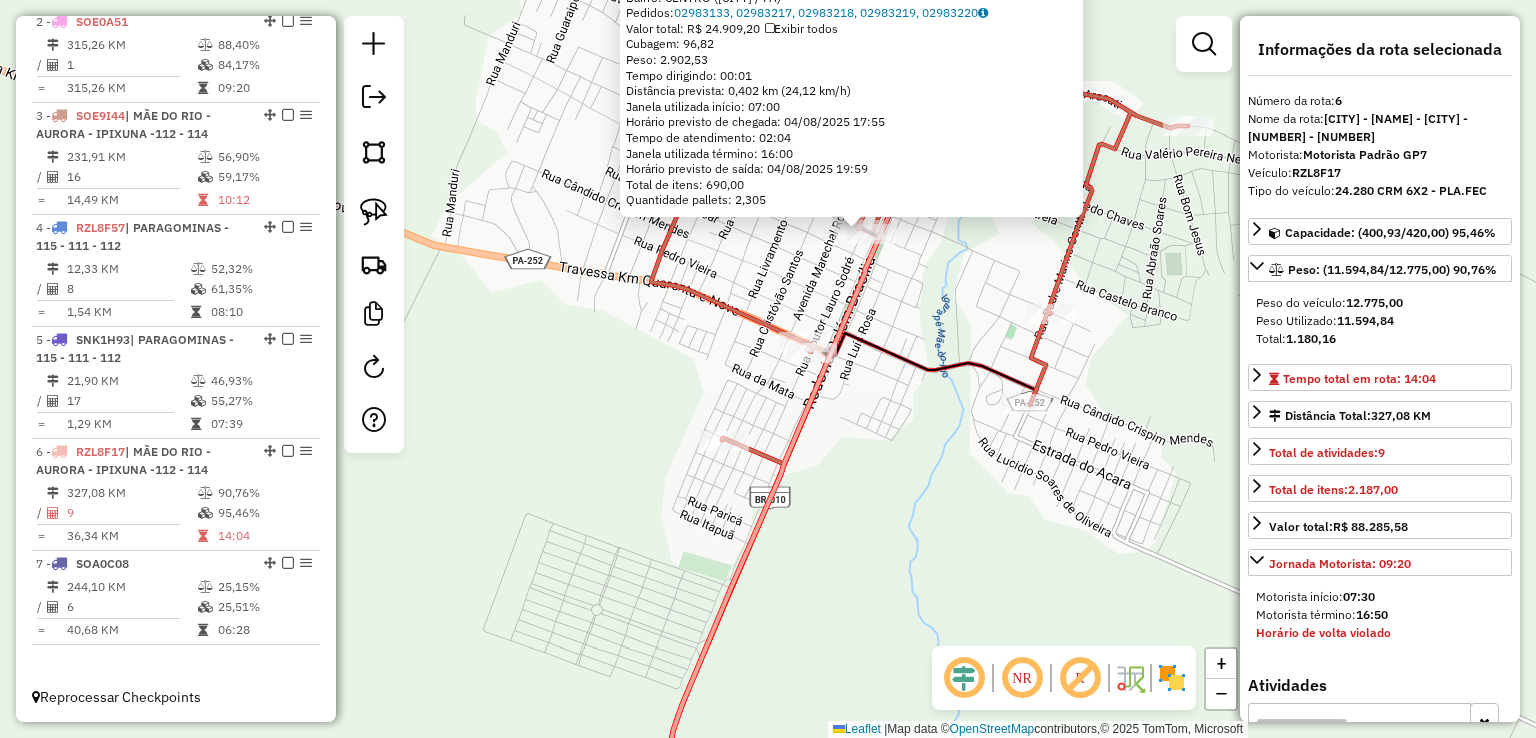 drag, startPoint x: 880, startPoint y: 545, endPoint x: 881, endPoint y: 460, distance: 85.00588 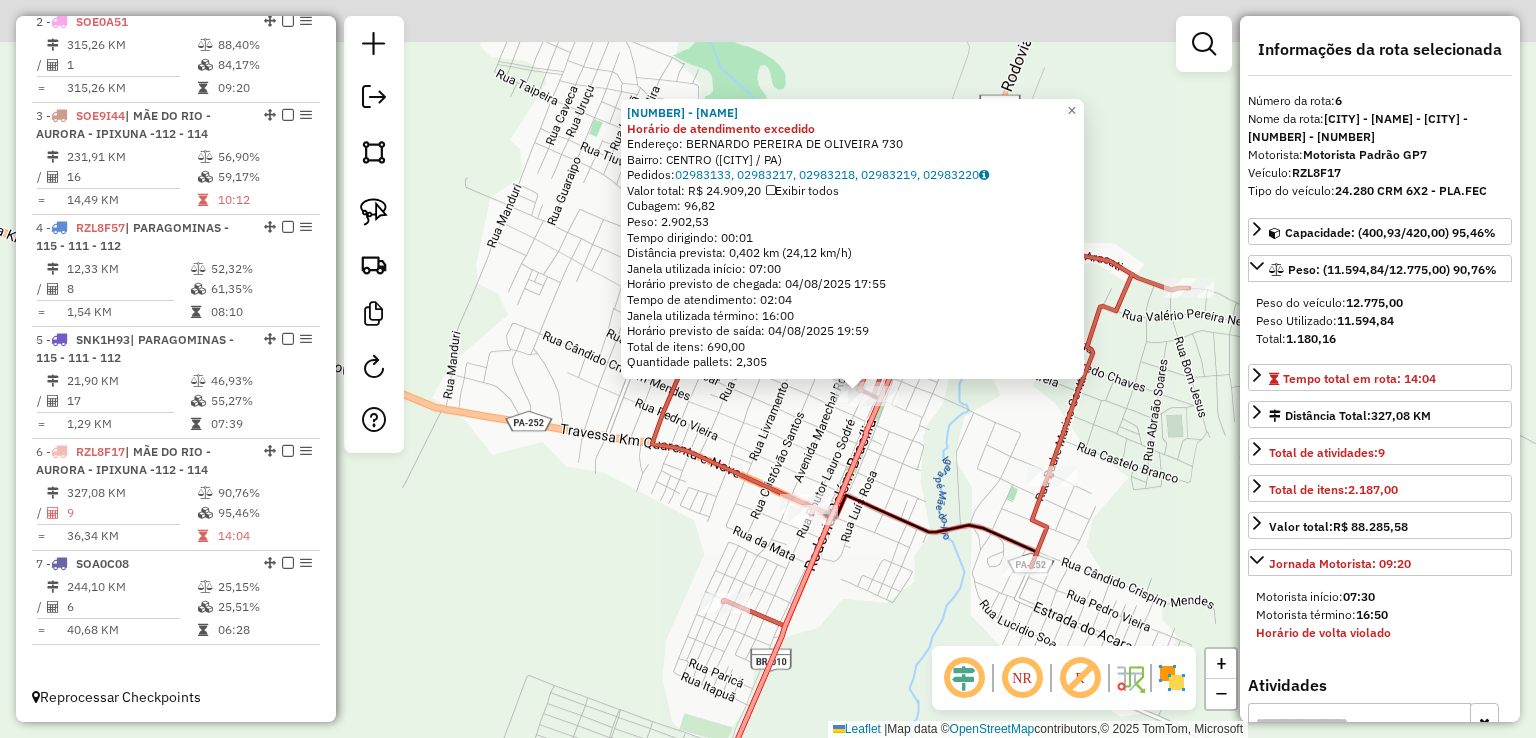 click on "951 - DEPOSITO JL Horário de atendimento excedido  Endereço:  BERNARDO PEREIRA DE OLIVEIRA 730   Bairro: CENTRO (MAE DO RIO / PA)   Pedidos:  02983133, 02983217, 02983218, 02983219, 02983220   Valor total: R$ 24.909,20   Exibir todos   Cubagem: 96,82  Peso: 2.902,53  Tempo dirigindo: 00:01   Distância prevista: 0,402 km (24,12 km/h)   Janela utilizada início: 07:00   Horário previsto de chegada: 04/08/2025 17:55   Tempo de atendimento: 02:04   Janela utilizada término: 16:00   Horário previsto de saída: 04/08/2025 19:59   Total de itens: 690,00   Quantidade pallets: 2,305  × Janela de atendimento Grade de atendimento Capacidade Transportadoras Veículos Cliente Pedidos  Rotas Selecione os dias de semana para filtrar as janelas de atendimento  Seg   Ter   Qua   Qui   Sex   Sáb   Dom  Informe o período da janela de atendimento: De: Até:  Filtrar exatamente a janela do cliente  Considerar janela de atendimento padrão  Selecione os dias de semana para filtrar as grades de atendimento  Seg   Ter  De:" 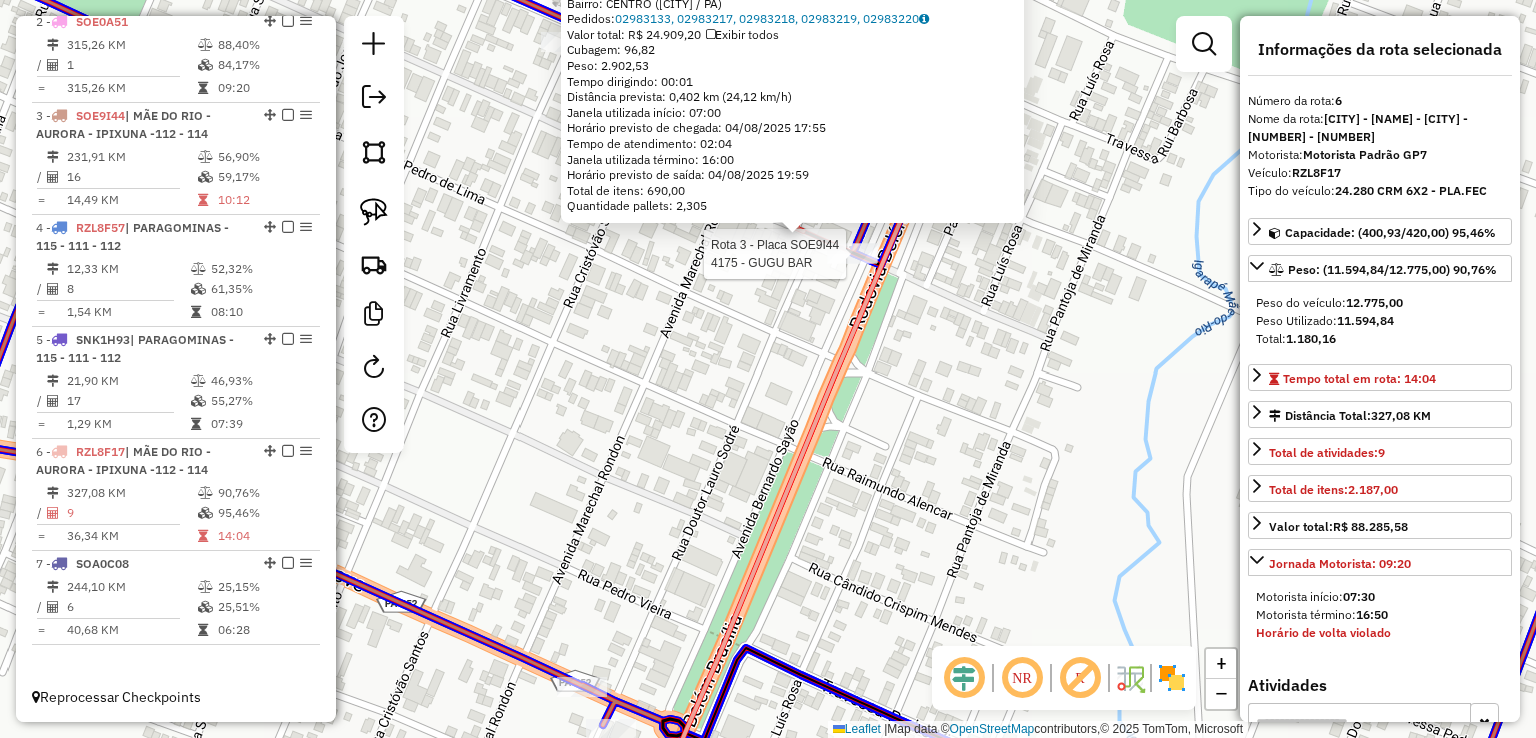 click 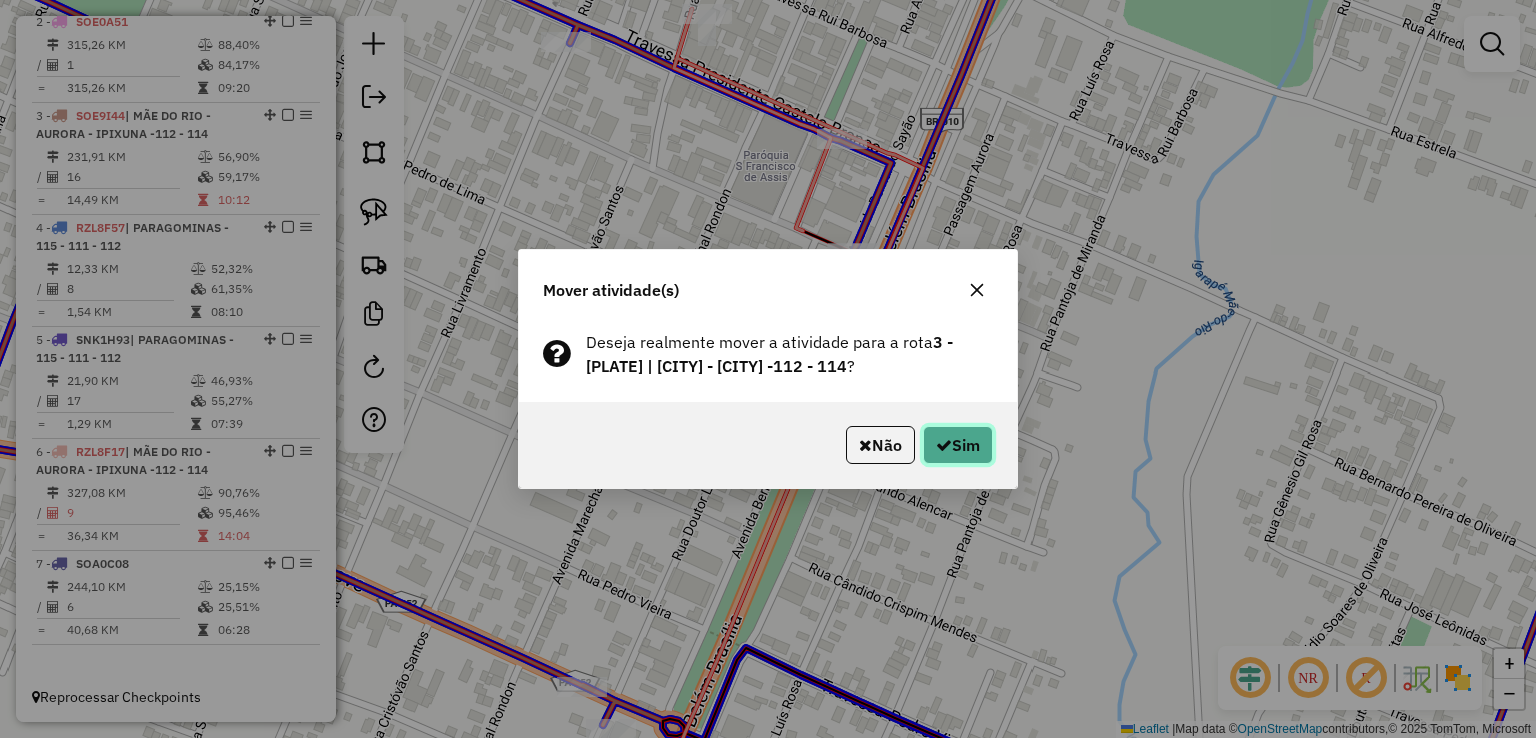 click on "Sim" 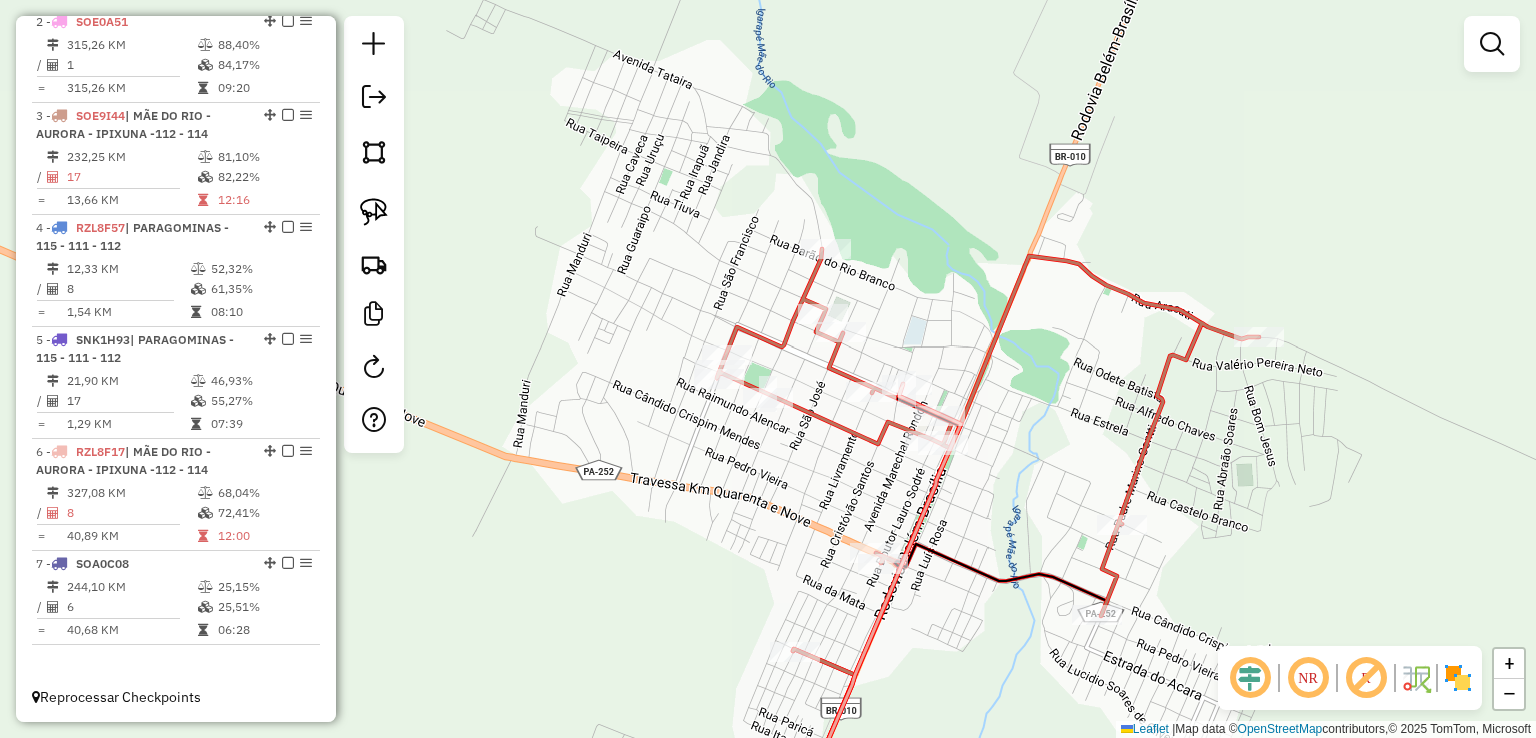 drag, startPoint x: 981, startPoint y: 392, endPoint x: 981, endPoint y: 329, distance: 63 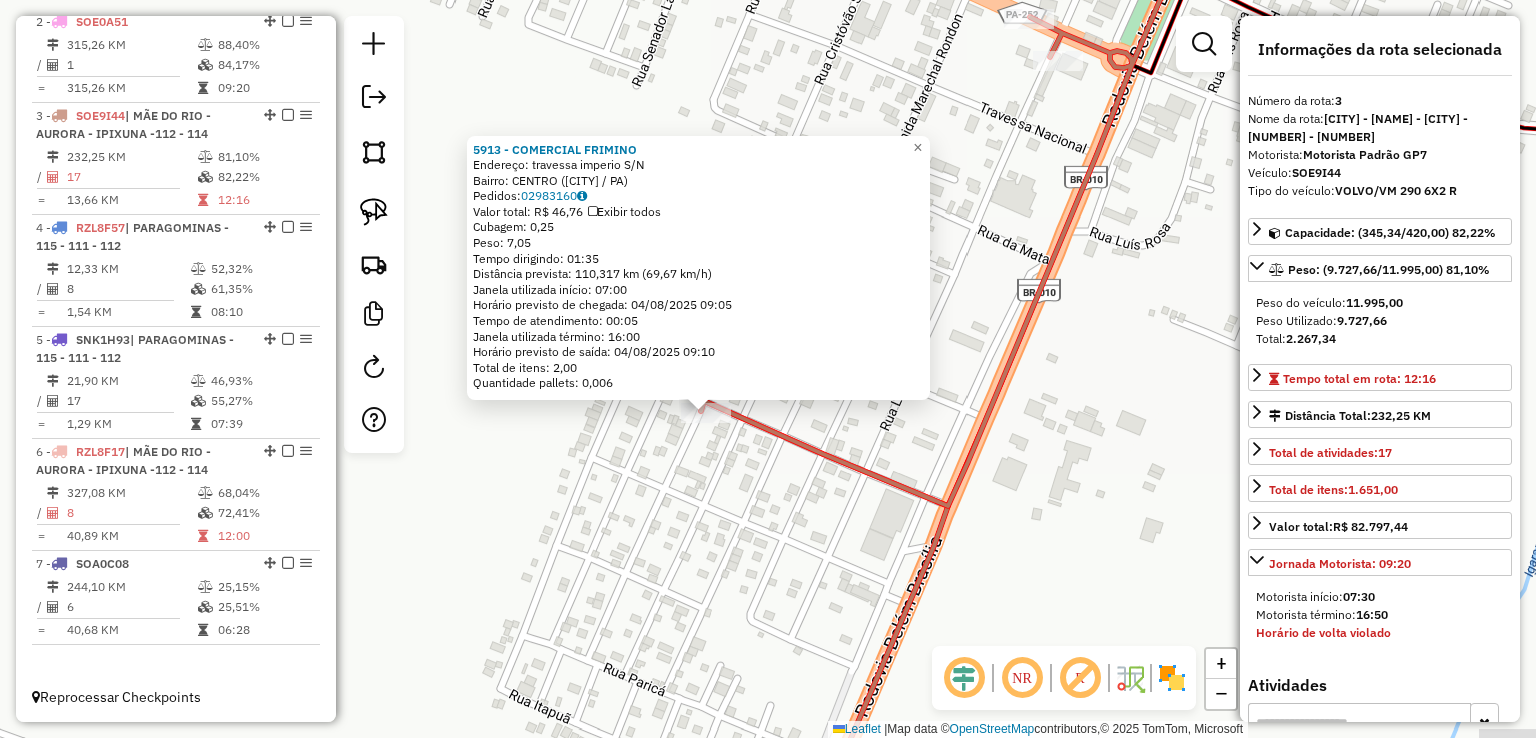 drag, startPoint x: 1154, startPoint y: 509, endPoint x: 1042, endPoint y: 573, distance: 128.99612 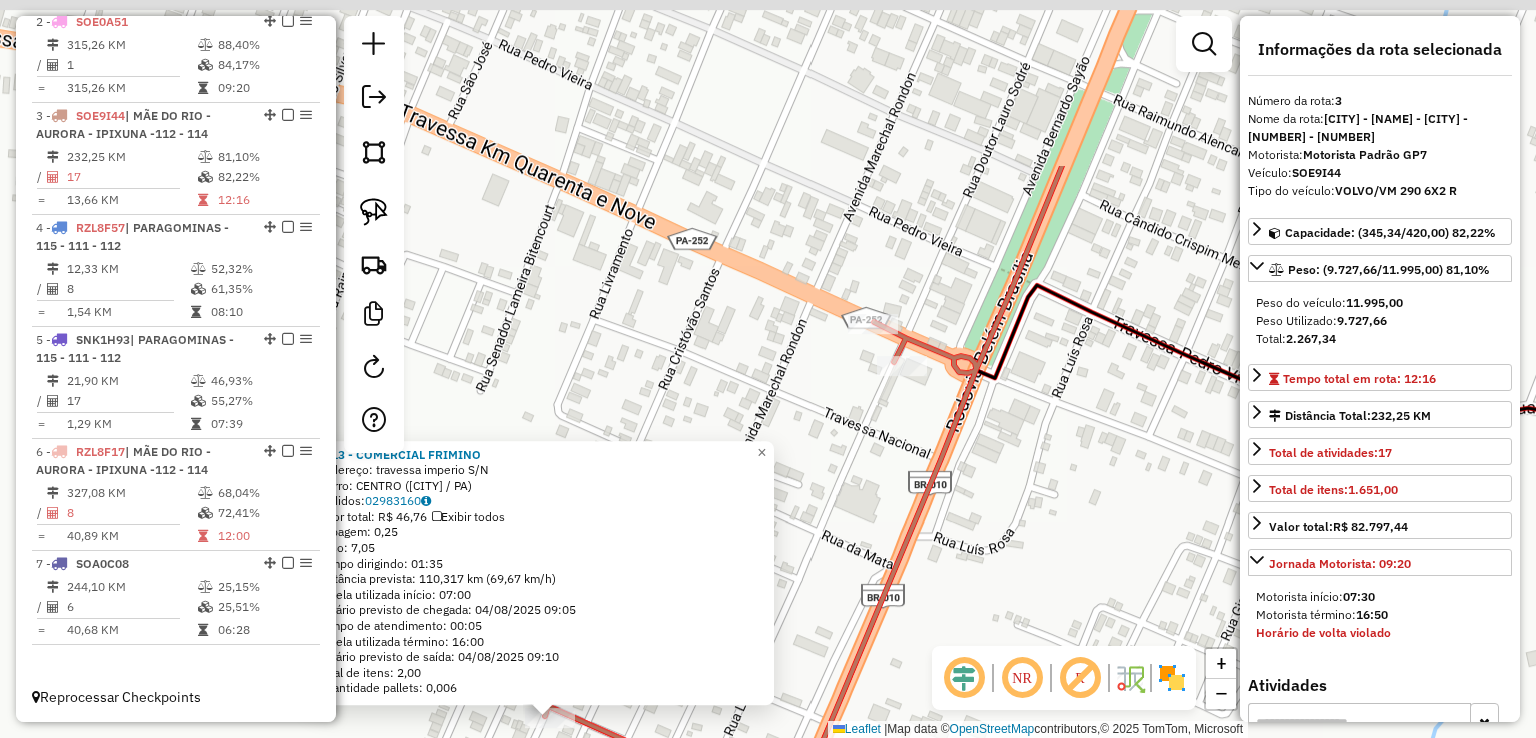 drag, startPoint x: 990, startPoint y: 481, endPoint x: 936, endPoint y: 721, distance: 246 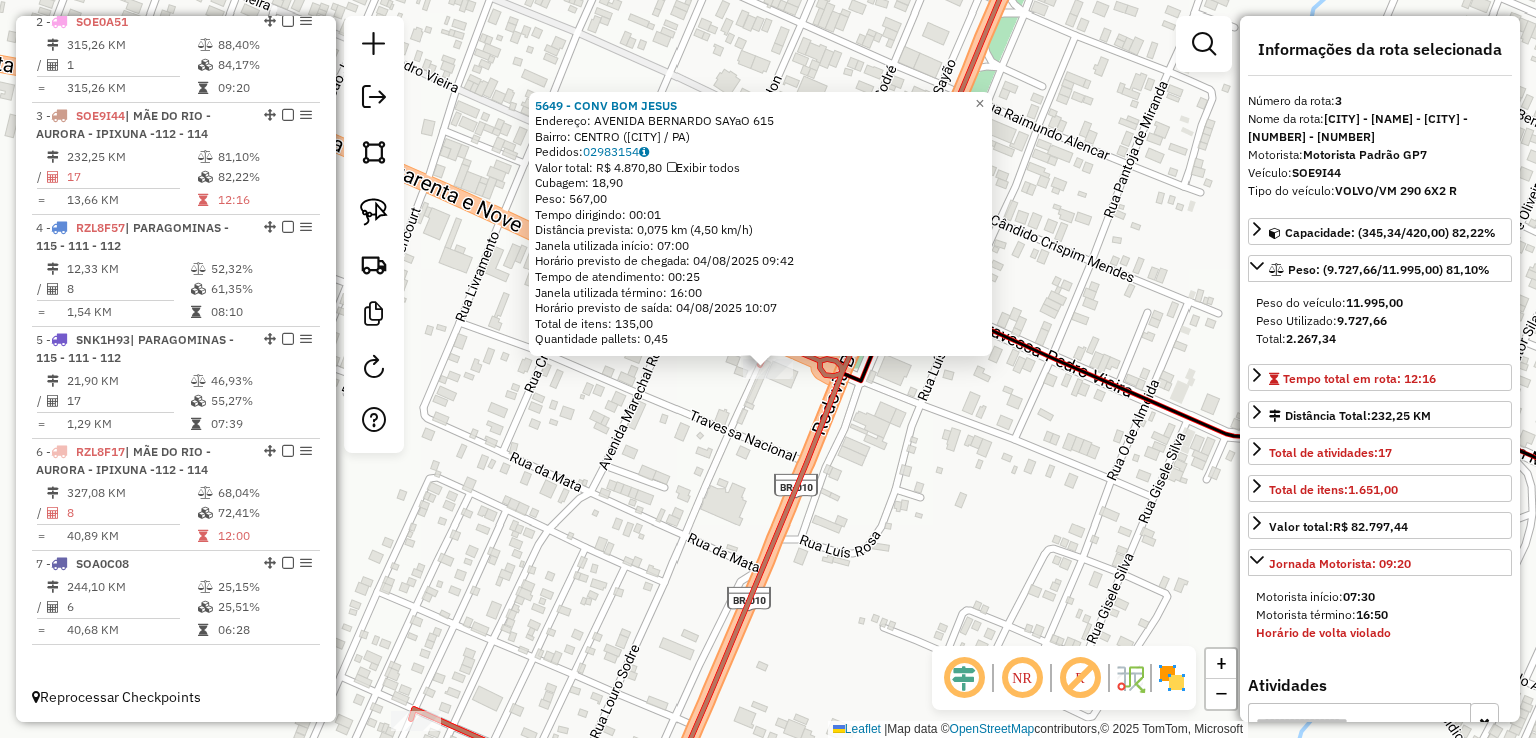 click on "[NUMBER] - CONV BOM JESUS Endereço: AVENIDA BERNARDO SAYaO [NUMBER] Bairro: CENTRO ([CITY] / [STATE]) Pedidos: [ORDER] Valor total: R$ [PRICE] Exibir todos Cubagem: [NUMBER] Peso: [NUMBER] Tempo dirigindo: [TIME] Distância prevista: [NUMBER] km ([NUMBER]/h) Janela utilizada início: [TIME] Horário previsto de chegada: 04/08/2025 [TIME] Tempo de atendimento: [TIME] Janela utilizada término: [TIME] Horário previsto de saída: 04/08/2025 [TIME] Total de itens: [NUMBER] Quantidade pallets: [NUMBER] × Janela de atendimento Grade de atendimento Capacidade Transportadoras Veículos Cliente Pedidos Rotas Selecione os dias de semana para filtrar as janelas de atendimento Seg Ter Qua Qui Sex Sáb Dom Informe o período da janela de atendimento: De: Até: Filtrar exatamente a janela do cliente Considerar janela de atendimento padrão Selecione os dias de semana para filtrar as grades de atendimento Seg Ter Qua Qui Sex Sáb Dom Clientes fora do dia de atendimento selecionado De:" 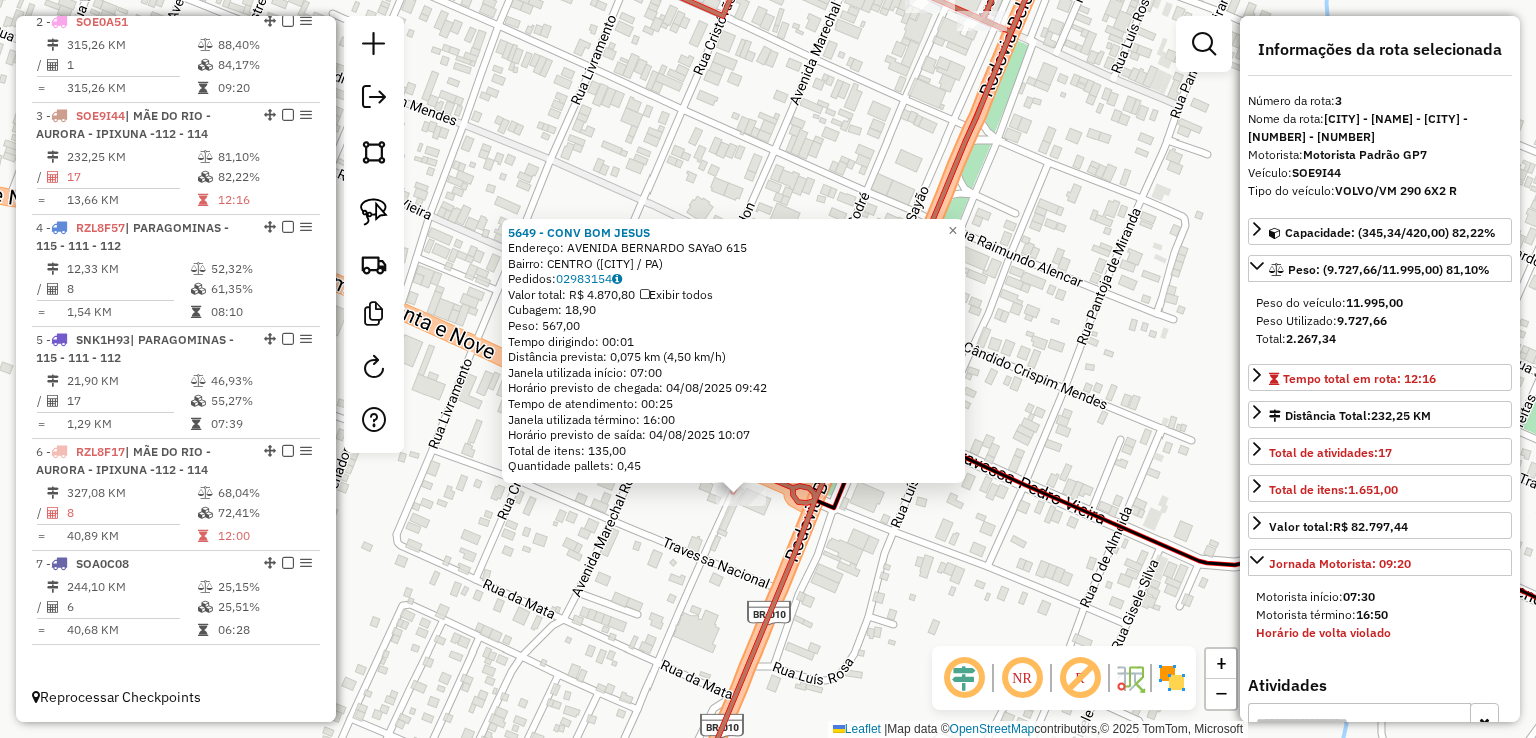 drag, startPoint x: 734, startPoint y: 485, endPoint x: 869, endPoint y: 359, distance: 184.66457 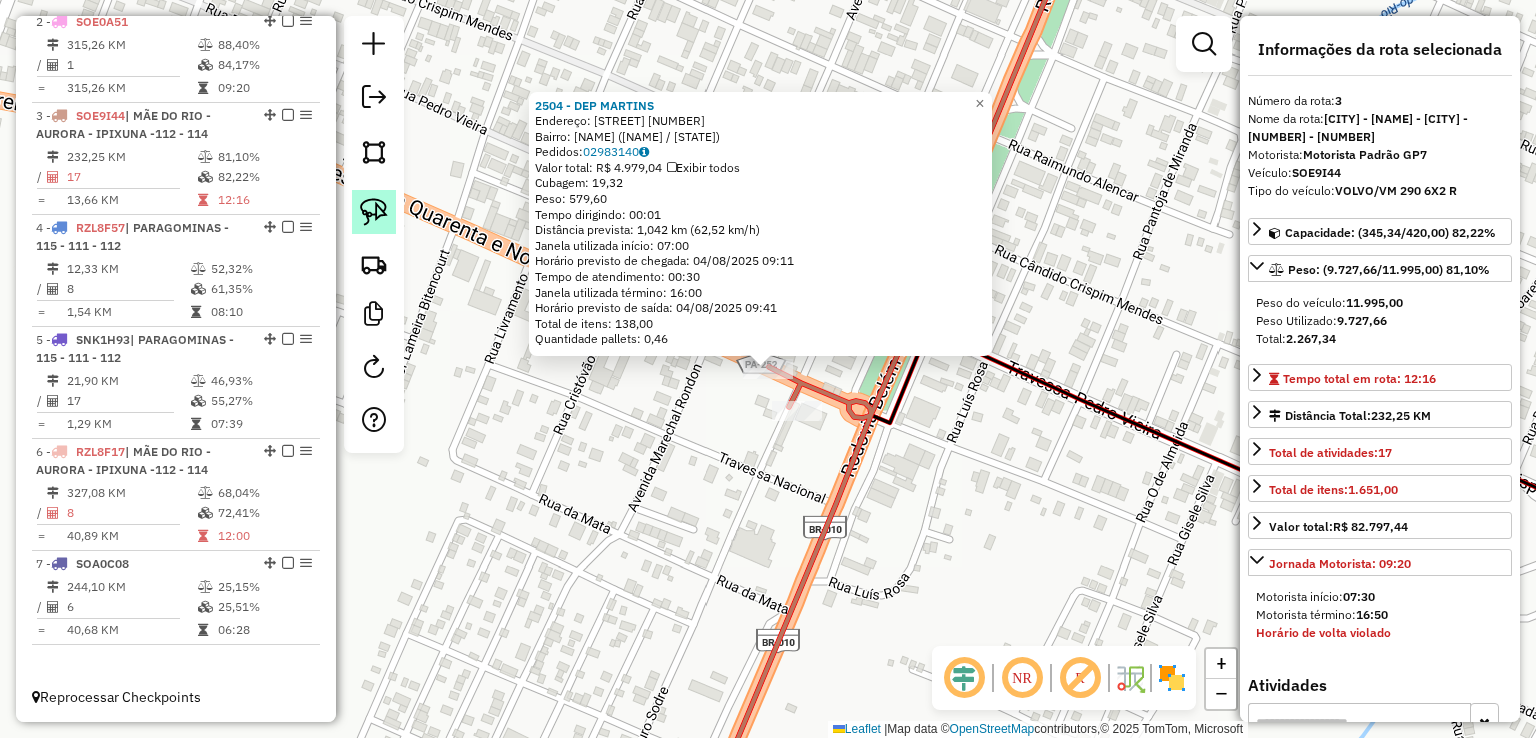 drag, startPoint x: 369, startPoint y: 212, endPoint x: 679, endPoint y: 445, distance: 387.8002 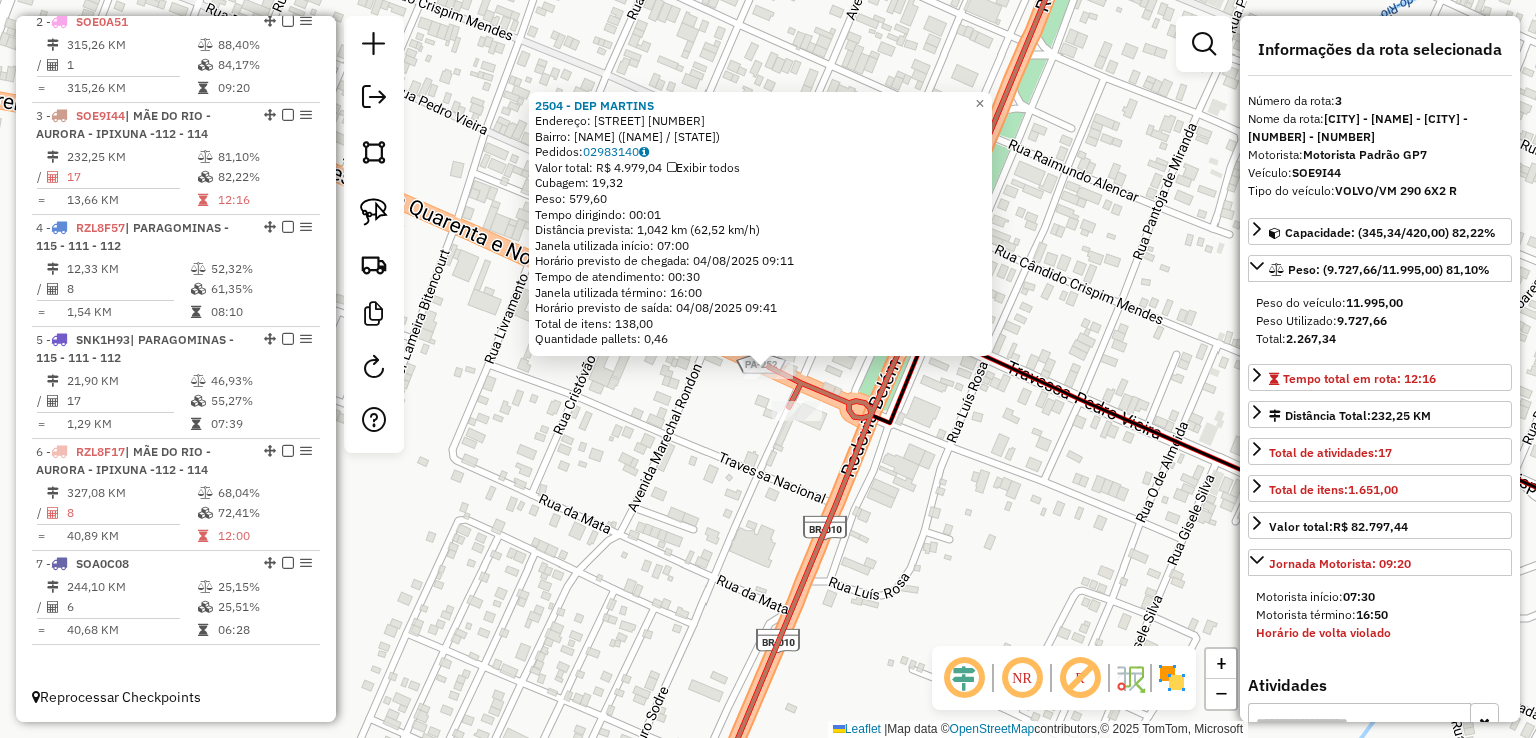 click 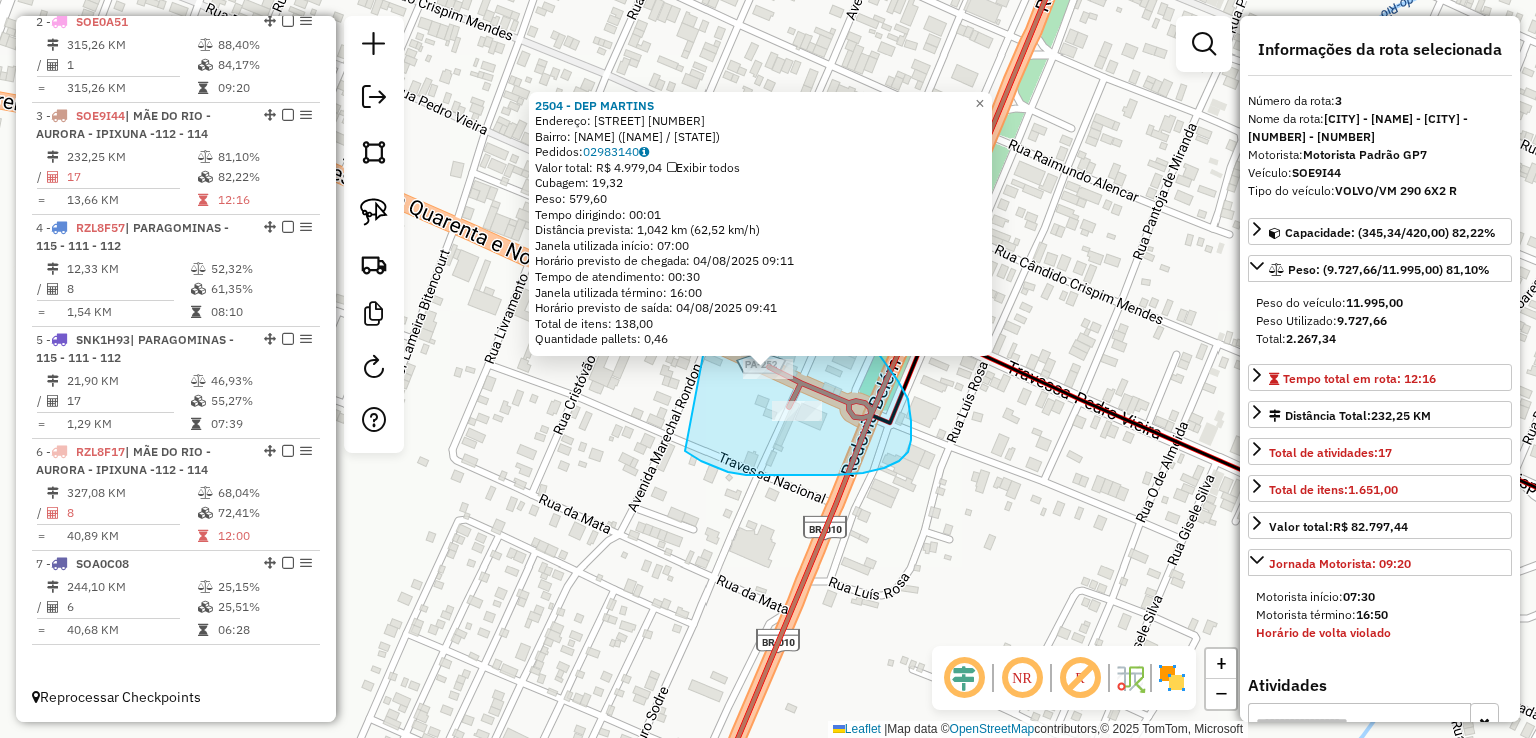 drag, startPoint x: 768, startPoint y: 475, endPoint x: 617, endPoint y: 353, distance: 194.12625 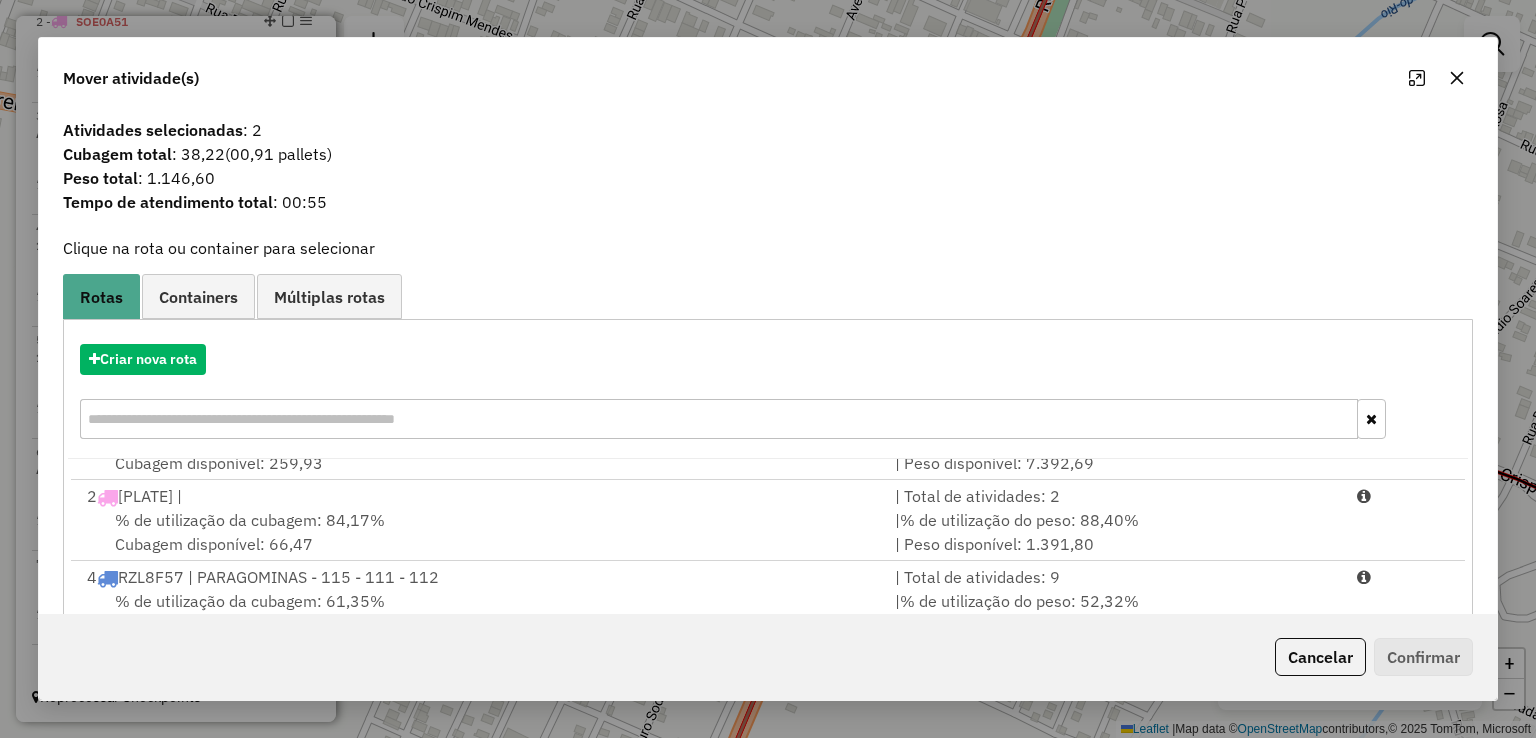 scroll, scrollTop: 84, scrollLeft: 0, axis: vertical 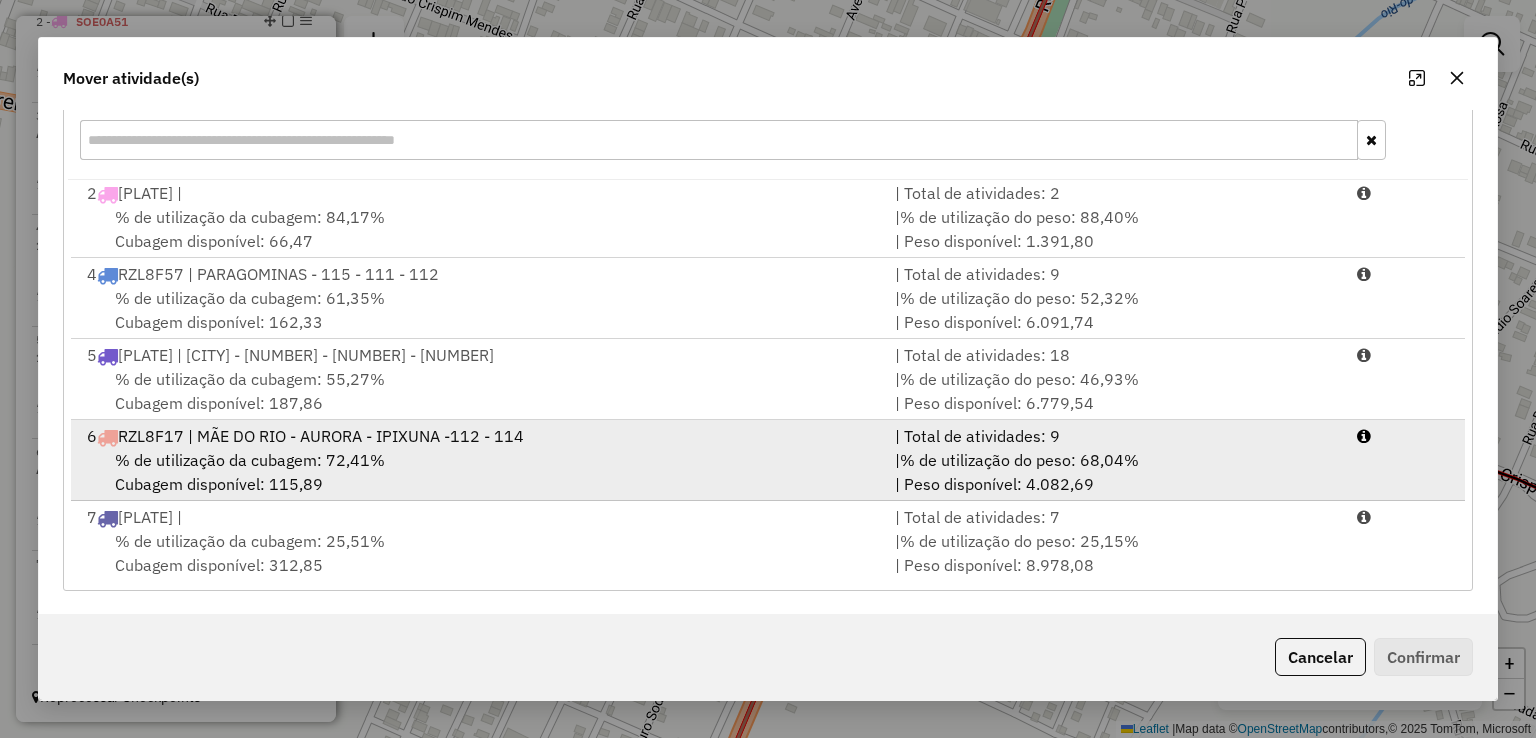 click on "6  RZL8F17 | MÃE DO RIO - AURORA -  IPIXUNA -112 - 114" at bounding box center [479, 436] 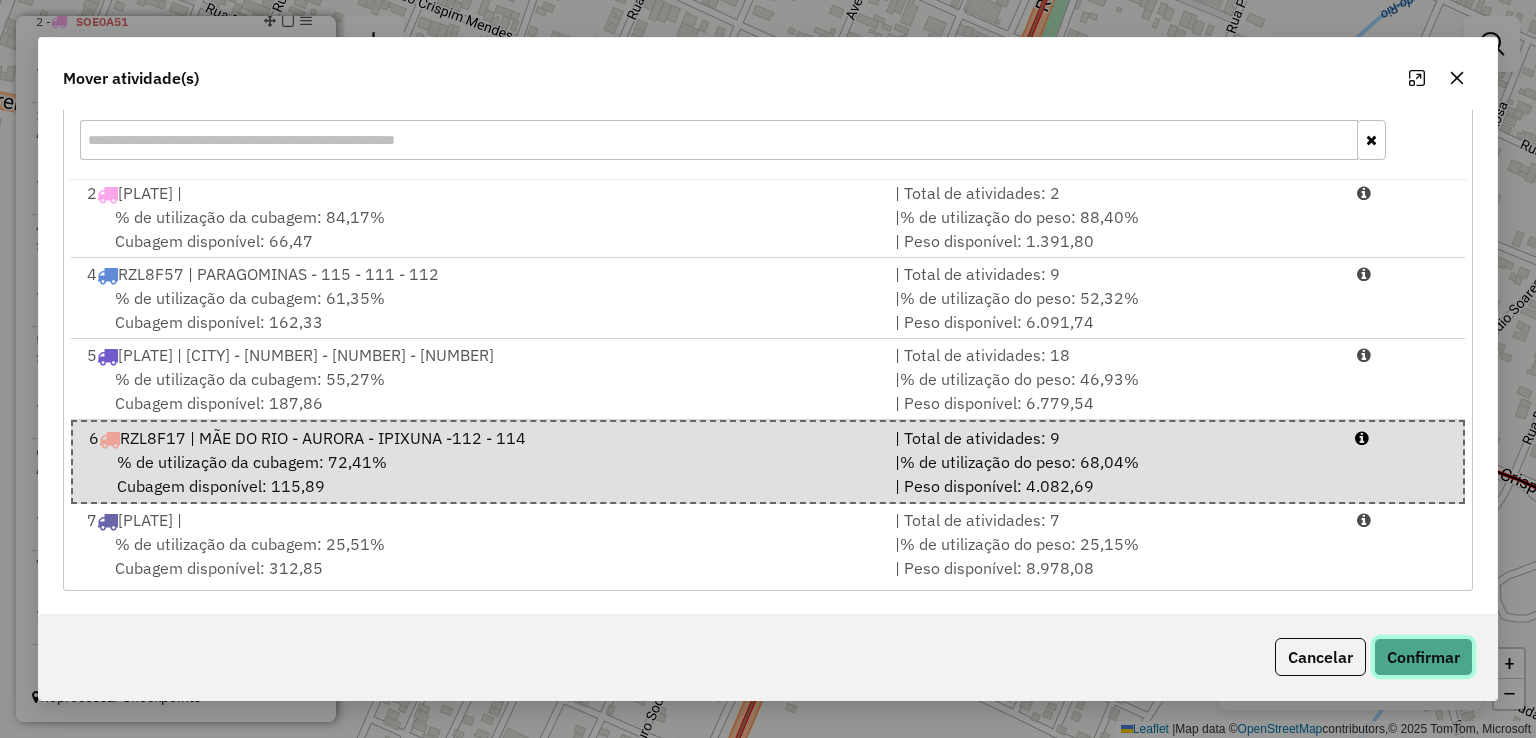 click on "Confirmar" 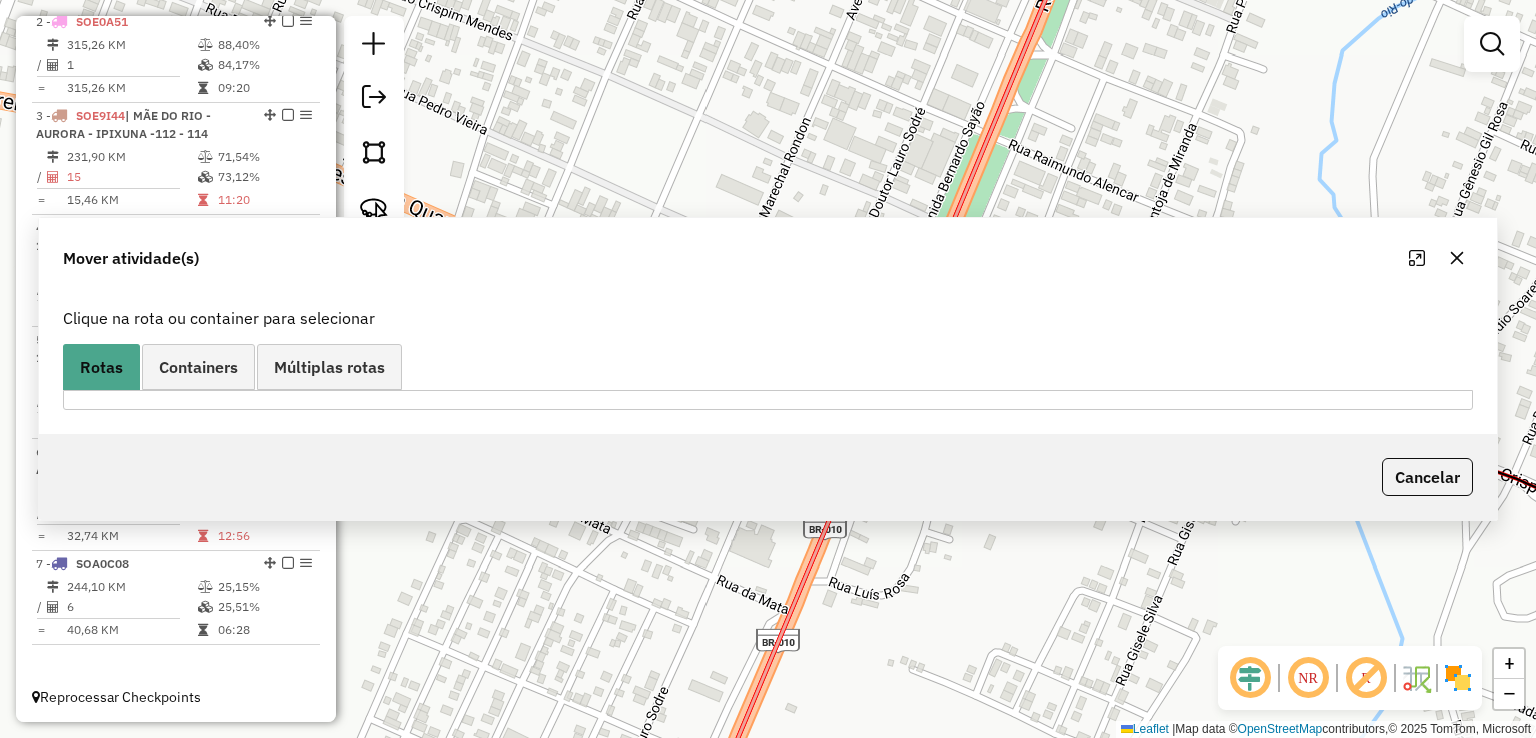 scroll, scrollTop: 0, scrollLeft: 0, axis: both 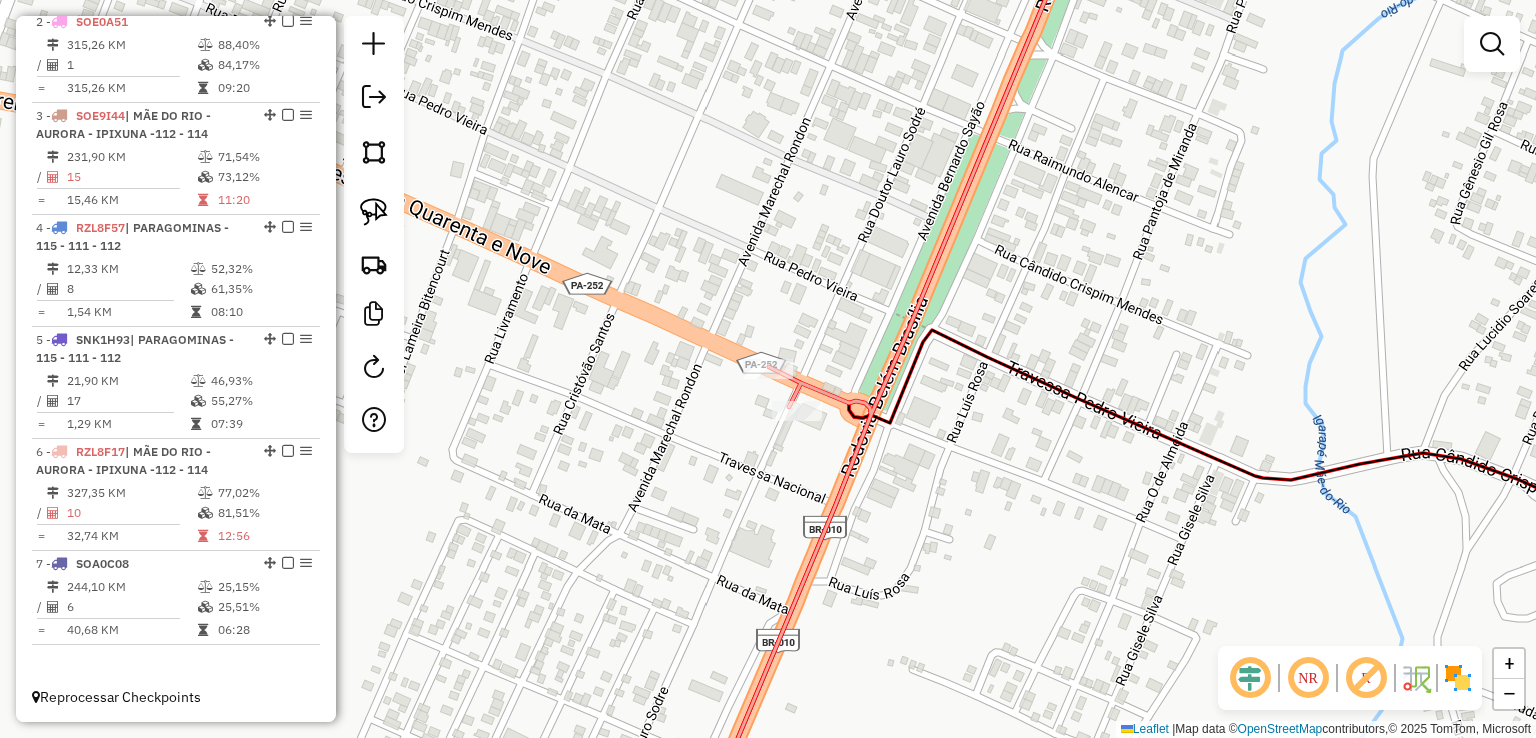 click on "Janela de atendimento Grade de atendimento Capacidade Transportadoras Veículos Cliente Pedidos  Rotas Selecione os dias de semana para filtrar as janelas de atendimento  Seg   Ter   Qua   Qui   Sex   Sáb   Dom  Informe o período da janela de atendimento: De: Até:  Filtrar exatamente a janela do cliente  Considerar janela de atendimento padrão  Selecione os dias de semana para filtrar as grades de atendimento  Seg   Ter   Qua   Qui   Sex   Sáb   Dom   Considerar clientes sem dia de atendimento cadastrado  Clientes fora do dia de atendimento selecionado Filtrar as atividades entre os valores definidos abaixo:  Peso mínimo:   Peso máximo:   Cubagem mínima:   Cubagem máxima:   De:   Até:  Filtrar as atividades entre o tempo de atendimento definido abaixo:  De:   Até:   Considerar capacidade total dos clientes não roteirizados Transportadora: Selecione um ou mais itens Tipo de veículo: Selecione um ou mais itens Veículo: Selecione um ou mais itens Motorista: Selecione um ou mais itens Nome: Rótulo:" 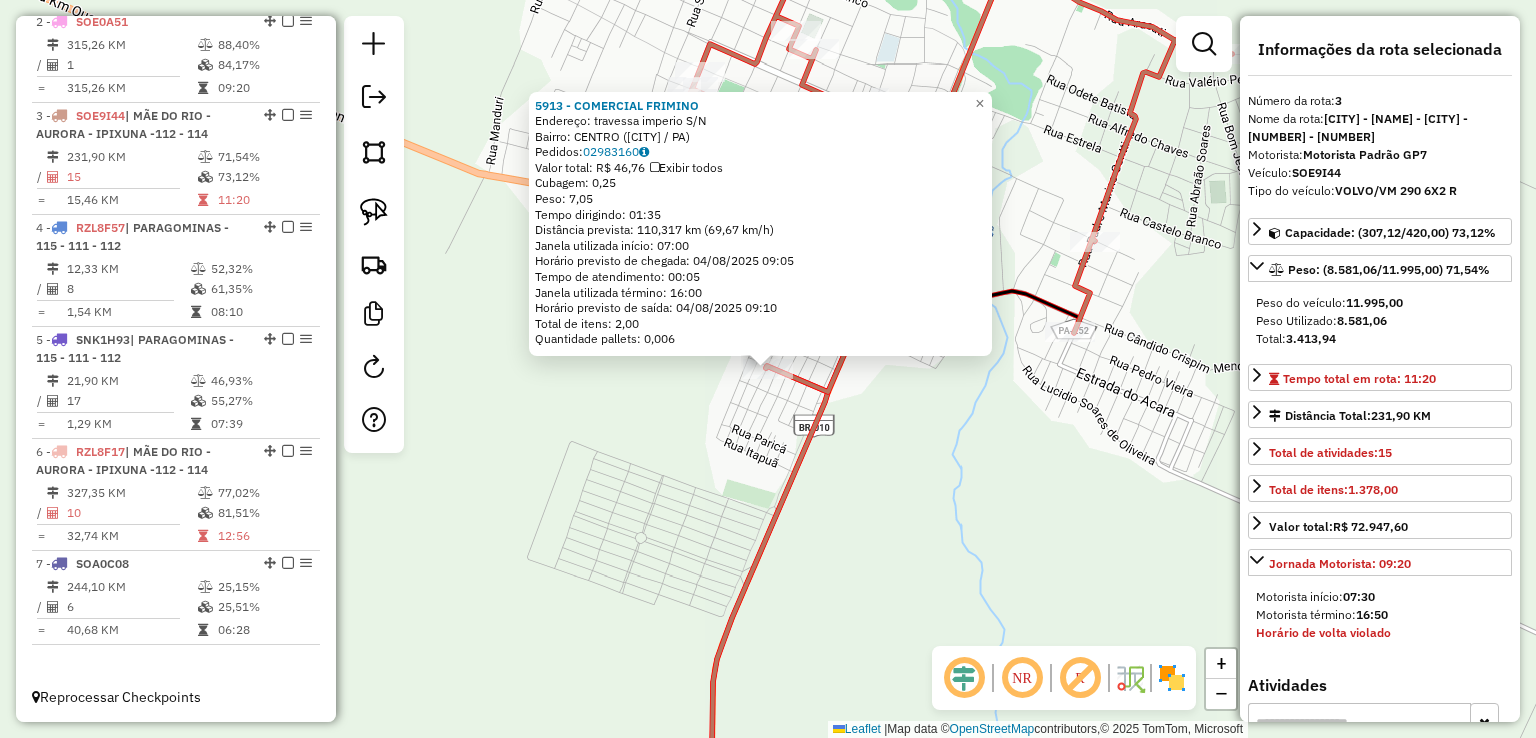 drag, startPoint x: 912, startPoint y: 623, endPoint x: 912, endPoint y: 638, distance: 15 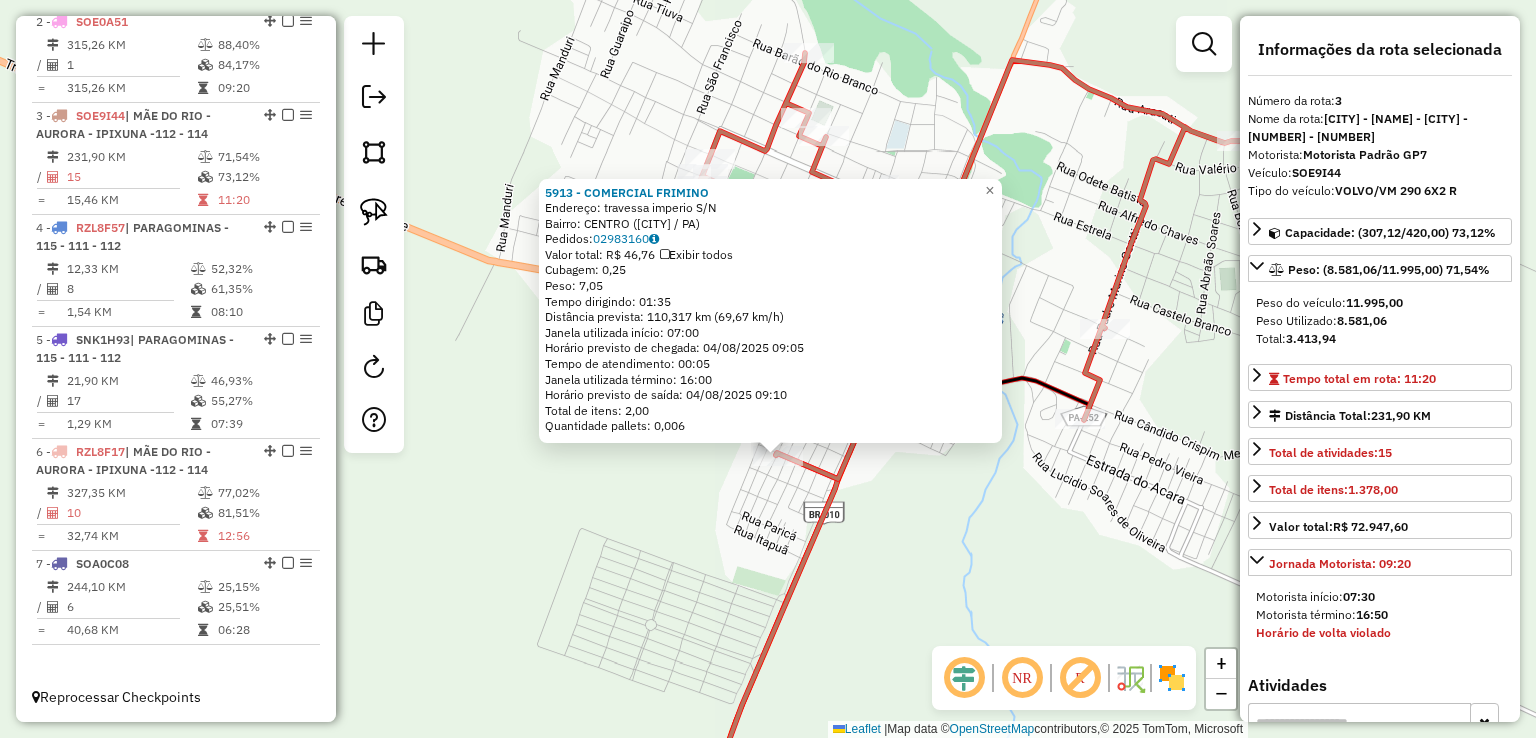 click on "[NUMBER] - COMERCIAL FRIMINO Endereço: travessa imperio S/N Bairro: CENTRO ([CITY] / [STATE]) Pedidos: [ORDER] Valor total: R$ [PRICE] Exibir todos Cubagem: [NUMBER] Peso: [NUMBER] Tempo dirigindo: [TIME] Distância prevista: [NUMBER] km ([NUMBER]/h) Janela utilizada início: [TIME] Horário previsto de chegada: 04/08/2025 [TIME] Tempo de atendimento: [TIME] Janela utilizada término: [TIME] Horário previsto de saída: 04/08/2025 [TIME] Total de itens: [NUMBER] Quantidade pallets: [NUMBER] × Janela de atendimento Grade de atendimento Capacidade Transportadoras Veículos Cliente Pedidos Rotas Selecione os dias de semana para filtrar as janelas de atendimento Seg Ter Qua Qui Sex Sáb Dom Informe o período da janela de atendimento: De: Até: Filtrar exatamente a janela do cliente Considerar janela de atendimento padrão Selecione os dias de semana para filtrar as grades de atendimento Seg Ter Qua Qui Sex Sáb Dom Considerar clientes sem dia de atendimento cadastrado De:" 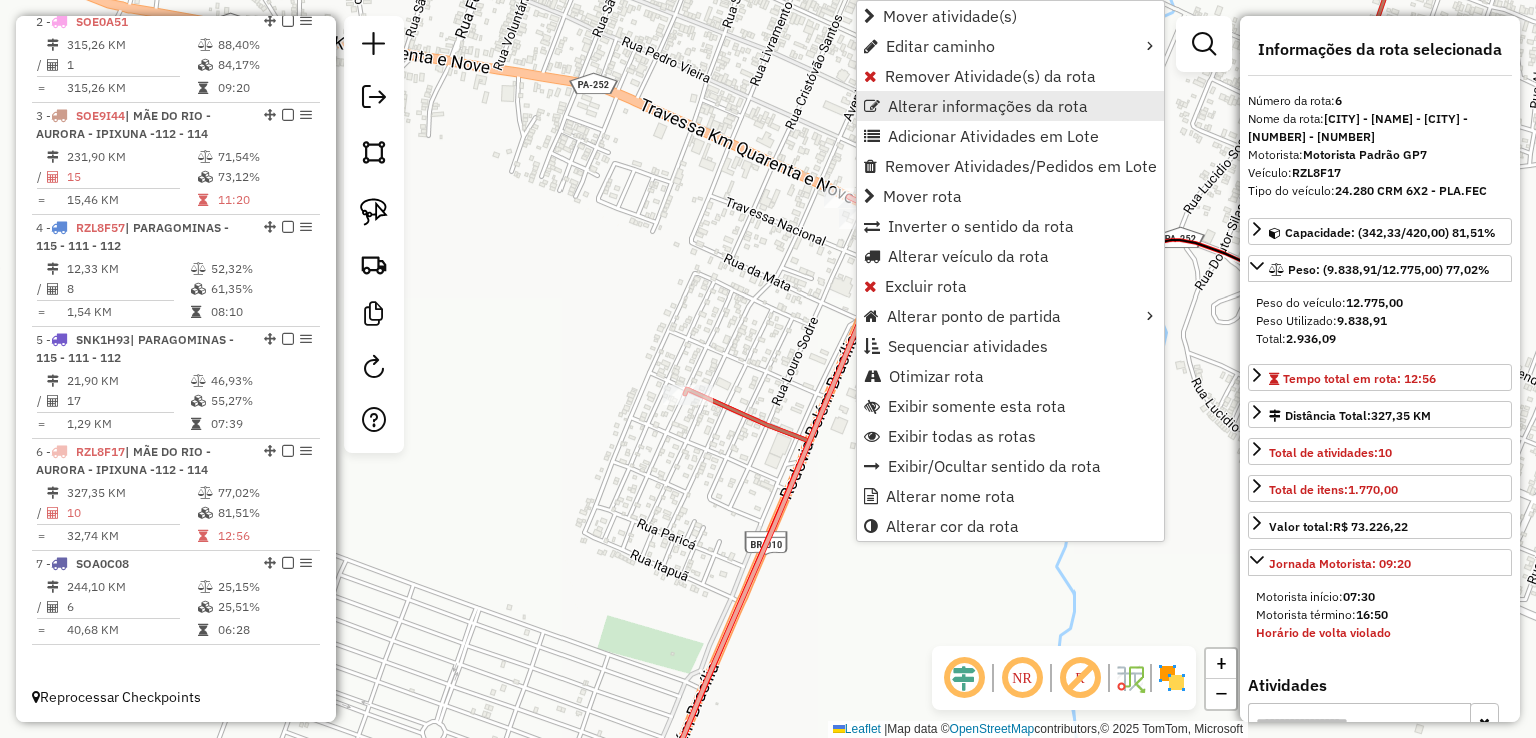 click on "Alterar informações da rota" at bounding box center (988, 106) 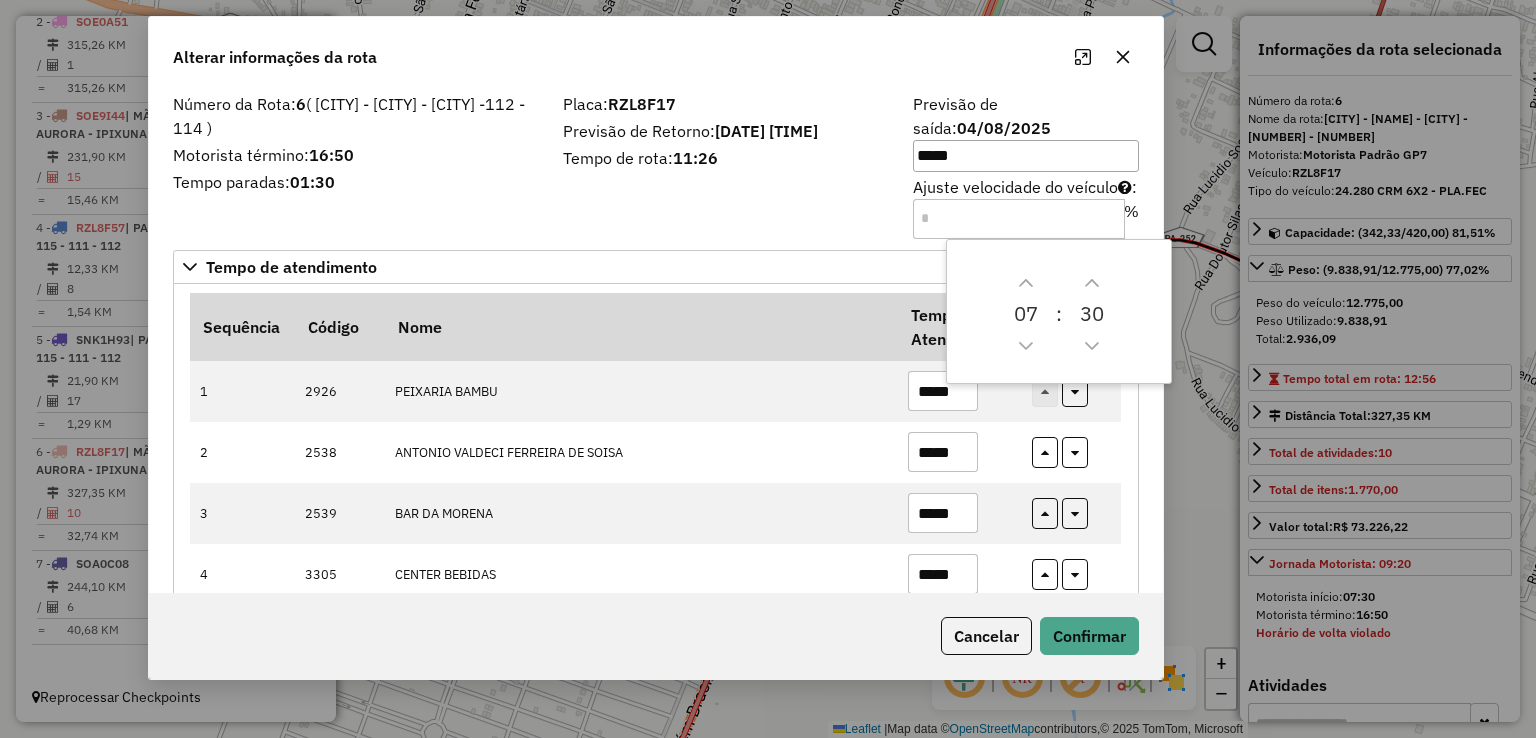 drag, startPoint x: 959, startPoint y: 105, endPoint x: 820, endPoint y: 75, distance: 142.20056 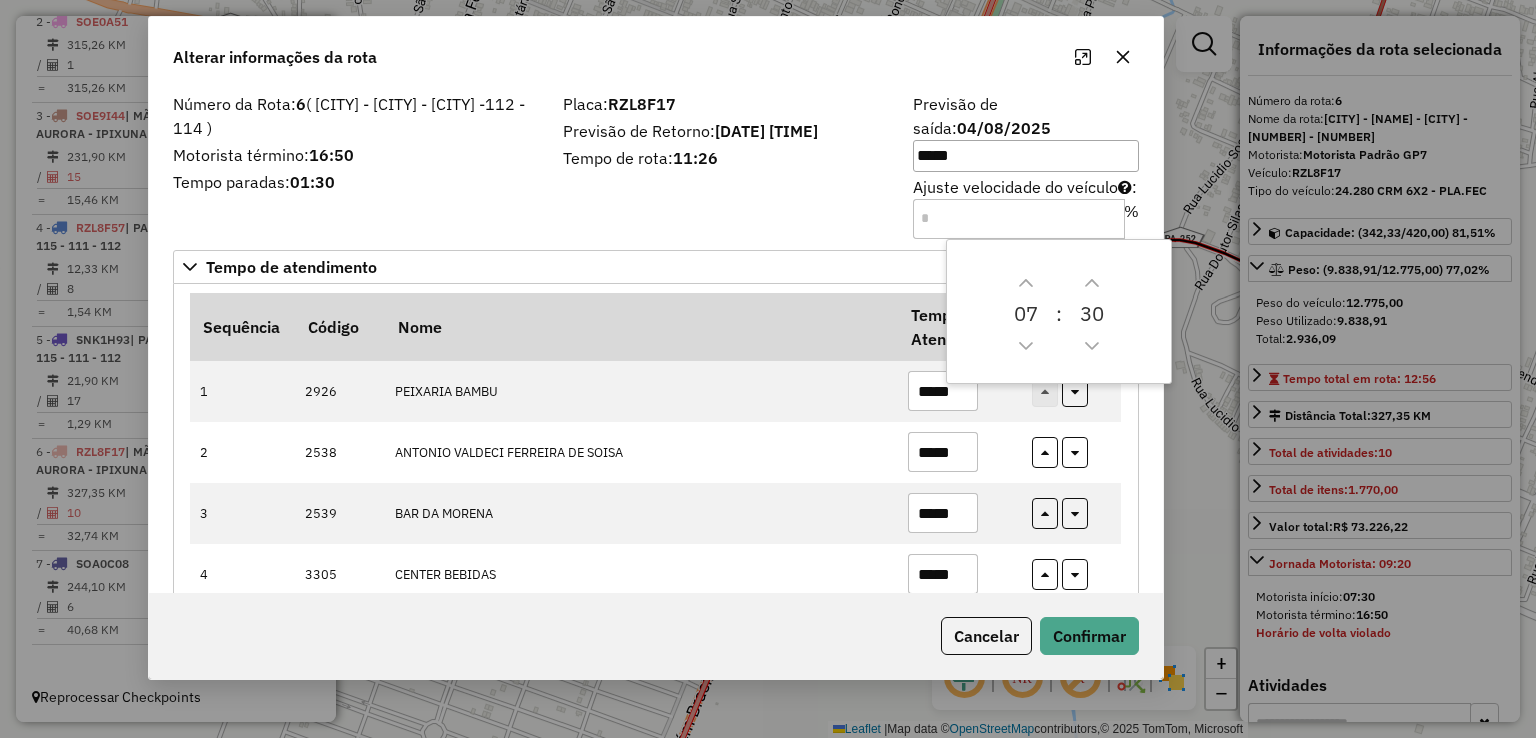 click on "Alterar informações da rota" 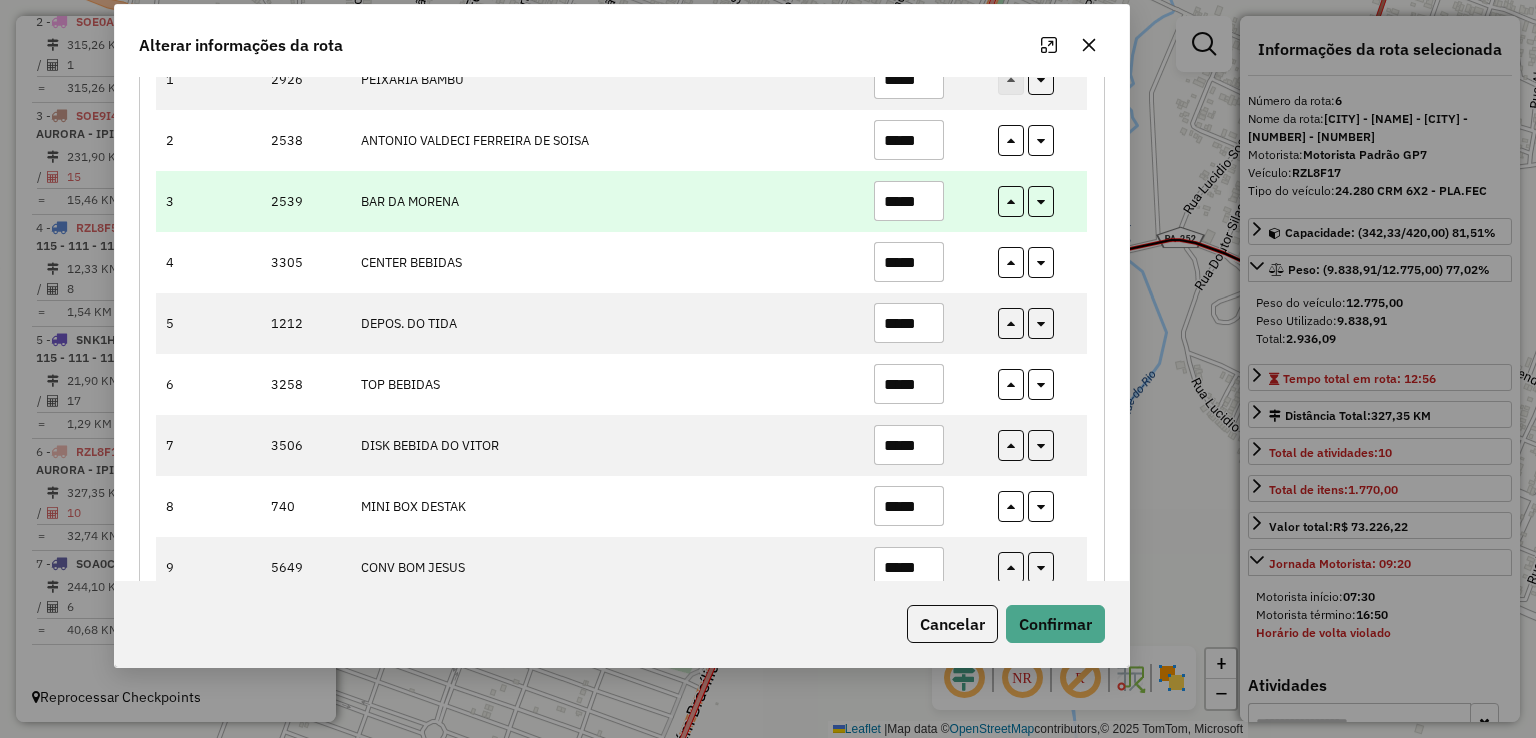 scroll, scrollTop: 388, scrollLeft: 0, axis: vertical 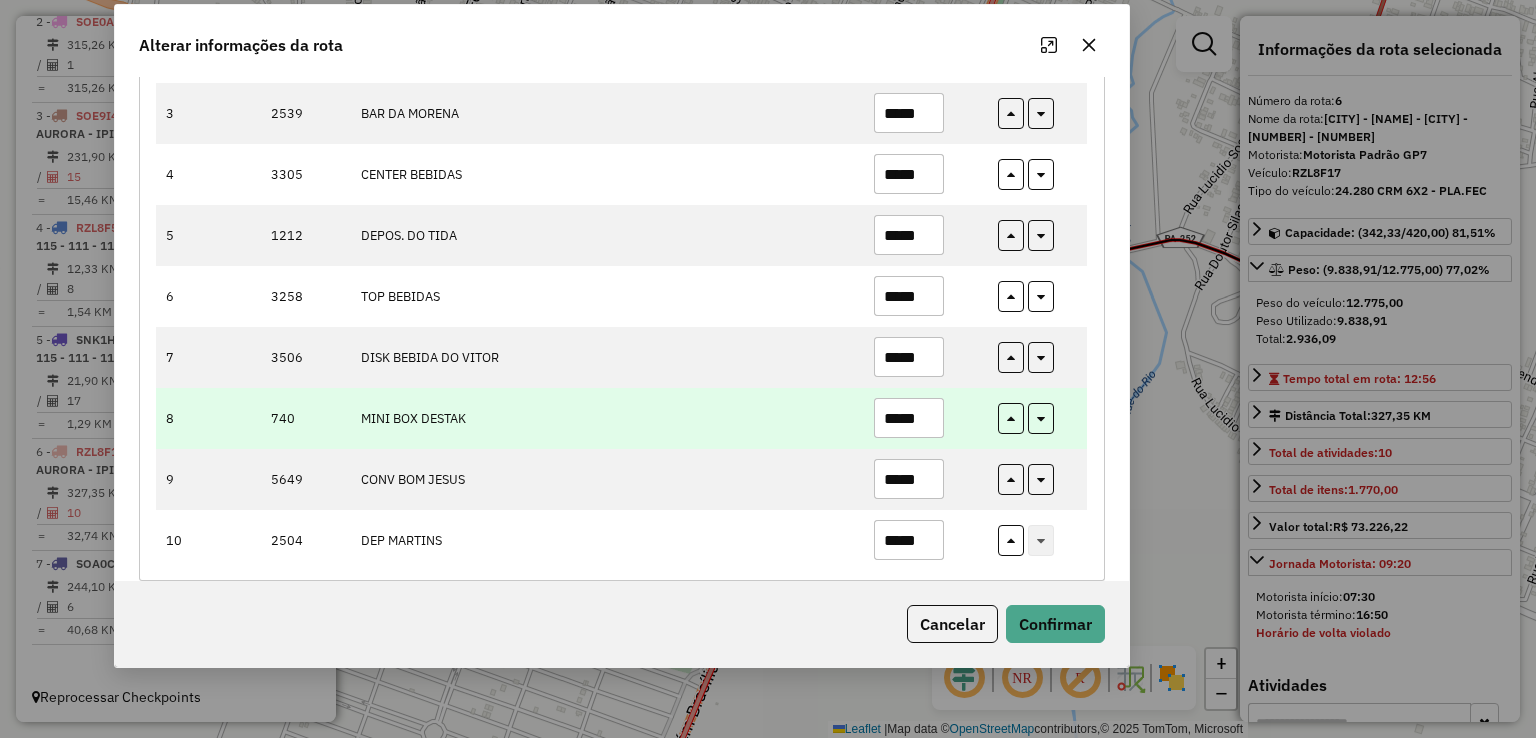 click on "*****" at bounding box center [909, 418] 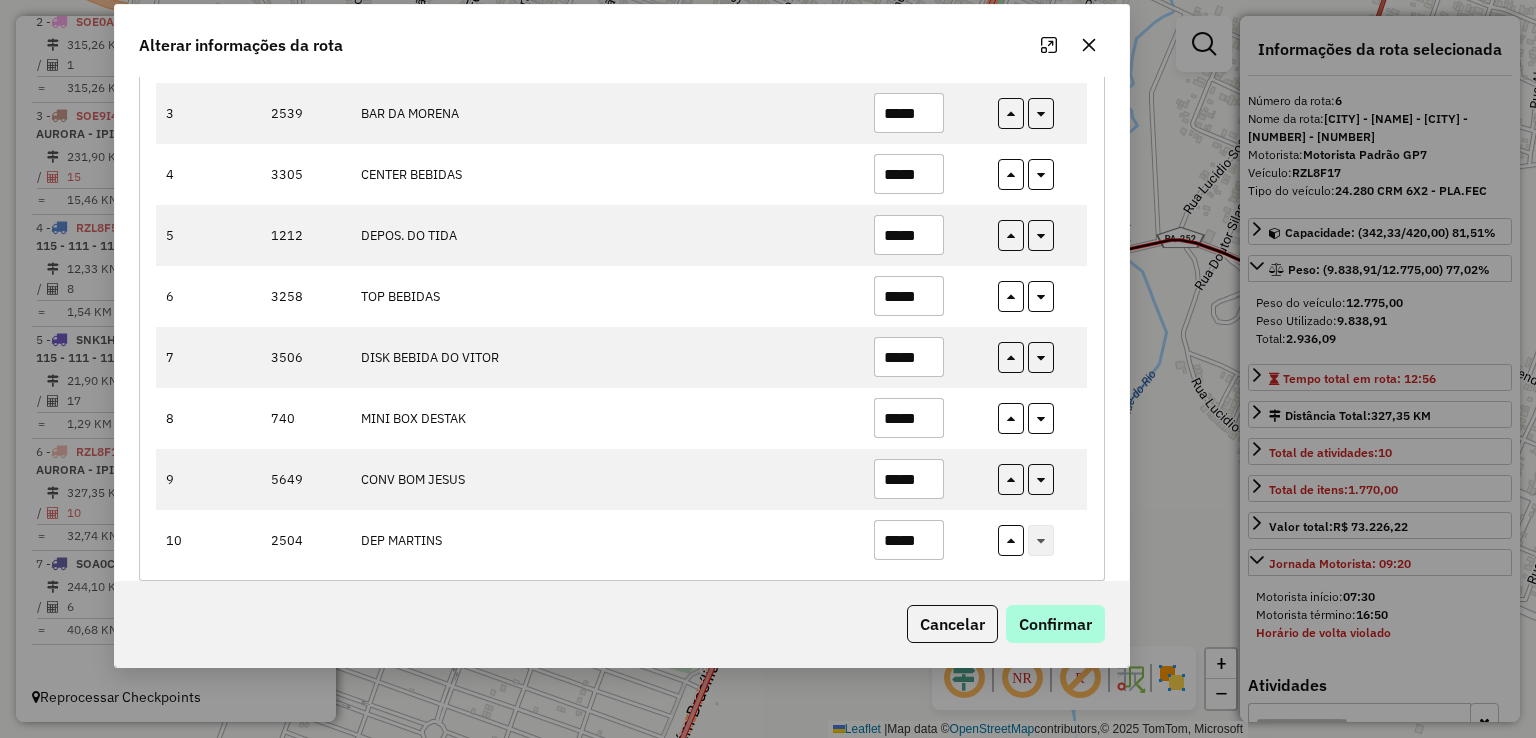 type on "*****" 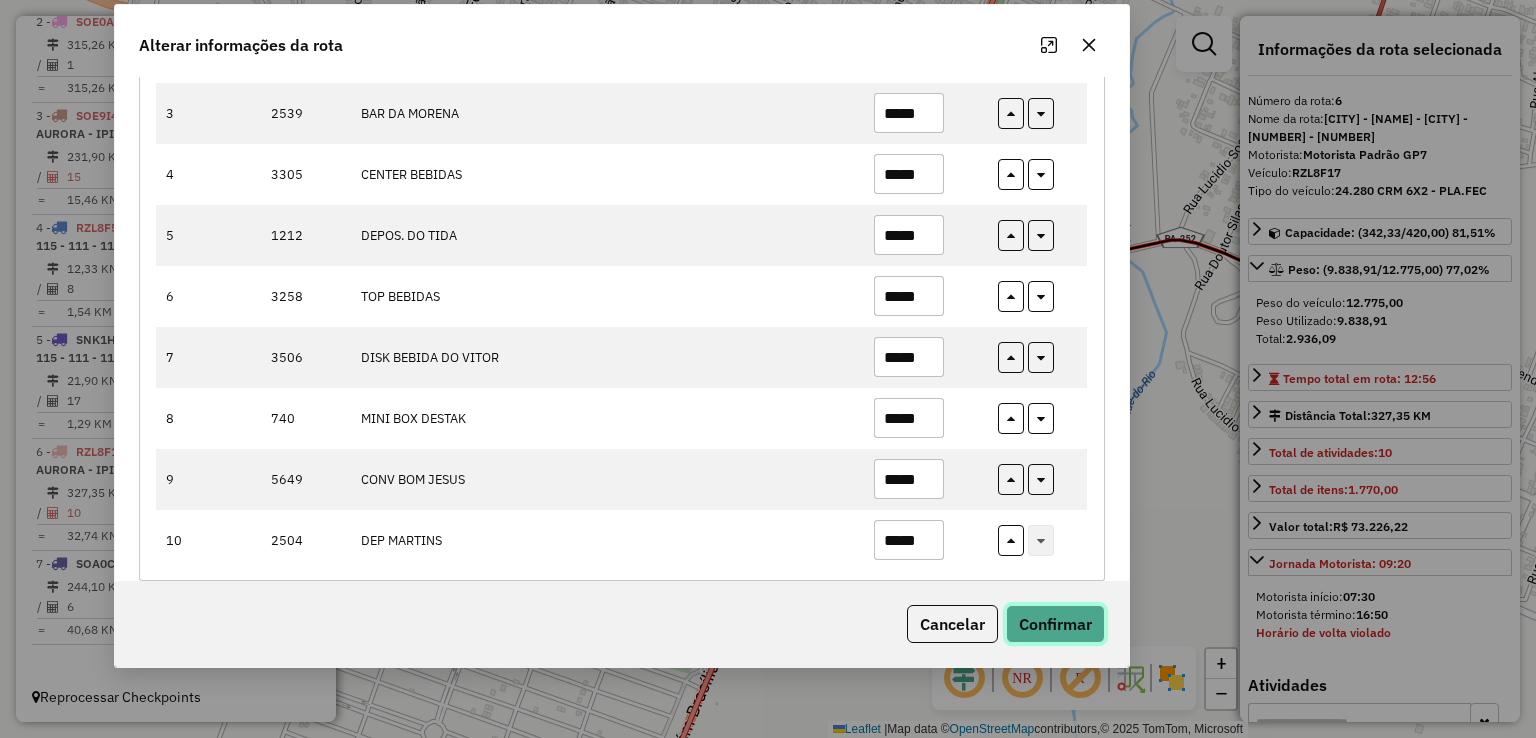 click on "Confirmar" 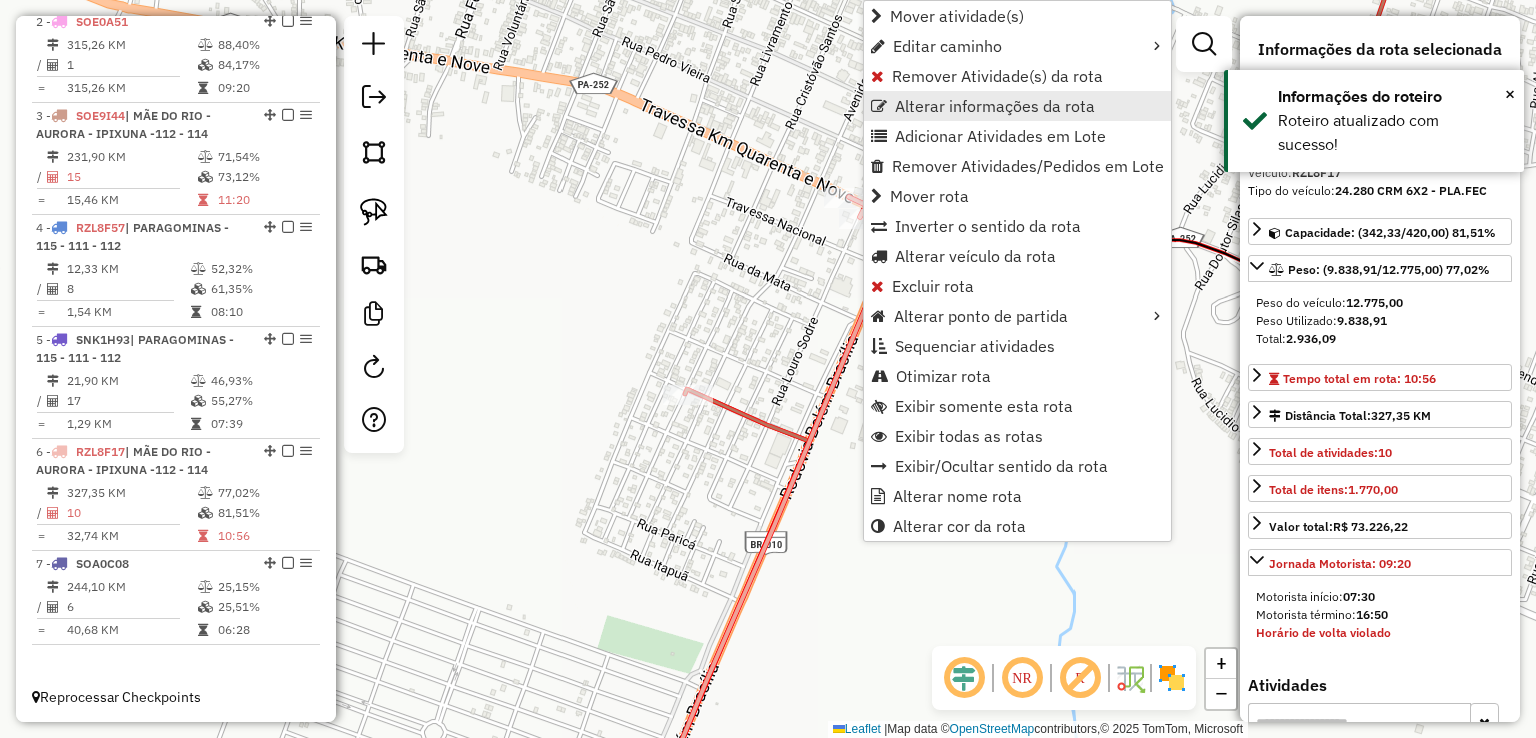 click on "Alterar informações da rota" at bounding box center (995, 106) 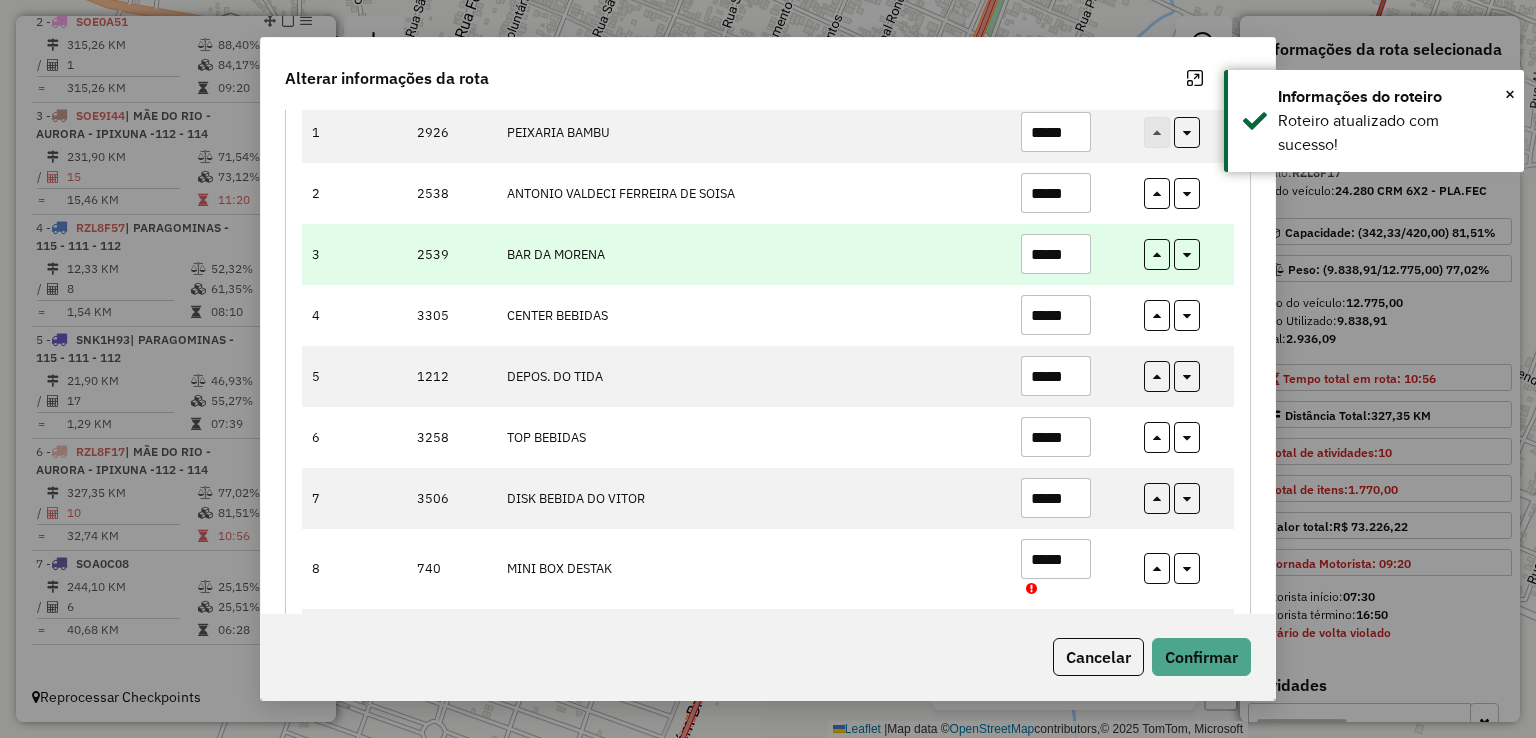 scroll, scrollTop: 407, scrollLeft: 0, axis: vertical 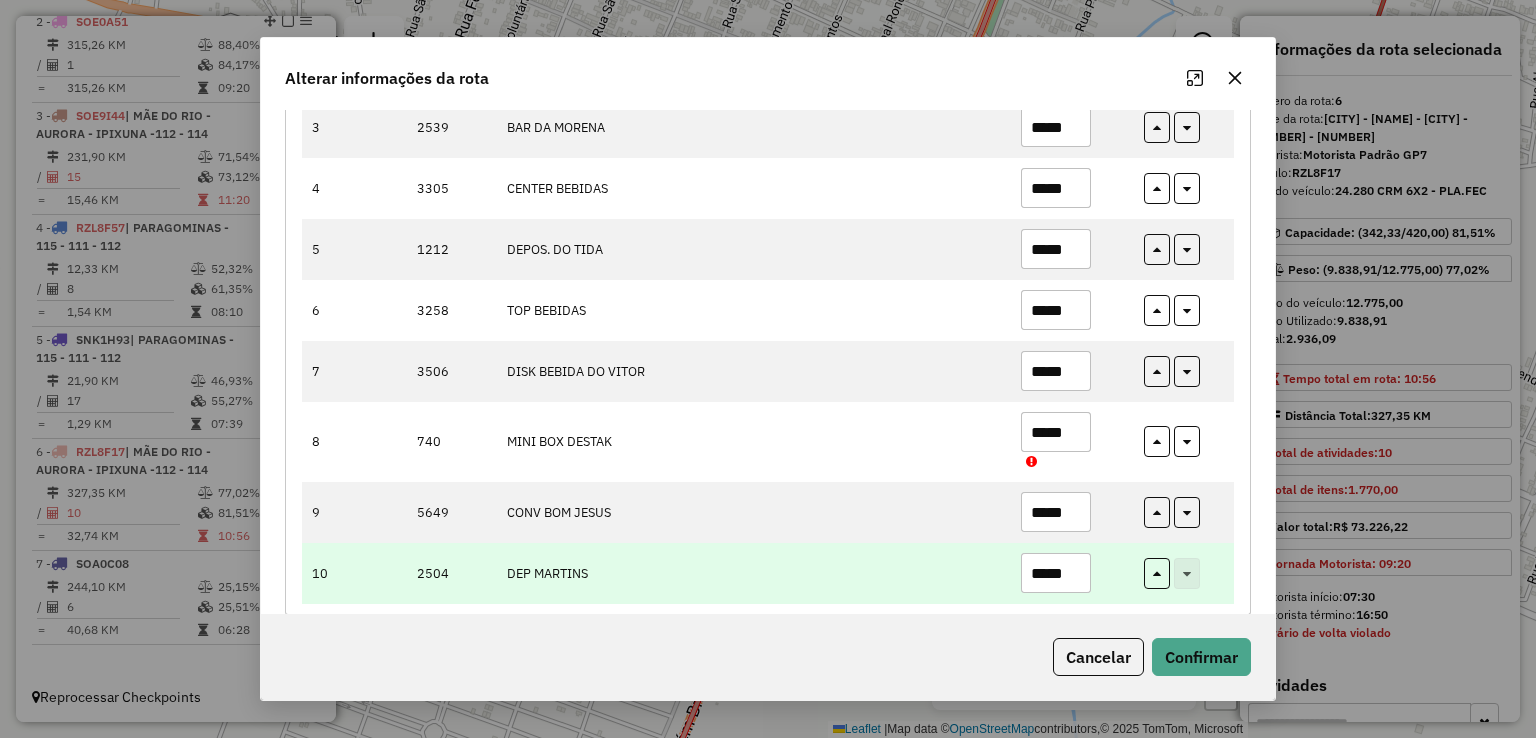 click on "*****" at bounding box center (1056, 573) 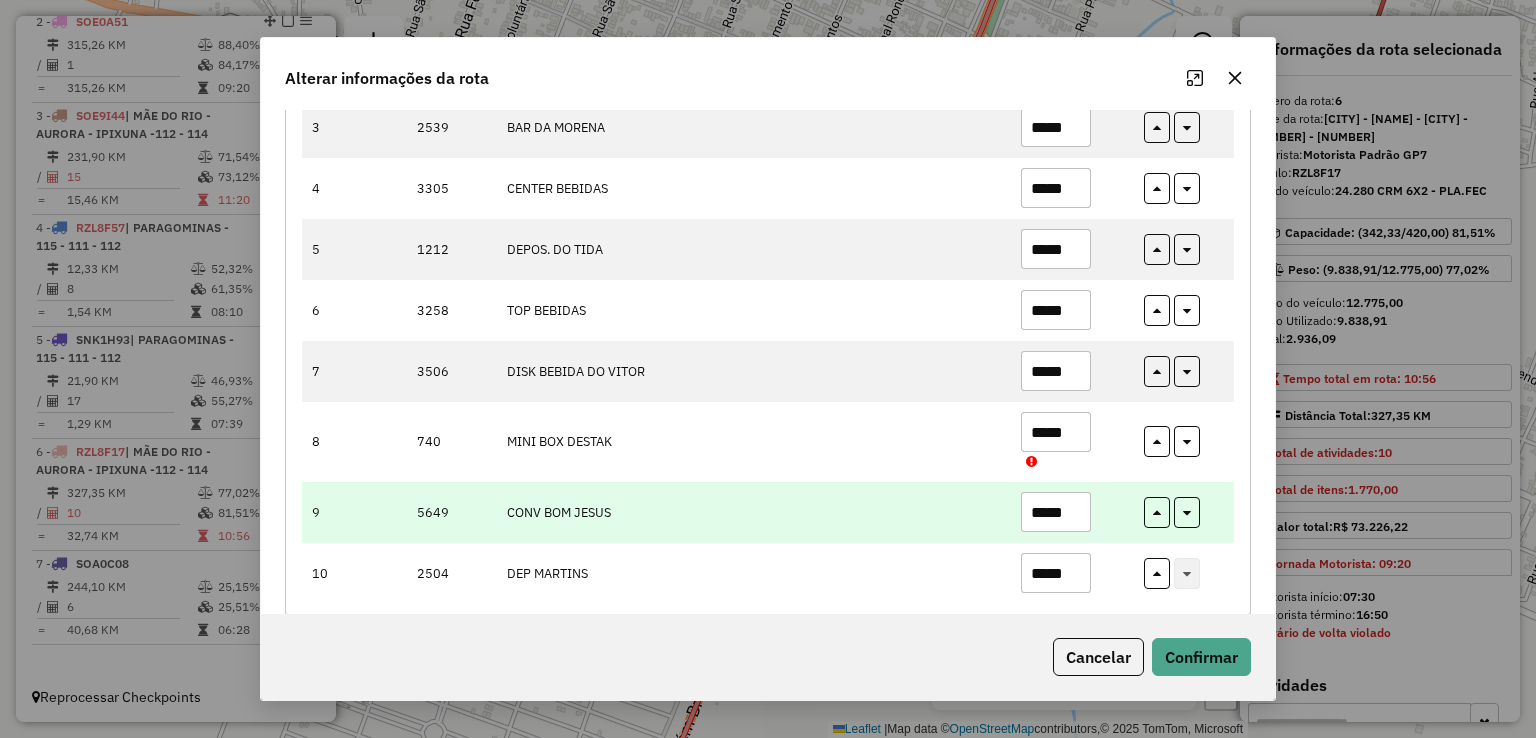 type on "*****" 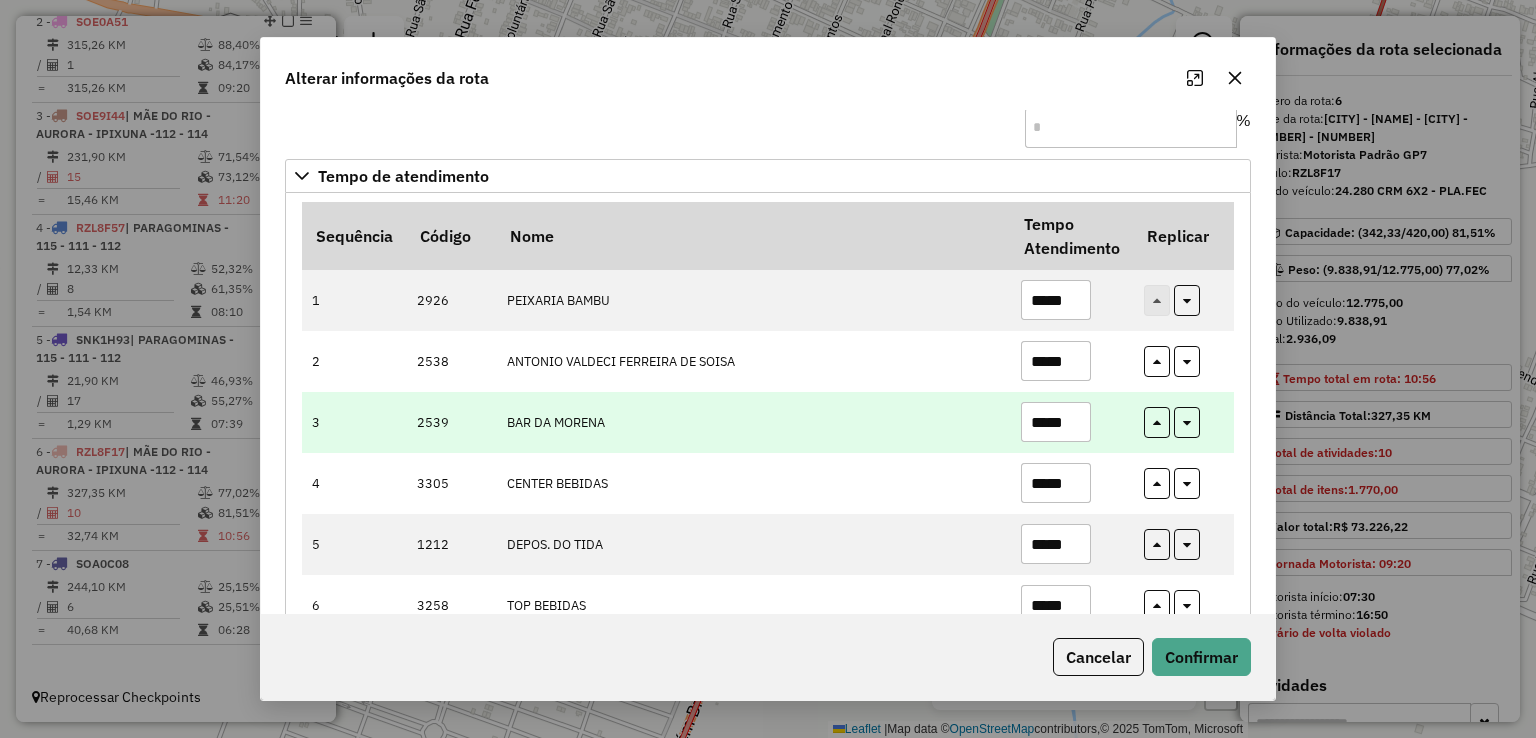 scroll, scrollTop: 7, scrollLeft: 0, axis: vertical 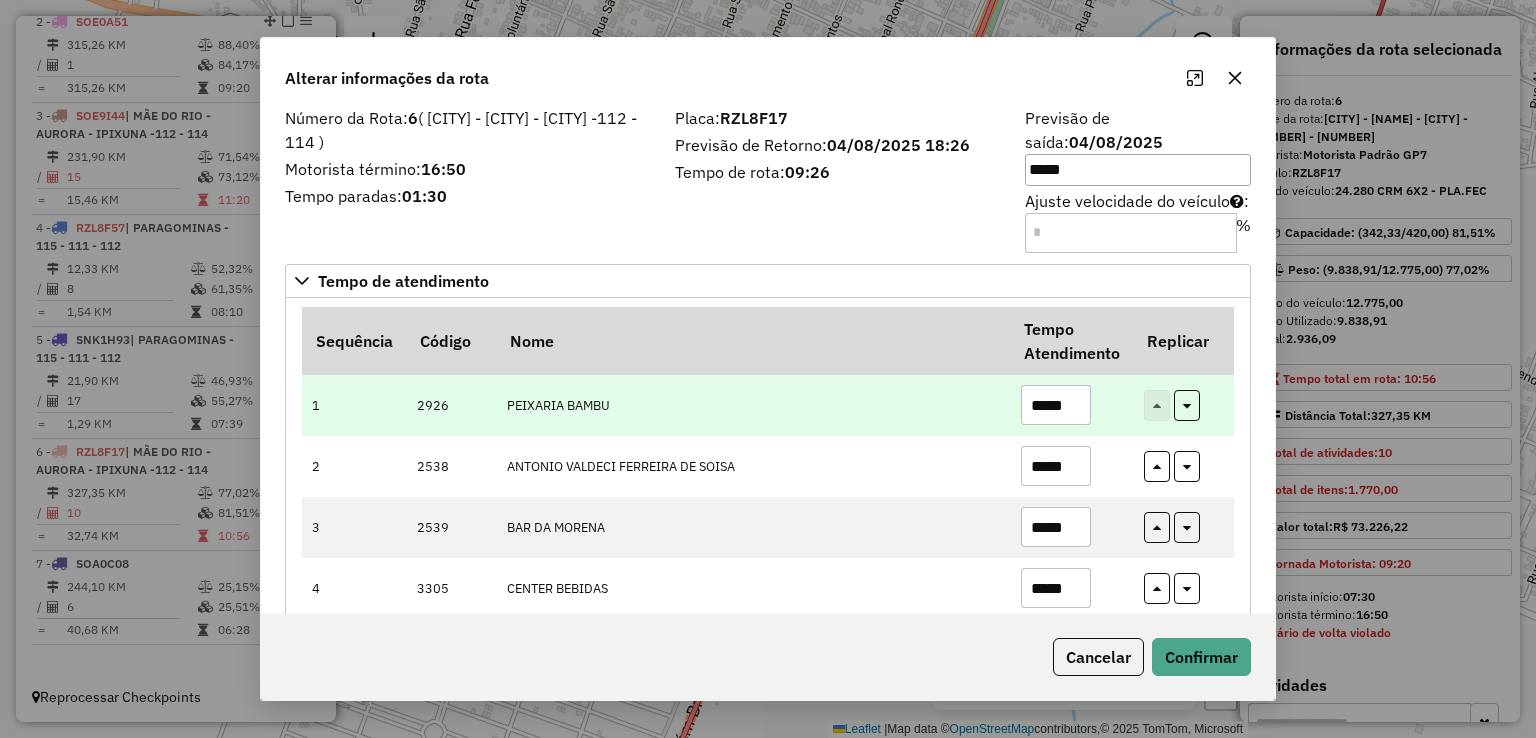 type on "*****" 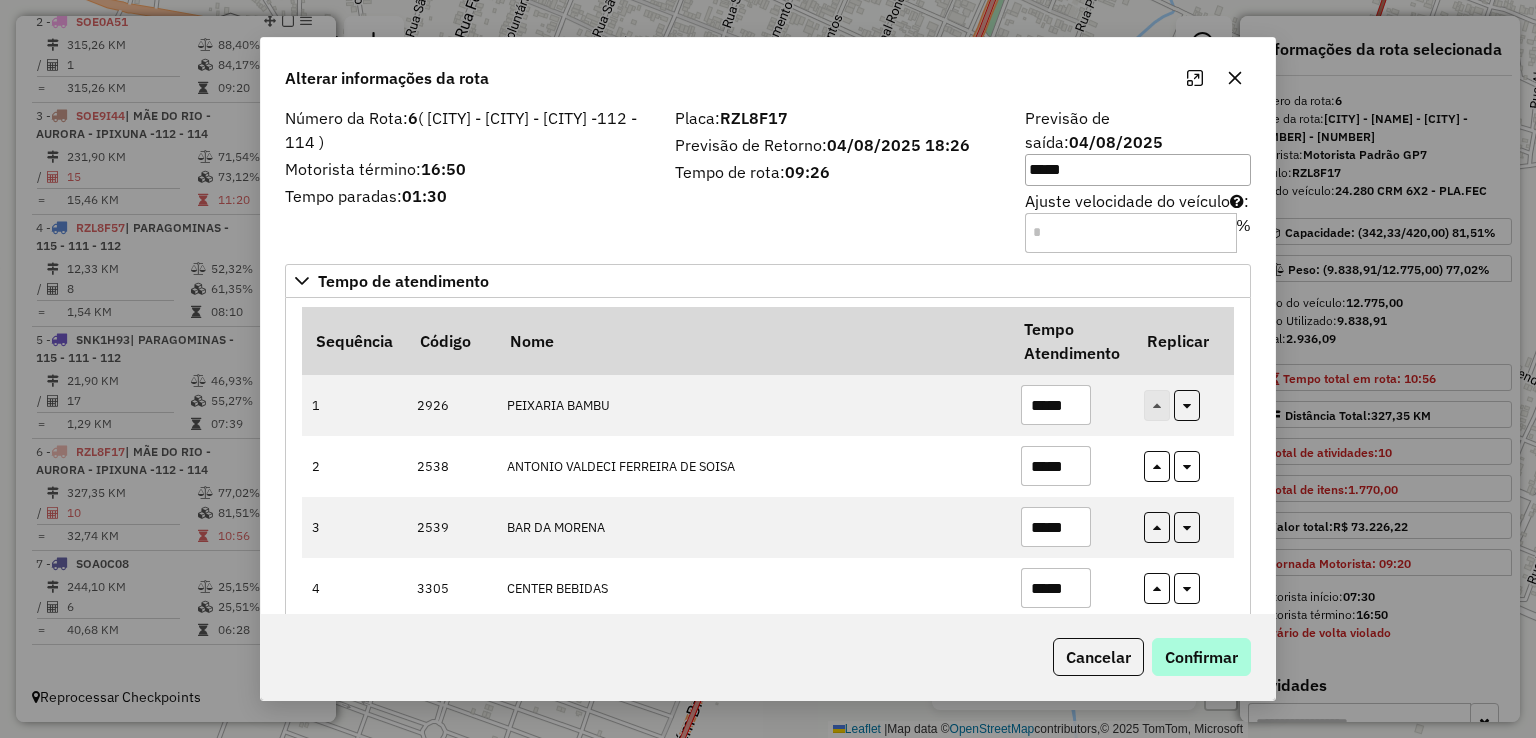 type on "*****" 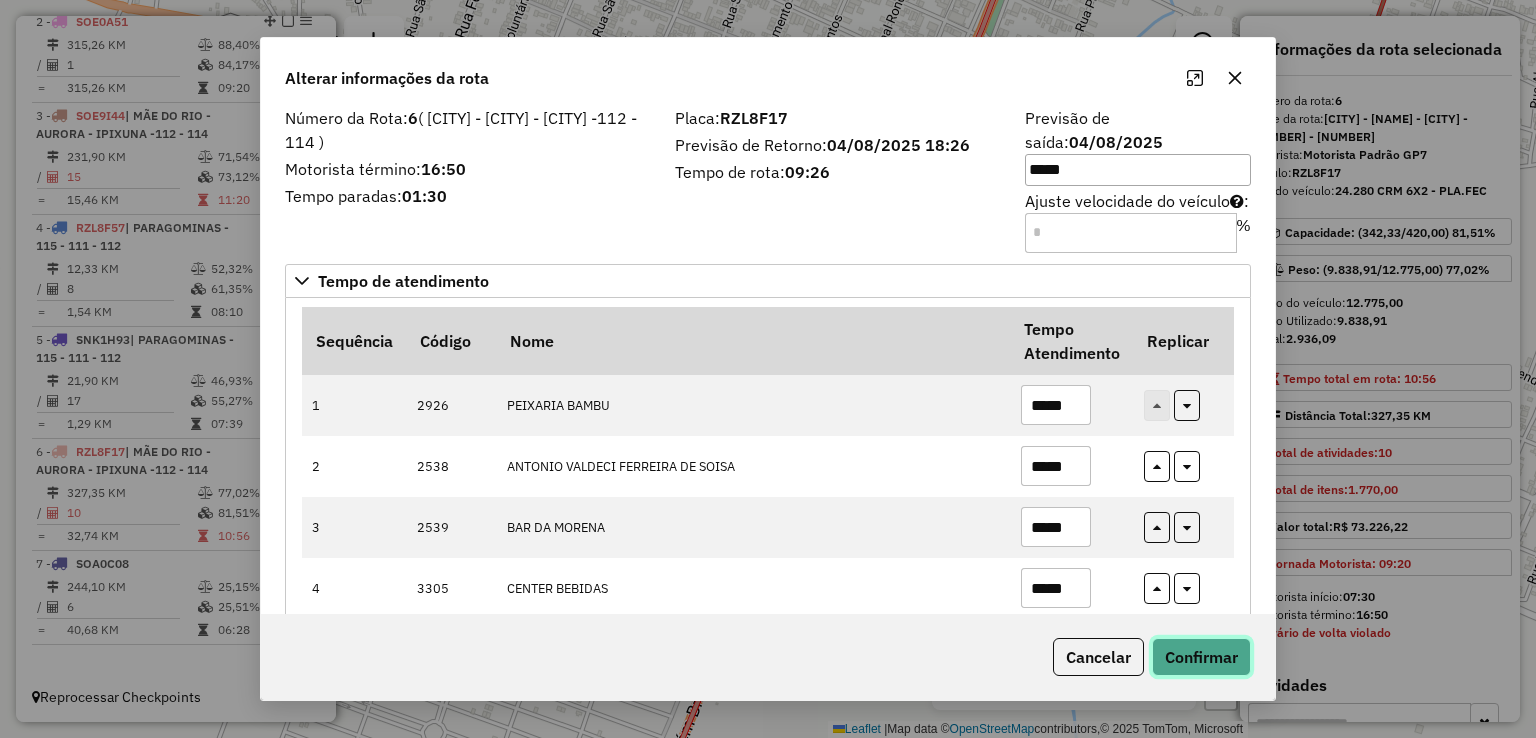 click on "Confirmar" 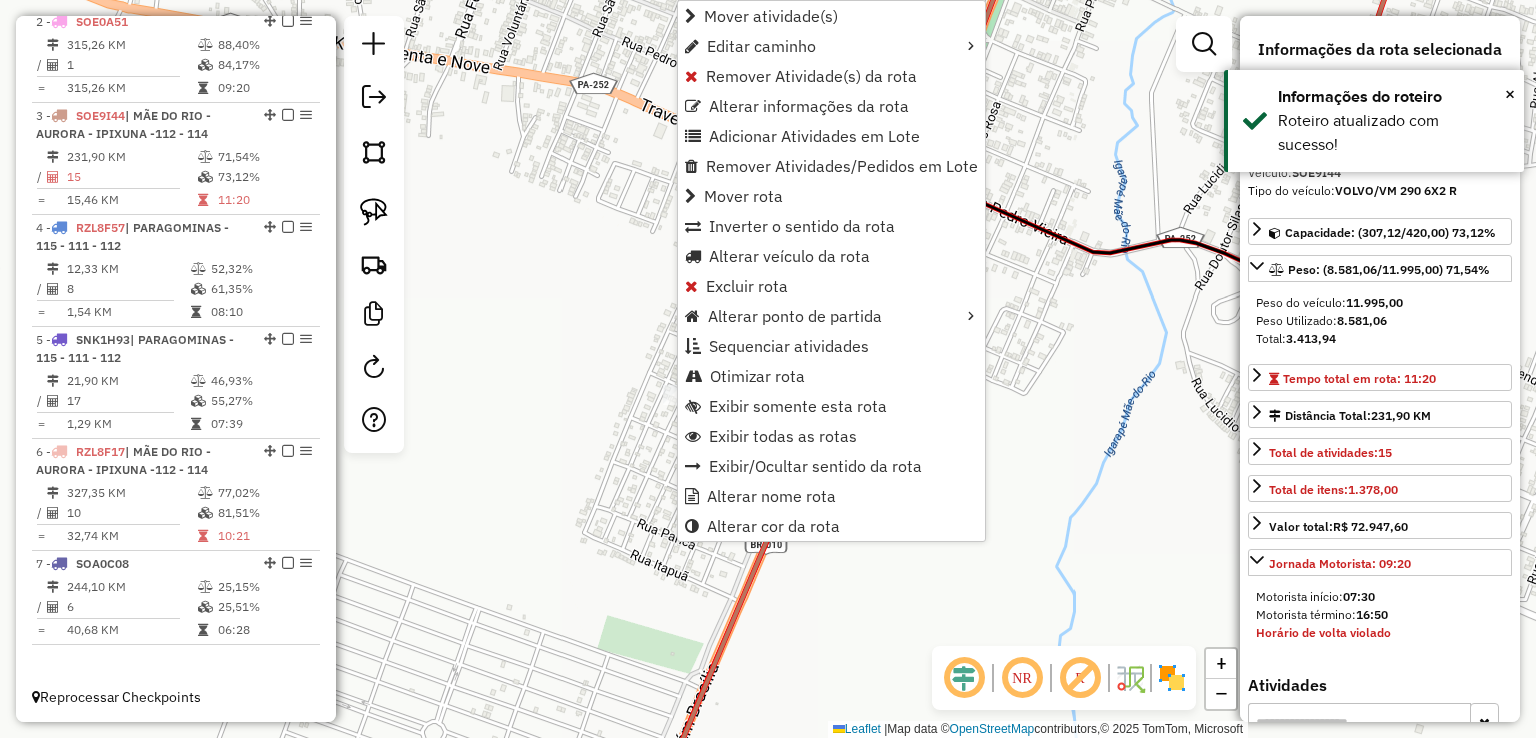 click on "Janela de atendimento Grade de atendimento Capacidade Transportadoras Veículos Cliente Pedidos  Rotas Selecione os dias de semana para filtrar as janelas de atendimento  Seg   Ter   Qua   Qui   Sex   Sáb   Dom  Informe o período da janela de atendimento: De: Até:  Filtrar exatamente a janela do cliente  Considerar janela de atendimento padrão  Selecione os dias de semana para filtrar as grades de atendimento  Seg   Ter   Qua   Qui   Sex   Sáb   Dom   Considerar clientes sem dia de atendimento cadastrado  Clientes fora do dia de atendimento selecionado Filtrar as atividades entre os valores definidos abaixo:  Peso mínimo:   Peso máximo:   Cubagem mínima:   Cubagem máxima:   De:   Até:  Filtrar as atividades entre o tempo de atendimento definido abaixo:  De:   Até:   Considerar capacidade total dos clientes não roteirizados Transportadora: Selecione um ou mais itens Tipo de veículo: Selecione um ou mais itens Veículo: Selecione um ou mais itens Motorista: Selecione um ou mais itens Nome: Rótulo:" 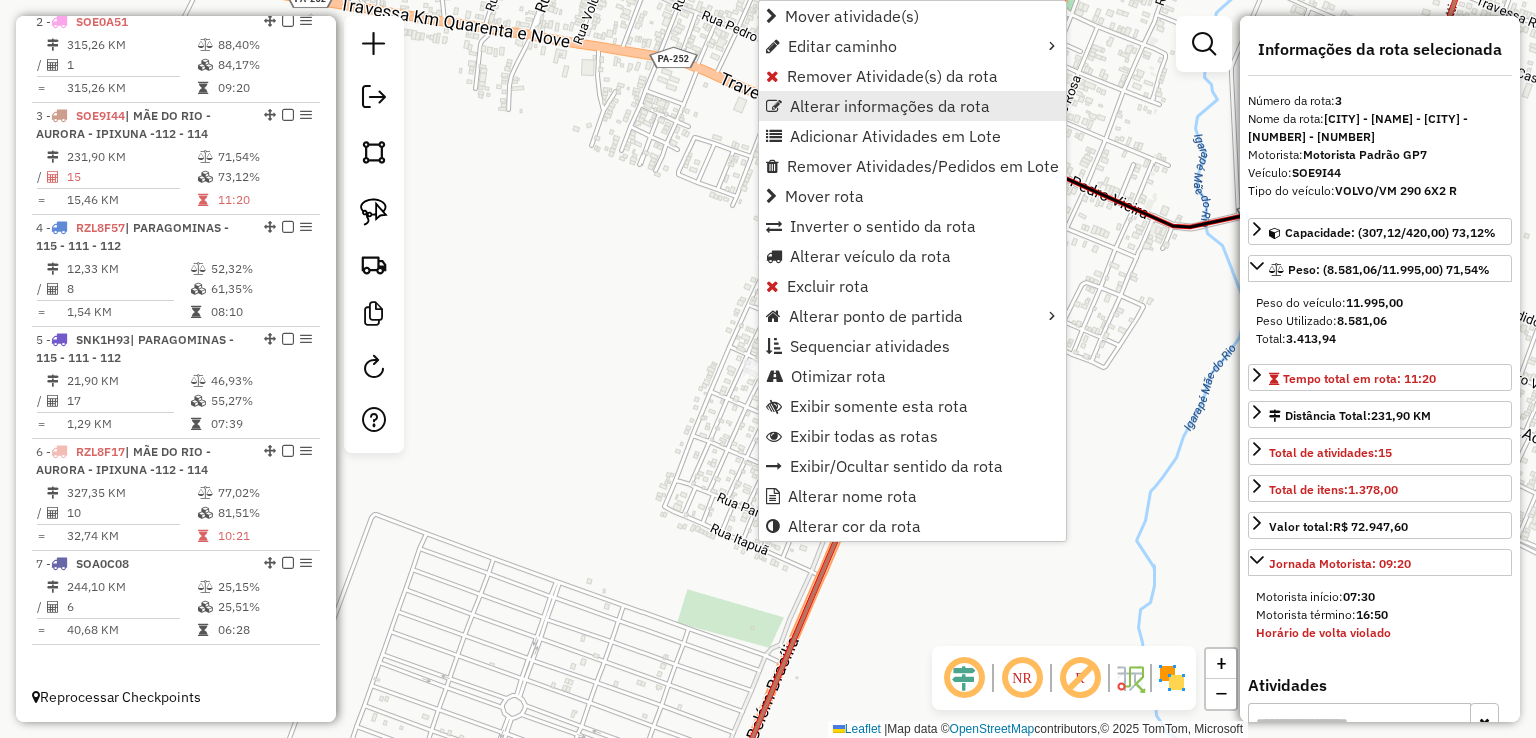 click on "Alterar informações da rota" at bounding box center [890, 106] 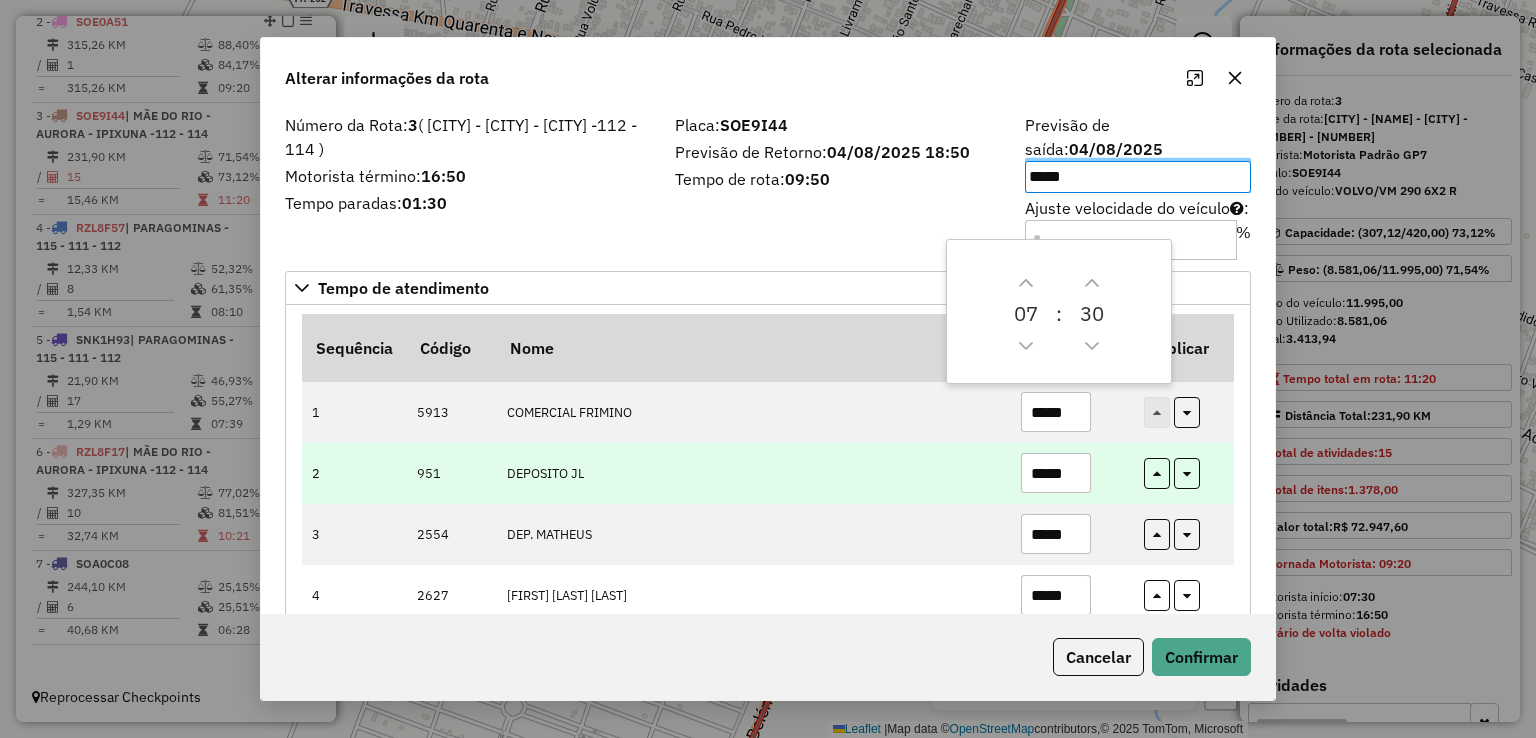 click on "*****" at bounding box center (1056, 473) 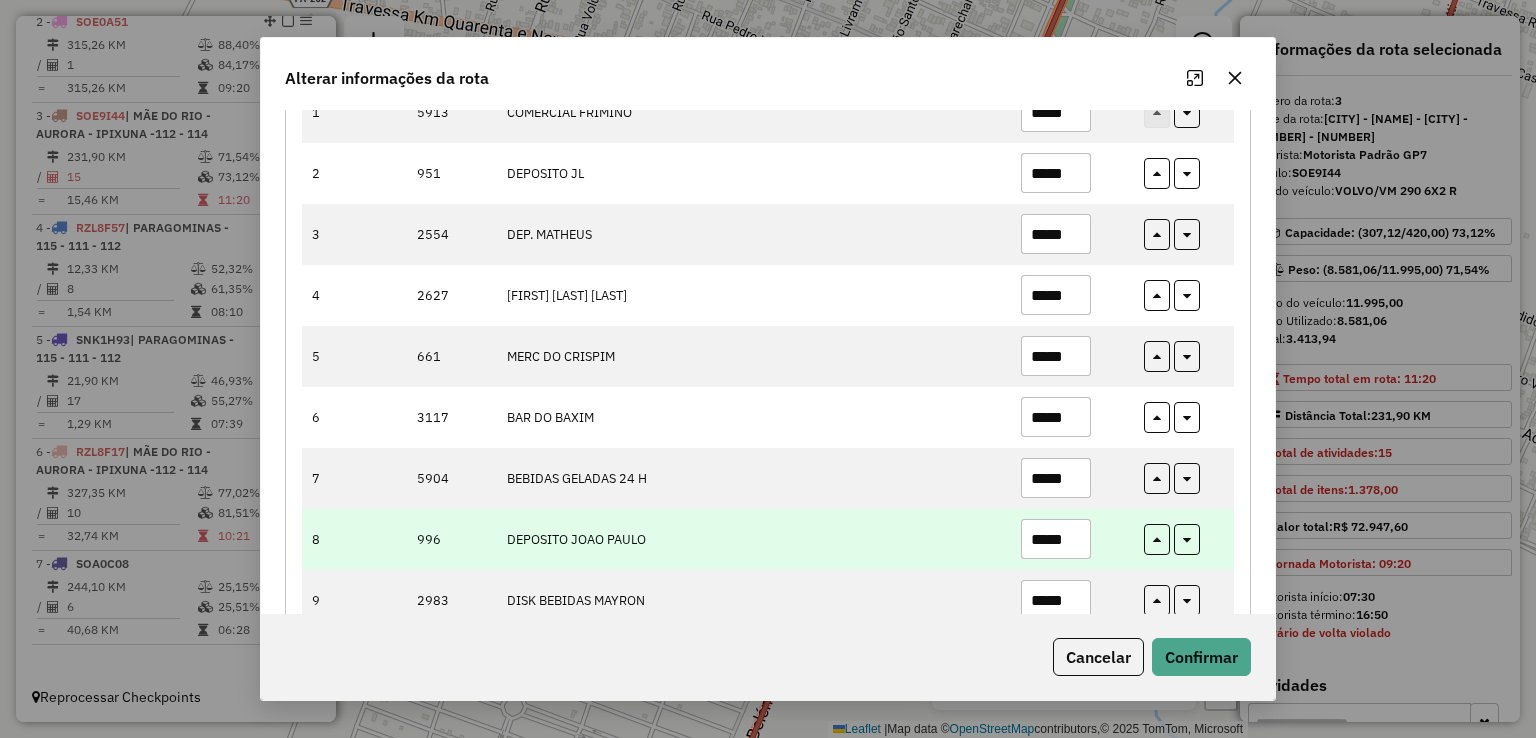 scroll, scrollTop: 500, scrollLeft: 0, axis: vertical 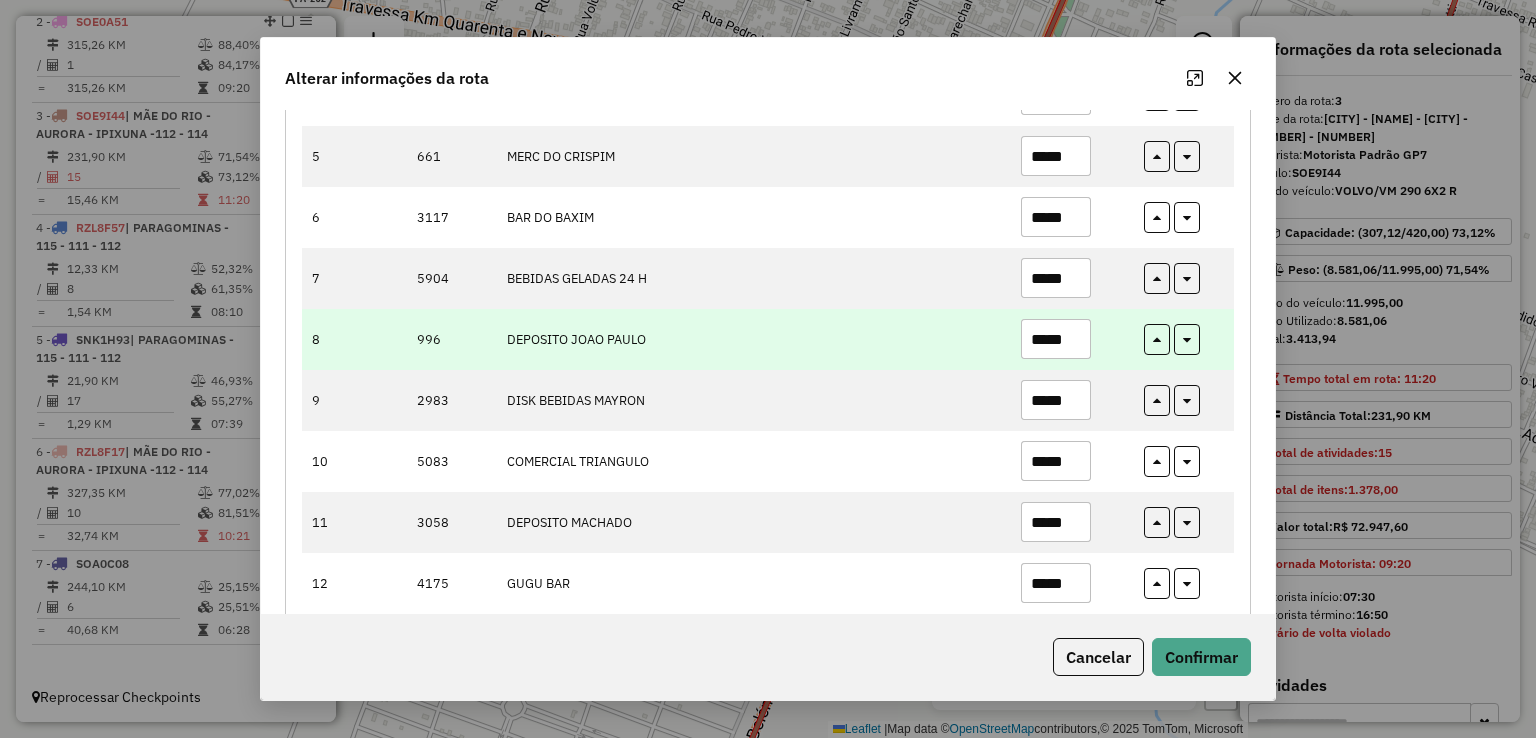 type on "*****" 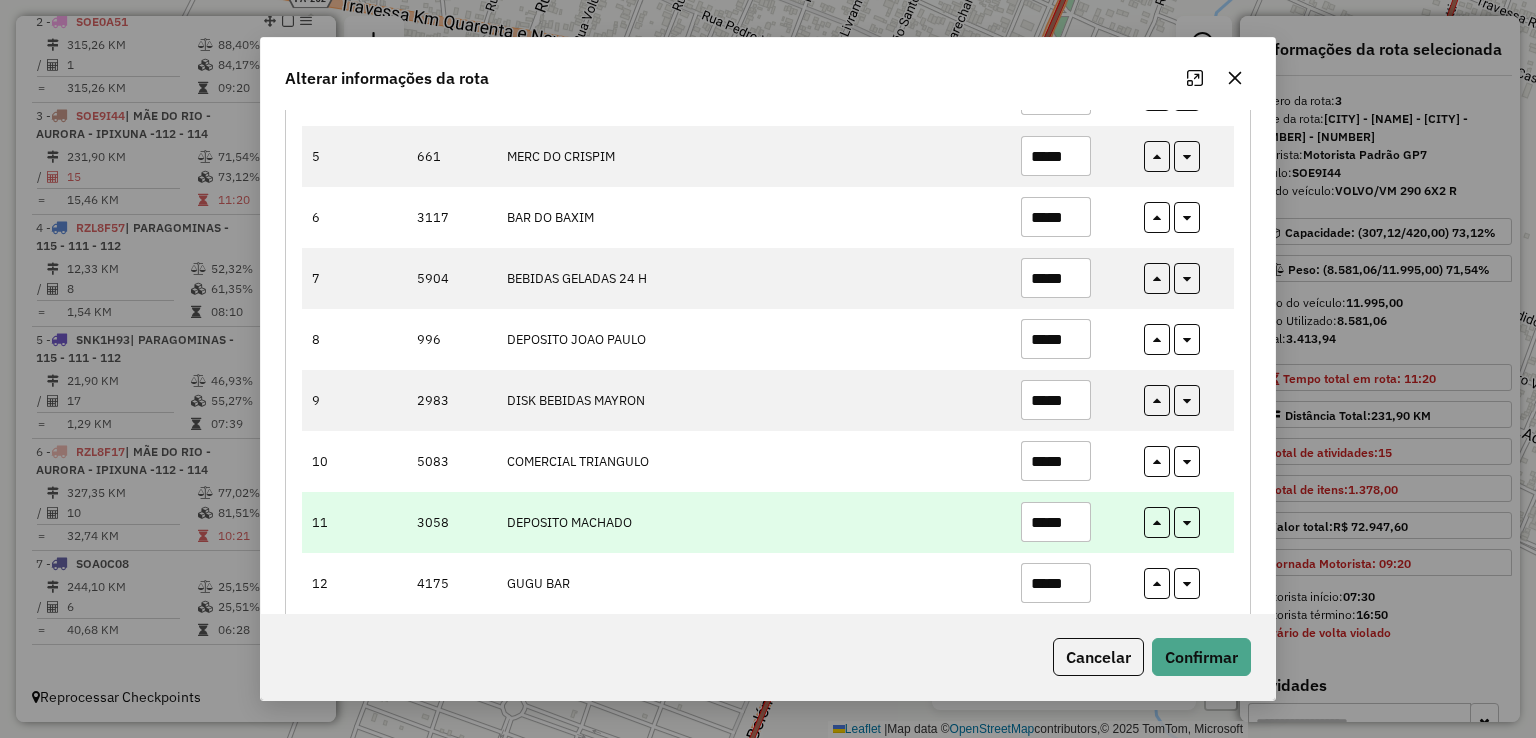 type on "*****" 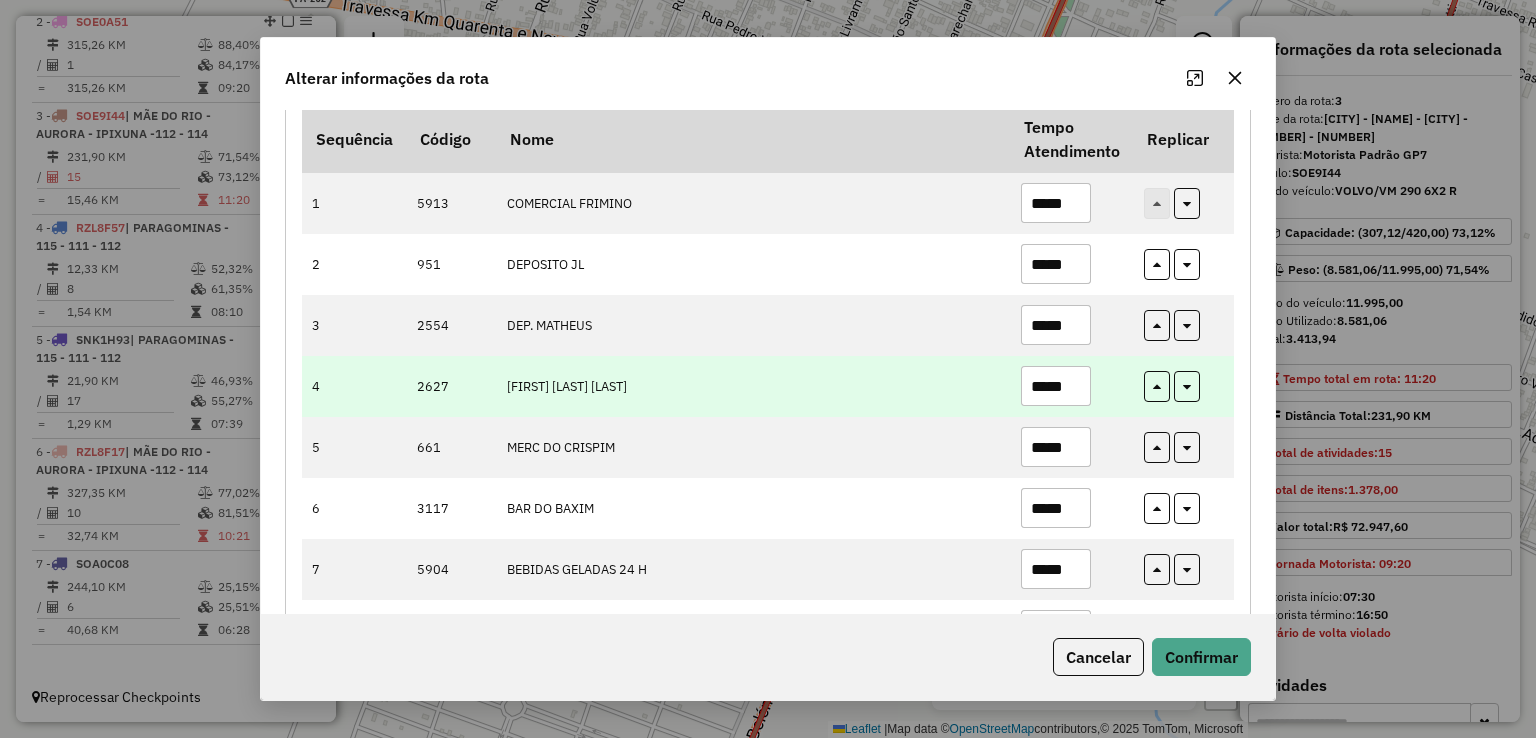 scroll, scrollTop: 92, scrollLeft: 0, axis: vertical 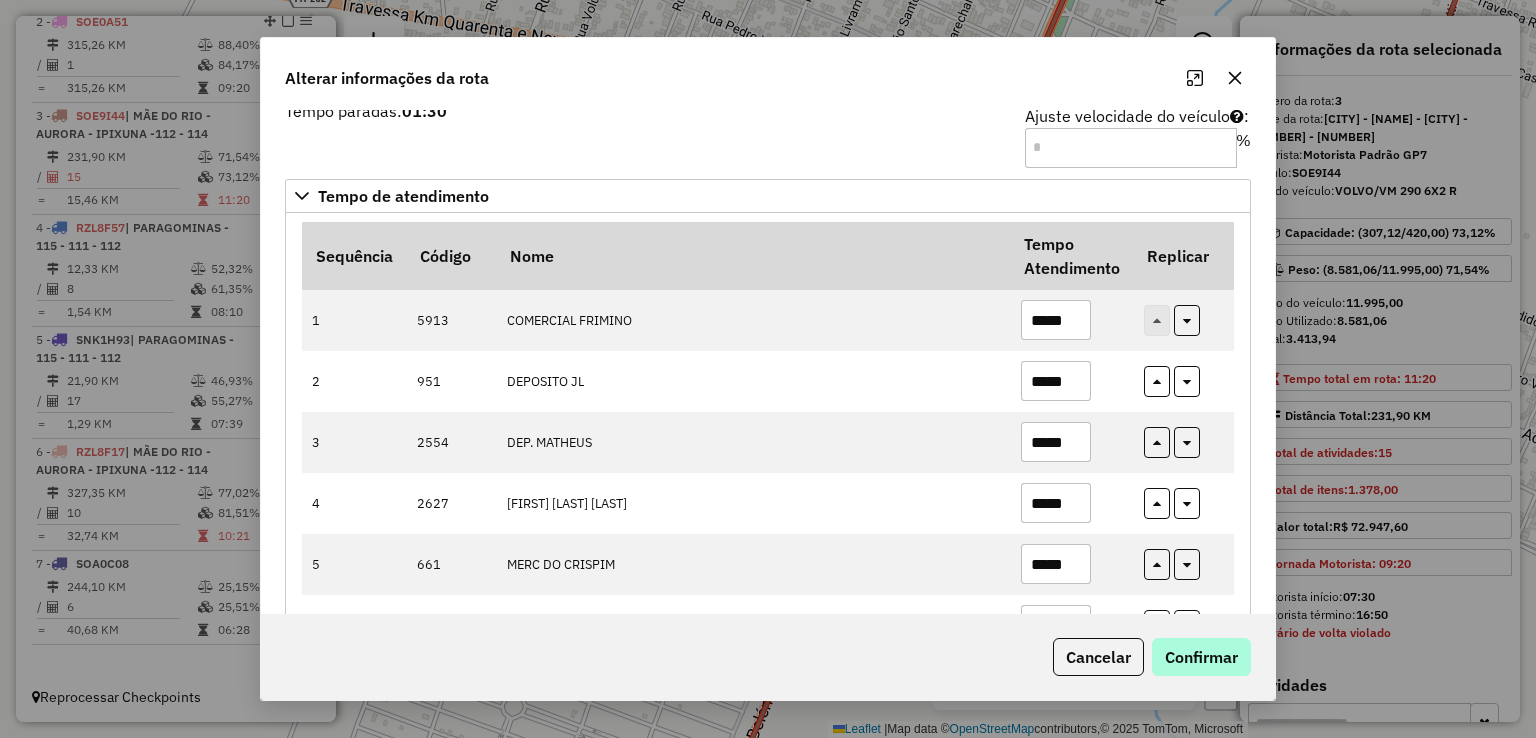 type on "*****" 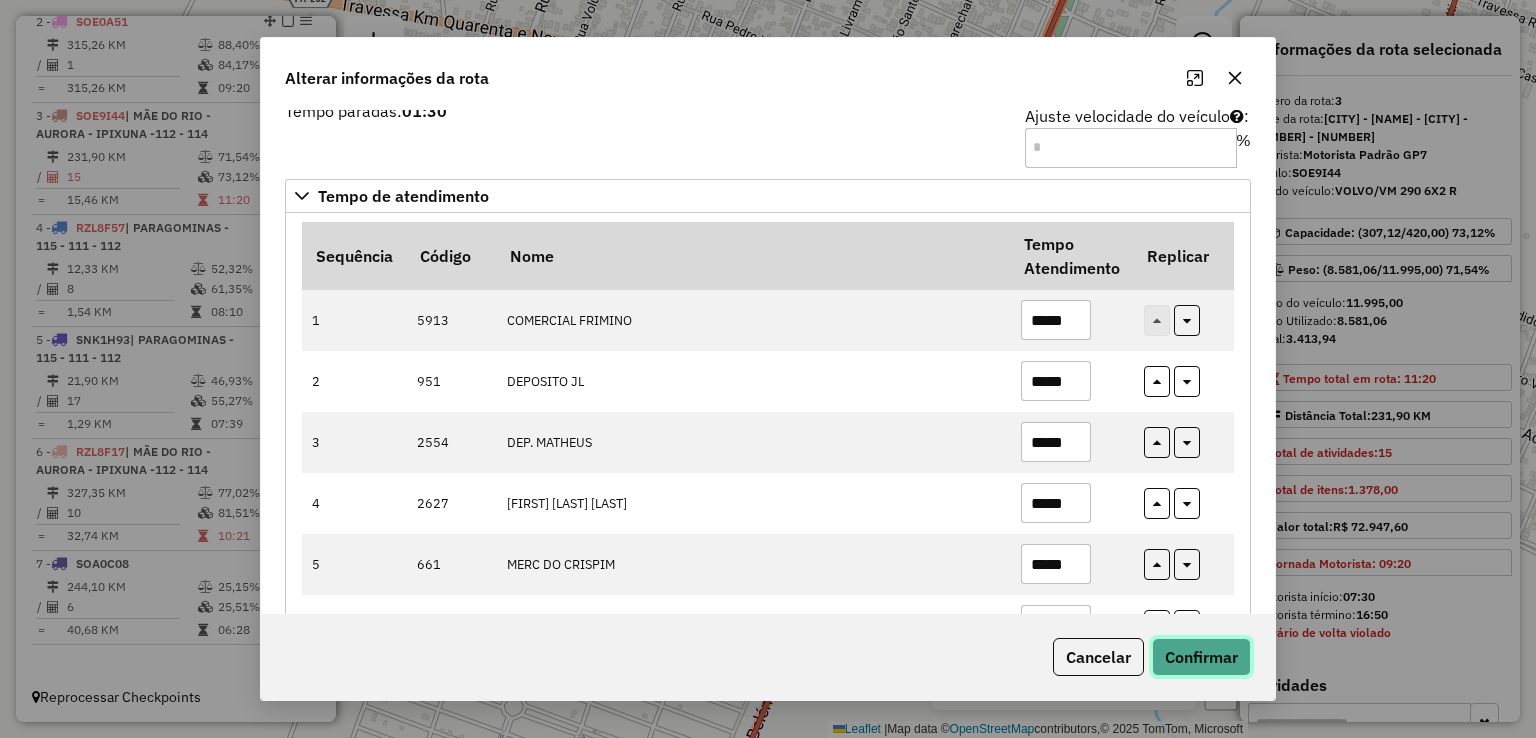 click on "Confirmar" 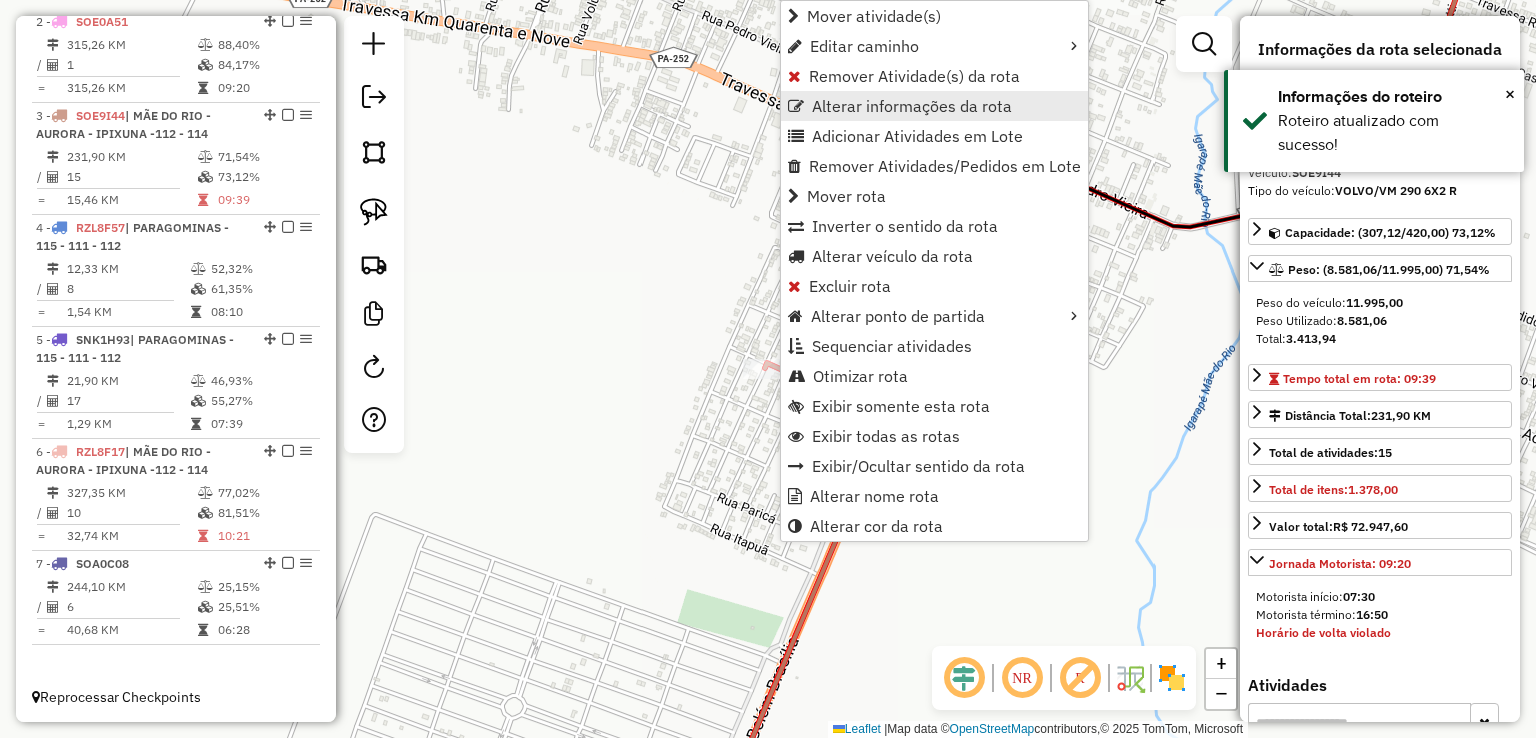 click on "Alterar informações da rota" at bounding box center (912, 106) 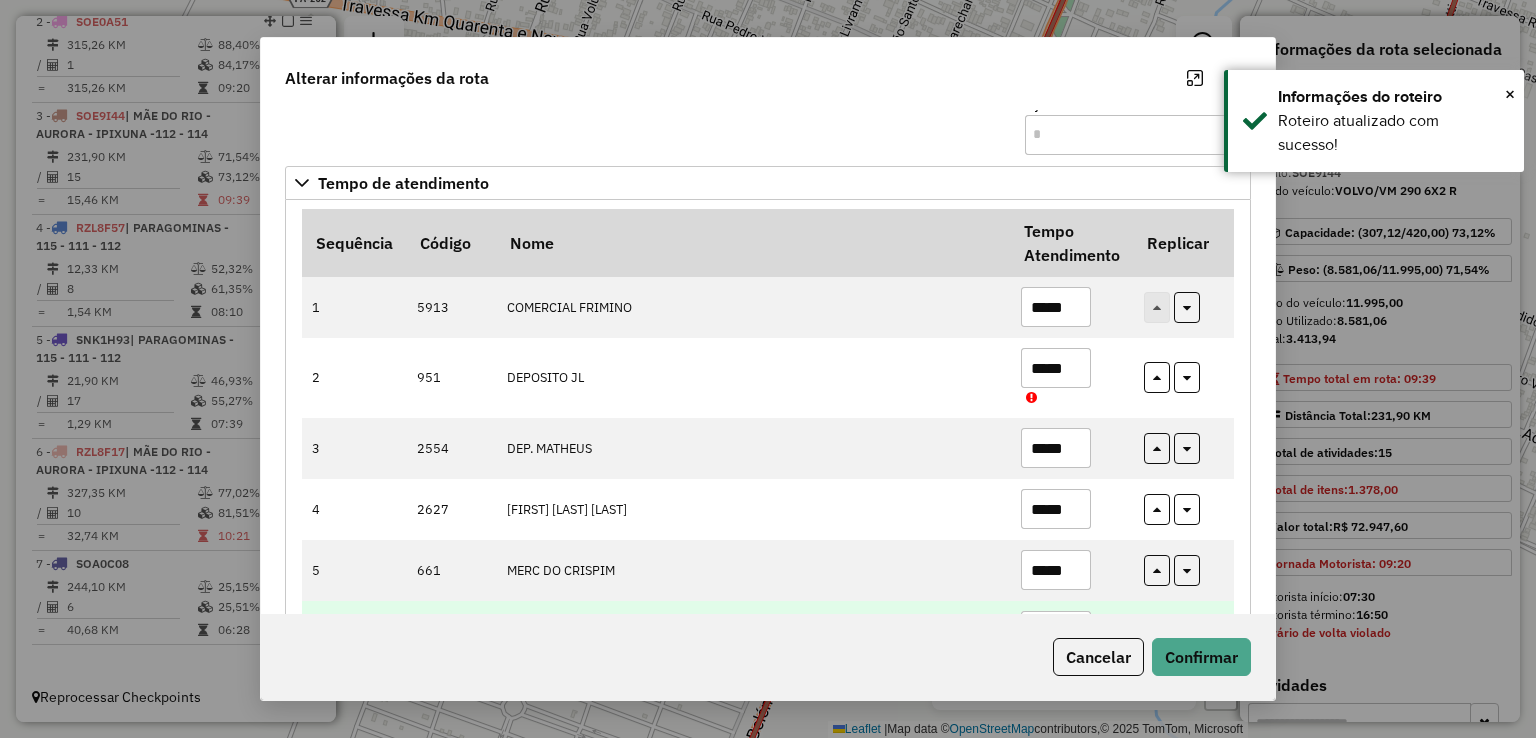 scroll, scrollTop: 200, scrollLeft: 0, axis: vertical 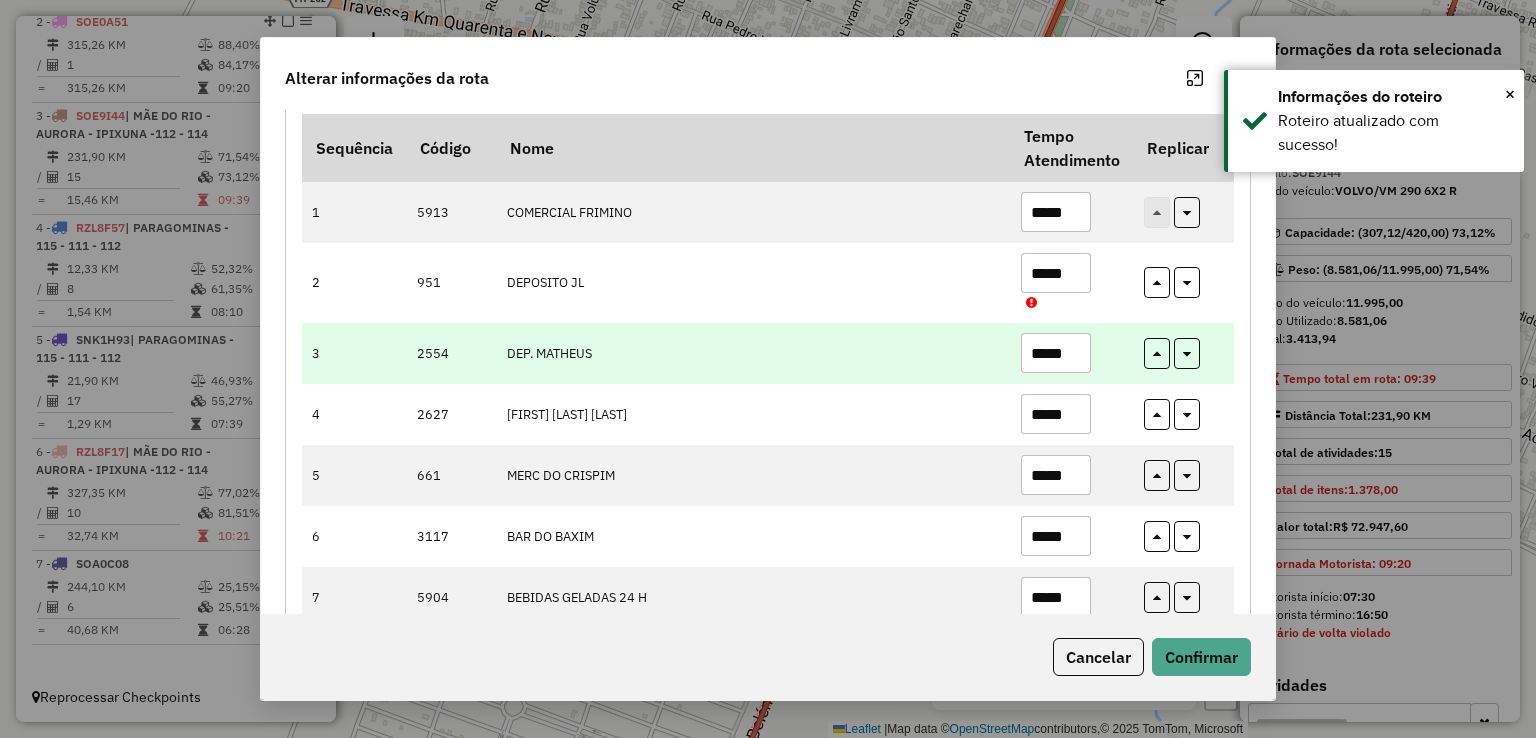 click on "*****" at bounding box center [1056, 353] 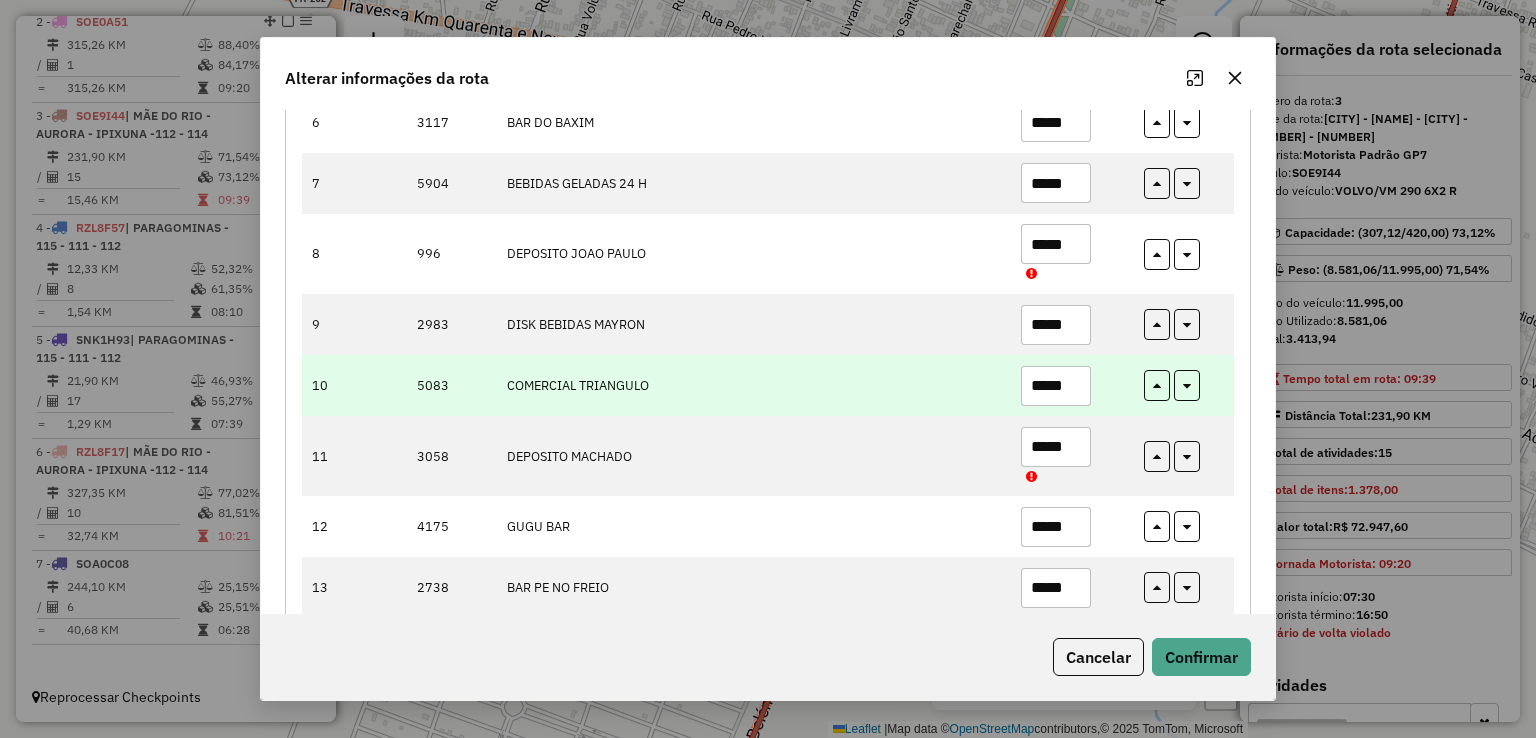 scroll, scrollTop: 700, scrollLeft: 0, axis: vertical 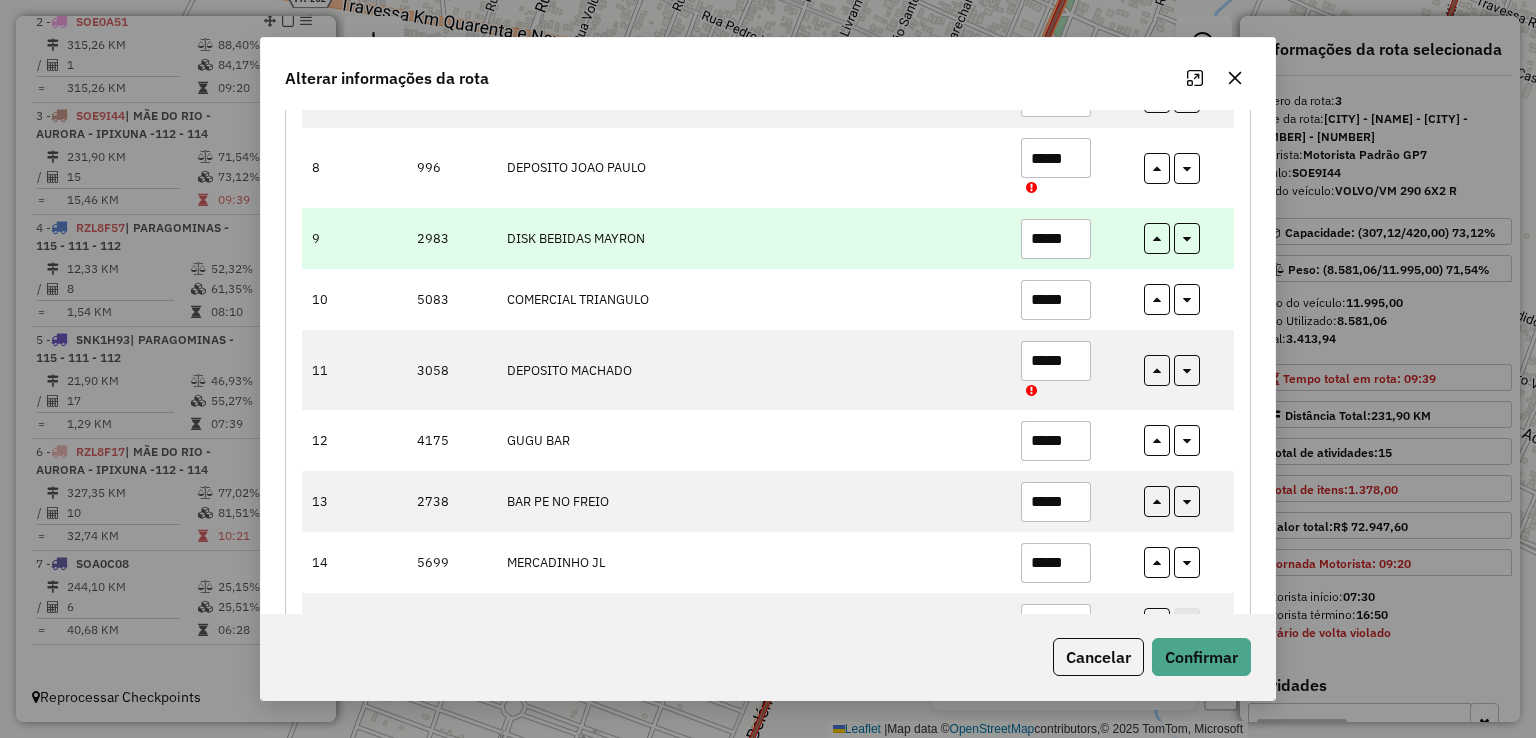 type on "*****" 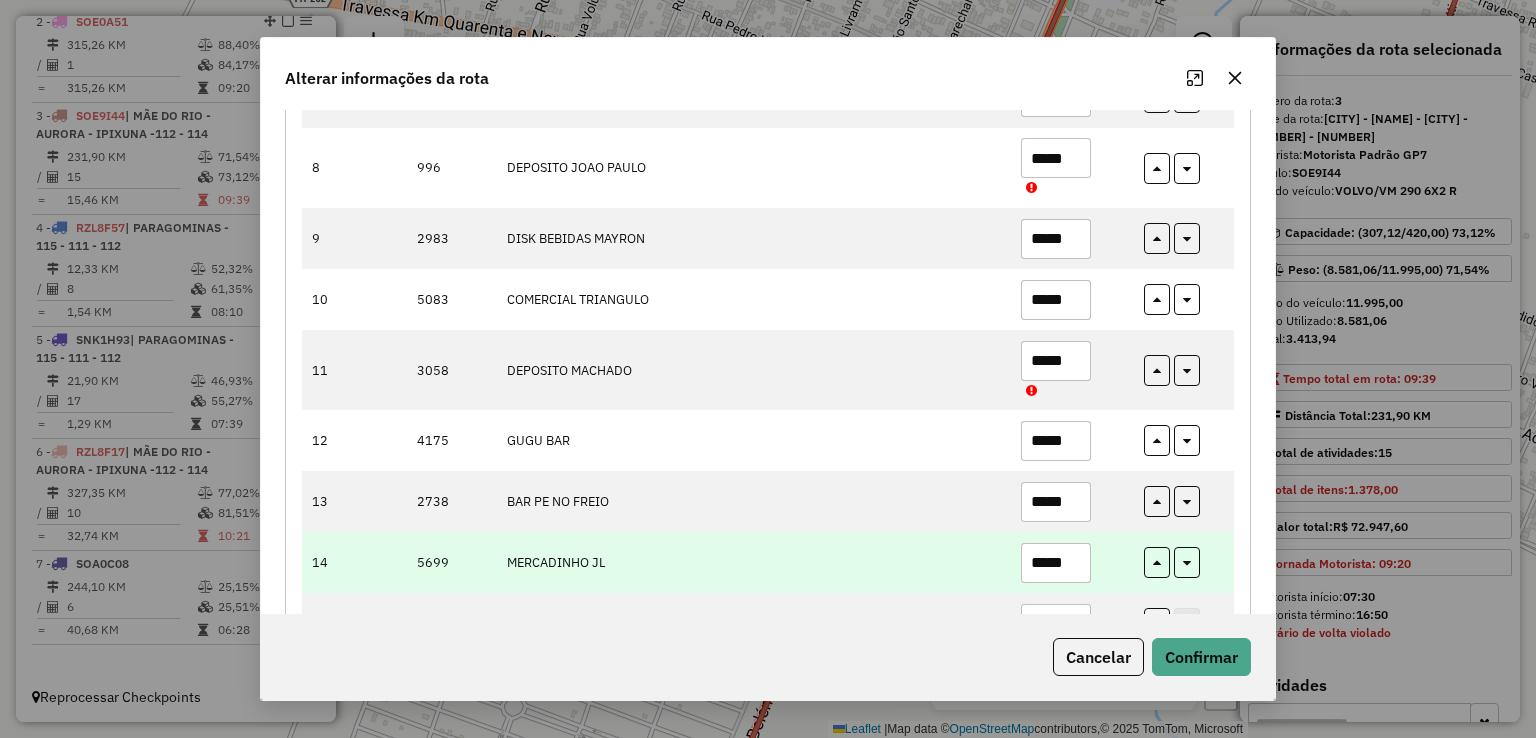 type on "*****" 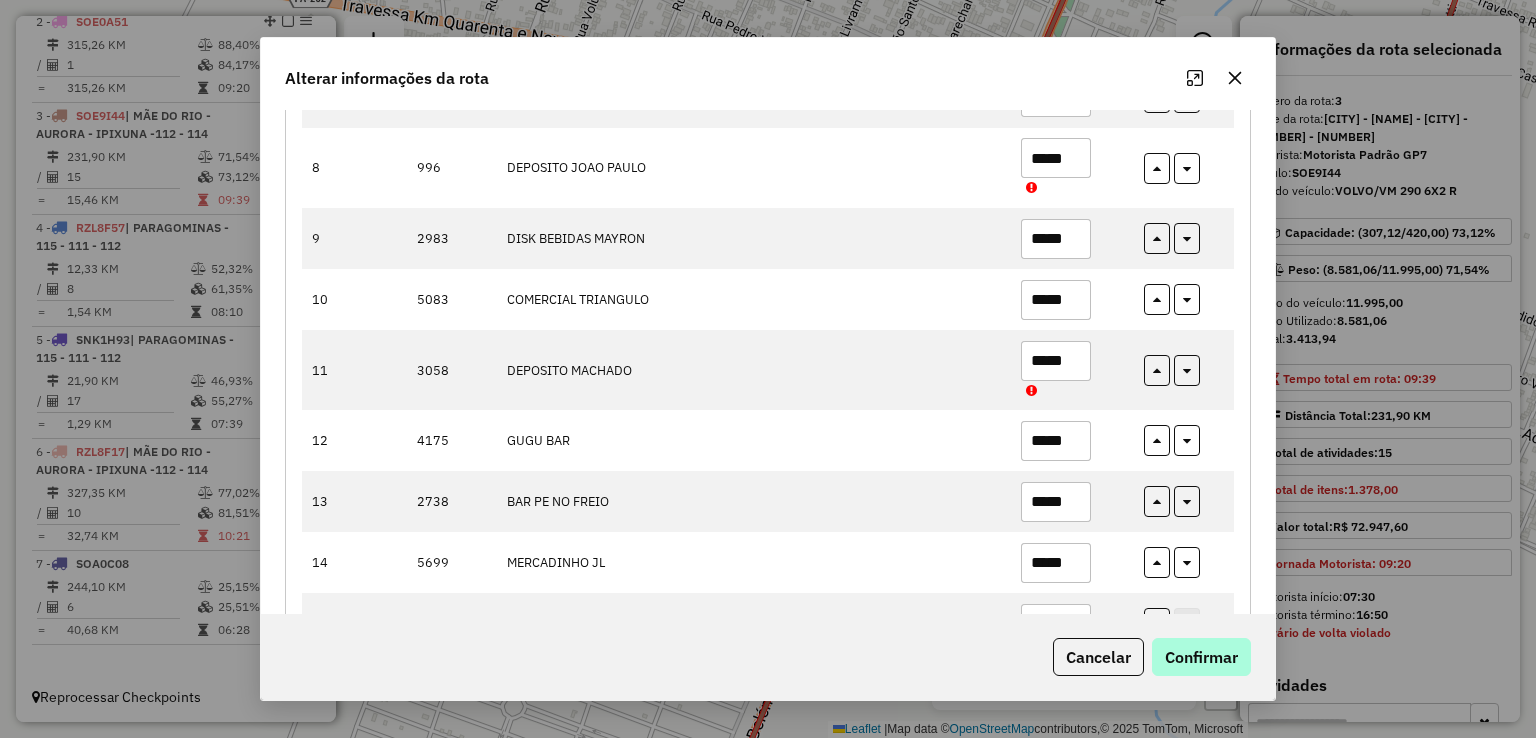 type on "*****" 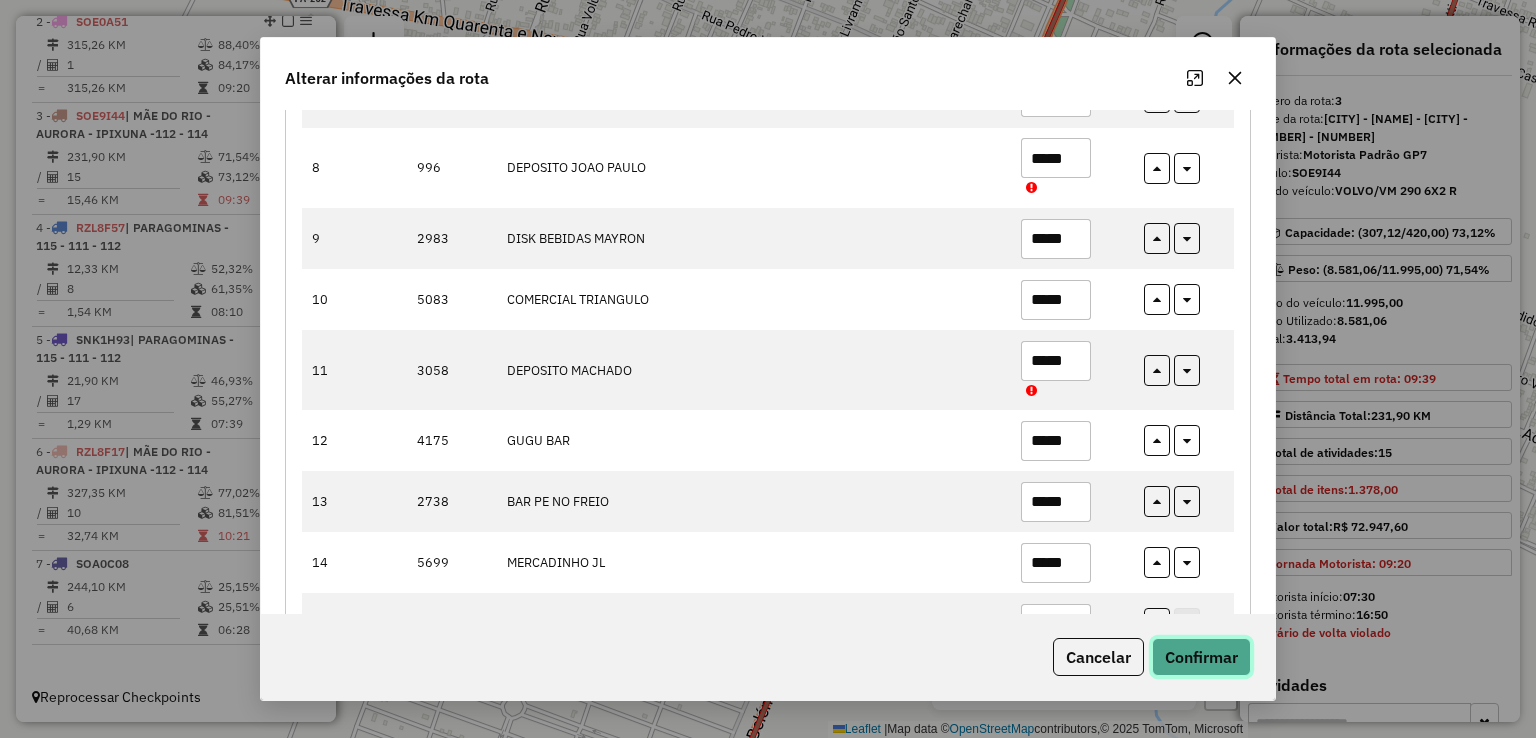 click on "Confirmar" 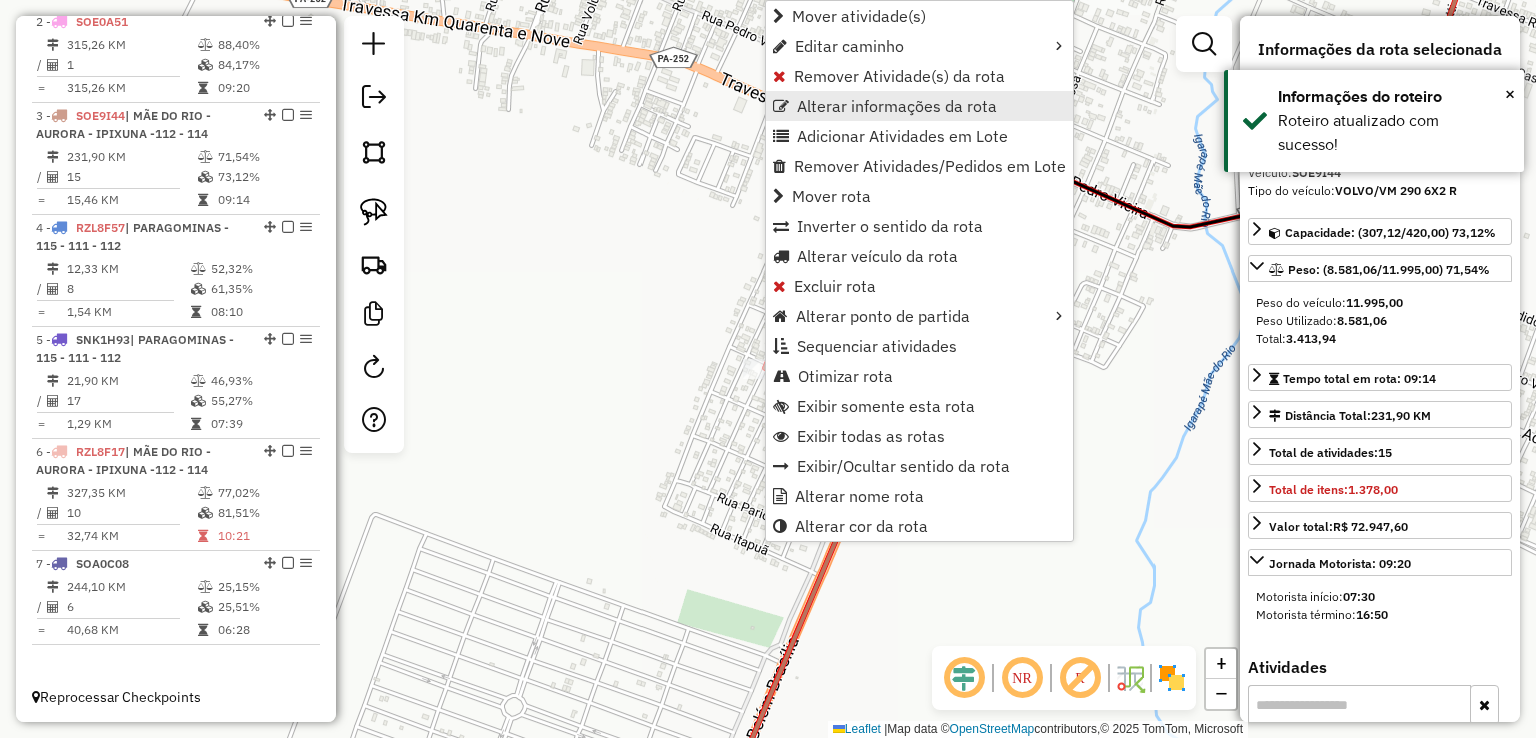 click on "Alterar informações da rota" at bounding box center (897, 106) 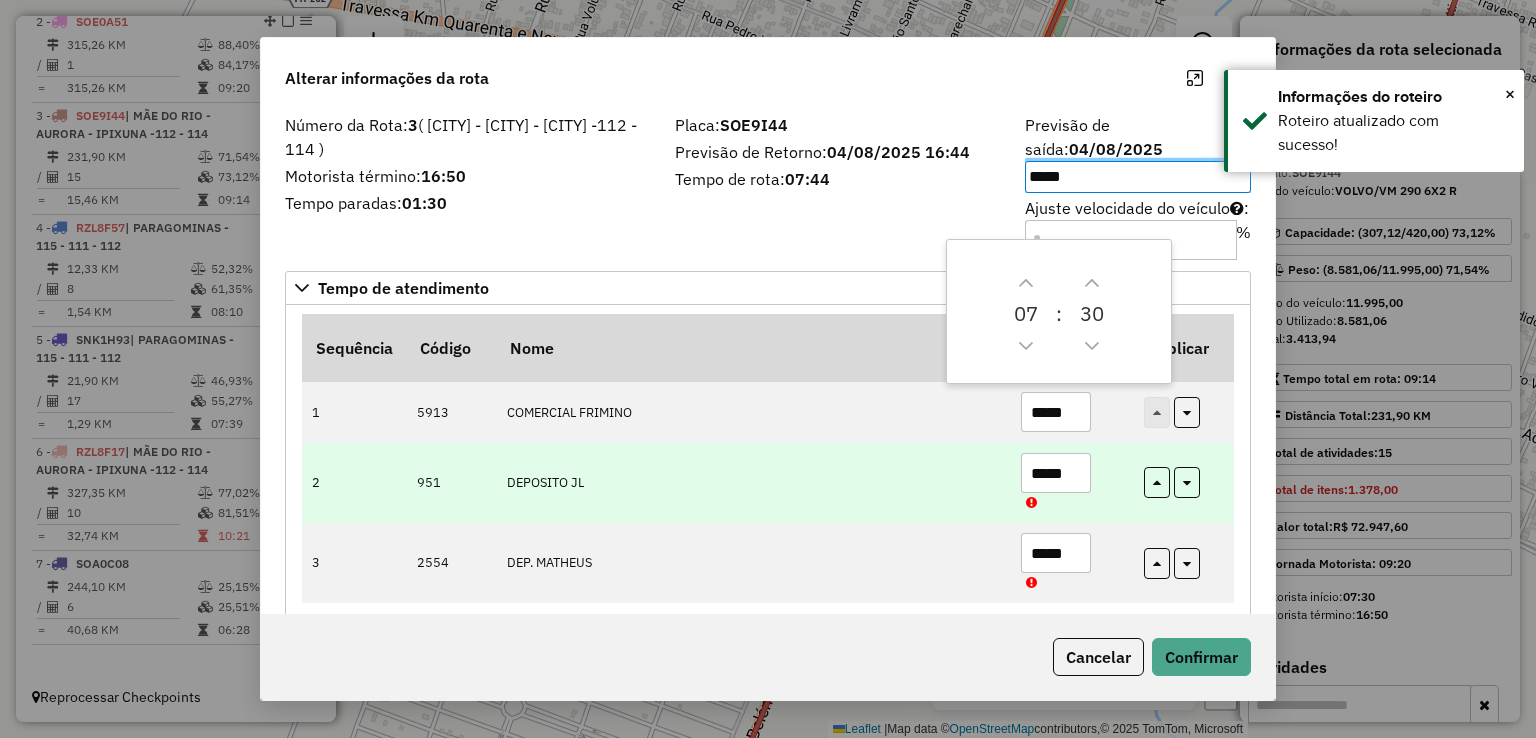 click on "*****" at bounding box center [1056, 473] 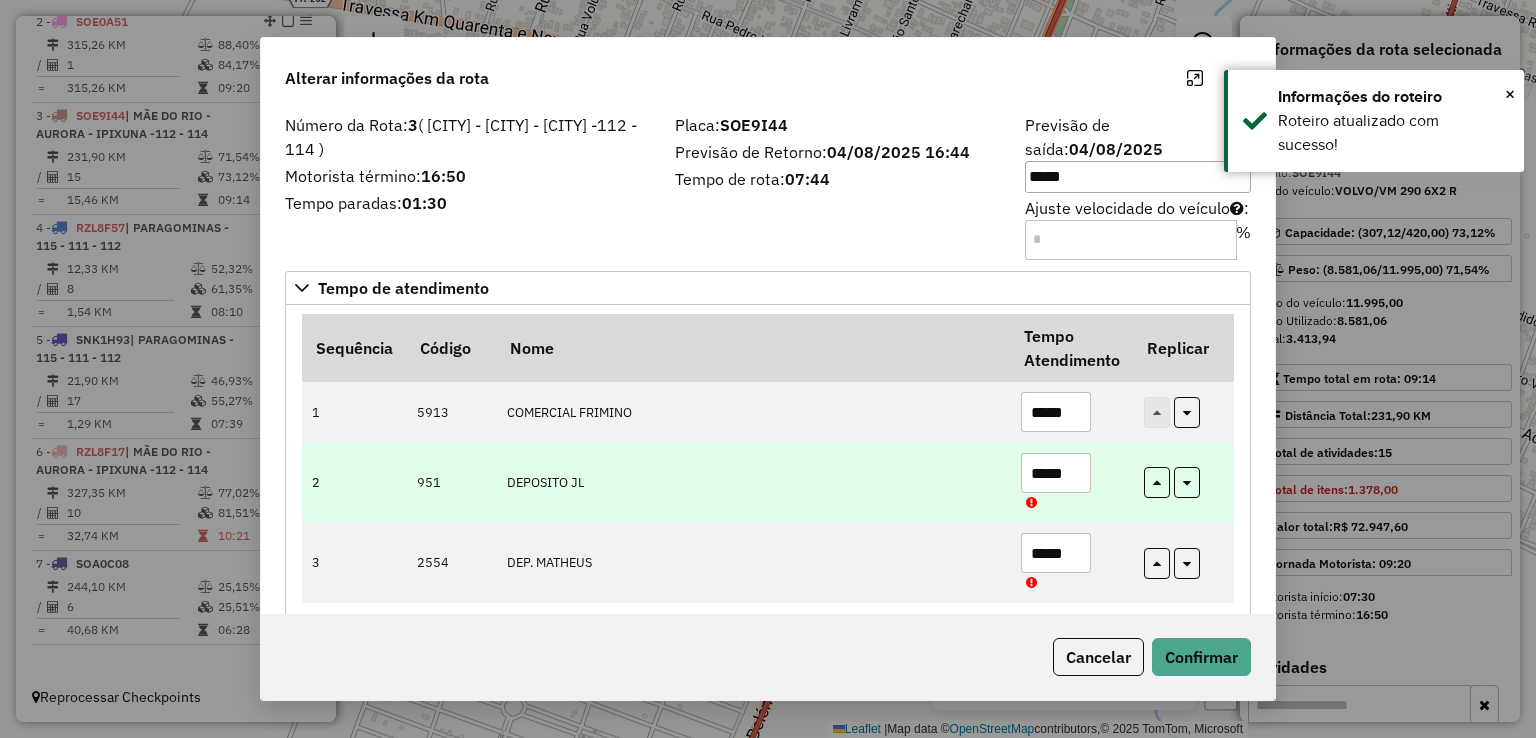 click on "*****" at bounding box center (1056, 473) 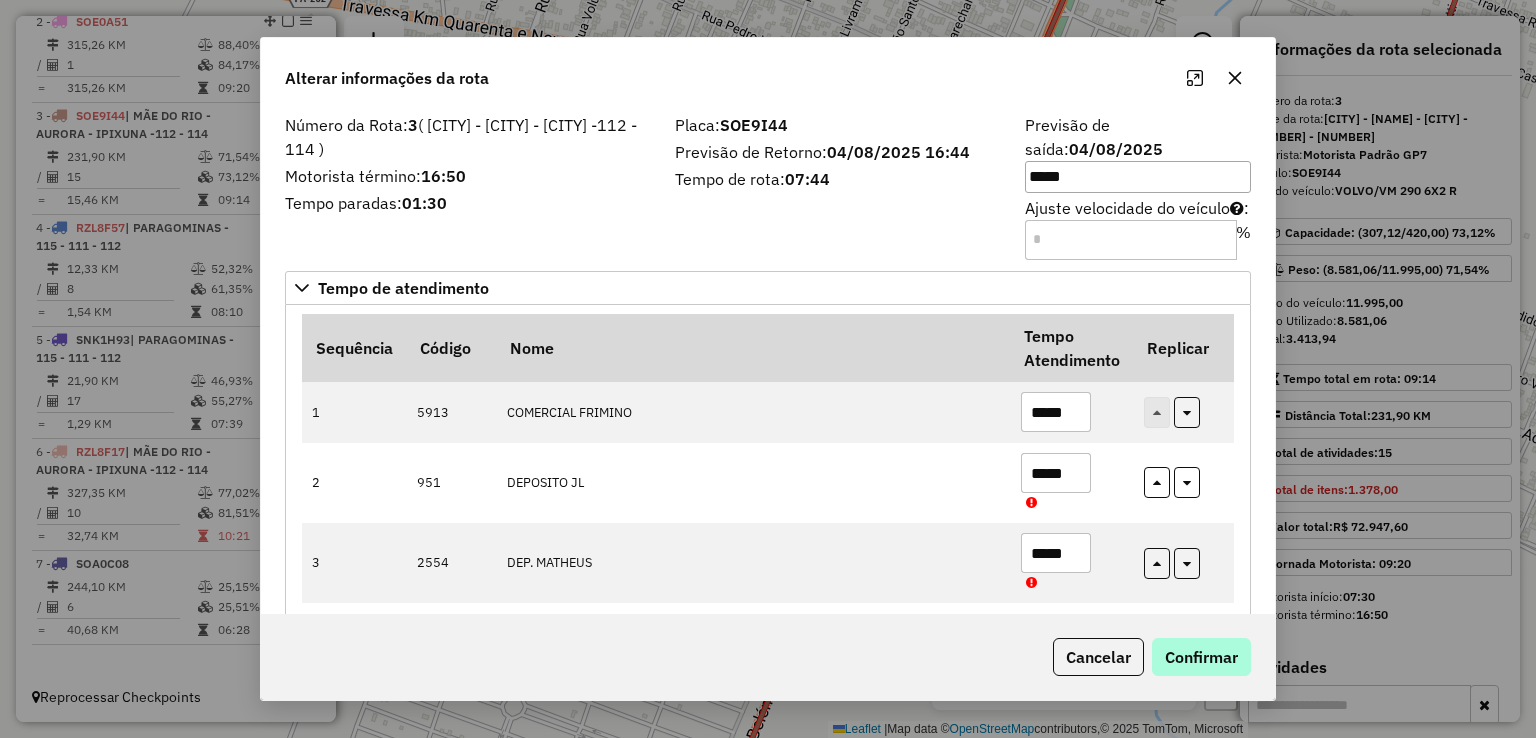 type on "*****" 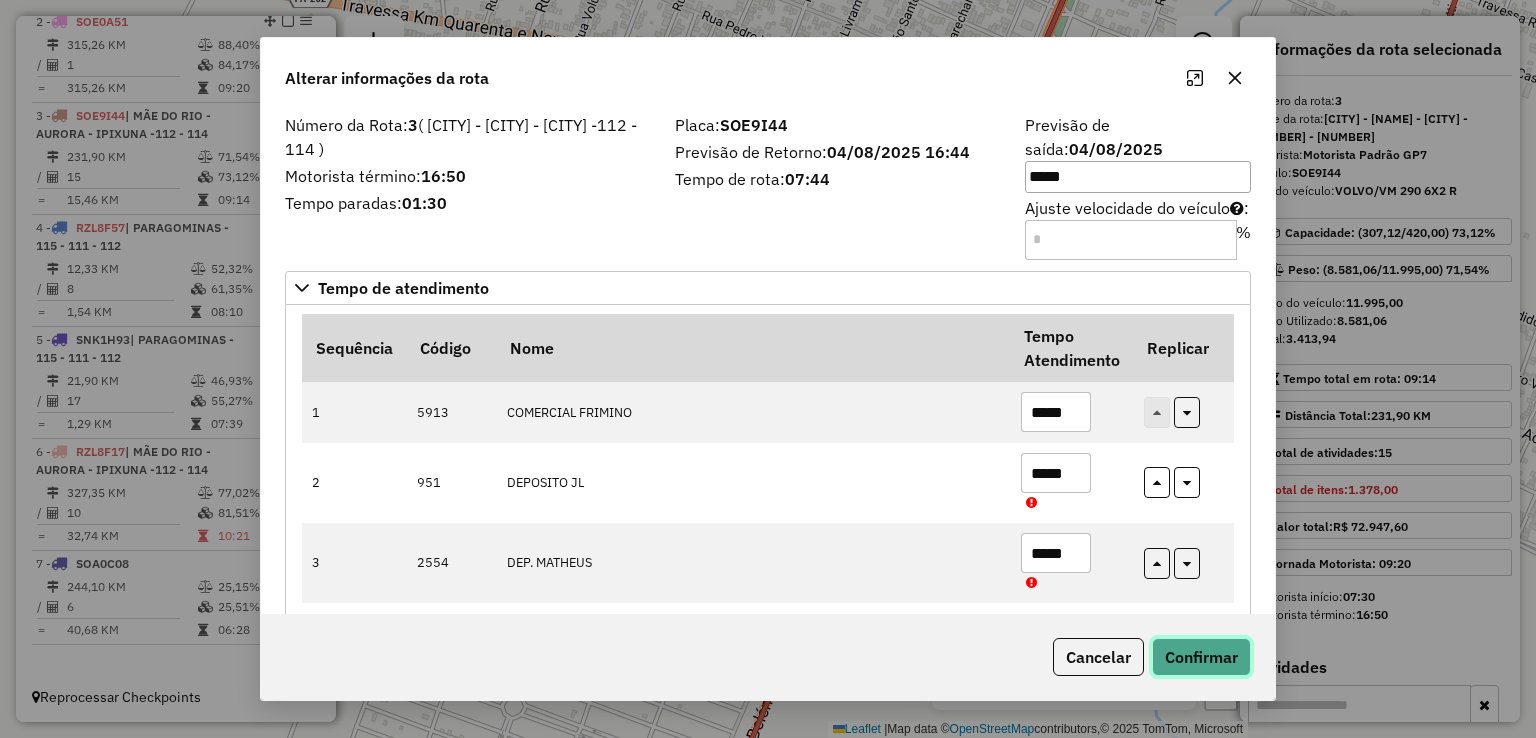 click on "Confirmar" 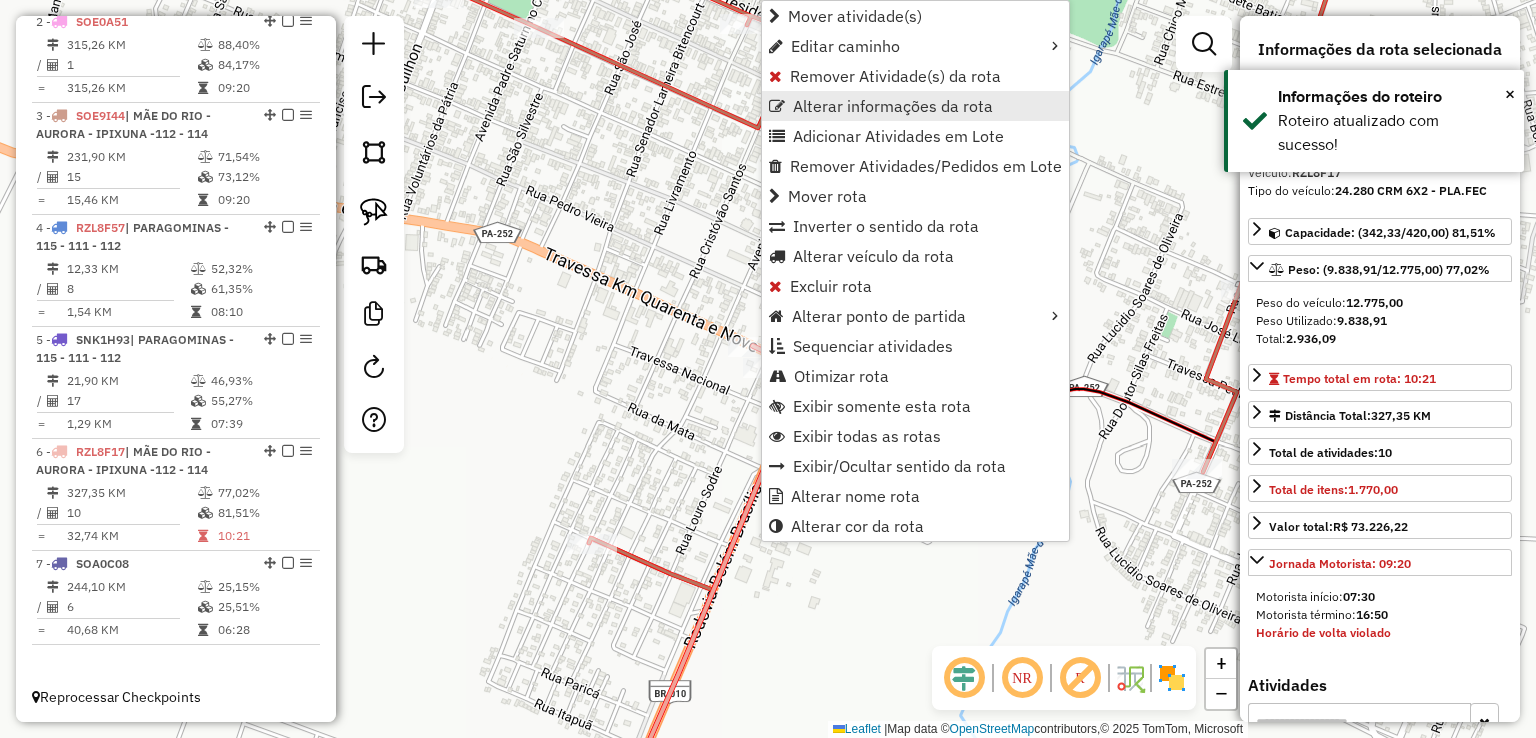 click on "Alterar informações da rota" at bounding box center [893, 106] 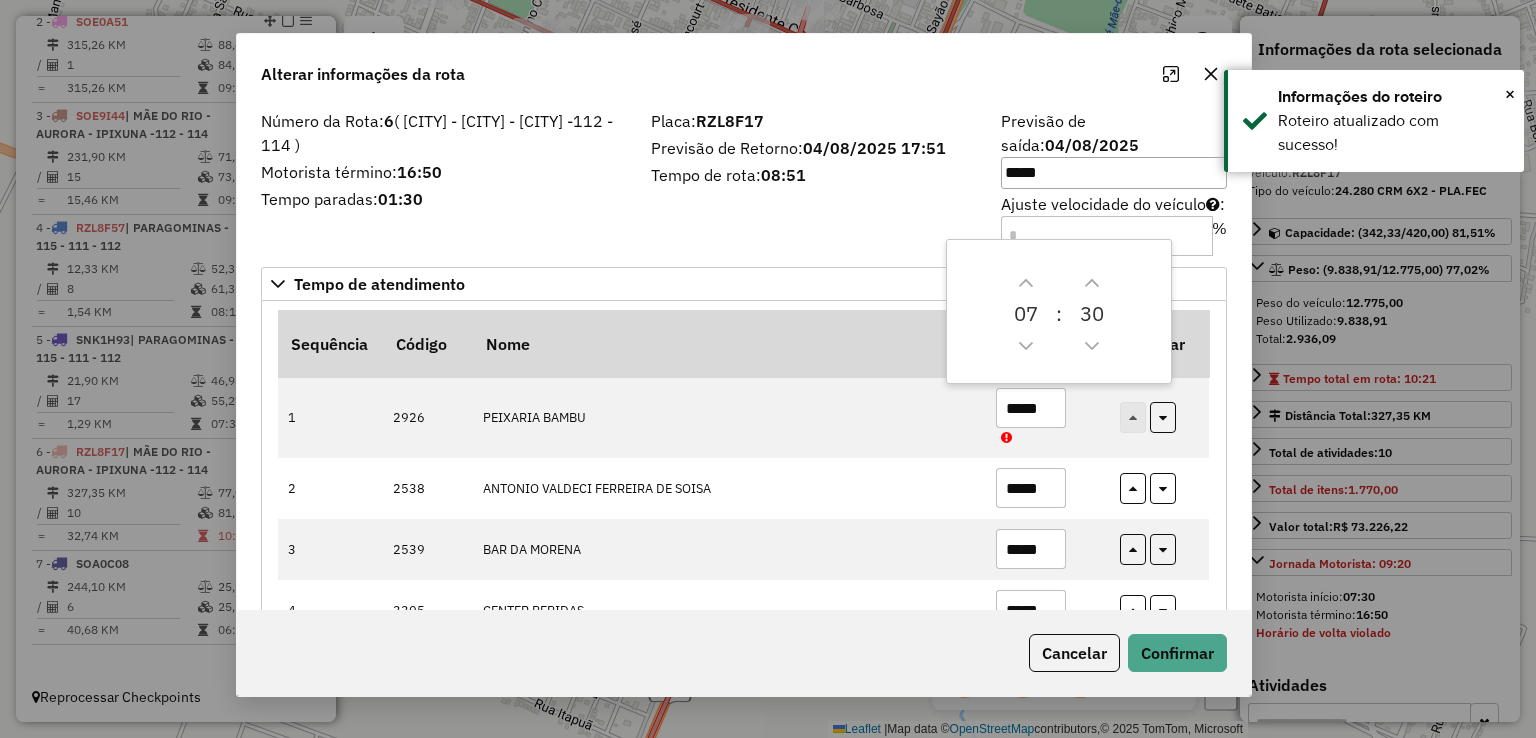 drag, startPoint x: 860, startPoint y: 73, endPoint x: 783, endPoint y: 58, distance: 78.44743 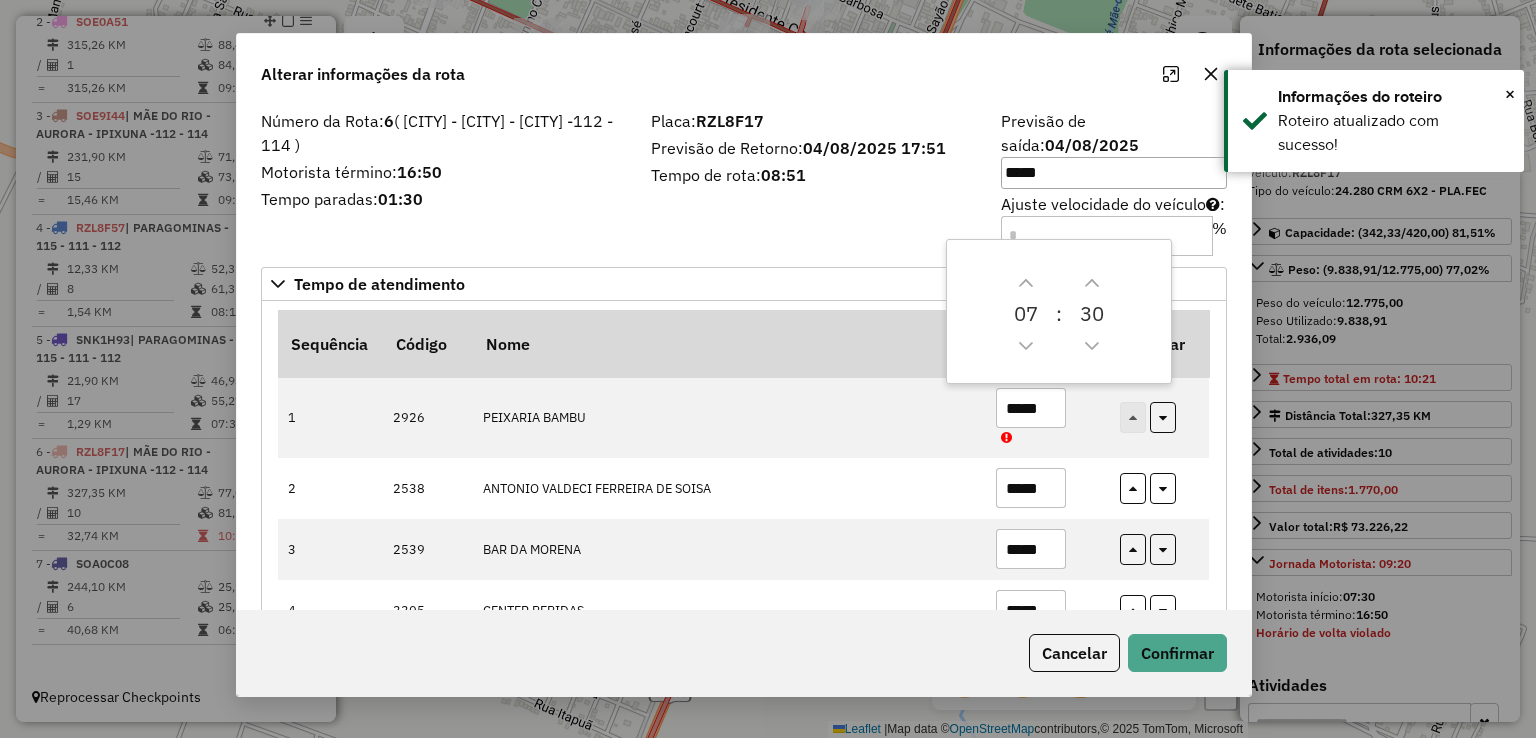 click on "Alterar informações da rota" 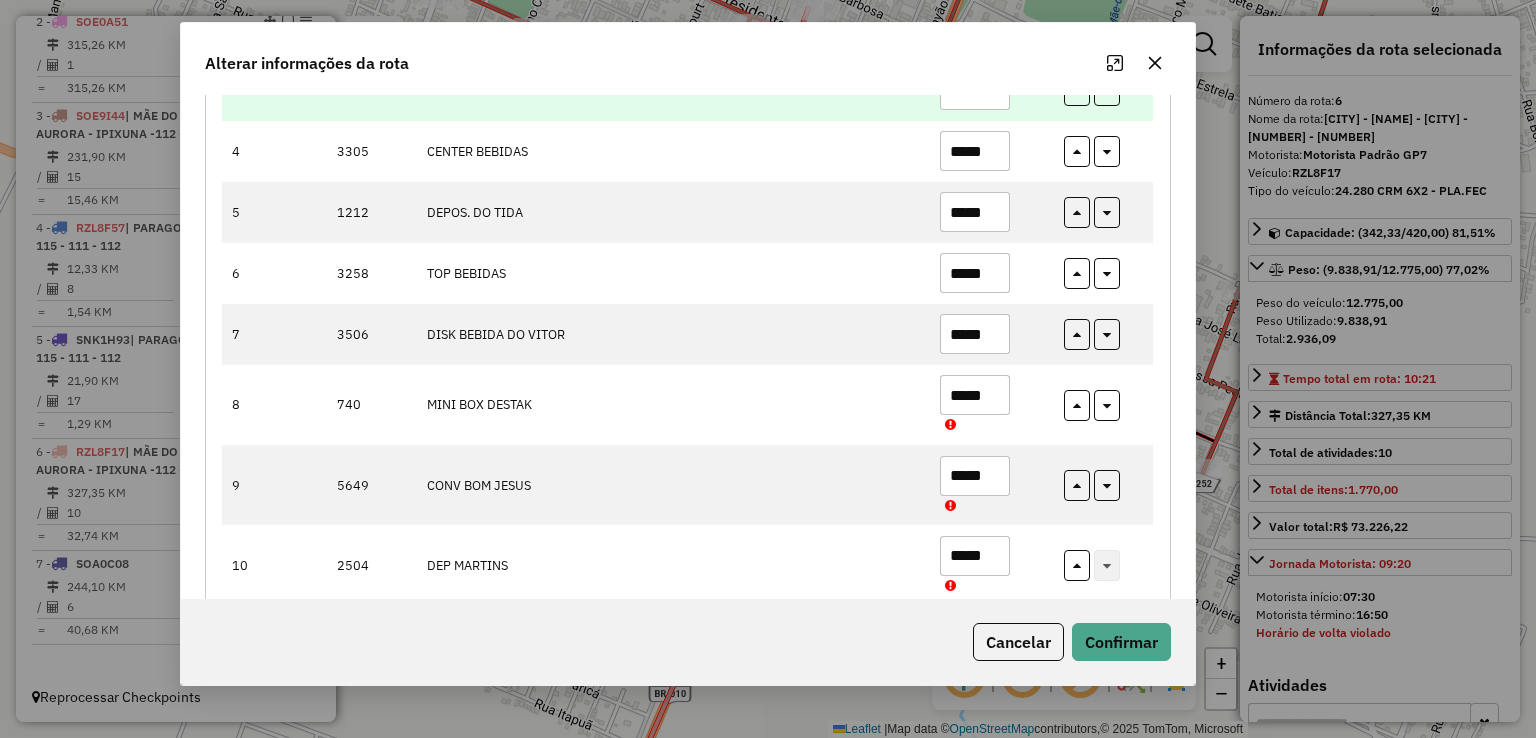scroll, scrollTop: 464, scrollLeft: 0, axis: vertical 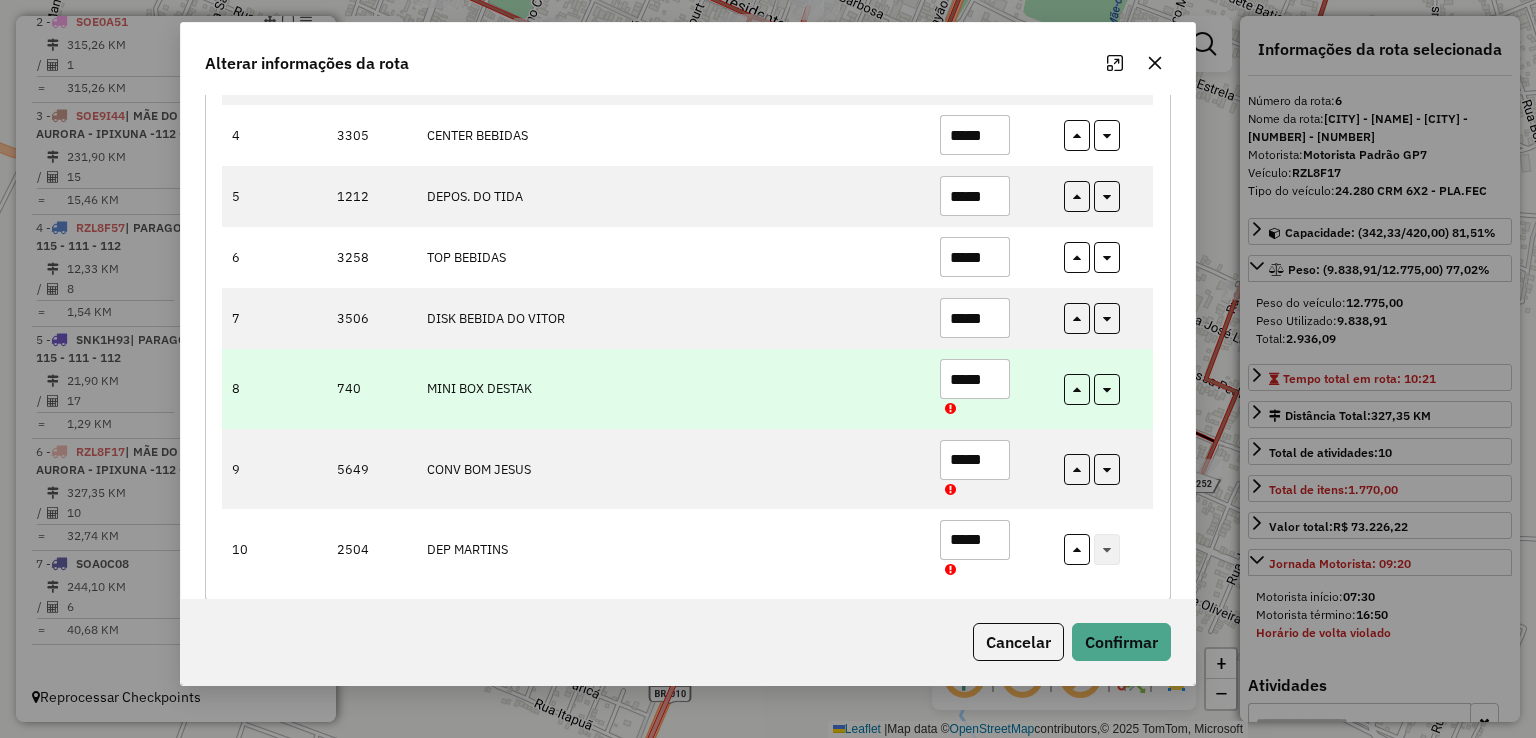 click on "*****" at bounding box center (975, 379) 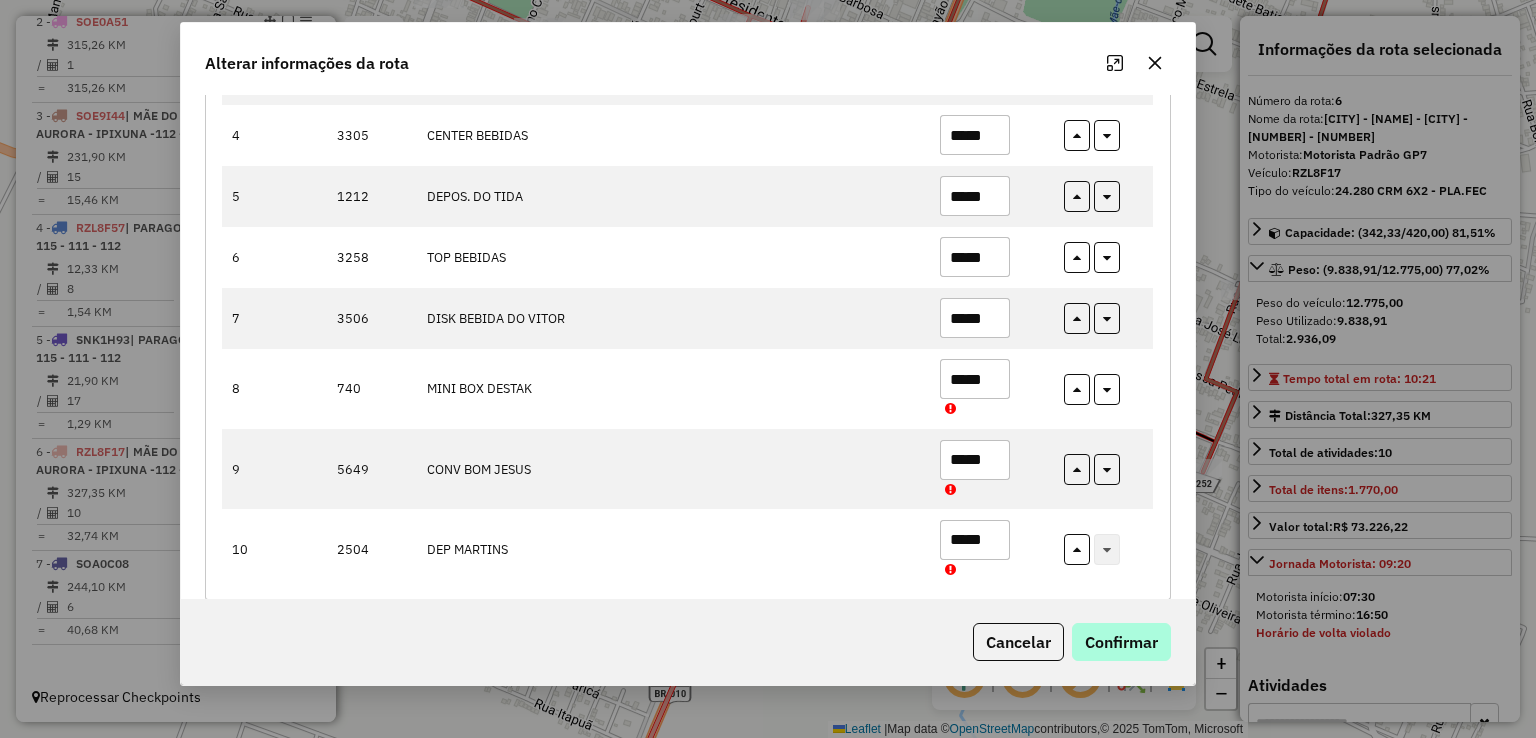 type on "*****" 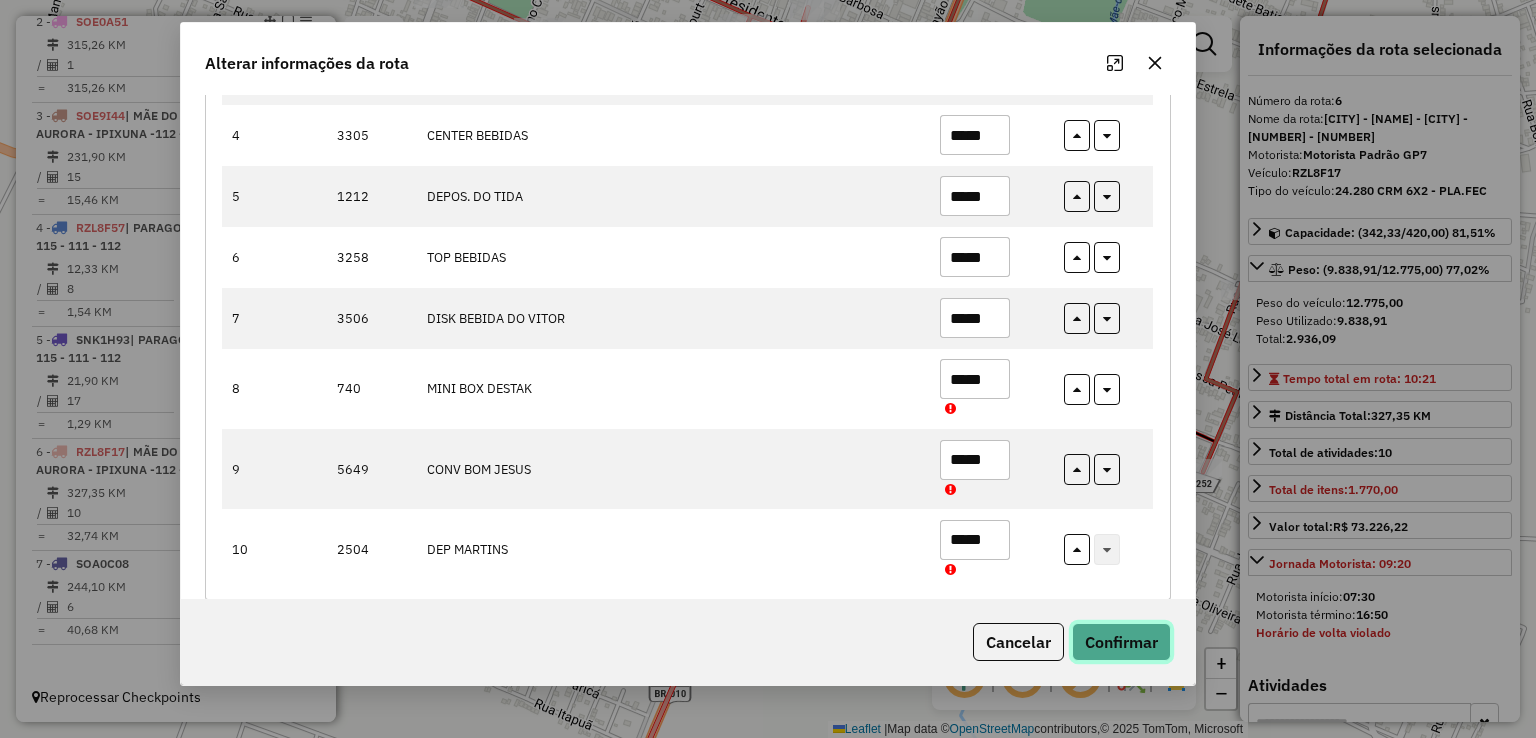 click on "Confirmar" 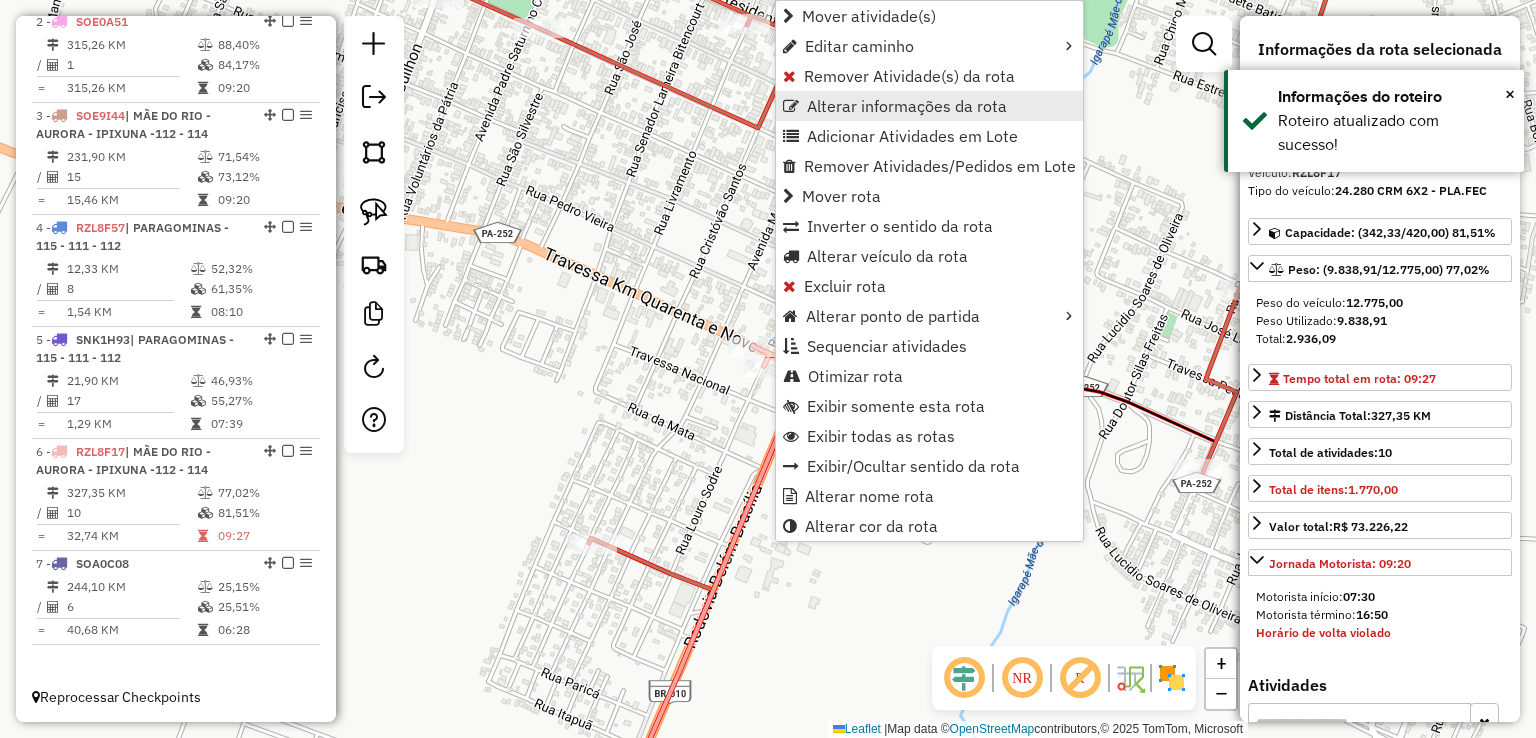 click on "Alterar informações da rota" at bounding box center (907, 106) 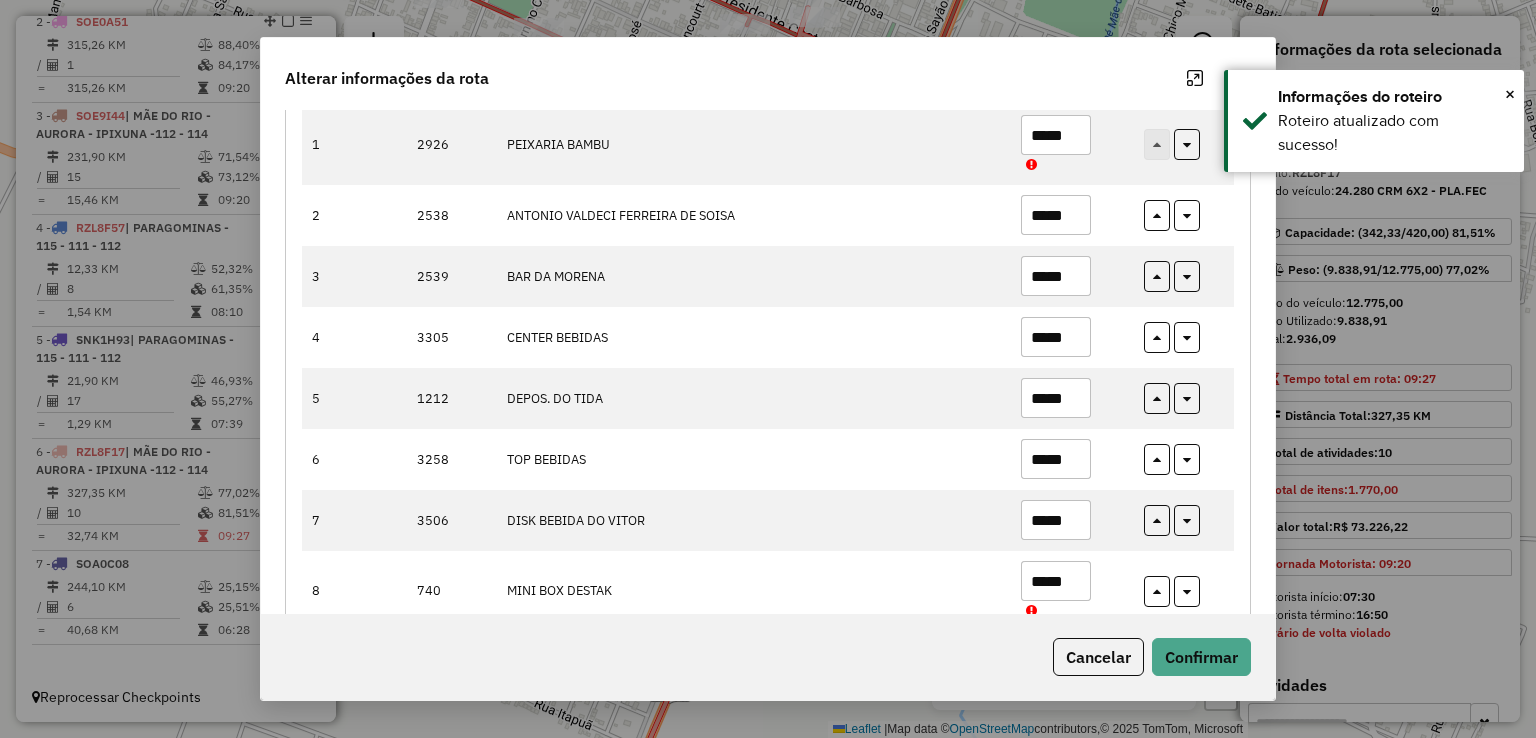 scroll, scrollTop: 400, scrollLeft: 0, axis: vertical 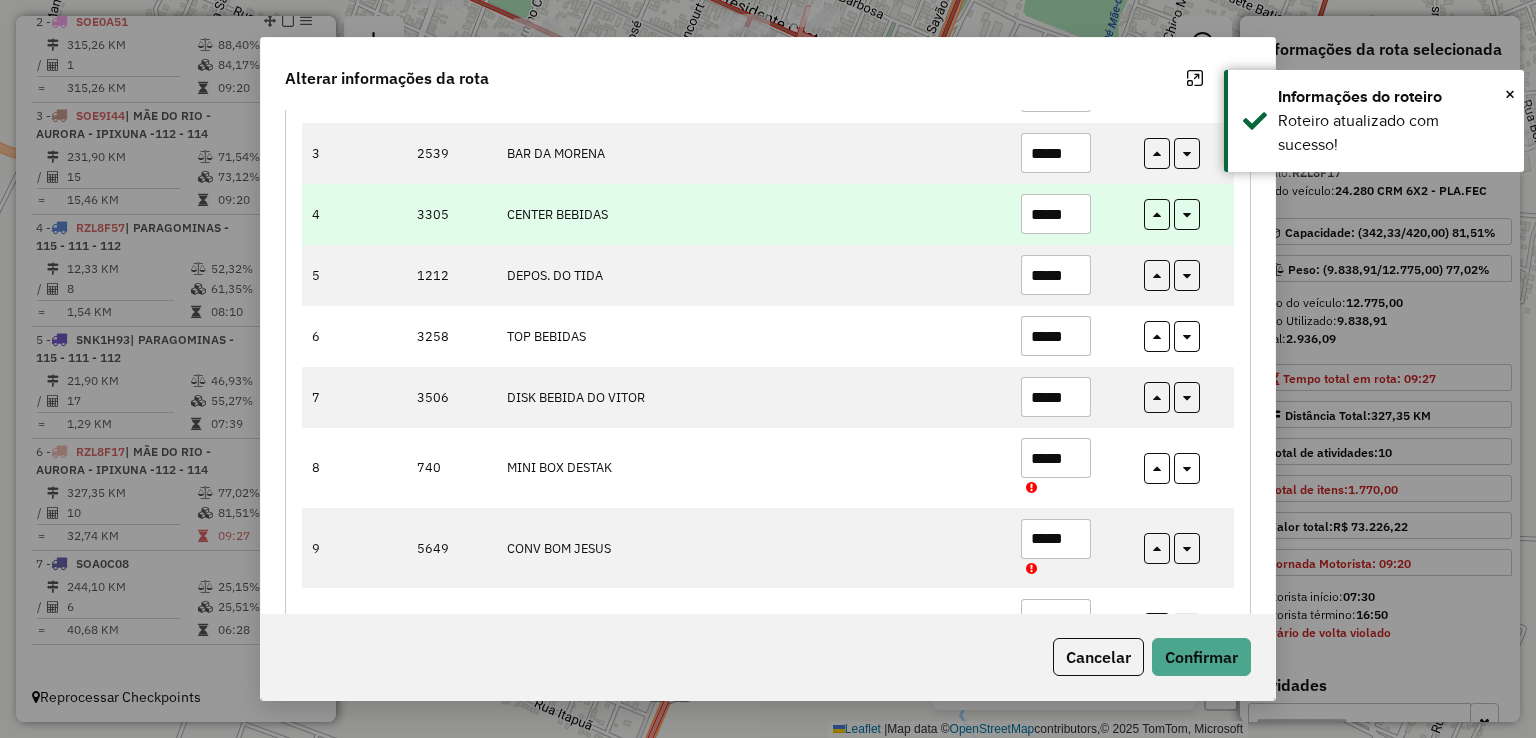click on "*****" at bounding box center [1056, 214] 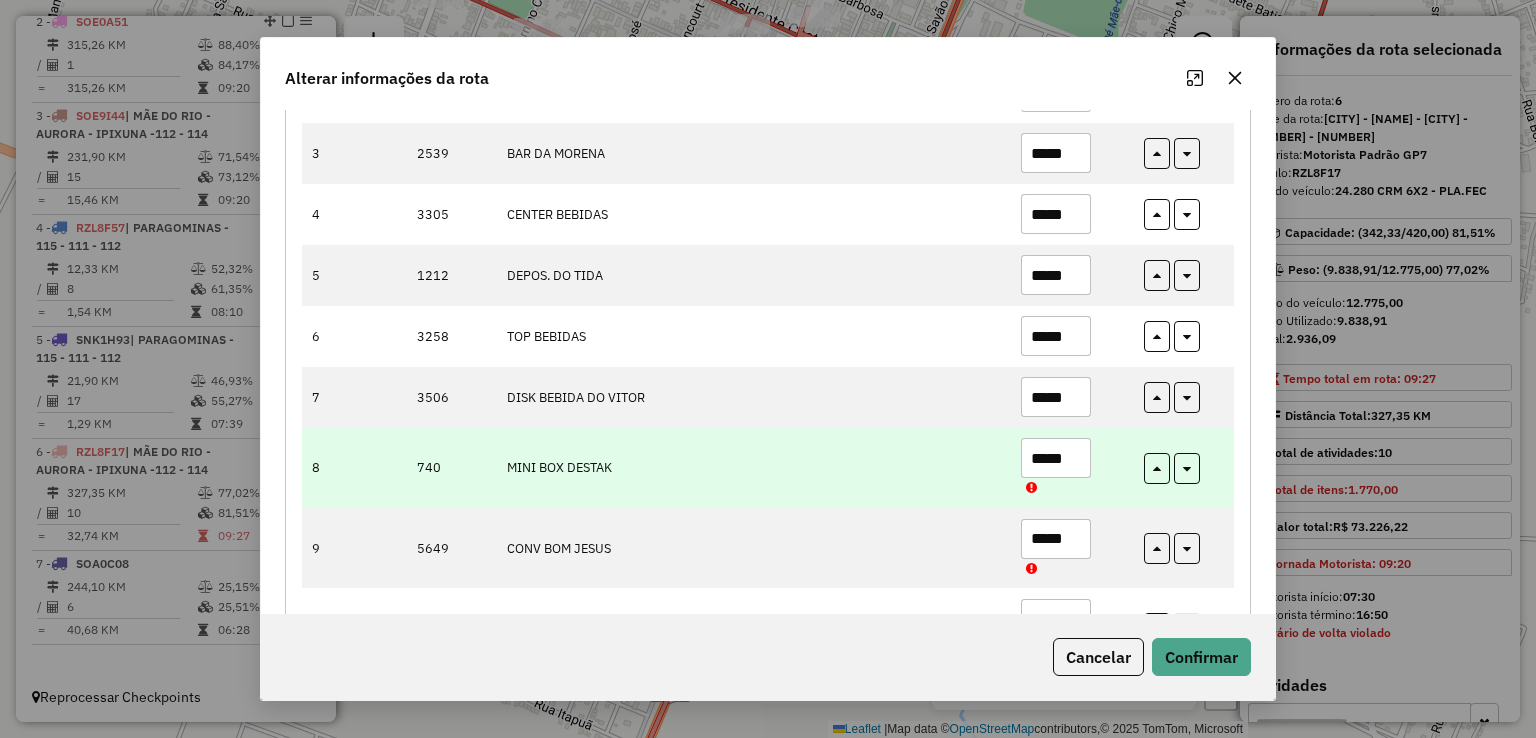 type on "*****" 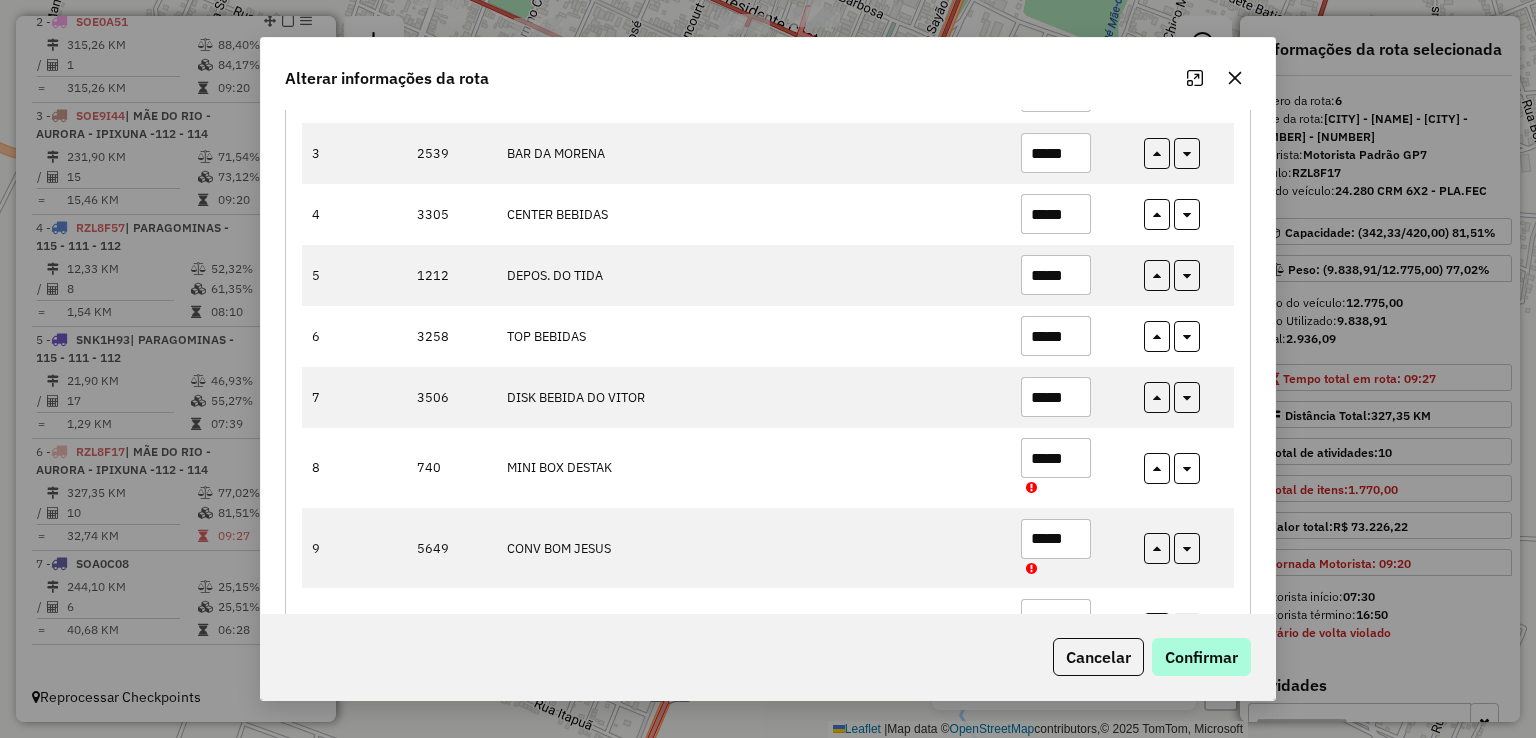 type on "*****" 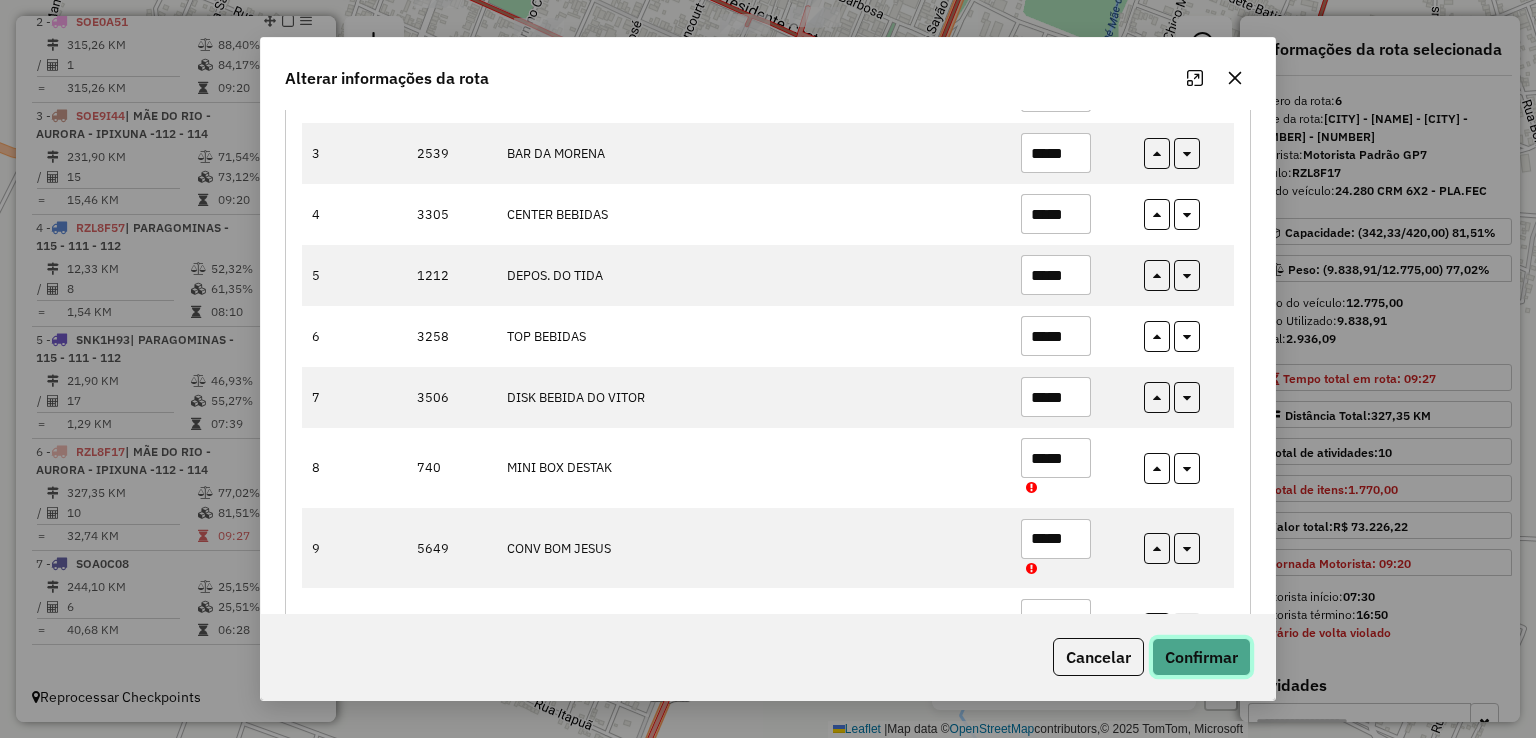 click on "Confirmar" 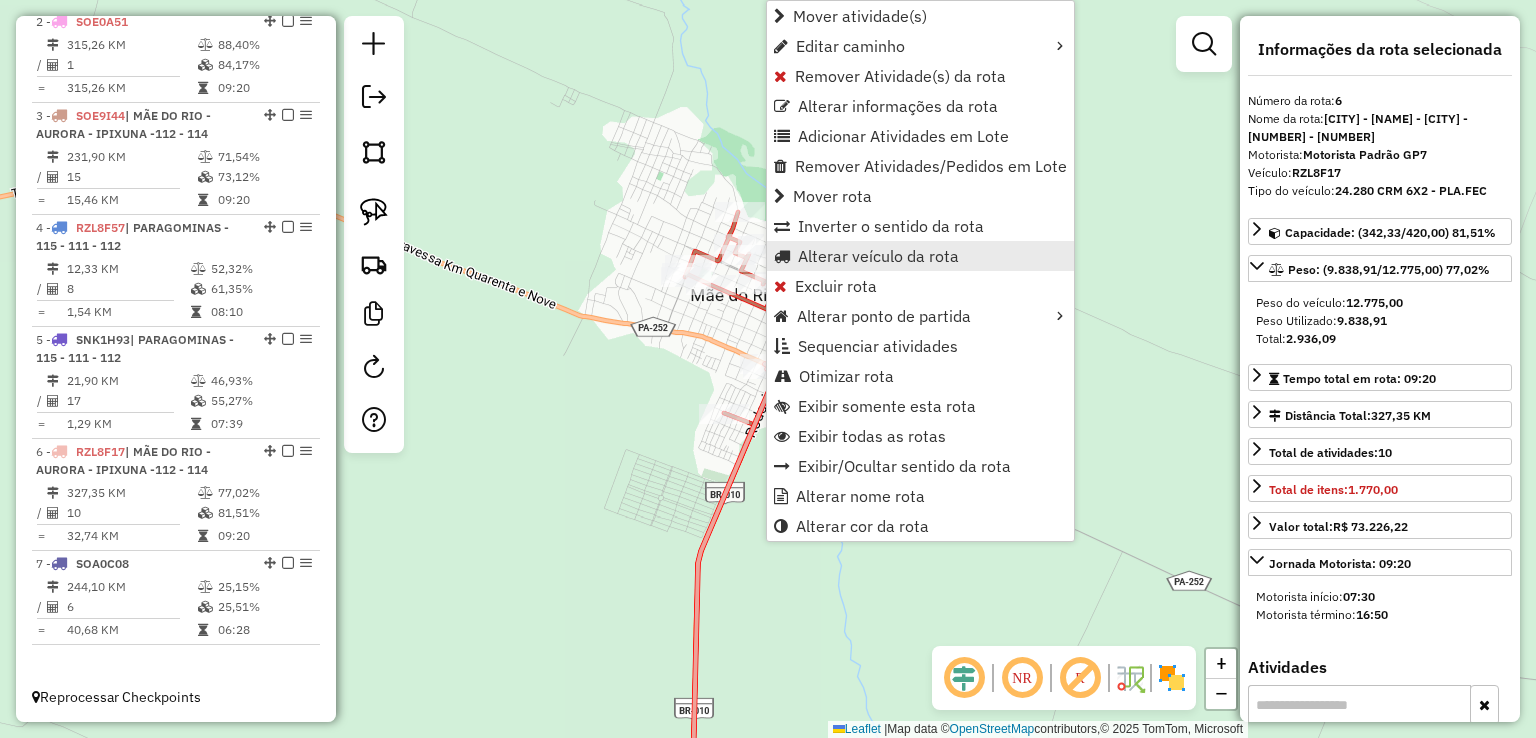 click on "Alterar veículo da rota" at bounding box center (878, 256) 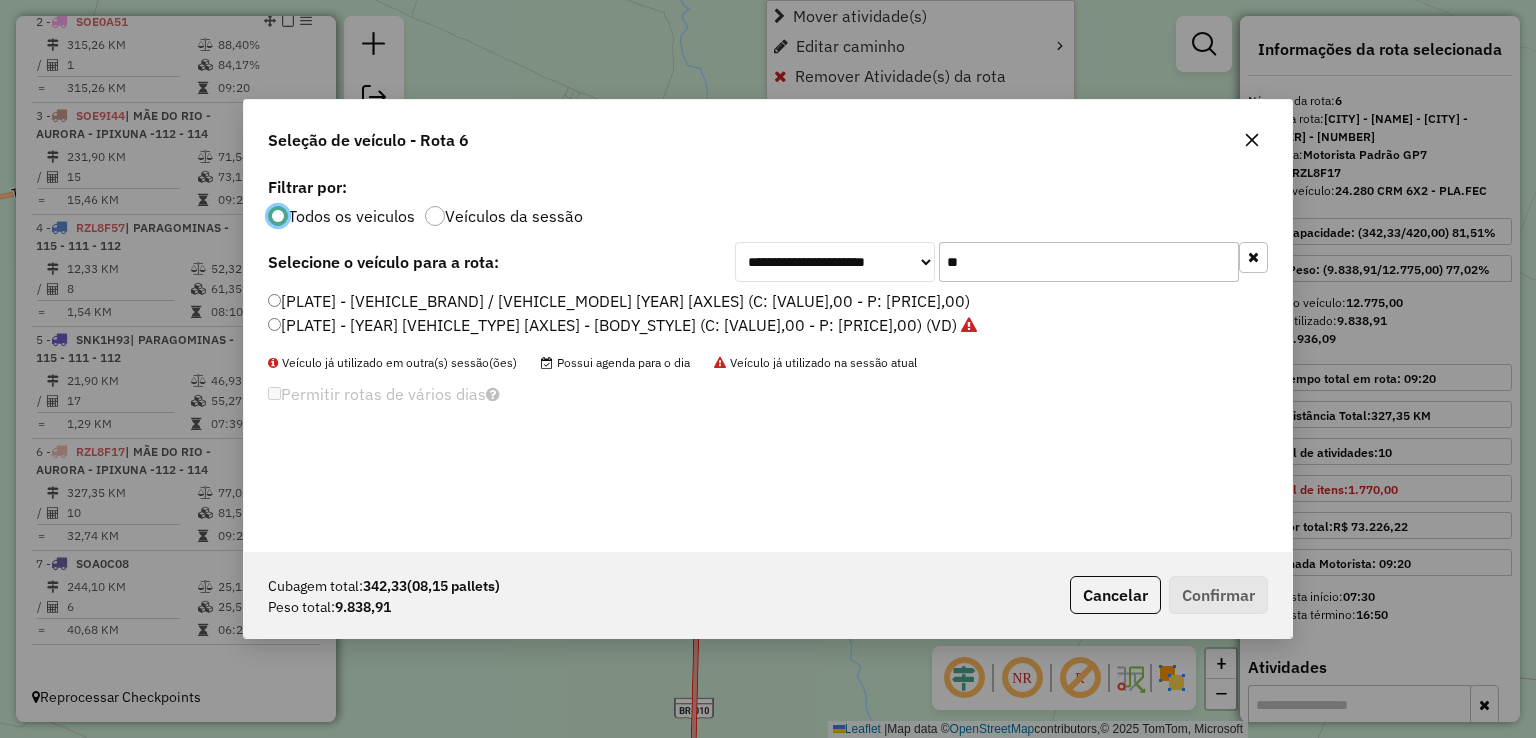 scroll, scrollTop: 10, scrollLeft: 6, axis: both 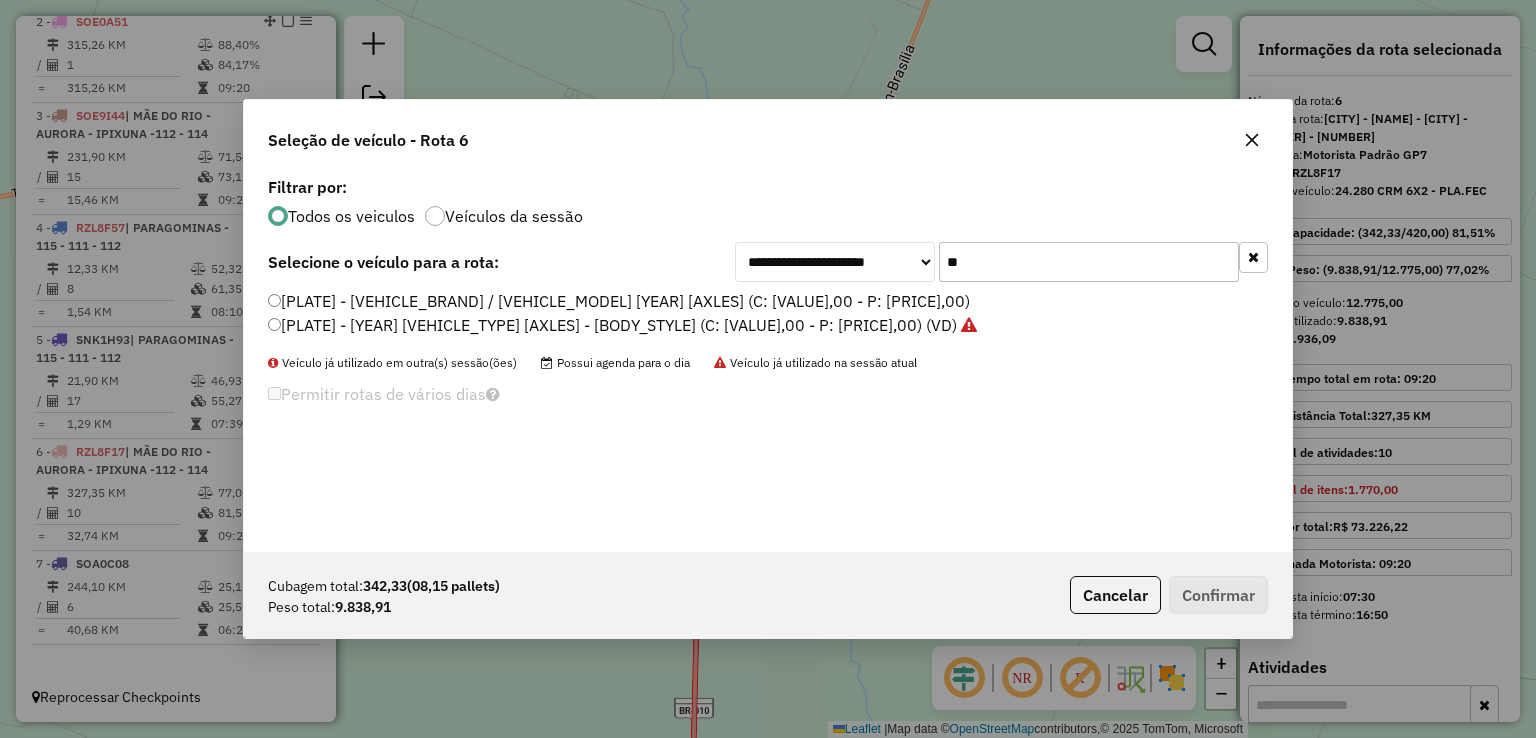 drag, startPoint x: 1036, startPoint y: 263, endPoint x: 754, endPoint y: 260, distance: 282.01596 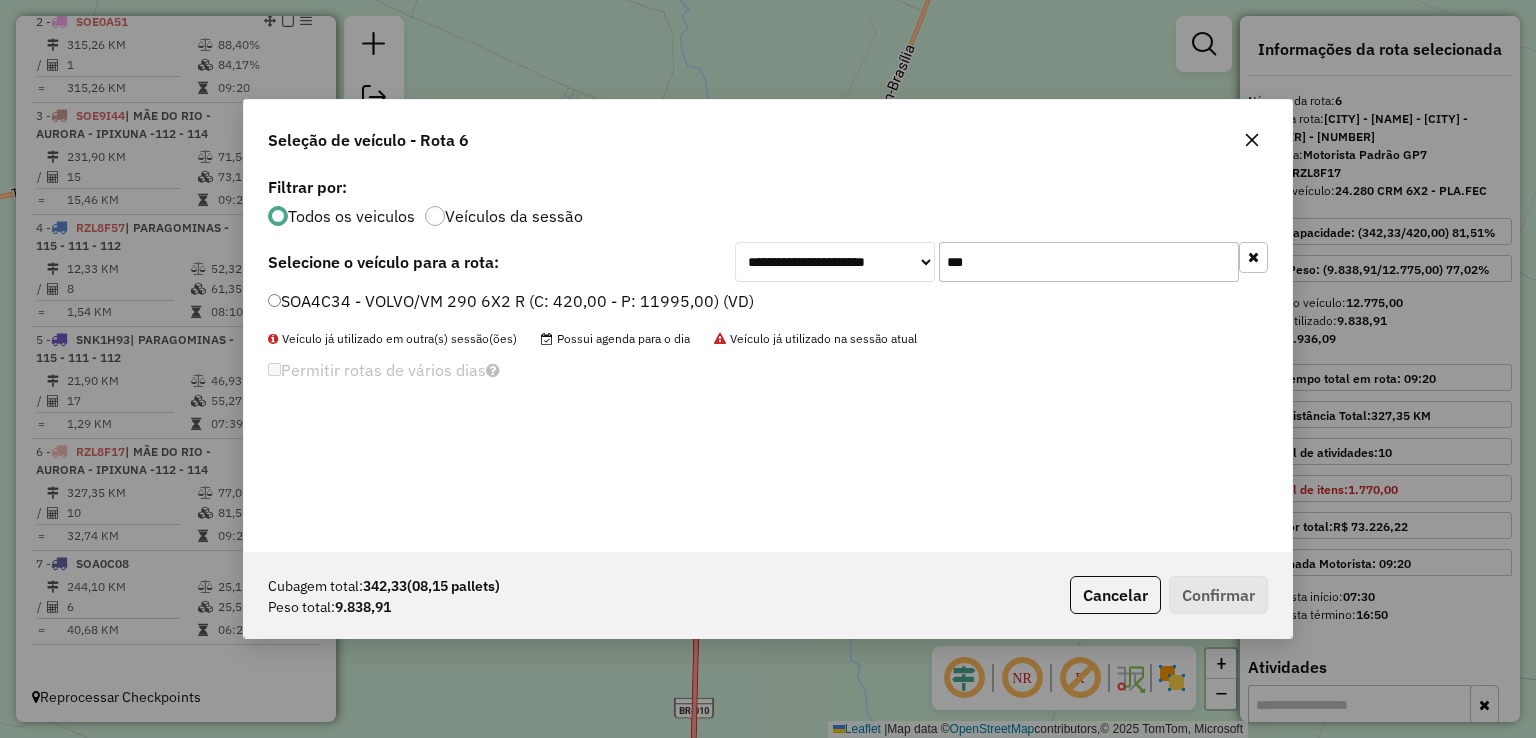 type on "***" 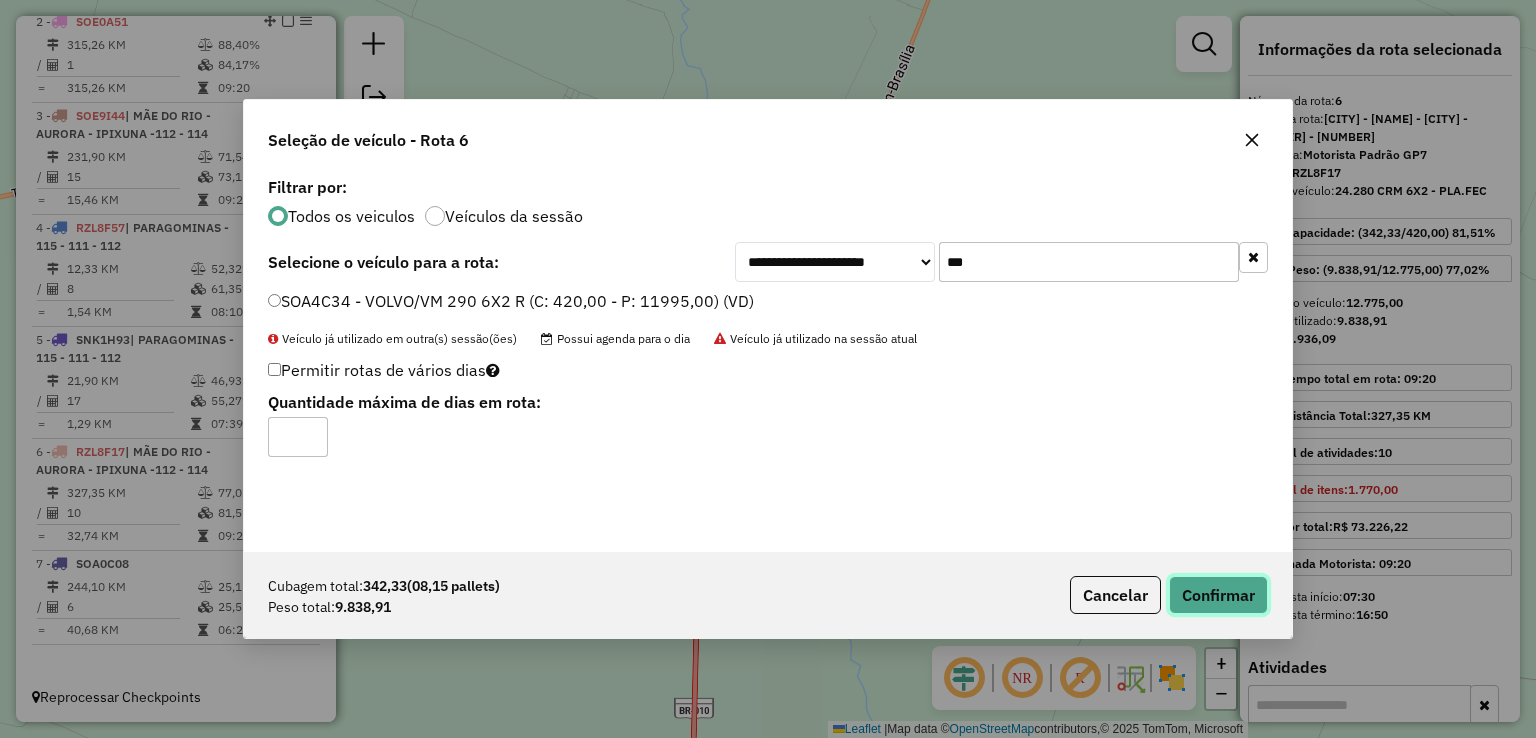 click on "Confirmar" 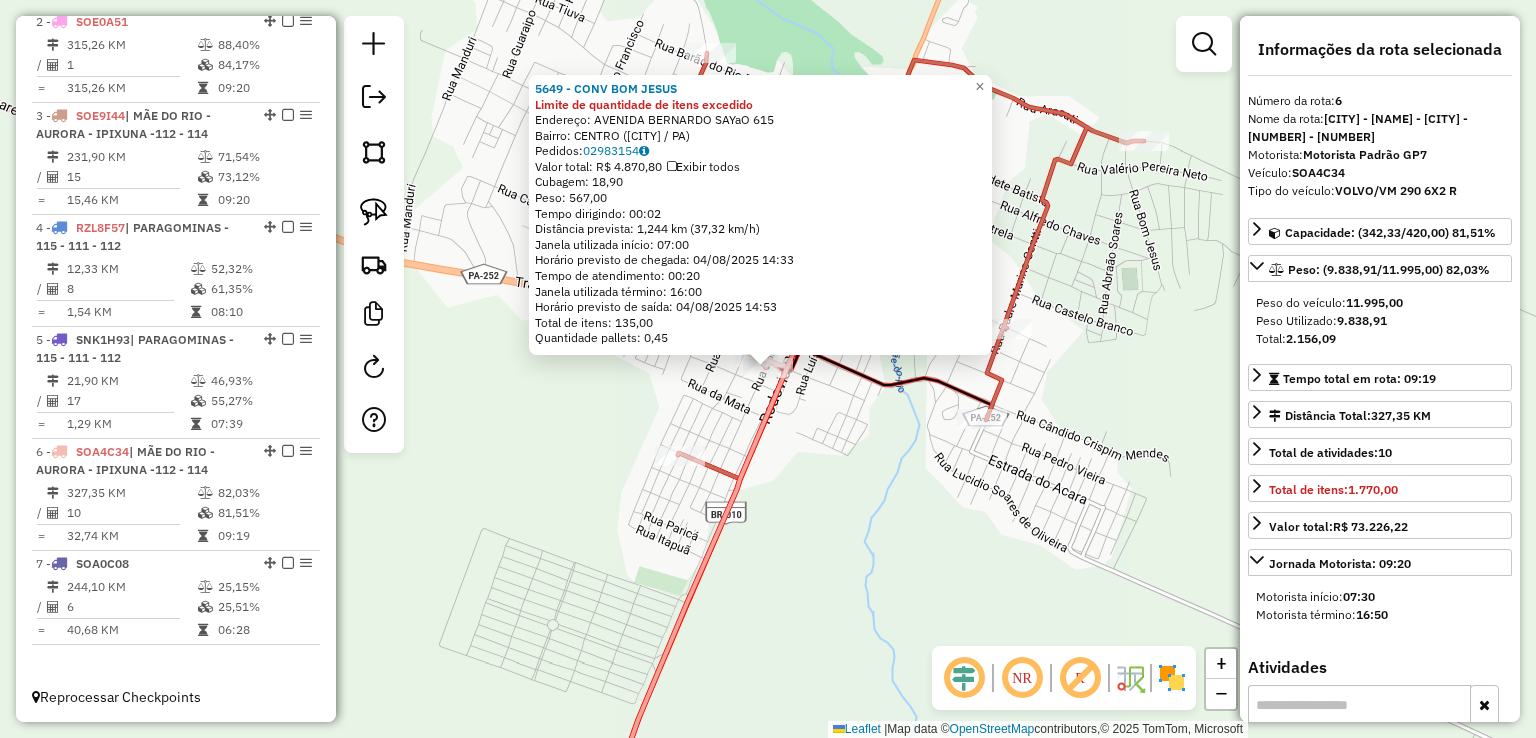 drag, startPoint x: 800, startPoint y: 475, endPoint x: 774, endPoint y: 460, distance: 30.016663 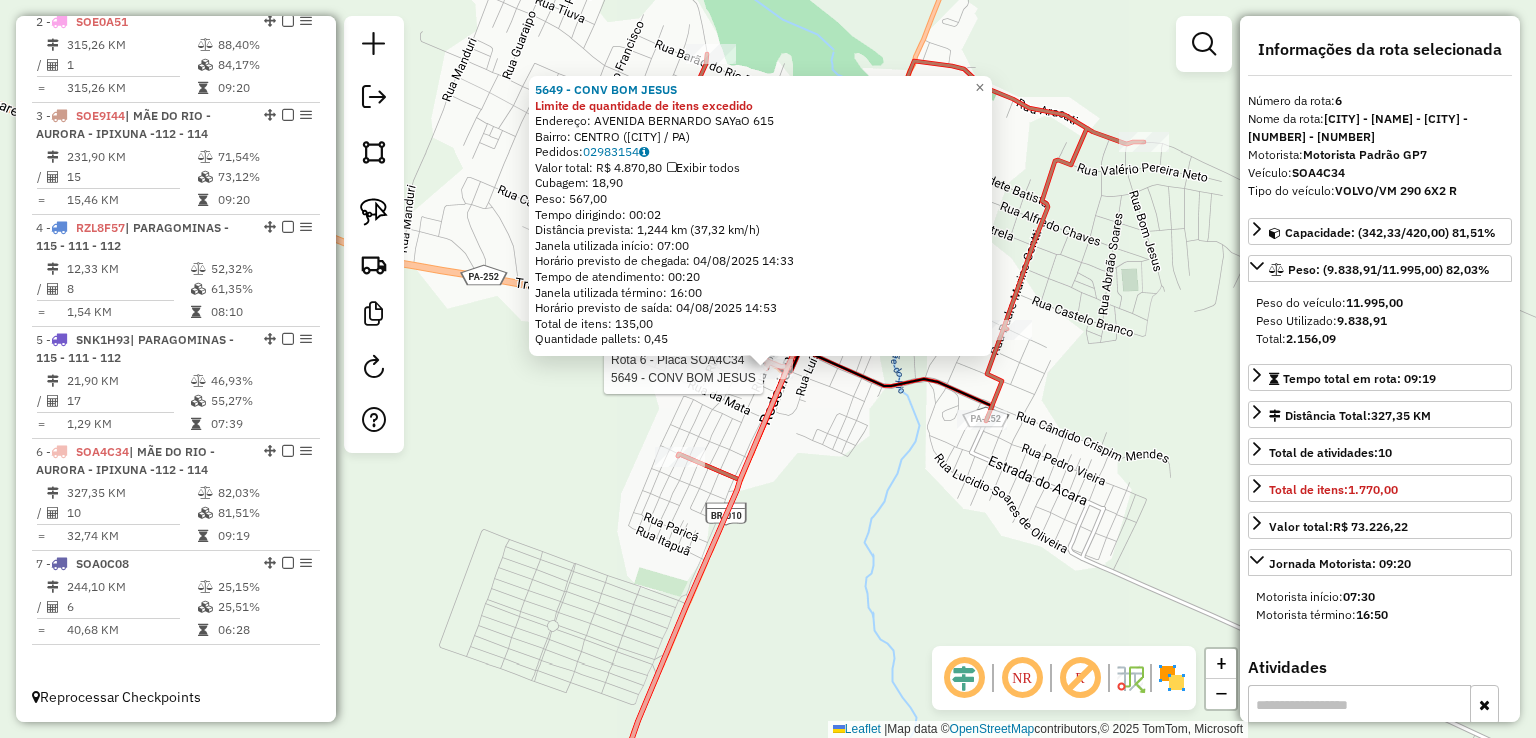 click on "Rota 6 - Placa SOA4C34  5649 - CONV BOM JESUS 5649 - CONV BOM JESUS Limite de quantidade de itens excedido  Endereço:  AVENIDA BERNARDO SAYaO 615   Bairro: CENTRO (MAE DO RIO / PA)   Pedidos:  02983154   Valor total: R$ 4.870,80   Exibir todos   Cubagem: 18,90  Peso: 567,00  Tempo dirigindo: 00:02   Distância prevista: 1,244 km (37,32 km/h)   Janela utilizada início: 07:00   Horário previsto de chegada: 04/08/2025 14:33   Tempo de atendimento: 00:20   Janela utilizada término: 16:00   Horário previsto de saída: 04/08/2025 14:53   Total de itens: 135,00   Quantidade pallets: 0,45  × Janela de atendimento Grade de atendimento Capacidade Transportadoras Veículos Cliente Pedidos  Rotas Selecione os dias de semana para filtrar as janelas de atendimento  Seg   Ter   Qua   Qui   Sex   Sáb   Dom  Informe o período da janela de atendimento: De: Até:  Filtrar exatamente a janela do cliente  Considerar janela de atendimento padrão  Selecione os dias de semana para filtrar as grades de atendimento  Seg  De:" 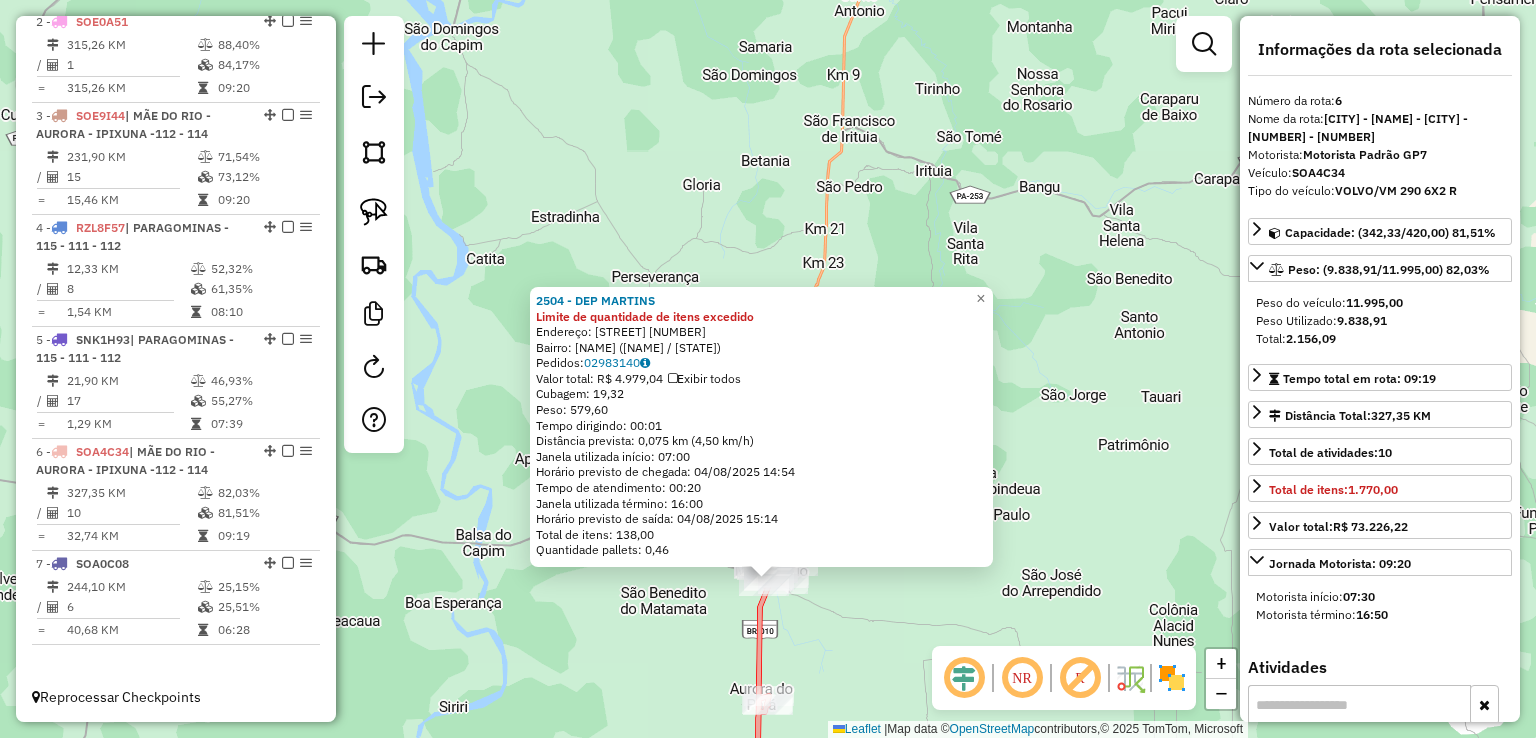drag, startPoint x: 784, startPoint y: 565, endPoint x: 798, endPoint y: 197, distance: 368.2662 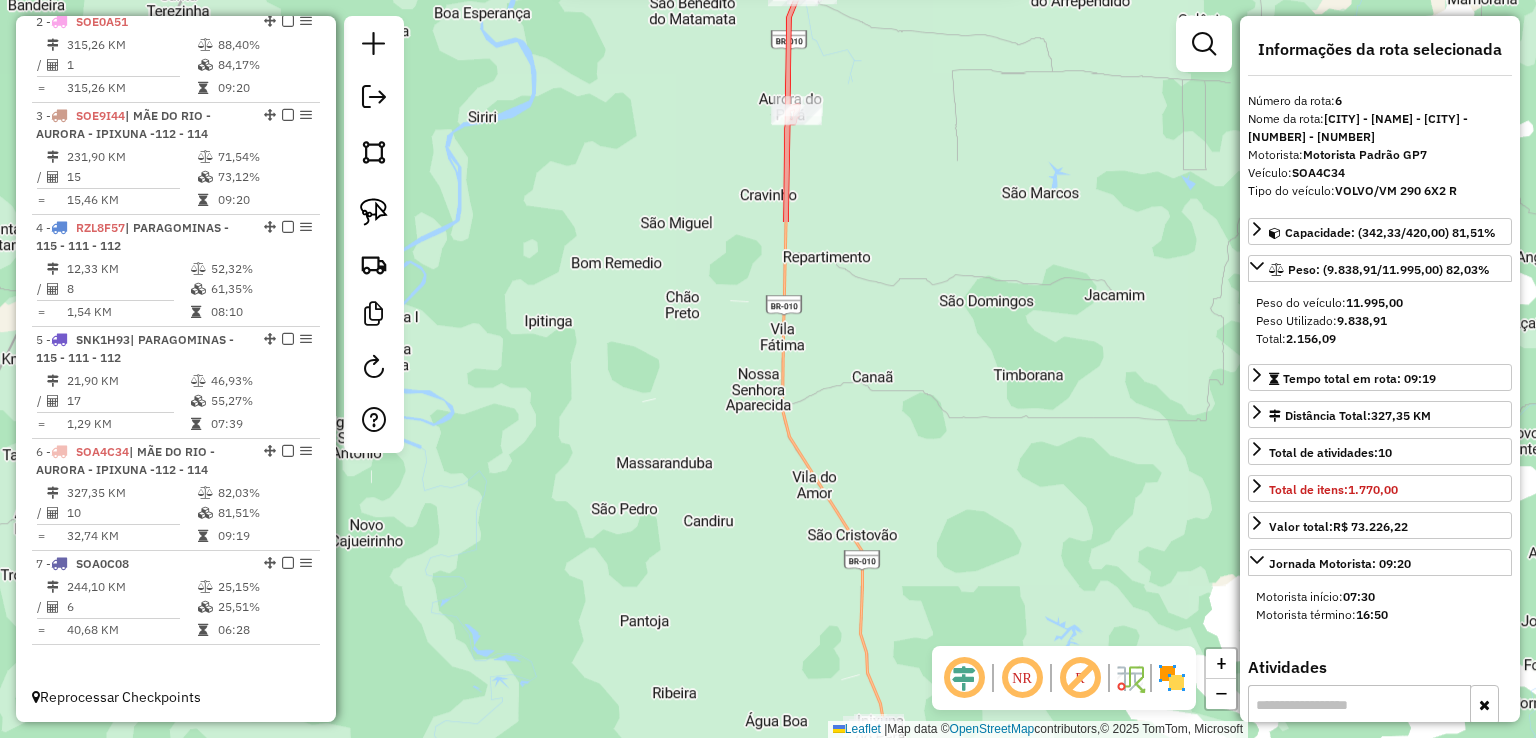 drag, startPoint x: 822, startPoint y: 546, endPoint x: 828, endPoint y: 96, distance: 450.04 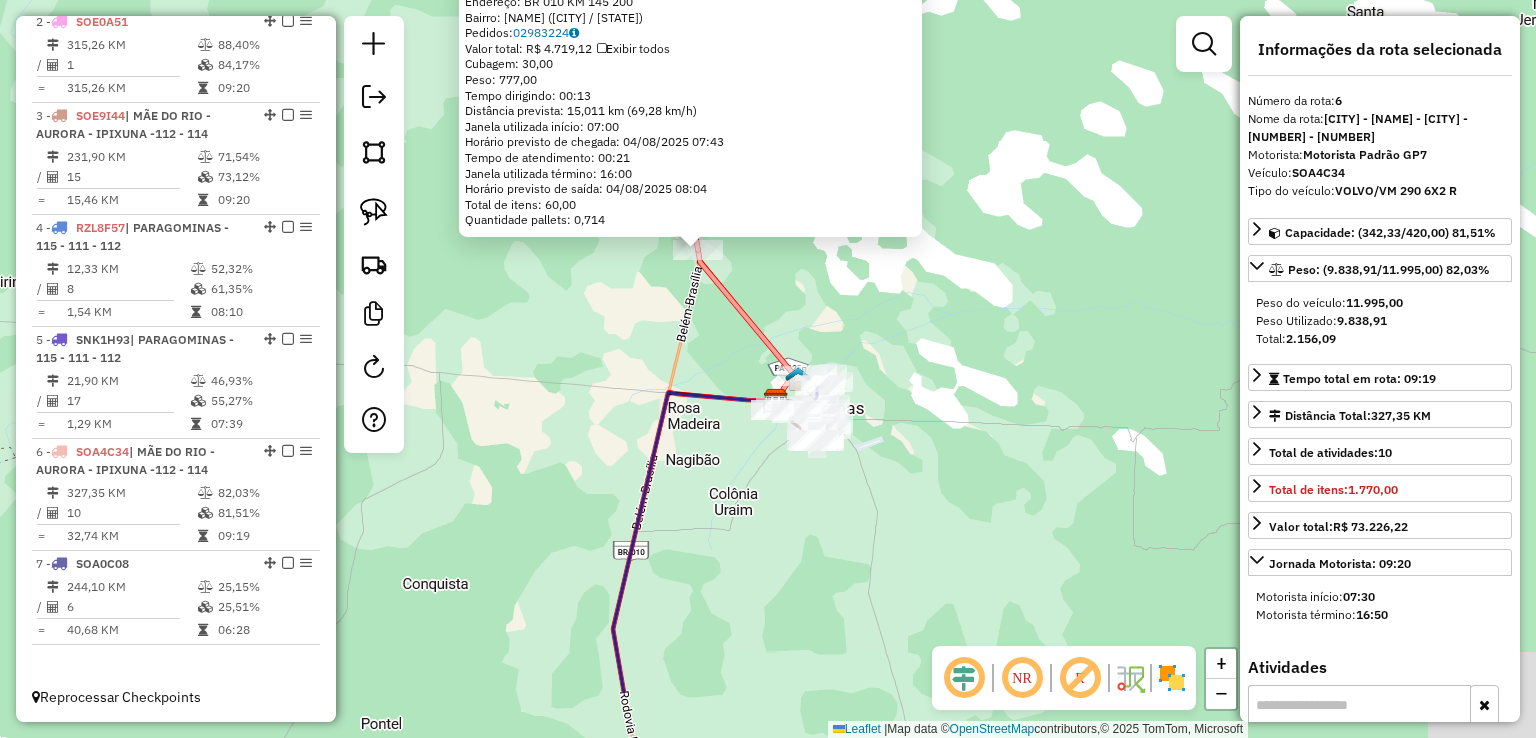 drag, startPoint x: 912, startPoint y: 299, endPoint x: 888, endPoint y: 249, distance: 55.461697 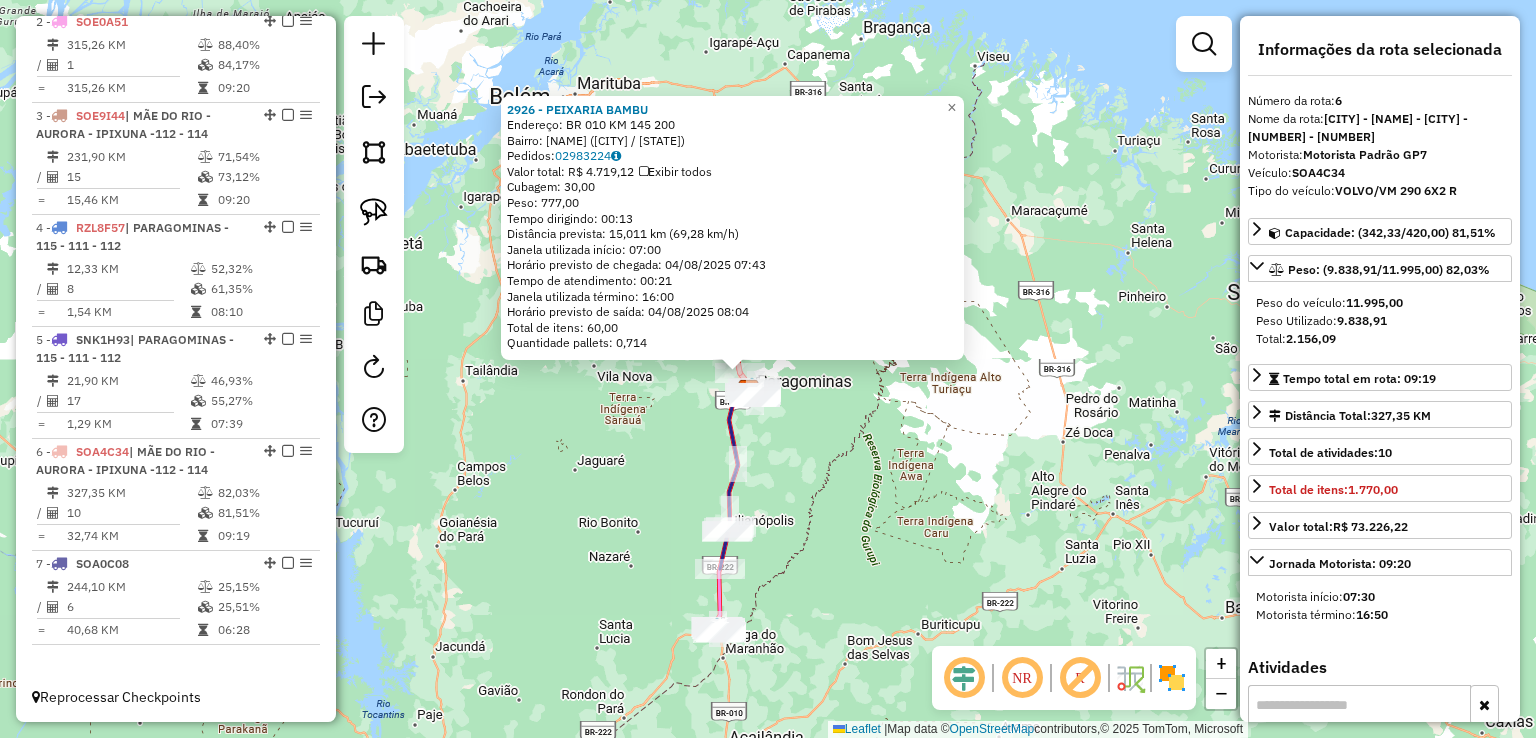 drag, startPoint x: 770, startPoint y: 457, endPoint x: 773, endPoint y: 261, distance: 196.02296 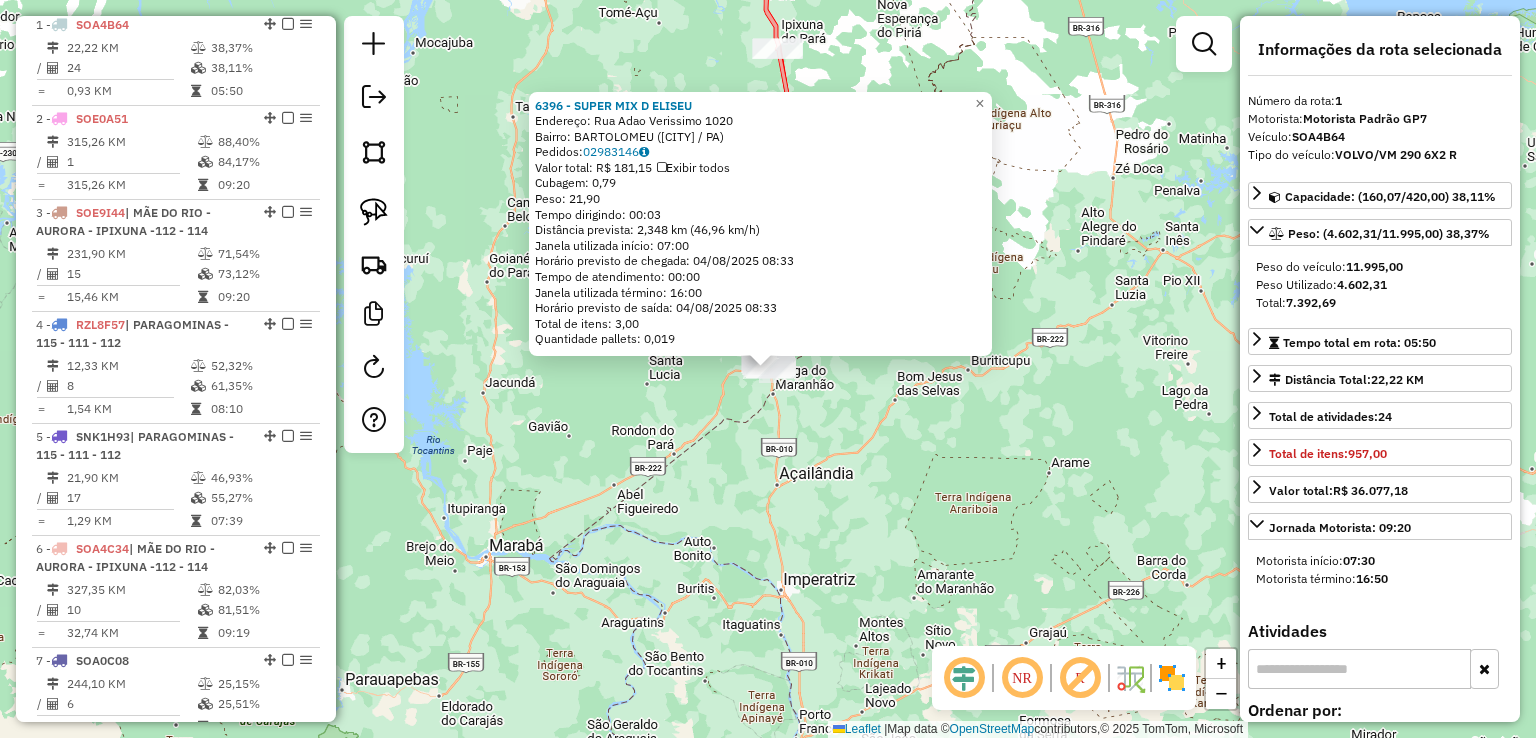 scroll, scrollTop: 748, scrollLeft: 0, axis: vertical 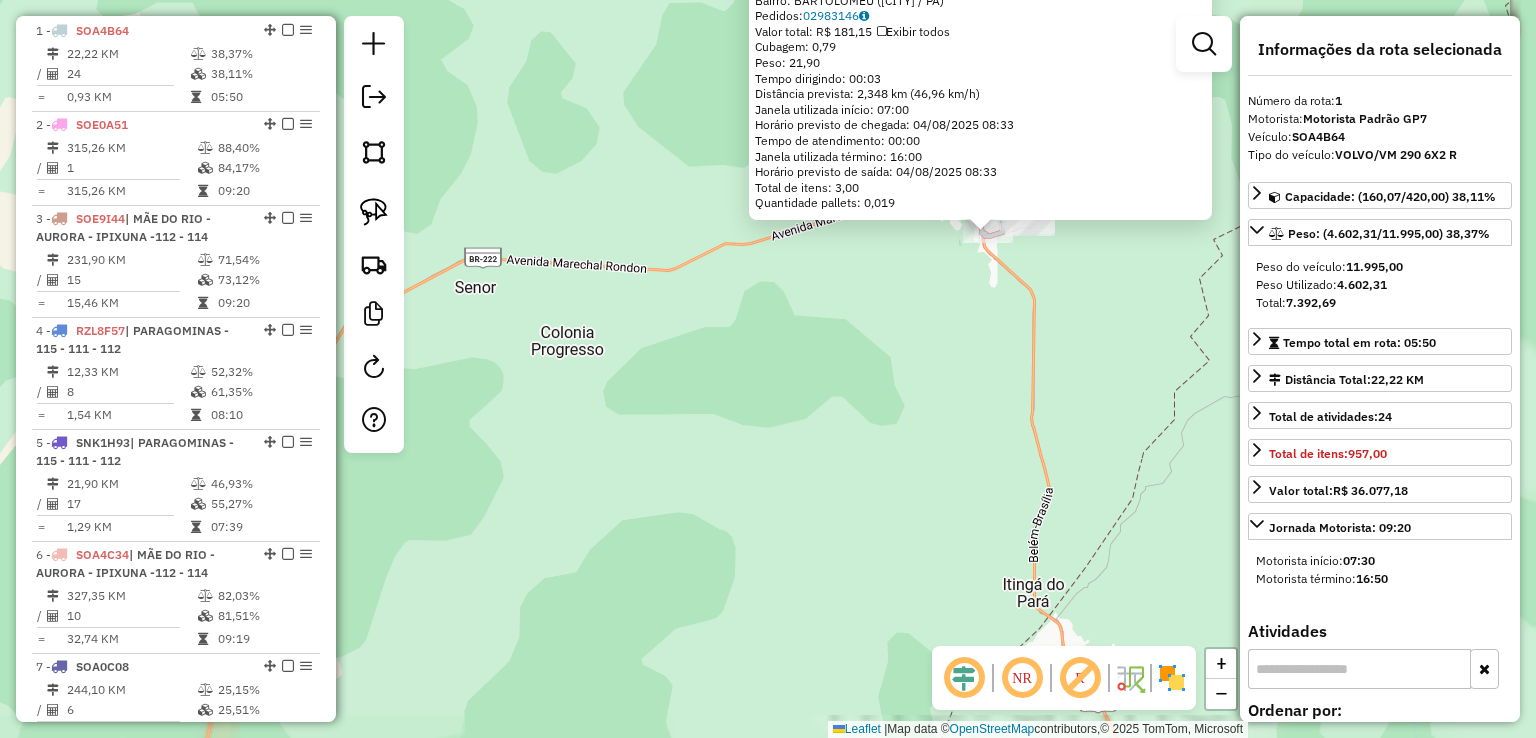 drag, startPoint x: 808, startPoint y: 359, endPoint x: 714, endPoint y: 425, distance: 114.85643 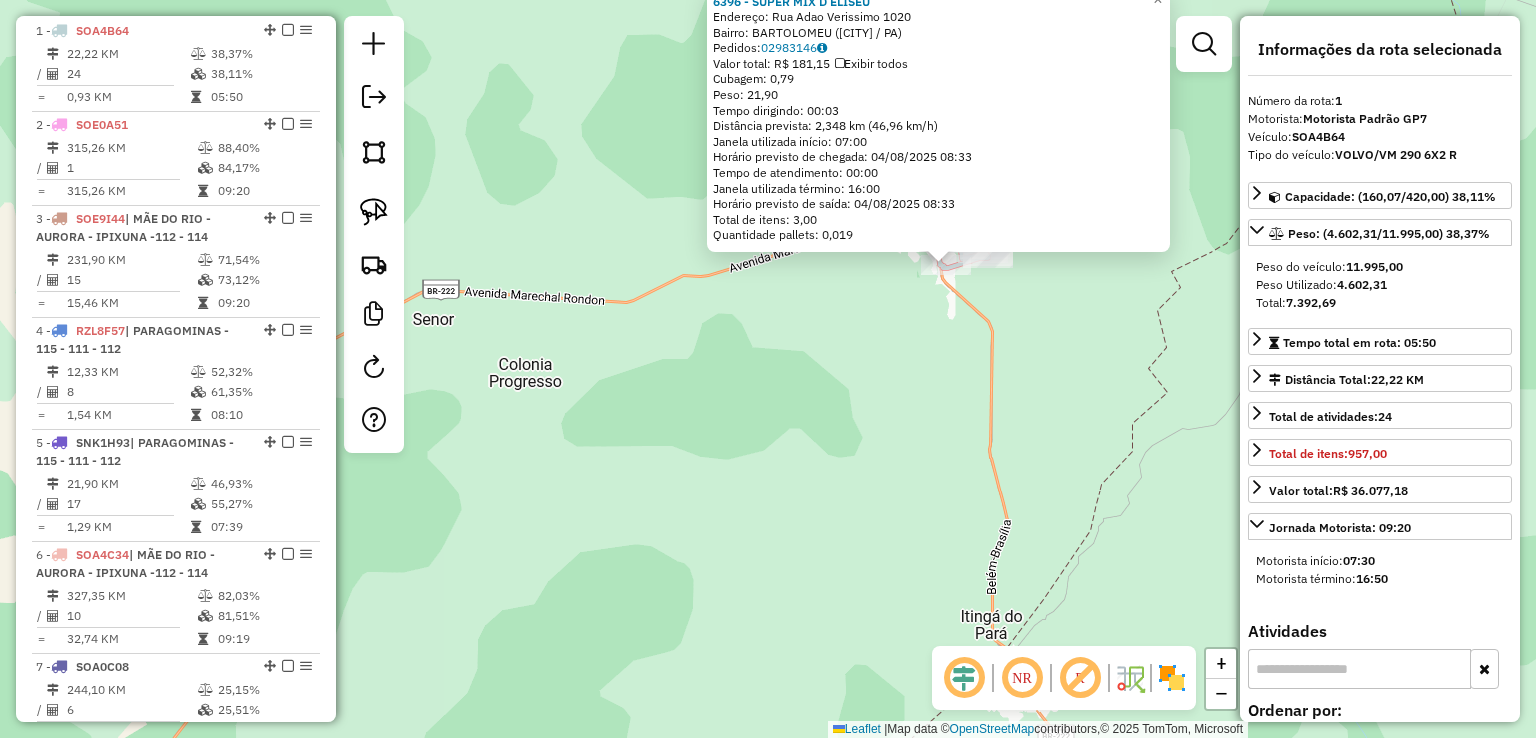 drag, startPoint x: 764, startPoint y: 392, endPoint x: 582, endPoint y: 523, distance: 224.24316 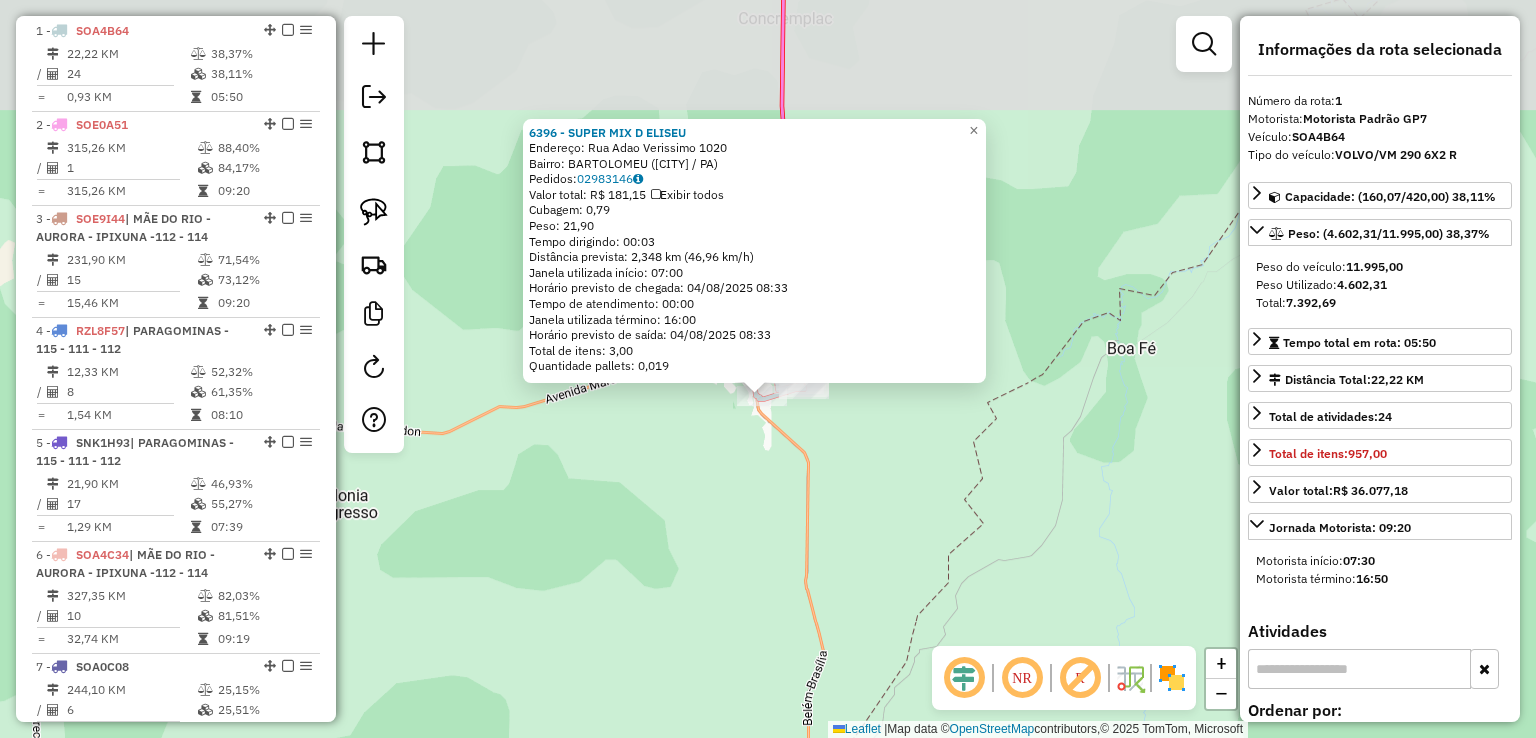 click on "6396 - SUPER MIX D ELISEU  Endereço:  Rua Adao Verissimo 1020   Bairro: BARTOLOMEU (DOM ELISEU / PA)   Pedidos:  02983146   Valor total: R$ 181,15   Exibir todos   Cubagem: 0,79  Peso: 21,90  Tempo dirigindo: 00:03   Distância prevista: 2,348 km (46,96 km/h)   Janela utilizada início: 07:00   Horário previsto de chegada: 04/08/2025 08:33   Tempo de atendimento: 00:00   Janela utilizada término: 16:00   Horário previsto de saída: 04/08/2025 08:33   Total de itens: 3,00   Quantidade pallets: 0,019  × Janela de atendimento Grade de atendimento Capacidade Transportadoras Veículos Cliente Pedidos  Rotas Selecione os dias de semana para filtrar as janelas de atendimento  Seg   Ter   Qua   Qui   Sex   Sáb   Dom  Informe o período da janela de atendimento: De: Até:  Filtrar exatamente a janela do cliente  Considerar janela de atendimento padrão  Selecione os dias de semana para filtrar as grades de atendimento  Seg   Ter   Qua   Qui   Sex   Sáb   Dom   Clientes fora do dia de atendimento selecionado De:" 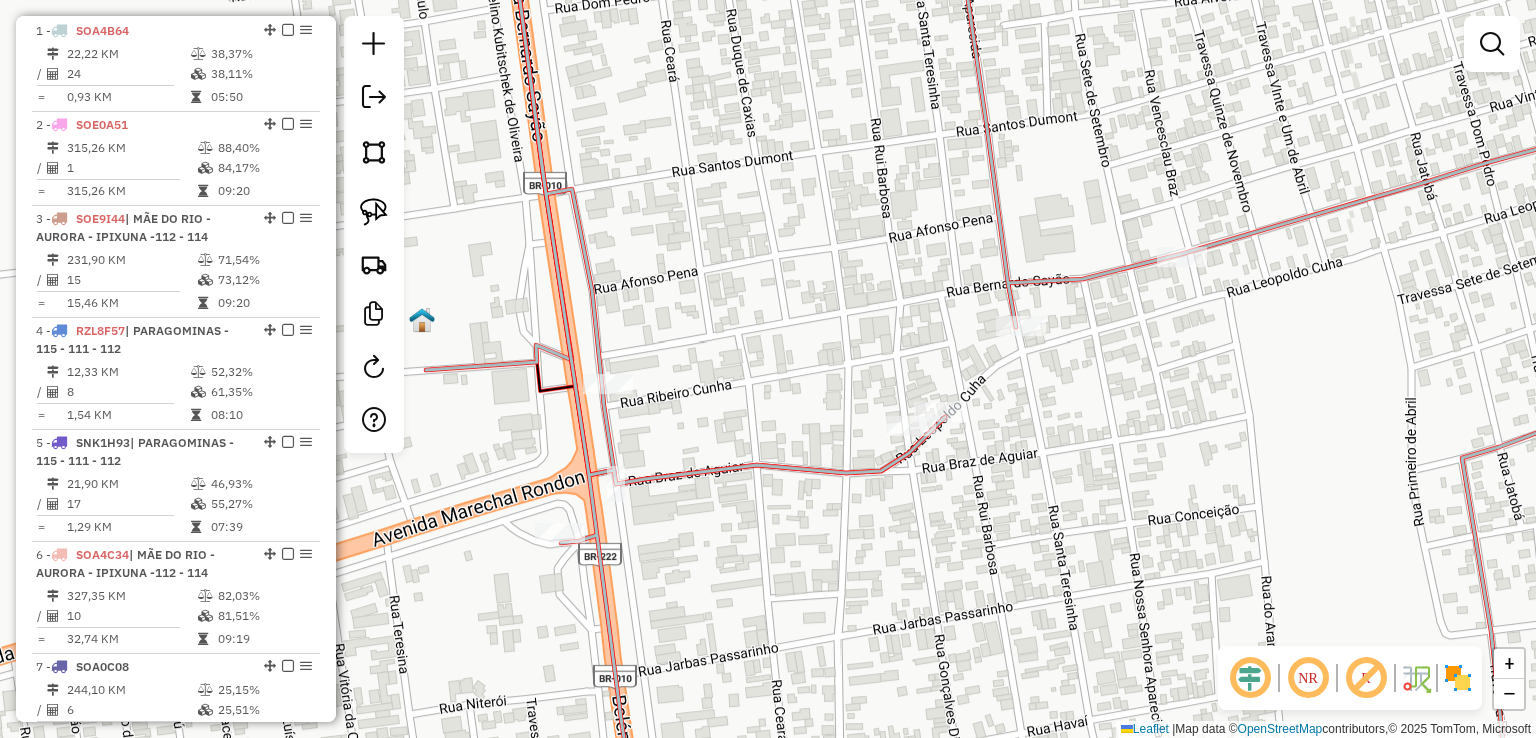 click 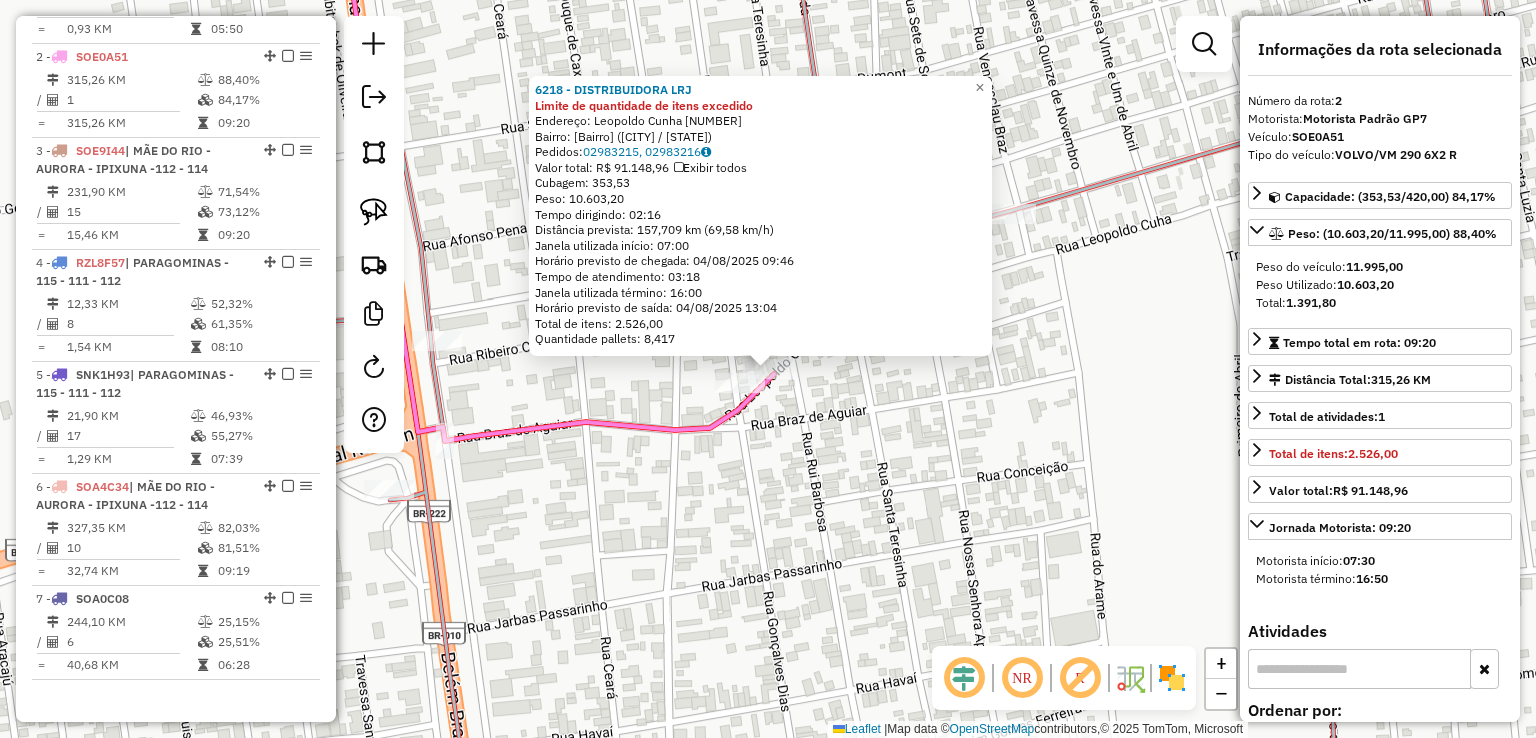 scroll, scrollTop: 843, scrollLeft: 0, axis: vertical 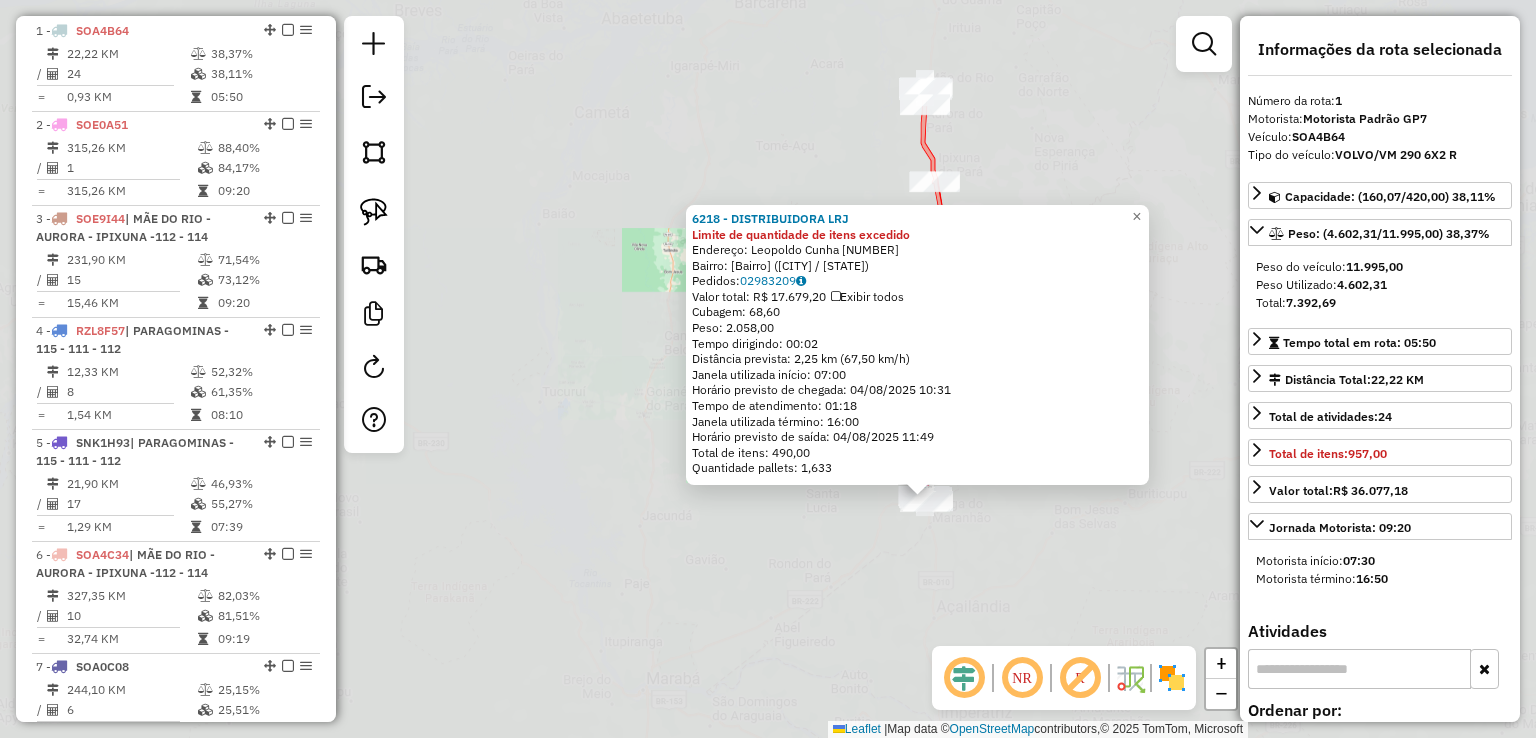 click on "[NUMBER] - [BUSINESS NAME] Limite de quantidade de itens excedido  Endereço:  [STREET NAME] [NUMBER]   Bairro: [NEIGHBORHOOD] ([CITY] / [STATE])   Pedidos:  02983209   Valor total: R$ 17.679,20   Exibir todos   Cubagem: 68,60  Peso: 2.058,00  Tempo dirigindo: 00:02   Distância prevista: 2,25 km (67,50 km/h)   Janela utilizada início: 07:00   Horário previsto de chegada: 04/08/2025 10:31   Tempo de atendimento: 01:18   Janela utilizada término: 16:00   Horário previsto de saída: 04/08/2025 11:49   Total de itens: 490,00   Quantidade pallets: 1,633  × Janela de atendimento Grade de atendimento Capacidade Transportadoras Veículos Cliente Pedidos  Rotas Selecione os dias de semana para filtrar as janelas de atendimento  Seg   Ter   Qua   Qui   Sex   Sáb   Dom  Informe o período da janela de atendimento: De: Até:  Filtrar exatamente a janela do cliente  Considerar janela de atendimento padrão  Selecione os dias de semana para filtrar as grades de atendimento  Seg   Ter   Qua   Qui   Sex   Sáb   Dom   Peso mínimo:" 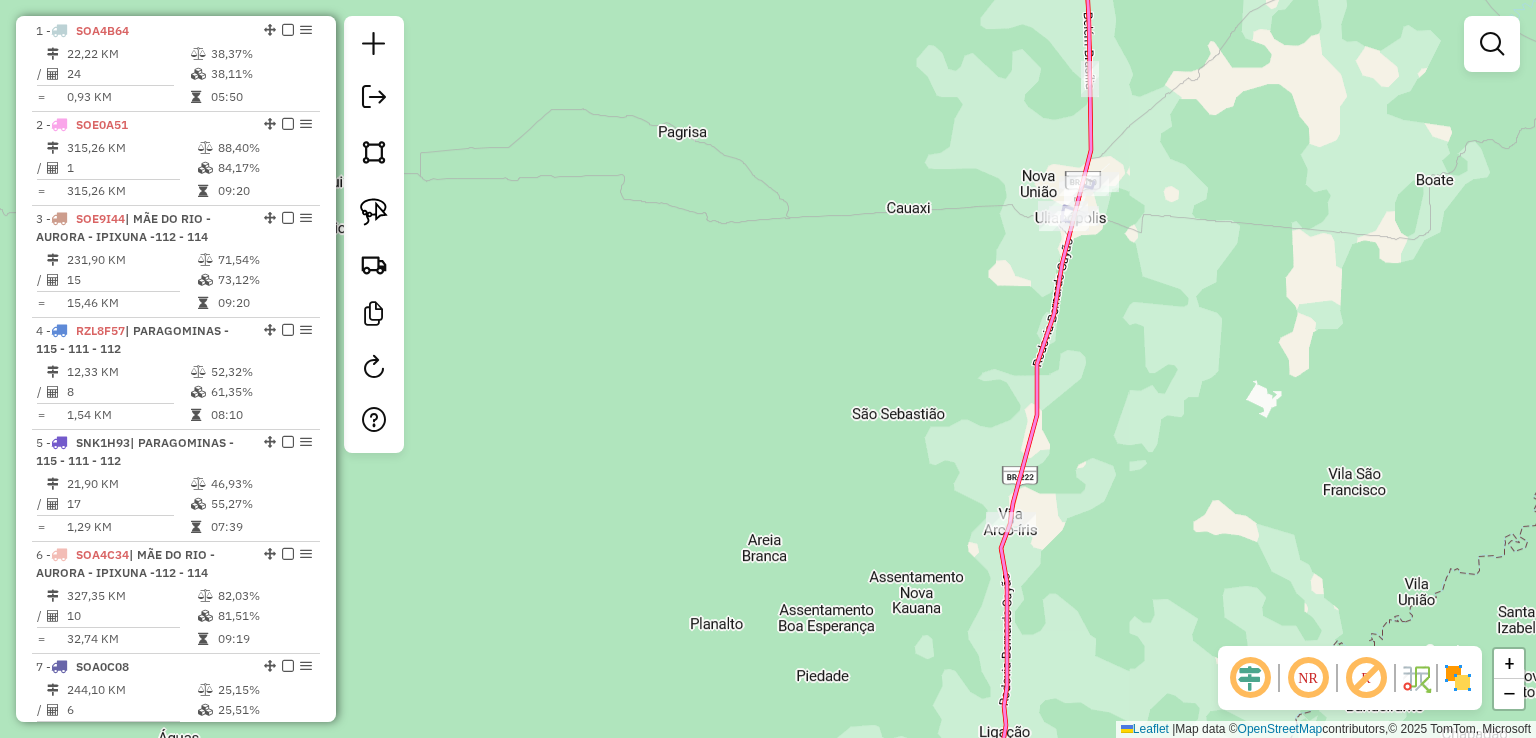 click on "Janela de atendimento Grade de atendimento Capacidade Transportadoras Veículos Cliente Pedidos  Rotas Selecione os dias de semana para filtrar as janelas de atendimento  Seg   Ter   Qua   Qui   Sex   Sáb   Dom  Informe o período da janela de atendimento: De: Até:  Filtrar exatamente a janela do cliente  Considerar janela de atendimento padrão  Selecione os dias de semana para filtrar as grades de atendimento  Seg   Ter   Qua   Qui   Sex   Sáb   Dom   Considerar clientes sem dia de atendimento cadastrado  Clientes fora do dia de atendimento selecionado Filtrar as atividades entre os valores definidos abaixo:  Peso mínimo:   Peso máximo:   Cubagem mínima:   Cubagem máxima:   De:   Até:  Filtrar as atividades entre o tempo de atendimento definido abaixo:  De:   Até:   Considerar capacidade total dos clientes não roteirizados Transportadora: Selecione um ou mais itens Tipo de veículo: Selecione um ou mais itens Veículo: Selecione um ou mais itens Motorista: Selecione um ou mais itens Nome: Rótulo:" 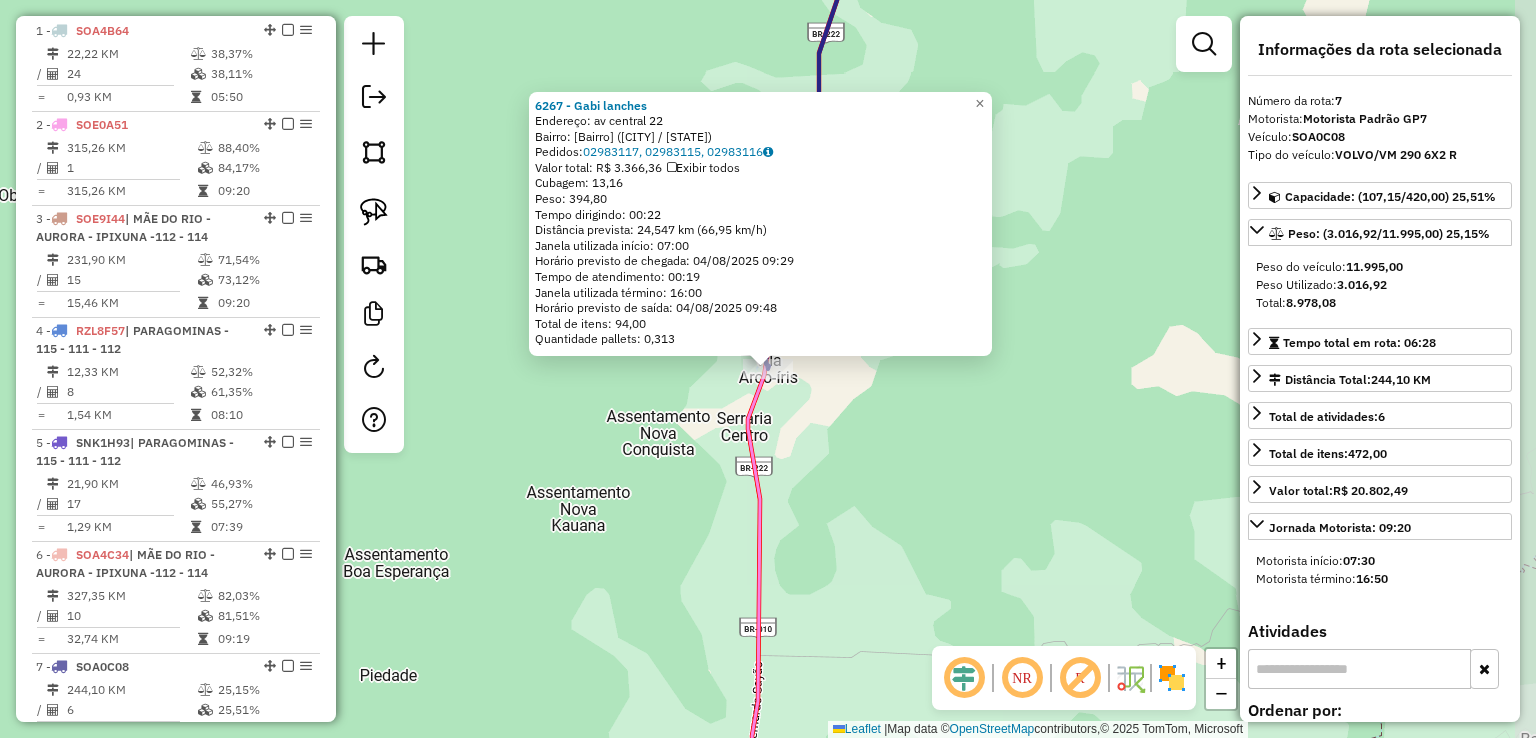 scroll, scrollTop: 851, scrollLeft: 0, axis: vertical 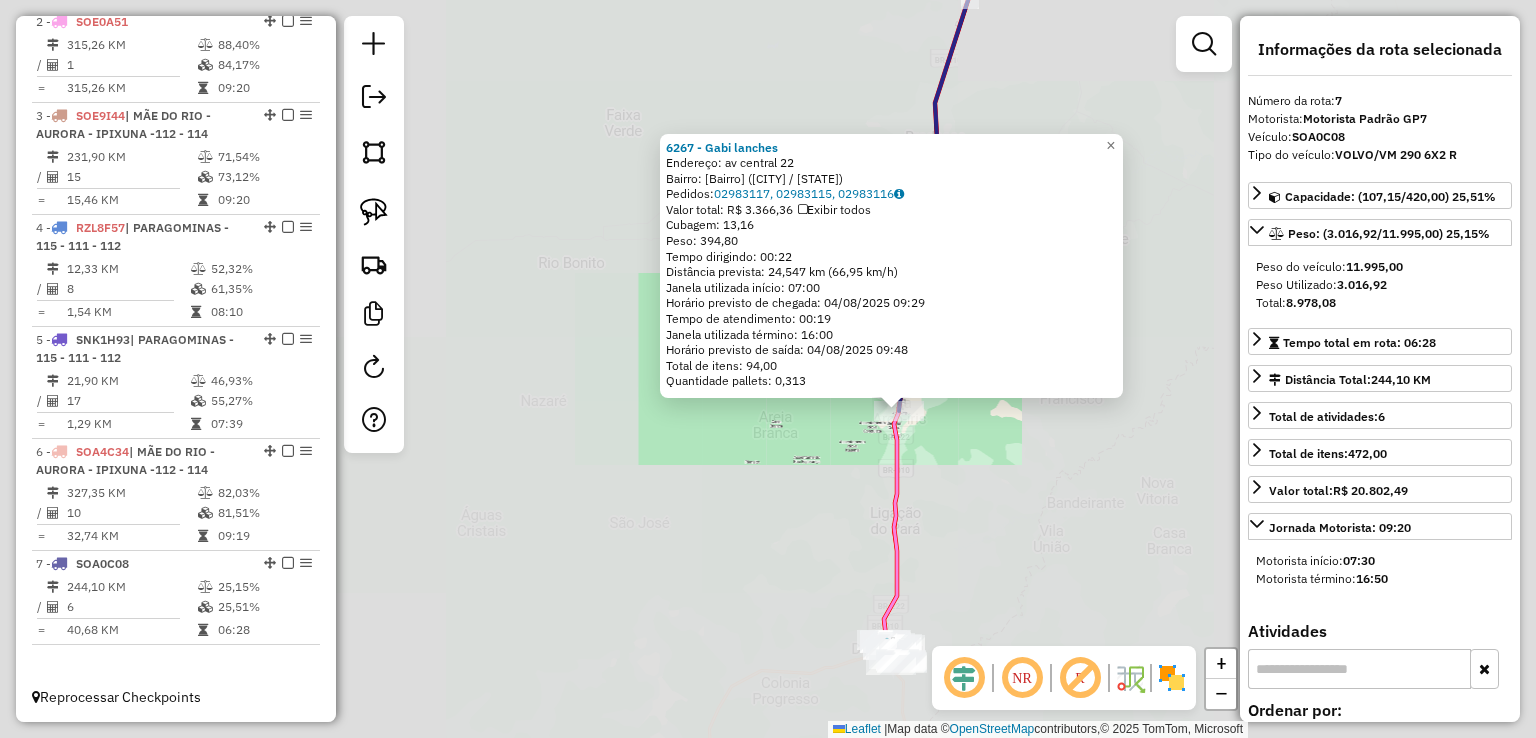 click on "[NUMBER] - [BUSINESS NAME]  Endereço:  [STREET NAME] [NUMBER]   Bairro: [NEIGHBORHOOD] ([CITY] / [STATE])   Pedidos:  02983117, 02983115, 02983116   Valor total: R$ 3.366,36   Exibir todos   Cubagem: 13,16  Peso: 394,80  Tempo dirigindo: 00:22   Distância prevista: 24,547 km (66,95 km/h)   Janela utilizada início: 07:00   Horário previsto de chegada: 04/08/2025 09:29   Tempo de atendimento: 00:19   Janela utilizada término: 16:00   Horário previsto de saída: 04/08/2025 09:48   Total de itens: 94,00   Quantidade pallets: 0,313  × Janela de atendimento Grade de atendimento Capacidade Transportadoras Veículos Cliente Pedidos  Rotas Selecione os dias de semana para filtrar as janelas de atendimento  Seg   Ter   Qua   Qui   Sex   Sáb   Dom  Informe o período da janela de atendimento: De: Até:  Filtrar exatamente a janela do cliente  Considerar janela de atendimento padrão  Selecione os dias de semana para filtrar as grades de atendimento  Seg   Ter   Qua   Qui   Sex   Sáb   Dom   Peso mínimo:   Peso máximo:   De:" 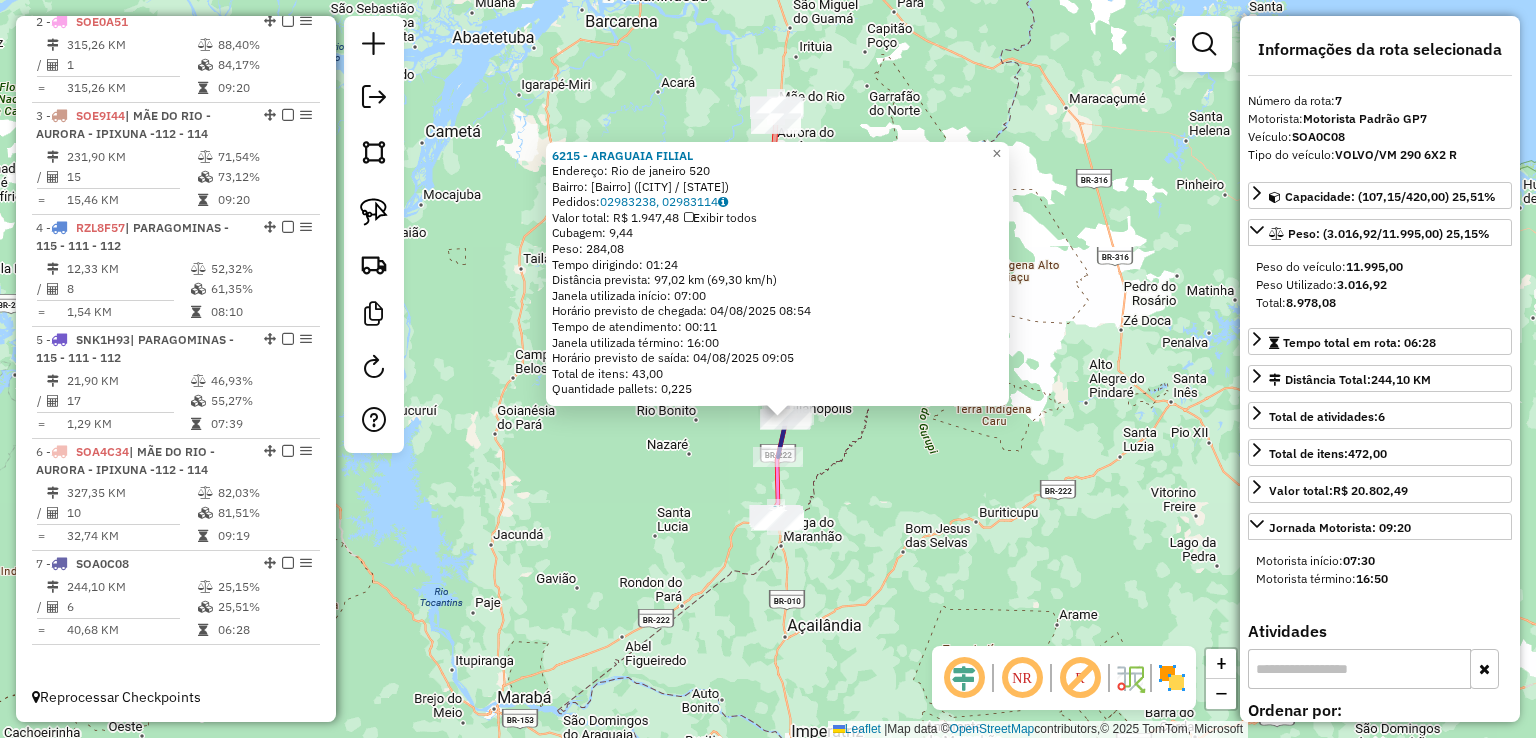 drag, startPoint x: 836, startPoint y: 447, endPoint x: 839, endPoint y: 242, distance: 205.02196 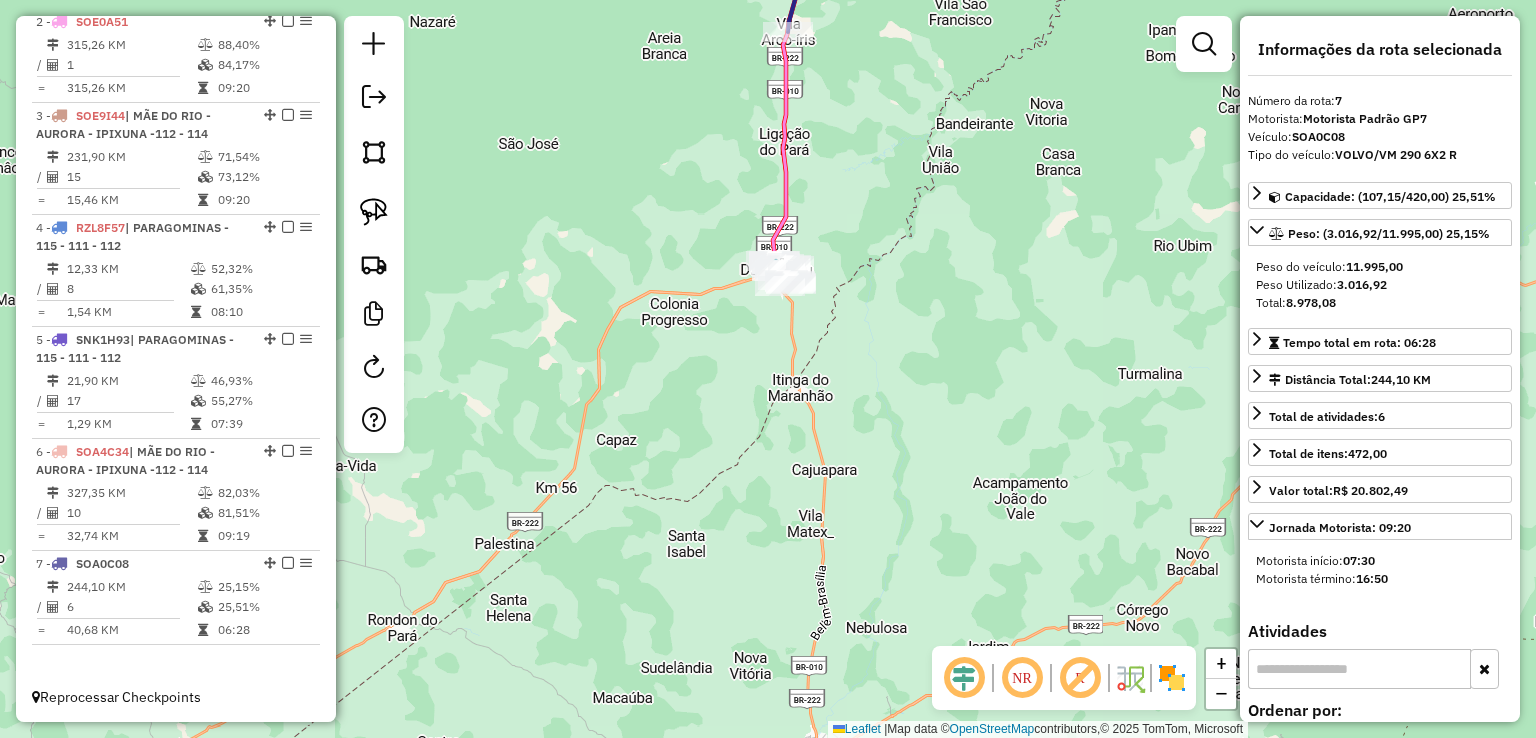 drag, startPoint x: 901, startPoint y: 196, endPoint x: 894, endPoint y: 297, distance: 101.24229 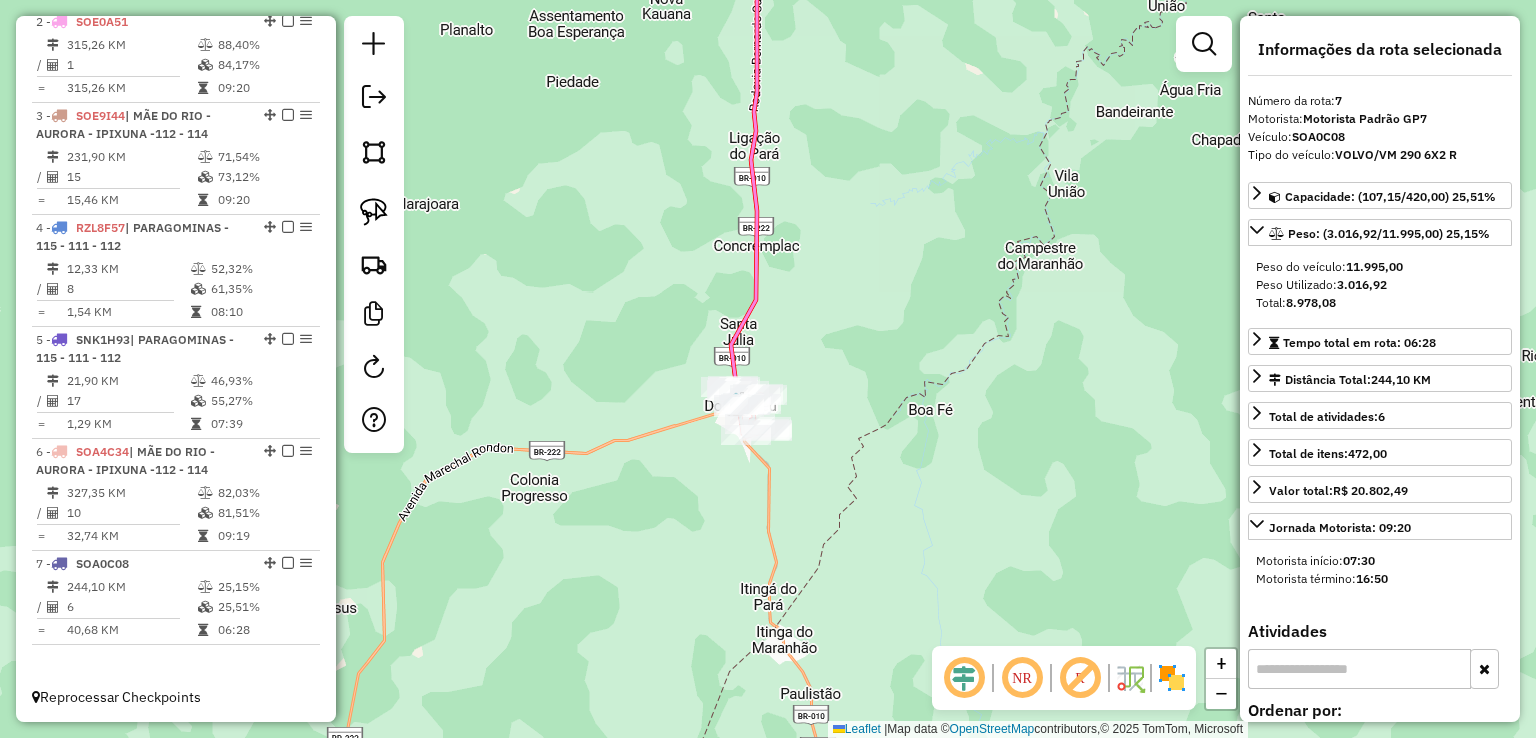 drag, startPoint x: 822, startPoint y: 252, endPoint x: 796, endPoint y: 192, distance: 65.39113 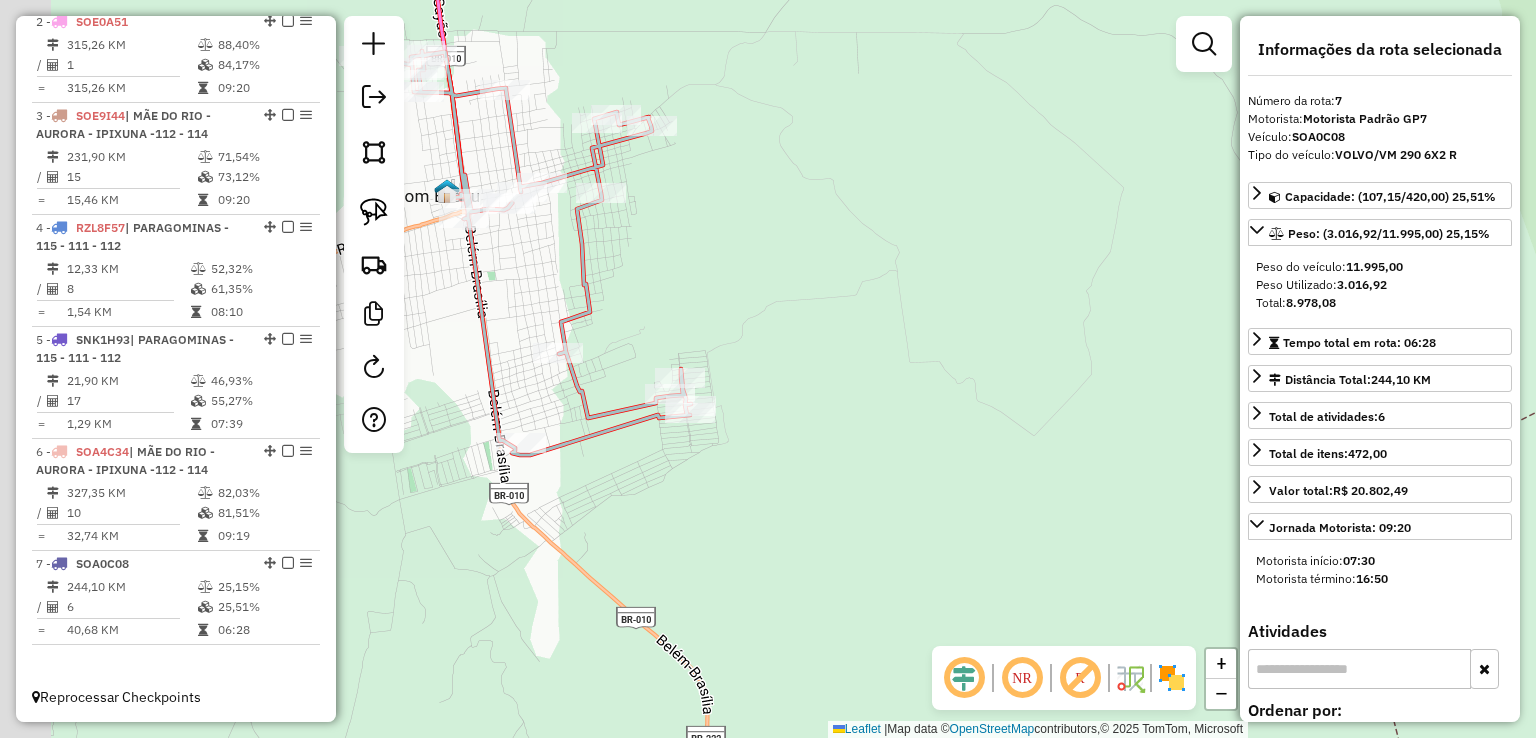 drag, startPoint x: 632, startPoint y: 209, endPoint x: 725, endPoint y: 205, distance: 93.08598 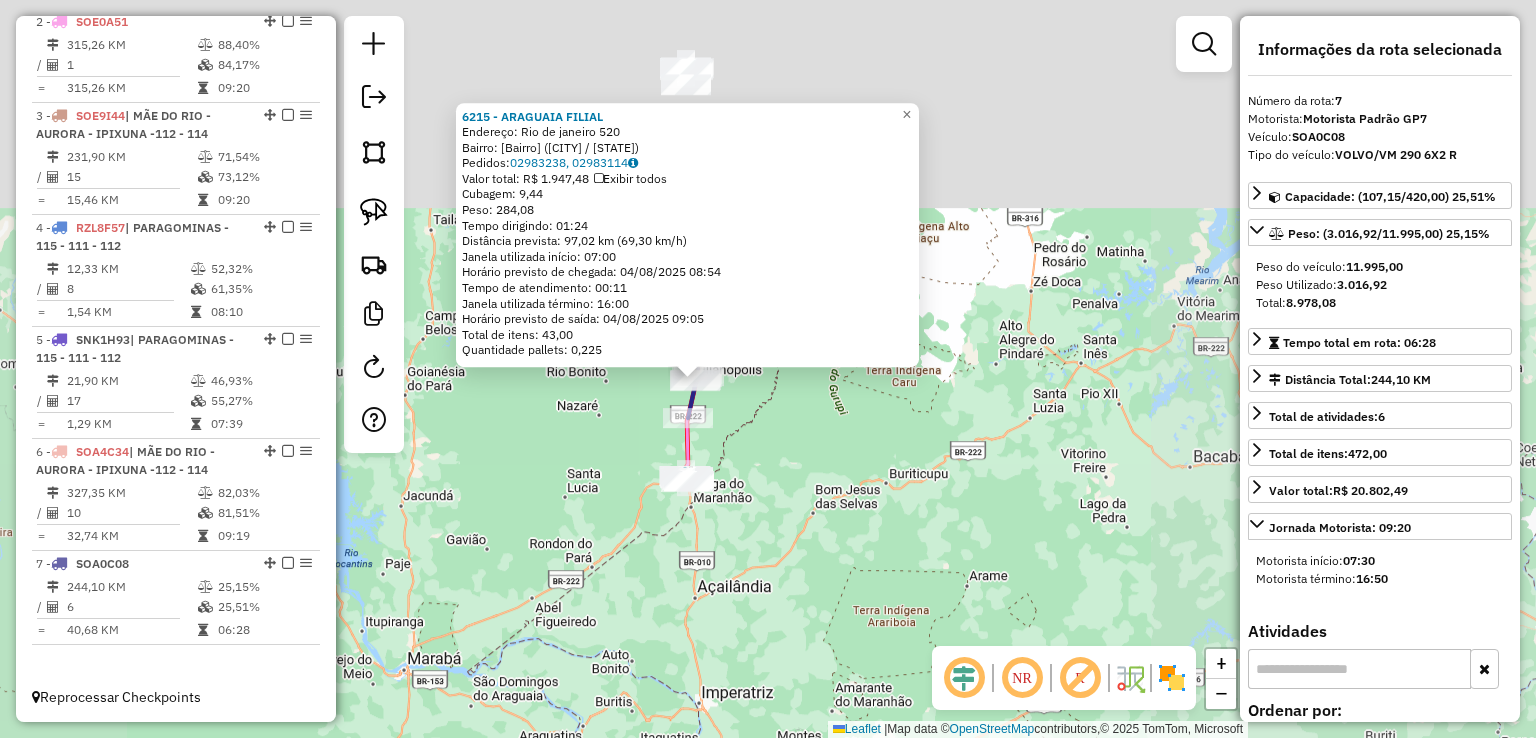 drag, startPoint x: 823, startPoint y: 191, endPoint x: 789, endPoint y: 438, distance: 249.3291 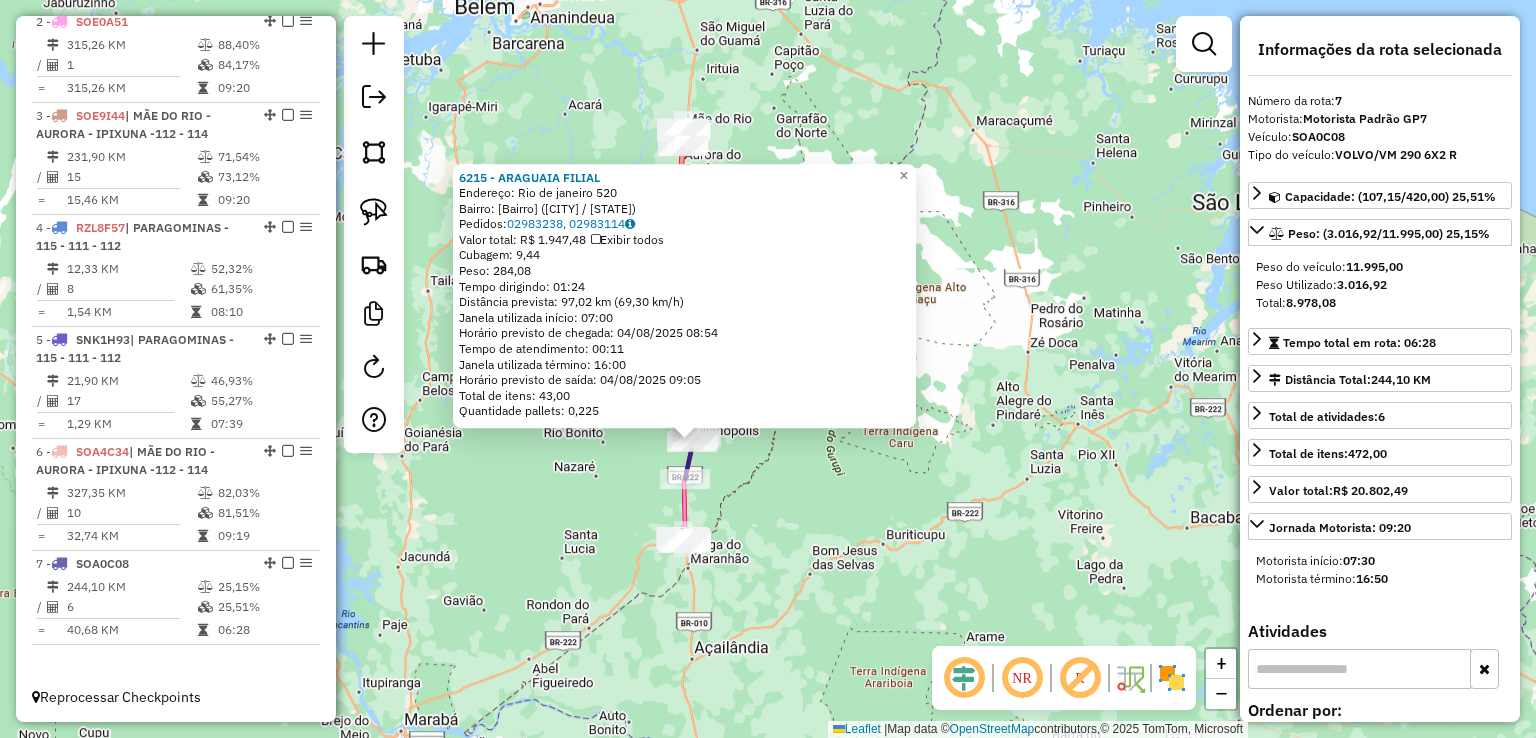 click on "6215 - ARAGUAIA FILIAL  Endereço:  Rio de janeiro 520   Bairro: RESENDE 1 (ULIANOPOLIS / PA)   Pedidos:  02983238, 02983114   Valor total: R$ 1.947,48   Exibir todos   Cubagem: 9,44  Peso: 284,08  Tempo dirigindo: 01:24   Distância prevista: 97,02 km (69,30 km/h)   Janela utilizada início: 07:00   Horário previsto de chegada: 04/08/2025 08:54   Tempo de atendimento: 00:11   Janela utilizada término: 16:00   Horário previsto de saída: 04/08/2025 09:05   Total de itens: 43,00   Quantidade pallets: 0,225  × Janela de atendimento Grade de atendimento Capacidade Transportadoras Veículos Cliente Pedidos  Rotas Selecione os dias de semana para filtrar as janelas de atendimento  Seg   Ter   Qua   Qui   Sex   Sáb   Dom  Informe o período da janela de atendimento: De: Até:  Filtrar exatamente a janela do cliente  Considerar janela de atendimento padrão  Selecione os dias de semana para filtrar as grades de atendimento  Seg   Ter   Qua   Qui   Sex   Sáb   Dom   Peso mínimo:   Peso máximo:   De:   Até:" 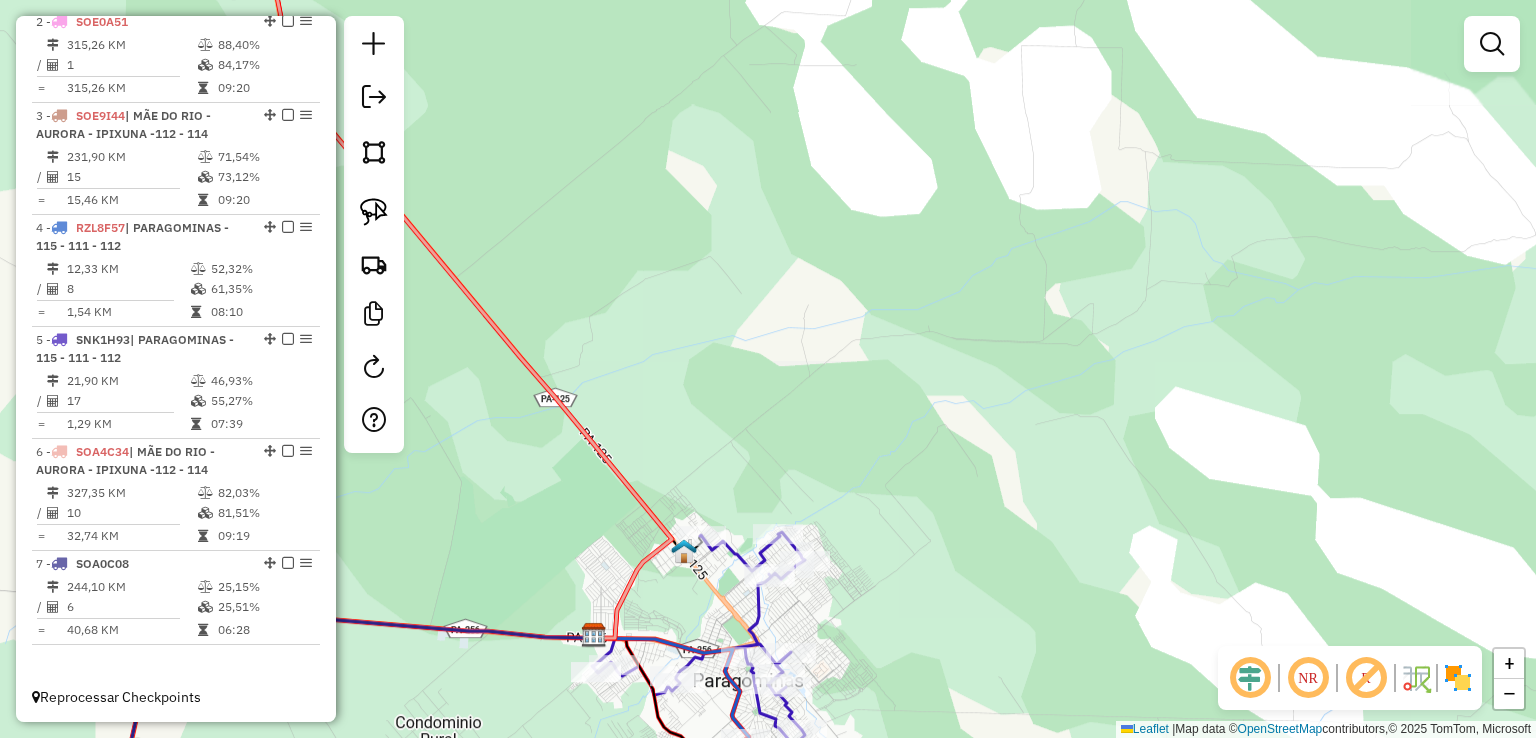 drag, startPoint x: 890, startPoint y: 566, endPoint x: 896, endPoint y: 225, distance: 341.0528 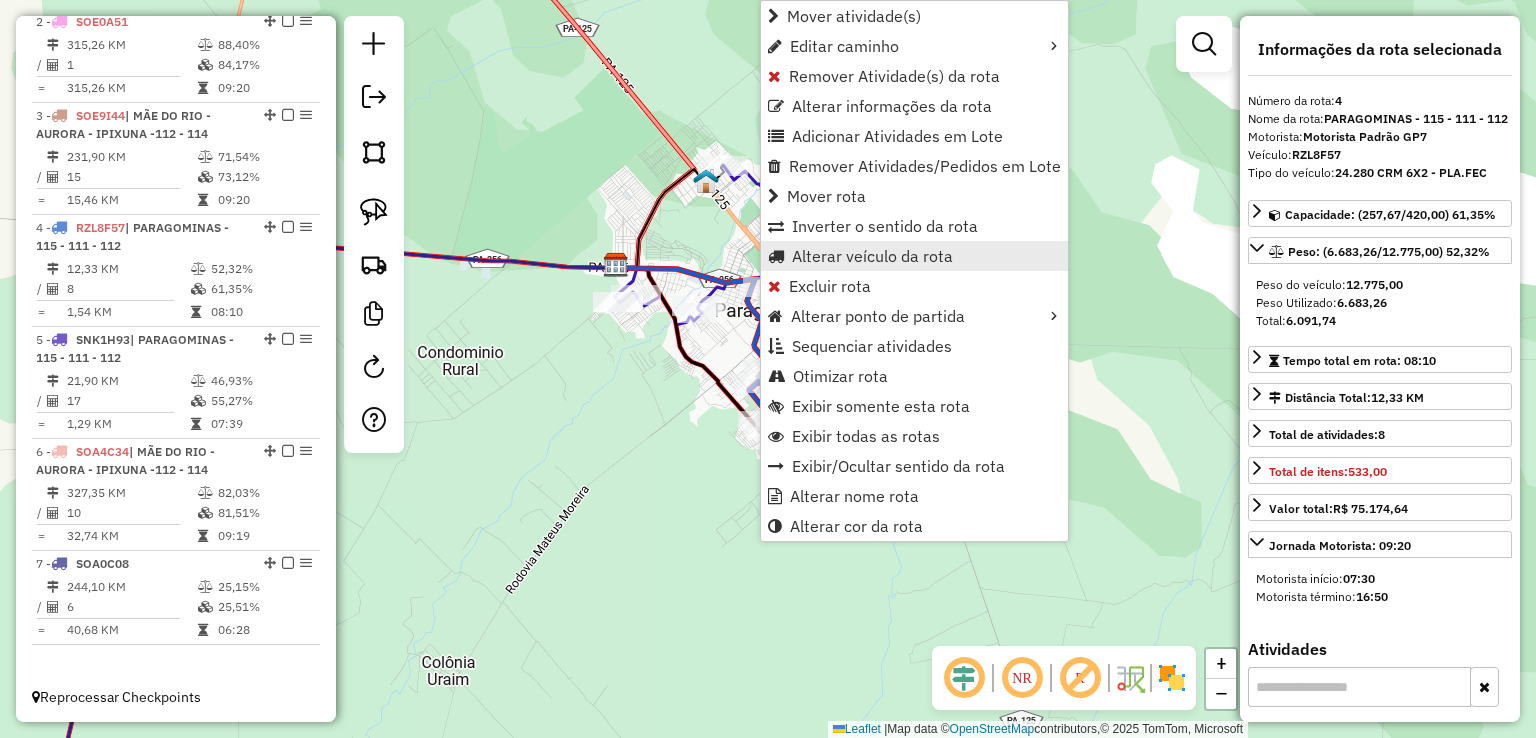 click on "Alterar veículo da rota" at bounding box center [872, 256] 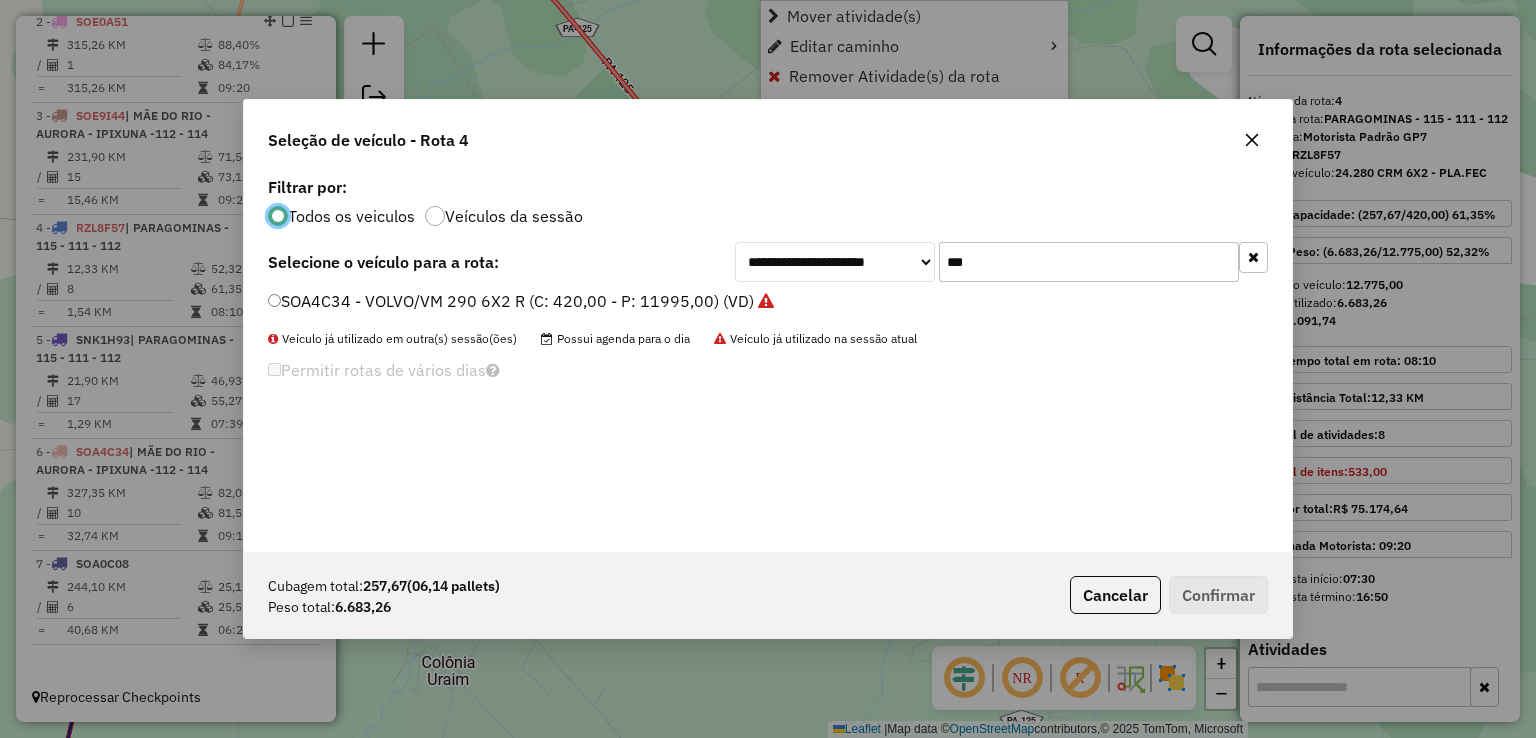 scroll, scrollTop: 10, scrollLeft: 6, axis: both 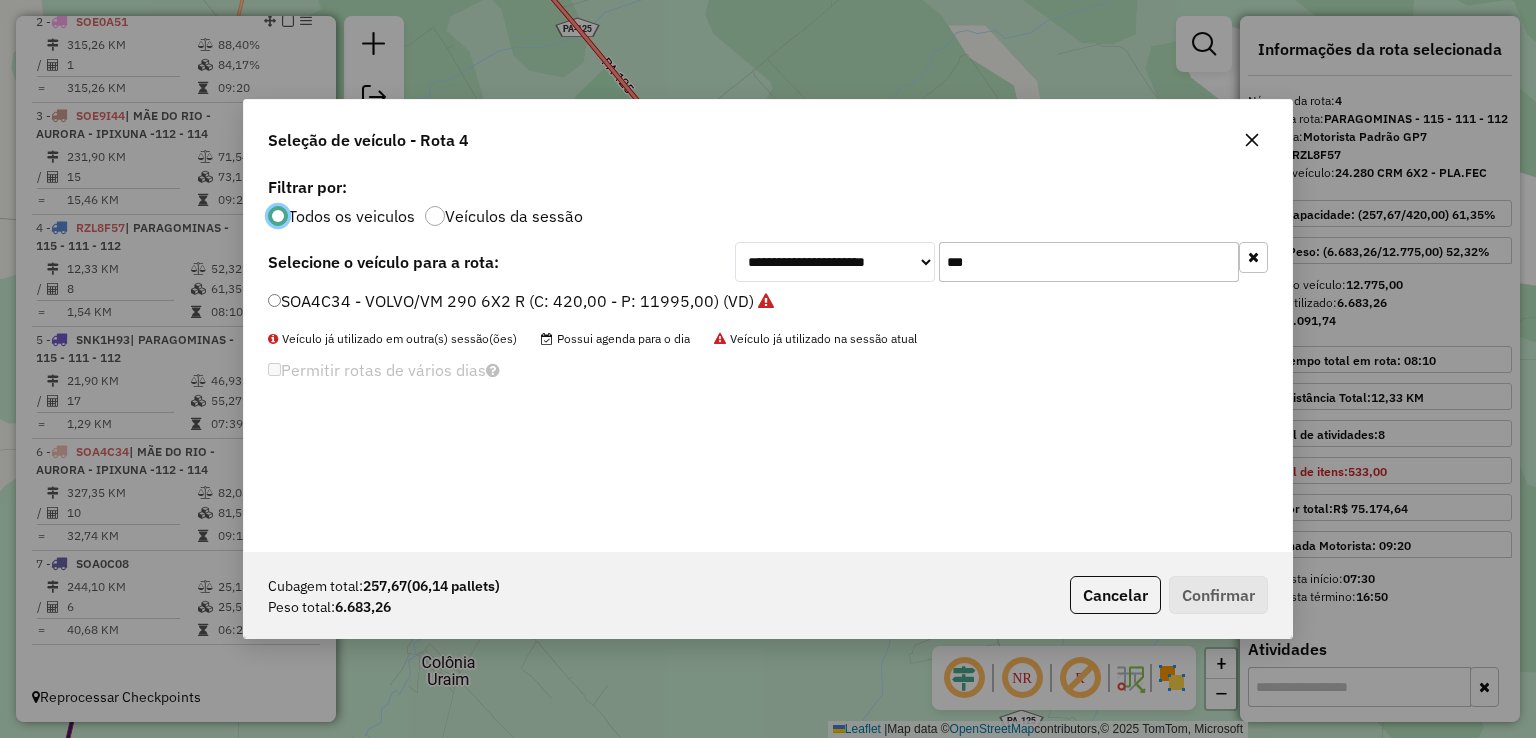 click on "**********" 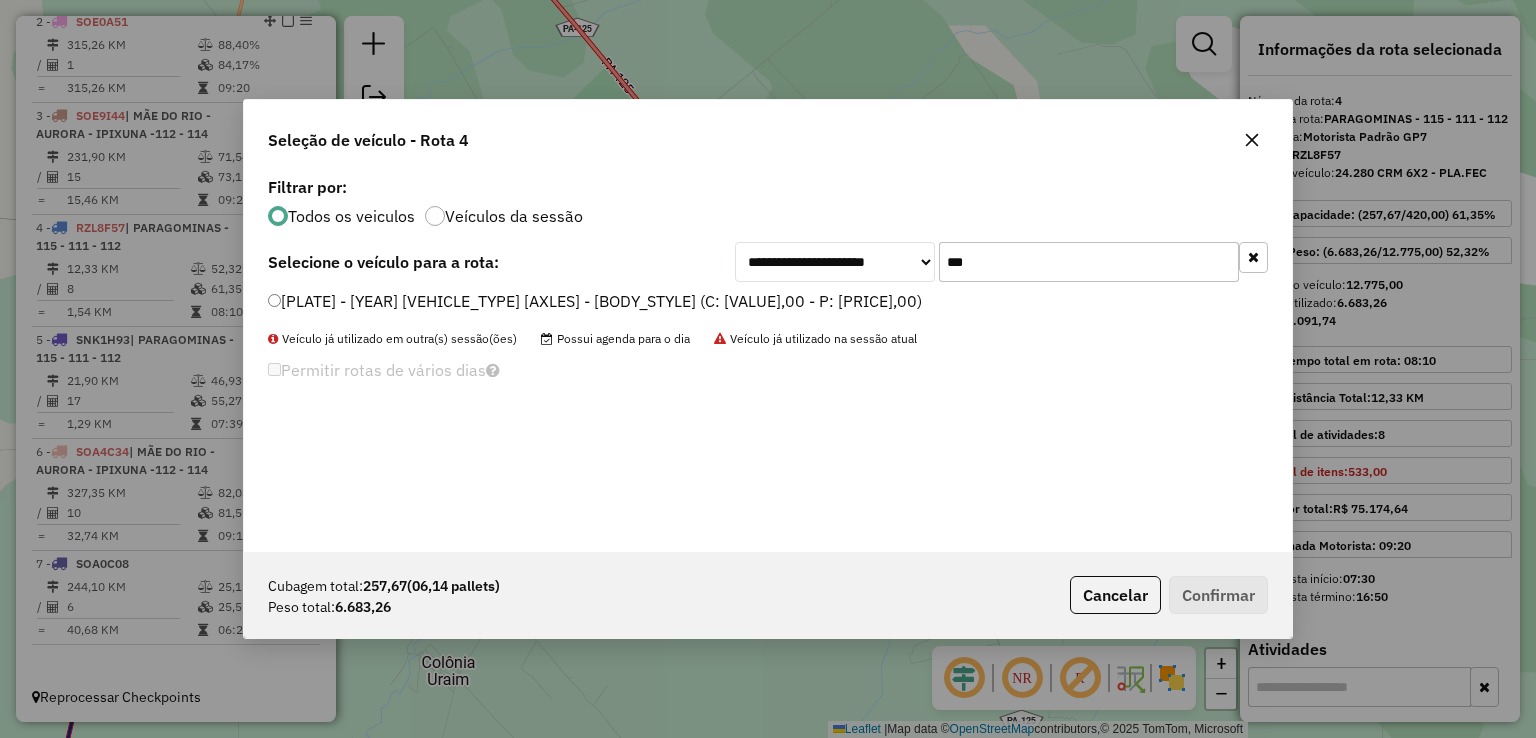 type on "***" 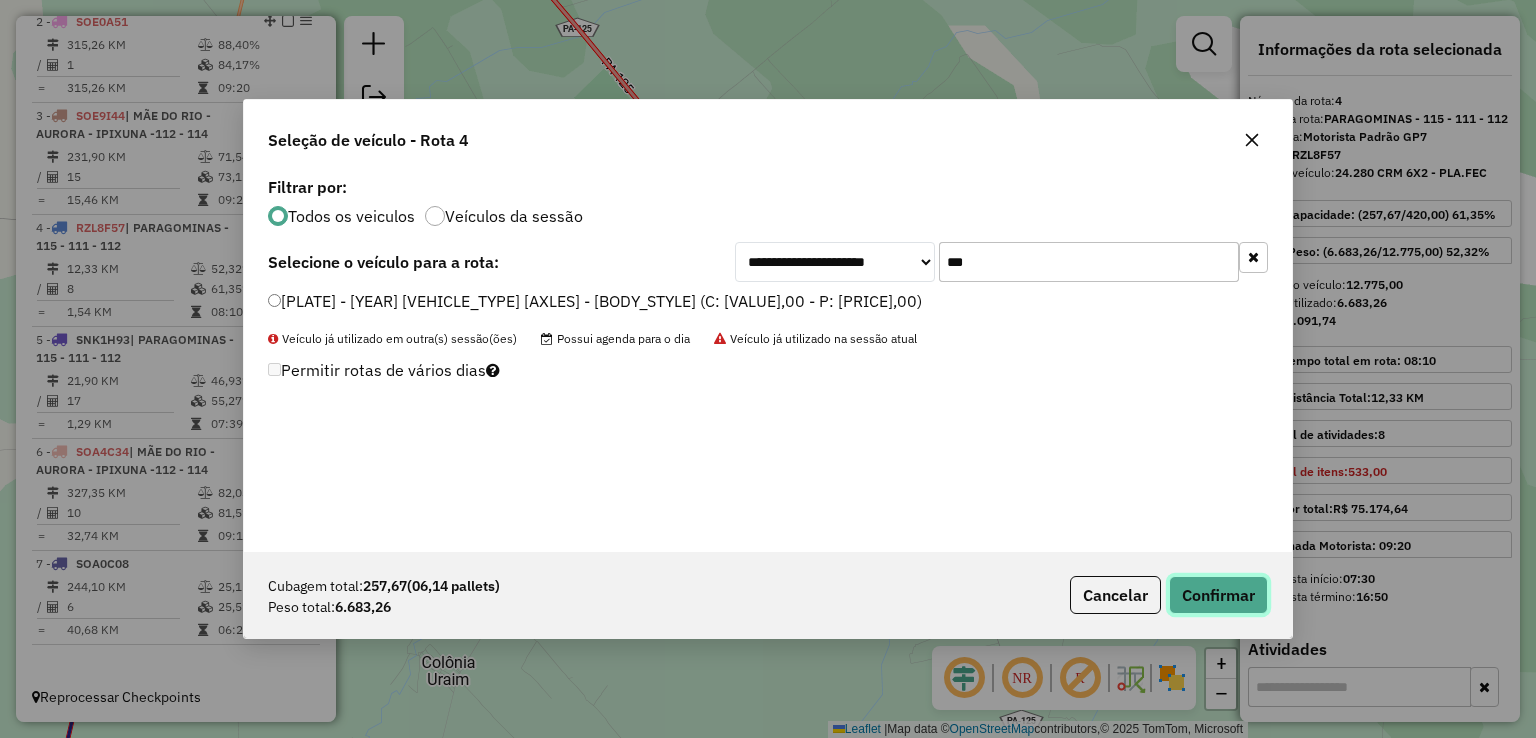click on "Confirmar" 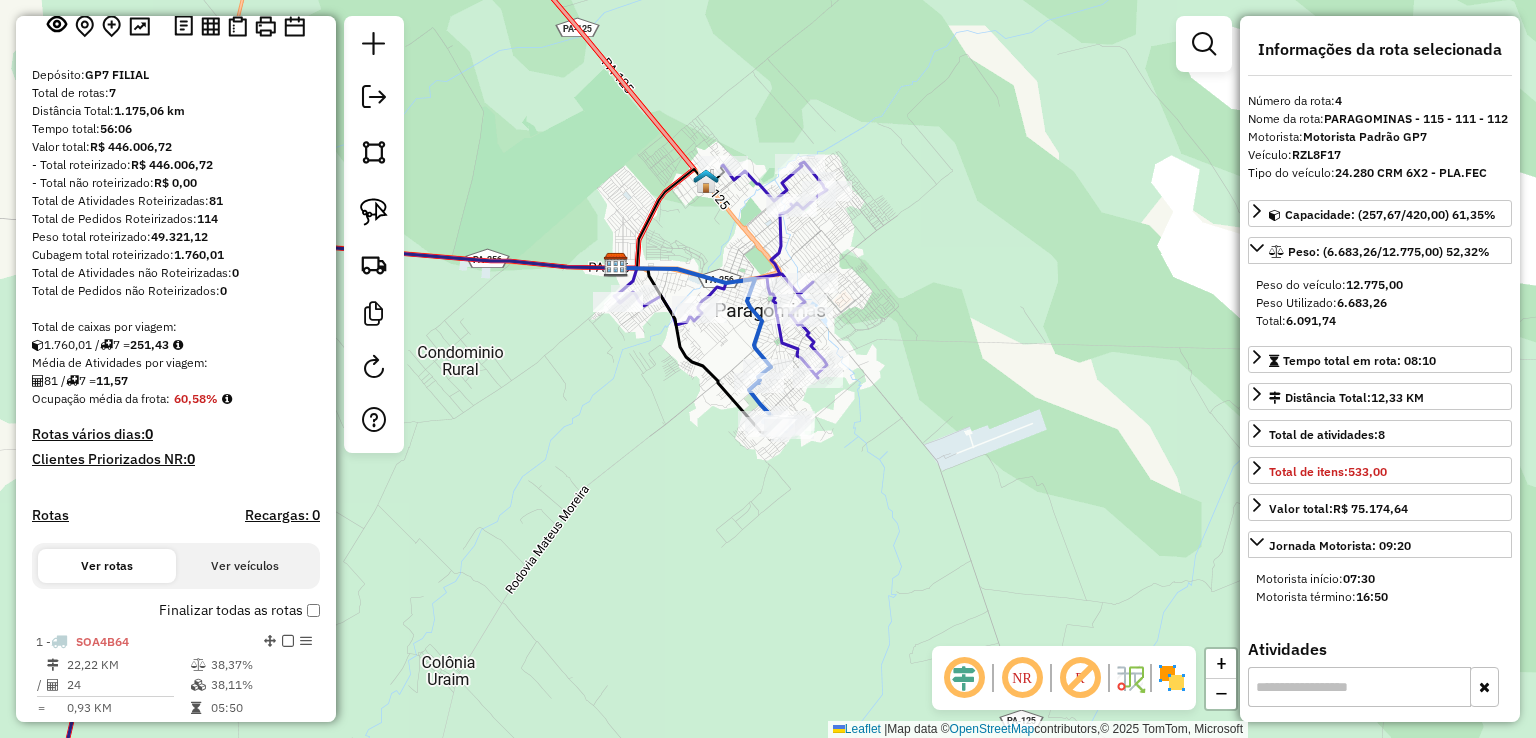 scroll, scrollTop: 0, scrollLeft: 0, axis: both 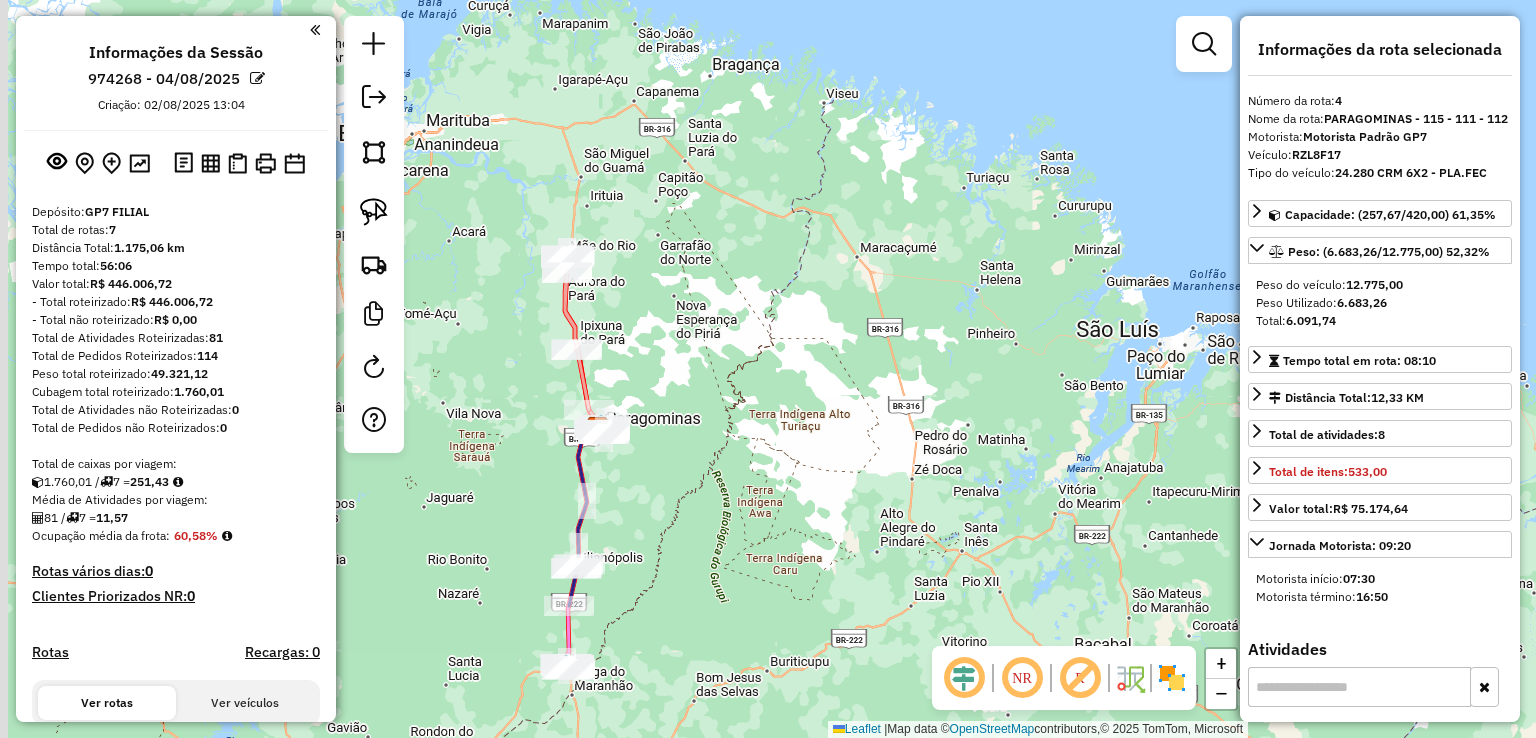 drag, startPoint x: 625, startPoint y: 585, endPoint x: 674, endPoint y: 362, distance: 228.31995 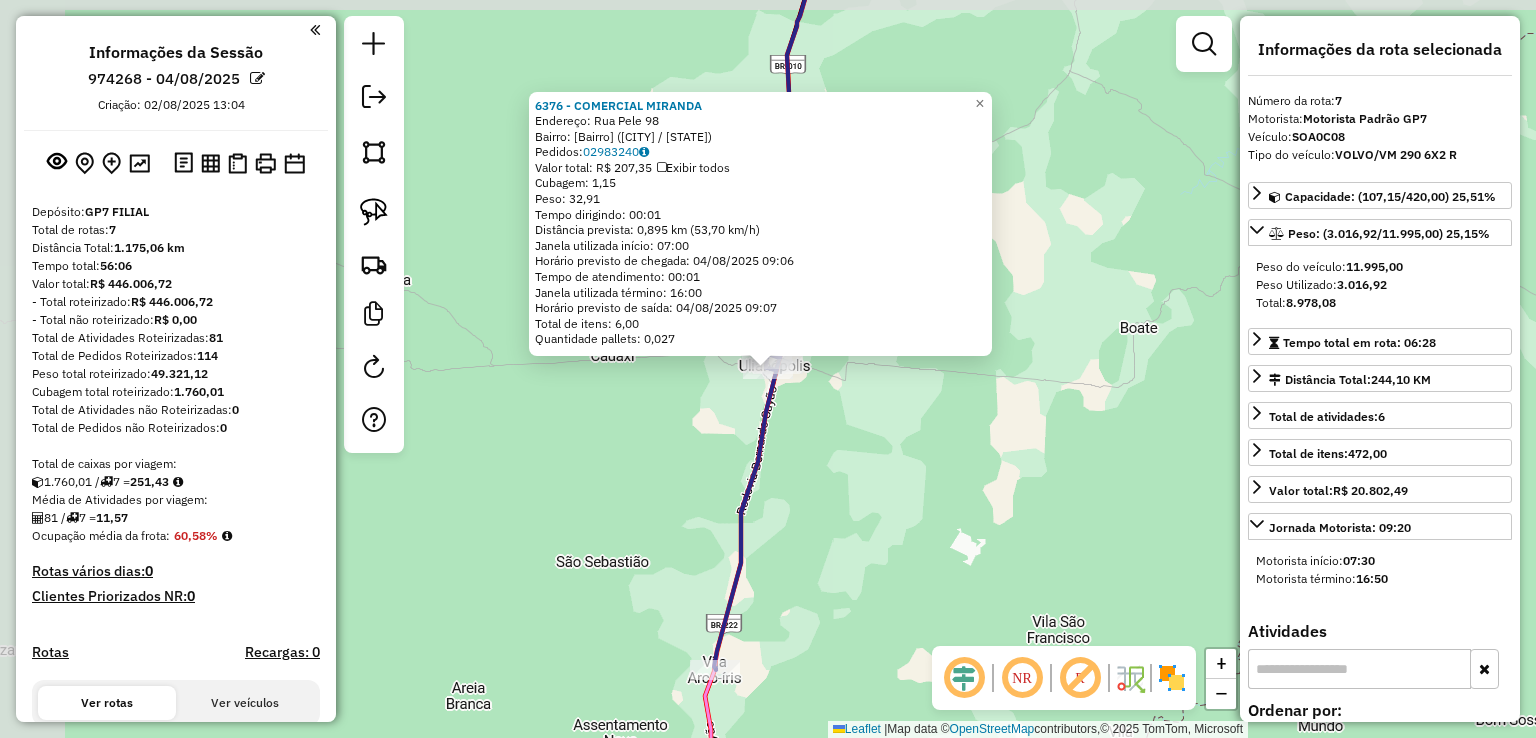 scroll, scrollTop: 851, scrollLeft: 0, axis: vertical 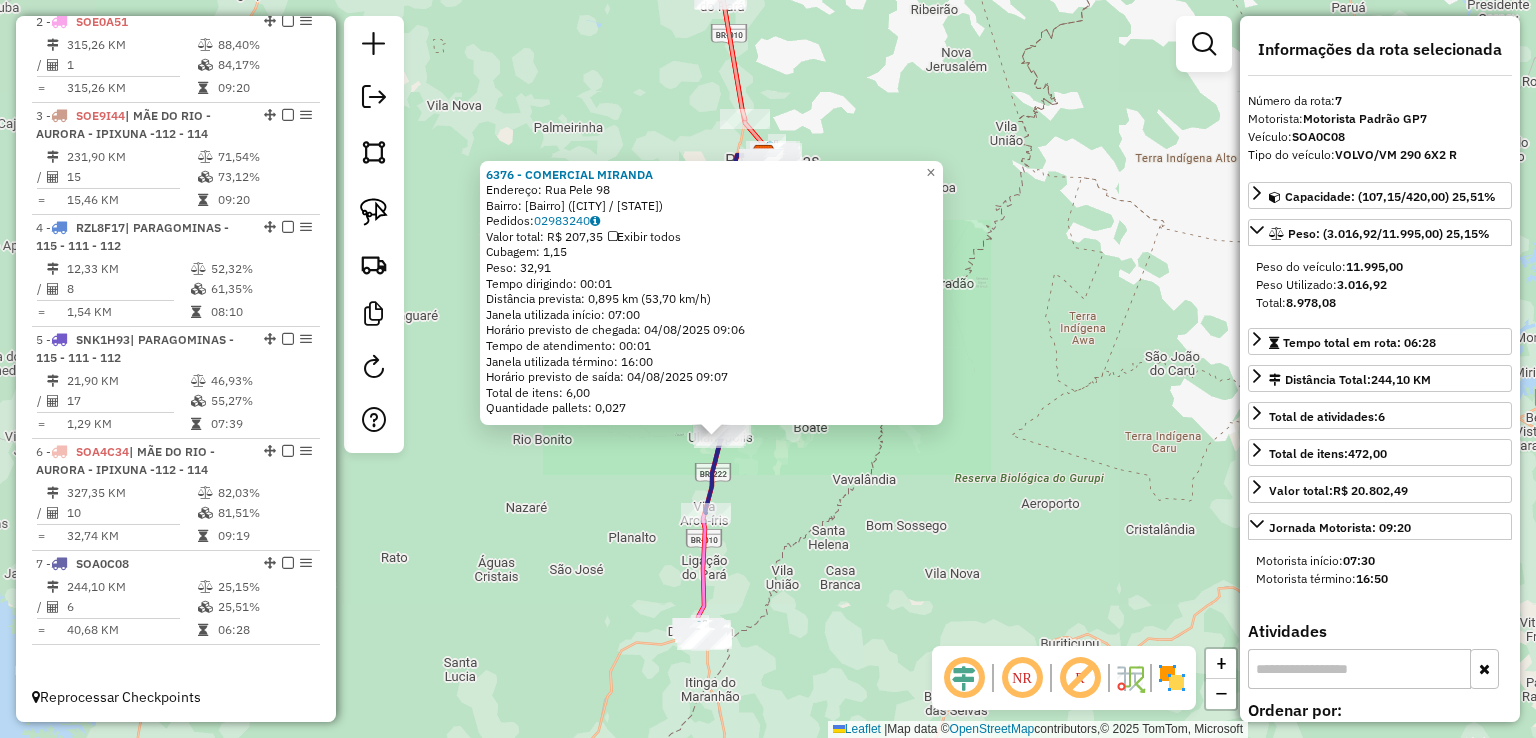 click on "6376 - COMERCIAL MIRANDA  Endereço:  Rua Pele 98   Bairro: GIOCOMA ULIANA (ULIANOPOLIS / PA)   Pedidos:  02983240   Valor total: R$ 207,35   Exibir todos   Cubagem: 1,15  Peso: 32,91  Tempo dirigindo: 00:01   Distância prevista: 0,895 km (53,70 km/h)   Janela utilizada início: 07:00   Horário previsto de chegada: 04/08/2025 09:06   Tempo de atendimento: 00:01   Janela utilizada término: 16:00   Horário previsto de saída: 04/08/2025 09:07   Total de itens: 6,00   Quantidade pallets: 0,027  × Janela de atendimento Grade de atendimento Capacidade Transportadoras Veículos Cliente Pedidos  Rotas Selecione os dias de semana para filtrar as janelas de atendimento  Seg   Ter   Qua   Qui   Sex   Sáb   Dom  Informe o período da janela de atendimento: De: Até:  Filtrar exatamente a janela do cliente  Considerar janela de atendimento padrão  Selecione os dias de semana para filtrar as grades de atendimento  Seg   Ter   Qua   Qui   Sex   Sáb   Dom   Considerar clientes sem dia de atendimento cadastrado  De:" 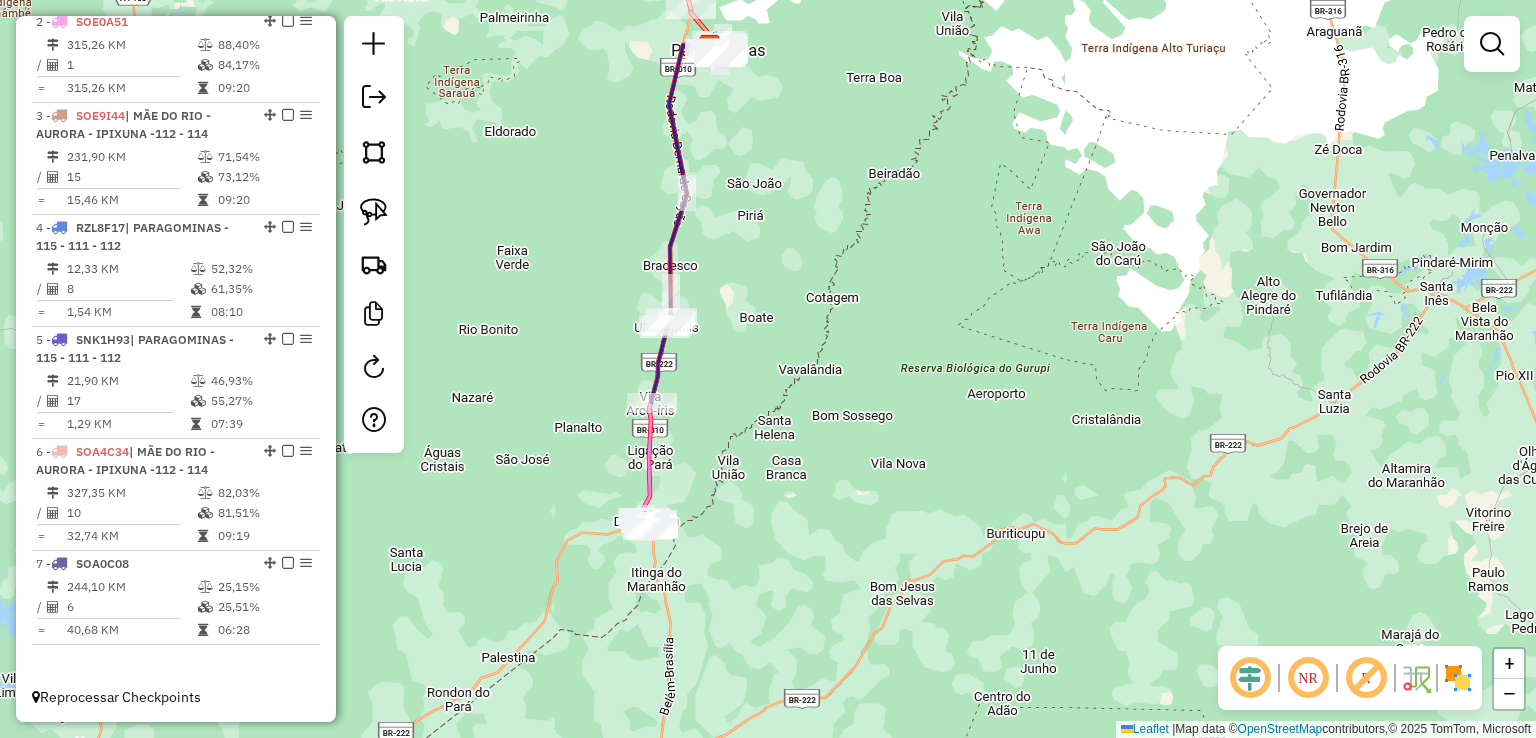 drag, startPoint x: 808, startPoint y: 393, endPoint x: 800, endPoint y: 351, distance: 42.755116 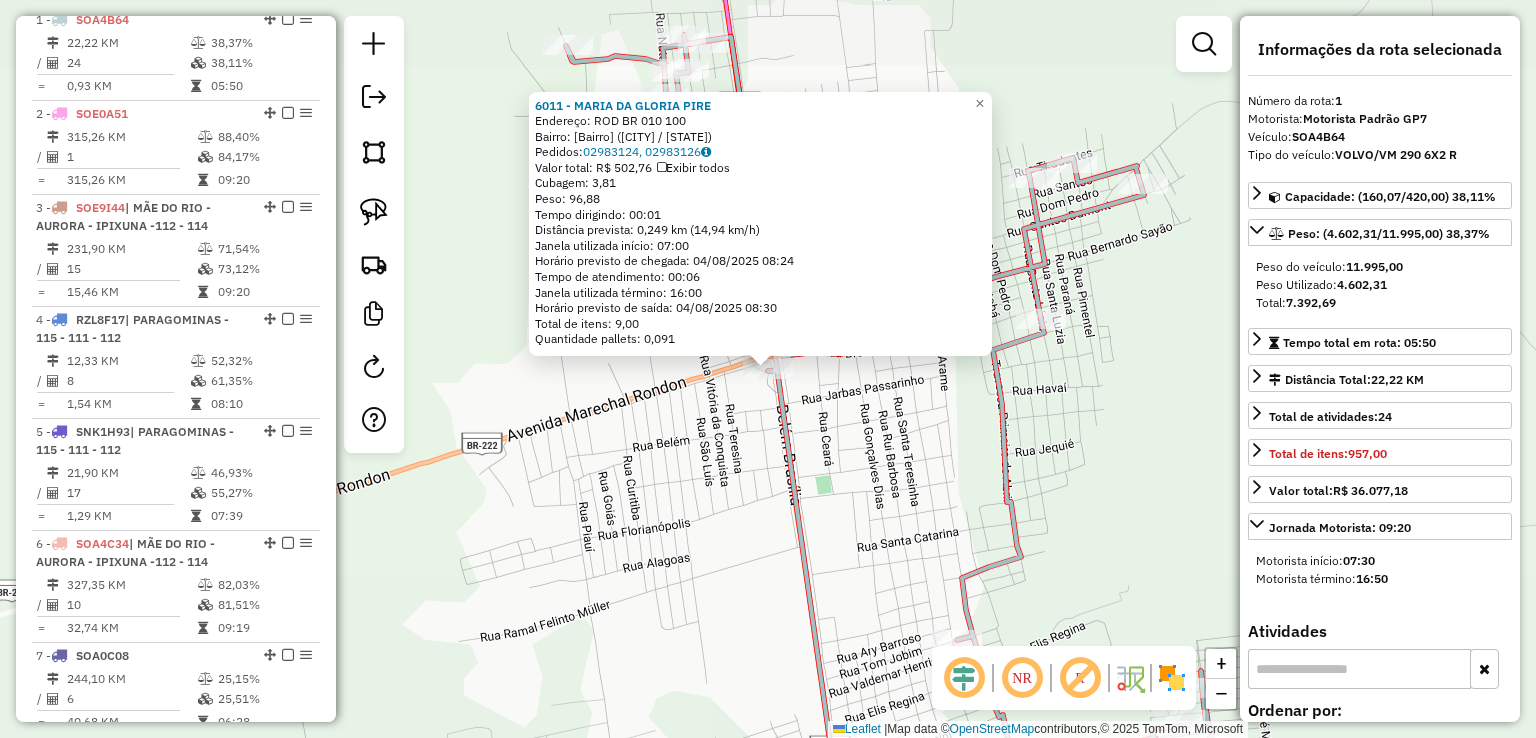 scroll, scrollTop: 748, scrollLeft: 0, axis: vertical 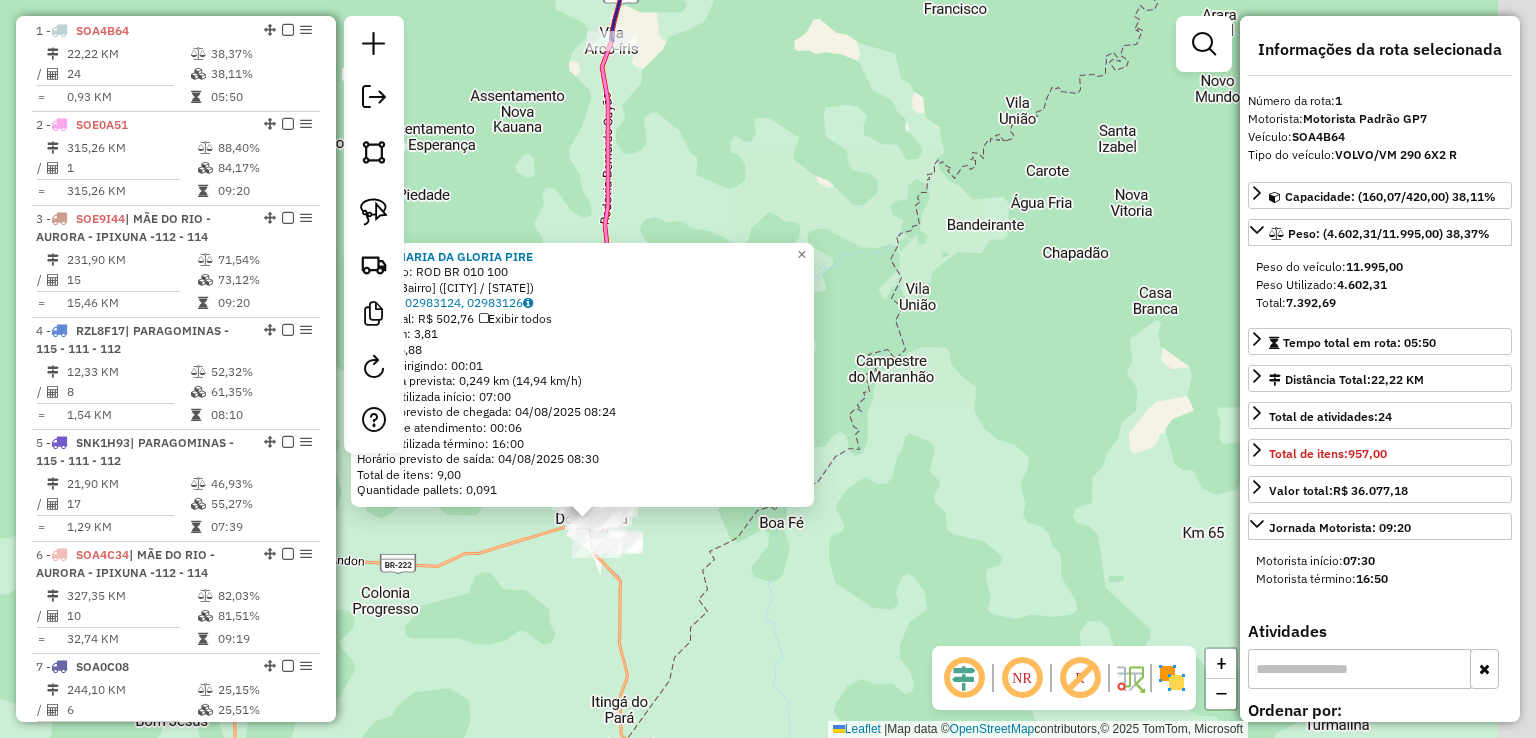 drag, startPoint x: 917, startPoint y: 594, endPoint x: 642, endPoint y: 577, distance: 275.52496 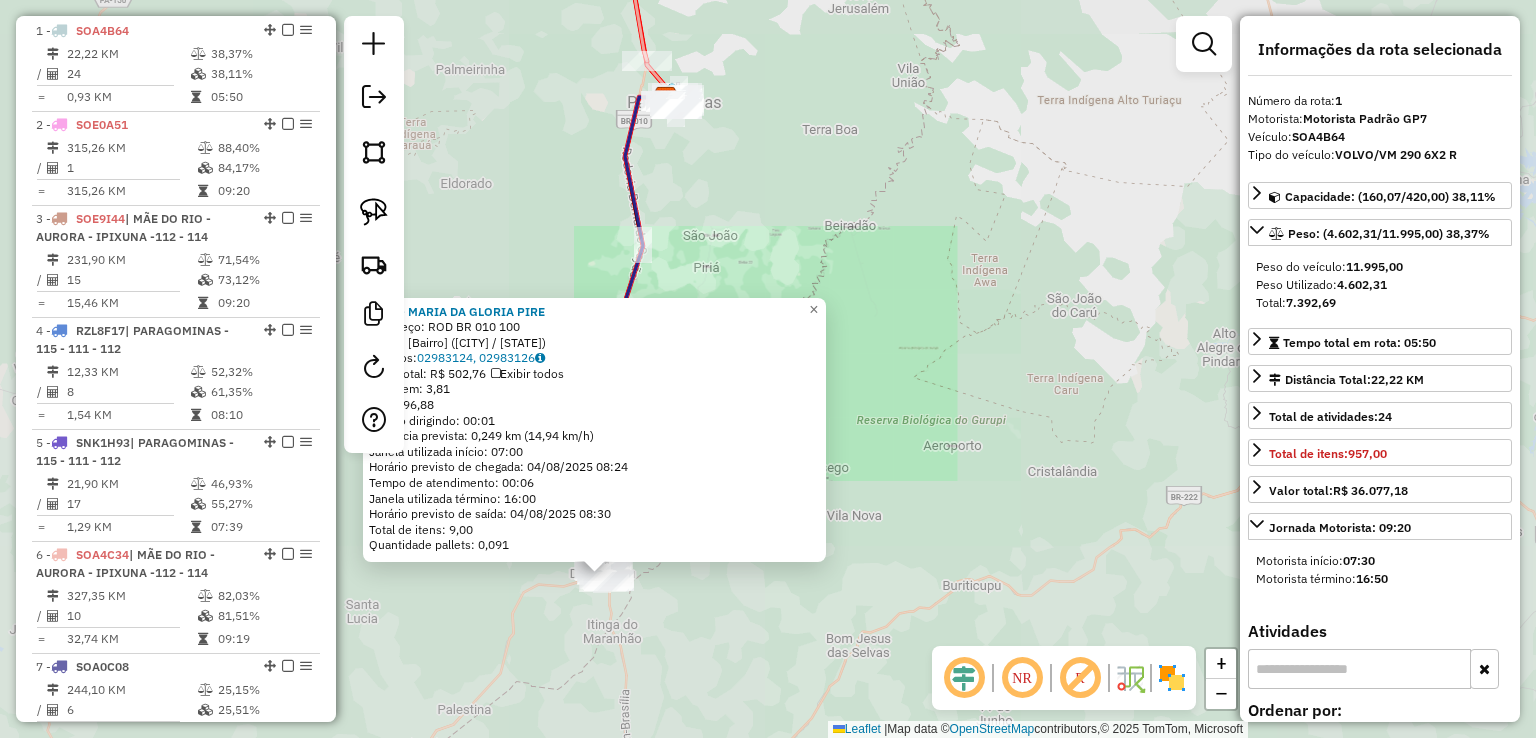 click on "6011 - MARIA DA GLORIA PIRE  Endereço:  ROD BR 010 100   Bairro: CENTRO (DOM ELISEU / PA)   Pedidos:  02983124, 02983126   Valor total: R$ 502,76   Exibir todos   Cubagem: 3,81  Peso: 96,88  Tempo dirigindo: 00:01   Distância prevista: 0,249 km (14,94 km/h)   Janela utilizada início: 07:00   Horário previsto de chegada: 04/08/2025 08:24   Tempo de atendimento: 00:06   Janela utilizada término: 16:00   Horário previsto de saída: 04/08/2025 08:30   Total de itens: 9,00   Quantidade pallets: 0,091  × Janela de atendimento Grade de atendimento Capacidade Transportadoras Veículos Cliente Pedidos  Rotas Selecione os dias de semana para filtrar as janelas de atendimento  Seg   Ter   Qua   Qui   Sex   Sáb   Dom  Informe o período da janela de atendimento: De: Até:  Filtrar exatamente a janela do cliente  Considerar janela de atendimento padrão  Selecione os dias de semana para filtrar as grades de atendimento  Seg   Ter   Qua   Qui   Sex   Sáb   Dom   Clientes fora do dia de atendimento selecionado De:" 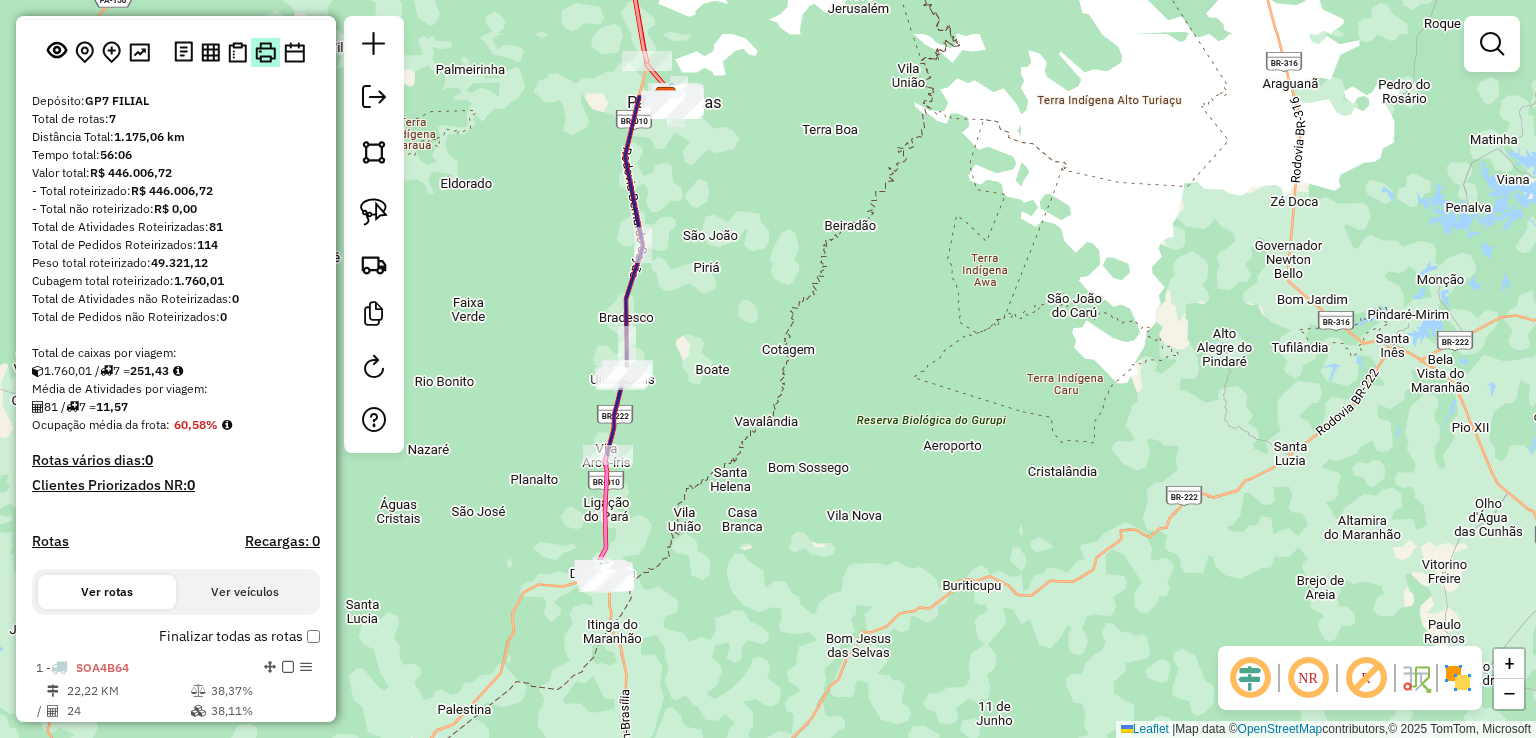 scroll, scrollTop: 0, scrollLeft: 0, axis: both 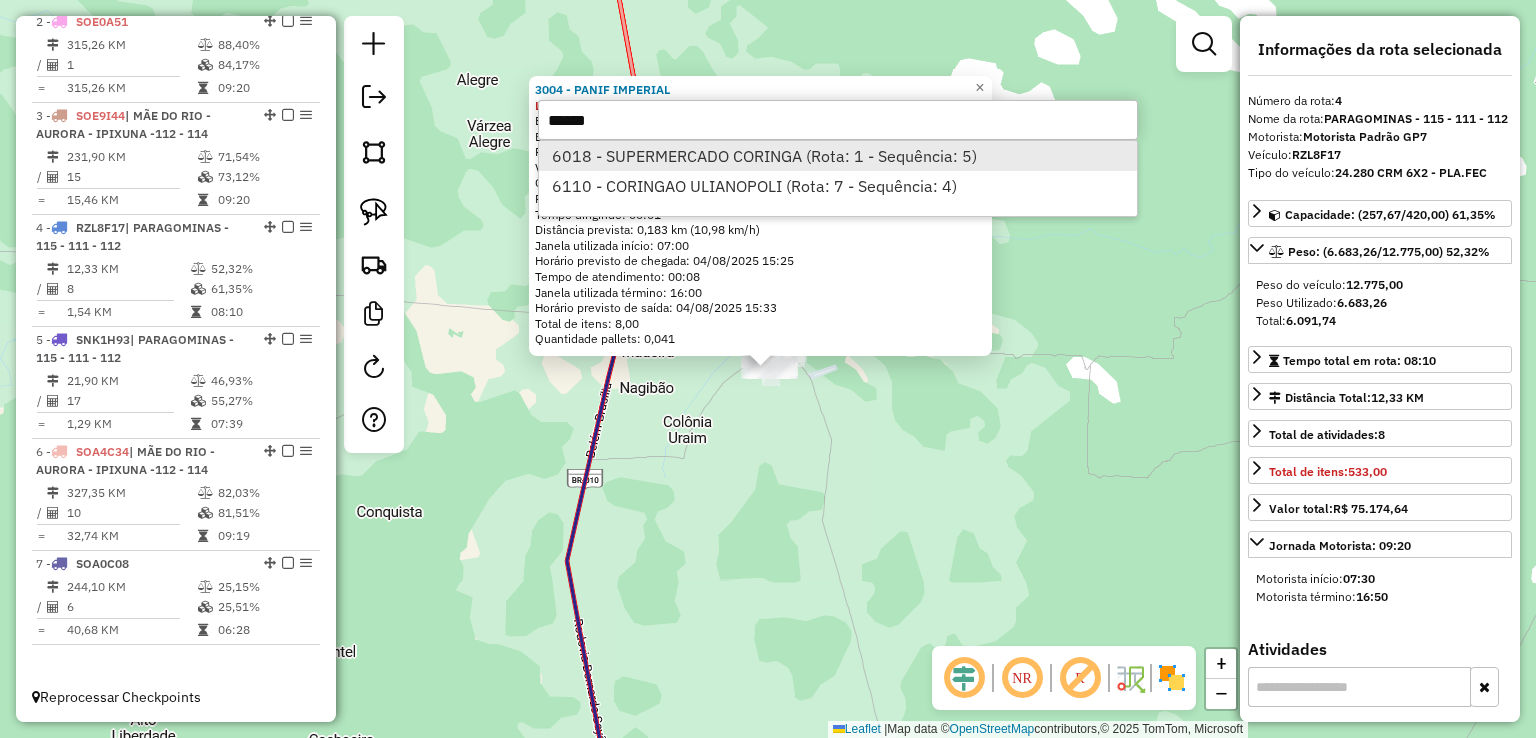 type on "******" 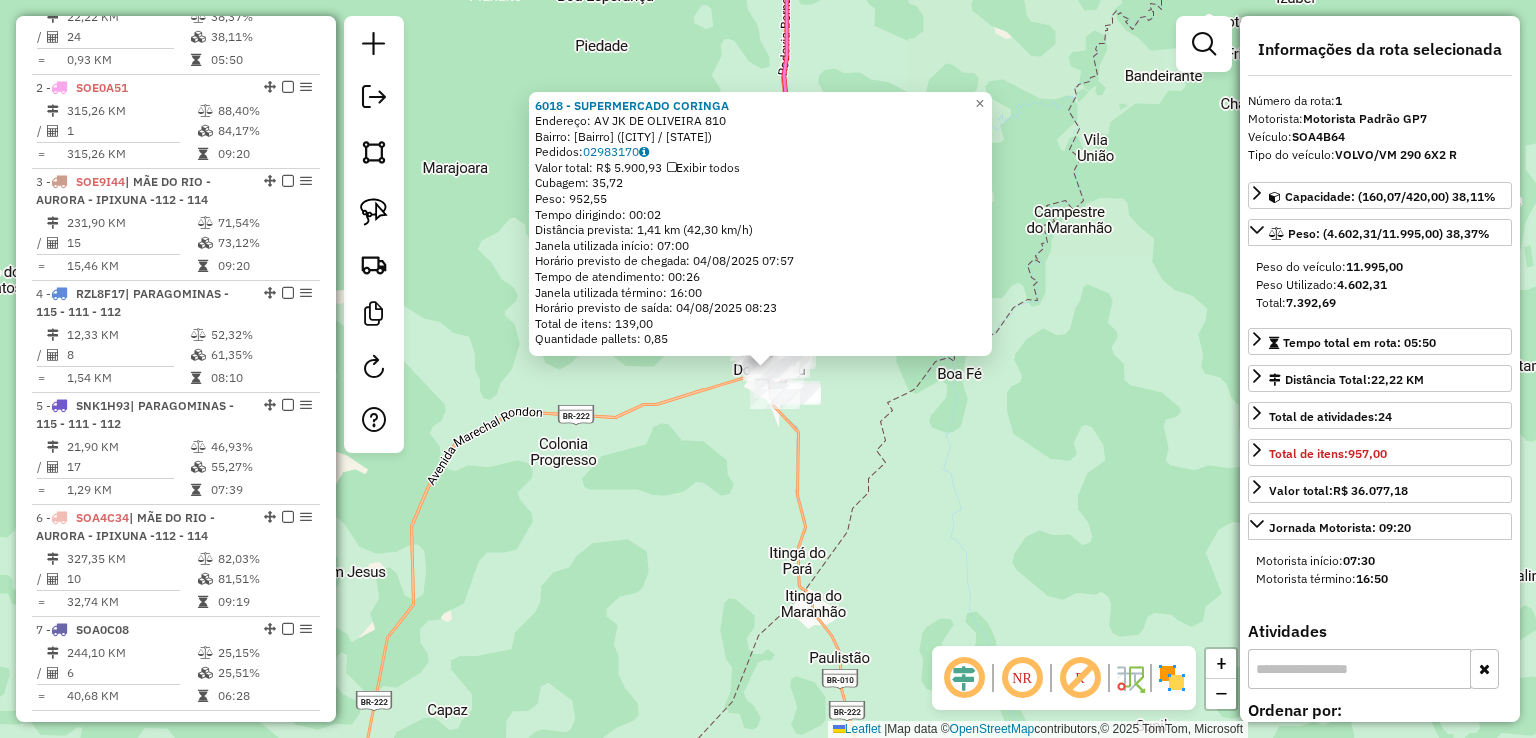 scroll, scrollTop: 748, scrollLeft: 0, axis: vertical 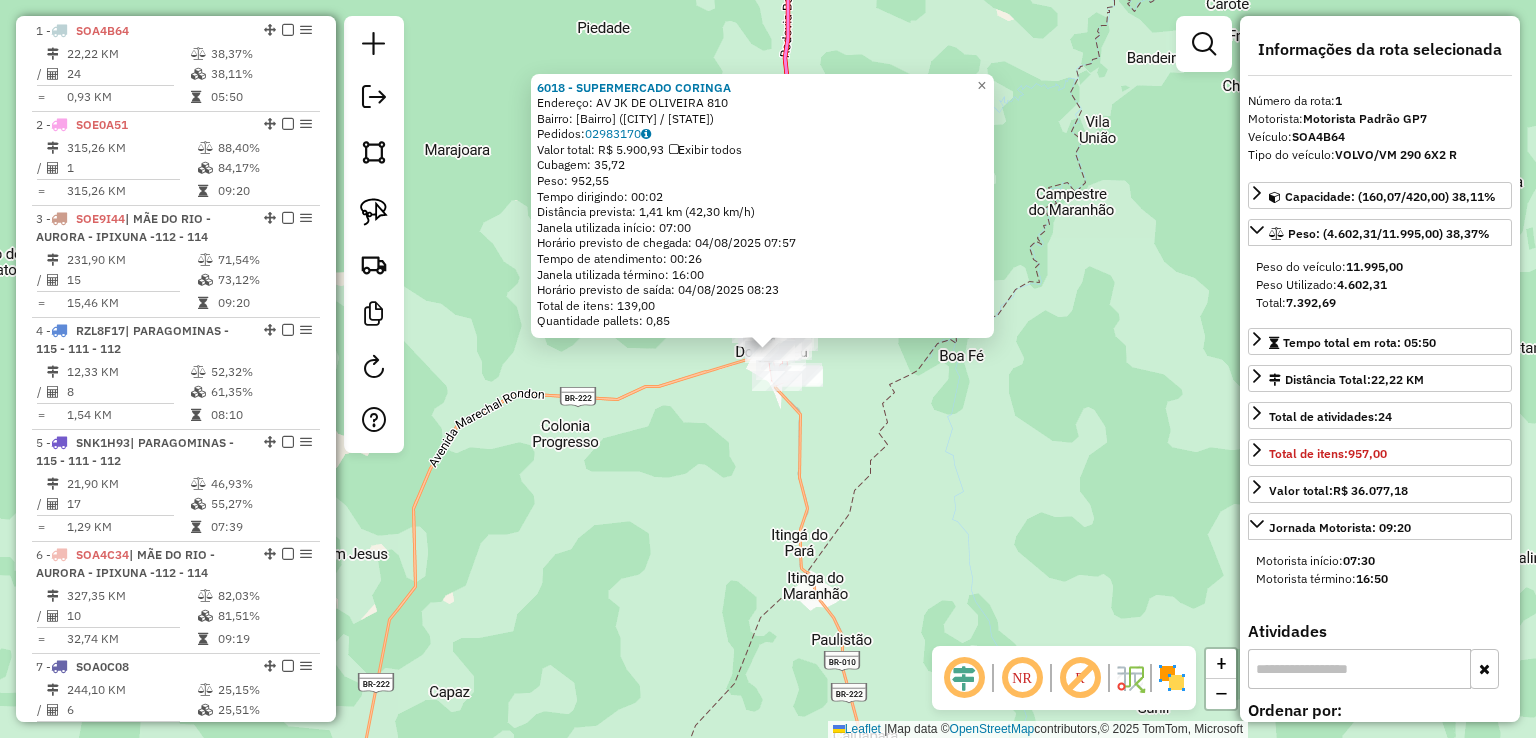 click on "6018 - SUPERMERCADO CORINGA  Endereço:  AV JK DE OLIVEIRA 810   Bairro: CENTRO (DOM ELISEU / PA)   Pedidos:  02983170   Valor total: R$ 5.900,93   Exibir todos   Cubagem: 35,72  Peso: 952,55  Tempo dirigindo: 00:02   Distância prevista: 1,41 km (42,30 km/h)   Janela utilizada início: 07:00   Horário previsto de chegada: 04/08/2025 07:57   Tempo de atendimento: 00:26   Janela utilizada término: 16:00   Horário previsto de saída: 04/08/2025 08:23   Total de itens: 139,00   Quantidade pallets: 0,85  × Janela de atendimento Grade de atendimento Capacidade Transportadoras Veículos Cliente Pedidos  Rotas Selecione os dias de semana para filtrar as janelas de atendimento  Seg   Ter   Qua   Qui   Sex   Sáb   Dom  Informe o período da janela de atendimento: De: Até:  Filtrar exatamente a janela do cliente  Considerar janela de atendimento padrão  Selecione os dias de semana para filtrar as grades de atendimento  Seg   Ter   Qua   Qui   Sex   Sáb   Dom   Clientes fora do dia de atendimento selecionado De:" 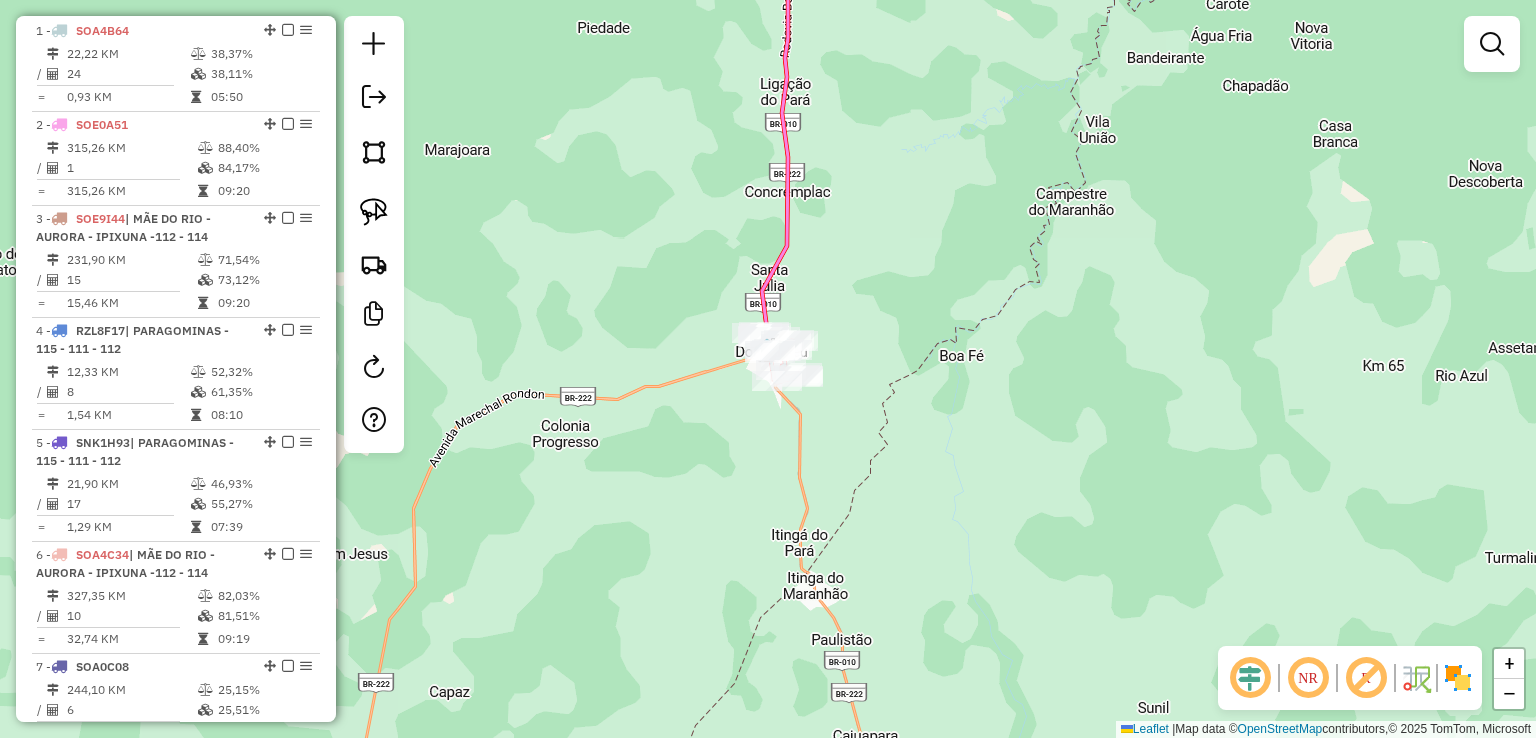 click on "Janela de atendimento Grade de atendimento Capacidade Transportadoras Veículos Cliente Pedidos  Rotas Selecione os dias de semana para filtrar as janelas de atendimento  Seg   Ter   Qua   Qui   Sex   Sáb   Dom  Informe o período da janela de atendimento: De: Até:  Filtrar exatamente a janela do cliente  Considerar janela de atendimento padrão  Selecione os dias de semana para filtrar as grades de atendimento  Seg   Ter   Qua   Qui   Sex   Sáb   Dom   Considerar clientes sem dia de atendimento cadastrado  Clientes fora do dia de atendimento selecionado Filtrar as atividades entre os valores definidos abaixo:  Peso mínimo:   Peso máximo:   Cubagem mínima:   Cubagem máxima:   De:   Até:  Filtrar as atividades entre o tempo de atendimento definido abaixo:  De:   Até:   Considerar capacidade total dos clientes não roteirizados Transportadora: Selecione um ou mais itens Tipo de veículo: Selecione um ou mais itens Veículo: Selecione um ou mais itens Motorista: Selecione um ou mais itens Nome: Rótulo:" 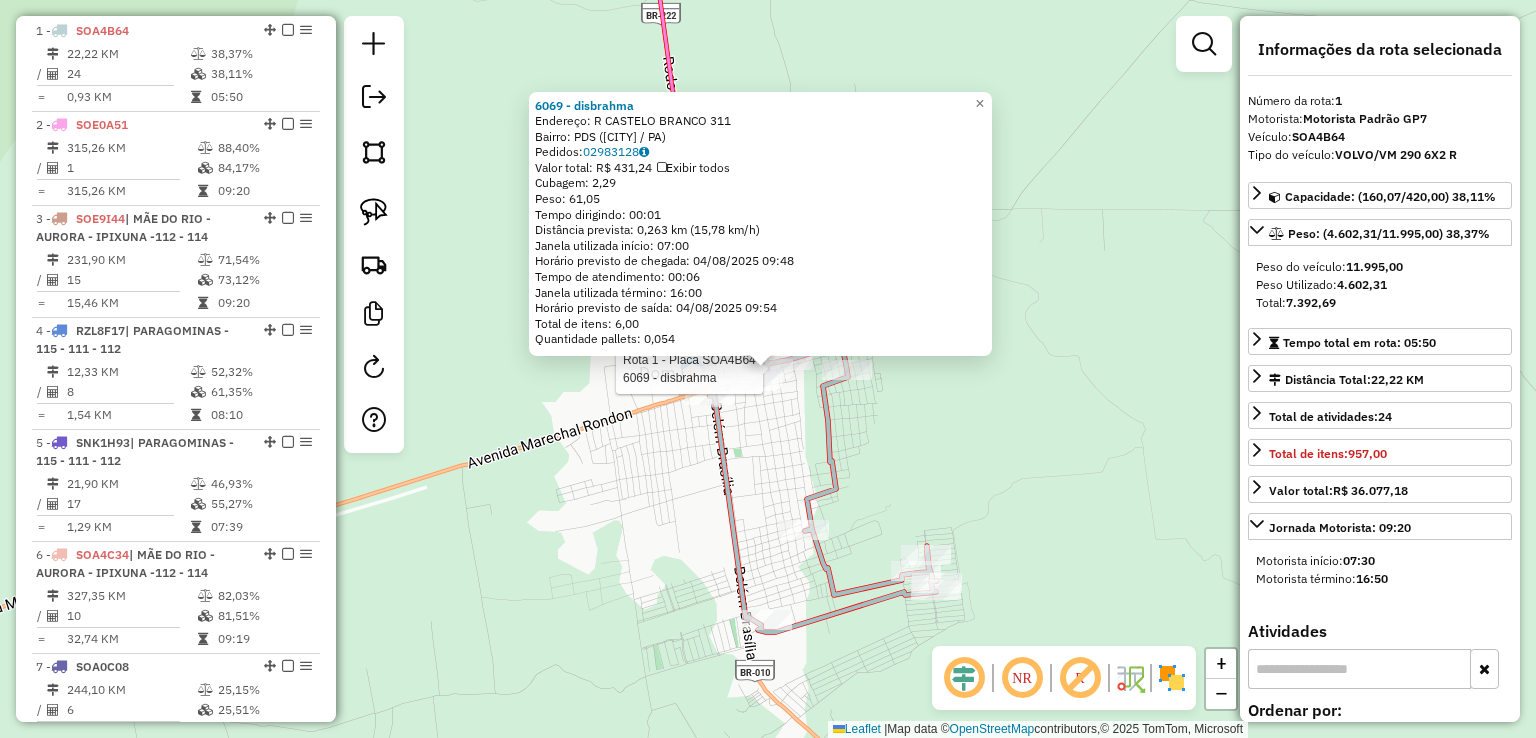 click on "Rota 1 - Placa SOA4B64  6069 - disbrahma 6069 - disbrahma  Endereço:  R CASTELO BRANCO 311   Bairro: PDS (DOM ELISEU / PA)   Pedidos:  02983128   Valor total: R$ 431,24   Exibir todos   Cubagem: 2,29  Peso: 61,05  Tempo dirigindo: 00:01   Distância prevista: 0,263 km (15,78 km/h)   Janela utilizada início: 07:00   Horário previsto de chegada: 04/08/2025 09:48   Tempo de atendimento: 00:06   Janela utilizada término: 16:00   Horário previsto de saída: 04/08/2025 09:54   Total de itens: 6,00   Quantidade pallets: 0,054  × Janela de atendimento Grade de atendimento Capacidade Transportadoras Veículos Cliente Pedidos  Rotas Selecione os dias de semana para filtrar as janelas de atendimento  Seg   Ter   Qua   Qui   Sex   Sáb   Dom  Informe o período da janela de atendimento: De: Até:  Filtrar exatamente a janela do cliente  Considerar janela de atendimento padrão  Selecione os dias de semana para filtrar as grades de atendimento  Seg   Ter   Qua   Qui   Sex   Sáb   Dom   Peso mínimo:   De:   Até:" 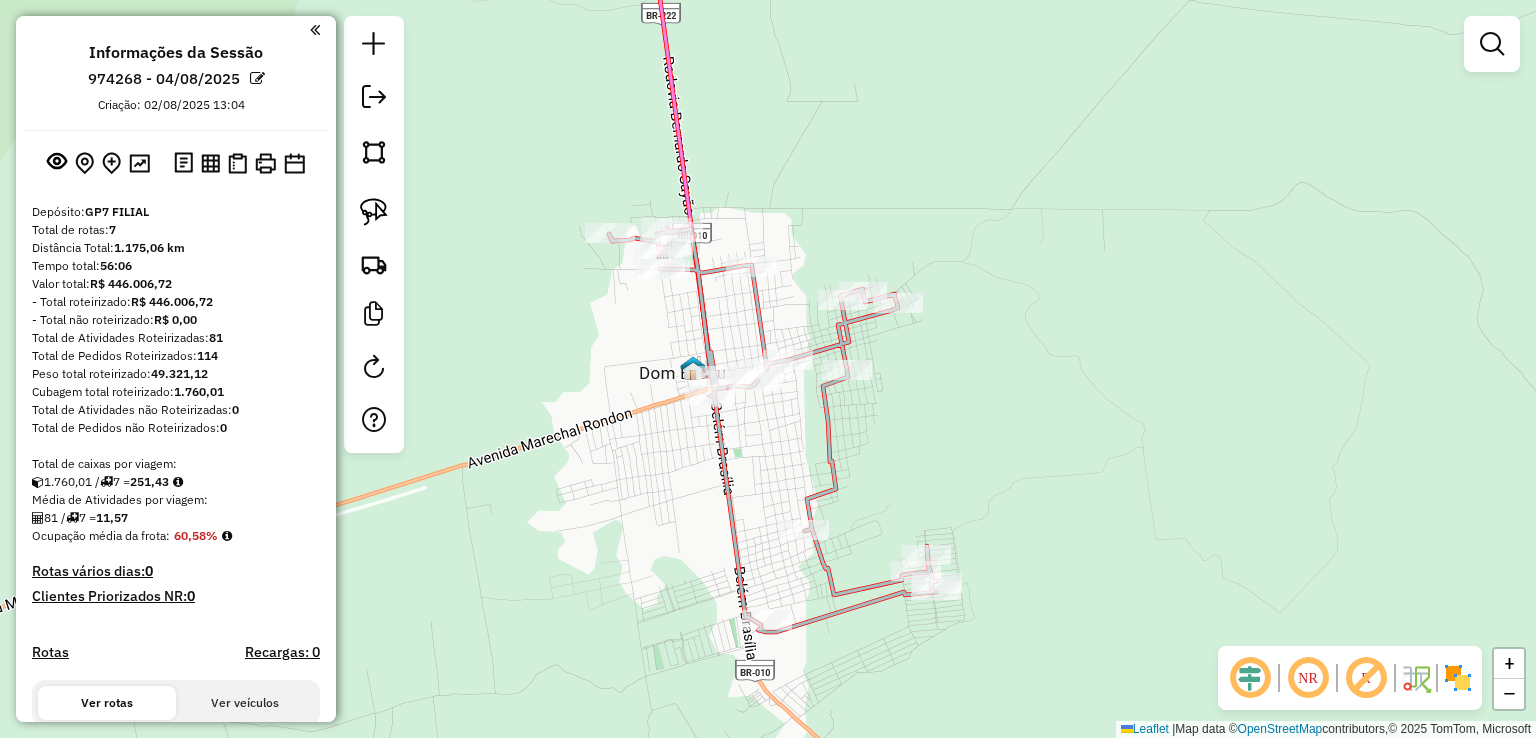 scroll, scrollTop: 0, scrollLeft: 0, axis: both 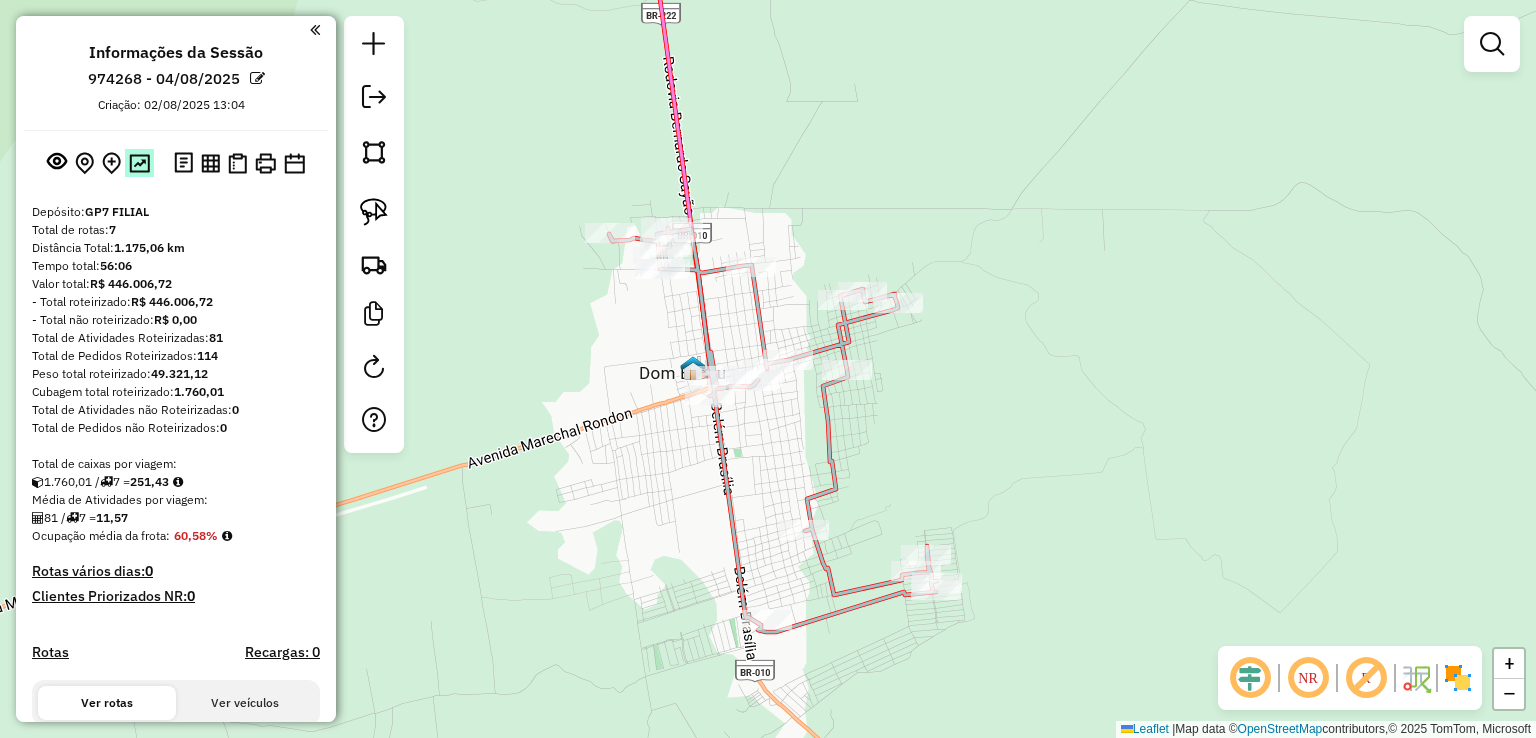 click at bounding box center [139, 163] 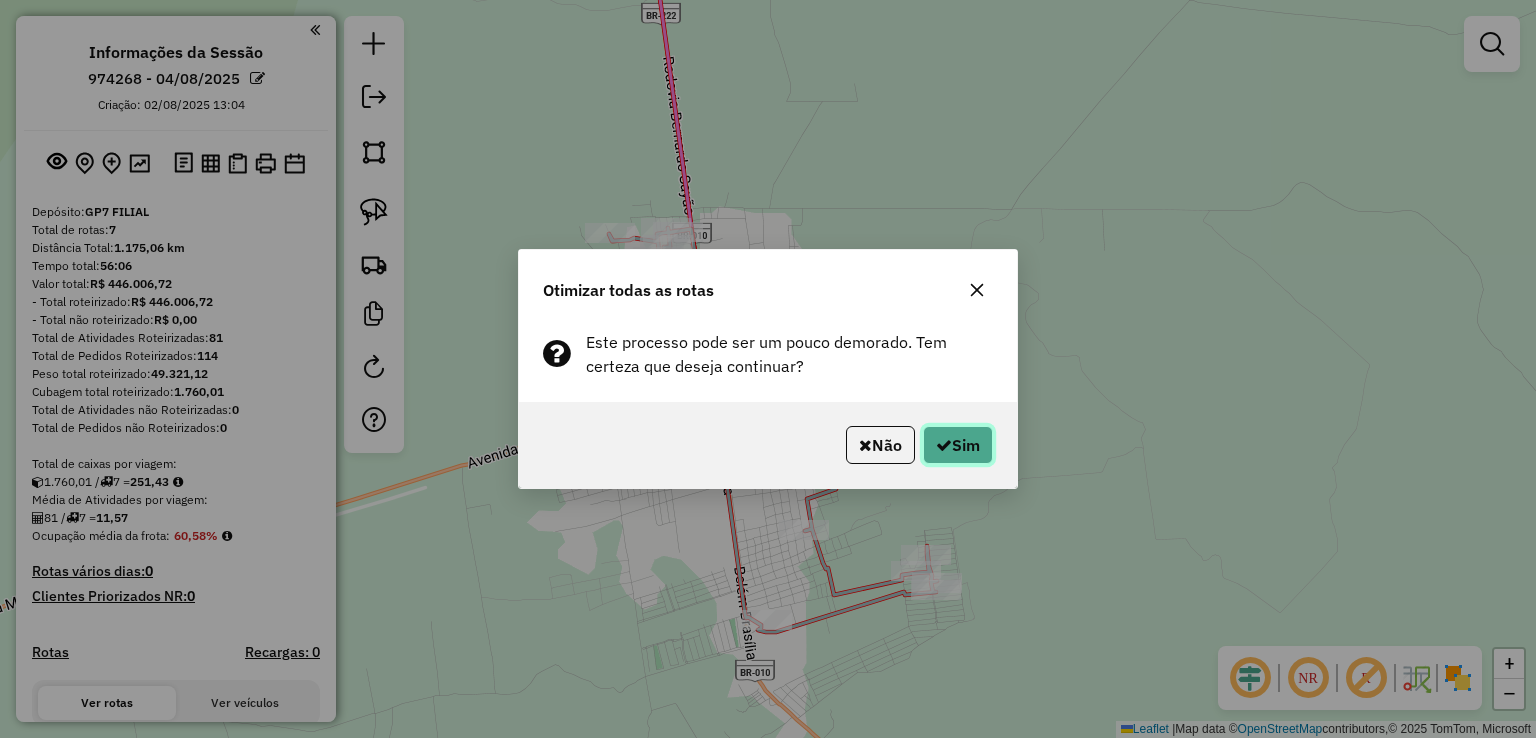 click on "Sim" 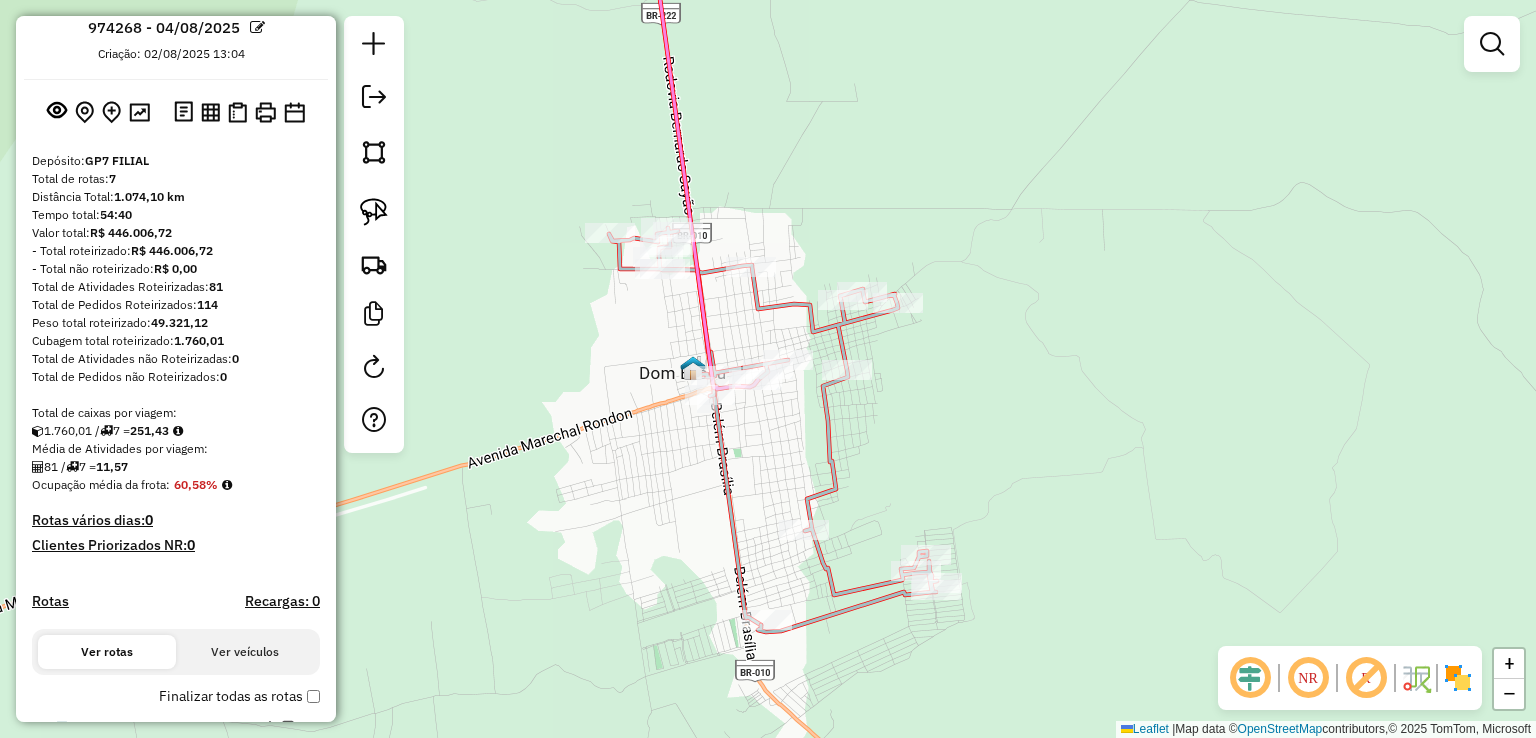 scroll, scrollTop: 0, scrollLeft: 0, axis: both 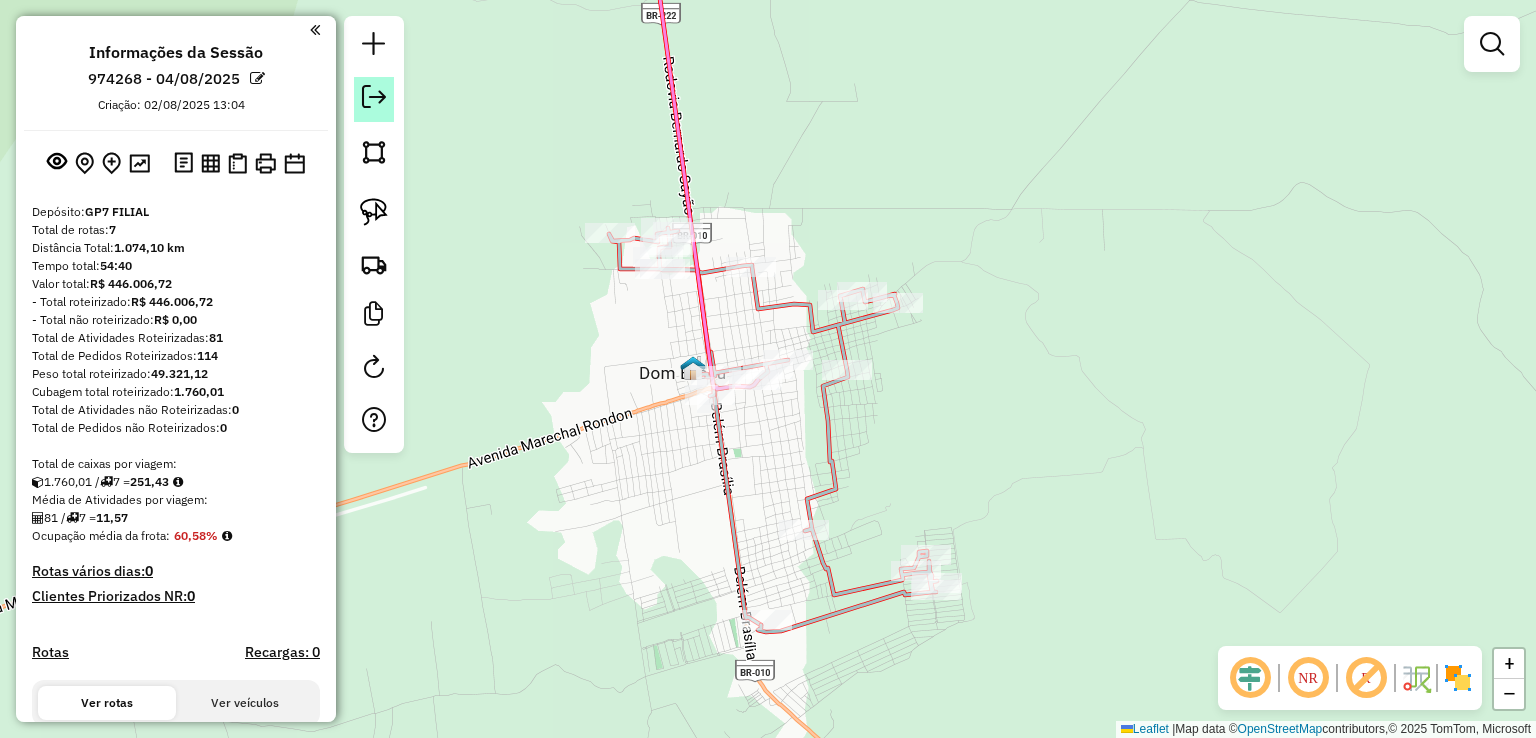 click 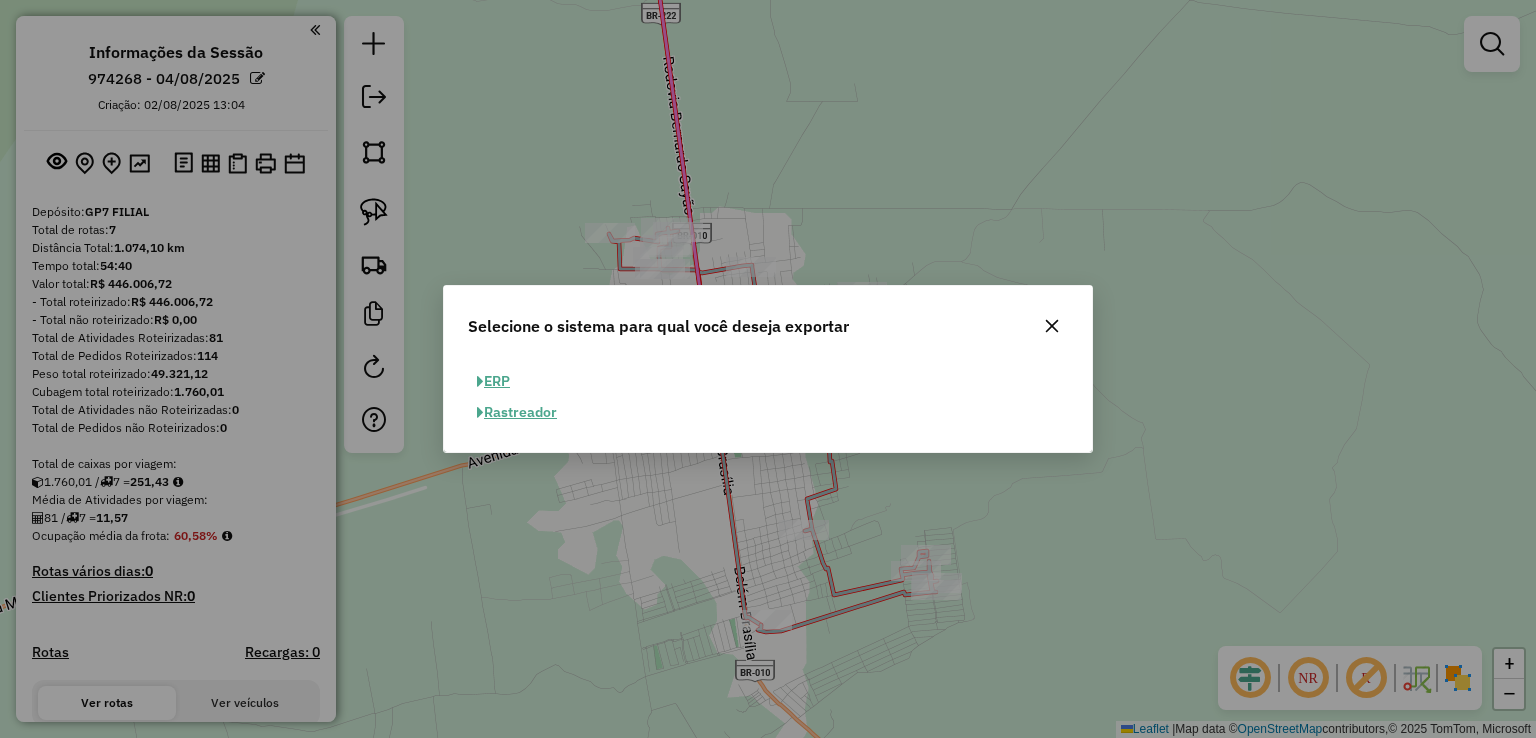 click on "ERP" 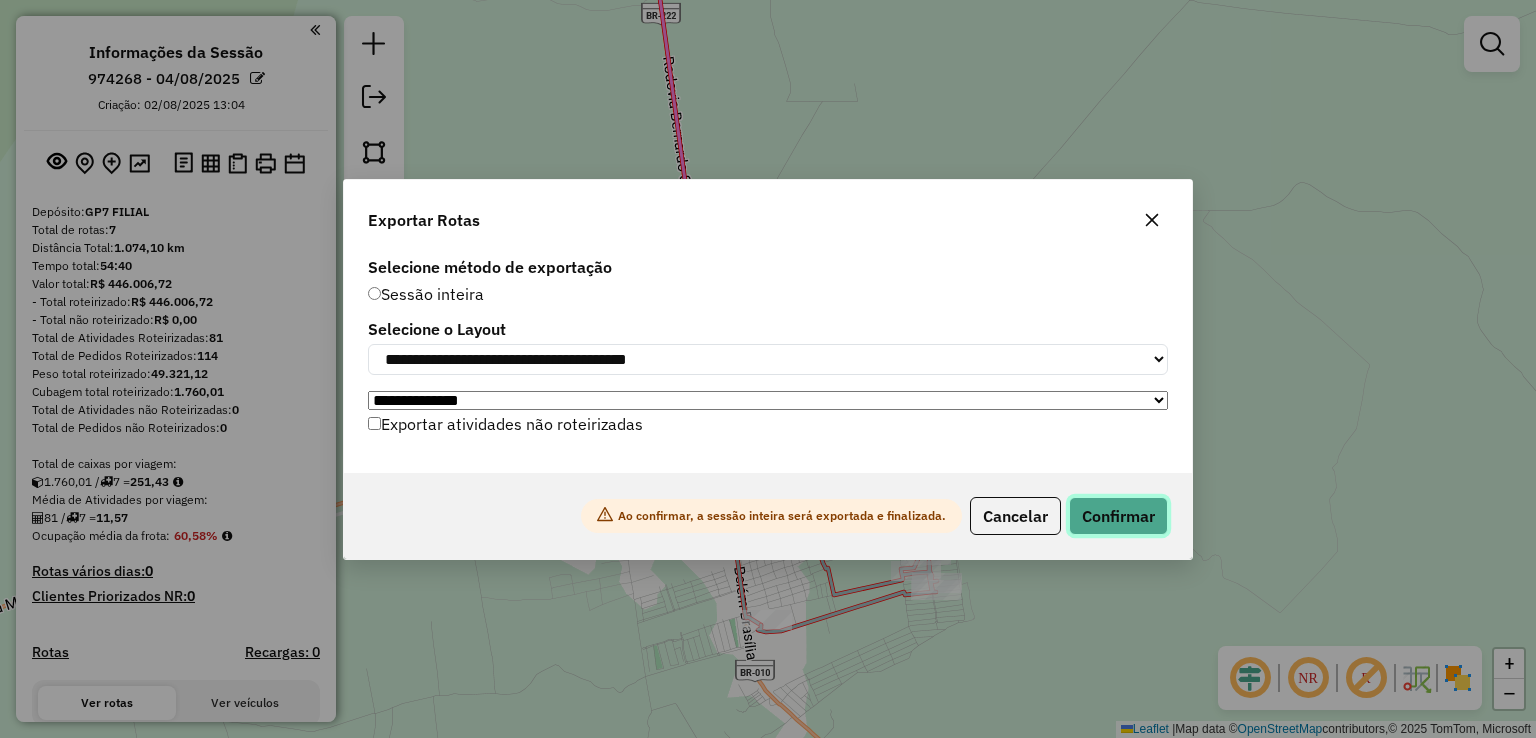 click on "Confirmar" 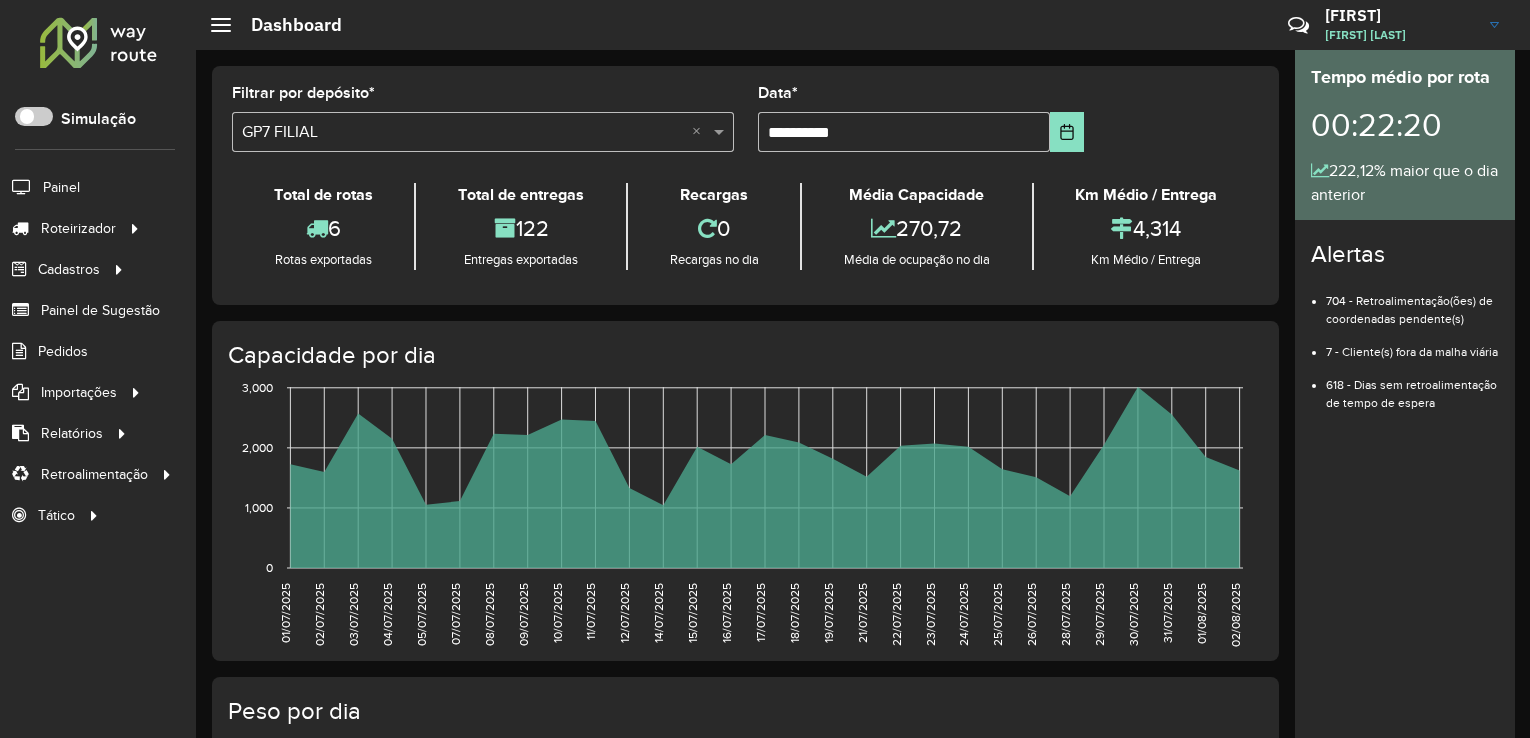 scroll, scrollTop: 0, scrollLeft: 0, axis: both 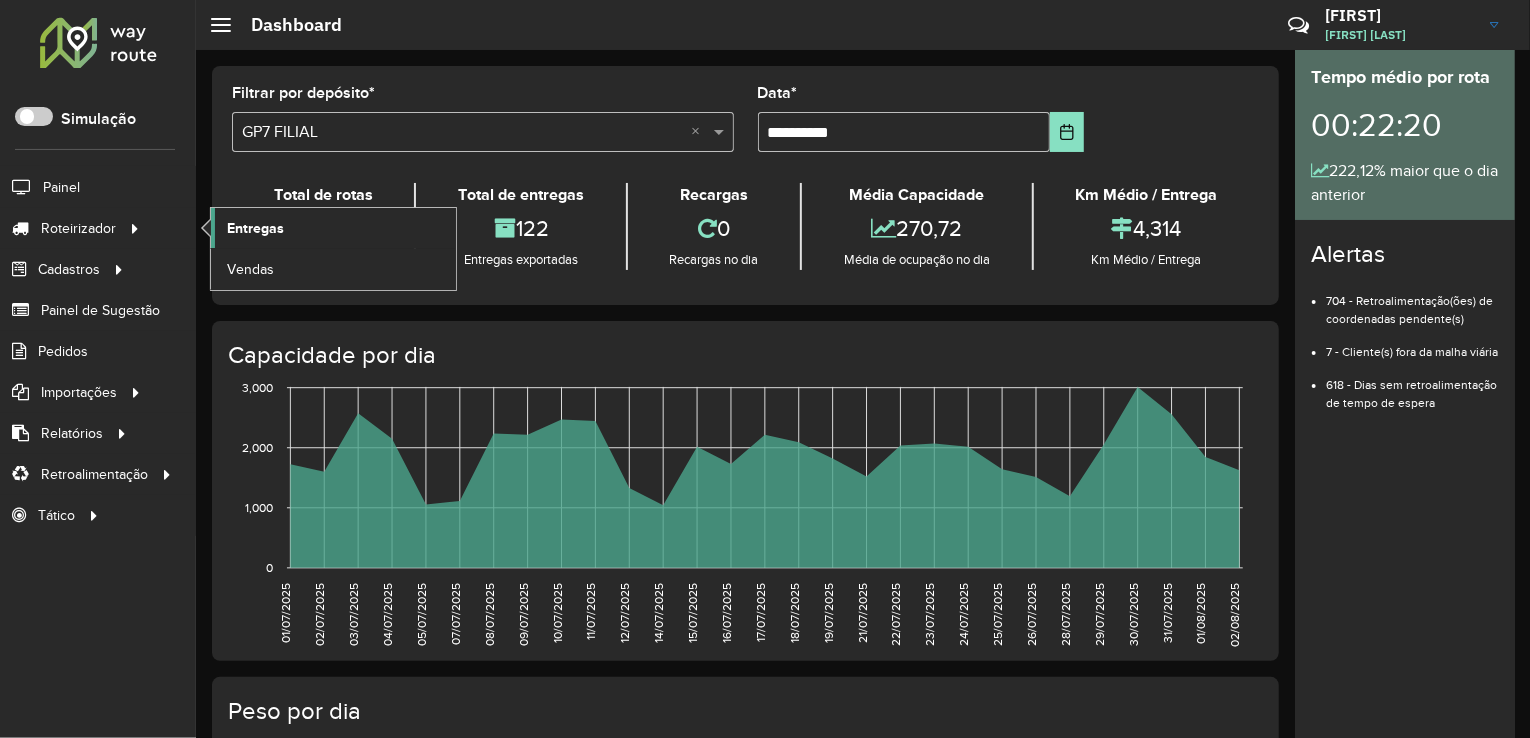 click on "Entregas" 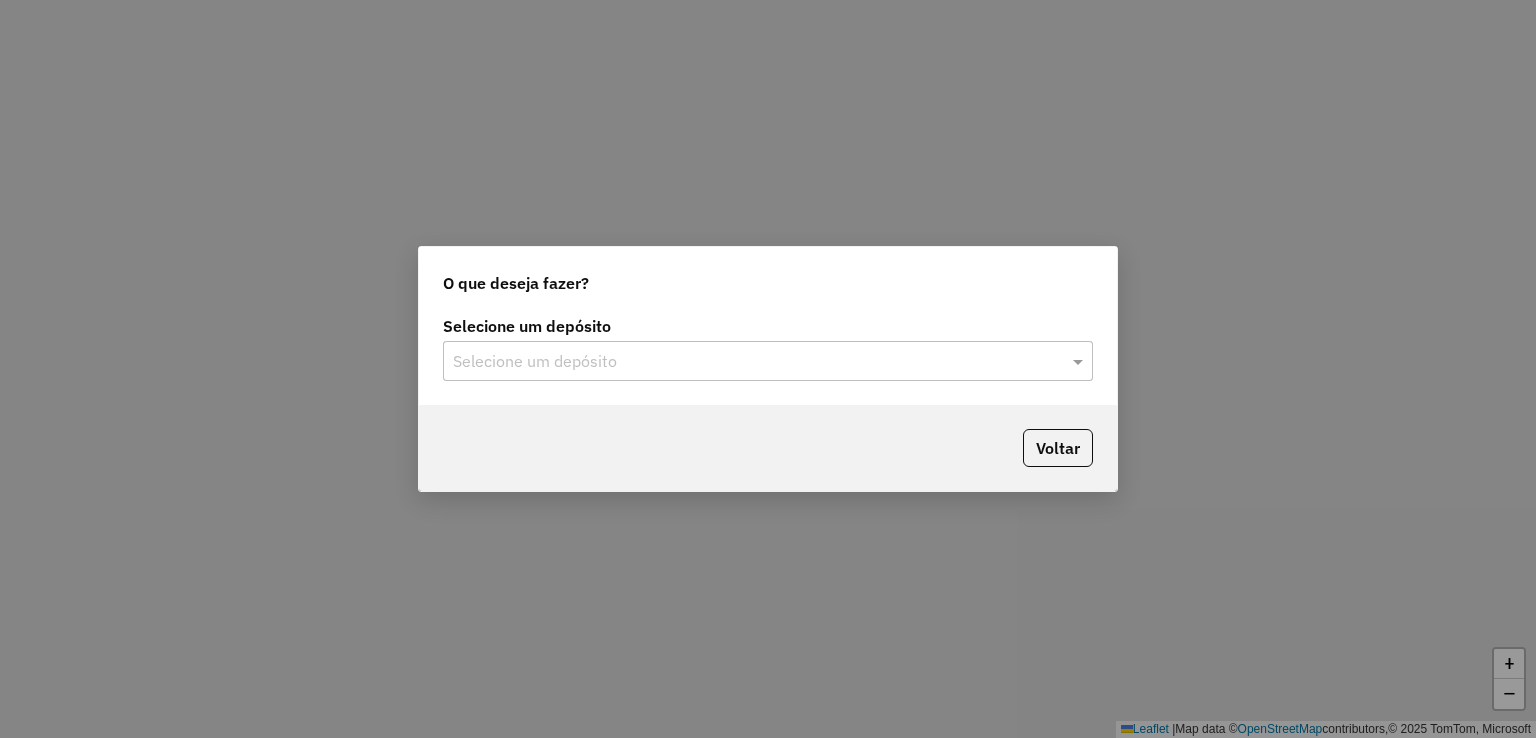 scroll, scrollTop: 0, scrollLeft: 0, axis: both 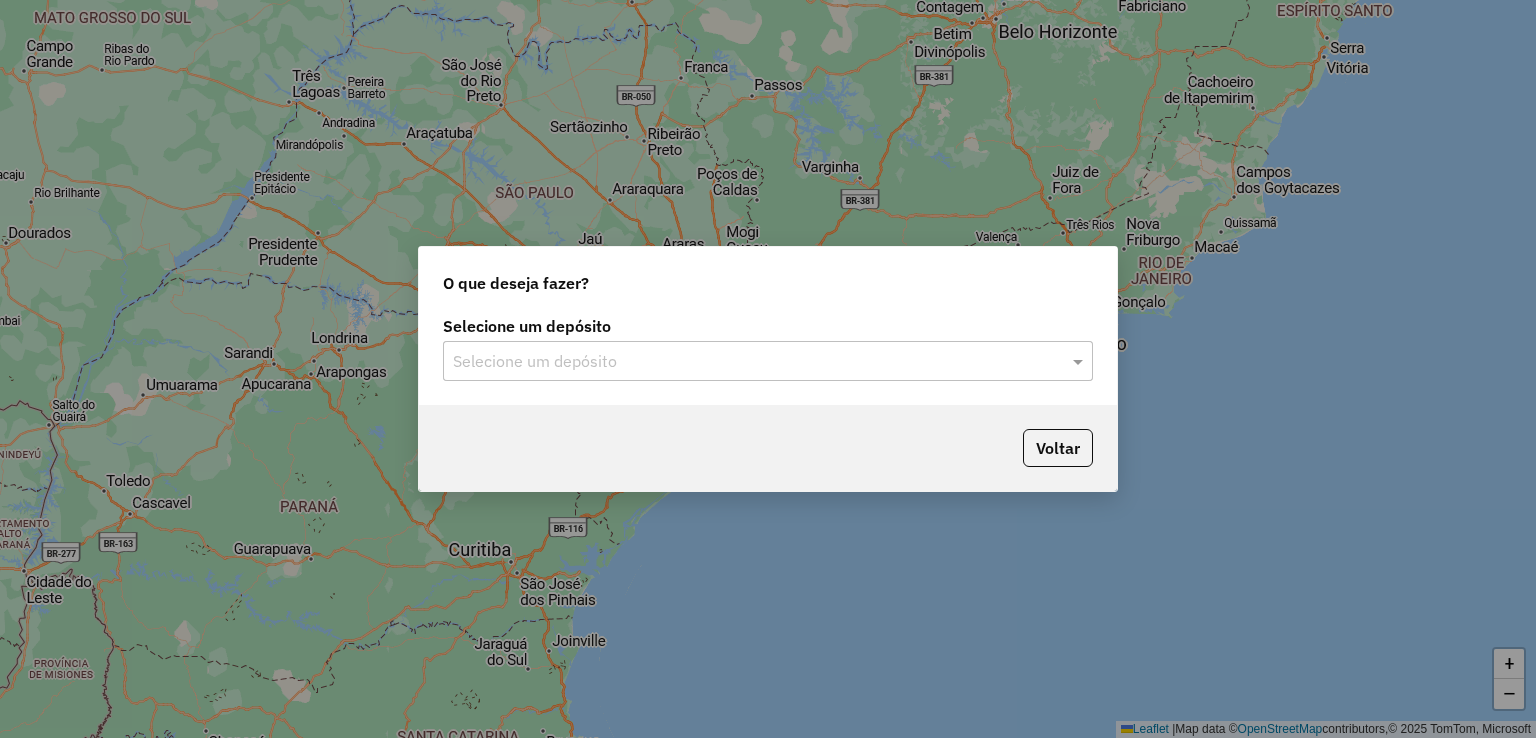 click 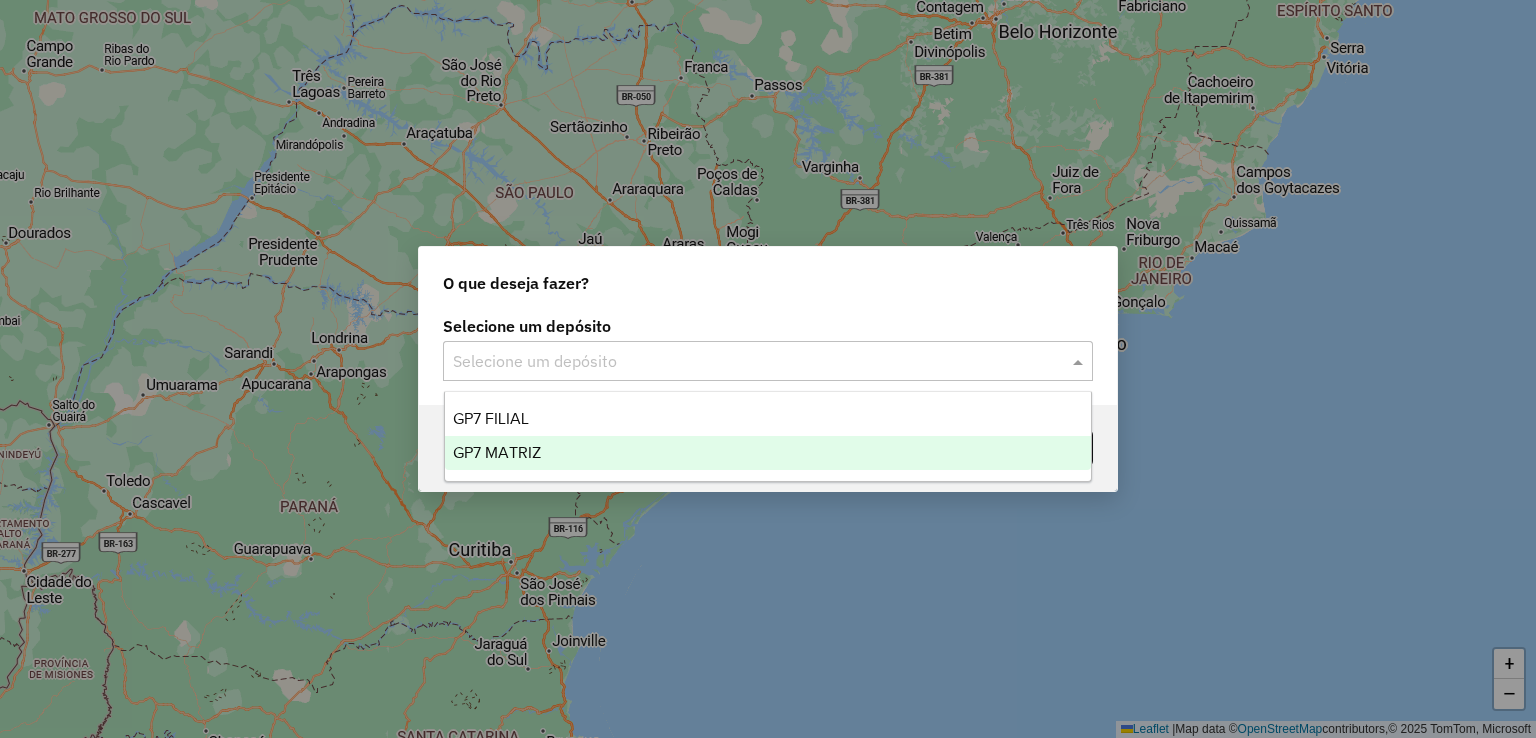 click on "GP7 MATRIZ" at bounding box center [768, 453] 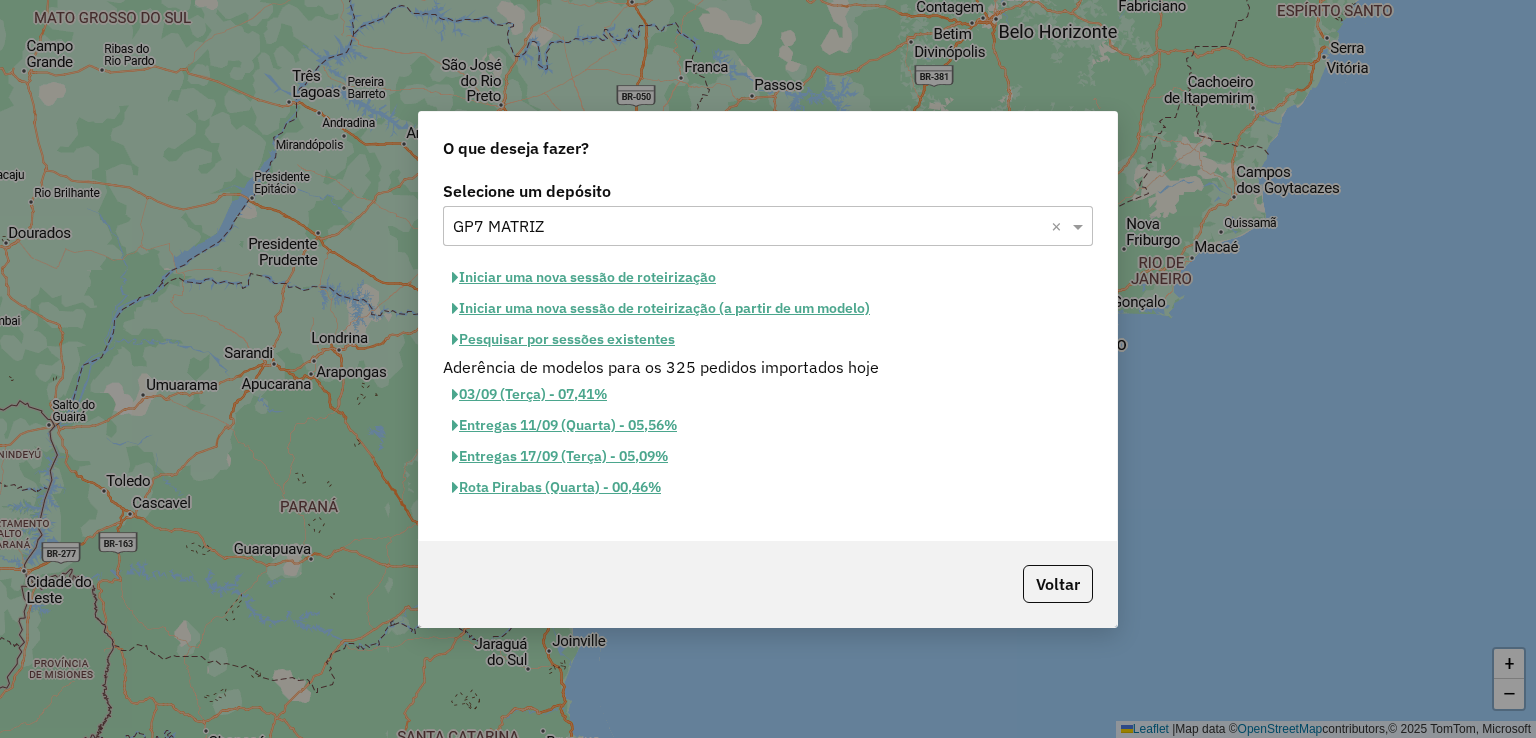 click on "Iniciar uma nova sessão de roteirização" 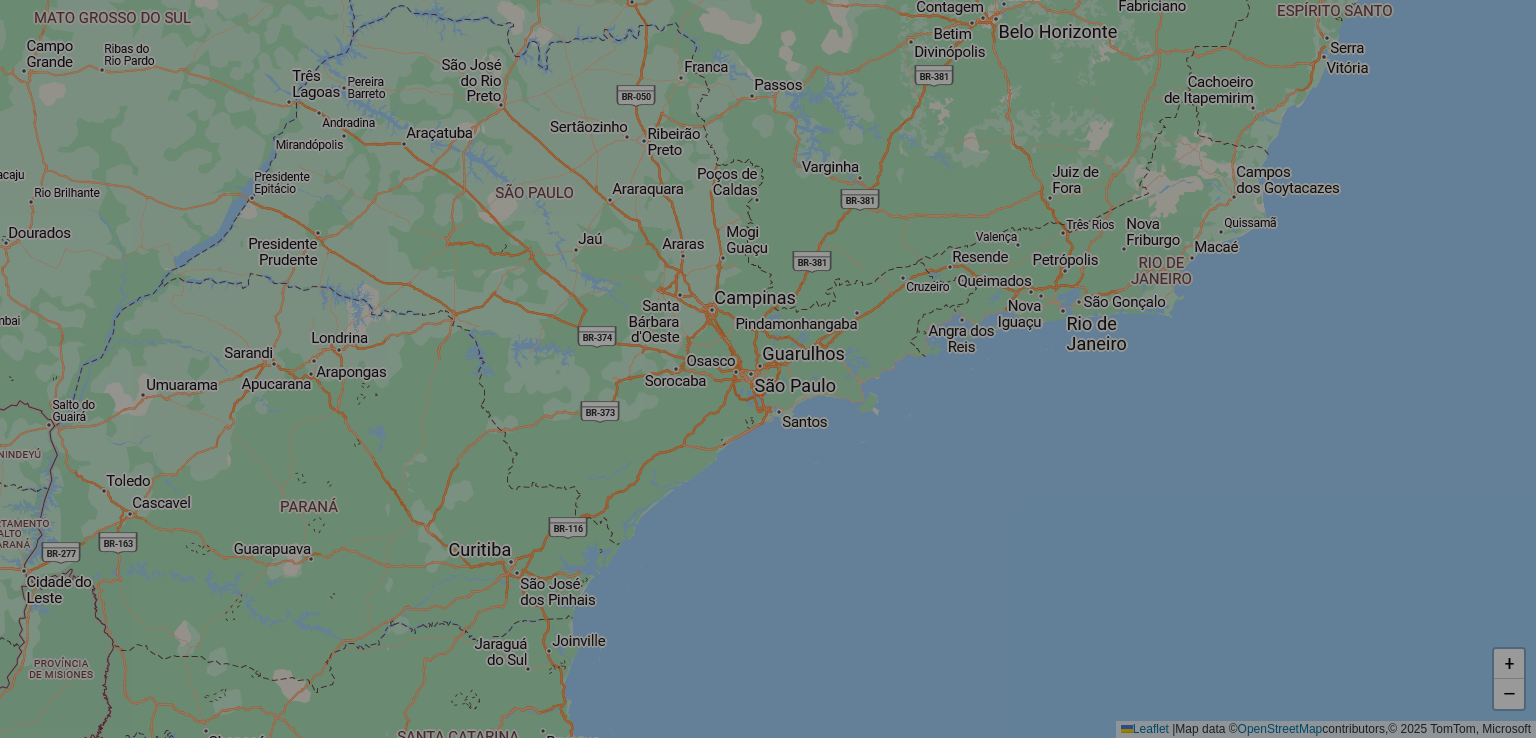 select on "*" 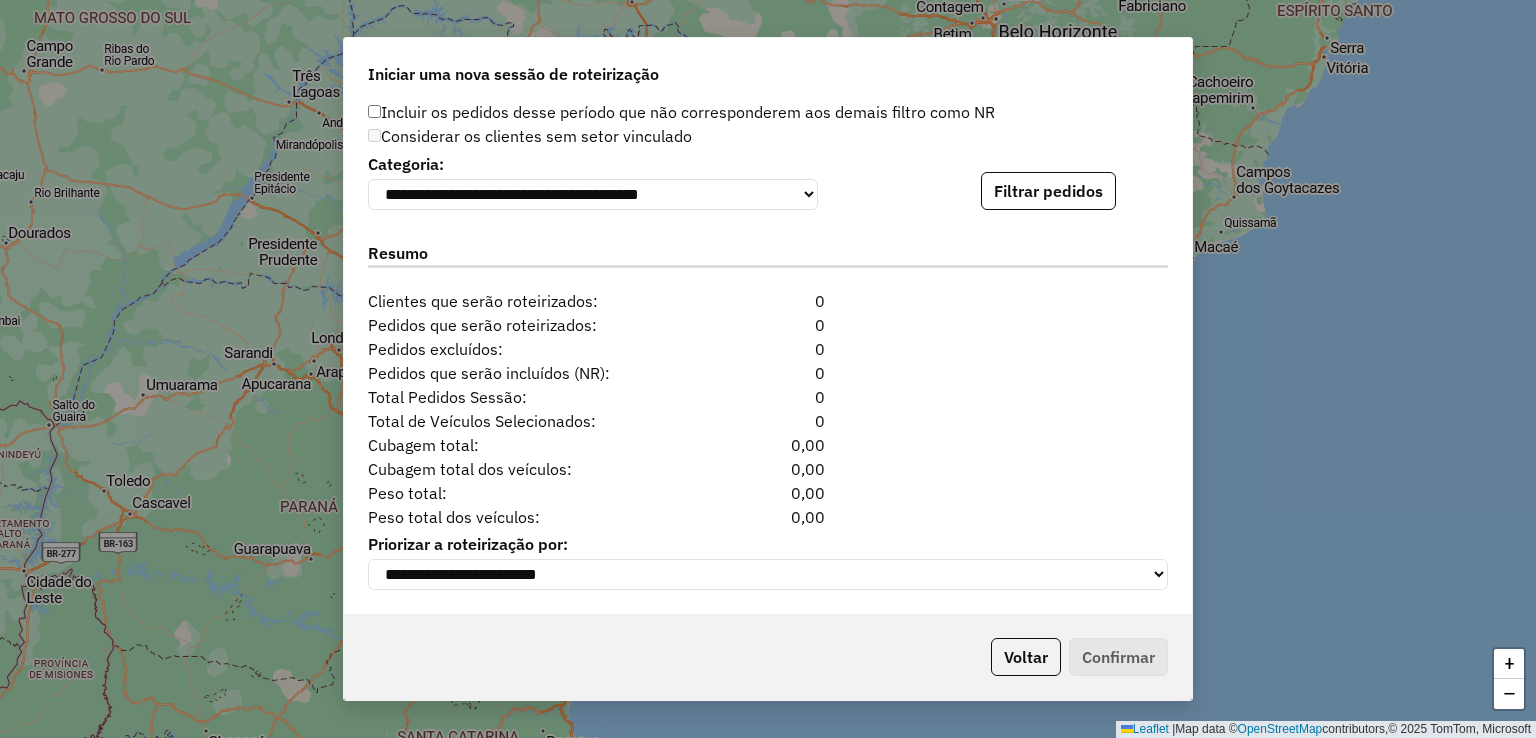 scroll, scrollTop: 2022, scrollLeft: 0, axis: vertical 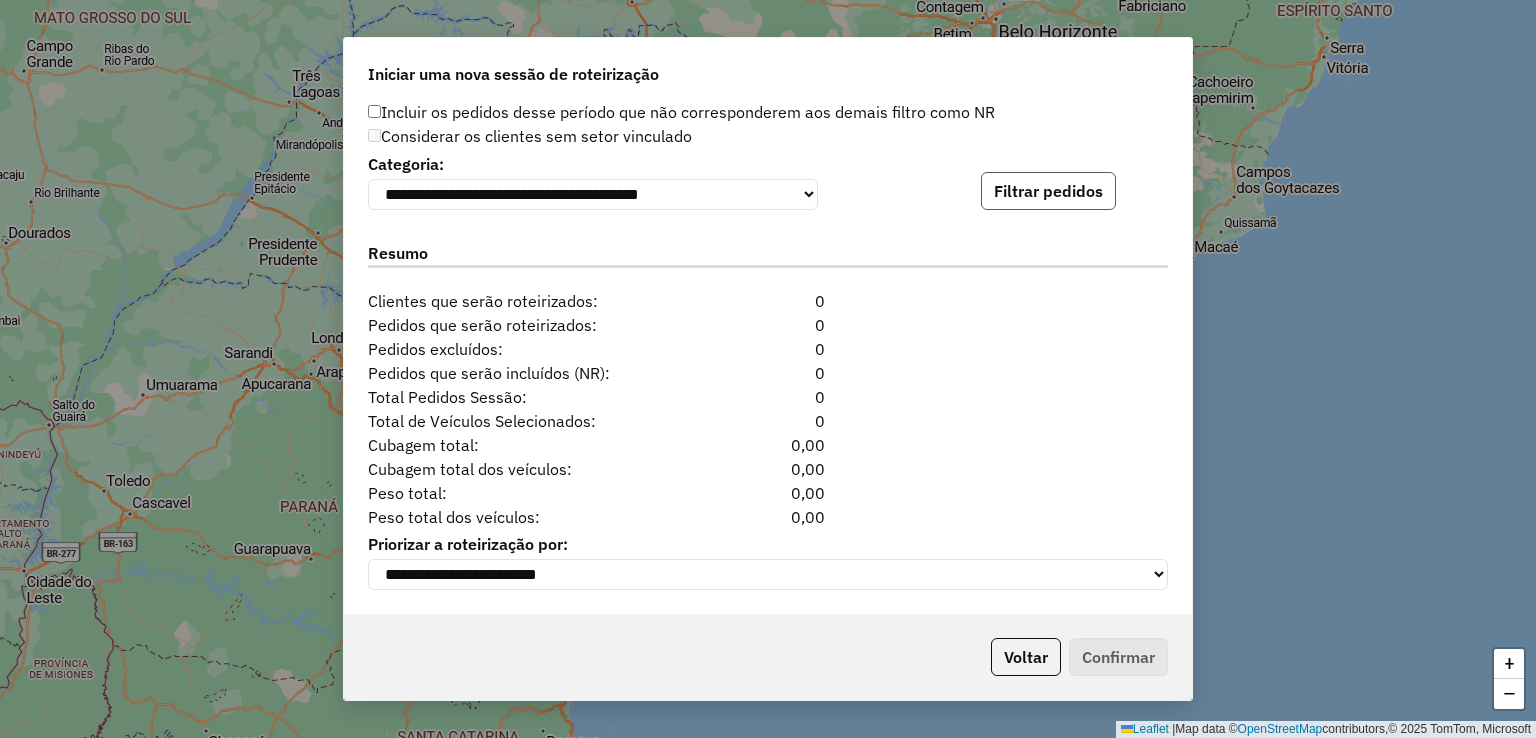 click on "Filtrar pedidos" 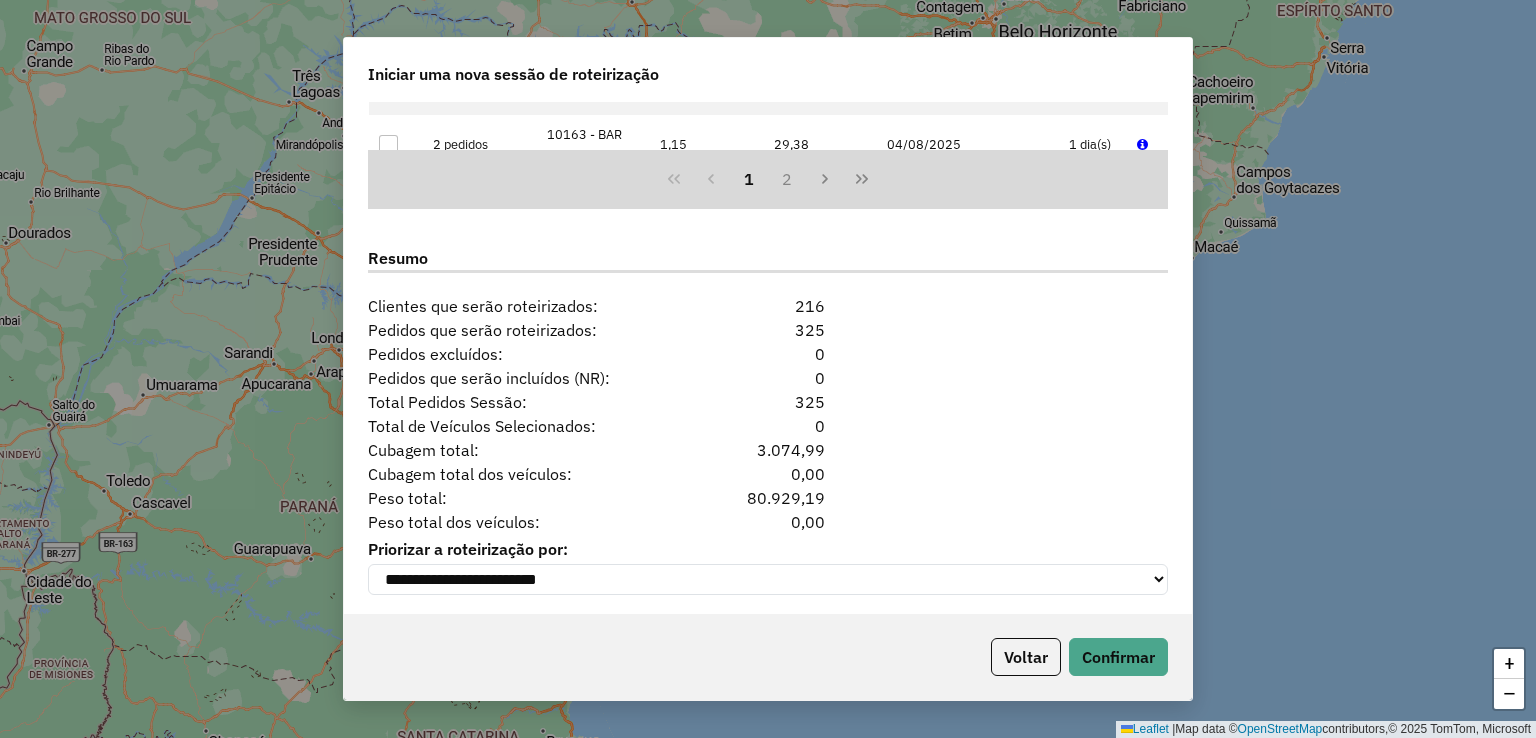 scroll, scrollTop: 2434, scrollLeft: 0, axis: vertical 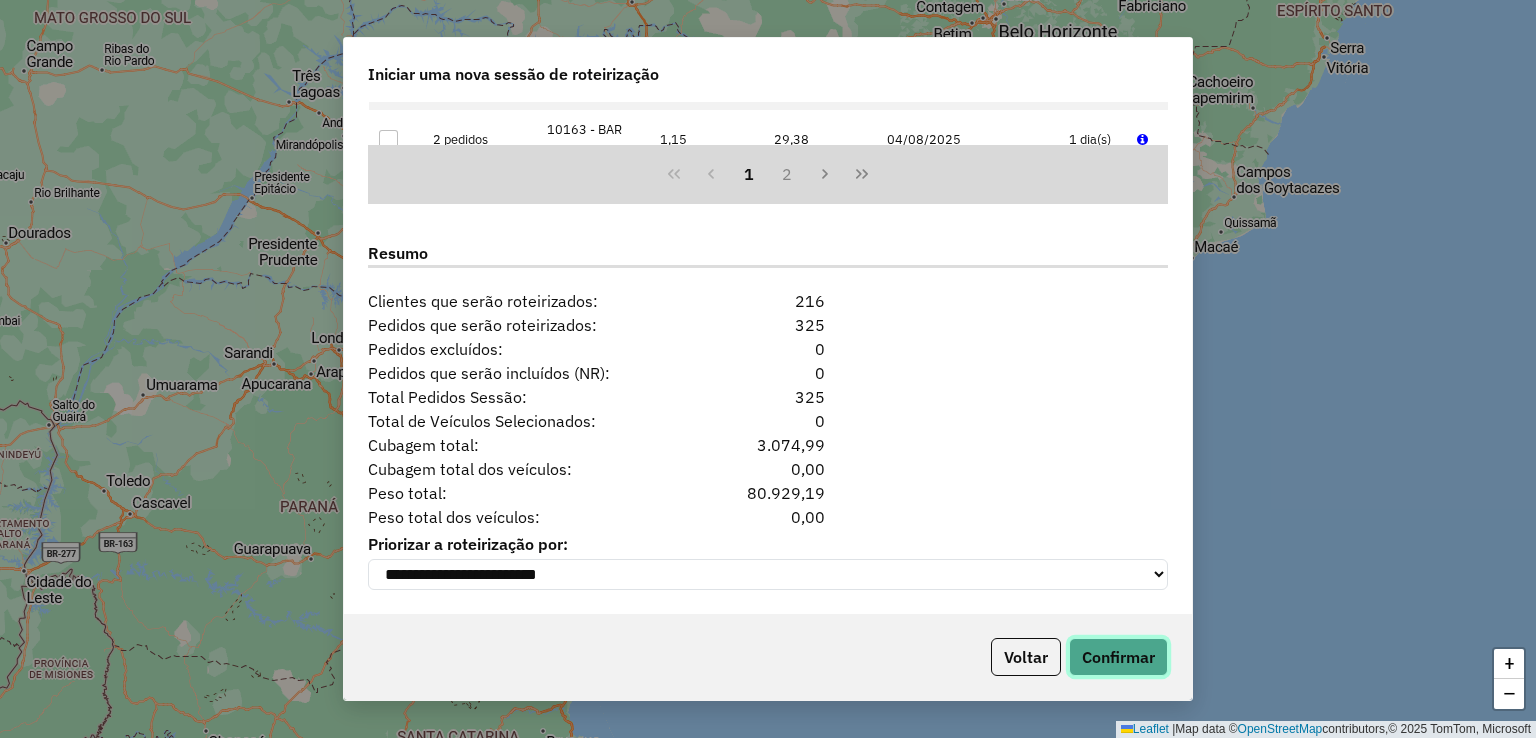 click on "Confirmar" 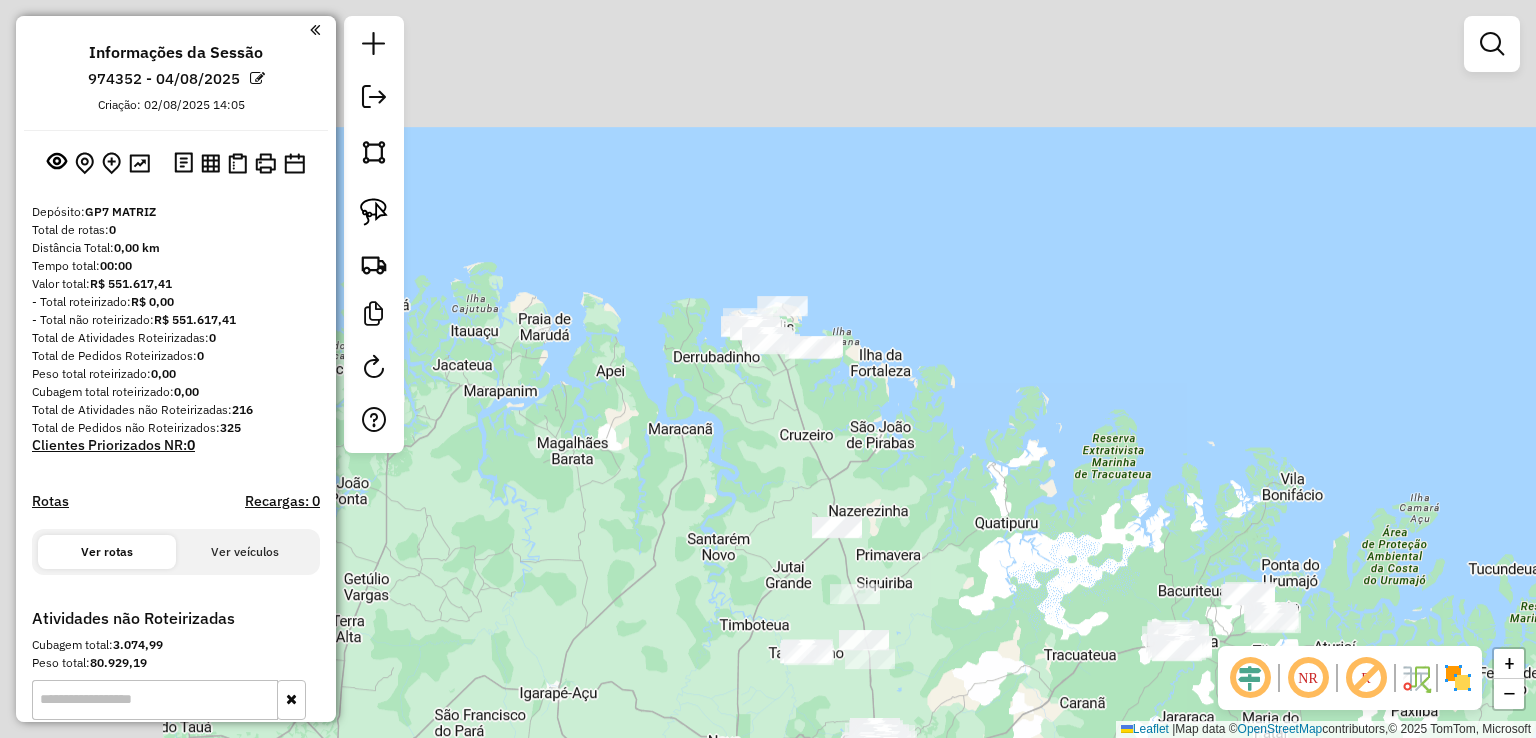 drag, startPoint x: 668, startPoint y: 199, endPoint x: 845, endPoint y: 546, distance: 389.5356 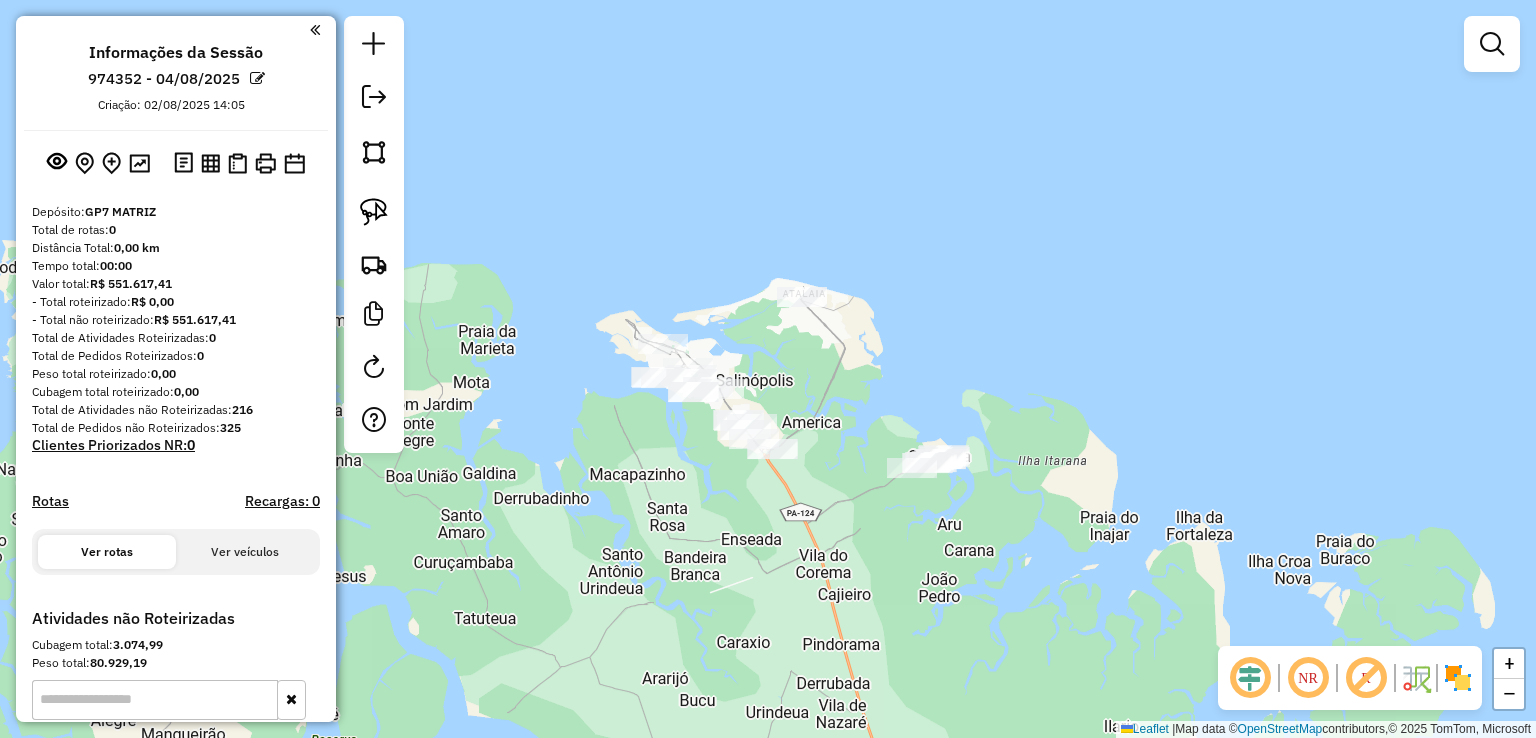 click on "Janela de atendimento Grade de atendimento Capacidade Transportadoras Veículos Cliente Pedidos  Rotas Selecione os dias de semana para filtrar as janelas de atendimento  Seg   Ter   Qua   Qui   Sex   Sáb   Dom  Informe o período da janela de atendimento: De: Até:  Filtrar exatamente a janela do cliente  Considerar janela de atendimento padrão  Selecione os dias de semana para filtrar as grades de atendimento  Seg   Ter   Qua   Qui   Sex   Sáb   Dom   Considerar clientes sem dia de atendimento cadastrado  Clientes fora do dia de atendimento selecionado Filtrar as atividades entre os valores definidos abaixo:  Peso mínimo:   Peso máximo:   Cubagem mínima:   Cubagem máxima:   De:   Até:  Filtrar as atividades entre o tempo de atendimento definido abaixo:  De:   Até:   Considerar capacidade total dos clientes não roteirizados Transportadora: Selecione um ou mais itens Tipo de veículo: Selecione um ou mais itens Veículo: Selecione um ou mais itens Motorista: Selecione um ou mais itens Nome: Rótulo:" 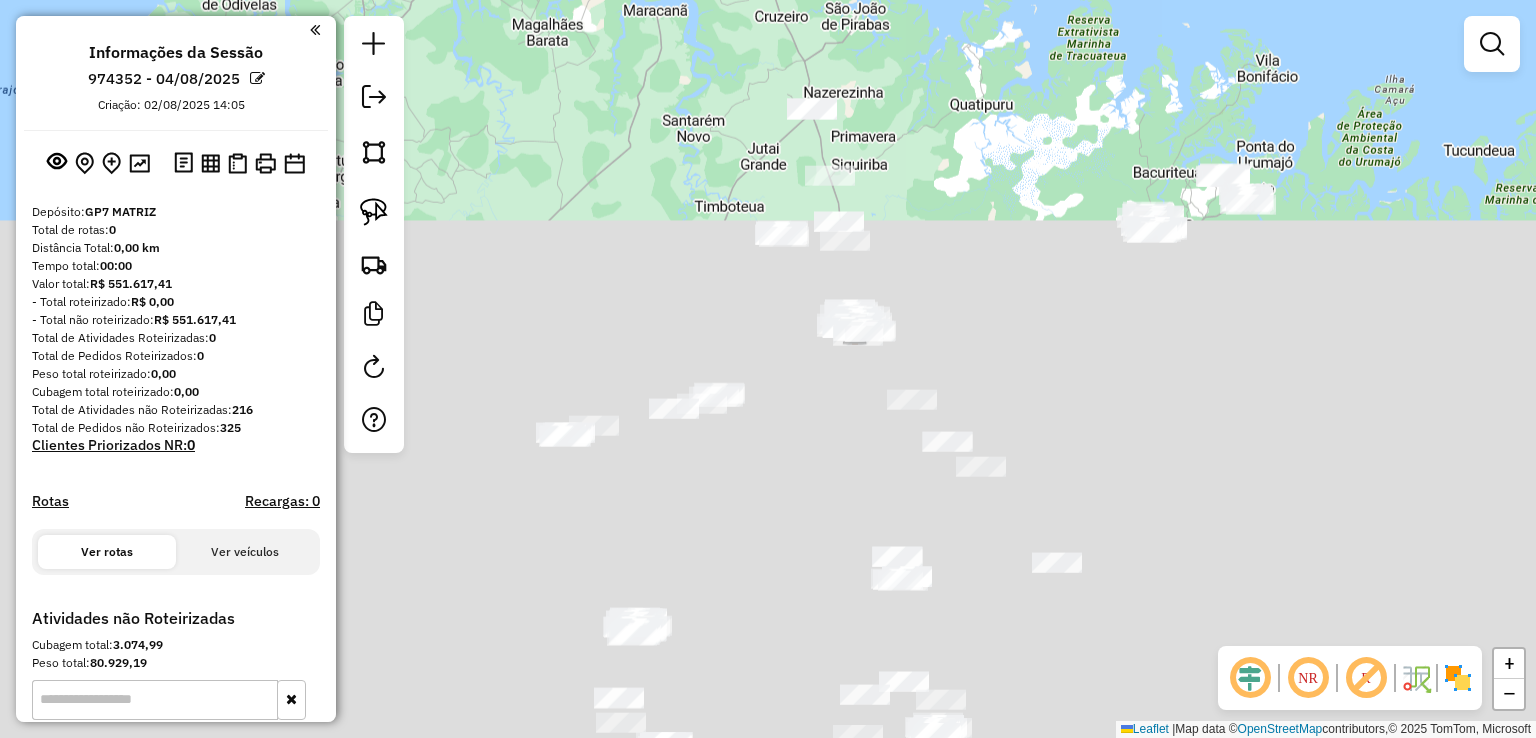 drag, startPoint x: 976, startPoint y: 641, endPoint x: 905, endPoint y: 68, distance: 577.382 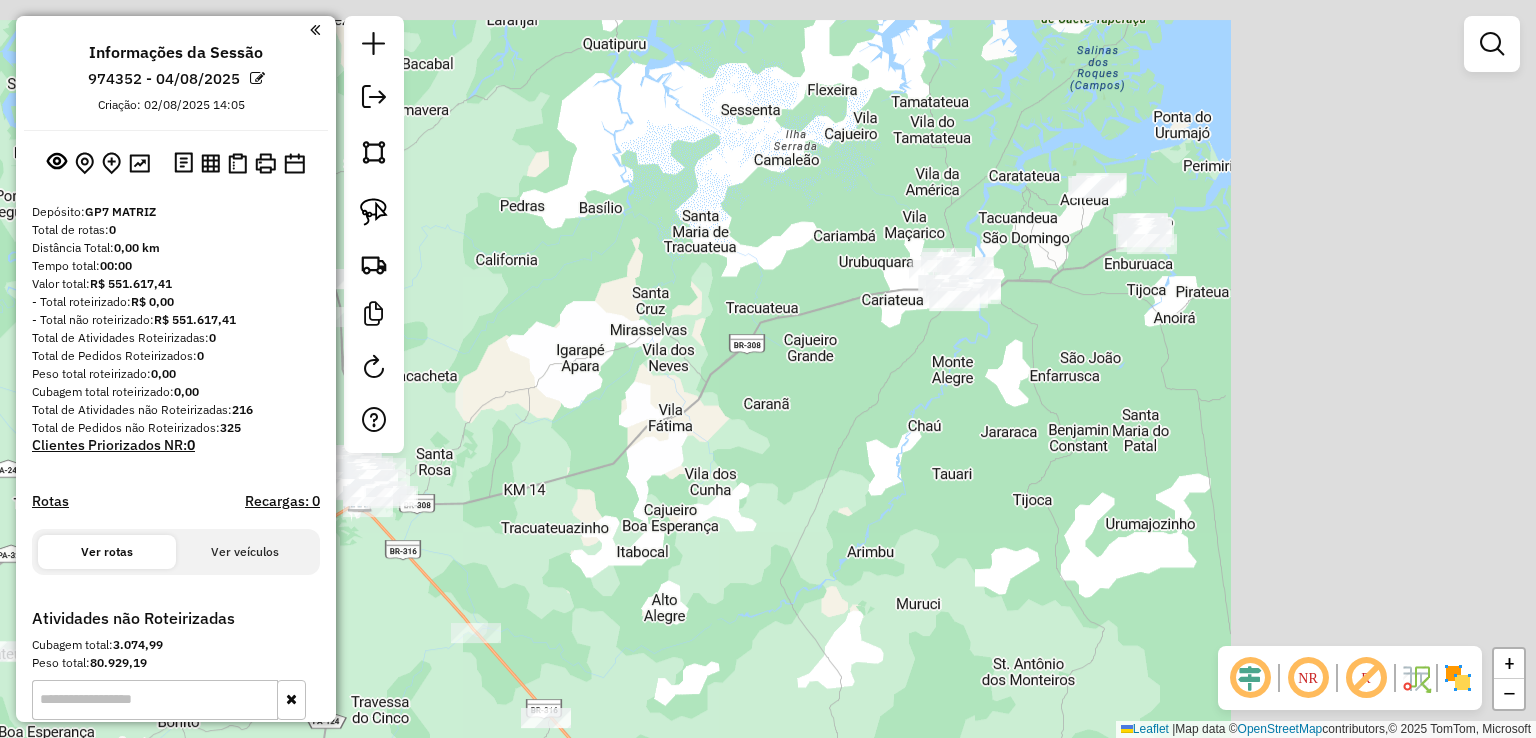 drag, startPoint x: 942, startPoint y: 406, endPoint x: 868, endPoint y: 448, distance: 85.08819 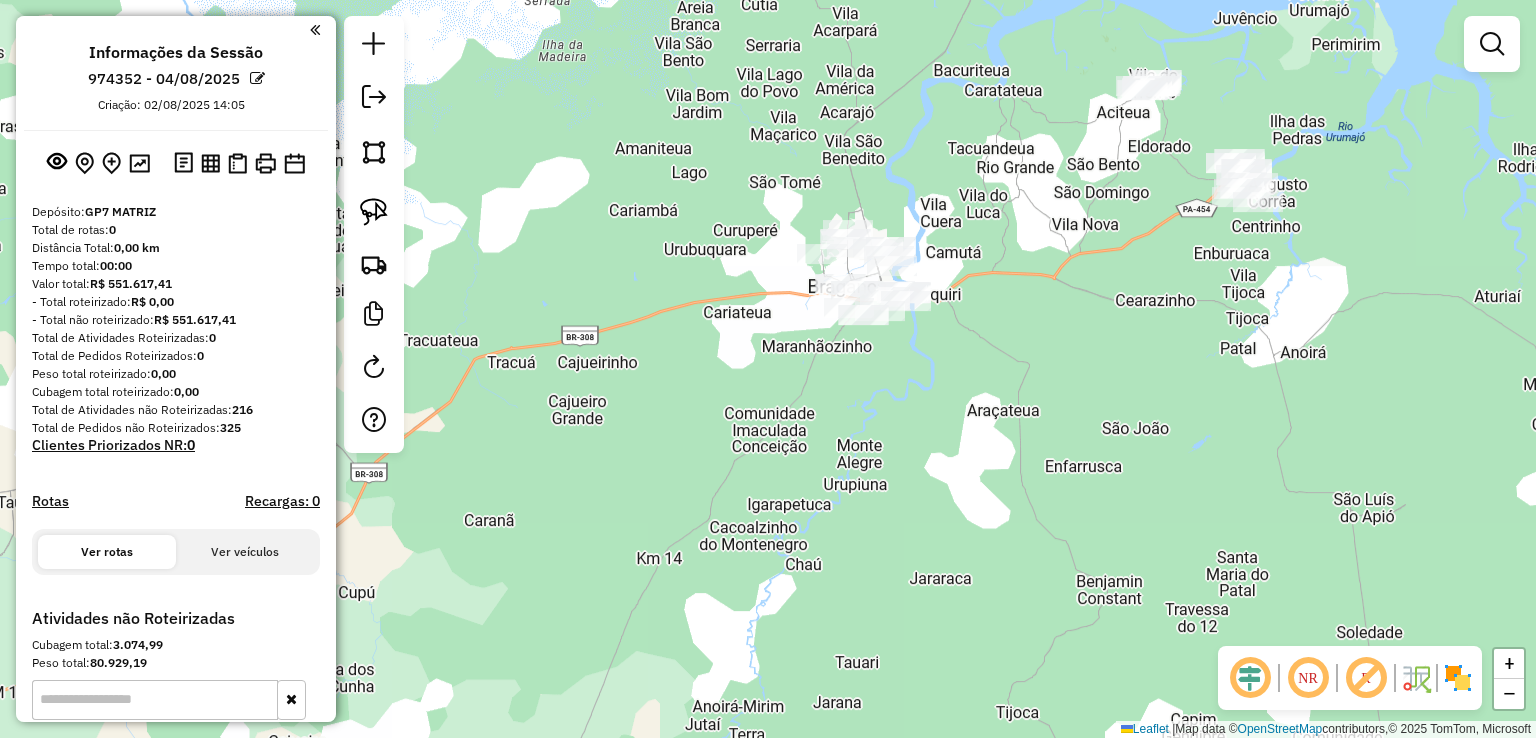 click on "Janela de atendimento Grade de atendimento Capacidade Transportadoras Veículos Cliente Pedidos  Rotas Selecione os dias de semana para filtrar as janelas de atendimento  Seg   Ter   Qua   Qui   Sex   Sáb   Dom  Informe o período da janela de atendimento: De: Até:  Filtrar exatamente a janela do cliente  Considerar janela de atendimento padrão  Selecione os dias de semana para filtrar as grades de atendimento  Seg   Ter   Qua   Qui   Sex   Sáb   Dom   Considerar clientes sem dia de atendimento cadastrado  Clientes fora do dia de atendimento selecionado Filtrar as atividades entre os valores definidos abaixo:  Peso mínimo:   Peso máximo:   Cubagem mínima:   Cubagem máxima:   De:   Até:  Filtrar as atividades entre o tempo de atendimento definido abaixo:  De:   Até:   Considerar capacidade total dos clientes não roteirizados Transportadora: Selecione um ou mais itens Tipo de veículo: Selecione um ou mais itens Veículo: Selecione um ou mais itens Motorista: Selecione um ou mais itens Nome: Rótulo:" 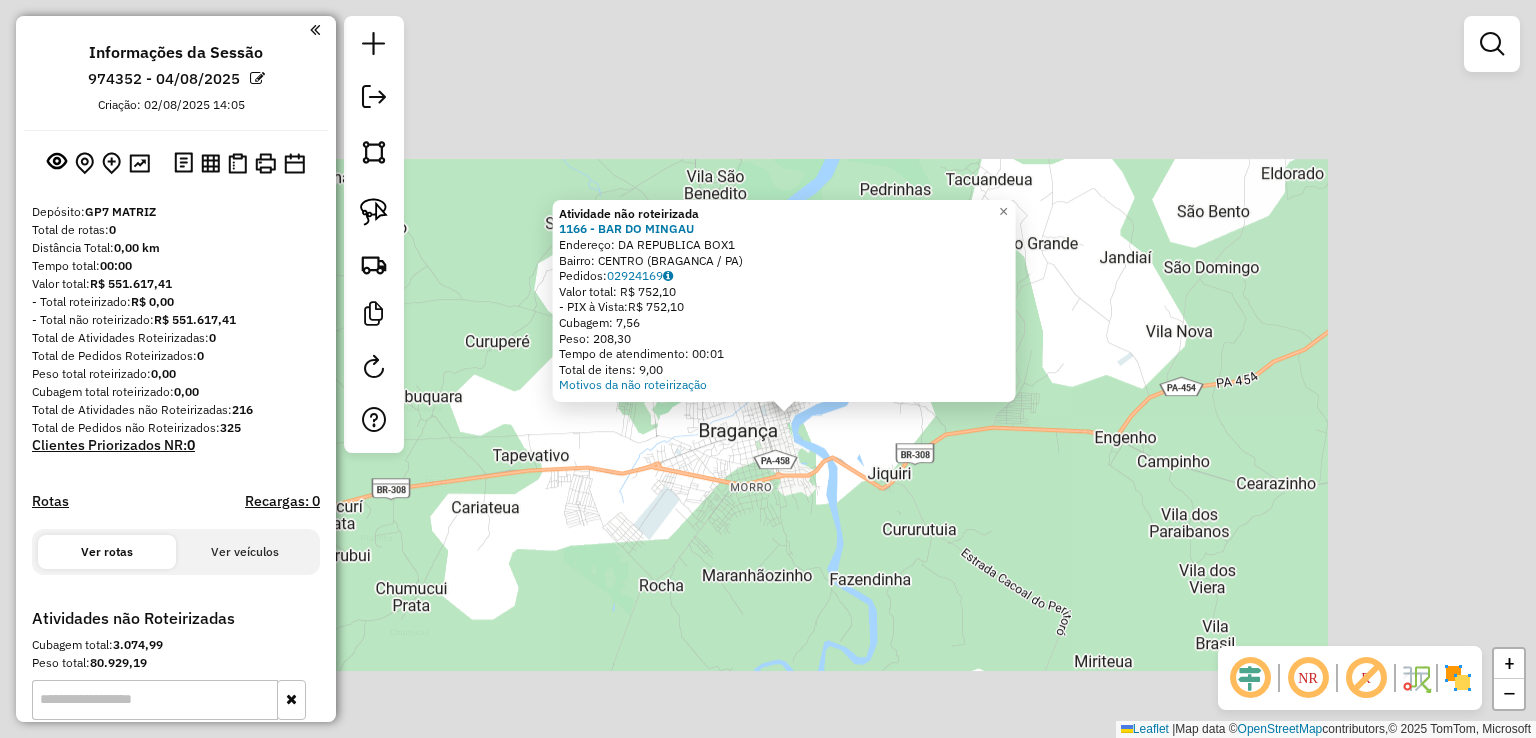 click on "Atividade não roteirizada 1166 - BAR DO MINGAU  Endereço:  DA REPUBLICA BOX1   Bairro: CENTRO (BRAGANCA / PA)   Pedidos:  02924169   Valor total: R$ 752,10   - PIX à Vista:  R$ 752,10   Cubagem: 7,56   Peso: 208,30   Tempo de atendimento: 00:01   Total de itens: 9,00  Motivos da não roteirização × Janela de atendimento Grade de atendimento Capacidade Transportadoras Veículos Cliente Pedidos  Rotas Selecione os dias de semana para filtrar as janelas de atendimento  Seg   Ter   Qua   Qui   Sex   Sáb   Dom  Informe o período da janela de atendimento: De: Até:  Filtrar exatamente a janela do cliente  Considerar janela de atendimento padrão  Selecione os dias de semana para filtrar as grades de atendimento  Seg   Ter   Qua   Qui   Sex   Sáb   Dom   Considerar clientes sem dia de atendimento cadastrado  Clientes fora do dia de atendimento selecionado Filtrar as atividades entre os valores definidos abaixo:  Peso mínimo:   Peso máximo:   Cubagem mínima:   Cubagem máxima:   De:   Até:   De:   Até:" 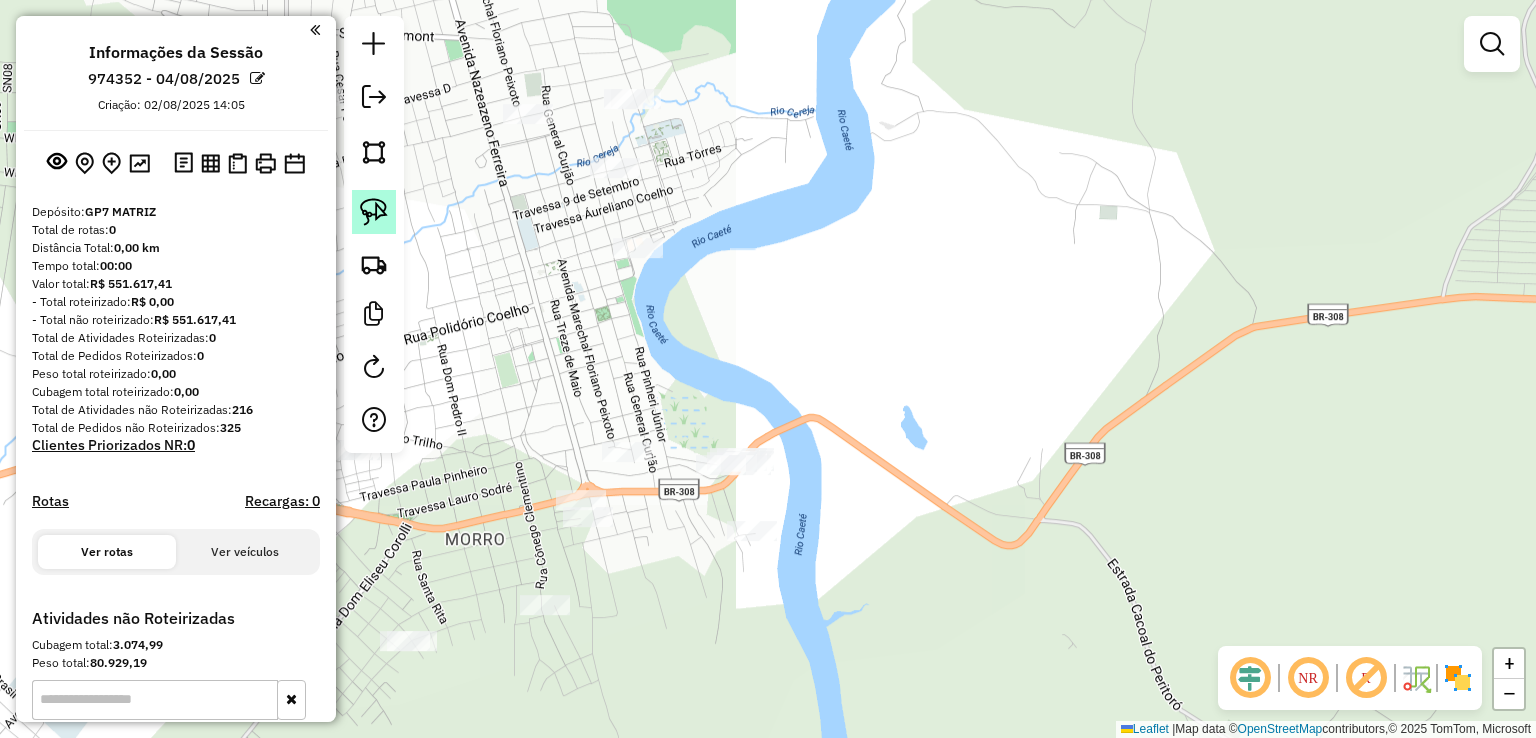 click 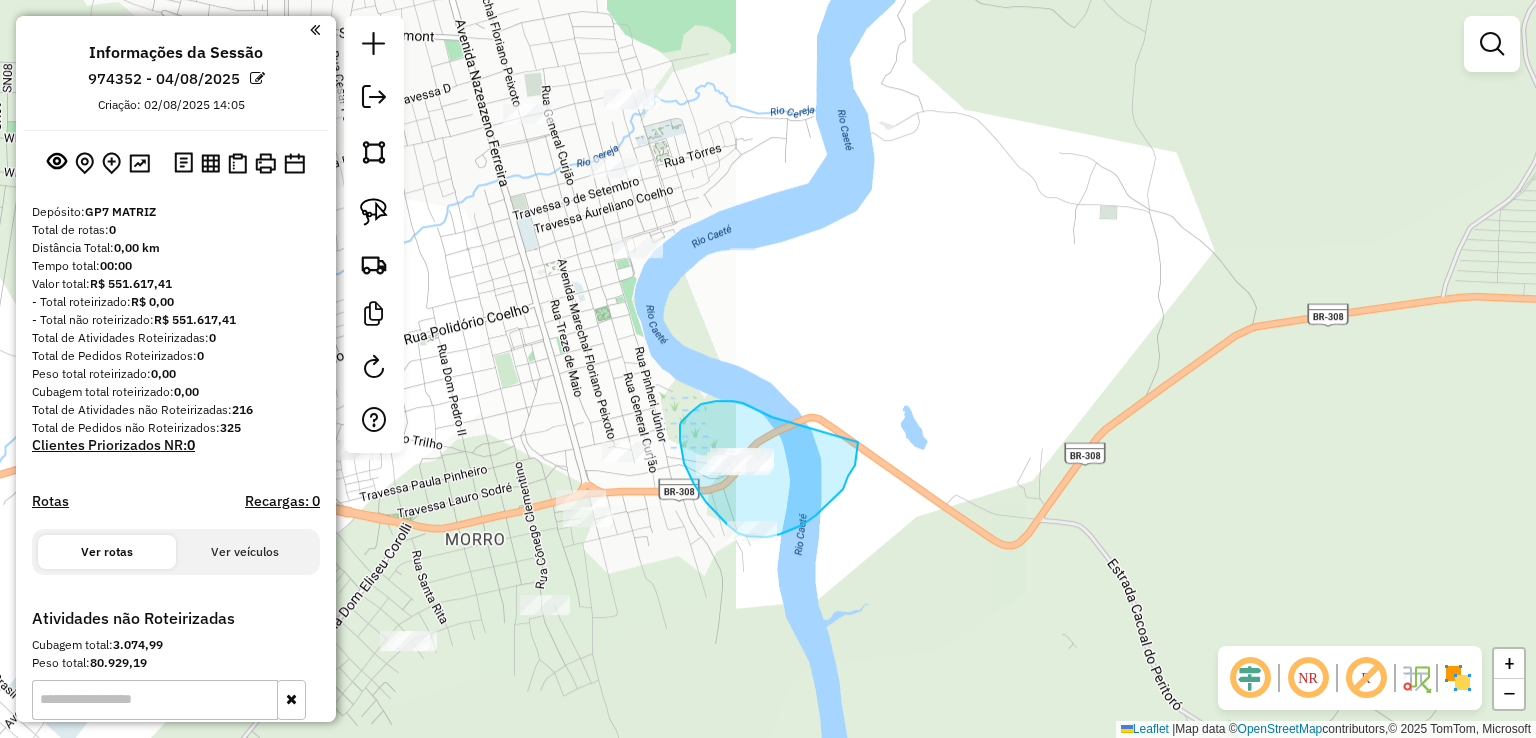 drag, startPoint x: 763, startPoint y: 412, endPoint x: 852, endPoint y: 421, distance: 89.453896 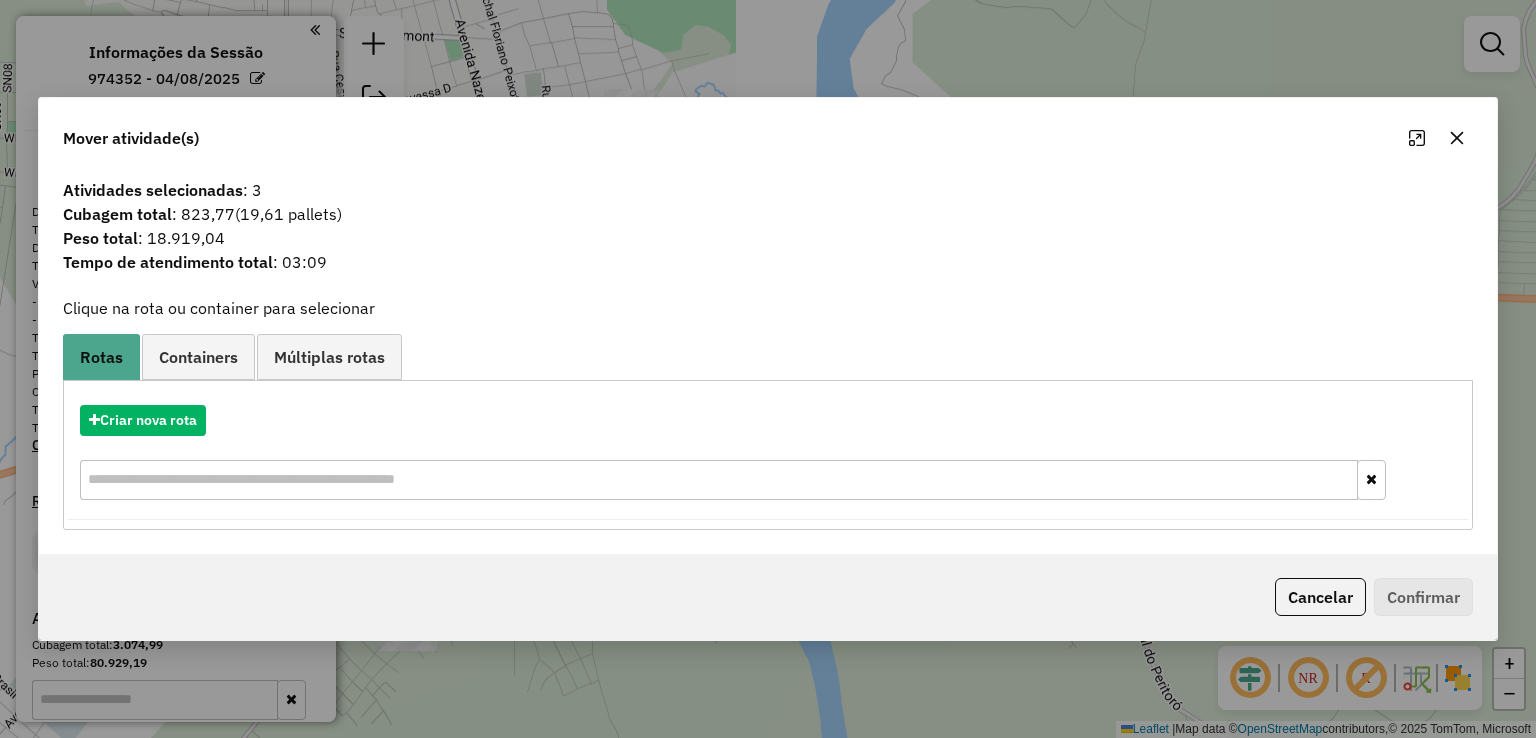 click on "Cancelar   Confirmar" 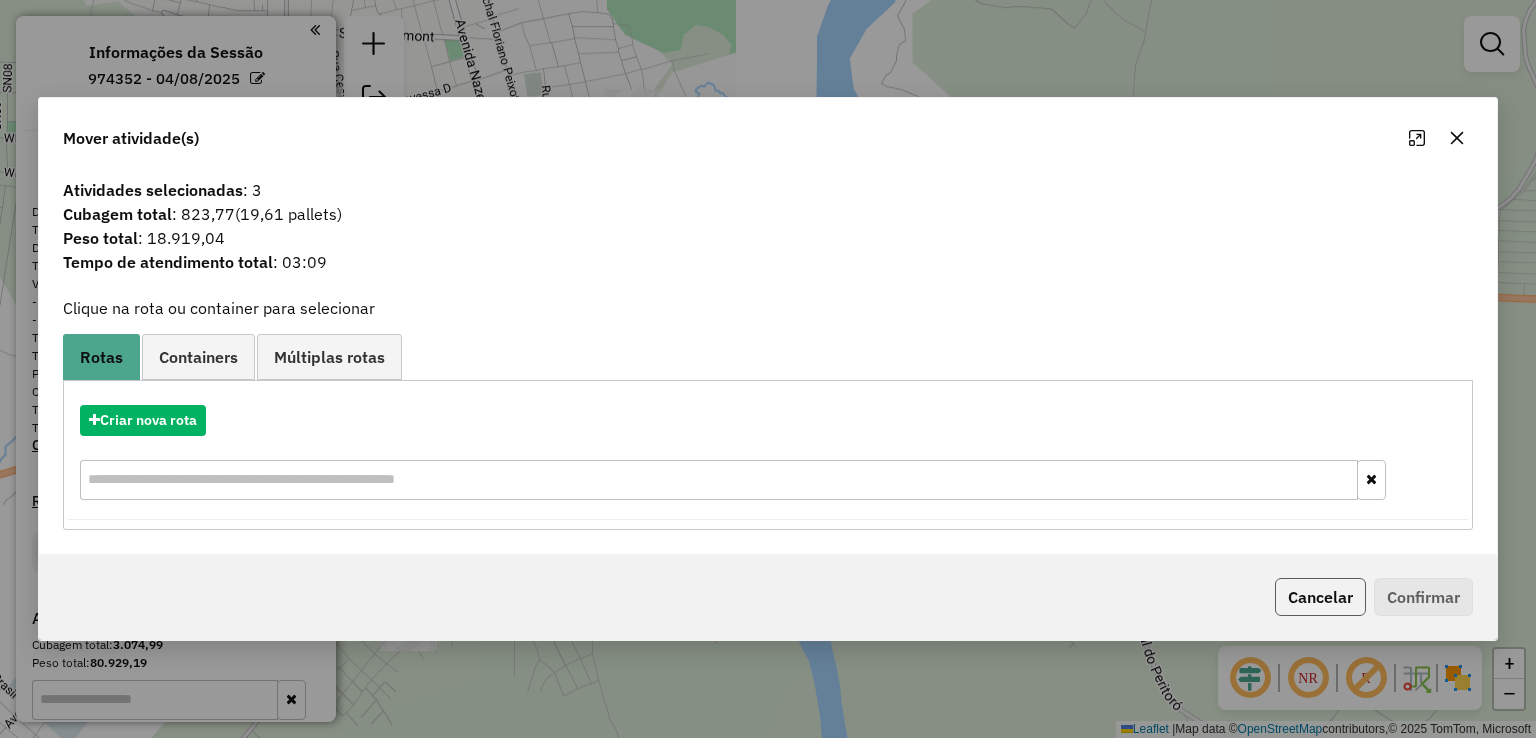 click on "Cancelar" 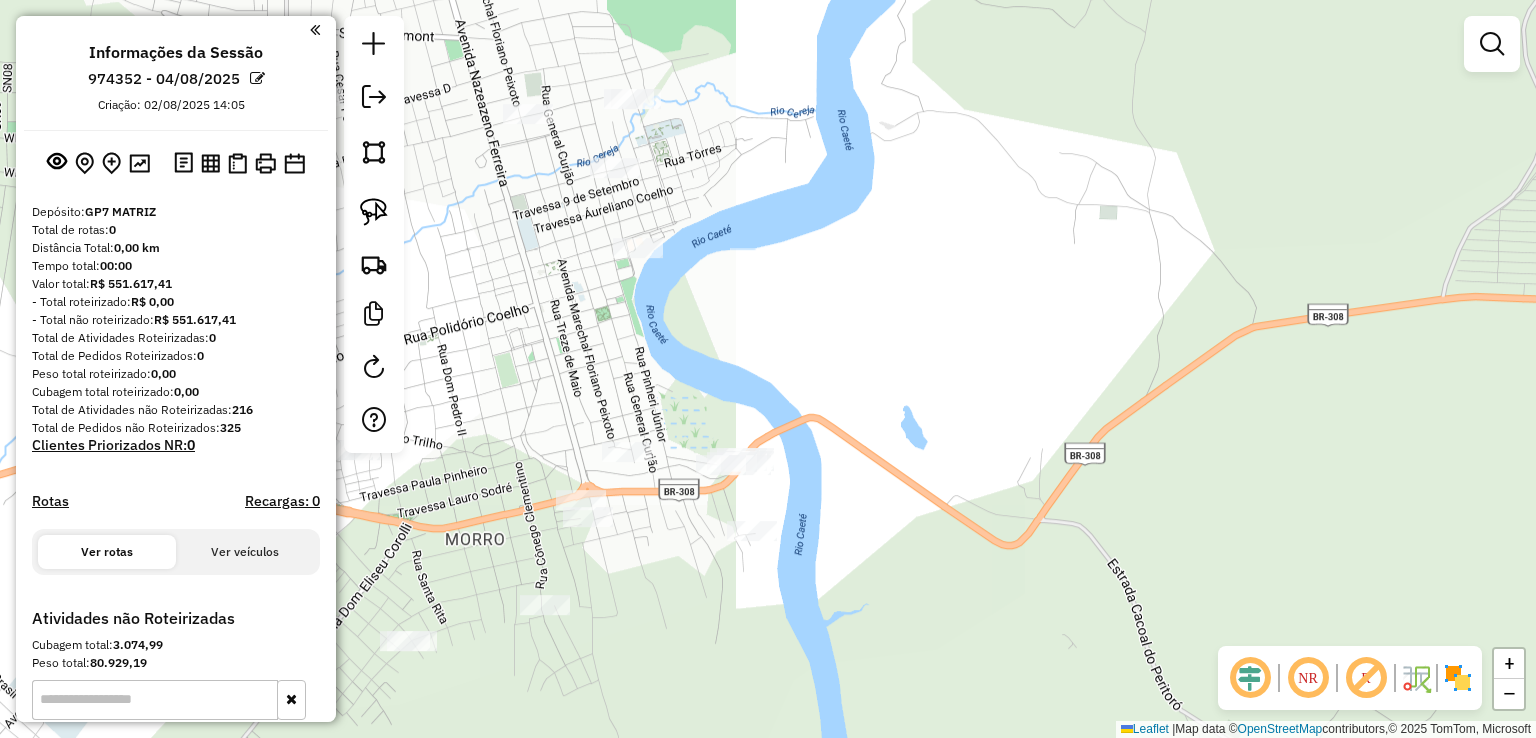 click on "Janela de atendimento Grade de atendimento Capacidade Transportadoras Veículos Cliente Pedidos  Rotas Selecione os dias de semana para filtrar as janelas de atendimento  Seg   Ter   Qua   Qui   Sex   Sáb   Dom  Informe o período da janela de atendimento: De: Até:  Filtrar exatamente a janela do cliente  Considerar janela de atendimento padrão  Selecione os dias de semana para filtrar as grades de atendimento  Seg   Ter   Qua   Qui   Sex   Sáb   Dom   Considerar clientes sem dia de atendimento cadastrado  Clientes fora do dia de atendimento selecionado Filtrar as atividades entre os valores definidos abaixo:  Peso mínimo:   Peso máximo:   Cubagem mínima:   Cubagem máxima:   De:   Até:  Filtrar as atividades entre o tempo de atendimento definido abaixo:  De:   Até:   Considerar capacidade total dos clientes não roteirizados Transportadora: Selecione um ou mais itens Tipo de veículo: Selecione um ou mais itens Veículo: Selecione um ou mais itens Motorista: Selecione um ou mais itens Nome: Rótulo:" 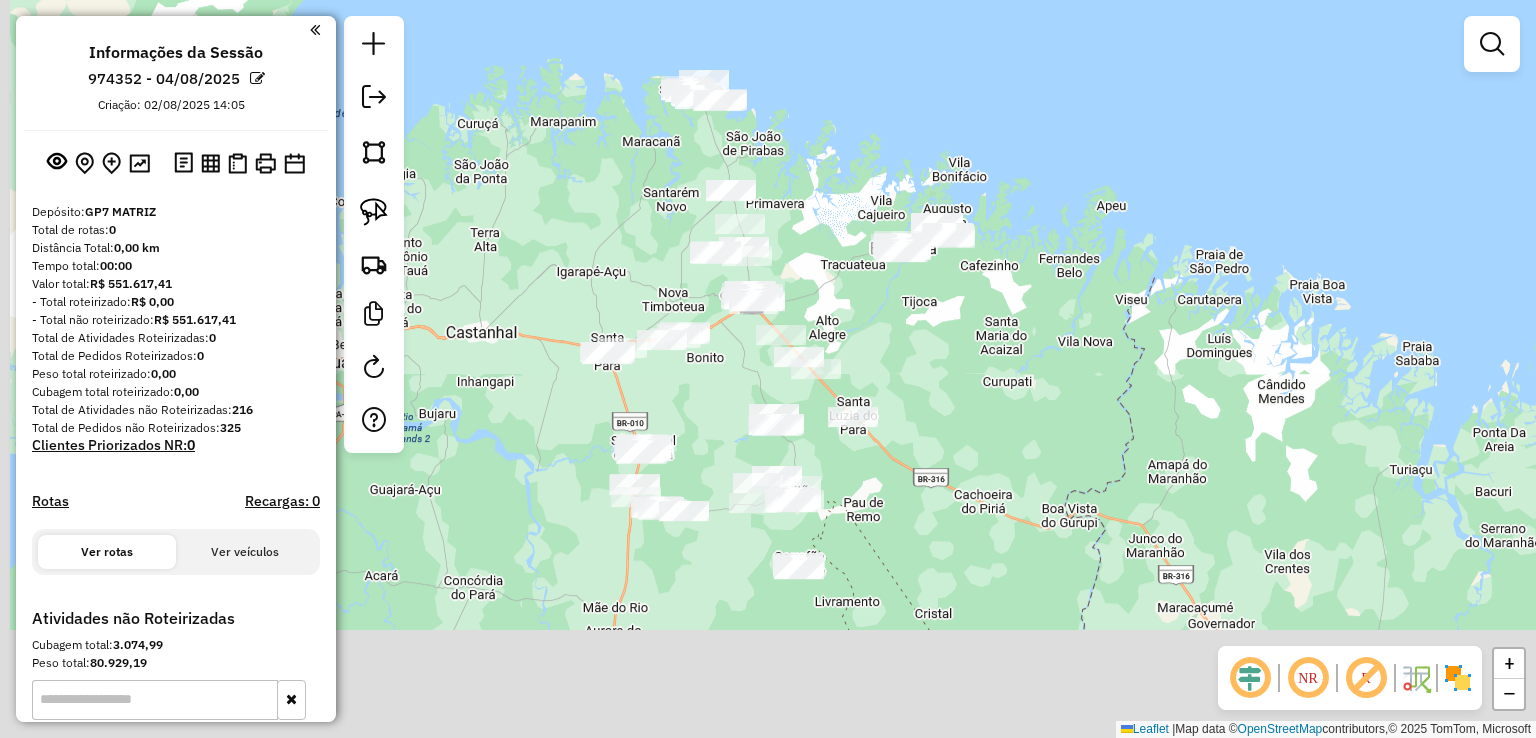drag, startPoint x: 897, startPoint y: 468, endPoint x: 1094, endPoint y: 257, distance: 288.66937 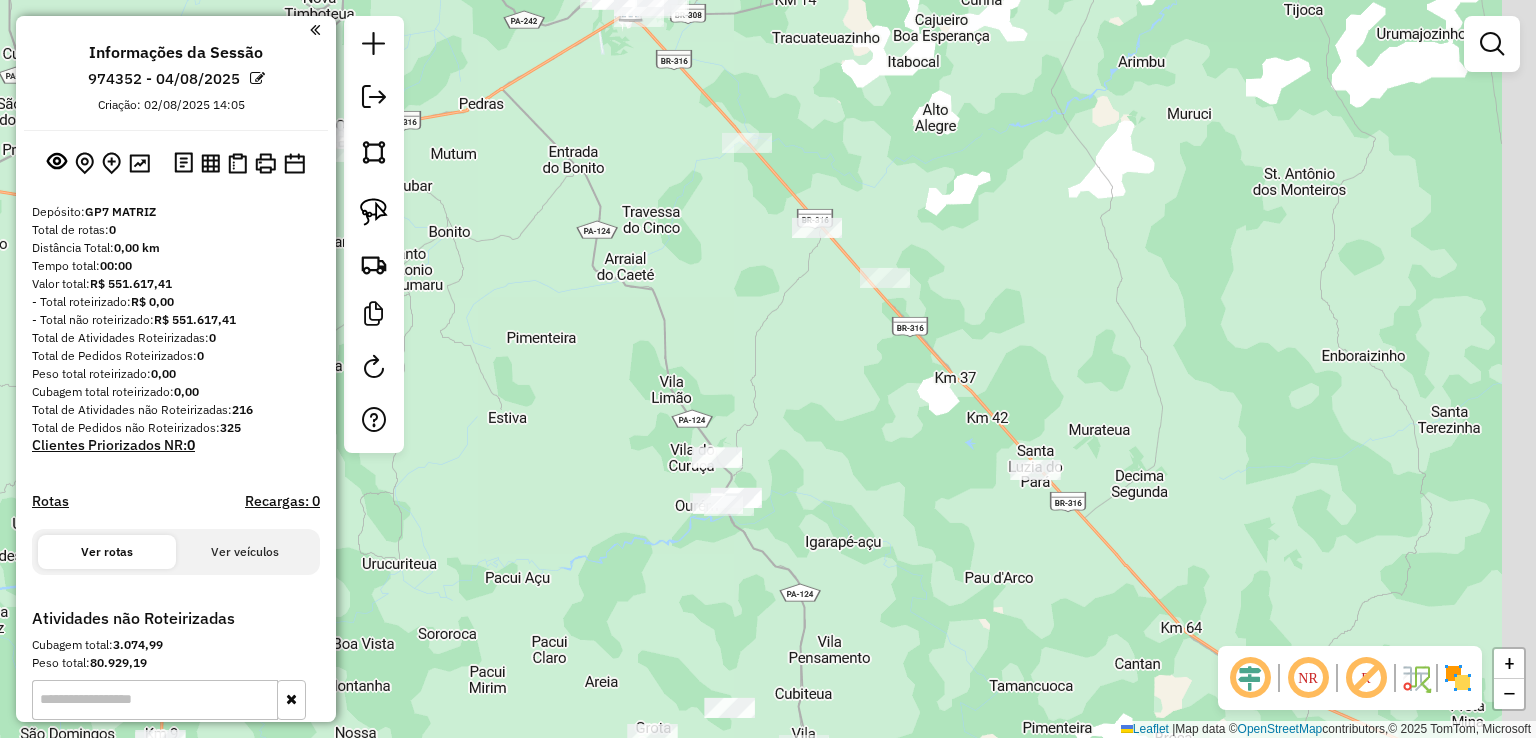 drag, startPoint x: 955, startPoint y: 305, endPoint x: 888, endPoint y: 212, distance: 114.62112 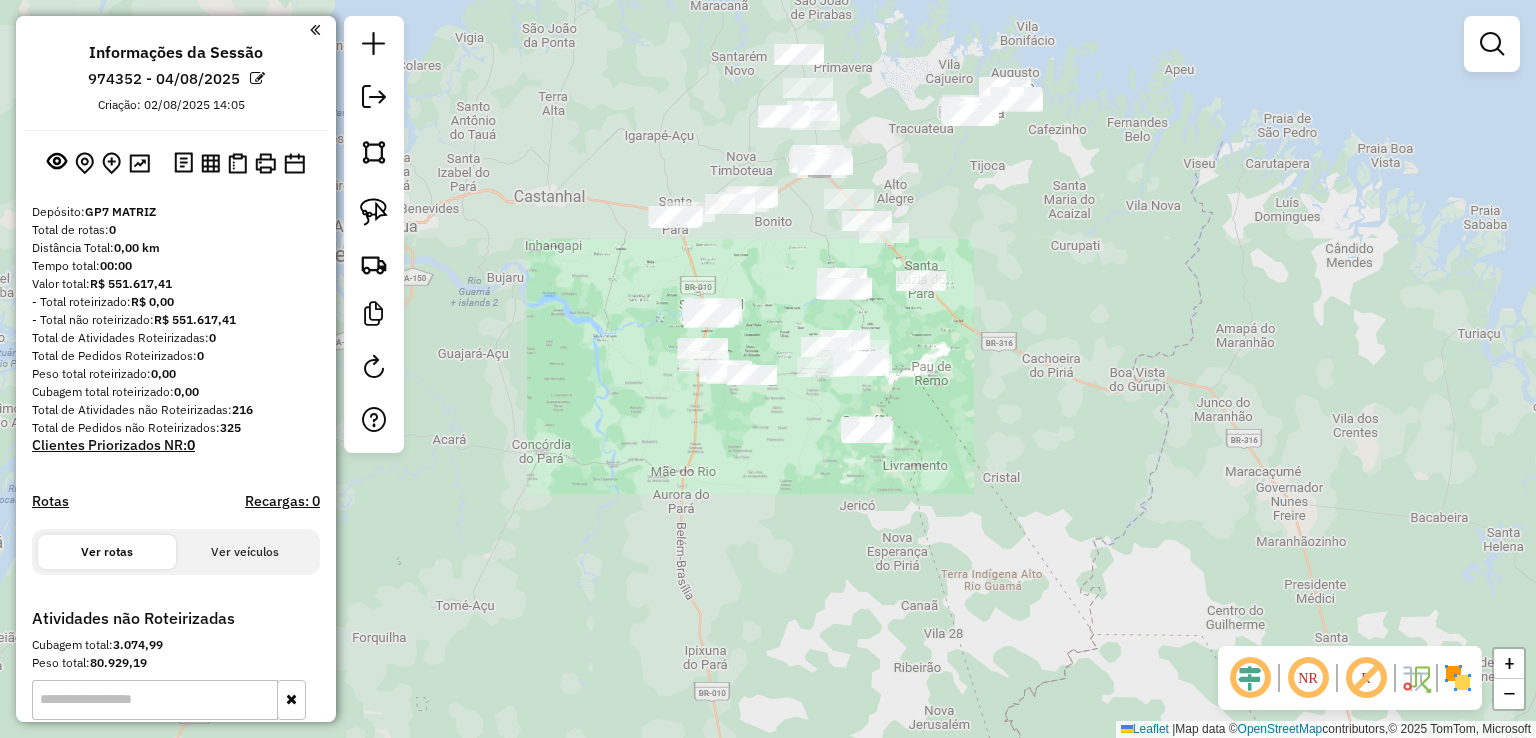 drag, startPoint x: 935, startPoint y: 266, endPoint x: 944, endPoint y: 216, distance: 50.803543 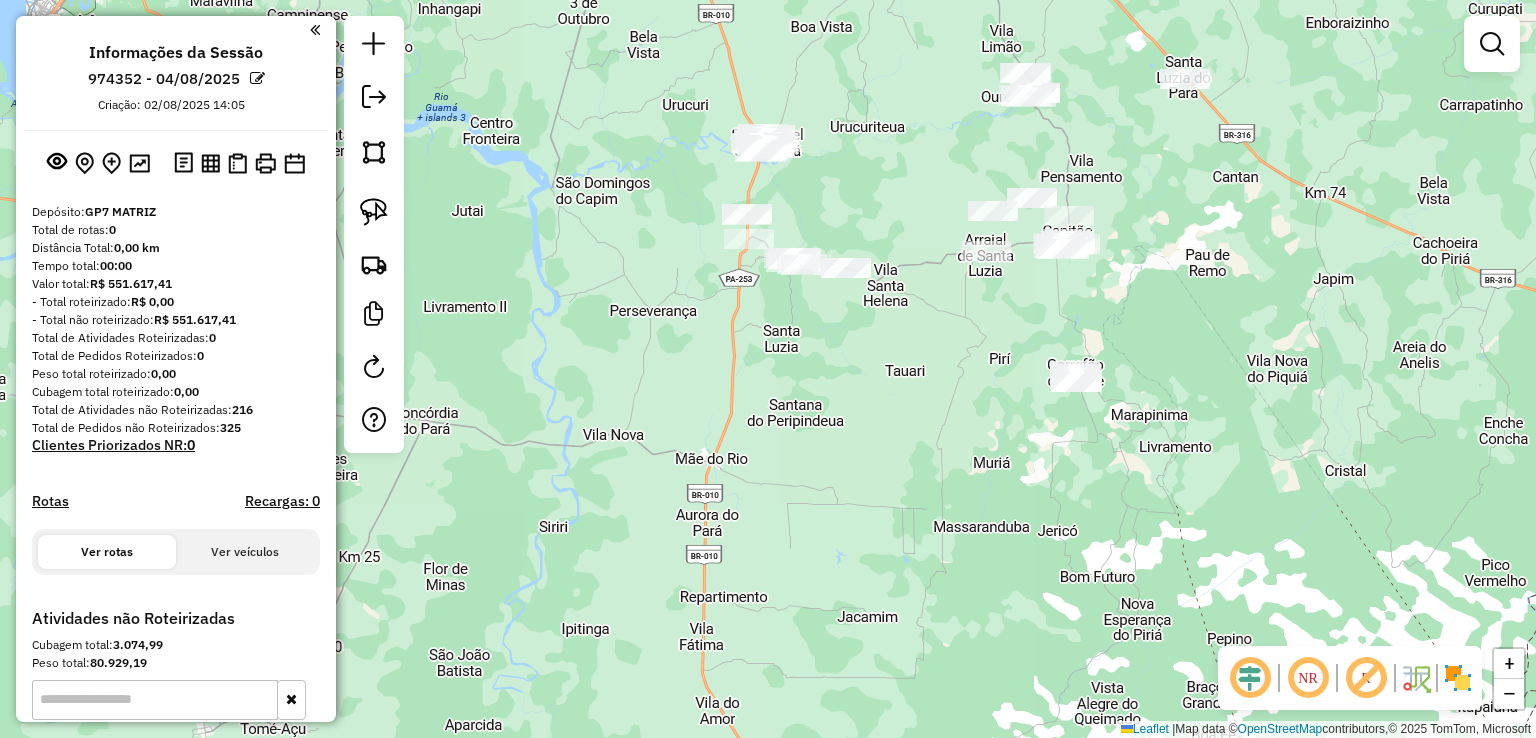 drag, startPoint x: 970, startPoint y: 307, endPoint x: 711, endPoint y: 236, distance: 268.5554 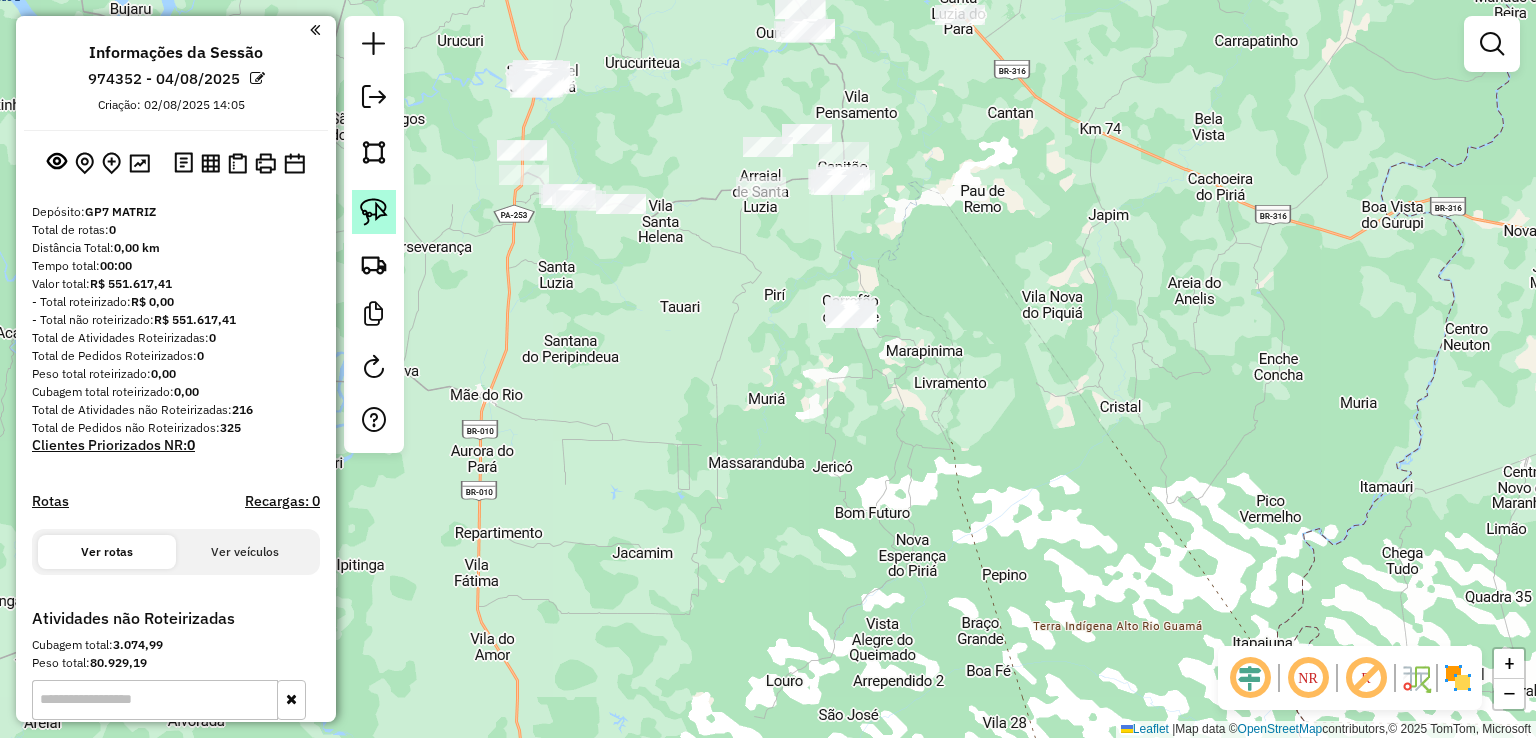 click 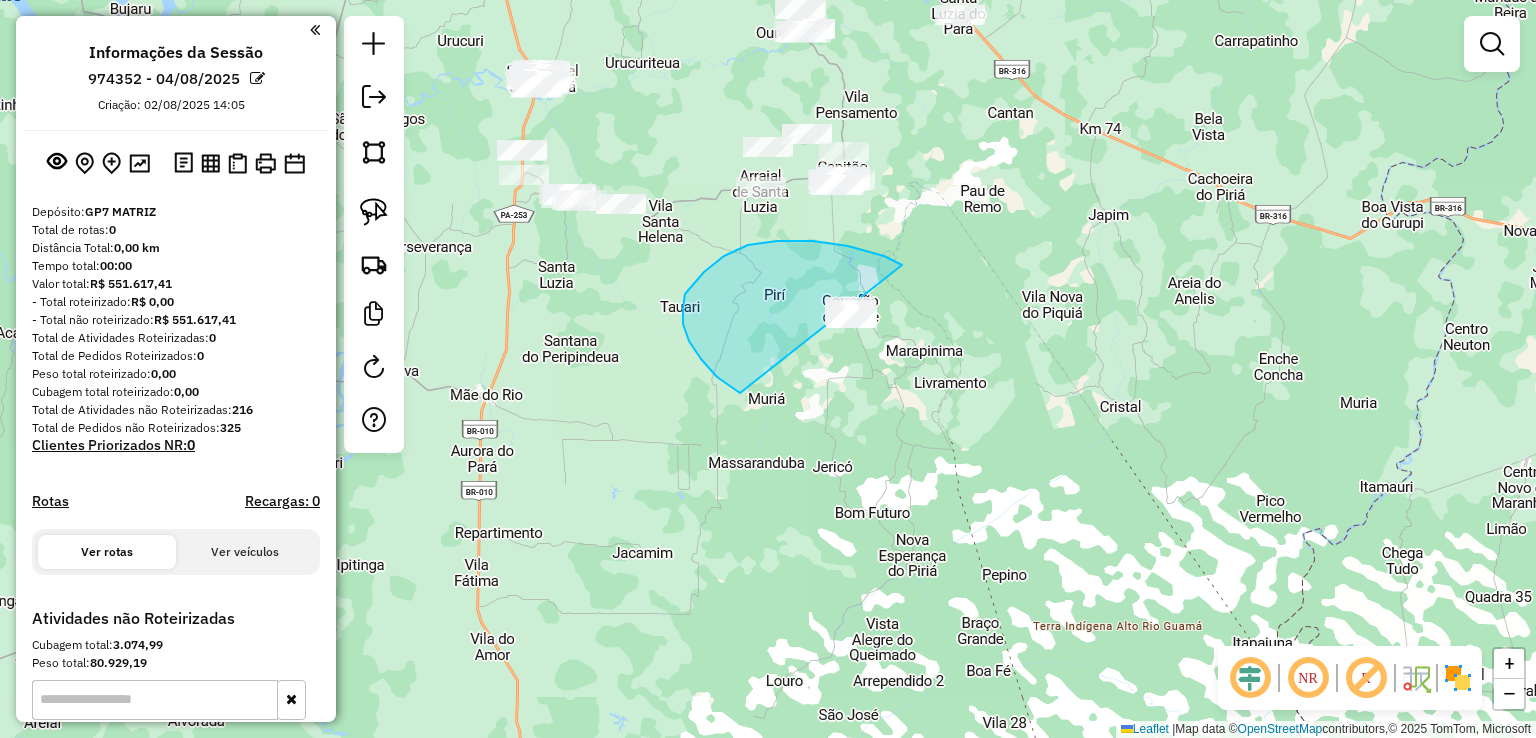 drag, startPoint x: 898, startPoint y: 263, endPoint x: 959, endPoint y: 247, distance: 63.06346 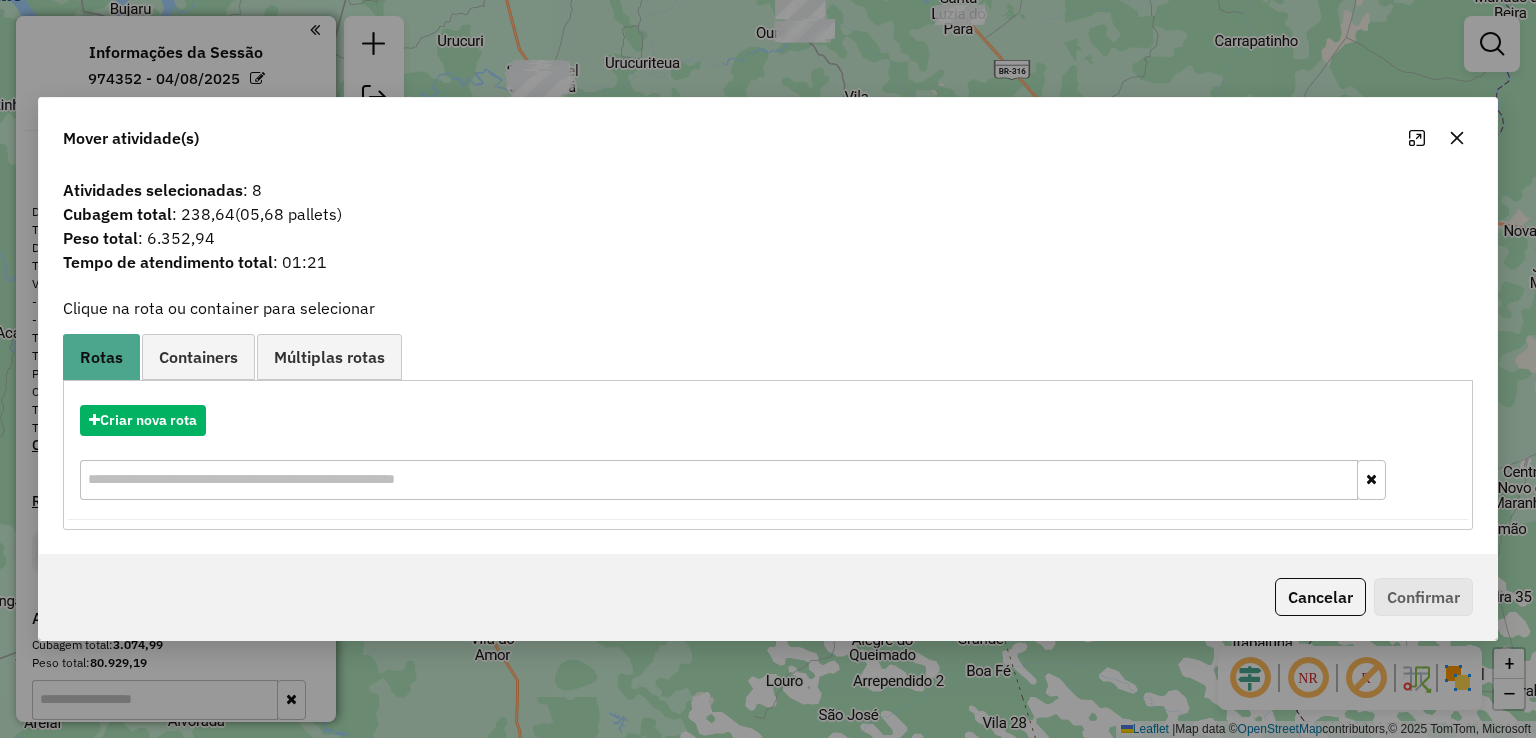 click on "Criar nova rota" at bounding box center (767, 455) 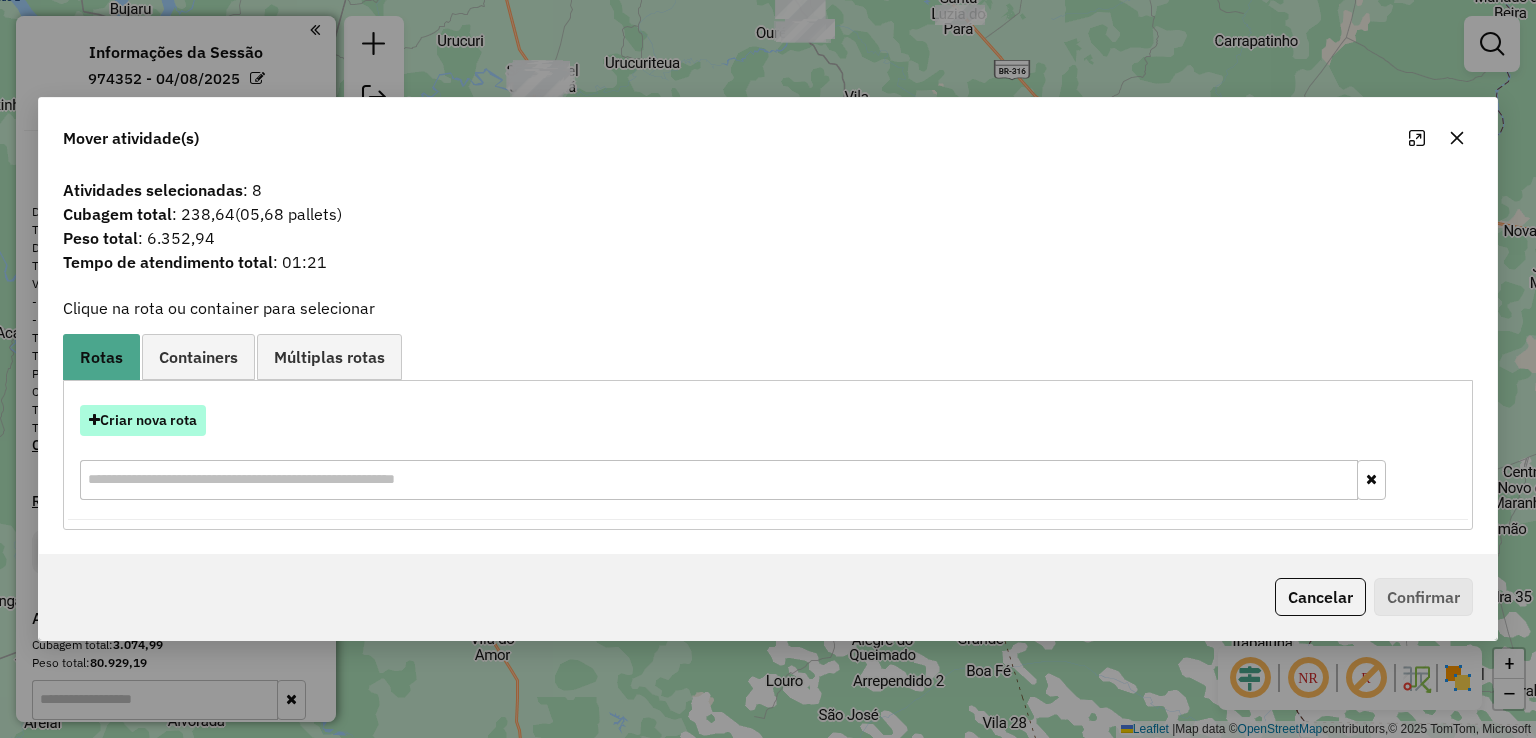 click on "Criar nova rota" at bounding box center [143, 420] 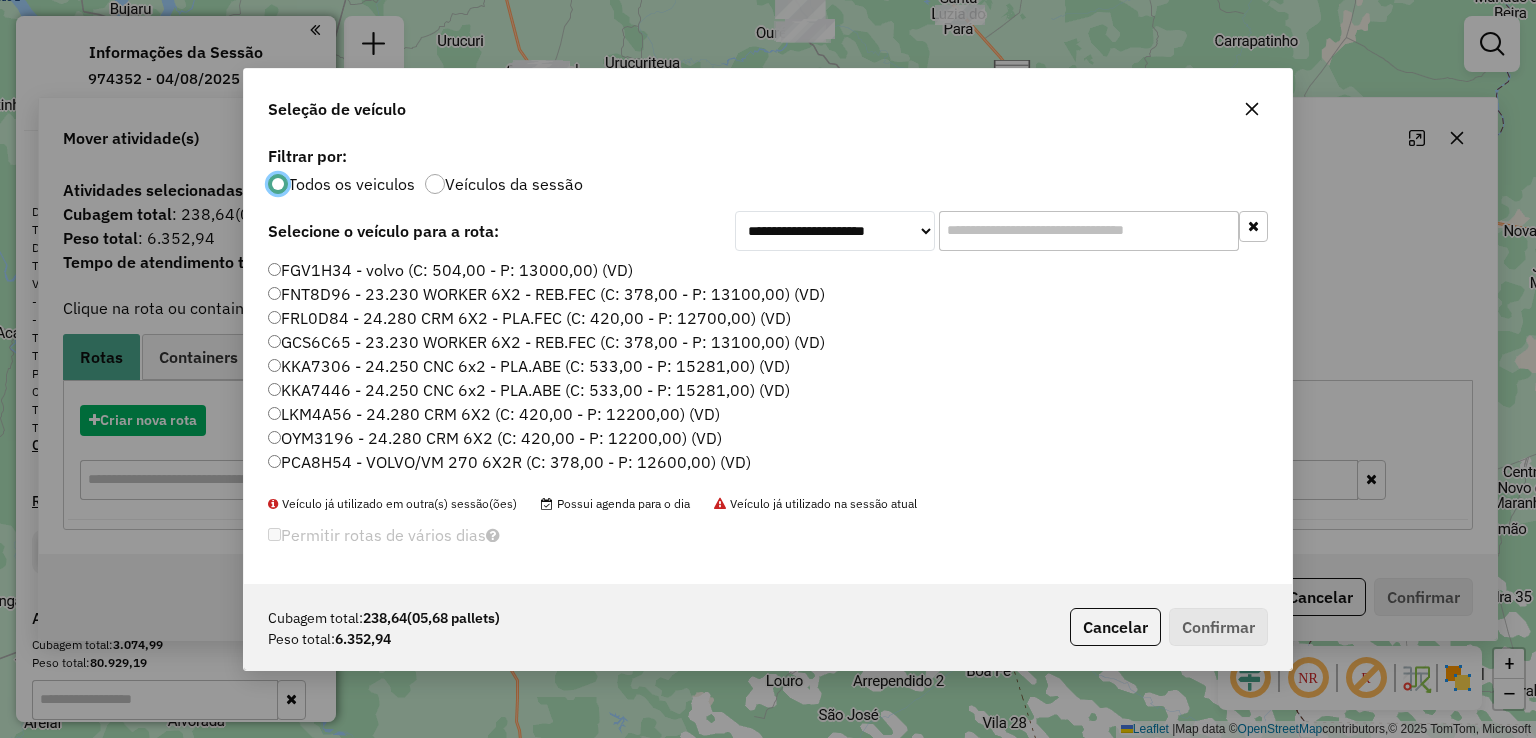 scroll, scrollTop: 10, scrollLeft: 6, axis: both 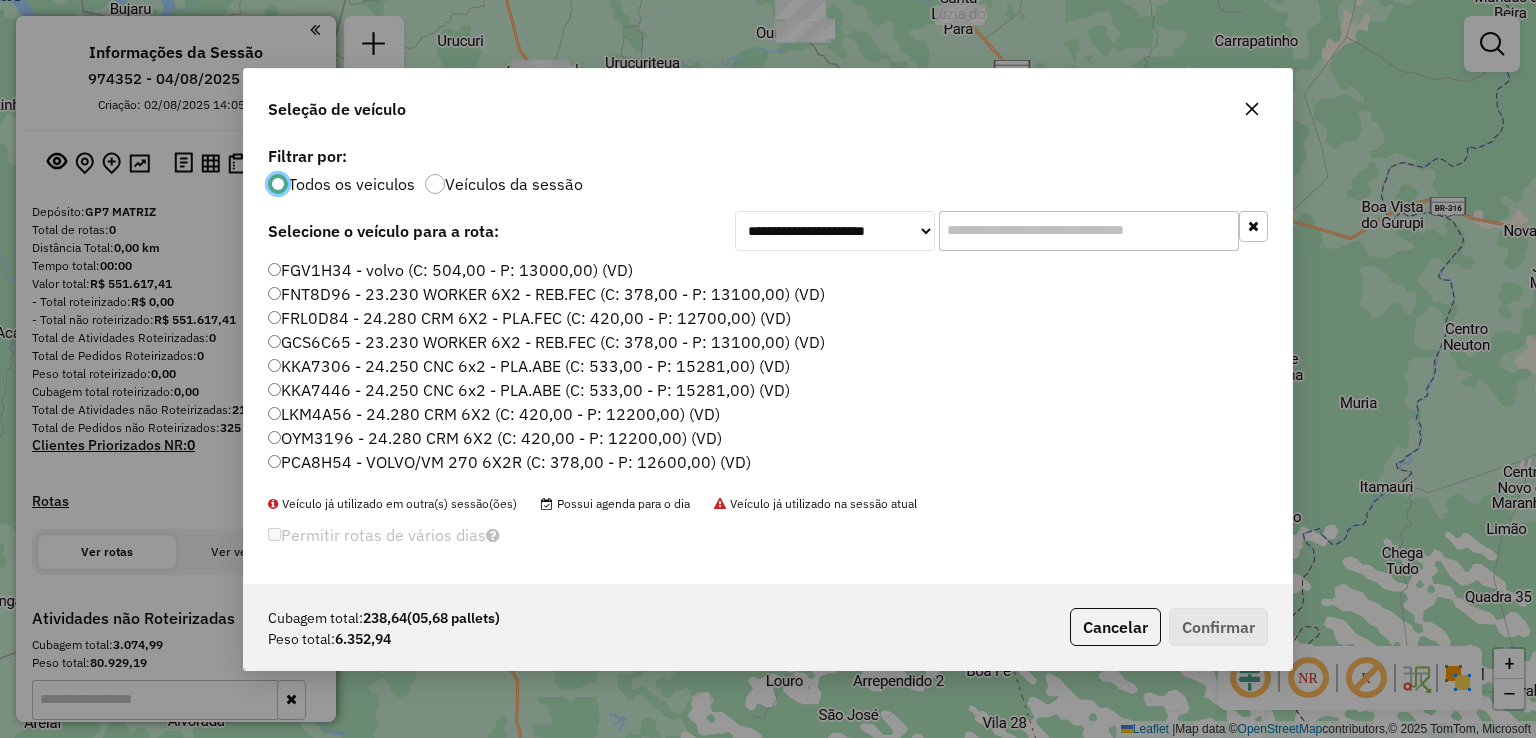 click 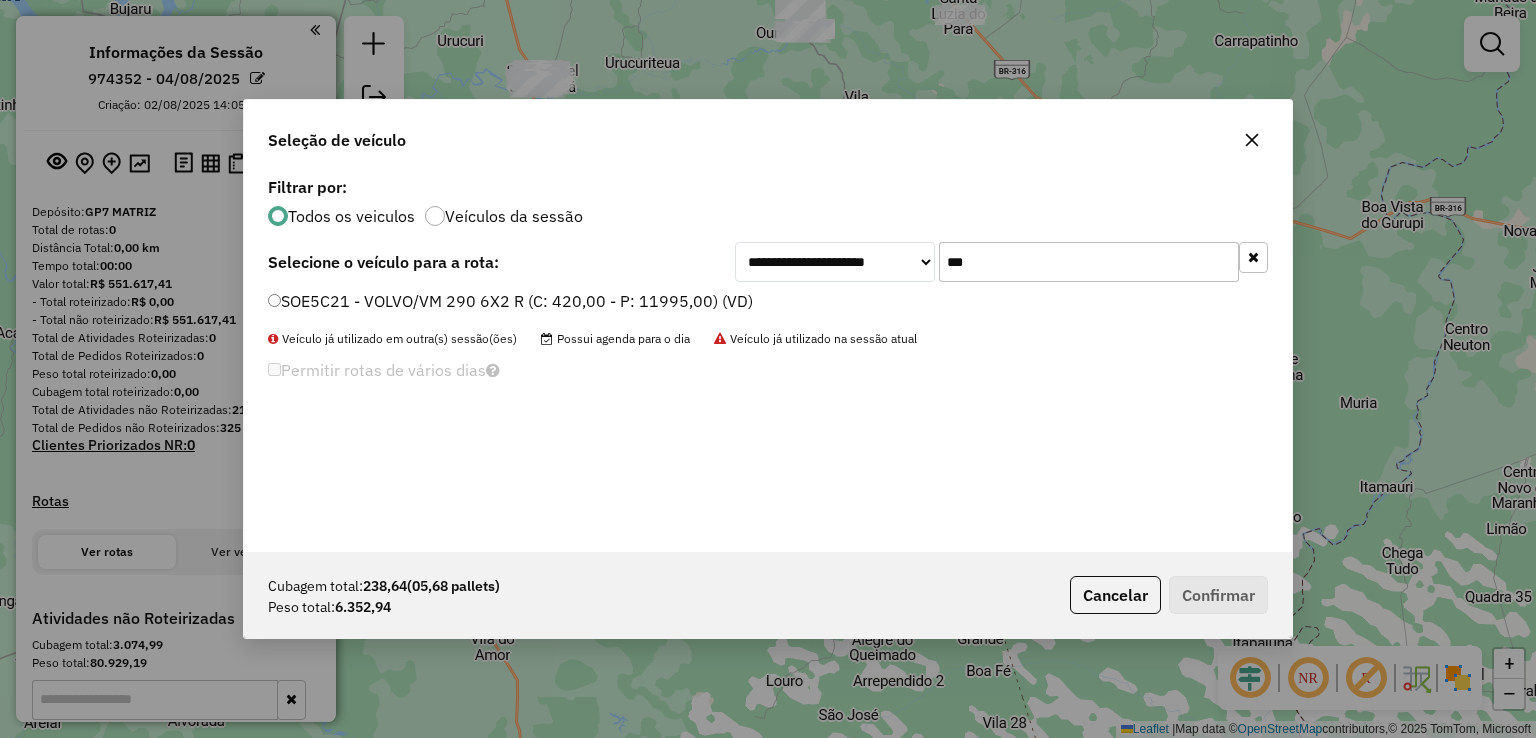 click on "SOE5C21 - VOLVO/VM 290 6X2 R (C: 420,00 - P: 11995,00) (VD)" 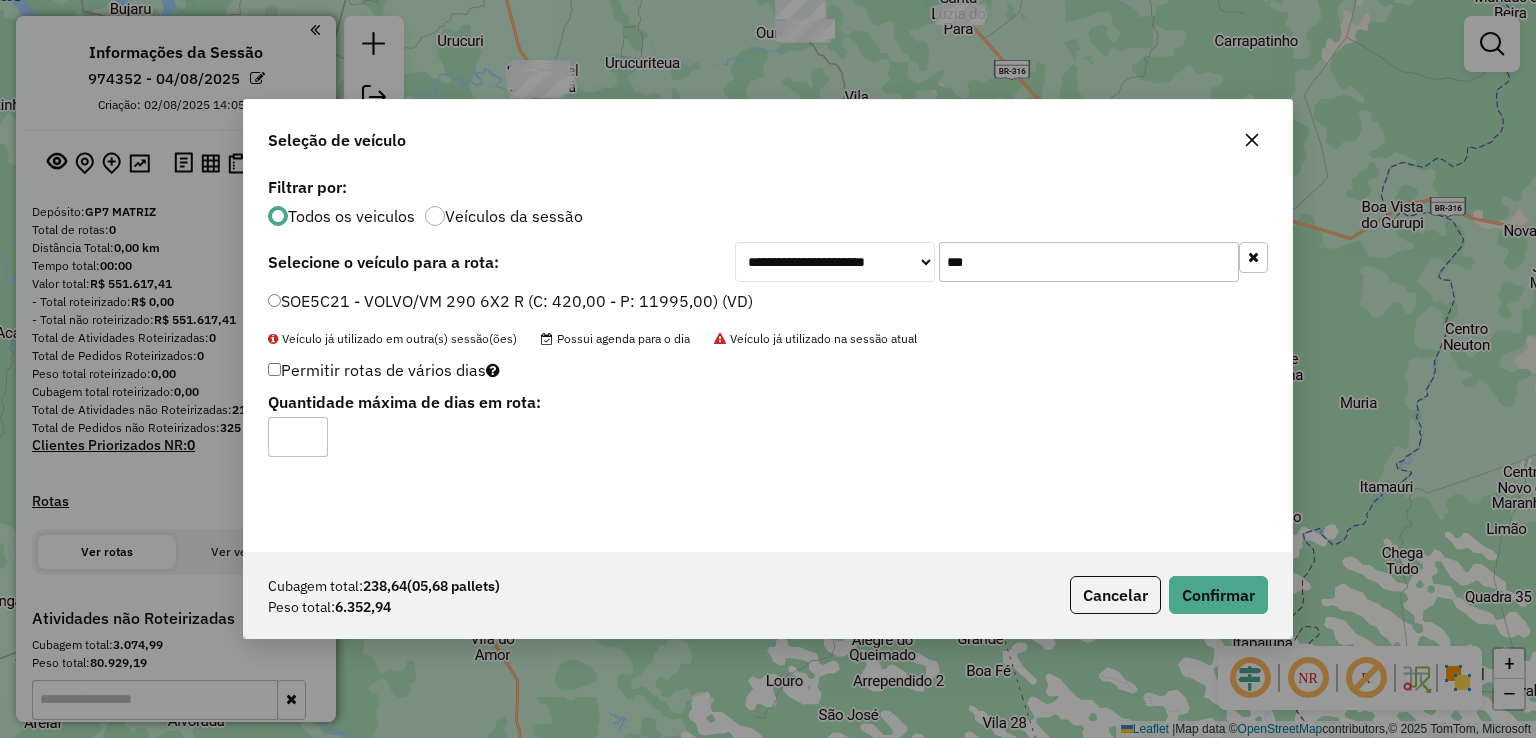 drag, startPoint x: 978, startPoint y: 262, endPoint x: 779, endPoint y: 257, distance: 199.0628 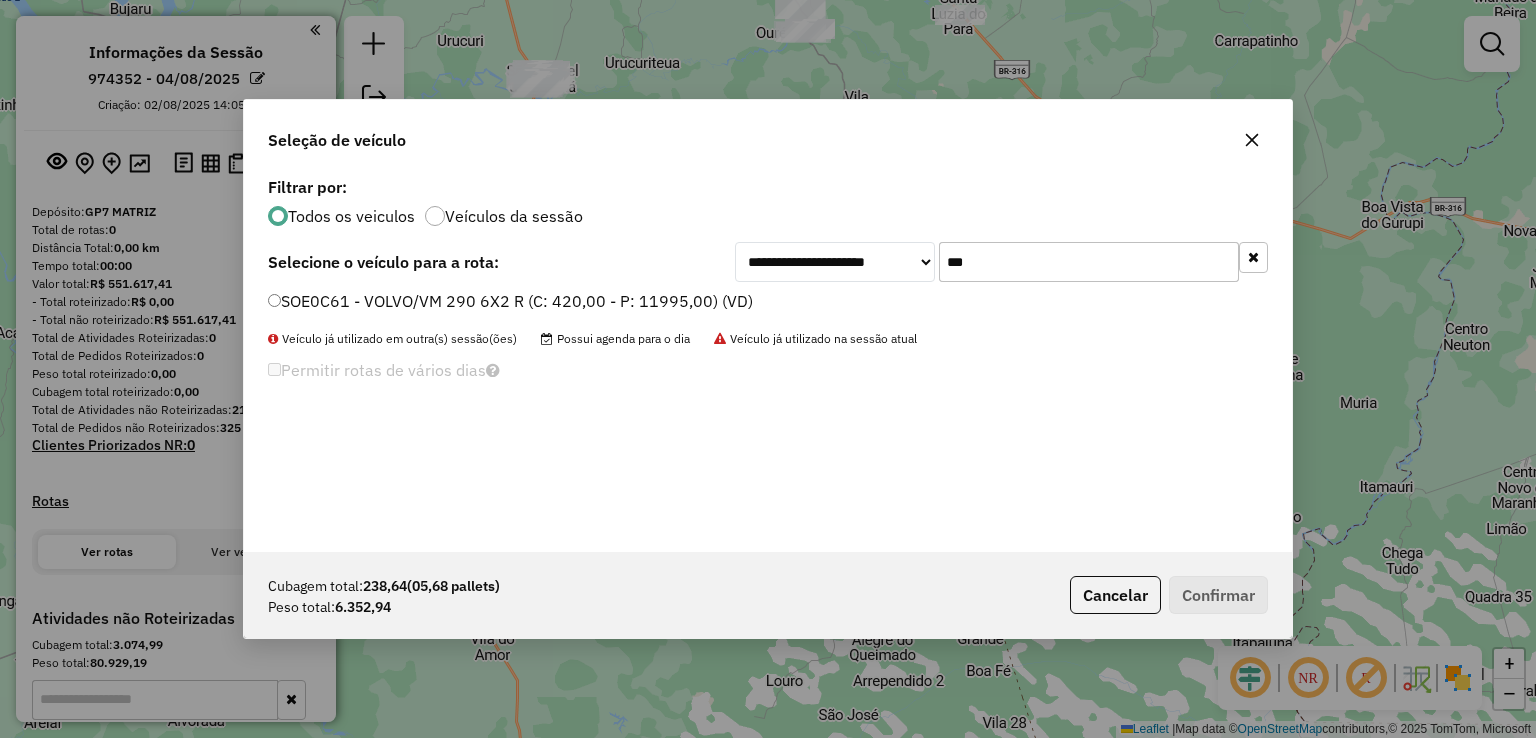 type on "***" 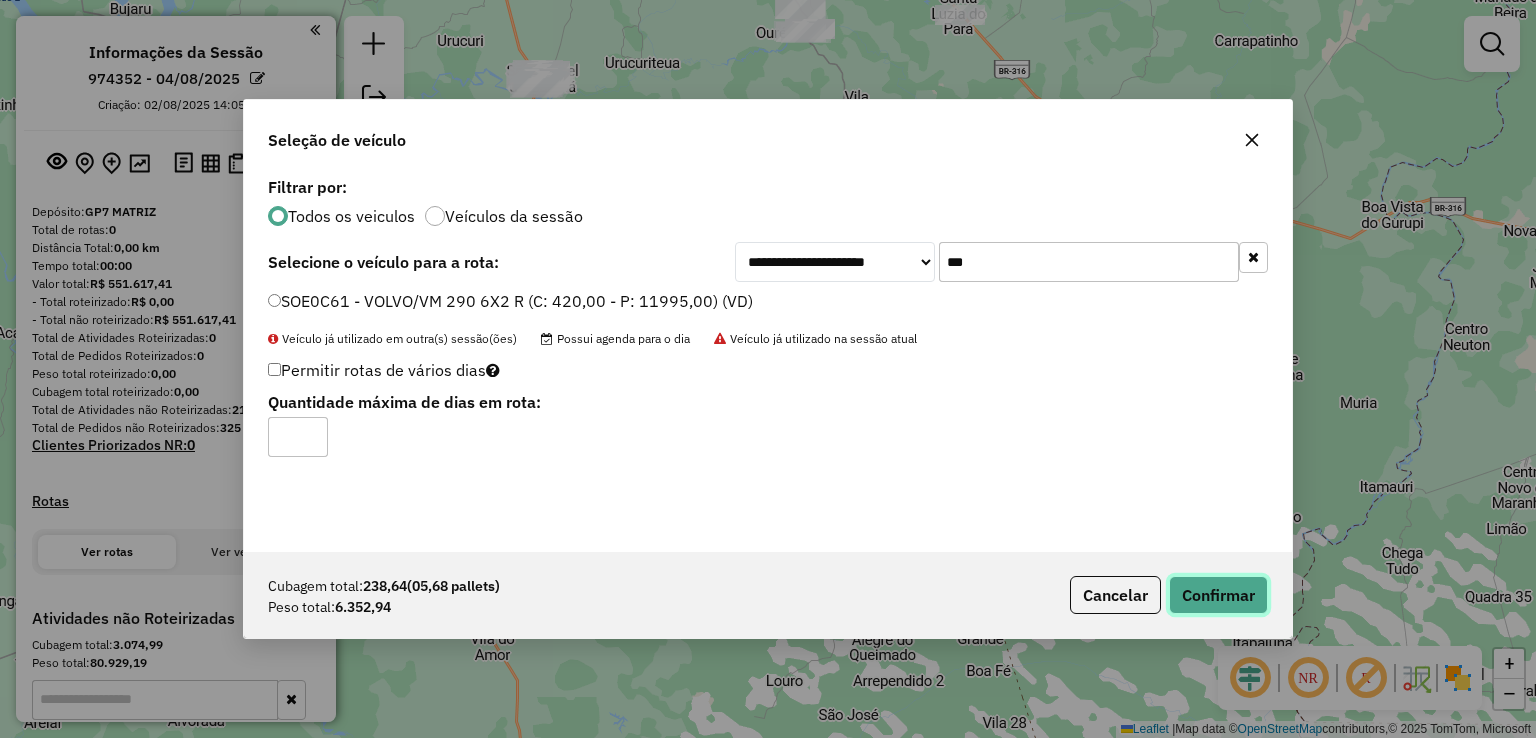 click on "Confirmar" 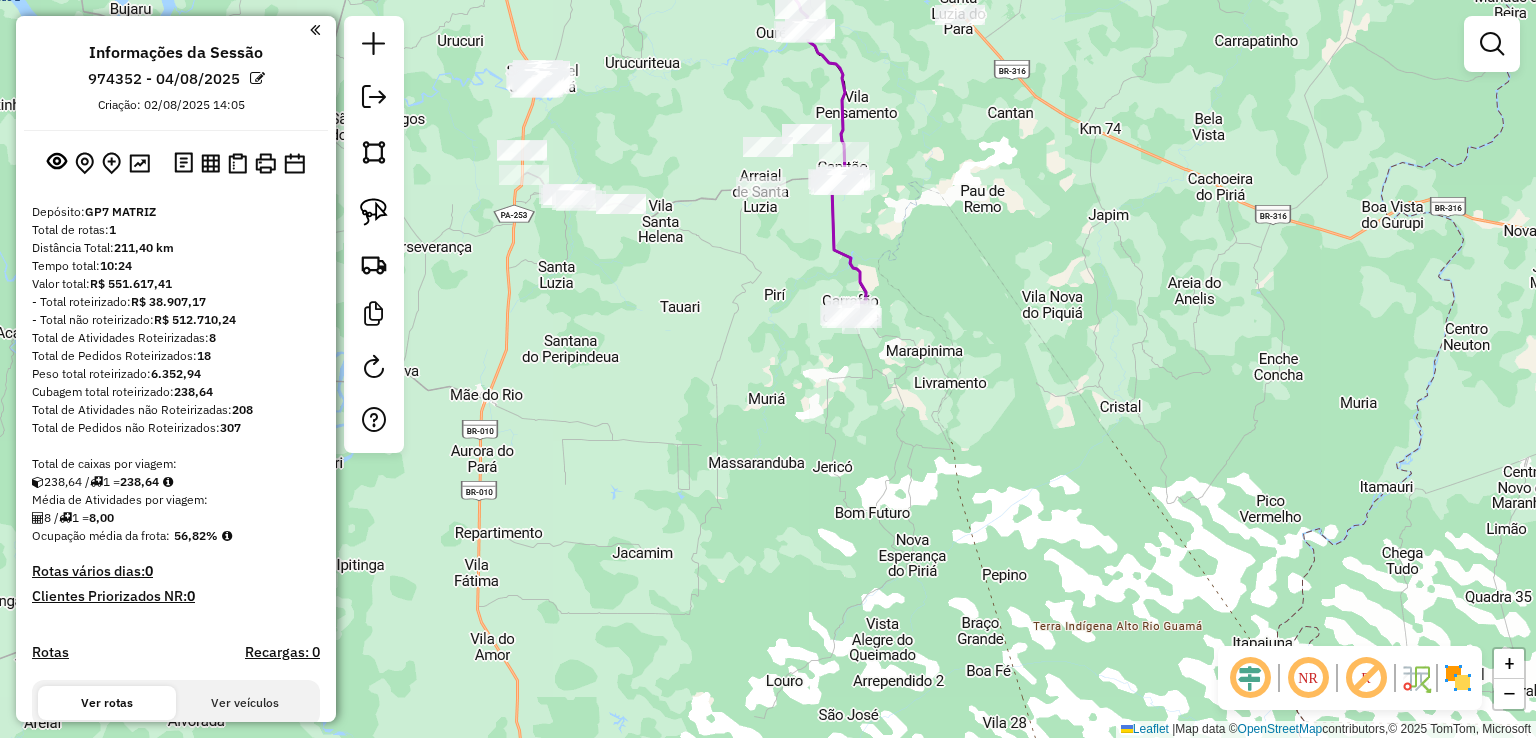 click on "Janela de atendimento Grade de atendimento Capacidade Transportadoras Veículos Cliente Pedidos  Rotas Selecione os dias de semana para filtrar as janelas de atendimento  Seg   Ter   Qua   Qui   Sex   Sáb   Dom  Informe o período da janela de atendimento: De: Até:  Filtrar exatamente a janela do cliente  Considerar janela de atendimento padrão  Selecione os dias de semana para filtrar as grades de atendimento  Seg   Ter   Qua   Qui   Sex   Sáb   Dom   Considerar clientes sem dia de atendimento cadastrado  Clientes fora do dia de atendimento selecionado Filtrar as atividades entre os valores definidos abaixo:  Peso mínimo:   Peso máximo:   Cubagem mínima:   Cubagem máxima:   De:   Até:  Filtrar as atividades entre o tempo de atendimento definido abaixo:  De:   Até:   Considerar capacidade total dos clientes não roteirizados Transportadora: Selecione um ou mais itens Tipo de veículo: Selecione um ou mais itens Veículo: Selecione um ou mais itens Motorista: Selecione um ou mais itens Nome: Rótulo:" 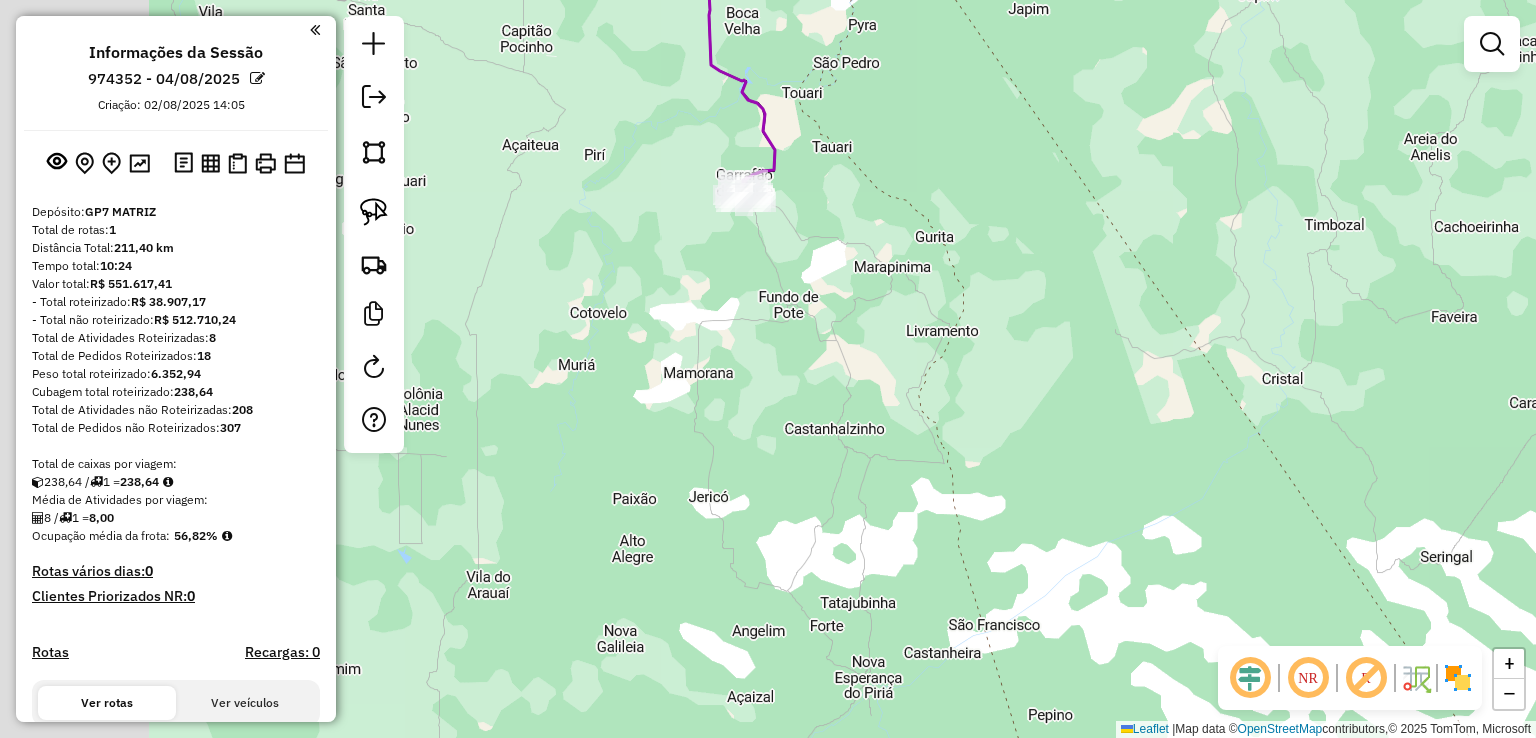 drag, startPoint x: 628, startPoint y: 315, endPoint x: 886, endPoint y: 341, distance: 259.30676 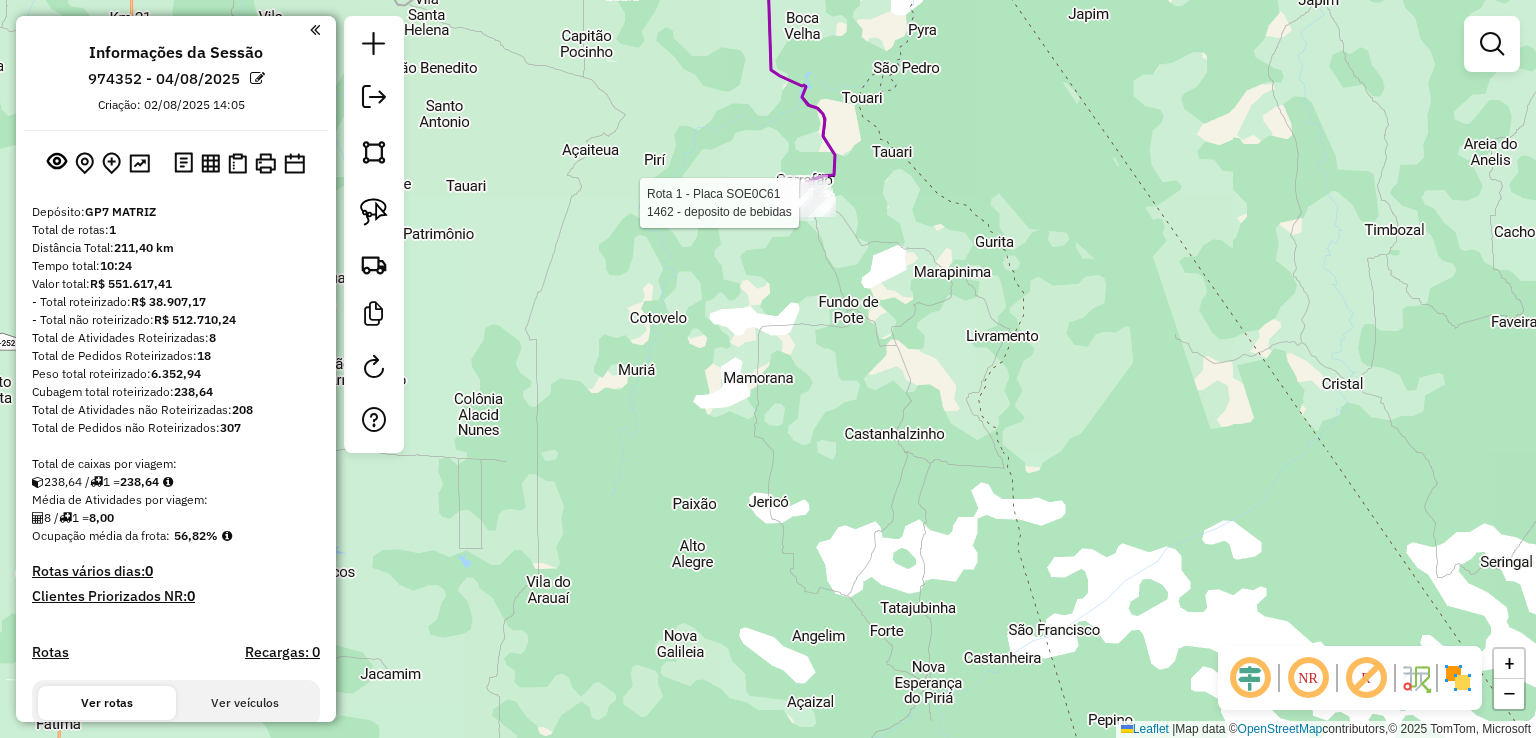 select on "**********" 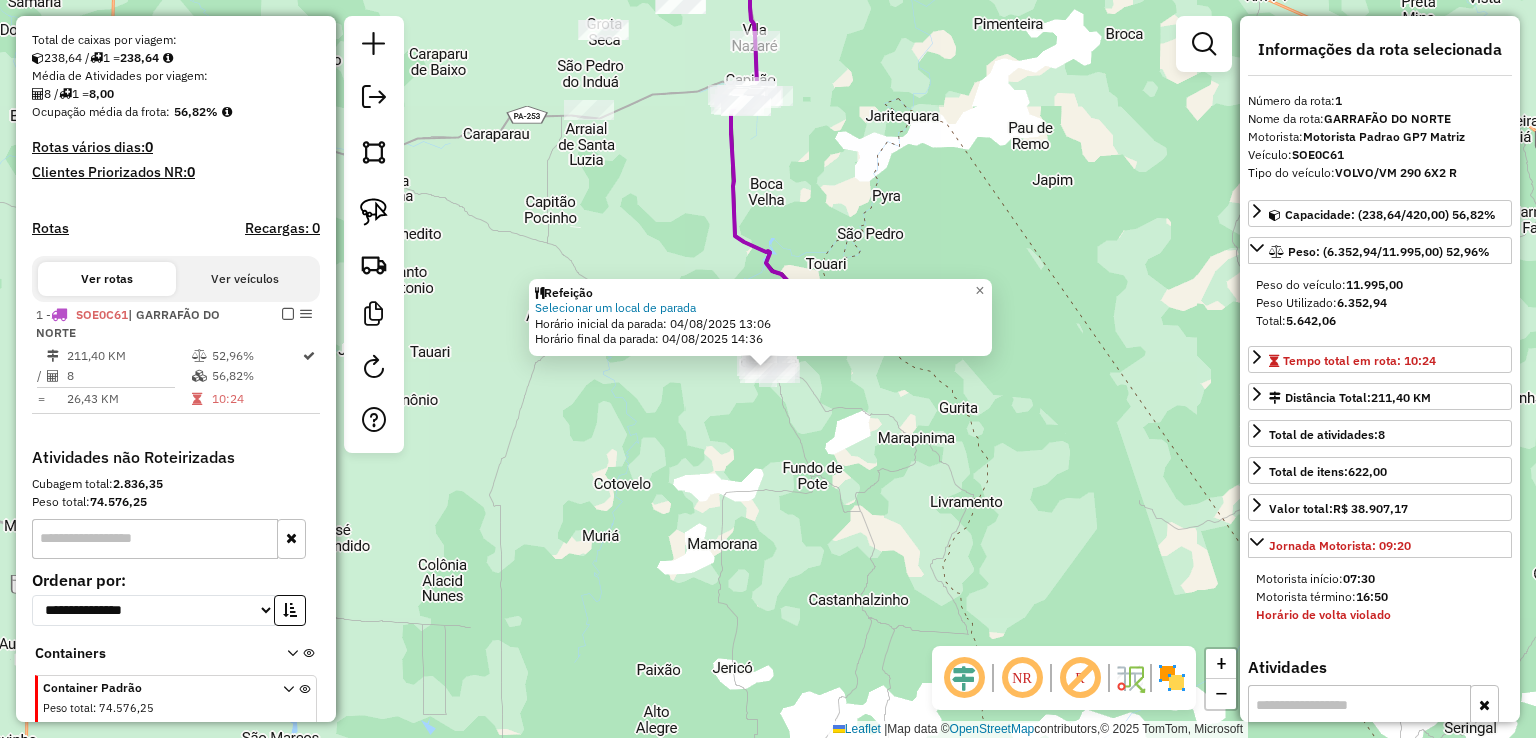 scroll, scrollTop: 508, scrollLeft: 0, axis: vertical 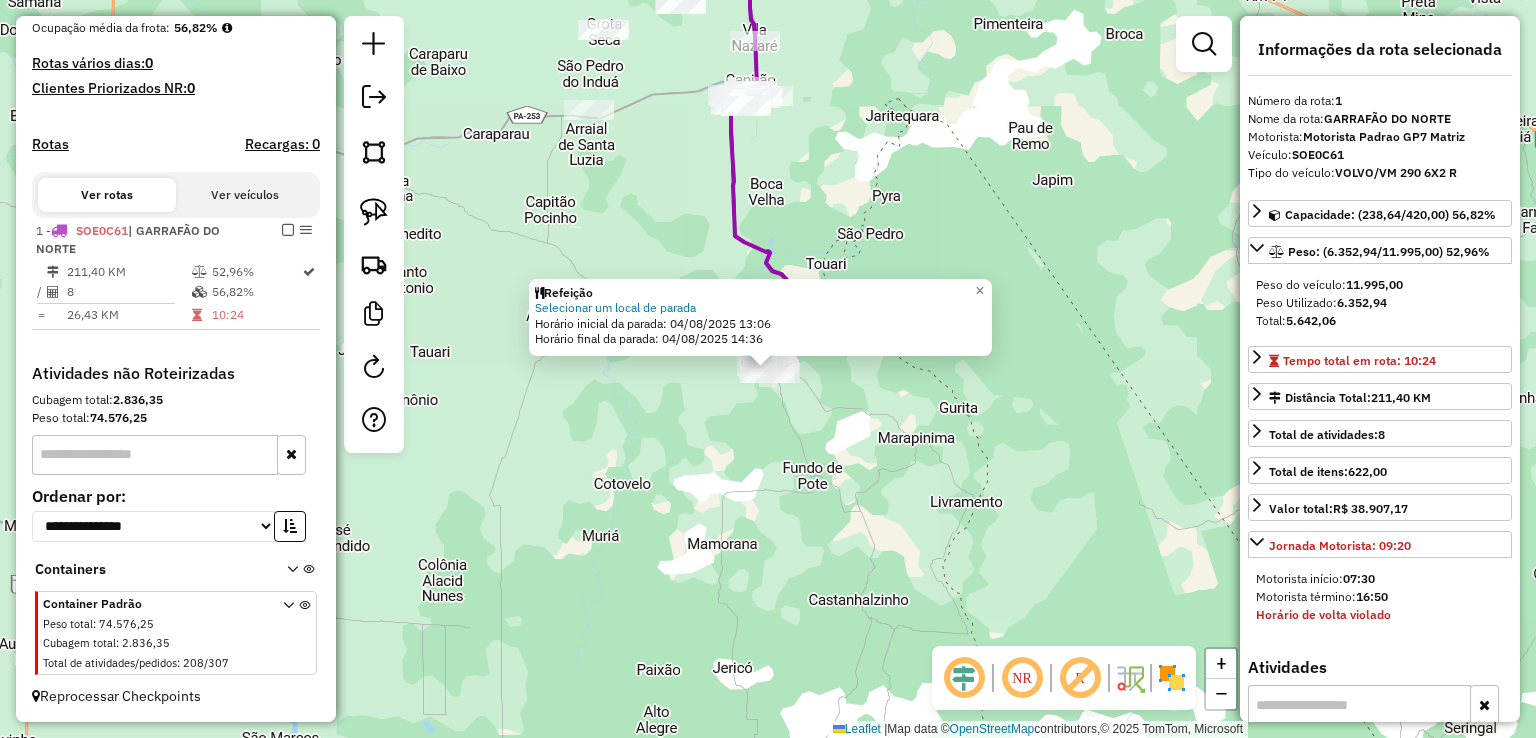 drag, startPoint x: 831, startPoint y: 398, endPoint x: 908, endPoint y: 581, distance: 198.53967 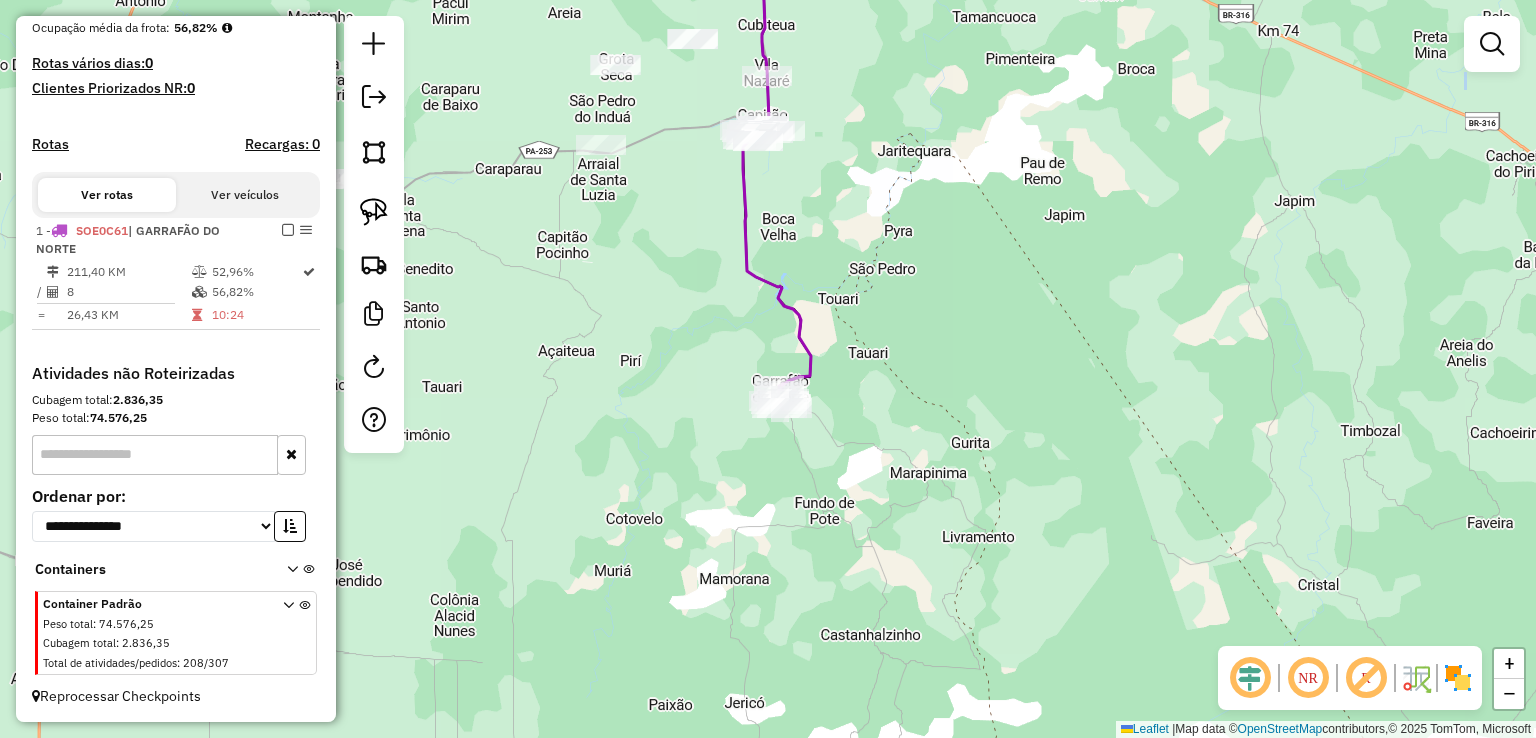 drag, startPoint x: 963, startPoint y: 123, endPoint x: 1037, endPoint y: 414, distance: 300.26157 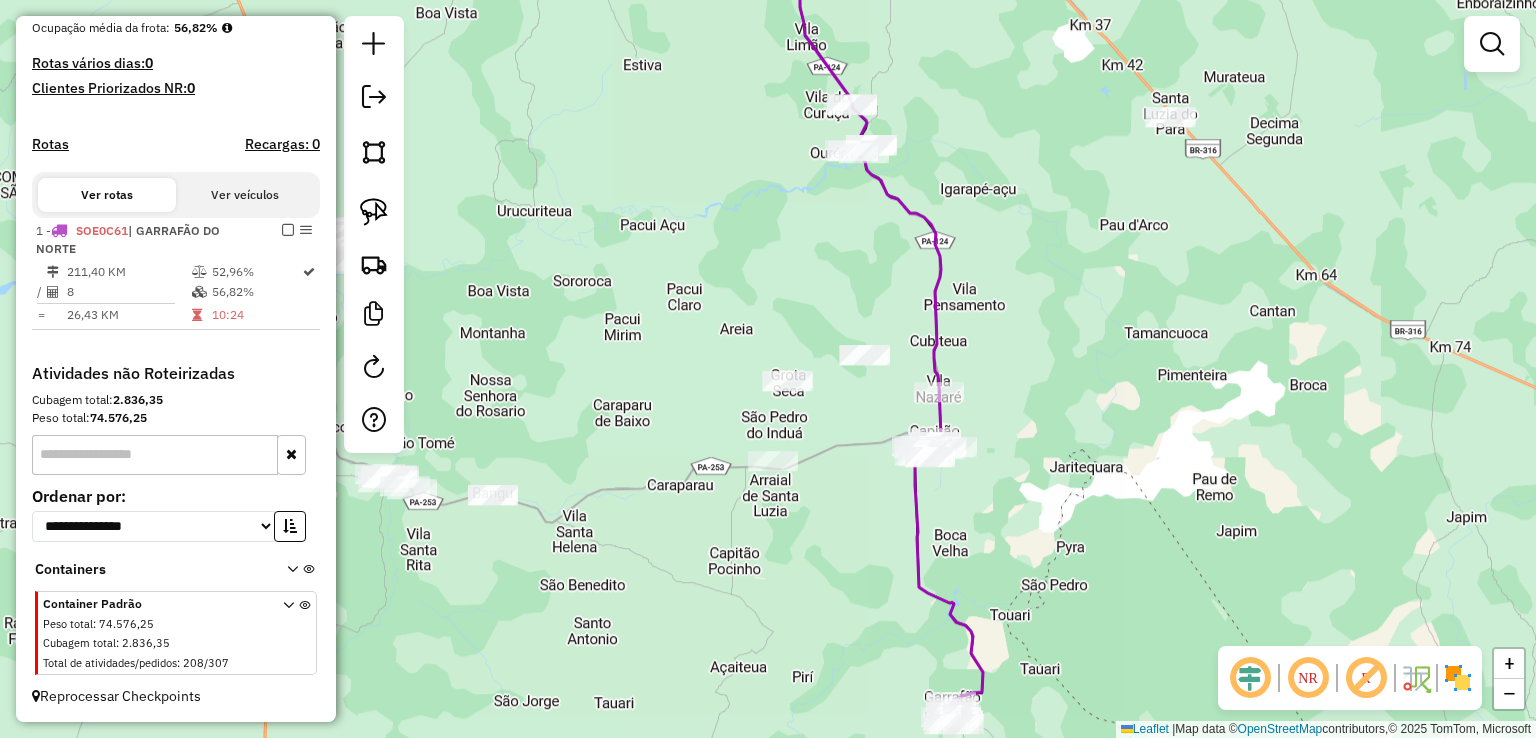 drag, startPoint x: 1014, startPoint y: 412, endPoint x: 1348, endPoint y: 759, distance: 481.62744 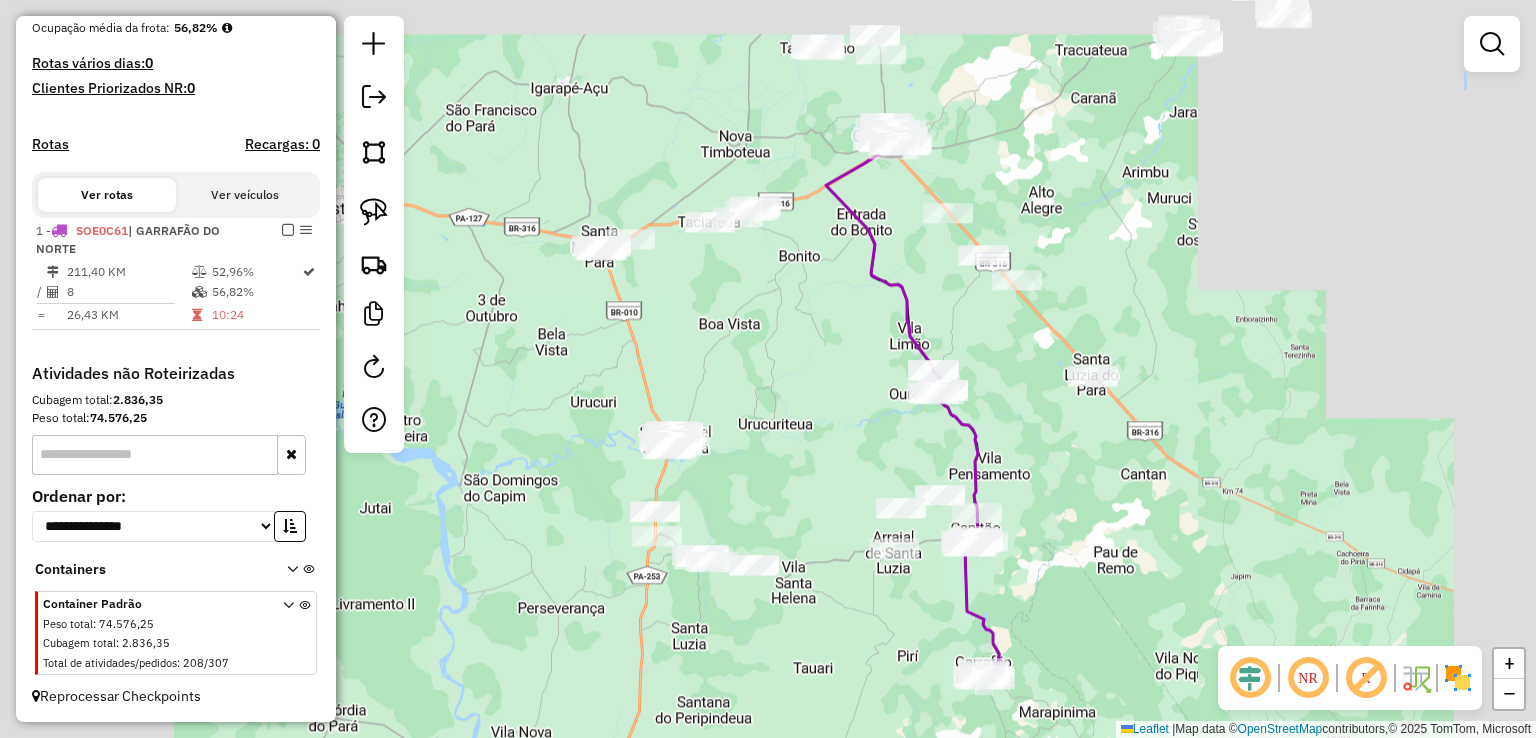 drag, startPoint x: 715, startPoint y: 246, endPoint x: 715, endPoint y: 227, distance: 19 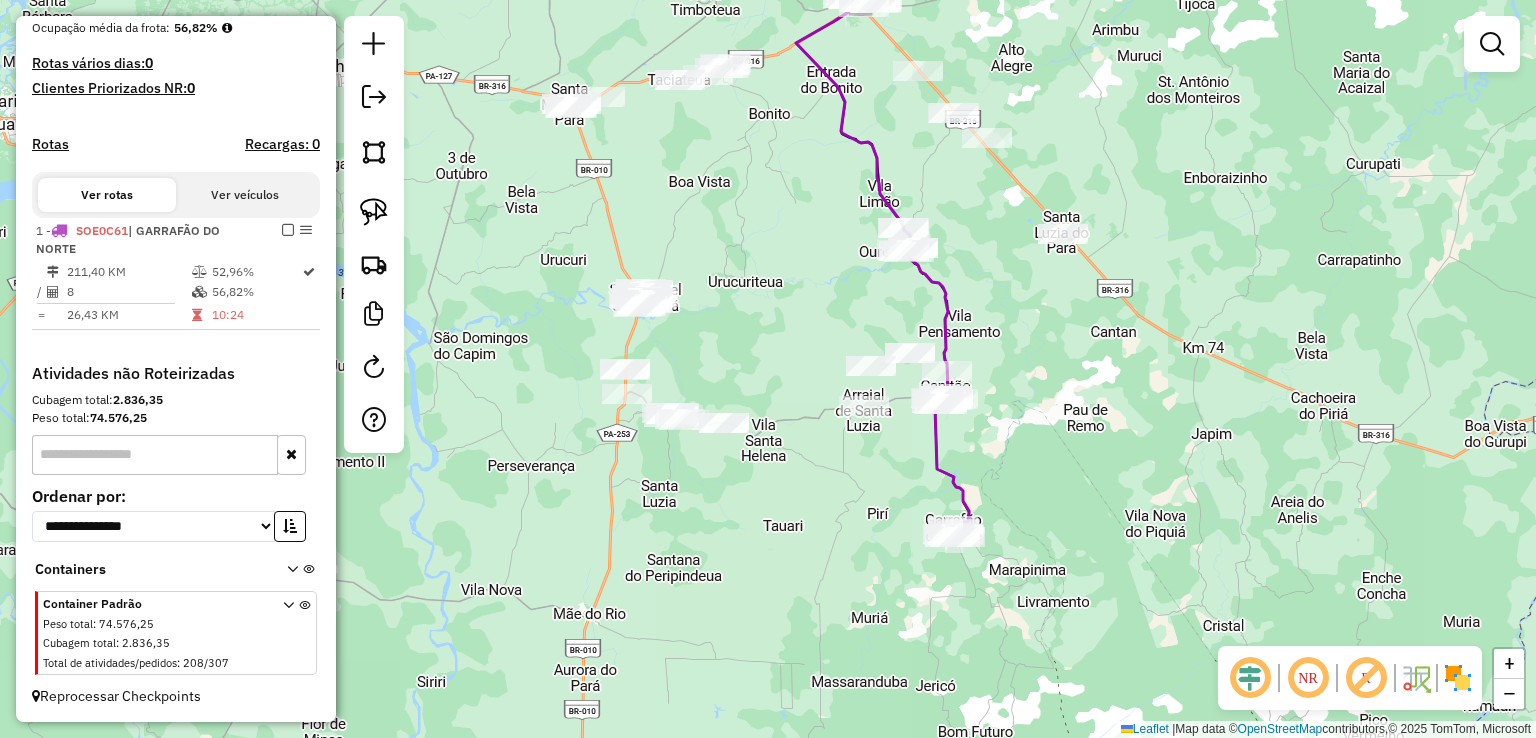 drag, startPoint x: 725, startPoint y: 289, endPoint x: 682, endPoint y: 243, distance: 62.968246 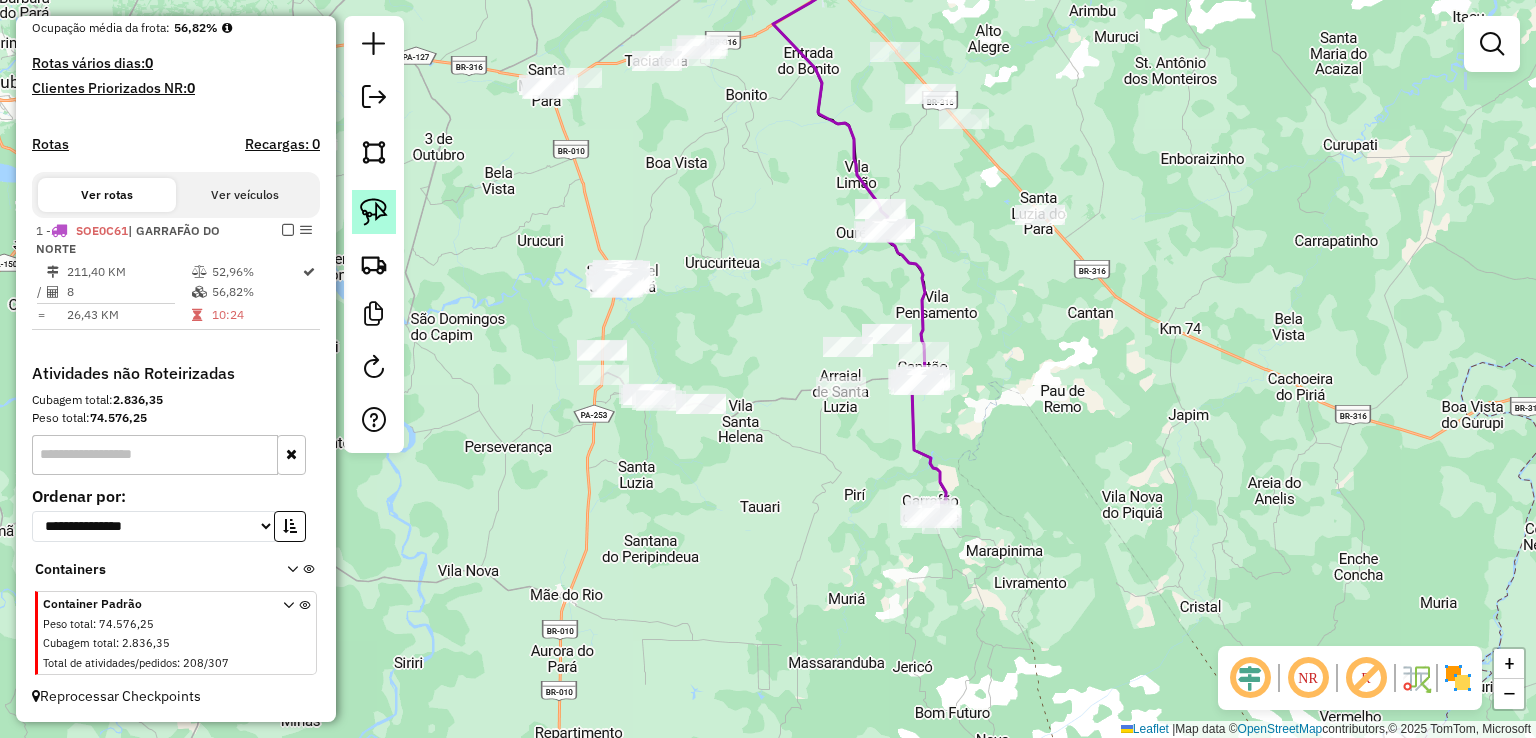 click 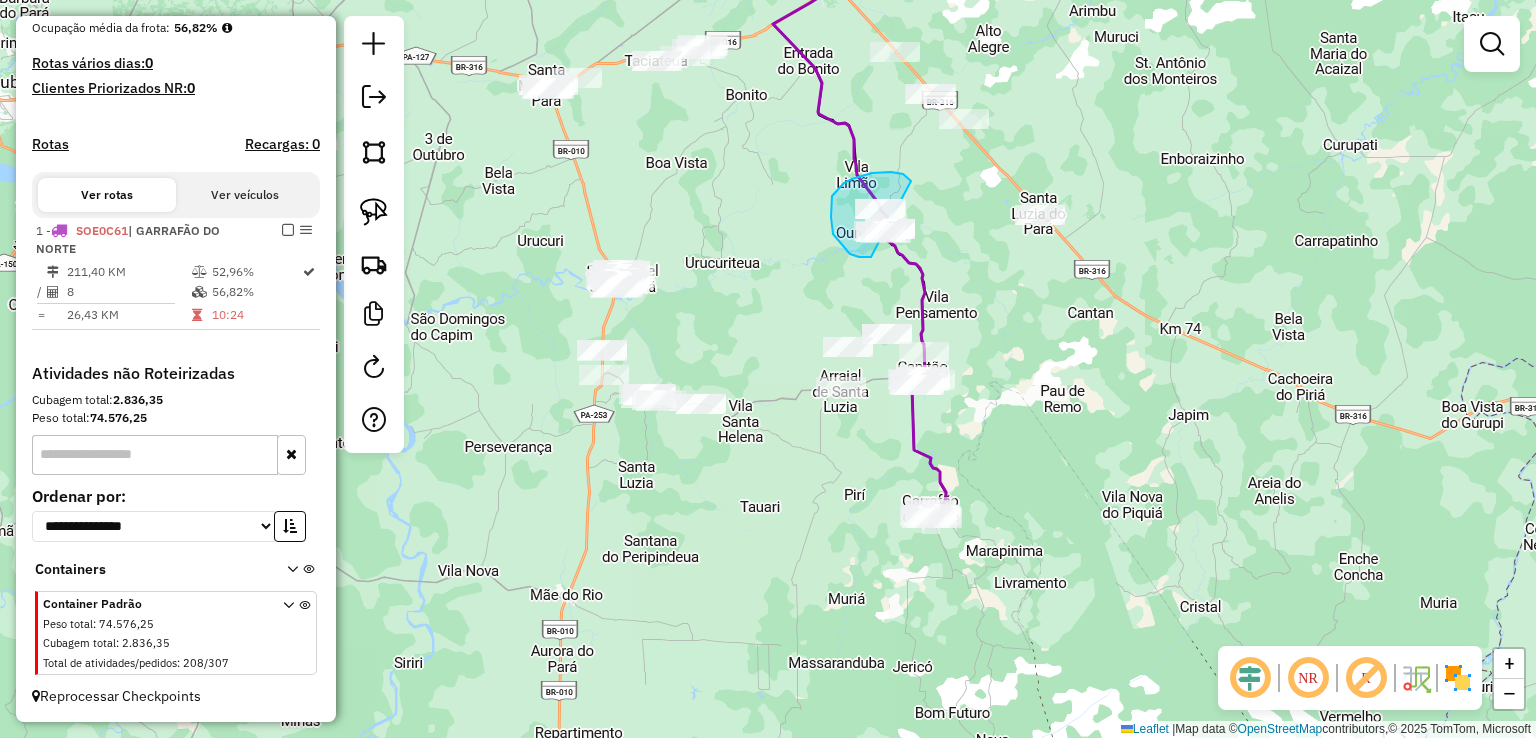 drag, startPoint x: 872, startPoint y: 173, endPoint x: 948, endPoint y: 205, distance: 82.46211 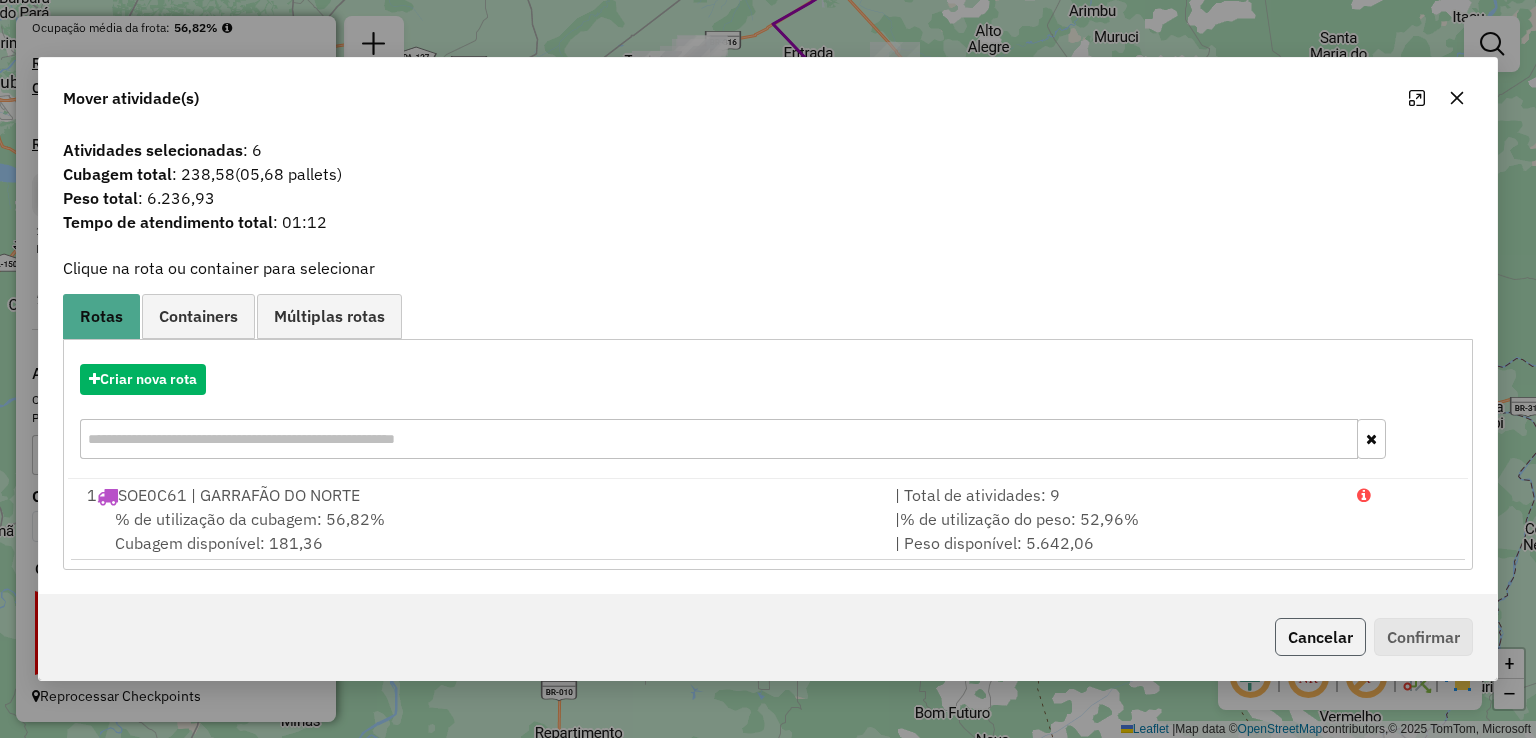 click on "Cancelar" 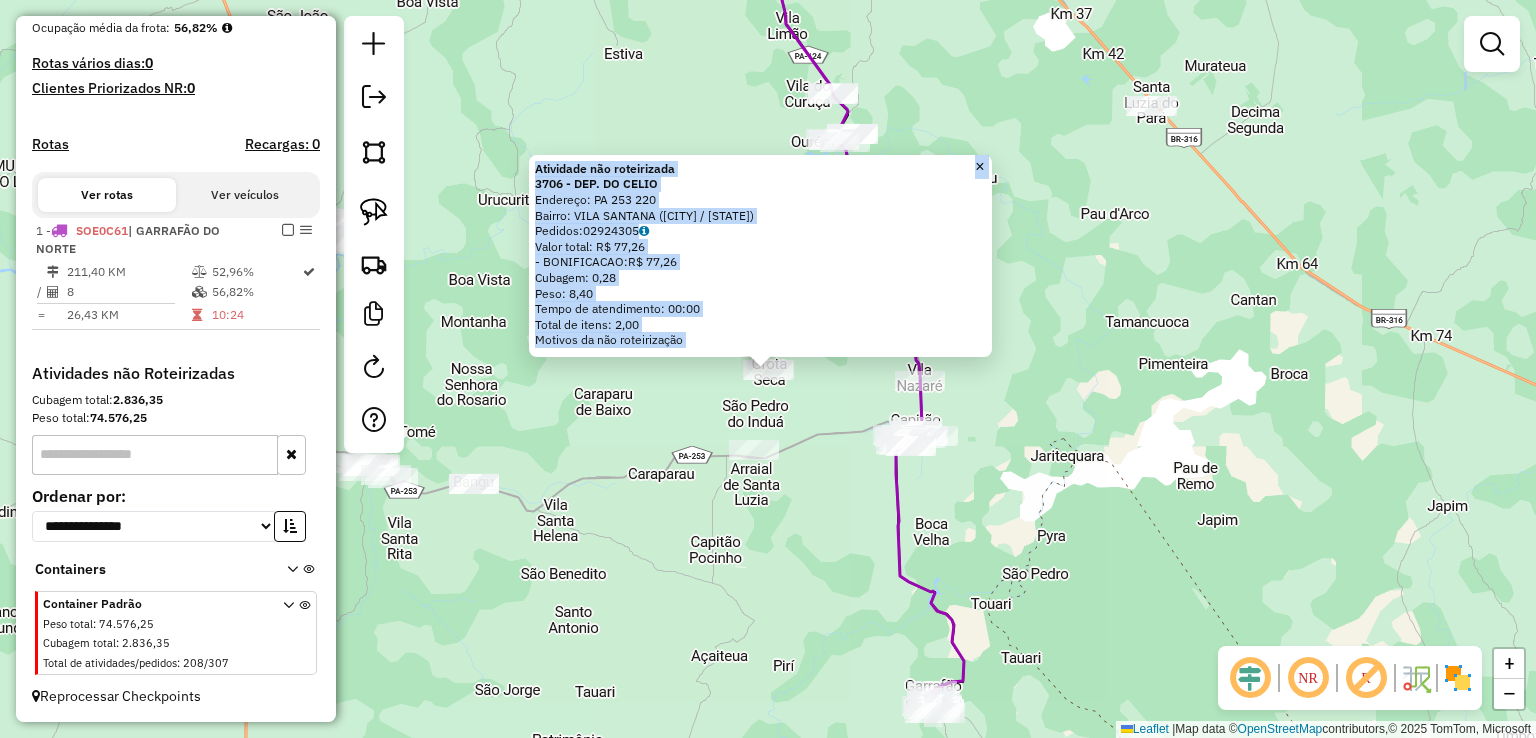 click on "Atividade não roteirizada 3706 - DEP. DO CELIO  Endereço:  PA 253 220   Bairro: VILA SANTANA (CAPITAO POCO / PA)   Pedidos:  02924305   Valor total: R$ 77,26   - BONIFICACAO:  R$ 77,26   Cubagem: 0,28   Peso: 8,40   Tempo de atendimento: 00:00   Total de itens: 2,00  Motivos da não roteirização × Janela de atendimento Grade de atendimento Capacidade Transportadoras Veículos Cliente Pedidos  Rotas Selecione os dias de semana para filtrar as janelas de atendimento  Seg   Ter   Qua   Qui   Sex   Sáb   Dom  Informe o período da janela de atendimento: De: Até:  Filtrar exatamente a janela do cliente  Considerar janela de atendimento padrão  Selecione os dias de semana para filtrar as grades de atendimento  Seg   Ter   Qua   Qui   Sex   Sáb   Dom   Considerar clientes sem dia de atendimento cadastrado  Clientes fora do dia de atendimento selecionado Filtrar as atividades entre os valores definidos abaixo:  Peso mínimo:   Peso máximo:   Cubagem mínima:   Cubagem máxima:   De:   Até:   De:   Até:  +" 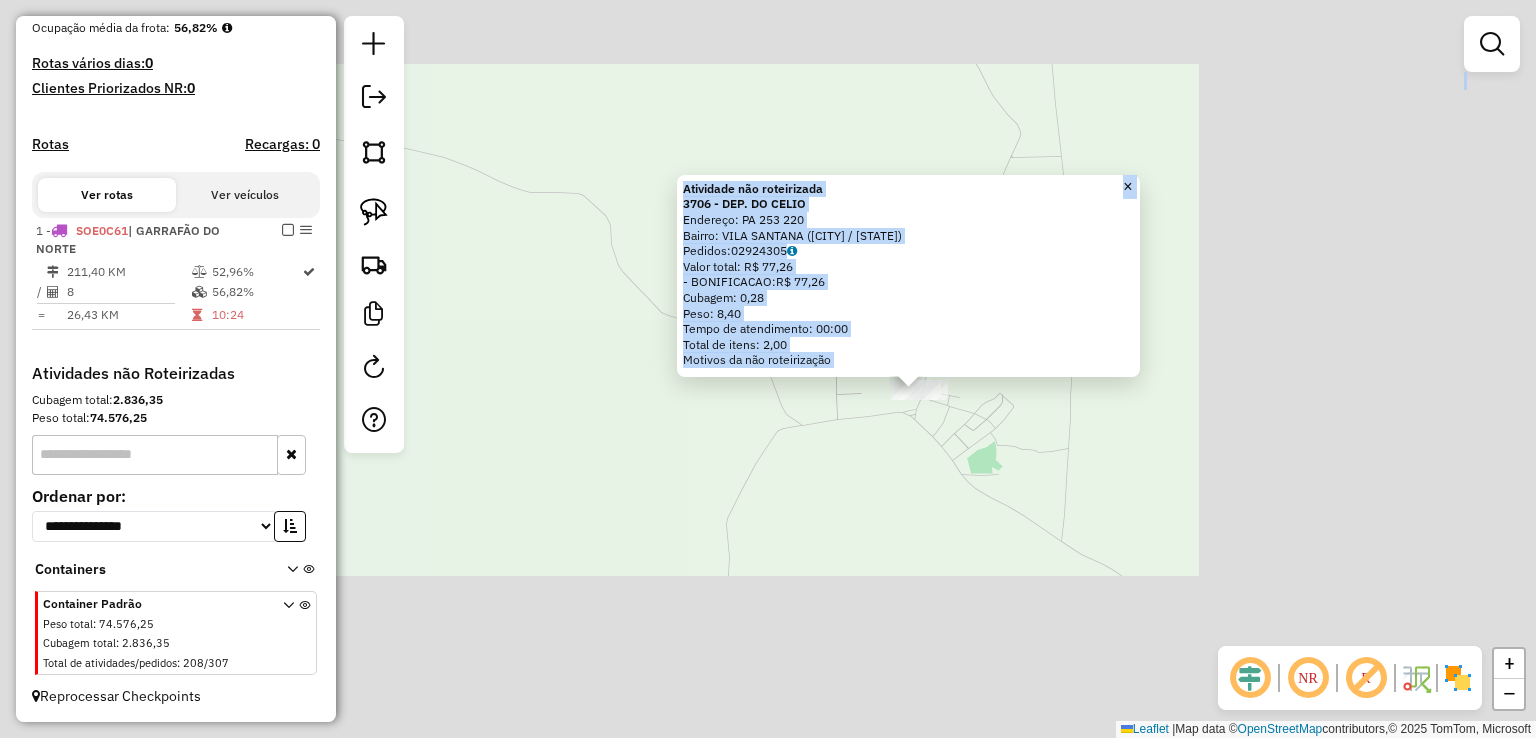 drag, startPoint x: 1097, startPoint y: 457, endPoint x: 1027, endPoint y: 446, distance: 70.85902 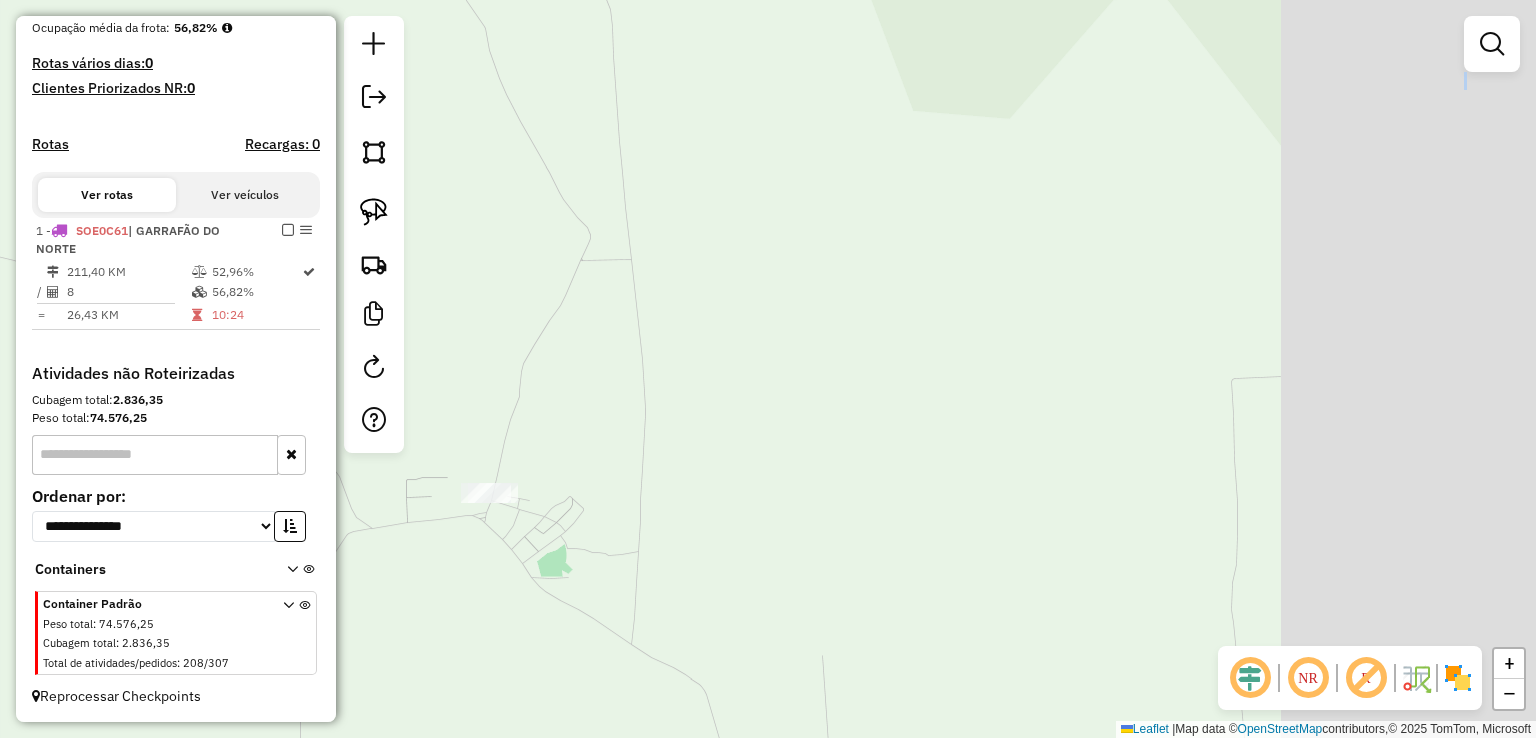 drag, startPoint x: 831, startPoint y: 372, endPoint x: 665, endPoint y: 404, distance: 169.0562 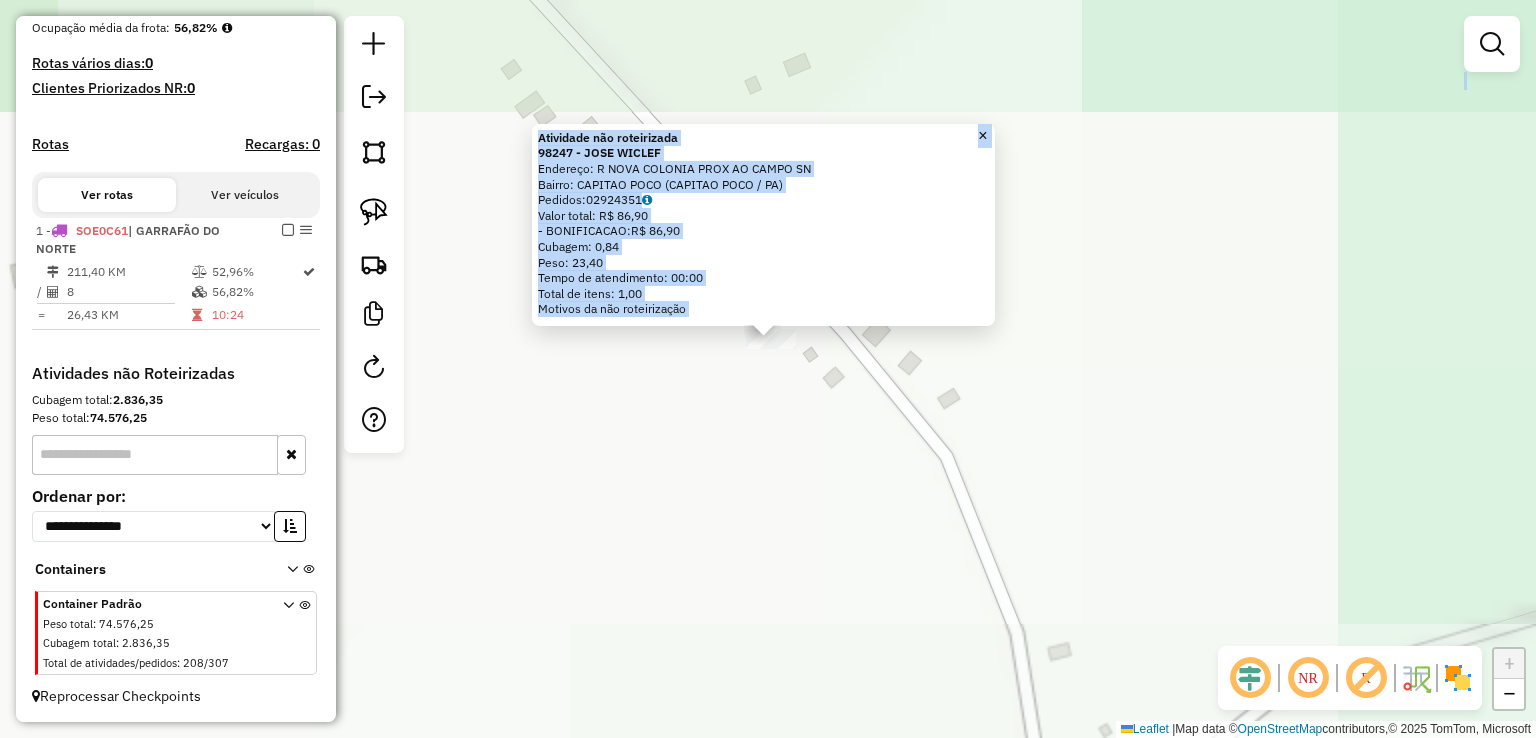 click on "Atividade não roteirizada 98247 - JOSE WICLEF  Endereço:  R   NOVA COLONIA PROX AO CAMPO SN   Bairro: CAPITAO POCO (CAPITAO POCO / PA)   Pedidos:  02924351   Valor total: R$ 86,90   - BONIFICACAO:  R$ 86,90   Cubagem: 0,84   Peso: 23,40   Tempo de atendimento: 00:00   Total de itens: 1,00  Motivos da não roteirização × Janela de atendimento Grade de atendimento Capacidade Transportadoras Veículos Cliente Pedidos  Rotas Selecione os dias de semana para filtrar as janelas de atendimento  Seg   Ter   Qua   Qui   Sex   Sáb   Dom  Informe o período da janela de atendimento: De: Até:  Filtrar exatamente a janela do cliente  Considerar janela de atendimento padrão  Selecione os dias de semana para filtrar as grades de atendimento  Seg   Ter   Qua   Qui   Sex   Sáb   Dom   Considerar clientes sem dia de atendimento cadastrado  Clientes fora do dia de atendimento selecionado Filtrar as atividades entre os valores definidos abaixo:  Peso mínimo:   Peso máximo:   Cubagem mínima:   Cubagem máxima:   De:" 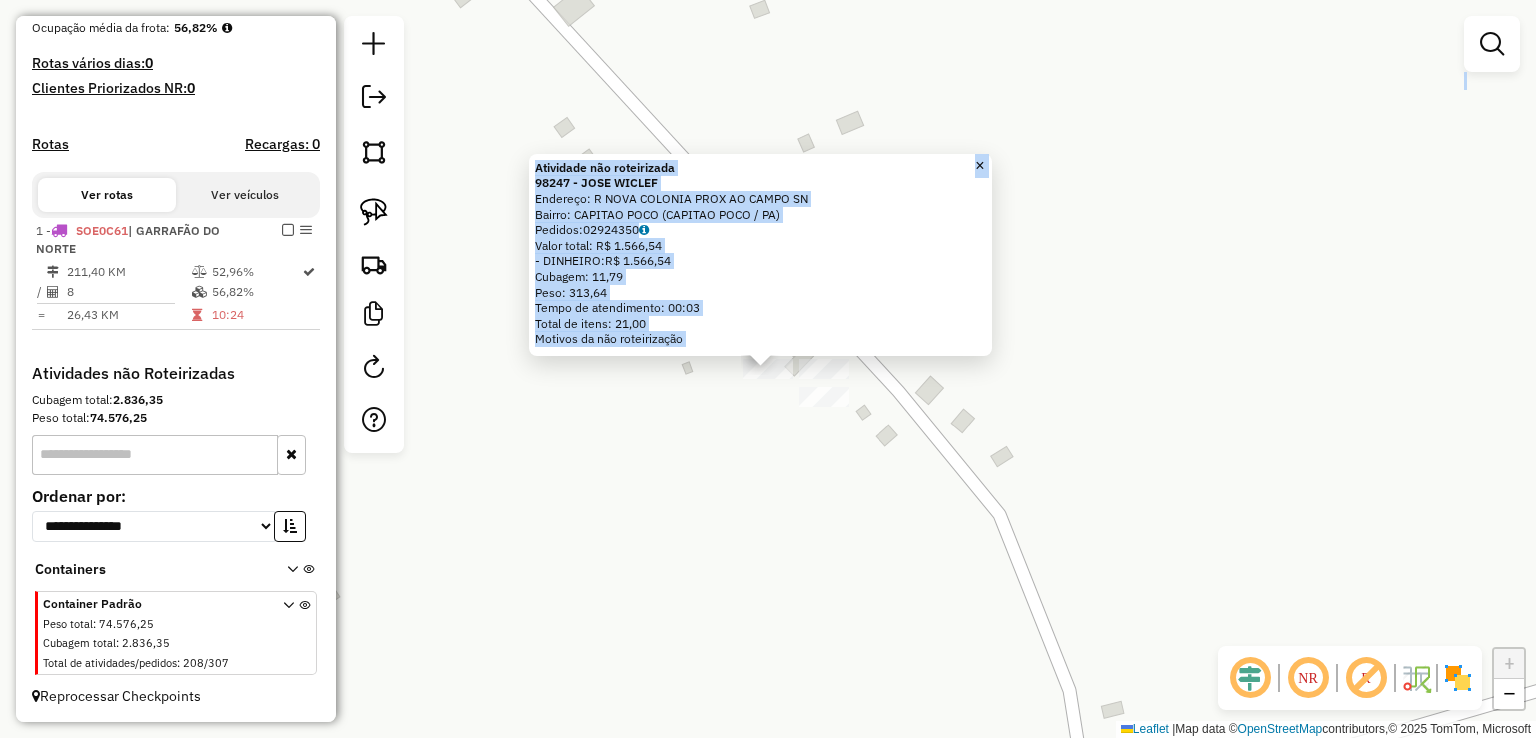 click on "Atividade não roteirizada 98247 - JOSE WICLEF  Endereço:  R   NOVA COLONIA PROX AO CAMPO SN   Bairro: CAPITAO POCO (CAPITAO POCO / PA)   Pedidos:  02924350   Valor total: R$ 1.566,54   - DINHEIRO:  R$ 1.566,54   Cubagem: 11,79   Peso: 313,64   Tempo de atendimento: 00:03   Total de itens: 21,00  Motivos da não roteirização" 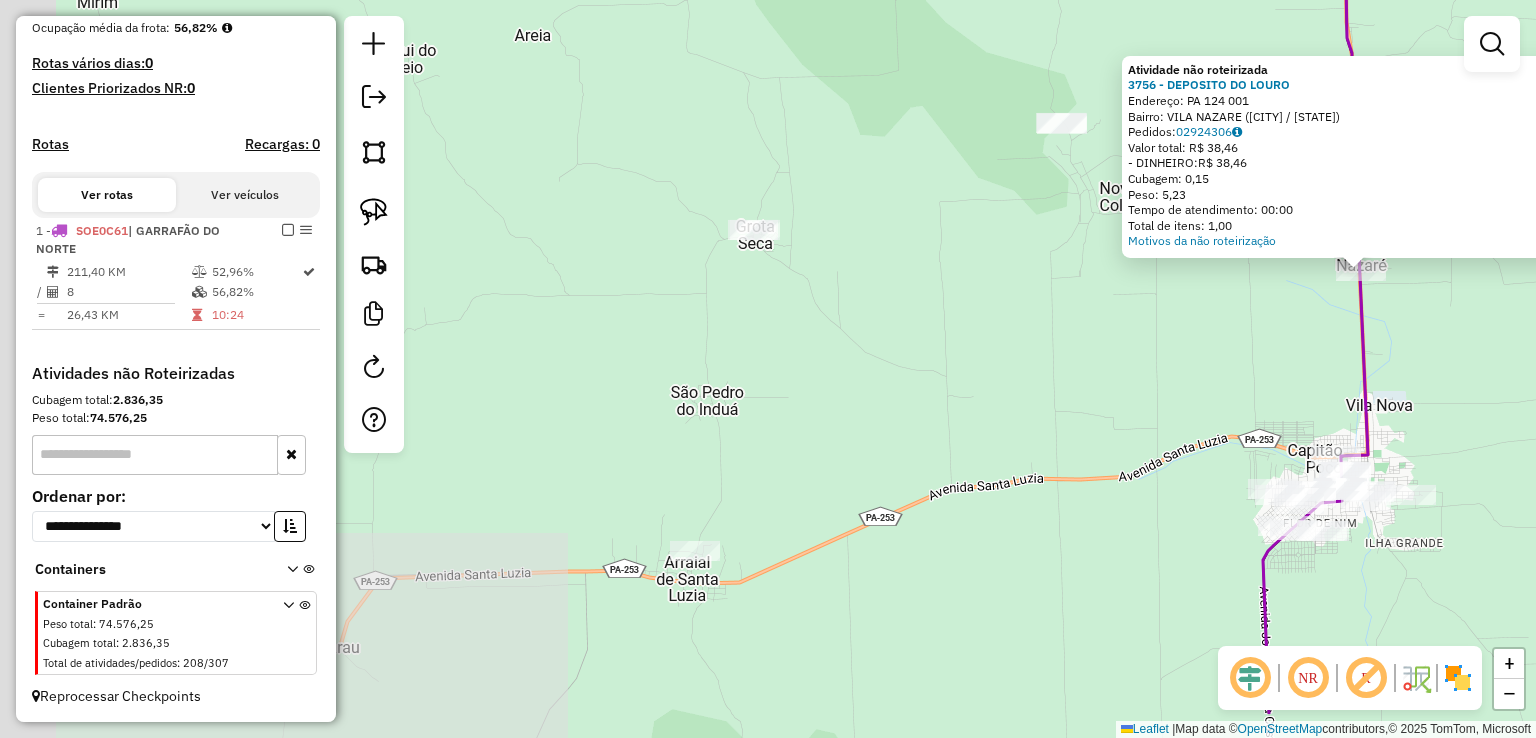 drag, startPoint x: 644, startPoint y: 528, endPoint x: 1173, endPoint y: 443, distance: 535.7854 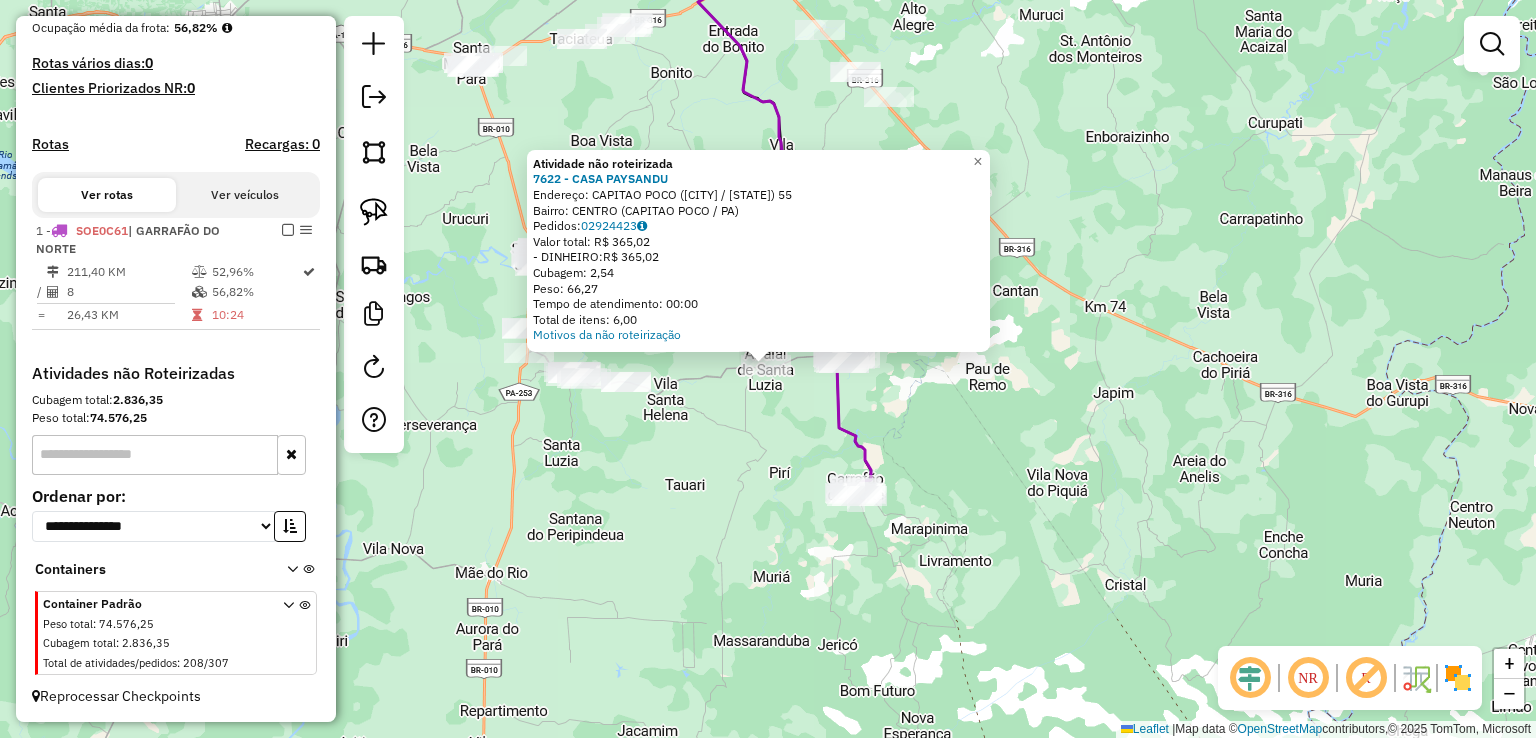click on "Atividade não roteirizada 7622 - CASA PAYSANDU  Endereço:  CAPITaO POCO PA 55   Bairro: CENTRO (CAPITAO POCO / PA)   Pedidos:  02924423   Valor total: R$ 365,02   - DINHEIRO:  R$ 365,02   Cubagem: 2,54   Peso: 66,27   Tempo de atendimento: 00:00   Total de itens: 6,00  Motivos da não roteirização × Janela de atendimento Grade de atendimento Capacidade Transportadoras Veículos Cliente Pedidos  Rotas Selecione os dias de semana para filtrar as janelas de atendimento  Seg   Ter   Qua   Qui   Sex   Sáb   Dom  Informe o período da janela de atendimento: De: Até:  Filtrar exatamente a janela do cliente  Considerar janela de atendimento padrão  Selecione os dias de semana para filtrar as grades de atendimento  Seg   Ter   Qua   Qui   Sex   Sáb   Dom   Considerar clientes sem dia de atendimento cadastrado  Clientes fora do dia de atendimento selecionado Filtrar as atividades entre os valores definidos abaixo:  Peso mínimo:   Peso máximo:   Cubagem mínima:   Cubagem máxima:   De:   Até:   De:   Até:" 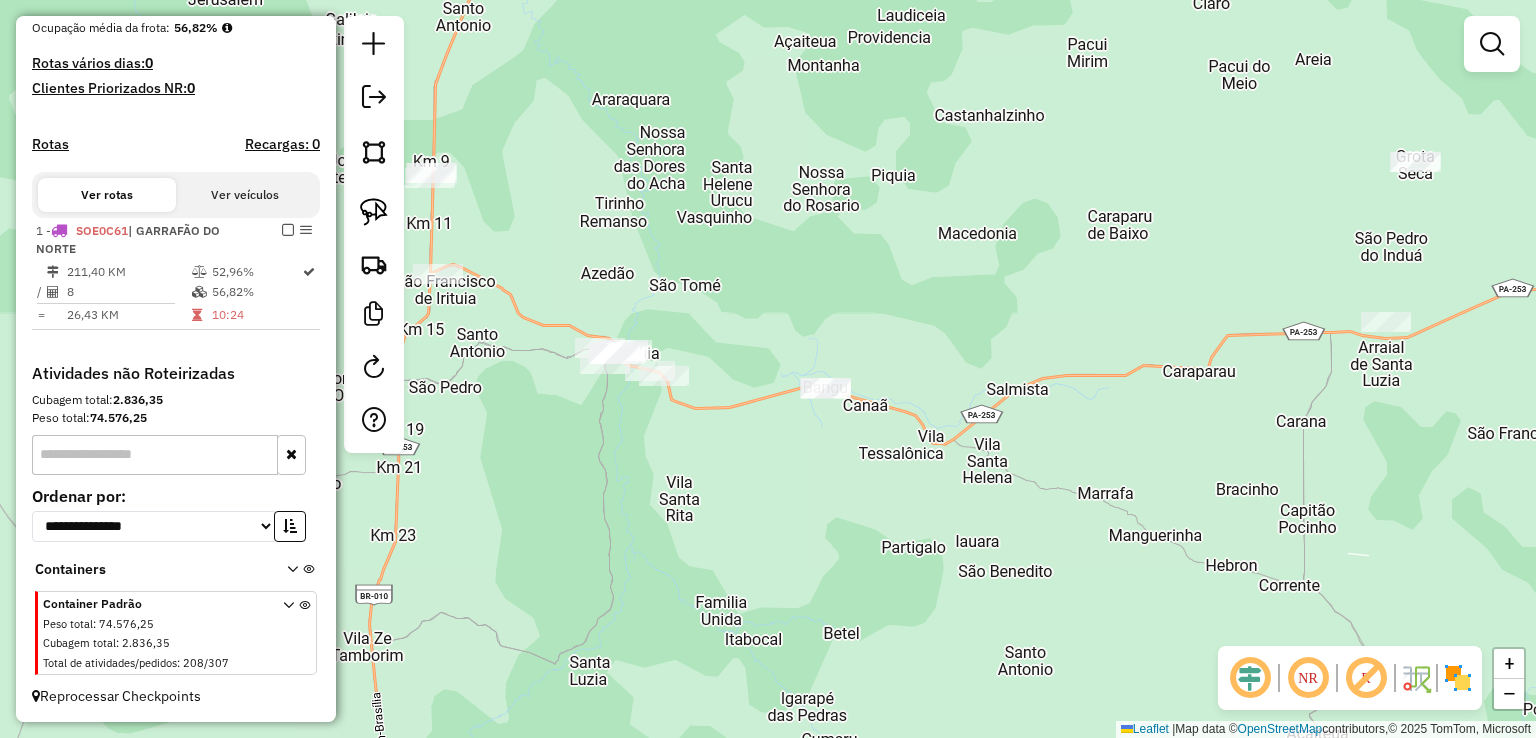 drag, startPoint x: 490, startPoint y: 346, endPoint x: 634, endPoint y: 381, distance: 148.19244 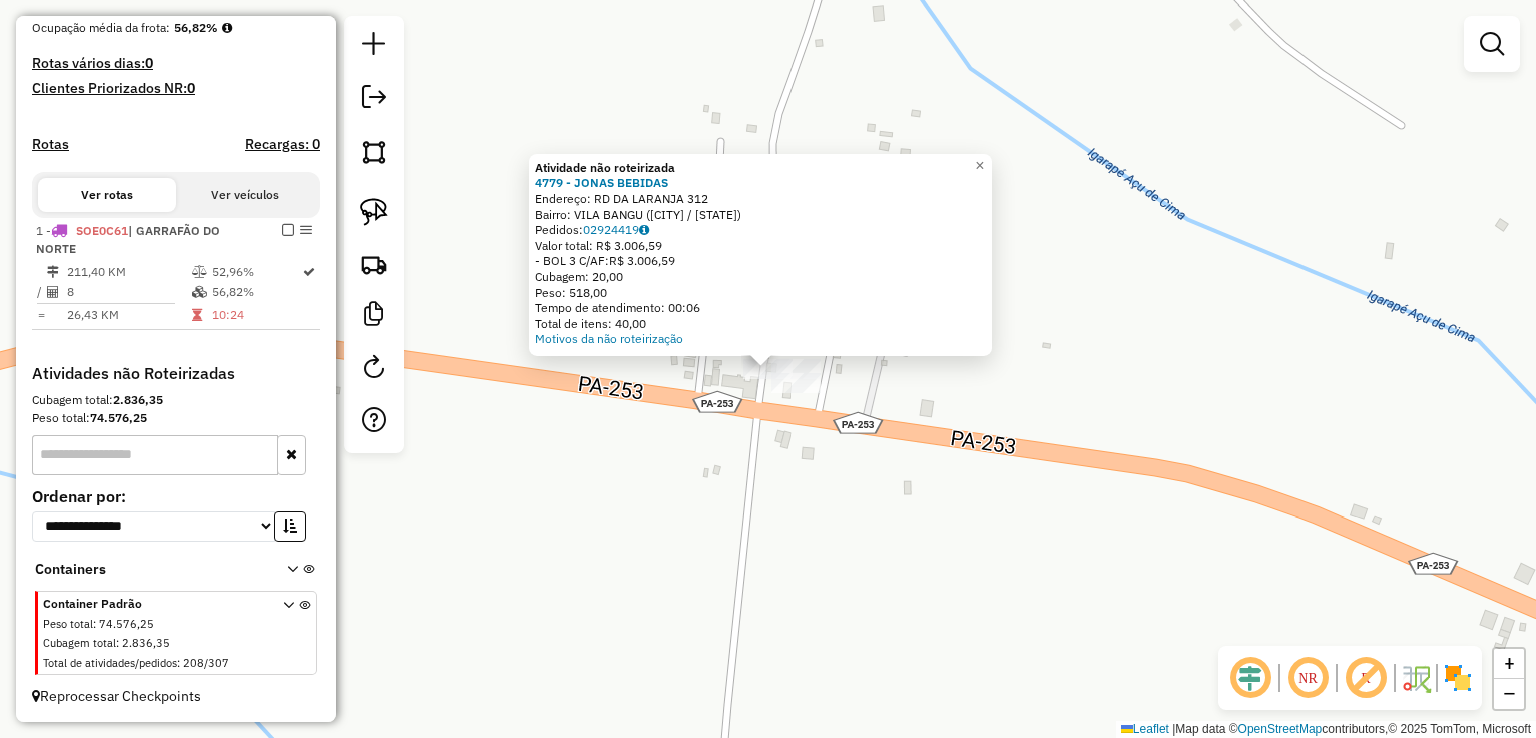 click on "Atividade não roteirizada 4779 - JONAS BEBIDAS  Endereço:  RD DA LARANJA 312   Bairro: VILA BANGU (IRITUIA / PA)   Pedidos:  02924419   Valor total: R$ 3.006,59   - BOL 3 C/AF:  R$ 3.006,59   Cubagem: 20,00   Peso: 518,00   Tempo de atendimento: 00:06   Total de itens: 40,00  Motivos da não roteirização × Janela de atendimento Grade de atendimento Capacidade Transportadoras Veículos Cliente Pedidos  Rotas Selecione os dias de semana para filtrar as janelas de atendimento  Seg   Ter   Qua   Qui   Sex   Sáb   Dom  Informe o período da janela de atendimento: De: Até:  Filtrar exatamente a janela do cliente  Considerar janela de atendimento padrão  Selecione os dias de semana para filtrar as grades de atendimento  Seg   Ter   Qua   Qui   Sex   Sáb   Dom   Considerar clientes sem dia de atendimento cadastrado  Clientes fora do dia de atendimento selecionado Filtrar as atividades entre os valores definidos abaixo:  Peso mínimo:   Peso máximo:   Cubagem mínima:   Cubagem máxima:   De:   Até:   De:" 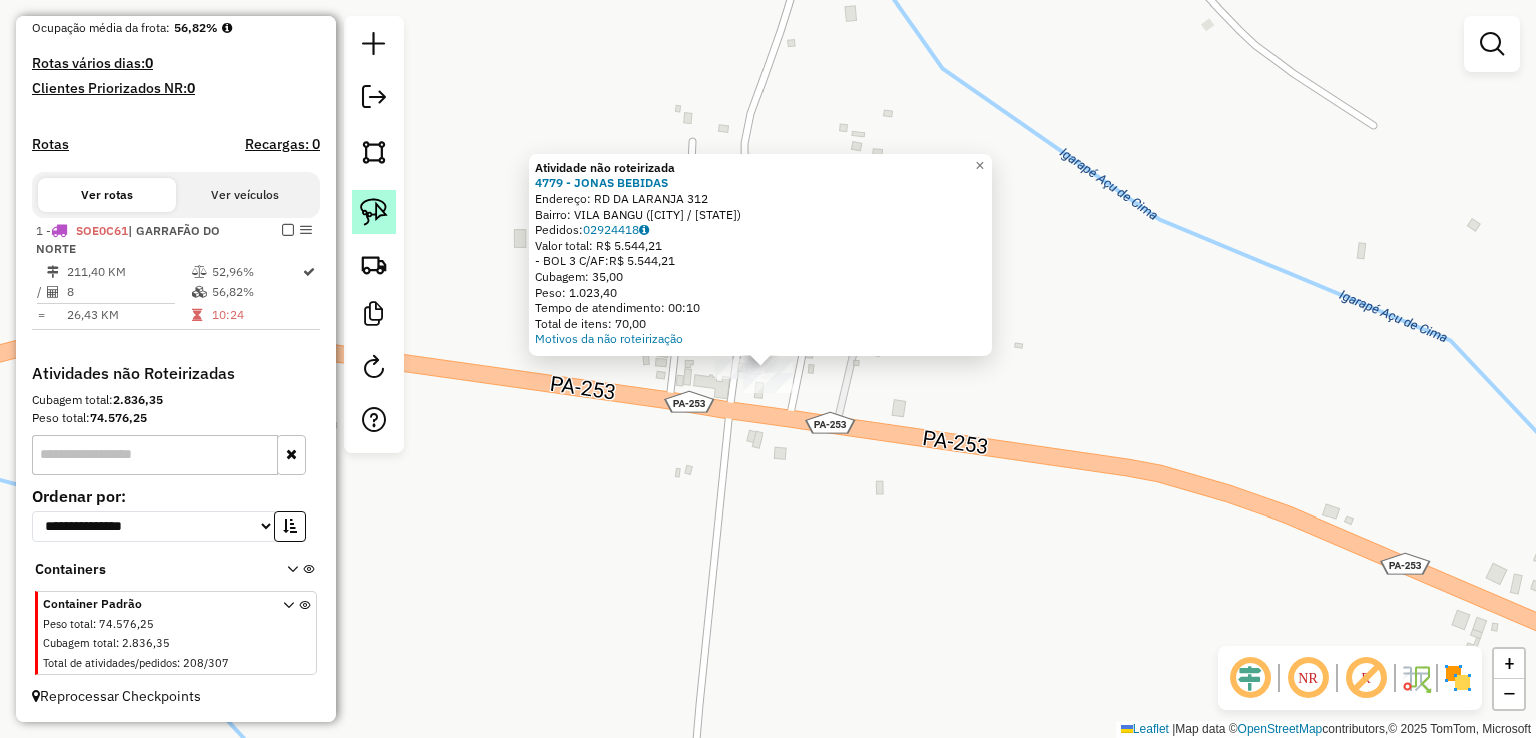 click 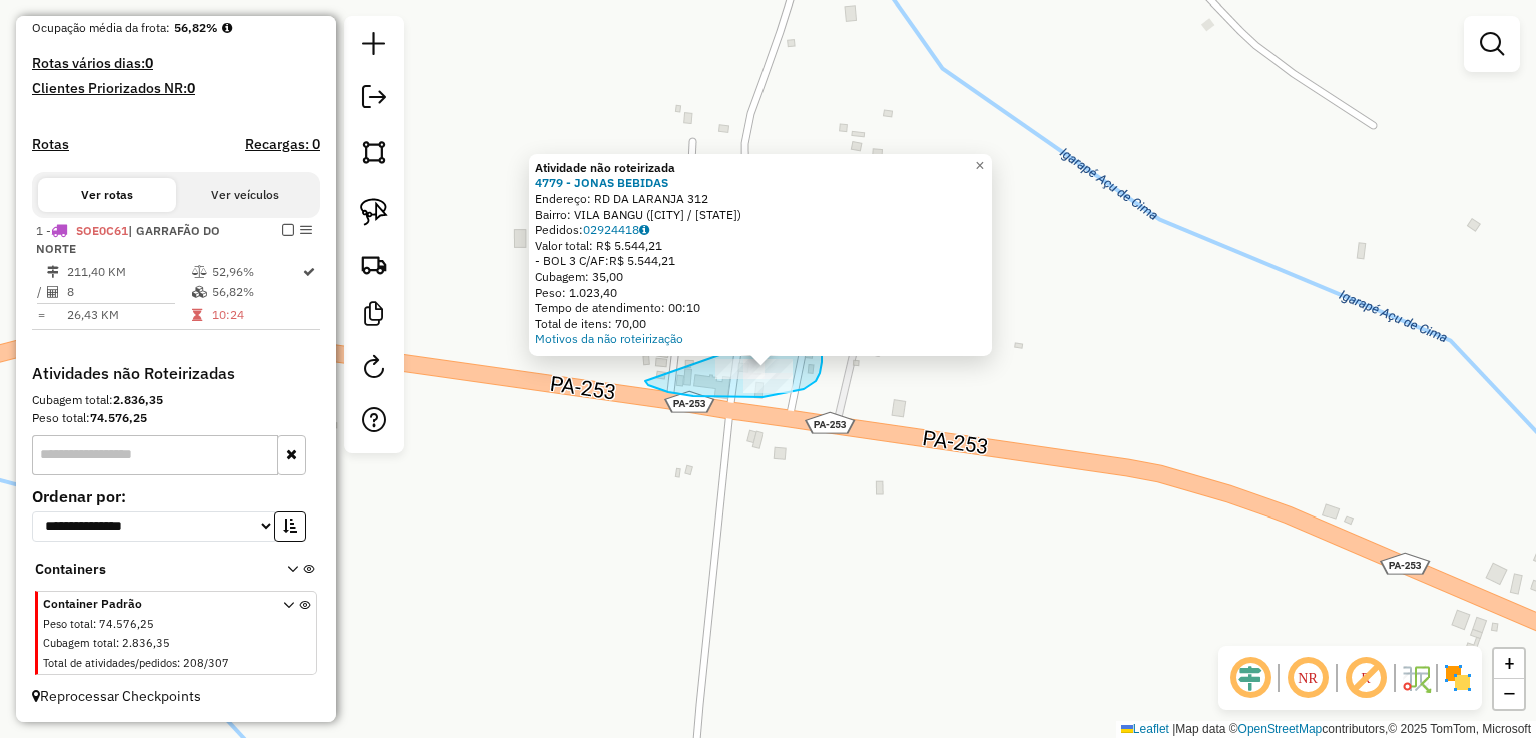 drag, startPoint x: 657, startPoint y: 388, endPoint x: 705, endPoint y: 345, distance: 64.44377 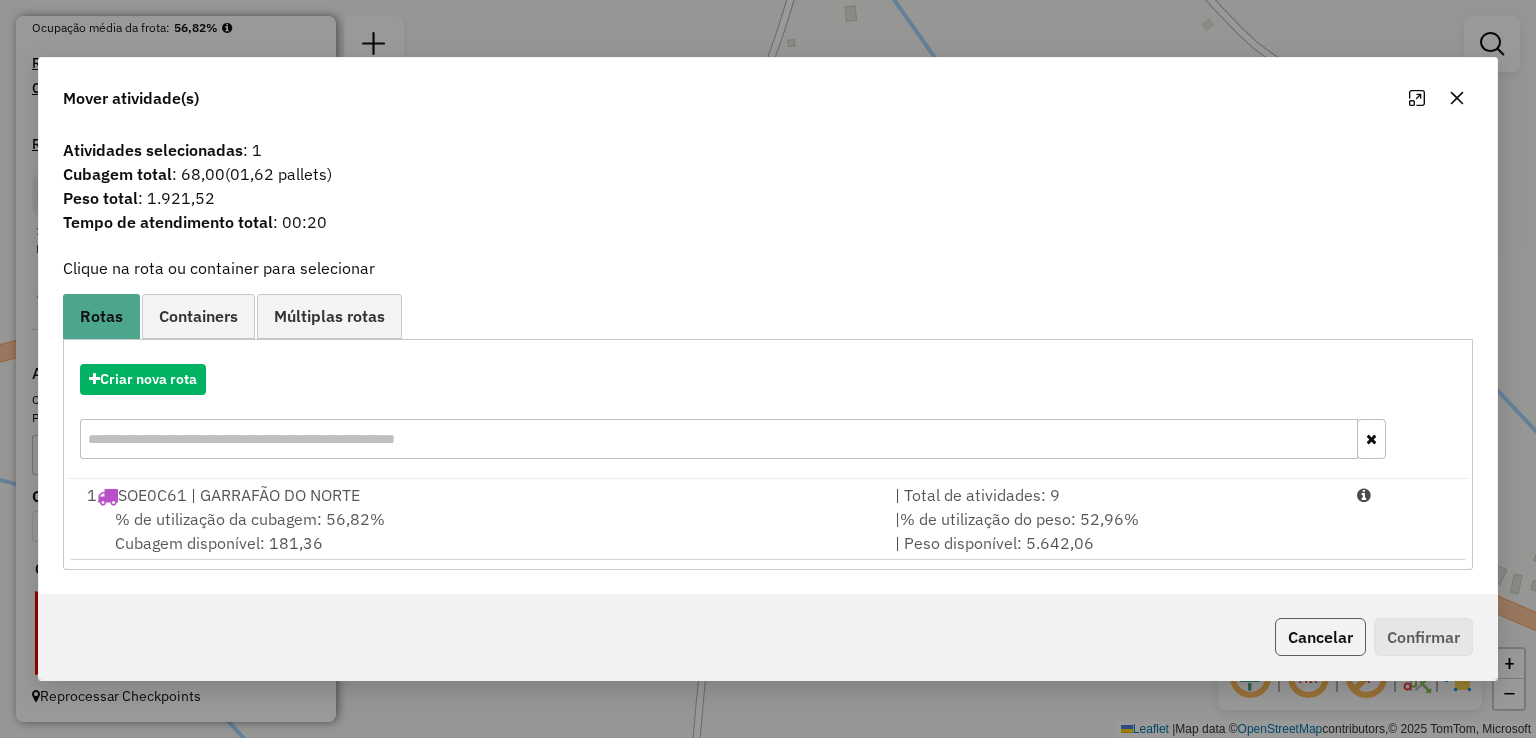 drag, startPoint x: 1320, startPoint y: 643, endPoint x: 1099, endPoint y: 599, distance: 225.33752 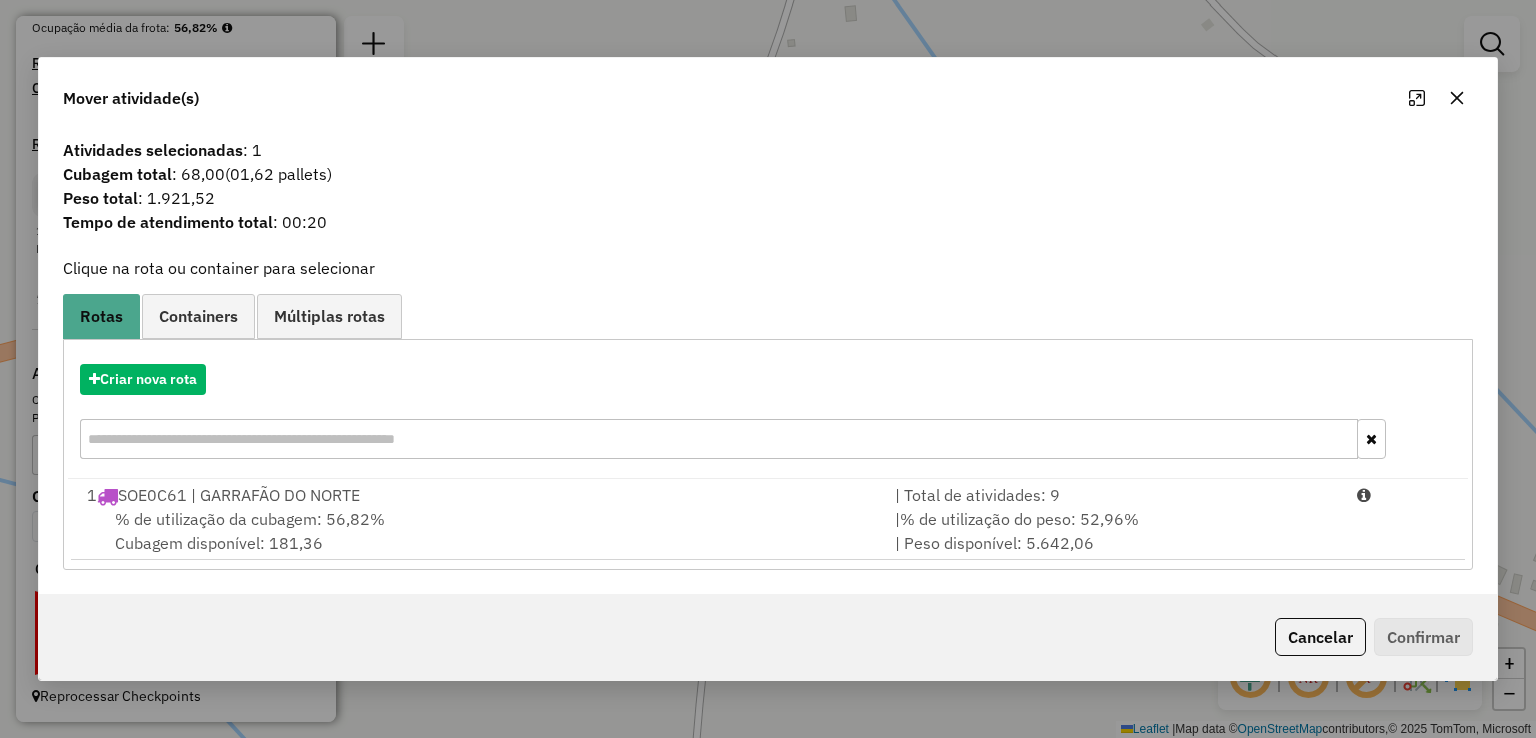 click on "Cancelar" 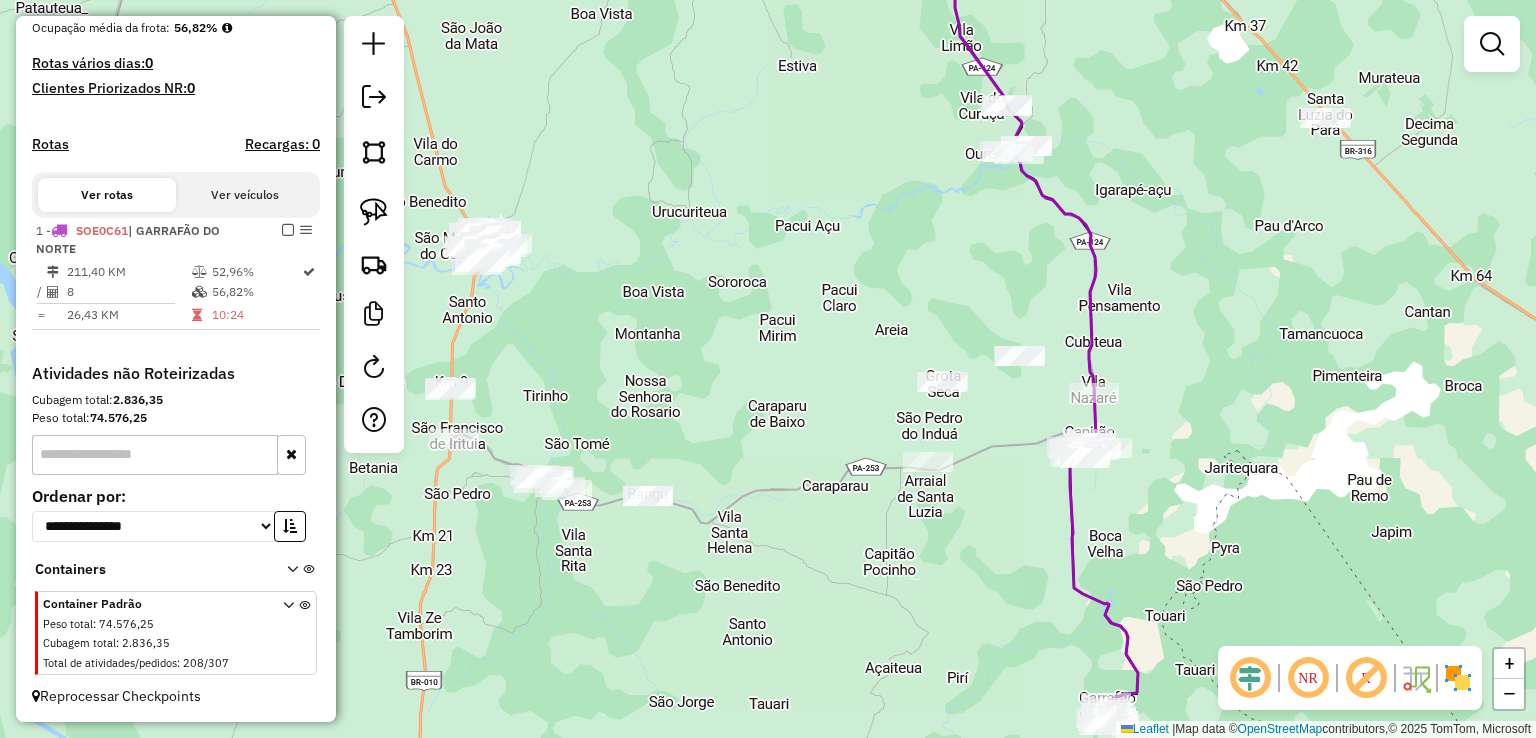 drag, startPoint x: 686, startPoint y: 344, endPoint x: 728, endPoint y: 288, distance: 70 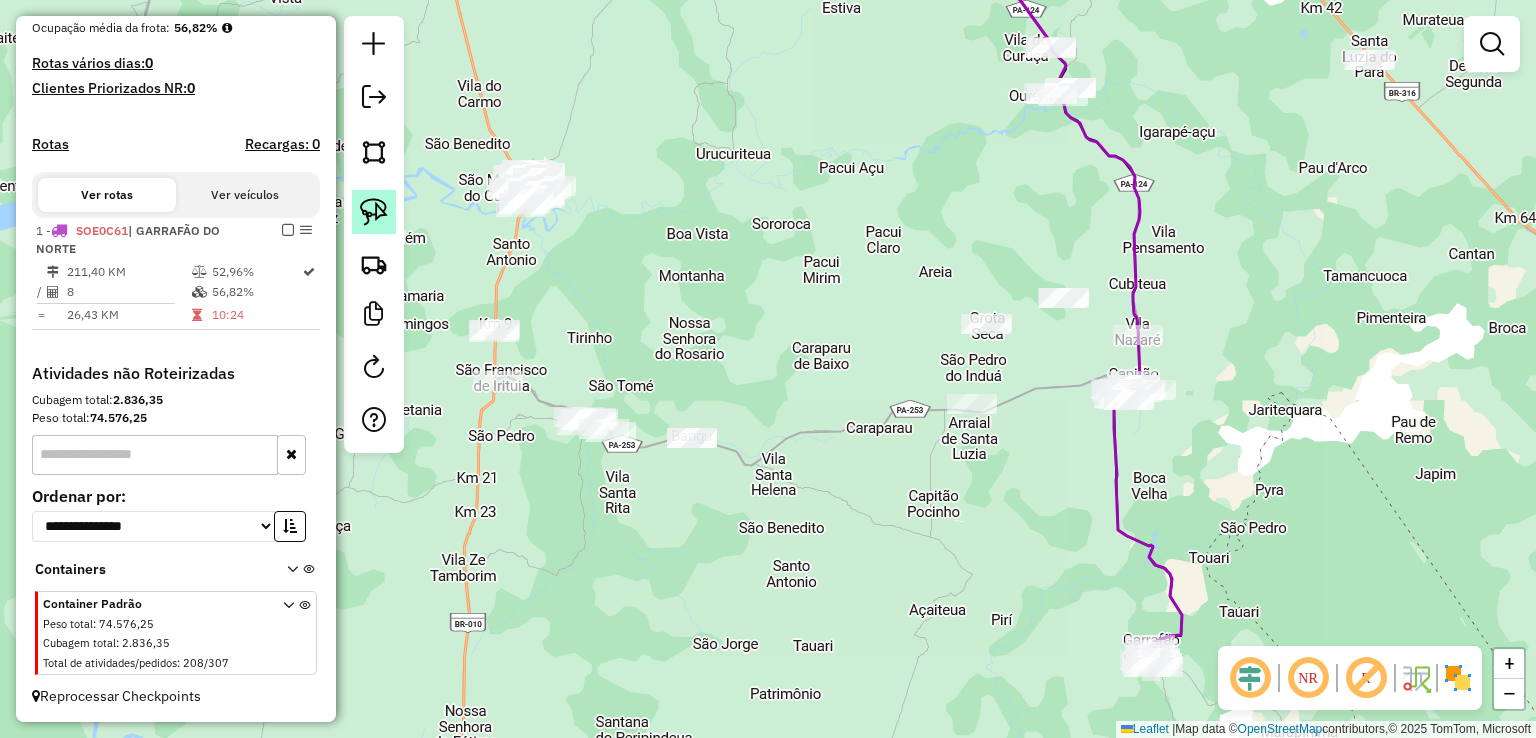 click 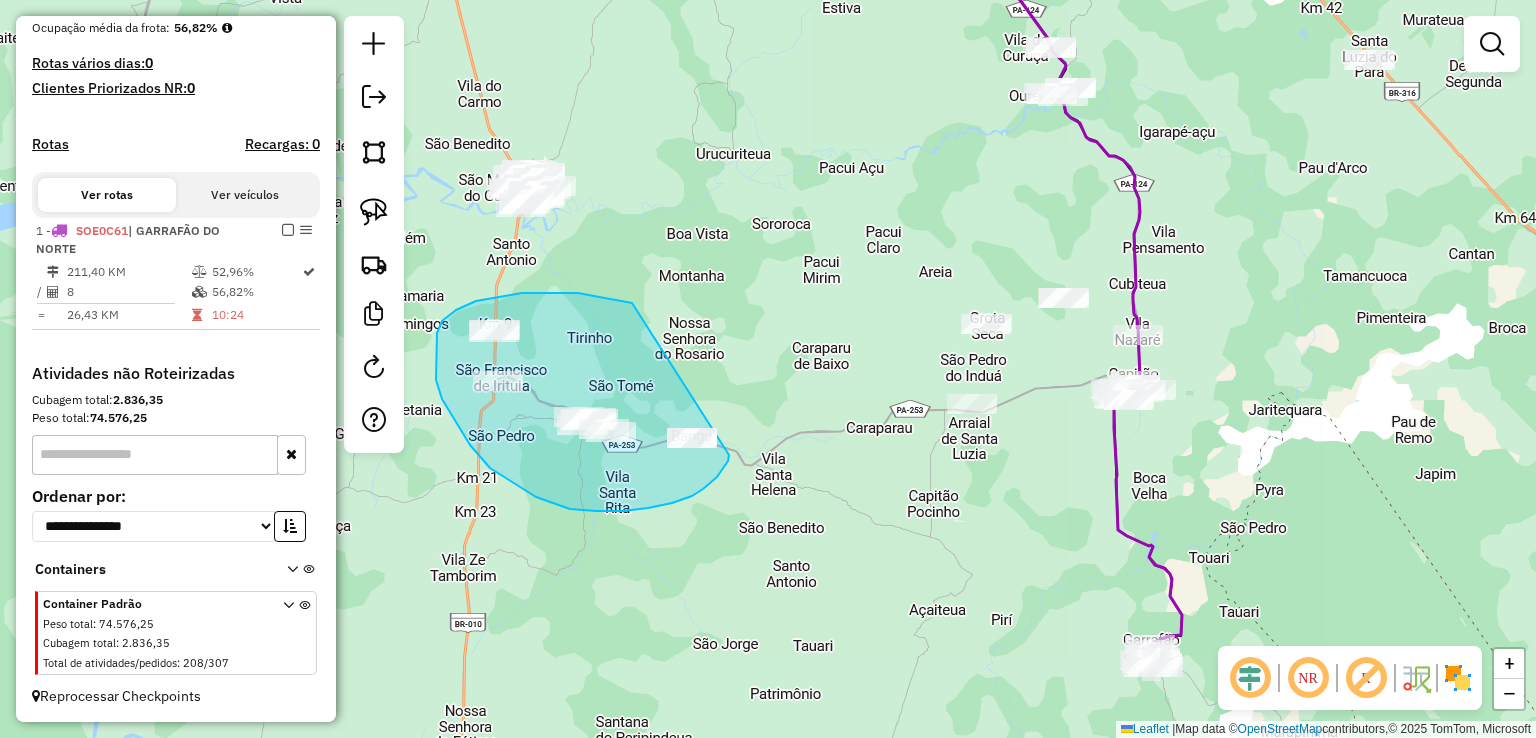 drag, startPoint x: 530, startPoint y: 293, endPoint x: 737, endPoint y: 409, distance: 237.28674 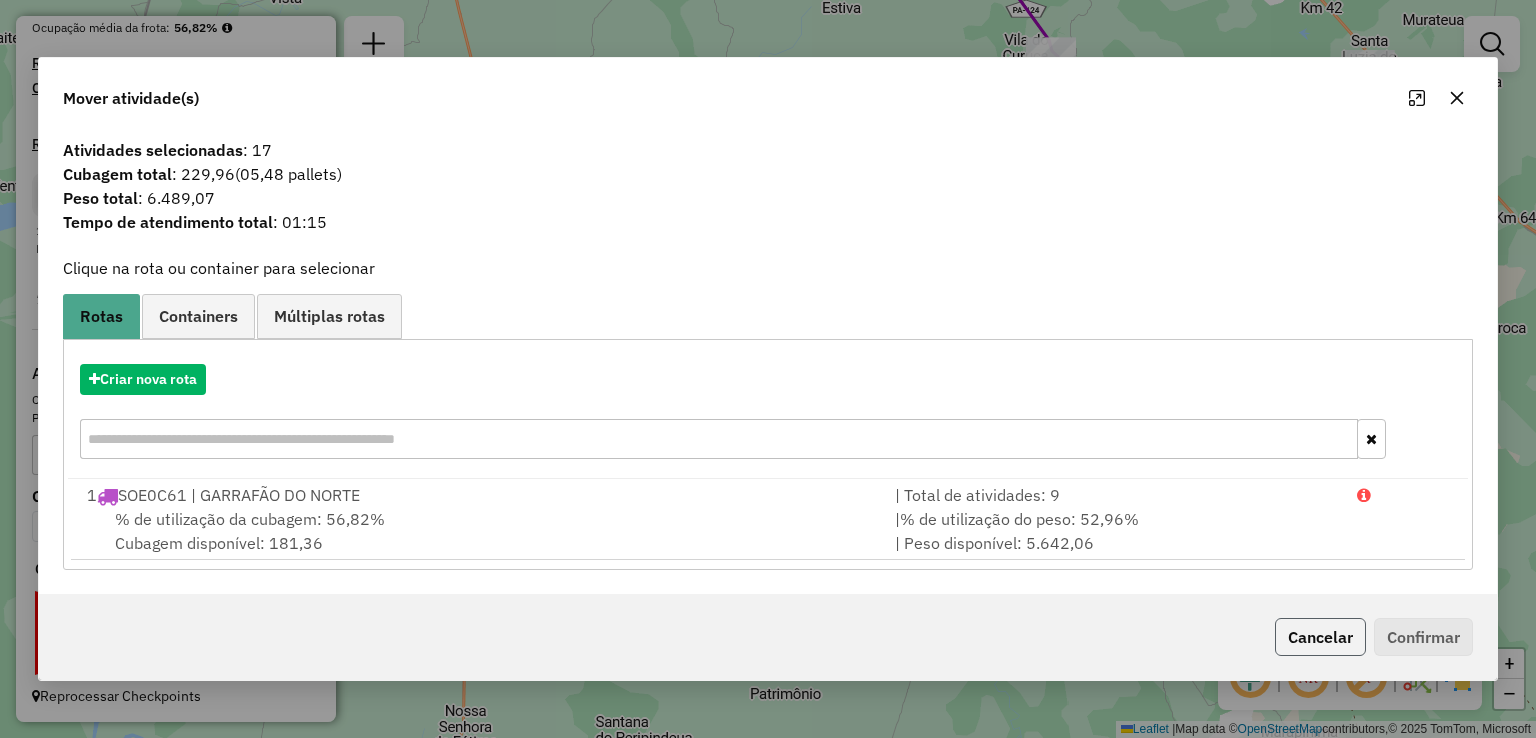 click on "Cancelar" 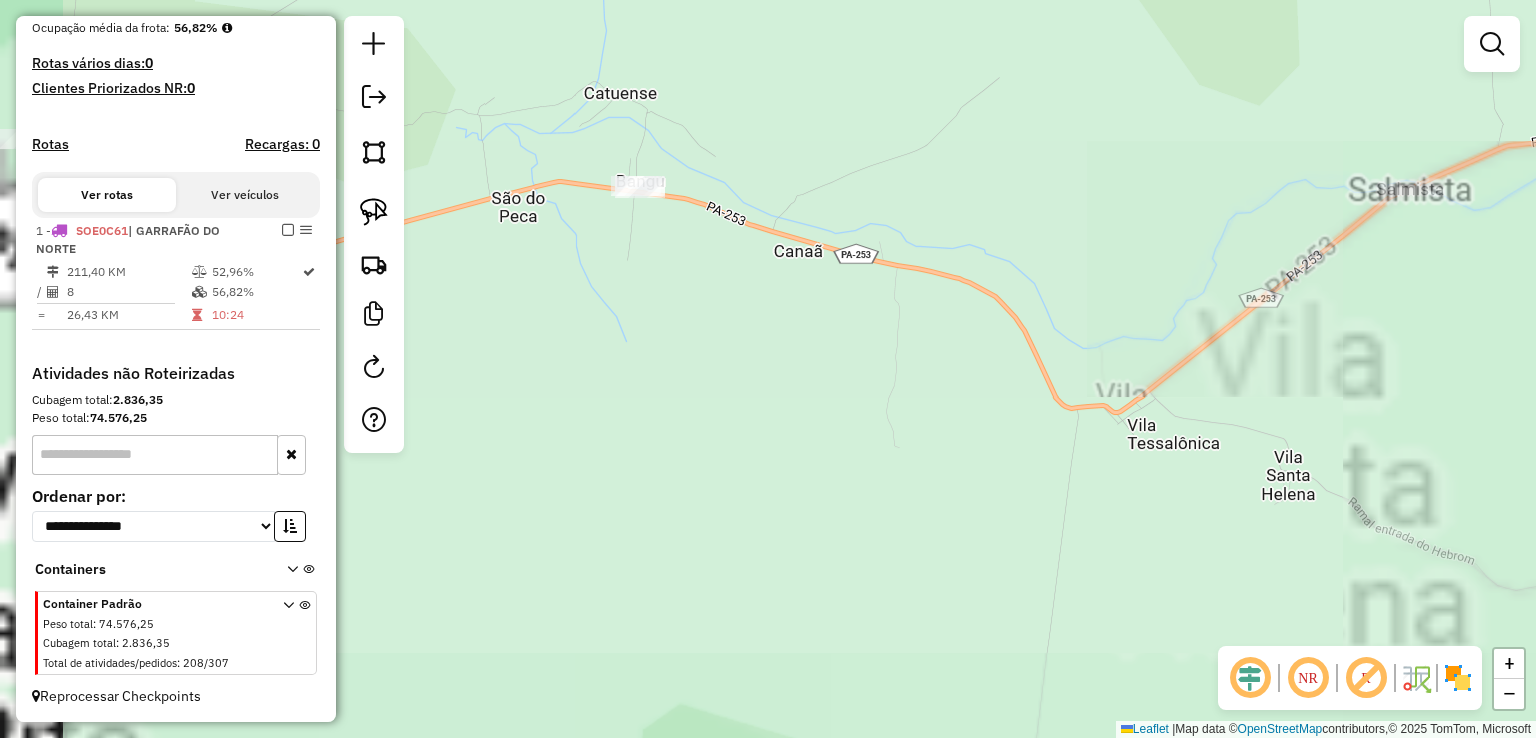 drag, startPoint x: 737, startPoint y: 425, endPoint x: 952, endPoint y: 589, distance: 270.40894 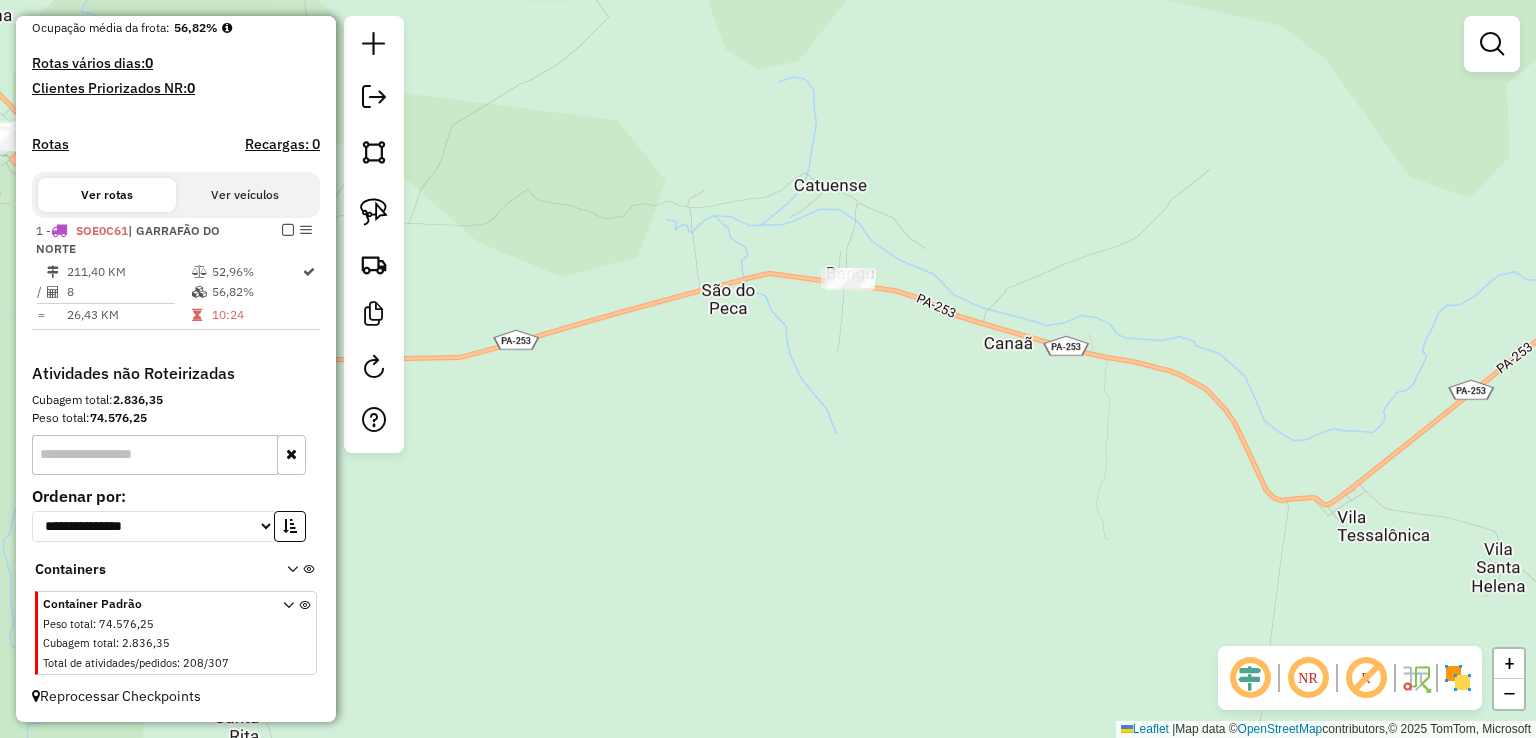 drag, startPoint x: 781, startPoint y: 373, endPoint x: 1208, endPoint y: 469, distance: 437.65854 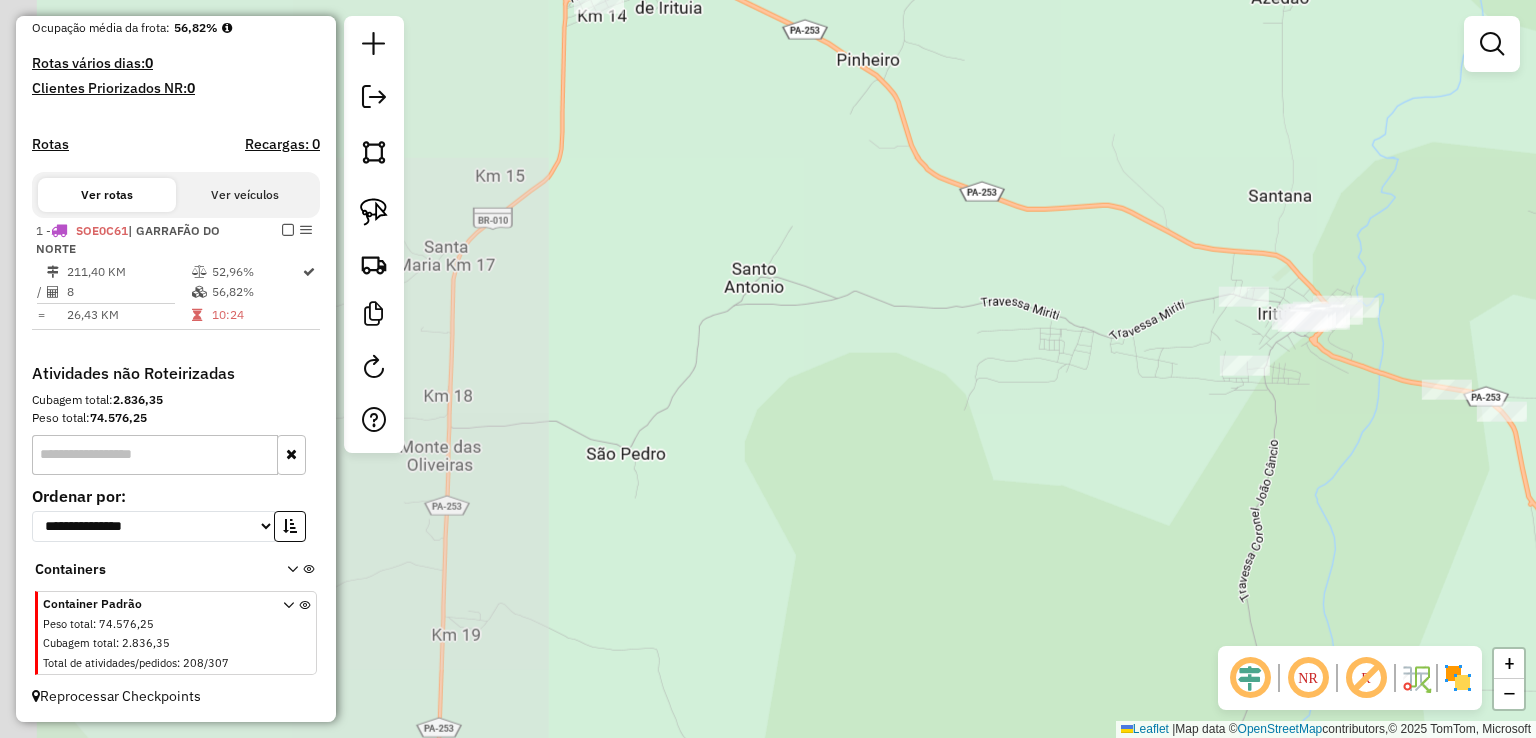 click on "Janela de atendimento Grade de atendimento Capacidade Transportadoras Veículos Cliente Pedidos  Rotas Selecione os dias de semana para filtrar as janelas de atendimento  Seg   Ter   Qua   Qui   Sex   Sáb   Dom  Informe o período da janela de atendimento: De: Até:  Filtrar exatamente a janela do cliente  Considerar janela de atendimento padrão  Selecione os dias de semana para filtrar as grades de atendimento  Seg   Ter   Qua   Qui   Sex   Sáb   Dom   Considerar clientes sem dia de atendimento cadastrado  Clientes fora do dia de atendimento selecionado Filtrar as atividades entre os valores definidos abaixo:  Peso mínimo:   Peso máximo:   Cubagem mínima:   Cubagem máxima:   De:   Até:  Filtrar as atividades entre o tempo de atendimento definido abaixo:  De:   Até:   Considerar capacidade total dos clientes não roteirizados Transportadora: Selecione um ou mais itens Tipo de veículo: Selecione um ou mais itens Veículo: Selecione um ou mais itens Motorista: Selecione um ou mais itens Nome: Rótulo:" 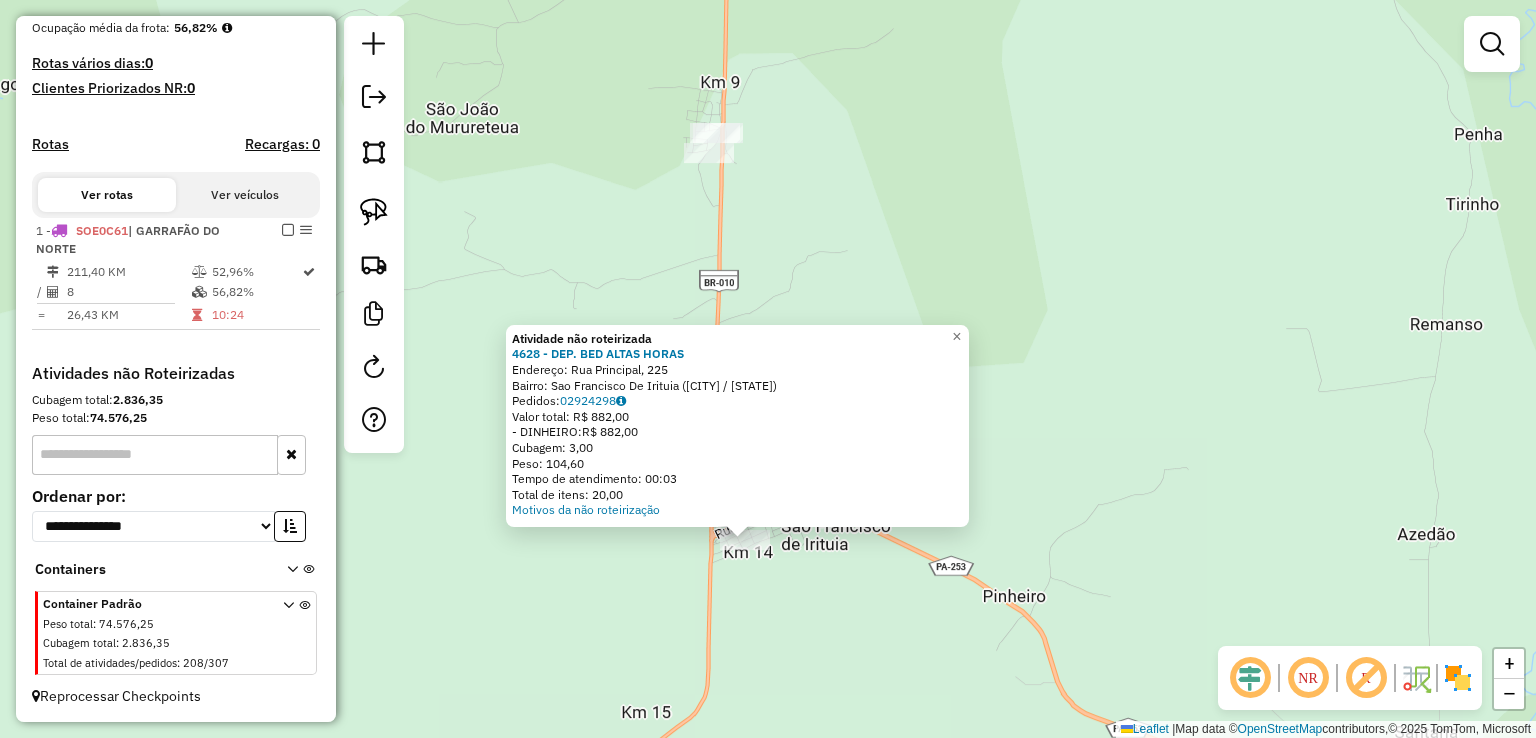drag, startPoint x: 864, startPoint y: 529, endPoint x: 811, endPoint y: 776, distance: 252.62225 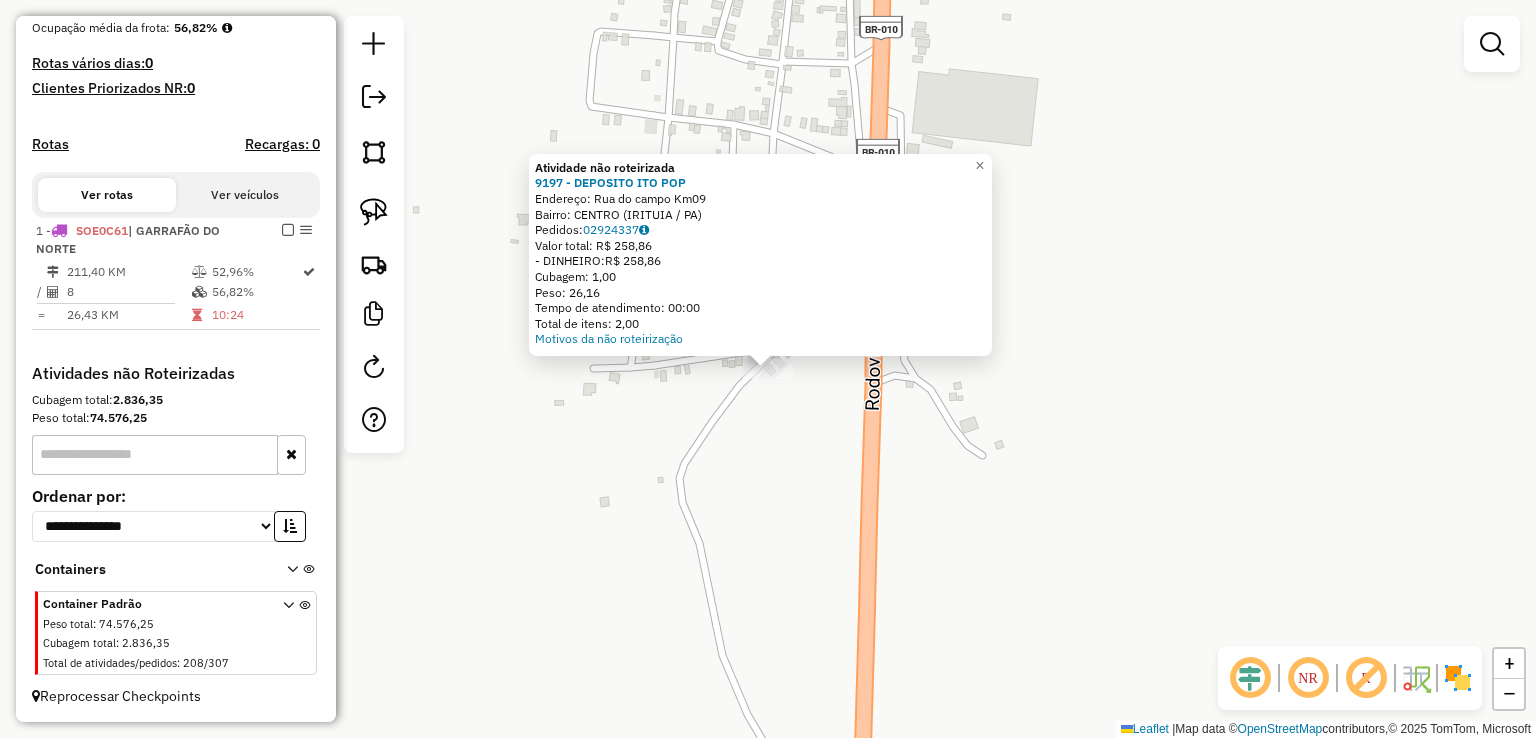 drag, startPoint x: 753, startPoint y: 436, endPoint x: 752, endPoint y: 426, distance: 10.049875 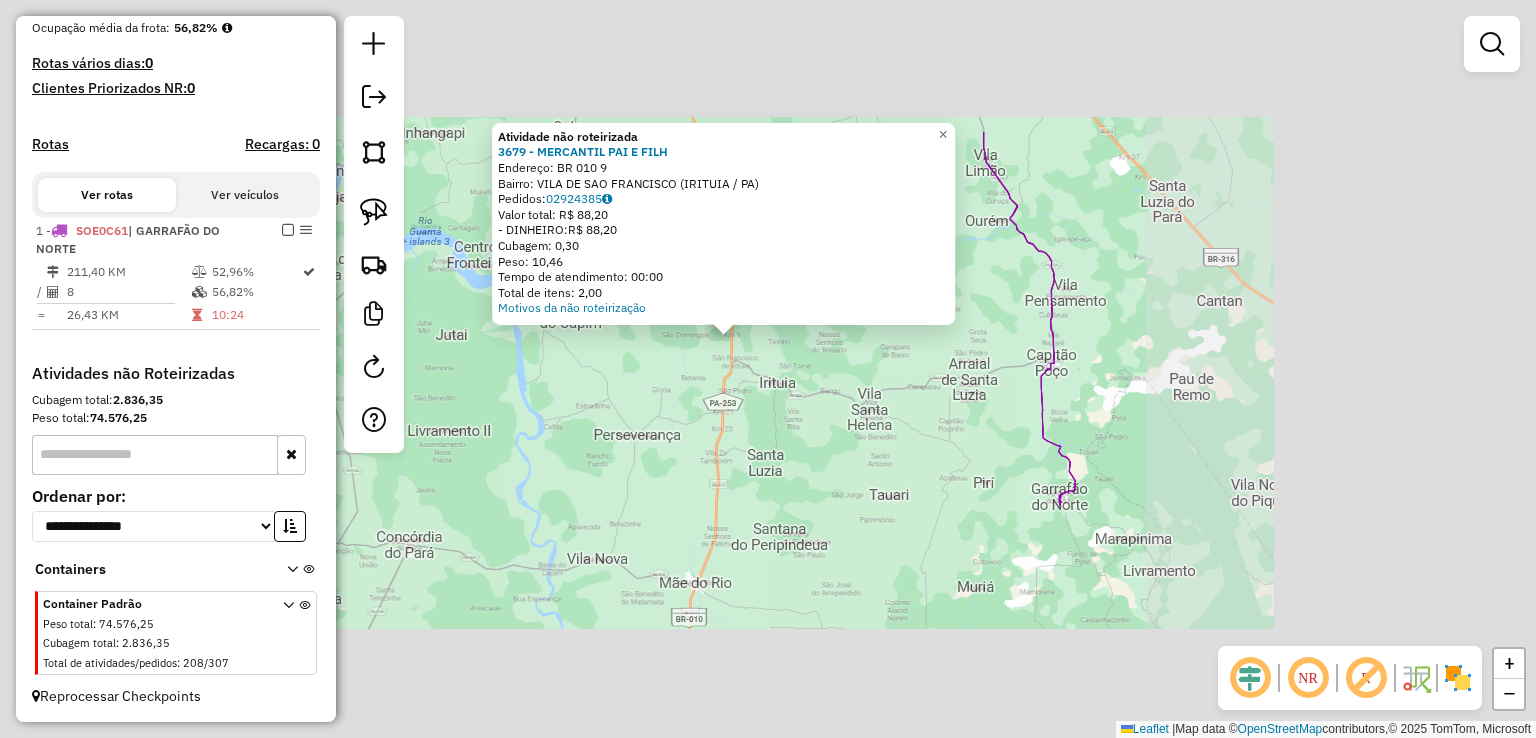 click on "Atividade não roteirizada 3679 - MERCANTIL PAI E FILH  Endereço:  BR 010 9   Bairro: VILA DE SAO FRANCISCO (IRITUIA / PA)   Pedidos:  02924385   Valor total: R$ 88,20   - DINHEIRO:  R$ 88,20   Cubagem: 0,30   Peso: 10,46   Tempo de atendimento: 00:00   Total de itens: 2,00  Motivos da não roteirização × Janela de atendimento Grade de atendimento Capacidade Transportadoras Veículos Cliente Pedidos  Rotas Selecione os dias de semana para filtrar as janelas de atendimento  Seg   Ter   Qua   Qui   Sex   Sáb   Dom  Informe o período da janela de atendimento: De: Até:  Filtrar exatamente a janela do cliente  Considerar janela de atendimento padrão  Selecione os dias de semana para filtrar as grades de atendimento  Seg   Ter   Qua   Qui   Sex   Sáb   Dom   Considerar clientes sem dia de atendimento cadastrado  Clientes fora do dia de atendimento selecionado Filtrar as atividades entre os valores definidos abaixo:  Peso mínimo:   Peso máximo:   Cubagem mínima:   Cubagem máxima:   De:   Até:   De:  +" 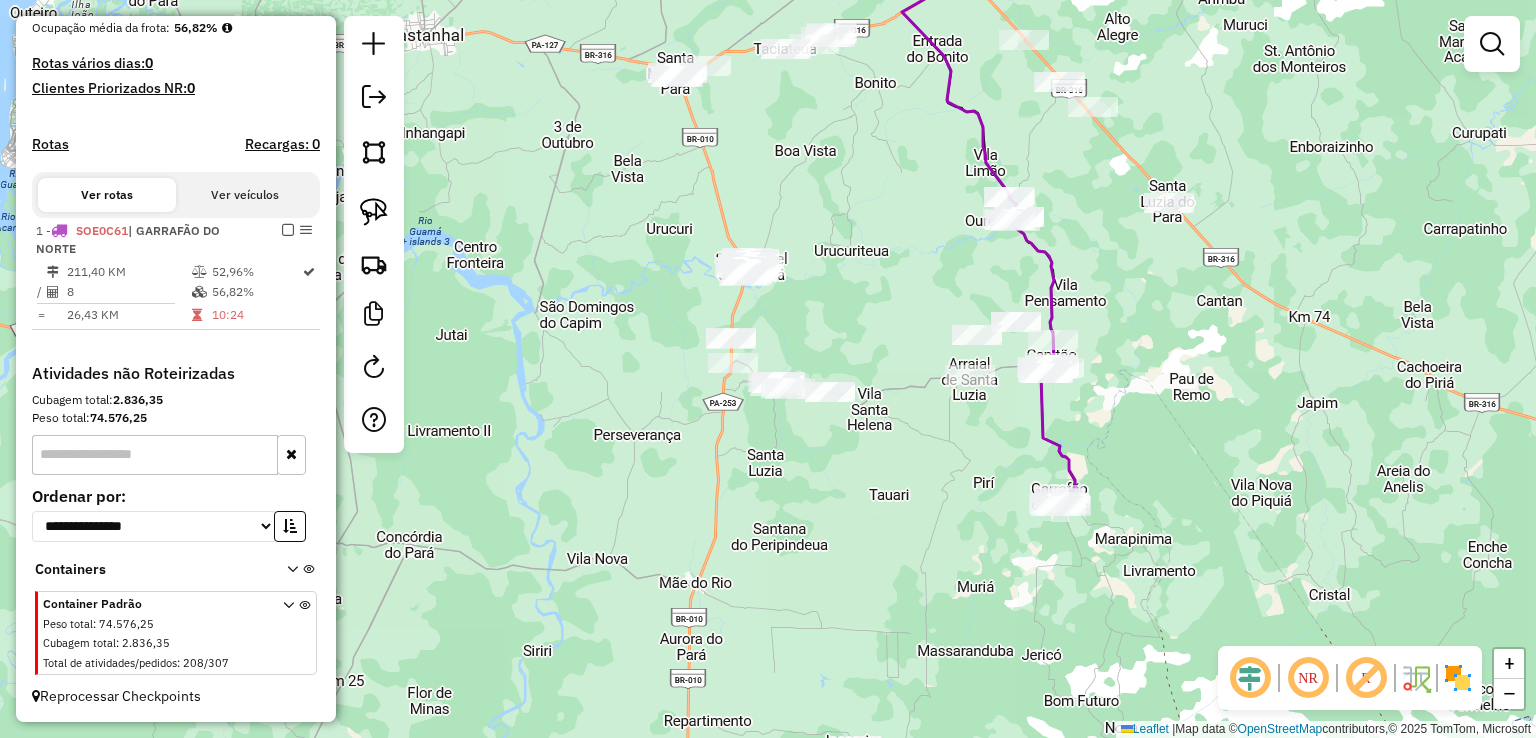 drag, startPoint x: 386, startPoint y: 205, endPoint x: 403, endPoint y: 221, distance: 23.345236 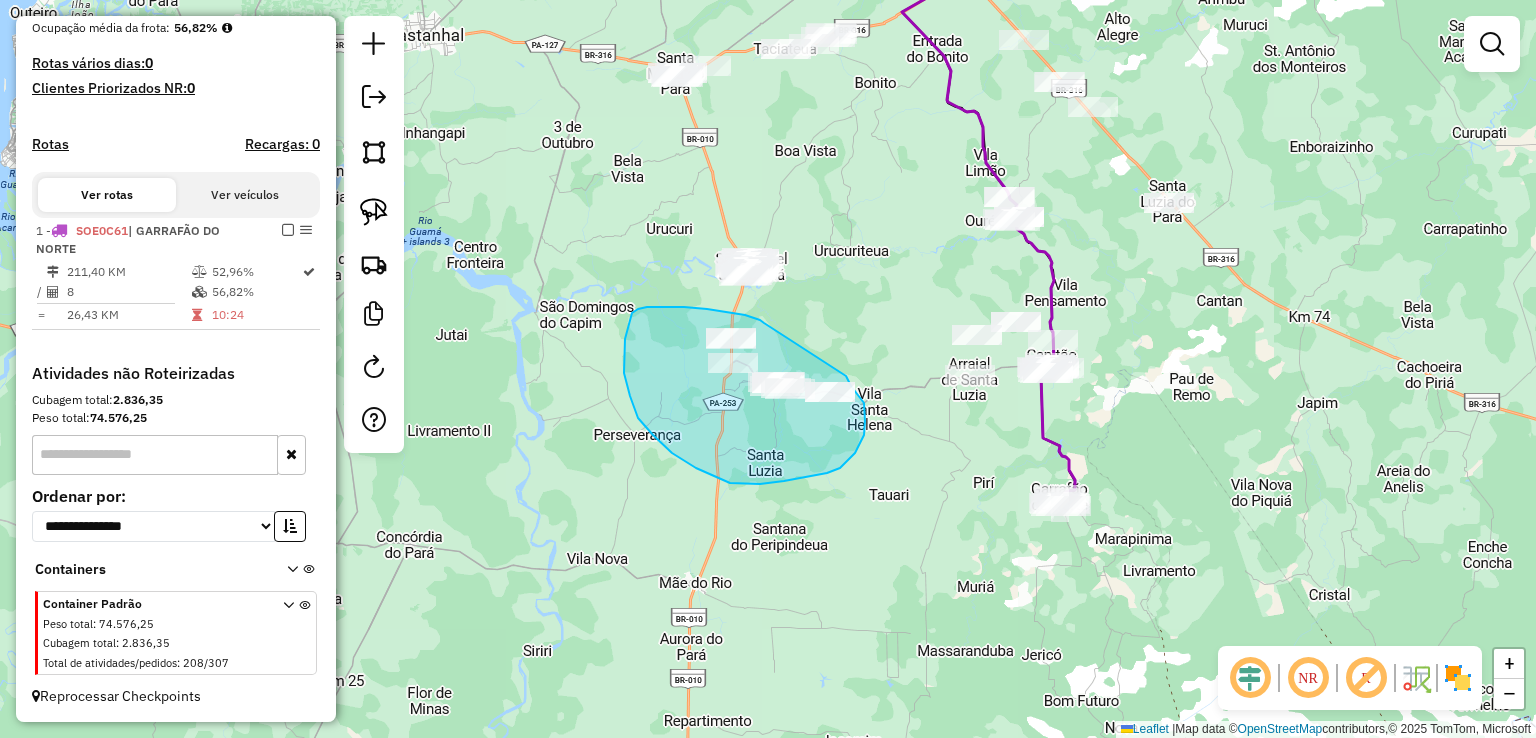 drag, startPoint x: 664, startPoint y: 307, endPoint x: 847, endPoint y: 375, distance: 195.22551 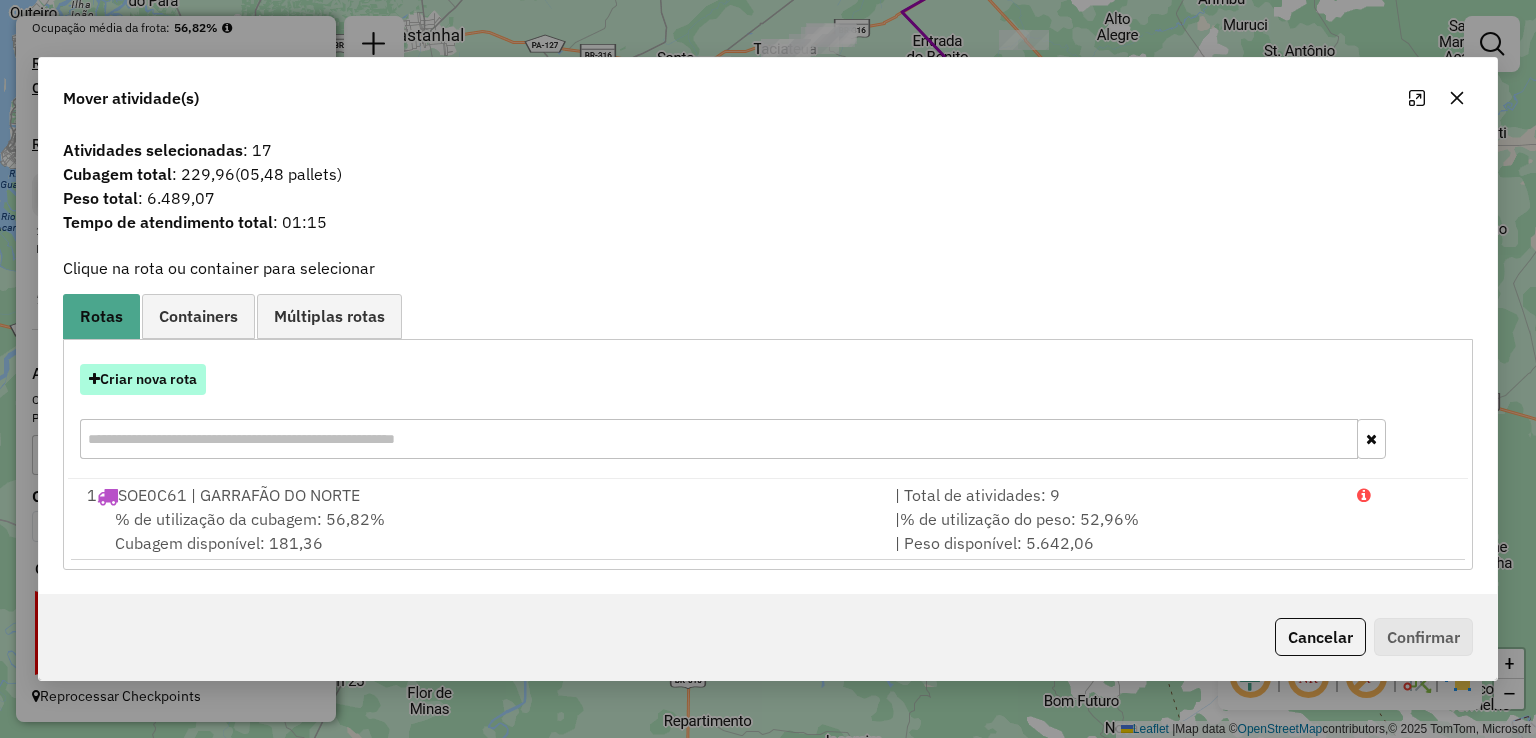 click on "Criar nova rota" at bounding box center (143, 379) 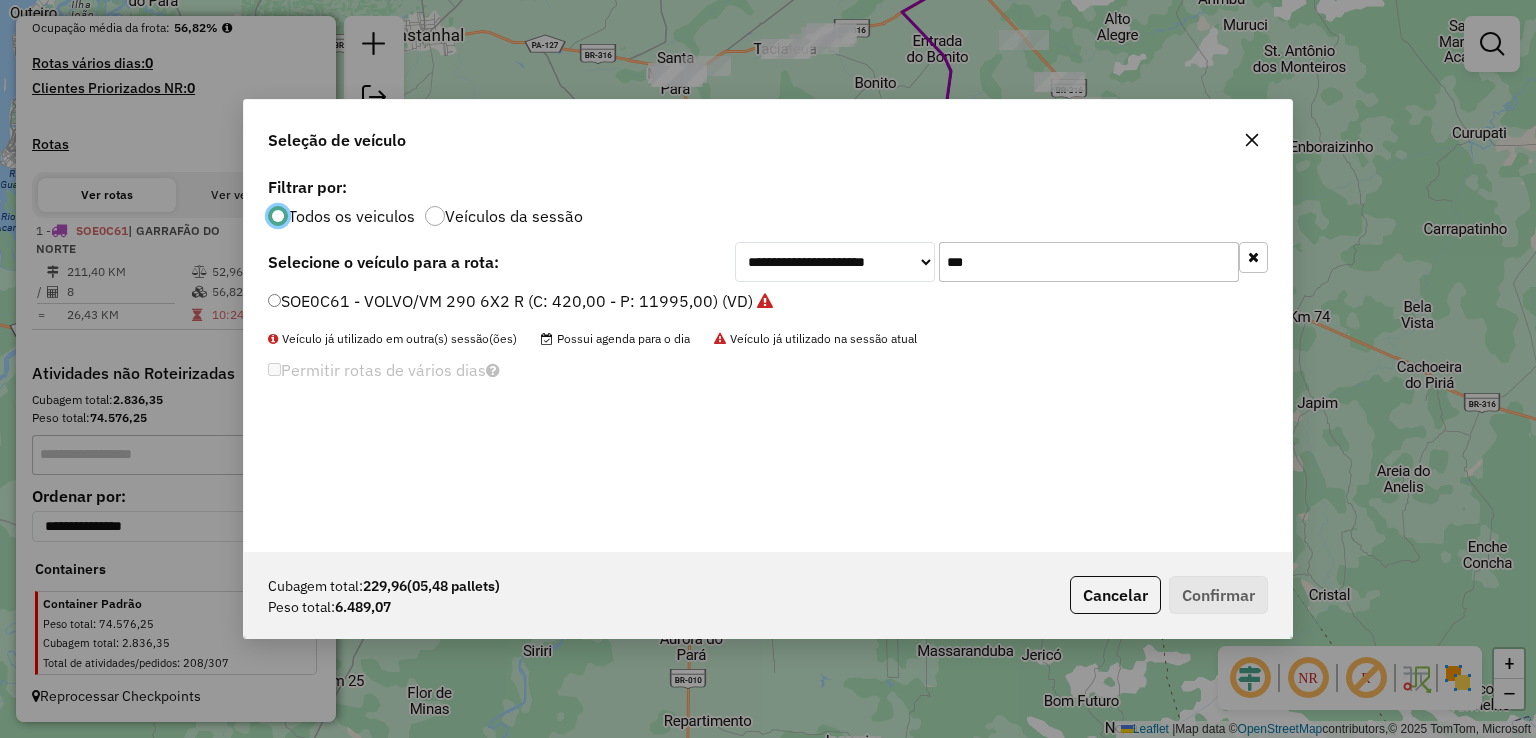 scroll, scrollTop: 10, scrollLeft: 6, axis: both 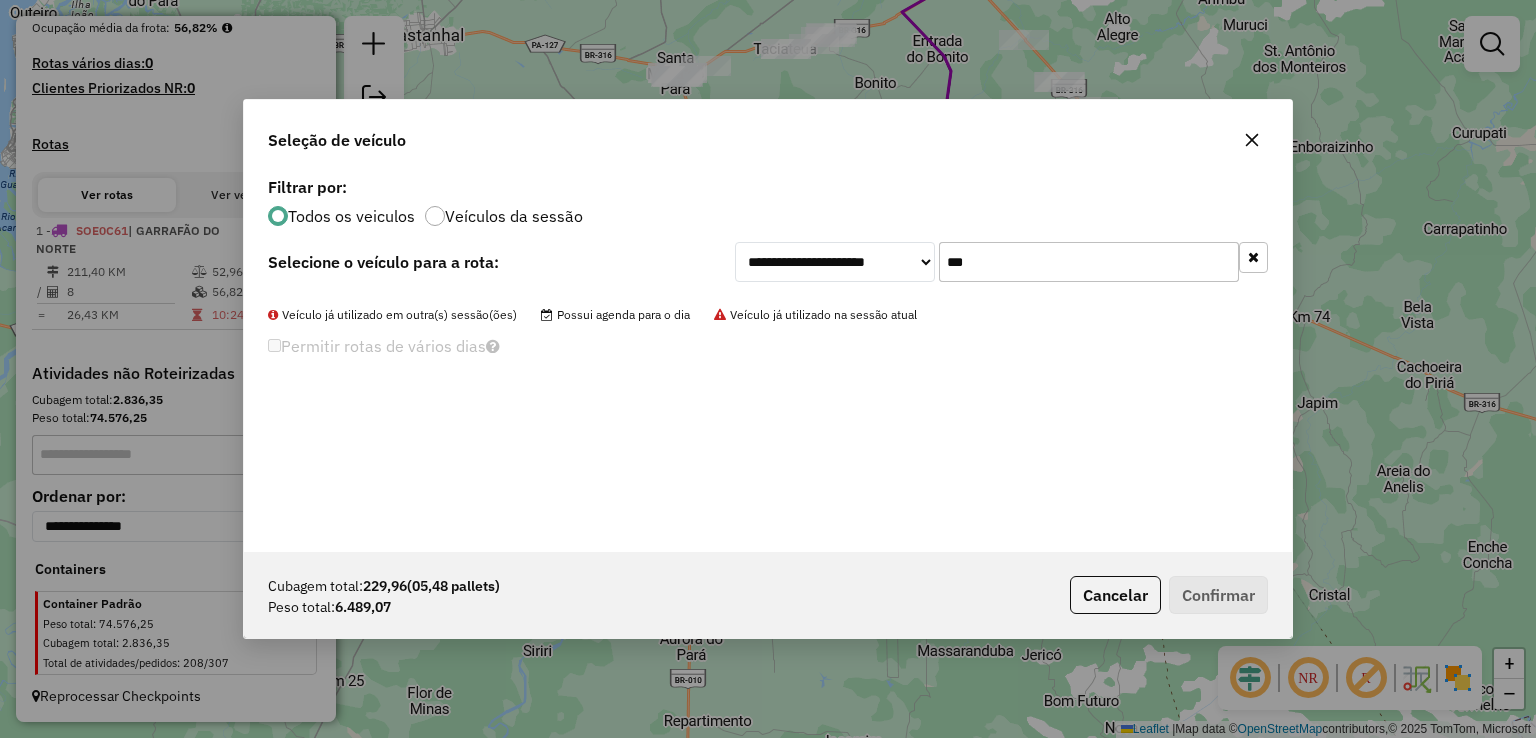drag, startPoint x: 862, startPoint y: 261, endPoint x: 776, endPoint y: 258, distance: 86.05231 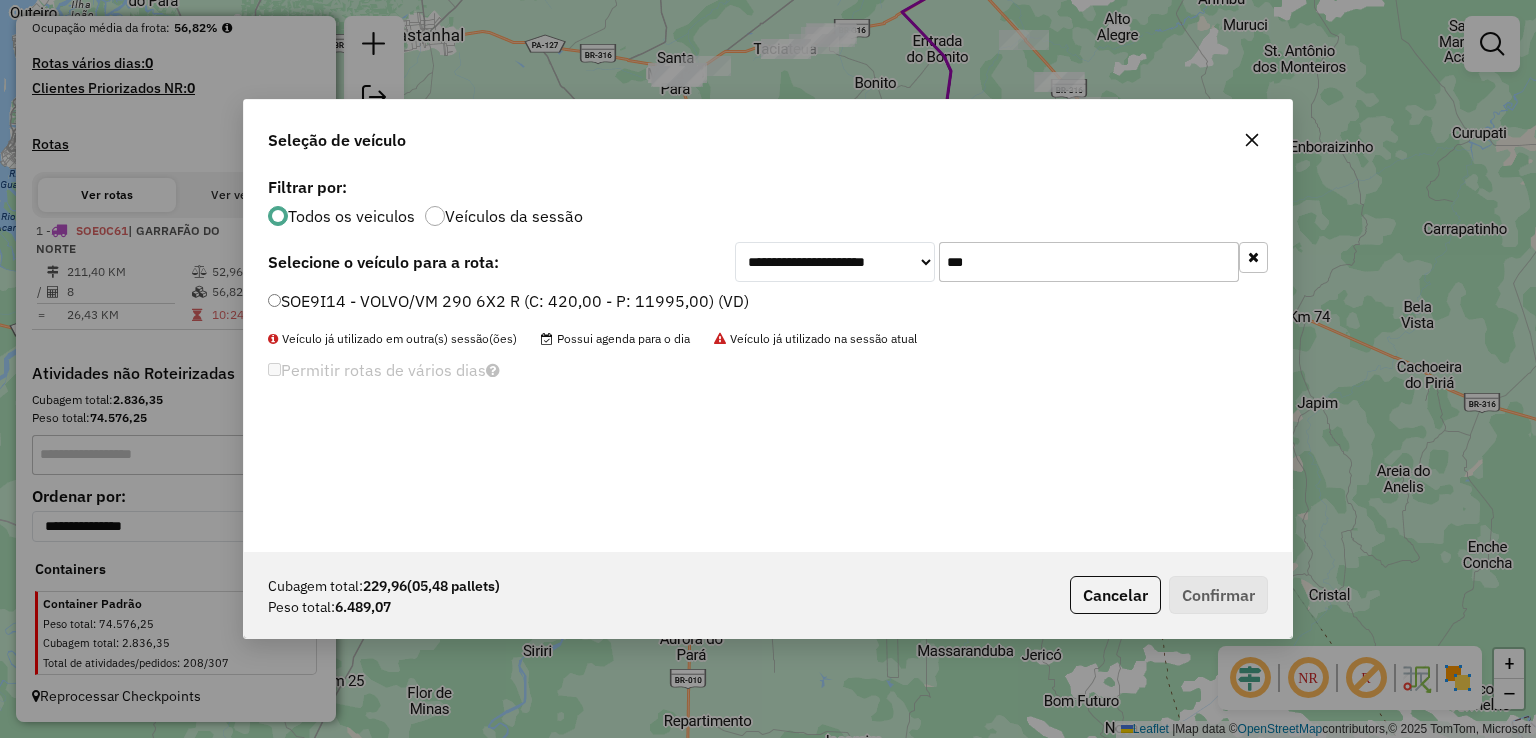 type on "***" 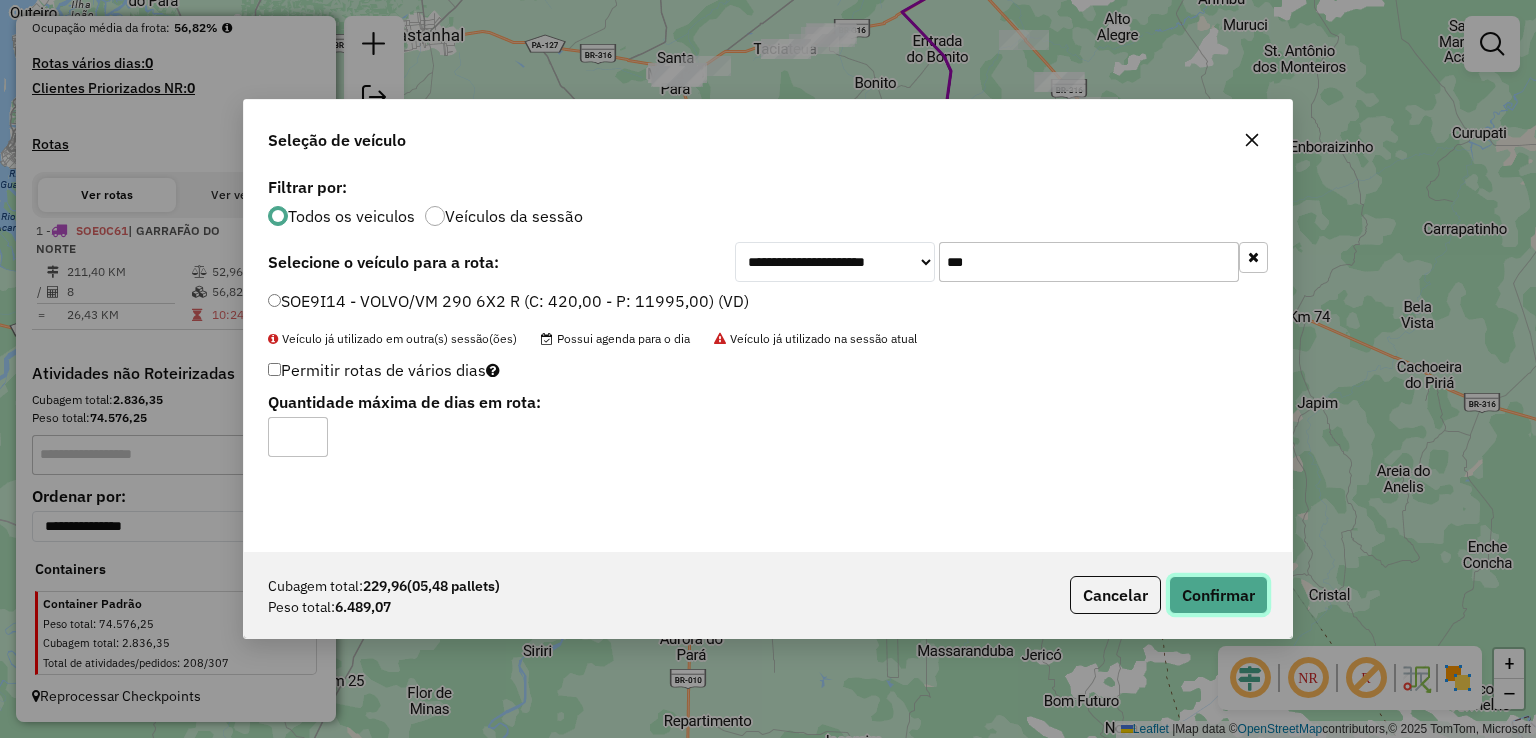 click on "Confirmar" 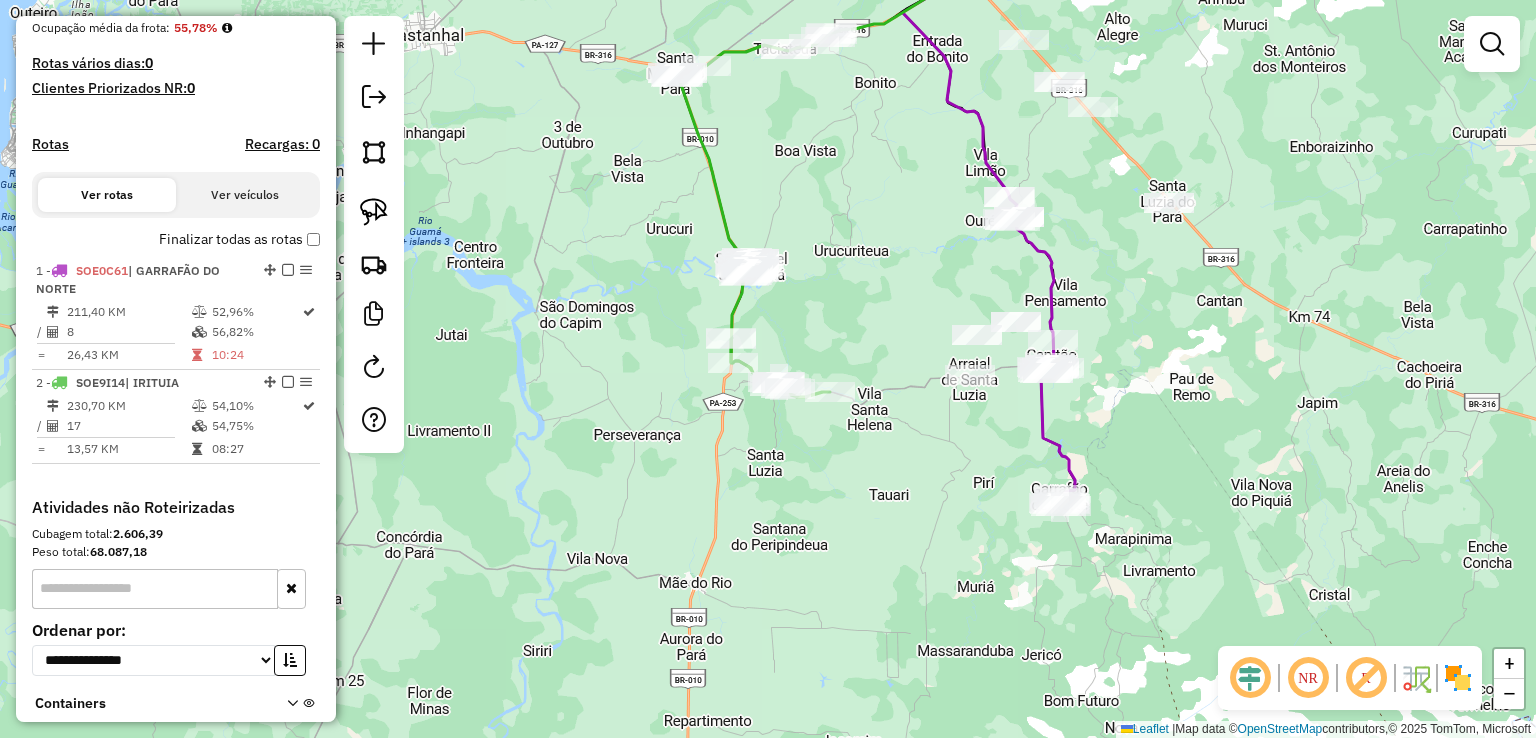click on "Janela de atendimento Grade de atendimento Capacidade Transportadoras Veículos Cliente Pedidos  Rotas Selecione os dias de semana para filtrar as janelas de atendimento  Seg   Ter   Qua   Qui   Sex   Sáb   Dom  Informe o período da janela de atendimento: De: Até:  Filtrar exatamente a janela do cliente  Considerar janela de atendimento padrão  Selecione os dias de semana para filtrar as grades de atendimento  Seg   Ter   Qua   Qui   Sex   Sáb   Dom   Considerar clientes sem dia de atendimento cadastrado  Clientes fora do dia de atendimento selecionado Filtrar as atividades entre os valores definidos abaixo:  Peso mínimo:   Peso máximo:   Cubagem mínima:   Cubagem máxima:   De:   Até:  Filtrar as atividades entre o tempo de atendimento definido abaixo:  De:   Até:   Considerar capacidade total dos clientes não roteirizados Transportadora: Selecione um ou mais itens Tipo de veículo: Selecione um ou mais itens Veículo: Selecione um ou mais itens Motorista: Selecione um ou mais itens Nome: Rótulo:" 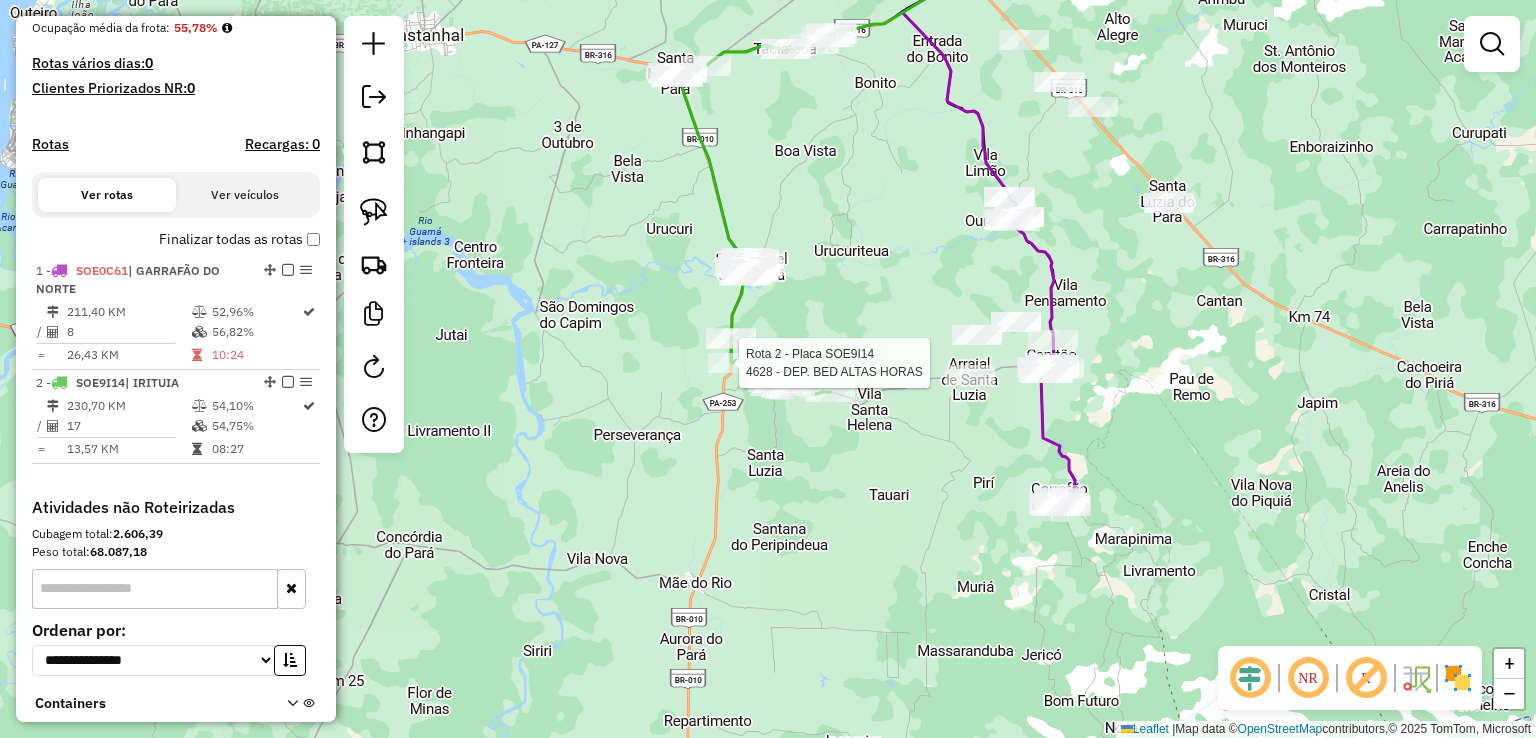 click 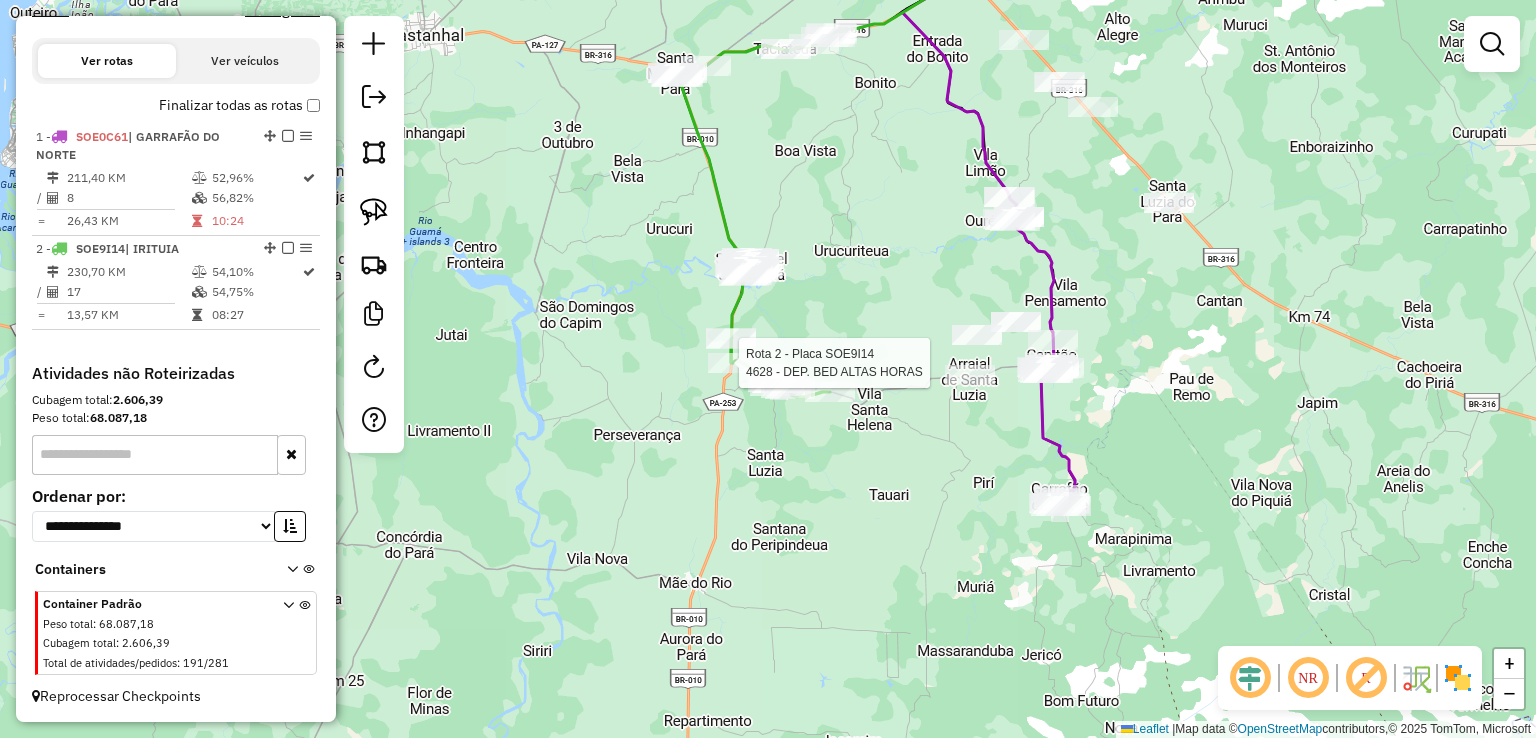 select on "**********" 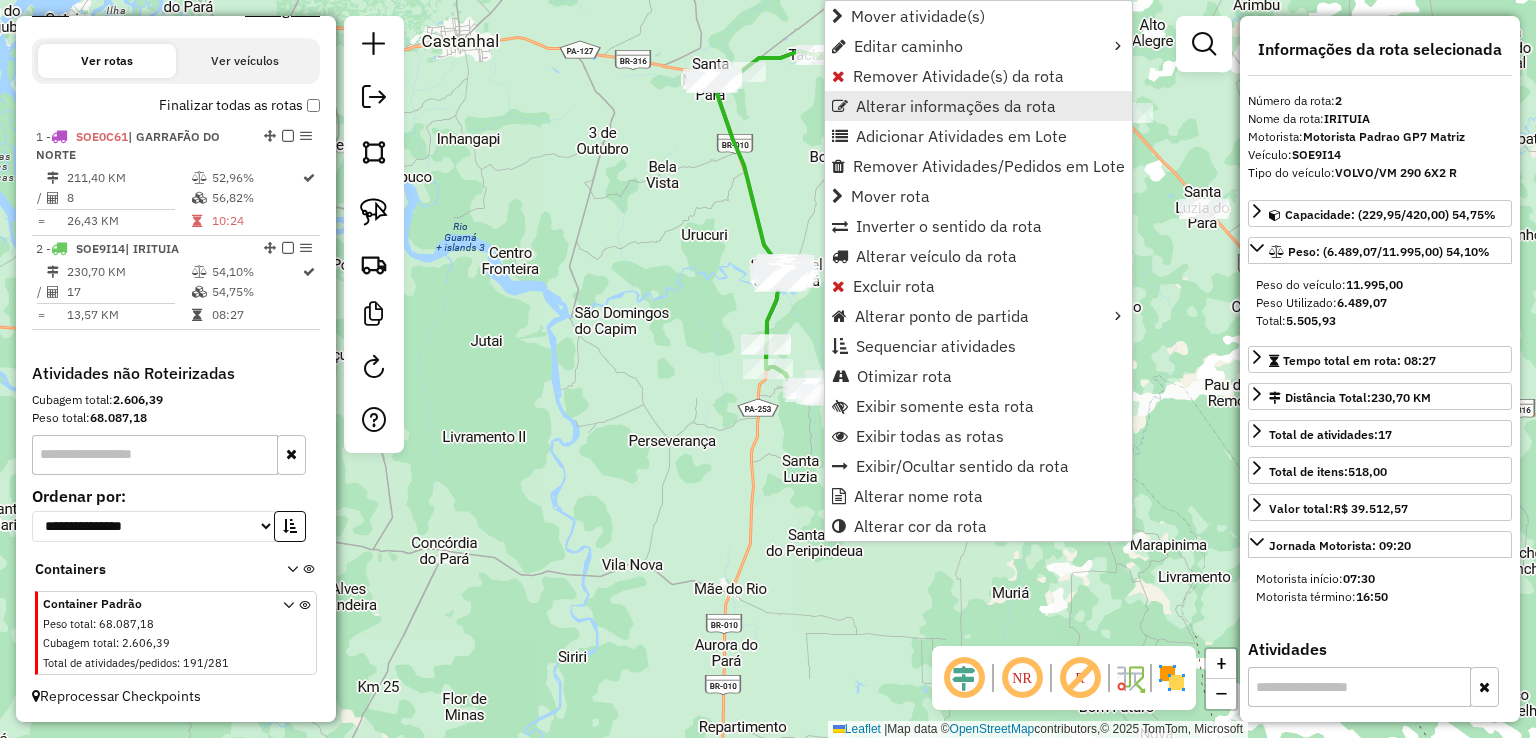 click on "Alterar informações da rota" at bounding box center [956, 106] 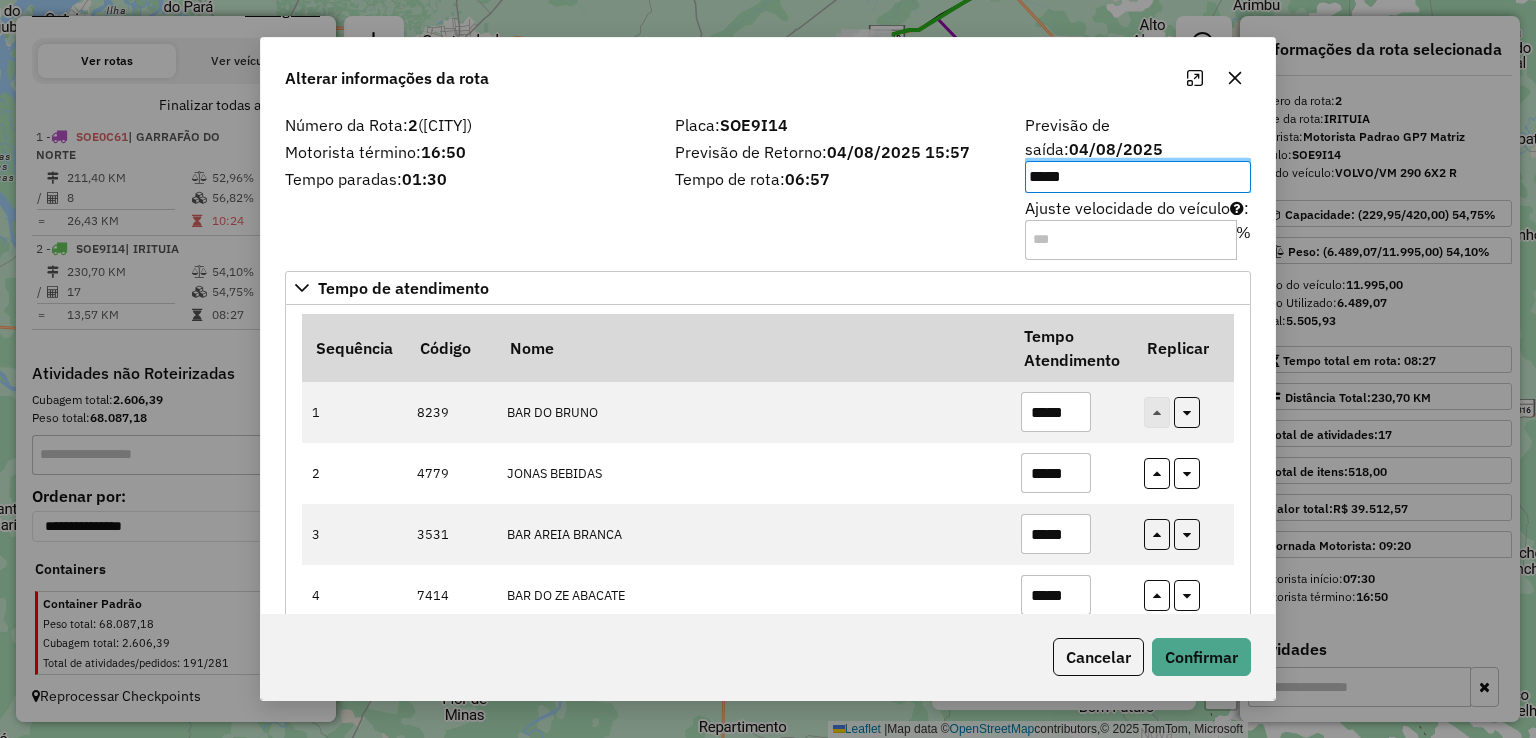 click on "Ajuste velocidade do veículo  :  %" 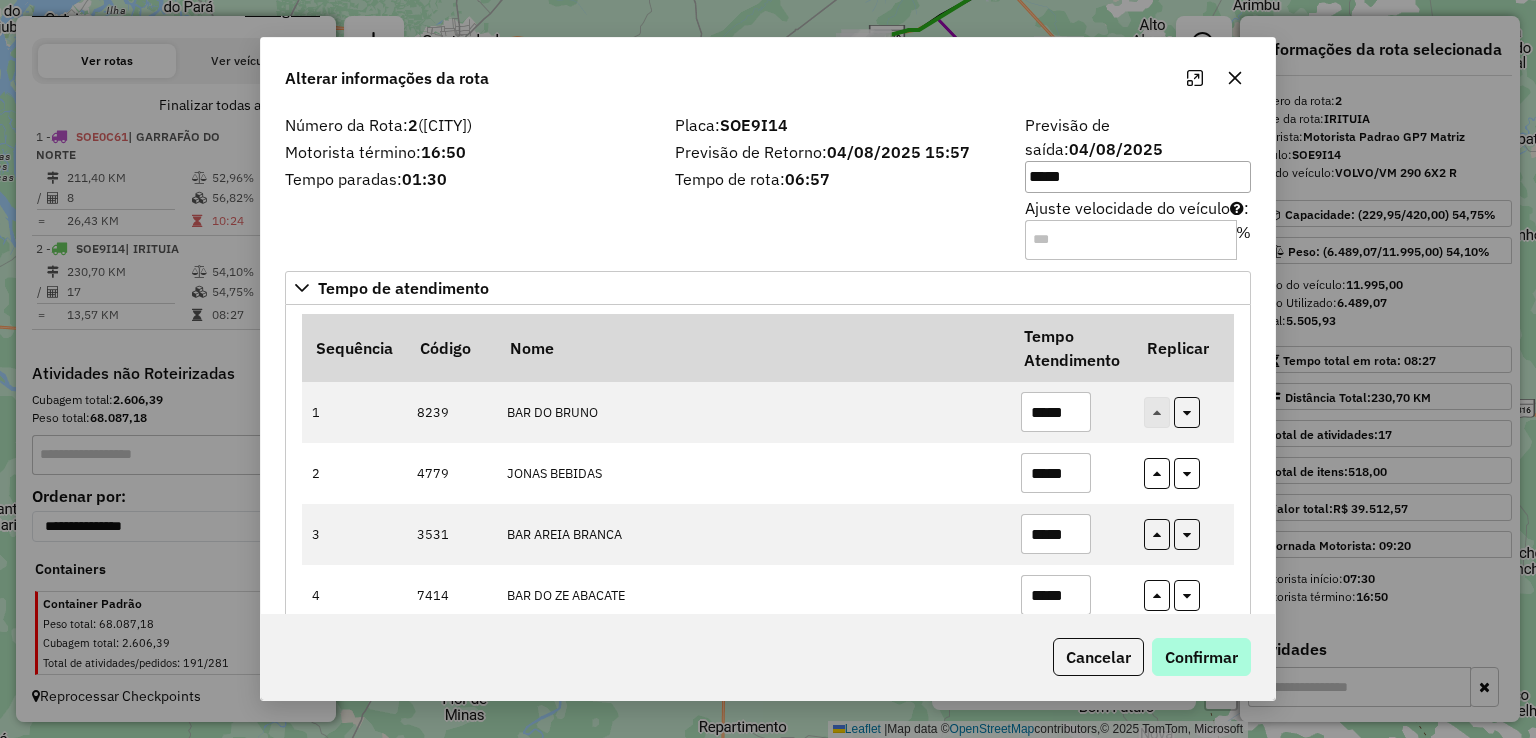 type on "*" 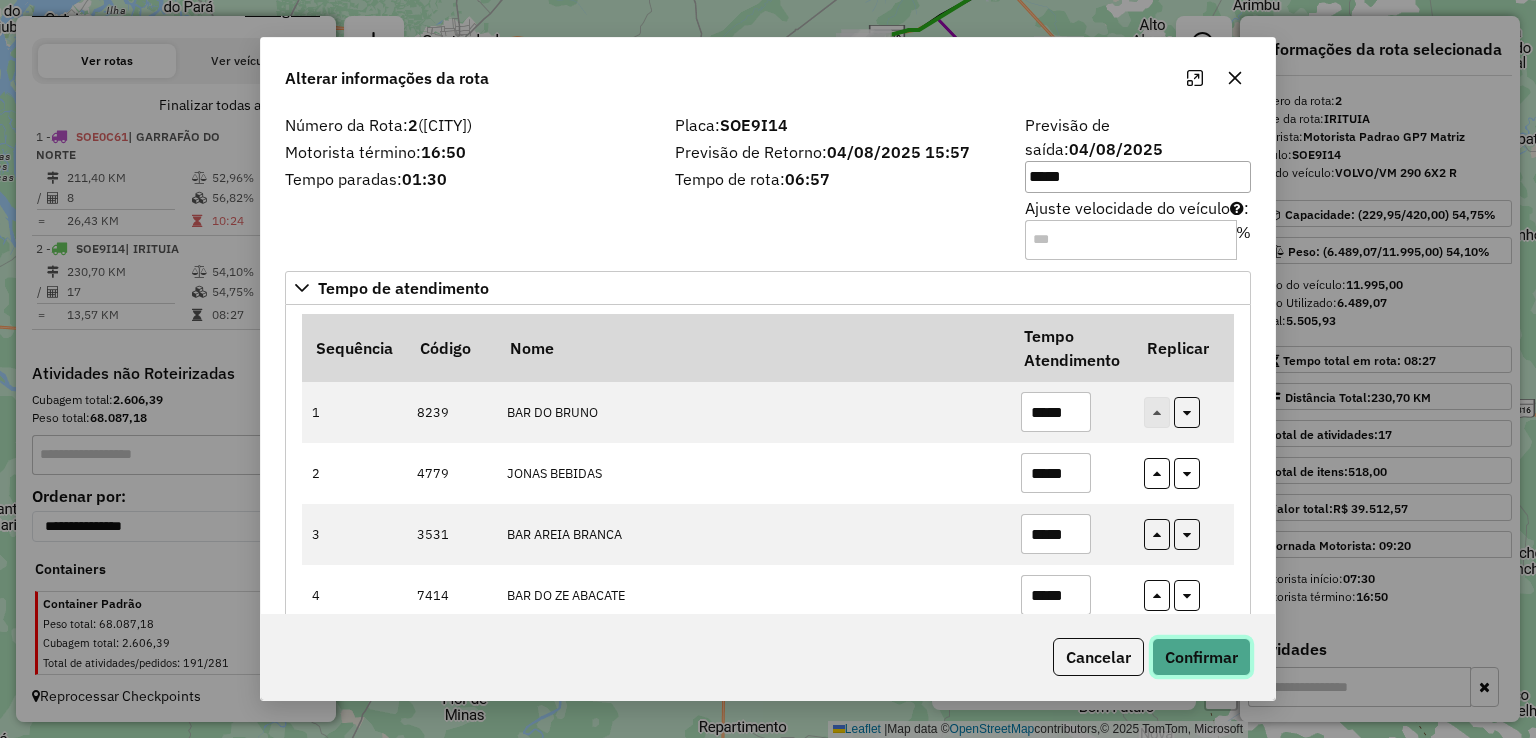 click on "Confirmar" 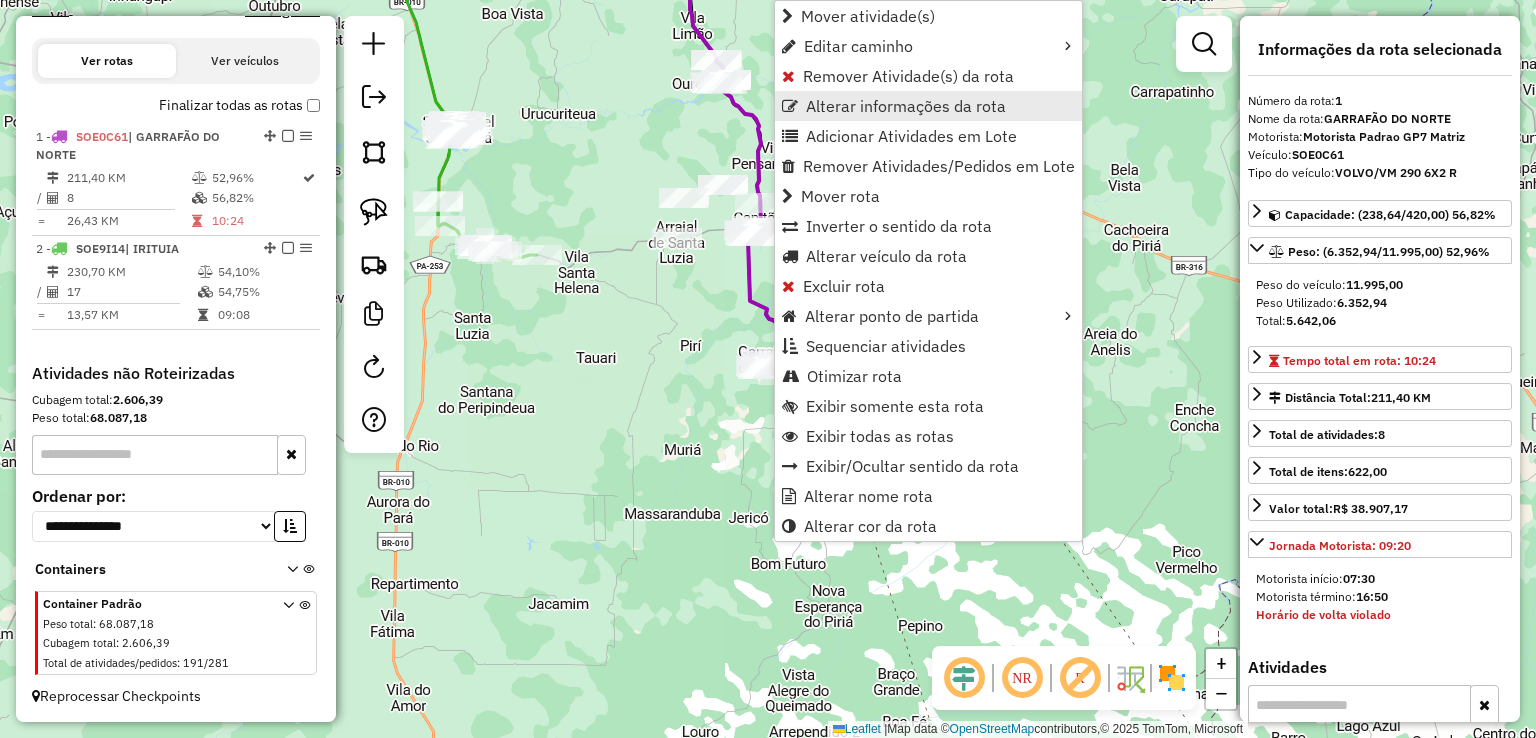 click on "Alterar informações da rota" at bounding box center (906, 106) 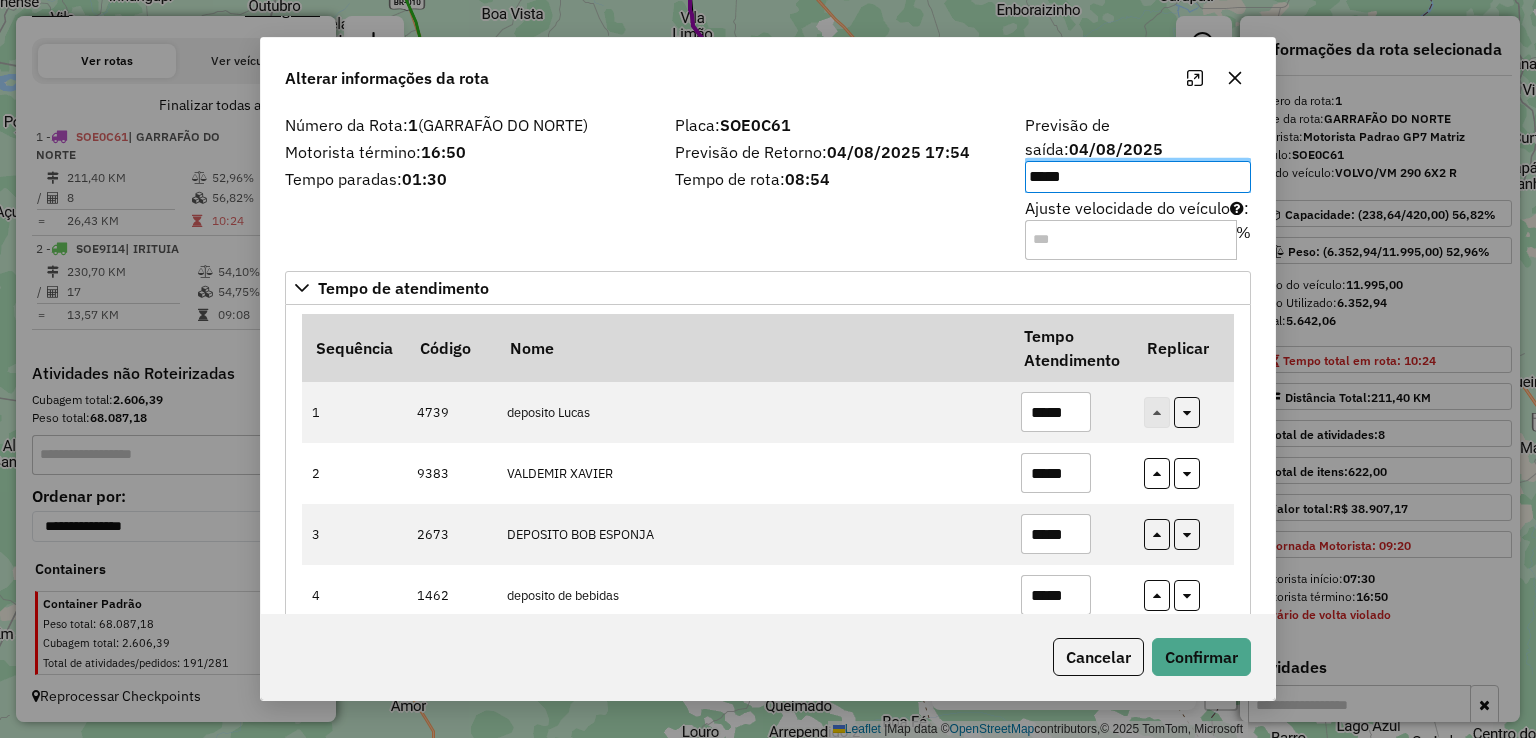 click on "Ajuste velocidade do veículo  :  %" 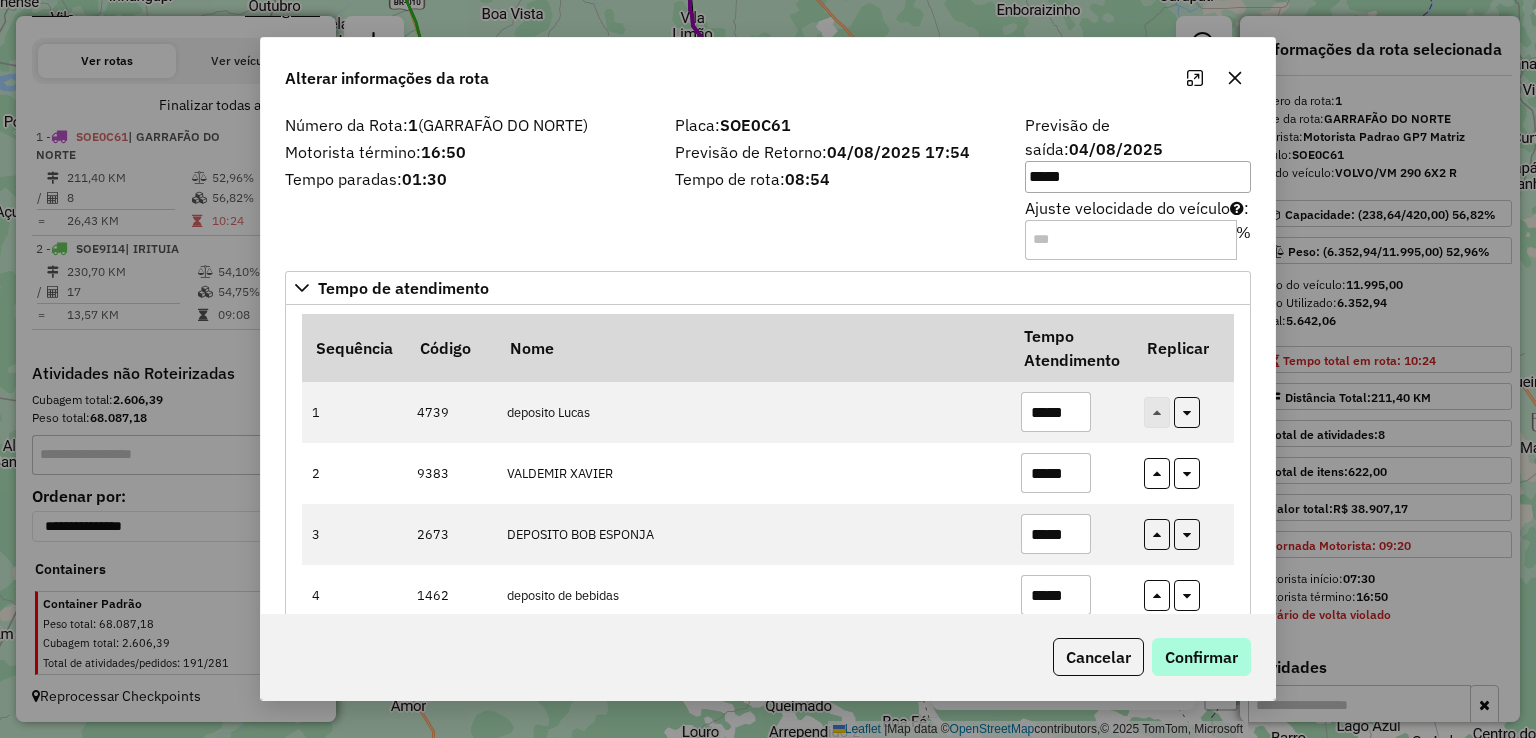 type on "*" 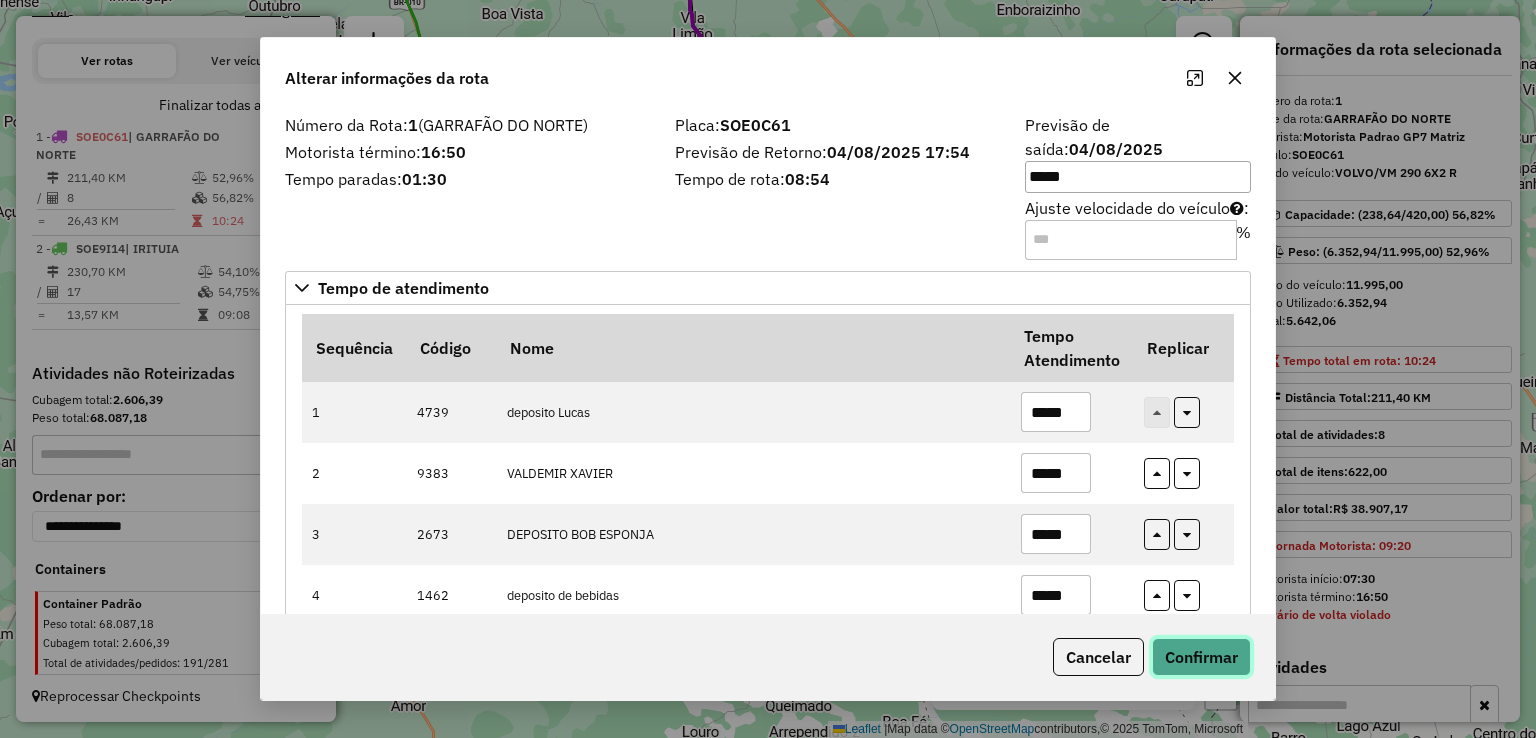 click on "Confirmar" 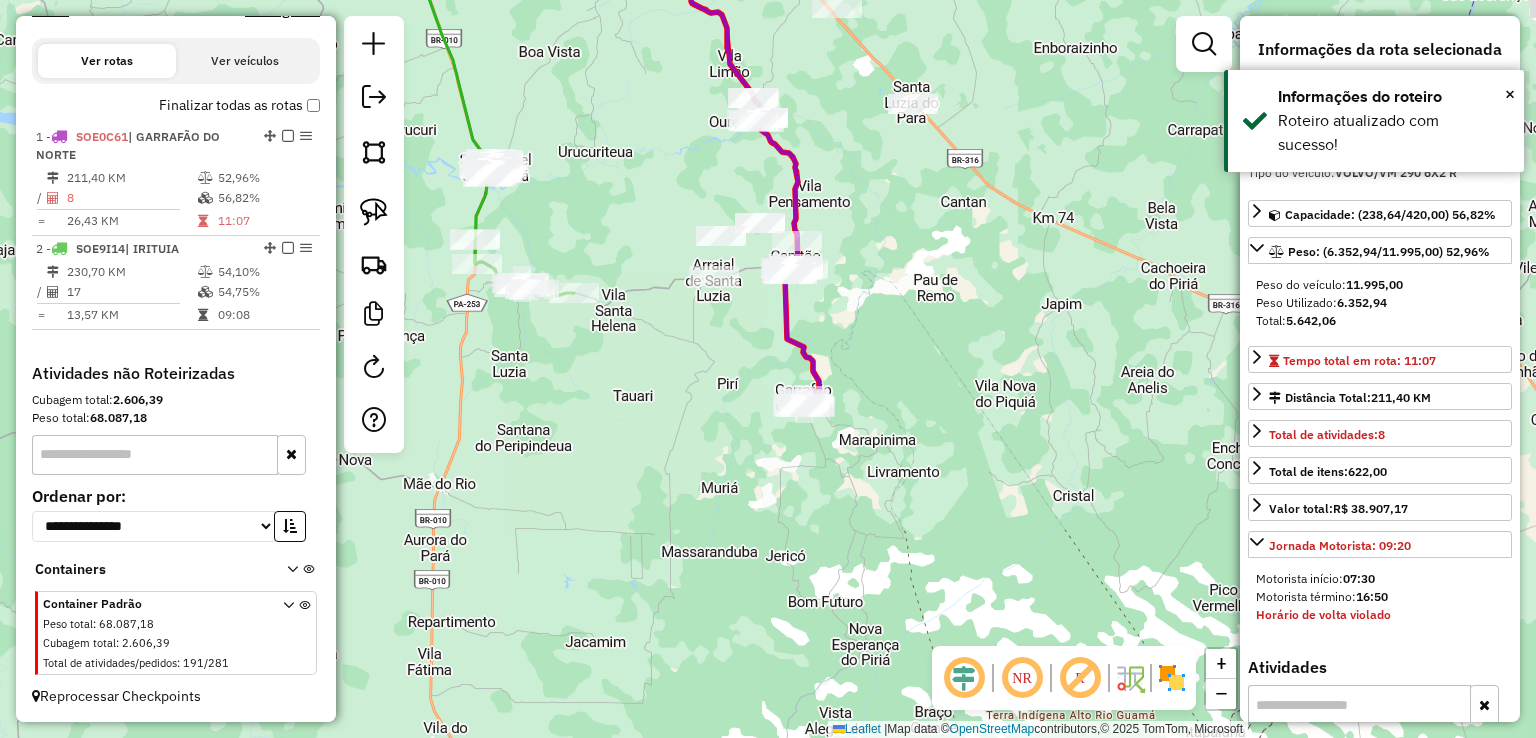 drag, startPoint x: 848, startPoint y: 354, endPoint x: 965, endPoint y: 506, distance: 191.81502 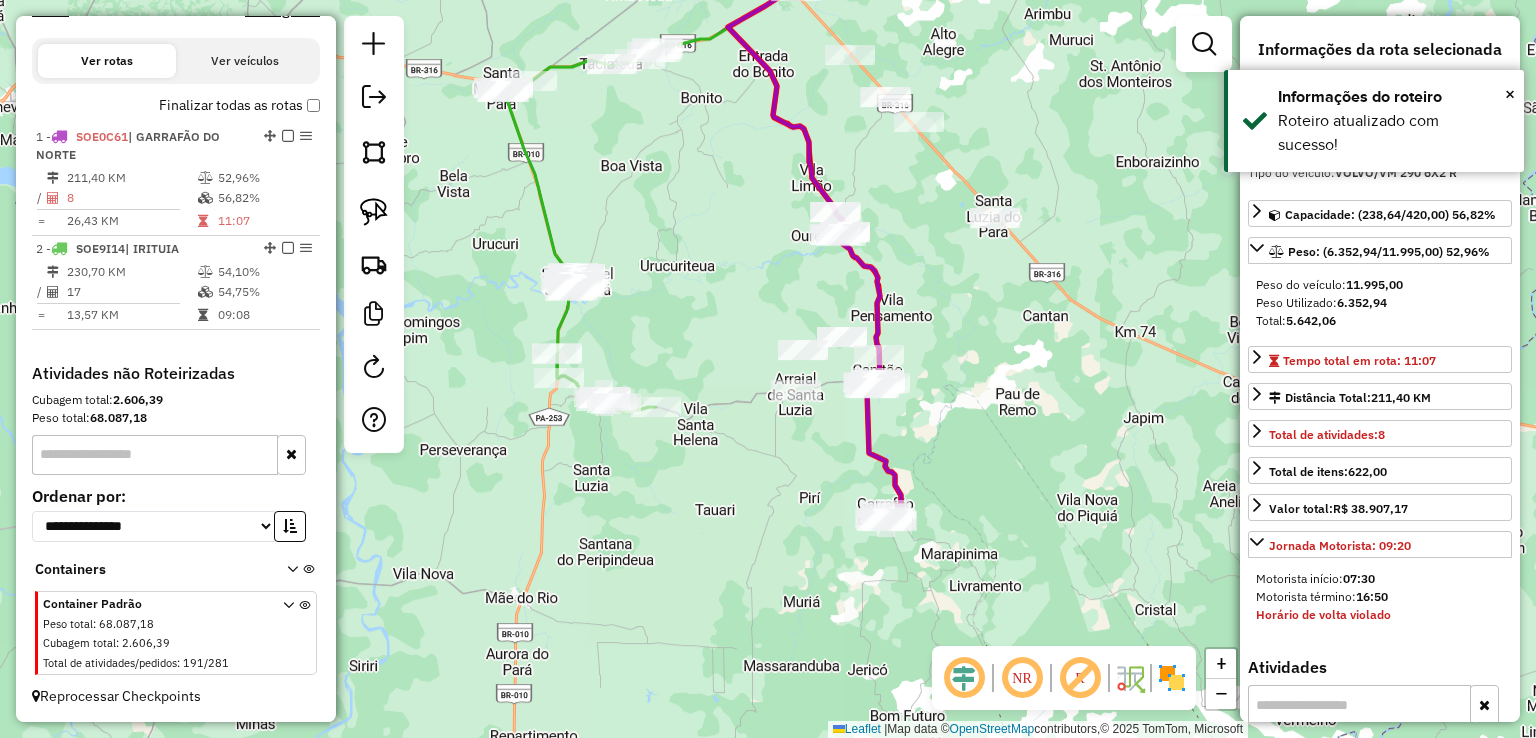 click on "Janela de atendimento Grade de atendimento Capacidade Transportadoras Veículos Cliente Pedidos  Rotas Selecione os dias de semana para filtrar as janelas de atendimento  Seg   Ter   Qua   Qui   Sex   Sáb   Dom  Informe o período da janela de atendimento: De: Até:  Filtrar exatamente a janela do cliente  Considerar janela de atendimento padrão  Selecione os dias de semana para filtrar as grades de atendimento  Seg   Ter   Qua   Qui   Sex   Sáb   Dom   Considerar clientes sem dia de atendimento cadastrado  Clientes fora do dia de atendimento selecionado Filtrar as atividades entre os valores definidos abaixo:  Peso mínimo:   Peso máximo:   Cubagem mínima:   Cubagem máxima:   De:   Até:  Filtrar as atividades entre o tempo de atendimento definido abaixo:  De:   Até:   Considerar capacidade total dos clientes não roteirizados Transportadora: Selecione um ou mais itens Tipo de veículo: Selecione um ou mais itens Veículo: Selecione um ou mais itens Motorista: Selecione um ou mais itens Nome: Rótulo:" 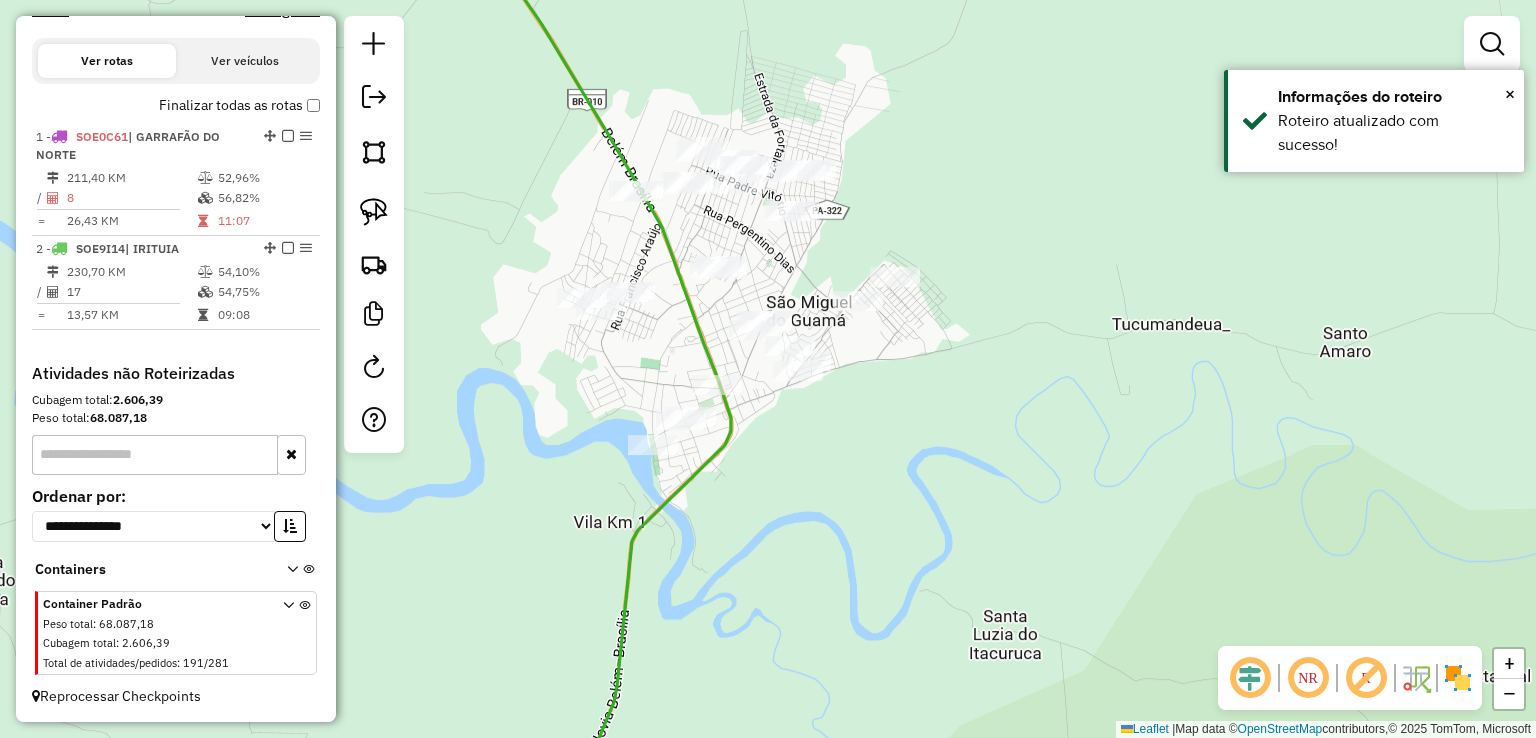 drag, startPoint x: 572, startPoint y: 477, endPoint x: 552, endPoint y: 478, distance: 20.024984 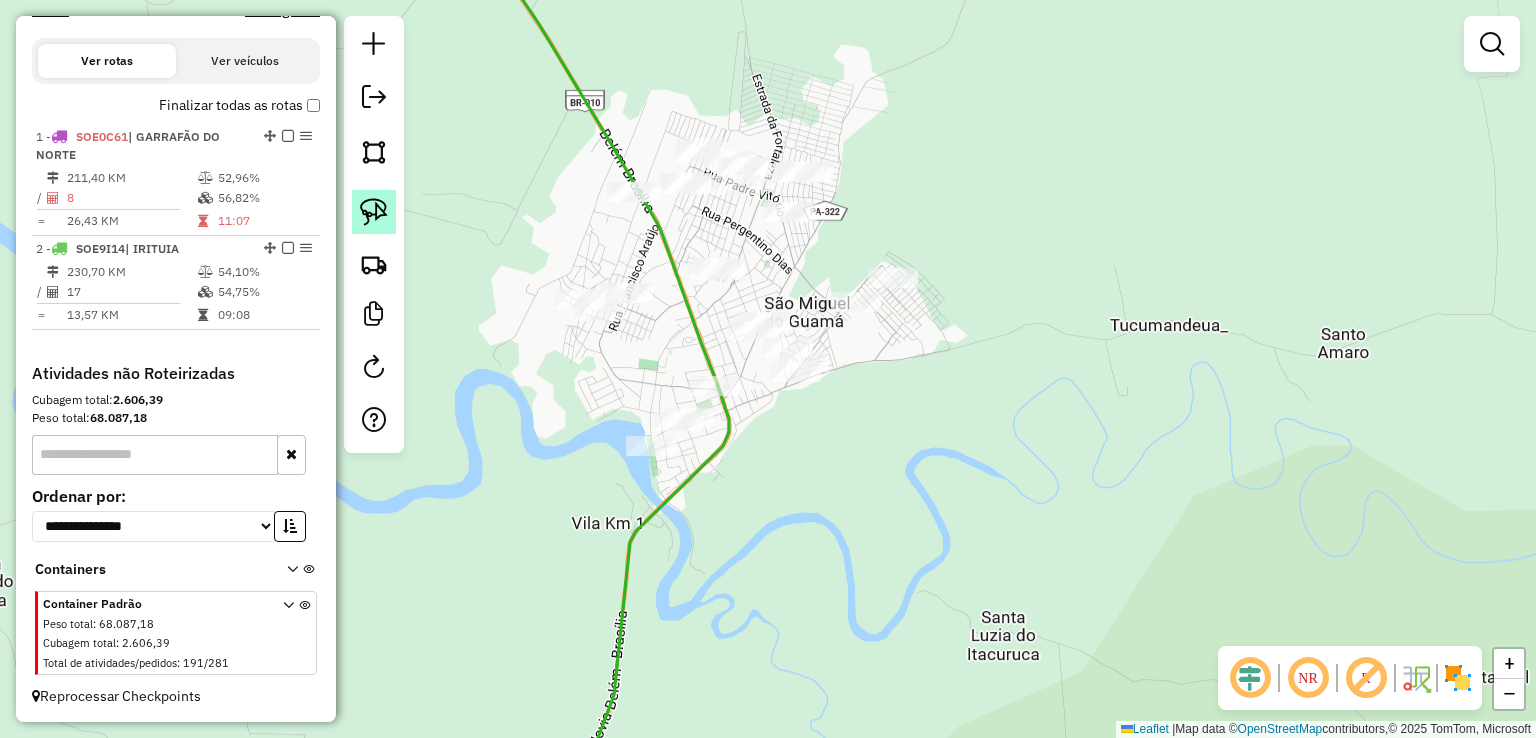 click 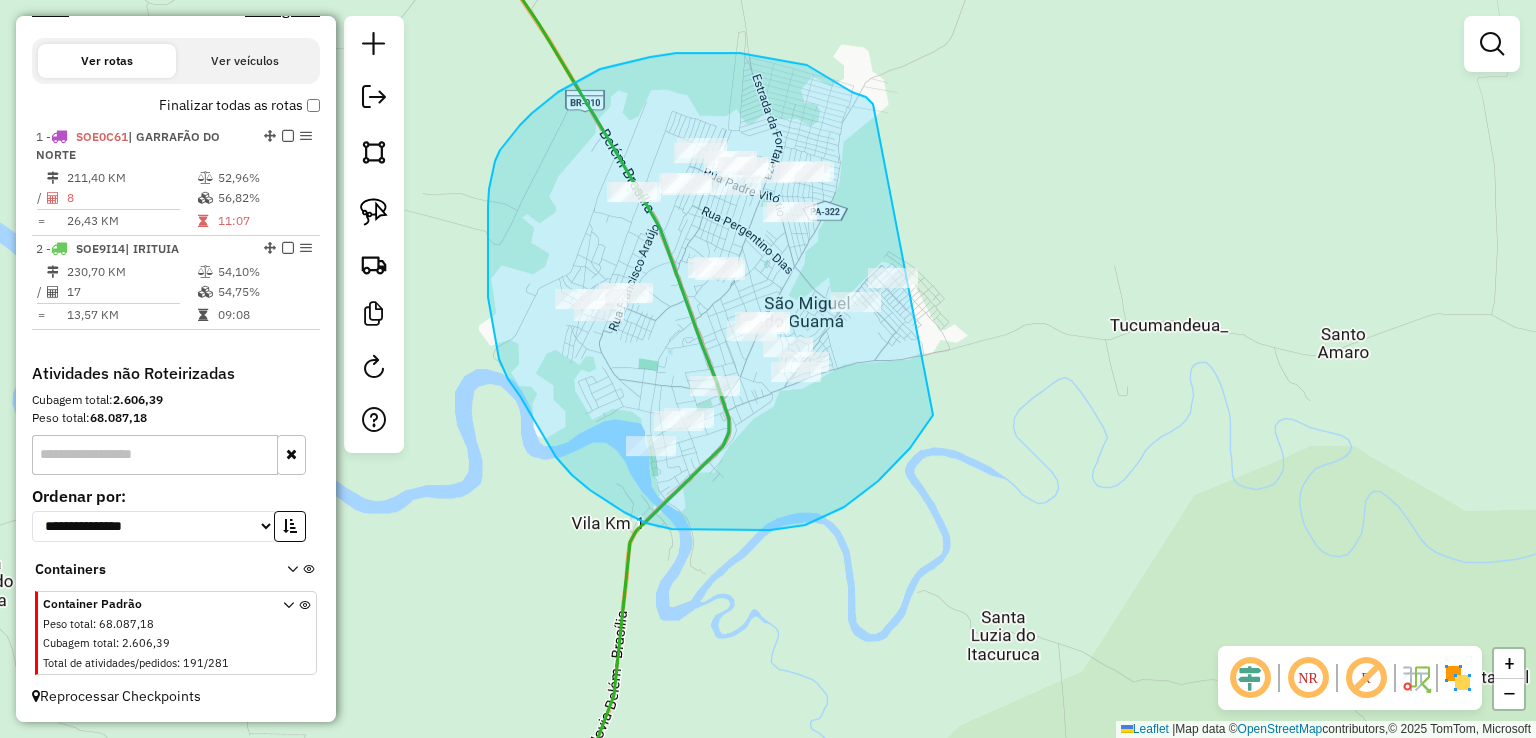 drag, startPoint x: 852, startPoint y: 92, endPoint x: 1024, endPoint y: 182, distance: 194.12367 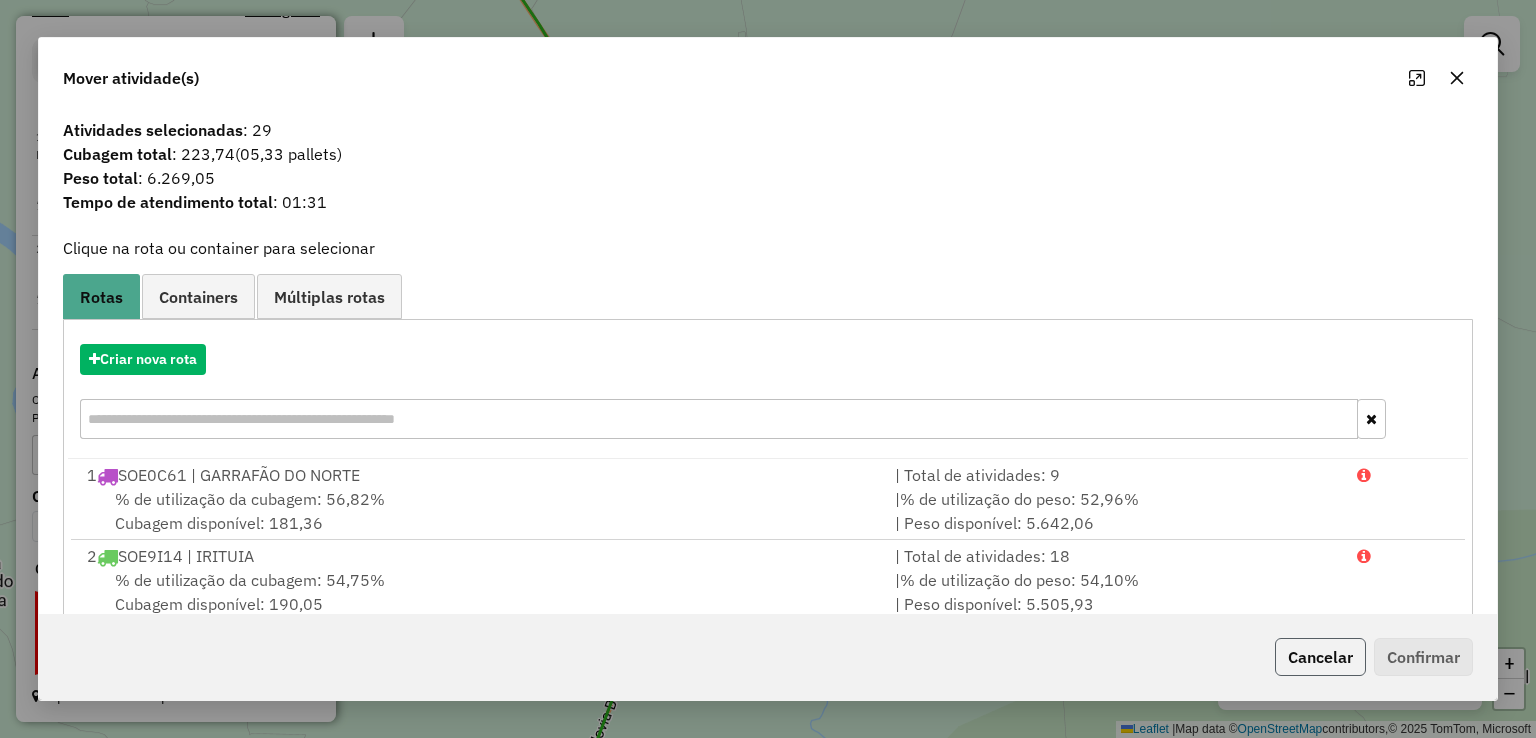 click on "Cancelar" 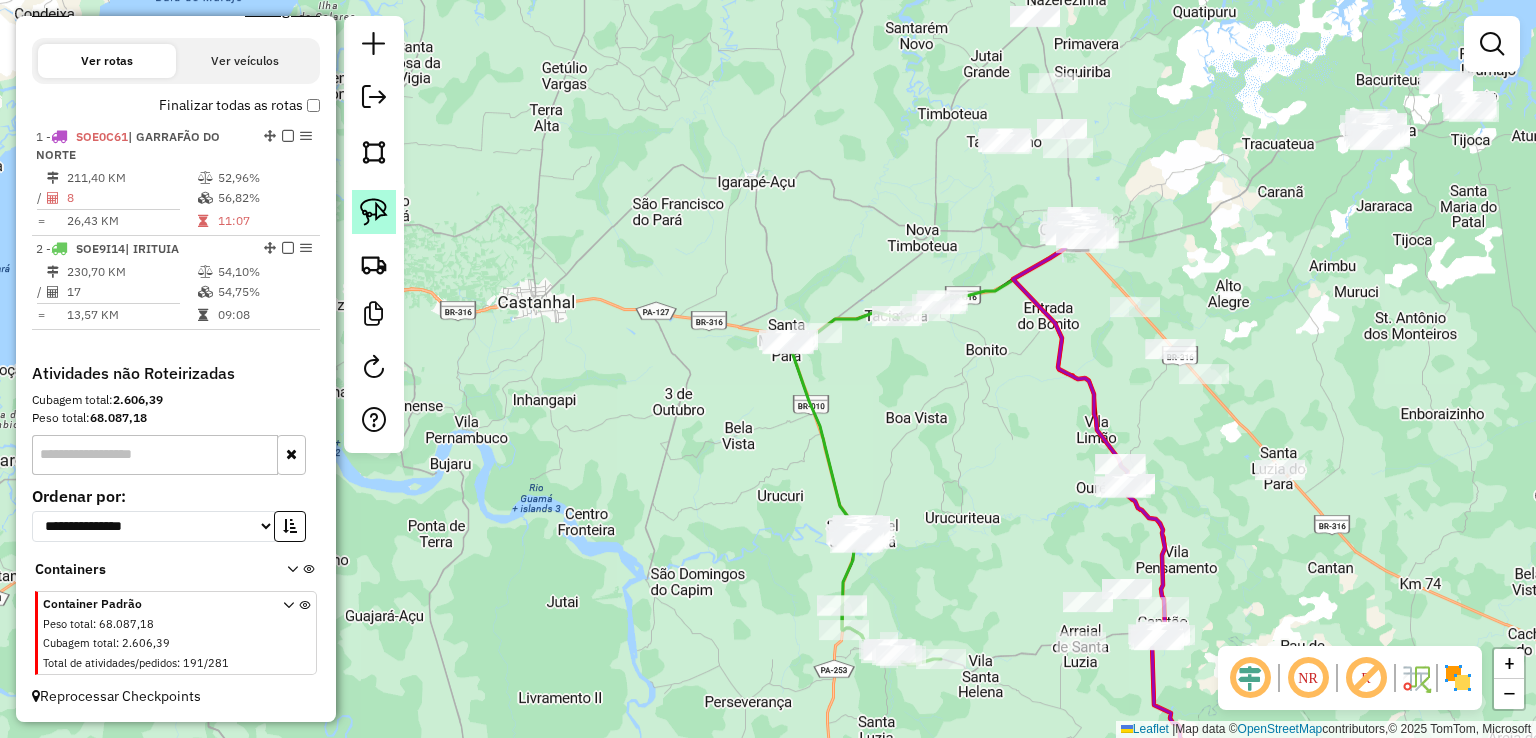 click 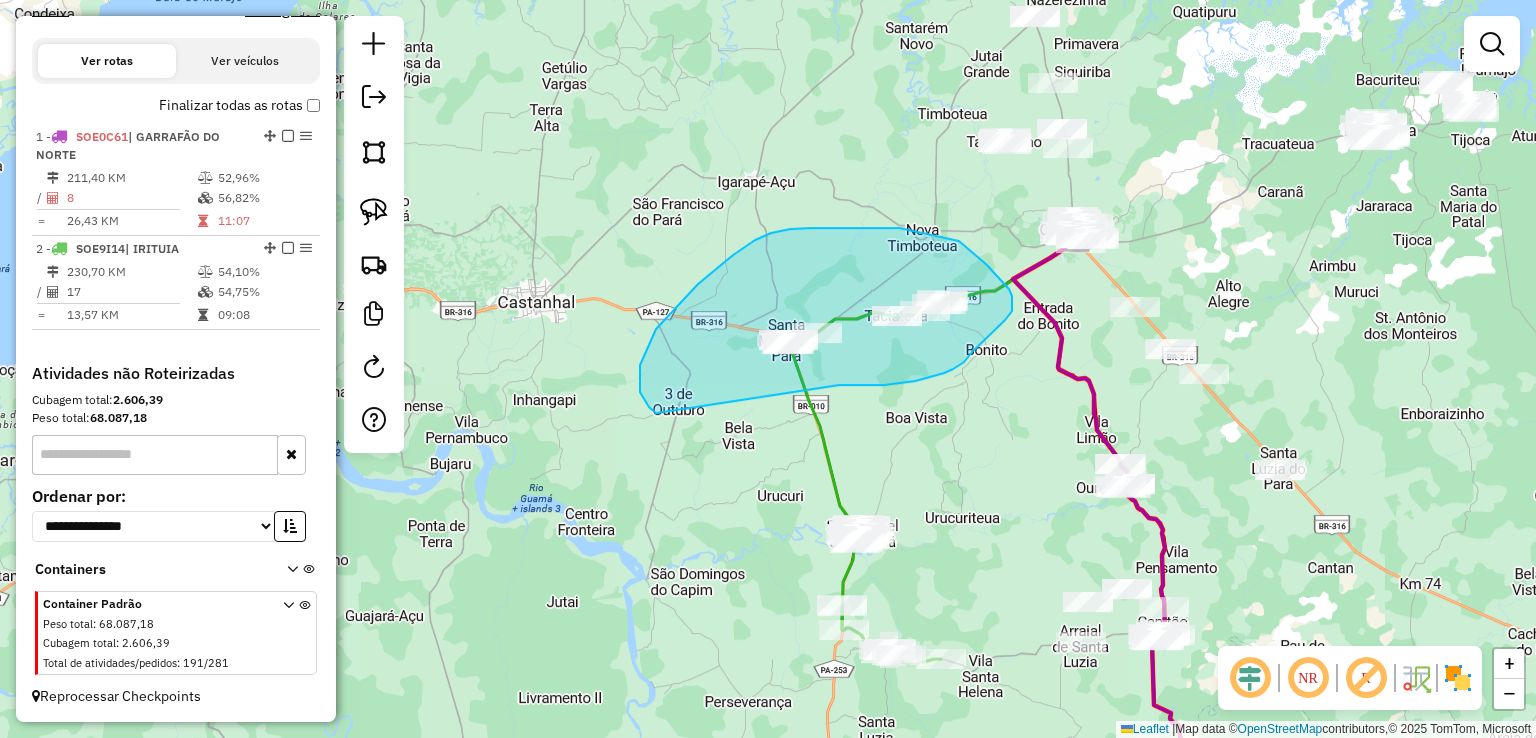 drag, startPoint x: 944, startPoint y: 373, endPoint x: 660, endPoint y: 418, distance: 287.54303 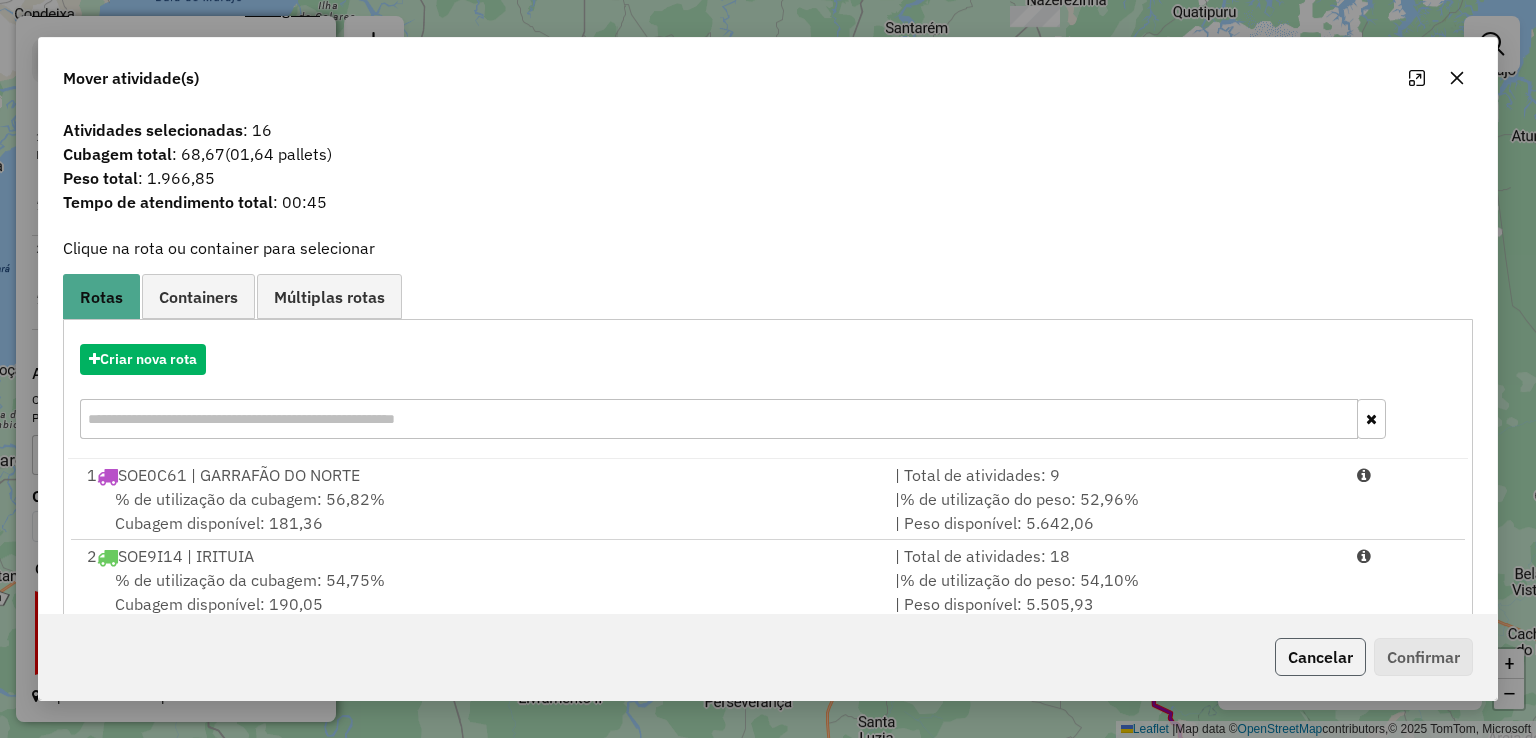 click on "Cancelar" 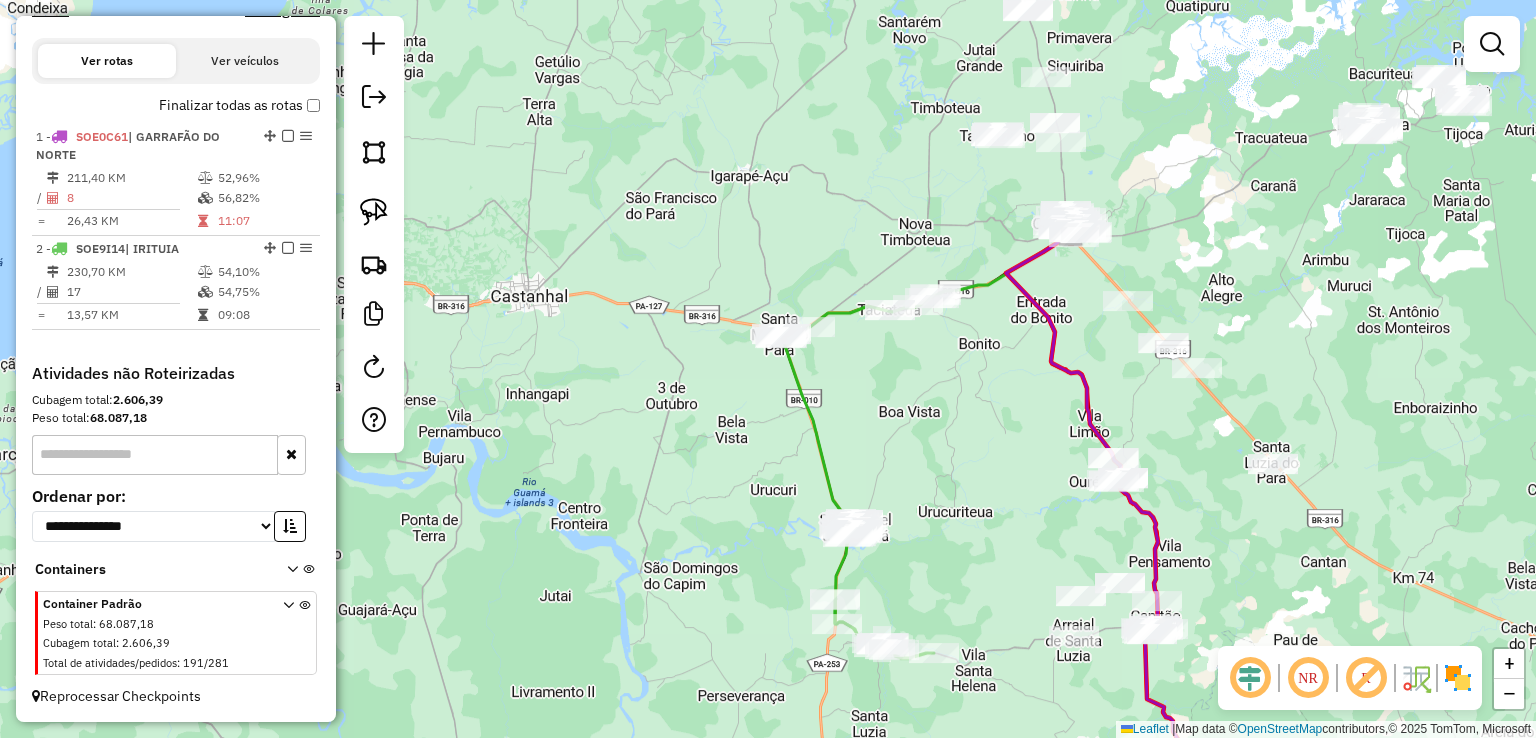 drag, startPoint x: 1008, startPoint y: 571, endPoint x: 902, endPoint y: 407, distance: 195.27417 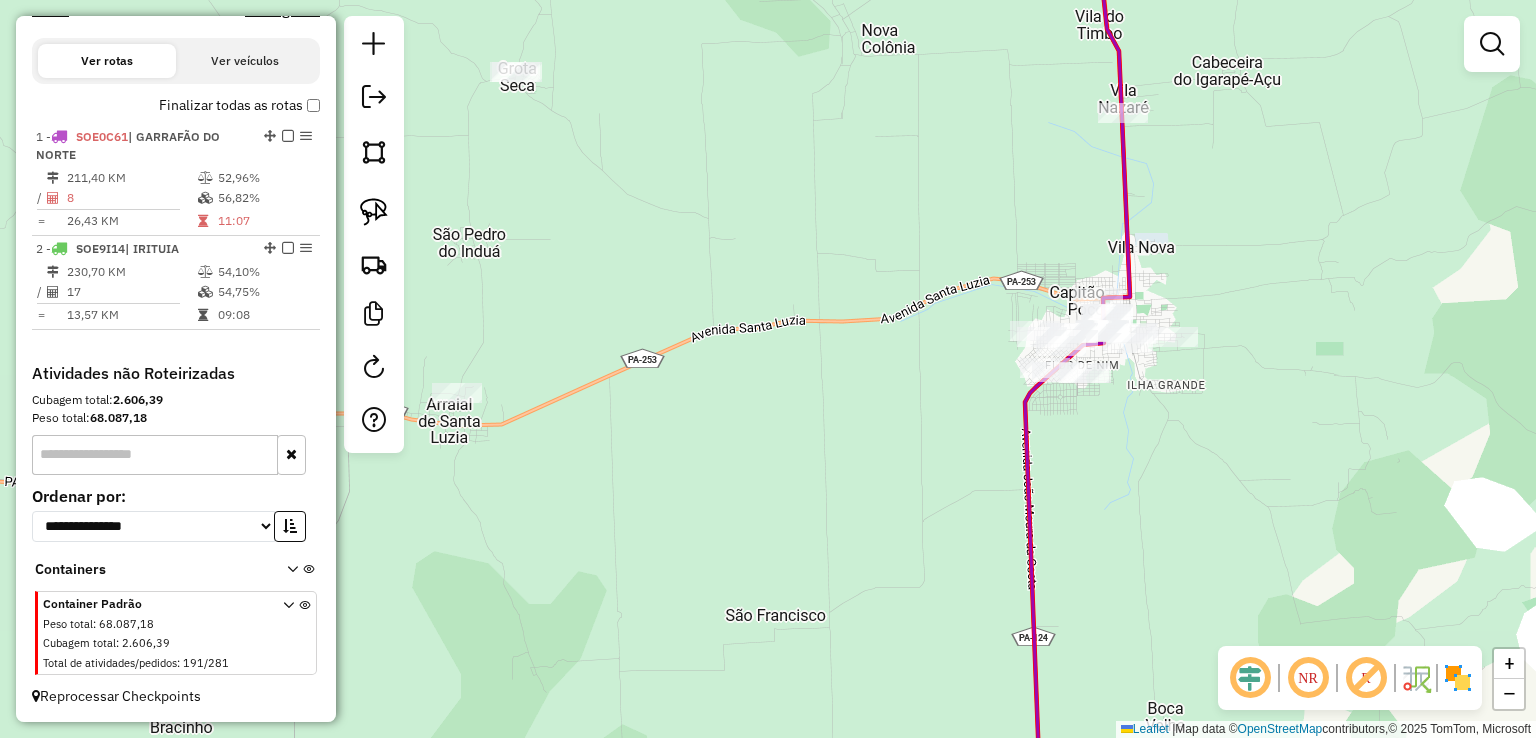 click on "Janela de atendimento Grade de atendimento Capacidade Transportadoras Veículos Cliente Pedidos  Rotas Selecione os dias de semana para filtrar as janelas de atendimento  Seg   Ter   Qua   Qui   Sex   Sáb   Dom  Informe o período da janela de atendimento: De: Até:  Filtrar exatamente a janela do cliente  Considerar janela de atendimento padrão  Selecione os dias de semana para filtrar as grades de atendimento  Seg   Ter   Qua   Qui   Sex   Sáb   Dom   Considerar clientes sem dia de atendimento cadastrado  Clientes fora do dia de atendimento selecionado Filtrar as atividades entre os valores definidos abaixo:  Peso mínimo:   Peso máximo:   Cubagem mínima:   Cubagem máxima:   De:   Até:  Filtrar as atividades entre o tempo de atendimento definido abaixo:  De:   Até:   Considerar capacidade total dos clientes não roteirizados Transportadora: Selecione um ou mais itens Tipo de veículo: Selecione um ou mais itens Veículo: Selecione um ou mais itens Motorista: Selecione um ou mais itens Nome: Rótulo:" 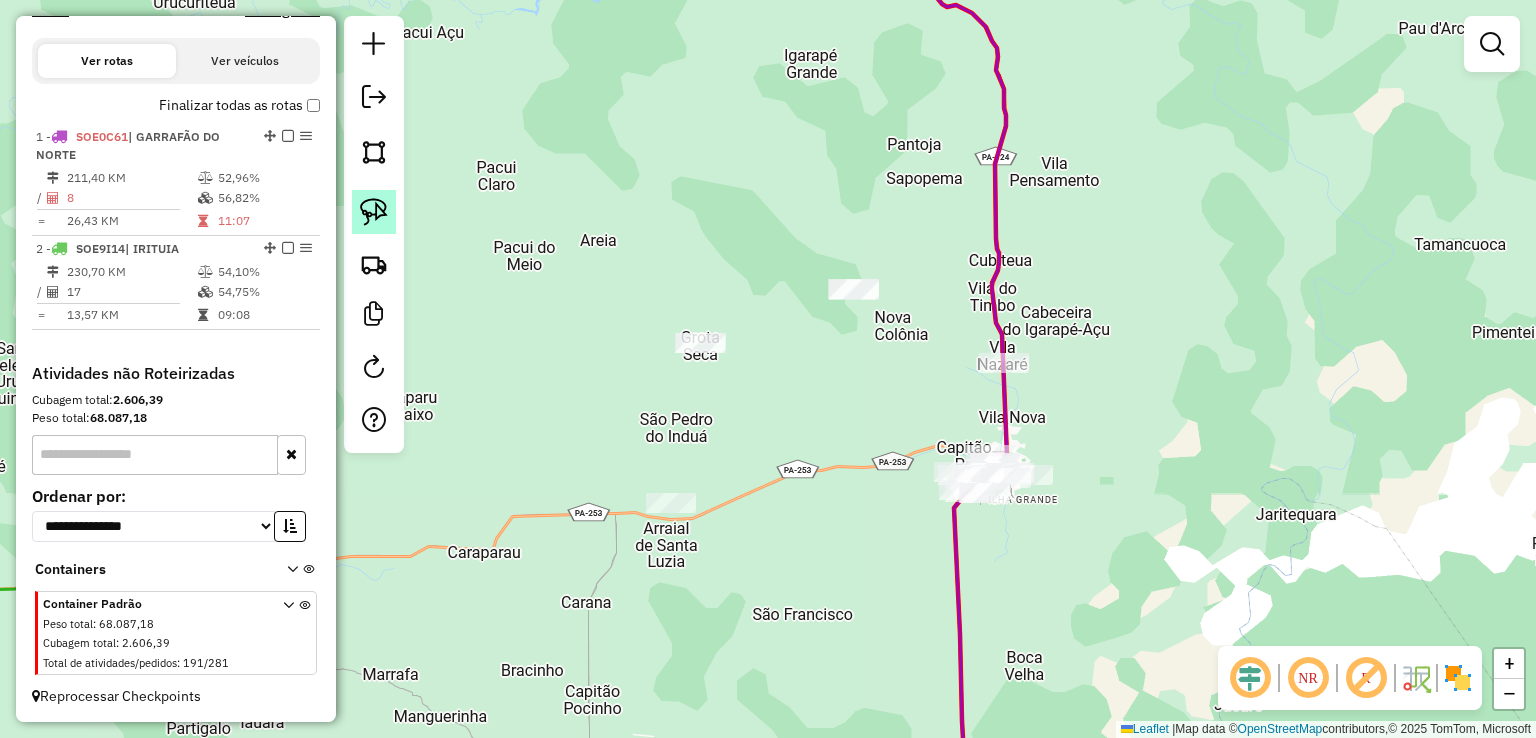 click 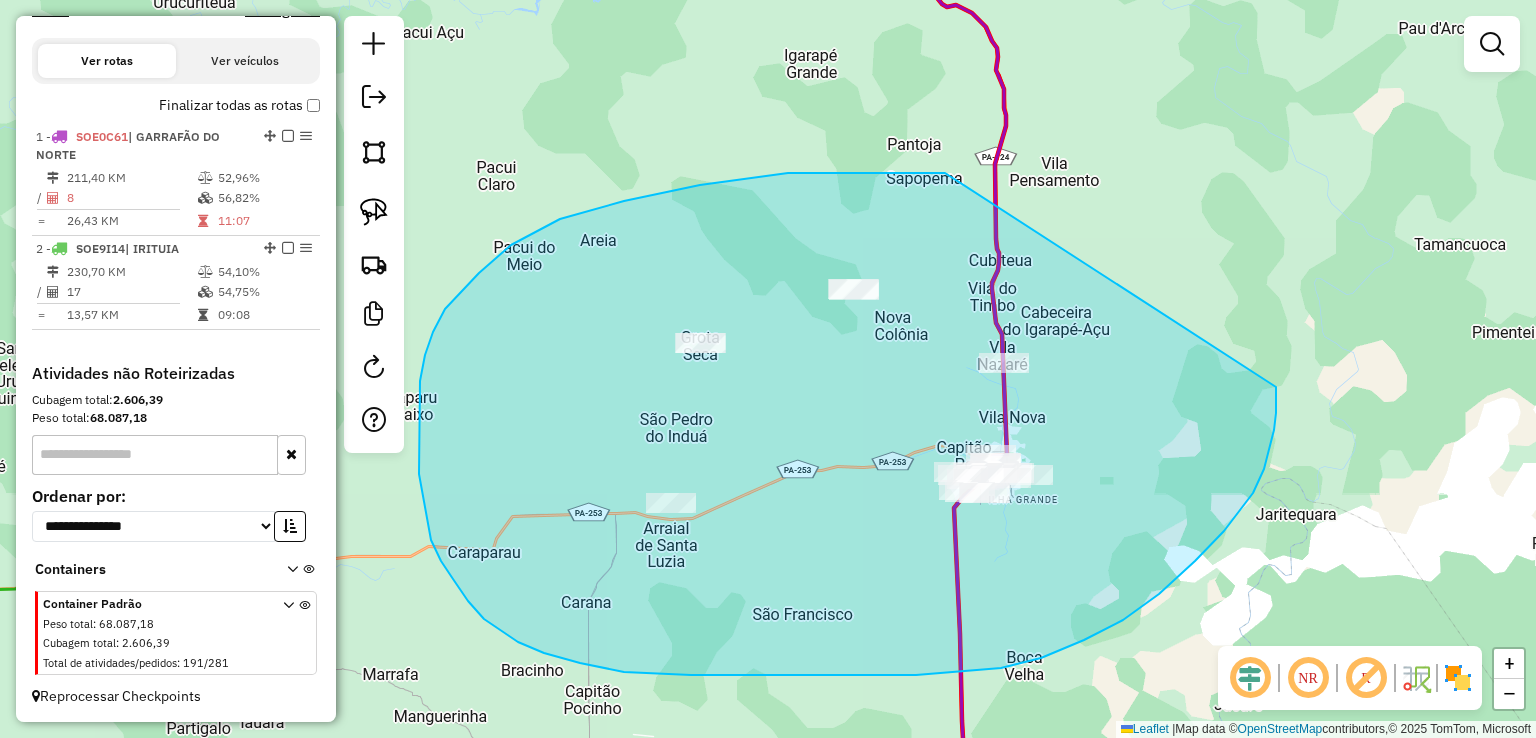 drag, startPoint x: 511, startPoint y: 245, endPoint x: 1258, endPoint y: 379, distance: 758.9236 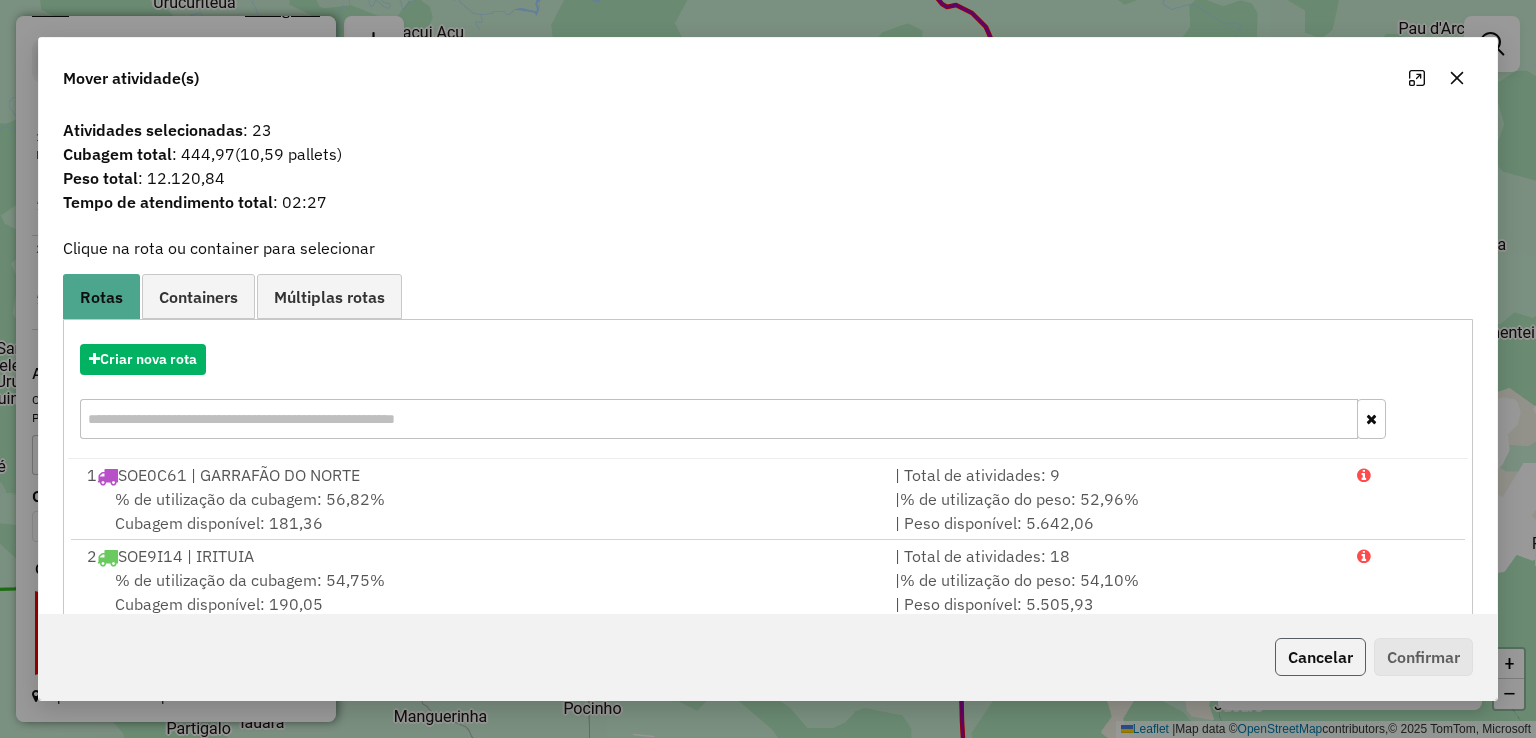 click on "Cancelar" 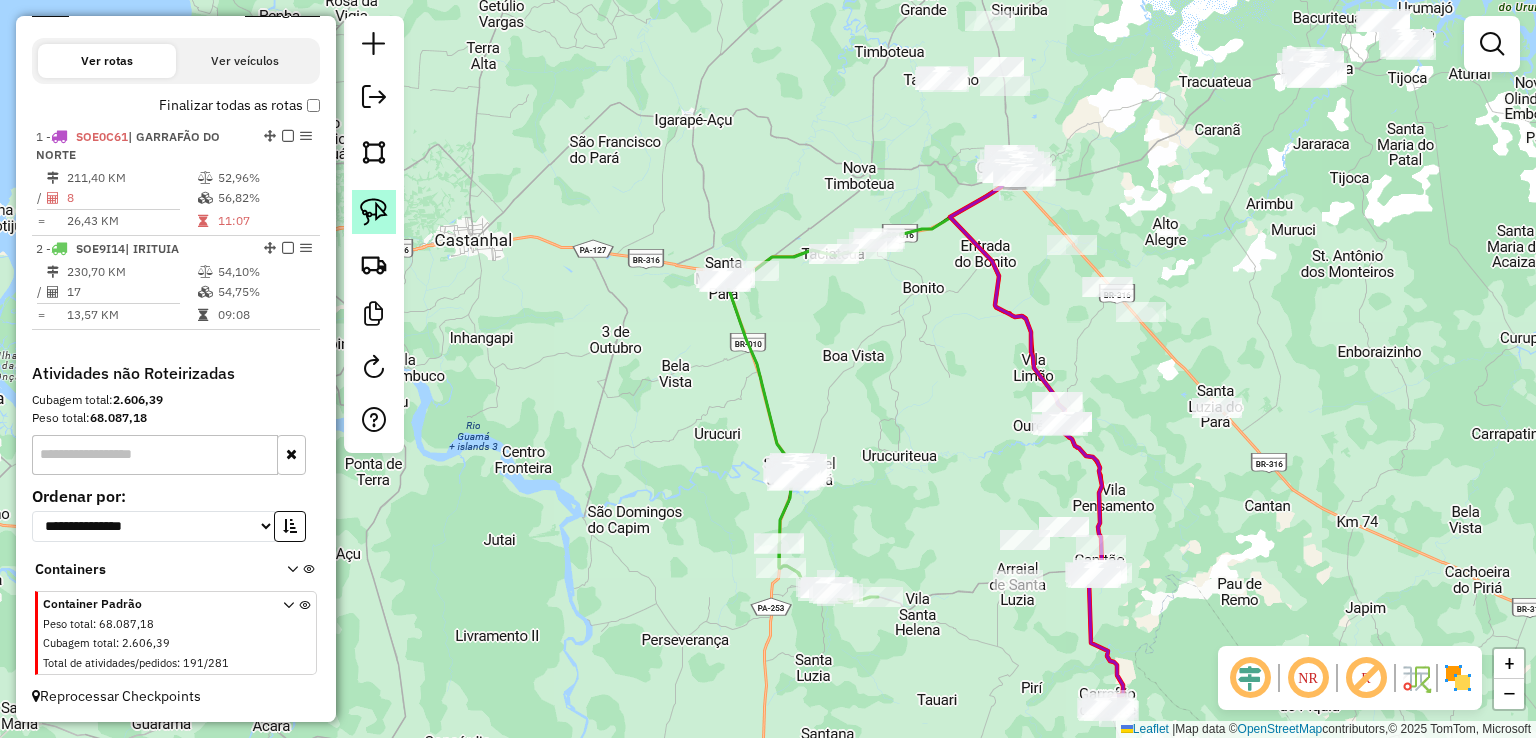 click 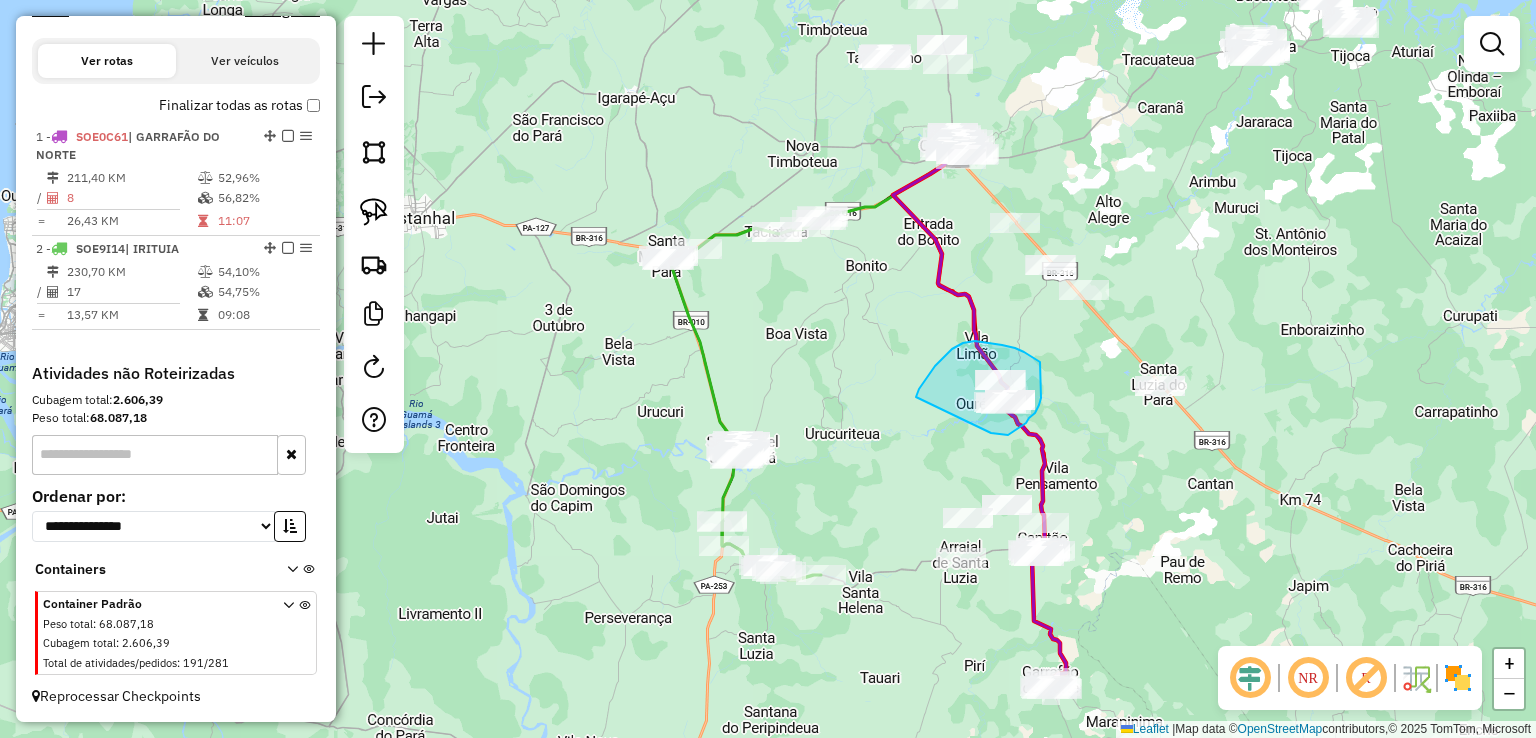 drag, startPoint x: 996, startPoint y: 433, endPoint x: 935, endPoint y: 441, distance: 61.522354 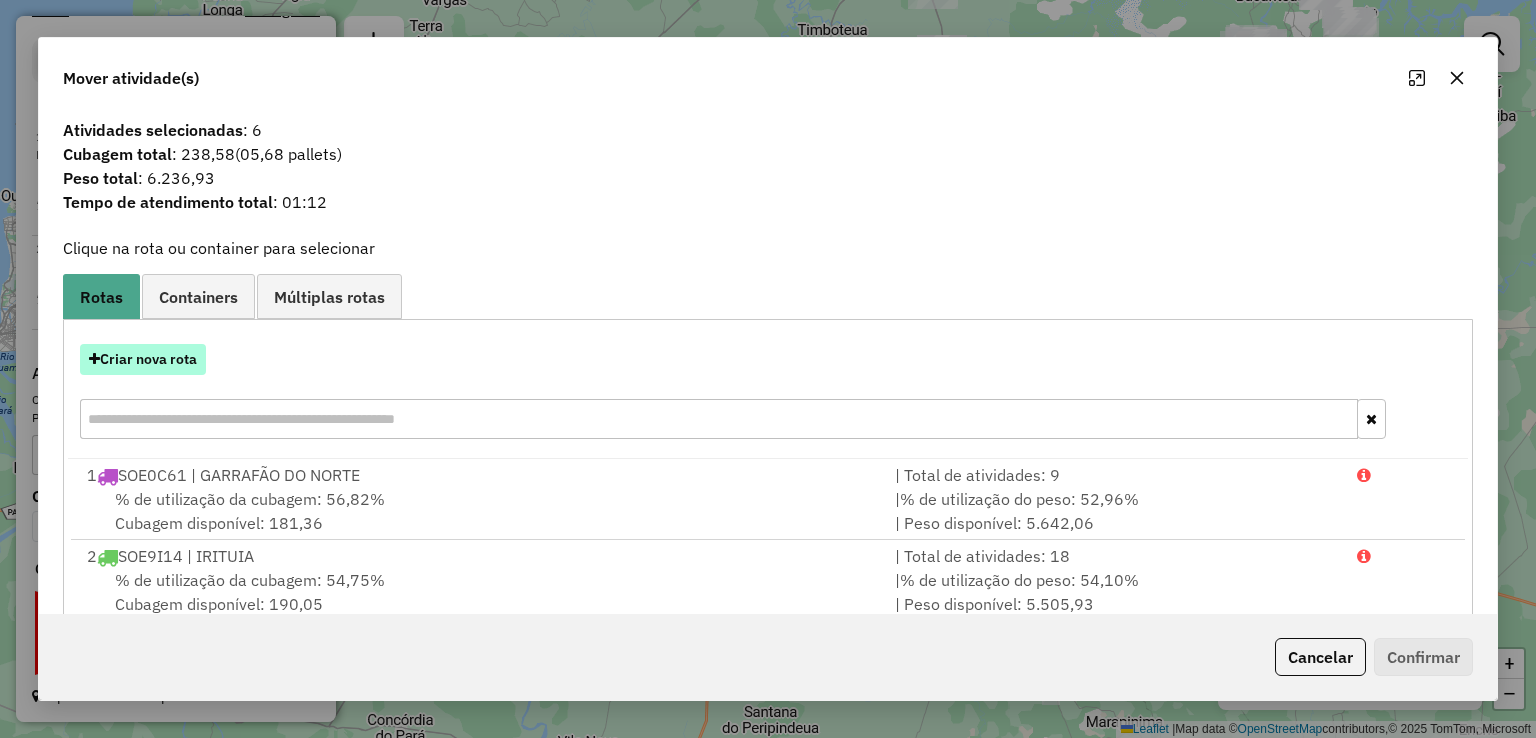 click on "Criar nova rota" at bounding box center [143, 359] 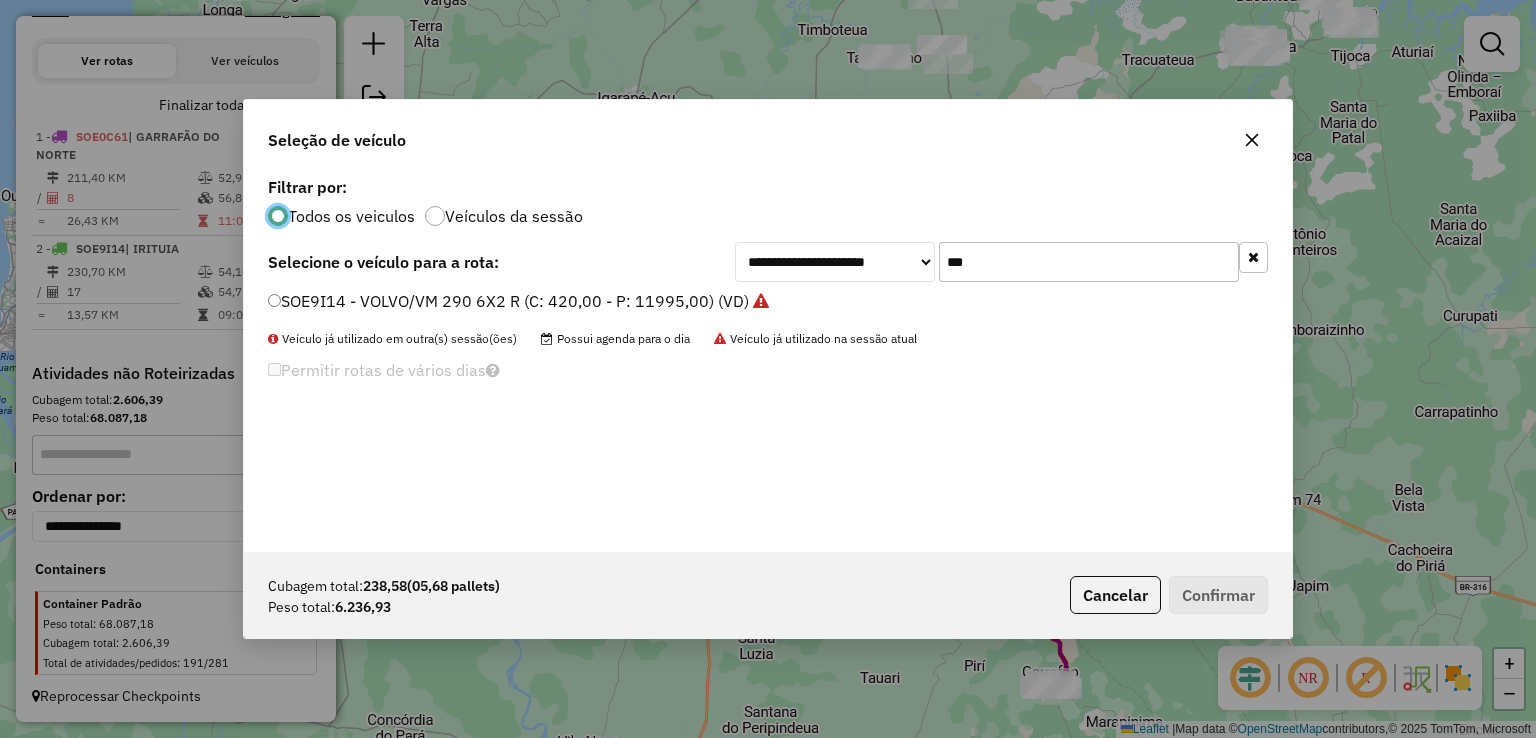 scroll, scrollTop: 10, scrollLeft: 6, axis: both 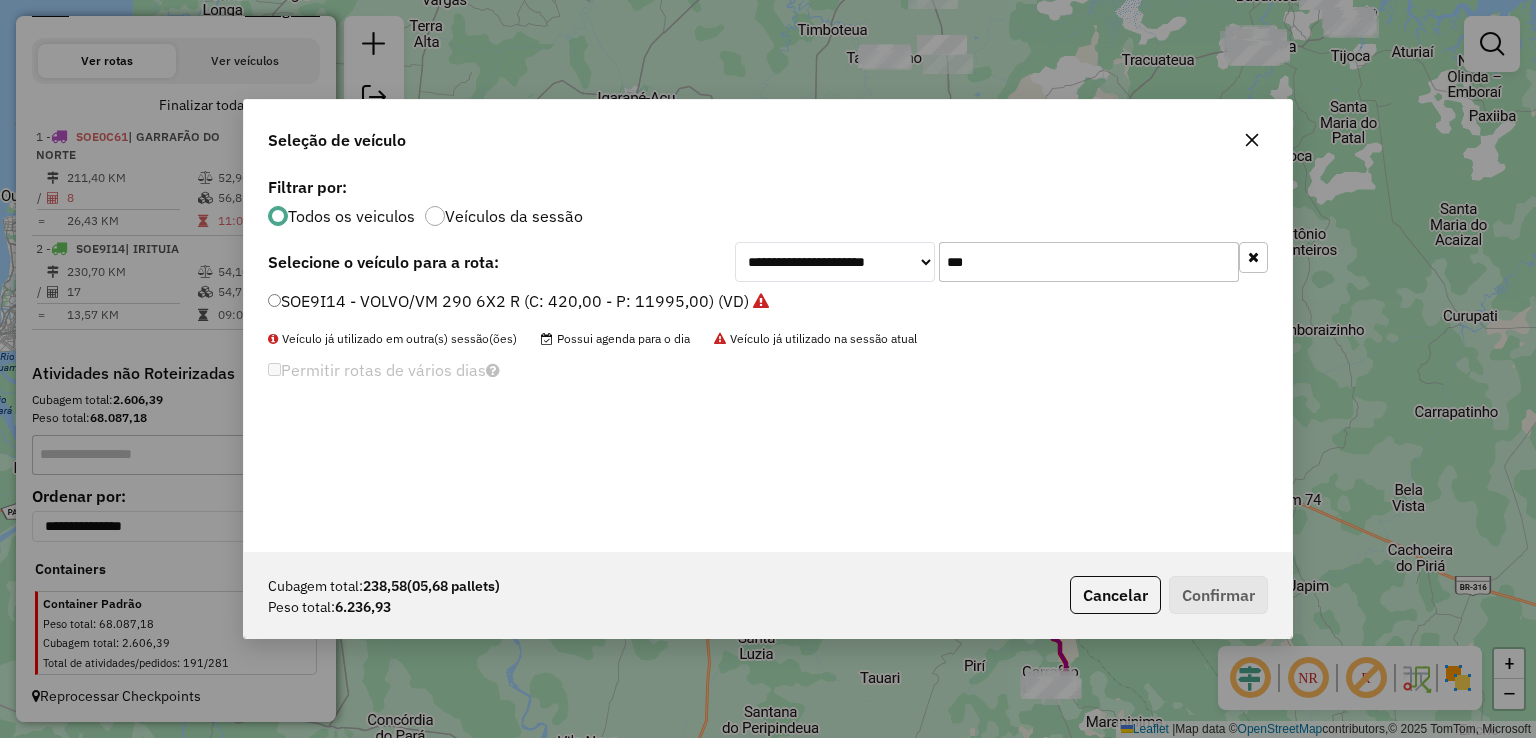 drag, startPoint x: 817, startPoint y: 225, endPoint x: 799, endPoint y: 223, distance: 18.110771 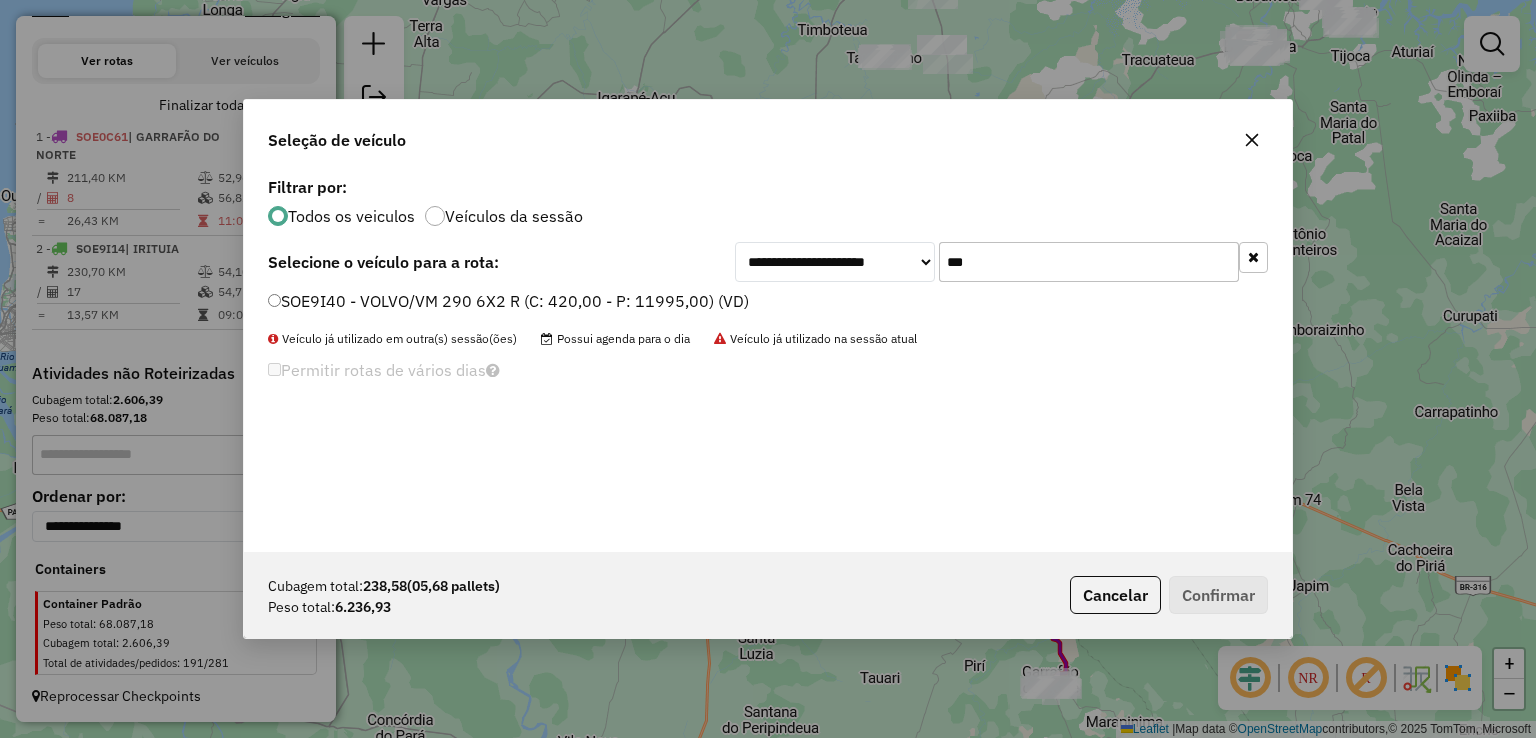 type on "***" 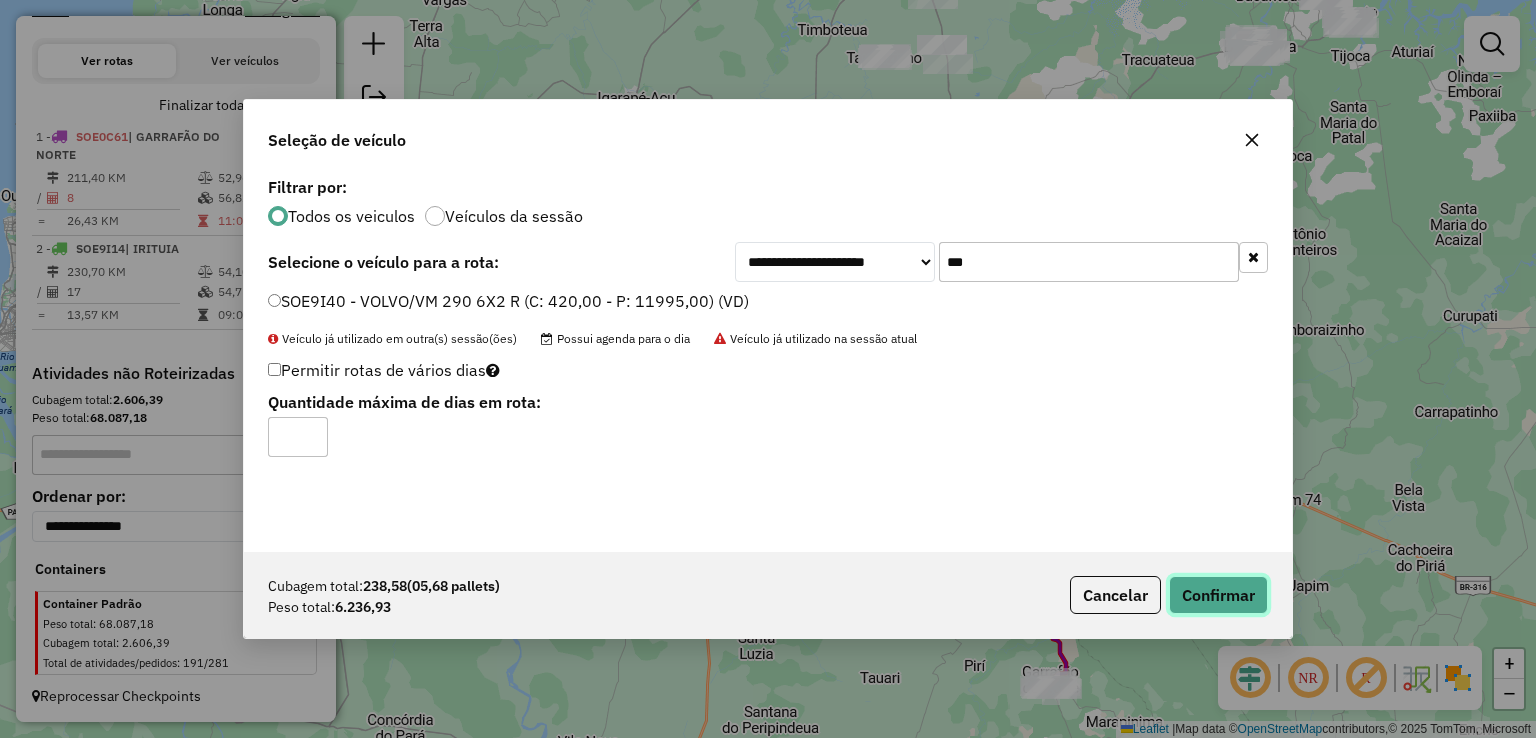 click on "Confirmar" 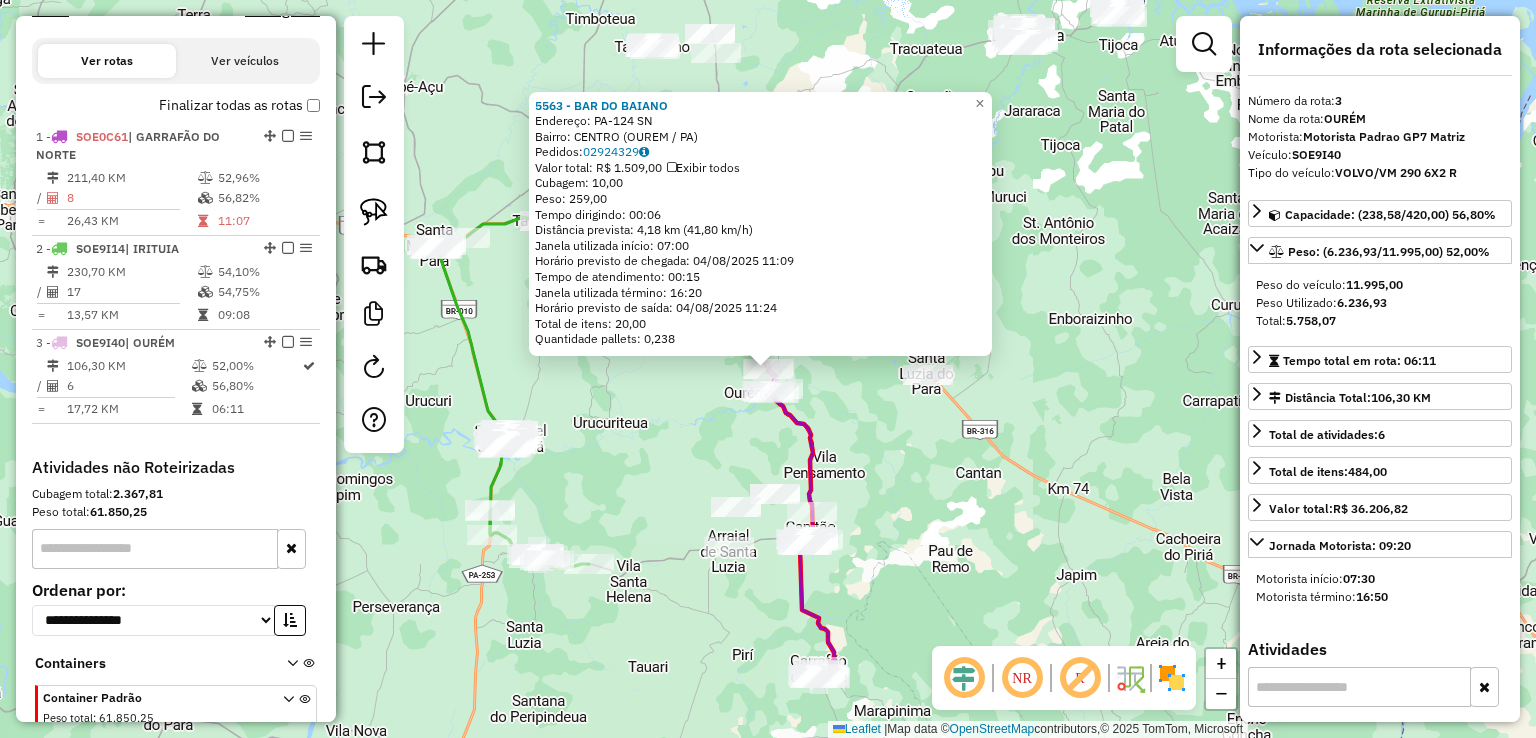 scroll, scrollTop: 736, scrollLeft: 0, axis: vertical 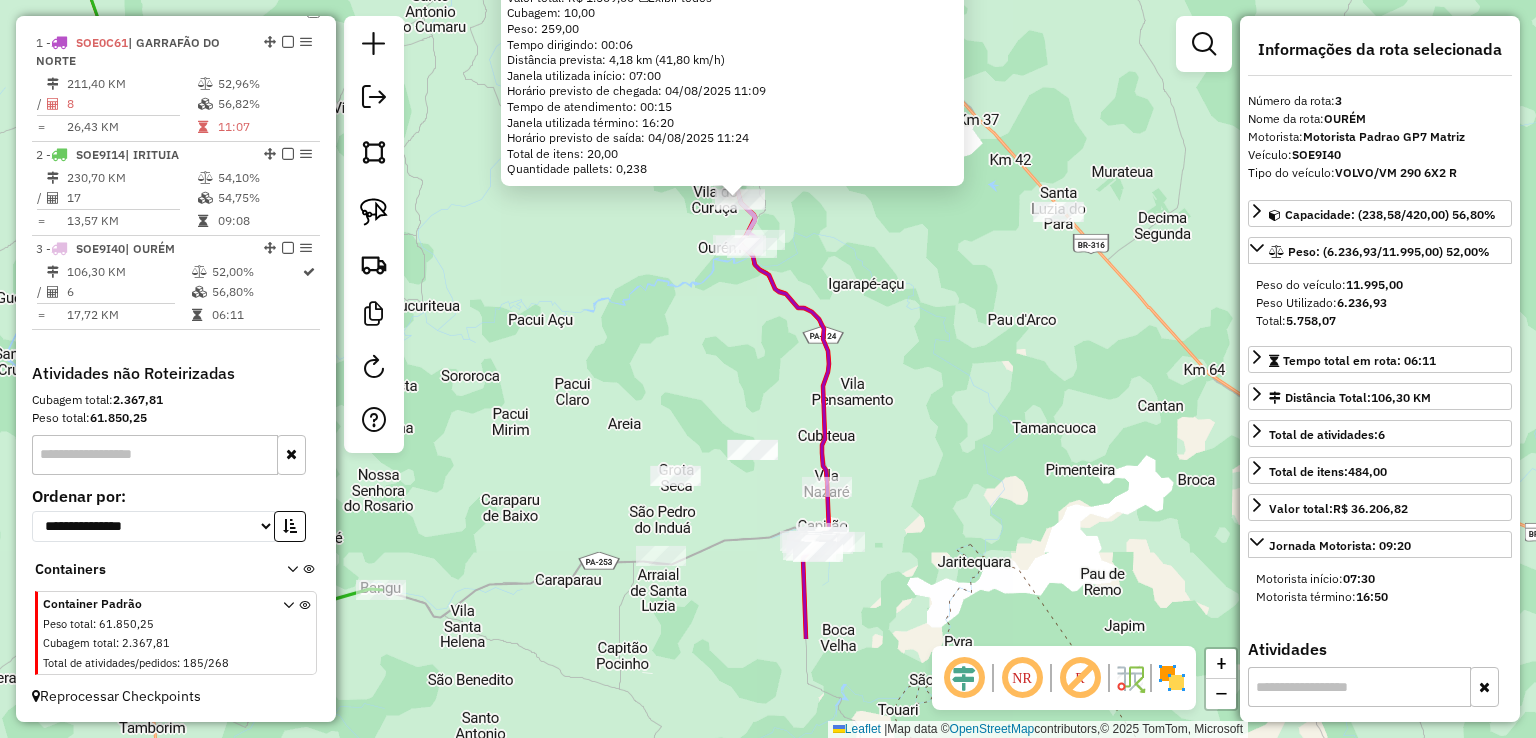 drag, startPoint x: 799, startPoint y: 433, endPoint x: 809, endPoint y: 381, distance: 52.95281 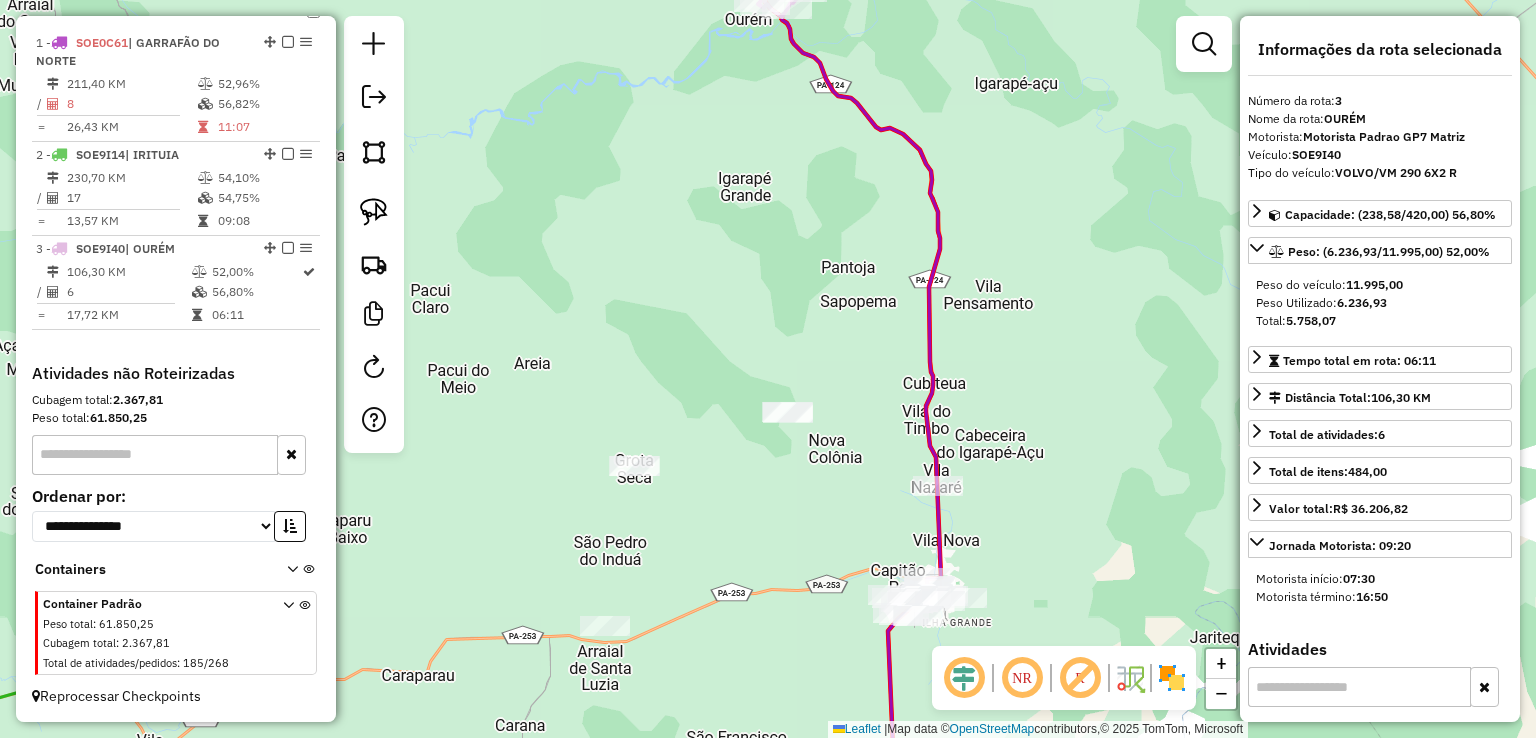 drag, startPoint x: 649, startPoint y: 537, endPoint x: 658, endPoint y: 453, distance: 84.48077 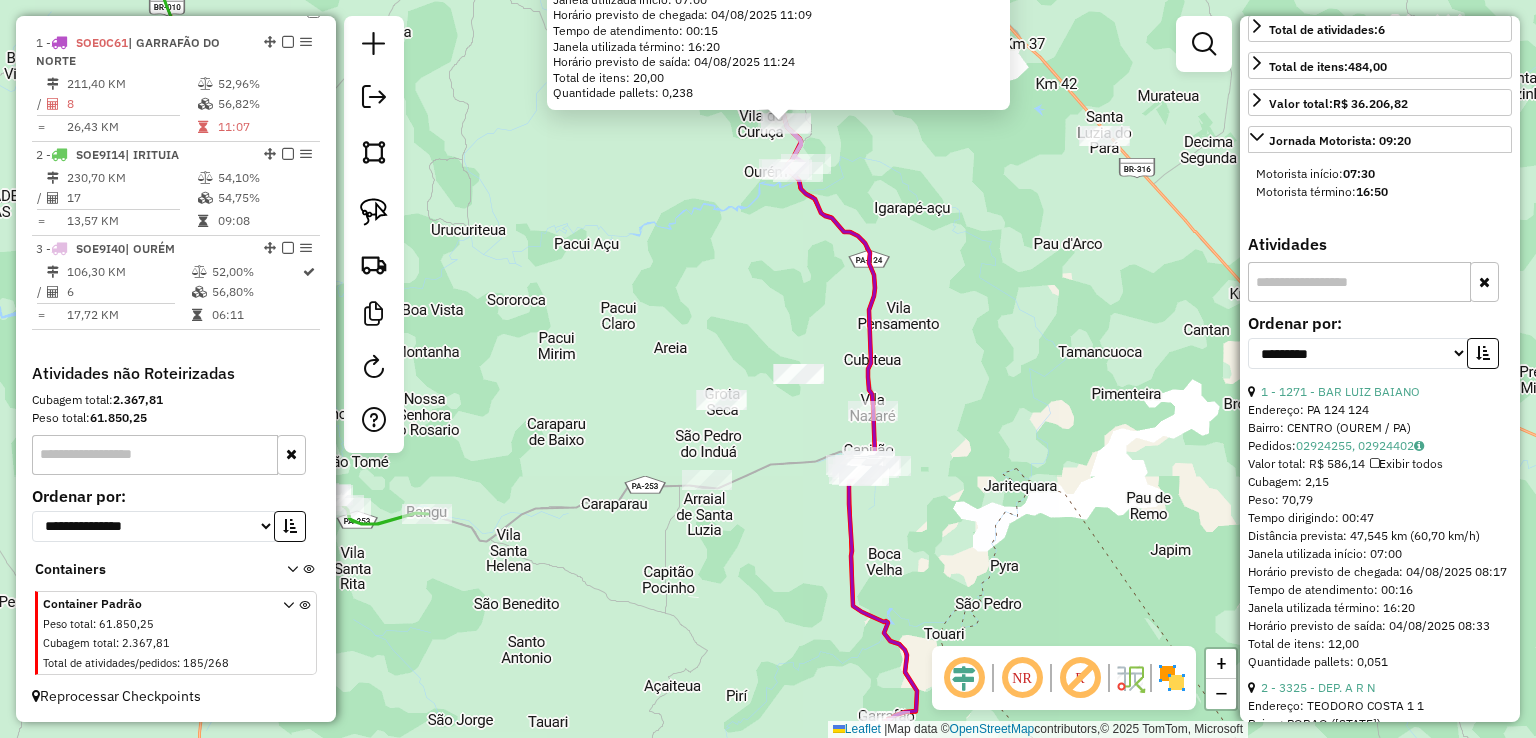 scroll, scrollTop: 500, scrollLeft: 0, axis: vertical 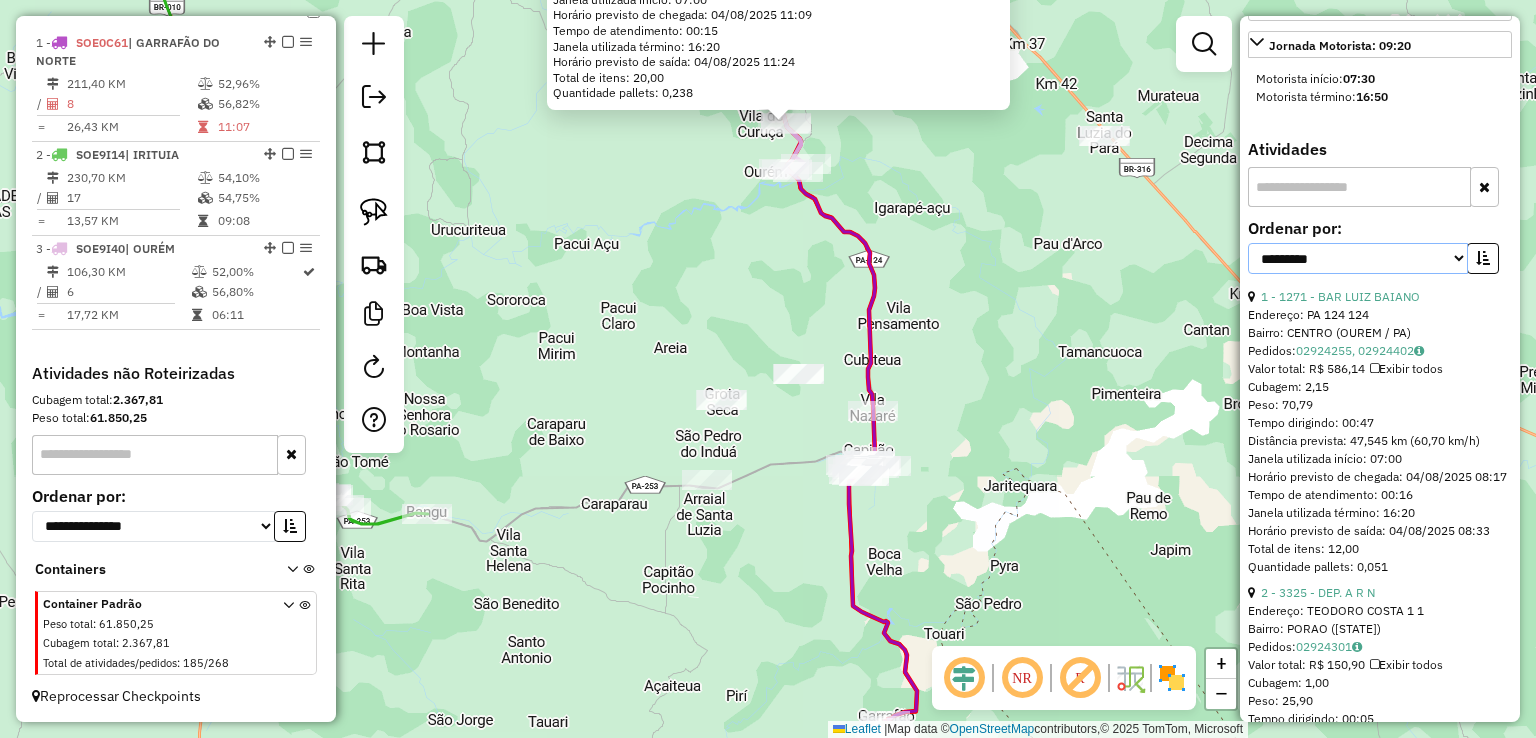 click on "**********" at bounding box center (1358, 258) 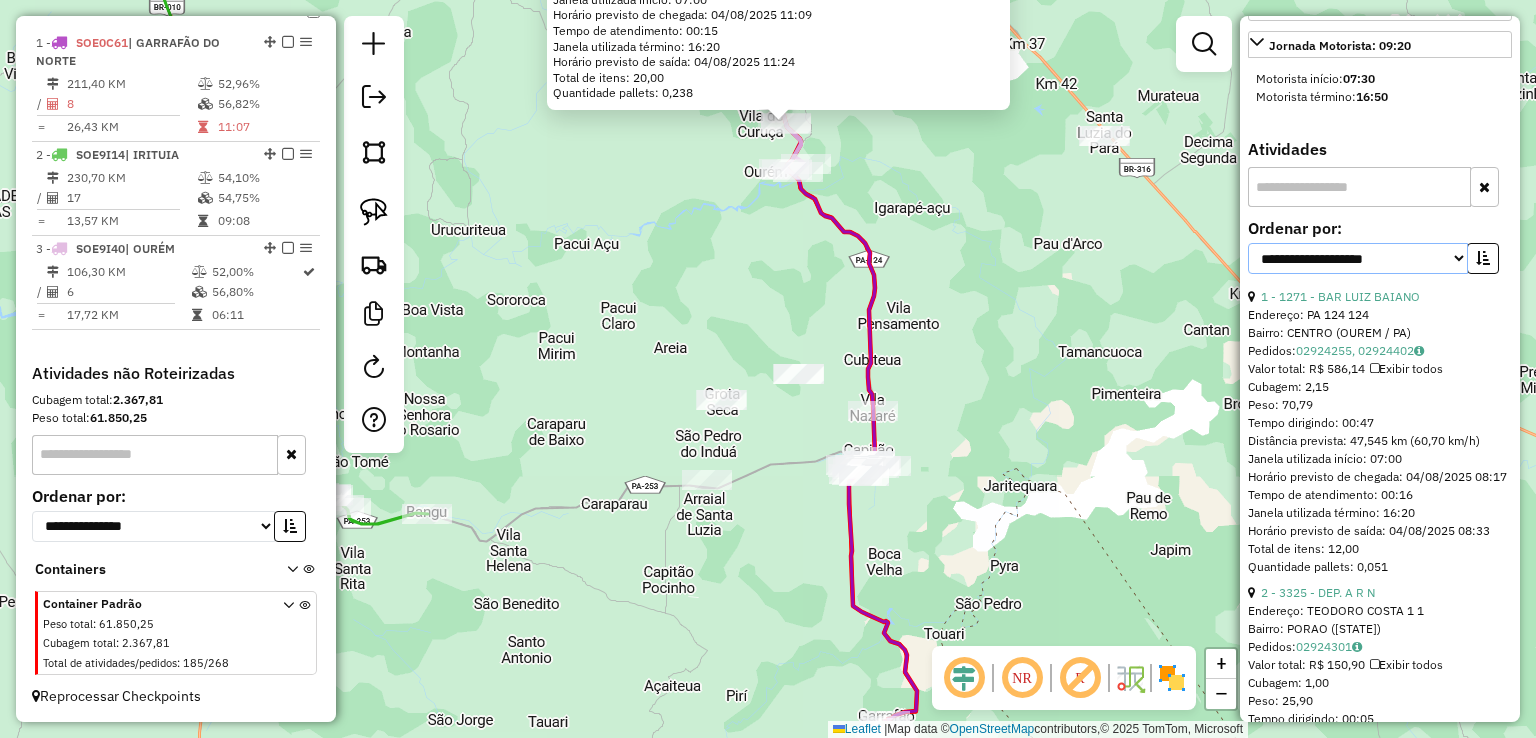 click on "**********" at bounding box center (1358, 258) 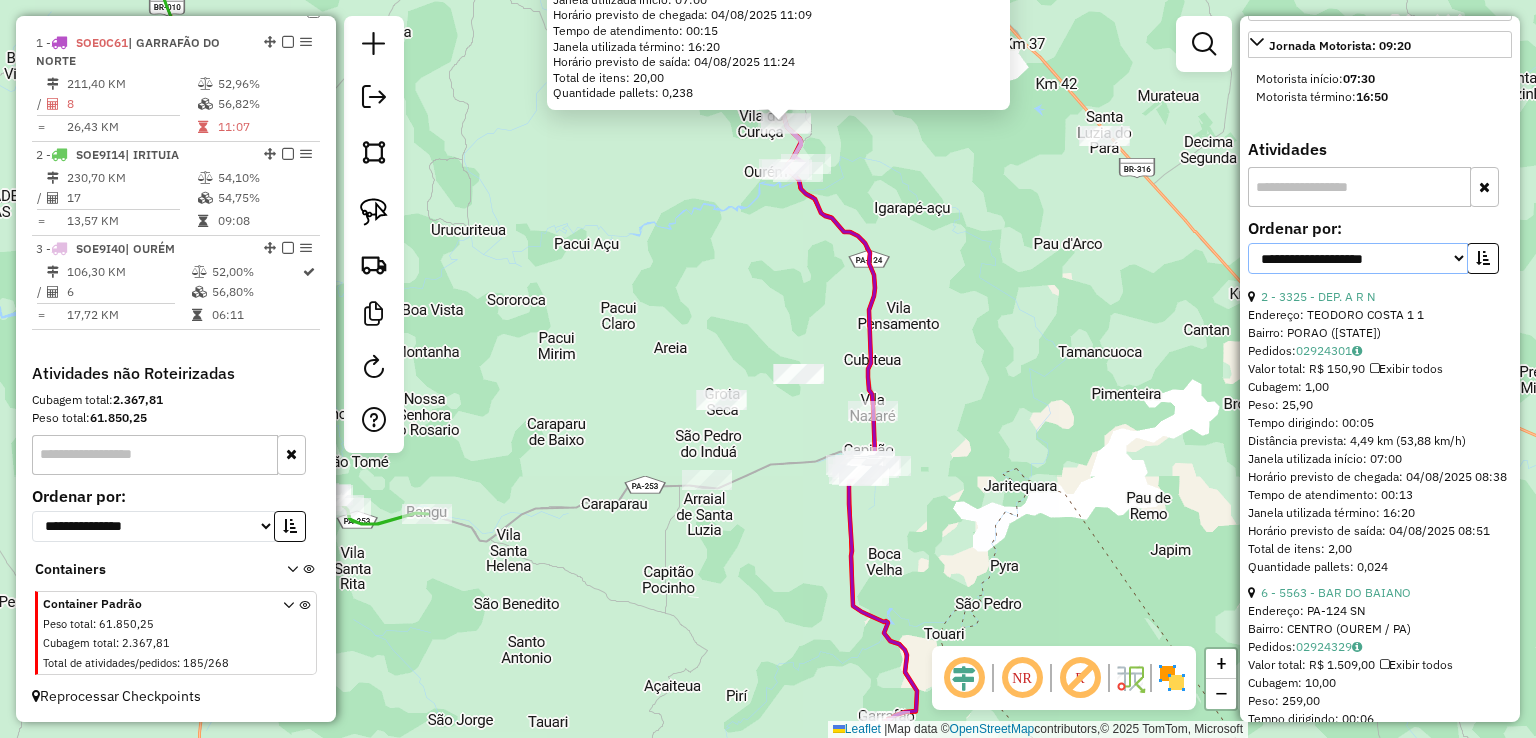 click on "**********" at bounding box center (1358, 258) 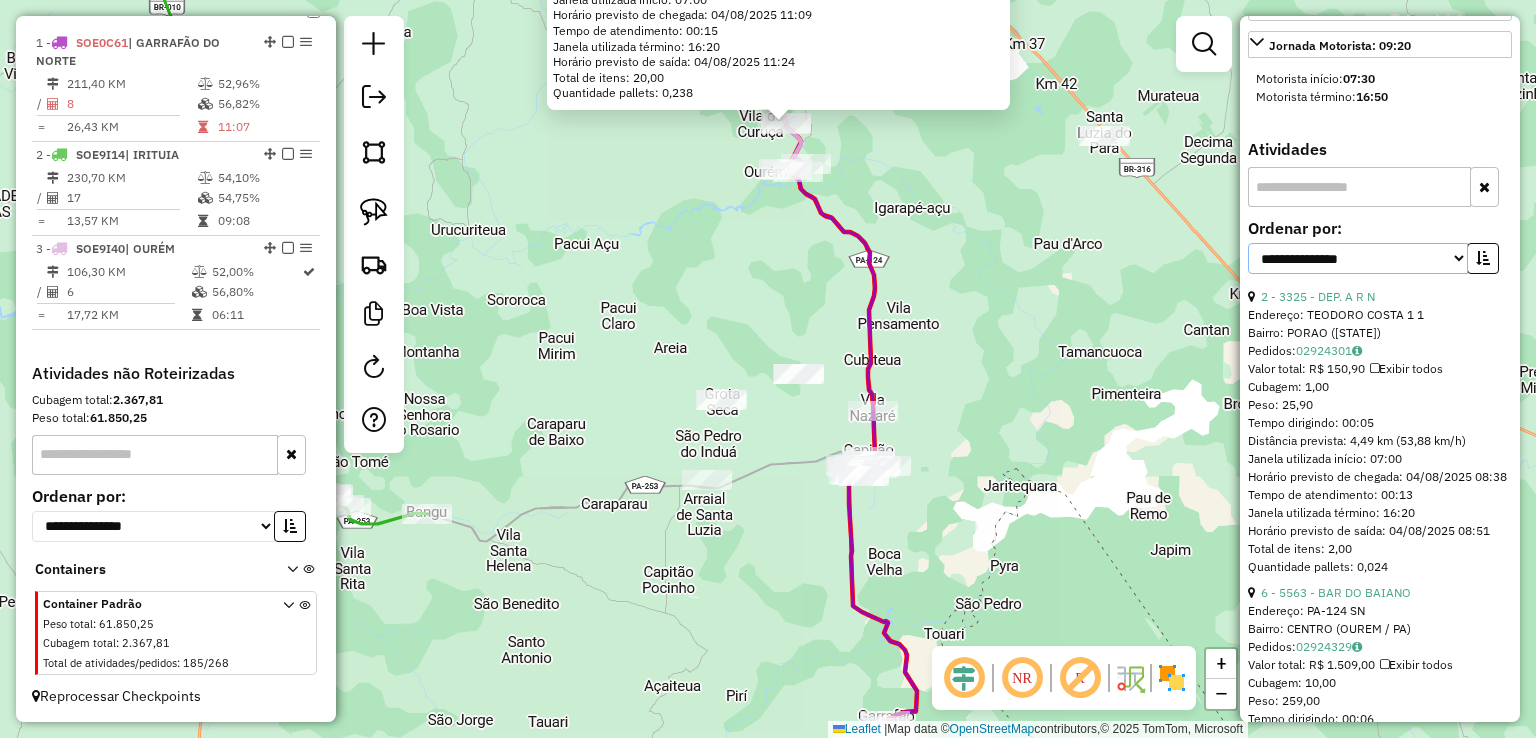 click on "**********" at bounding box center (1358, 258) 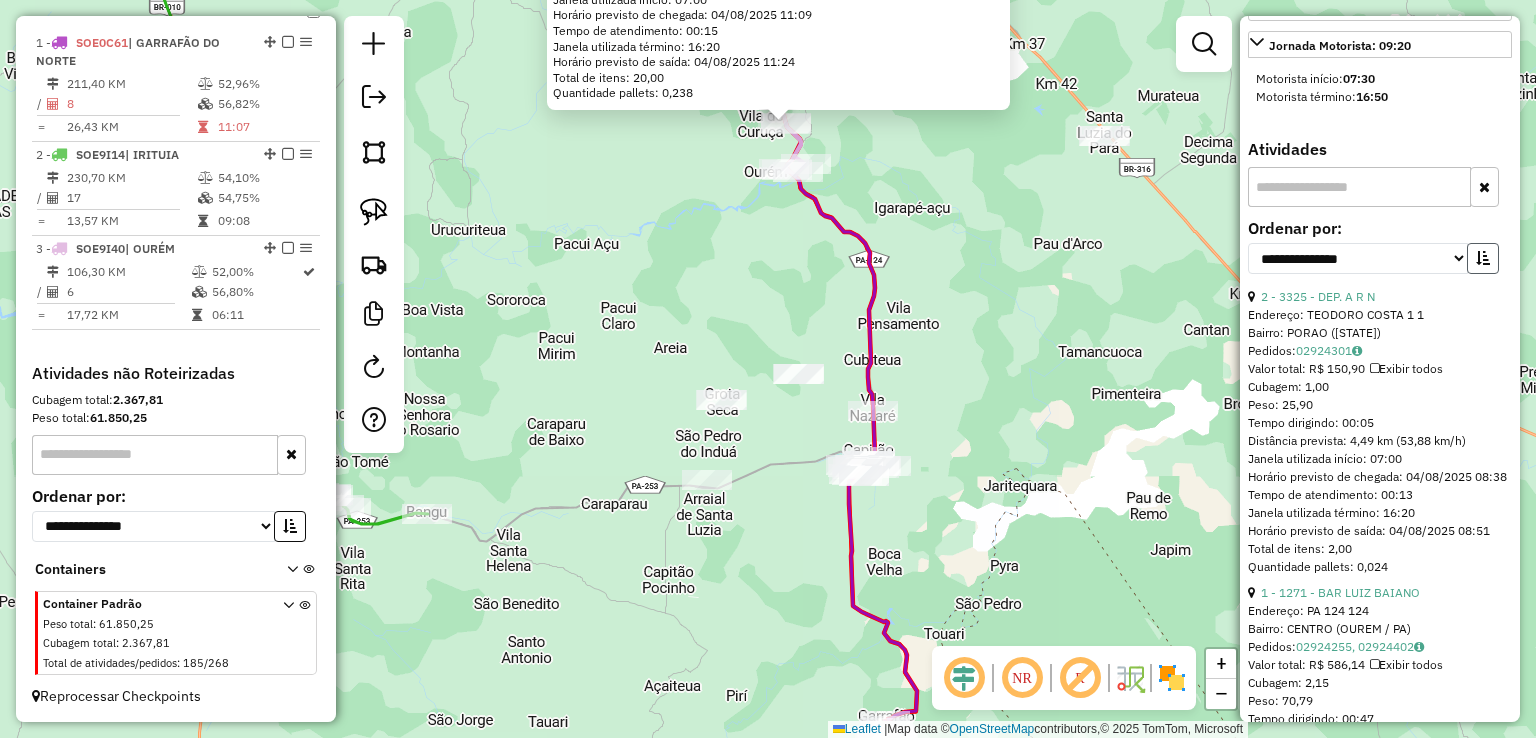 click at bounding box center [1483, 258] 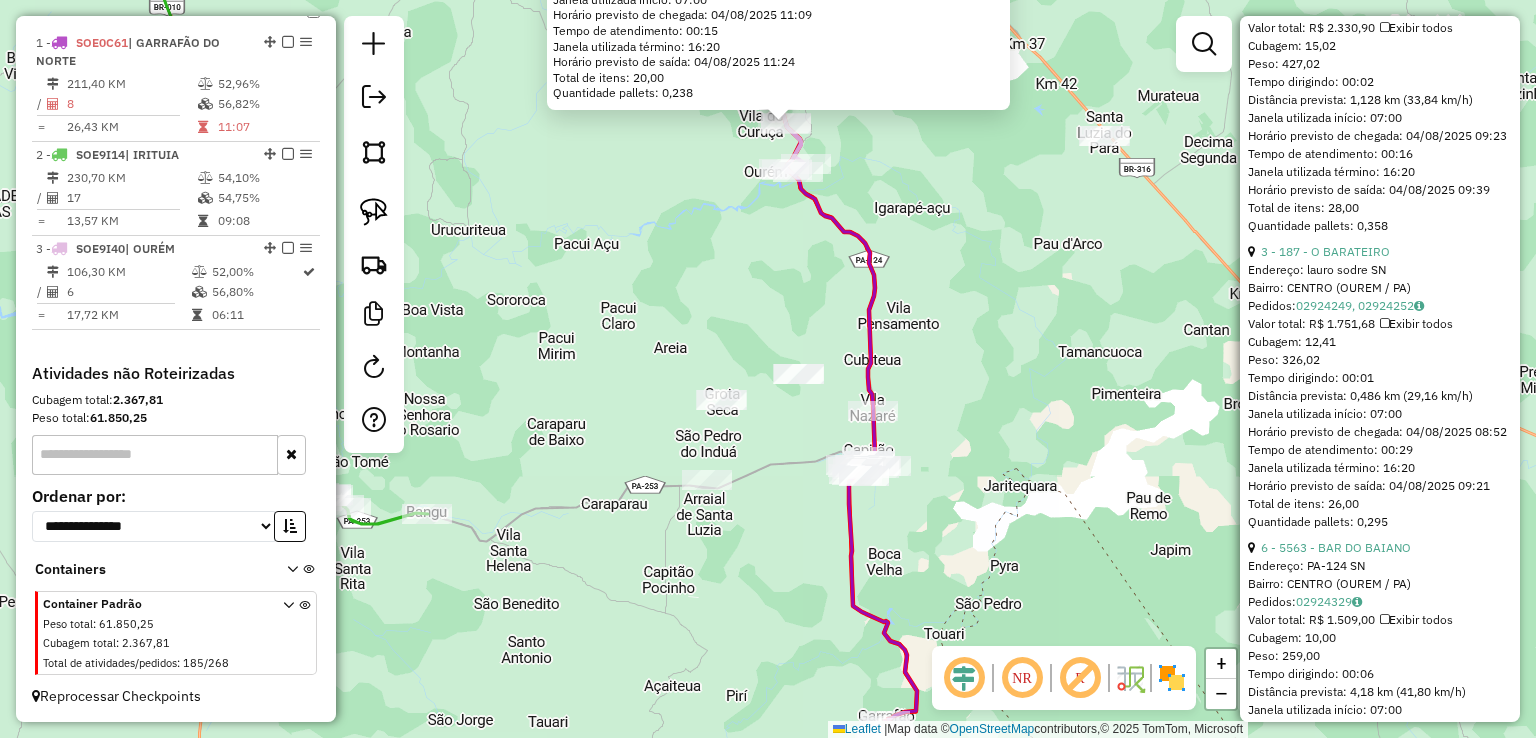 scroll, scrollTop: 1200, scrollLeft: 0, axis: vertical 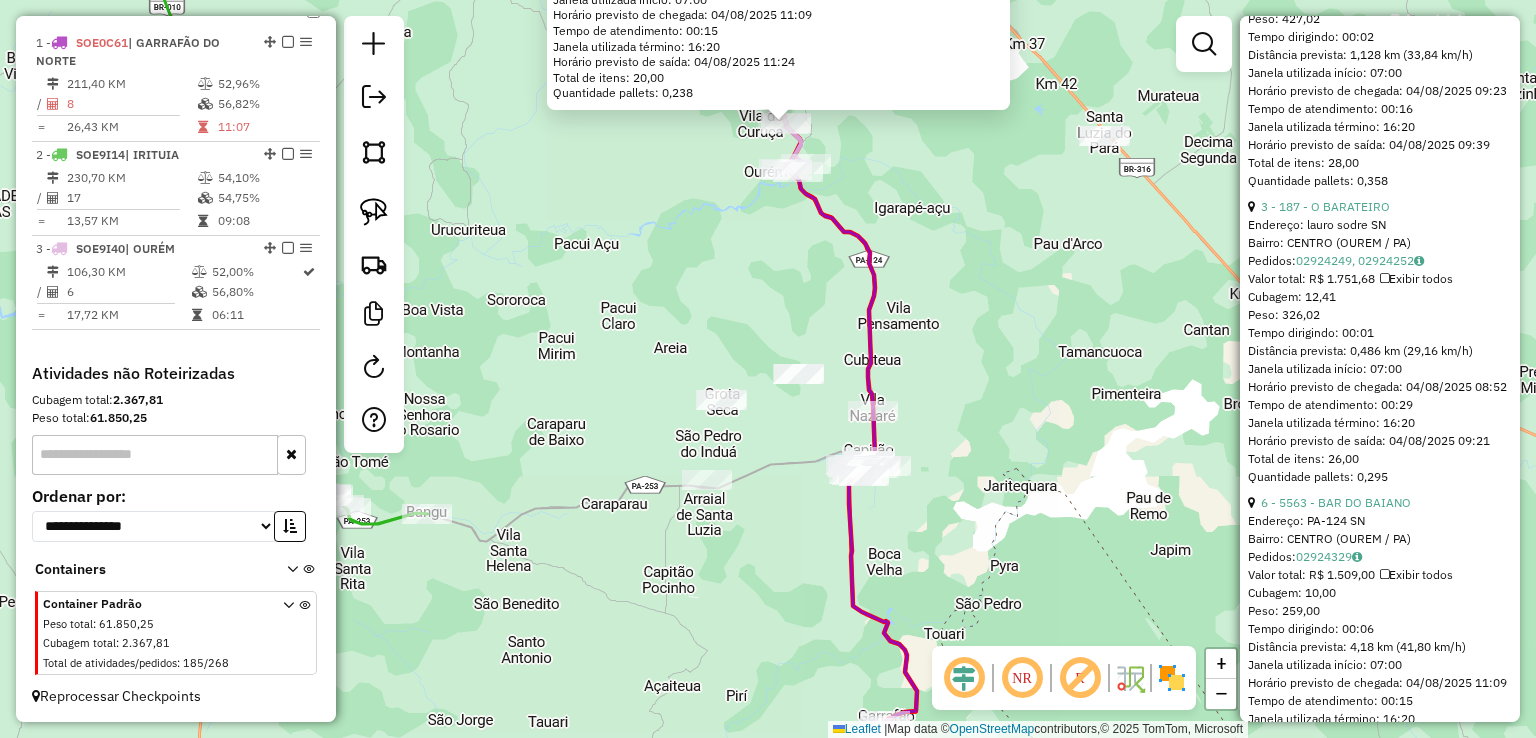 click on "5563 - BAR DO BAIANO  Endereço:  PA-124 SN   Bairro: CENTRO (OUREM / PA)   Pedidos:  02924329   Valor total: R$ 1.509,00   Exibir todos   Cubagem: 10,00  Peso: 259,00  Tempo dirigindo: 00:06   Distância prevista: 4,18 km (41,80 km/h)   Janela utilizada início: 07:00   Horário previsto de chegada: 04/08/2025 11:09   Tempo de atendimento: 00:15   Janela utilizada término: 16:20   Horário previsto de saída: 04/08/2025 11:24   Total de itens: 20,00   Quantidade pallets: 0,238  × Janela de atendimento Grade de atendimento Capacidade Transportadoras Veículos Cliente Pedidos  Rotas Selecione os dias de semana para filtrar as janelas de atendimento  Seg   Ter   Qua   Qui   Sex   Sáb   Dom  Informe o período da janela de atendimento: De: Até:  Filtrar exatamente a janela do cliente  Considerar janela de atendimento padrão  Selecione os dias de semana para filtrar as grades de atendimento  Seg   Ter   Qua   Qui   Sex   Sáb   Dom   Considerar clientes sem dia de atendimento cadastrado  Peso mínimo:   De:" 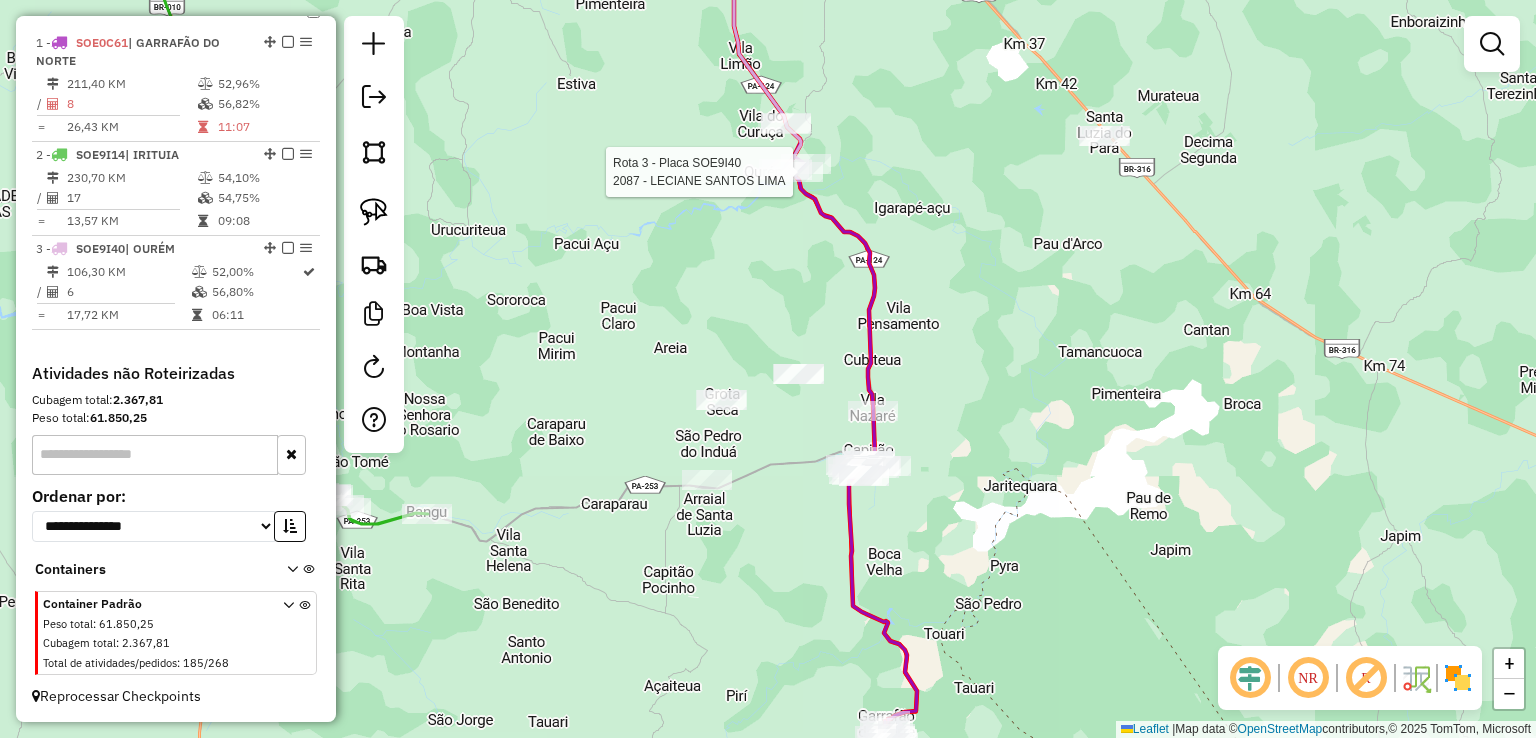 select on "**********" 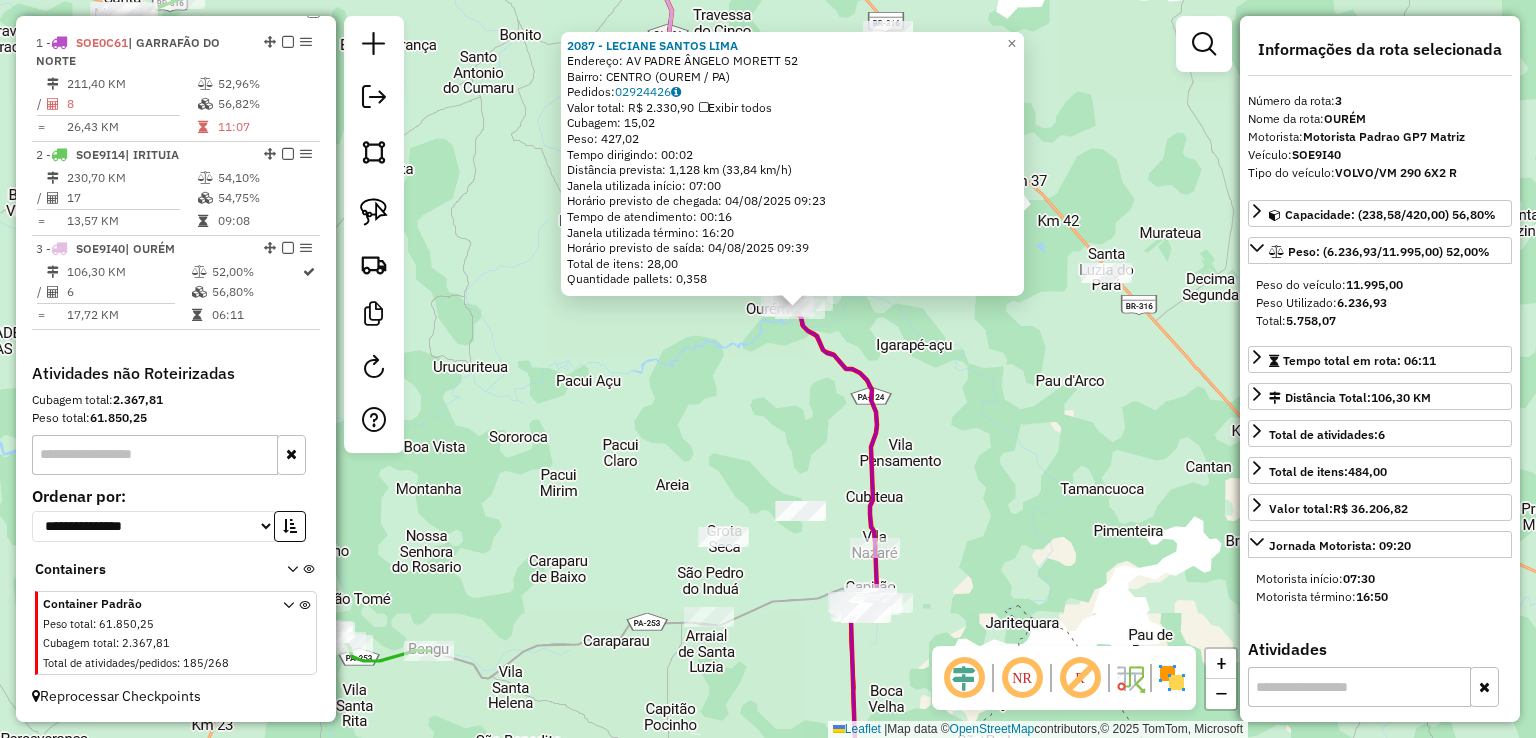 drag, startPoint x: 1136, startPoint y: 443, endPoint x: 1175, endPoint y: 355, distance: 96.25487 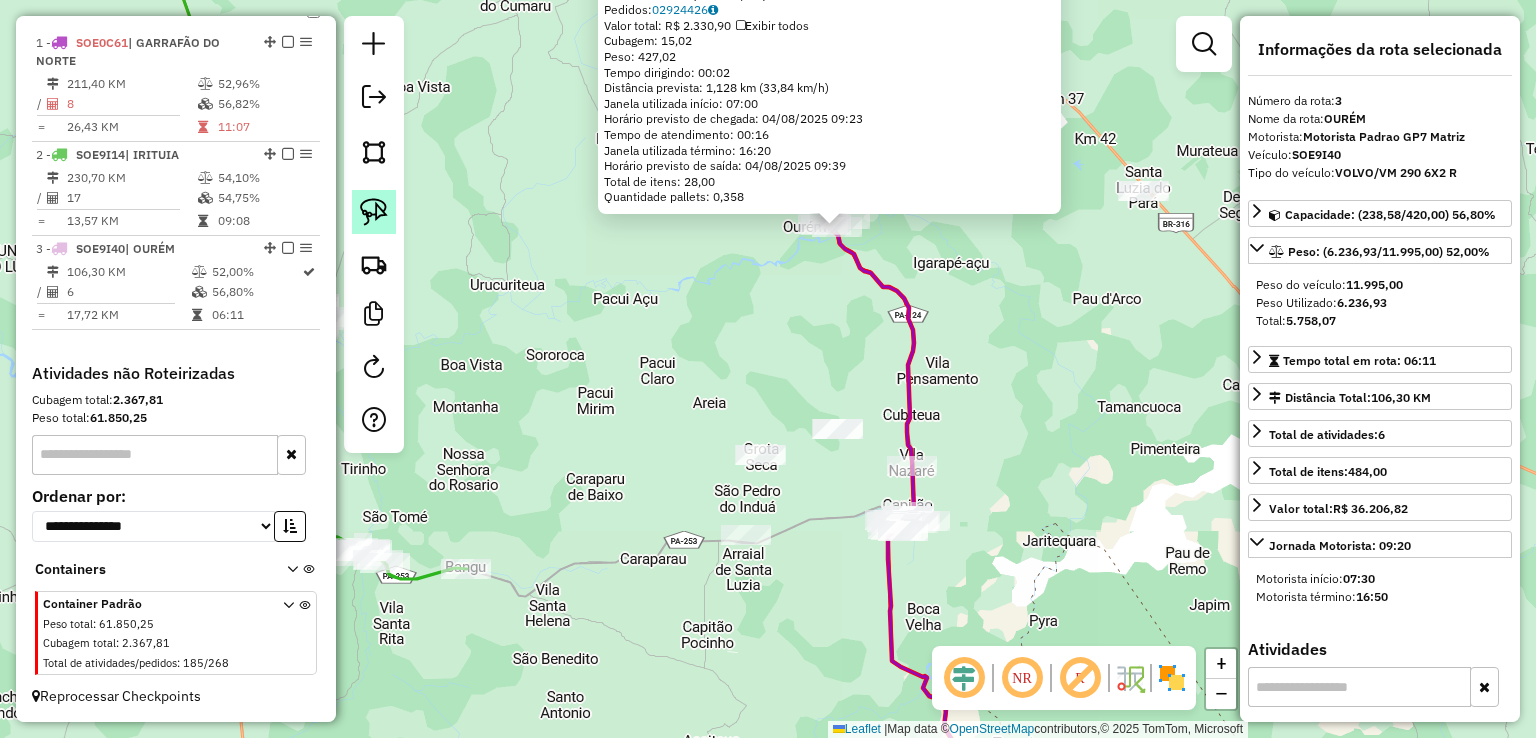 click 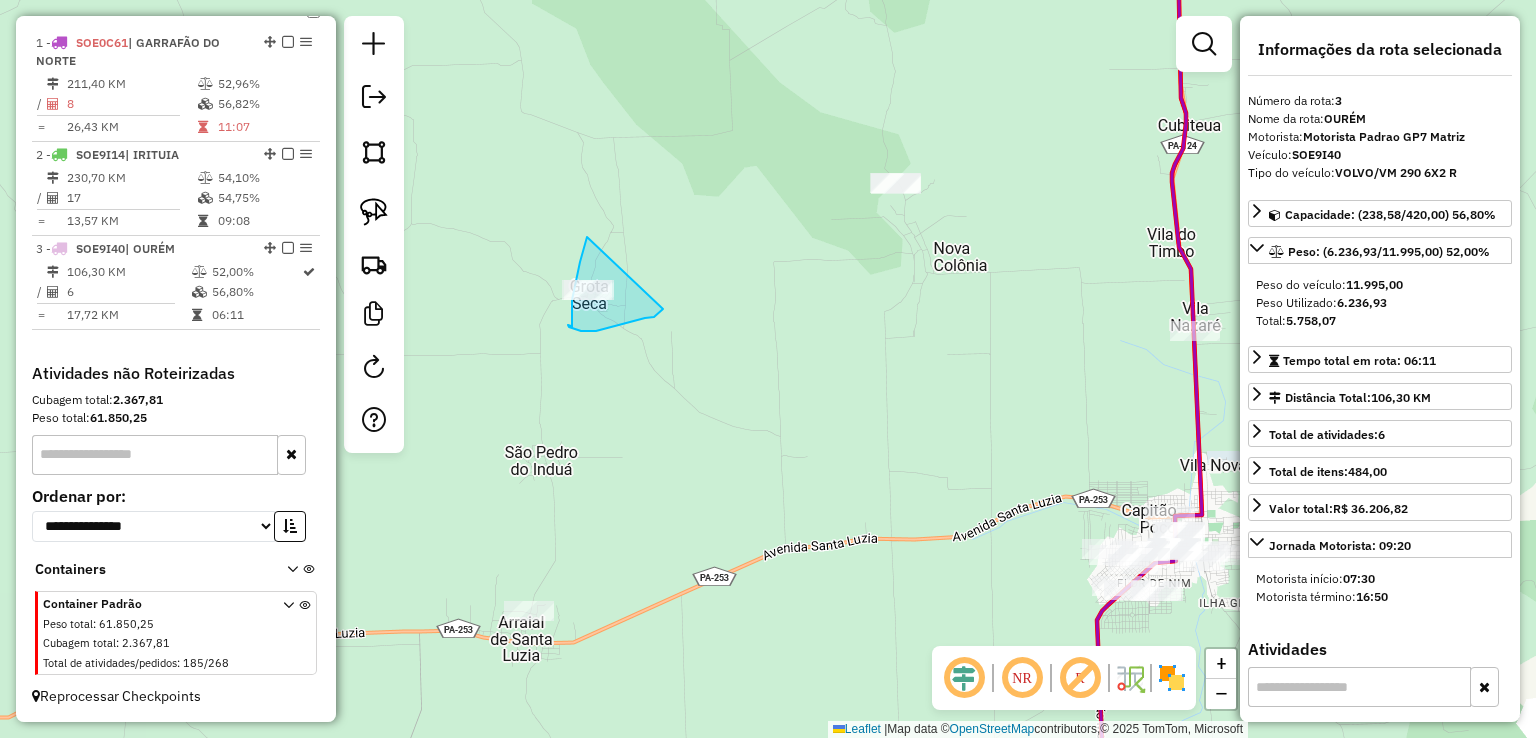 drag, startPoint x: 587, startPoint y: 237, endPoint x: 666, endPoint y: 301, distance: 101.671036 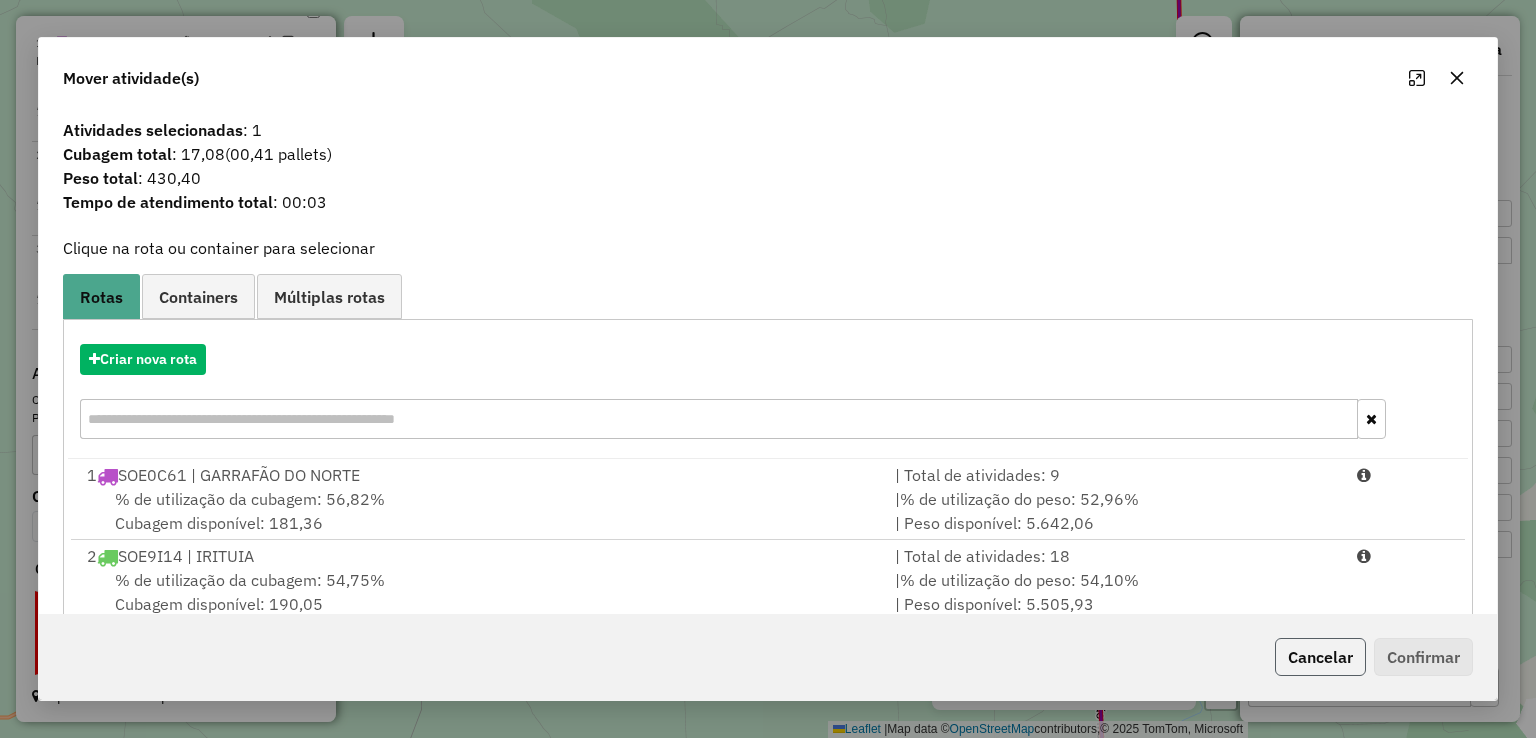 click on "Cancelar" 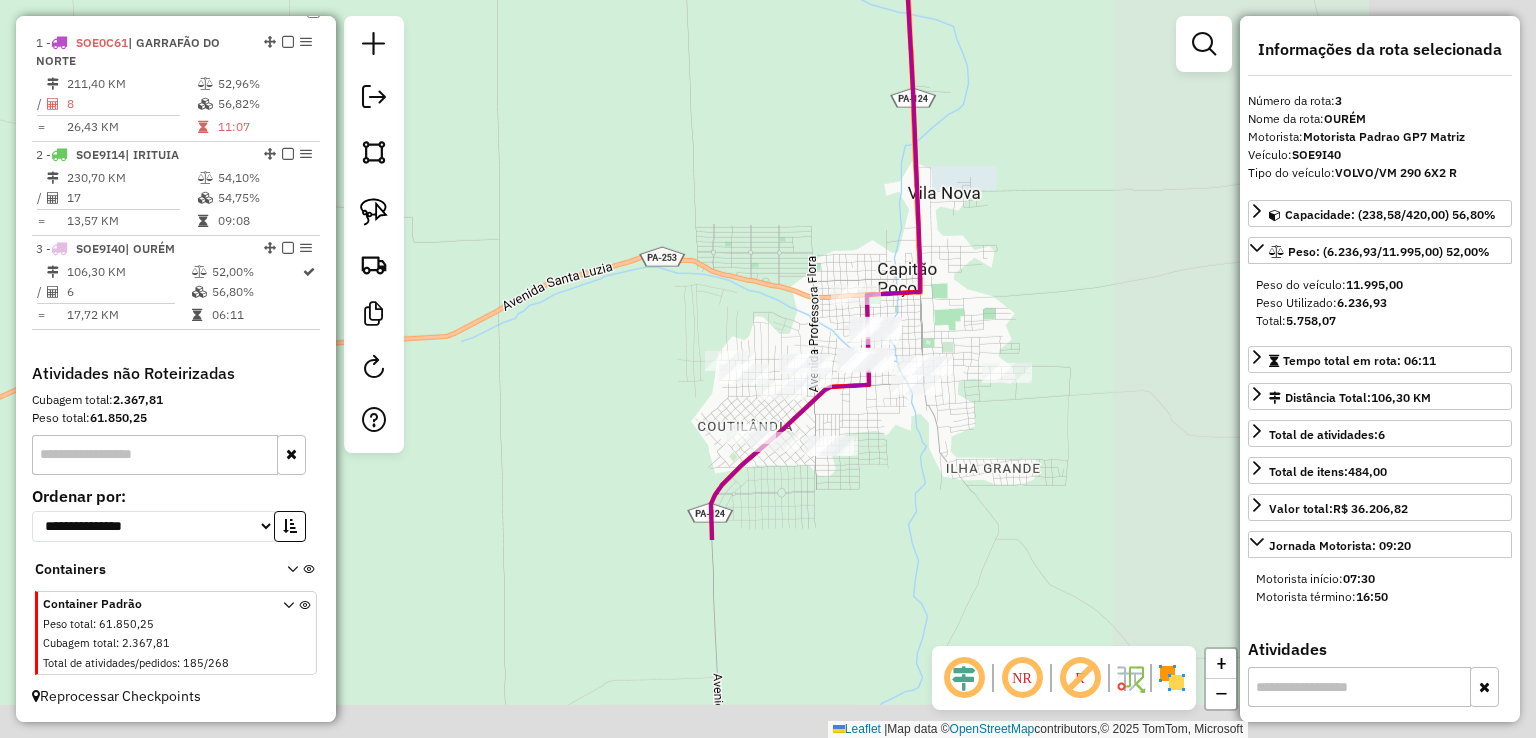 drag, startPoint x: 1031, startPoint y: 509, endPoint x: 484, endPoint y: 236, distance: 611.3411 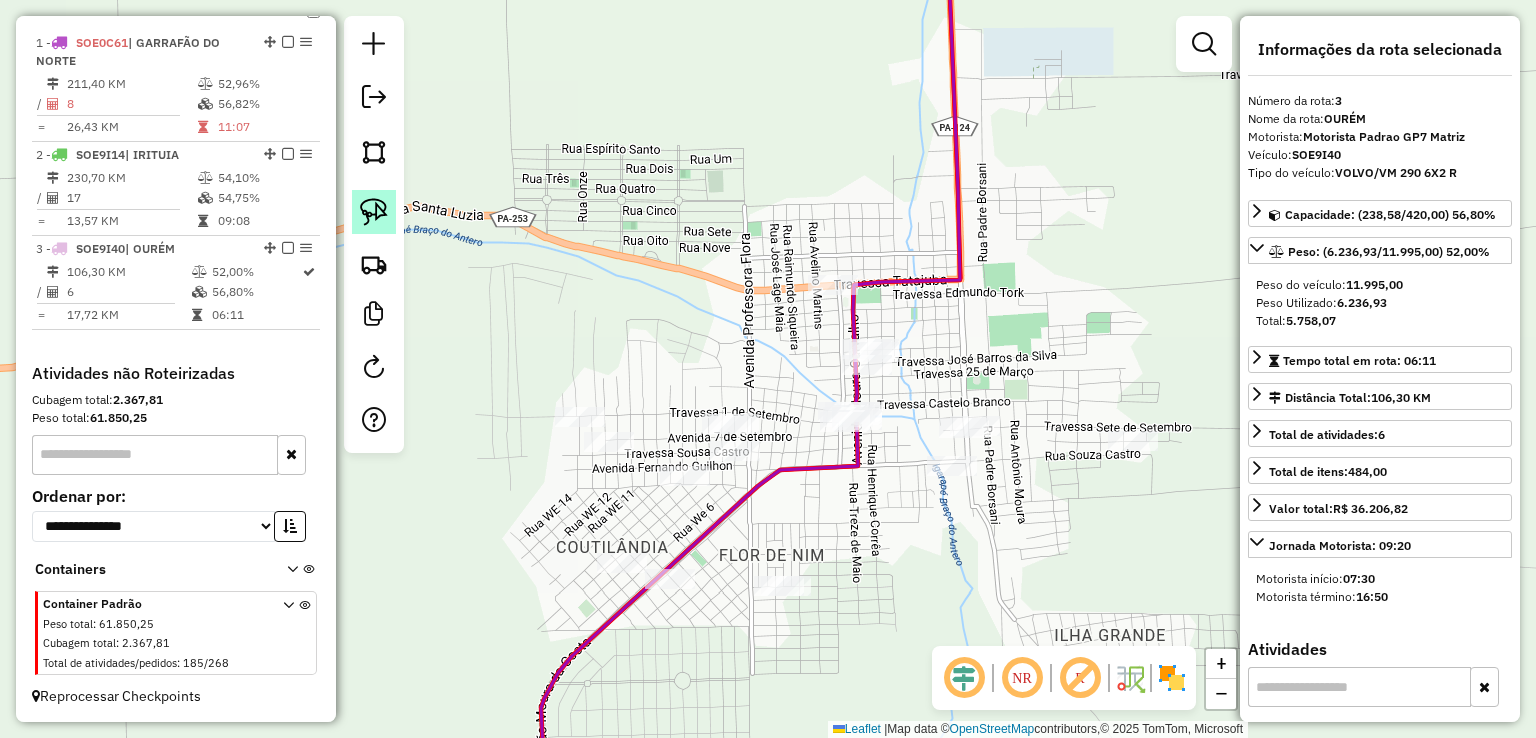 click 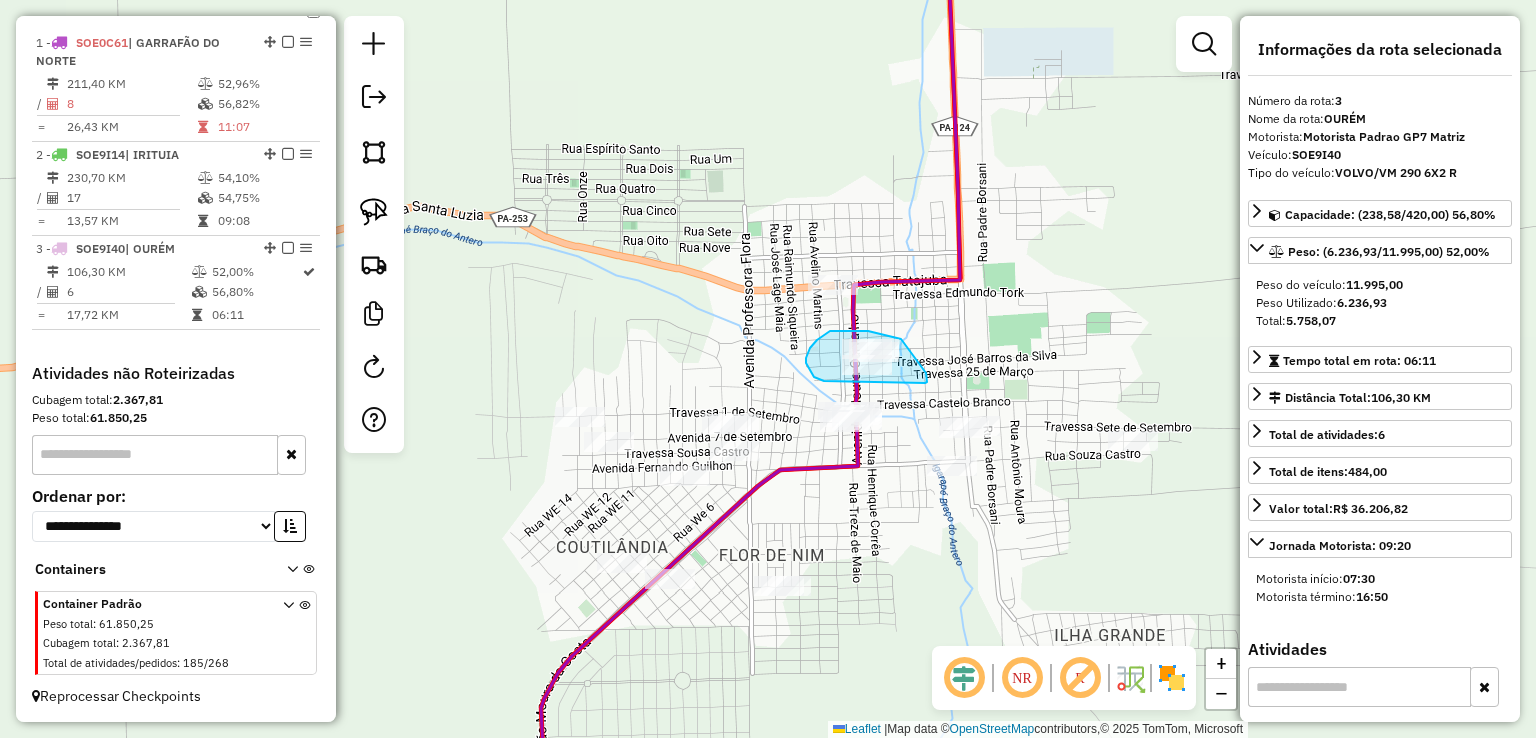 drag, startPoint x: 901, startPoint y: 339, endPoint x: 924, endPoint y: 365, distance: 34.713108 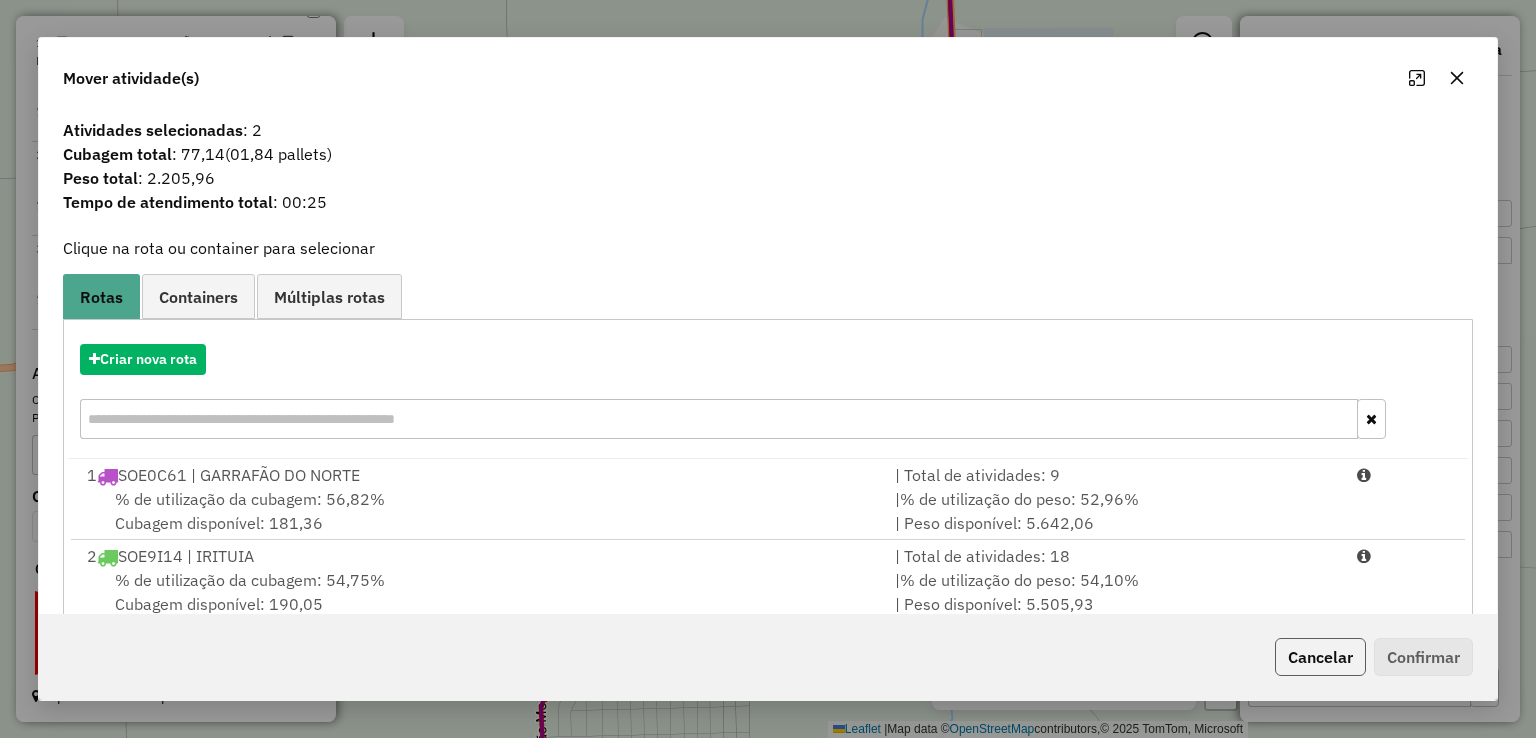 click on "Cancelar" 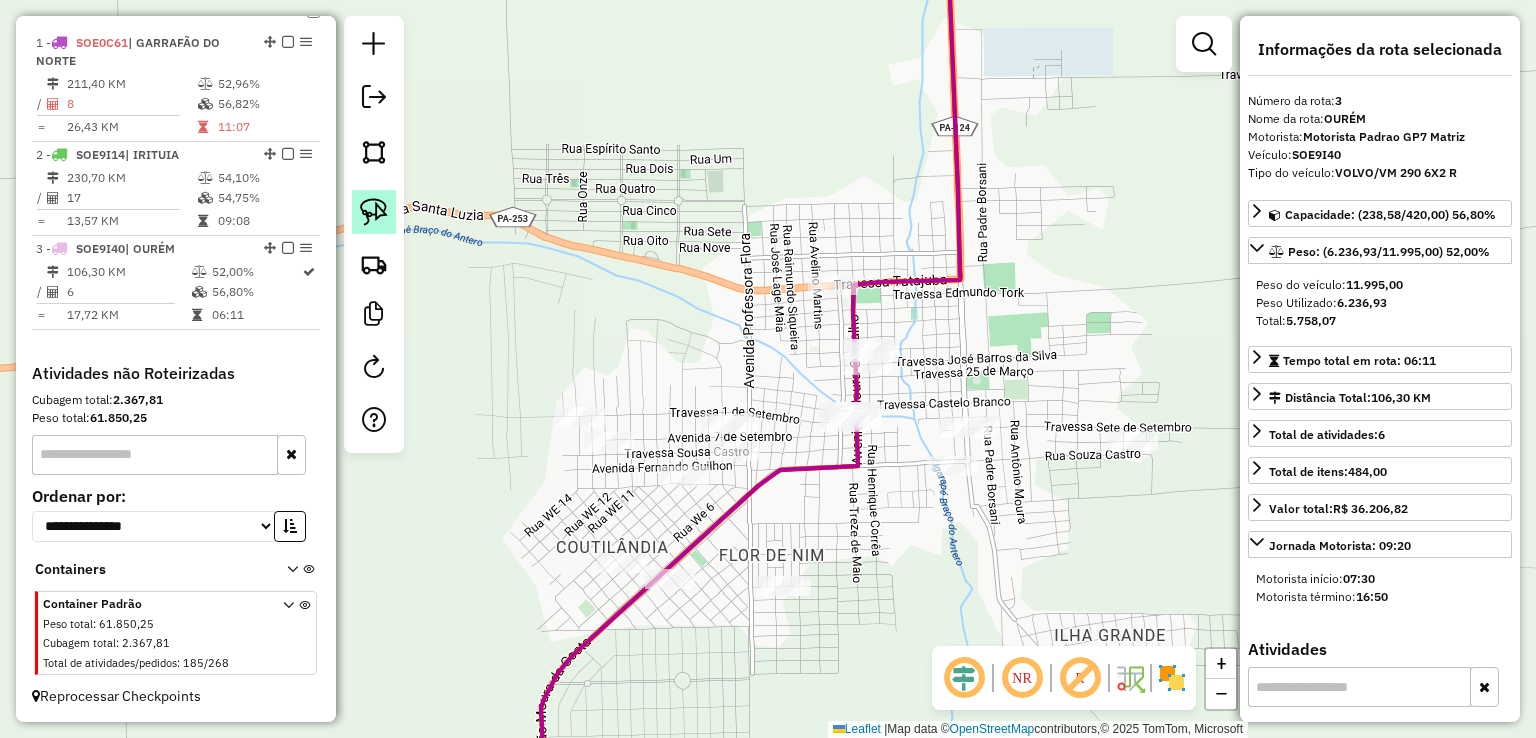 click 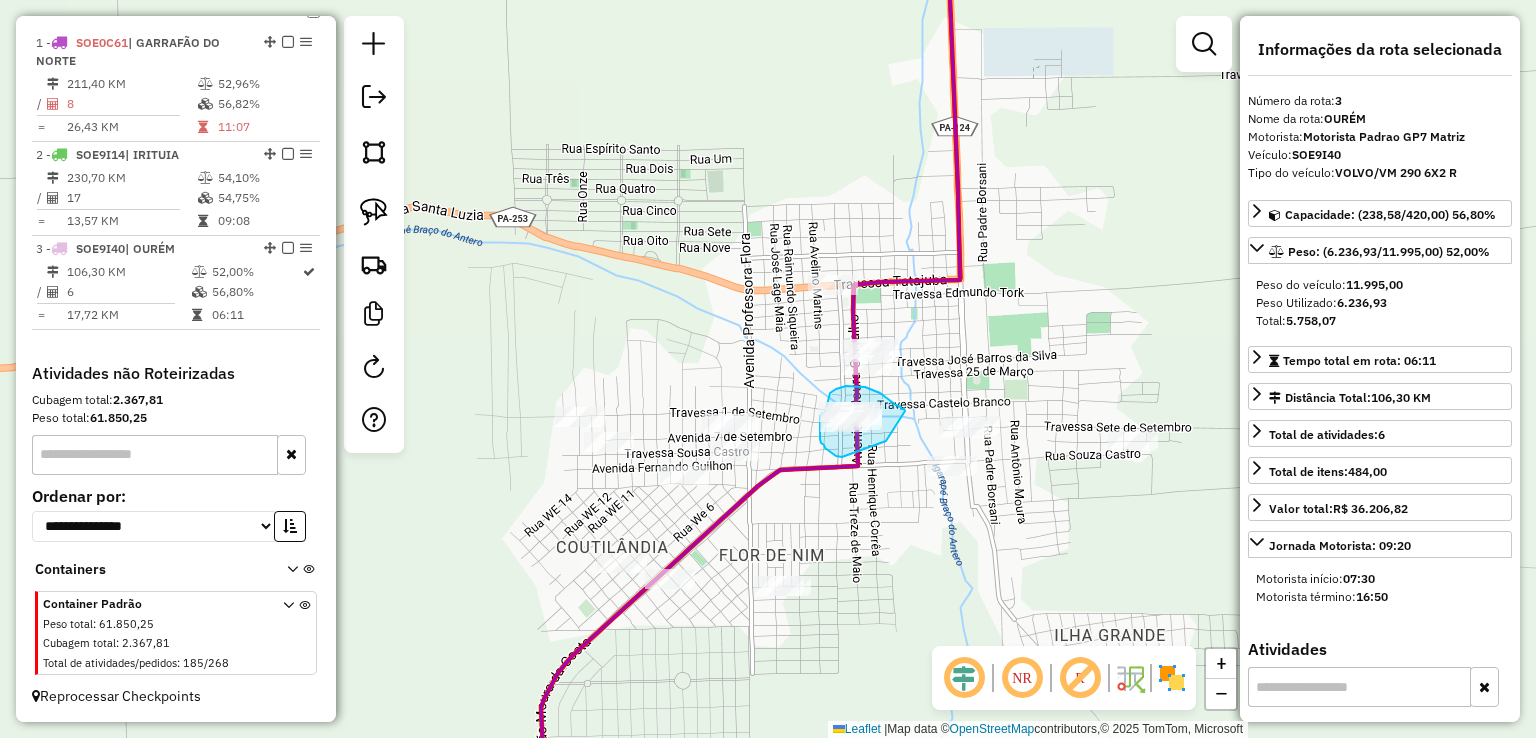 drag, startPoint x: 901, startPoint y: 407, endPoint x: 896, endPoint y: 434, distance: 27.45906 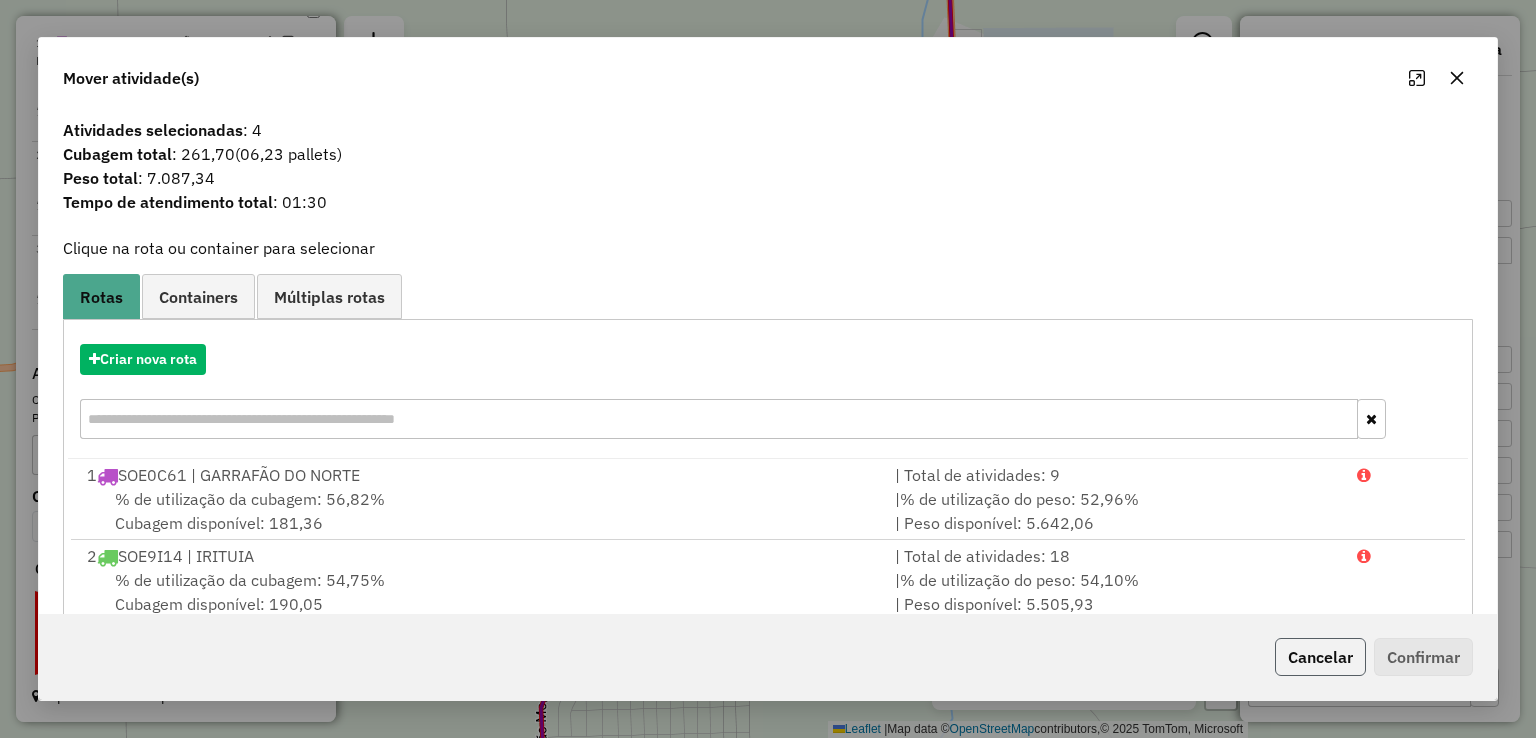 click on "Cancelar" 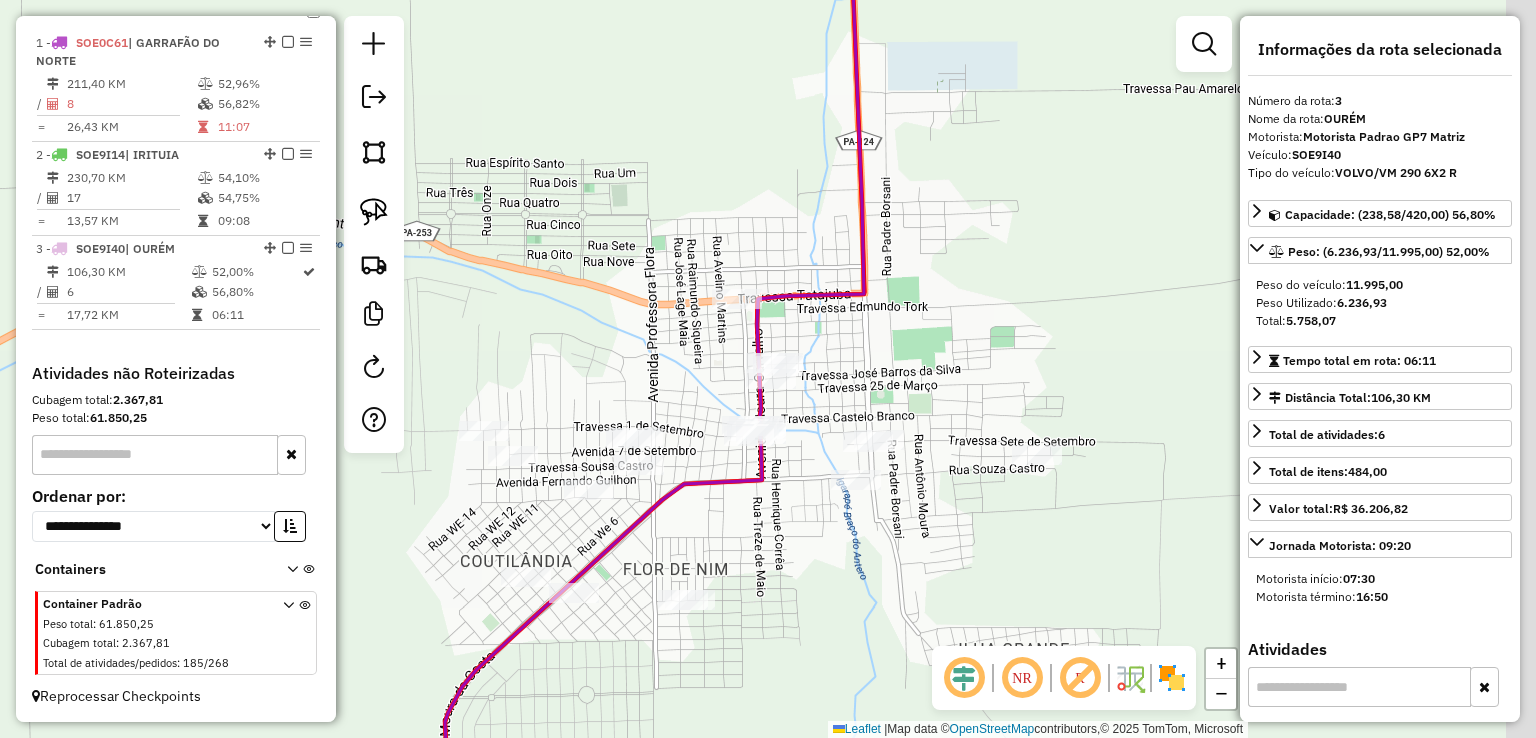 drag, startPoint x: 1018, startPoint y: 416, endPoint x: 786, endPoint y: 419, distance: 232.0194 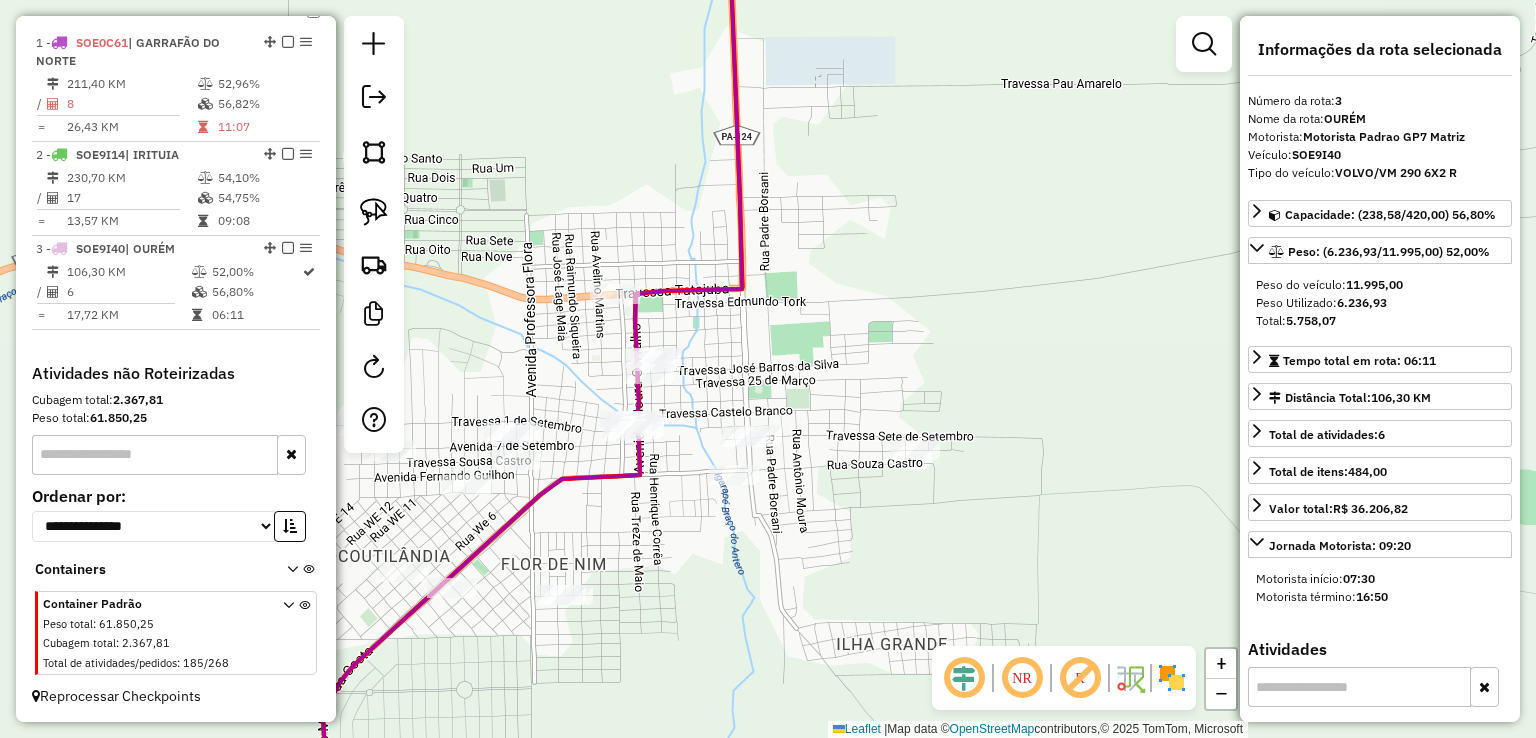 drag, startPoint x: 384, startPoint y: 193, endPoint x: 412, endPoint y: 221, distance: 39.59798 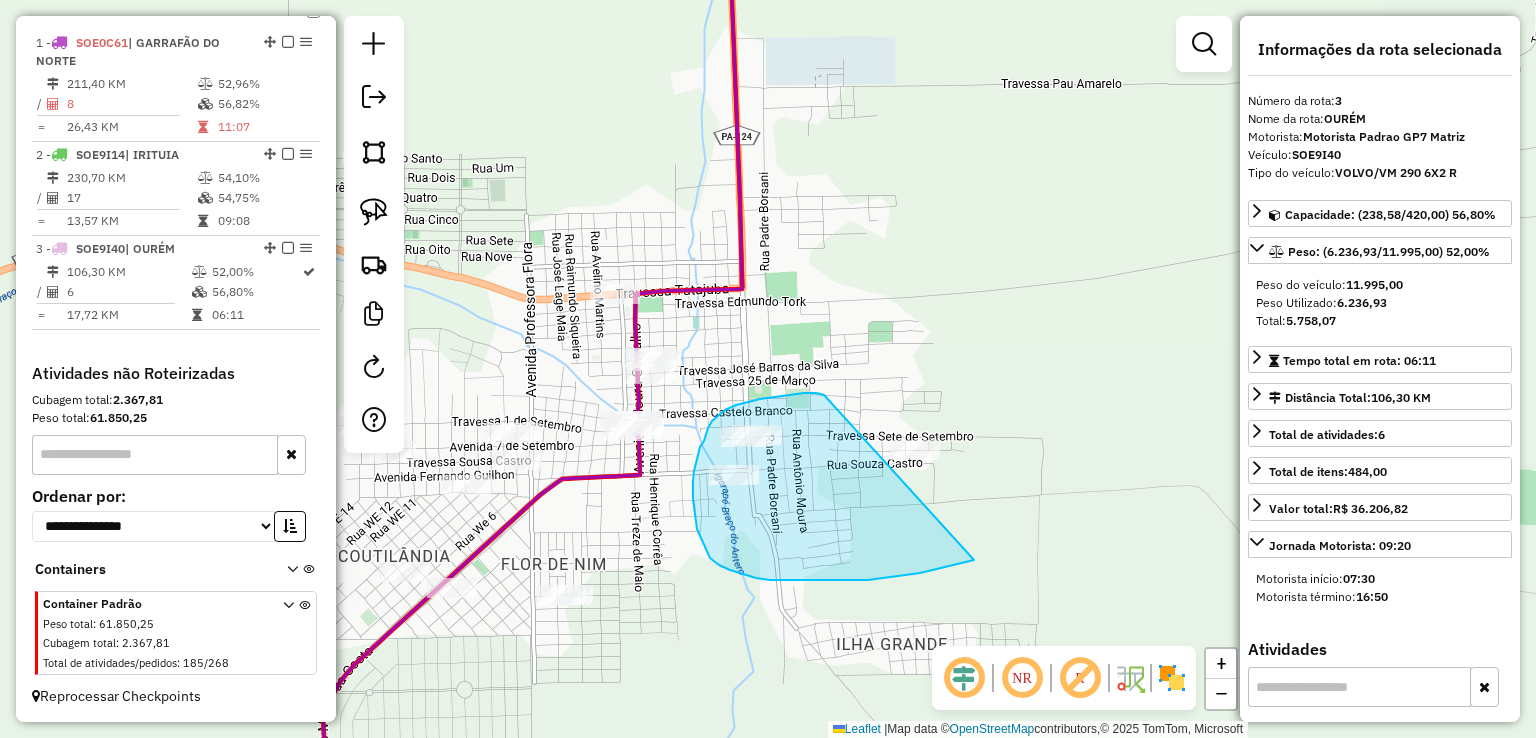 drag, startPoint x: 760, startPoint y: 399, endPoint x: 1110, endPoint y: 400, distance: 350.00143 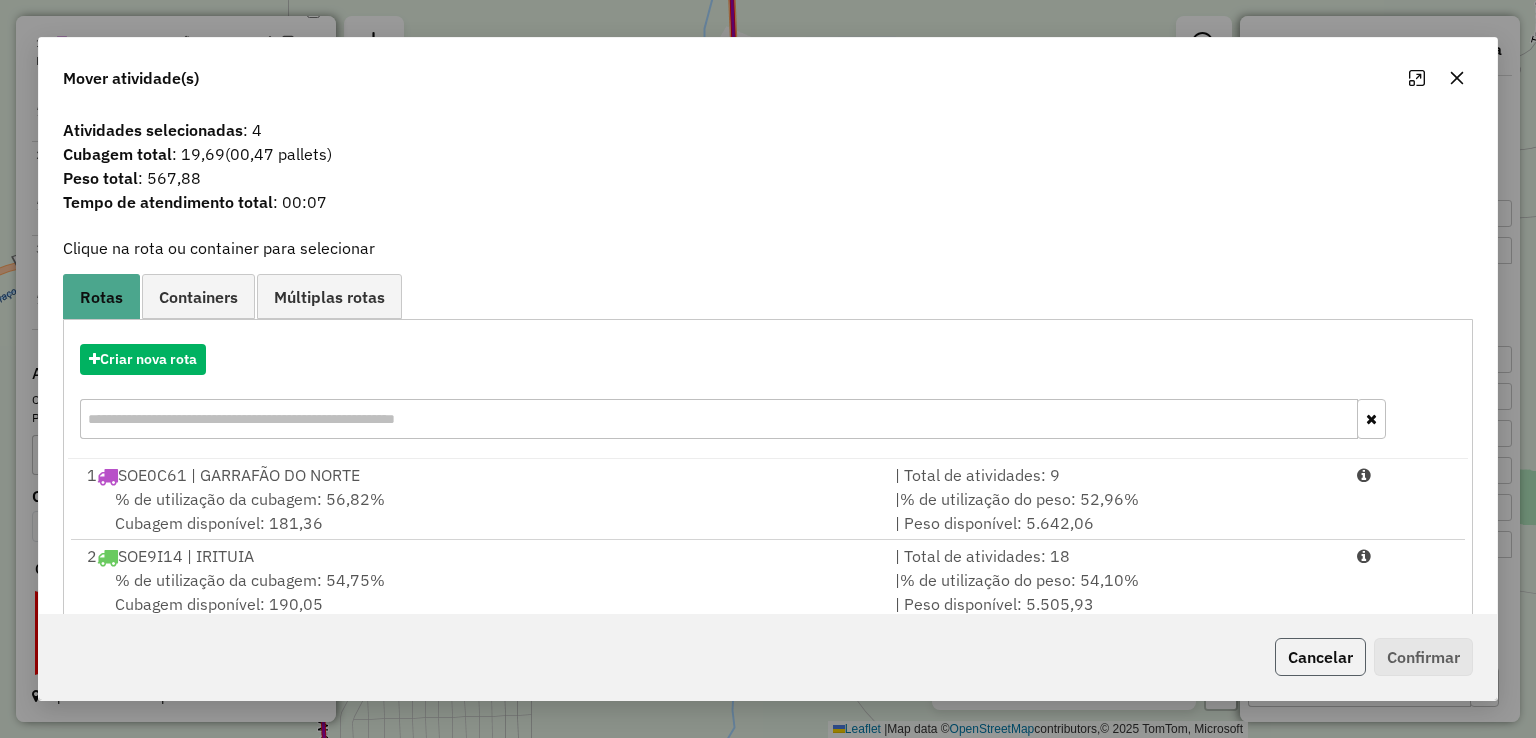click on "Cancelar" 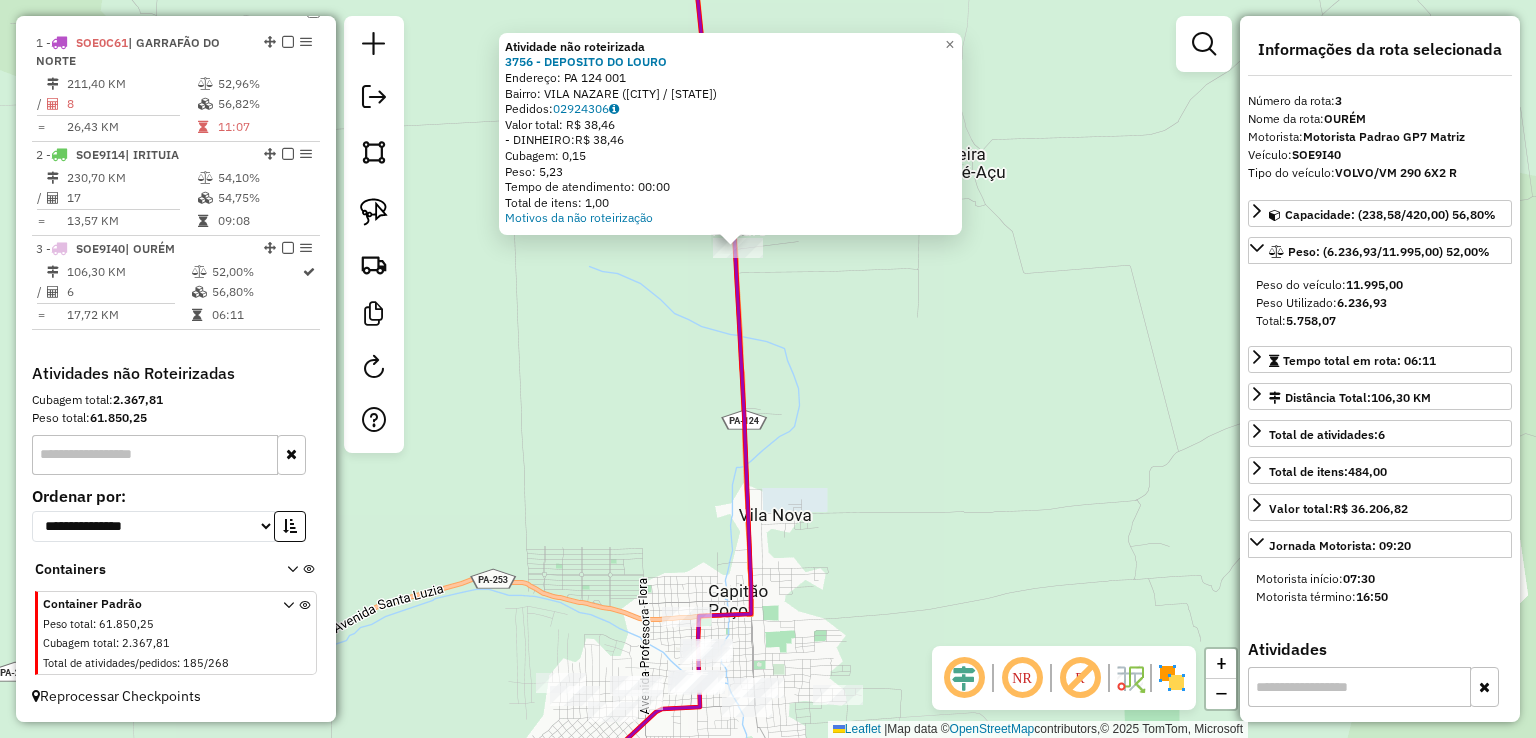 drag, startPoint x: 857, startPoint y: 312, endPoint x: 868, endPoint y: 242, distance: 70.85902 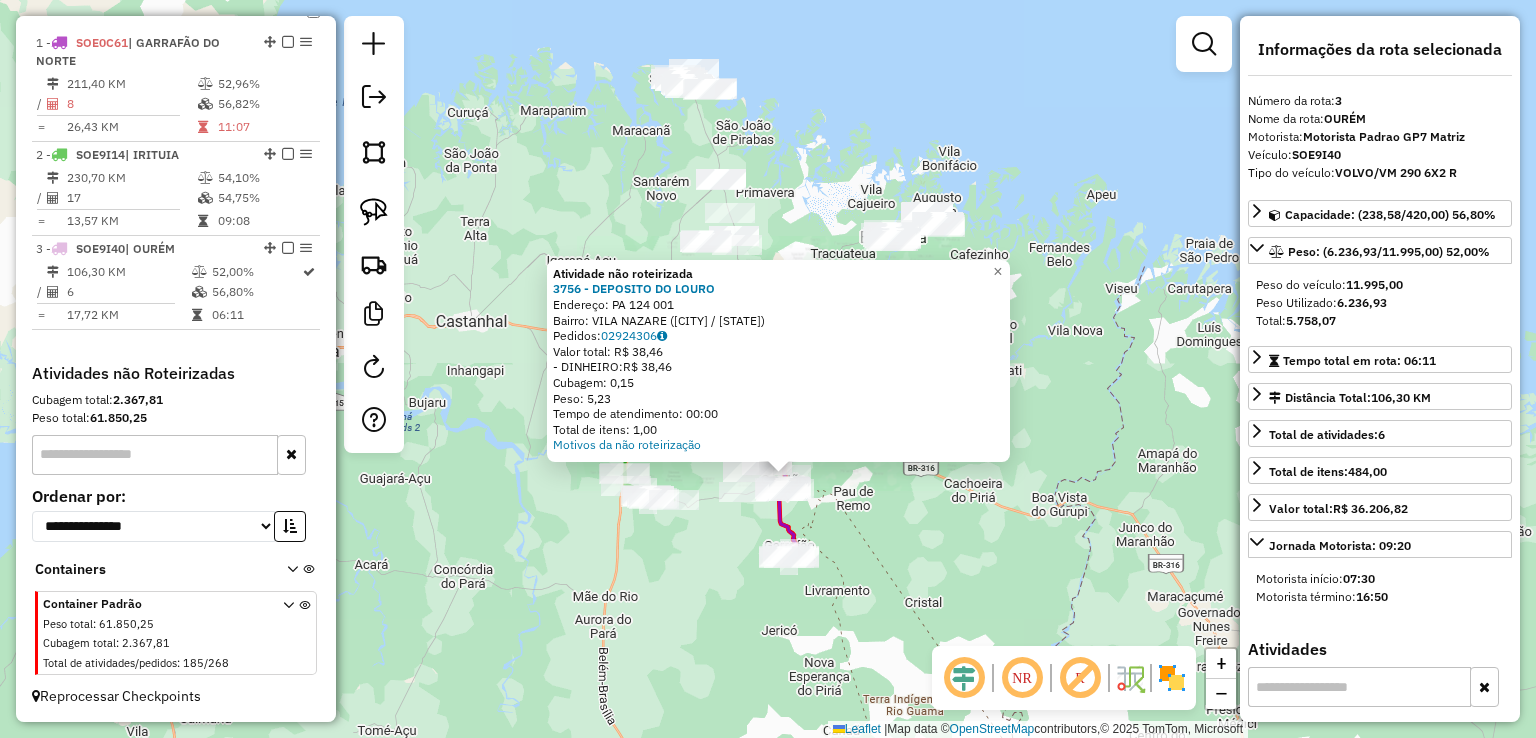 drag, startPoint x: 864, startPoint y: 419, endPoint x: 864, endPoint y: 372, distance: 47 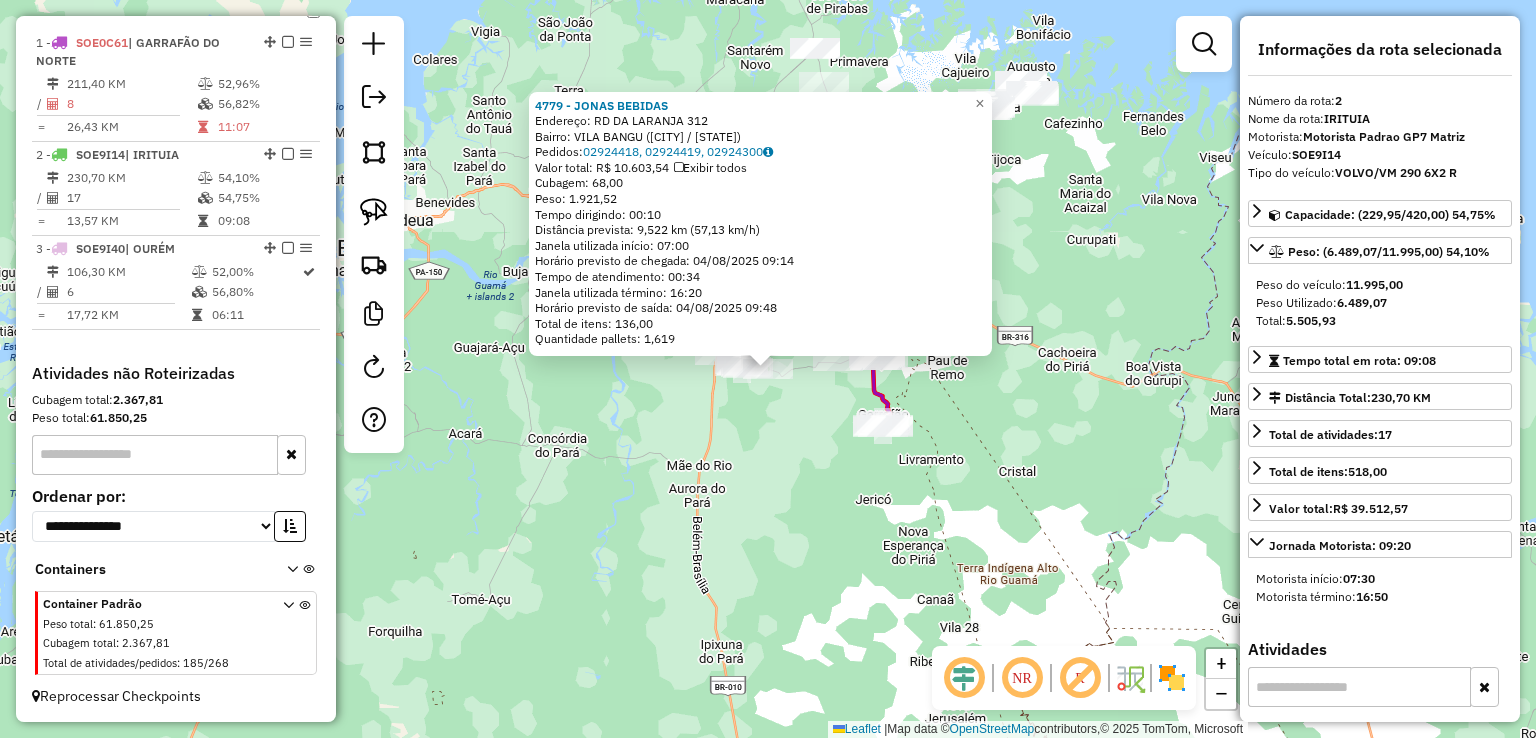 click on "4779 - JONAS BEBIDAS  Endereço:  RD DA LARANJA 312   Bairro: VILA BANGU (IRITUIA / PA)   Pedidos:  02924418, 02924419, 02924300   Valor total: R$ 10.603,54   Exibir todos   Cubagem: 68,00  Peso: 1.921,52  Tempo dirigindo: 00:10   Distância prevista: 9,522 km (57,13 km/h)   Janela utilizada início: 07:00   Horário previsto de chegada: 04/08/2025 09:14   Tempo de atendimento: 00:34   Janela utilizada término: 16:20   Horário previsto de saída: 04/08/2025 09:48   Total de itens: 136,00   Quantidade pallets: 1,619  × Janela de atendimento Grade de atendimento Capacidade Transportadoras Veículos Cliente Pedidos  Rotas Selecione os dias de semana para filtrar as janelas de atendimento  Seg   Ter   Qua   Qui   Sex   Sáb   Dom  Informe o período da janela de atendimento: De: Até:  Filtrar exatamente a janela do cliente  Considerar janela de atendimento padrão  Selecione os dias de semana para filtrar as grades de atendimento  Seg   Ter   Qua   Qui   Sex   Sáb   Dom   Peso mínimo:   Peso máximo:   De:" 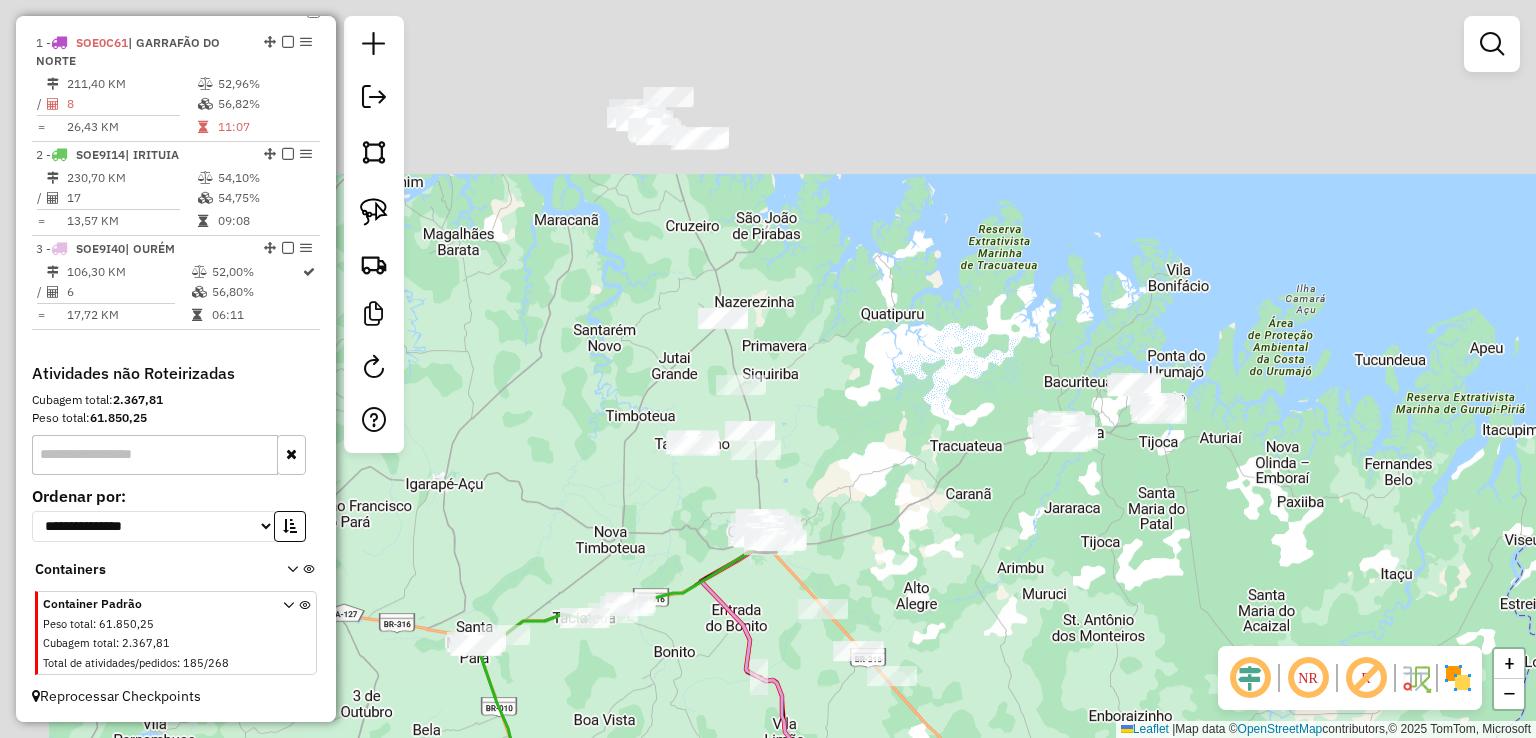 drag, startPoint x: 889, startPoint y: 362, endPoint x: 926, endPoint y: 533, distance: 174.95714 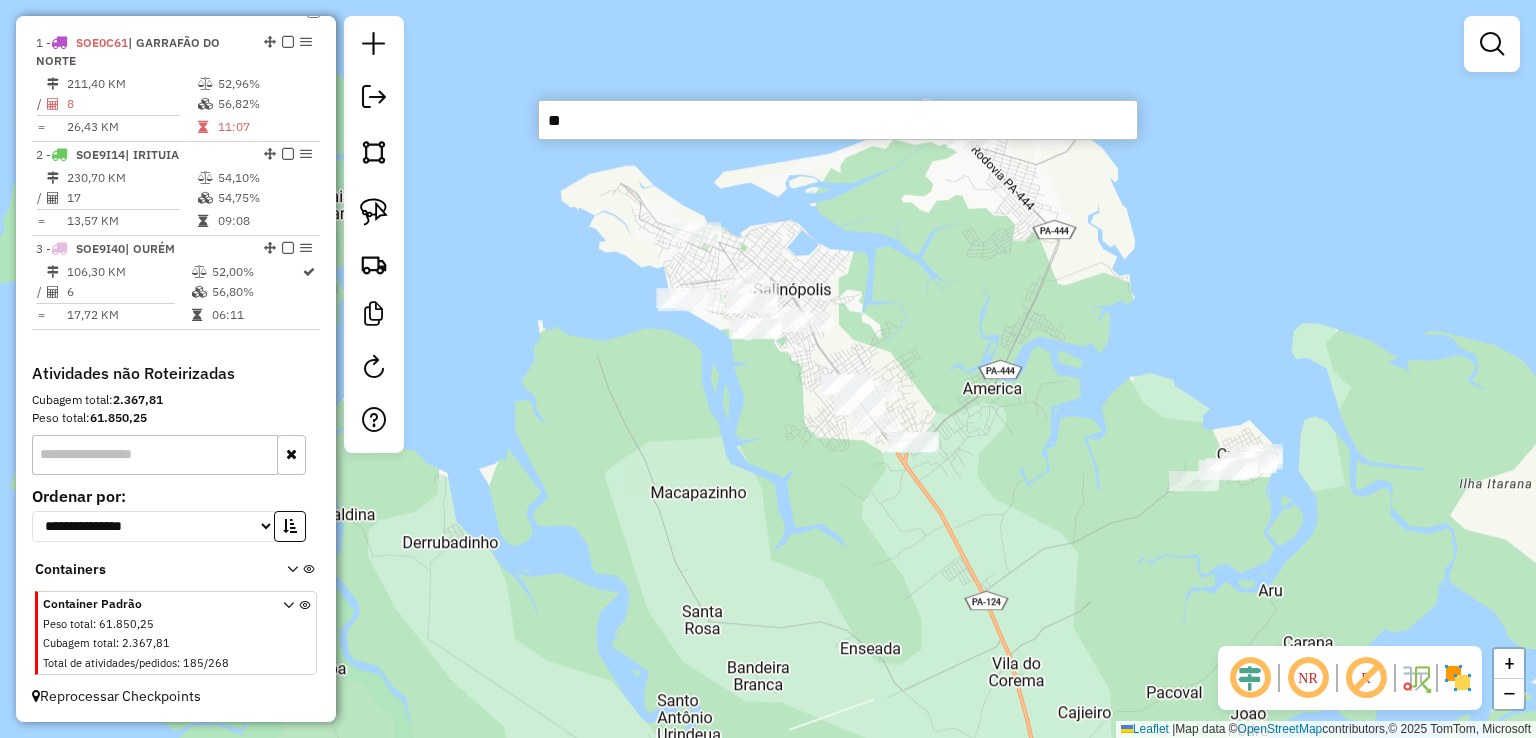 type on "***" 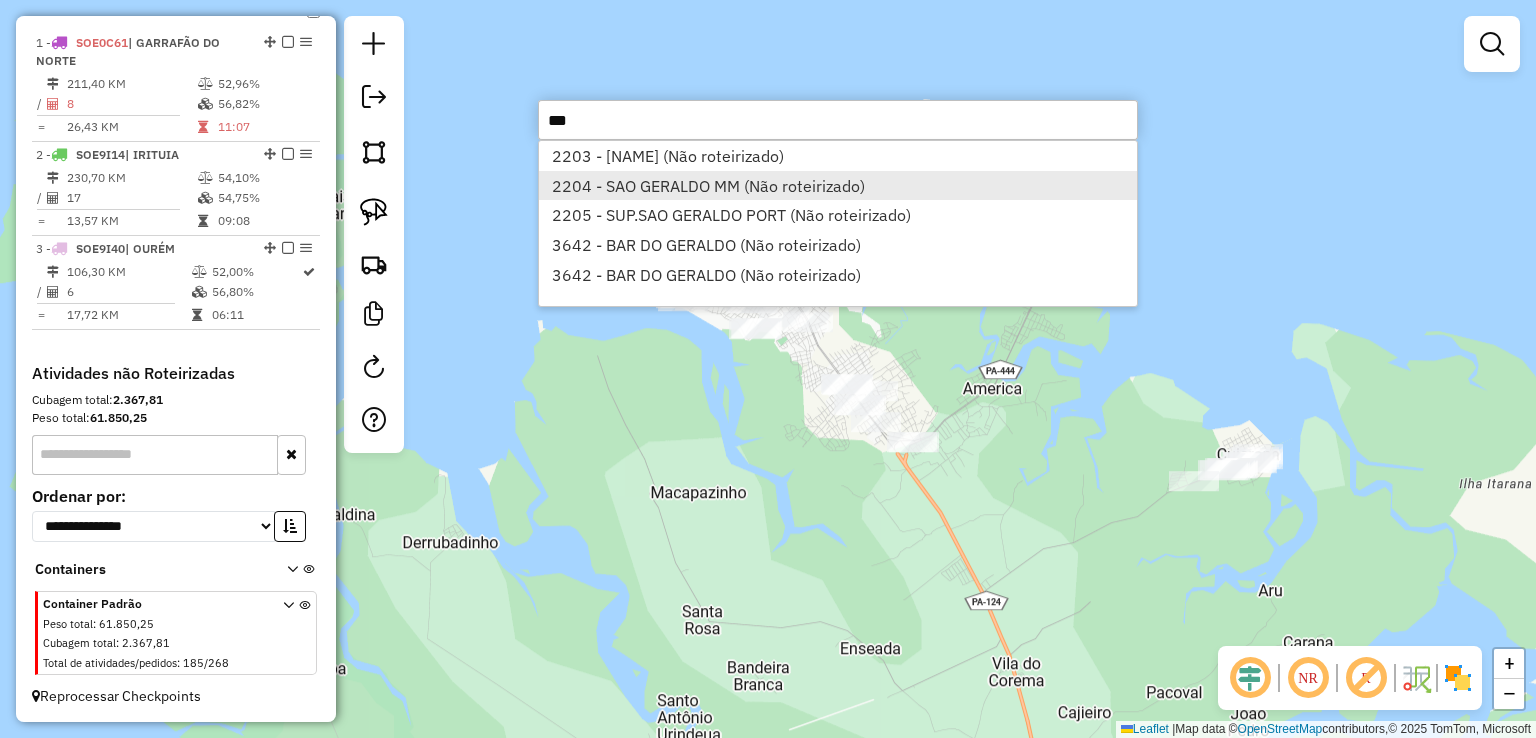 click on "2204 - SAO GERALDO MM (Não roteirizado)" at bounding box center (838, 186) 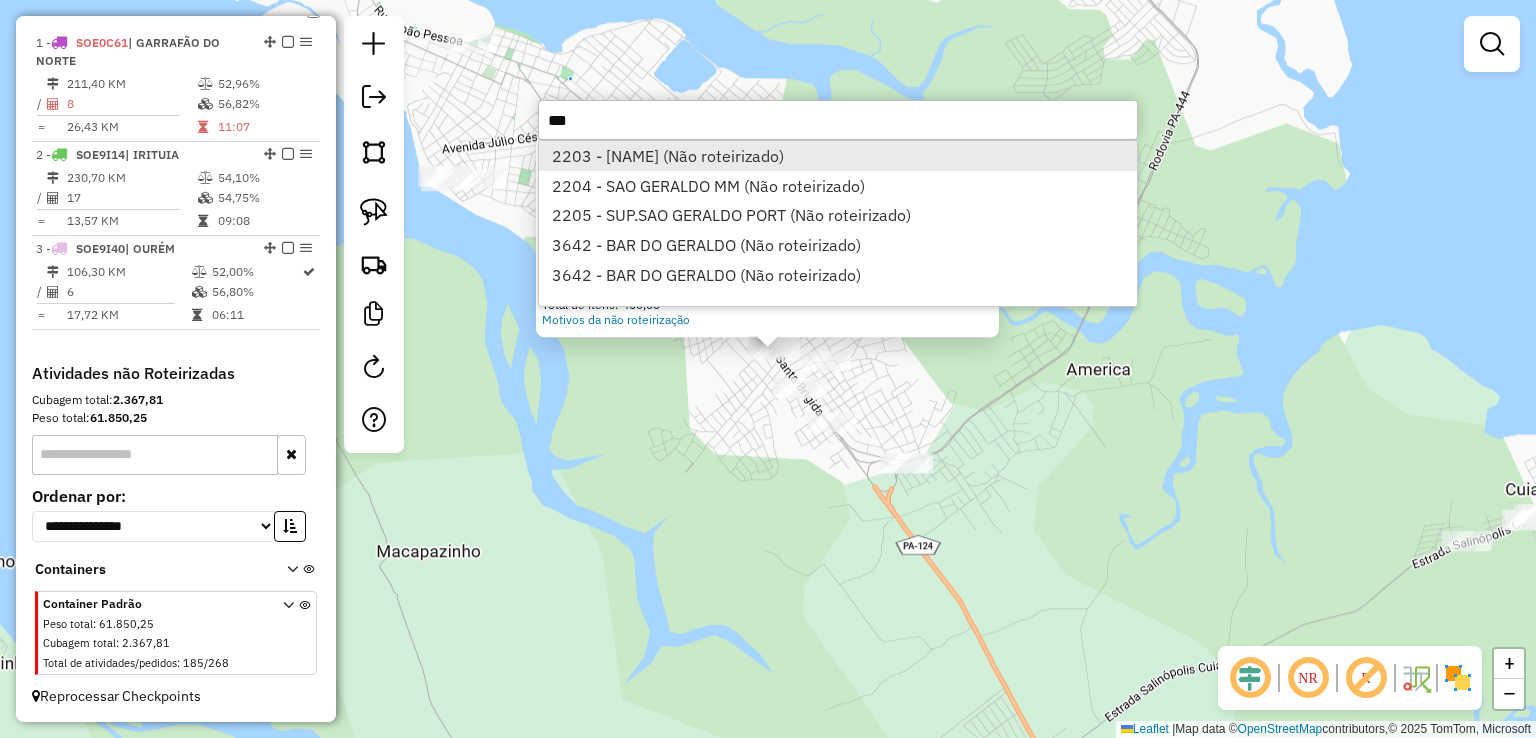 type on "***" 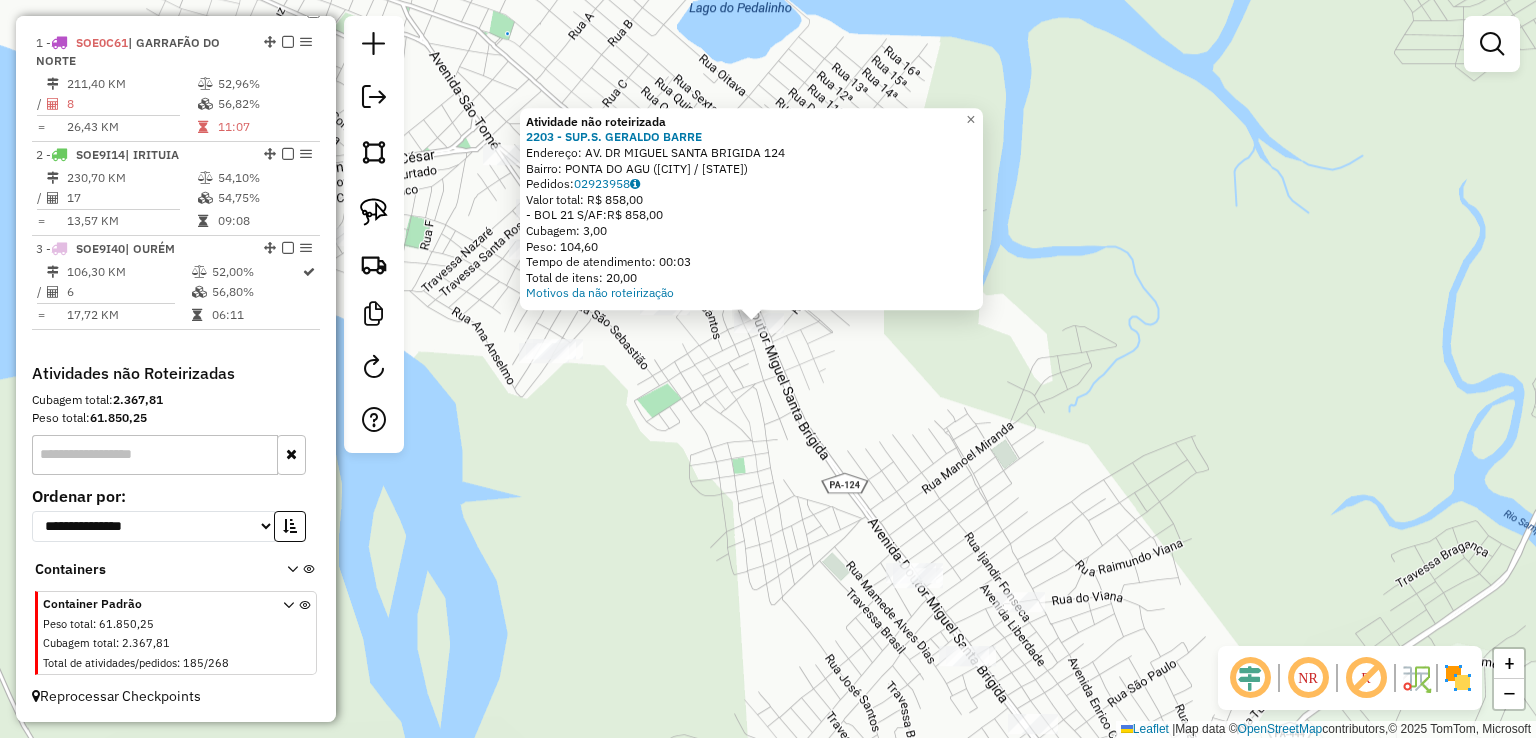 click on "Atividade não roteirizada 2203 - SUP.S. GERALDO BARRE  Endereço:  AV. DR MIGUEL SANTA BRIGIDA 124   Bairro: PONTA DO AGU (SALINOPOLIS / PA)   Pedidos:  02923958   Valor total: R$ 858,00   - BOL 21 S/AF:  R$ 858,00   Cubagem: 3,00   Peso: 104,60   Tempo de atendimento: 00:03   Total de itens: 20,00  Motivos da não roteirização × Janela de atendimento Grade de atendimento Capacidade Transportadoras Veículos Cliente Pedidos  Rotas Selecione os dias de semana para filtrar as janelas de atendimento  Seg   Ter   Qua   Qui   Sex   Sáb   Dom  Informe o período da janela de atendimento: De: Até:  Filtrar exatamente a janela do cliente  Considerar janela de atendimento padrão  Selecione os dias de semana para filtrar as grades de atendimento  Seg   Ter   Qua   Qui   Sex   Sáb   Dom   Considerar clientes sem dia de atendimento cadastrado  Clientes fora do dia de atendimento selecionado Filtrar as atividades entre os valores definidos abaixo:  Peso mínimo:   Peso máximo:   Cubagem mínima:   De:   Até:  +" 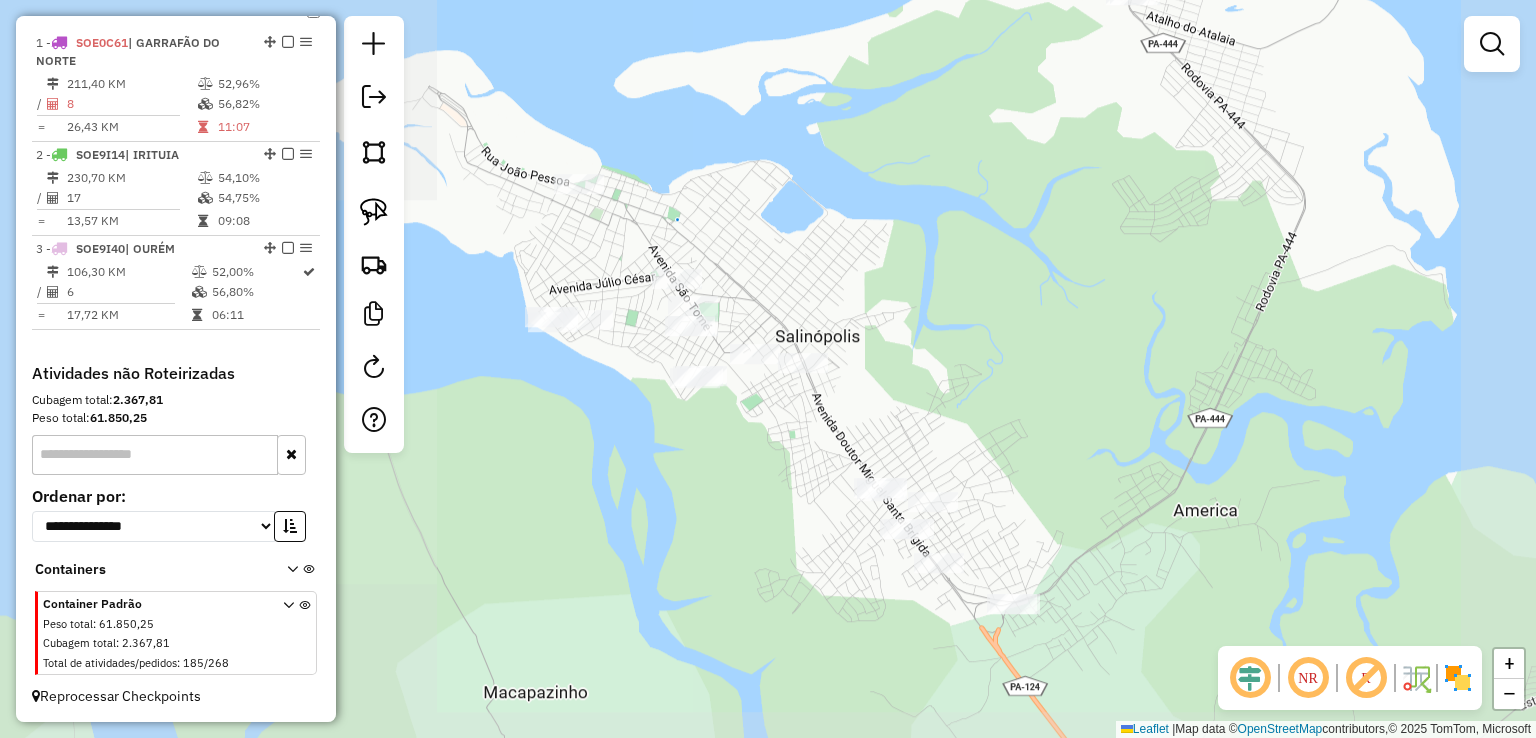drag, startPoint x: 696, startPoint y: 430, endPoint x: 792, endPoint y: 402, distance: 100 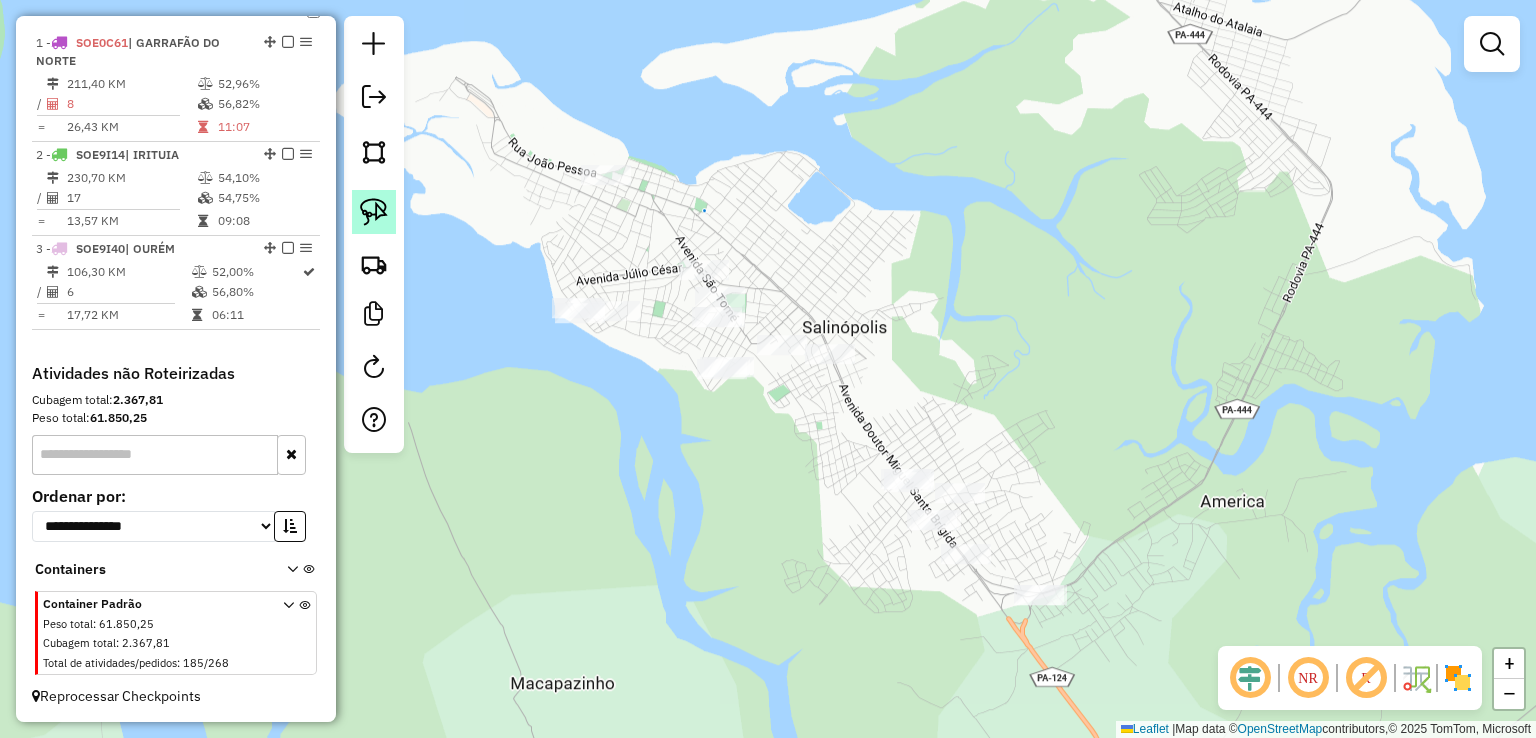 click 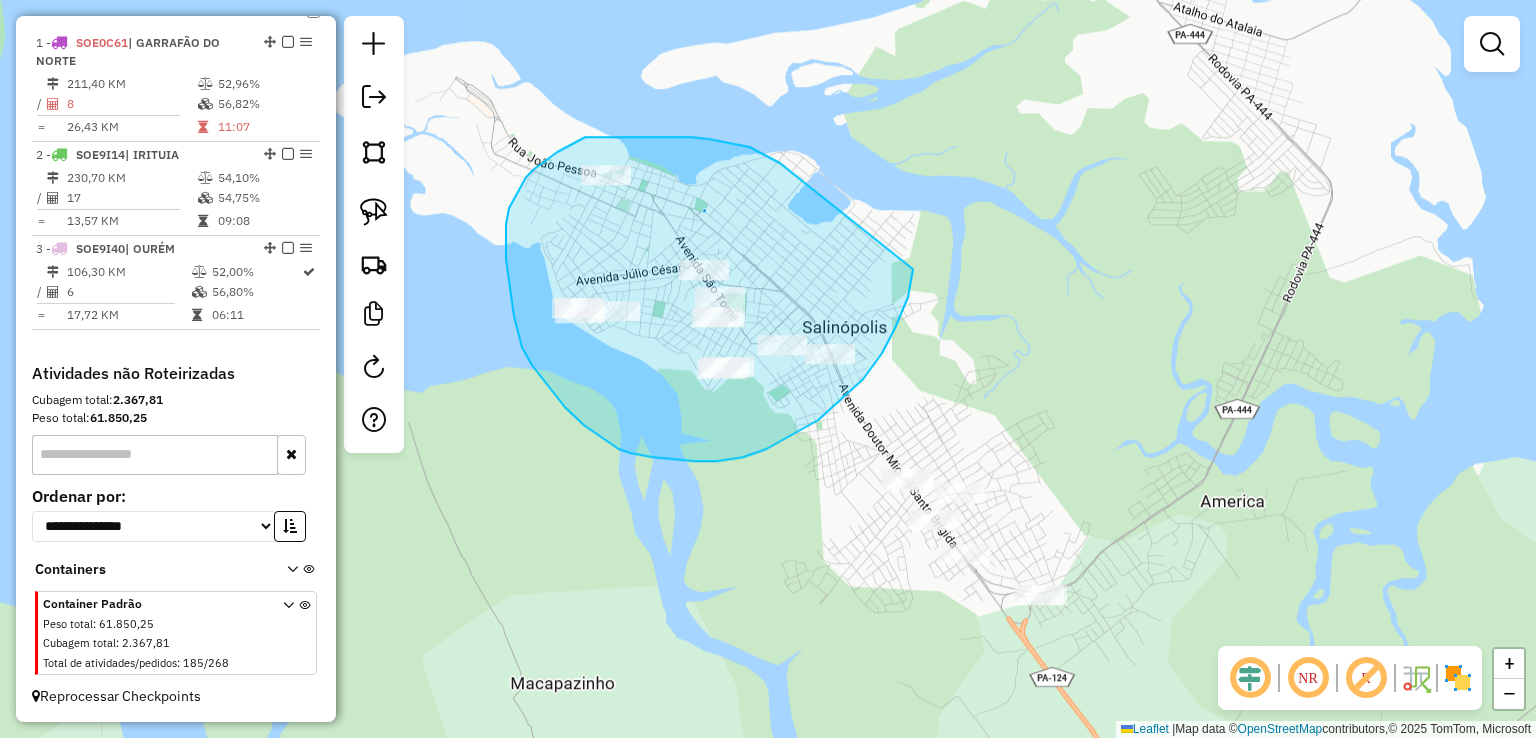 drag, startPoint x: 669, startPoint y: 137, endPoint x: 913, endPoint y: 249, distance: 268.47717 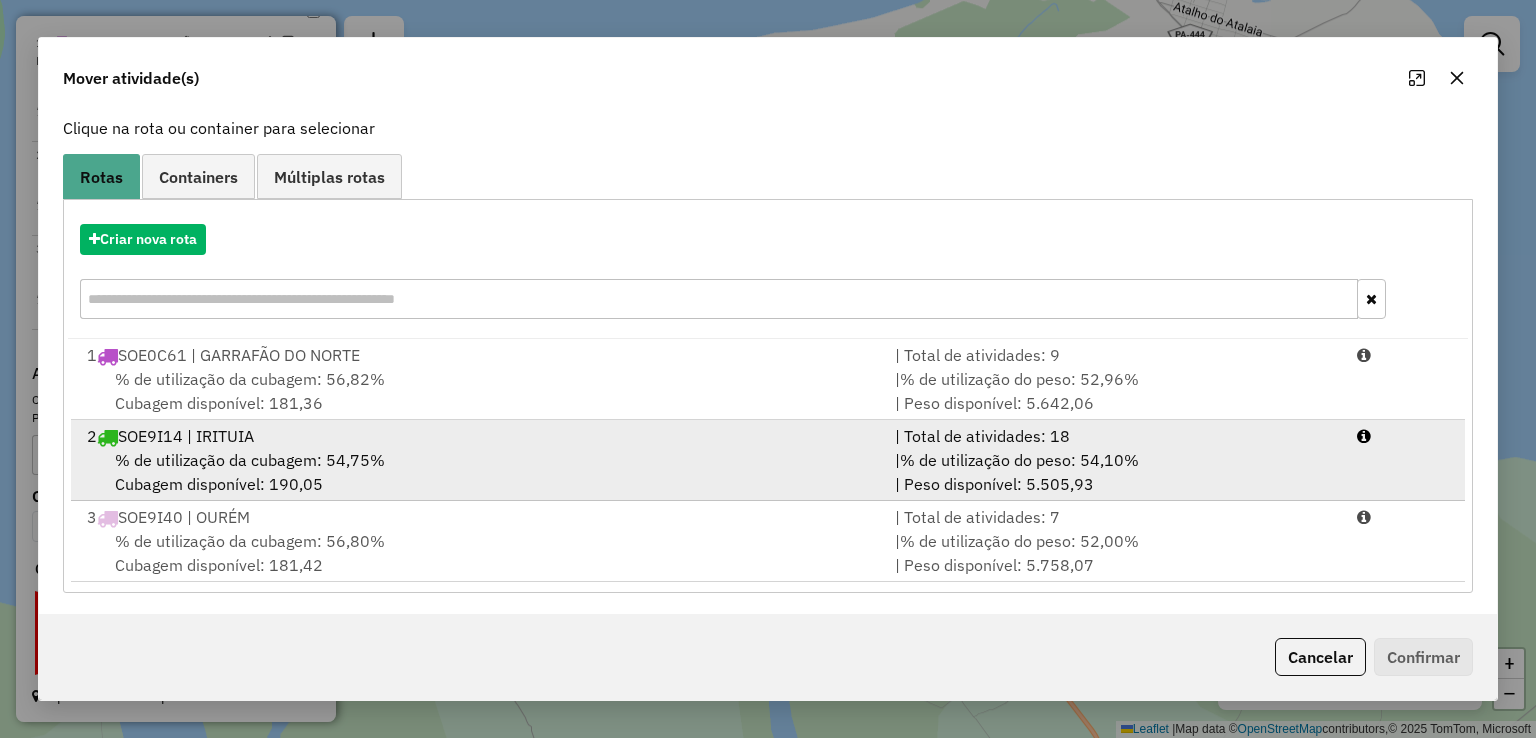 scroll, scrollTop: 121, scrollLeft: 0, axis: vertical 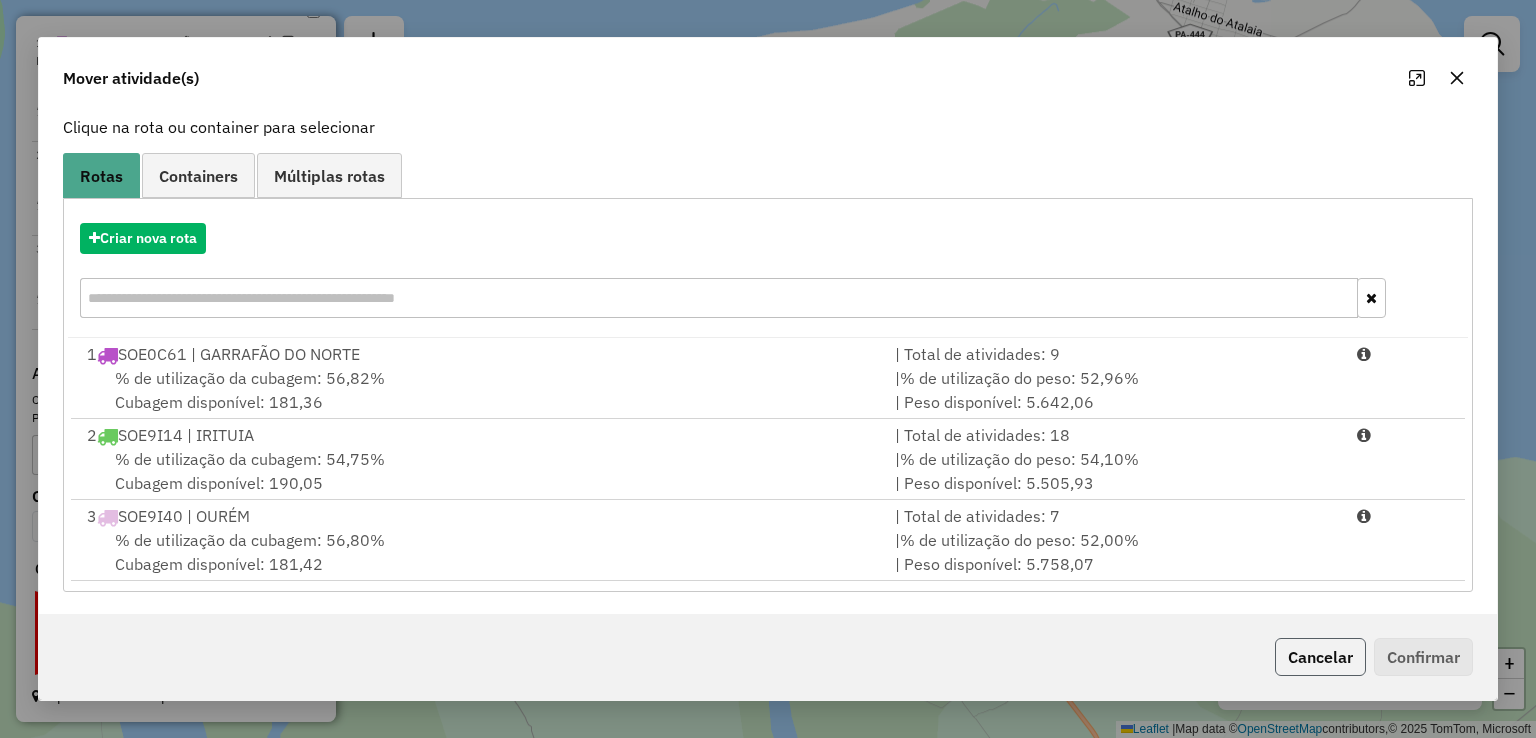 click on "Cancelar" 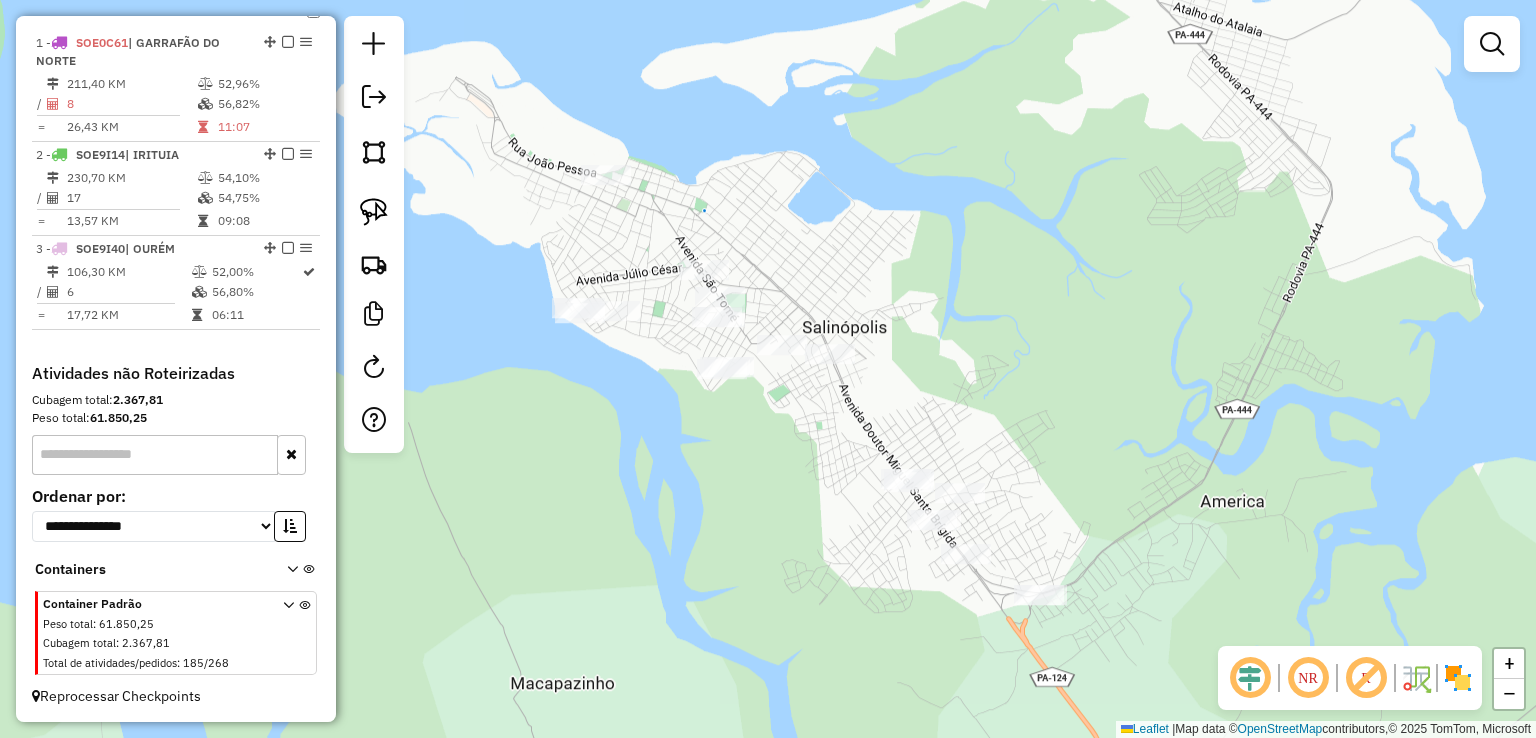 scroll, scrollTop: 0, scrollLeft: 0, axis: both 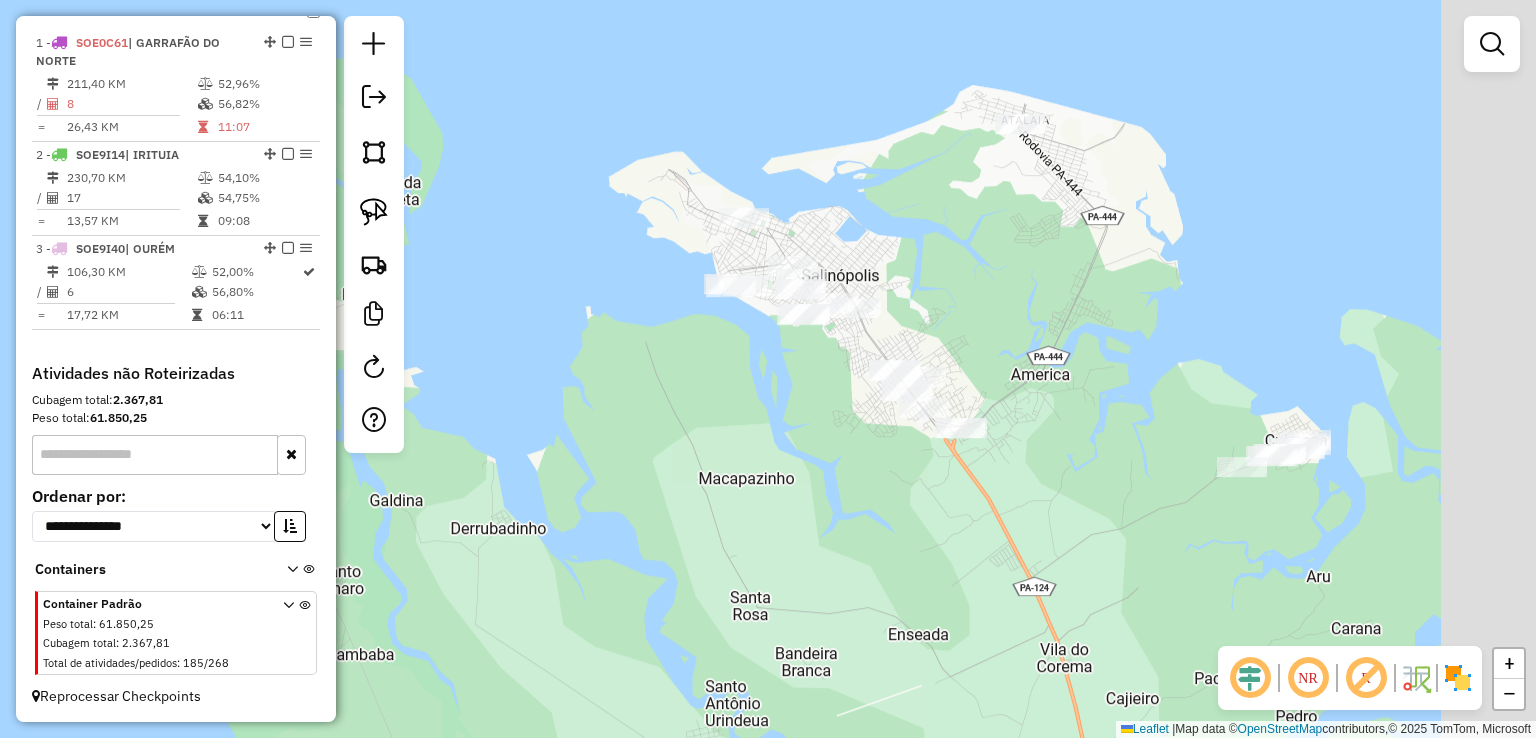 drag, startPoint x: 1129, startPoint y: 402, endPoint x: 1042, endPoint y: 315, distance: 123.03658 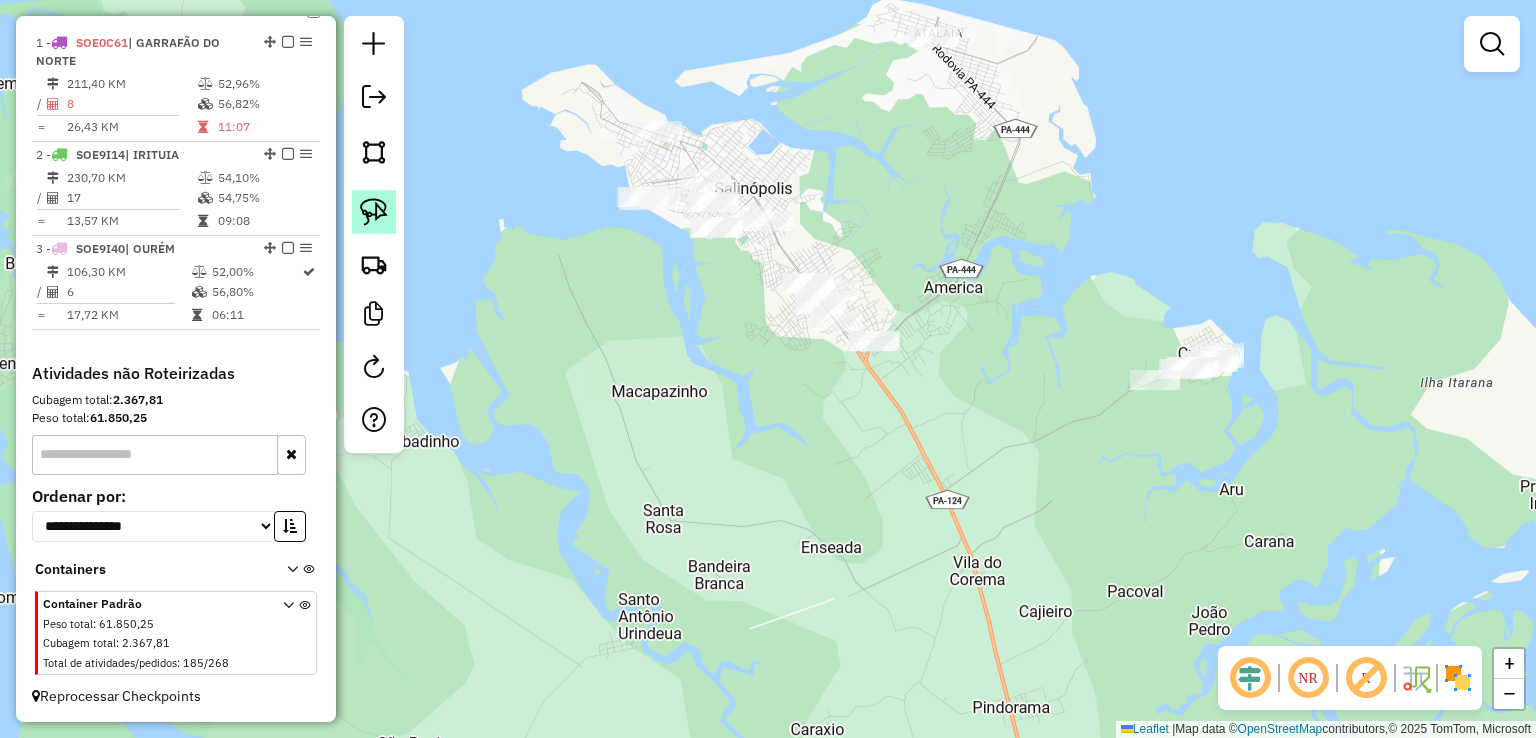 click 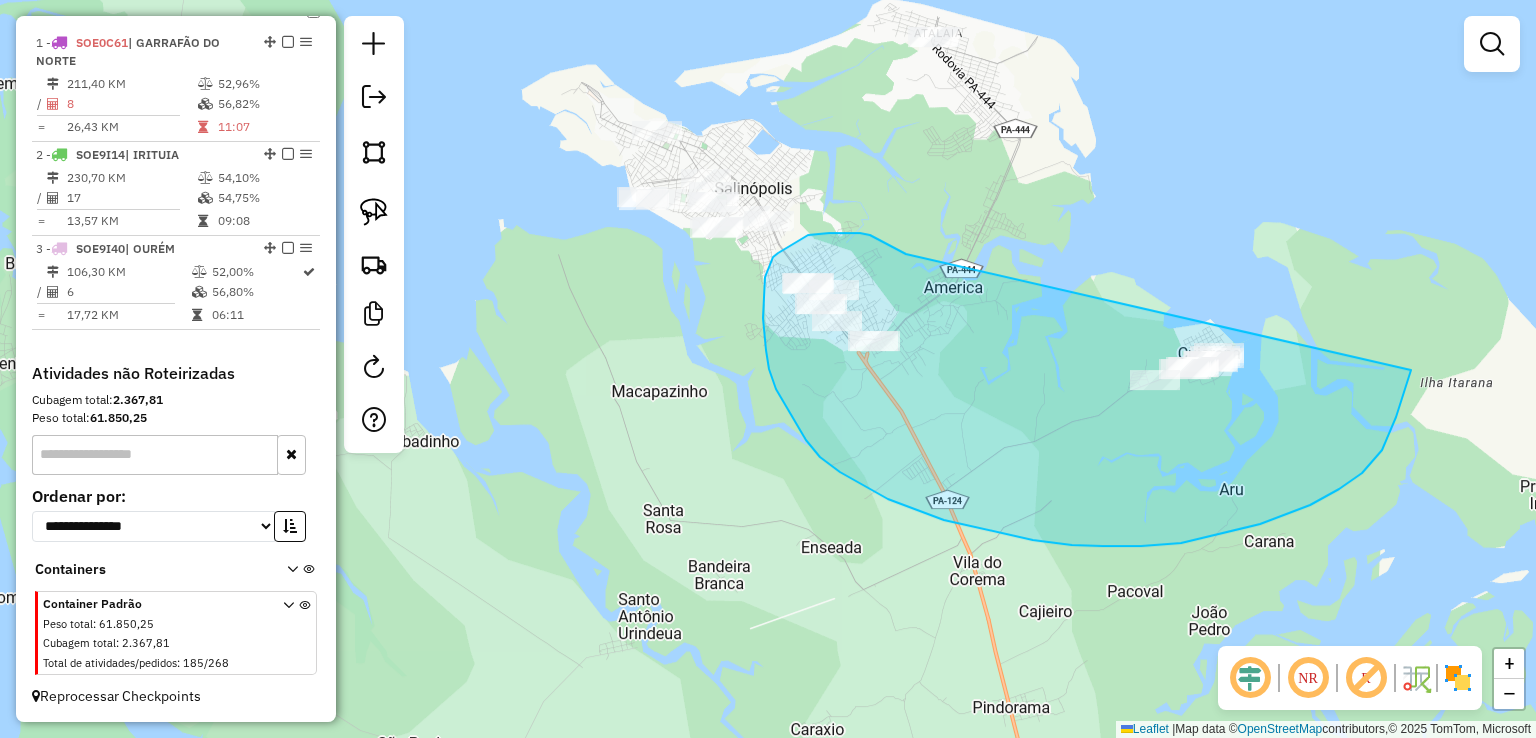 drag, startPoint x: 860, startPoint y: 233, endPoint x: 1386, endPoint y: 259, distance: 526.6422 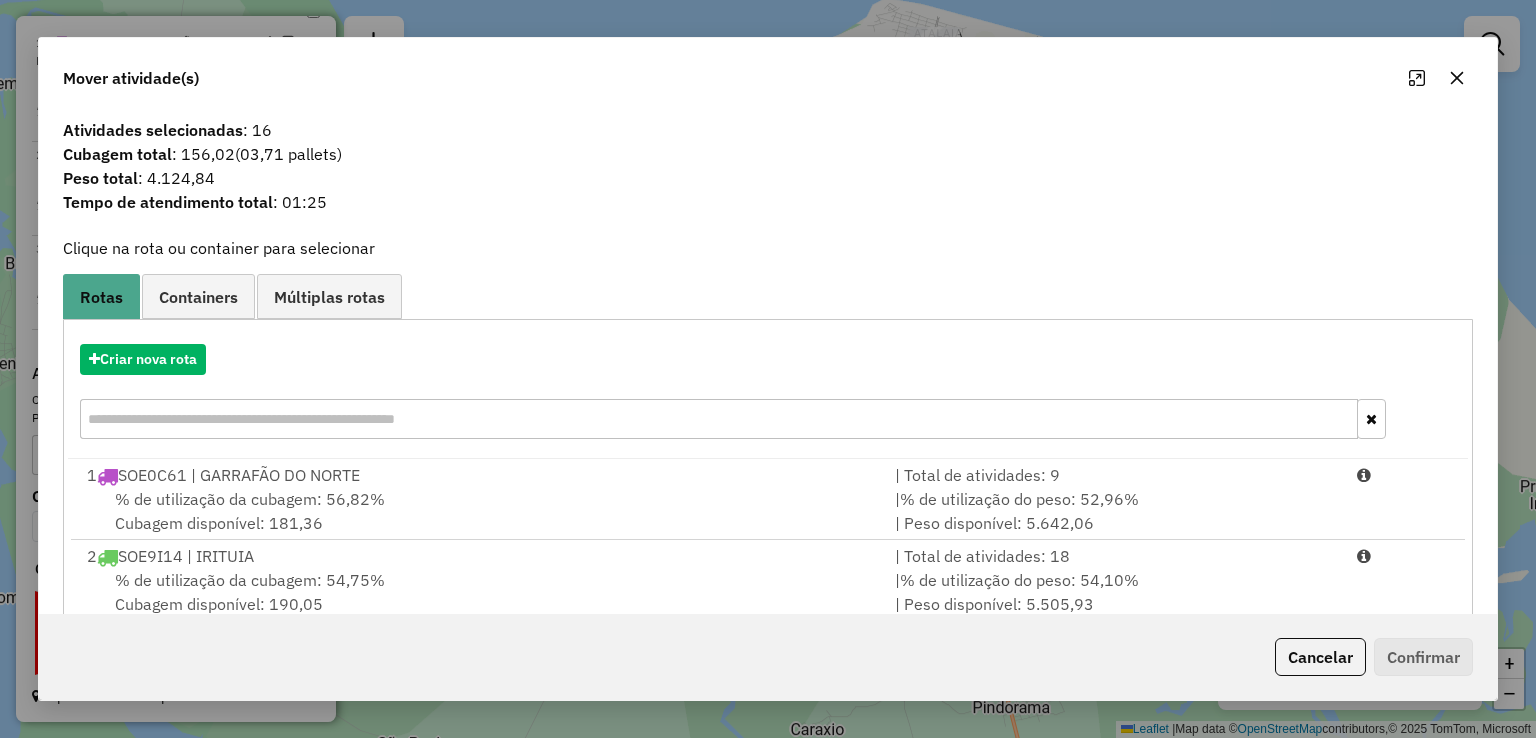 click on "Cancelar" 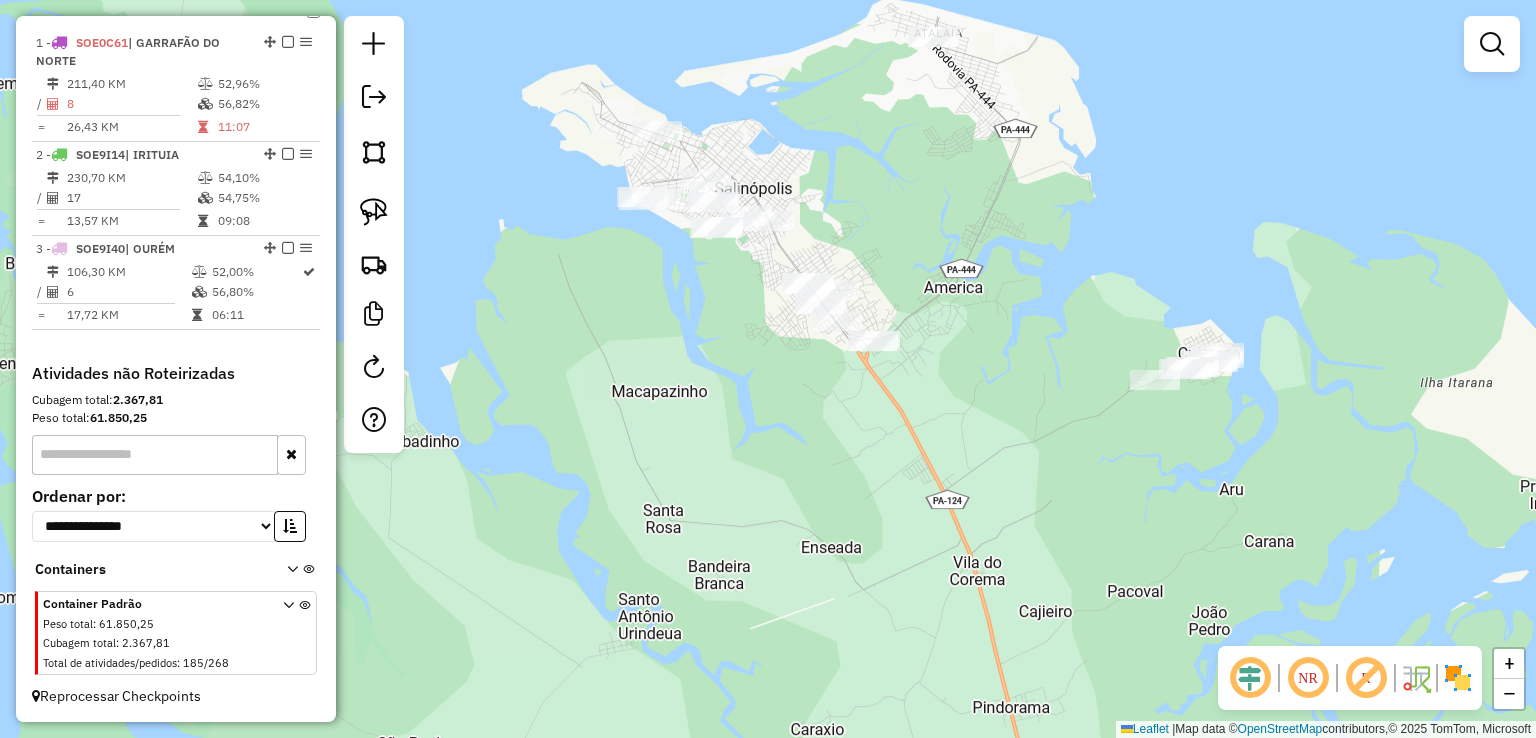 click on "Janela de atendimento Grade de atendimento Capacidade Transportadoras Veículos Cliente Pedidos  Rotas Selecione os dias de semana para filtrar as janelas de atendimento  Seg   Ter   Qua   Qui   Sex   Sáb   Dom  Informe o período da janela de atendimento: De: Até:  Filtrar exatamente a janela do cliente  Considerar janela de atendimento padrão  Selecione os dias de semana para filtrar as grades de atendimento  Seg   Ter   Qua   Qui   Sex   Sáb   Dom   Considerar clientes sem dia de atendimento cadastrado  Clientes fora do dia de atendimento selecionado Filtrar as atividades entre os valores definidos abaixo:  Peso mínimo:   Peso máximo:   Cubagem mínima:   Cubagem máxima:   De:   Até:  Filtrar as atividades entre o tempo de atendimento definido abaixo:  De:   Até:   Considerar capacidade total dos clientes não roteirizados Transportadora: Selecione um ou mais itens Tipo de veículo: Selecione um ou mais itens Veículo: Selecione um ou mais itens Motorista: Selecione um ou mais itens Nome: Rótulo:" 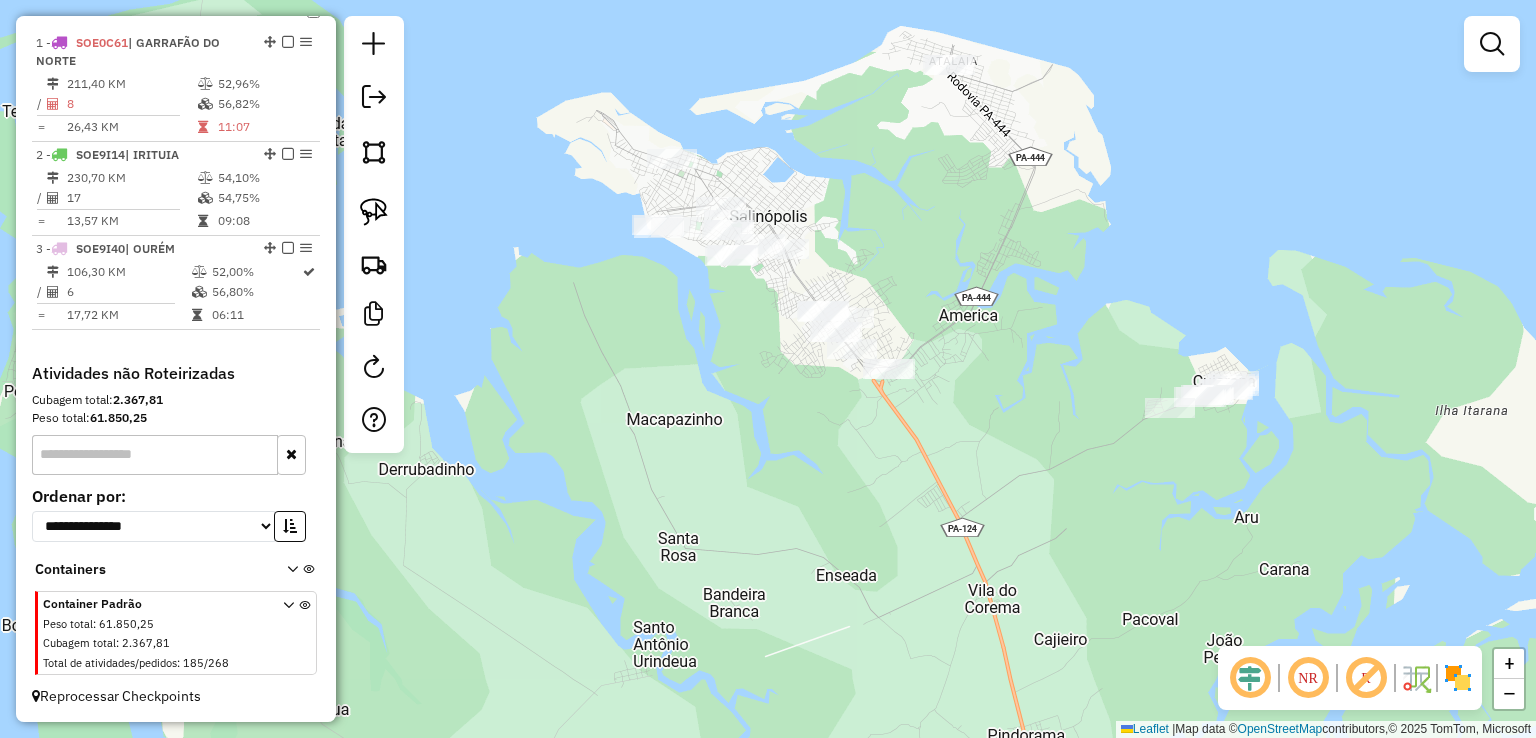 drag, startPoint x: 420, startPoint y: 201, endPoint x: 408, endPoint y: 205, distance: 12.649111 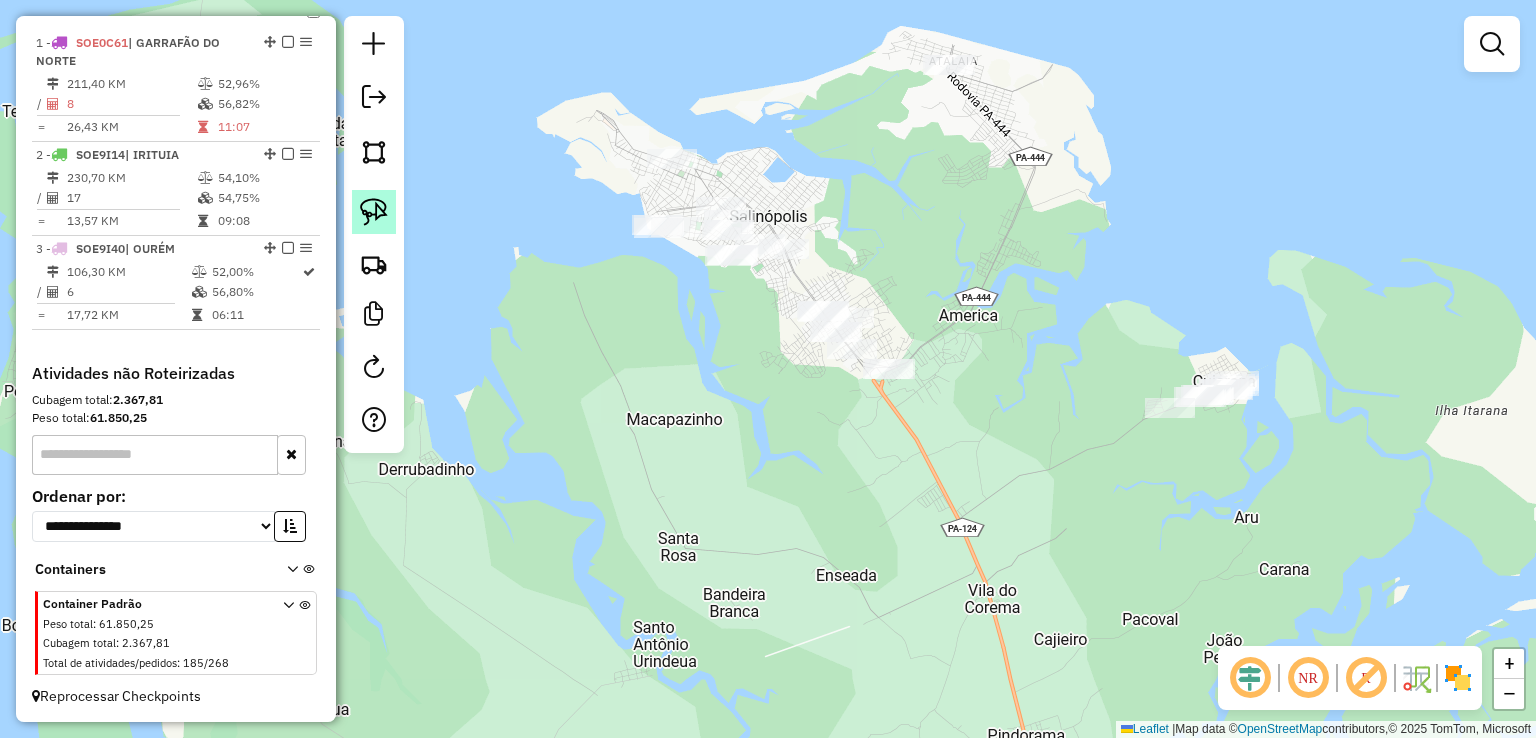 click 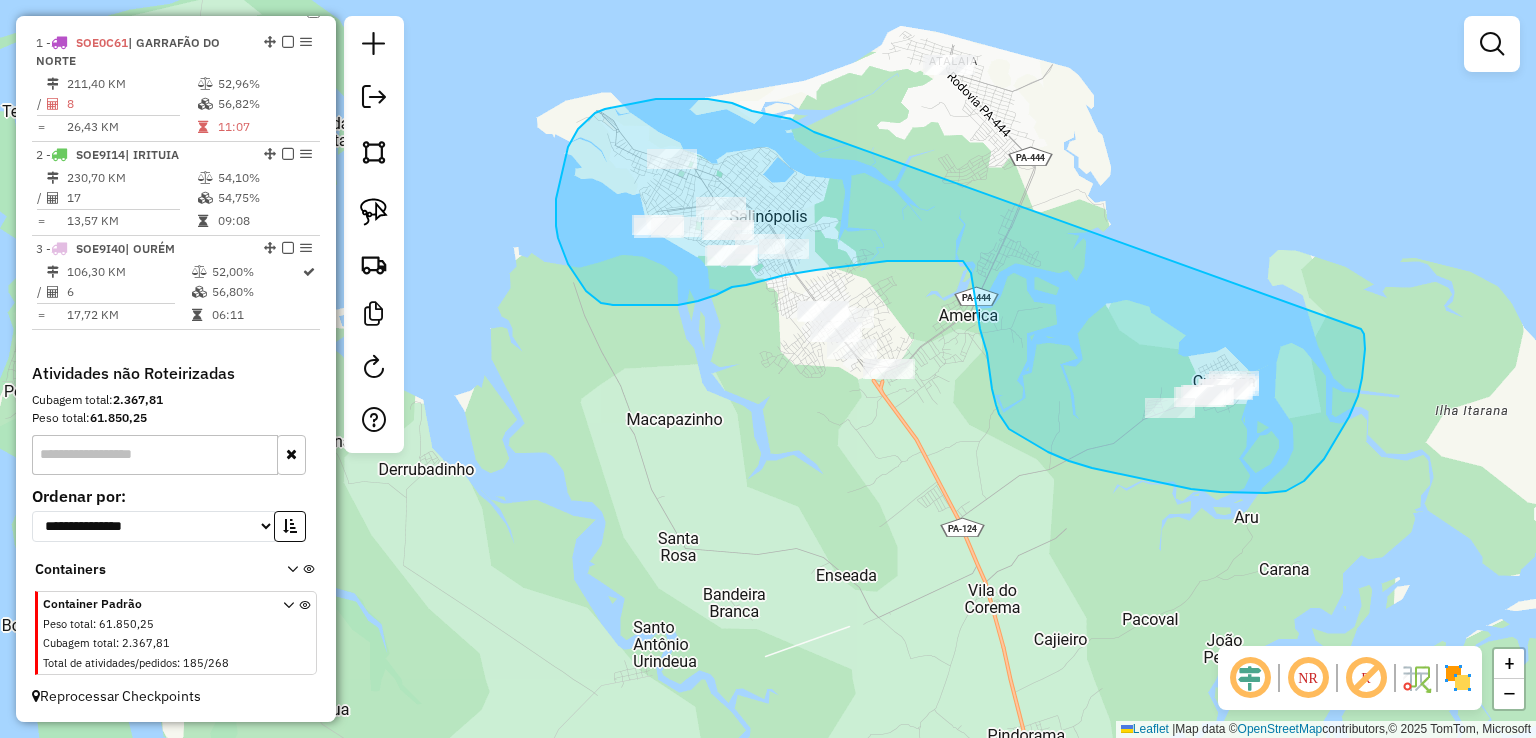 drag, startPoint x: 809, startPoint y: 129, endPoint x: 1361, endPoint y: 329, distance: 587.115 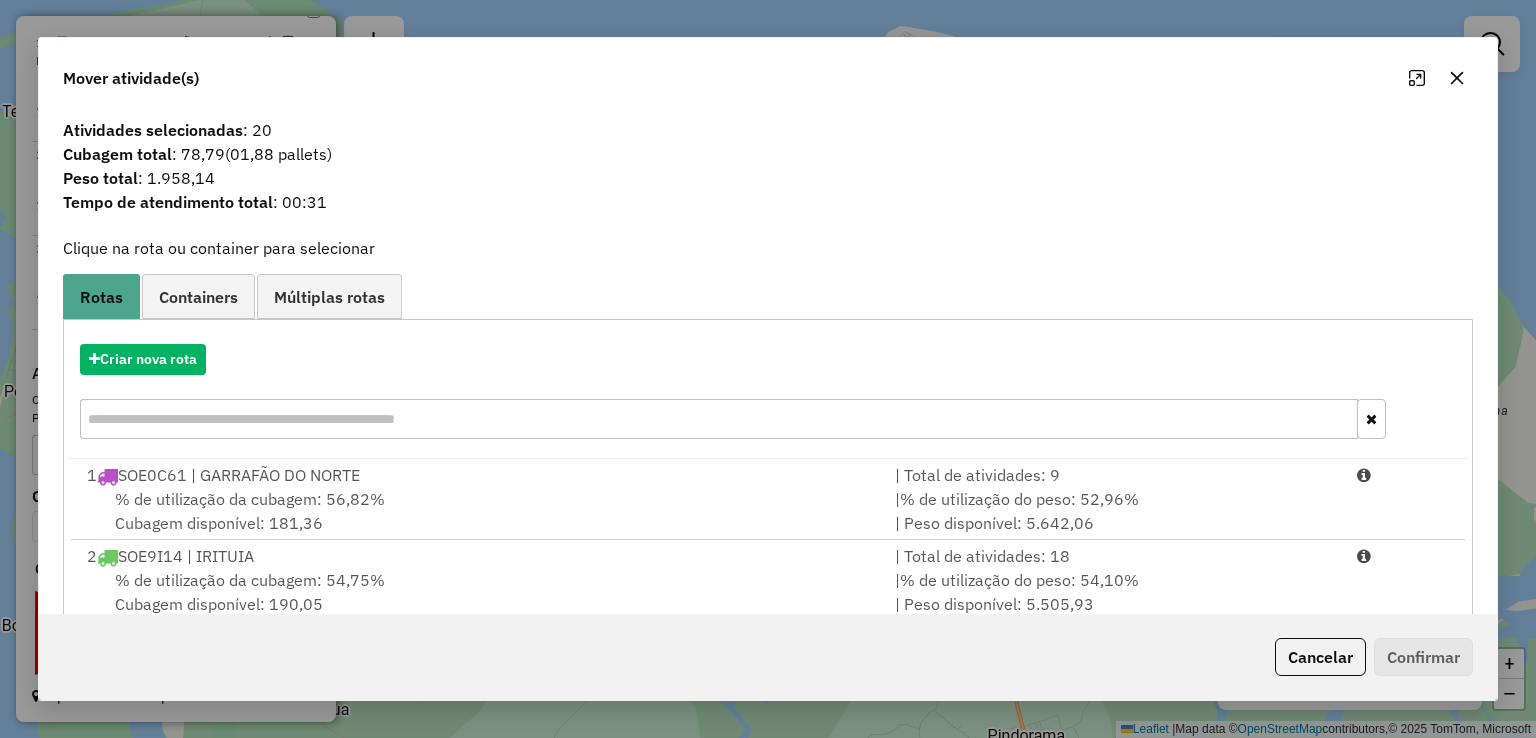 click on "Cancelar" 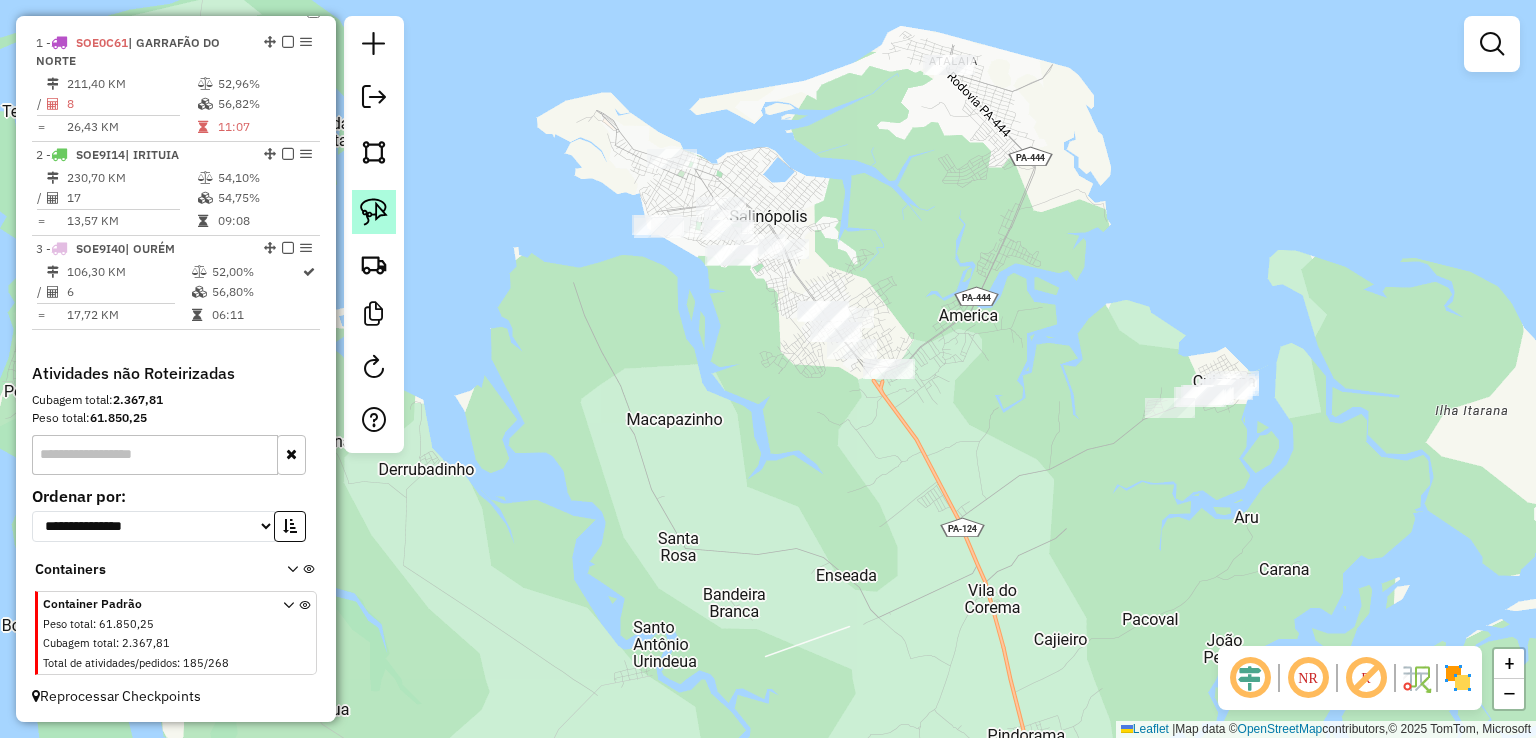 click 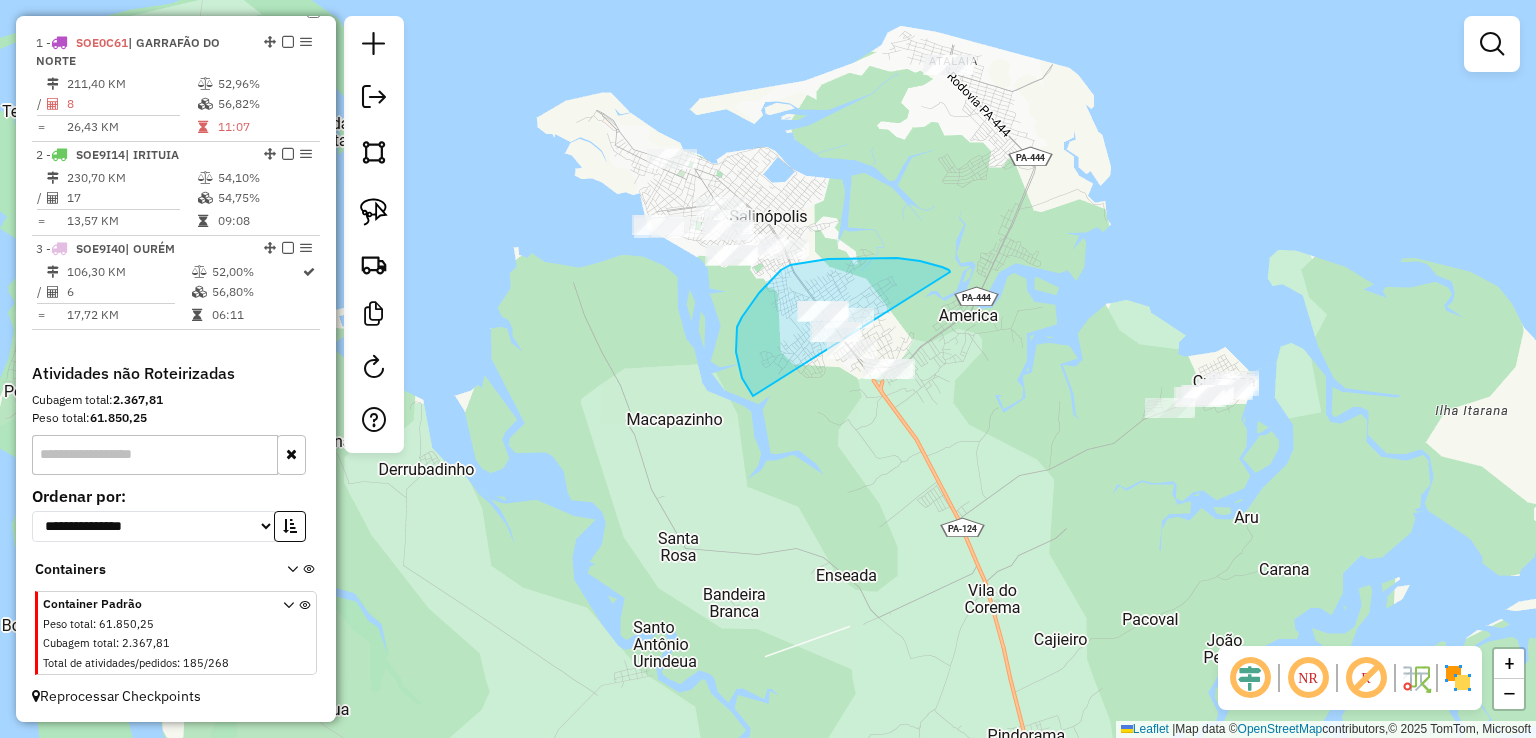 drag, startPoint x: 942, startPoint y: 267, endPoint x: 986, endPoint y: 314, distance: 64.381676 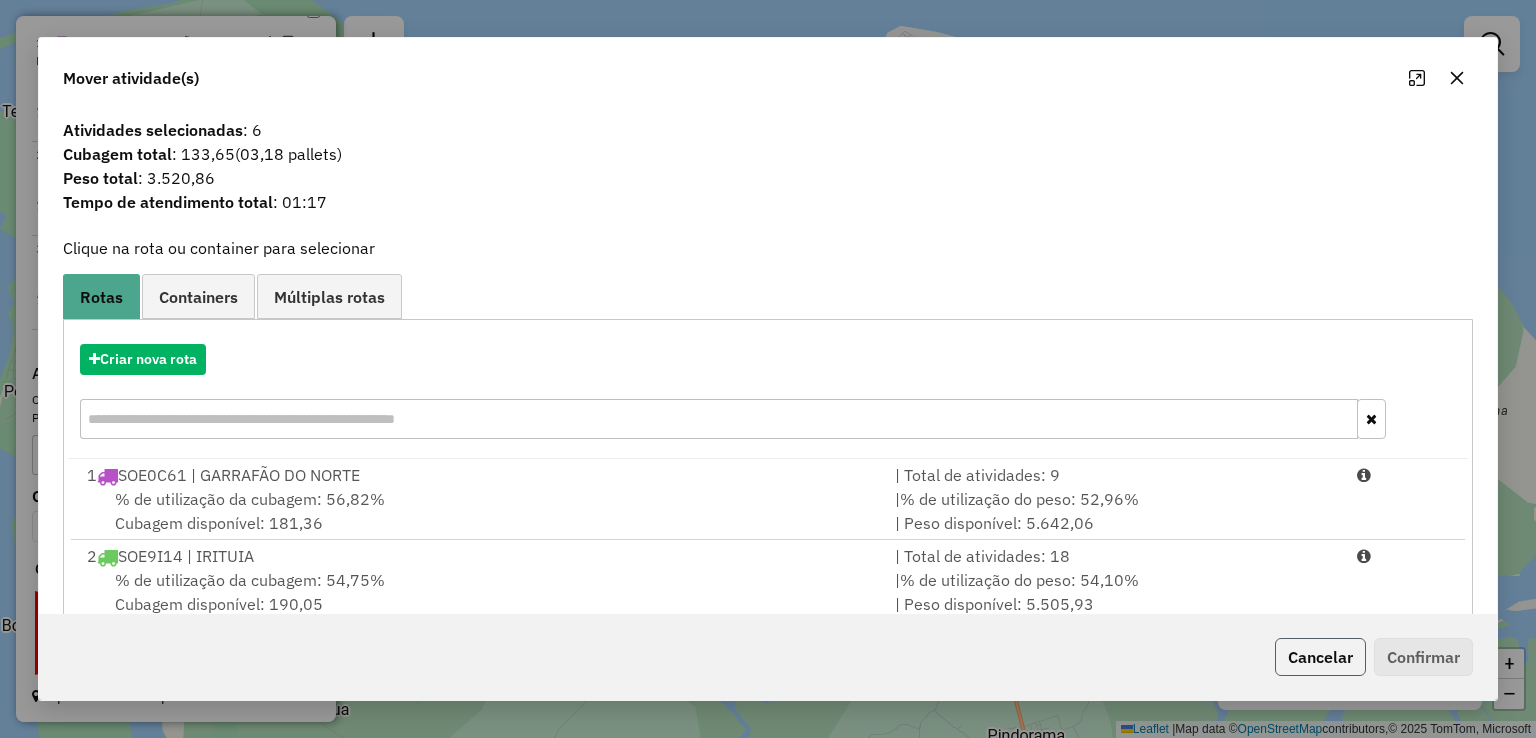 click on "Cancelar" 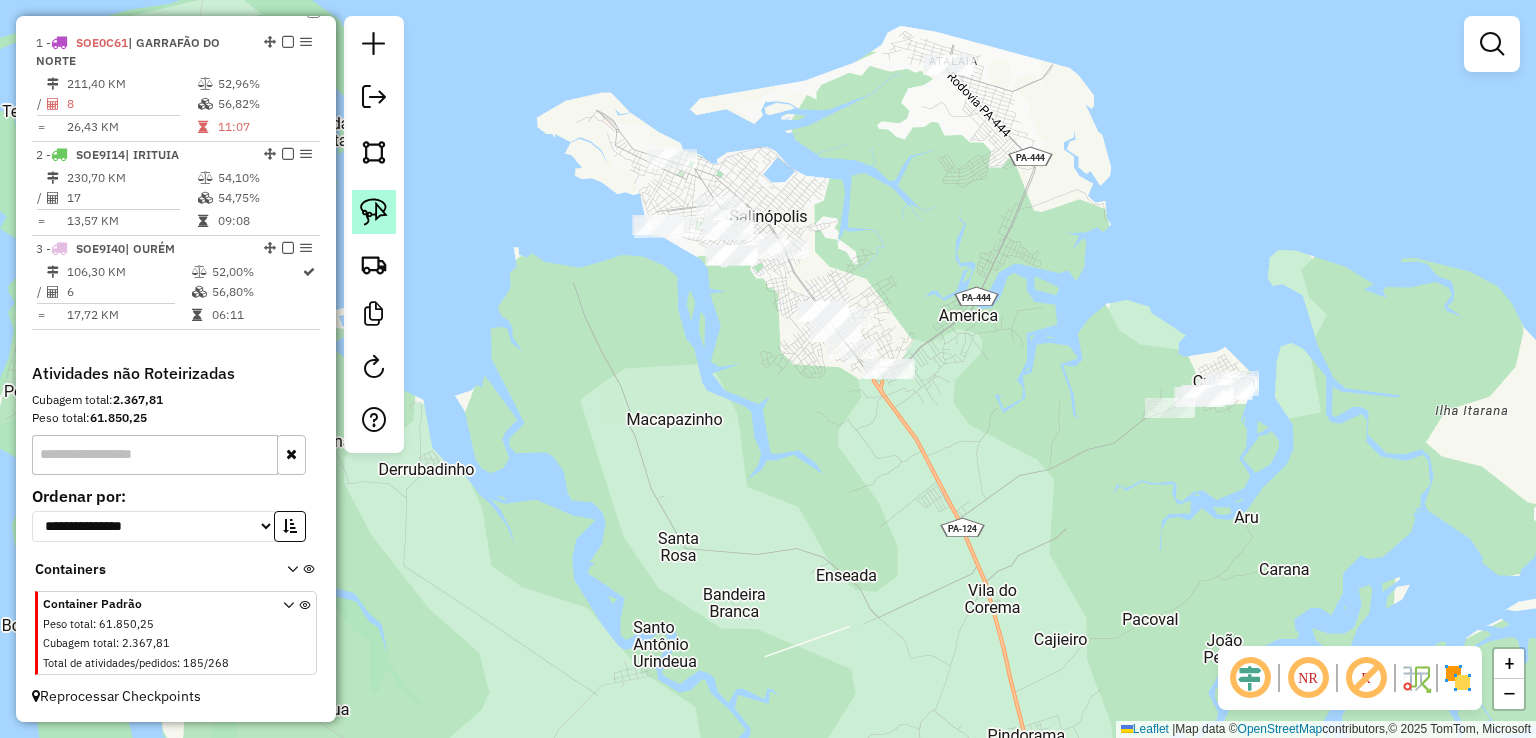 click 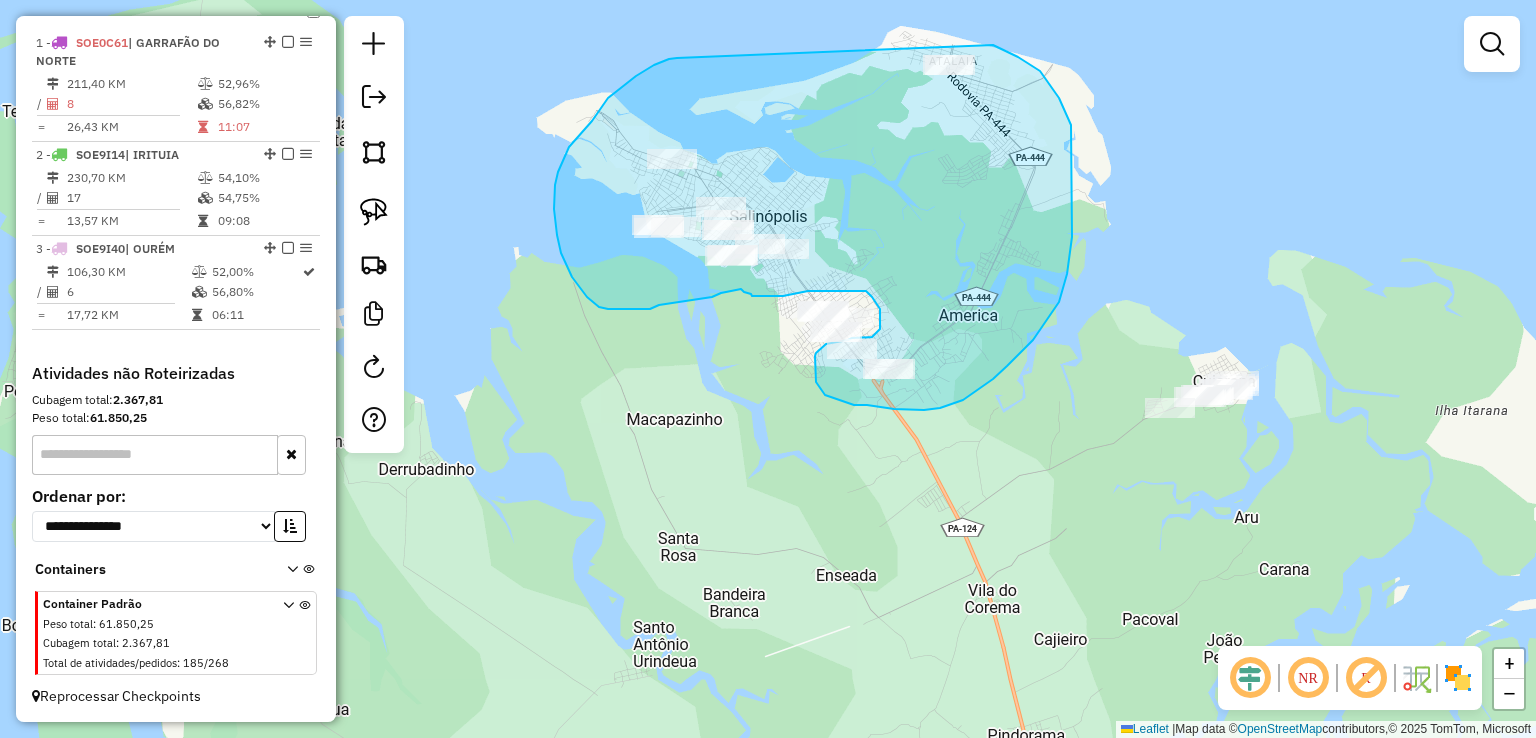 drag, startPoint x: 620, startPoint y: 89, endPoint x: 940, endPoint y: 17, distance: 328 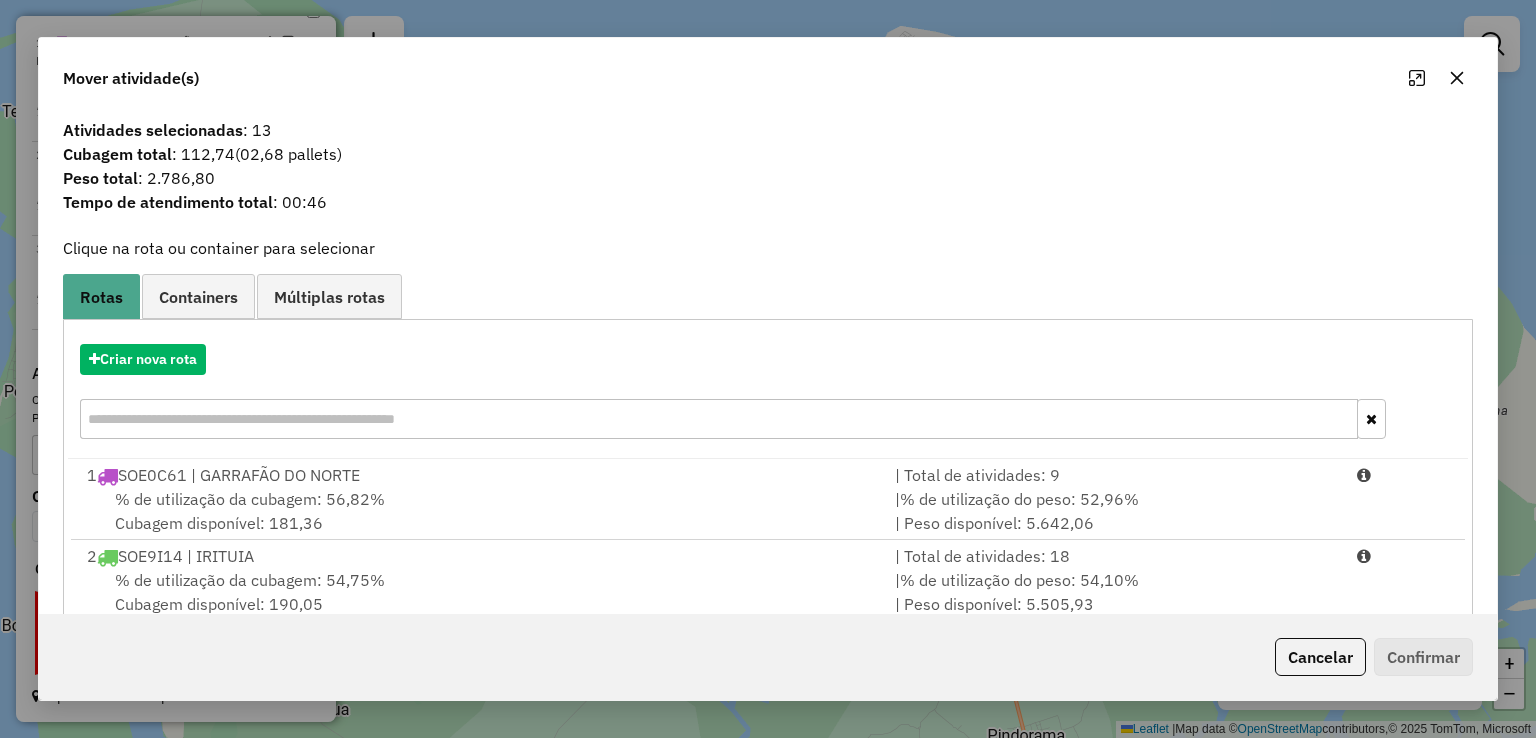 click on "Cancelar" 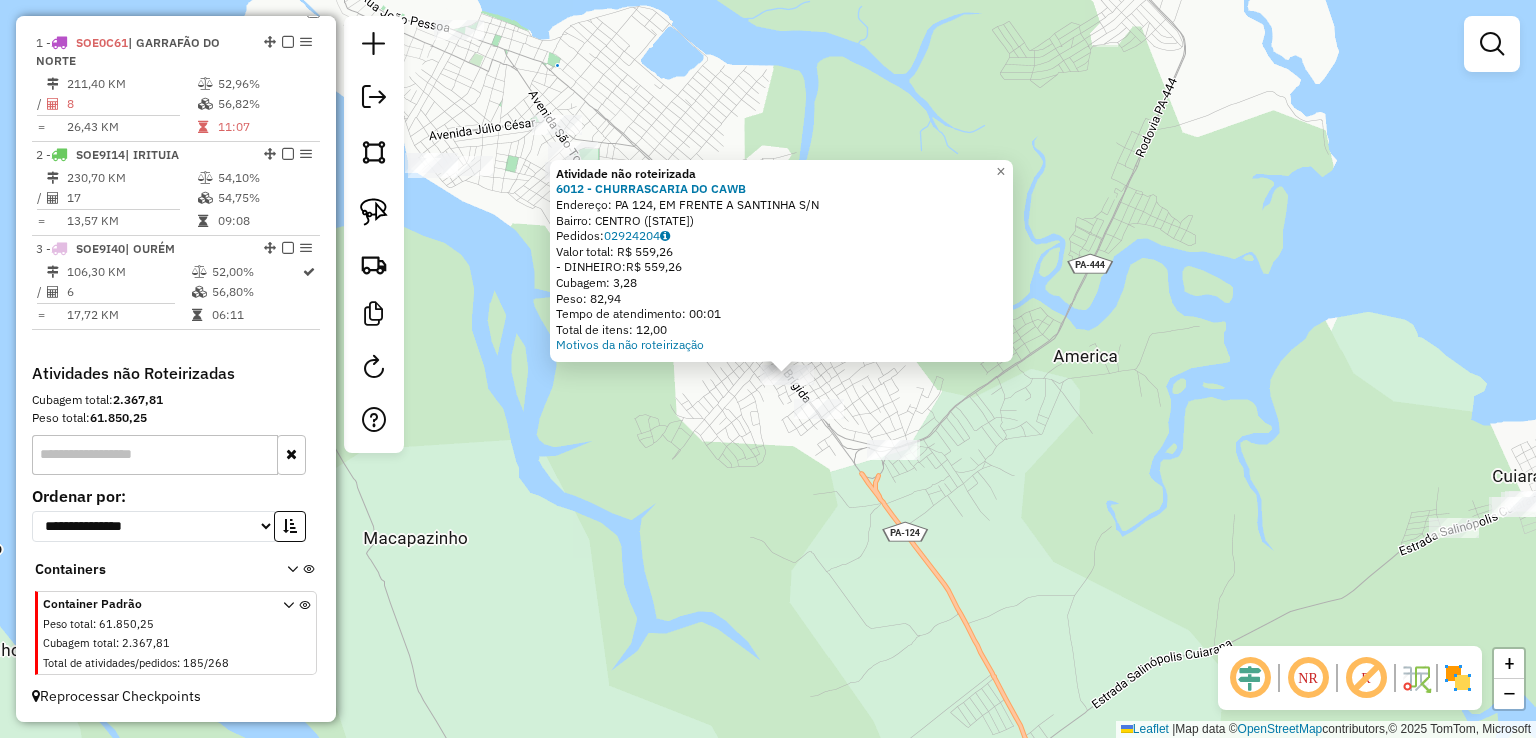 click on "Atividade não roteirizada 6012 - CHURRASCARIA DO CAWB  Endereço:  PA 124, EM FRENTE A SANTINHA S/N   Bairro: CENTRO (SALINOPOLIS / PA)   Pedidos:  02924204   Valor total: R$ 559,26   - DINHEIRO:  R$ 559,26   Cubagem: 3,28   Peso: 82,94   Tempo de atendimento: 00:01   Total de itens: 12,00  Motivos da não roteirização × Janela de atendimento Grade de atendimento Capacidade Transportadoras Veículos Cliente Pedidos  Rotas Selecione os dias de semana para filtrar as janelas de atendimento  Seg   Ter   Qua   Qui   Sex   Sáb   Dom  Informe o período da janela de atendimento: De: Até:  Filtrar exatamente a janela do cliente  Considerar janela de atendimento padrão  Selecione os dias de semana para filtrar as grades de atendimento  Seg   Ter   Qua   Qui   Sex   Sáb   Dom   Considerar clientes sem dia de atendimento cadastrado  Clientes fora do dia de atendimento selecionado Filtrar as atividades entre os valores definidos abaixo:  Peso mínimo:   Peso máximo:   Cubagem mínima:   Cubagem máxima:   De:" 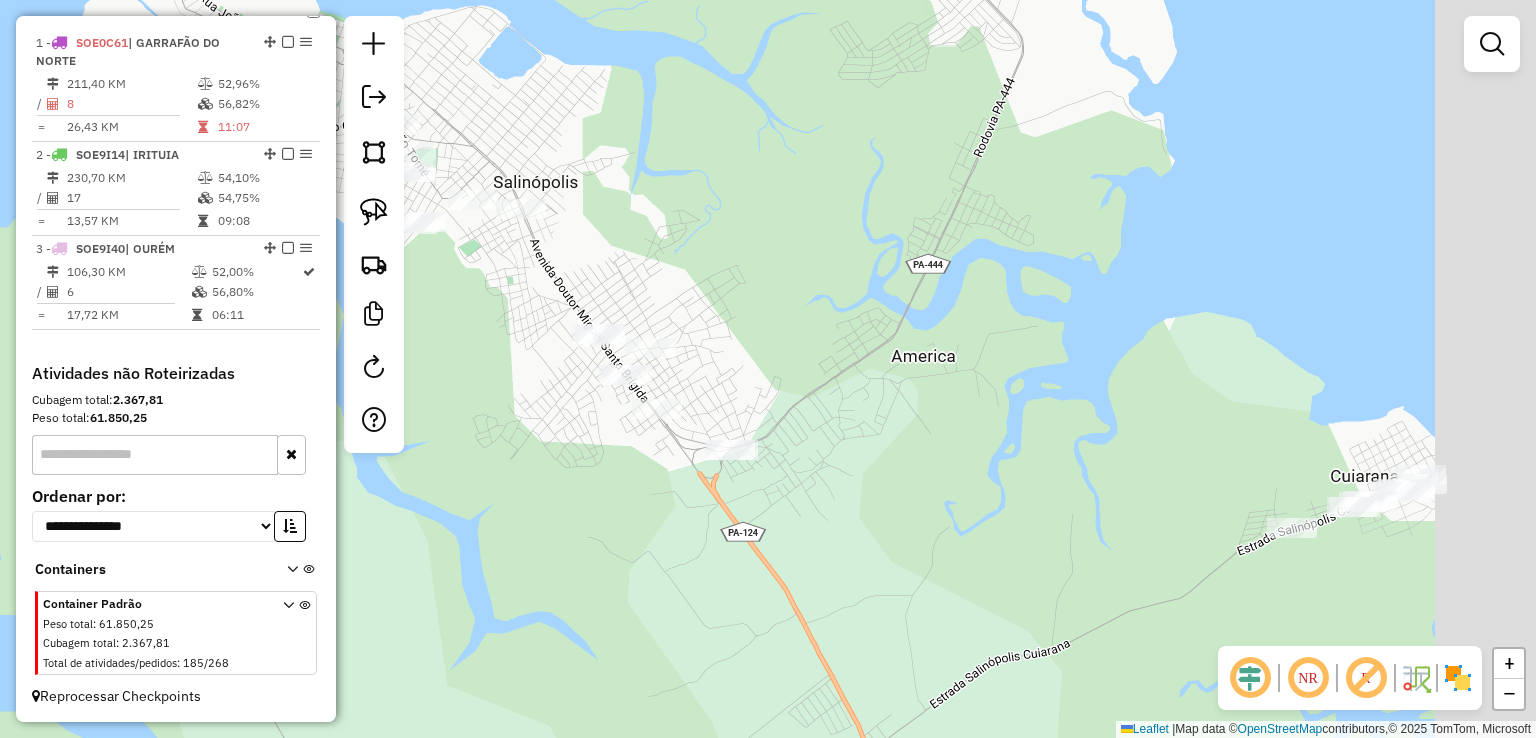drag, startPoint x: 1032, startPoint y: 401, endPoint x: 783, endPoint y: 399, distance: 249.00803 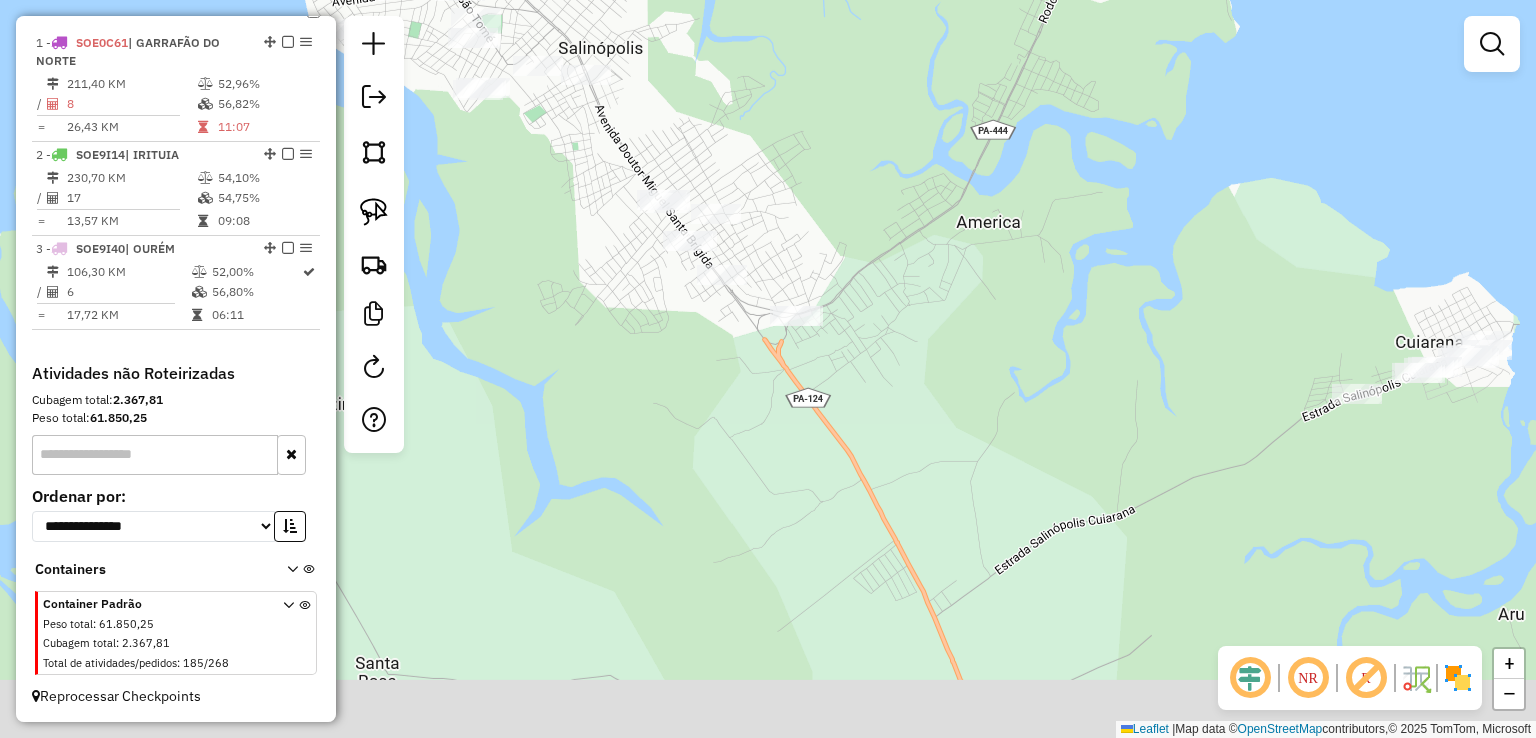 drag, startPoint x: 957, startPoint y: 388, endPoint x: 1008, endPoint y: 309, distance: 94.031906 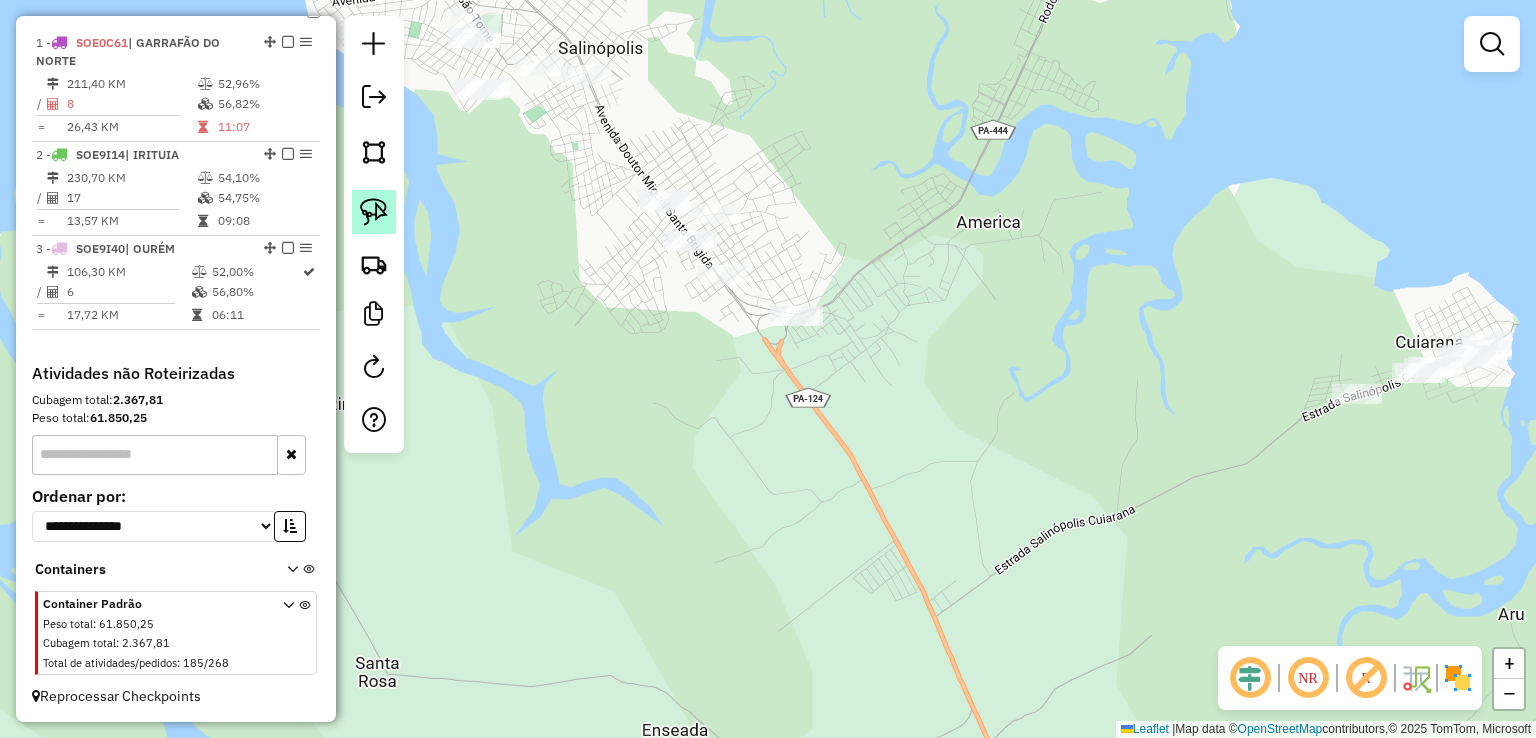 click 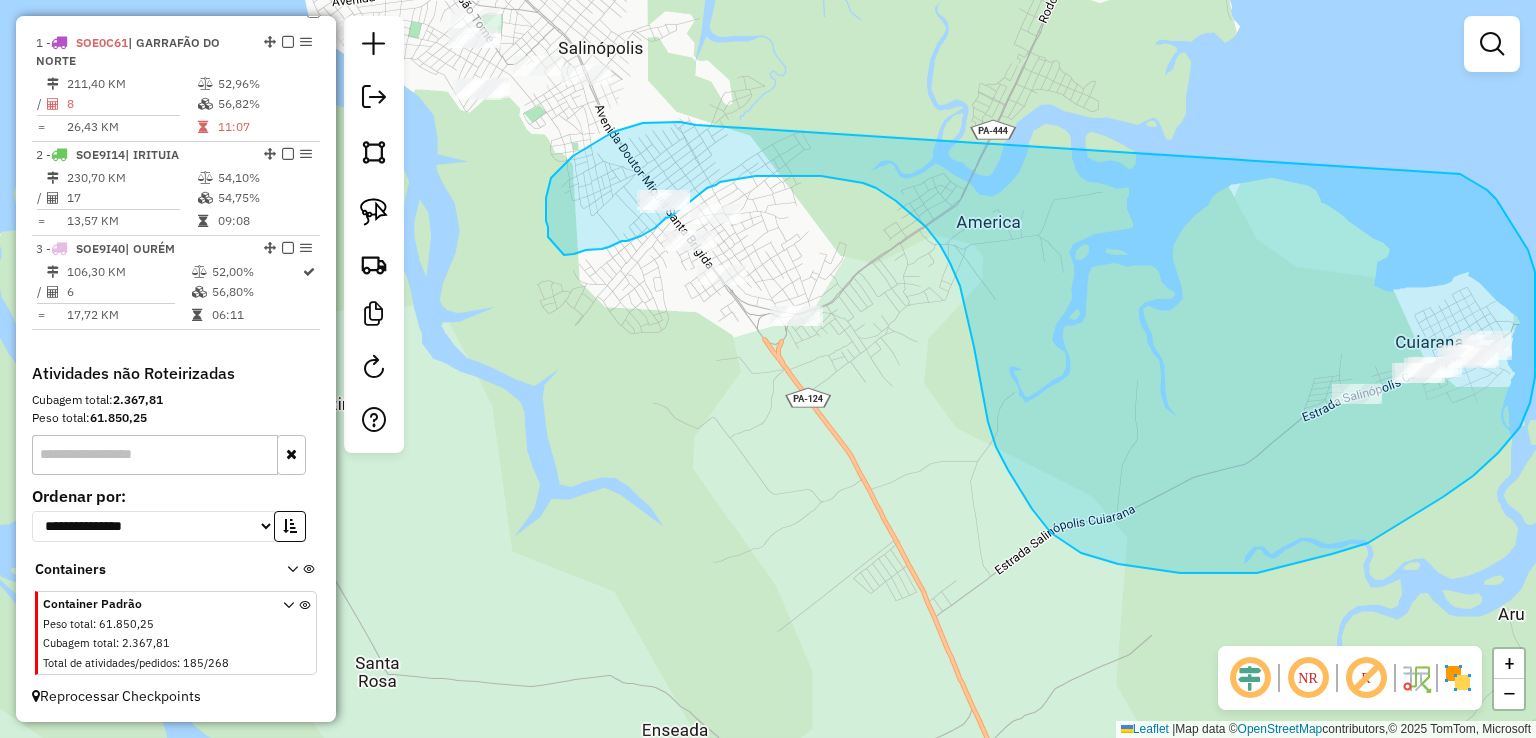 drag, startPoint x: 560, startPoint y: 168, endPoint x: 1451, endPoint y: 170, distance: 891.00226 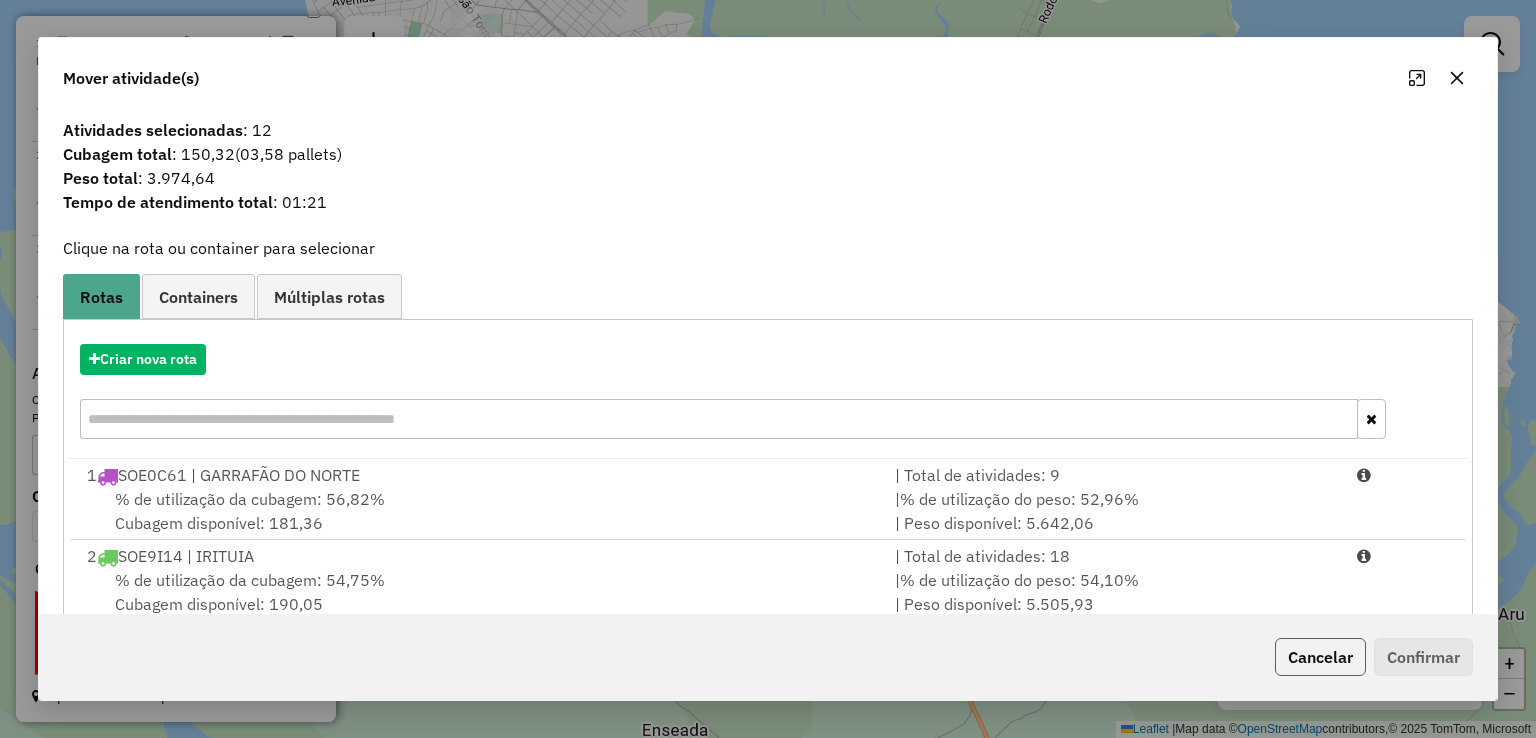 click on "Cancelar" 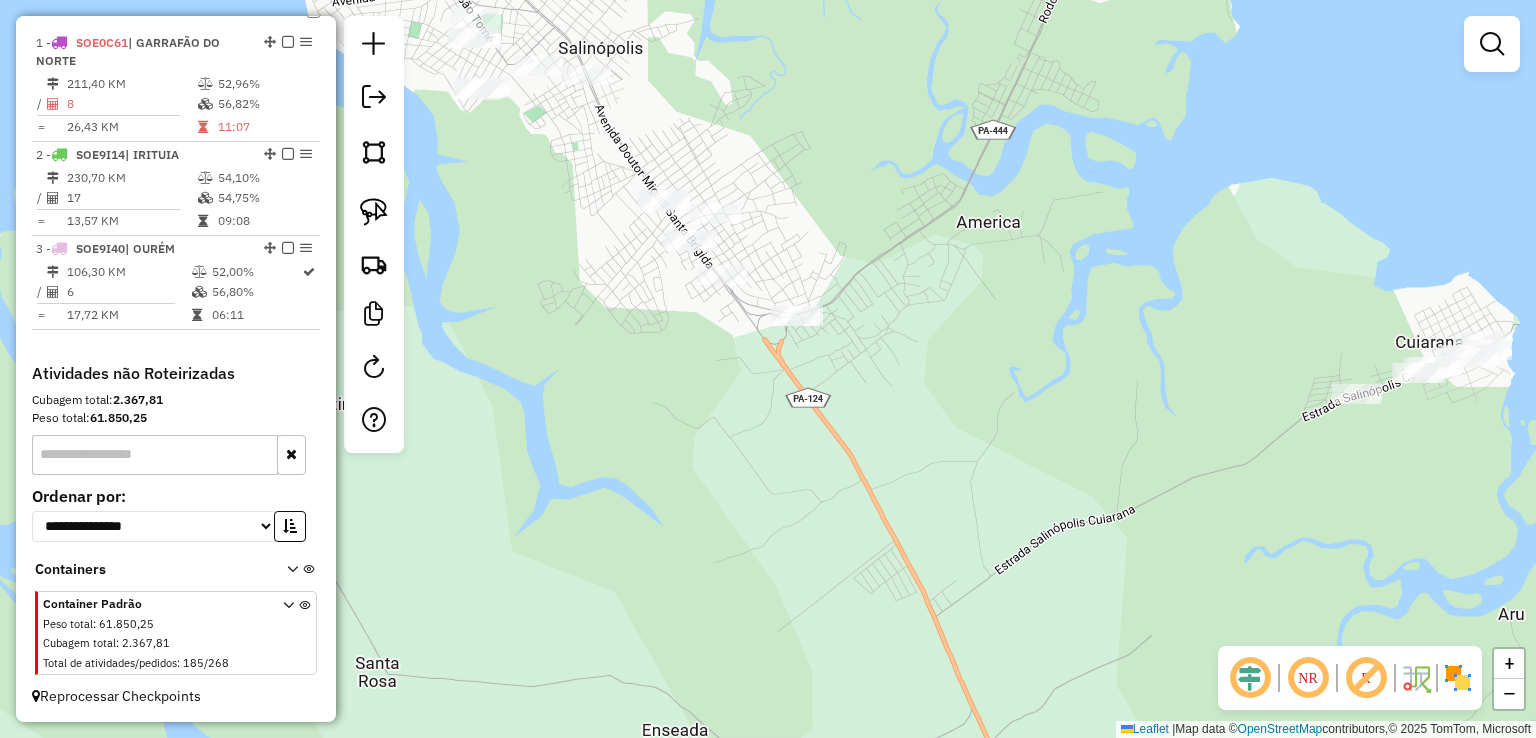 drag, startPoint x: 974, startPoint y: 381, endPoint x: 1125, endPoint y: 538, distance: 217.83022 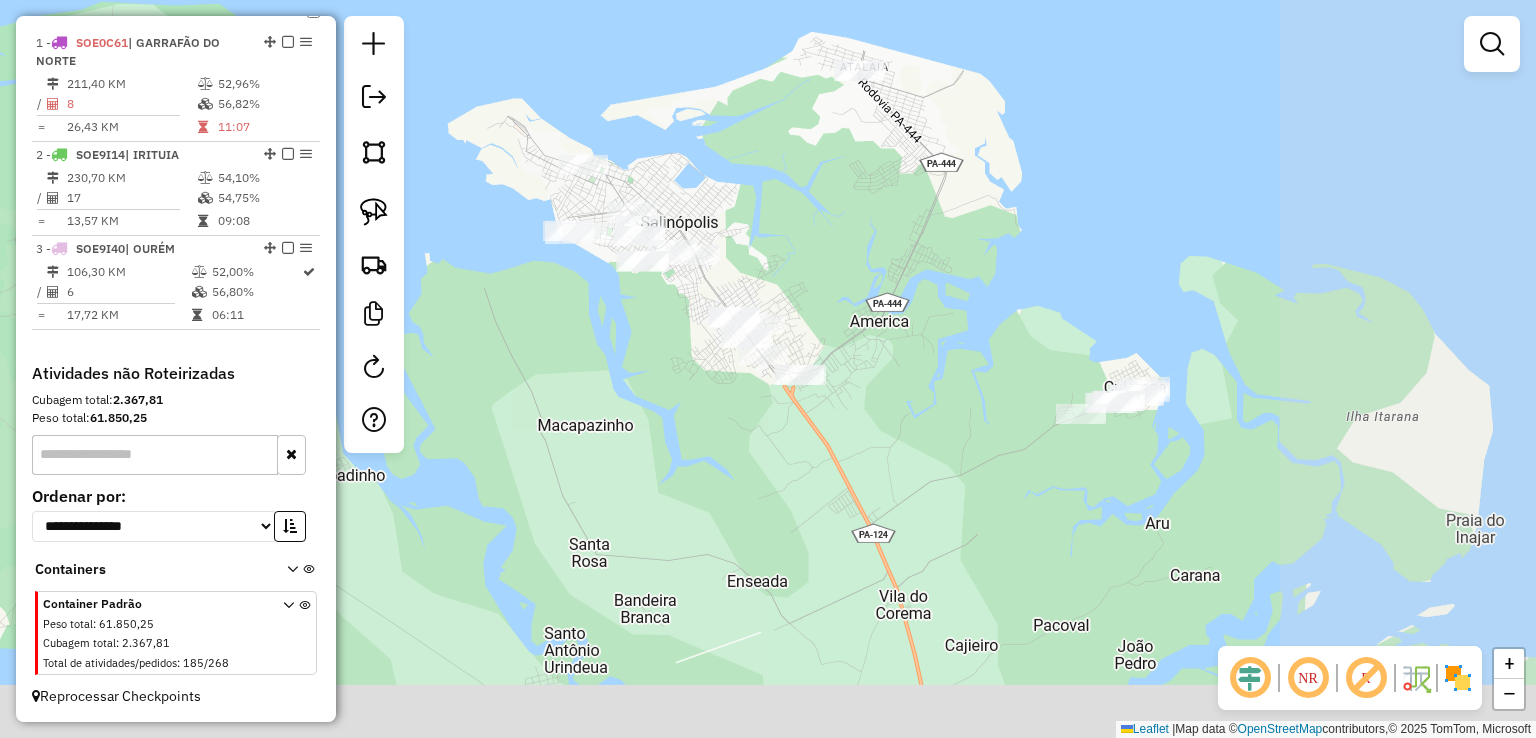 drag, startPoint x: 1140, startPoint y: 461, endPoint x: 860, endPoint y: 289, distance: 328.6092 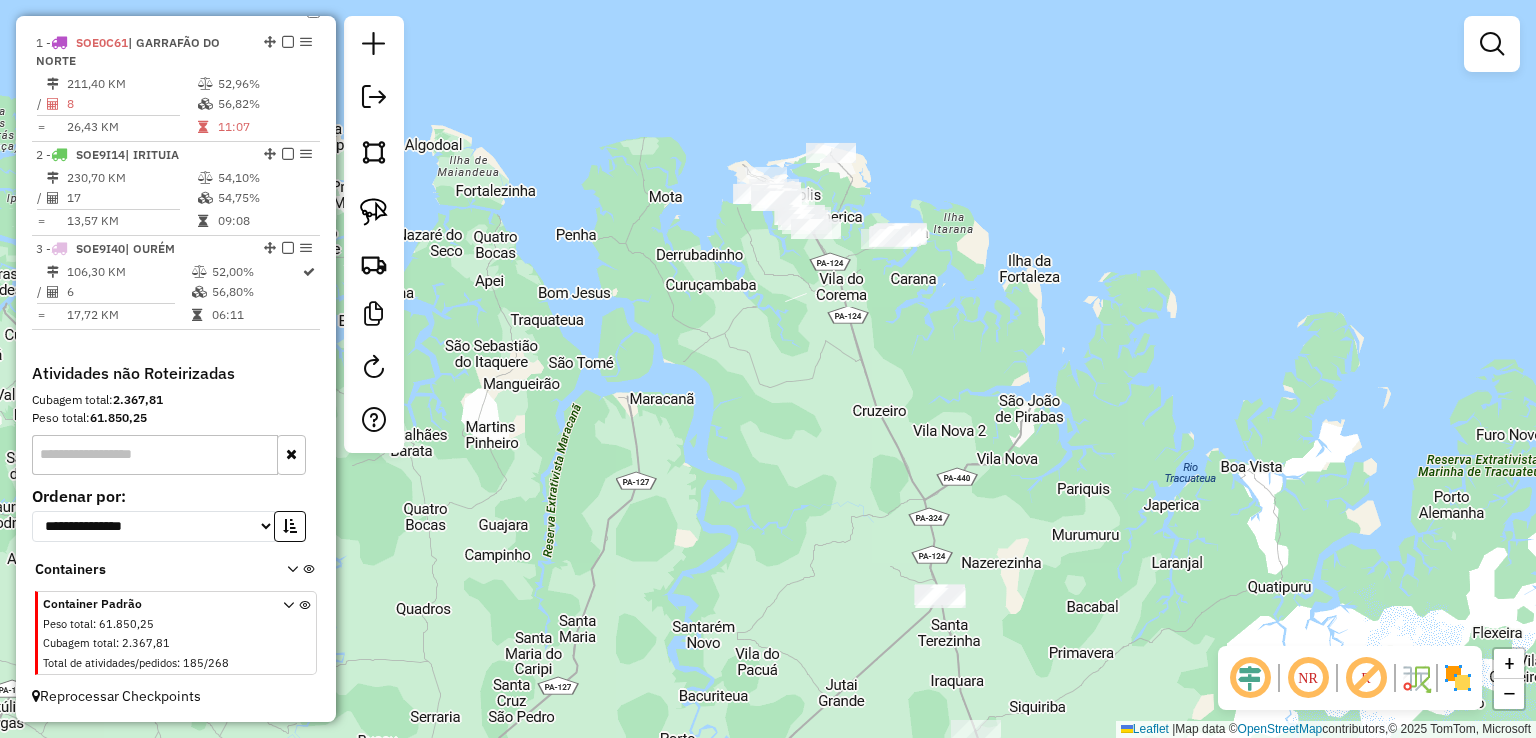 drag, startPoint x: 943, startPoint y: 414, endPoint x: 879, endPoint y: 109, distance: 311.64243 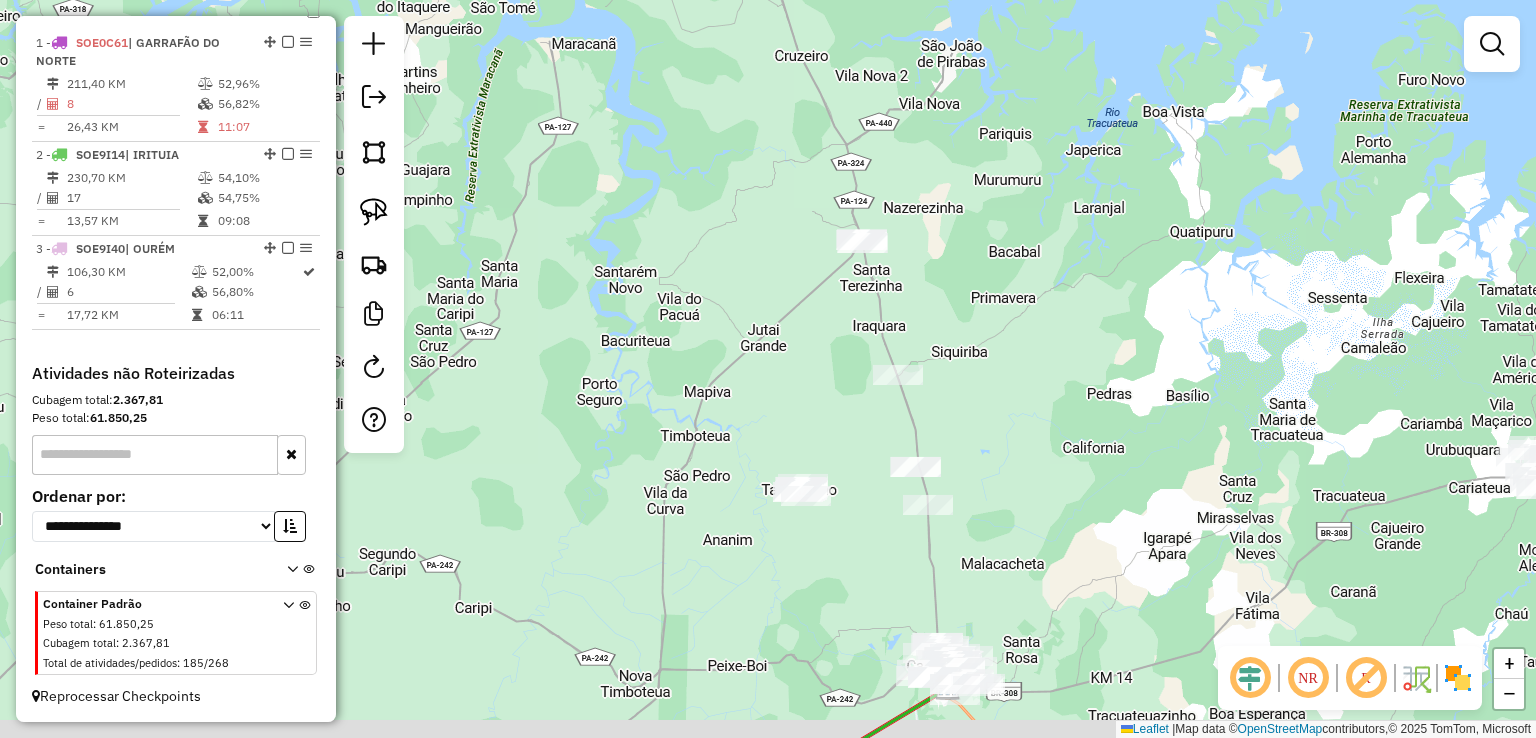 drag, startPoint x: 952, startPoint y: 421, endPoint x: 880, endPoint y: 209, distance: 223.89284 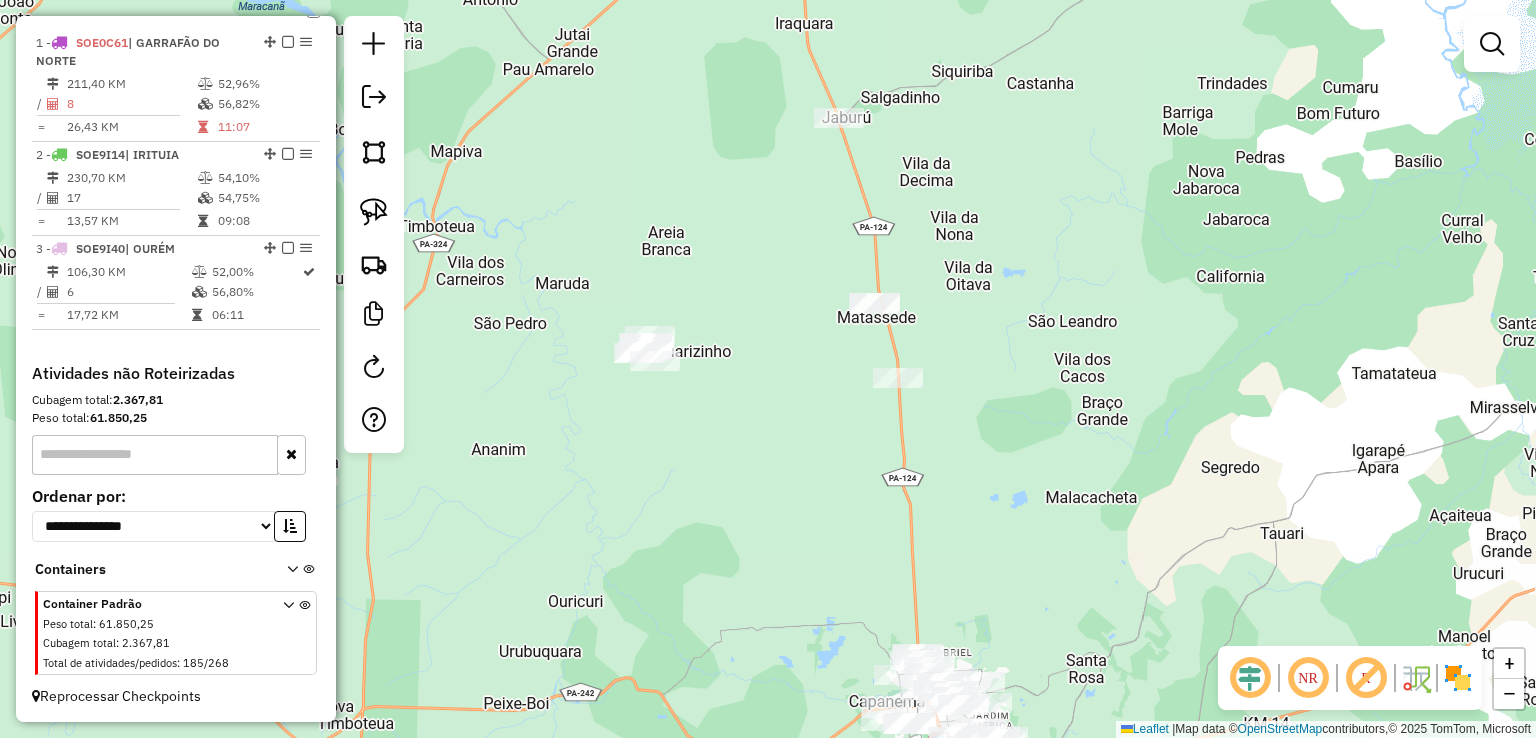 drag, startPoint x: 830, startPoint y: 207, endPoint x: 815, endPoint y: 332, distance: 125.89678 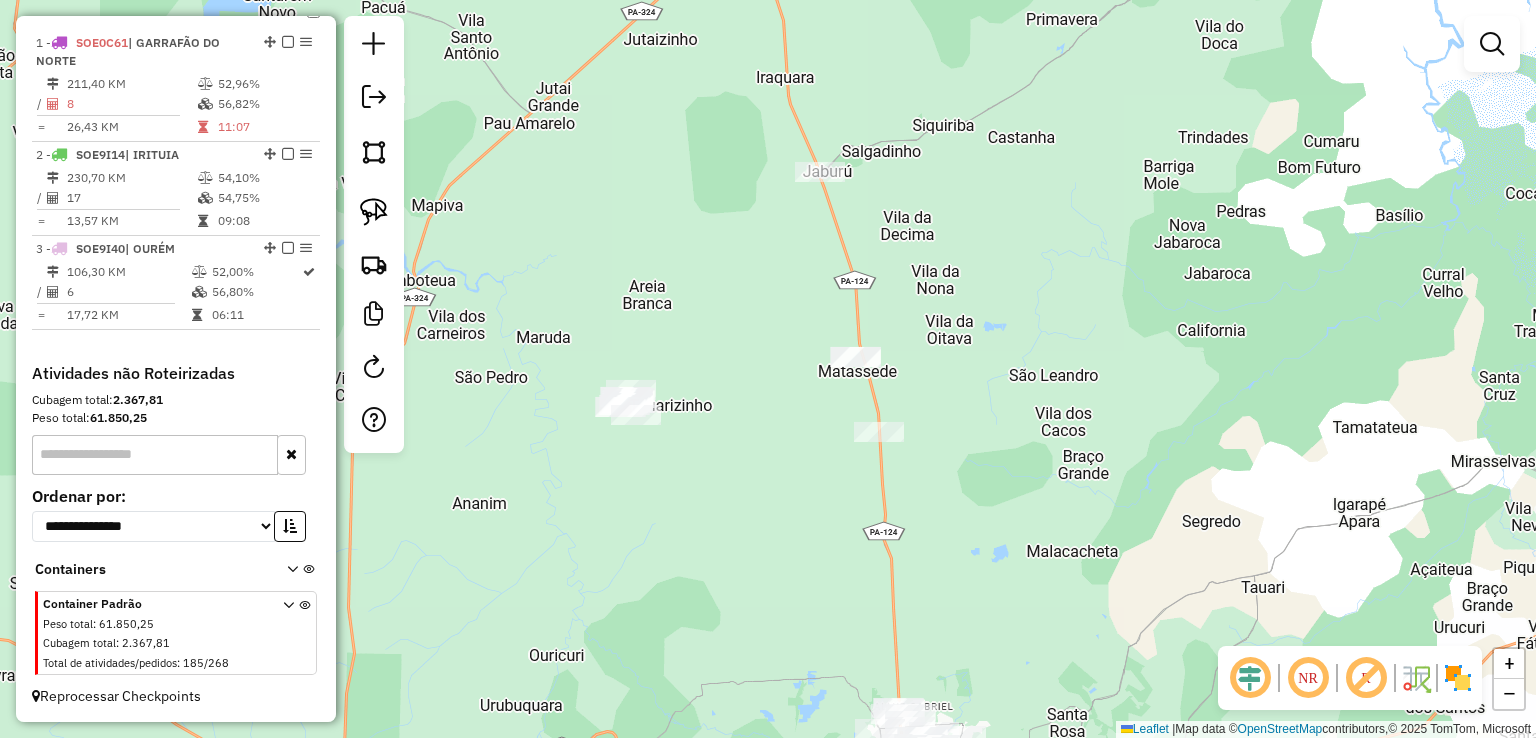 drag, startPoint x: 757, startPoint y: 227, endPoint x: 758, endPoint y: 71, distance: 156.0032 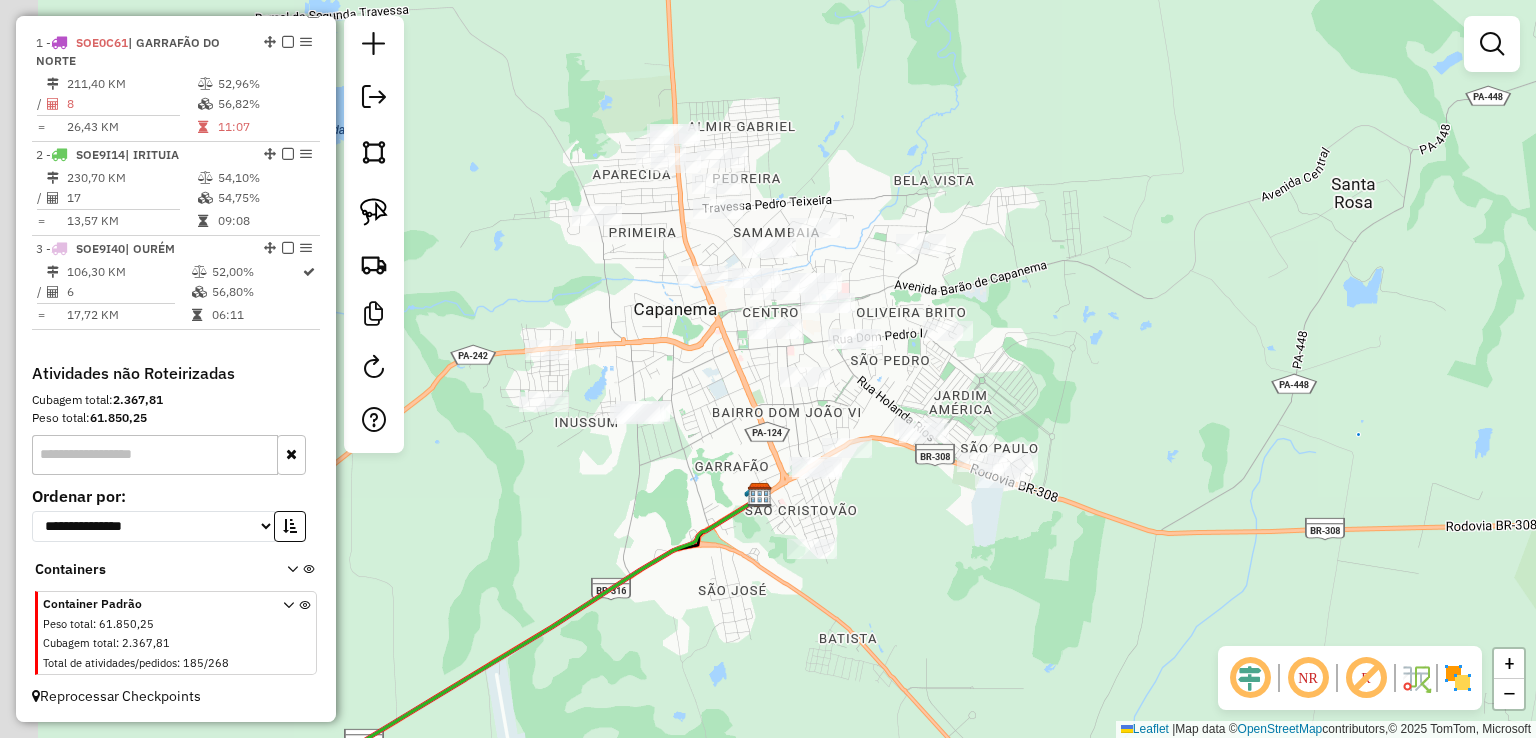 drag, startPoint x: 788, startPoint y: 343, endPoint x: 803, endPoint y: 336, distance: 16.552946 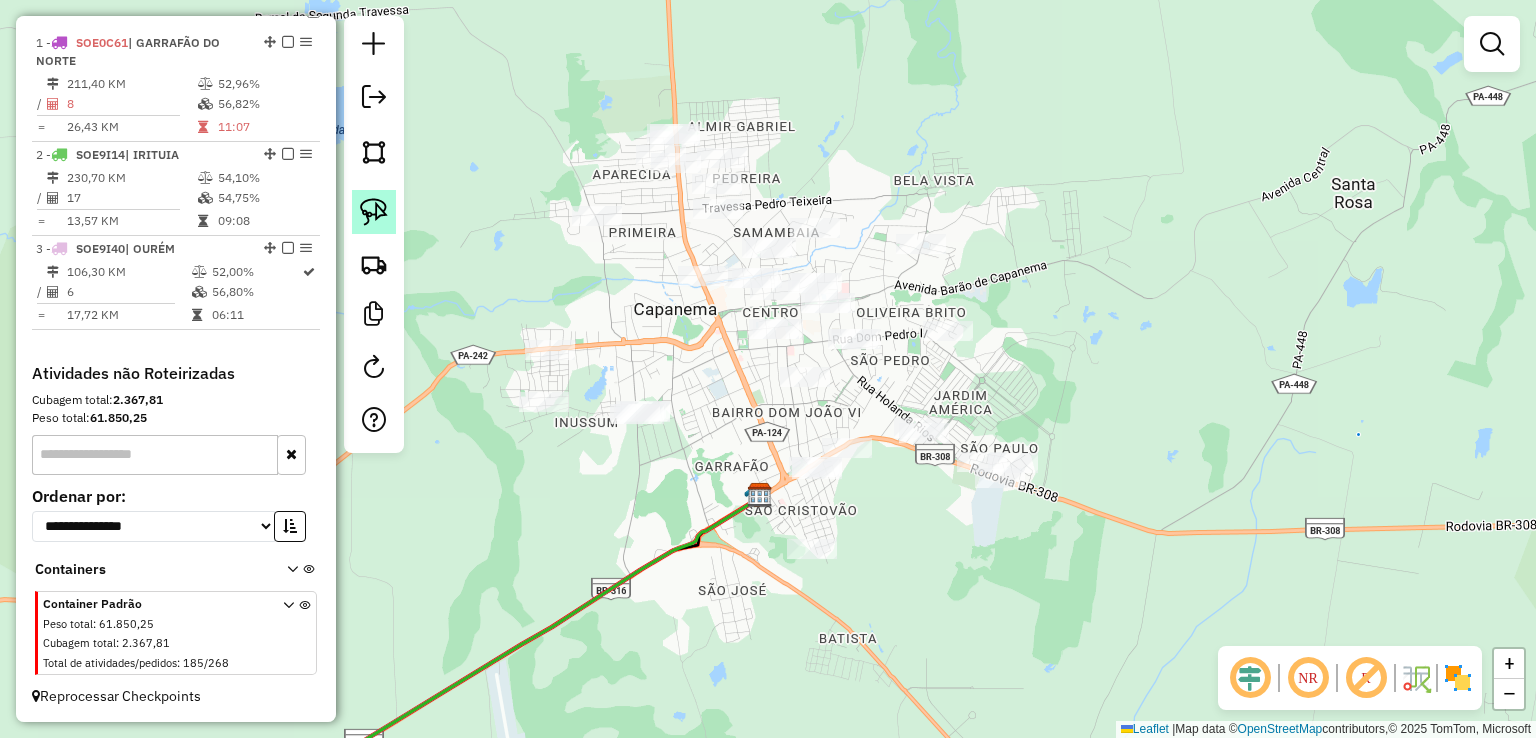 click 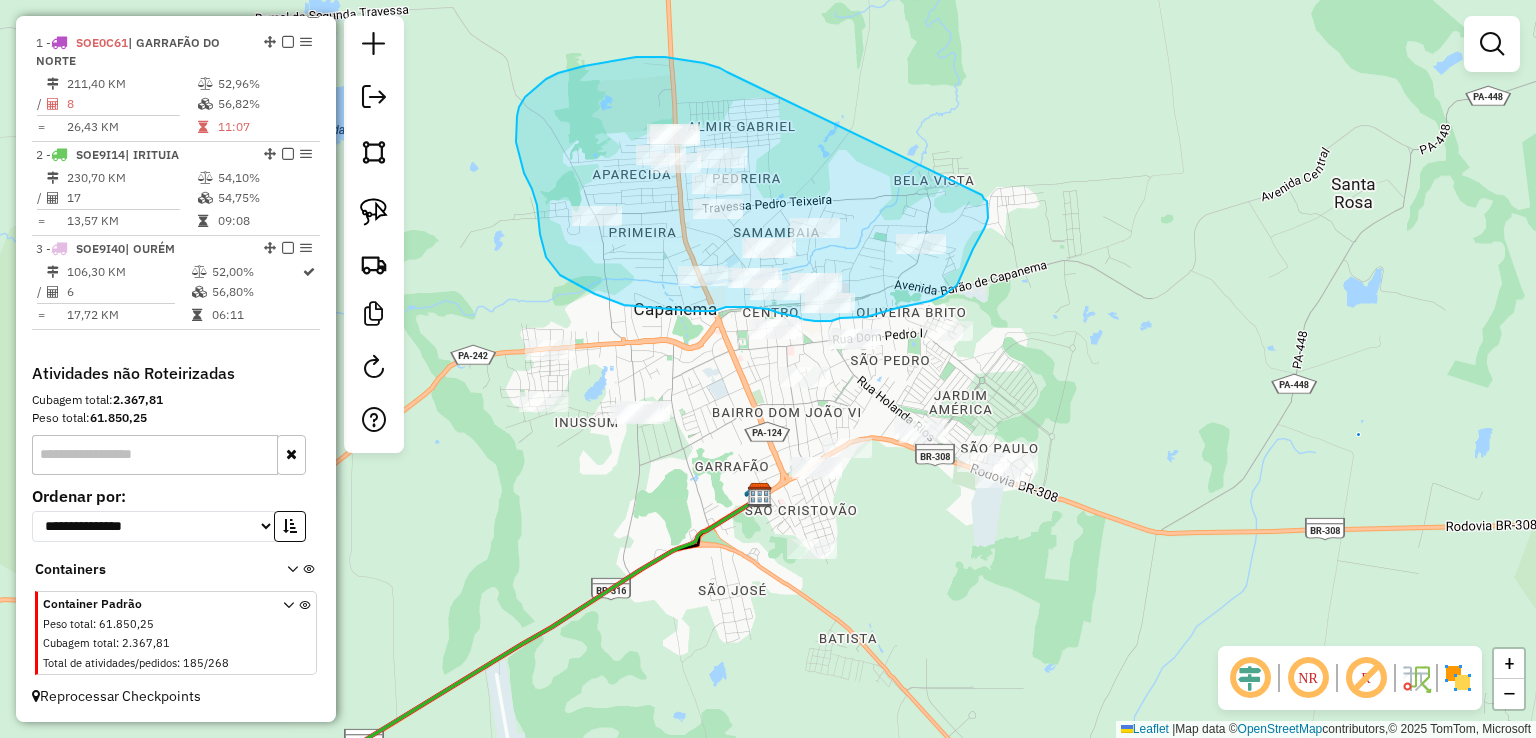 drag, startPoint x: 720, startPoint y: 68, endPoint x: 962, endPoint y: 169, distance: 262.2308 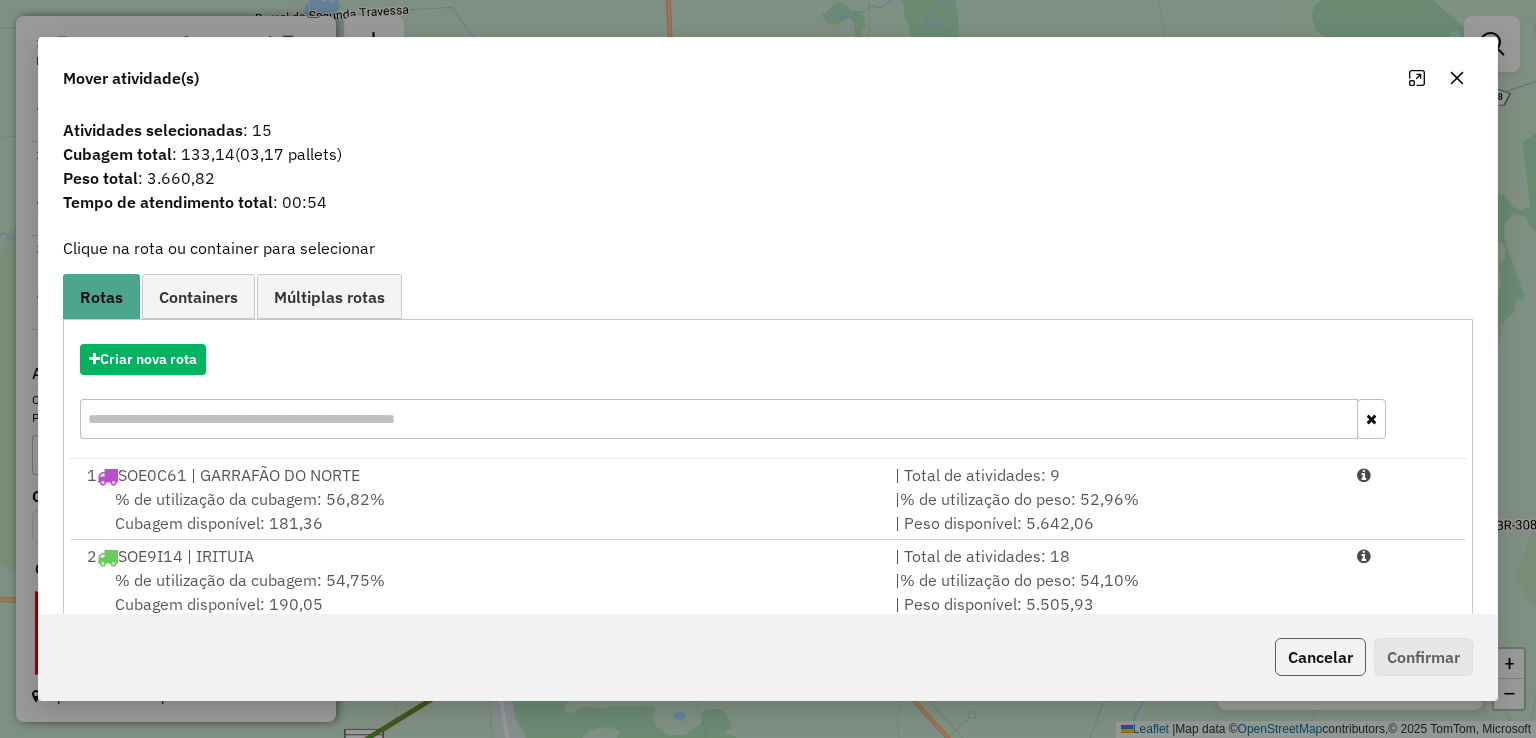 click on "Cancelar" 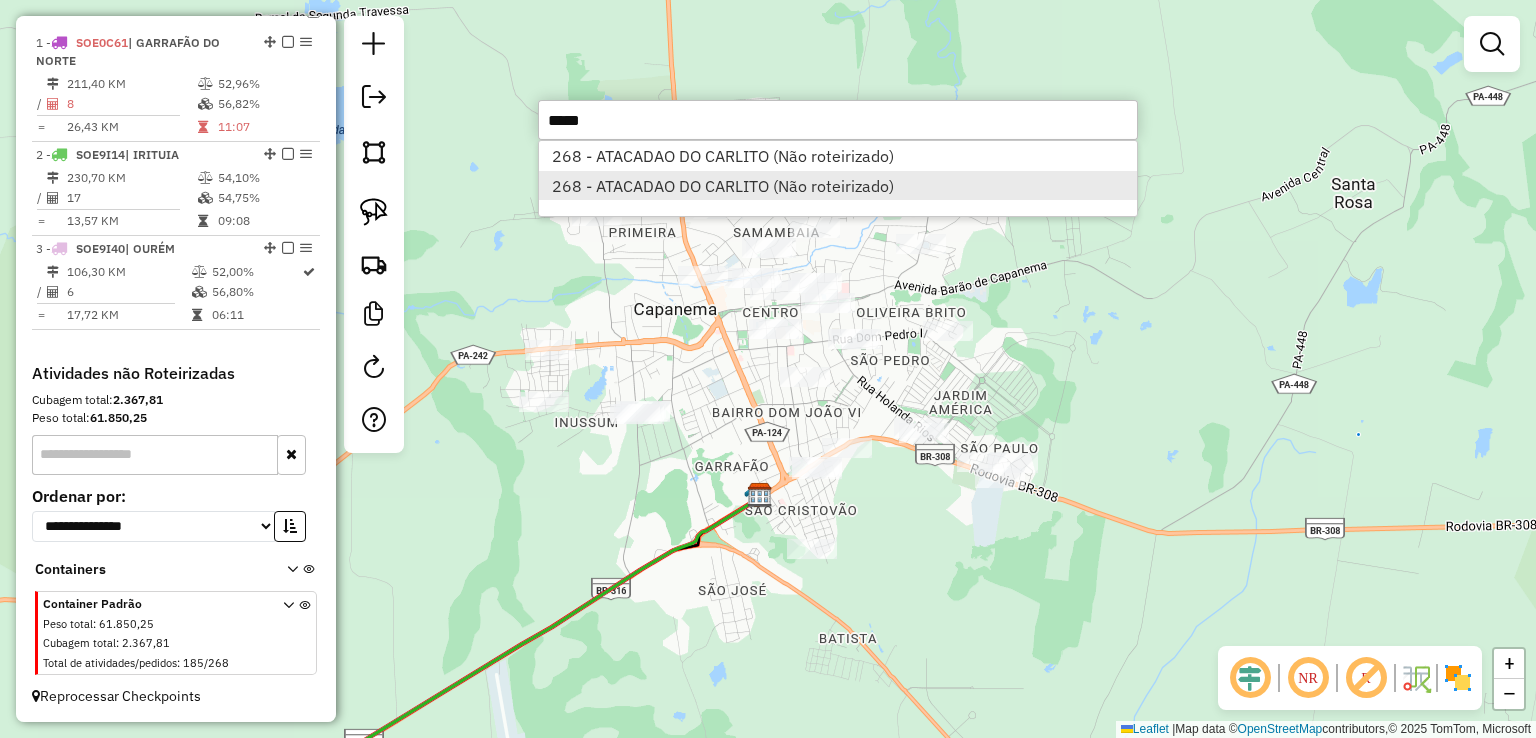 type on "*****" 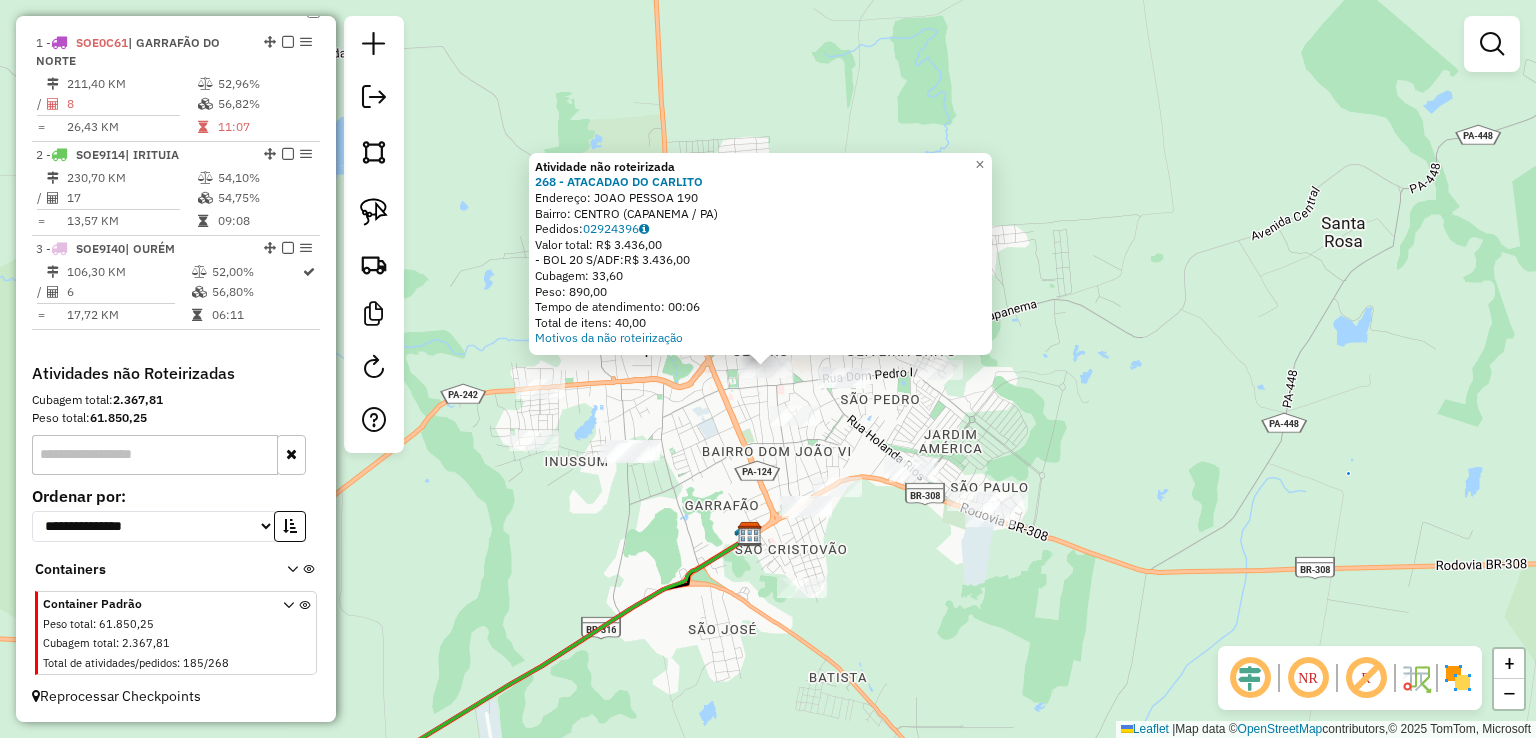 click on "Atividade não roteirizada 268 - ATACADAO DO CARLITO  Endereço:  JOAO PESSOA 190   Bairro: CENTRO (CAPANEMA / PA)   Pedidos:  02924396   Valor total: R$ 3.436,00   - BOL 20 S/ADF:  R$ 3.436,00   Cubagem: 33,60   Peso: 890,00   Tempo de atendimento: 00:06   Total de itens: 40,00  Motivos da não roteirização × Janela de atendimento Grade de atendimento Capacidade Transportadoras Veículos Cliente Pedidos  Rotas Selecione os dias de semana para filtrar as janelas de atendimento  Seg   Ter   Qua   Qui   Sex   Sáb   Dom  Informe o período da janela de atendimento: De: Até:  Filtrar exatamente a janela do cliente  Considerar janela de atendimento padrão  Selecione os dias de semana para filtrar as grades de atendimento  Seg   Ter   Qua   Qui   Sex   Sáb   Dom   Considerar clientes sem dia de atendimento cadastrado  Clientes fora do dia de atendimento selecionado Filtrar as atividades entre os valores definidos abaixo:  Peso mínimo:   Peso máximo:   Cubagem mínima:   Cubagem máxima:   De:   Até:  De:" 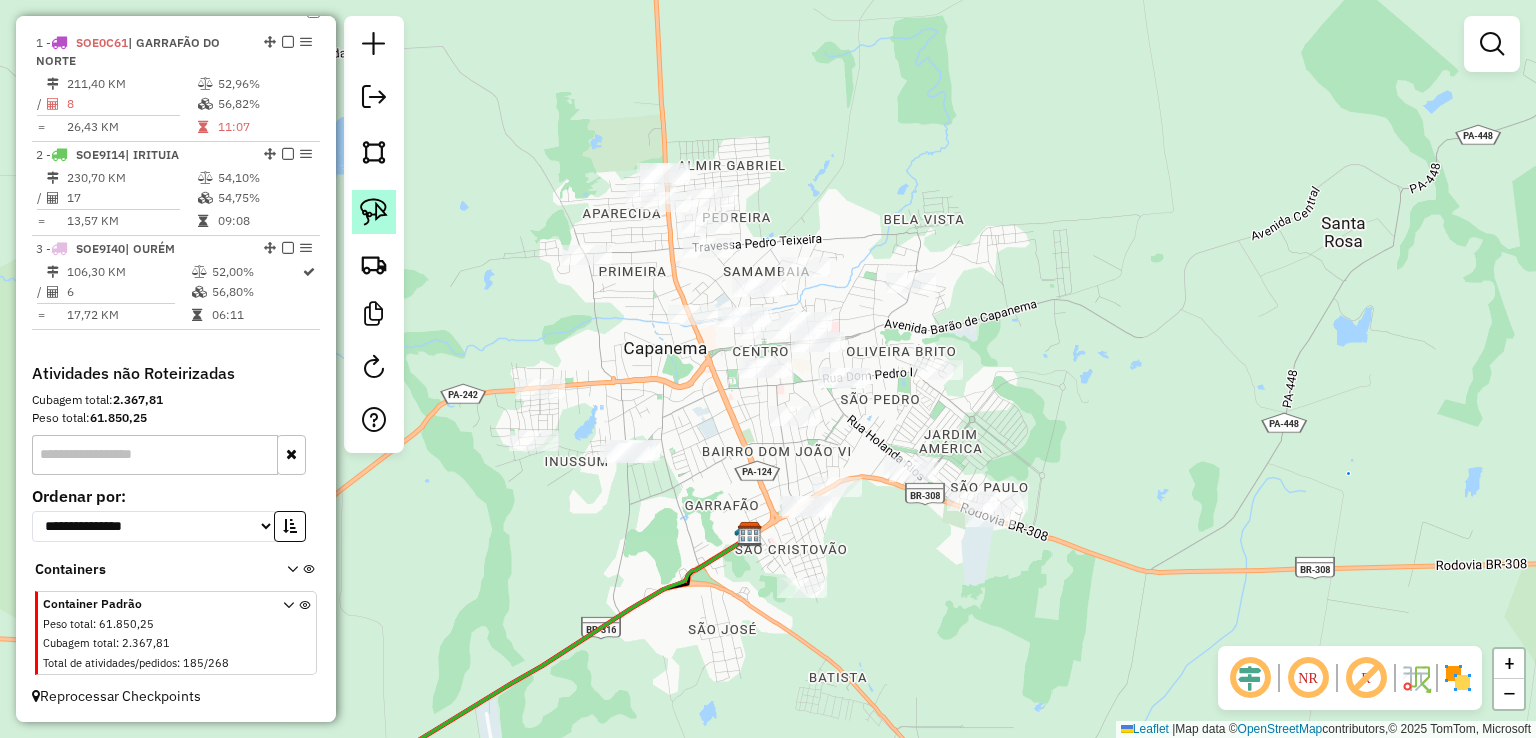 click 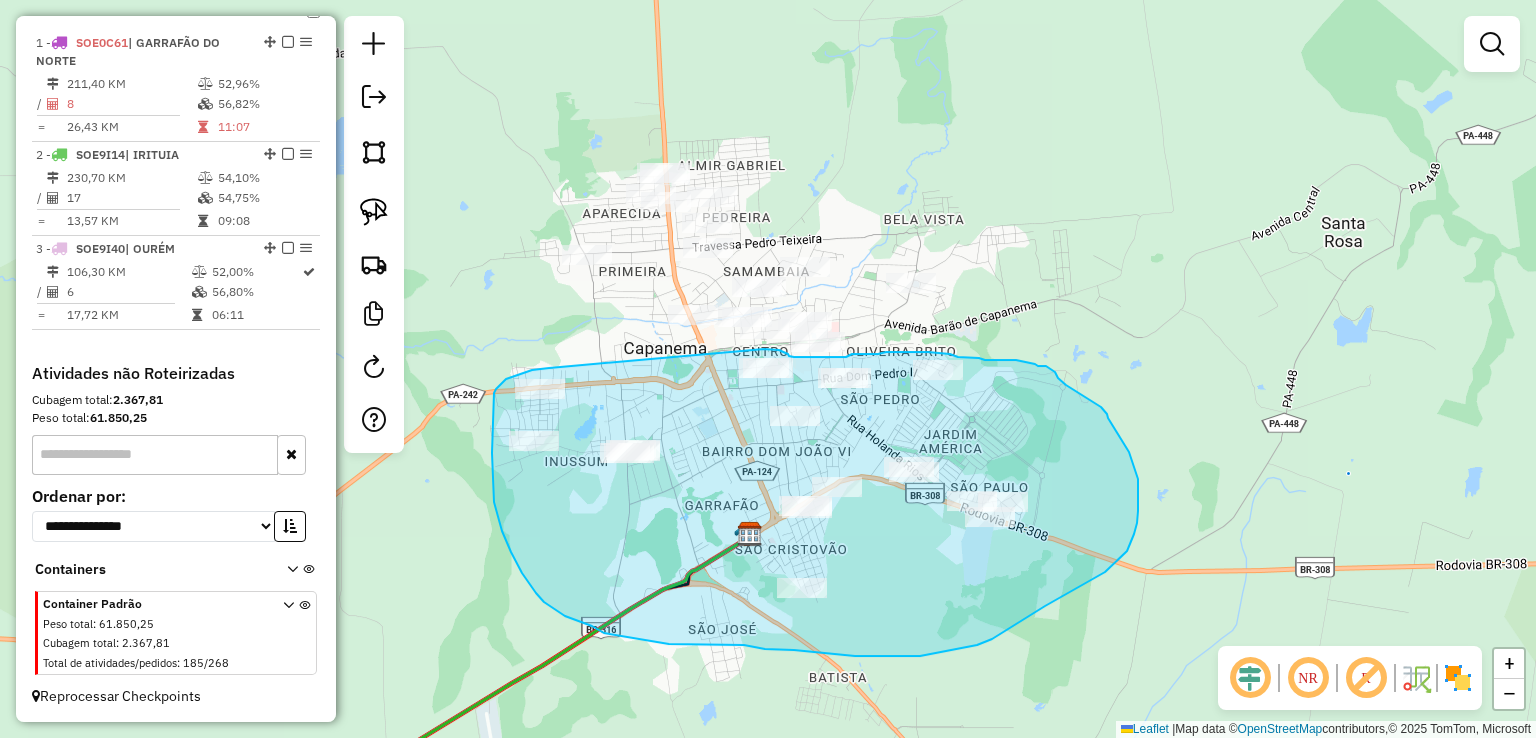 drag, startPoint x: 549, startPoint y: 368, endPoint x: 753, endPoint y: 356, distance: 204.35263 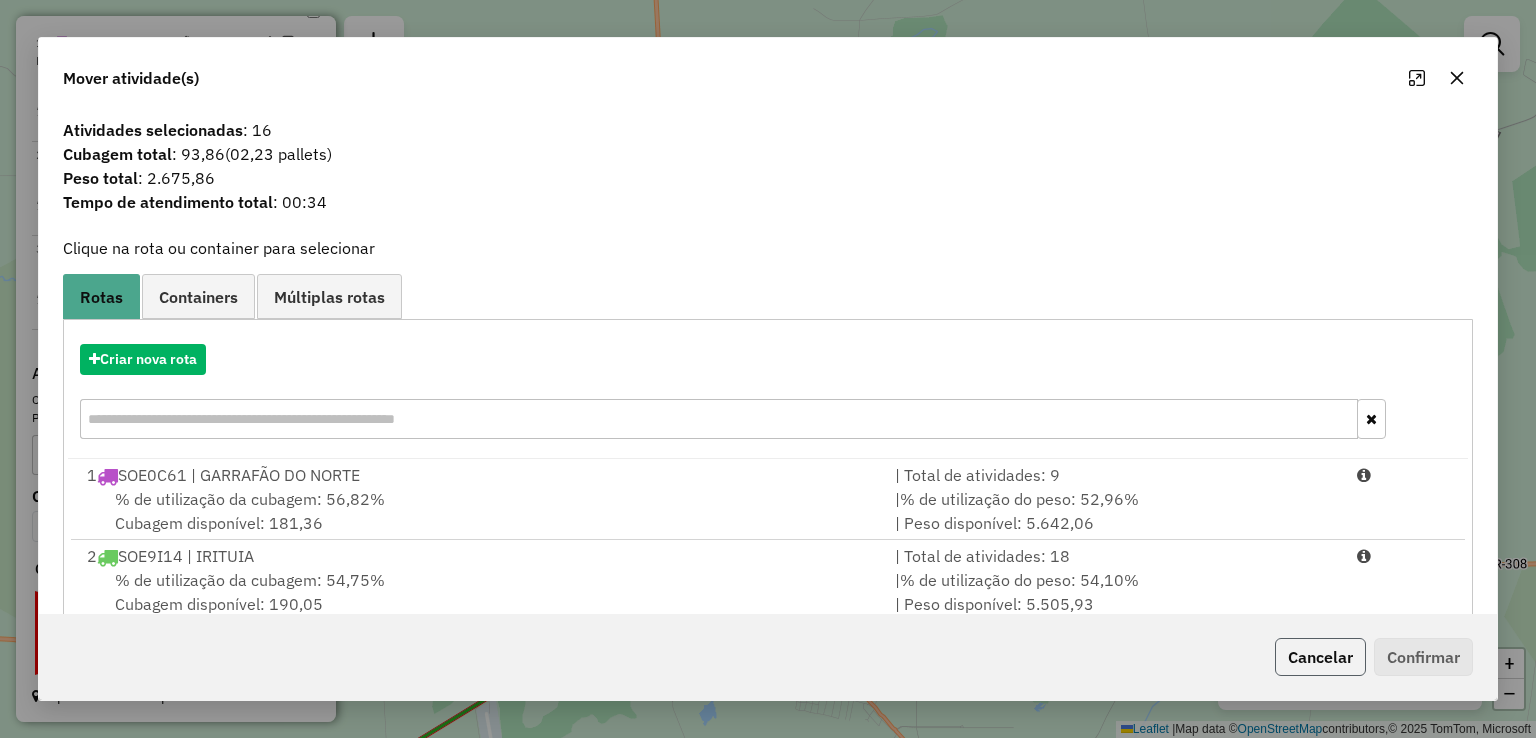 click on "Cancelar" 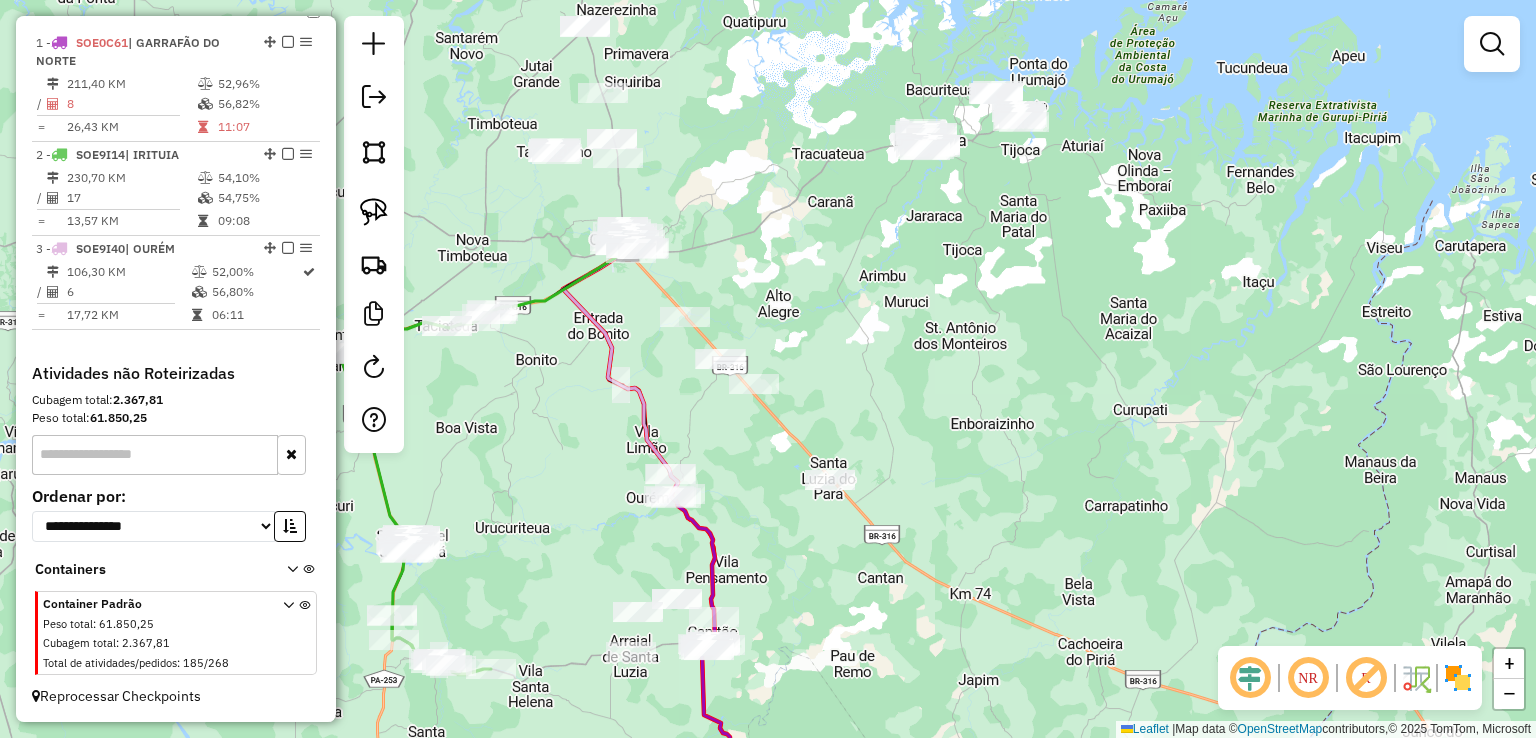 drag, startPoint x: 831, startPoint y: 381, endPoint x: 830, endPoint y: 338, distance: 43.011627 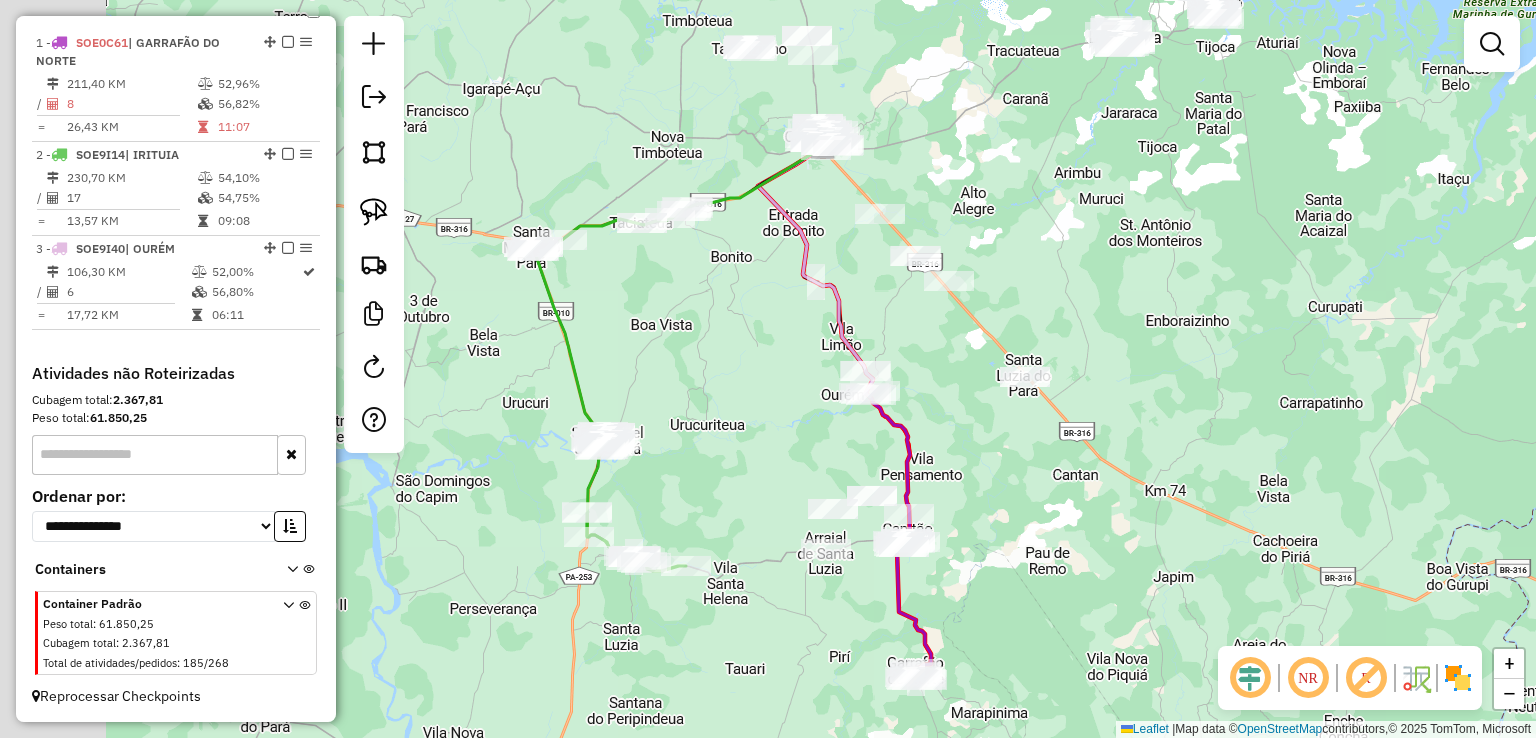 drag, startPoint x: 971, startPoint y: 303, endPoint x: 1098, endPoint y: 257, distance: 135.07405 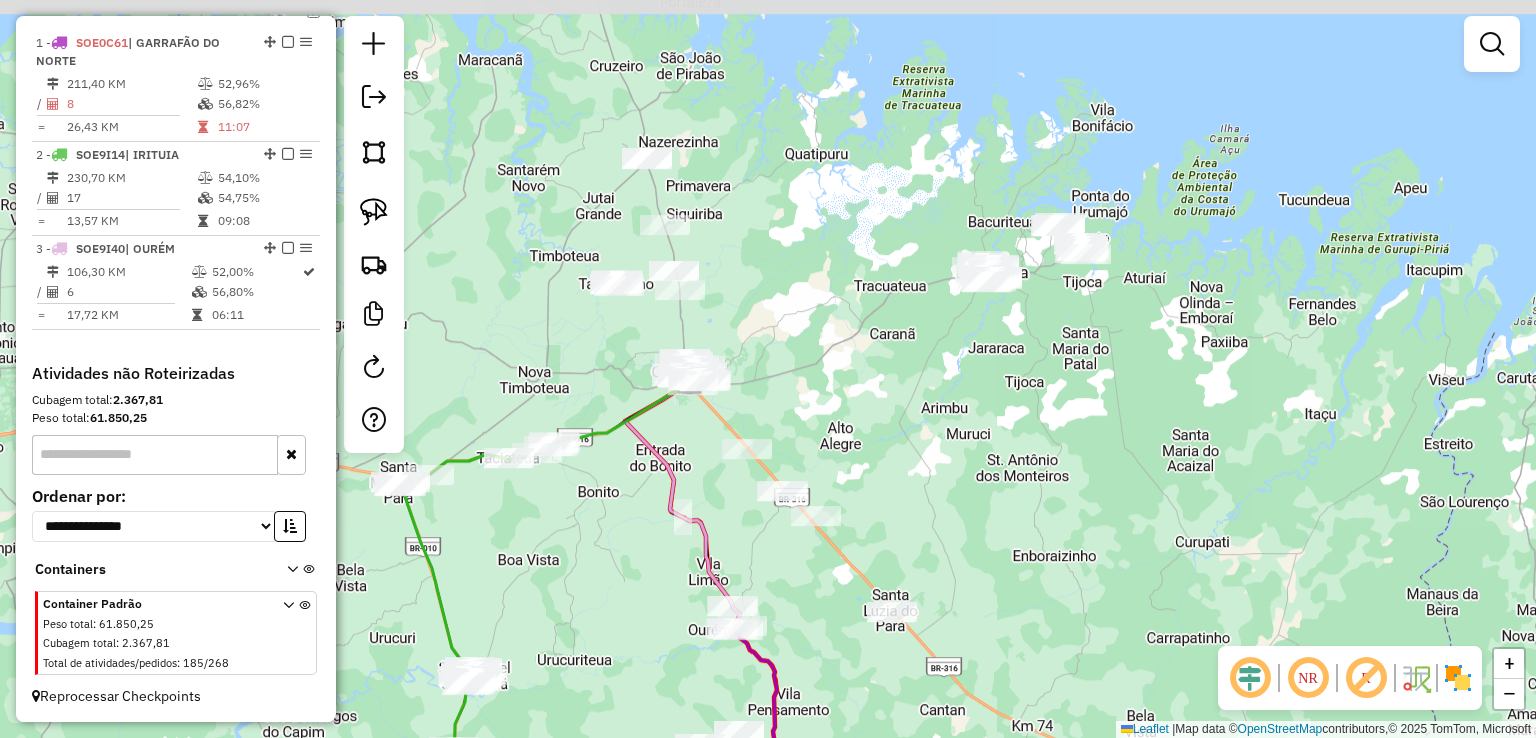 drag, startPoint x: 1144, startPoint y: 413, endPoint x: 1083, endPoint y: 506, distance: 111.220505 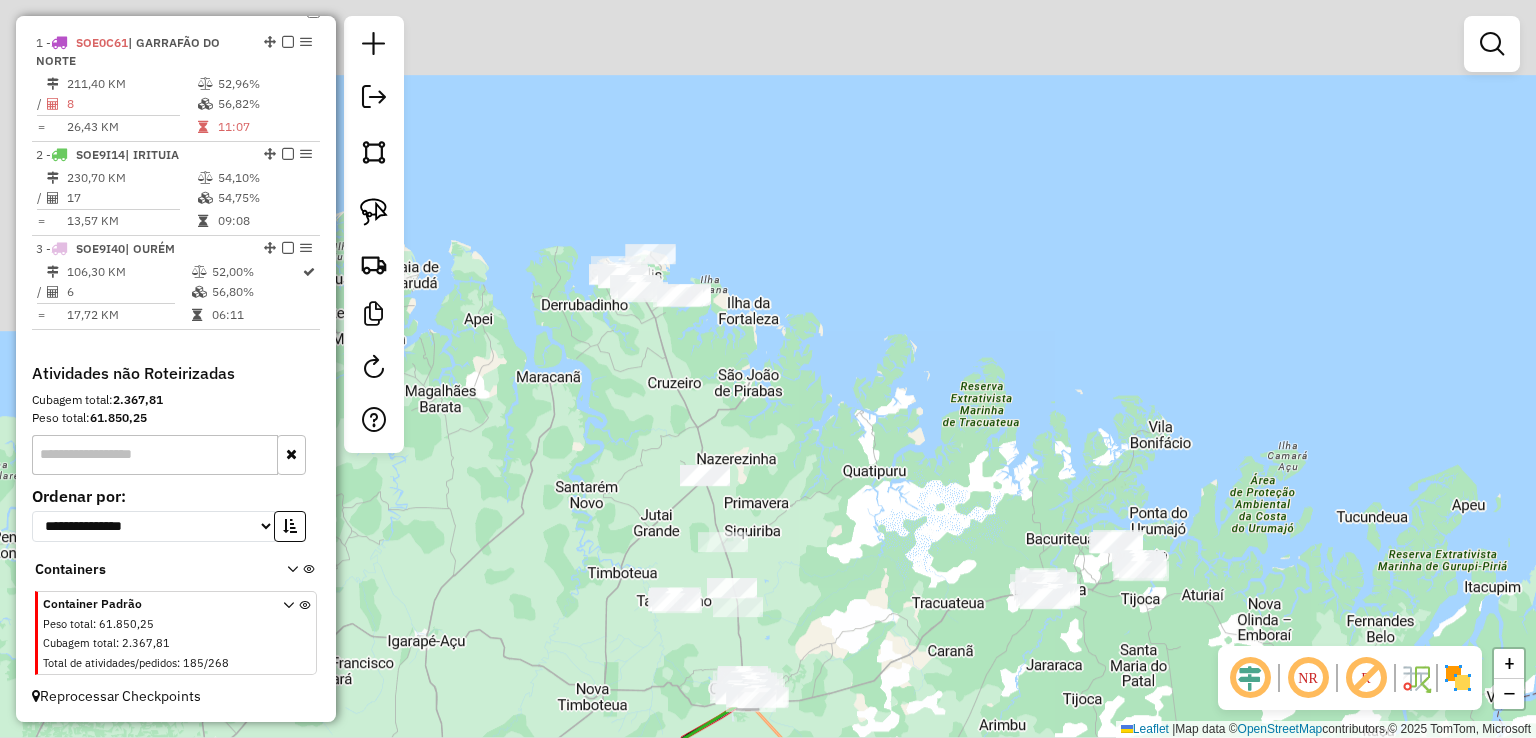 drag, startPoint x: 777, startPoint y: 321, endPoint x: 813, endPoint y: 516, distance: 198.29523 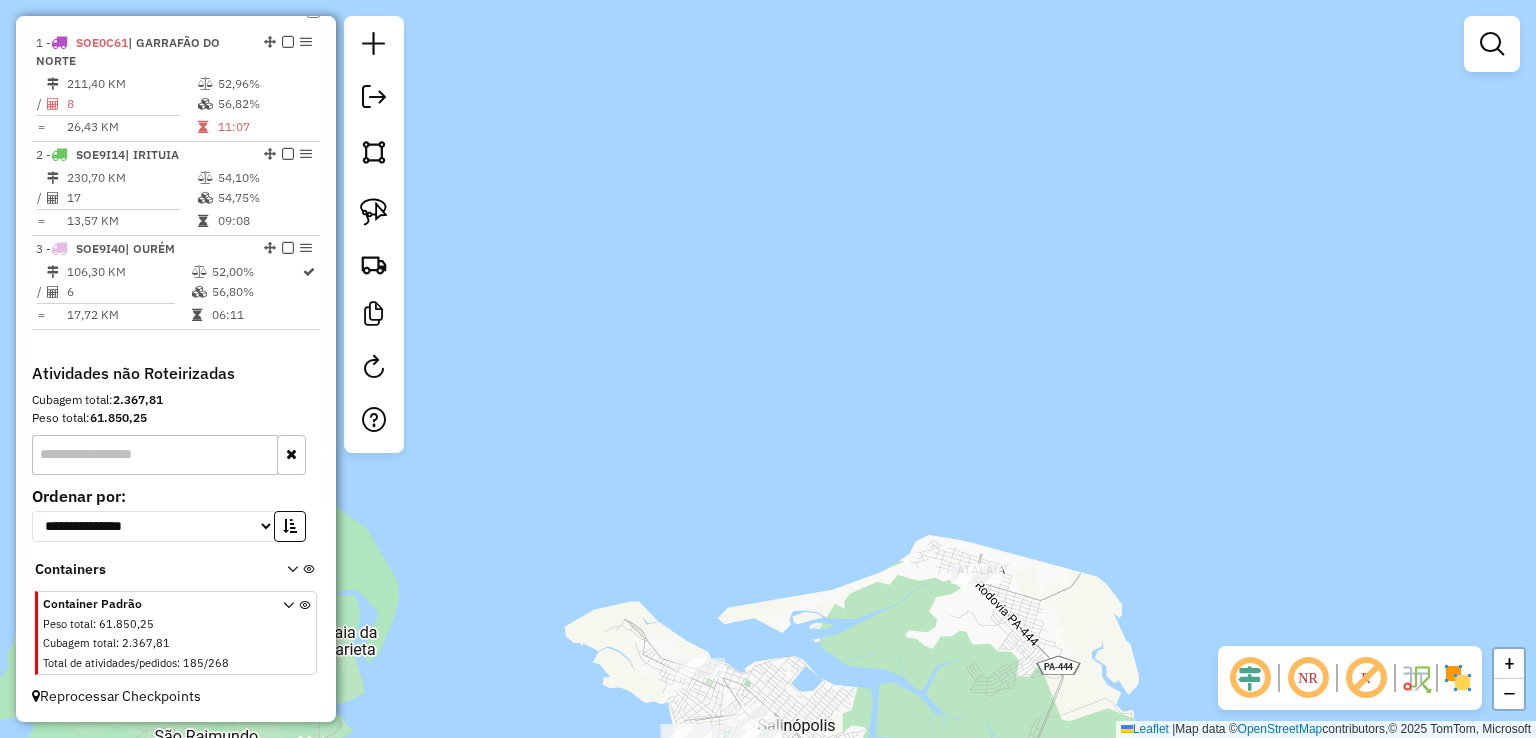 drag, startPoint x: 750, startPoint y: 465, endPoint x: 632, endPoint y: -76, distance: 553.71924 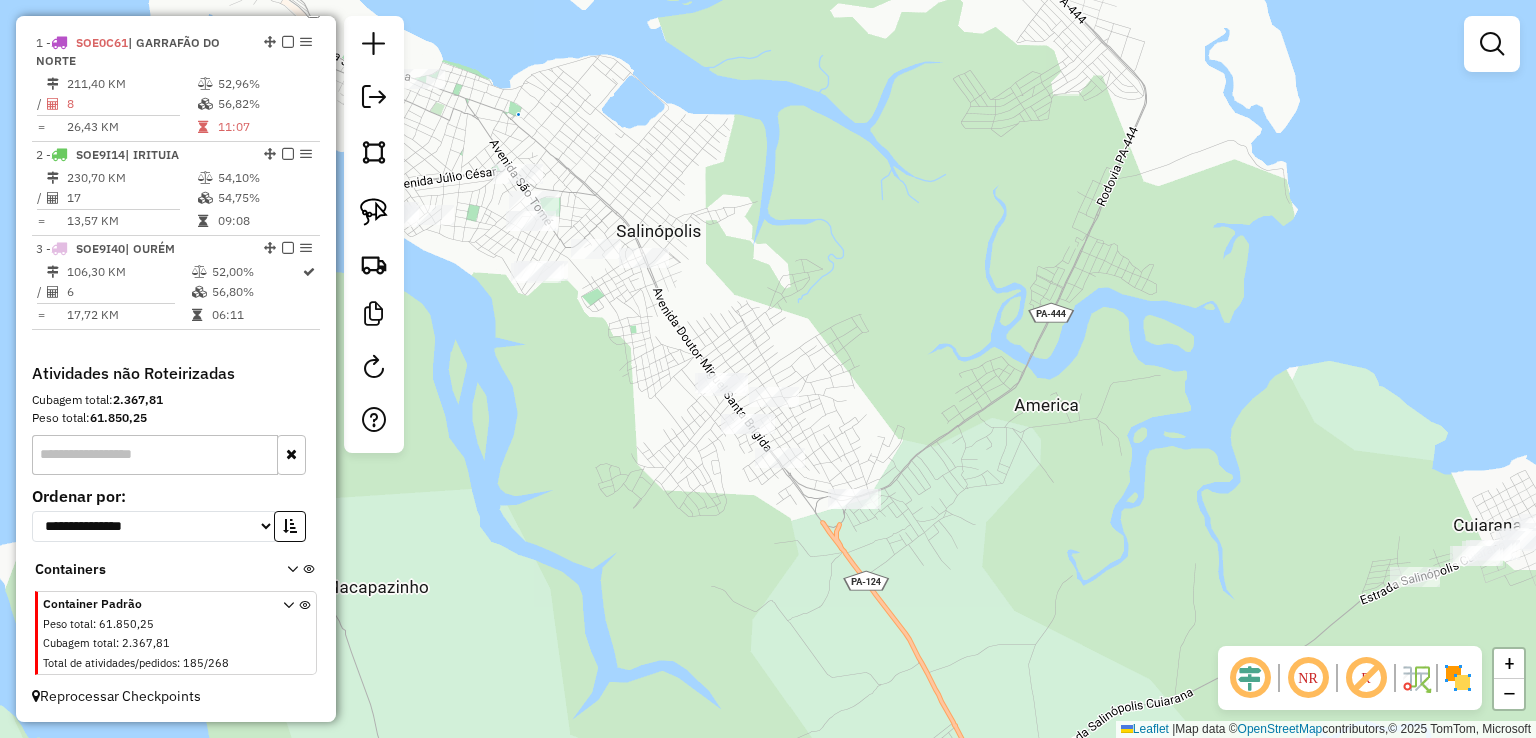 drag, startPoint x: 790, startPoint y: 194, endPoint x: 800, endPoint y: 173, distance: 23.259407 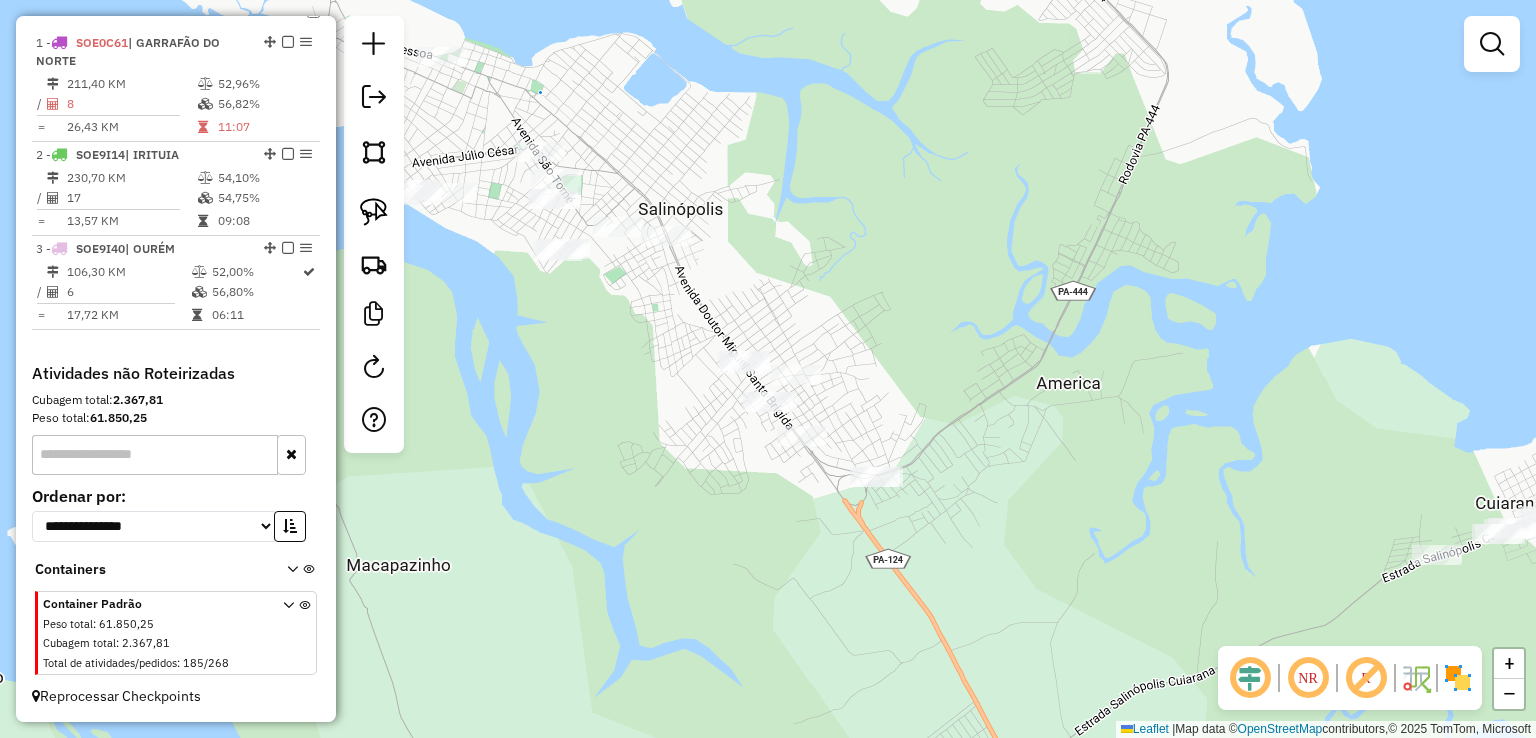 click on "Janela de atendimento Grade de atendimento Capacidade Transportadoras Veículos Cliente Pedidos  Rotas Selecione os dias de semana para filtrar as janelas de atendimento  Seg   Ter   Qua   Qui   Sex   Sáb   Dom  Informe o período da janela de atendimento: De: Até:  Filtrar exatamente a janela do cliente  Considerar janela de atendimento padrão  Selecione os dias de semana para filtrar as grades de atendimento  Seg   Ter   Qua   Qui   Sex   Sáb   Dom   Considerar clientes sem dia de atendimento cadastrado  Clientes fora do dia de atendimento selecionado Filtrar as atividades entre os valores definidos abaixo:  Peso mínimo:   Peso máximo:   Cubagem mínima:   Cubagem máxima:   De:   Até:  Filtrar as atividades entre o tempo de atendimento definido abaixo:  De:   Até:   Considerar capacidade total dos clientes não roteirizados Transportadora: Selecione um ou mais itens Tipo de veículo: Selecione um ou mais itens Veículo: Selecione um ou mais itens Motorista: Selecione um ou mais itens Nome: Rótulo:" 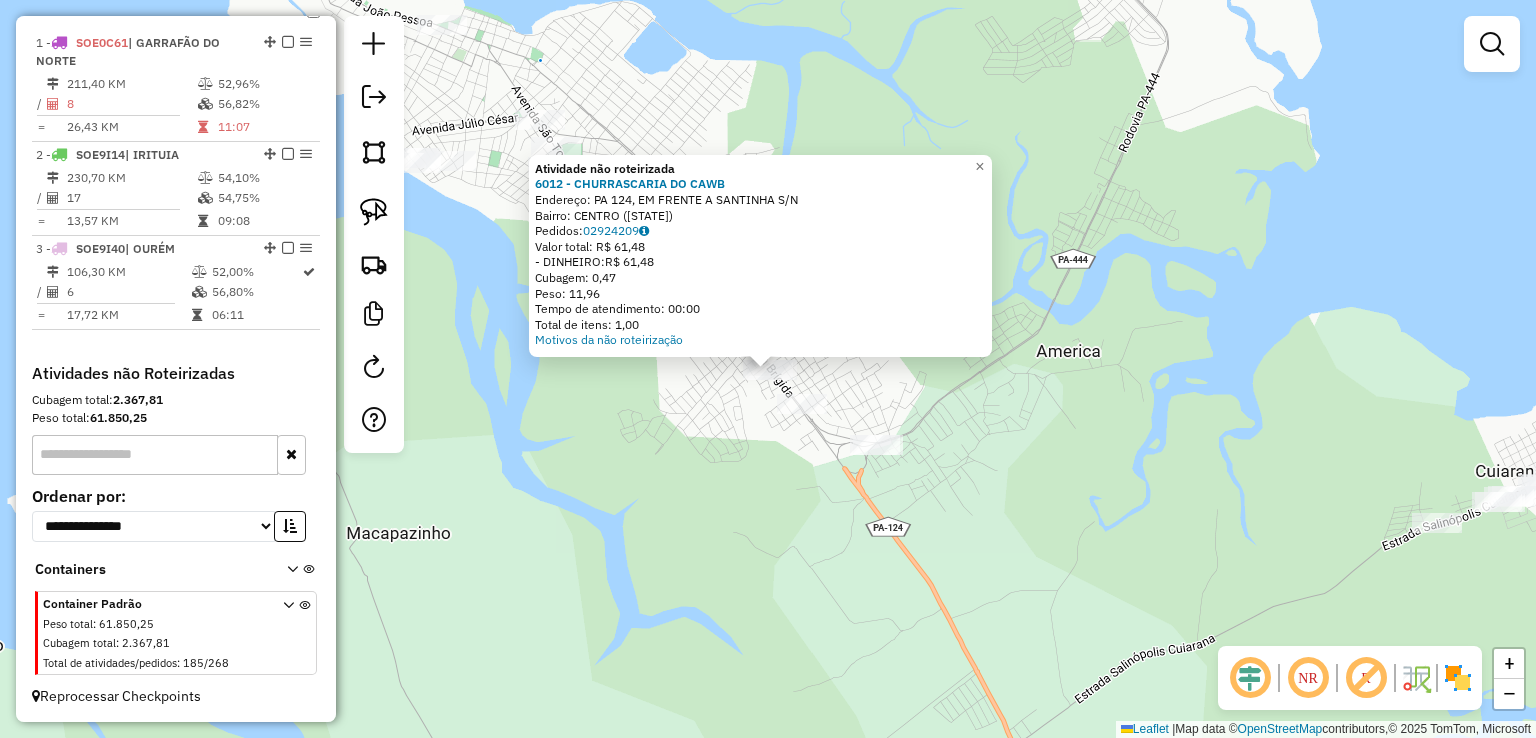 click 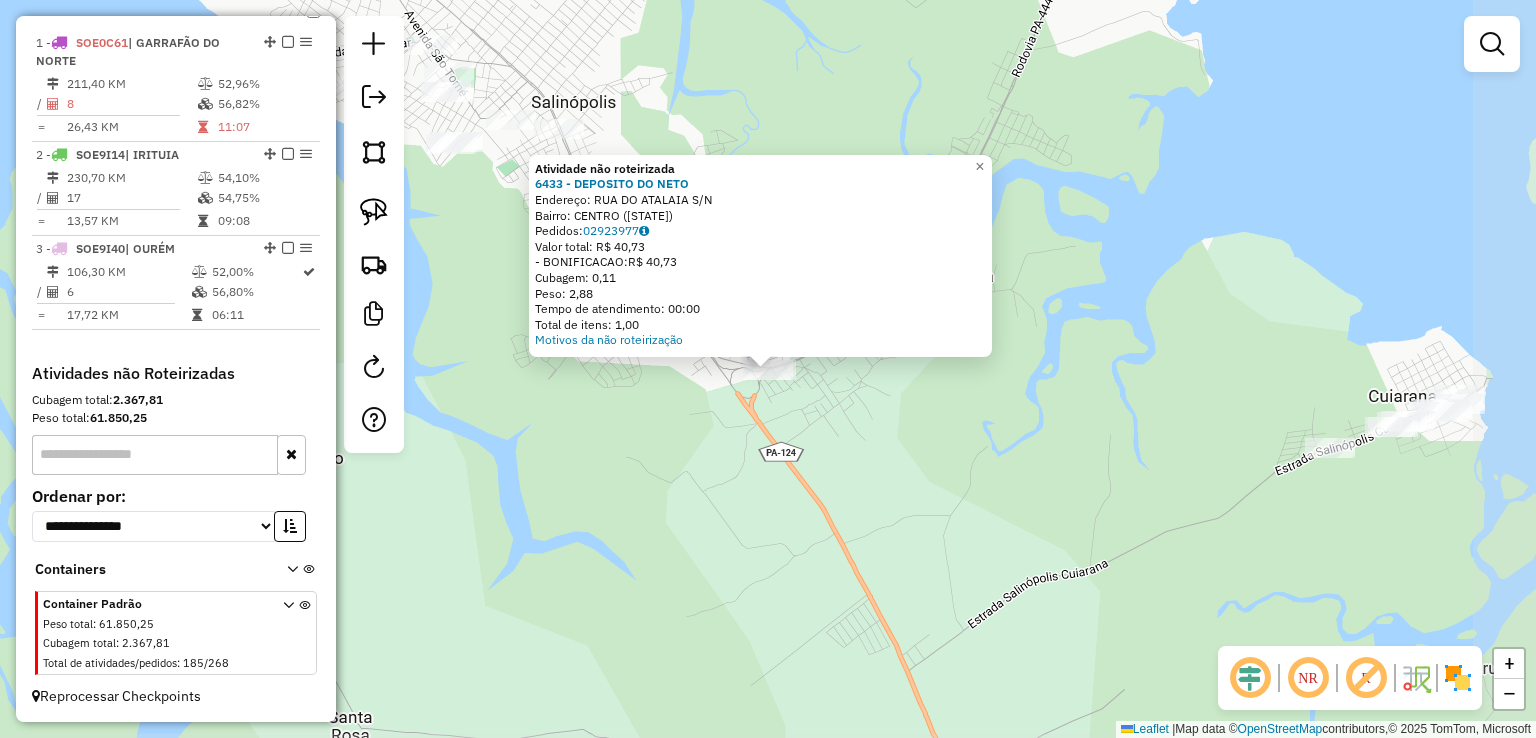 click on "× Atividade não roteirizada 6433 - DEPOSITO DO NETO  Endereço:  RUA DO ATALAIA S/N   Bairro: CENTRO (SALINOPOLIS / PA)   Pedidos:  02923977   Valor total: R$ 40,73   - BONIFICACAO:  R$ 40,73   Cubagem: 0,11   Peso: 2,88   Tempo de atendimento: 00:00   Total de itens: 1,00  Motivos da não roteirização × Janela de atendimento Grade de atendimento Capacidade Transportadoras Veículos Cliente Pedidos  Rotas Selecione os dias de semana para filtrar as janelas de atendimento  Seg   Ter   Qua   Qui   Sex   Sáb   Dom  Informe o período da janela de atendimento: De: Até:  Filtrar exatamente a janela do cliente  Considerar janela de atendimento padrão  Selecione os dias de semana para filtrar as grades de atendimento  Seg   Ter   Qua   Qui   Sex   Sáb   Dom   Considerar clientes sem dia de atendimento cadastrado  Clientes fora do dia de atendimento selecionado Filtrar as atividades entre os valores definidos abaixo:  Peso mínimo:   Peso máximo:   Cubagem mínima:   Cubagem máxima:   De:   Até:   De:  +" 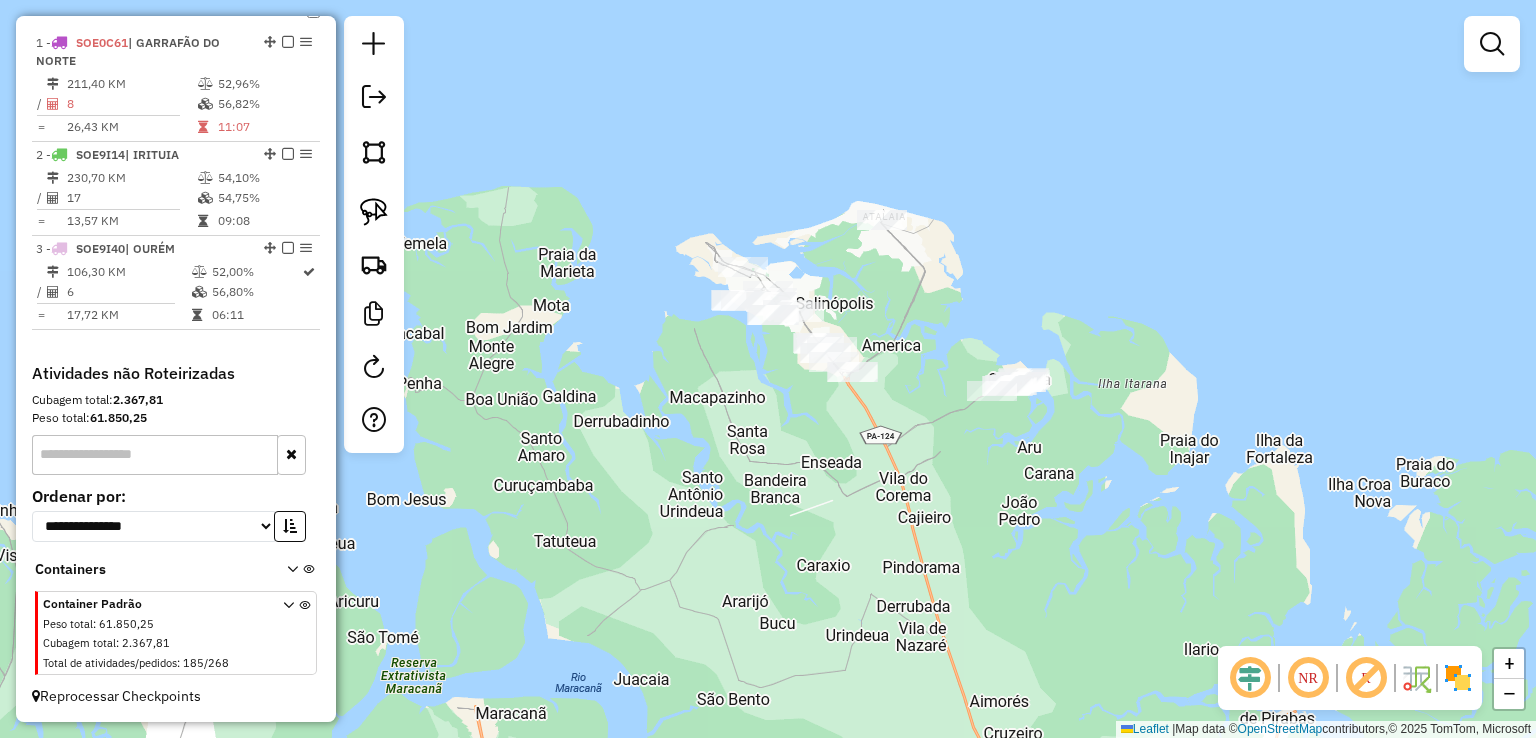 drag, startPoint x: 908, startPoint y: 370, endPoint x: 793, endPoint y: 341, distance: 118.60017 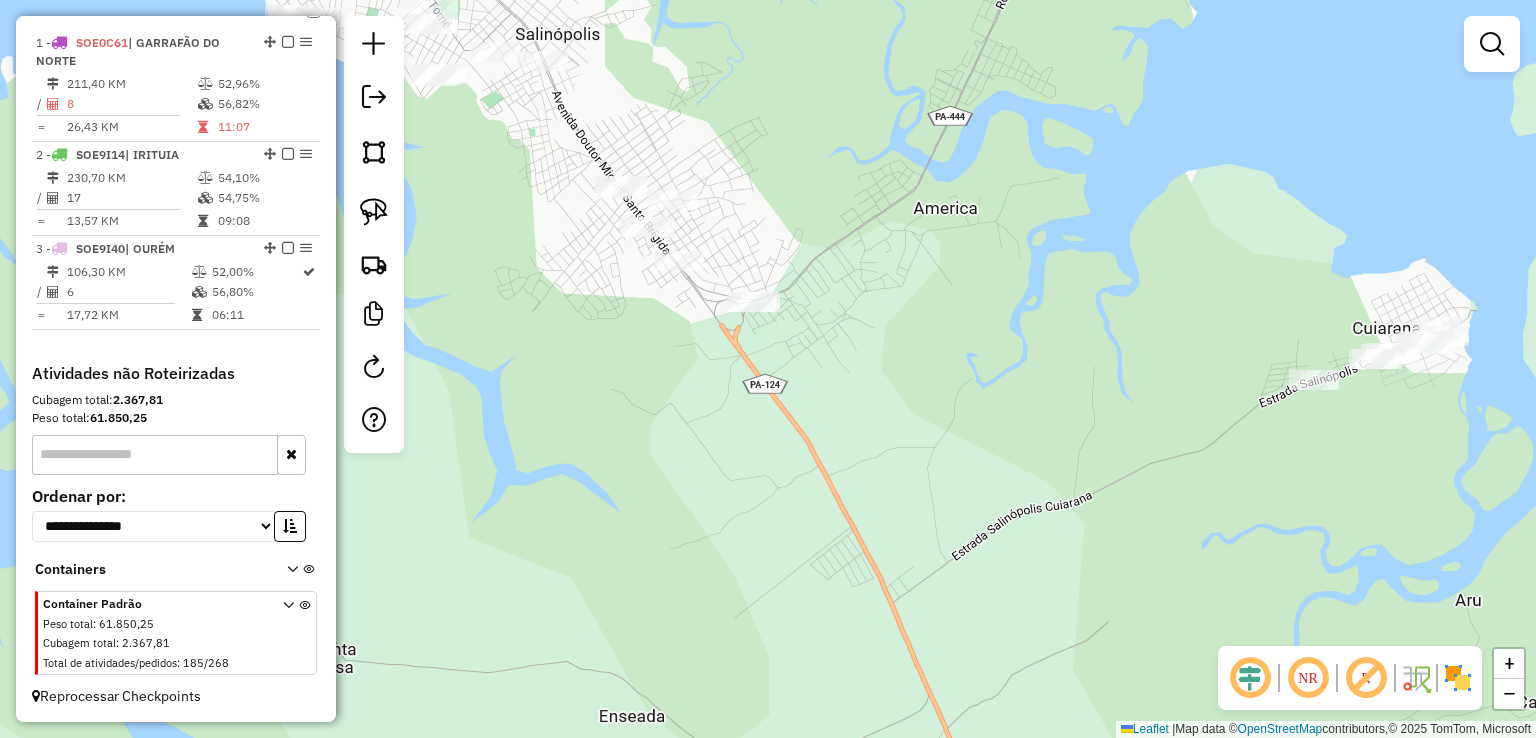 drag, startPoint x: 689, startPoint y: 339, endPoint x: 704, endPoint y: 444, distance: 106.06602 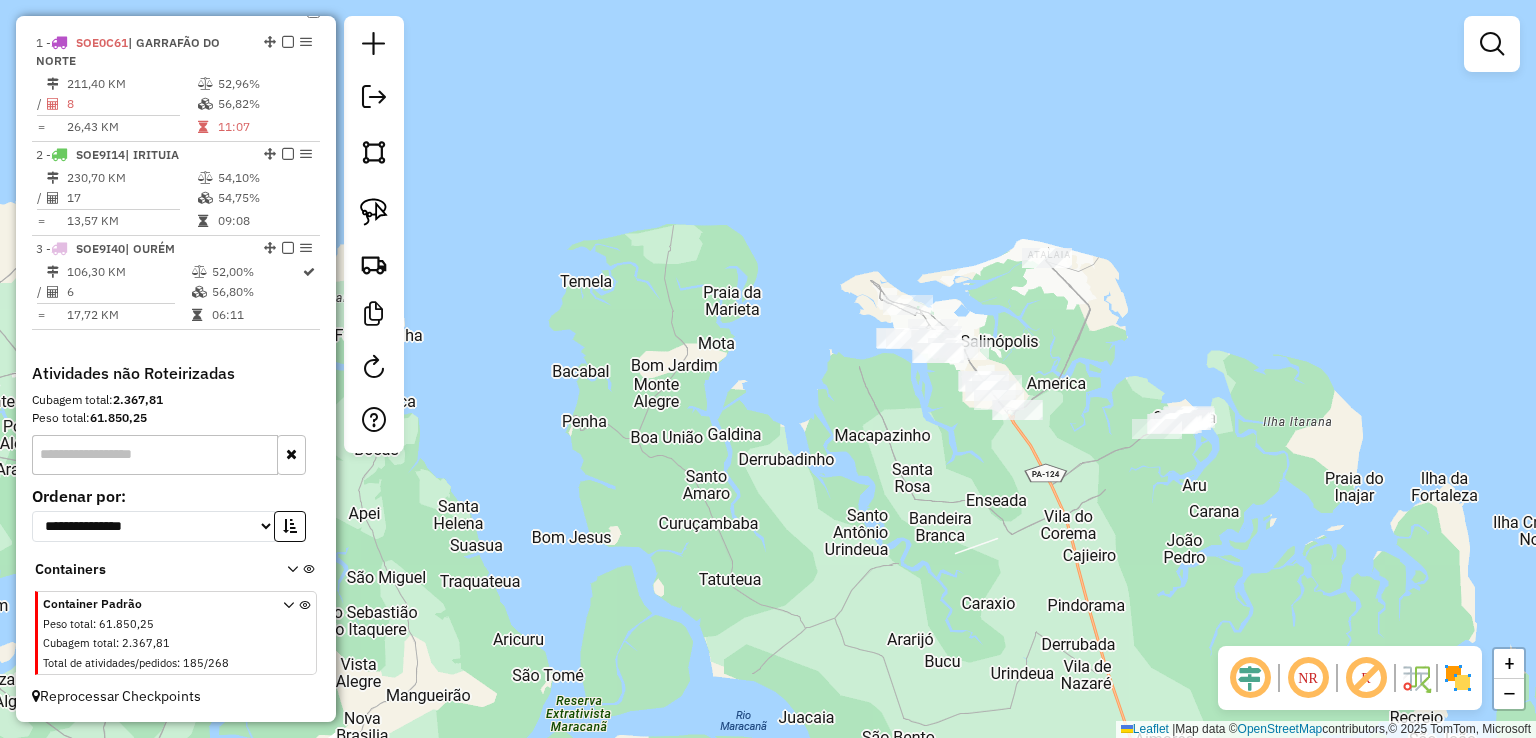drag, startPoint x: 1109, startPoint y: 420, endPoint x: 893, endPoint y: 411, distance: 216.18742 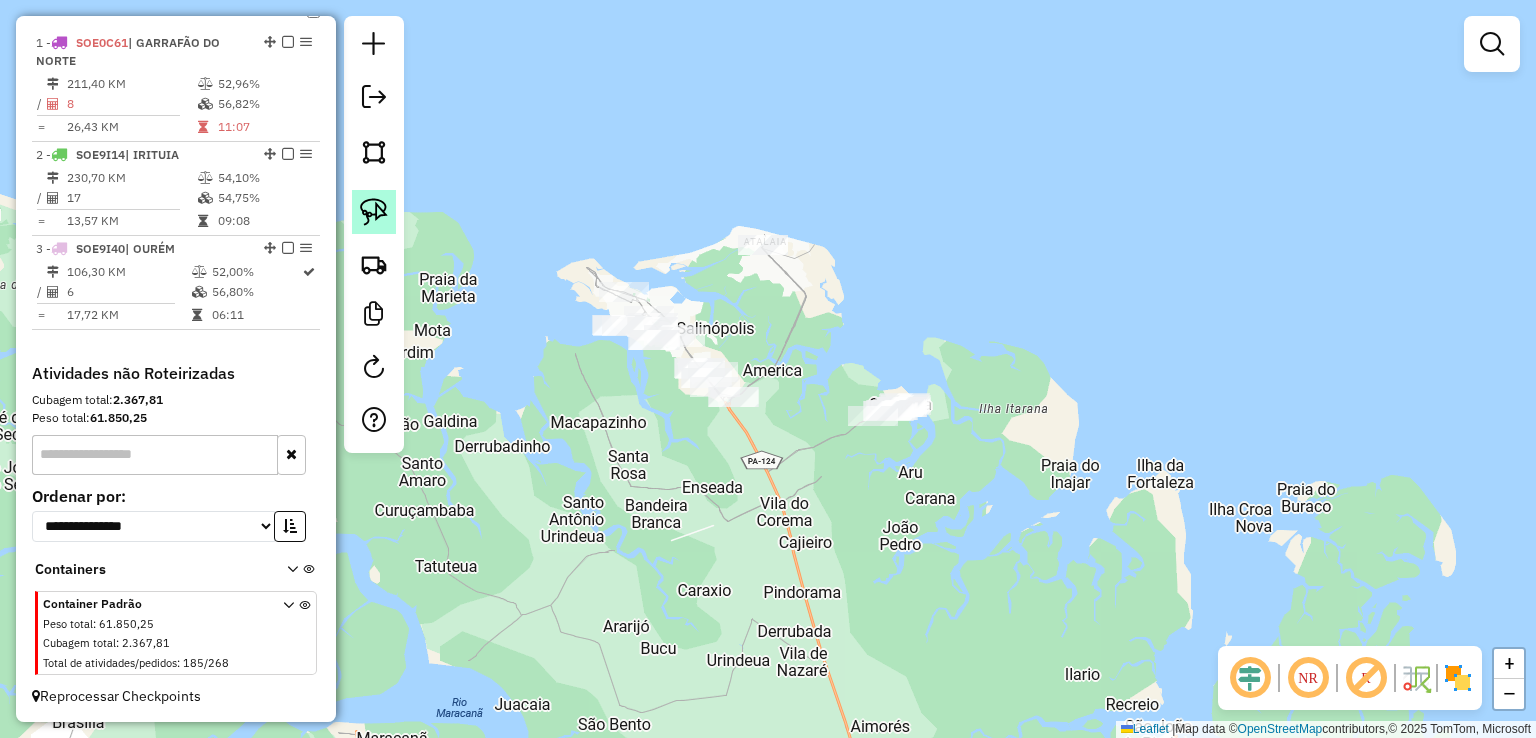 click 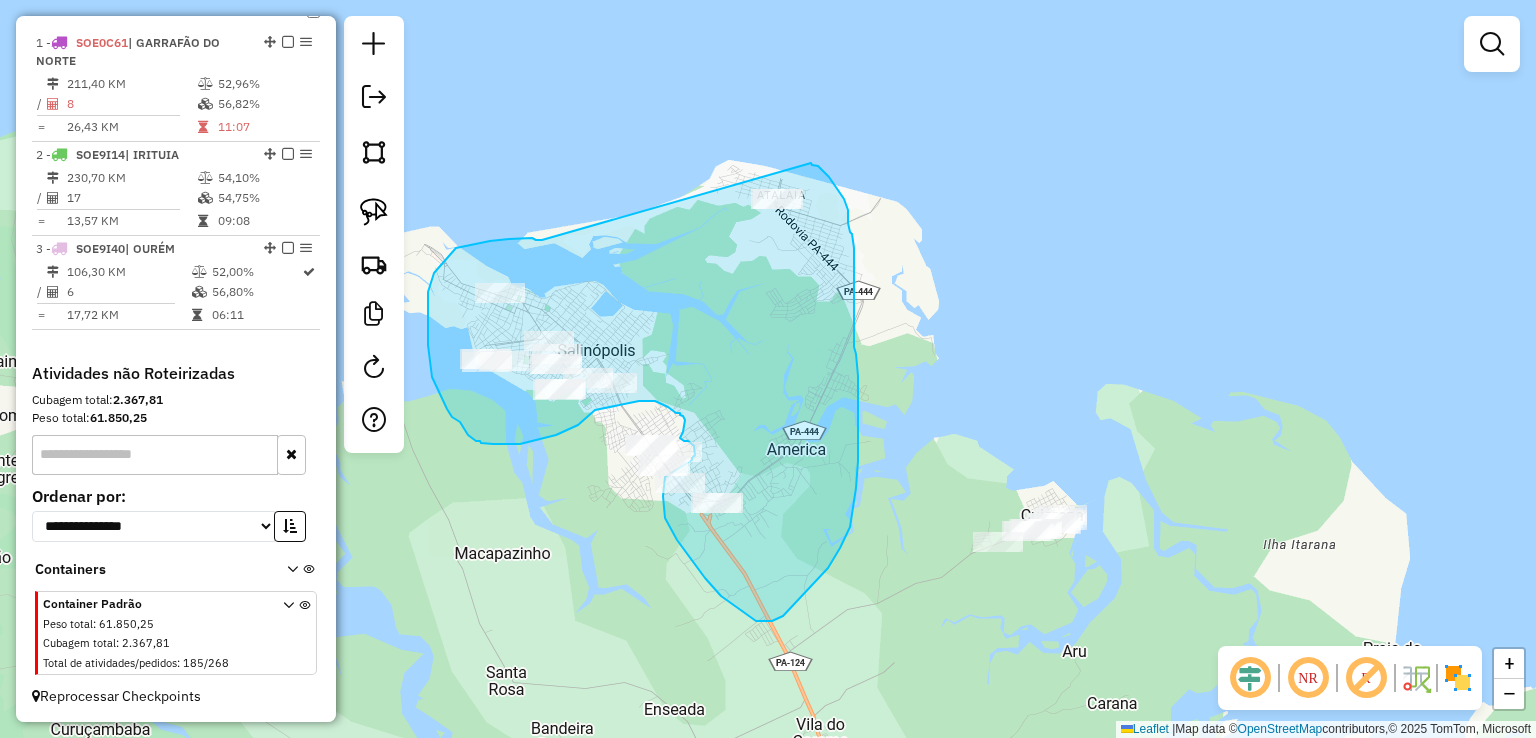 drag, startPoint x: 532, startPoint y: 238, endPoint x: 760, endPoint y: 135, distance: 250.18593 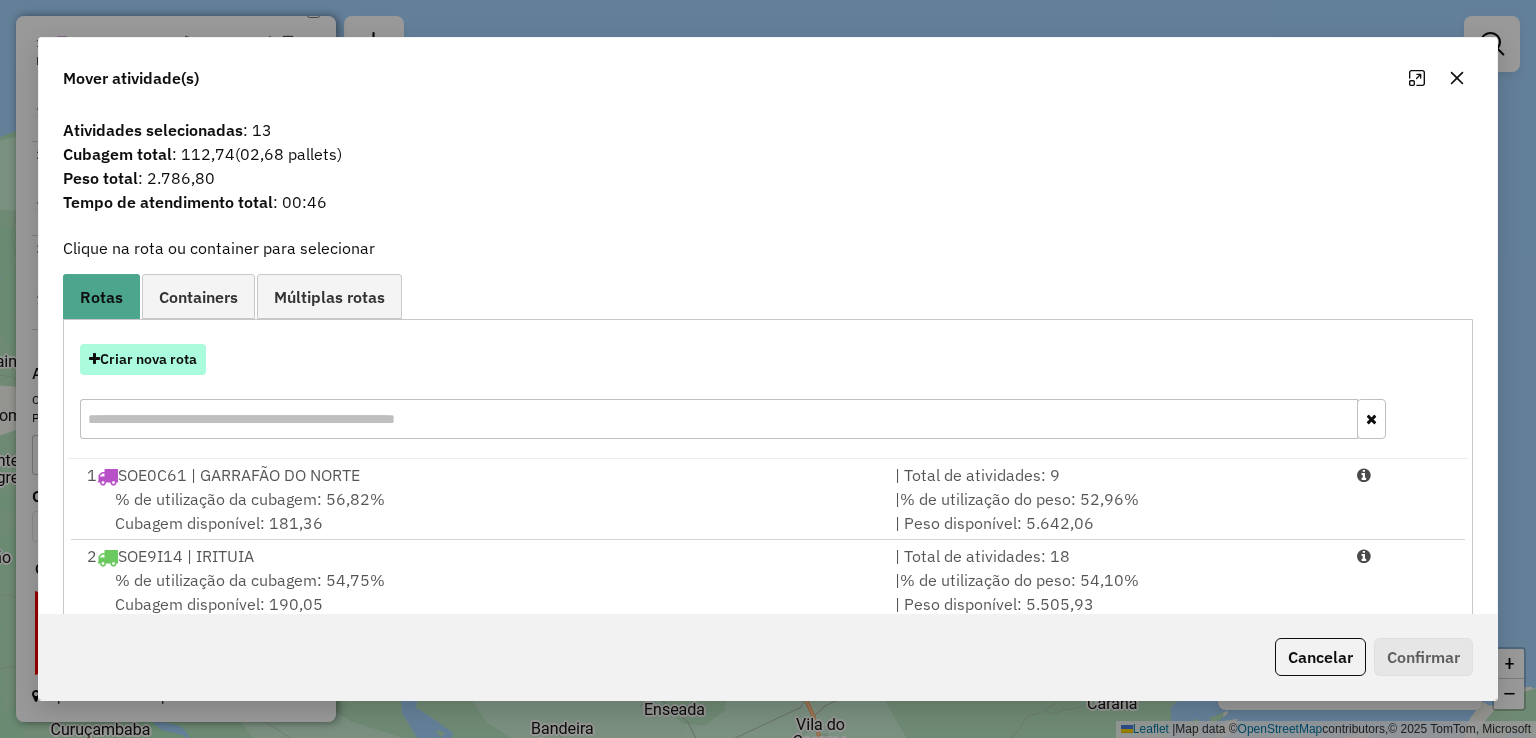 click on "Criar nova rota" at bounding box center (143, 359) 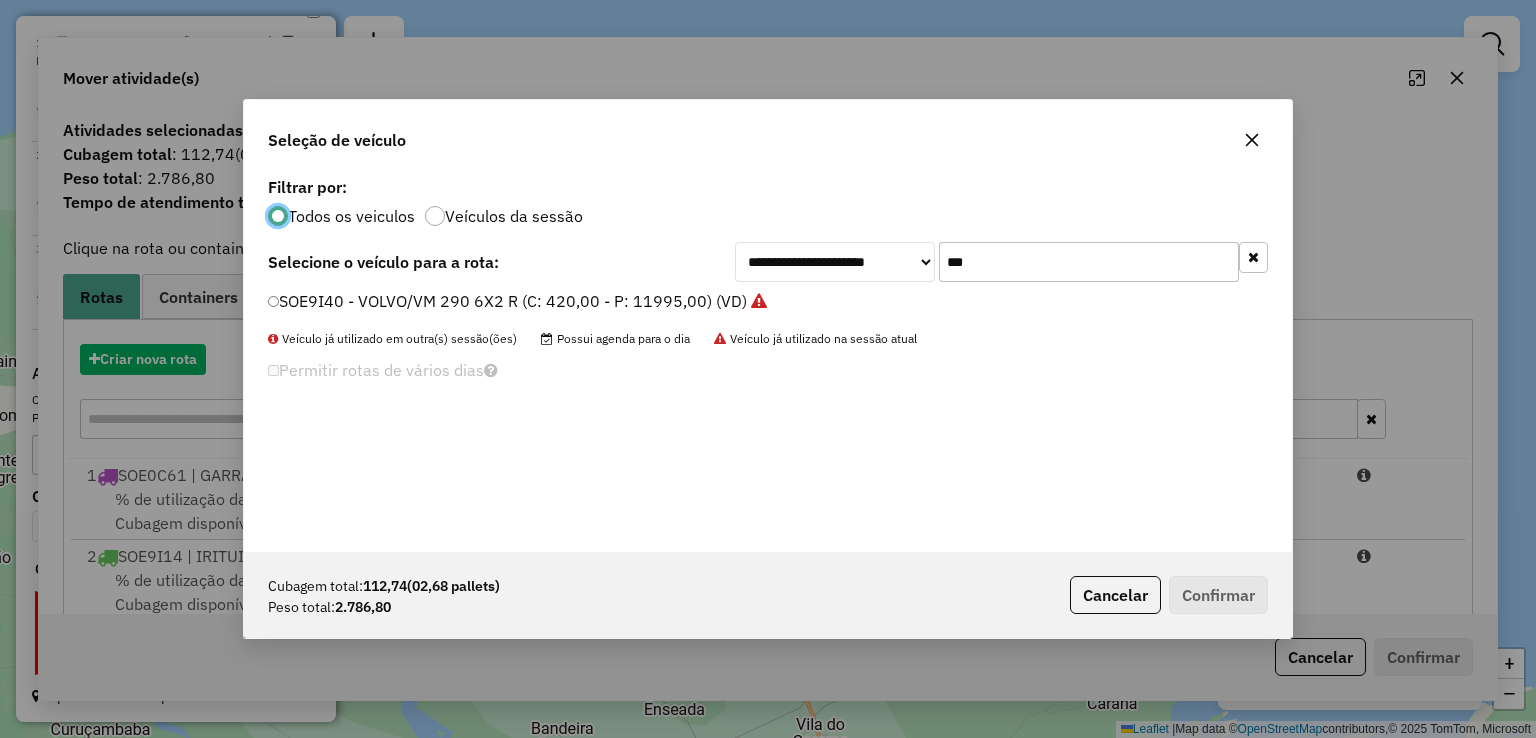 scroll, scrollTop: 10, scrollLeft: 6, axis: both 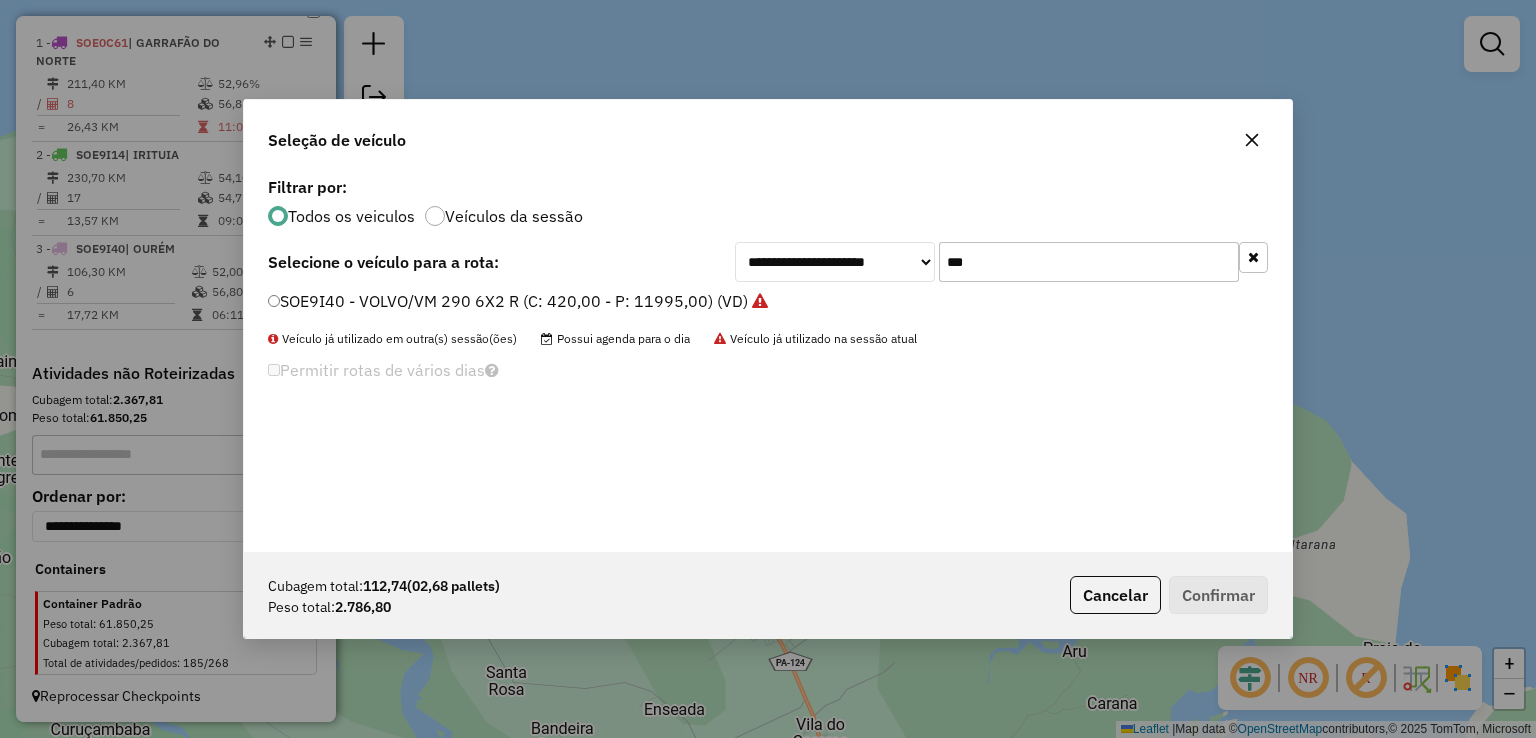 drag, startPoint x: 1003, startPoint y: 250, endPoint x: 748, endPoint y: 229, distance: 255.86325 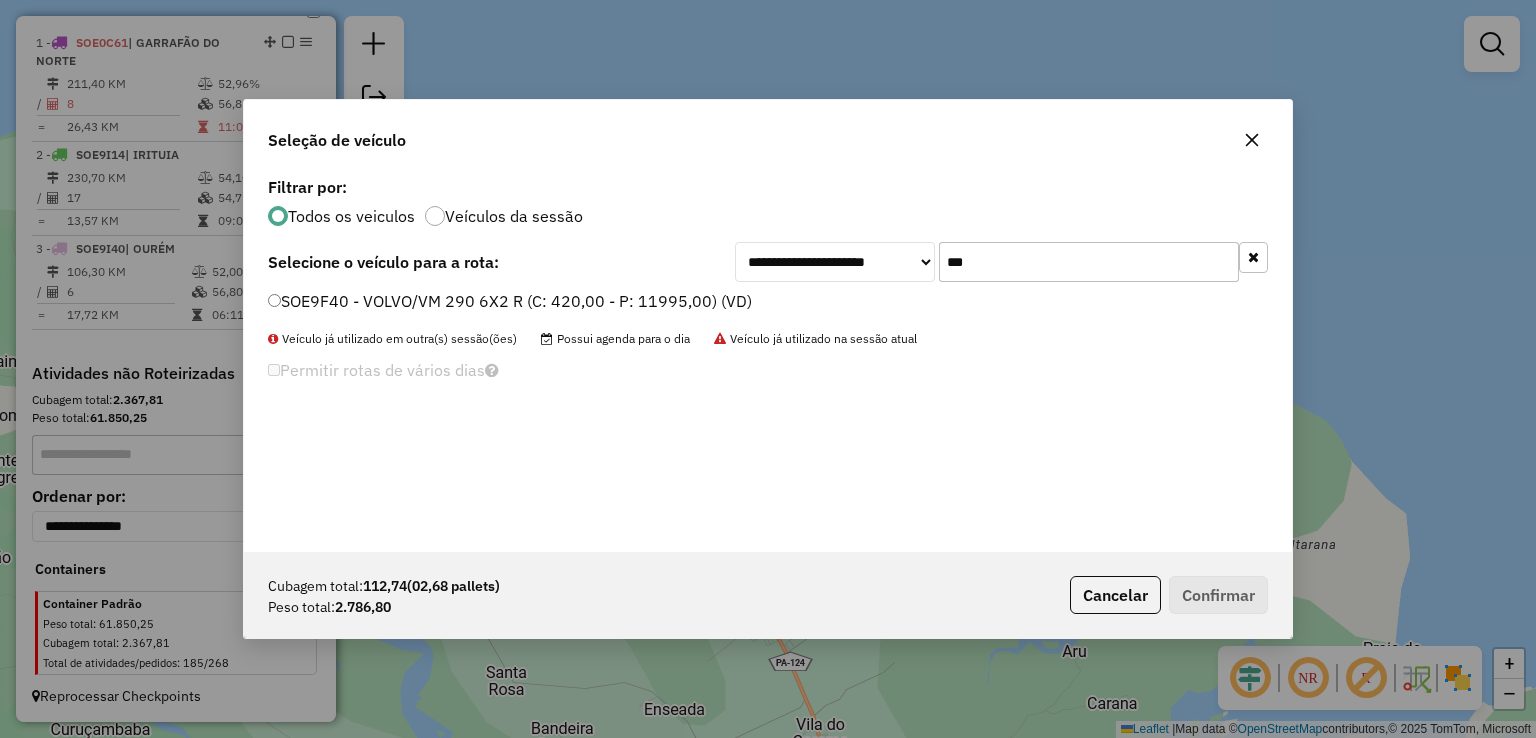 type on "***" 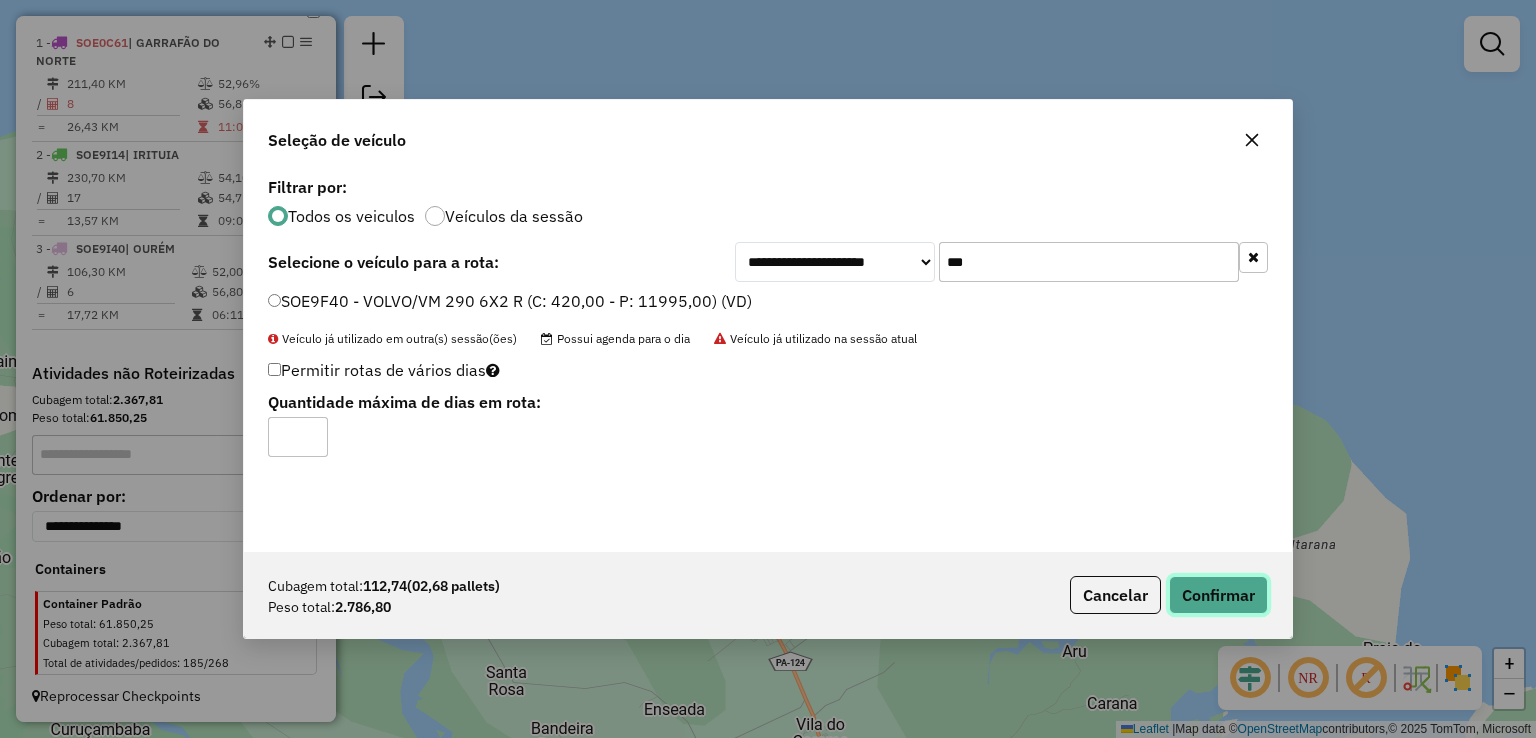 click on "Confirmar" 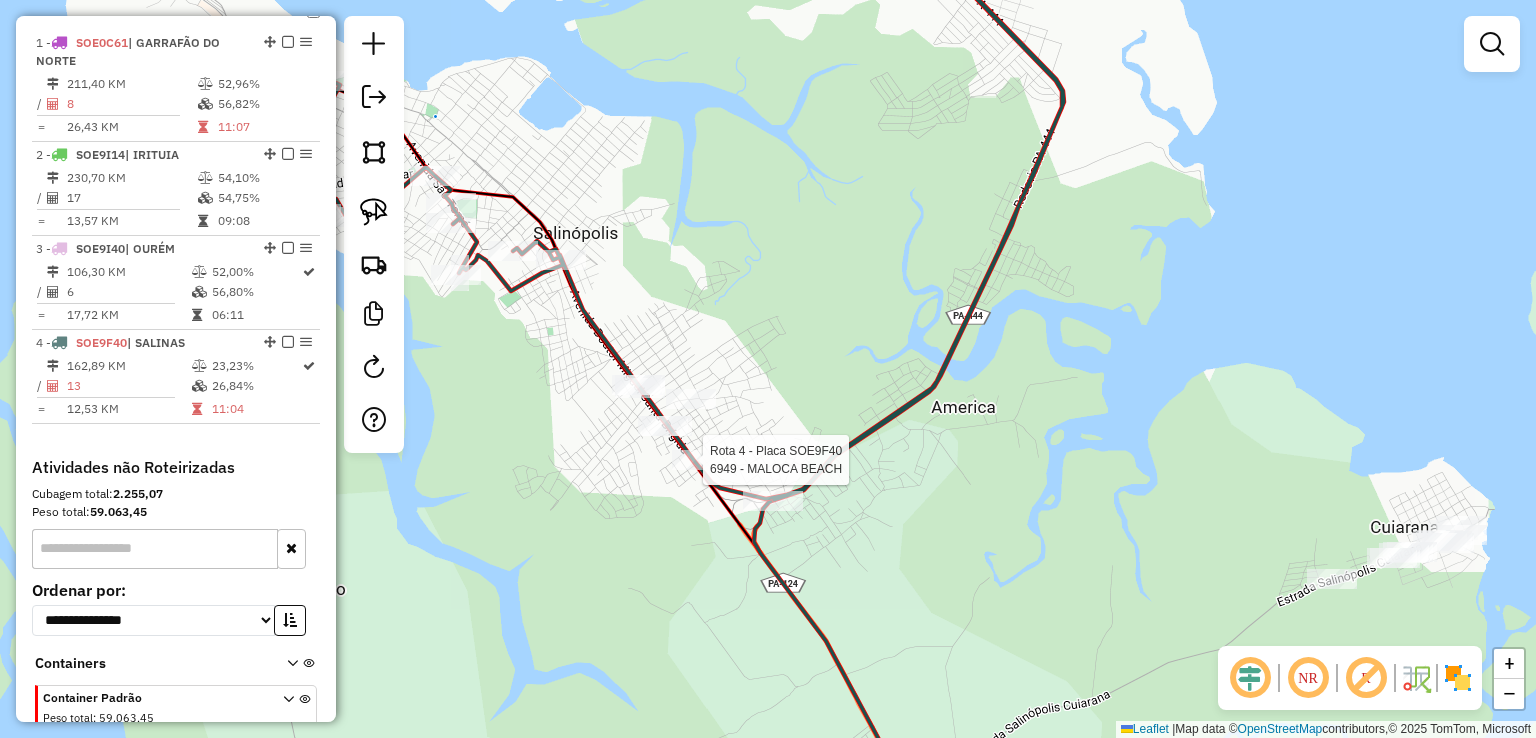 scroll, scrollTop: 829, scrollLeft: 0, axis: vertical 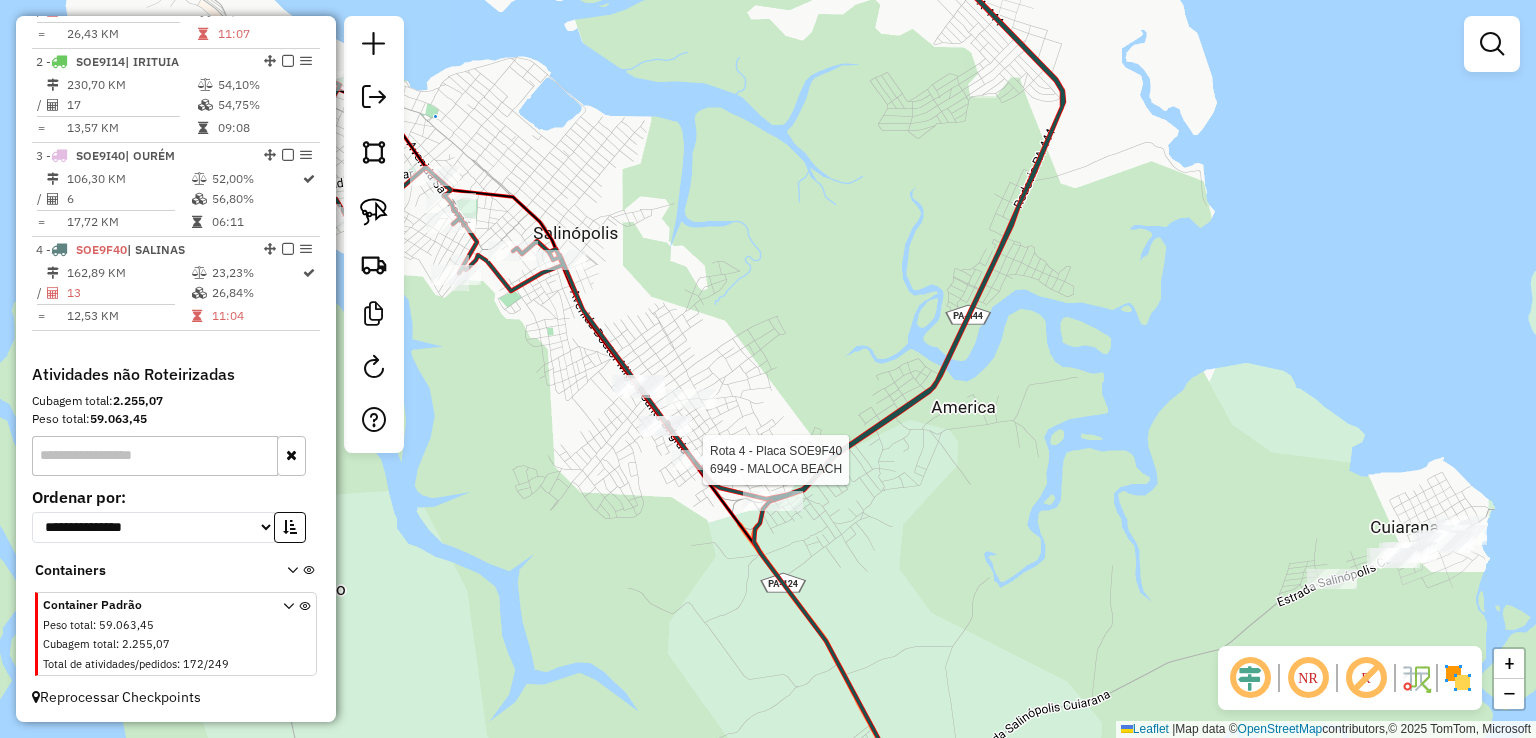 select on "**********" 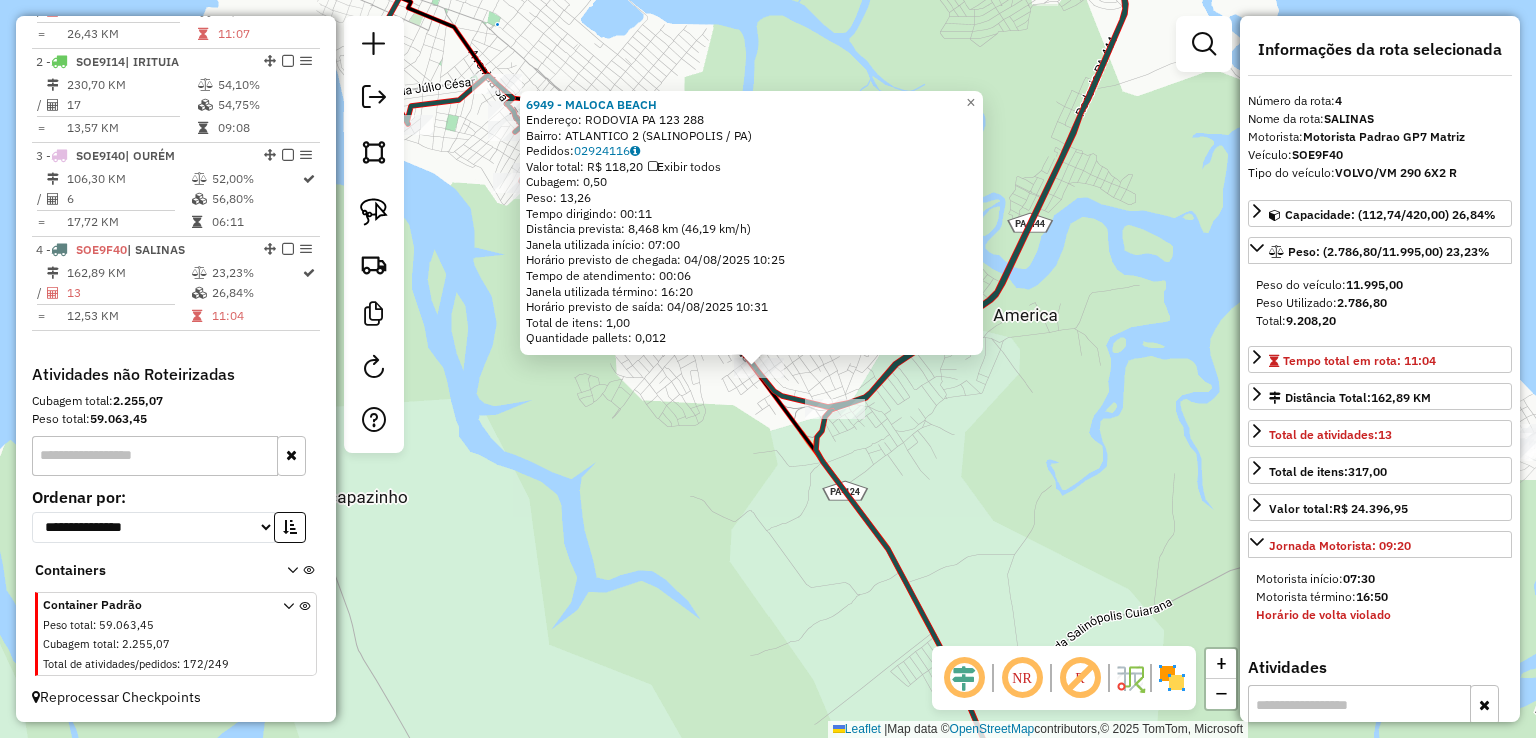 drag, startPoint x: 795, startPoint y: 601, endPoint x: 615, endPoint y: 568, distance: 183 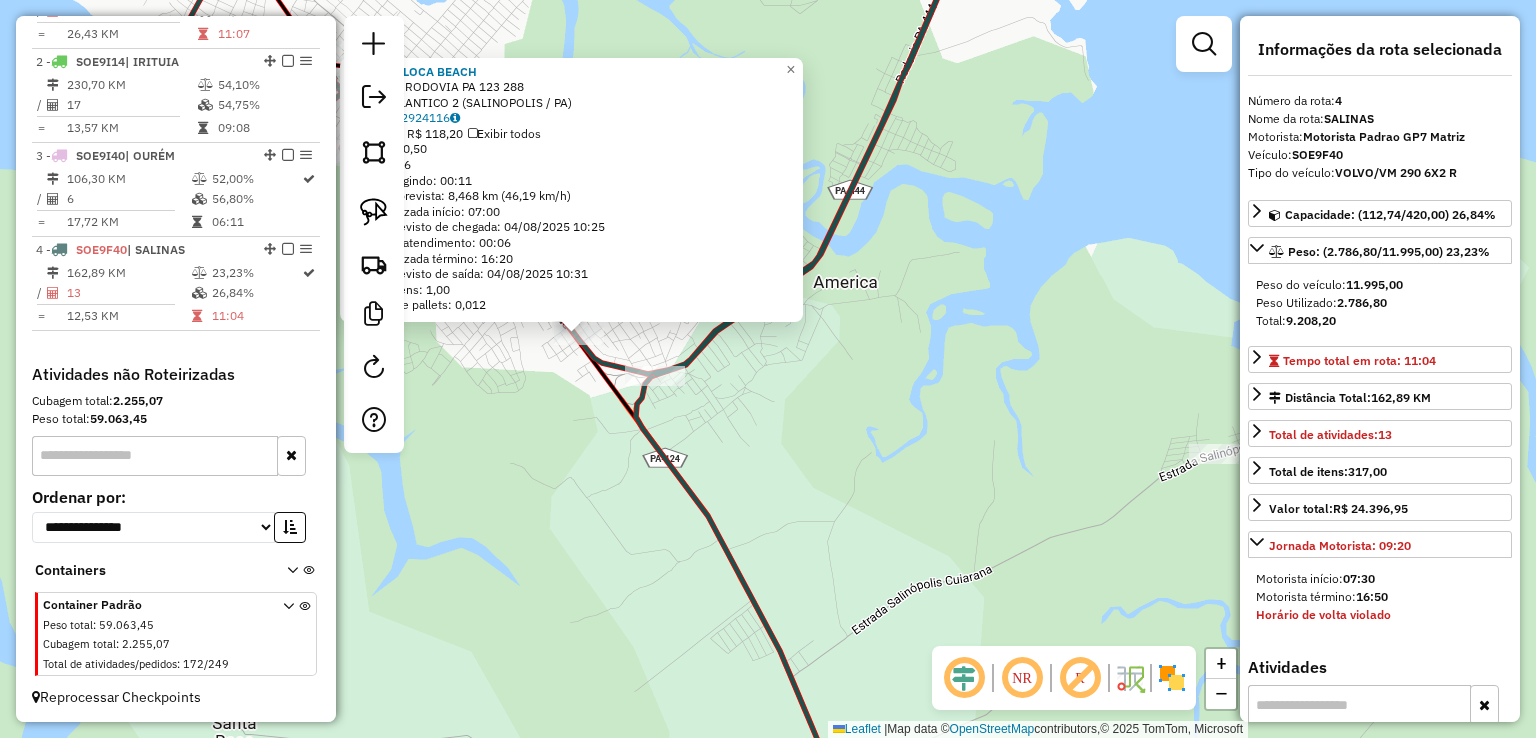 click on "6949 - MALOCA BEACH  Endereço:  RODOVIA PA 123 288   Bairro: ATLANTICO 2 (SALINOPOLIS / PA)   Pedidos:  02924116   Valor total: R$ 118,20   Exibir todos   Cubagem: 0,50  Peso: 13,26  Tempo dirigindo: 00:11   Distância prevista: 8,468 km (46,19 km/h)   Janela utilizada início: 07:00   Horário previsto de chegada: 04/08/2025 10:25   Tempo de atendimento: 00:06   Janela utilizada término: 16:20   Horário previsto de saída: 04/08/2025 10:31   Total de itens: 1,00   Quantidade pallets: 0,012  × Janela de atendimento Grade de atendimento Capacidade Transportadoras Veículos Cliente Pedidos  Rotas Selecione os dias de semana para filtrar as janelas de atendimento  Seg   Ter   Qua   Qui   Sex   Sáb   Dom  Informe o período da janela de atendimento: De: Até:  Filtrar exatamente a janela do cliente  Considerar janela de atendimento padrão  Selecione os dias de semana para filtrar as grades de atendimento  Seg   Ter   Qua   Qui   Sex   Sáb   Dom   Considerar clientes sem dia de atendimento cadastrado  De:" 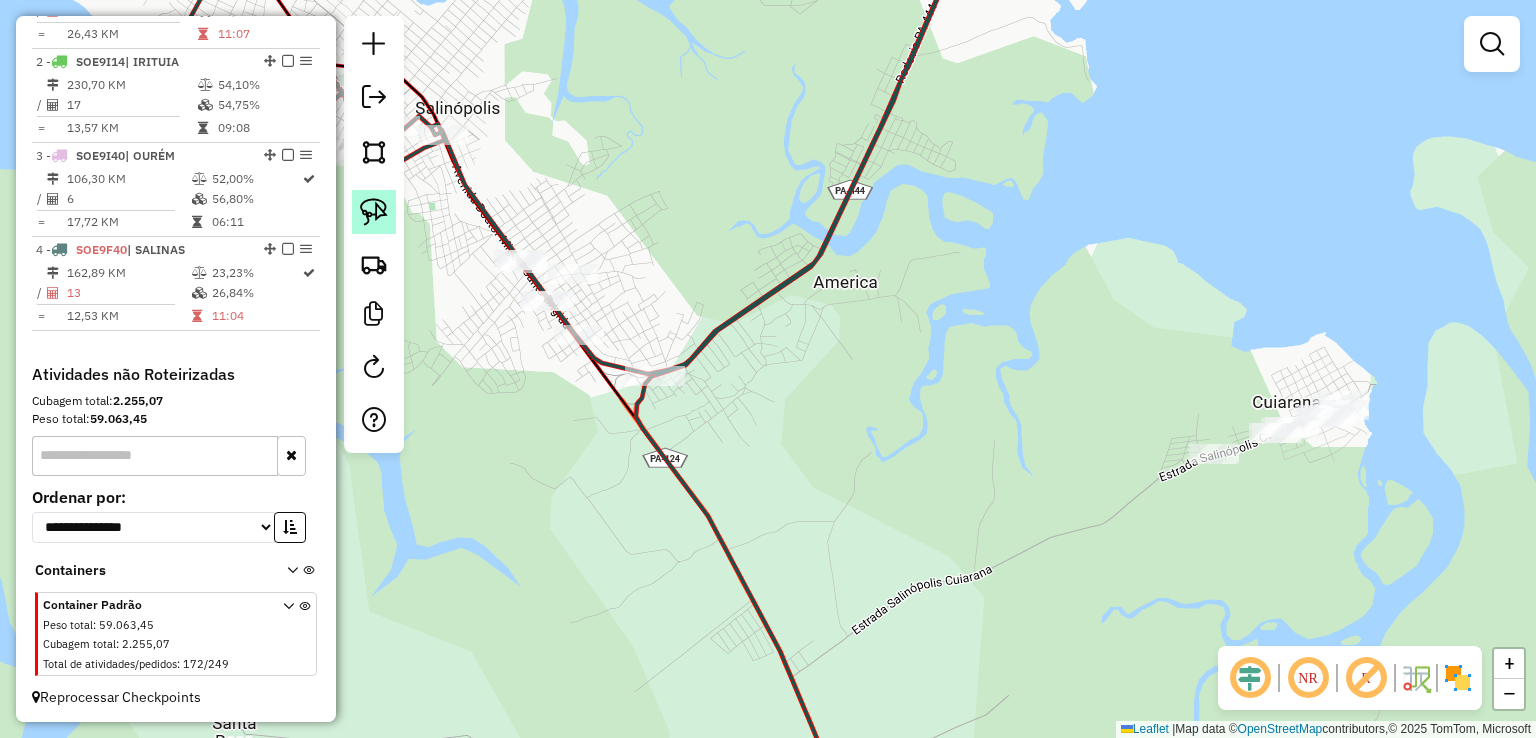 click 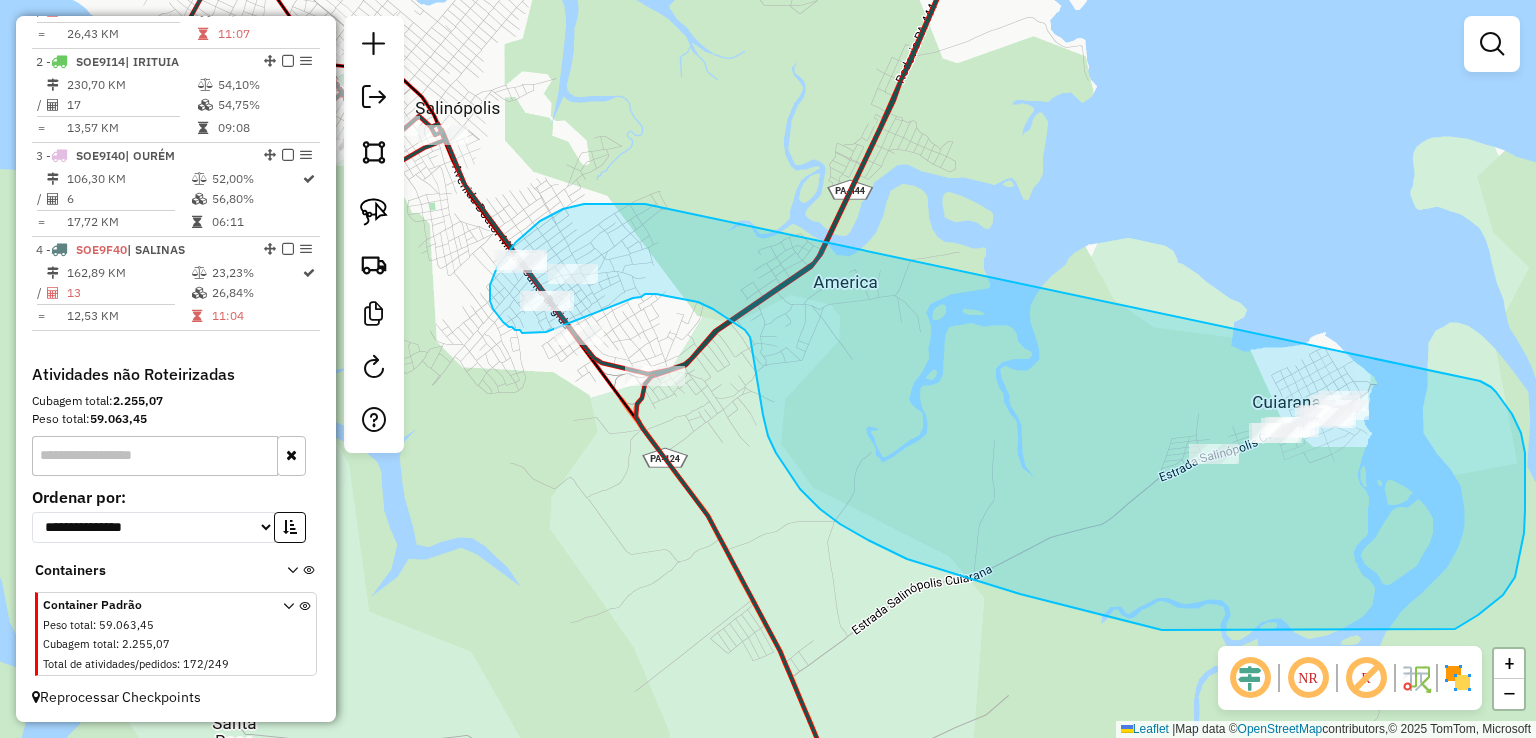 drag, startPoint x: 628, startPoint y: 204, endPoint x: 1412, endPoint y: 365, distance: 800.36053 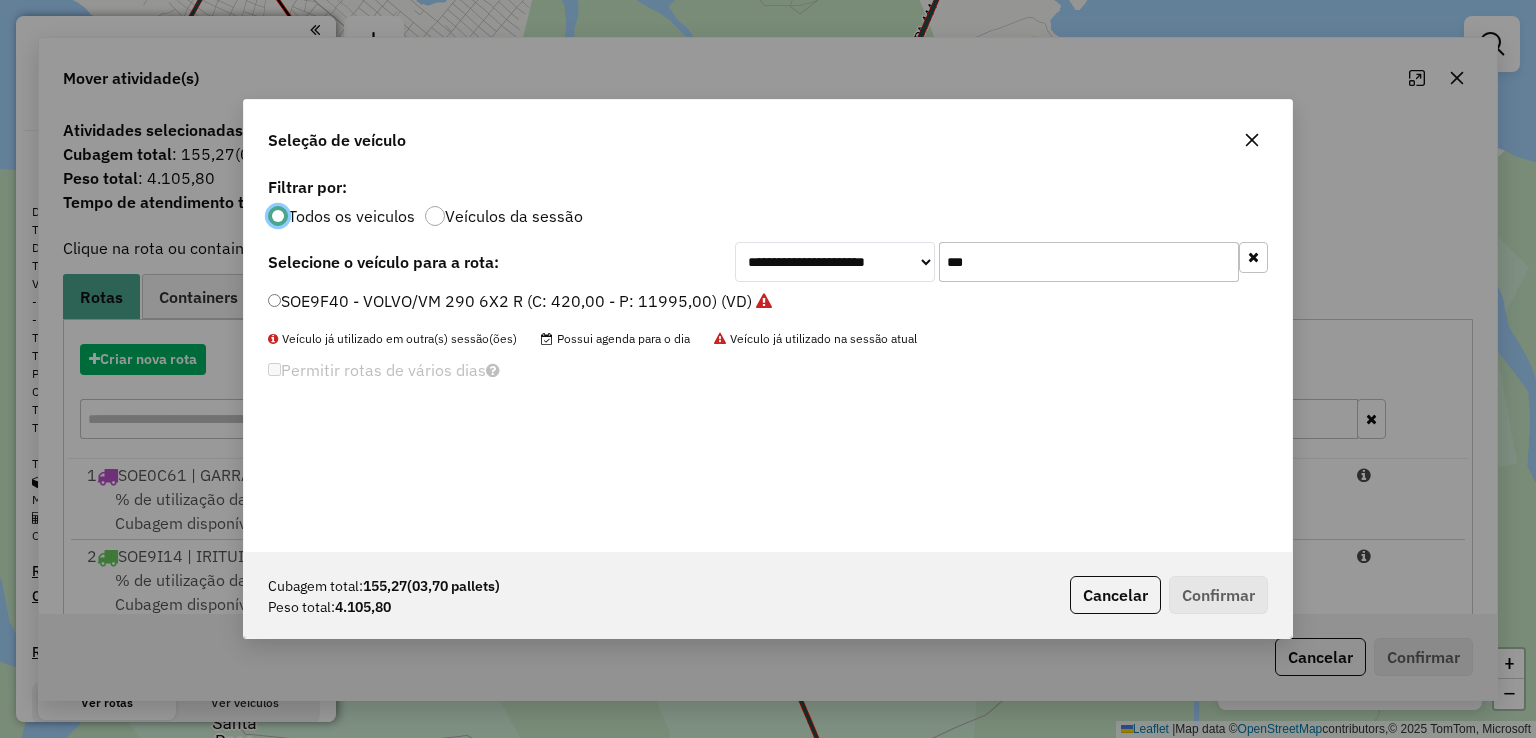 scroll, scrollTop: 0, scrollLeft: 0, axis: both 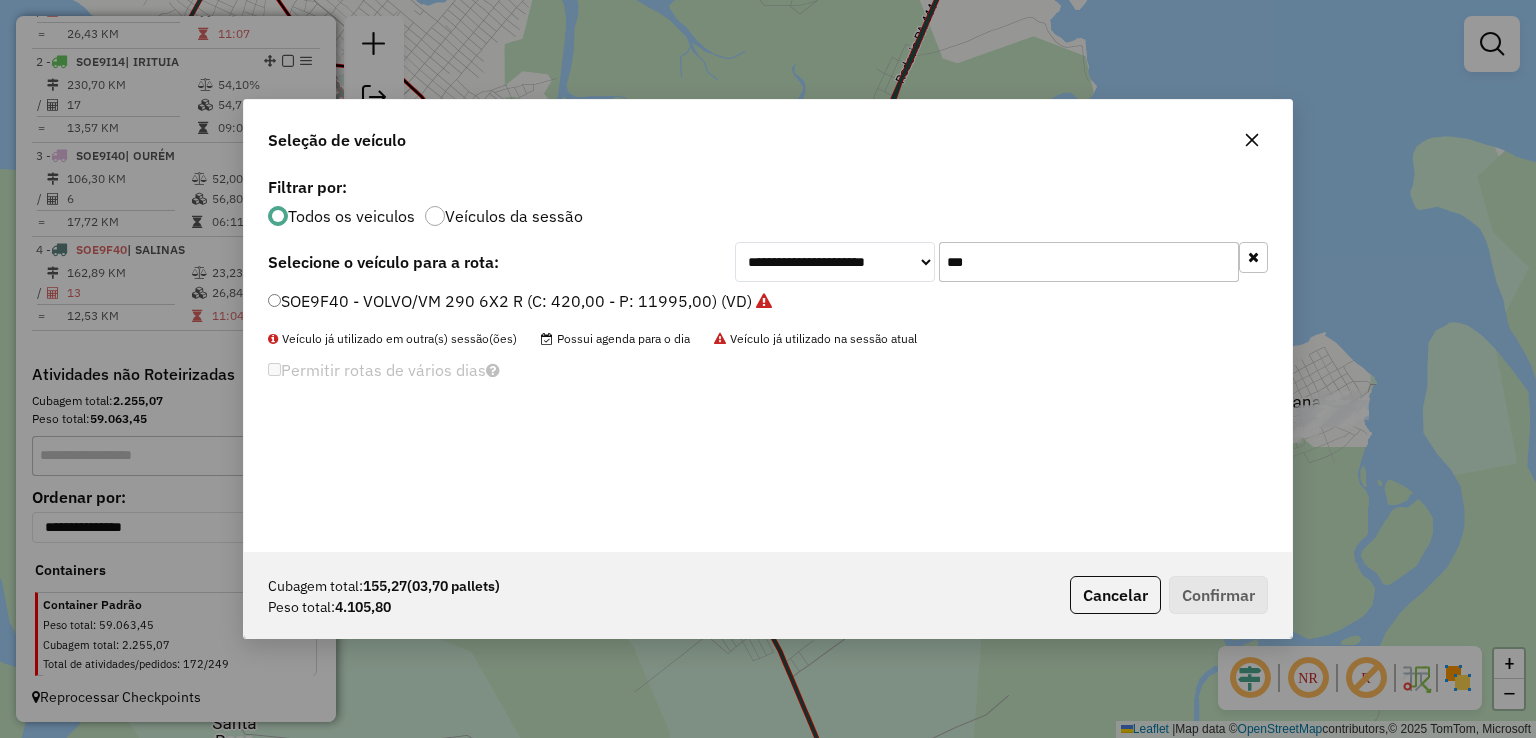 drag, startPoint x: 1060, startPoint y: 264, endPoint x: 842, endPoint y: 276, distance: 218.33003 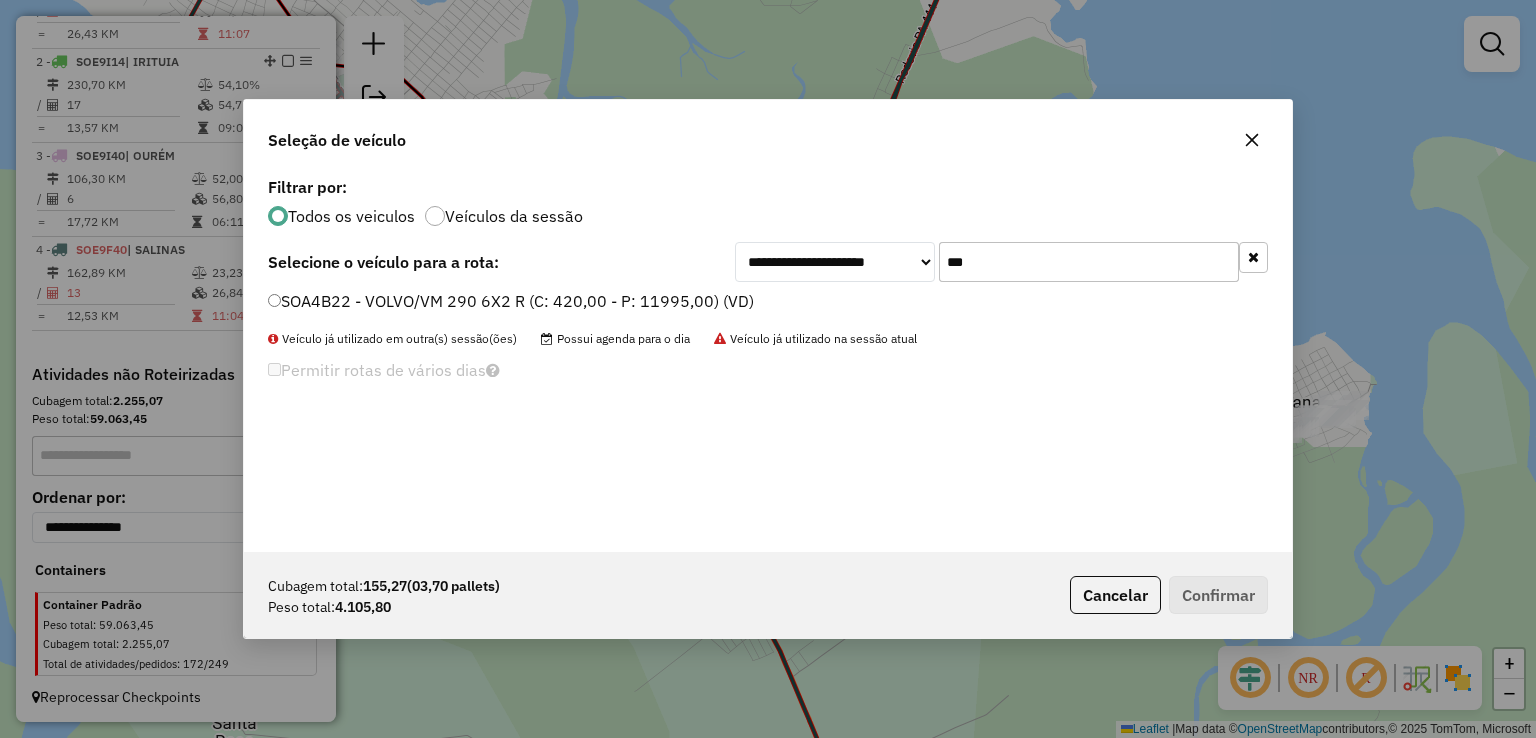 type on "***" 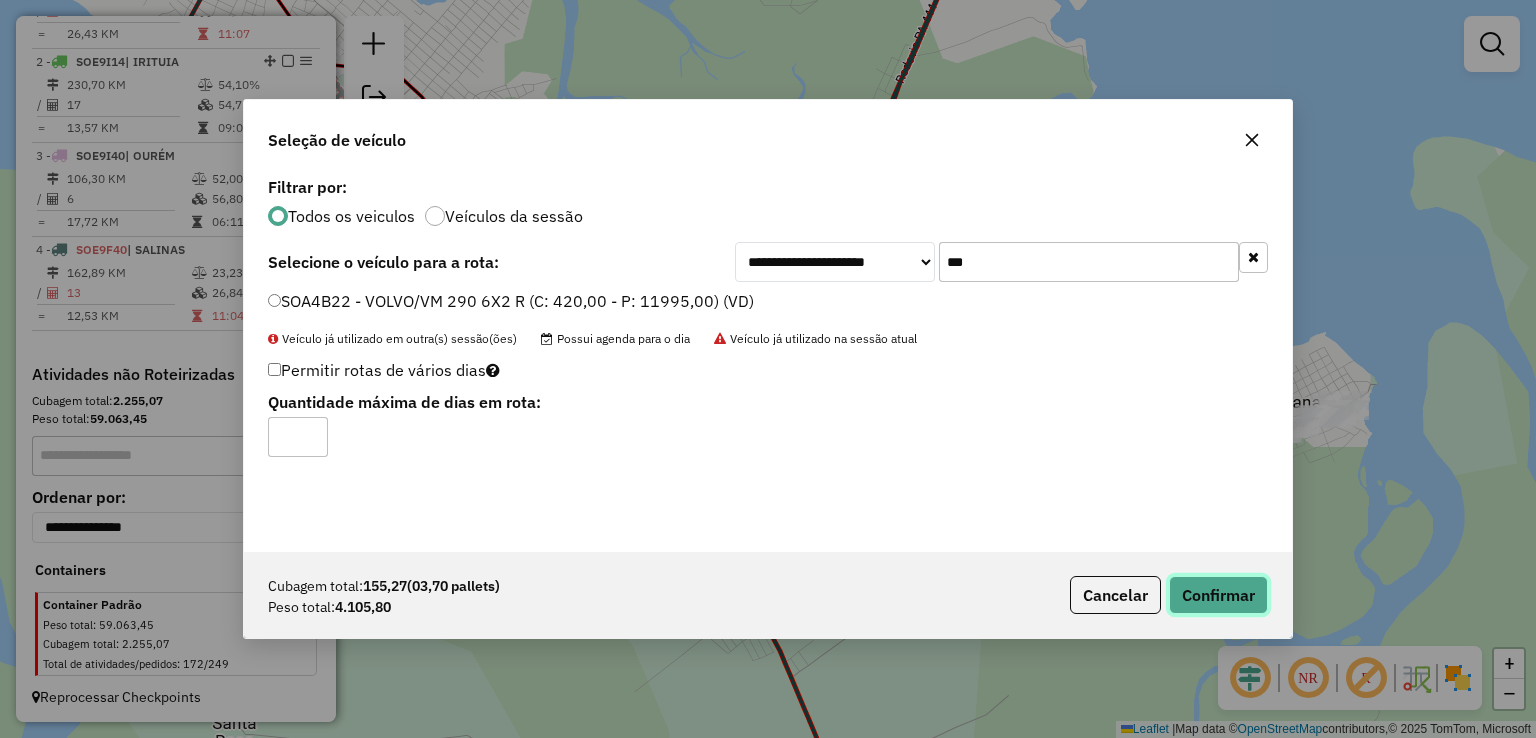 click on "Confirmar" 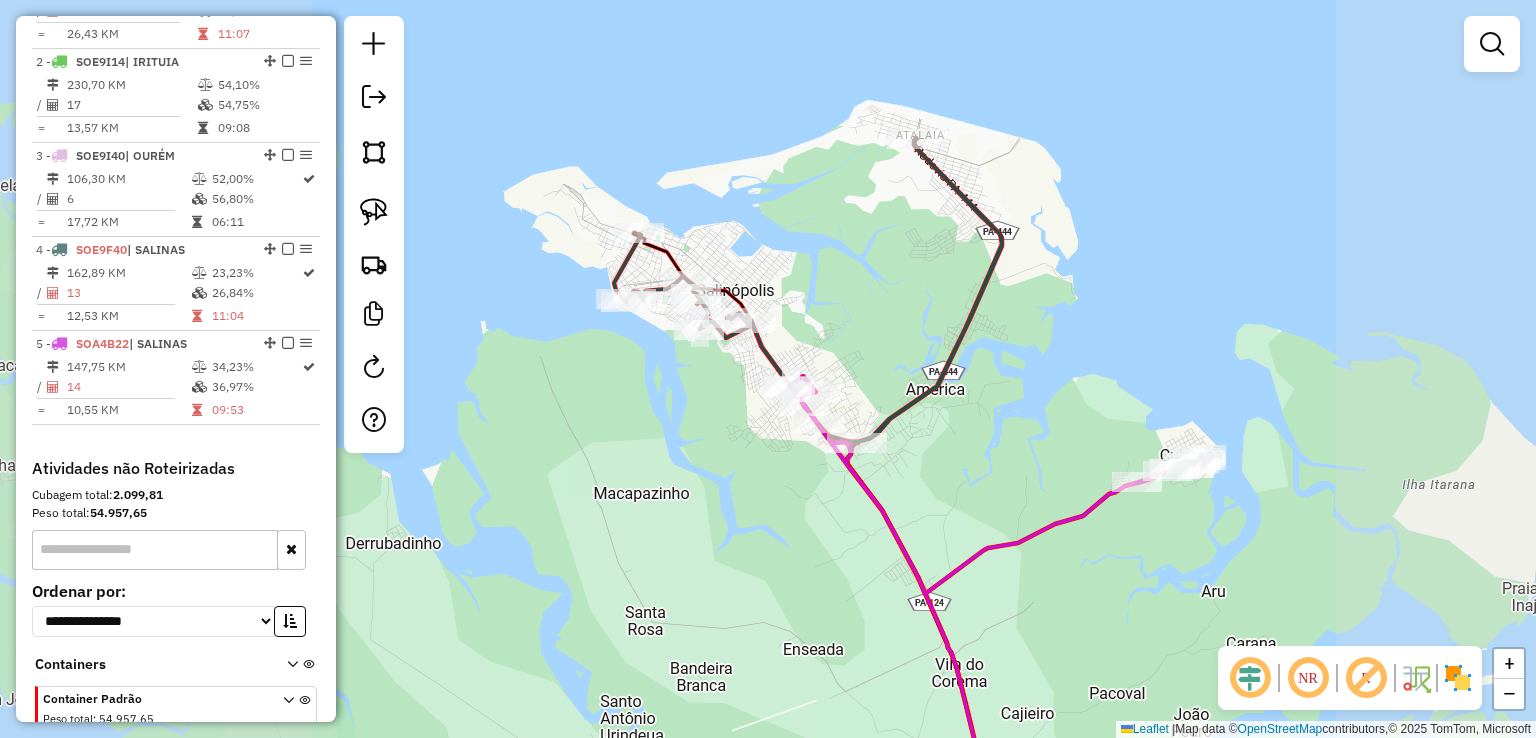 click on "Janela de atendimento Grade de atendimento Capacidade Transportadoras Veículos Cliente Pedidos  Rotas Selecione os dias de semana para filtrar as janelas de atendimento  Seg   Ter   Qua   Qui   Sex   Sáb   Dom  Informe o período da janela de atendimento: De: Até:  Filtrar exatamente a janela do cliente  Considerar janela de atendimento padrão  Selecione os dias de semana para filtrar as grades de atendimento  Seg   Ter   Qua   Qui   Sex   Sáb   Dom   Considerar clientes sem dia de atendimento cadastrado  Clientes fora do dia de atendimento selecionado Filtrar as atividades entre os valores definidos abaixo:  Peso mínimo:   Peso máximo:   Cubagem mínima:   Cubagem máxima:   De:   Até:  Filtrar as atividades entre o tempo de atendimento definido abaixo:  De:   Até:   Considerar capacidade total dos clientes não roteirizados Transportadora: Selecione um ou mais itens Tipo de veículo: Selecione um ou mais itens Veículo: Selecione um ou mais itens Motorista: Selecione um ou mais itens Nome: Rótulo:" 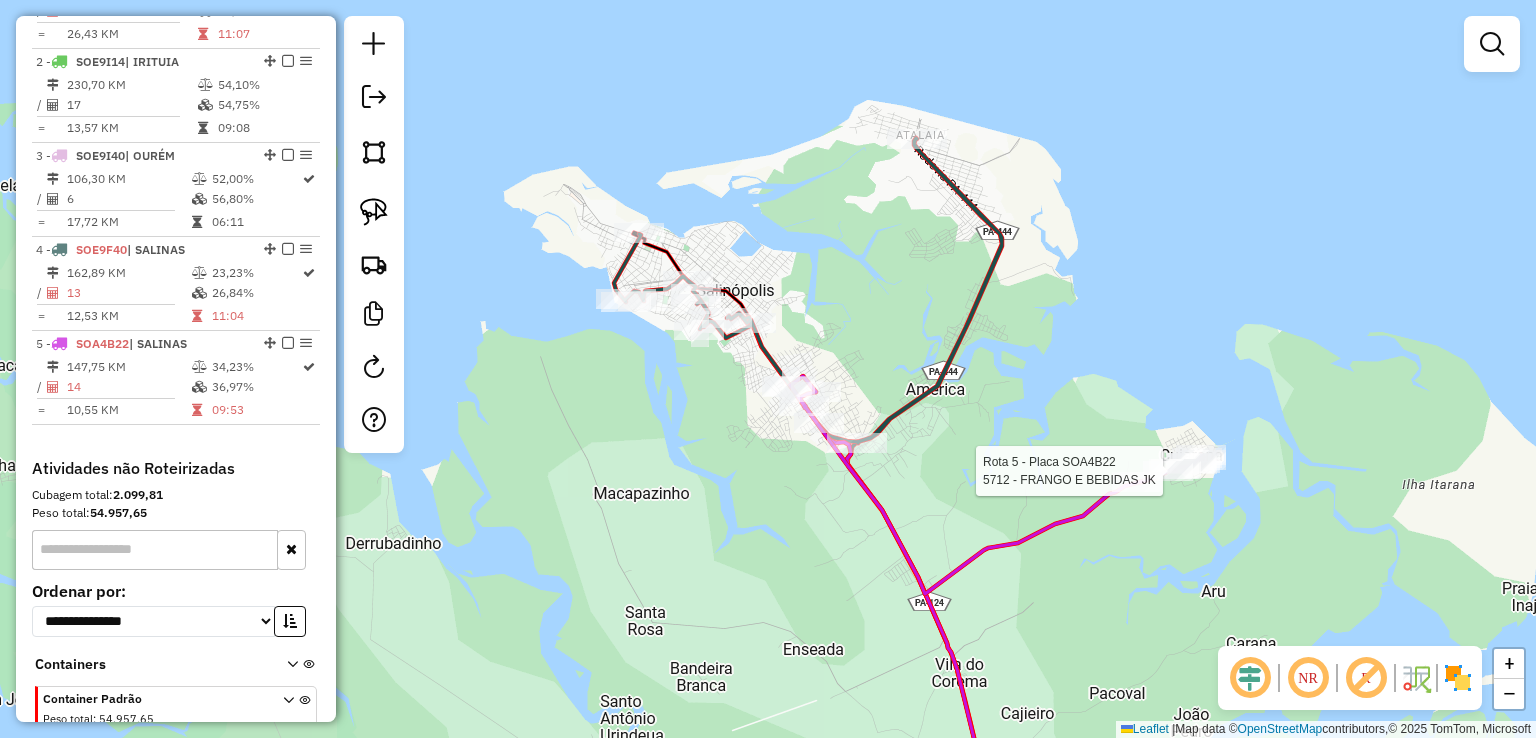 scroll, scrollTop: 923, scrollLeft: 0, axis: vertical 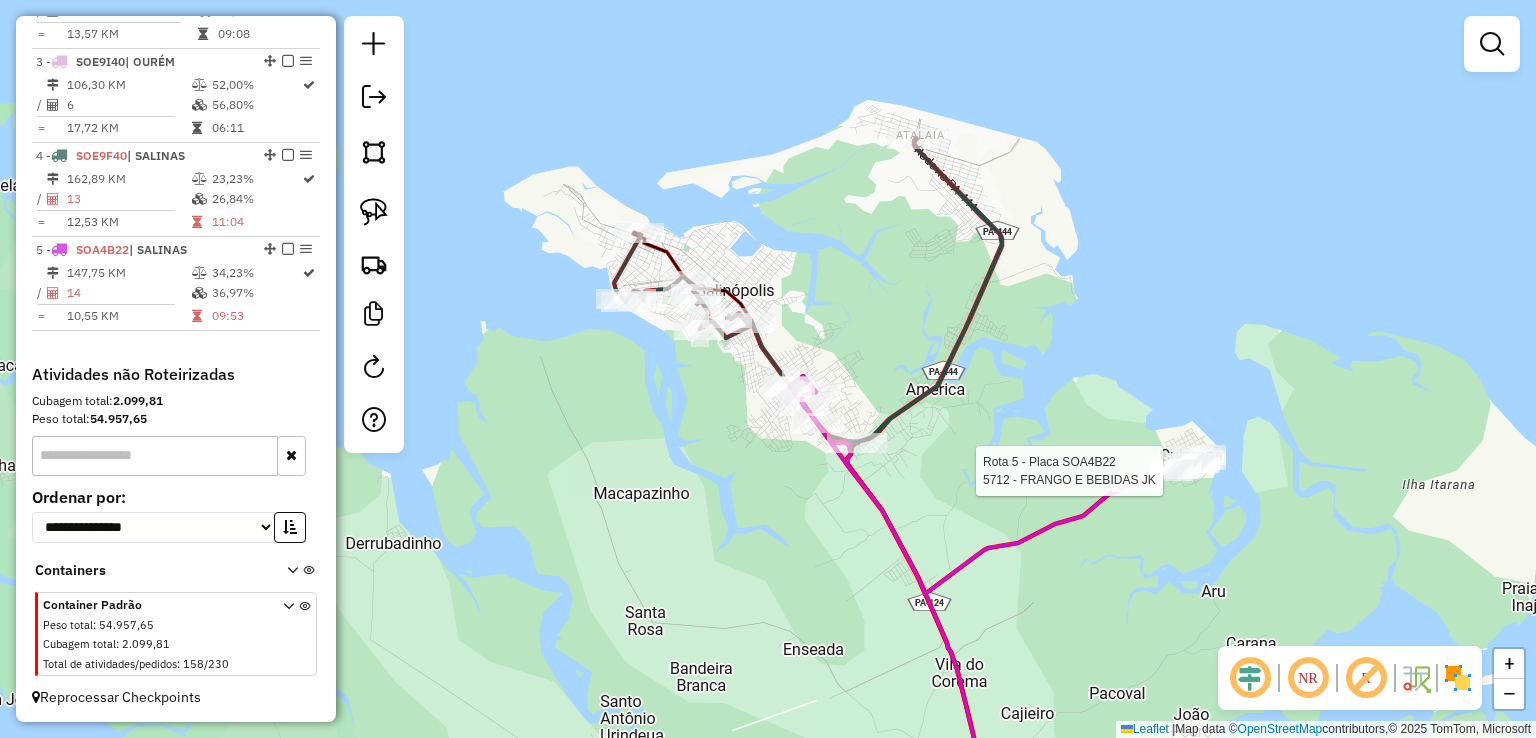 select on "**********" 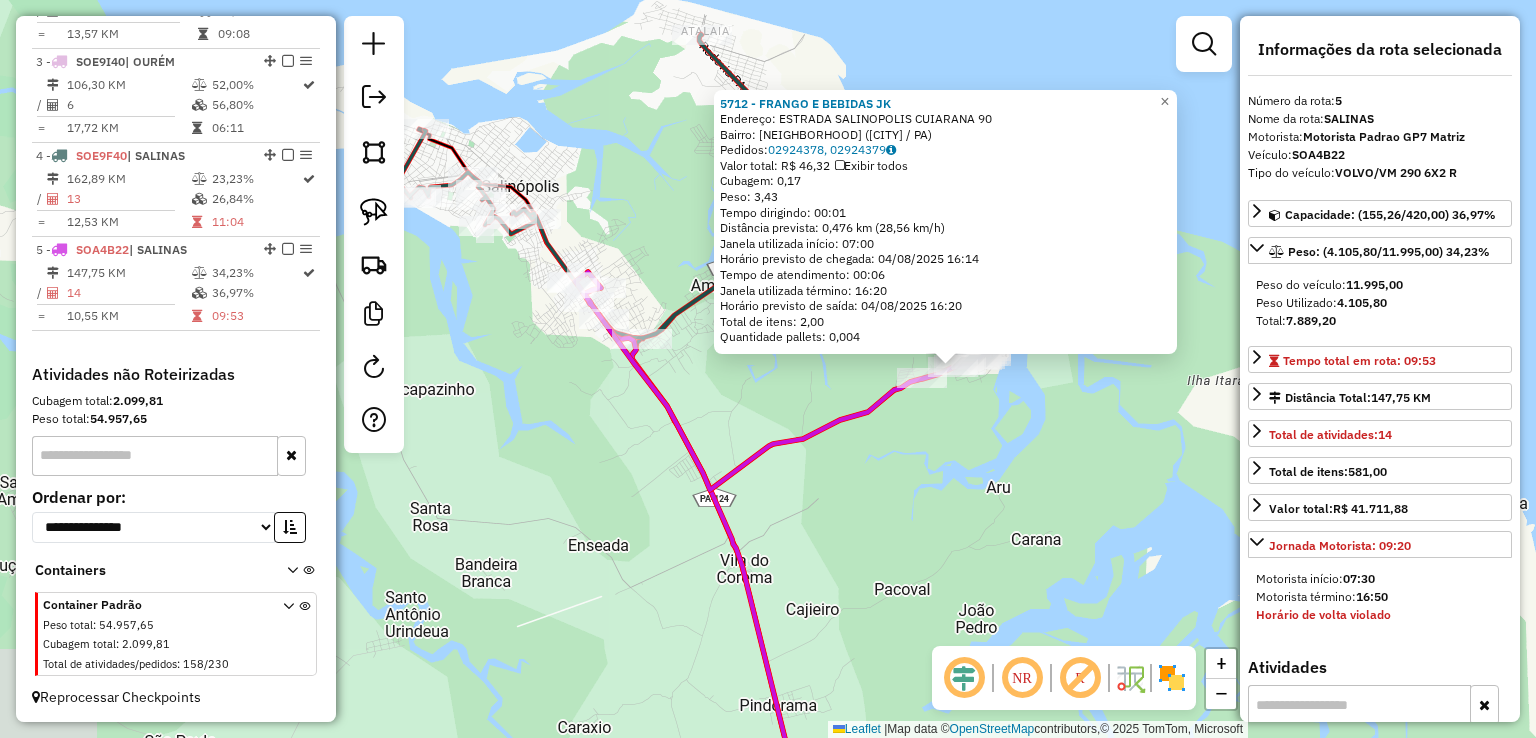 drag, startPoint x: 841, startPoint y: 522, endPoint x: 1026, endPoint y: 519, distance: 185.02432 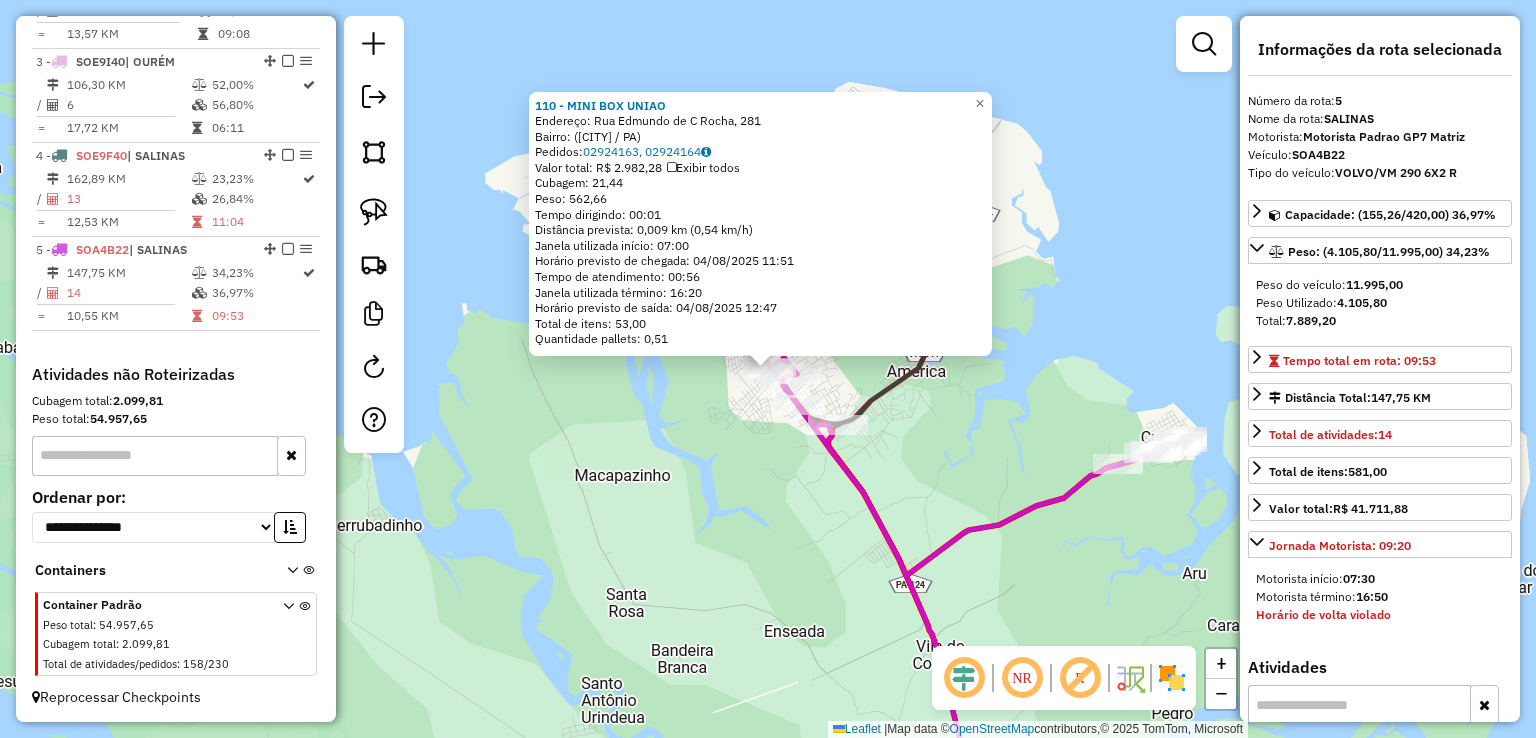 click on "Rota 4 - Placa SOE9F40  6949 - MALOCA BEACH Rota 4 - Placa SOE9F40  6433 - DEPOSITO DO NETO 110 - MINI BOX UNIAO  Endereço: Rua Edmundo de C Rocha, 281   Bairro:  (Salinópolis / PA)   Pedidos:  02924163, 02924164   Valor total: R$ 2.982,28   Exibir todos   Cubagem: 21,44  Peso: 562,66  Tempo dirigindo: 00:01   Distância prevista: 0,009 km (0,54 km/h)   Janela utilizada início: 07:00   Horário previsto de chegada: 04/08/2025 11:51   Tempo de atendimento: 00:56   Janela utilizada término: 16:20   Horário previsto de saída: 04/08/2025 12:47   Total de itens: 53,00   Quantidade pallets: 0,51  × Janela de atendimento Grade de atendimento Capacidade Transportadoras Veículos Cliente Pedidos  Rotas Selecione os dias de semana para filtrar as janelas de atendimento  Seg   Ter   Qua   Qui   Sex   Sáb   Dom  Informe o período da janela de atendimento: De: Até:  Filtrar exatamente a janela do cliente  Considerar janela de atendimento padrão  Selecione os dias de semana para filtrar as grades de atendimento" 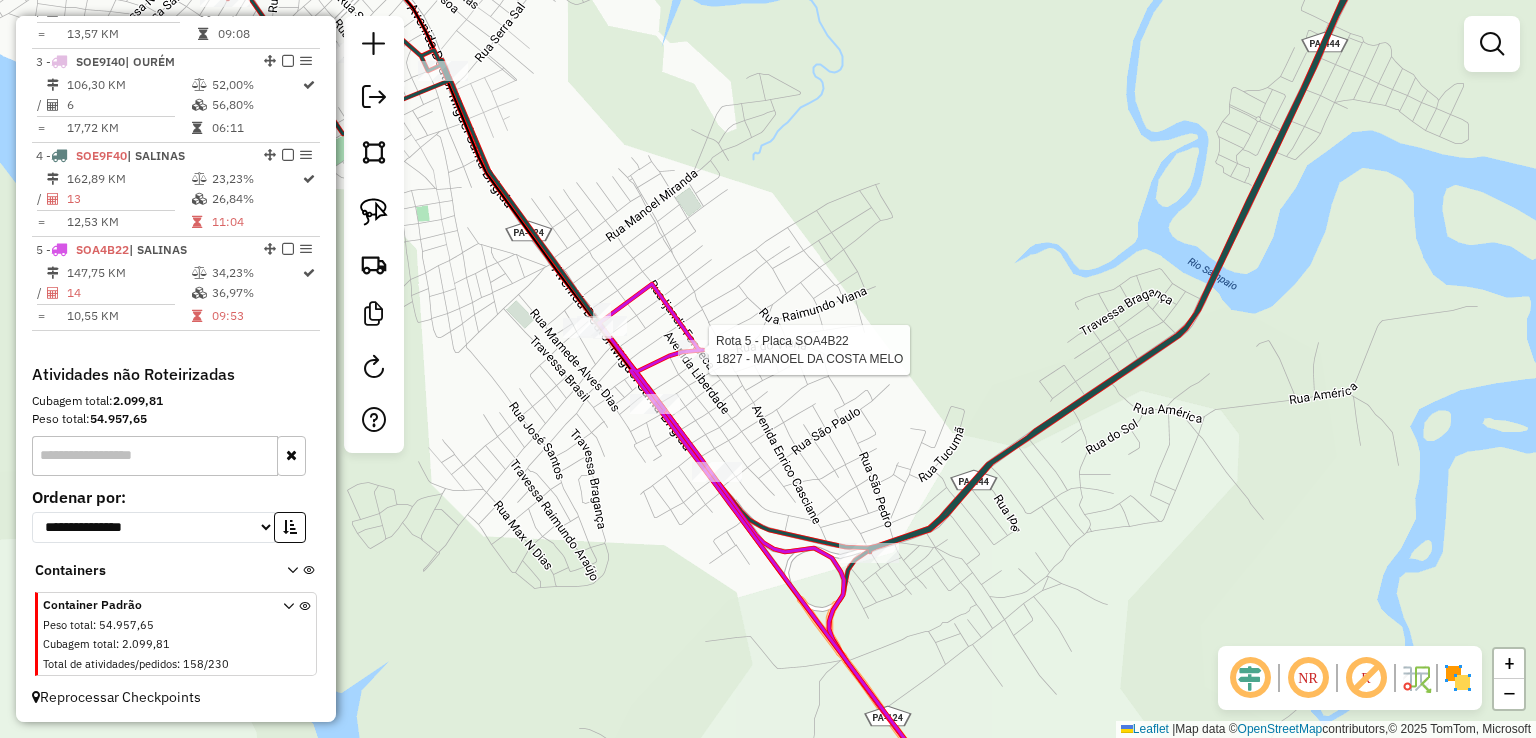 click 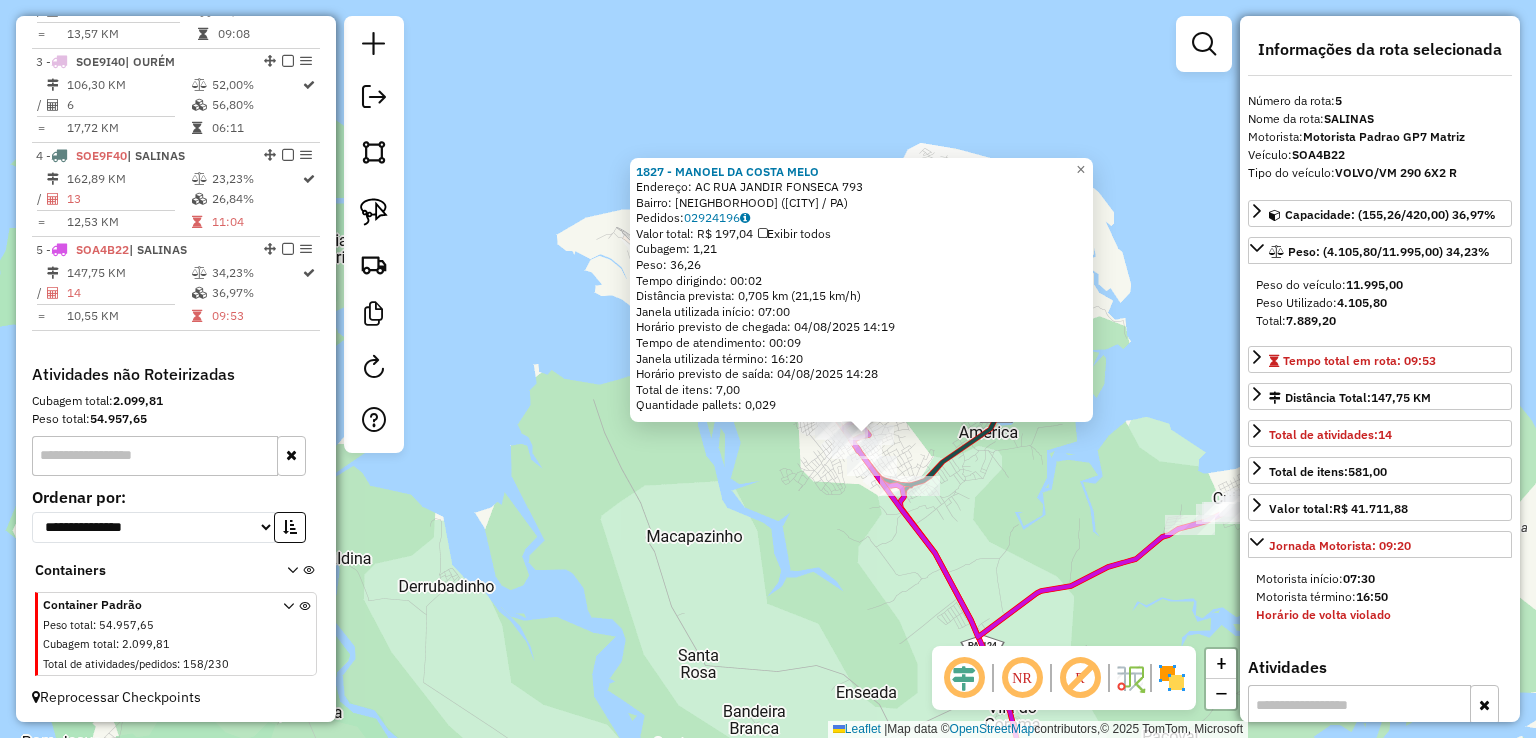 click on "1827 - MANOEL DA COSTA MELO  Endereço: AC  RUA JANDIR FONSECA             793   Bairro: ATLANTICO (SALINOPOLIS / PA)   Pedidos:  02924196   Valor total: R$ 197,04   Exibir todos   Cubagem: 1,21  Peso: 36,26  Tempo dirigindo: 00:02   Distância prevista: 0,705 km (21,15 km/h)   Janela utilizada início: 07:00   Horário previsto de chegada: 04/08/2025 14:19   Tempo de atendimento: 00:09   Janela utilizada término: 16:20   Horário previsto de saída: 04/08/2025 14:28   Total de itens: 7,00   Quantidade pallets: 0,029  × Janela de atendimento Grade de atendimento Capacidade Transportadoras Veículos Cliente Pedidos  Rotas Selecione os dias de semana para filtrar as janelas de atendimento  Seg   Ter   Qua   Qui   Sex   Sáb   Dom  Informe o período da janela de atendimento: De: Até:  Filtrar exatamente a janela do cliente  Considerar janela de atendimento padrão  Selecione os dias de semana para filtrar as grades de atendimento  Seg   Ter   Qua   Qui   Sex   Sáb   Dom   Peso mínimo:   Peso máximo:  De:" 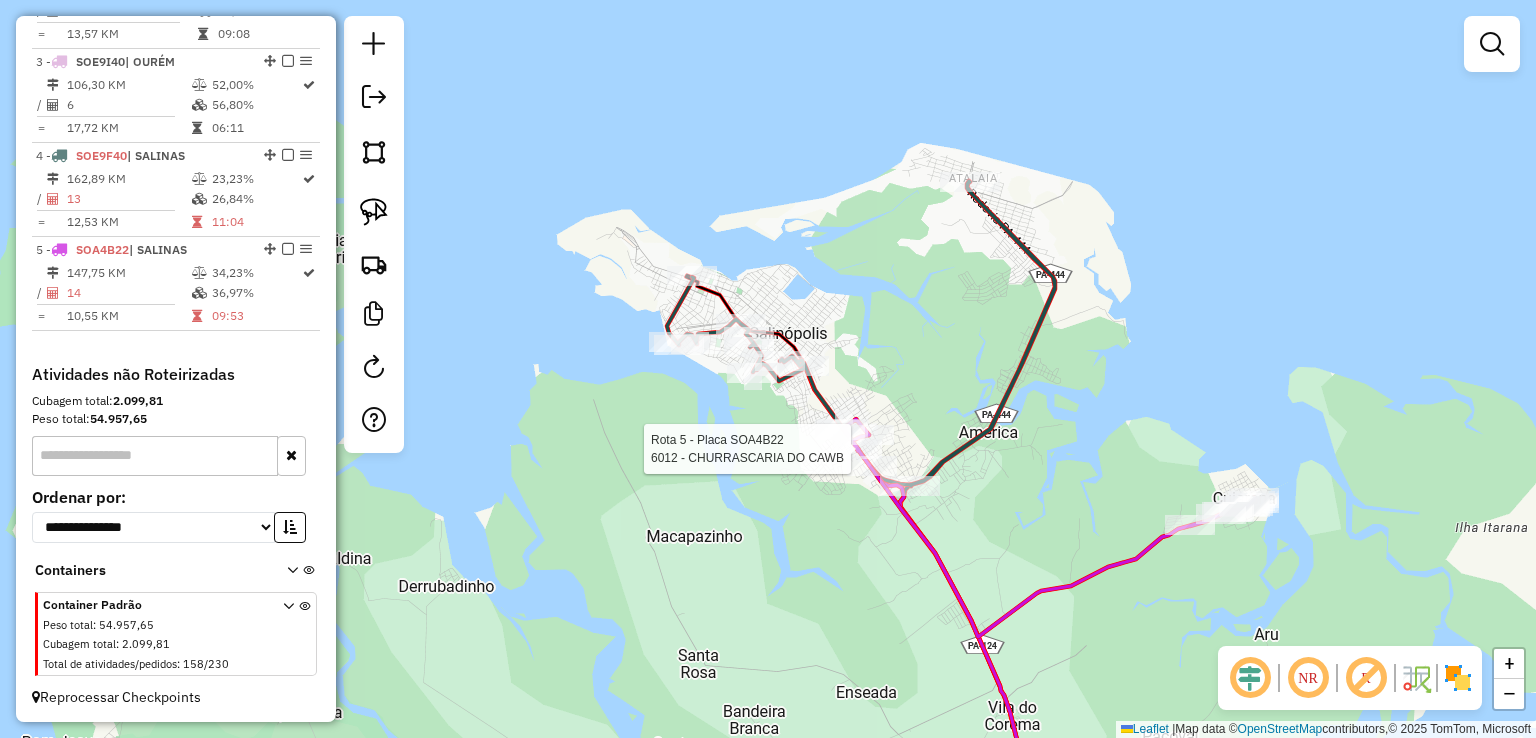 select on "**********" 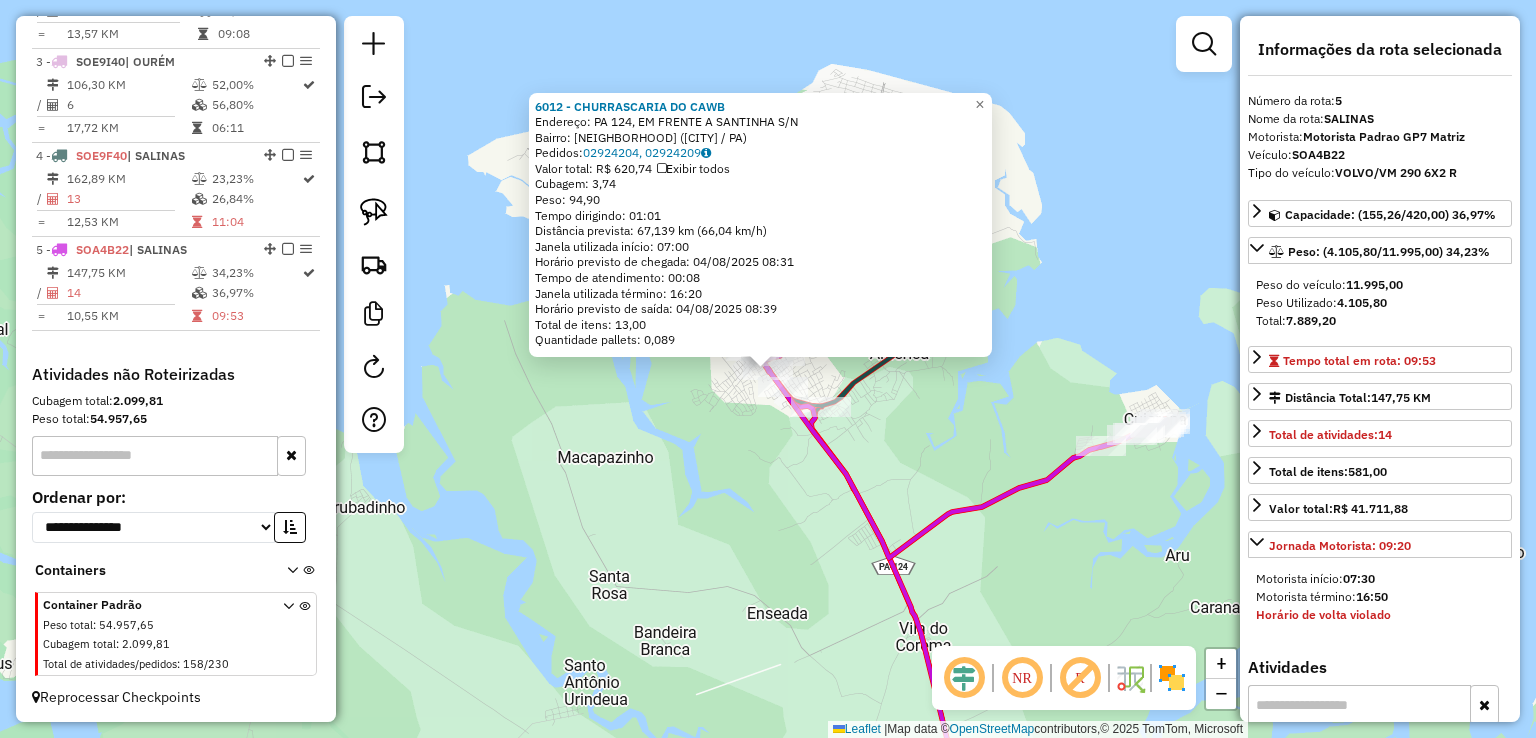 click on "6012 - CHURRASCARIA DO CAWB  Endereço:  PA 124, EM FRENTE A SANTINHA S/N   Bairro: CENTRO (SALINOPOLIS / PA)   Pedidos:  02924204, 02924209   Valor total: R$ 620,74   Exibir todos   Cubagem: 3,74  Peso: 94,90  Tempo dirigindo: 01:01   Distância prevista: 67,139 km (66,04 km/h)   Janela utilizada início: 07:00   Horário previsto de chegada: 04/08/2025 08:31   Tempo de atendimento: 00:08   Janela utilizada término: 16:20   Horário previsto de saída: 04/08/2025 08:39   Total de itens: 13,00   Quantidade pallets: 0,089  × Janela de atendimento Grade de atendimento Capacidade Transportadoras Veículos Cliente Pedidos  Rotas Selecione os dias de semana para filtrar as janelas de atendimento  Seg   Ter   Qua   Qui   Sex   Sáb   Dom  Informe o período da janela de atendimento: De: Até:  Filtrar exatamente a janela do cliente  Considerar janela de atendimento padrão  Selecione os dias de semana para filtrar as grades de atendimento  Seg   Ter   Qua   Qui   Sex   Sáb   Dom   Peso mínimo:   Peso máximo:" 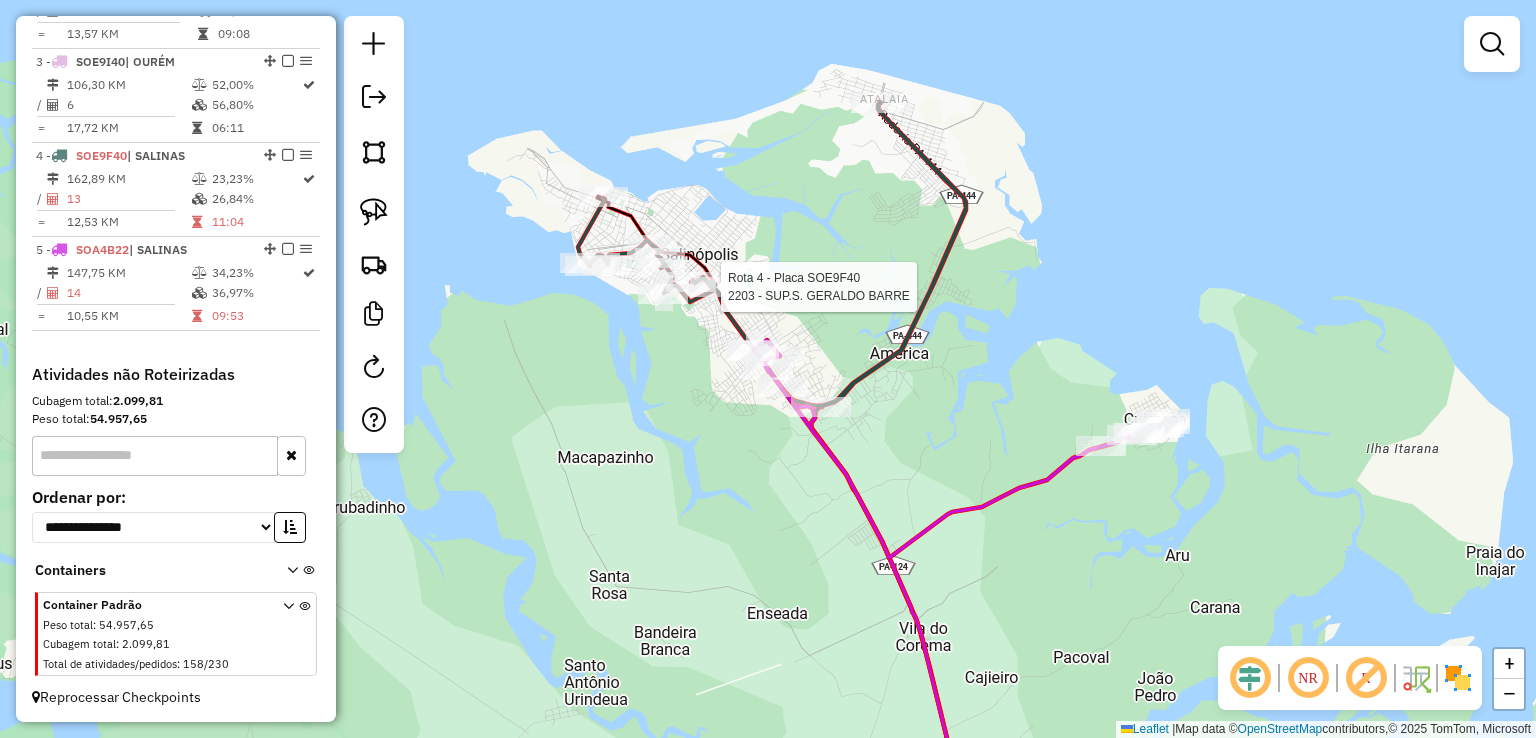 select on "**********" 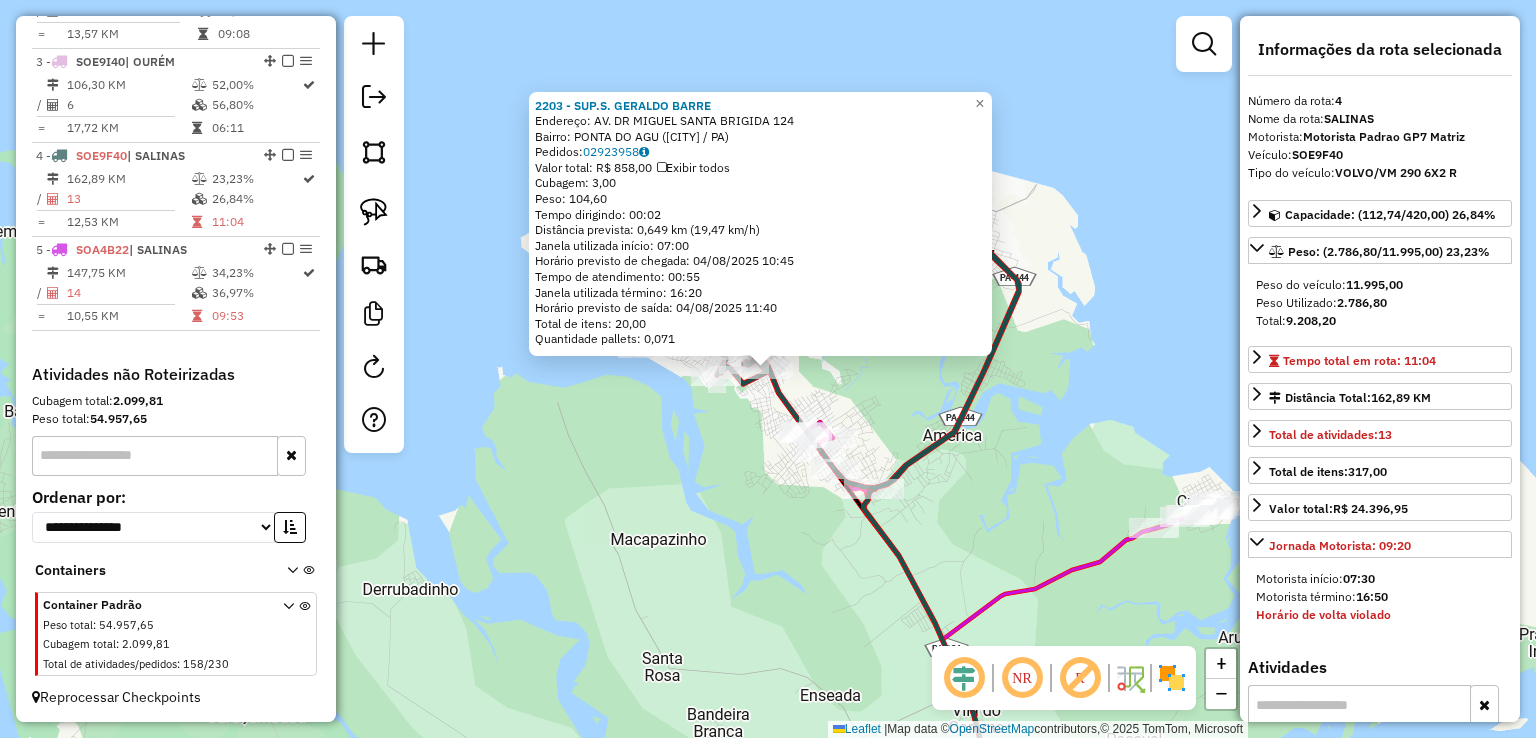 click on "2203 - SUP.S. GERALDO BARRE  Endereço:  AV. DR MIGUEL SANTA BRIGIDA 124   Bairro: PONTA DO AGU (SALINOPOLIS / PA)   Pedidos:  02923958   Valor total: R$ 858,00   Exibir todos   Cubagem: 3,00  Peso: 104,60  Tempo dirigindo: 00:02   Distância prevista: 0,649 km (19,47 km/h)   Janela utilizada início: 07:00   Horário previsto de chegada: 04/08/2025 10:45   Tempo de atendimento: 00:55   Janela utilizada término: 16:20   Horário previsto de saída: 04/08/2025 11:40   Total de itens: 20,00   Quantidade pallets: 0,071  × Janela de atendimento Grade de atendimento Capacidade Transportadoras Veículos Cliente Pedidos  Rotas Selecione os dias de semana para filtrar as janelas de atendimento  Seg   Ter   Qua   Qui   Sex   Sáb   Dom  Informe o período da janela de atendimento: De: Até:  Filtrar exatamente a janela do cliente  Considerar janela de atendimento padrão  Selecione os dias de semana para filtrar as grades de atendimento  Seg   Ter   Qua   Qui   Sex   Sáb   Dom   Peso mínimo:   Peso máximo:   De:" 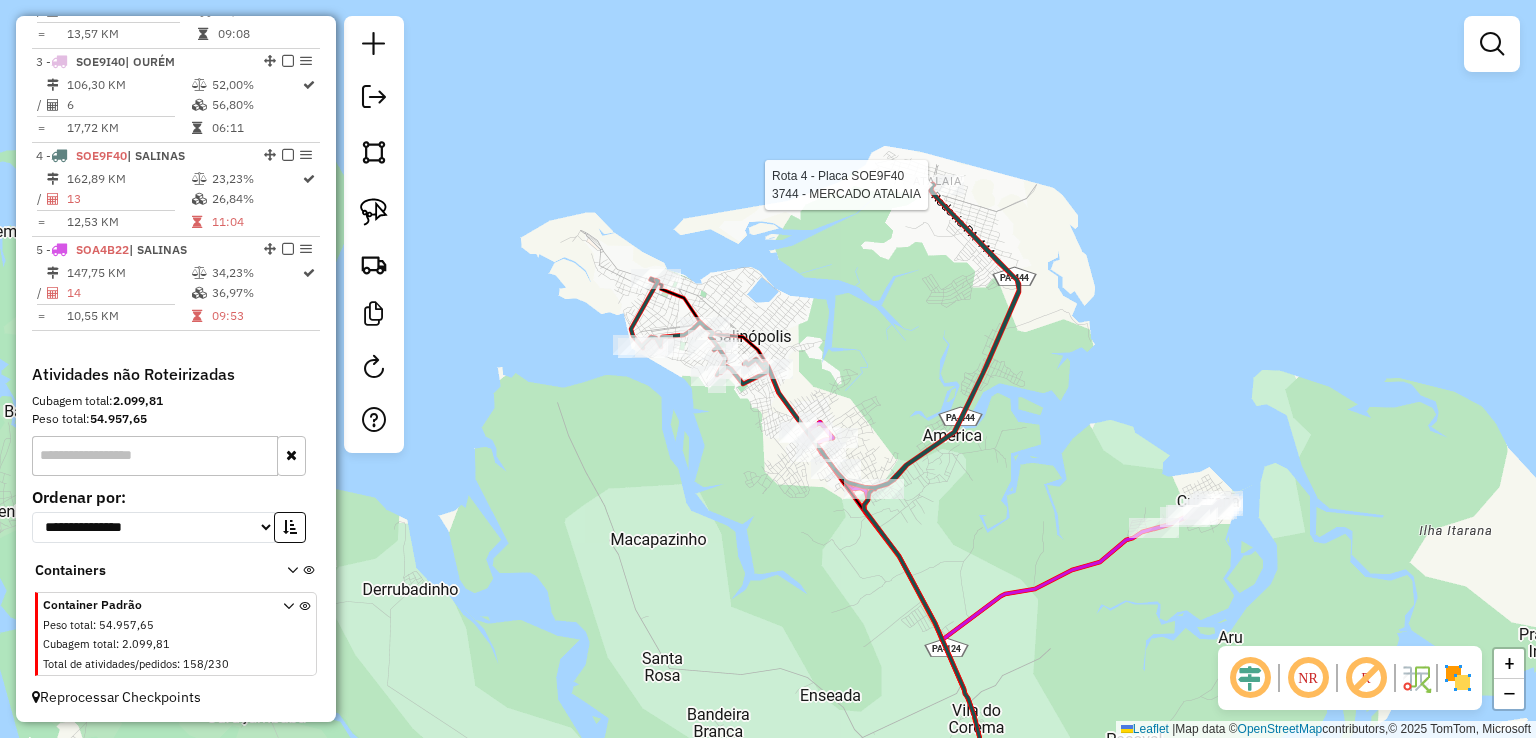 select on "**********" 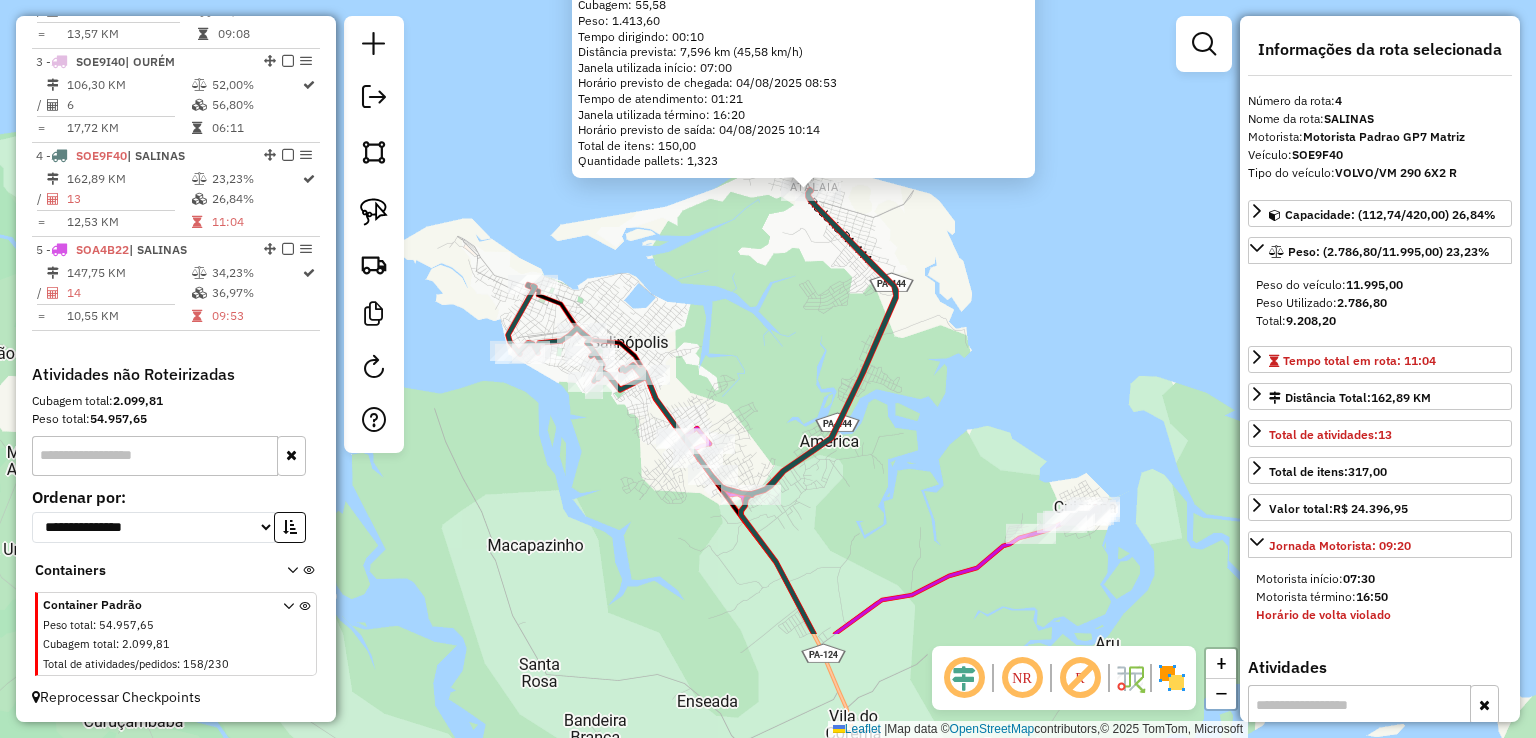 drag, startPoint x: 722, startPoint y: 393, endPoint x: 748, endPoint y: 271, distance: 124.73973 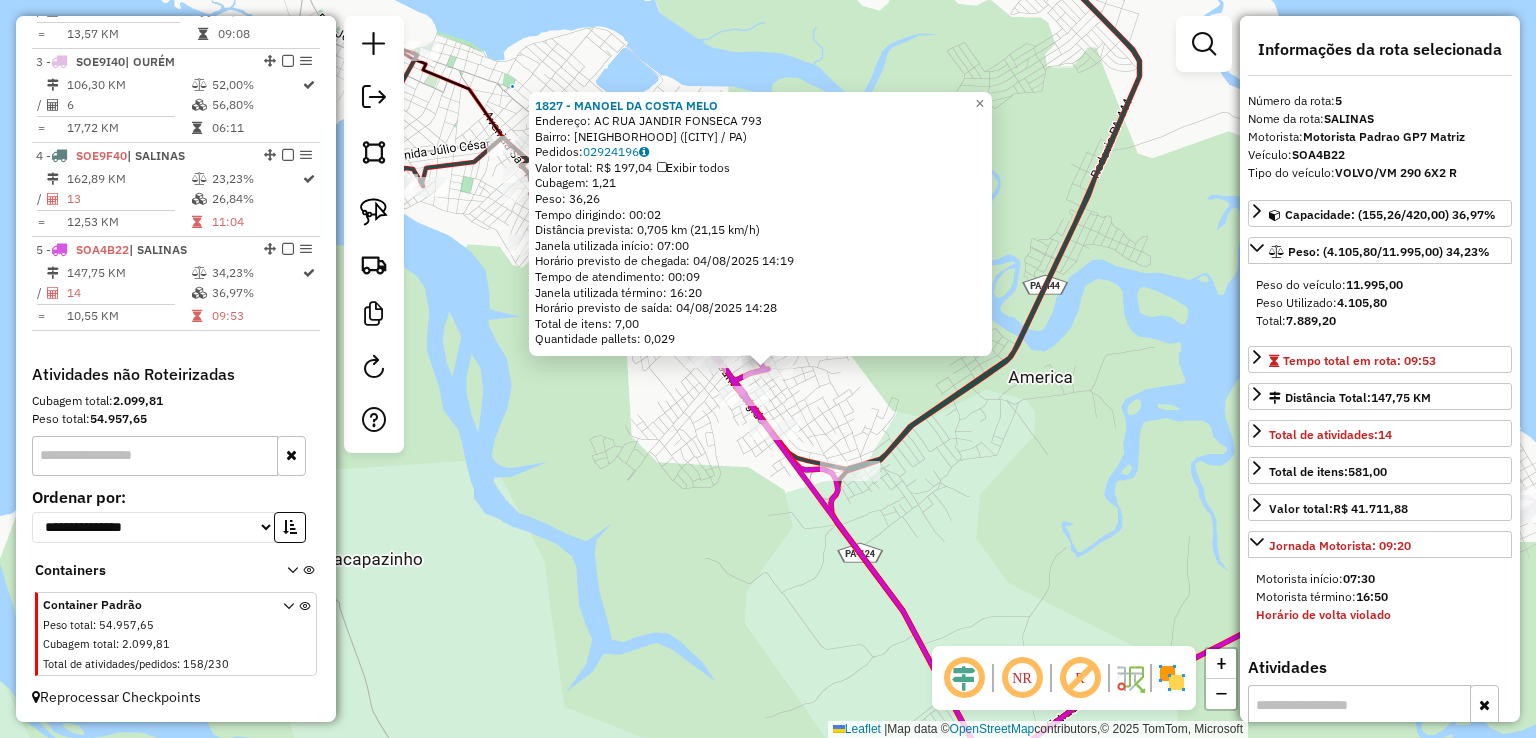 drag, startPoint x: 895, startPoint y: 463, endPoint x: 793, endPoint y: 381, distance: 130.87398 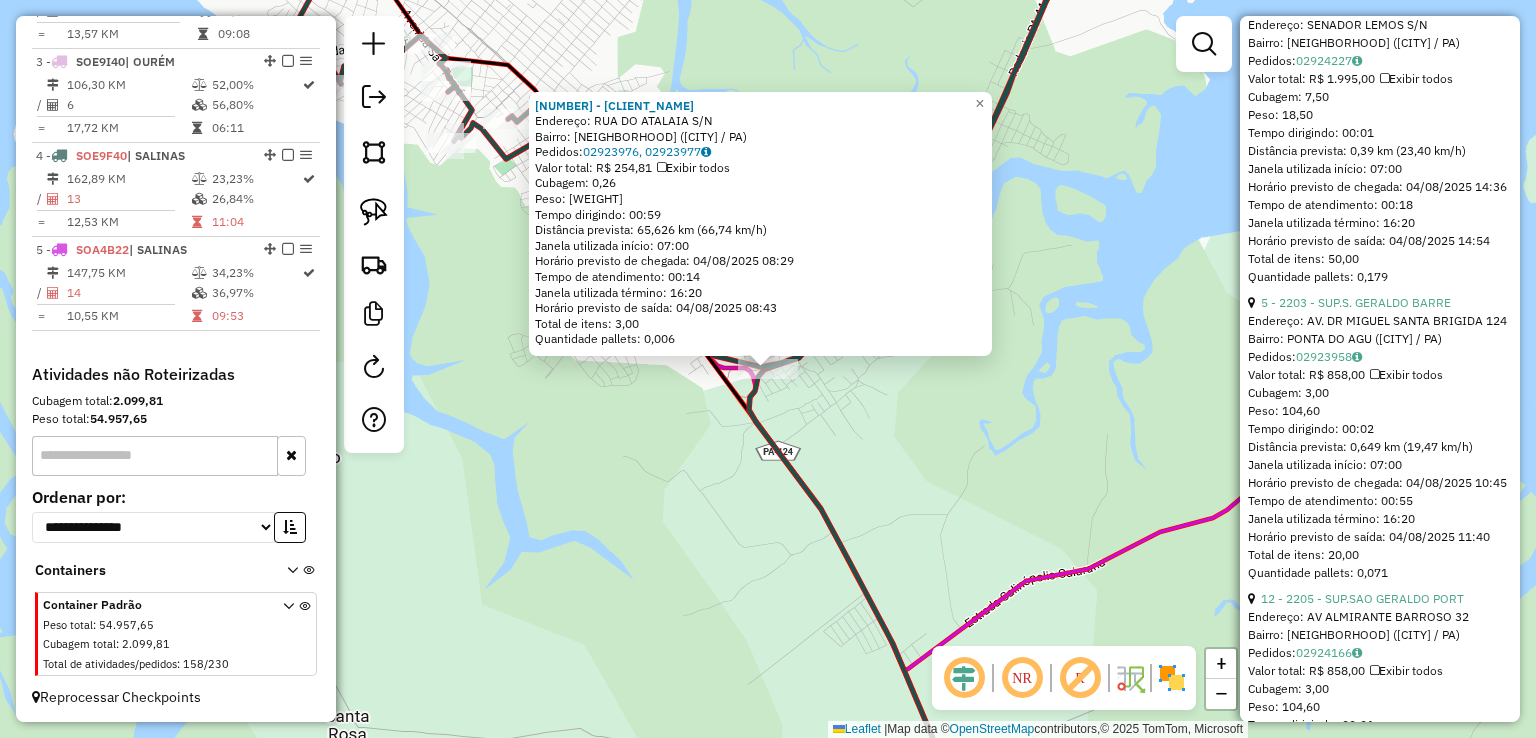scroll, scrollTop: 1500, scrollLeft: 0, axis: vertical 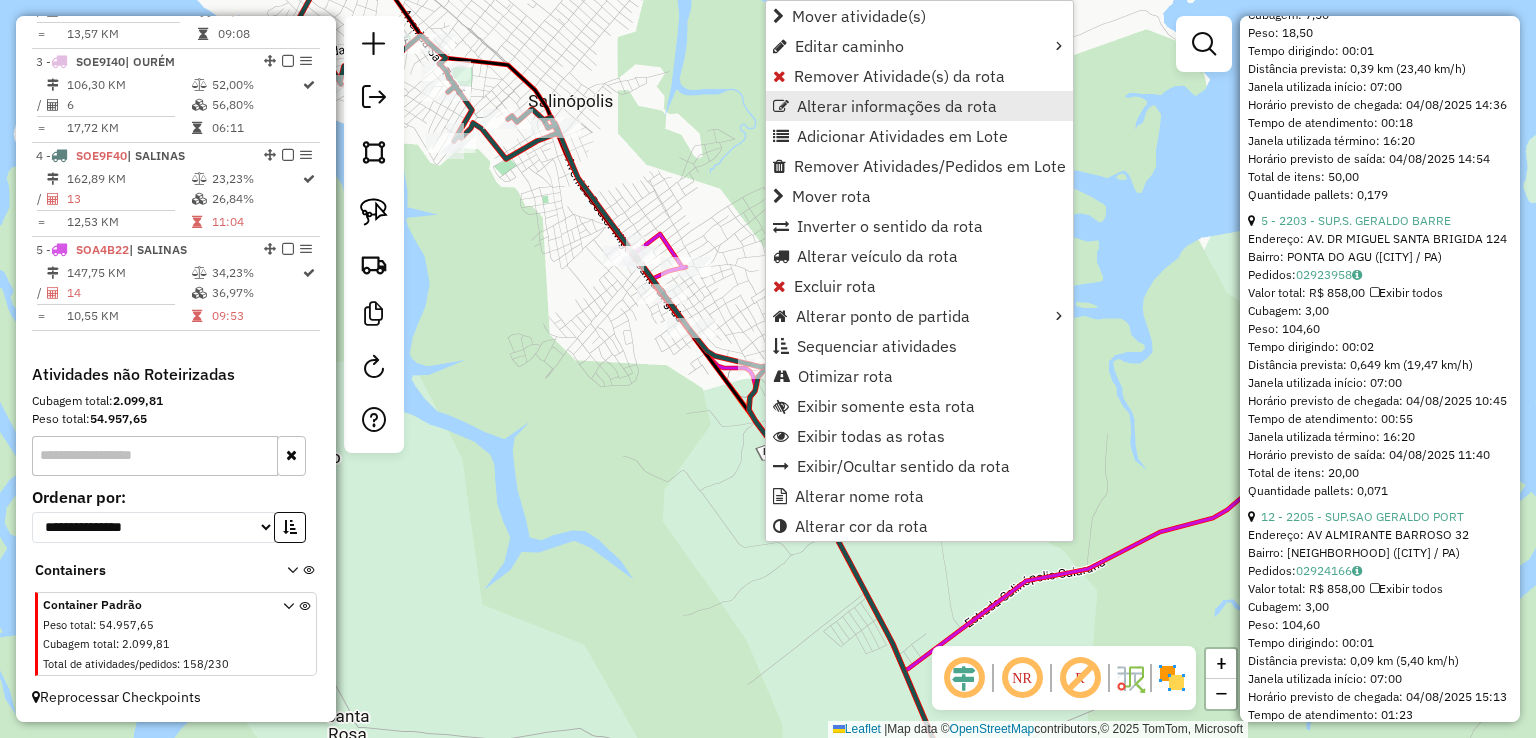 click on "Alterar informações da rota" at bounding box center [897, 106] 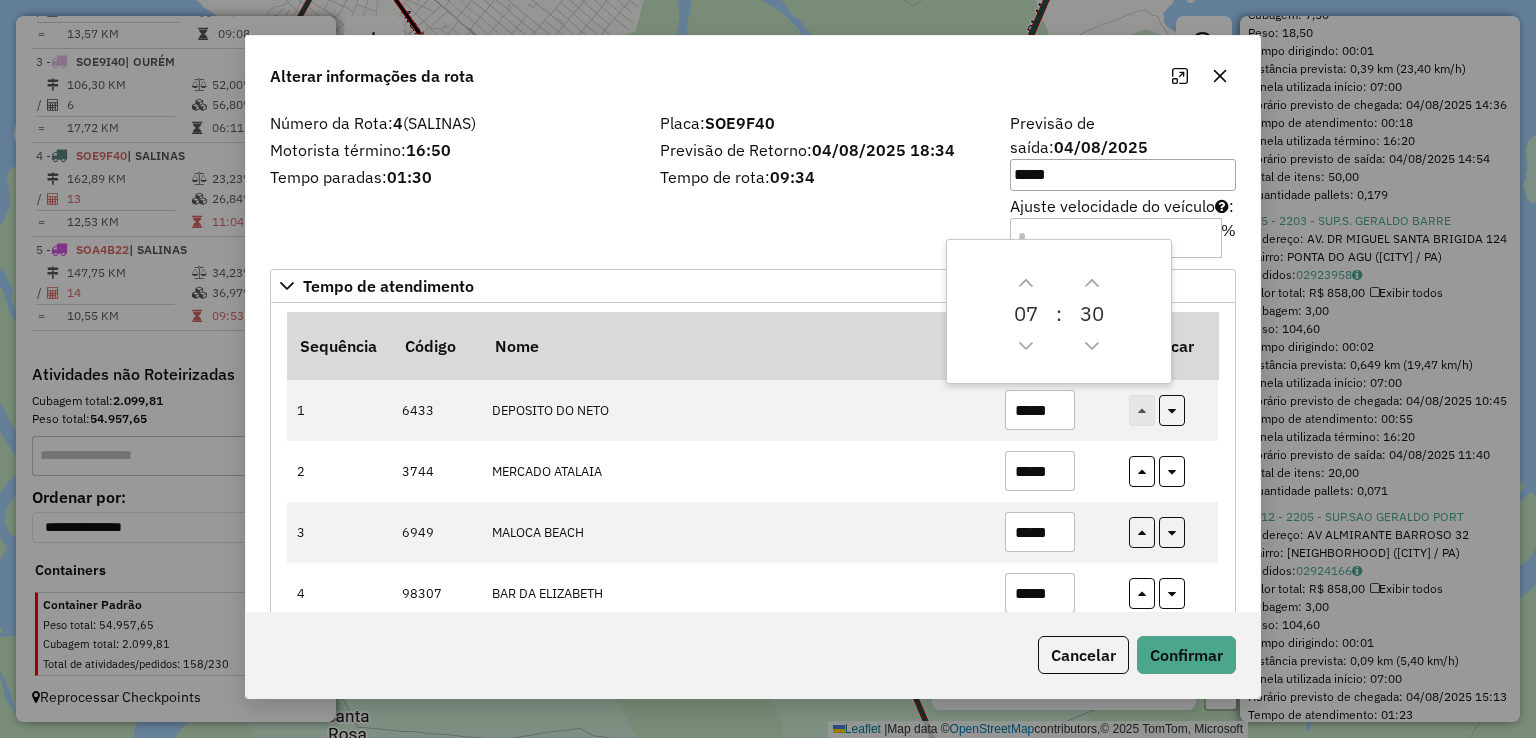 drag, startPoint x: 846, startPoint y: 106, endPoint x: 827, endPoint y: 68, distance: 42.48529 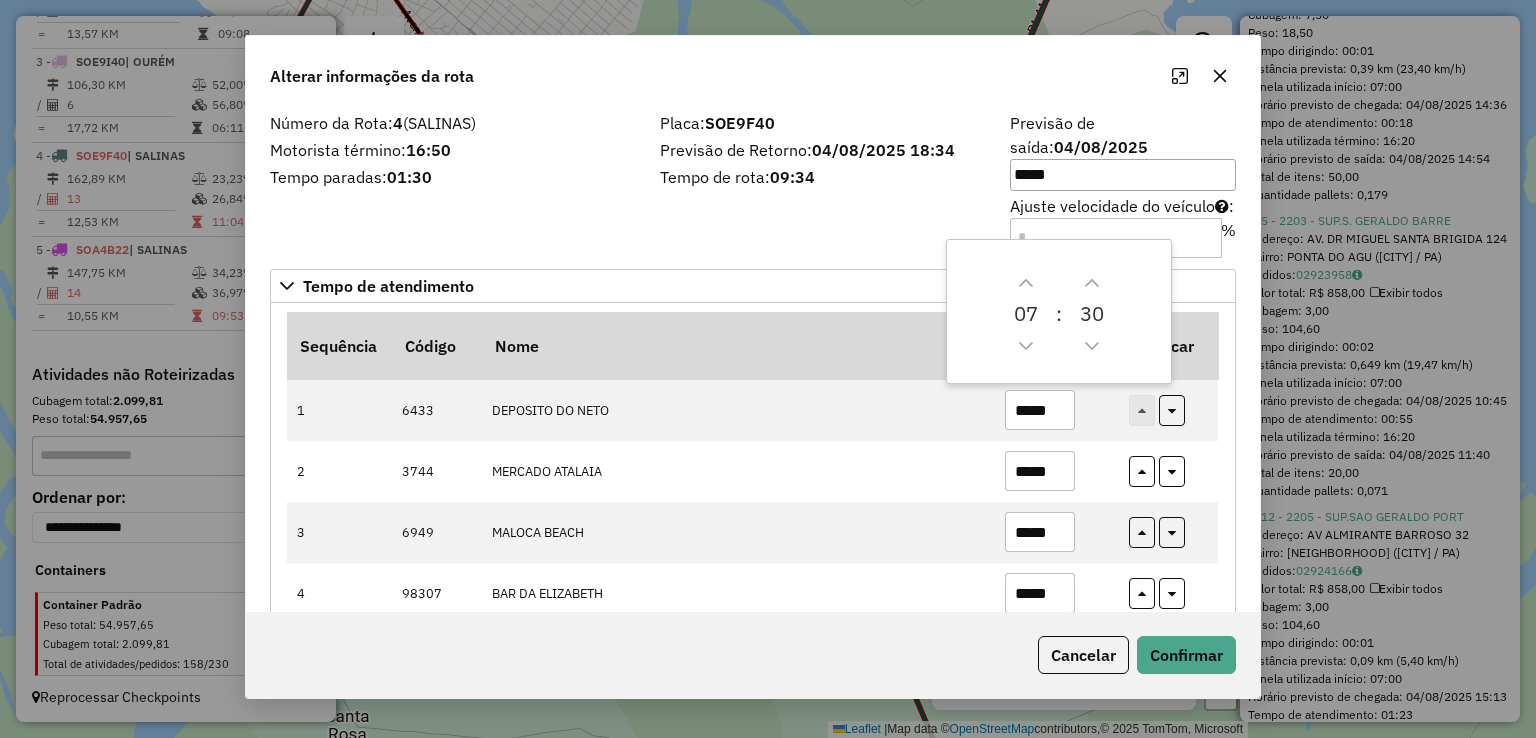 click on "Alterar informações da rota" 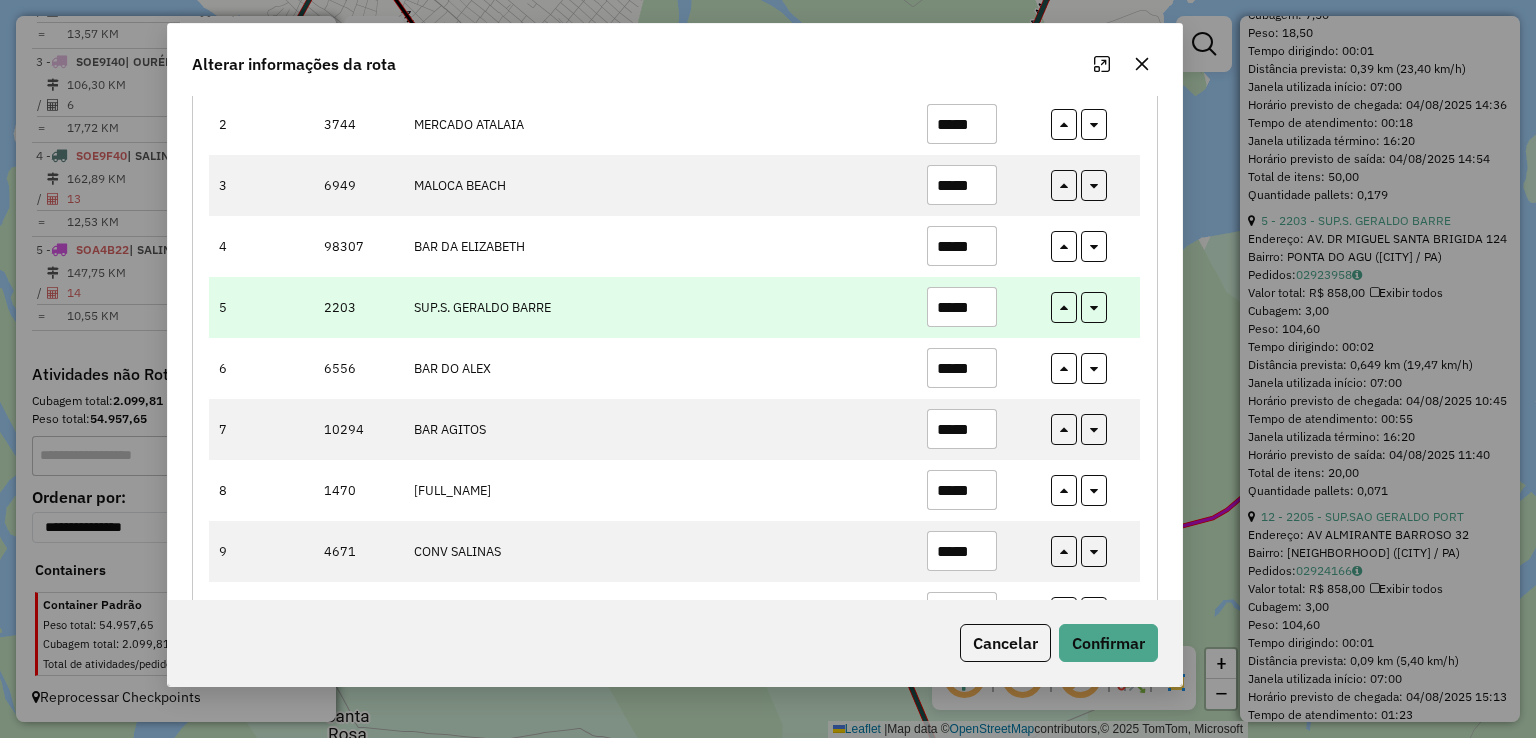 scroll, scrollTop: 270, scrollLeft: 0, axis: vertical 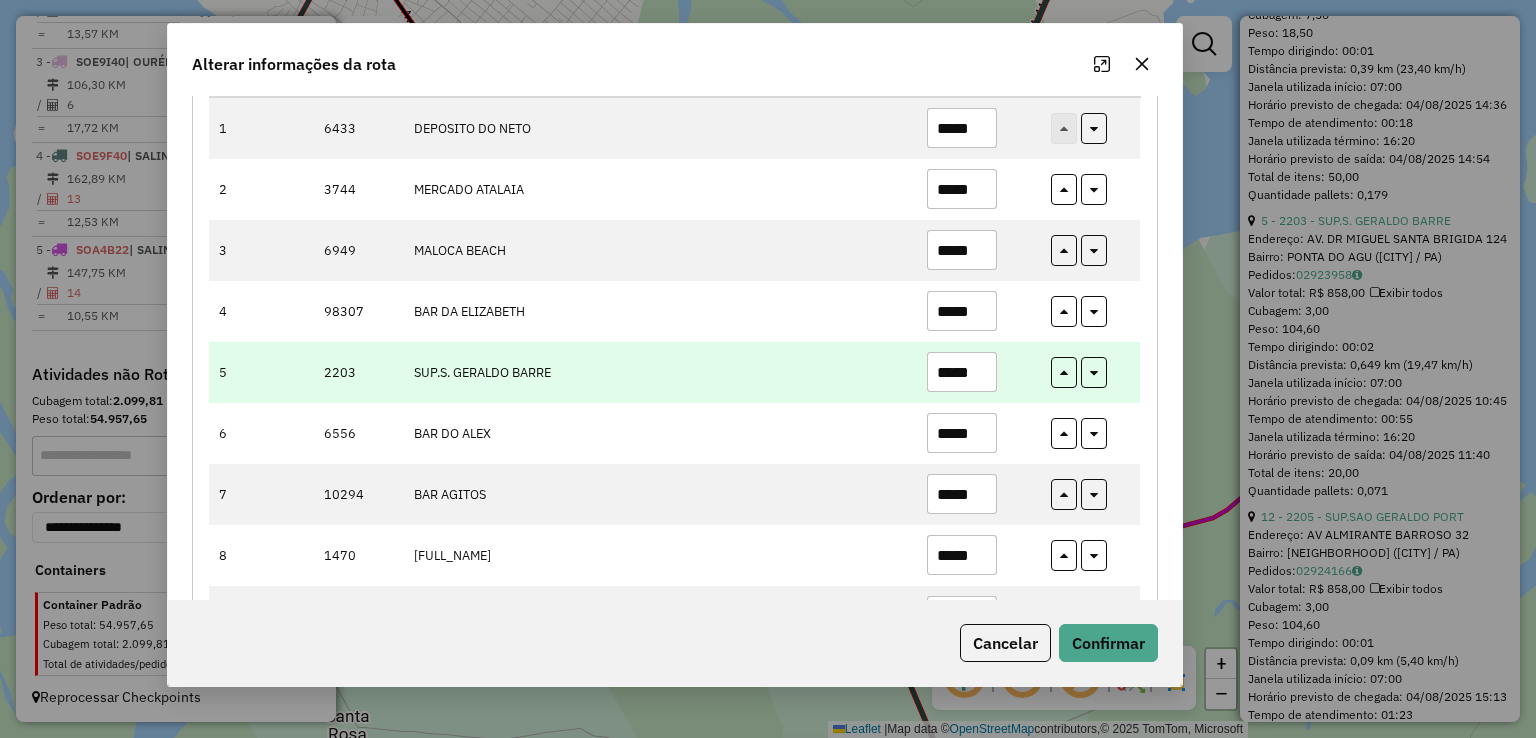 click on "*****" at bounding box center [962, 372] 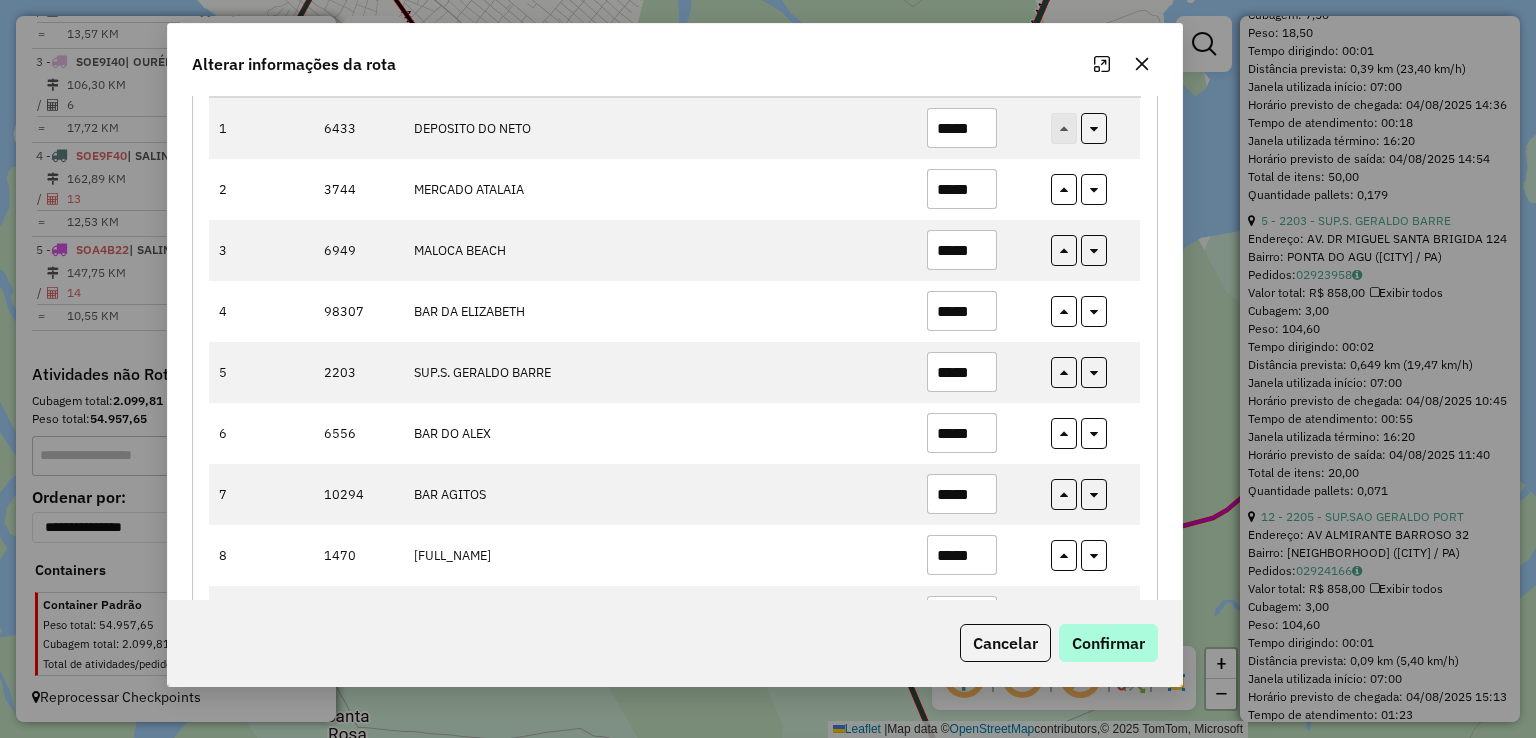 type on "*****" 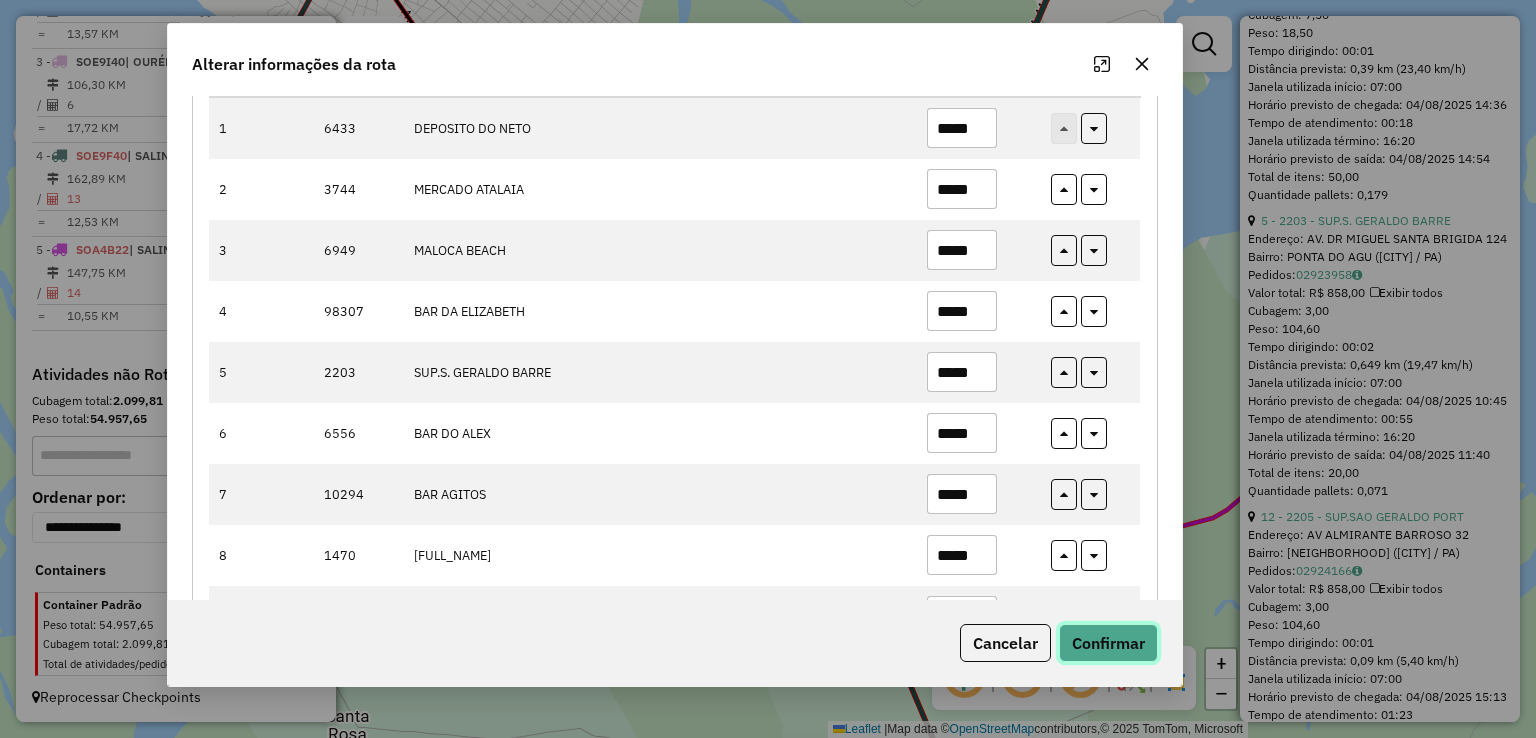click on "Confirmar" 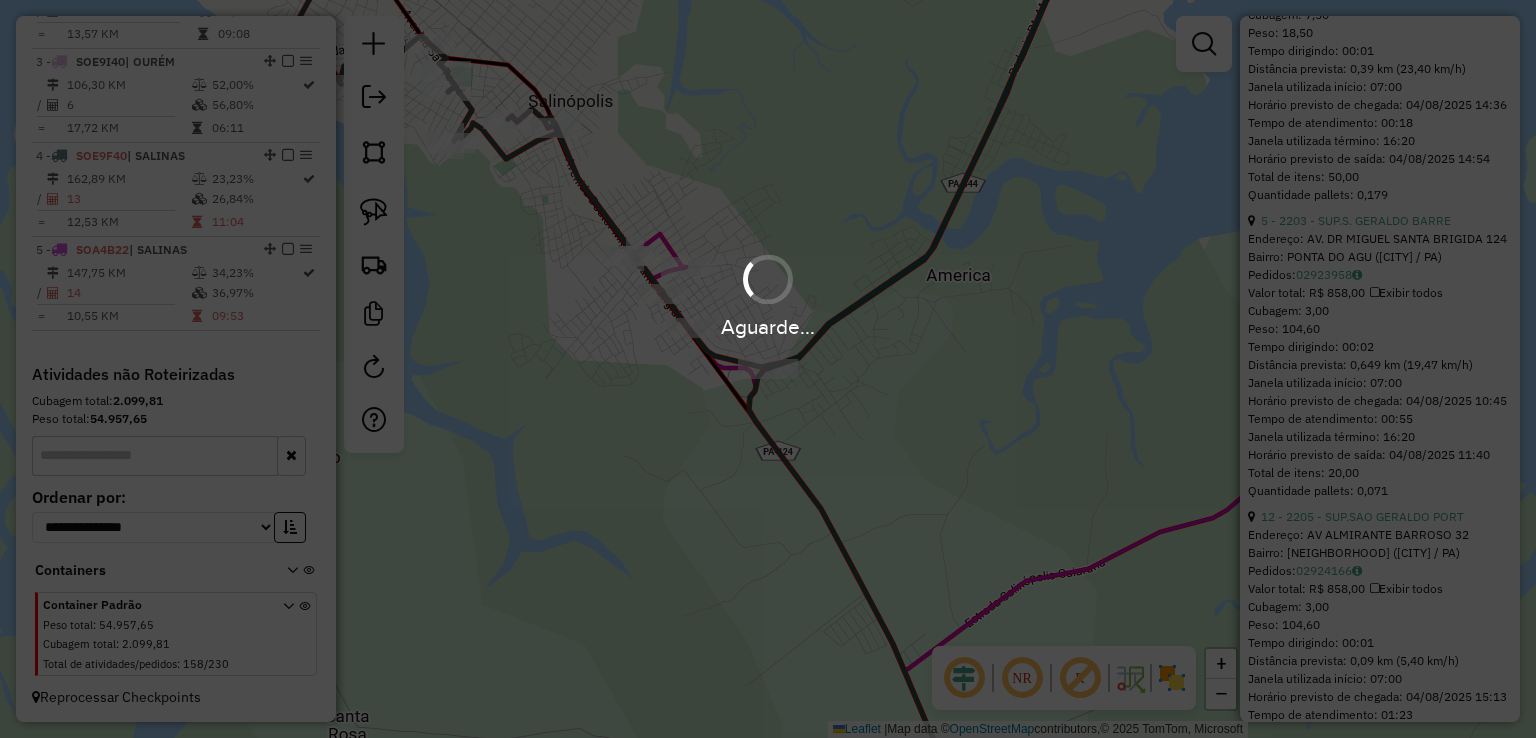click on "Aguarde..." at bounding box center [768, 369] 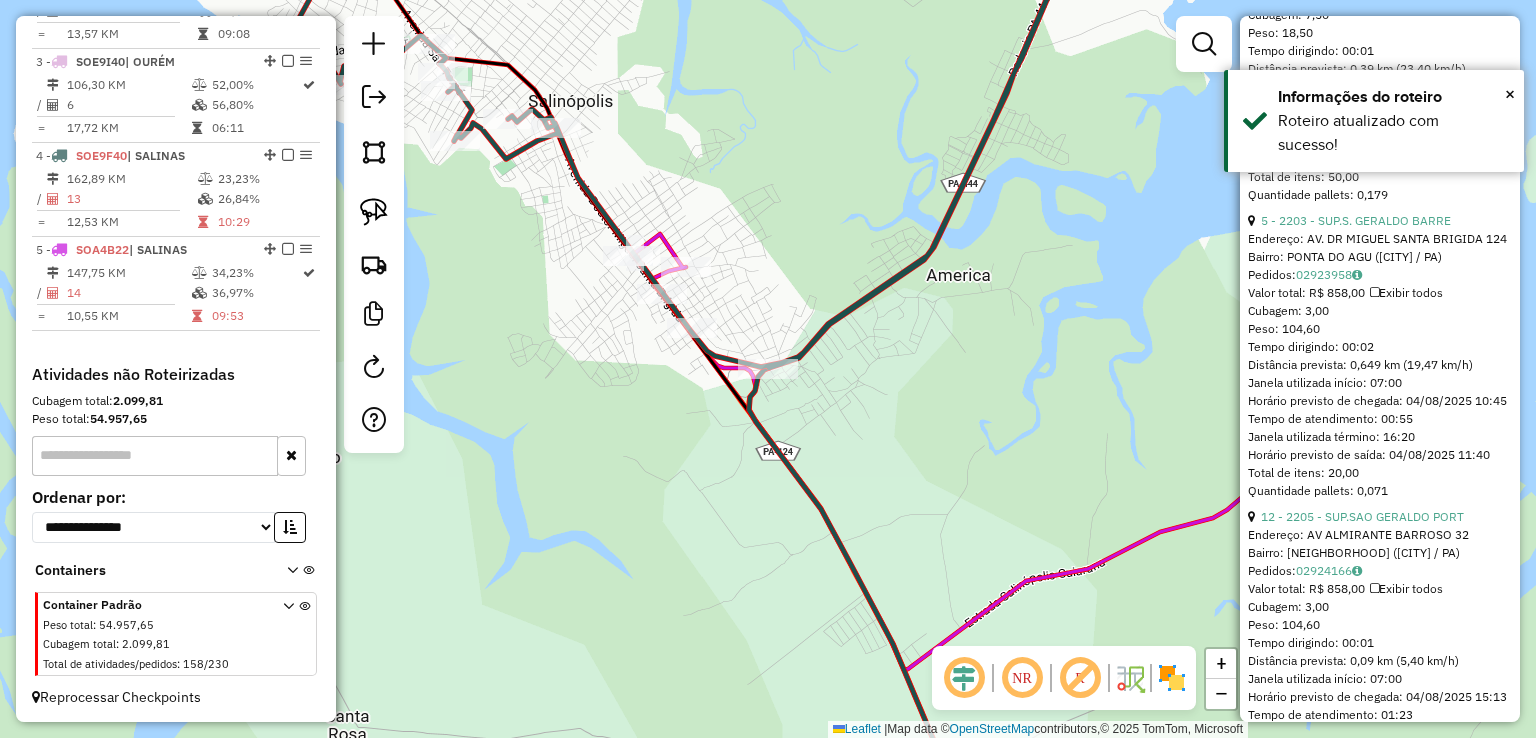 click on "Janela de atendimento Grade de atendimento Capacidade Transportadoras Veículos Cliente Pedidos  Rotas Selecione os dias de semana para filtrar as janelas de atendimento  Seg   Ter   Qua   Qui   Sex   Sáb   Dom  Informe o período da janela de atendimento: De: Até:  Filtrar exatamente a janela do cliente  Considerar janela de atendimento padrão  Selecione os dias de semana para filtrar as grades de atendimento  Seg   Ter   Qua   Qui   Sex   Sáb   Dom   Considerar clientes sem dia de atendimento cadastrado  Clientes fora do dia de atendimento selecionado Filtrar as atividades entre os valores definidos abaixo:  Peso mínimo:   Peso máximo:   Cubagem mínima:   Cubagem máxima:   De:   Até:  Filtrar as atividades entre o tempo de atendimento definido abaixo:  De:   Até:   Considerar capacidade total dos clientes não roteirizados Transportadora: Selecione um ou mais itens Tipo de veículo: Selecione um ou mais itens Veículo: Selecione um ou mais itens Motorista: Selecione um ou mais itens Nome: Rótulo:" 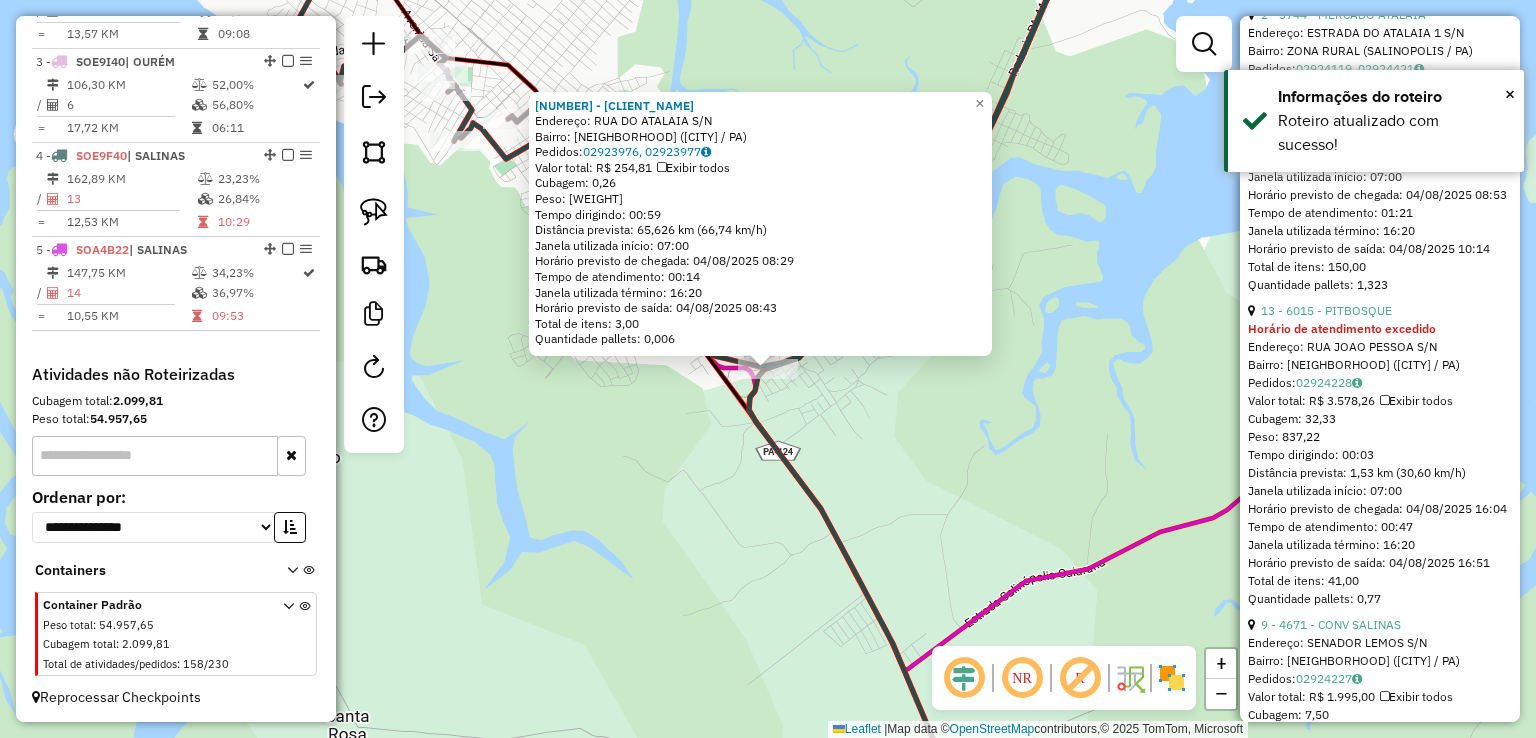 scroll, scrollTop: 300, scrollLeft: 0, axis: vertical 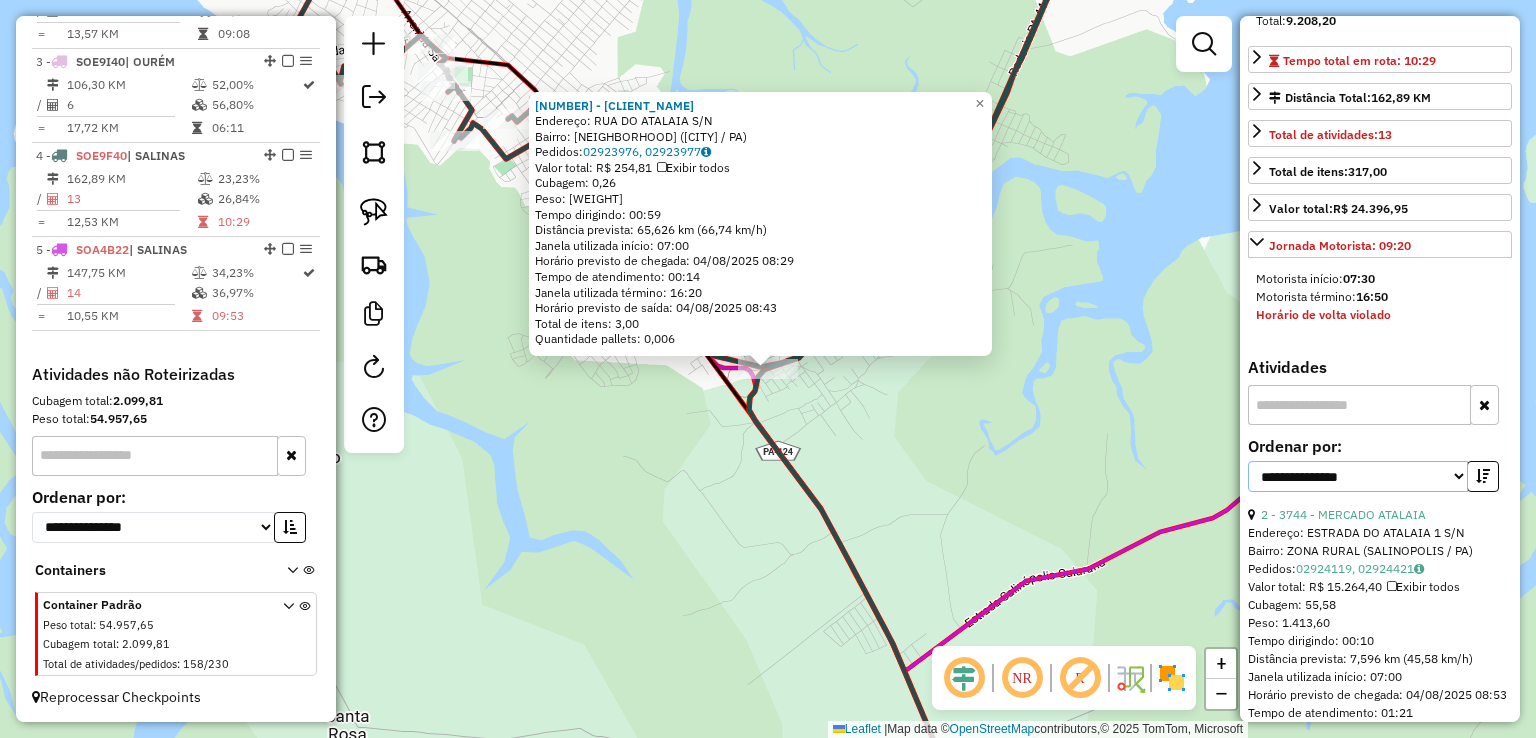click on "**********" at bounding box center (1358, 476) 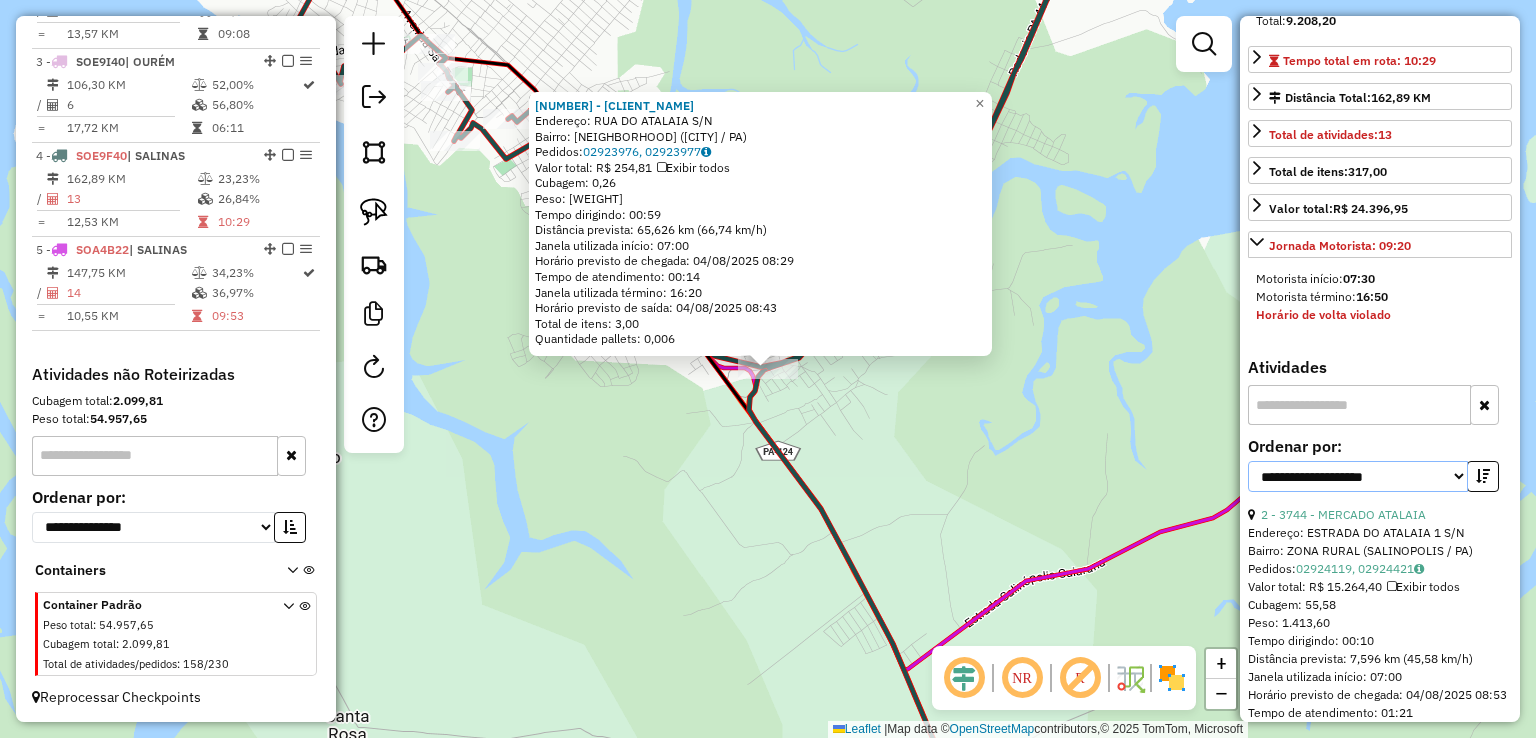 click on "**********" at bounding box center (1358, 476) 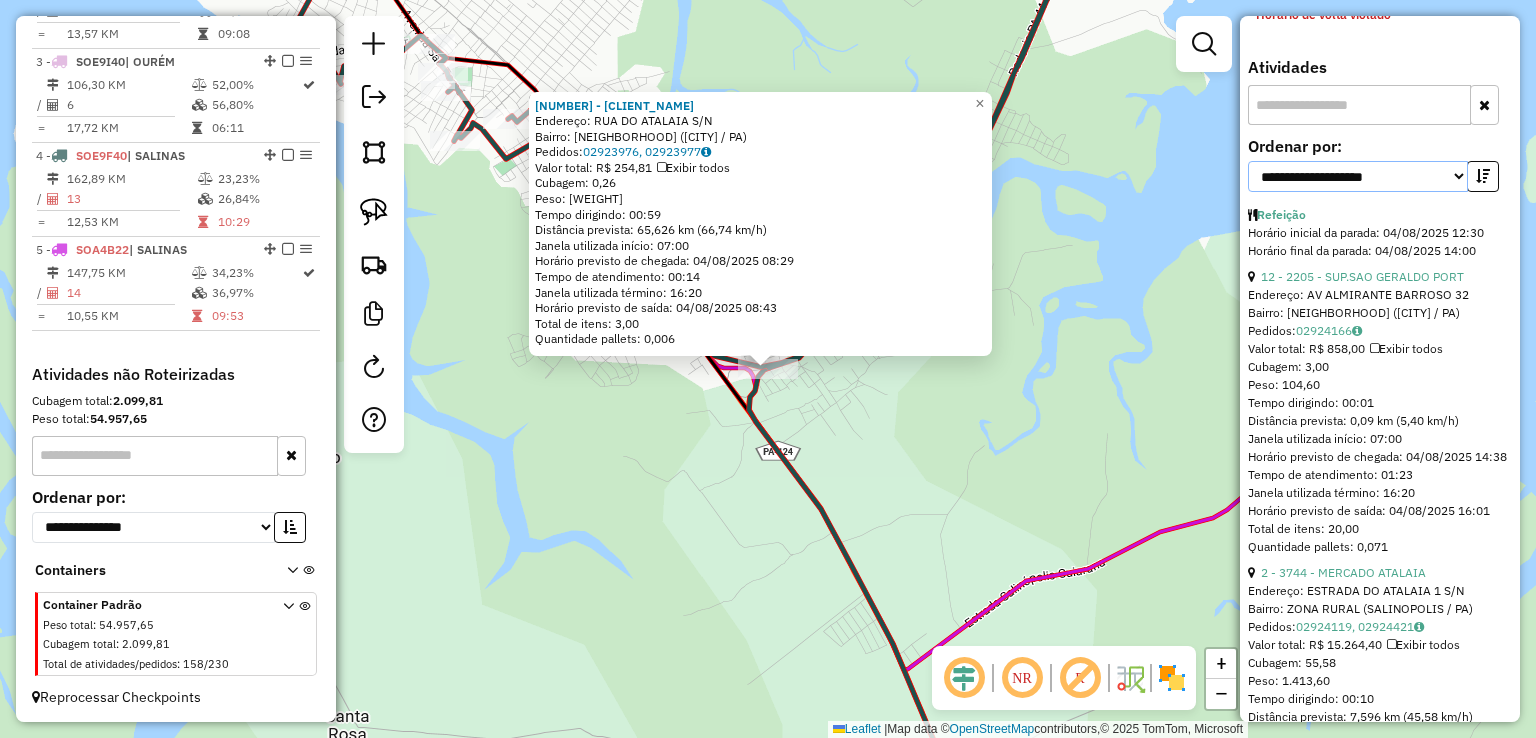 scroll, scrollTop: 700, scrollLeft: 0, axis: vertical 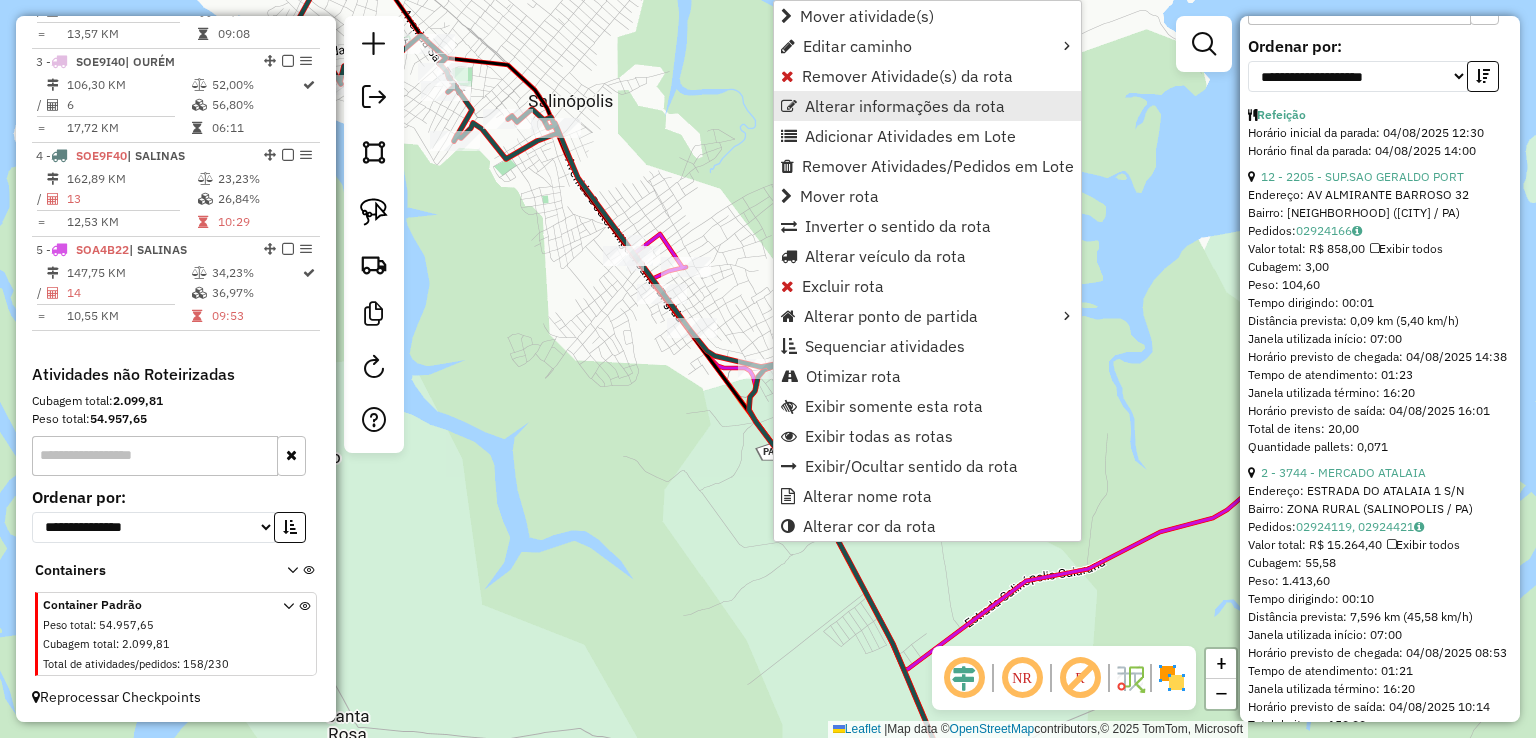 click on "Alterar informações da rota" at bounding box center (905, 106) 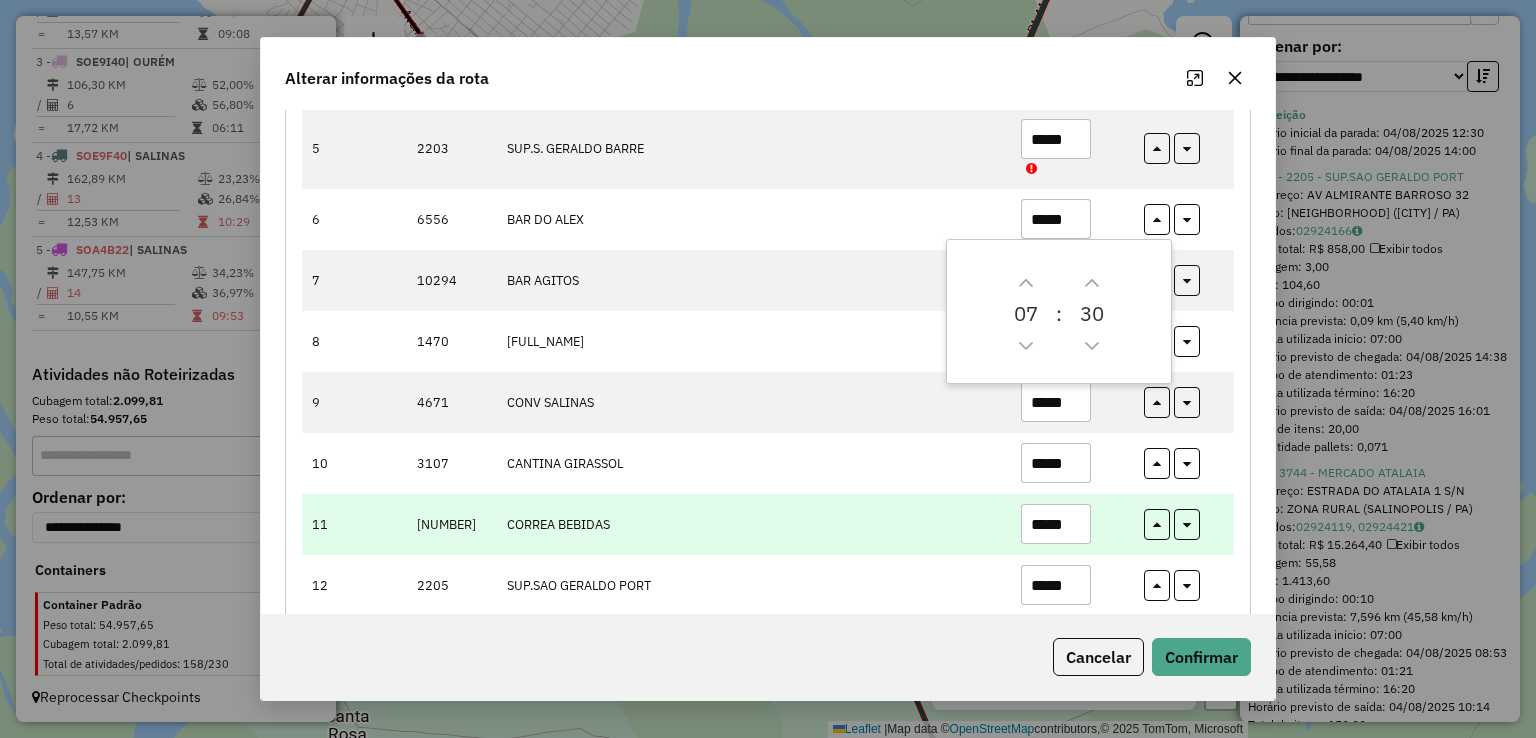 scroll, scrollTop: 589, scrollLeft: 0, axis: vertical 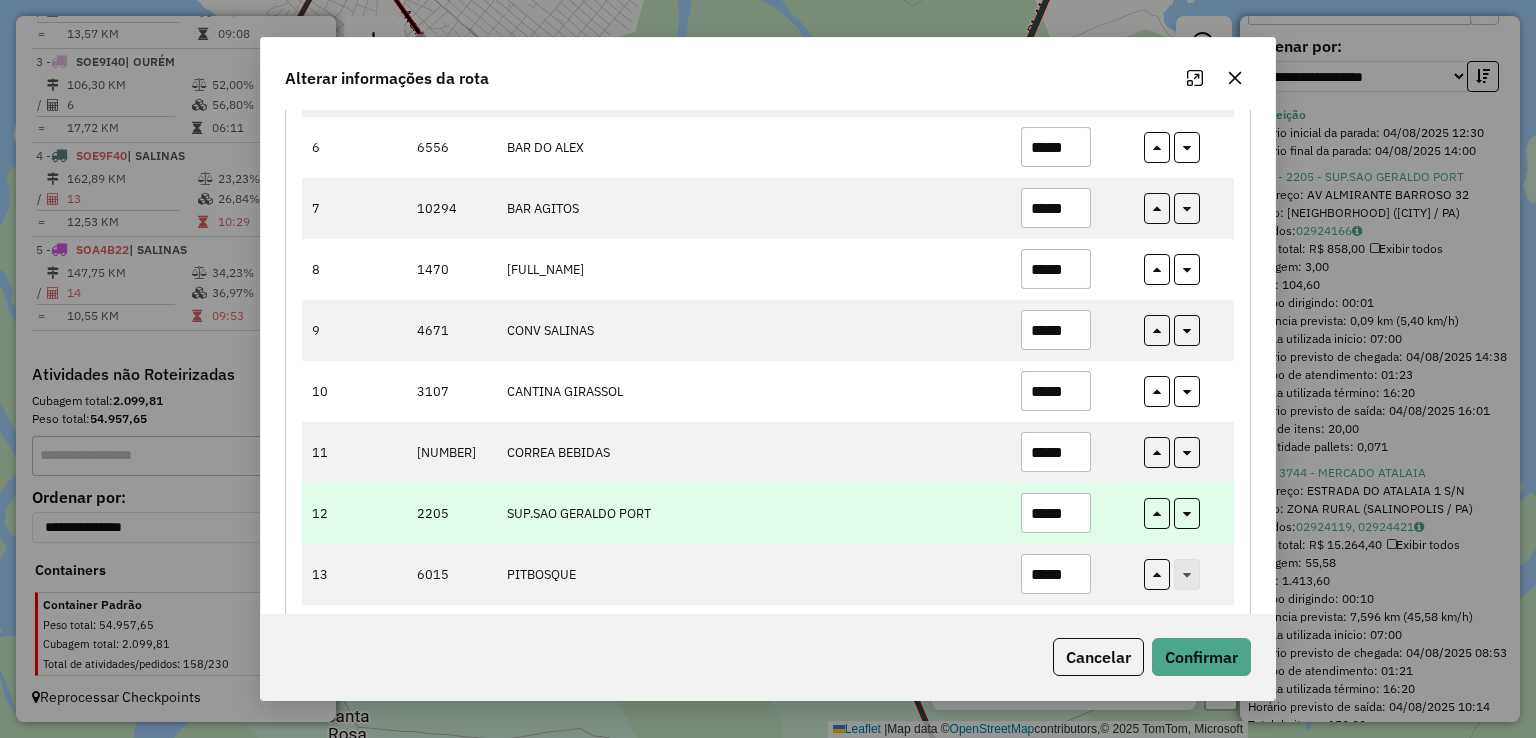 click on "*****" at bounding box center [1056, 513] 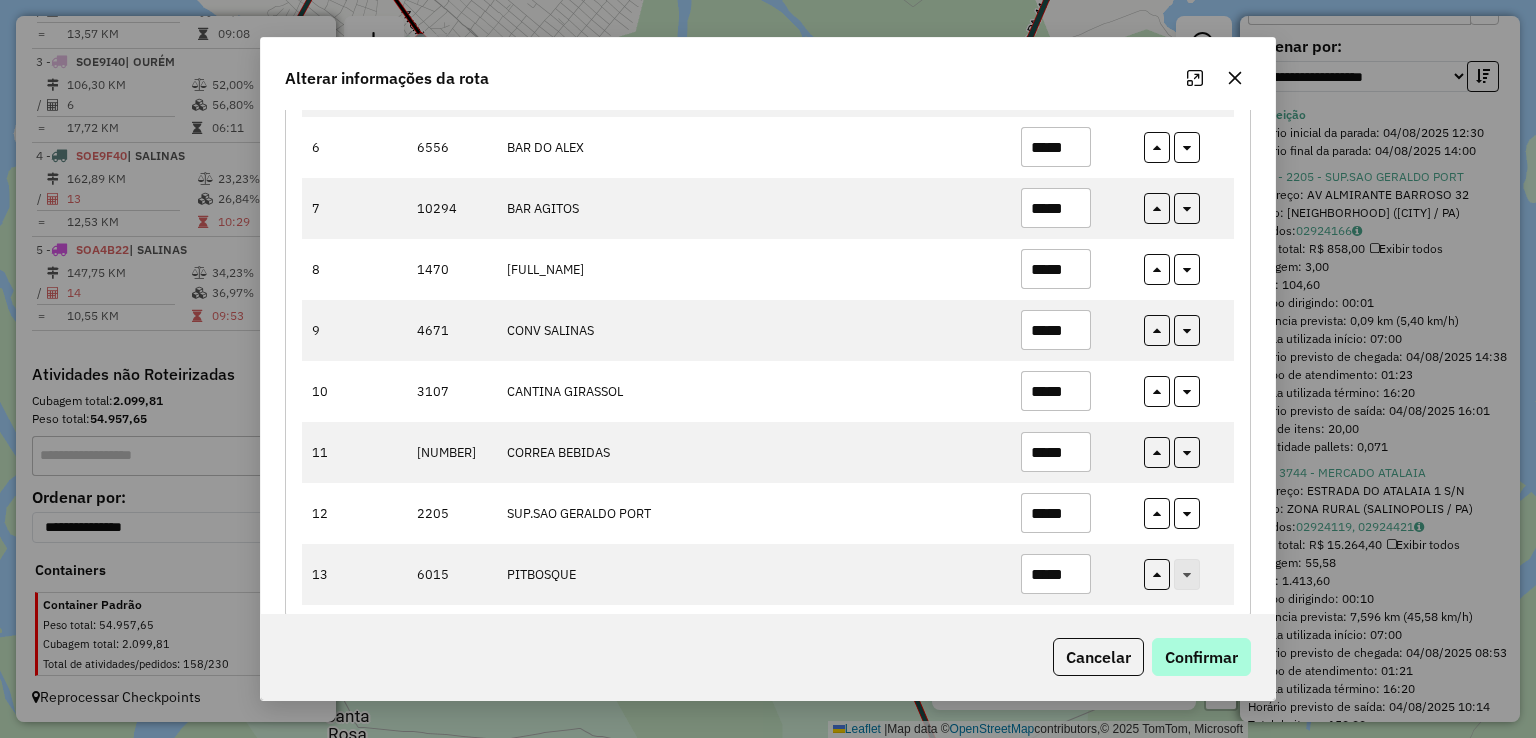 type on "*****" 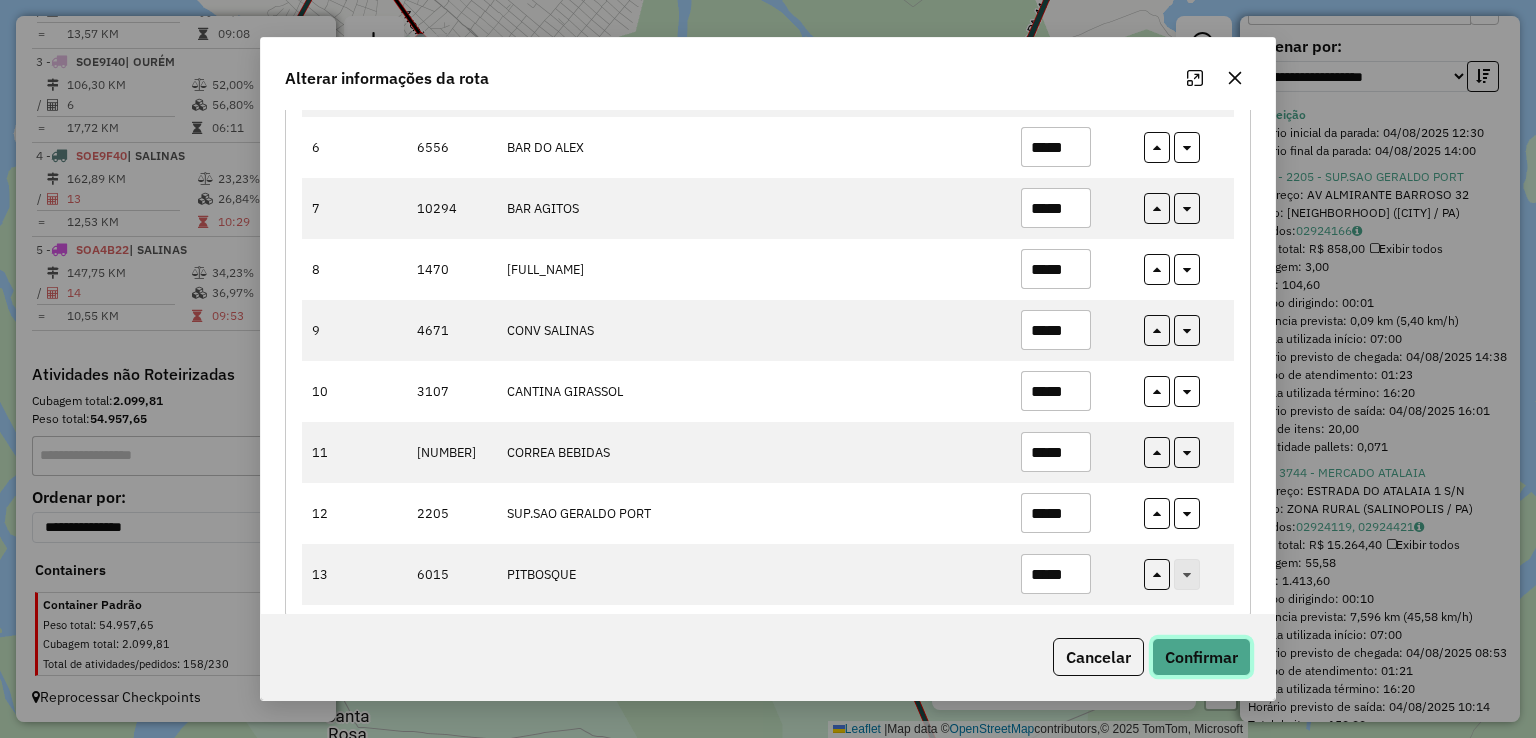 click on "Confirmar" 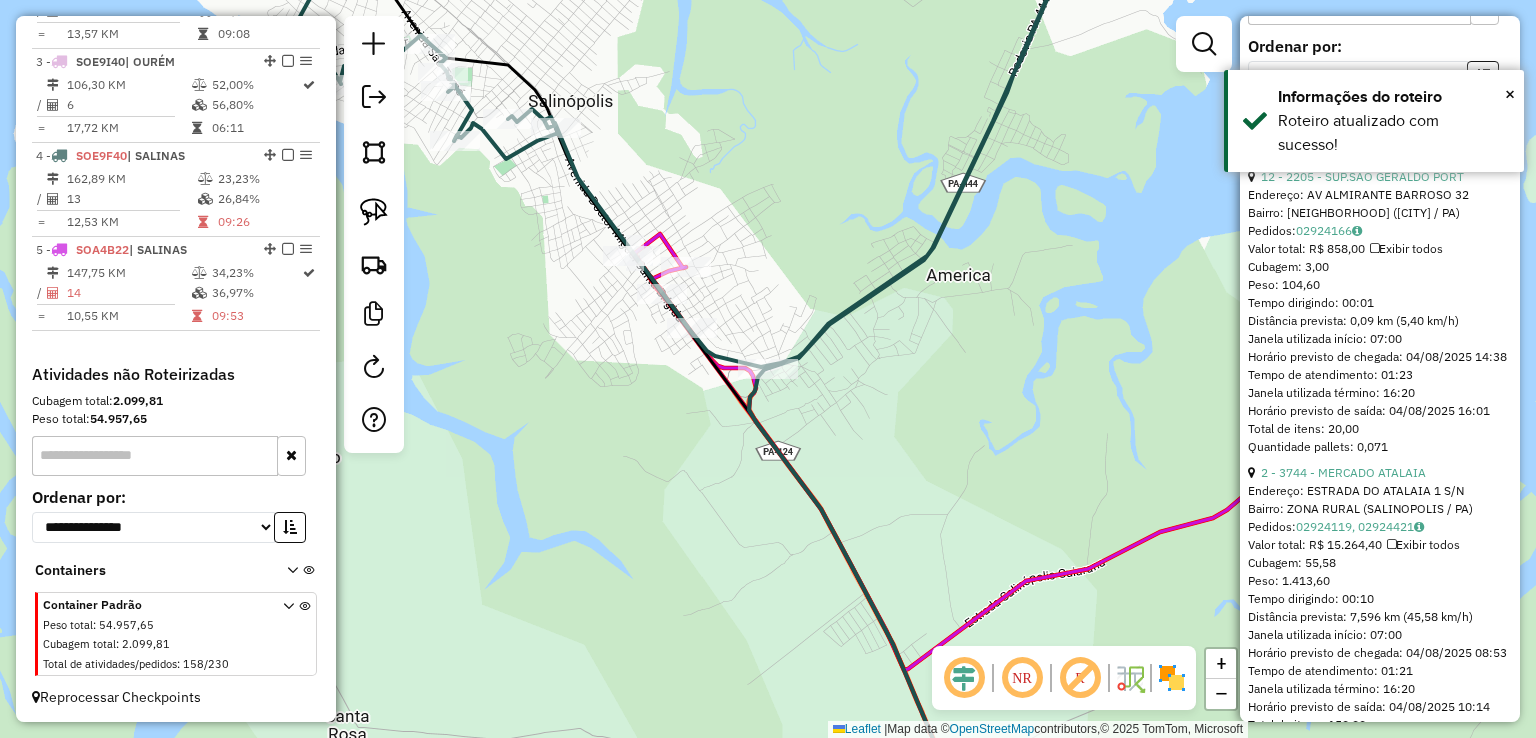 click on "Janela de atendimento Grade de atendimento Capacidade Transportadoras Veículos Cliente Pedidos  Rotas Selecione os dias de semana para filtrar as janelas de atendimento  Seg   Ter   Qua   Qui   Sex   Sáb   Dom  Informe o período da janela de atendimento: De: Até:  Filtrar exatamente a janela do cliente  Considerar janela de atendimento padrão  Selecione os dias de semana para filtrar as grades de atendimento  Seg   Ter   Qua   Qui   Sex   Sáb   Dom   Considerar clientes sem dia de atendimento cadastrado  Clientes fora do dia de atendimento selecionado Filtrar as atividades entre os valores definidos abaixo:  Peso mínimo:   Peso máximo:   Cubagem mínima:   Cubagem máxima:   De:   Até:  Filtrar as atividades entre o tempo de atendimento definido abaixo:  De:   Até:   Considerar capacidade total dos clientes não roteirizados Transportadora: Selecione um ou mais itens Tipo de veículo: Selecione um ou mais itens Veículo: Selecione um ou mais itens Motorista: Selecione um ou mais itens Nome: Rótulo:" 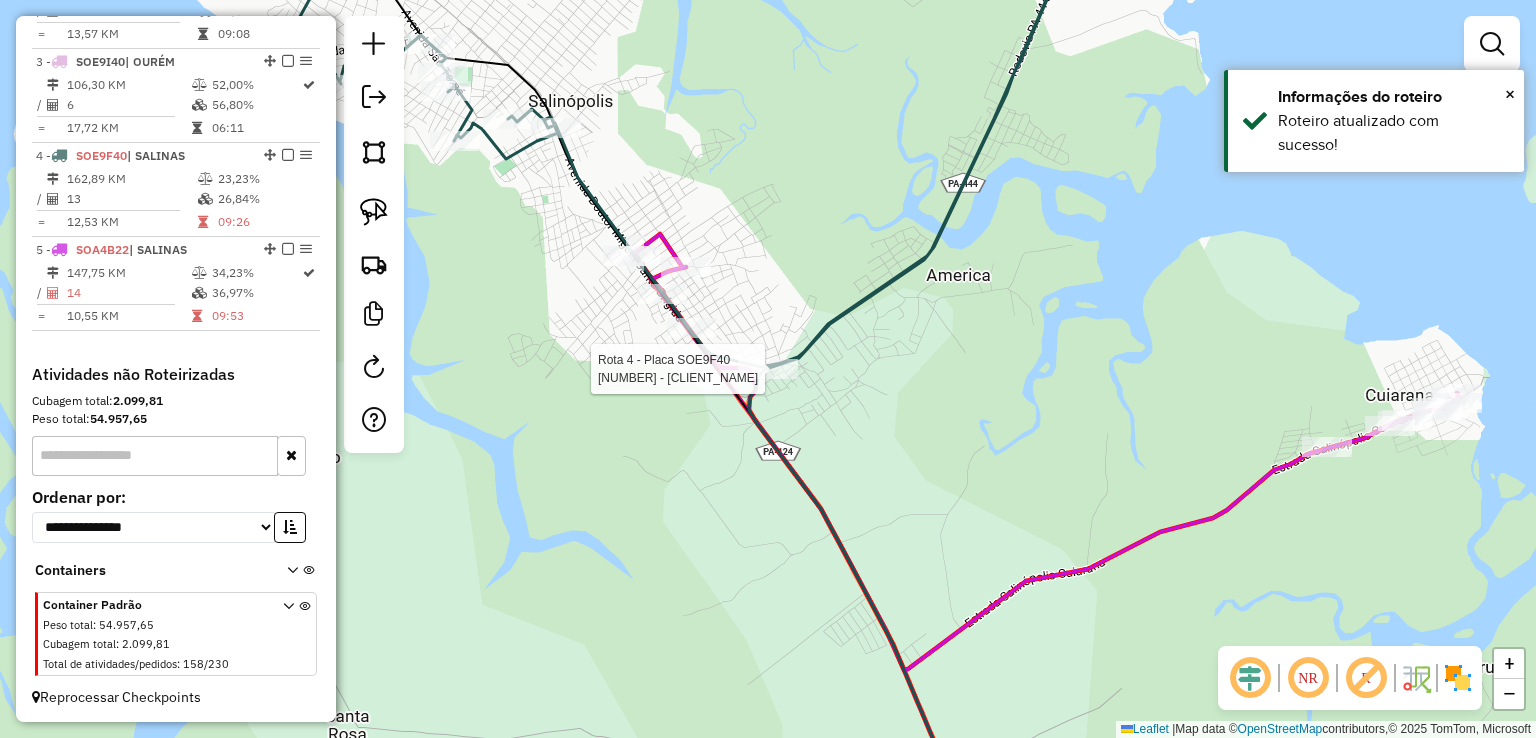 select on "**********" 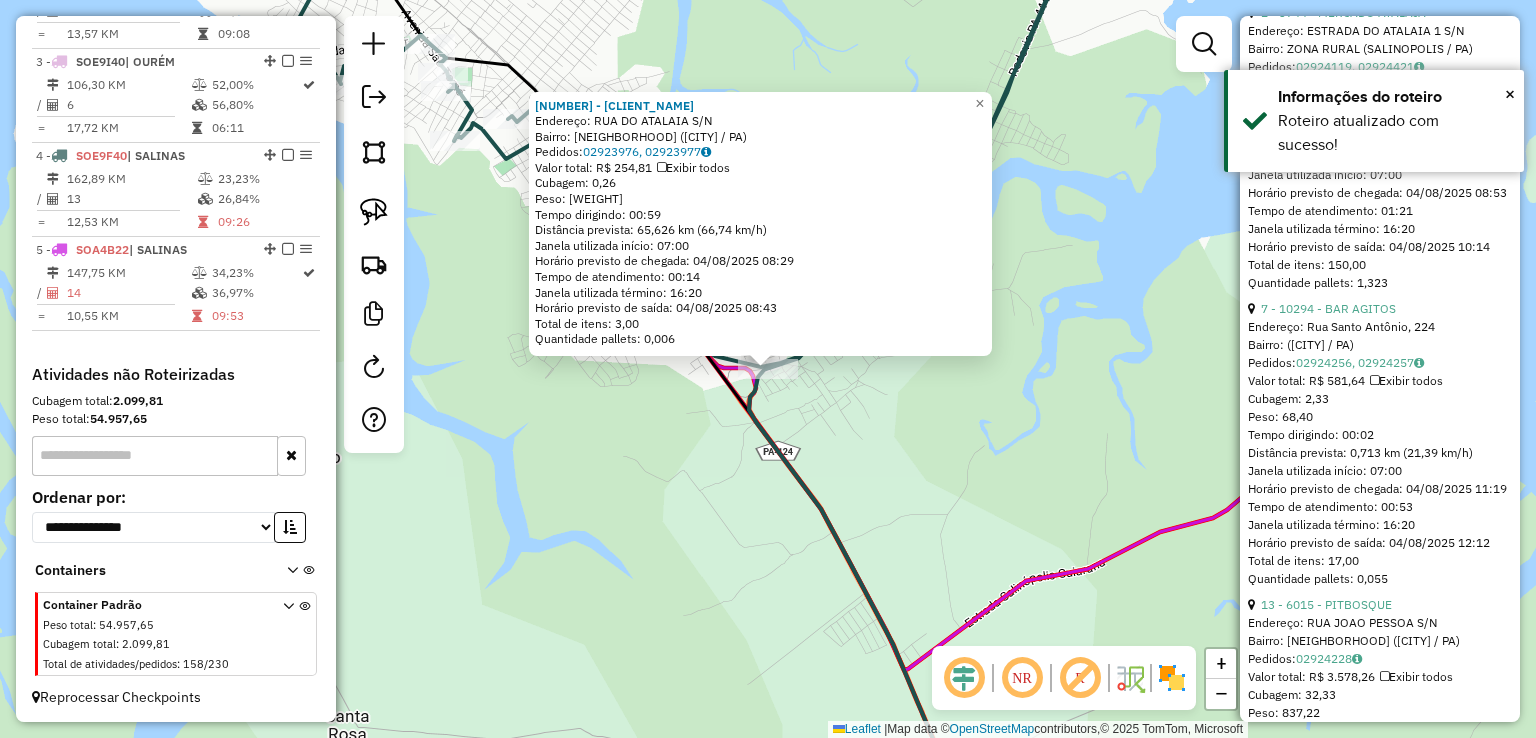 scroll, scrollTop: 900, scrollLeft: 0, axis: vertical 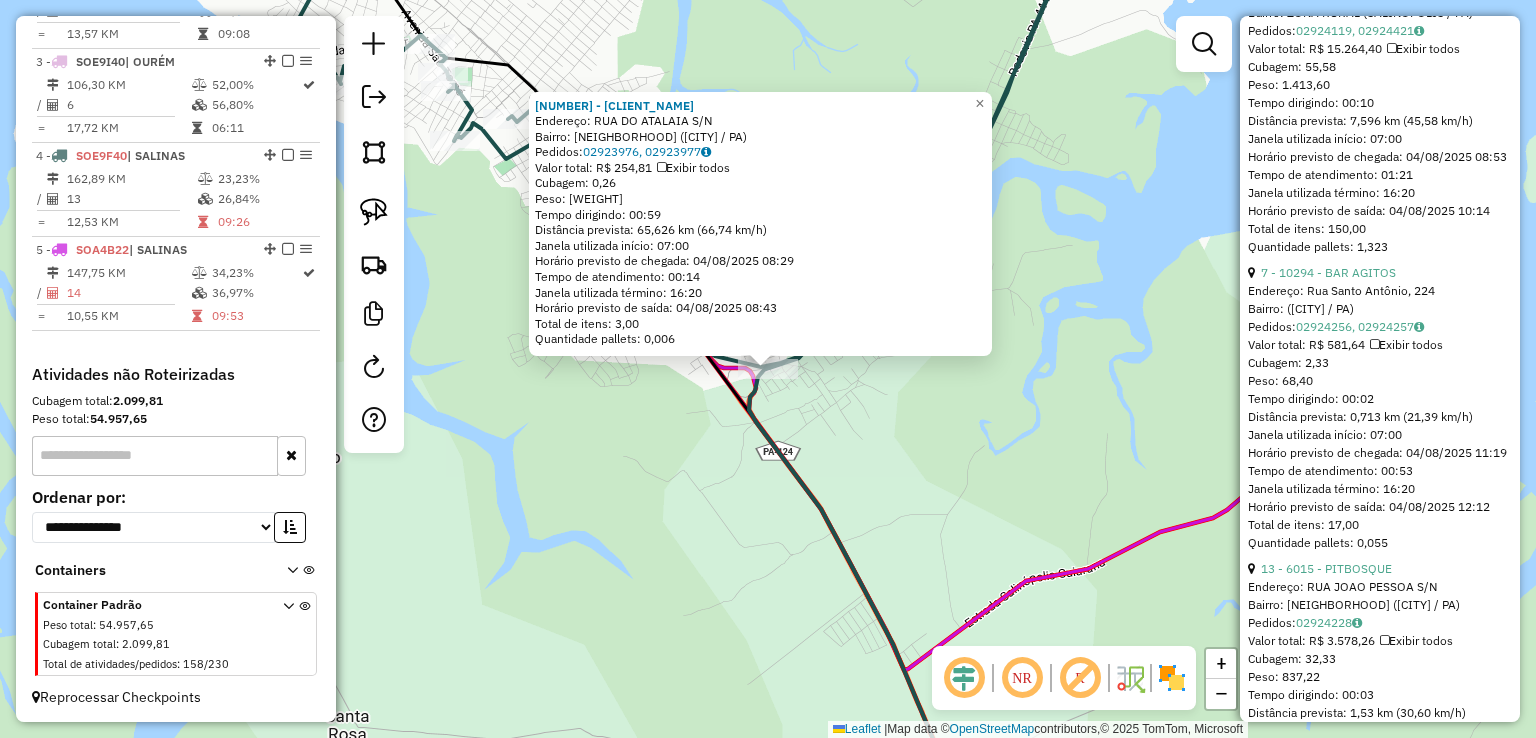 click on "Rota 4 - Placa SOE9F40  6433 - DEPOSITO DO NETO 6433 - DEPOSITO DO NETO  Endereço:  RUA DO ATALAIA S/N   Bairro: CENTRO (SALINOPOLIS / PA)   Pedidos:  02923976, 02923977   Valor total: R$ 254,81   Exibir todos   Cubagem: 0,26  Peso: 5,78  Tempo dirigindo: 00:59   Distância prevista: 65,626 km (66,74 km/h)   Janela utilizada início: 07:00   Horário previsto de chegada: 04/08/2025 08:29   Tempo de atendimento: 00:14   Janela utilizada término: 16:20   Horário previsto de saída: 04/08/2025 08:43   Total de itens: 3,00   Quantidade pallets: 0,006  × Janela de atendimento Grade de atendimento Capacidade Transportadoras Veículos Cliente Pedidos  Rotas Selecione os dias de semana para filtrar as janelas de atendimento  Seg   Ter   Qua   Qui   Sex   Sáb   Dom  Informe o período da janela de atendimento: De: Até:  Filtrar exatamente a janela do cliente  Considerar janela de atendimento padrão  Selecione os dias de semana para filtrar as grades de atendimento  Seg   Ter   Qua   Qui   Sex   Sáb   Dom  De:" 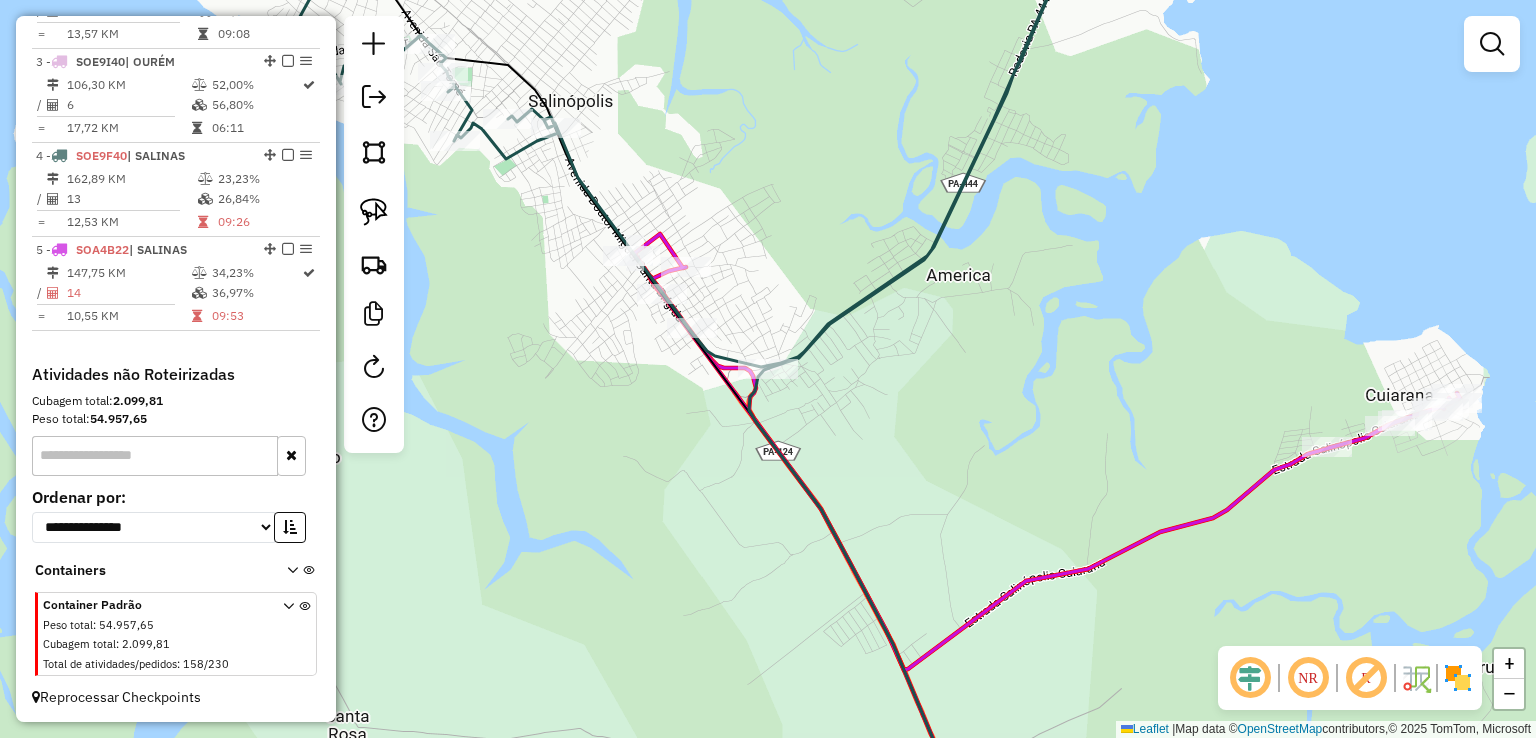 click on "Rota 4 - Placa SOE9F40  6433 - DEPOSITO DO NETO Janela de atendimento Grade de atendimento Capacidade Transportadoras Veículos Cliente Pedidos  Rotas Selecione os dias de semana para filtrar as janelas de atendimento  Seg   Ter   Qua   Qui   Sex   Sáb   Dom  Informe o período da janela de atendimento: De: Até:  Filtrar exatamente a janela do cliente  Considerar janela de atendimento padrão  Selecione os dias de semana para filtrar as grades de atendimento  Seg   Ter   Qua   Qui   Sex   Sáb   Dom   Considerar clientes sem dia de atendimento cadastrado  Clientes fora do dia de atendimento selecionado Filtrar as atividades entre os valores definidos abaixo:  Peso mínimo:   Peso máximo:   Cubagem mínima:   Cubagem máxima:   De:   Até:  Filtrar as atividades entre o tempo de atendimento definido abaixo:  De:   Até:   Considerar capacidade total dos clientes não roteirizados Transportadora: Selecione um ou mais itens Tipo de veículo: Selecione um ou mais itens Veículo: Selecione um ou mais itens De:" 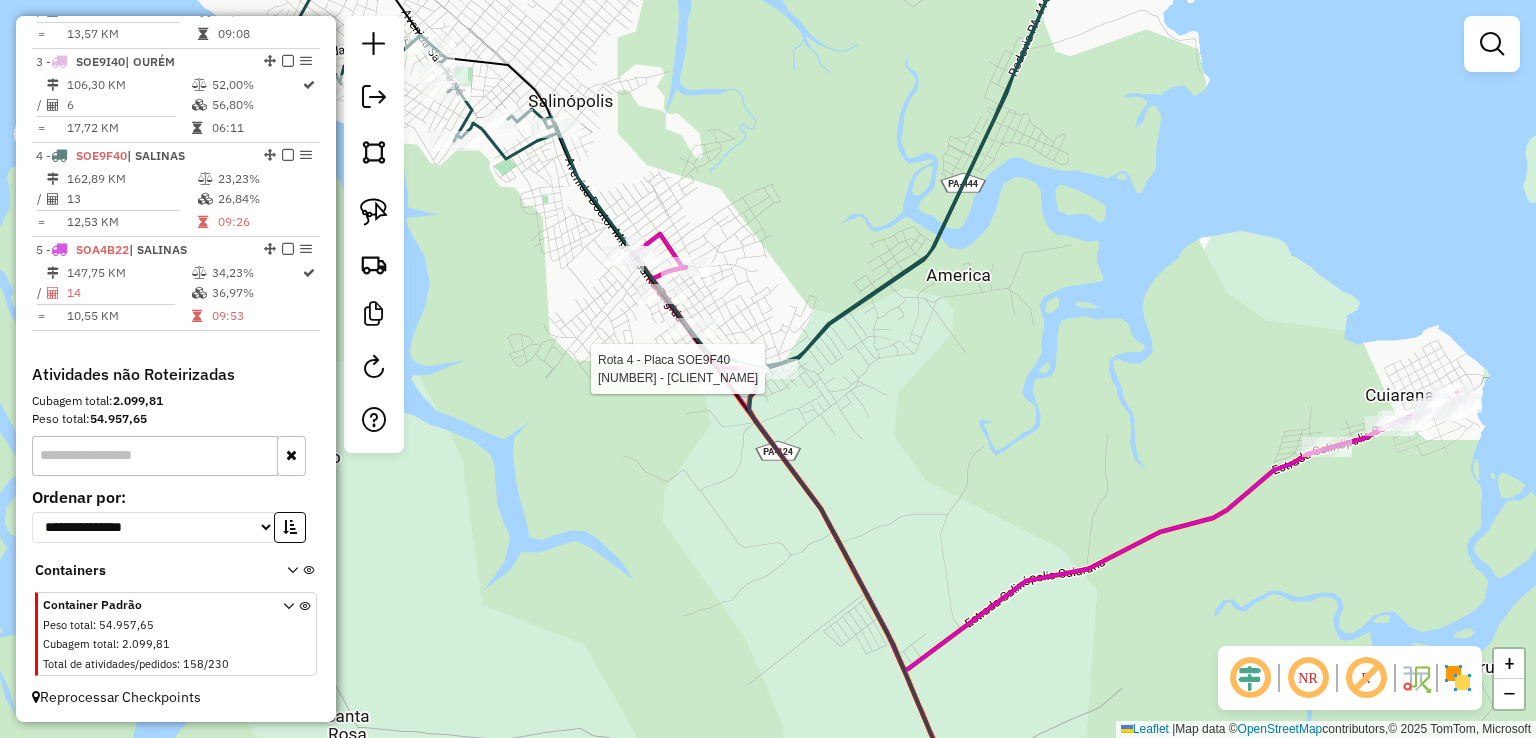 select on "**********" 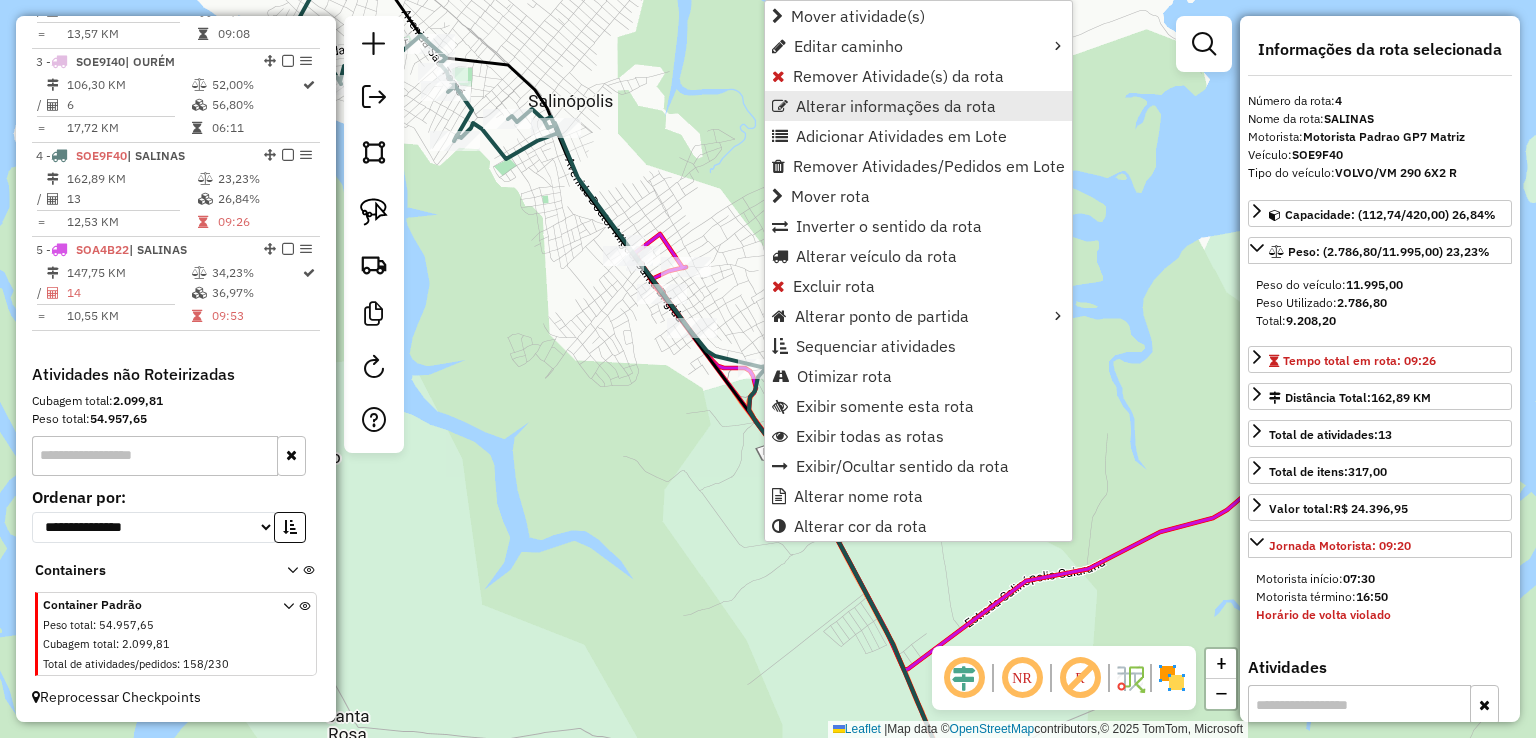 click on "Alterar informações da rota" at bounding box center (896, 106) 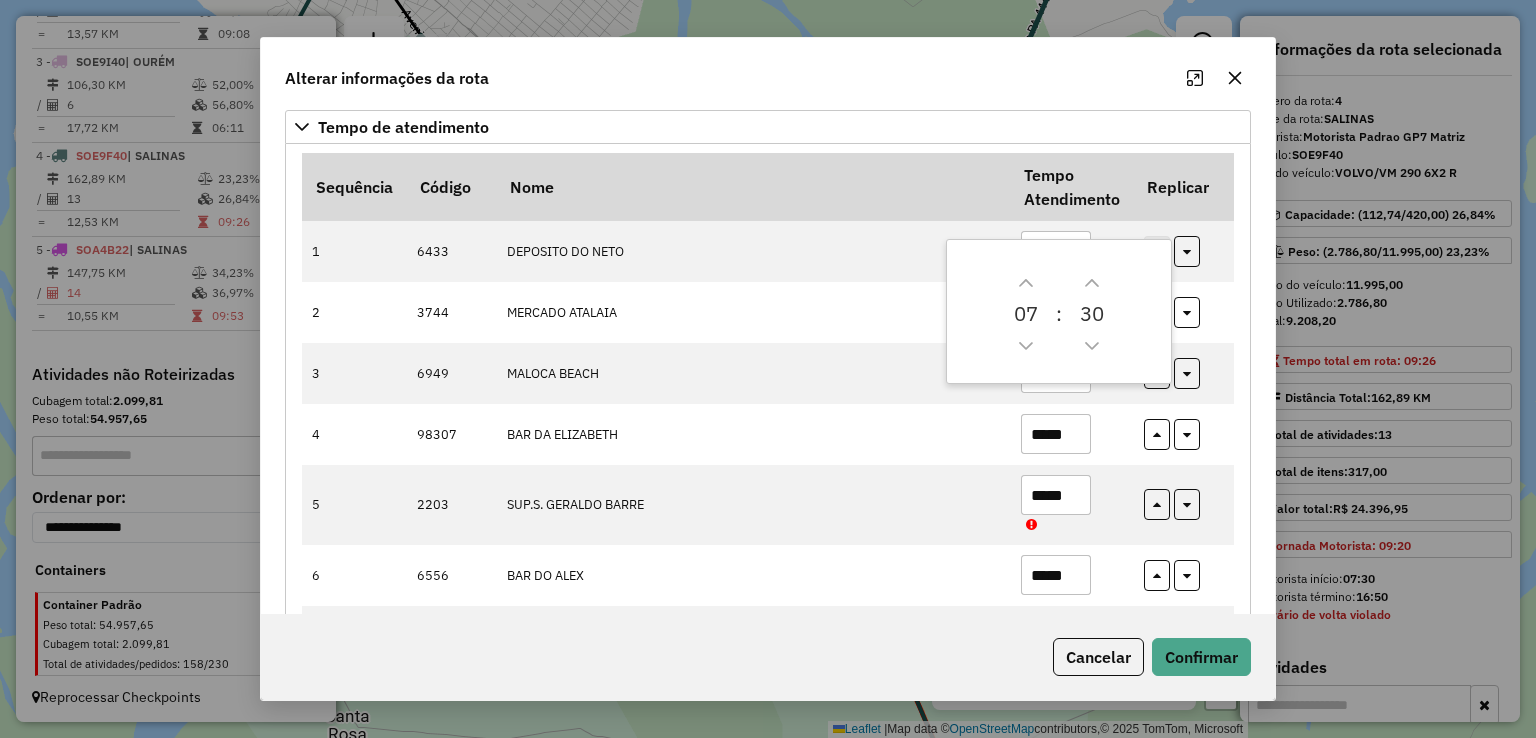 scroll, scrollTop: 600, scrollLeft: 0, axis: vertical 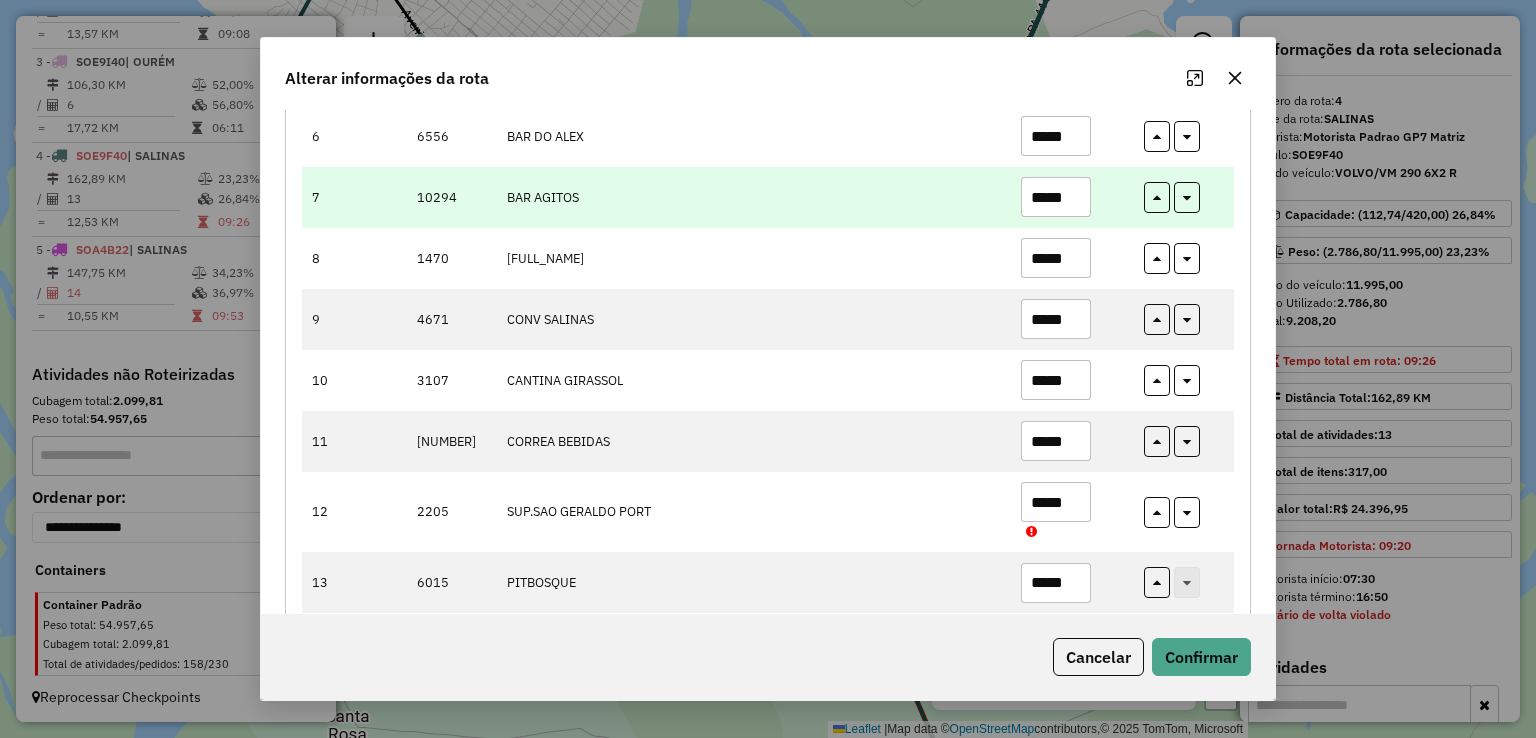 click on "*****" at bounding box center (1056, 197) 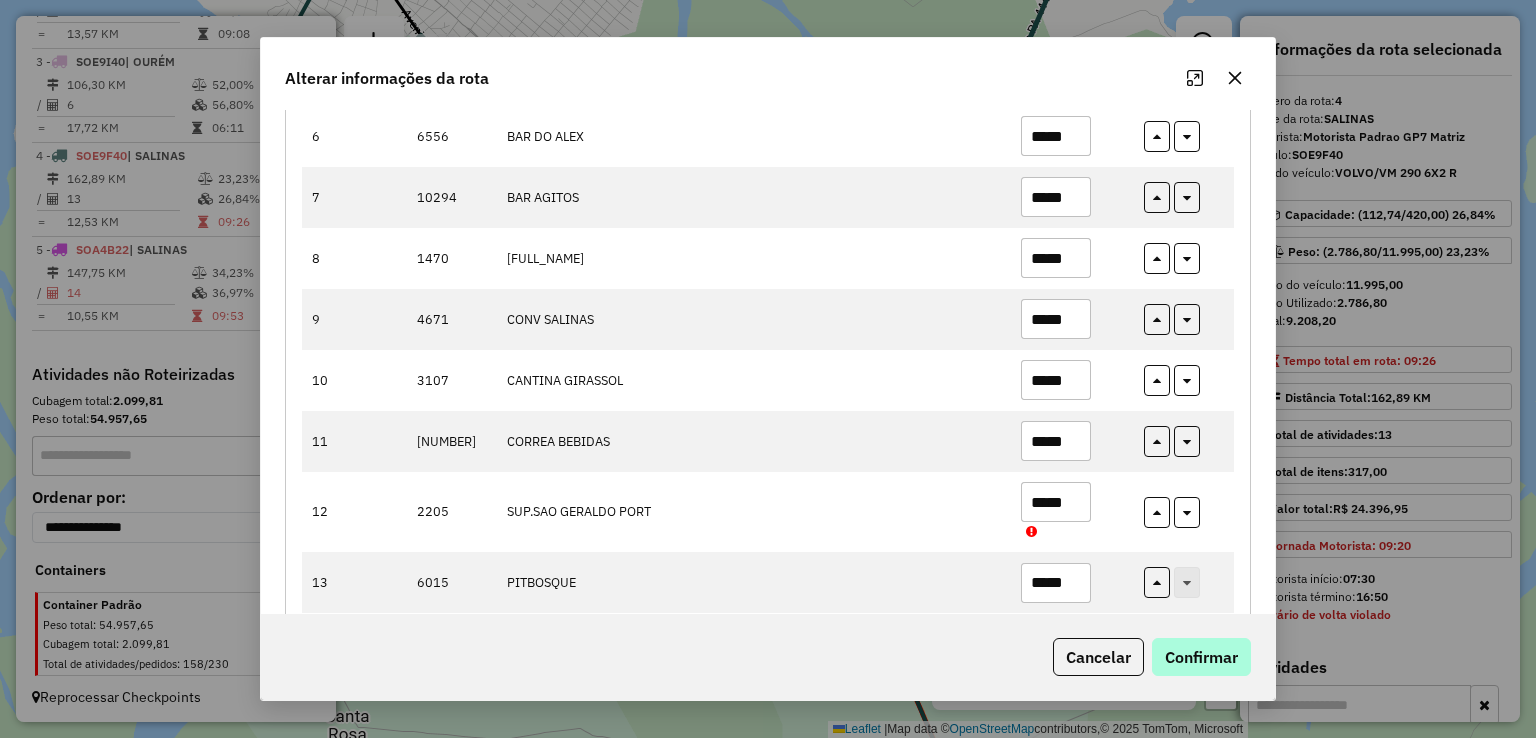 type on "*****" 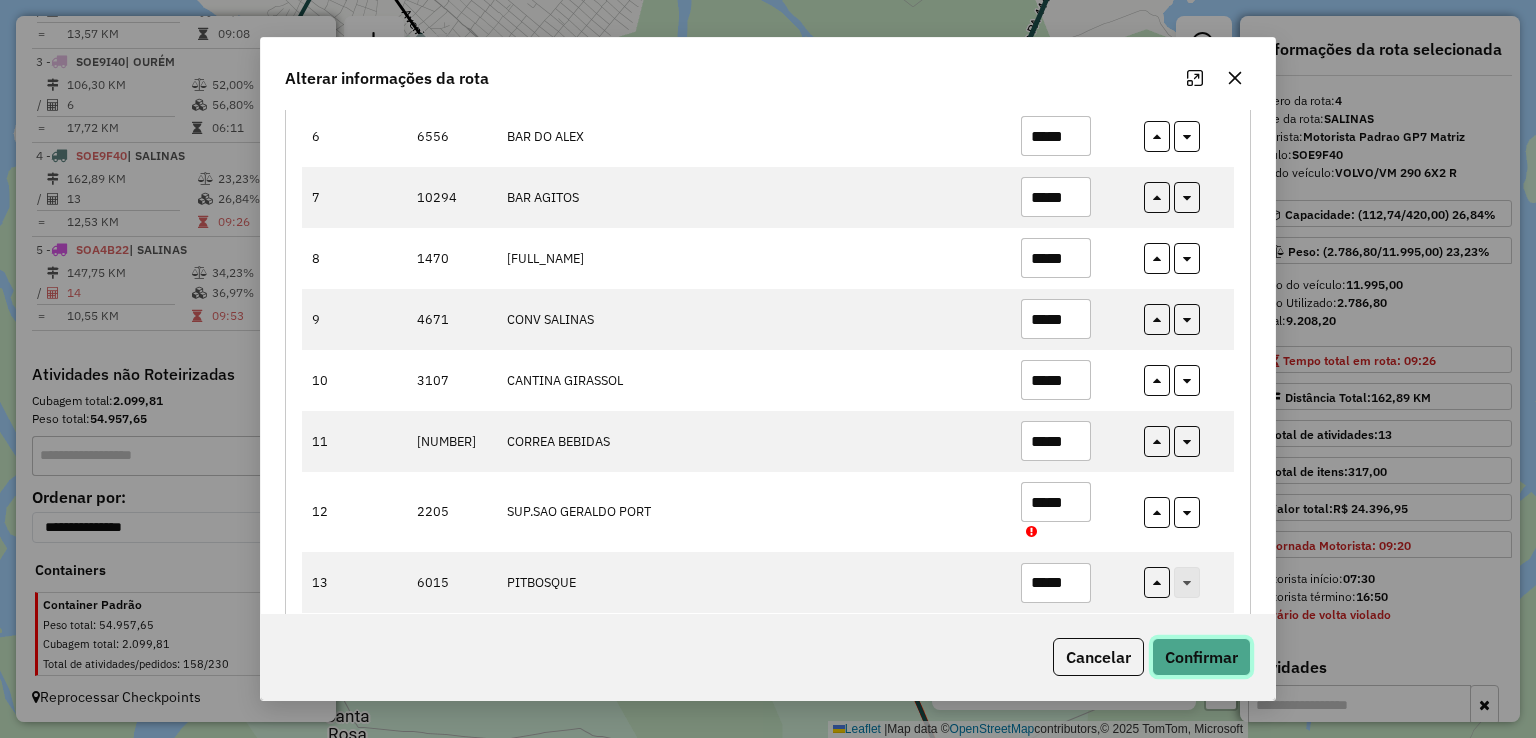 click on "Confirmar" 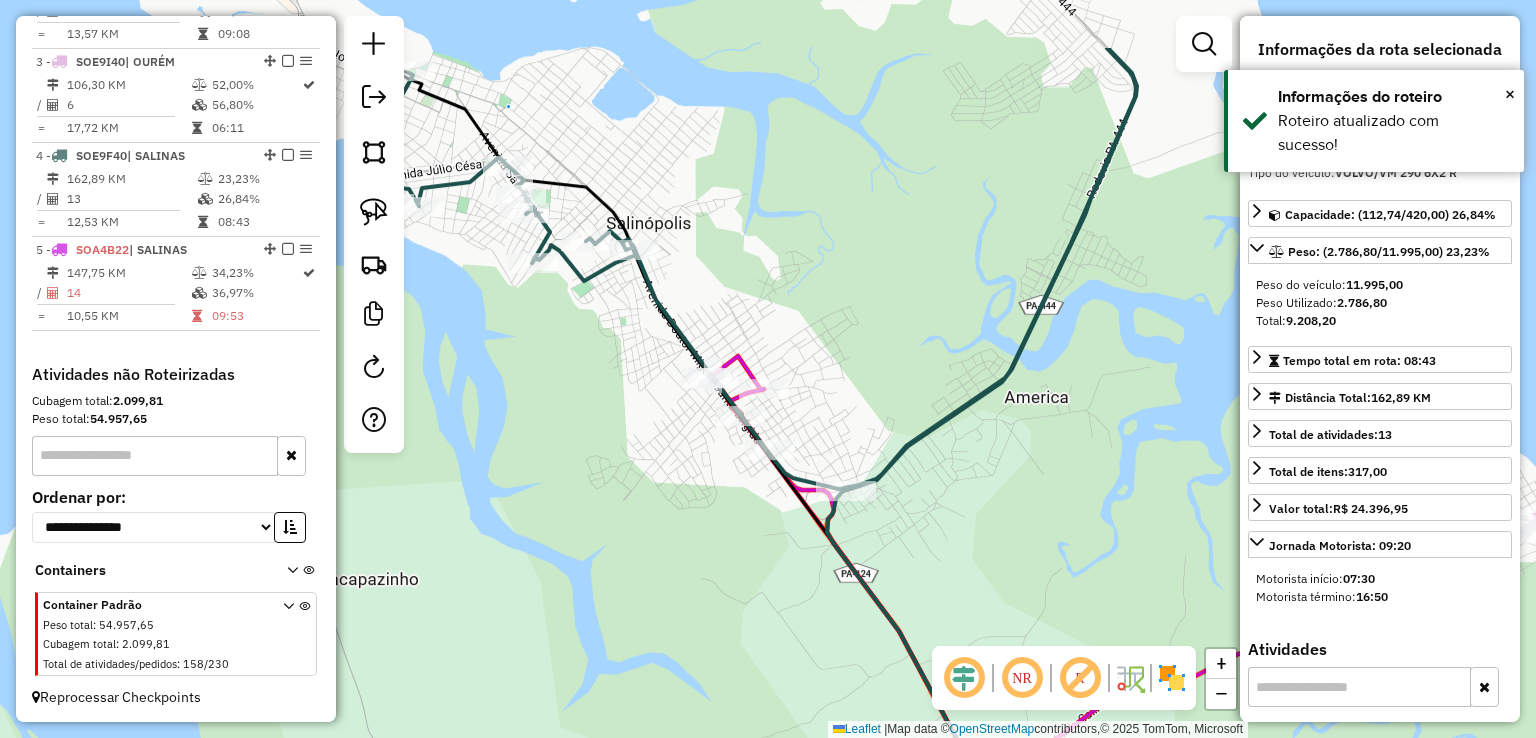 drag, startPoint x: 867, startPoint y: 277, endPoint x: 932, endPoint y: 378, distance: 120.108284 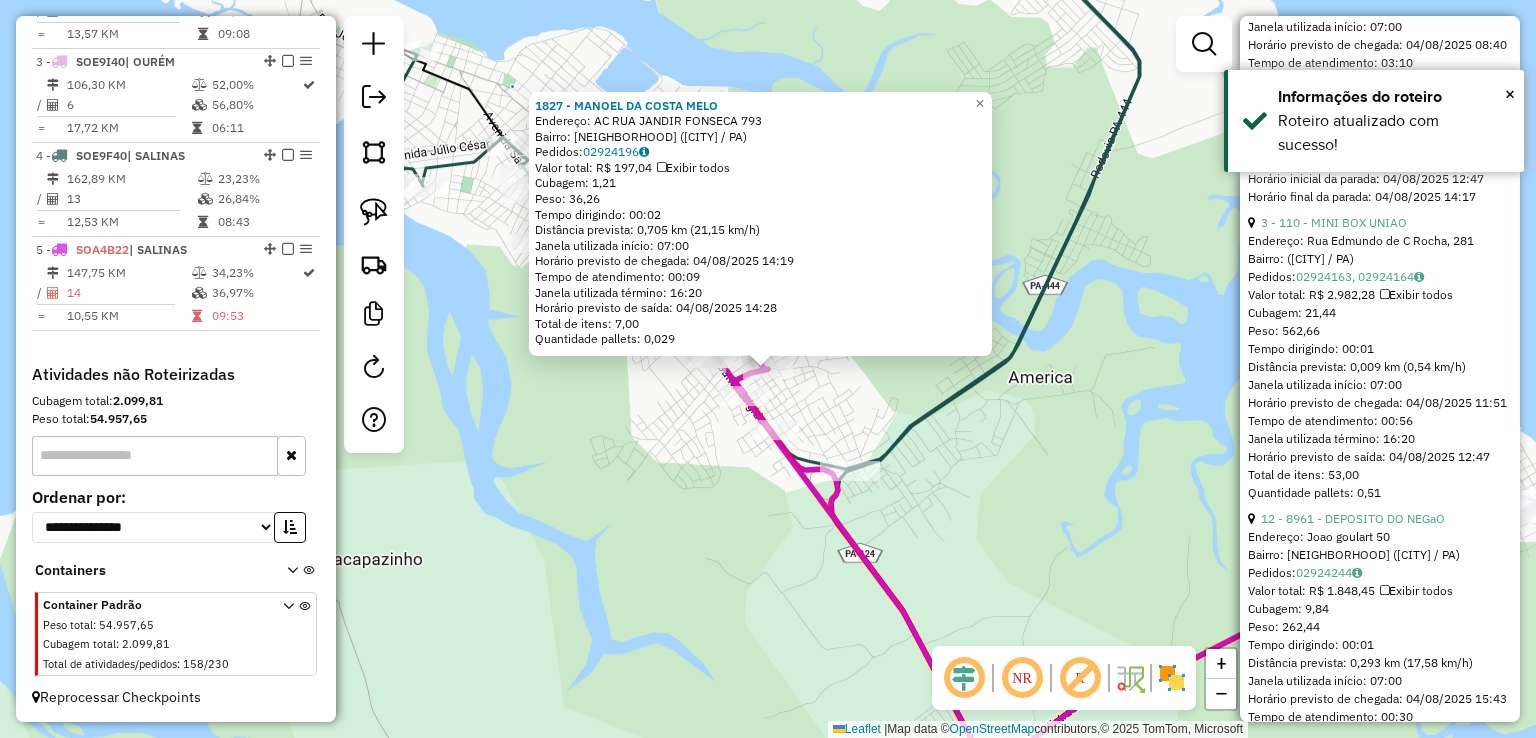 scroll, scrollTop: 1000, scrollLeft: 0, axis: vertical 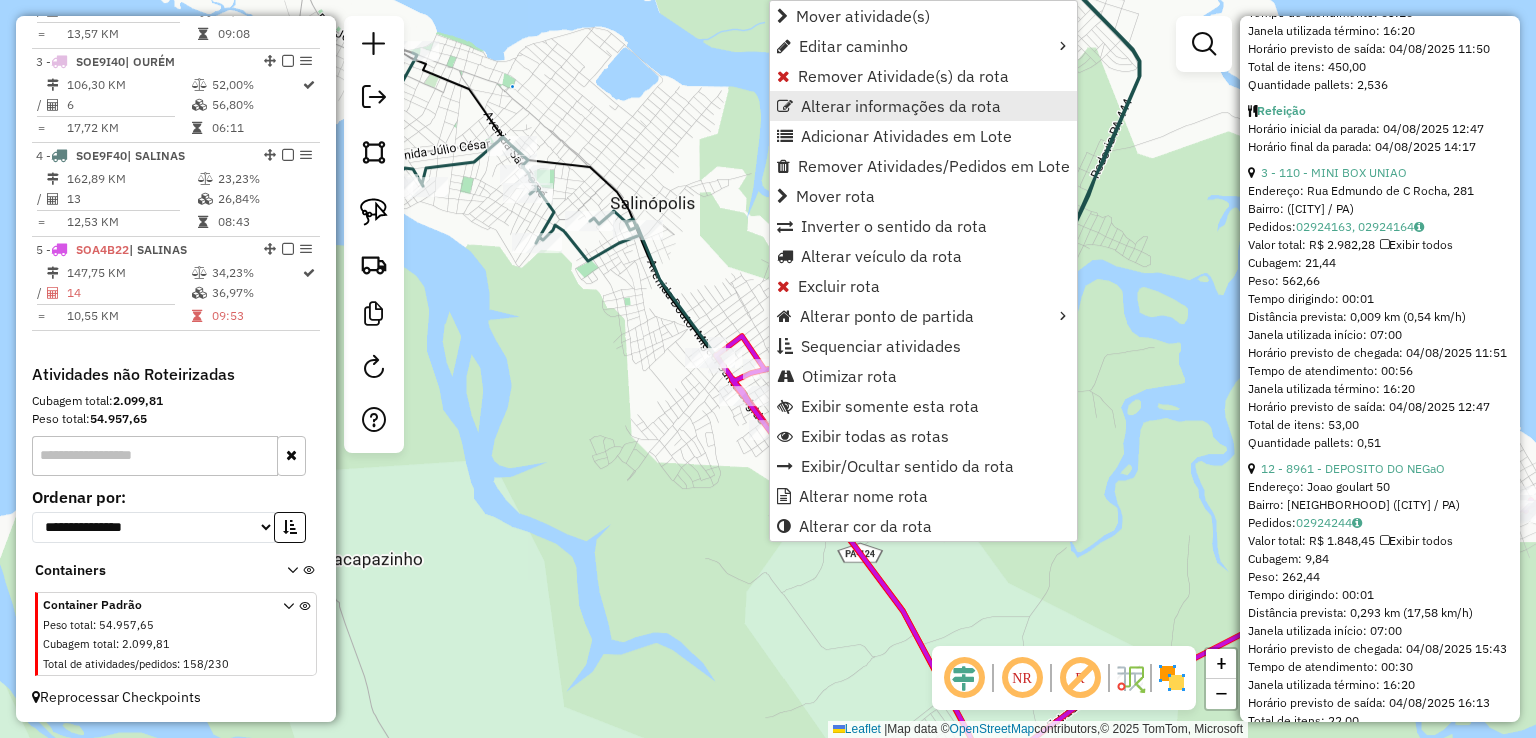 click on "Alterar informações da rota" at bounding box center (901, 106) 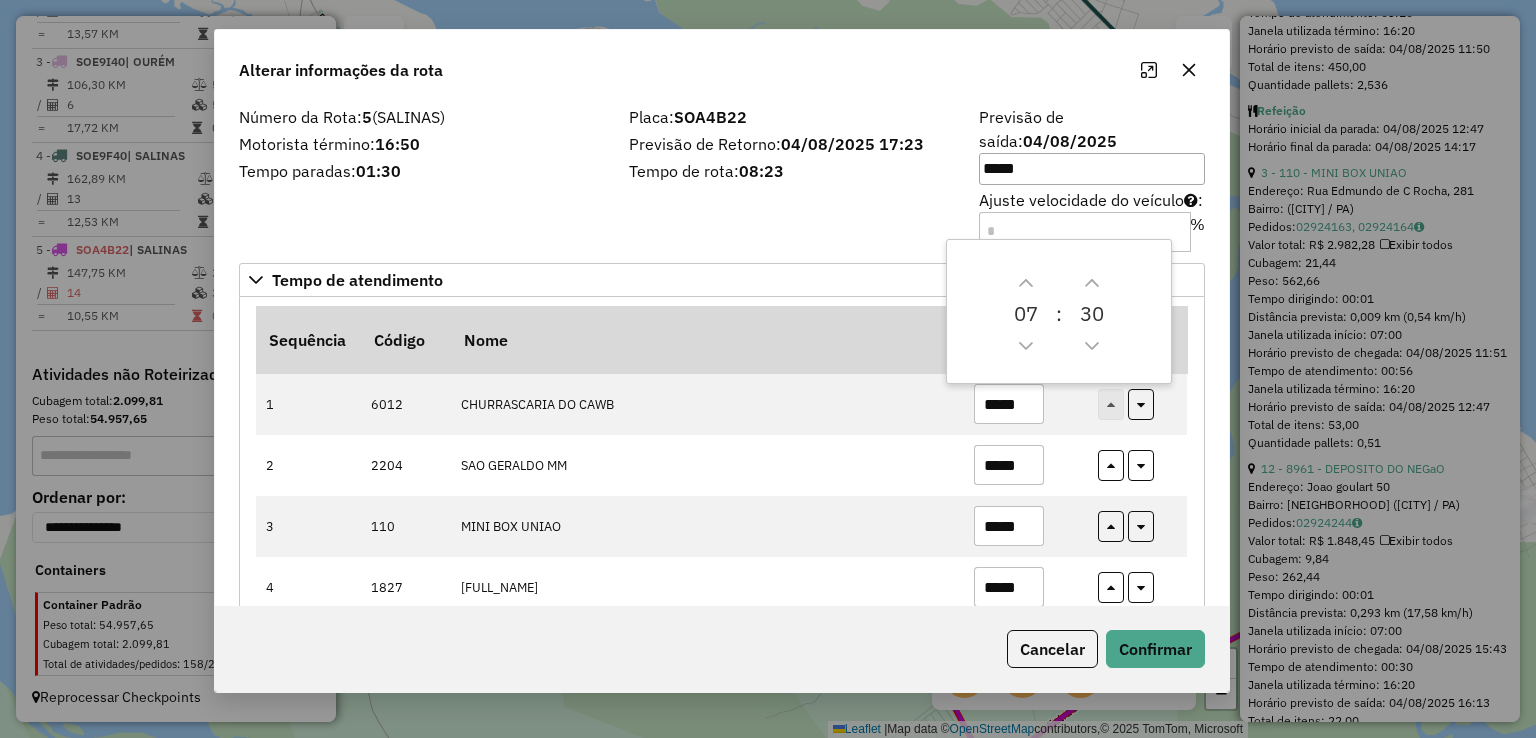 drag, startPoint x: 831, startPoint y: 87, endPoint x: 732, endPoint y: 74, distance: 99.849884 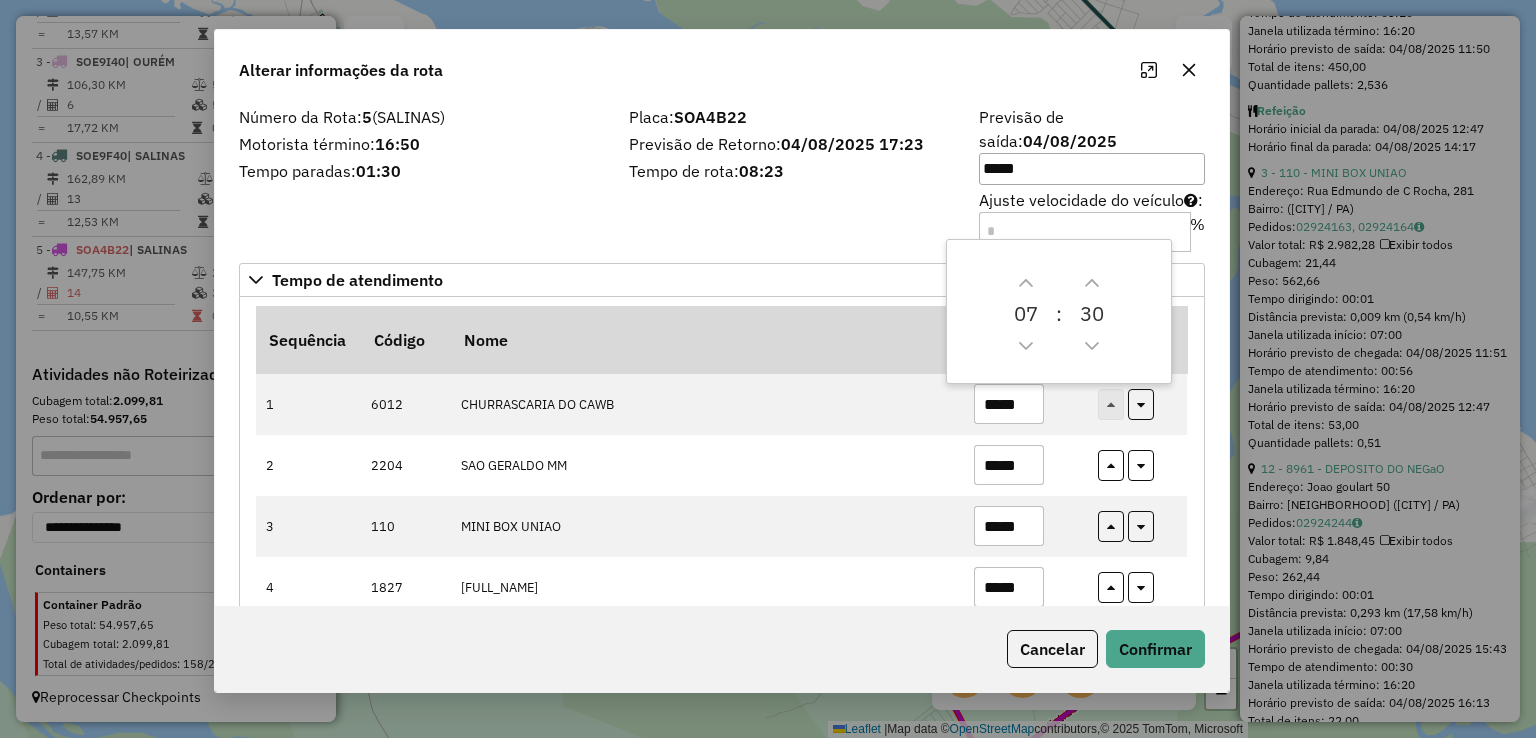 click on "Alterar informações da rota" 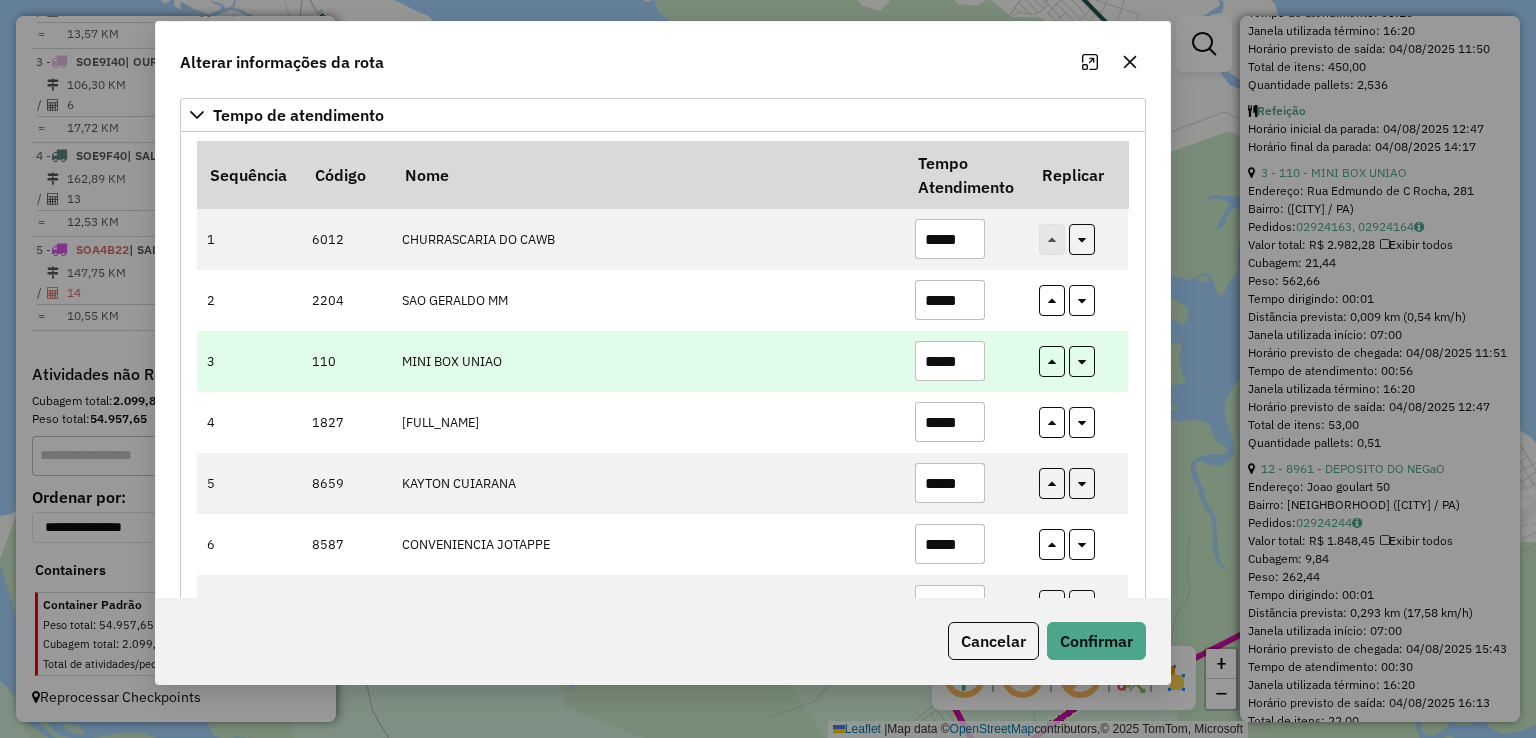 scroll, scrollTop: 200, scrollLeft: 0, axis: vertical 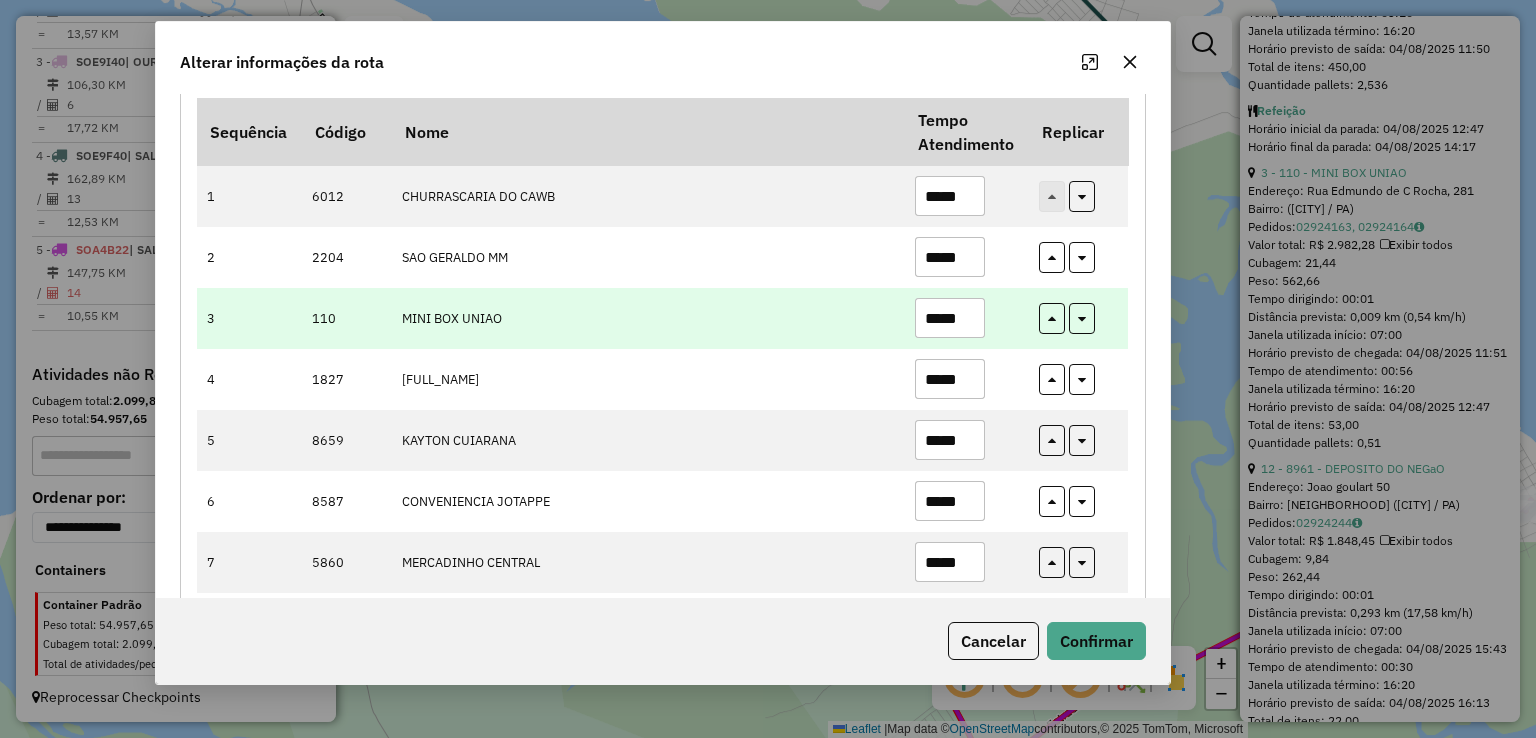 click on "*****" at bounding box center [950, 318] 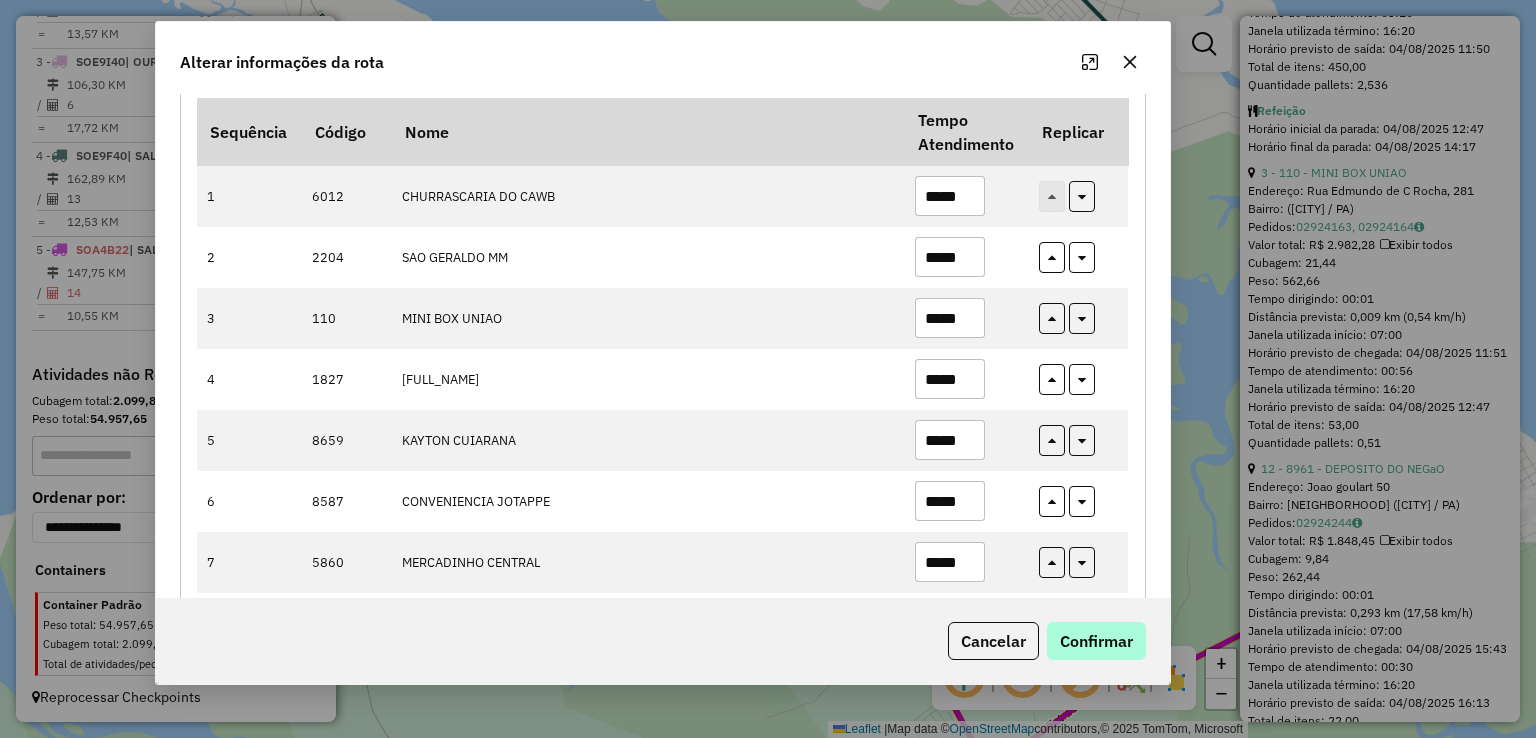 type on "*****" 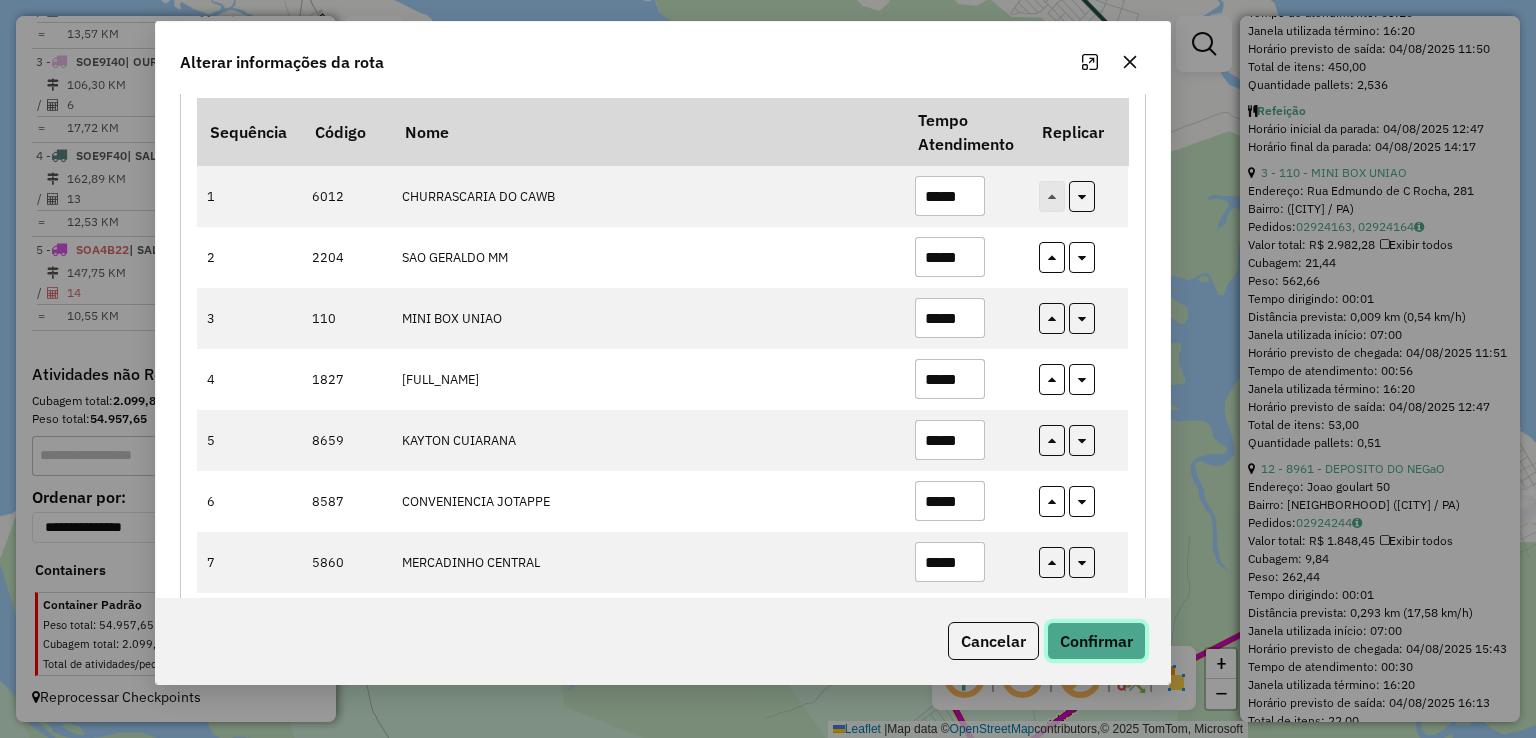 click on "Confirmar" 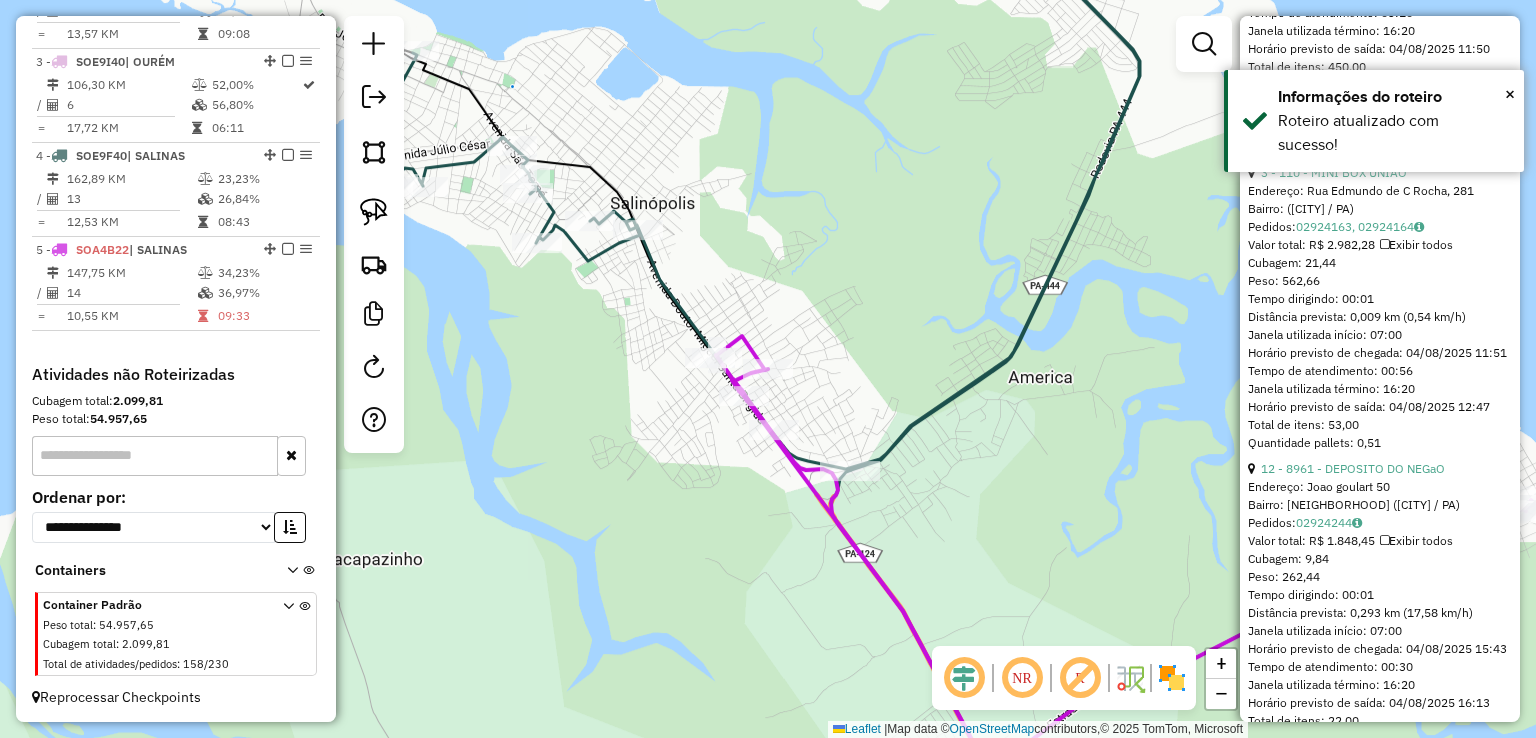 click on "Janela de atendimento Grade de atendimento Capacidade Transportadoras Veículos Cliente Pedidos  Rotas Selecione os dias de semana para filtrar as janelas de atendimento  Seg   Ter   Qua   Qui   Sex   Sáb   Dom  Informe o período da janela de atendimento: De: Até:  Filtrar exatamente a janela do cliente  Considerar janela de atendimento padrão  Selecione os dias de semana para filtrar as grades de atendimento  Seg   Ter   Qua   Qui   Sex   Sáb   Dom   Considerar clientes sem dia de atendimento cadastrado  Clientes fora do dia de atendimento selecionado Filtrar as atividades entre os valores definidos abaixo:  Peso mínimo:   Peso máximo:   Cubagem mínima:   Cubagem máxima:   De:   Até:  Filtrar as atividades entre o tempo de atendimento definido abaixo:  De:   Até:   Considerar capacidade total dos clientes não roteirizados Transportadora: Selecione um ou mais itens Tipo de veículo: Selecione um ou mais itens Veículo: Selecione um ou mais itens Motorista: Selecione um ou mais itens Nome: Rótulo:" 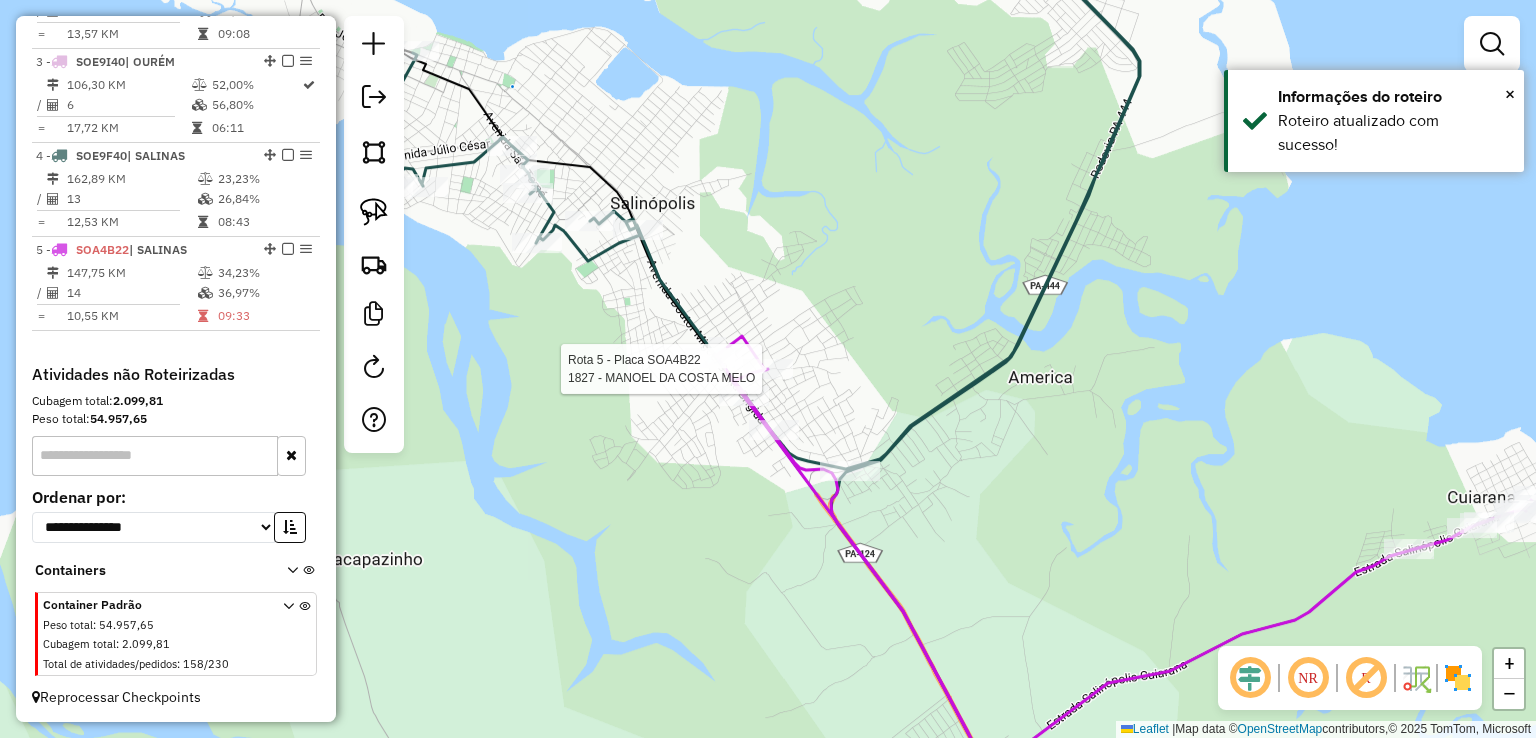 select on "**********" 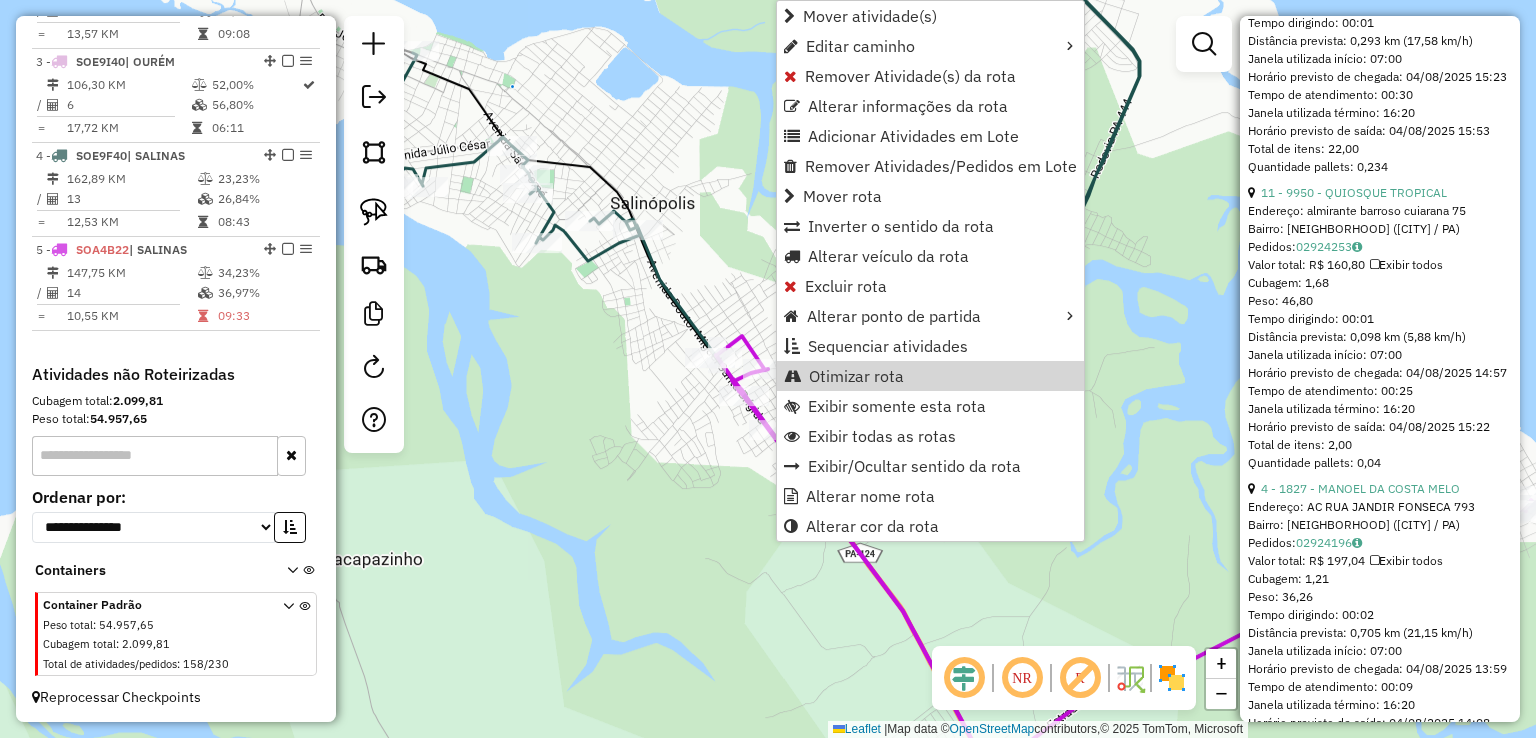 scroll, scrollTop: 1600, scrollLeft: 0, axis: vertical 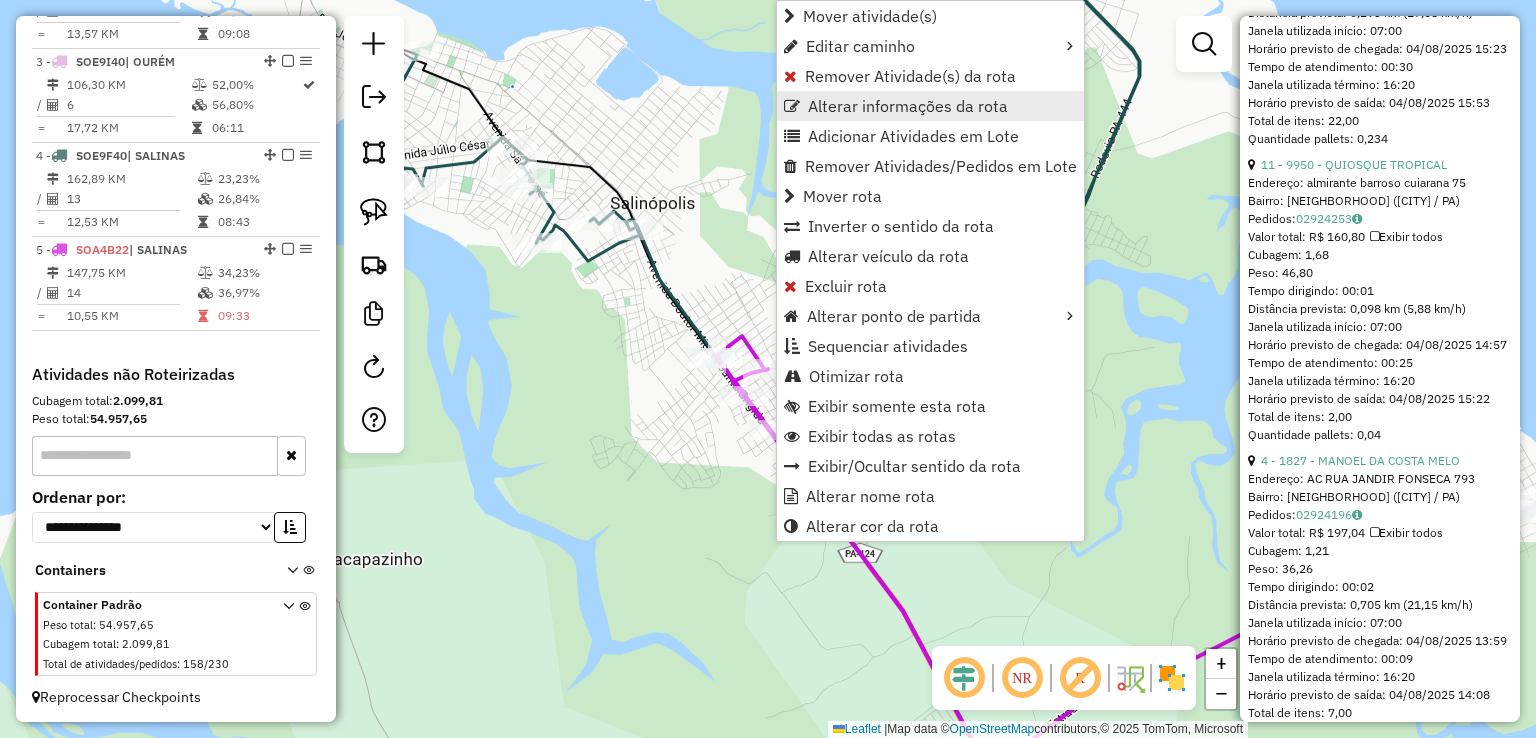 click on "Alterar informações da rota" at bounding box center (908, 106) 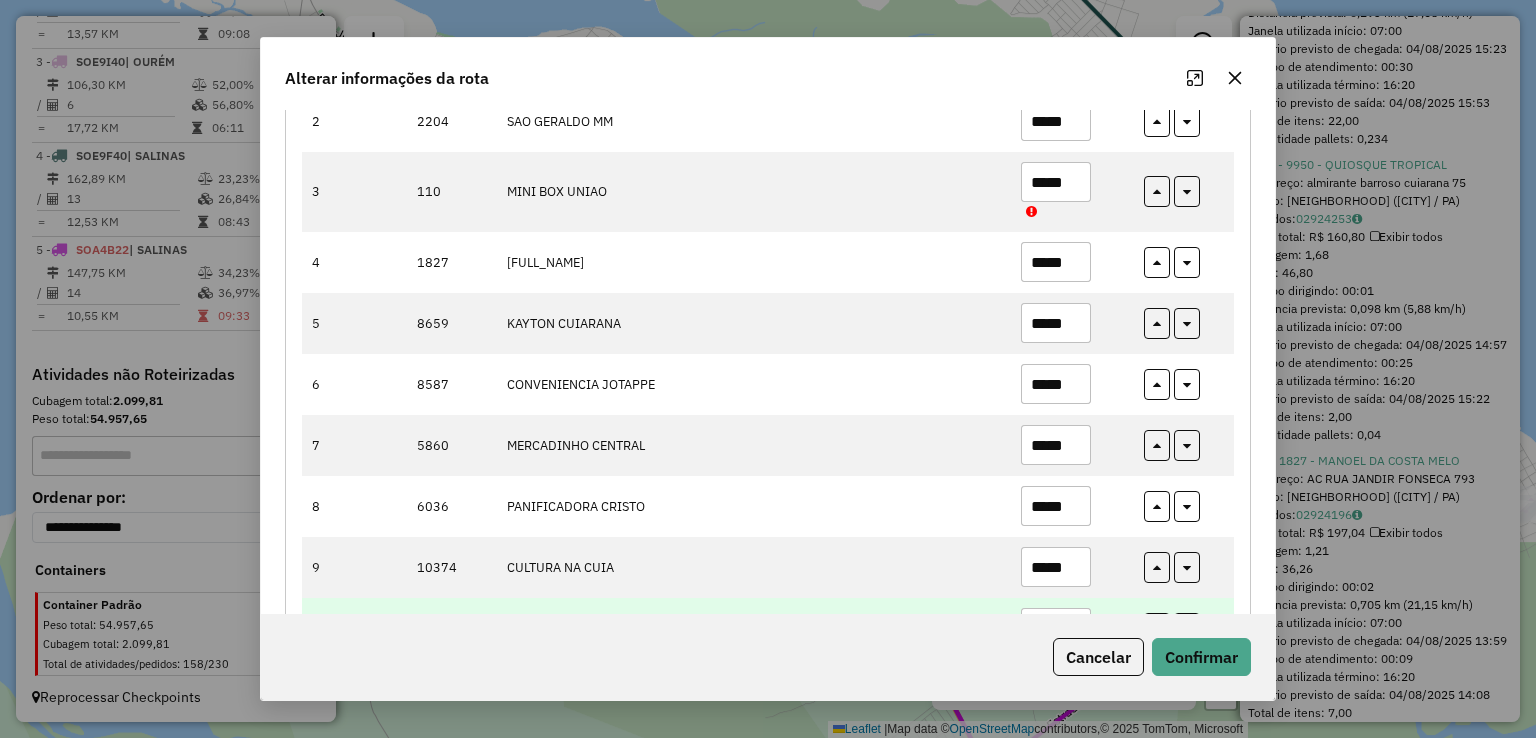 scroll, scrollTop: 500, scrollLeft: 0, axis: vertical 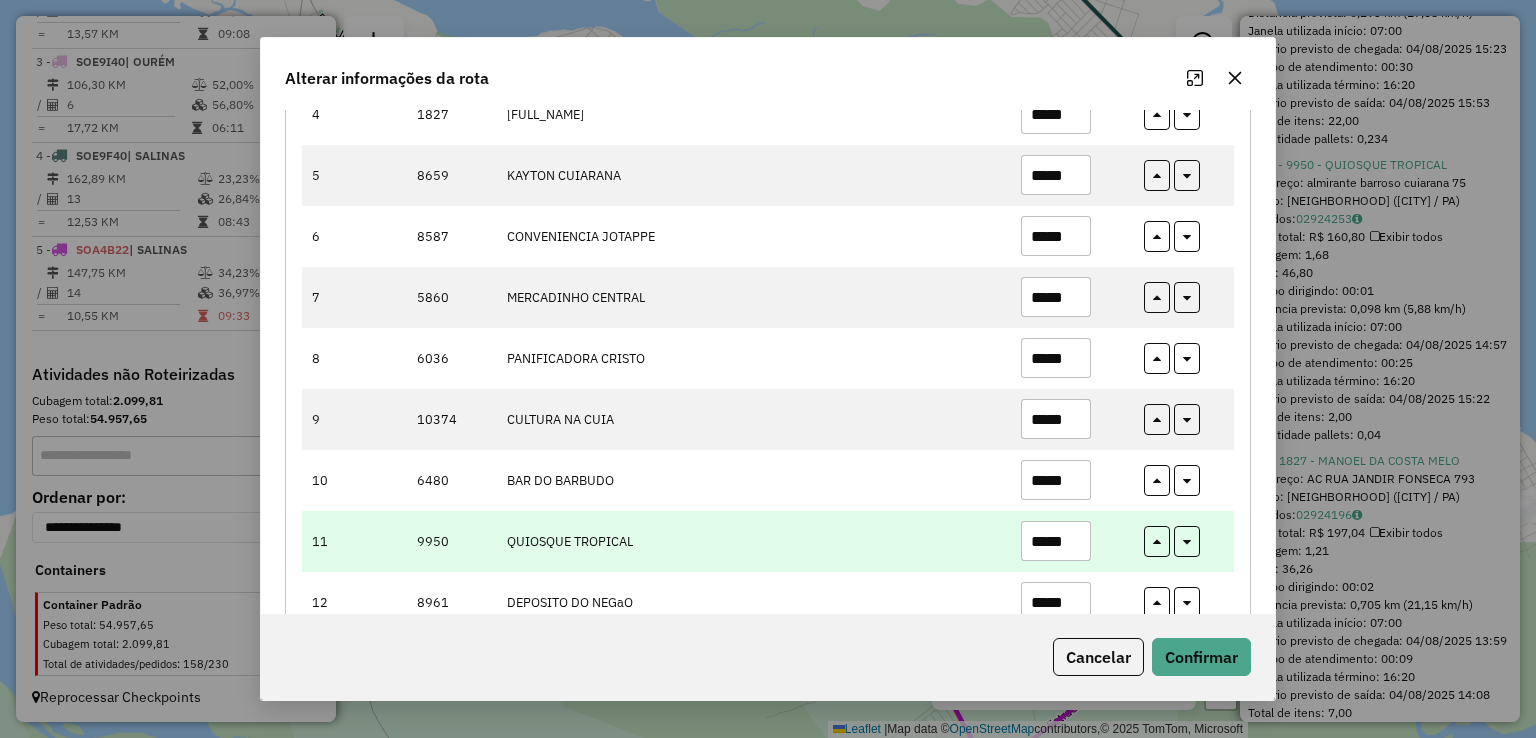 click on "*****" at bounding box center (1056, 541) 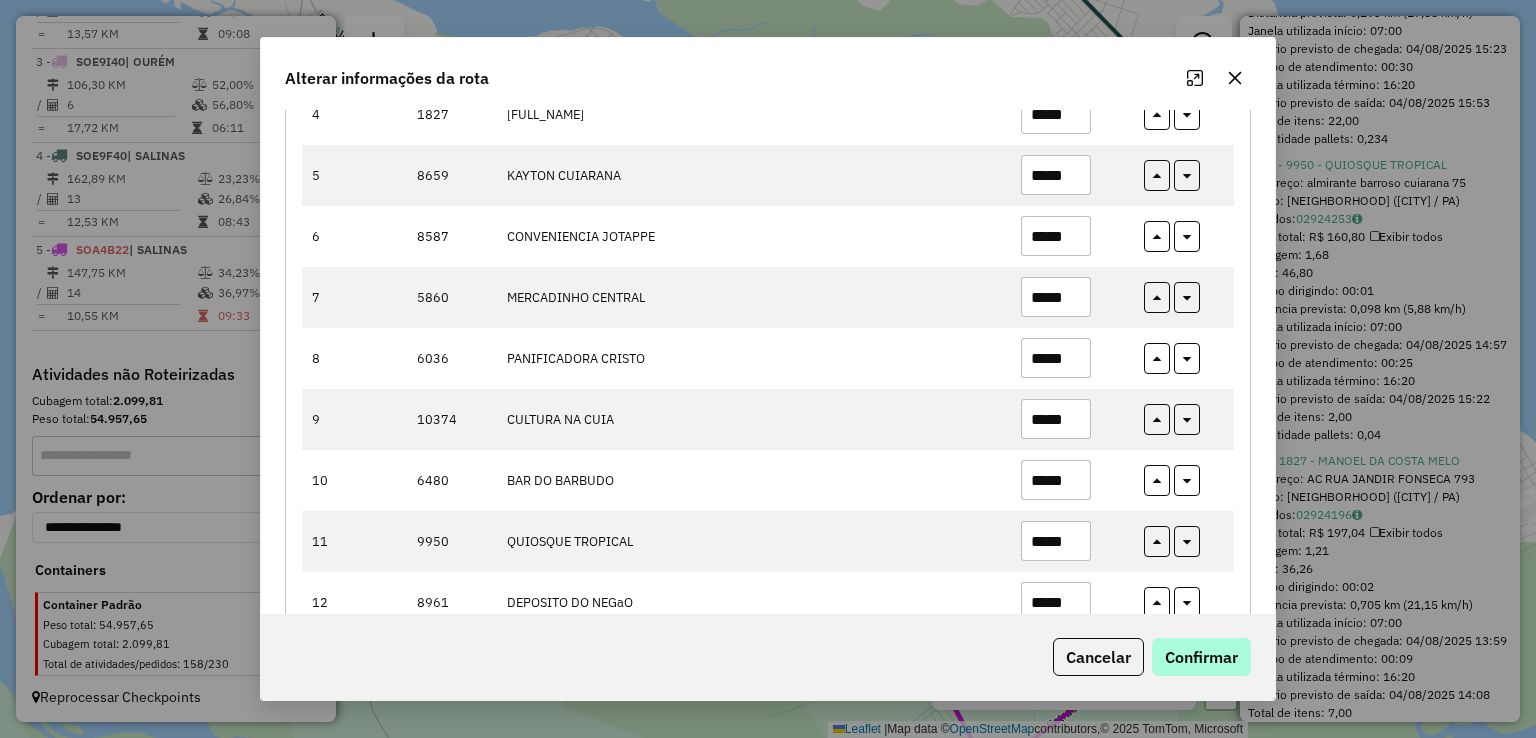 type on "*****" 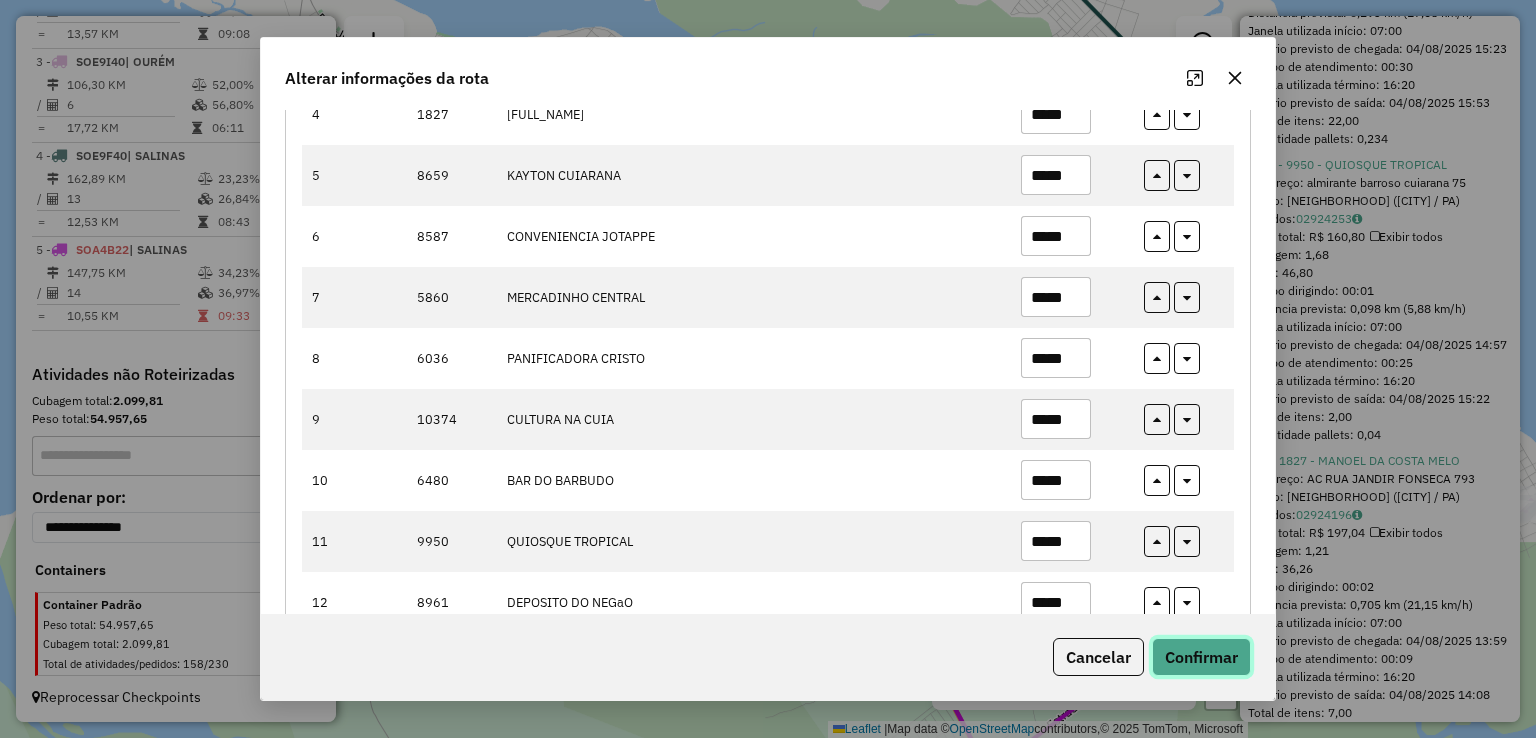 click on "Confirmar" 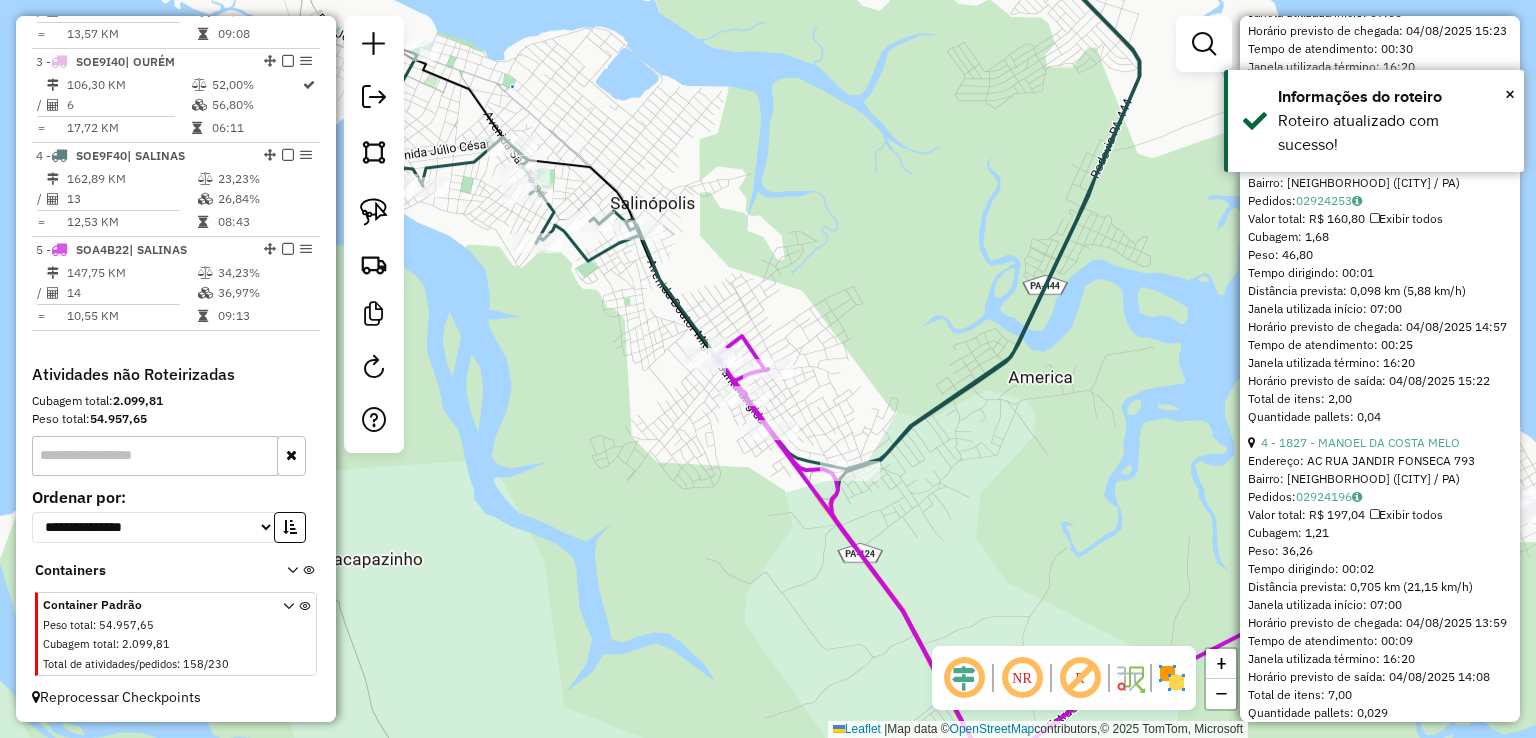 scroll, scrollTop: 1582, scrollLeft: 0, axis: vertical 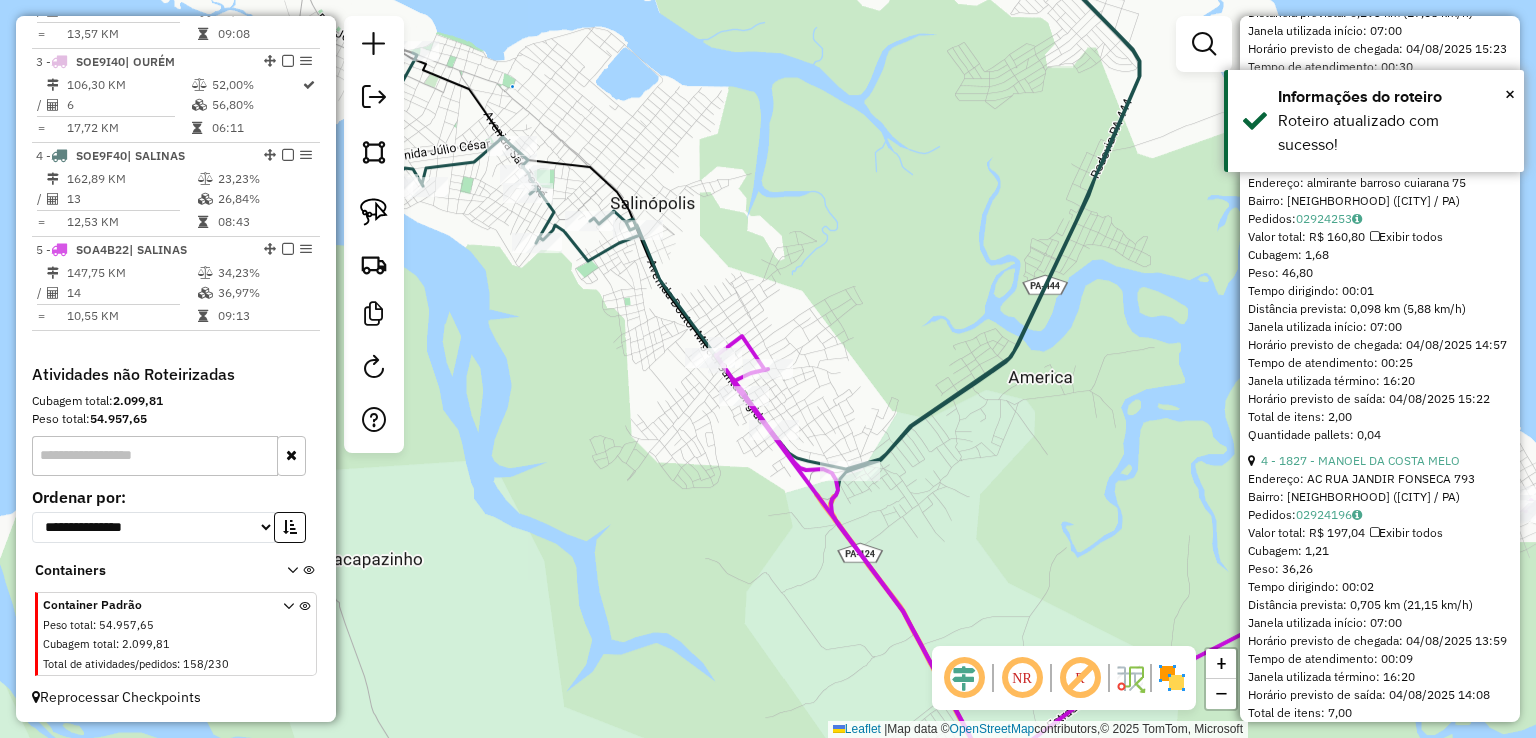 click on "Janela de atendimento Grade de atendimento Capacidade Transportadoras Veículos Cliente Pedidos  Rotas Selecione os dias de semana para filtrar as janelas de atendimento  Seg   Ter   Qua   Qui   Sex   Sáb   Dom  Informe o período da janela de atendimento: De: Até:  Filtrar exatamente a janela do cliente  Considerar janela de atendimento padrão  Selecione os dias de semana para filtrar as grades de atendimento  Seg   Ter   Qua   Qui   Sex   Sáb   Dom   Considerar clientes sem dia de atendimento cadastrado  Clientes fora do dia de atendimento selecionado Filtrar as atividades entre os valores definidos abaixo:  Peso mínimo:   Peso máximo:   Cubagem mínima:   Cubagem máxima:   De:   Até:  Filtrar as atividades entre o tempo de atendimento definido abaixo:  De:   Até:   Considerar capacidade total dos clientes não roteirizados Transportadora: Selecione um ou mais itens Tipo de veículo: Selecione um ou mais itens Veículo: Selecione um ou mais itens Motorista: Selecione um ou mais itens Nome: Rótulo:" 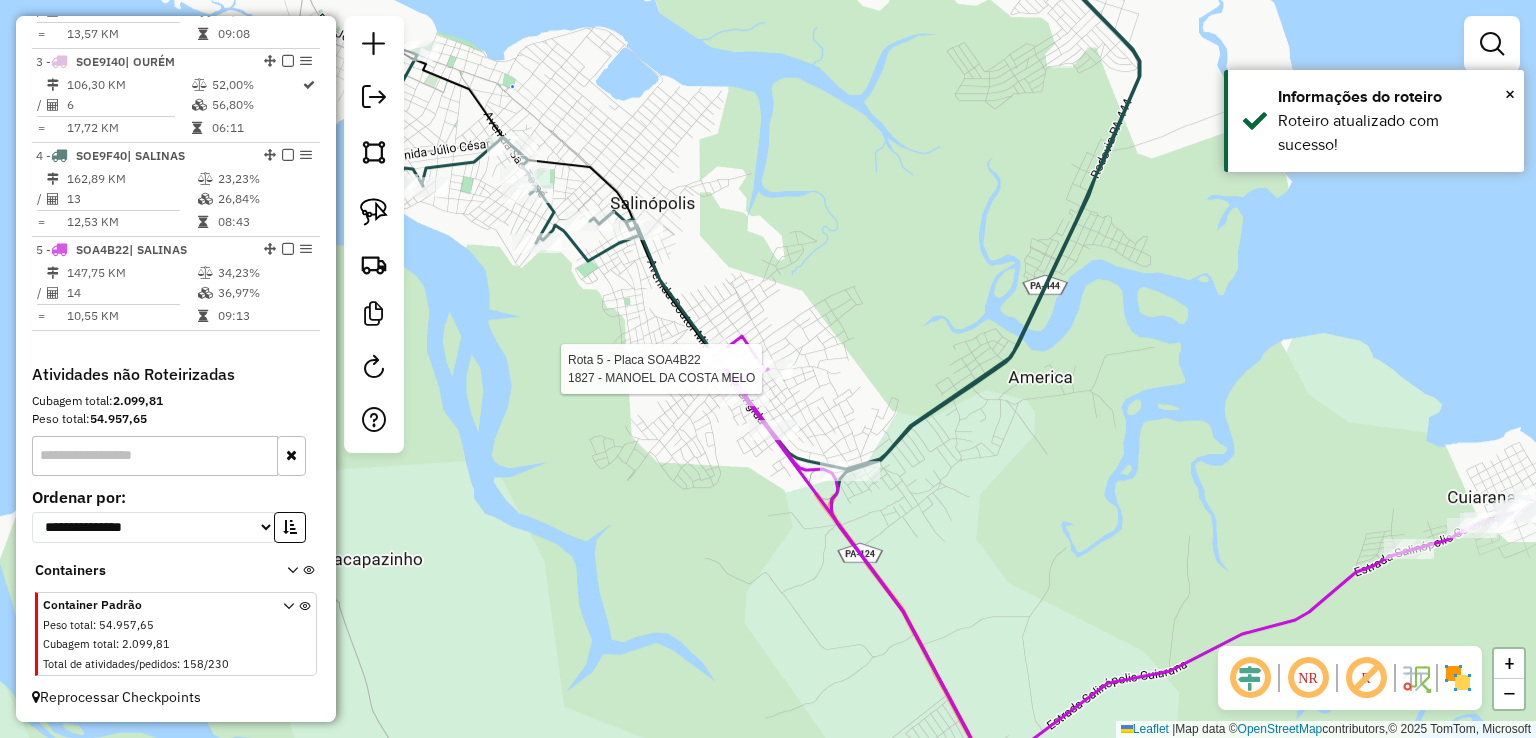 select on "**********" 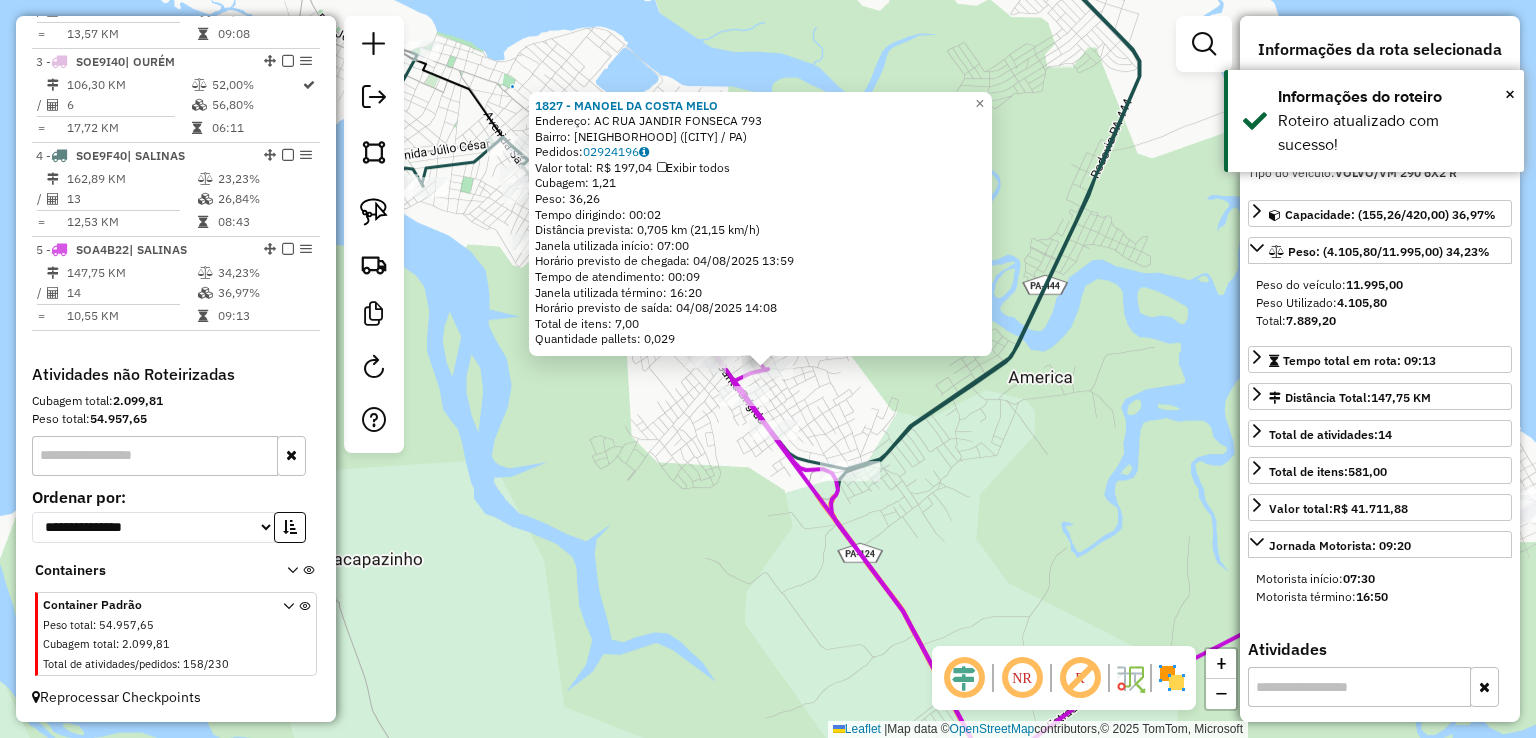 click on "1827 - MANOEL DA COSTA MELO  Endereço: AC  RUA JANDIR FONSECA             793   Bairro: ATLANTICO (SALINOPOLIS / PA)   Pedidos:  02924196   Valor total: R$ 197,04   Exibir todos   Cubagem: 1,21  Peso: 36,26  Tempo dirigindo: 00:02   Distância prevista: 0,705 km (21,15 km/h)   Janela utilizada início: 07:00   Horário previsto de chegada: 04/08/2025 13:59   Tempo de atendimento: 00:09   Janela utilizada término: 16:20   Horário previsto de saída: 04/08/2025 14:08   Total de itens: 7,00   Quantidade pallets: 0,029  × Janela de atendimento Grade de atendimento Capacidade Transportadoras Veículos Cliente Pedidos  Rotas Selecione os dias de semana para filtrar as janelas de atendimento  Seg   Ter   Qua   Qui   Sex   Sáb   Dom  Informe o período da janela de atendimento: De: Até:  Filtrar exatamente a janela do cliente  Considerar janela de atendimento padrão  Selecione os dias de semana para filtrar as grades de atendimento  Seg   Ter   Qua   Qui   Sex   Sáb   Dom   Peso mínimo:   Peso máximo:  De:" 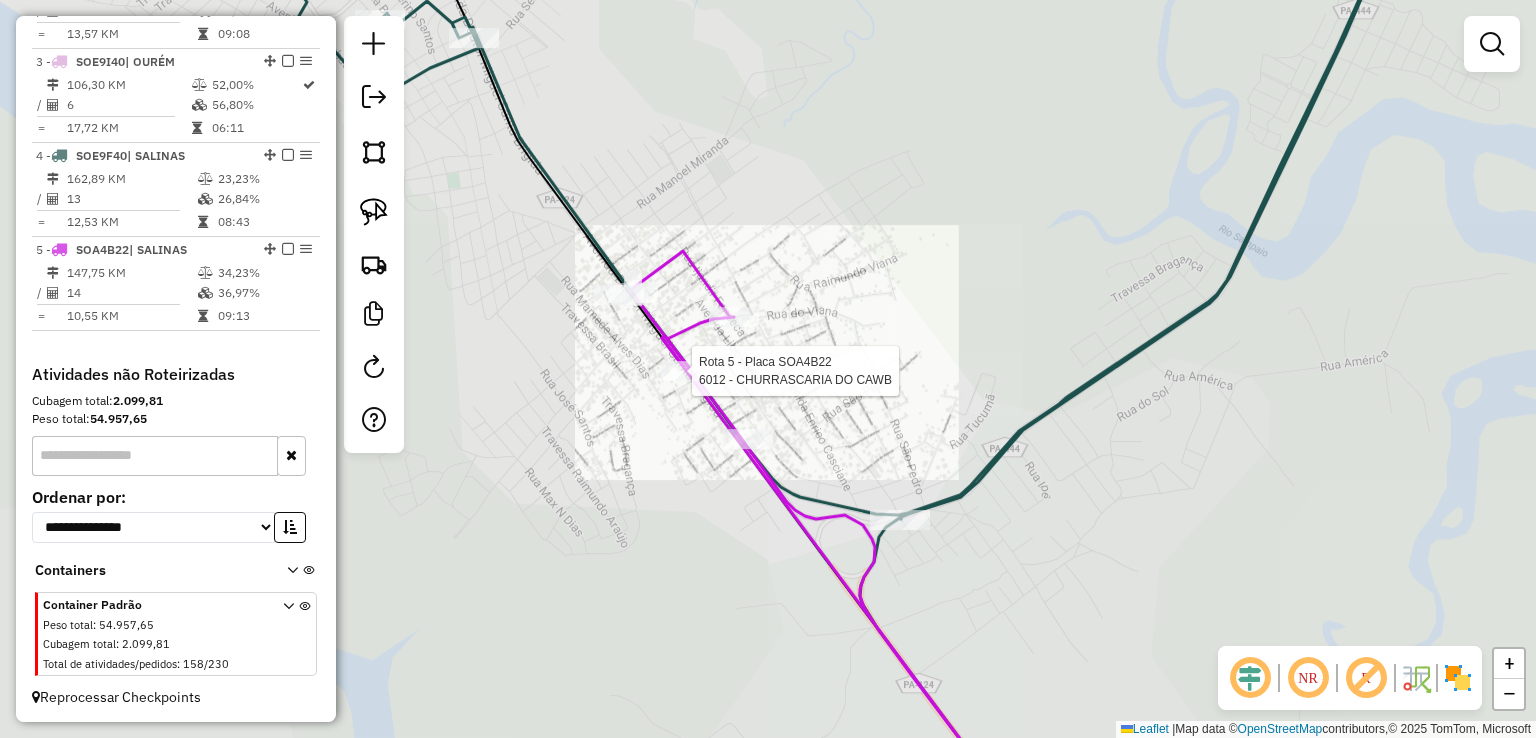 click on "Rota 5 - Placa SOA4B22  6012 - CHURRASCARIA DO CAWB Janela de atendimento Grade de atendimento Capacidade Transportadoras Veículos Cliente Pedidos  Rotas Selecione os dias de semana para filtrar as janelas de atendimento  Seg   Ter   Qua   Qui   Sex   Sáb   Dom  Informe o período da janela de atendimento: De: Até:  Filtrar exatamente a janela do cliente  Considerar janela de atendimento padrão  Selecione os dias de semana para filtrar as grades de atendimento  Seg   Ter   Qua   Qui   Sex   Sáb   Dom   Considerar clientes sem dia de atendimento cadastrado  Clientes fora do dia de atendimento selecionado Filtrar as atividades entre os valores definidos abaixo:  Peso mínimo:   Peso máximo:   Cubagem mínima:   Cubagem máxima:   De:   Até:  Filtrar as atividades entre o tempo de atendimento definido abaixo:  De:   Até:   Considerar capacidade total dos clientes não roteirizados Transportadora: Selecione um ou mais itens Tipo de veículo: Selecione um ou mais itens Veículo: Selecione um ou mais itens" 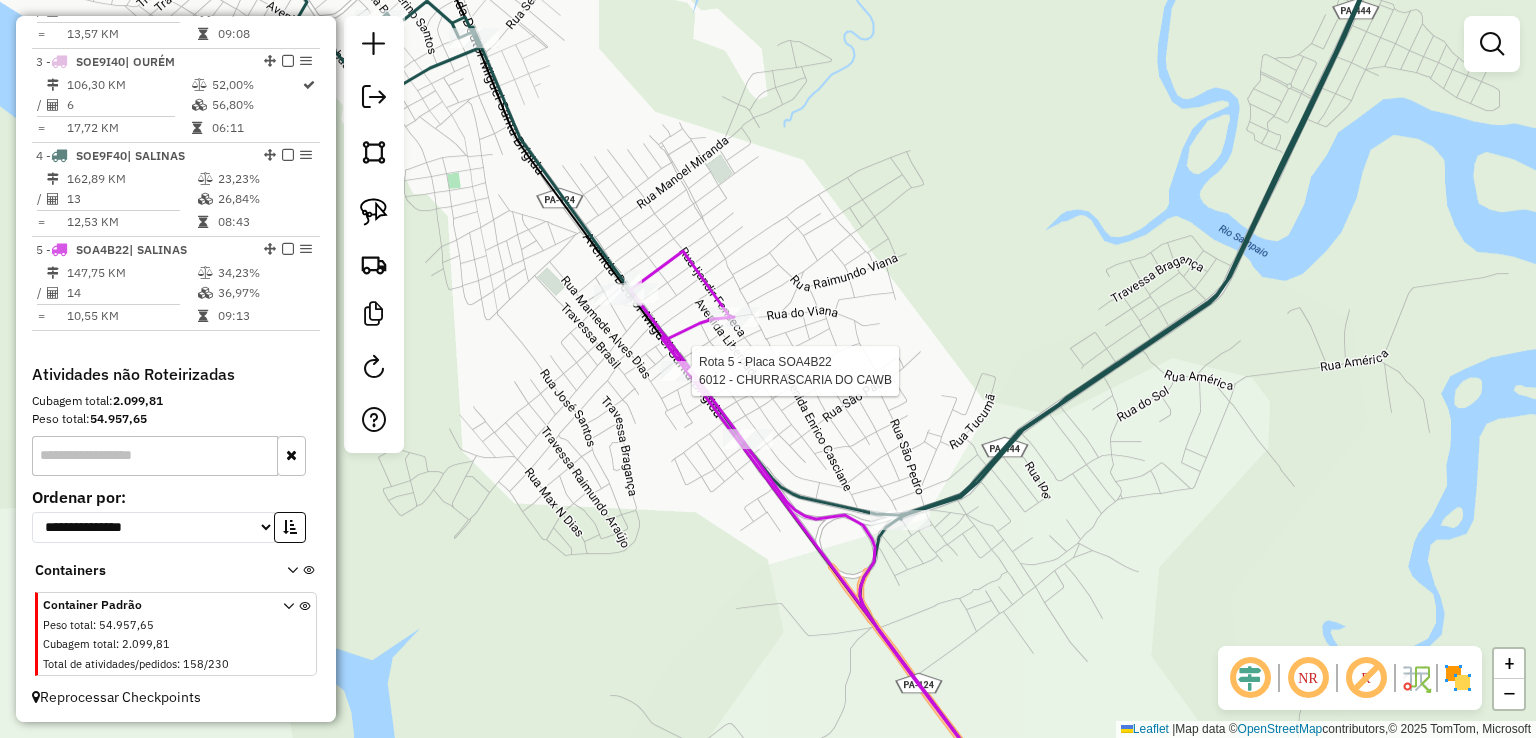 select on "**********" 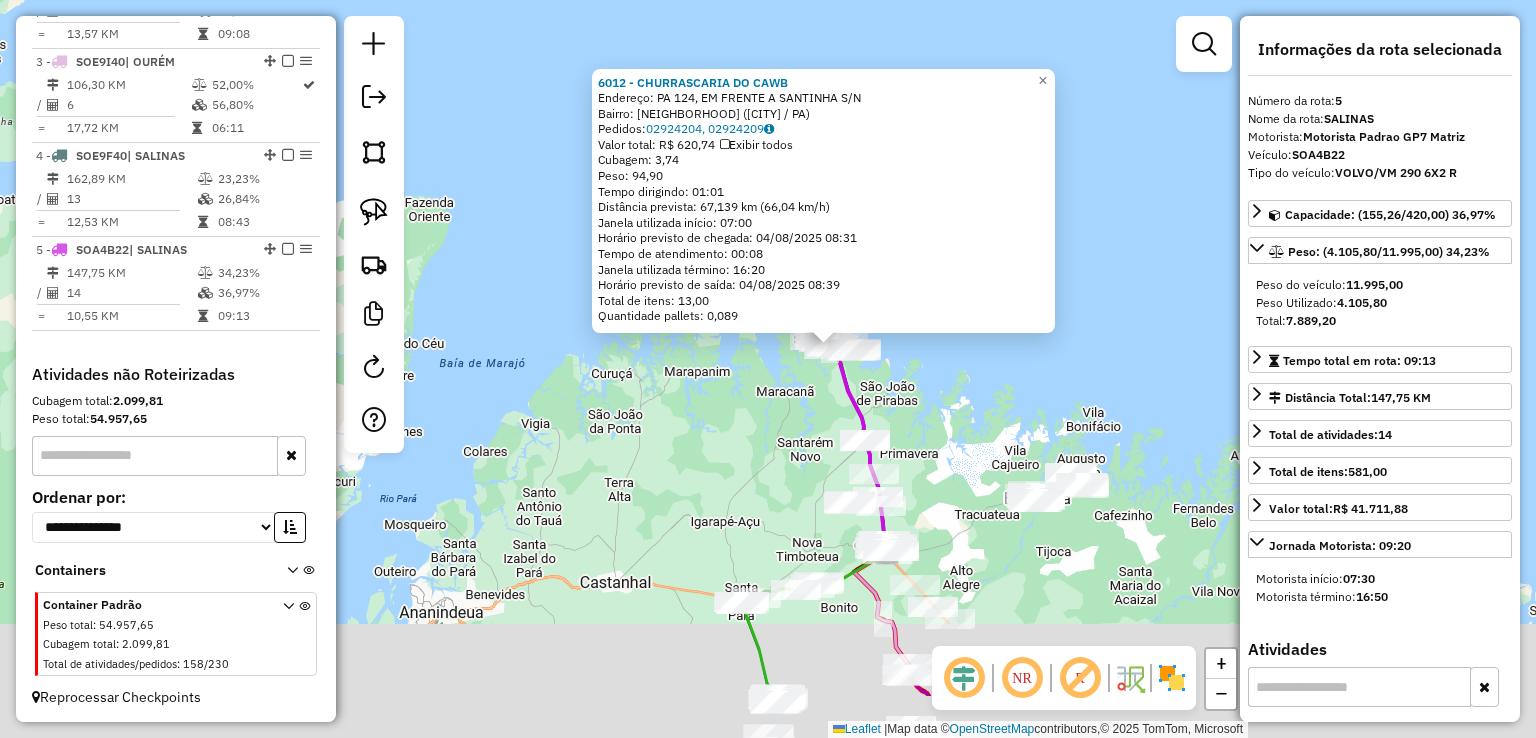 drag, startPoint x: 932, startPoint y: 529, endPoint x: 928, endPoint y: 136, distance: 393.02036 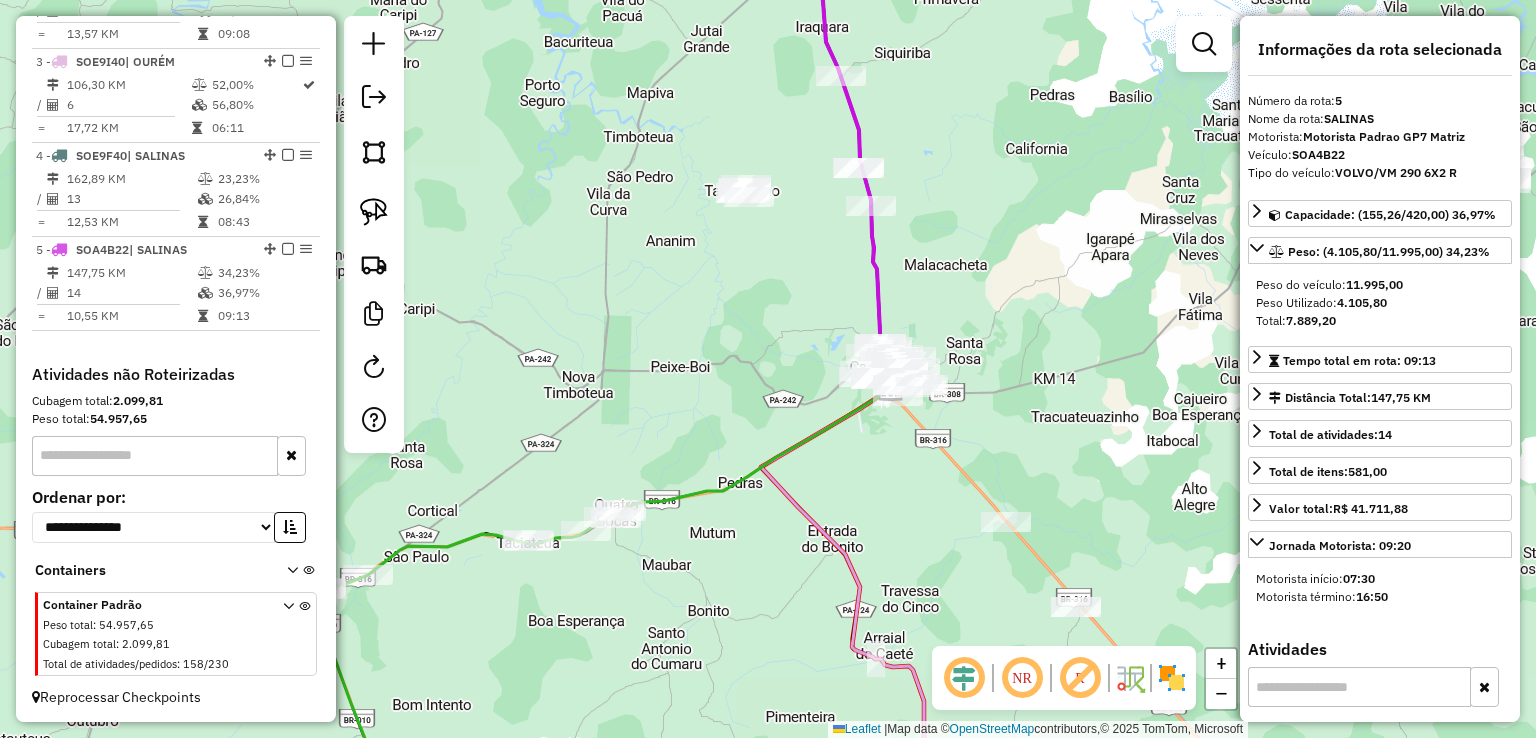 drag, startPoint x: 889, startPoint y: 221, endPoint x: 886, endPoint y: 254, distance: 33.13608 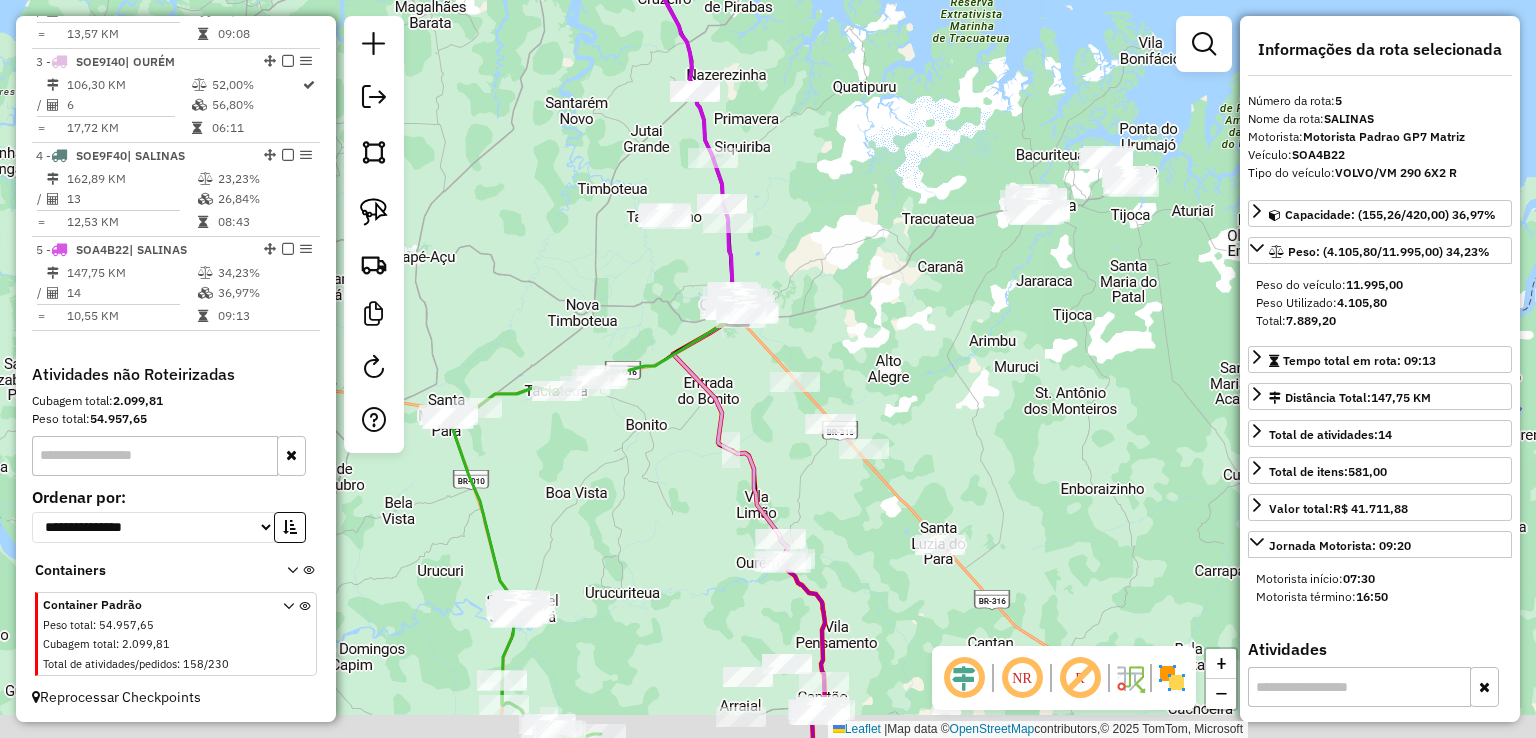 drag, startPoint x: 824, startPoint y: 198, endPoint x: 771, endPoint y: 122, distance: 92.65527 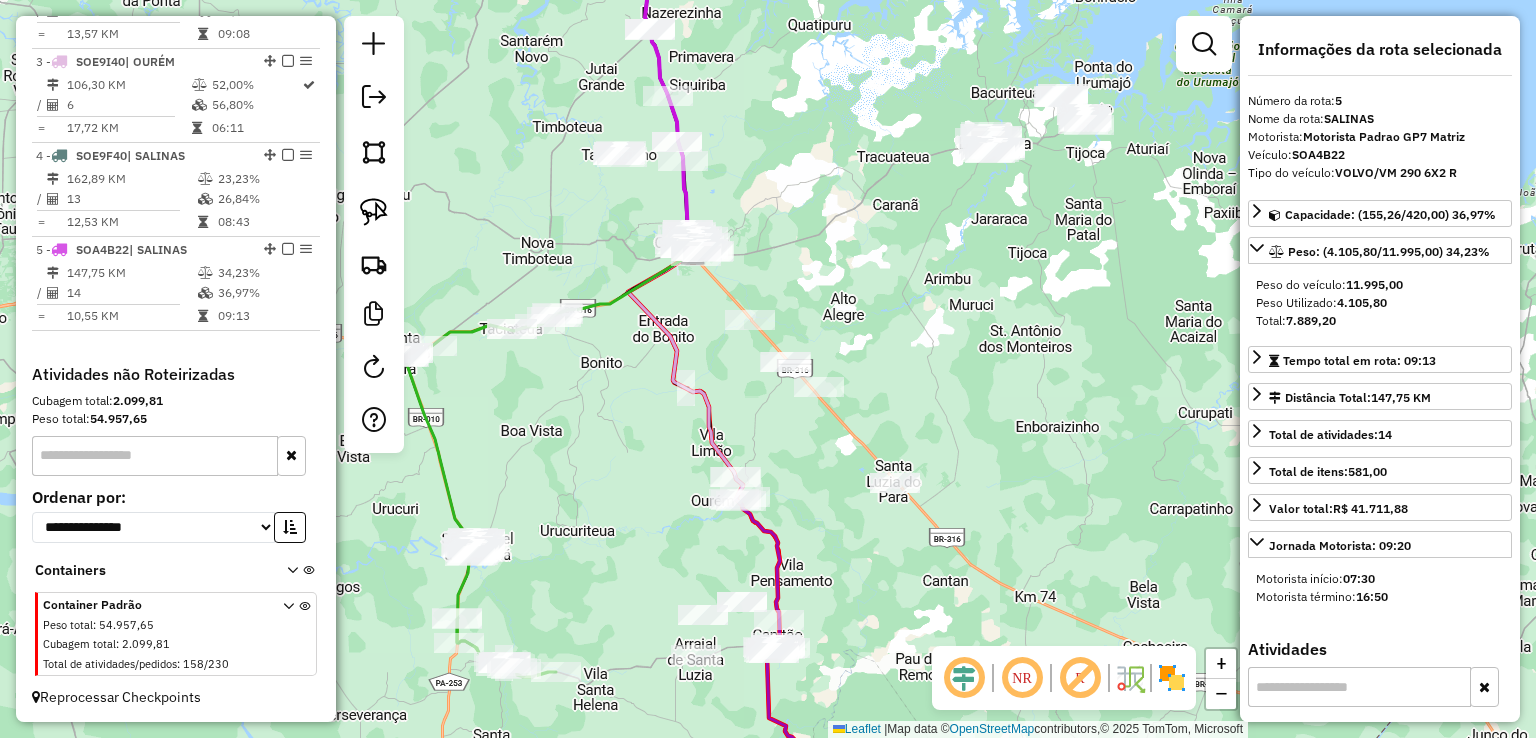drag, startPoint x: 855, startPoint y: 178, endPoint x: 861, endPoint y: 133, distance: 45.39824 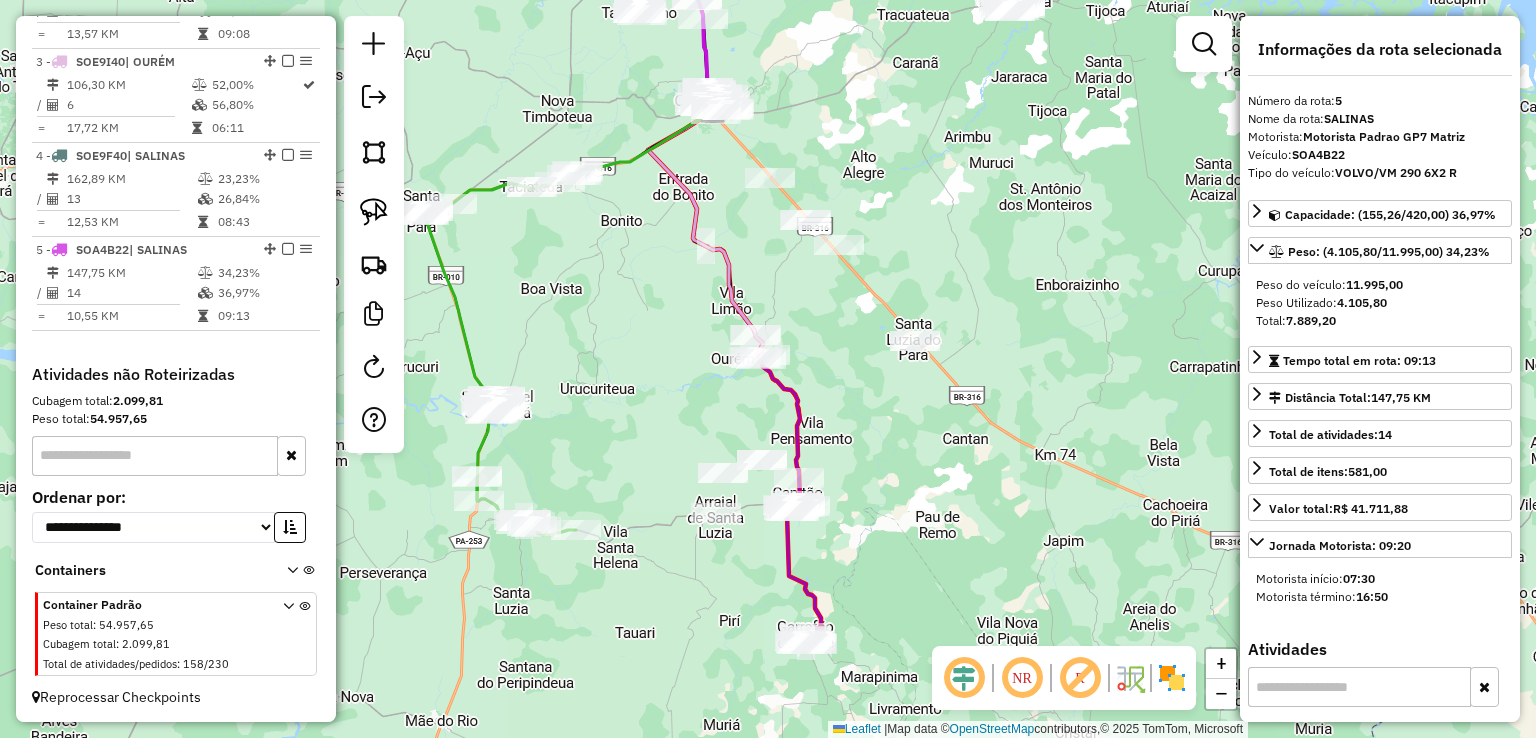 click on "6012 - CHURRASCARIA DO CAWB  Endereço:  PA 124, EM FRENTE A SANTINHA S/N   Bairro: CENTRO (SALINOPOLIS / PA)   Pedidos:  02924204, 02924209   Valor total: R$ 620,74   Exibir todos   Cubagem: 3,74  Peso: 94,90  Tempo dirigindo: 01:01   Distância prevista: 67,139 km (66,04 km/h)   Janela utilizada início: 07:00   Horário previsto de chegada: 04/08/2025 08:31   Tempo de atendimento: 00:08   Janela utilizada término: 16:20   Horário previsto de saída: 04/08/2025 08:39   Total de itens: 13,00   Quantidade pallets: 0,089  × Janela de atendimento Grade de atendimento Capacidade Transportadoras Veículos Cliente Pedidos  Rotas Selecione os dias de semana para filtrar as janelas de atendimento  Seg   Ter   Qua   Qui   Sex   Sáb   Dom  Informe o período da janela de atendimento: De: Até:  Filtrar exatamente a janela do cliente  Considerar janela de atendimento padrão  Selecione os dias de semana para filtrar as grades de atendimento  Seg   Ter   Qua   Qui   Sex   Sáb   Dom   Peso mínimo:   Peso máximo:" 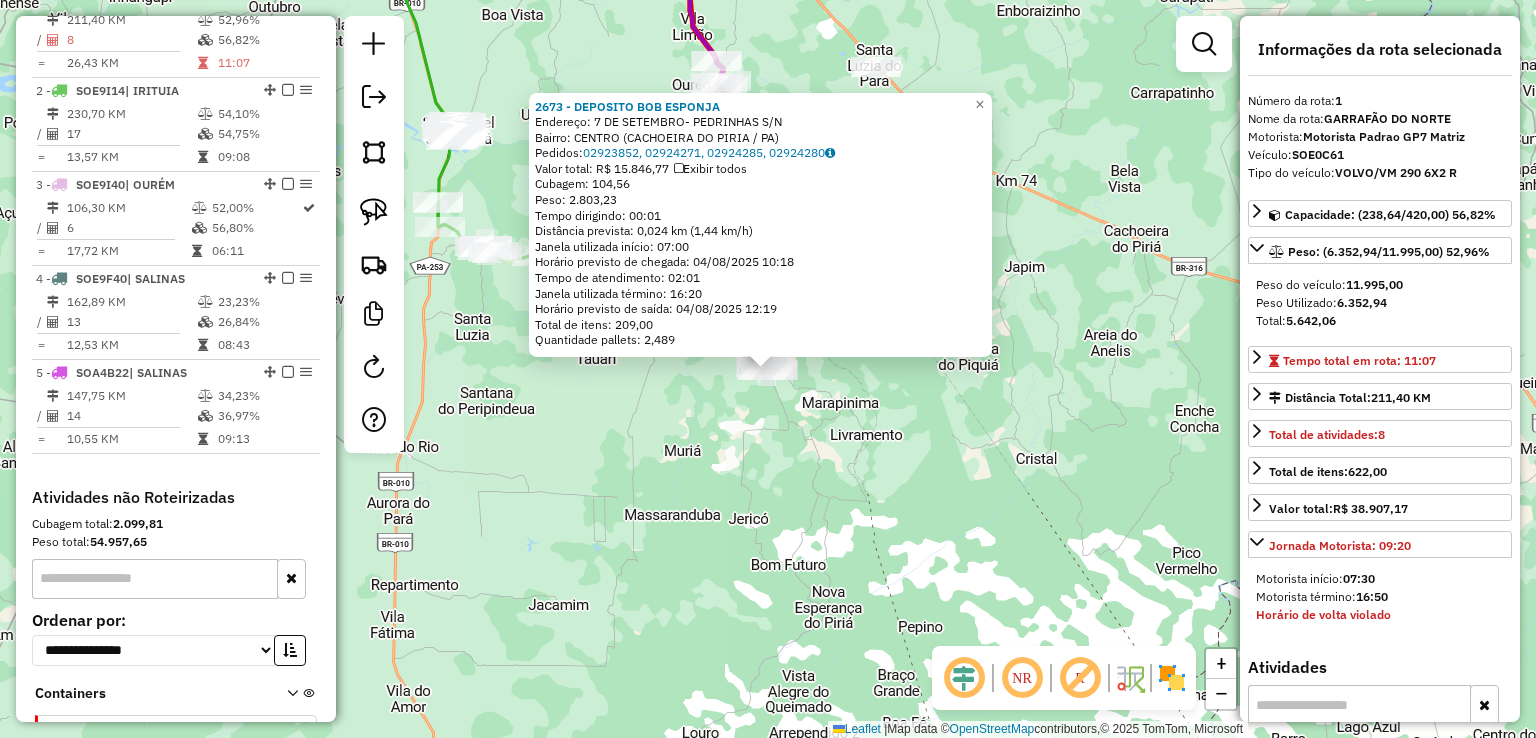 scroll, scrollTop: 748, scrollLeft: 0, axis: vertical 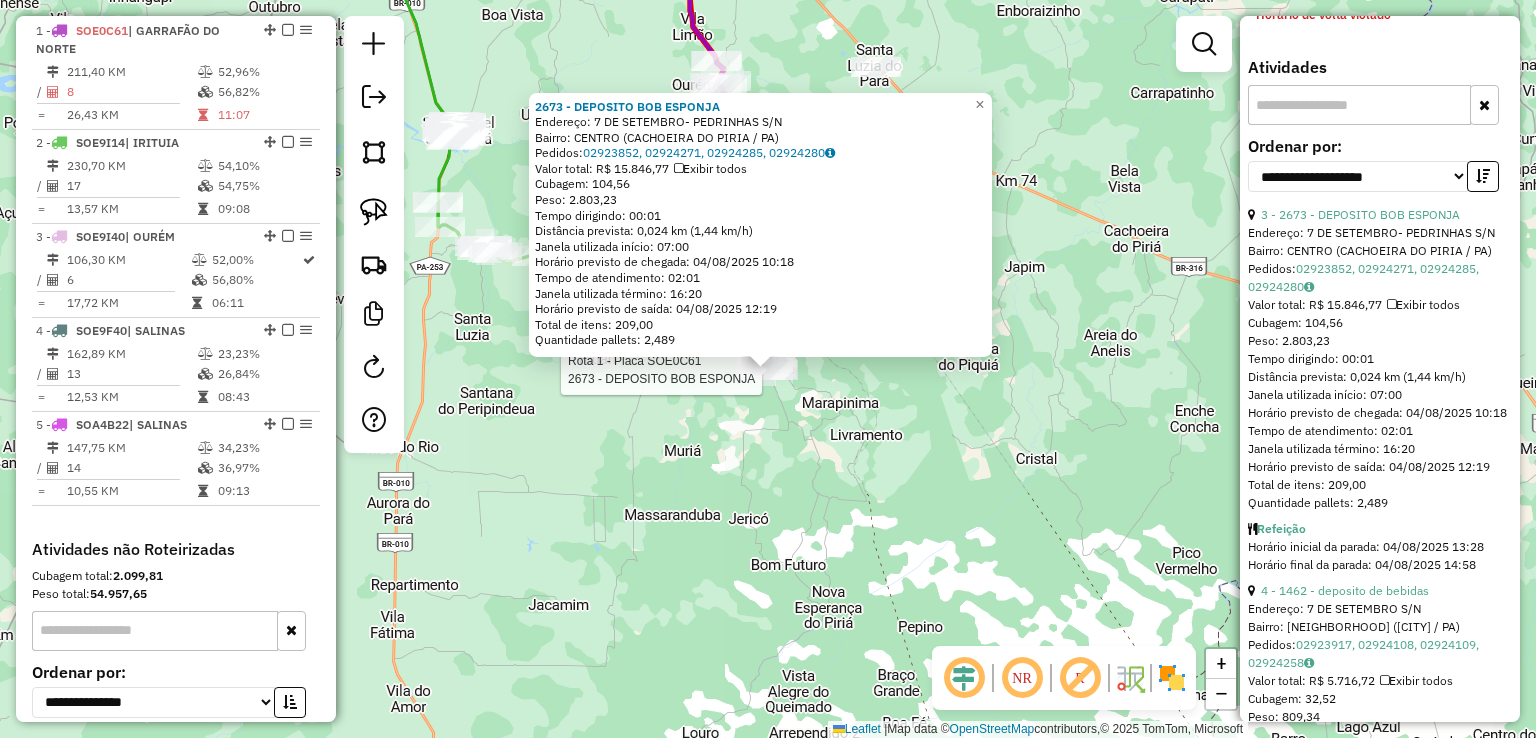 click on "Rota 1 - Placa SOE0C61  2673 - DEPOSITO BOB ESPONJA 2673 - DEPOSITO BOB ESPONJA  Endereço:  7 DE SETEMBRO- PEDRINHAS S/N   Bairro: CENTRO (CACHOEIRA DO PIRIA / PA)   Pedidos:  02923852, 02924271, 02924285, 02924280   Valor total: R$ 15.846,77   Exibir todos   Cubagem: 104,56  Peso: 2.803,23  Tempo dirigindo: 00:01   Distância prevista: 0,024 km (1,44 km/h)   Janela utilizada início: 07:00   Horário previsto de chegada: 04/08/2025 10:18   Tempo de atendimento: 02:01   Janela utilizada término: 16:20   Horário previsto de saída: 04/08/2025 12:19   Total de itens: 209,00   Quantidade pallets: 2,489  × Janela de atendimento Grade de atendimento Capacidade Transportadoras Veículos Cliente Pedidos  Rotas Selecione os dias de semana para filtrar as janelas de atendimento  Seg   Ter   Qua   Qui   Sex   Sáb   Dom  Informe o período da janela de atendimento: De: Até:  Filtrar exatamente a janela do cliente  Considerar janela de atendimento padrão   Seg   Ter   Qua   Qui   Sex   Sáb   Dom   Peso mínimo:" 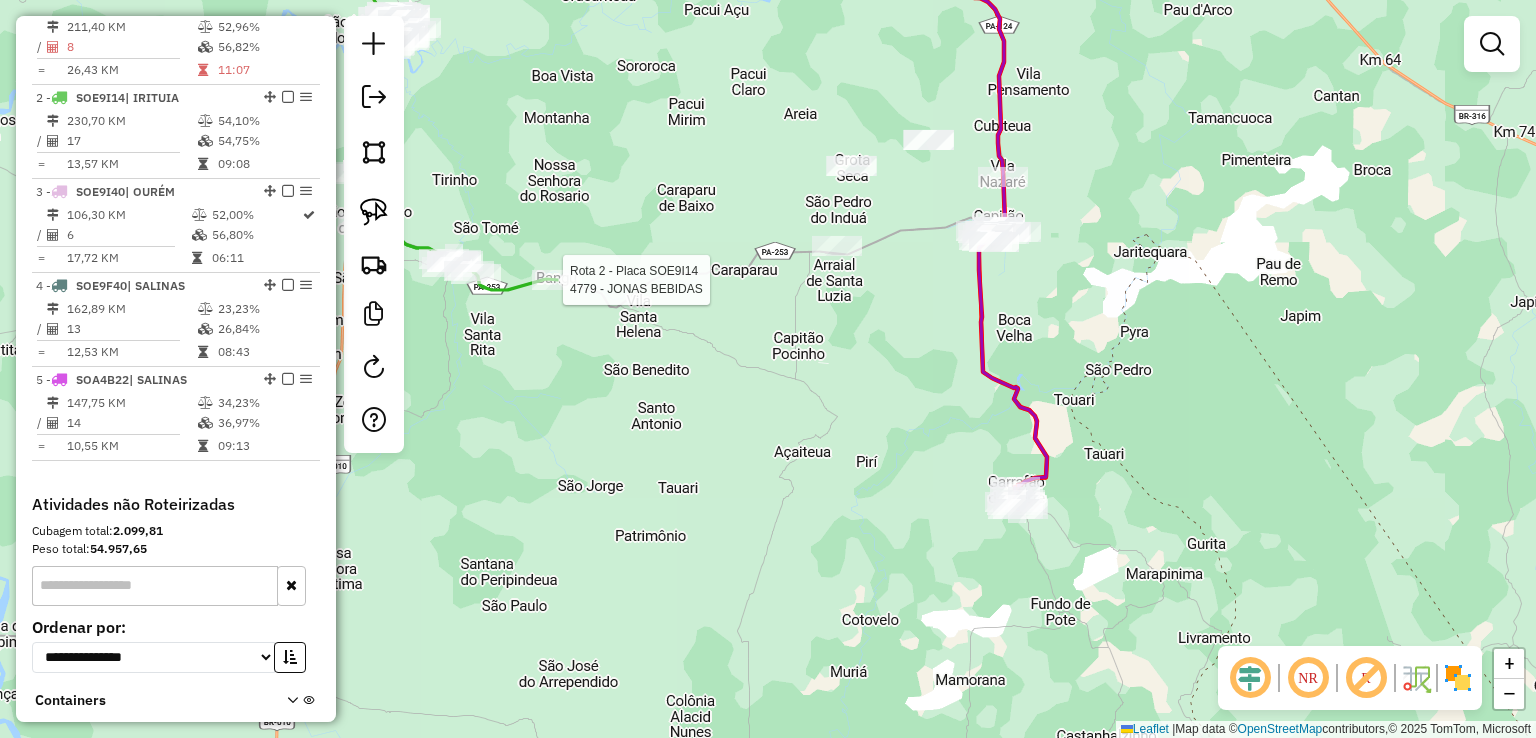 select on "**********" 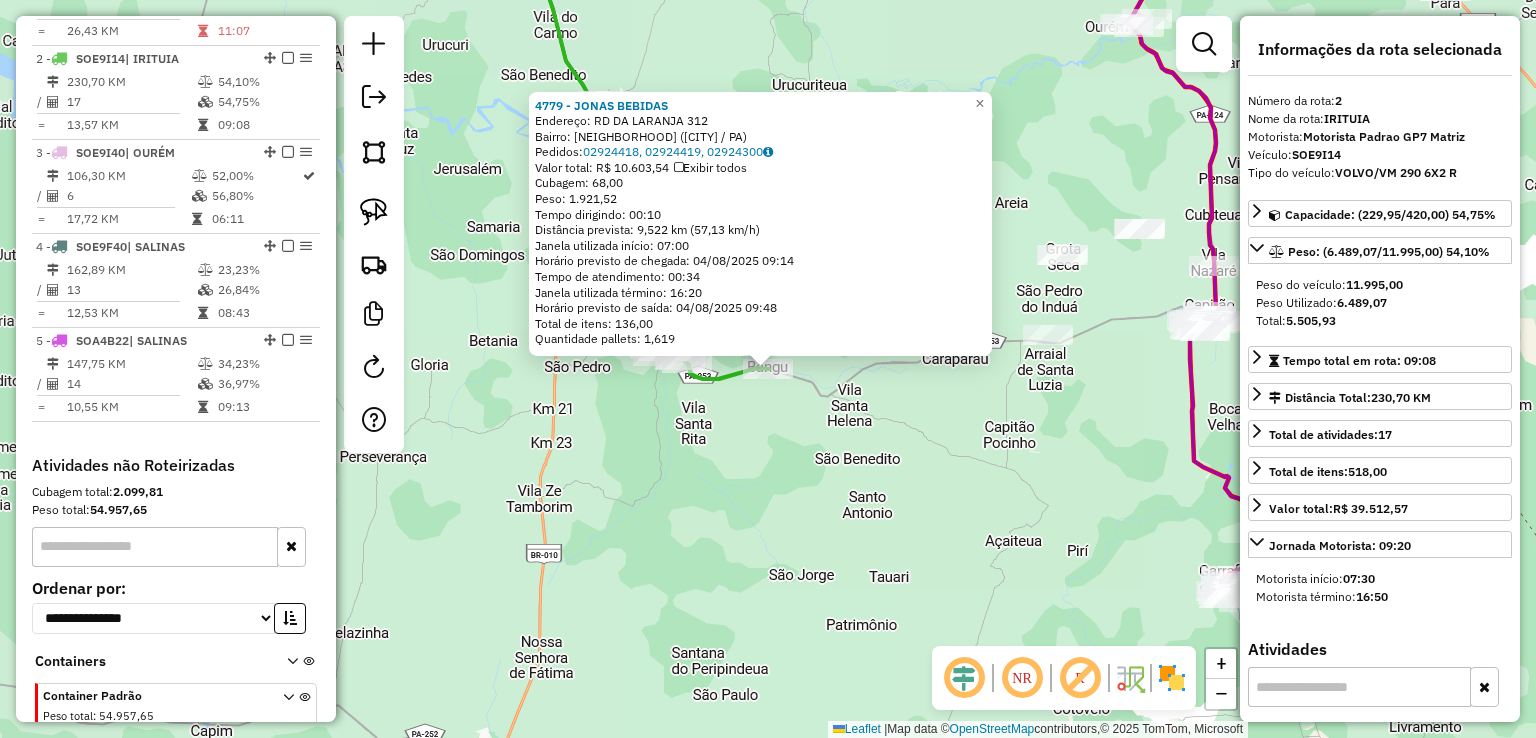 scroll, scrollTop: 860, scrollLeft: 0, axis: vertical 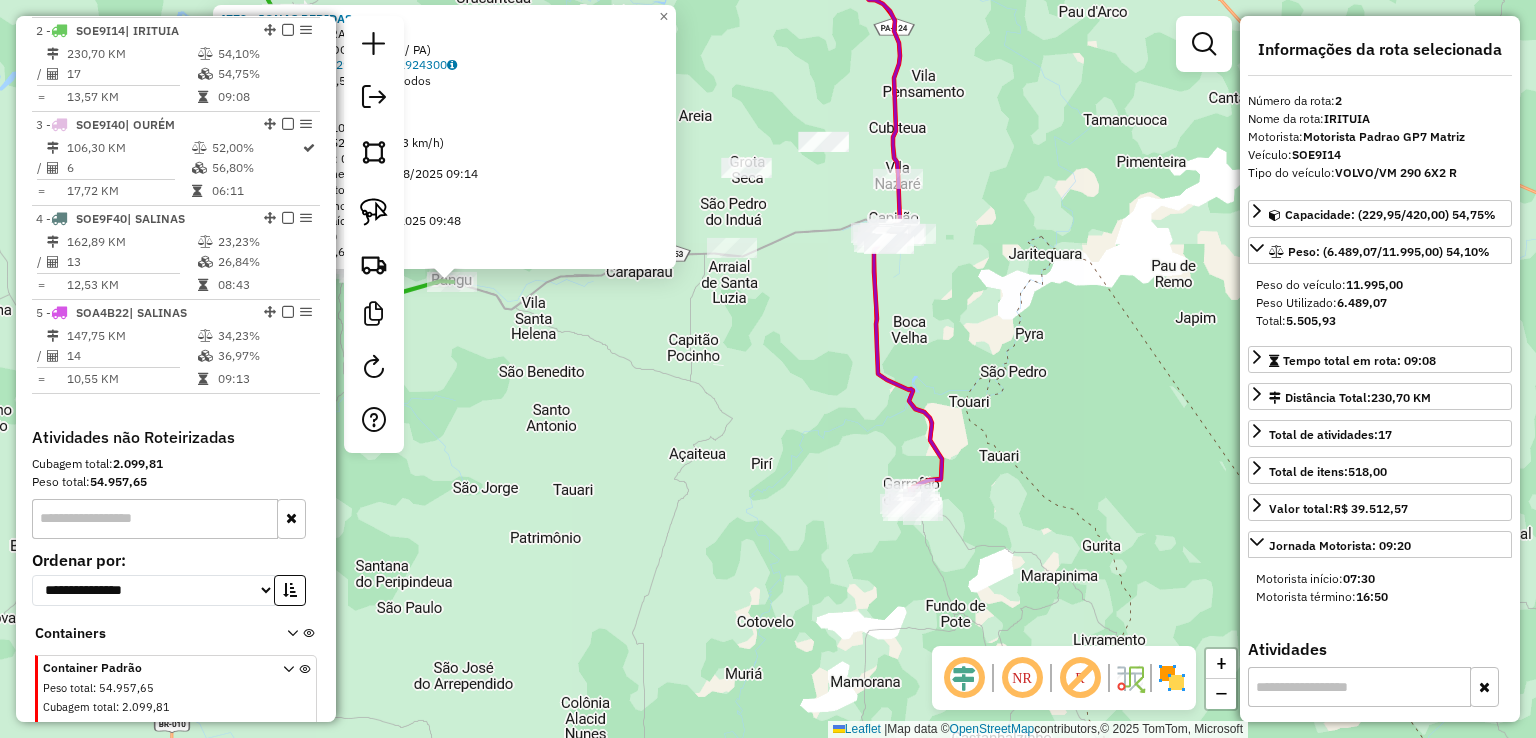 drag, startPoint x: 740, startPoint y: 452, endPoint x: 541, endPoint y: 407, distance: 204.0245 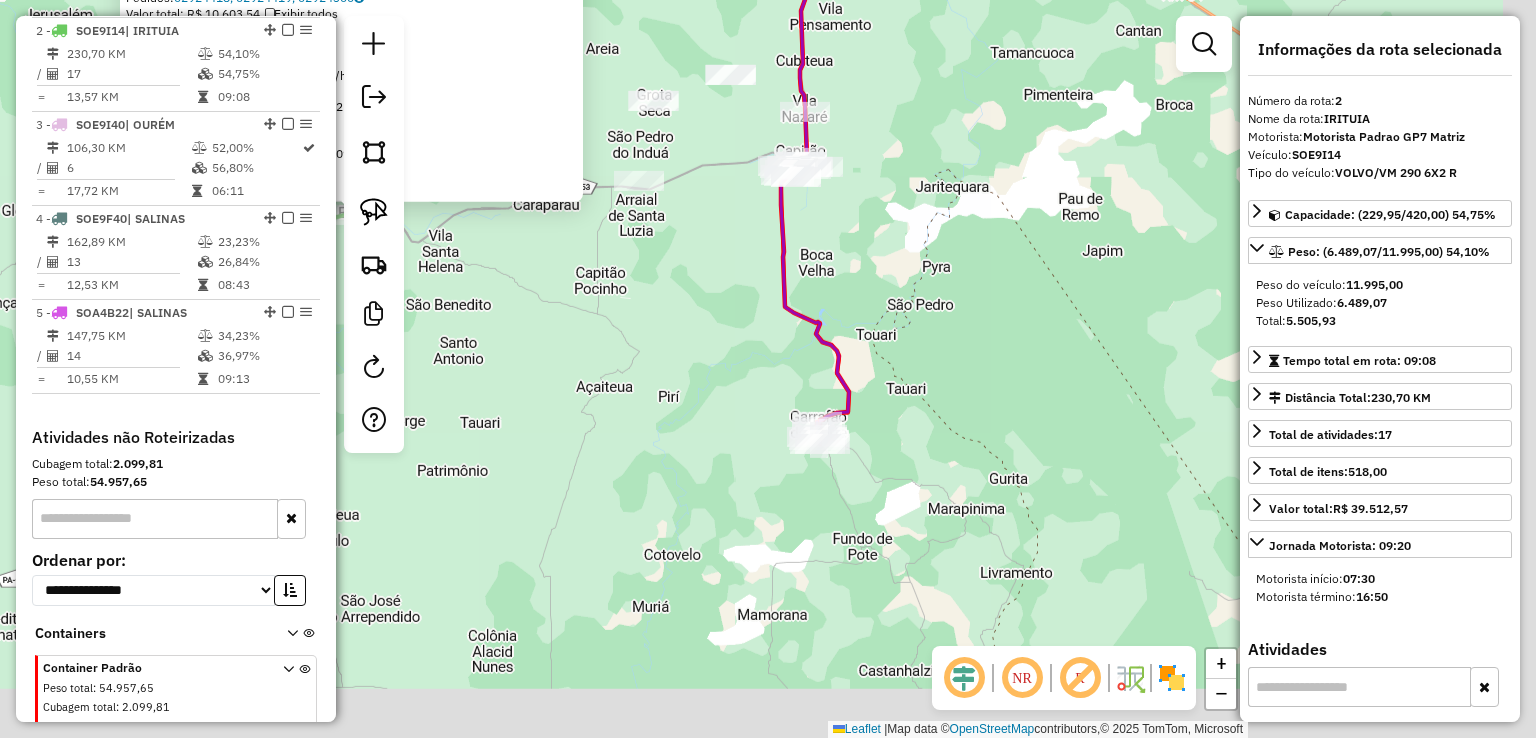 drag, startPoint x: 1000, startPoint y: 564, endPoint x: 948, endPoint y: 488, distance: 92.086914 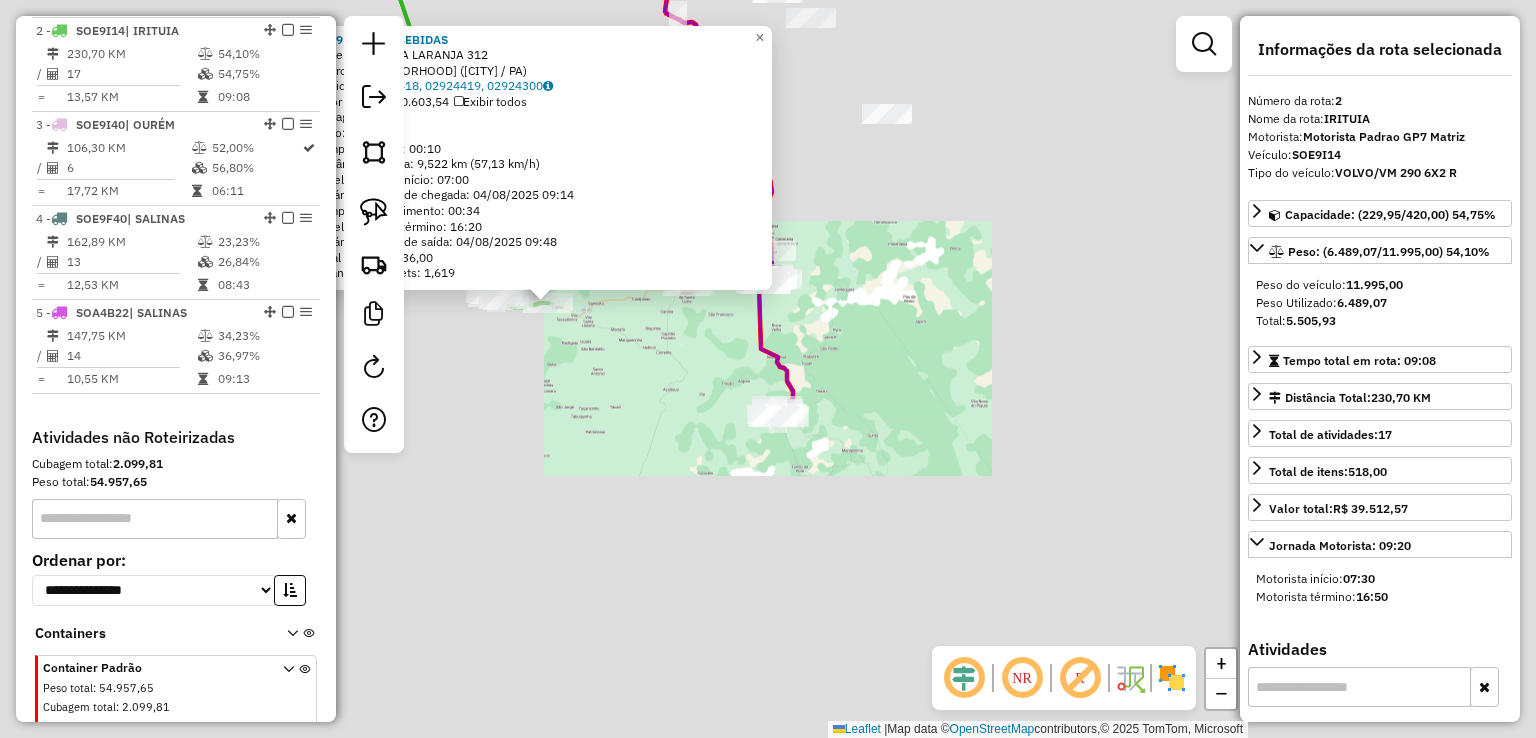 click on "4779 - JONAS BEBIDAS  Endereço:  RD DA LARANJA 312   Bairro: VILA BANGU (IRITUIA / PA)   Pedidos:  02924418, 02924419, 02924300   Valor total: R$ 10.603,54   Exibir todos   Cubagem: 68,00  Peso: 1.921,52  Tempo dirigindo: 00:10   Distância prevista: 9,522 km (57,13 km/h)   Janela utilizada início: 07:00   Horário previsto de chegada: 04/08/2025 09:14   Tempo de atendimento: 00:34   Janela utilizada término: 16:20   Horário previsto de saída: 04/08/2025 09:48   Total de itens: 136,00   Quantidade pallets: 1,619  × Janela de atendimento Grade de atendimento Capacidade Transportadoras Veículos Cliente Pedidos  Rotas Selecione os dias de semana para filtrar as janelas de atendimento  Seg   Ter   Qua   Qui   Sex   Sáb   Dom  Informe o período da janela de atendimento: De: Até:  Filtrar exatamente a janela do cliente  Considerar janela de atendimento padrão  Selecione os dias de semana para filtrar as grades de atendimento  Seg   Ter   Qua   Qui   Sex   Sáb   Dom   Peso mínimo:   Peso máximo:   De:" 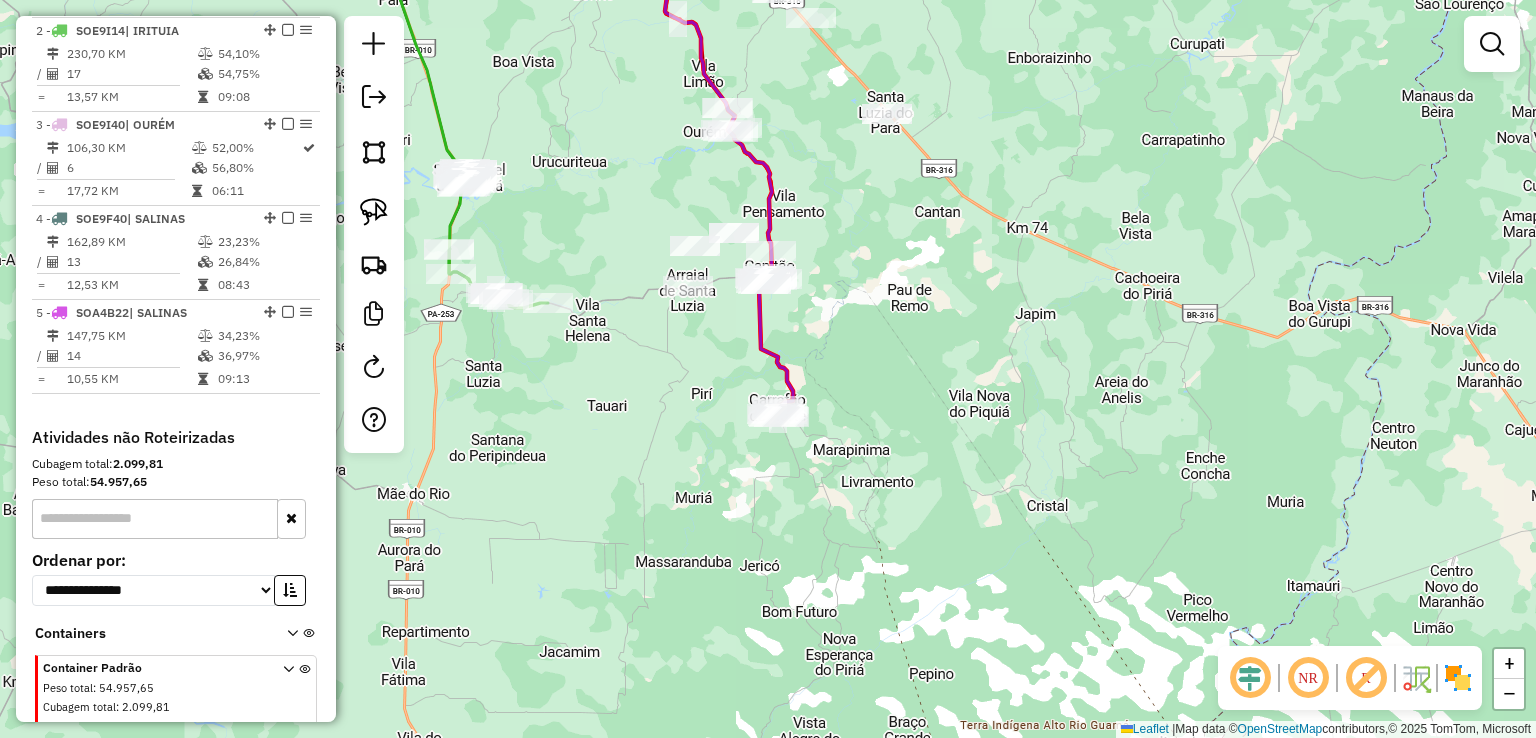 drag, startPoint x: 652, startPoint y: 380, endPoint x: 918, endPoint y: 744, distance: 450.83478 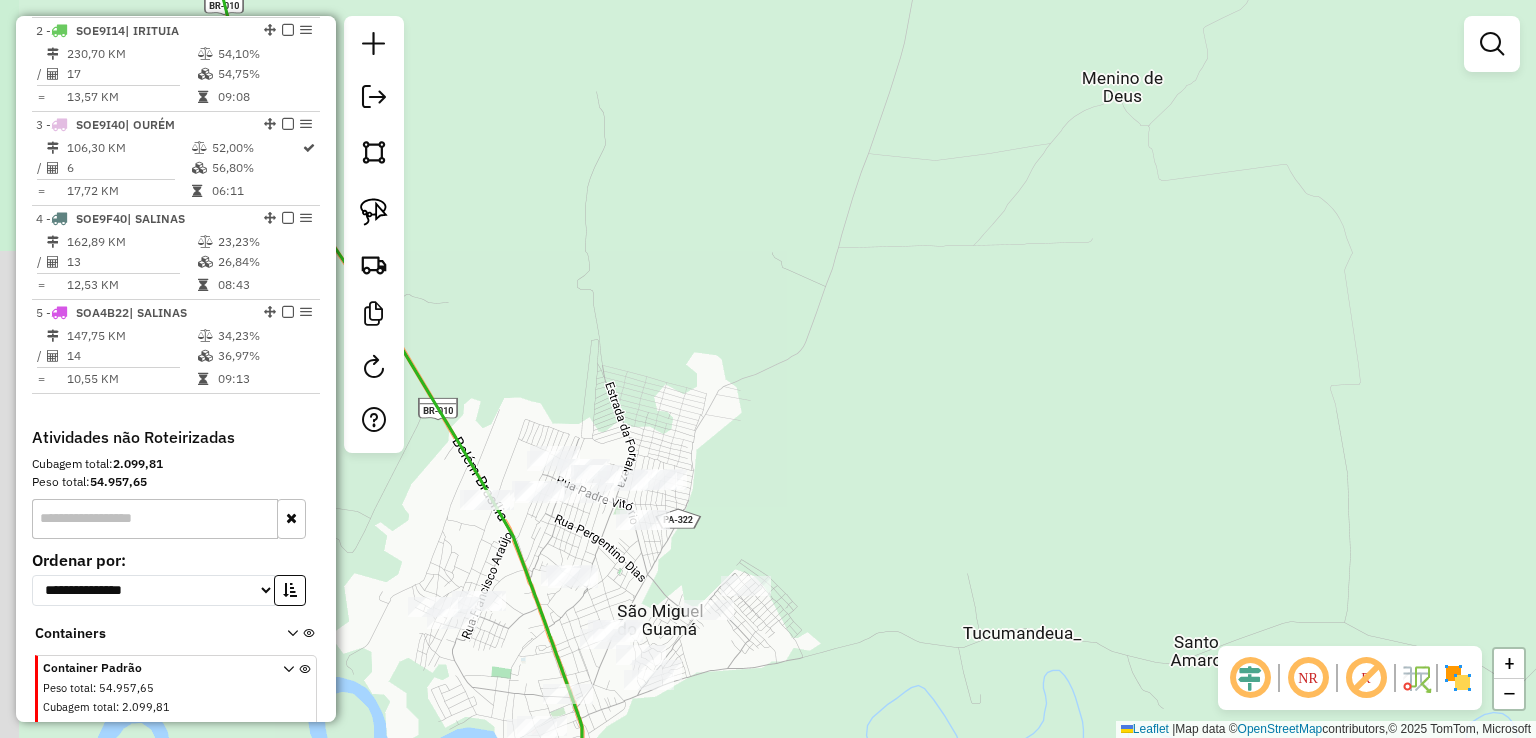 drag, startPoint x: 722, startPoint y: 541, endPoint x: 878, endPoint y: 429, distance: 192.04166 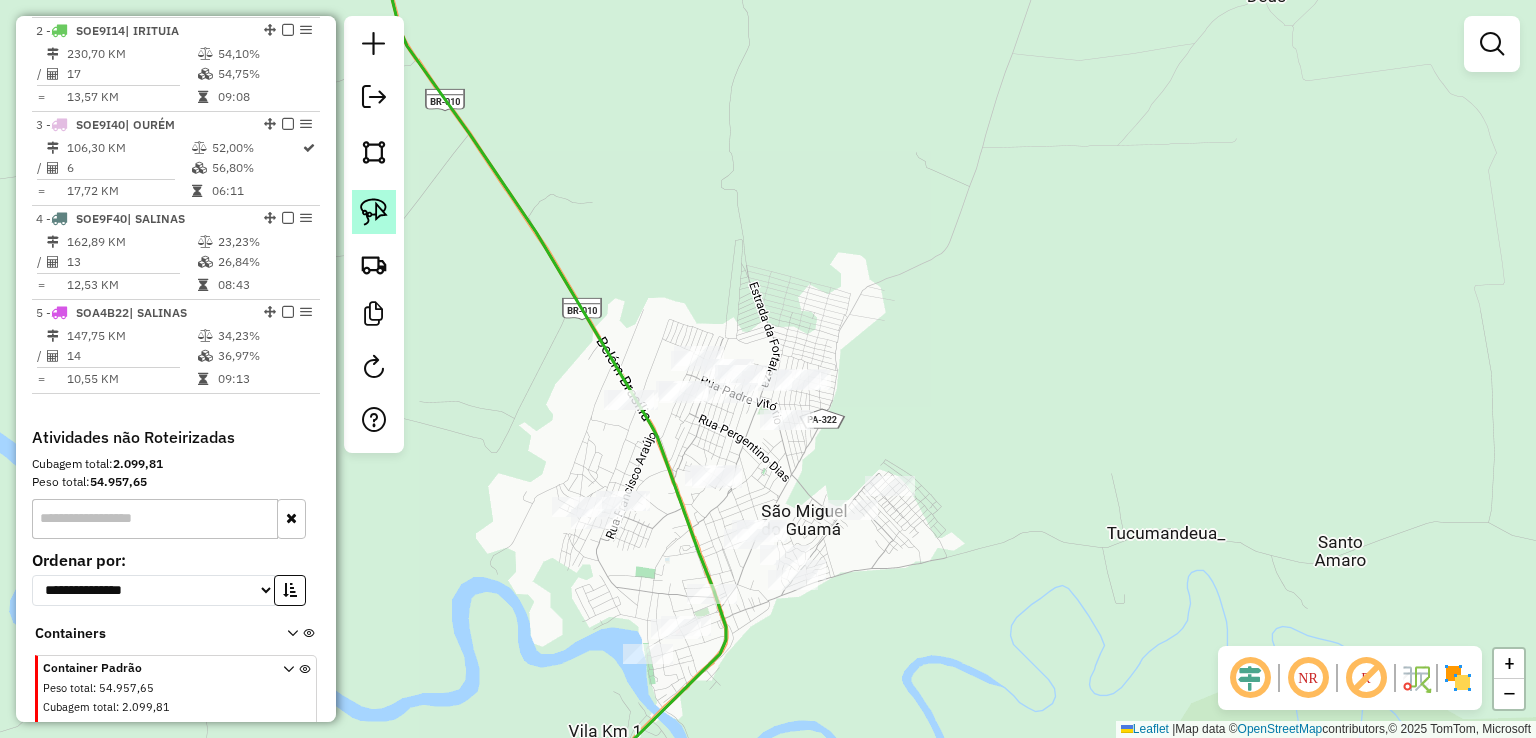 click 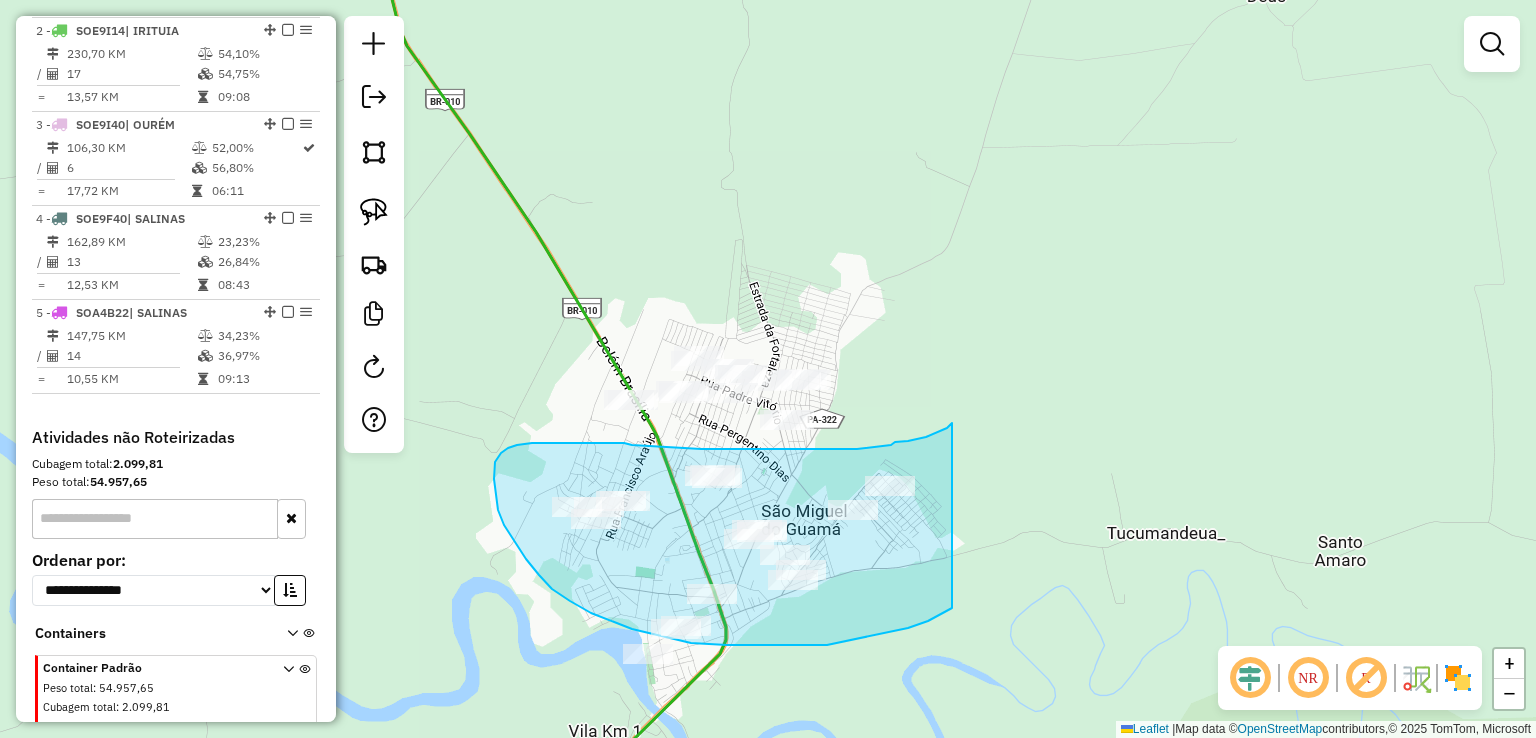 drag, startPoint x: 952, startPoint y: 423, endPoint x: 952, endPoint y: 606, distance: 183 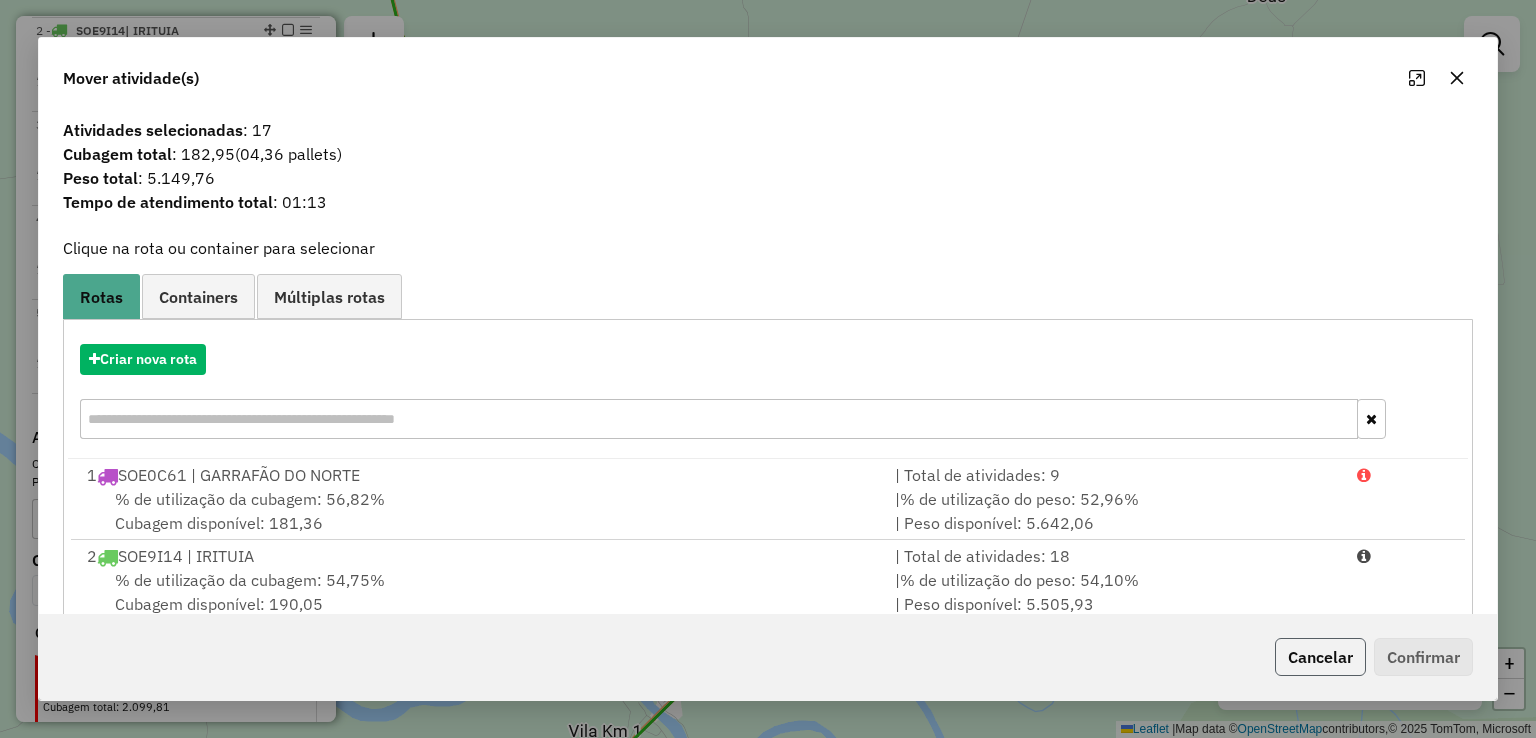 click on "Cancelar" 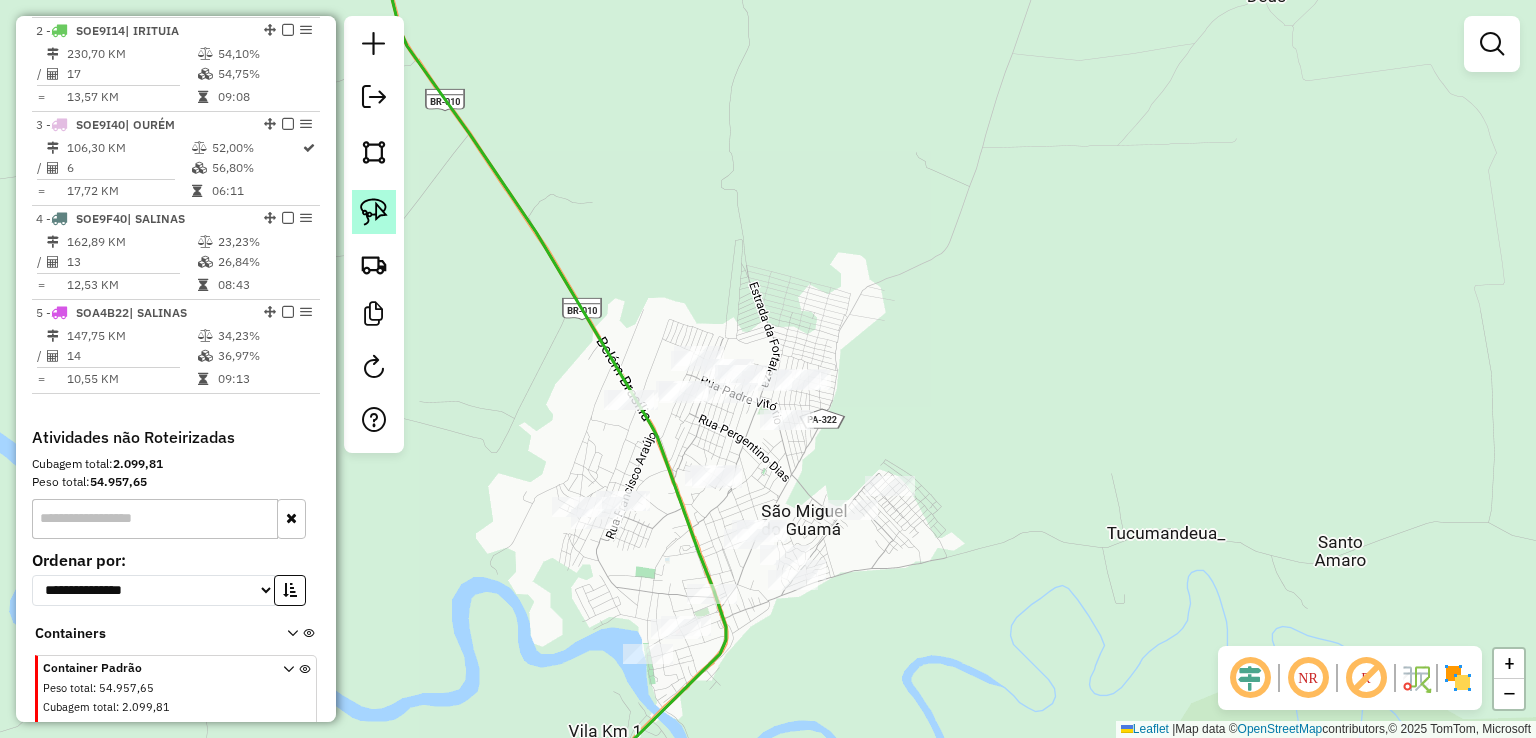 click 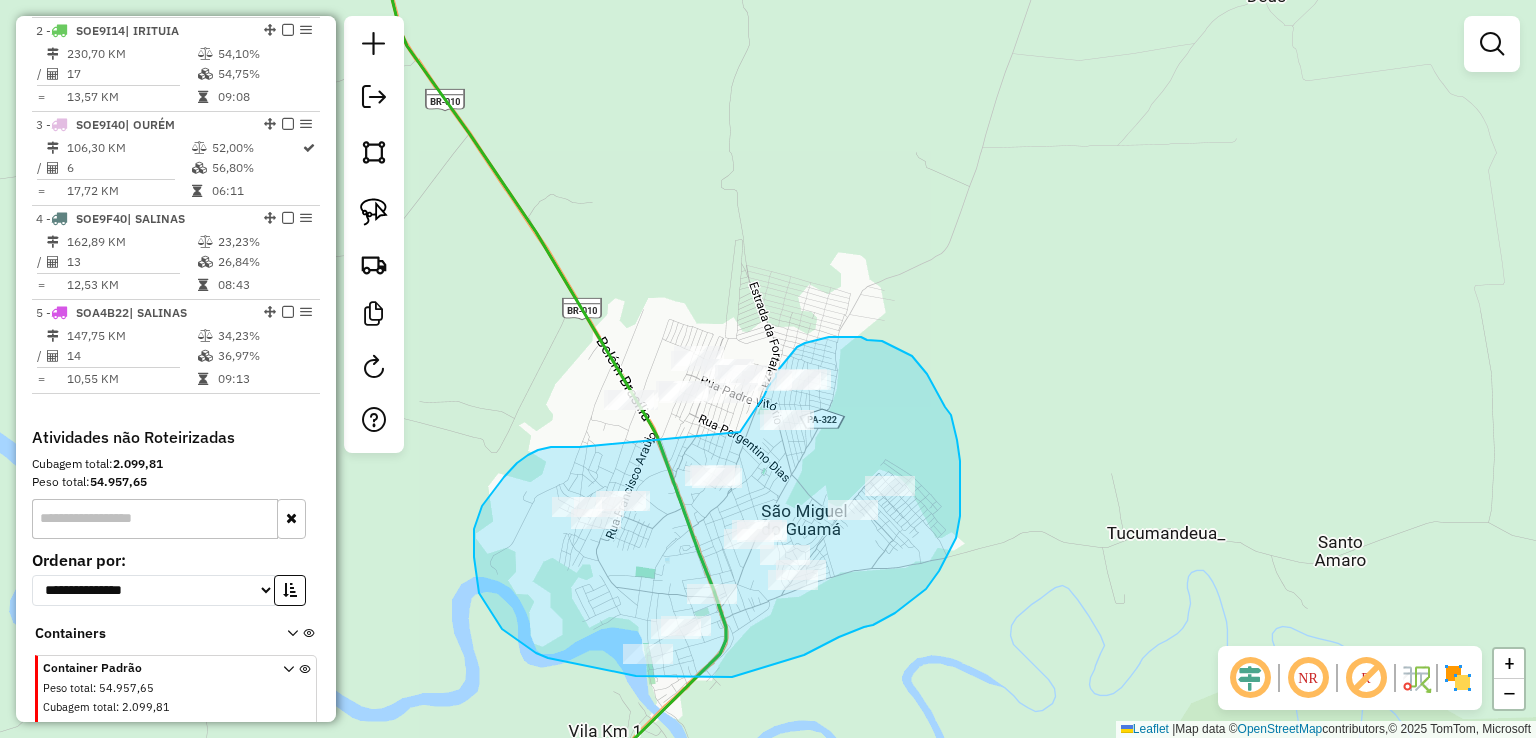drag, startPoint x: 528, startPoint y: 455, endPoint x: 739, endPoint y: 436, distance: 211.85373 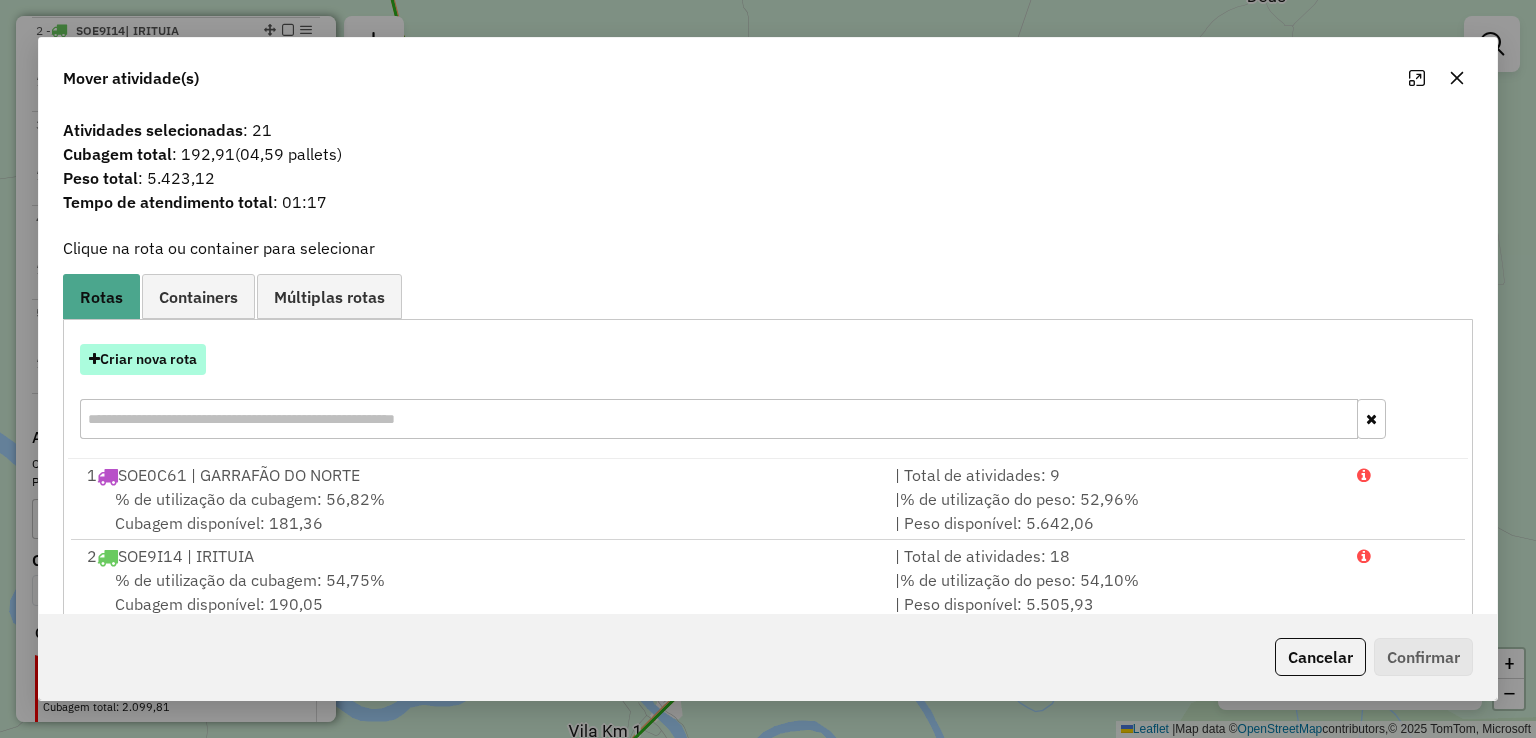 click on "Criar nova rota" at bounding box center [143, 359] 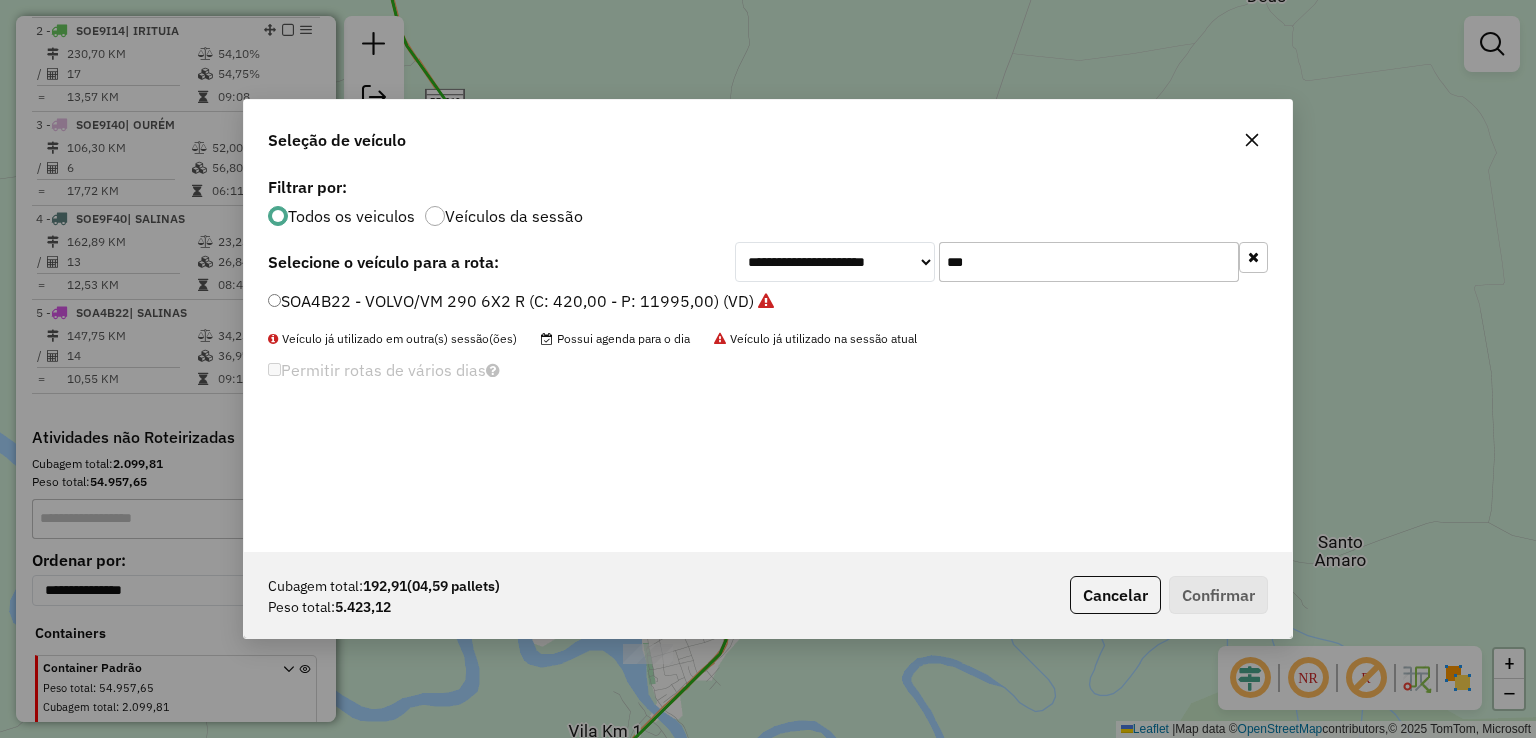 scroll, scrollTop: 10, scrollLeft: 6, axis: both 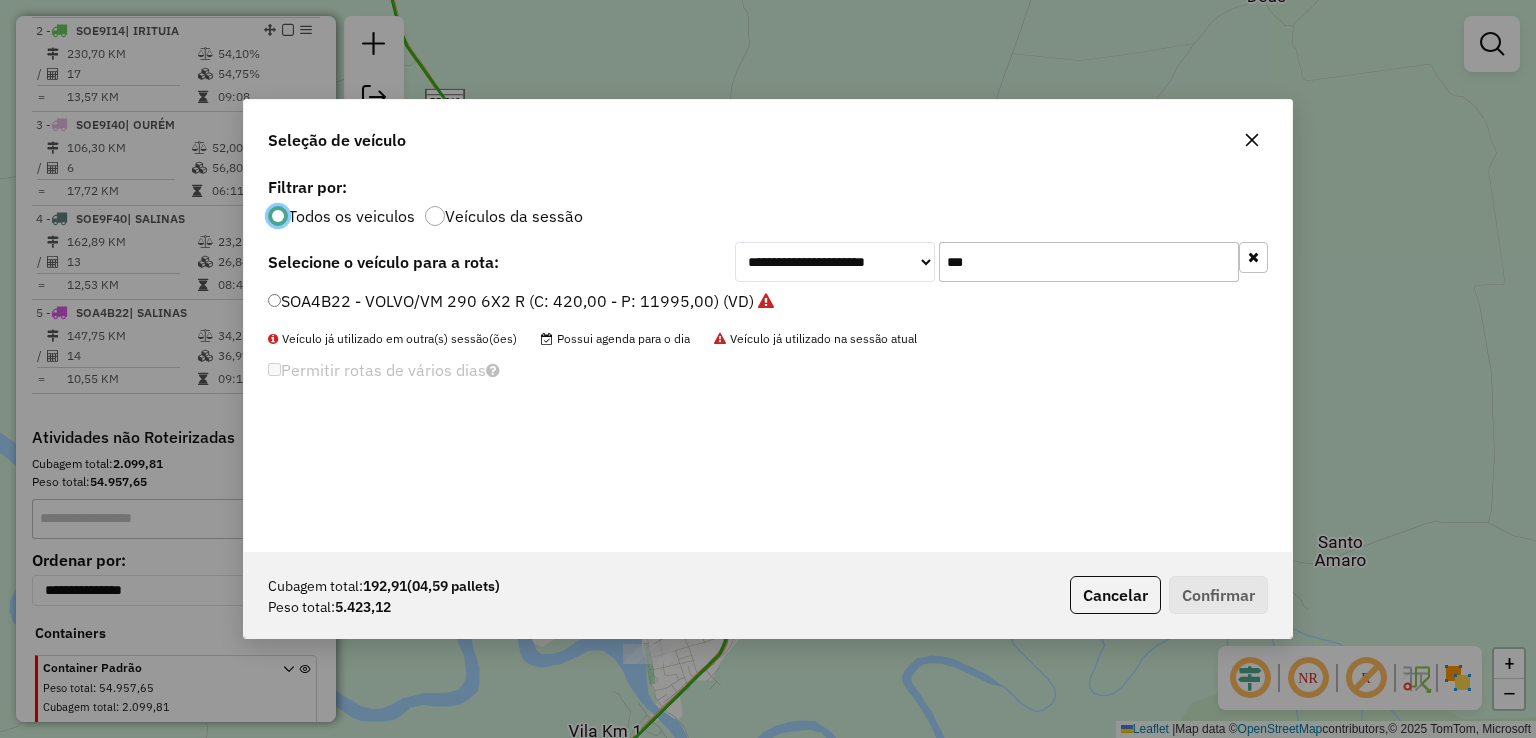 drag, startPoint x: 962, startPoint y: 262, endPoint x: 816, endPoint y: 262, distance: 146 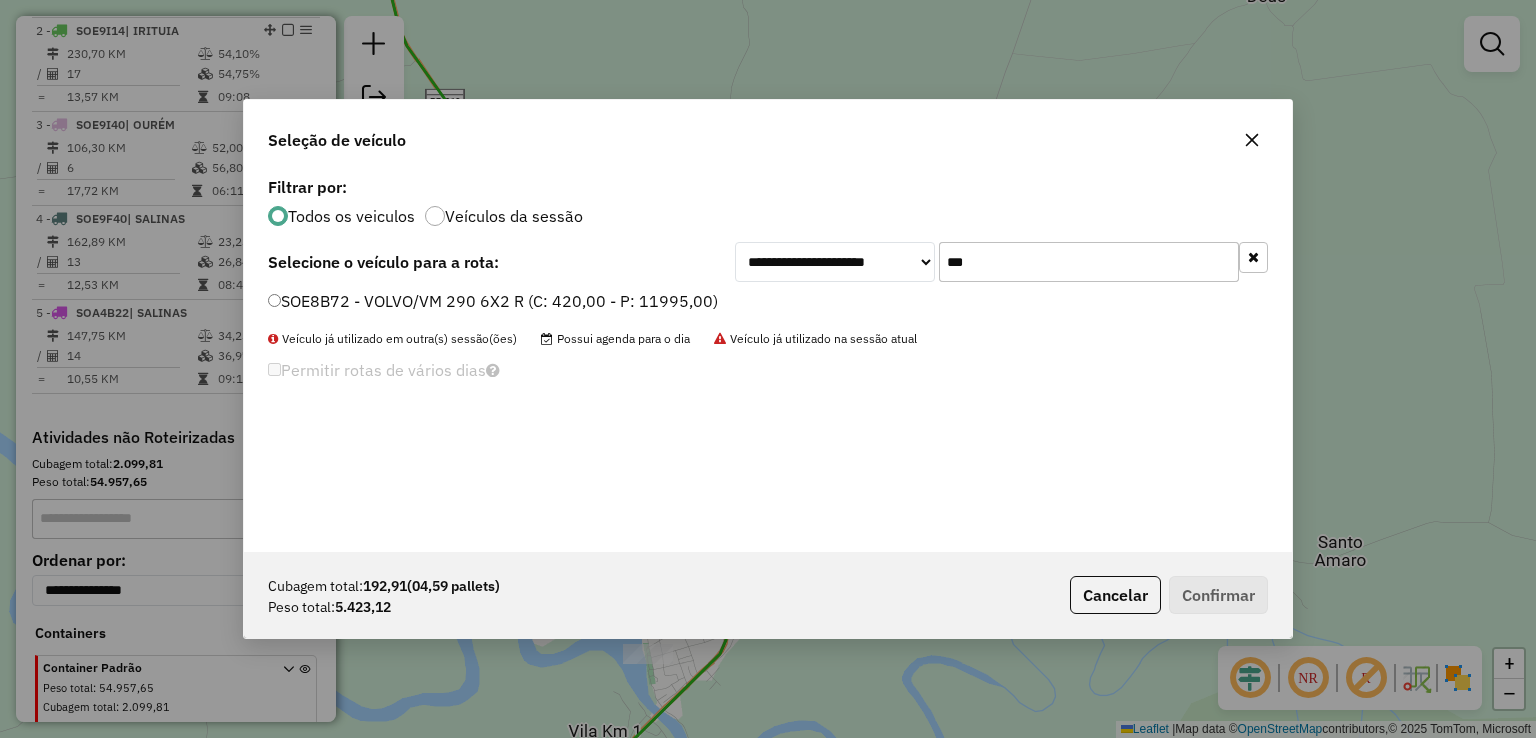 type on "***" 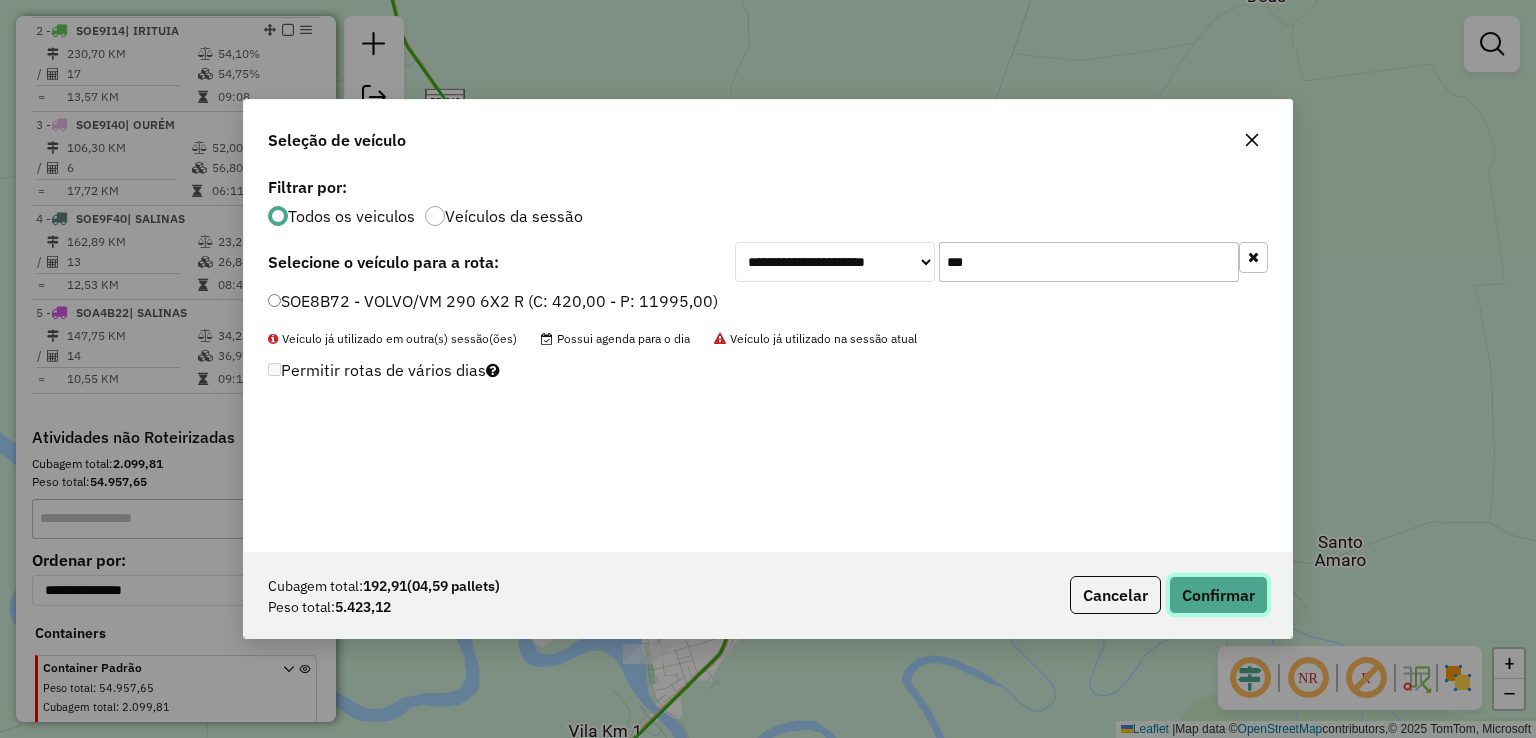 click on "Confirmar" 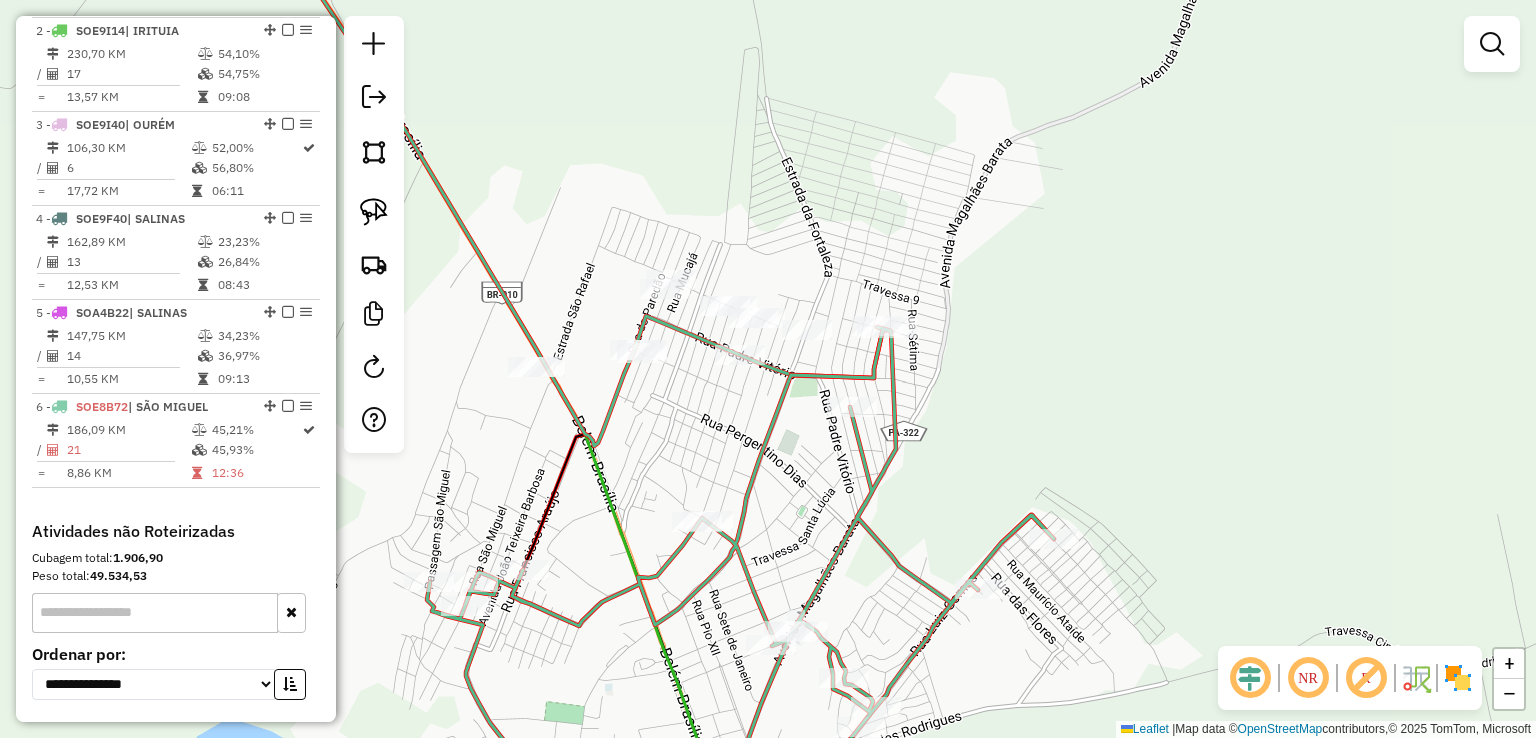 click on "Janela de atendimento Grade de atendimento Capacidade Transportadoras Veículos Cliente Pedidos  Rotas Selecione os dias de semana para filtrar as janelas de atendimento  Seg   Ter   Qua   Qui   Sex   Sáb   Dom  Informe o período da janela de atendimento: De: Até:  Filtrar exatamente a janela do cliente  Considerar janela de atendimento padrão  Selecione os dias de semana para filtrar as grades de atendimento  Seg   Ter   Qua   Qui   Sex   Sáb   Dom   Considerar clientes sem dia de atendimento cadastrado  Clientes fora do dia de atendimento selecionado Filtrar as atividades entre os valores definidos abaixo:  Peso mínimo:   Peso máximo:   Cubagem mínima:   Cubagem máxima:   De:   Até:  Filtrar as atividades entre o tempo de atendimento definido abaixo:  De:   Até:   Considerar capacidade total dos clientes não roteirizados Transportadora: Selecione um ou mais itens Tipo de veículo: Selecione um ou mais itens Veículo: Selecione um ou mais itens Motorista: Selecione um ou mais itens Nome: Rótulo:" 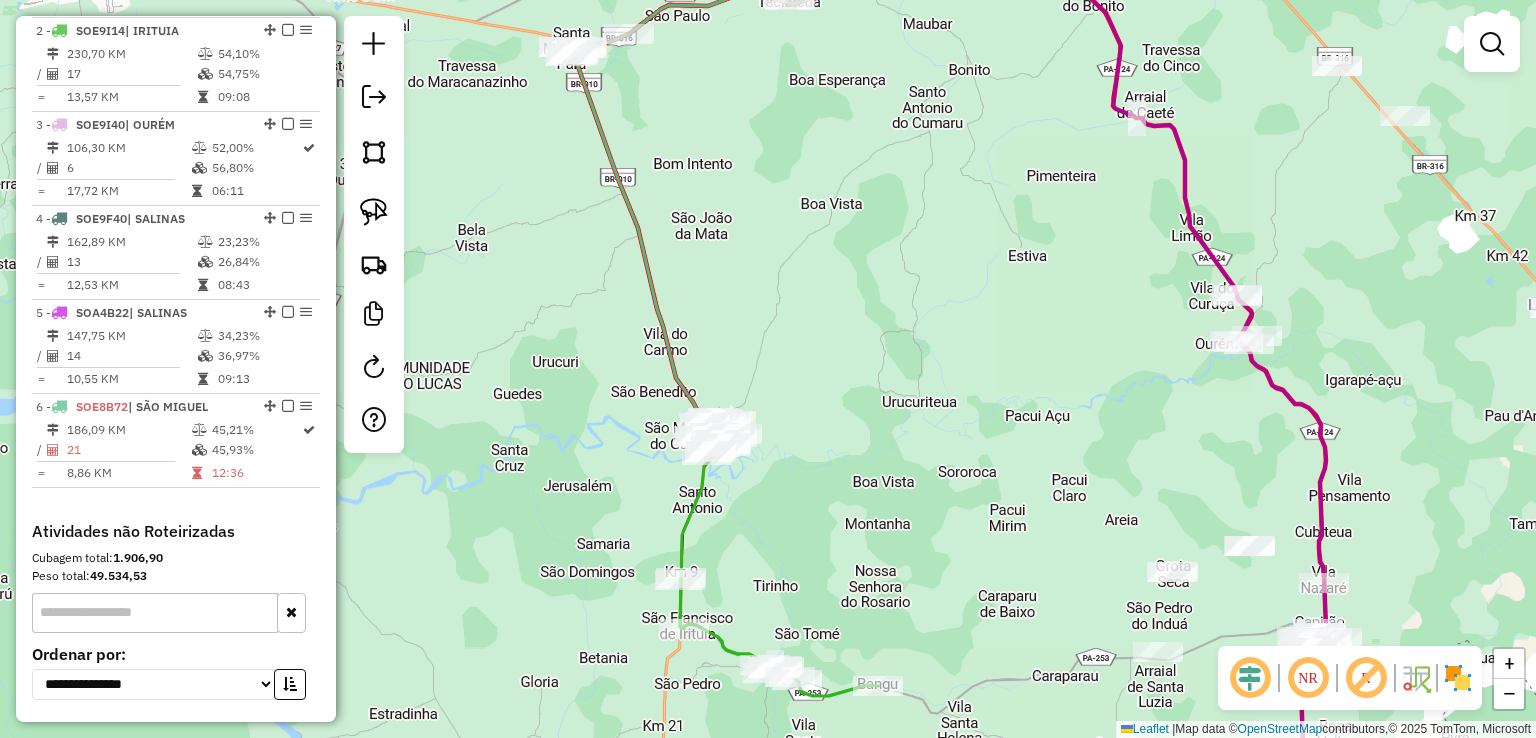 drag, startPoint x: 694, startPoint y: 148, endPoint x: 753, endPoint y: 427, distance: 285.17014 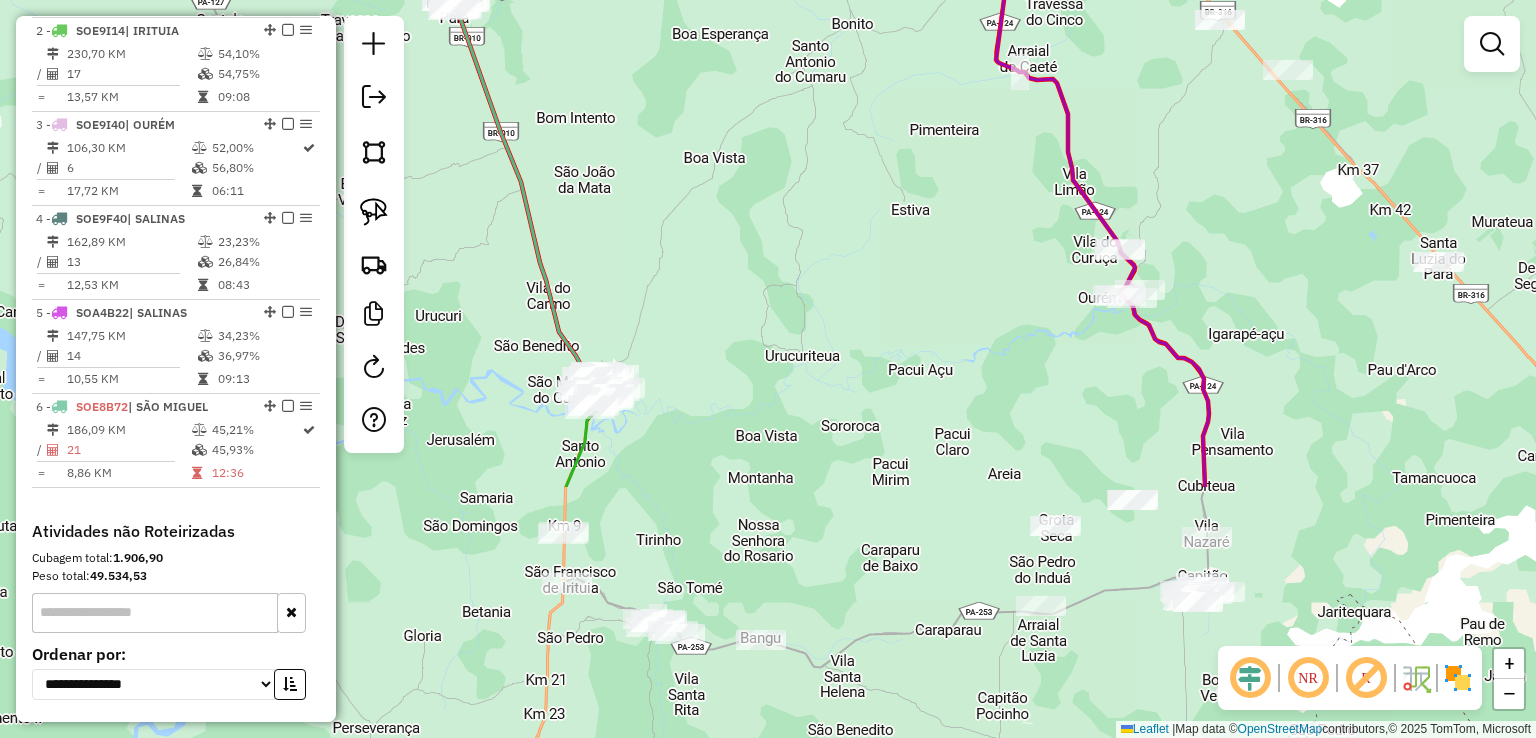 drag, startPoint x: 800, startPoint y: 390, endPoint x: 604, endPoint y: 228, distance: 254.28331 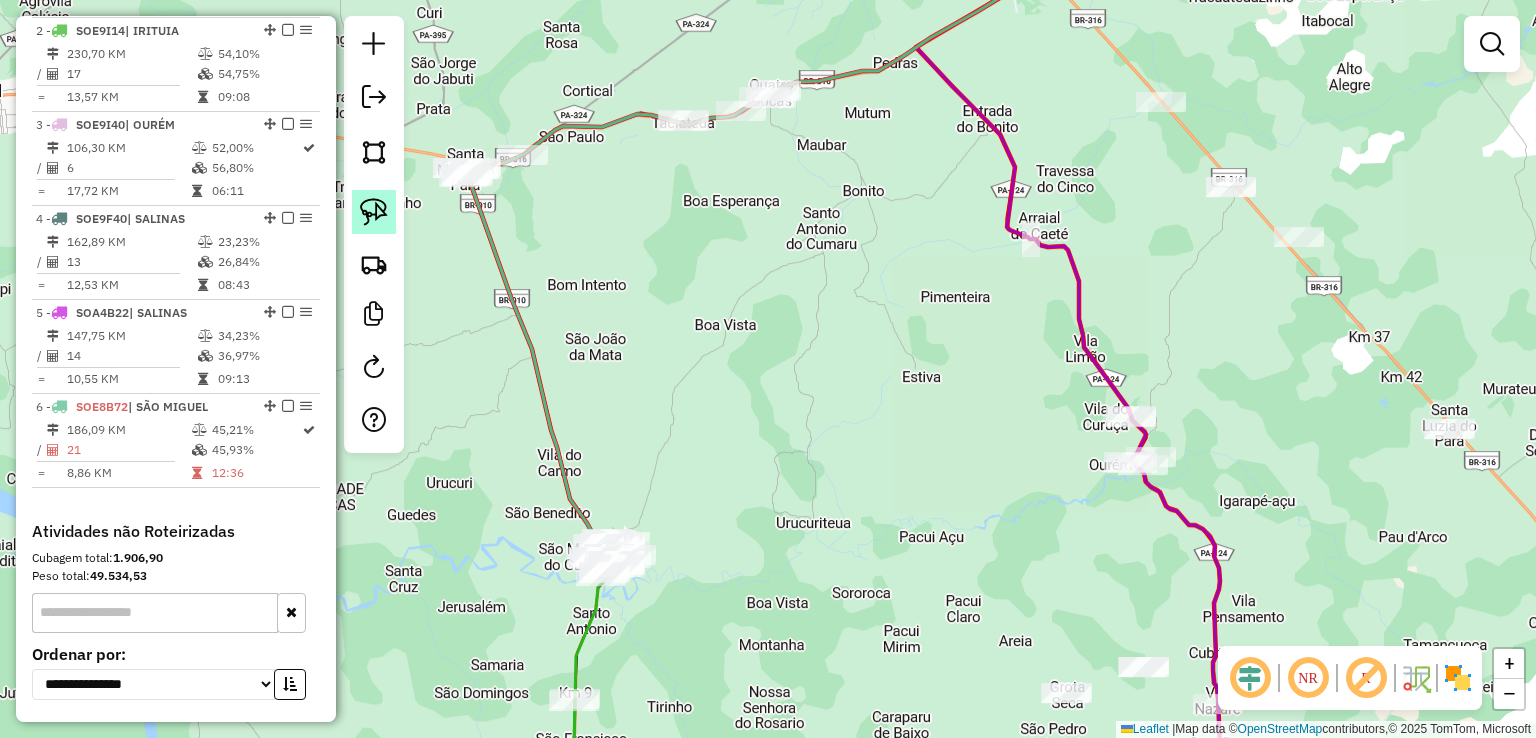 click 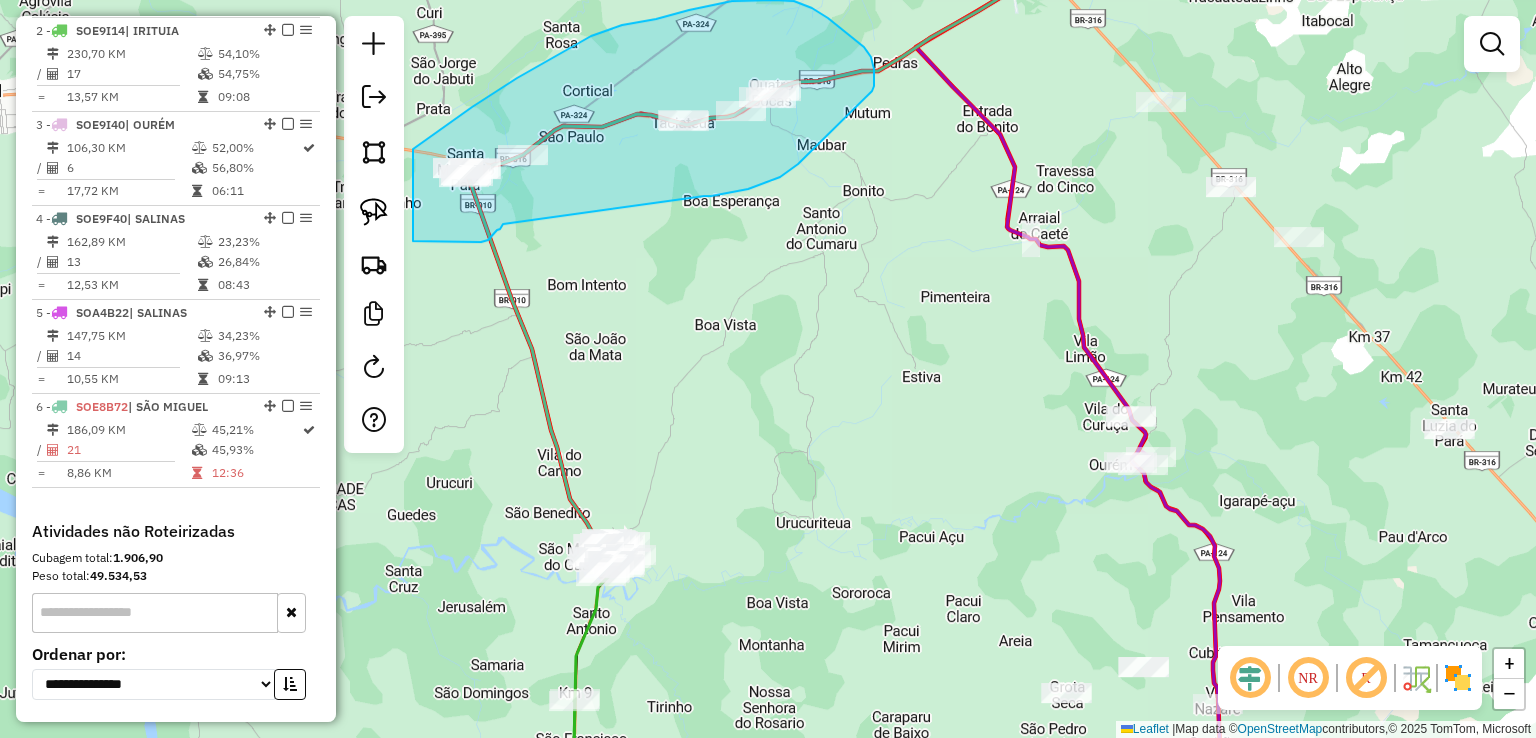 drag, startPoint x: 711, startPoint y: 196, endPoint x: 503, endPoint y: 224, distance: 209.87616 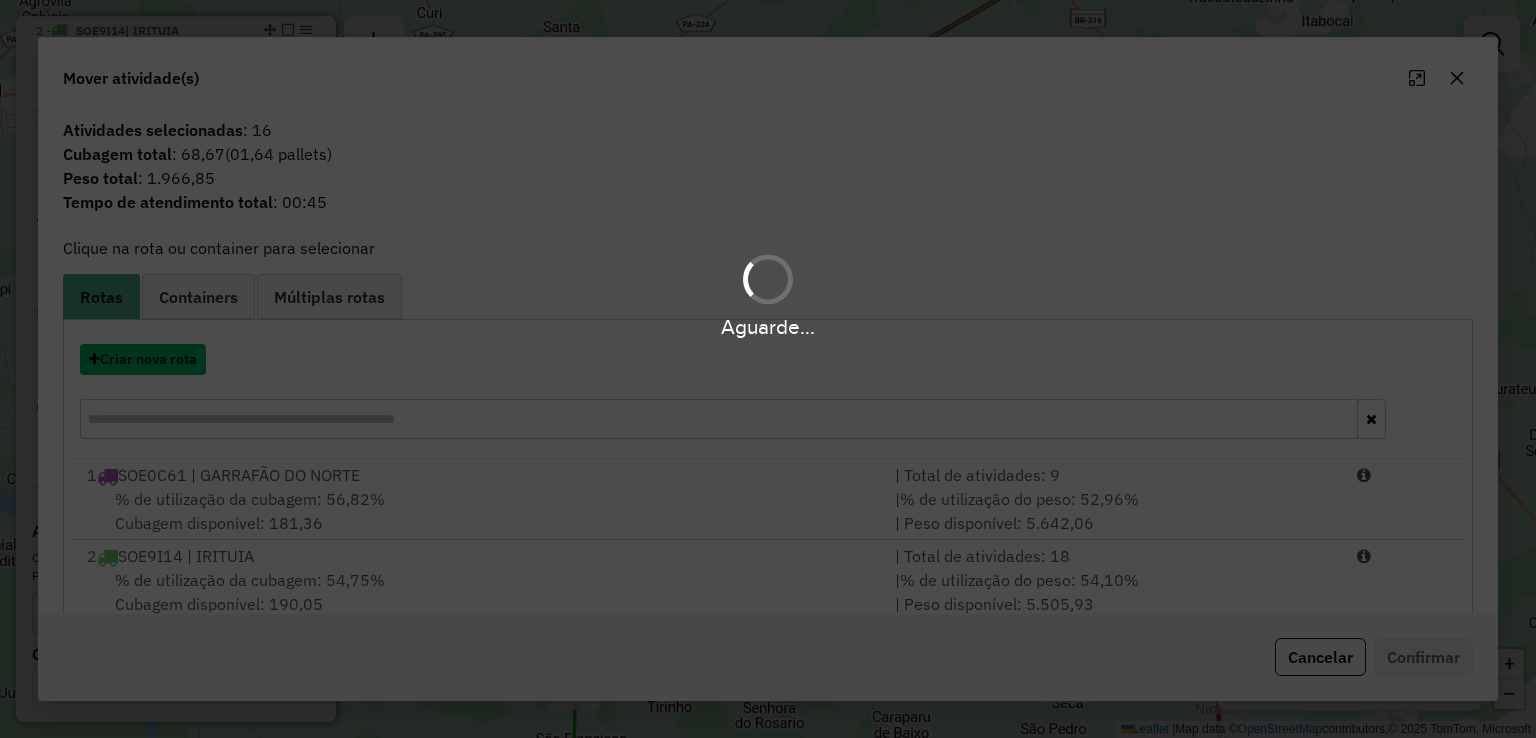 click on "Criar nova rota" at bounding box center (143, 359) 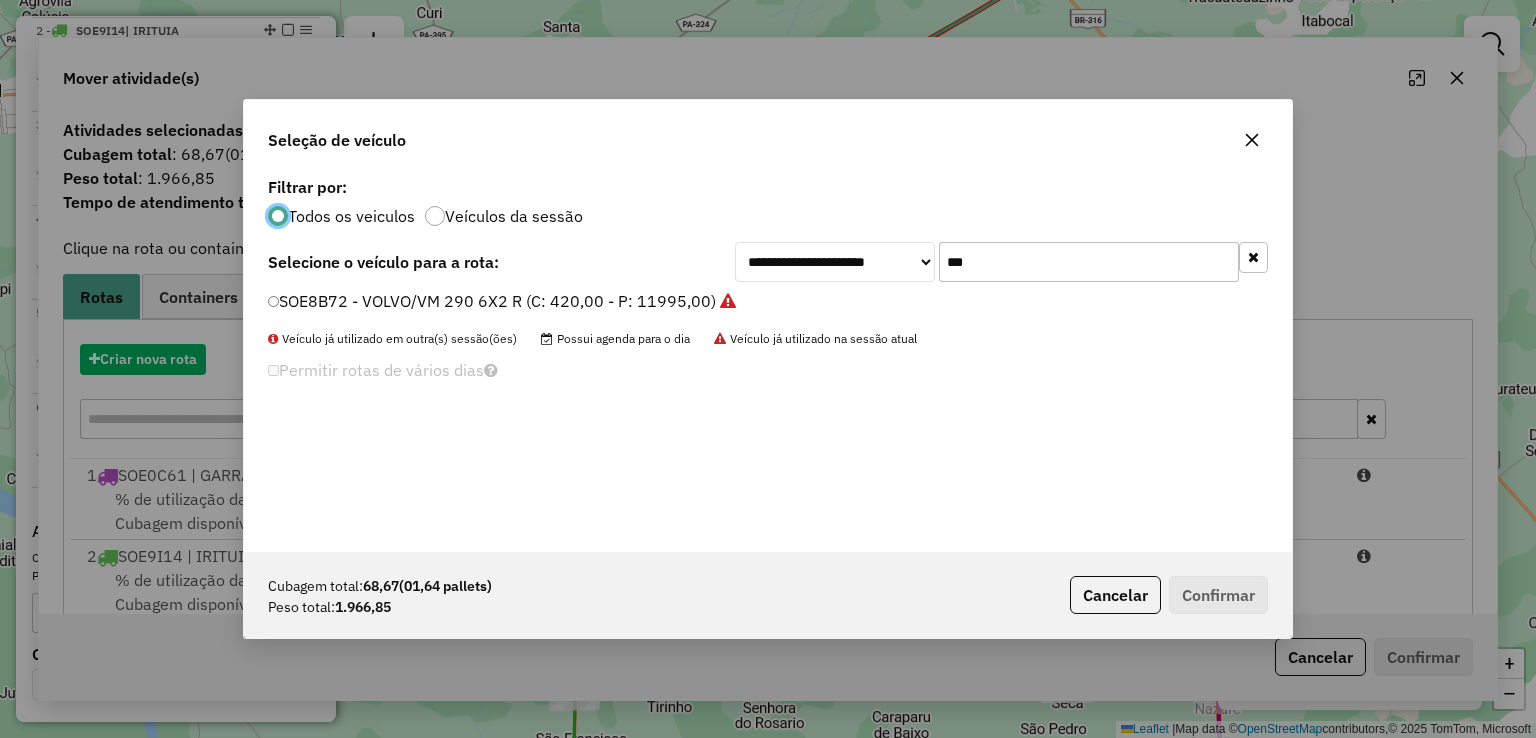 scroll, scrollTop: 10, scrollLeft: 6, axis: both 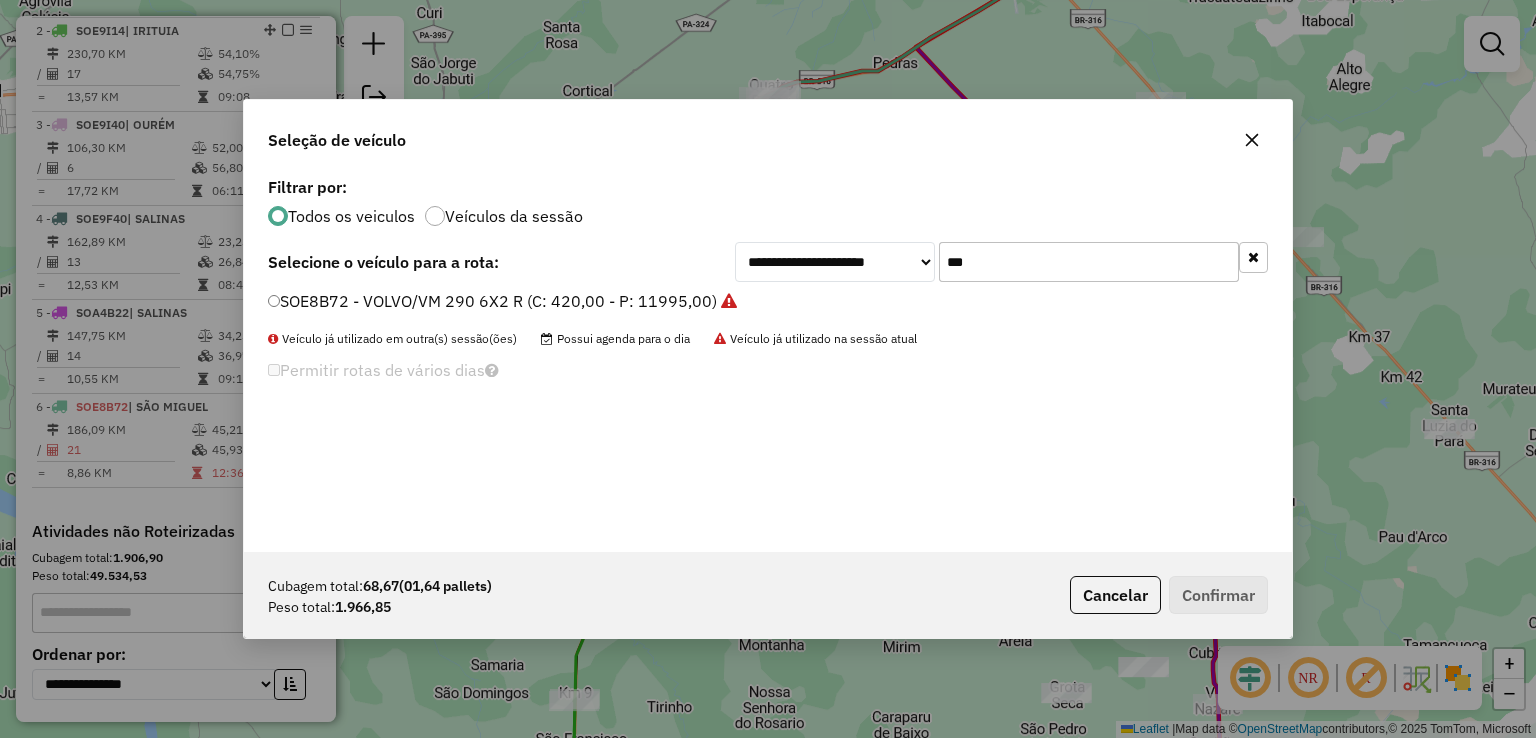 drag, startPoint x: 998, startPoint y: 273, endPoint x: 865, endPoint y: 253, distance: 134.49535 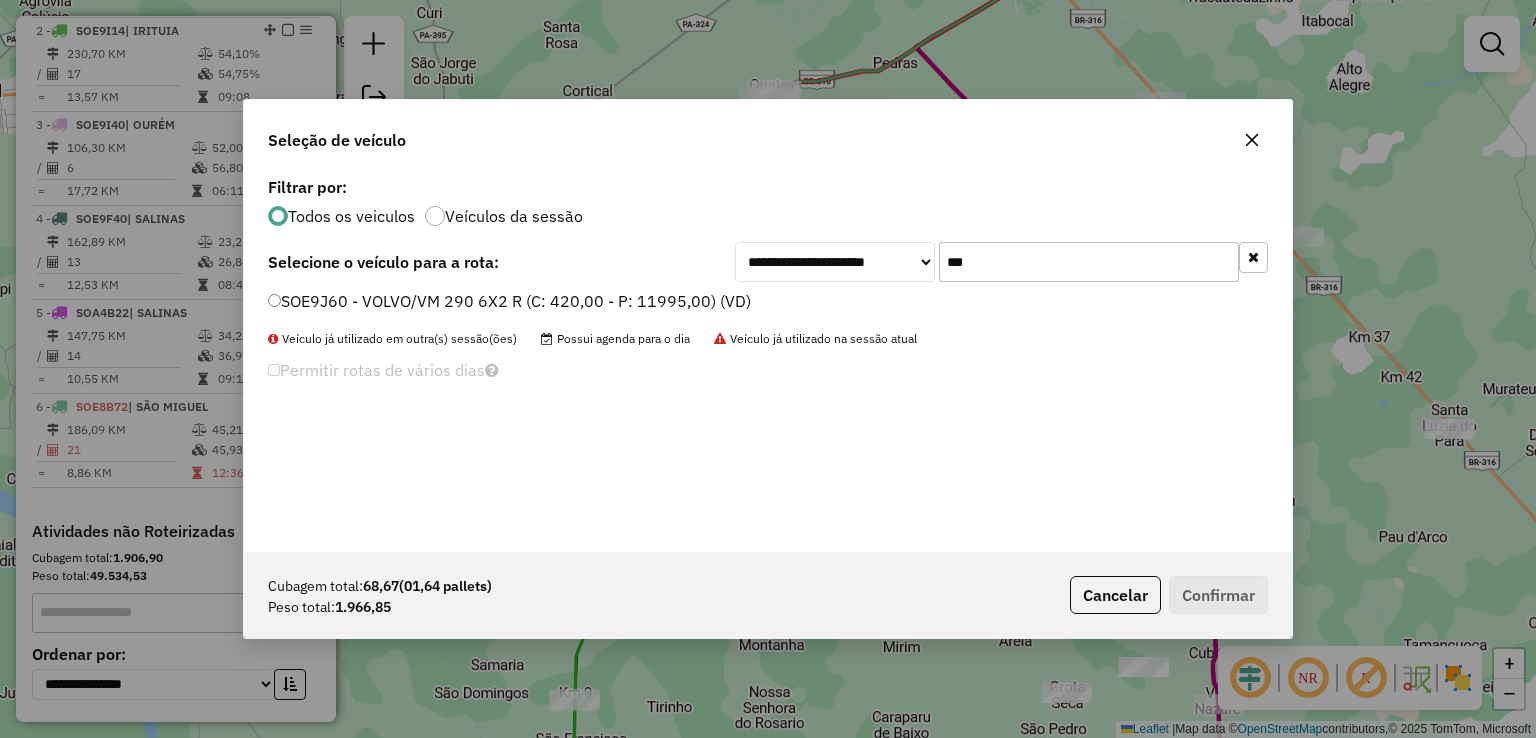 type on "***" 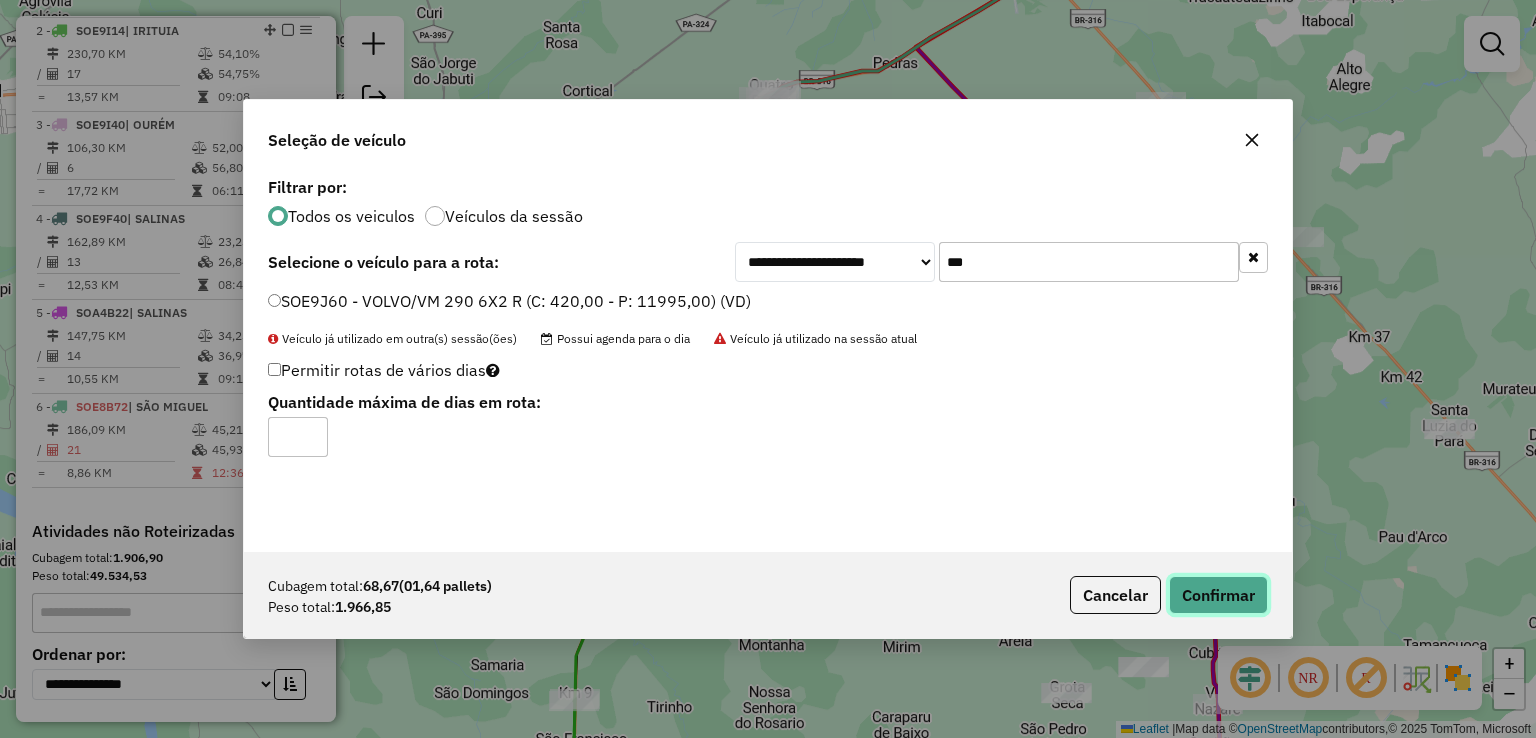 click on "Confirmar" 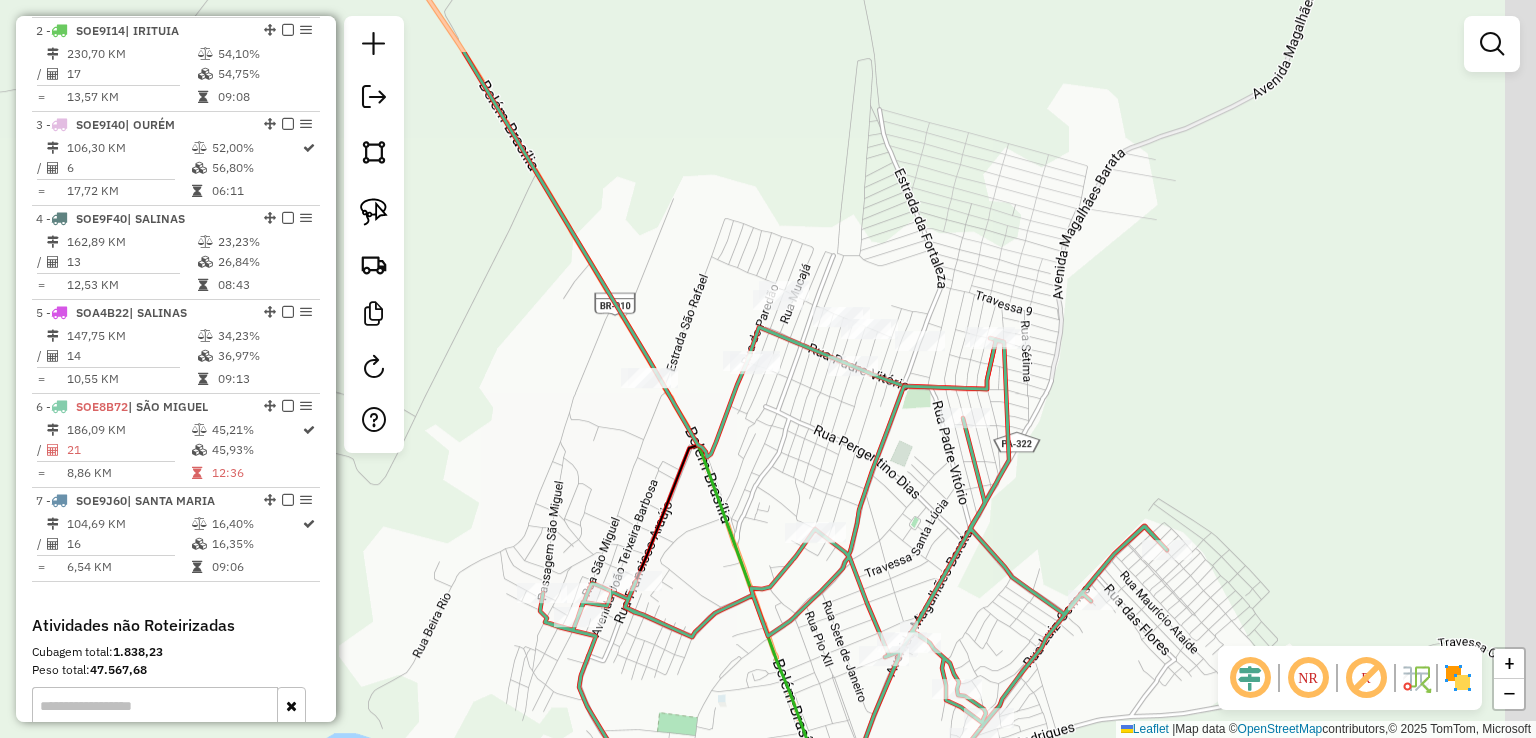 drag, startPoint x: 636, startPoint y: 430, endPoint x: 626, endPoint y: 473, distance: 44.14748 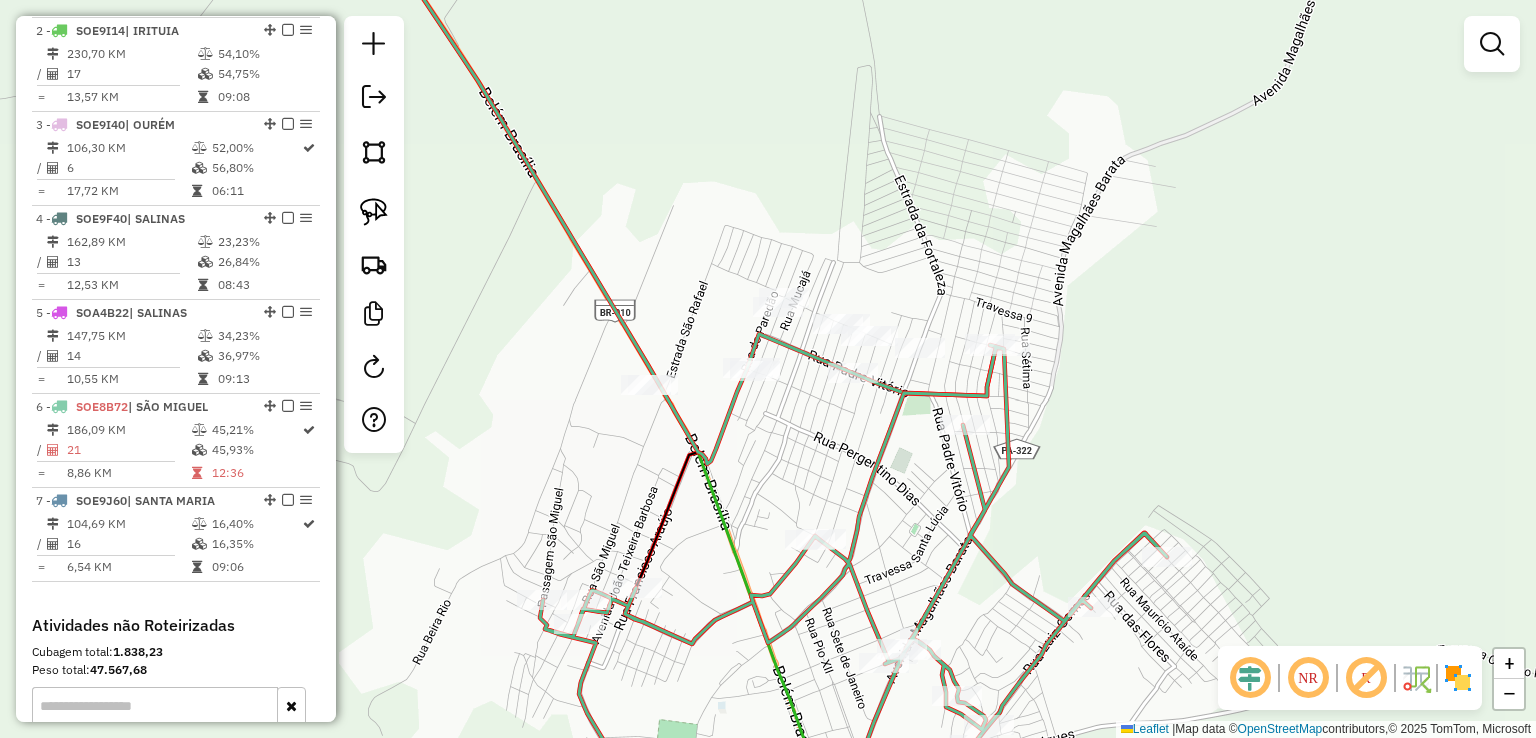 click 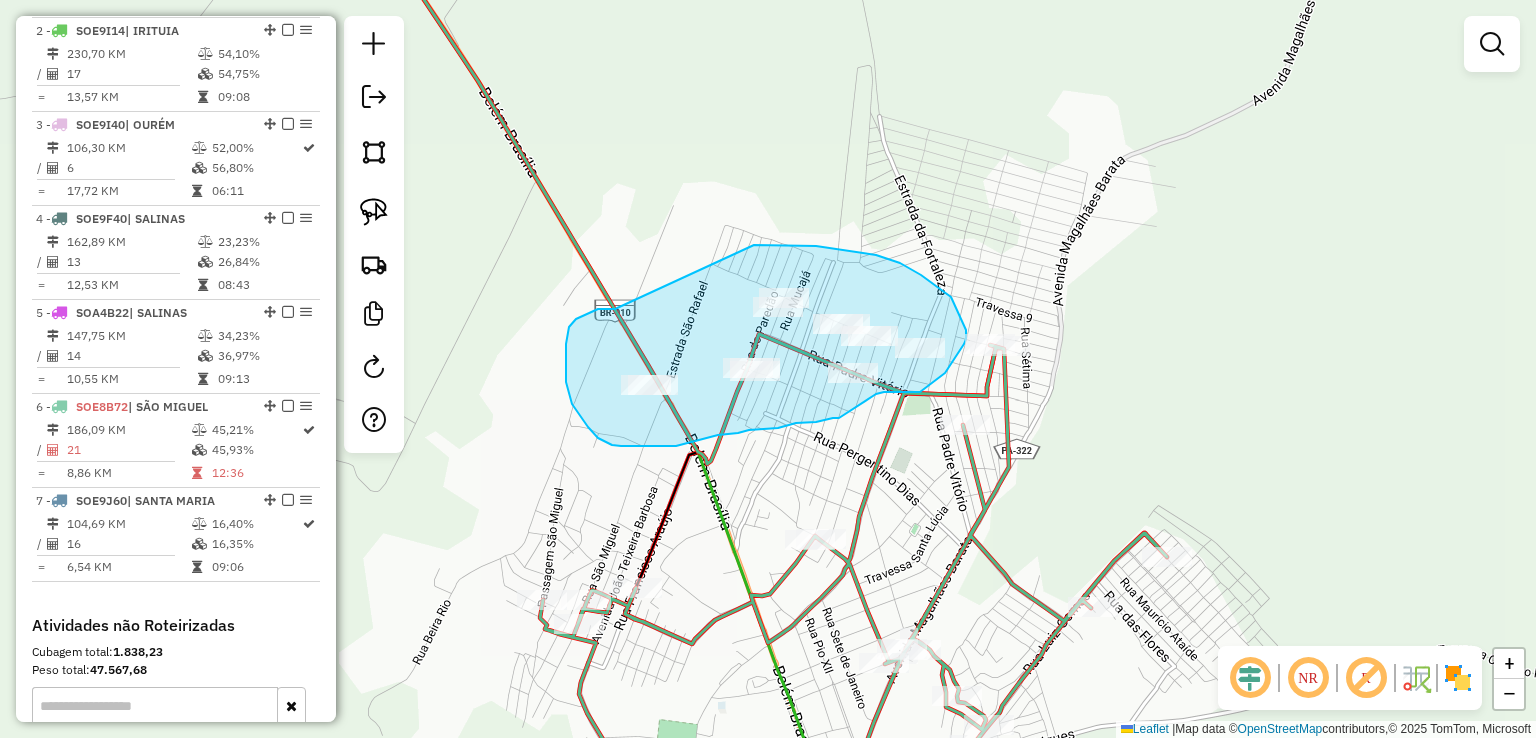 drag, startPoint x: 613, startPoint y: 309, endPoint x: 728, endPoint y: 281, distance: 118.35962 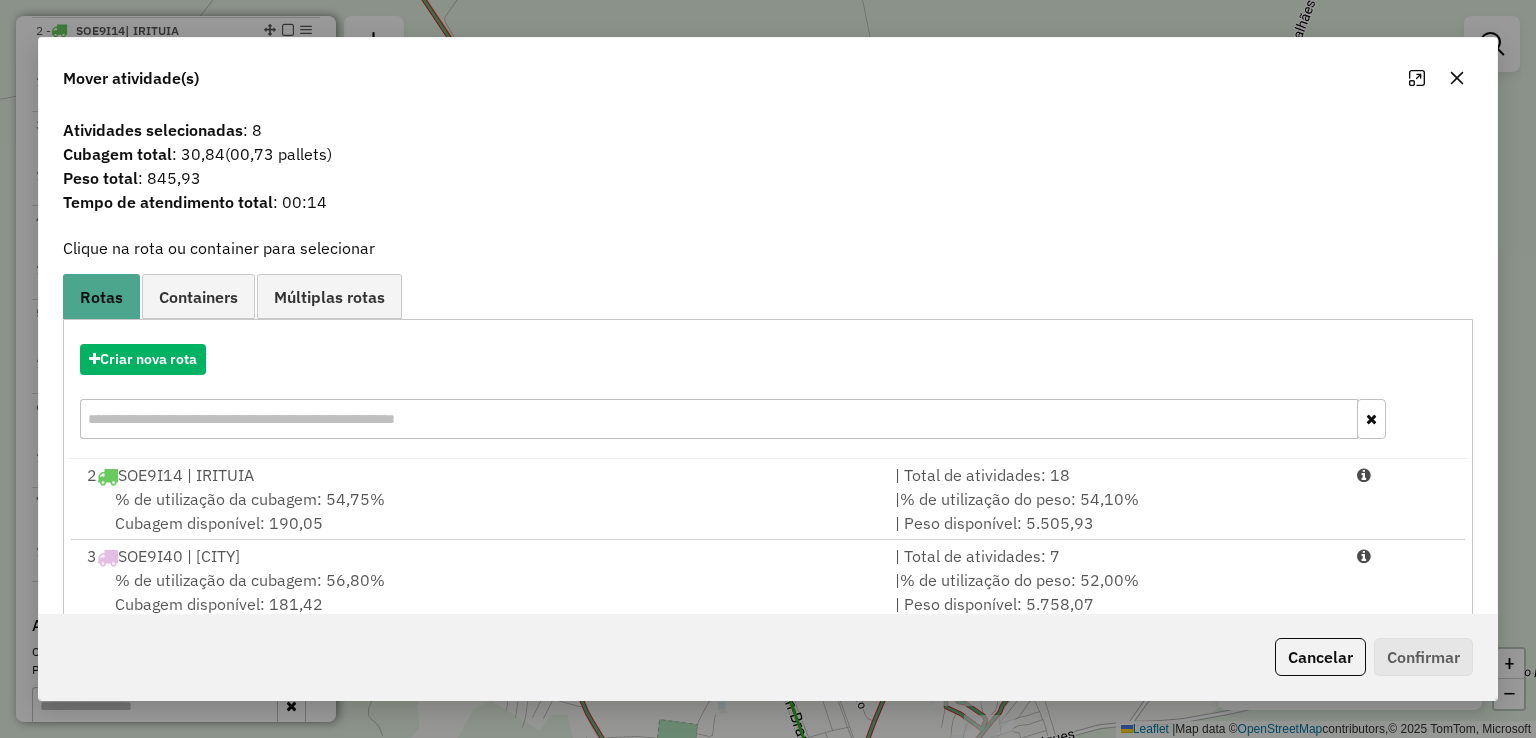 scroll, scrollTop: 165, scrollLeft: 0, axis: vertical 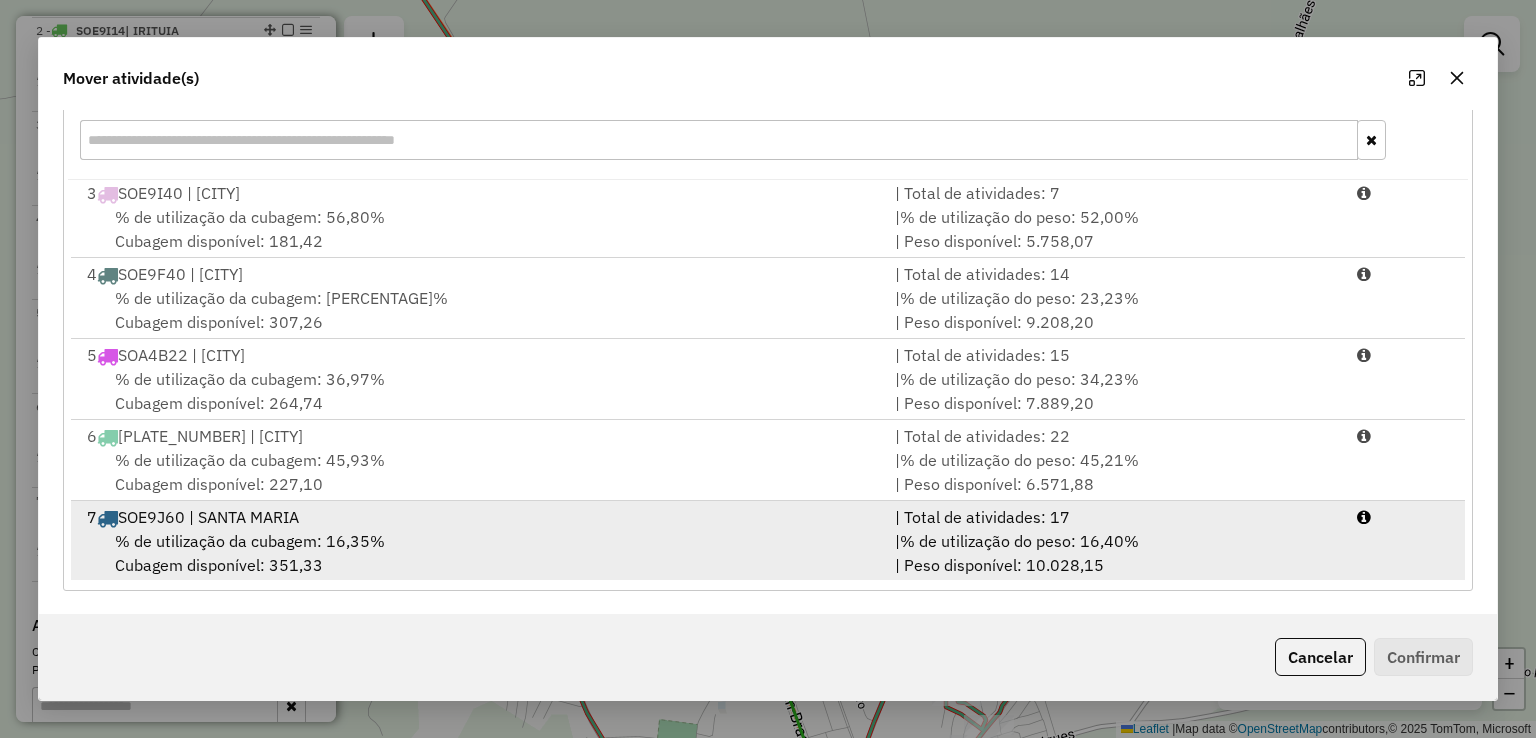 click on "% de utilização da cubagem: 16,35%  Cubagem disponível: 351,33" at bounding box center [479, 553] 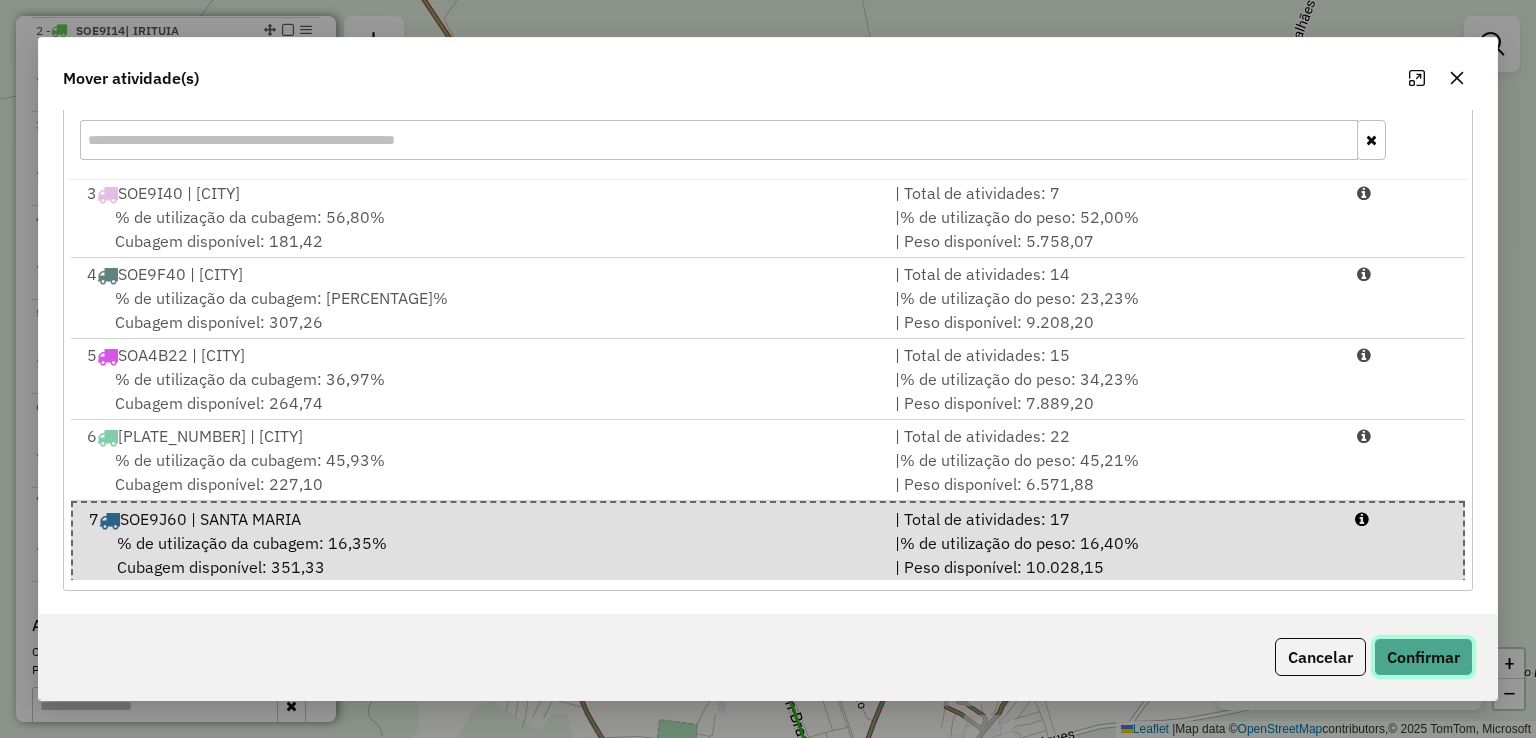 click on "Confirmar" 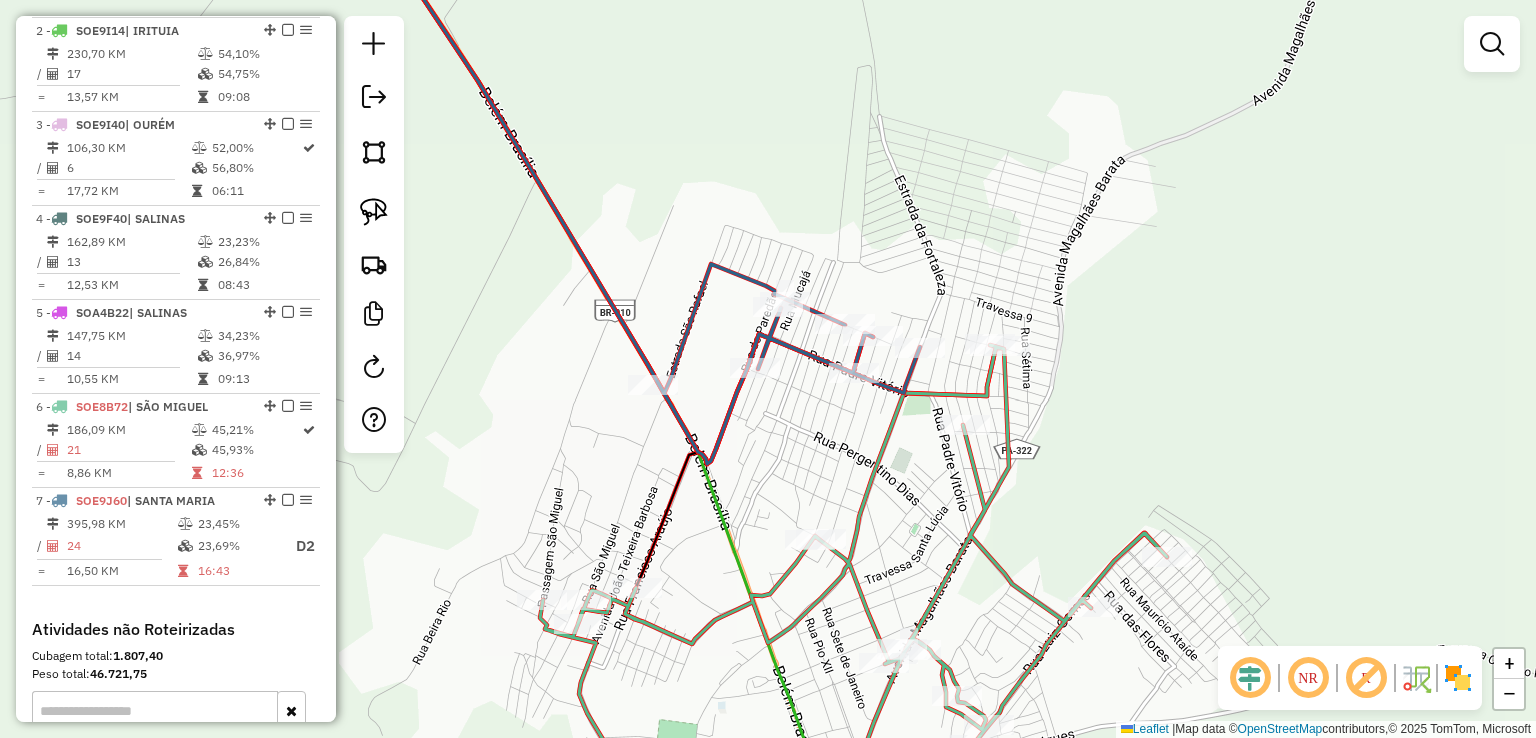 scroll, scrollTop: 0, scrollLeft: 0, axis: both 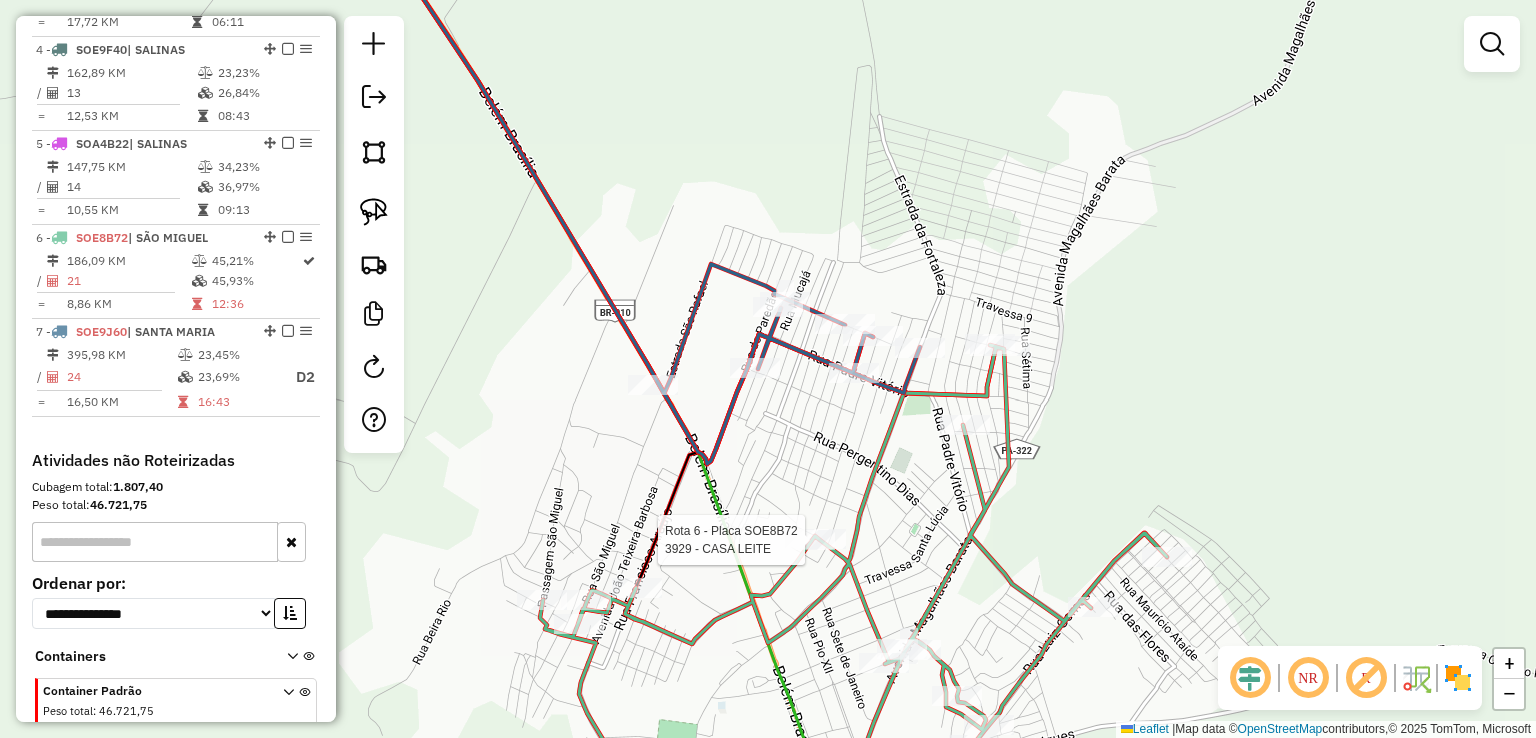 select on "**********" 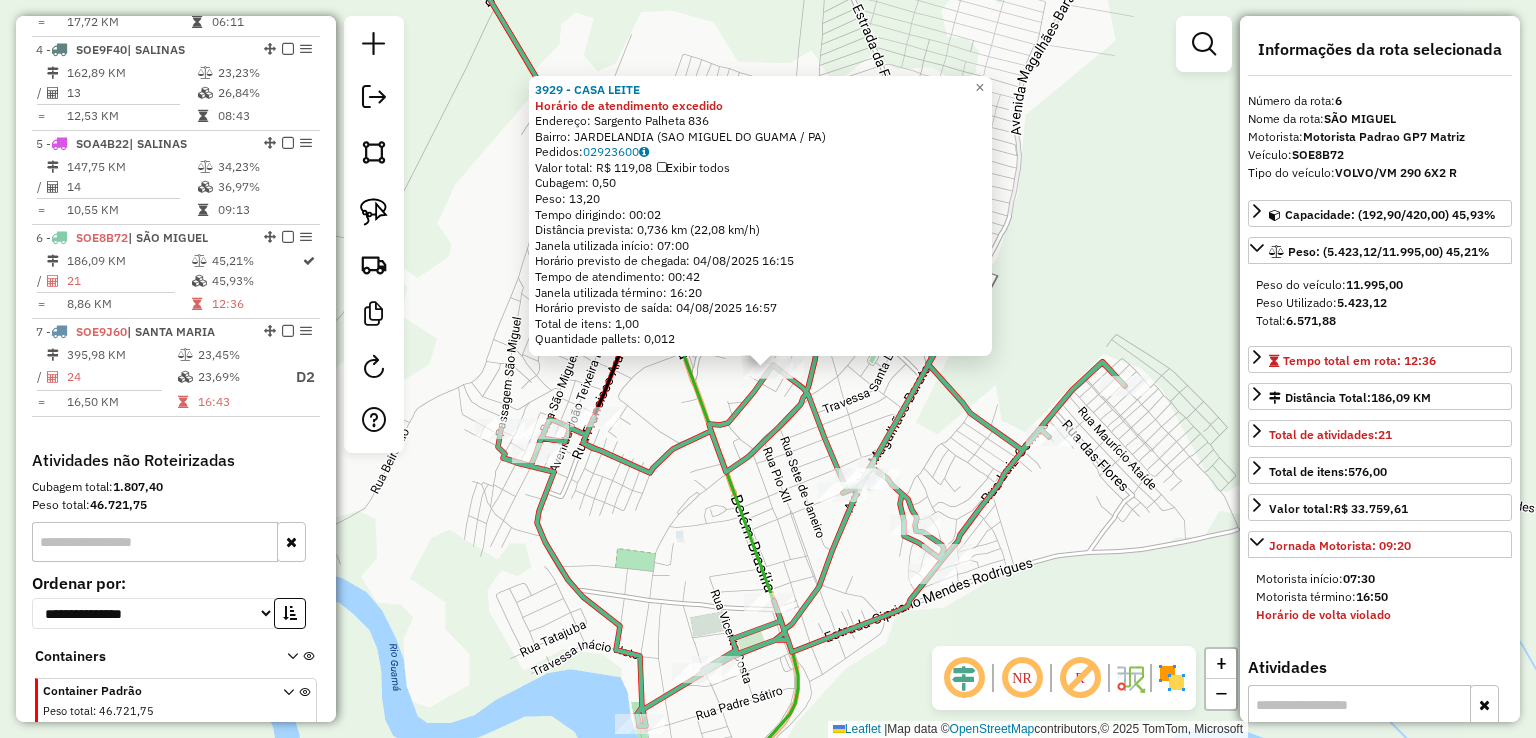scroll, scrollTop: 1116, scrollLeft: 0, axis: vertical 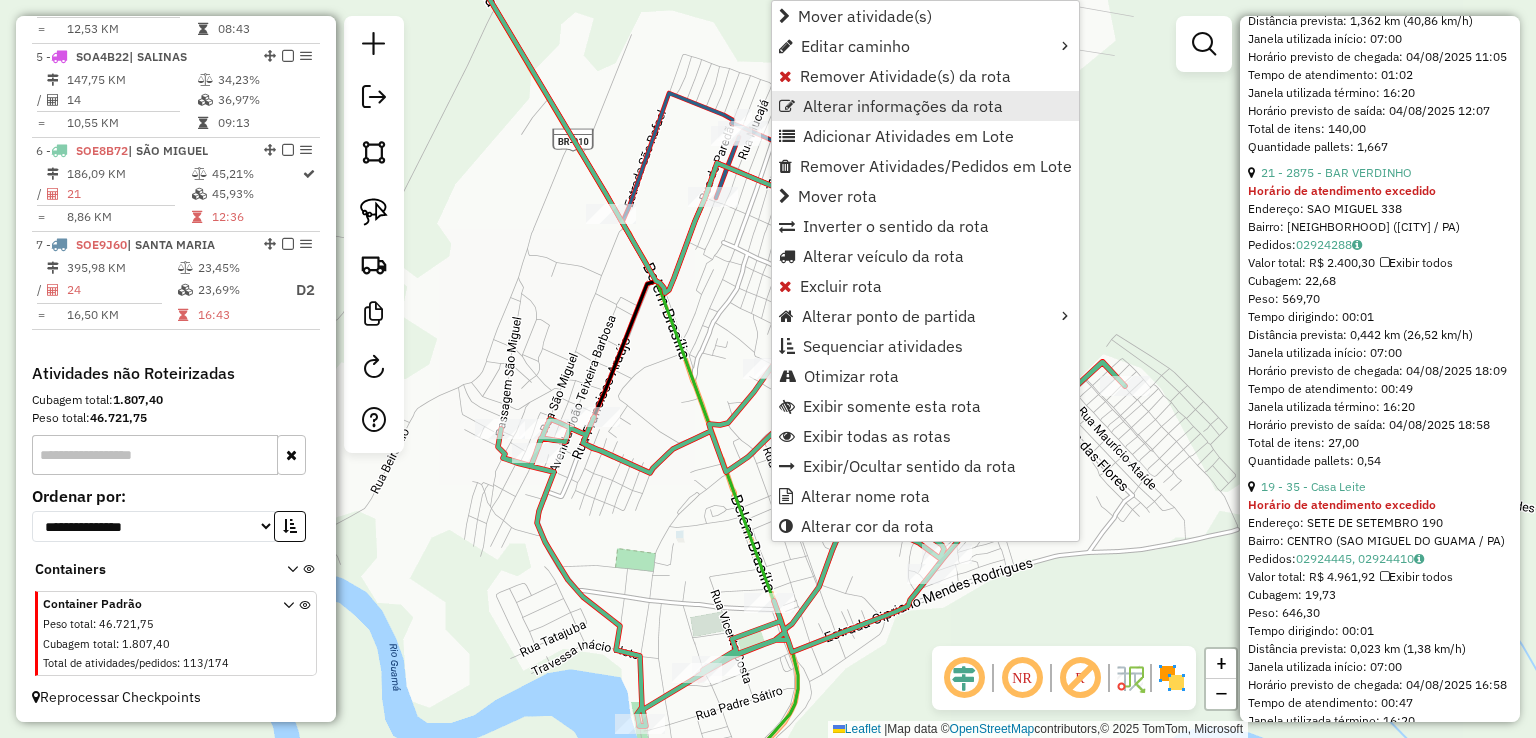 click on "Alterar informações da rota" at bounding box center (903, 106) 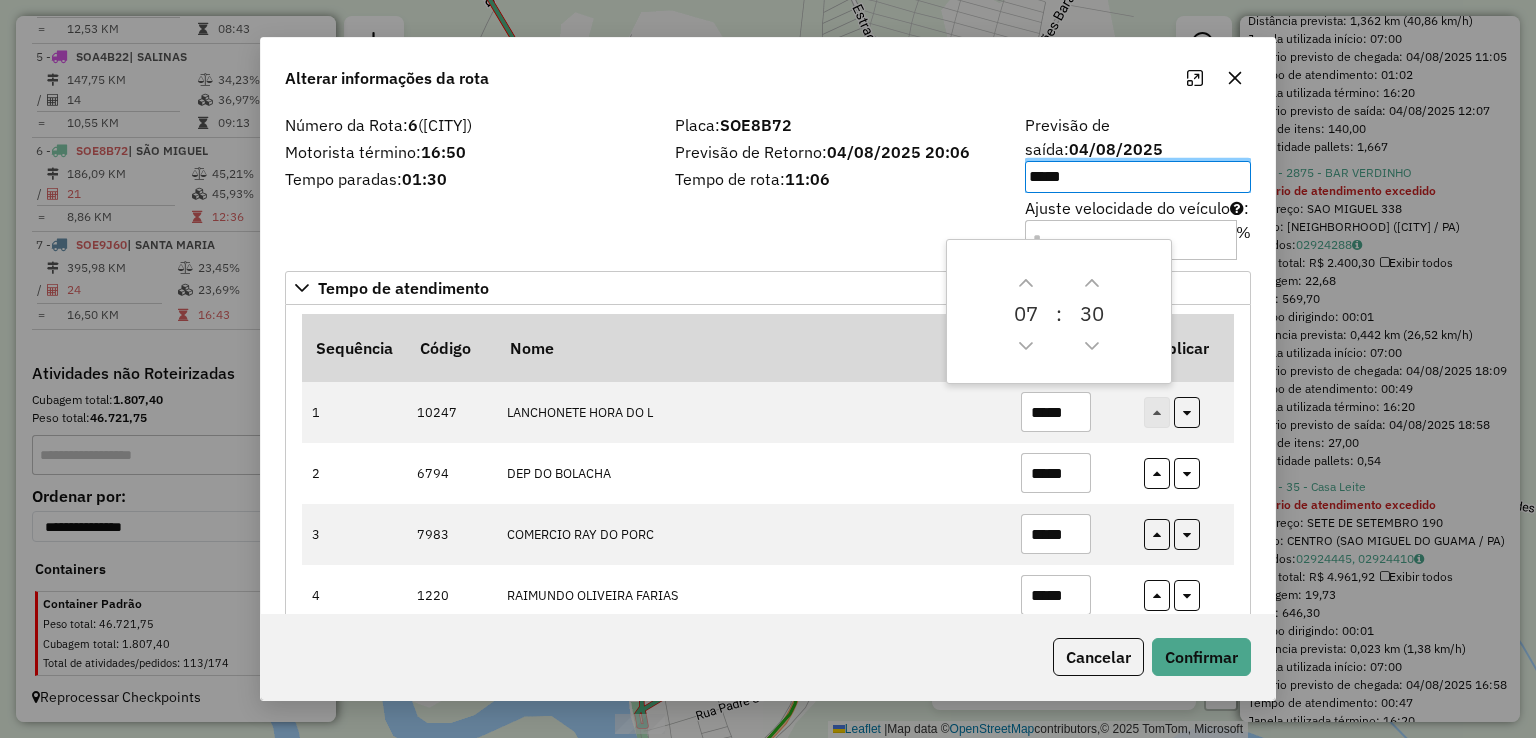 drag, startPoint x: 819, startPoint y: 48, endPoint x: 799, endPoint y: 43, distance: 20.615528 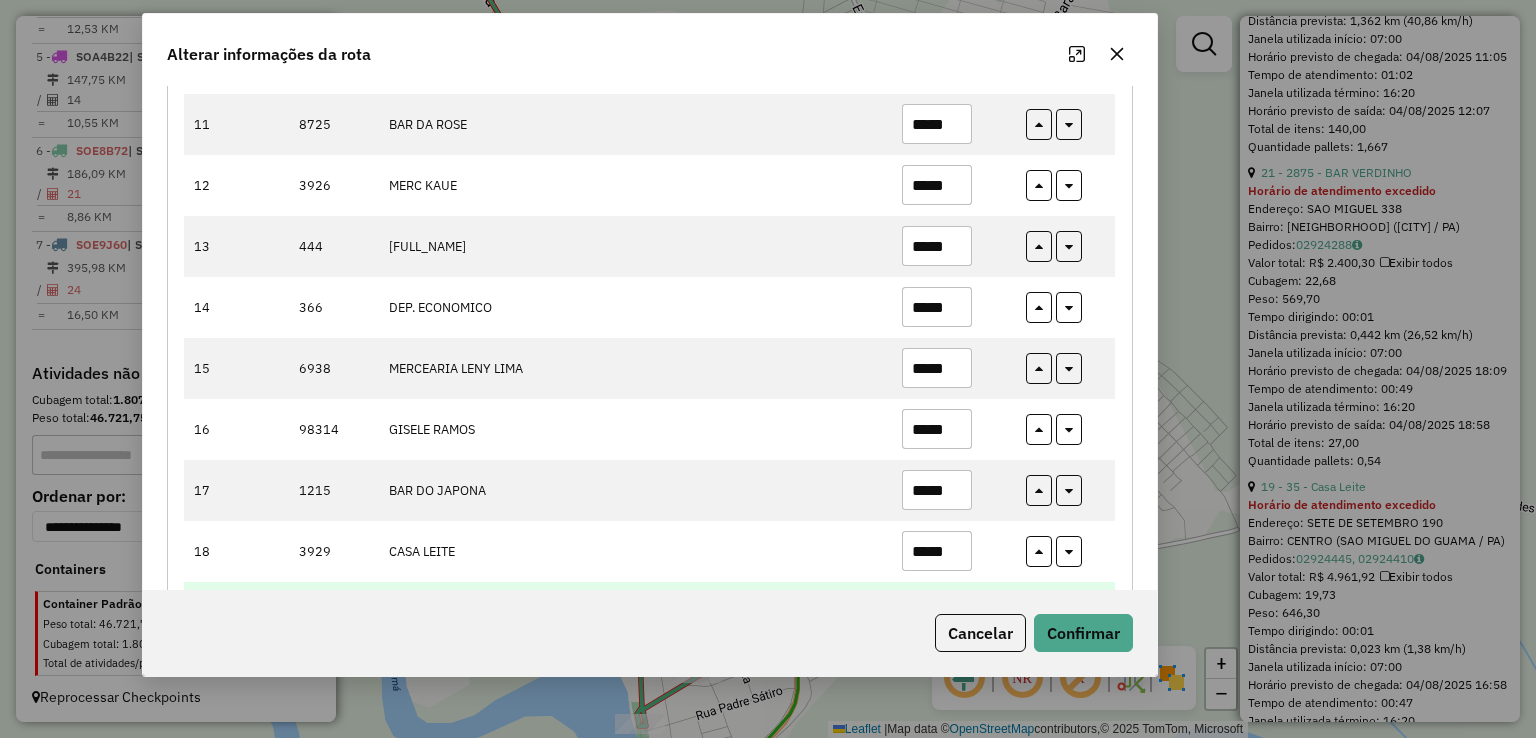 scroll, scrollTop: 1056, scrollLeft: 0, axis: vertical 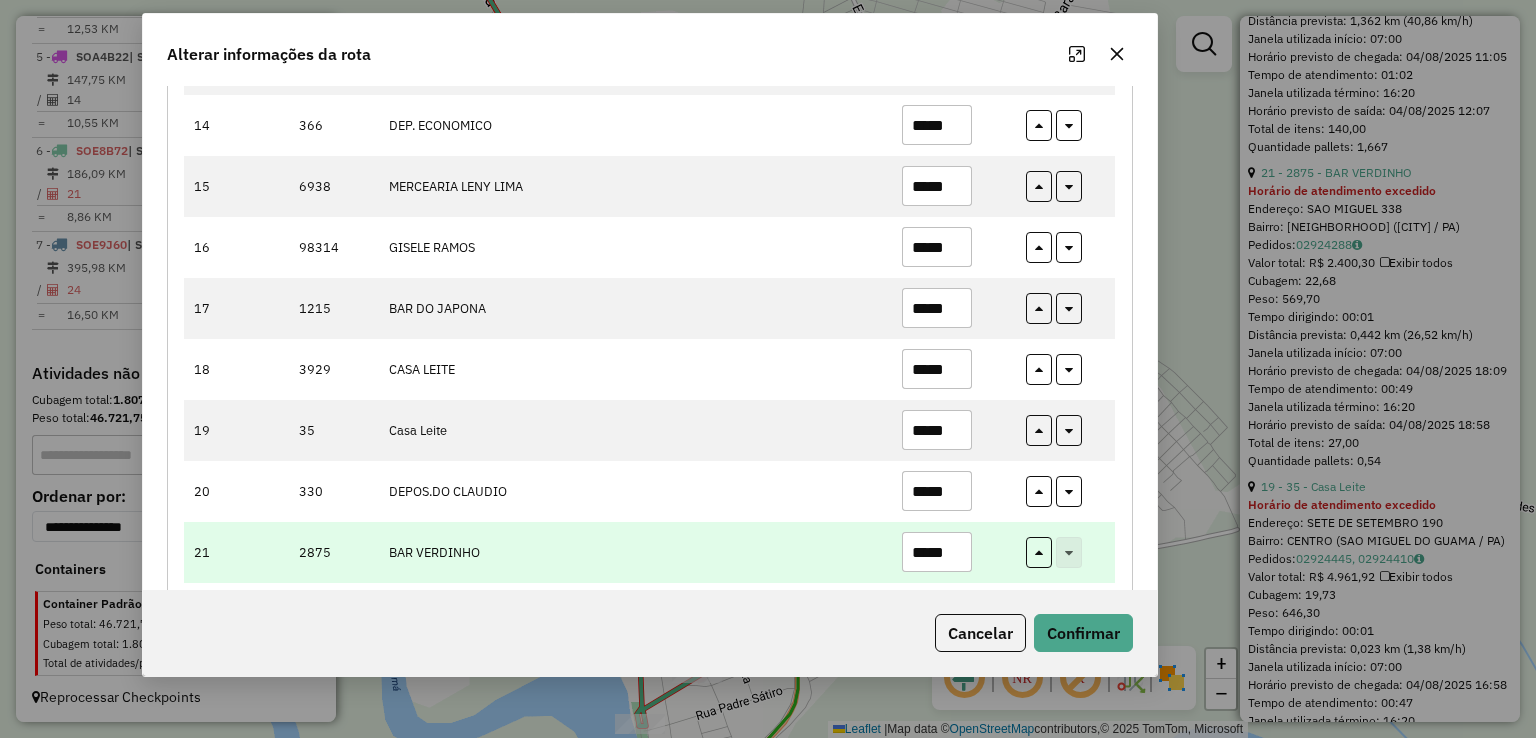 click on "*****" at bounding box center (937, 552) 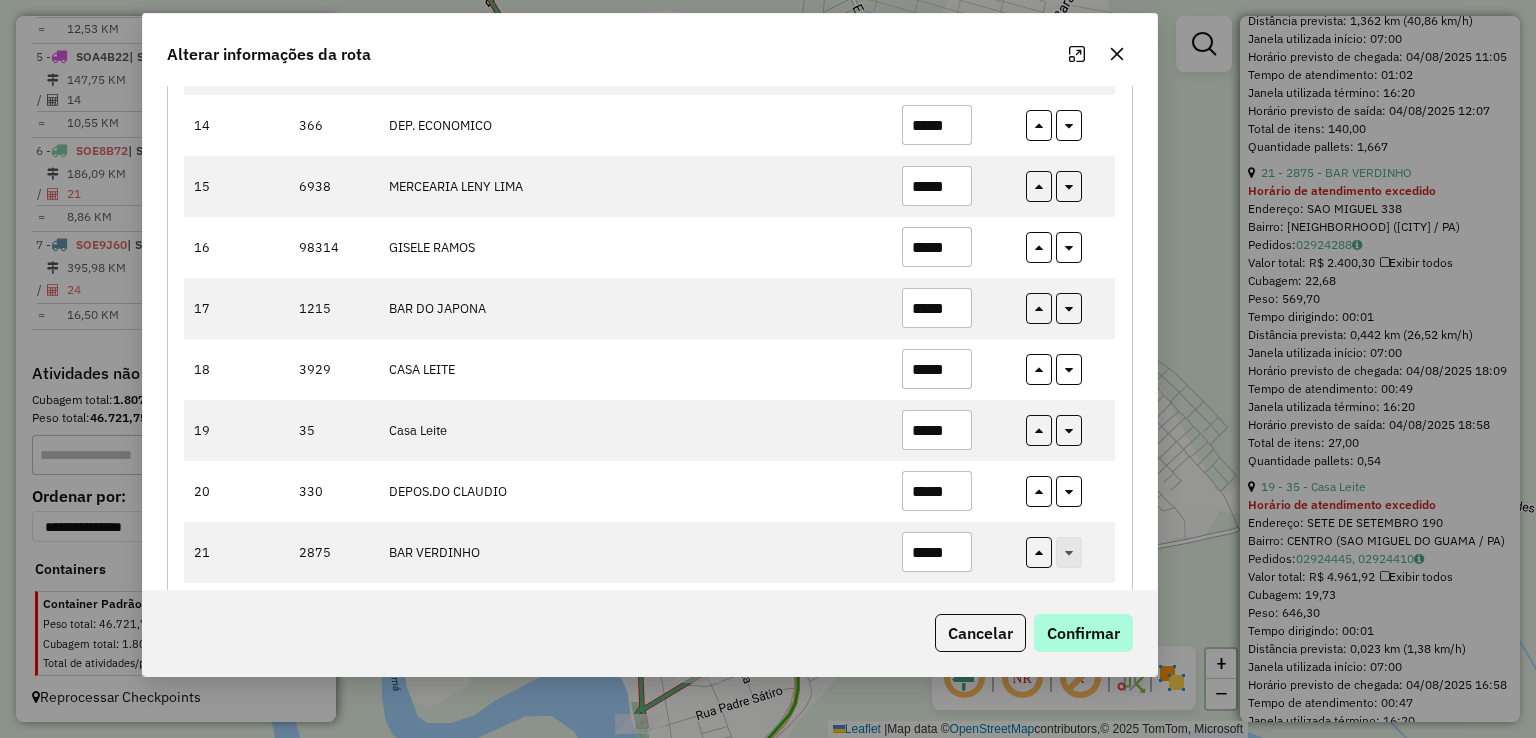 type on "*****" 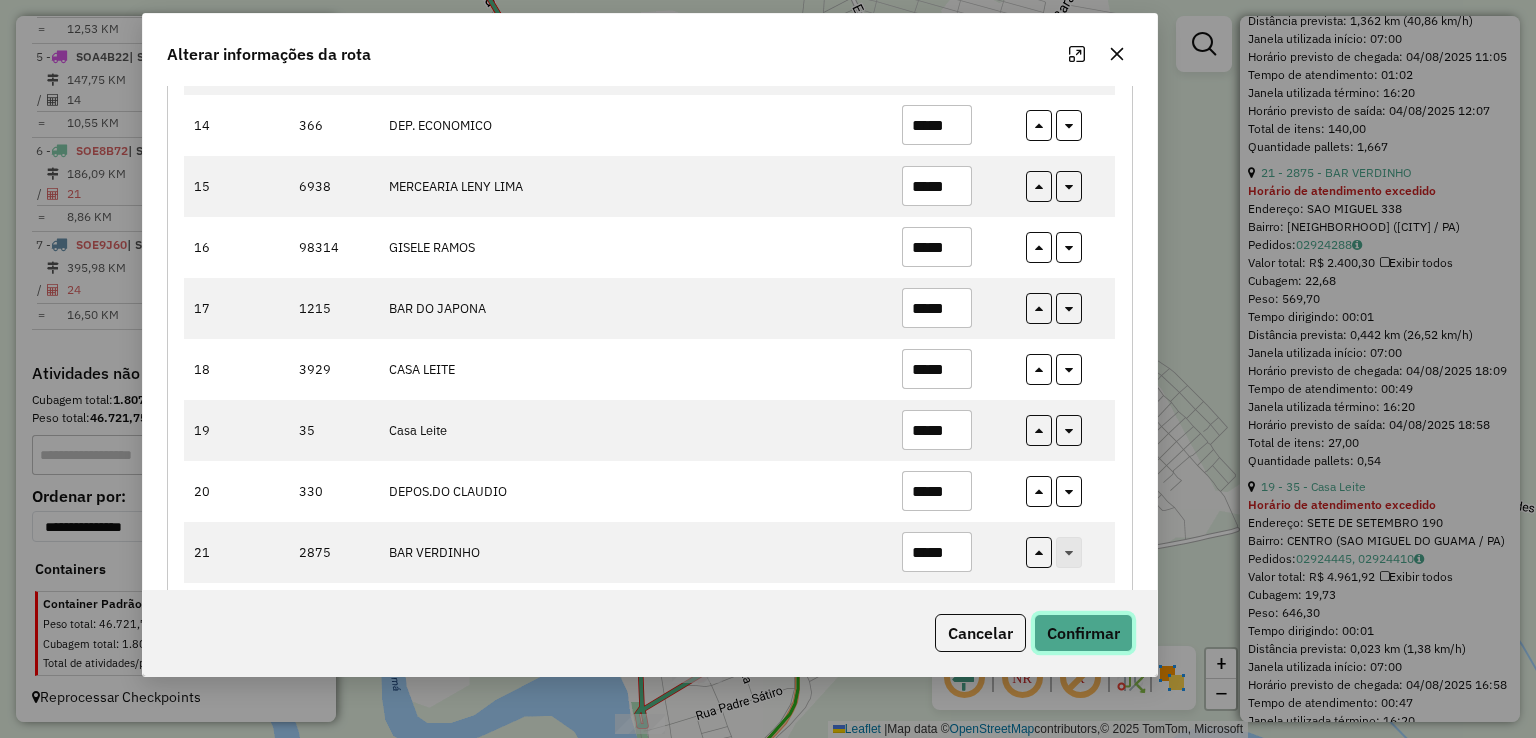 click on "Confirmar" 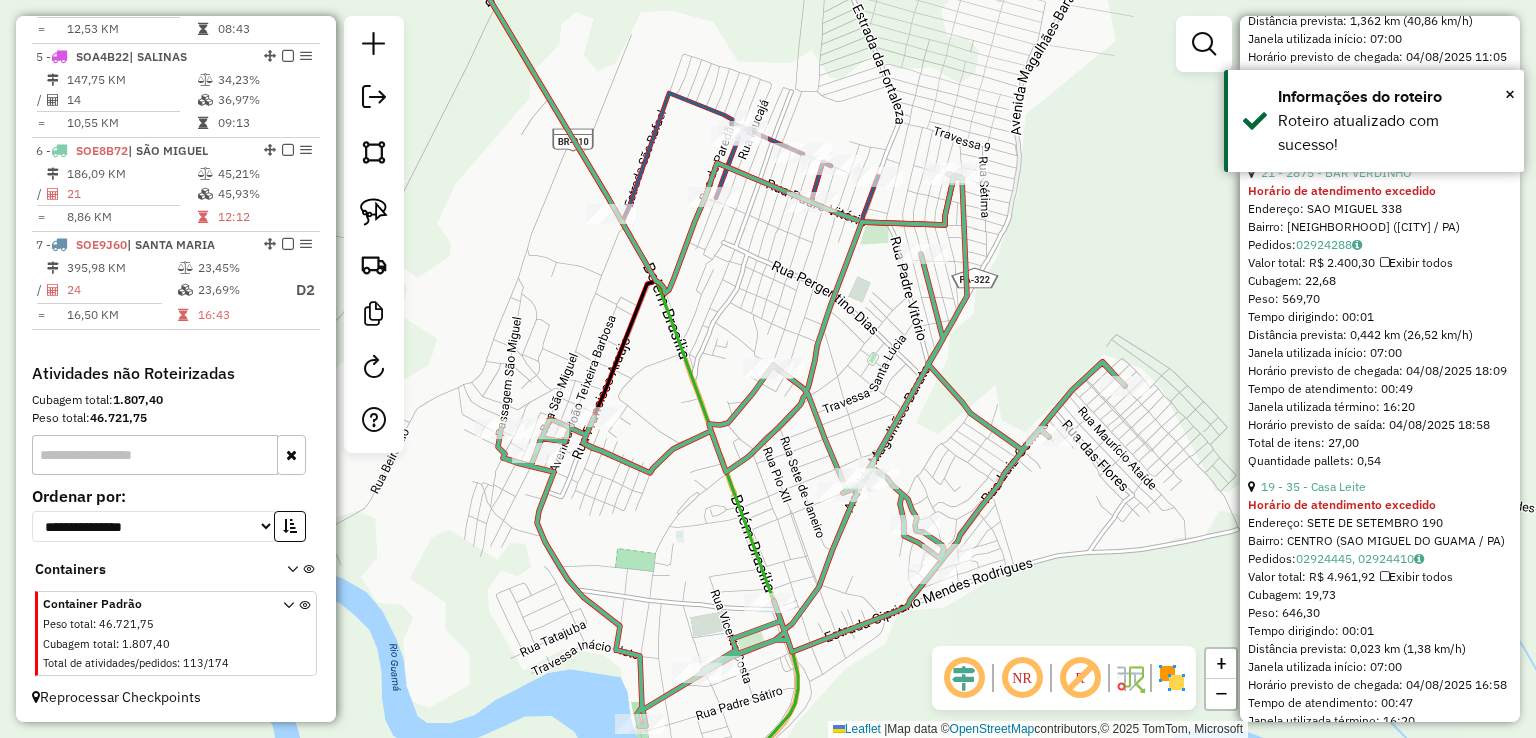 click on "Janela de atendimento Grade de atendimento Capacidade Transportadoras Veículos Cliente Pedidos  Rotas Selecione os dias de semana para filtrar as janelas de atendimento  Seg   Ter   Qua   Qui   Sex   Sáb   Dom  Informe o período da janela de atendimento: De: Até:  Filtrar exatamente a janela do cliente  Considerar janela de atendimento padrão  Selecione os dias de semana para filtrar as grades de atendimento  Seg   Ter   Qua   Qui   Sex   Sáb   Dom   Considerar clientes sem dia de atendimento cadastrado  Clientes fora do dia de atendimento selecionado Filtrar as atividades entre os valores definidos abaixo:  Peso mínimo:   Peso máximo:   Cubagem mínima:   Cubagem máxima:   De:   Até:  Filtrar as atividades entre o tempo de atendimento definido abaixo:  De:   Até:   Considerar capacidade total dos clientes não roteirizados Transportadora: Selecione um ou mais itens Tipo de veículo: Selecione um ou mais itens Veículo: Selecione um ou mais itens Motorista: Selecione um ou mais itens Nome: Rótulo:" 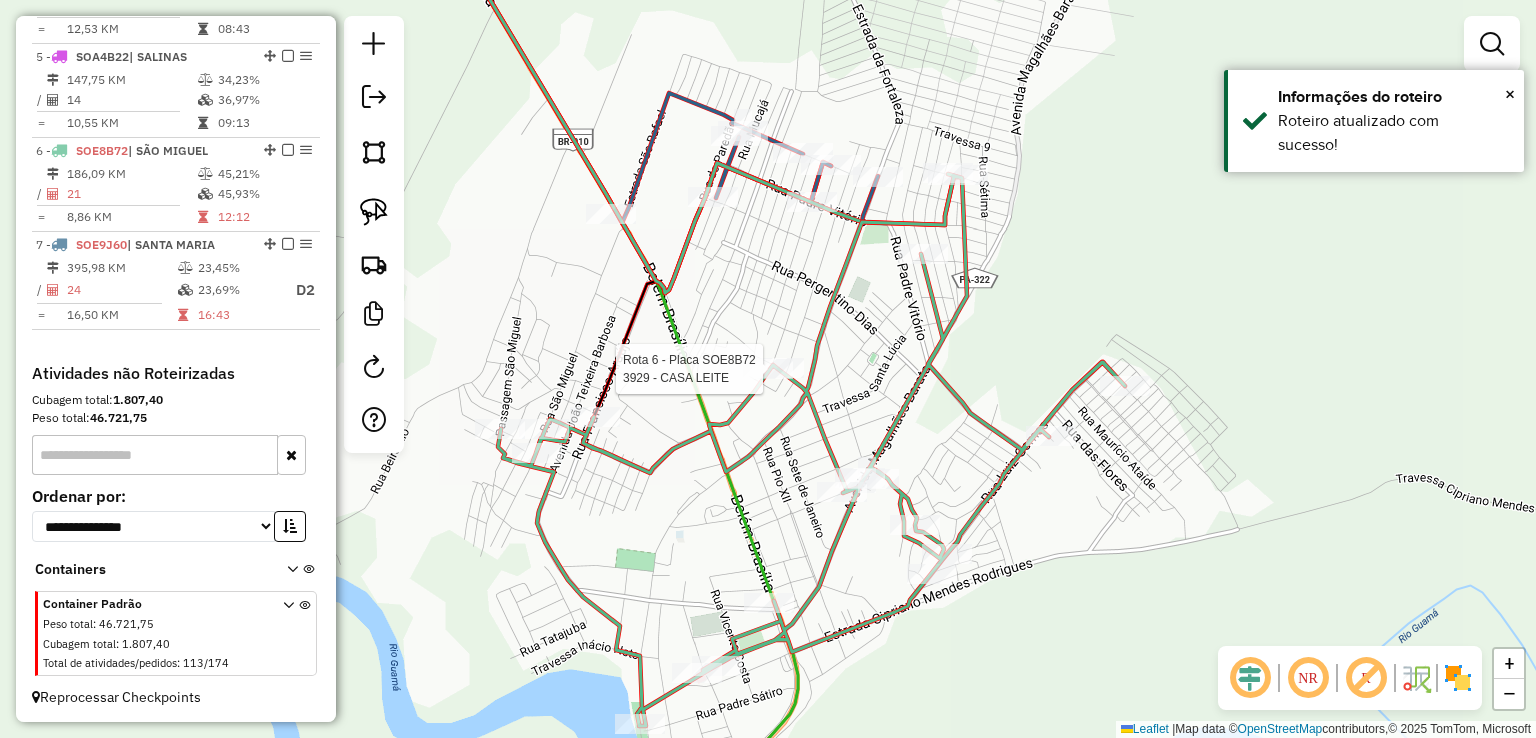 select on "**********" 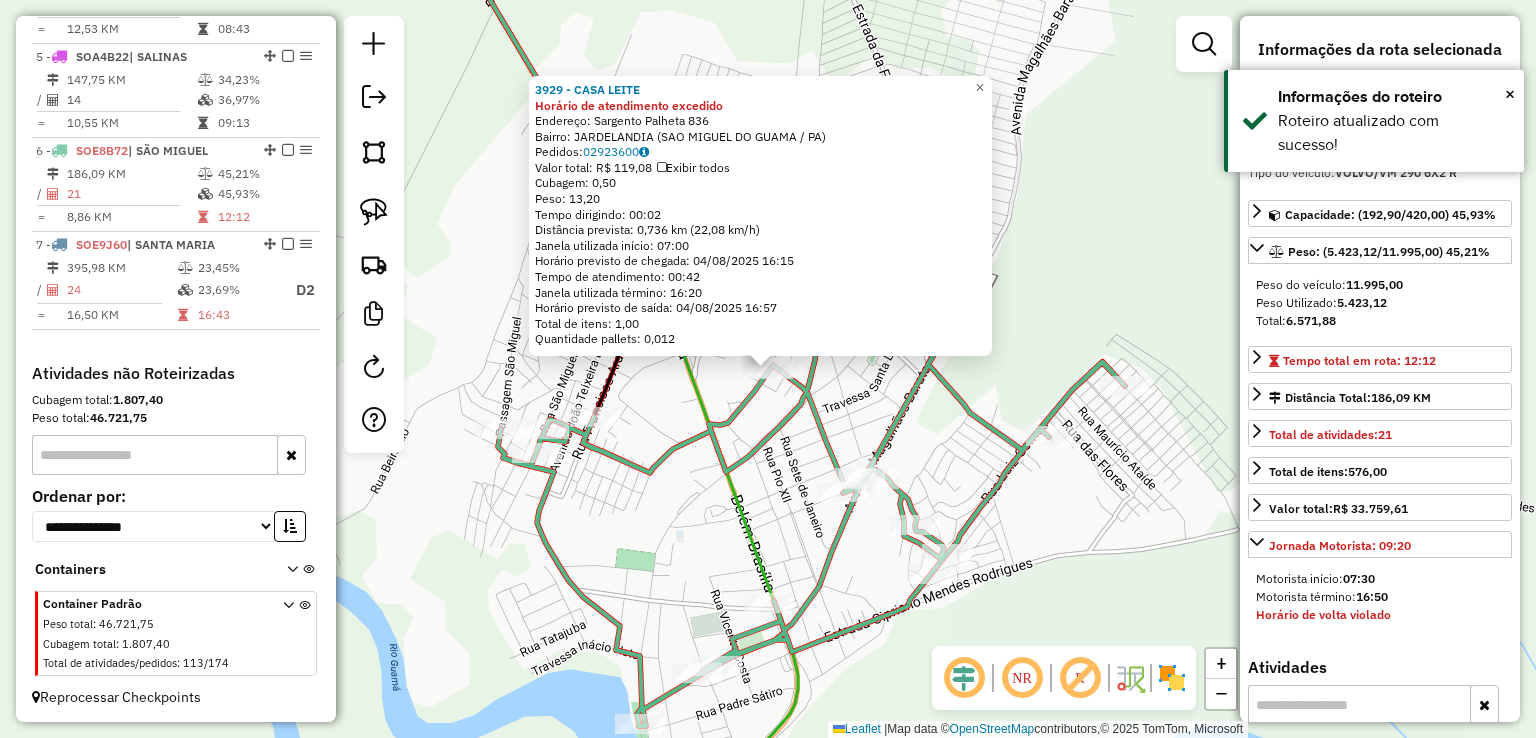 click on "3929 - CASA LEITE Horário de atendimento excedido  Endereço:  Sargento Palheta 836   Bairro: JARDELANDIA (SAO MIGUEL DO GUAMA / PA)   Pedidos:  02923600   Valor total: R$ 119,08   Exibir todos   Cubagem: 0,50  Peso: 13,20  Tempo dirigindo: 00:02   Distância prevista: 0,736 km (22,08 km/h)   Janela utilizada início: 07:00   Horário previsto de chegada: 04/08/2025 16:15   Tempo de atendimento: 00:42   Janela utilizada término: 16:20   Horário previsto de saída: 04/08/2025 16:57   Total de itens: 1,00   Quantidade pallets: 0,012  × Janela de atendimento Grade de atendimento Capacidade Transportadoras Veículos Cliente Pedidos  Rotas Selecione os dias de semana para filtrar as janelas de atendimento  Seg   Ter   Qua   Qui   Sex   Sáb   Dom  Informe o período da janela de atendimento: De: Até:  Filtrar exatamente a janela do cliente  Considerar janela de atendimento padrão  Selecione os dias de semana para filtrar as grades de atendimento  Seg   Ter   Qua   Qui   Sex   Sáb   Dom   Peso mínimo:  De:" 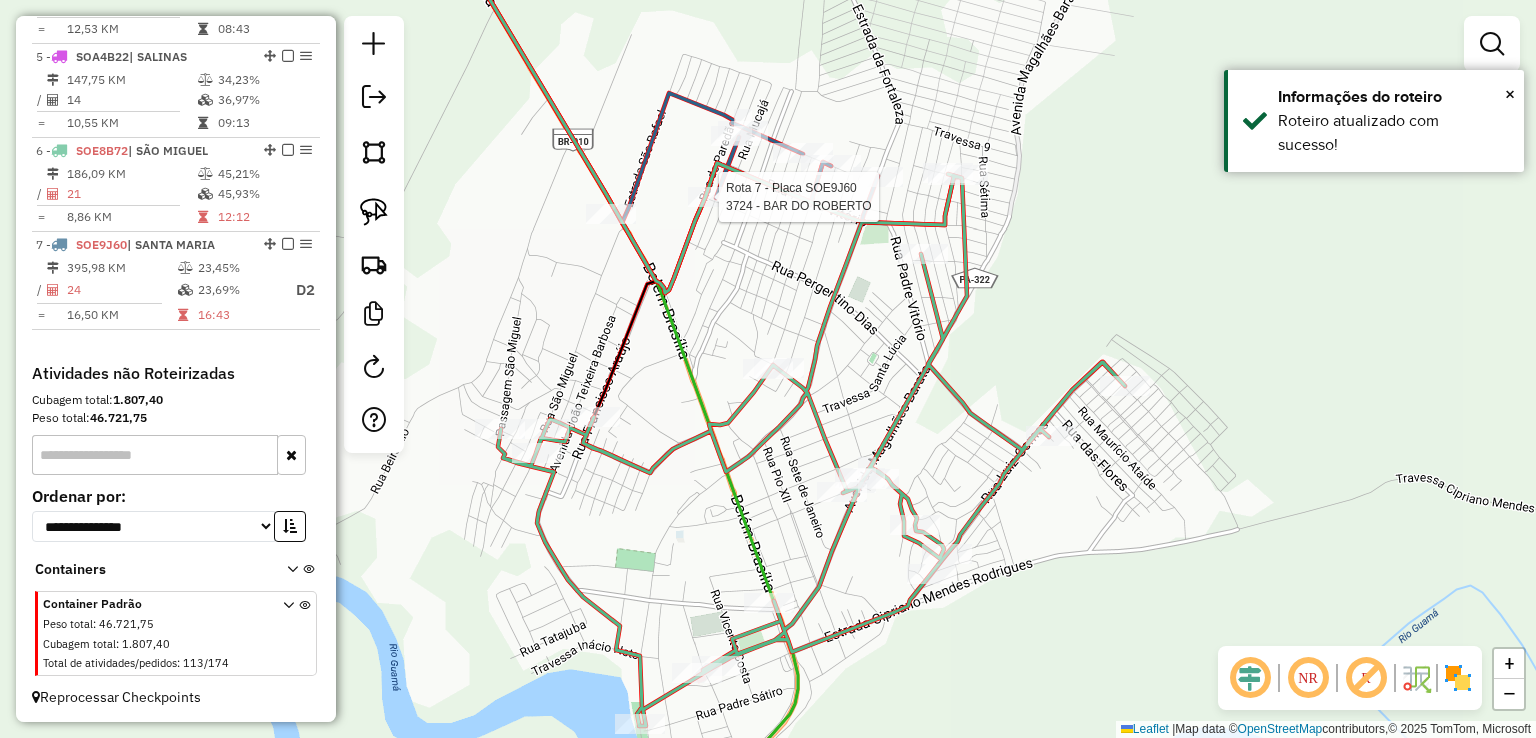 select on "**********" 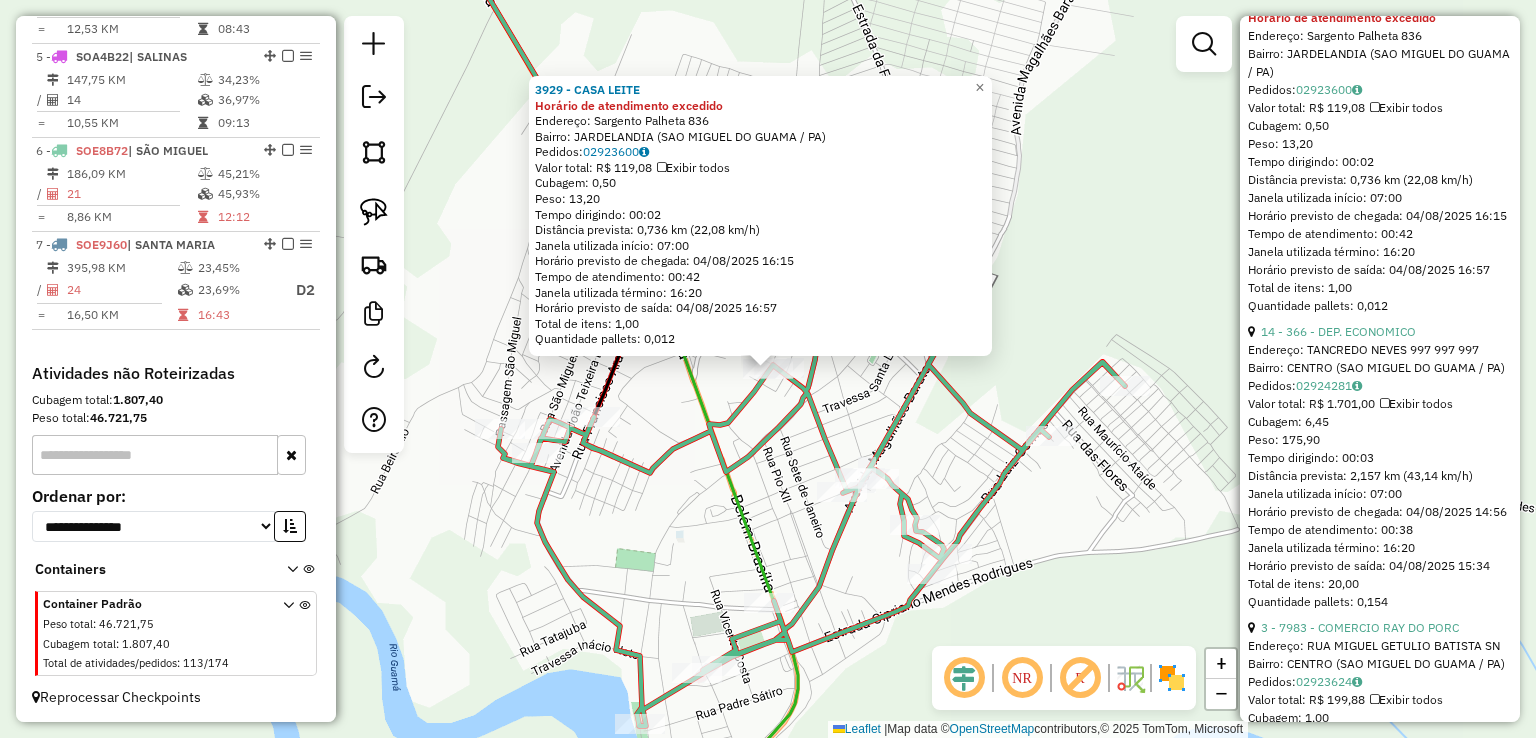 scroll, scrollTop: 1800, scrollLeft: 0, axis: vertical 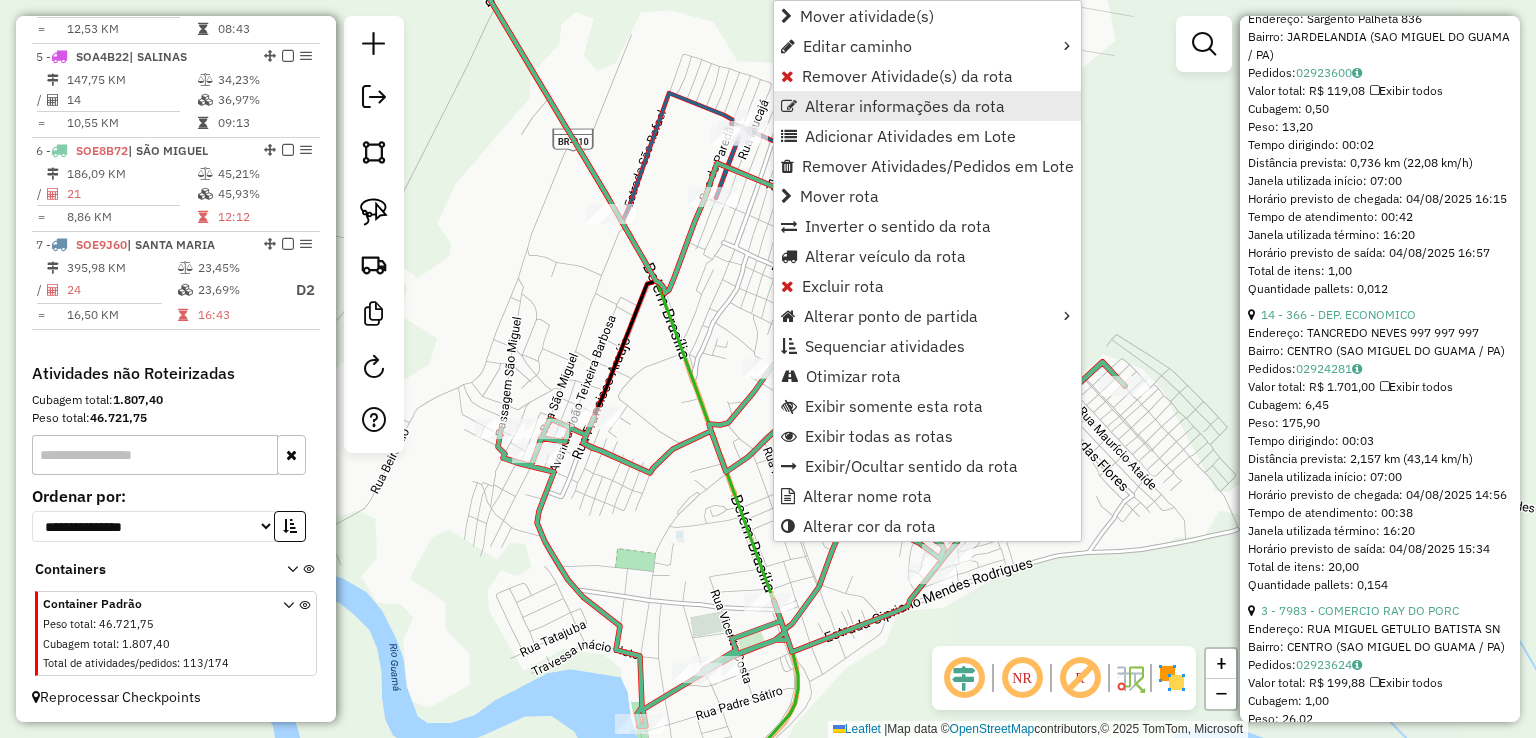 click on "Alterar informações da rota" at bounding box center [905, 106] 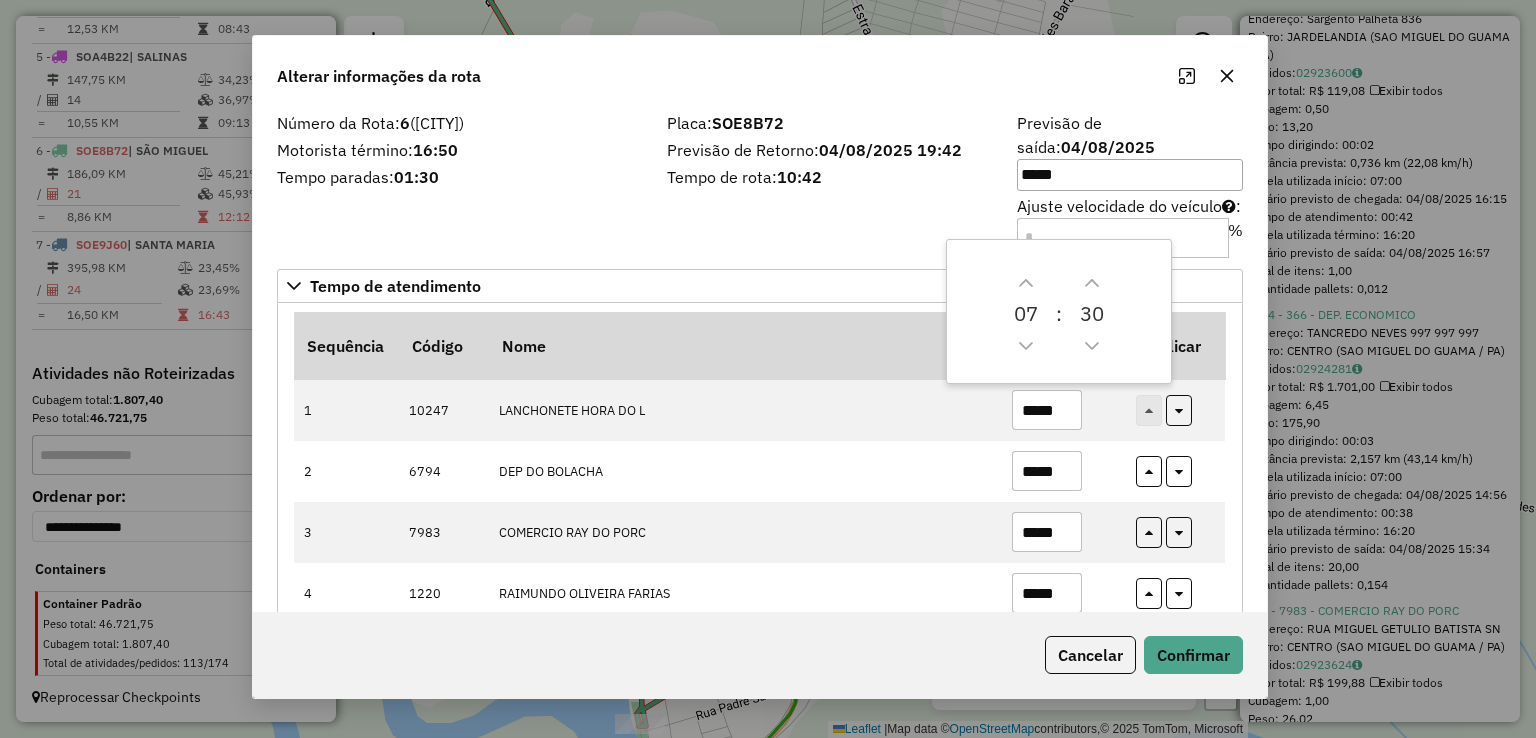 drag, startPoint x: 893, startPoint y: 49, endPoint x: 749, endPoint y: 20, distance: 146.89111 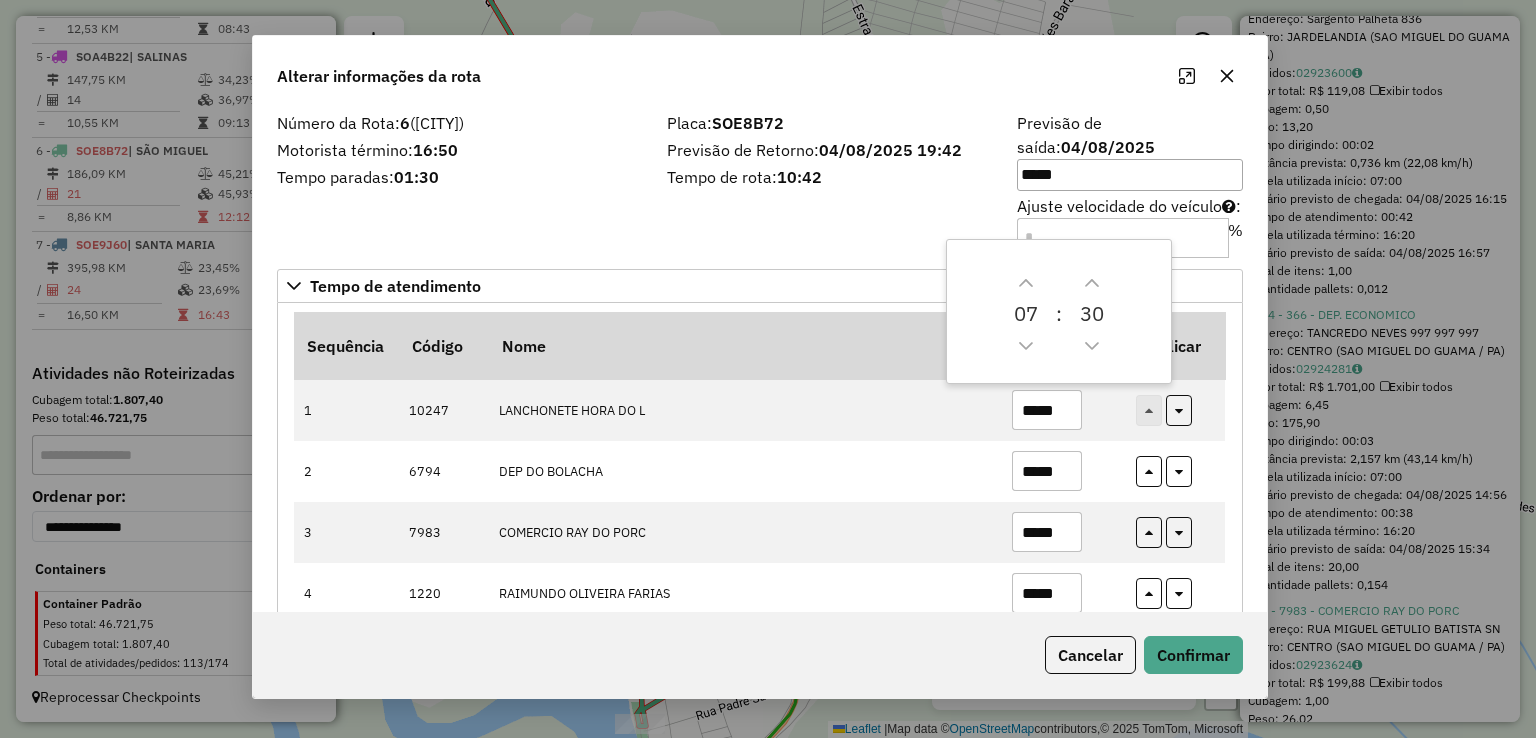 click on "Alterar informações da rota" 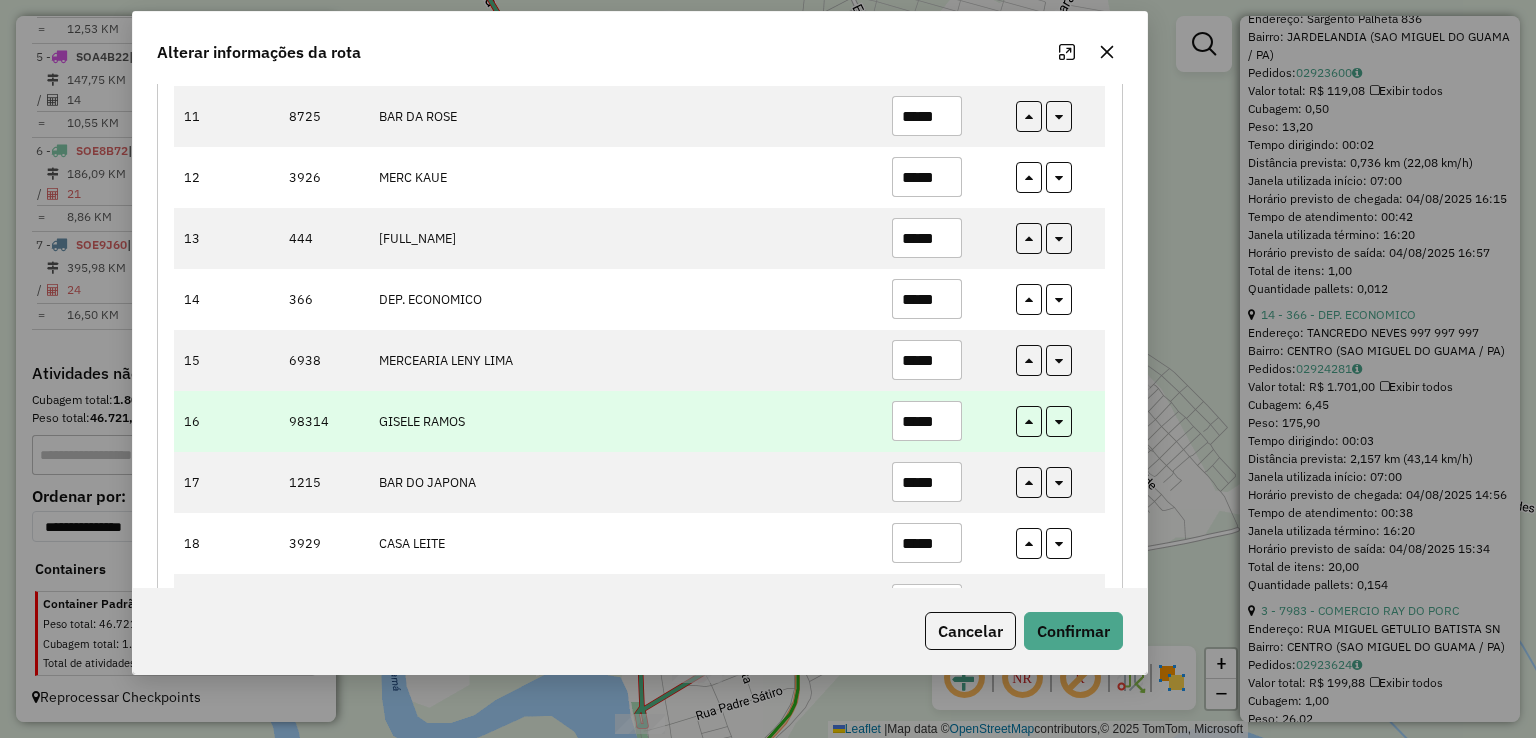 scroll, scrollTop: 1000, scrollLeft: 0, axis: vertical 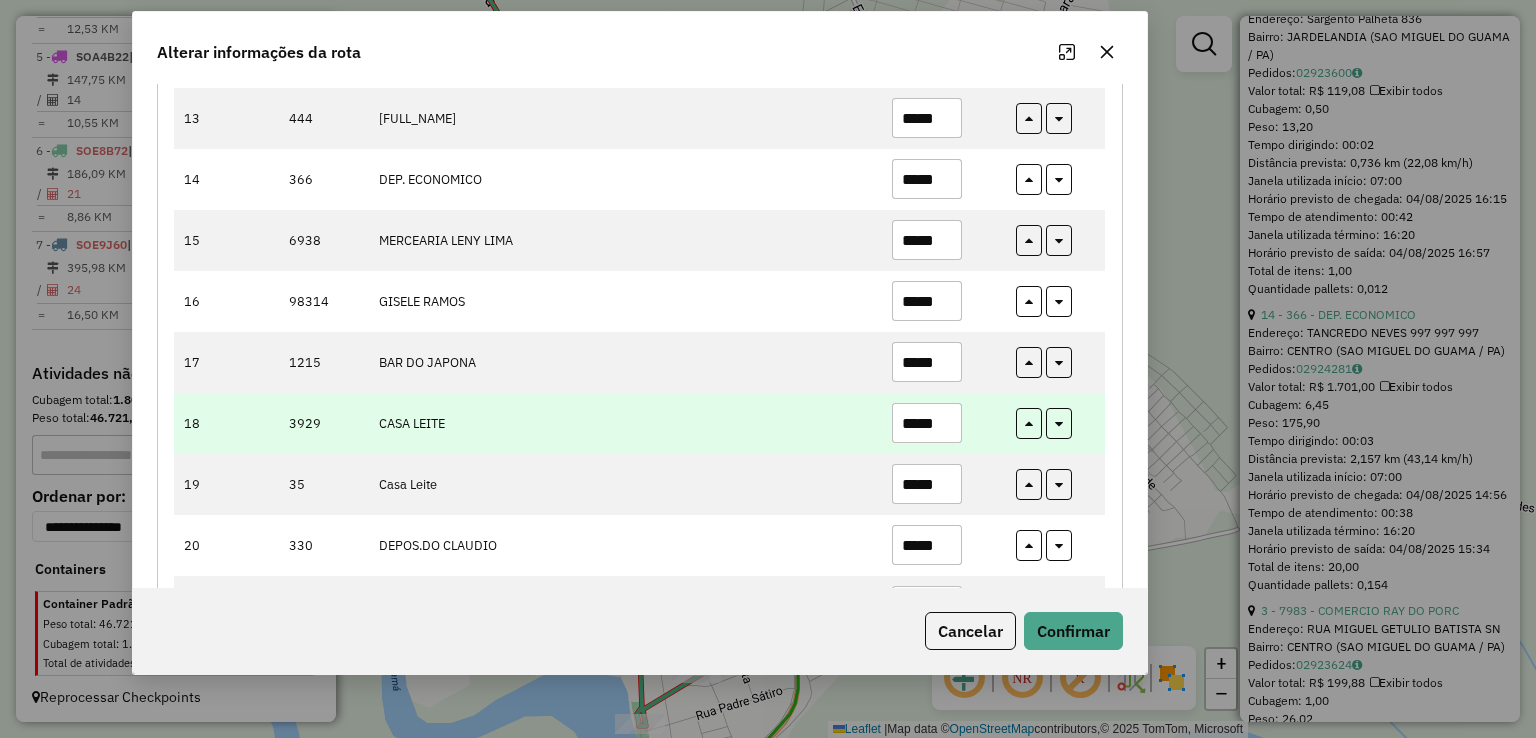 click on "*****" at bounding box center [927, 423] 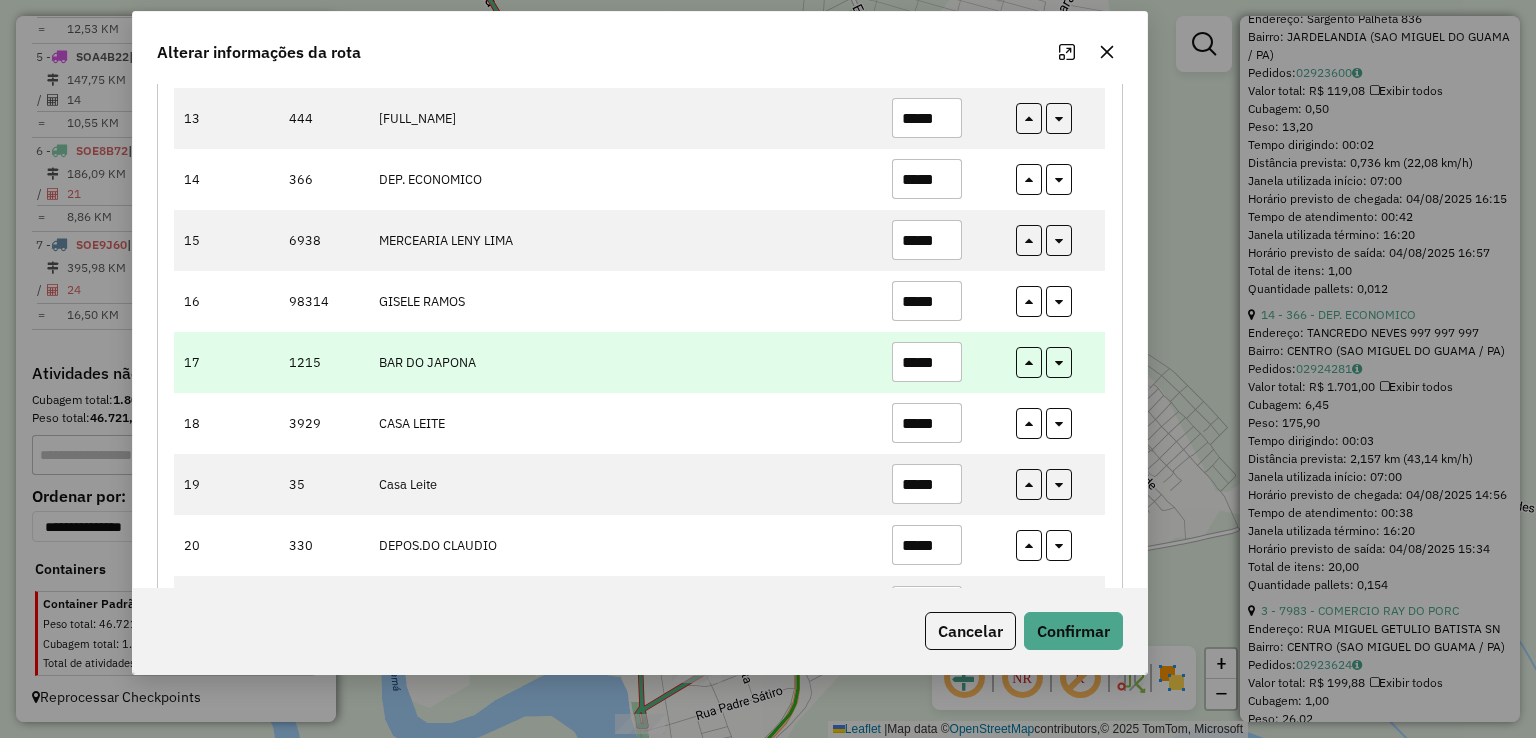 scroll, scrollTop: 900, scrollLeft: 0, axis: vertical 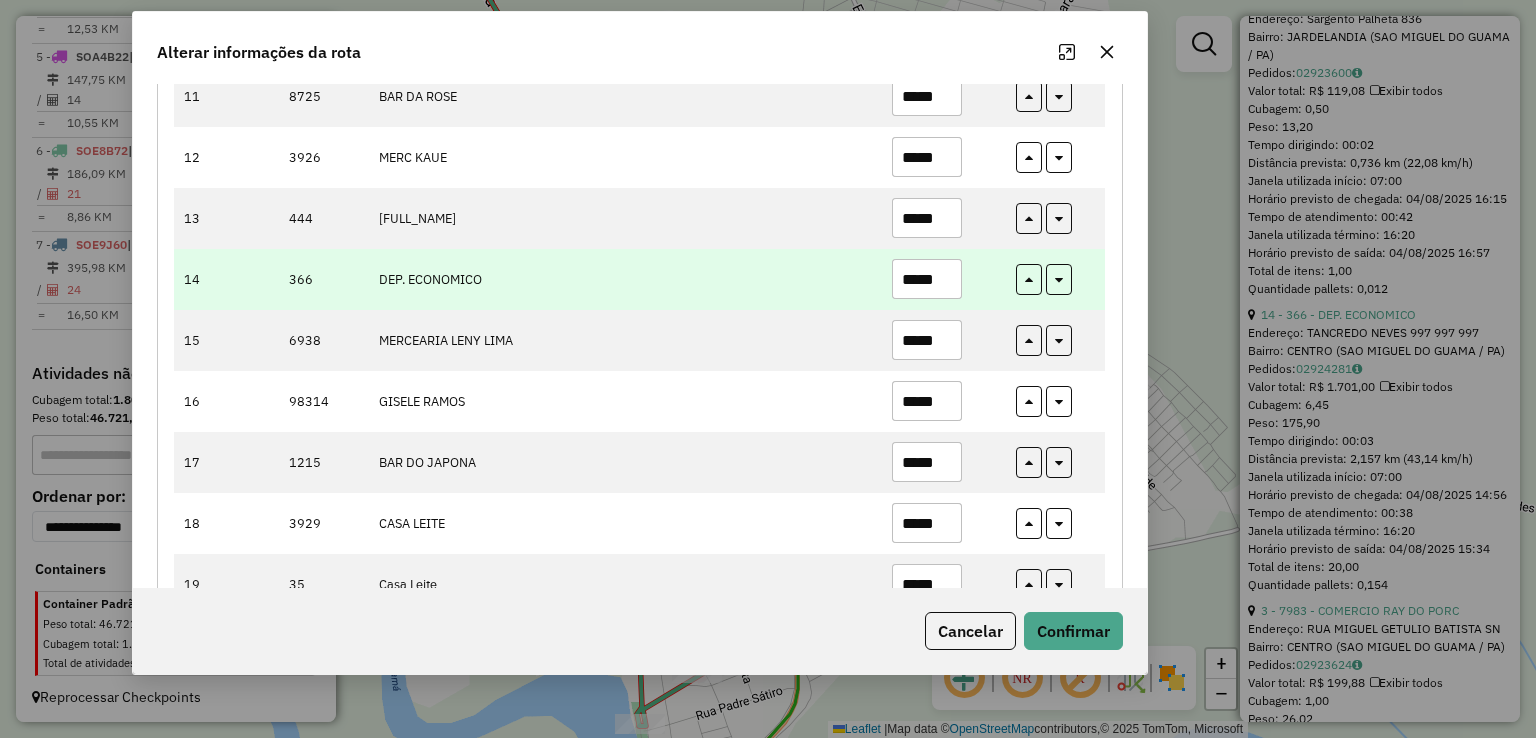 type on "*****" 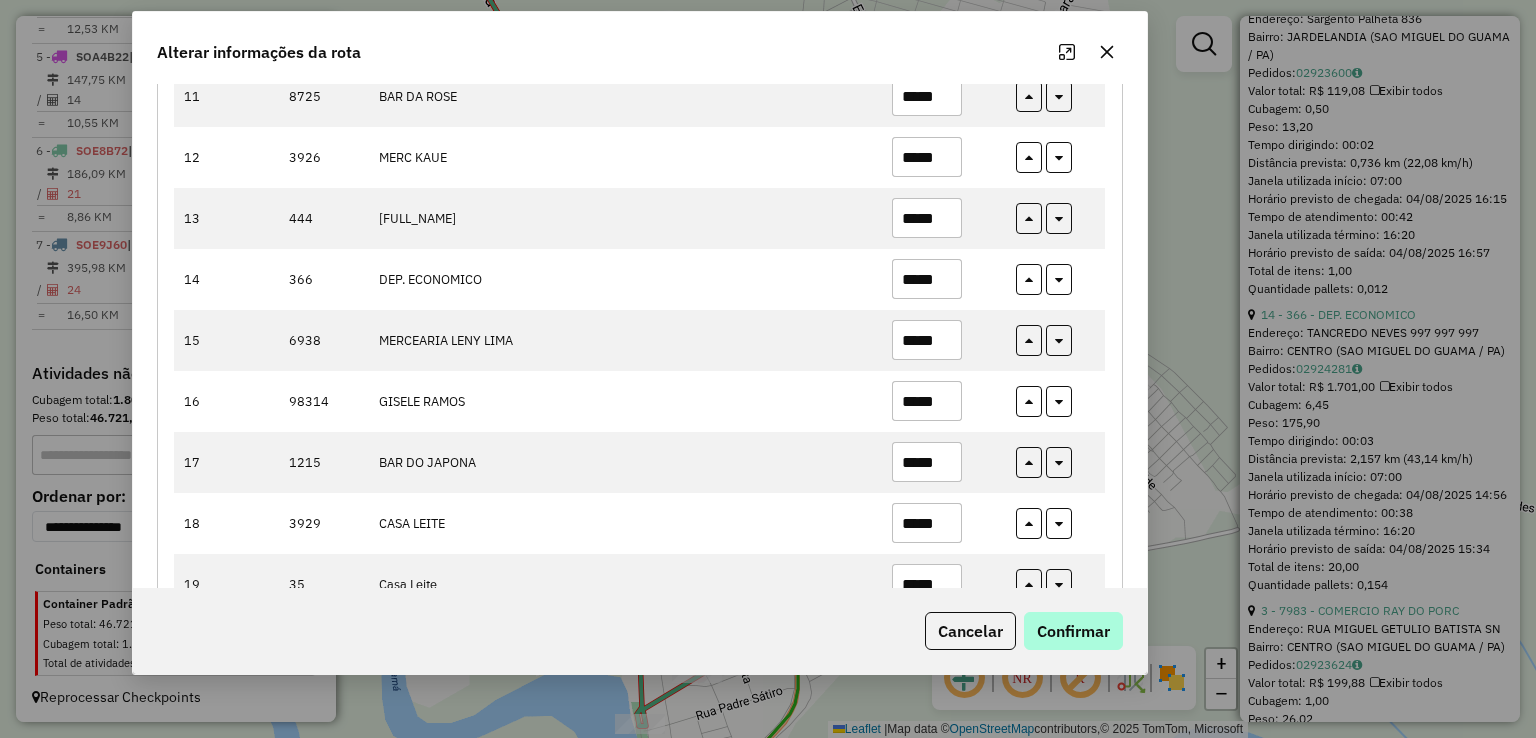 type on "*****" 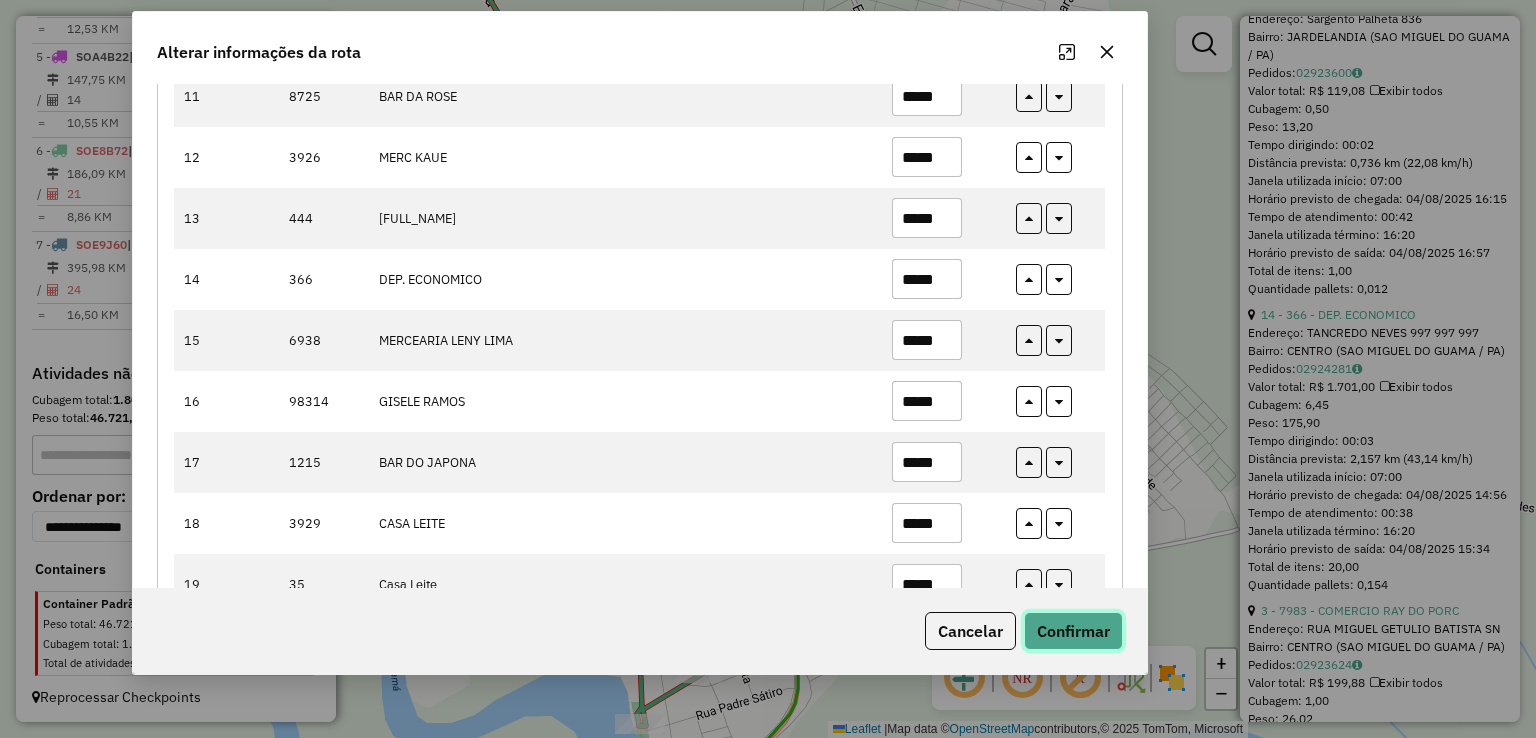 drag, startPoint x: 1059, startPoint y: 613, endPoint x: 1076, endPoint y: 621, distance: 18.788294 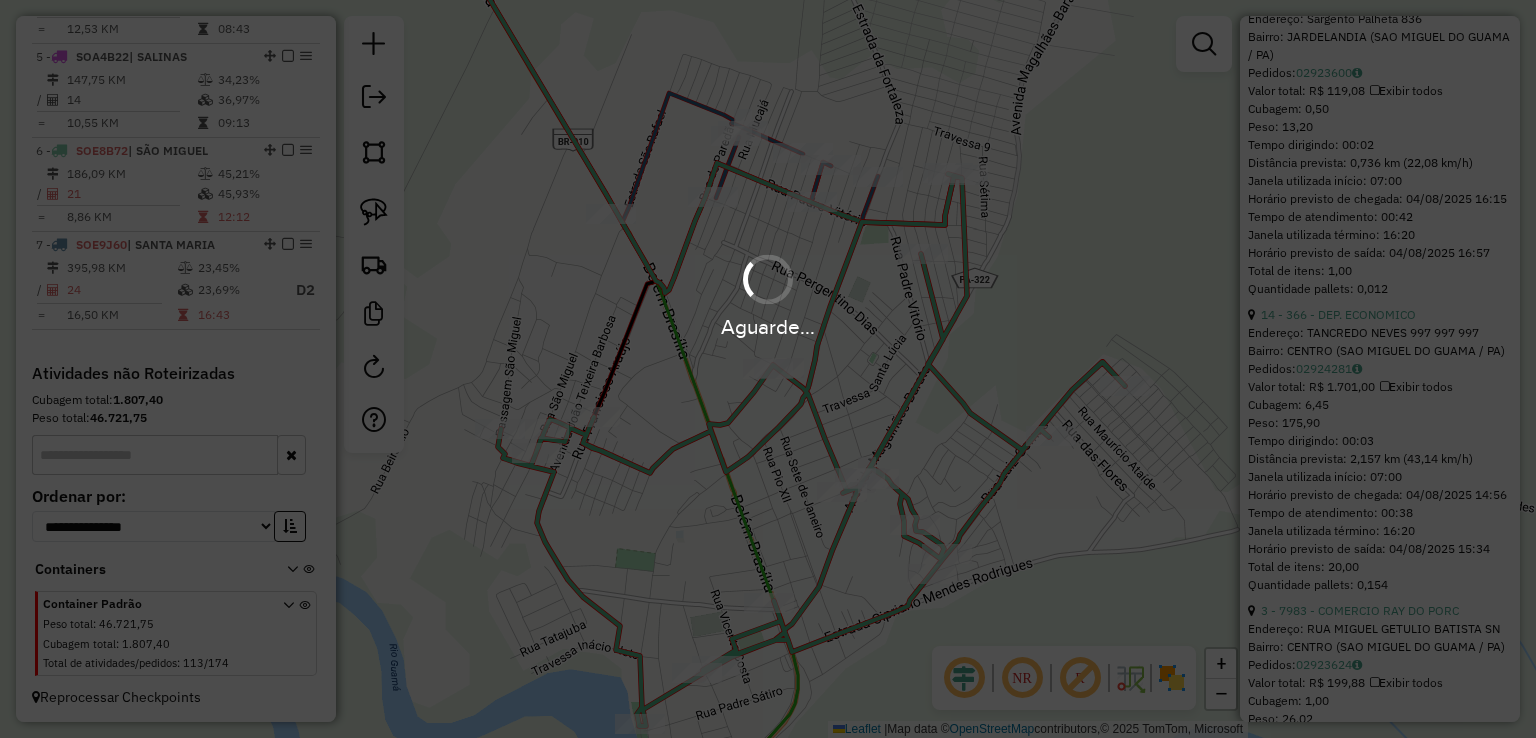click on "Aguarde..." at bounding box center [768, 369] 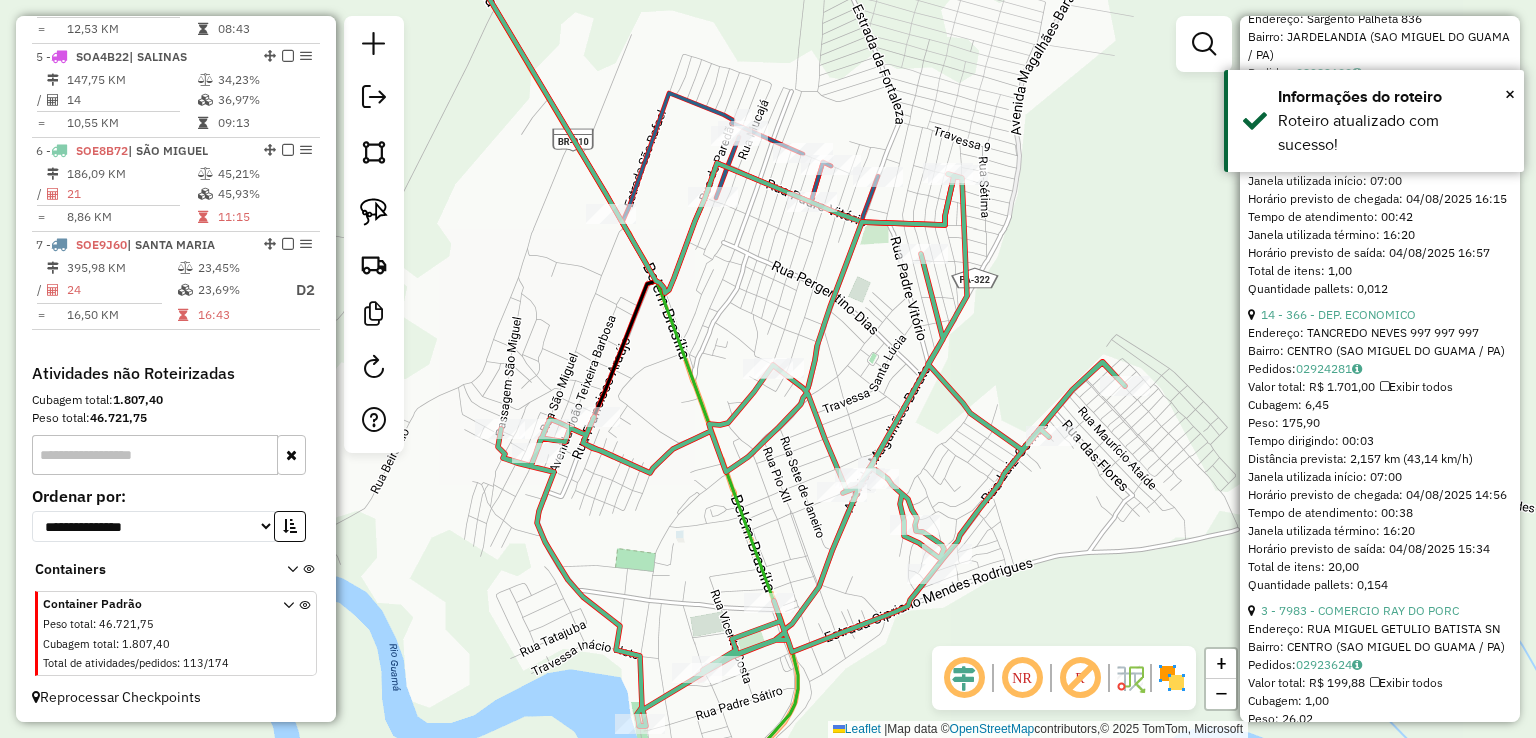 click on "Janela de atendimento Grade de atendimento Capacidade Transportadoras Veículos Cliente Pedidos  Rotas Selecione os dias de semana para filtrar as janelas de atendimento  Seg   Ter   Qua   Qui   Sex   Sáb   Dom  Informe o período da janela de atendimento: De: Até:  Filtrar exatamente a janela do cliente  Considerar janela de atendimento padrão  Selecione os dias de semana para filtrar as grades de atendimento  Seg   Ter   Qua   Qui   Sex   Sáb   Dom   Considerar clientes sem dia de atendimento cadastrado  Clientes fora do dia de atendimento selecionado Filtrar as atividades entre os valores definidos abaixo:  Peso mínimo:   Peso máximo:   Cubagem mínima:   Cubagem máxima:   De:   Até:  Filtrar as atividades entre o tempo de atendimento definido abaixo:  De:   Até:   Considerar capacidade total dos clientes não roteirizados Transportadora: Selecione um ou mais itens Tipo de veículo: Selecione um ou mais itens Veículo: Selecione um ou mais itens Motorista: Selecione um ou mais itens Nome: Rótulo:" 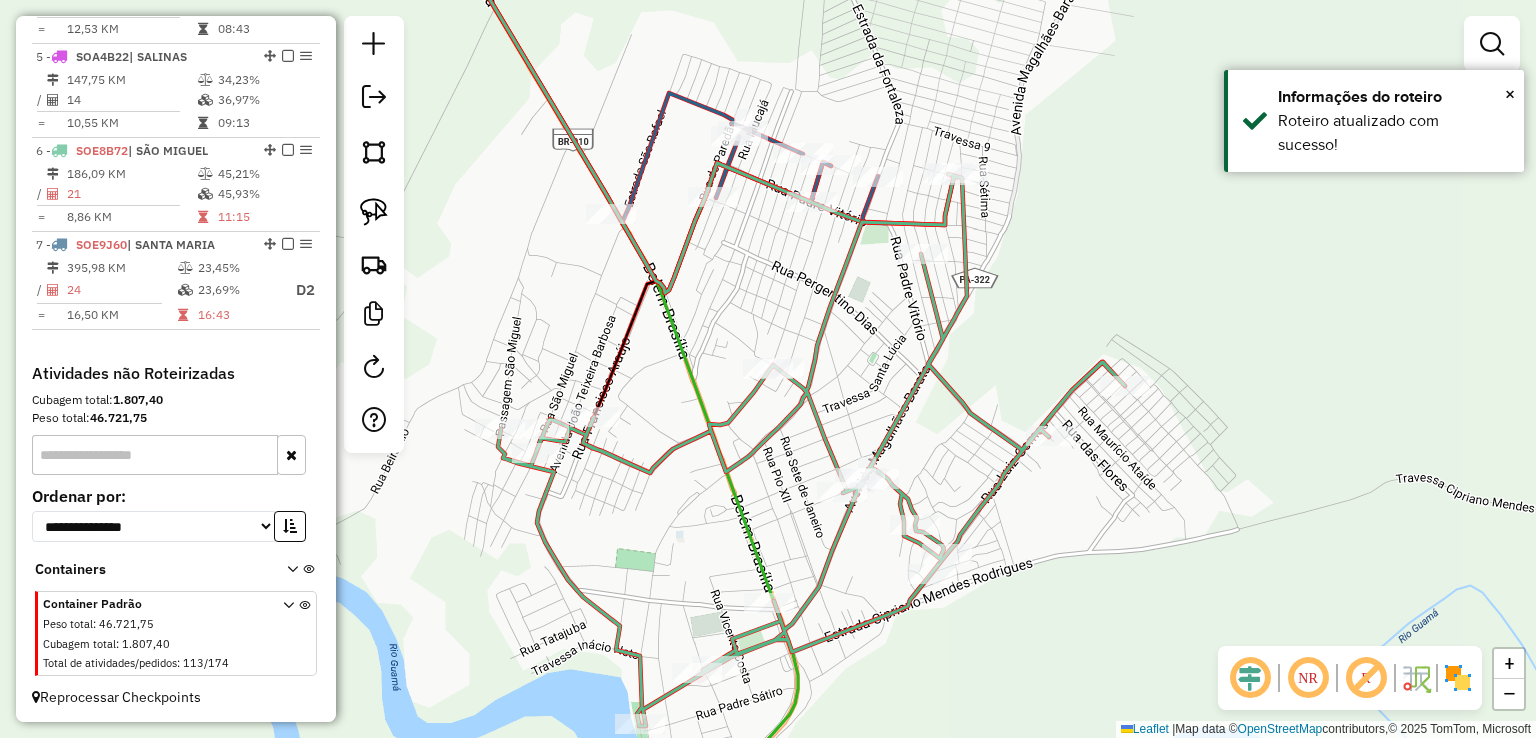 select on "**********" 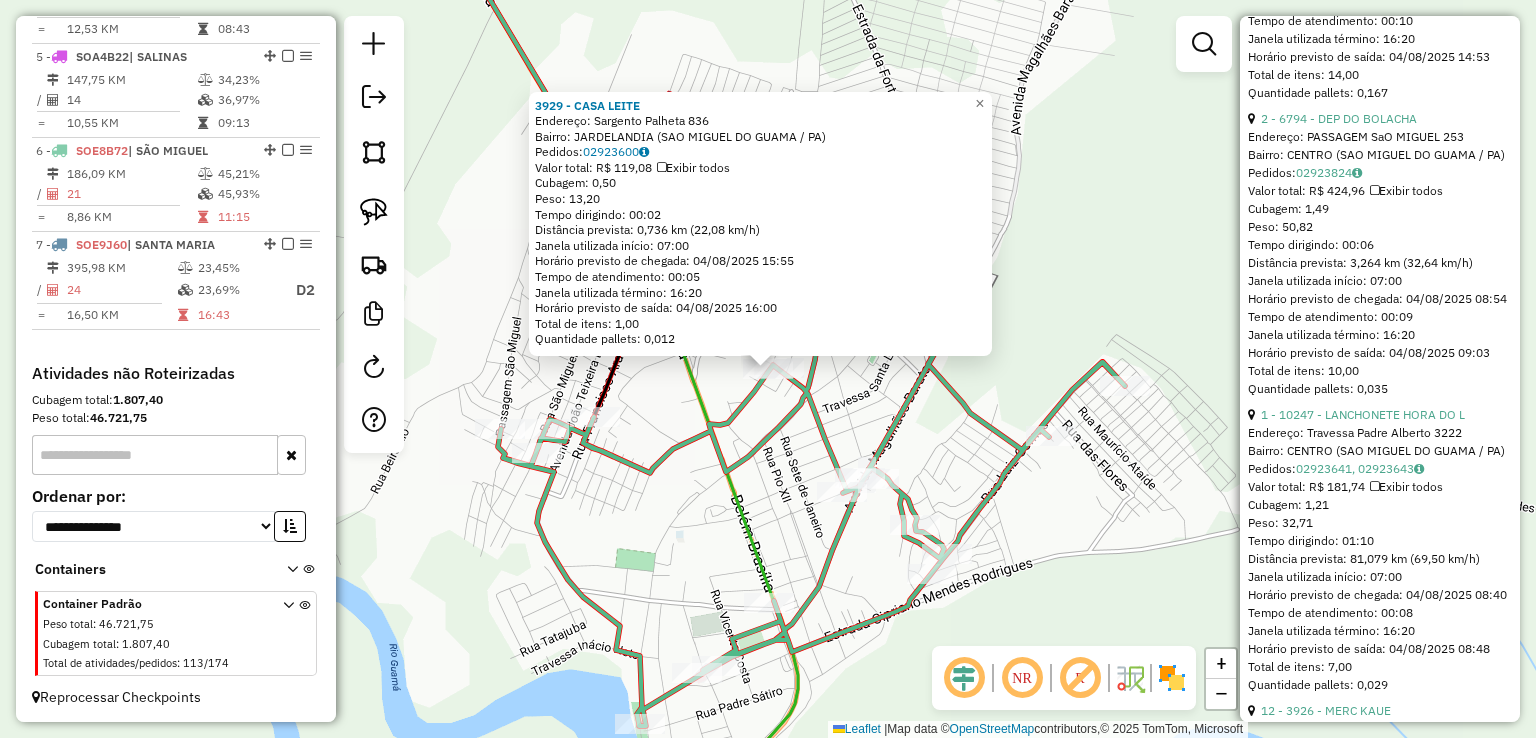 scroll, scrollTop: 4100, scrollLeft: 0, axis: vertical 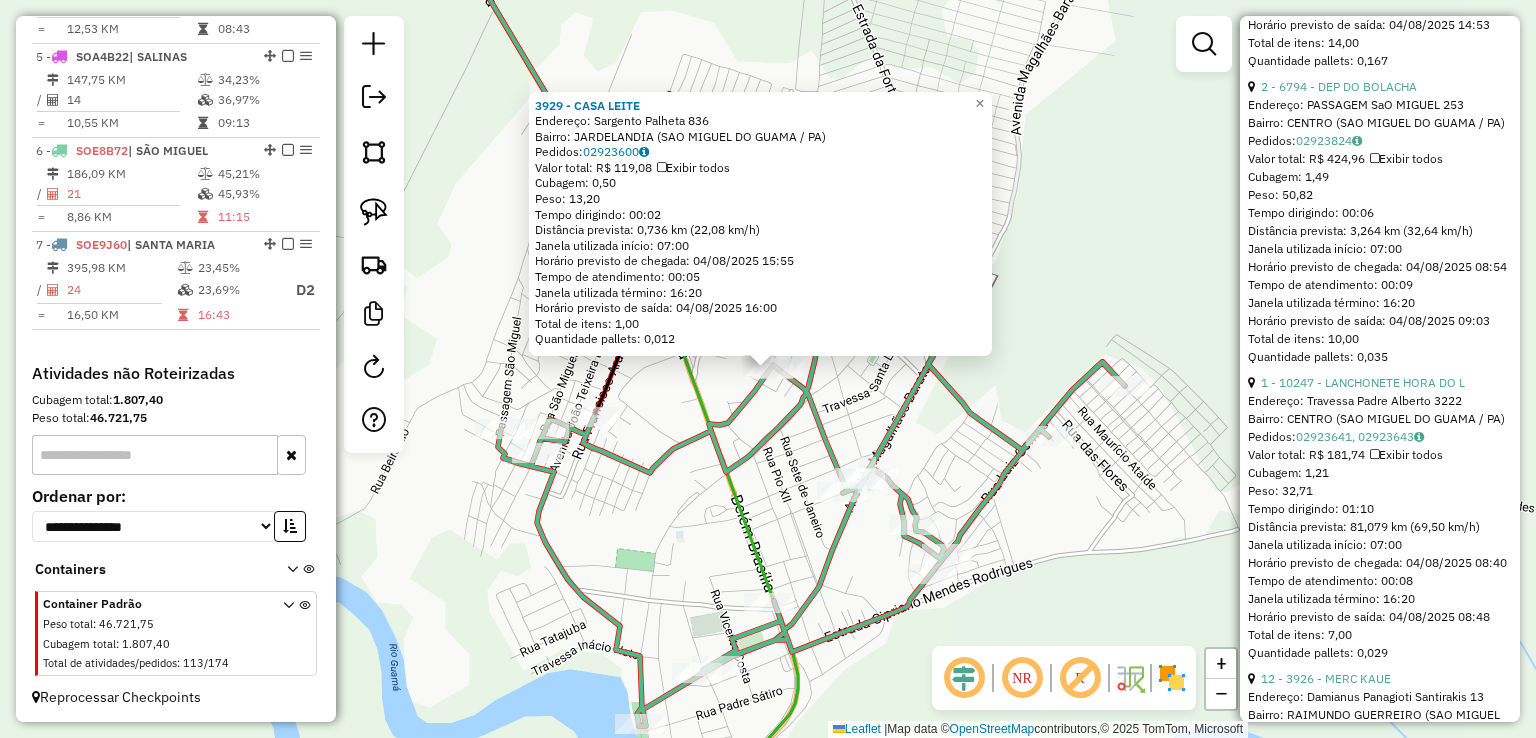 click on "3929 - CASA LEITE  Endereço:  Sargento Palheta 836   Bairro: JARDELANDIA (SAO MIGUEL DO GUAMA / PA)   Pedidos:  02923600   Valor total: R$ 119,08   Exibir todos   Cubagem: 0,50  Peso: 13,20  Tempo dirigindo: 00:02   Distância prevista: 0,736 km (22,08 km/h)   Janela utilizada início: 07:00   Horário previsto de chegada: 04/08/2025 15:55   Tempo de atendimento: 00:05   Janela utilizada término: 16:20   Horário previsto de saída: 04/08/2025 16:00   Total de itens: 1,00   Quantidade pallets: 0,012  × Janela de atendimento Grade de atendimento Capacidade Transportadoras Veículos Cliente Pedidos  Rotas Selecione os dias de semana para filtrar as janelas de atendimento  Seg   Ter   Qua   Qui   Sex   Sáb   Dom  Informe o período da janela de atendimento: De: Até:  Filtrar exatamente a janela do cliente  Considerar janela de atendimento padrão  Selecione os dias de semana para filtrar as grades de atendimento  Seg   Ter   Qua   Qui   Sex   Sáb   Dom   Clientes fora do dia de atendimento selecionado De:" 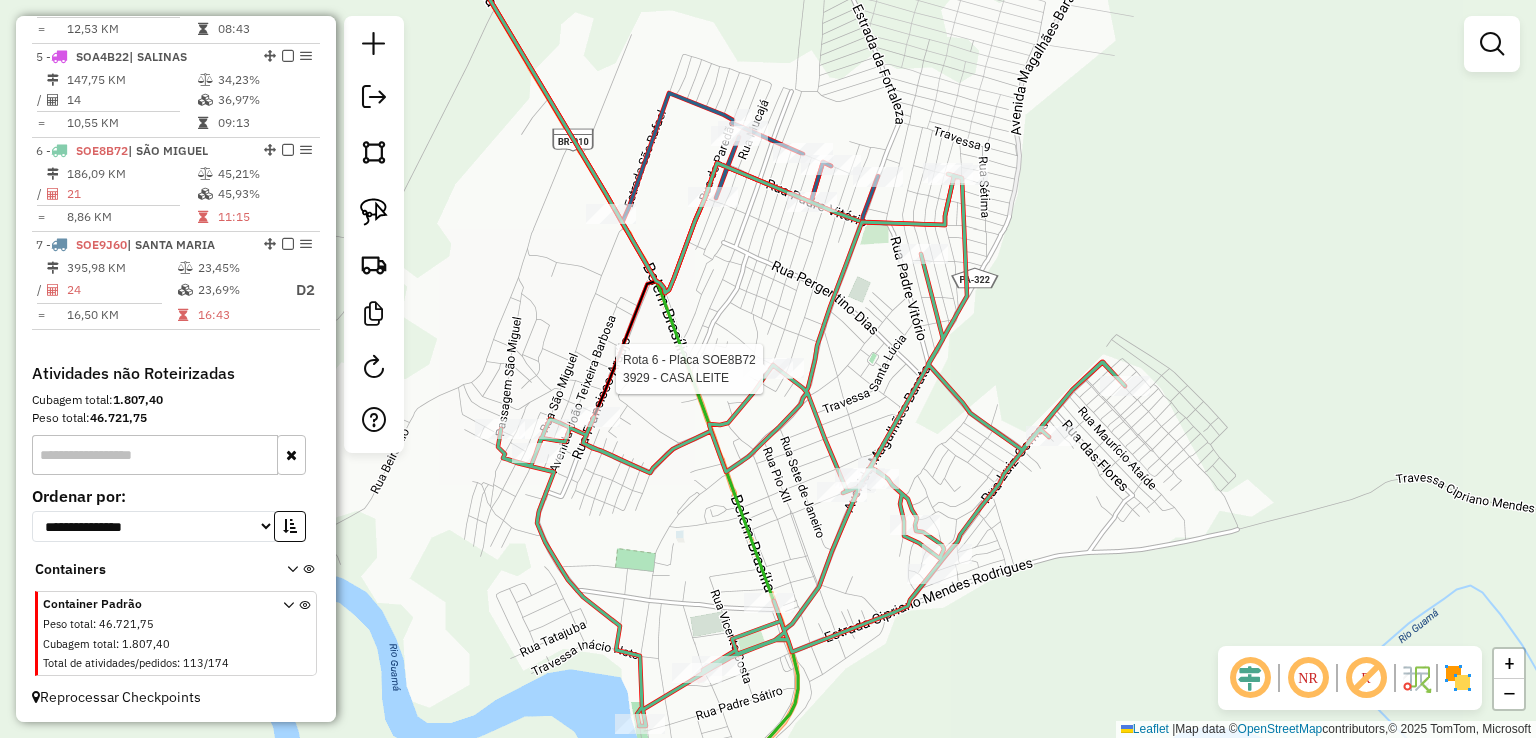 select on "**********" 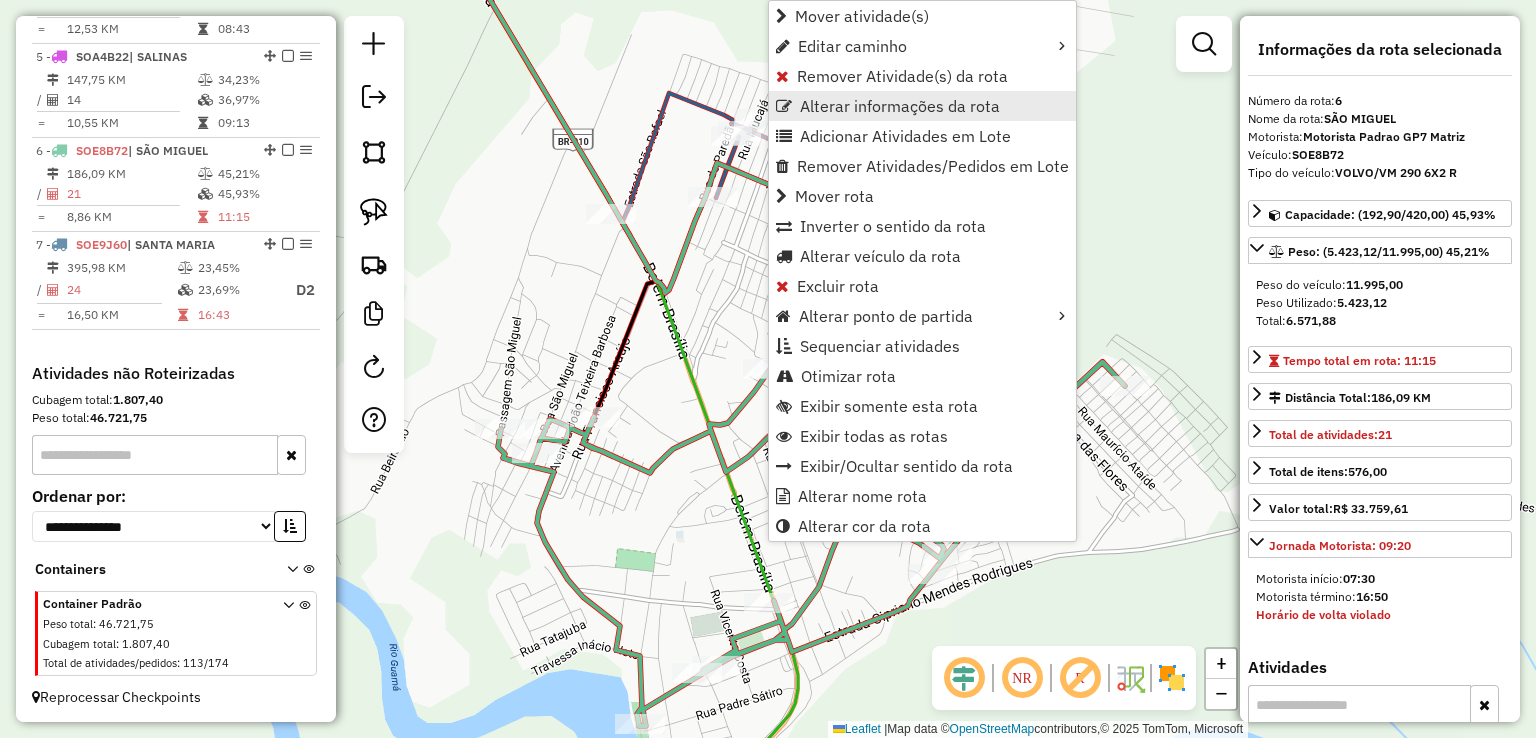click on "Alterar informações da rota" at bounding box center [900, 106] 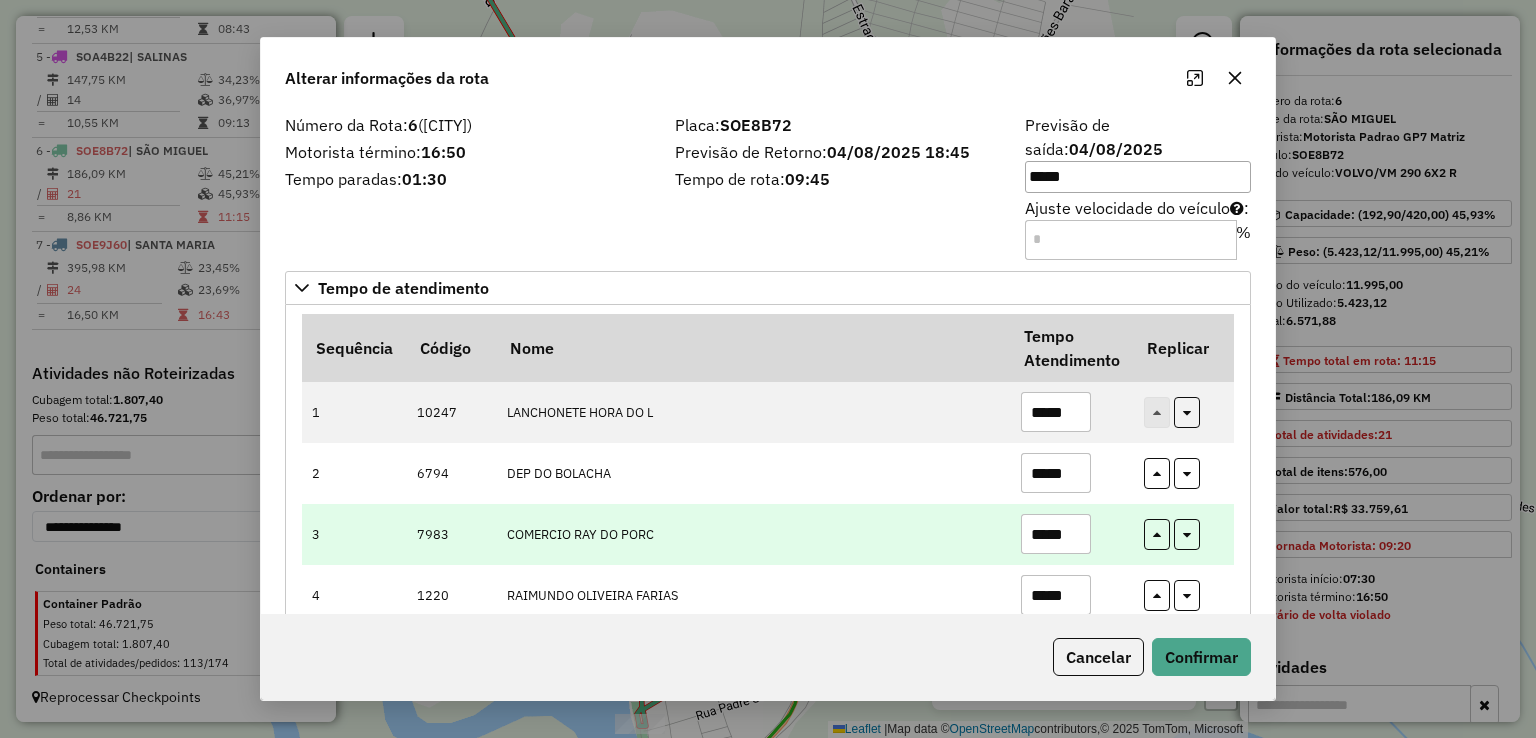 click on "*****" at bounding box center [1071, 534] 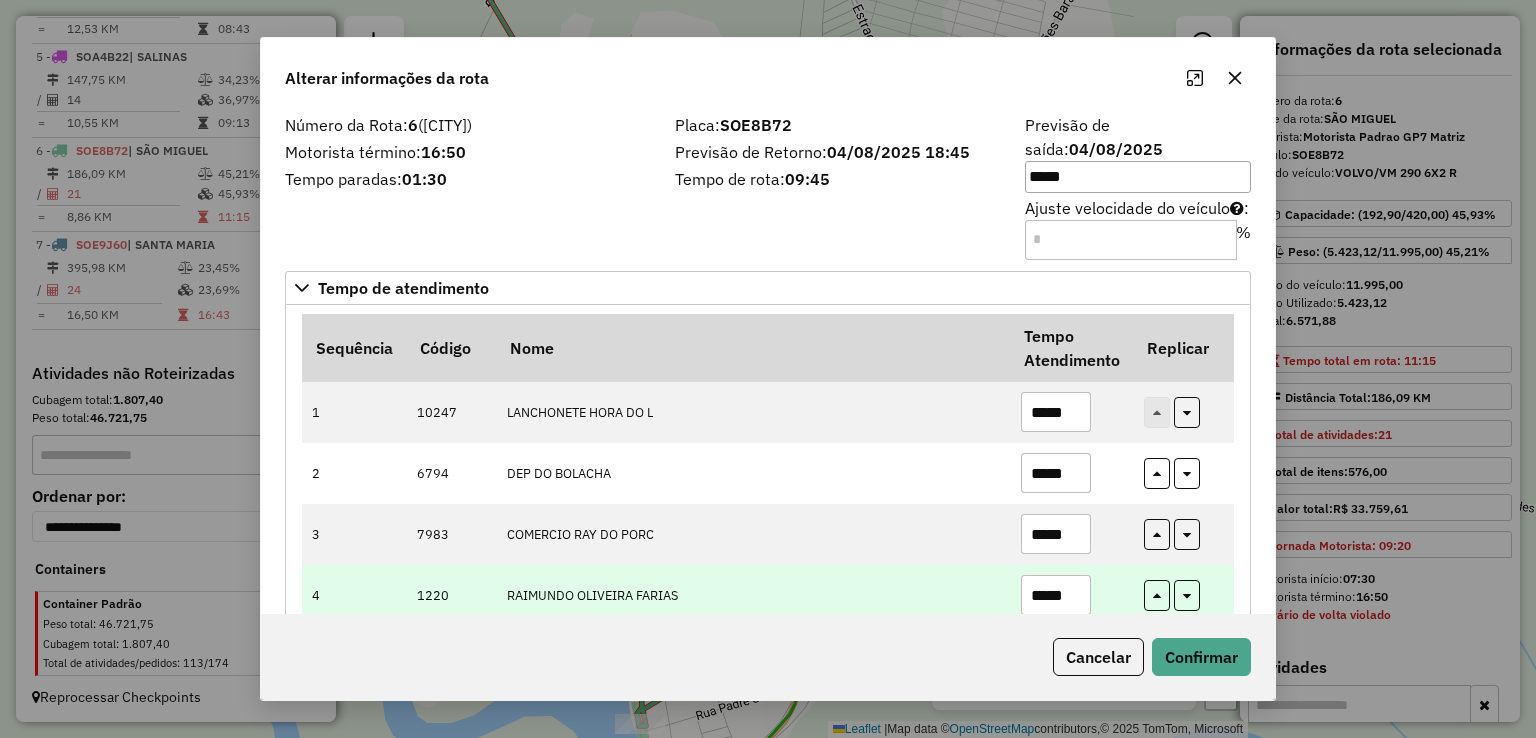 type on "*****" 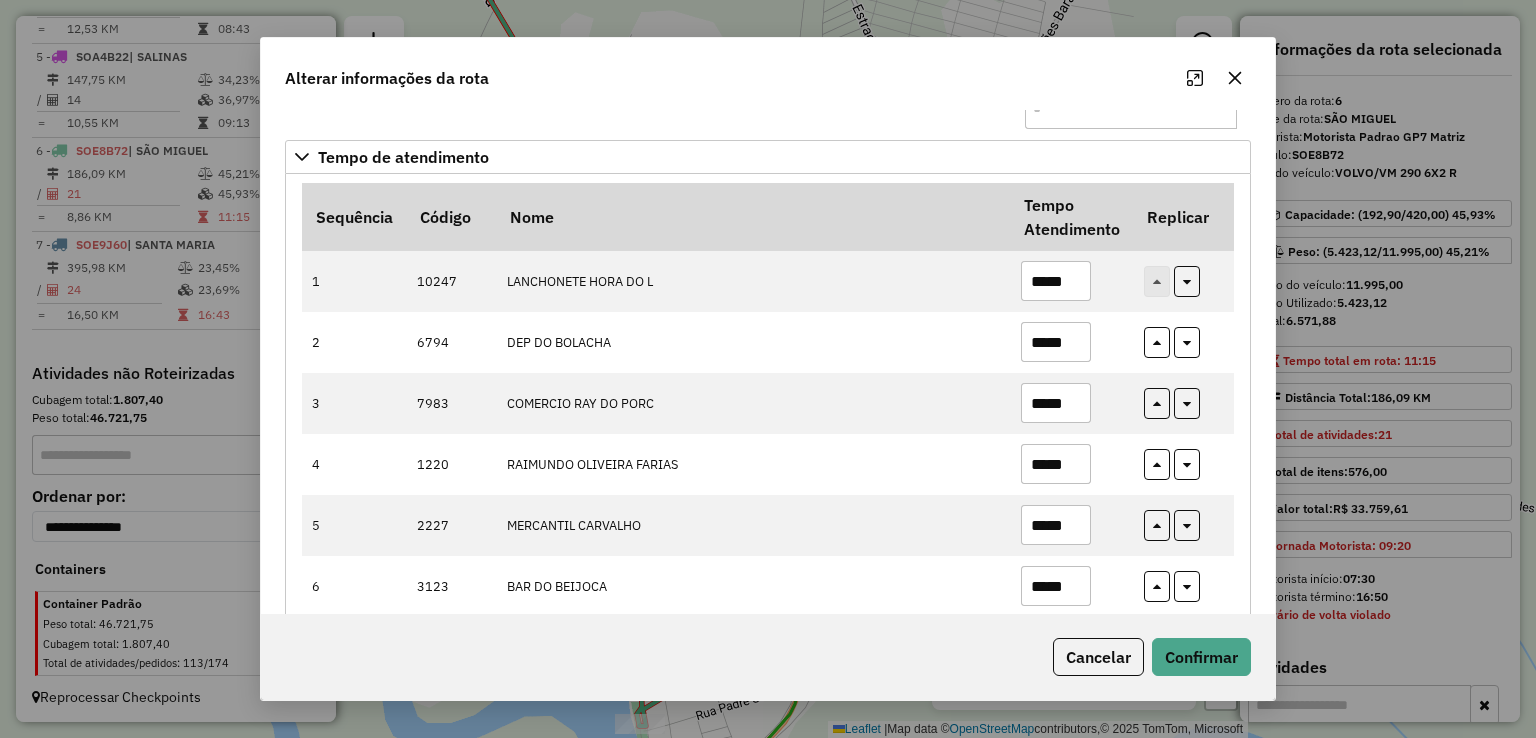 scroll, scrollTop: 500, scrollLeft: 0, axis: vertical 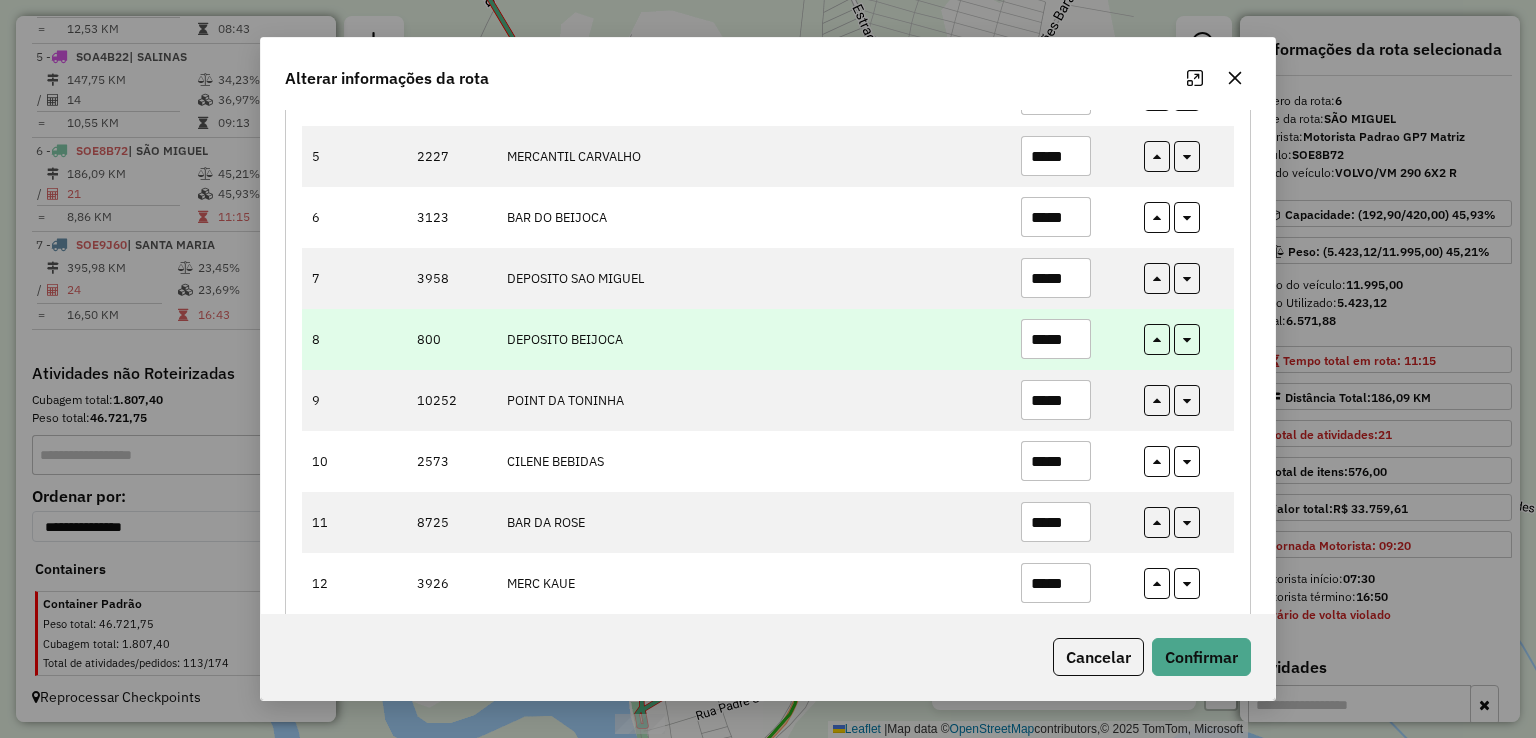 type on "*****" 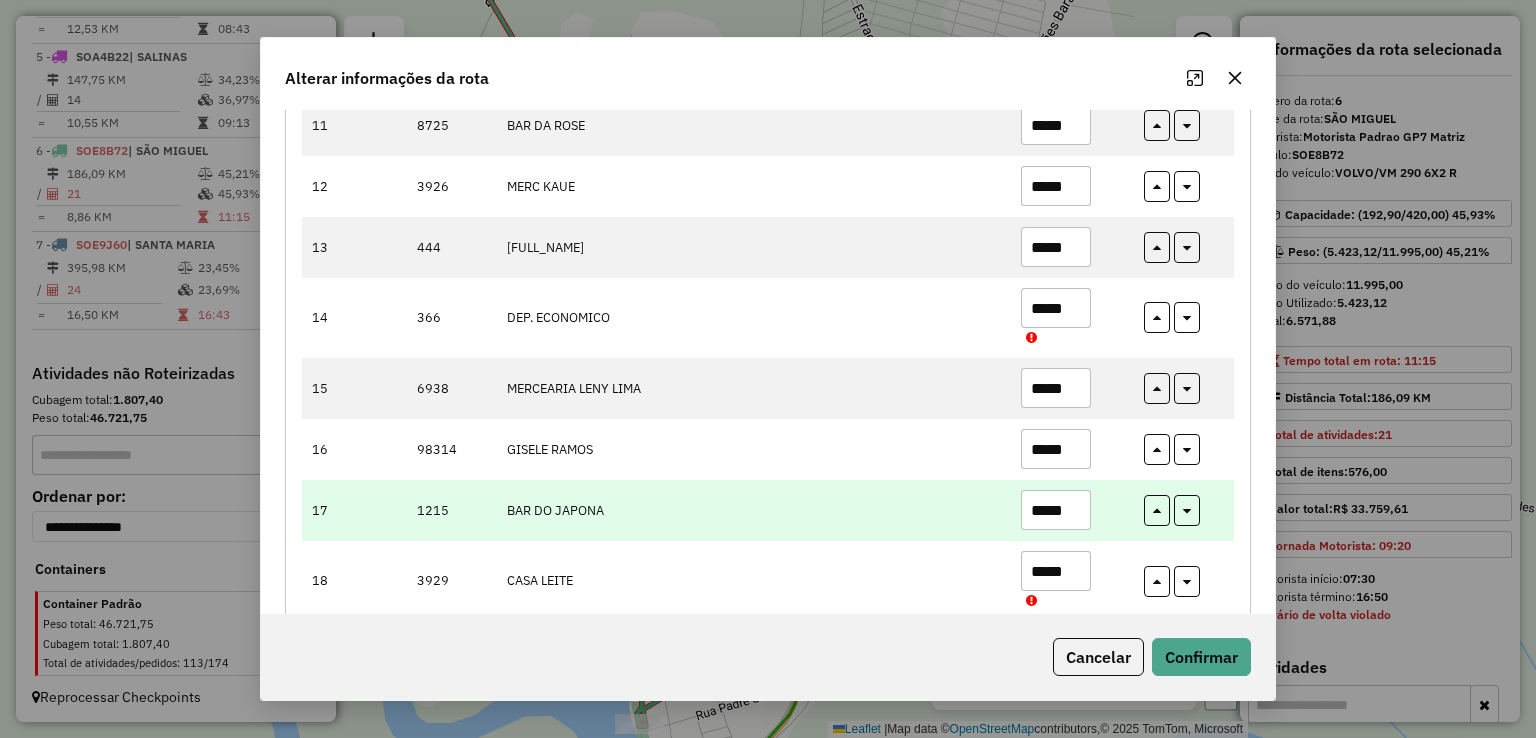 scroll, scrollTop: 900, scrollLeft: 0, axis: vertical 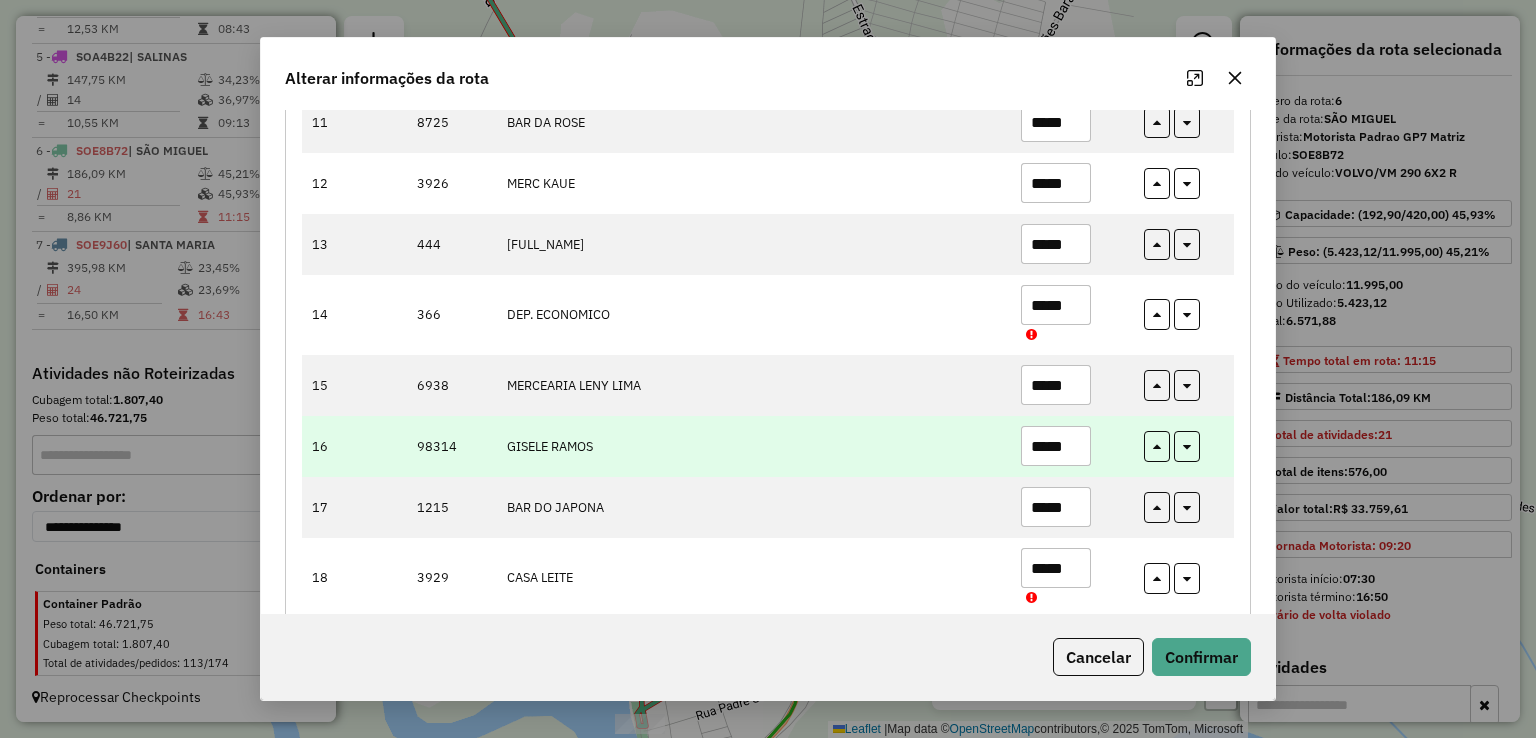 type on "*****" 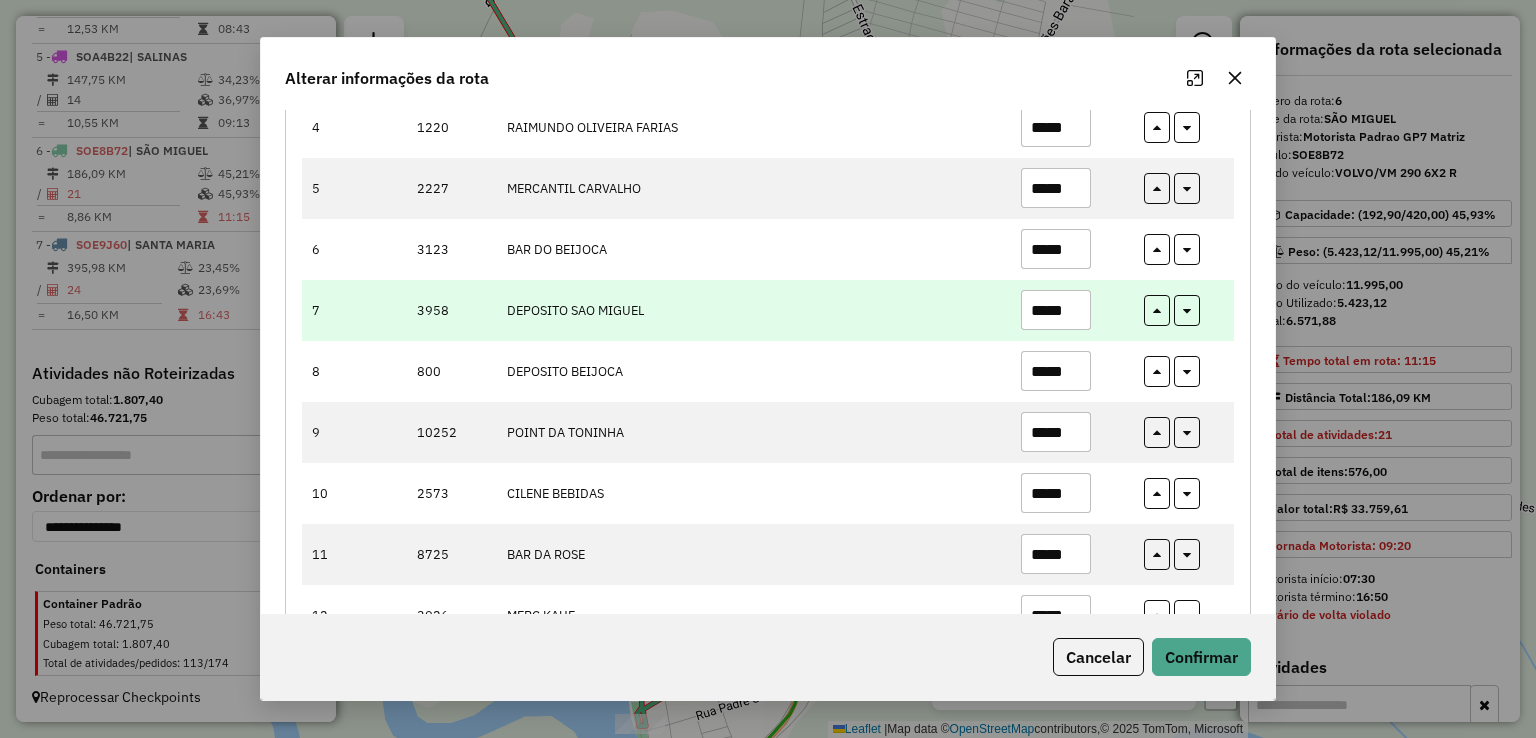 scroll, scrollTop: 200, scrollLeft: 0, axis: vertical 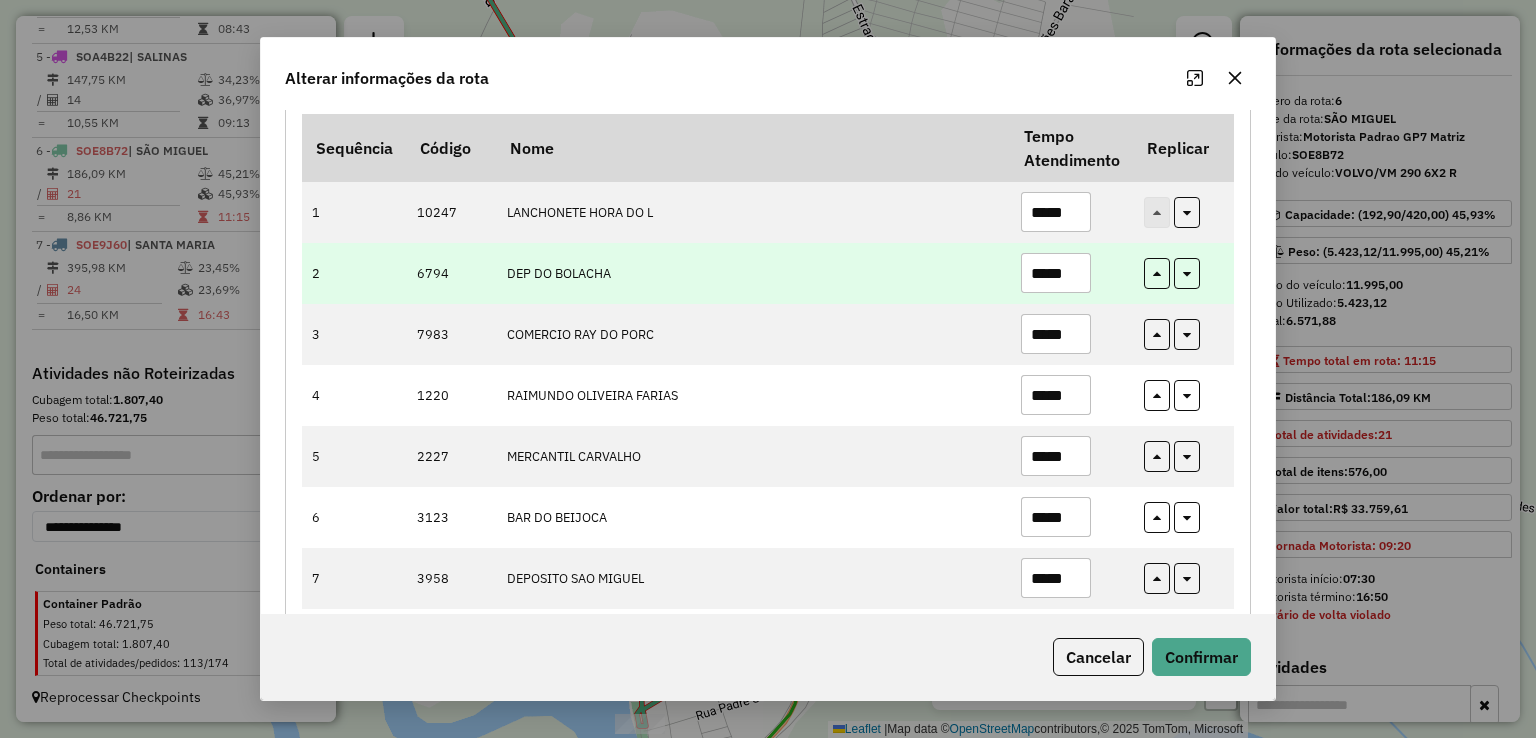 type on "*****" 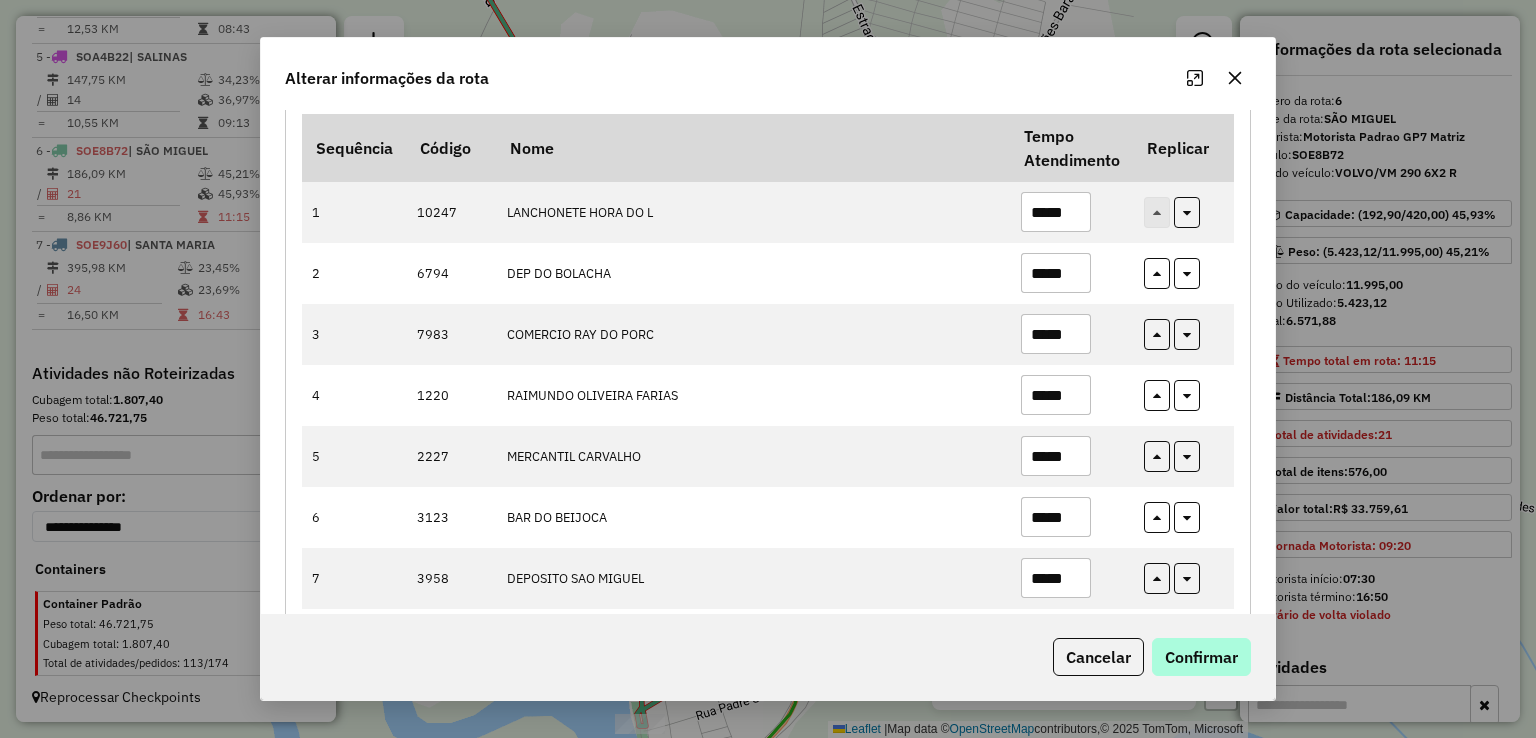 type on "*****" 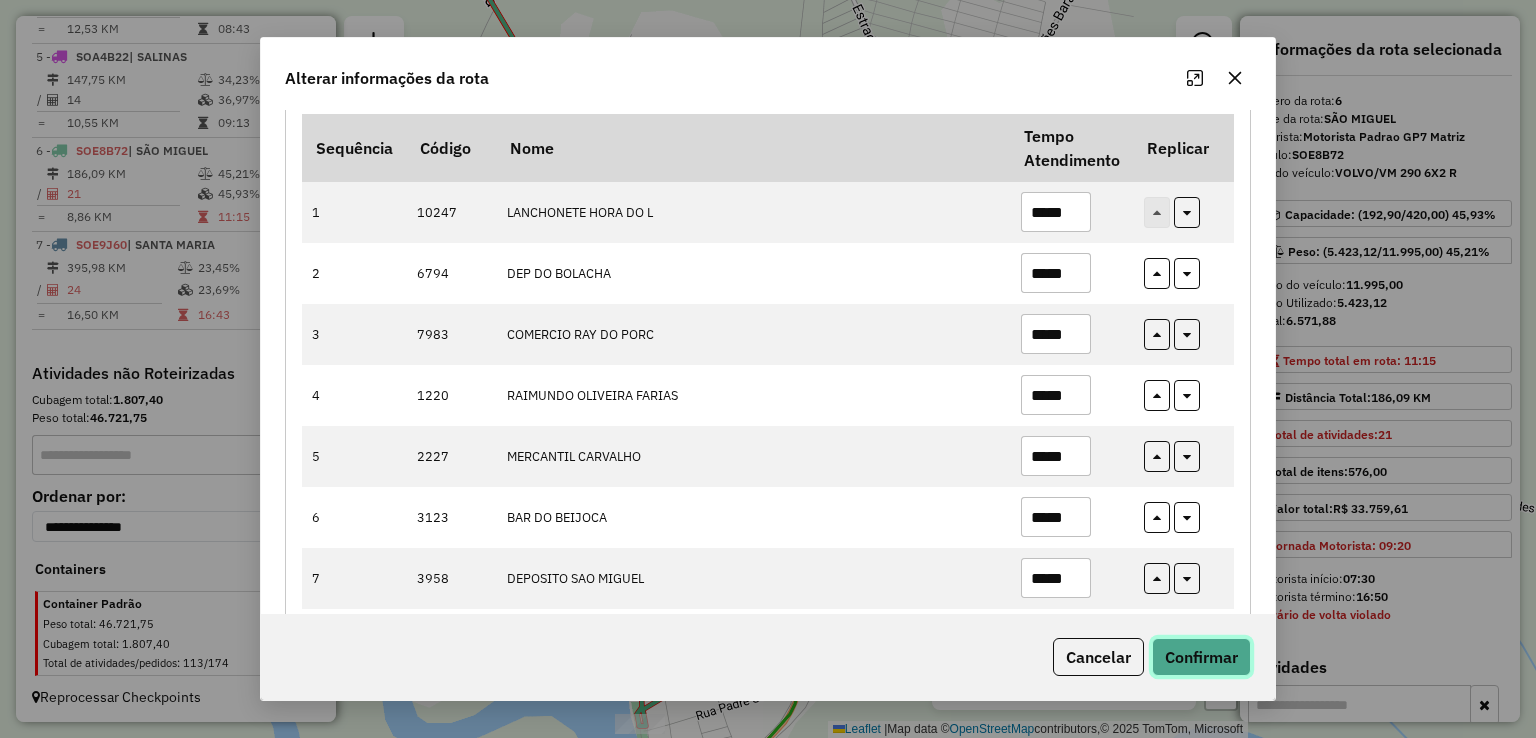 drag, startPoint x: 1208, startPoint y: 653, endPoint x: 1192, endPoint y: 730, distance: 78.64477 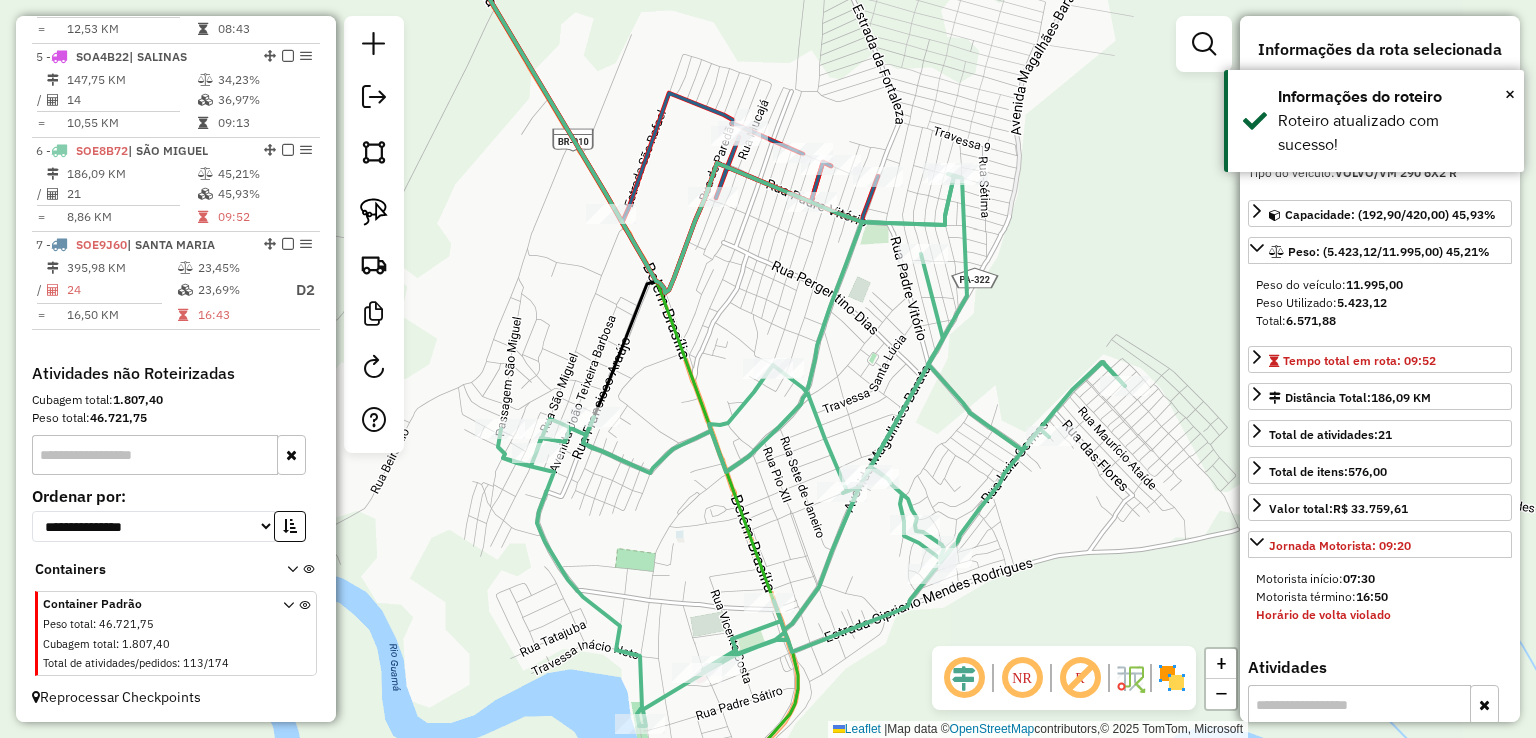 click on "Rota 6 - Placa SOE8B72  3929 - CASA LEITE Janela de atendimento Grade de atendimento Capacidade Transportadoras Veículos Cliente Pedidos  Rotas Selecione os dias de semana para filtrar as janelas de atendimento  Seg   Ter   Qua   Qui   Sex   Sáb   Dom  Informe o período da janela de atendimento: De: Até:  Filtrar exatamente a janela do cliente  Considerar janela de atendimento padrão  Selecione os dias de semana para filtrar as grades de atendimento  Seg   Ter   Qua   Qui   Sex   Sáb   Dom   Considerar clientes sem dia de atendimento cadastrado  Clientes fora do dia de atendimento selecionado Filtrar as atividades entre os valores definidos abaixo:  Peso mínimo:   Peso máximo:   Cubagem mínima:   Cubagem máxima:   De:   Até:  Filtrar as atividades entre o tempo de atendimento definido abaixo:  De:   Até:   Considerar capacidade total dos clientes não roteirizados Transportadora: Selecione um ou mais itens Tipo de veículo: Selecione um ou mais itens Veículo: Selecione um ou mais itens Motorista:" 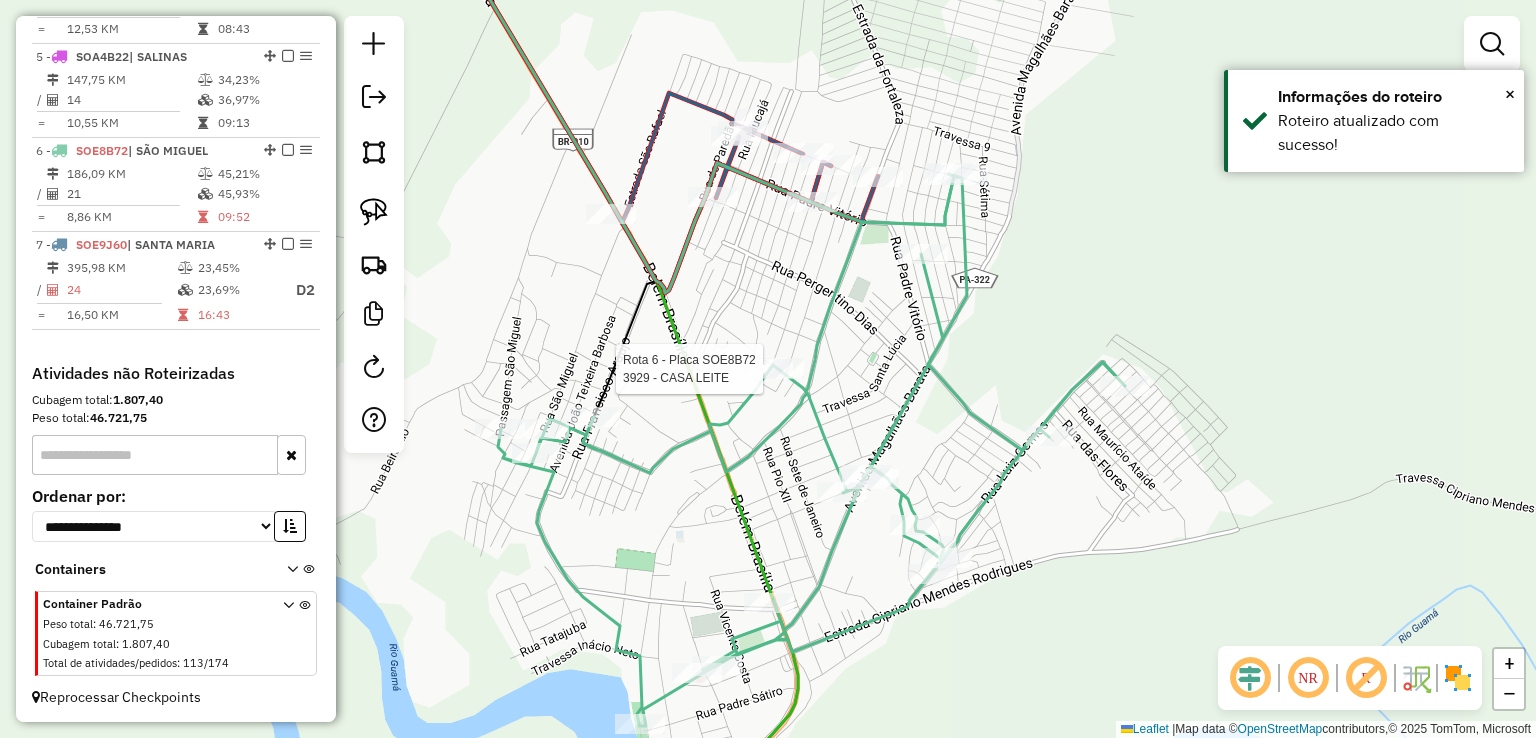 select on "**********" 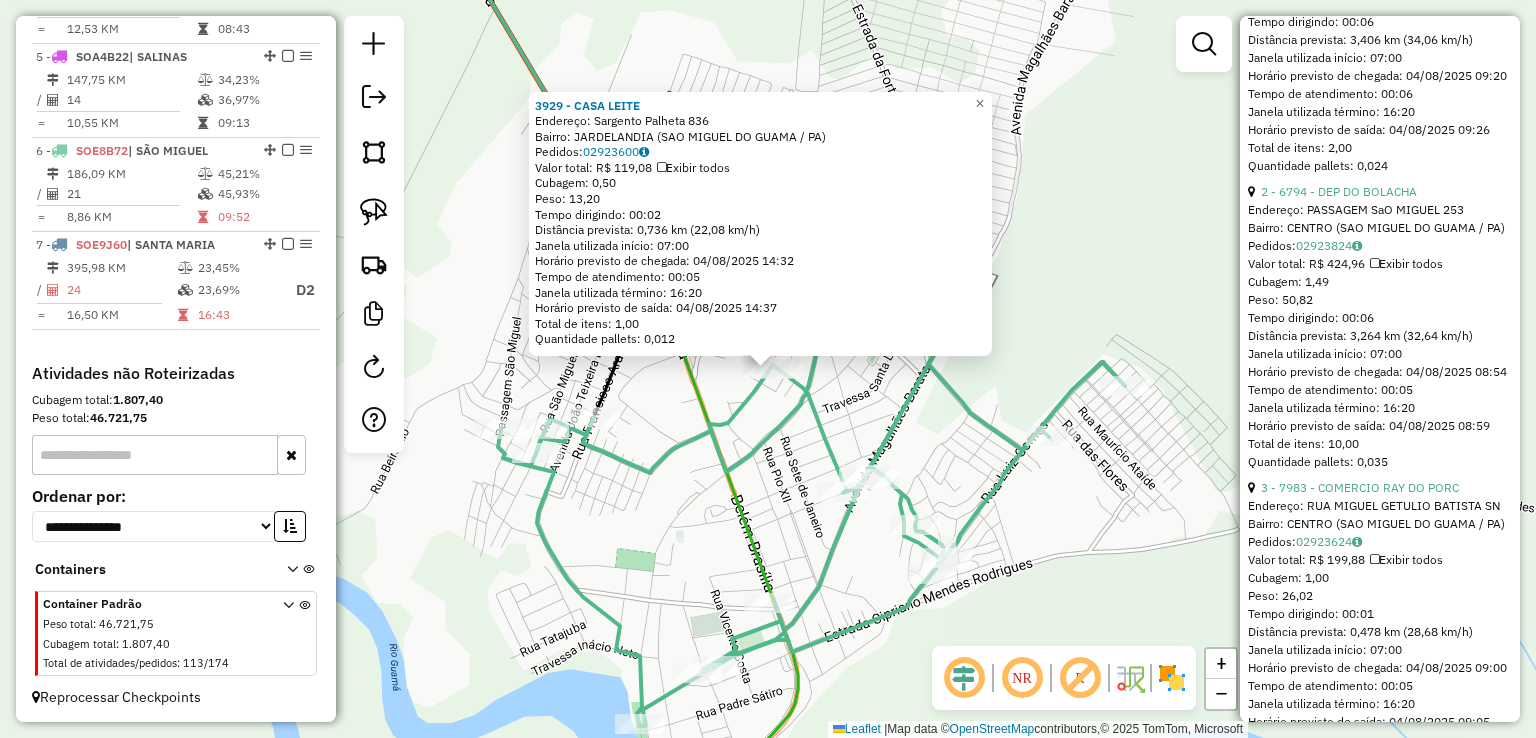 scroll, scrollTop: 5200, scrollLeft: 0, axis: vertical 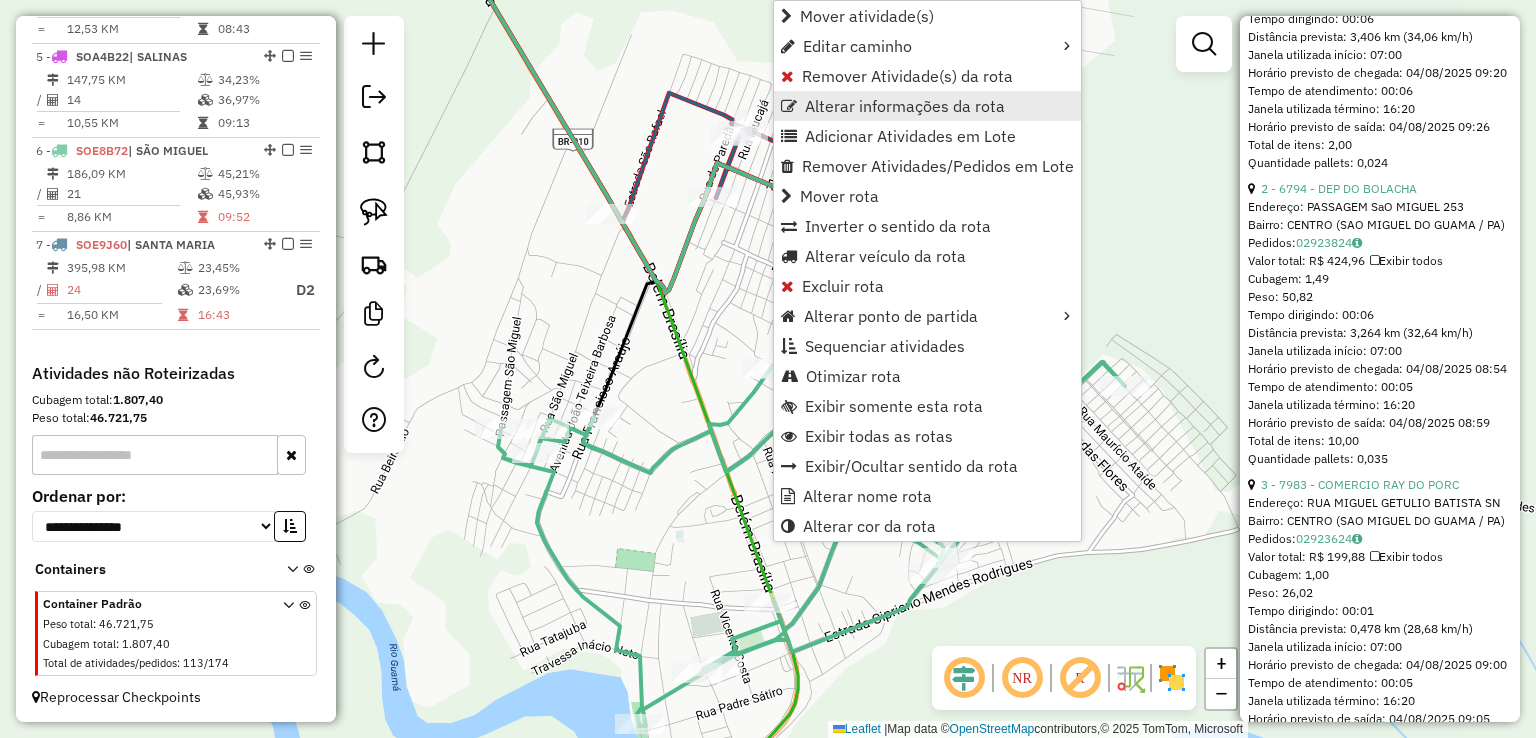 click on "Alterar informações da rota" at bounding box center [905, 106] 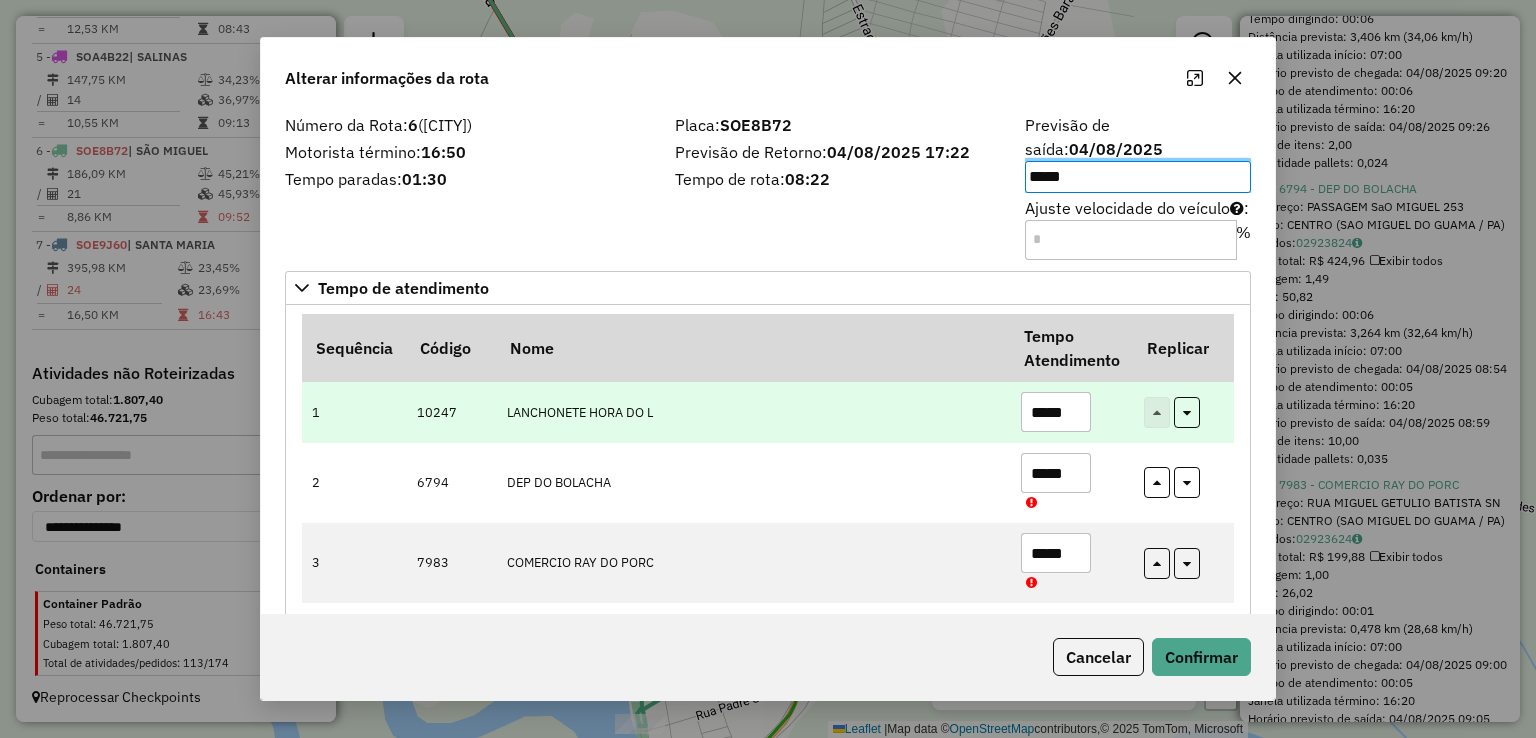 click on "*****" at bounding box center [1056, 412] 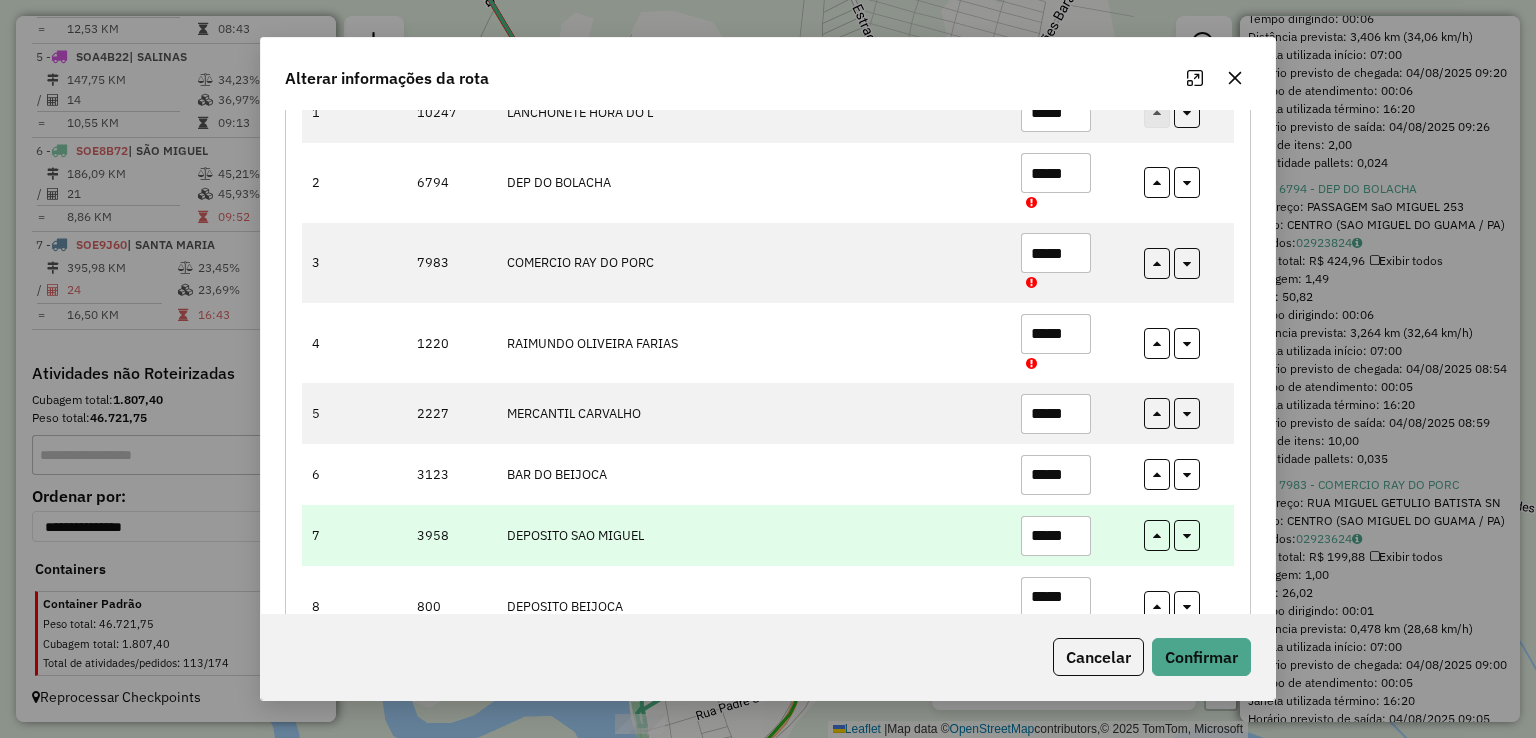 scroll, scrollTop: 1000, scrollLeft: 0, axis: vertical 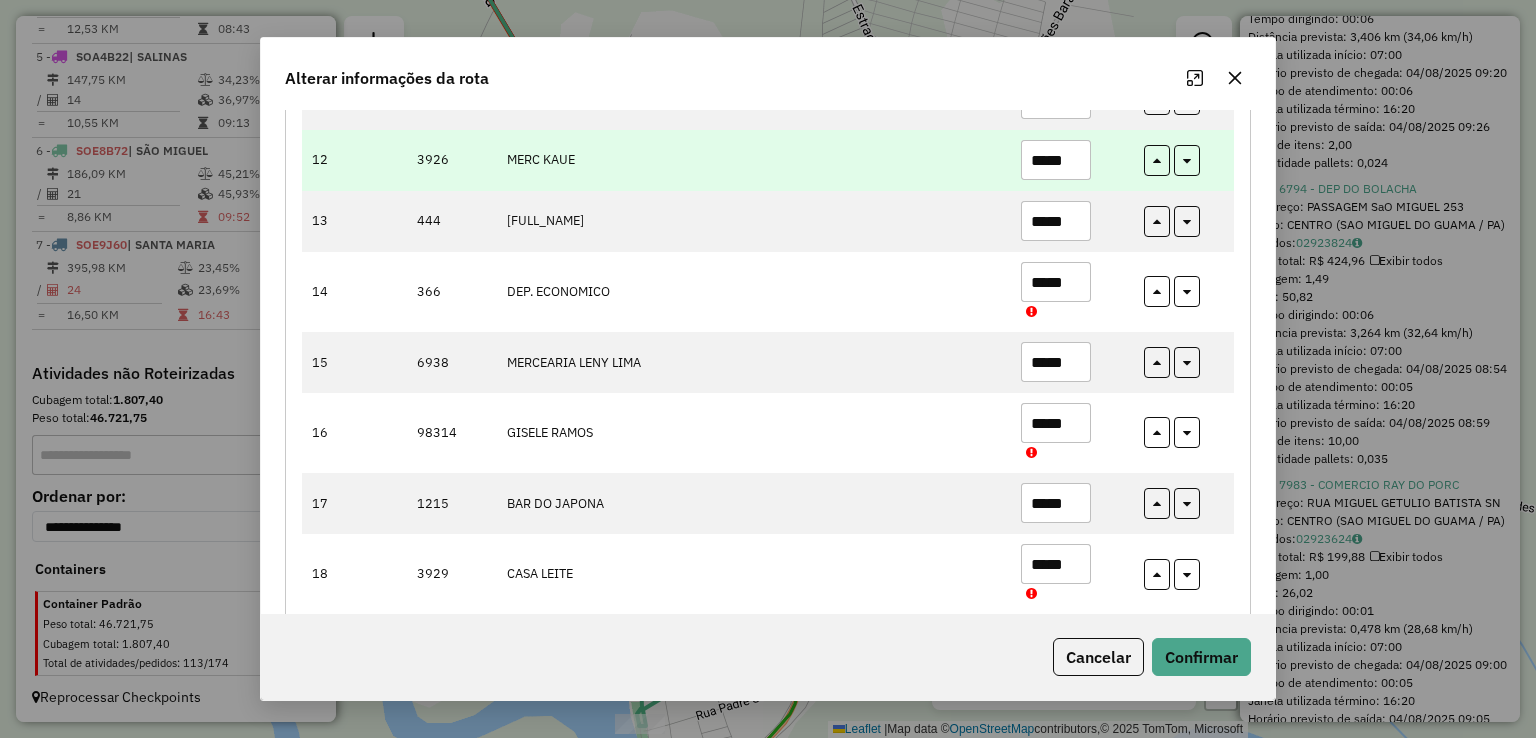 type on "*****" 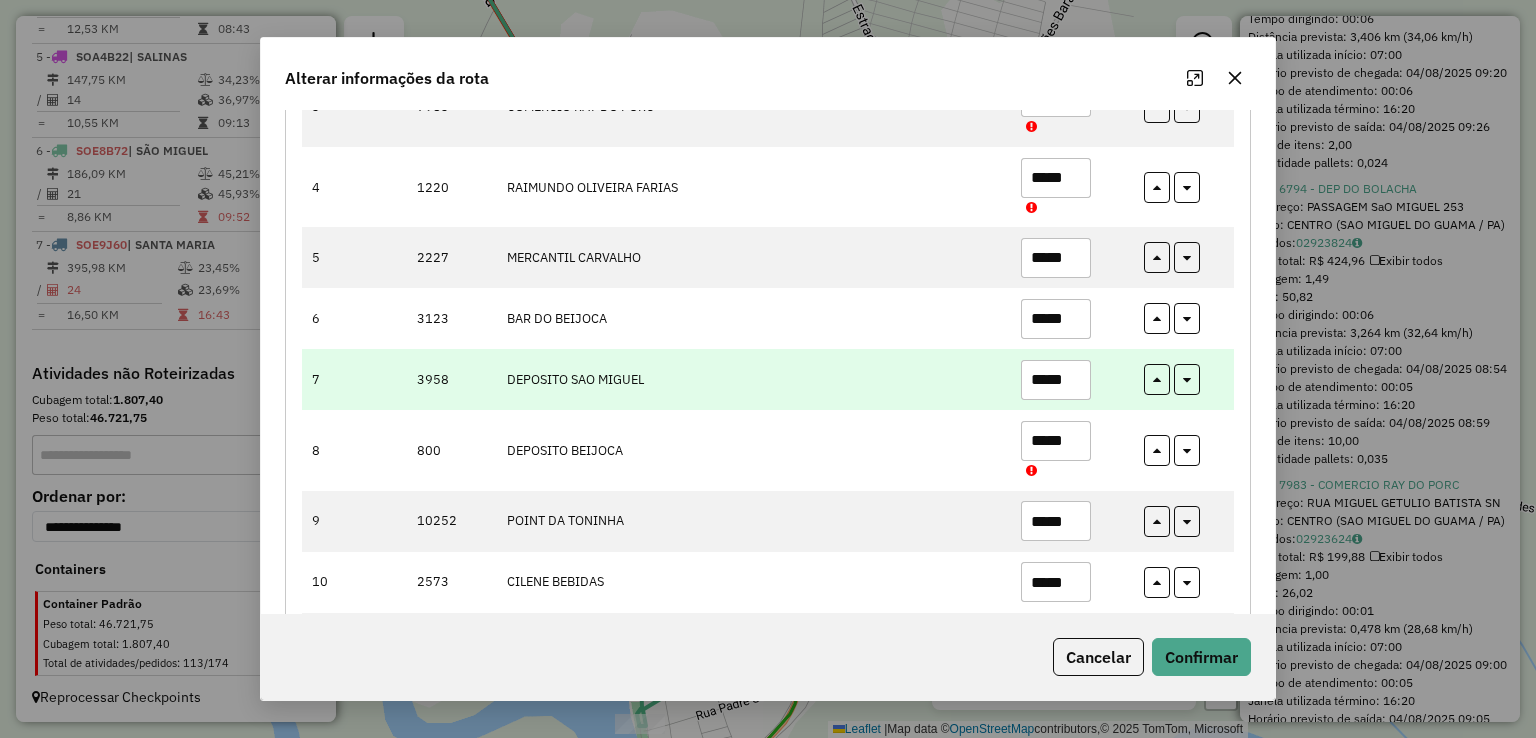 scroll, scrollTop: 510, scrollLeft: 0, axis: vertical 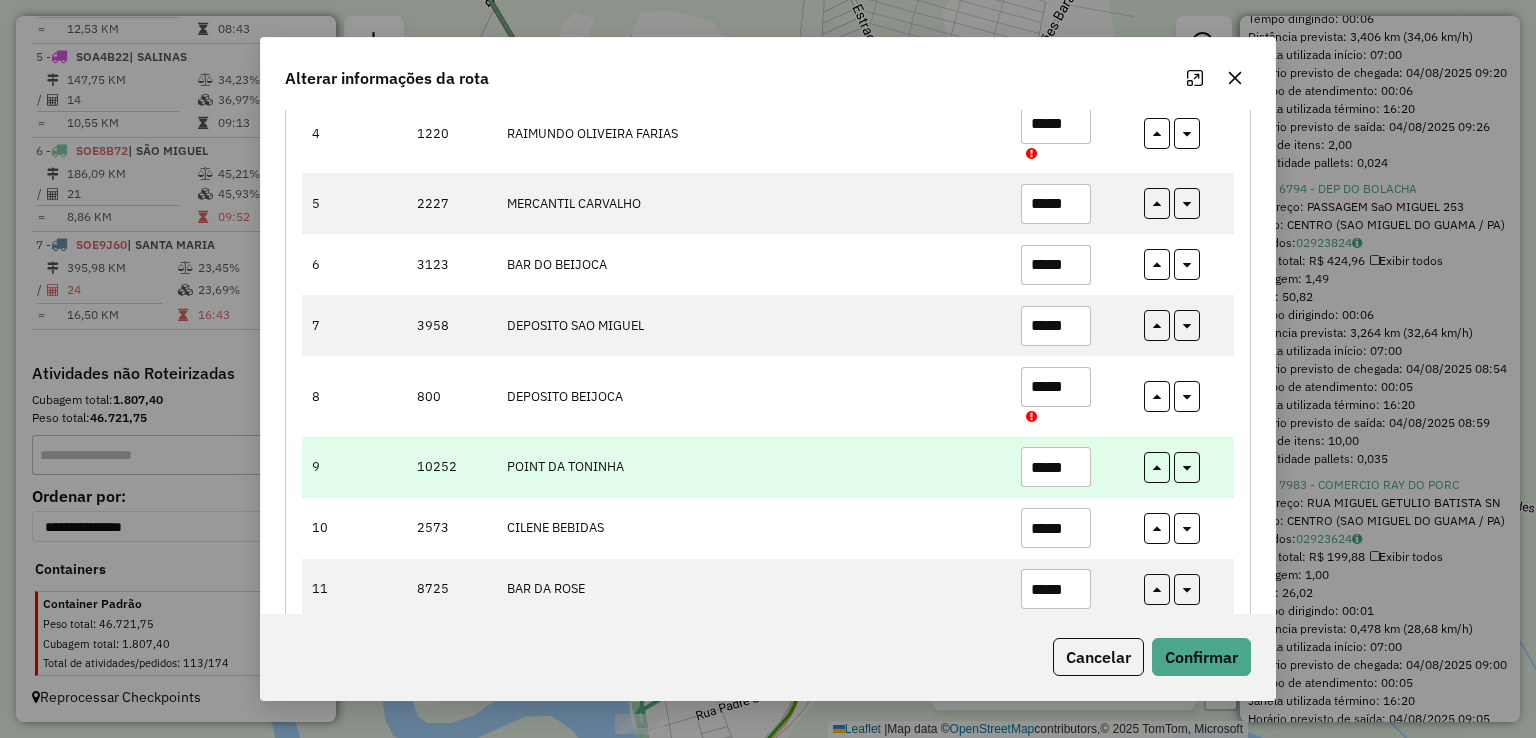 type on "*****" 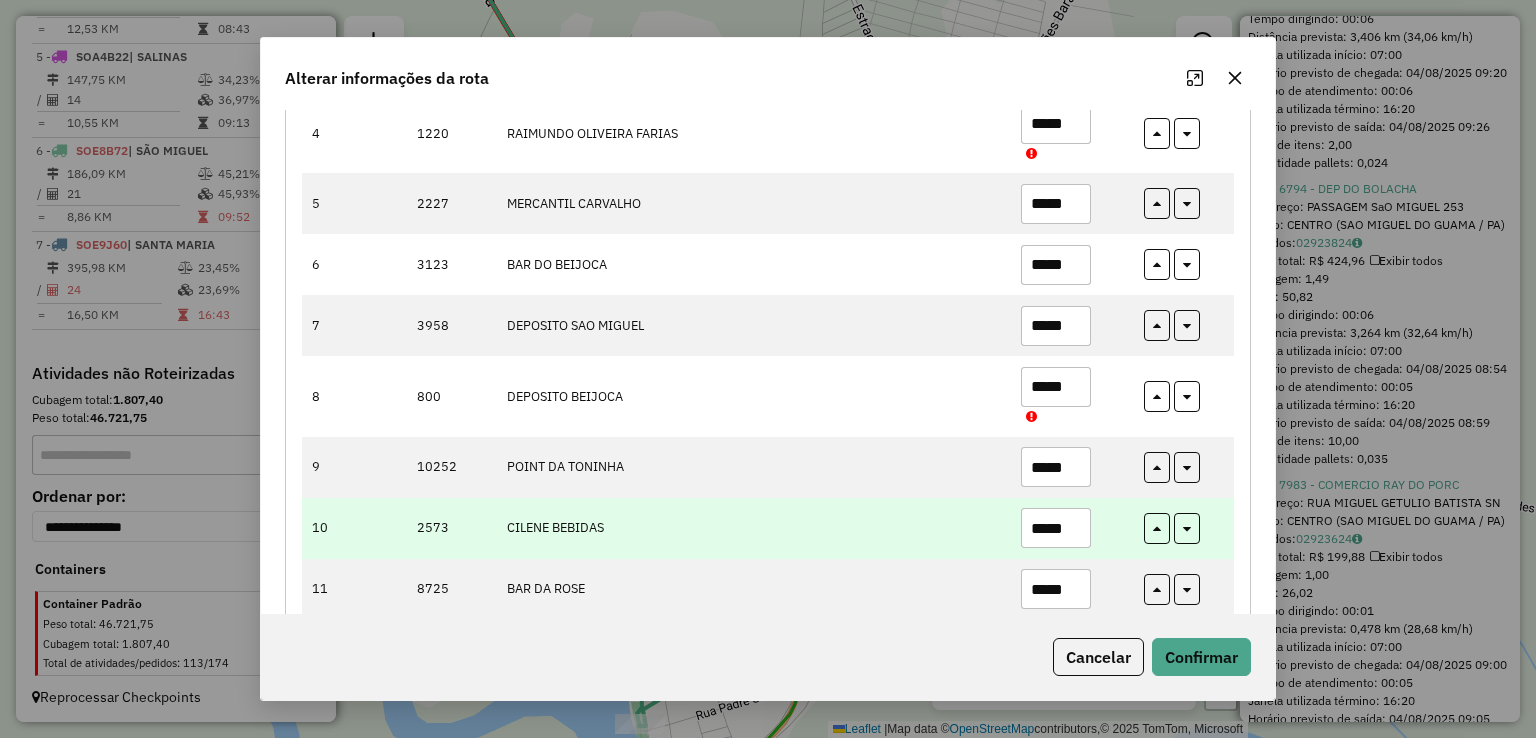 type on "*****" 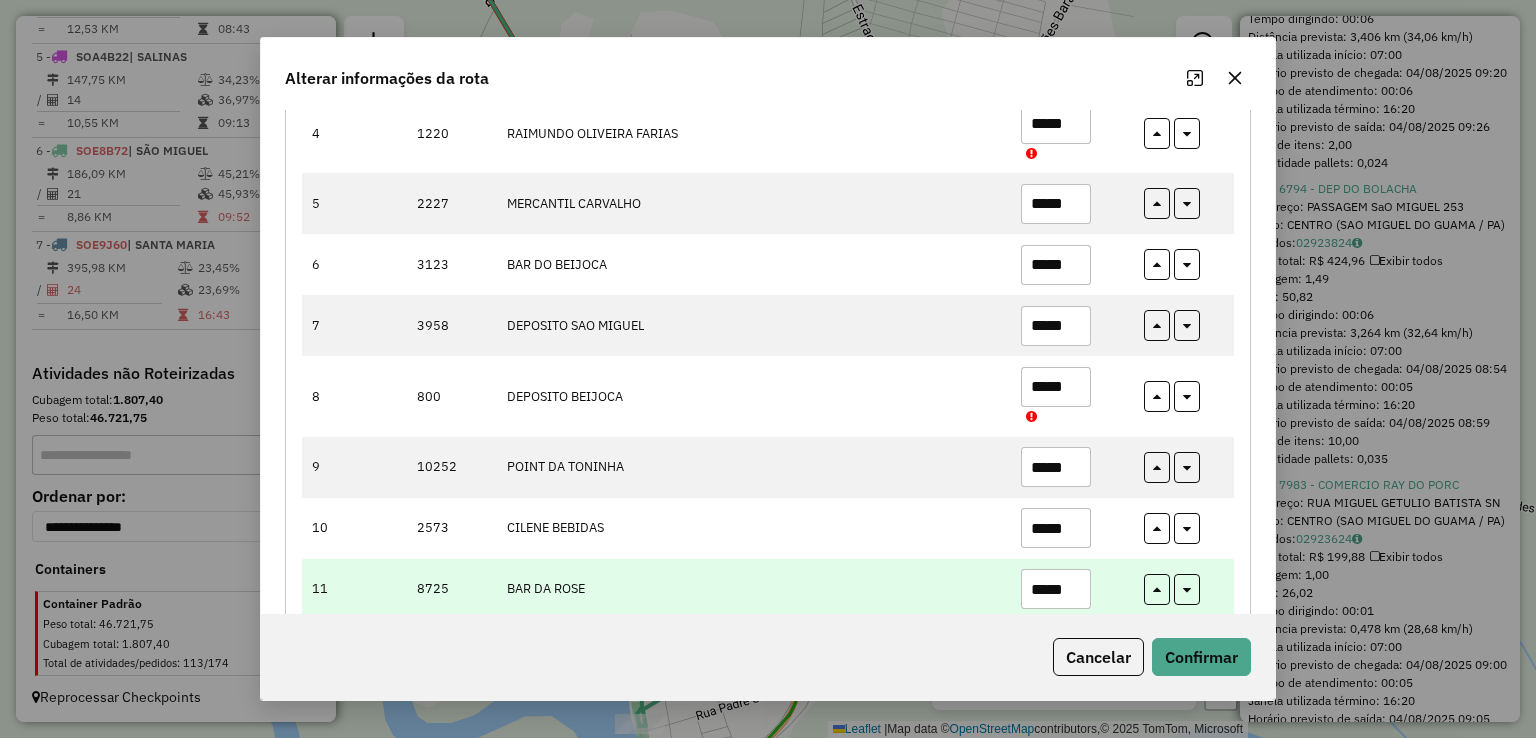 type on "*****" 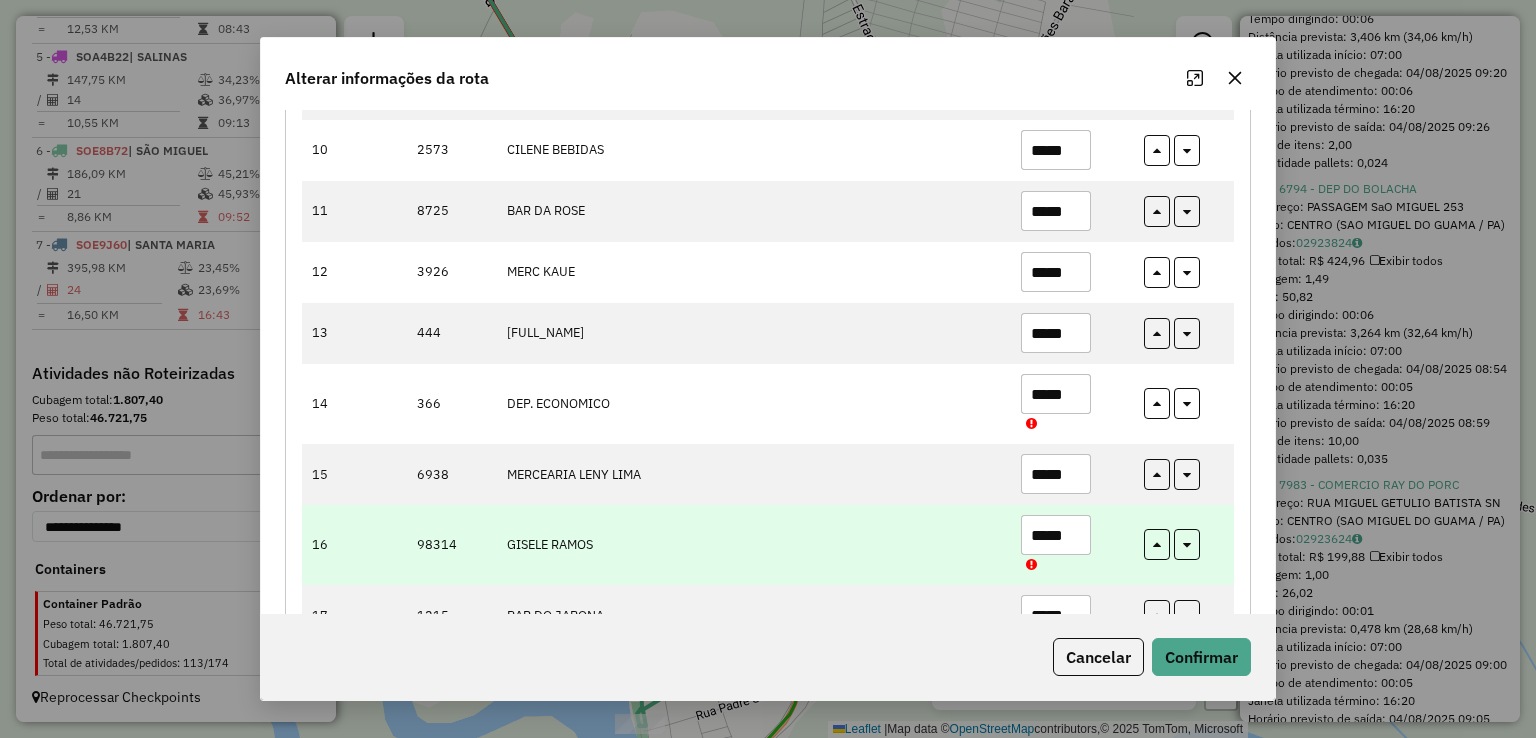scroll, scrollTop: 910, scrollLeft: 0, axis: vertical 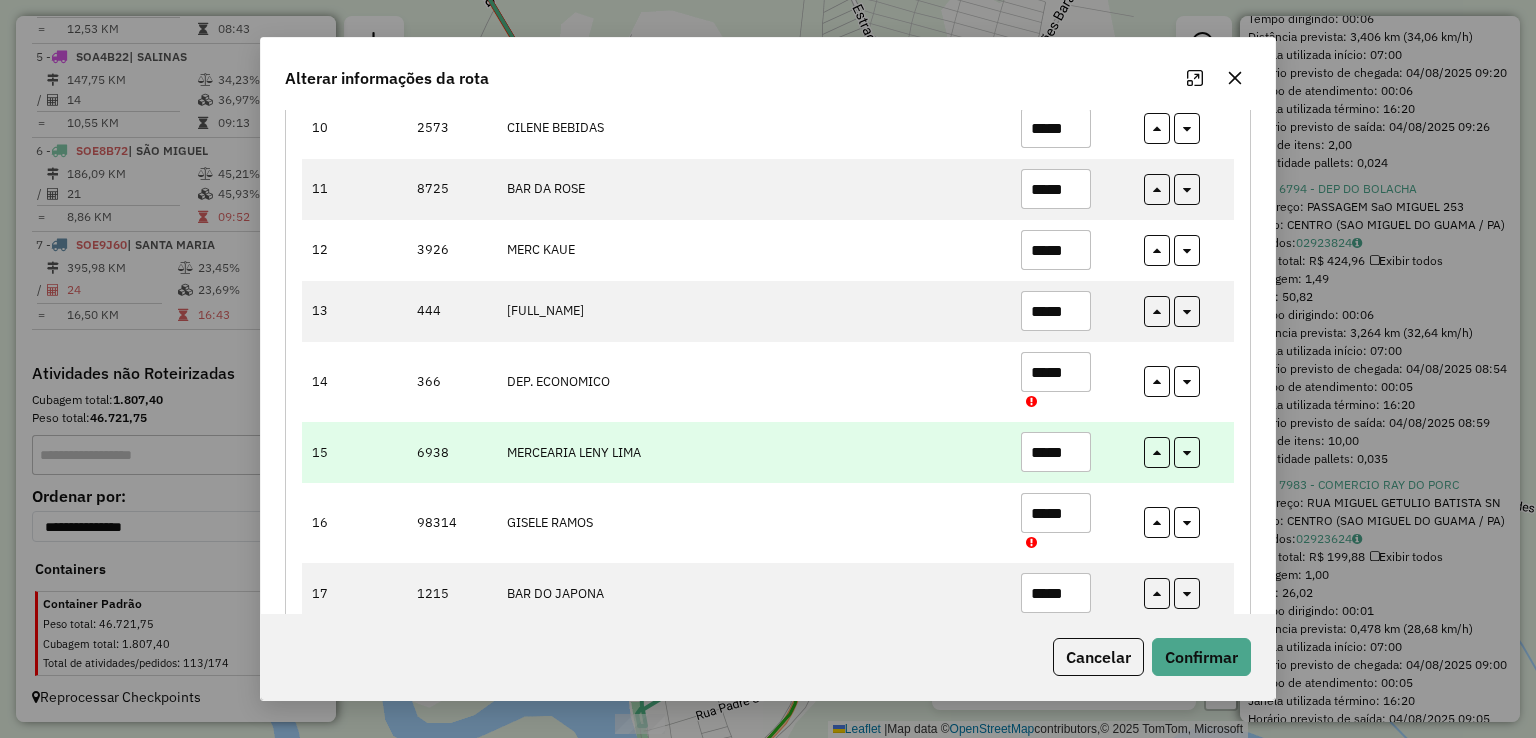 type on "*****" 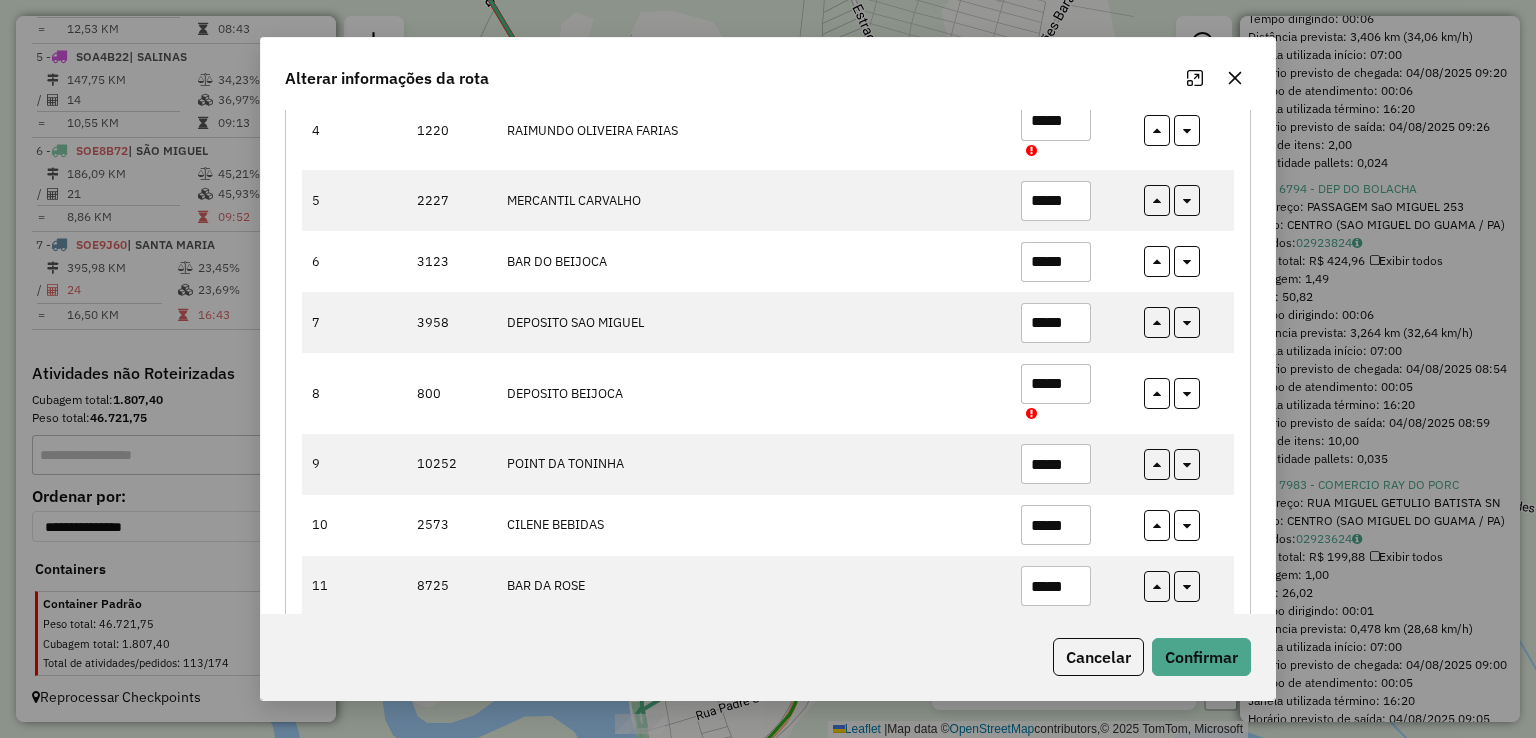 scroll, scrollTop: 510, scrollLeft: 0, axis: vertical 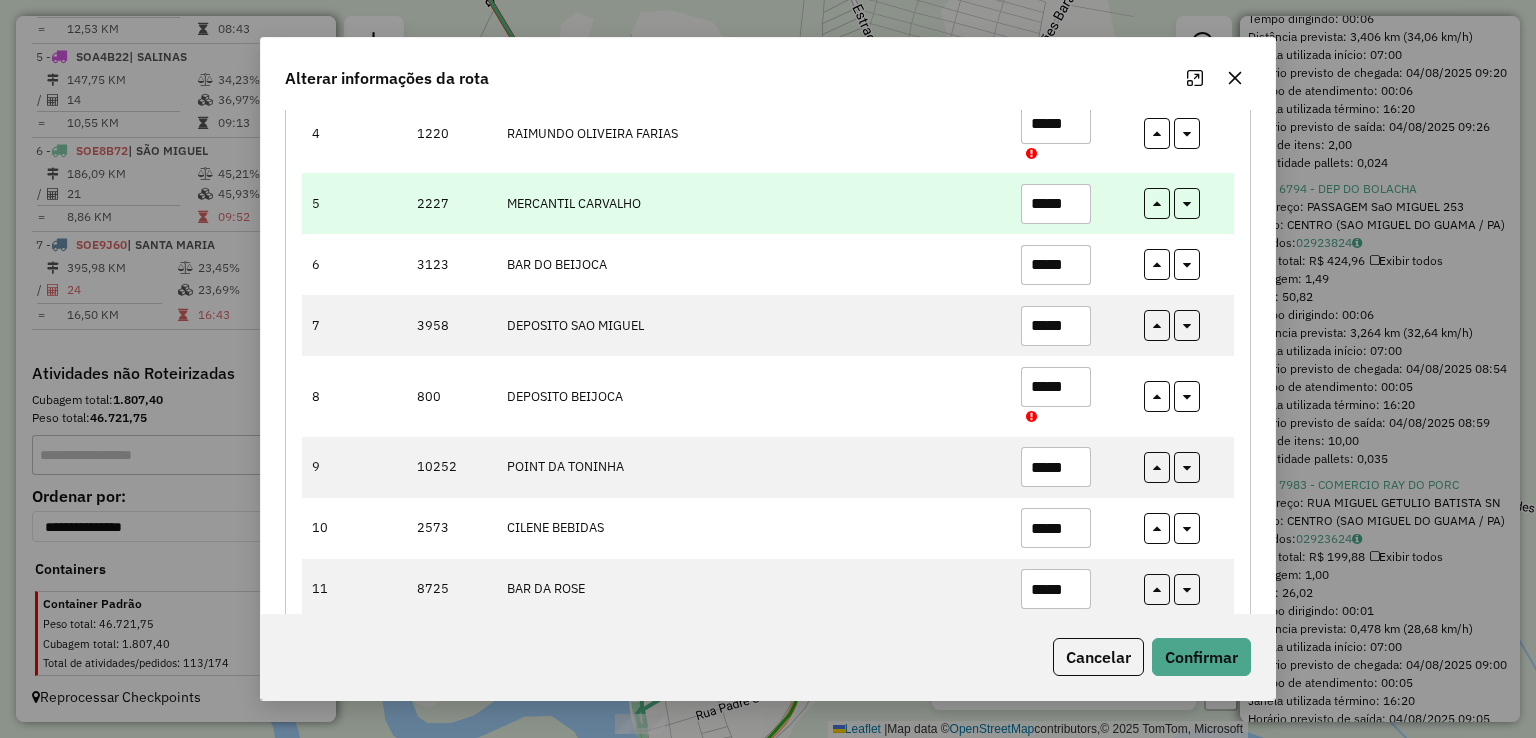 type on "*****" 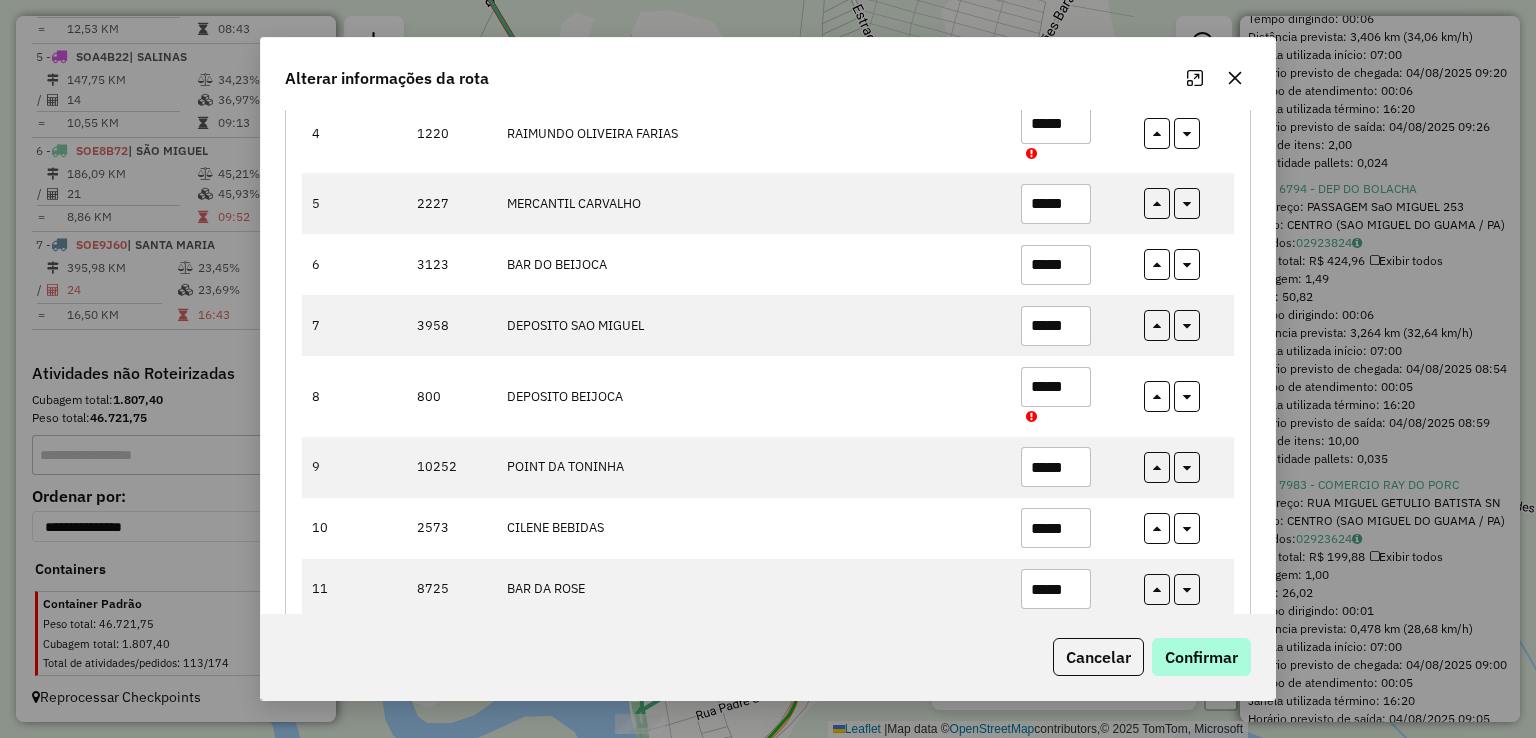type on "*****" 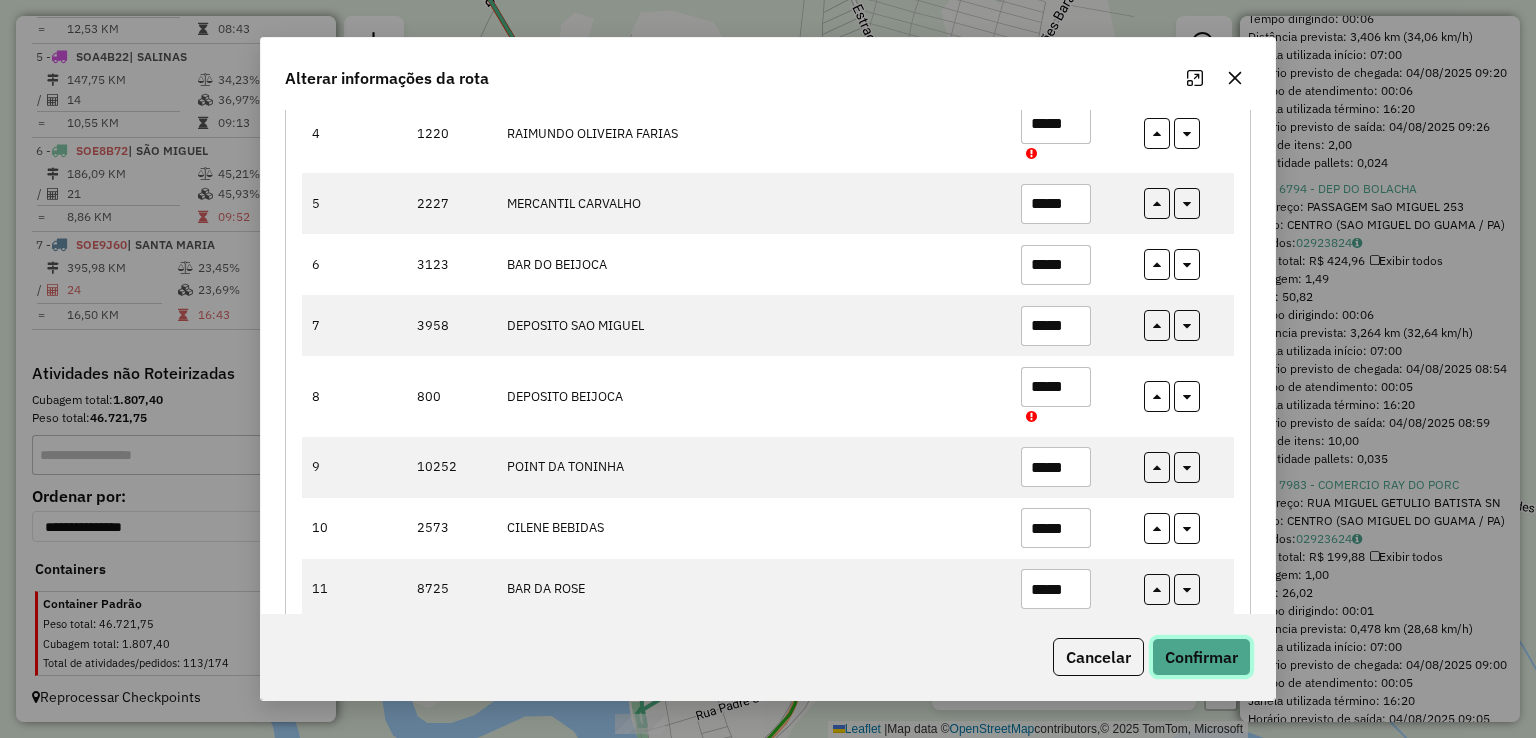 click on "Confirmar" 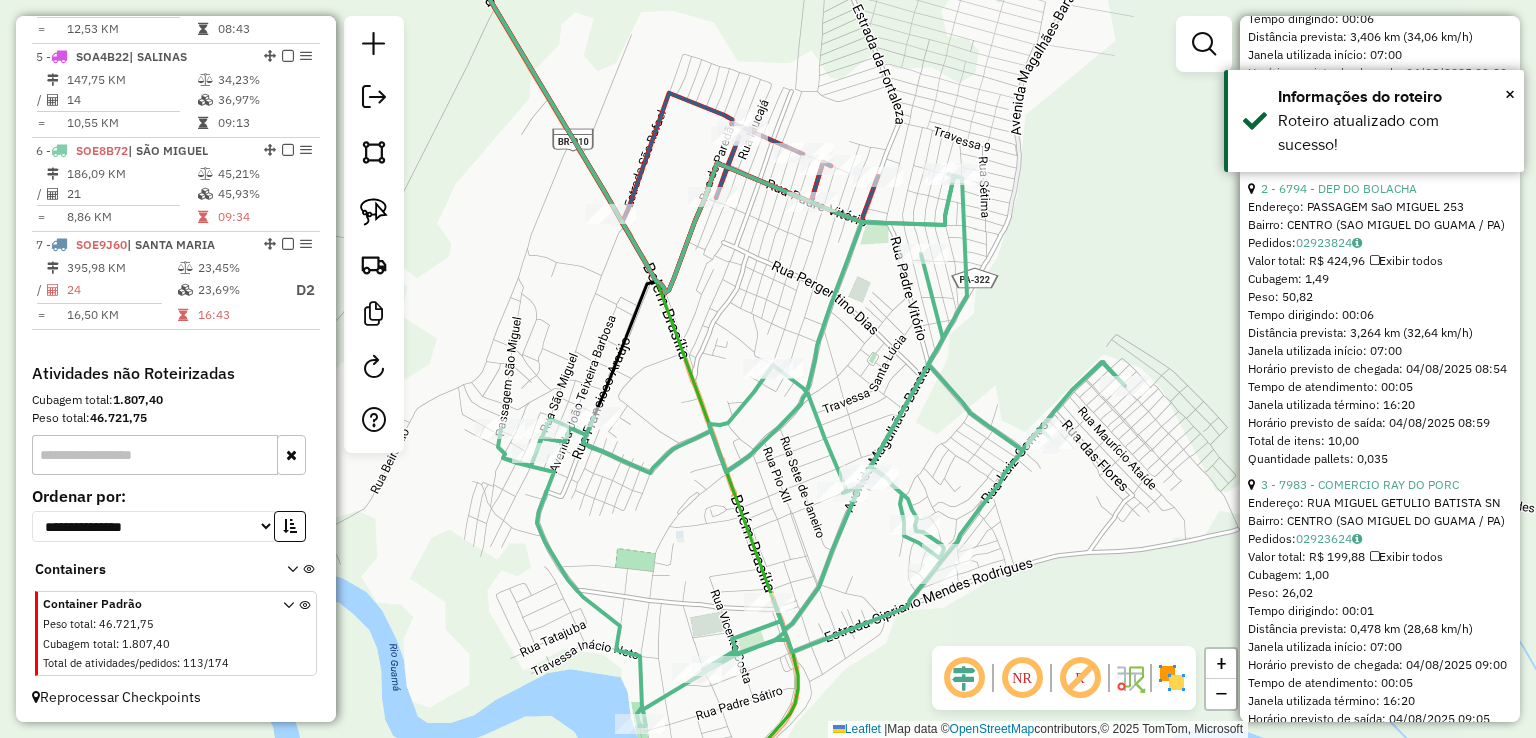 click on "Janela de atendimento Grade de atendimento Capacidade Transportadoras Veículos Cliente Pedidos  Rotas Selecione os dias de semana para filtrar as janelas de atendimento  Seg   Ter   Qua   Qui   Sex   Sáb   Dom  Informe o período da janela de atendimento: De: Até:  Filtrar exatamente a janela do cliente  Considerar janela de atendimento padrão  Selecione os dias de semana para filtrar as grades de atendimento  Seg   Ter   Qua   Qui   Sex   Sáb   Dom   Considerar clientes sem dia de atendimento cadastrado  Clientes fora do dia de atendimento selecionado Filtrar as atividades entre os valores definidos abaixo:  Peso mínimo:   Peso máximo:   Cubagem mínima:   Cubagem máxima:   De:   Até:  Filtrar as atividades entre o tempo de atendimento definido abaixo:  De:   Até:   Considerar capacidade total dos clientes não roteirizados Transportadora: Selecione um ou mais itens Tipo de veículo: Selecione um ou mais itens Veículo: Selecione um ou mais itens Motorista: Selecione um ou mais itens Nome: Rótulo:" 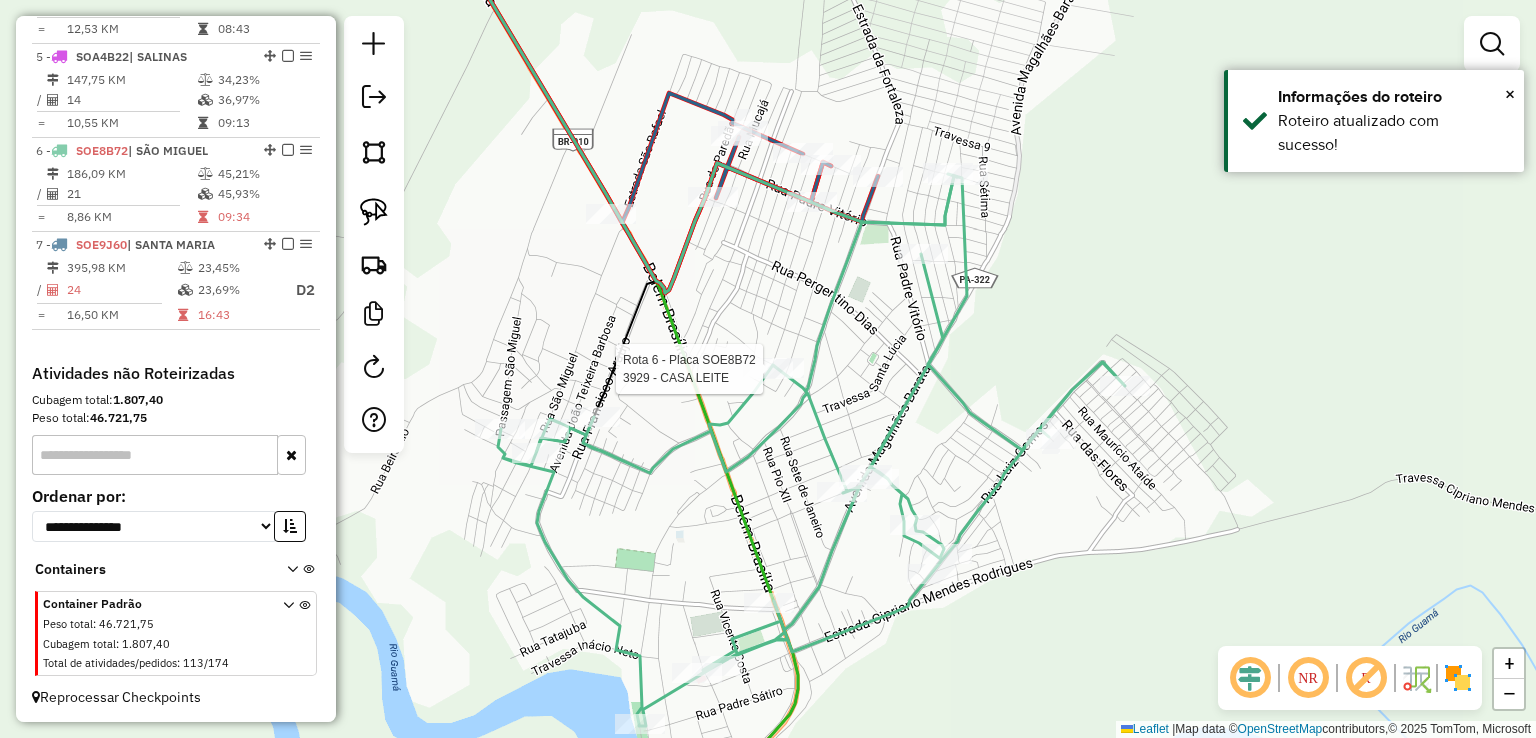 select on "**********" 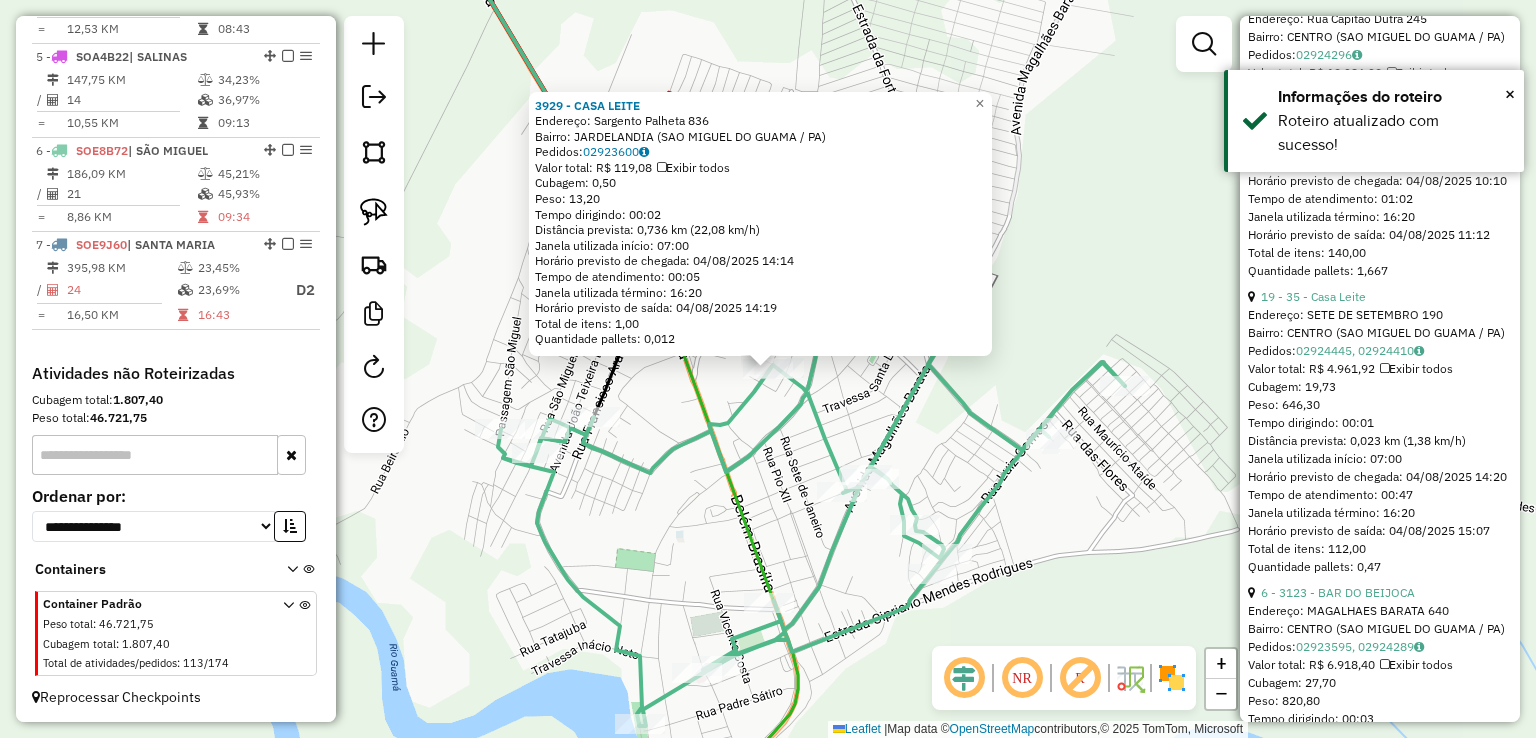 scroll, scrollTop: 1100, scrollLeft: 0, axis: vertical 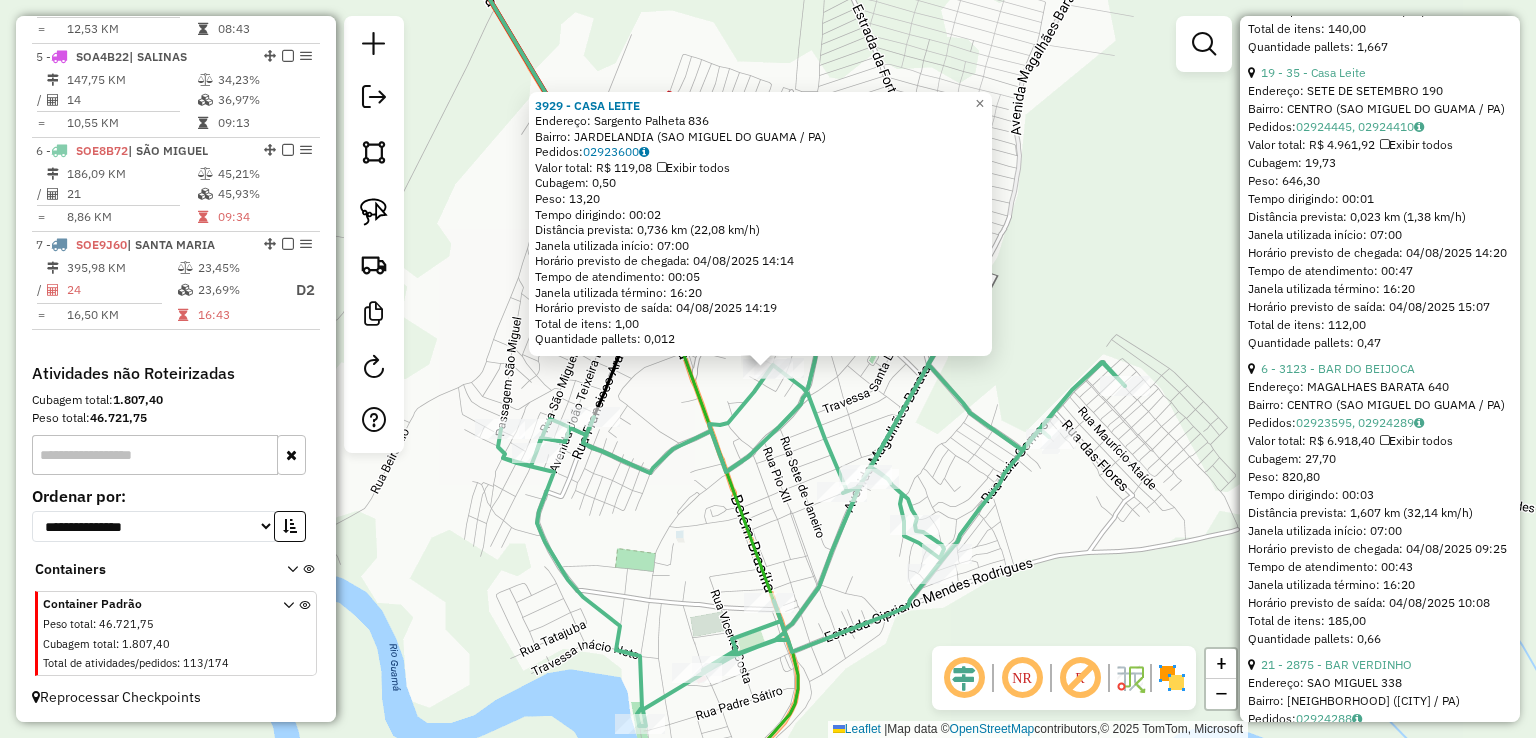 click on "3929 - CASA LEITE  Endereço:  Sargento Palheta 836   Bairro: JARDELANDIA (SAO MIGUEL DO GUAMA / PA)   Pedidos:  02923600   Valor total: R$ 119,08   Exibir todos   Cubagem: 0,50  Peso: 13,20  Tempo dirigindo: 00:02   Distância prevista: 0,736 km (22,08 km/h)   Janela utilizada início: 07:00   Horário previsto de chegada: 04/08/2025 14:14   Tempo de atendimento: 00:05   Janela utilizada término: 16:20   Horário previsto de saída: 04/08/2025 14:19   Total de itens: 1,00   Quantidade pallets: 0,012  × Janela de atendimento Grade de atendimento Capacidade Transportadoras Veículos Cliente Pedidos  Rotas Selecione os dias de semana para filtrar as janelas de atendimento  Seg   Ter   Qua   Qui   Sex   Sáb   Dom  Informe o período da janela de atendimento: De: Até:  Filtrar exatamente a janela do cliente  Considerar janela de atendimento padrão  Selecione os dias de semana para filtrar as grades de atendimento  Seg   Ter   Qua   Qui   Sex   Sáb   Dom   Clientes fora do dia de atendimento selecionado De:" 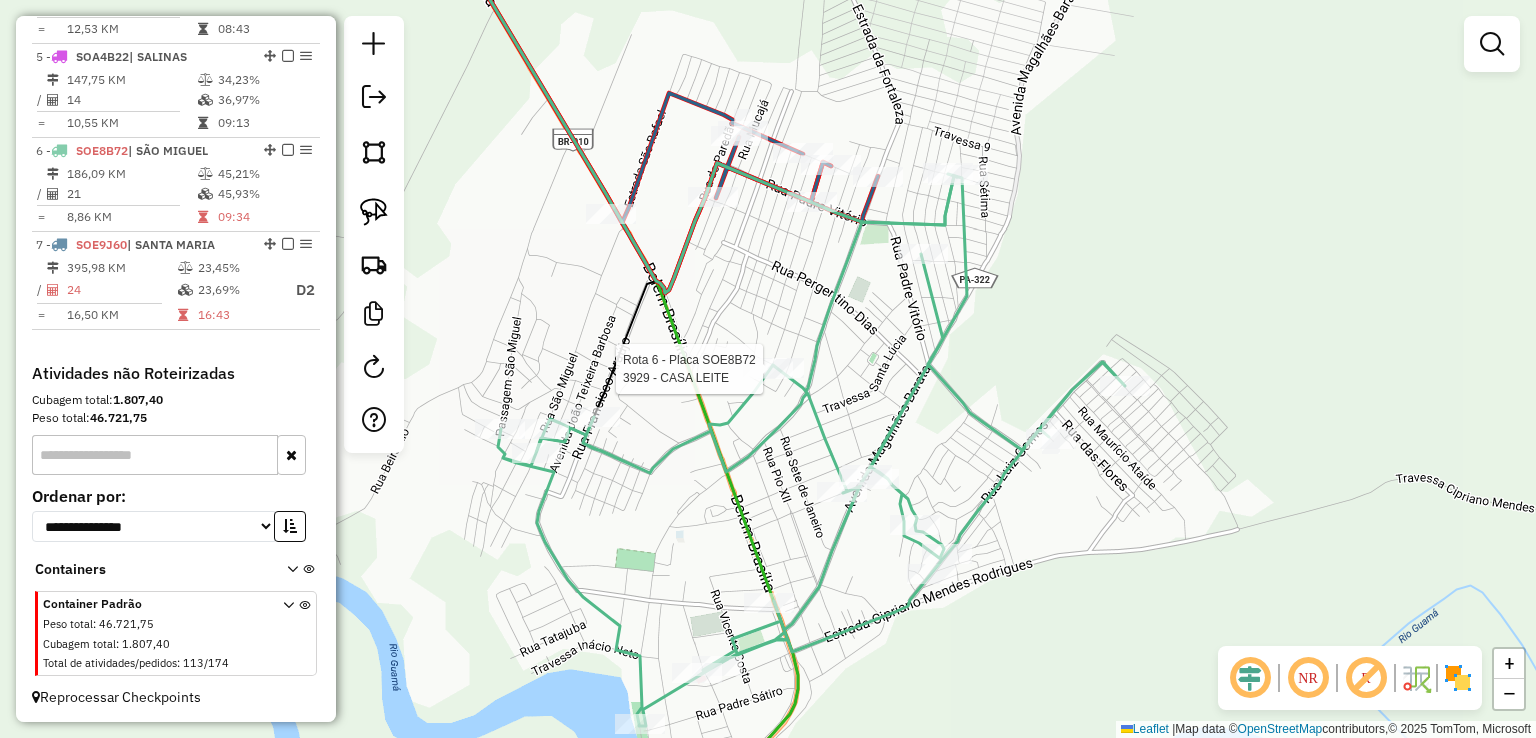 select on "**********" 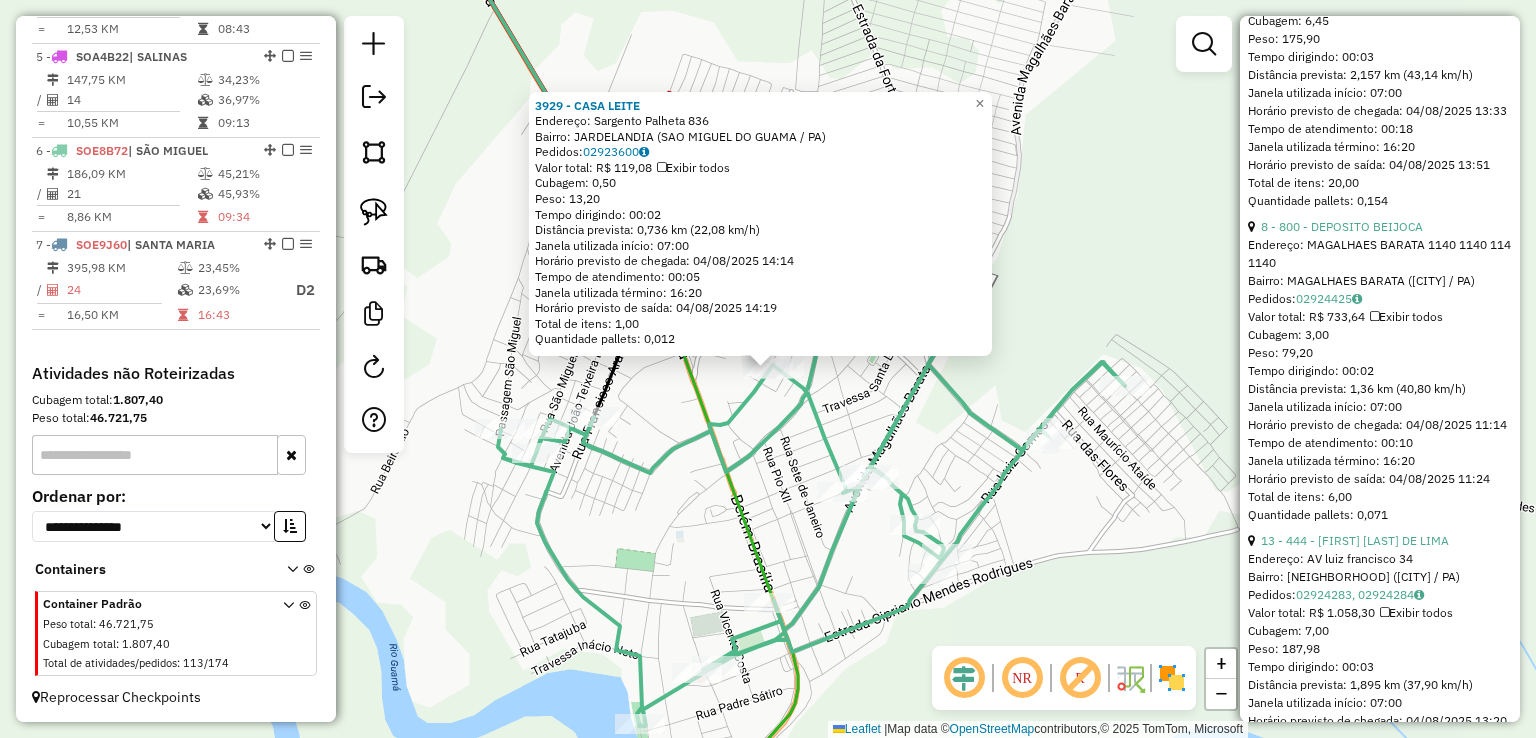 scroll, scrollTop: 2400, scrollLeft: 0, axis: vertical 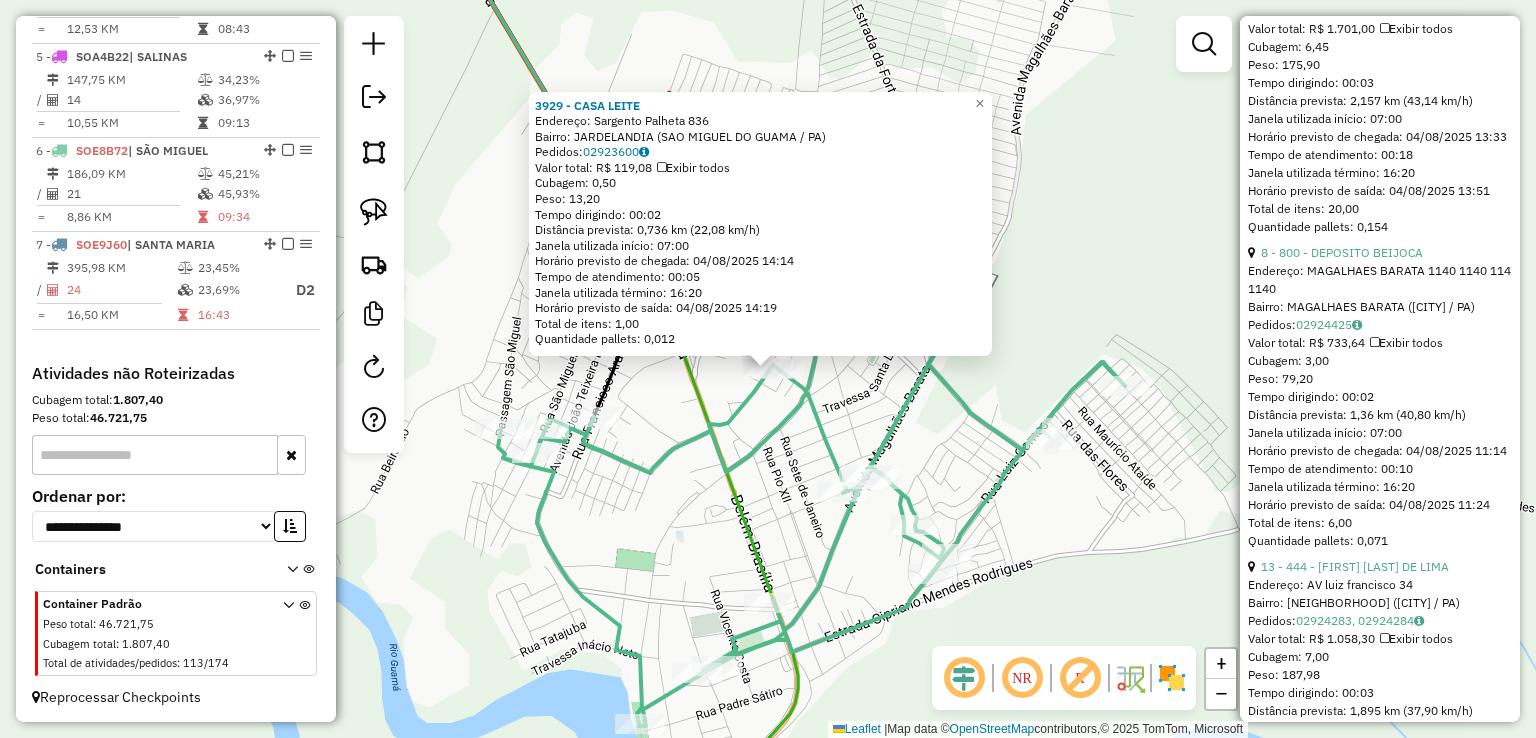 click on "3929 - CASA LEITE  Endereço:  Sargento Palheta 836   Bairro: JARDELANDIA (SAO MIGUEL DO GUAMA / PA)   Pedidos:  02923600   Valor total: R$ 119,08   Exibir todos   Cubagem: 0,50  Peso: 13,20  Tempo dirigindo: 00:02   Distância prevista: 0,736 km (22,08 km/h)   Janela utilizada início: 07:00   Horário previsto de chegada: 04/08/2025 14:14   Tempo de atendimento: 00:05   Janela utilizada término: 16:20   Horário previsto de saída: 04/08/2025 14:19   Total de itens: 1,00   Quantidade pallets: 0,012  × Janela de atendimento Grade de atendimento Capacidade Transportadoras Veículos Cliente Pedidos  Rotas Selecione os dias de semana para filtrar as janelas de atendimento  Seg   Ter   Qua   Qui   Sex   Sáb   Dom  Informe o período da janela de atendimento: De: Até:  Filtrar exatamente a janela do cliente  Considerar janela de atendimento padrão  Selecione os dias de semana para filtrar as grades de atendimento  Seg   Ter   Qua   Qui   Sex   Sáb   Dom   Clientes fora do dia de atendimento selecionado De:" 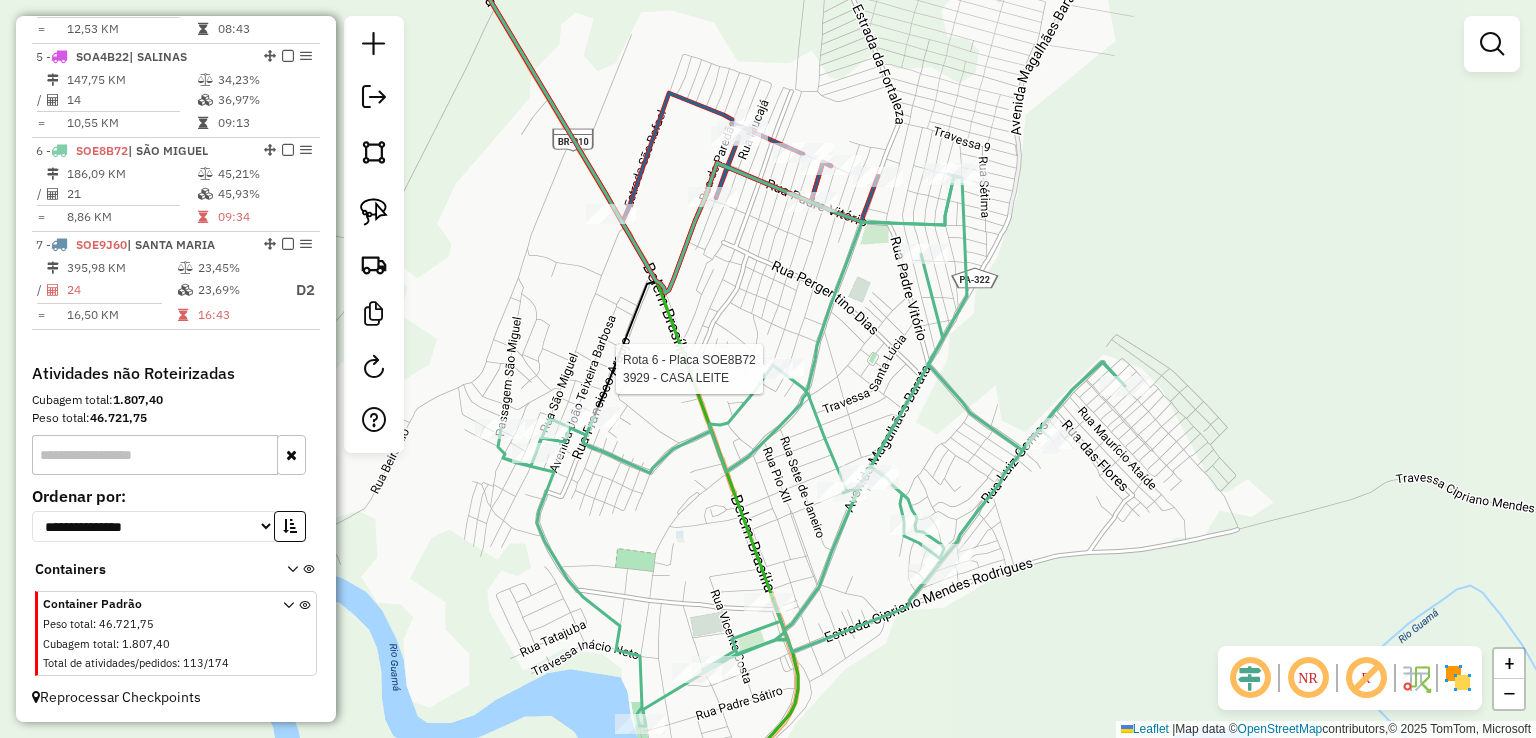 select on "**********" 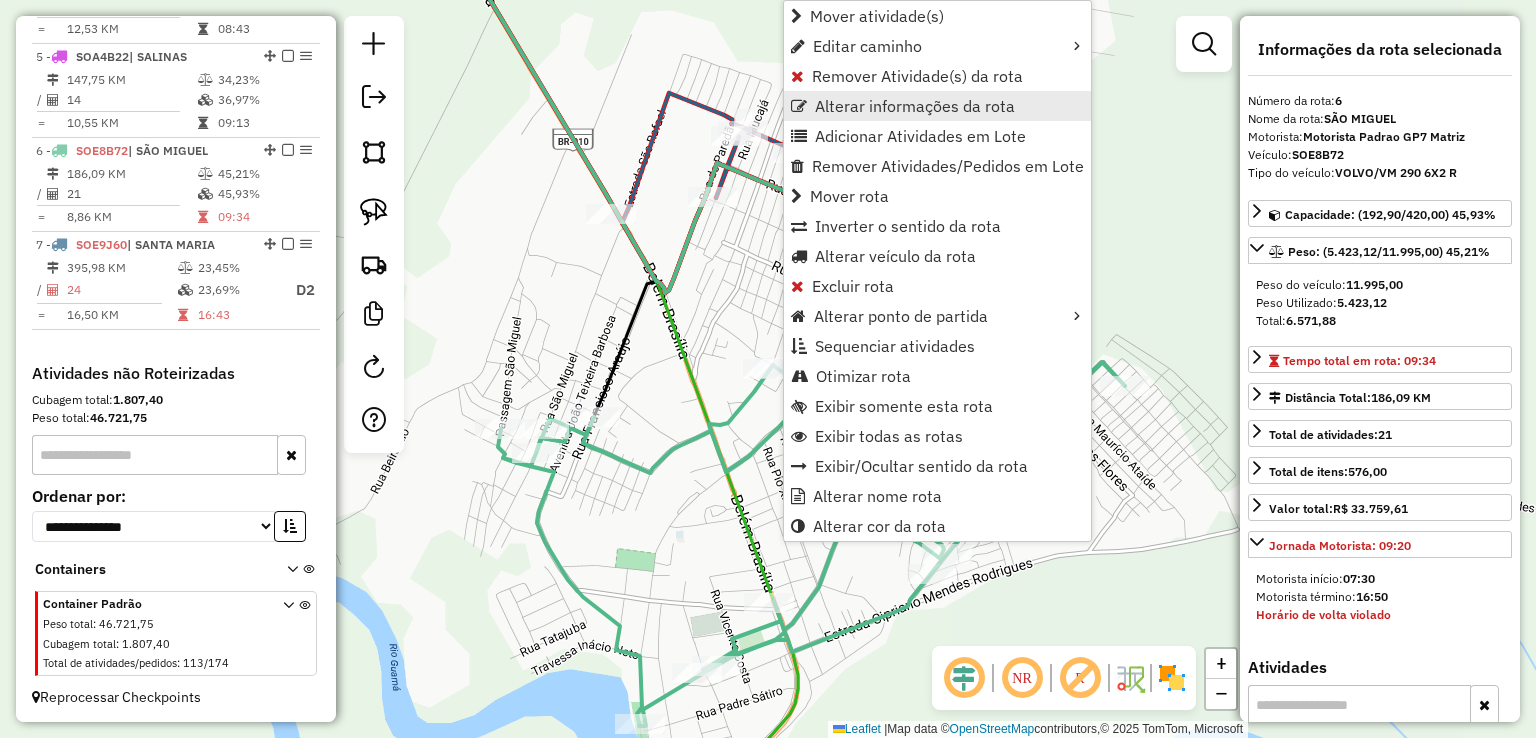 click on "Alterar informações da rota" at bounding box center [915, 106] 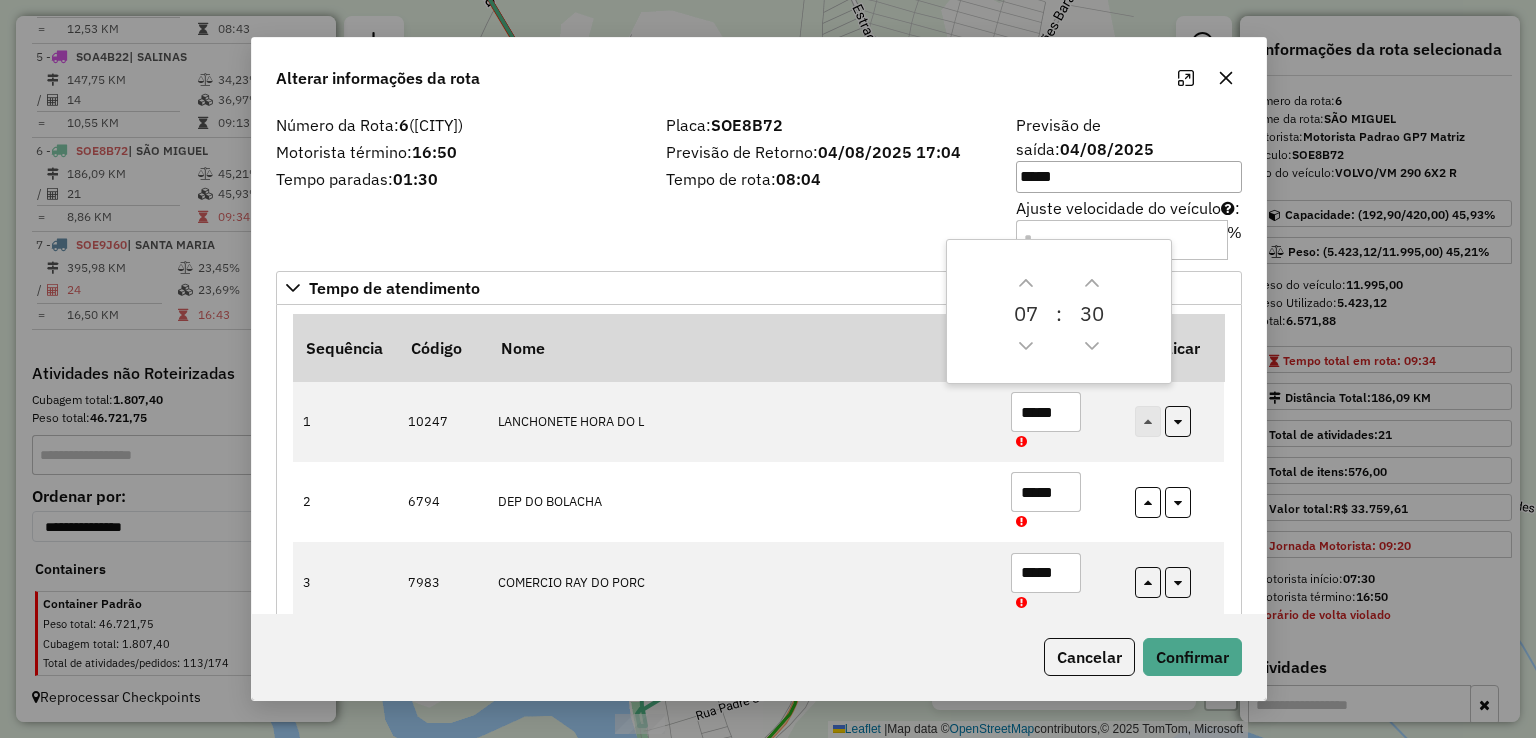 drag, startPoint x: 875, startPoint y: 81, endPoint x: 729, endPoint y: 57, distance: 147.95946 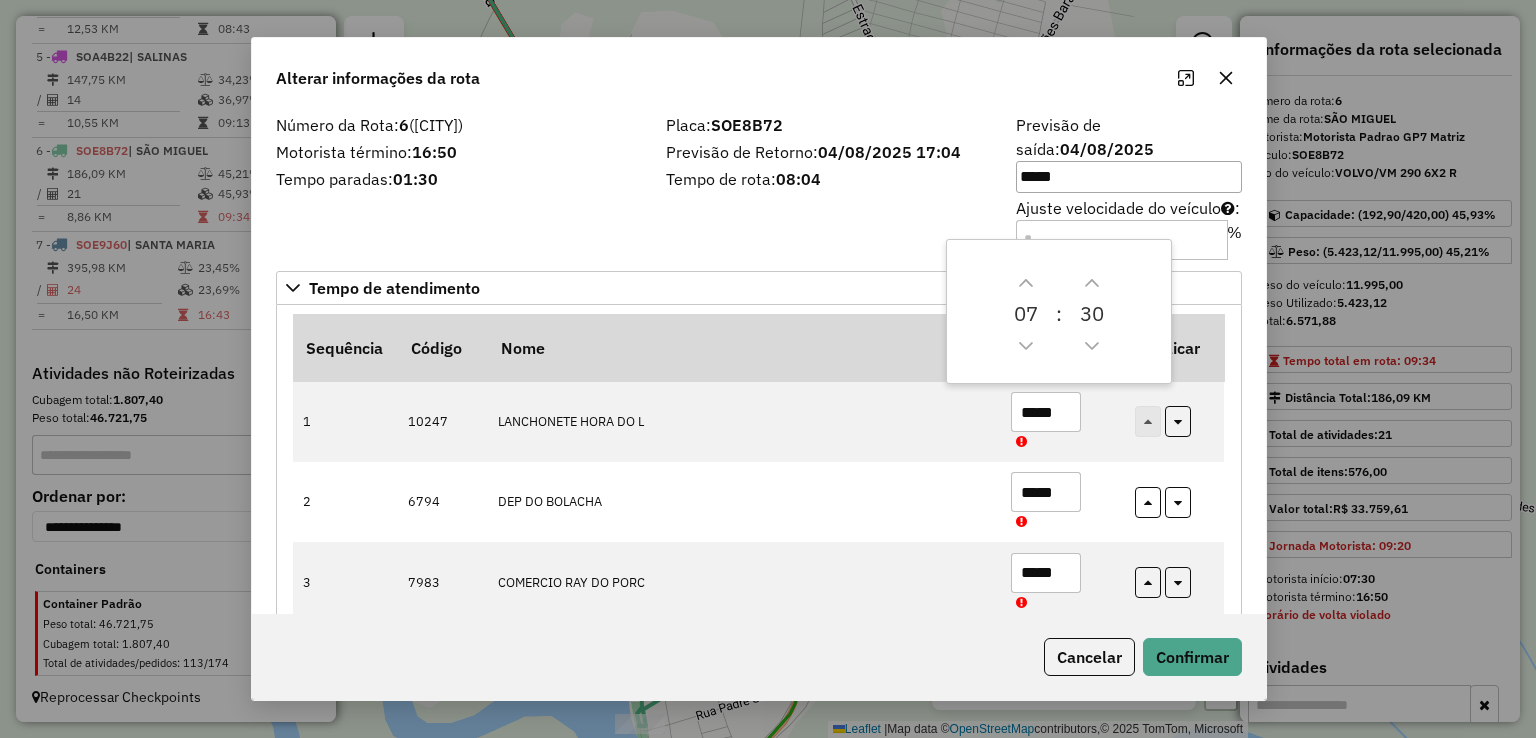 click on "Alterar informações da rota" 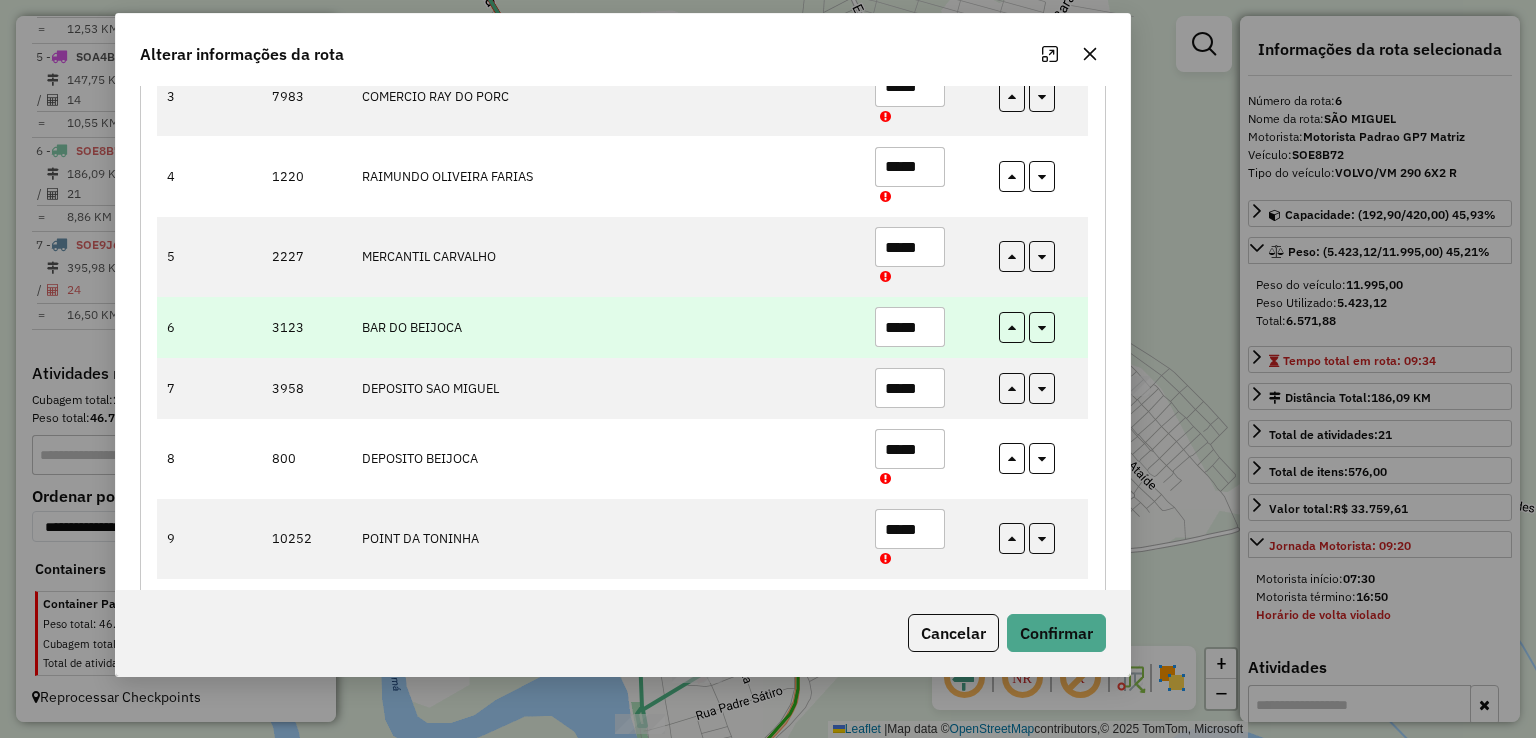 scroll, scrollTop: 400, scrollLeft: 0, axis: vertical 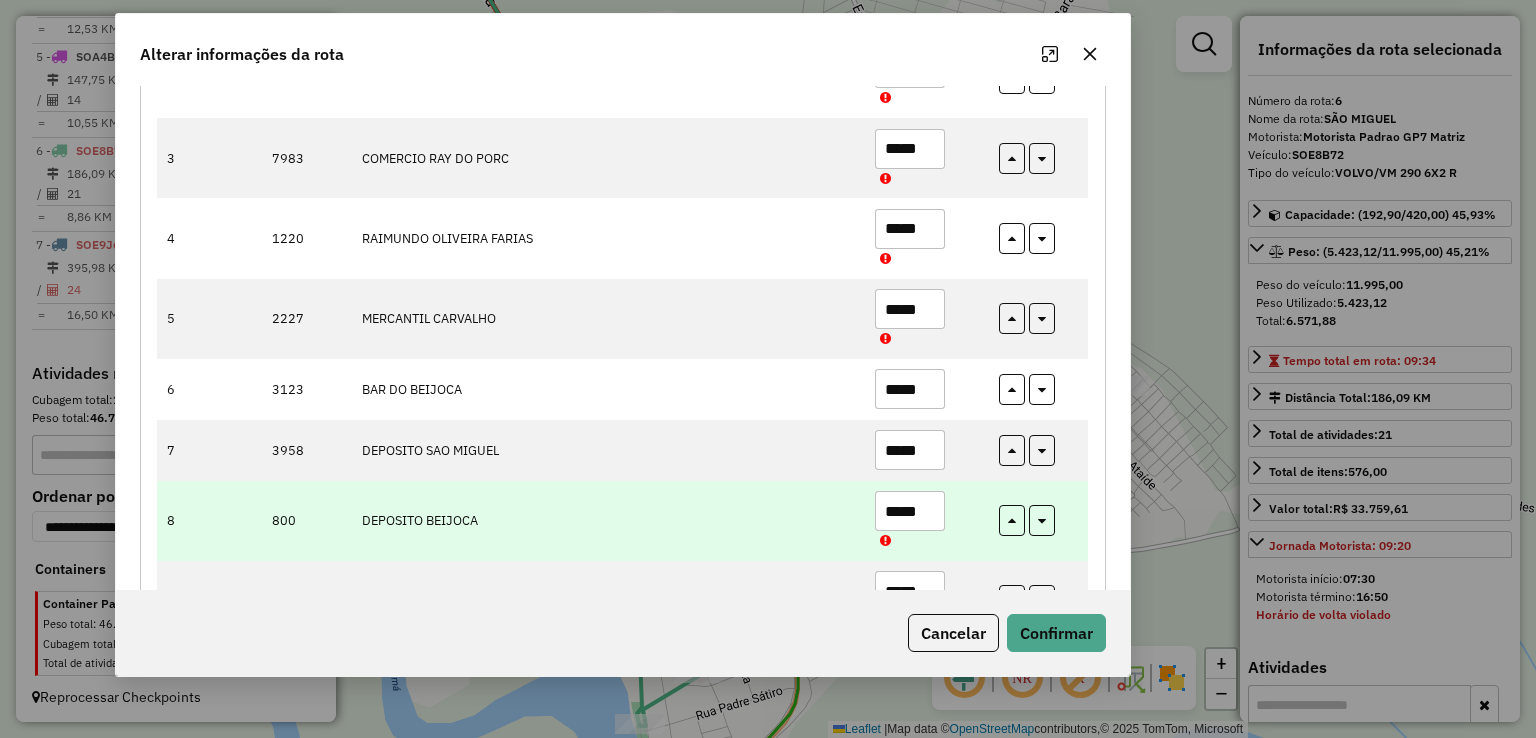 click on "*****" at bounding box center [910, 511] 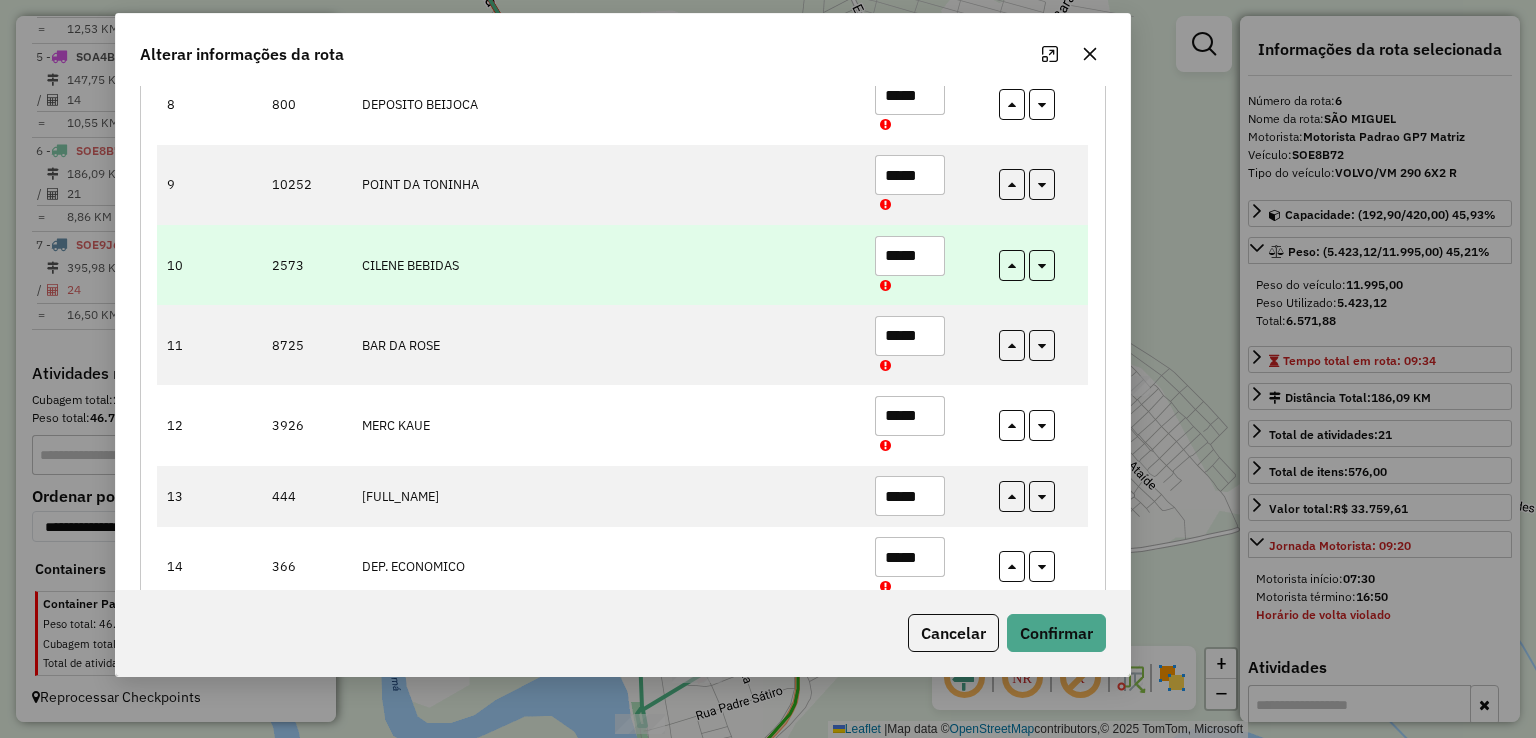 scroll, scrollTop: 900, scrollLeft: 0, axis: vertical 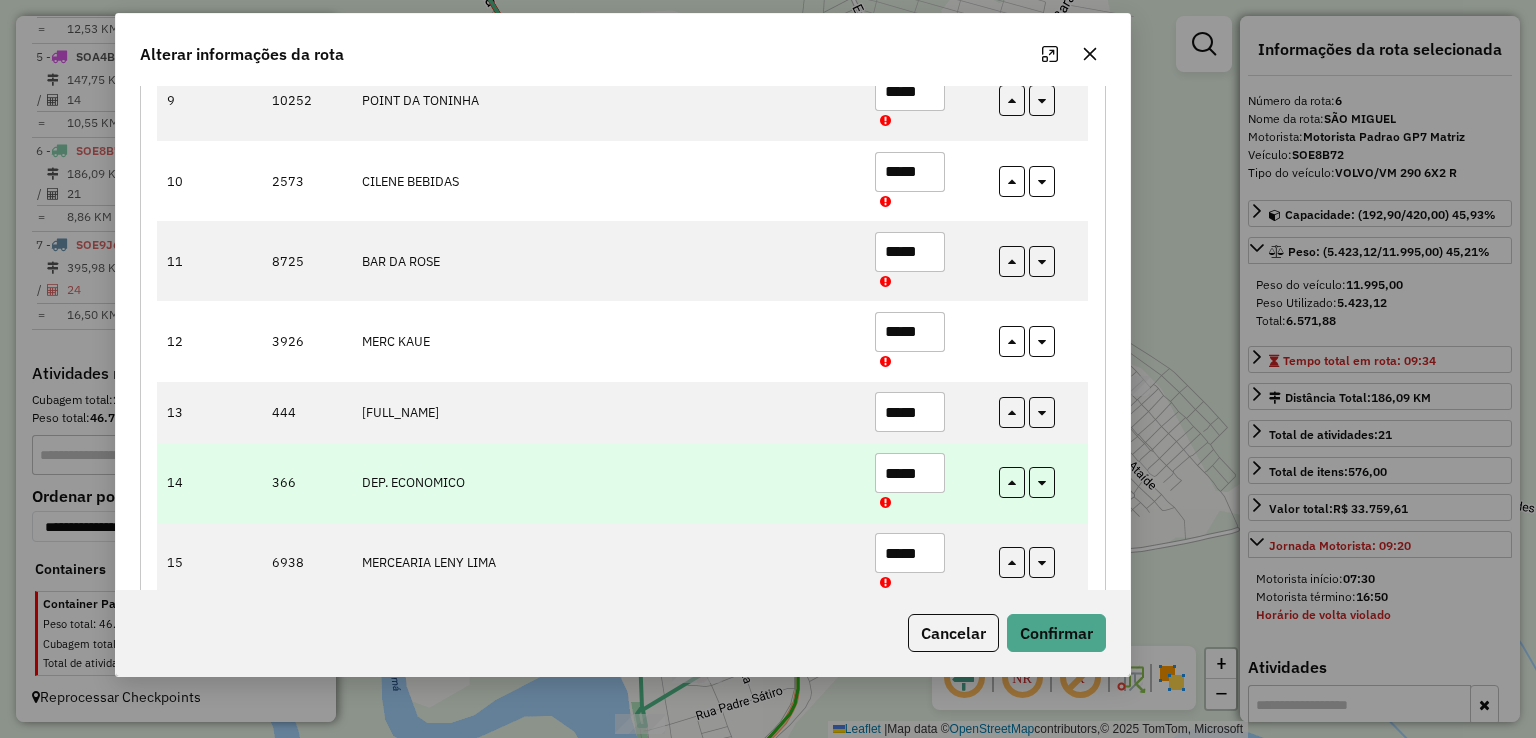 type on "*****" 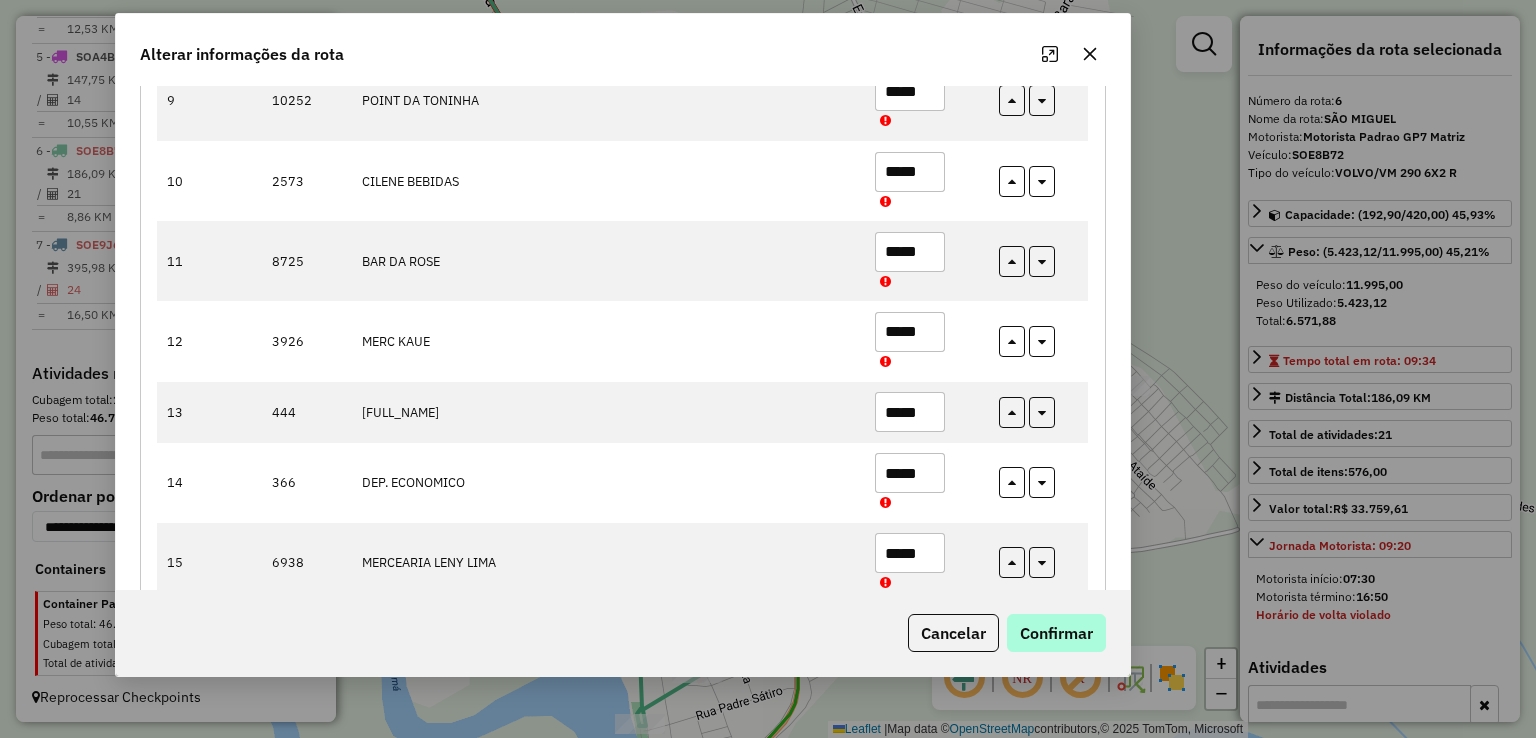 type on "*****" 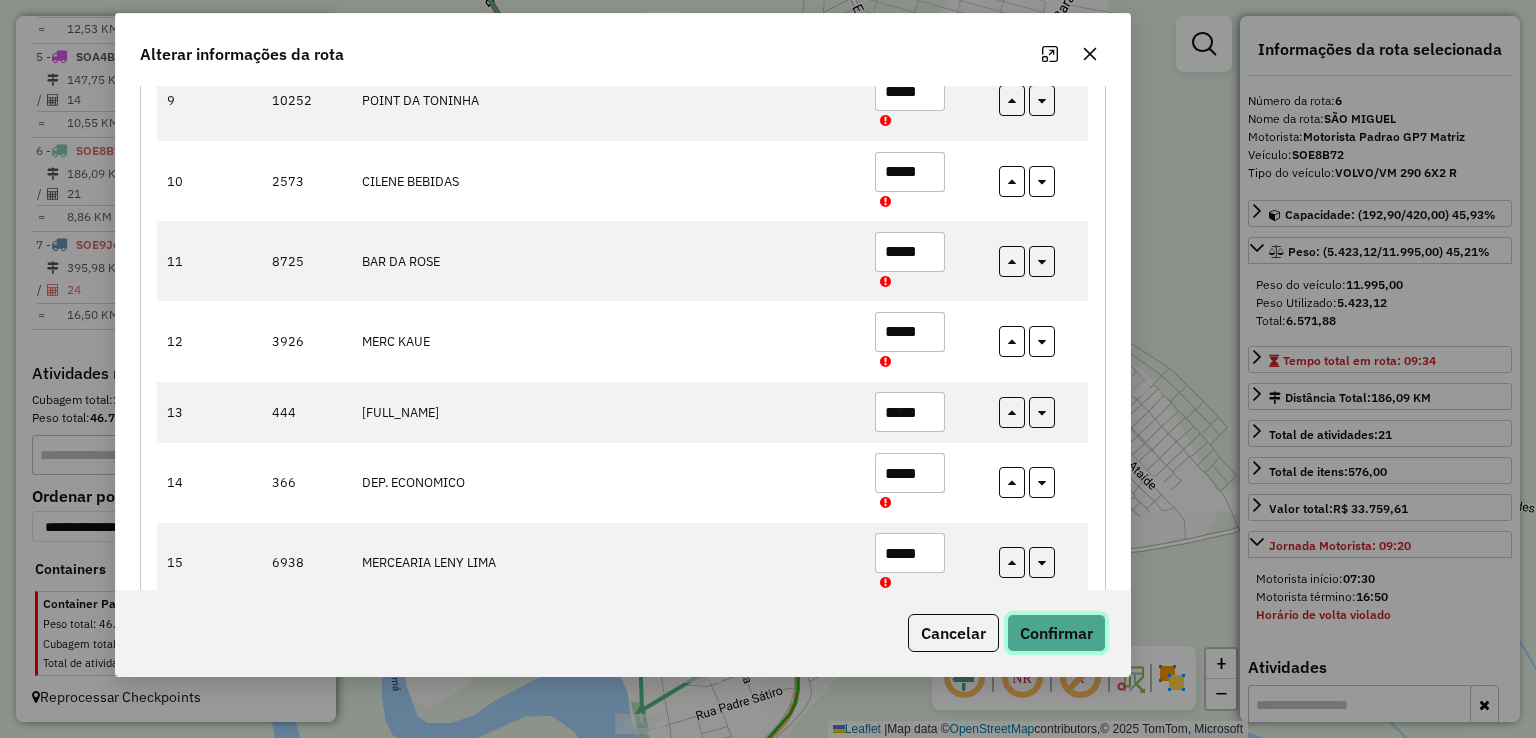click on "Confirmar" 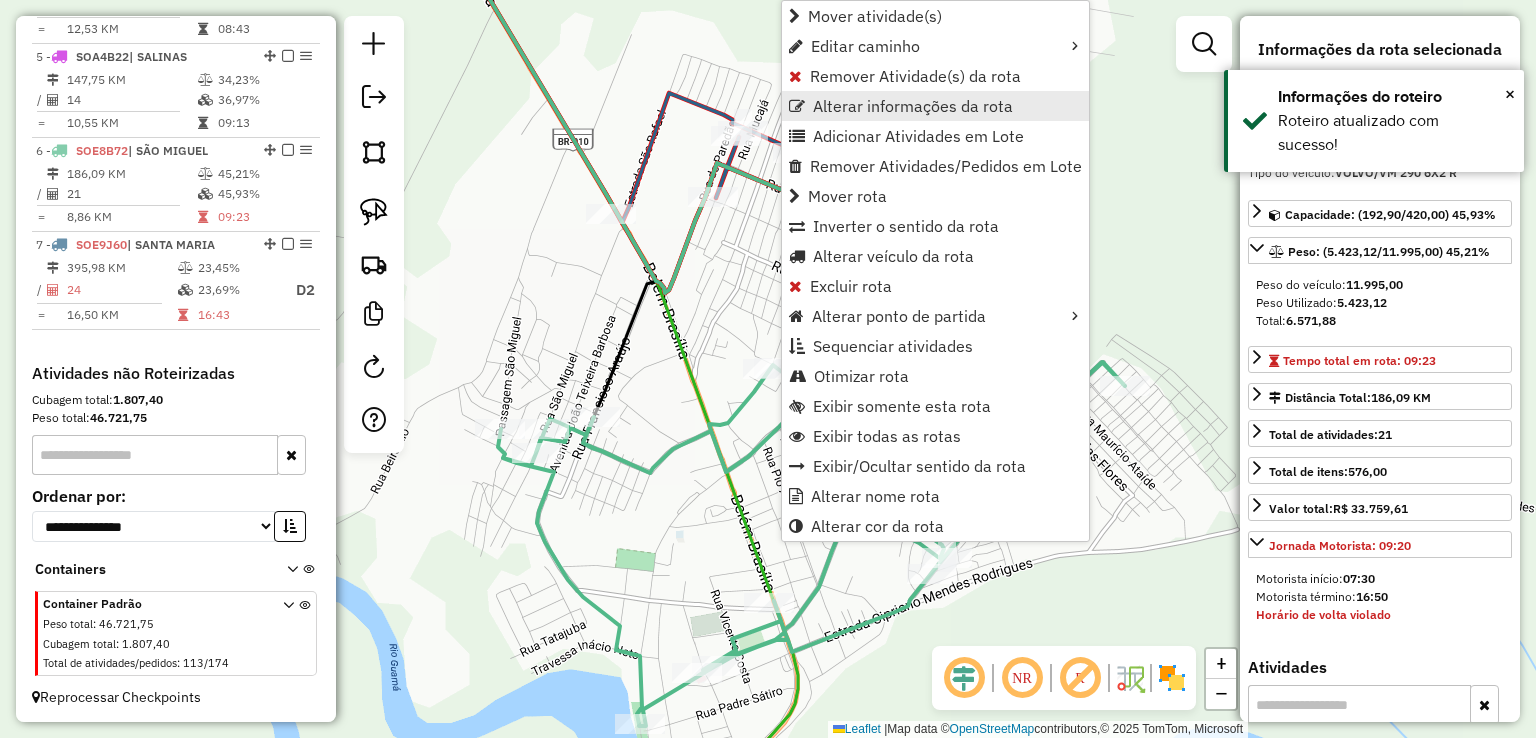click on "Alterar informações da rota" at bounding box center [913, 106] 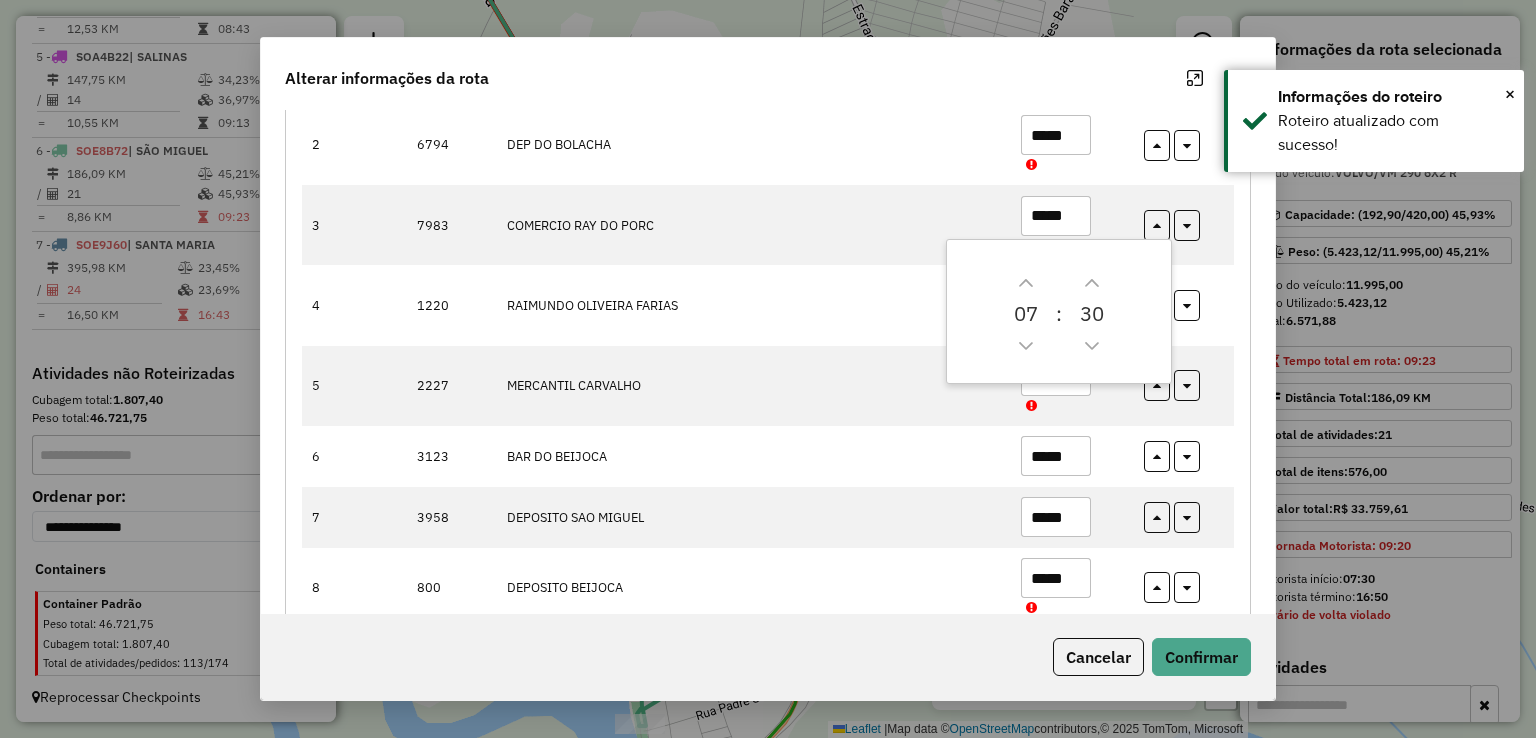 scroll, scrollTop: 500, scrollLeft: 0, axis: vertical 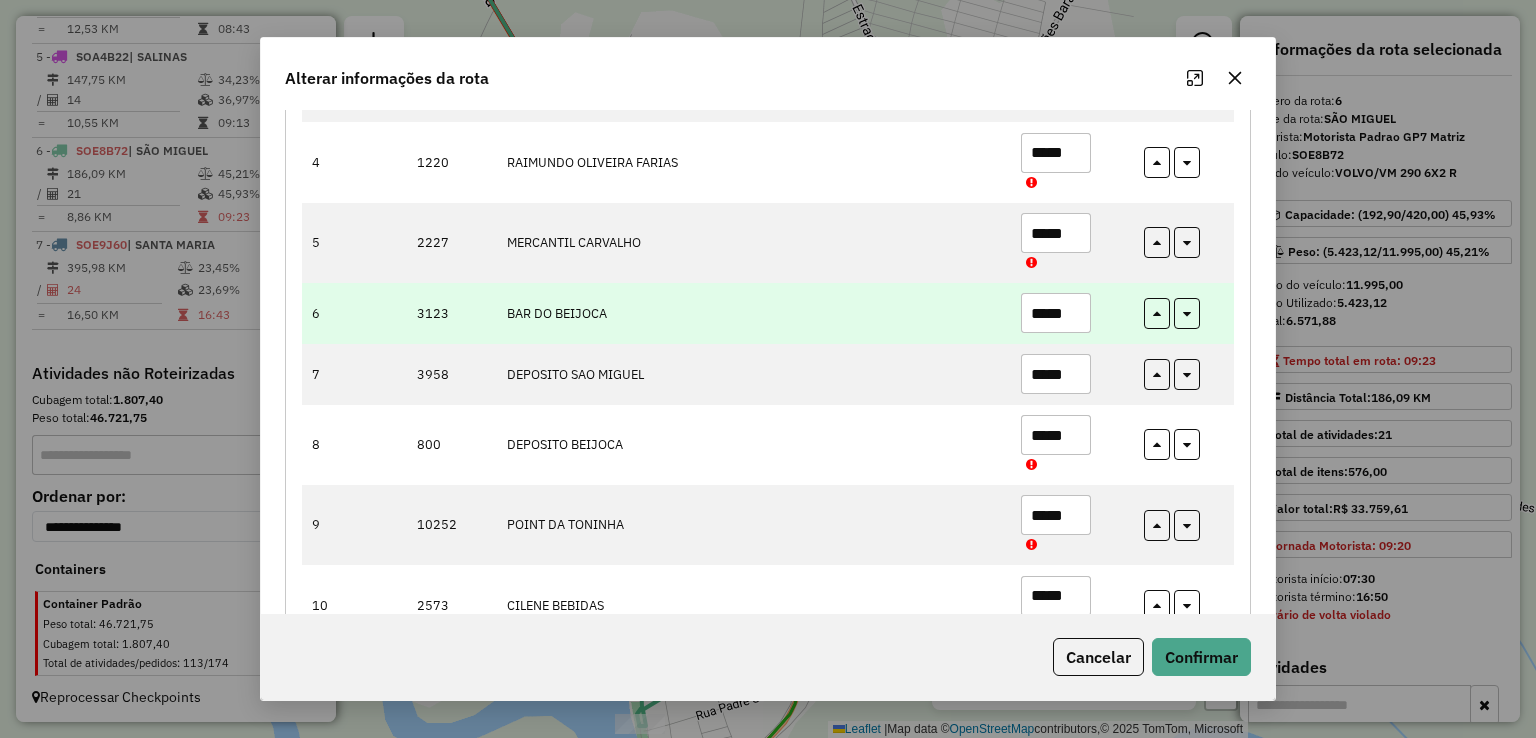 click on "*****" at bounding box center (1056, 313) 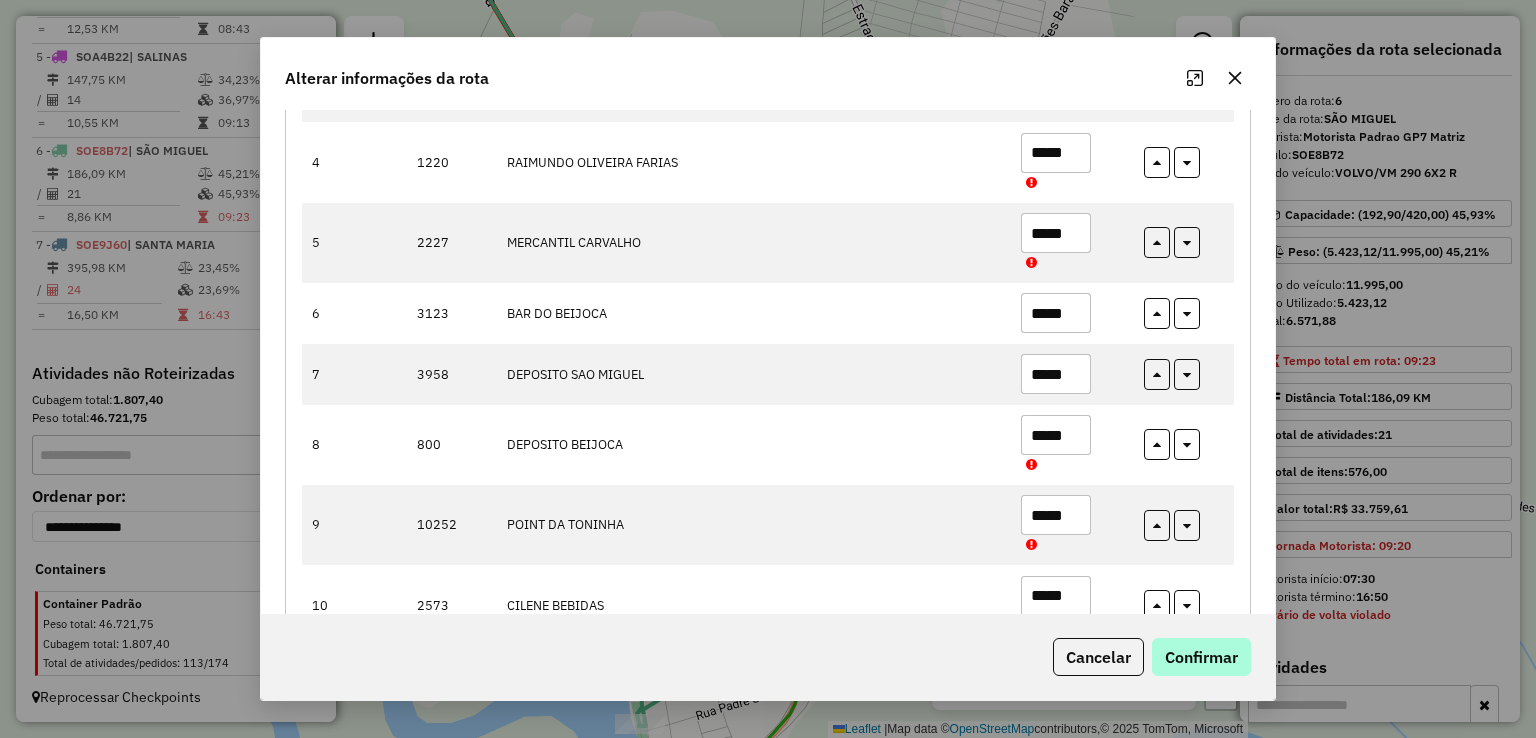 type on "*****" 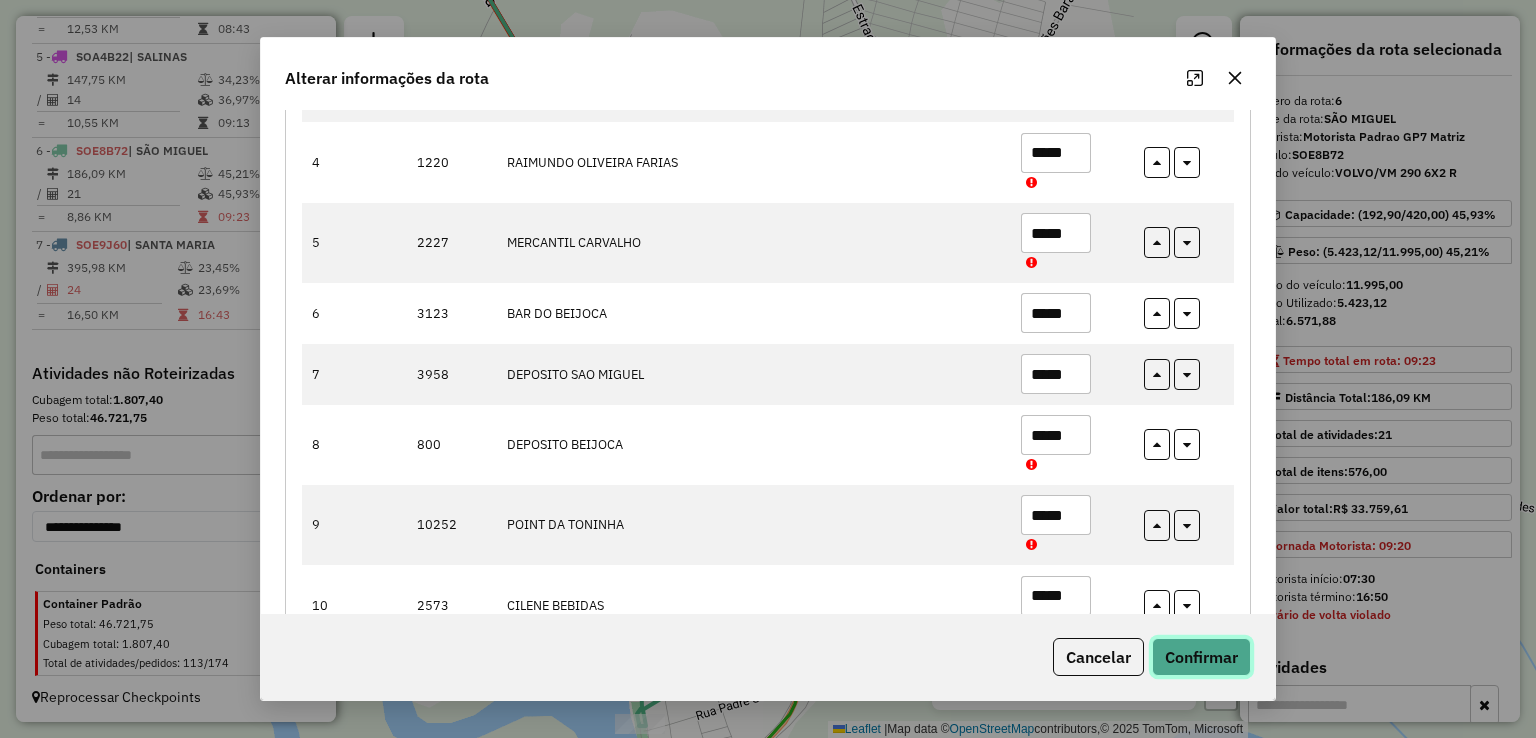 click on "Confirmar" 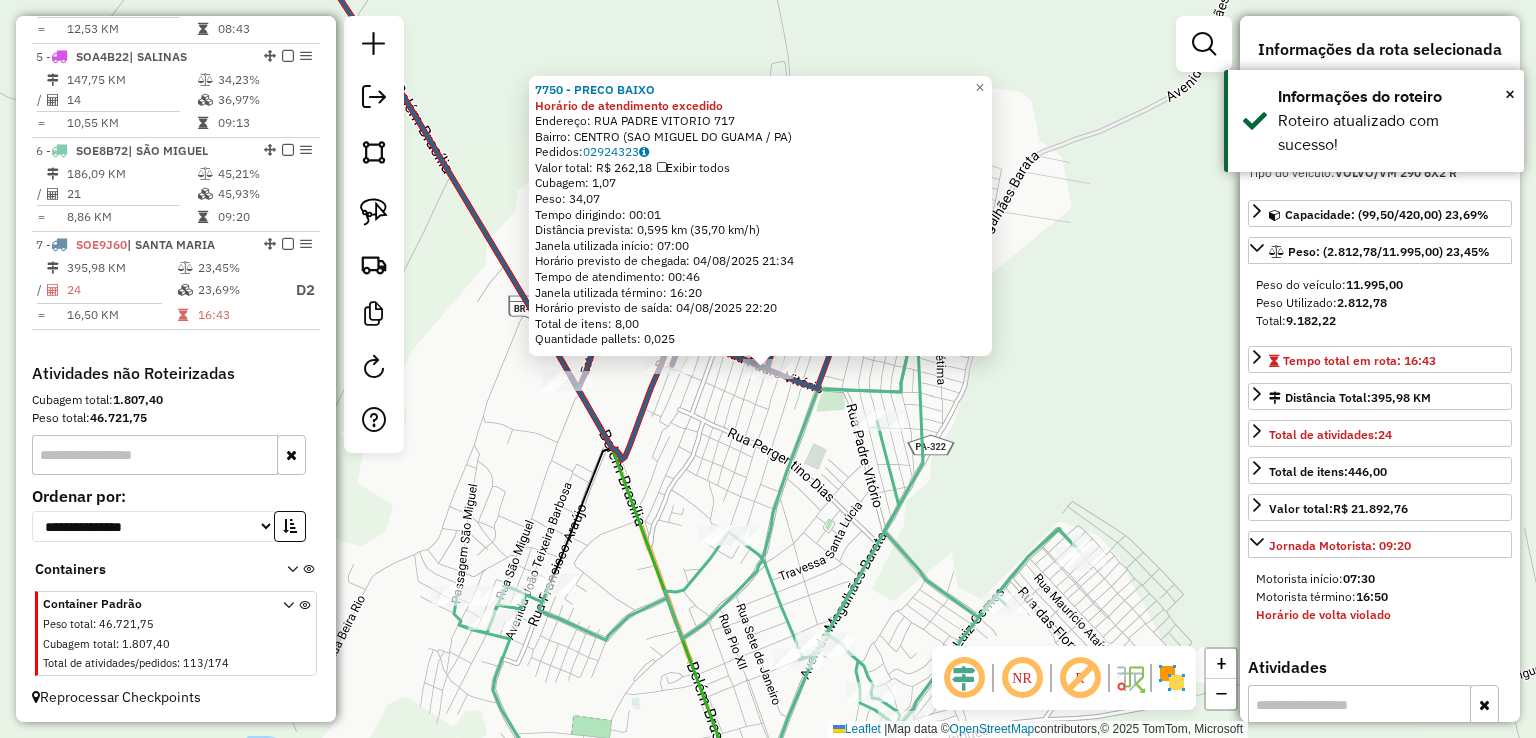 click on "7750 - PRECO BAIXO Horário de atendimento excedido  Endereço:  RUA PADRE VITORIO 717   Bairro: CENTRO (SAO MIGUEL DO GUAMA / PA)   Pedidos:  02924323   Valor total: R$ 262,18   Exibir todos   Cubagem: 1,07  Peso: 34,07  Tempo dirigindo: 00:01   Distância prevista: 0,595 km (35,70 km/h)   Janela utilizada início: 07:00   Horário previsto de chegada: 04/08/2025 21:34   Tempo de atendimento: 00:46   Janela utilizada término: 16:20   Horário previsto de saída: 04/08/2025 22:20   Total de itens: 8,00   Quantidade pallets: 0,025  × Janela de atendimento Grade de atendimento Capacidade Transportadoras Veículos Cliente Pedidos  Rotas Selecione os dias de semana para filtrar as janelas de atendimento  Seg   Ter   Qua   Qui   Sex   Sáb   Dom  Informe o período da janela de atendimento: De: Até:  Filtrar exatamente a janela do cliente  Considerar janela de atendimento padrão  Selecione os dias de semana para filtrar as grades de atendimento  Seg   Ter   Qua   Qui   Sex   Sáb   Dom   Peso mínimo:   De:  +" 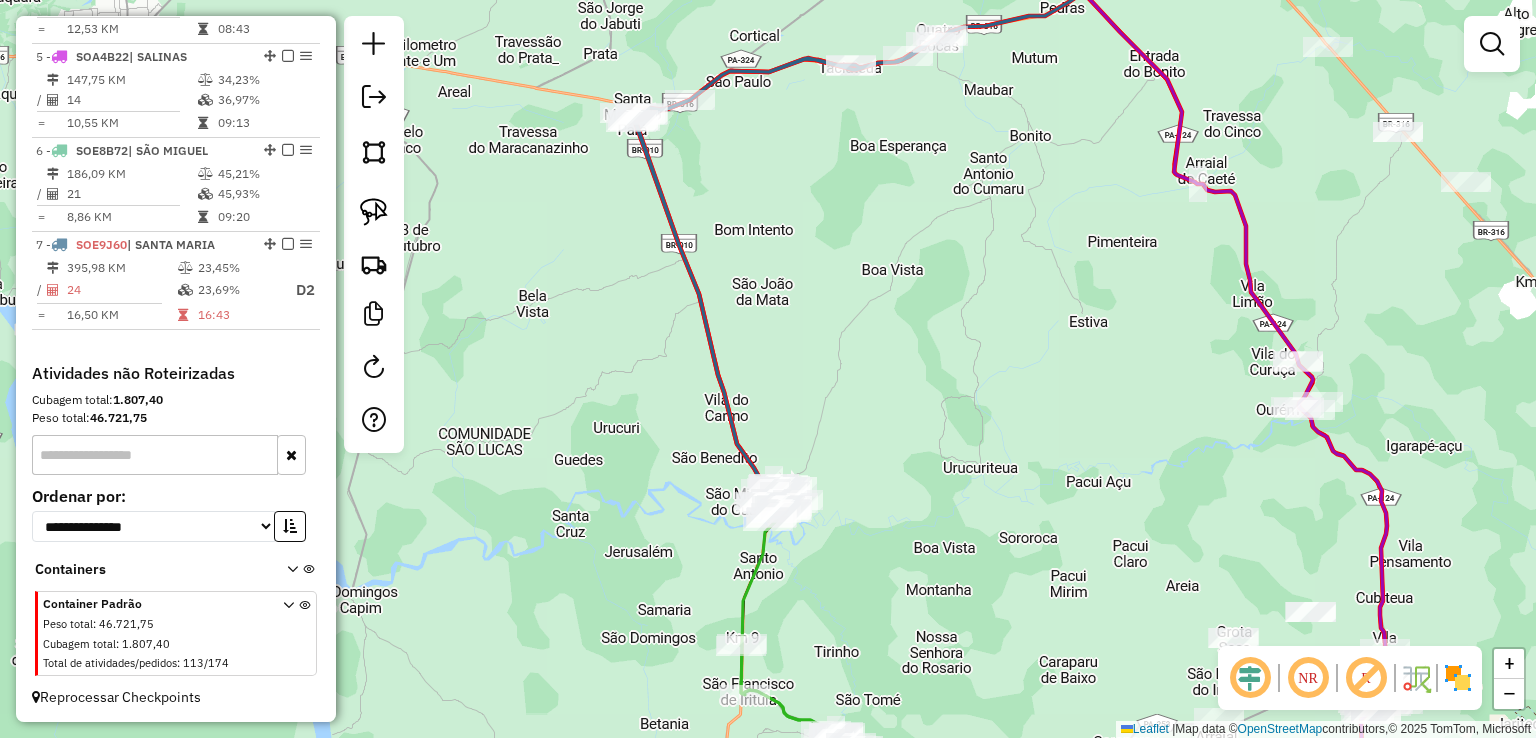 drag, startPoint x: 843, startPoint y: 405, endPoint x: 843, endPoint y: 477, distance: 72 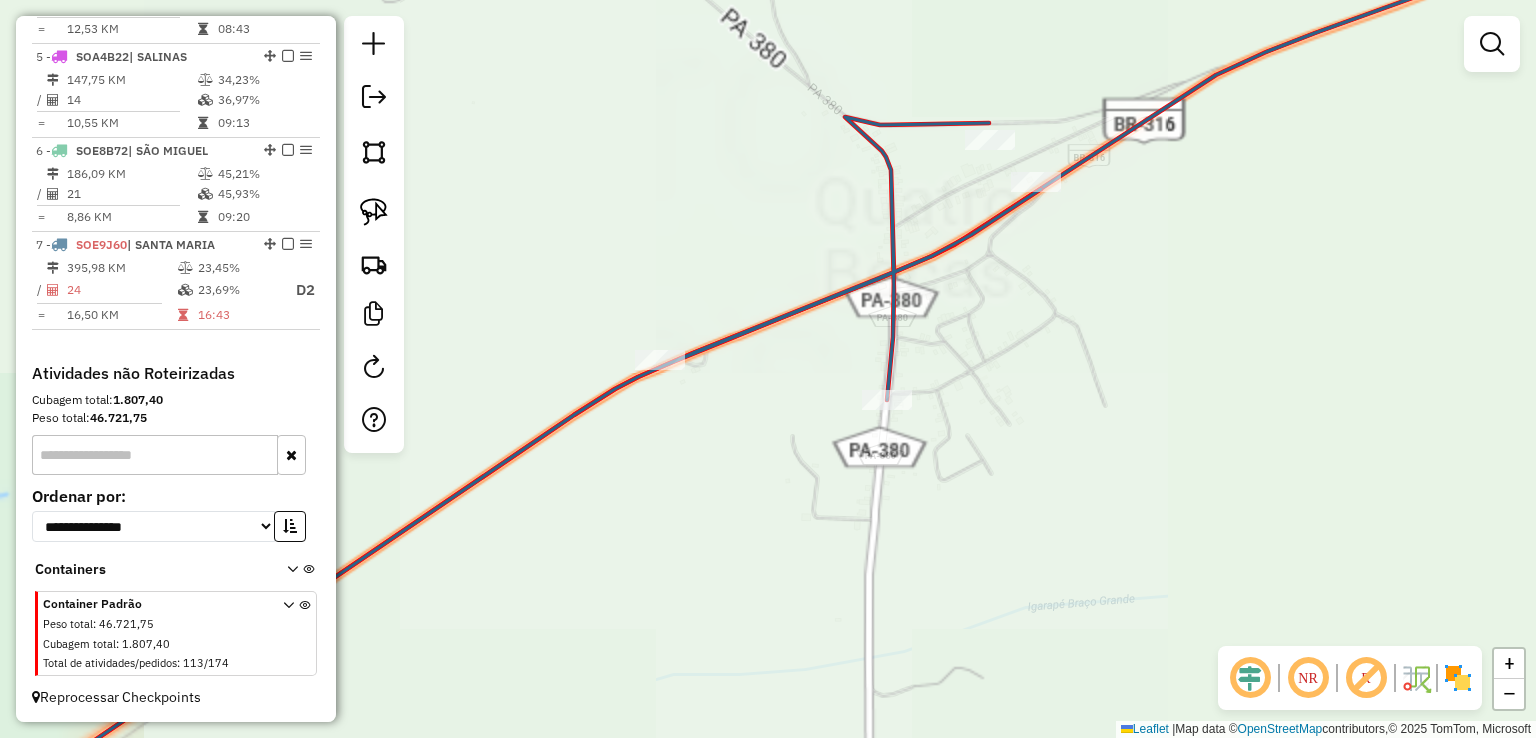 drag, startPoint x: 1008, startPoint y: 413, endPoint x: 1004, endPoint y: 429, distance: 16.492422 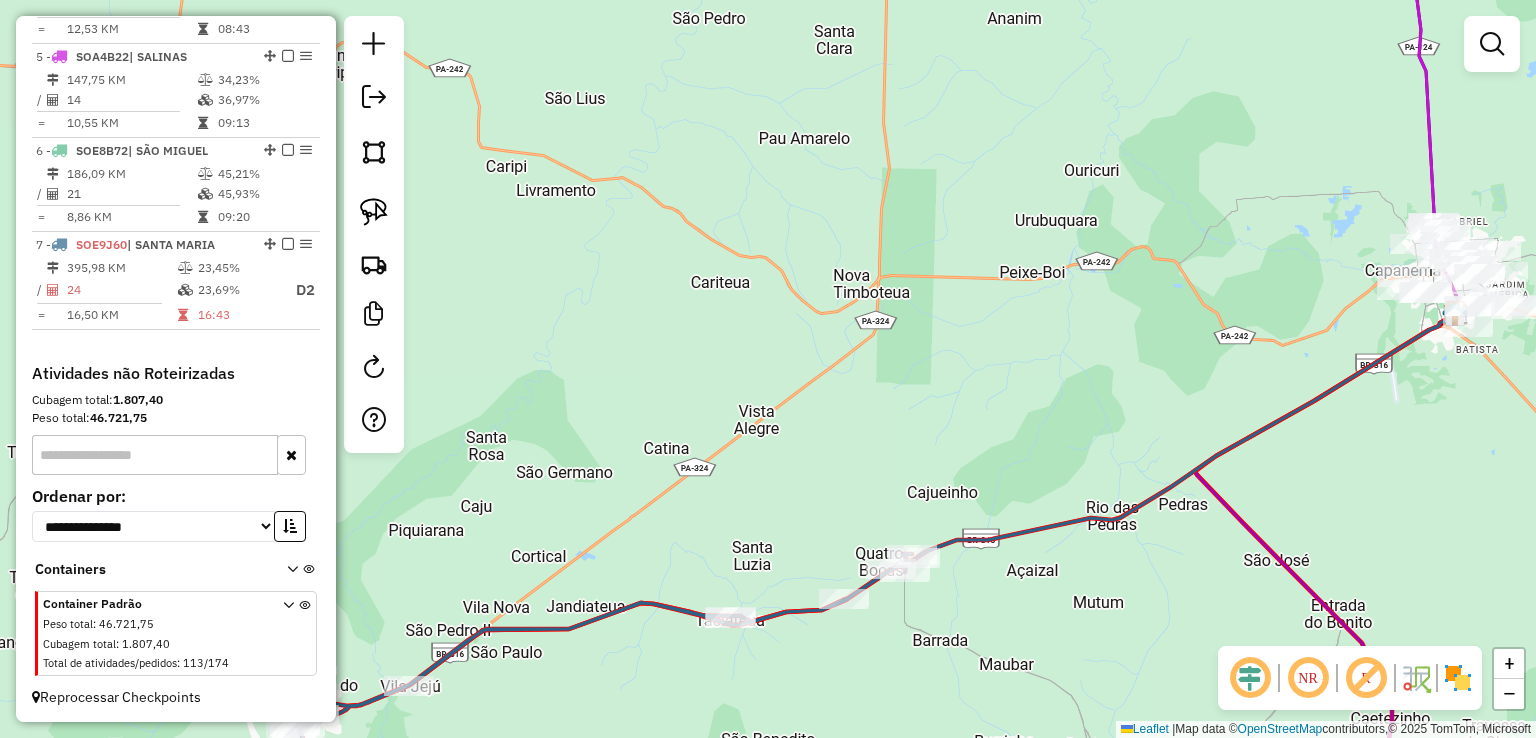 drag, startPoint x: 780, startPoint y: 679, endPoint x: 974, endPoint y: 493, distance: 268.7601 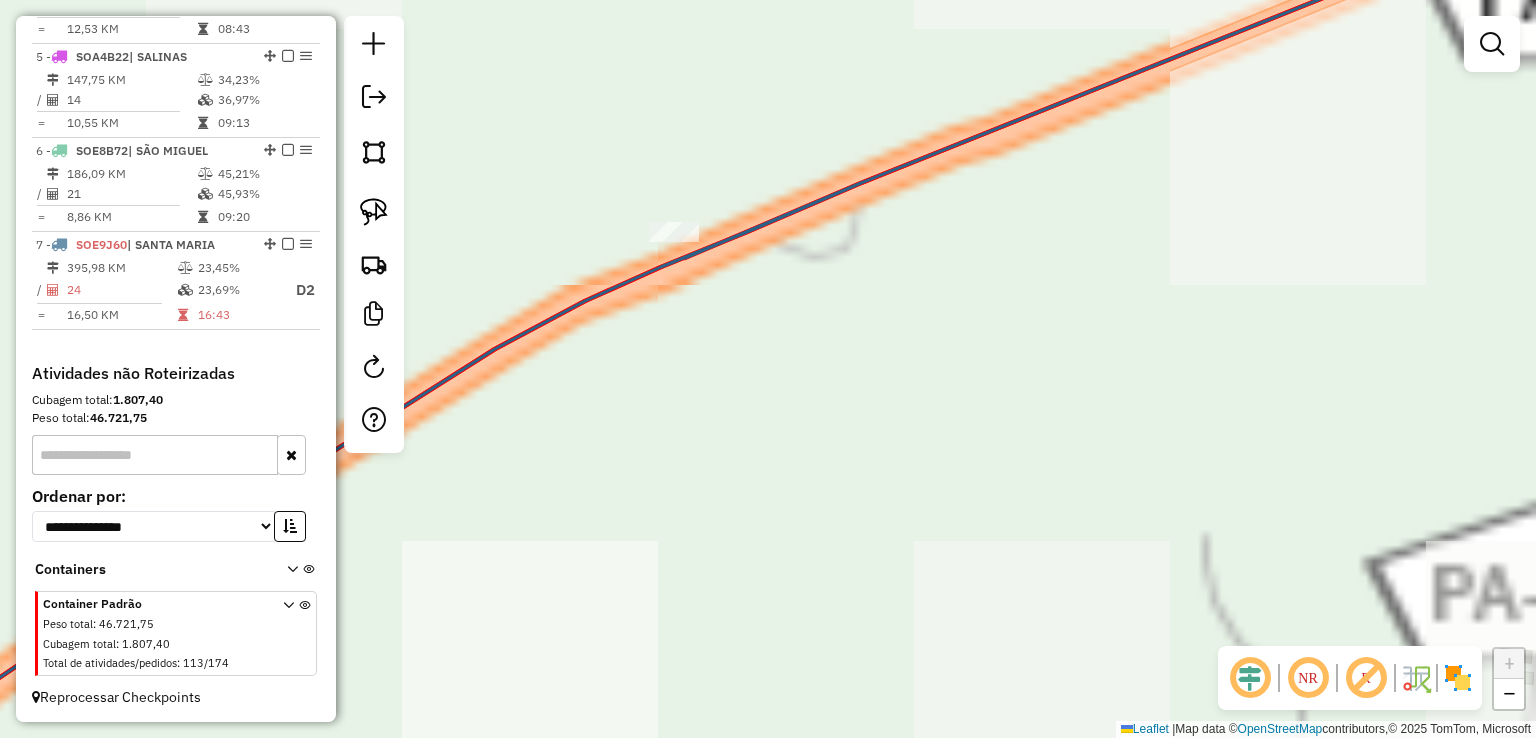 drag, startPoint x: 754, startPoint y: 478, endPoint x: 1535, endPoint y: 137, distance: 852.1983 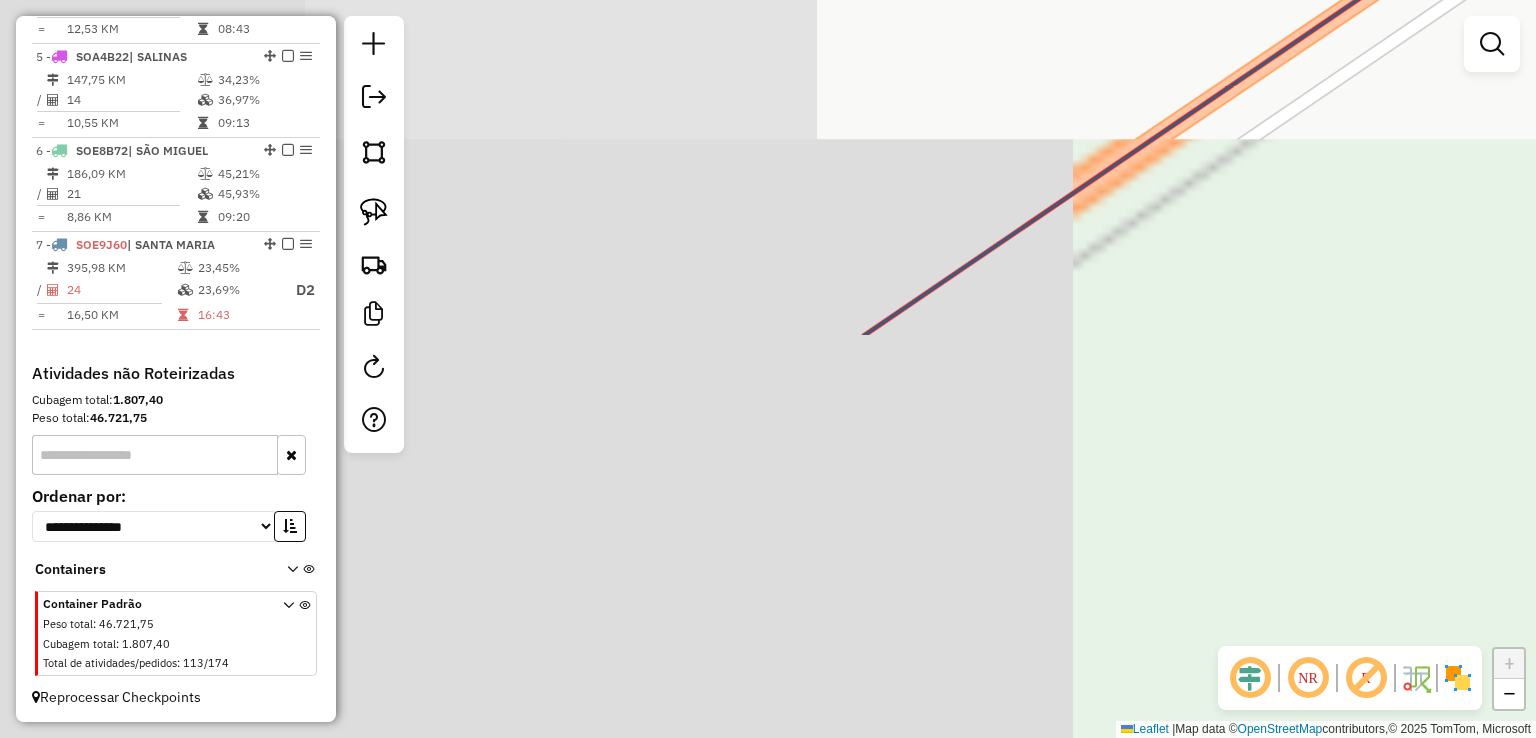 drag, startPoint x: 1324, startPoint y: -79, endPoint x: 1393, endPoint y: -87, distance: 69.46222 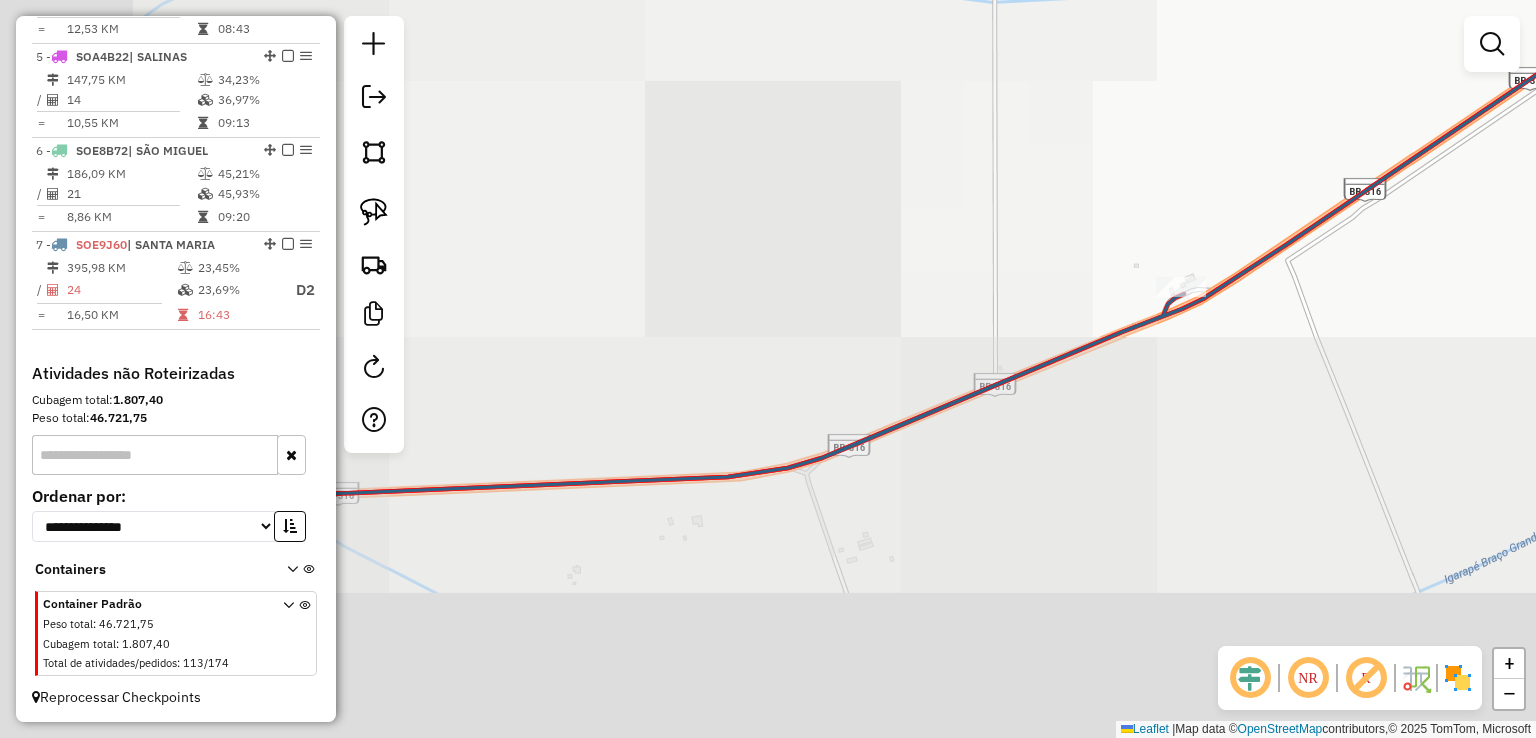 drag, startPoint x: 1224, startPoint y: 416, endPoint x: 1383, endPoint y: 314, distance: 188.90474 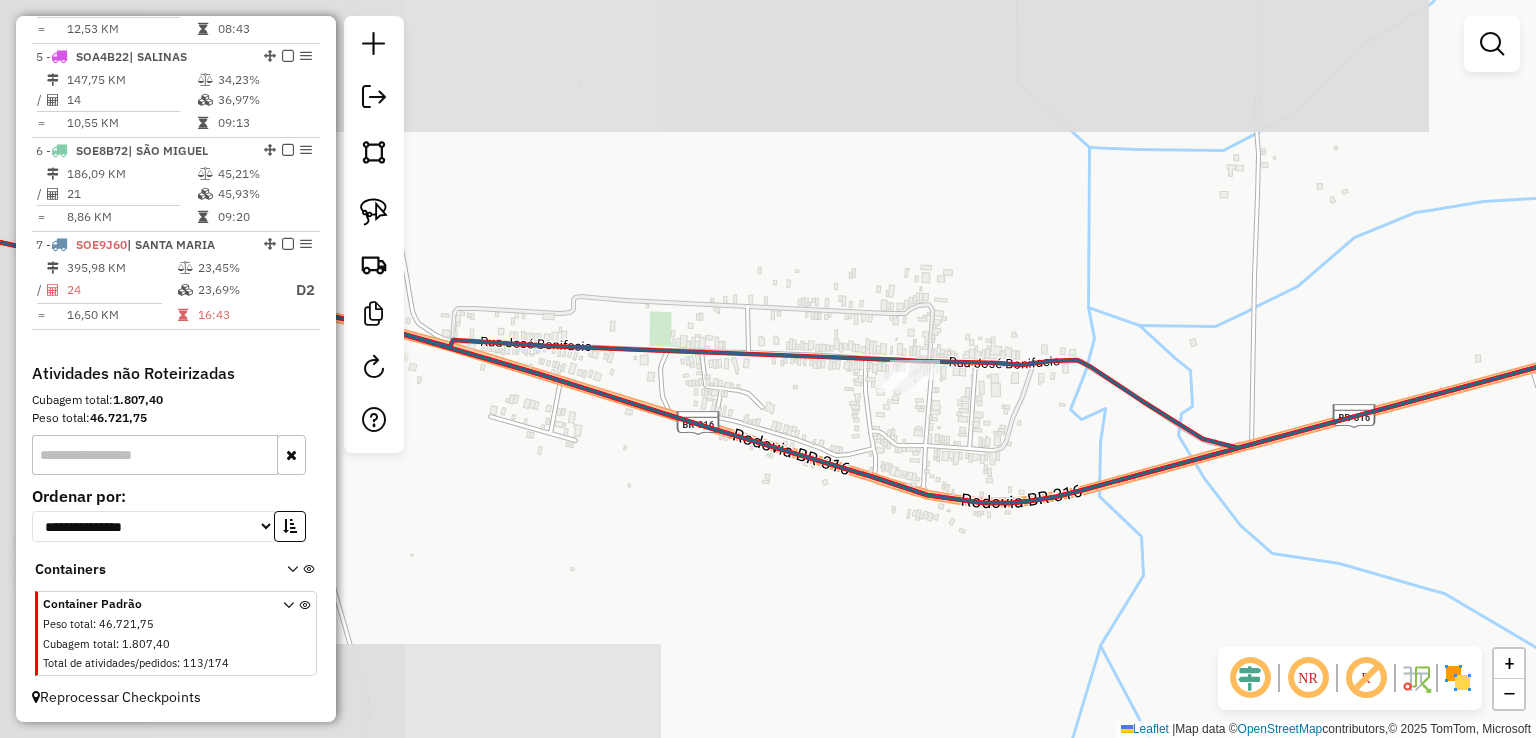 drag, startPoint x: 684, startPoint y: 290, endPoint x: 1071, endPoint y: 301, distance: 387.1563 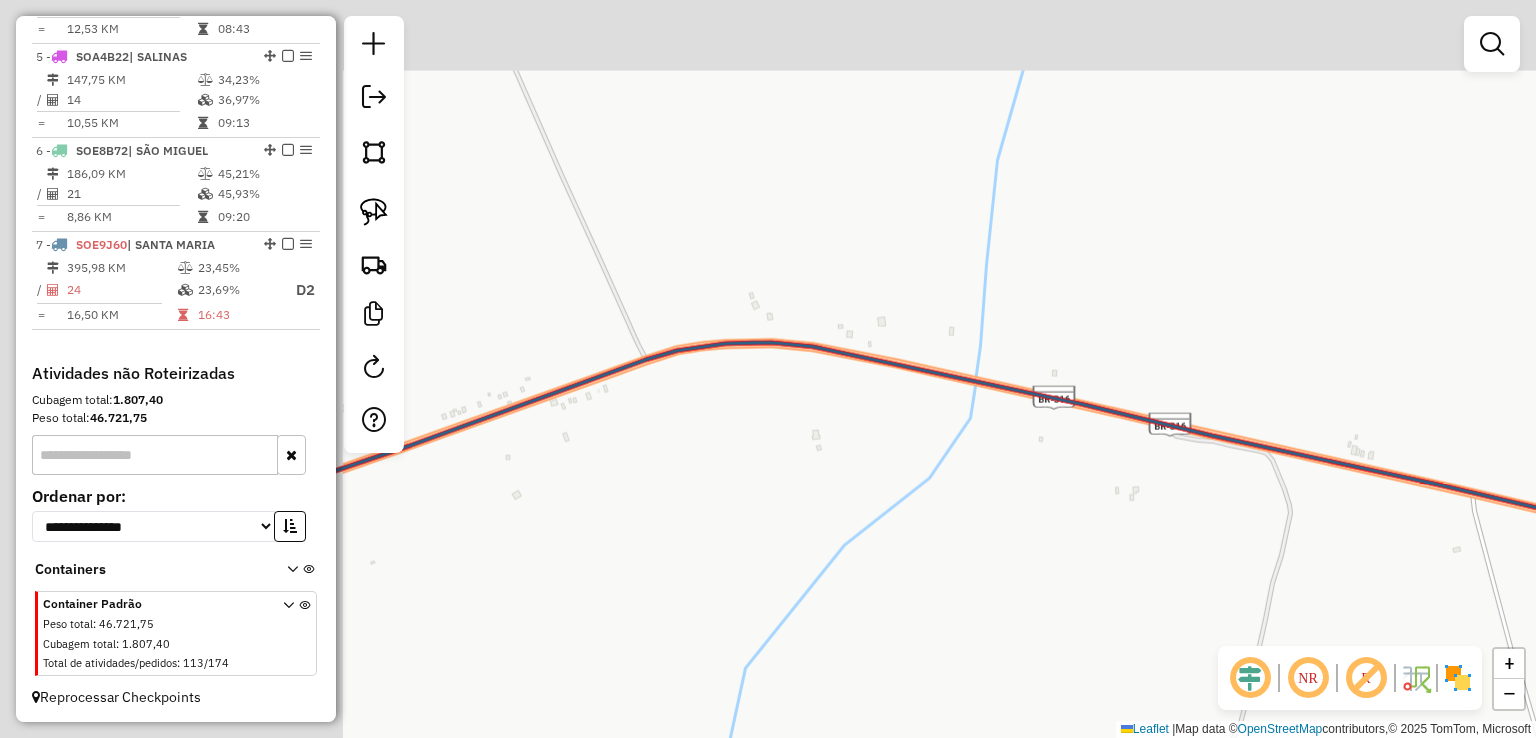 drag, startPoint x: 880, startPoint y: 373, endPoint x: 1148, endPoint y: 497, distance: 295.29645 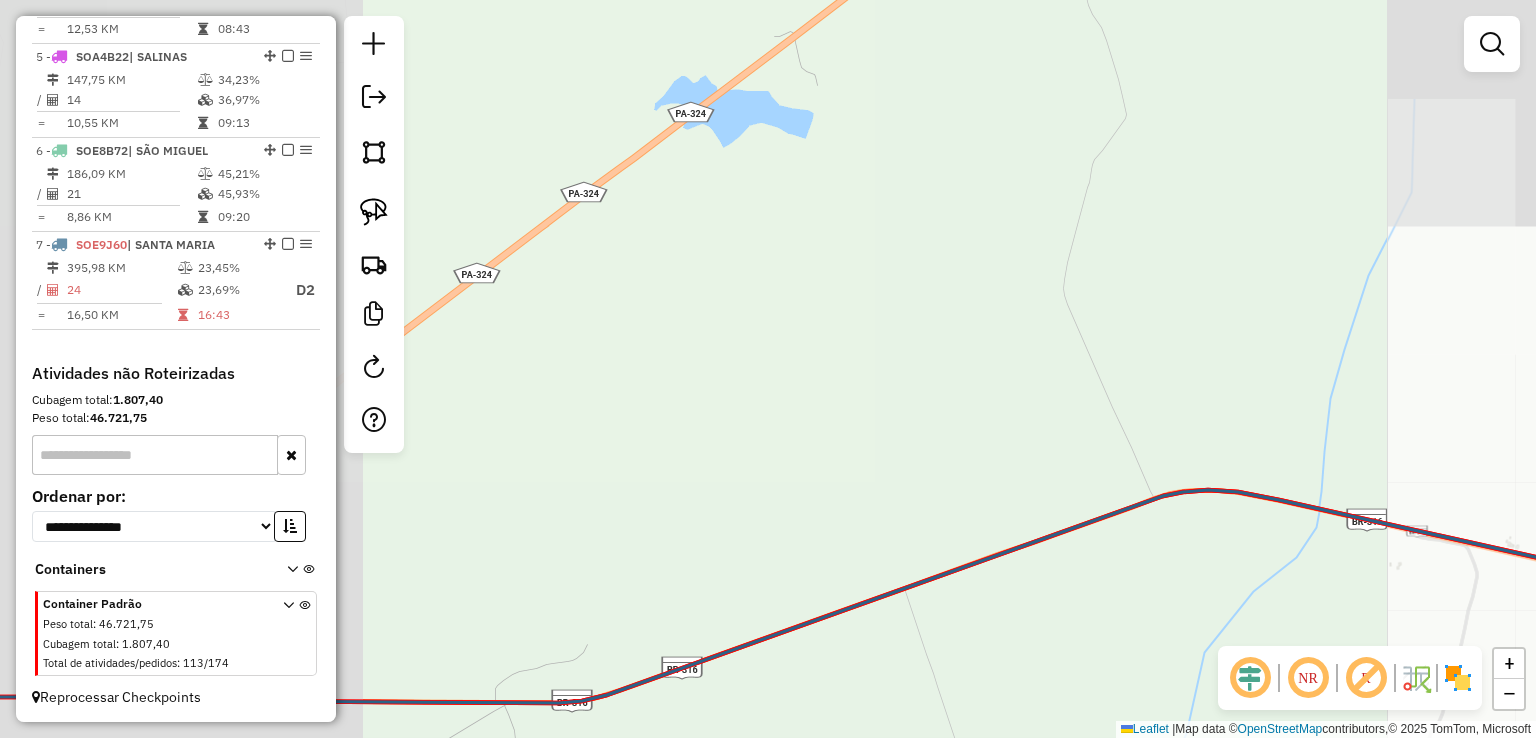 drag, startPoint x: 1044, startPoint y: 537, endPoint x: 1346, endPoint y: 339, distance: 361.12048 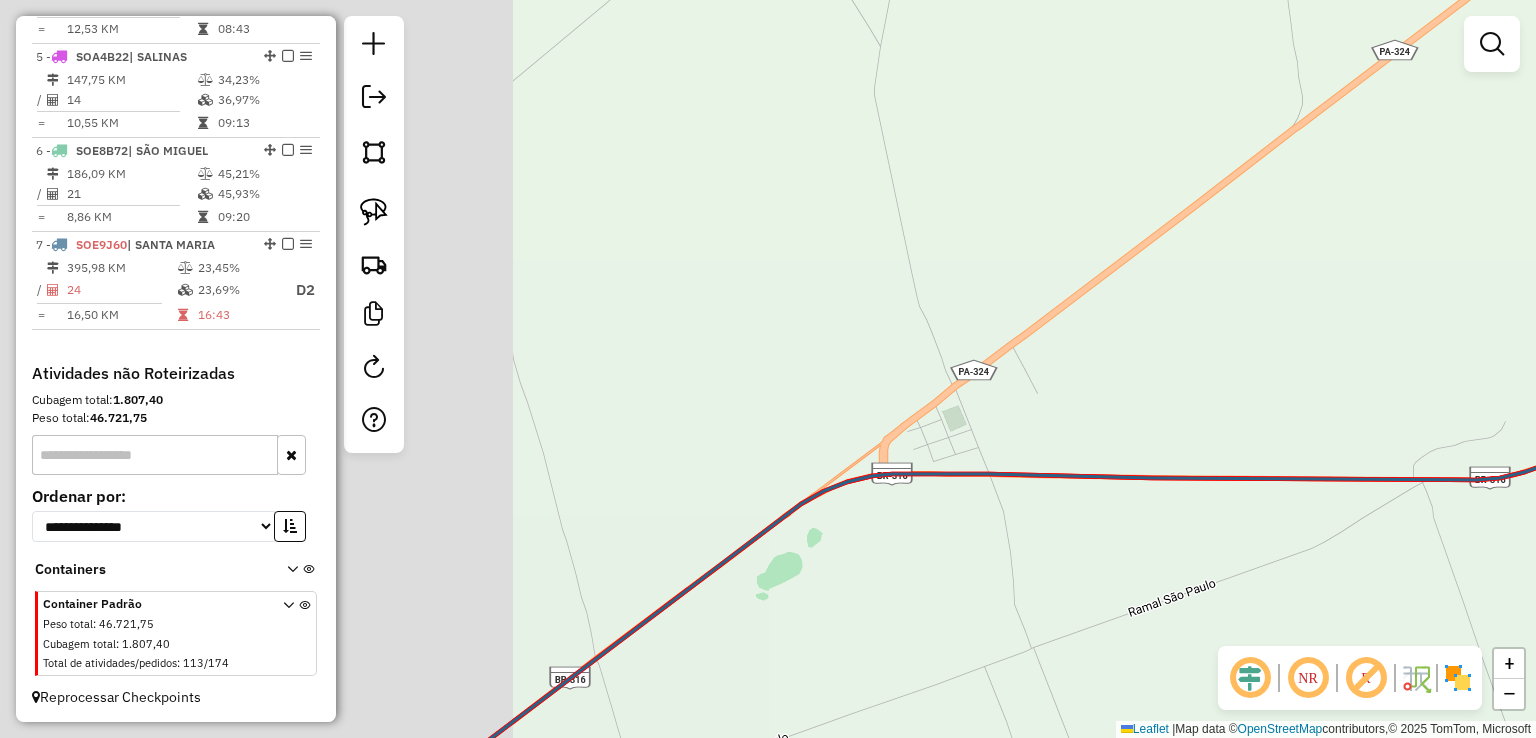 drag, startPoint x: 798, startPoint y: 469, endPoint x: 1283, endPoint y: 465, distance: 485.01648 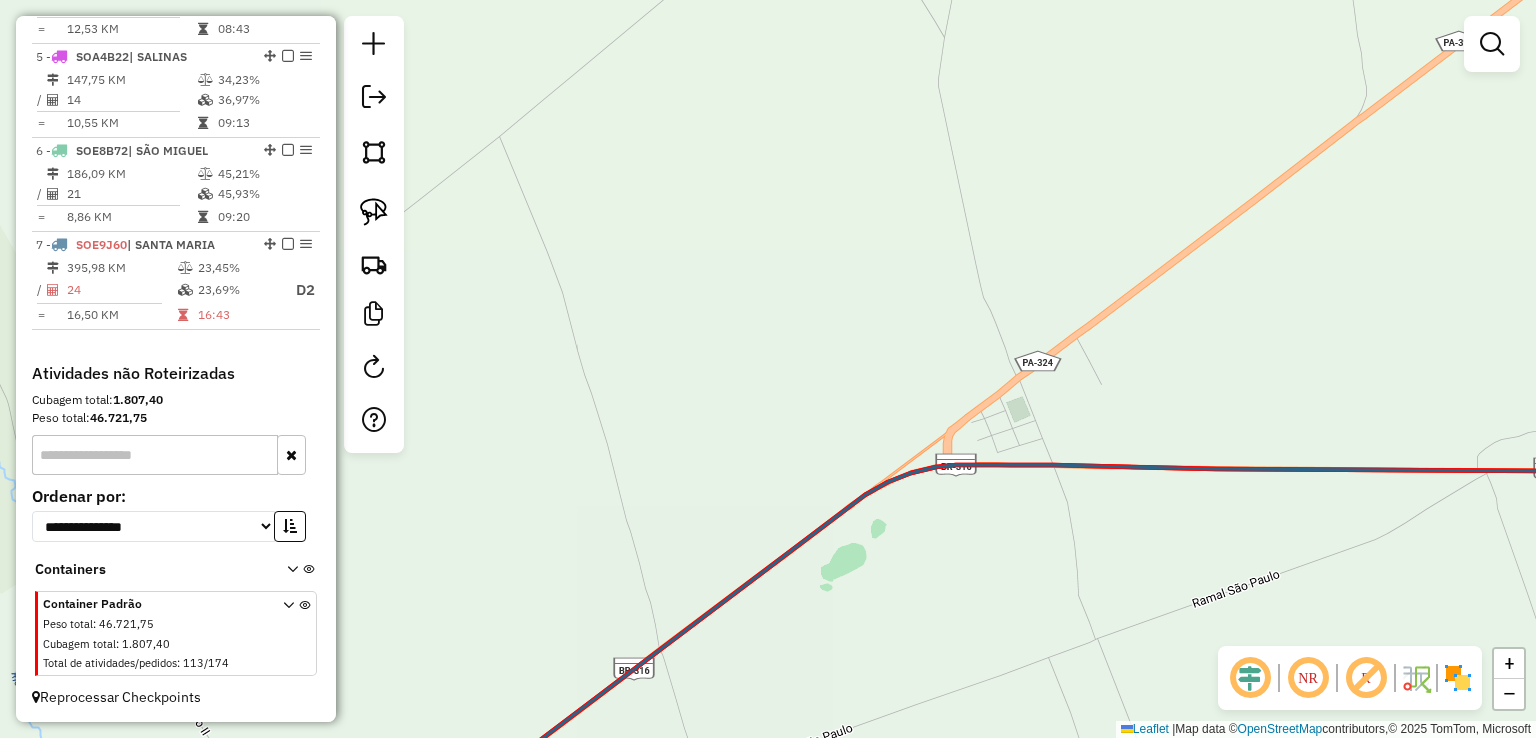 drag, startPoint x: 916, startPoint y: 606, endPoint x: 1227, endPoint y: 353, distance: 400.91147 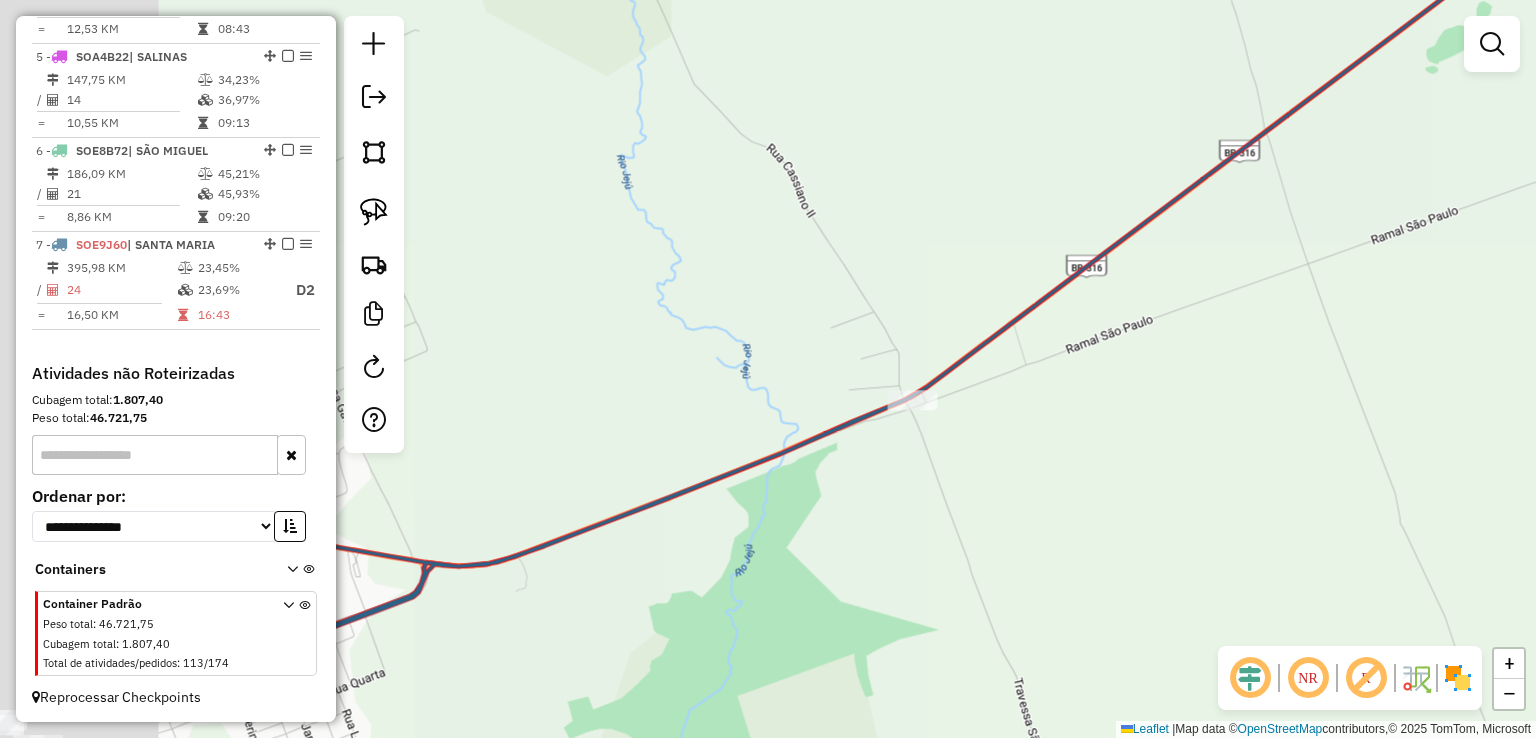 drag, startPoint x: 963, startPoint y: 629, endPoint x: 1136, endPoint y: 493, distance: 220.05681 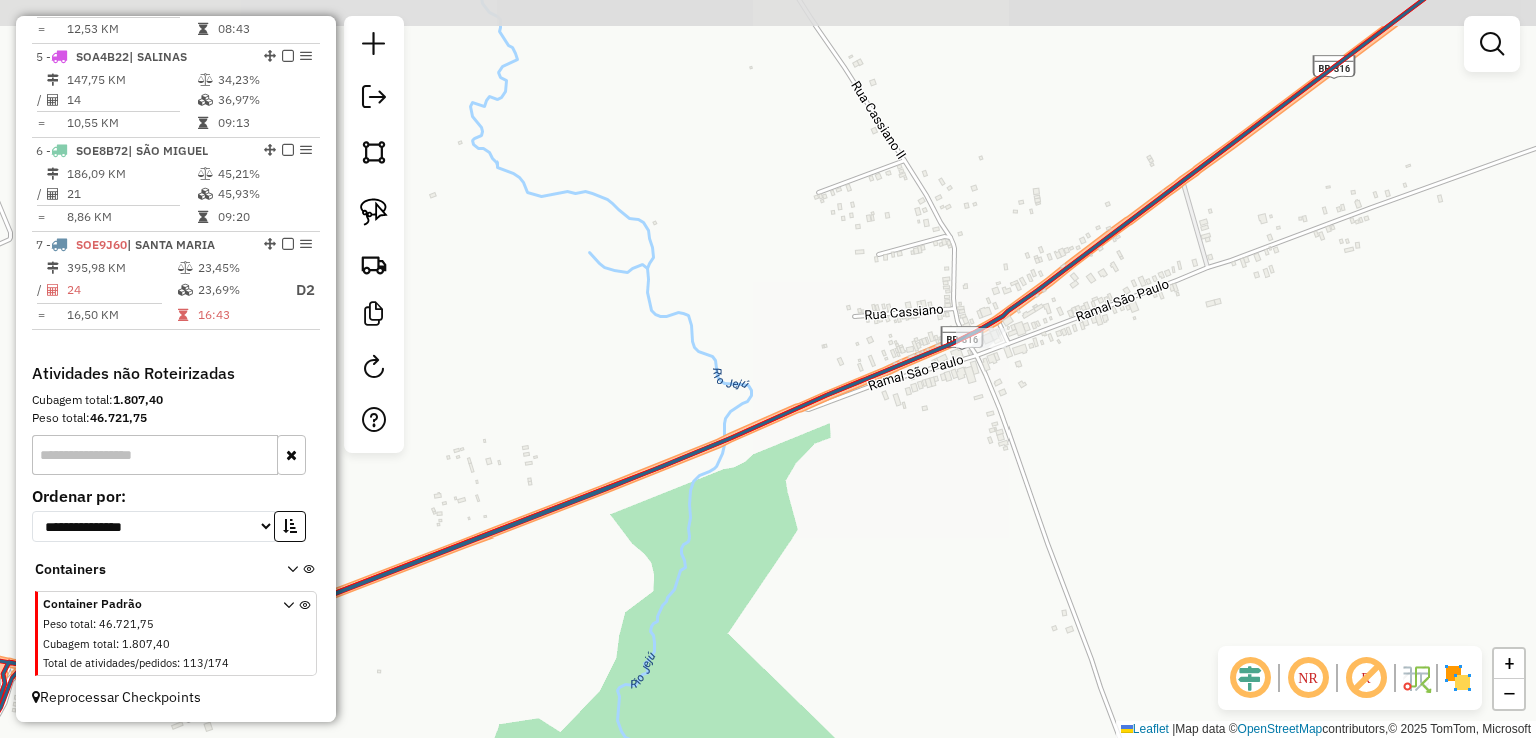 drag, startPoint x: 893, startPoint y: 502, endPoint x: 1141, endPoint y: 352, distance: 289.83444 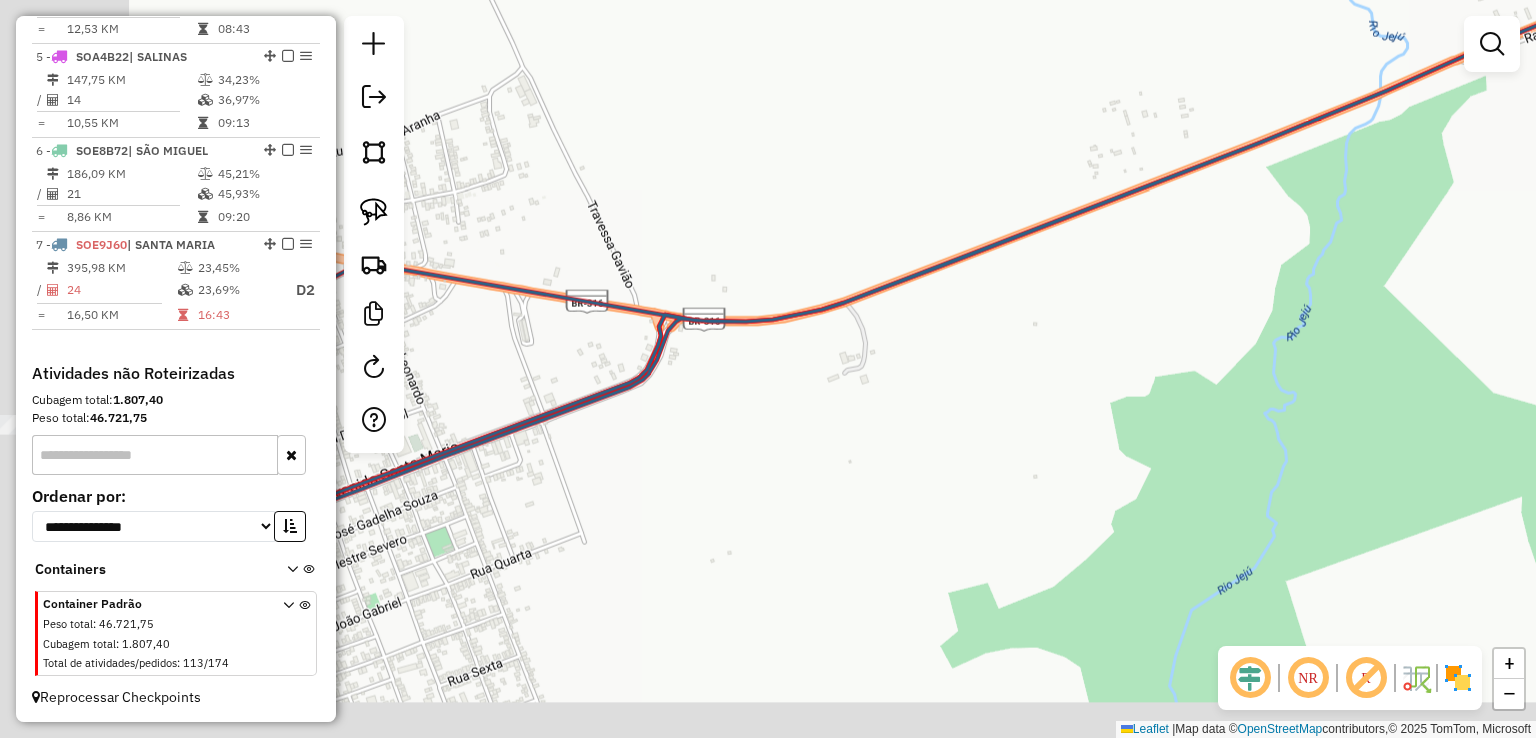 drag, startPoint x: 761, startPoint y: 423, endPoint x: 851, endPoint y: 401, distance: 92.64988 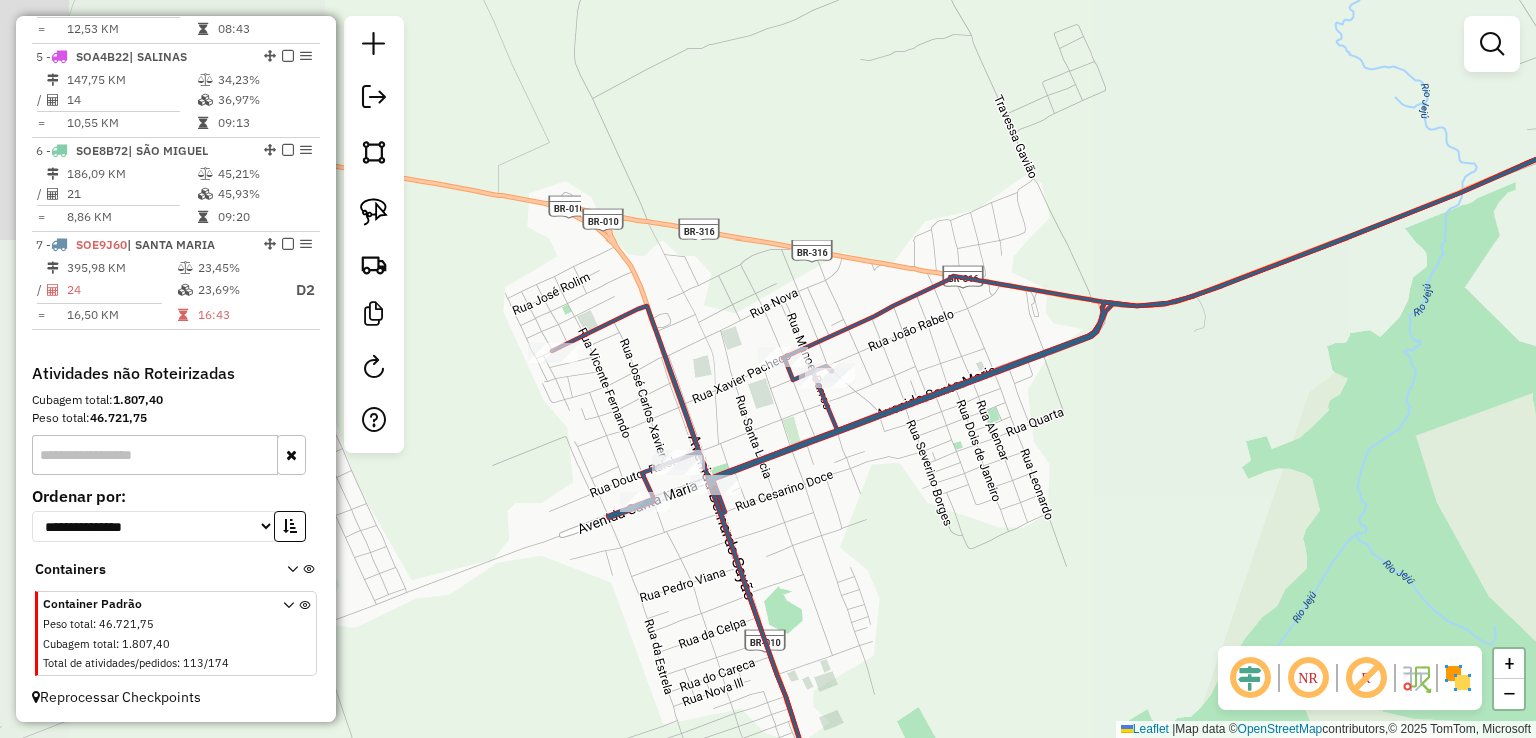 drag, startPoint x: 826, startPoint y: 404, endPoint x: 1146, endPoint y: 358, distance: 323.28934 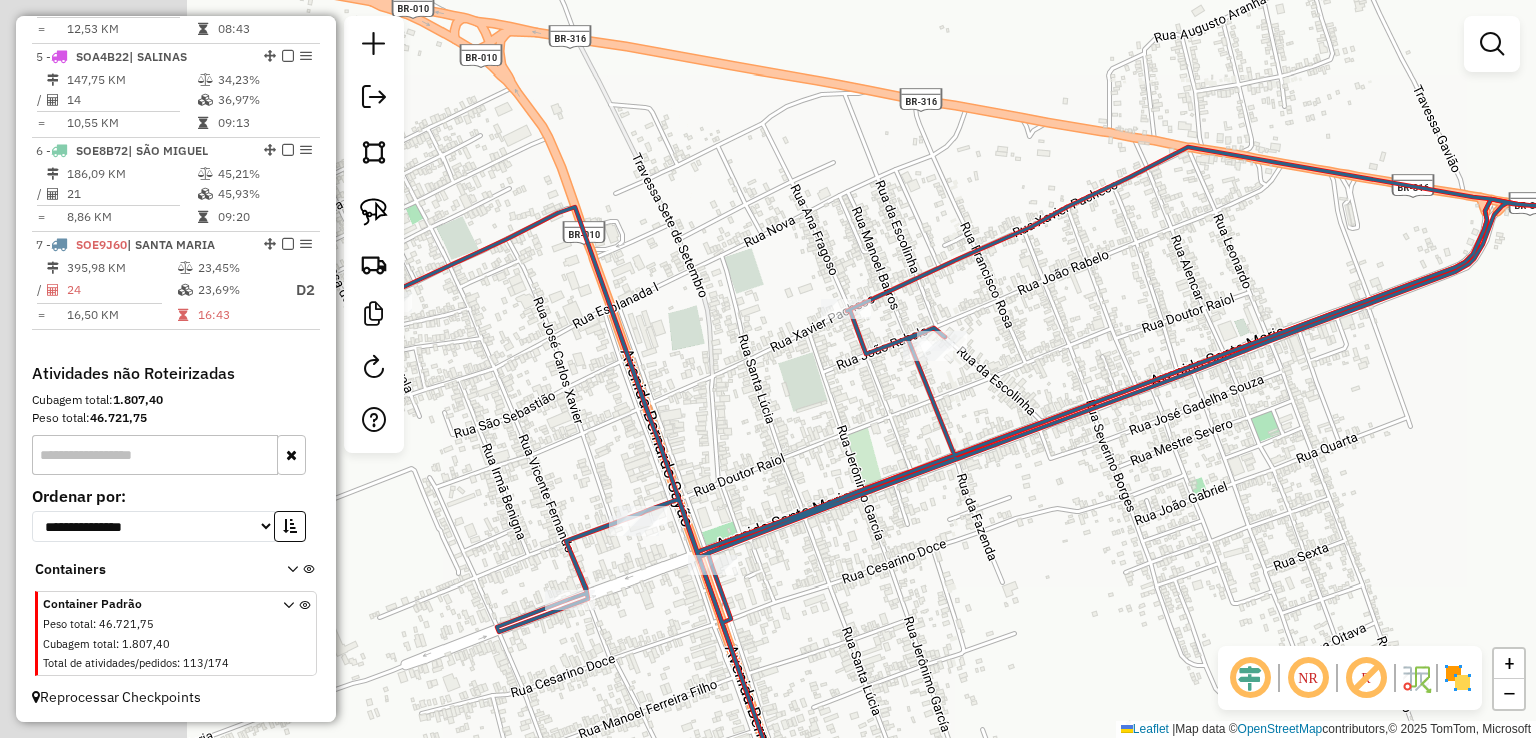 drag, startPoint x: 903, startPoint y: 353, endPoint x: 1216, endPoint y: 316, distance: 315.17932 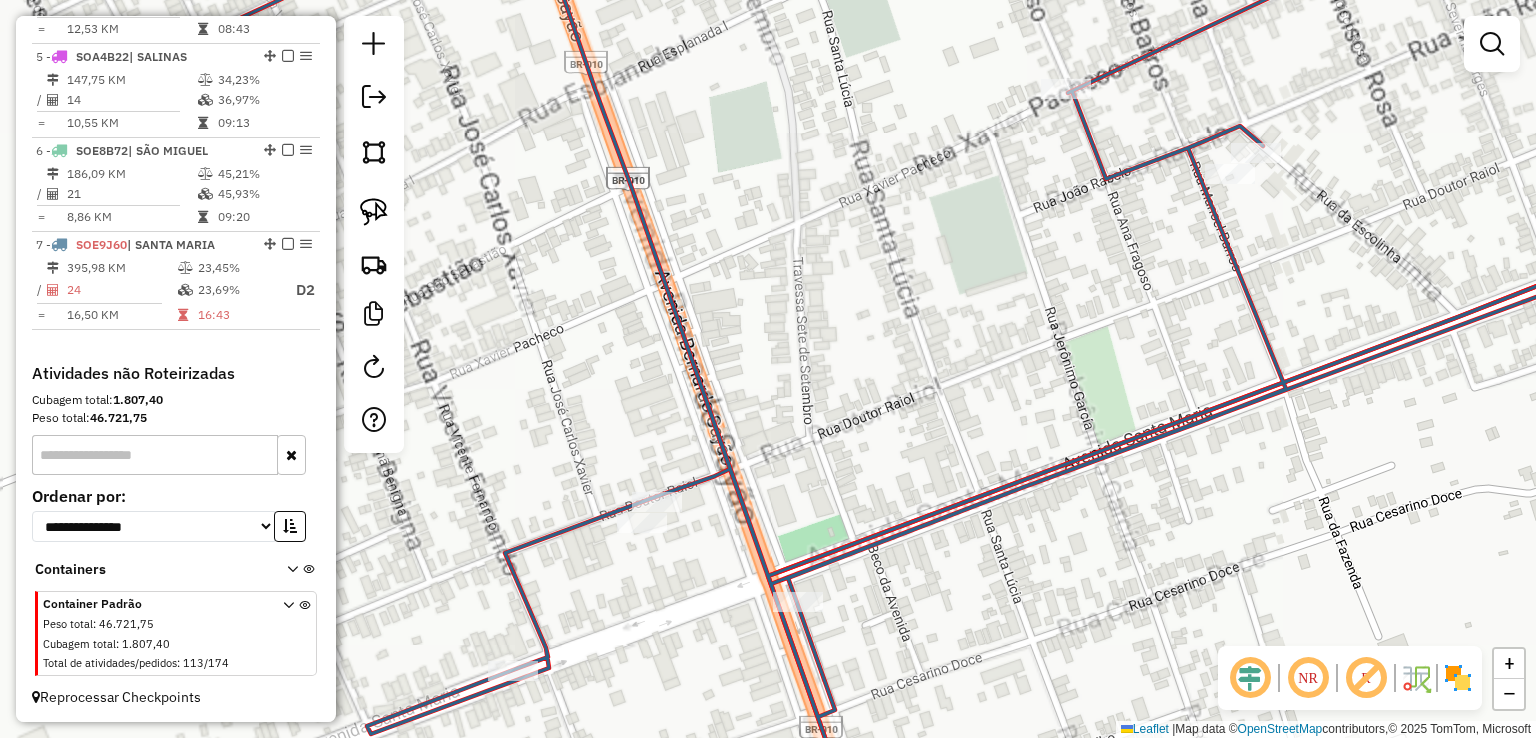 drag, startPoint x: 793, startPoint y: 445, endPoint x: 1013, endPoint y: 239, distance: 301.3901 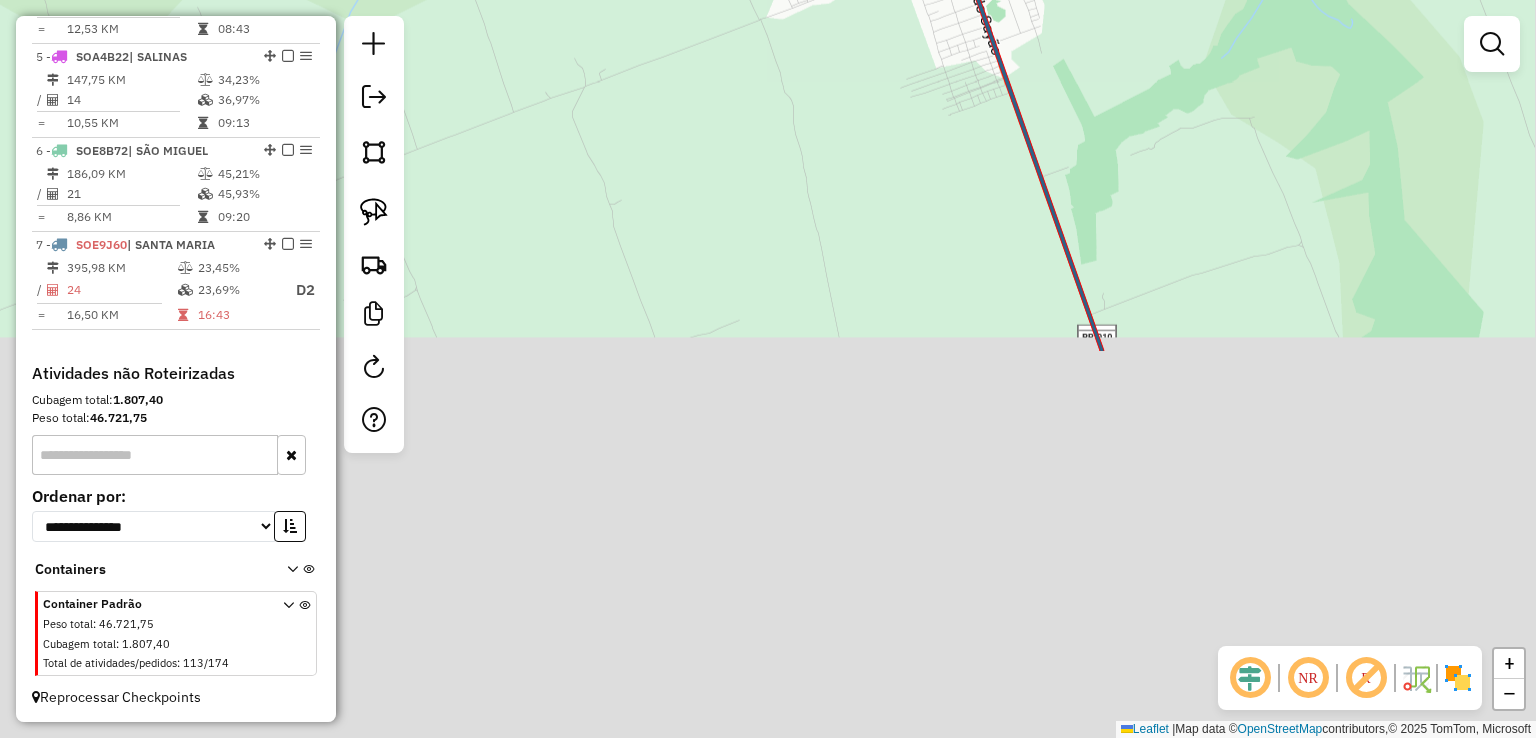 drag, startPoint x: 1369, startPoint y: 530, endPoint x: 1112, endPoint y: -3, distance: 591.7246 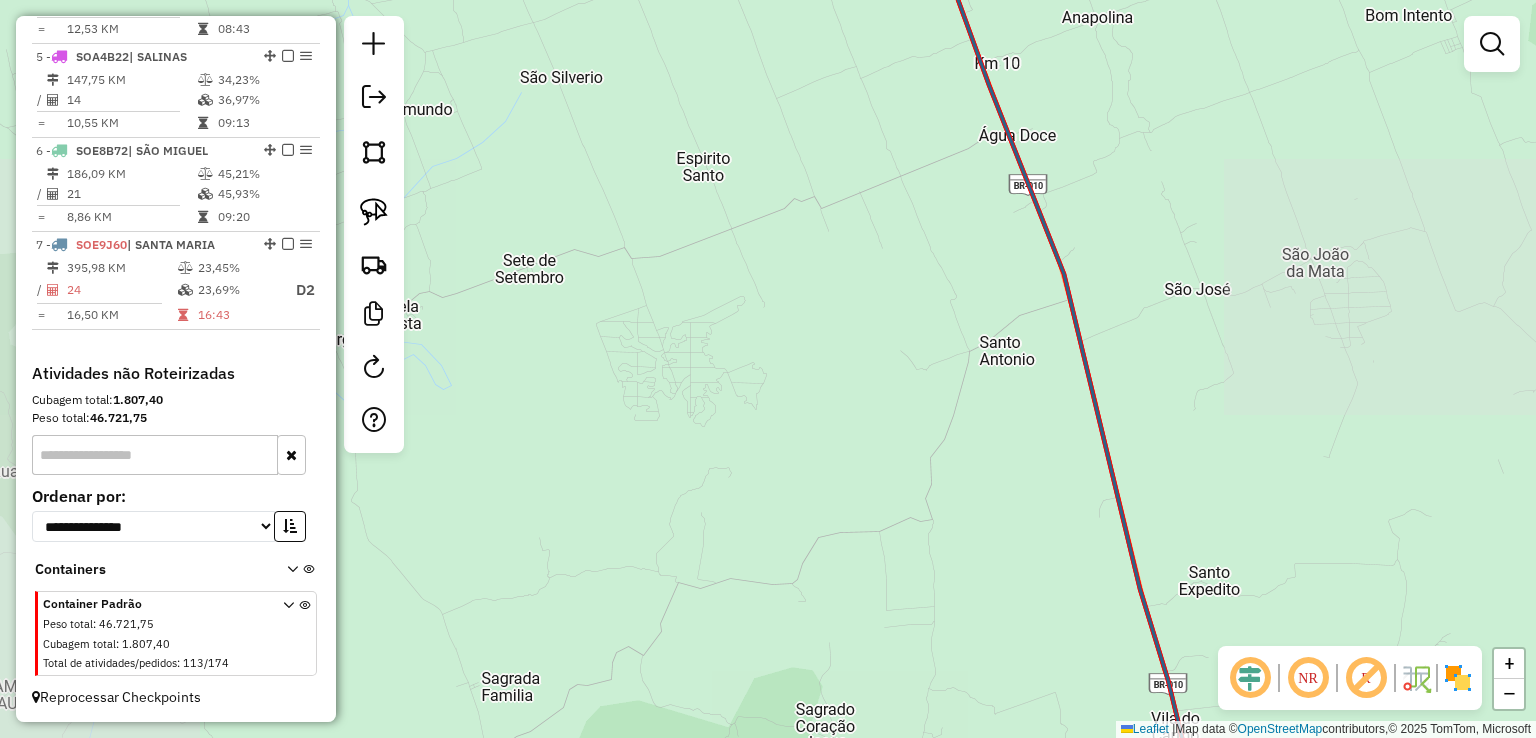 drag, startPoint x: 1118, startPoint y: 396, endPoint x: 990, endPoint y: 139, distance: 287.11148 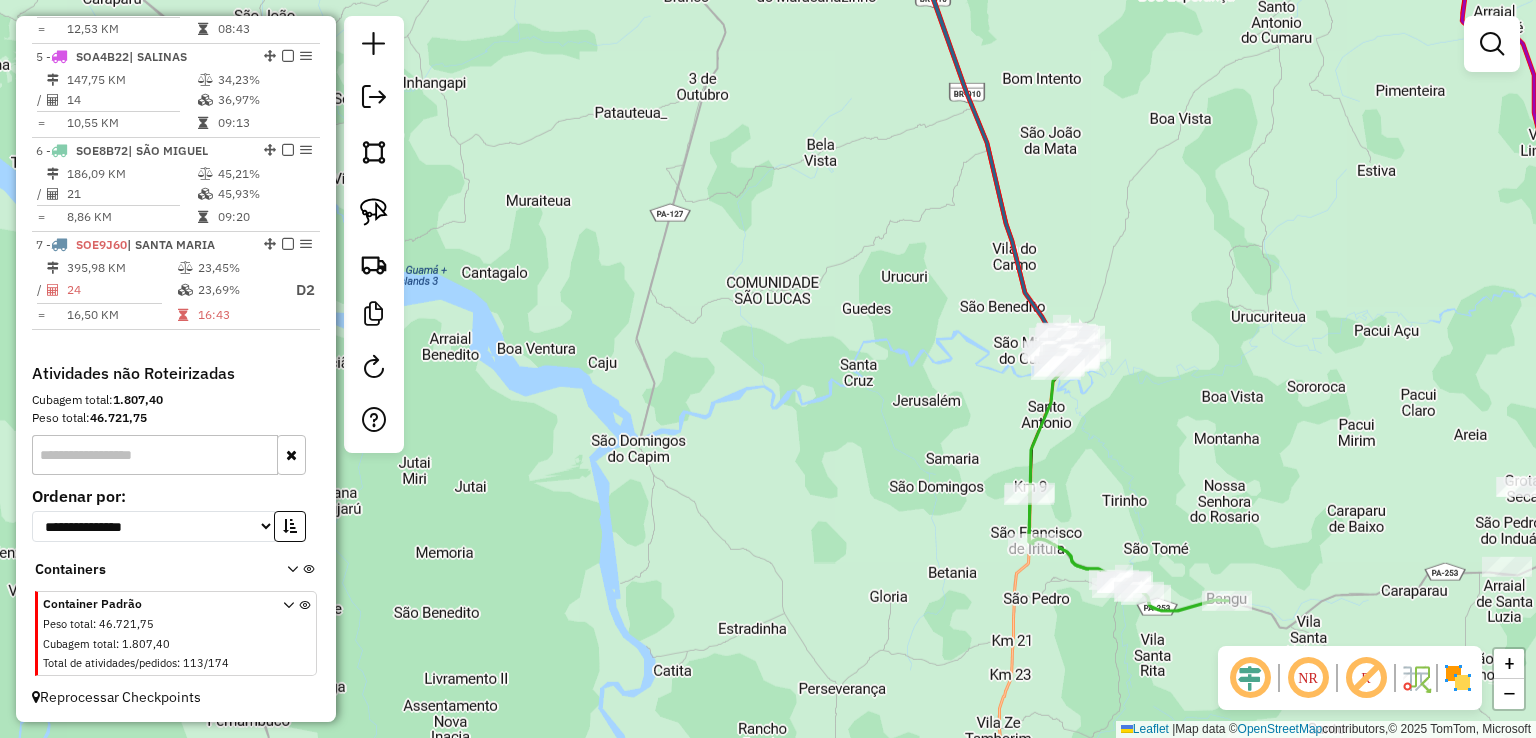 drag, startPoint x: 1110, startPoint y: 309, endPoint x: 1086, endPoint y: 199, distance: 112.587746 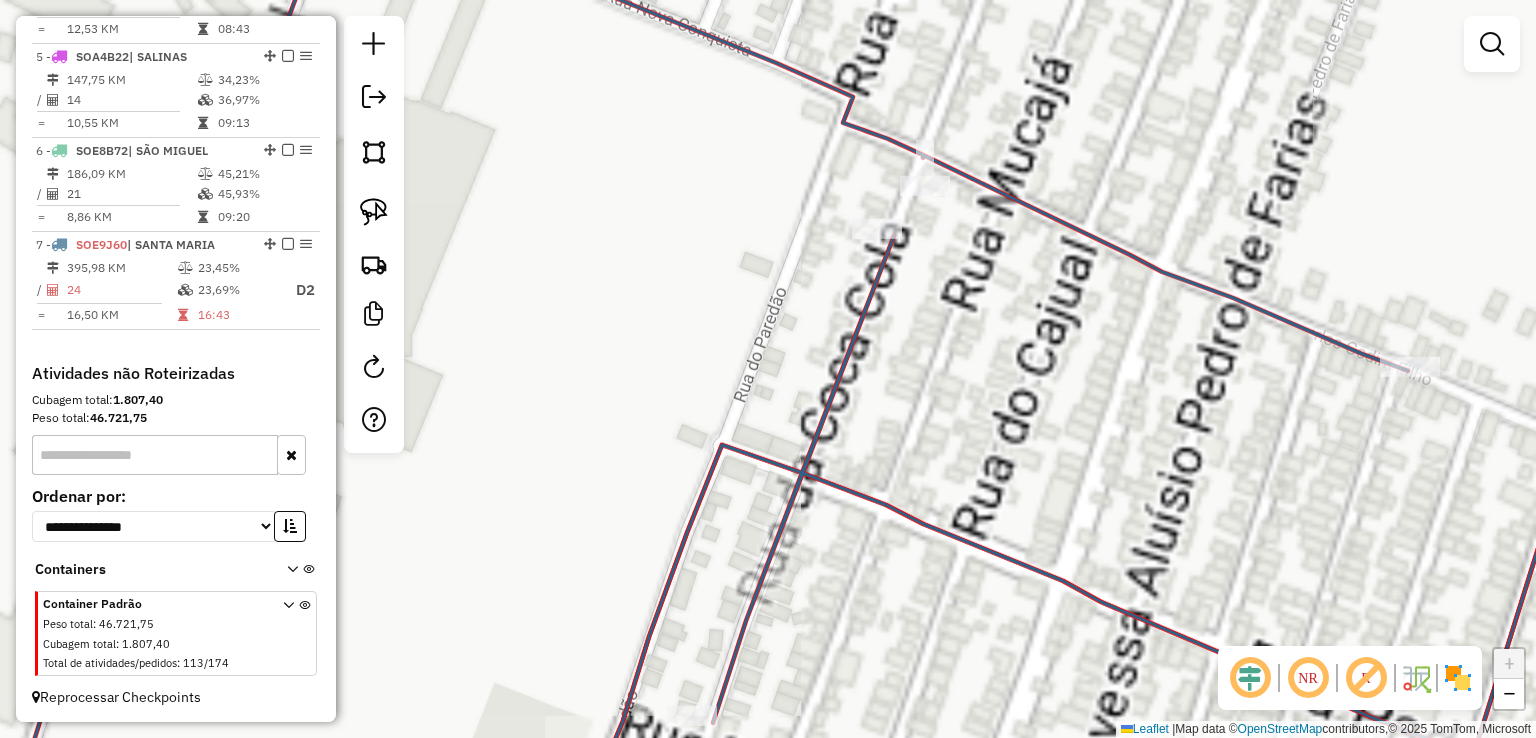 click on "Janela de atendimento Grade de atendimento Capacidade Transportadoras Veículos Cliente Pedidos  Rotas Selecione os dias de semana para filtrar as janelas de atendimento  Seg   Ter   Qua   Qui   Sex   Sáb   Dom  Informe o período da janela de atendimento: De: Até:  Filtrar exatamente a janela do cliente  Considerar janela de atendimento padrão  Selecione os dias de semana para filtrar as grades de atendimento  Seg   Ter   Qua   Qui   Sex   Sáb   Dom   Considerar clientes sem dia de atendimento cadastrado  Clientes fora do dia de atendimento selecionado Filtrar as atividades entre os valores definidos abaixo:  Peso mínimo:   Peso máximo:   Cubagem mínima:   Cubagem máxima:   De:   Até:  Filtrar as atividades entre o tempo de atendimento definido abaixo:  De:   Até:   Considerar capacidade total dos clientes não roteirizados Transportadora: Selecione um ou mais itens Tipo de veículo: Selecione um ou mais itens Veículo: Selecione um ou mais itens Motorista: Selecione um ou mais itens Nome: Rótulo:" 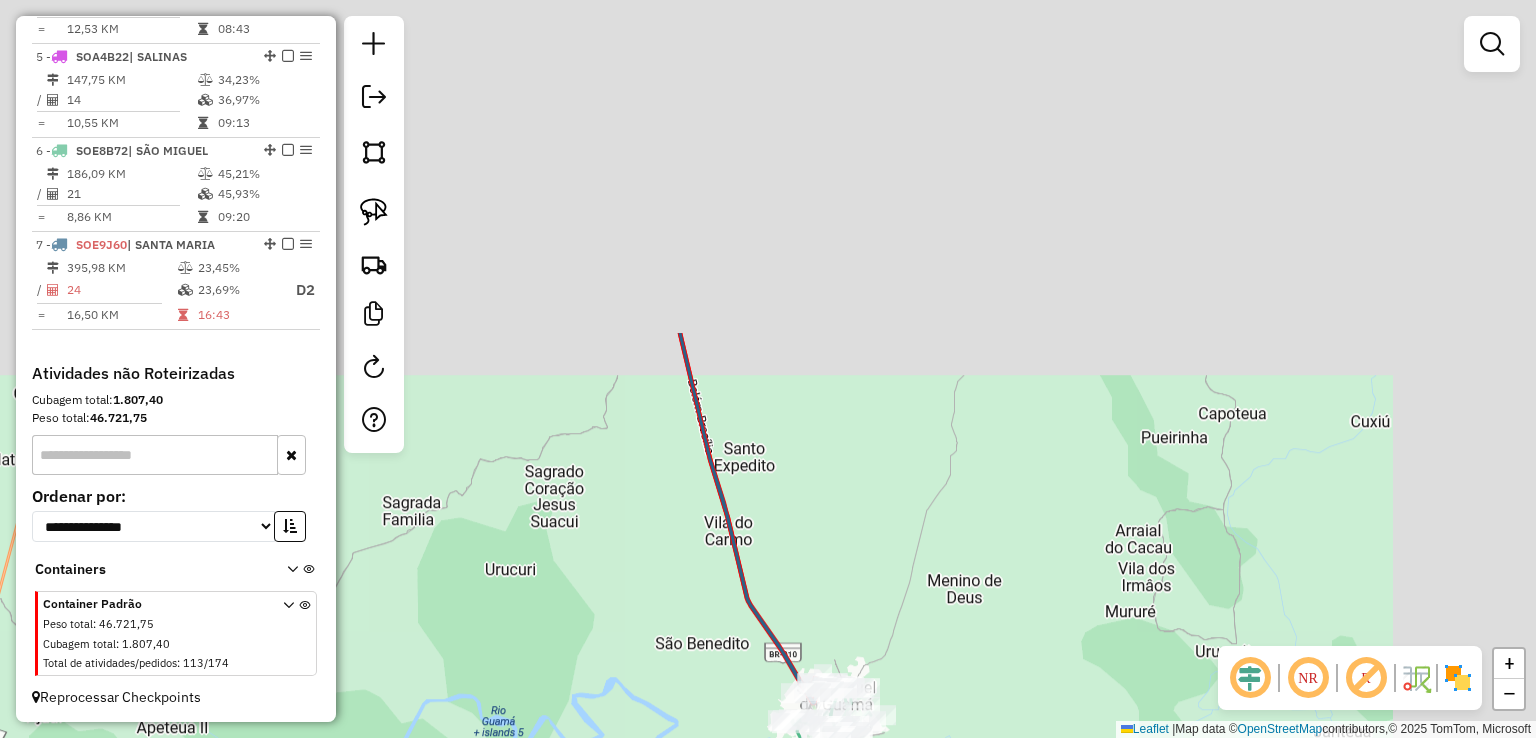 drag, startPoint x: 1161, startPoint y: 149, endPoint x: 922, endPoint y: 719, distance: 618.0785 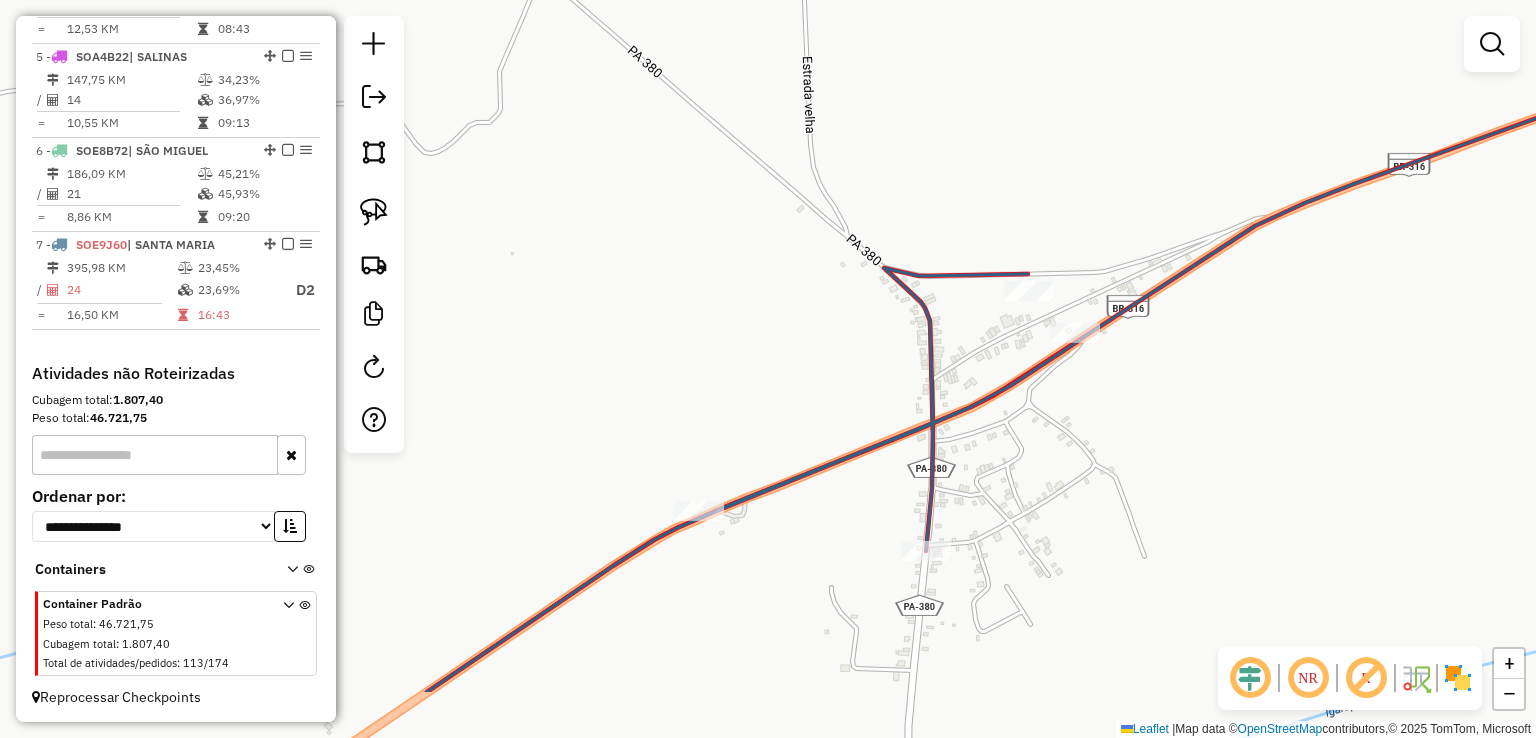 drag, startPoint x: 1004, startPoint y: 589, endPoint x: 1017, endPoint y: 493, distance: 96.87621 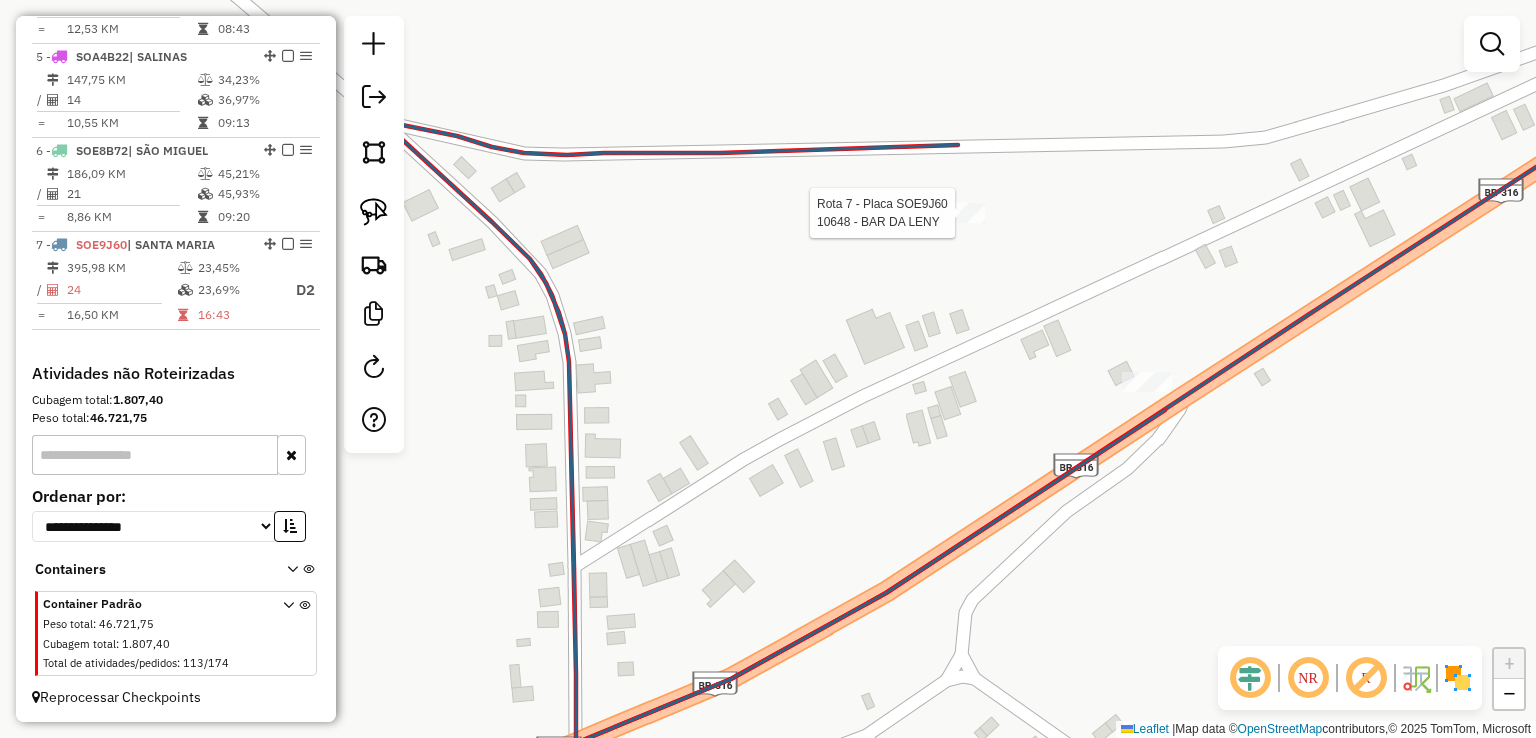 select on "**********" 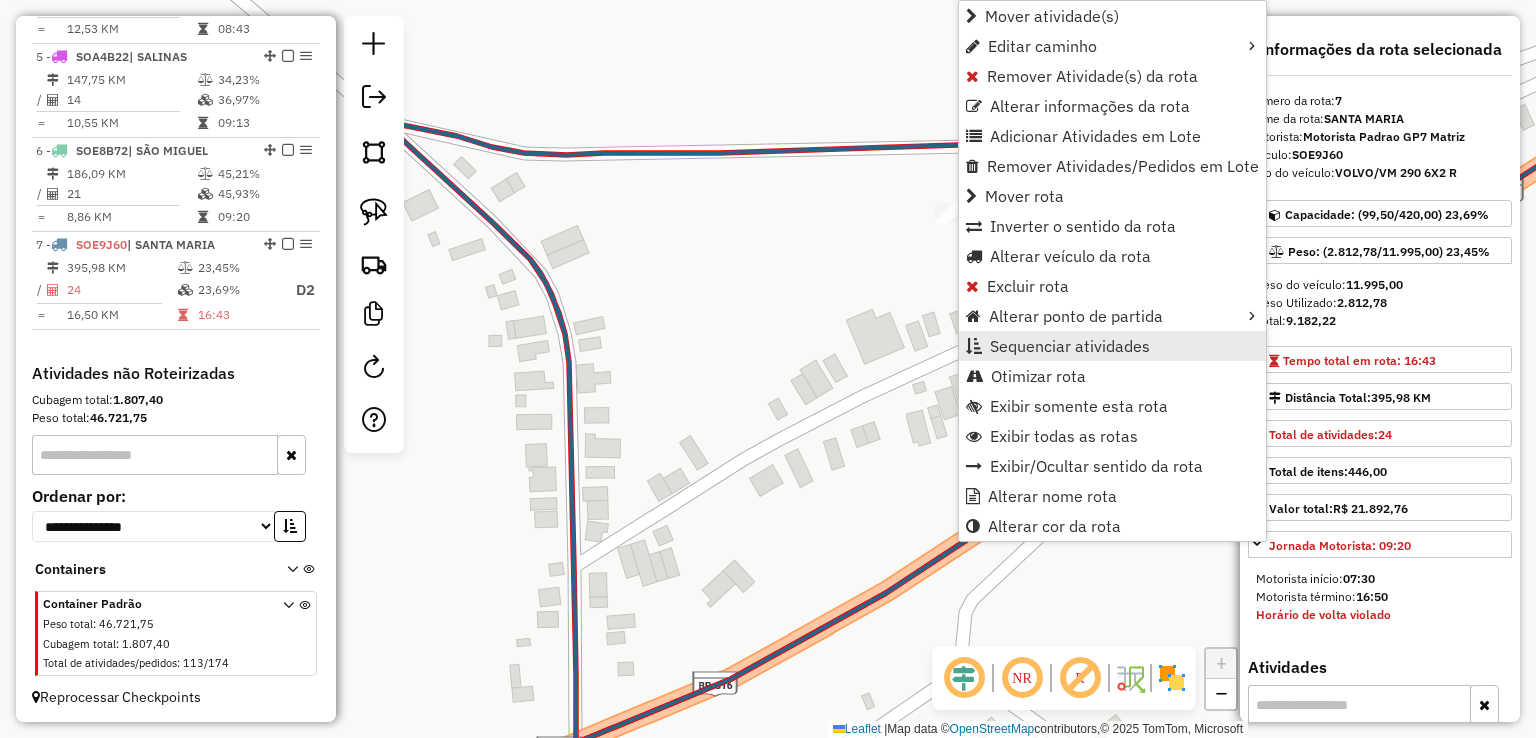 click on "Sequenciar atividades" at bounding box center [1070, 346] 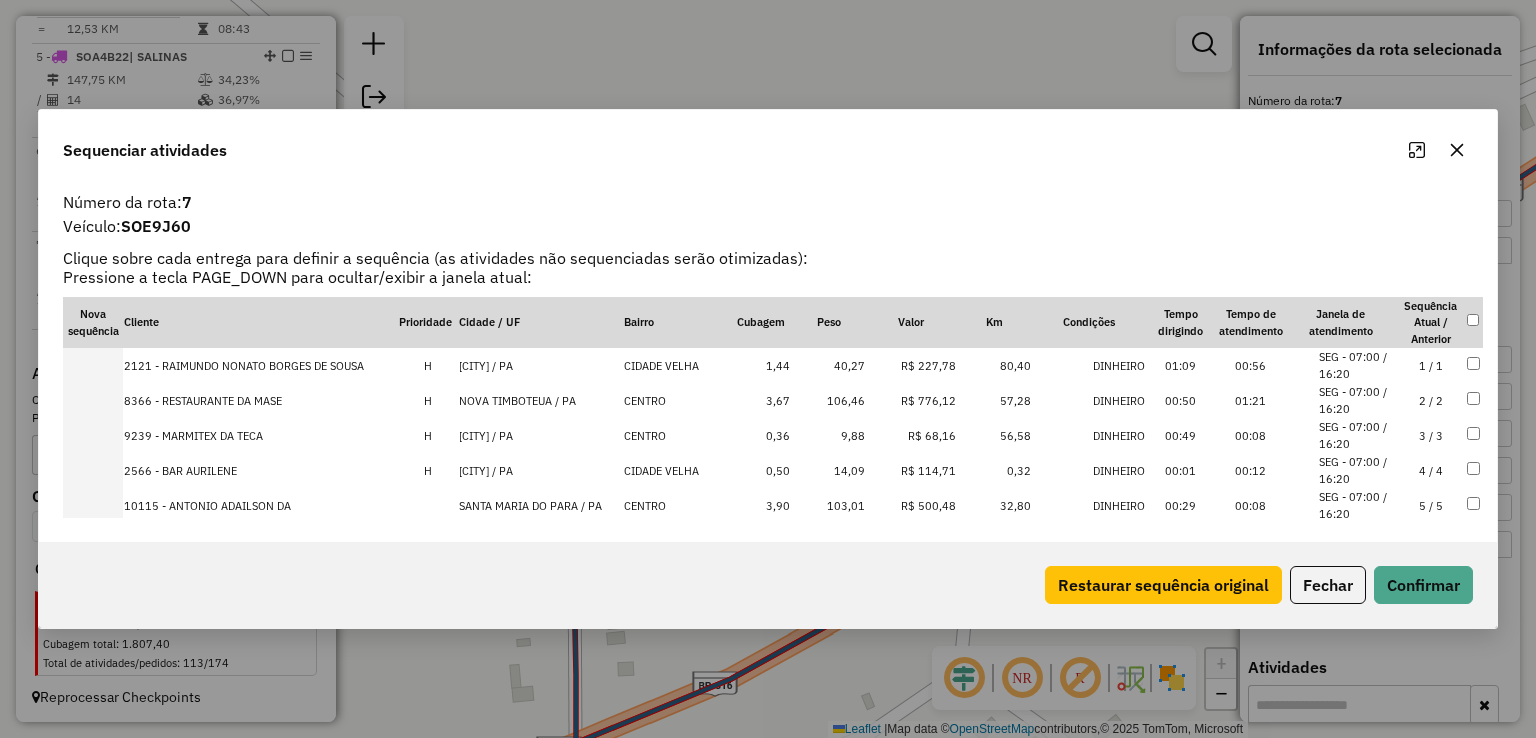 click 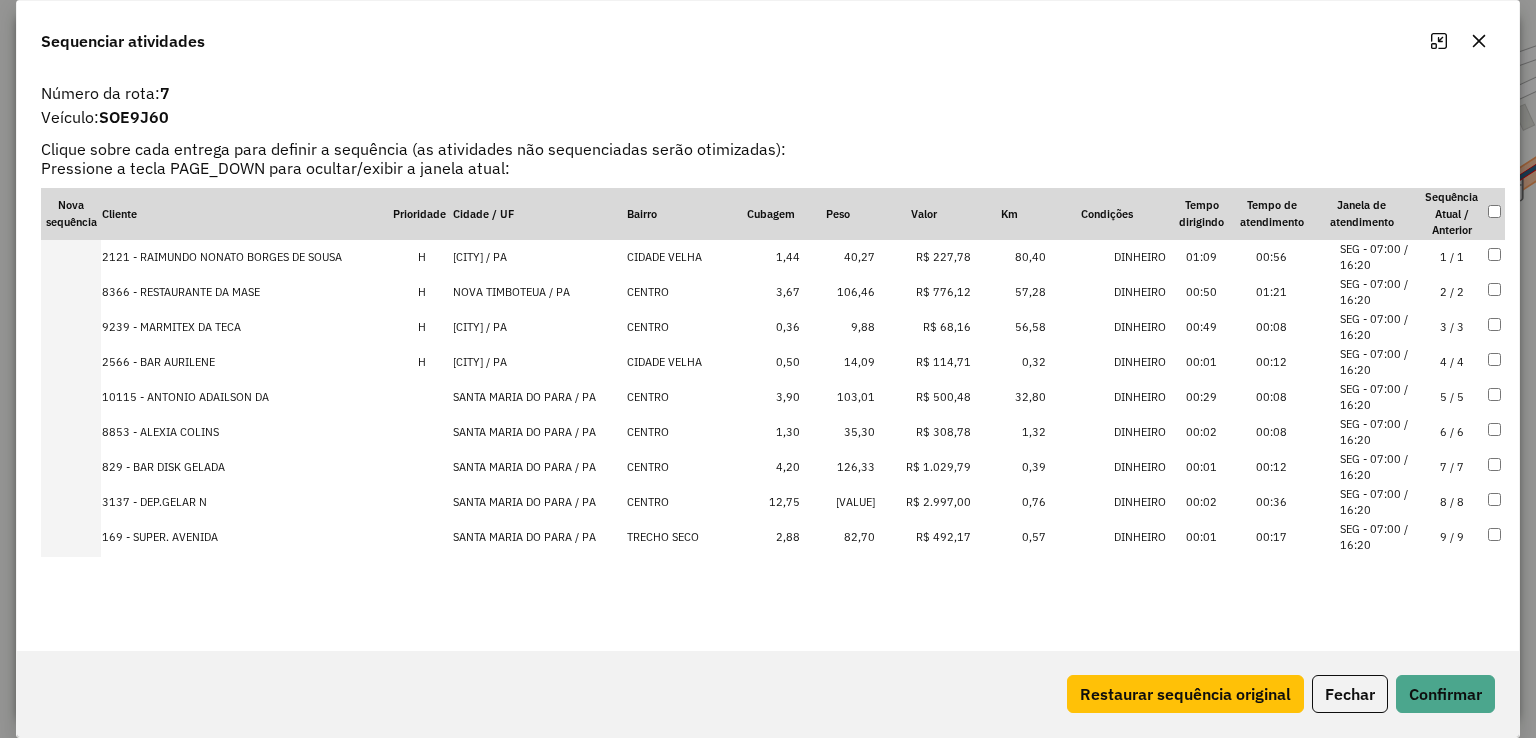 click on "2 / 2" at bounding box center (1452, 292) 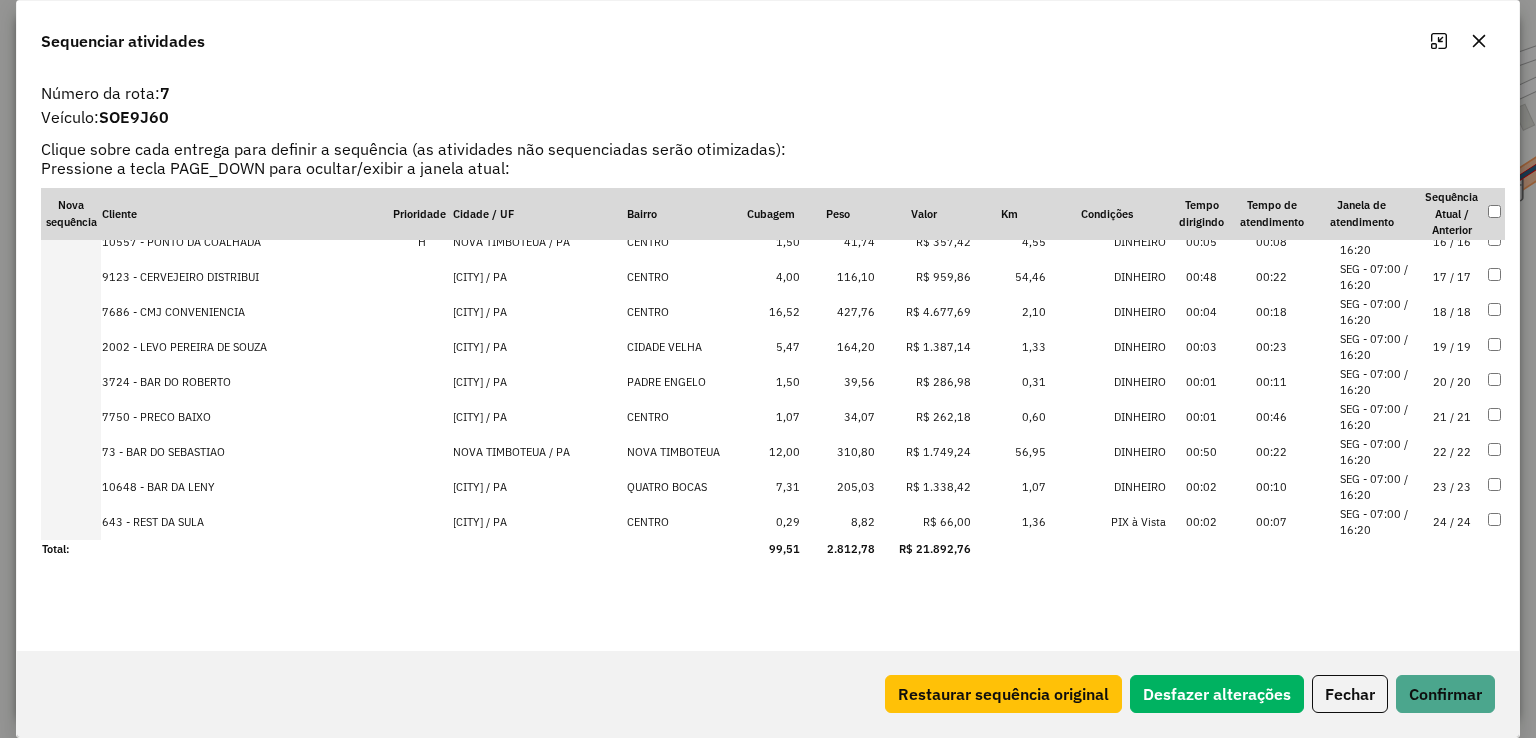 click on "24 / 24" at bounding box center (1452, 522) 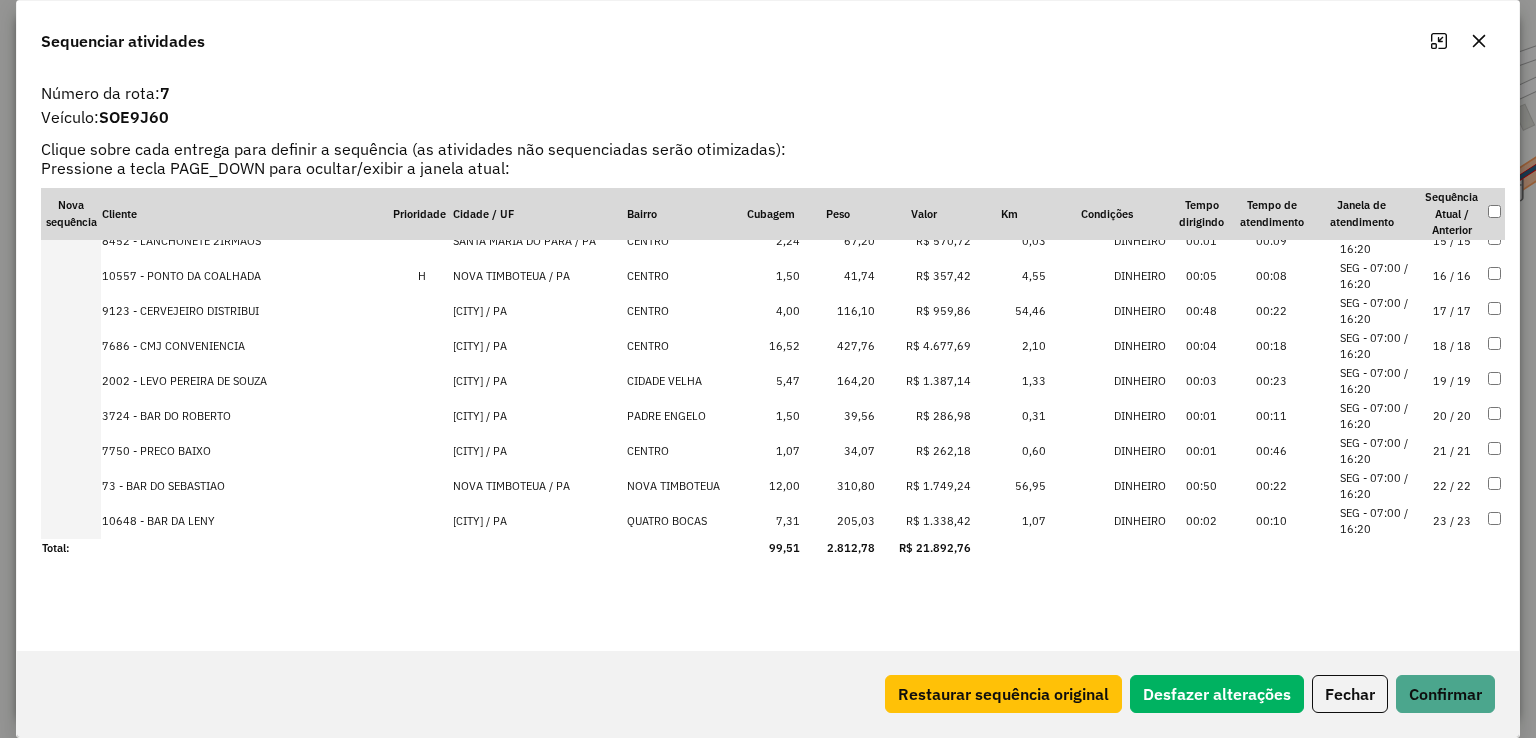click on "16 / 16" at bounding box center [1452, 276] 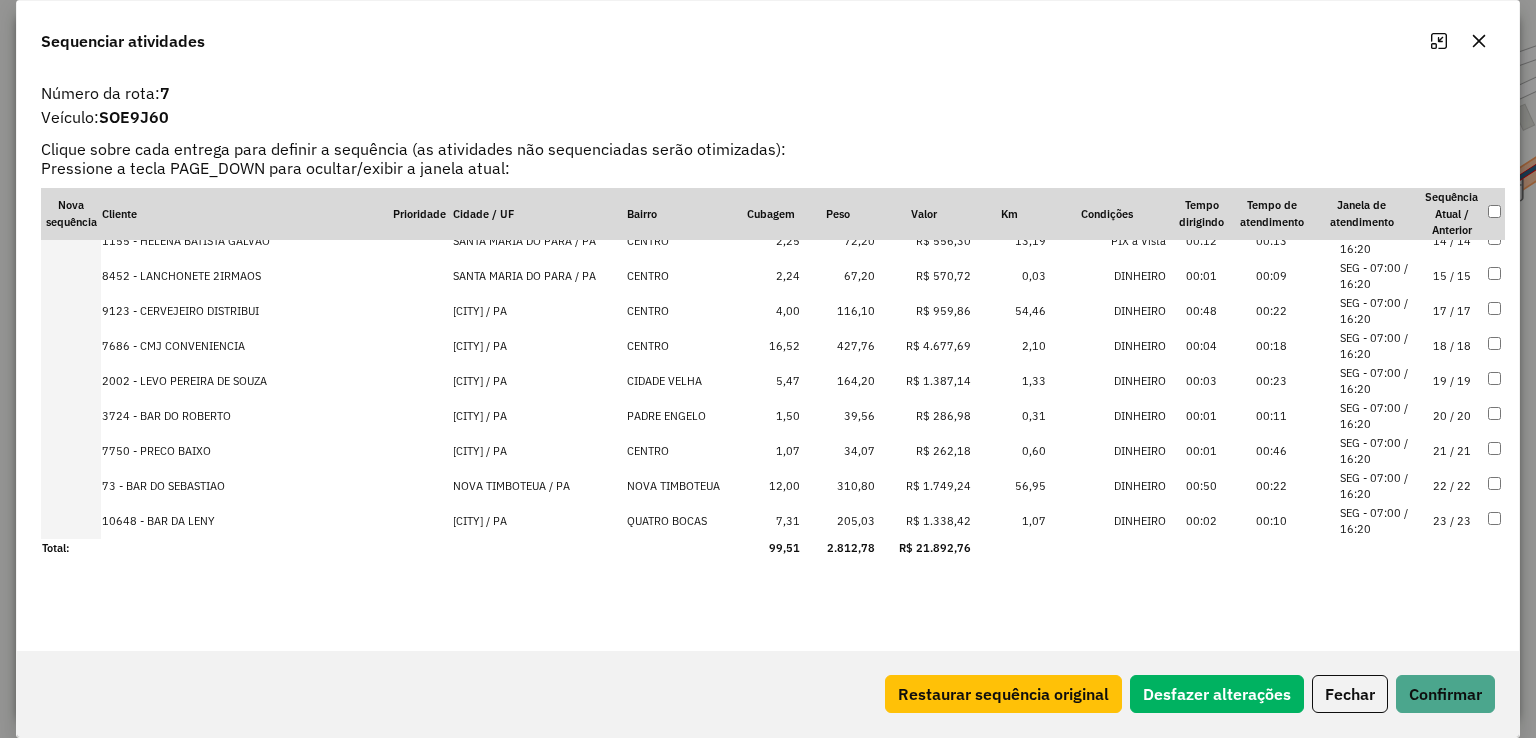 click on "15 / 15" at bounding box center (1452, 276) 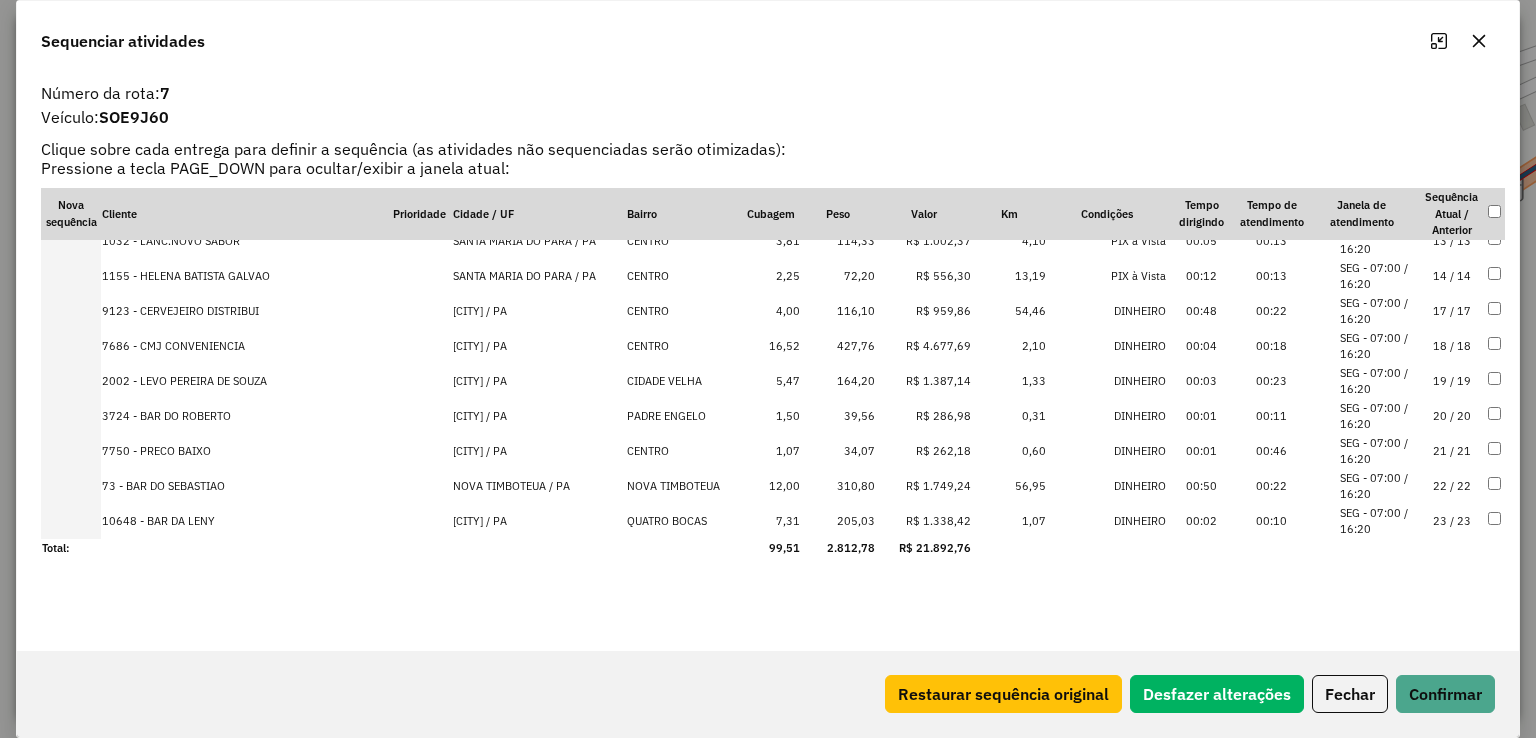 click on "14 / 14" at bounding box center (1452, 276) 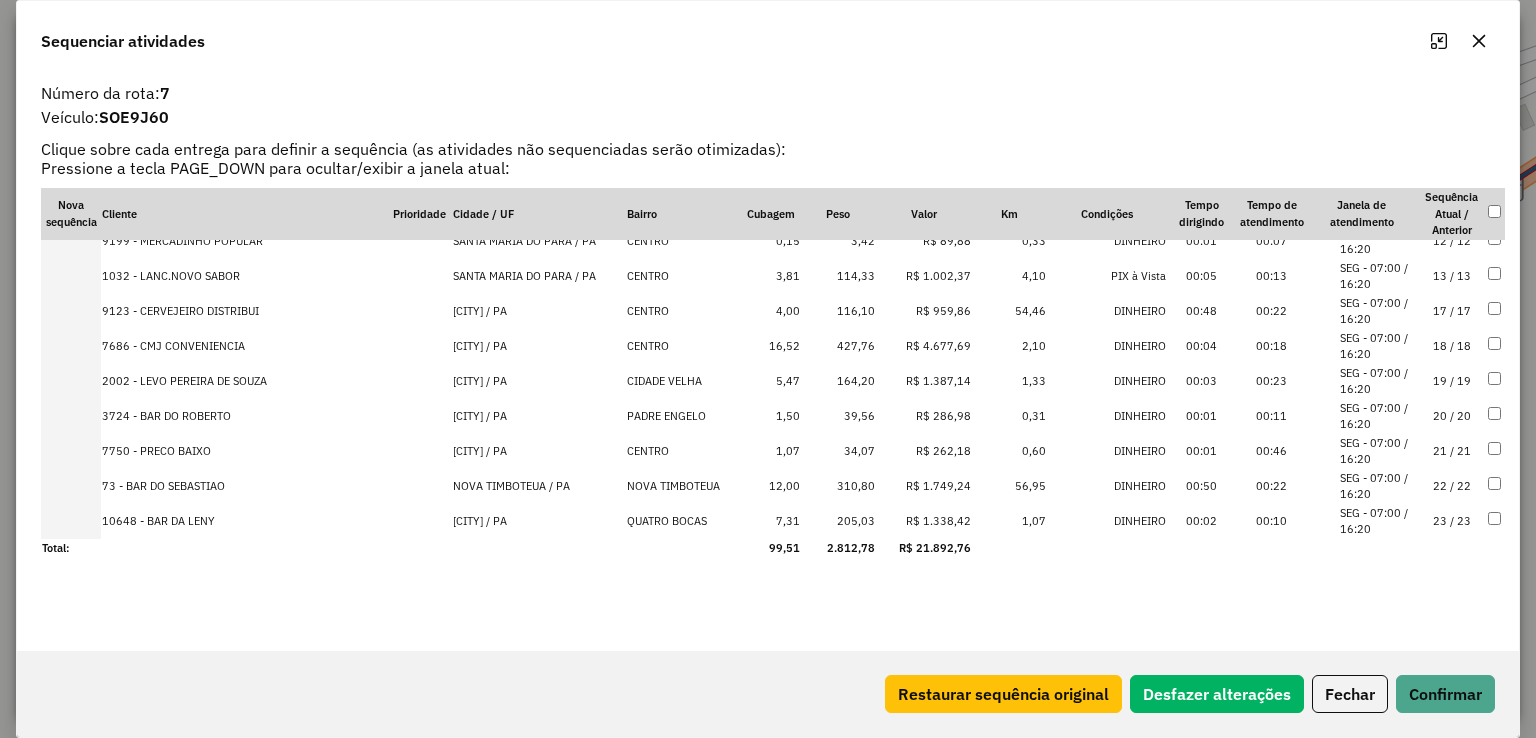 click on "13 / 13" at bounding box center [1452, 276] 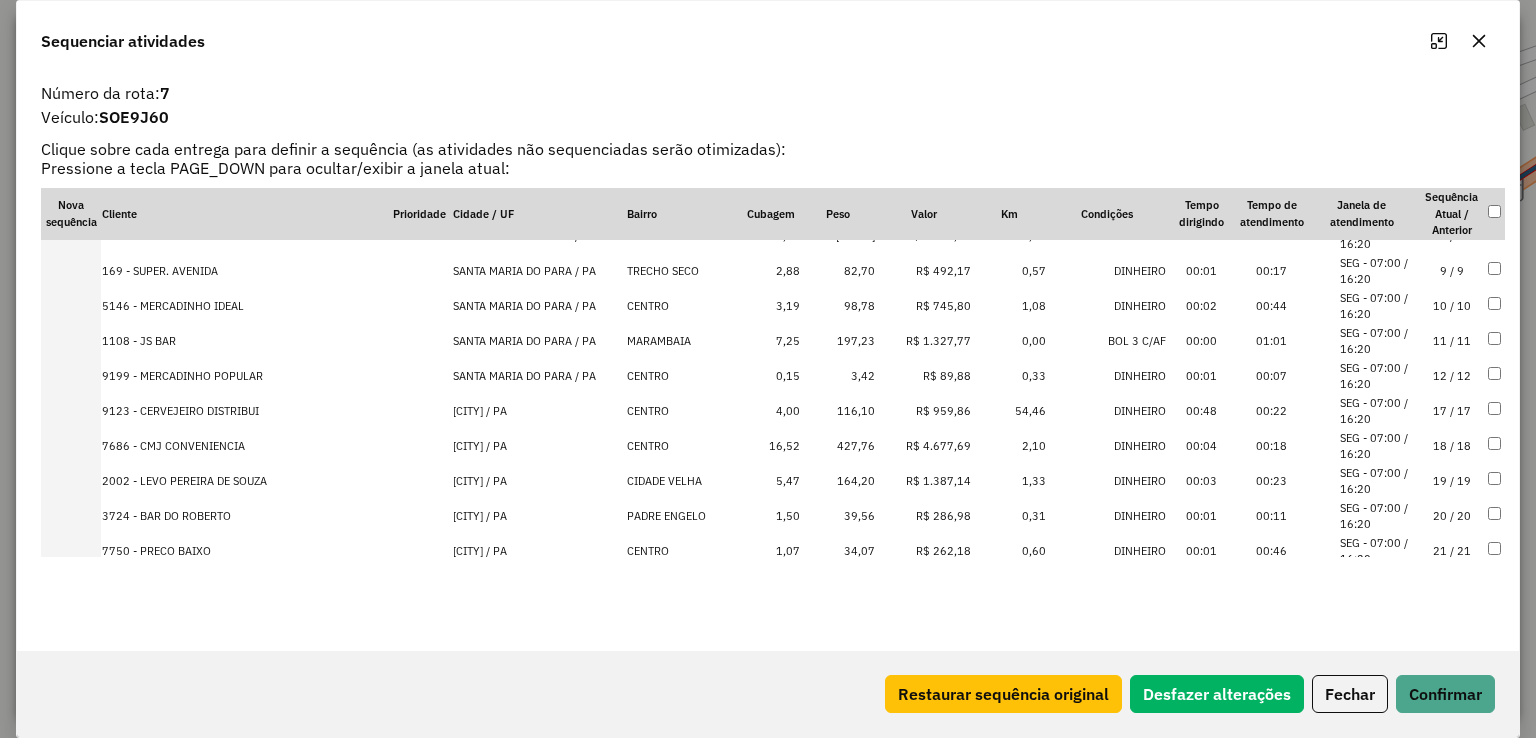 click on "10 / 10" at bounding box center (1452, 306) 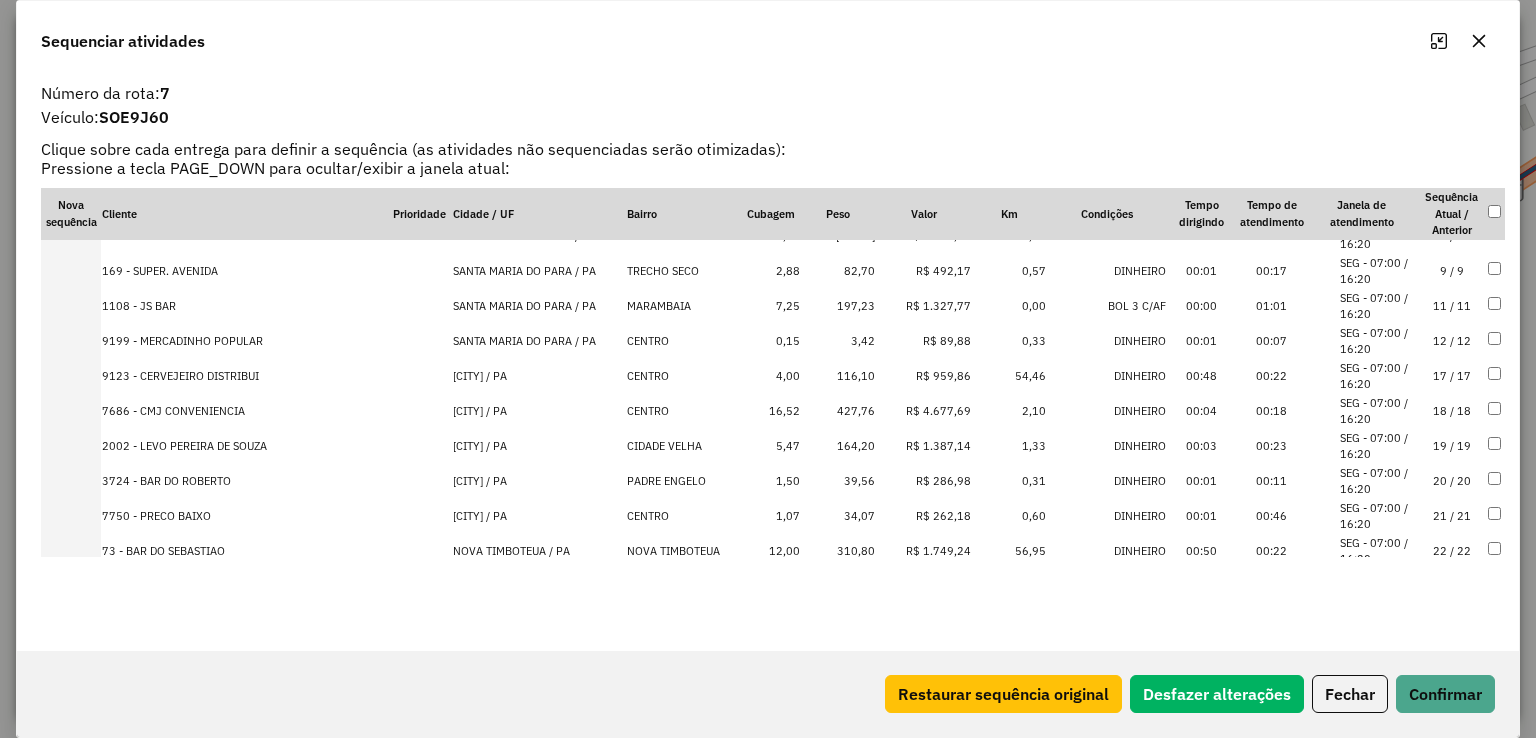 click on "11 / 11" at bounding box center [1452, 306] 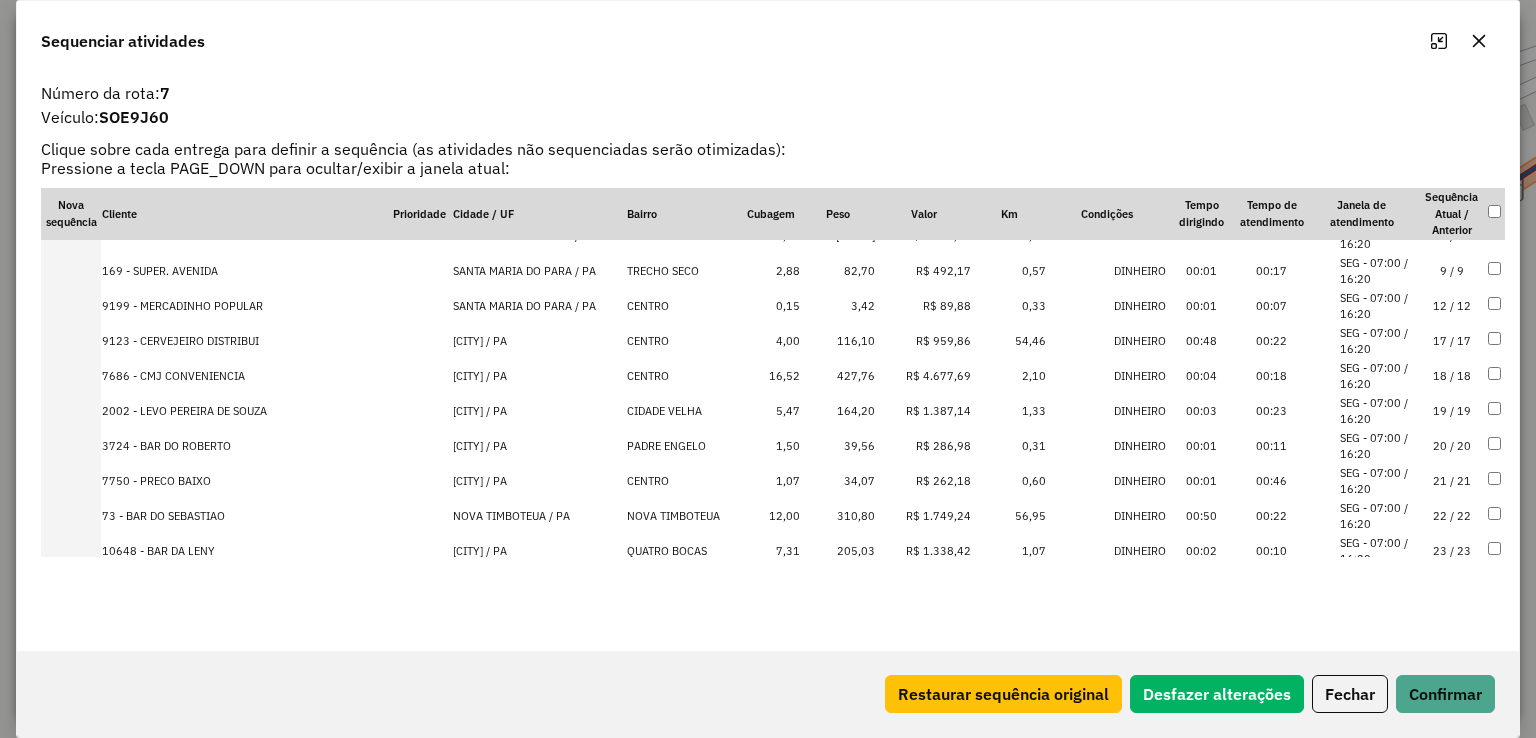 click on "12 / 12" at bounding box center (1452, 306) 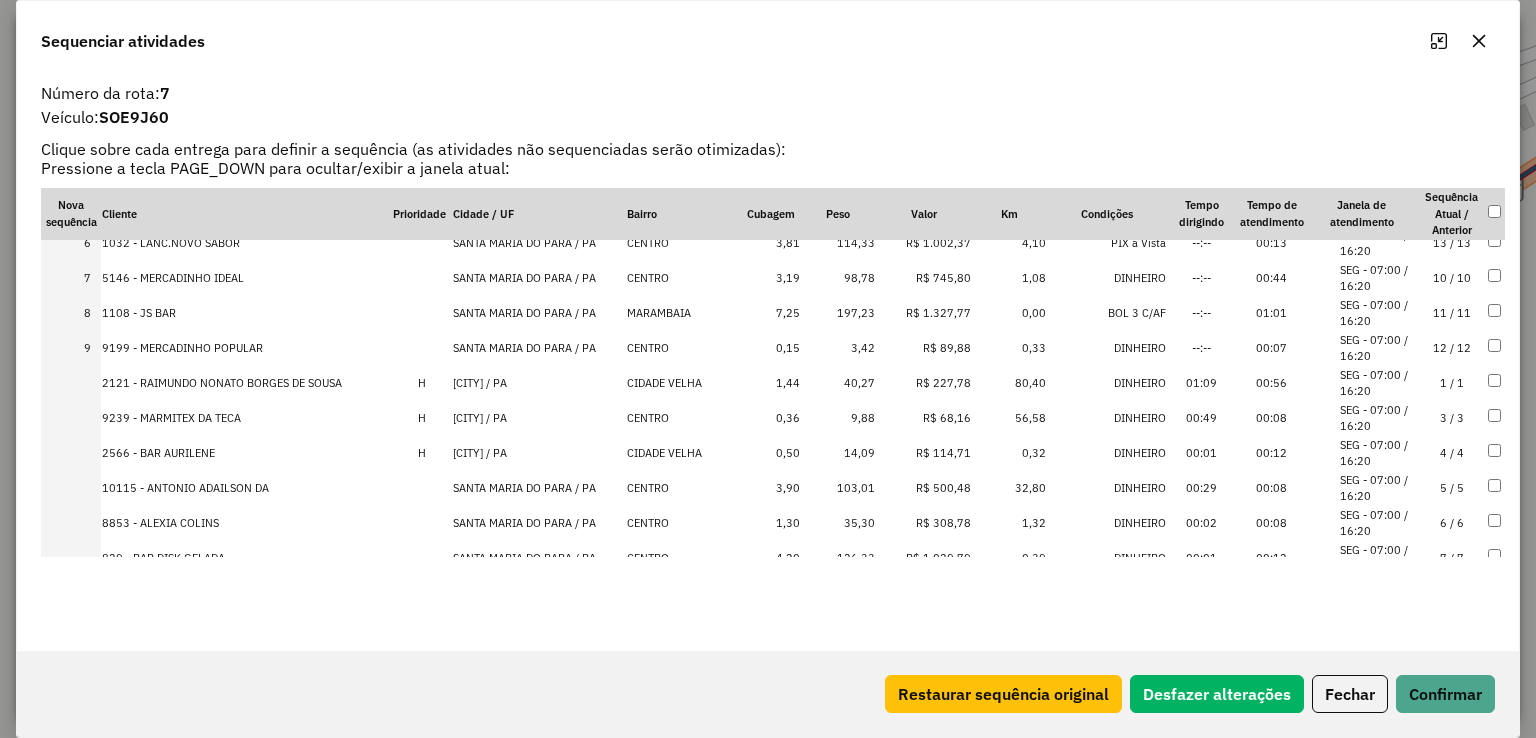 scroll, scrollTop: 200, scrollLeft: 0, axis: vertical 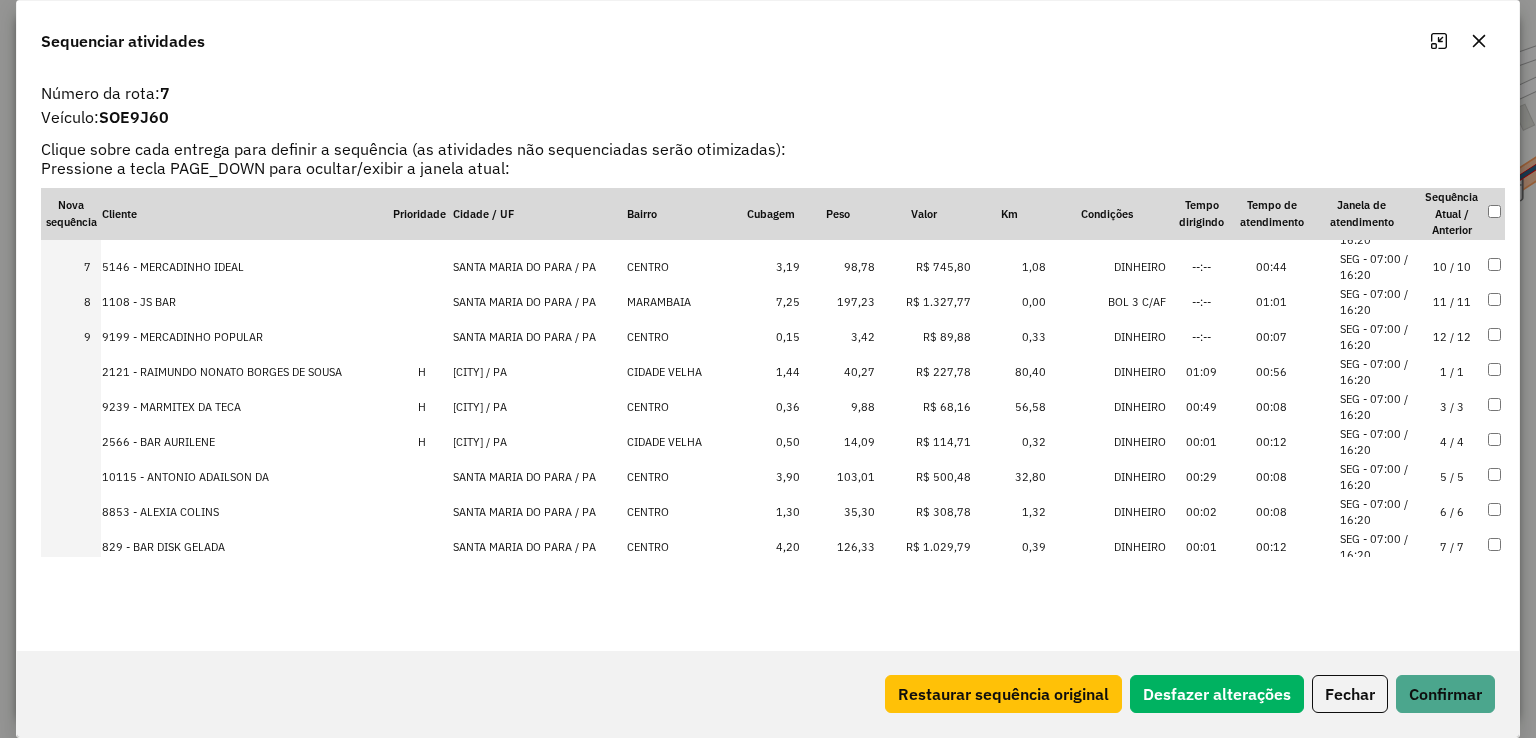 click on "5 / 5" at bounding box center (1452, 477) 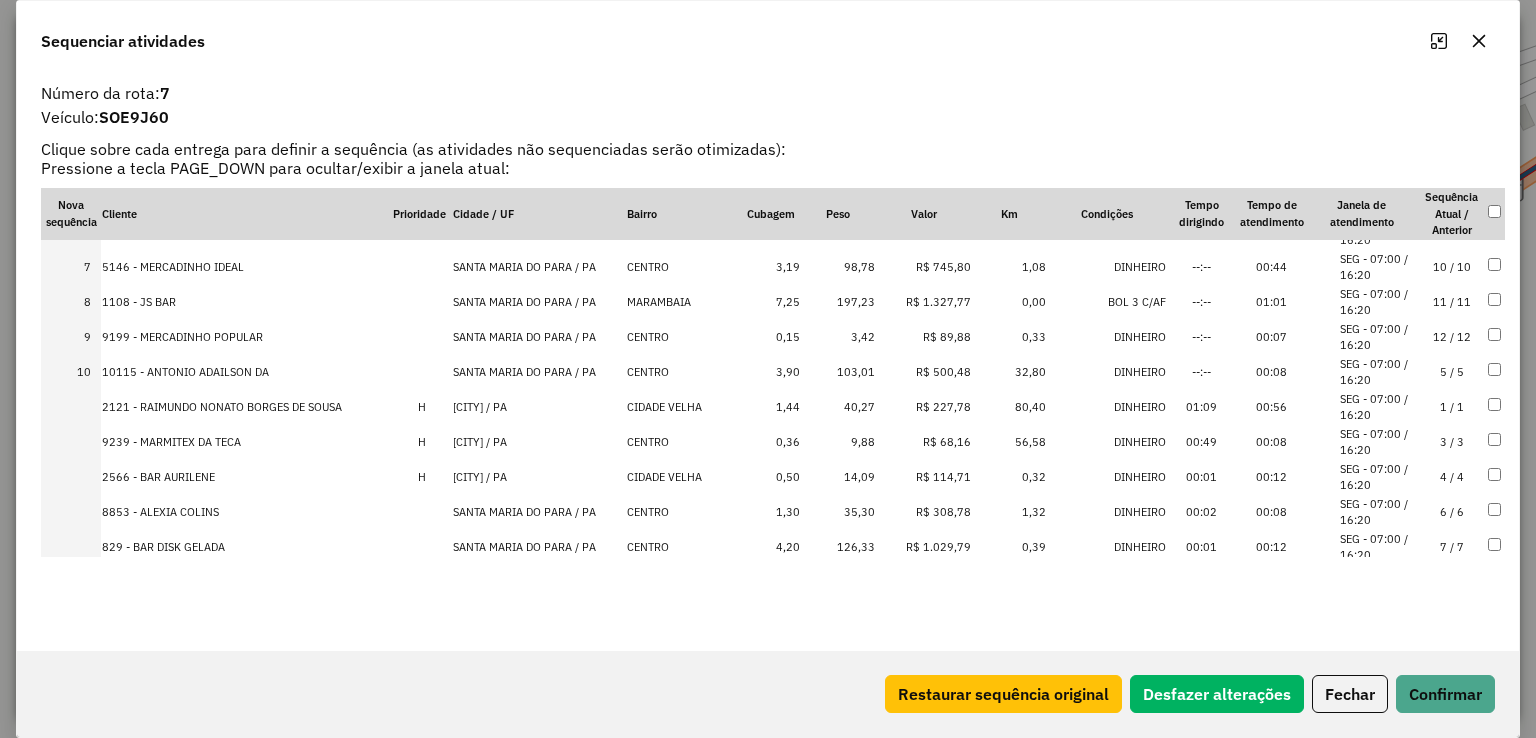 click on "7 / 7" at bounding box center (1452, 547) 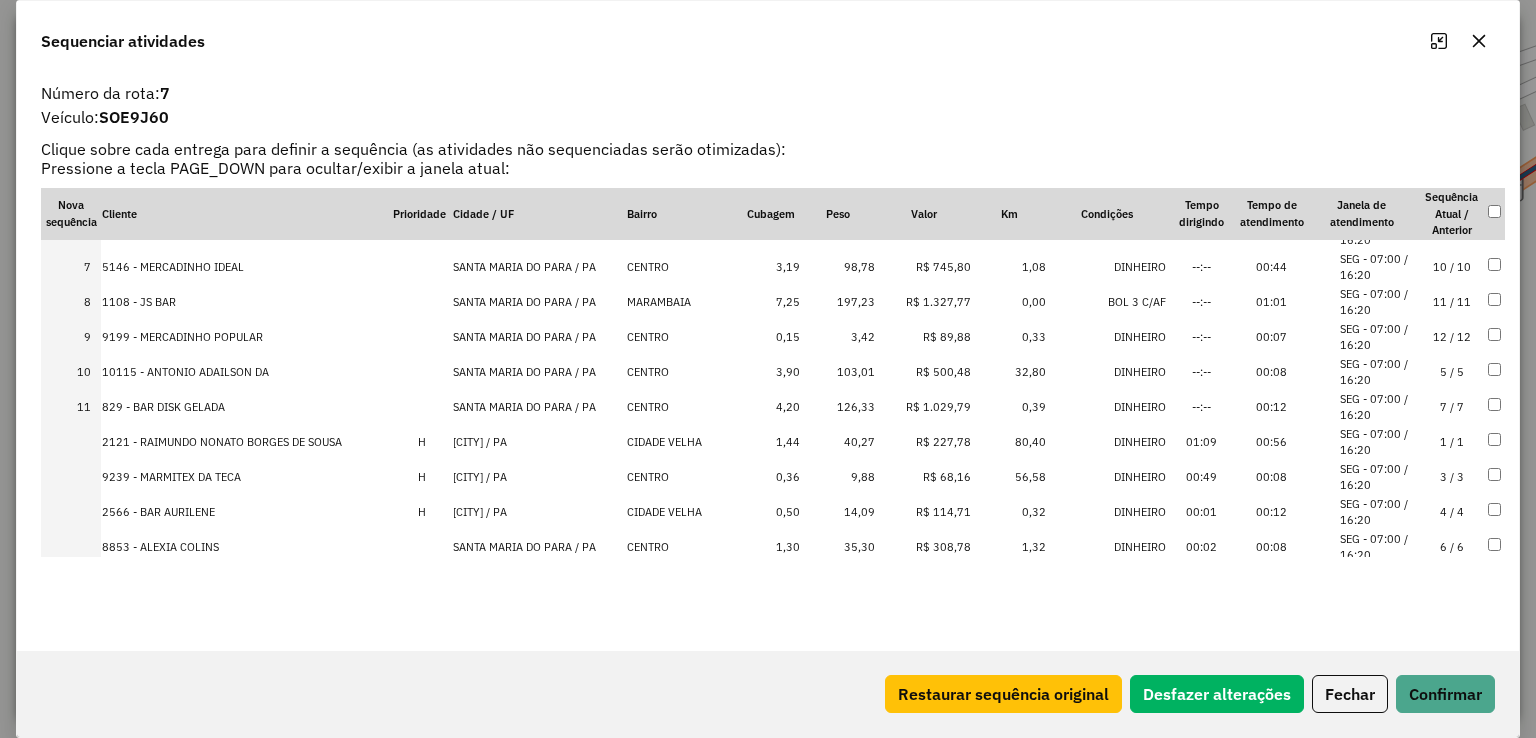 click on "6 / 6" at bounding box center (1452, 547) 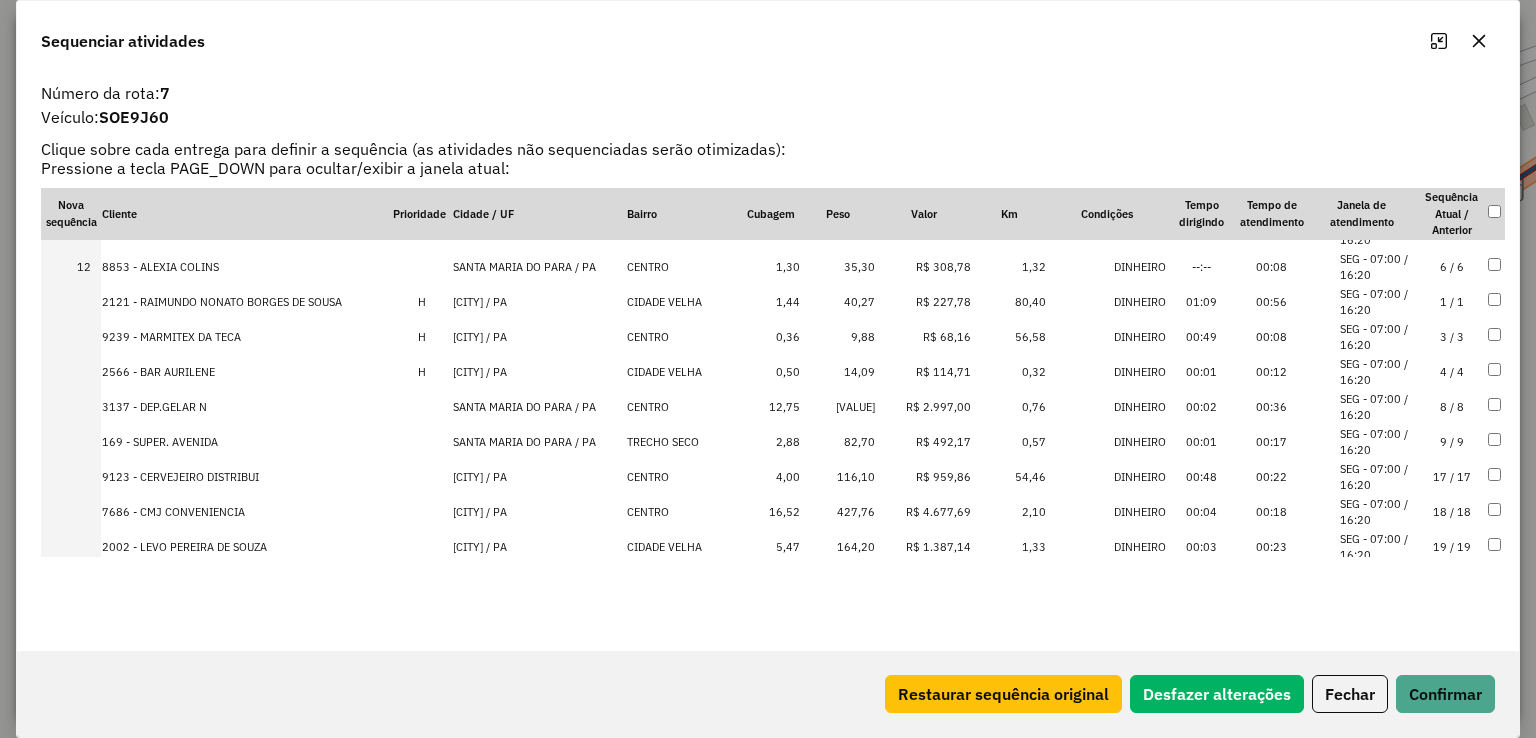 scroll, scrollTop: 400, scrollLeft: 0, axis: vertical 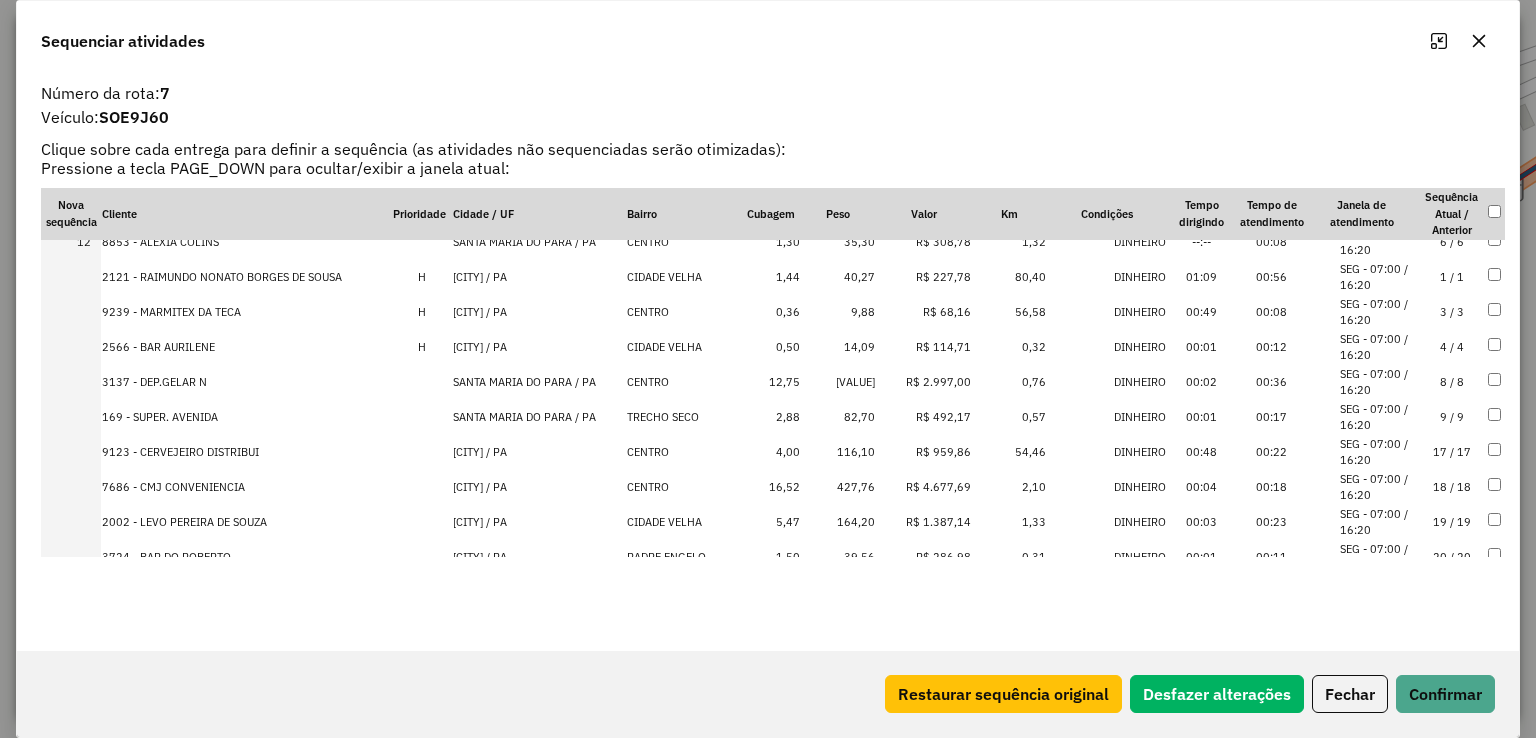 click on "8 / 8" at bounding box center [1452, 382] 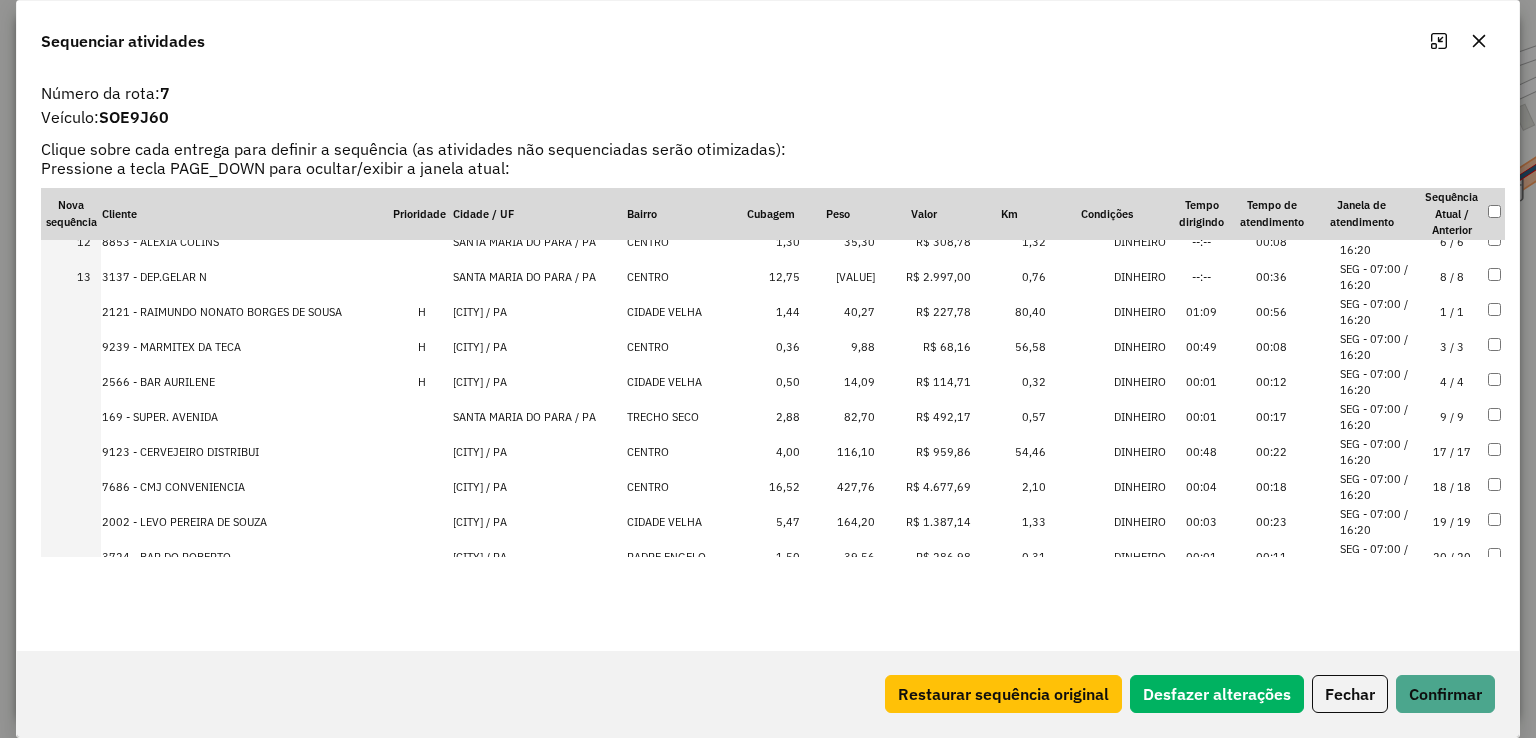 click on "9 / 9" at bounding box center [1452, 417] 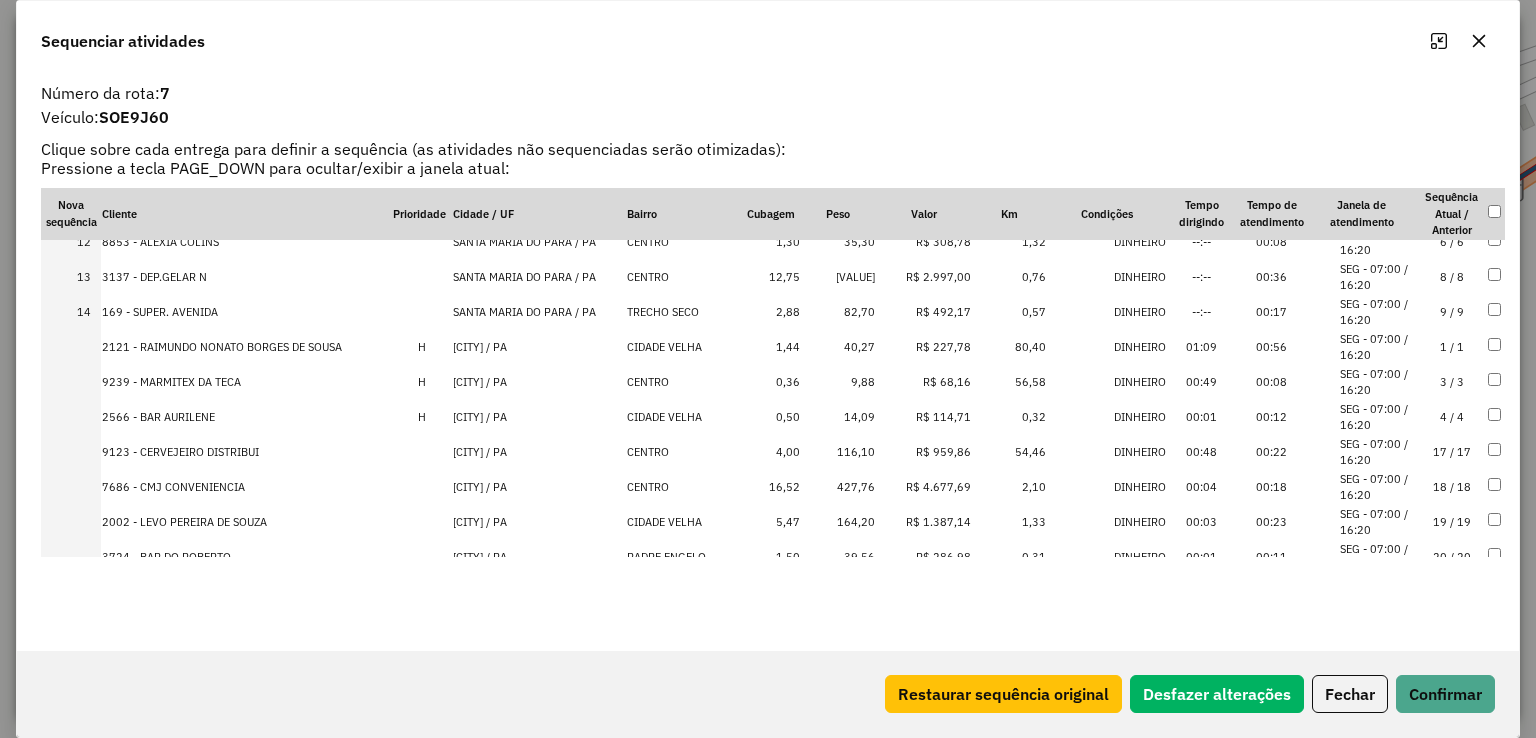 click on "18 / 18" at bounding box center [1452, 487] 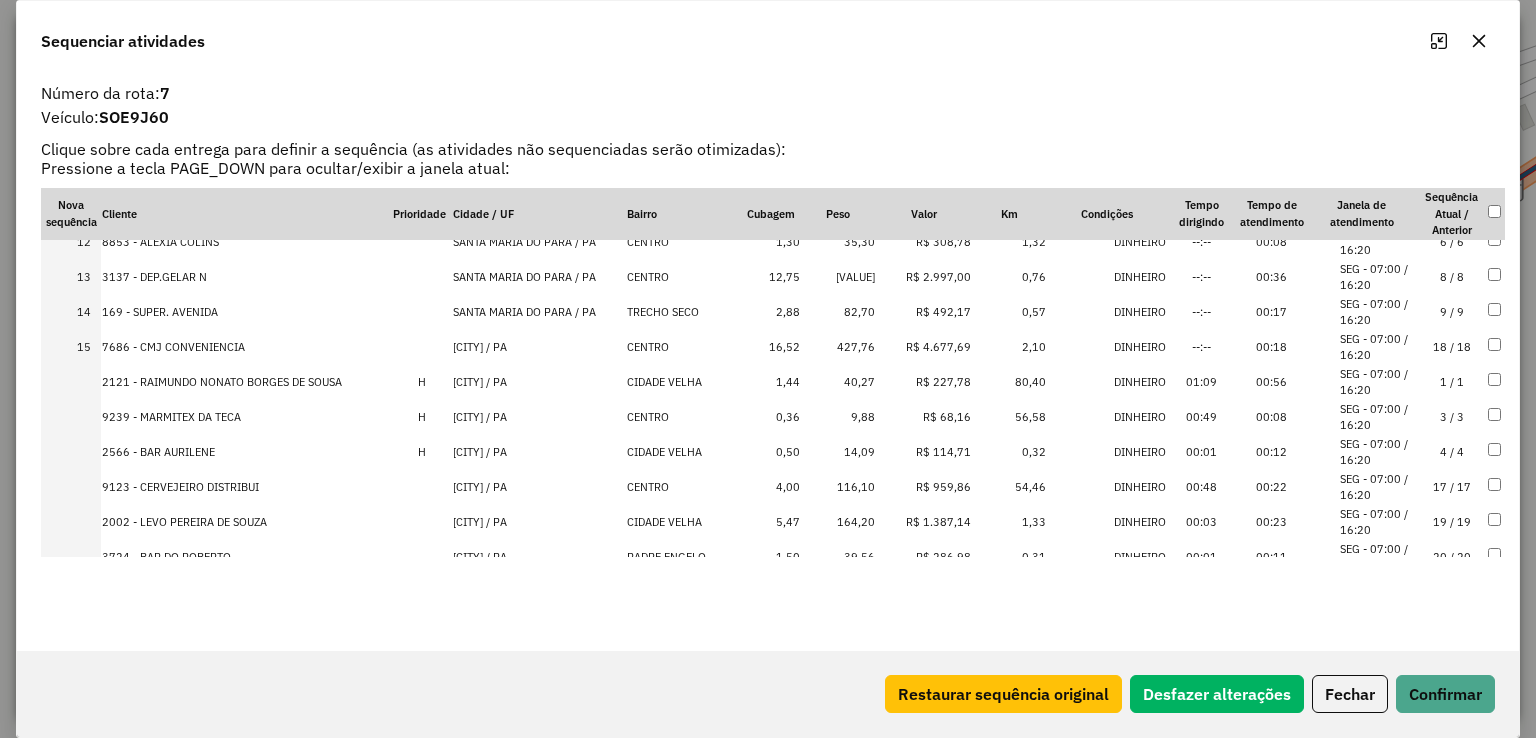 click on "3 / 3" at bounding box center (1452, 417) 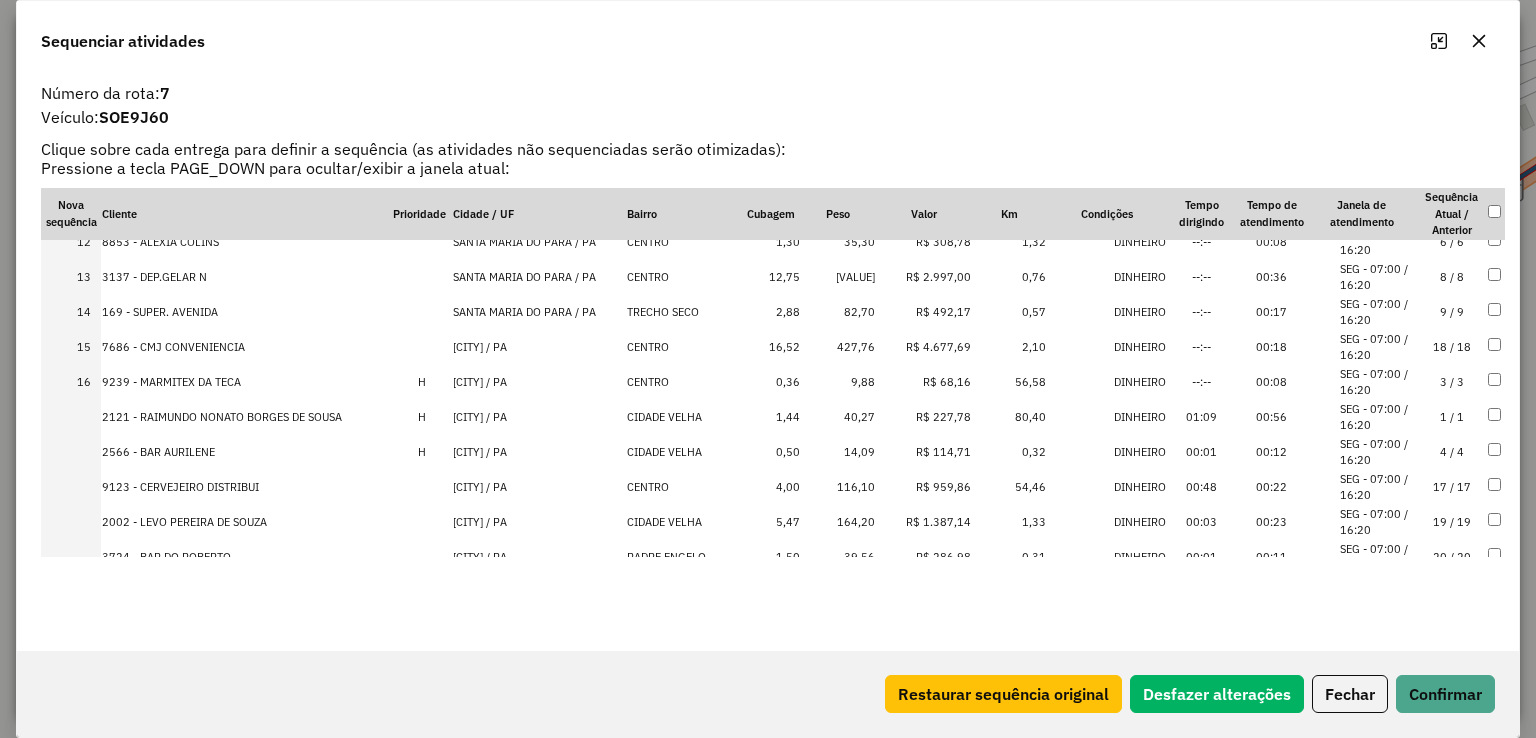 click on "19 / 19" at bounding box center (1452, 522) 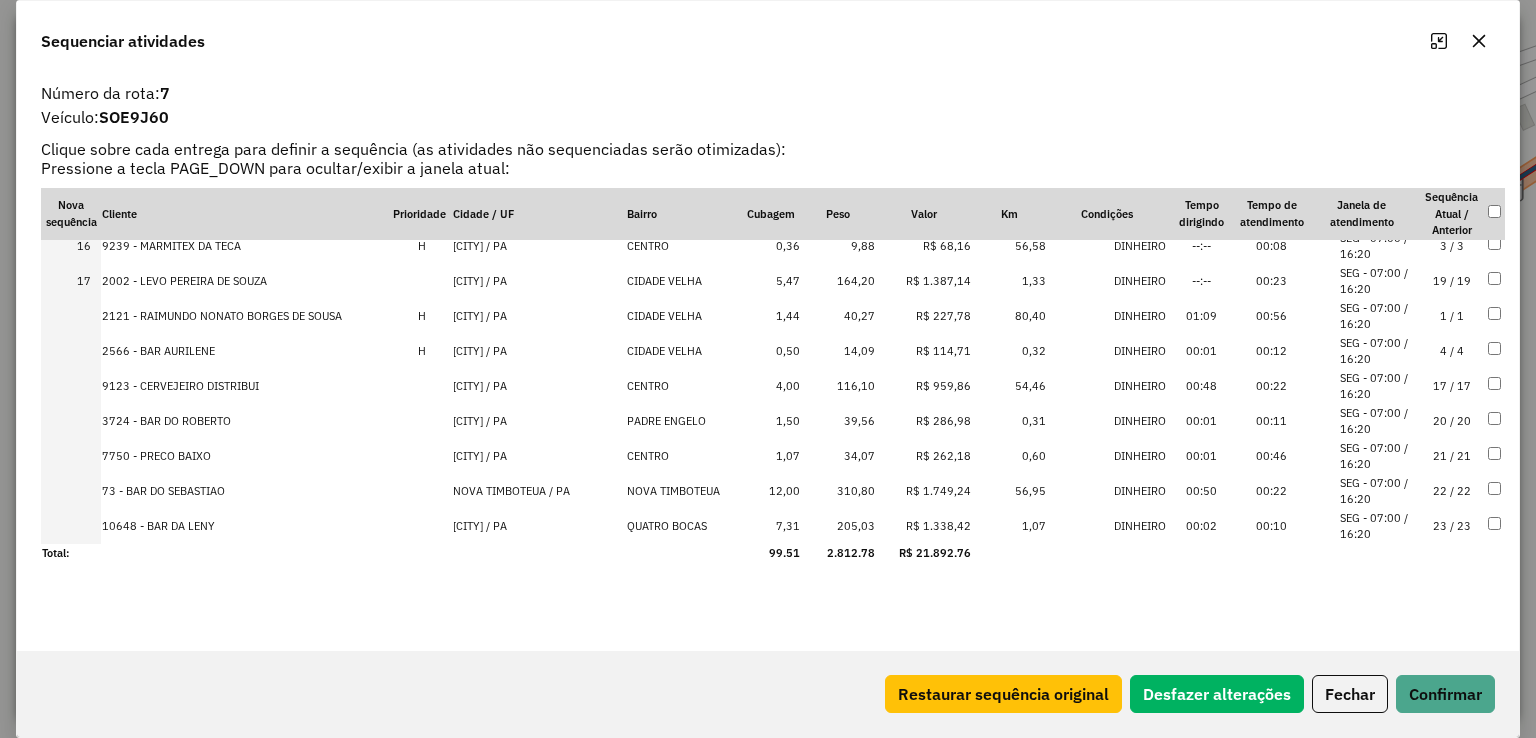 scroll, scrollTop: 540, scrollLeft: 0, axis: vertical 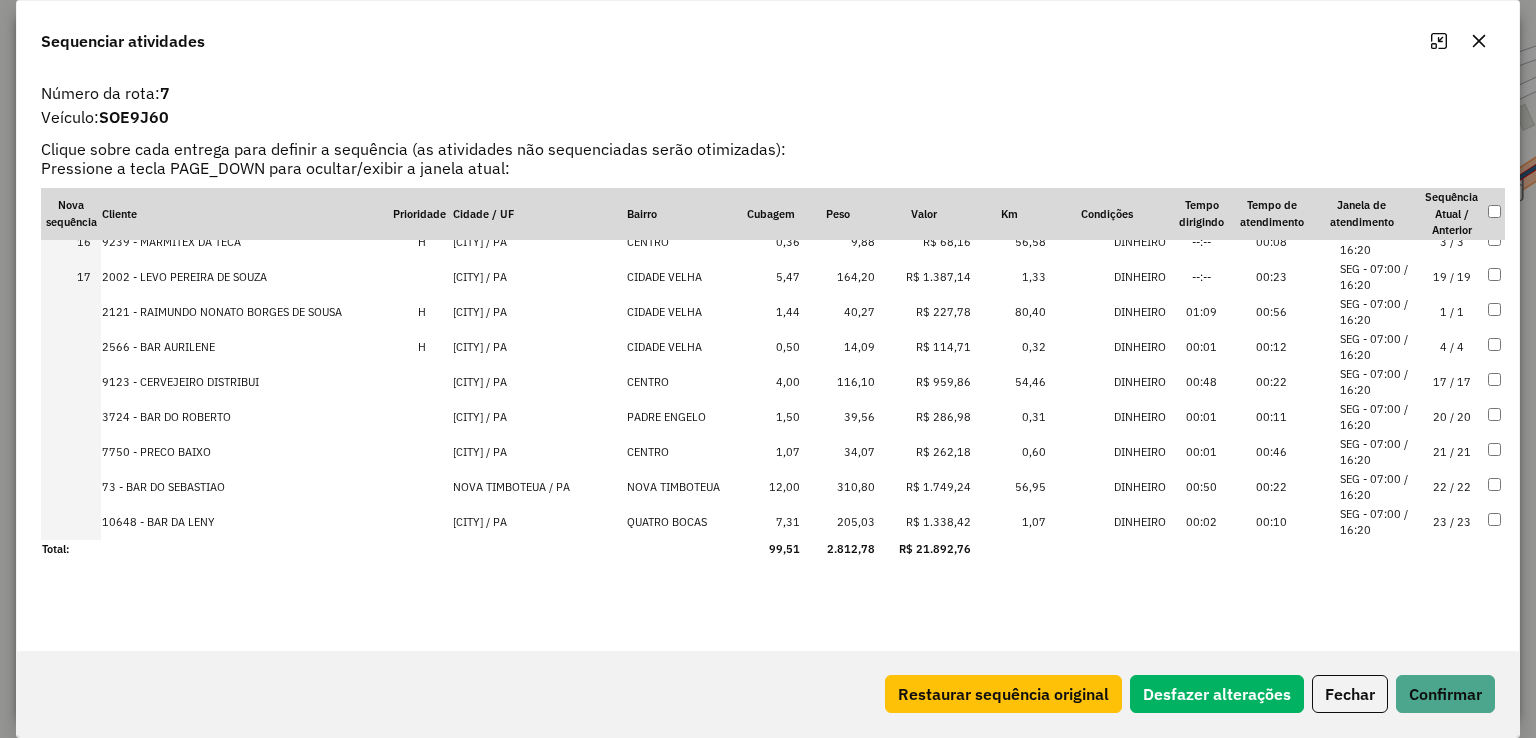 click on "20 / 20" at bounding box center [1452, 417] 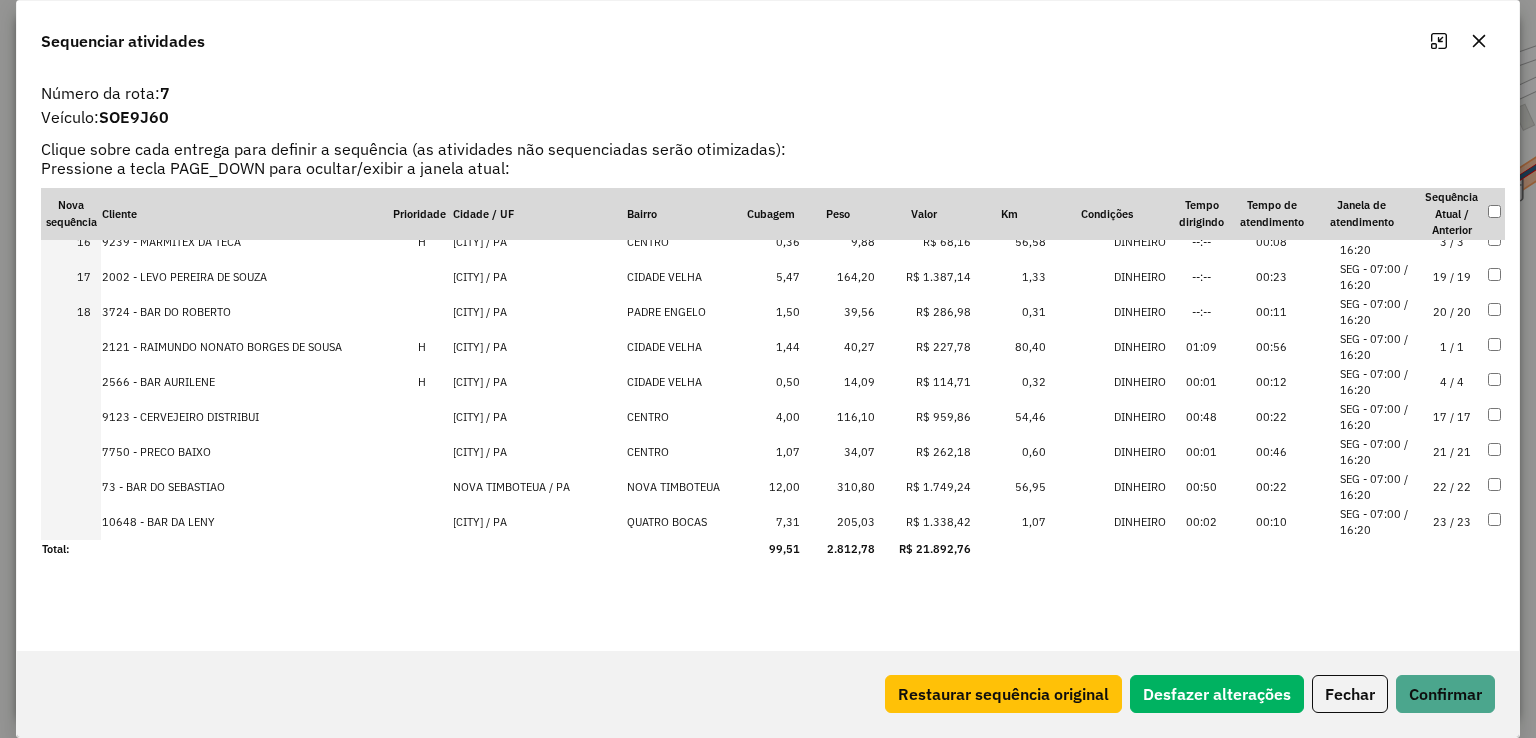 click on "4 / 4" at bounding box center (1452, 382) 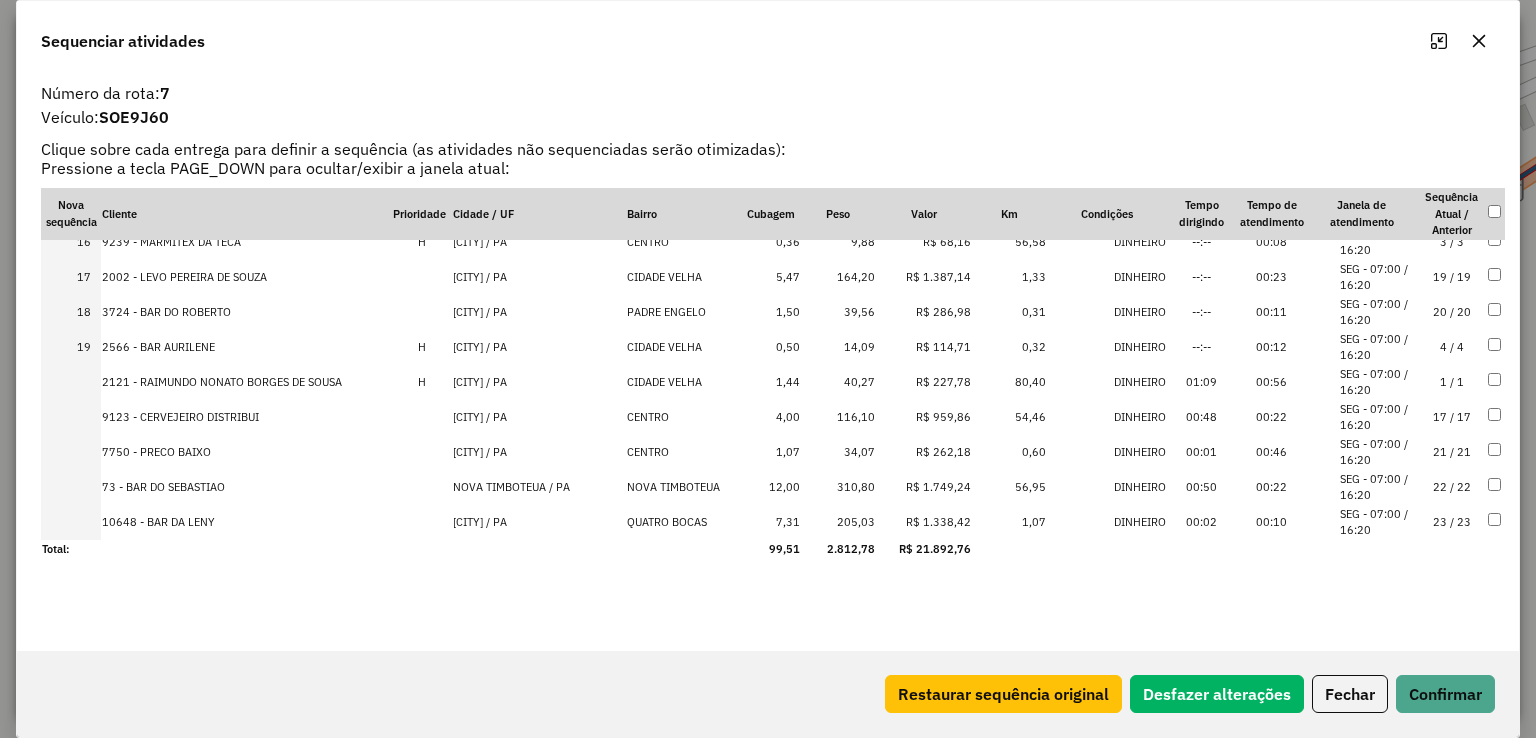 click on "1 / 1" at bounding box center (1452, 382) 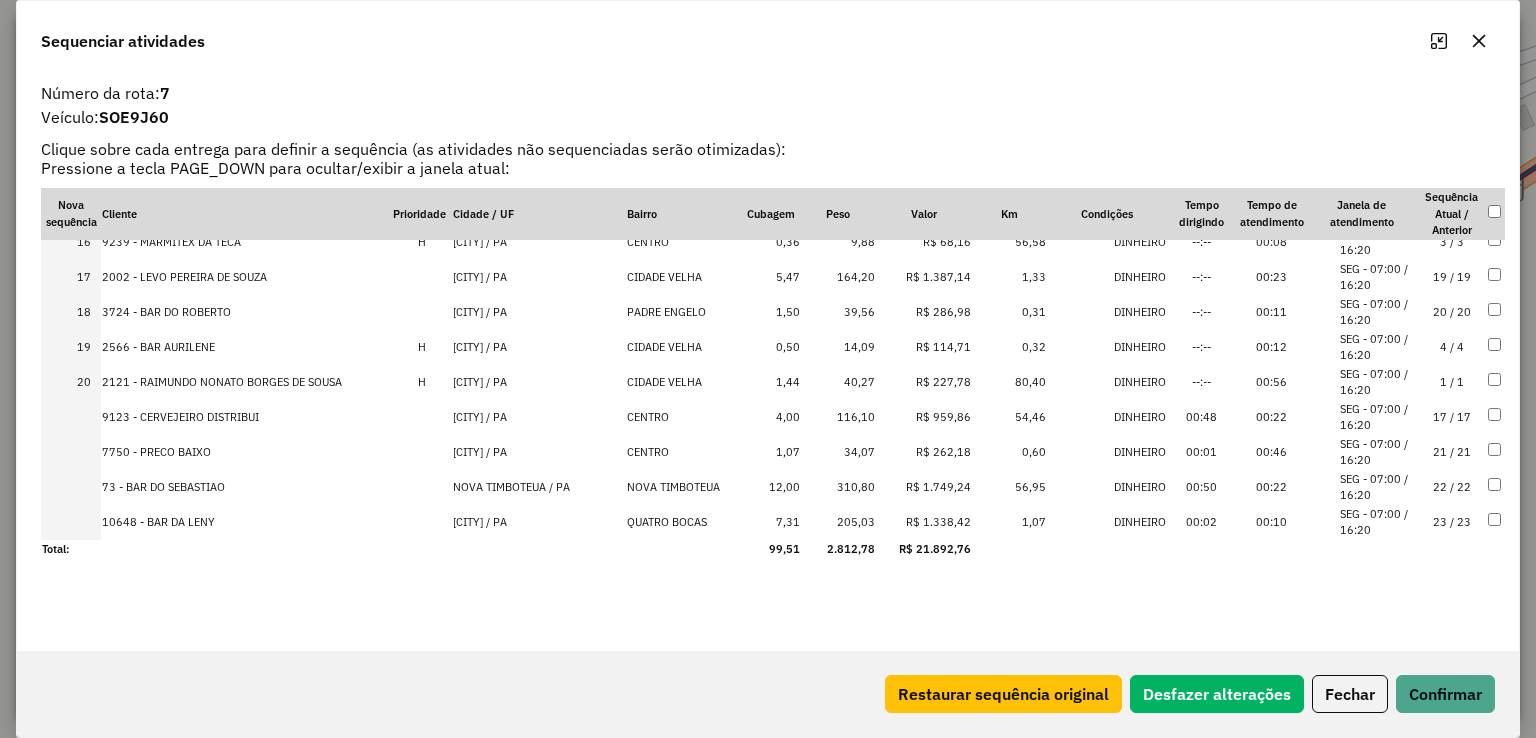 click on "21 / 21" at bounding box center (1452, 452) 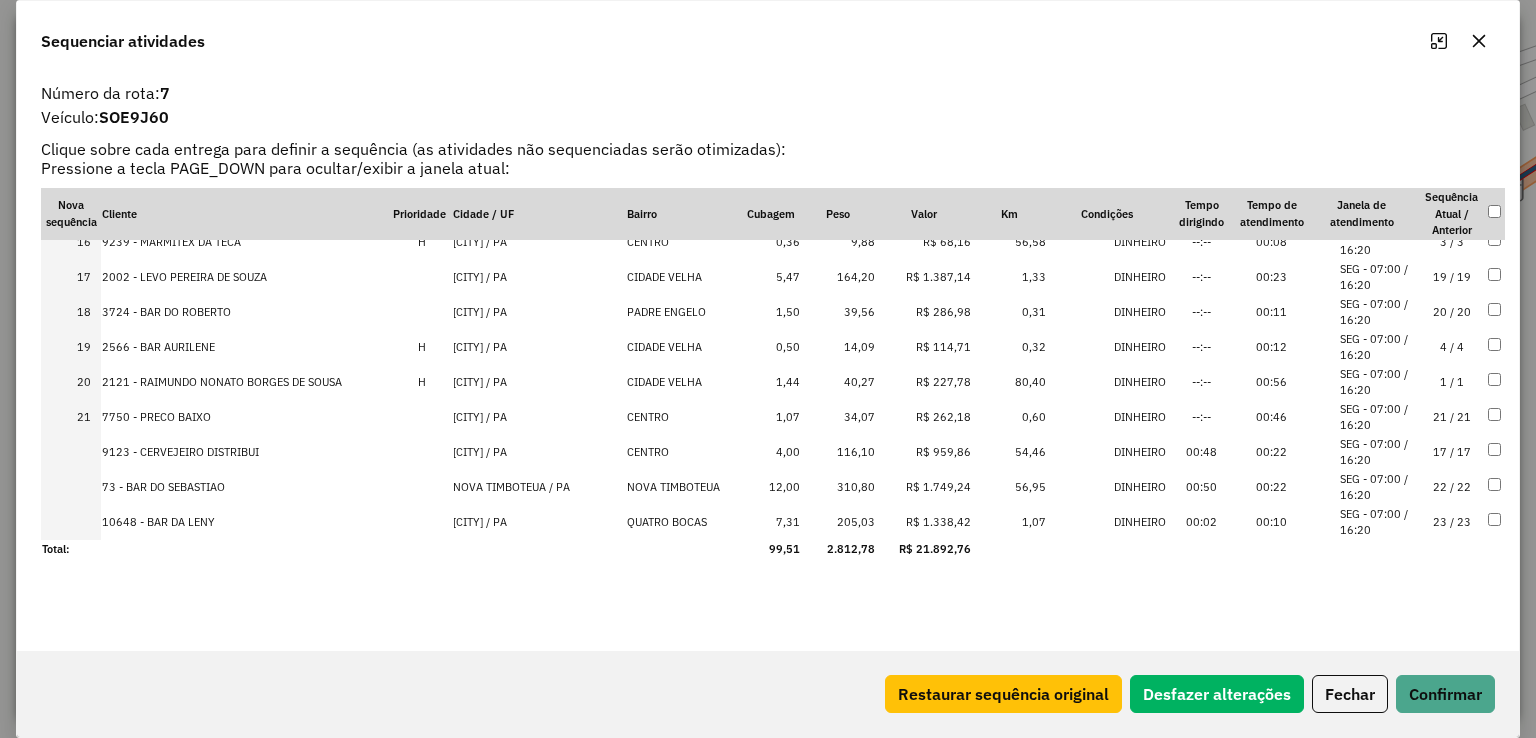 click on "17 / 17" at bounding box center (1452, 452) 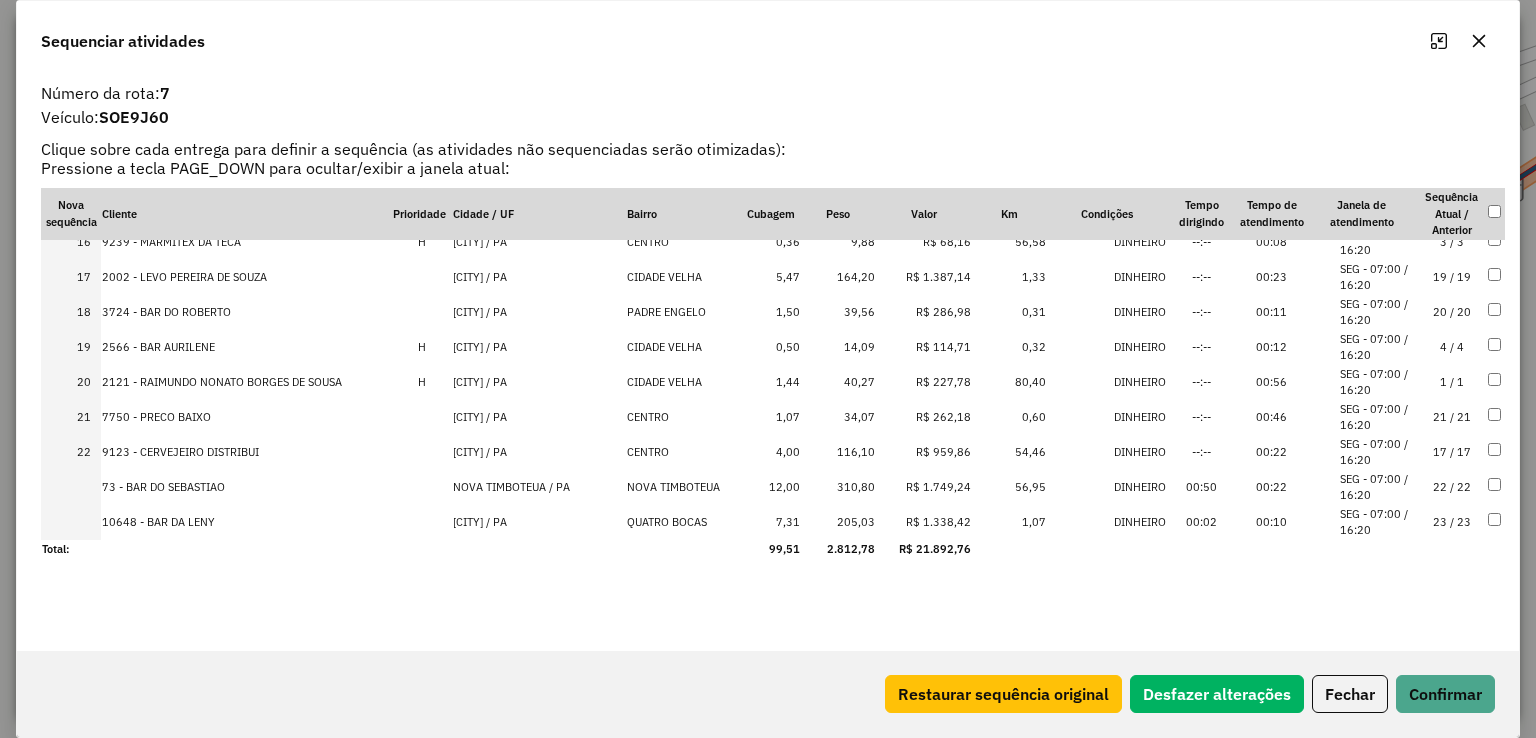 click on "22 / 22" at bounding box center [1452, 487] 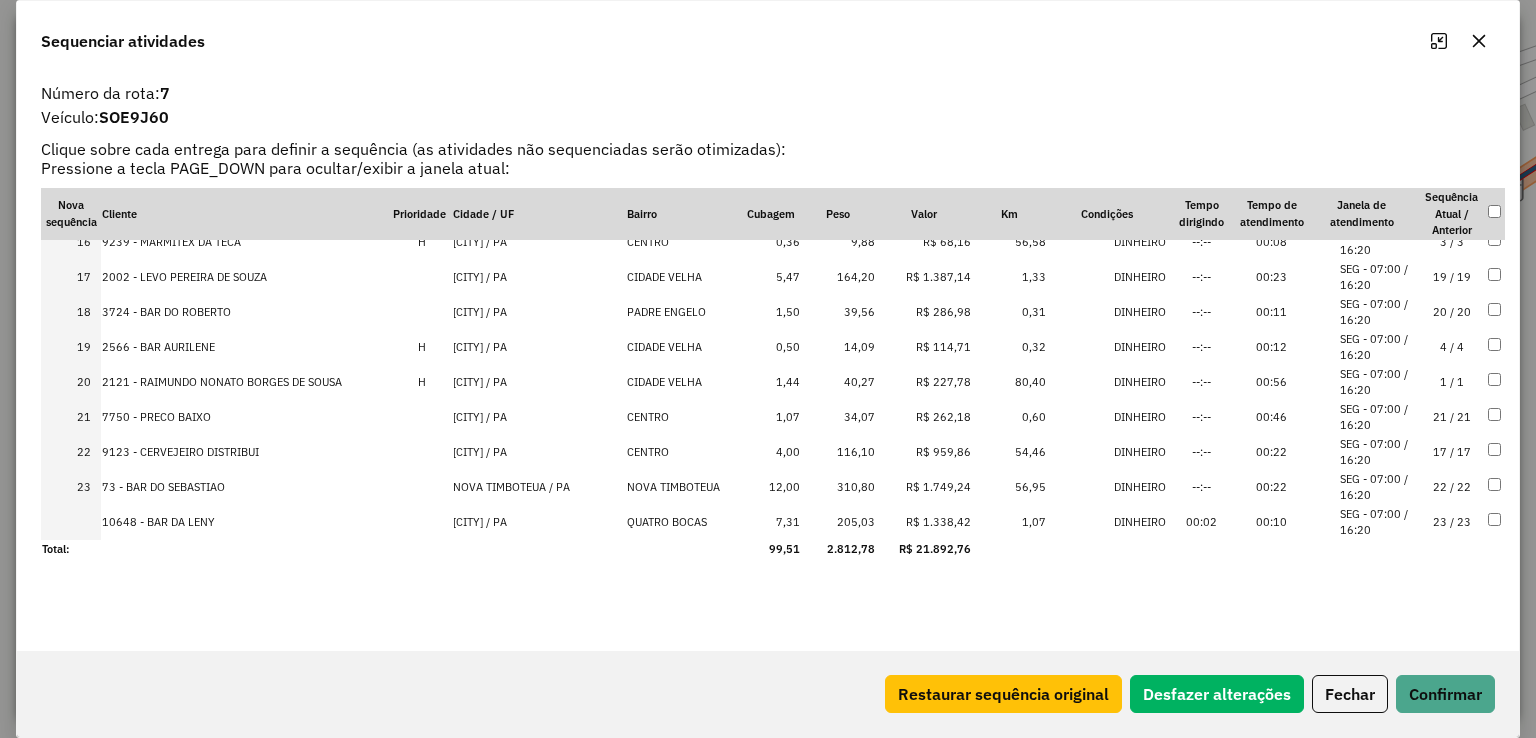 click on "23 / 23" at bounding box center [1452, 522] 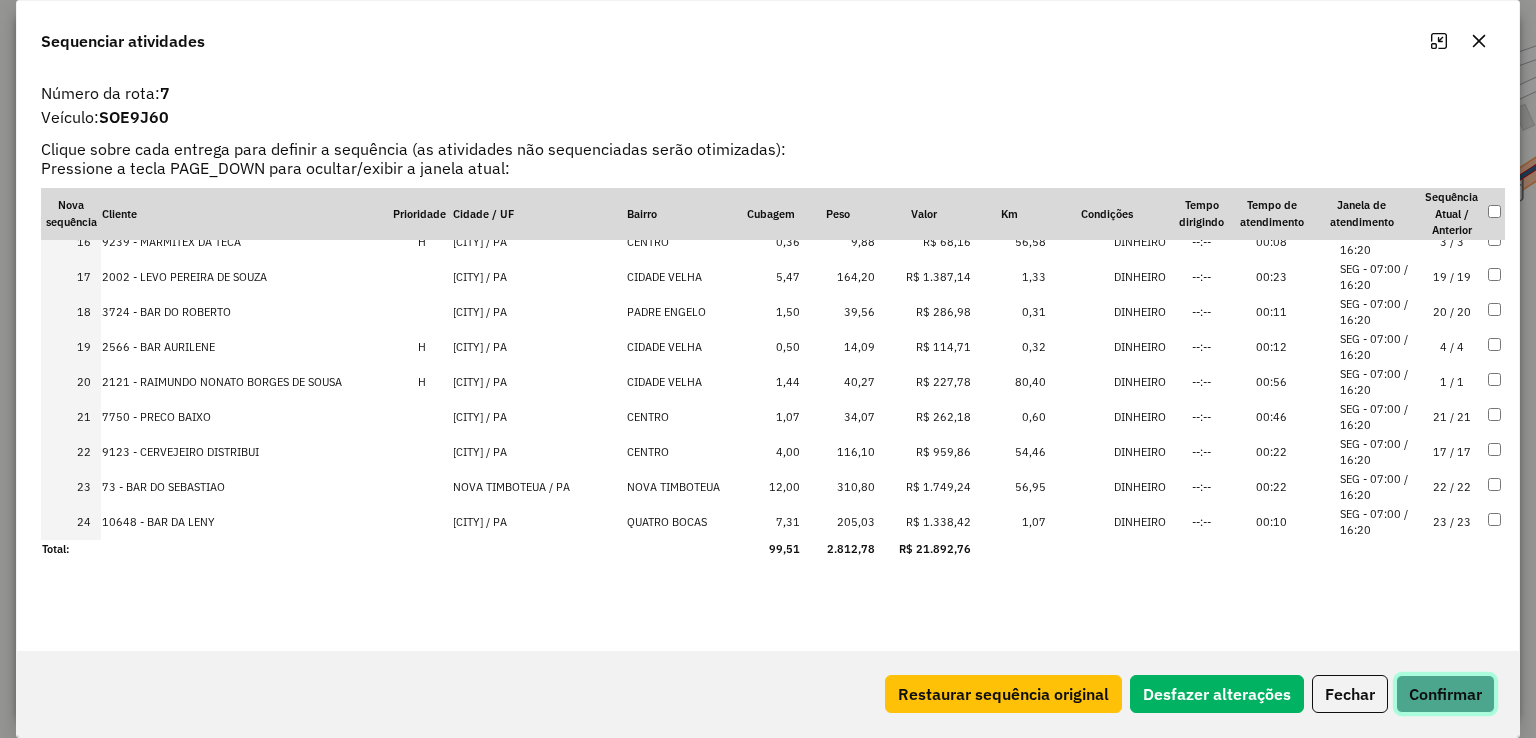 click on "Confirmar" 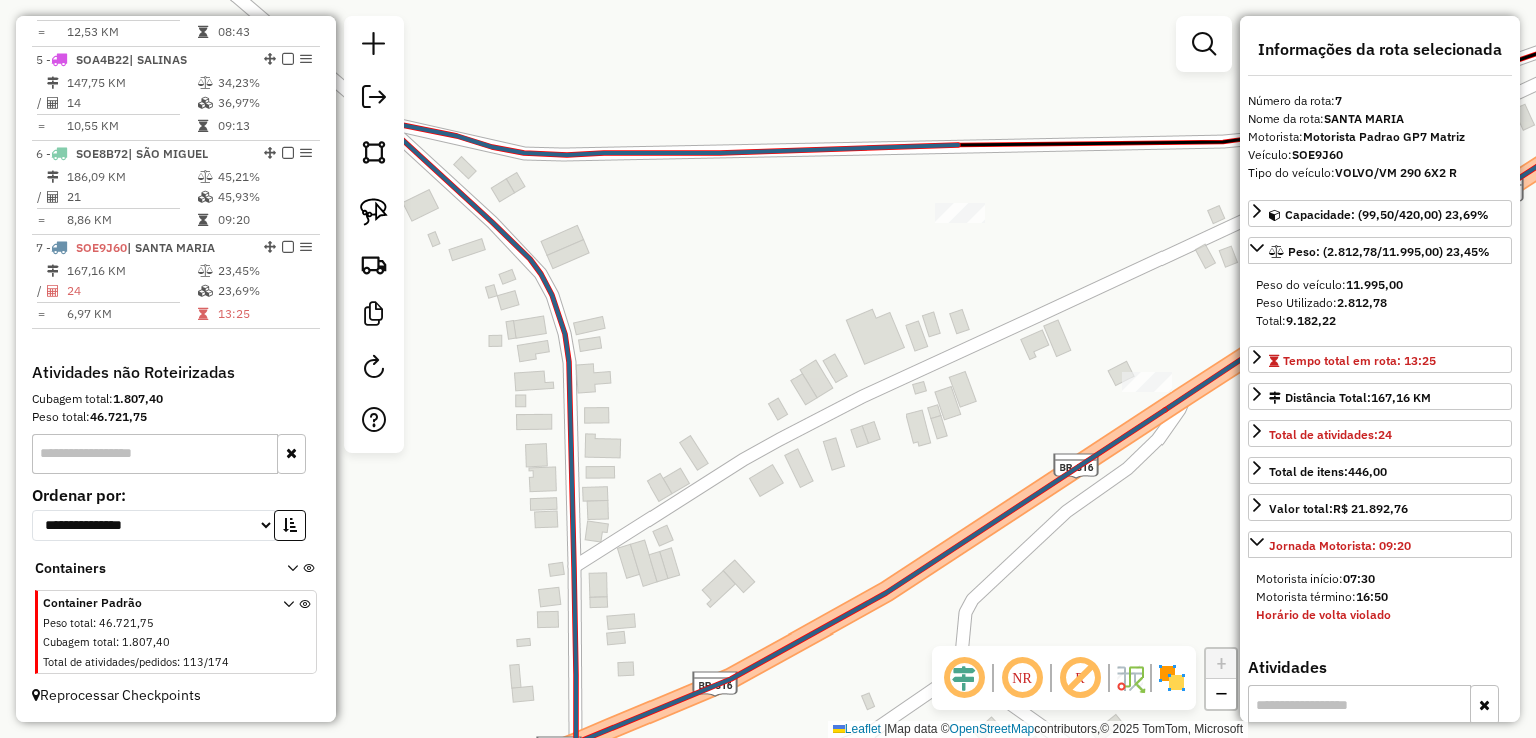 scroll, scrollTop: 1111, scrollLeft: 0, axis: vertical 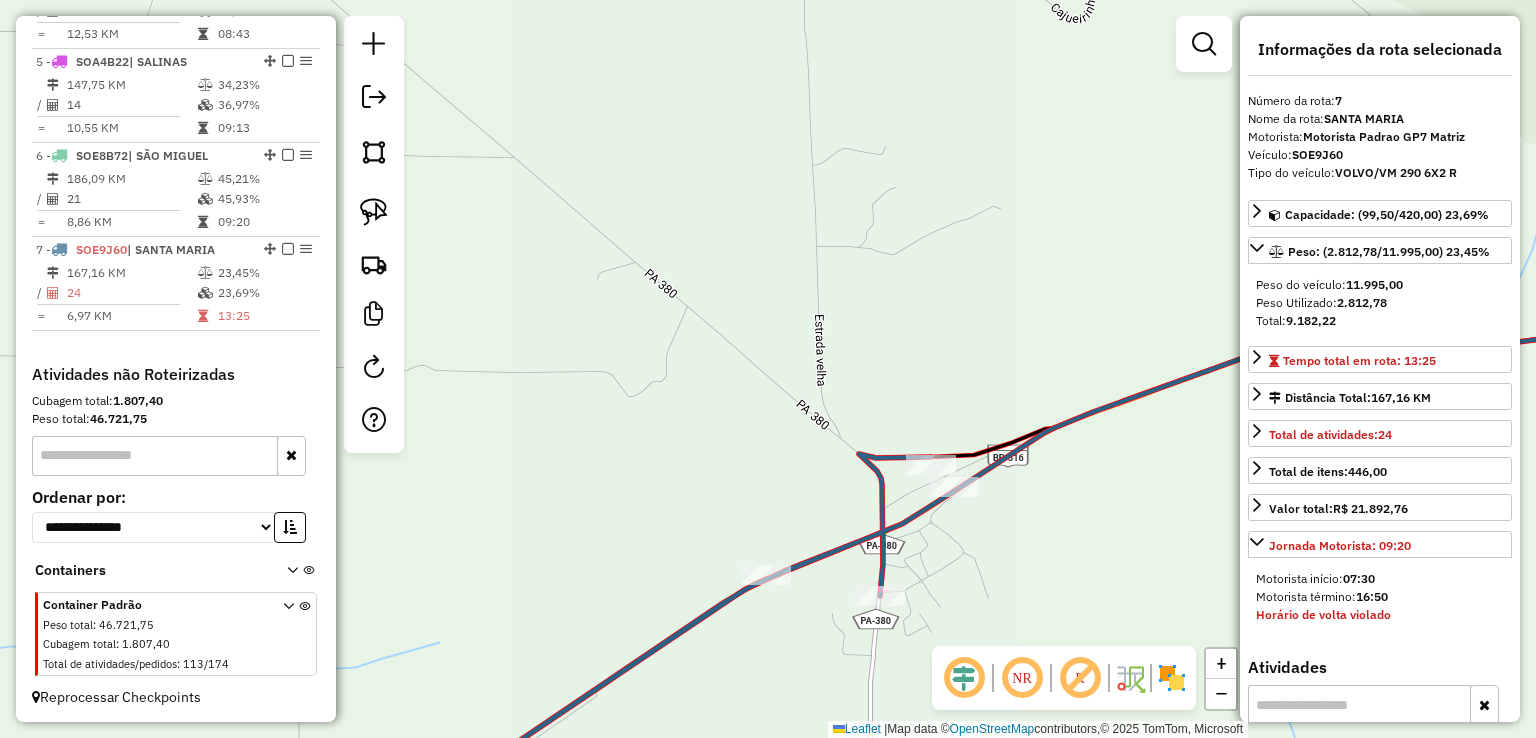 click on "Janela de atendimento Grade de atendimento Capacidade Transportadoras Veículos Cliente Pedidos  Rotas Selecione os dias de semana para filtrar as janelas de atendimento  Seg   Ter   Qua   Qui   Sex   Sáb   Dom  Informe o período da janela de atendimento: De: Até:  Filtrar exatamente a janela do cliente  Considerar janela de atendimento padrão  Selecione os dias de semana para filtrar as grades de atendimento  Seg   Ter   Qua   Qui   Sex   Sáb   Dom   Considerar clientes sem dia de atendimento cadastrado  Clientes fora do dia de atendimento selecionado Filtrar as atividades entre os valores definidos abaixo:  Peso mínimo:   Peso máximo:   Cubagem mínima:   Cubagem máxima:   De:   Até:  Filtrar as atividades entre o tempo de atendimento definido abaixo:  De:   Até:   Considerar capacidade total dos clientes não roteirizados Transportadora: Selecione um ou mais itens Tipo de veículo: Selecione um ou mais itens Veículo: Selecione um ou mais itens Motorista: Selecione um ou mais itens Nome: Rótulo:" 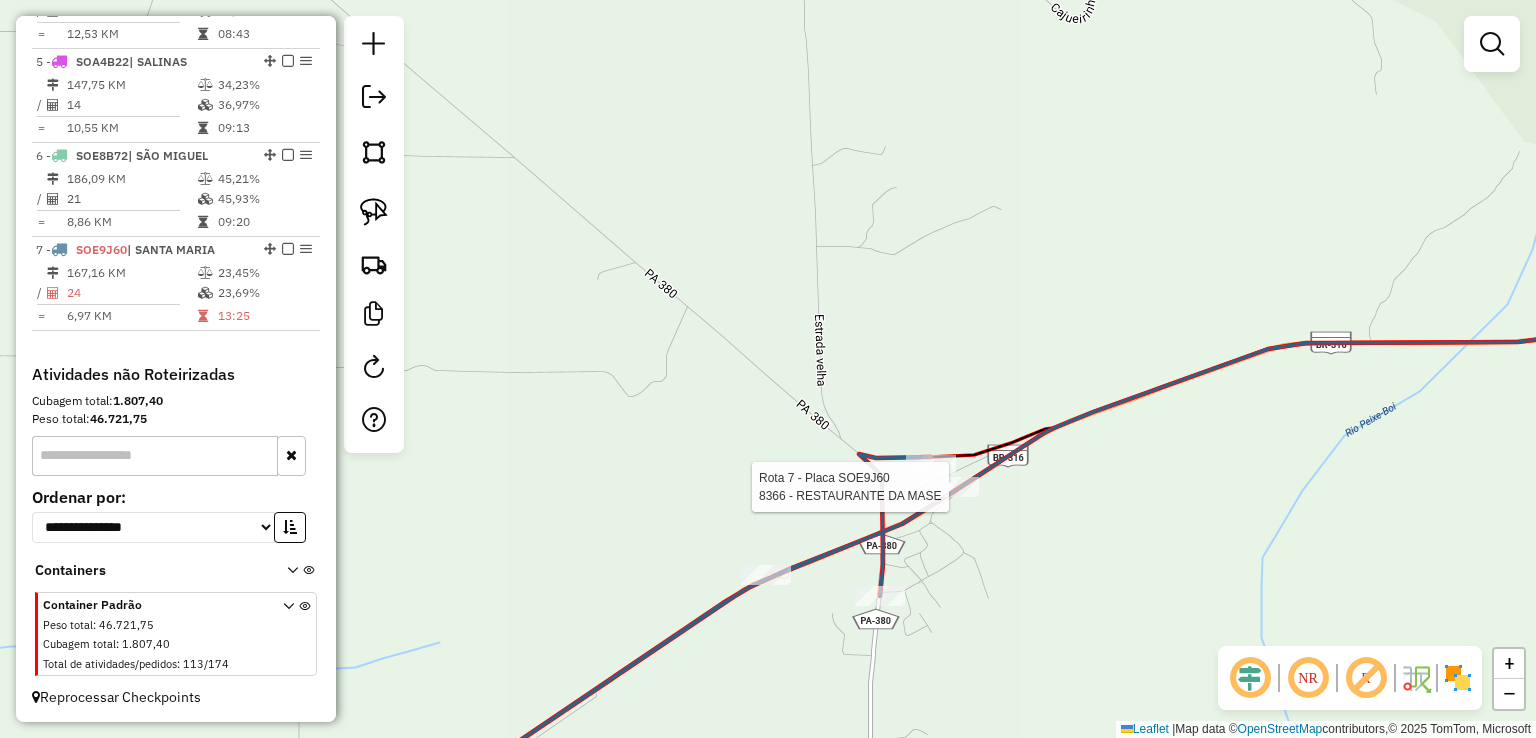 select on "**********" 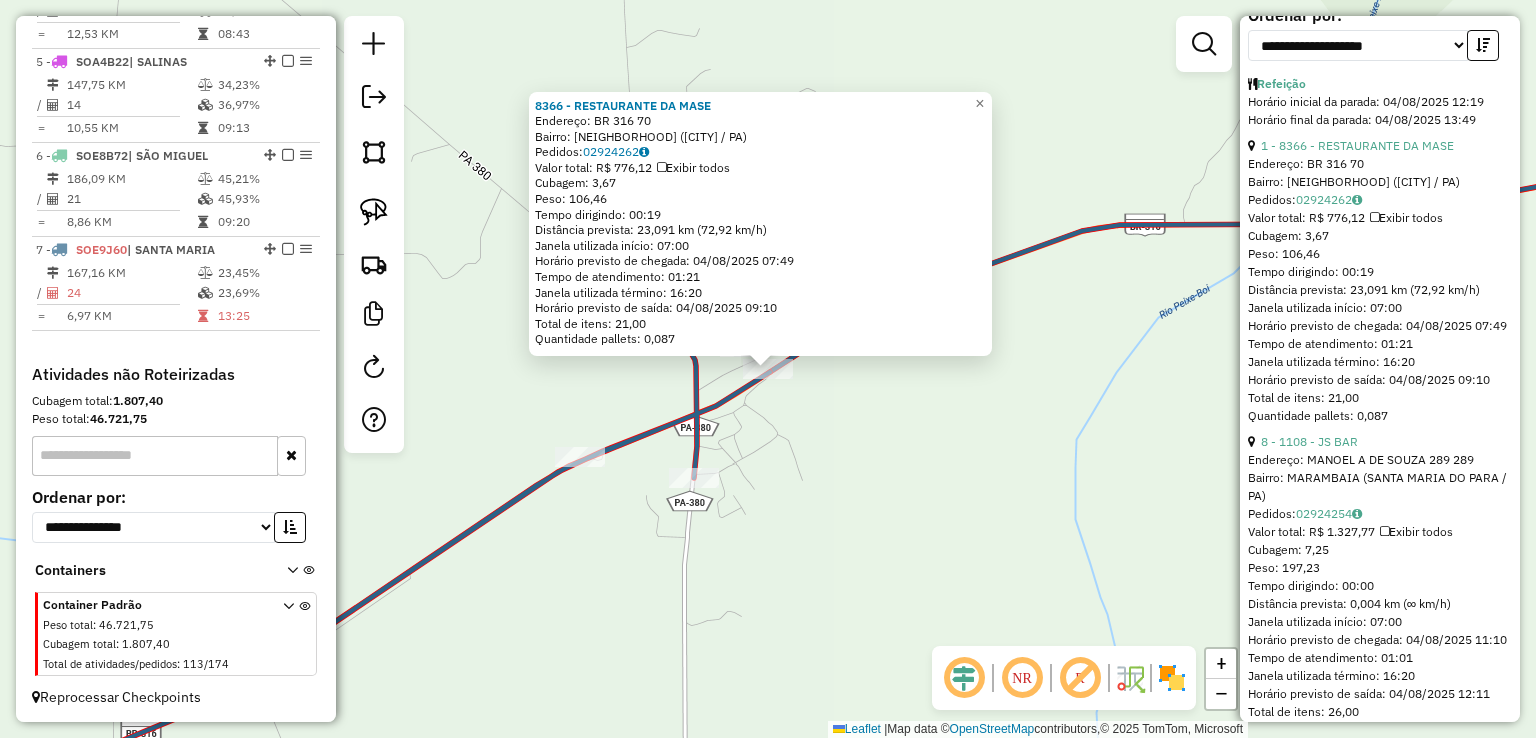 scroll, scrollTop: 700, scrollLeft: 0, axis: vertical 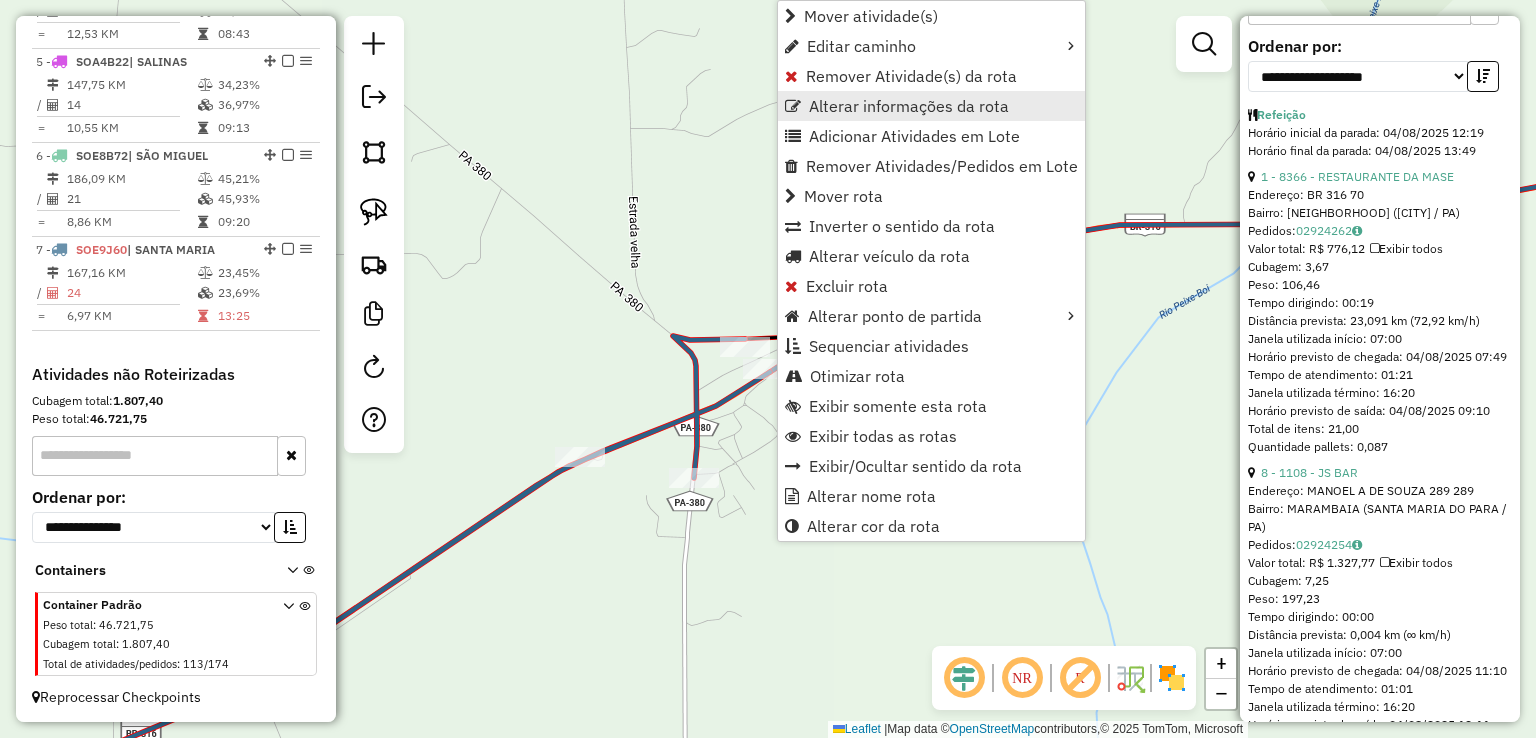 click on "Alterar informações da rota" at bounding box center (909, 106) 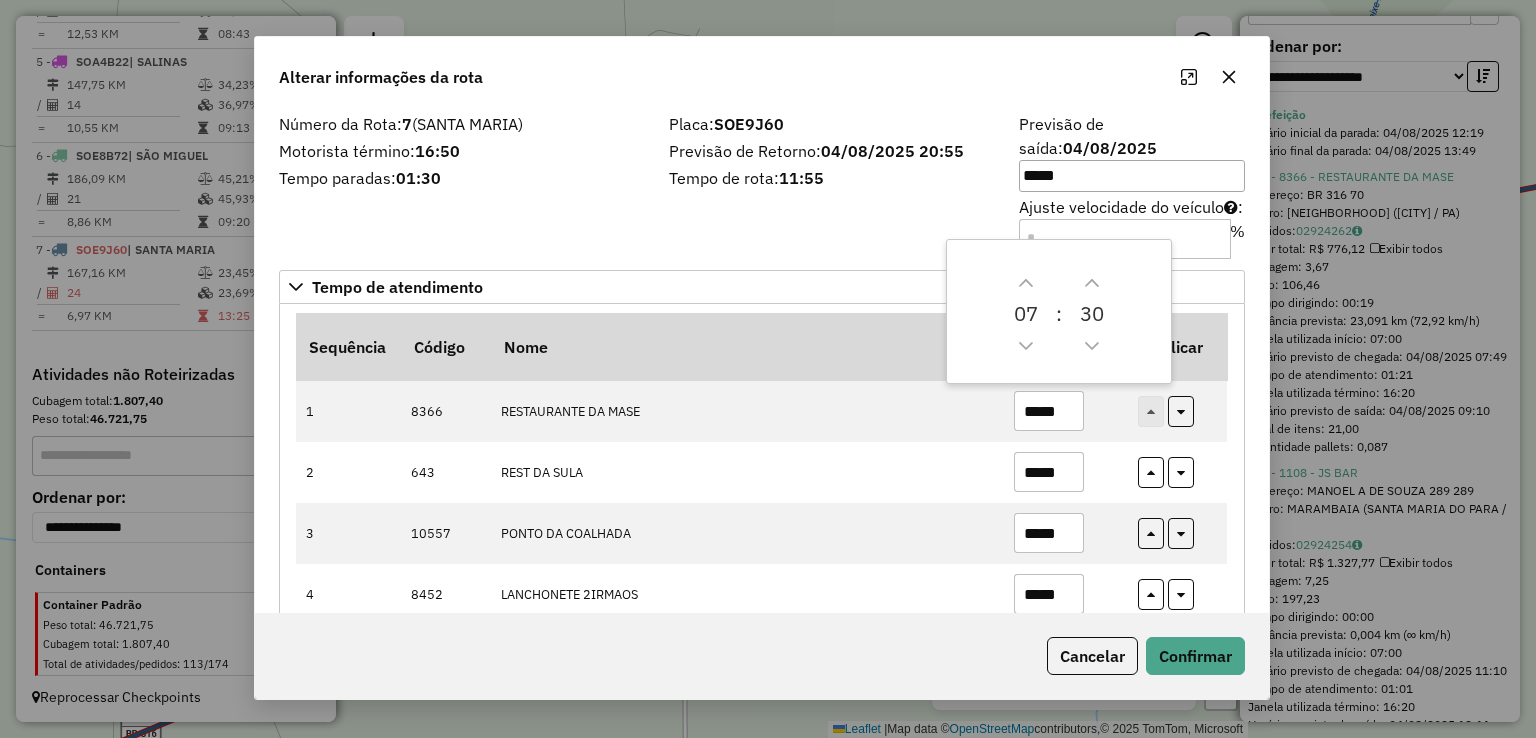 drag, startPoint x: 971, startPoint y: 62, endPoint x: 835, endPoint y: 29, distance: 139.94641 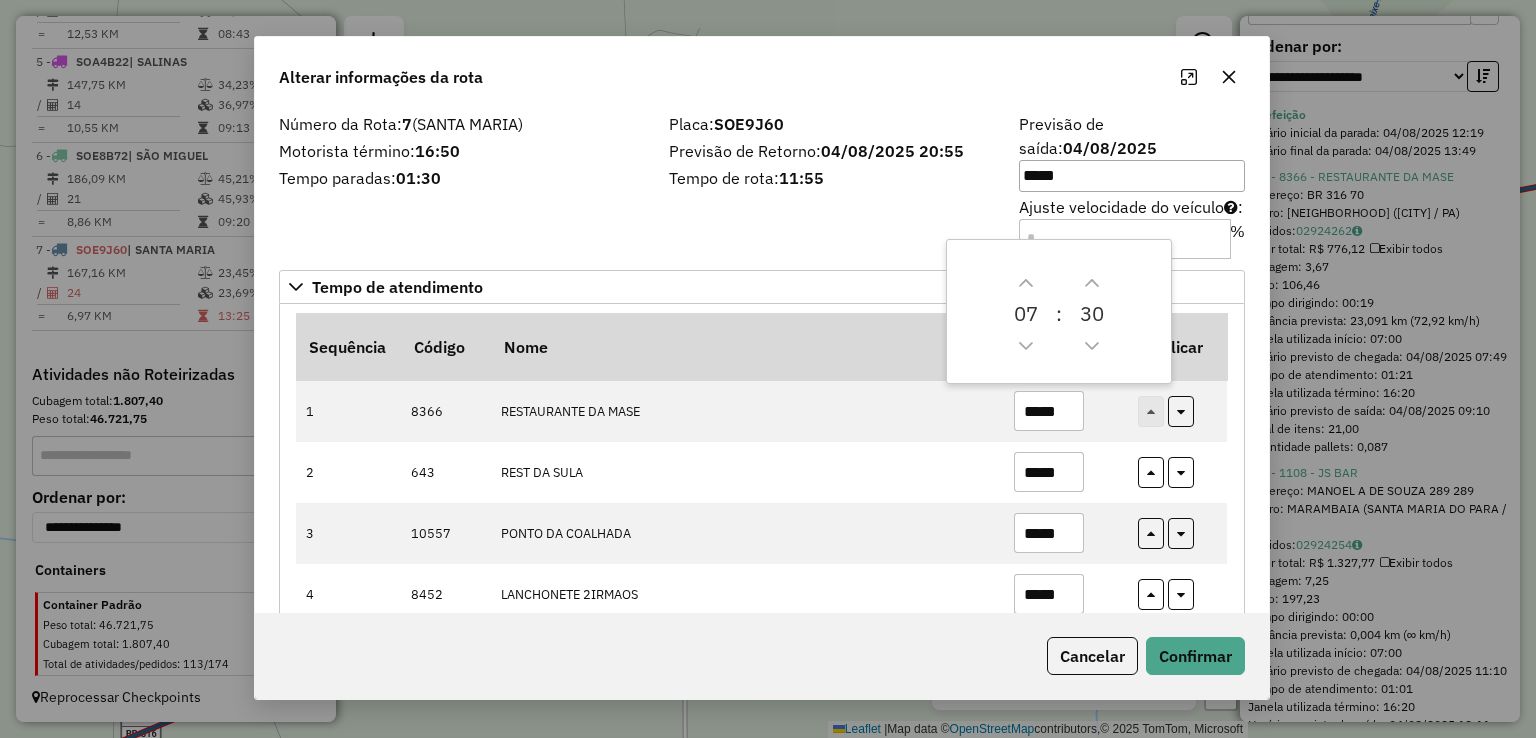 click on "Alterar informações da rota" 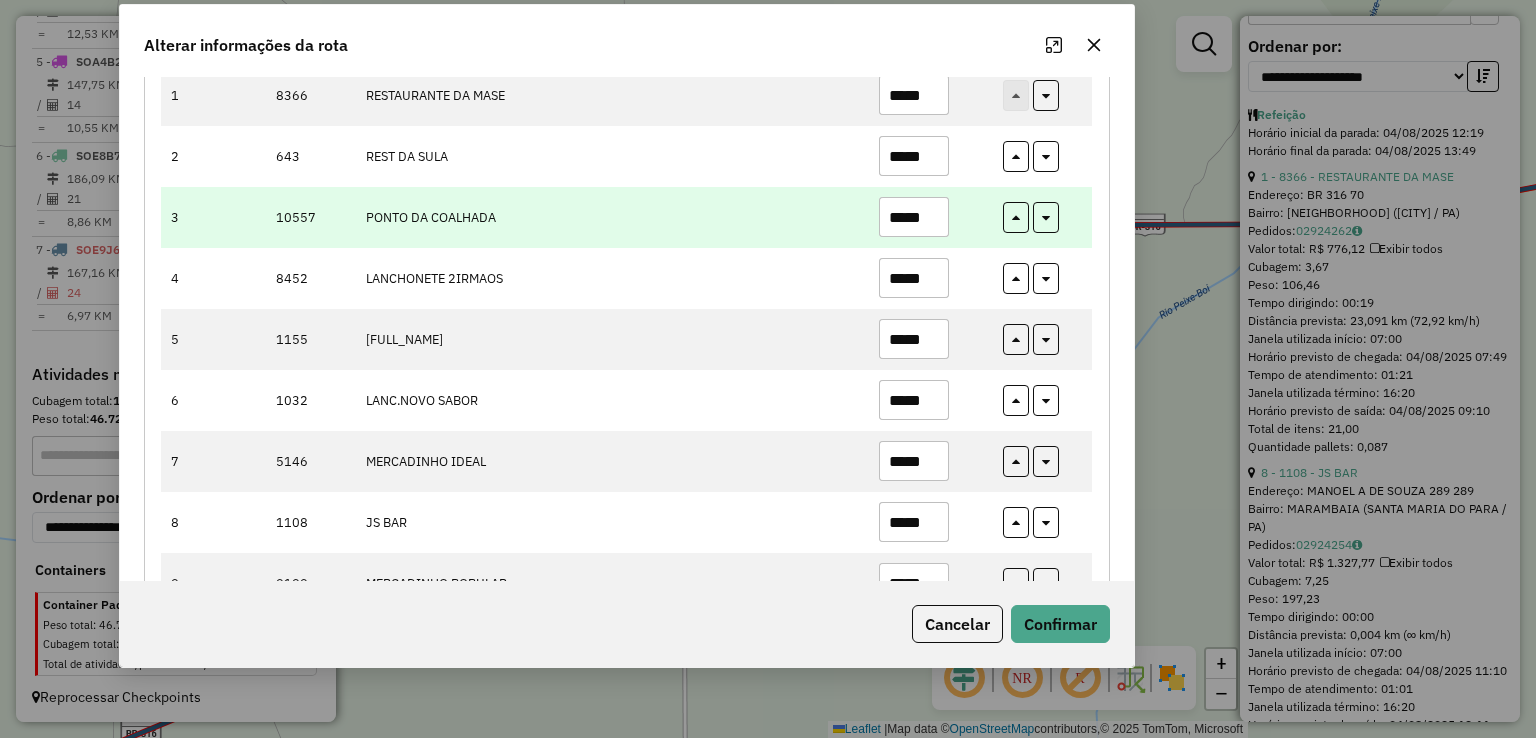 scroll, scrollTop: 100, scrollLeft: 0, axis: vertical 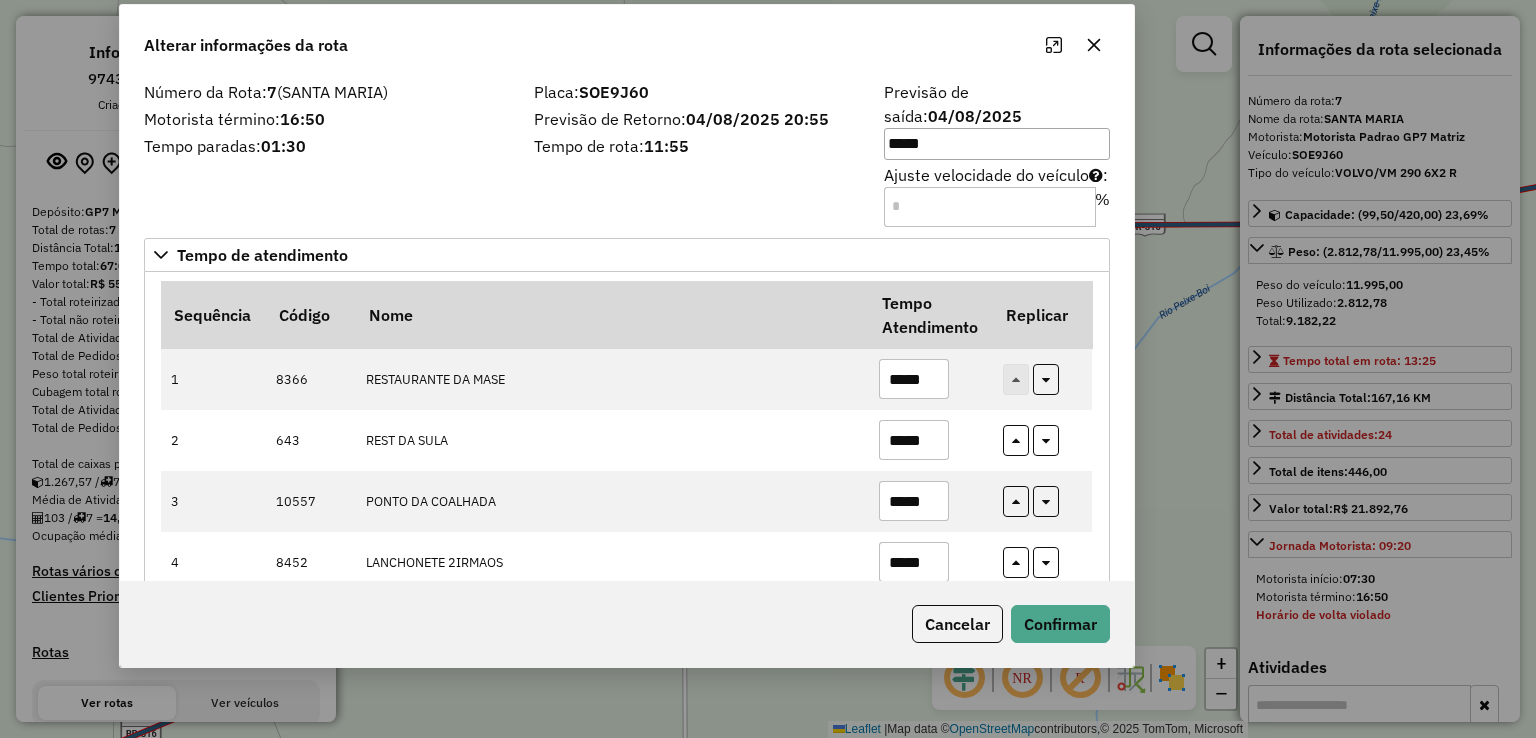select on "**********" 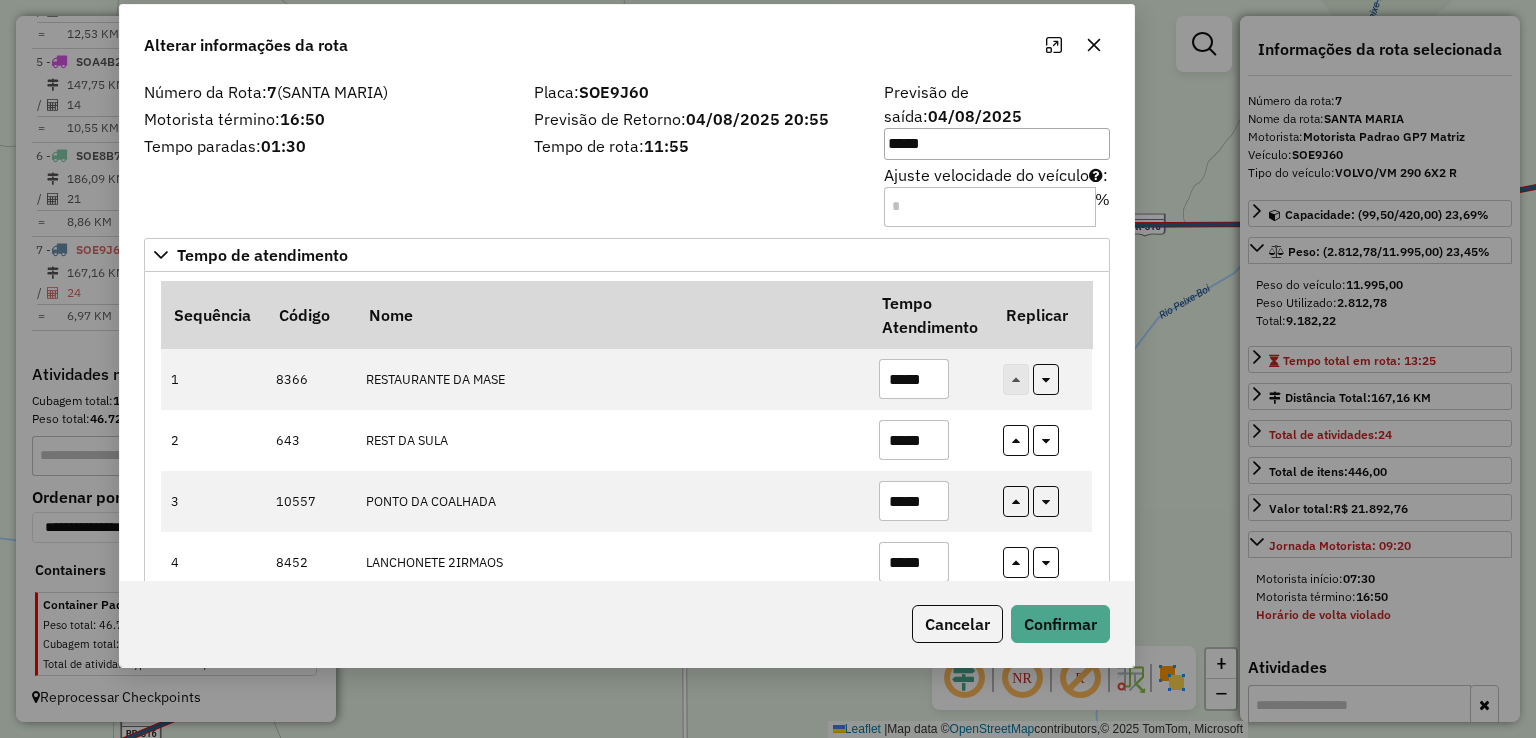 scroll, scrollTop: 700, scrollLeft: 0, axis: vertical 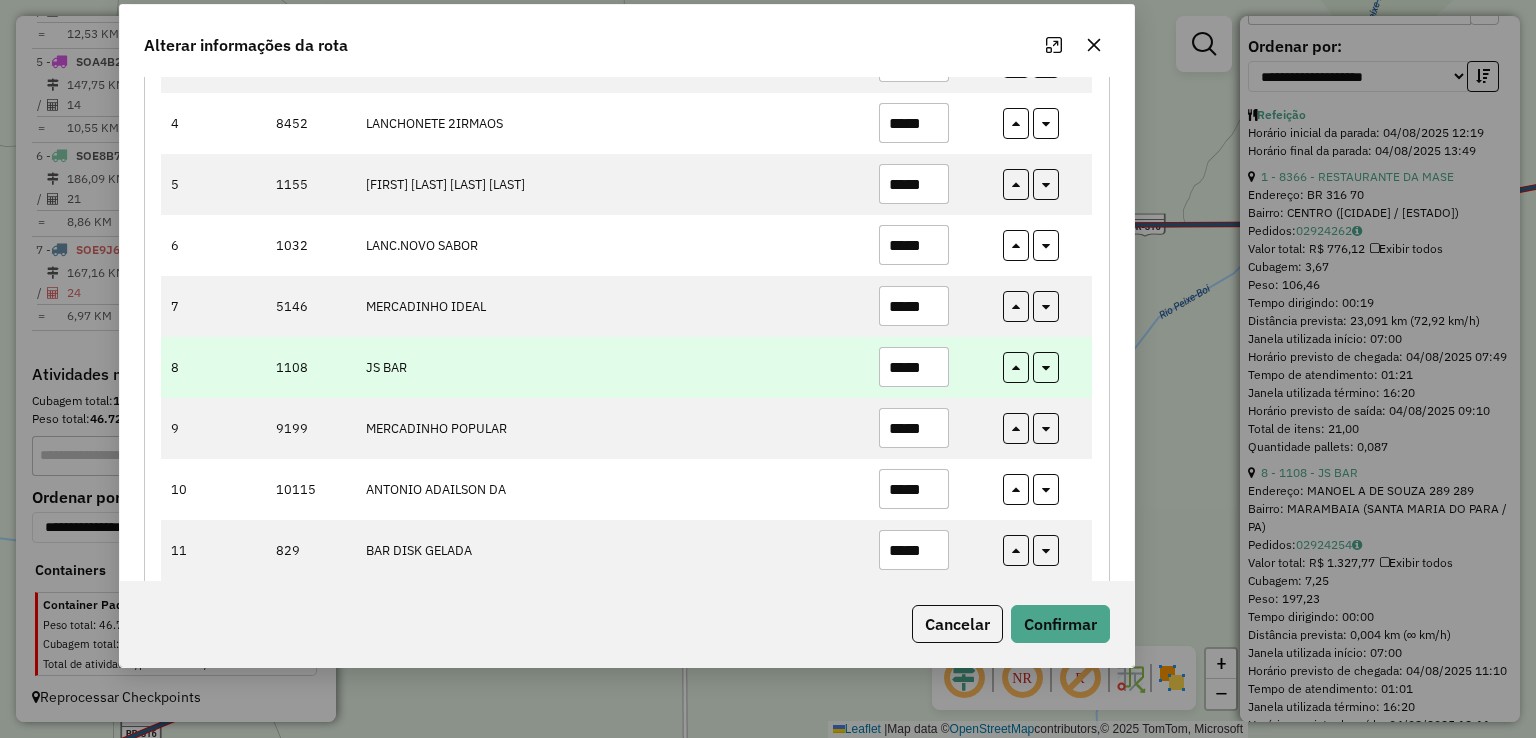 type on "*****" 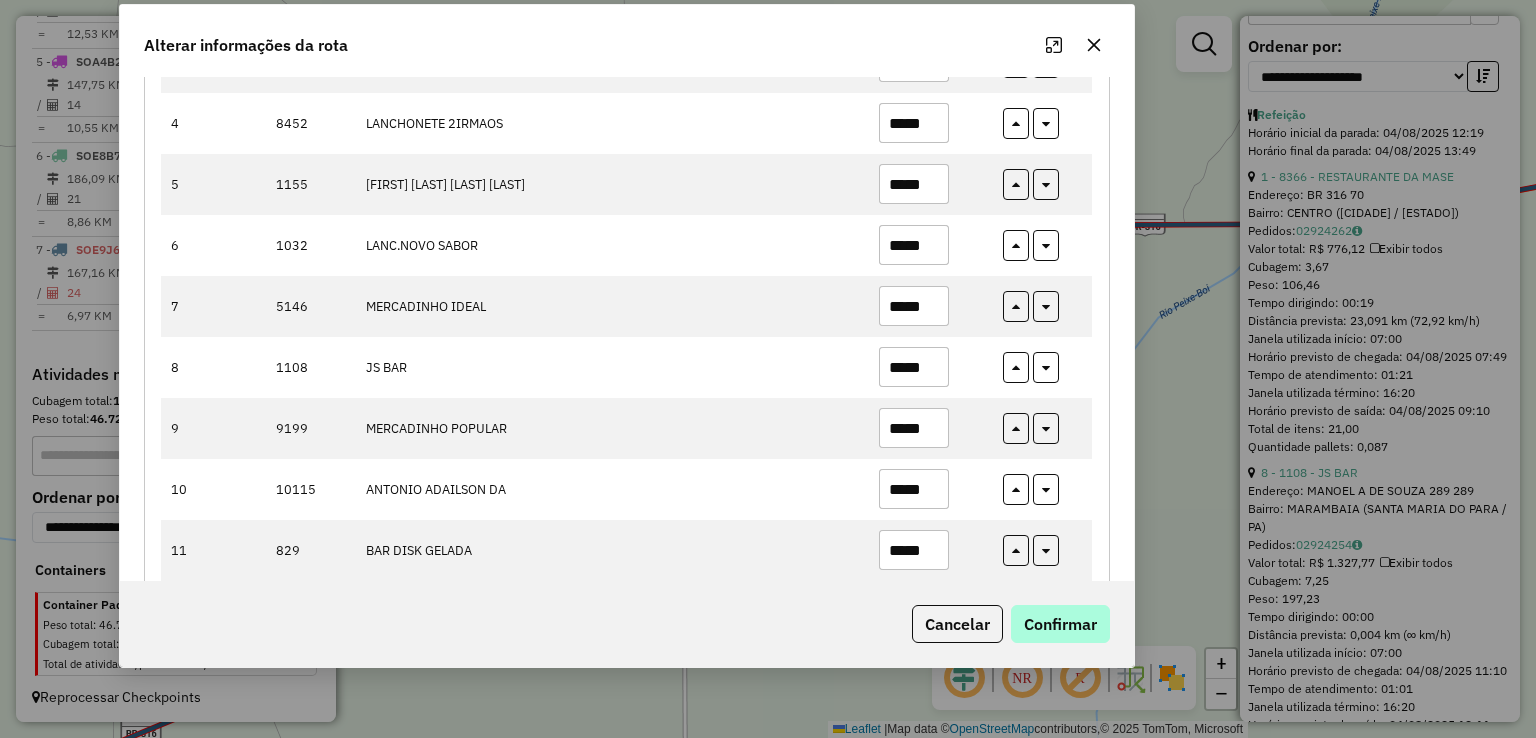 type on "*****" 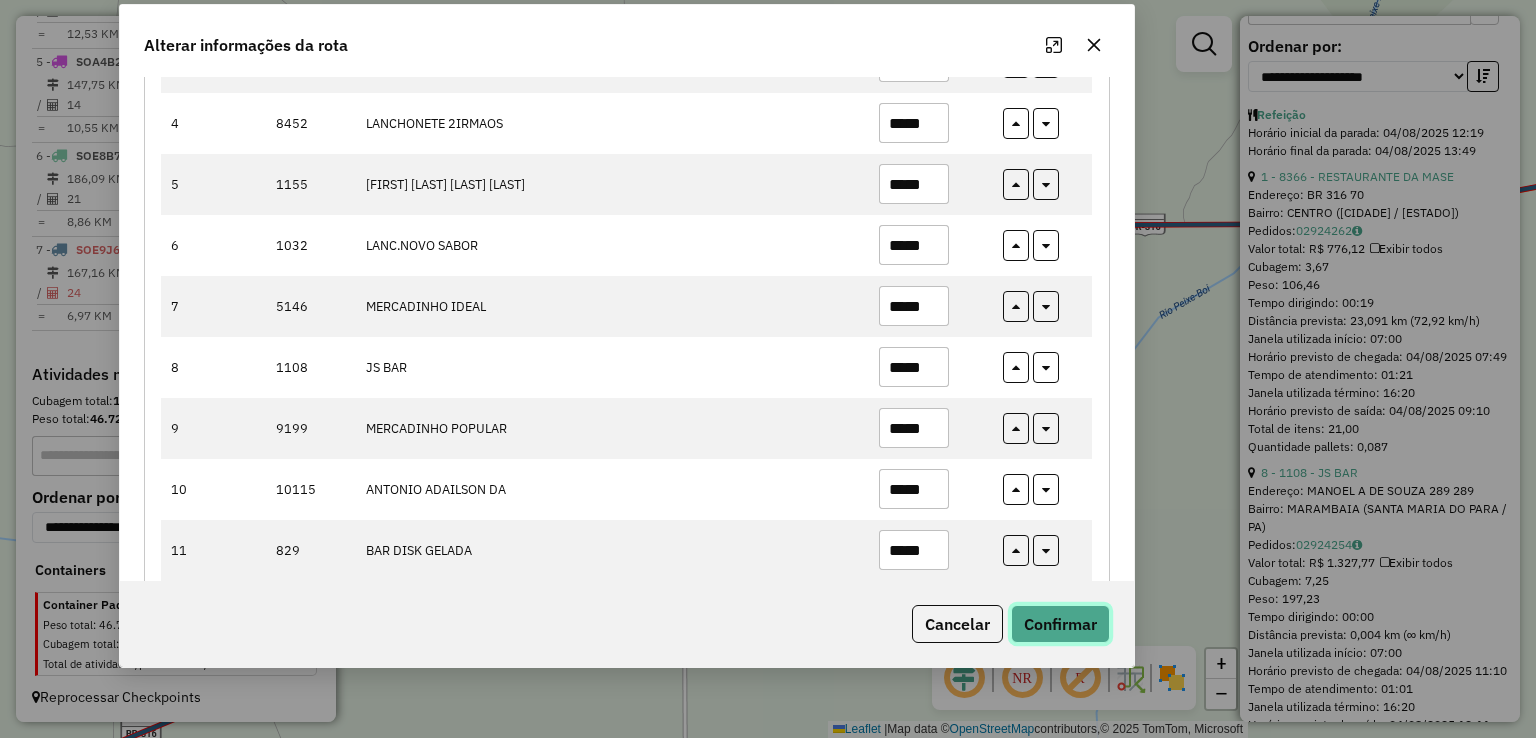 click on "Confirmar" 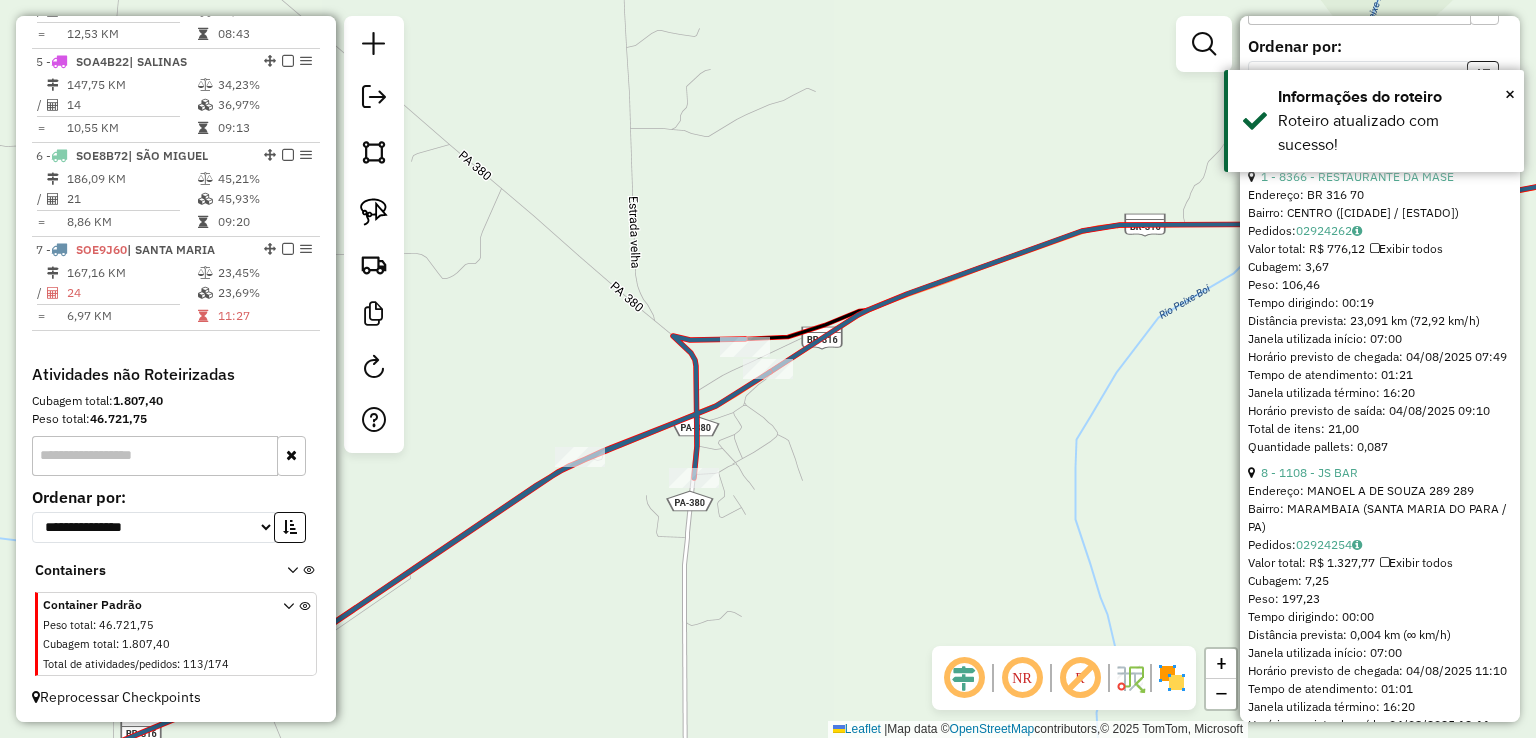 click on "Janela de atendimento Grade de atendimento Capacidade Transportadoras Veículos Cliente Pedidos  Rotas Selecione os dias de semana para filtrar as janelas de atendimento  Seg   Ter   Qua   Qui   Sex   Sáb   Dom  Informe o período da janela de atendimento: De: Até:  Filtrar exatamente a janela do cliente  Considerar janela de atendimento padrão  Selecione os dias de semana para filtrar as grades de atendimento  Seg   Ter   Qua   Qui   Sex   Sáb   Dom   Considerar clientes sem dia de atendimento cadastrado  Clientes fora do dia de atendimento selecionado Filtrar as atividades entre os valores definidos abaixo:  Peso mínimo:   Peso máximo:   Cubagem mínima:   Cubagem máxima:   De:   Até:  Filtrar as atividades entre o tempo de atendimento definido abaixo:  De:   Até:   Considerar capacidade total dos clientes não roteirizados Transportadora: Selecione um ou mais itens Tipo de veículo: Selecione um ou mais itens Veículo: Selecione um ou mais itens Motorista: Selecione um ou mais itens Nome: Rótulo:" 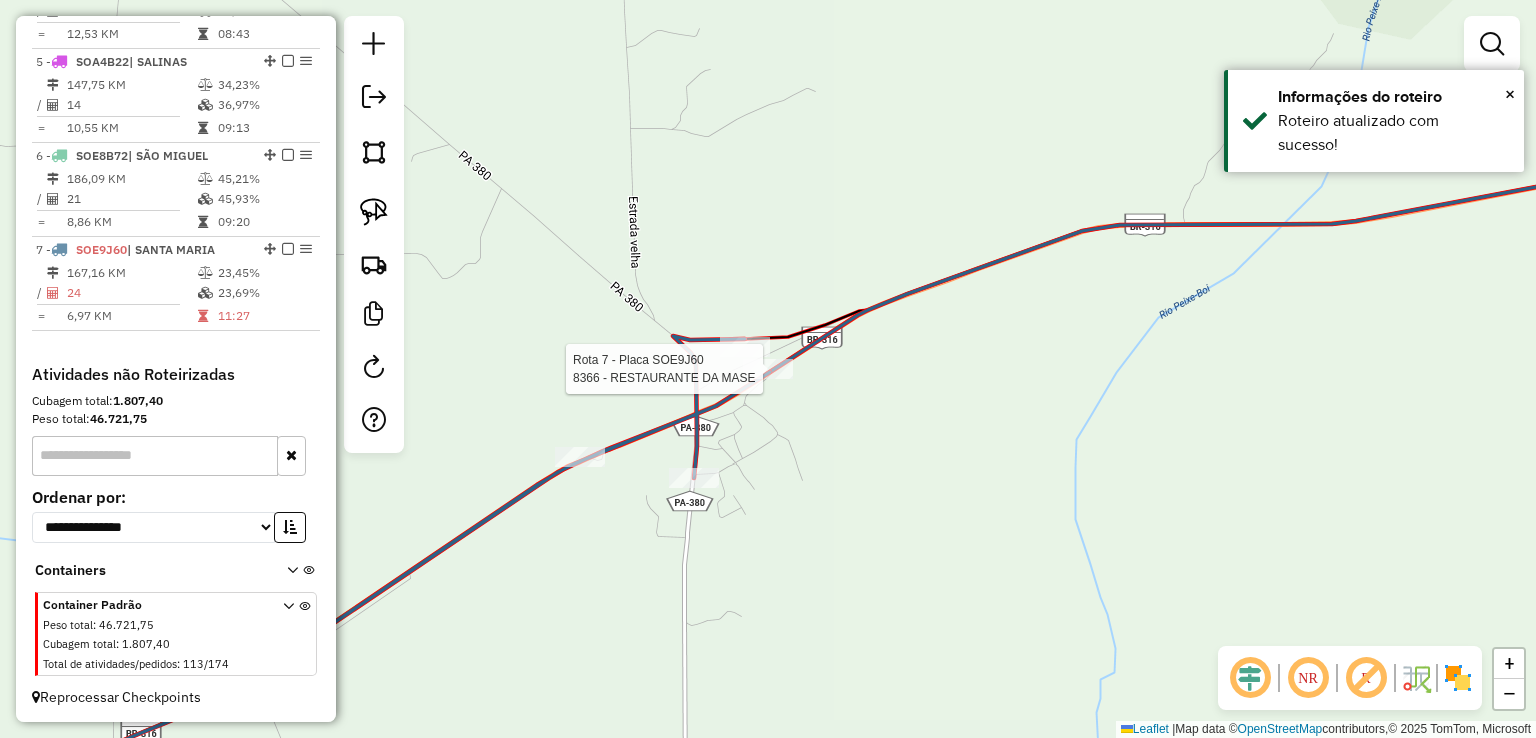 click 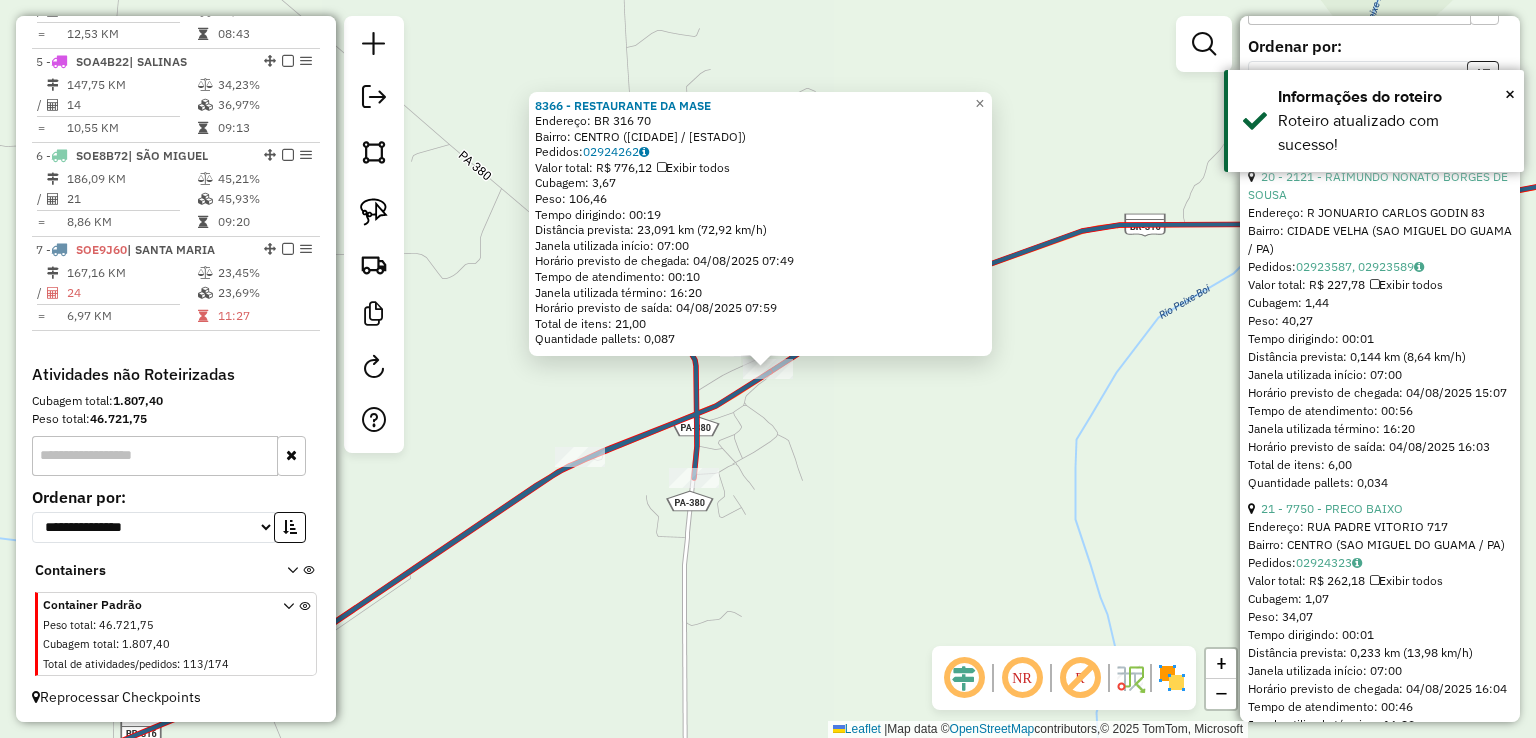 scroll, scrollTop: 800, scrollLeft: 0, axis: vertical 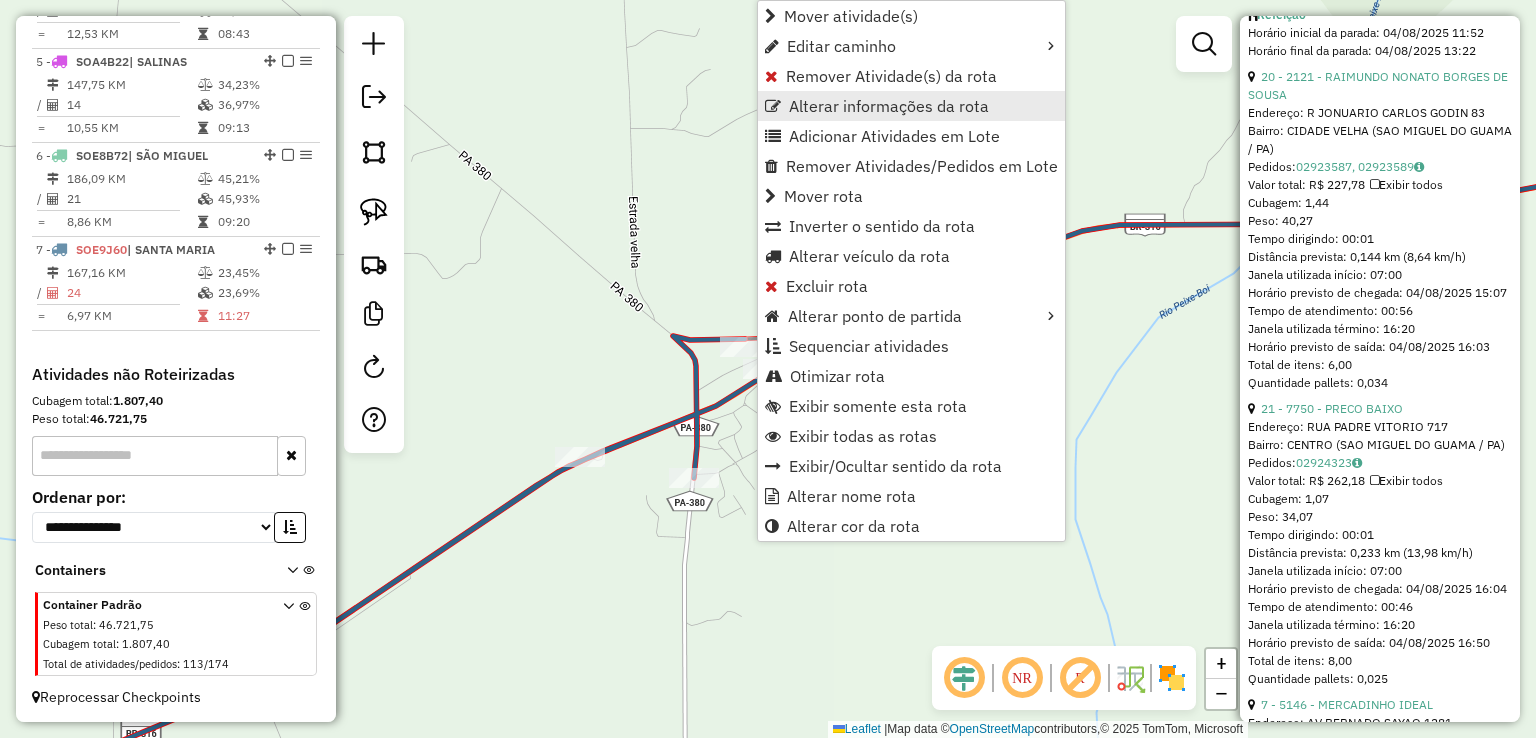 click on "Alterar informações da rota" at bounding box center (889, 106) 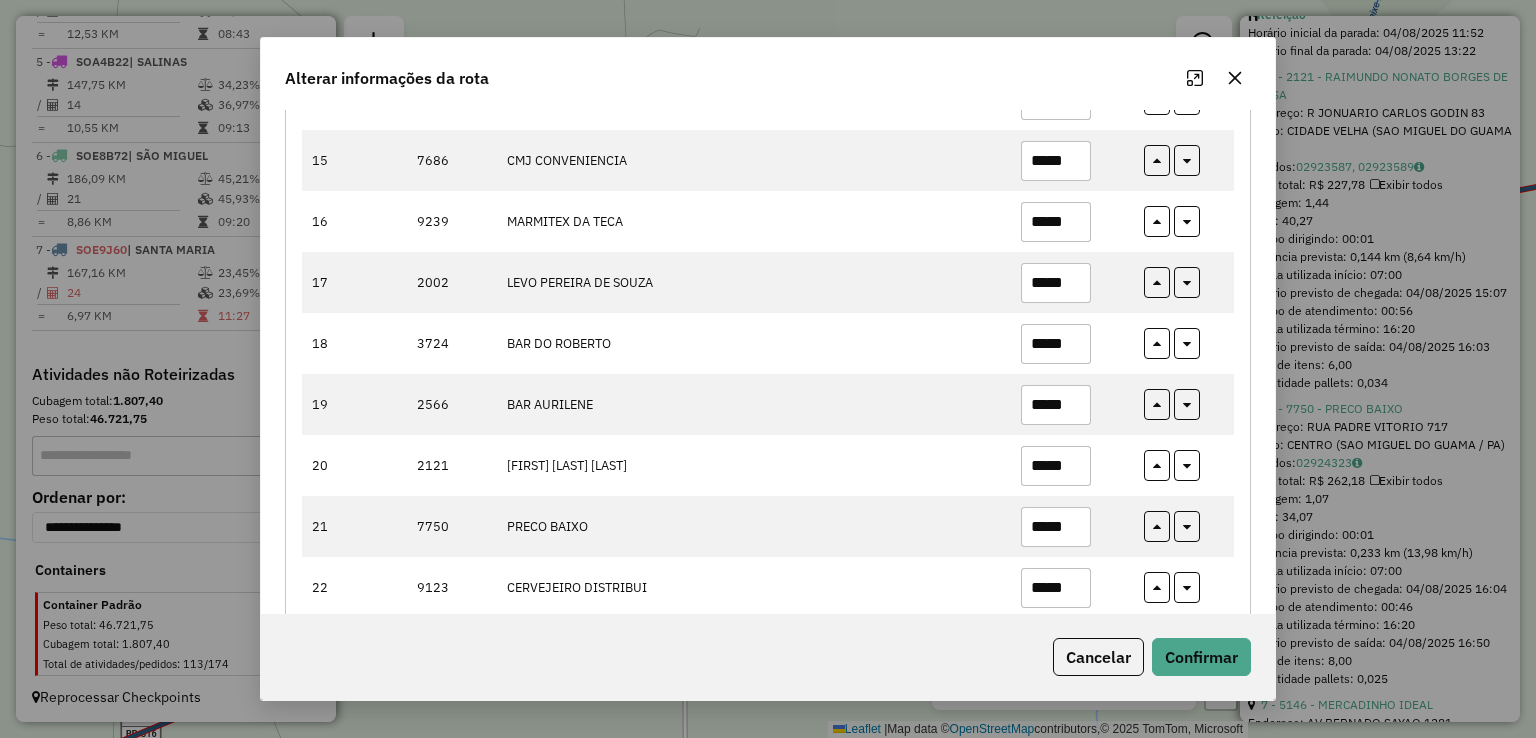 scroll, scrollTop: 1277, scrollLeft: 0, axis: vertical 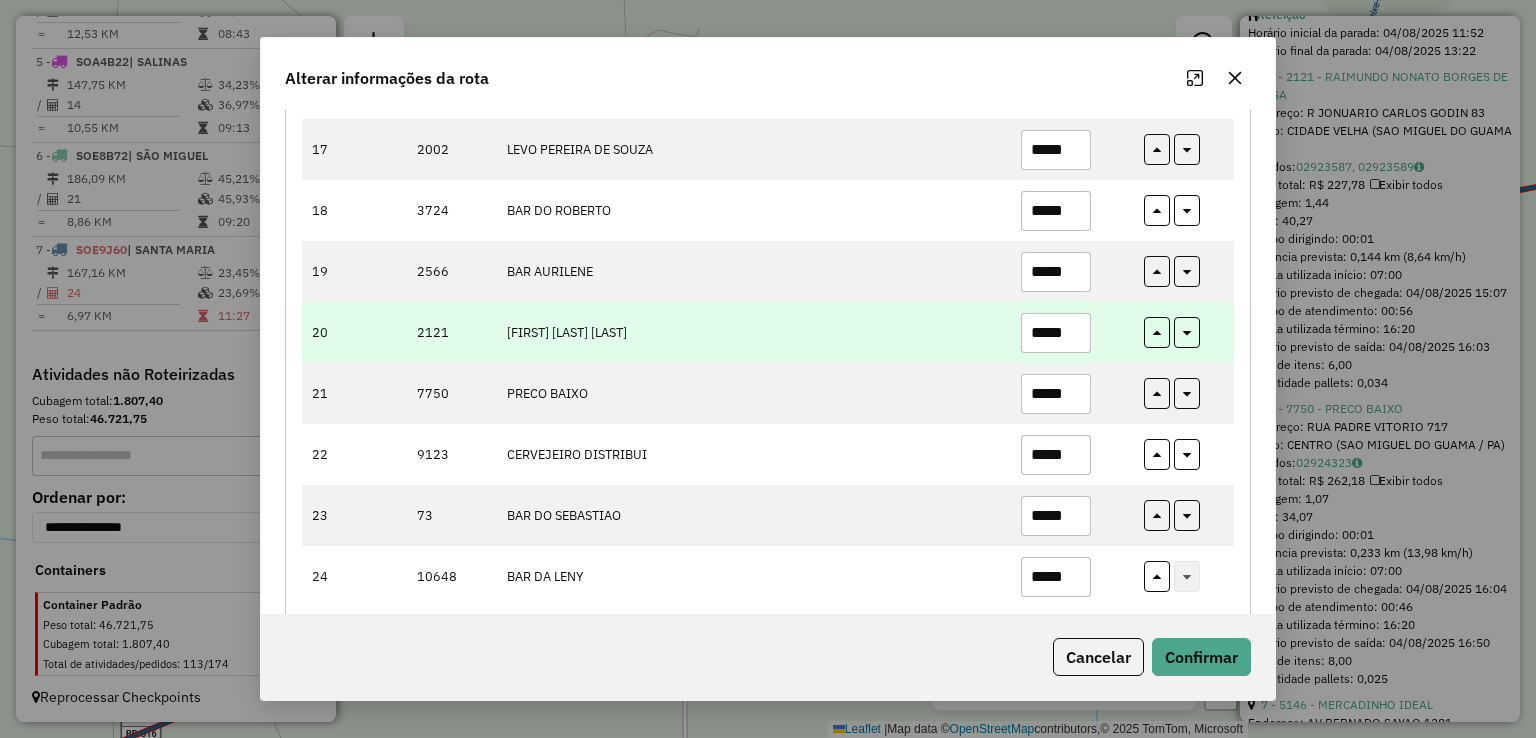 click on "*****" at bounding box center [1056, 333] 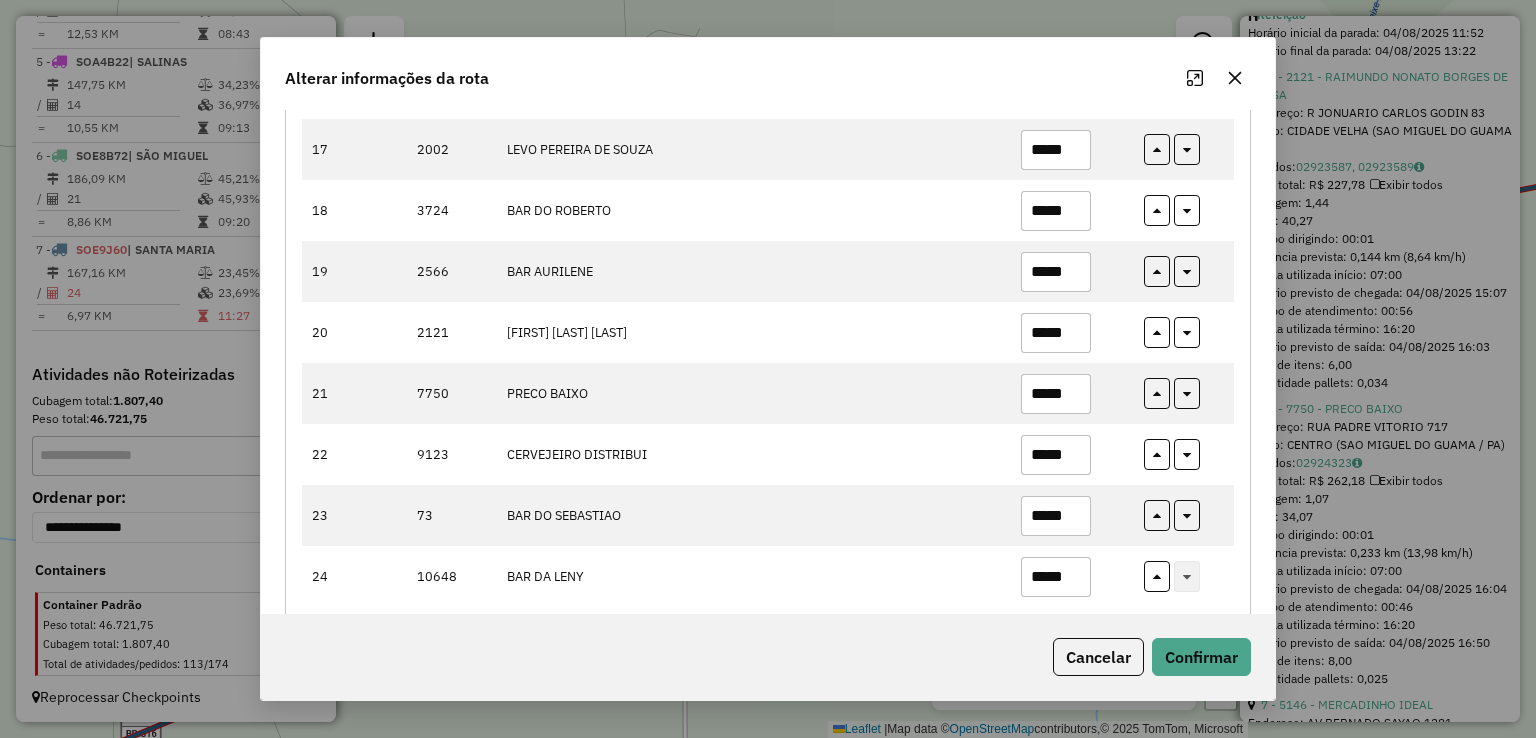 type on "*****" 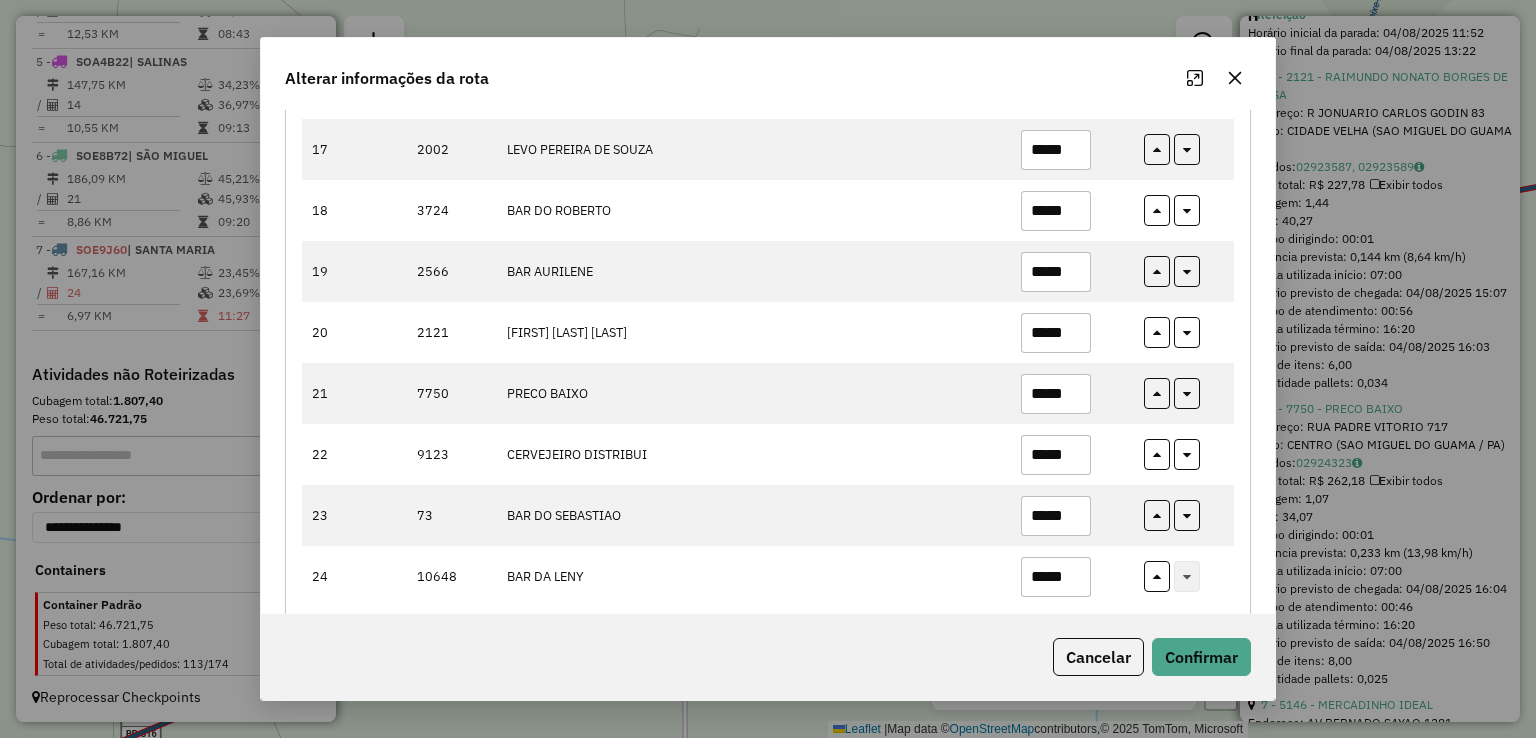 drag, startPoint x: 1052, startPoint y: 77, endPoint x: 972, endPoint y: 50, distance: 84.4334 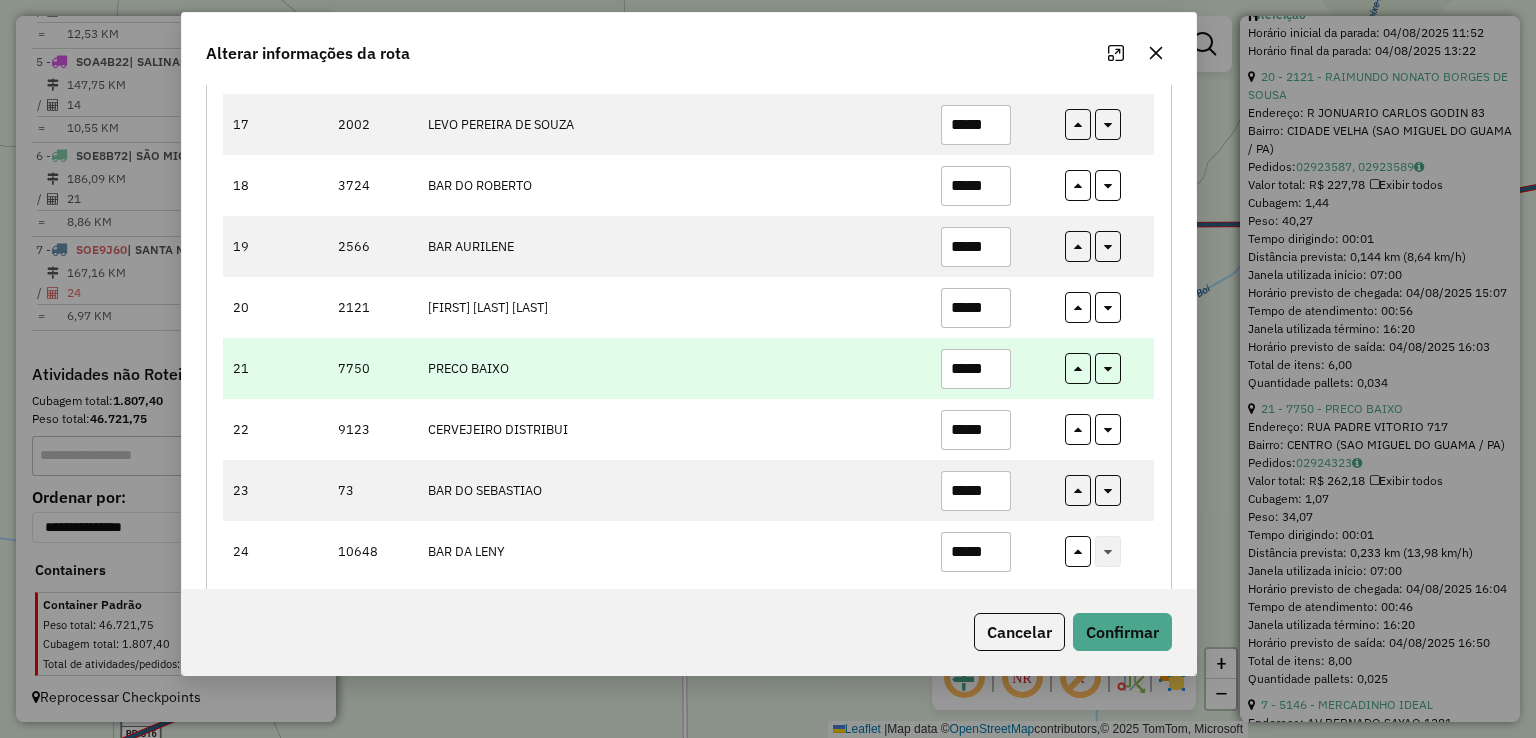 click on "*****" at bounding box center (976, 369) 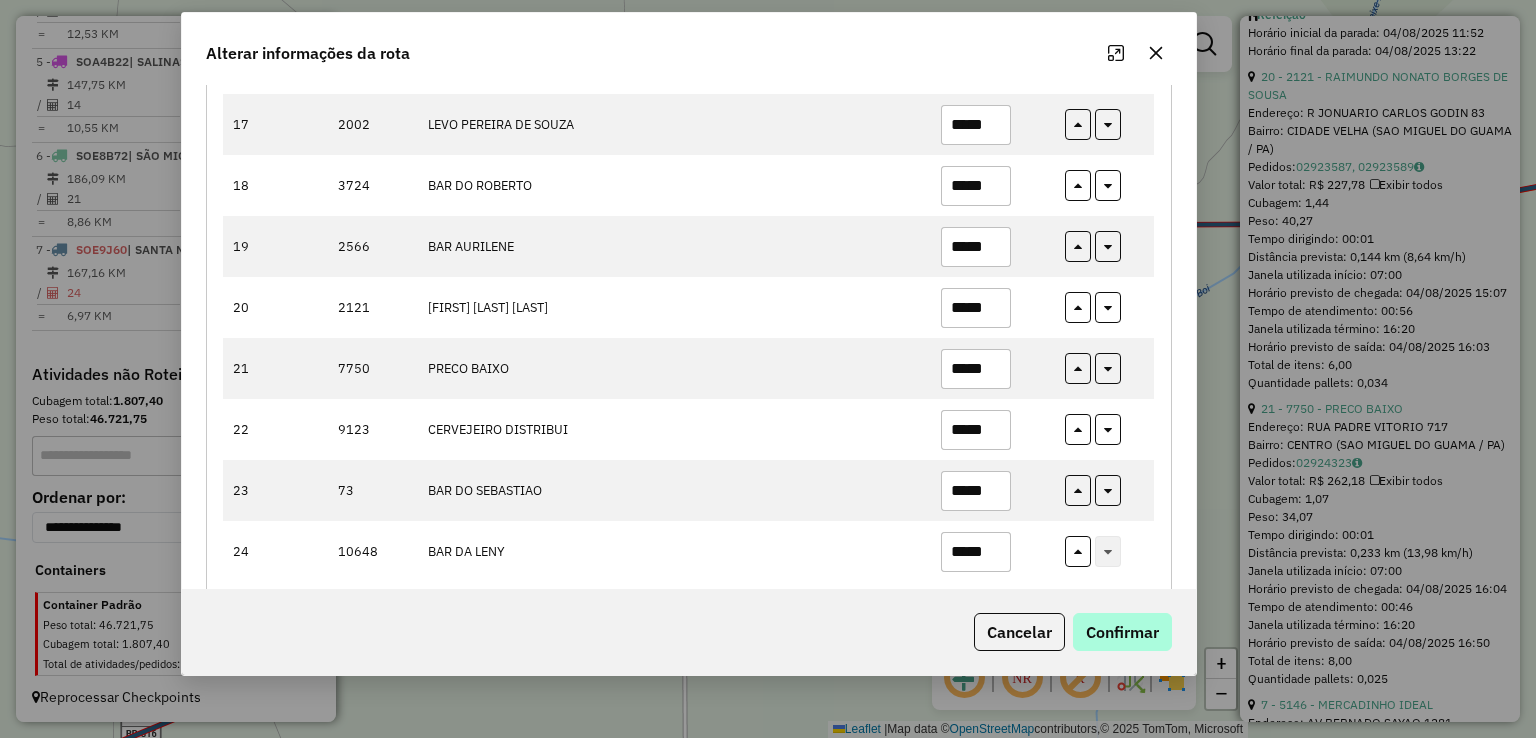 type on "*****" 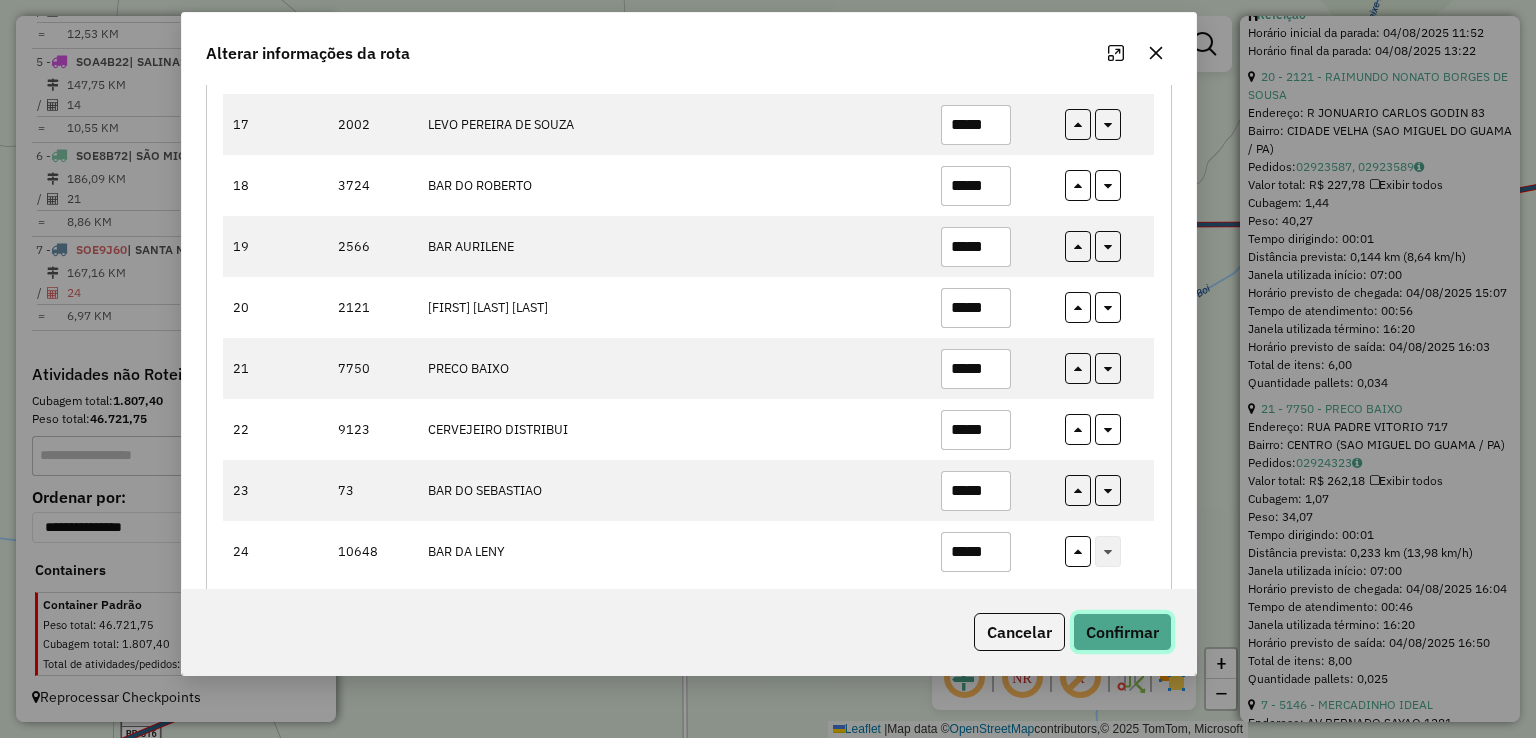 click on "Confirmar" 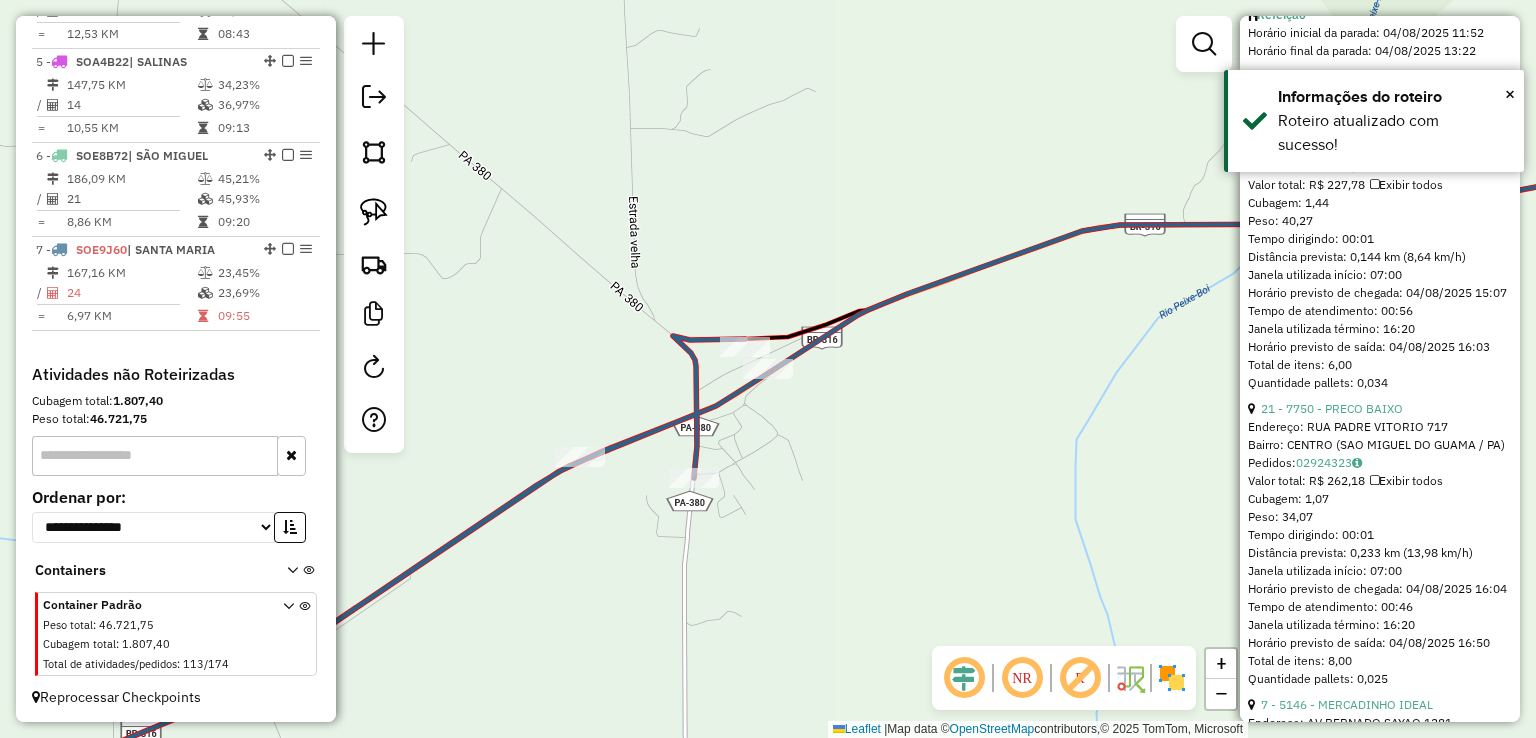 click on "Janela de atendimento Grade de atendimento Capacidade Transportadoras Veículos Cliente Pedidos  Rotas Selecione os dias de semana para filtrar as janelas de atendimento  Seg   Ter   Qua   Qui   Sex   Sáb   Dom  Informe o período da janela de atendimento: De: Até:  Filtrar exatamente a janela do cliente  Considerar janela de atendimento padrão  Selecione os dias de semana para filtrar as grades de atendimento  Seg   Ter   Qua   Qui   Sex   Sáb   Dom   Considerar clientes sem dia de atendimento cadastrado  Clientes fora do dia de atendimento selecionado Filtrar as atividades entre os valores definidos abaixo:  Peso mínimo:   Peso máximo:   Cubagem mínima:   Cubagem máxima:   De:   Até:  Filtrar as atividades entre o tempo de atendimento definido abaixo:  De:   Até:   Considerar capacidade total dos clientes não roteirizados Transportadora: Selecione um ou mais itens Tipo de veículo: Selecione um ou mais itens Veículo: Selecione um ou mais itens Motorista: Selecione um ou mais itens Nome: Rótulo:" 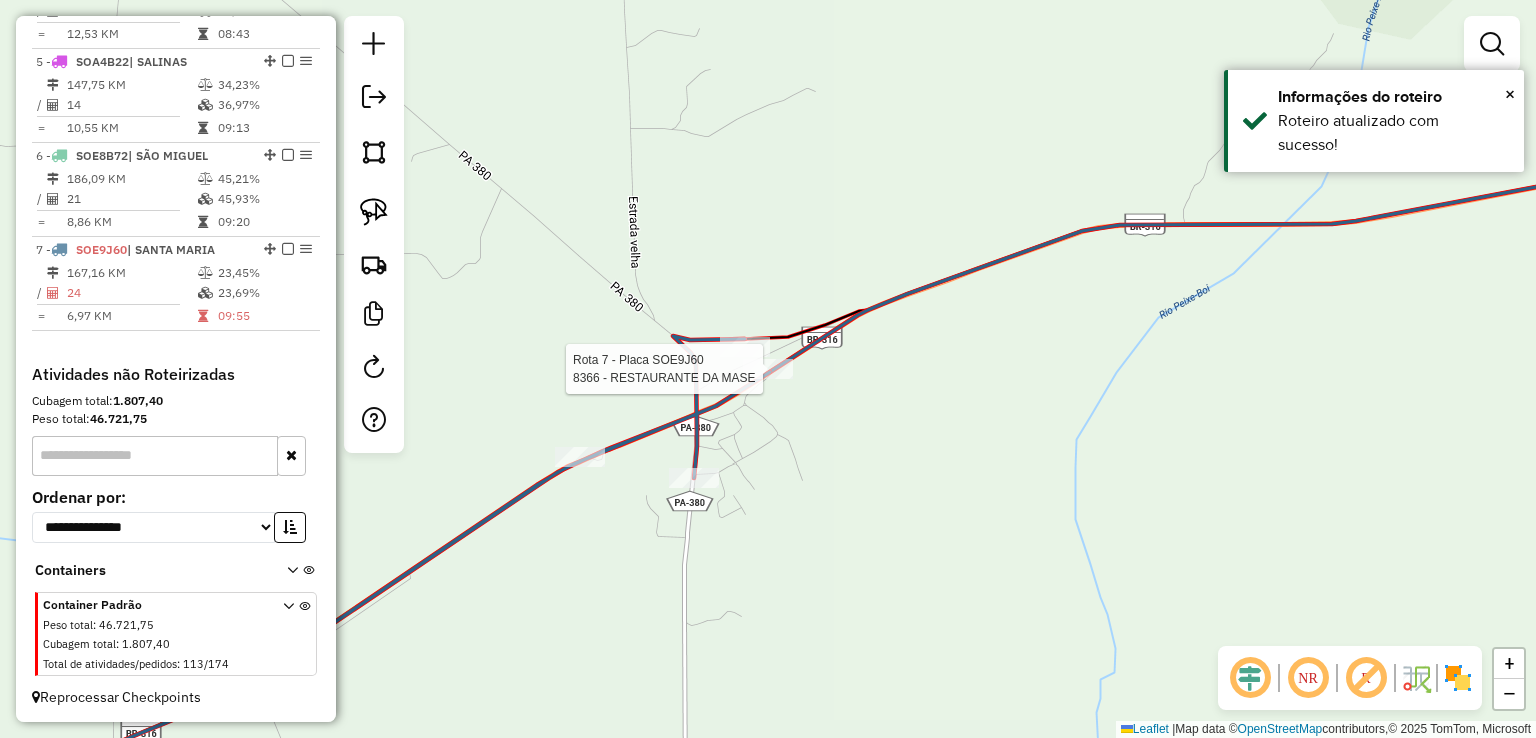 select on "**********" 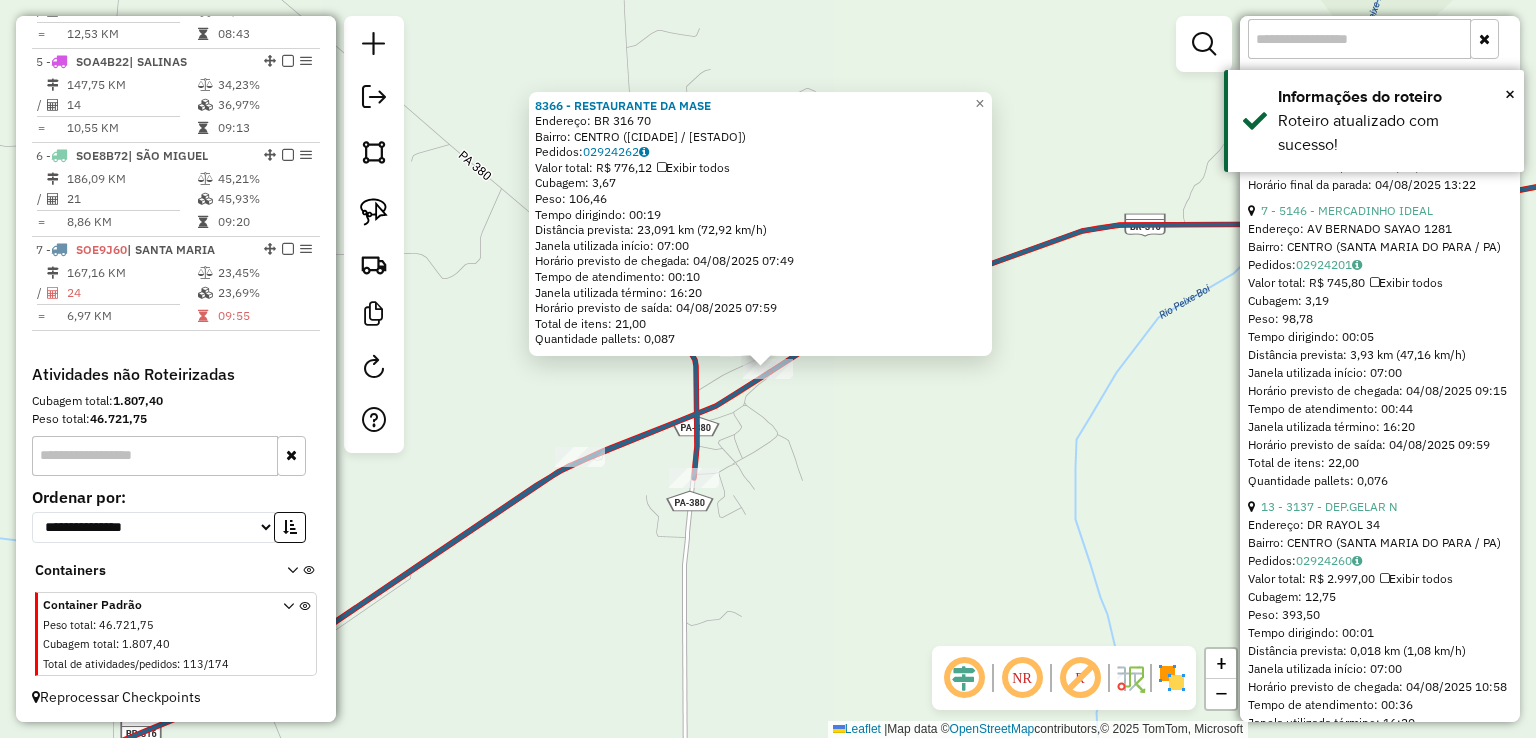 scroll, scrollTop: 700, scrollLeft: 0, axis: vertical 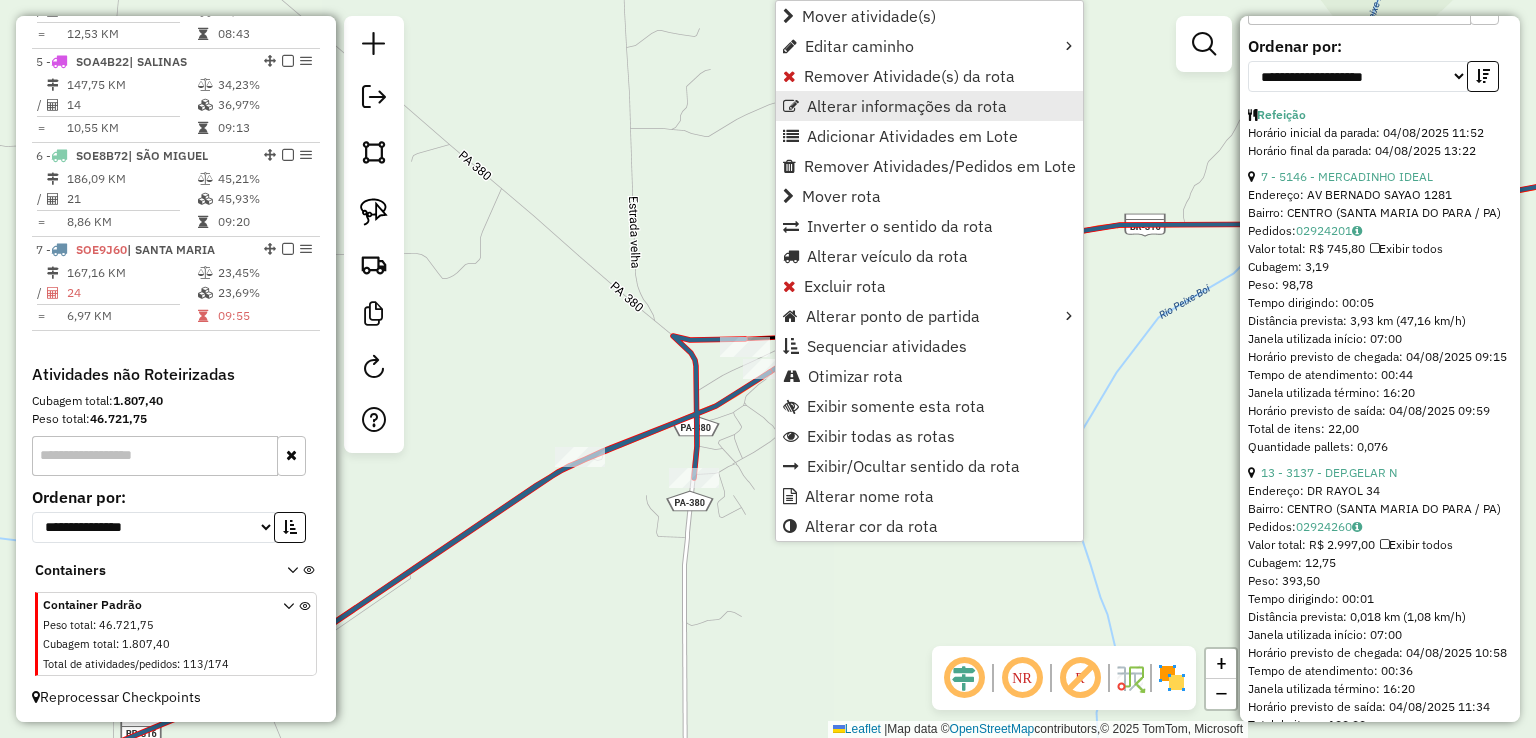 click on "Alterar informações da rota" at bounding box center (907, 106) 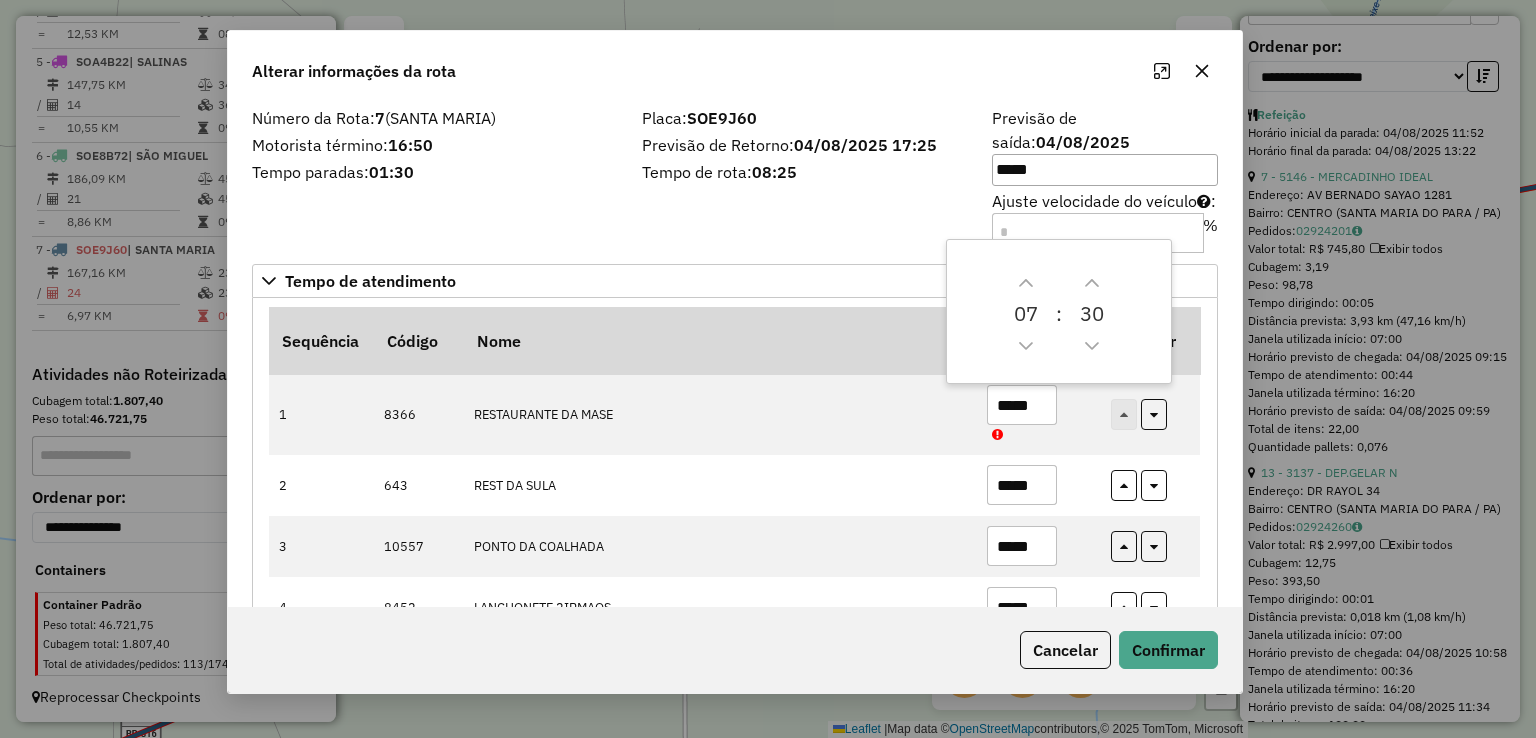 drag, startPoint x: 850, startPoint y: 72, endPoint x: 776, endPoint y: 51, distance: 76.922035 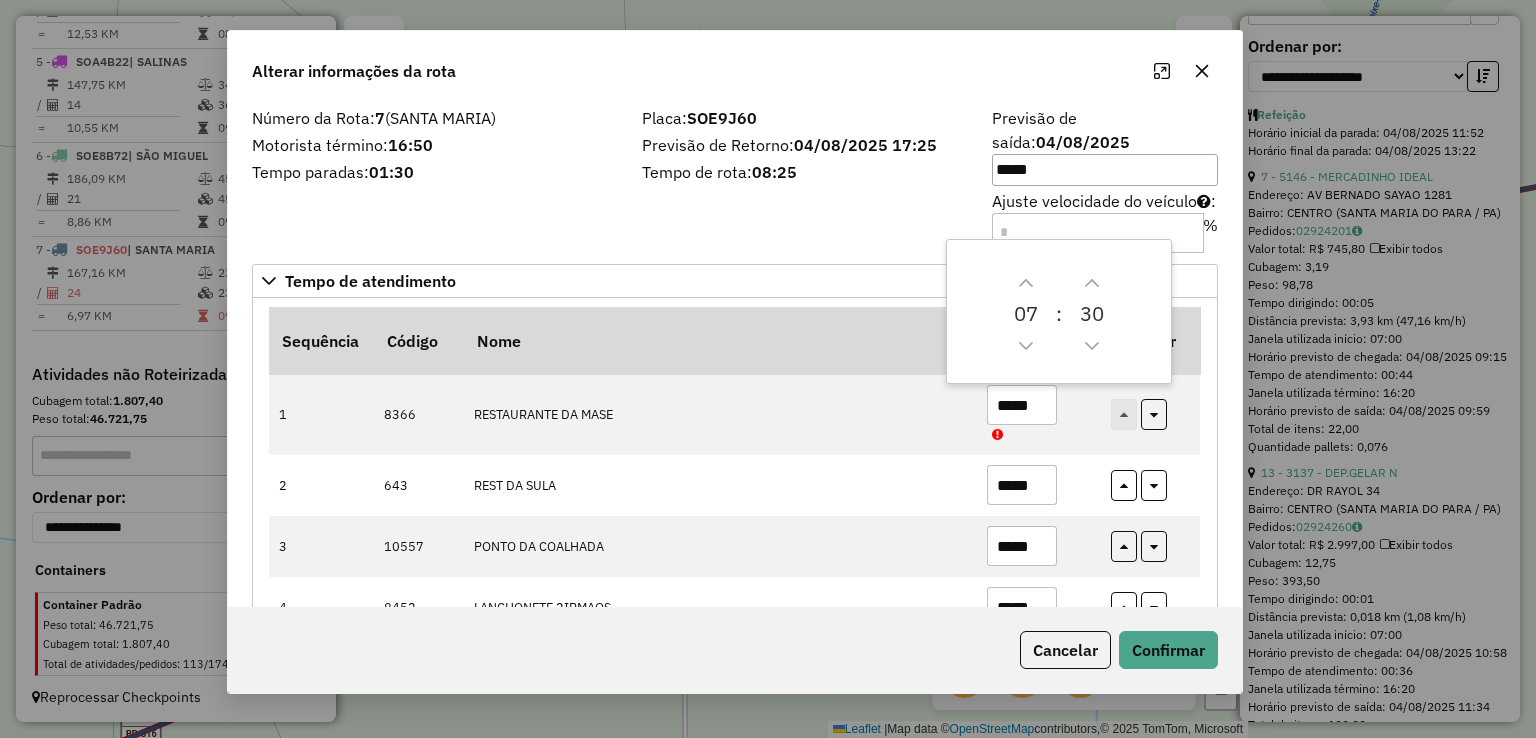 click on "Alterar informações da rota" 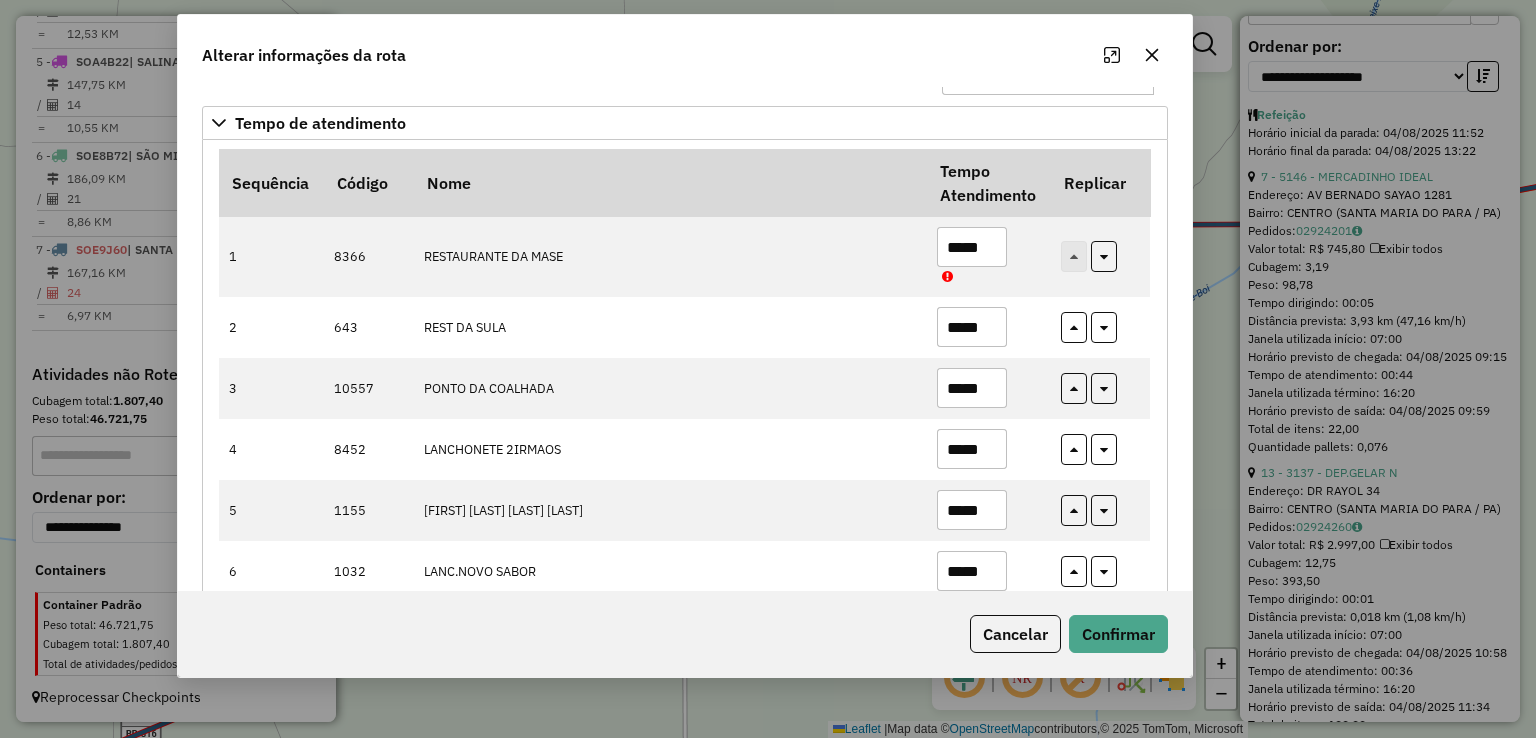 scroll, scrollTop: 600, scrollLeft: 0, axis: vertical 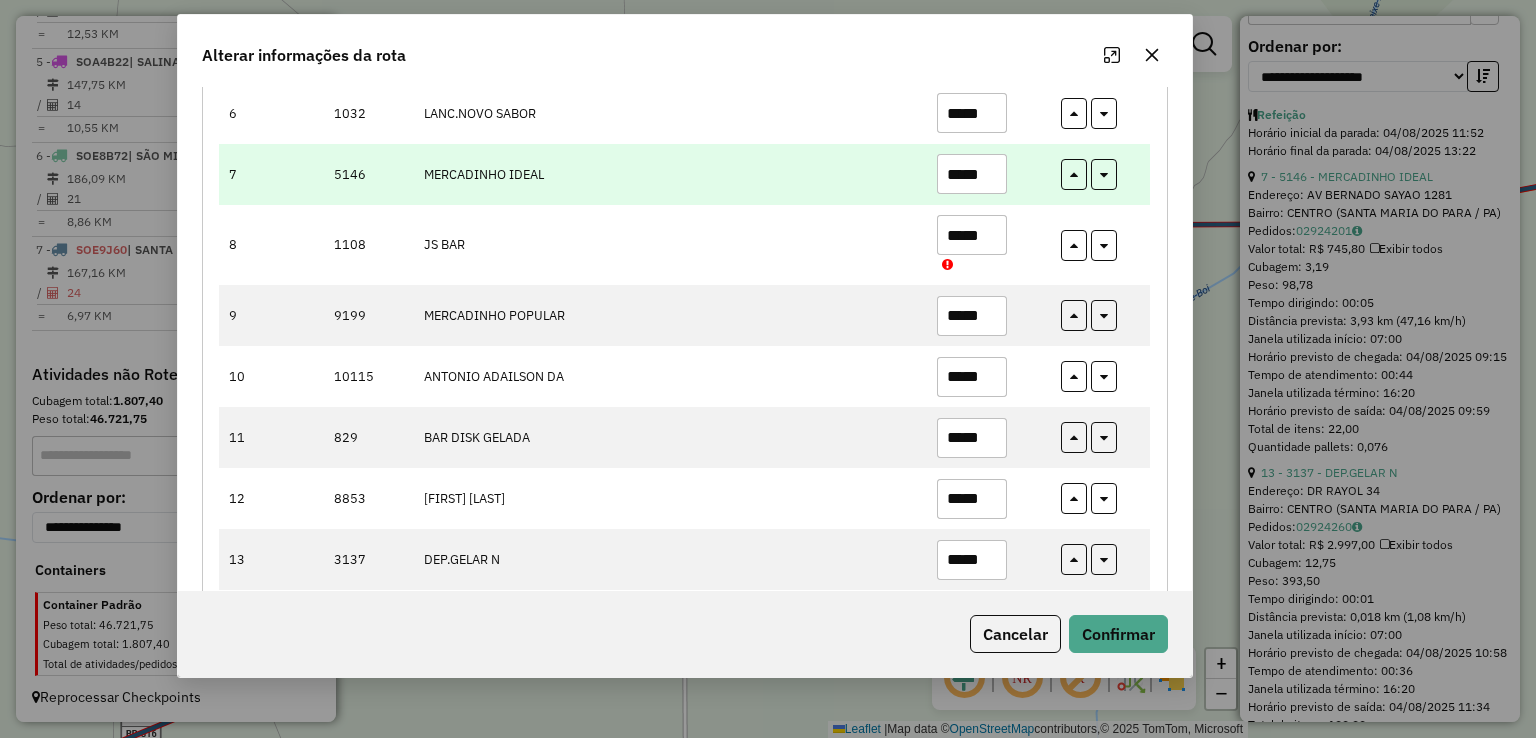 click on "*****" at bounding box center (972, 174) 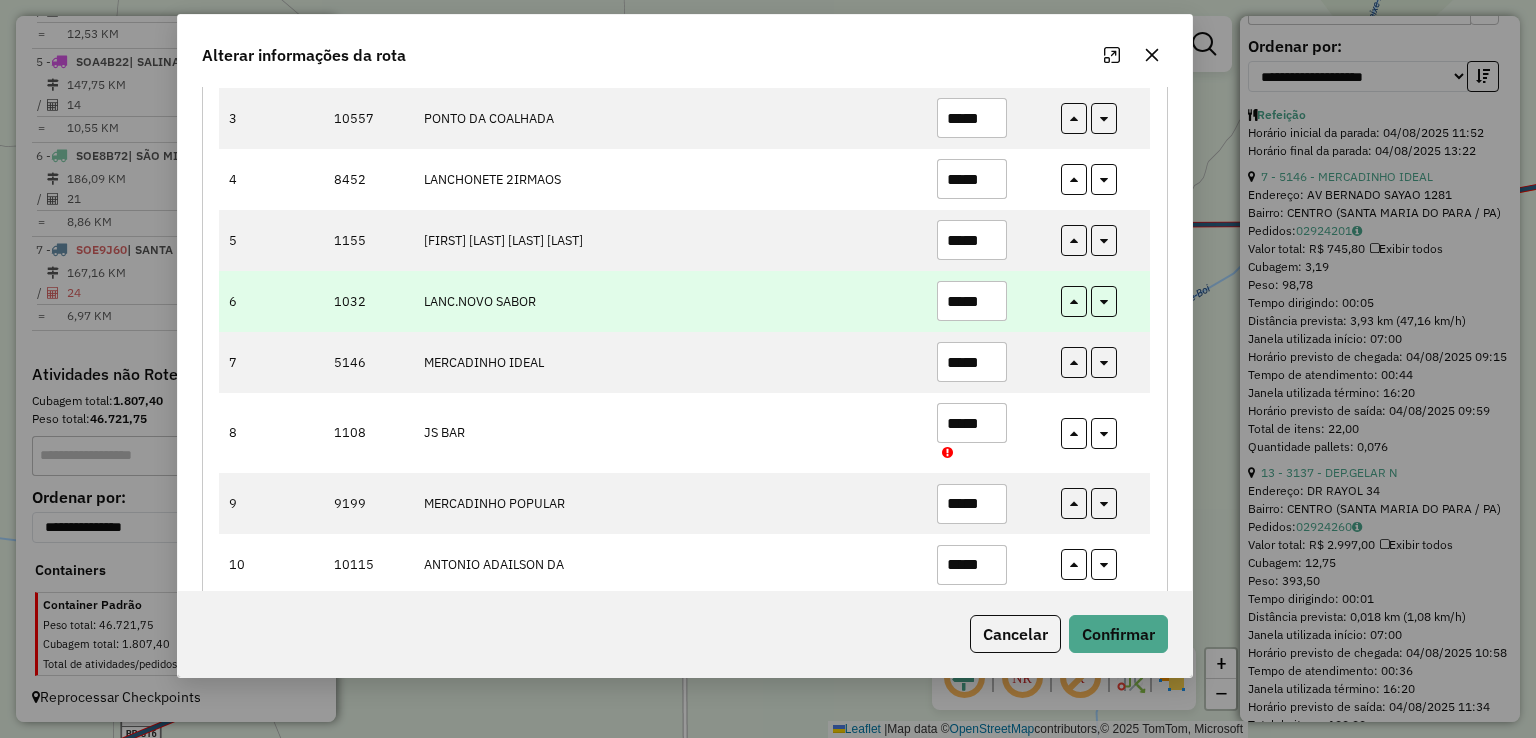 scroll, scrollTop: 600, scrollLeft: 0, axis: vertical 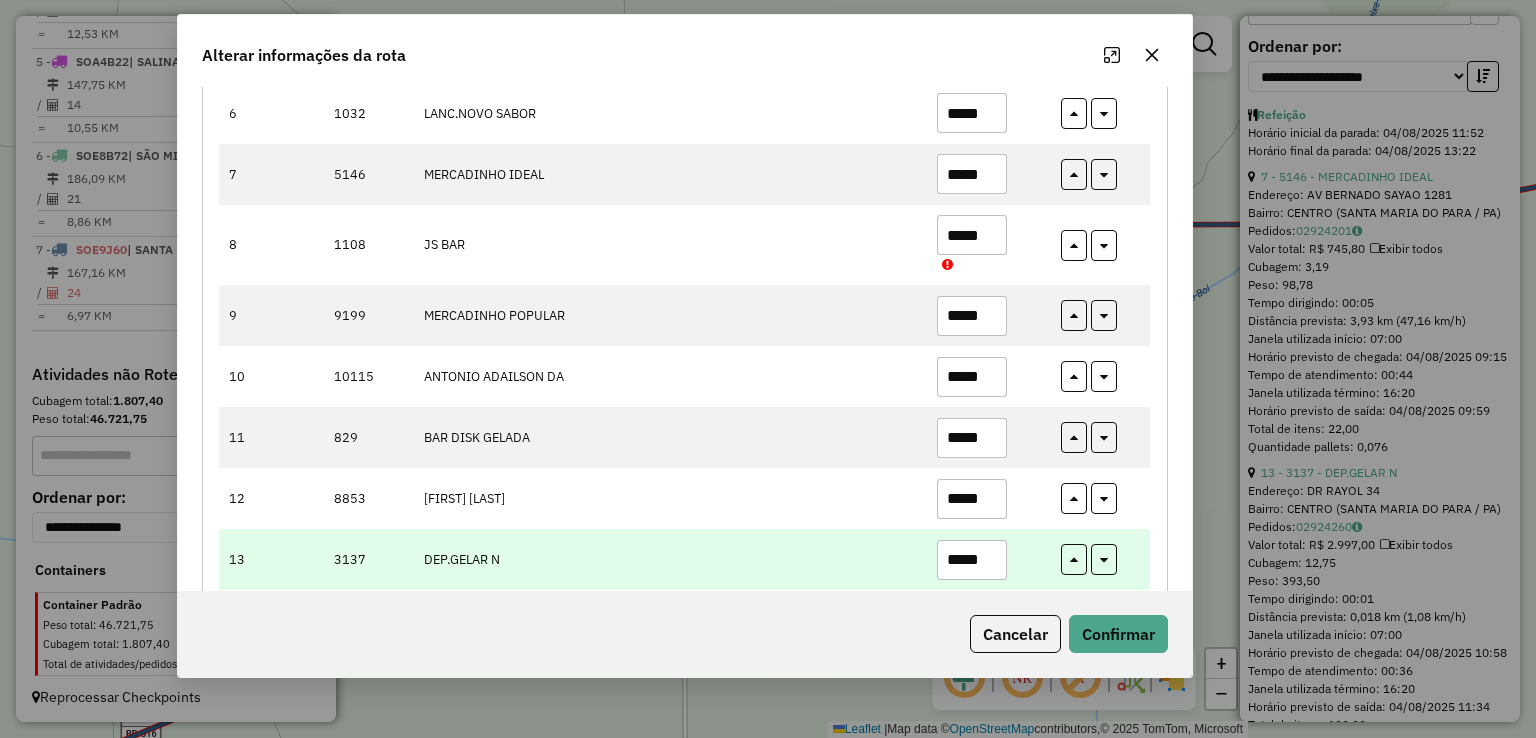 type on "*****" 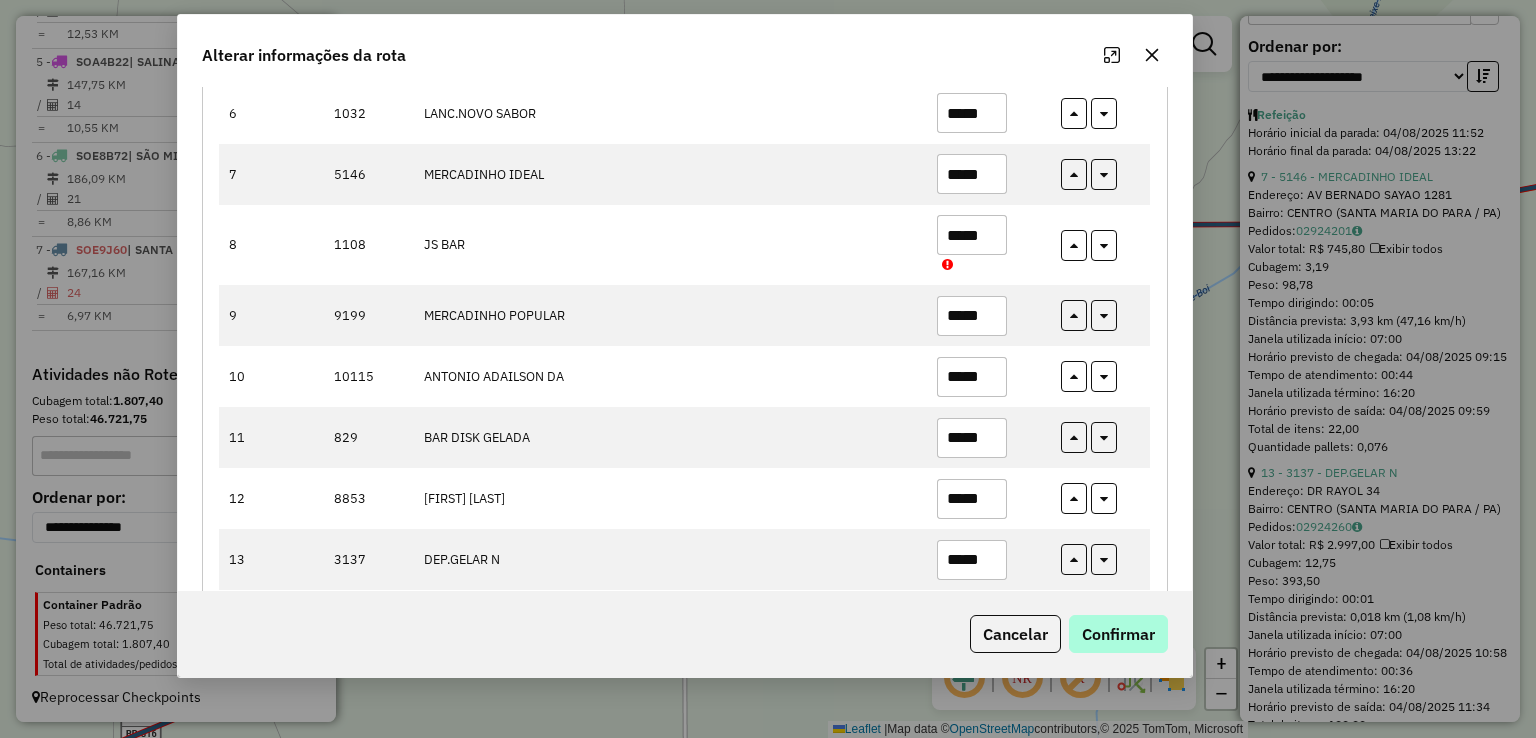 type on "*****" 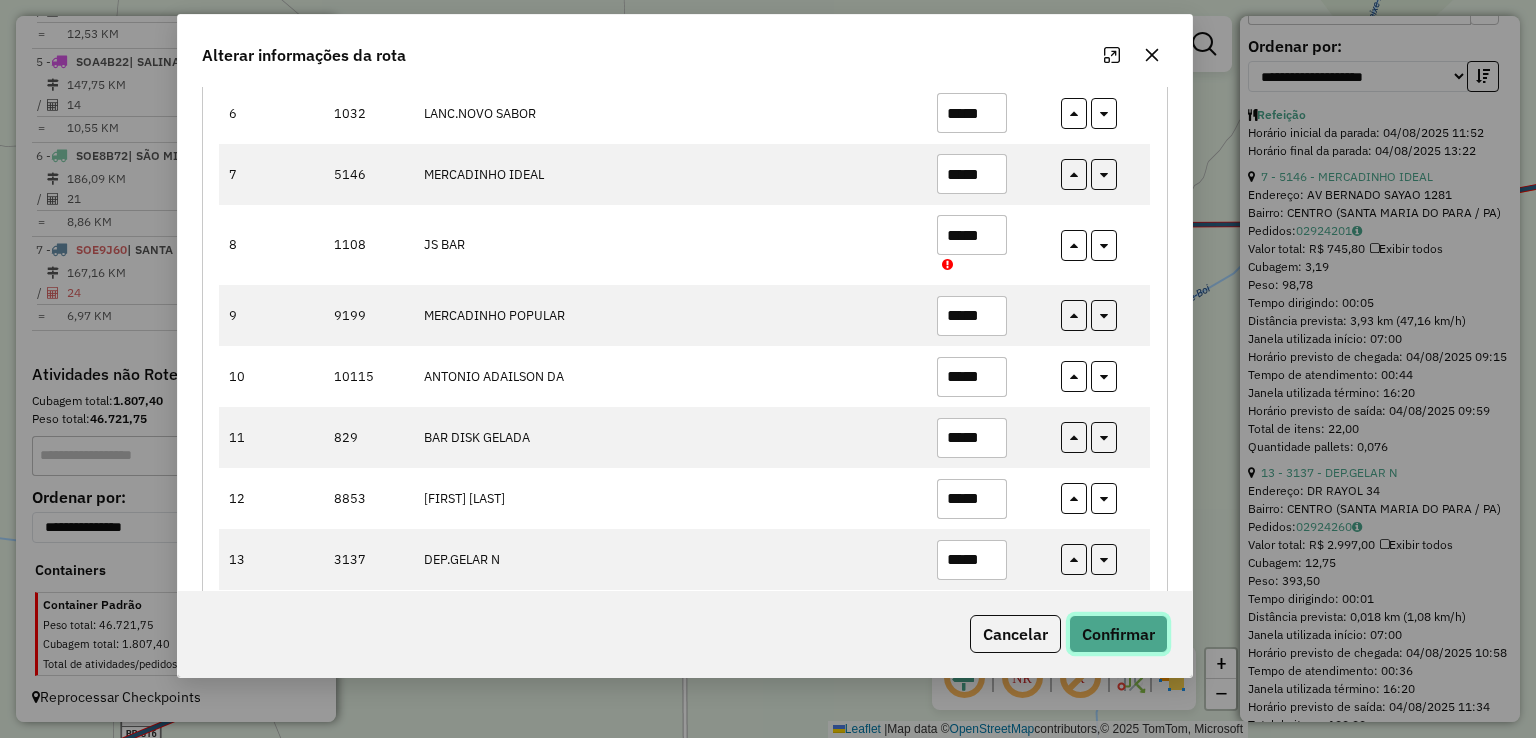 click on "Confirmar" 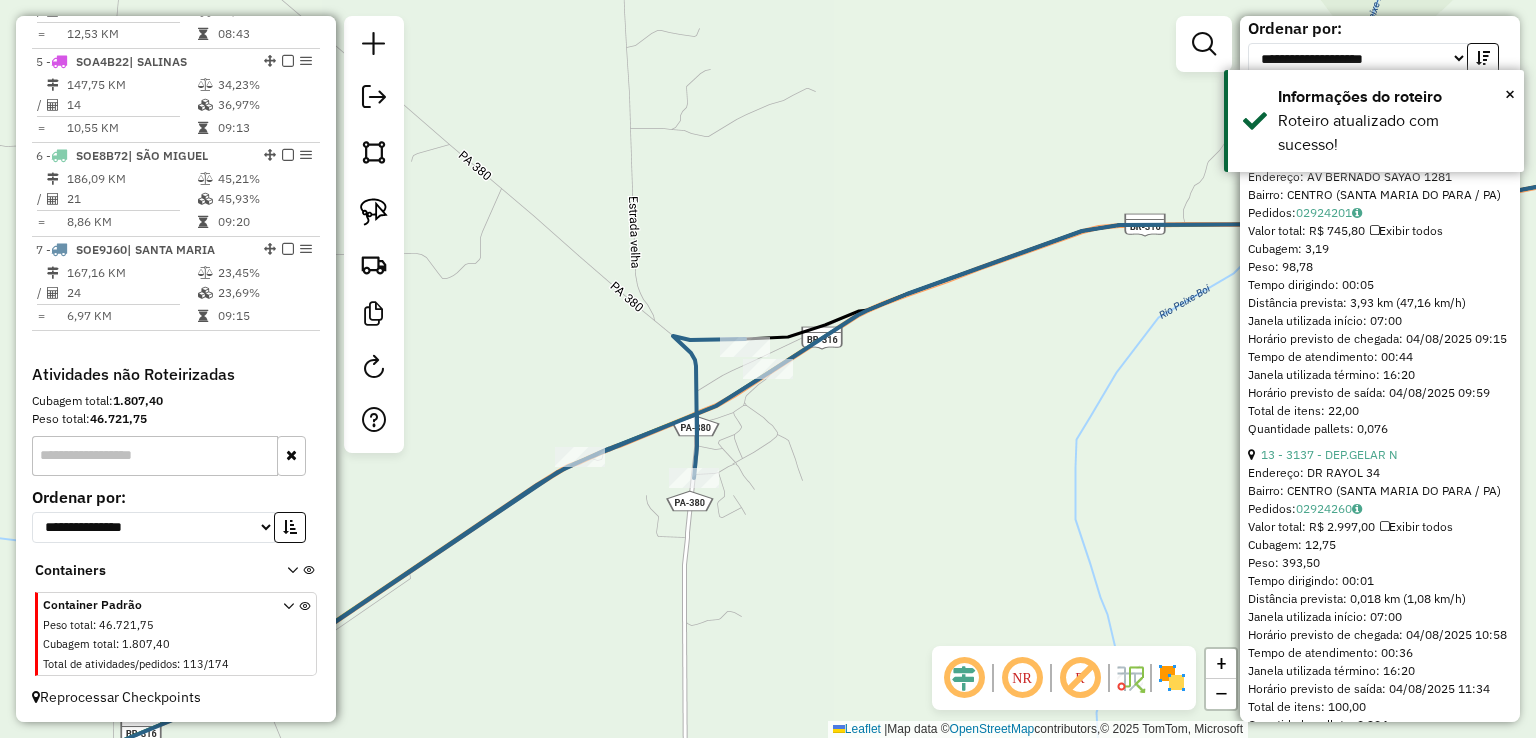 scroll, scrollTop: 681, scrollLeft: 0, axis: vertical 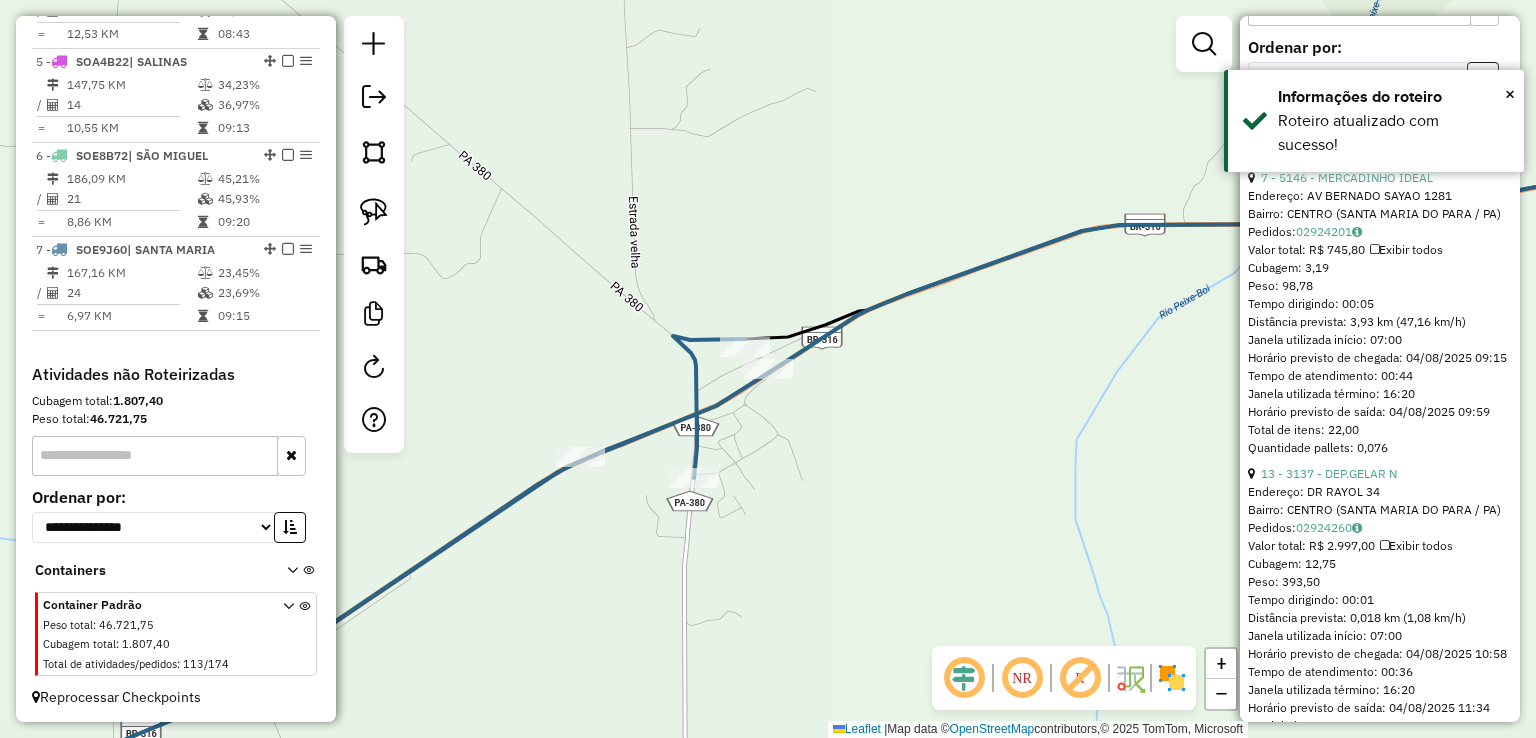 click on "Janela de atendimento Grade de atendimento Capacidade Transportadoras Veículos Cliente Pedidos  Rotas Selecione os dias de semana para filtrar as janelas de atendimento  Seg   Ter   Qua   Qui   Sex   Sáb   Dom  Informe o período da janela de atendimento: De: Até:  Filtrar exatamente a janela do cliente  Considerar janela de atendimento padrão  Selecione os dias de semana para filtrar as grades de atendimento  Seg   Ter   Qua   Qui   Sex   Sáb   Dom   Considerar clientes sem dia de atendimento cadastrado  Clientes fora do dia de atendimento selecionado Filtrar as atividades entre os valores definidos abaixo:  Peso mínimo:   Peso máximo:   Cubagem mínima:   Cubagem máxima:   De:   Até:  Filtrar as atividades entre o tempo de atendimento definido abaixo:  De:   Até:   Considerar capacidade total dos clientes não roteirizados Transportadora: Selecione um ou mais itens Tipo de veículo: Selecione um ou mais itens Veículo: Selecione um ou mais itens Motorista: Selecione um ou mais itens Nome: Rótulo:" 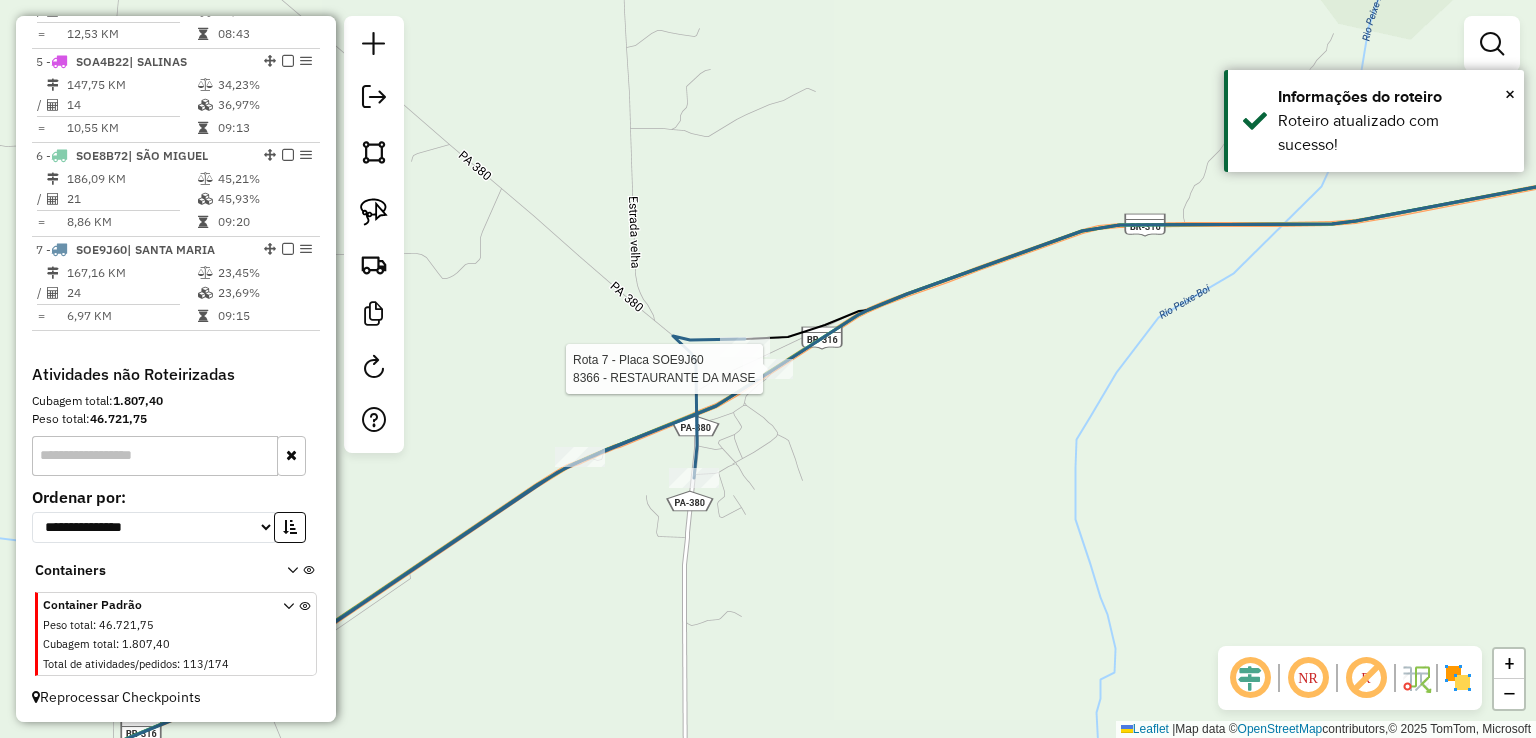 select on "**********" 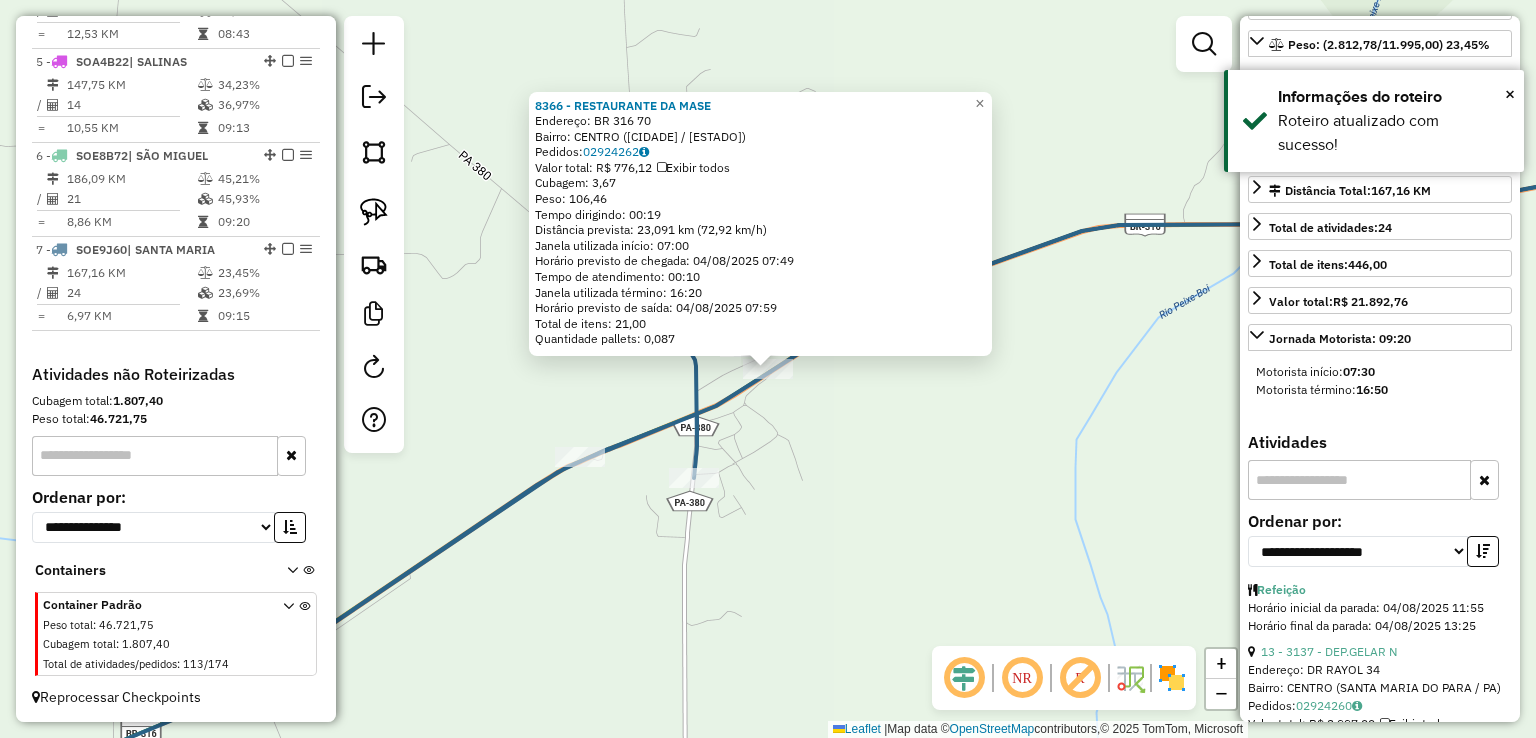 scroll, scrollTop: 700, scrollLeft: 0, axis: vertical 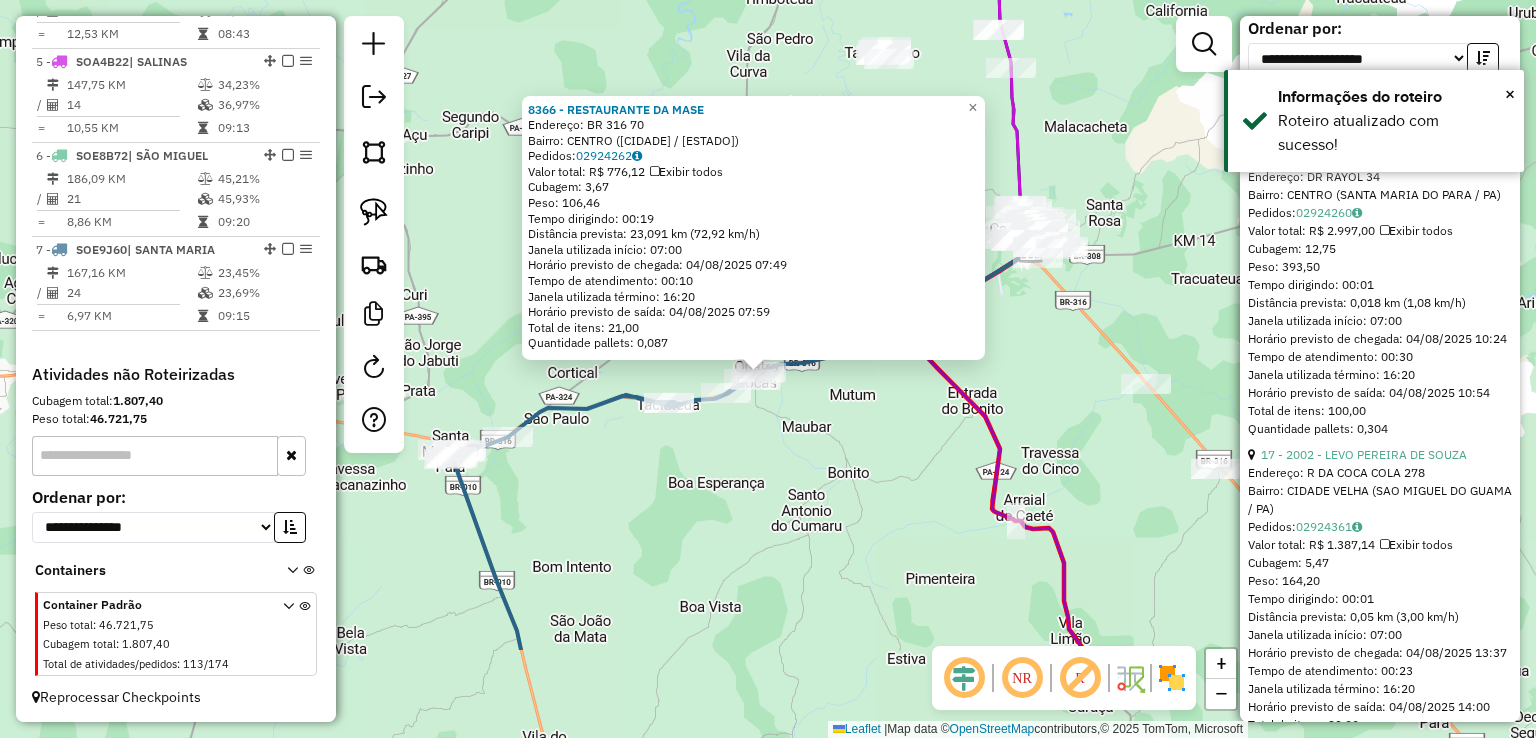 drag, startPoint x: 919, startPoint y: 578, endPoint x: 660, endPoint y: 108, distance: 536.6386 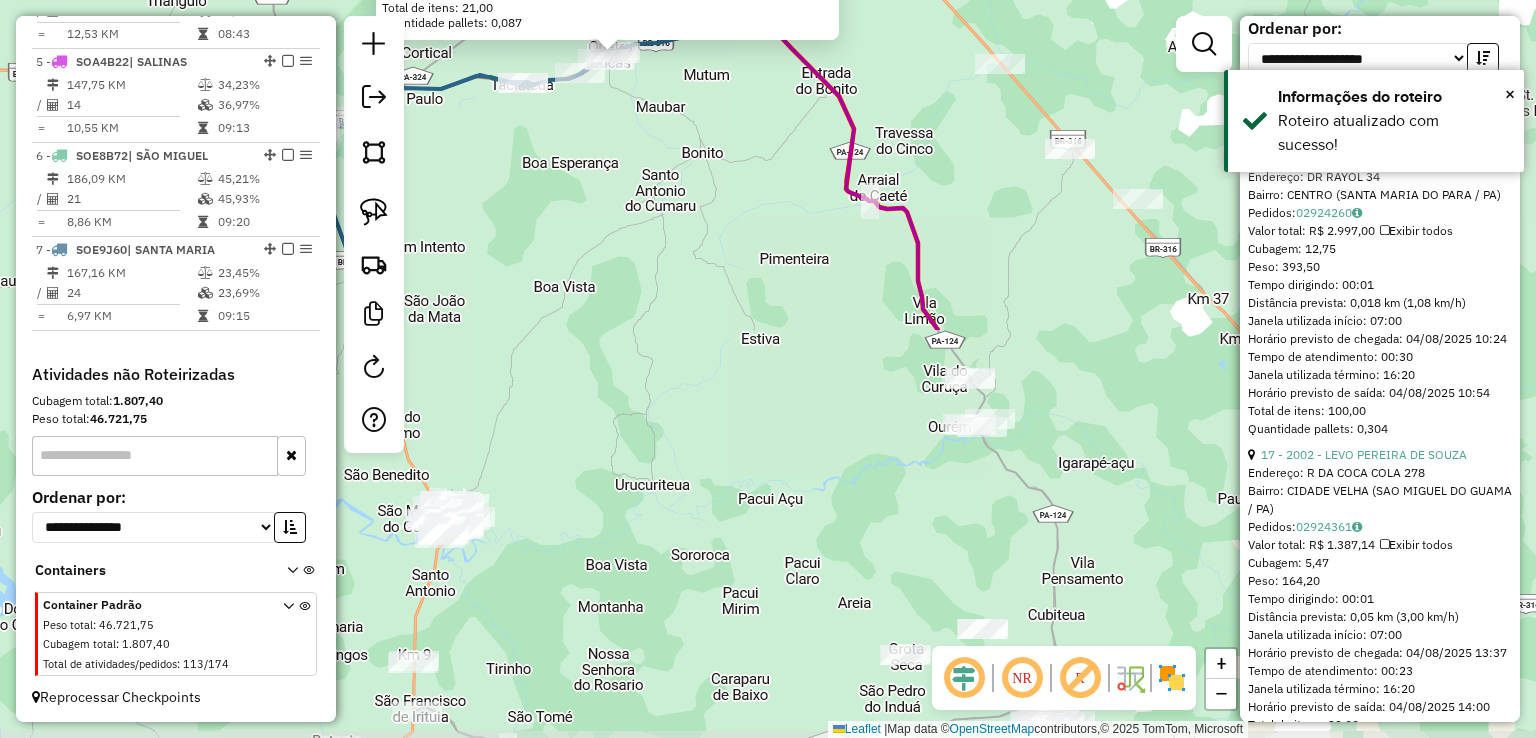 drag, startPoint x: 740, startPoint y: 428, endPoint x: 567, endPoint y: 197, distance: 288.60007 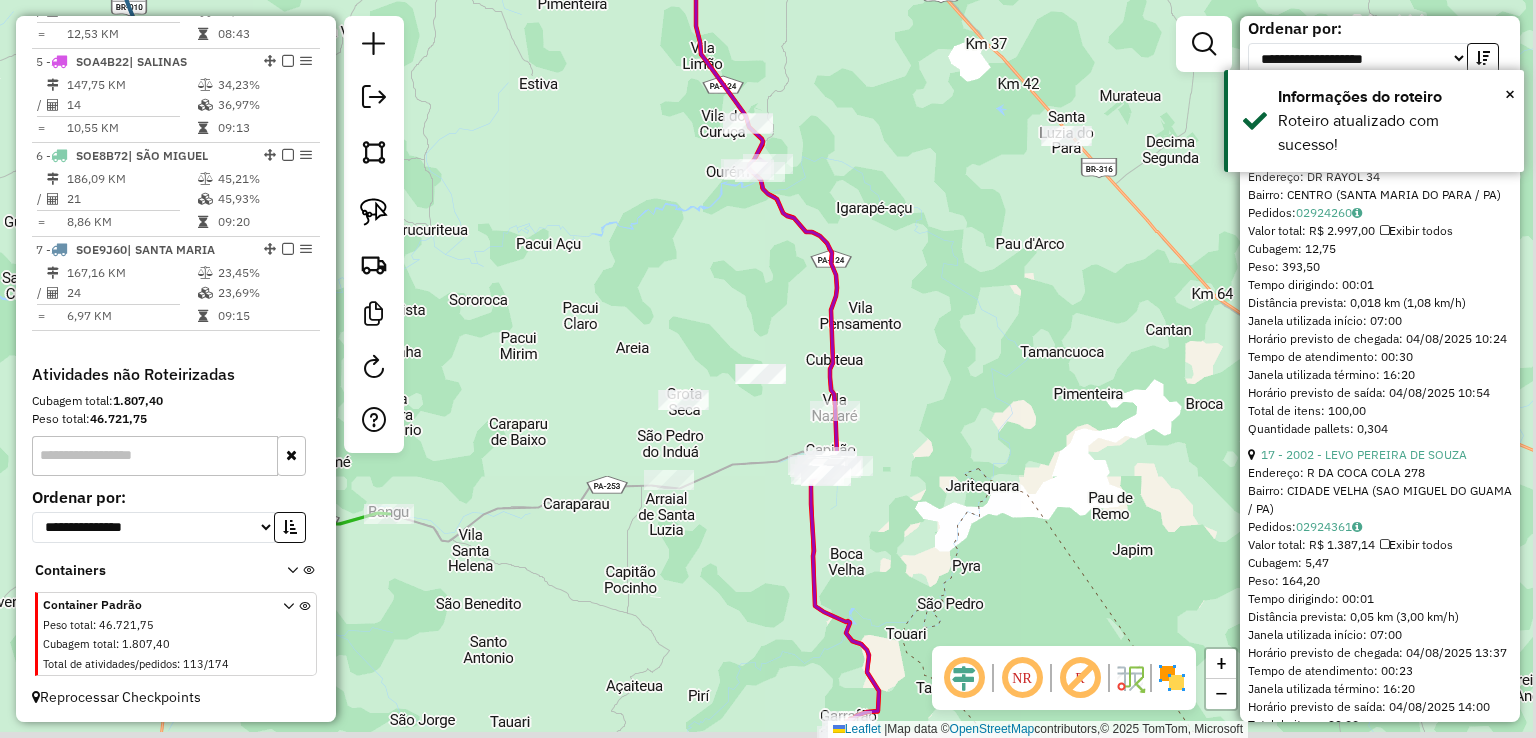 drag, startPoint x: 676, startPoint y: 361, endPoint x: 588, endPoint y: 315, distance: 99.29753 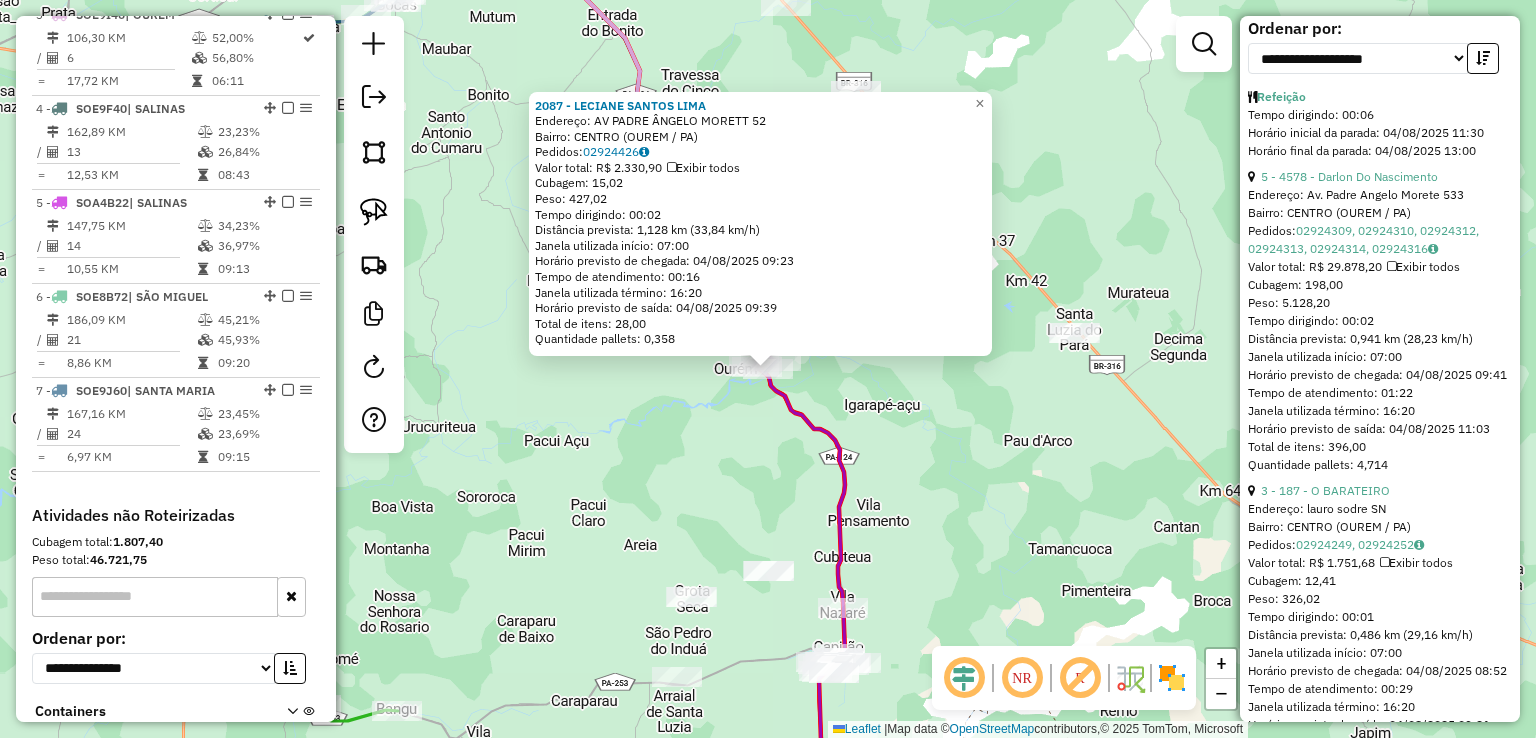 scroll, scrollTop: 955, scrollLeft: 0, axis: vertical 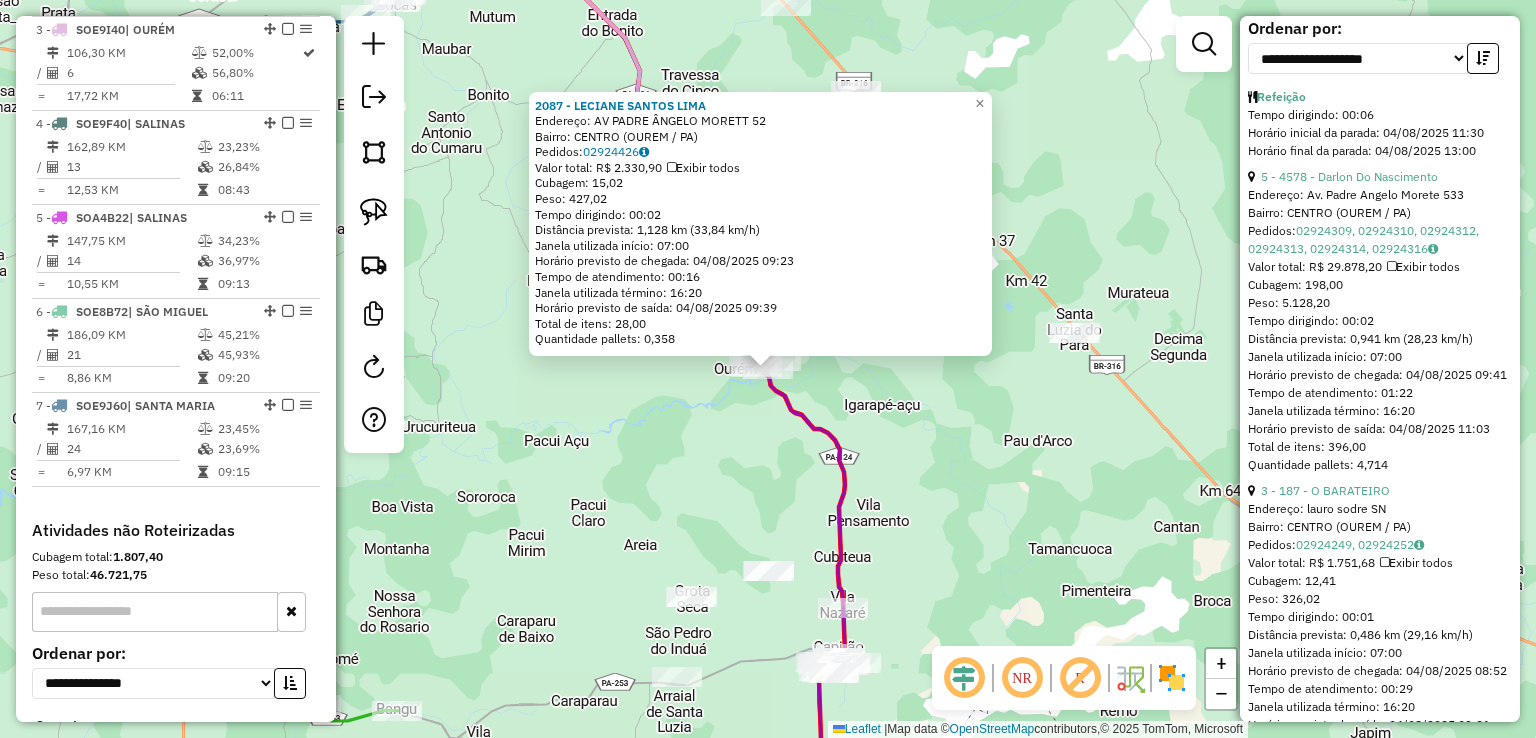 drag, startPoint x: 944, startPoint y: 488, endPoint x: 902, endPoint y: 389, distance: 107.54069 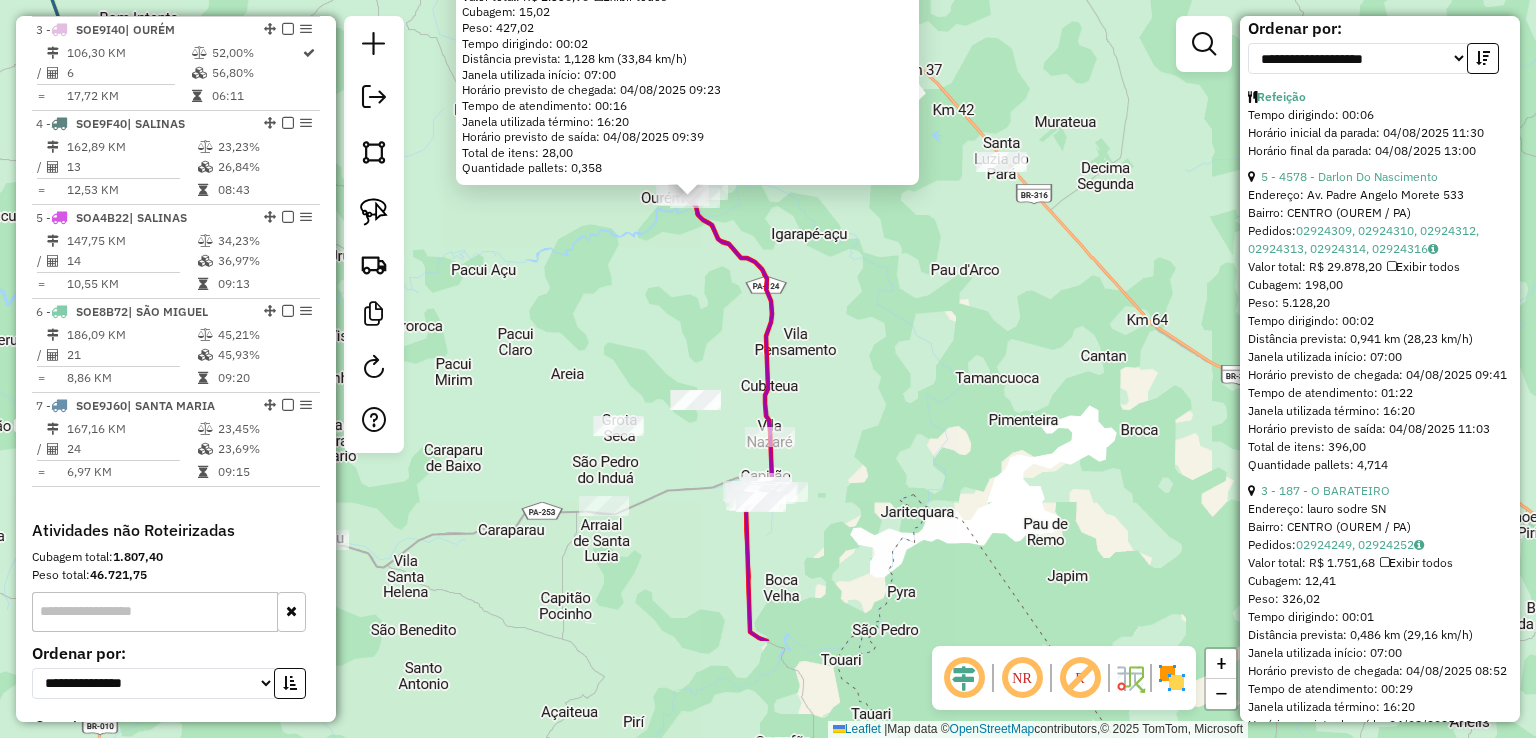 click on "2087 - [NOME] [NOME] [NOME]  Endereço: AV  PADRE ÂNGELO MORETT            52   Bairro: CENTRO ([CIDADE] / [ESTADO])   Pedidos:  02924426   Valor total: R$ 2.330,90   Exibir todos   Cubagem: 15,02  Peso: 427,02  Tempo dirigindo: 00:02   Distância prevista: 1,128 km (33,84 km/h)   Janela utilizada início: 07:00   Horário previsto de chegada: 04/08/2025 09:23   Tempo de atendimento: 00:16   Janela utilizada término: 16:20   Horário previsto de saída: 04/08/2025 09:39   Total de itens: 28,00   Quantidade pallets: 0,358  × Janela de atendimento Grade de atendimento Capacidade Transportadoras Veículos Cliente Pedidos  Rotas Selecione os dias de semana para filtrar as janelas de atendimento  Seg   Ter   Qua   Qui   Sex   Sáb   Dom  Informe o período da janela de atendimento: De: Até:  Filtrar exatamente a janela do cliente  Considerar janela de atendimento padrão  Selecione os dias de semana para filtrar as grades de atendimento  Seg   Ter   Qua   Qui   Sex   Sáb   Dom   Peso mínimo:   Peso máximo:   De:  De:" 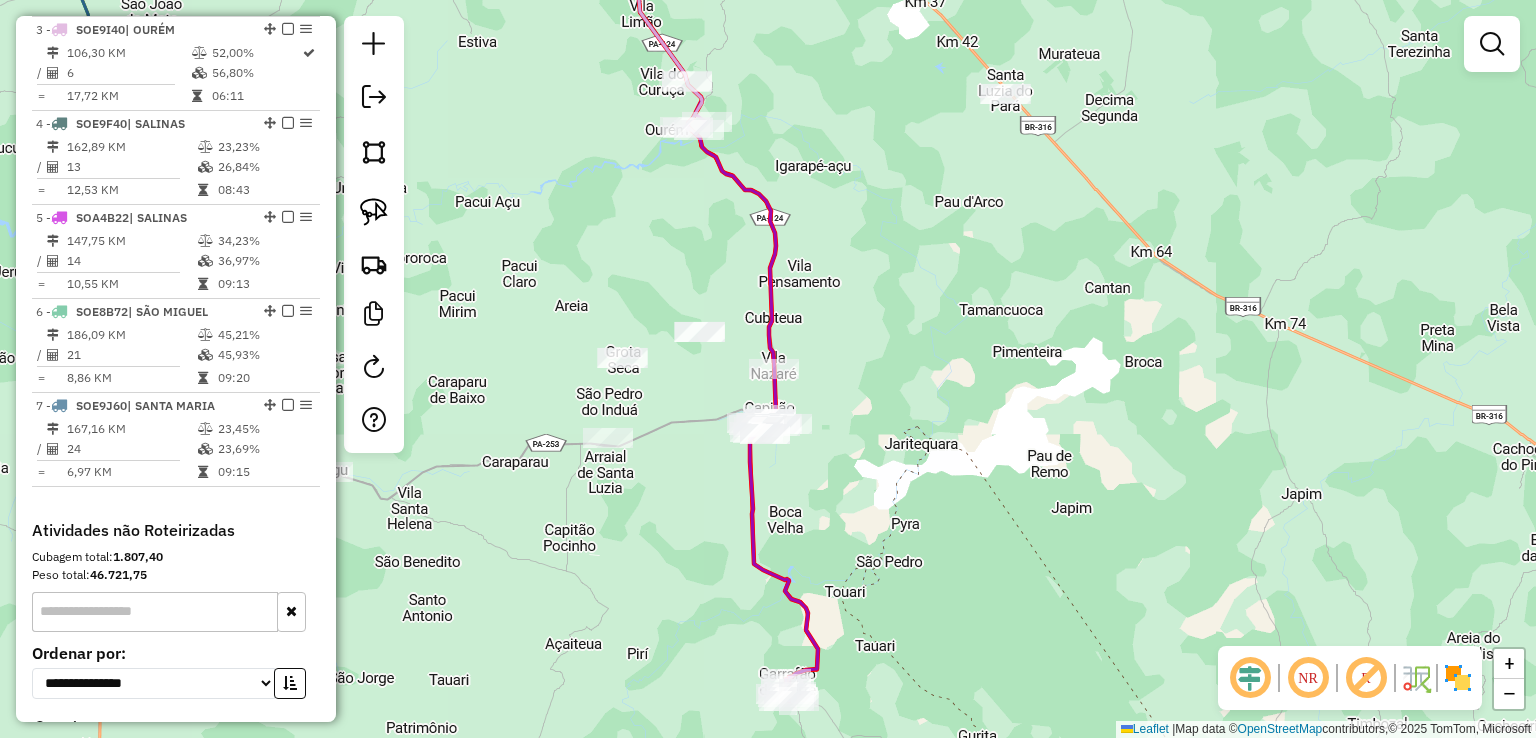 drag, startPoint x: 880, startPoint y: 577, endPoint x: 884, endPoint y: 325, distance: 252.03174 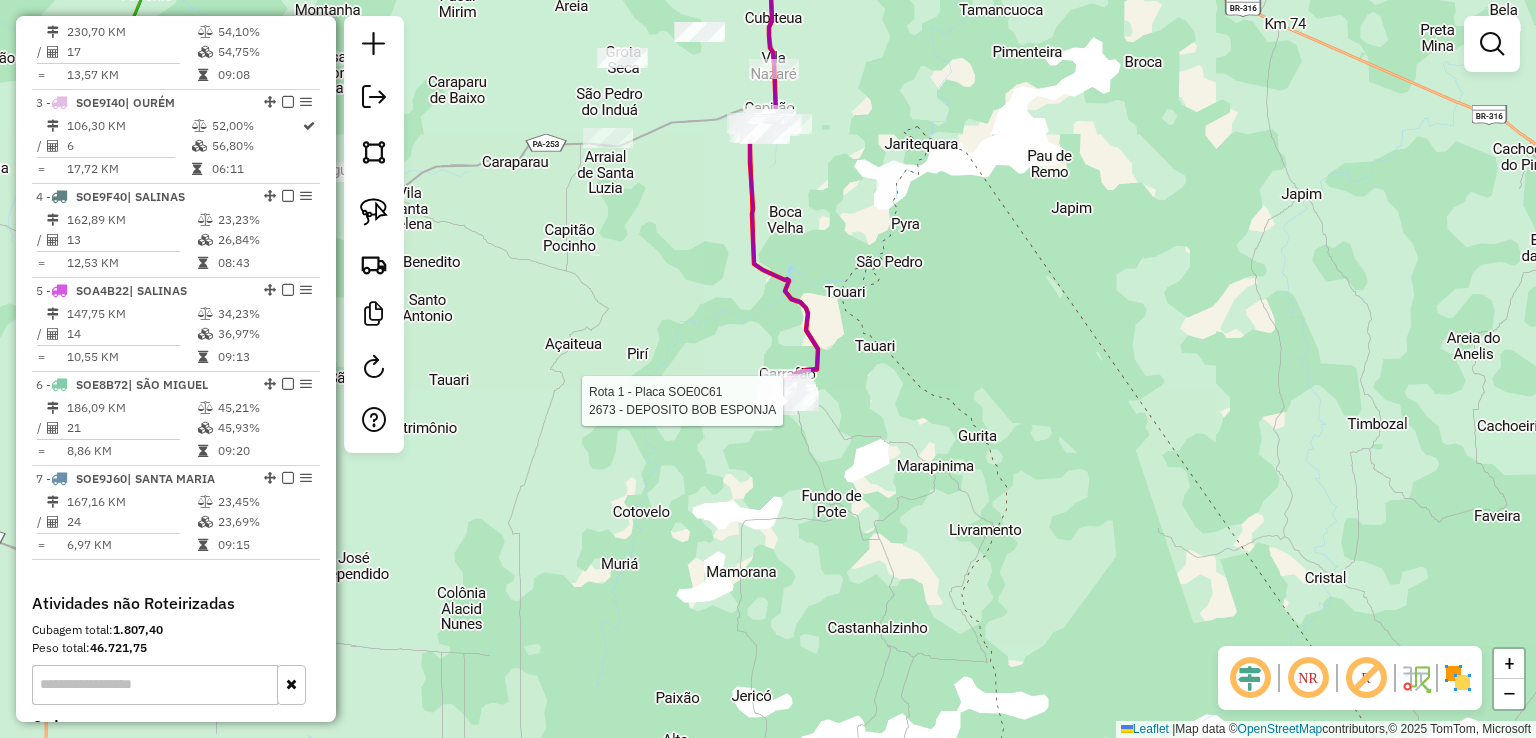 select on "**********" 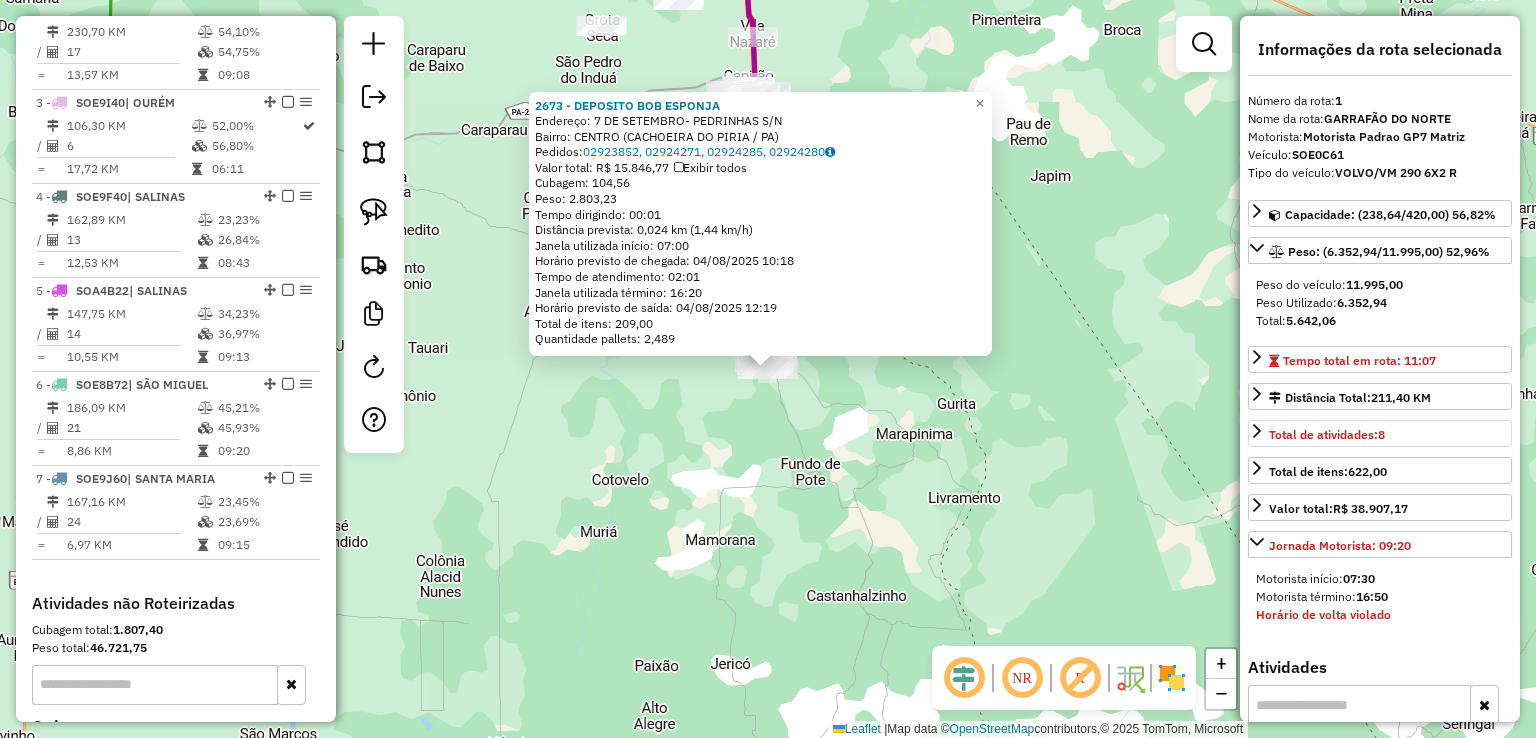 scroll, scrollTop: 748, scrollLeft: 0, axis: vertical 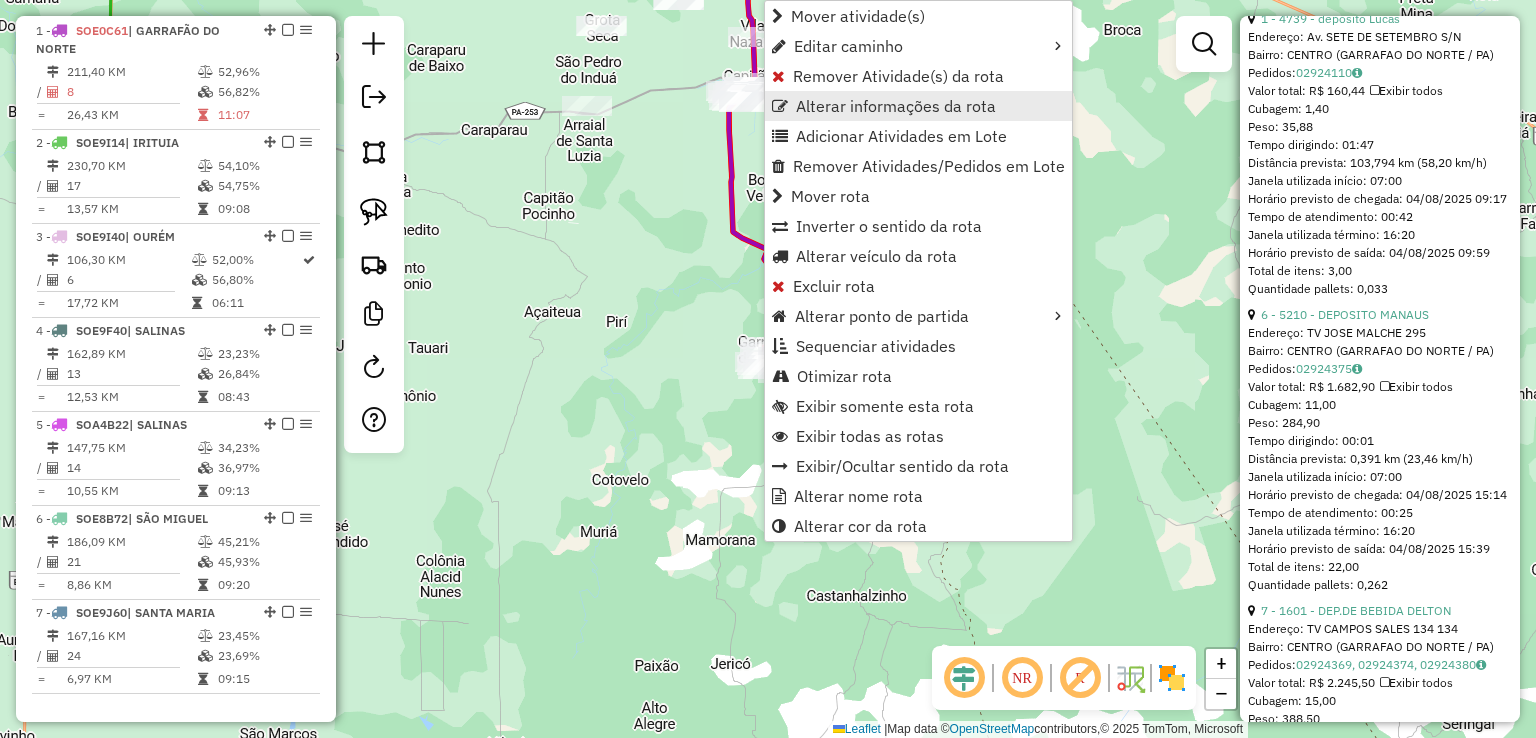 click on "Alterar informações da rota" at bounding box center [896, 106] 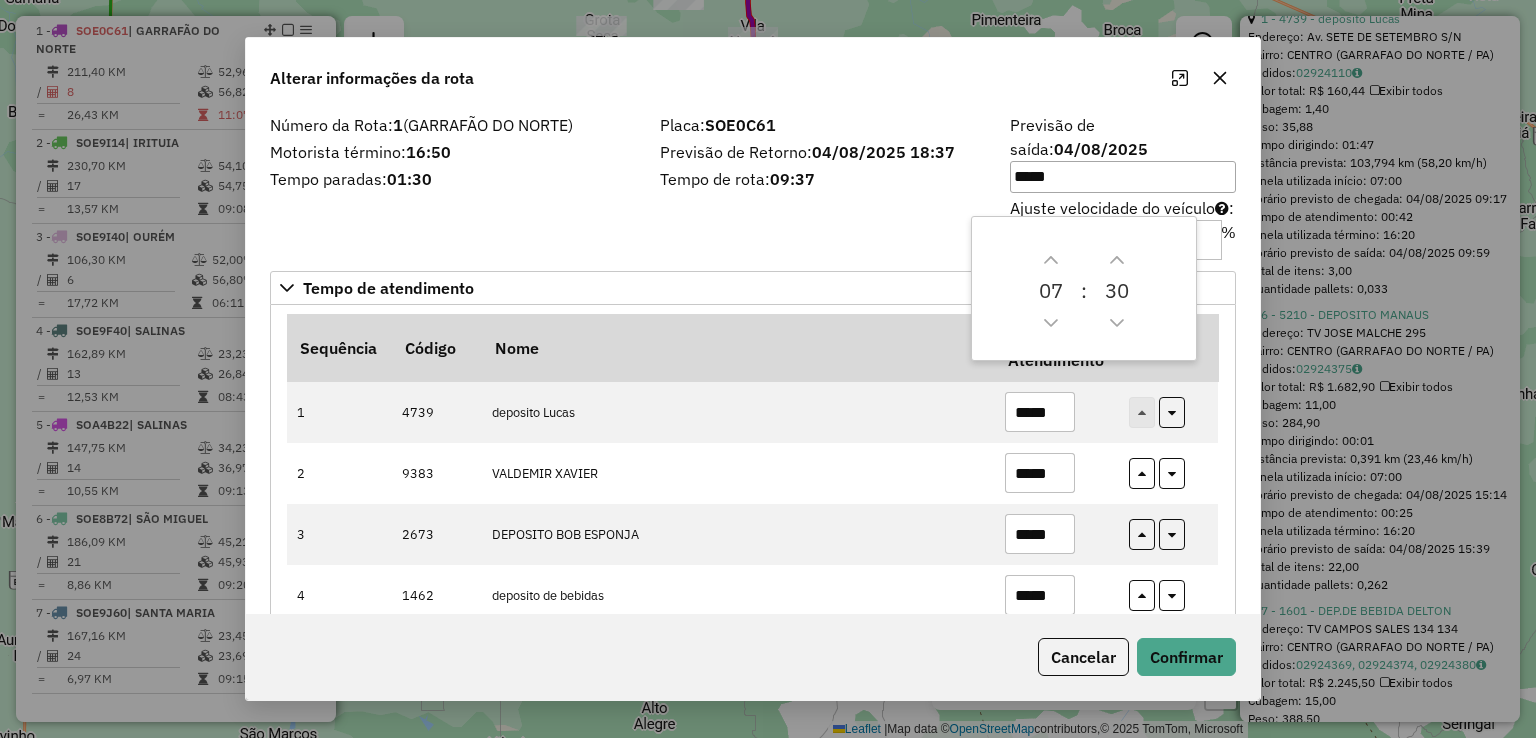 drag, startPoint x: 1018, startPoint y: 67, endPoint x: 968, endPoint y: 64, distance: 50.08992 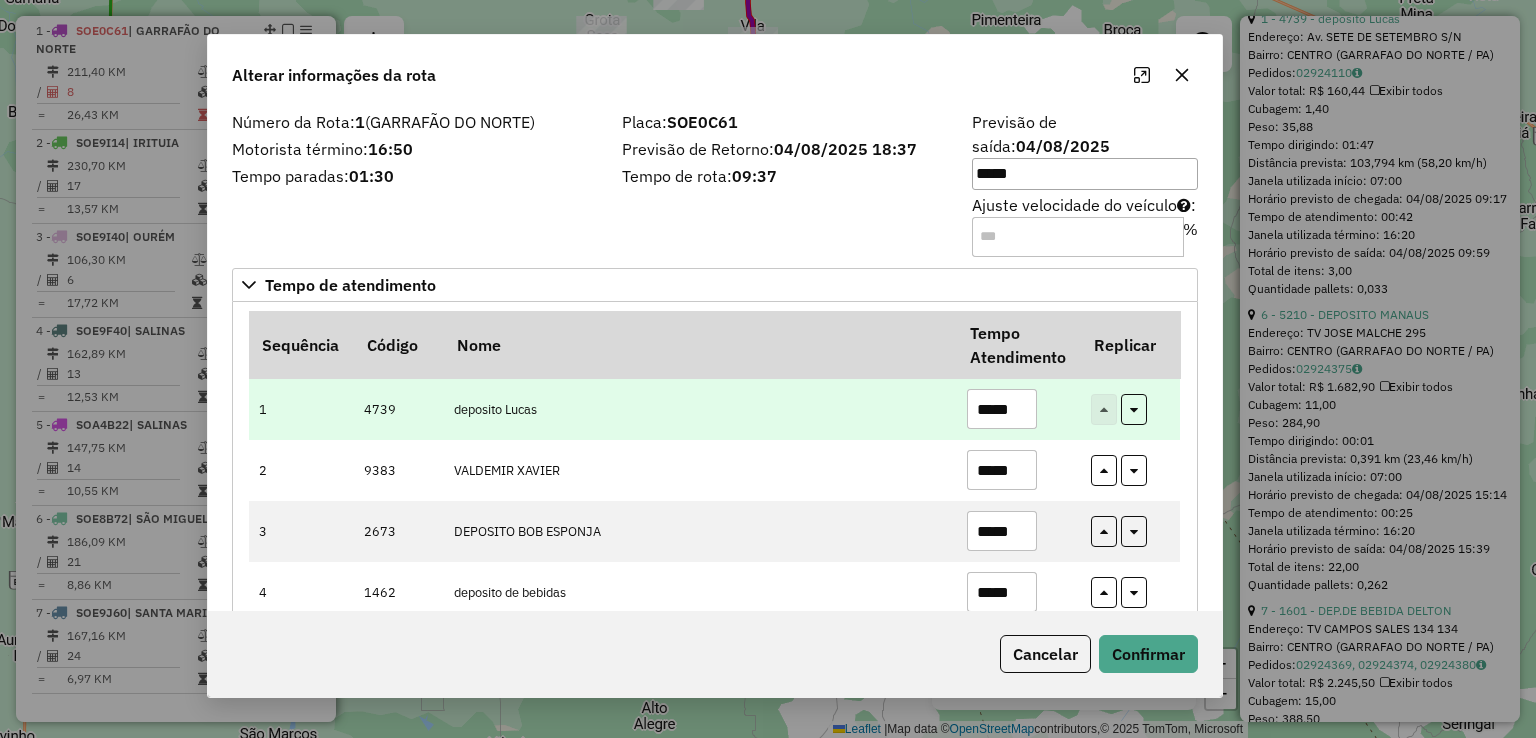 click on "*****" at bounding box center (1002, 409) 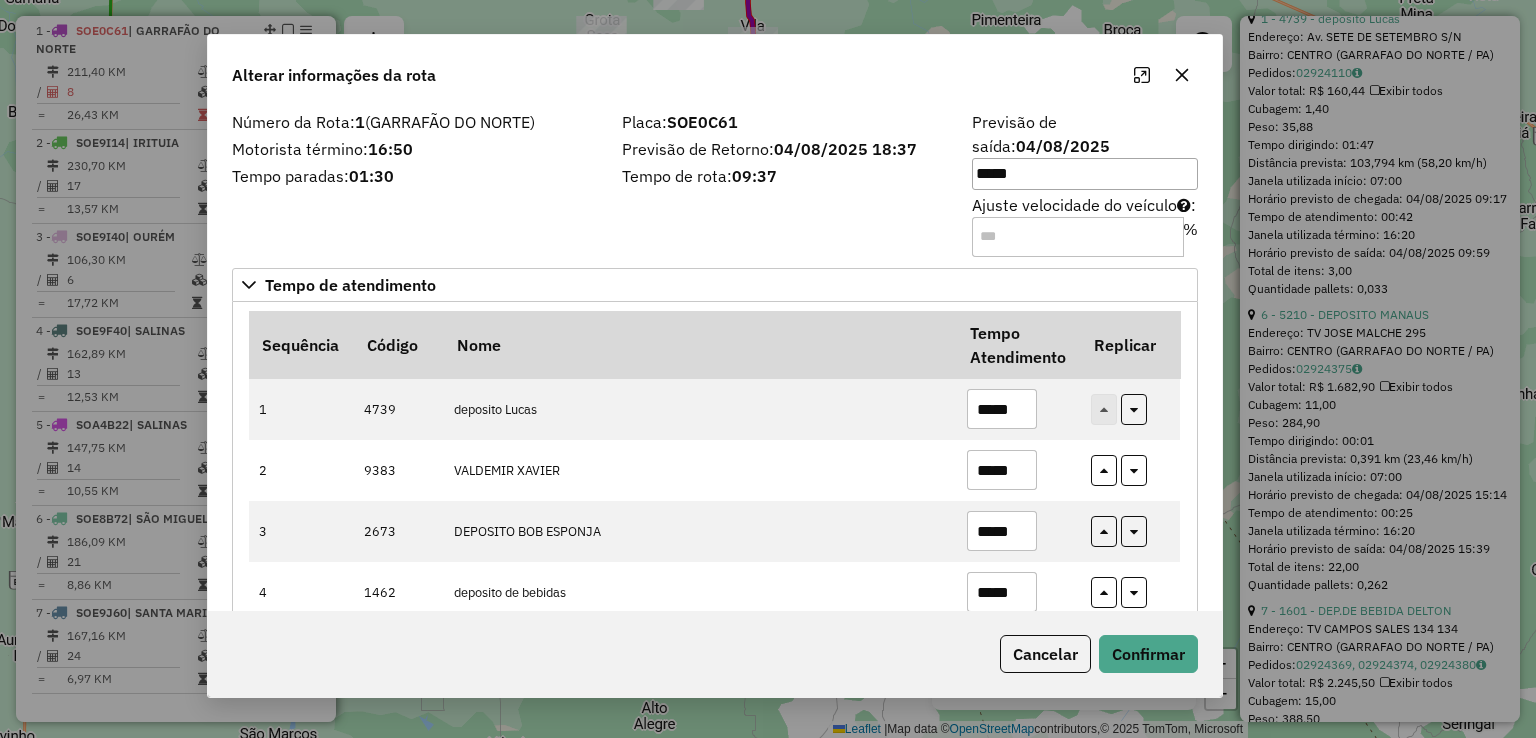 type on "*****" 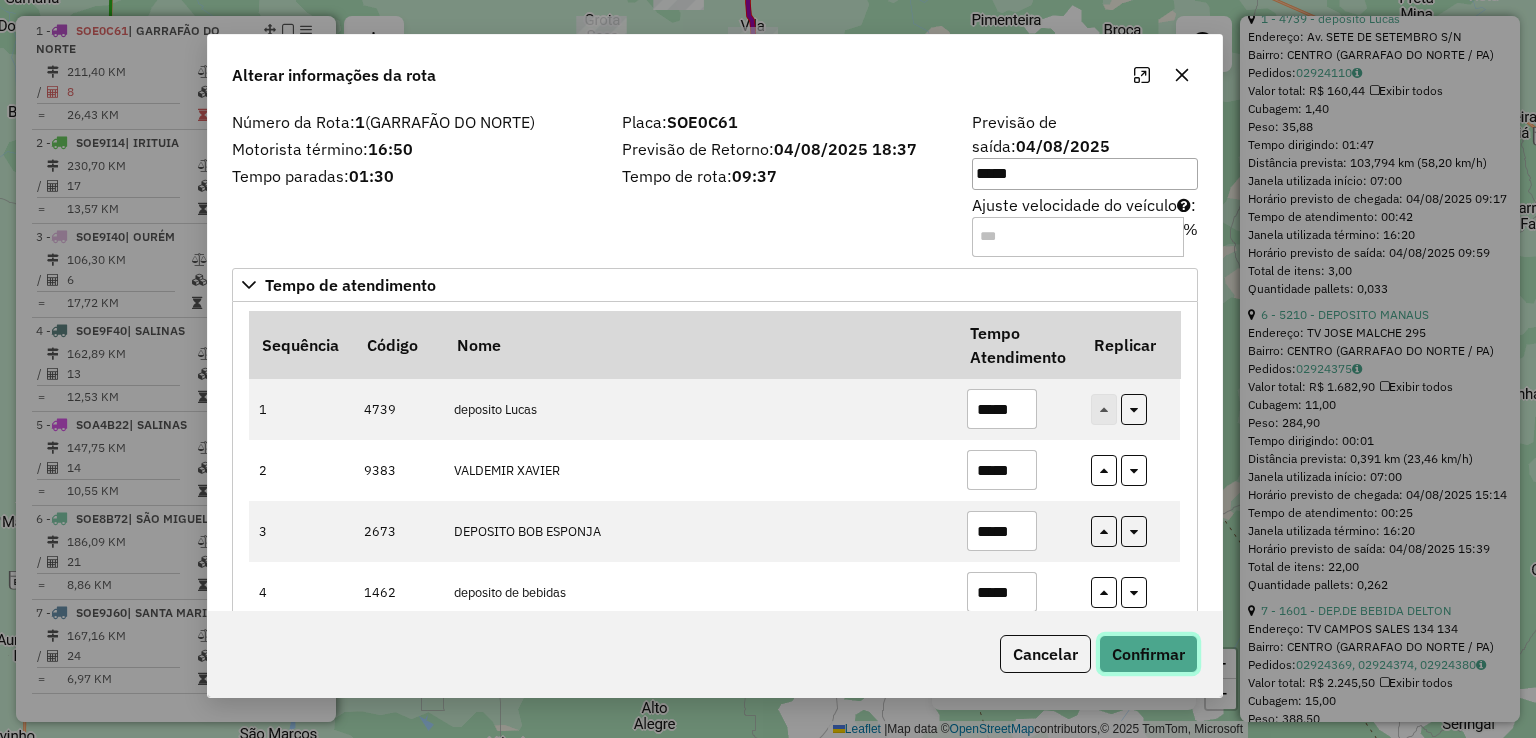 click on "Confirmar" 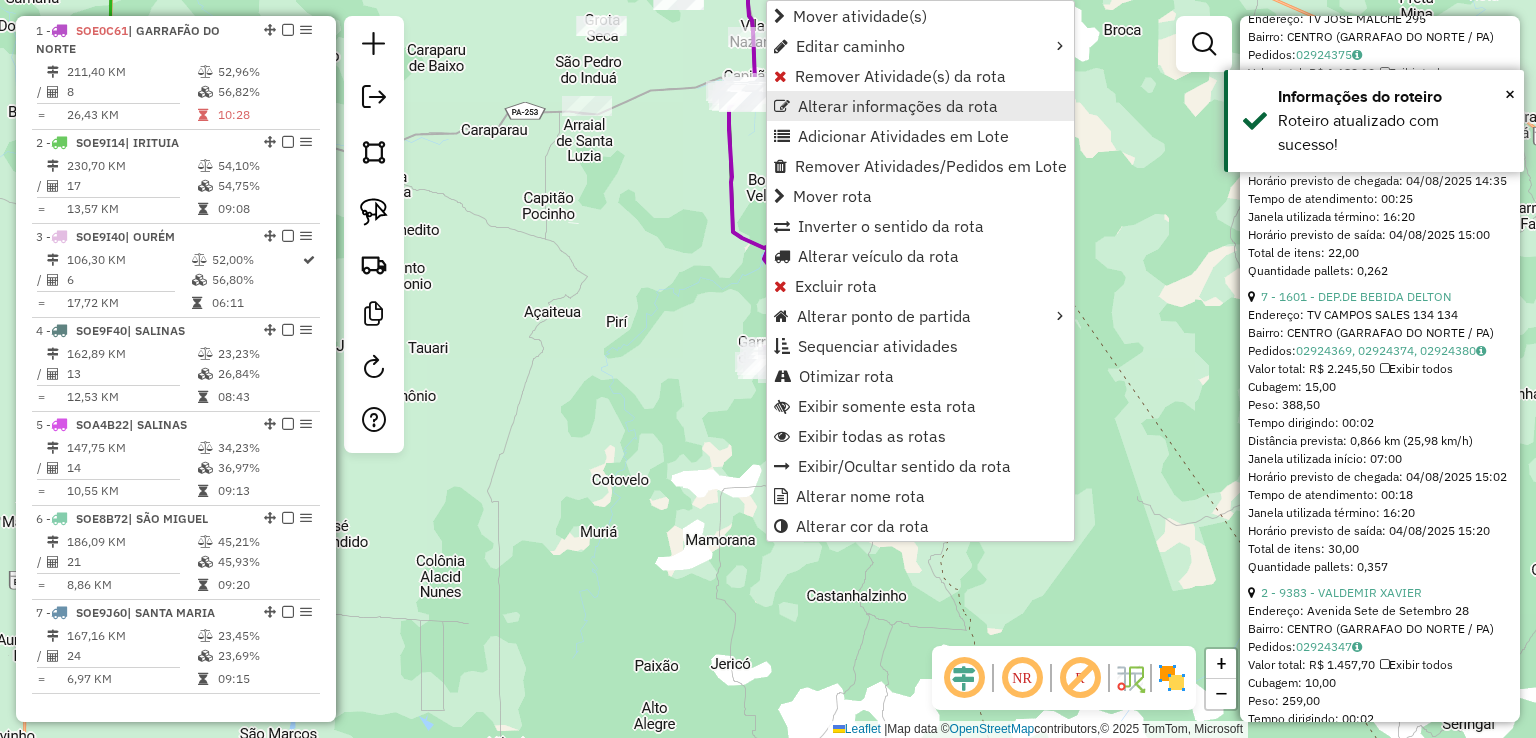 click on "Alterar informações da rota" at bounding box center (898, 106) 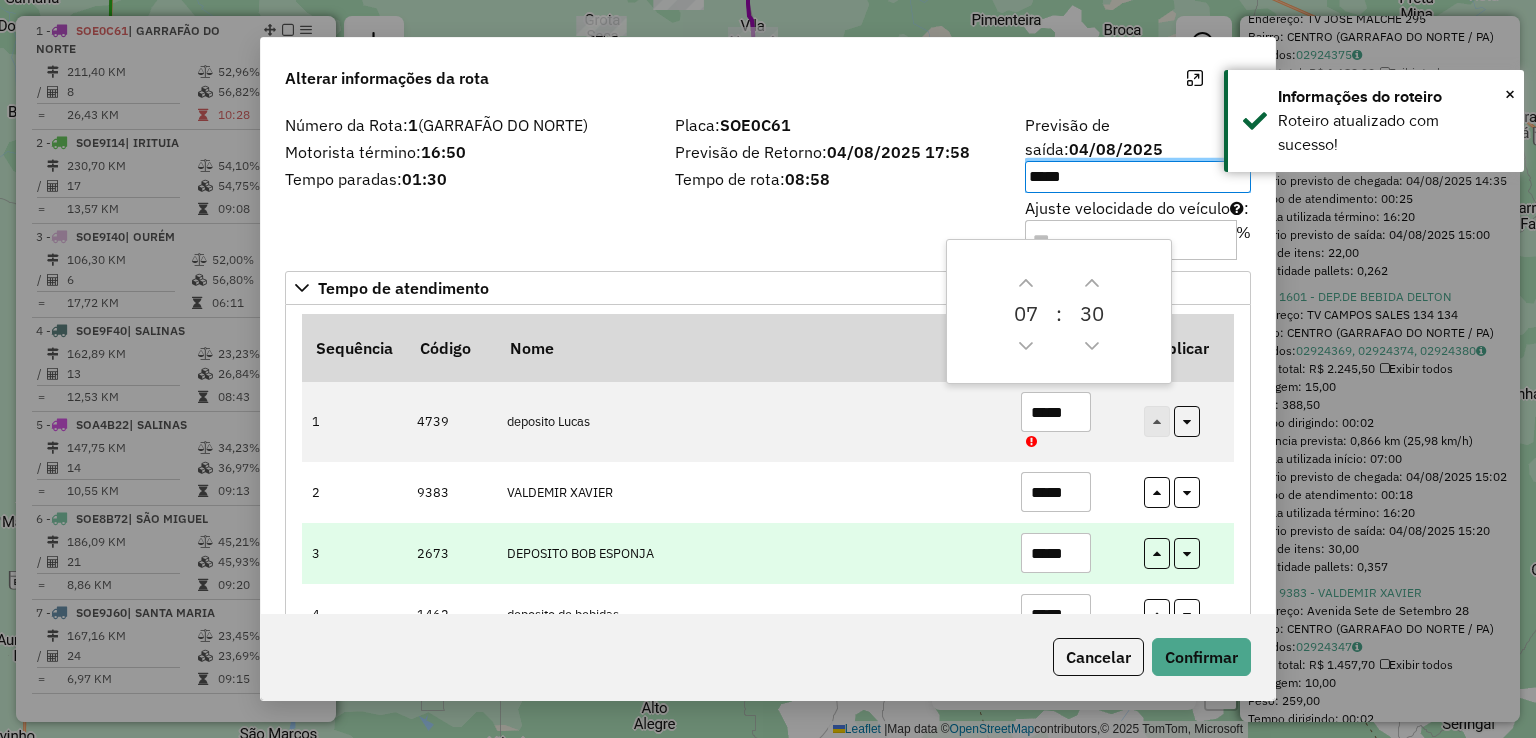 scroll, scrollTop: 285, scrollLeft: 0, axis: vertical 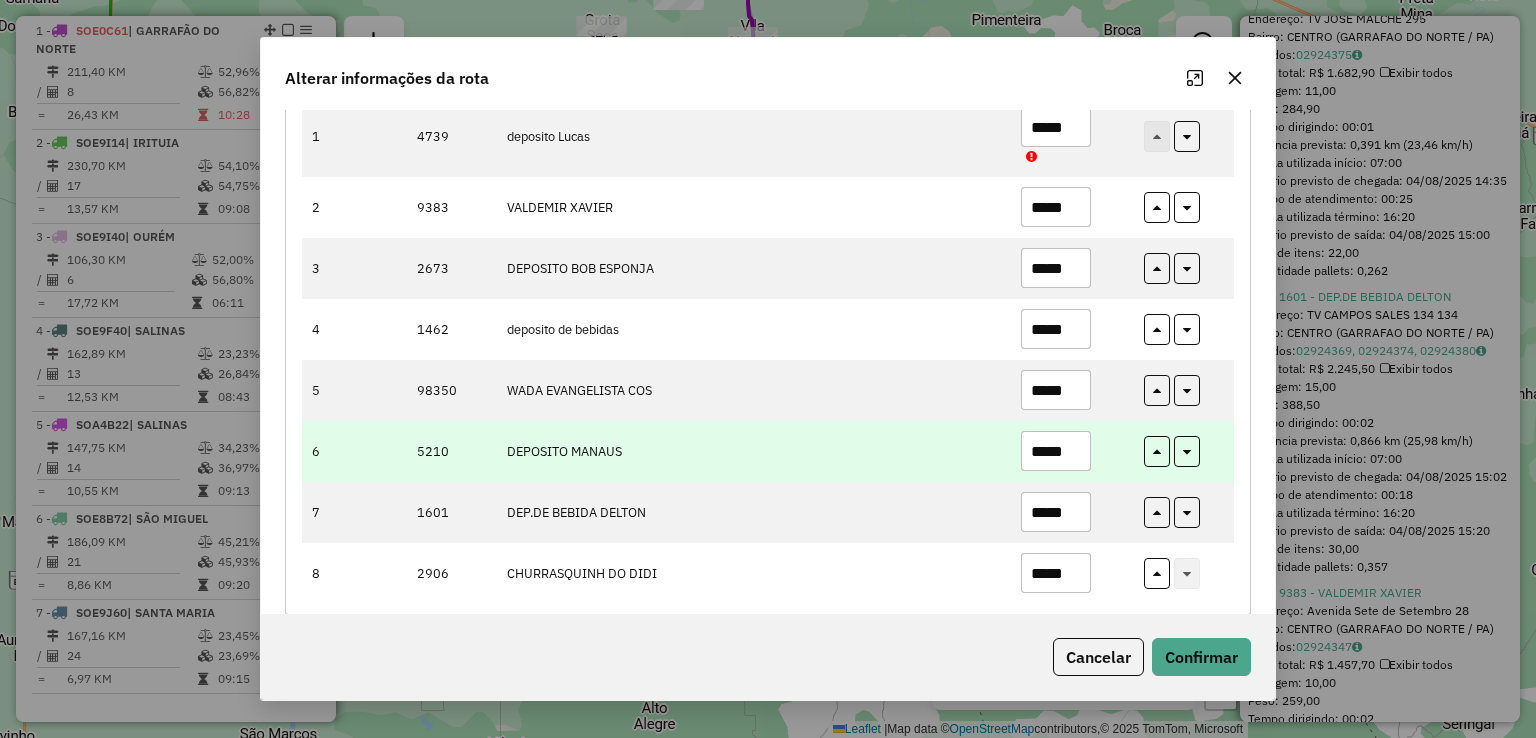 click on "*****" at bounding box center [1056, 451] 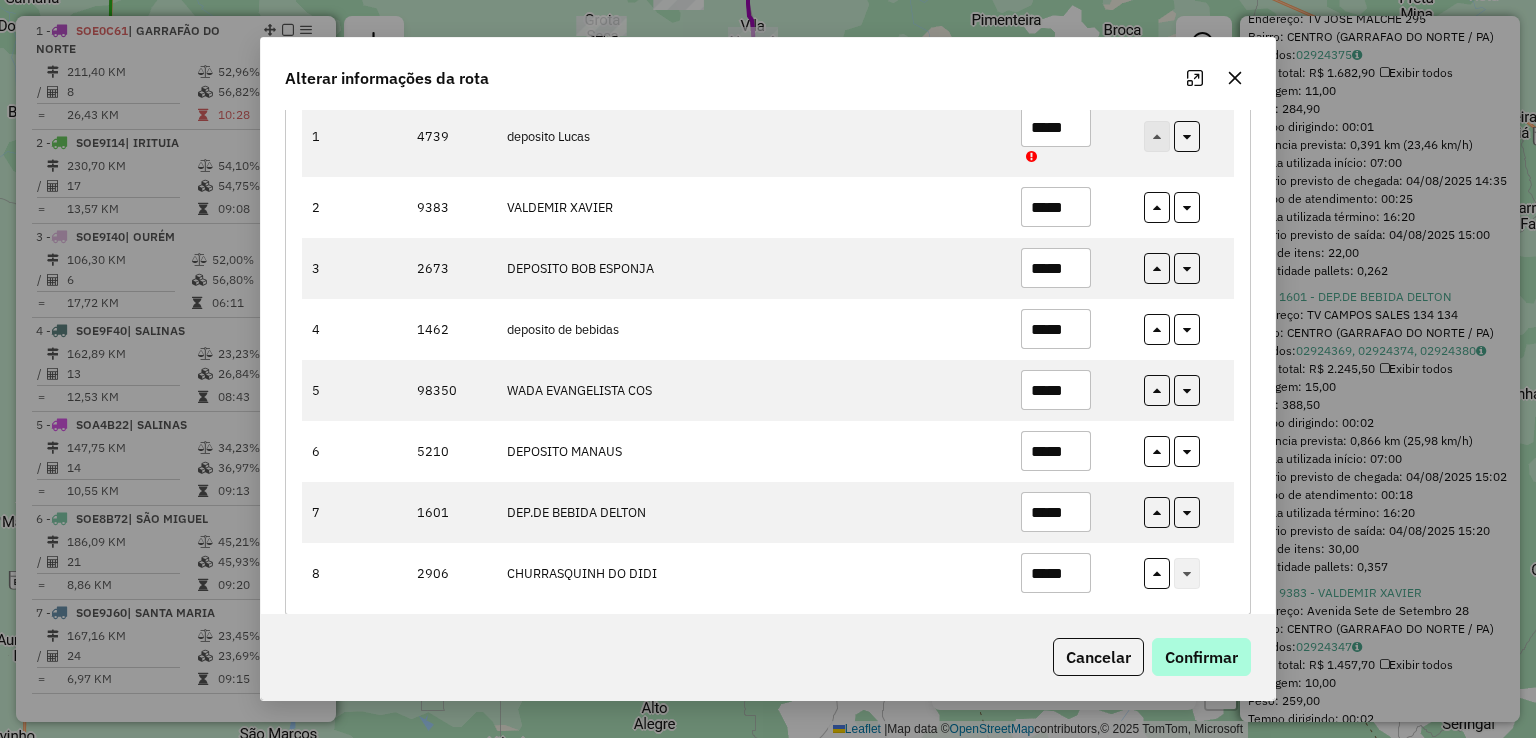 type on "*****" 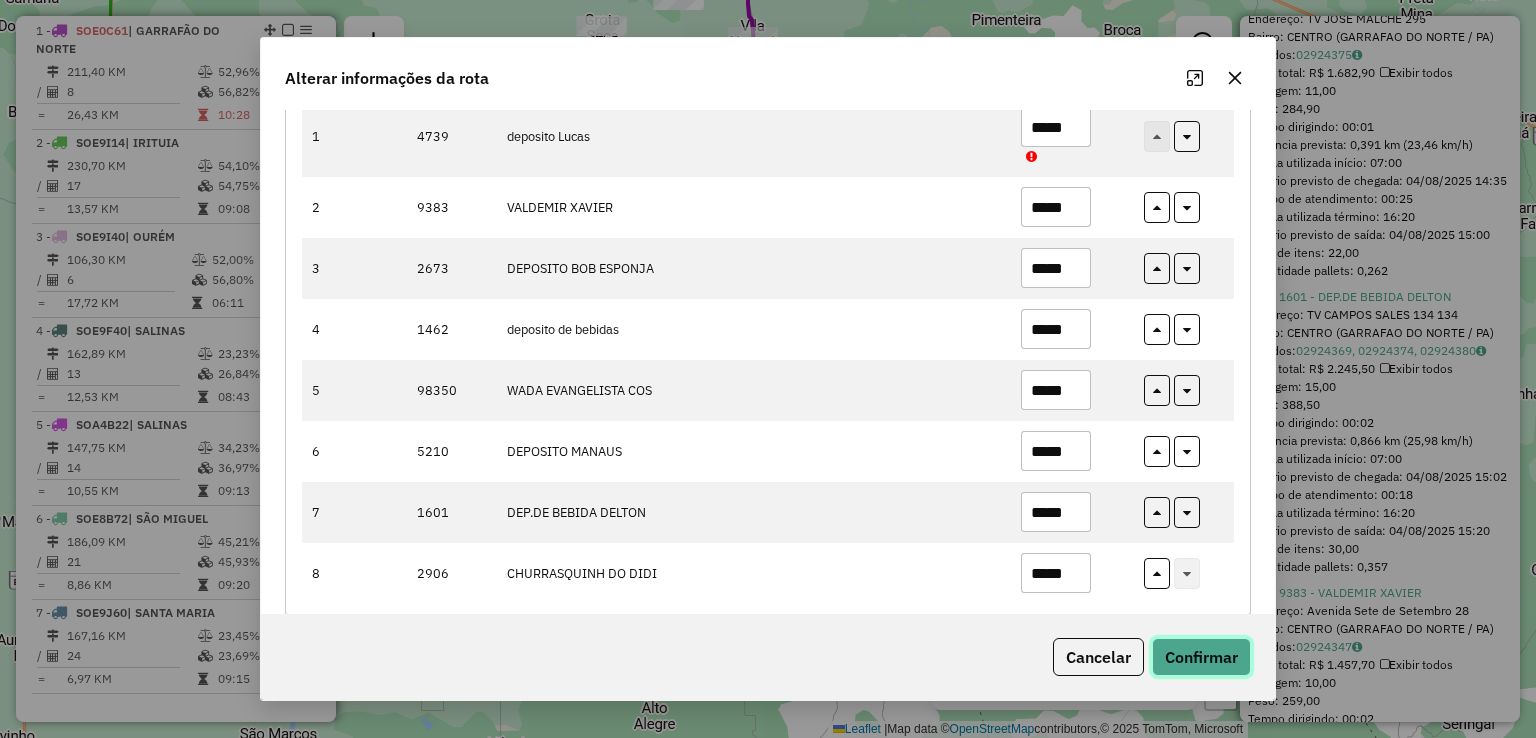 click on "Confirmar" 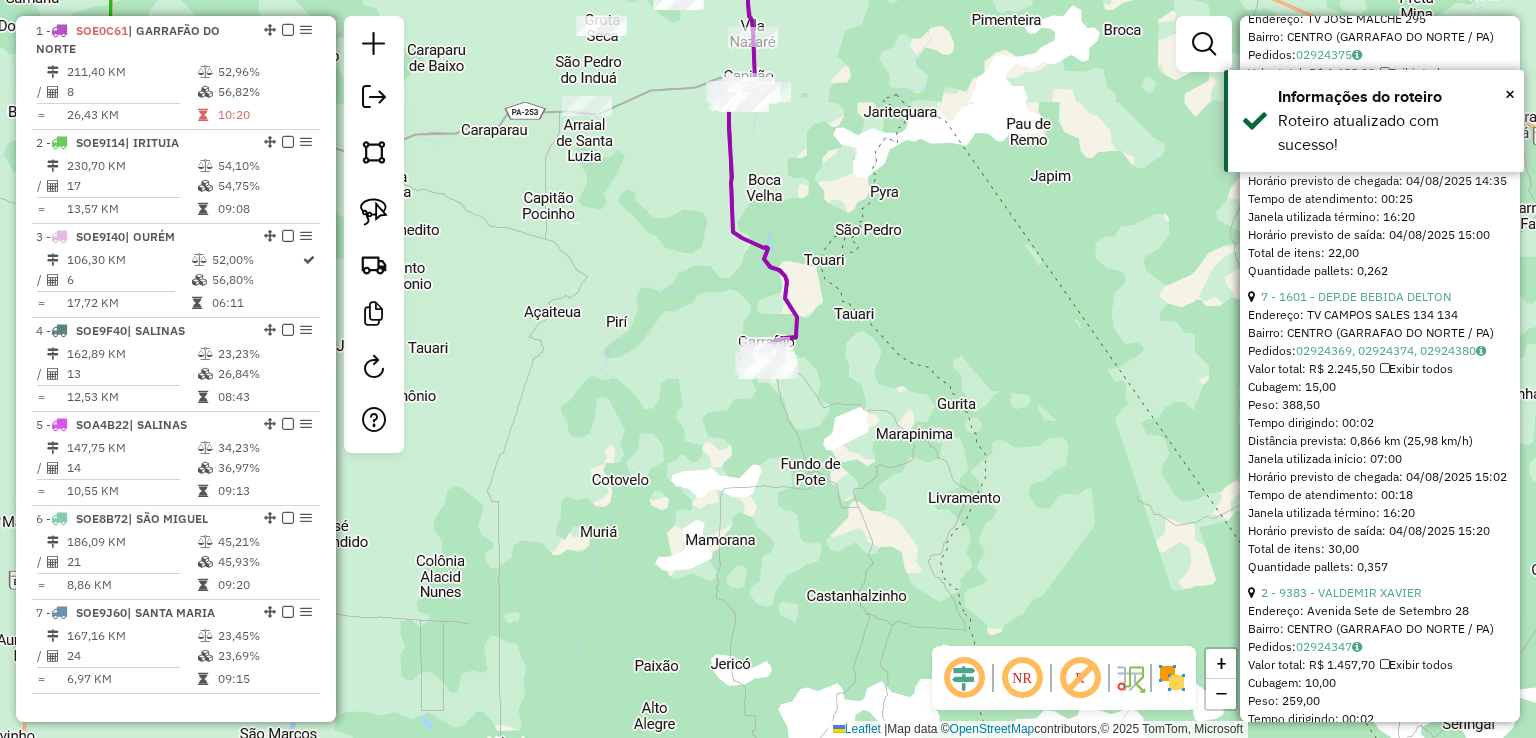 click on "Janela de atendimento Grade de atendimento Capacidade Transportadoras Veículos Cliente Pedidos  Rotas Selecione os dias de semana para filtrar as janelas de atendimento  Seg   Ter   Qua   Qui   Sex   Sáb   Dom  Informe o período da janela de atendimento: De: Até:  Filtrar exatamente a janela do cliente  Considerar janela de atendimento padrão  Selecione os dias de semana para filtrar as grades de atendimento  Seg   Ter   Qua   Qui   Sex   Sáb   Dom   Considerar clientes sem dia de atendimento cadastrado  Clientes fora do dia de atendimento selecionado Filtrar as atividades entre os valores definidos abaixo:  Peso mínimo:   Peso máximo:   Cubagem mínima:   Cubagem máxima:   De:   Até:  Filtrar as atividades entre o tempo de atendimento definido abaixo:  De:   Até:   Considerar capacidade total dos clientes não roteirizados Transportadora: Selecione um ou mais itens Tipo de veículo: Selecione um ou mais itens Veículo: Selecione um ou mais itens Motorista: Selecione um ou mais itens Nome: Rótulo:" 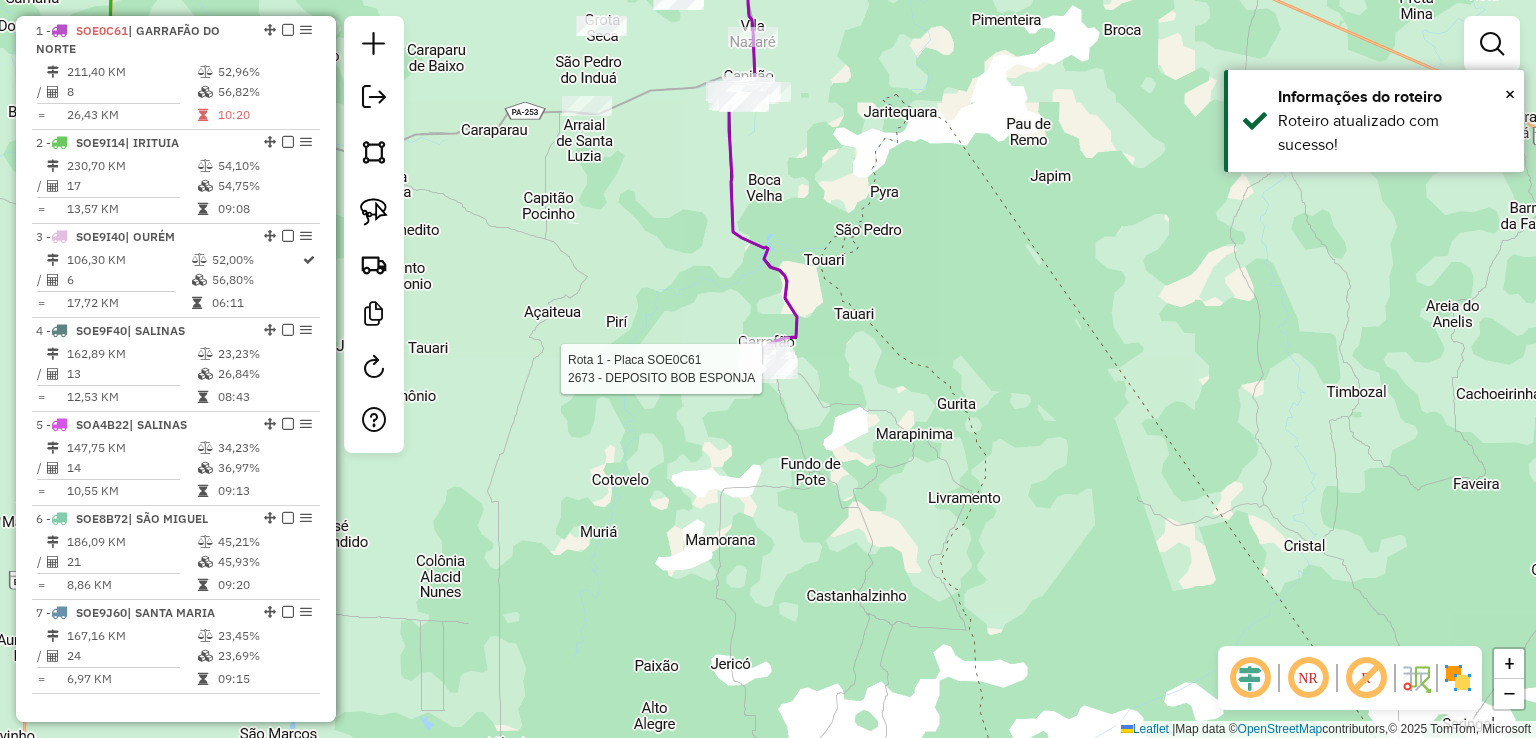 select on "**********" 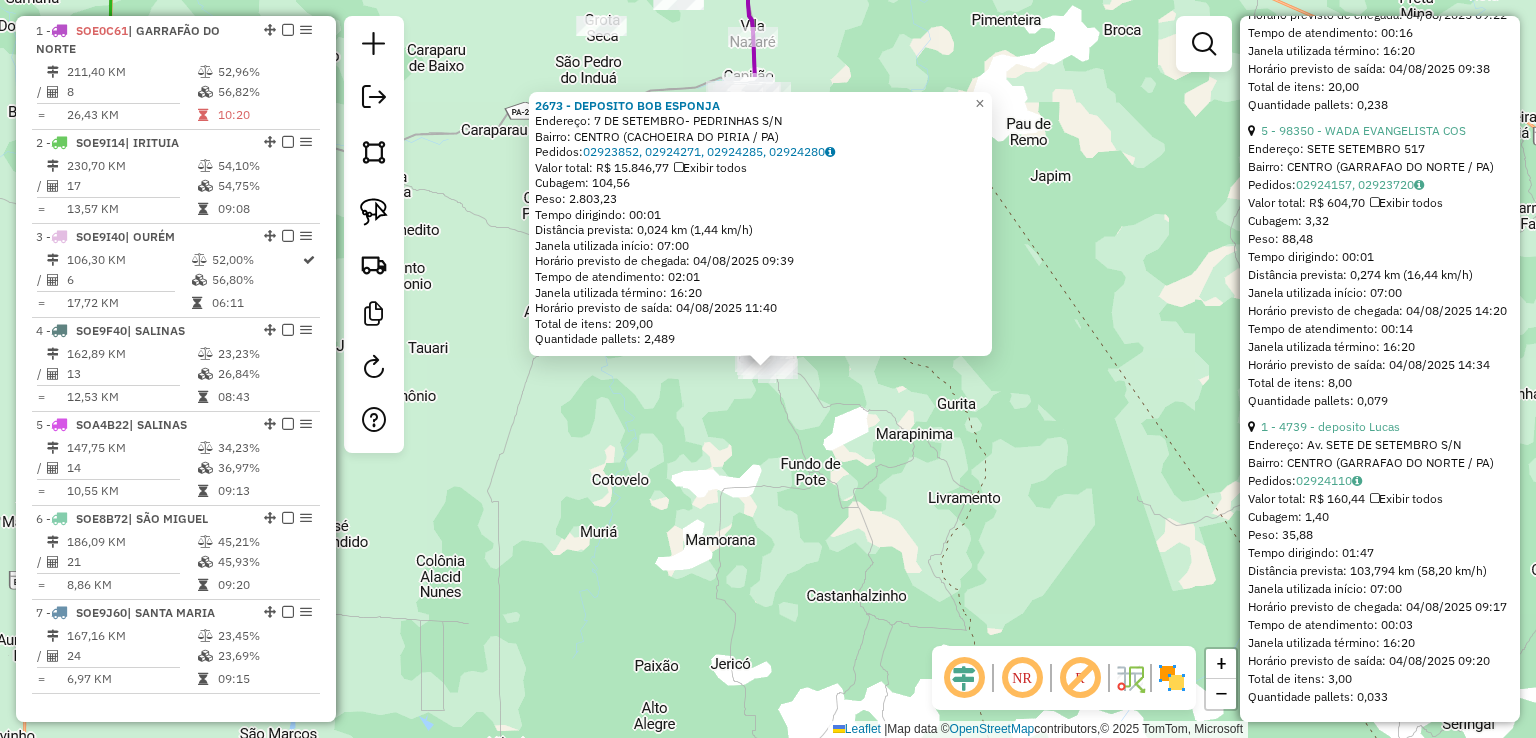 scroll, scrollTop: 2718, scrollLeft: 0, axis: vertical 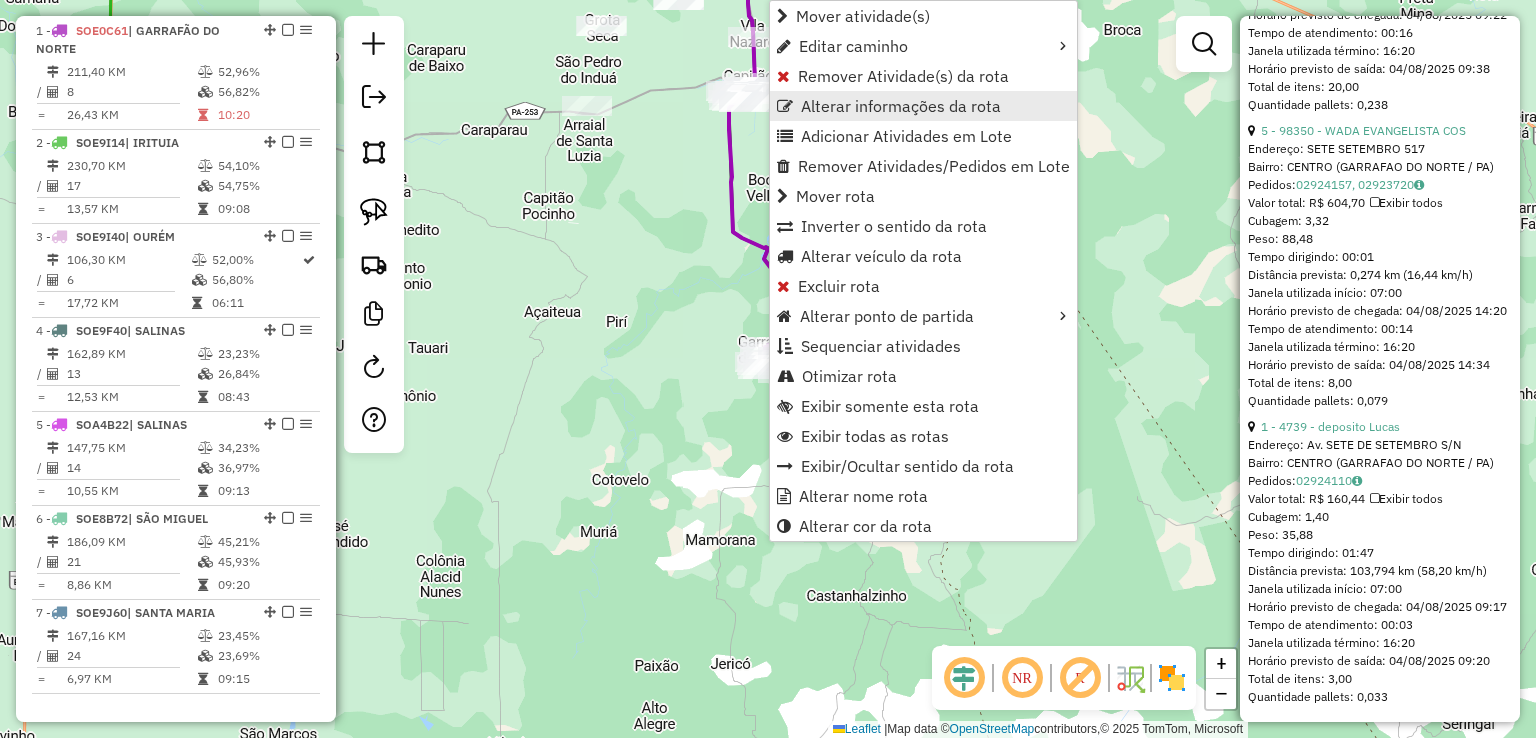 click on "Alterar informações da rota" at bounding box center [901, 106] 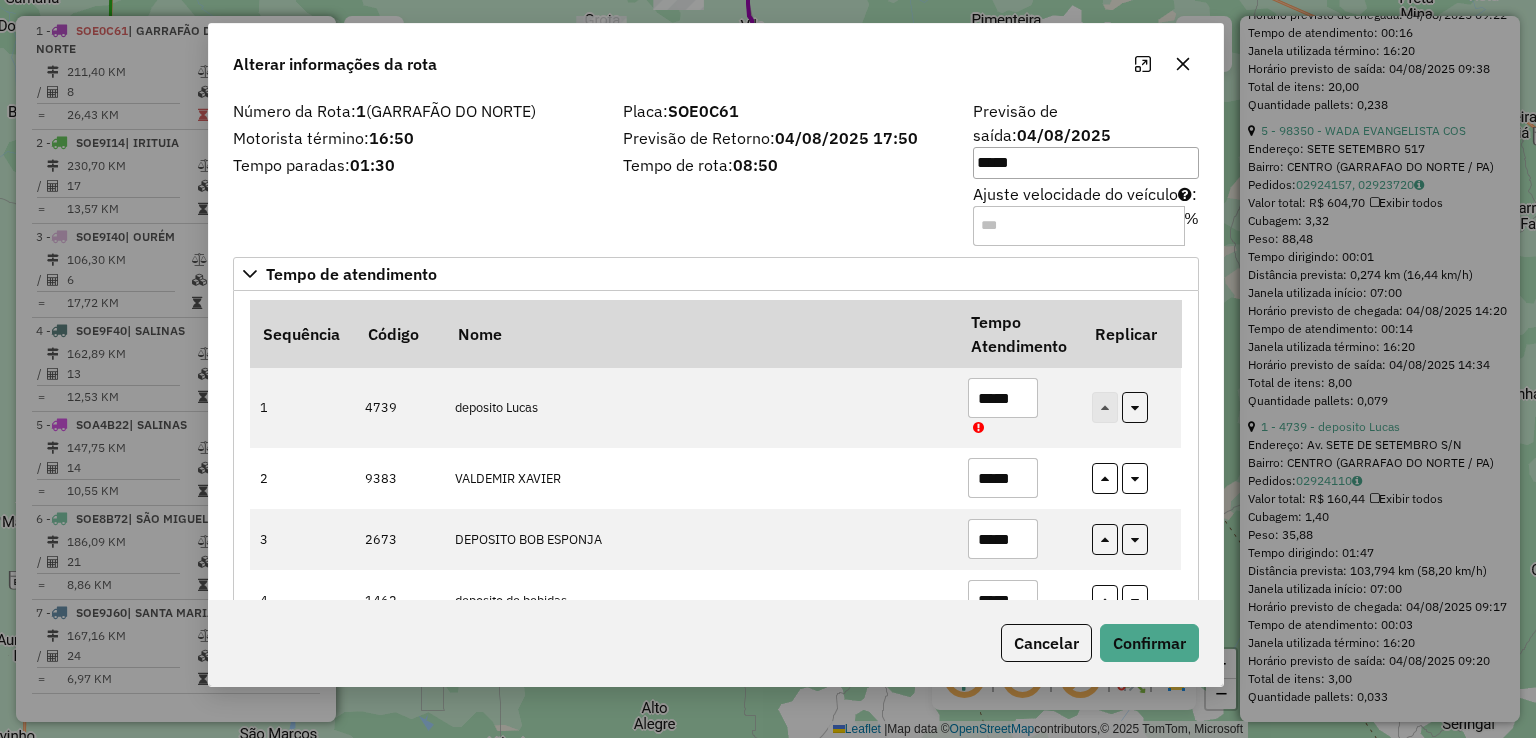 drag, startPoint x: 876, startPoint y: 114, endPoint x: 791, endPoint y: 44, distance: 110.11358 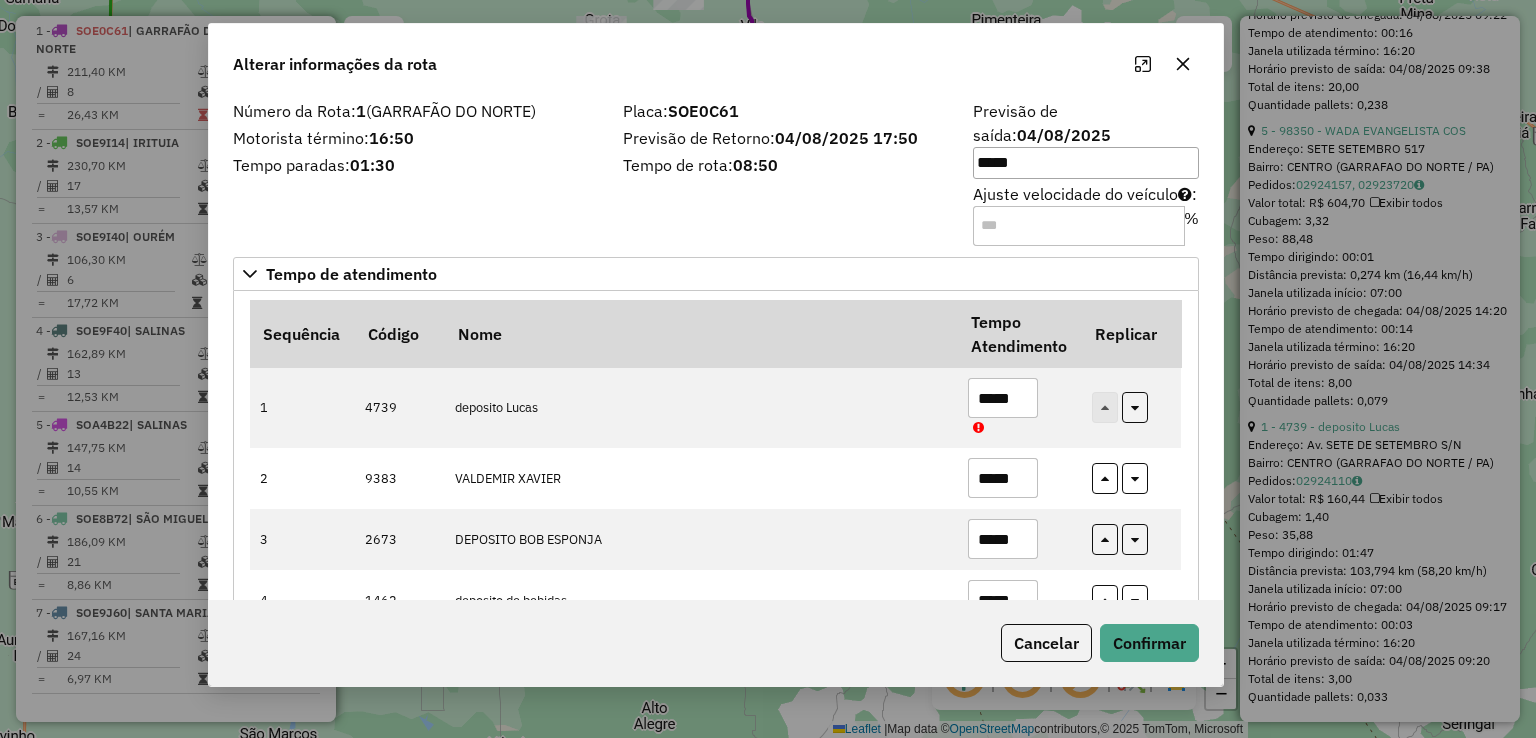click on "Alterar informações da rota" 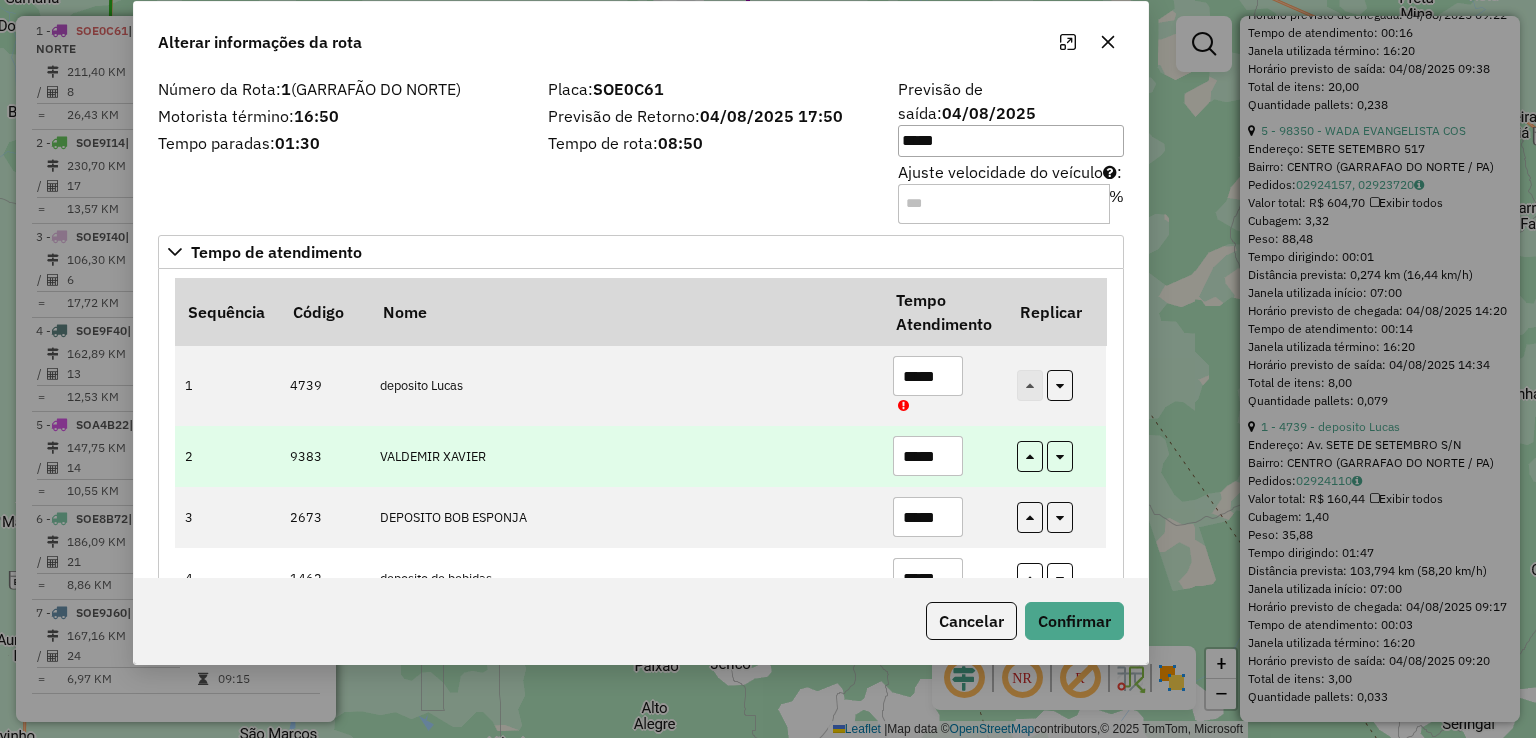 scroll, scrollTop: 304, scrollLeft: 0, axis: vertical 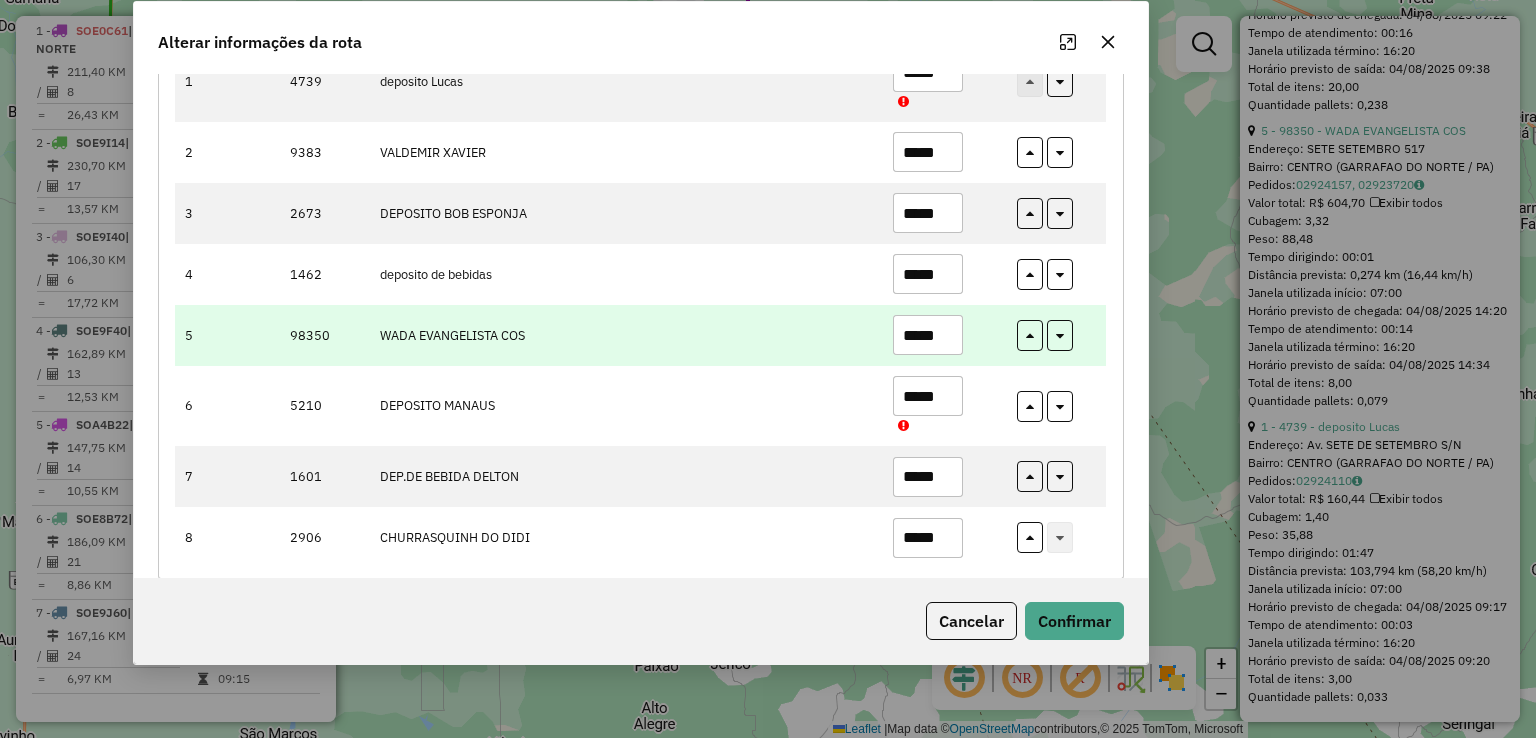 click on "*****" at bounding box center (928, 335) 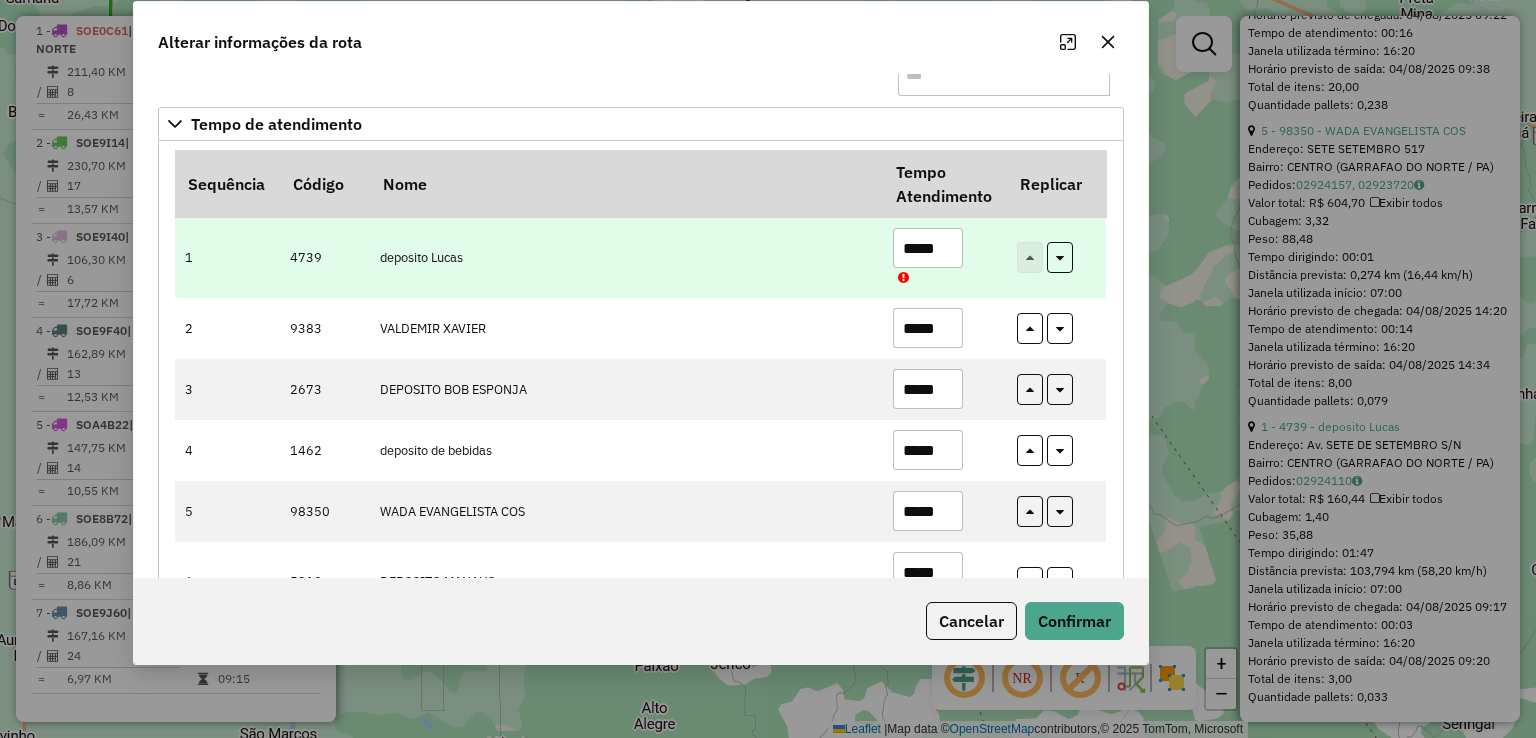 scroll, scrollTop: 0, scrollLeft: 0, axis: both 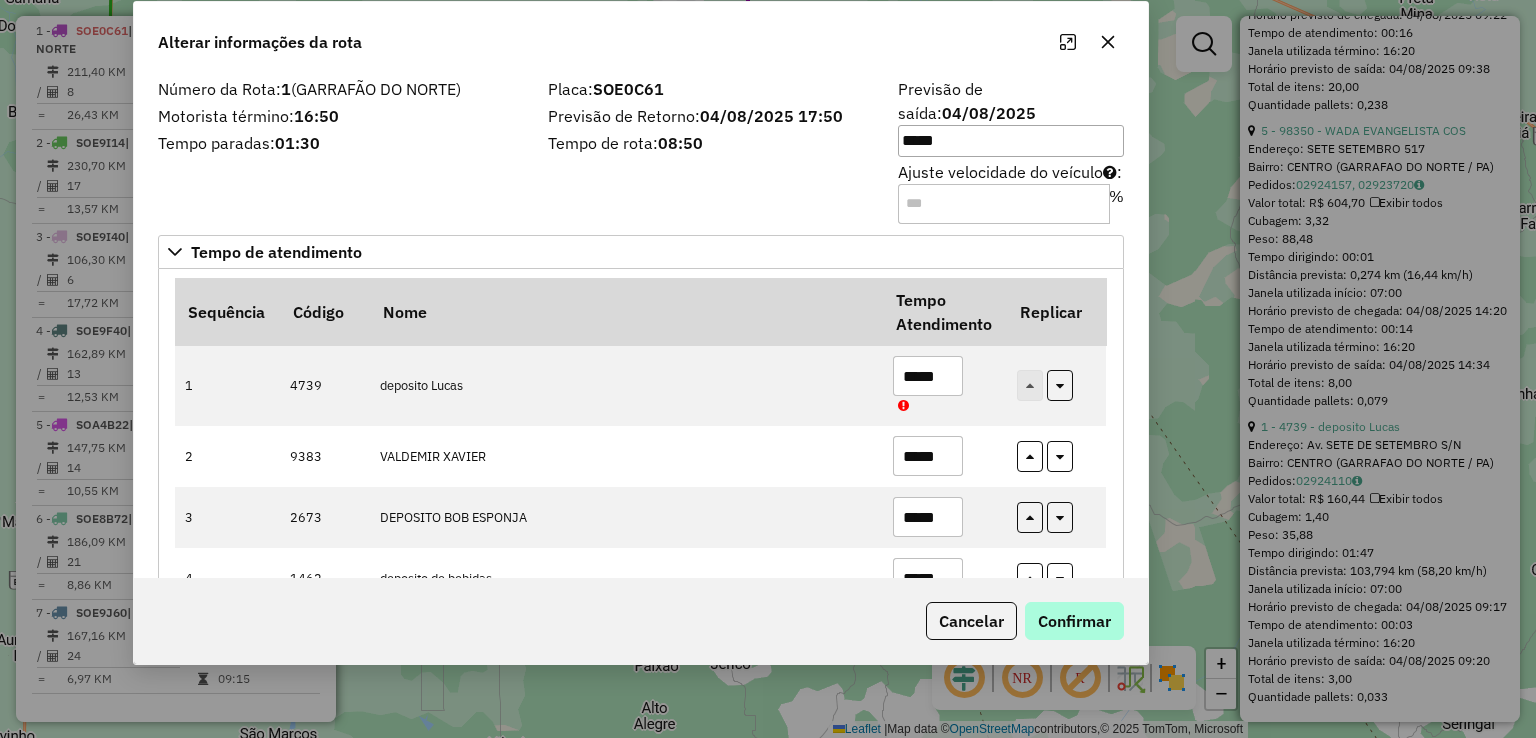 type on "*****" 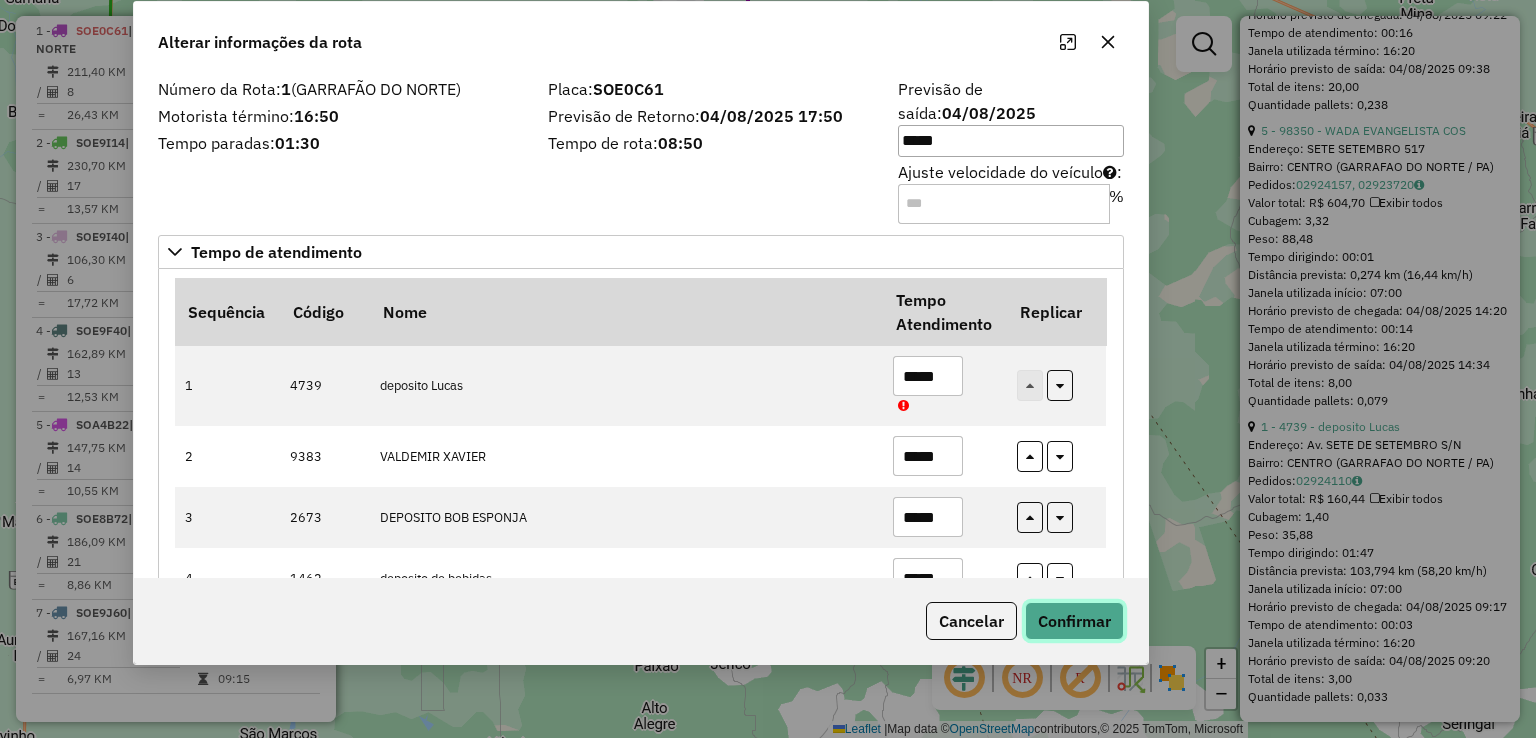 click on "Confirmar" 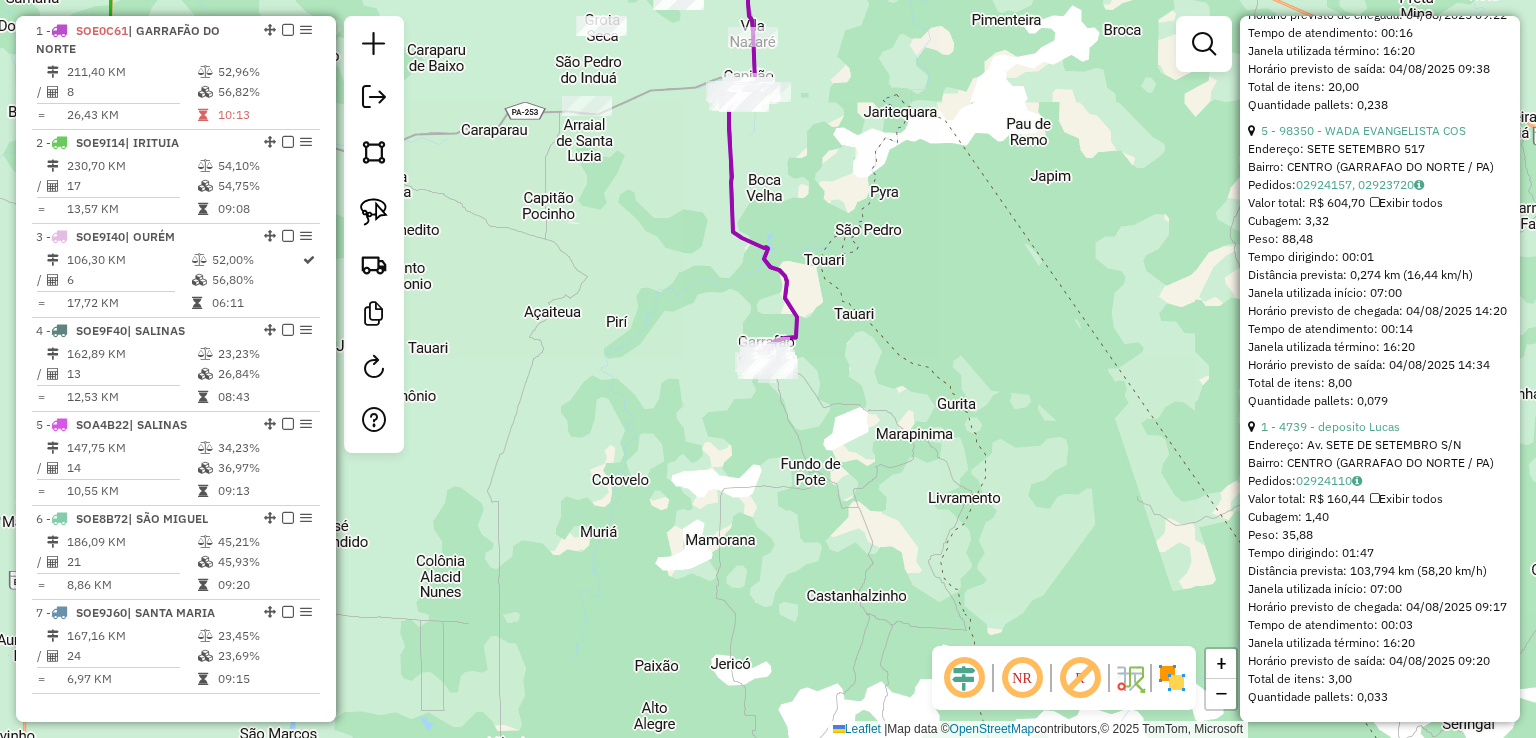 drag, startPoint x: 884, startPoint y: 206, endPoint x: 868, endPoint y: 228, distance: 27.202942 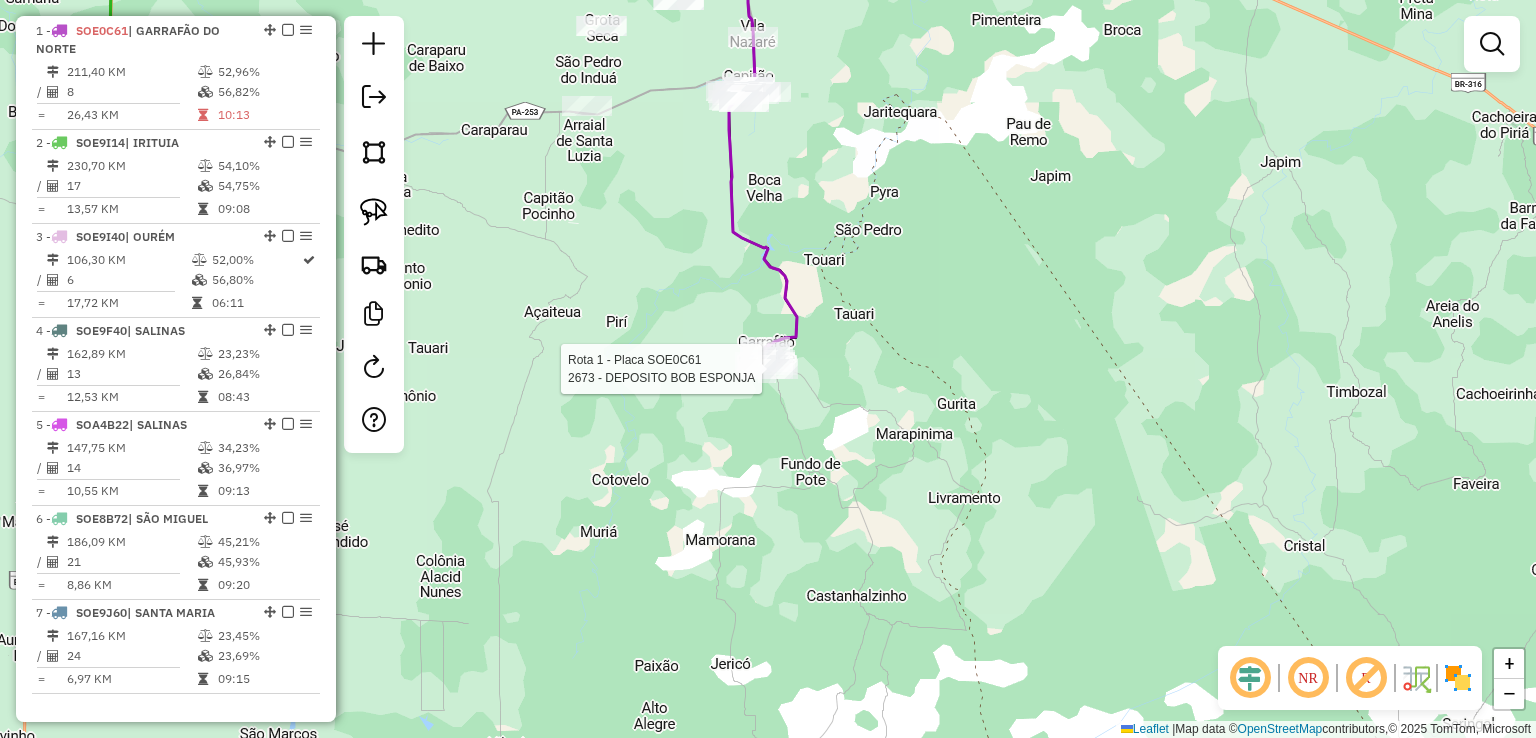 select on "**********" 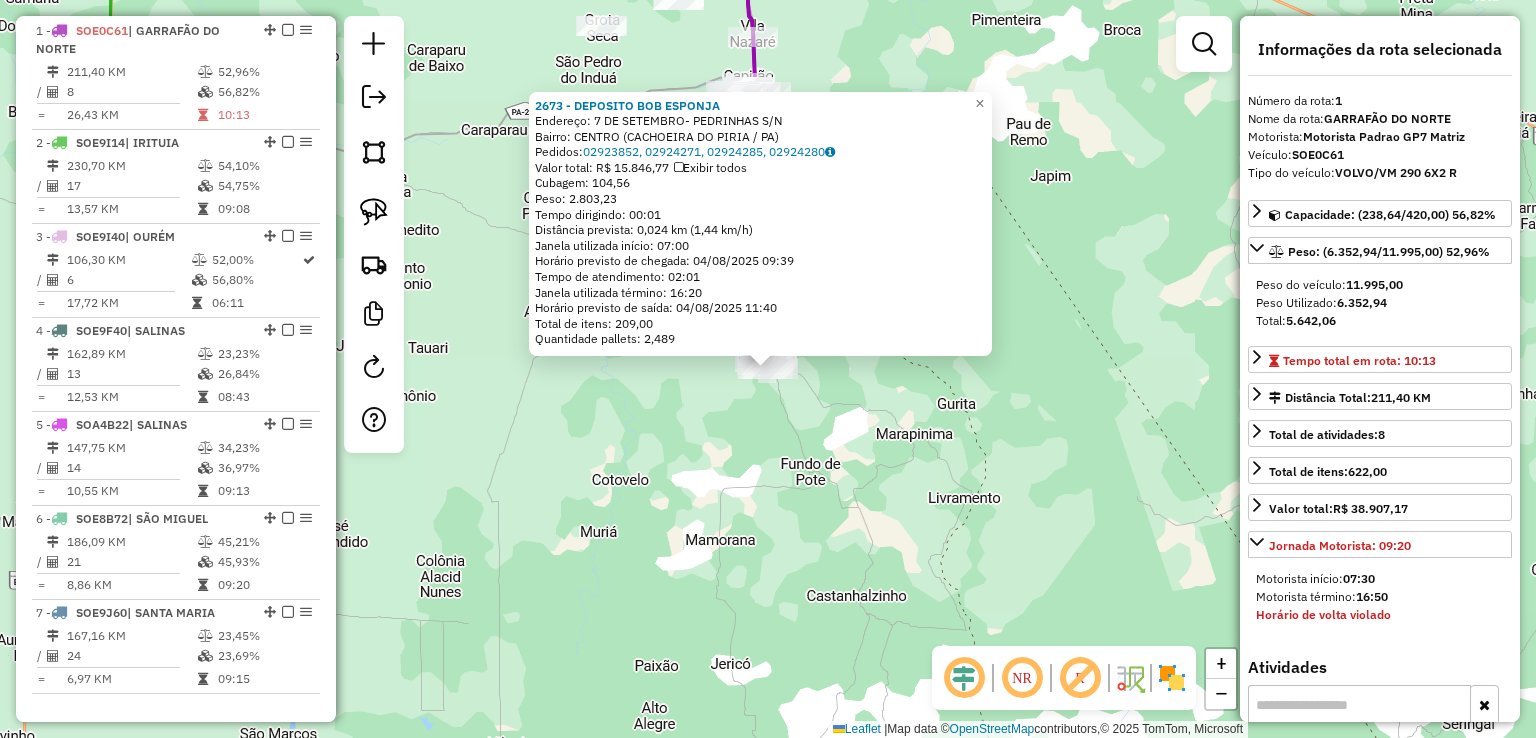 click on "2673 - DEPOSITO BOB ESPONJA  Endereço:  [STREET] [NUMBER]   Bairro: [NEIGHBORHOOD] ([CITY] / [STATE])   Pedidos:  02923852, 02924271, 02924285, 02924280   Valor total: R$ 15.846,77   Exibir todos   Cubagem: 104,56  Peso: 2.803,23  Tempo dirigindo: 00:01   Distância prevista: 0,024 km (1,44 km/h)   Janela utilizada início: 07:00   Horário previsto de chegada: 04/08/2025 09:39   Tempo de atendimento: 02:01   Janela utilizada término: 16:20   Horário previsto de saída: 04/08/2025 11:40   Total de itens: 209,00   Quantidade pallets: 2,489  × Janela de atendimento Grade de atendimento Capacidade Transportadoras Veículos Cliente Pedidos  Rotas Selecione os dias de semana para filtrar as janelas de atendimento  Seg   Ter   Qua   Qui   Sex   Sáb   Dom  Informe o período da janela de atendimento: De: Até:  Filtrar exatamente a janela do cliente  Considerar janela de atendimento padrão  Selecione os dias de semana para filtrar as grades de atendimento  Seg   Ter   Qua   Qui   Sex   Sáb   Dom  +" 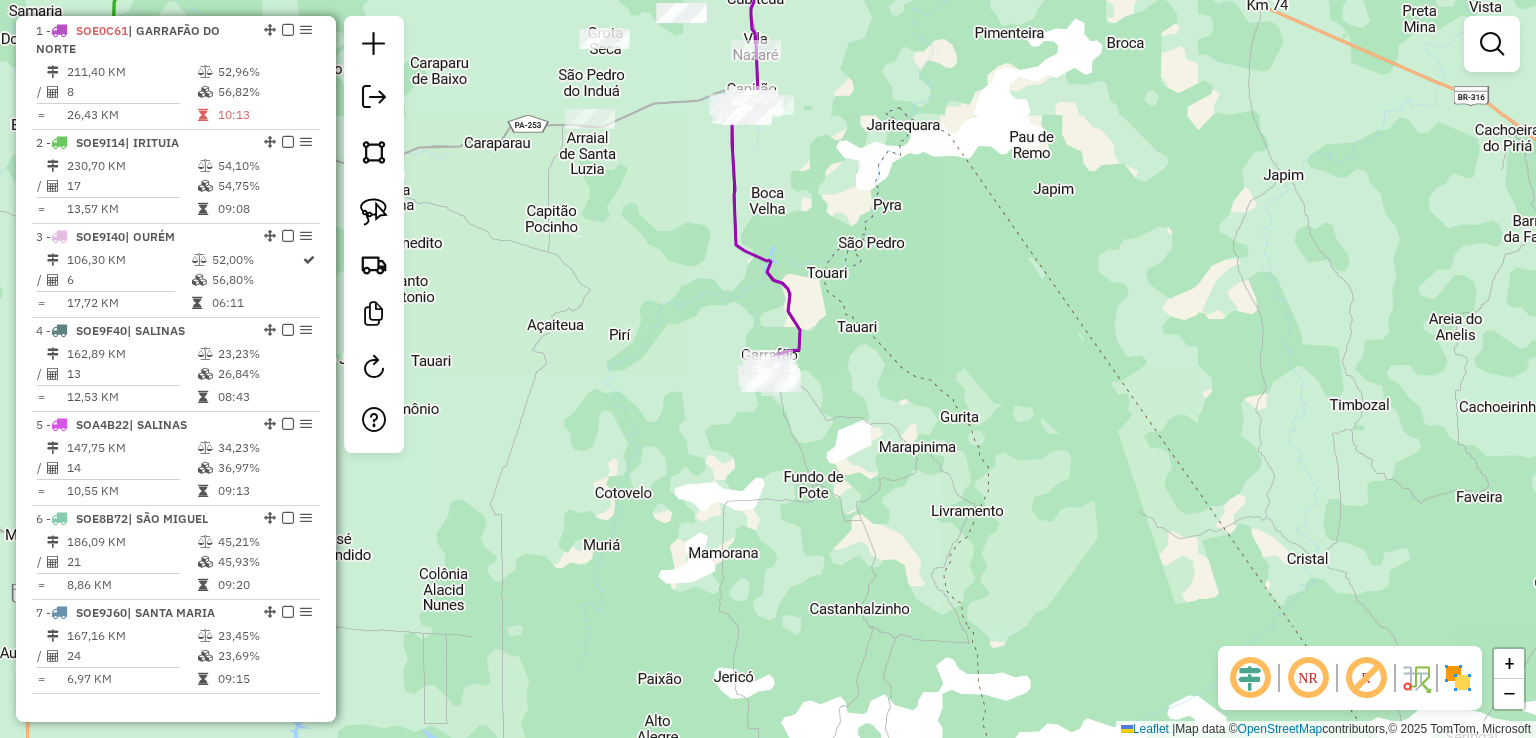 drag, startPoint x: 951, startPoint y: 162, endPoint x: 960, endPoint y: 315, distance: 153.26448 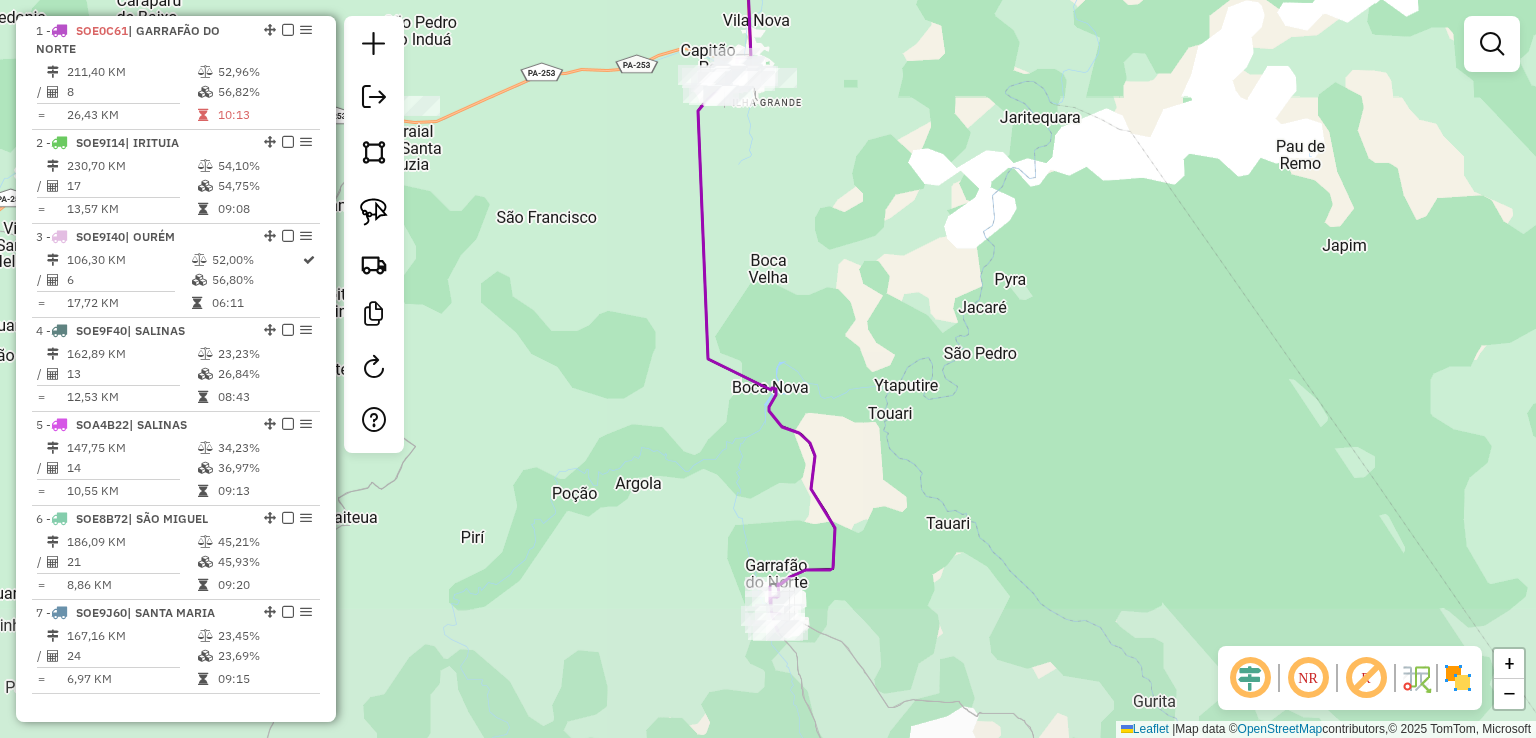 drag, startPoint x: 803, startPoint y: 545, endPoint x: 805, endPoint y: 387, distance: 158.01266 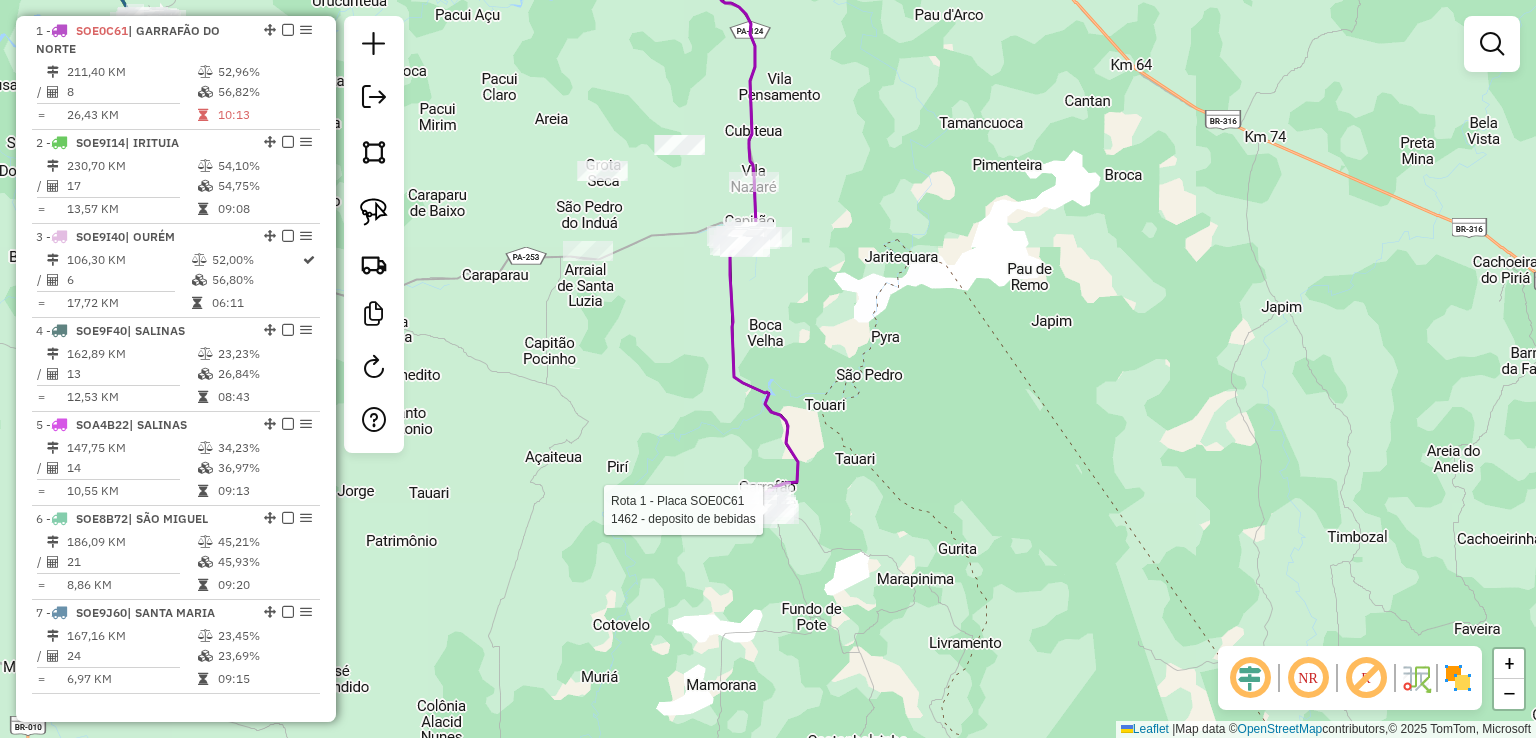select on "**********" 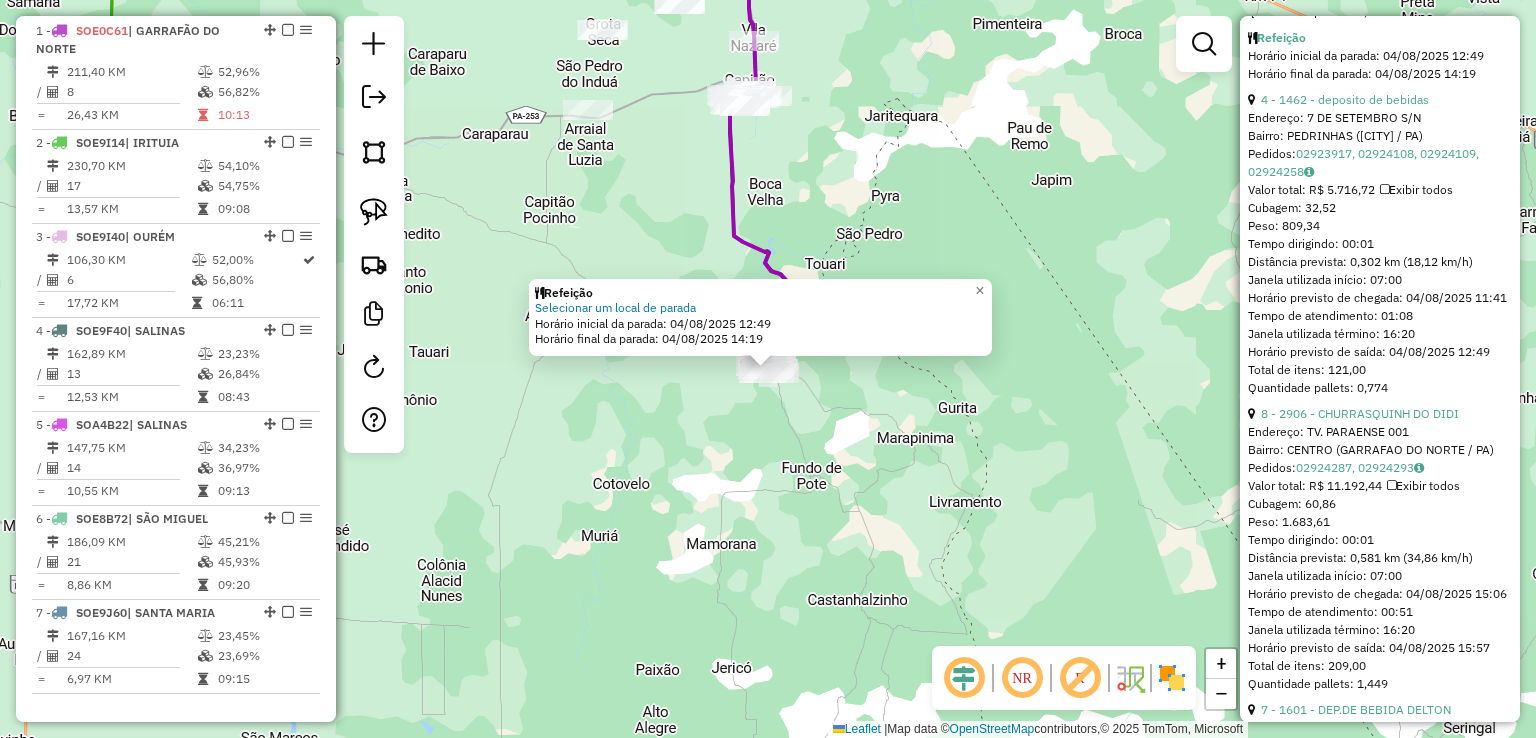 scroll, scrollTop: 1000, scrollLeft: 0, axis: vertical 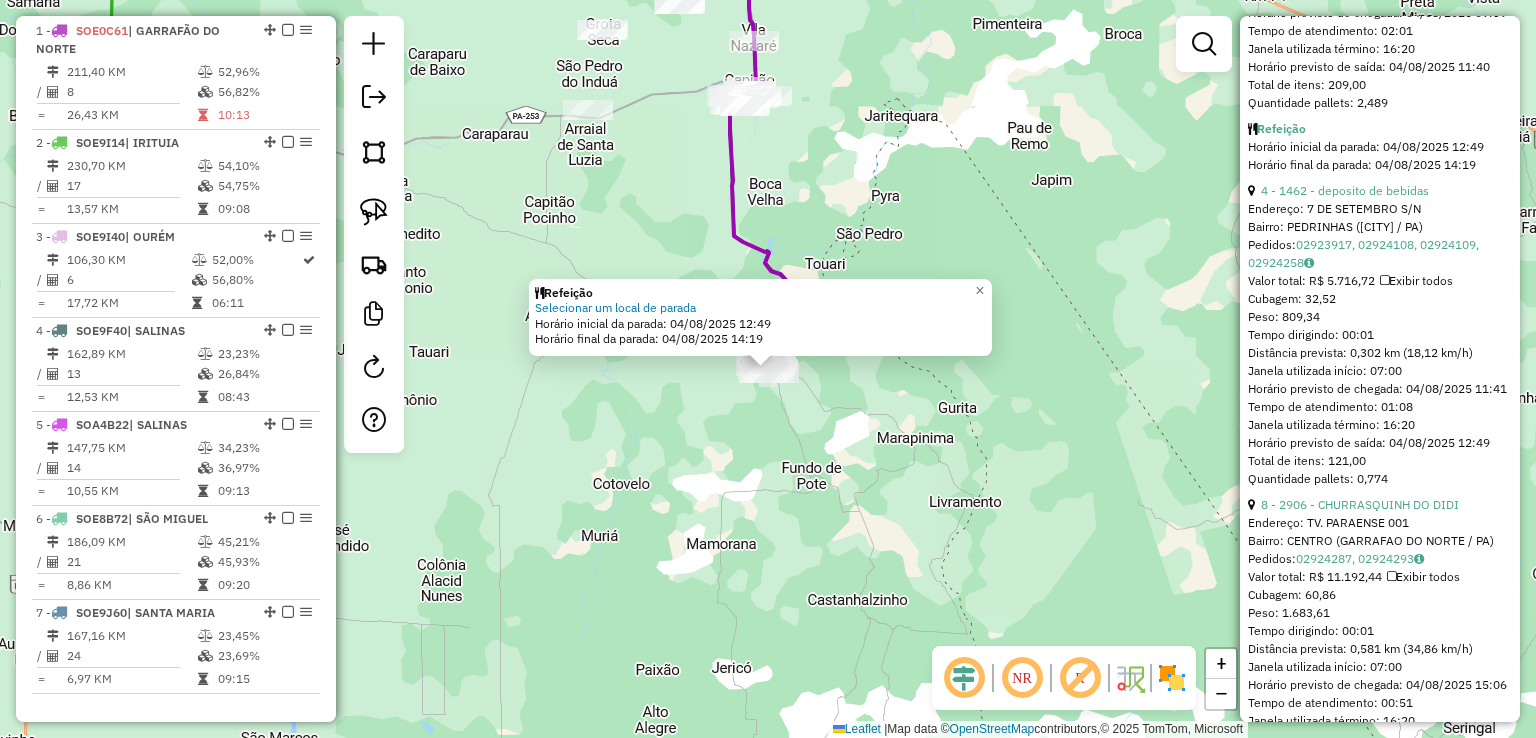 click on "Refeição Selecionar um local de parada  Horário inicial da parada: 04/08/2025 12:49   Horário final da parada: 04/08/2025 14:19  × Janela de atendimento Grade de atendimento Capacidade Transportadoras Veículos Cliente Pedidos  Rotas Selecione os dias de semana para filtrar as janelas de atendimento  Seg   Ter   Qua   Qui   Sex   Sáb   Dom  Informe o período da janela de atendimento: De: Até:  Filtrar exatamente a janela do cliente  Considerar janela de atendimento padrão  Selecione os dias de semana para filtrar as grades de atendimento  Seg   Ter   Qua   Qui   Sex   Sáb   Dom   Considerar clientes sem dia de atendimento cadastrado  Clientes fora do dia de atendimento selecionado Filtrar as atividades entre os valores definidos abaixo:  Peso mínimo:   Peso máximo:   Cubagem mínima:   Cubagem máxima:   De:   Até:  Filtrar as atividades entre o tempo de atendimento definido abaixo:  De:   Até:   Considerar capacidade total dos clientes não roteirizados Transportadora: Tipo de veículo: Nome:" 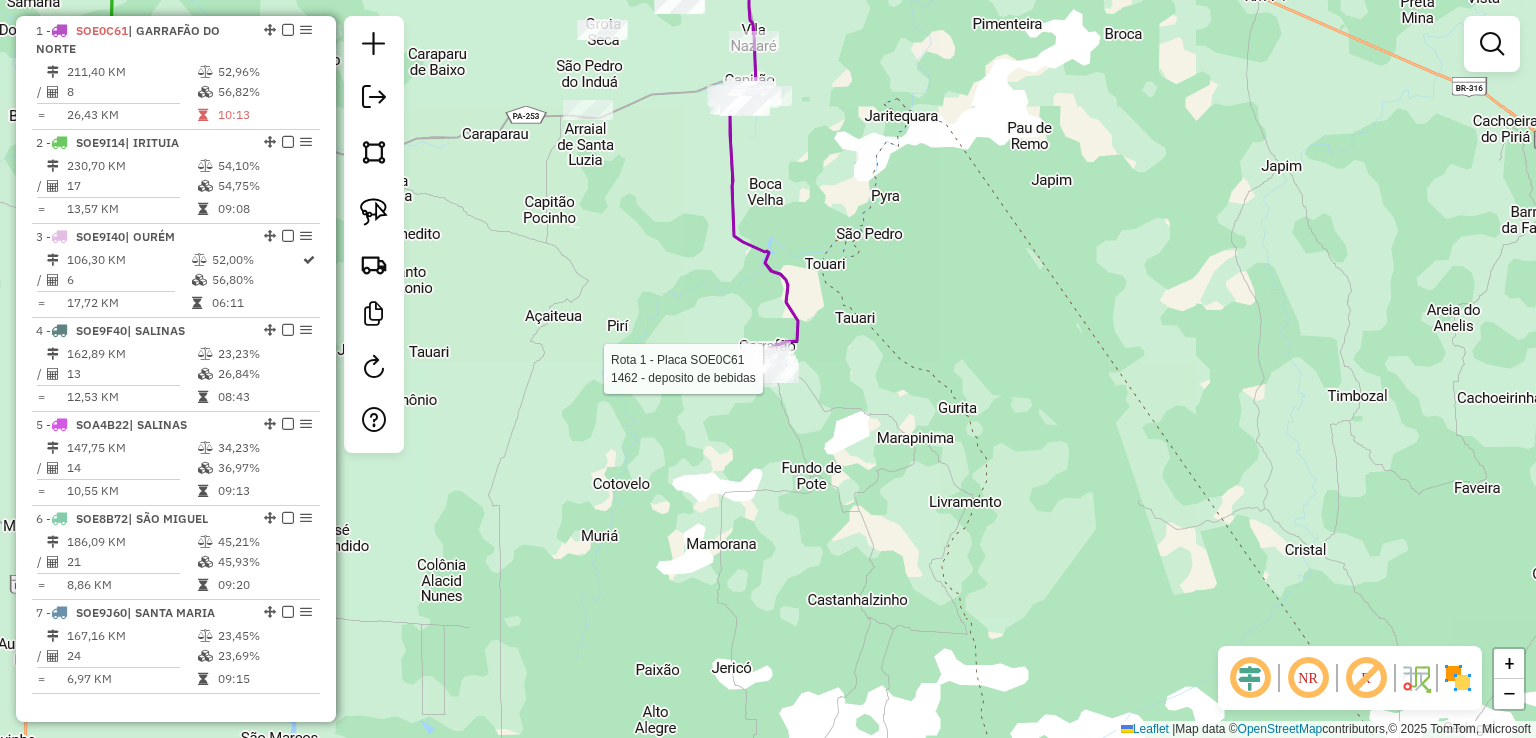 select on "**********" 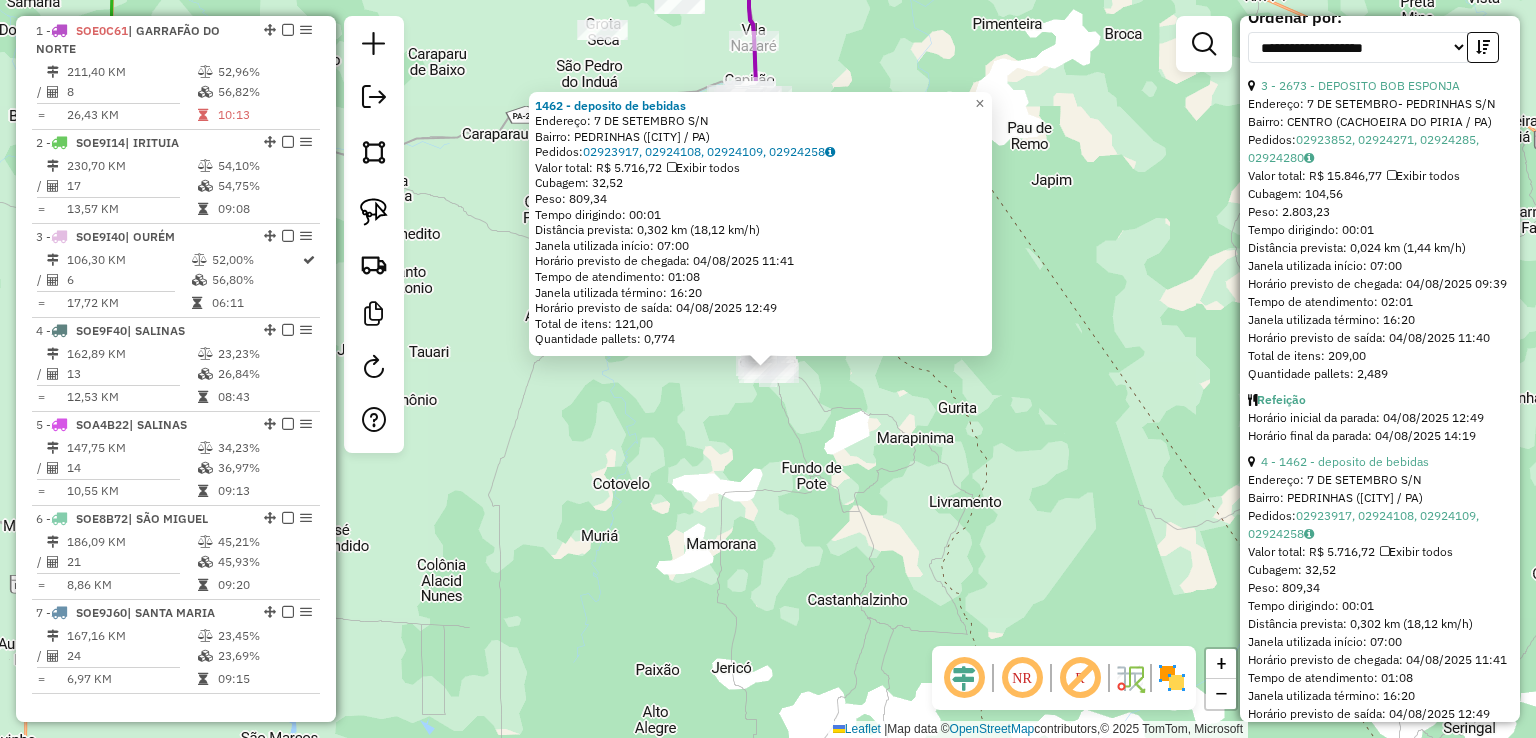 scroll, scrollTop: 700, scrollLeft: 0, axis: vertical 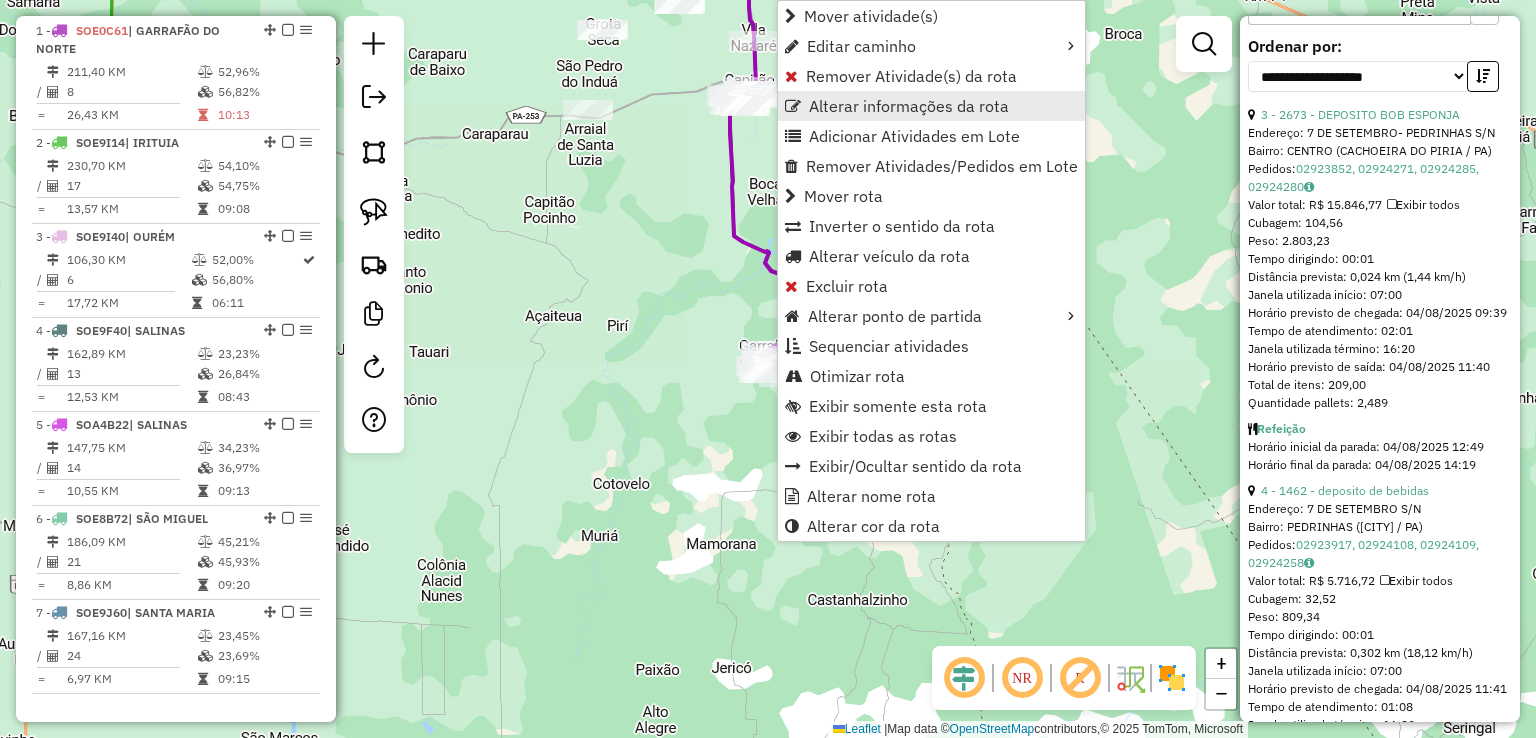 click on "Alterar informações da rota" at bounding box center [909, 106] 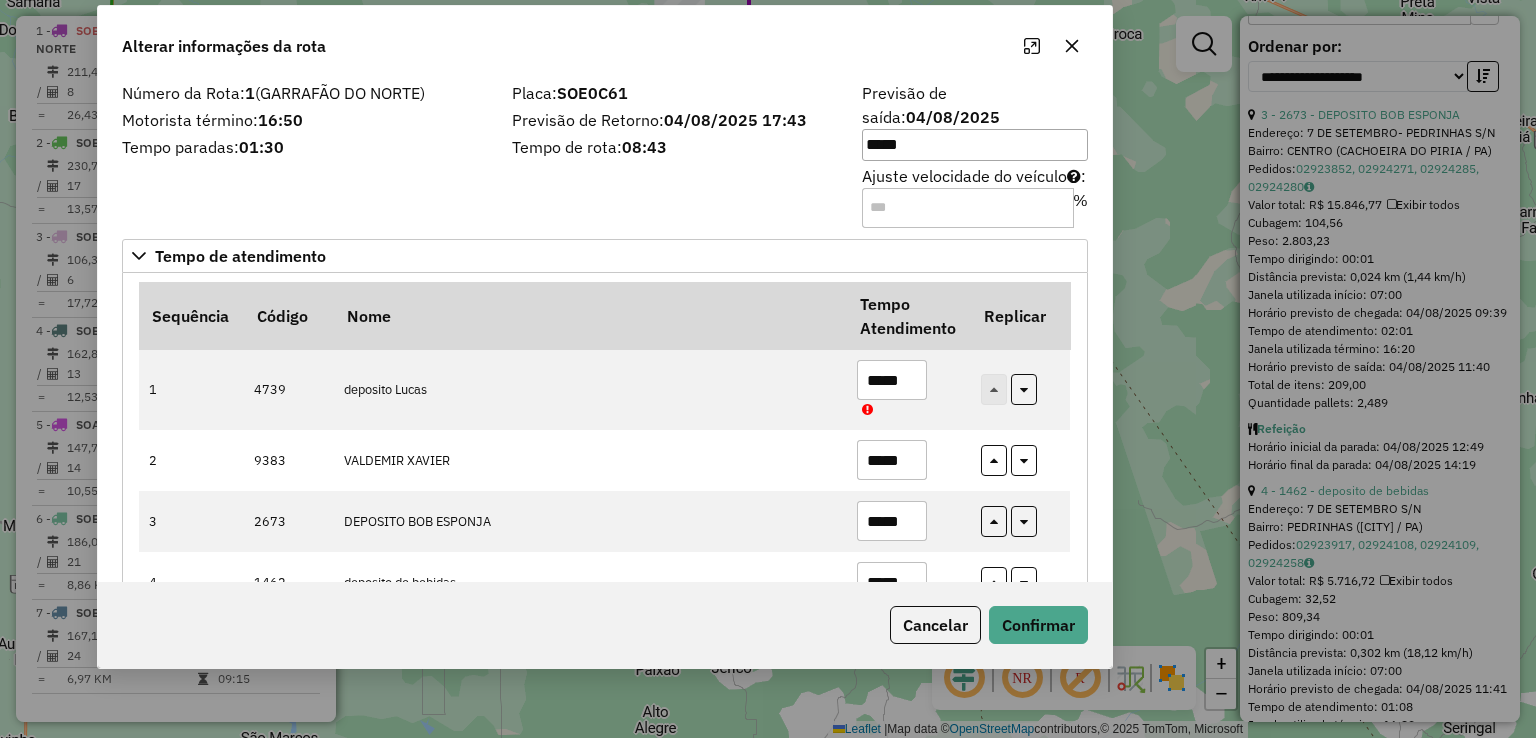 drag, startPoint x: 952, startPoint y: 90, endPoint x: 776, endPoint y: 58, distance: 178.88544 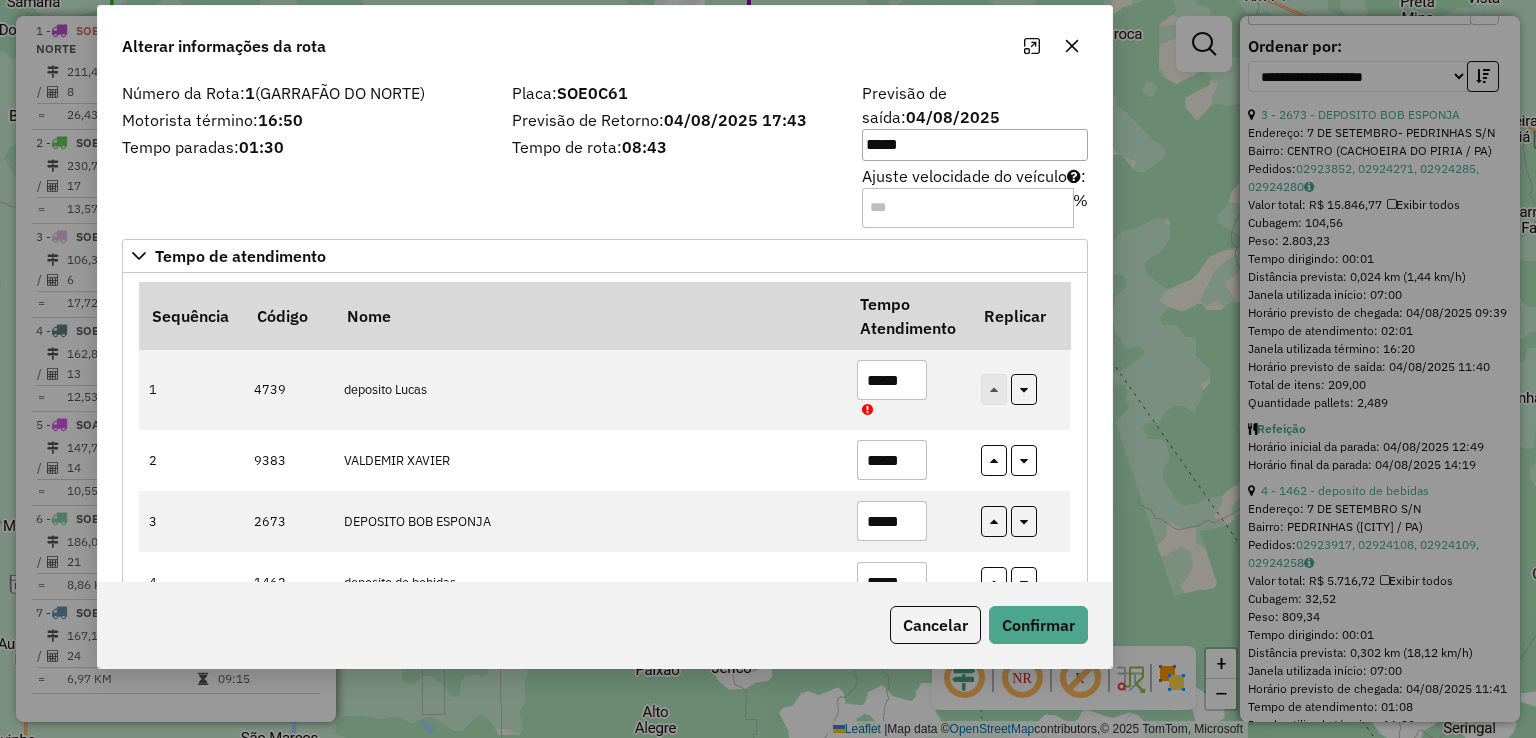 click on "Alterar informações da rota" 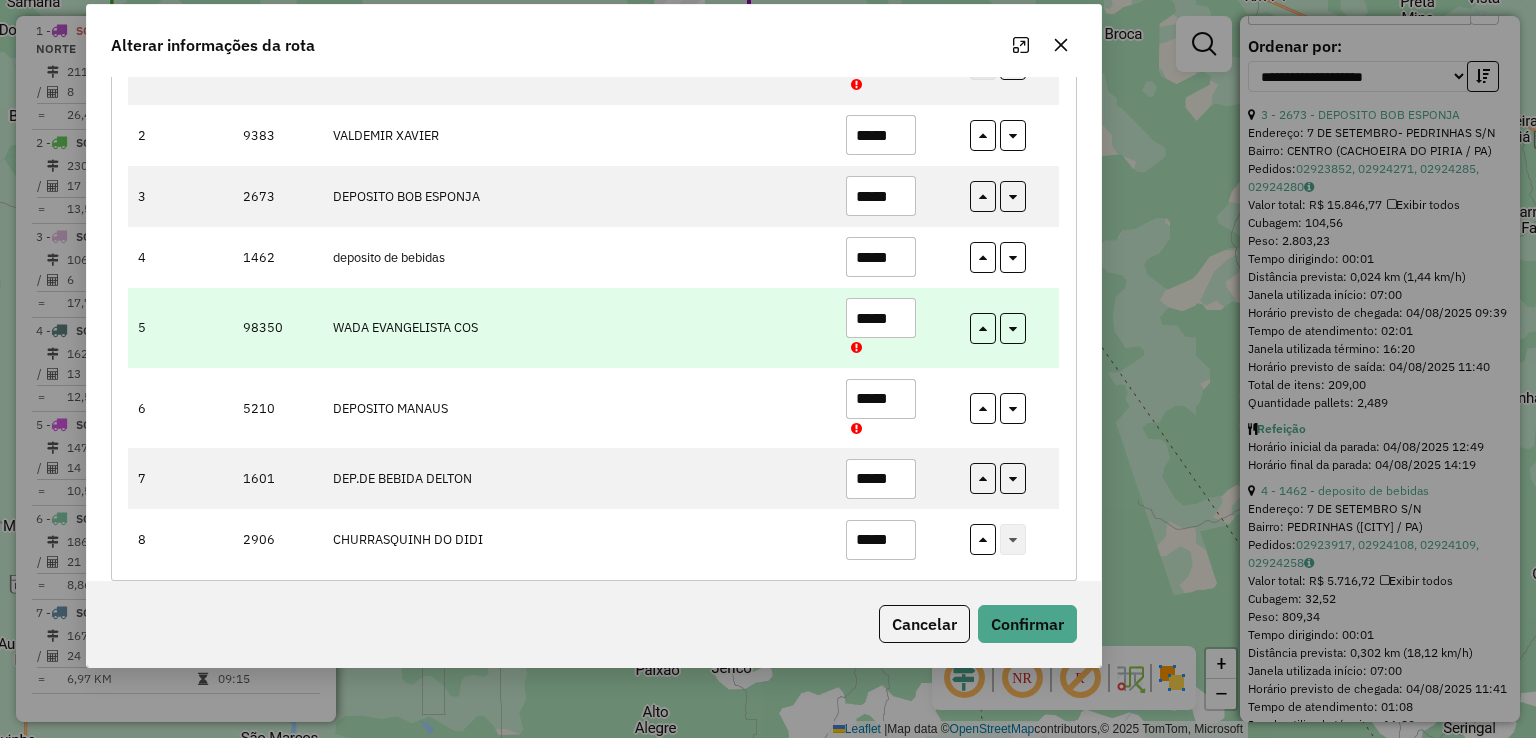 scroll, scrollTop: 0, scrollLeft: 0, axis: both 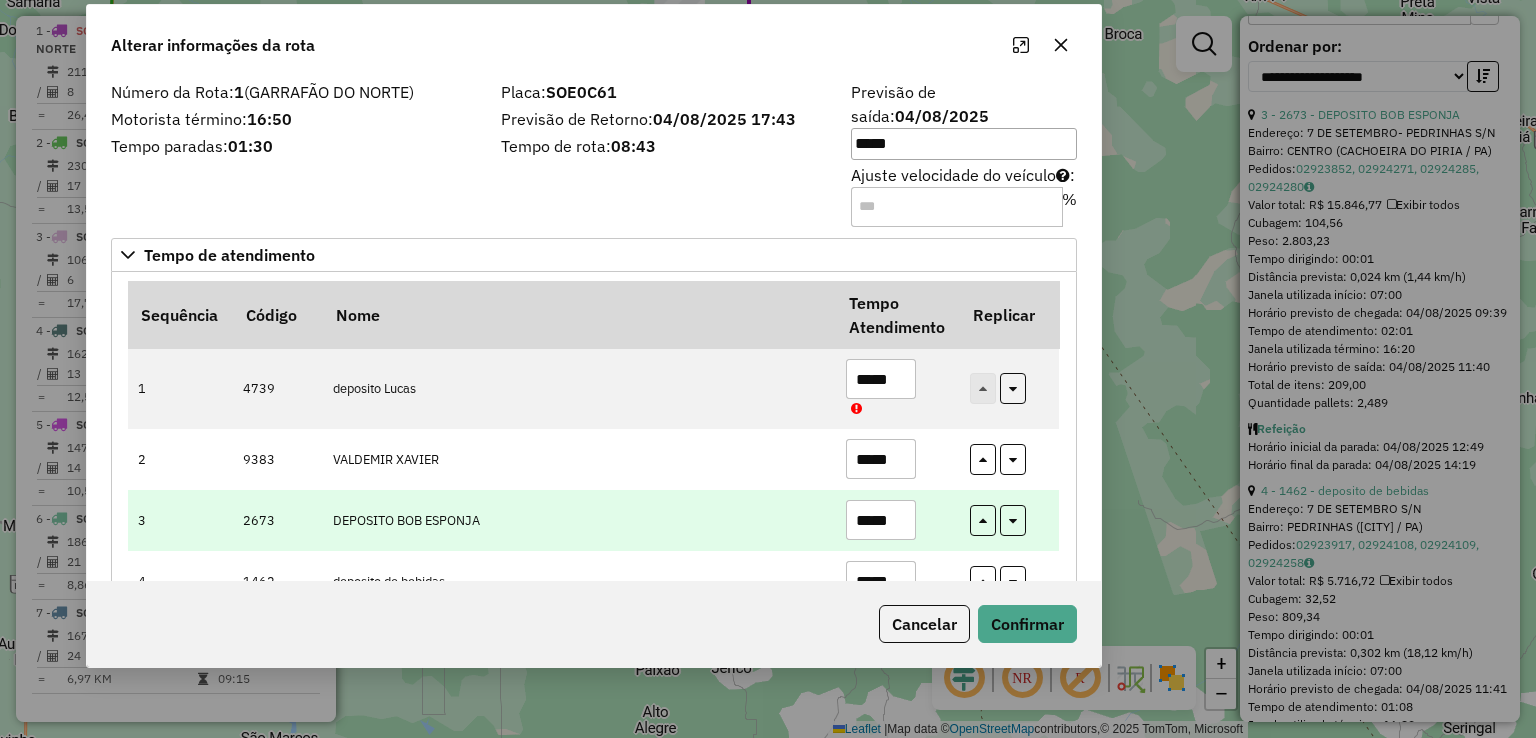 click on "*****" at bounding box center [881, 520] 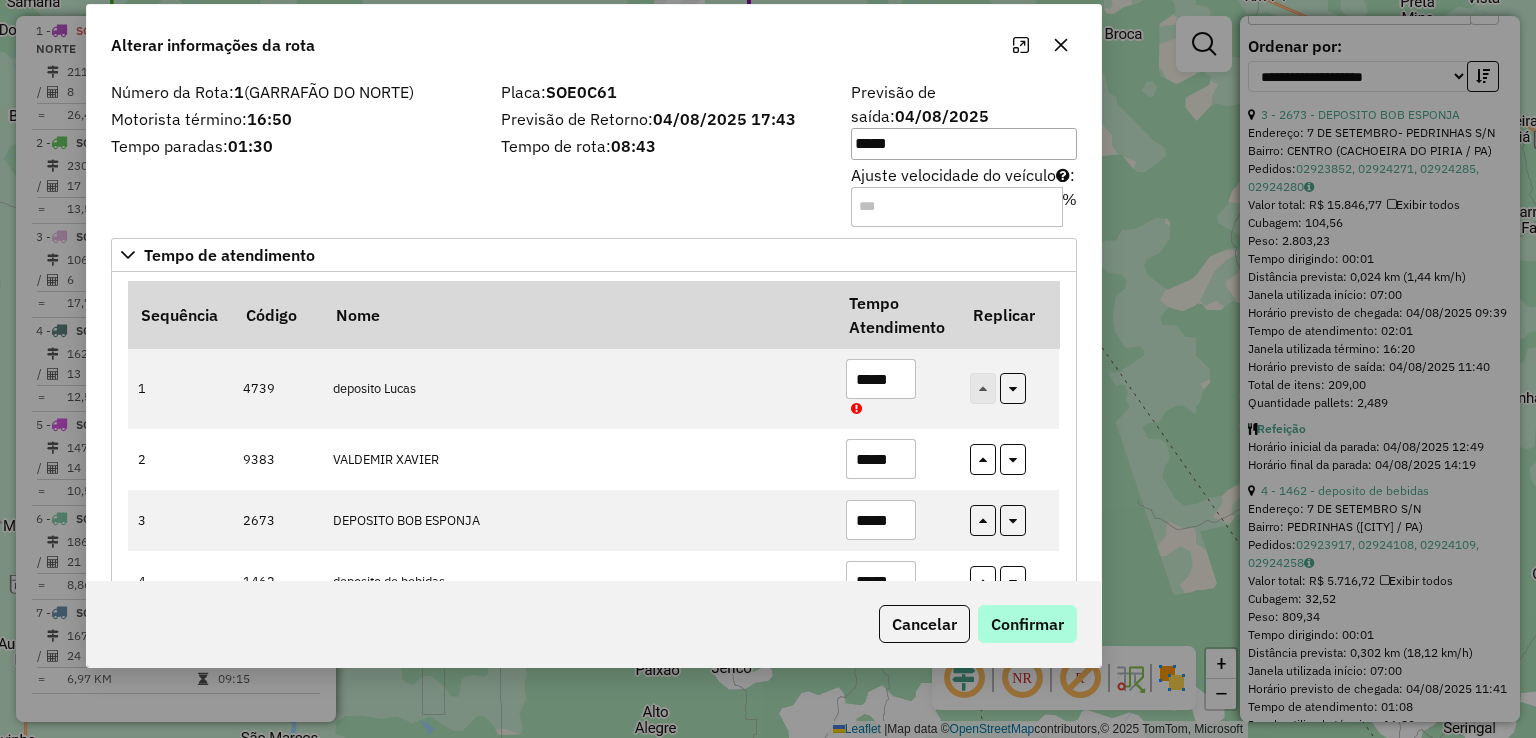 type on "*****" 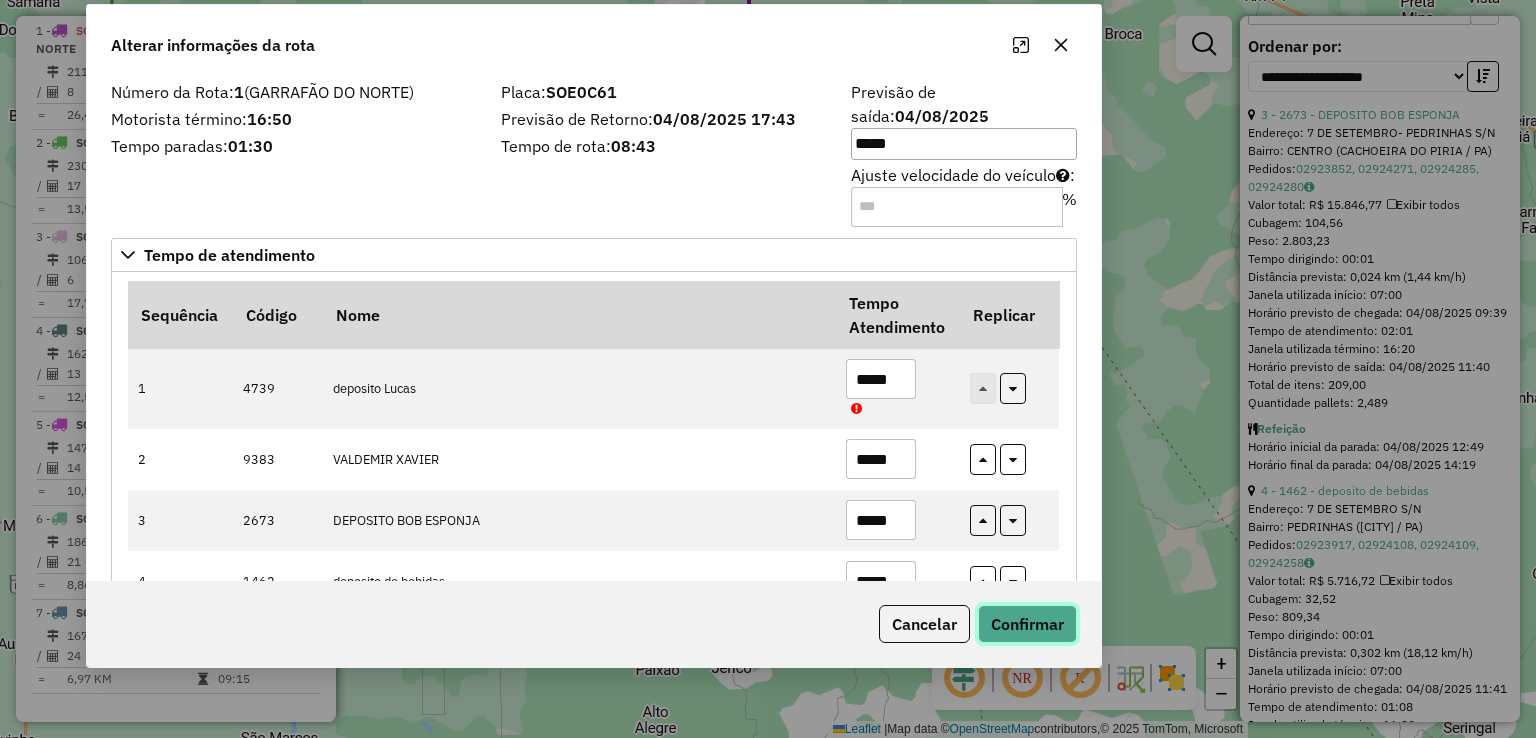 click on "Confirmar" 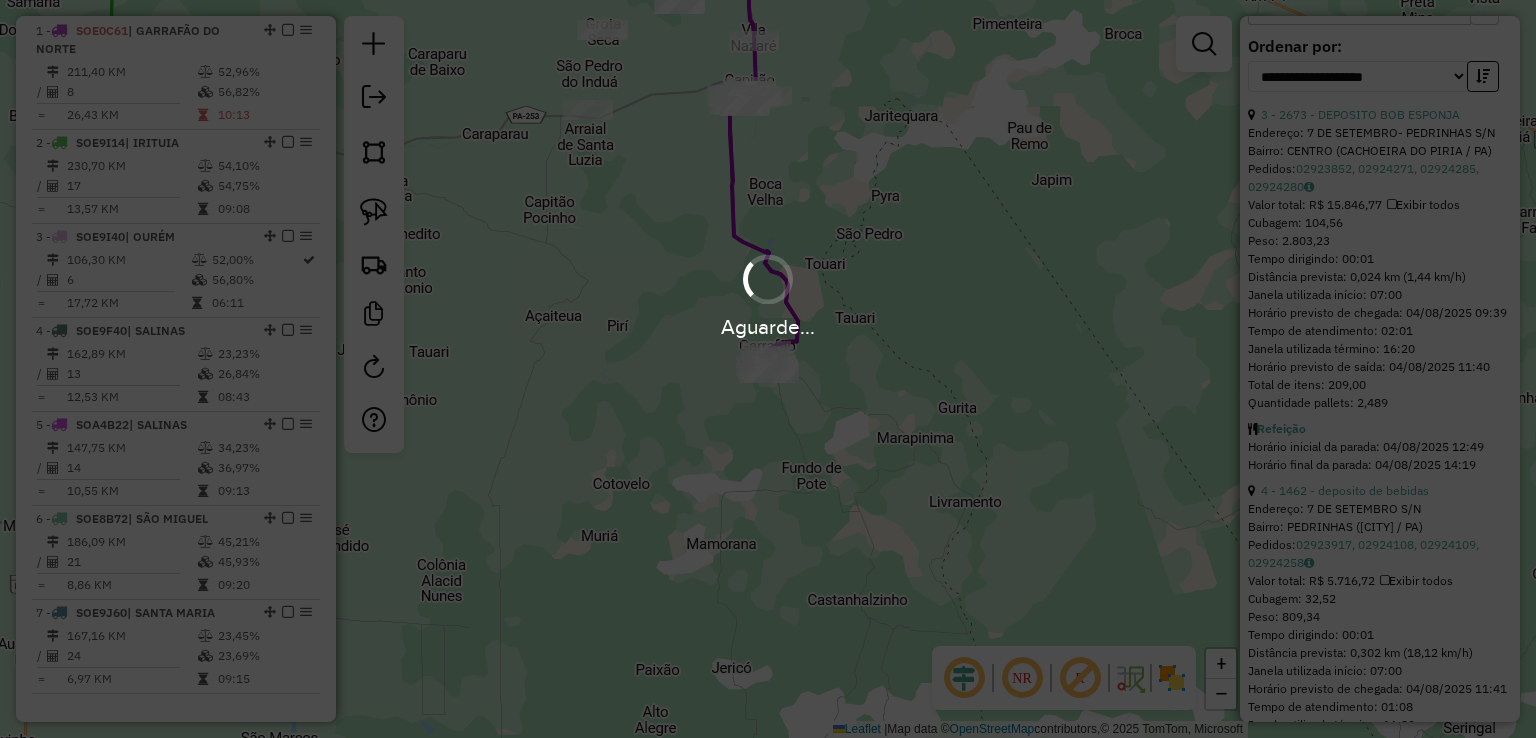 click on "Aguarde...  Pop-up bloqueado!  Seu navegador bloqueou automáticamente a abertura de uma nova janela.   Acesse as configurações e adicione o endereço do sistema a lista de permissão.   Fechar  Informações da Sessão 974352 - 04/08/2025     Criação: 02/08/2025 14:05   Depósito:  GP7 MATRIZ  Total de rotas:  7  Distância Total:  1.212,28 km  Tempo total:  62:03  Valor total:  R$ 551.617,41  - Total roteirizado:  R$ 236.387,76  - Total não roteirizado:  R$ 315.229,65  Total de Atividades Roteirizadas:  103  Total de Pedidos Roteirizados:  151  Peso total roteirizado:  34.207,44  Cubagem total roteirizado:  1.267,57  Total de Atividades não Roteirizadas:  113  Total de Pedidos não Roteirizados:  174 Total de caixas por viagem:  1.267,57 /   7 =  181,08 Média de Atividades por viagem:  103 /   7 =  14,71 Ocupação média da frota:  43,11%   Rotas vários dias:  0  Clientes Priorizados NR:  0 Rotas  Recargas: 0   Ver rotas   Ver veículos  Finalizar todas as rotas   1 -       SOE0C61   211,40 KM  /" at bounding box center [768, 369] 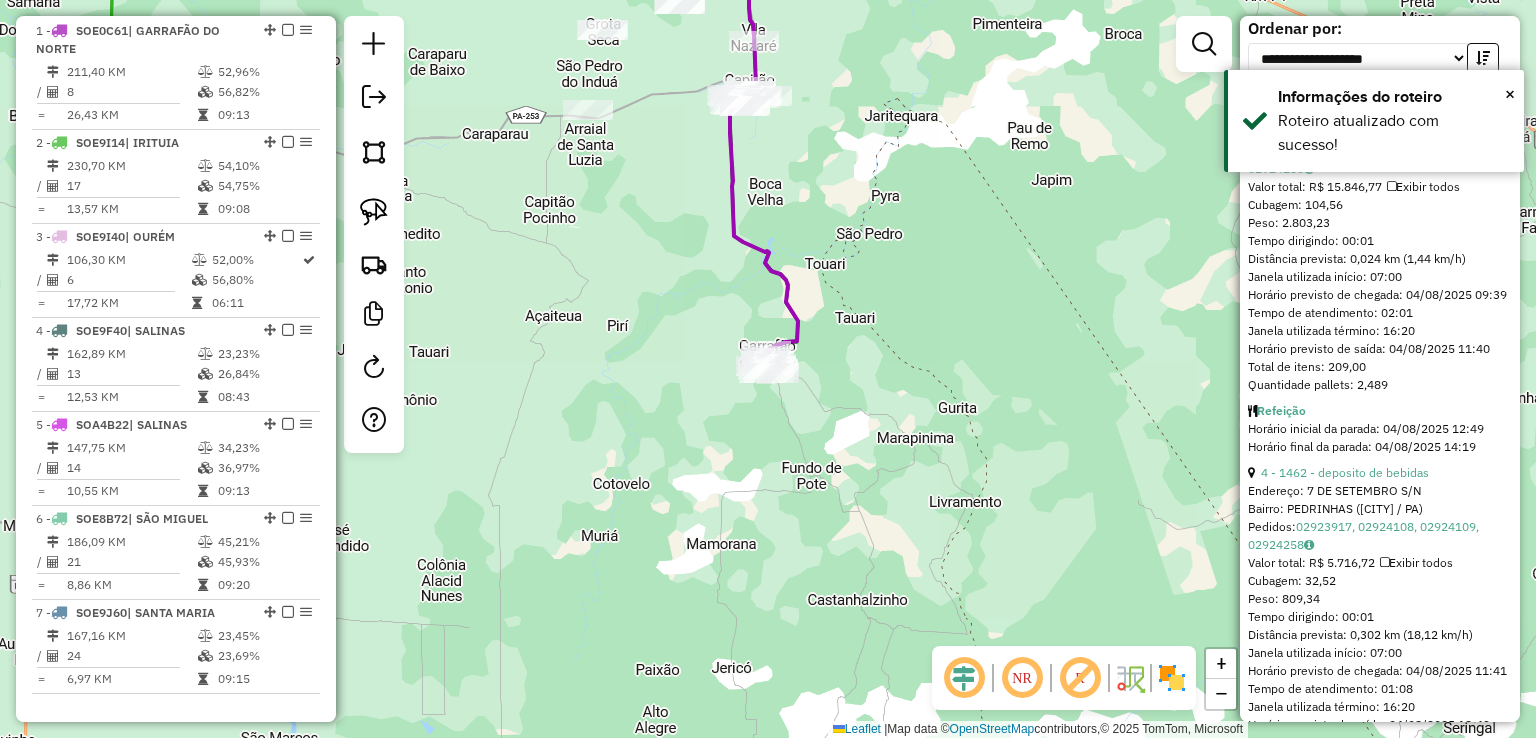 scroll, scrollTop: 681, scrollLeft: 0, axis: vertical 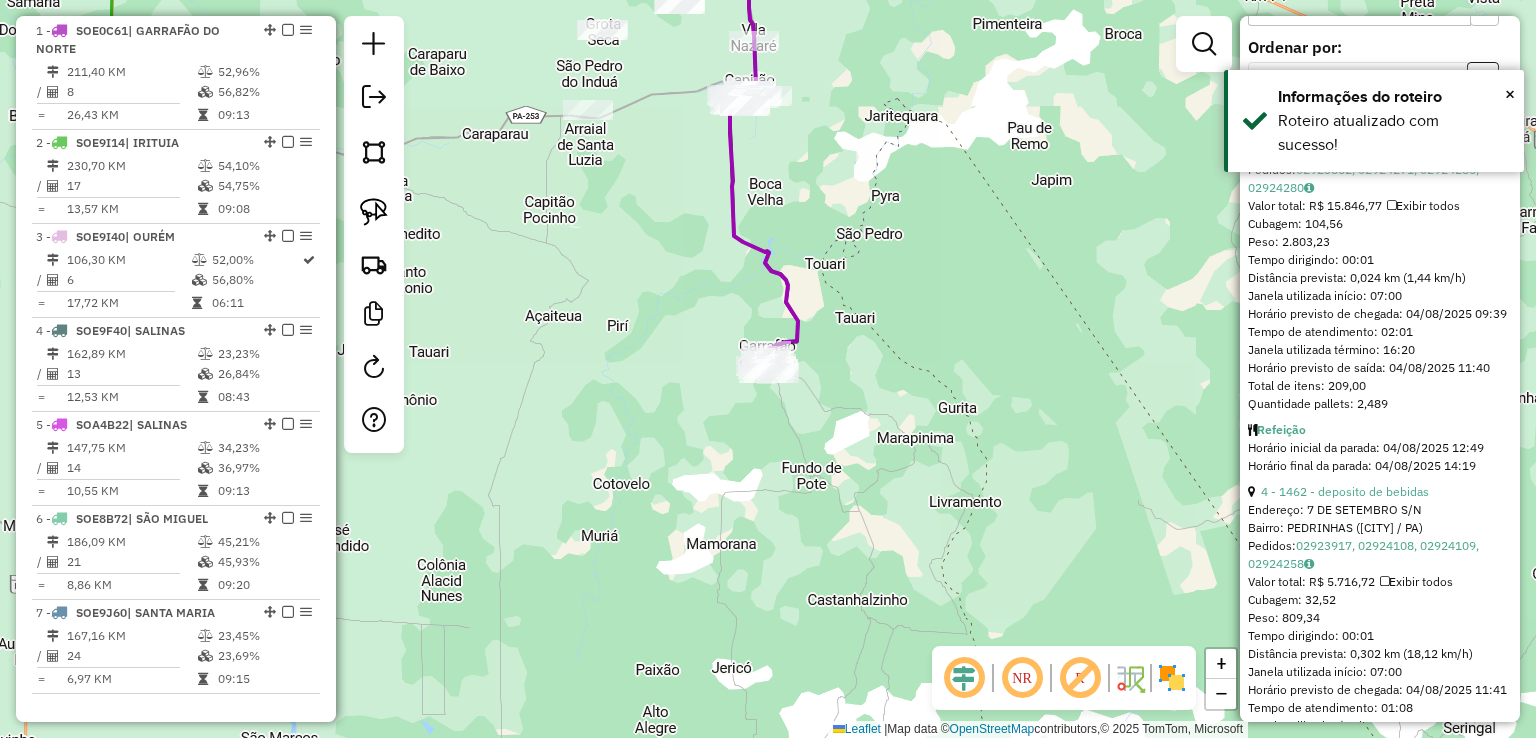 click on "Janela de atendimento Grade de atendimento Capacidade Transportadoras Veículos Cliente Pedidos  Rotas Selecione os dias de semana para filtrar as janelas de atendimento  Seg   Ter   Qua   Qui   Sex   Sáb   Dom  Informe o período da janela de atendimento: De: Até:  Filtrar exatamente a janela do cliente  Considerar janela de atendimento padrão  Selecione os dias de semana para filtrar as grades de atendimento  Seg   Ter   Qua   Qui   Sex   Sáb   Dom   Considerar clientes sem dia de atendimento cadastrado  Clientes fora do dia de atendimento selecionado Filtrar as atividades entre os valores definidos abaixo:  Peso mínimo:   Peso máximo:   Cubagem mínima:   Cubagem máxima:   De:   Até:  Filtrar as atividades entre o tempo de atendimento definido abaixo:  De:   Até:   Considerar capacidade total dos clientes não roteirizados Transportadora: Selecione um ou mais itens Tipo de veículo: Selecione um ou mais itens Veículo: Selecione um ou mais itens Motorista: Selecione um ou mais itens Nome: Rótulo:" 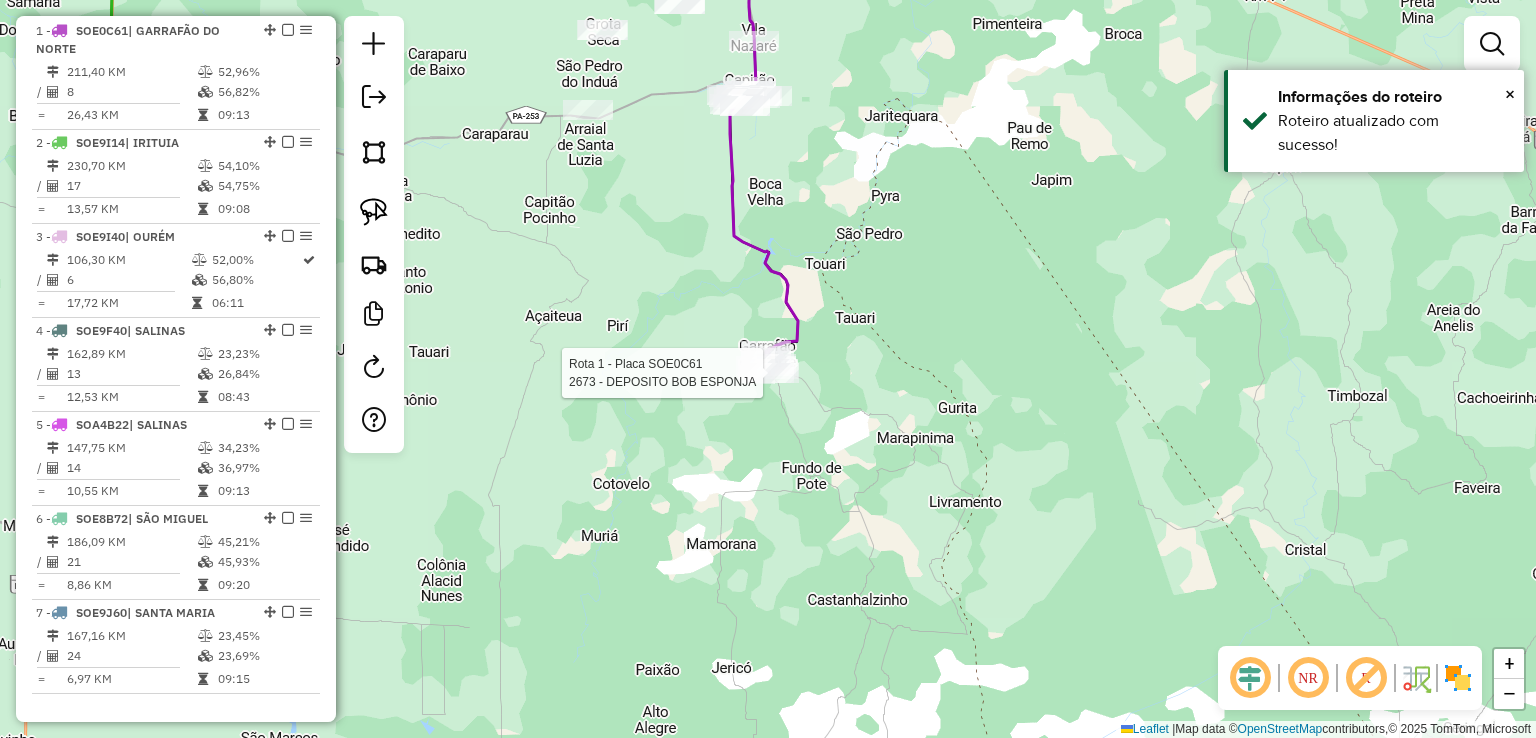 select on "**********" 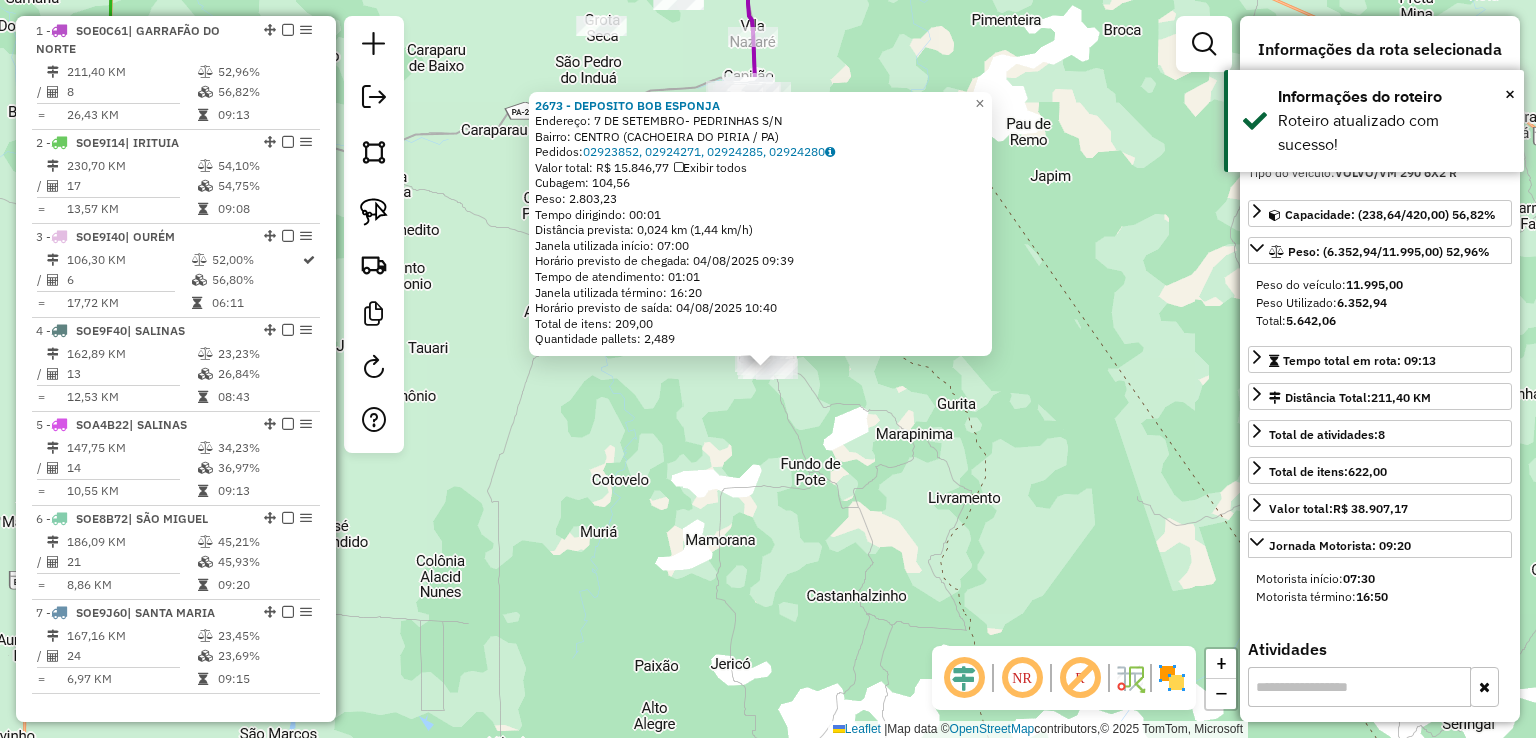 click on "2673 - DEPOSITO BOB ESPONJA  Endereço:  7 DE SETEMBRO- PEDRINHAS S/N   Bairro: CENTRO ([CITY] / [STATE])   Pedidos:  02923852, 02924271, 02924285, 02924280   Valor total: R$ 15.846,77   Exibir todos   Cubagem: 104,56  Peso: 2.803,23  Tempo dirigindo: 00:01   Distância prevista: 0,024 km (1,44 km/h)   Janela utilizada início: 07:00   Horário previsto de chegada: 04/08/2025 09:39   Tempo de atendimento: 01:01   Janela utilizada término: 16:20   Horário previsto de saída: 04/08/2025 10:40   Total de itens: 209,00   Quantidade pallets: 2,489  × Janela de atendimento Grade de atendimento Capacidade Transportadoras Veículos Cliente Pedidos  Rotas Selecione os dias de semana para filtrar as janelas de atendimento  Seg   Ter   Qua   Qui   Sex   Sáb   Dom  Informe o período da janela de atendimento: De: Até:  Filtrar exatamente a janela do cliente  Considerar janela de atendimento padrão  Selecione os dias de semana para filtrar as grades de atendimento  Seg   Ter   Qua   Qui   Sex   Sáb   Dom   +" 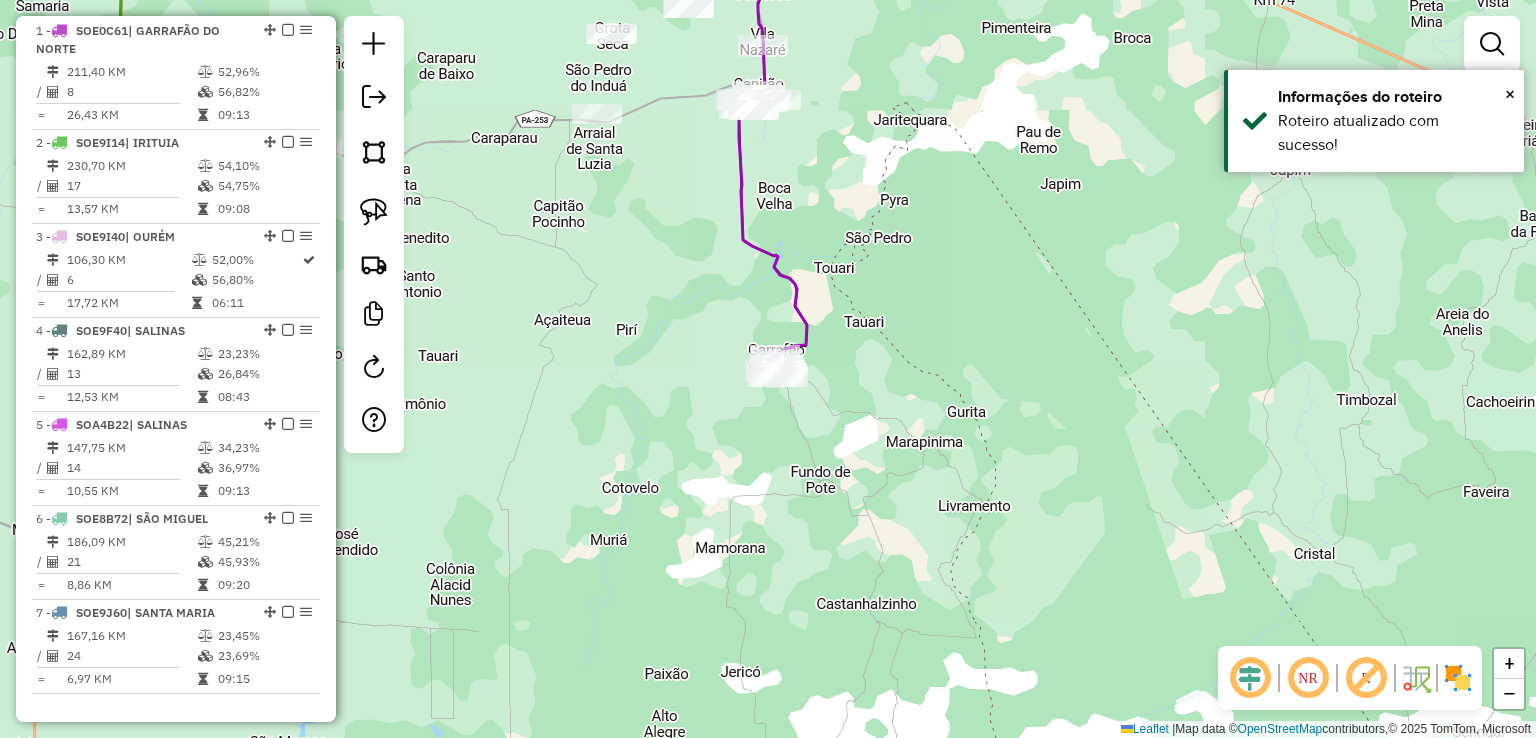 drag, startPoint x: 880, startPoint y: 309, endPoint x: 981, endPoint y: 545, distance: 256.7041 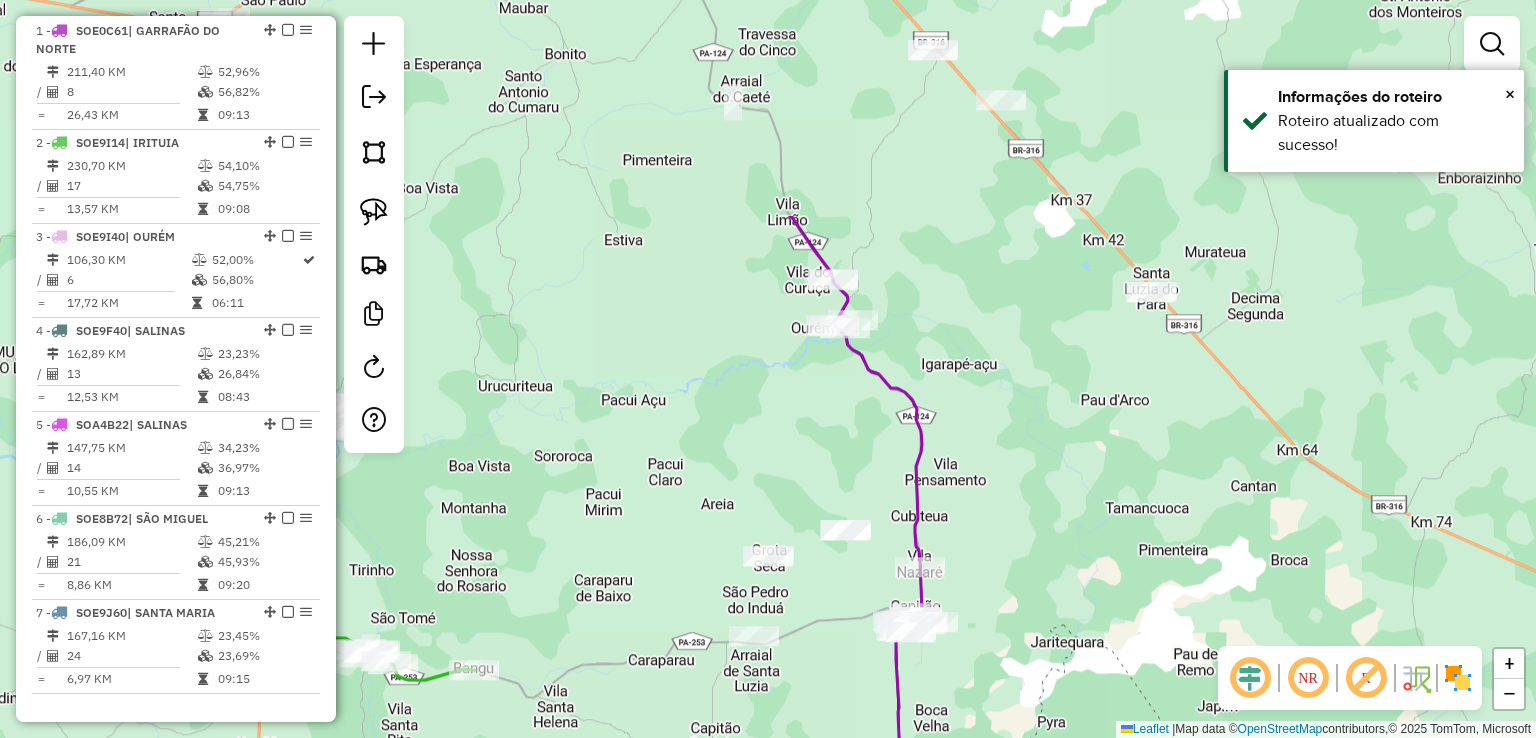 drag, startPoint x: 945, startPoint y: 370, endPoint x: 971, endPoint y: 490, distance: 122.78436 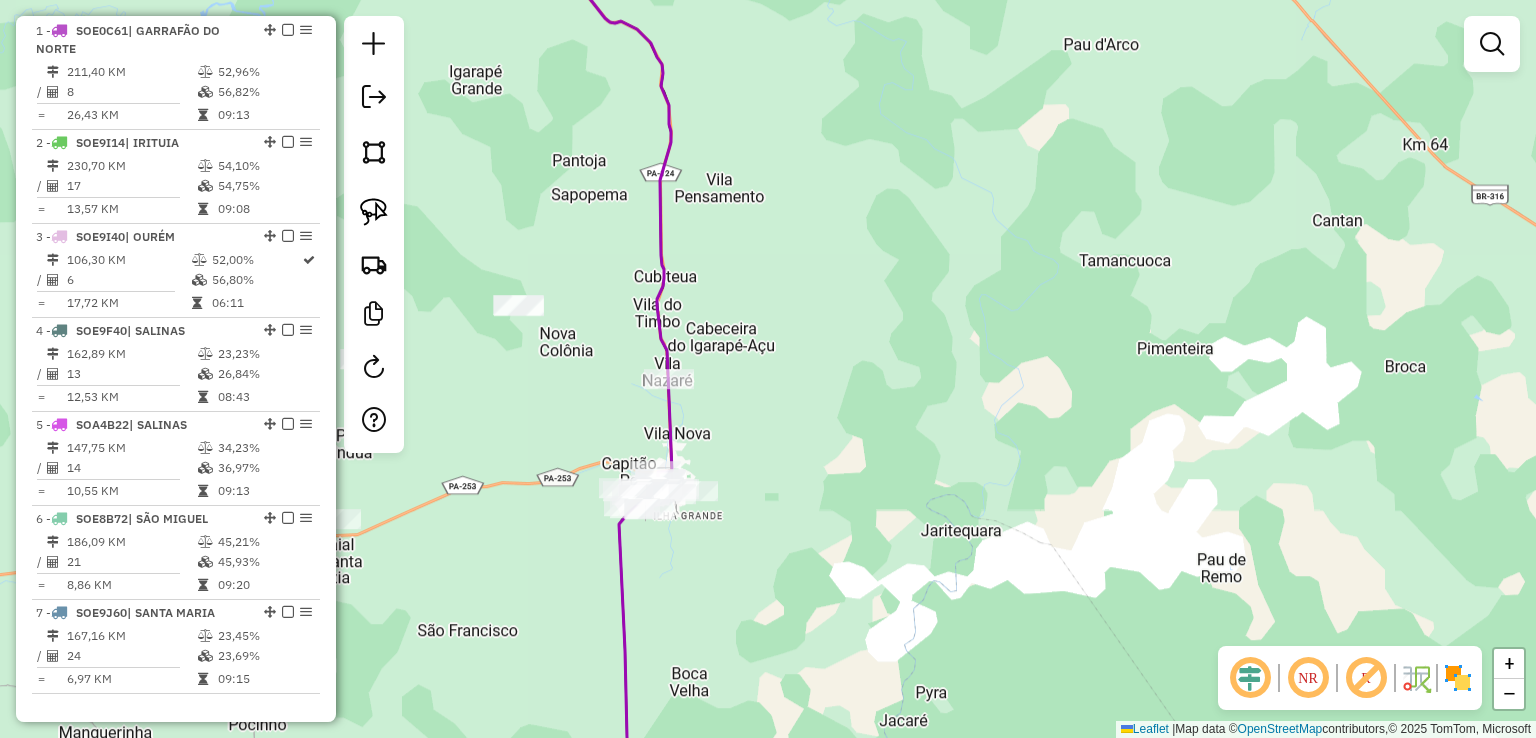 drag, startPoint x: 998, startPoint y: 277, endPoint x: 1285, endPoint y: 313, distance: 289.24902 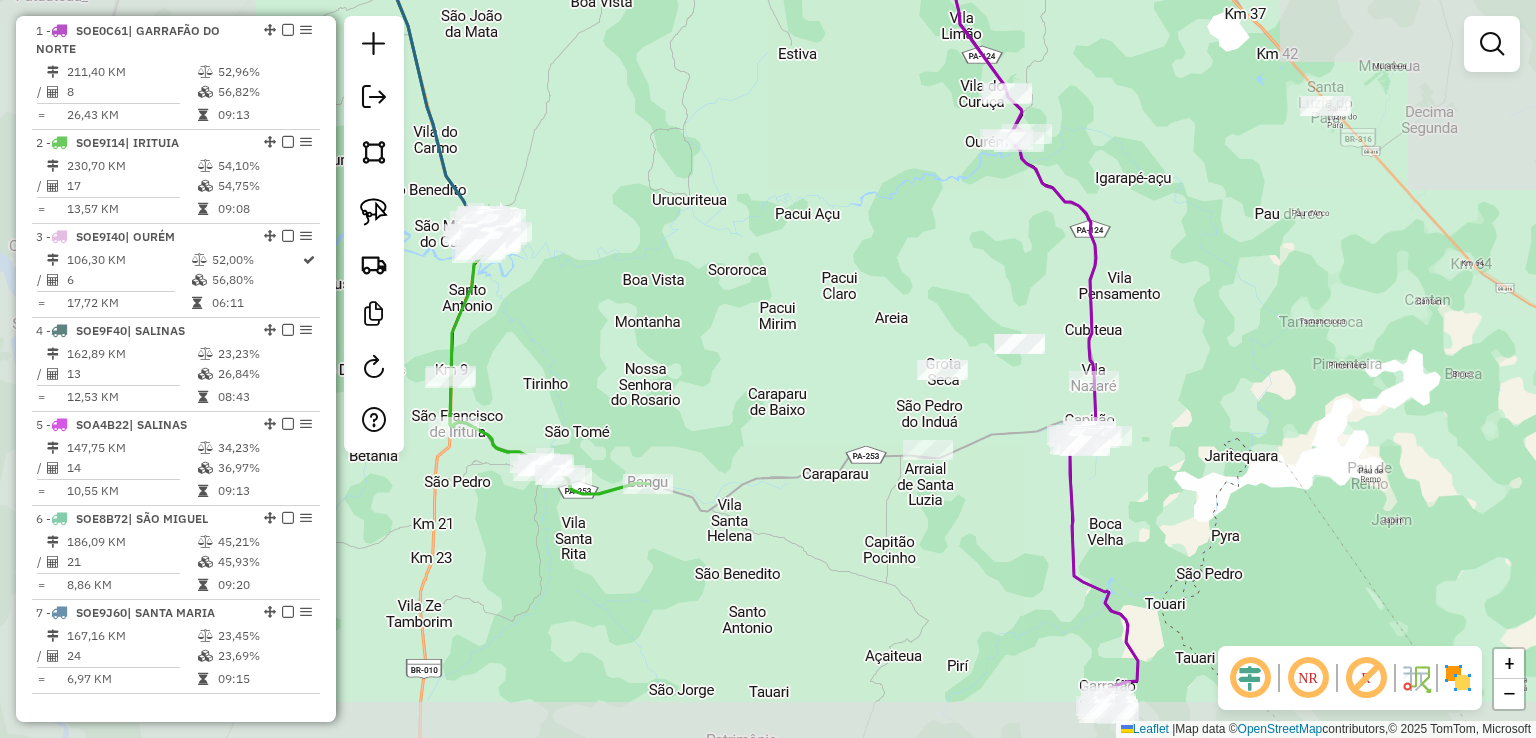click on "Janela de atendimento Grade de atendimento Capacidade Transportadoras Veículos Cliente Pedidos  Rotas Selecione os dias de semana para filtrar as janelas de atendimento  Seg   Ter   Qua   Qui   Sex   Sáb   Dom  Informe o período da janela de atendimento: De: Até:  Filtrar exatamente a janela do cliente  Considerar janela de atendimento padrão  Selecione os dias de semana para filtrar as grades de atendimento  Seg   Ter   Qua   Qui   Sex   Sáb   Dom   Considerar clientes sem dia de atendimento cadastrado  Clientes fora do dia de atendimento selecionado Filtrar as atividades entre os valores definidos abaixo:  Peso mínimo:   Peso máximo:   Cubagem mínima:   Cubagem máxima:   De:   Até:  Filtrar as atividades entre o tempo de atendimento definido abaixo:  De:   Até:   Considerar capacidade total dos clientes não roteirizados Transportadora: Selecione um ou mais itens Tipo de veículo: Selecione um ou mais itens Veículo: Selecione um ou mais itens Motorista: Selecione um ou mais itens Nome: Rótulo:" 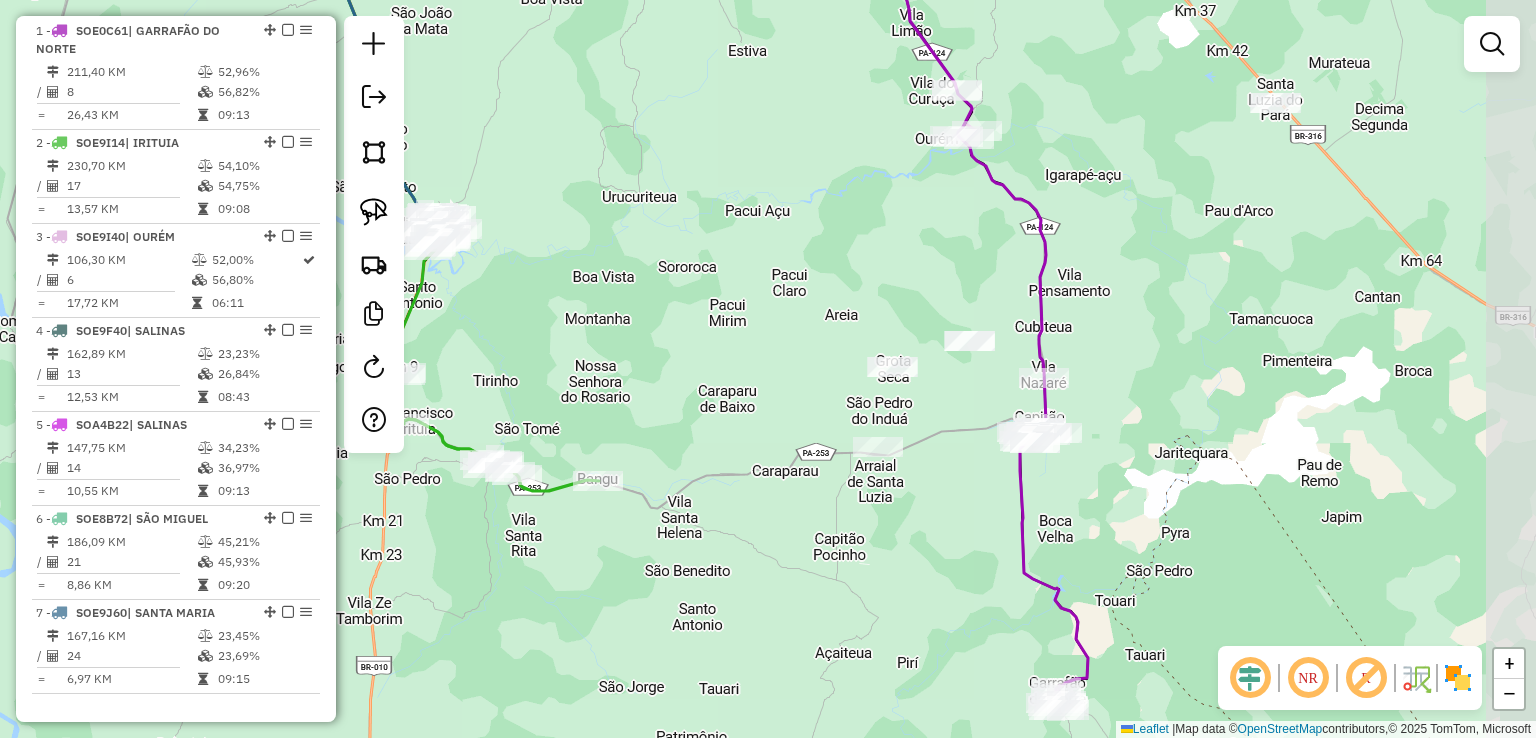 drag, startPoint x: 994, startPoint y: 393, endPoint x: 915, endPoint y: 394, distance: 79.00633 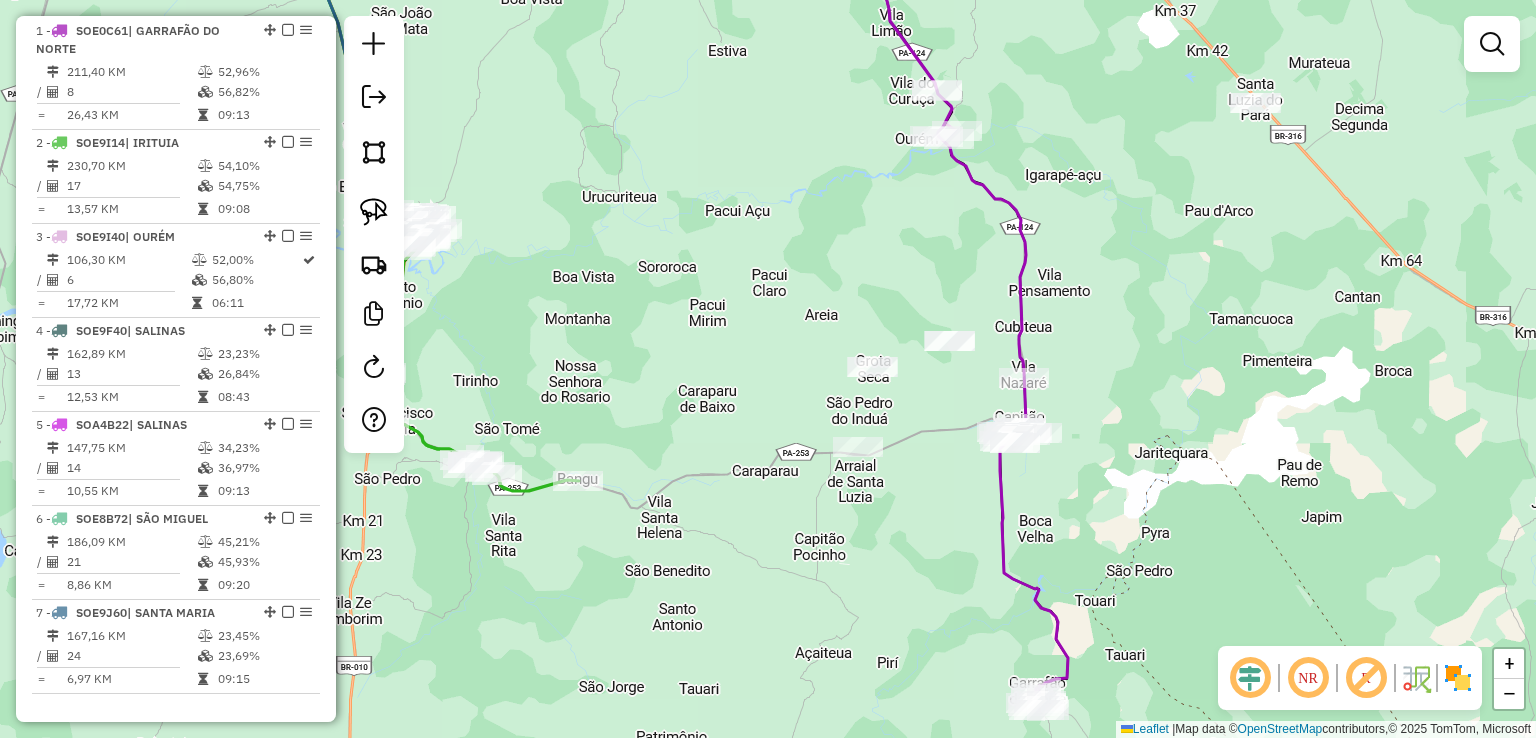 click 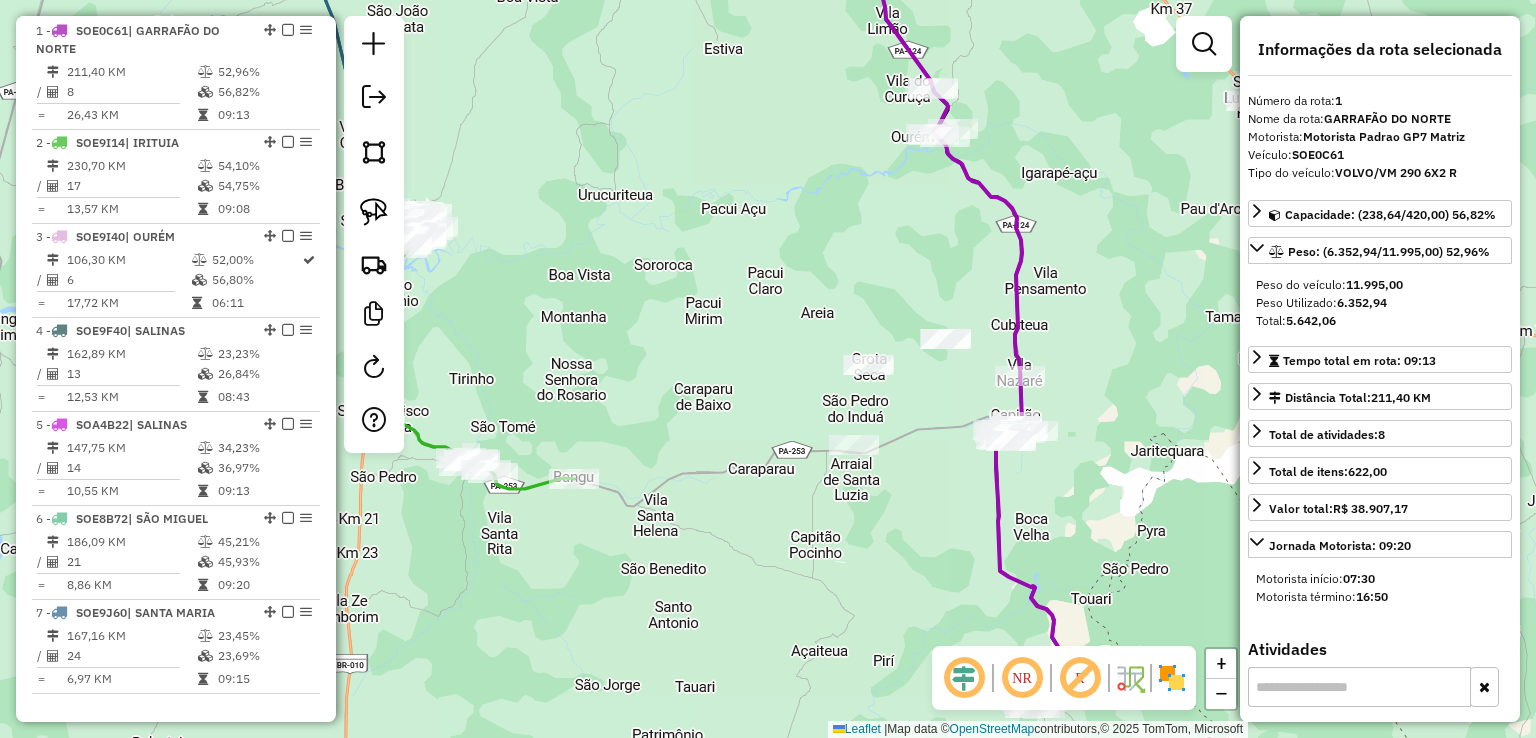 drag, startPoint x: 964, startPoint y: 431, endPoint x: 856, endPoint y: 366, distance: 126.051575 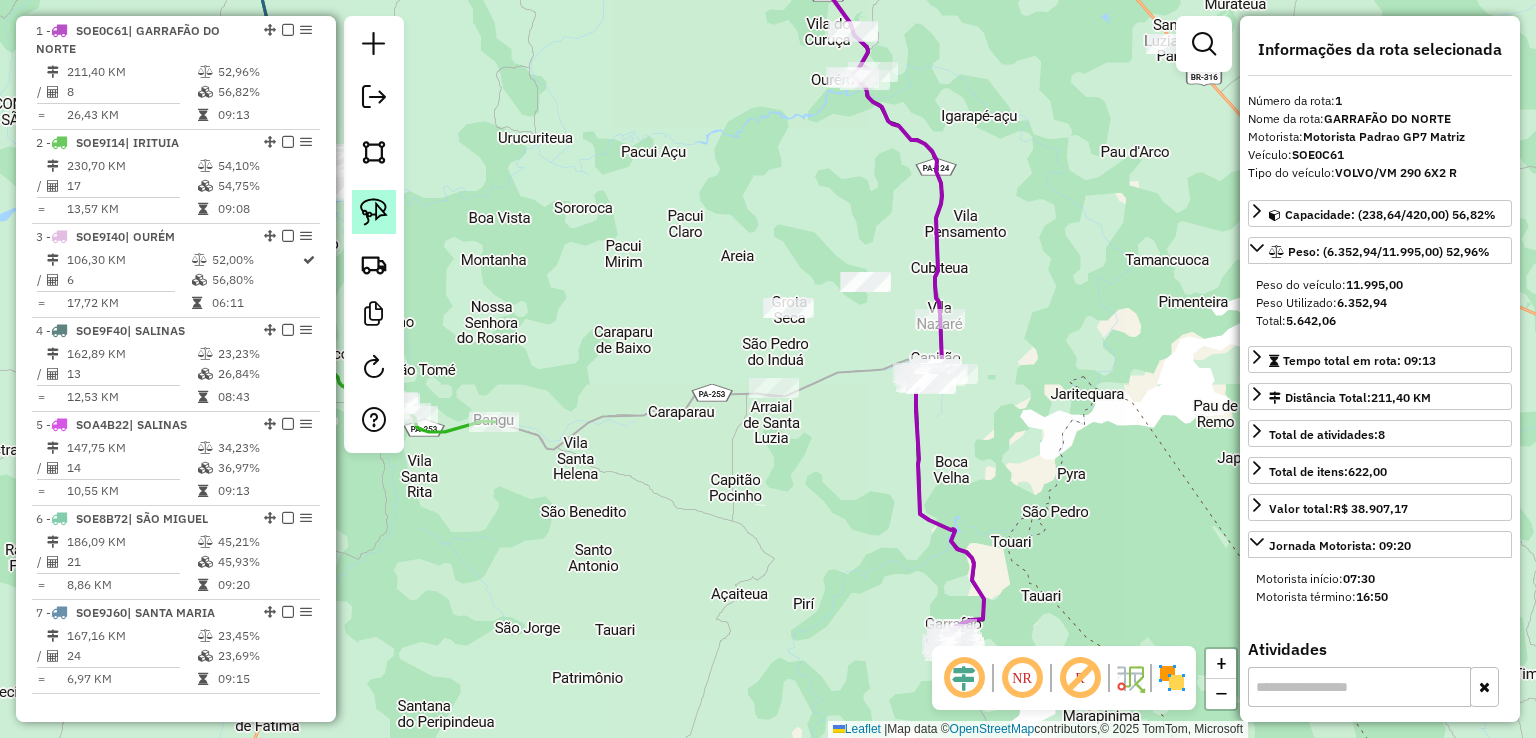 click 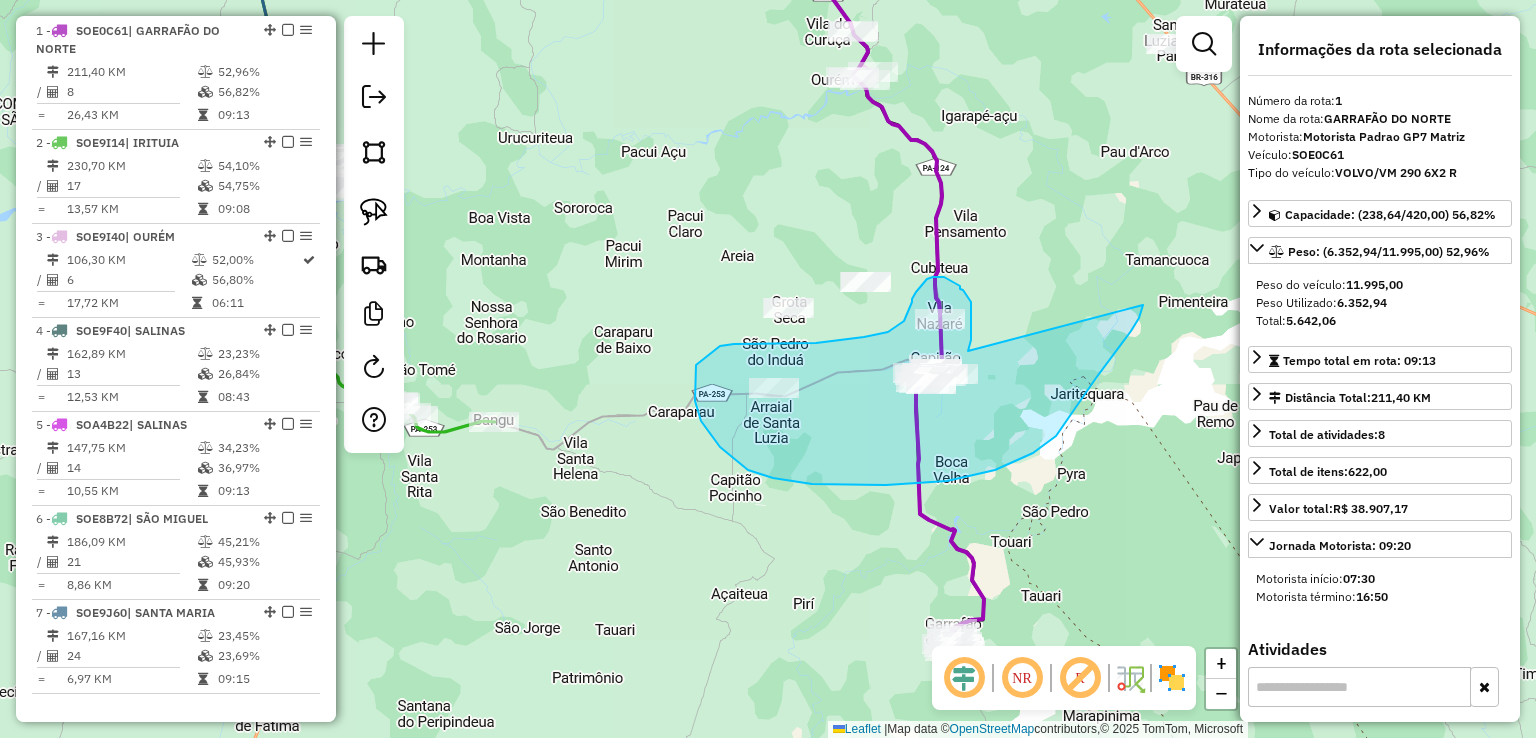 drag, startPoint x: 971, startPoint y: 321, endPoint x: 1143, endPoint y: 305, distance: 172.74258 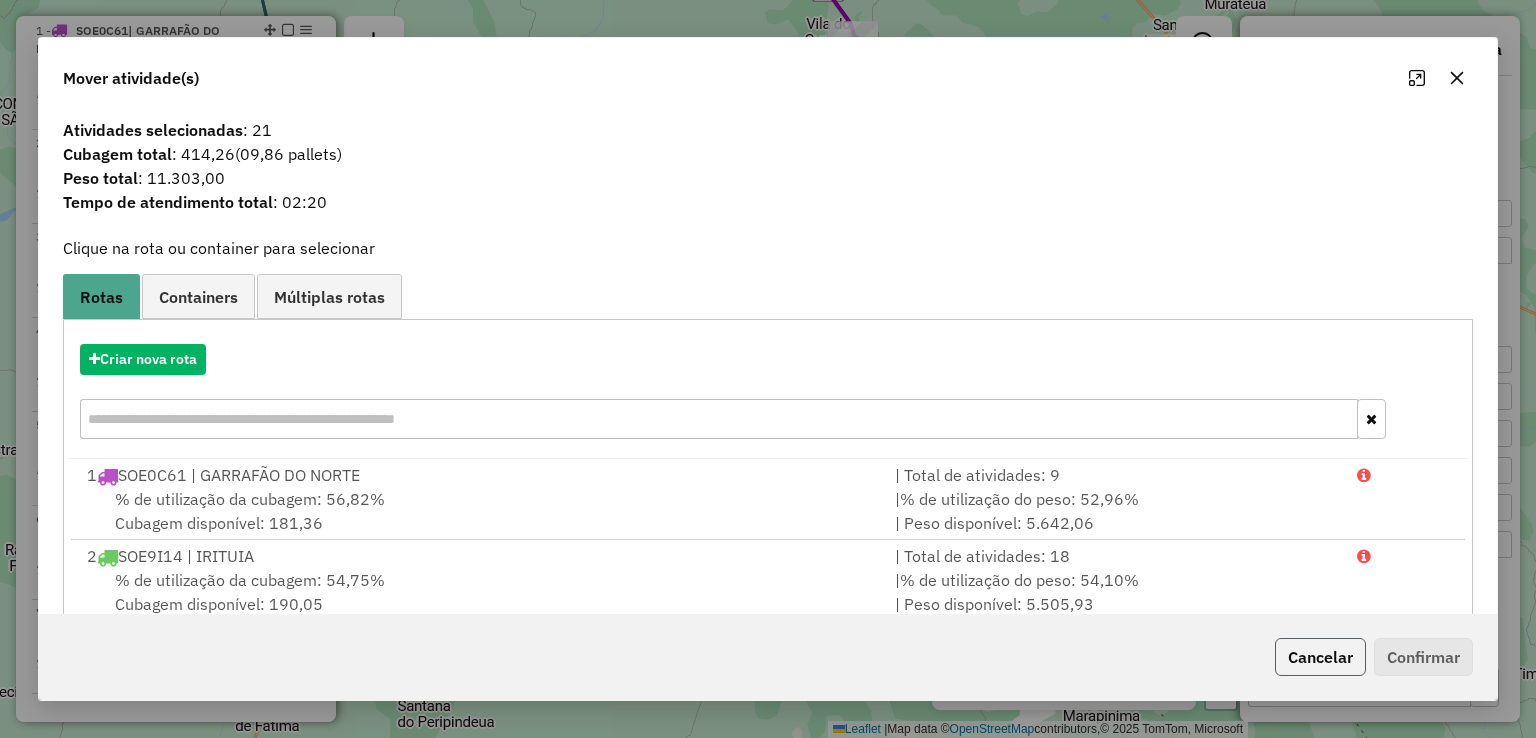 click on "Cancelar" 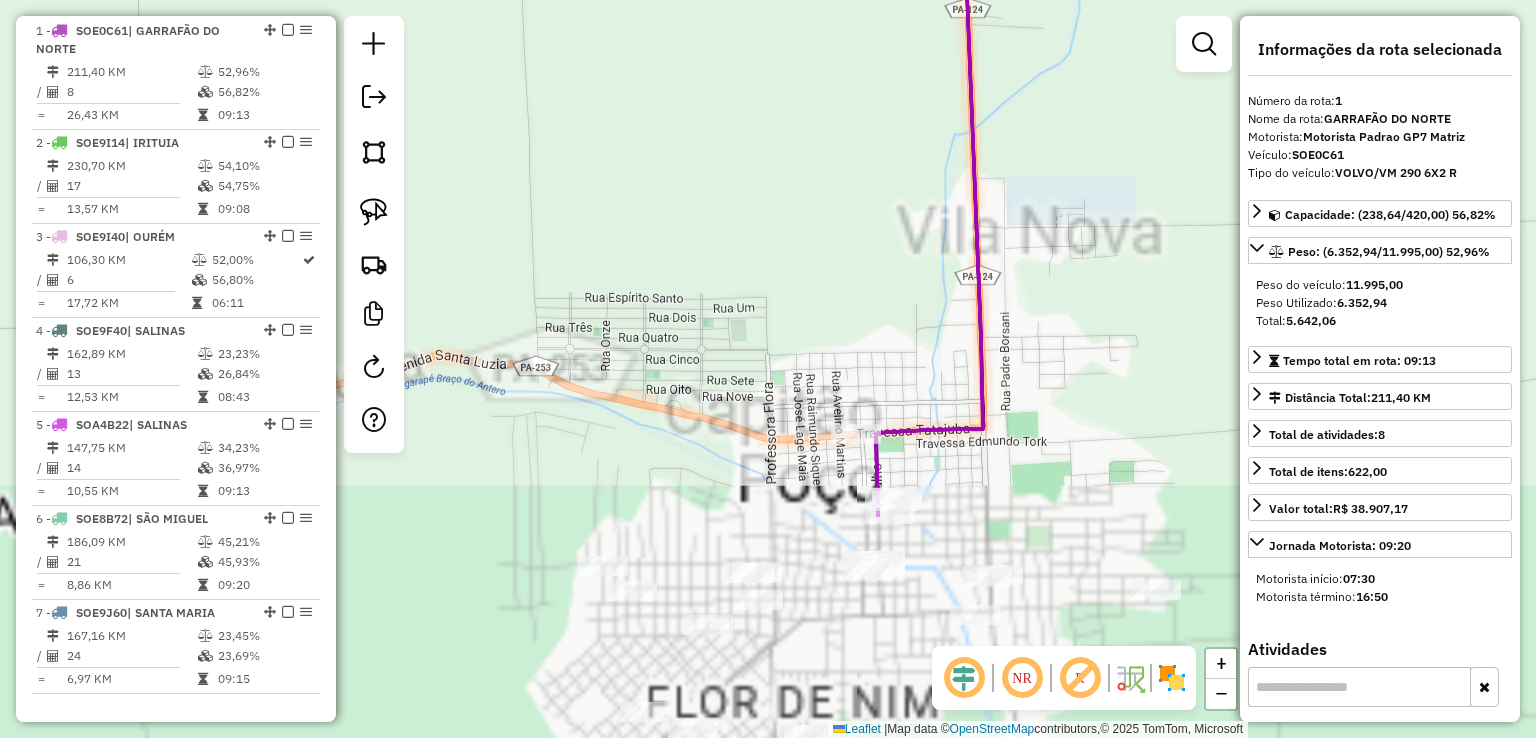 drag, startPoint x: 918, startPoint y: 517, endPoint x: 776, endPoint y: -87, distance: 620.4676 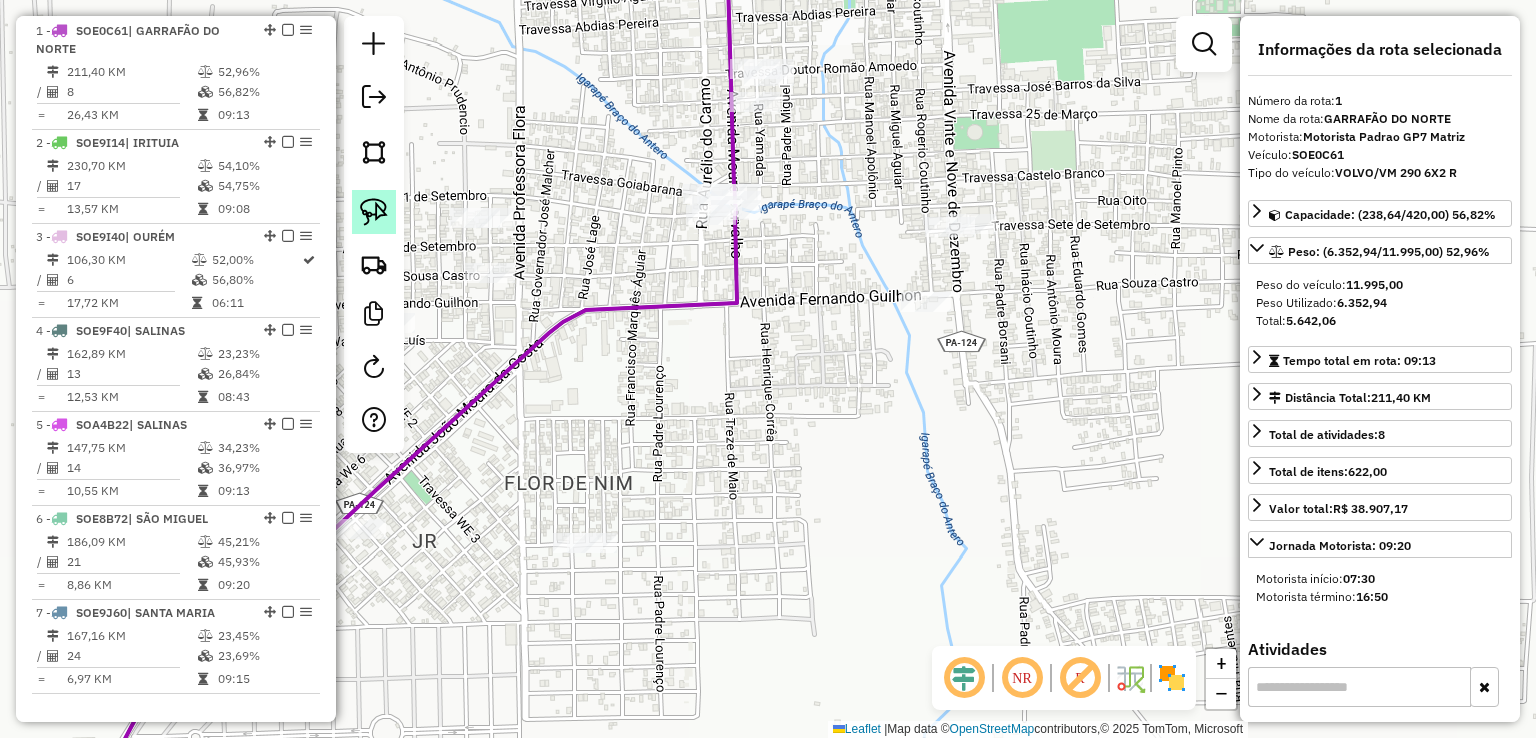 click 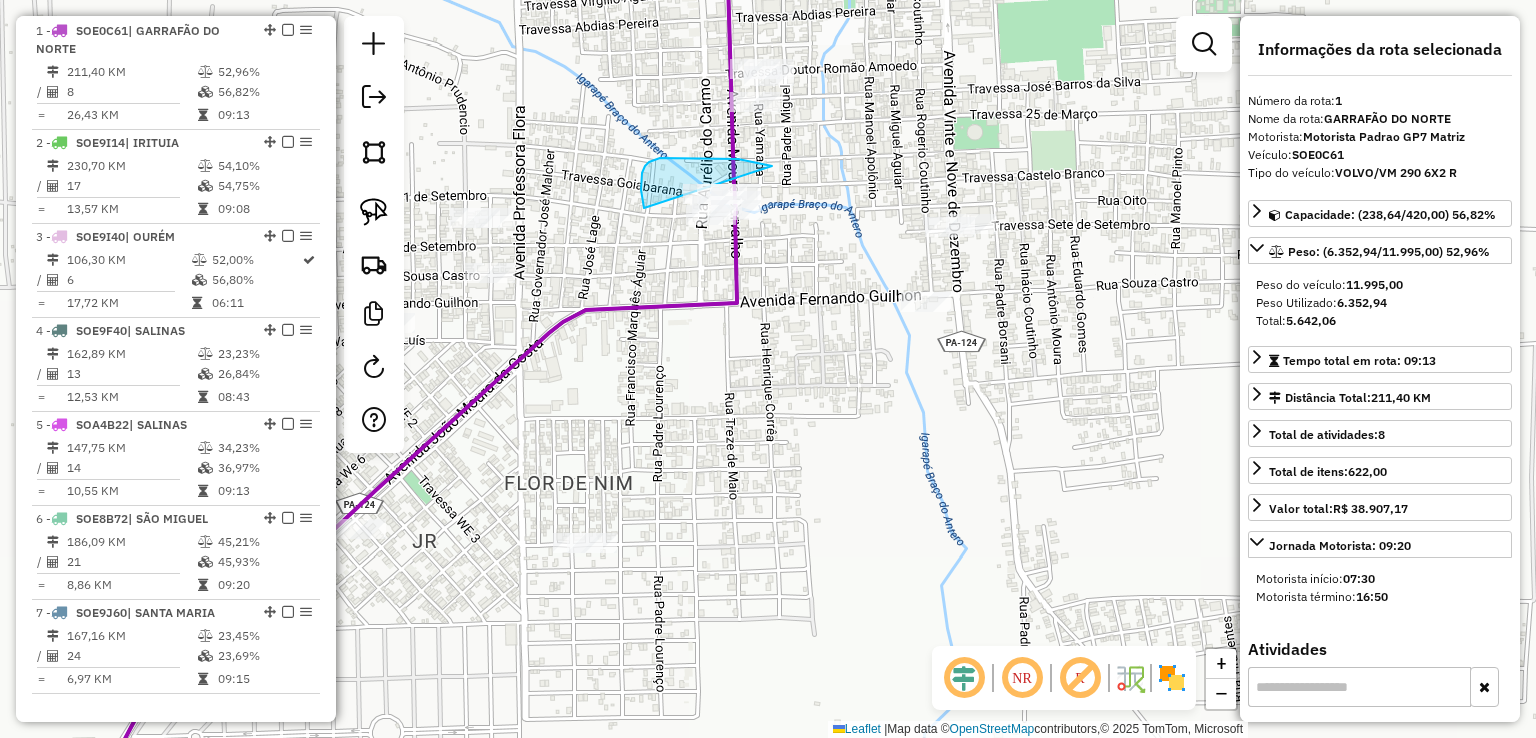 drag, startPoint x: 772, startPoint y: 166, endPoint x: 792, endPoint y: 211, distance: 49.24429 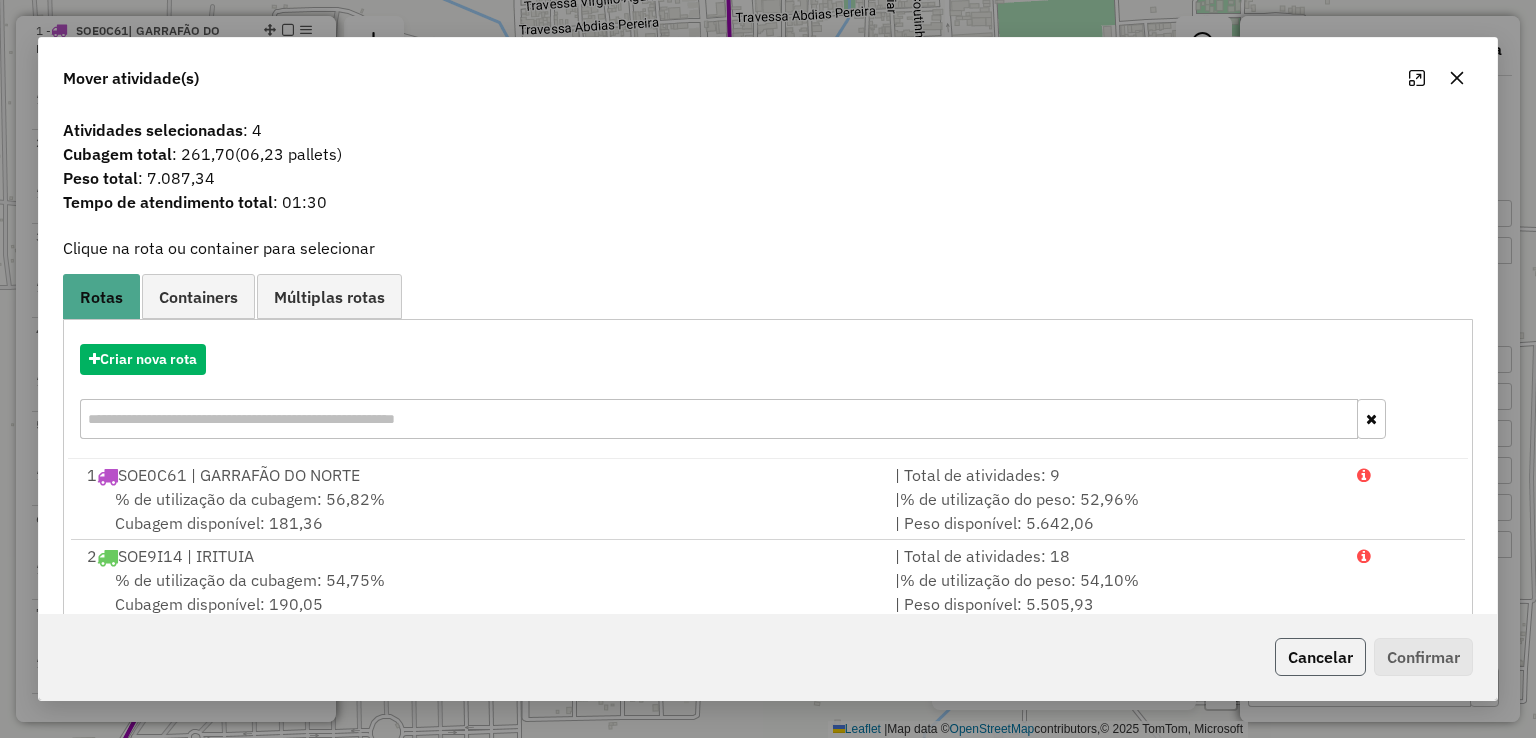 click on "Cancelar" 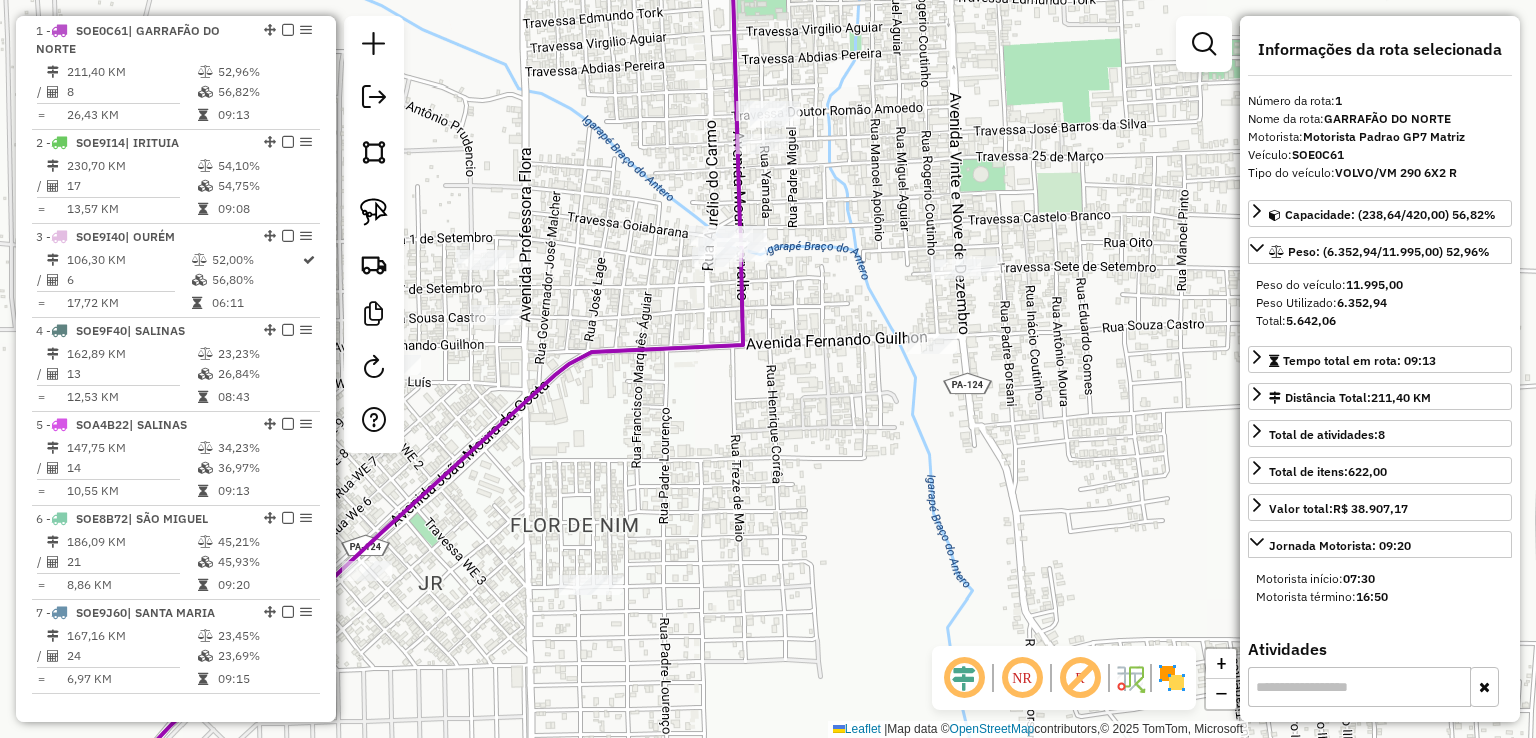 drag, startPoint x: 927, startPoint y: 255, endPoint x: 925, endPoint y: 277, distance: 22.090721 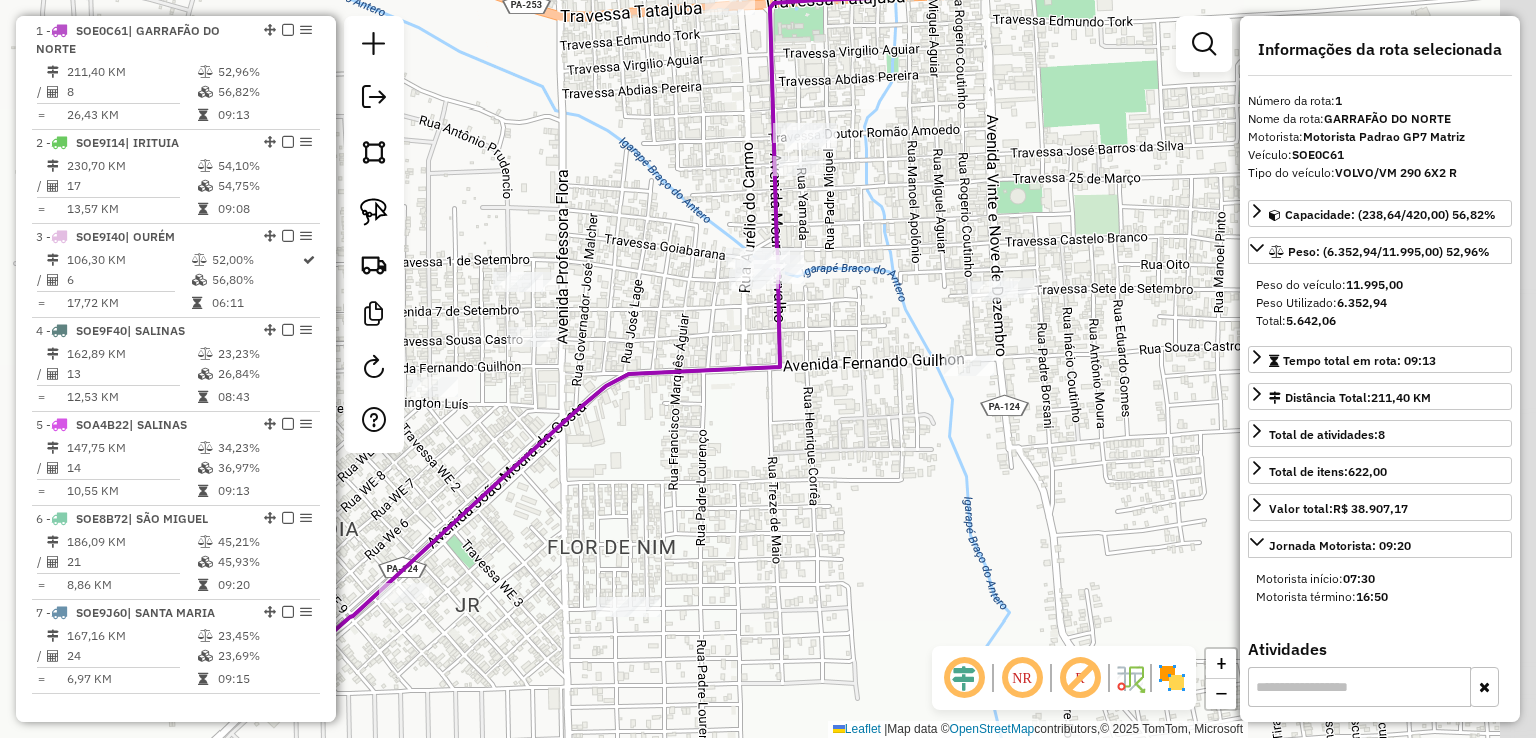 drag, startPoint x: 895, startPoint y: 293, endPoint x: 900, endPoint y: 154, distance: 139.0899 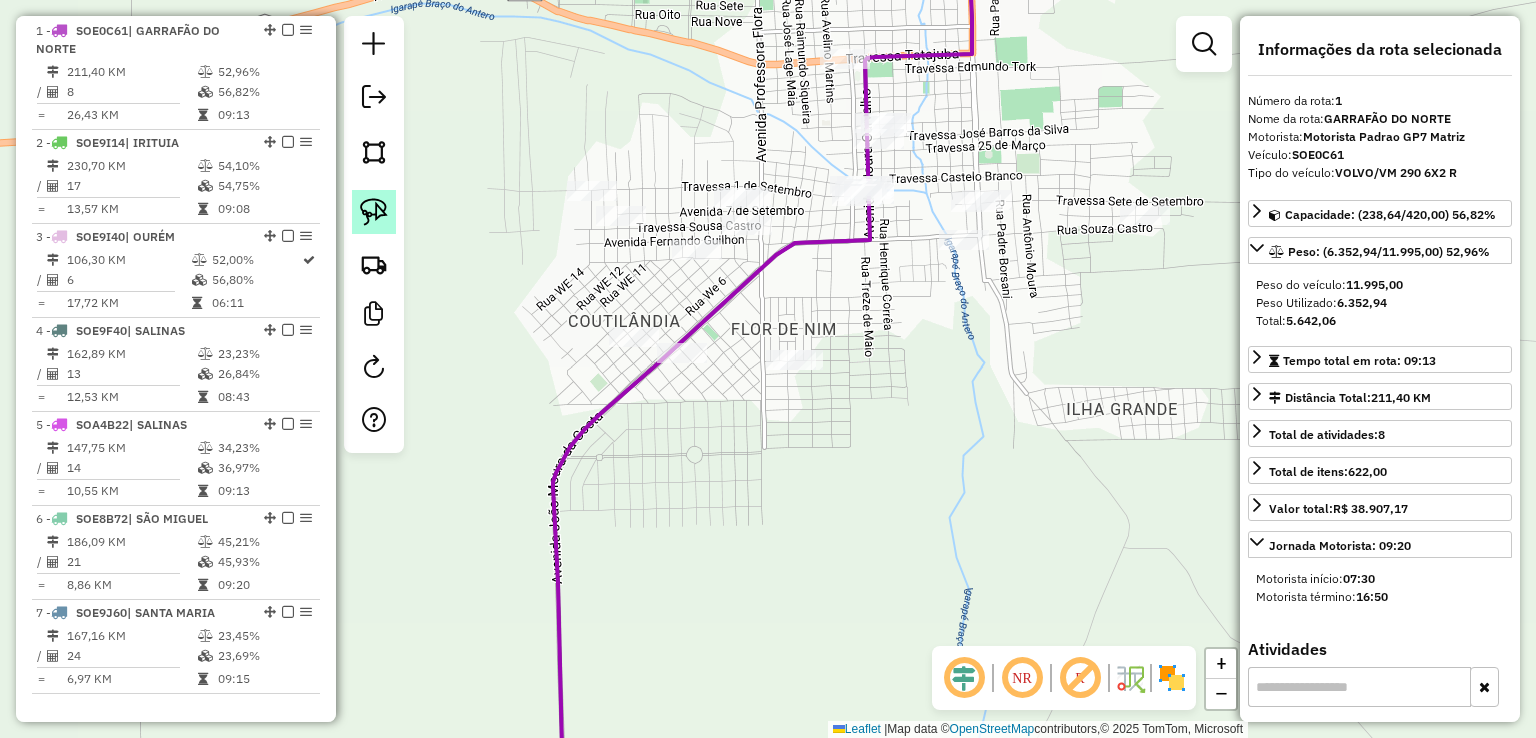 click 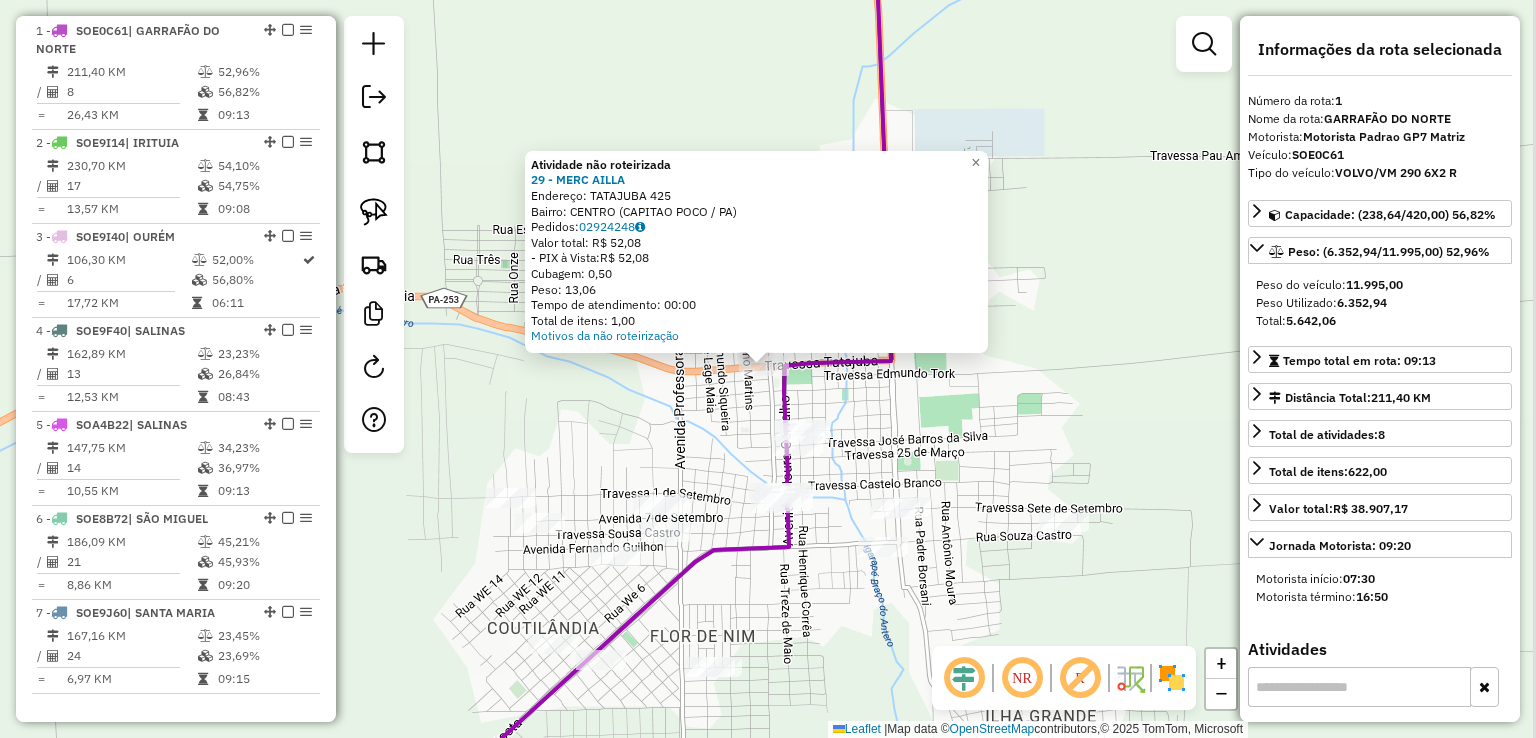 drag, startPoint x: 845, startPoint y: 390, endPoint x: 819, endPoint y: 370, distance: 32.80244 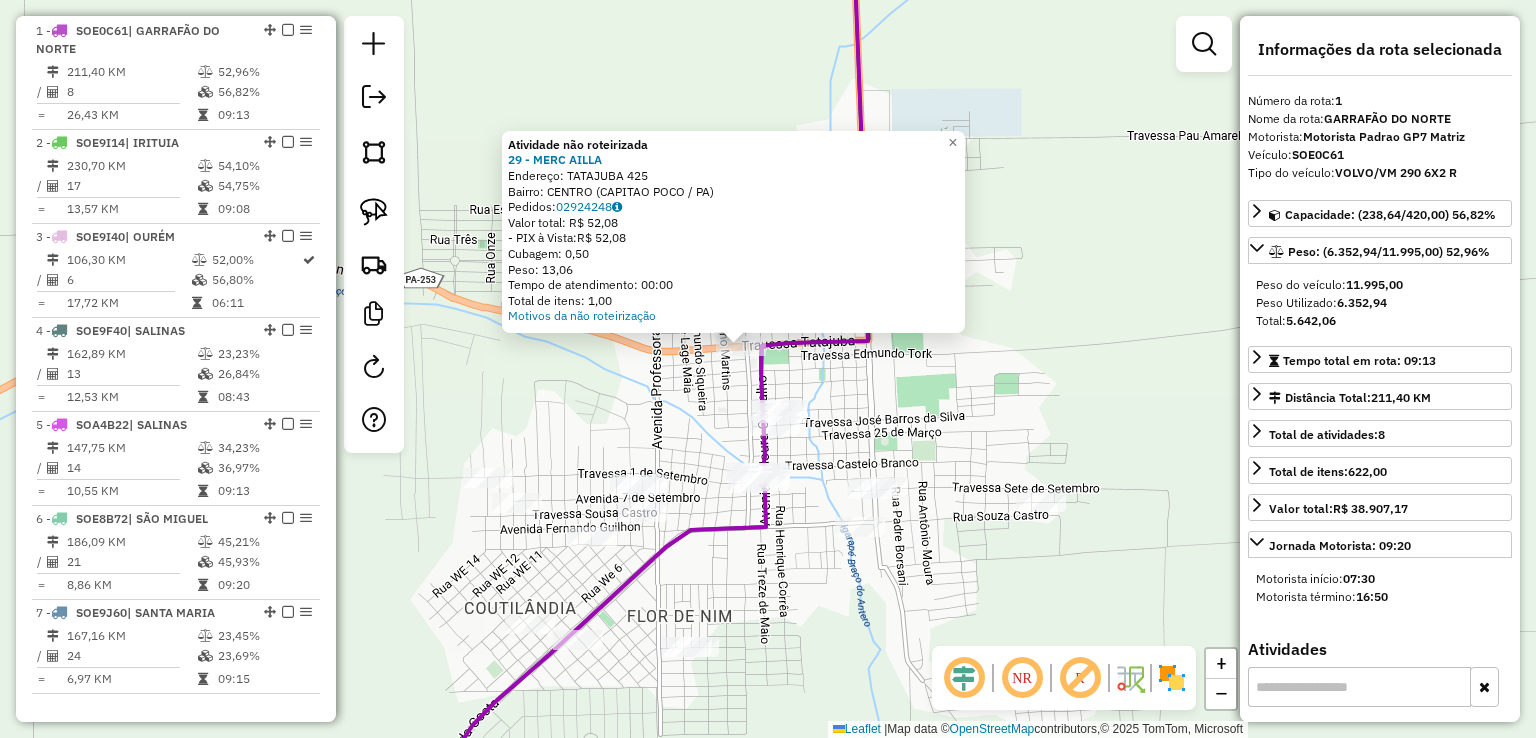 click on "Atividade não roteirizada 29 - MERC AILLA  Endereço:  TATAJUBA 425   Bairro: CENTRO (CAPITAO POCO / PA)   Pedidos:  02924248   Valor total: R$ 52,08   - PIX à Vista:  R$ 52,08   Cubagem: 0,50   Peso: 13,06   Tempo de atendimento: 00:00   Total de itens: 1,00  Motivos da não roteirização × Janela de atendimento Grade de atendimento Capacidade Transportadoras Veículos Cliente Pedidos  Rotas Selecione os dias de semana para filtrar as janelas de atendimento  Seg   Ter   Qua   Qui   Sex   Sáb   Dom  Informe o período da janela de atendimento: De: Até:  Filtrar exatamente a janela do cliente  Considerar janela de atendimento padrão  Selecione os dias de semana para filtrar as grades de atendimento  Seg   Ter   Qua   Qui   Sex   Sáb   Dom   Considerar clientes sem dia de atendimento cadastrado  Clientes fora do dia de atendimento selecionado Filtrar as atividades entre os valores definidos abaixo:  Peso mínimo:   Peso máximo:   Cubagem mínima:   Cubagem máxima:   De:   Até:   De:   Até:  Nome: +" 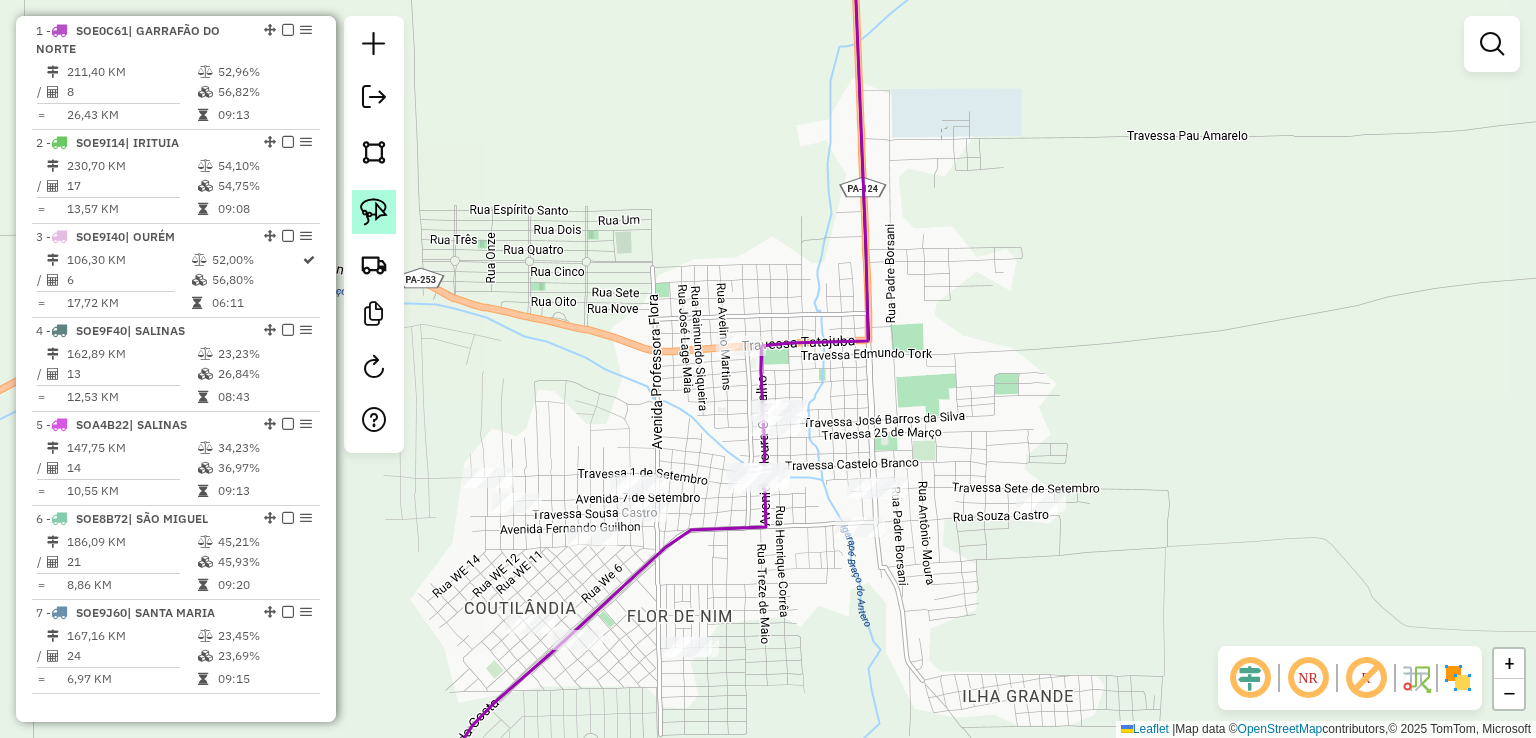 click 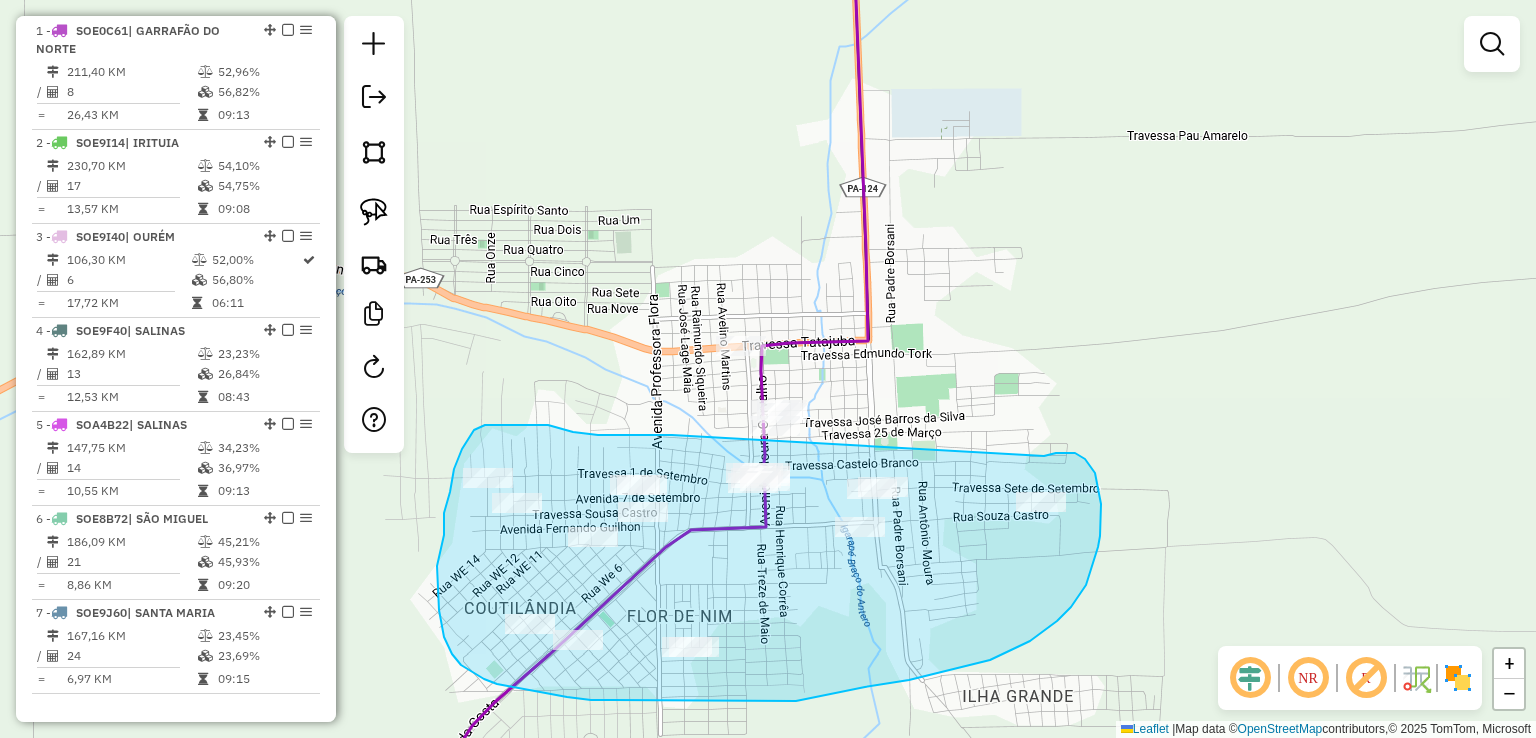 drag, startPoint x: 668, startPoint y: 435, endPoint x: 1044, endPoint y: 456, distance: 376.58597 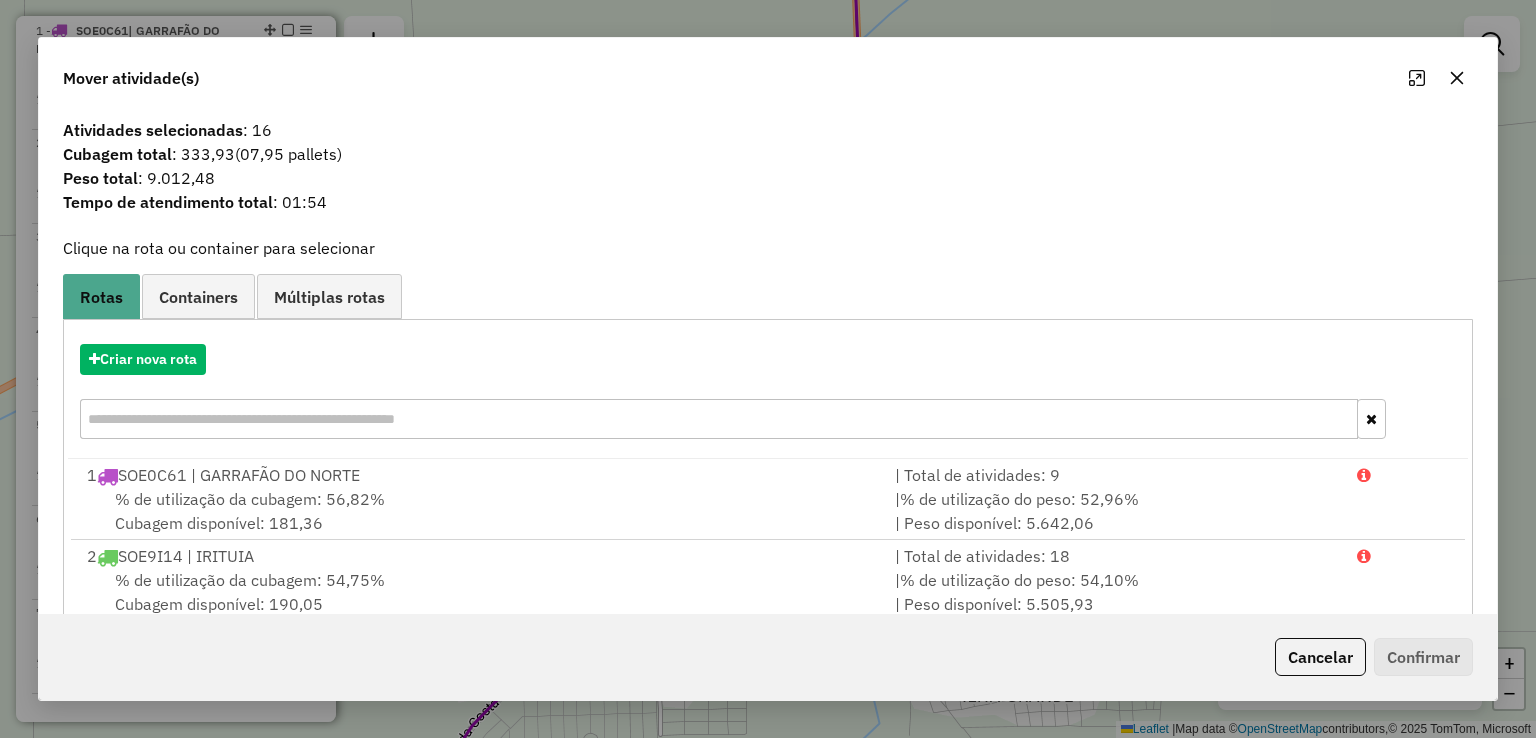 drag, startPoint x: 1330, startPoint y: 670, endPoint x: 1243, endPoint y: 592, distance: 116.846054 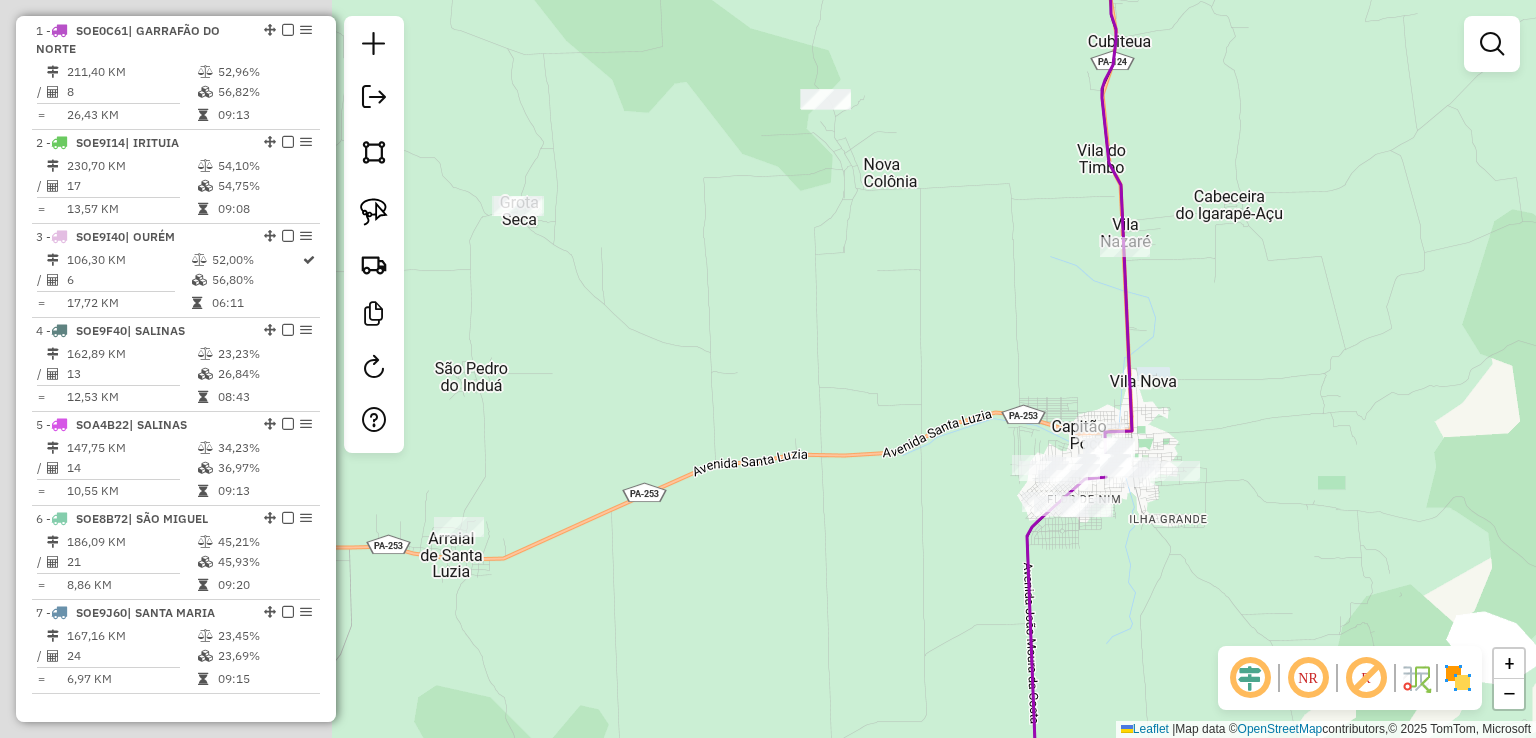 drag, startPoint x: 712, startPoint y: 339, endPoint x: 864, endPoint y: 341, distance: 152.01315 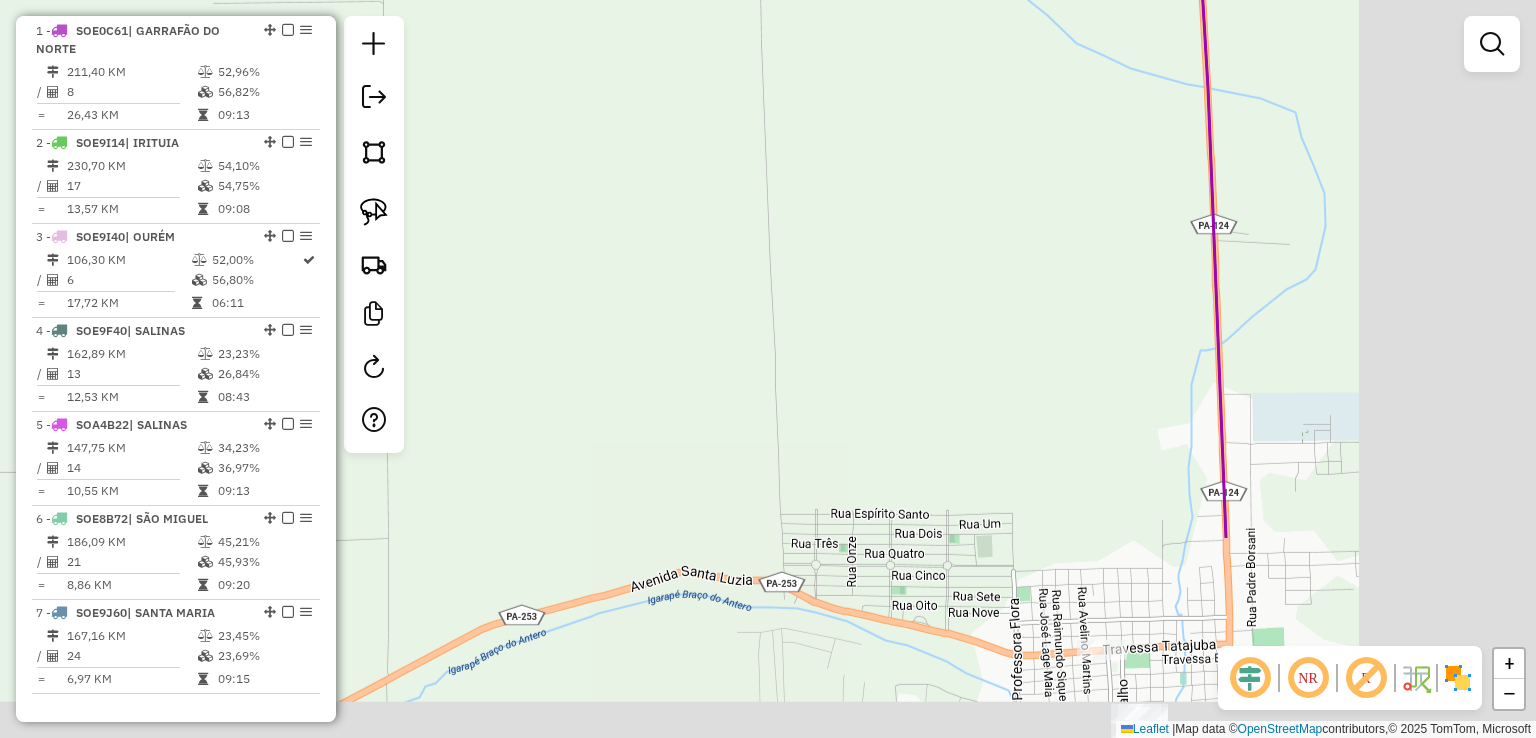 drag, startPoint x: 990, startPoint y: 349, endPoint x: 500, endPoint y: -87, distance: 655.8933 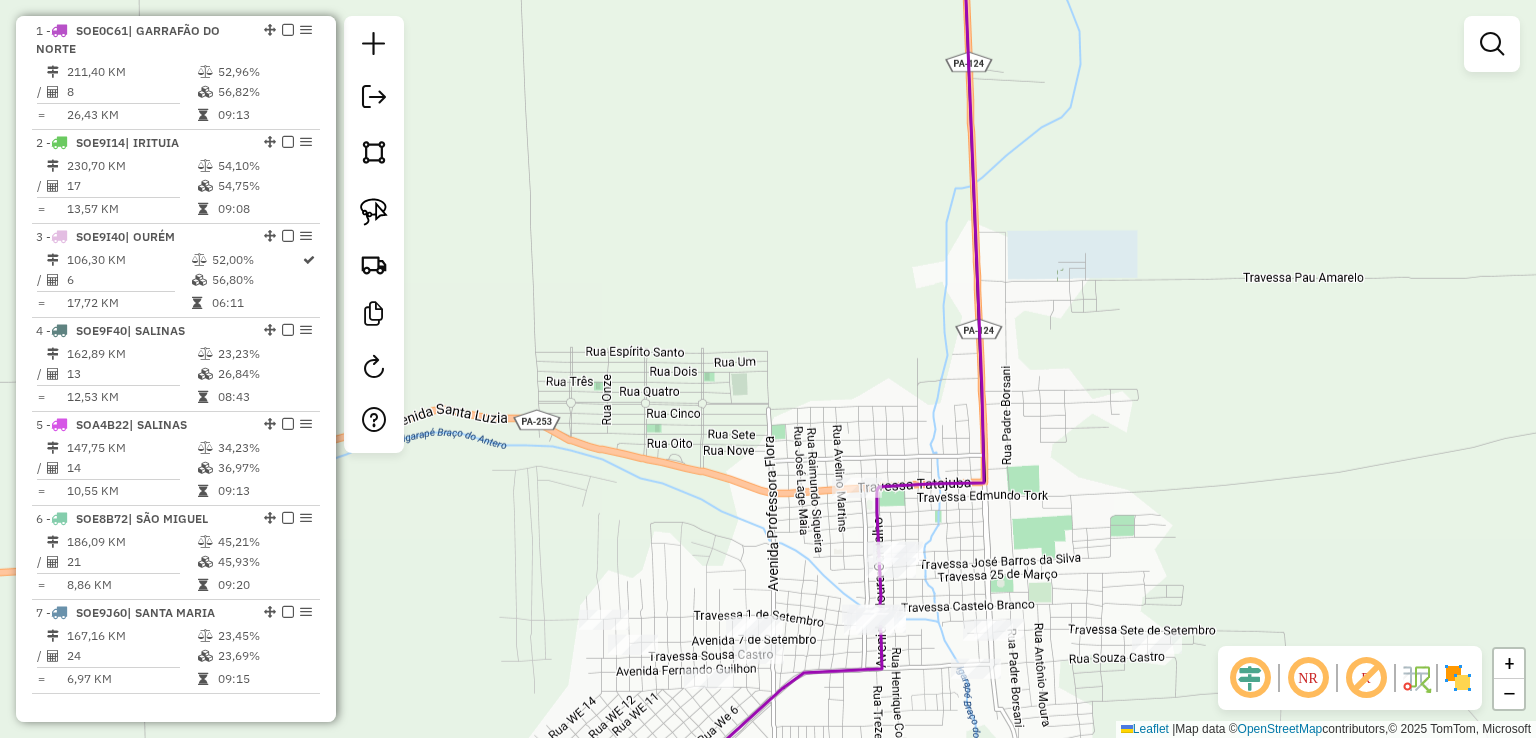 drag, startPoint x: 386, startPoint y: 212, endPoint x: 641, endPoint y: 428, distance: 334.18707 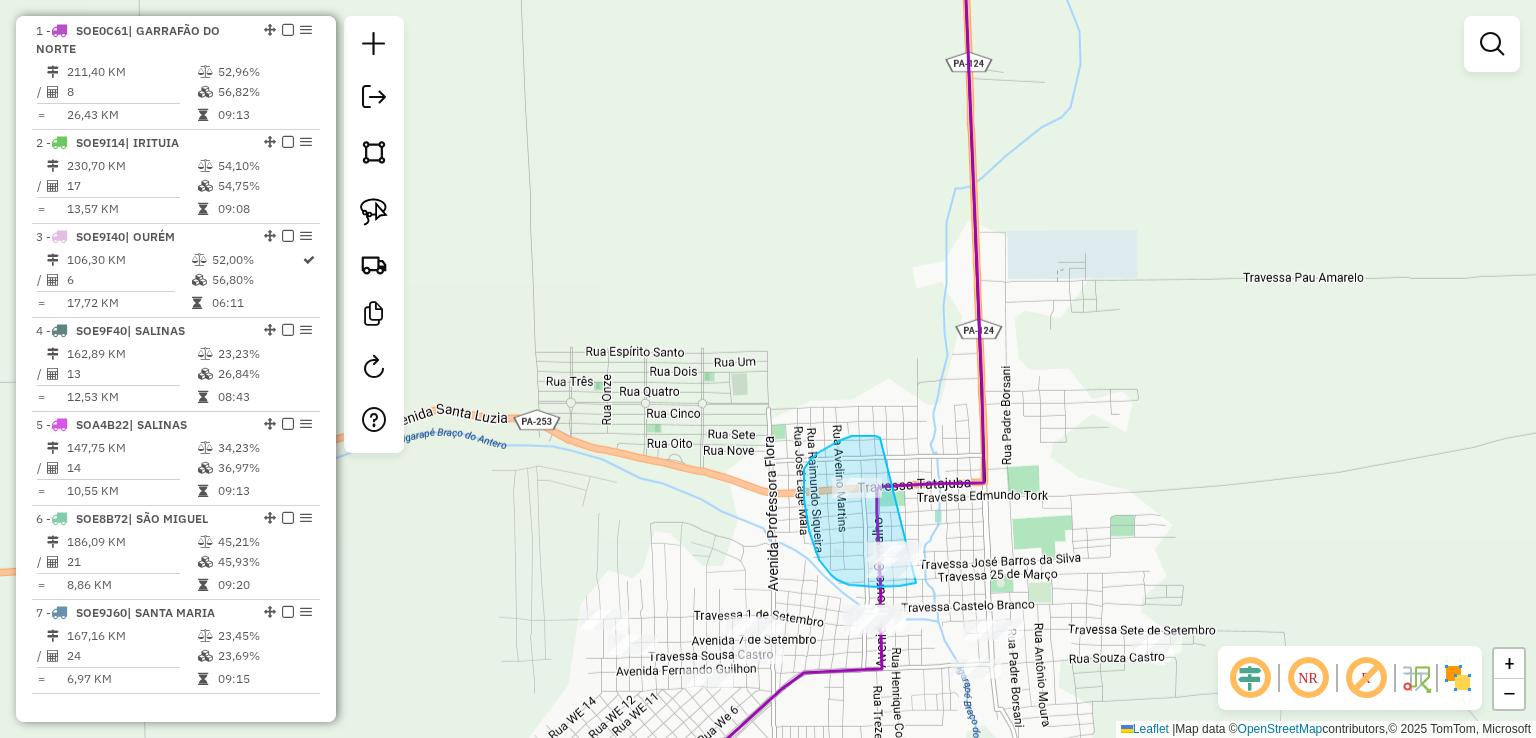drag, startPoint x: 839, startPoint y: 441, endPoint x: 944, endPoint y: 517, distance: 129.61867 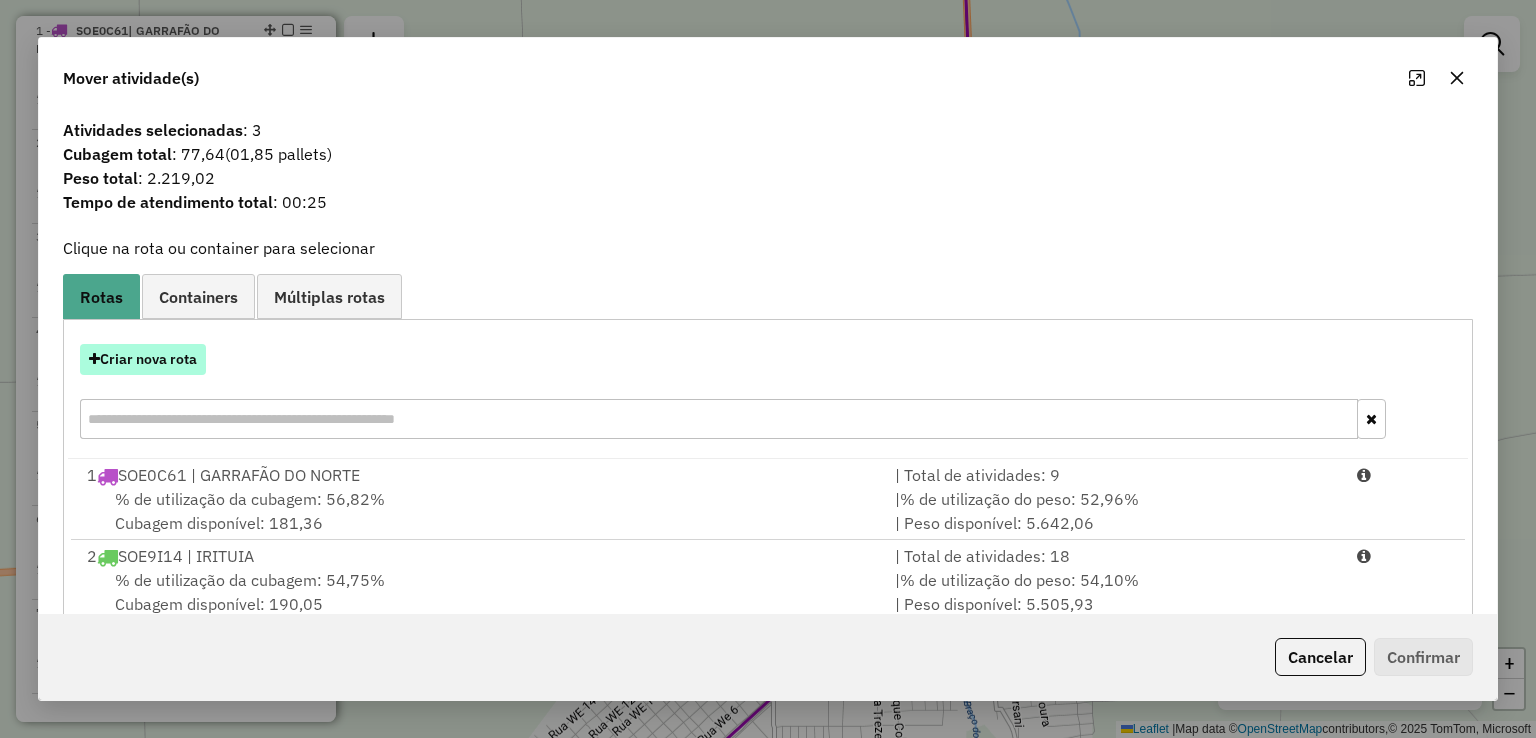 click on "Criar nova rota" at bounding box center (143, 359) 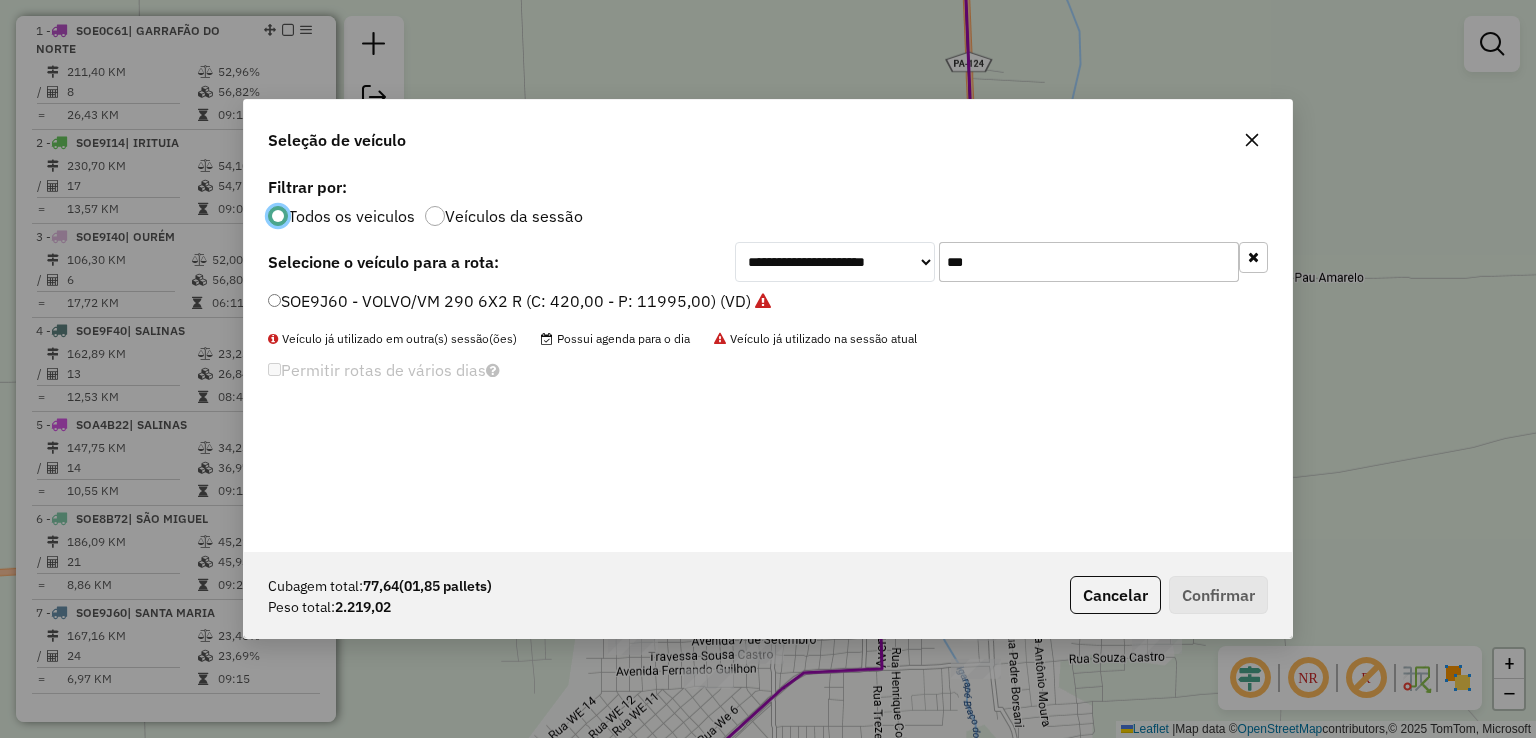 scroll, scrollTop: 10, scrollLeft: 6, axis: both 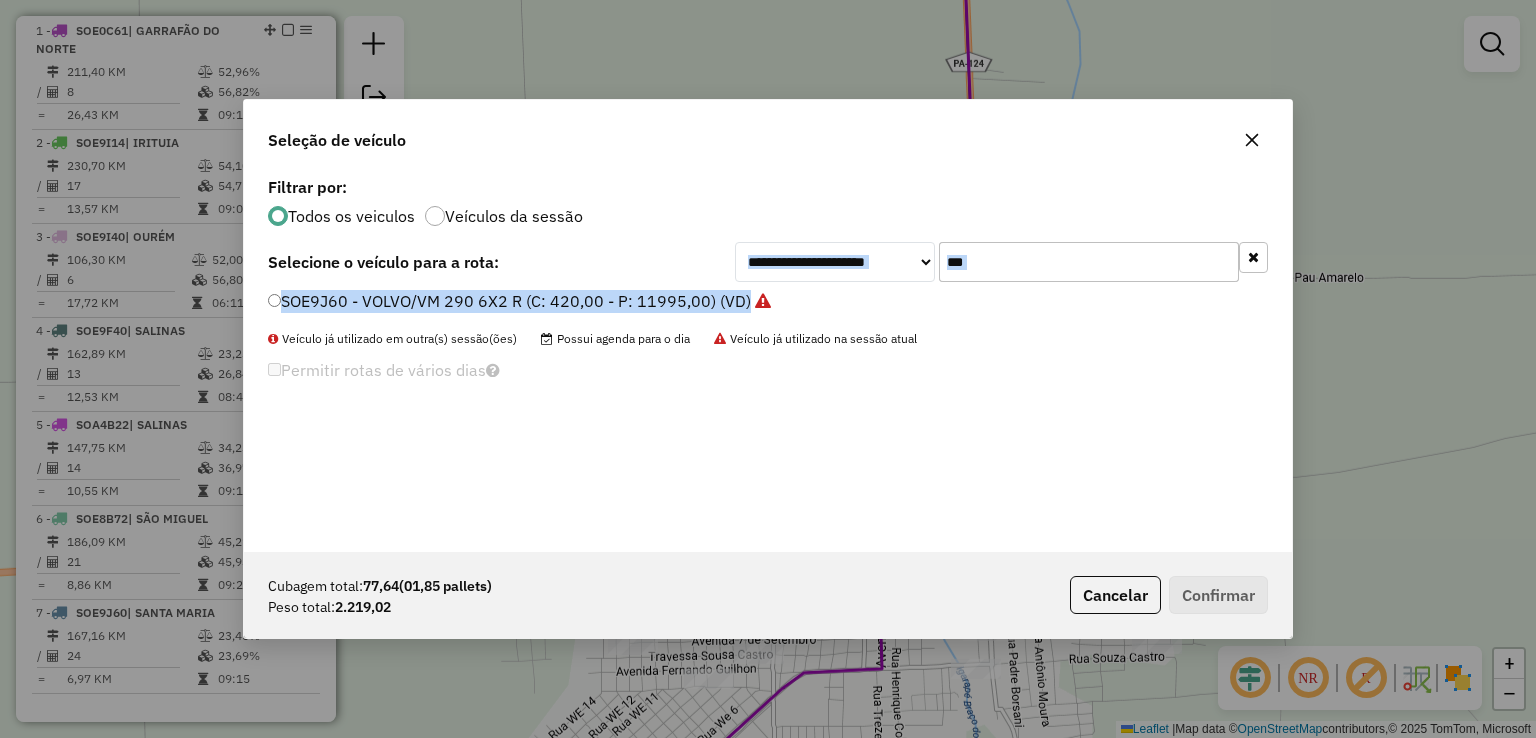 drag, startPoint x: 1077, startPoint y: 285, endPoint x: 738, endPoint y: 229, distance: 343.59424 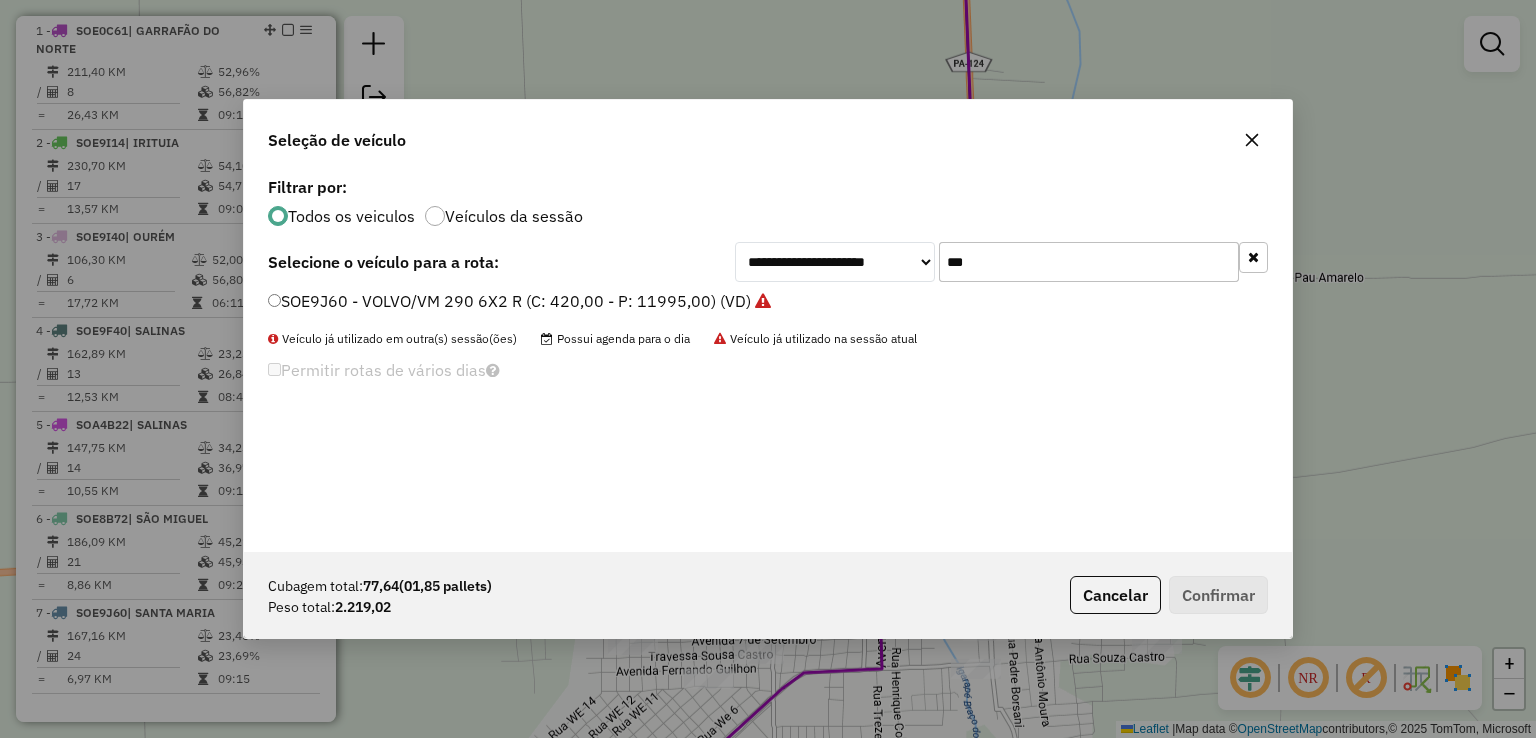 drag, startPoint x: 908, startPoint y: 257, endPoint x: 852, endPoint y: 257, distance: 56 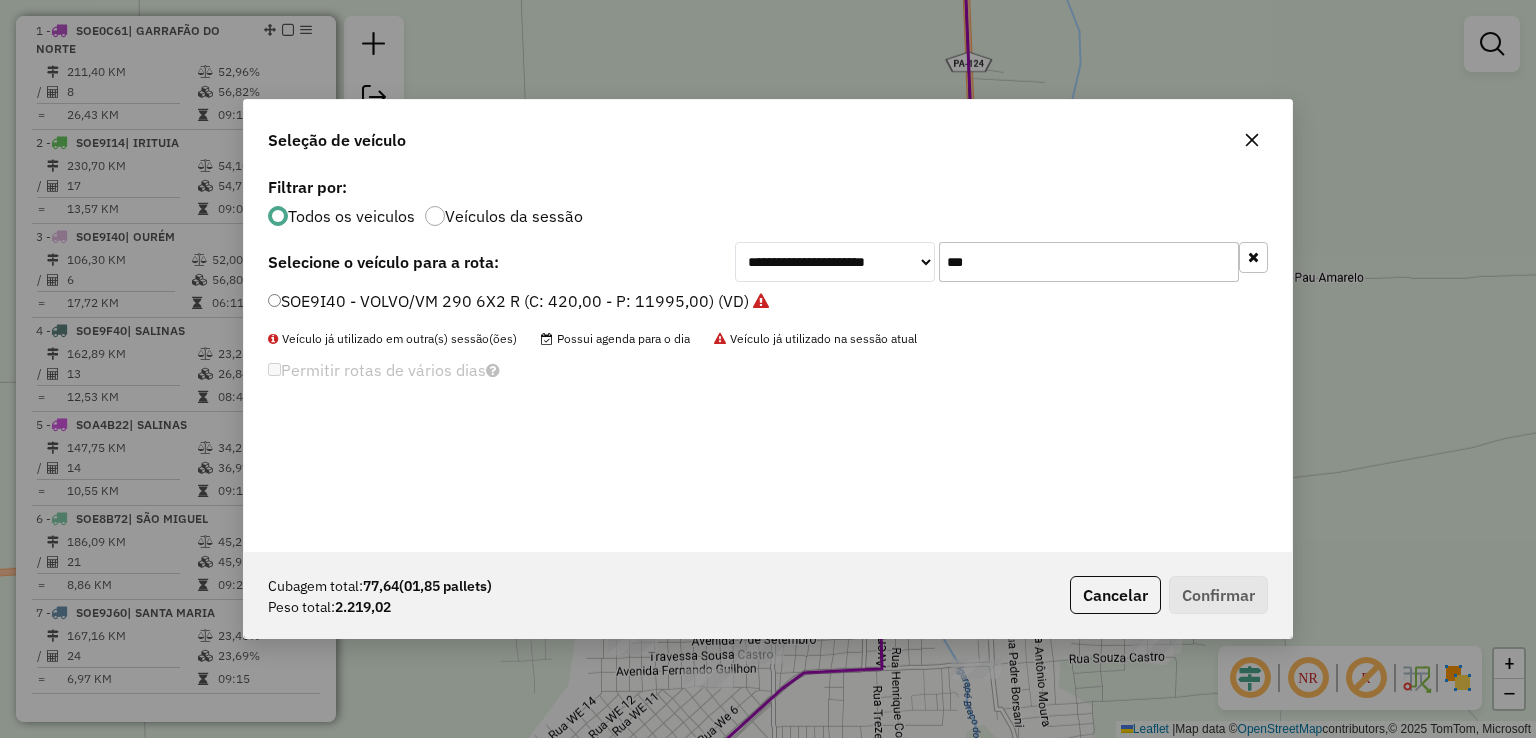 type on "***" 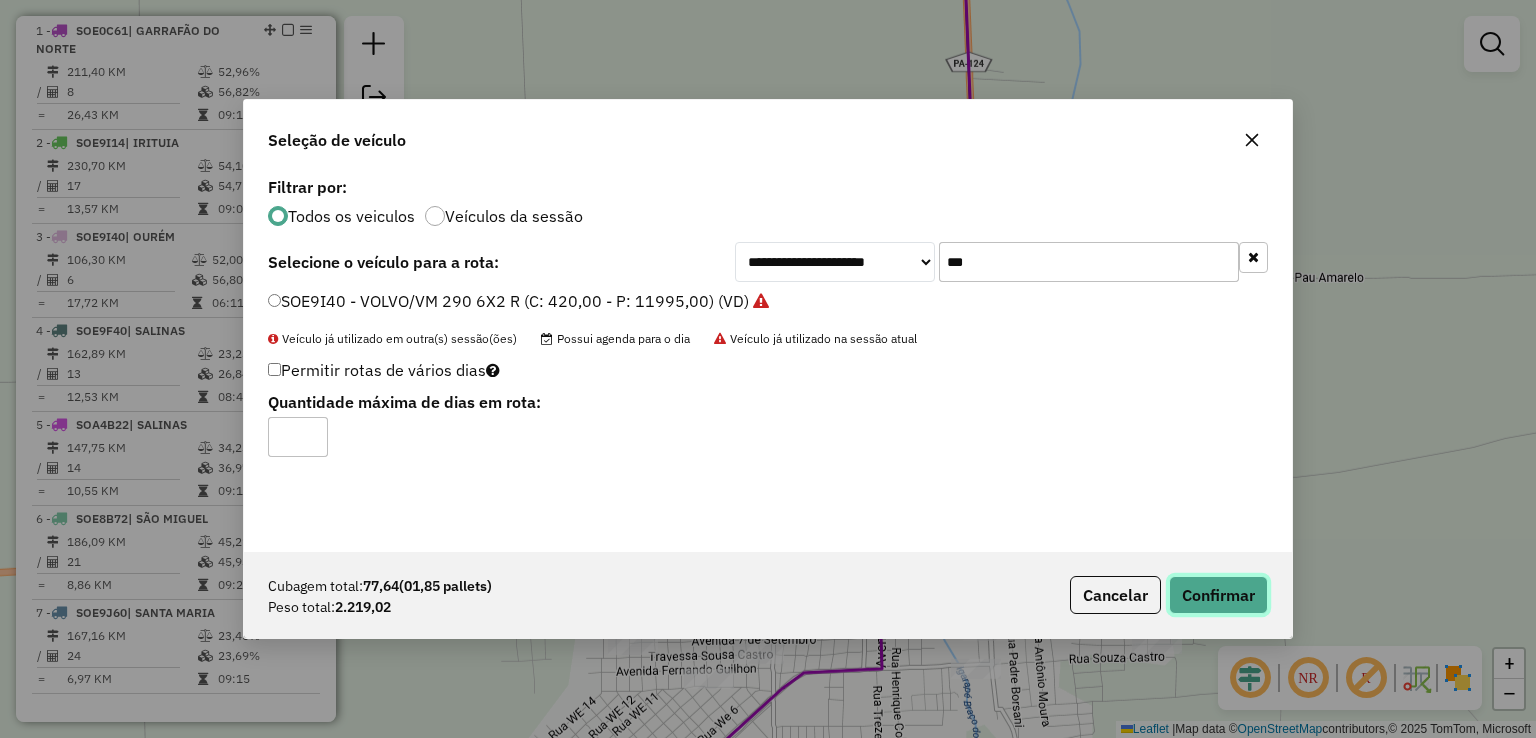 click on "Confirmar" 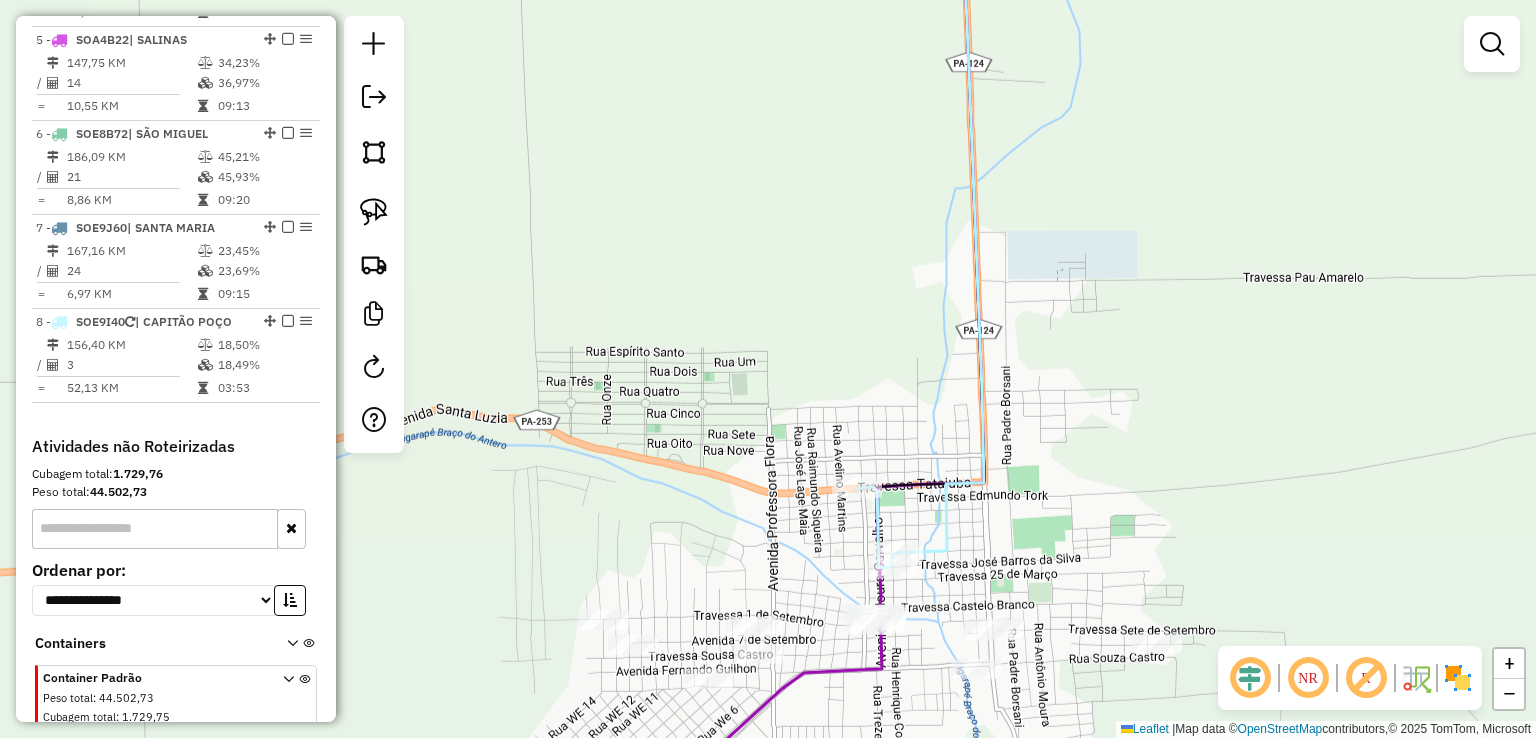 scroll, scrollTop: 1229, scrollLeft: 0, axis: vertical 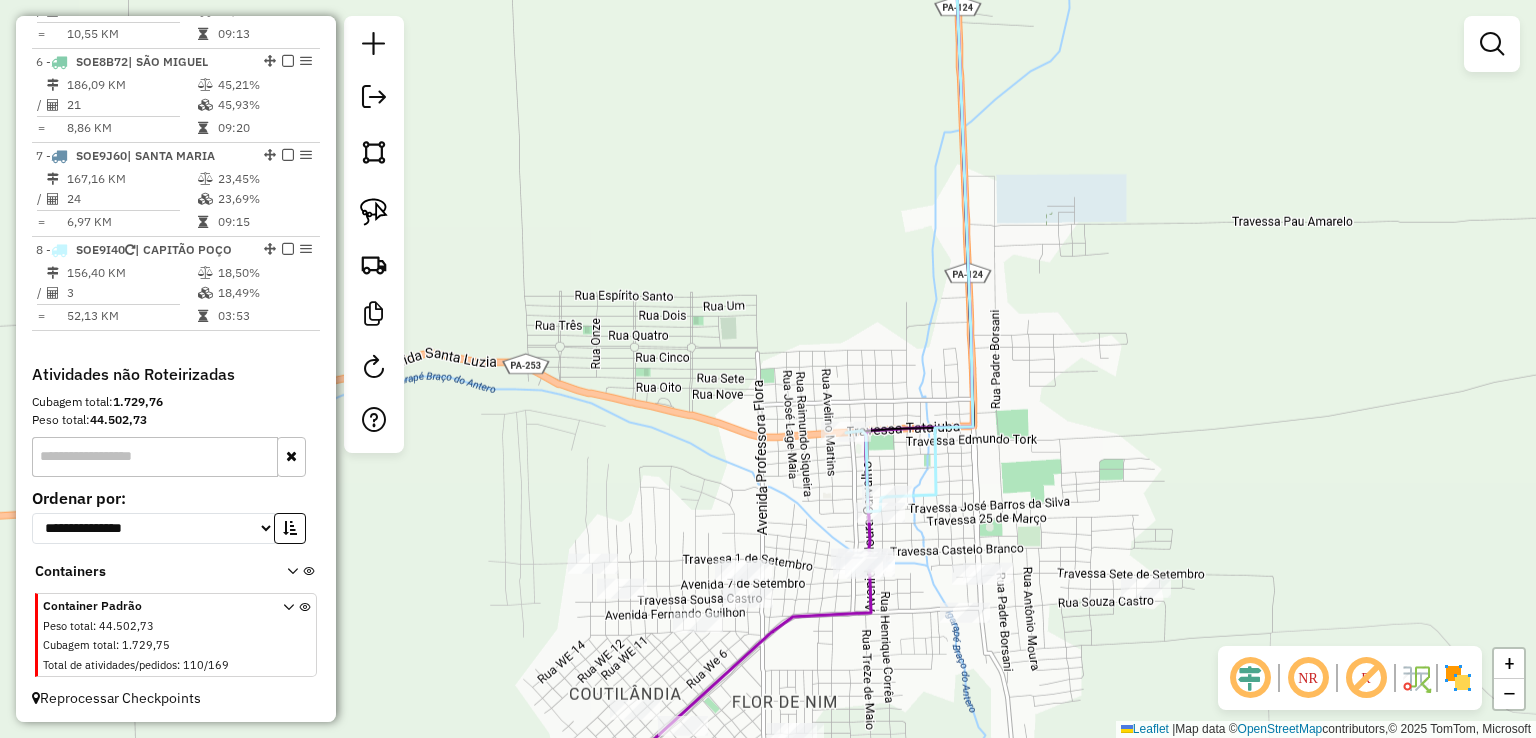 drag, startPoint x: 684, startPoint y: 385, endPoint x: 679, endPoint y: 245, distance: 140.08926 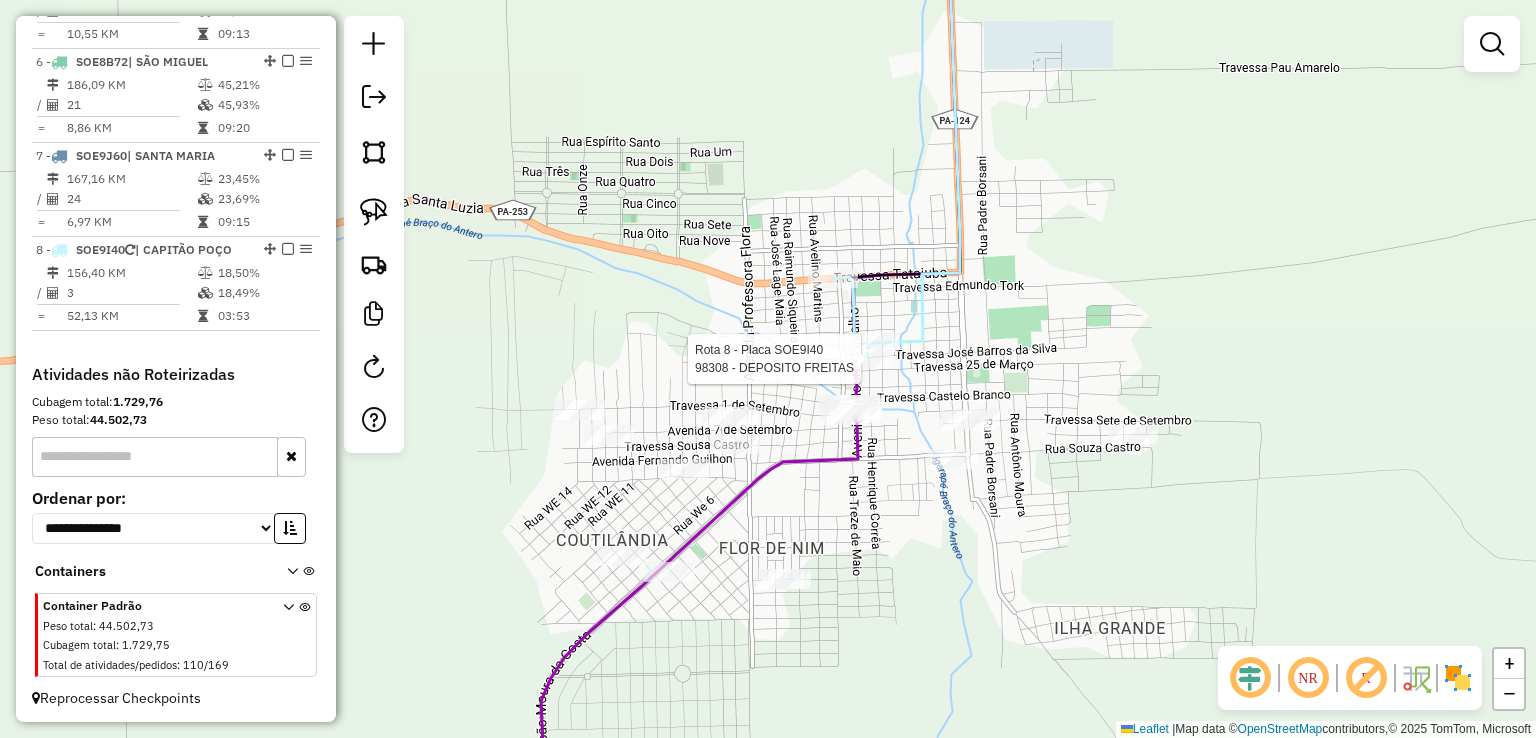 select on "**********" 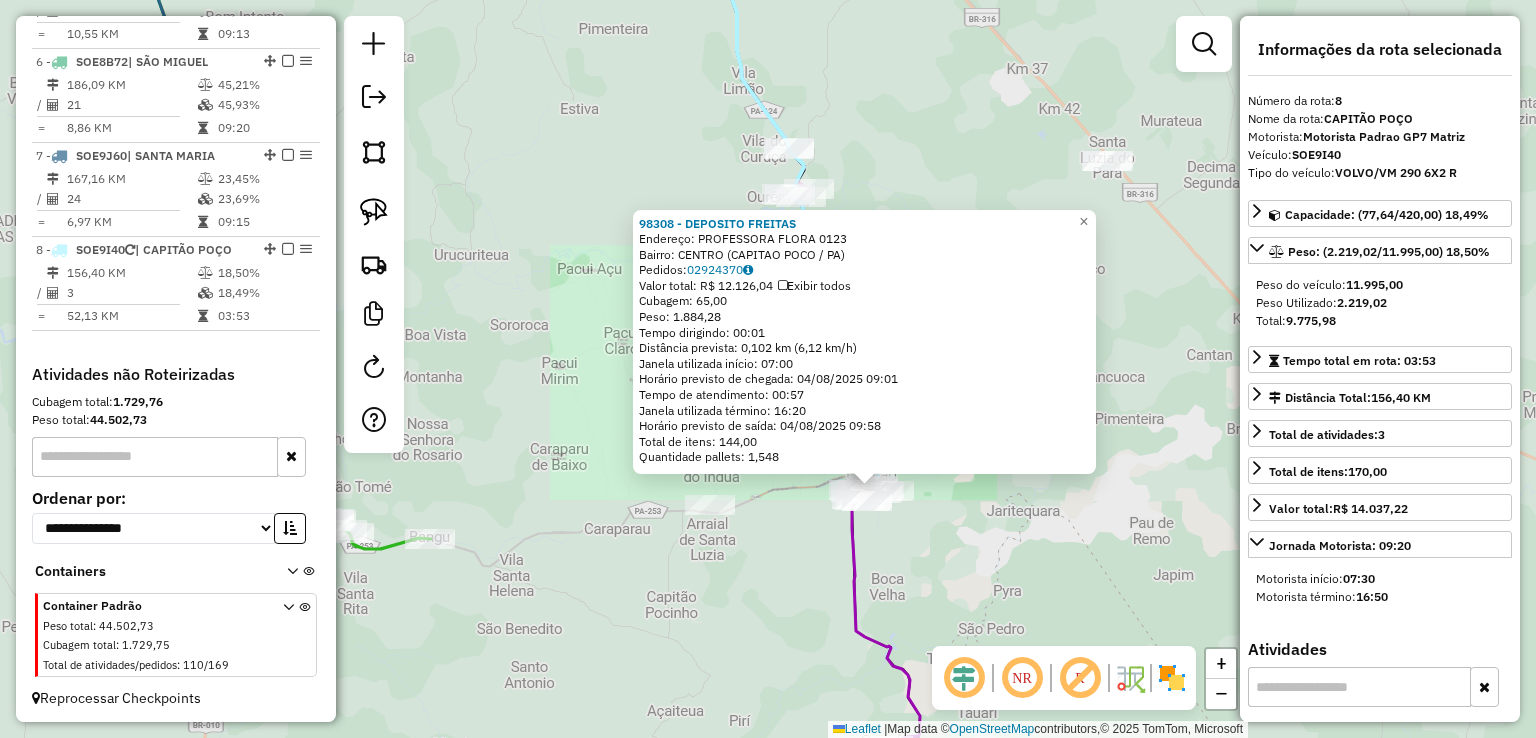 click on "98308 - DEPOSITO FREITAS  Endereço:  PROFESSORA FLORA 0123   Bairro: CENTRO (CAPITAO POCO / PA)   Pedidos:  02924370   Valor total: R$ 12.126,04   Exibir todos   Cubagem: 65,00  Peso: 1.884,28  Tempo dirigindo: 00:01   Distância prevista: 0,102 km (6,12 km/h)   Janela utilizada início: 07:00   Horário previsto de chegada: 04/08/2025 09:01   Tempo de atendimento: 00:57   Janela utilizada término: 16:20   Horário previsto de saída: 04/08/2025 09:58   Total de itens: 144,00   Quantidade pallets: 1,548  × Janela de atendimento Grade de atendimento Capacidade Transportadoras Veículos Cliente Pedidos  Rotas Selecione os dias de semana para filtrar as janelas de atendimento  Seg   Ter   Qua   Qui   Sex   Sáb   Dom  Informe o período da janela de atendimento: De: Até:  Filtrar exatamente a janela do cliente  Considerar janela de atendimento padrão  Selecione os dias de semana para filtrar as grades de atendimento  Seg   Ter   Qua   Qui   Sex   Sáb   Dom   Clientes fora do dia de atendimento selecionado" 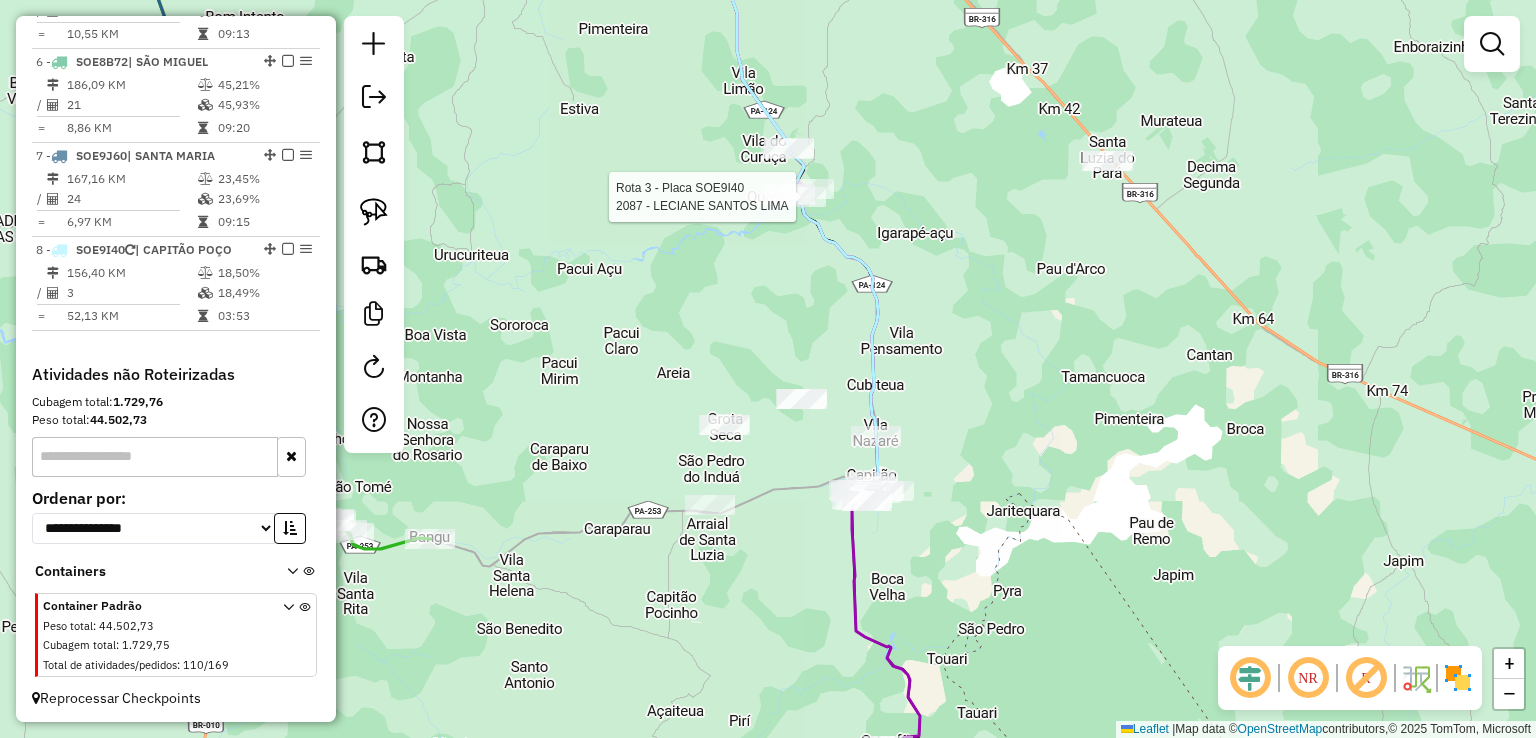 click 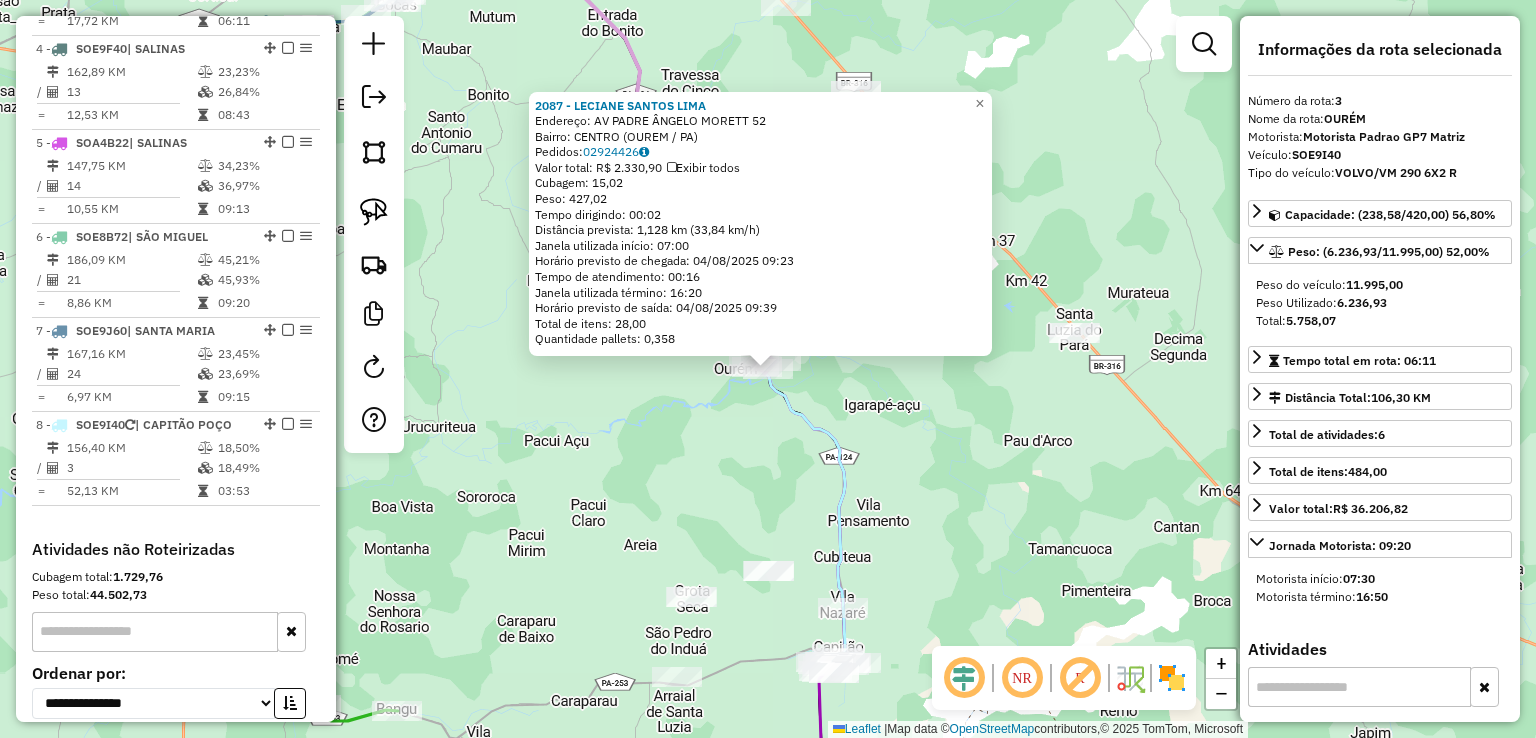 scroll, scrollTop: 980, scrollLeft: 0, axis: vertical 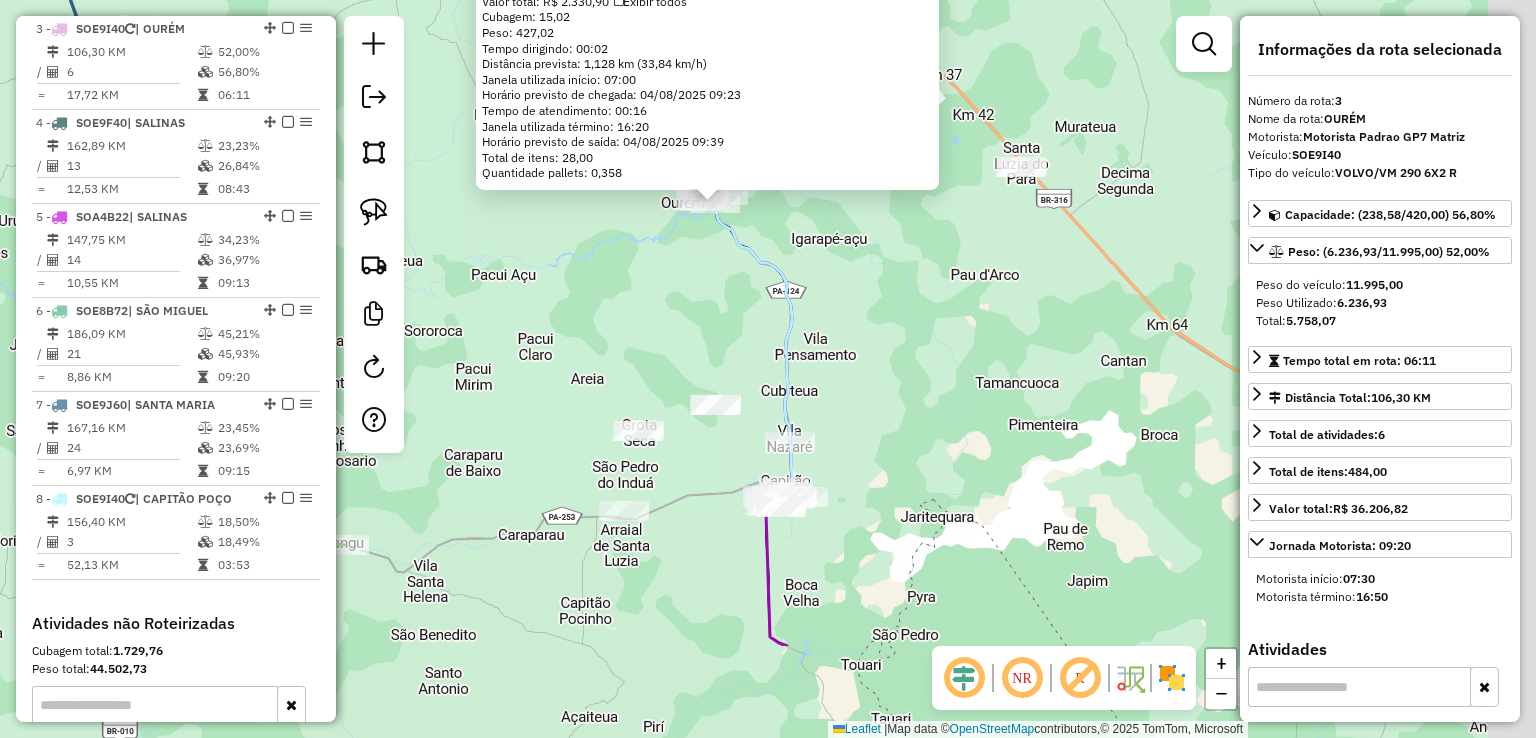 drag, startPoint x: 1024, startPoint y: 410, endPoint x: 961, endPoint y: 258, distance: 164.53874 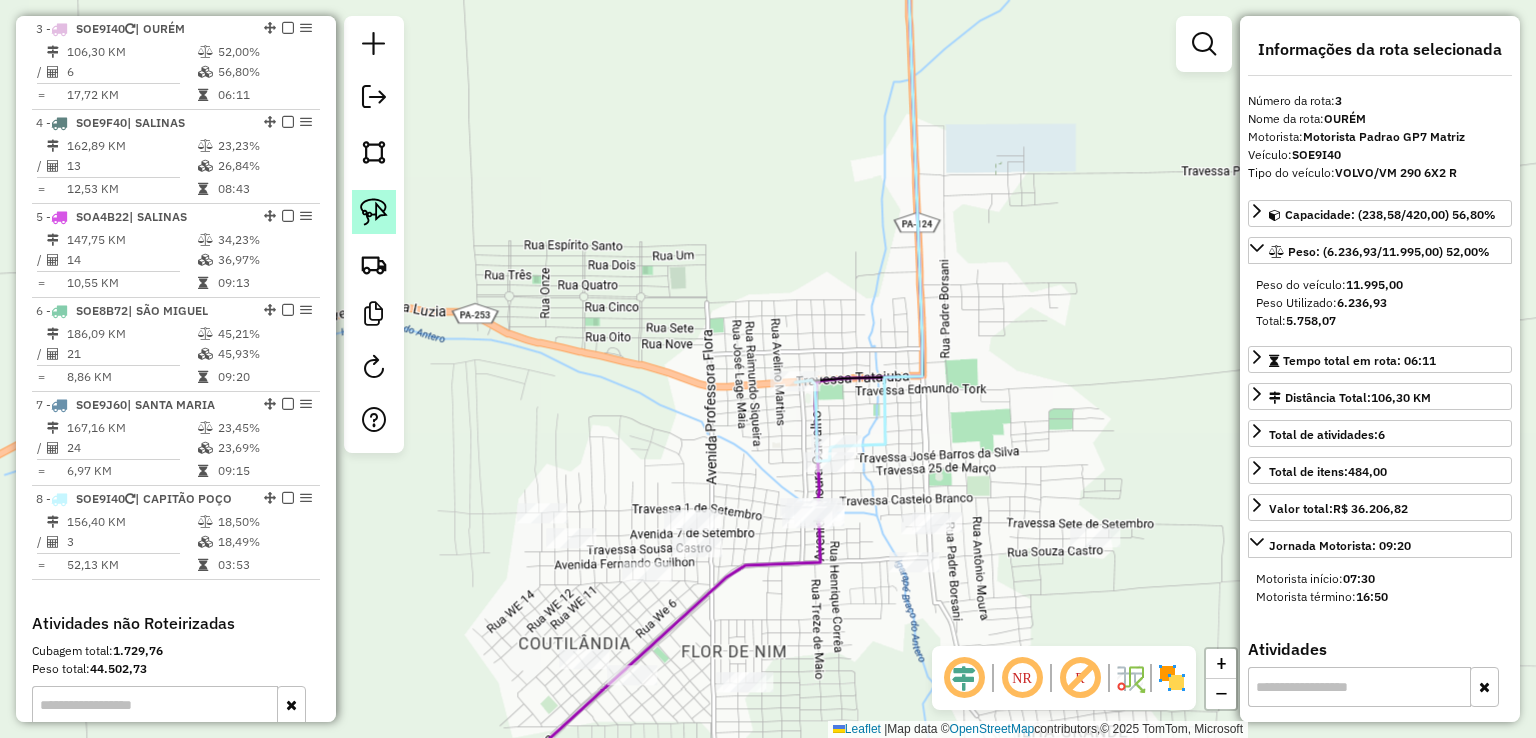 click 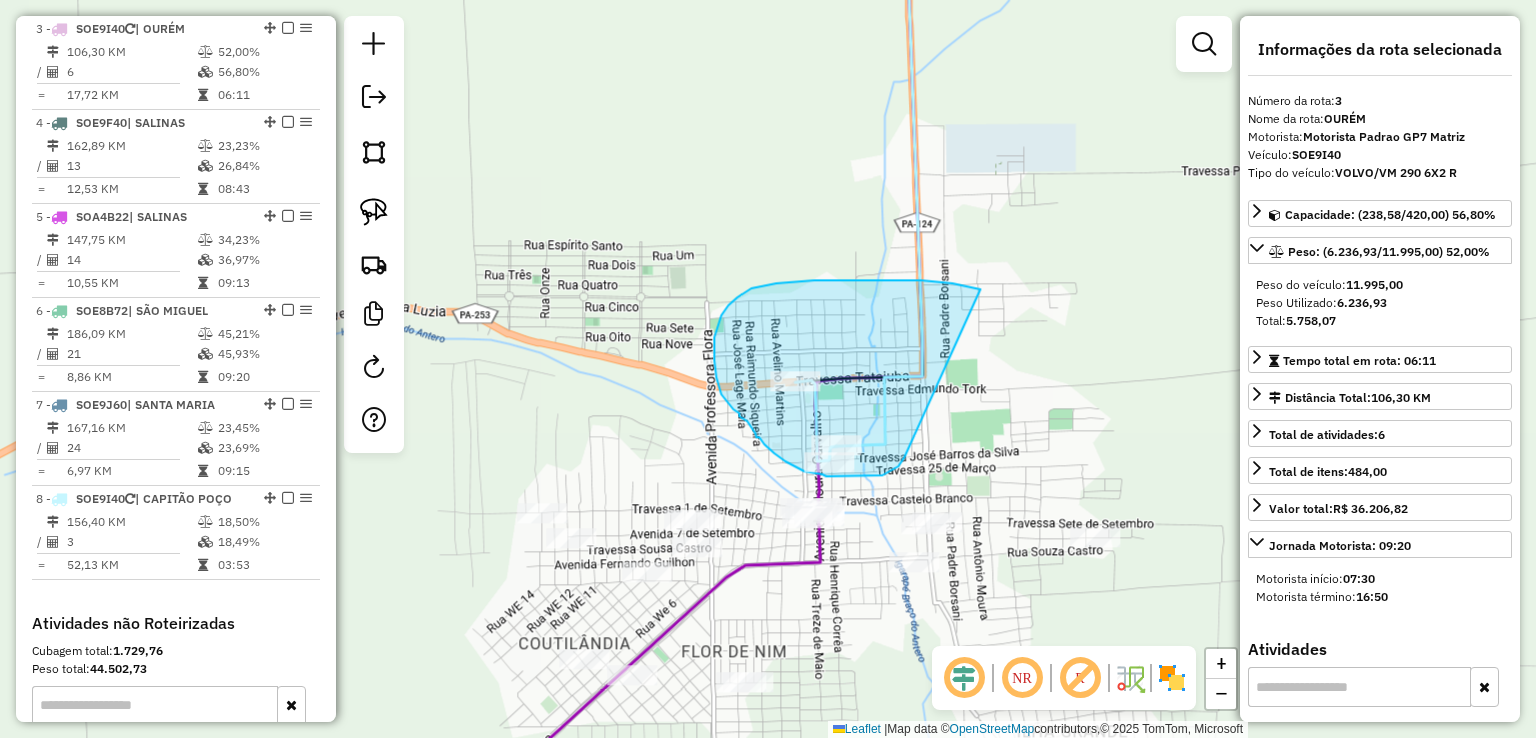drag, startPoint x: 921, startPoint y: 280, endPoint x: 919, endPoint y: 427, distance: 147.01361 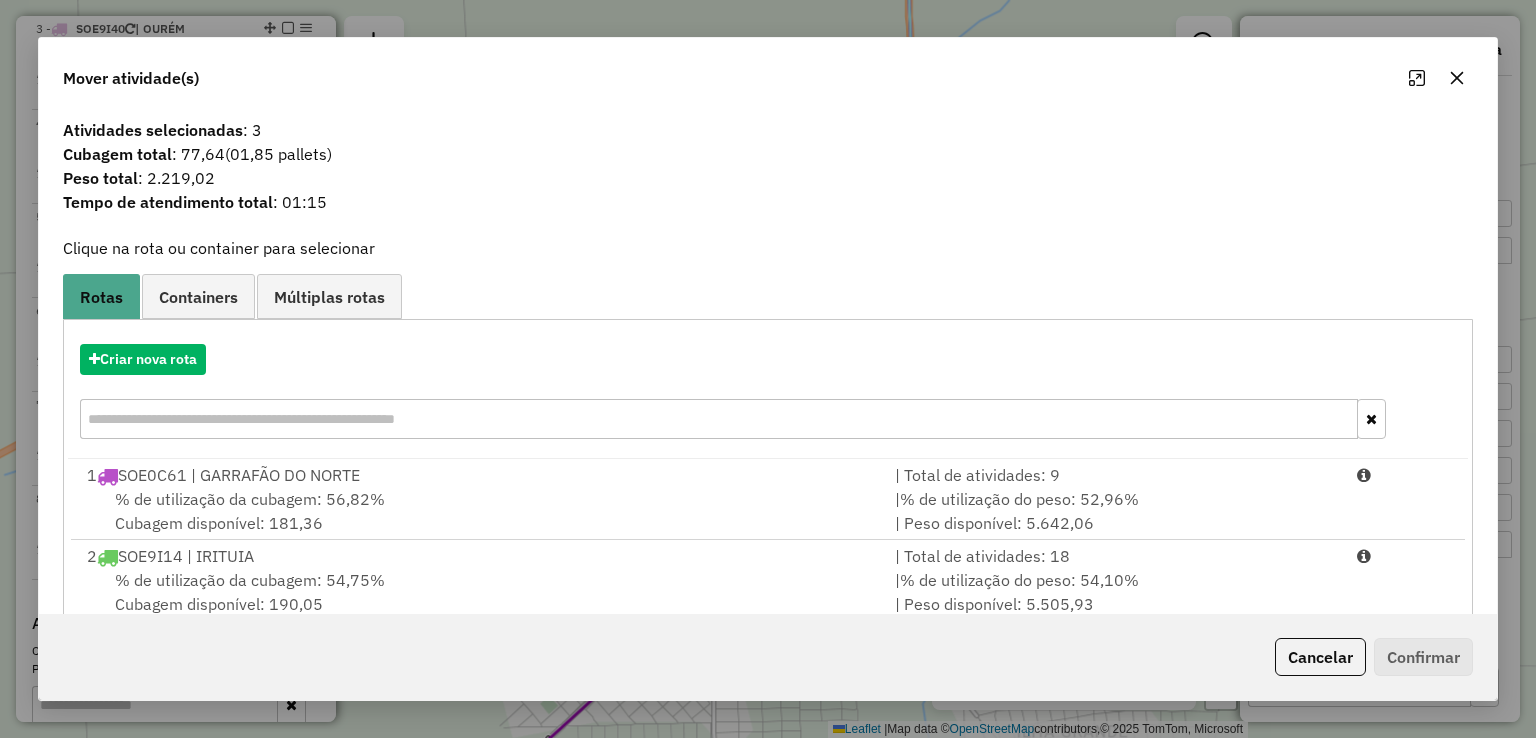 click at bounding box center [718, 419] 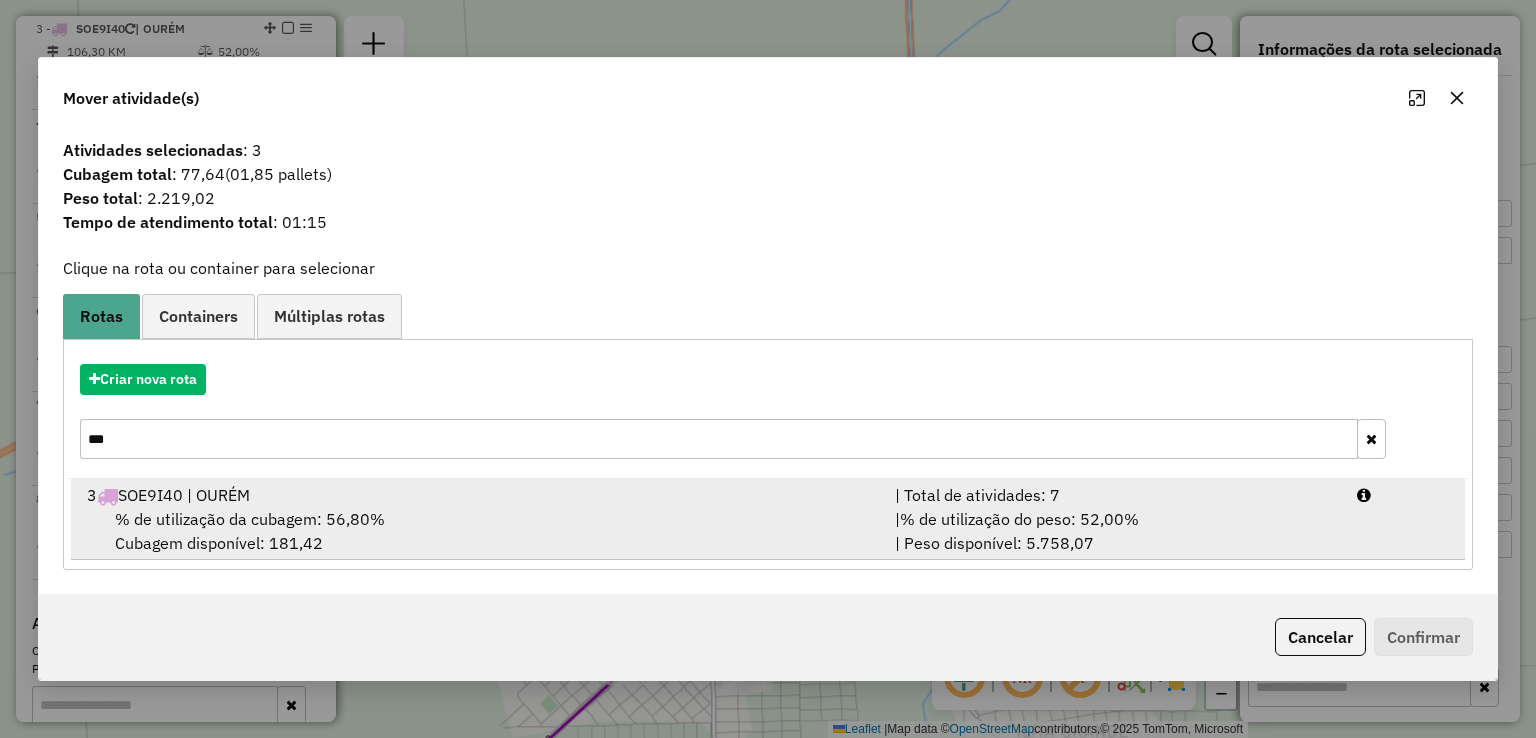 type on "***" 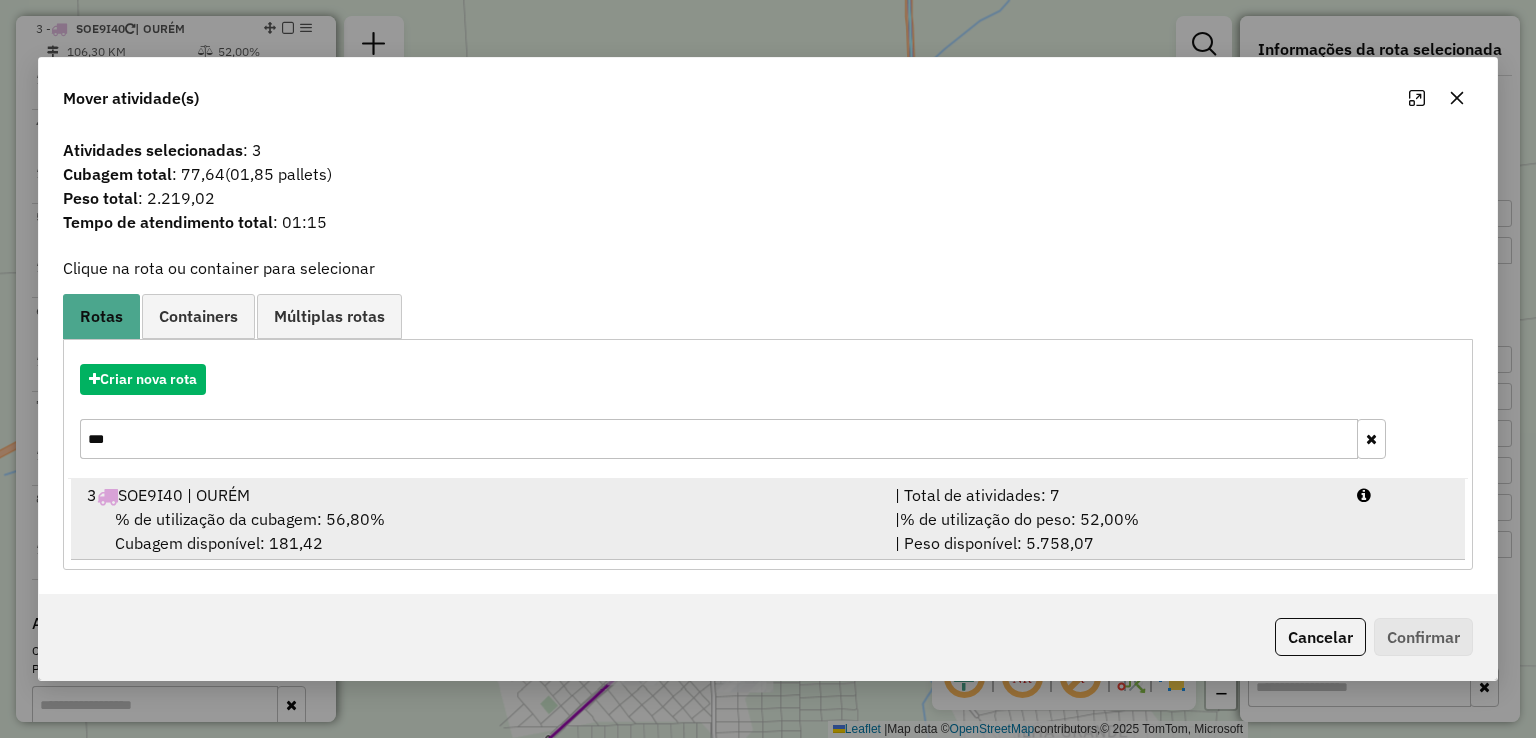 click on "% de utilização da cubagem: 56,80%  Cubagem disponível: 181,42" at bounding box center (479, 531) 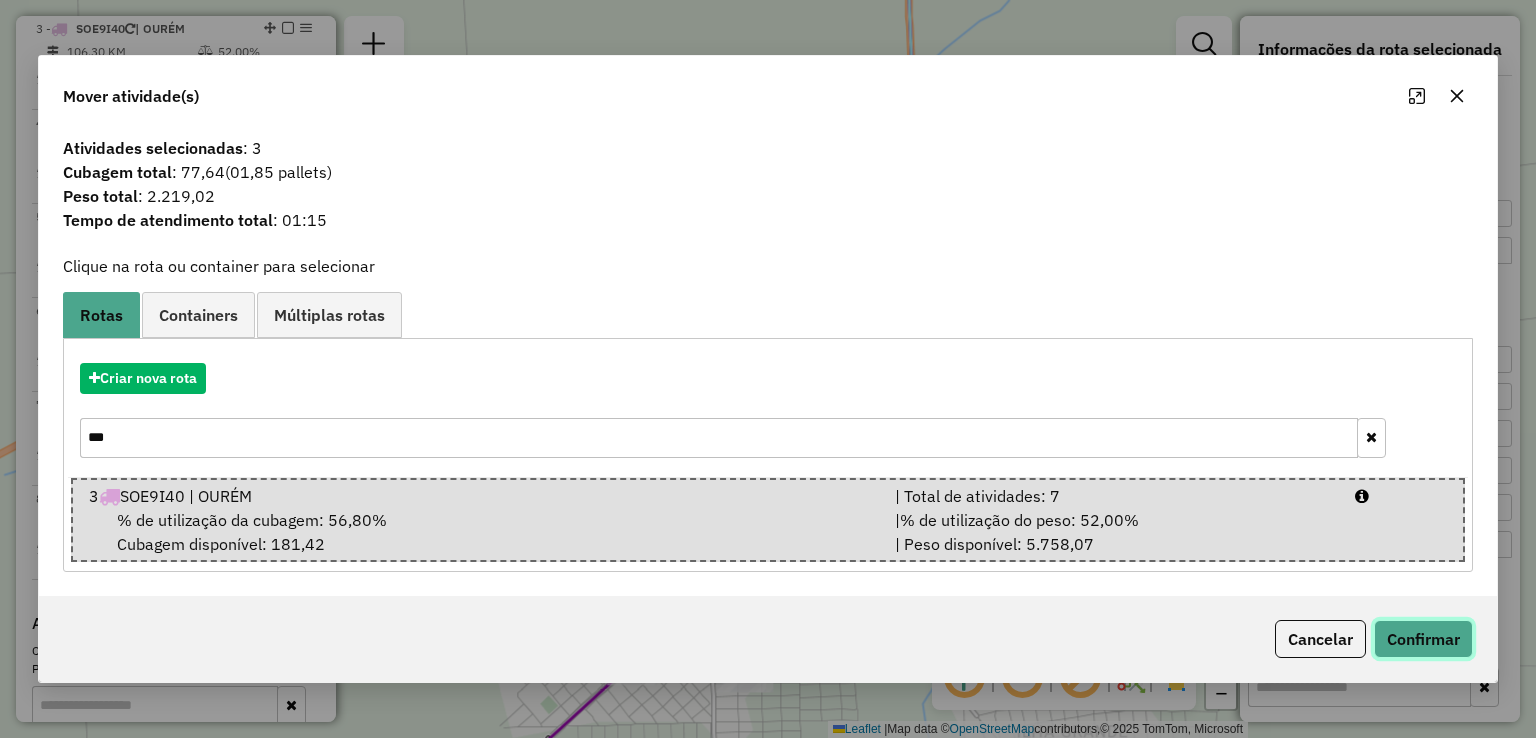 click on "Confirmar" 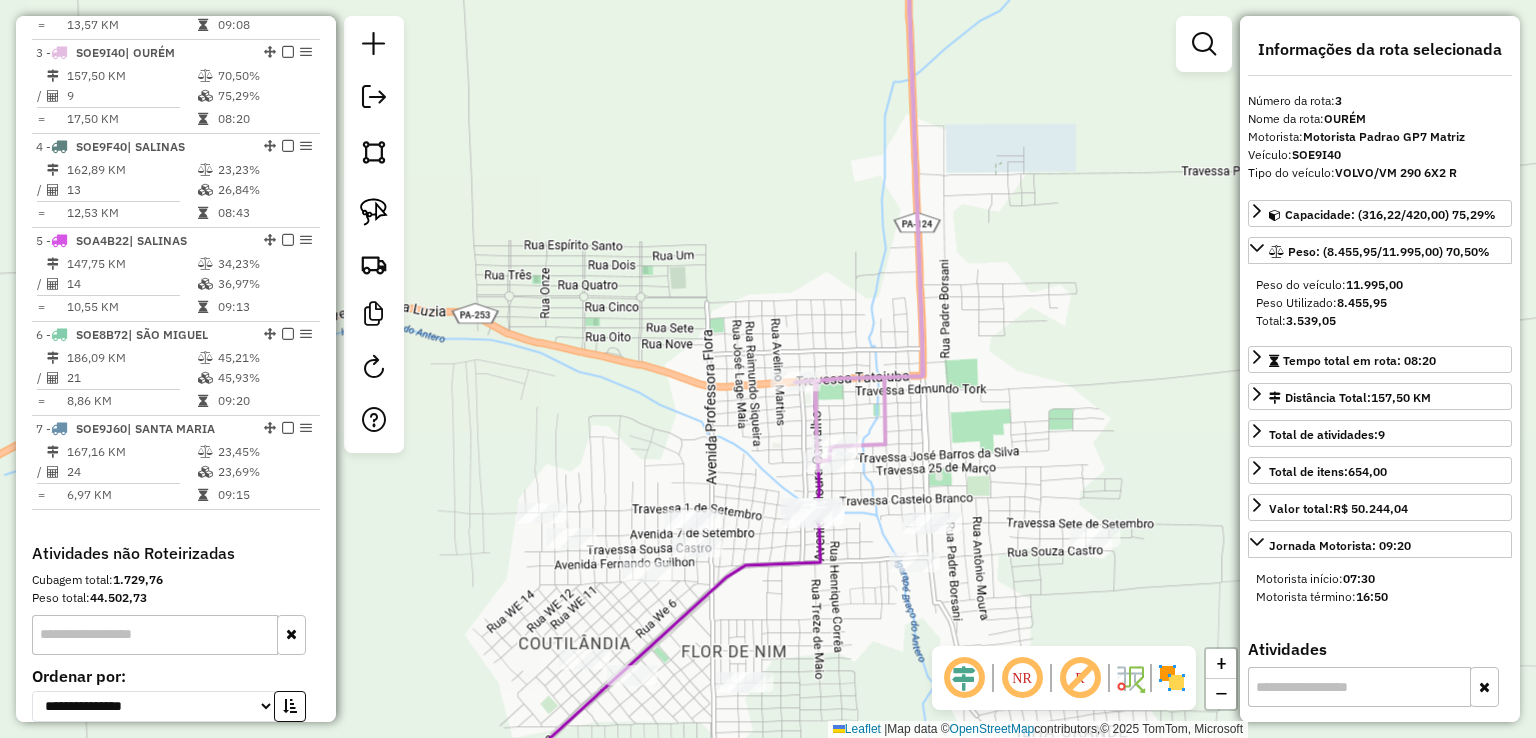 scroll, scrollTop: 980, scrollLeft: 0, axis: vertical 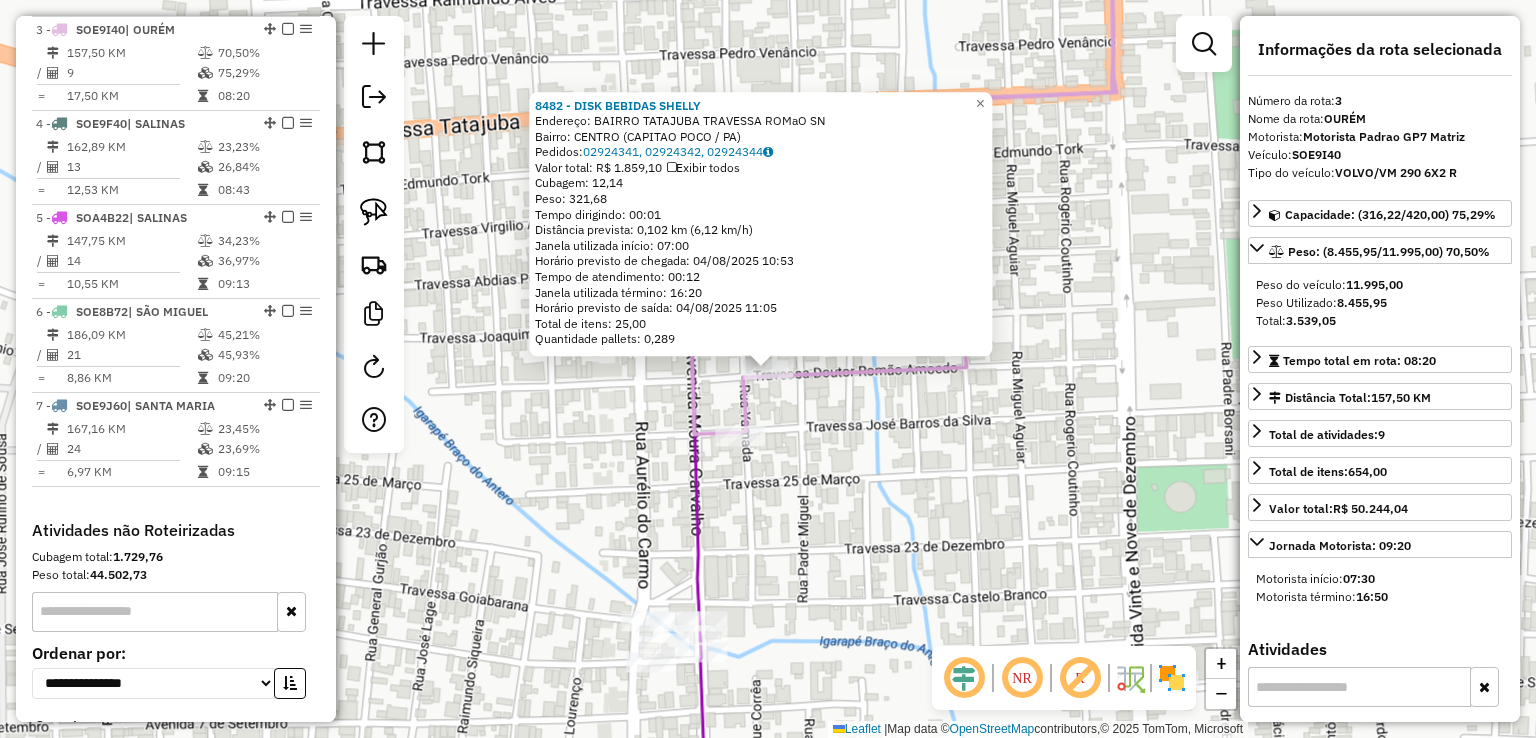 drag, startPoint x: 851, startPoint y: 501, endPoint x: 884, endPoint y: 337, distance: 167.28719 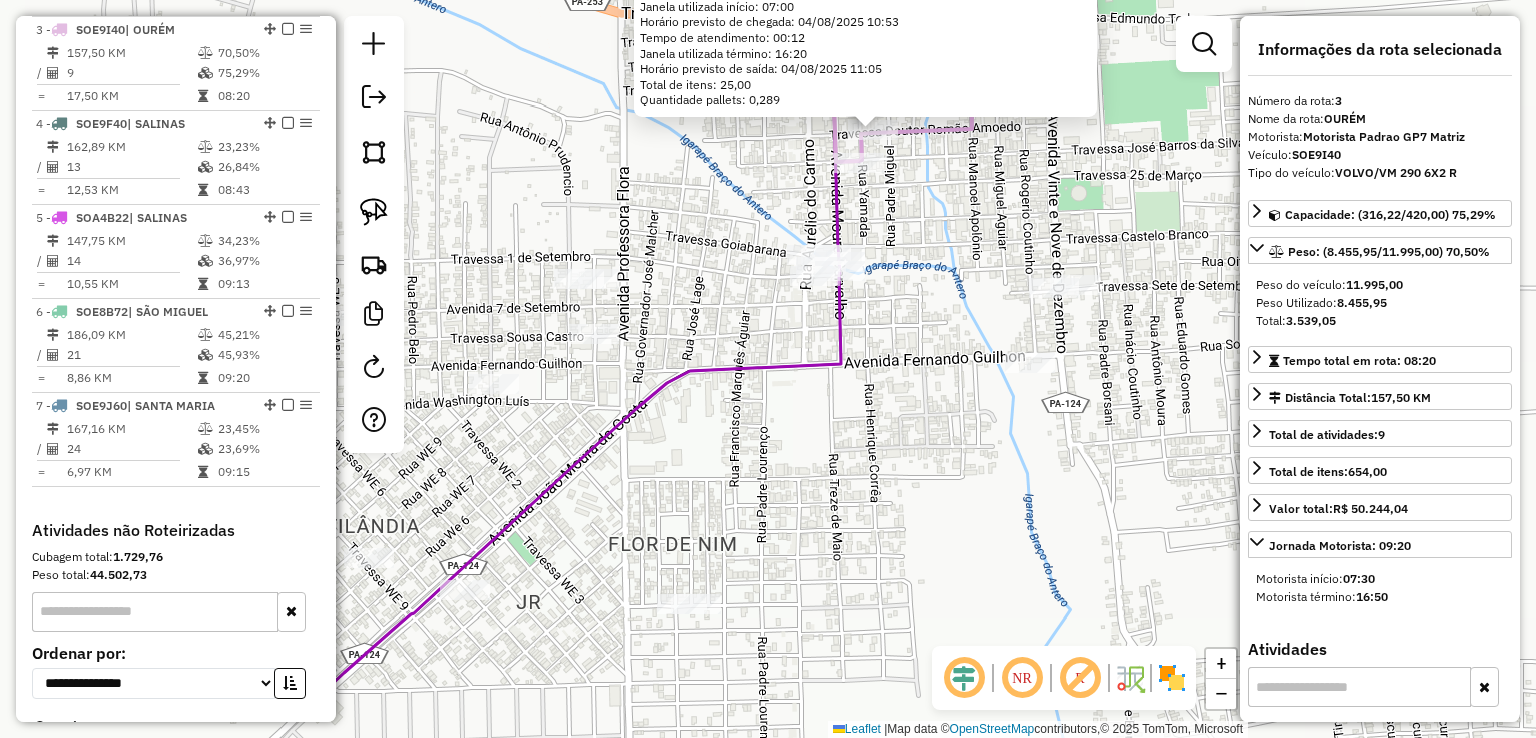 drag, startPoint x: 903, startPoint y: 325, endPoint x: 924, endPoint y: 227, distance: 100.22475 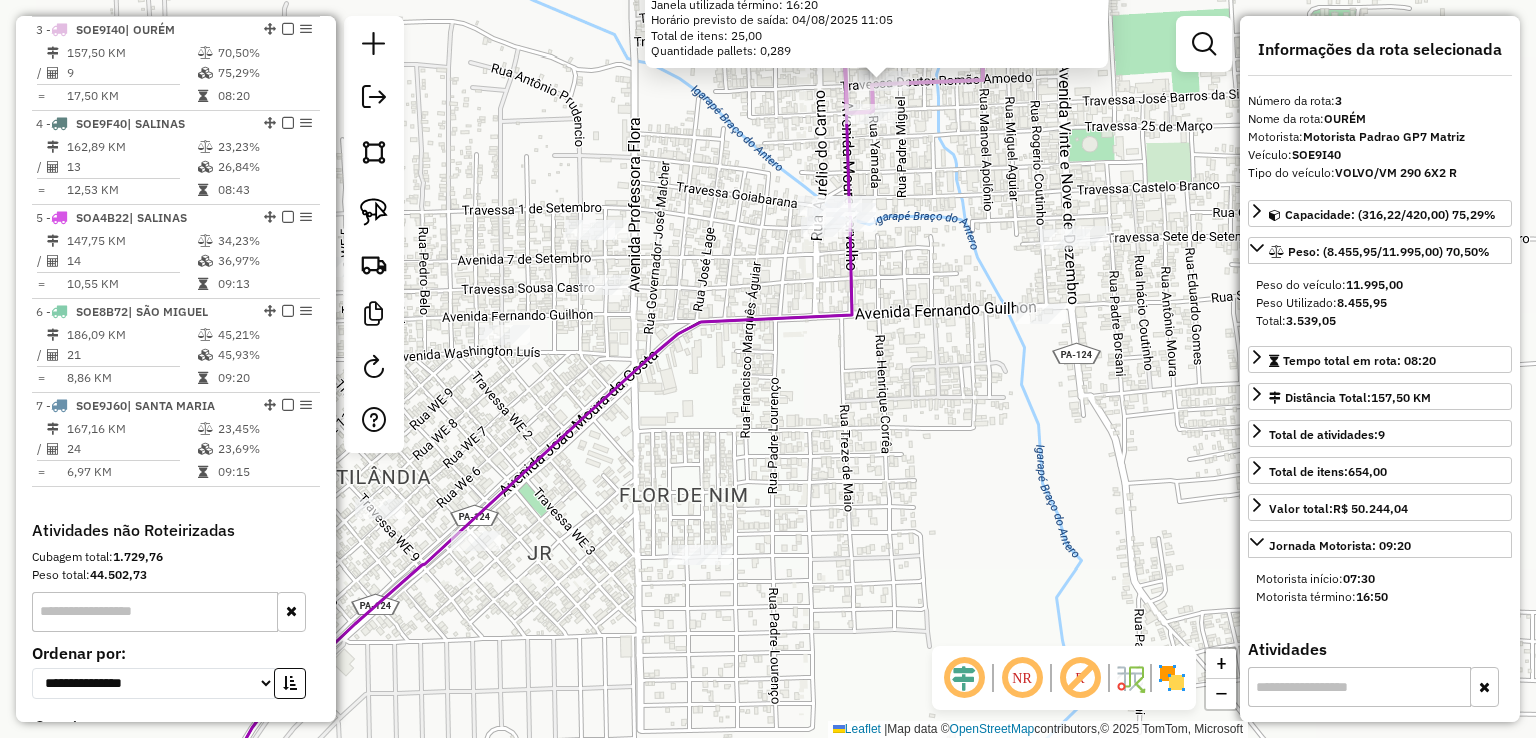 drag, startPoint x: 885, startPoint y: 373, endPoint x: 1071, endPoint y: 339, distance: 189.08199 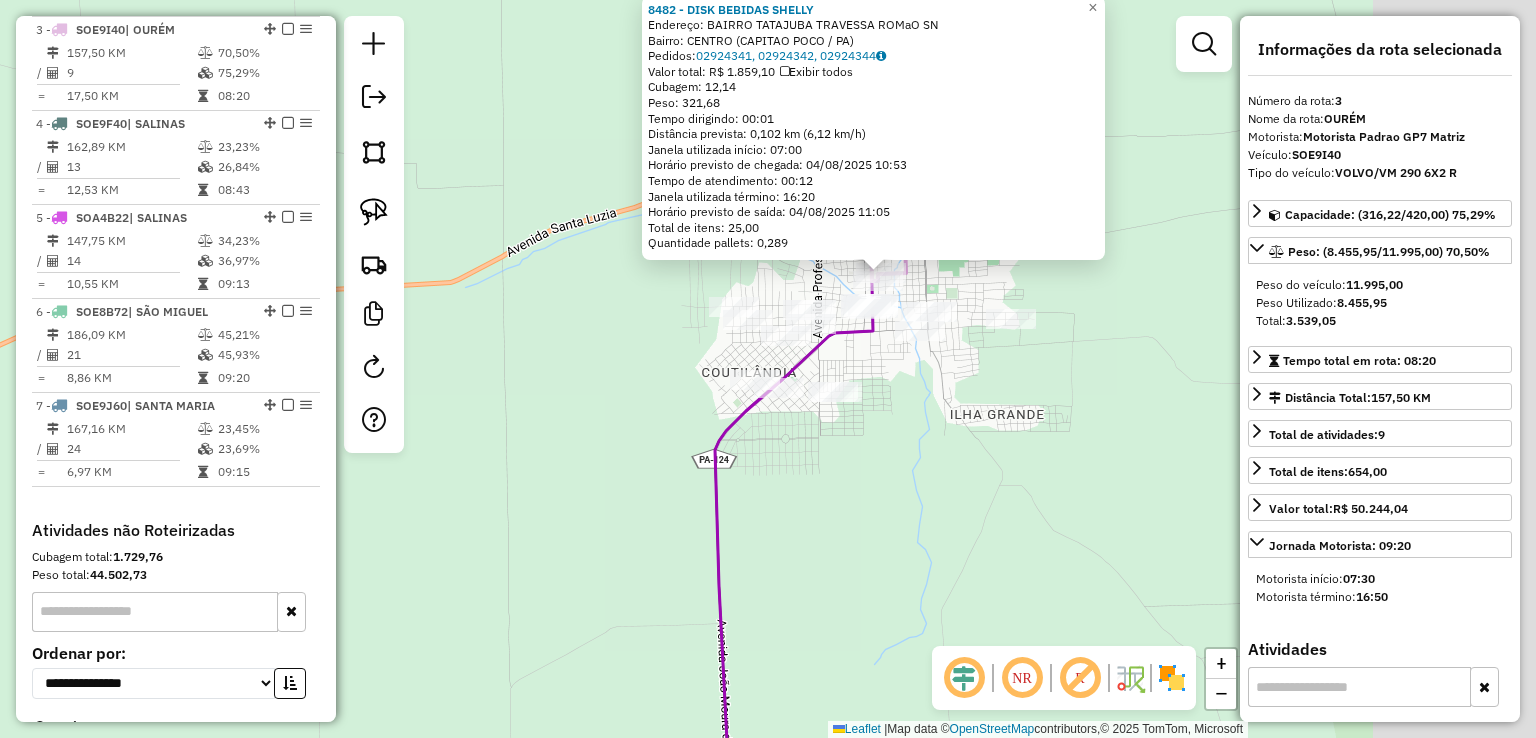 drag, startPoint x: 1084, startPoint y: 397, endPoint x: 714, endPoint y: 401, distance: 370.0216 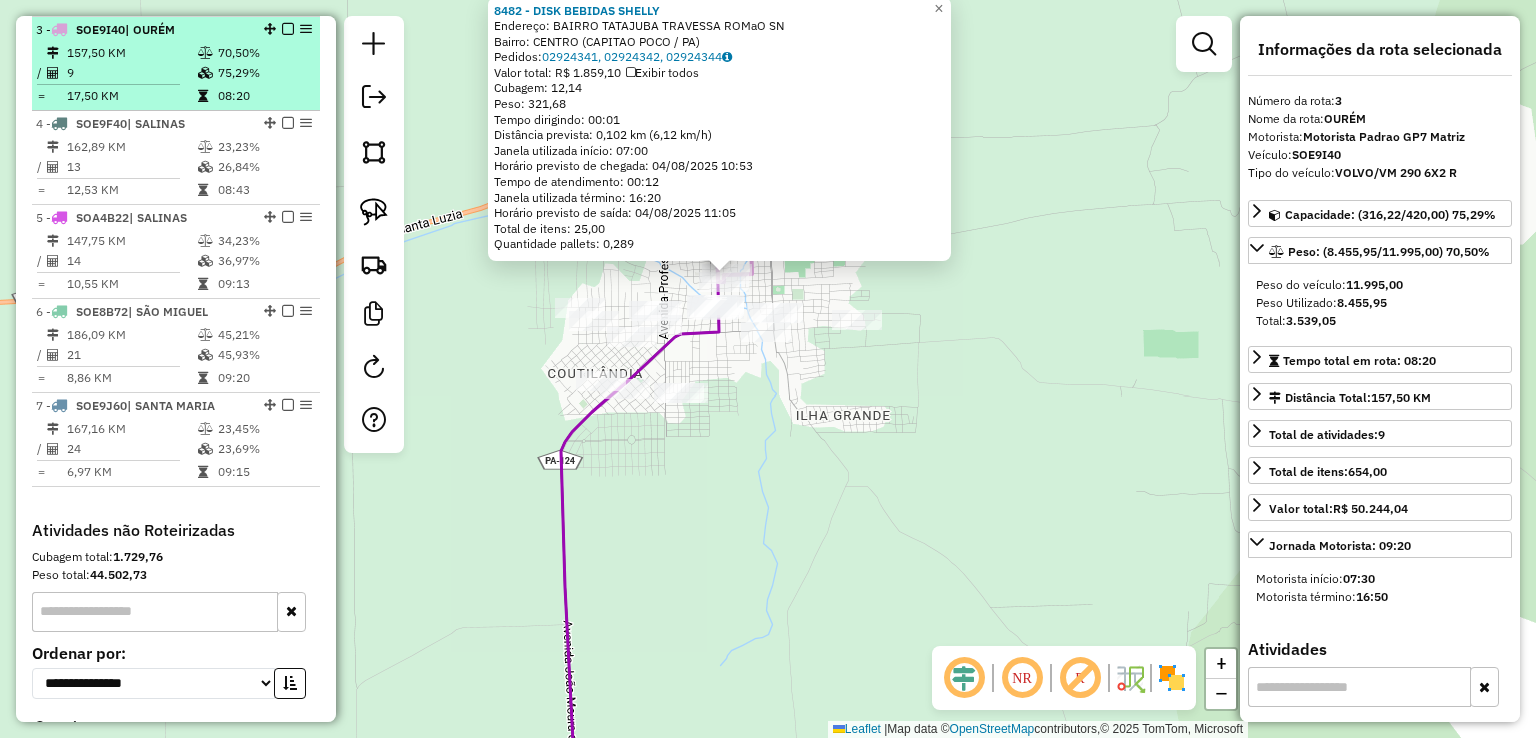 click on "3 -       SOE9I40   | OURÉM" at bounding box center [176, 30] 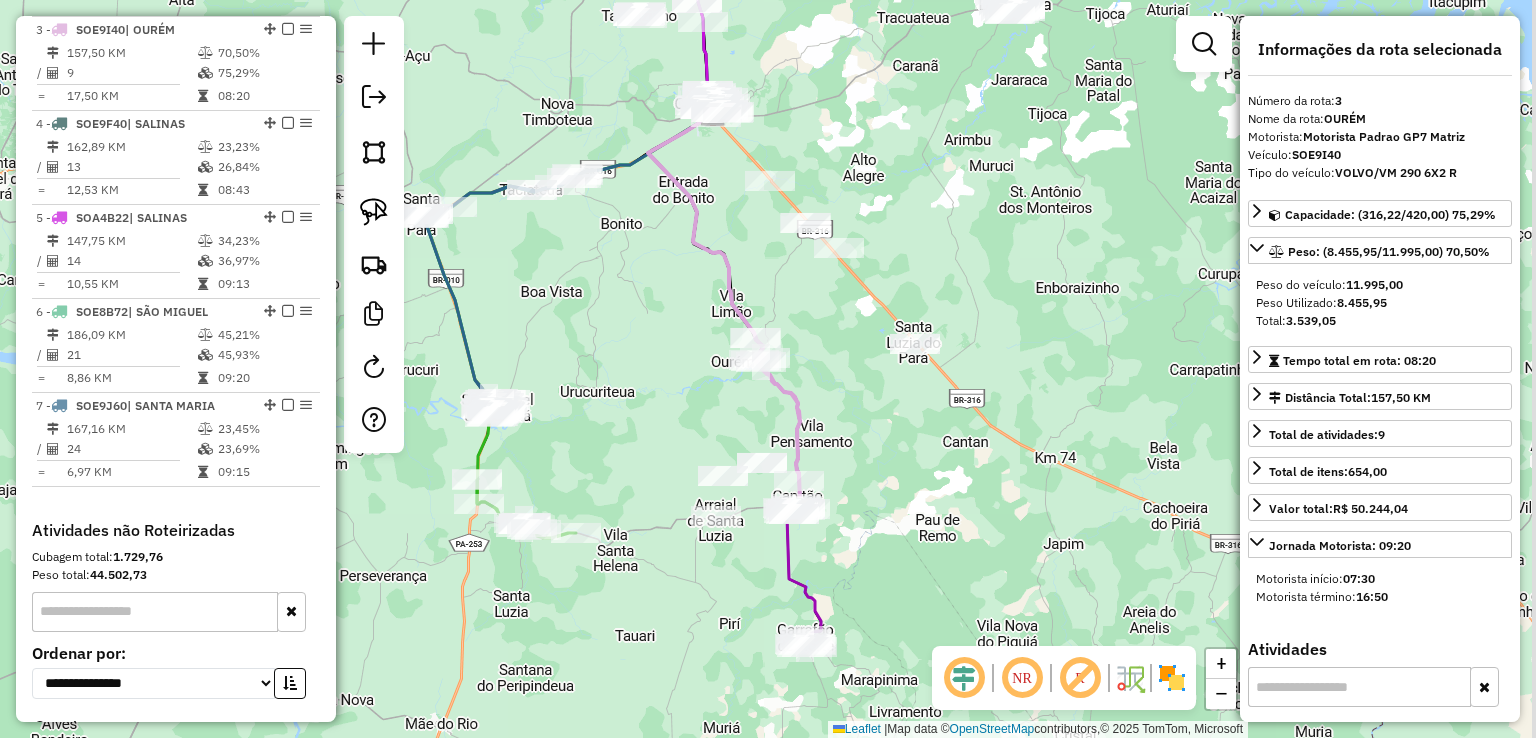 drag, startPoint x: 909, startPoint y: 498, endPoint x: 868, endPoint y: 452, distance: 61.6198 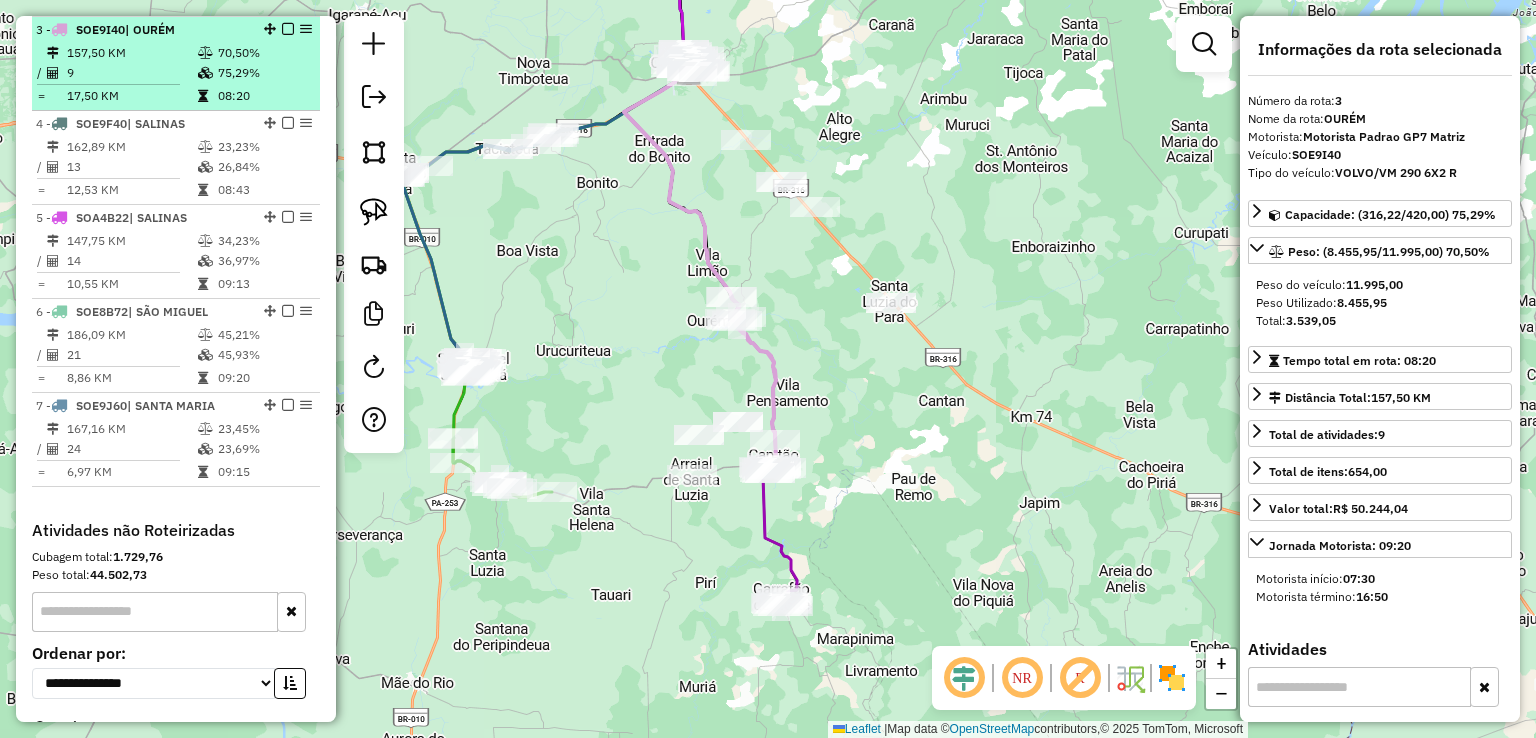 click at bounding box center [288, 29] 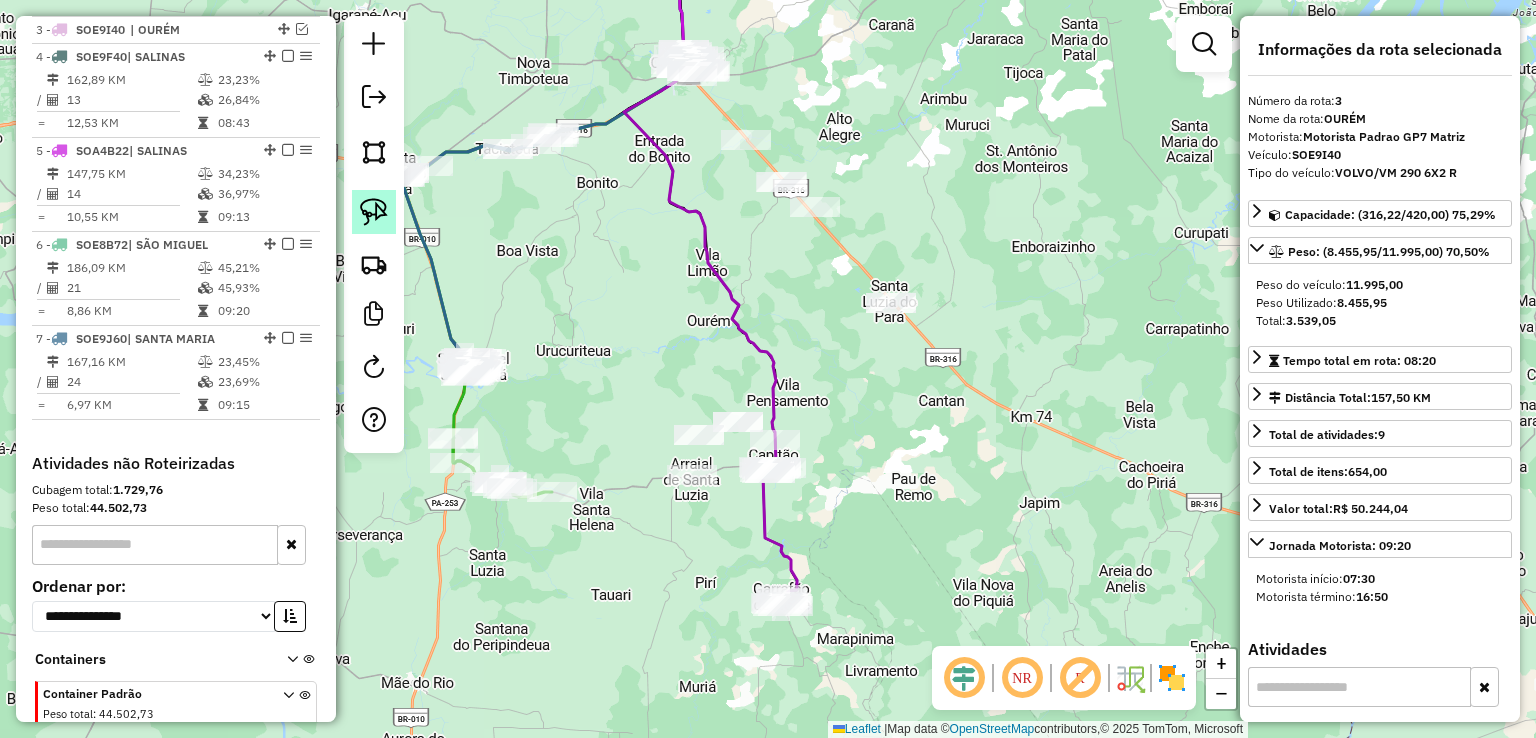 click 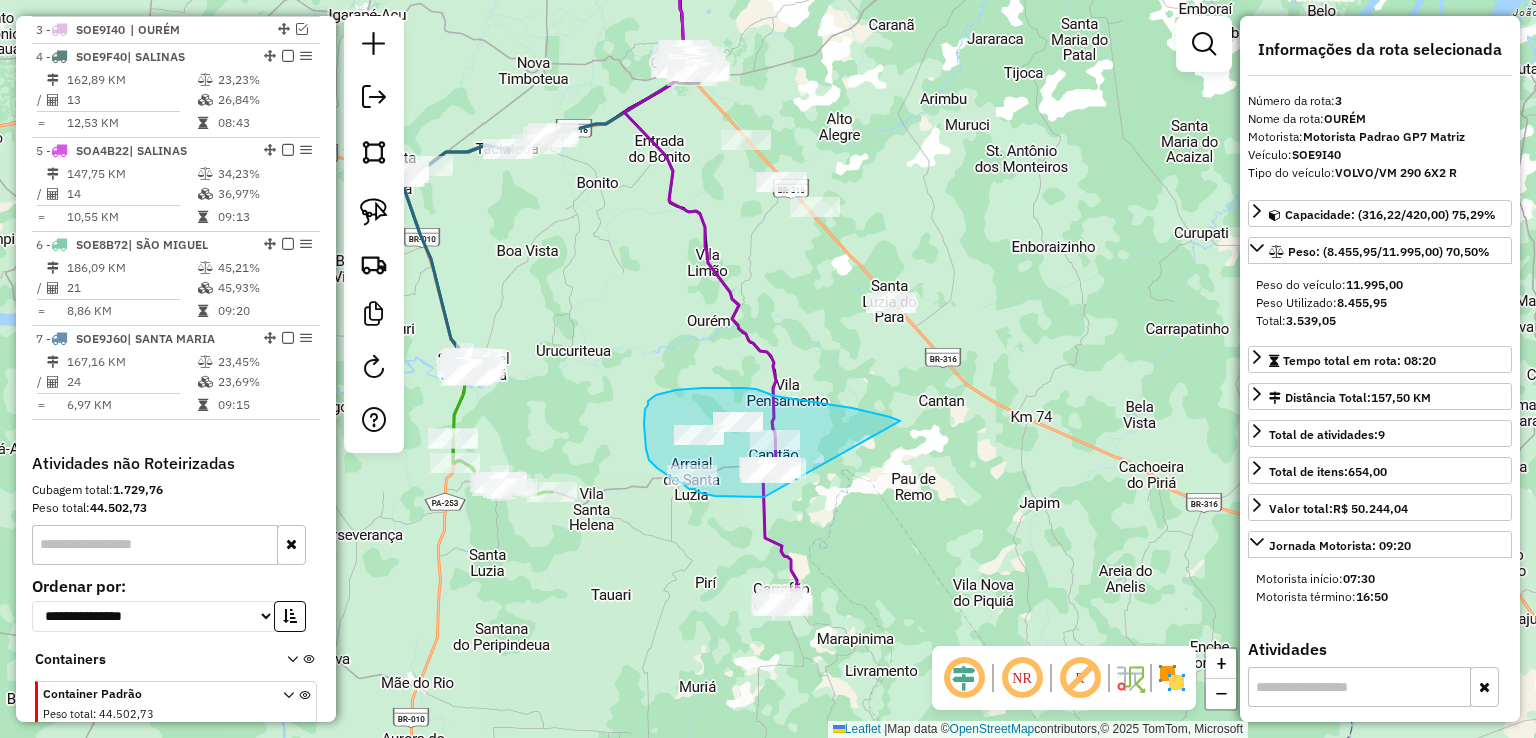 drag, startPoint x: 875, startPoint y: 413, endPoint x: 910, endPoint y: 473, distance: 69.46222 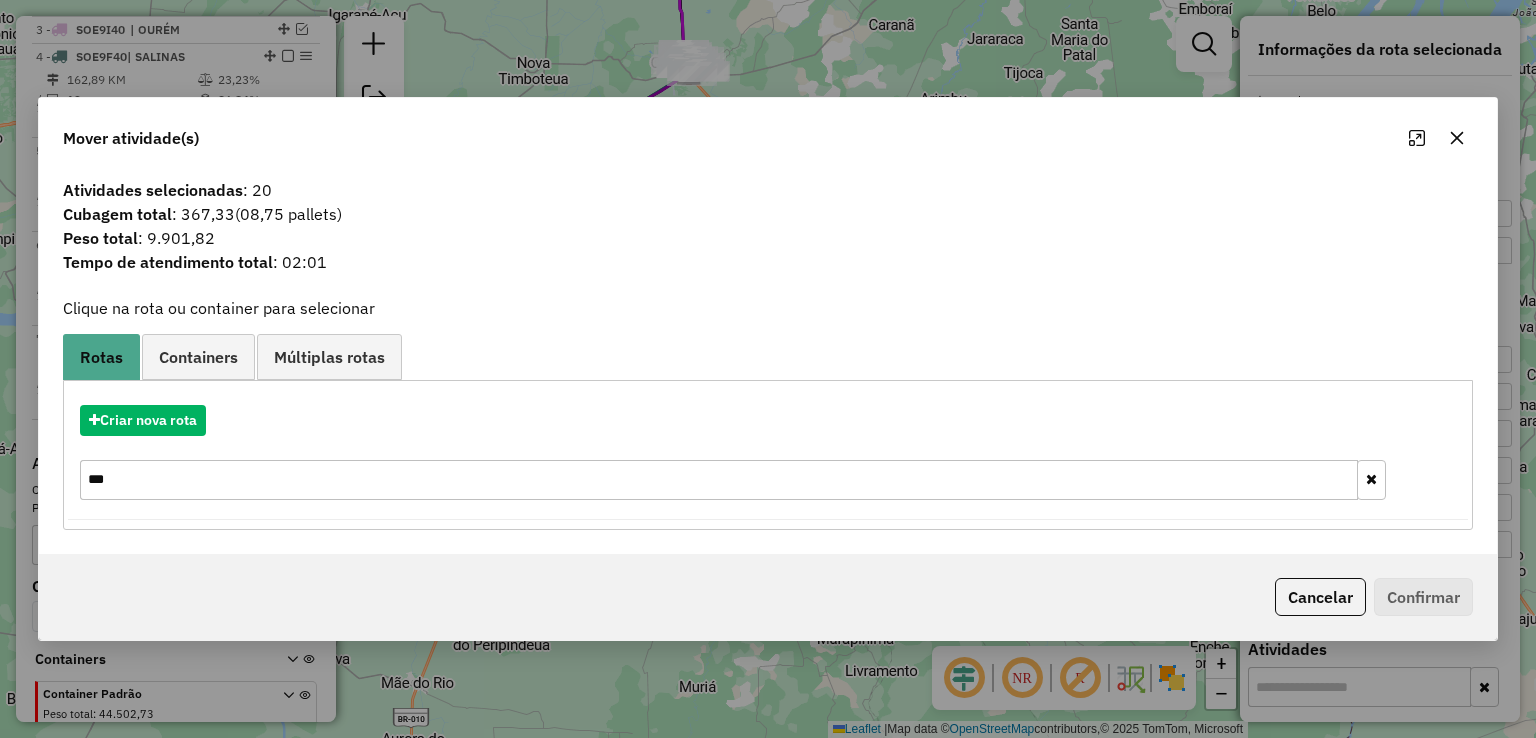 click on "Cancelar" 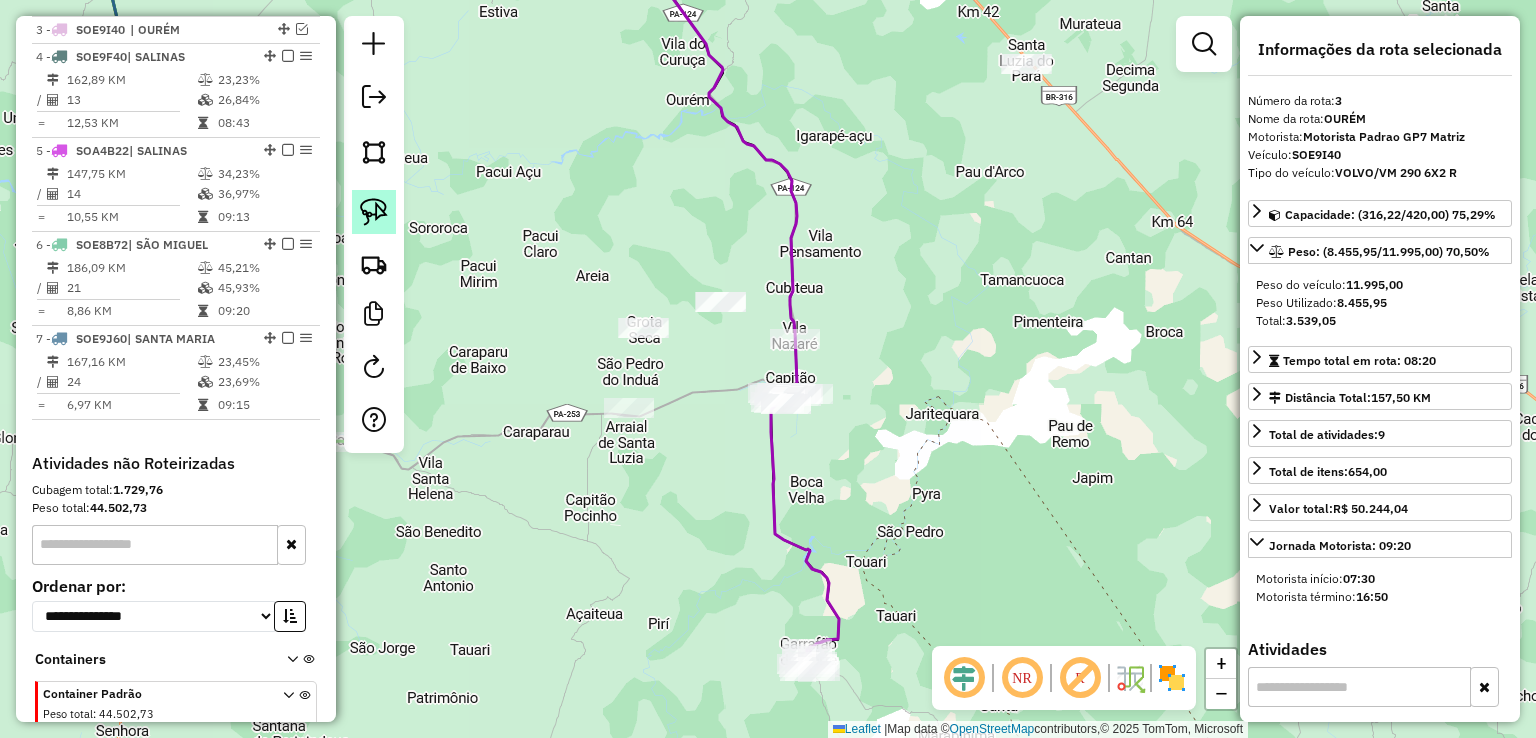 click 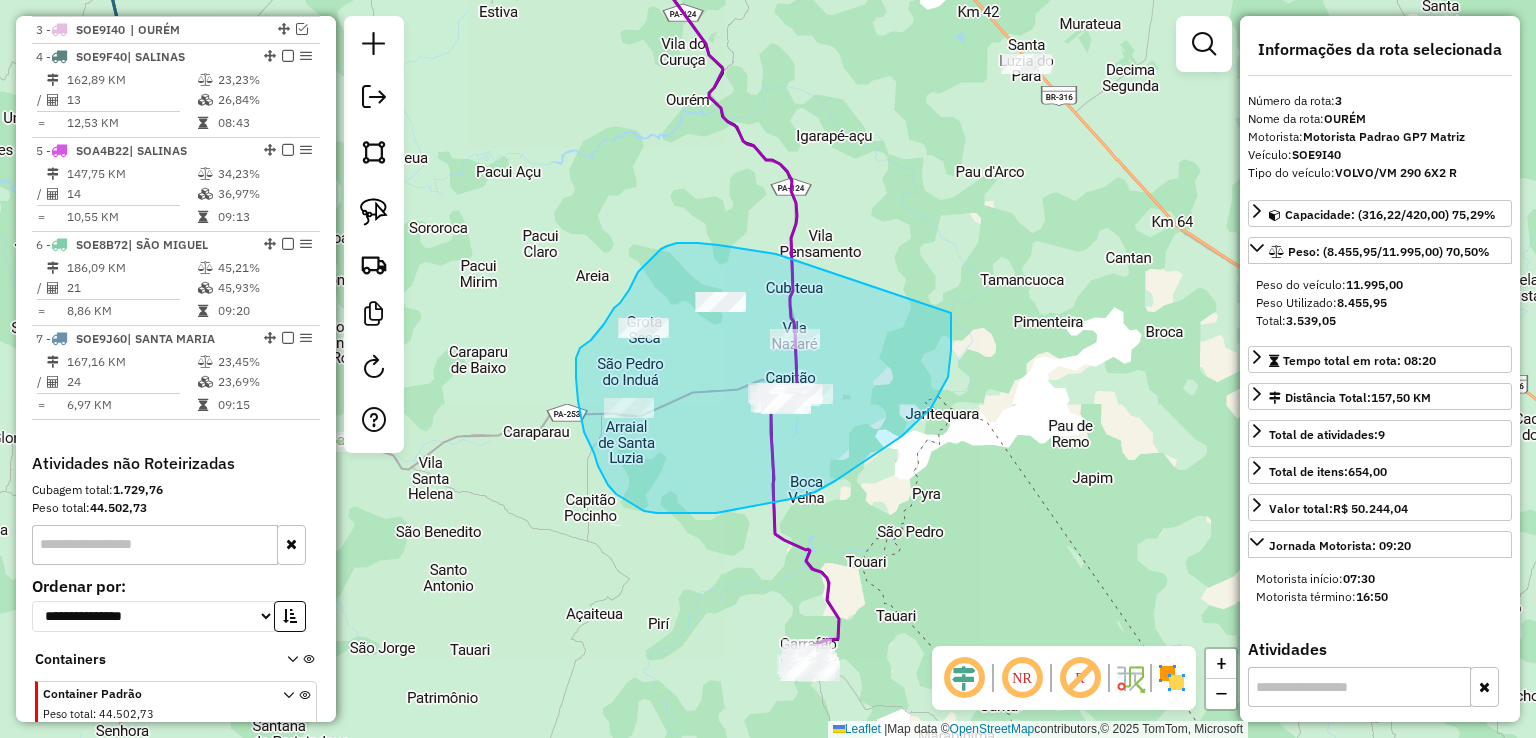 drag, startPoint x: 794, startPoint y: 260, endPoint x: 951, endPoint y: 306, distance: 163.60013 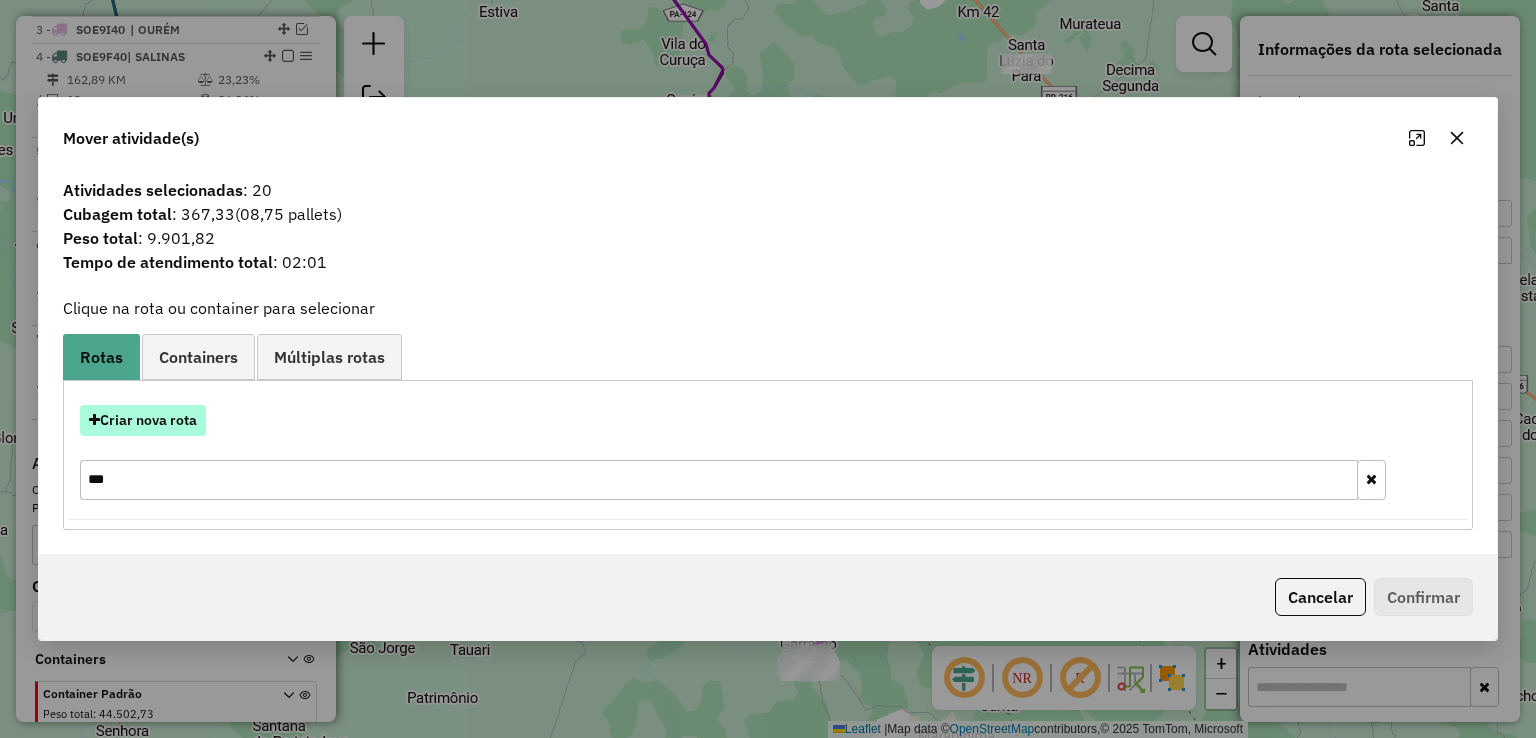 click on "Criar nova rota" at bounding box center (143, 420) 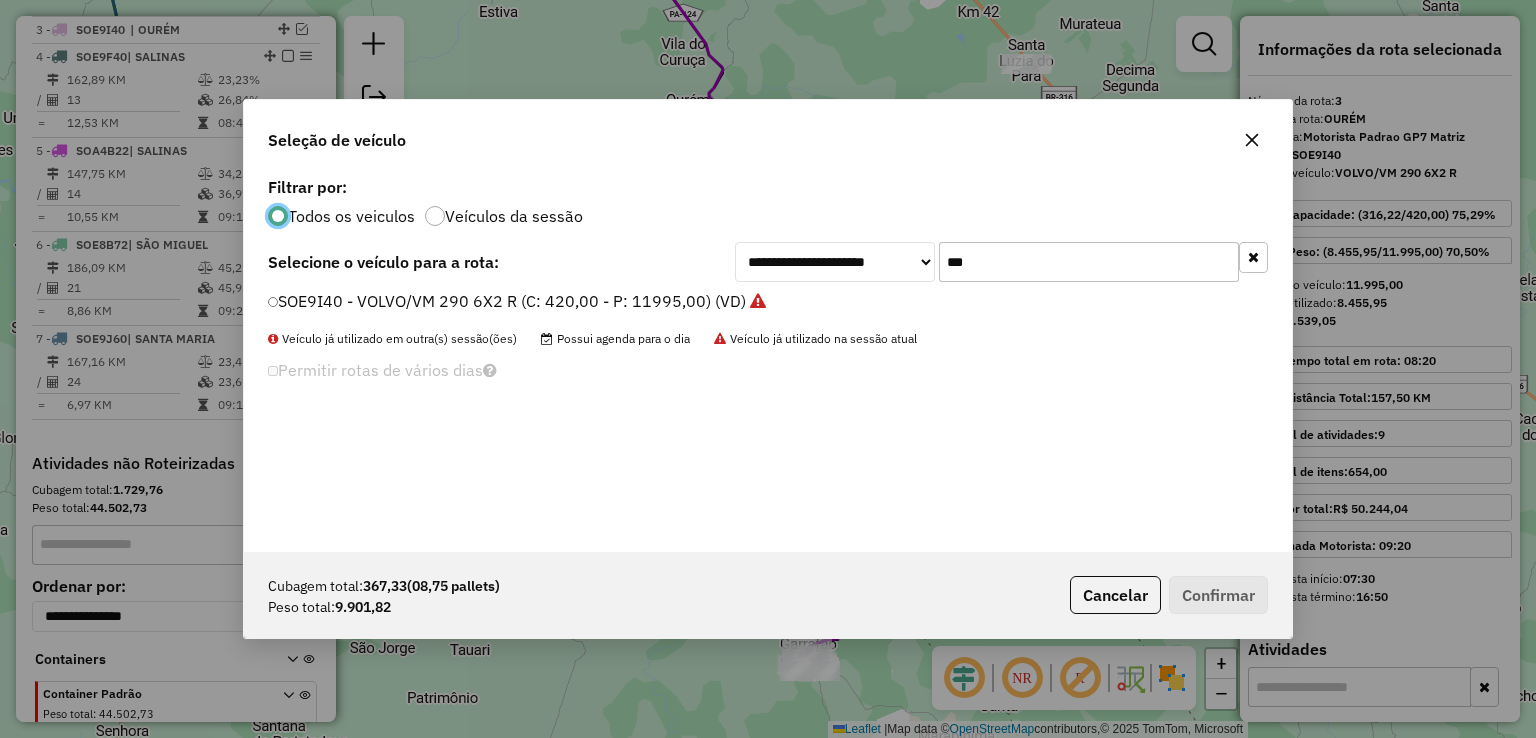 scroll, scrollTop: 10, scrollLeft: 6, axis: both 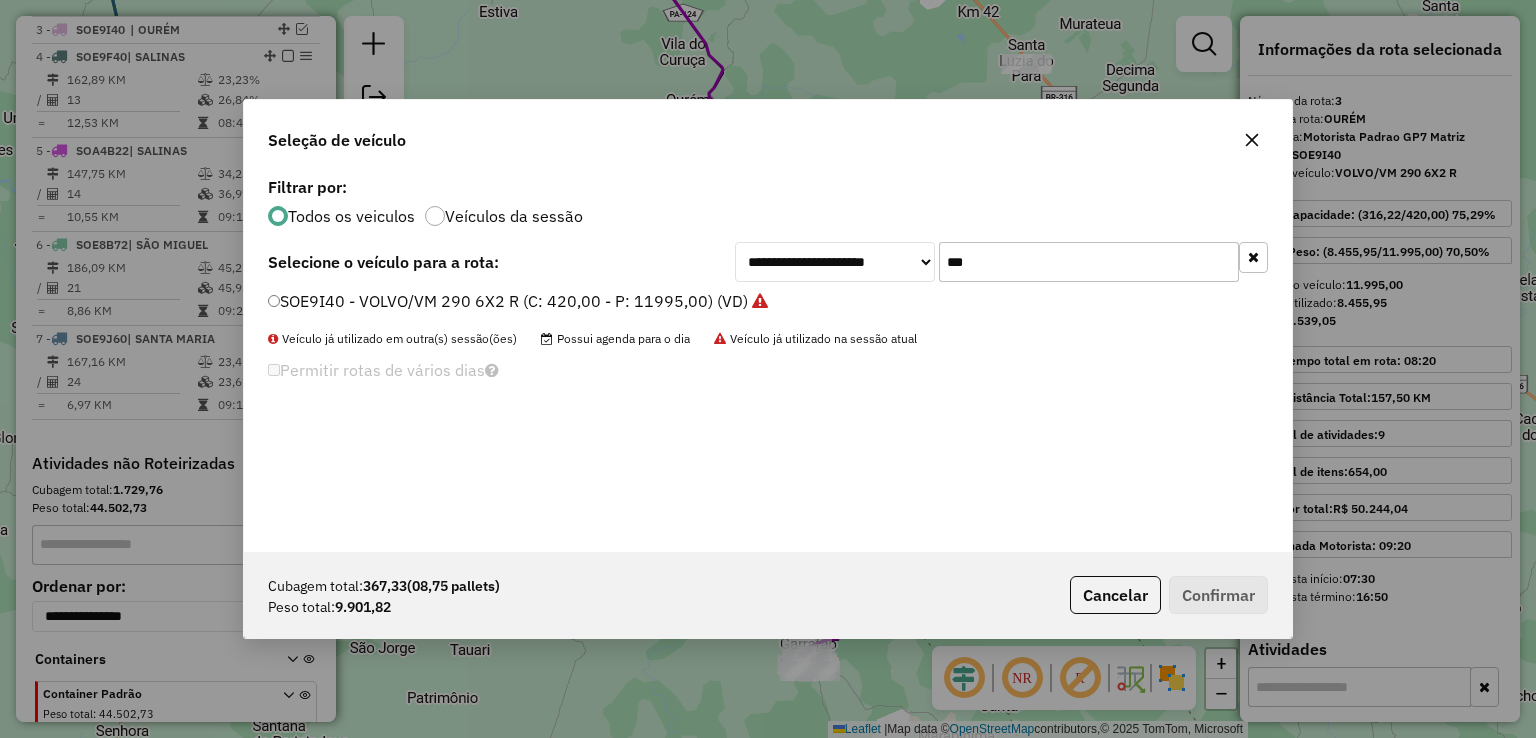 drag, startPoint x: 895, startPoint y: 256, endPoint x: 804, endPoint y: 253, distance: 91.04944 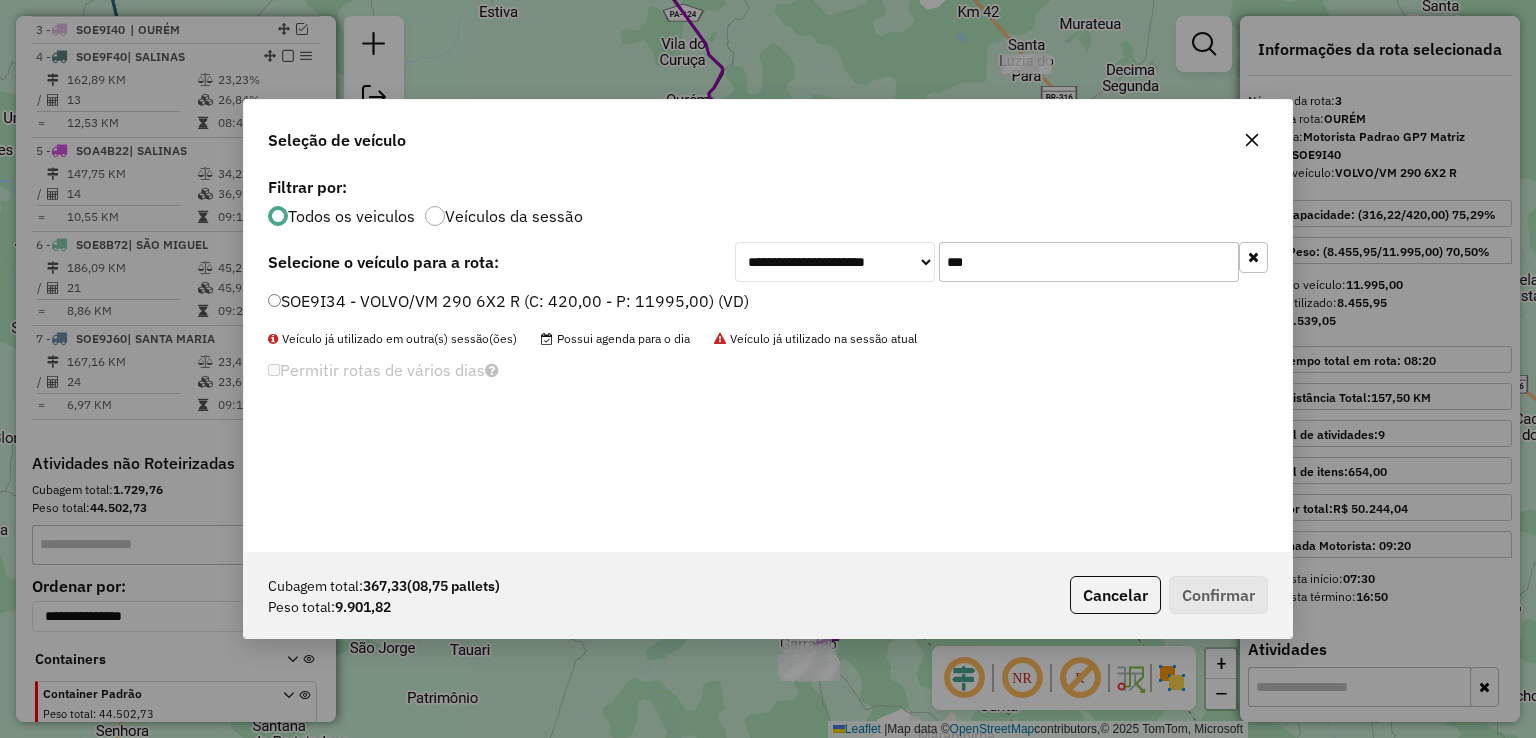 type on "***" 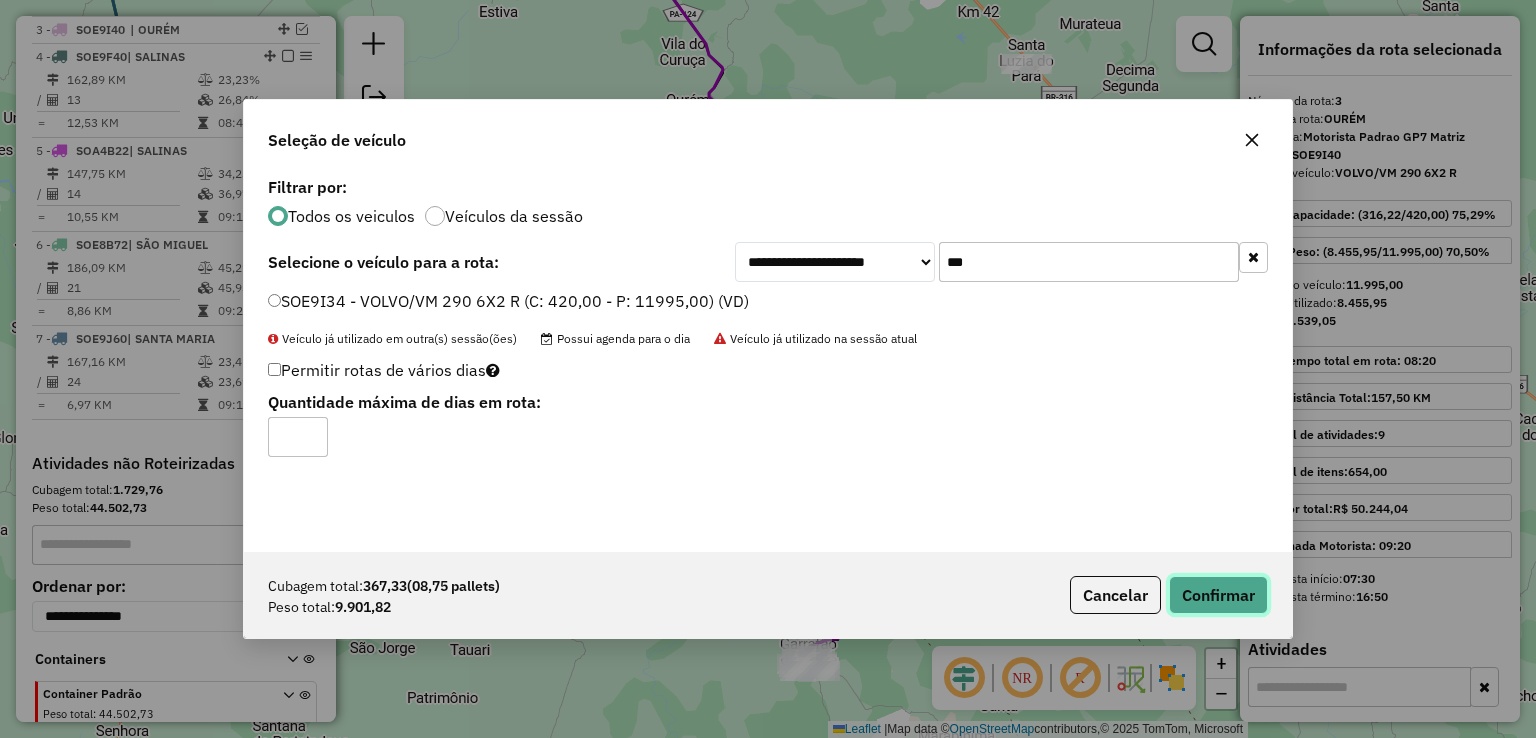 click on "Confirmar" 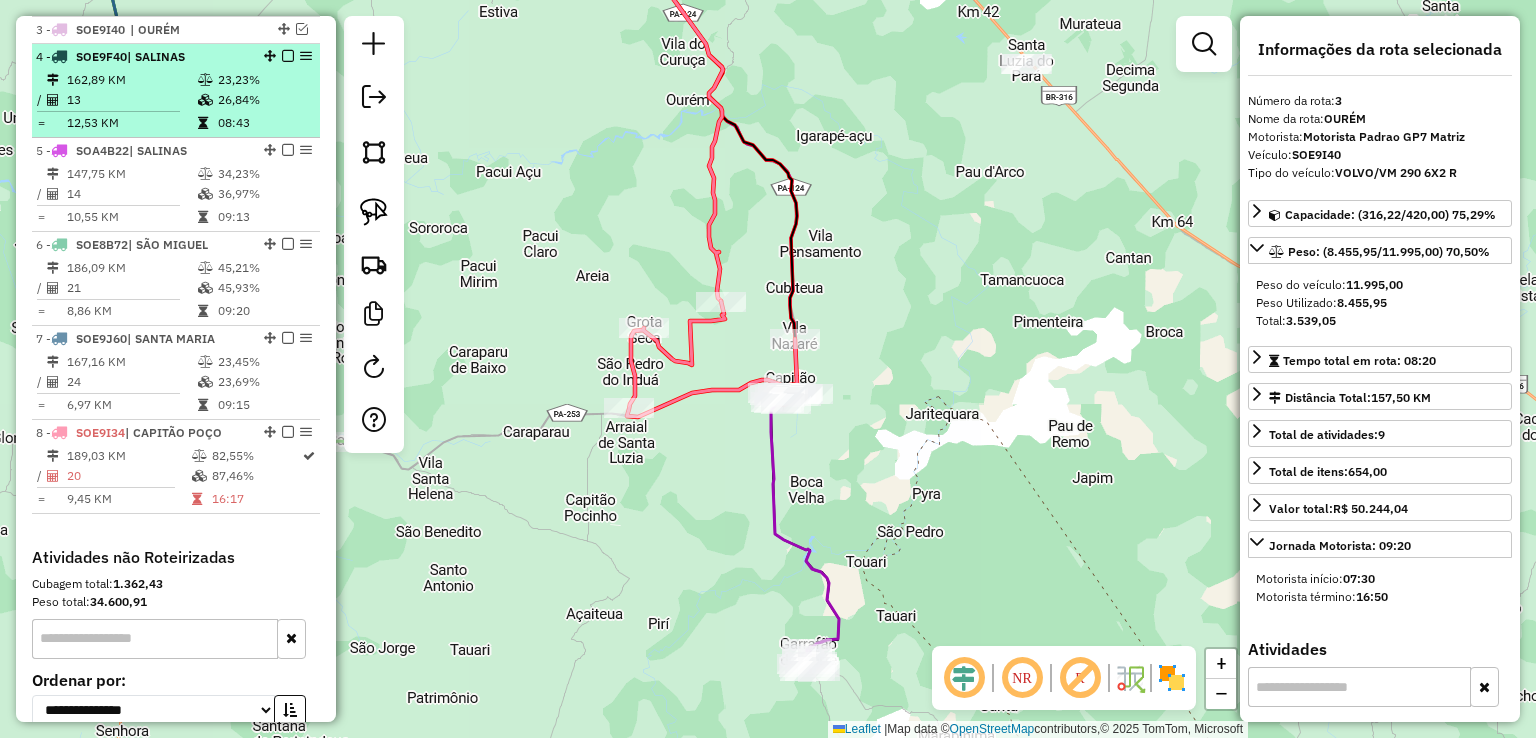scroll, scrollTop: 755, scrollLeft: 0, axis: vertical 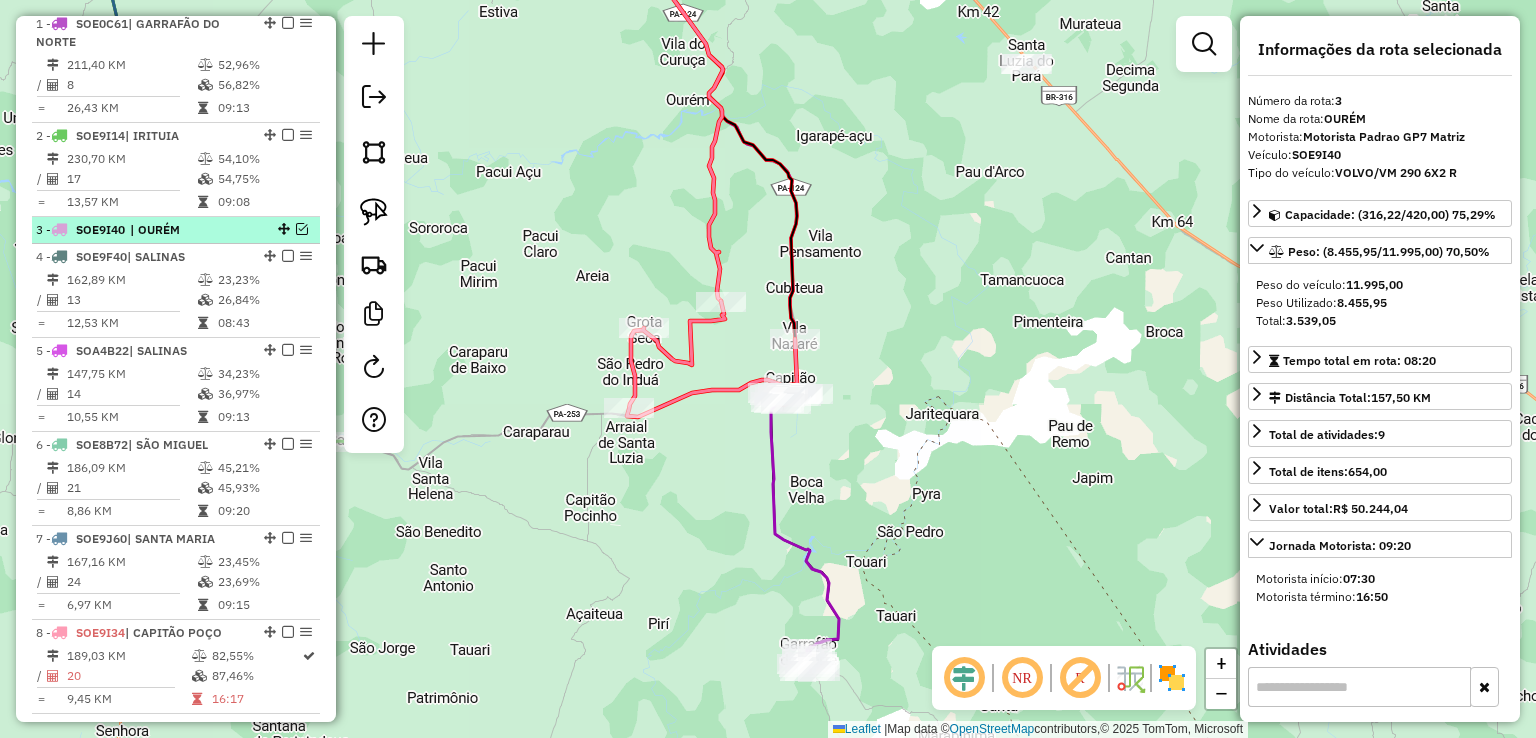 click at bounding box center (302, 229) 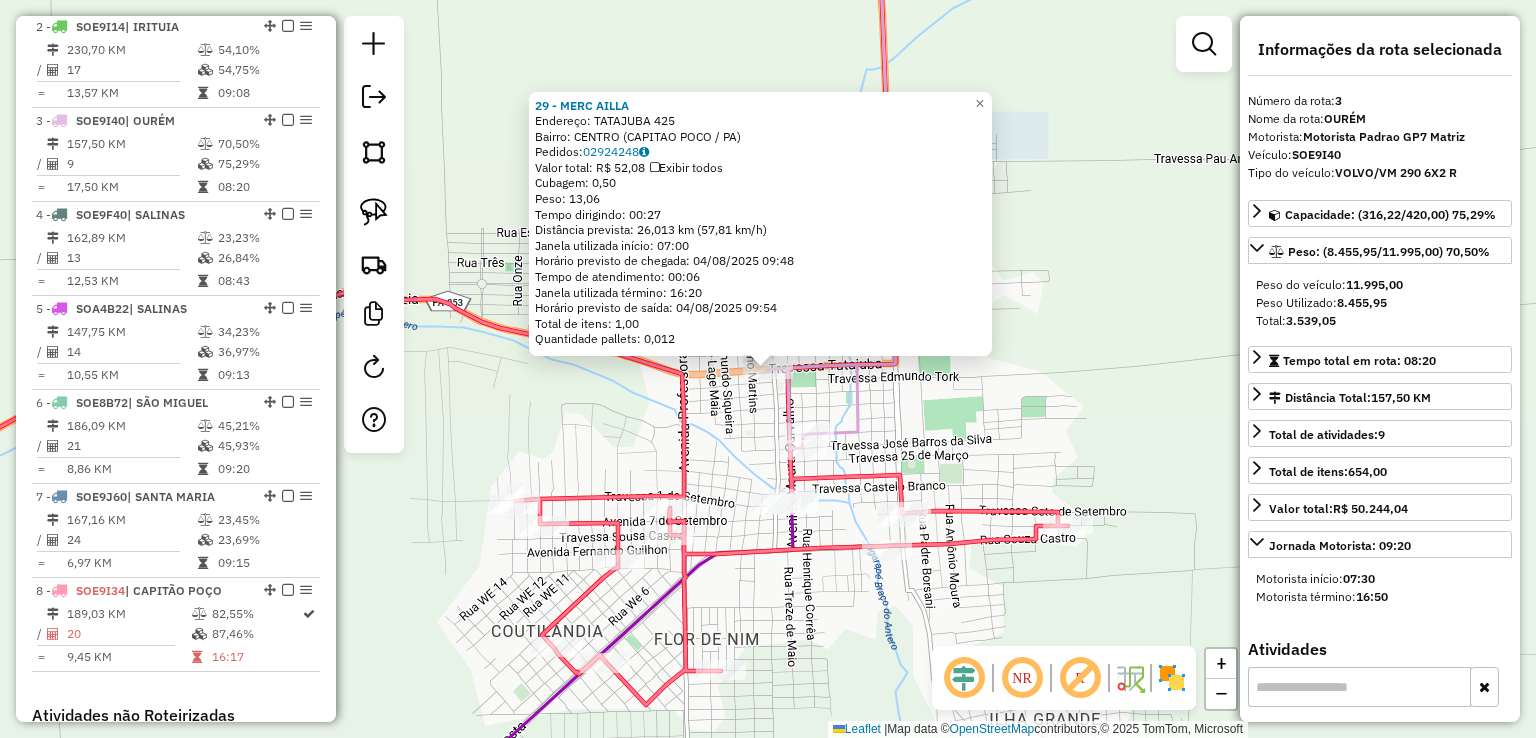 scroll, scrollTop: 955, scrollLeft: 0, axis: vertical 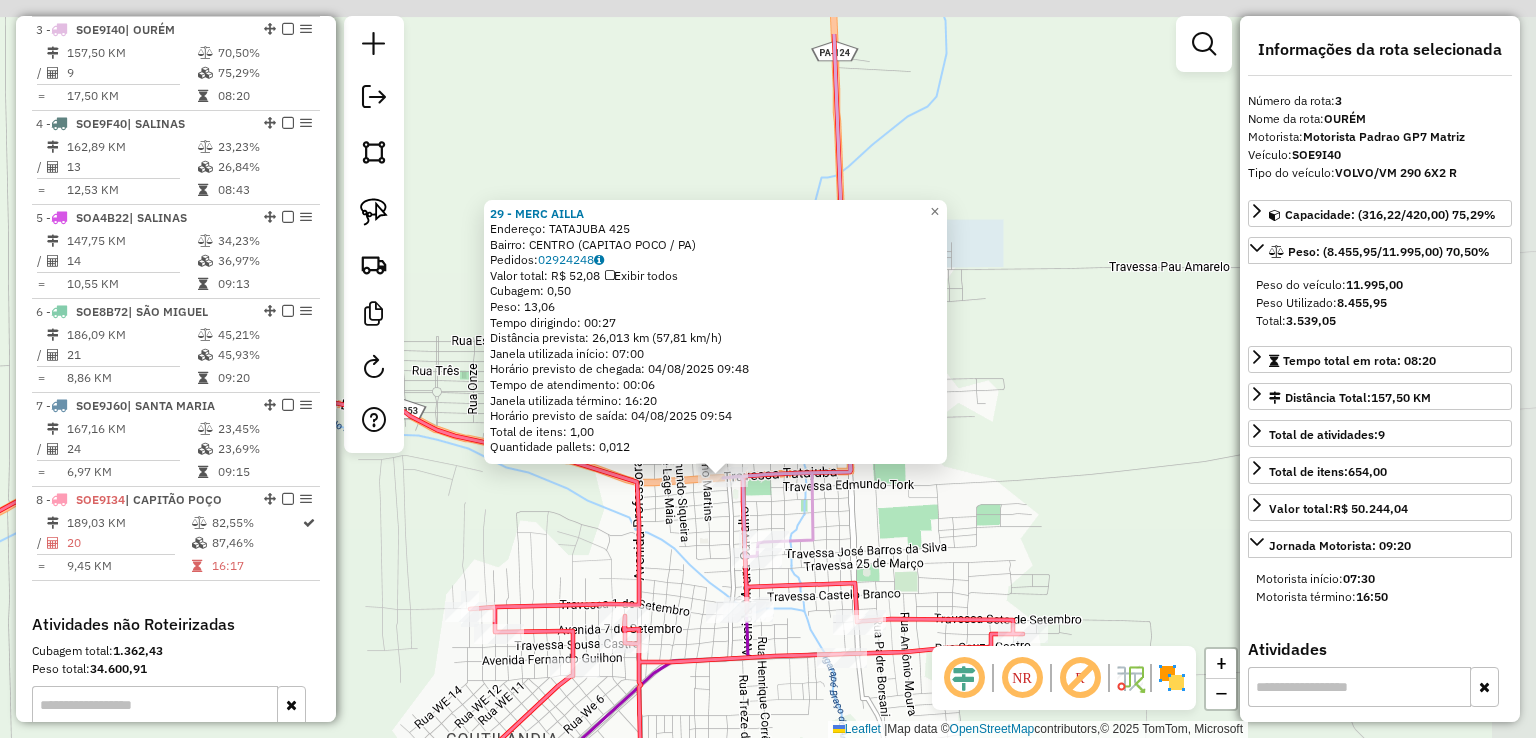 drag, startPoint x: 991, startPoint y: 448, endPoint x: 961, endPoint y: 501, distance: 60.90156 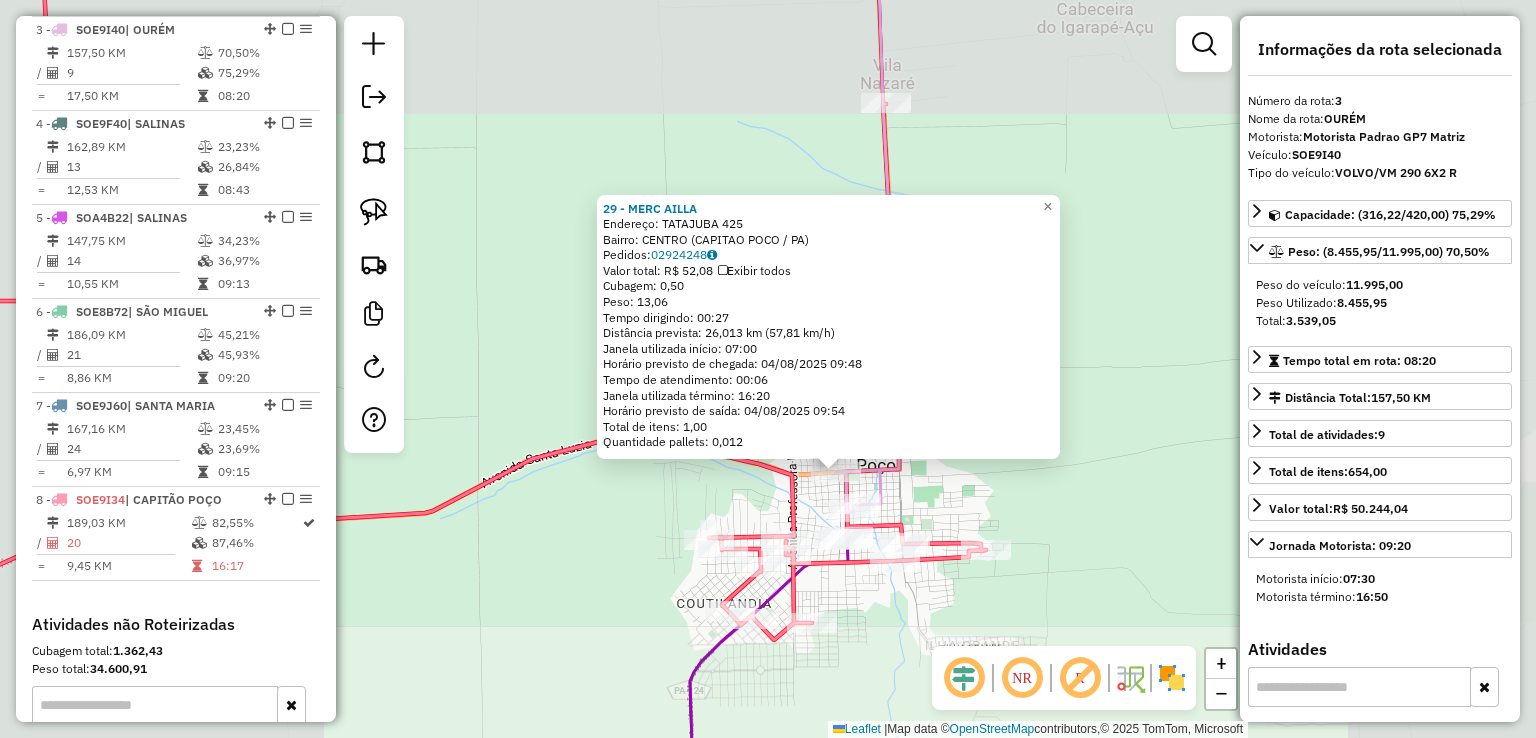 click on "29 - MERC AILLA  Endereço:  TATAJUBA 425   Bairro: CENTRO (CAPITAO POCO / PA)   Pedidos:  02924248   Valor total: R$ 52,08   Exibir todos   Cubagem: 0,50  Peso: 13,06  Tempo dirigindo: 00:27   Distância prevista: 26,013 km (57,81 km/h)   Janela utilizada início: 07:00   Horário previsto de chegada: 04/08/2025 09:48   Tempo de atendimento: 00:06   Janela utilizada término: 16:20   Horário previsto de saída: 04/08/2025 09:54   Total de itens: 1,00   Quantidade pallets: 0,012  × Janela de atendimento Grade de atendimento Capacidade Transportadoras Veículos Cliente Pedidos  Rotas Selecione os dias de semana para filtrar as janelas de atendimento  Seg   Ter   Qua   Qui   Sex   Sáb   Dom  Informe o período da janela de atendimento: De: Até:  Filtrar exatamente a janela do cliente  Considerar janela de atendimento padrão  Selecione os dias de semana para filtrar as grades de atendimento  Seg   Ter   Qua   Qui   Sex   Sáb   Dom   Considerar clientes sem dia de atendimento cadastrado  Peso mínimo:  De:" 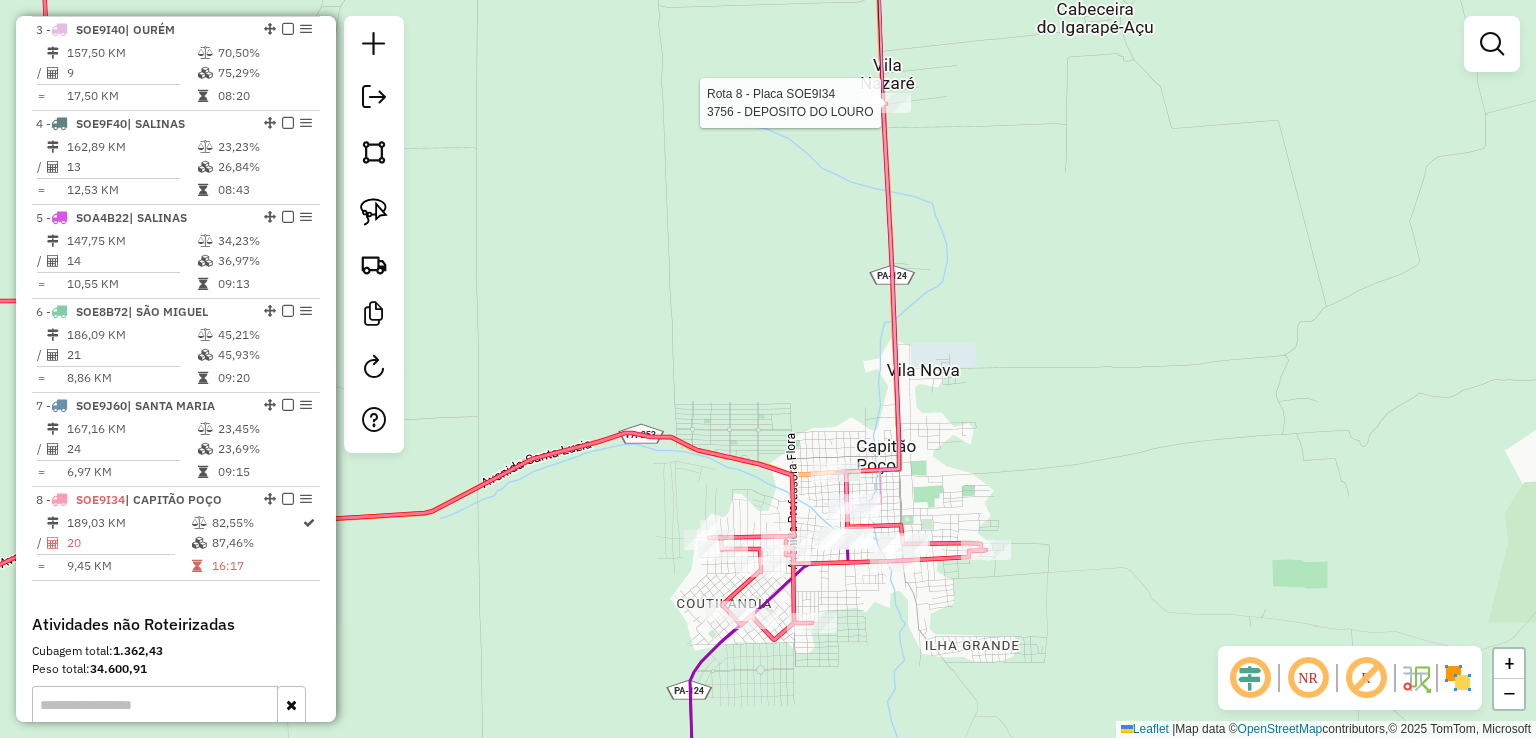 select on "**********" 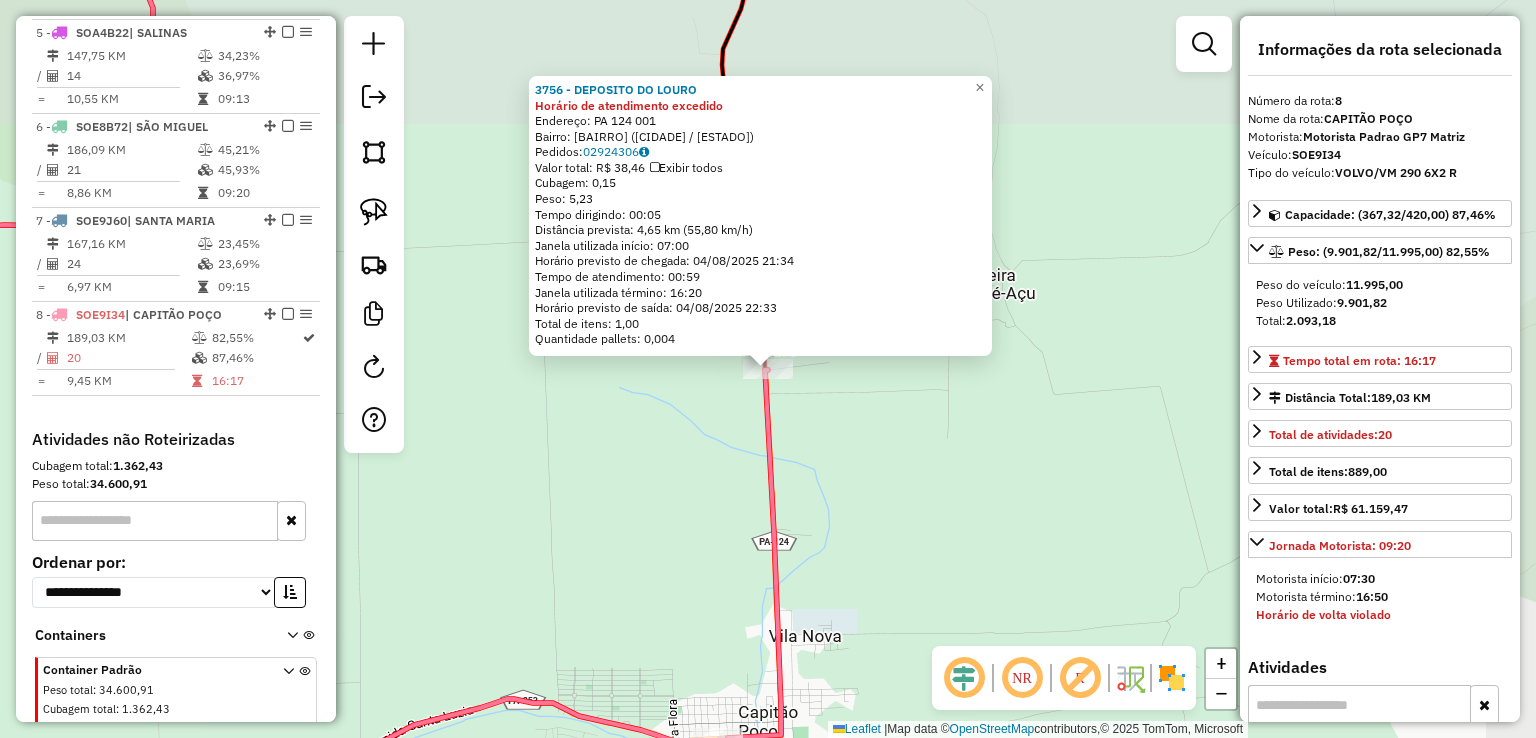 scroll, scrollTop: 1204, scrollLeft: 0, axis: vertical 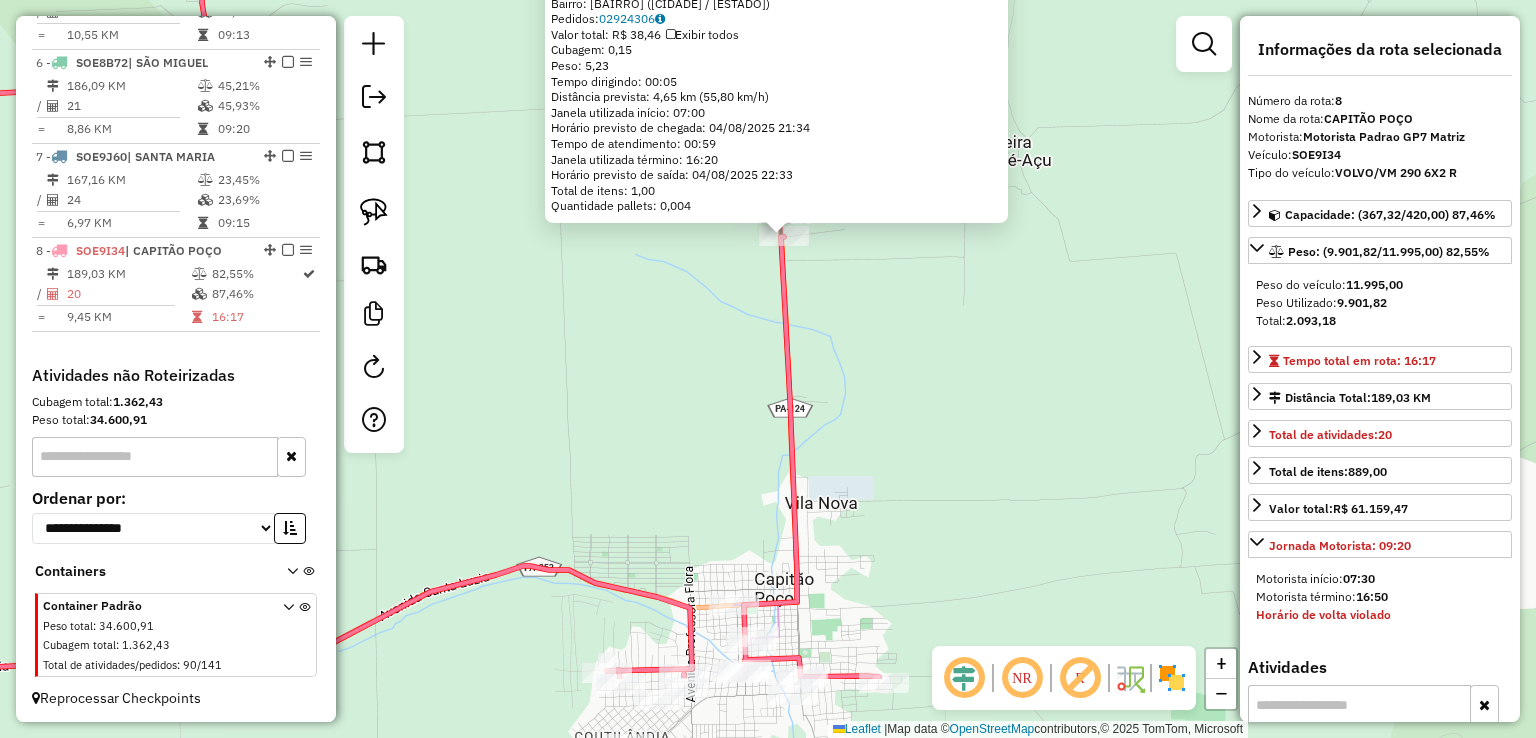 drag, startPoint x: 979, startPoint y: 544, endPoint x: 995, endPoint y: 415, distance: 129.98846 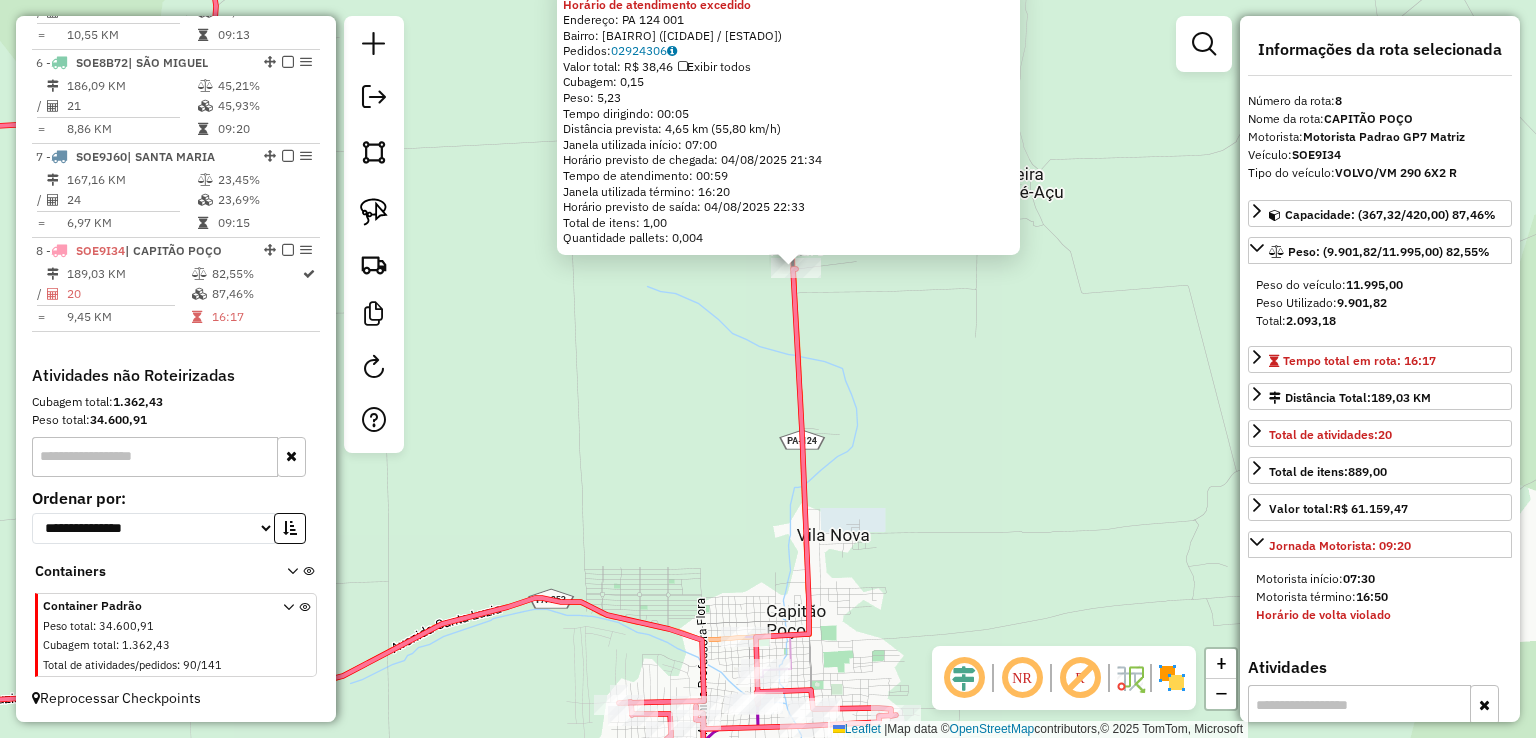 drag, startPoint x: 884, startPoint y: 405, endPoint x: 915, endPoint y: 457, distance: 60.53924 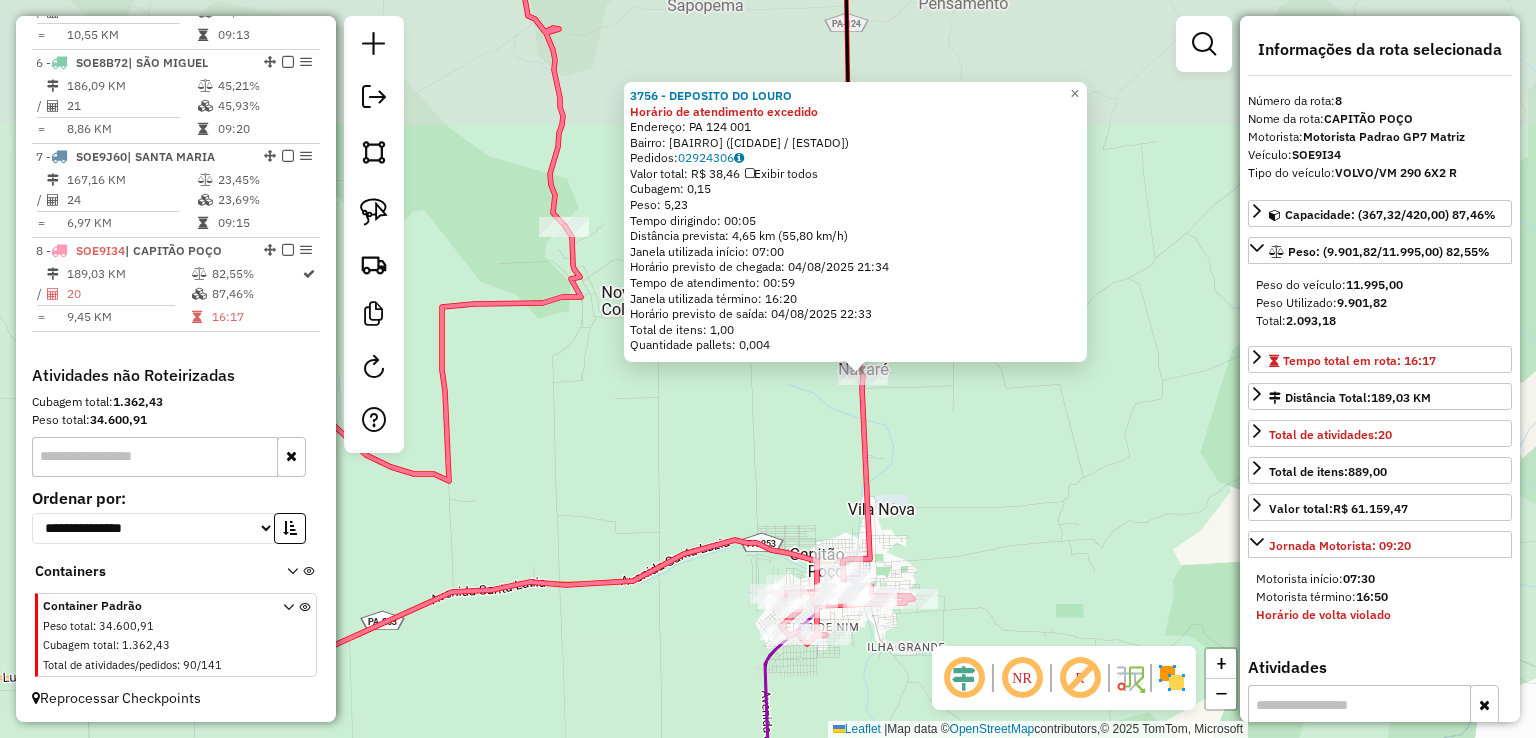 drag, startPoint x: 936, startPoint y: 465, endPoint x: 908, endPoint y: 329, distance: 138.85243 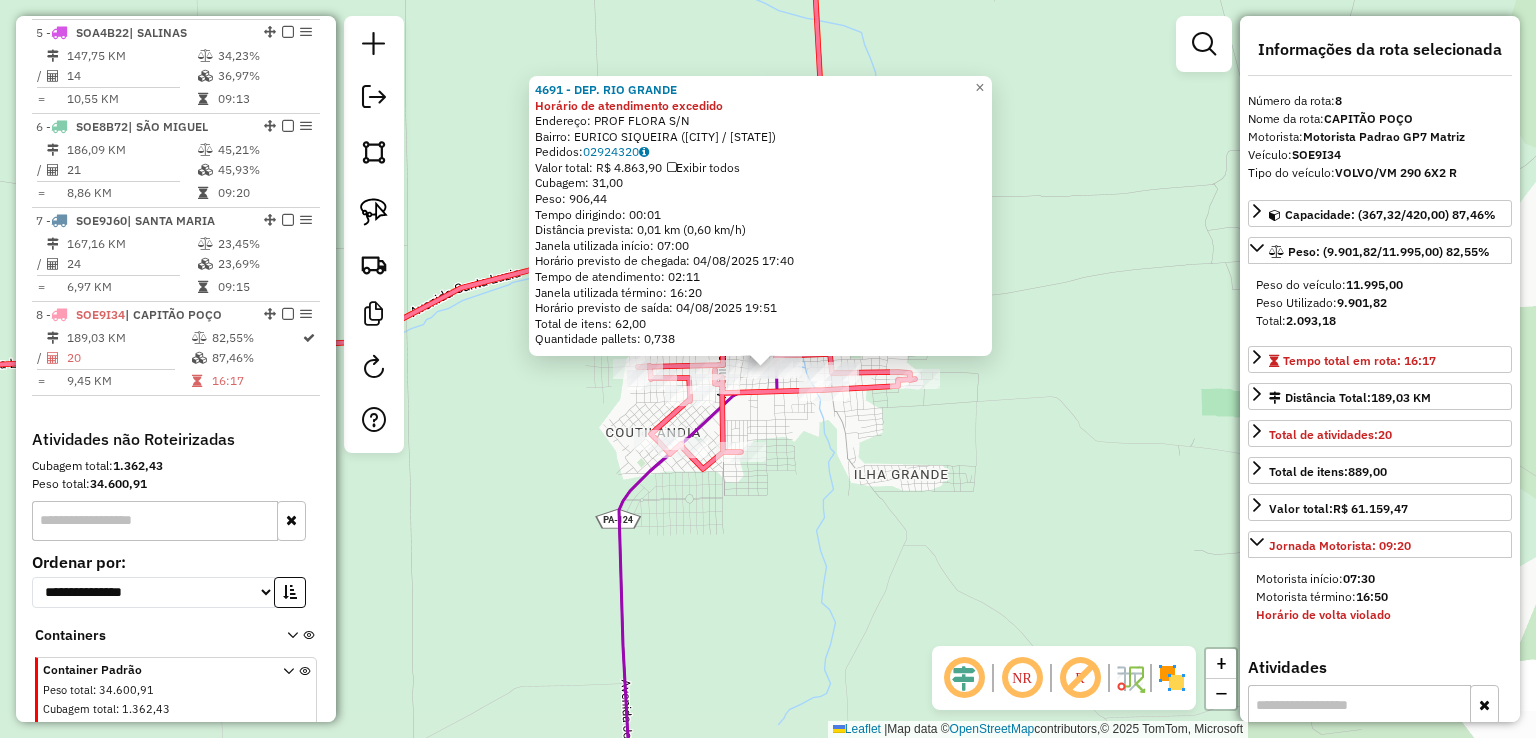 scroll, scrollTop: 1204, scrollLeft: 0, axis: vertical 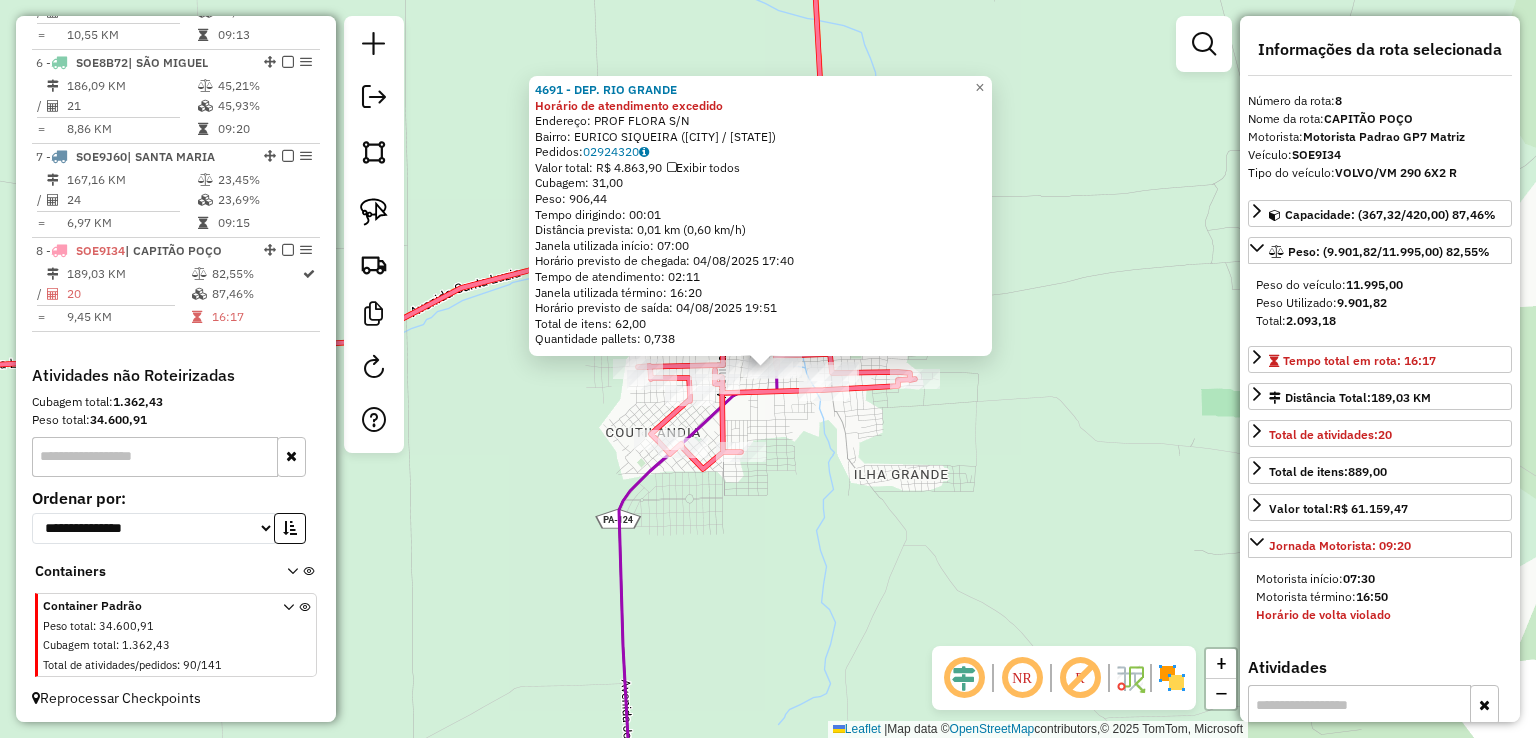 click on "4691 - DEP. RIO GRANDE Horário de atendimento excedido  Endereço:  PROF FLORA S/N   Bairro: EURICO SIQUEIRA (CAPITAO POCO / PA)   Pedidos:  02924320   Valor total: R$ 4.863,90   Exibir todos   Cubagem: 31,00  Peso: 906,44  Tempo dirigindo: 00:01   Distância prevista: 0,01 km (0,60 km/h)   Janela utilizada início: 07:00   Horário previsto de chegada: 04/08/2025 17:40   Tempo de atendimento: 02:11   Janela utilizada término: 16:20   Horário previsto de saída: 04/08/2025 19:51   Total de itens: 62,00   Quantidade pallets: 0,738  × Janela de atendimento Grade de atendimento Capacidade Transportadoras Veículos Cliente Pedidos  Rotas Selecione os dias de semana para filtrar as janelas de atendimento  Seg   Ter   Qua   Qui   Sex   Sáb   Dom  Informe o período da janela de atendimento: De: Até:  Filtrar exatamente a janela do cliente  Considerar janela de atendimento padrão  Selecione os dias de semana para filtrar as grades de atendimento  Seg   Ter   Qua   Qui   Sex   Sáb   Dom   Peso mínimo:   De:" 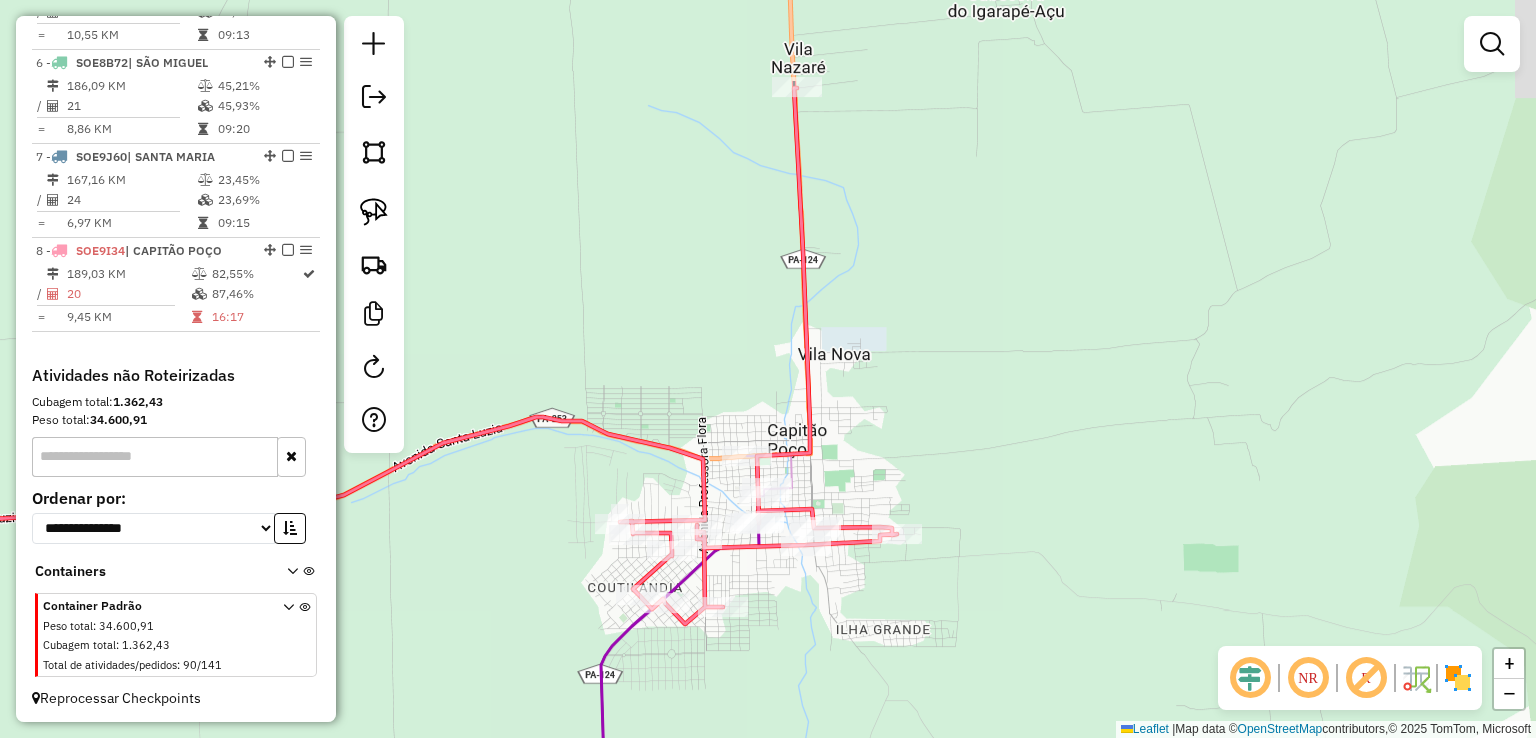 drag, startPoint x: 895, startPoint y: 469, endPoint x: 868, endPoint y: 601, distance: 134.73306 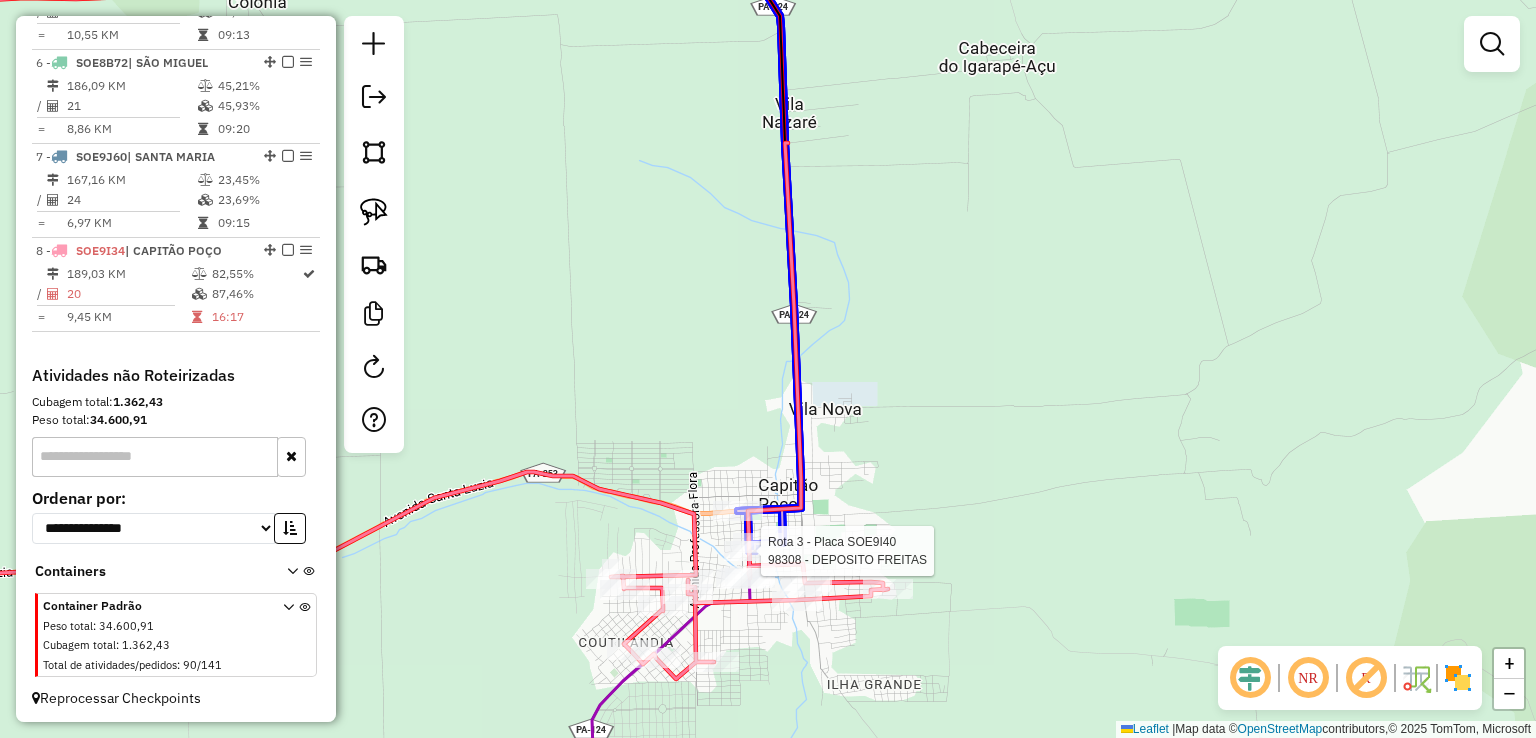 click 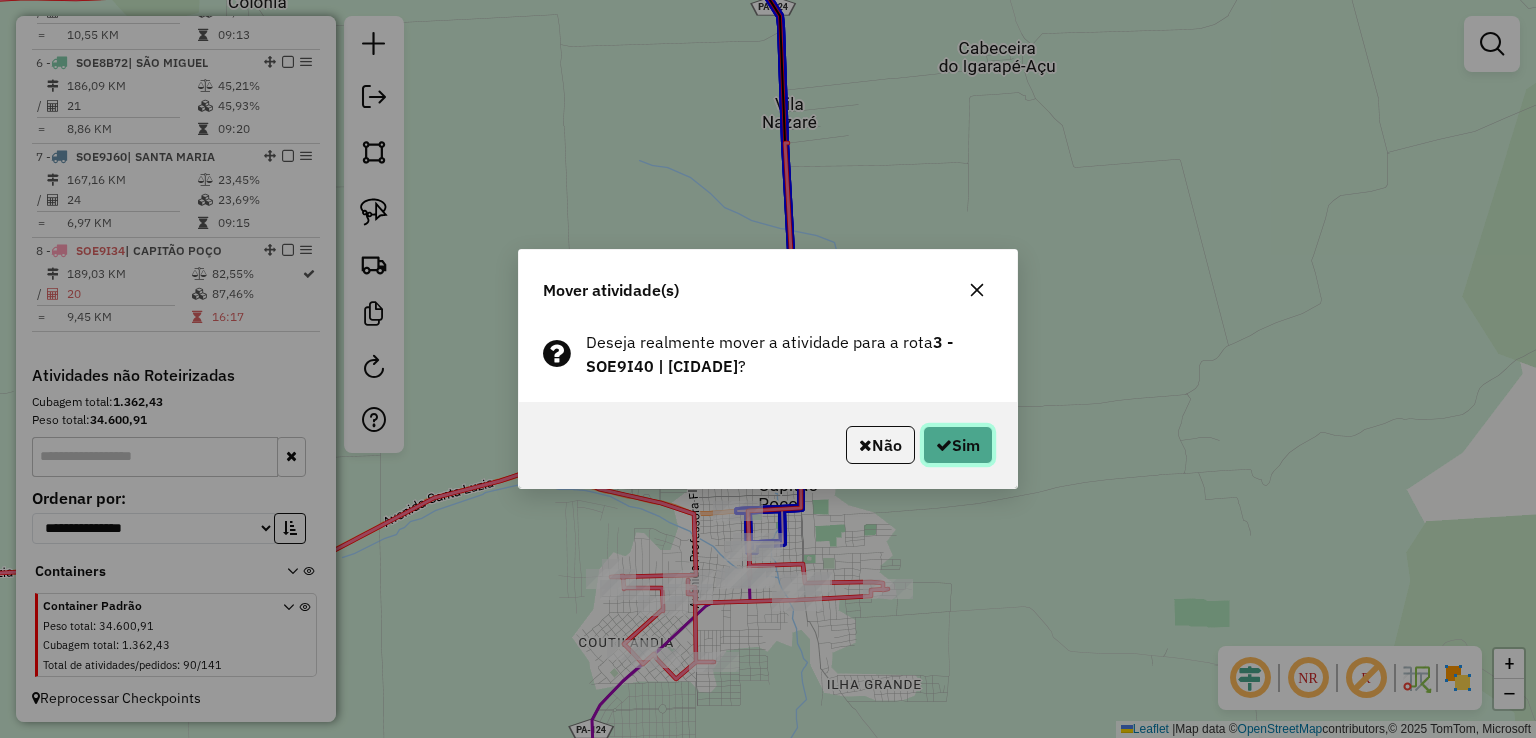 click on "Sim" 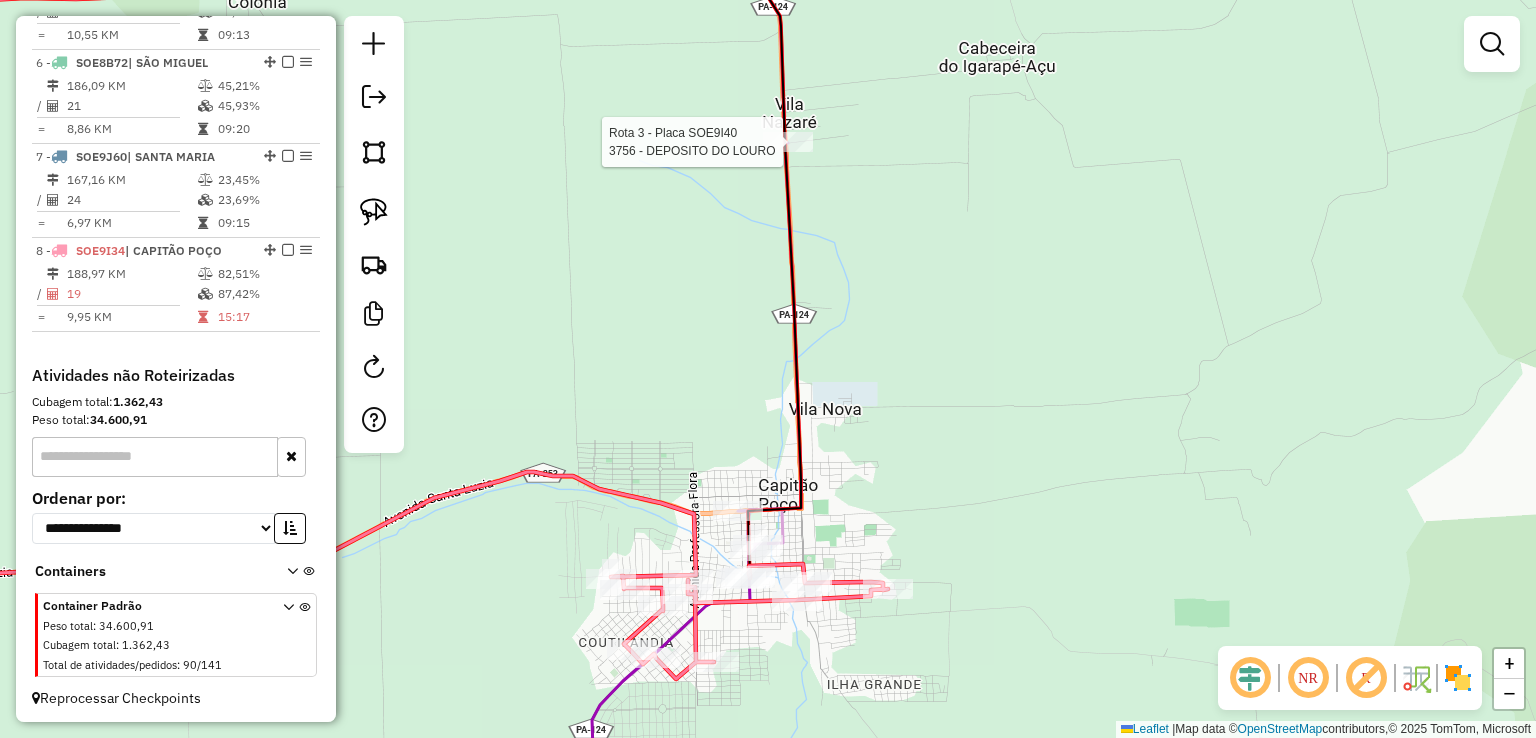 click 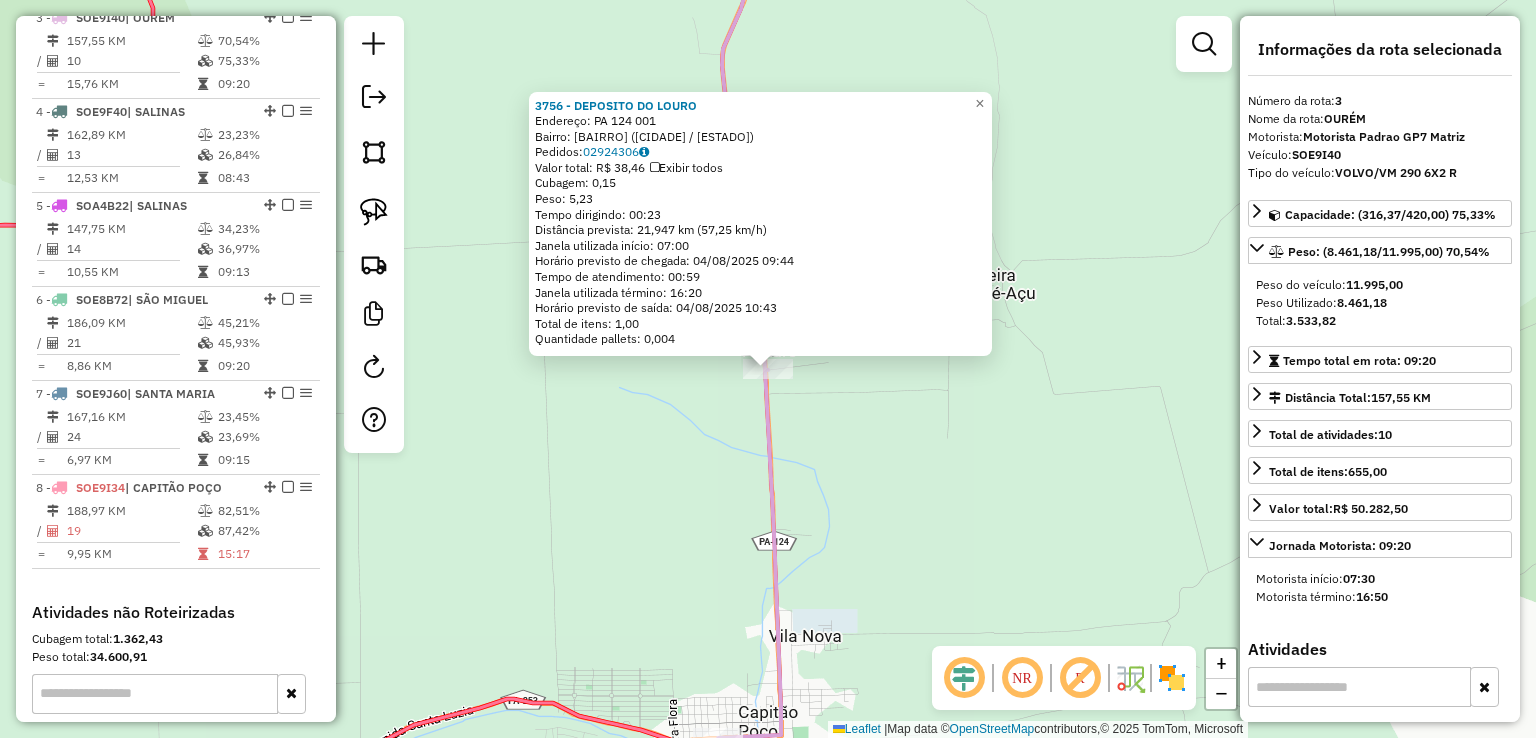 scroll, scrollTop: 955, scrollLeft: 0, axis: vertical 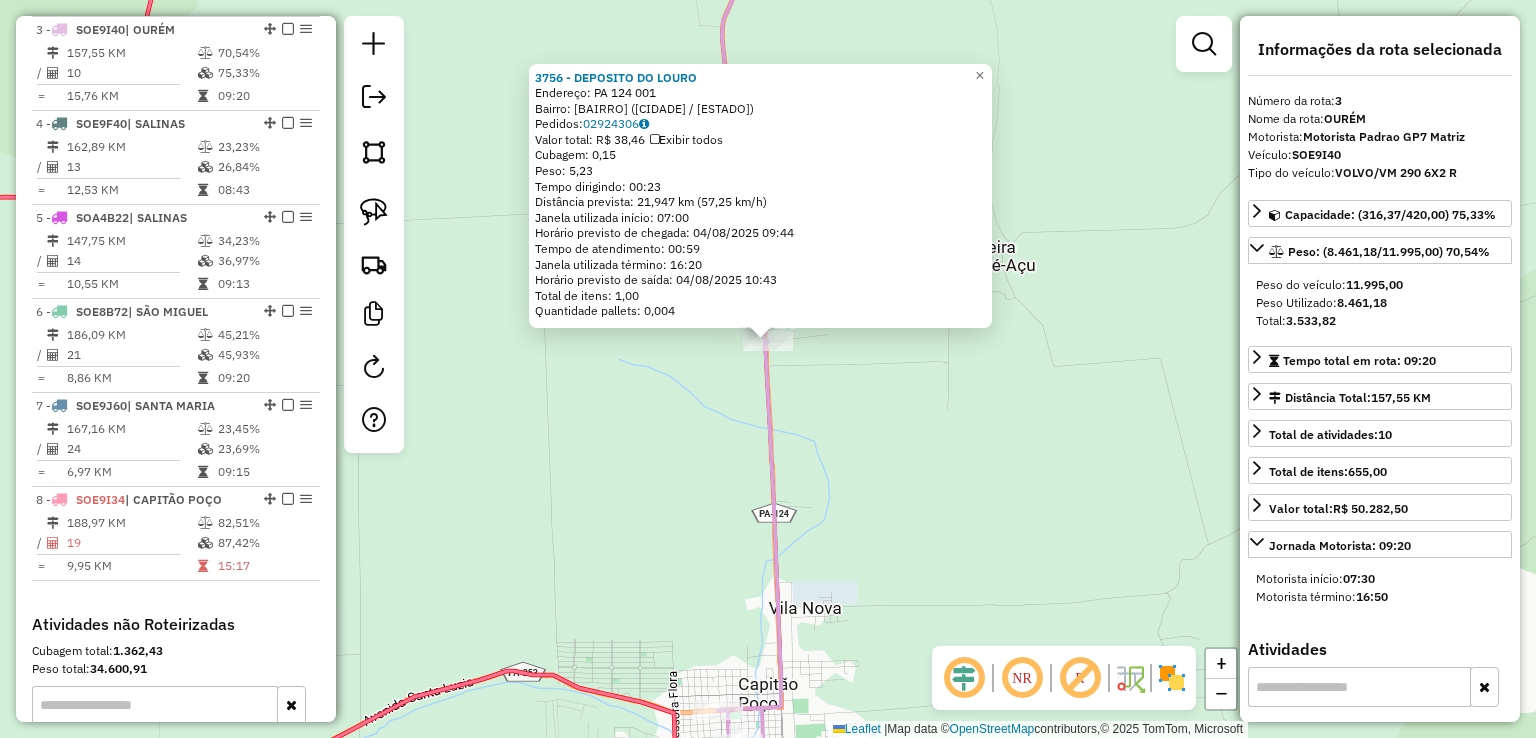 drag, startPoint x: 827, startPoint y: 477, endPoint x: 827, endPoint y: 449, distance: 28 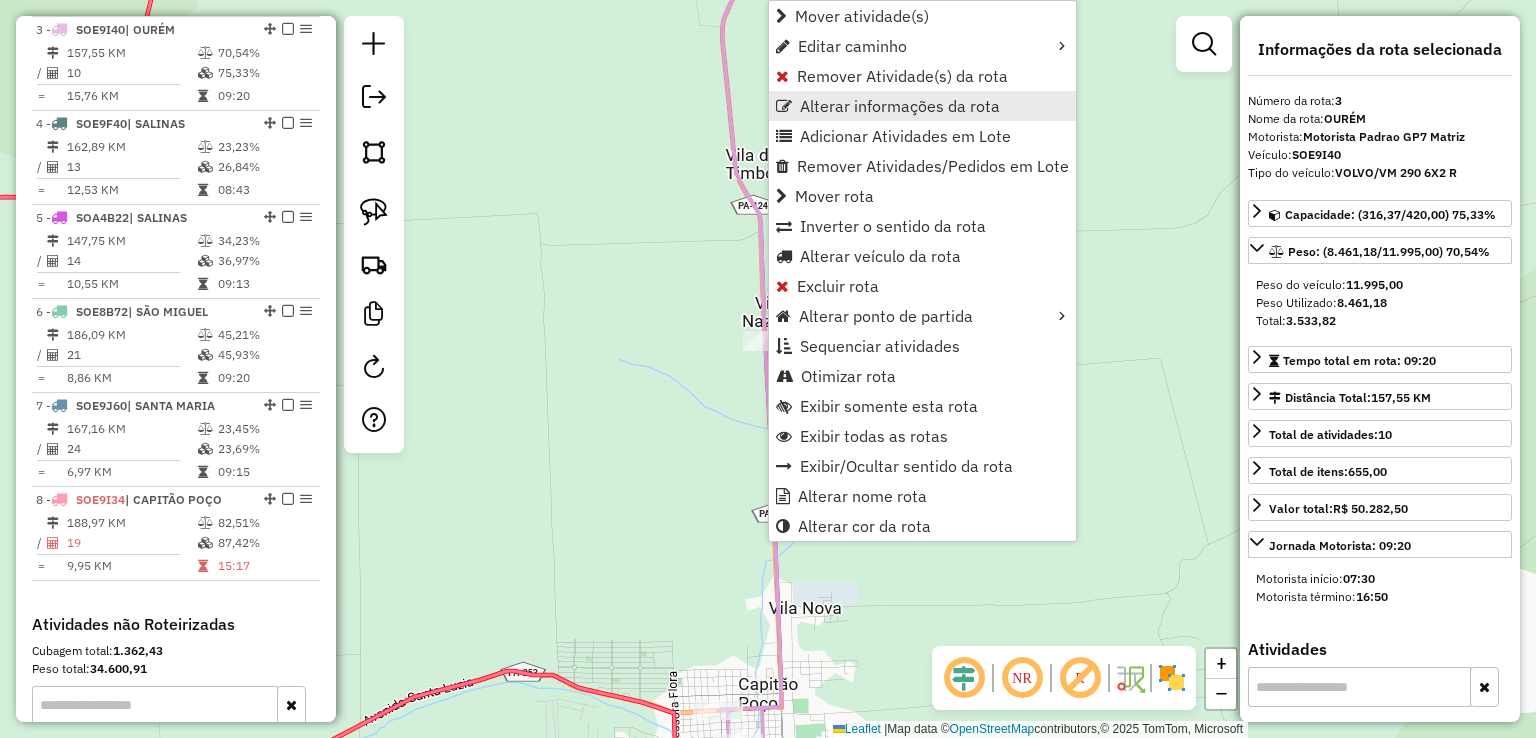 click on "Alterar informações da rota" at bounding box center [900, 106] 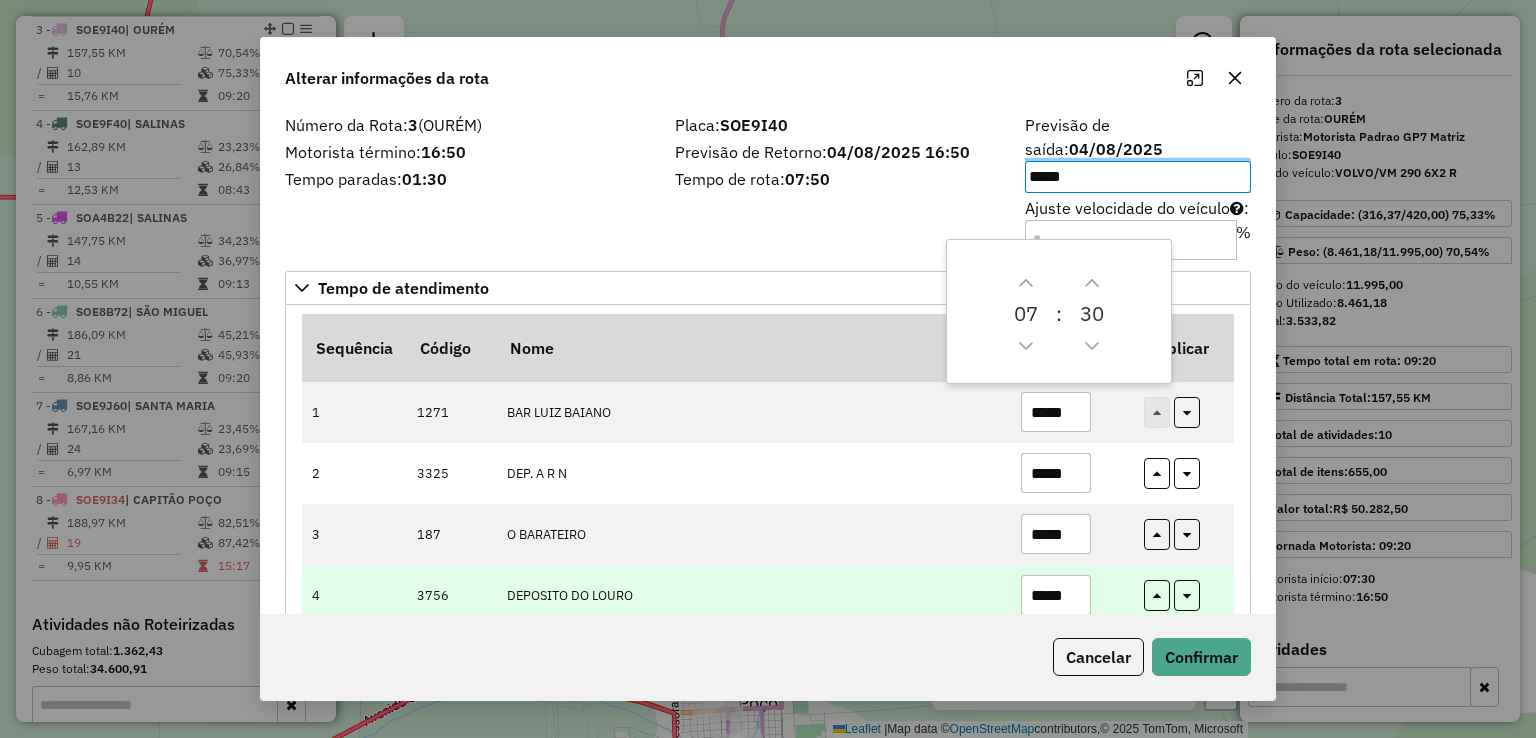 click on "*****" at bounding box center (1056, 595) 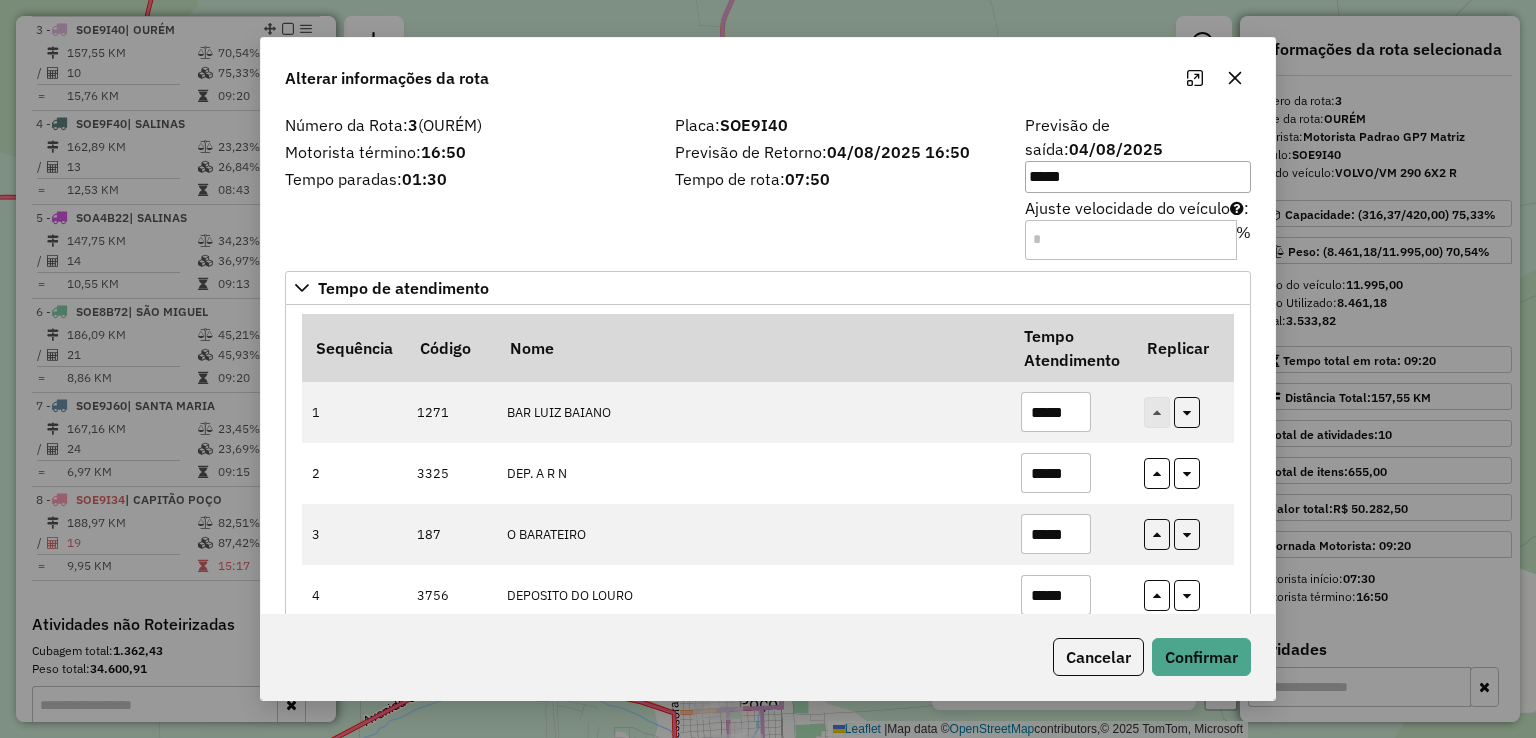 type on "*****" 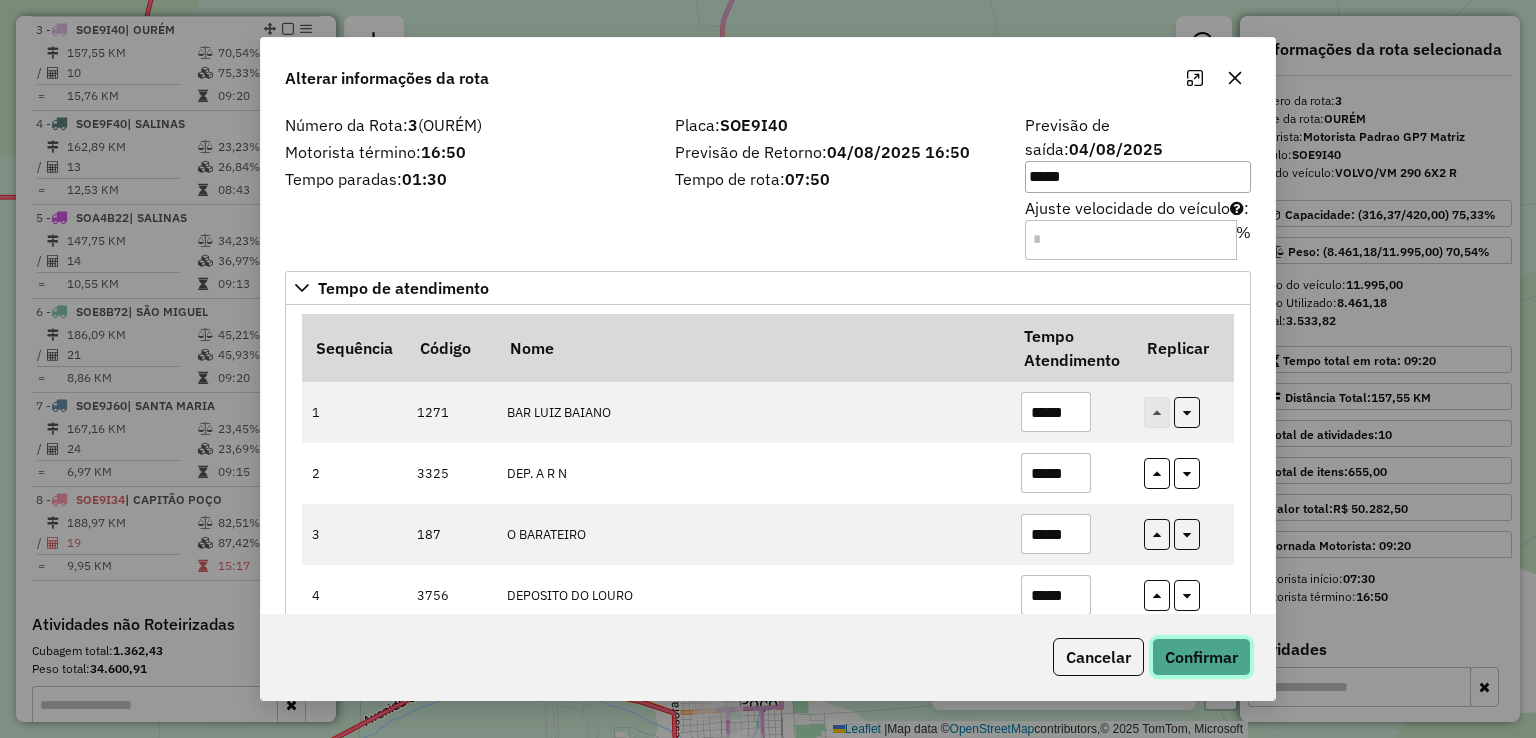 click on "Confirmar" 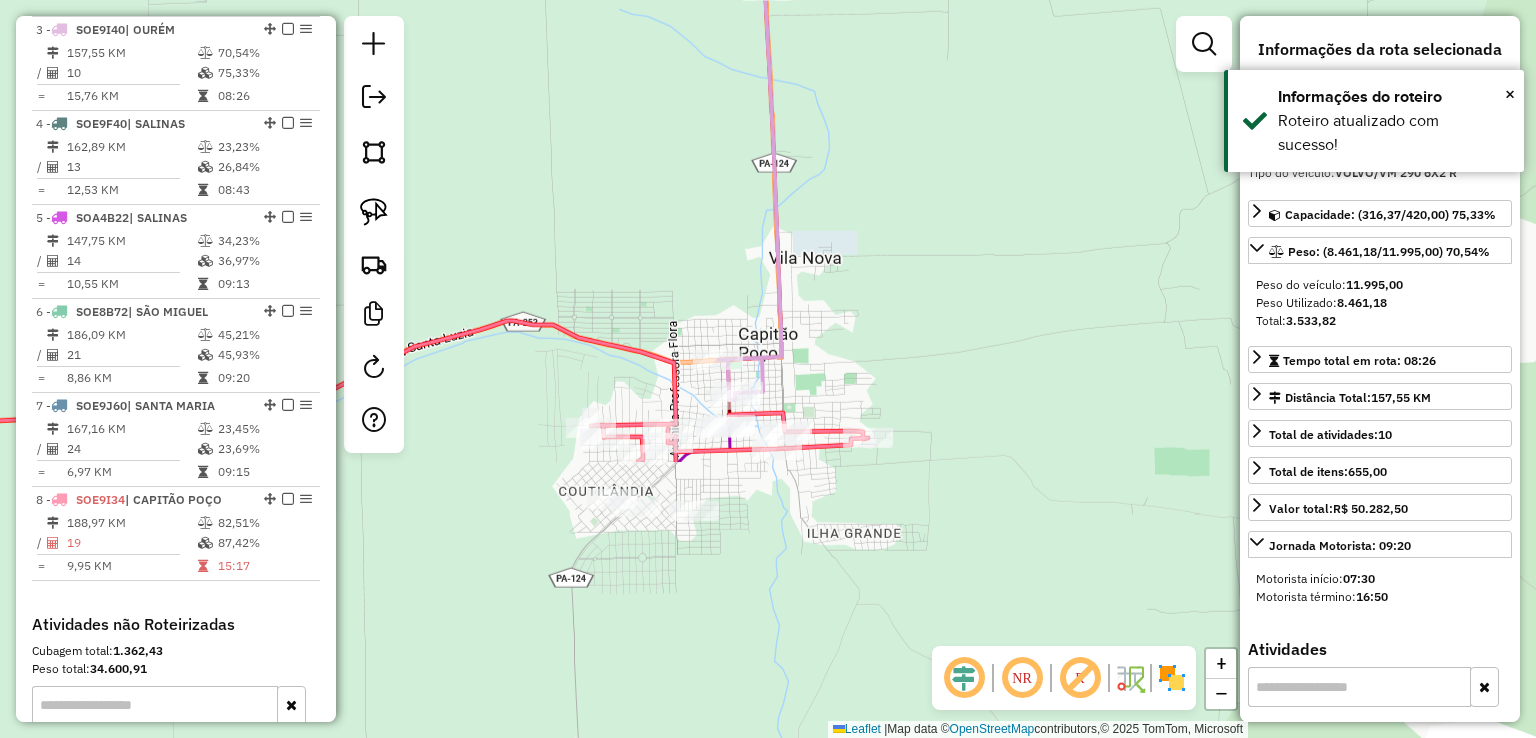 drag, startPoint x: 1000, startPoint y: 303, endPoint x: 1008, endPoint y: 175, distance: 128.24976 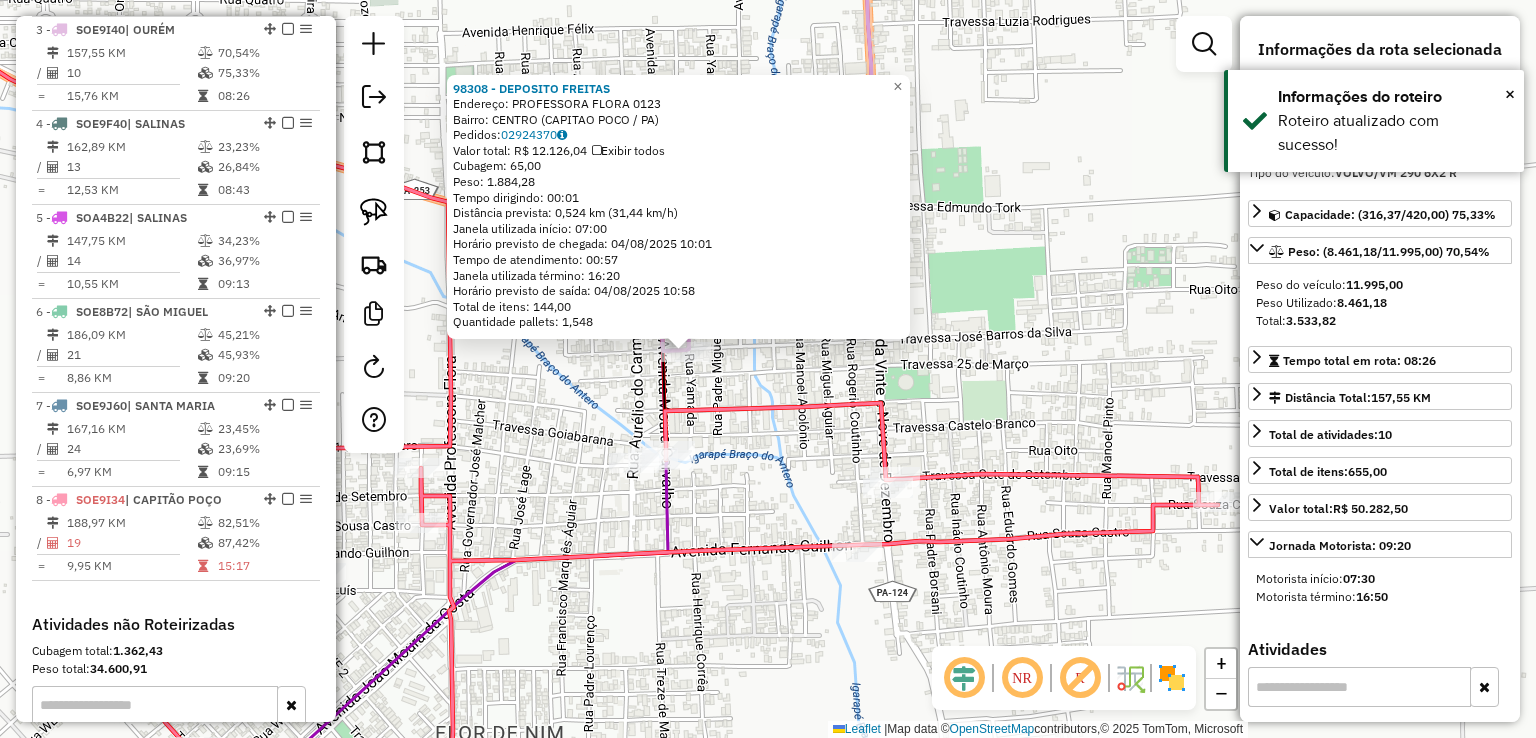 drag, startPoint x: 772, startPoint y: 380, endPoint x: 932, endPoint y: 371, distance: 160.25293 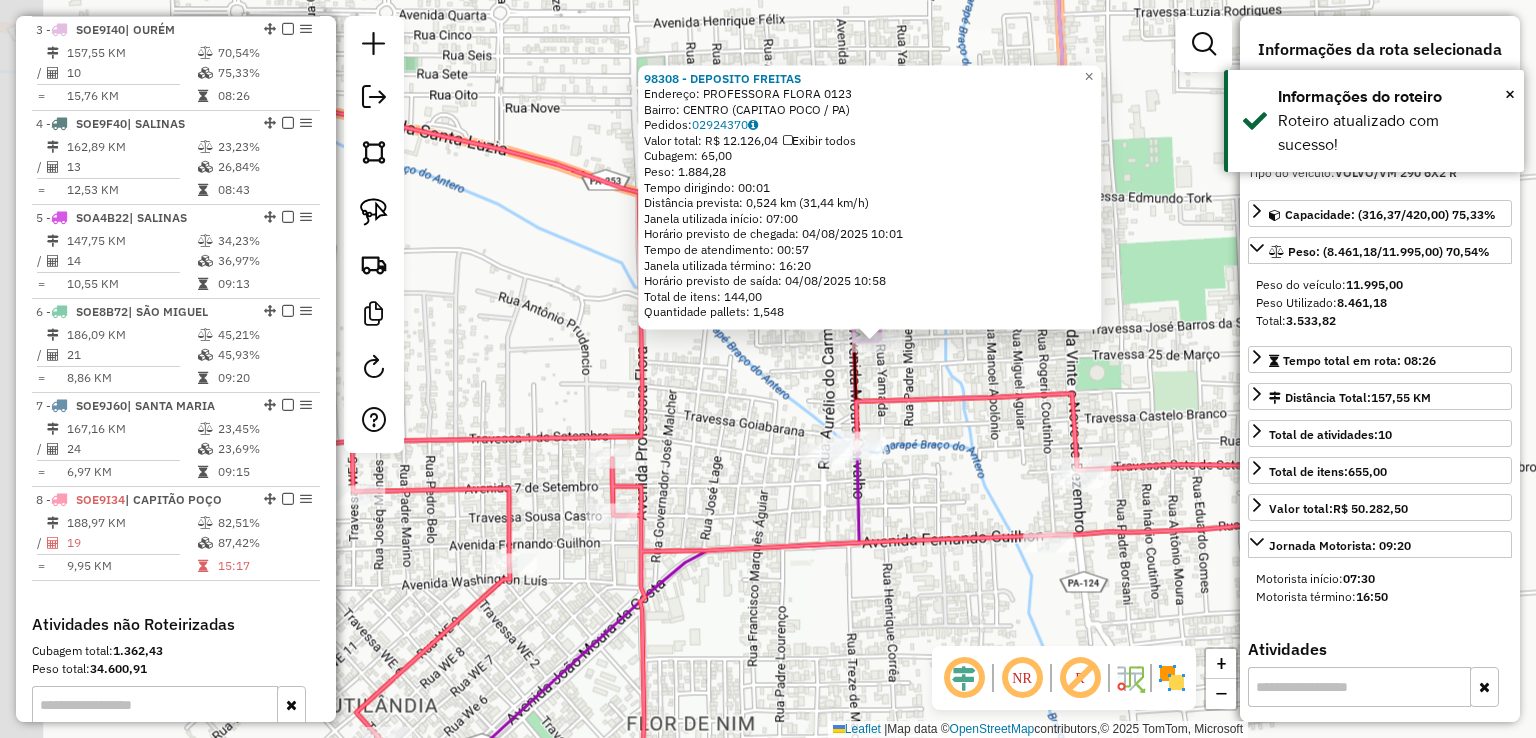 click on "98308 - DEPOSITO FREITAS  Endereço:  PROFESSORA FLORA 0123   Bairro: CENTRO (CAPITAO POCO / PA)   Pedidos:  02924370   Valor total: R$ 12.126,04   Exibir todos   Cubagem: 65,00  Peso: 1.884,28  Tempo dirigindo: 00:01   Distância prevista: 0,524 km (31,44 km/h)   Janela utilizada início: 07:00   Horário previsto de chegada: 04/08/2025 10:01   Tempo de atendimento: 00:57   Janela utilizada término: 16:20   Horário previsto de saída: 04/08/2025 10:58   Total de itens: 144,00   Quantidade pallets: 1,548  × Janela de atendimento Grade de atendimento Capacidade Transportadoras Veículos Cliente Pedidos  Rotas Selecione os dias de semana para filtrar as janelas de atendimento  Seg   Ter   Qua   Qui   Sex   Sáb   Dom  Informe o período da janela de atendimento: De: Até:  Filtrar exatamente a janela do cliente  Considerar janela de atendimento padrão  Selecione os dias de semana para filtrar as grades de atendimento  Seg   Ter   Qua   Qui   Sex   Sáb   Dom   Clientes fora do dia de atendimento selecionado" 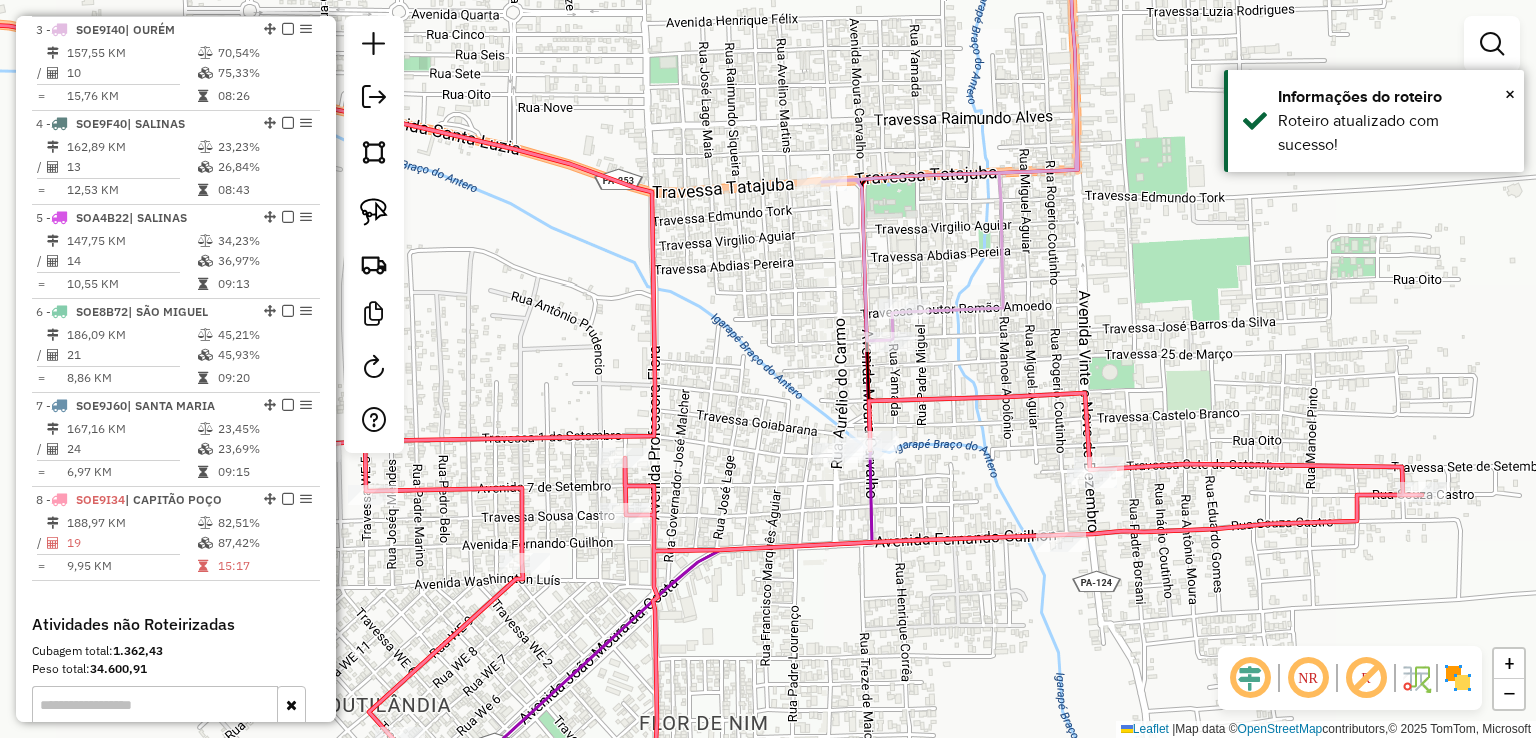 drag, startPoint x: 914, startPoint y: 366, endPoint x: 852, endPoint y: 332, distance: 70.71068 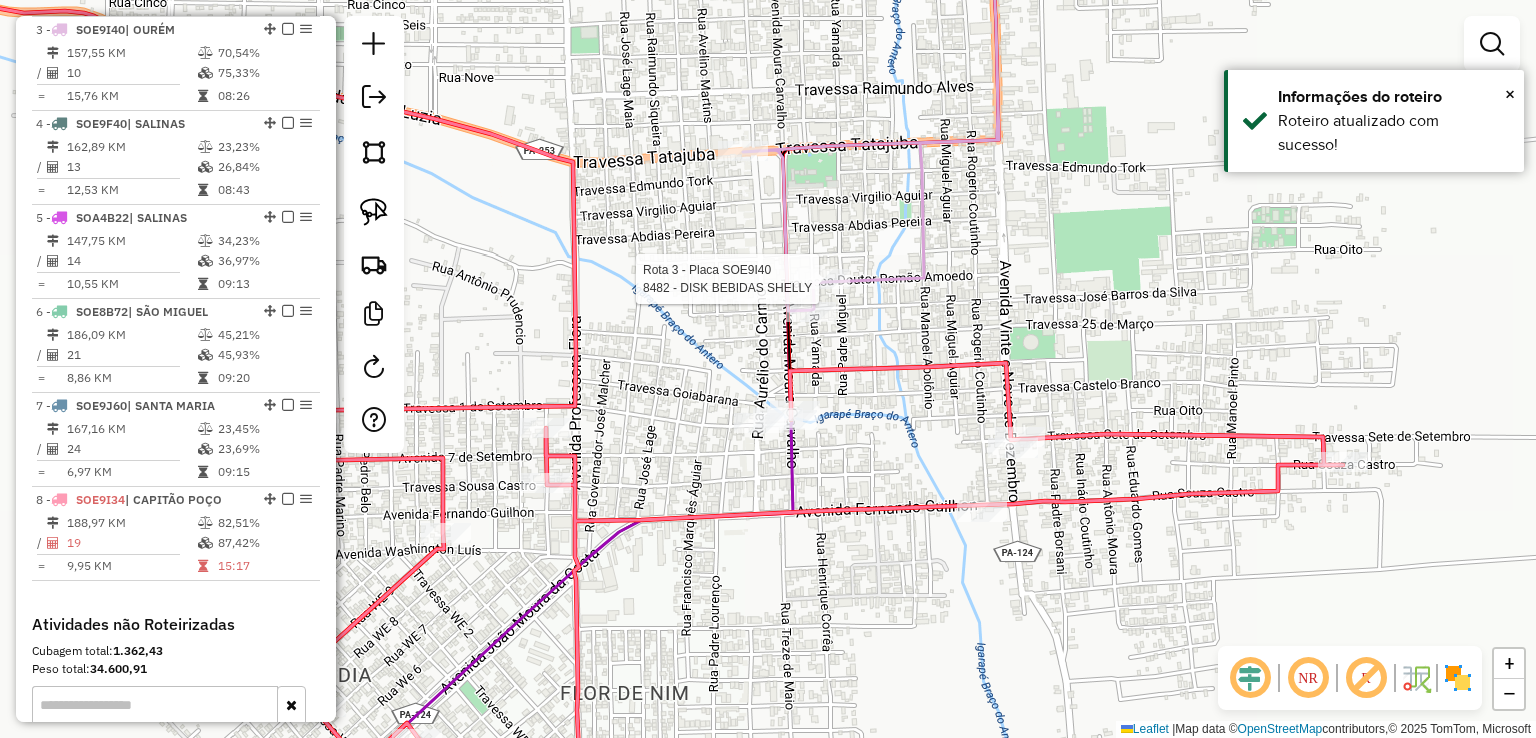 select on "**********" 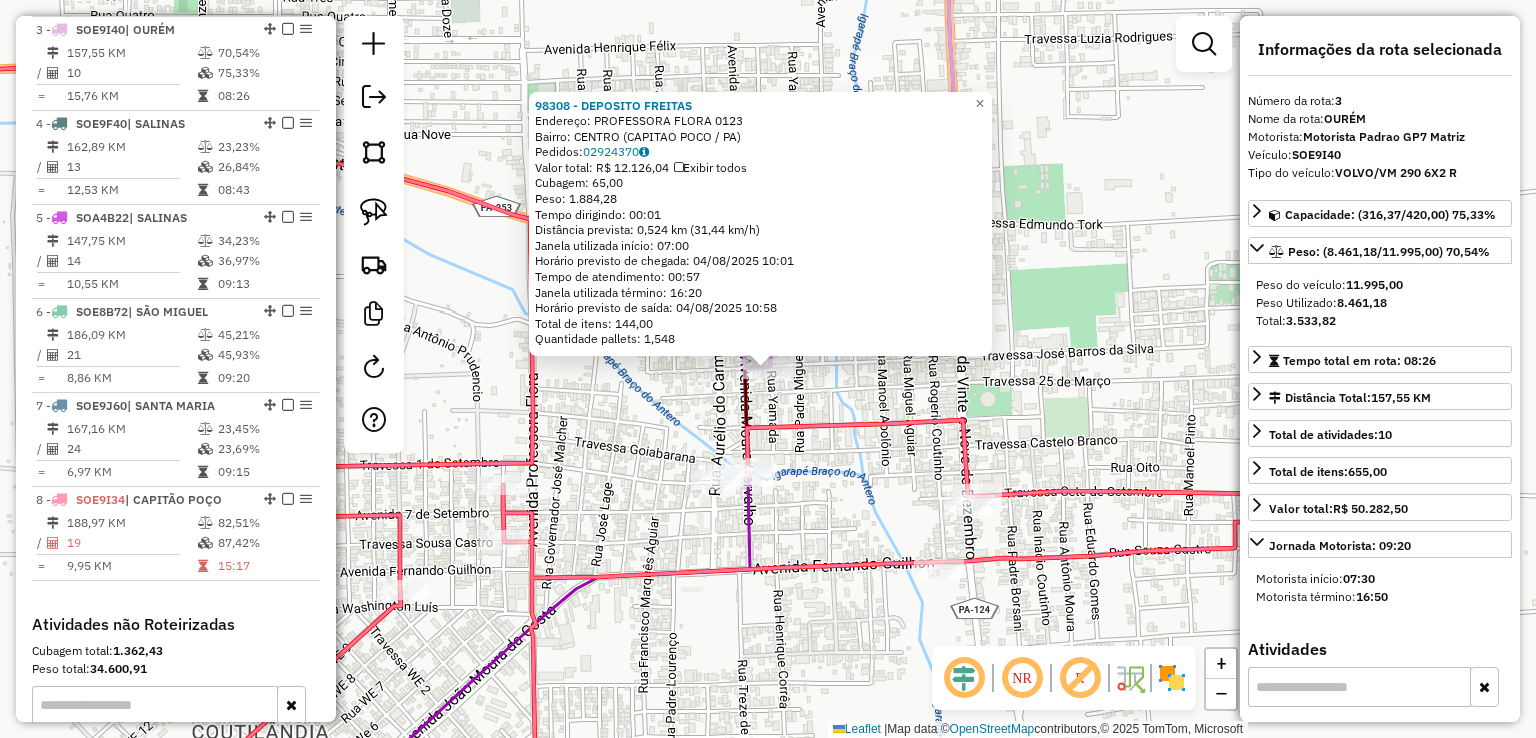 click on "98308 - DEPOSITO FREITAS  Endereço:  PROFESSORA FLORA 0123   Bairro: CENTRO (CAPITAO POCO / PA)   Pedidos:  02924370   Valor total: R$ 12.126,04   Exibir todos   Cubagem: 65,00  Peso: 1.884,28  Tempo dirigindo: 00:01   Distância prevista: 0,524 km (31,44 km/h)   Janela utilizada início: 07:00   Horário previsto de chegada: 04/08/2025 10:01   Tempo de atendimento: 00:57   Janela utilizada término: 16:20   Horário previsto de saída: 04/08/2025 10:58   Total de itens: 144,00   Quantidade pallets: 1,548  × Janela de atendimento Grade de atendimento Capacidade Transportadoras Veículos Cliente Pedidos  Rotas Selecione os dias de semana para filtrar as janelas de atendimento  Seg   Ter   Qua   Qui   Sex   Sáb   Dom  Informe o período da janela de atendimento: De: Até:  Filtrar exatamente a janela do cliente  Considerar janela de atendimento padrão  Selecione os dias de semana para filtrar as grades de atendimento  Seg   Ter   Qua   Qui   Sex   Sáb   Dom   Clientes fora do dia de atendimento selecionado" 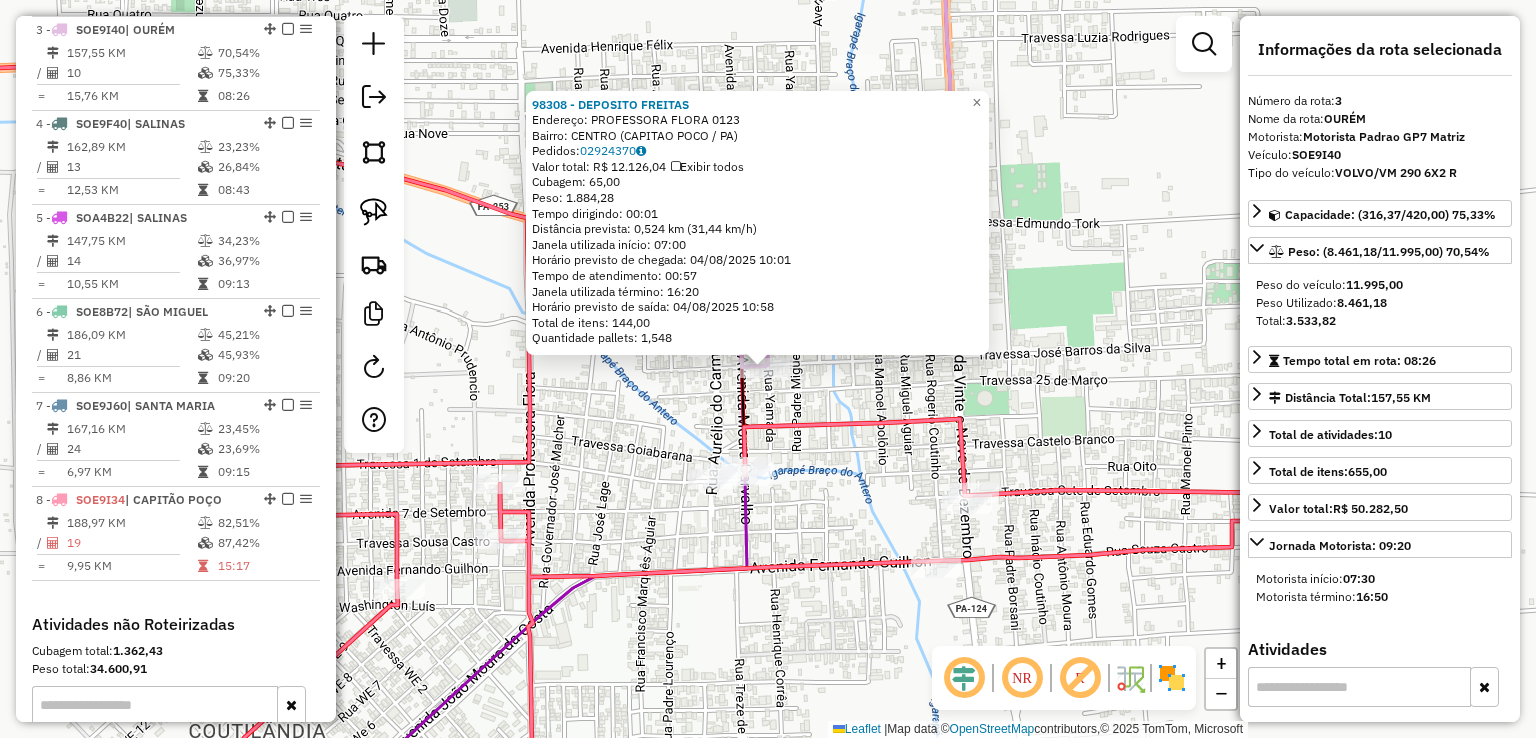 click on "98308 - DEPOSITO FREITAS  Endereço:  PROFESSORA FLORA 0123   Bairro: CENTRO (CAPITAO POCO / PA)   Pedidos:  02924370   Valor total: R$ 12.126,04   Exibir todos   Cubagem: 65,00  Peso: 1.884,28  Tempo dirigindo: 00:01   Distância prevista: 0,524 km (31,44 km/h)   Janela utilizada início: 07:00   Horário previsto de chegada: 04/08/2025 10:01   Tempo de atendimento: 00:57   Janela utilizada término: 16:20   Horário previsto de saída: 04/08/2025 10:58   Total de itens: 144,00   Quantidade pallets: 1,548  × Janela de atendimento Grade de atendimento Capacidade Transportadoras Veículos Cliente Pedidos  Rotas Selecione os dias de semana para filtrar as janelas de atendimento  Seg   Ter   Qua   Qui   Sex   Sáb   Dom  Informe o período da janela de atendimento: De: Até:  Filtrar exatamente a janela do cliente  Considerar janela de atendimento padrão  Selecione os dias de semana para filtrar as grades de atendimento  Seg   Ter   Qua   Qui   Sex   Sáb   Dom   Clientes fora do dia de atendimento selecionado" 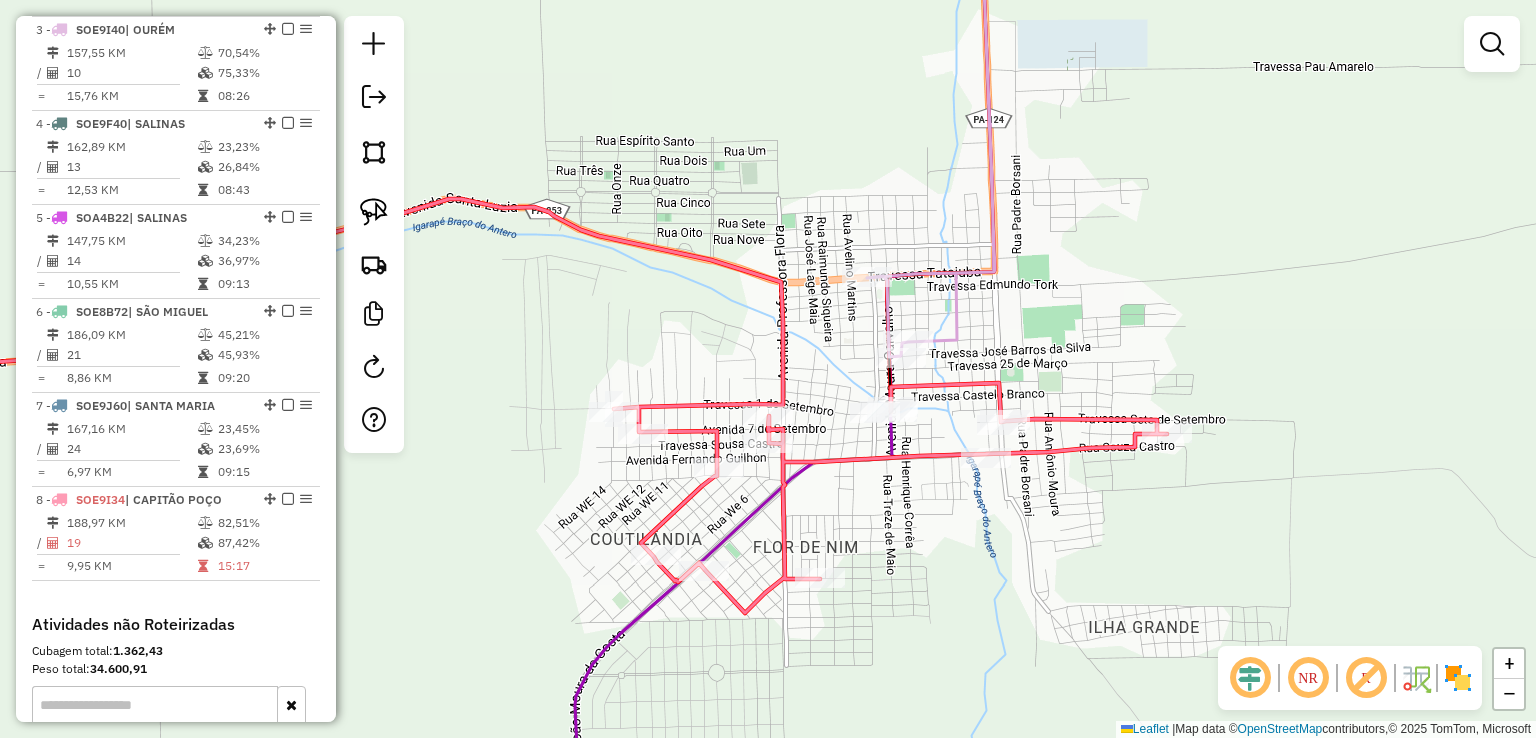 drag, startPoint x: 994, startPoint y: 396, endPoint x: 996, endPoint y: 327, distance: 69.02898 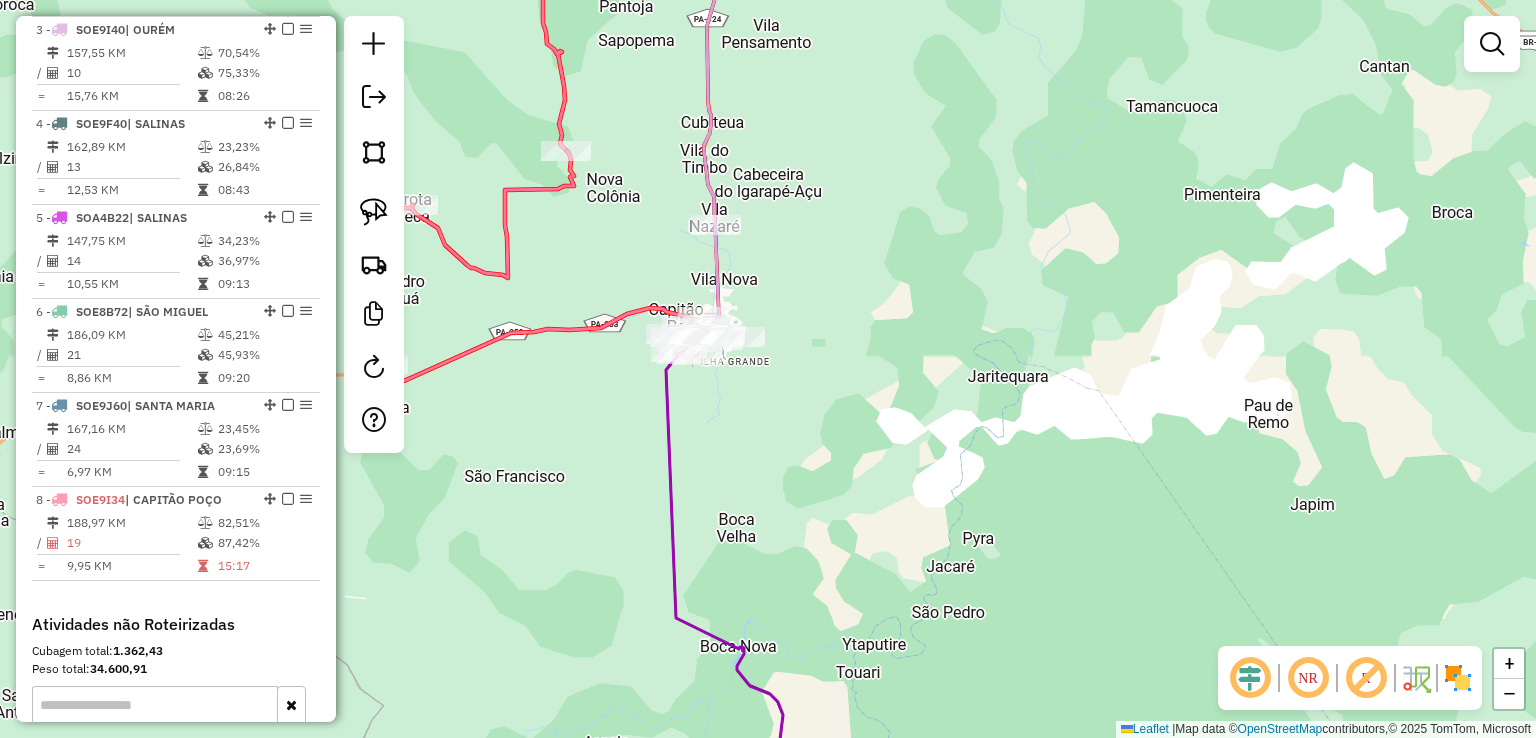 click 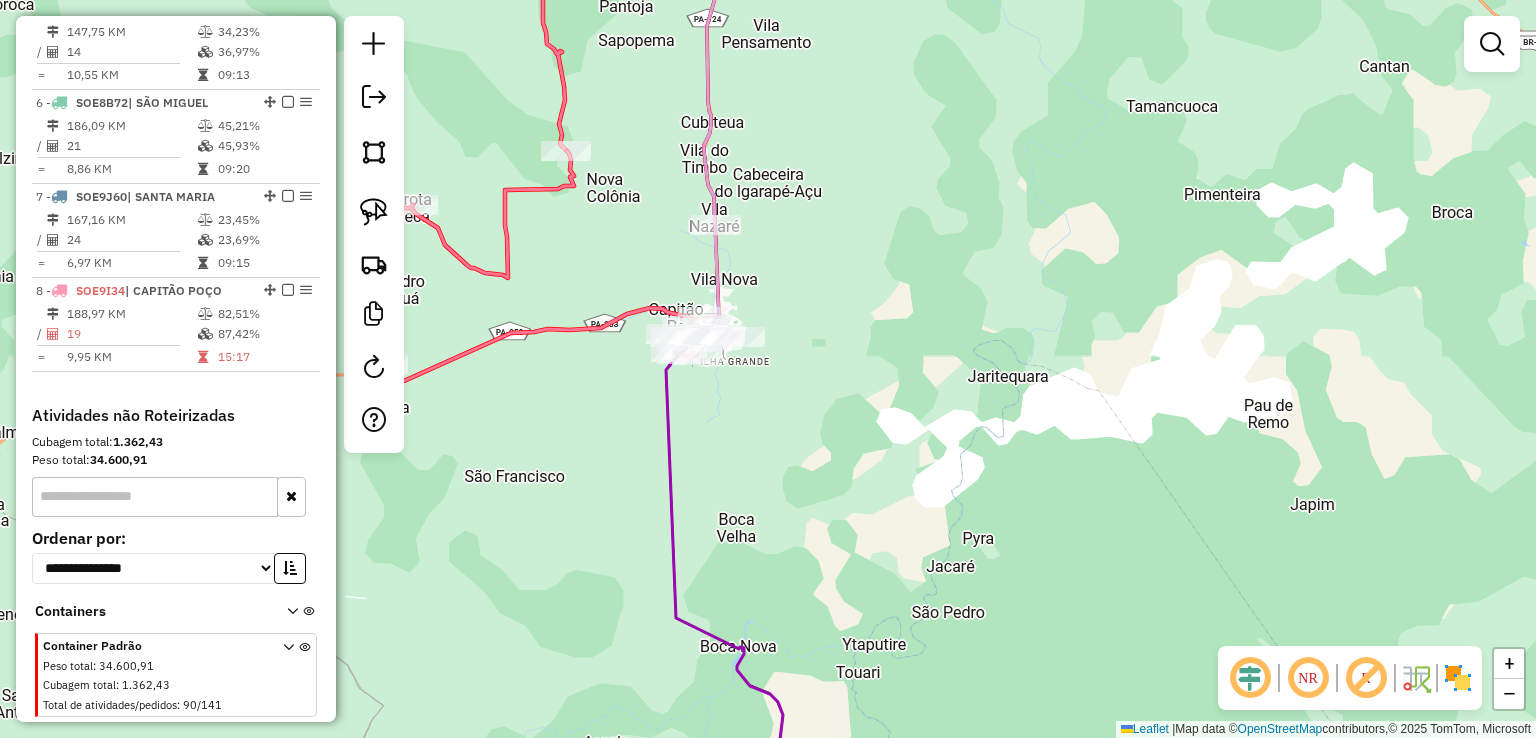 select on "**********" 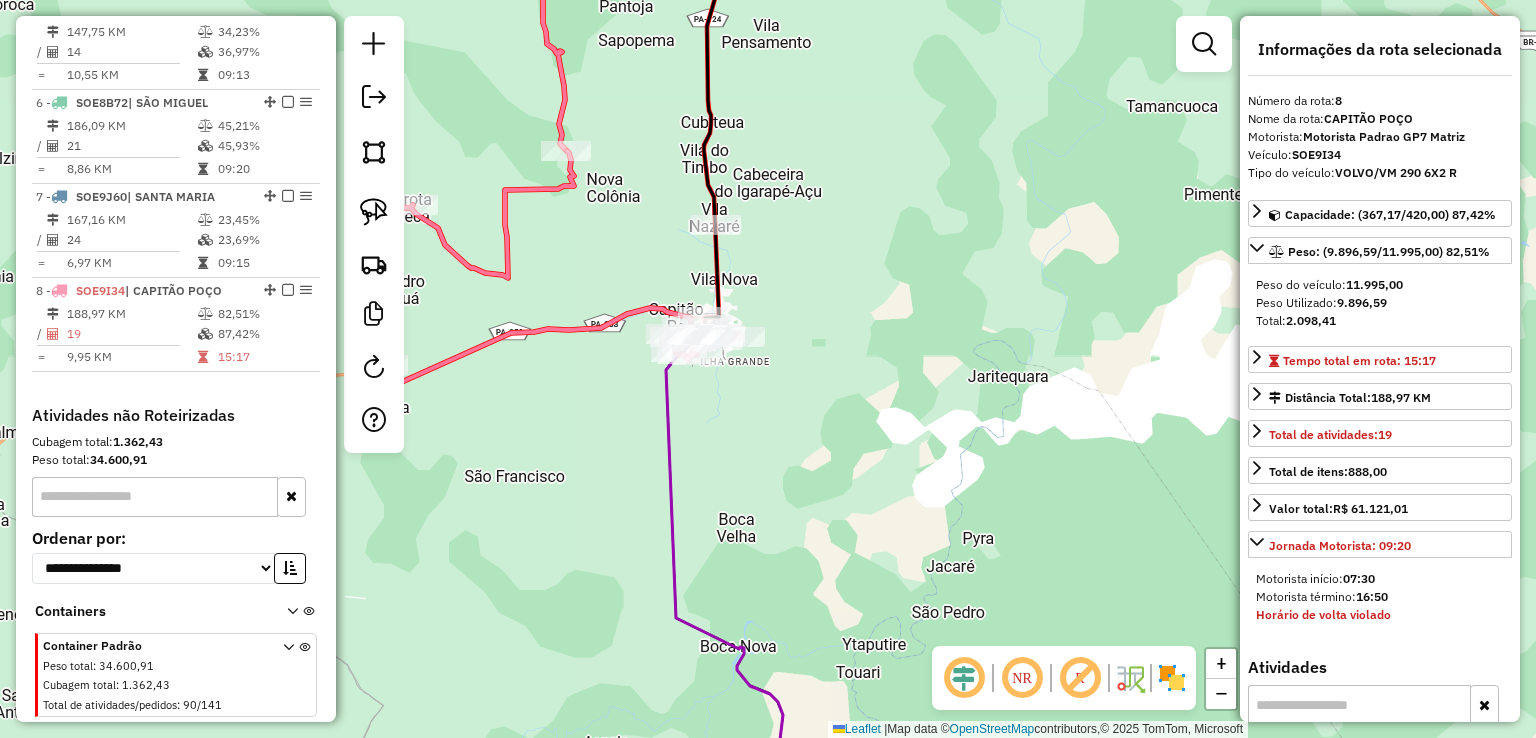 scroll, scrollTop: 1204, scrollLeft: 0, axis: vertical 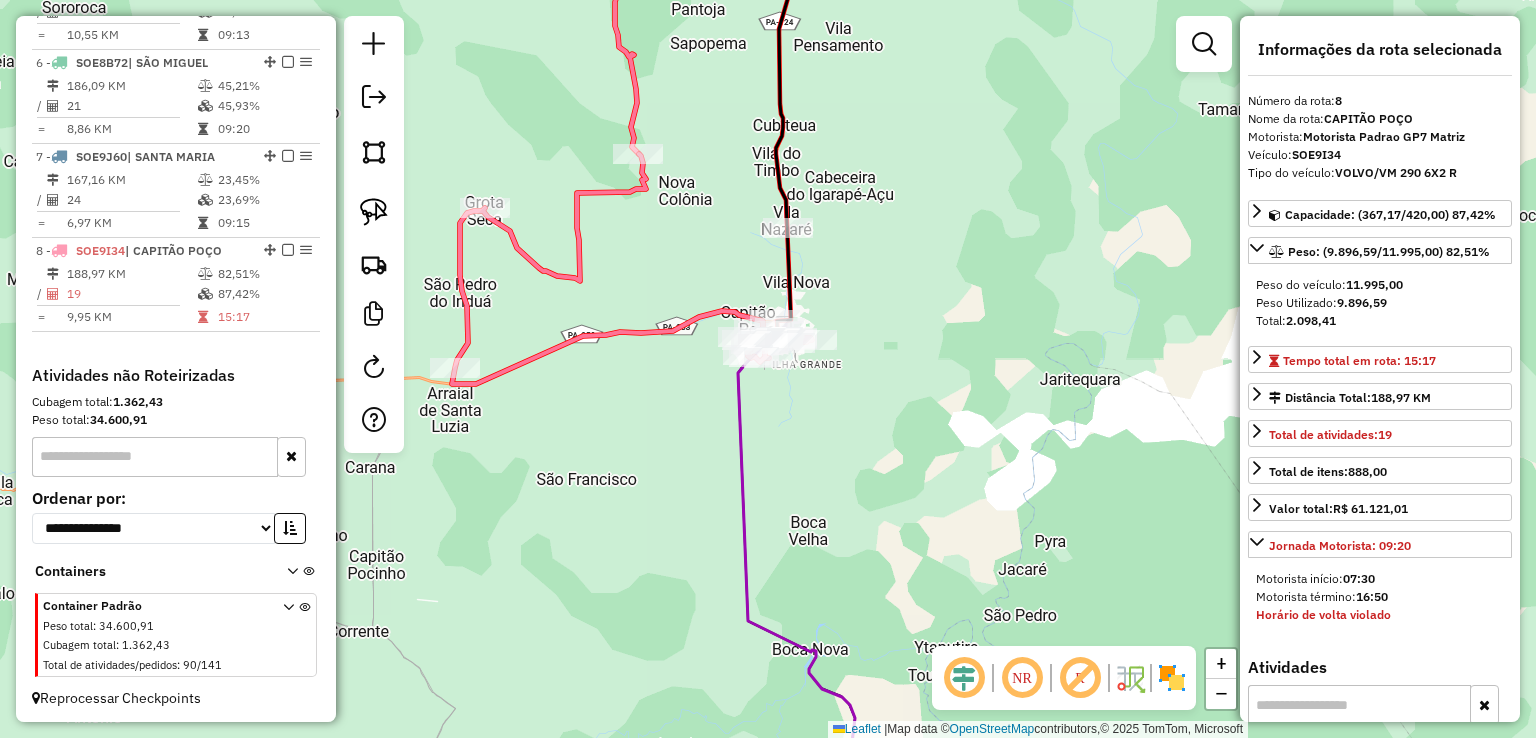 drag, startPoint x: 788, startPoint y: 442, endPoint x: 903, endPoint y: 445, distance: 115.03912 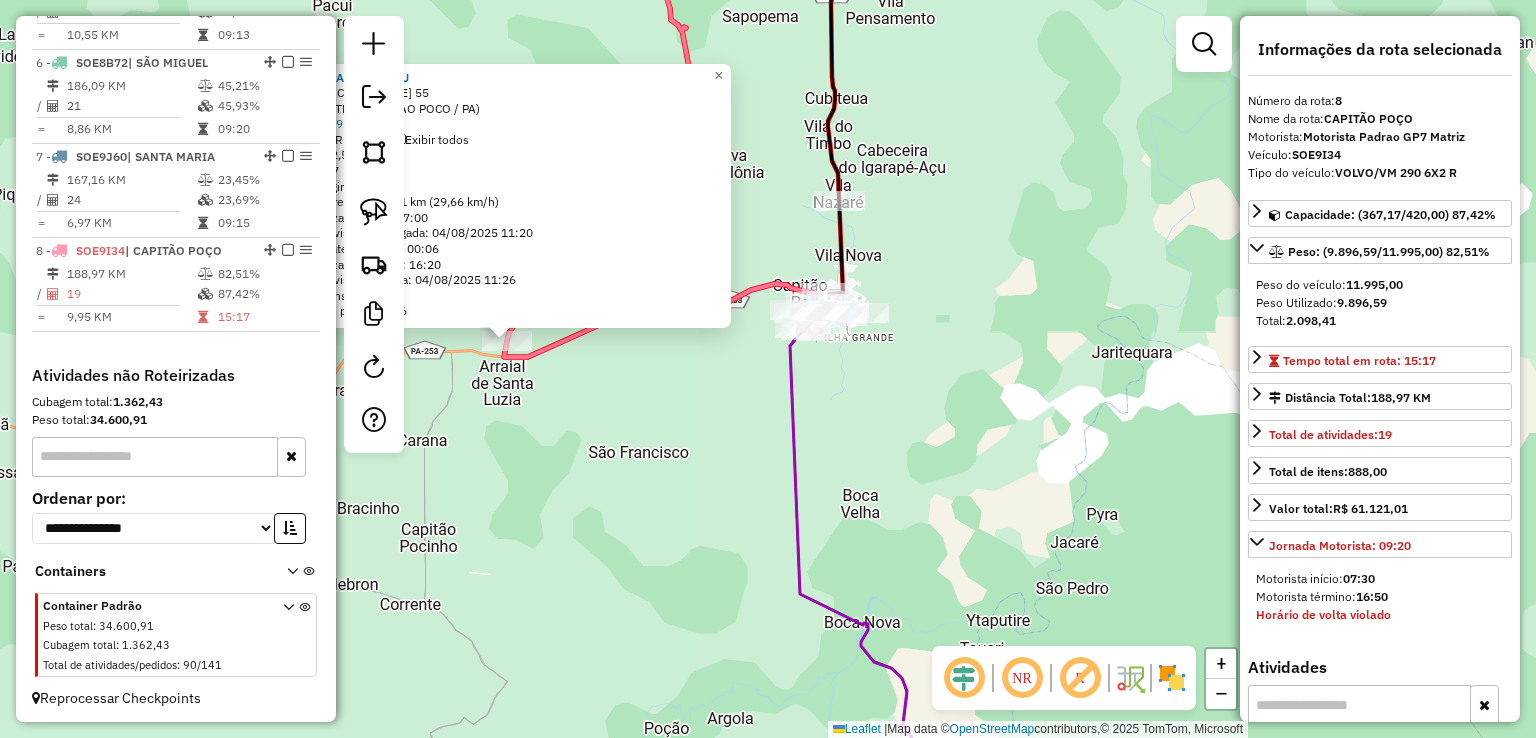 drag, startPoint x: 865, startPoint y: 505, endPoint x: 656, endPoint y: 489, distance: 209.61154 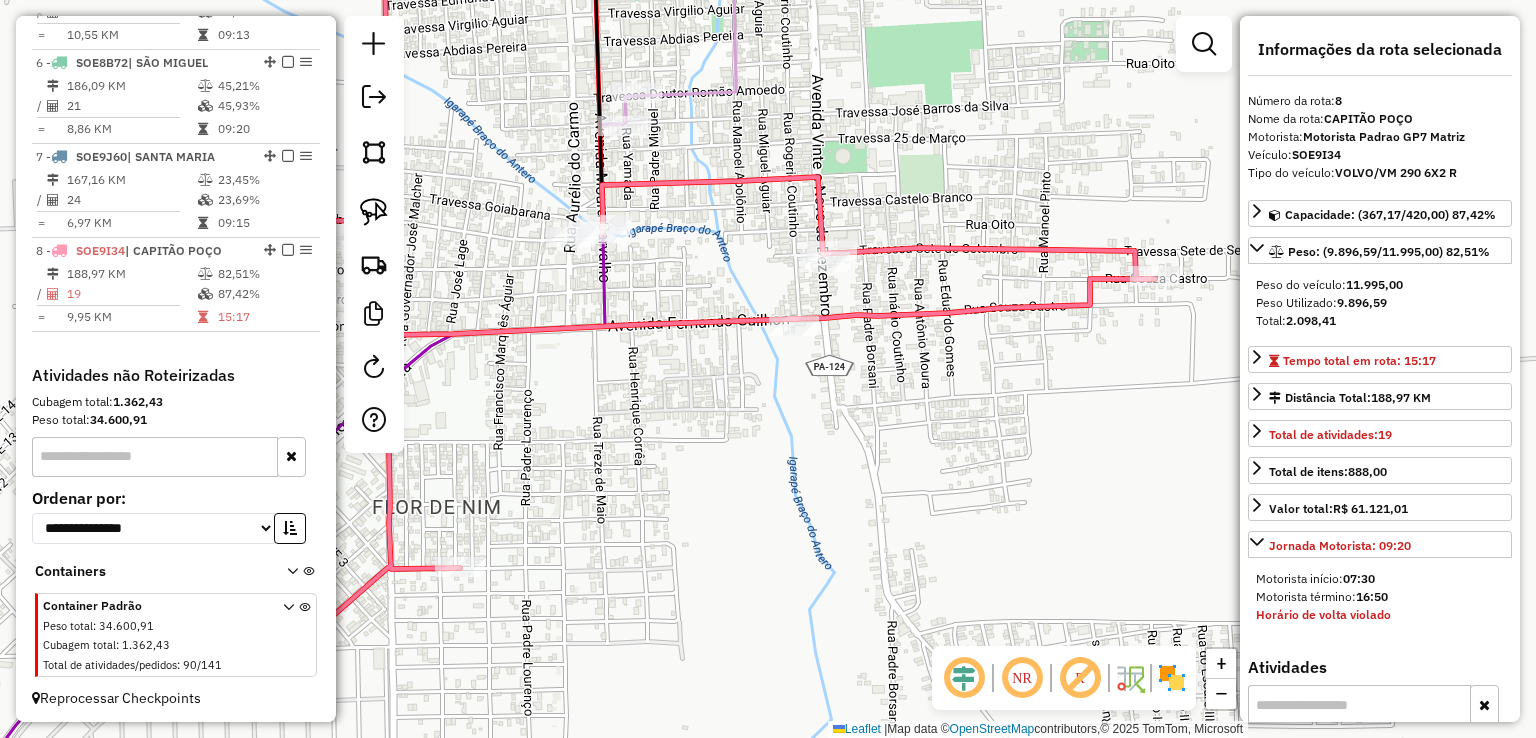 drag, startPoint x: 839, startPoint y: 401, endPoint x: 727, endPoint y: 448, distance: 121.46193 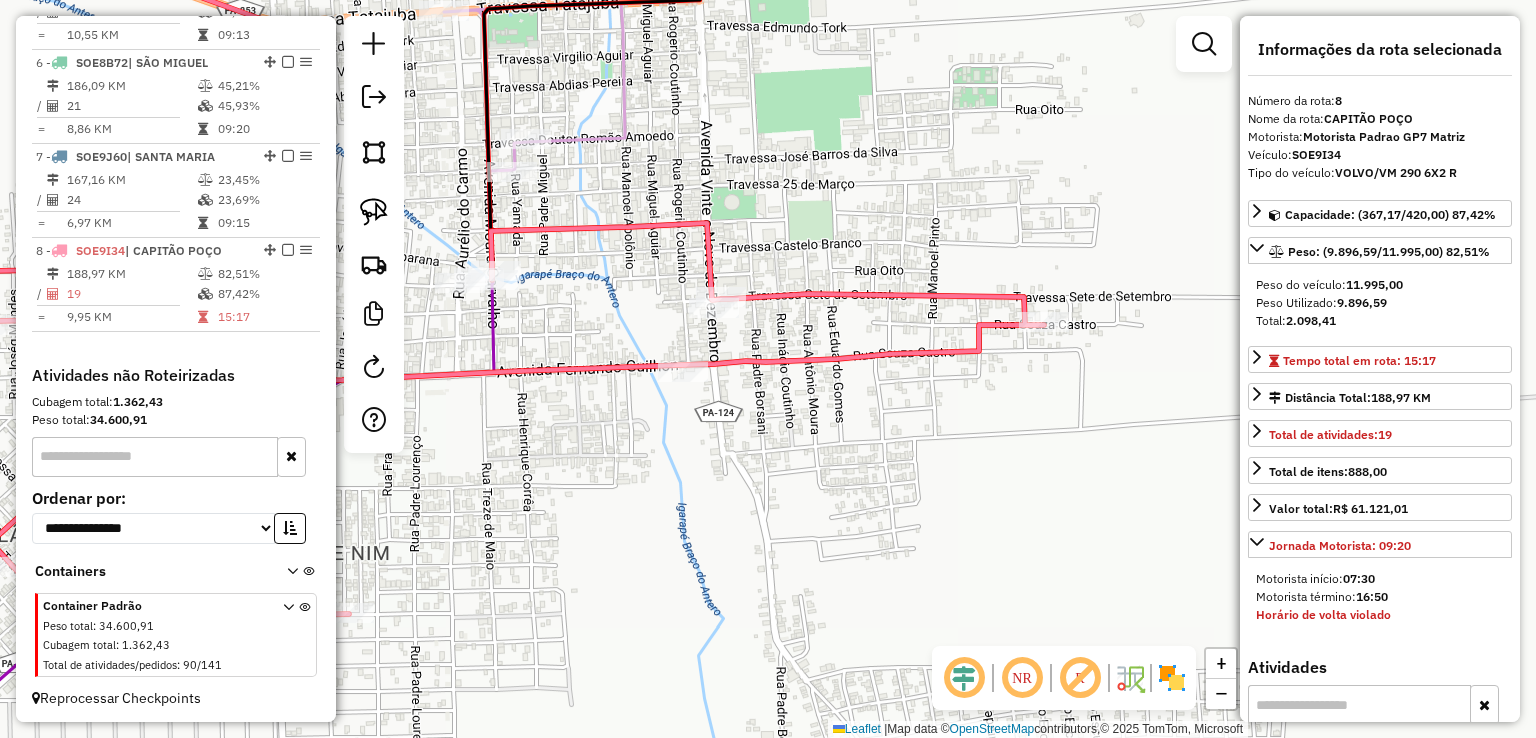 click on "7622 - CASA PAYSANDU  Endereço:  CAPITaO POCO PA 55   Bairro: CENTRO (CAPITAO POCO / PA)   Pedidos:  02924423   Valor total: R$ 365,02   Exibir todos   Cubagem: 2,54  Peso: 66,27  Tempo dirigindo: 00:14   Distância prevista: 6,921 km (29,66 km/h)   Janela utilizada início: 07:00   Horário previsto de chegada: 04/08/2025 11:20   Tempo de atendimento: 00:06   Janela utilizada término: 16:20   Horário previsto de saída: 04/08/2025 11:26   Total de itens: 6,00   Quantidade pallets: 0,06  × Janela de atendimento Grade de atendimento Capacidade Transportadoras Veículos Cliente Pedidos  Rotas Selecione os dias de semana para filtrar as janelas de atendimento  Seg   Ter   Qua   Qui   Sex   Sáb   Dom  Informe o período da janela de atendimento: De: Até:  Filtrar exatamente a janela do cliente  Considerar janela de atendimento padrão  Selecione os dias de semana para filtrar as grades de atendimento  Seg   Ter   Qua   Qui   Sex   Sáb   Dom   Considerar clientes sem dia de atendimento cadastrado  De:  De:" 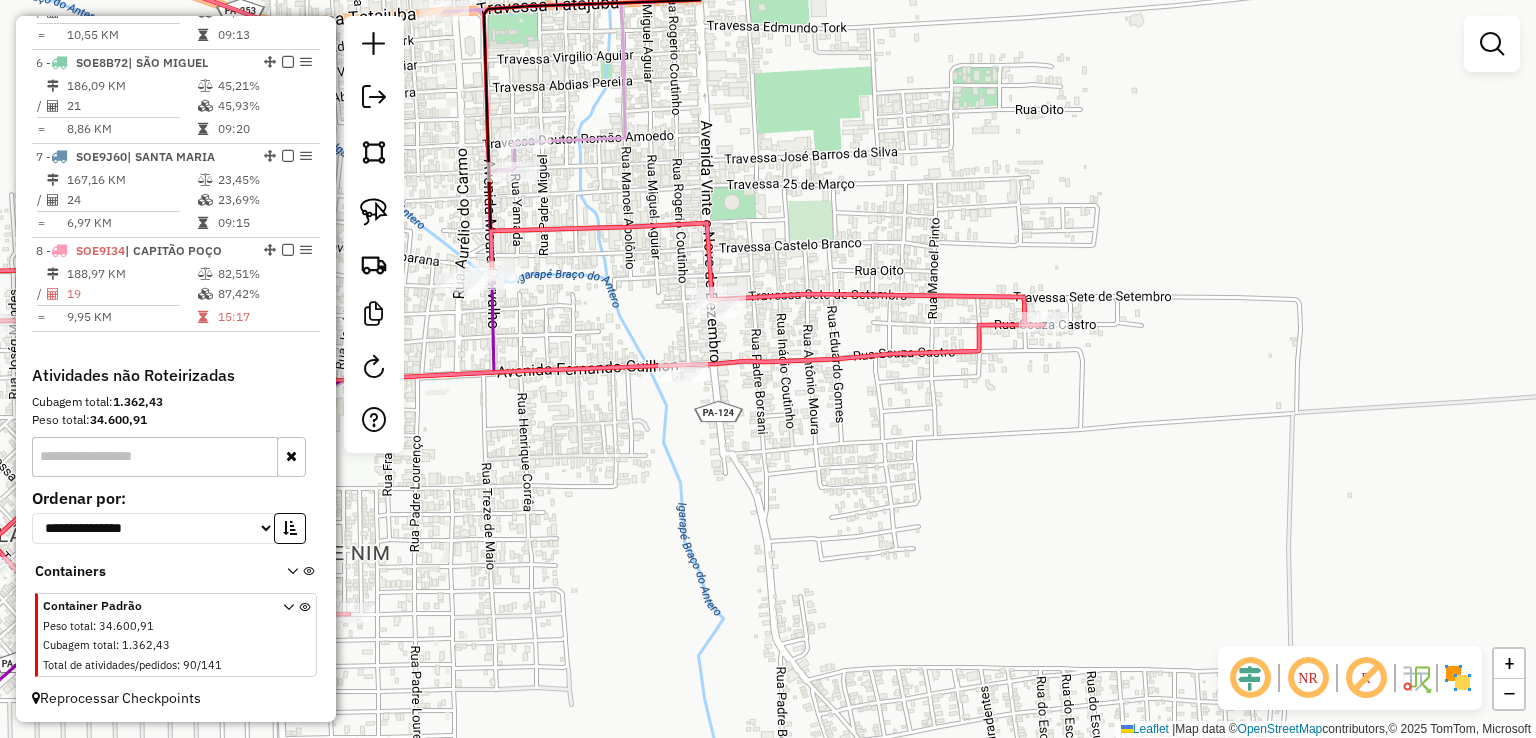 select on "**********" 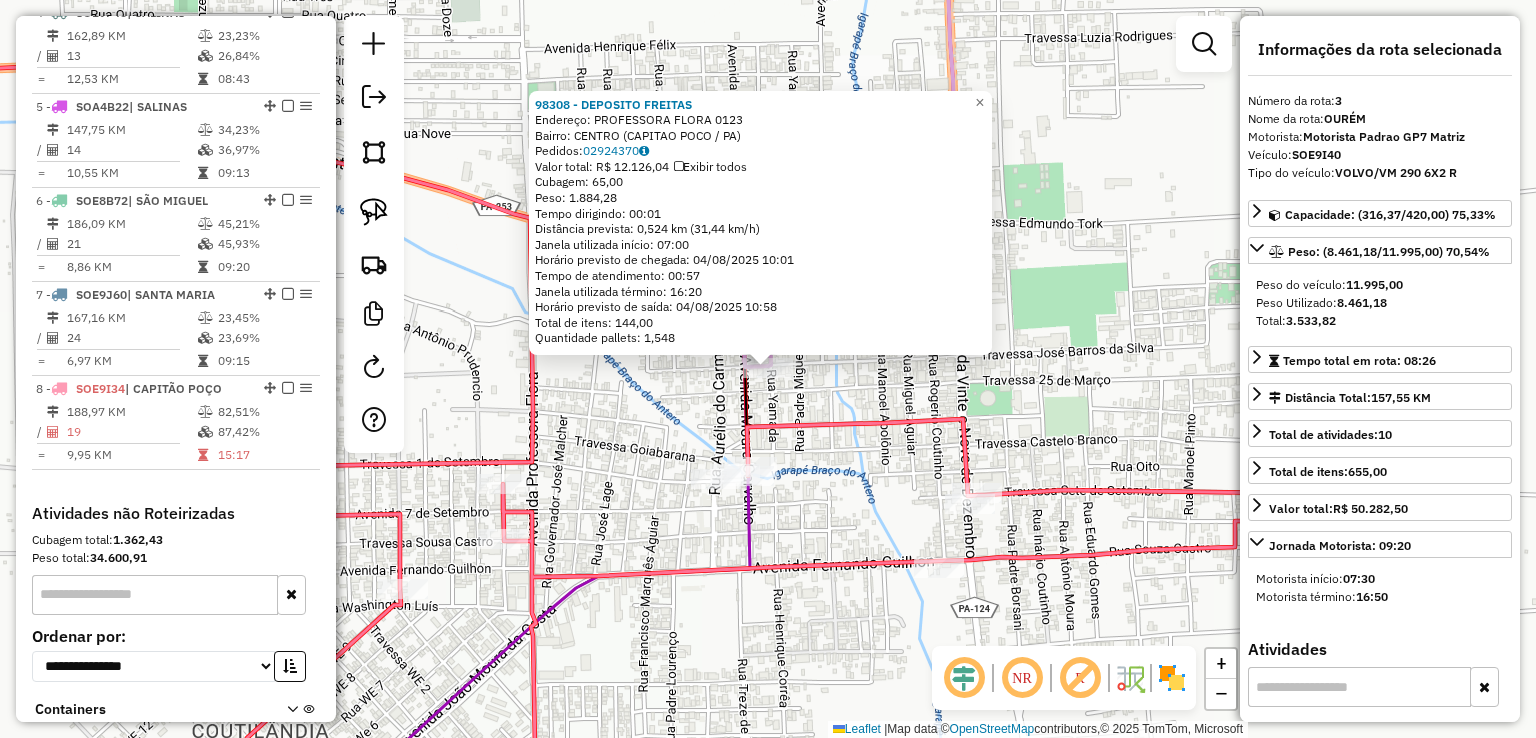 scroll, scrollTop: 955, scrollLeft: 0, axis: vertical 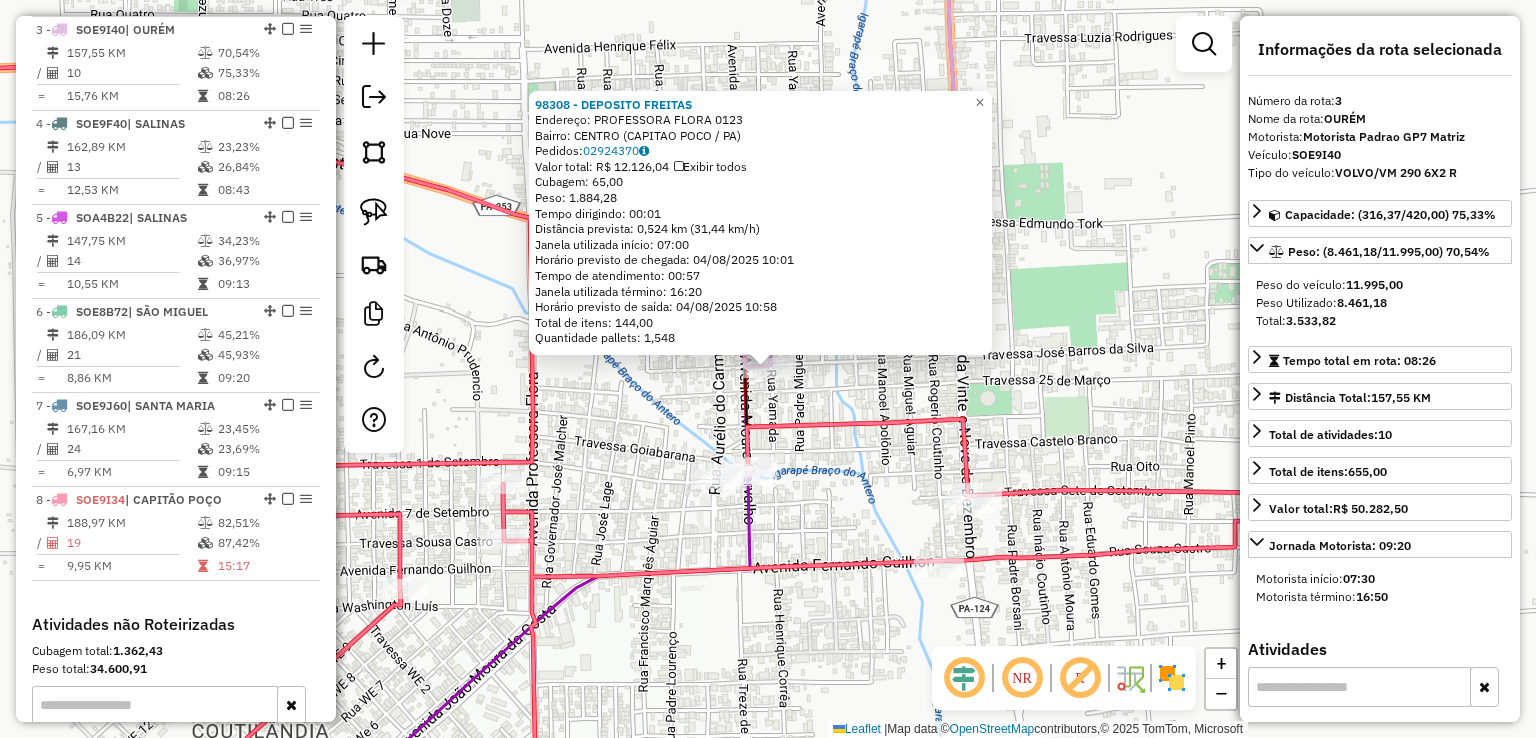 drag, startPoint x: 1014, startPoint y: 364, endPoint x: 844, endPoint y: 253, distance: 203.02956 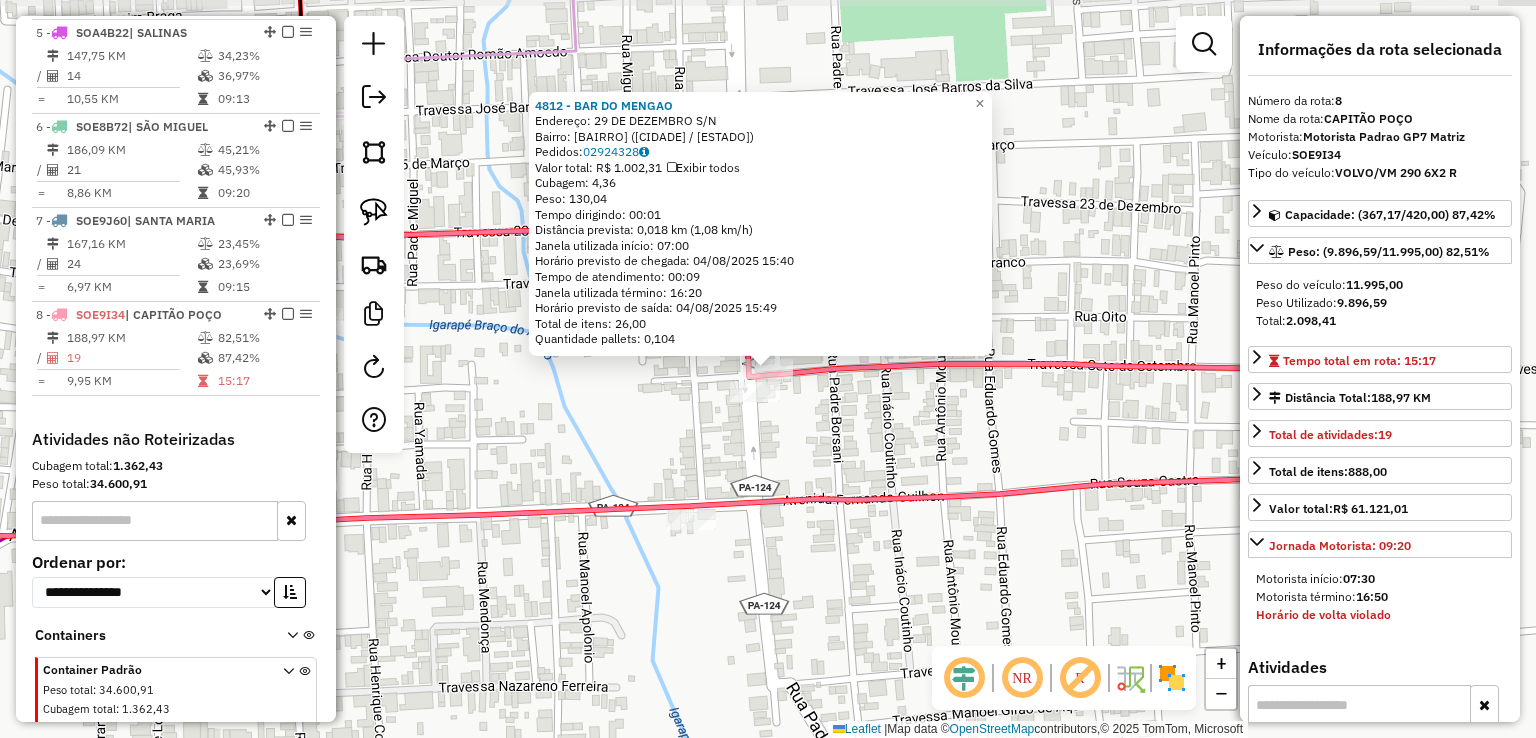 scroll, scrollTop: 1204, scrollLeft: 0, axis: vertical 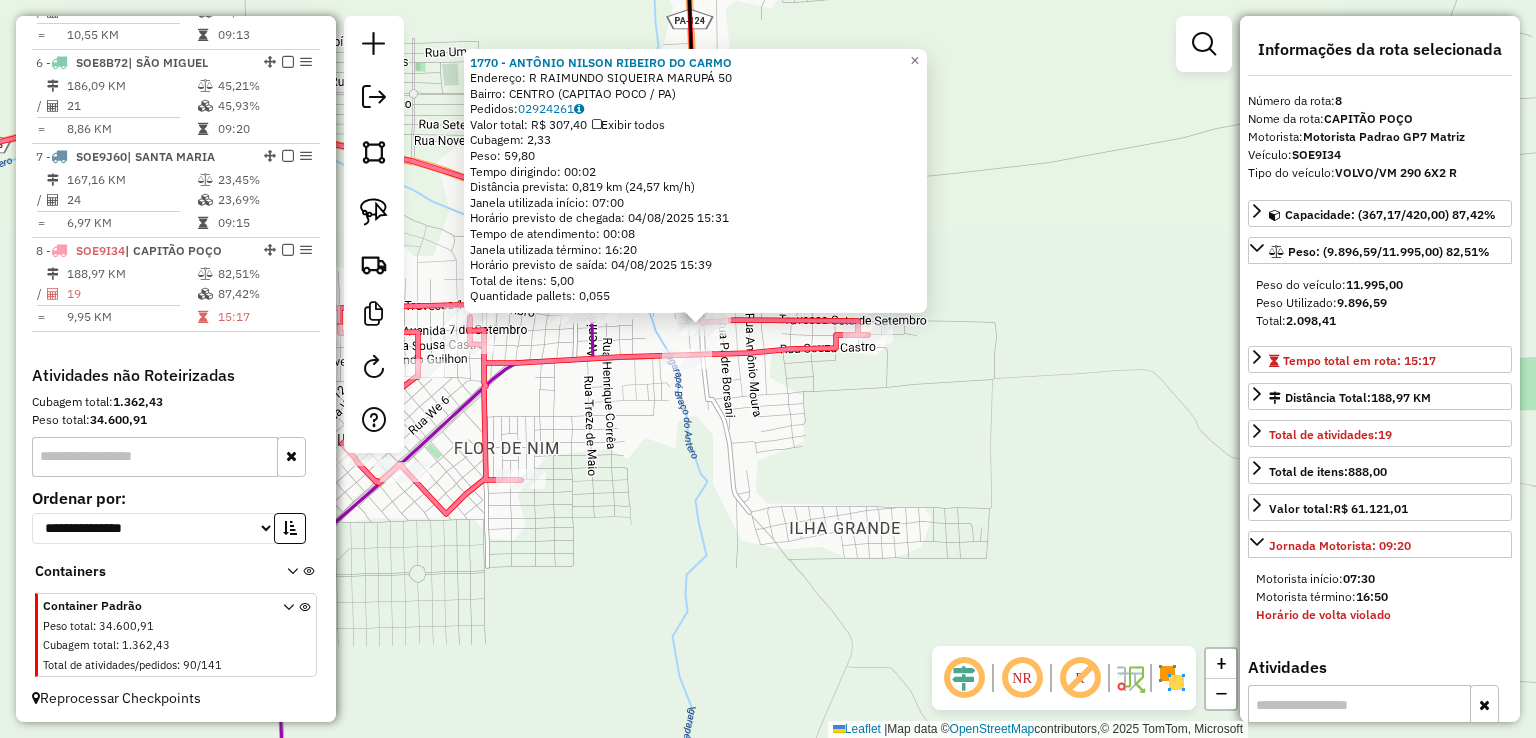 drag, startPoint x: 815, startPoint y: 416, endPoint x: 824, endPoint y: 409, distance: 11.401754 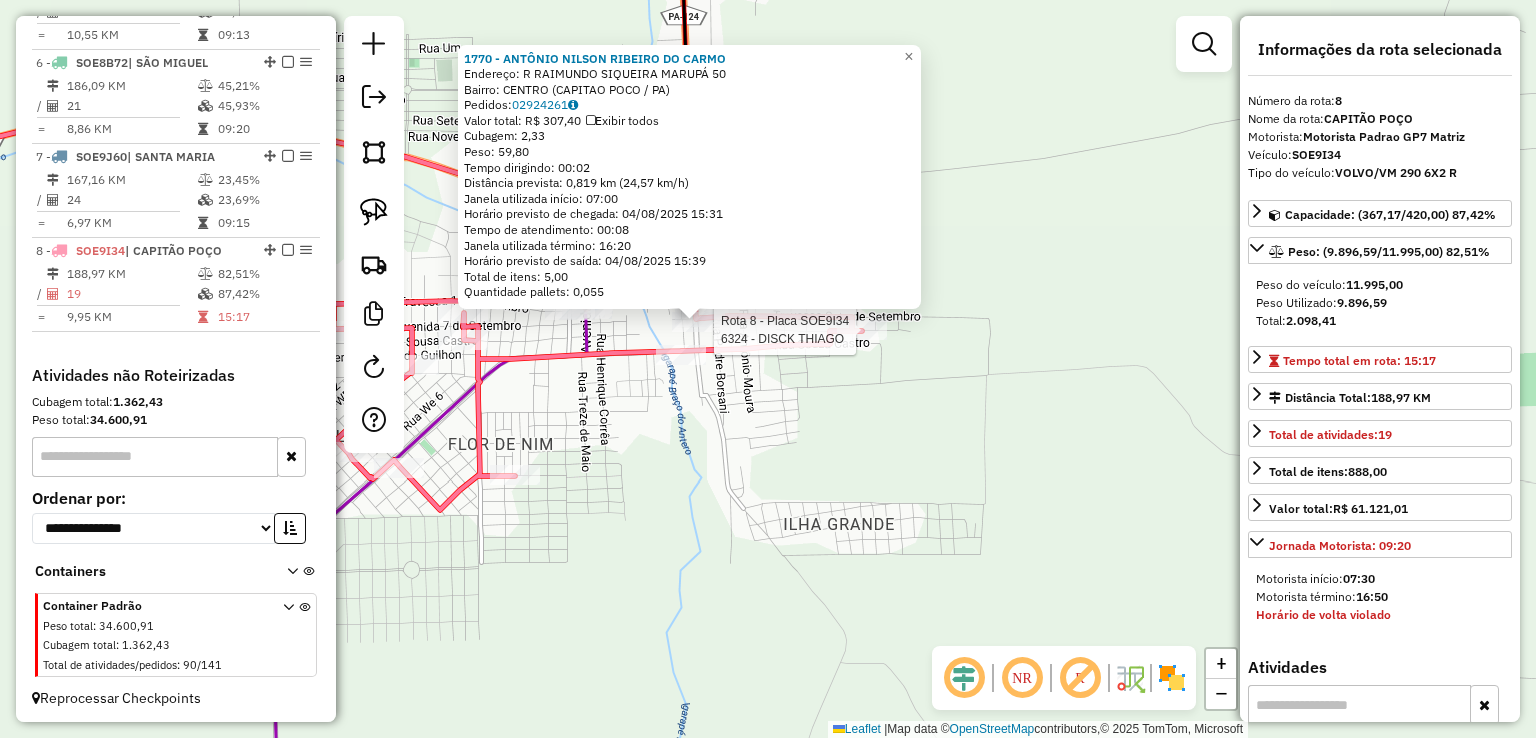 click 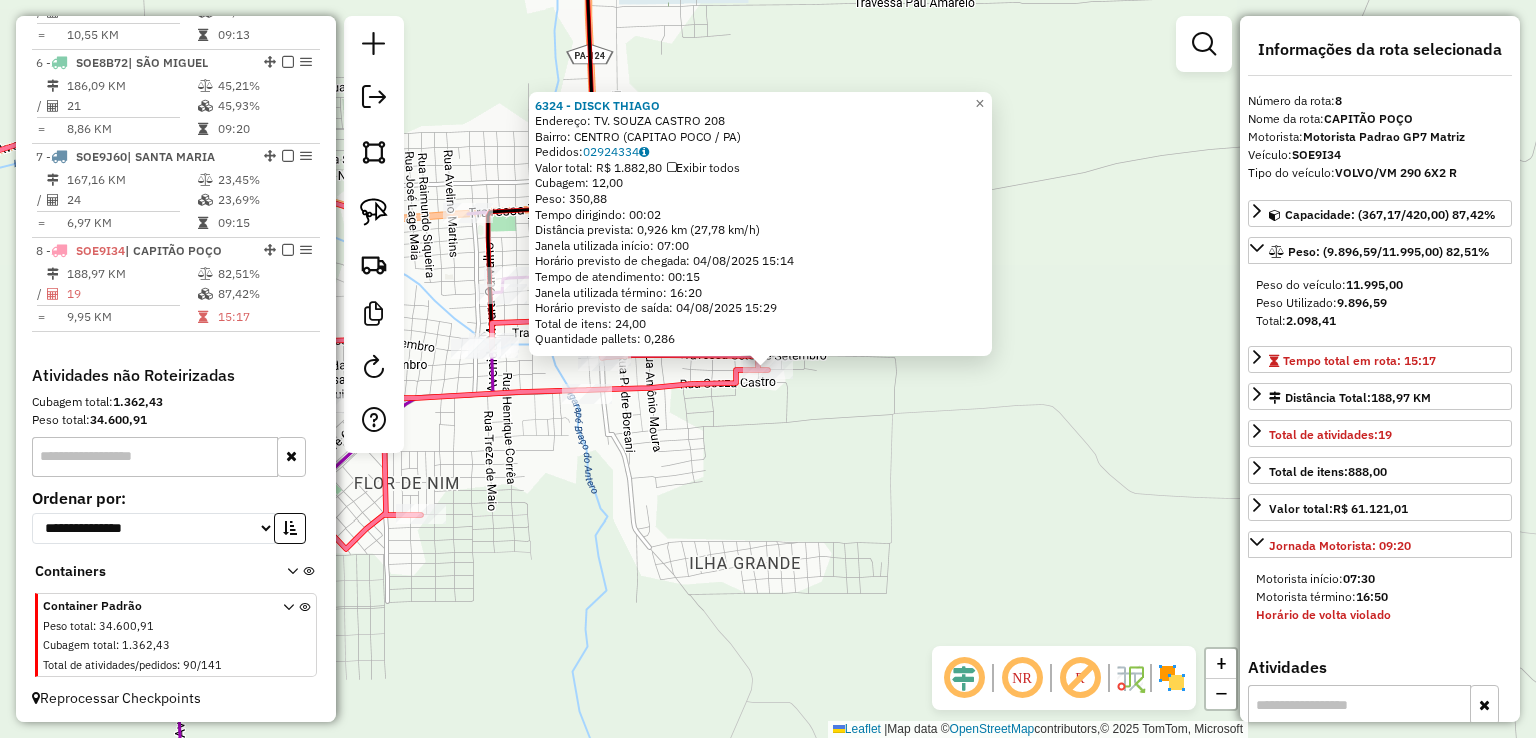 drag, startPoint x: 728, startPoint y: 411, endPoint x: 781, endPoint y: 411, distance: 53 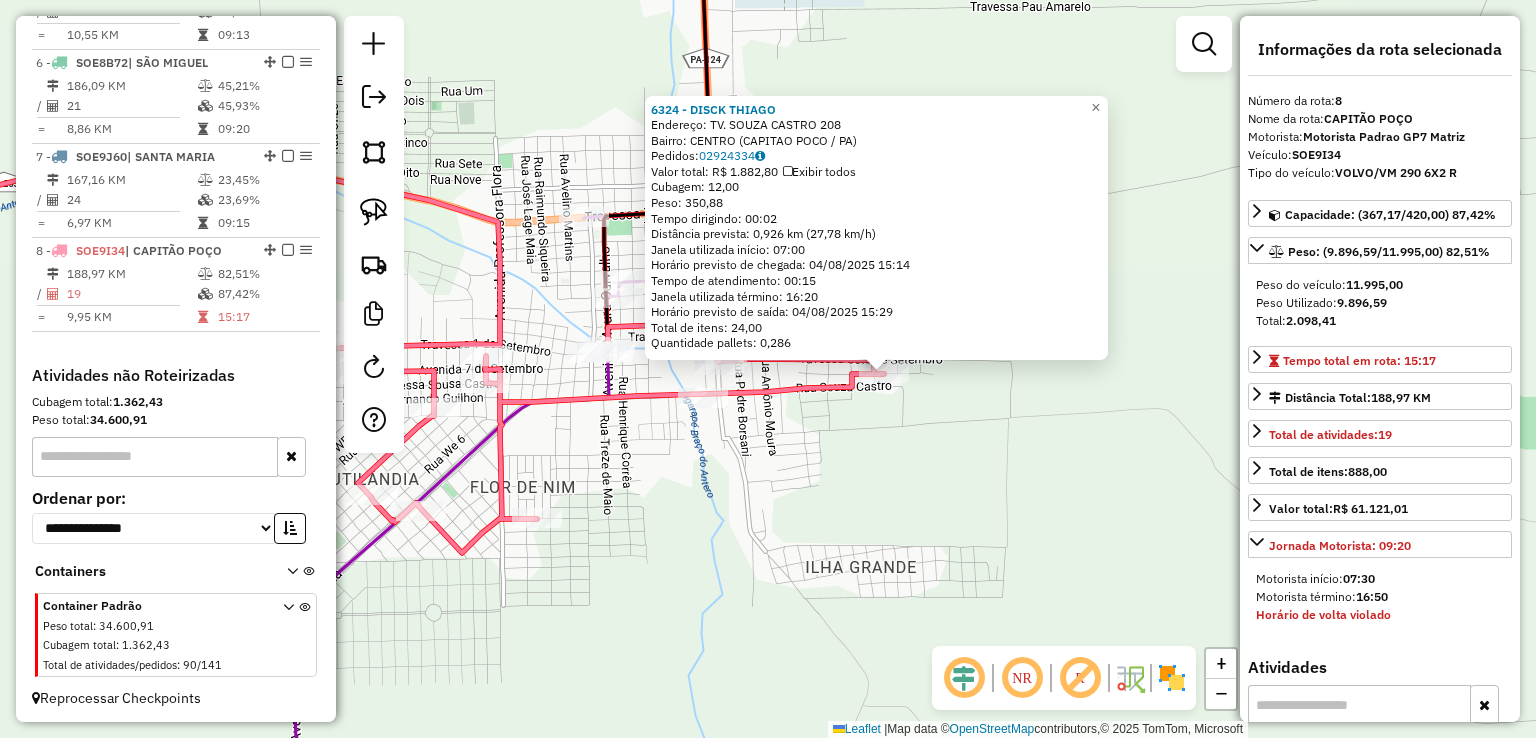 click on "6324 - DISCK THIAGO  Endereço:  TV. SOUZA CASTRO 208   Bairro: CENTRO (CAPITAO POCO / PA)   Pedidos:  02924334   Valor total: R$ 1.882,80   Exibir todos   Cubagem: 12,00  Peso: 350,88  Tempo dirigindo: 00:02   Distância prevista: 0,926 km (27,78 km/h)   Janela utilizada início: 07:00   Horário previsto de chegada: 04/08/2025 15:14   Tempo de atendimento: 00:15   Janela utilizada término: 16:20   Horário previsto de saída: 04/08/2025 15:29   Total de itens: 24,00   Quantidade pallets: 0,286  × Janela de atendimento Grade de atendimento Capacidade Transportadoras Veículos Cliente Pedidos  Rotas Selecione os dias de semana para filtrar as janelas de atendimento  Seg   Ter   Qua   Qui   Sex   Sáb   Dom  Informe o período da janela de atendimento: De: Até:  Filtrar exatamente a janela do cliente  Considerar janela de atendimento padrão  Selecione os dias de semana para filtrar as grades de atendimento  Seg   Ter   Qua   Qui   Sex   Sáb   Dom   Considerar clientes sem dia de atendimento cadastrado De:" 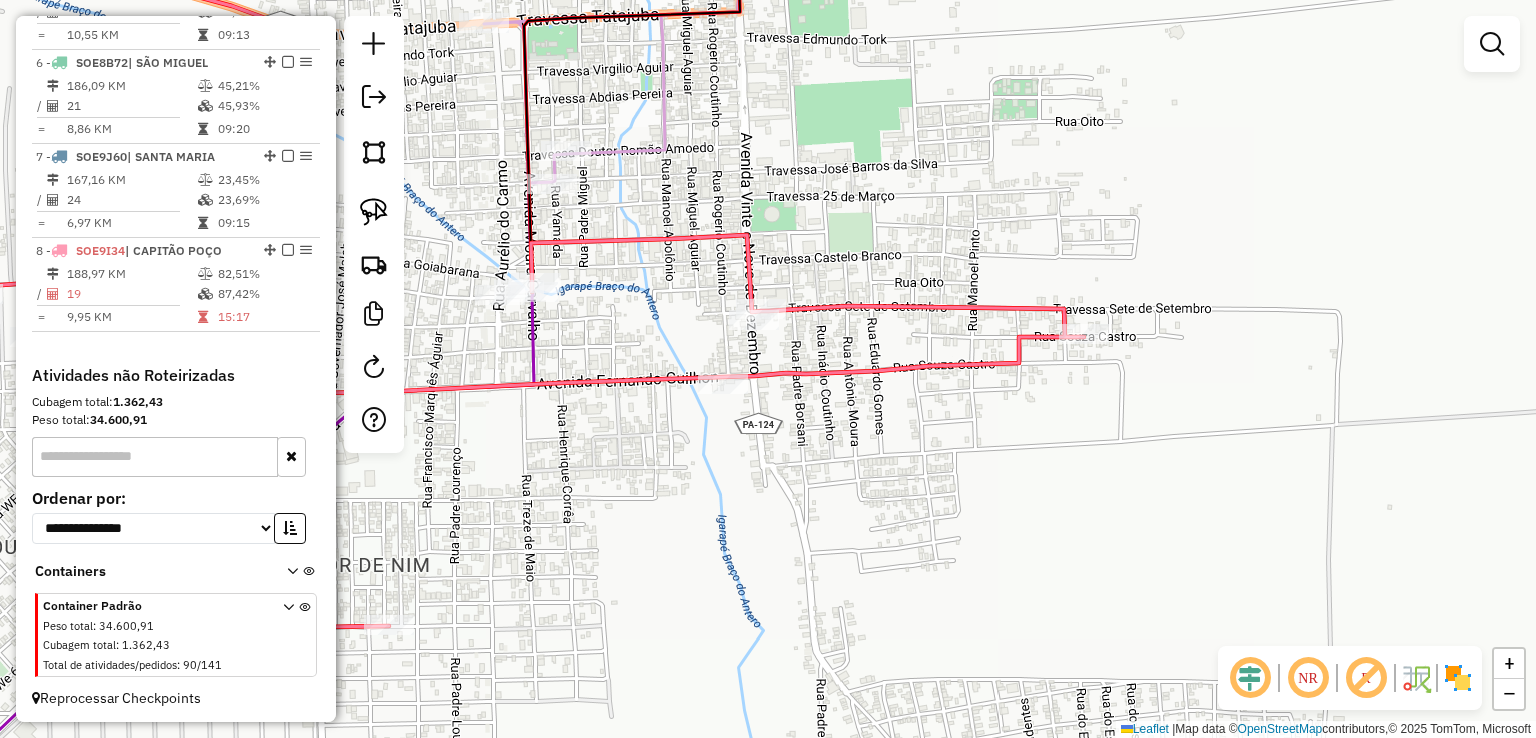drag, startPoint x: 735, startPoint y: 398, endPoint x: 781, endPoint y: 329, distance: 82.92768 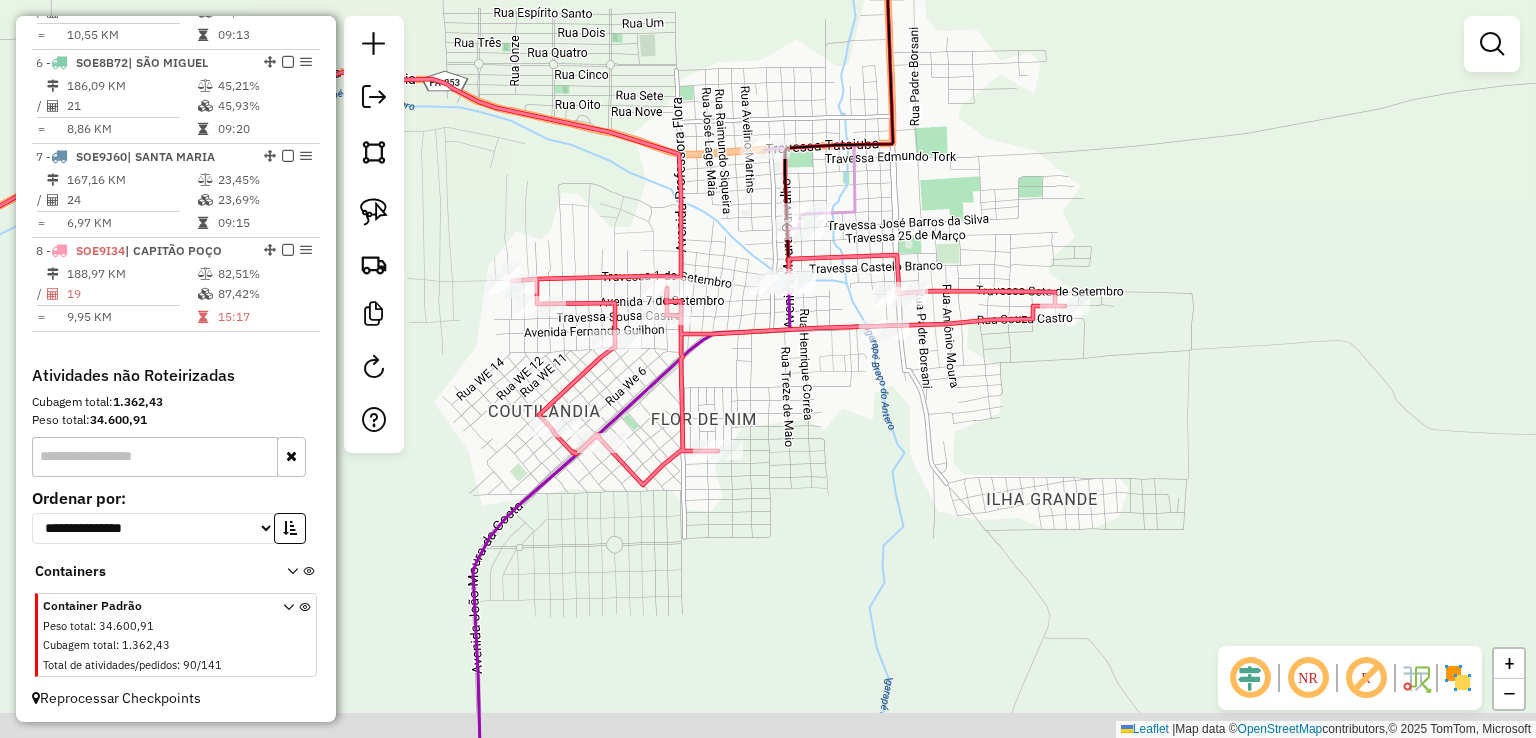 drag, startPoint x: 884, startPoint y: 357, endPoint x: 942, endPoint y: 333, distance: 62.76942 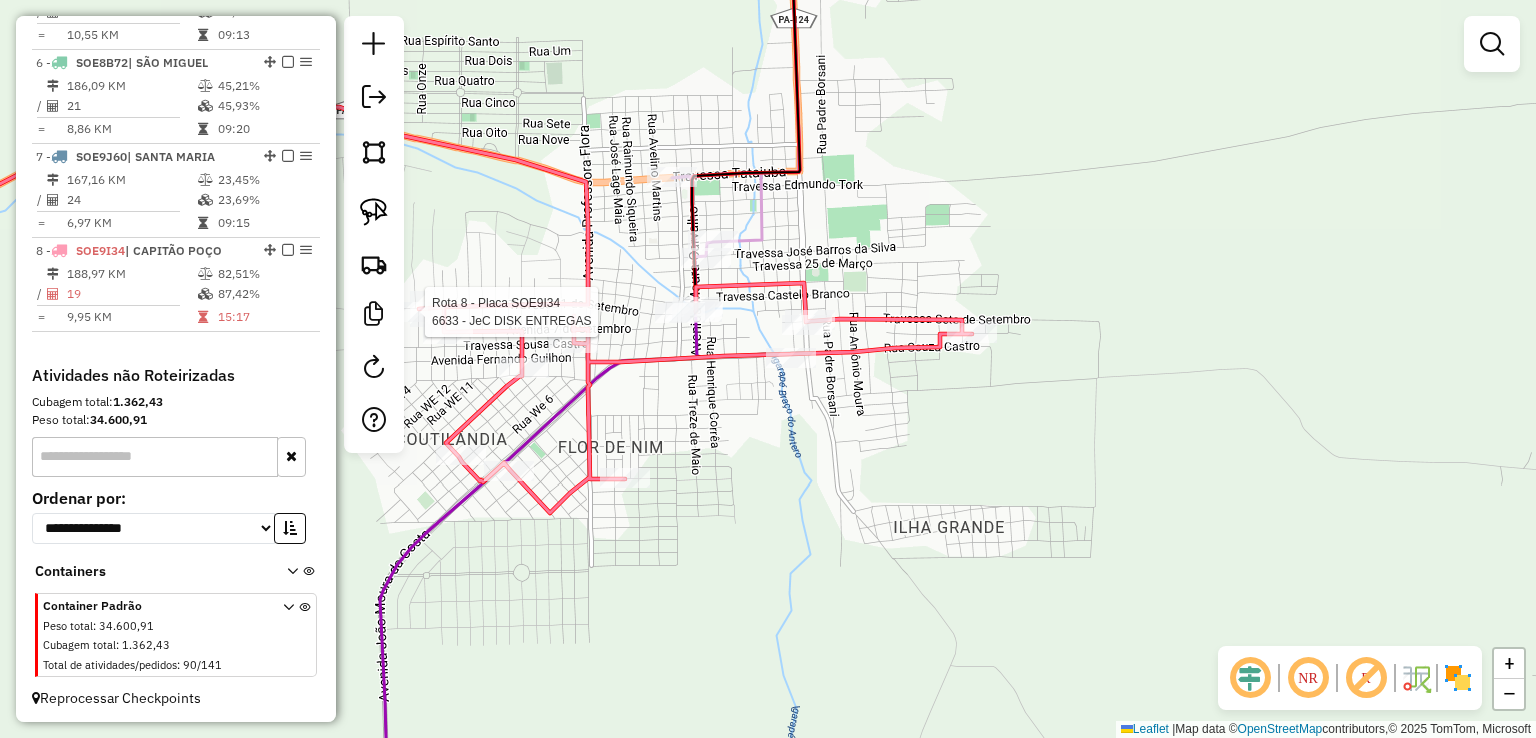 select on "**********" 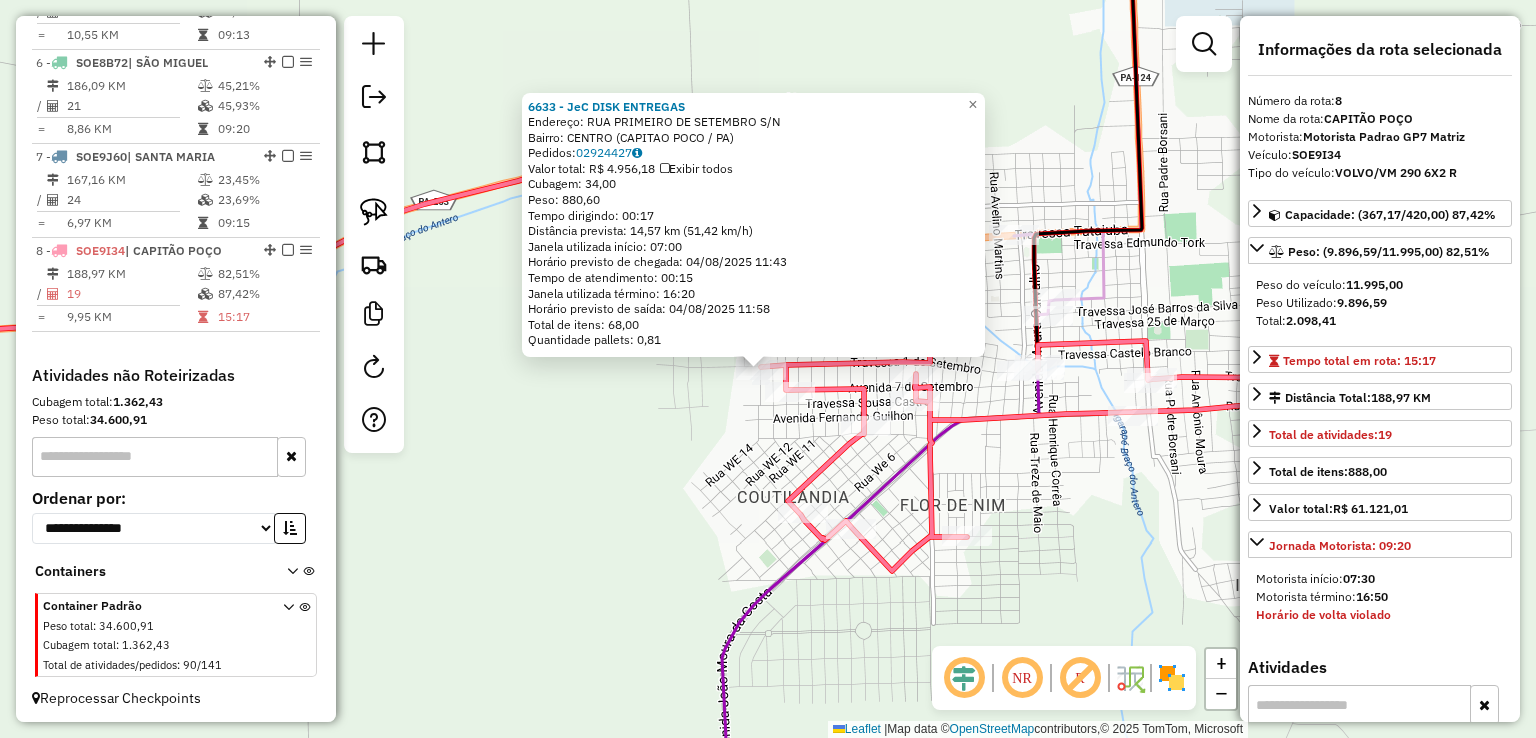 drag, startPoint x: 949, startPoint y: 411, endPoint x: 725, endPoint y: 412, distance: 224.00223 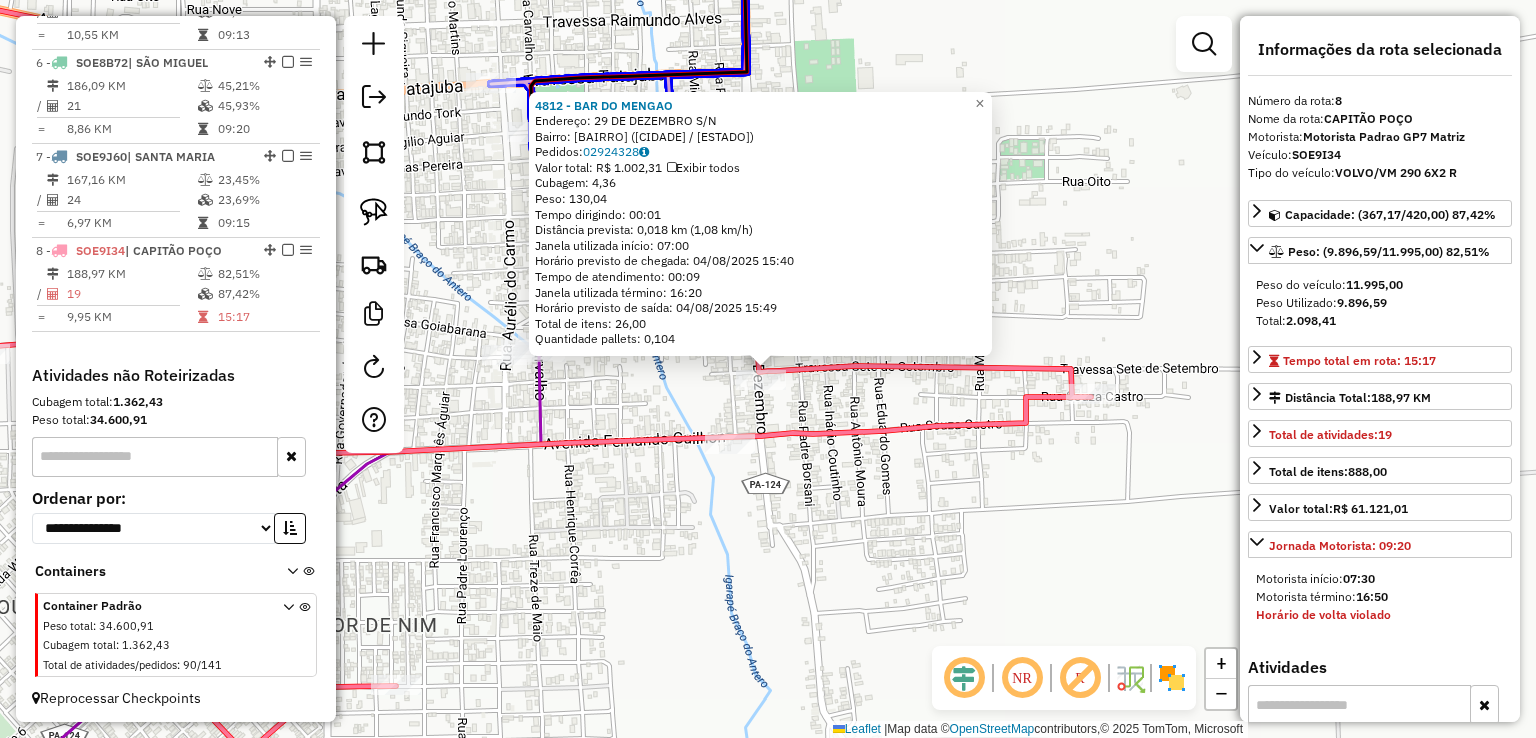 click on "4812 - BAR DO MENGAO  Endereço:  29 DE DEZEMBRO S/N   Bairro: SAO JOAO (CAPITAO POCO / PA)   Pedidos:  02924328   Valor total: R$ 1.002,31   Exibir todos   Cubagem: 4,36  Peso: 130,04  Tempo dirigindo: 00:01   Distância prevista: 0,018 km (1,08 km/h)   Janela utilizada início: 07:00   Horário previsto de chegada: 04/08/2025 15:40   Tempo de atendimento: 00:09   Janela utilizada término: 16:20   Horário previsto de saída: 04/08/2025 15:49   Total de itens: 26,00   Quantidade pallets: 0,104  ×" 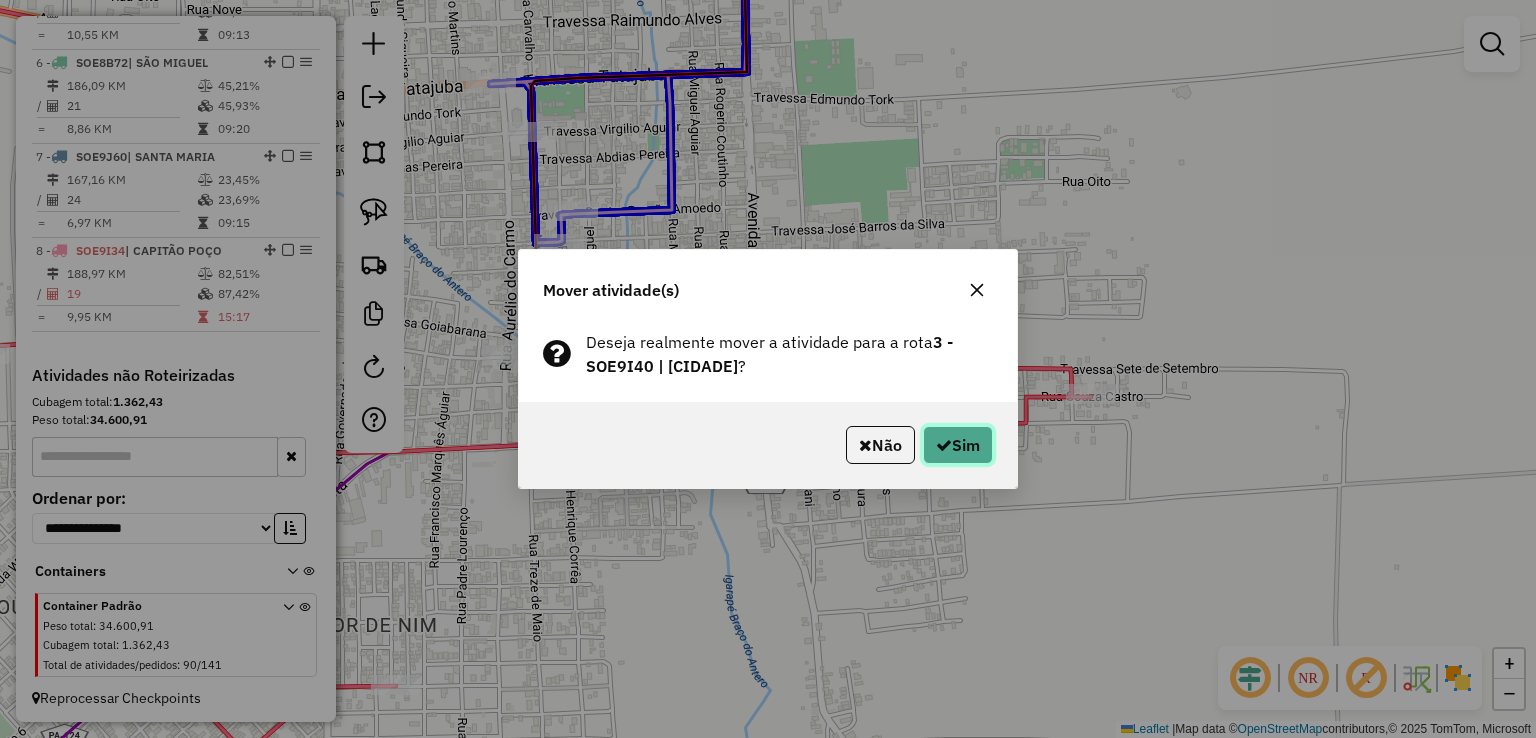click on "Sim" 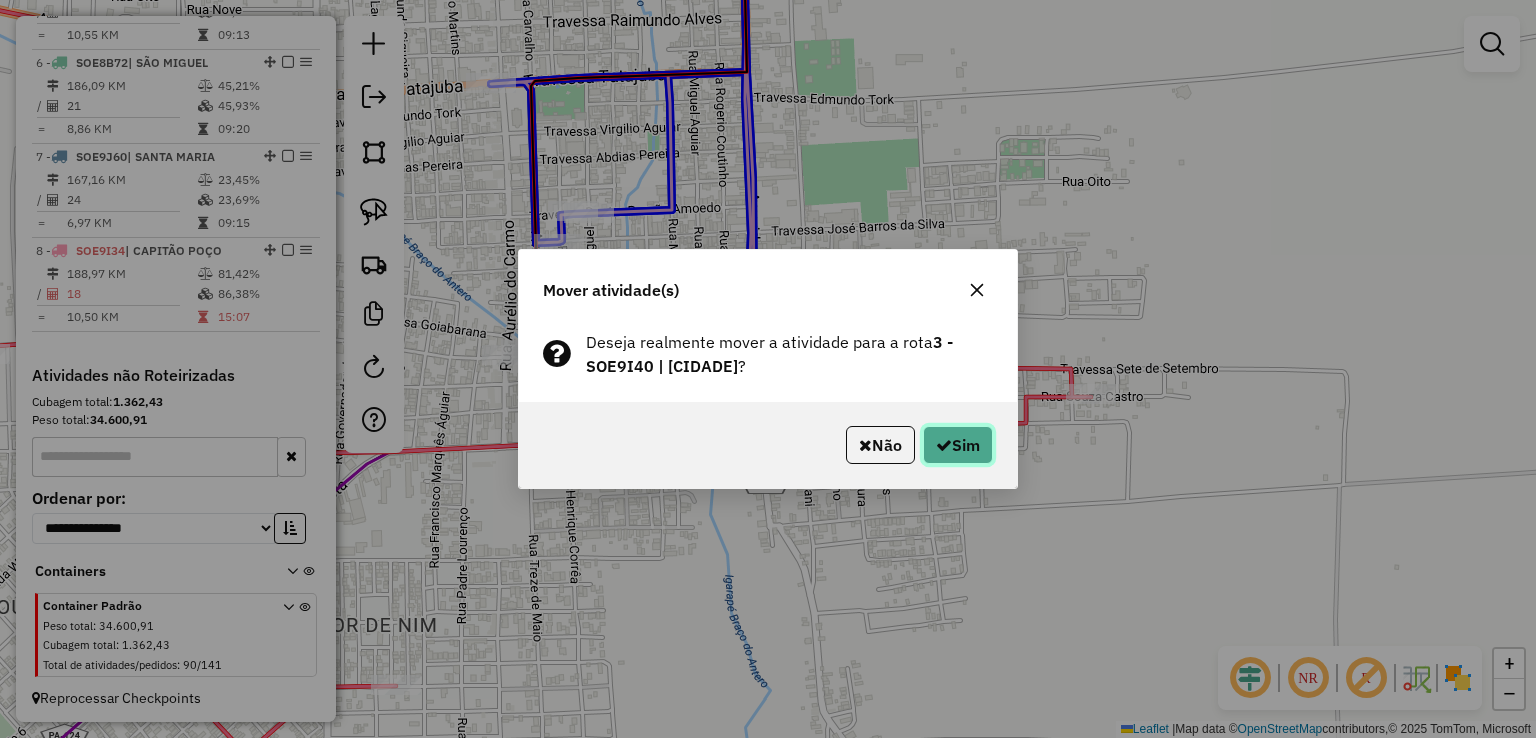 click 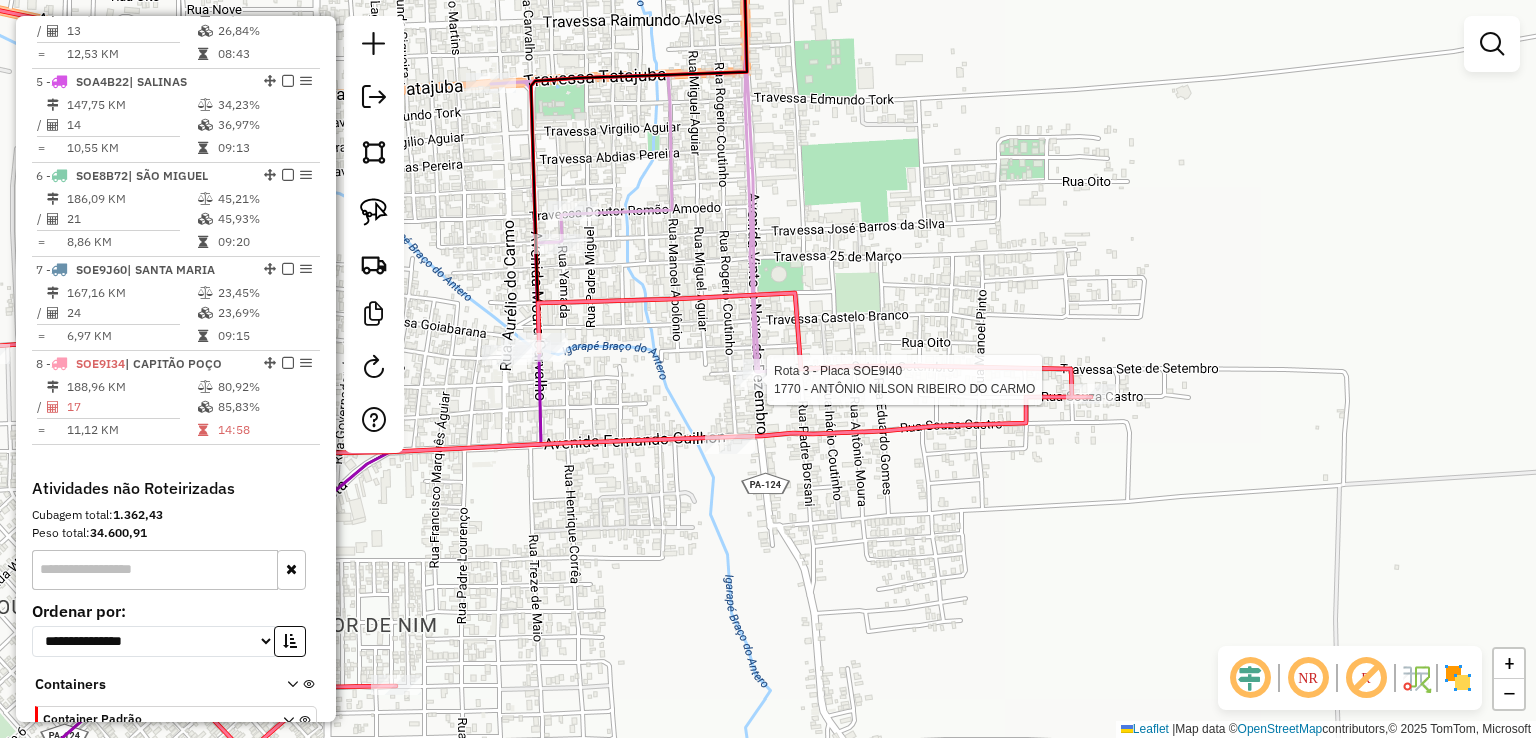 select on "**********" 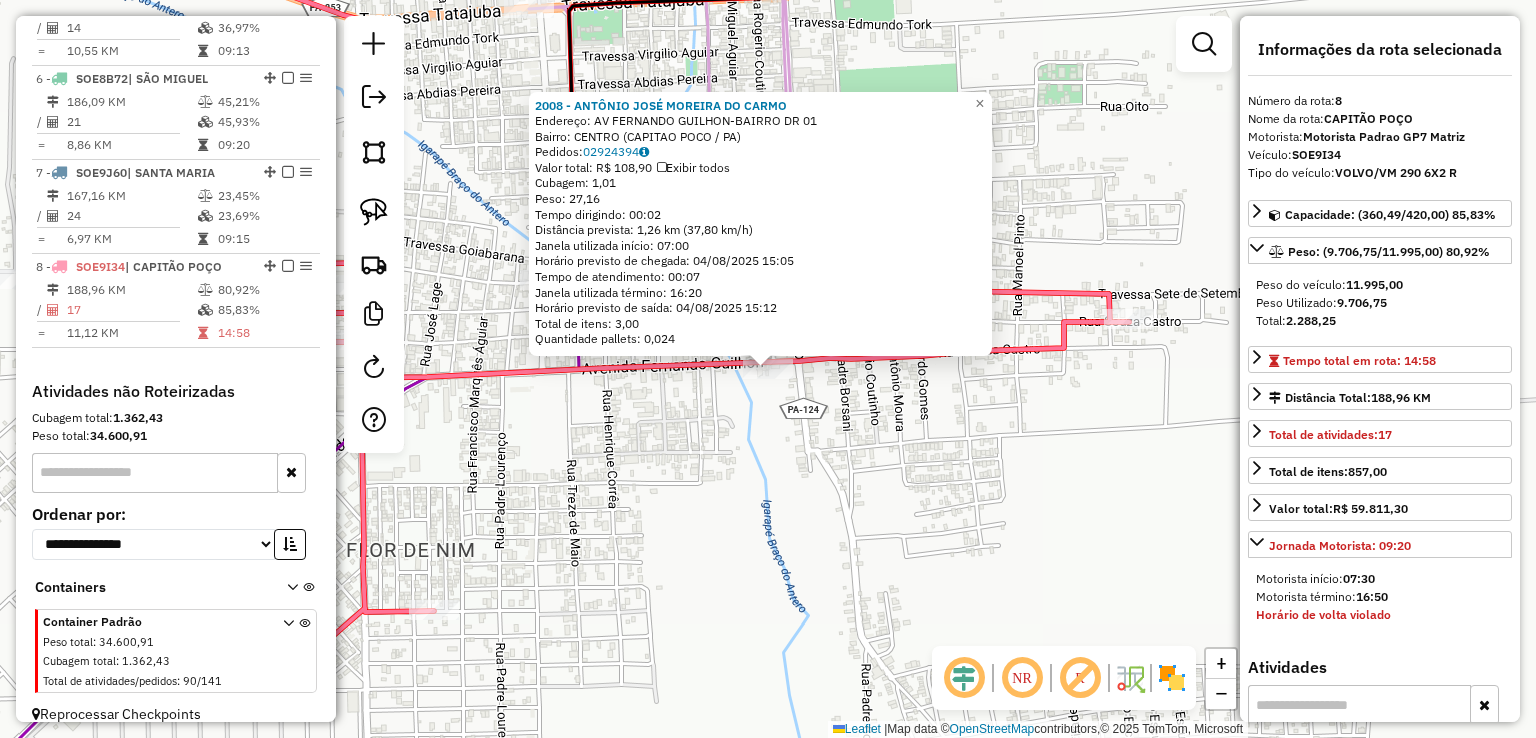 scroll, scrollTop: 1204, scrollLeft: 0, axis: vertical 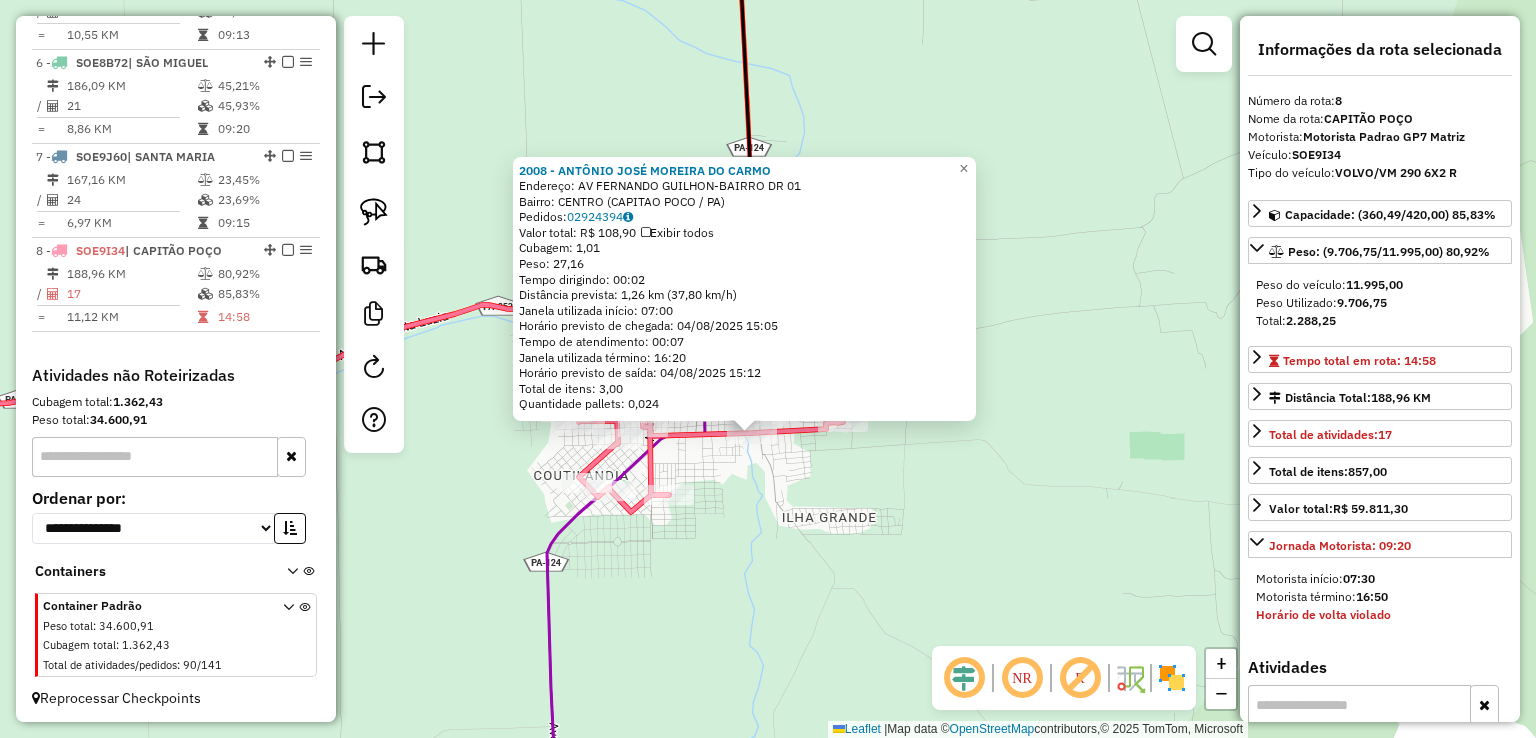 drag, startPoint x: 752, startPoint y: 514, endPoint x: 912, endPoint y: 382, distance: 207.42227 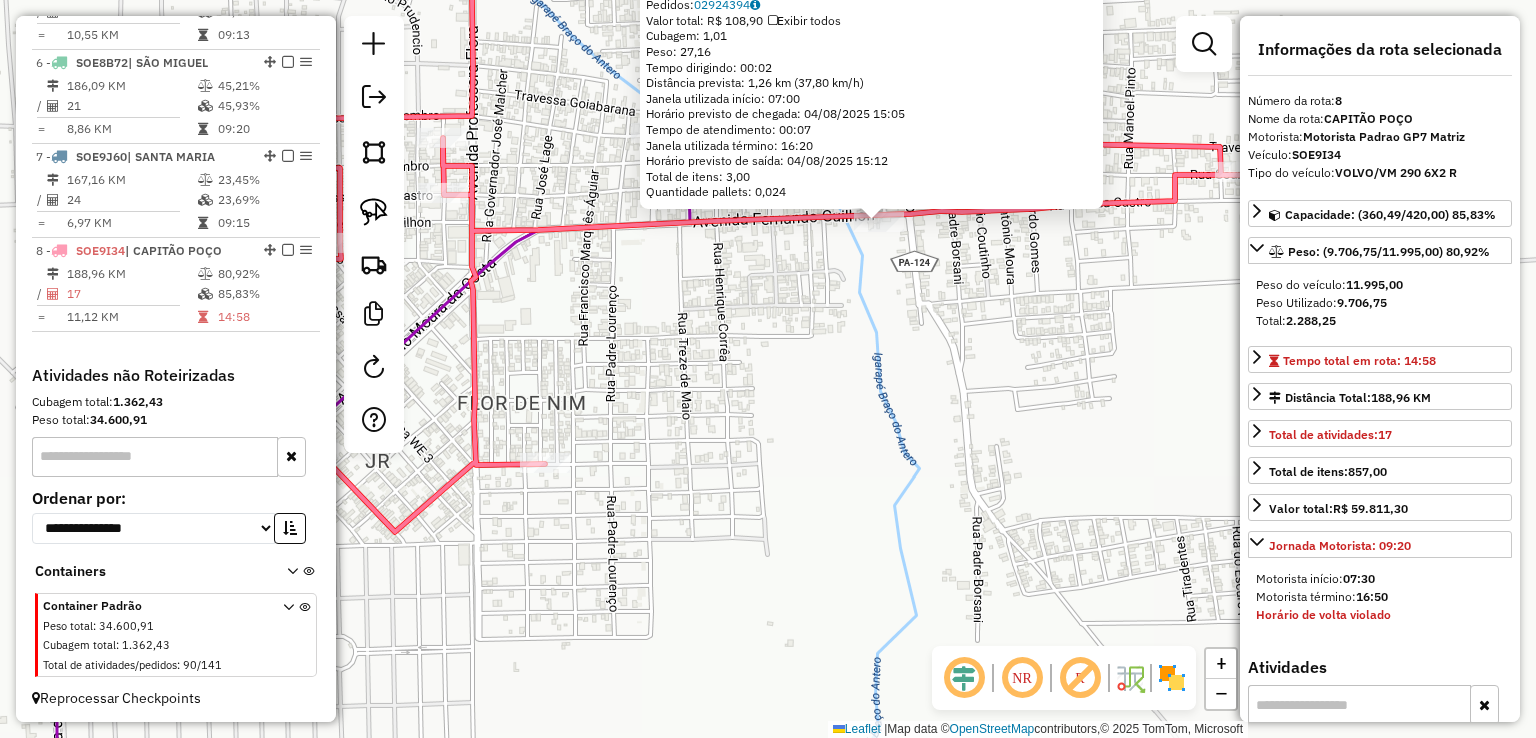 click on "2008 - ANTÔNIO JOSÉ MOREIRA DO CARMO  Endereço: AV  FERNANDO GUILHON-BAIRRO DR     01   Bairro: CENTRO (CAPITAO POCO / PA)   Pedidos:  02924394   Valor total: R$ 108,90   Exibir todos   Cubagem: 1,01  Peso: 27,16  Tempo dirigindo: 00:02   Distância prevista: 1,26 km (37,80 km/h)   Janela utilizada início: 07:00   Horário previsto de chegada: 04/08/2025 15:05   Tempo de atendimento: 00:07   Janela utilizada término: 16:20   Horário previsto de saída: 04/08/2025 15:12   Total de itens: 3,00   Quantidade pallets: 0,024  × Janela de atendimento Grade de atendimento Capacidade Transportadoras Veículos Cliente Pedidos  Rotas Selecione os dias de semana para filtrar as janelas de atendimento  Seg   Ter   Qua   Qui   Sex   Sáb   Dom  Informe o período da janela de atendimento: De: Até:  Filtrar exatamente a janela do cliente  Considerar janela de atendimento padrão  Selecione os dias de semana para filtrar as grades de atendimento  Seg   Ter   Qua   Qui   Sex   Sáb   Dom   Peso mínimo:   De:   Até:" 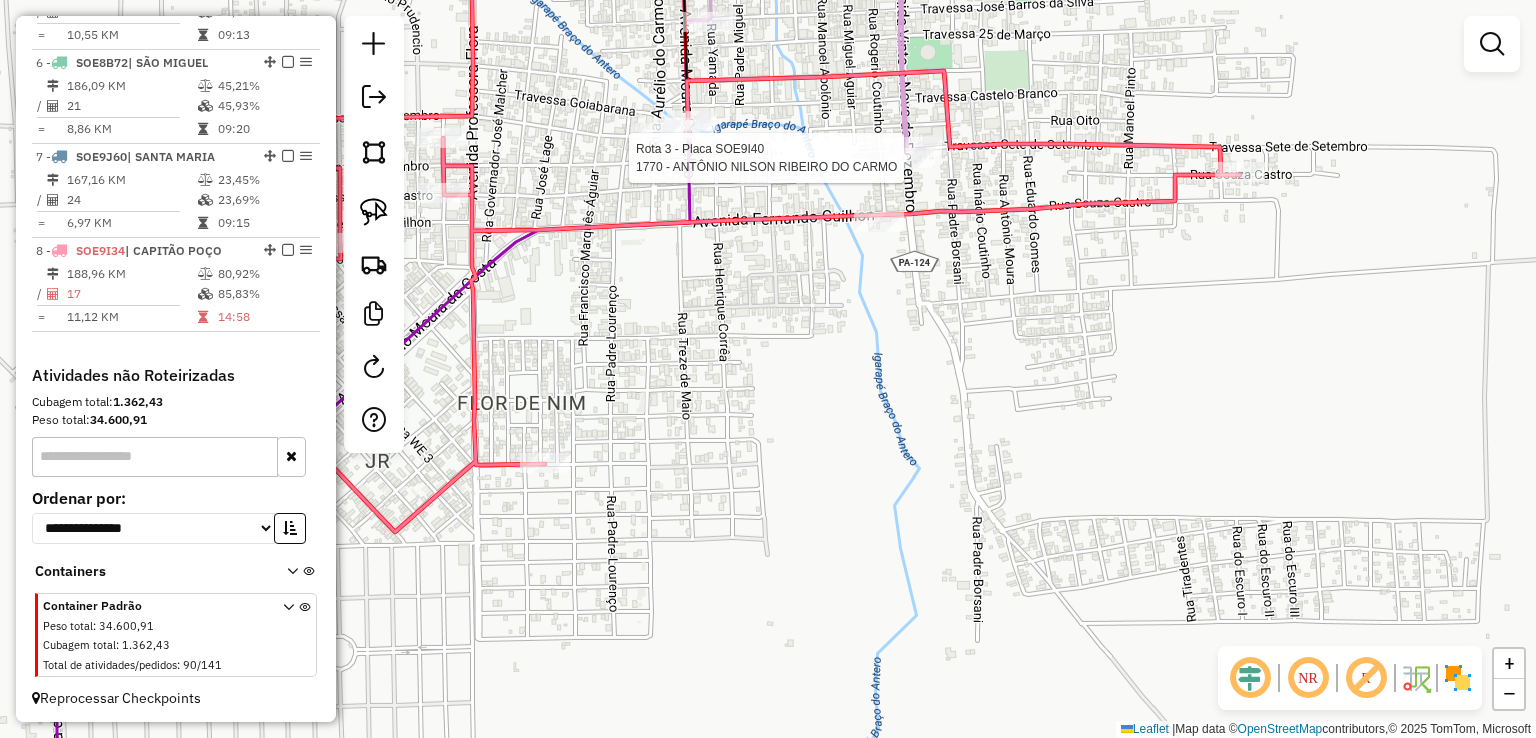 select on "**********" 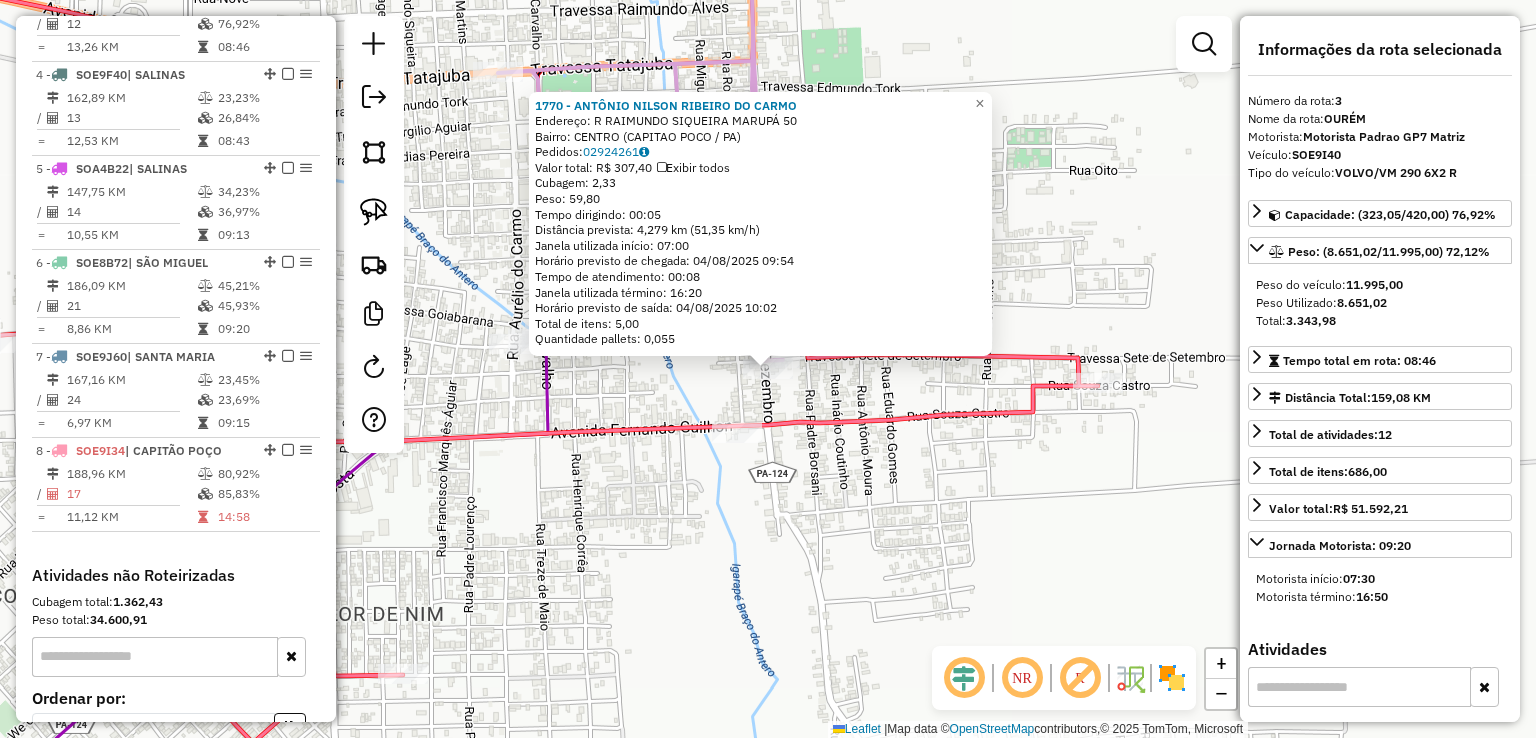 scroll, scrollTop: 955, scrollLeft: 0, axis: vertical 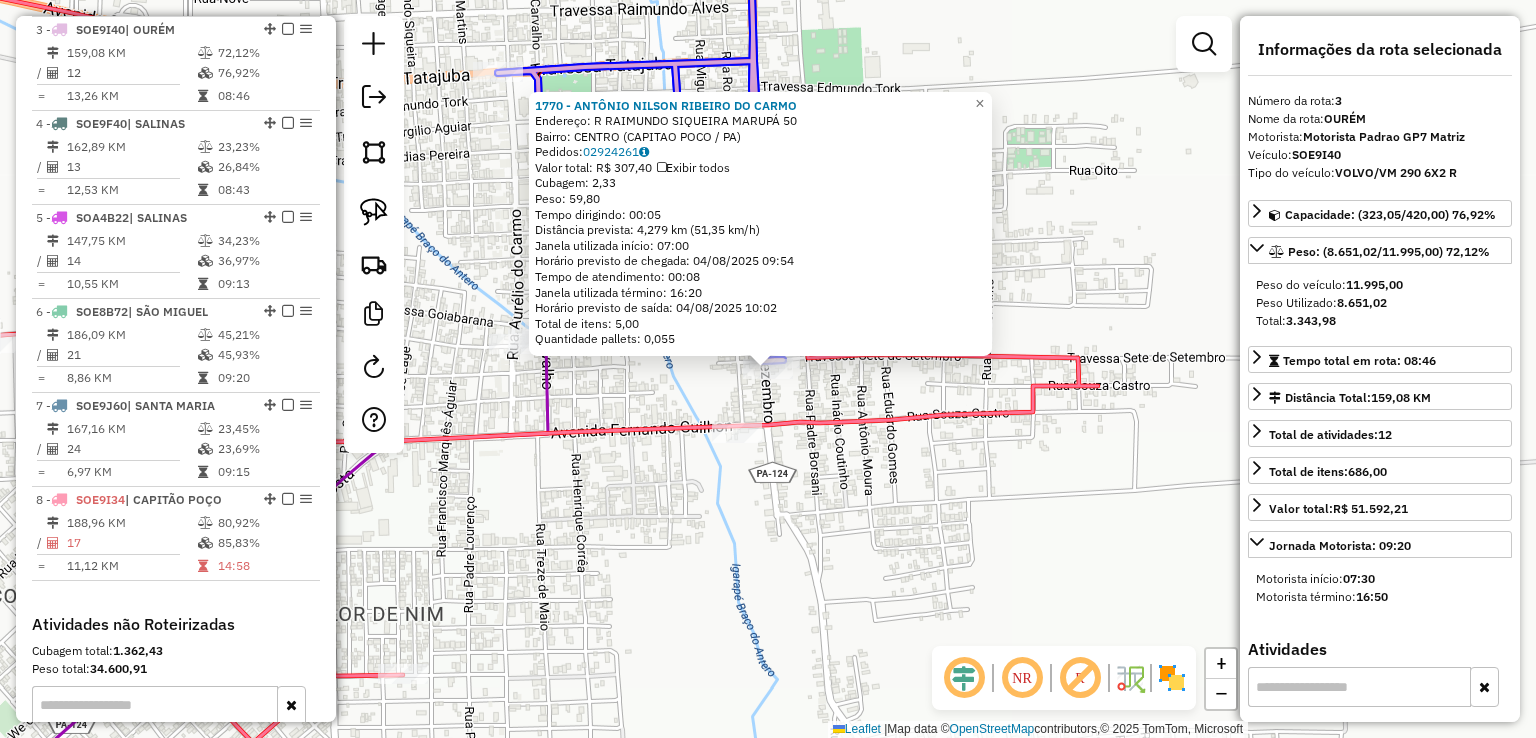 click on "1770 - ANTÔNIO NILSON RIBEIRO DO CARMO  Endereço: R   RAIMUNDO SIQUEIRA MARUPÁ       50   Bairro: CENTRO (CAPITAO POCO / PA)   Pedidos:  02924261   Valor total: R$ 307,40   Exibir todos   Cubagem: 2,33  Peso: 59,80  Tempo dirigindo: 00:05   Distância prevista: 4,279 km (51,35 km/h)   Janela utilizada início: 07:00   Horário previsto de chegada: 04/08/2025 09:54   Tempo de atendimento: 00:08   Janela utilizada término: 16:20   Horário previsto de saída: 04/08/2025 10:02   Total de itens: 5,00   Quantidade pallets: 0,055  ×" 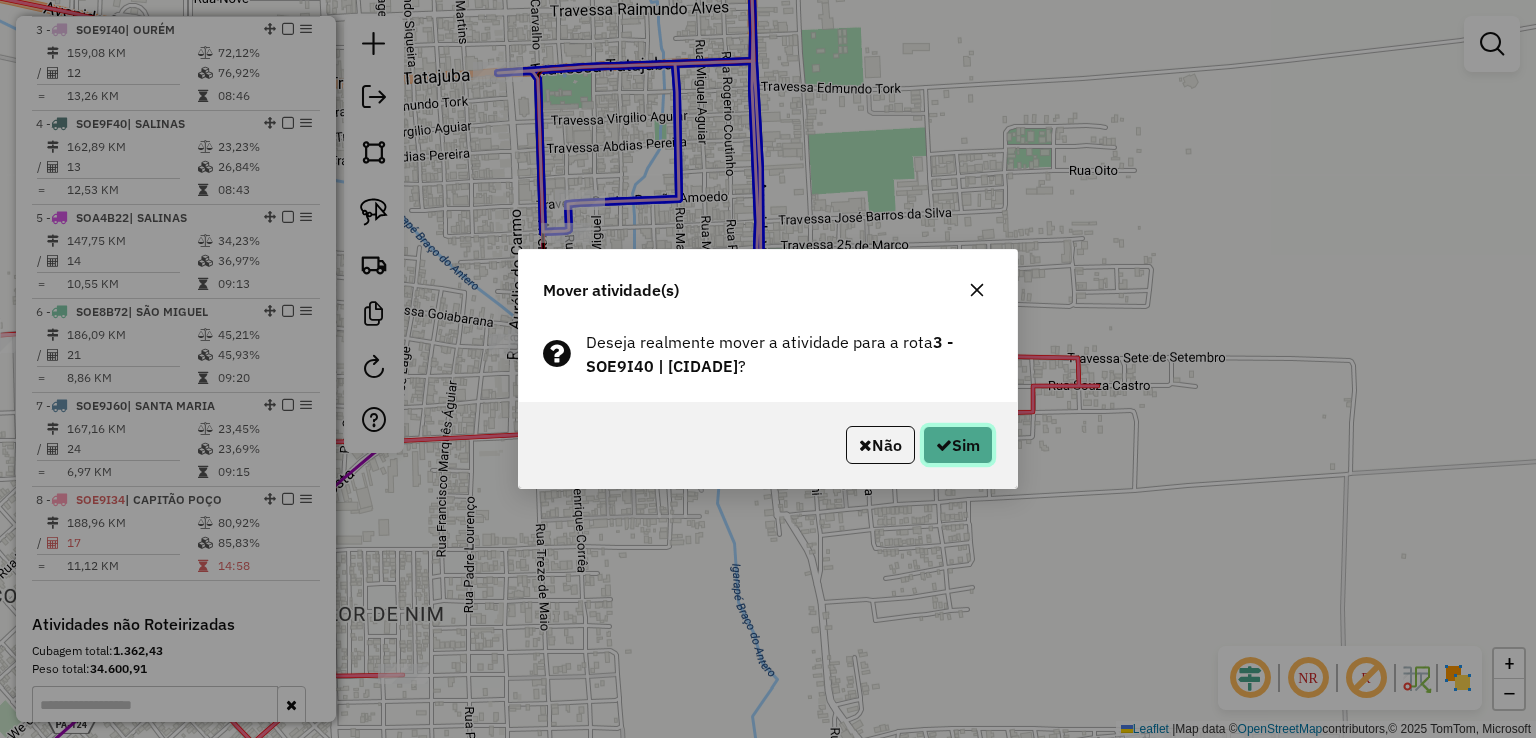 click on "Sim" 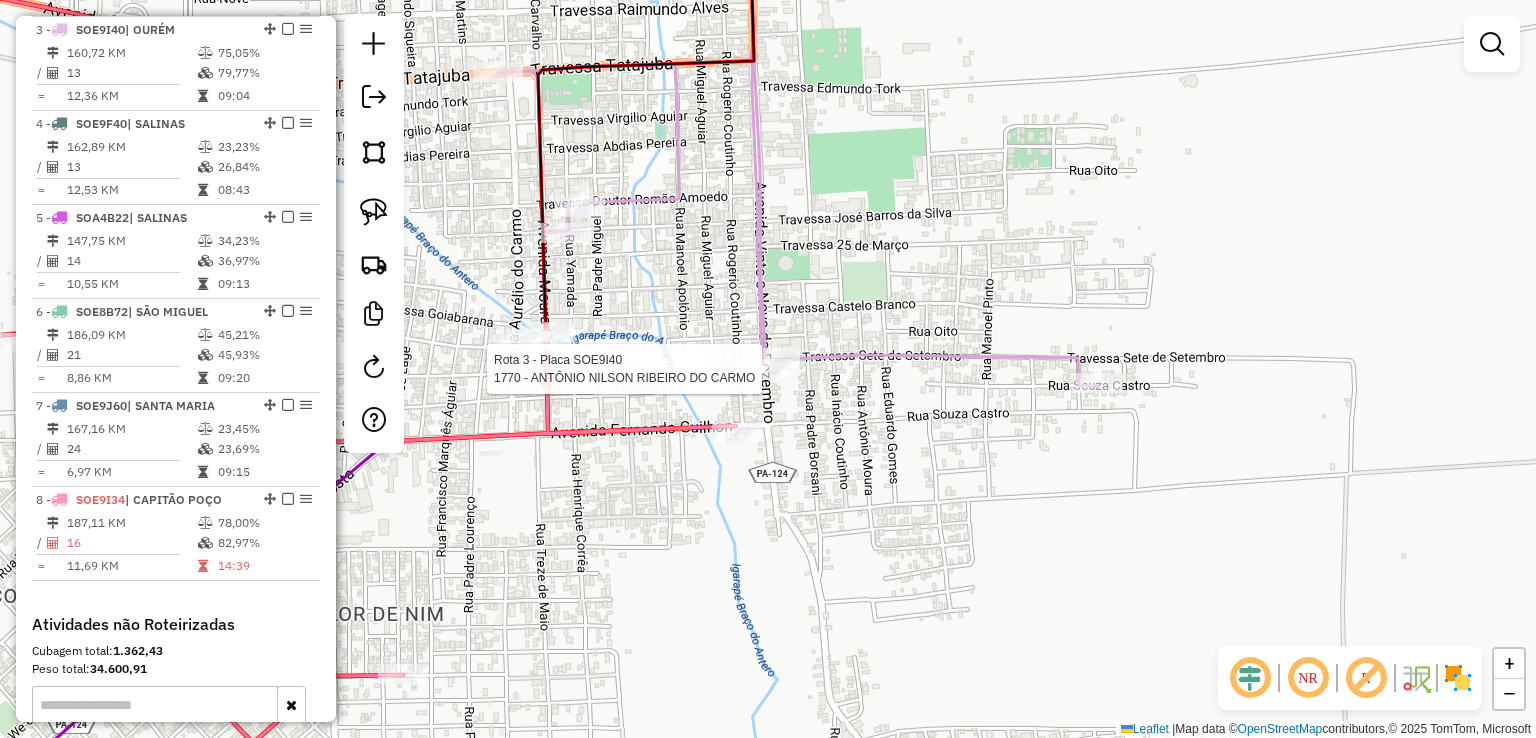 select on "**********" 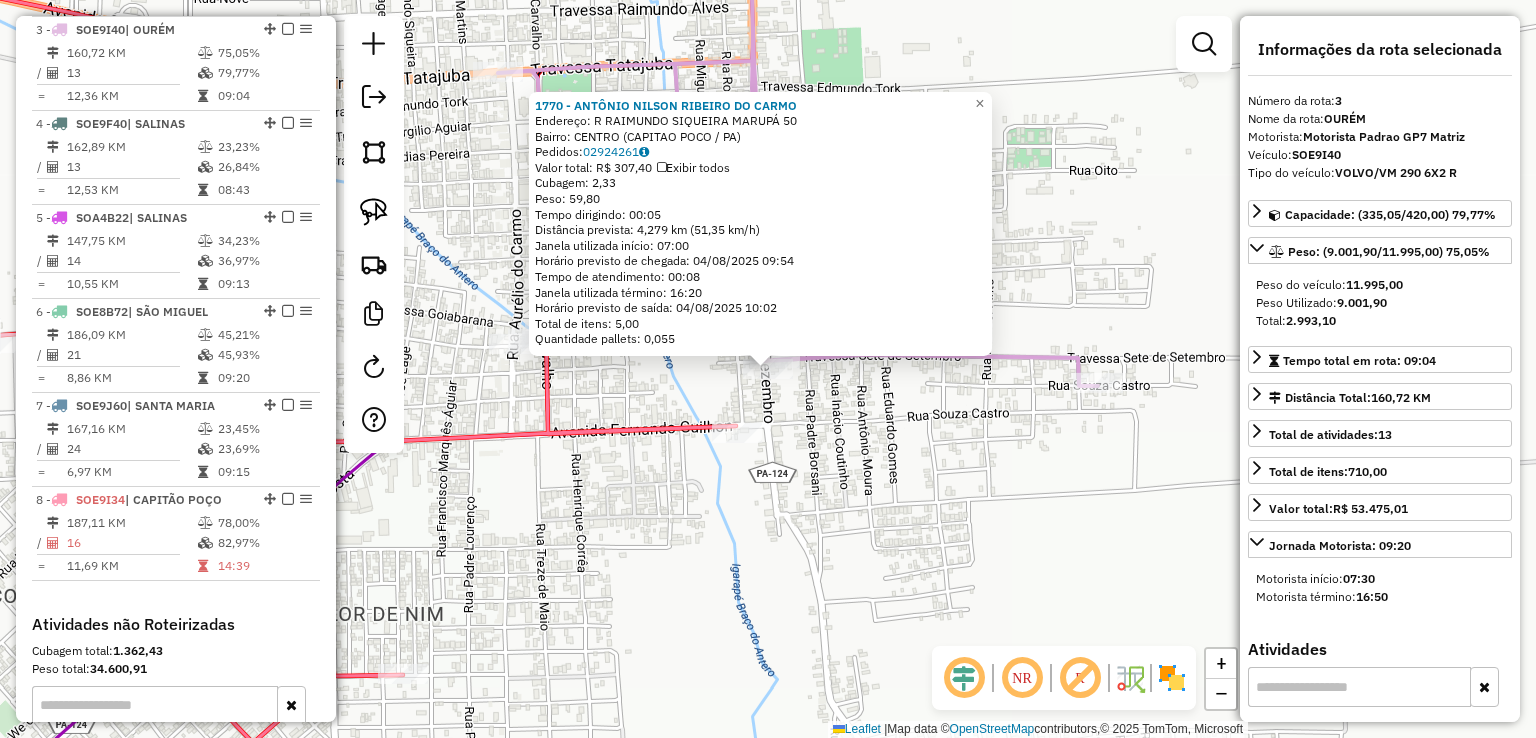 drag, startPoint x: 810, startPoint y: 463, endPoint x: 949, endPoint y: 393, distance: 155.63097 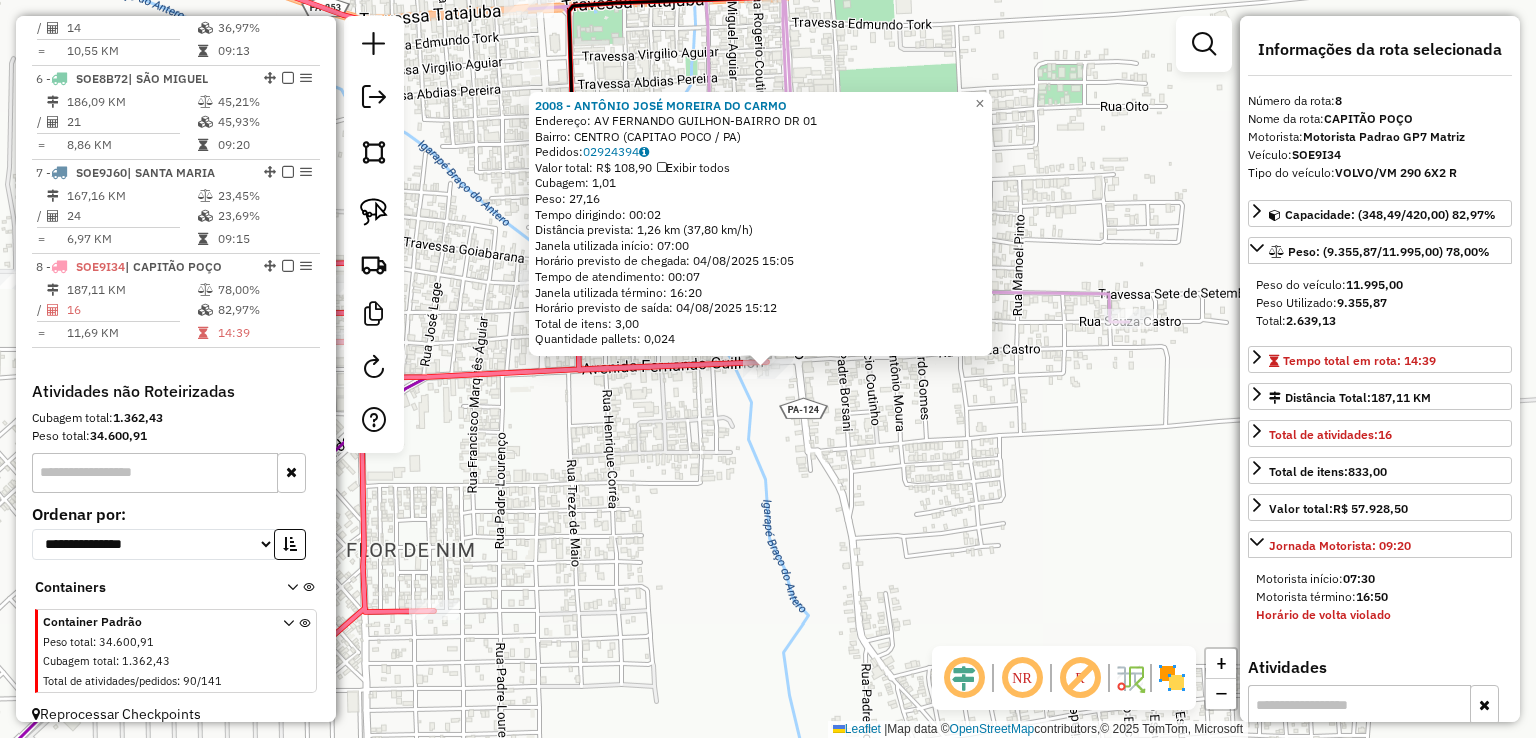 scroll, scrollTop: 1204, scrollLeft: 0, axis: vertical 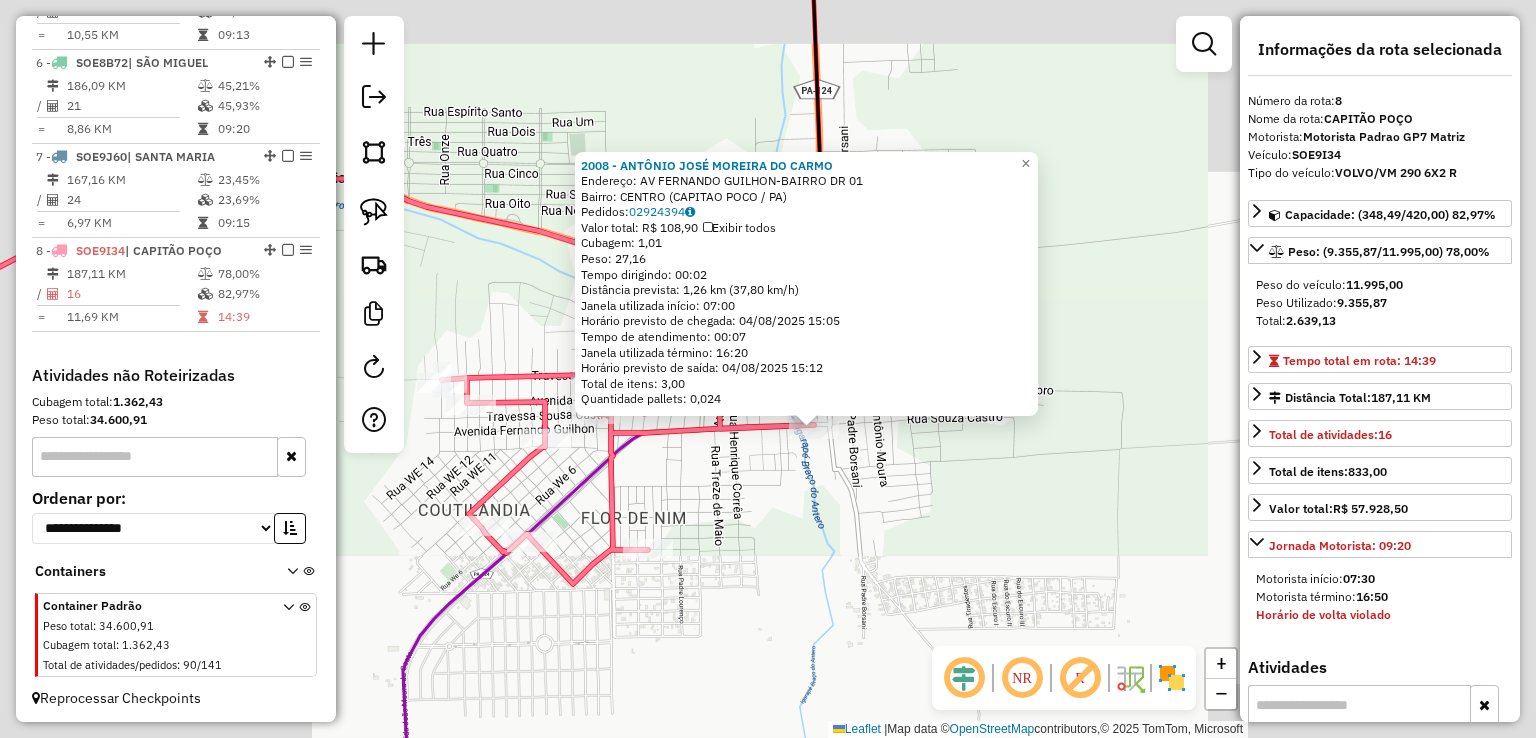 click on "2008 - ANTÔNIO JOSÉ MOREIRA DO CARMO  Endereço: AV  FERNANDO GUILHON-BAIRRO DR     01   Bairro: CENTRO (CAPITAO POCO / PA)   Pedidos:  02924394   Valor total: R$ 108,90   Exibir todos   Cubagem: 1,01  Peso: 27,16  Tempo dirigindo: 00:02   Distância prevista: 1,26 km (37,80 km/h)   Janela utilizada início: 07:00   Horário previsto de chegada: 04/08/2025 15:05   Tempo de atendimento: 00:07   Janela utilizada término: 16:20   Horário previsto de saída: 04/08/2025 15:12   Total de itens: 3,00   Quantidade pallets: 0,024  × Janela de atendimento Grade de atendimento Capacidade Transportadoras Veículos Cliente Pedidos  Rotas Selecione os dias de semana para filtrar as janelas de atendimento  Seg   Ter   Qua   Qui   Sex   Sáb   Dom  Informe o período da janela de atendimento: De: Até:  Filtrar exatamente a janela do cliente  Considerar janela de atendimento padrão  Selecione os dias de semana para filtrar as grades de atendimento  Seg   Ter   Qua   Qui   Sex   Sáb   Dom   Peso mínimo:   De:   Até:" 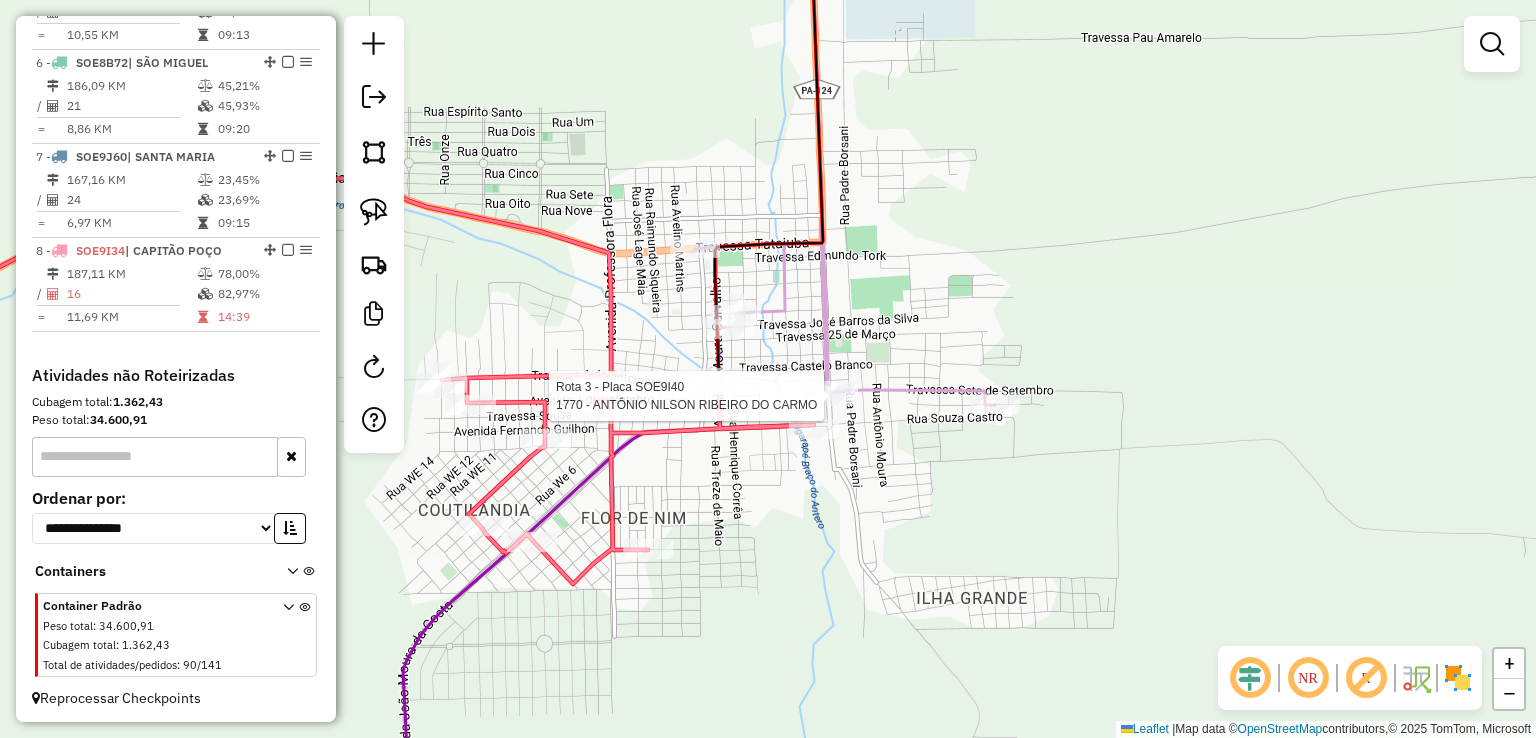 select on "**********" 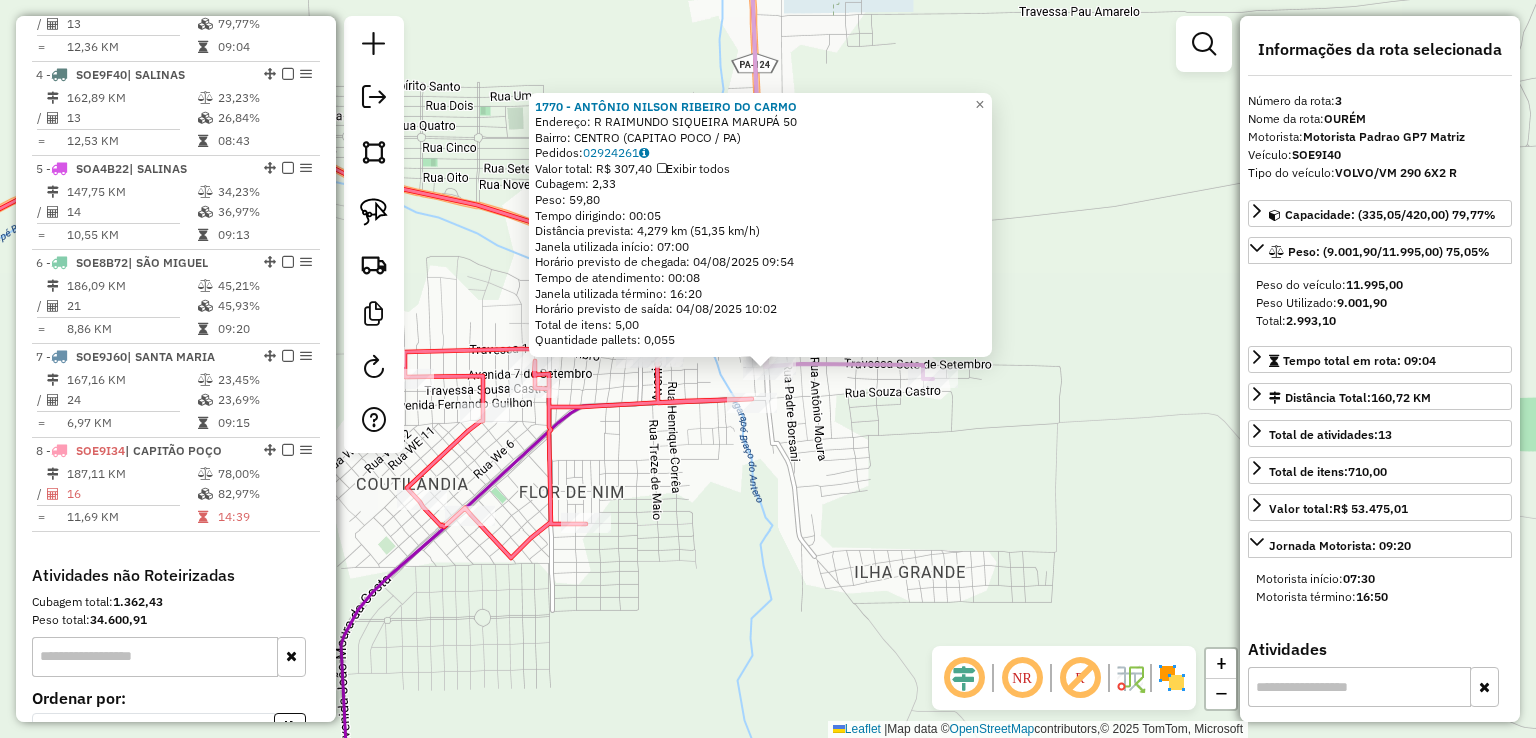 scroll, scrollTop: 955, scrollLeft: 0, axis: vertical 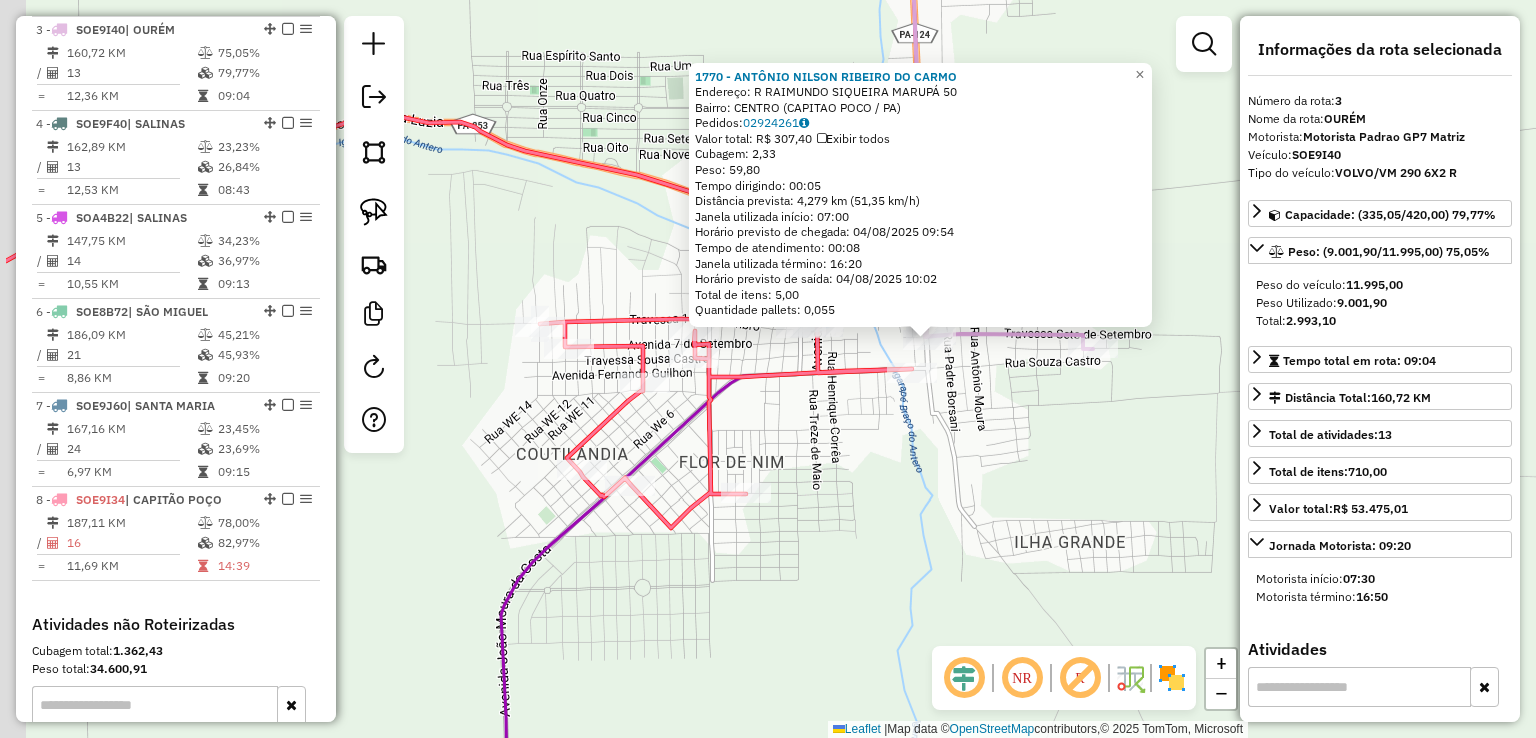 drag, startPoint x: 728, startPoint y: 504, endPoint x: 926, endPoint y: 465, distance: 201.80437 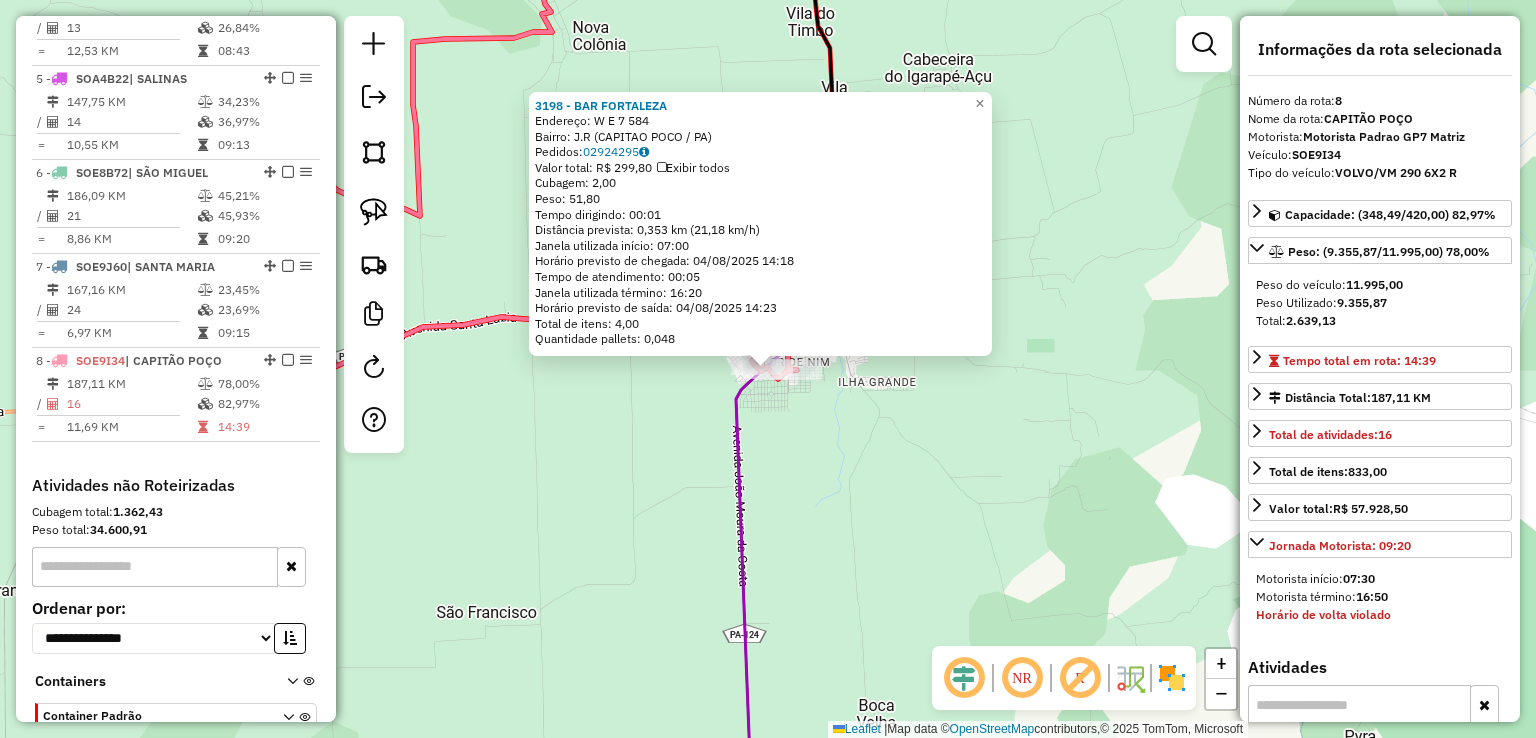 scroll, scrollTop: 1204, scrollLeft: 0, axis: vertical 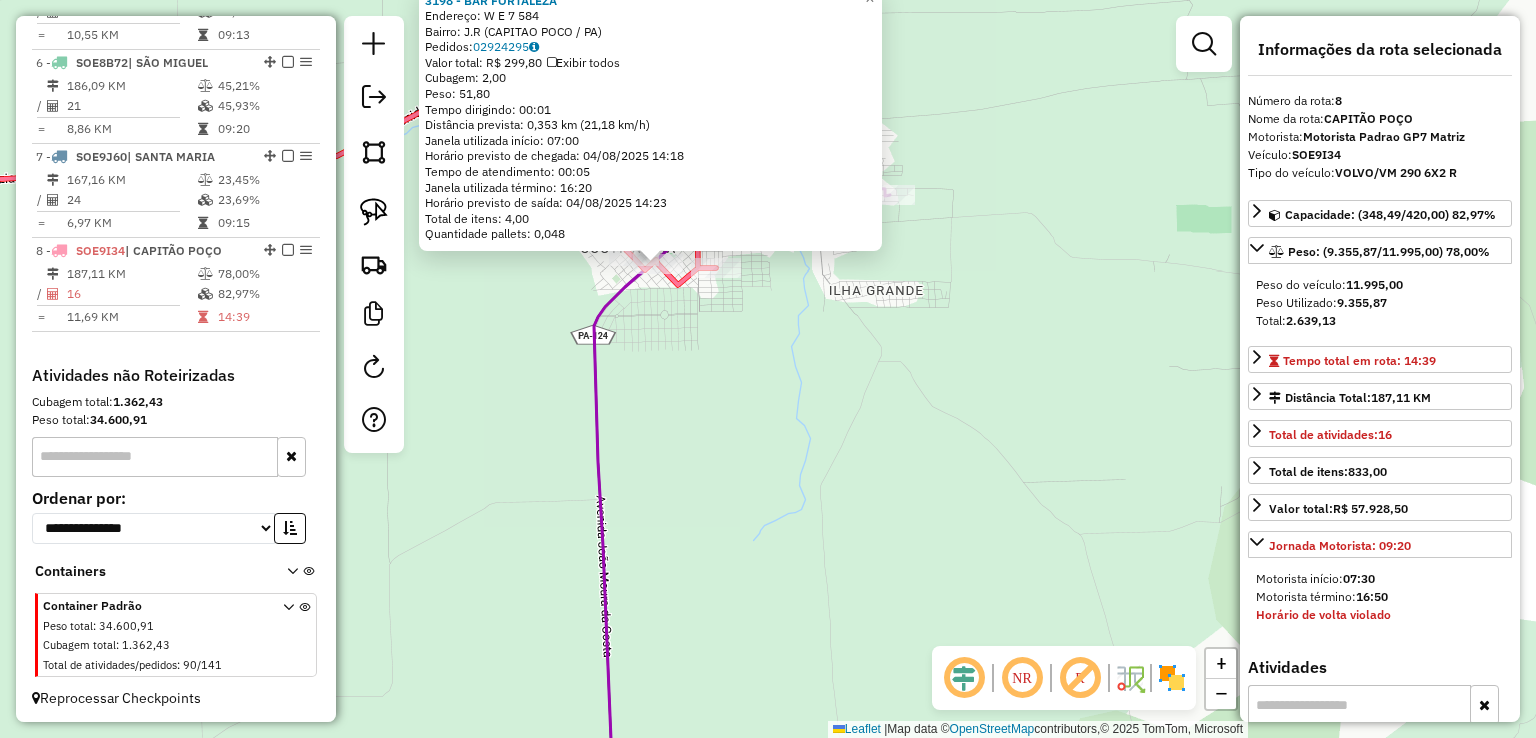click on "3198 - BAR FORTALEZA  Endereço:  W E 7 584   Bairro: J.R (CAPITAO POCO / PA)   Pedidos:  02924295   Valor total: R$ 299,80   Exibir todos   Cubagem: 2,00  Peso: 51,80  Tempo dirigindo: 00:01   Distância prevista: 0,353 km (21,18 km/h)   Janela utilizada início: 07:00   Horário previsto de chegada: 04/08/2025 14:18   Tempo de atendimento: 00:05   Janela utilizada término: 16:20   Horário previsto de saída: 04/08/2025 14:23   Total de itens: 4,00   Quantidade pallets: 0,048  × Janela de atendimento Grade de atendimento Capacidade Transportadoras Veículos Cliente Pedidos  Rotas Selecione os dias de semana para filtrar as janelas de atendimento  Seg   Ter   Qua   Qui   Sex   Sáb   Dom  Informe o período da janela de atendimento: De: Até:  Filtrar exatamente a janela do cliente  Considerar janela de atendimento padrão  Selecione os dias de semana para filtrar as grades de atendimento  Seg   Ter   Qua   Qui   Sex   Sáb   Dom   Considerar clientes sem dia de atendimento cadastrado  Peso mínimo:   De:" 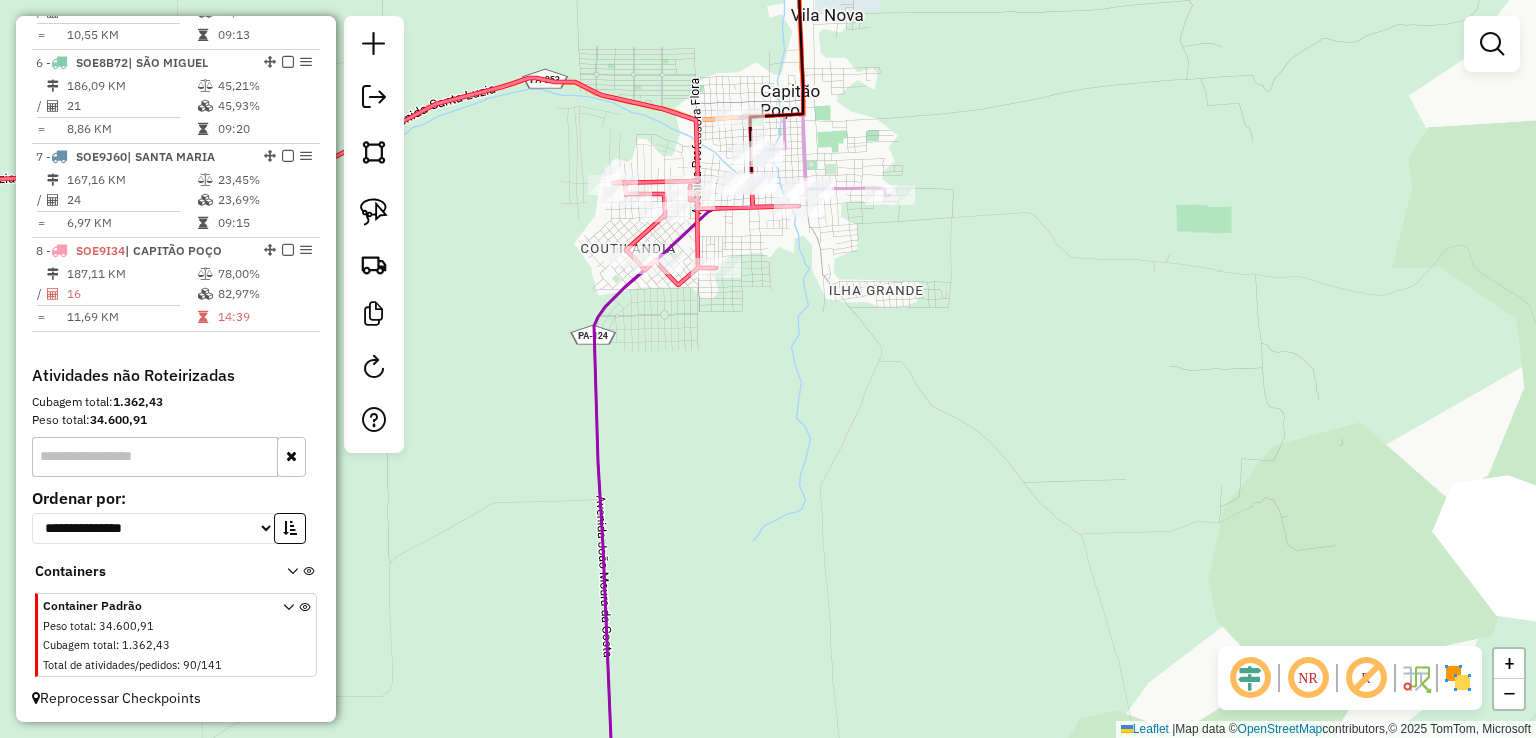 drag, startPoint x: 756, startPoint y: 445, endPoint x: 1308, endPoint y: 530, distance: 558.50604 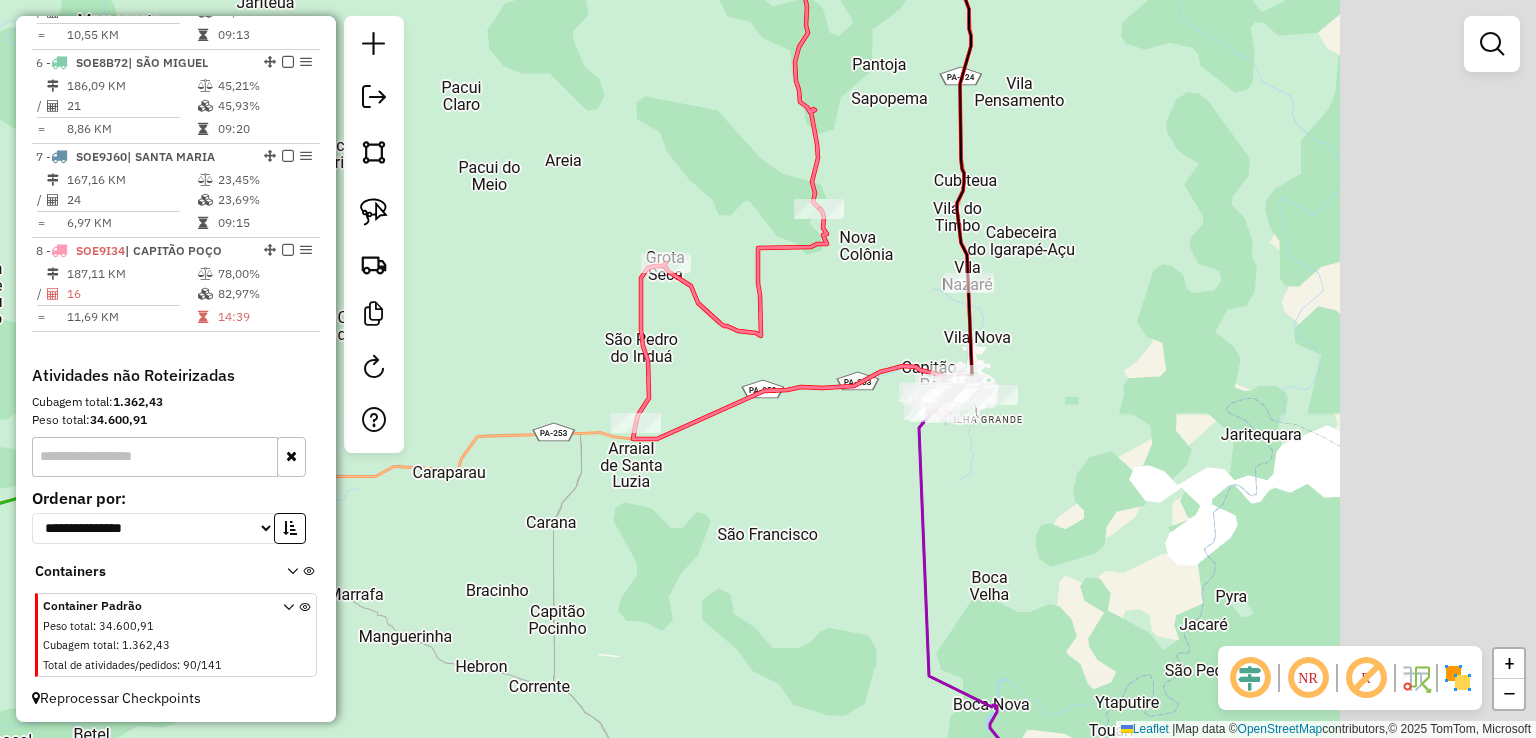 drag, startPoint x: 860, startPoint y: 453, endPoint x: 804, endPoint y: 439, distance: 57.72348 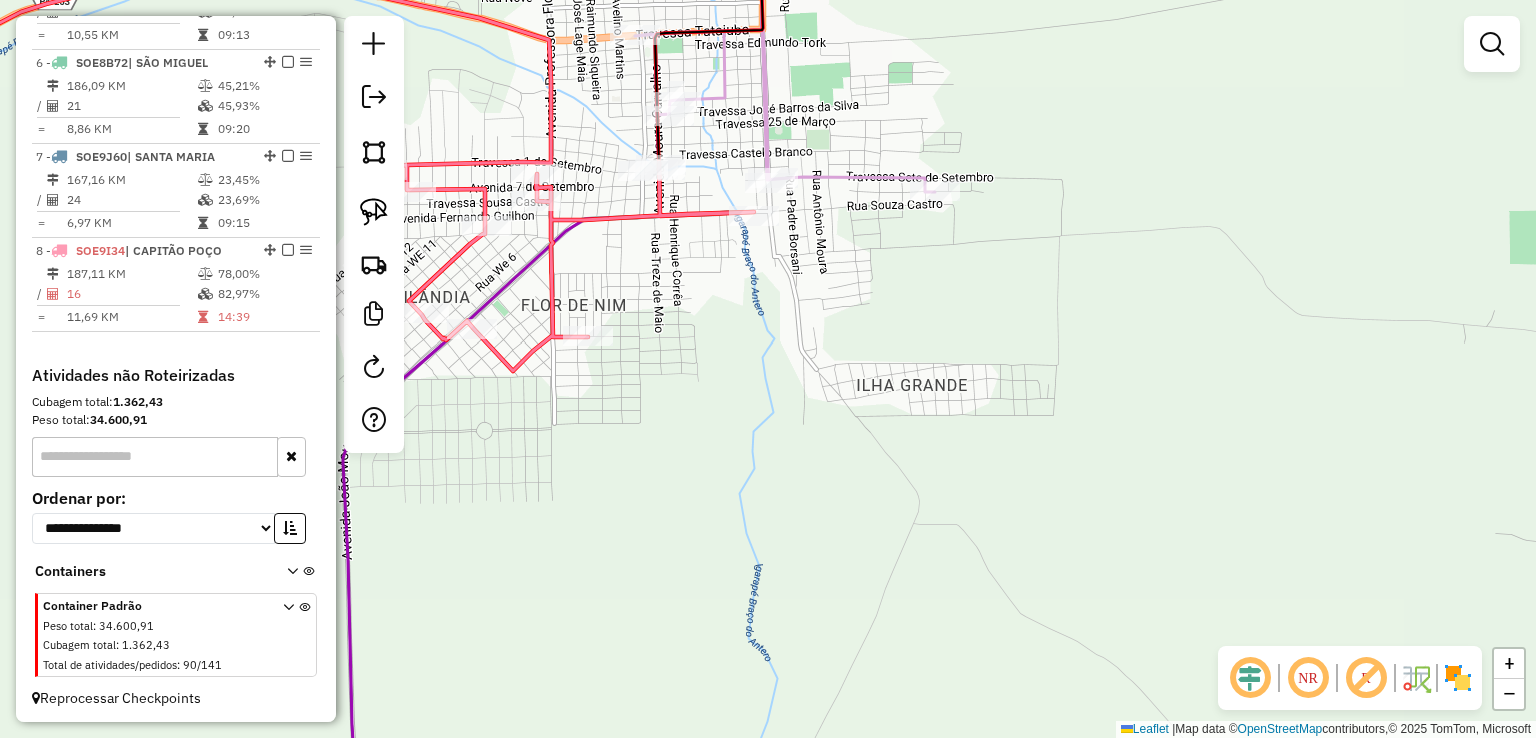 drag, startPoint x: 664, startPoint y: 269, endPoint x: 774, endPoint y: 391, distance: 164.26807 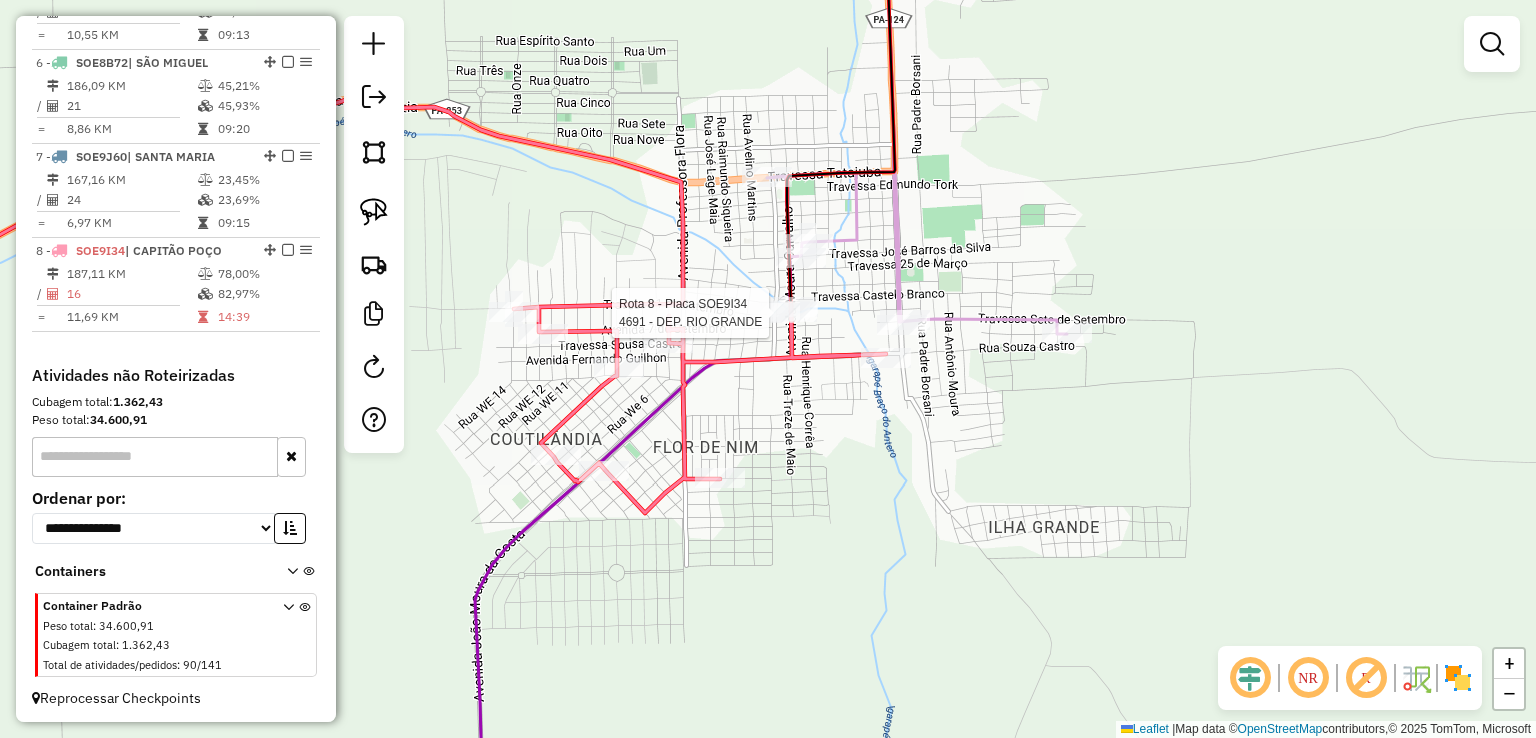 select on "**********" 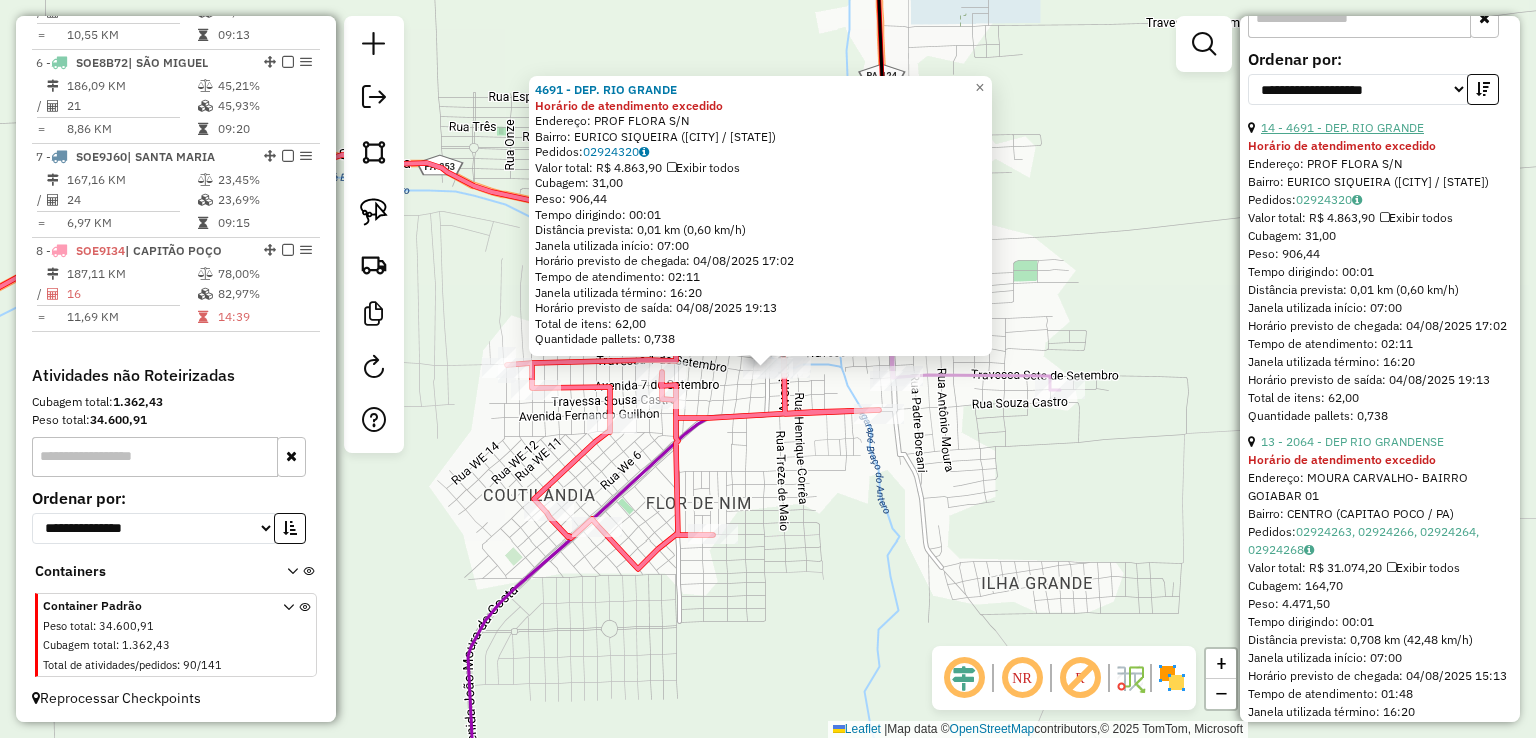 scroll, scrollTop: 700, scrollLeft: 0, axis: vertical 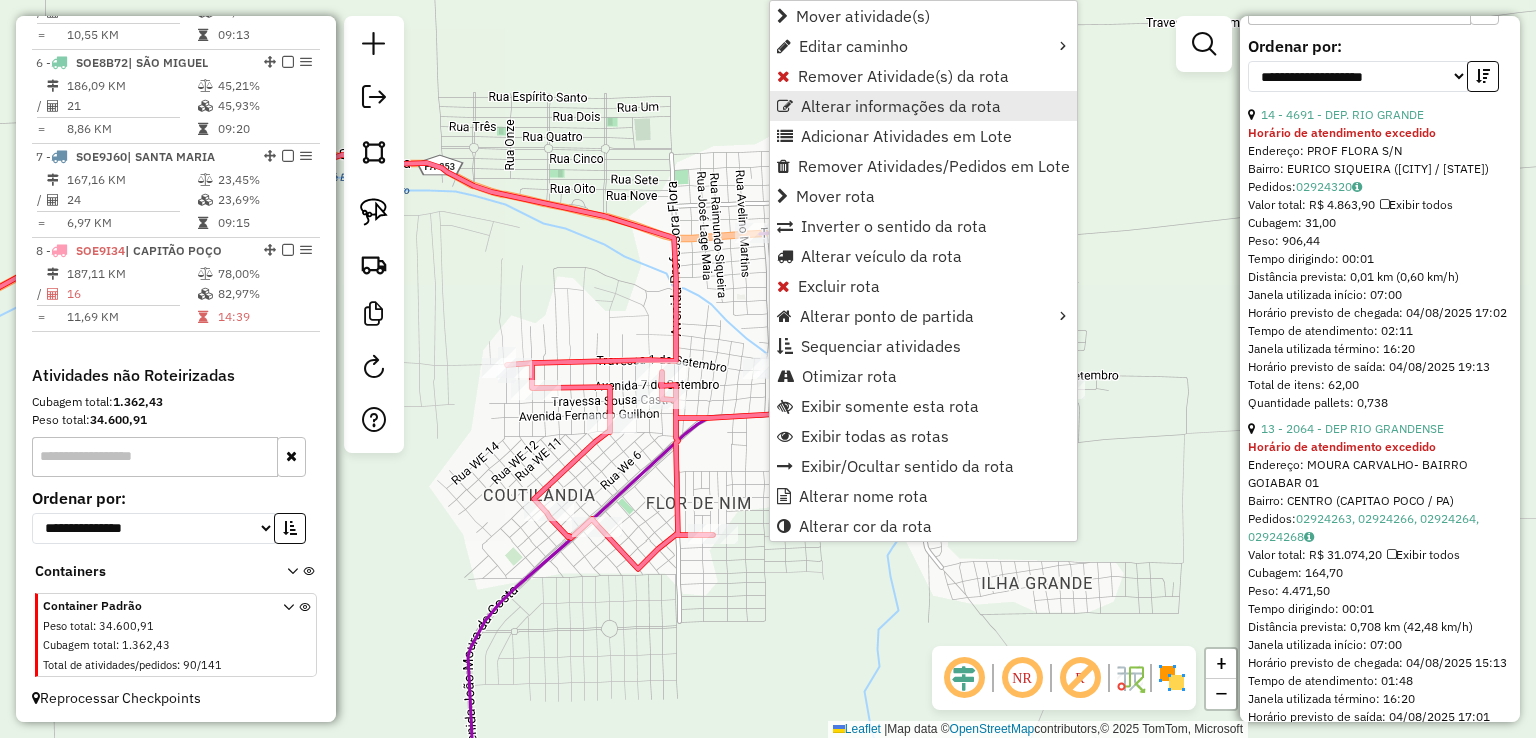 click on "Alterar informações da rota" at bounding box center (901, 106) 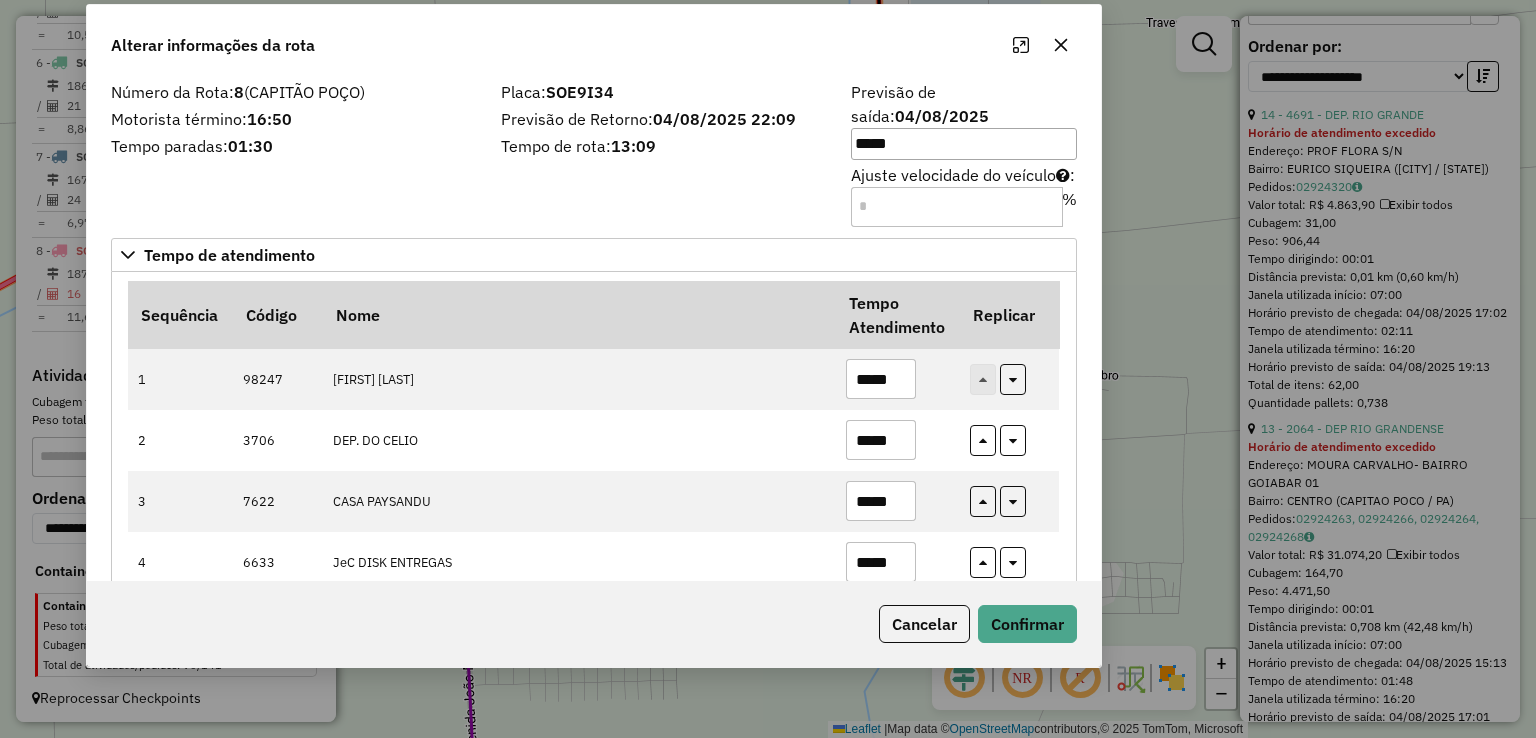 drag, startPoint x: 886, startPoint y: 52, endPoint x: 688, endPoint y: -2, distance: 205.23158 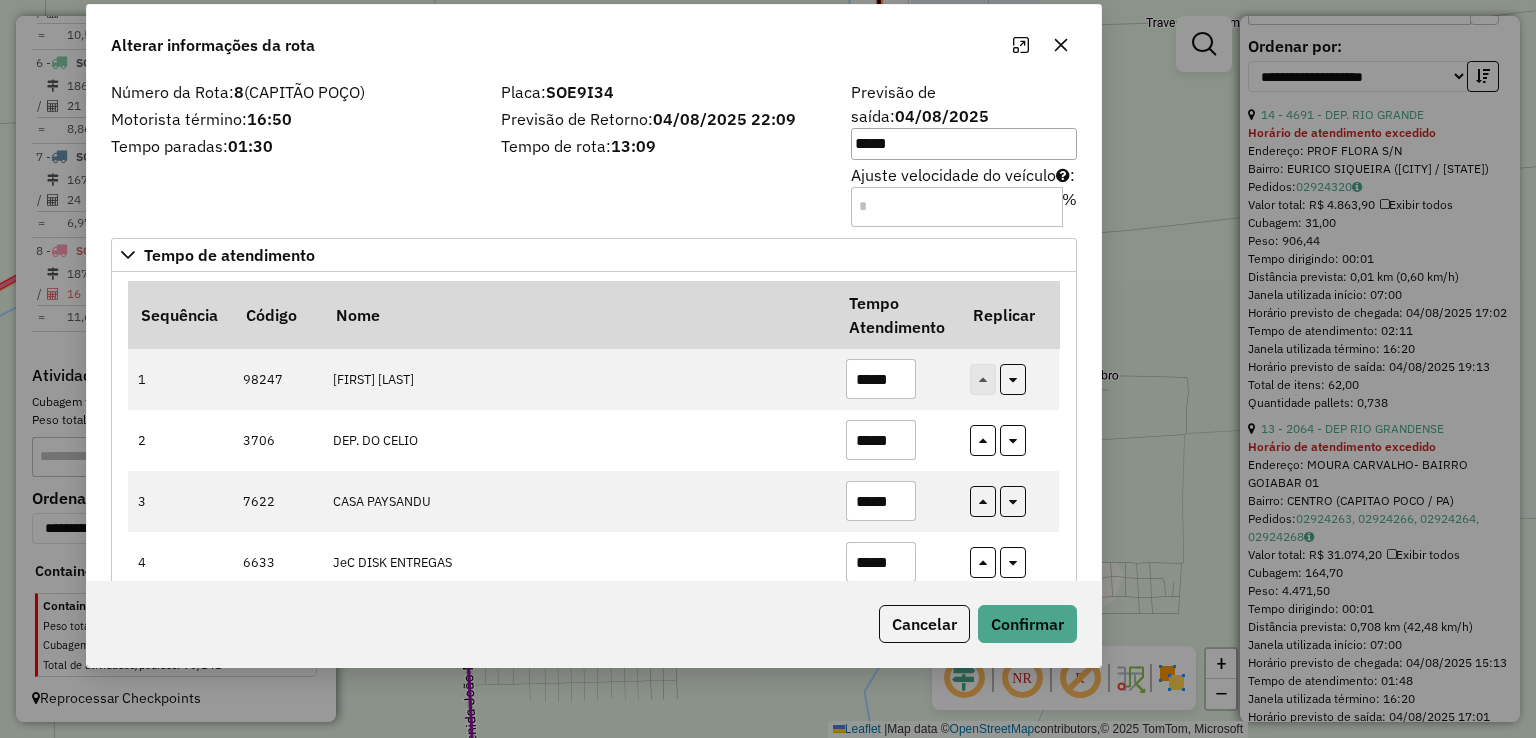 click on "Aguarde...  Pop-up bloqueado!  Seu navegador bloqueou automáticamente a abertura de uma nova janela.   Acesse as configurações e adicione o endereço do sistema a lista de permissão.   Fechar  Informações da Sessão 974352 - 04/08/2025     Criação: 02/08/2025 14:05   Depósito:  GP7 MATRIZ  Total de rotas:  8  Distância Total:  1.453,81 km  Tempo total:  78:35  Valor total:  R$ 551.617,41  - Total roteirizado:  R$ 311.584,45  - Total não roteirizado:  R$ 240.032,96  Total de Atividades Roteirizadas:  126  Total de Pedidos Roteirizados:  184  Peso total roteirizado:  46.328,28  Cubagem total roteirizado:  1.712,53  Total de Atividades não Roteirizadas:  90  Total de Pedidos não Roteirizados:  141 Total de caixas por viagem:  1.712,53 /   8 =  214,07 Média de Atividades por viagem:  126 /   8 =  15,75 Ocupação média da frota:  50,97%   Rotas vários dias:  0  Clientes Priorizados NR:  0 Rotas  Recargas: 0   Ver rotas   Ver veículos  Finalizar todas as rotas   1 -       SOE0C61  / =" at bounding box center [768, 369] 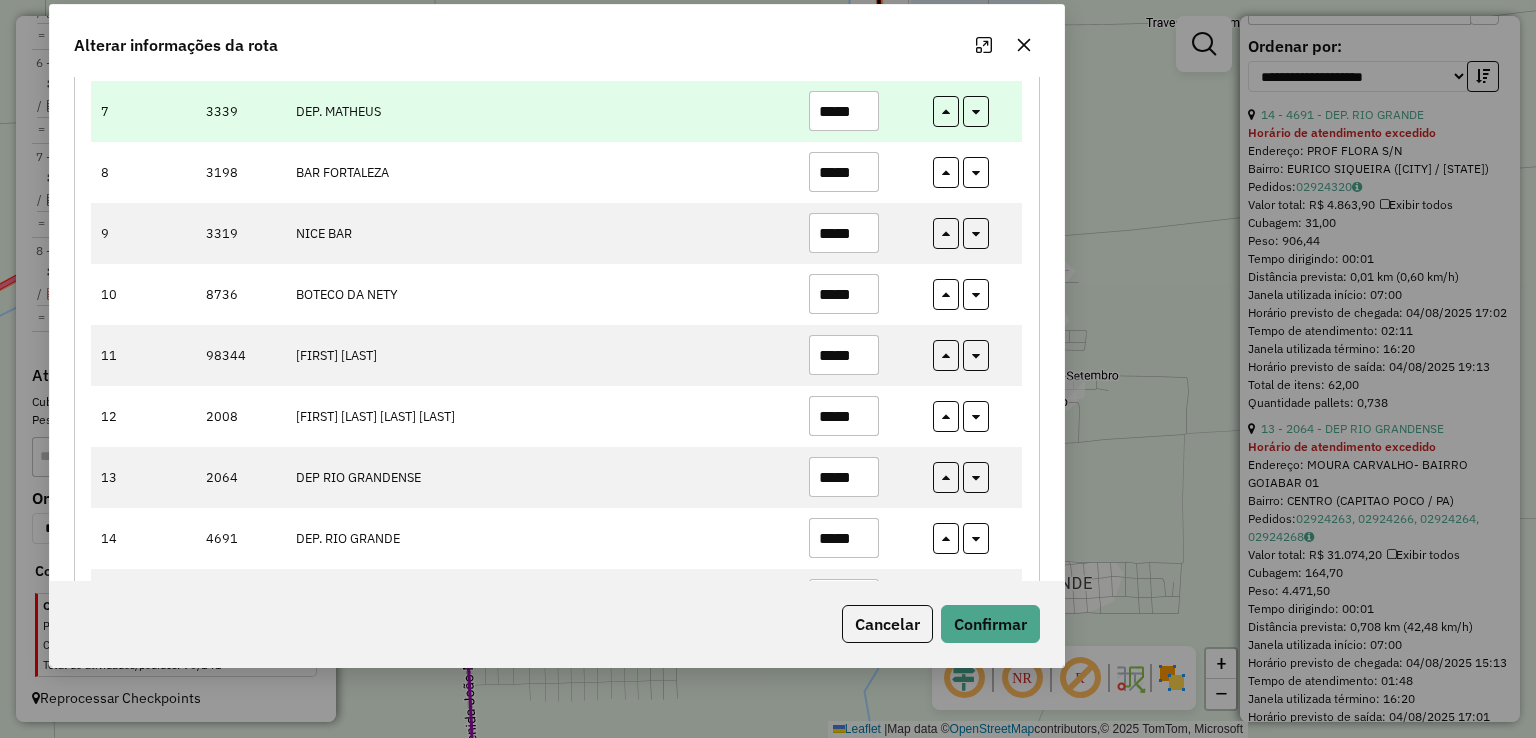 scroll, scrollTop: 700, scrollLeft: 0, axis: vertical 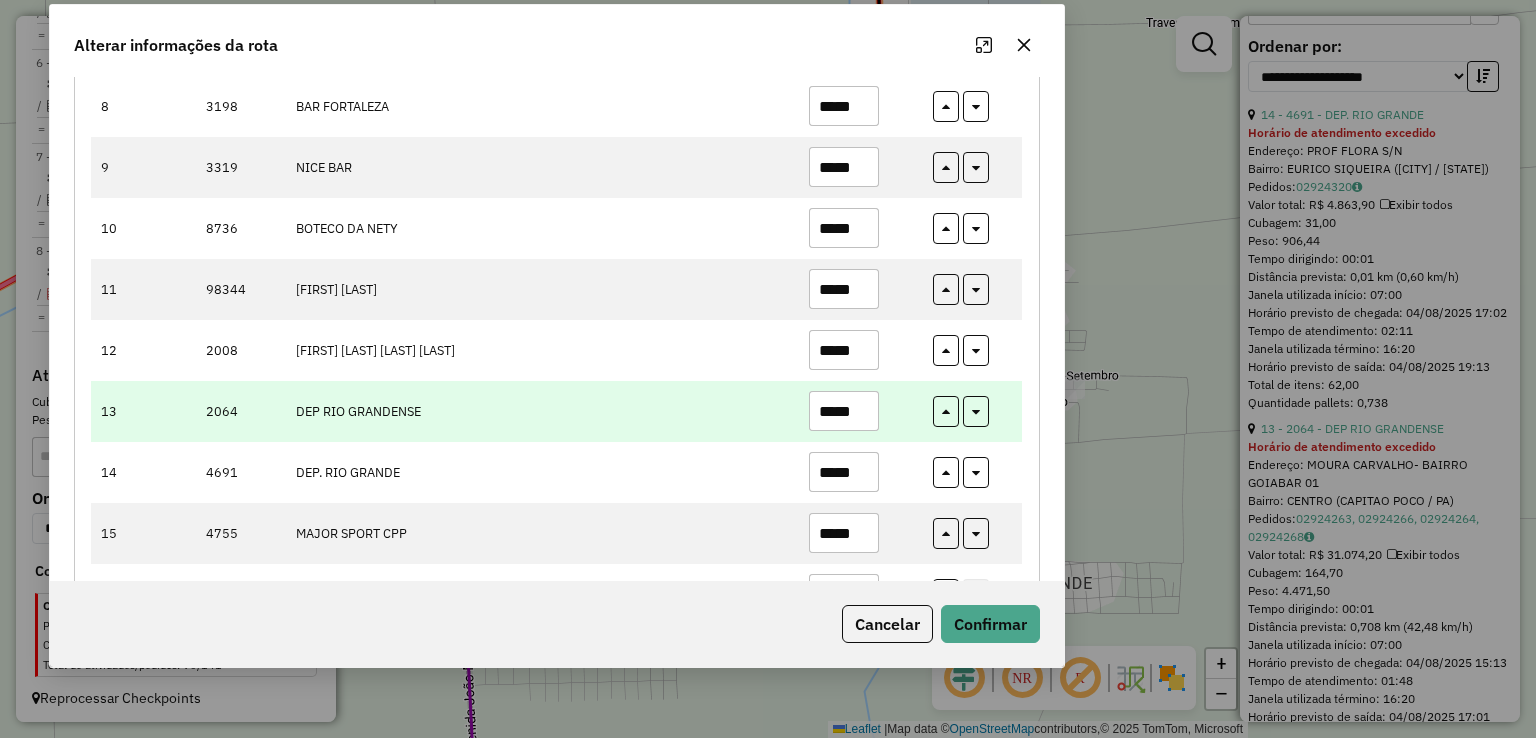 drag, startPoint x: 871, startPoint y: 440, endPoint x: 686, endPoint y: 398, distance: 189.70767 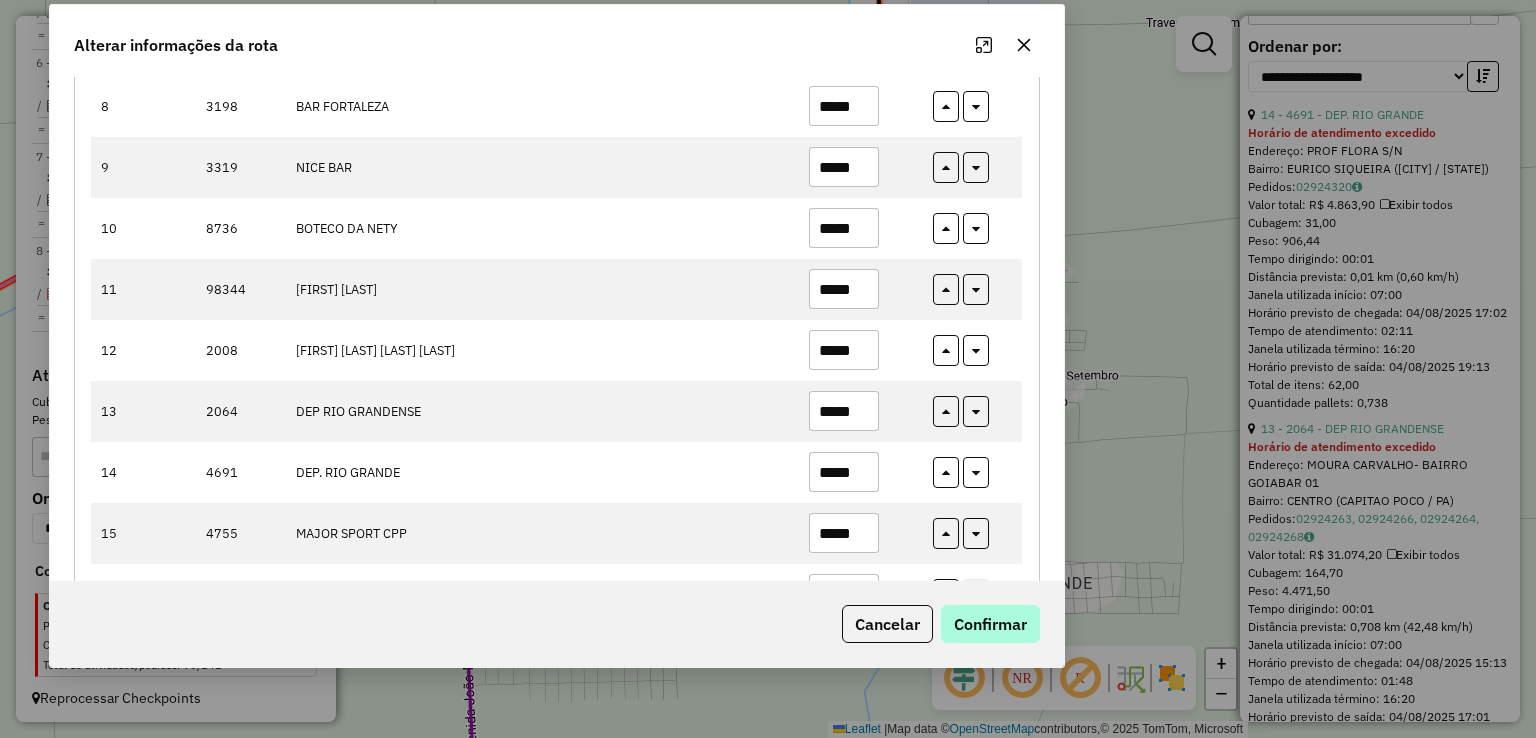 type on "*****" 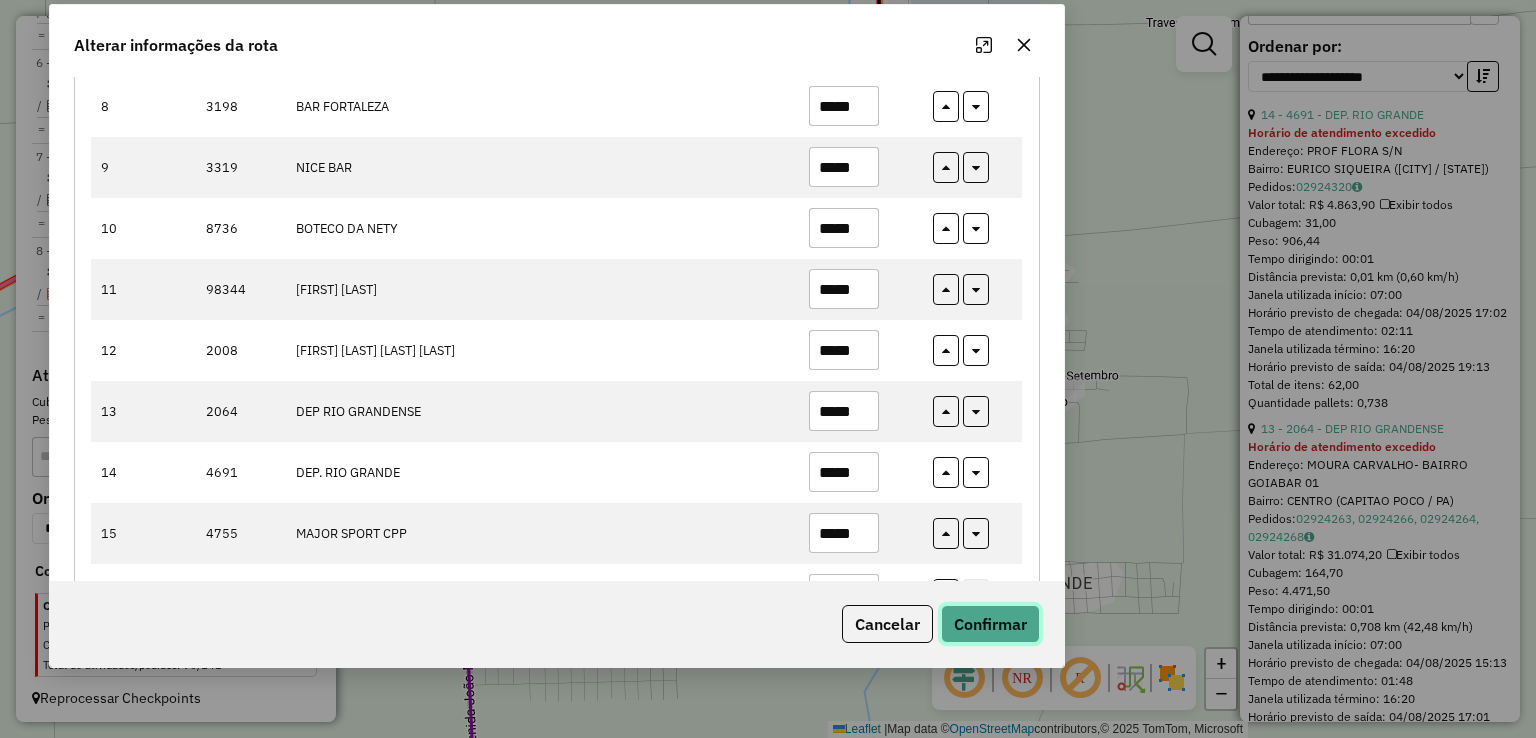 click on "Confirmar" 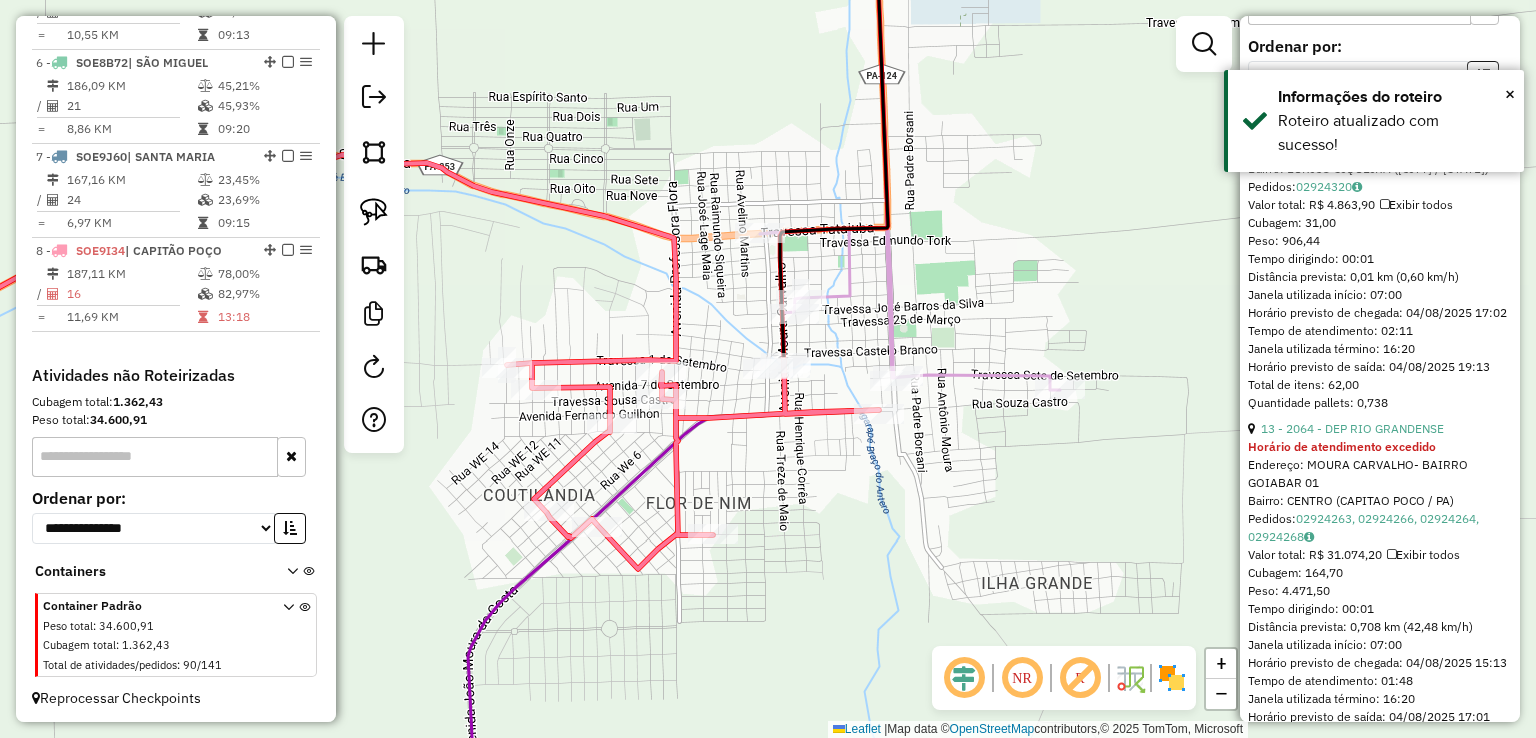 click on "Janela de atendimento Grade de atendimento Capacidade Transportadoras Veículos Cliente Pedidos  Rotas Selecione os dias de semana para filtrar as janelas de atendimento  Seg   Ter   Qua   Qui   Sex   Sáb   Dom  Informe o período da janela de atendimento: De: Até:  Filtrar exatamente a janela do cliente  Considerar janela de atendimento padrão  Selecione os dias de semana para filtrar as grades de atendimento  Seg   Ter   Qua   Qui   Sex   Sáb   Dom   Considerar clientes sem dia de atendimento cadastrado  Clientes fora do dia de atendimento selecionado Filtrar as atividades entre os valores definidos abaixo:  Peso mínimo:   Peso máximo:   Cubagem mínima:   Cubagem máxima:   De:   Até:  Filtrar as atividades entre o tempo de atendimento definido abaixo:  De:   Até:   Considerar capacidade total dos clientes não roteirizados Transportadora: Selecione um ou mais itens Tipo de veículo: Selecione um ou mais itens Veículo: Selecione um ou mais itens Motorista: Selecione um ou mais itens Nome: Rótulo:" 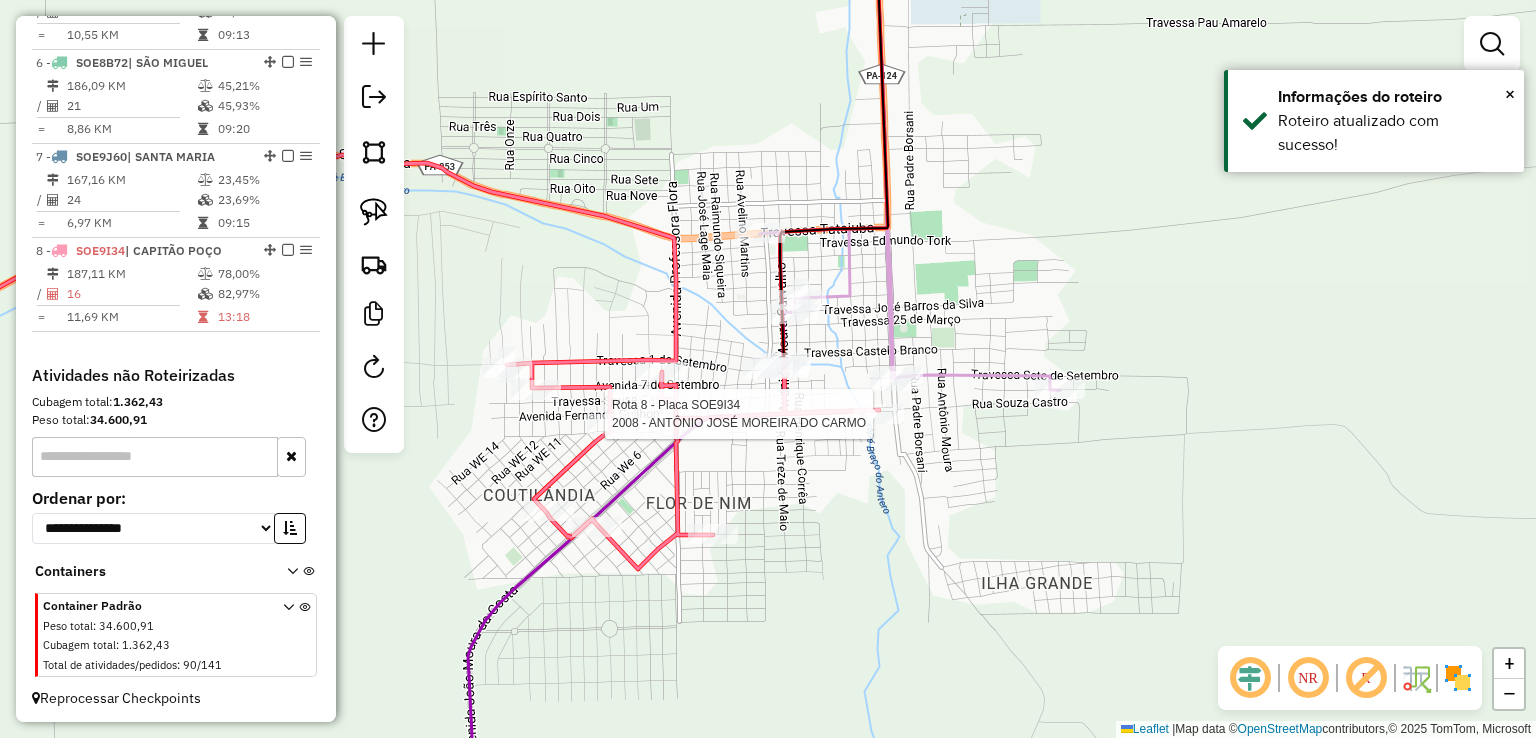 select on "**********" 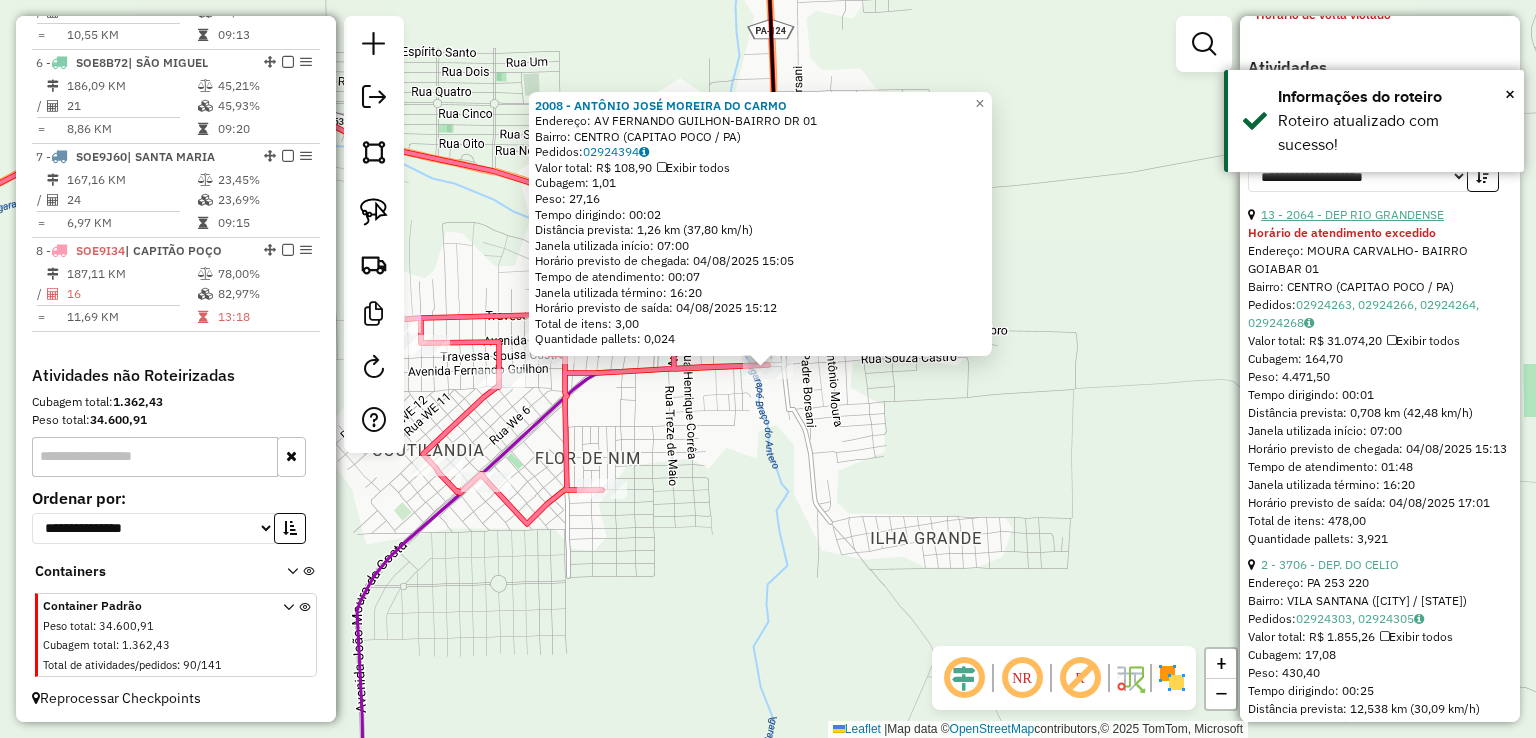 scroll, scrollTop: 700, scrollLeft: 0, axis: vertical 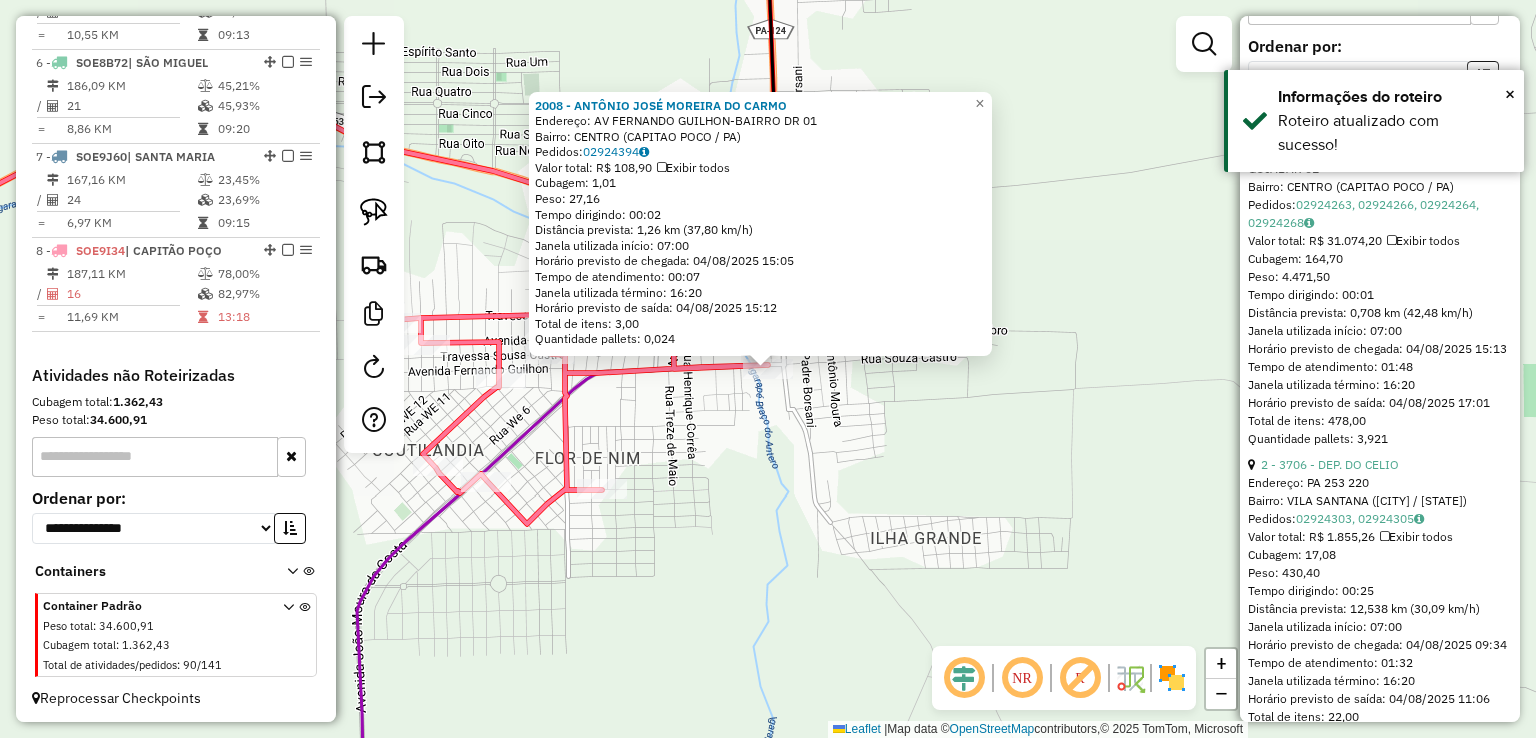 click on "2008 - ANTÔNIO JOSÉ MOREIRA DO CARMO  Endereço: AV  FERNANDO GUILHON-BAIRRO DR     01   Bairro: CENTRO (CAPITAO POCO / PA)   Pedidos:  02924394   Valor total: R$ 108,90   Exibir todos   Cubagem: 1,01  Peso: 27,16  Tempo dirigindo: 00:02   Distância prevista: 1,26 km (37,80 km/h)   Janela utilizada início: 07:00   Horário previsto de chegada: 04/08/2025 15:05   Tempo de atendimento: 00:07   Janela utilizada término: 16:20   Horário previsto de saída: 04/08/2025 15:12   Total de itens: 3,00   Quantidade pallets: 0,024  × Janela de atendimento Grade de atendimento Capacidade Transportadoras Veículos Cliente Pedidos  Rotas Selecione os dias de semana para filtrar as janelas de atendimento  Seg   Ter   Qua   Qui   Sex   Sáb   Dom  Informe o período da janela de atendimento: De: Até:  Filtrar exatamente a janela do cliente  Considerar janela de atendimento padrão  Selecione os dias de semana para filtrar as grades de atendimento  Seg   Ter   Qua   Qui   Sex   Sáb   Dom   Peso mínimo:   De:   Até:" 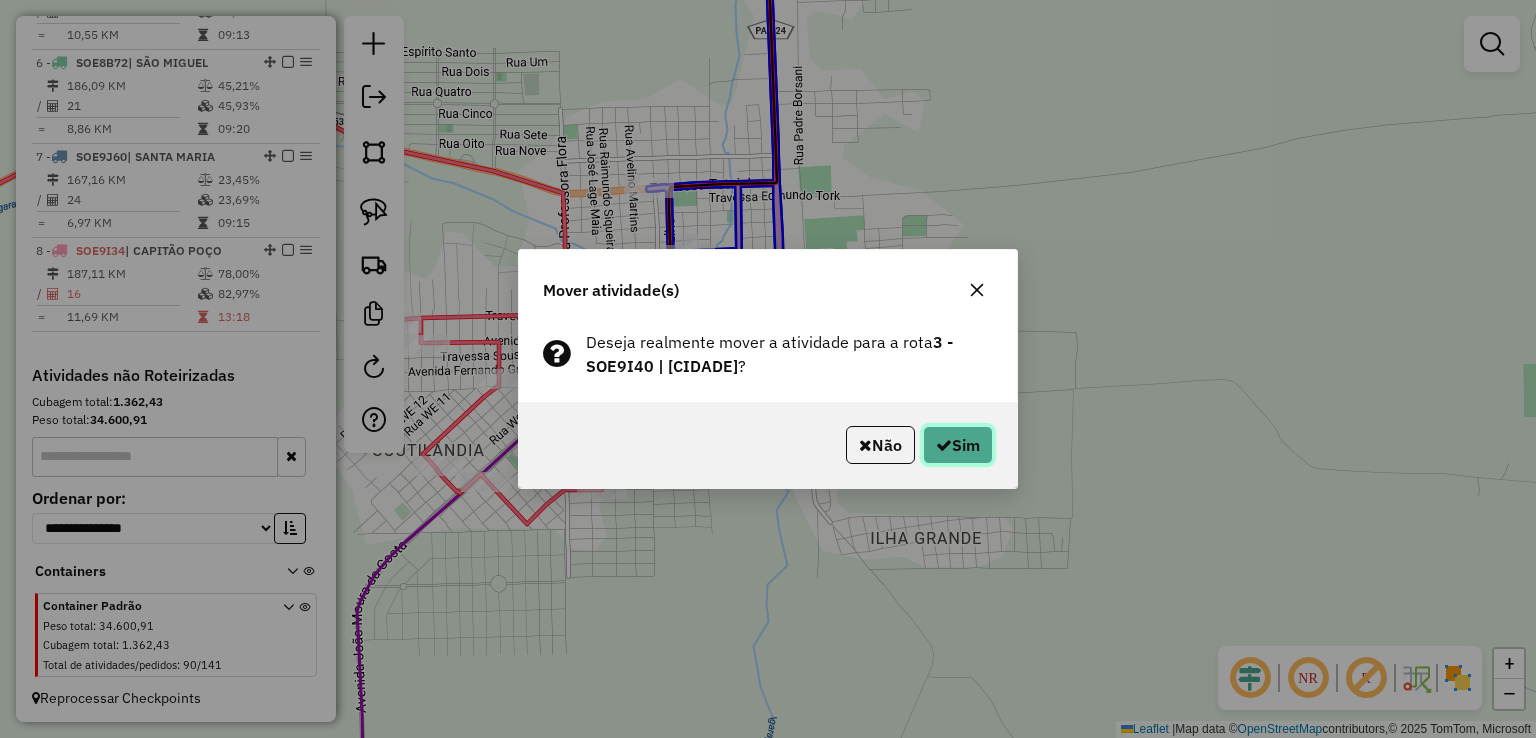 click on "Sim" 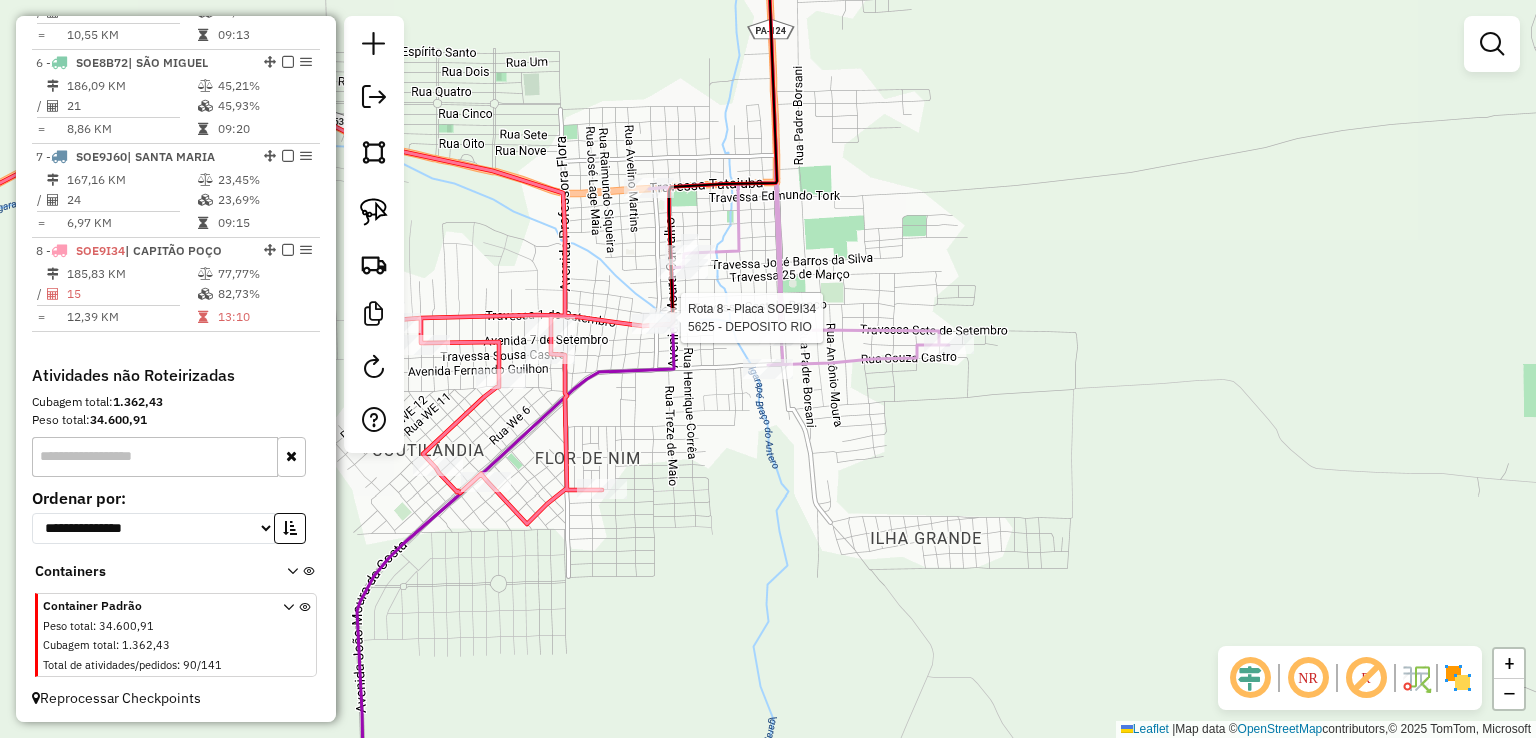select on "**********" 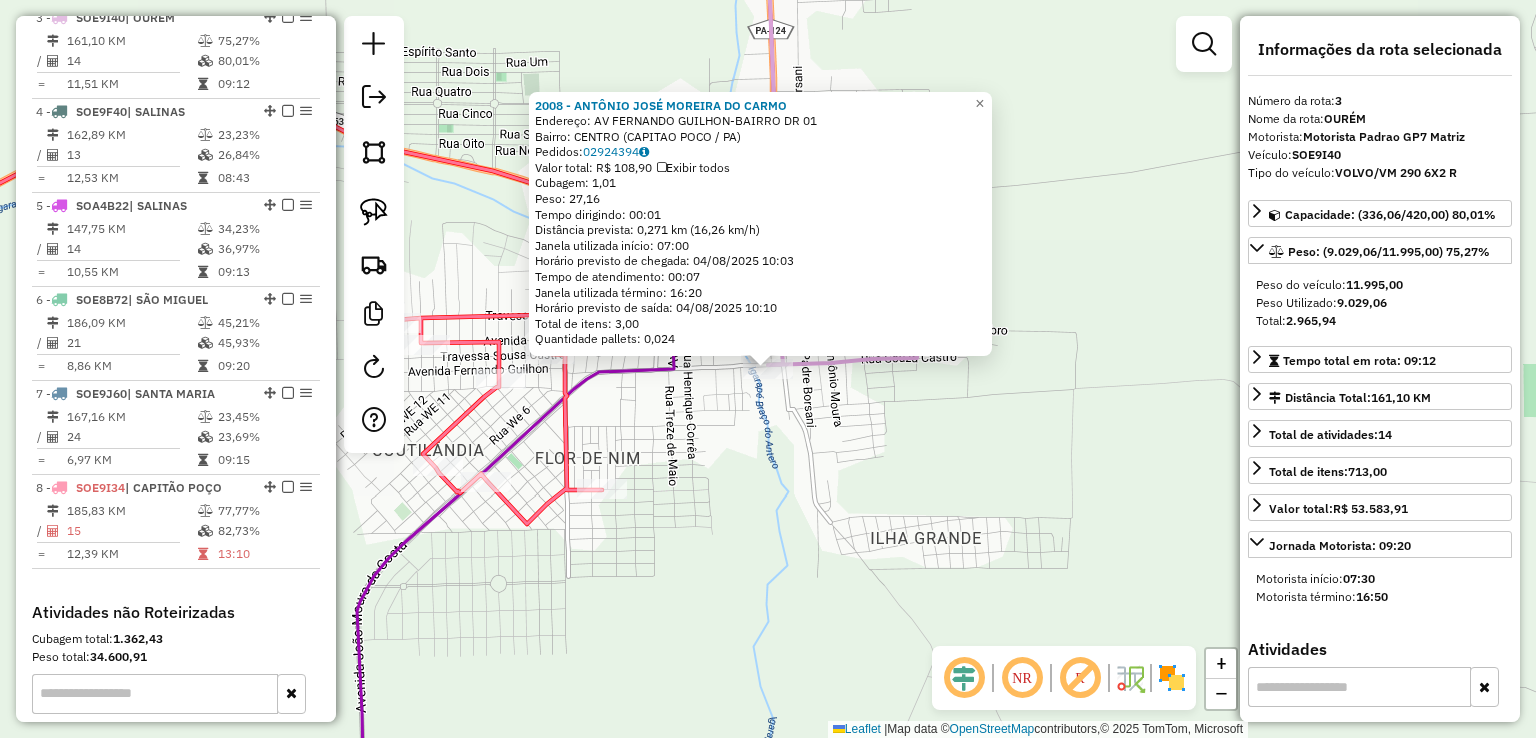 scroll, scrollTop: 955, scrollLeft: 0, axis: vertical 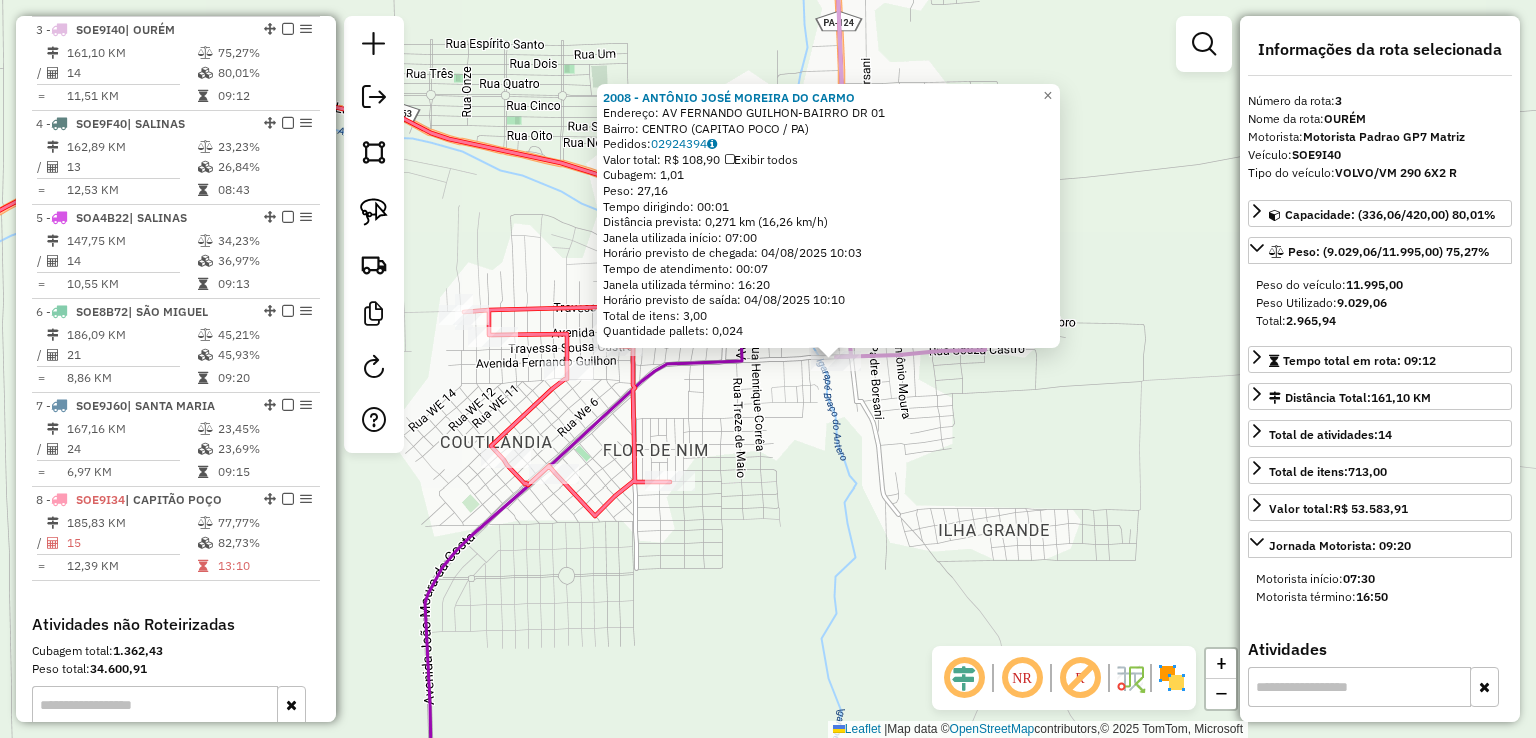drag, startPoint x: 954, startPoint y: 482, endPoint x: 1038, endPoint y: 464, distance: 85.90693 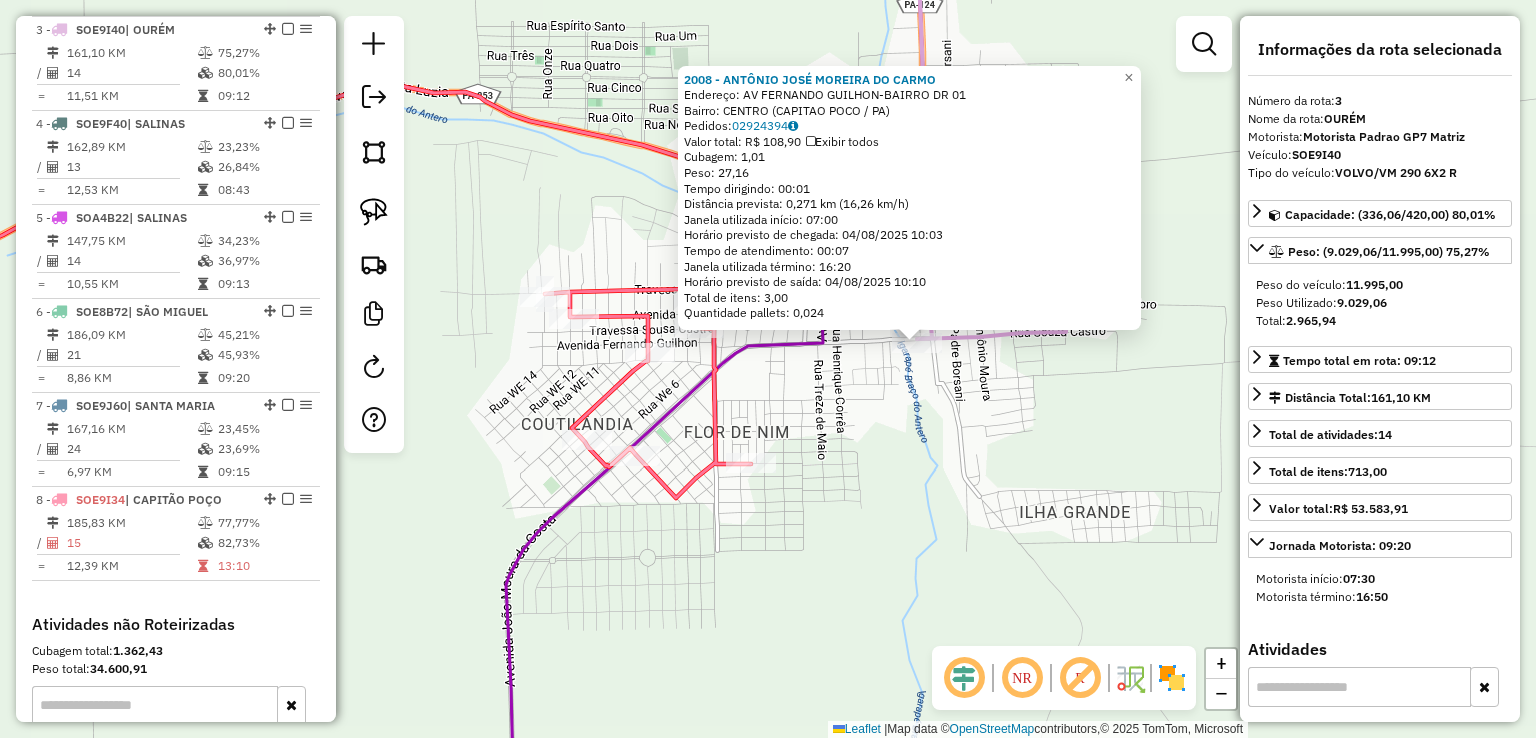click on "2008 - ANTÔNIO JOSÉ MOREIRA DO CARMO  Endereço: AV  FERNANDO GUILHON-BAIRRO DR     01   Bairro: CENTRO (CAPITAO POCO / PA)   Pedidos:  02924394   Valor total: R$ 108,90   Exibir todos   Cubagem: 1,01  Peso: 27,16  Tempo dirigindo: 00:01   Distância prevista: 0,271 km (16,26 km/h)   Janela utilizada início: 07:00   Horário previsto de chegada: 04/08/2025 10:03   Tempo de atendimento: 00:07   Janela utilizada término: 16:20   Horário previsto de saída: 04/08/2025 10:10   Total de itens: 3,00   Quantidade pallets: 0,024  × Janela de atendimento Grade de atendimento Capacidade Transportadoras Veículos Cliente Pedidos  Rotas Selecione os dias de semana para filtrar as janelas de atendimento  Seg   Ter   Qua   Qui   Sex   Sáb   Dom  Informe o período da janela de atendimento: De: Até:  Filtrar exatamente a janela do cliente  Considerar janela de atendimento padrão  Selecione os dias de semana para filtrar as grades de atendimento  Seg   Ter   Qua   Qui   Sex   Sáb   Dom   Peso mínimo:   De:   De:" 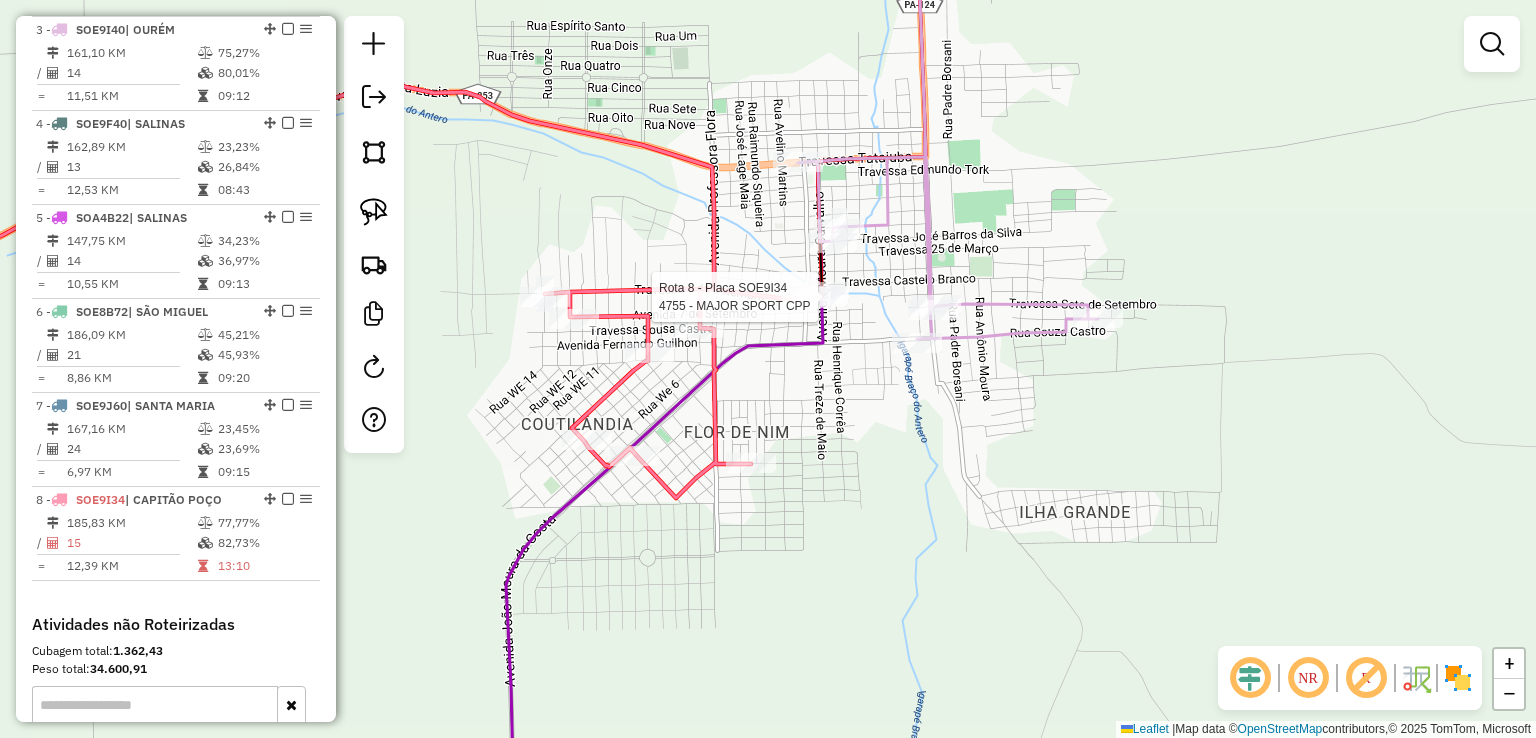 select on "**********" 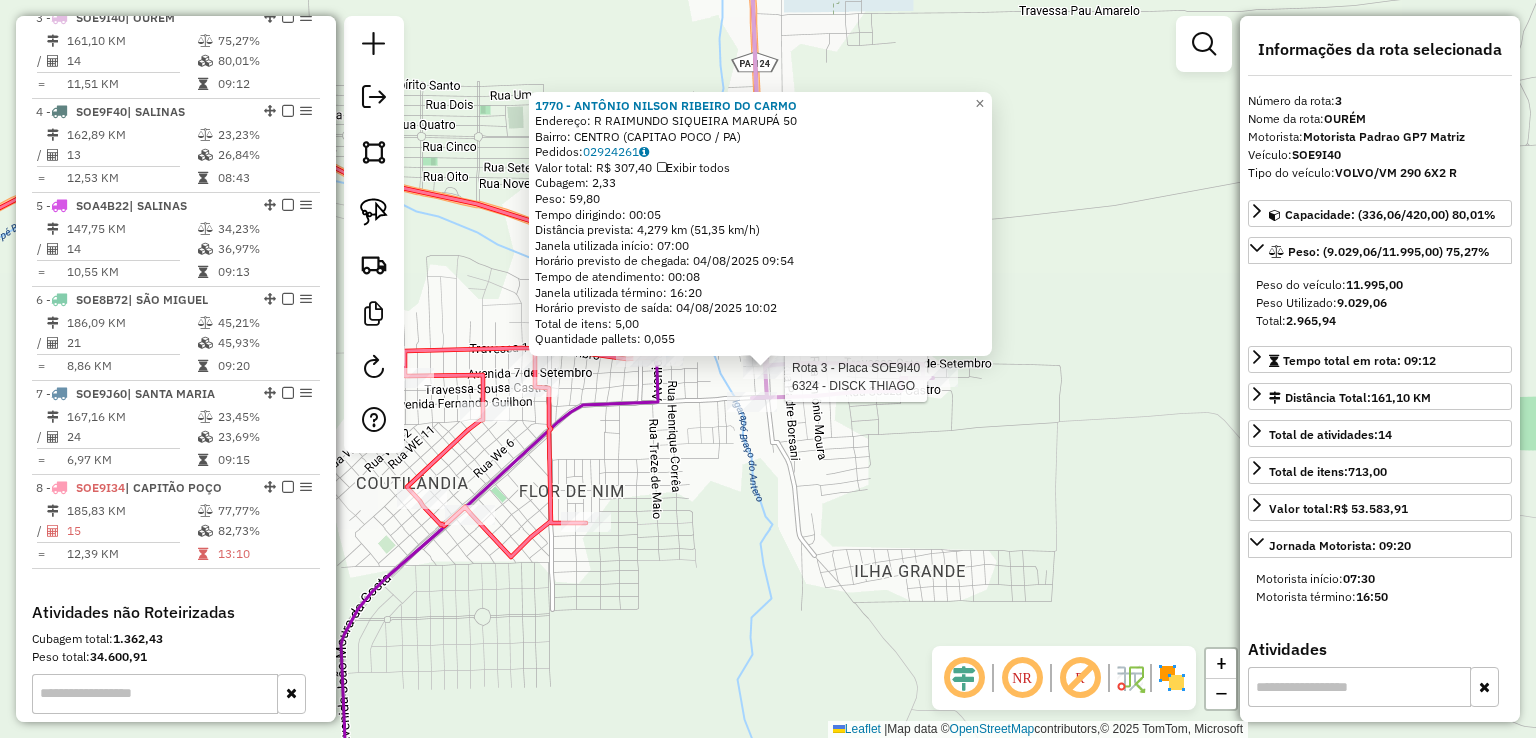 scroll, scrollTop: 955, scrollLeft: 0, axis: vertical 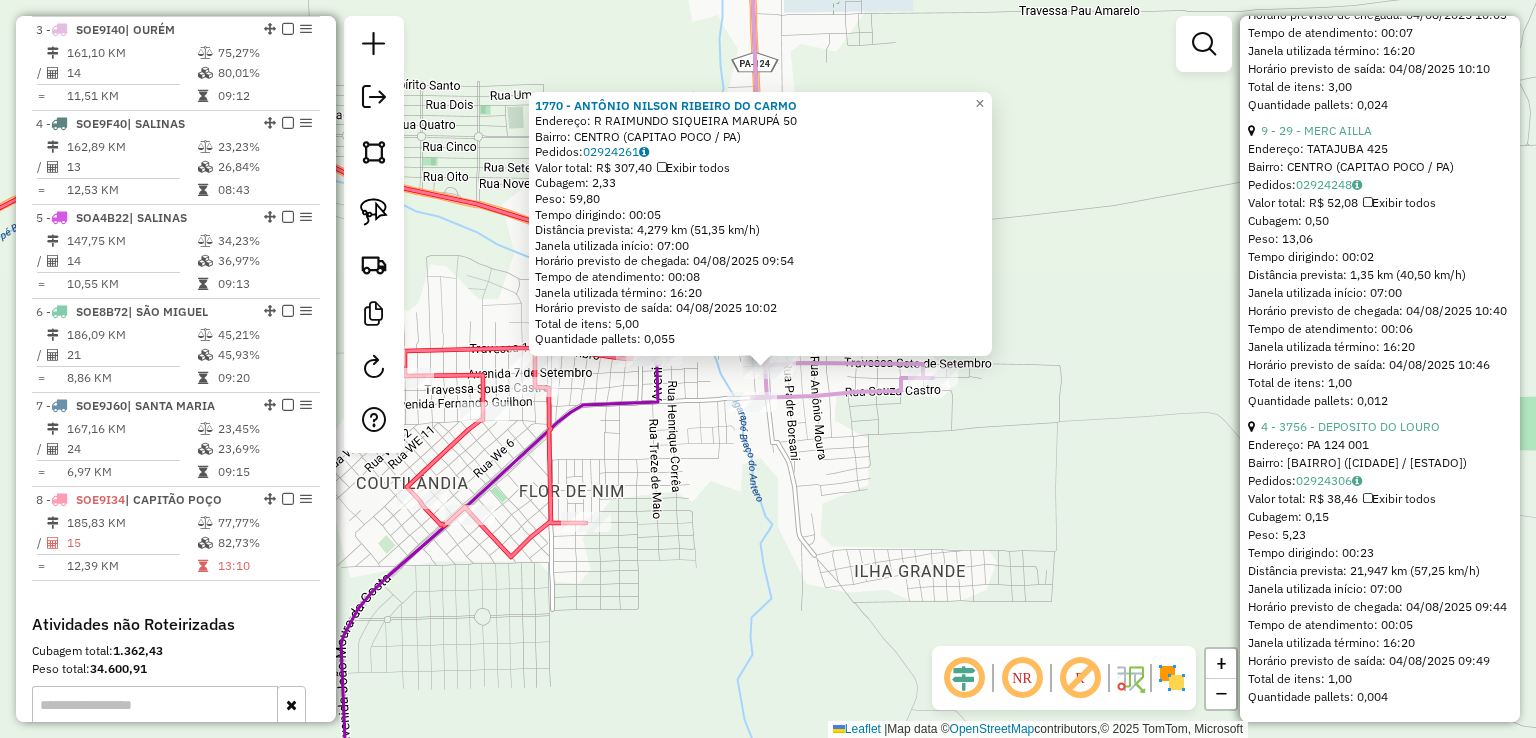 click on "1770 - ANTÔNIO NILSON RIBEIRO DO CARMO  Endereço: R   RAIMUNDO SIQUEIRA MARUPÁ       50   Bairro: CENTRO (CAPITAO POCO / PA)   Pedidos:  02924261   Valor total: R$ 307,40   Exibir todos   Cubagem: 2,33  Peso: 59,80  Tempo dirigindo: 00:05   Distância prevista: 4,279 km (51,35 km/h)   Janela utilizada início: 07:00   Horário previsto de chegada: 04/08/2025 09:54   Tempo de atendimento: 00:08   Janela utilizada término: 16:20   Horário previsto de saída: 04/08/2025 10:02   Total de itens: 5,00   Quantidade pallets: 0,055  × Janela de atendimento Grade de atendimento Capacidade Transportadoras Veículos Cliente Pedidos  Rotas Selecione os dias de semana para filtrar as janelas de atendimento  Seg   Ter   Qua   Qui   Sex   Sáb   Dom  Informe o período da janela de atendimento: De: Até:  Filtrar exatamente a janela do cliente  Considerar janela de atendimento padrão  Selecione os dias de semana para filtrar as grades de atendimento  Seg   Ter   Qua   Qui   Sex   Sáb   Dom   Peso mínimo:   De:  De:" 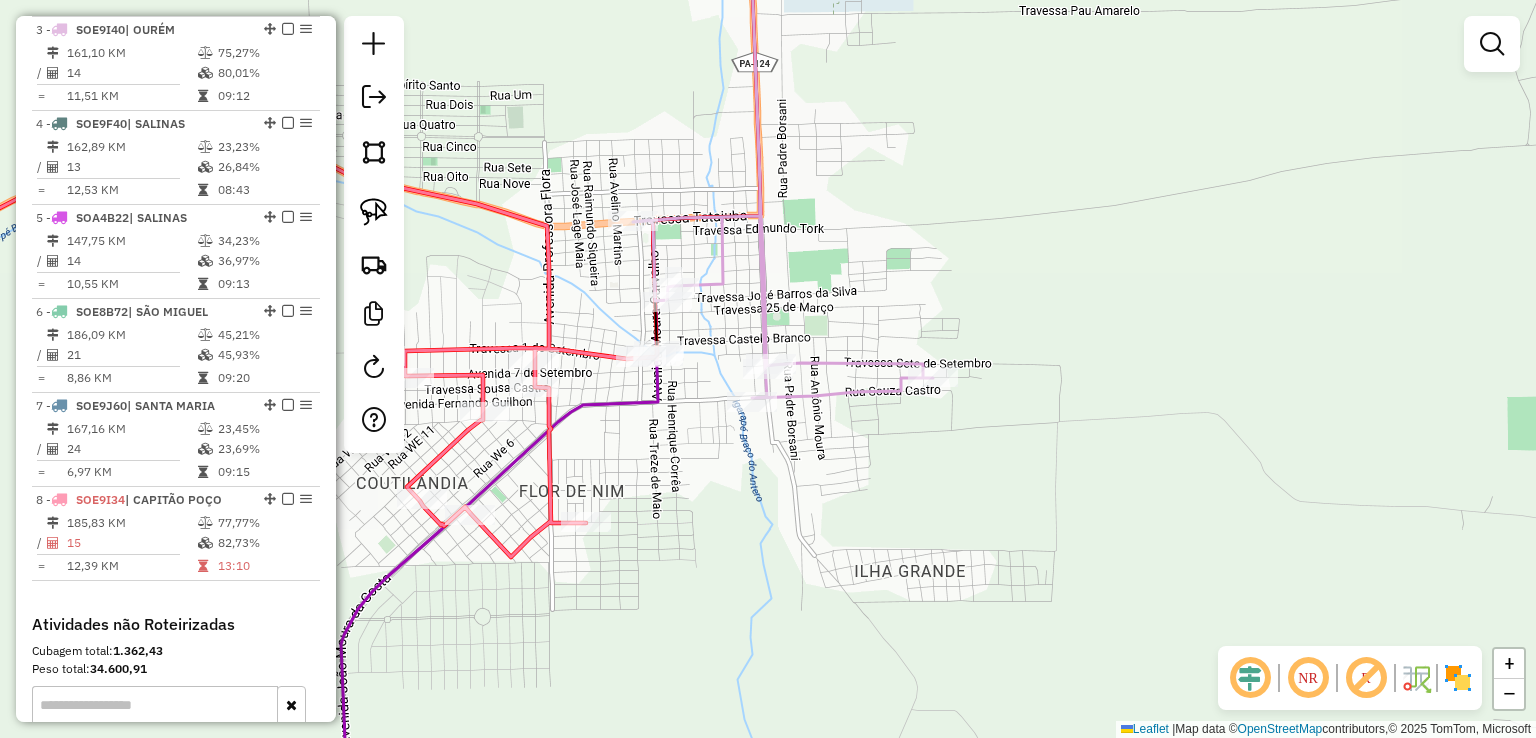 drag, startPoint x: 810, startPoint y: 478, endPoint x: 1021, endPoint y: 469, distance: 211.19185 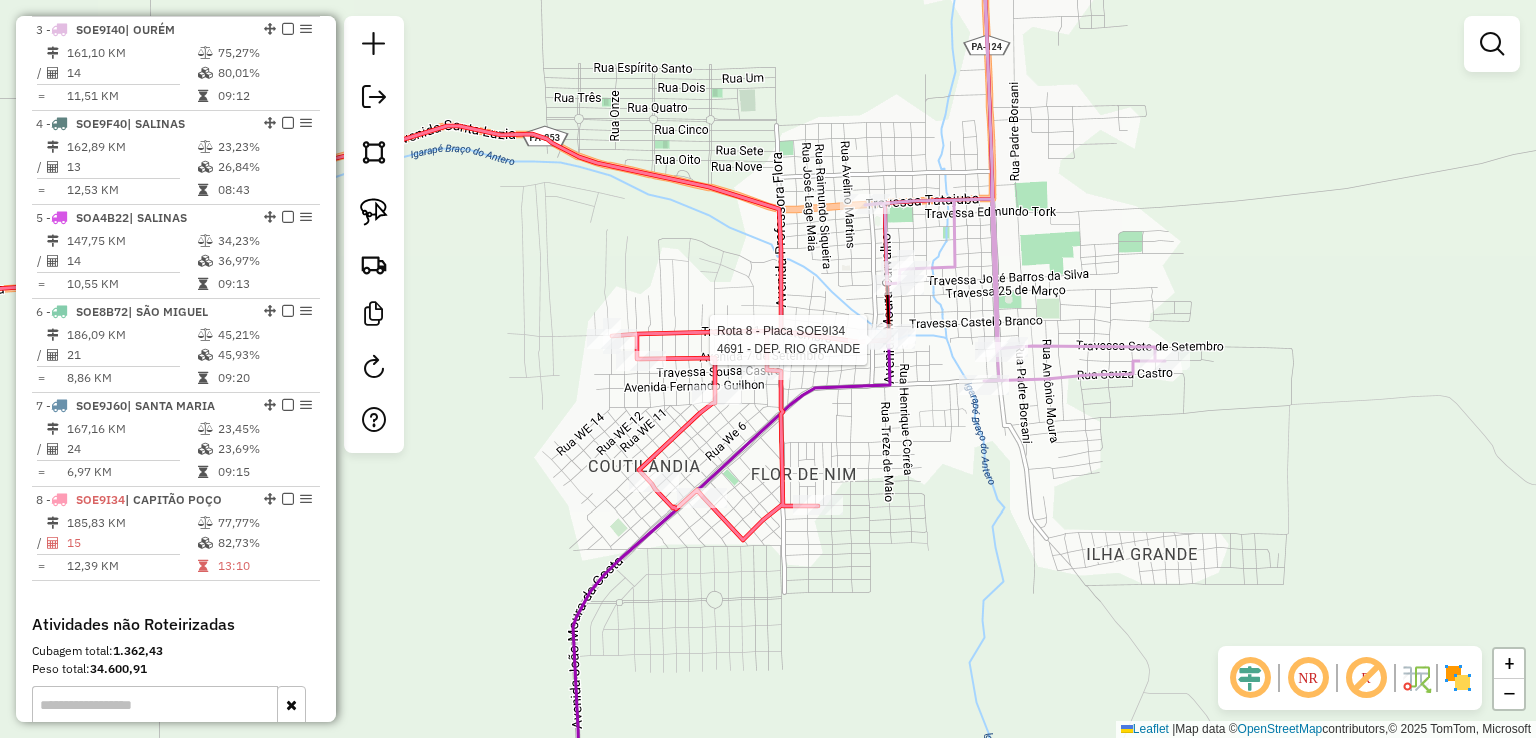 select on "**********" 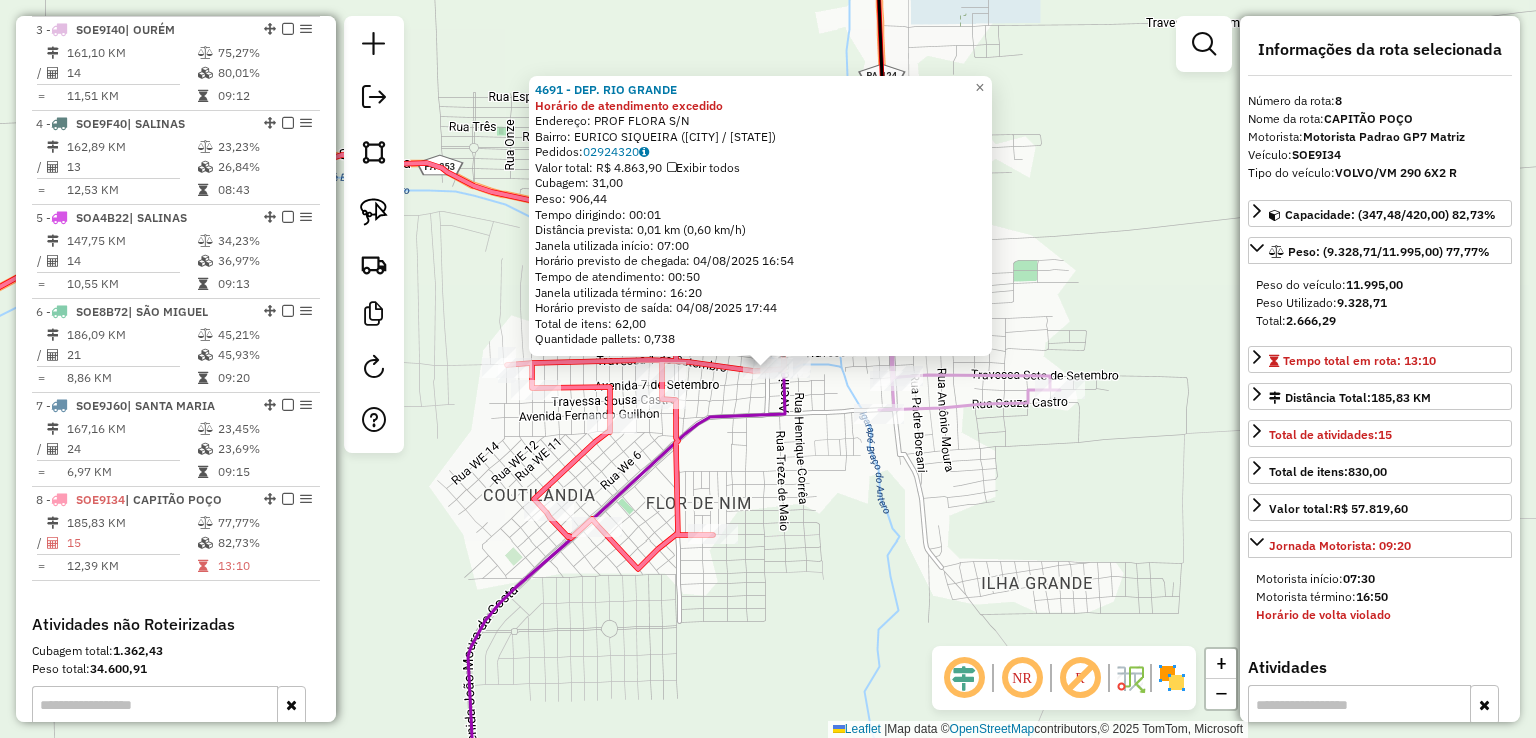 scroll, scrollTop: 1204, scrollLeft: 0, axis: vertical 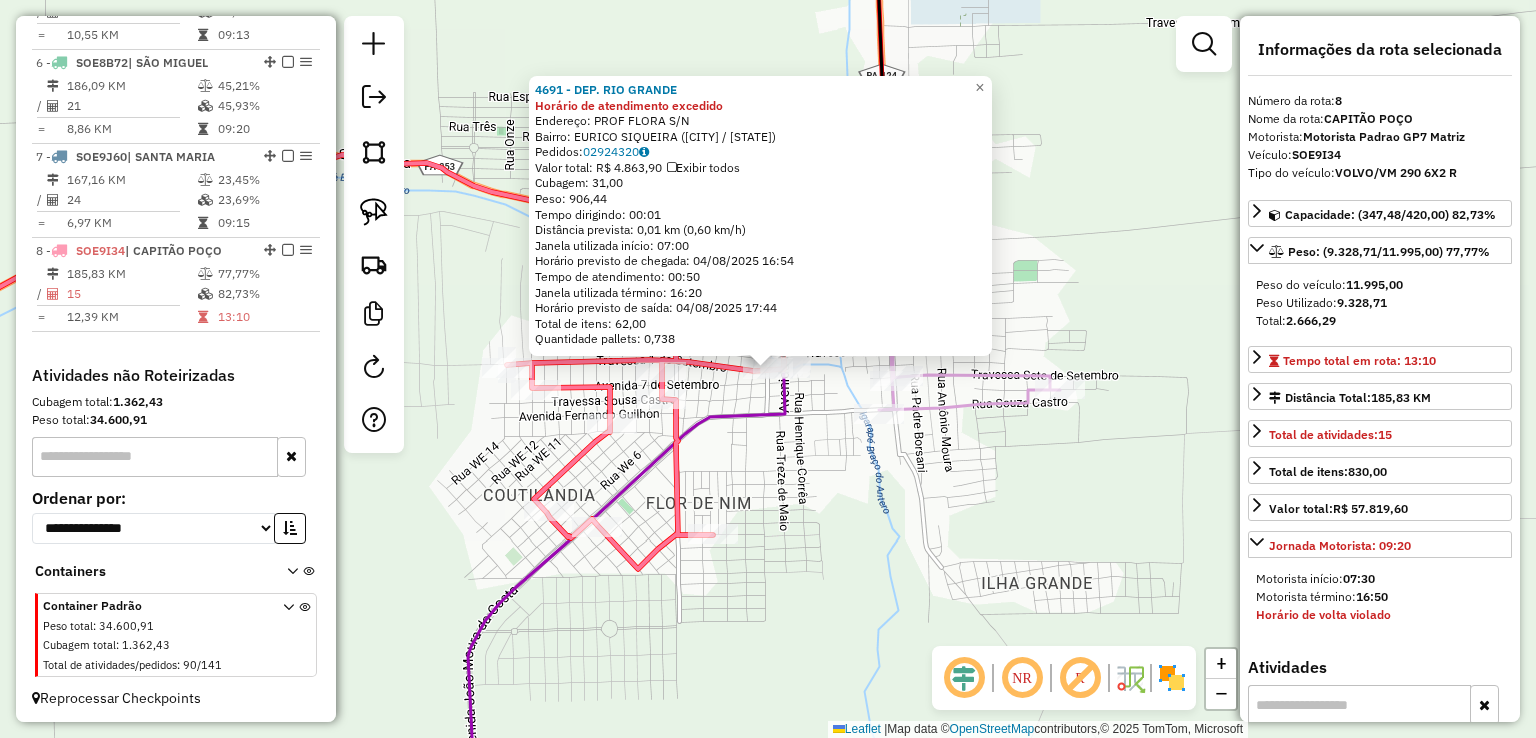 drag, startPoint x: 845, startPoint y: 483, endPoint x: 1031, endPoint y: 505, distance: 187.29655 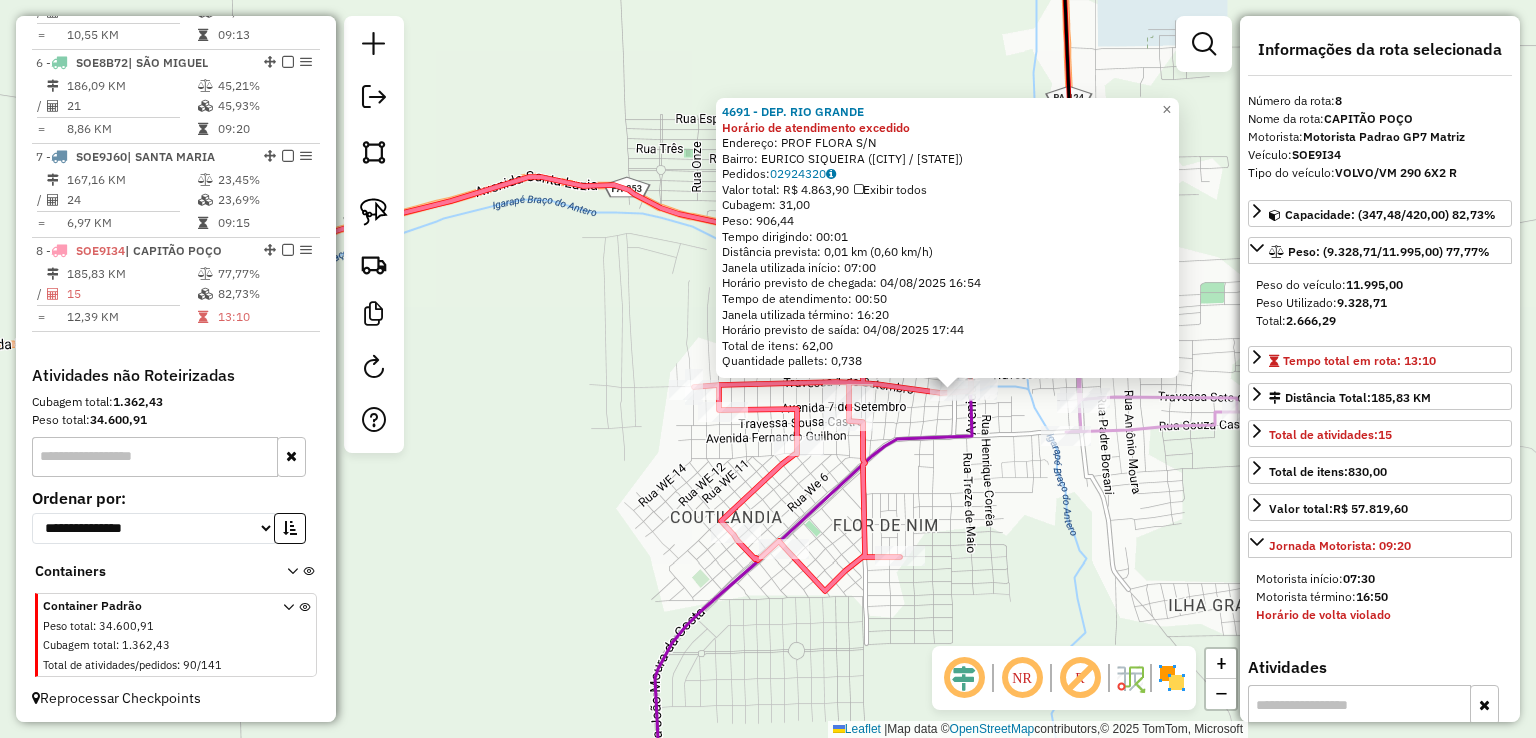 click on "4691 - DEP. RIO GRANDE Horário de atendimento excedido  Endereço:  PROF FLORA S/N   Bairro: EURICO SIQUEIRA (CAPITAO POCO / PA)   Pedidos:  02924320   Valor total: R$ 4.863,90   Exibir todos   Cubagem: 31,00  Peso: 906,44  Tempo dirigindo: 00:01   Distância prevista: 0,01 km (0,60 km/h)   Janela utilizada início: 07:00   Horário previsto de chegada: 04/08/2025 16:54   Tempo de atendimento: 00:50   Janela utilizada término: 16:20   Horário previsto de saída: 04/08/2025 17:44   Total de itens: 62,00   Quantidade pallets: 0,738  × Janela de atendimento Grade de atendimento Capacidade Transportadoras Veículos Cliente Pedidos  Rotas Selecione os dias de semana para filtrar as janelas de atendimento  Seg   Ter   Qua   Qui   Sex   Sáb   Dom  Informe o período da janela de atendimento: De: Até:  Filtrar exatamente a janela do cliente  Considerar janela de atendimento padrão  Selecione os dias de semana para filtrar as grades de atendimento  Seg   Ter   Qua   Qui   Sex   Sáb   Dom   Peso mínimo:   De:" 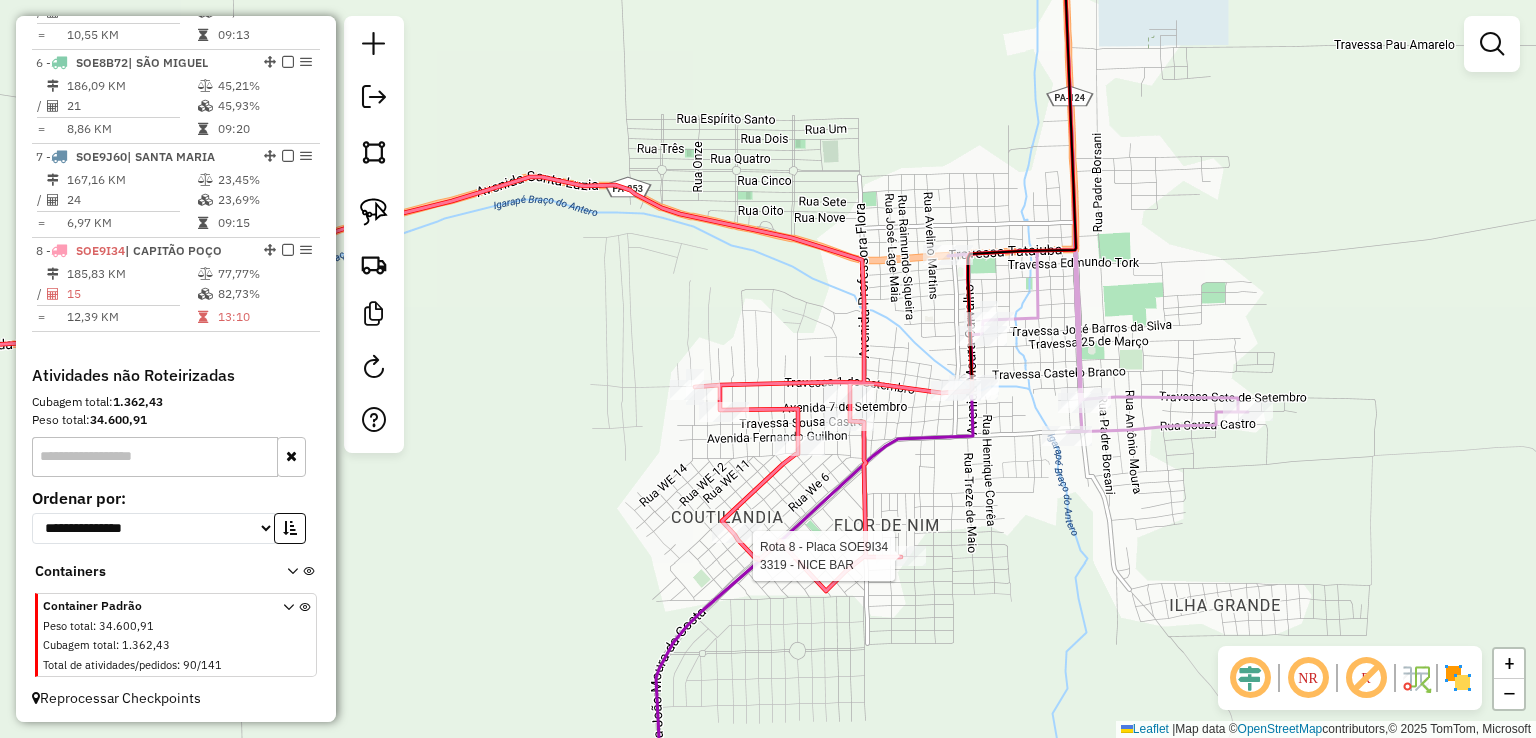 select on "**********" 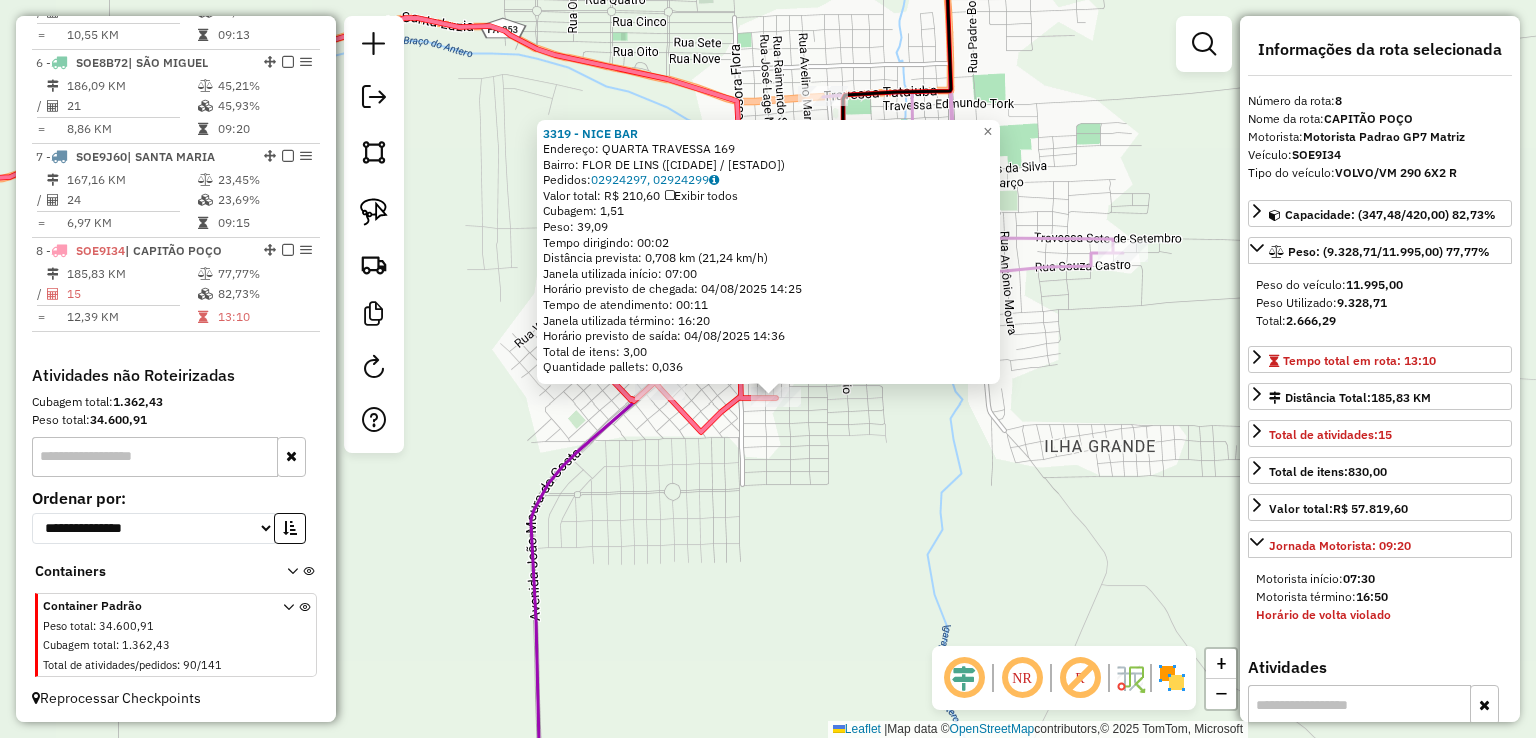 drag, startPoint x: 792, startPoint y: 541, endPoint x: 800, endPoint y: 609, distance: 68.46897 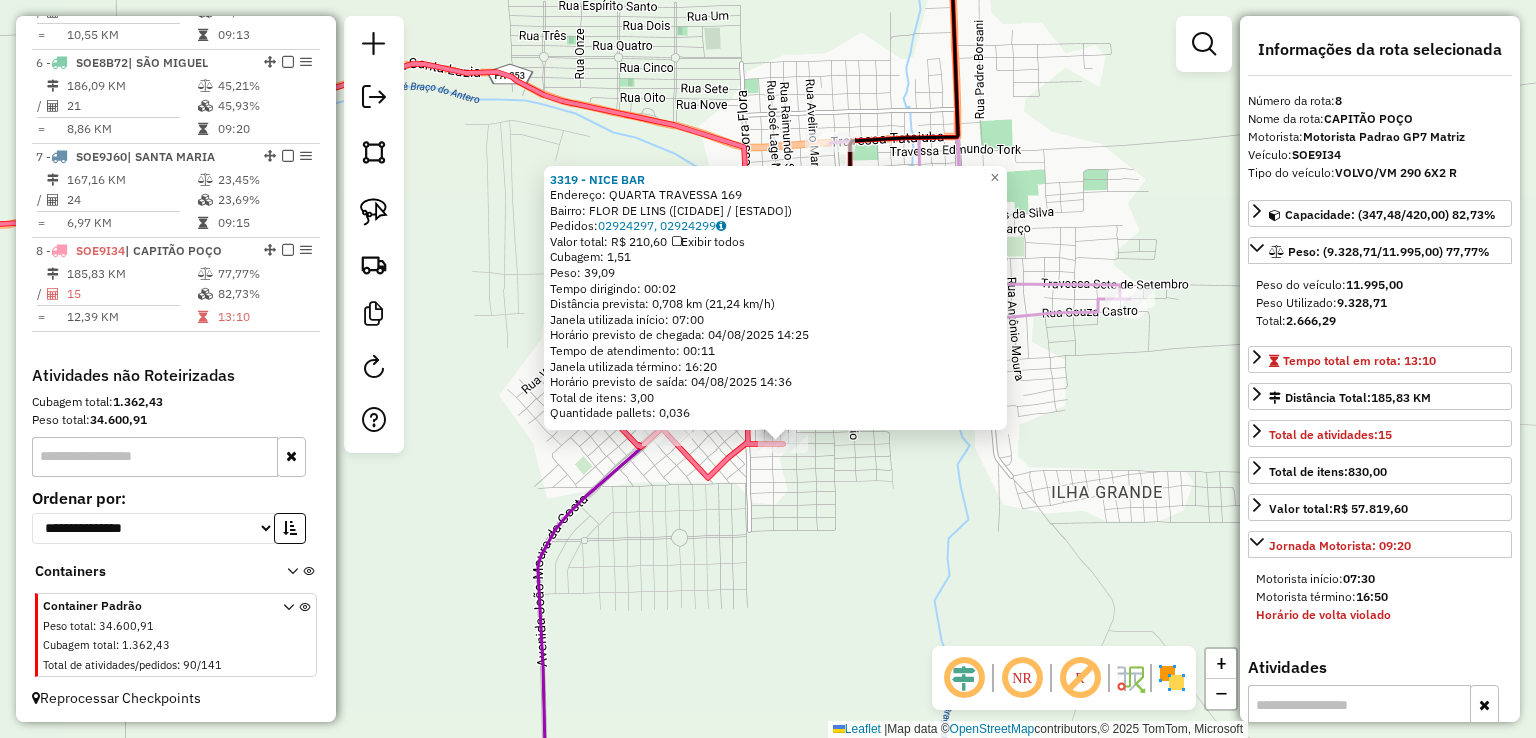 click on "3319 - NICE BAR  Endereço:  QUARTA TRAVESSA 169   Bairro: FLOR DE LINS (CAPITAO POCO / PA)   Pedidos:  02924297, 02924299   Valor total: R$ 210,60   Exibir todos   Cubagem: 1,51  Peso: 39,09  Tempo dirigindo: 00:02   Distância prevista: 0,708 km (21,24 km/h)   Janela utilizada início: 07:00   Horário previsto de chegada: 04/08/2025 14:25   Tempo de atendimento: 00:11   Janela utilizada término: 16:20   Horário previsto de saída: 04/08/2025 14:36   Total de itens: 3,00   Quantidade pallets: 0,036  × Janela de atendimento Grade de atendimento Capacidade Transportadoras Veículos Cliente Pedidos  Rotas Selecione os dias de semana para filtrar as janelas de atendimento  Seg   Ter   Qua   Qui   Sex   Sáb   Dom  Informe o período da janela de atendimento: De: Até:  Filtrar exatamente a janela do cliente  Considerar janela de atendimento padrão  Selecione os dias de semana para filtrar as grades de atendimento  Seg   Ter   Qua   Qui   Sex   Sáb   Dom   Clientes fora do dia de atendimento selecionado De:" 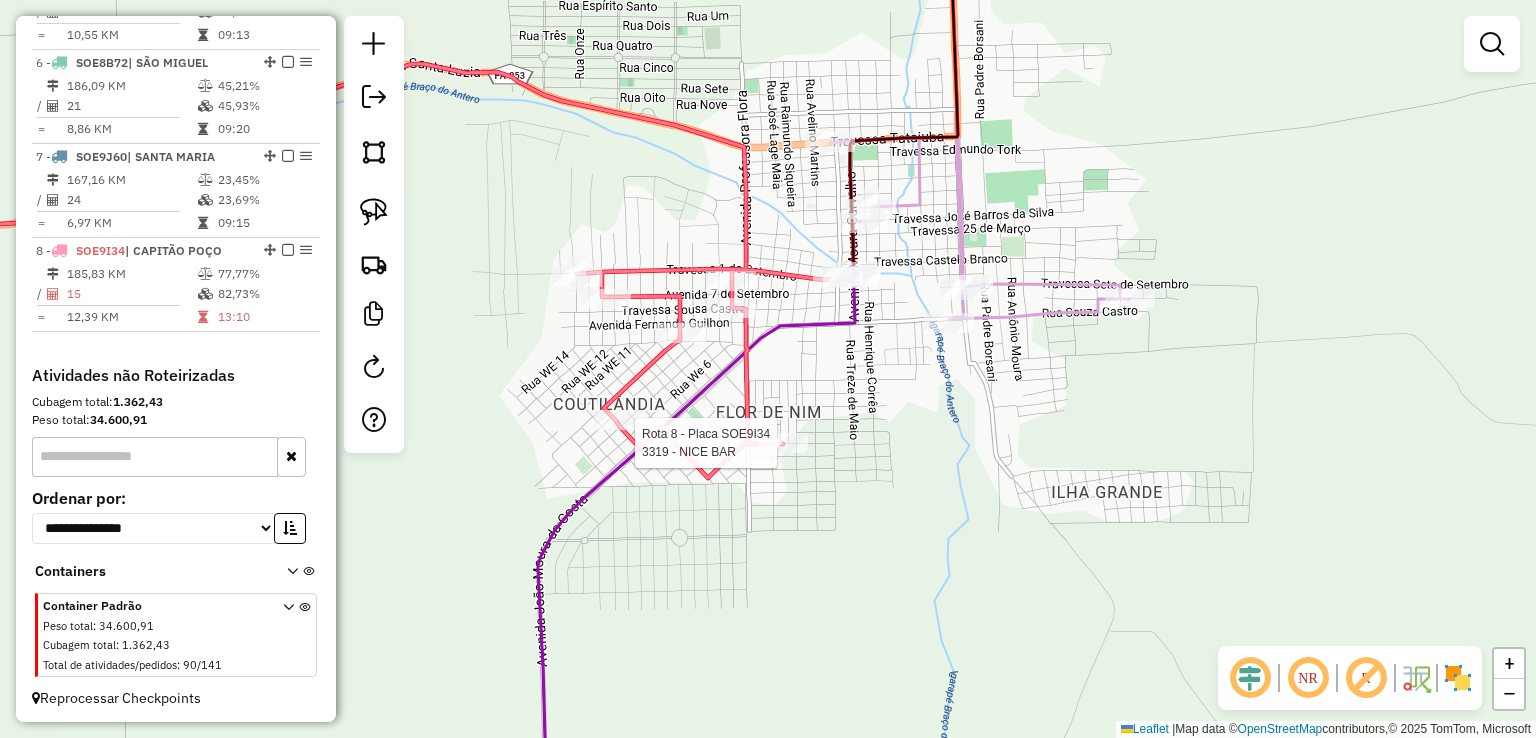 select on "**********" 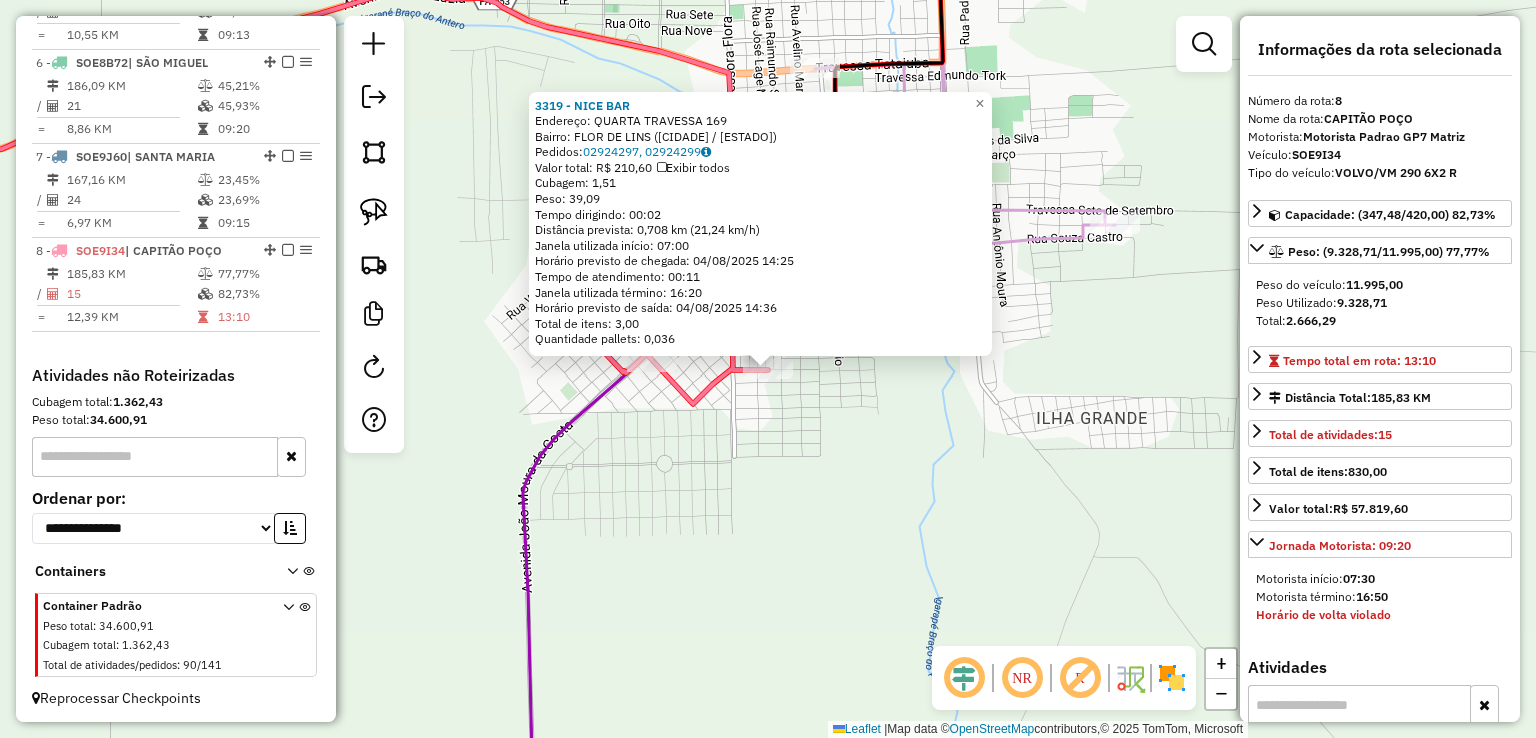 click on "3319 - NICE BAR  Endereço:  QUARTA TRAVESSA 169   Bairro: FLOR DE LINS (CAPITAO POCO / PA)   Pedidos:  02924297, 02924299   Valor total: R$ 210,60   Exibir todos   Cubagem: 1,51  Peso: 39,09  Tempo dirigindo: 00:02   Distância prevista: 0,708 km (21,24 km/h)   Janela utilizada início: 07:00   Horário previsto de chegada: 04/08/2025 14:25   Tempo de atendimento: 00:11   Janela utilizada término: 16:20   Horário previsto de saída: 04/08/2025 14:36   Total de itens: 3,00   Quantidade pallets: 0,036  × Janela de atendimento Grade de atendimento Capacidade Transportadoras Veículos Cliente Pedidos  Rotas Selecione os dias de semana para filtrar as janelas de atendimento  Seg   Ter   Qua   Qui   Sex   Sáb   Dom  Informe o período da janela de atendimento: De: Até:  Filtrar exatamente a janela do cliente  Considerar janela de atendimento padrão  Selecione os dias de semana para filtrar as grades de atendimento  Seg   Ter   Qua   Qui   Sex   Sáb   Dom   Clientes fora do dia de atendimento selecionado De:" 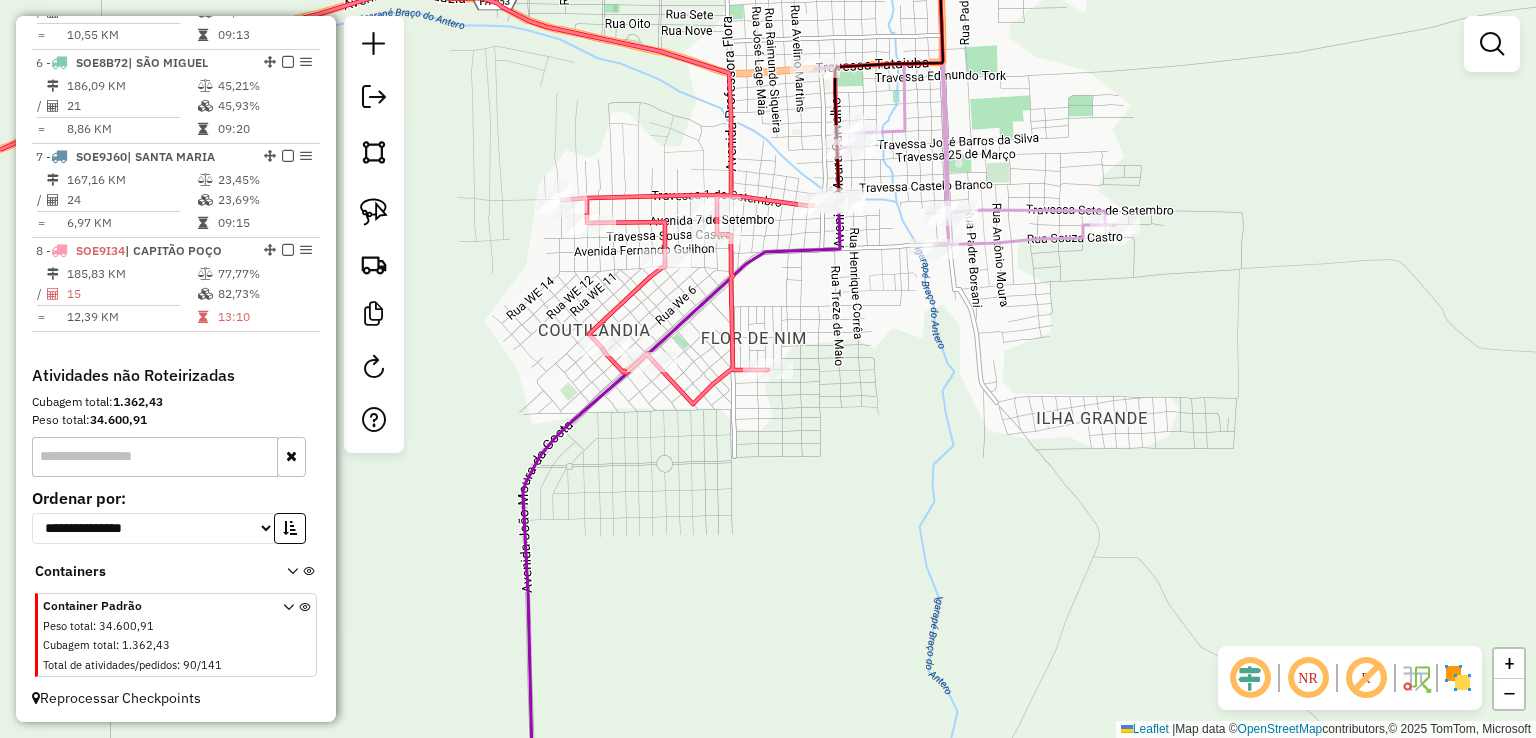 select on "**********" 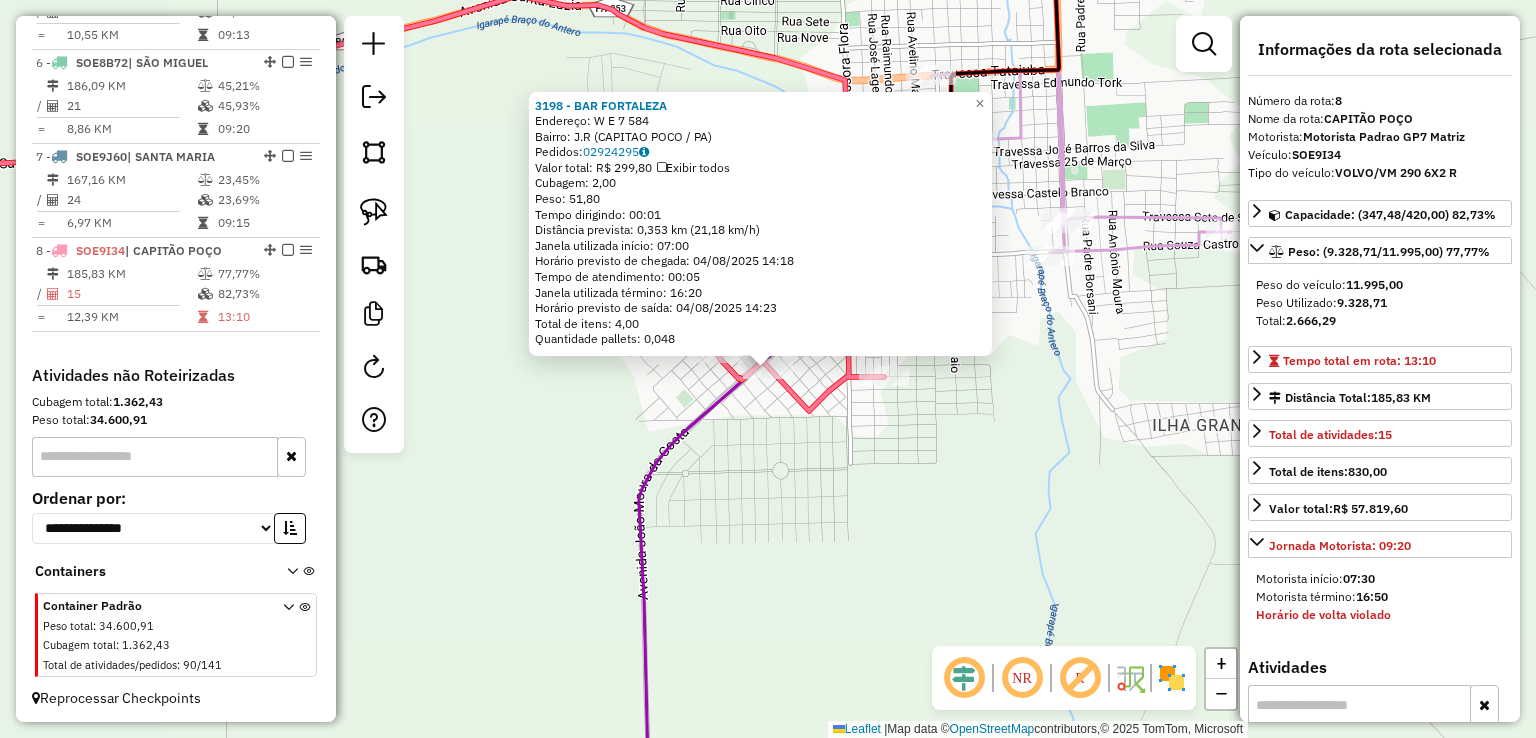 click on "3198 - BAR FORTALEZA  Endereço:  W E 7 584   Bairro: J.R (CAPITAO POCO / PA)   Pedidos:  02924295   Valor total: R$ 299,80   Exibir todos   Cubagem: 2,00  Peso: 51,80  Tempo dirigindo: 00:01   Distância prevista: 0,353 km (21,18 km/h)   Janela utilizada início: 07:00   Horário previsto de chegada: 04/08/2025 14:18   Tempo de atendimento: 00:05   Janela utilizada término: 16:20   Horário previsto de saída: 04/08/2025 14:23   Total de itens: 4,00   Quantidade pallets: 0,048  × Janela de atendimento Grade de atendimento Capacidade Transportadoras Veículos Cliente Pedidos  Rotas Selecione os dias de semana para filtrar as janelas de atendimento  Seg   Ter   Qua   Qui   Sex   Sáb   Dom  Informe o período da janela de atendimento: De: Até:  Filtrar exatamente a janela do cliente  Considerar janela de atendimento padrão  Selecione os dias de semana para filtrar as grades de atendimento  Seg   Ter   Qua   Qui   Sex   Sáb   Dom   Considerar clientes sem dia de atendimento cadastrado  Peso mínimo:   De:" 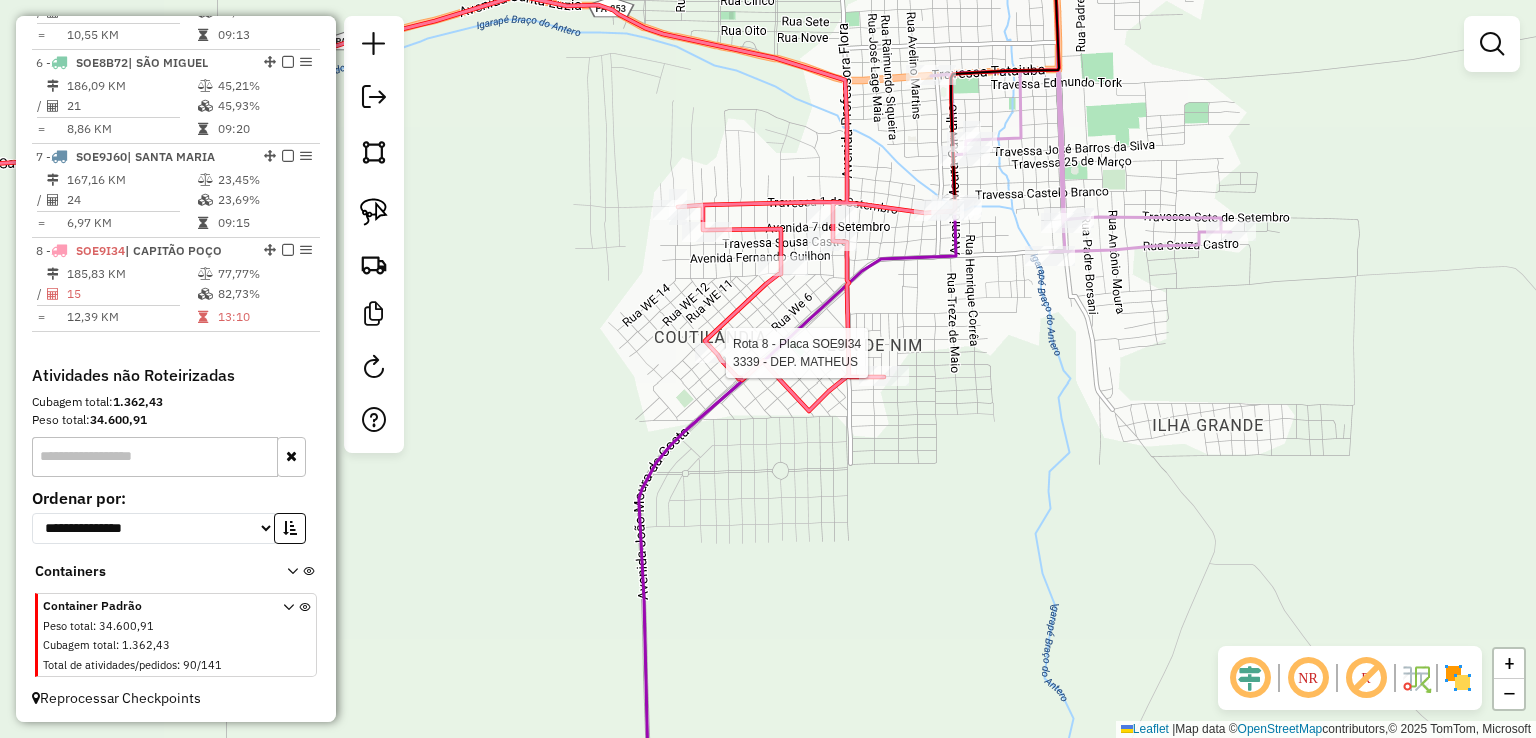 select on "**********" 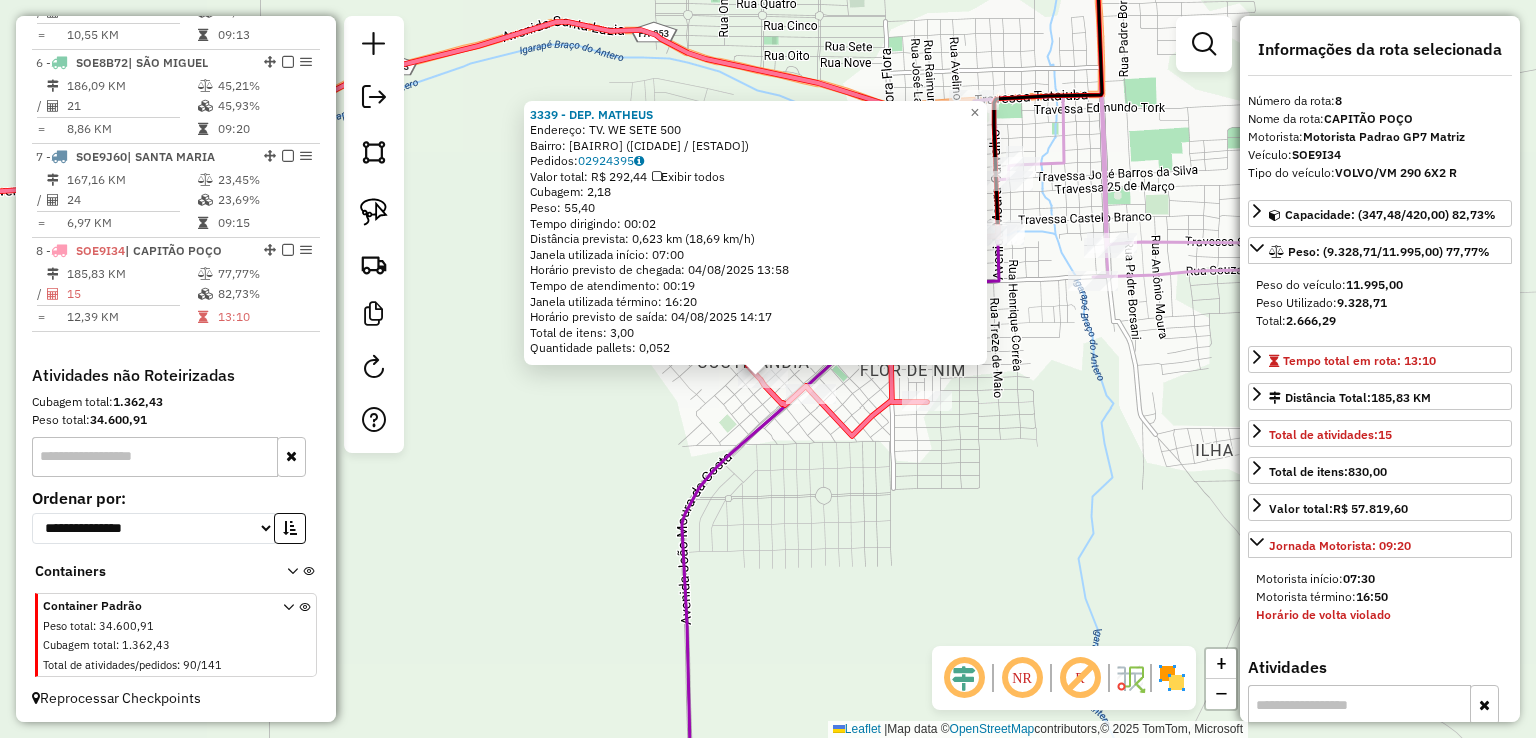 drag, startPoint x: 865, startPoint y: 493, endPoint x: 766, endPoint y: 625, distance: 165 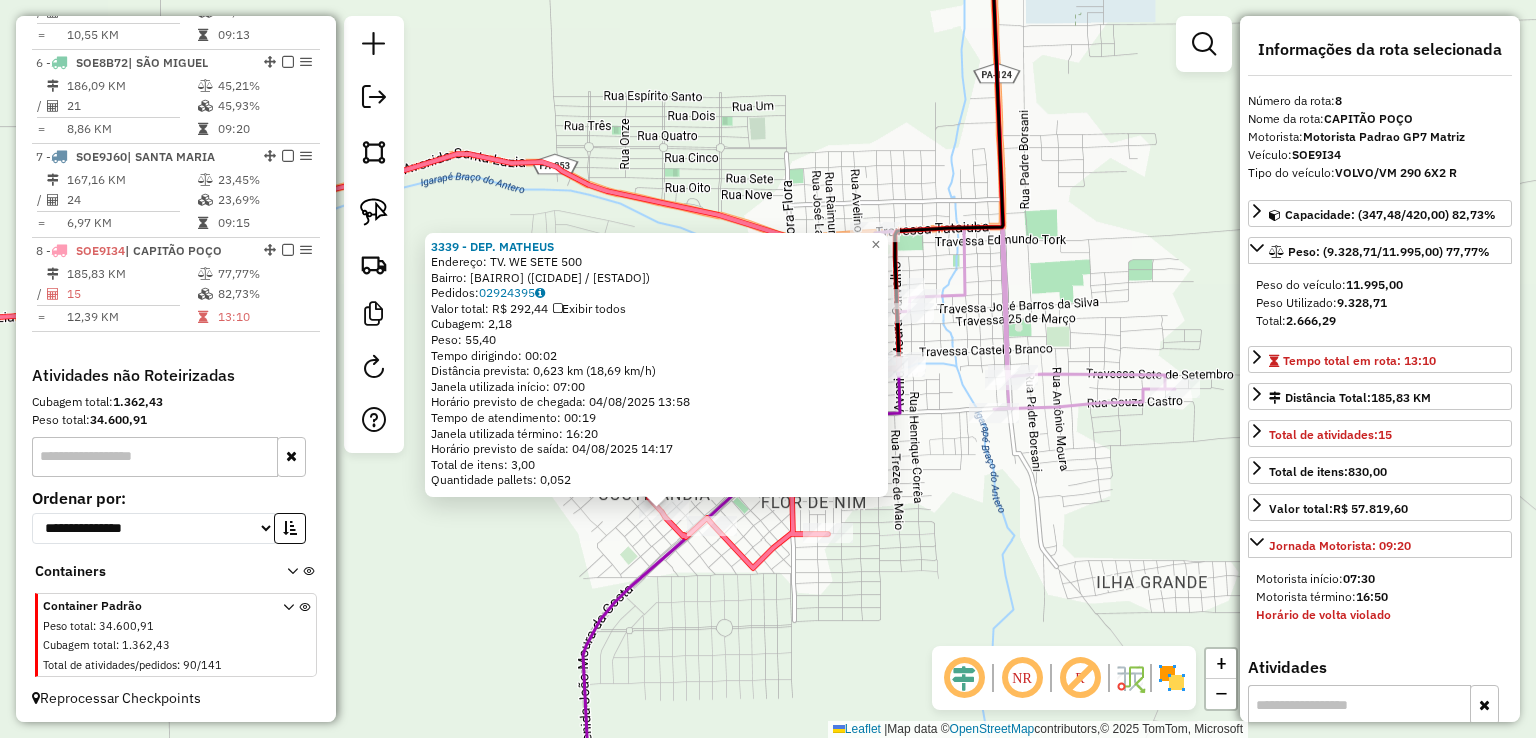 click on "3339 - DEP. MATHEUS  Endereço:  TV. WE SETE 500   Bairro: COUTILANDIA (CAPITAO POCO / PA)   Pedidos:  02924395   Valor total: R$ 292,44   Exibir todos   Cubagem: 2,18  Peso: 55,40  Tempo dirigindo: 00:02   Distância prevista: 0,623 km (18,69 km/h)   Janela utilizada início: 07:00   Horário previsto de chegada: 04/08/2025 13:58   Tempo de atendimento: 00:19   Janela utilizada término: 16:20   Horário previsto de saída: 04/08/2025 14:17   Total de itens: 3,00   Quantidade pallets: 0,052  × Janela de atendimento Grade de atendimento Capacidade Transportadoras Veículos Cliente Pedidos  Rotas Selecione os dias de semana para filtrar as janelas de atendimento  Seg   Ter   Qua   Qui   Sex   Sáb   Dom  Informe o período da janela de atendimento: De: Até:  Filtrar exatamente a janela do cliente  Considerar janela de atendimento padrão  Selecione os dias de semana para filtrar as grades de atendimento  Seg   Ter   Qua   Qui   Sex   Sáb   Dom   Considerar clientes sem dia de atendimento cadastrado  De:  +" 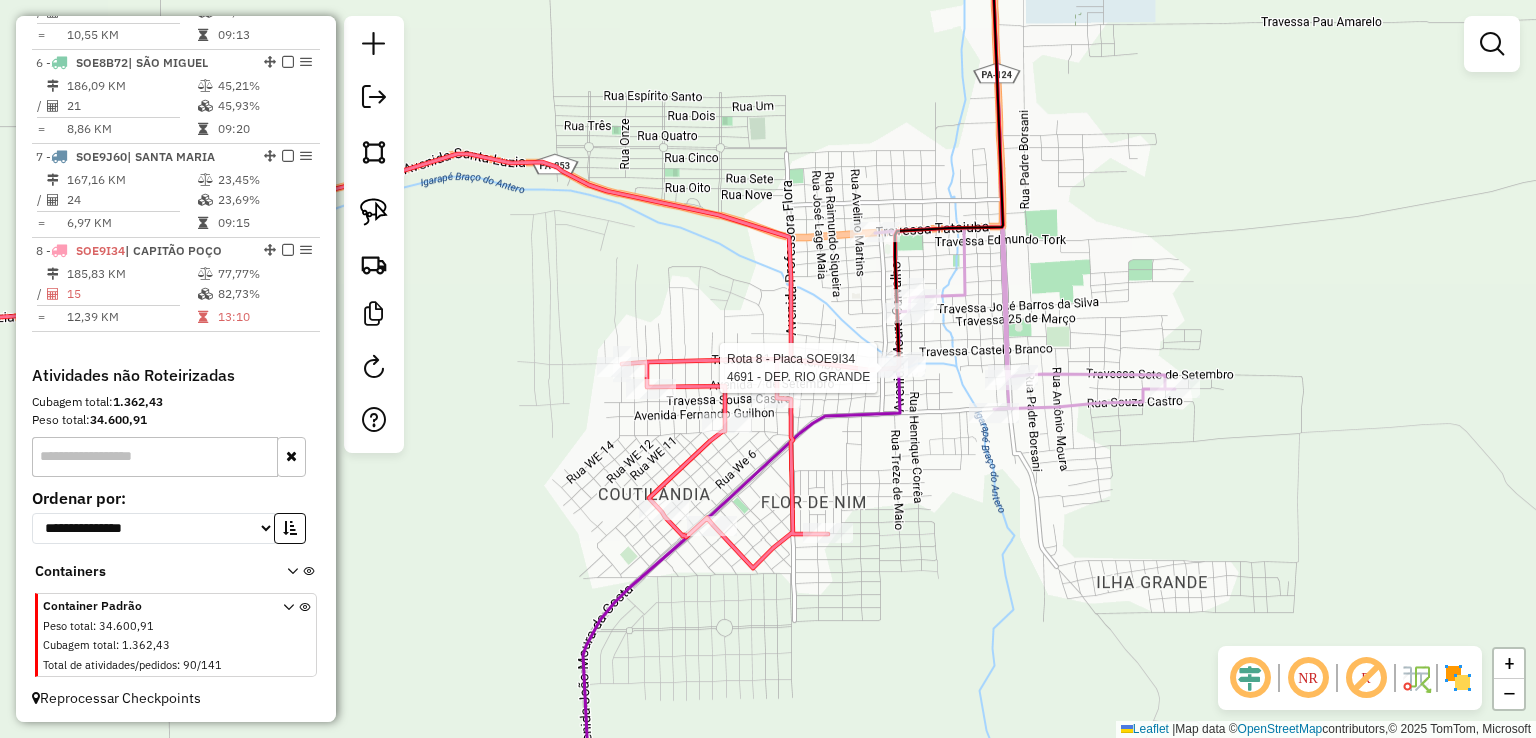 select on "**********" 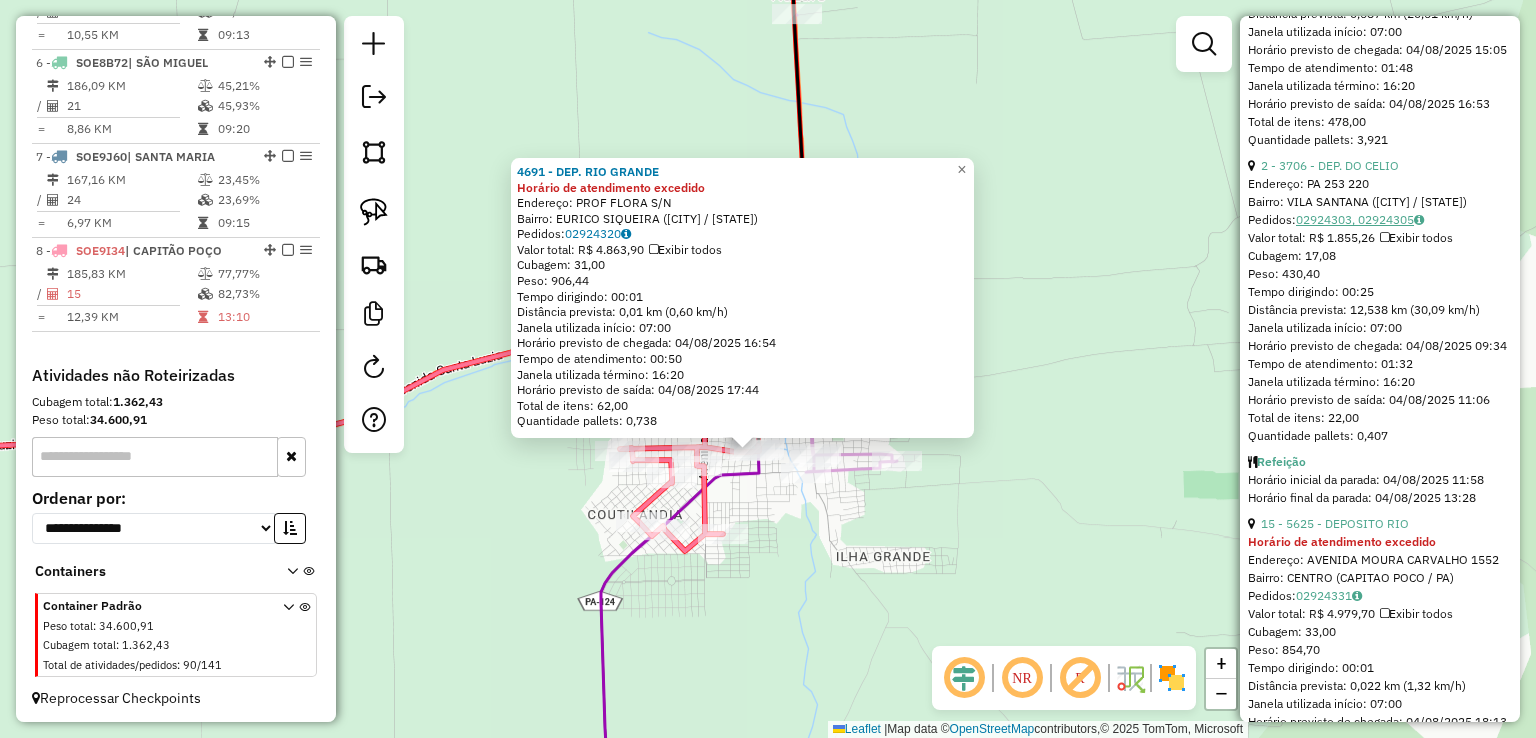 scroll, scrollTop: 1000, scrollLeft: 0, axis: vertical 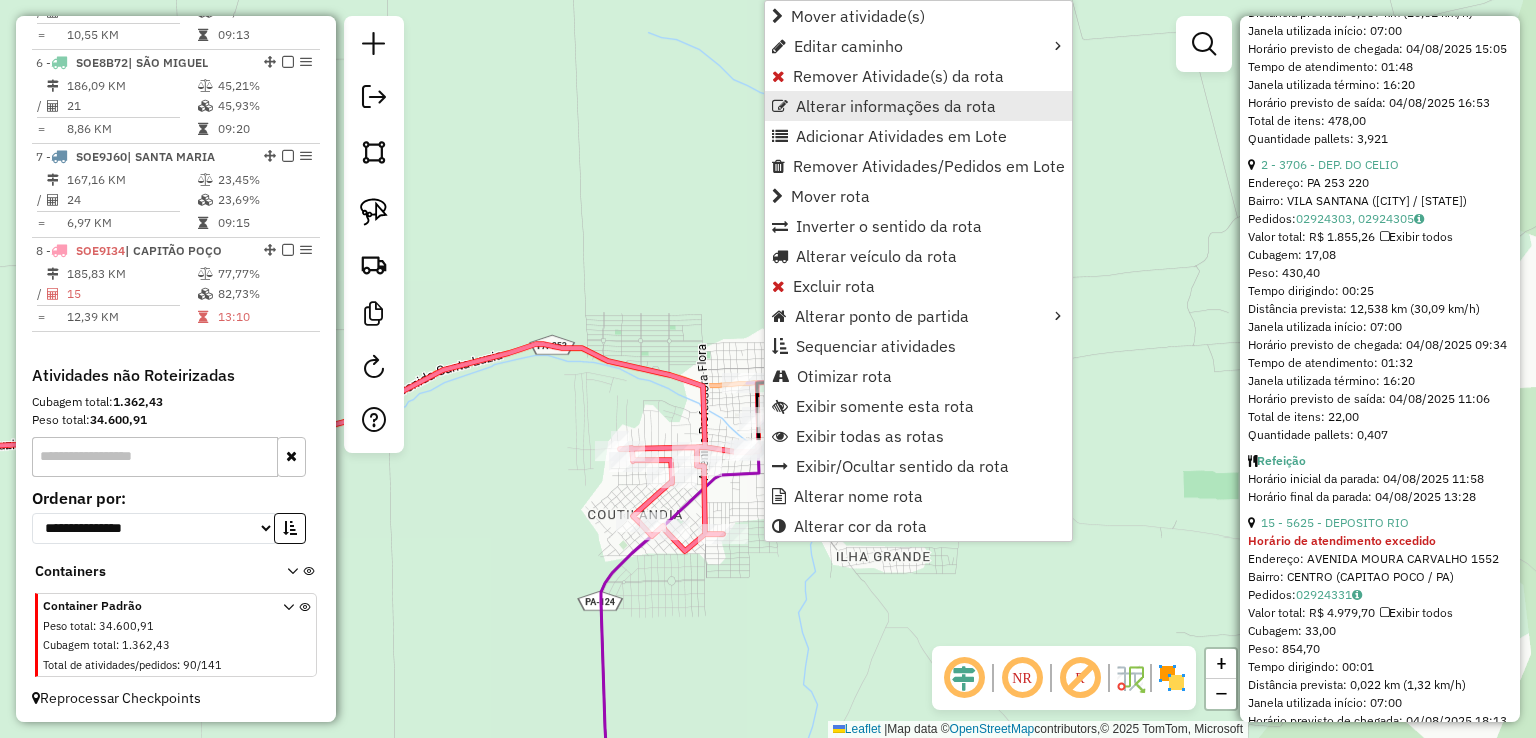 click on "Alterar informações da rota" at bounding box center [896, 106] 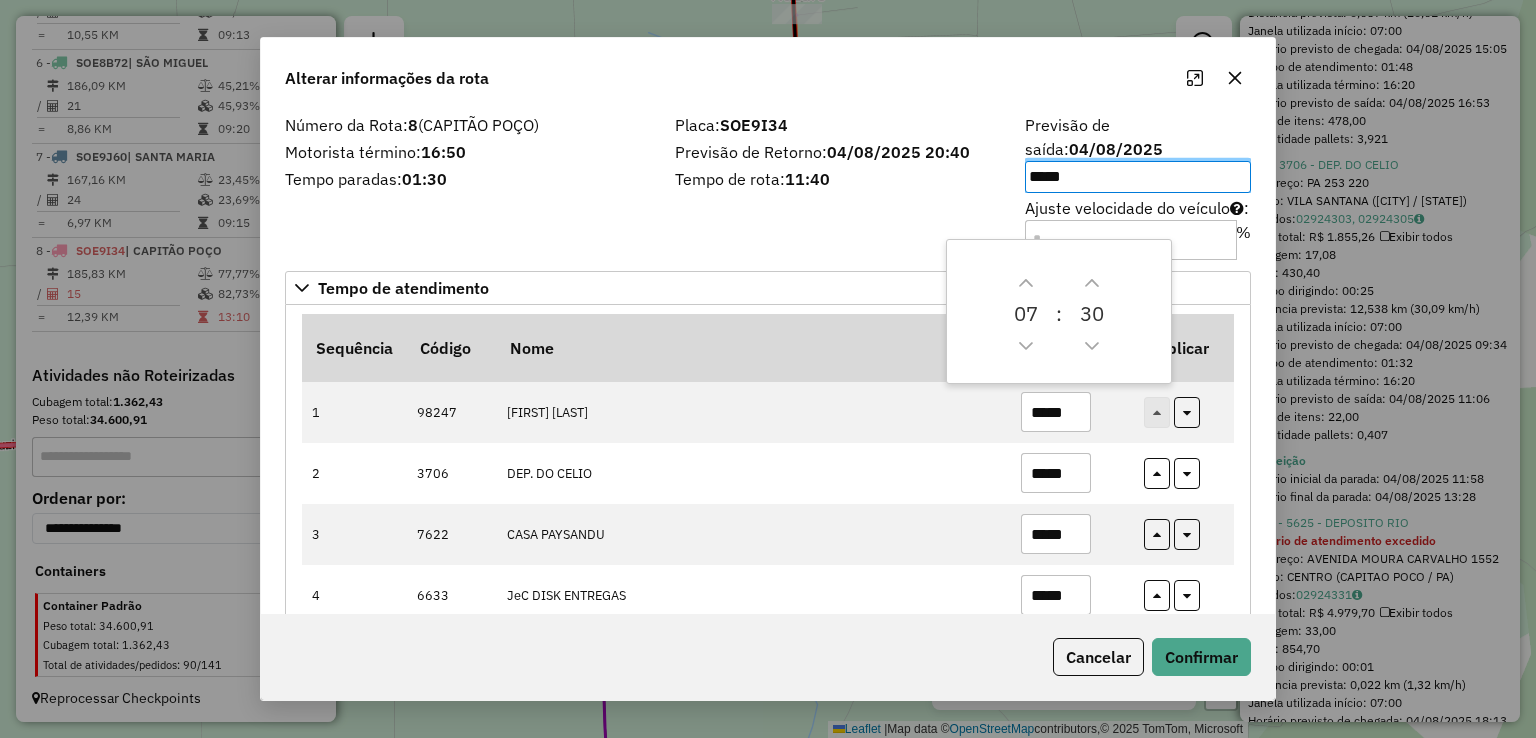 drag, startPoint x: 811, startPoint y: 60, endPoint x: 724, endPoint y: 35, distance: 90.52071 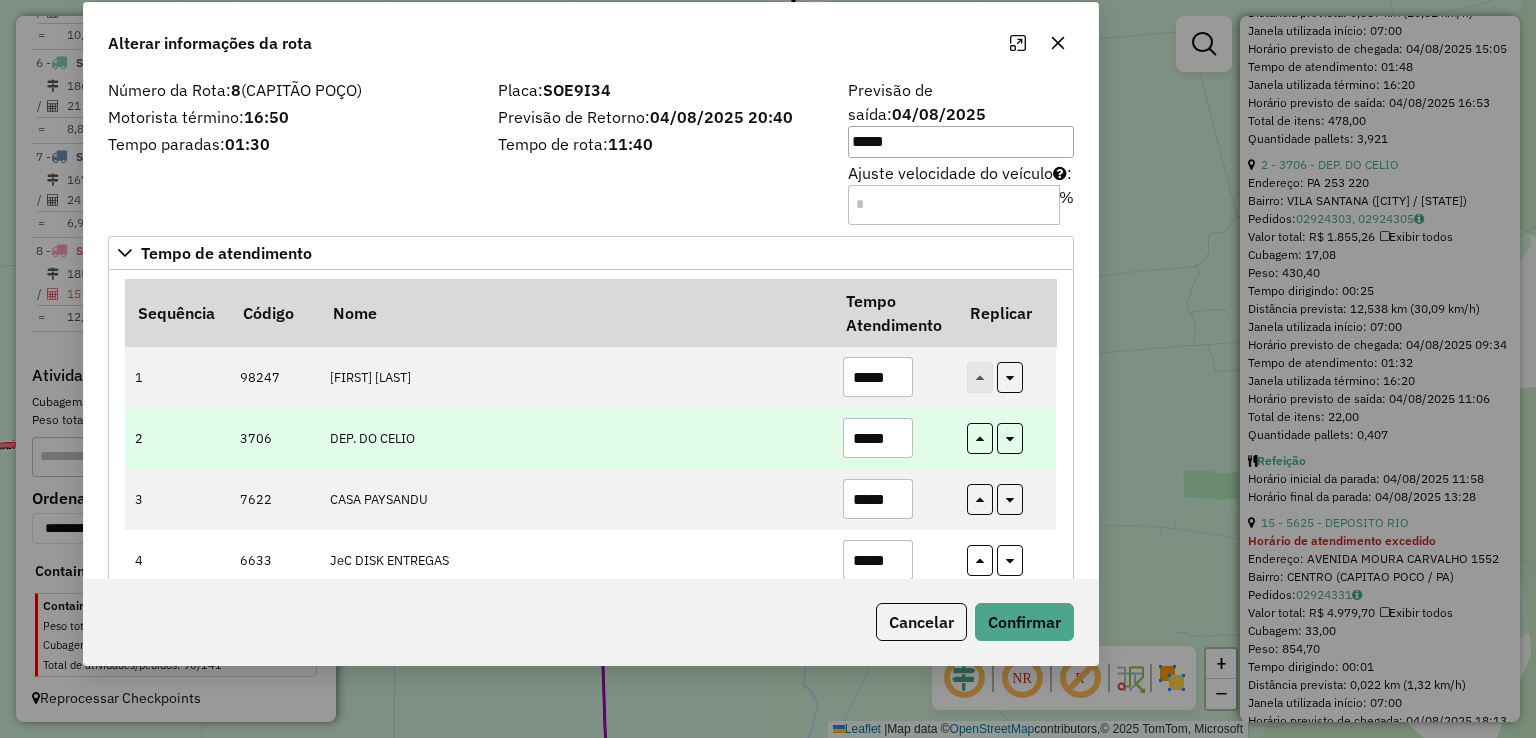 drag, startPoint x: 904, startPoint y: 417, endPoint x: 786, endPoint y: 392, distance: 120.61923 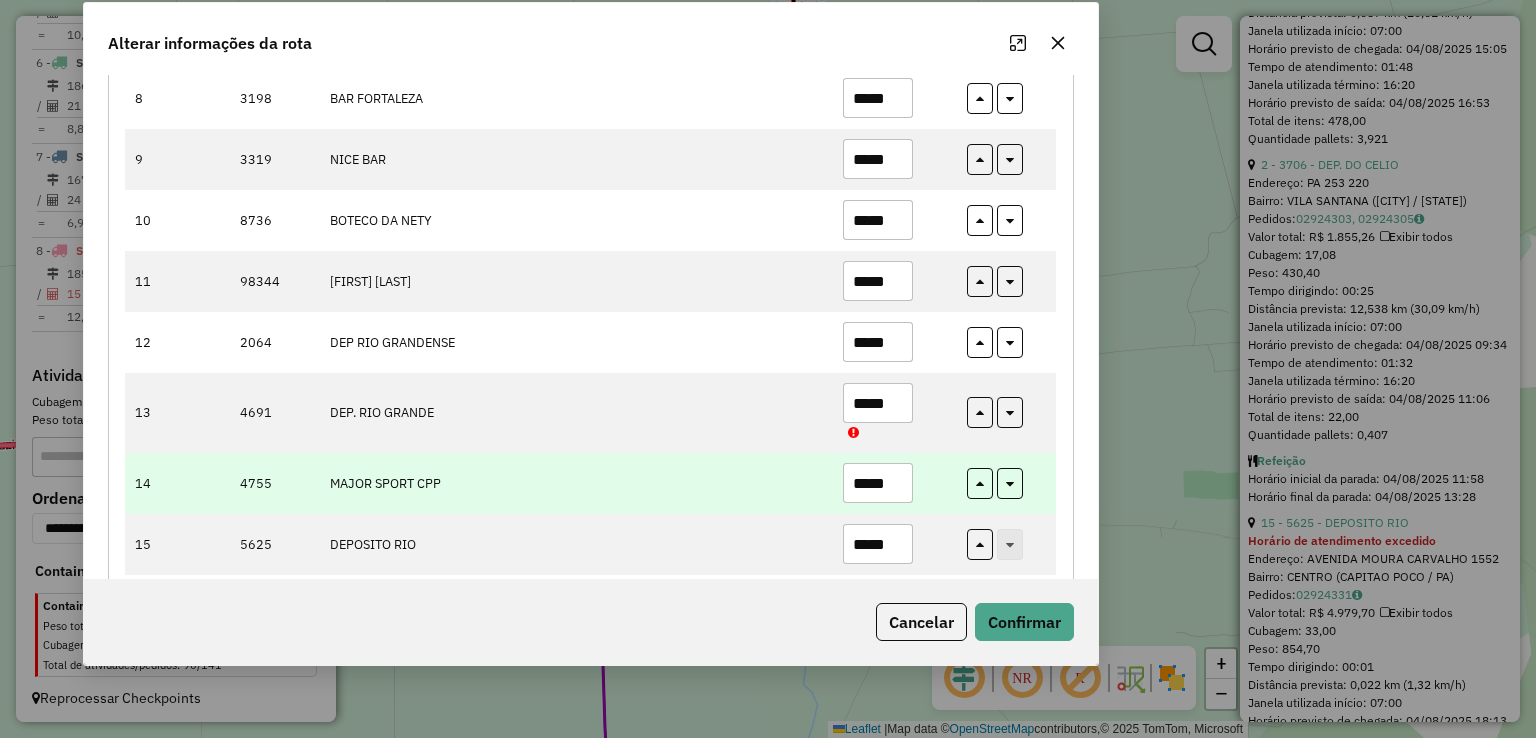 scroll, scrollTop: 711, scrollLeft: 0, axis: vertical 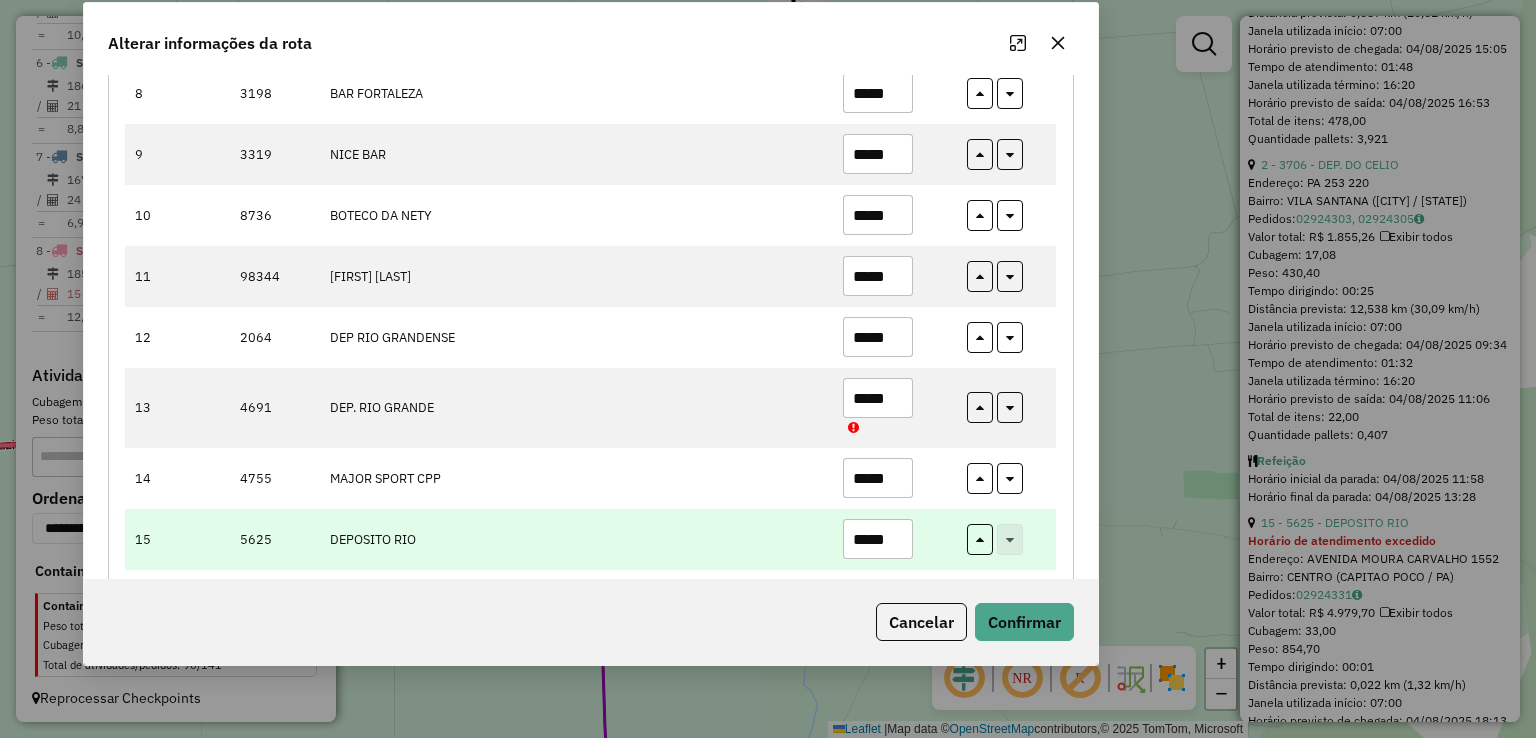type on "*****" 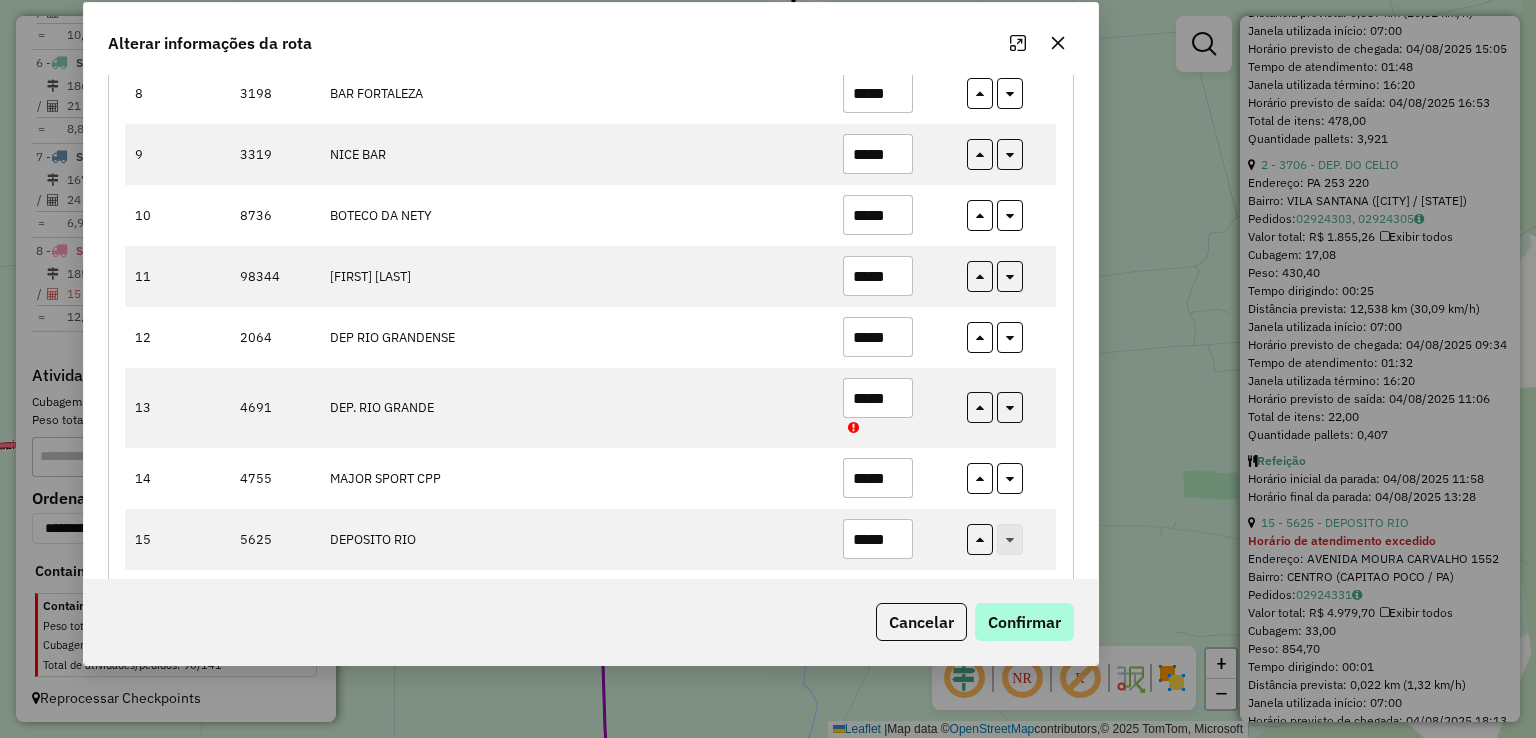 type on "*****" 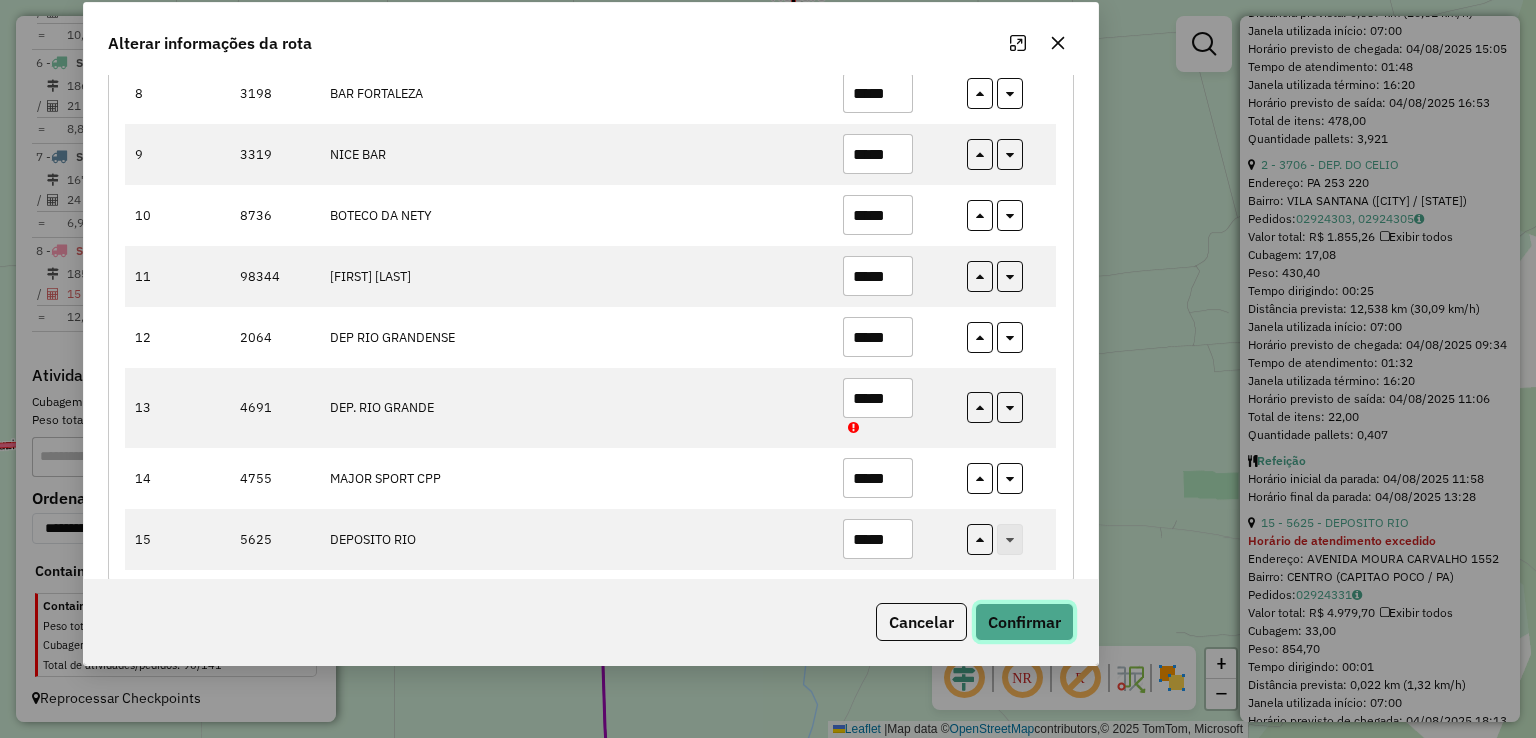 click on "Confirmar" 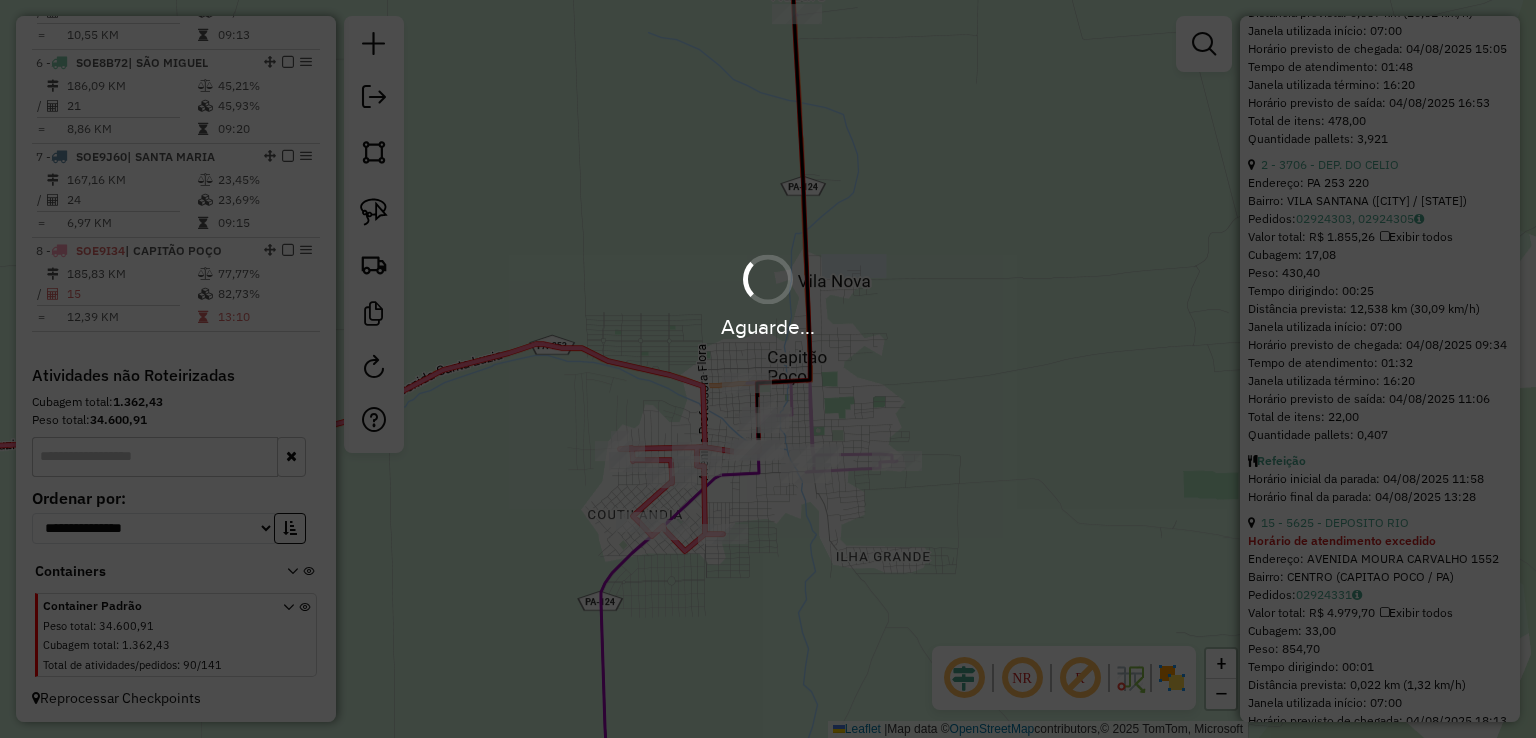 click on "Aguarde..." at bounding box center [768, 369] 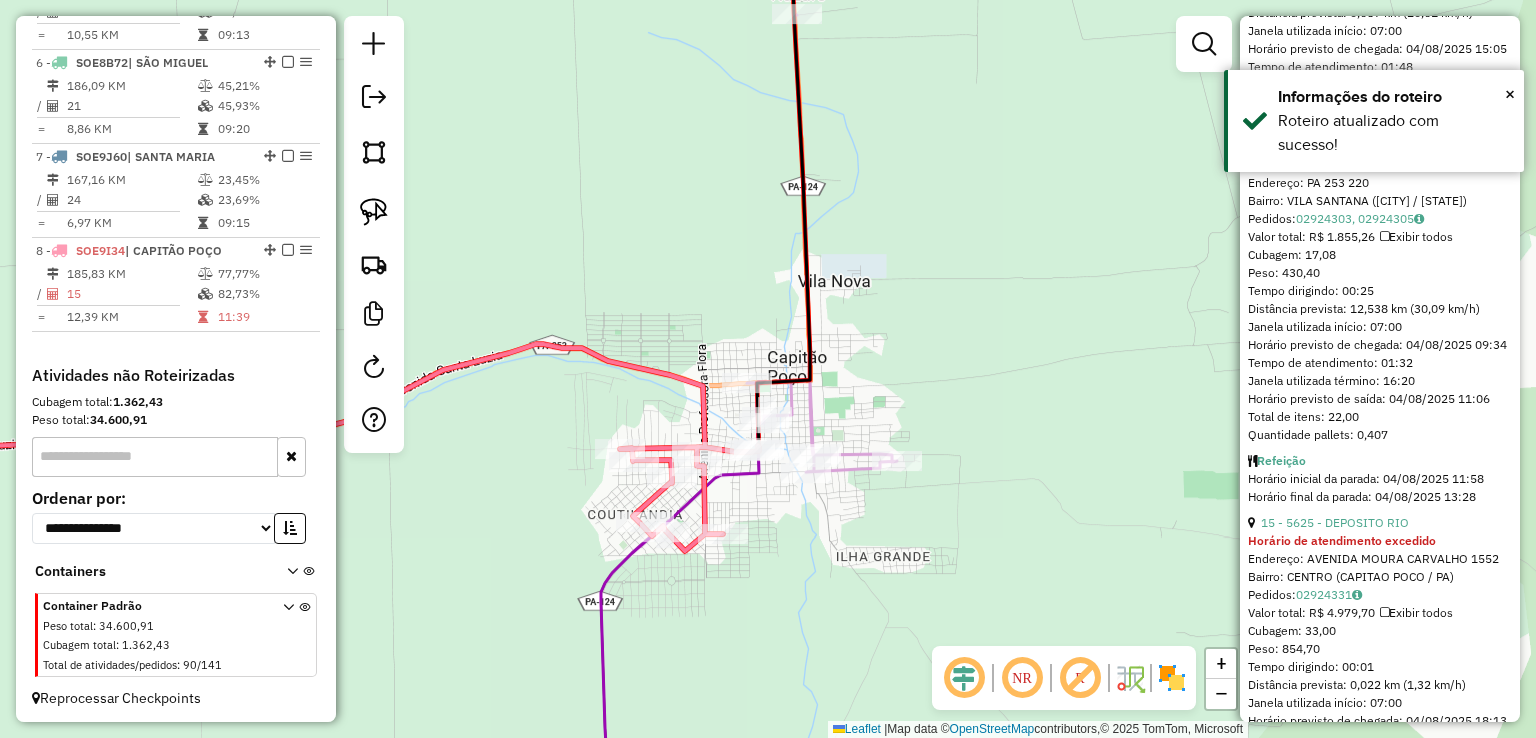 click on "Janela de atendimento Grade de atendimento Capacidade Transportadoras Veículos Cliente Pedidos  Rotas Selecione os dias de semana para filtrar as janelas de atendimento  Seg   Ter   Qua   Qui   Sex   Sáb   Dom  Informe o período da janela de atendimento: De: Até:  Filtrar exatamente a janela do cliente  Considerar janela de atendimento padrão  Selecione os dias de semana para filtrar as grades de atendimento  Seg   Ter   Qua   Qui   Sex   Sáb   Dom   Considerar clientes sem dia de atendimento cadastrado  Clientes fora do dia de atendimento selecionado Filtrar as atividades entre os valores definidos abaixo:  Peso mínimo:   Peso máximo:   Cubagem mínima:   Cubagem máxima:   De:   Até:  Filtrar as atividades entre o tempo de atendimento definido abaixo:  De:   Até:   Considerar capacidade total dos clientes não roteirizados Transportadora: Selecione um ou mais itens Tipo de veículo: Selecione um ou mais itens Veículo: Selecione um ou mais itens Motorista: Selecione um ou mais itens Nome: Rótulo:" 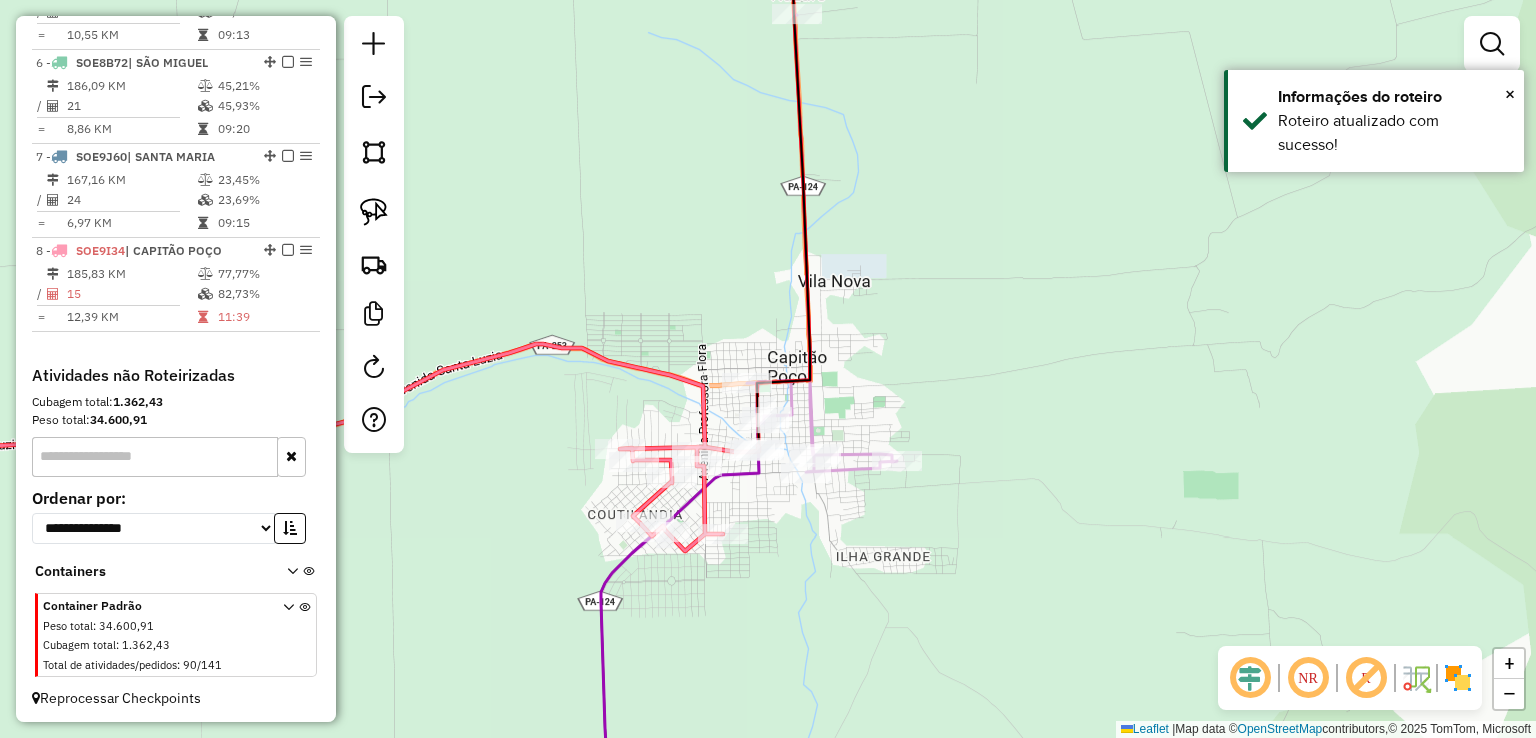 click on "Janela de atendimento Grade de atendimento Capacidade Transportadoras Veículos Cliente Pedidos  Rotas Selecione os dias de semana para filtrar as janelas de atendimento  Seg   Ter   Qua   Qui   Sex   Sáb   Dom  Informe o período da janela de atendimento: De: Até:  Filtrar exatamente a janela do cliente  Considerar janela de atendimento padrão  Selecione os dias de semana para filtrar as grades de atendimento  Seg   Ter   Qua   Qui   Sex   Sáb   Dom   Considerar clientes sem dia de atendimento cadastrado  Clientes fora do dia de atendimento selecionado Filtrar as atividades entre os valores definidos abaixo:  Peso mínimo:   Peso máximo:   Cubagem mínima:   Cubagem máxima:   De:   Até:  Filtrar as atividades entre o tempo de atendimento definido abaixo:  De:   Até:   Considerar capacidade total dos clientes não roteirizados Transportadora: Selecione um ou mais itens Tipo de veículo: Selecione um ou mais itens Veículo: Selecione um ou mais itens Motorista: Selecione um ou mais itens Nome: Rótulo:" 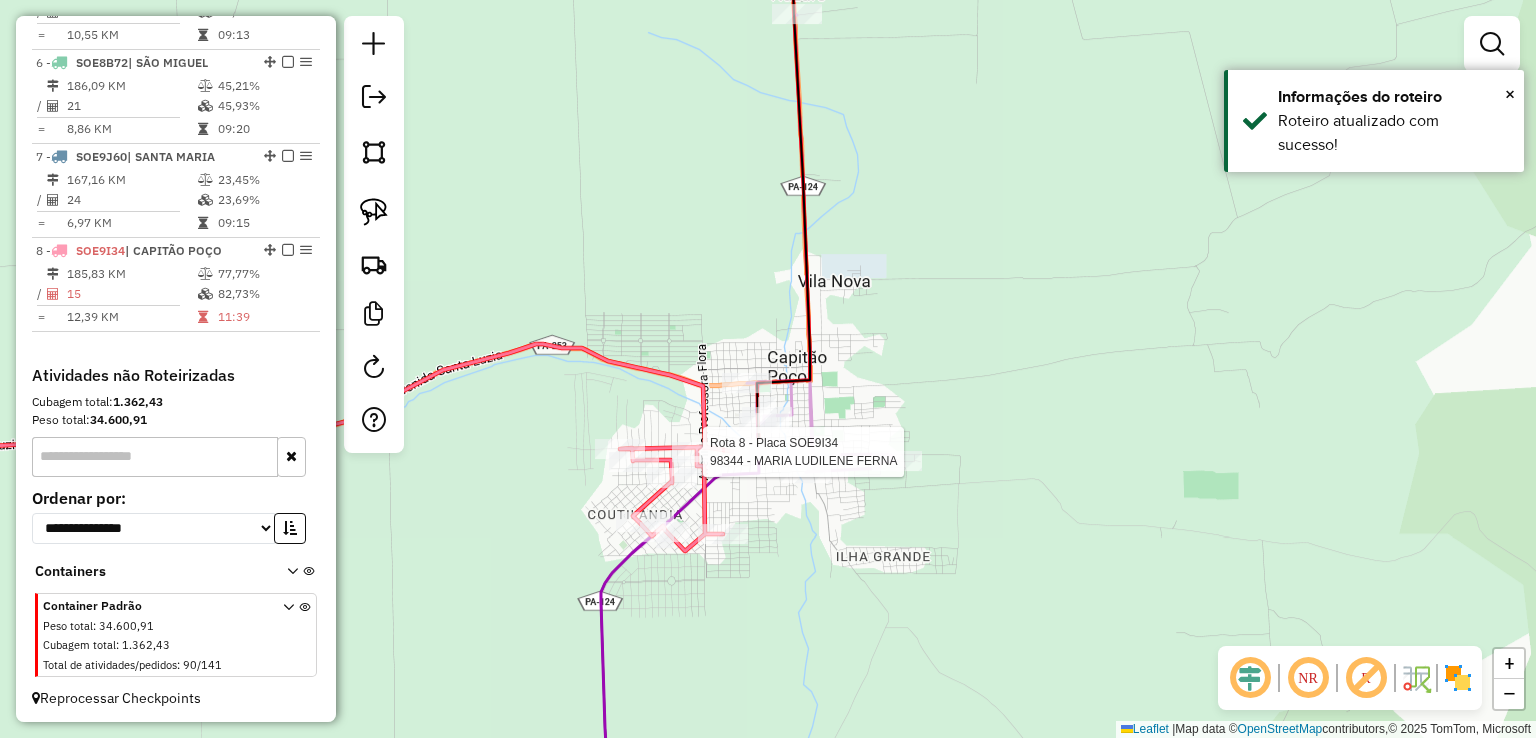 select on "**********" 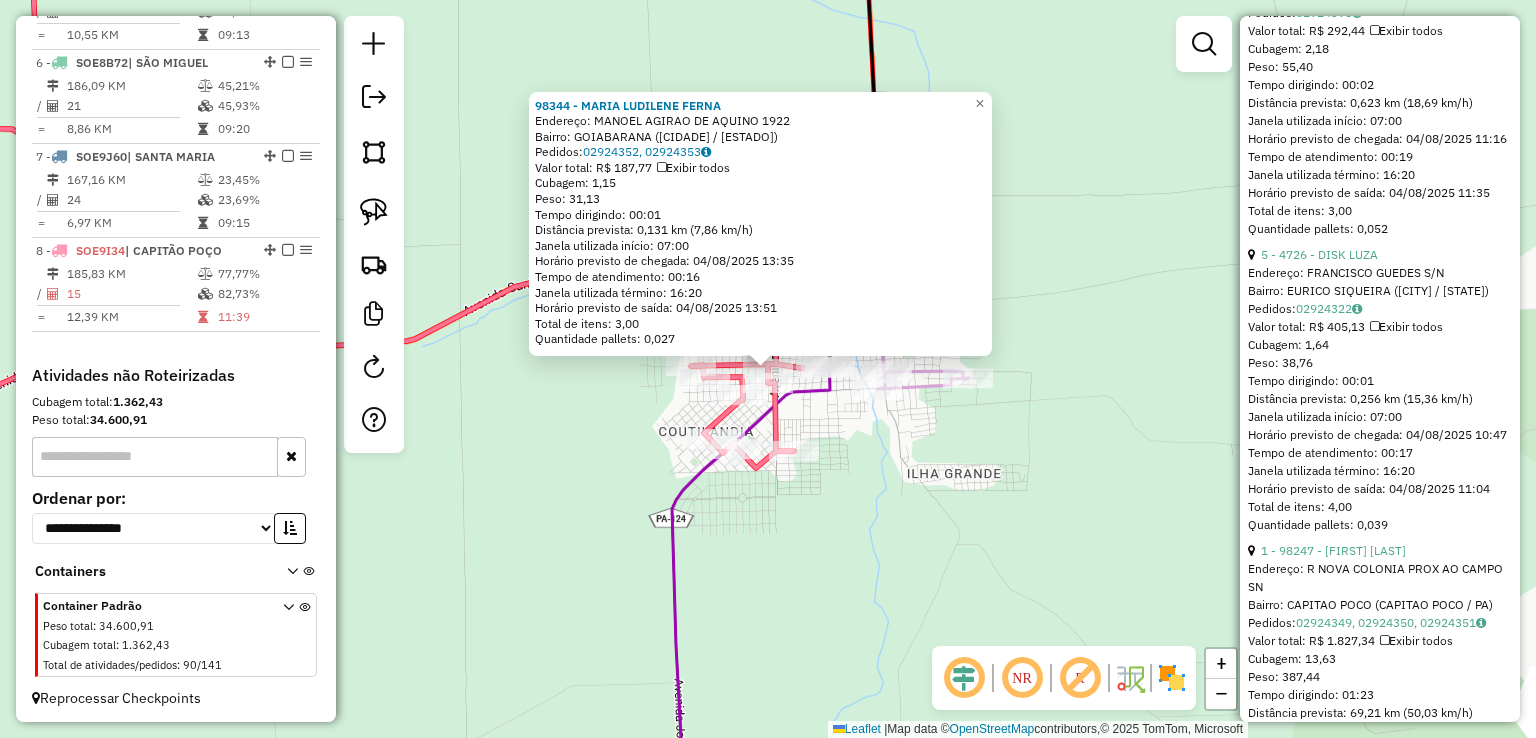 scroll, scrollTop: 2500, scrollLeft: 0, axis: vertical 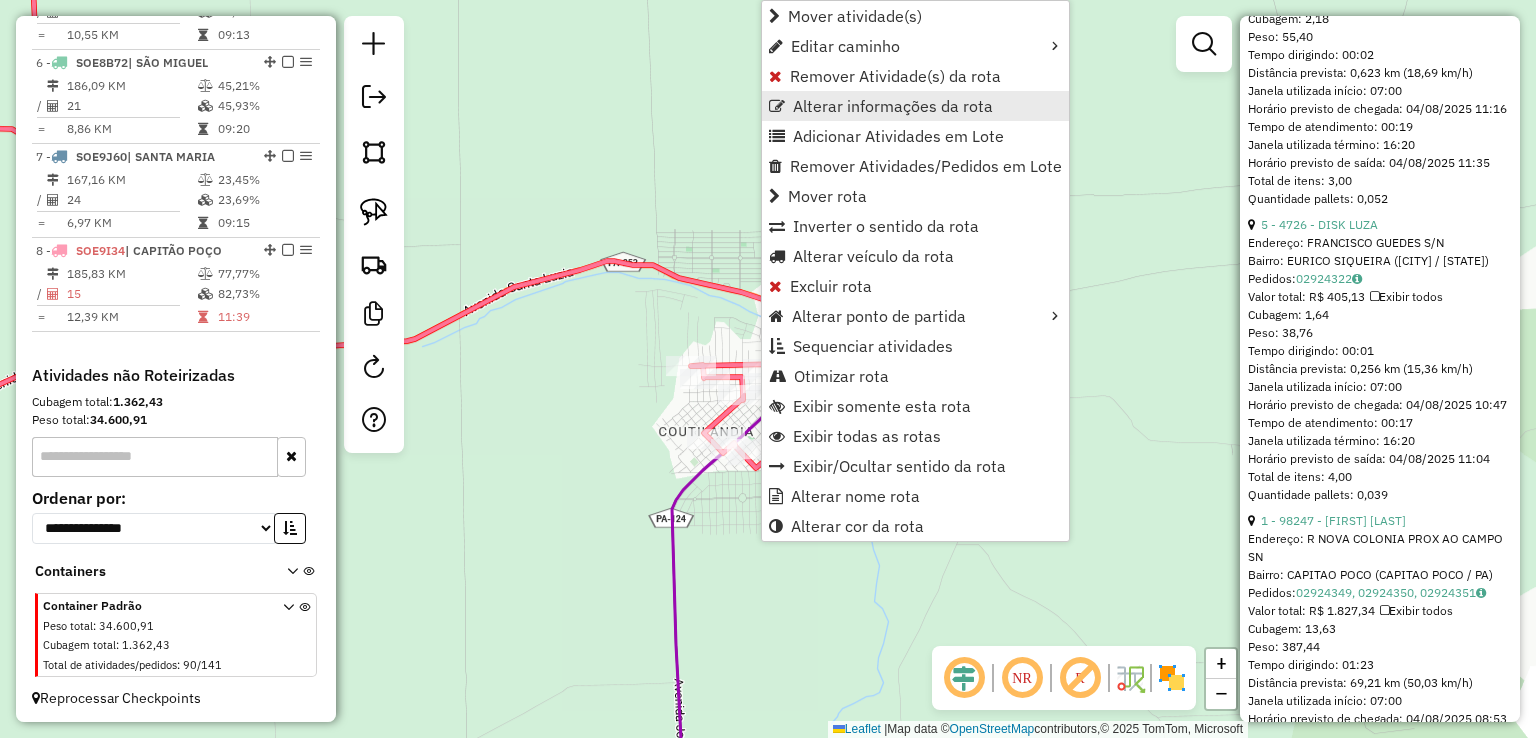 click on "Alterar informações da rota" at bounding box center (893, 106) 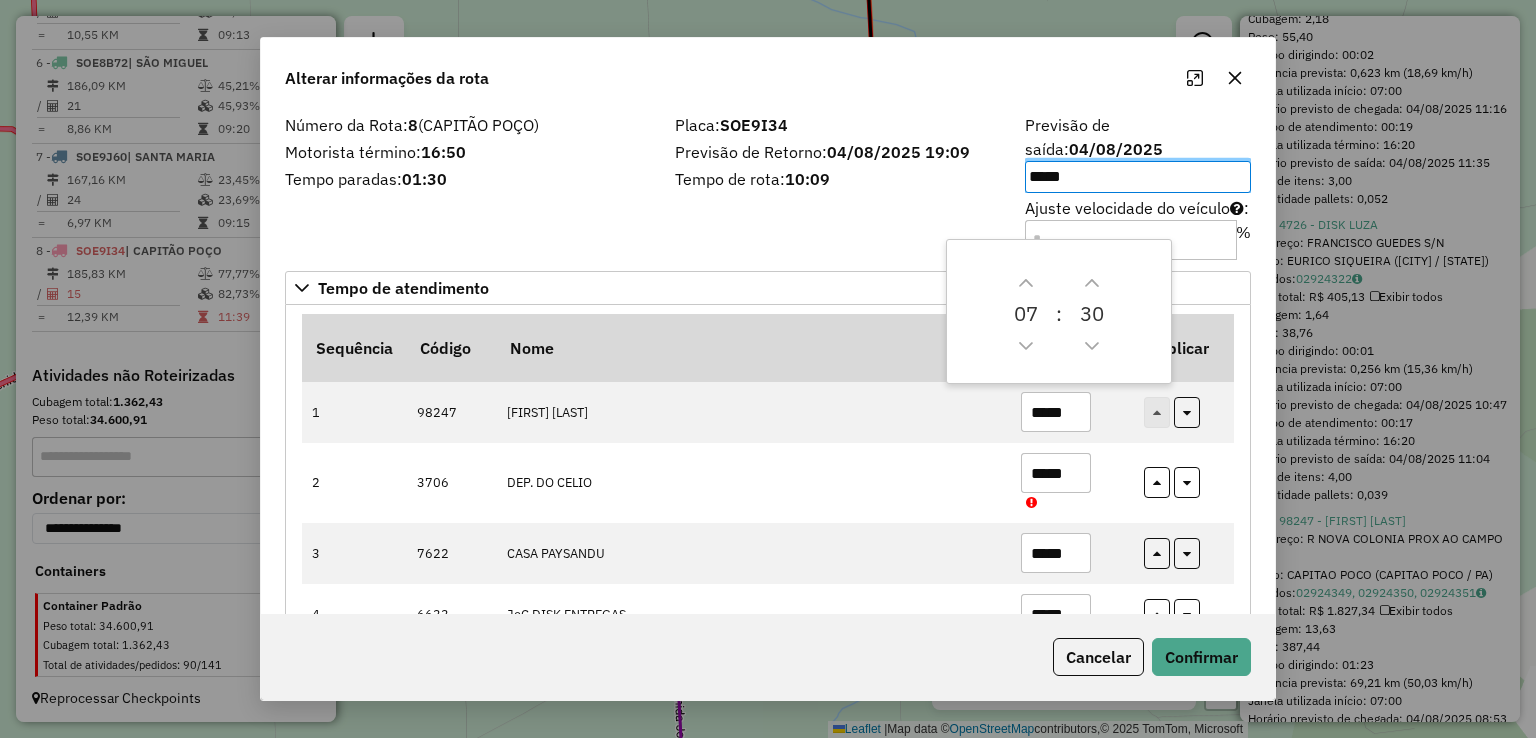 drag, startPoint x: 874, startPoint y: 89, endPoint x: 724, endPoint y: 45, distance: 156.32019 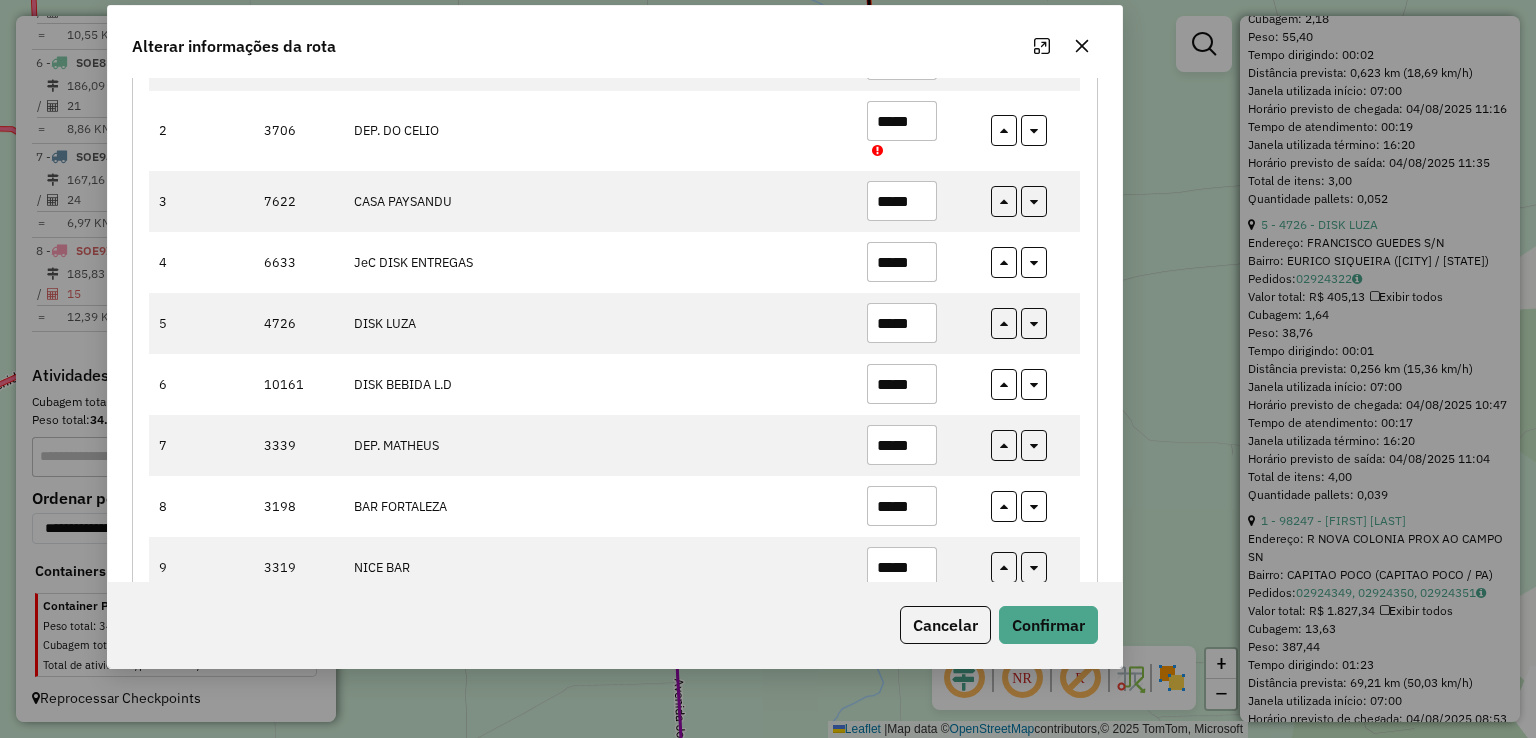 scroll, scrollTop: 500, scrollLeft: 0, axis: vertical 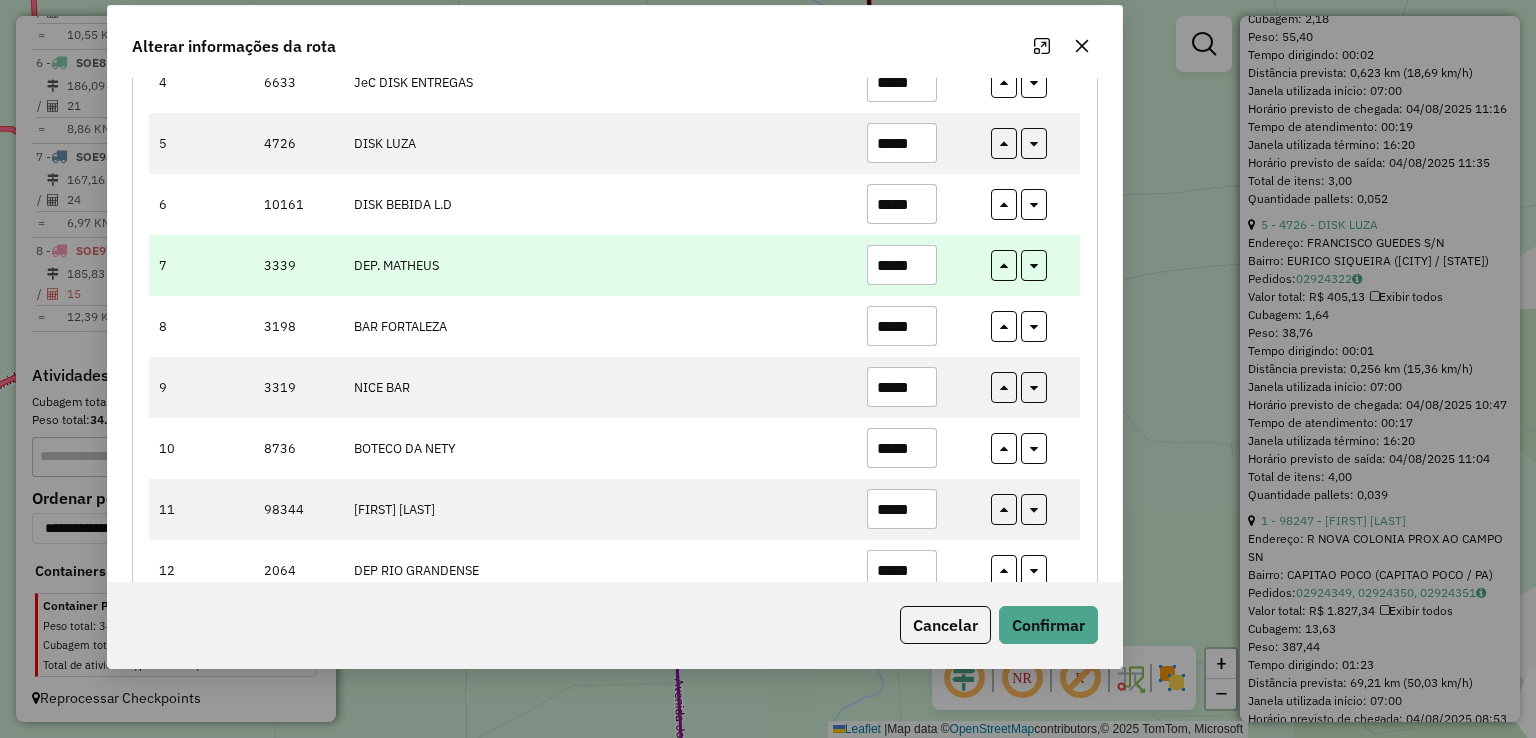 click on "*****" at bounding box center [902, 265] 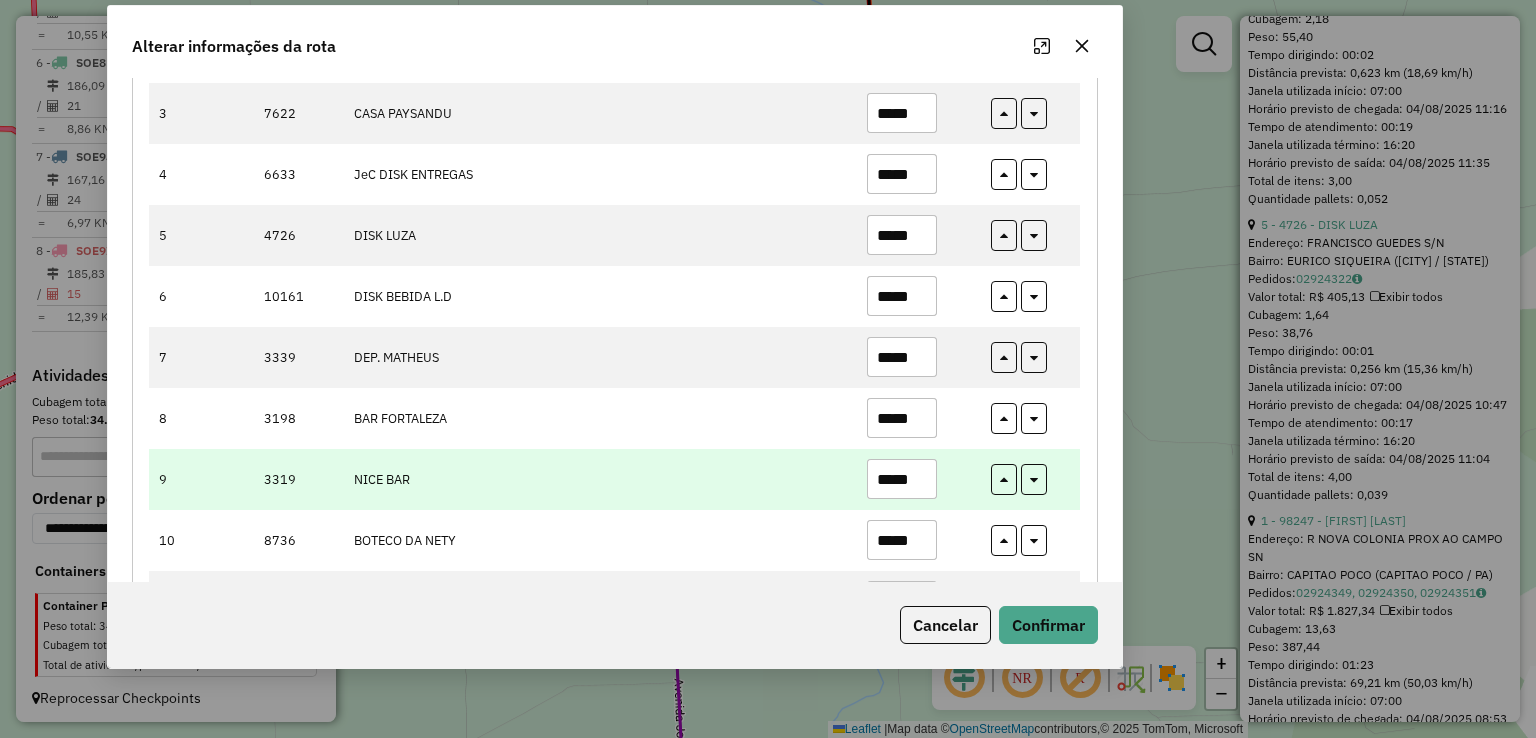 scroll, scrollTop: 300, scrollLeft: 0, axis: vertical 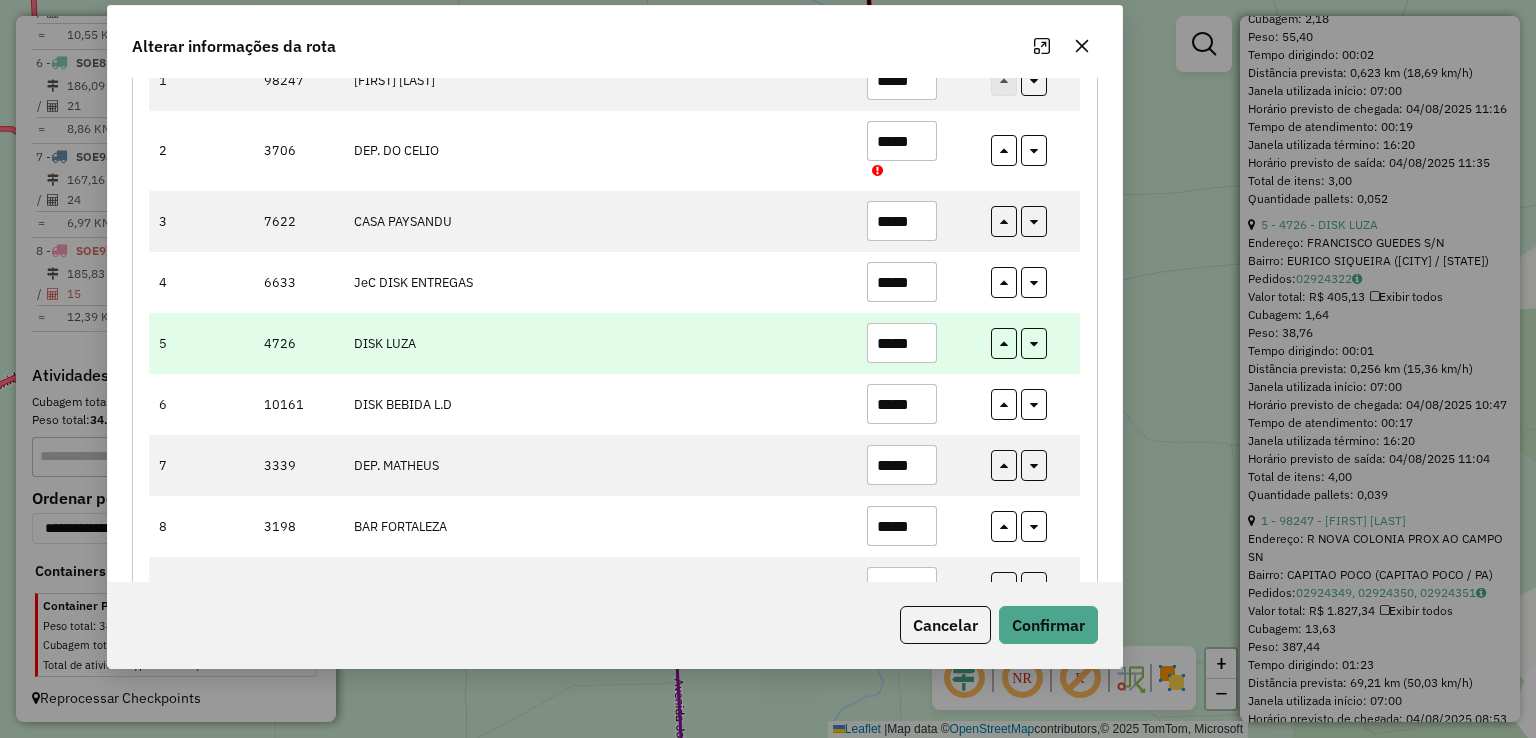 type on "*****" 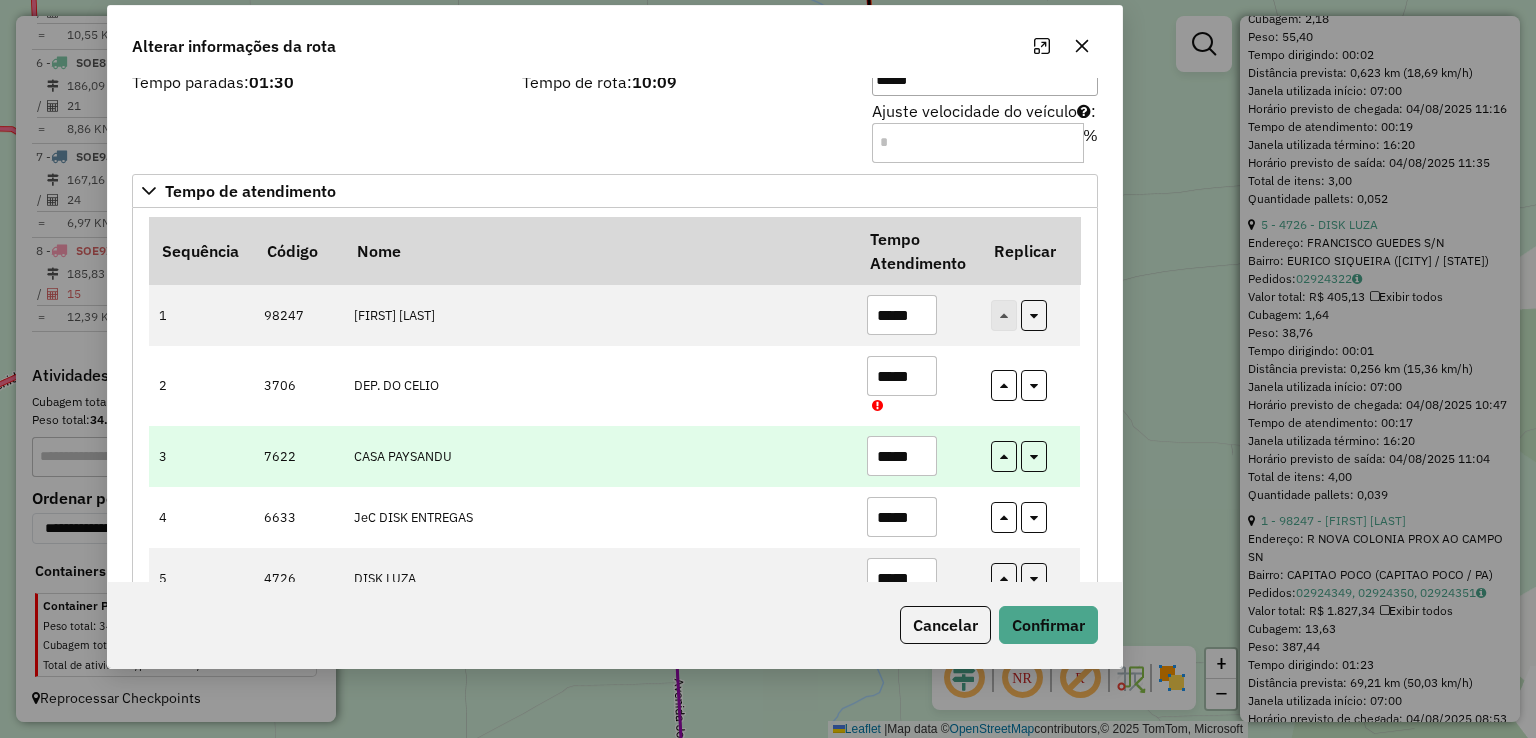 scroll, scrollTop: 0, scrollLeft: 0, axis: both 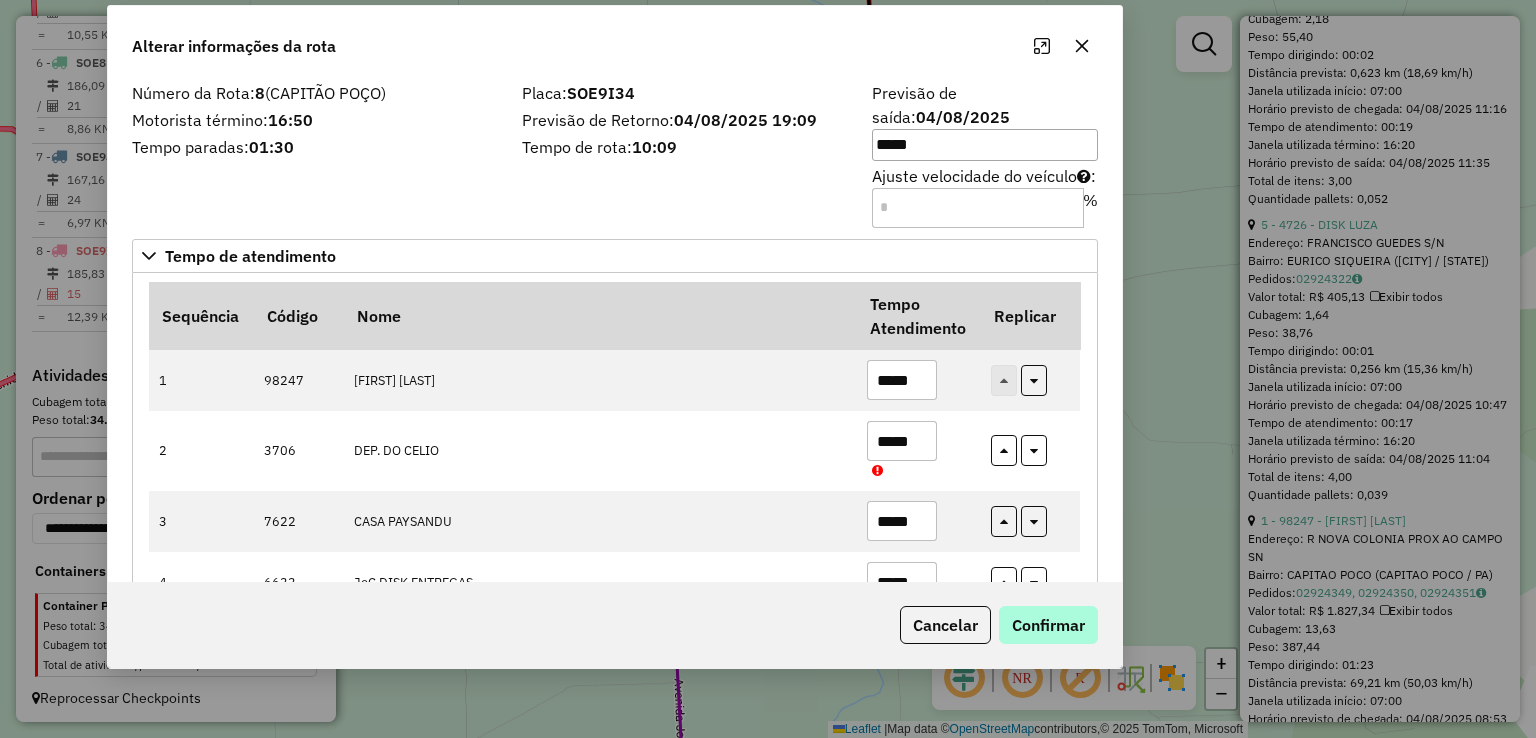type on "*****" 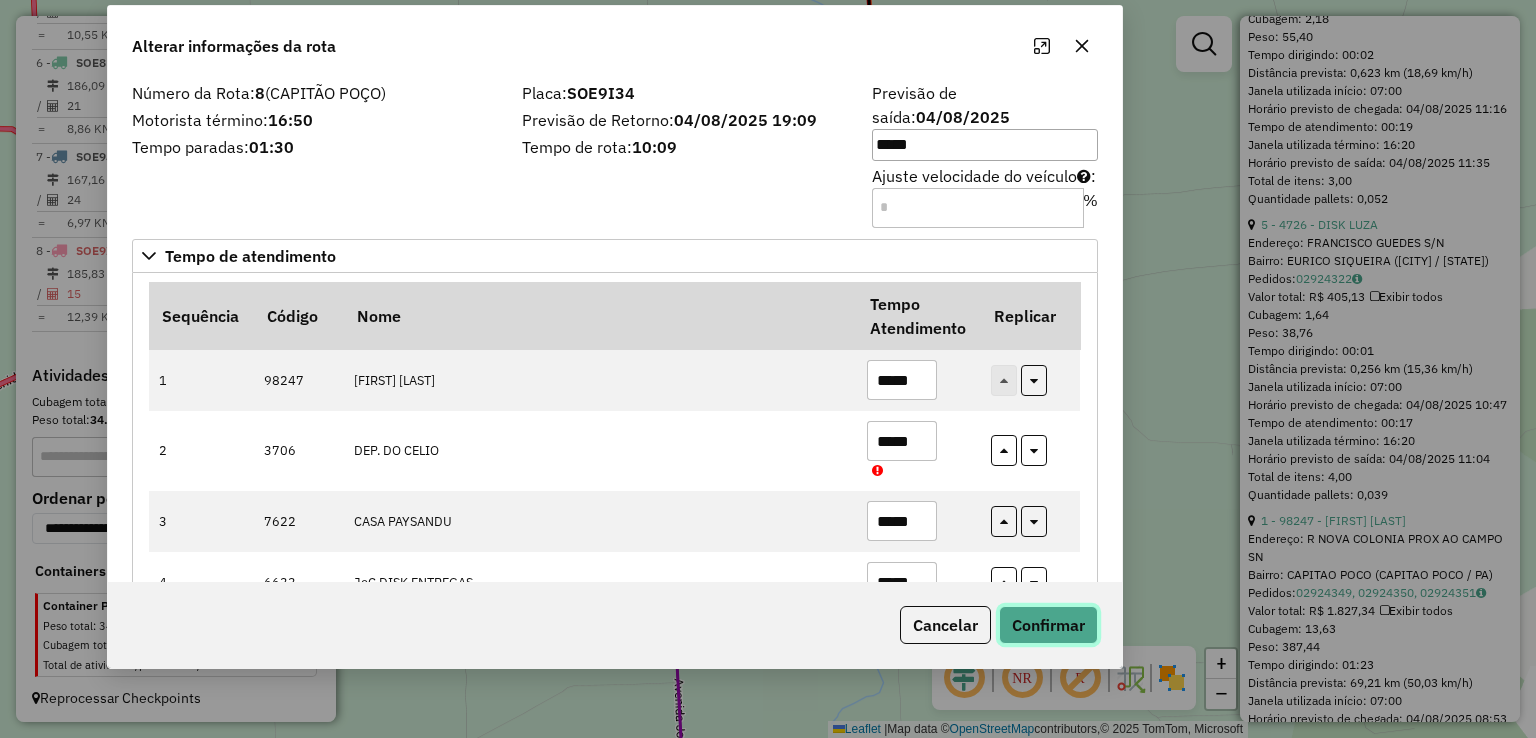 click on "Confirmar" 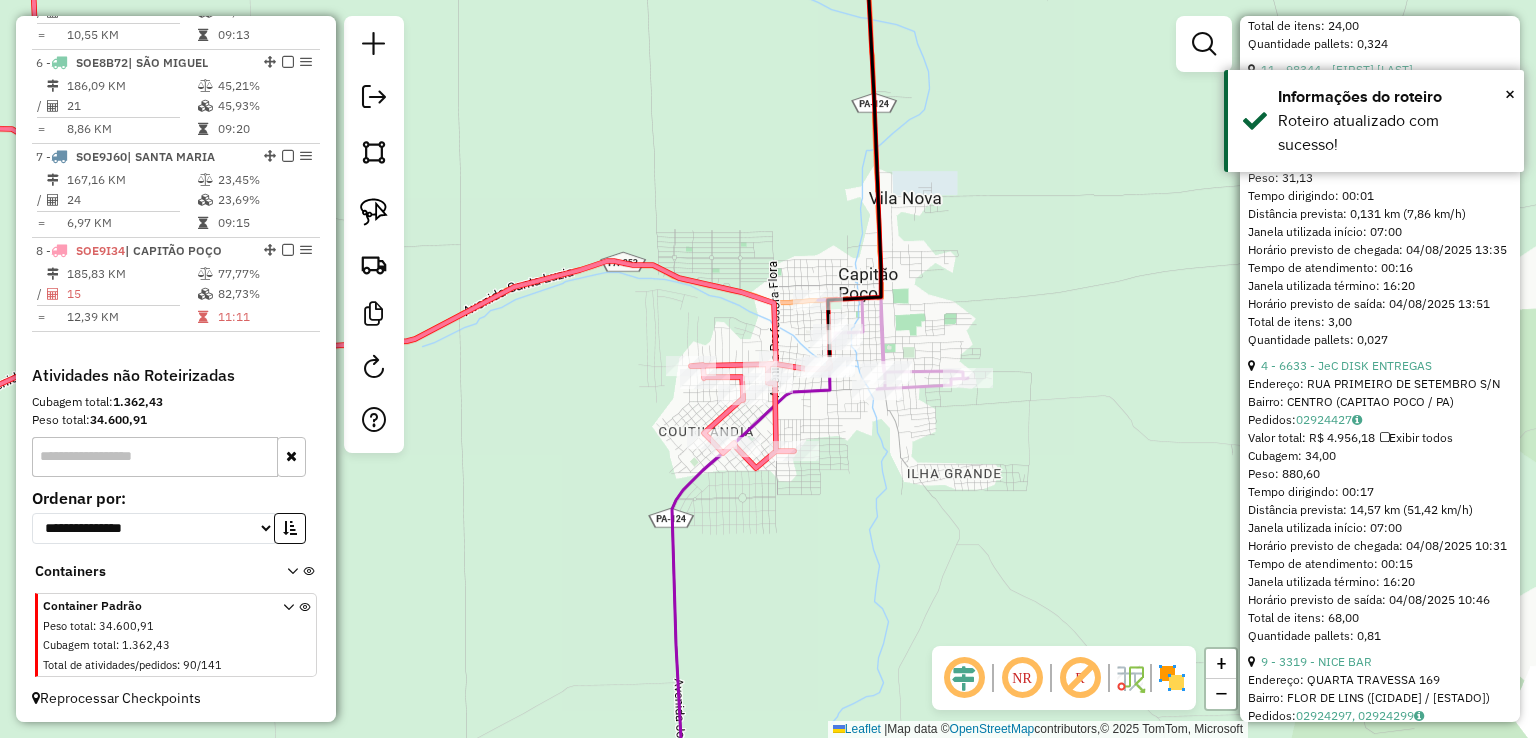 scroll, scrollTop: 3300, scrollLeft: 0, axis: vertical 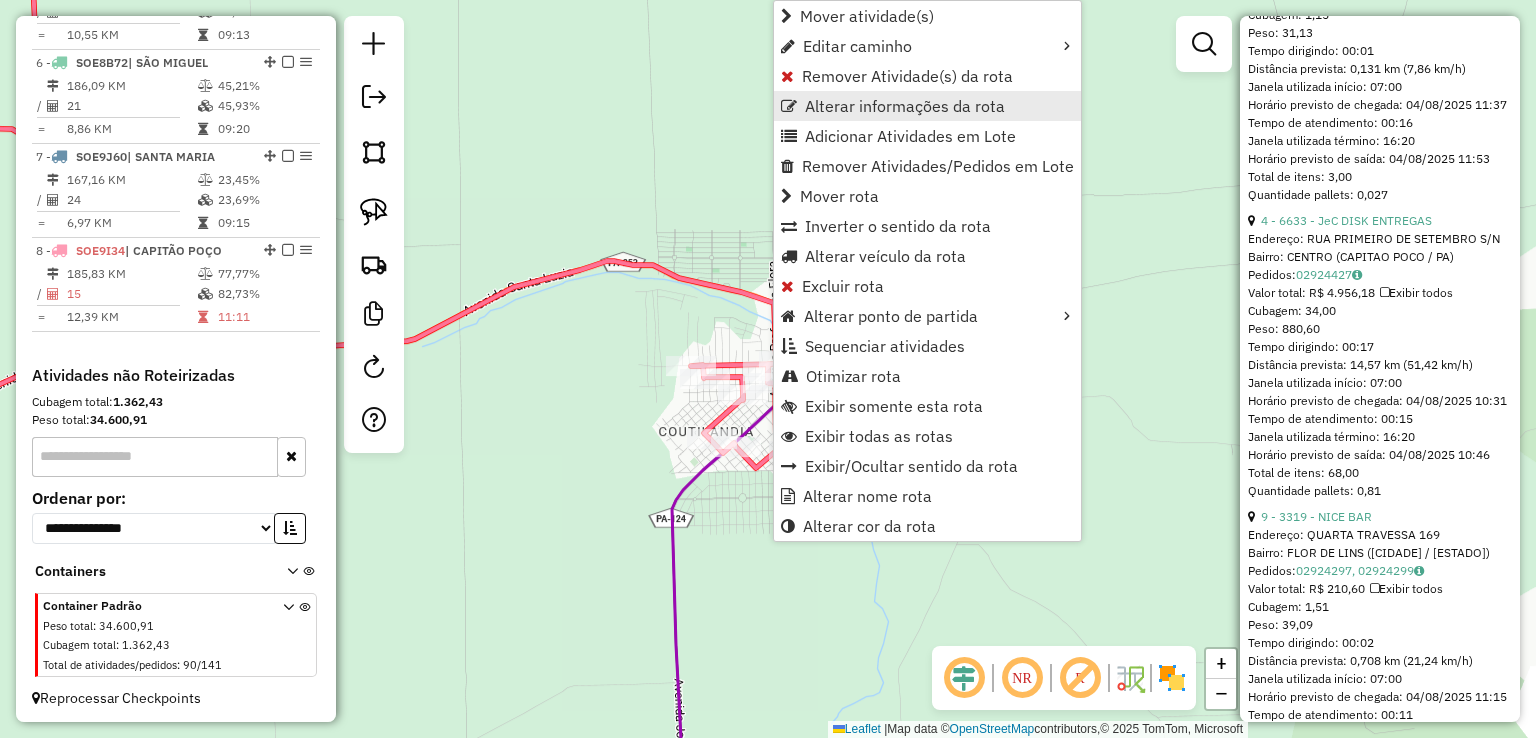 click on "Alterar informações da rota" at bounding box center [905, 106] 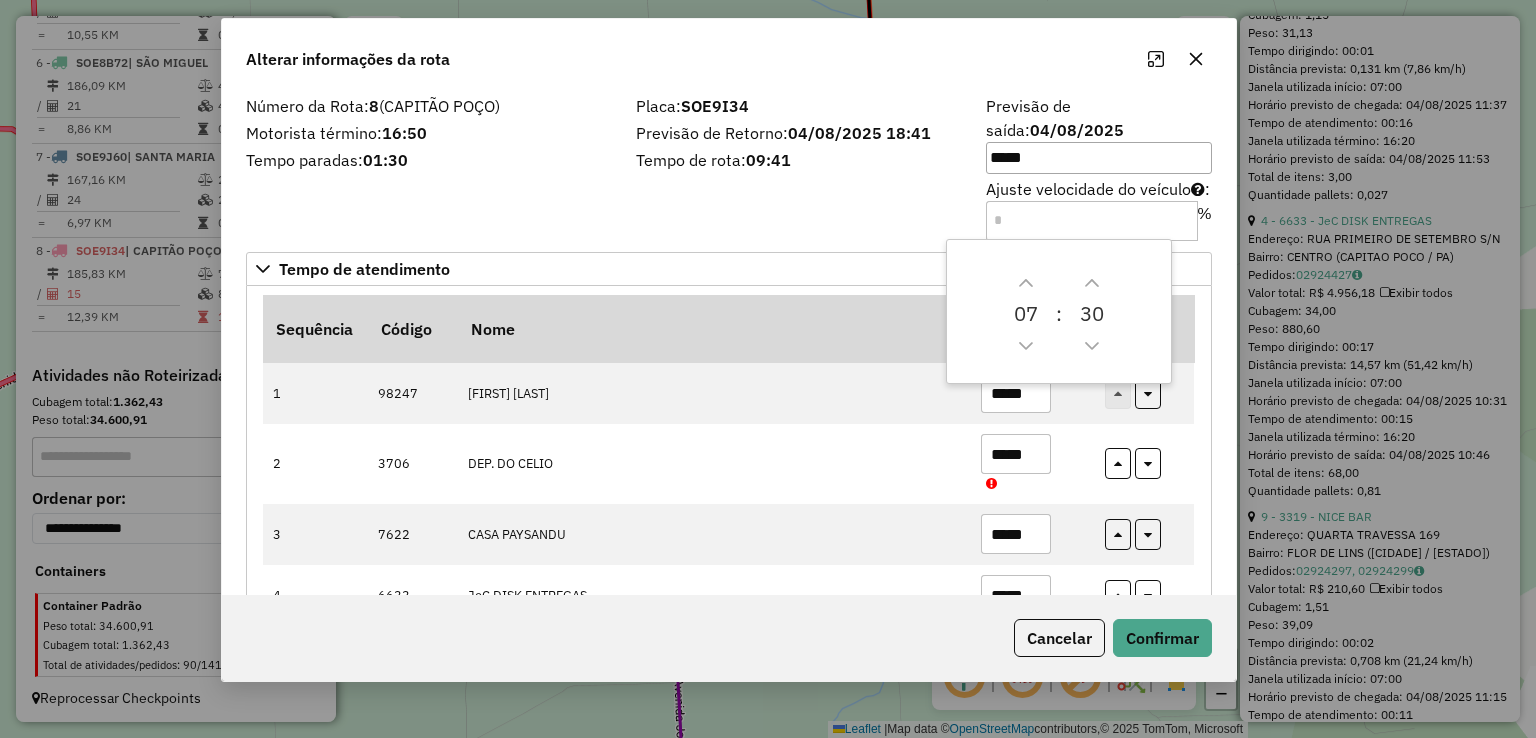 drag, startPoint x: 884, startPoint y: 77, endPoint x: 661, endPoint y: 43, distance: 225.57704 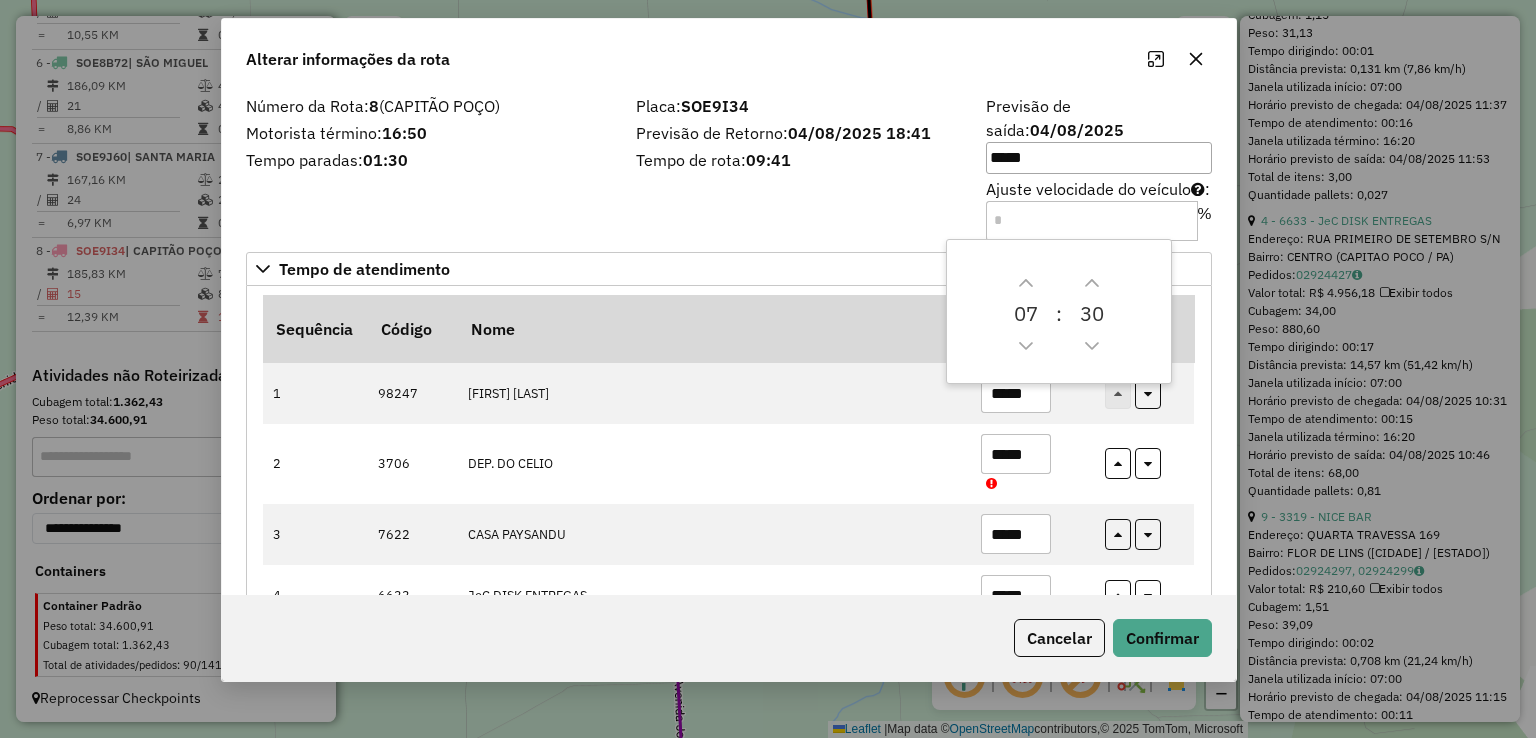 click on "Alterar informações da rota  Número da Rota:  8  (CAPITÃO POÇO)  Motorista término:  16:50  Tempo paradas:  01:30  Placa:  SOE9I34  Previsão de Retorno:  04/08/2025 18:41  Tempo de rota:  09:41  Previsão de saída:  04/08/2025 *****  Ajuste velocidade do veículo  :  %  Tempo de atendimento   Sequência   Código  Nome  Tempo Atendimento   Replicar  1 98247 JOSE WICLEF ***** 2 3706 DEP. DO CELIO ***** 3 7622 CASA PAYSANDU ***** 4 6633 JeC DISK ENTREGAS ***** 5 4726 DISK LUZA ***** 6 10161 DISK BEBIDA L.D ***** 7 3339 DEP. MATHEUS ***** 8 3198 BAR FORTALEZA ***** 9 3319 NICE BAR ***** 10 8736 BOTECO DA NETY ***** 11 98344 MARIA LUDILENE FERNA ***** 12 2064 DEP RIO GRANDENSE ***** 13 4691 DEP. RIO GRANDE ***** 14 4755 MAJOR SPORT CPP ***** 15 5625 DEPOSITO RIO *****  Cancelar   Confirmar" 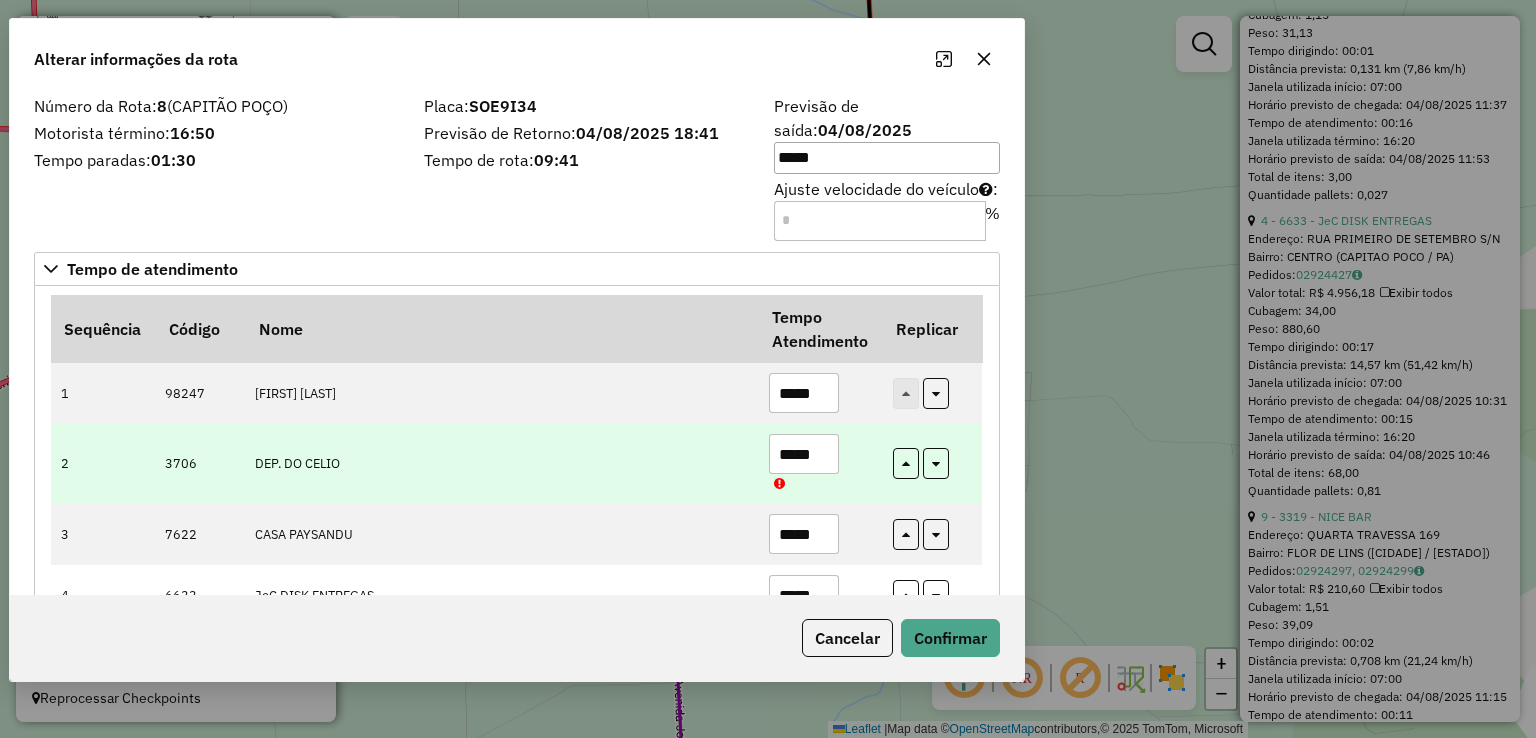 scroll, scrollTop: 788, scrollLeft: 0, axis: vertical 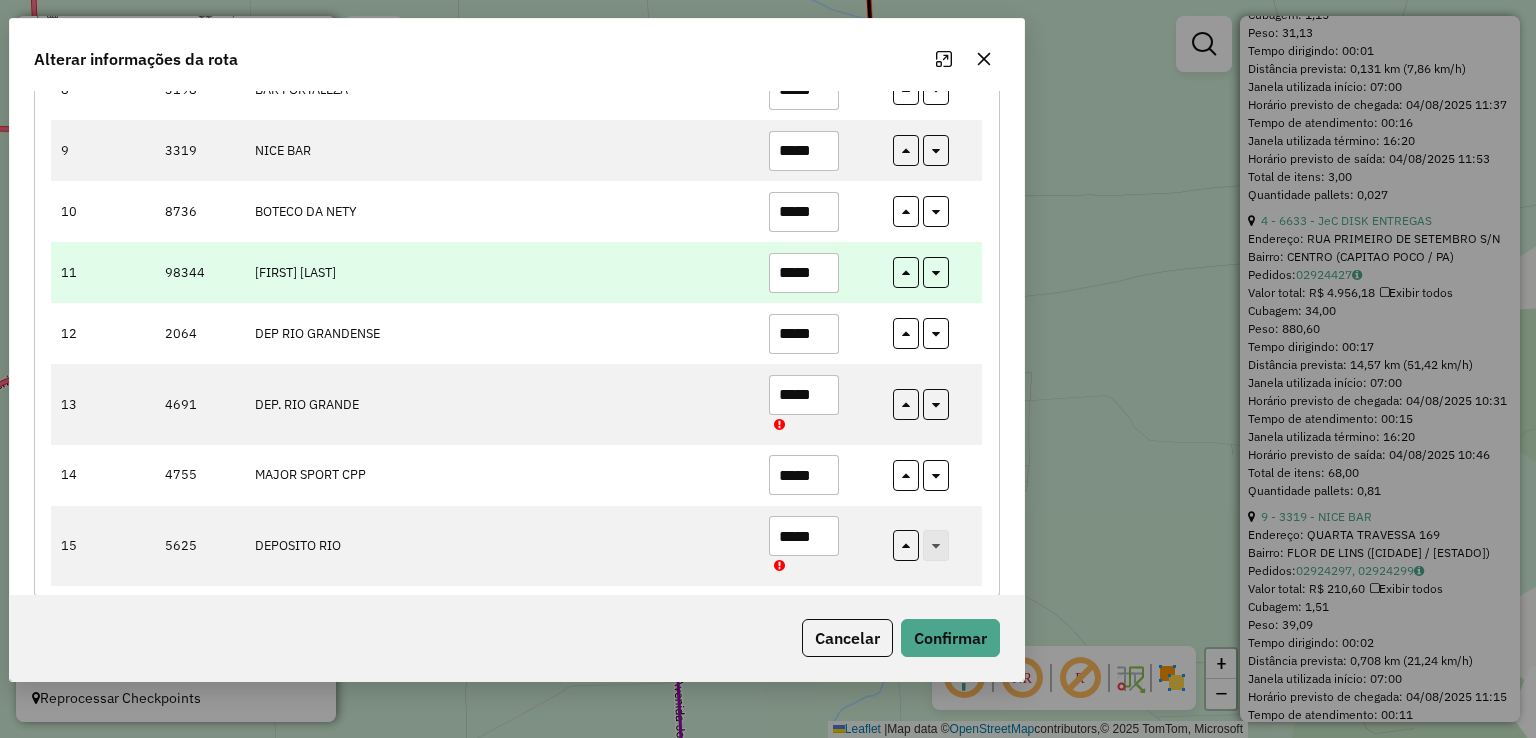 click on "*****" at bounding box center (804, 273) 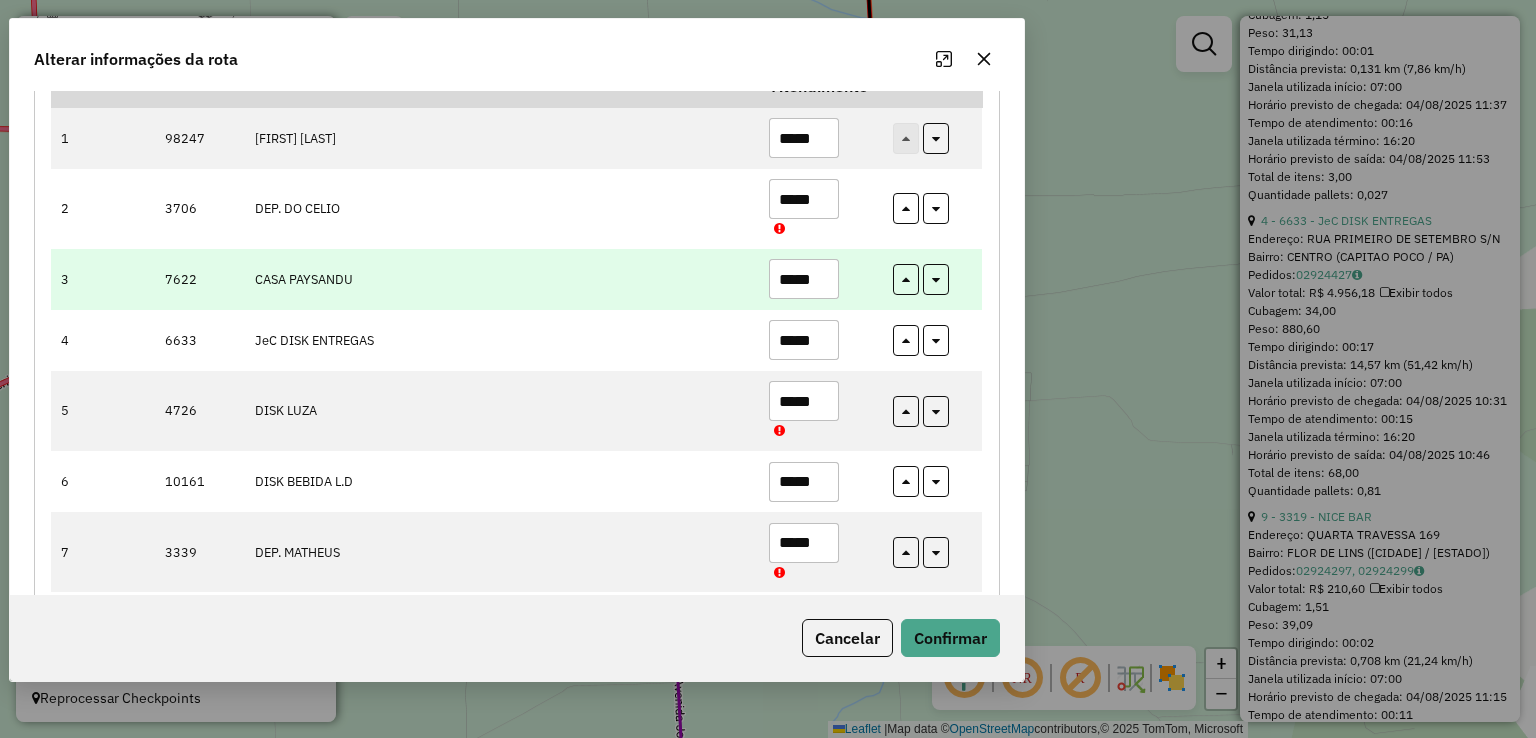 scroll, scrollTop: 388, scrollLeft: 0, axis: vertical 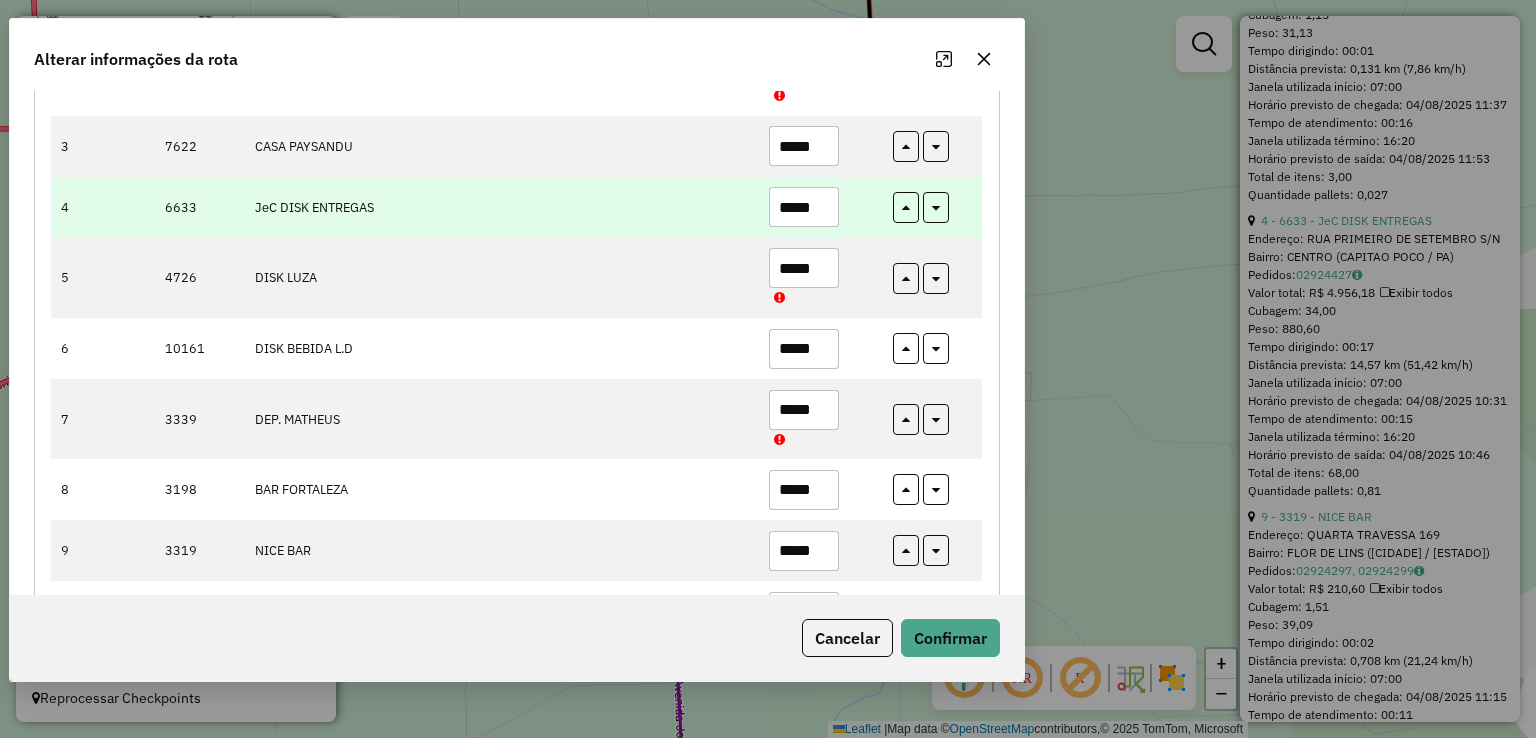 type on "*****" 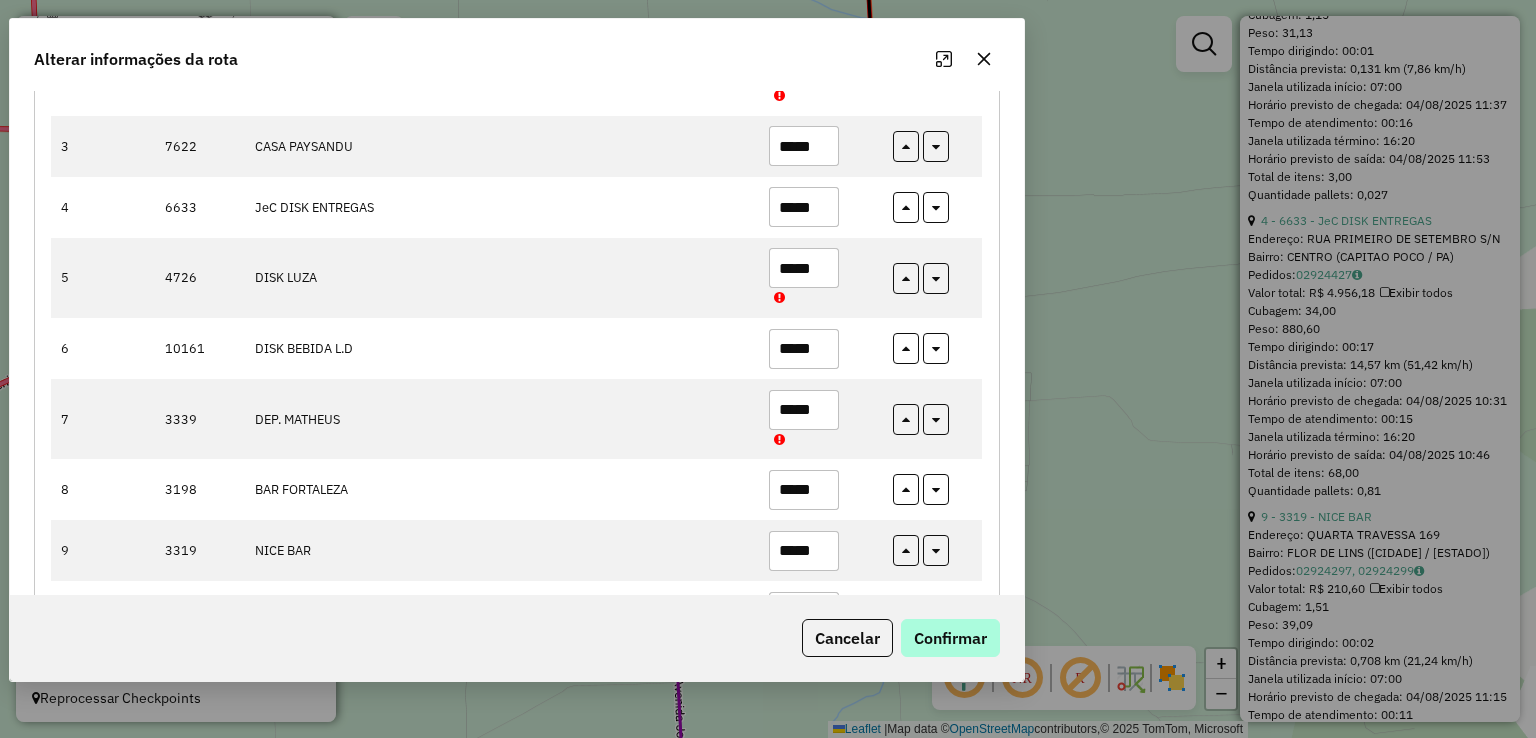 type on "*****" 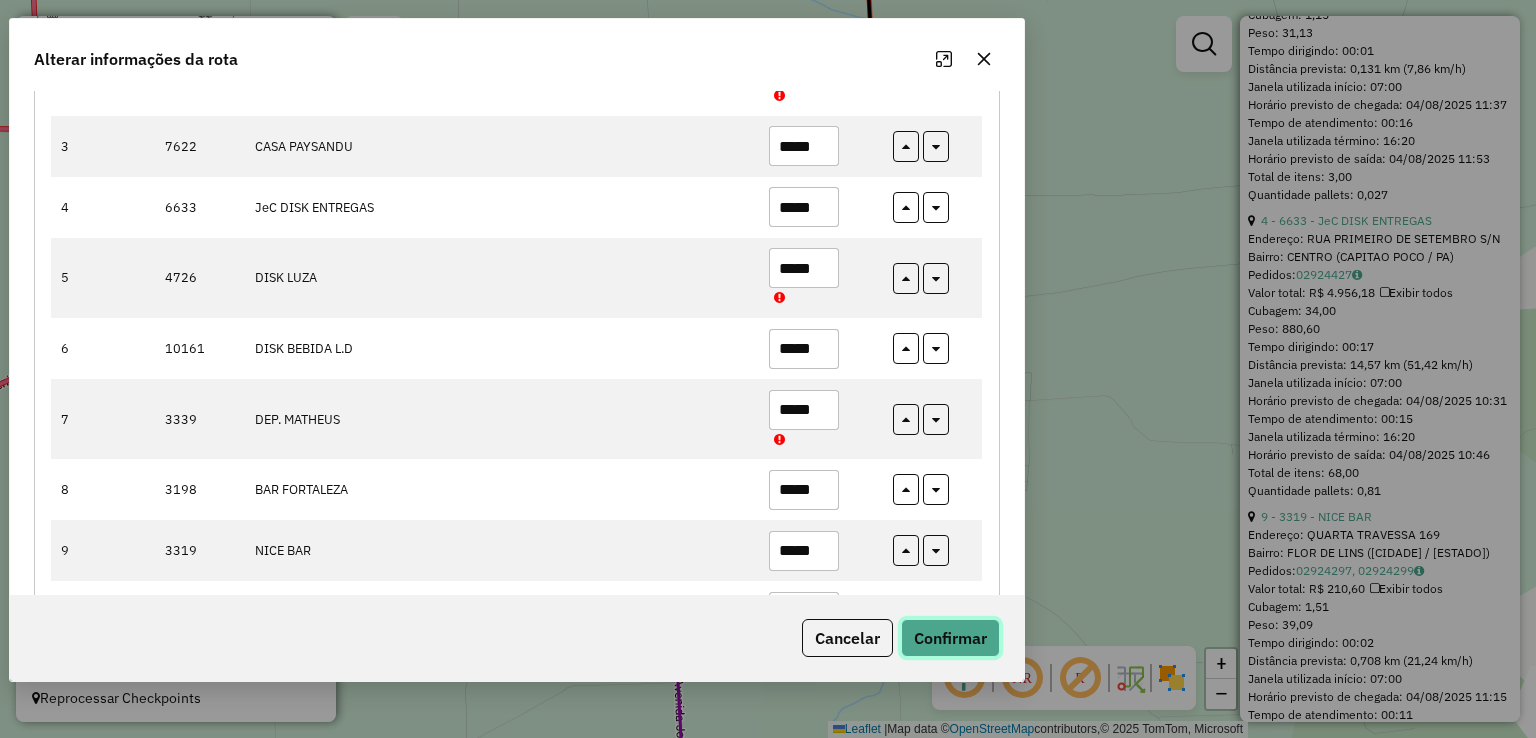 click on "Confirmar" 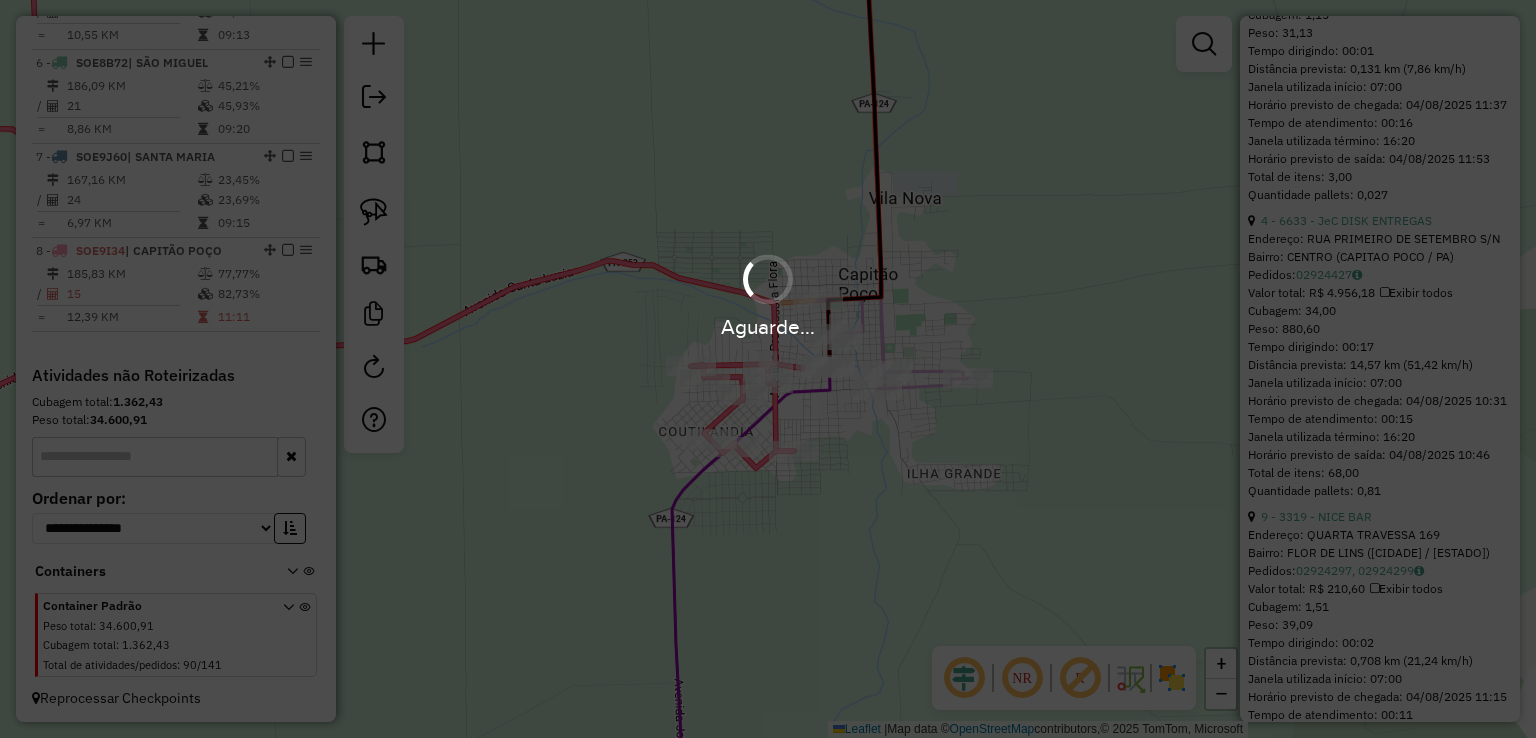 click on "Aguarde..." at bounding box center [768, 369] 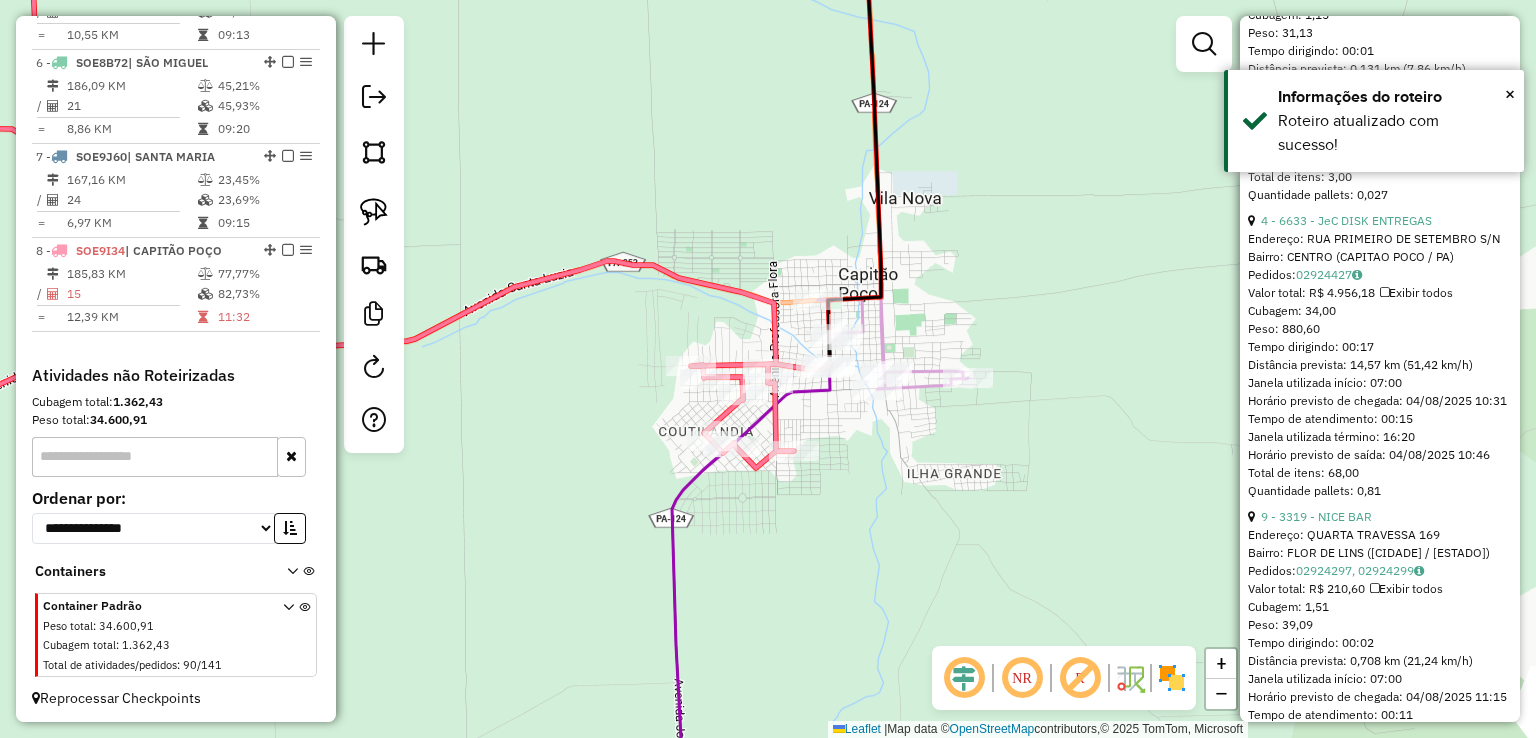 click on "Janela de atendimento Grade de atendimento Capacidade Transportadoras Veículos Cliente Pedidos  Rotas Selecione os dias de semana para filtrar as janelas de atendimento  Seg   Ter   Qua   Qui   Sex   Sáb   Dom  Informe o período da janela de atendimento: De: Até:  Filtrar exatamente a janela do cliente  Considerar janela de atendimento padrão  Selecione os dias de semana para filtrar as grades de atendimento  Seg   Ter   Qua   Qui   Sex   Sáb   Dom   Considerar clientes sem dia de atendimento cadastrado  Clientes fora do dia de atendimento selecionado Filtrar as atividades entre os valores definidos abaixo:  Peso mínimo:   Peso máximo:   Cubagem mínima:   Cubagem máxima:   De:   Até:  Filtrar as atividades entre o tempo de atendimento definido abaixo:  De:   Até:   Considerar capacidade total dos clientes não roteirizados Transportadora: Selecione um ou mais itens Tipo de veículo: Selecione um ou mais itens Veículo: Selecione um ou mais itens Motorista: Selecione um ou mais itens Nome: Rótulo:" 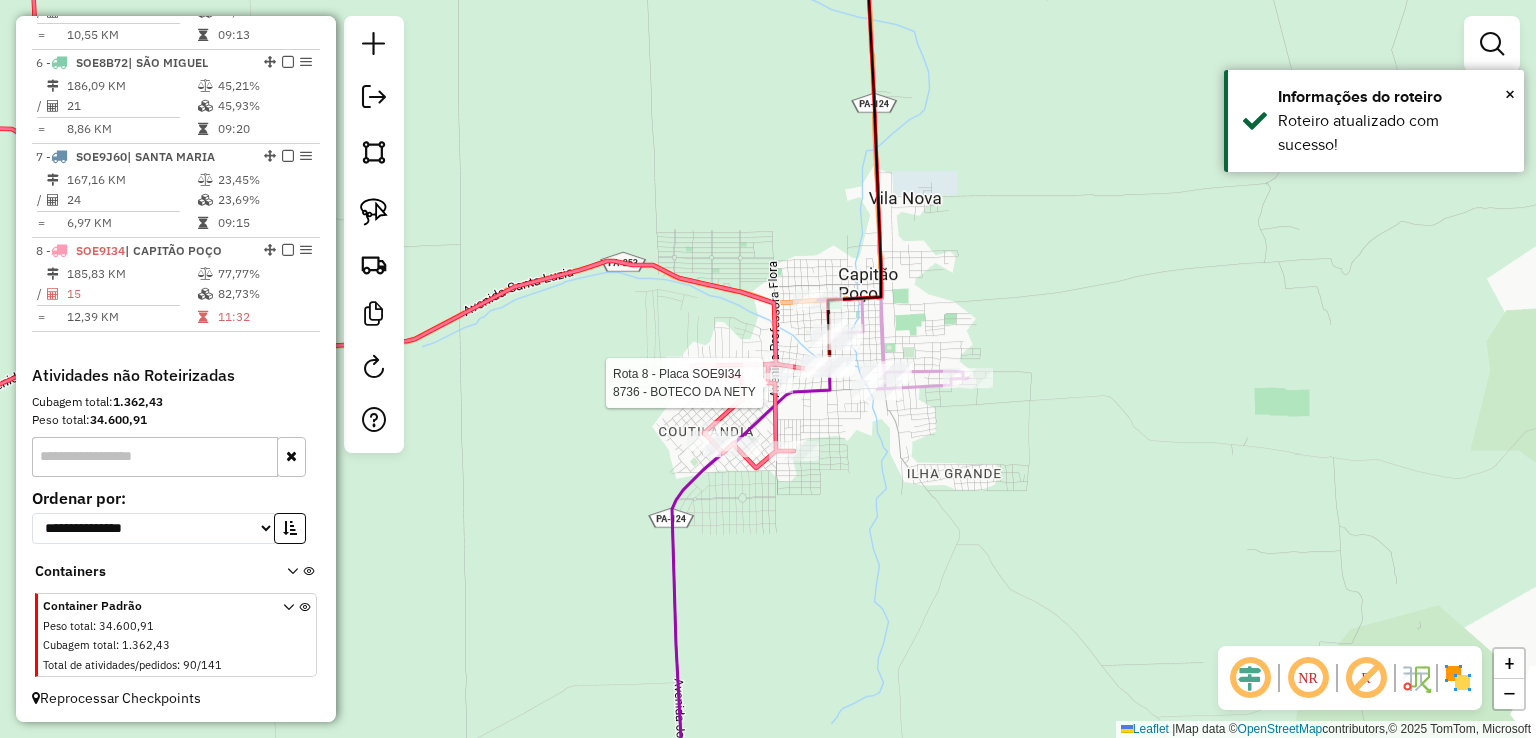 select on "**********" 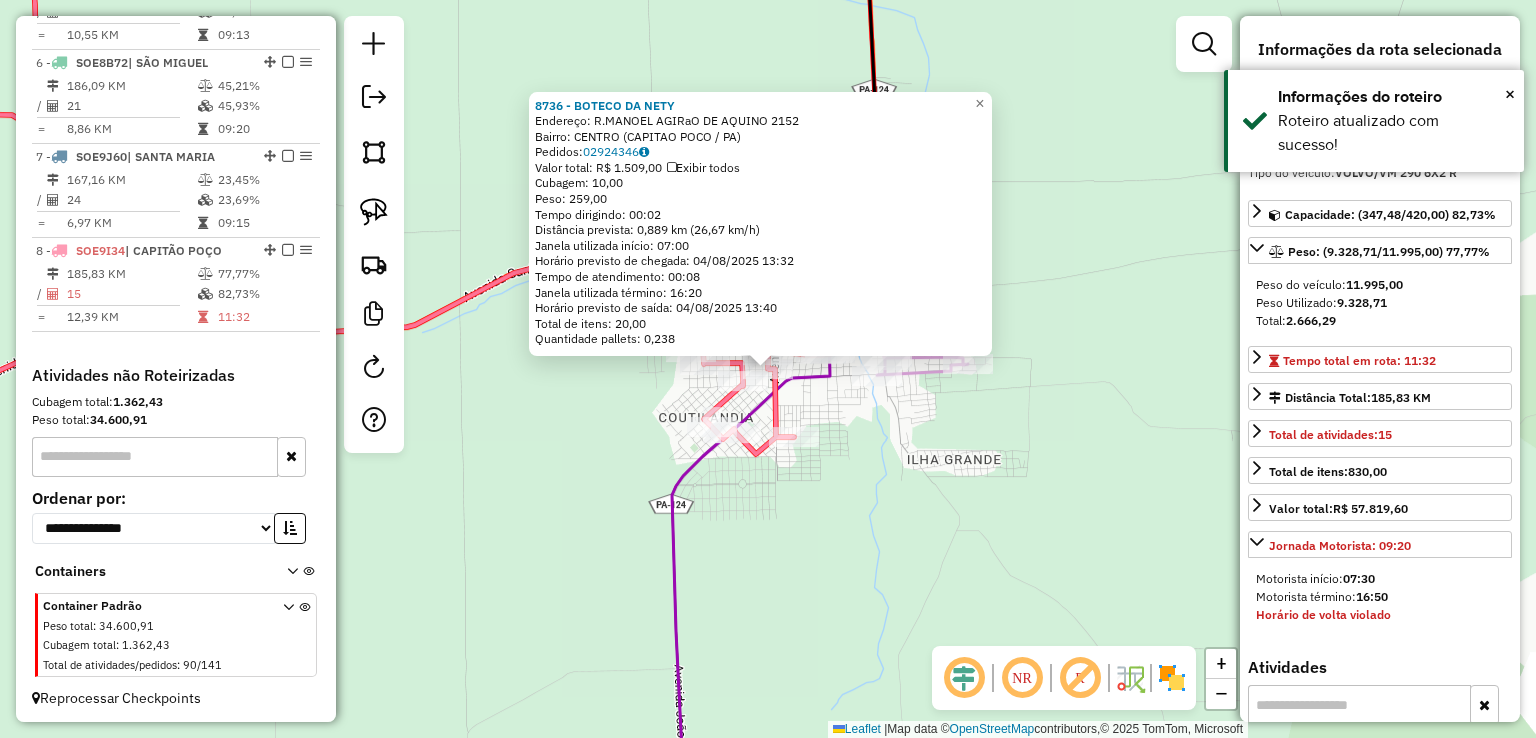 click on "8736 - BOTECO DA NETY  Endereço:  R.MANOEL AGIRaO DE AQUINO 2152   Bairro: CENTRO (CAPITAO POCO / PA)   Pedidos:  02924346   Valor total: R$ 1.509,00   Exibir todos   Cubagem: 10,00  Peso: 259,00  Tempo dirigindo: 00:02   Distância prevista: 0,889 km (26,67 km/h)   Janela utilizada início: 07:00   Horário previsto de chegada: 04/08/2025 13:32   Tempo de atendimento: 00:08   Janela utilizada término: 16:20   Horário previsto de saída: 04/08/2025 13:40   Total de itens: 20,00   Quantidade pallets: 0,238  × Janela de atendimento Grade de atendimento Capacidade Transportadoras Veículos Cliente Pedidos  Rotas Selecione os dias de semana para filtrar as janelas de atendimento  Seg   Ter   Qua   Qui   Sex   Sáb   Dom  Informe o período da janela de atendimento: De: Até:  Filtrar exatamente a janela do cliente  Considerar janela de atendimento padrão  Selecione os dias de semana para filtrar as grades de atendimento  Seg   Ter   Qua   Qui   Sex   Sáb   Dom   Peso mínimo:   Peso máximo:   De:   Até:" 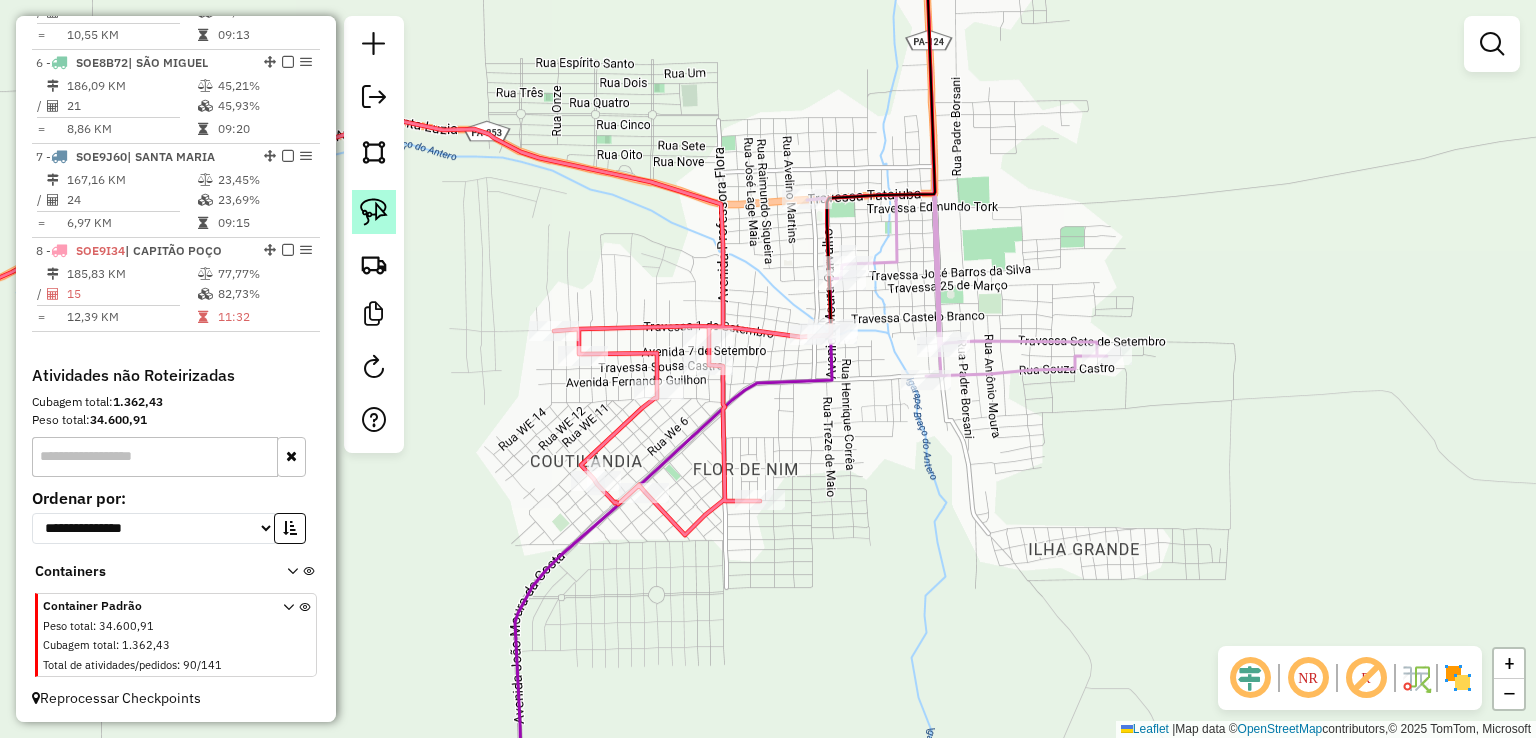 click 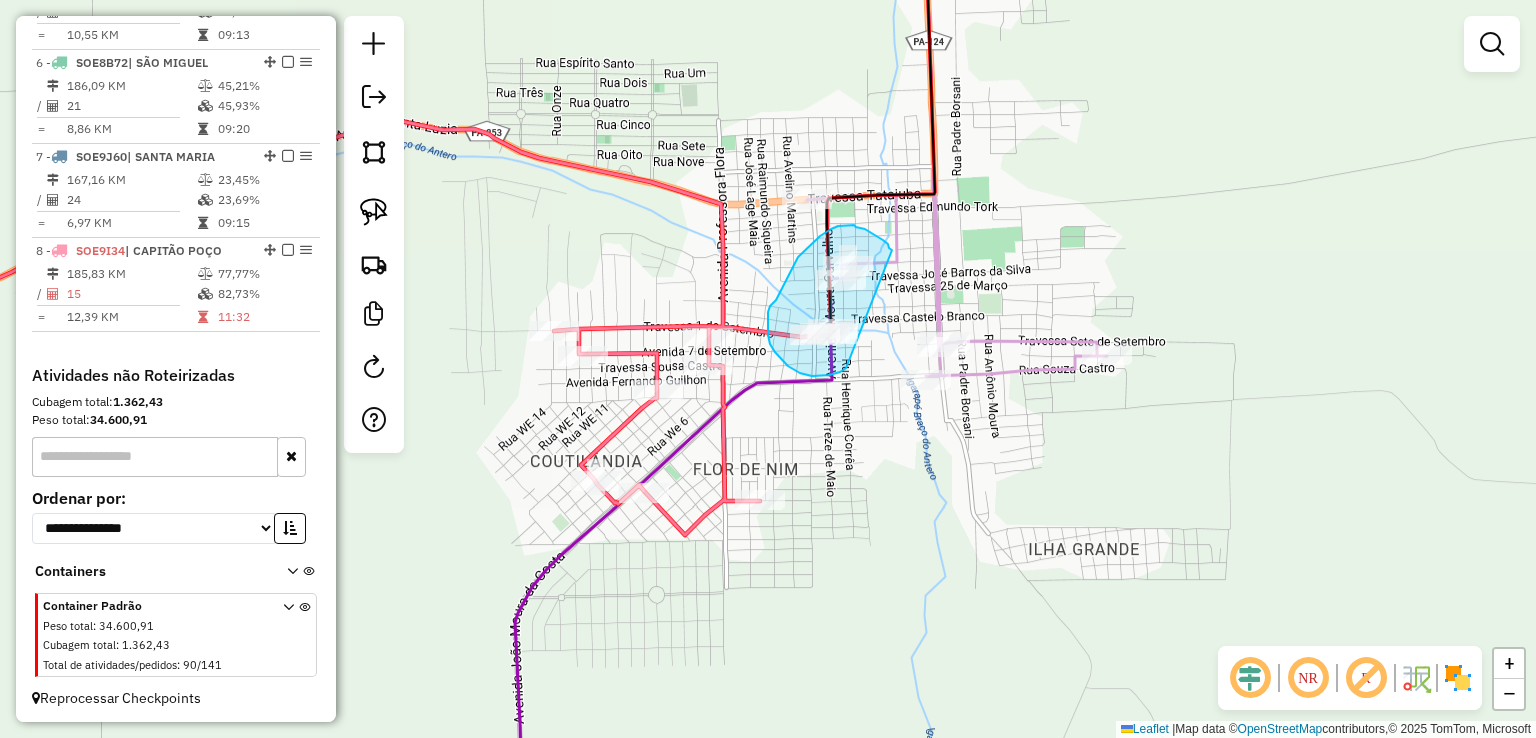 drag, startPoint x: 888, startPoint y: 244, endPoint x: 884, endPoint y: 297, distance: 53.15073 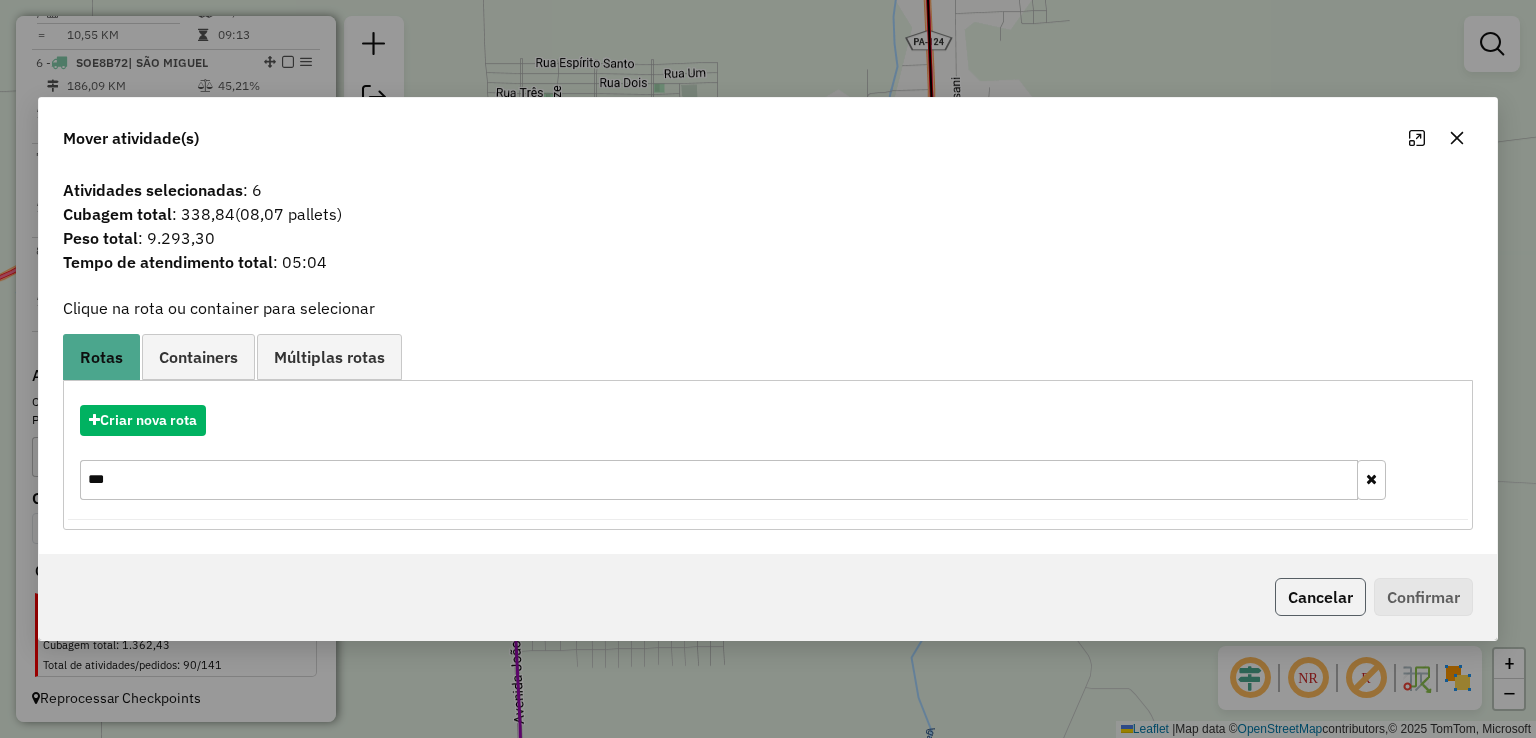 click on "Cancelar" 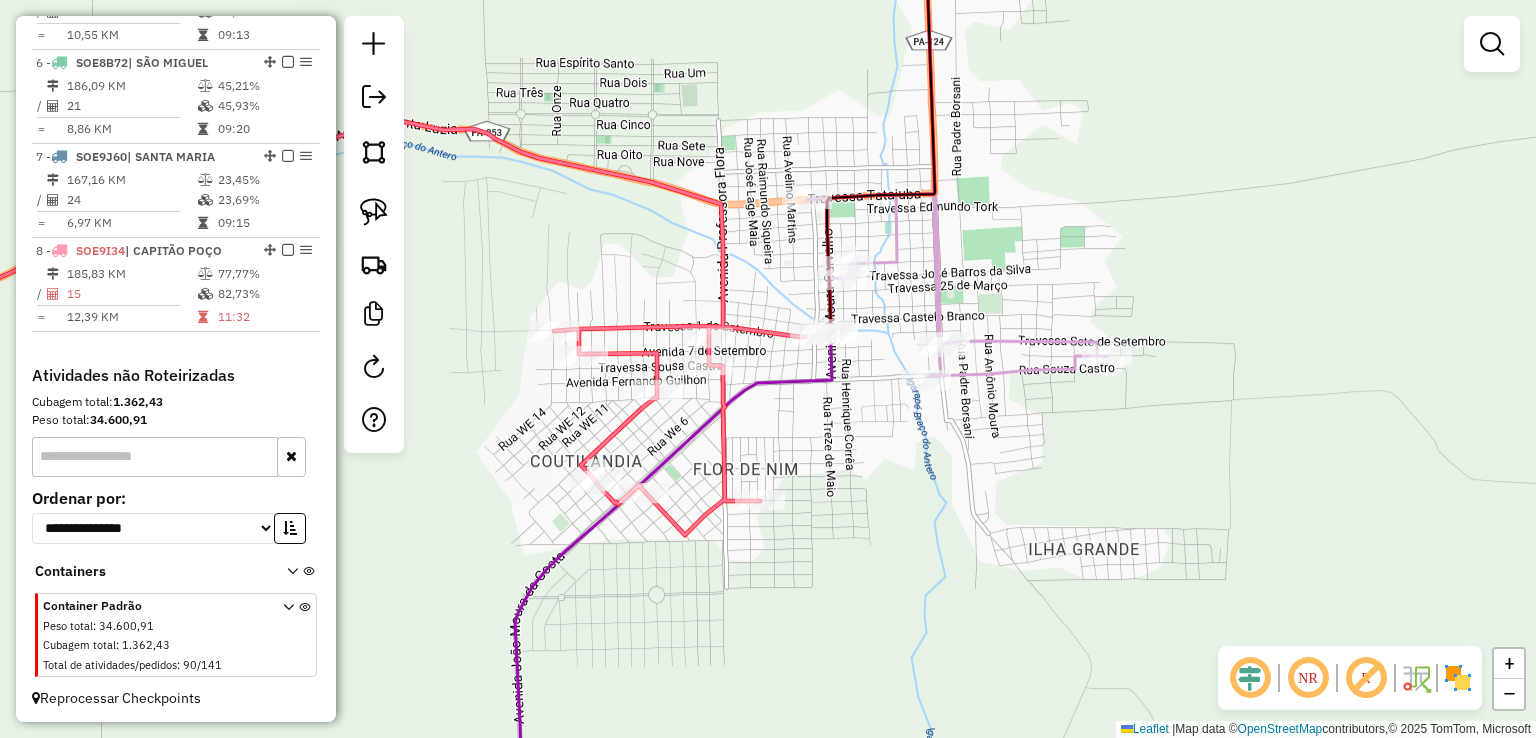 click on "Janela de atendimento Grade de atendimento Capacidade Transportadoras Veículos Cliente Pedidos  Rotas Selecione os dias de semana para filtrar as janelas de atendimento  Seg   Ter   Qua   Qui   Sex   Sáb   Dom  Informe o período da janela de atendimento: De: Até:  Filtrar exatamente a janela do cliente  Considerar janela de atendimento padrão  Selecione os dias de semana para filtrar as grades de atendimento  Seg   Ter   Qua   Qui   Sex   Sáb   Dom   Considerar clientes sem dia de atendimento cadastrado  Clientes fora do dia de atendimento selecionado Filtrar as atividades entre os valores definidos abaixo:  Peso mínimo:   Peso máximo:   Cubagem mínima:   Cubagem máxima:   De:   Até:  Filtrar as atividades entre o tempo de atendimento definido abaixo:  De:   Até:   Considerar capacidade total dos clientes não roteirizados Transportadora: Selecione um ou mais itens Tipo de veículo: Selecione um ou mais itens Veículo: Selecione um ou mais itens Motorista: Selecione um ou mais itens Nome: Rótulo:" 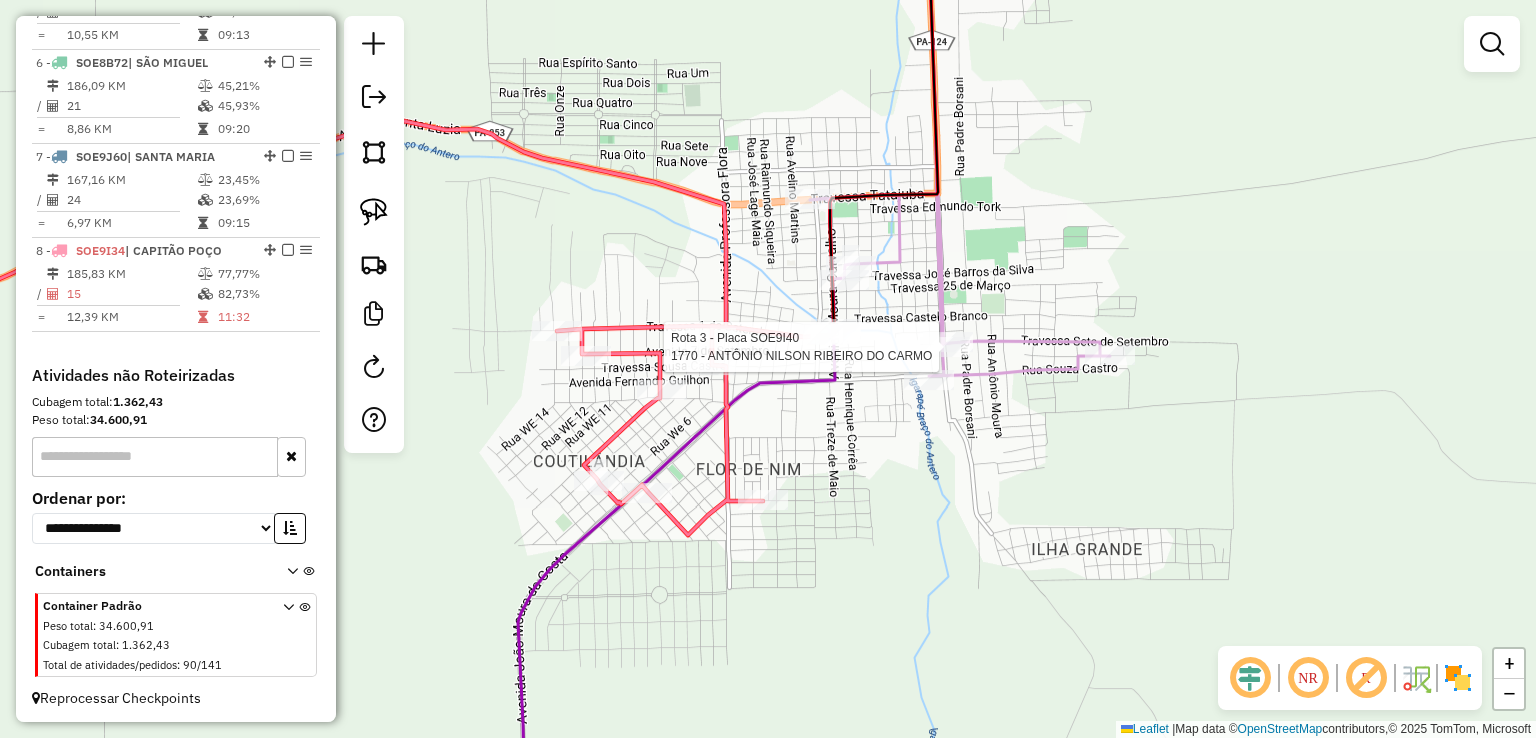 select on "**********" 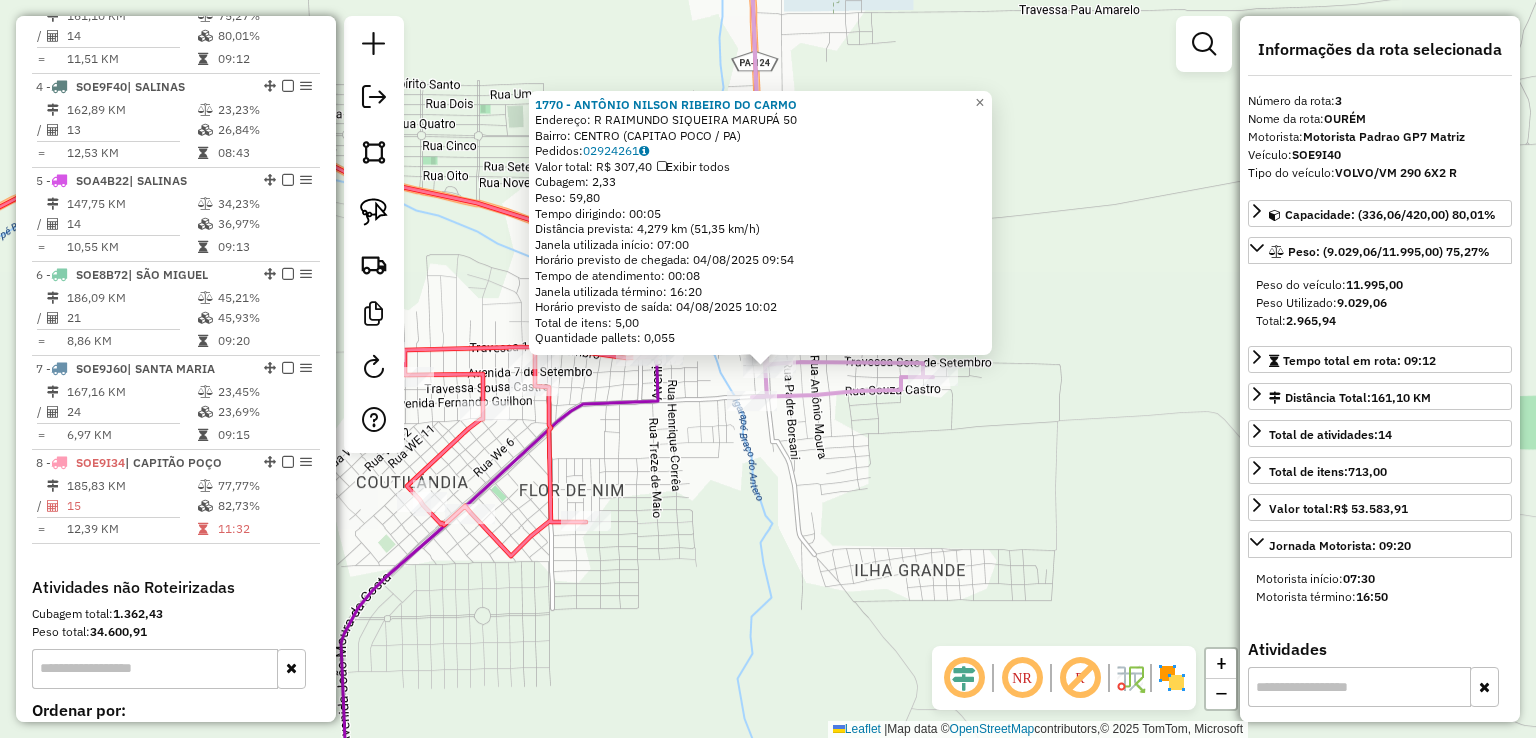 scroll, scrollTop: 955, scrollLeft: 0, axis: vertical 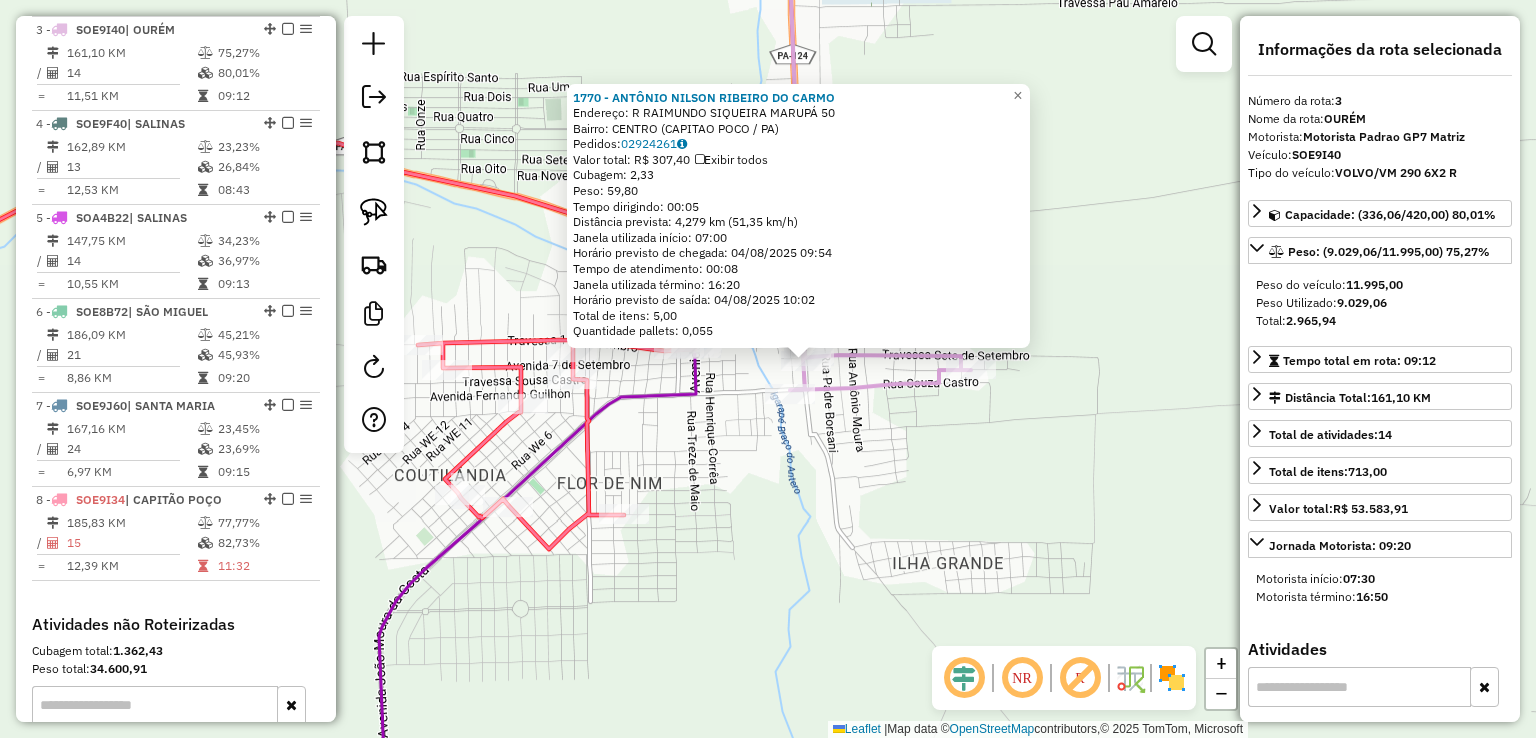 drag, startPoint x: 822, startPoint y: 545, endPoint x: 936, endPoint y: 469, distance: 137.01096 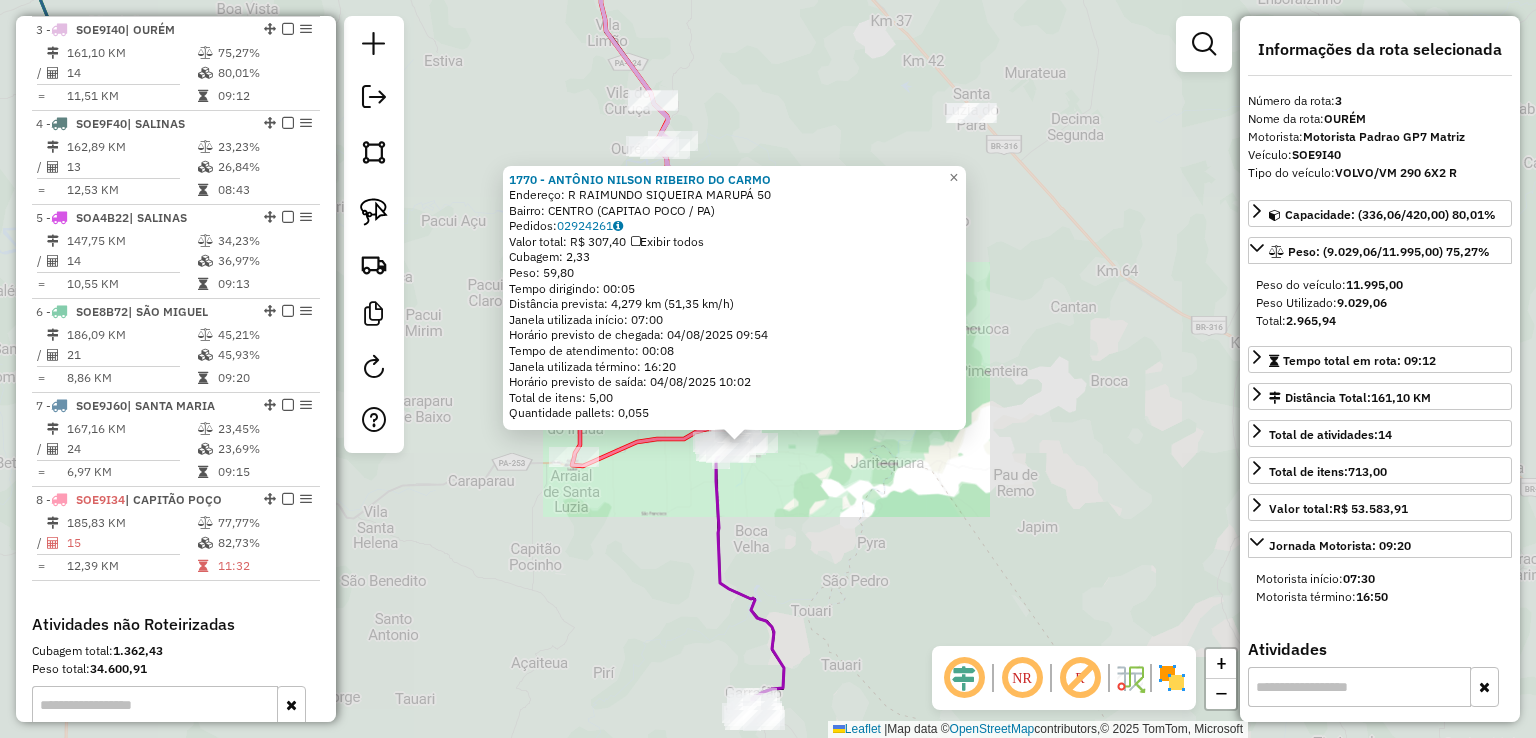 drag, startPoint x: 780, startPoint y: 535, endPoint x: 788, endPoint y: 210, distance: 325.09845 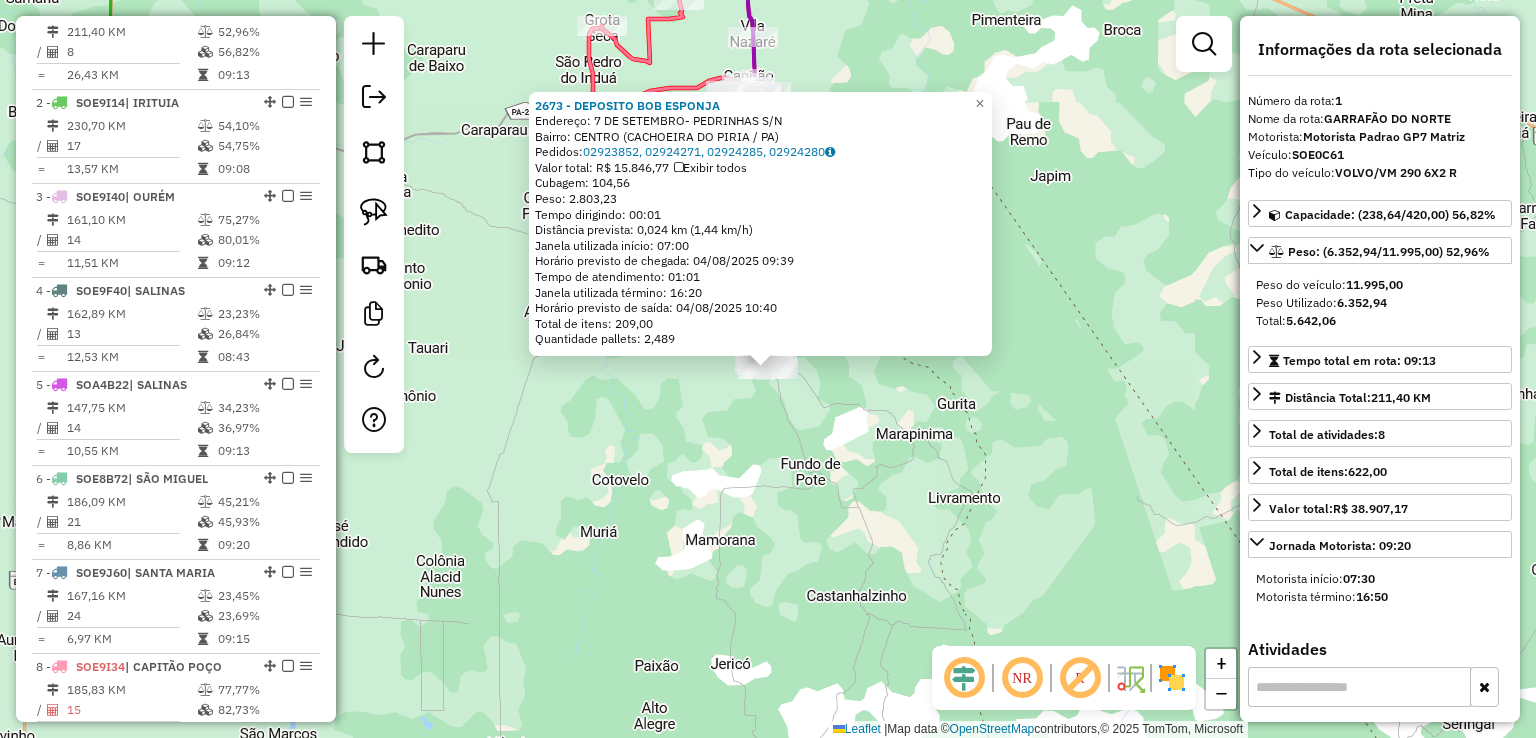 scroll, scrollTop: 748, scrollLeft: 0, axis: vertical 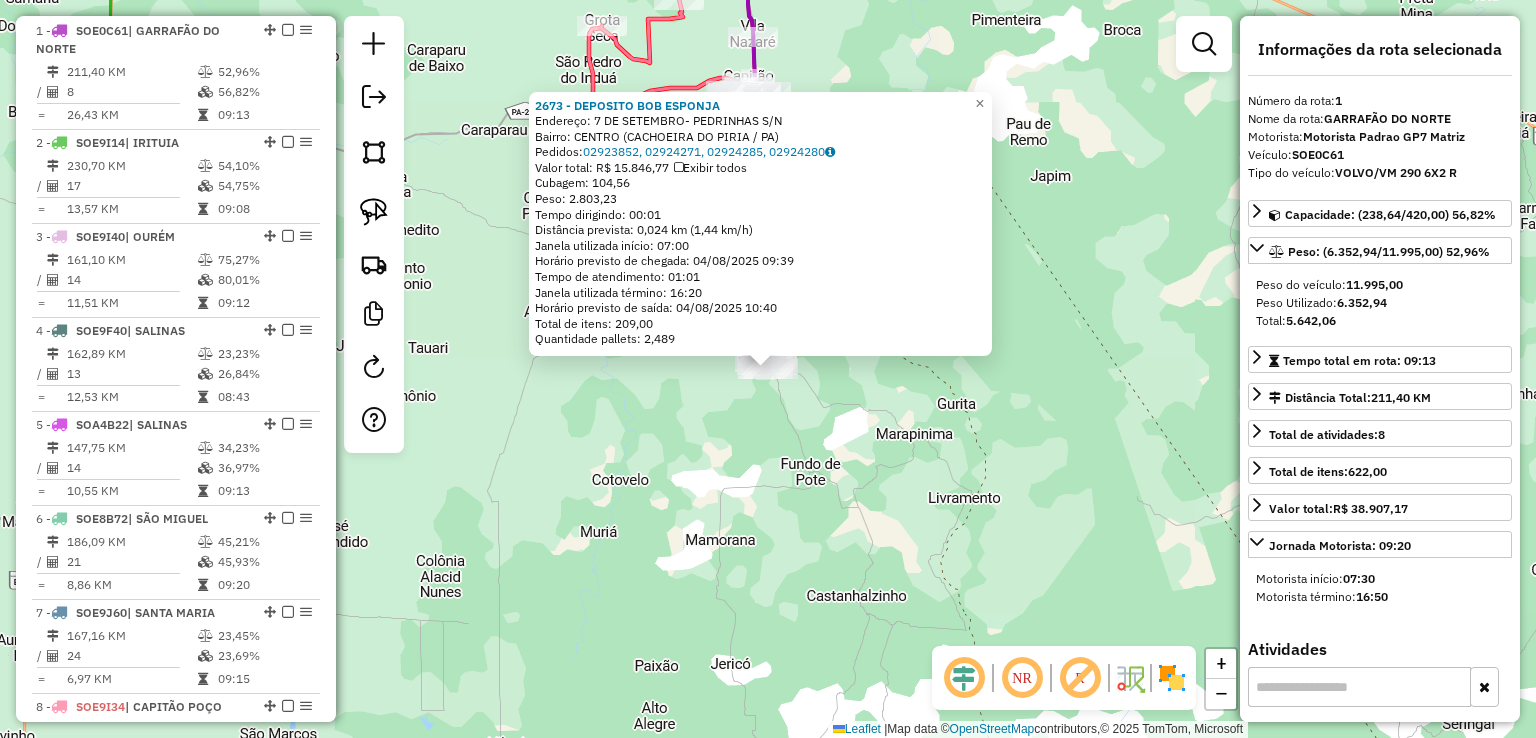 click on "2673 - DEPOSITO BOB ESPONJA  Endereço:  7 DE SETEMBRO- PEDRINHAS S/N   Bairro: CENTRO ([CITY] / [STATE])   Pedidos:  02923852, 02924271, 02924285, 02924280   Valor total: R$ 15.846,77   Exibir todos   Cubagem: 104,56  Peso: 2.803,23  Tempo dirigindo: 00:01   Distância prevista: 0,024 km (1,44 km/h)   Janela utilizada início: 07:00   Horário previsto de chegada: 04/08/2025 09:39   Tempo de atendimento: 01:01   Janela utilizada término: 16:20   Horário previsto de saída: 04/08/2025 10:40   Total de itens: 209,00   Quantidade pallets: 2,489  × Janela de atendimento Grade de atendimento Capacidade Transportadoras Veículos Cliente Pedidos  Rotas Selecione os dias de semana para filtrar as janelas de atendimento  Seg   Ter   Qua   Qui   Sex   Sáb   Dom  Informe o período da janela de atendimento: De: Até:  Filtrar exatamente a janela do cliente  Considerar janela de atendimento padrão  Selecione os dias de semana para filtrar as grades de atendimento  Seg   Ter   Qua   Qui   Sex   Sáb   Dom  +" 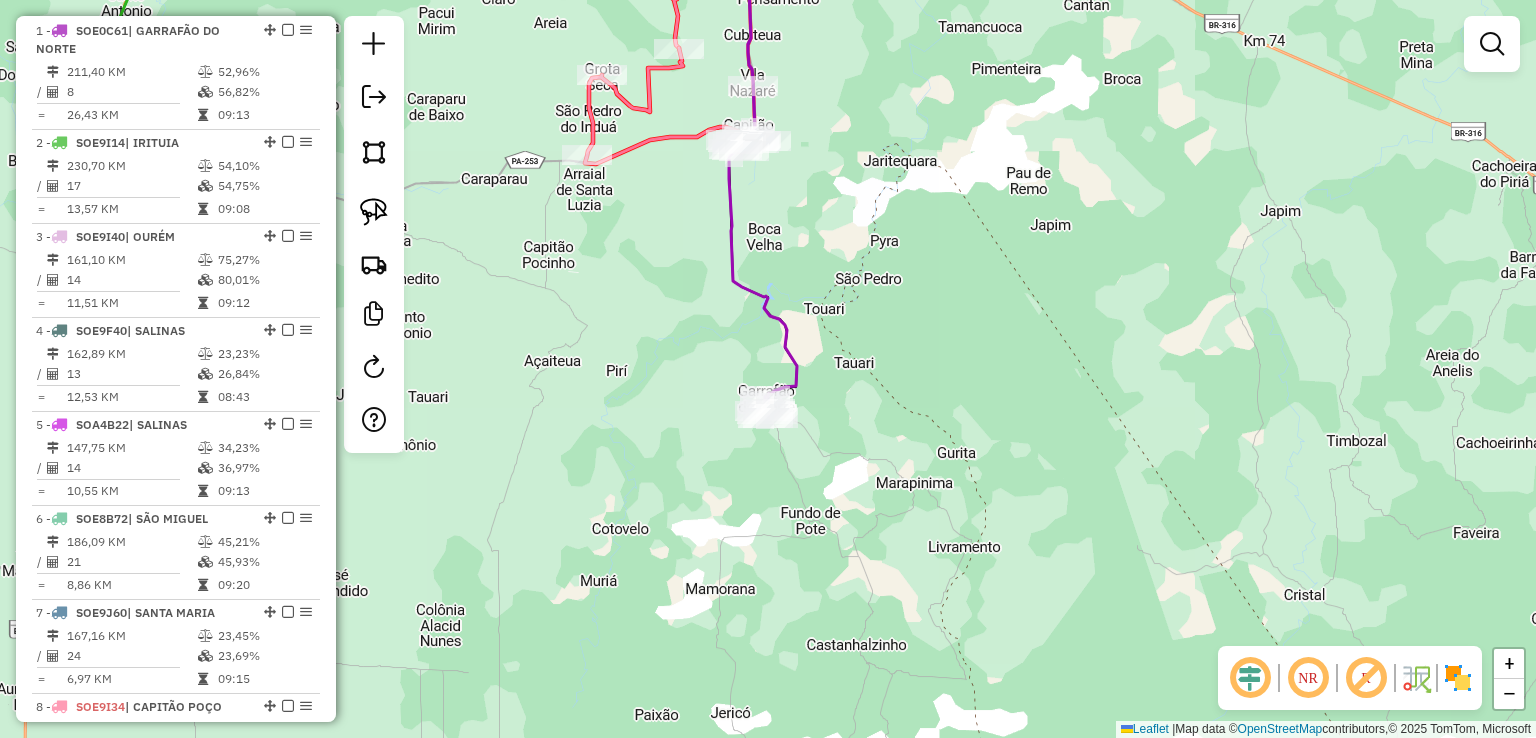 drag, startPoint x: 750, startPoint y: 467, endPoint x: 745, endPoint y: 611, distance: 144.08678 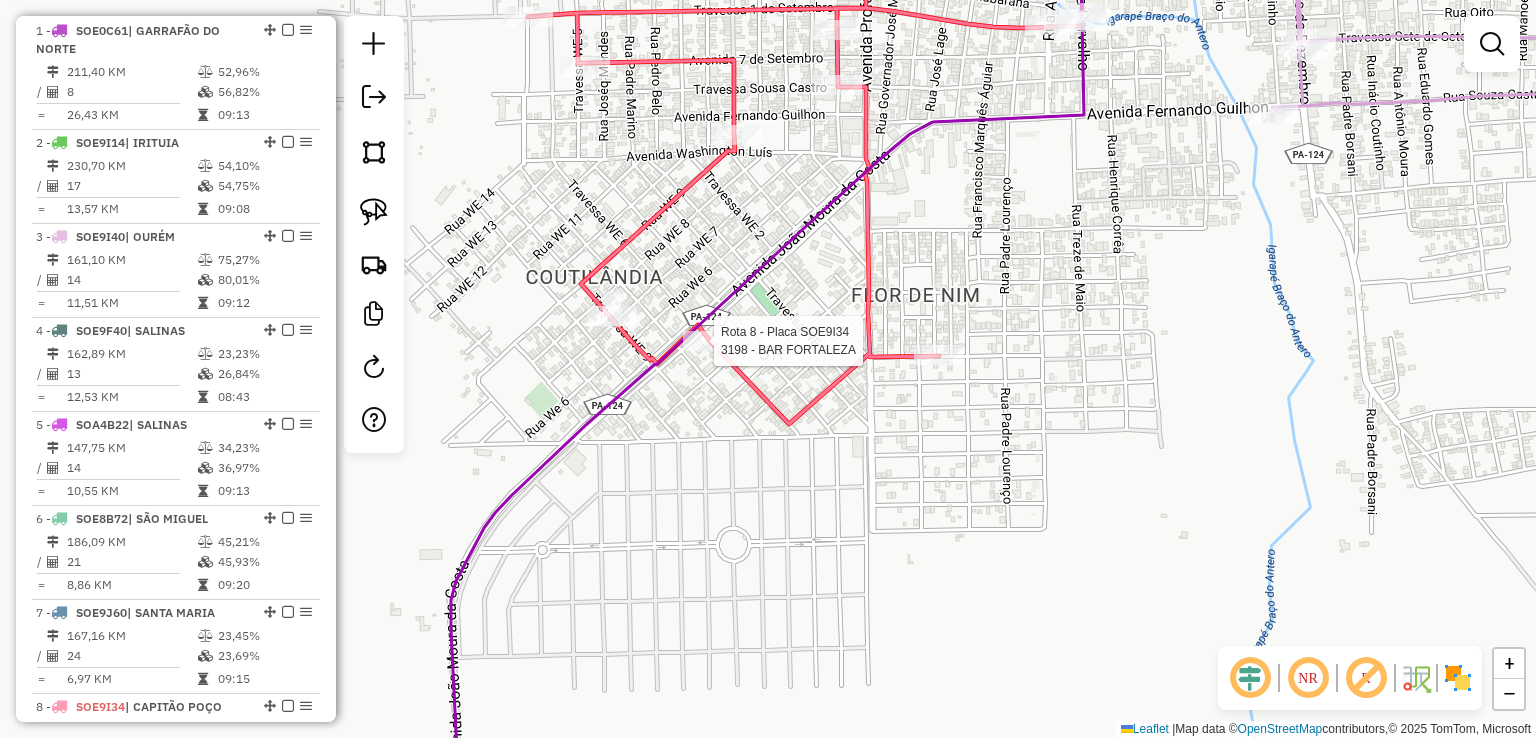 select on "**********" 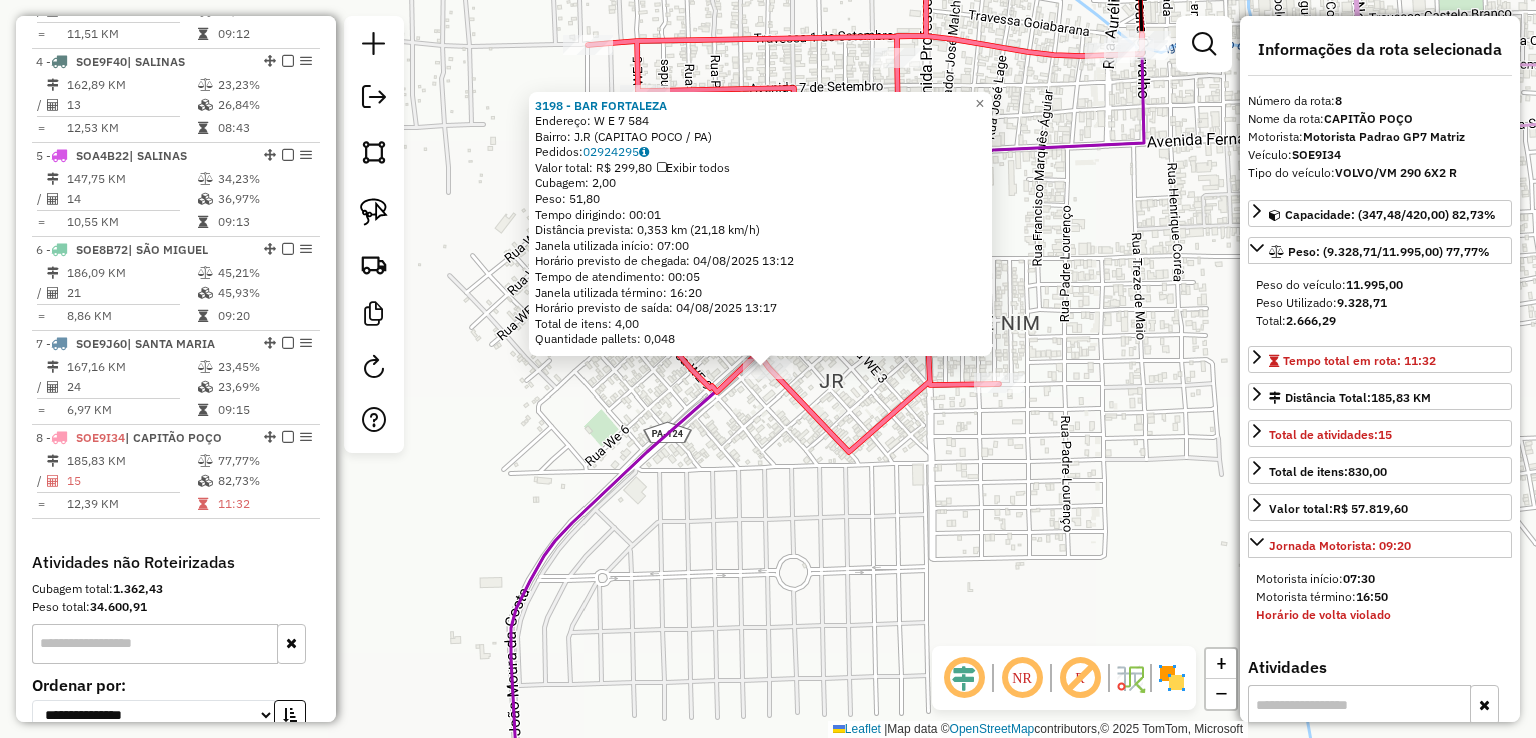 scroll, scrollTop: 1204, scrollLeft: 0, axis: vertical 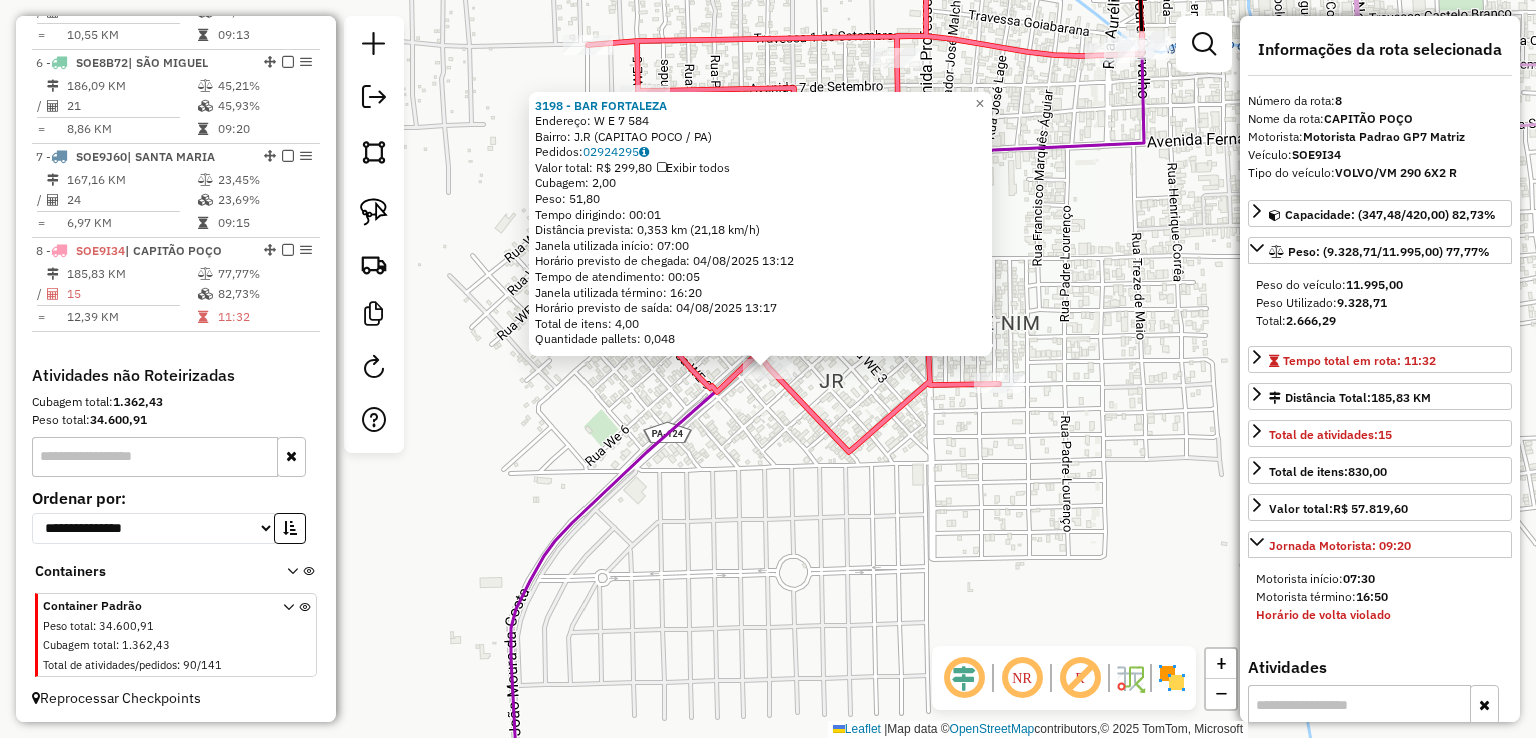 click on "3198 - BAR FORTALEZA  Endereço:  W E 7 584   Bairro: J.R (CAPITAO POCO / PA)   Pedidos:  02924295   Valor total: R$ 299,80   Exibir todos   Cubagem: 2,00  Peso: 51,80  Tempo dirigindo: 00:01   Distância prevista: 0,353 km (21,18 km/h)   Janela utilizada início: 07:00   Horário previsto de chegada: 04/08/2025 13:12   Tempo de atendimento: 00:05   Janela utilizada término: 16:20   Horário previsto de saída: 04/08/2025 13:17   Total de itens: 4,00   Quantidade pallets: 0,048  × Janela de atendimento Grade de atendimento Capacidade Transportadoras Veículos Cliente Pedidos  Rotas Selecione os dias de semana para filtrar as janelas de atendimento  Seg   Ter   Qua   Qui   Sex   Sáb   Dom  Informe o período da janela de atendimento: De: Até:  Filtrar exatamente a janela do cliente  Considerar janela de atendimento padrão  Selecione os dias de semana para filtrar as grades de atendimento  Seg   Ter   Qua   Qui   Sex   Sáb   Dom   Considerar clientes sem dia de atendimento cadastrado  Peso mínimo:   De:" 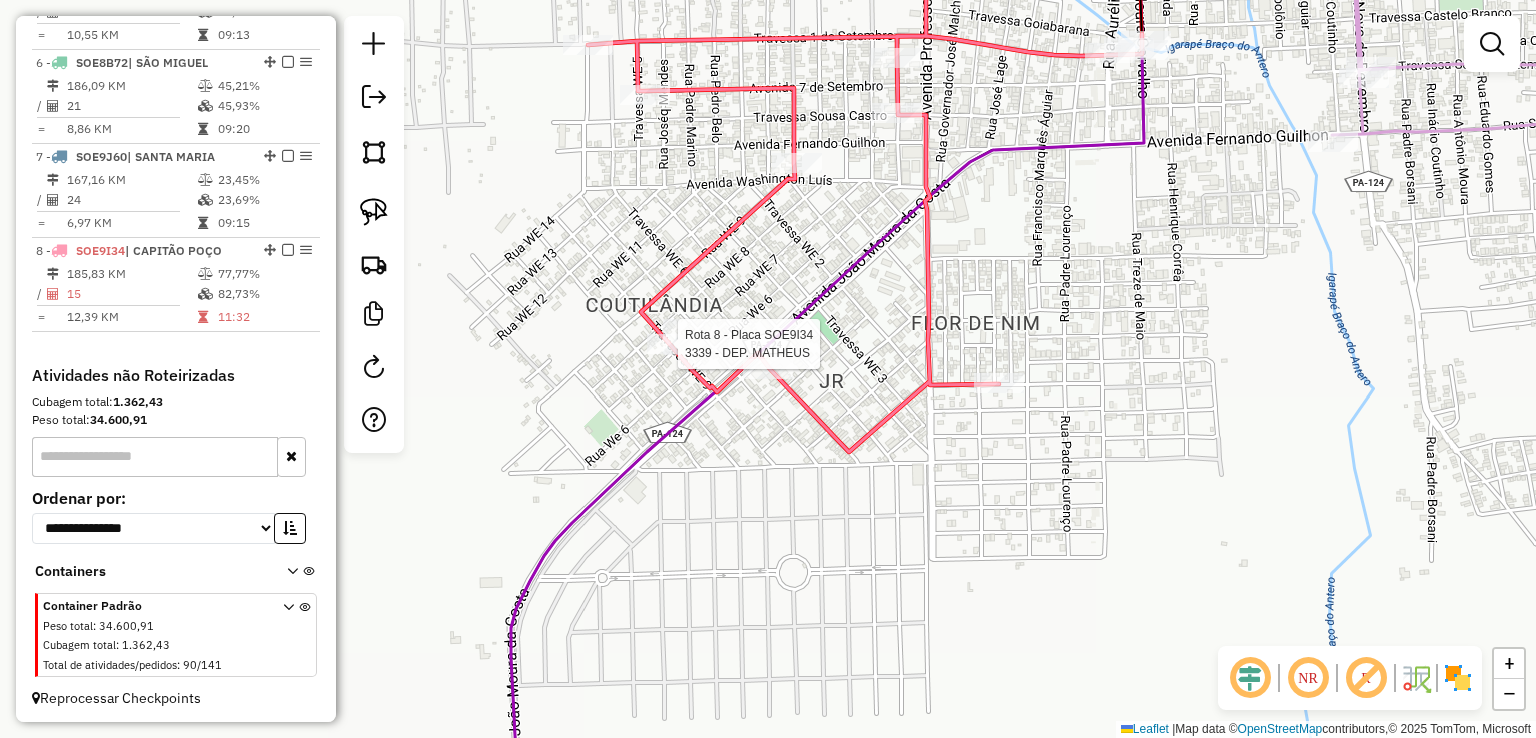 select on "**********" 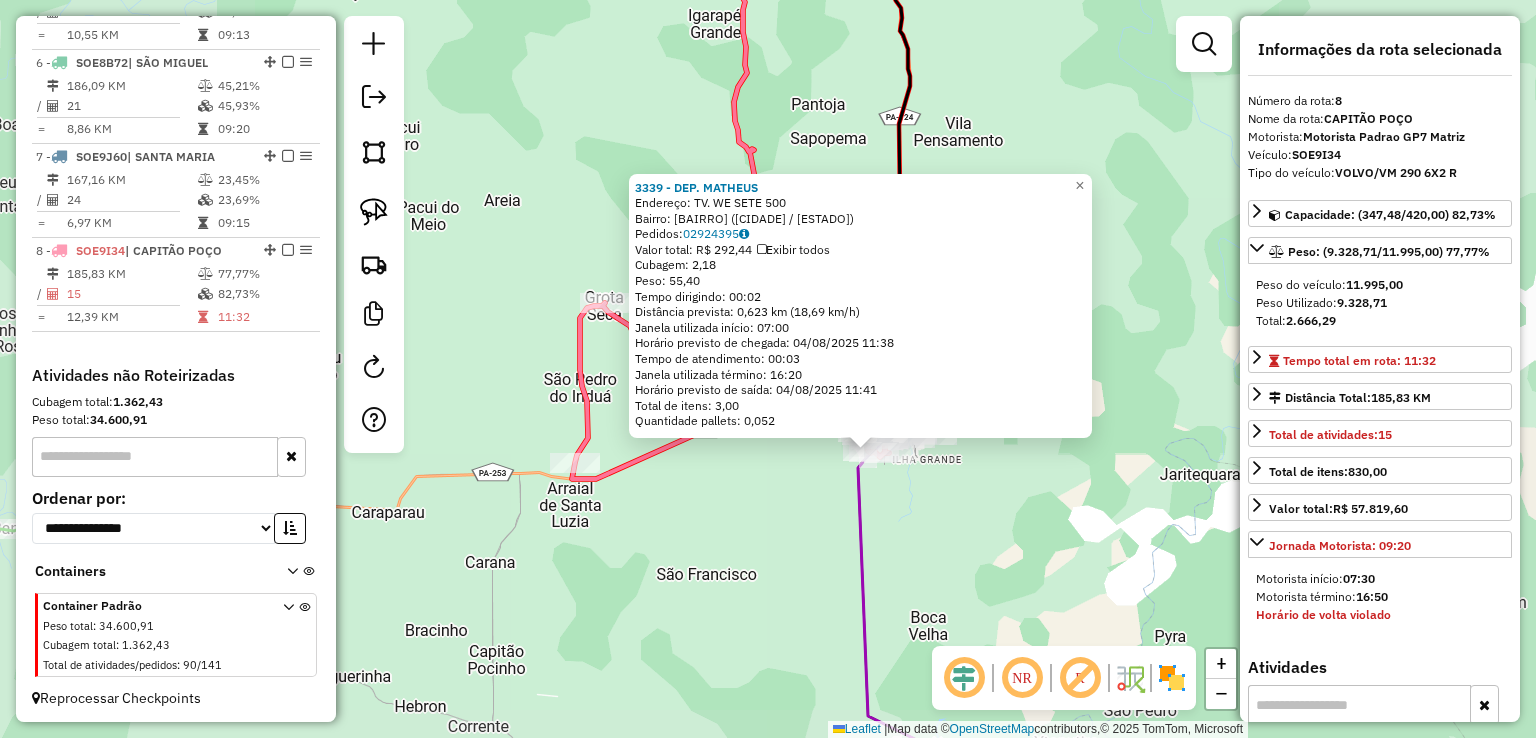 click on "3339 - DEP. MATHEUS  Endereço:  TV. WE SETE 500   Bairro: COUTILANDIA (CAPITAO POCO / PA)   Pedidos:  02924395   Valor total: R$ 292,44   Exibir todos   Cubagem: 2,18  Peso: 55,40  Tempo dirigindo: 00:02   Distância prevista: 0,623 km (18,69 km/h)   Janela utilizada início: 07:00   Horário previsto de chegada: 04/08/2025 11:38   Tempo de atendimento: 00:03   Janela utilizada término: 16:20   Horário previsto de saída: 04/08/2025 11:41   Total de itens: 3,00   Quantidade pallets: 0,052  × Janela de atendimento Grade de atendimento Capacidade Transportadoras Veículos Cliente Pedidos  Rotas Selecione os dias de semana para filtrar as janelas de atendimento  Seg   Ter   Qua   Qui   Sex   Sáb   Dom  Informe o período da janela de atendimento: De: Até:  Filtrar exatamente a janela do cliente  Considerar janela de atendimento padrão  Selecione os dias de semana para filtrar as grades de atendimento  Seg   Ter   Qua   Qui   Sex   Sáb   Dom   Considerar clientes sem dia de atendimento cadastrado  De:  +" 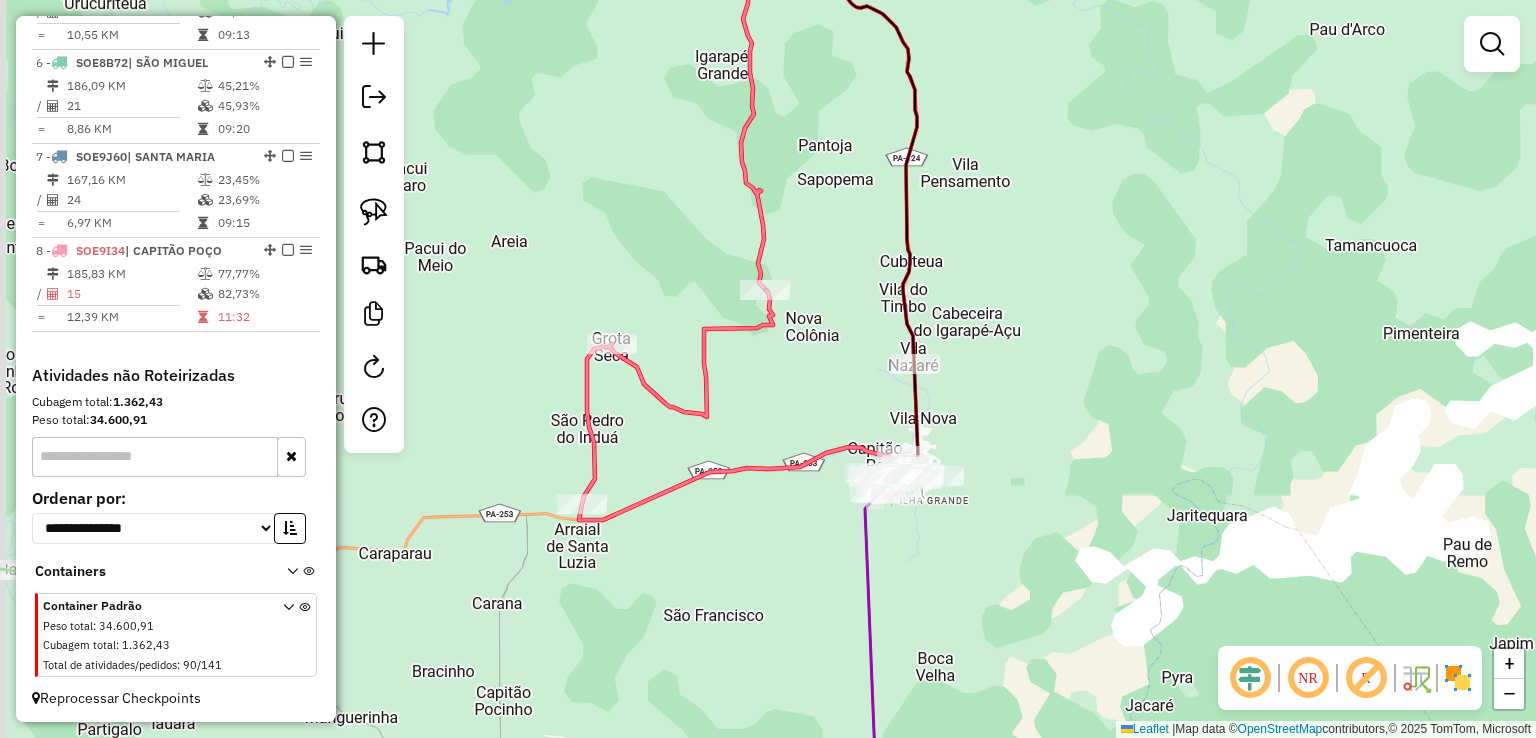drag, startPoint x: 834, startPoint y: 238, endPoint x: 846, endPoint y: 480, distance: 242.29733 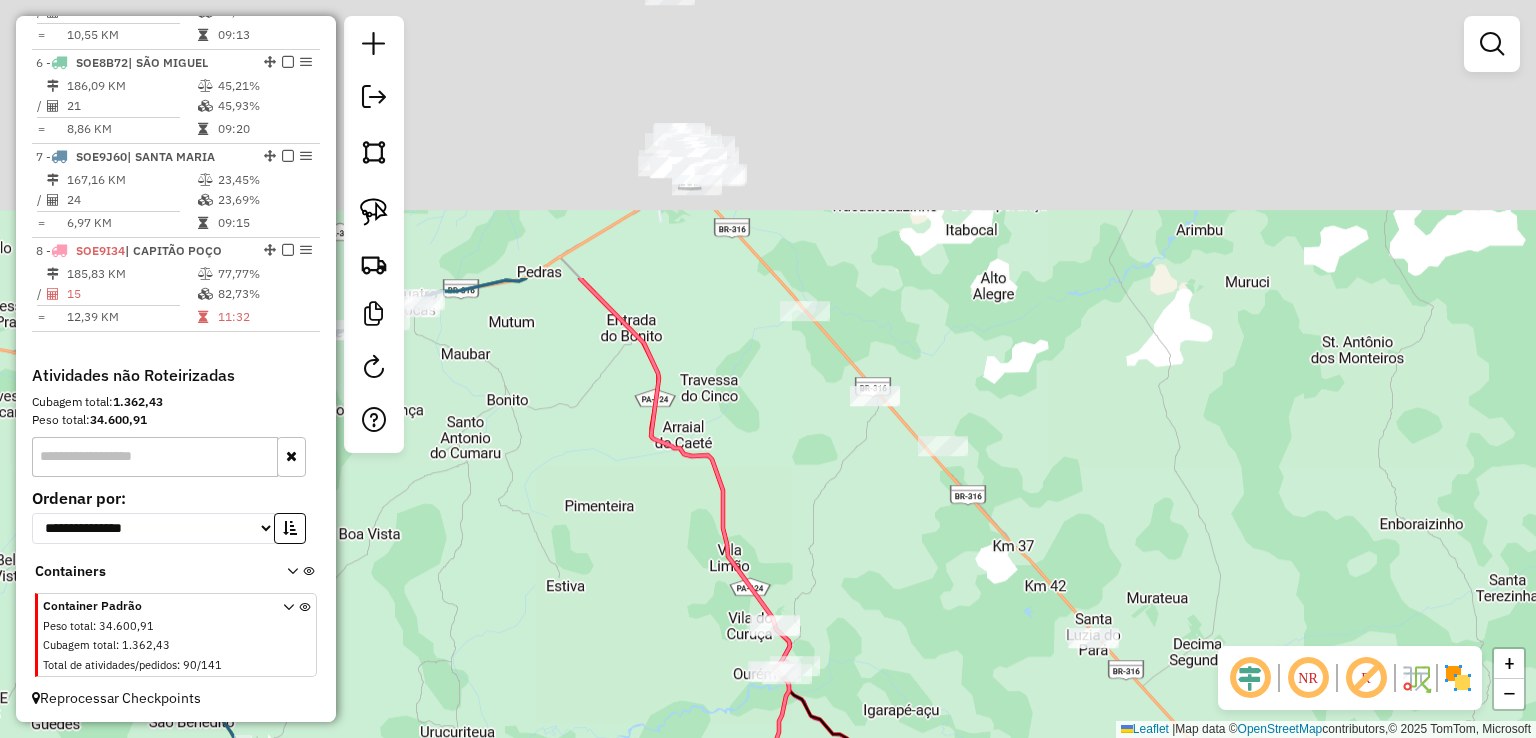drag, startPoint x: 877, startPoint y: 321, endPoint x: 848, endPoint y: 668, distance: 348.20972 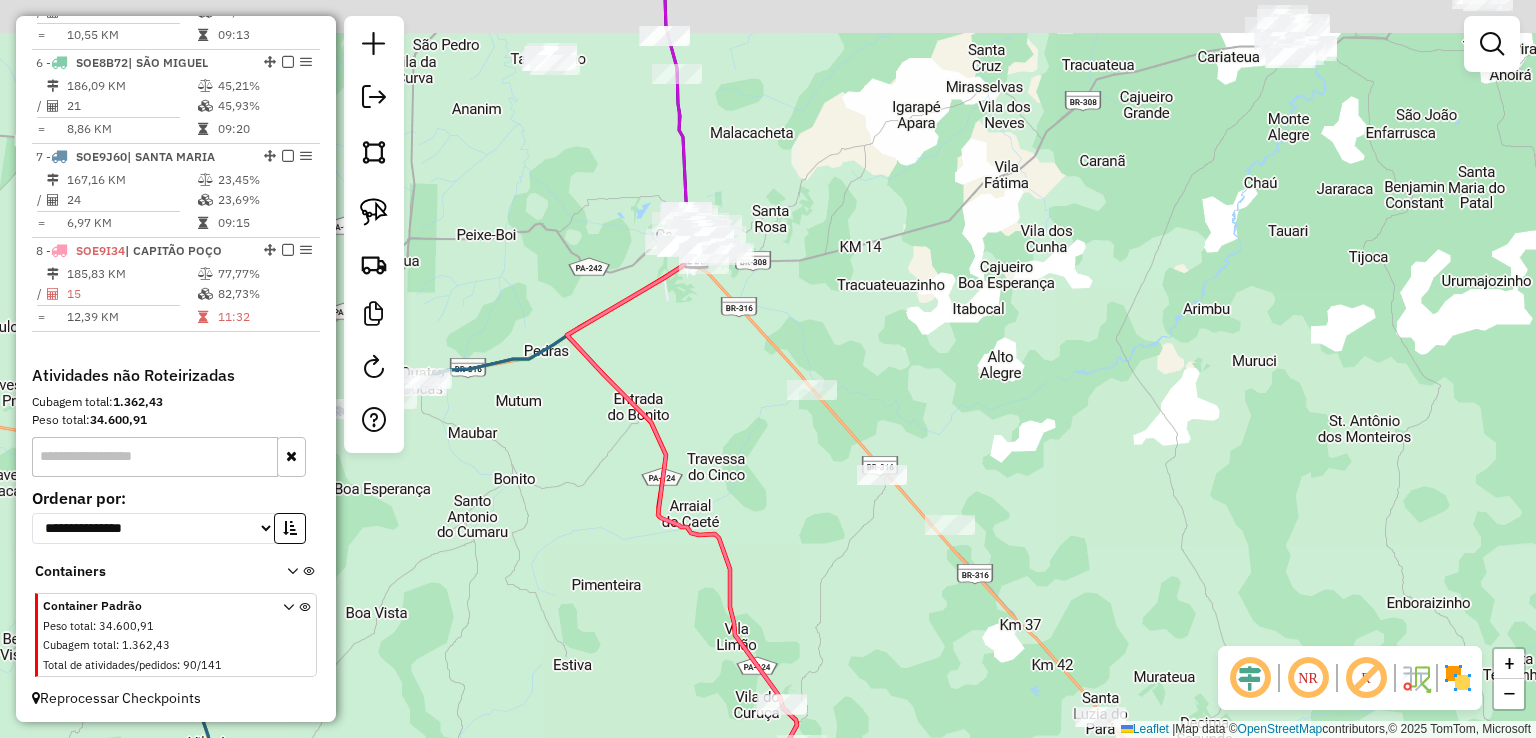 drag, startPoint x: 724, startPoint y: 447, endPoint x: 772, endPoint y: 681, distance: 238.87234 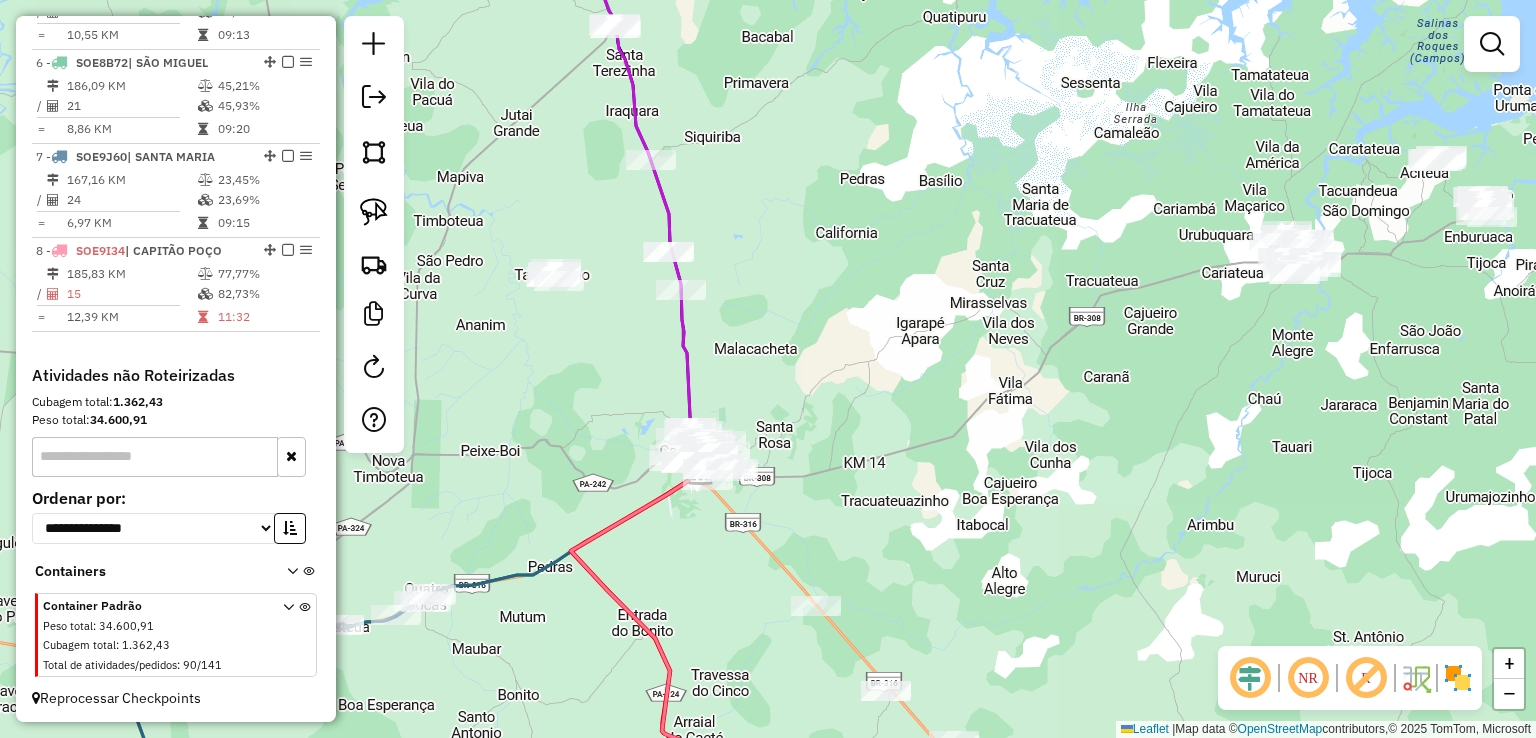 drag, startPoint x: 964, startPoint y: 289, endPoint x: 840, endPoint y: 279, distance: 124.40257 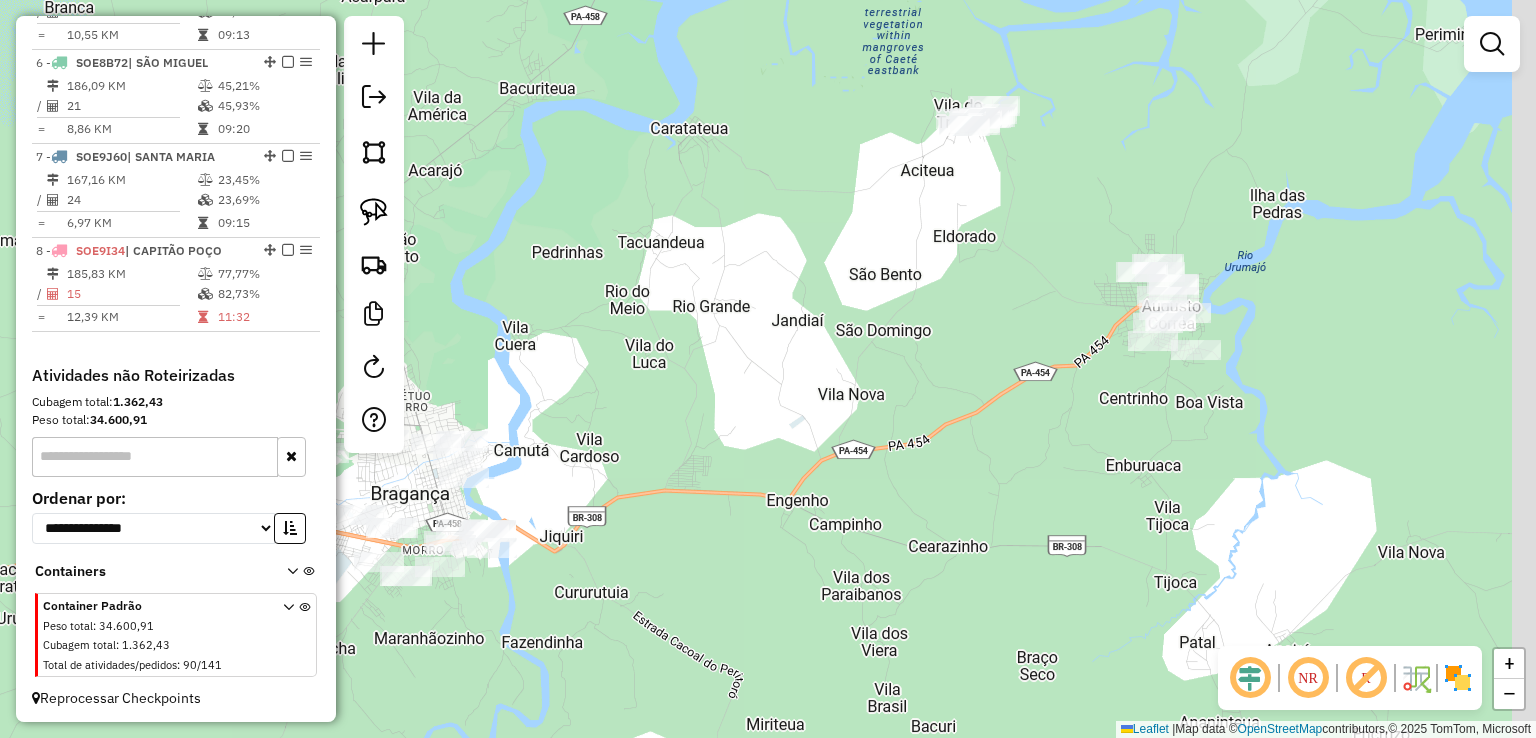 drag, startPoint x: 1279, startPoint y: 359, endPoint x: 1127, endPoint y: 358, distance: 152.0033 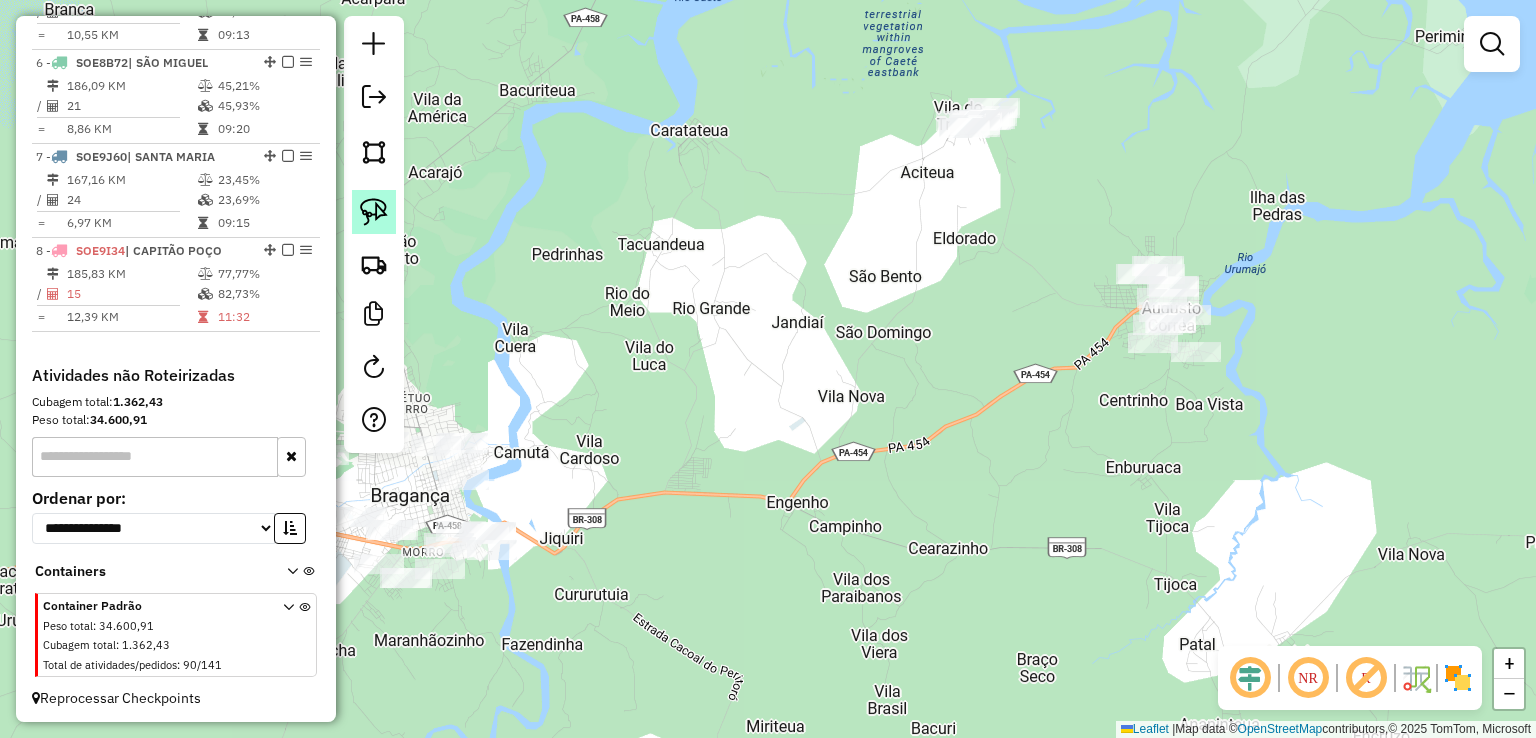 click 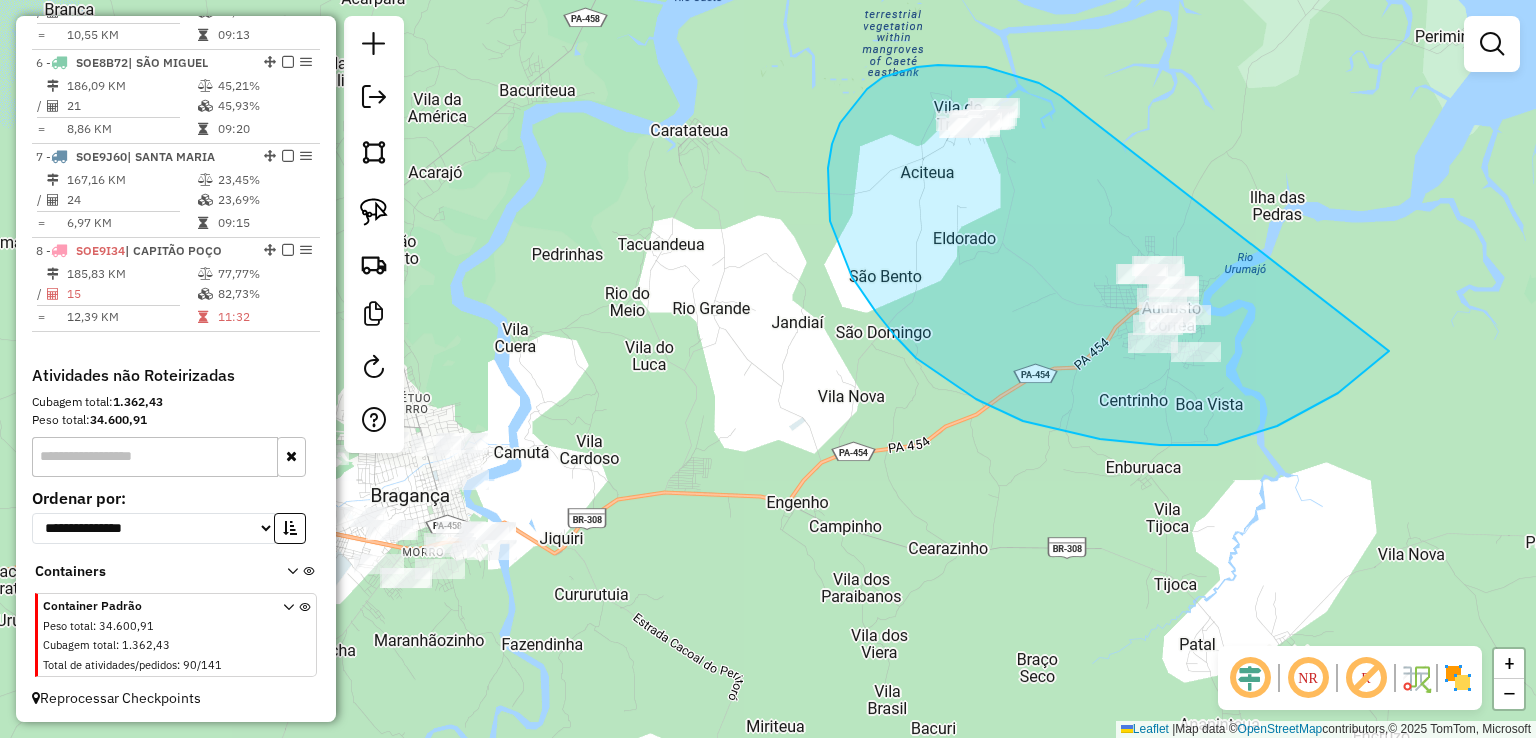 drag, startPoint x: 1061, startPoint y: 96, endPoint x: 1416, endPoint y: 145, distance: 358.36572 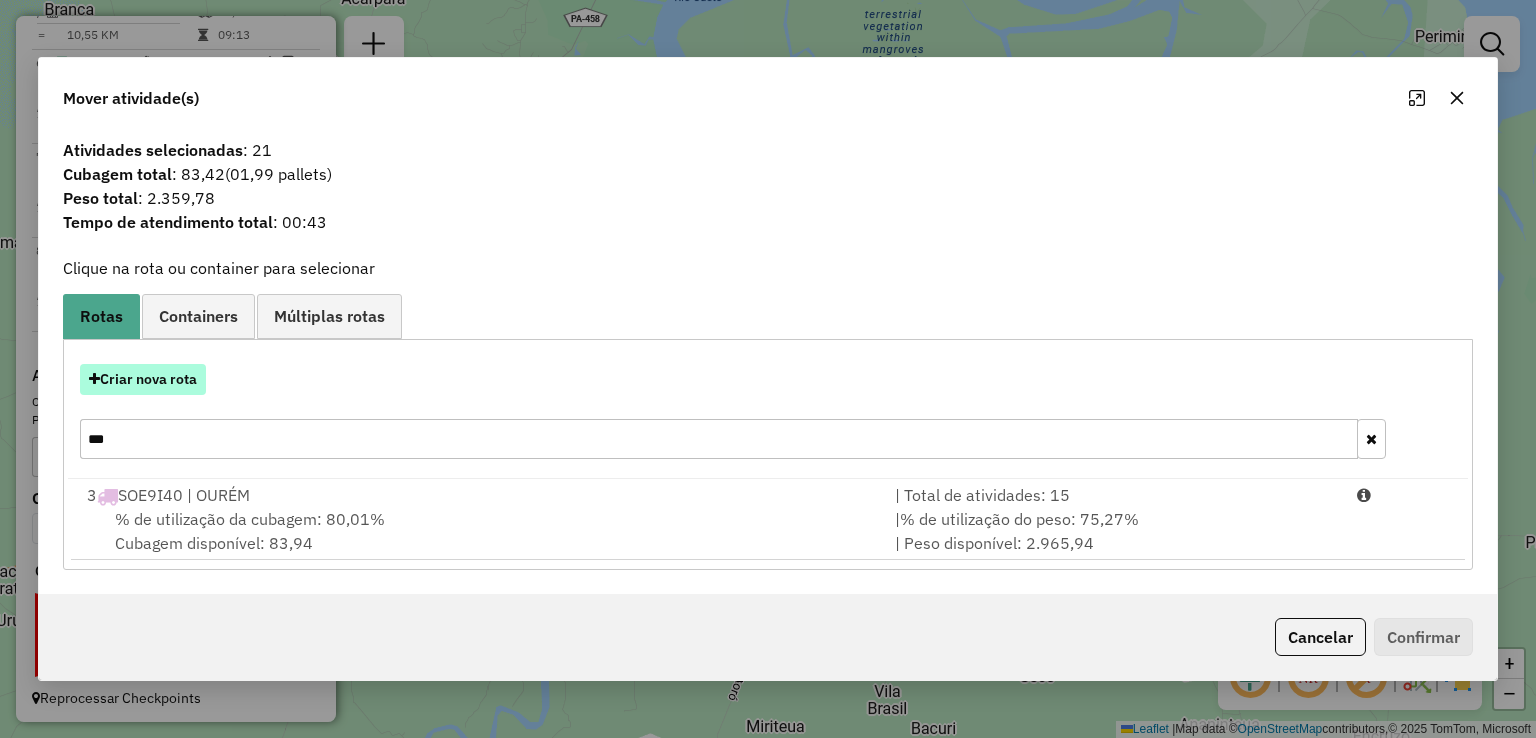 click on "Criar nova rota" at bounding box center (143, 379) 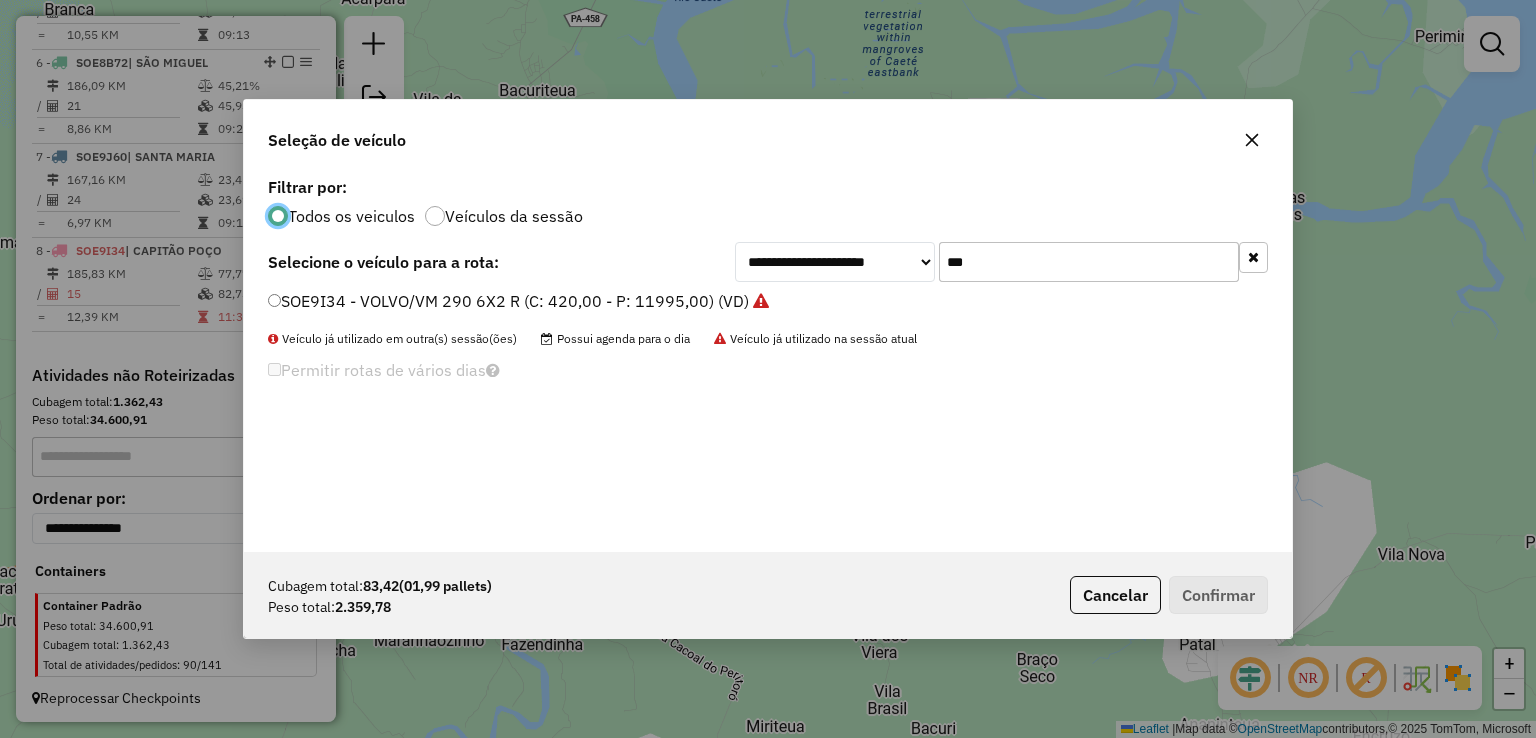 scroll, scrollTop: 10, scrollLeft: 6, axis: both 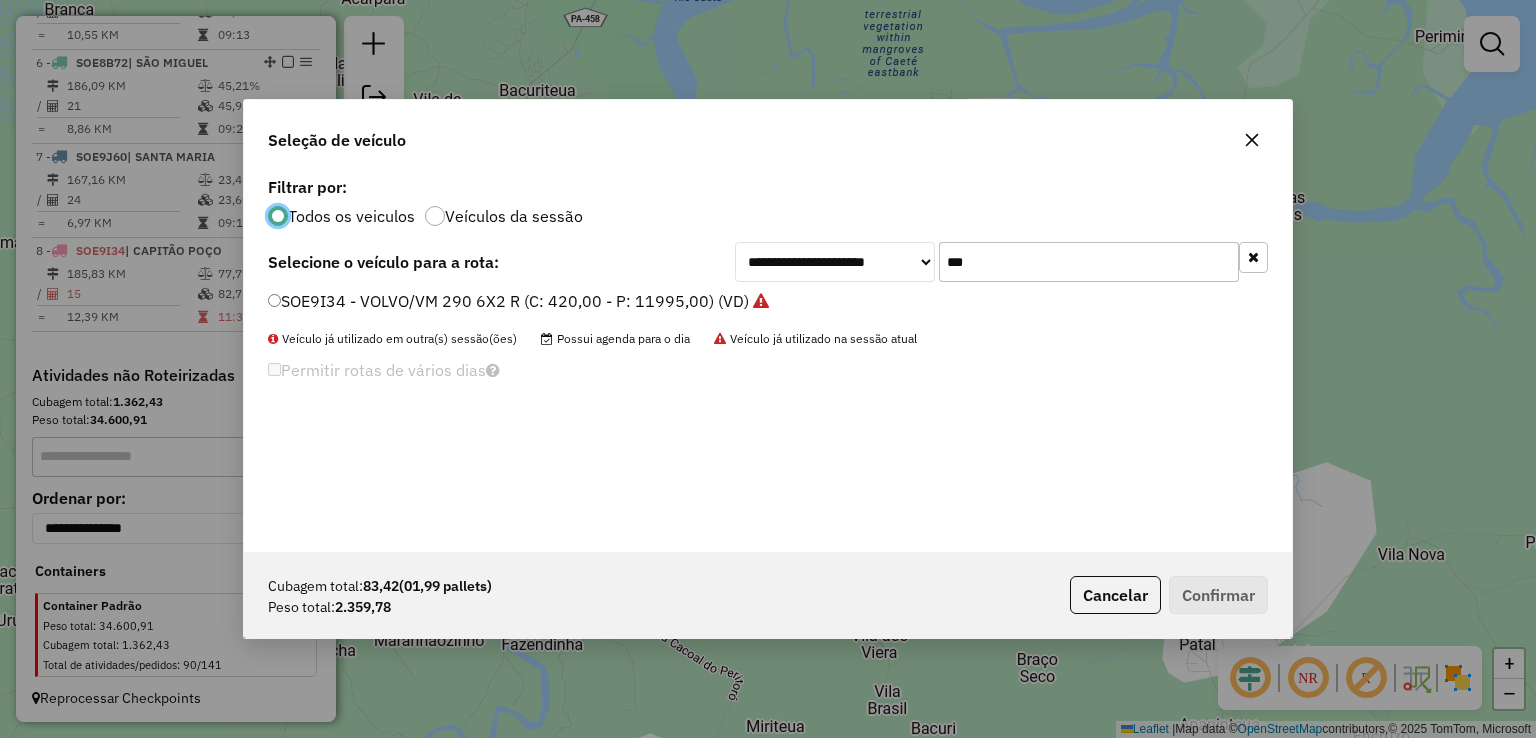 drag, startPoint x: 904, startPoint y: 261, endPoint x: 756, endPoint y: 252, distance: 148.27339 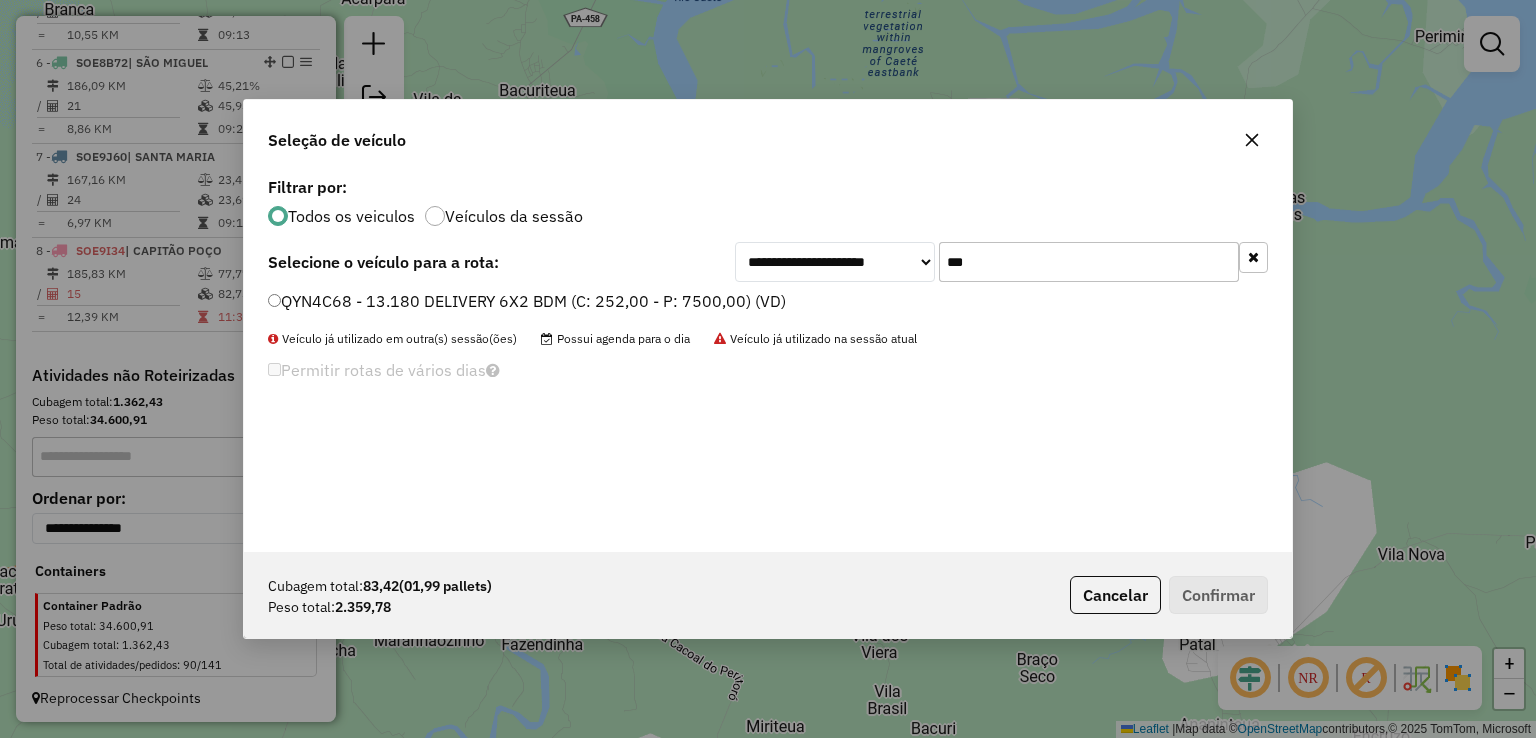 type on "***" 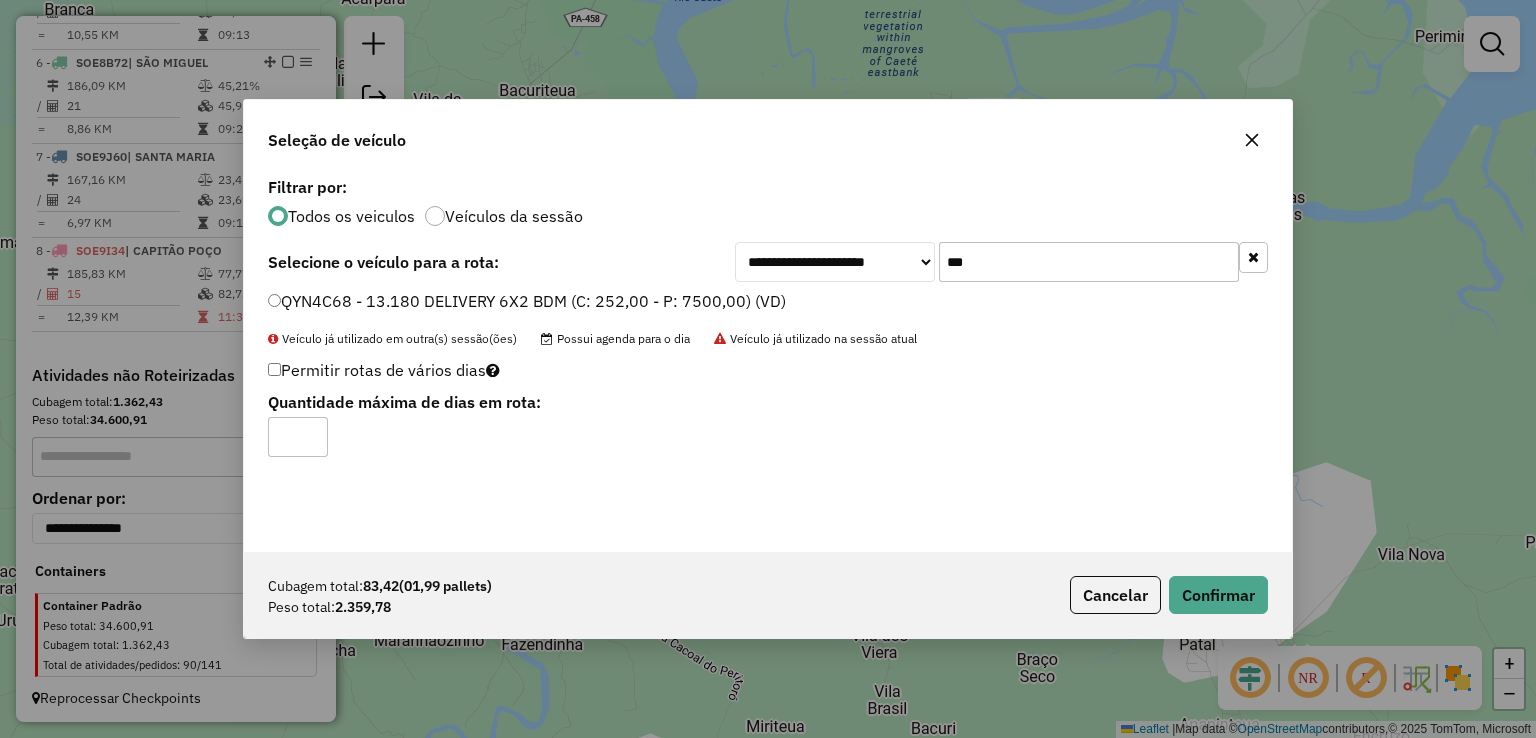 click on "Cubagem total:  83,42   (01,99 pallets)  Peso total: 2.359,78  Cancelar   Confirmar" 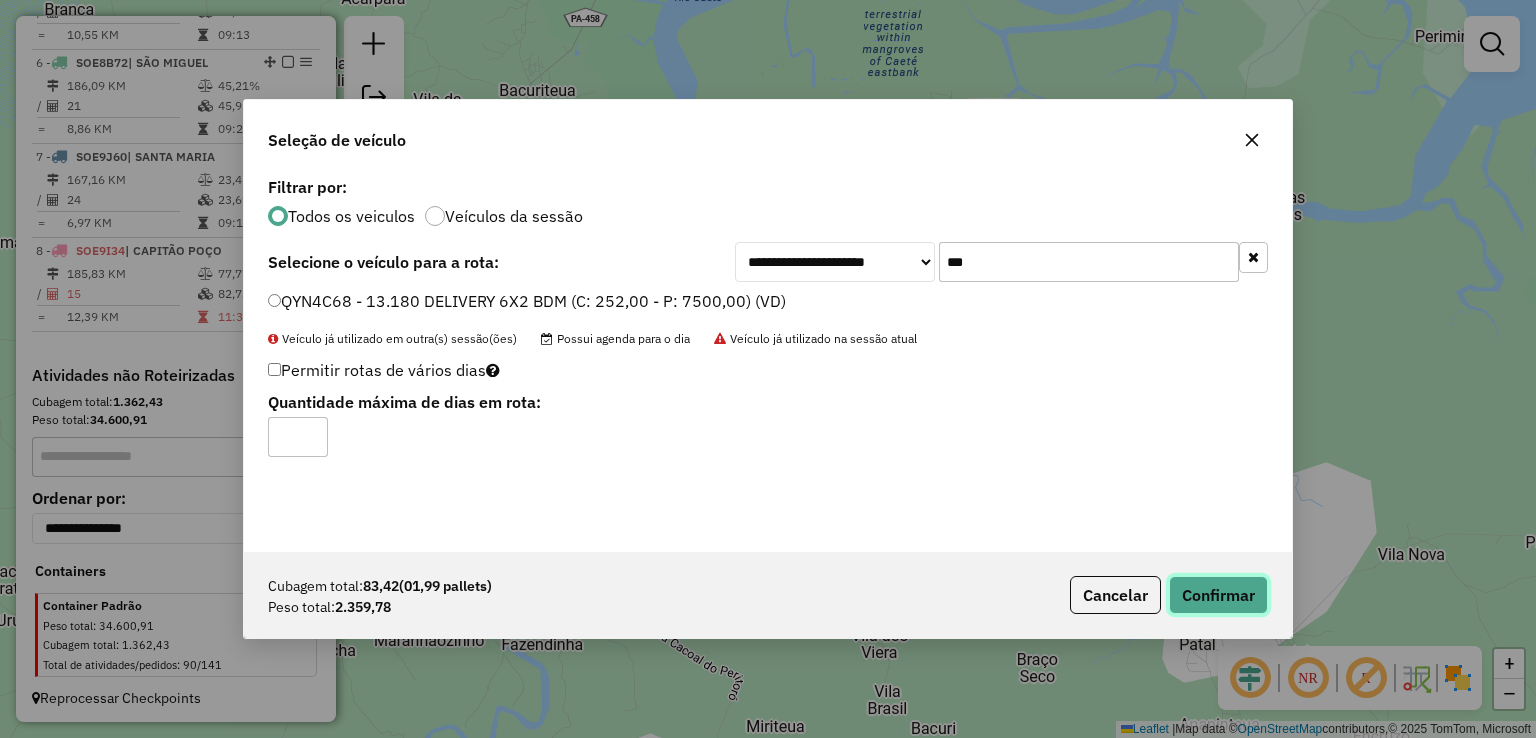 click on "Confirmar" 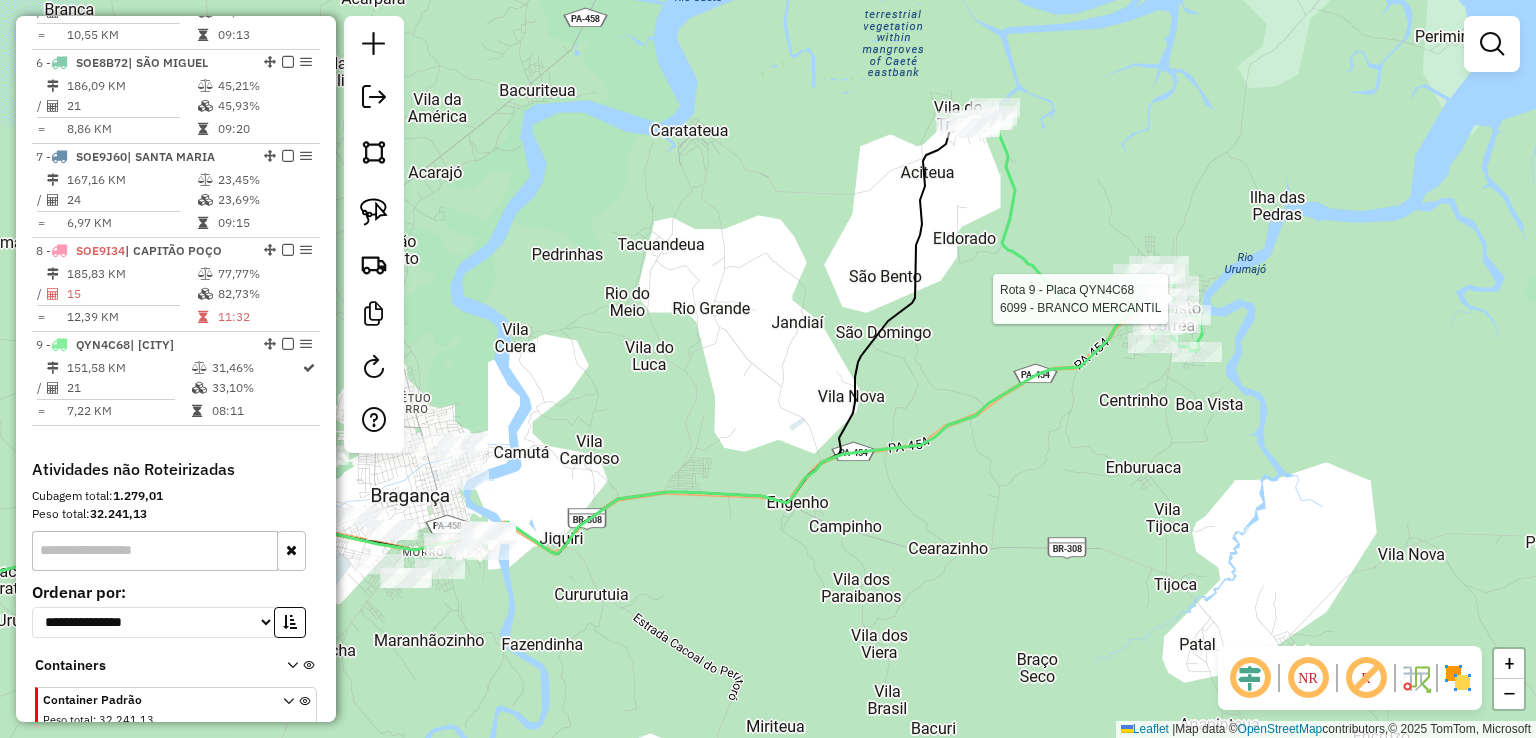 select on "**********" 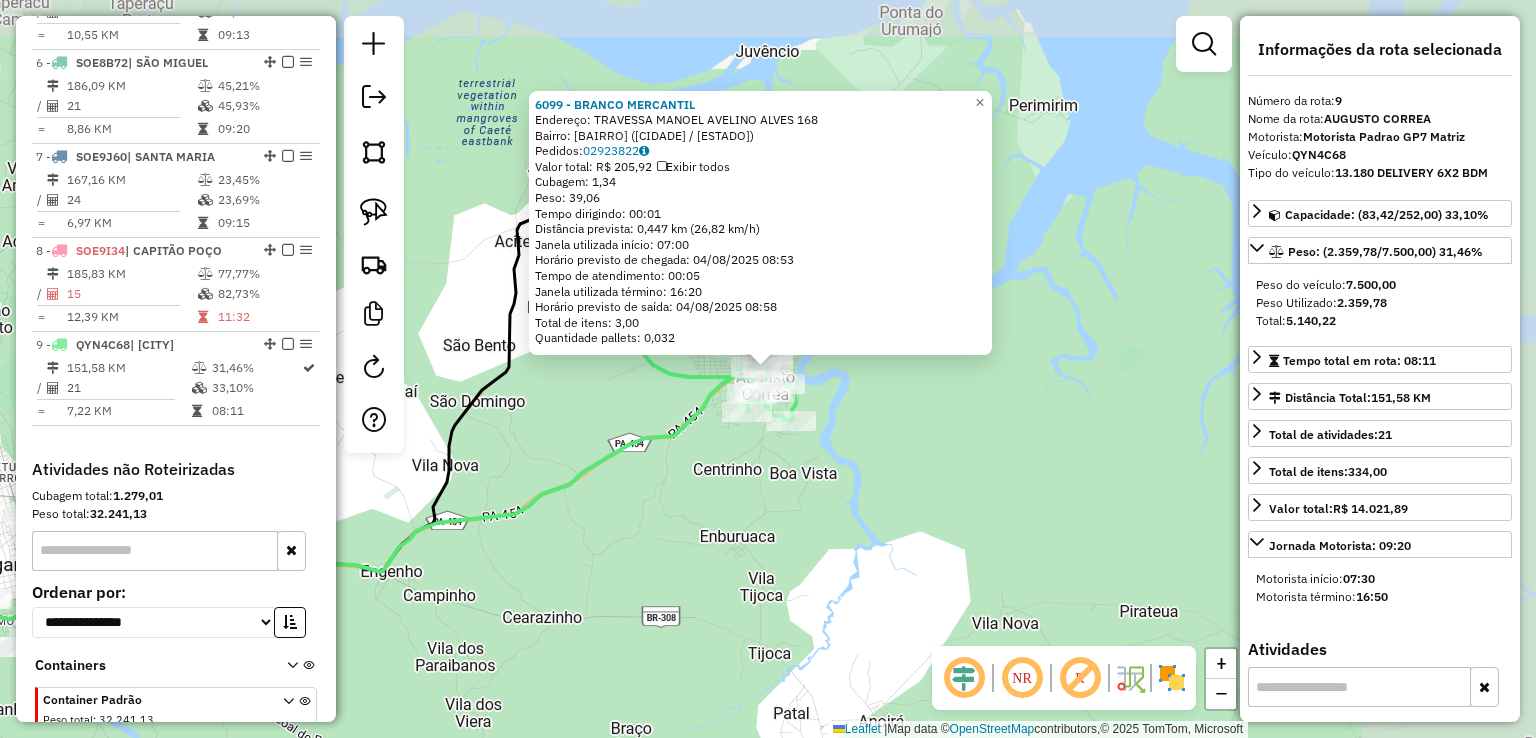 scroll, scrollTop: 1316, scrollLeft: 0, axis: vertical 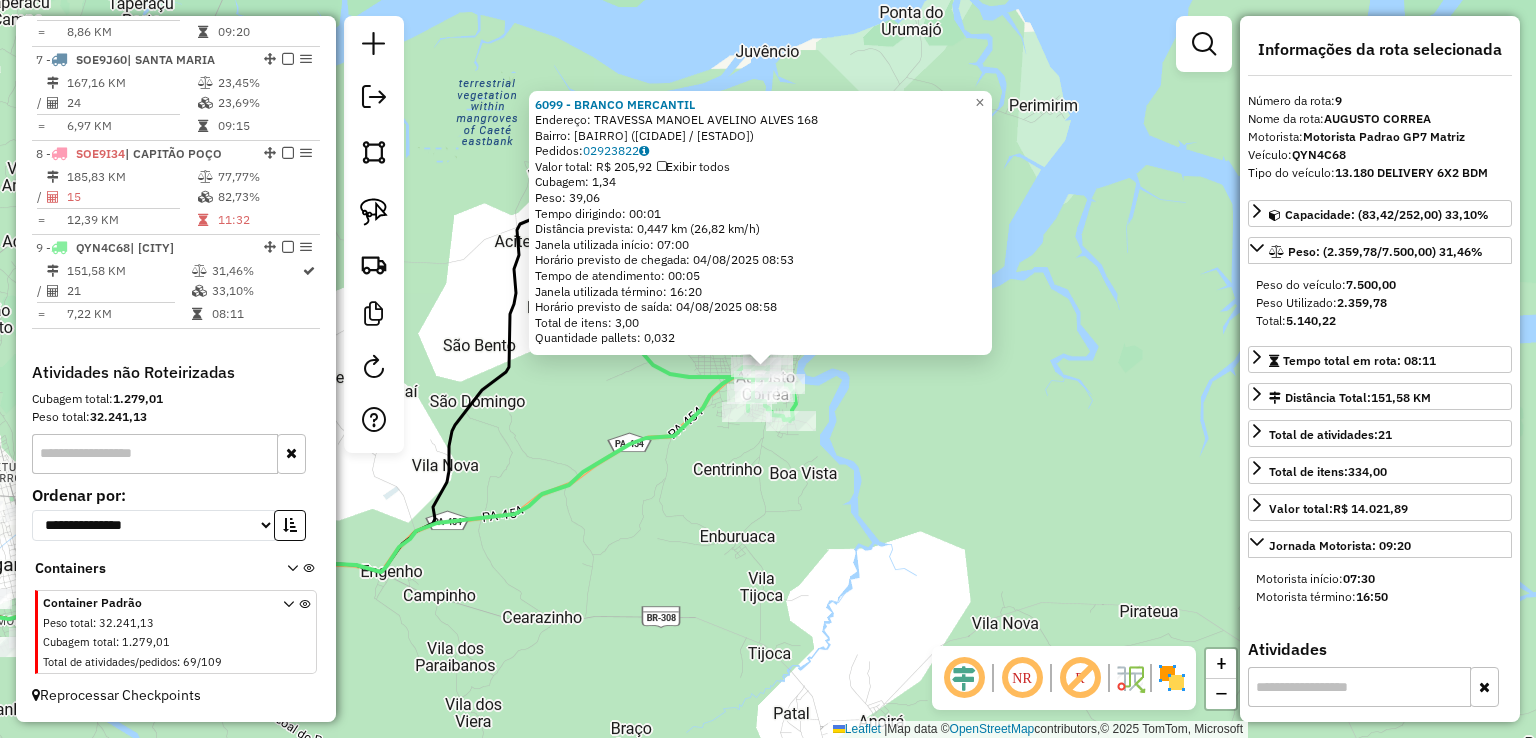 drag, startPoint x: 542, startPoint y: 541, endPoint x: 963, endPoint y: 384, distance: 449.32172 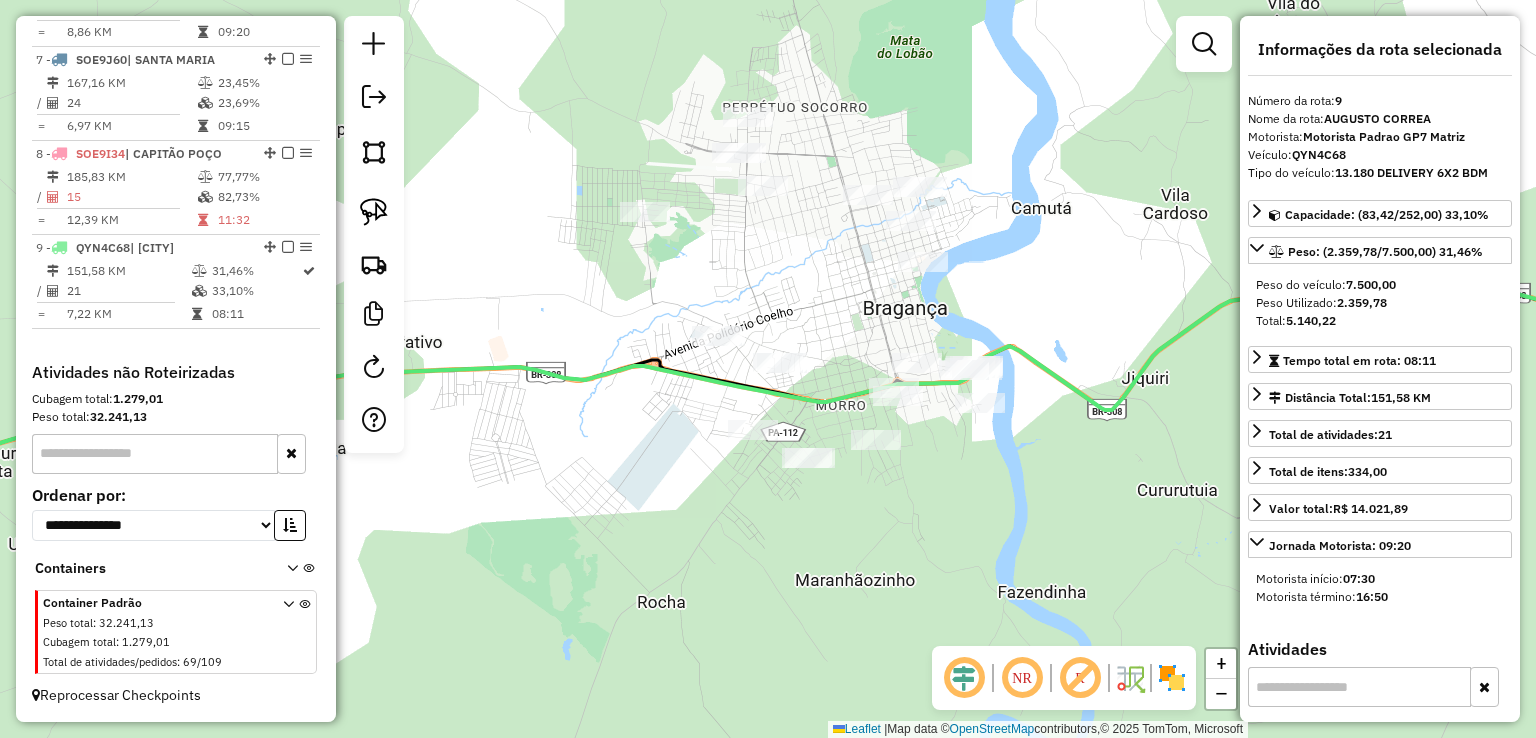 drag, startPoint x: 896, startPoint y: 272, endPoint x: 800, endPoint y: 219, distance: 109.65856 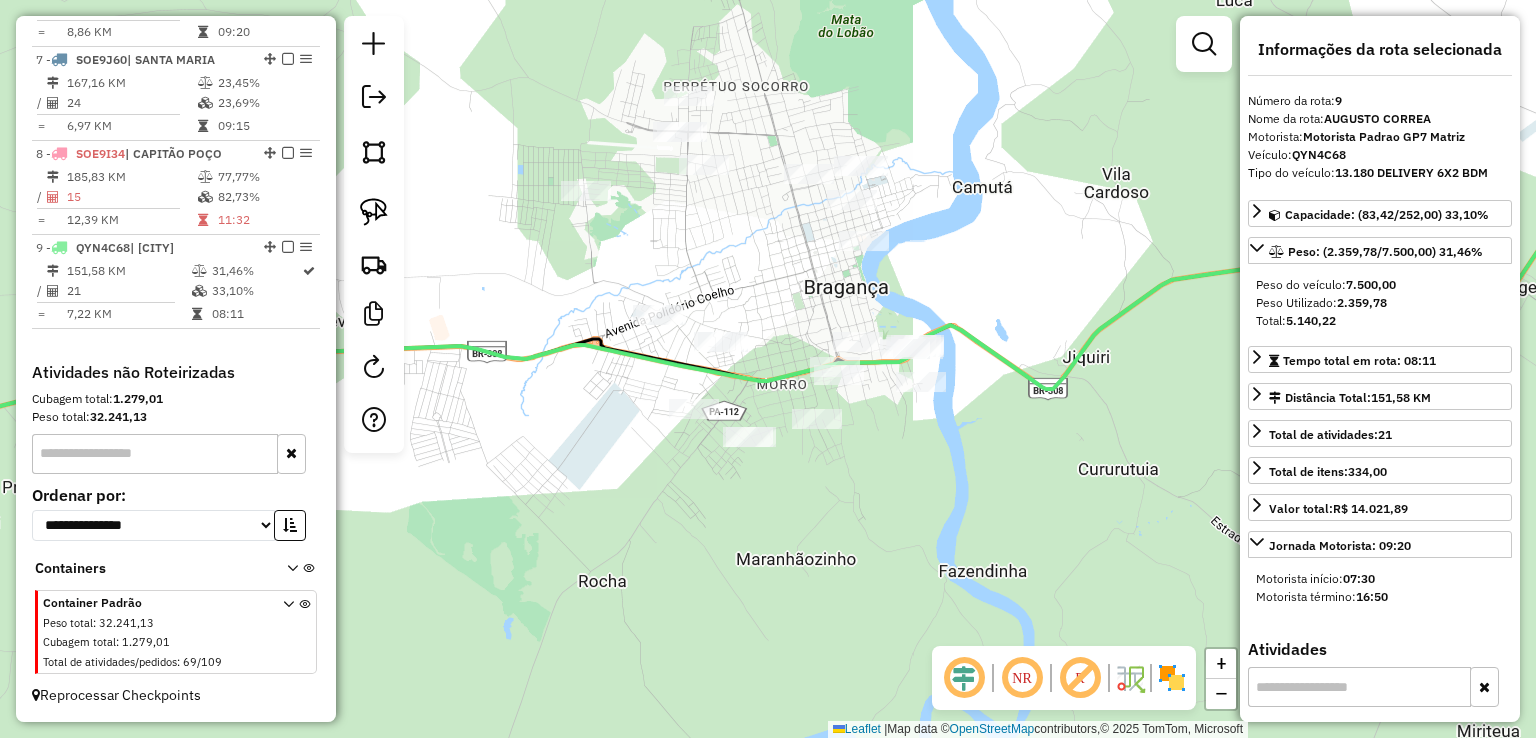 drag, startPoint x: 852, startPoint y: 277, endPoint x: 896, endPoint y: 313, distance: 56.85068 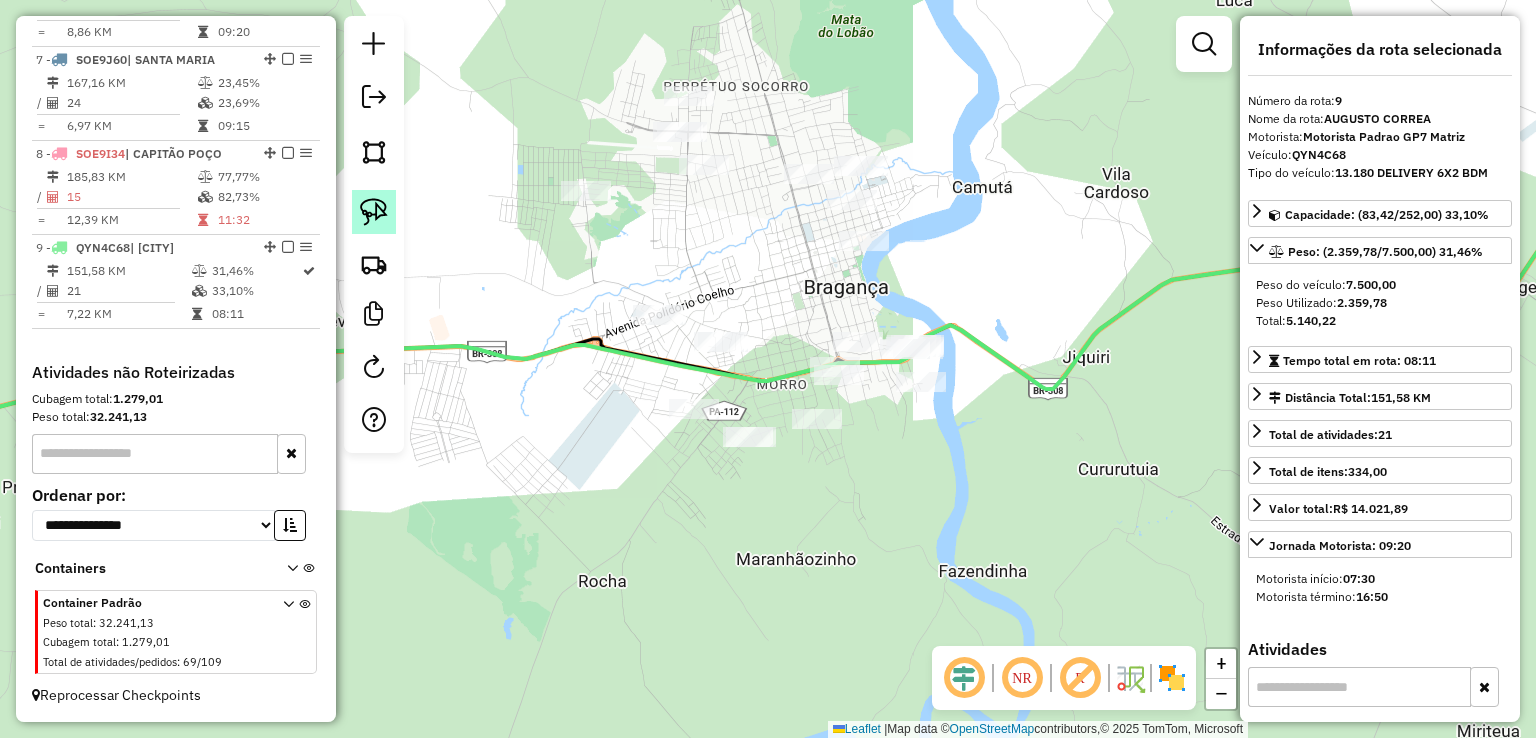 click 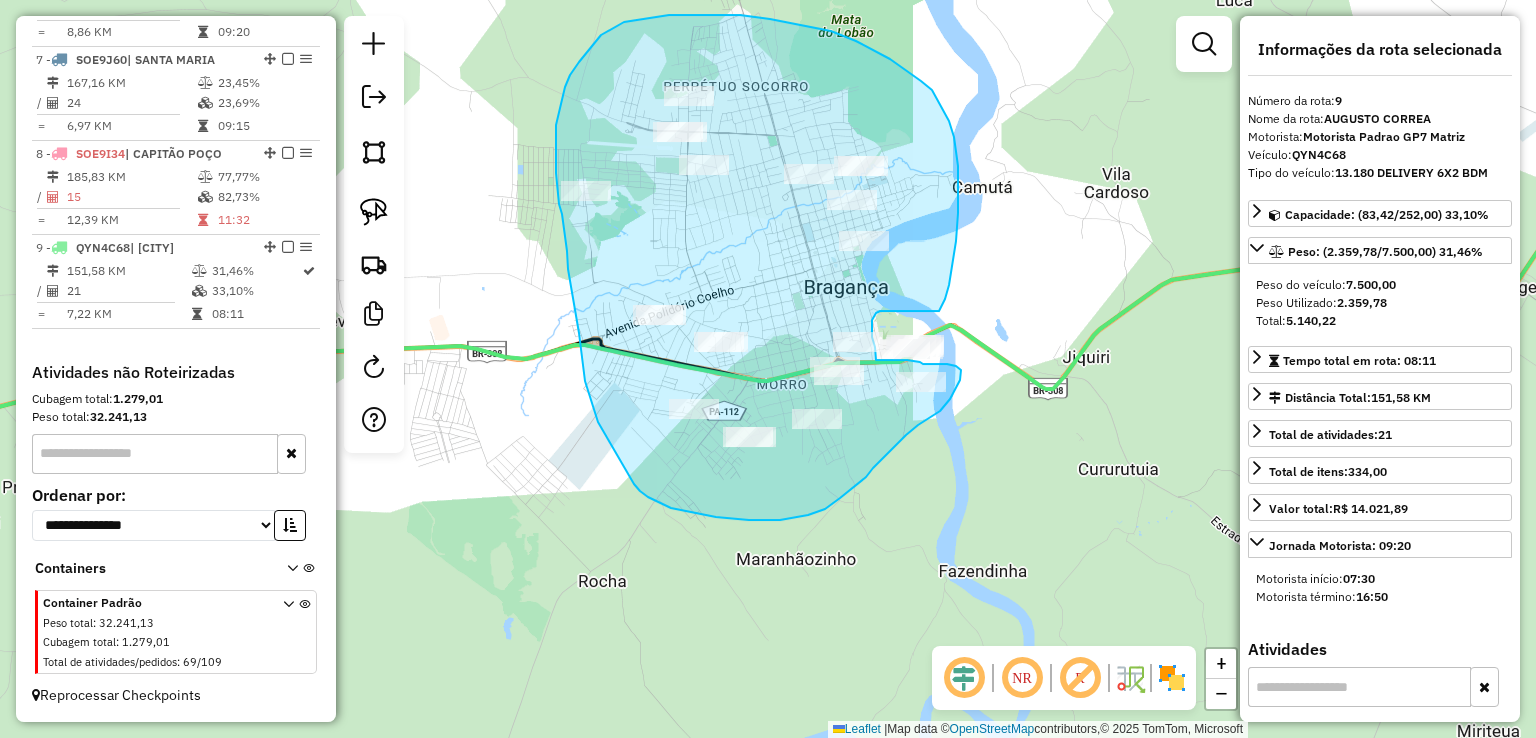 drag, startPoint x: 939, startPoint y: 311, endPoint x: 880, endPoint y: 311, distance: 59 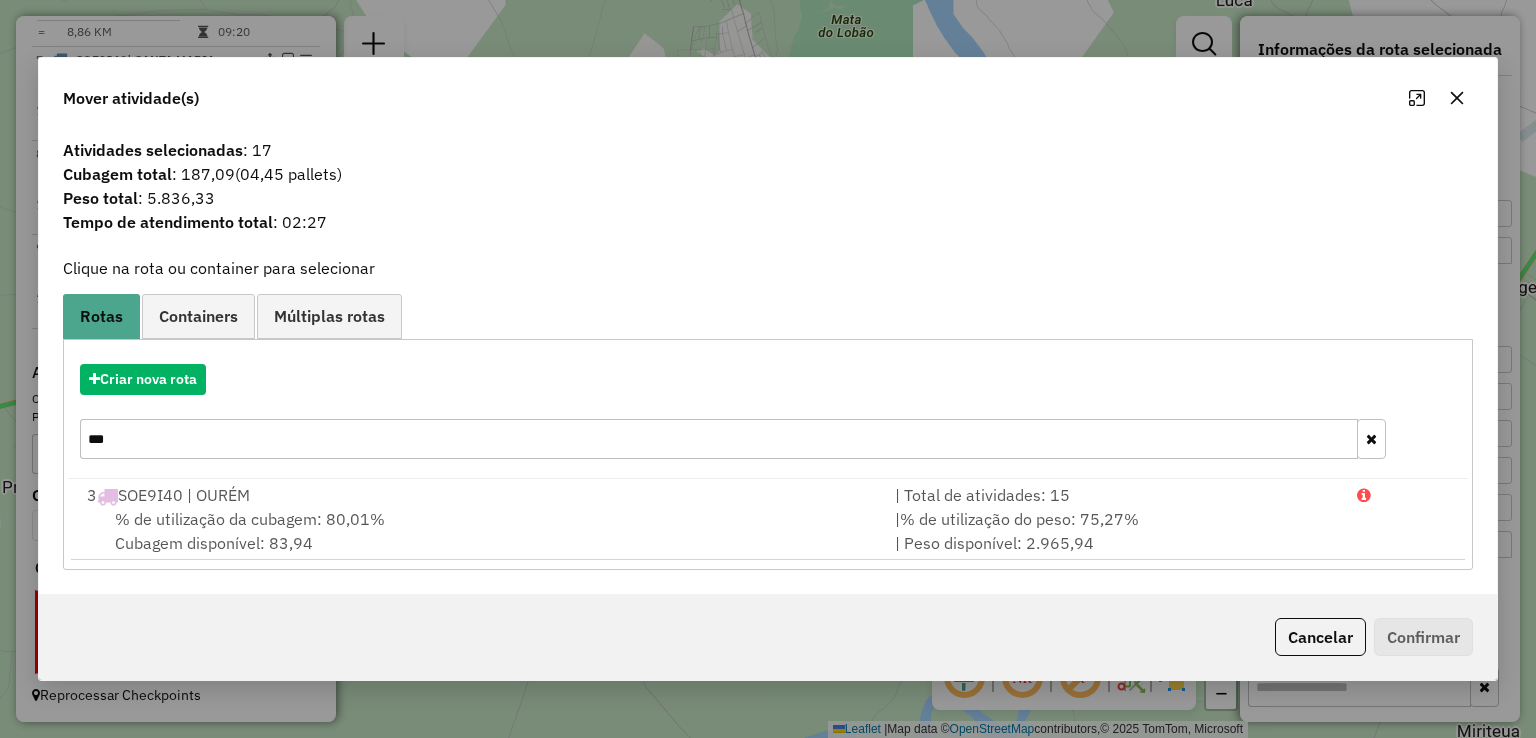 click on "Cancelar" 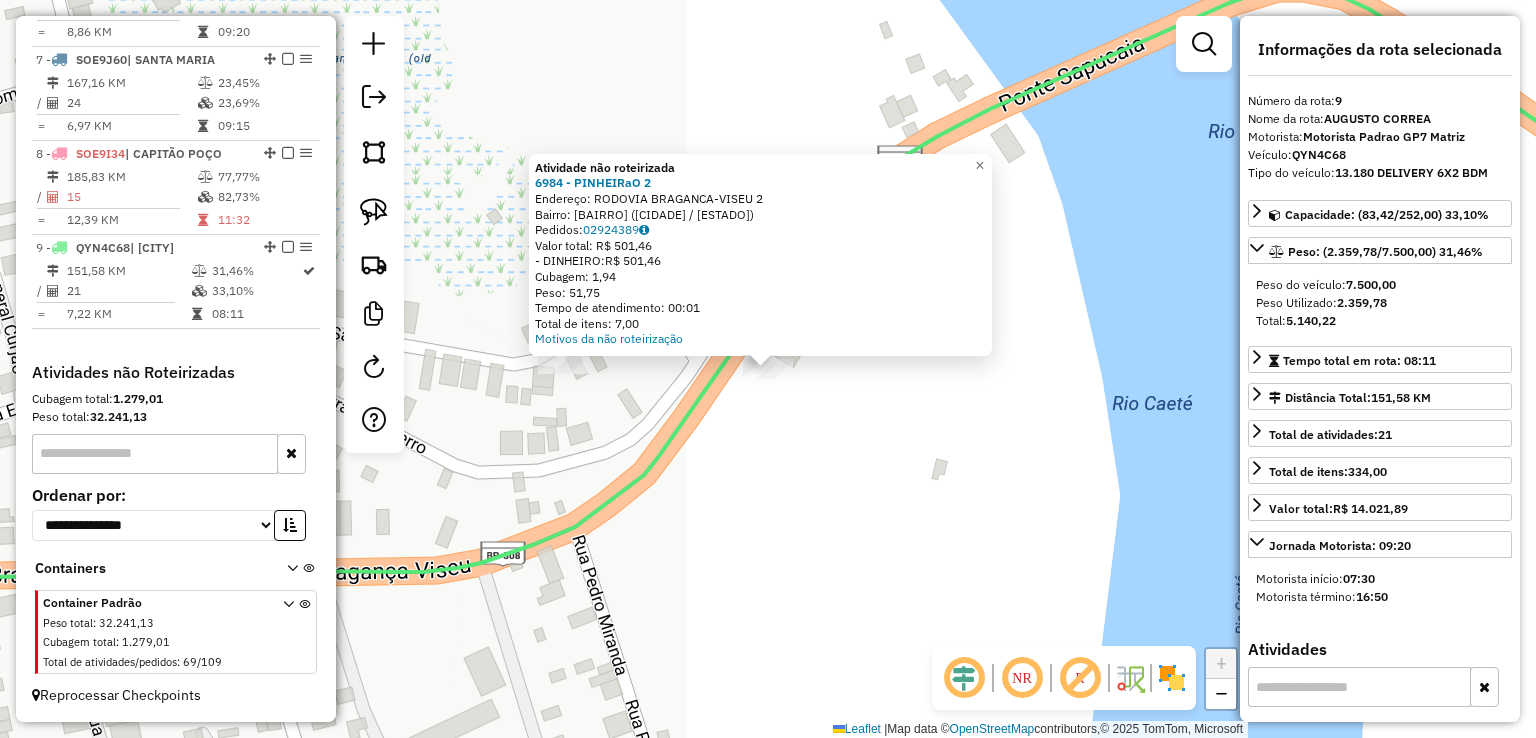 click on "Atividade não roteirizada 6984 - PINHEIRaO 2  Endereço:  RODOVIA BRAGANCA-VISEU 2   Bairro: RIOZINHO (BRAGANCA / PA)   Pedidos:  02924389   Valor total: R$ 501,46   - DINHEIRO:  R$ 501,46   Cubagem: 1,94   Peso: 51,75   Tempo de atendimento: 00:01   Total de itens: 7,00  Motivos da não roteirização × Janela de atendimento Grade de atendimento Capacidade Transportadoras Veículos Cliente Pedidos  Rotas Selecione os dias de semana para filtrar as janelas de atendimento  Seg   Ter   Qua   Qui   Sex   Sáb   Dom  Informe o período da janela de atendimento: De: Até:  Filtrar exatamente a janela do cliente  Considerar janela de atendimento padrão  Selecione os dias de semana para filtrar as grades de atendimento  Seg   Ter   Qua   Qui   Sex   Sáb   Dom   Considerar clientes sem dia de atendimento cadastrado  Clientes fora do dia de atendimento selecionado Filtrar as atividades entre os valores definidos abaixo:  Peso mínimo:   Peso máximo:   Cubagem mínima:   Cubagem máxima:   De:   Até:   De:  Nome:" 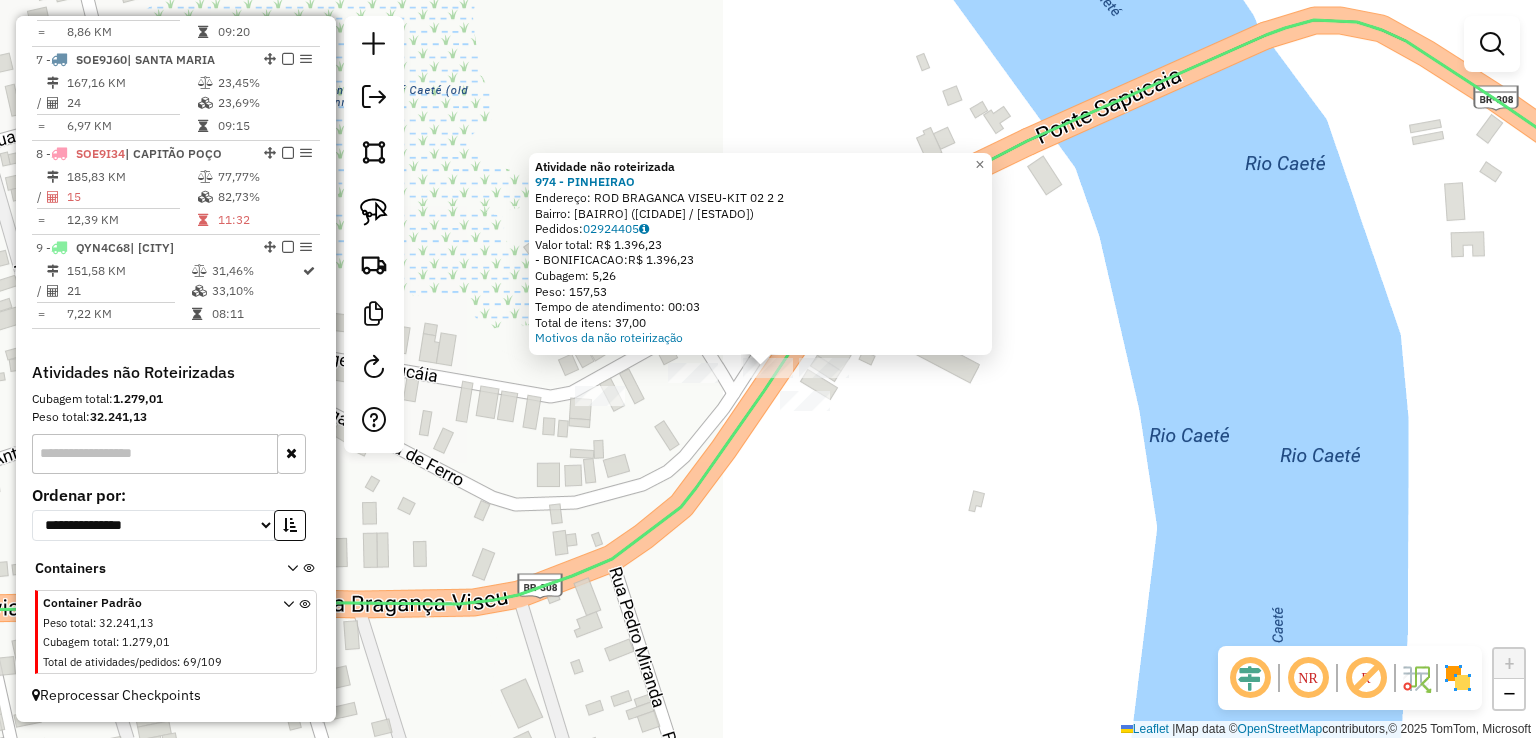 click 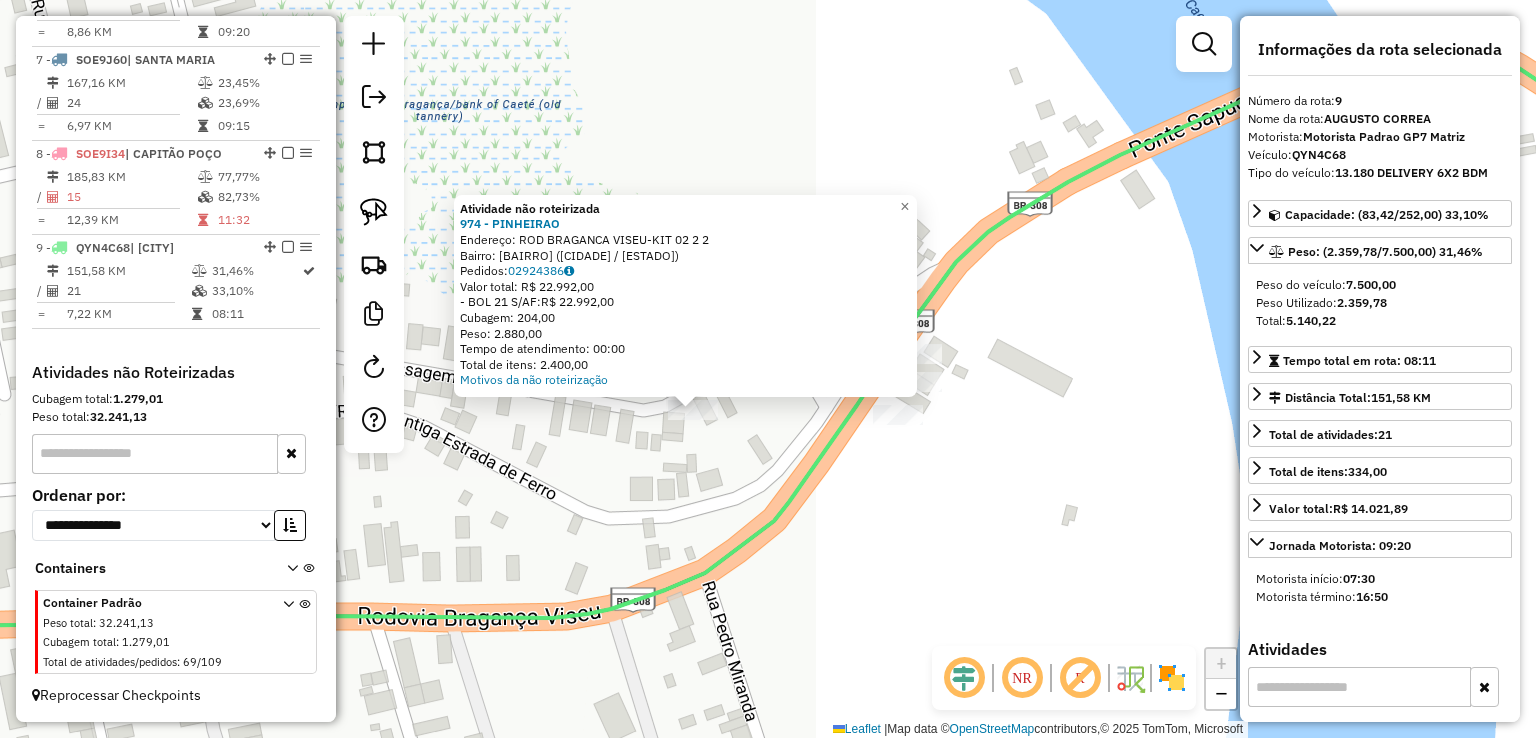 drag, startPoint x: 923, startPoint y: 530, endPoint x: 859, endPoint y: 541, distance: 64.93843 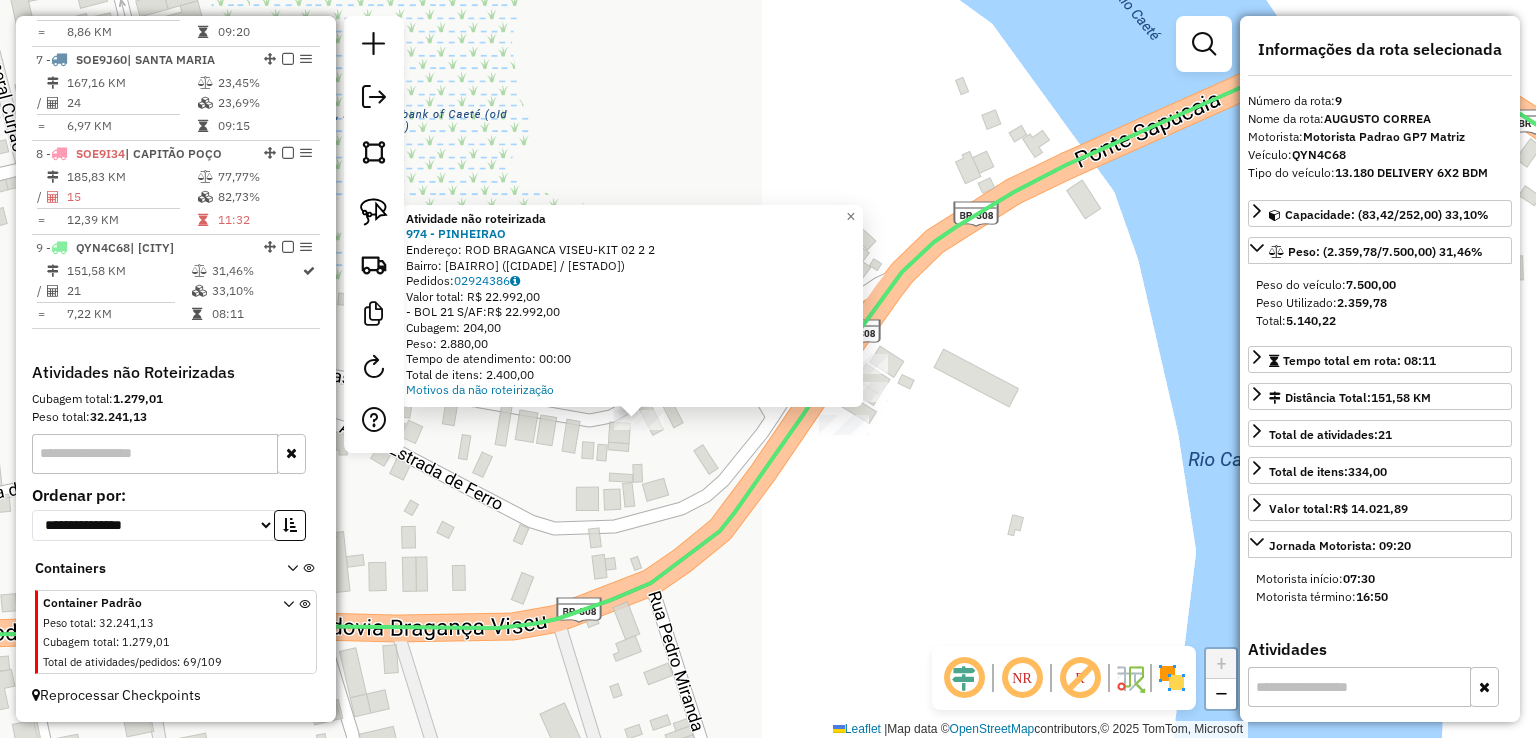 click on "Atividade não roteirizada 974 - PINHEIRAO  Endereço:  ROD BRAGANCA VISEU-KIT 02 2 2   Bairro: RIOZINHO (BRAGANCA / PA)   Pedidos:  02924386   Valor total: R$ 22.992,00   - BOL 21 S/AF:  R$ 22.992,00   Cubagem: 204,00   Peso: 2.880,00   Tempo de atendimento: 00:00   Total de itens: 2.400,00  Motivos da não roteirização × Janela de atendimento Grade de atendimento Capacidade Transportadoras Veículos Cliente Pedidos  Rotas Selecione os dias de semana para filtrar as janelas de atendimento  Seg   Ter   Qua   Qui   Sex   Sáb   Dom  Informe o período da janela de atendimento: De: Até:  Filtrar exatamente a janela do cliente  Considerar janela de atendimento padrão  Selecione os dias de semana para filtrar as grades de atendimento  Seg   Ter   Qua   Qui   Sex   Sáb   Dom   Considerar clientes sem dia de atendimento cadastrado  Clientes fora do dia de atendimento selecionado Filtrar as atividades entre os valores definidos abaixo:  Peso mínimo:   Peso máximo:   Cubagem mínima:   Cubagem máxima:   De:" 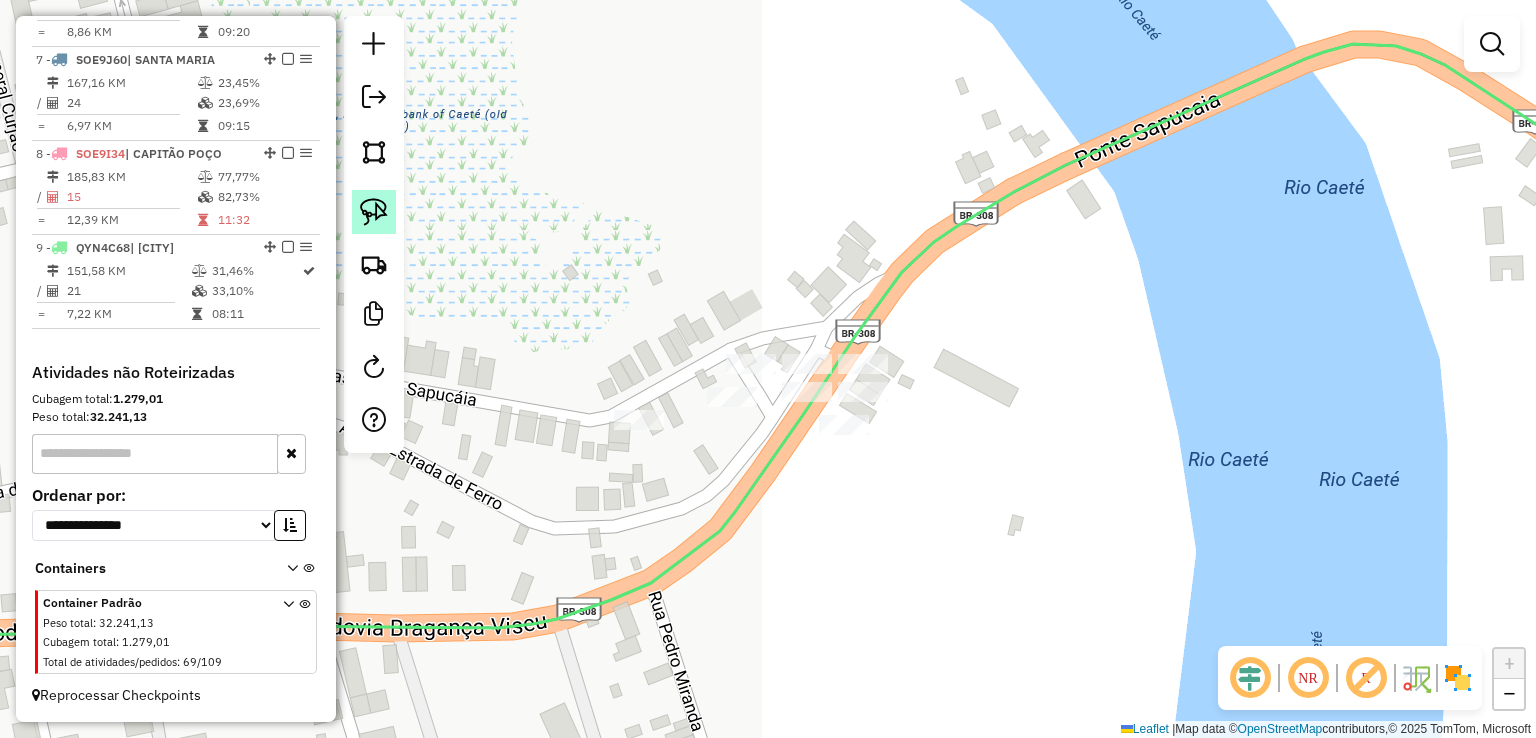 click 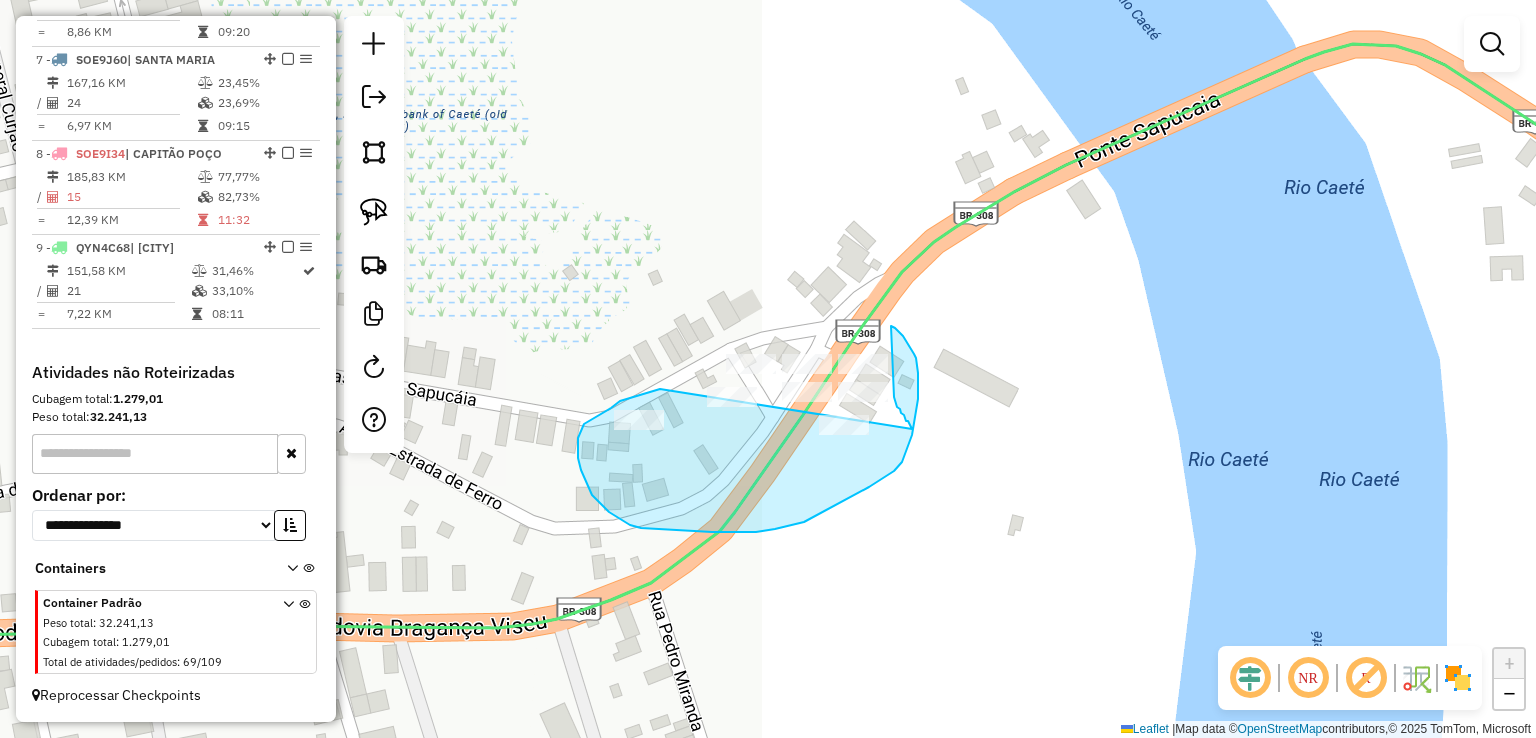 drag, startPoint x: 636, startPoint y: 396, endPoint x: 920, endPoint y: 462, distance: 291.56818 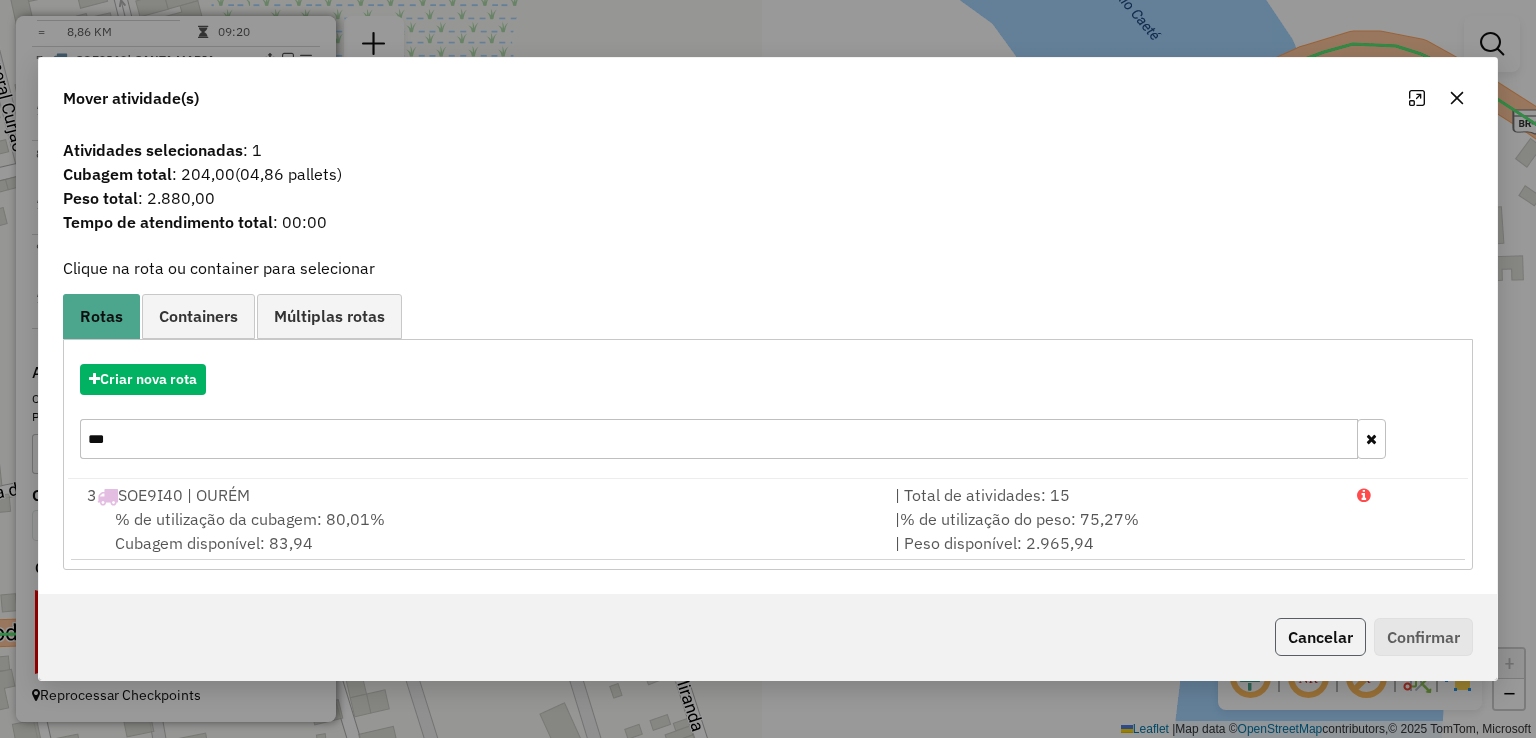 click on "Cancelar" 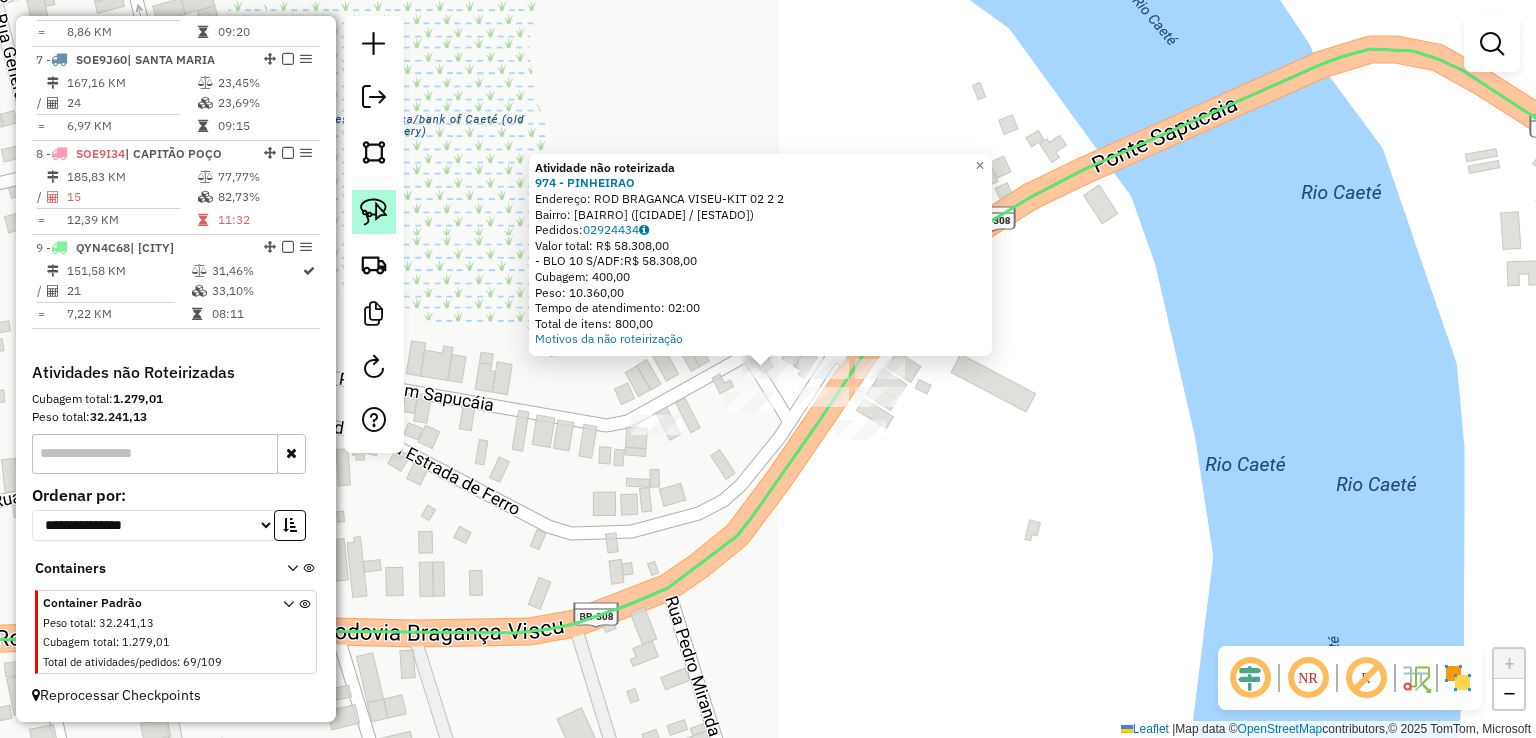 click 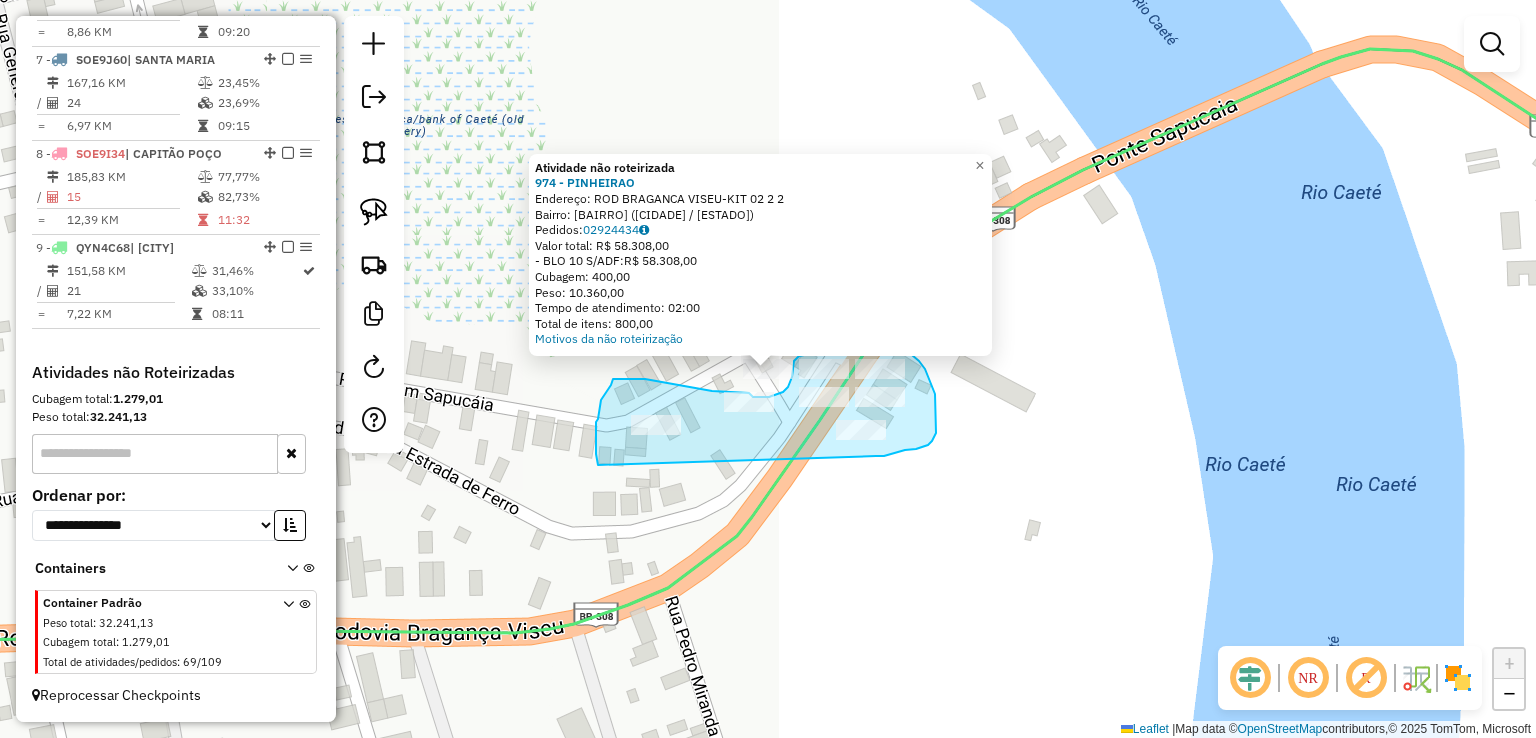 drag, startPoint x: 892, startPoint y: 454, endPoint x: 877, endPoint y: 465, distance: 18.601076 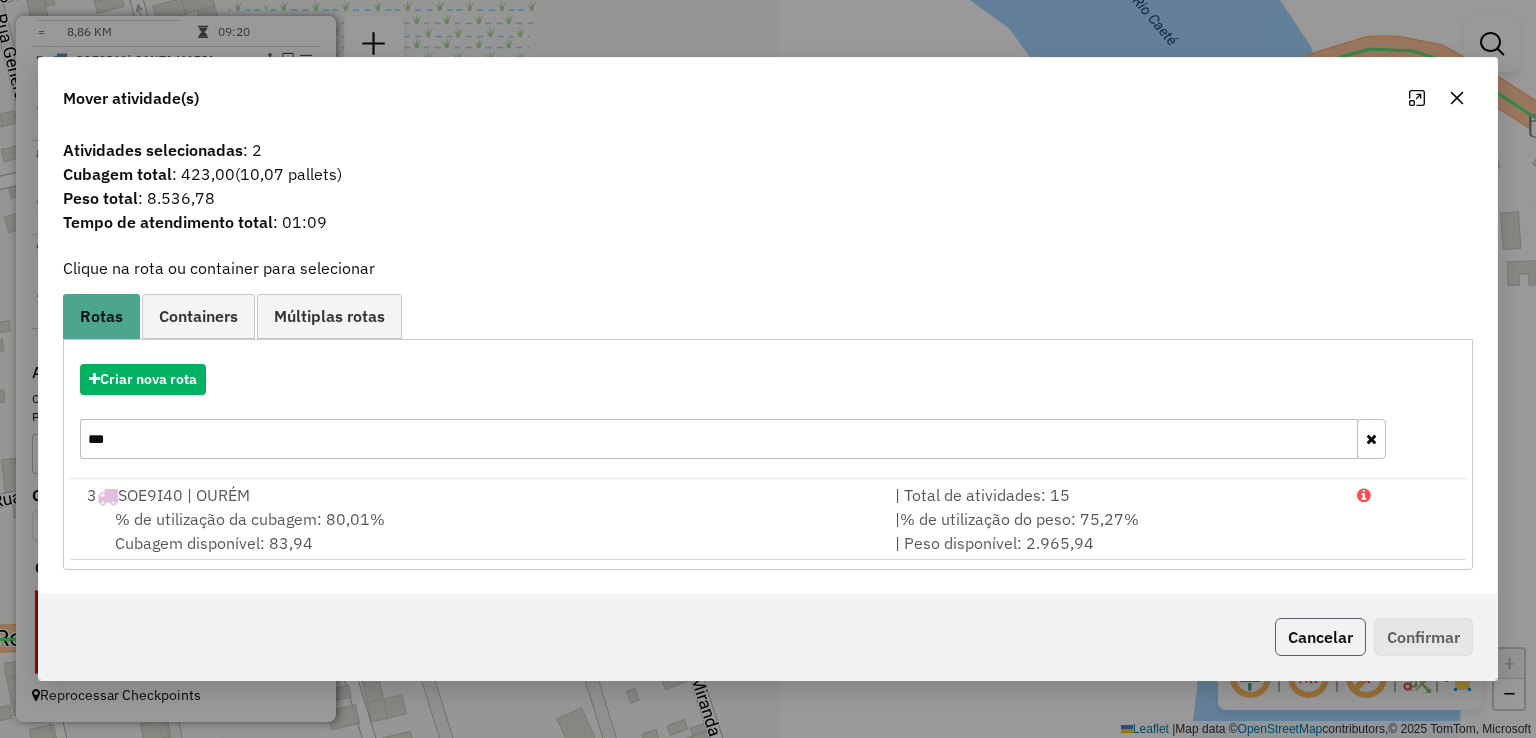 click on "Cancelar" 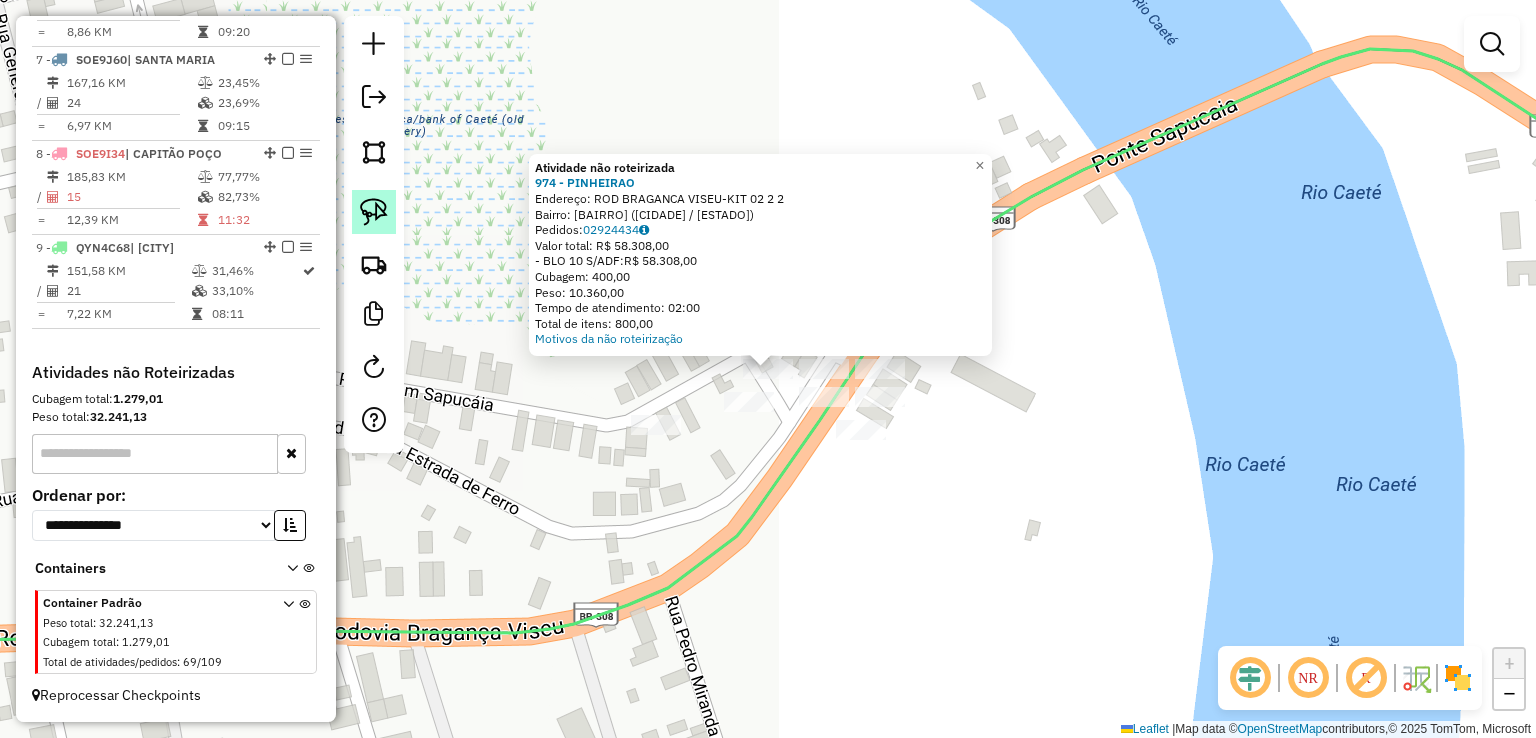 click 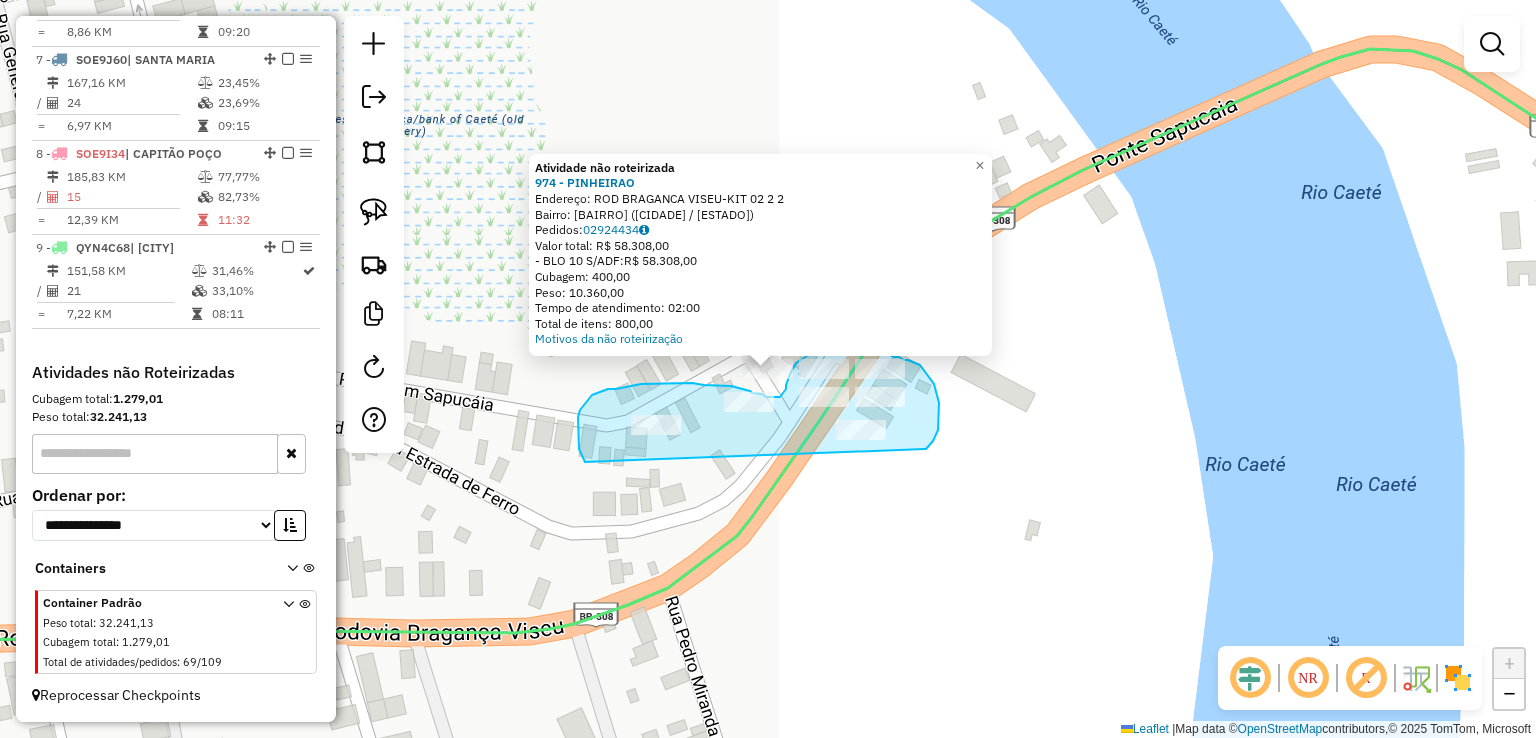 drag, startPoint x: 924, startPoint y: 449, endPoint x: 860, endPoint y: 490, distance: 76.00658 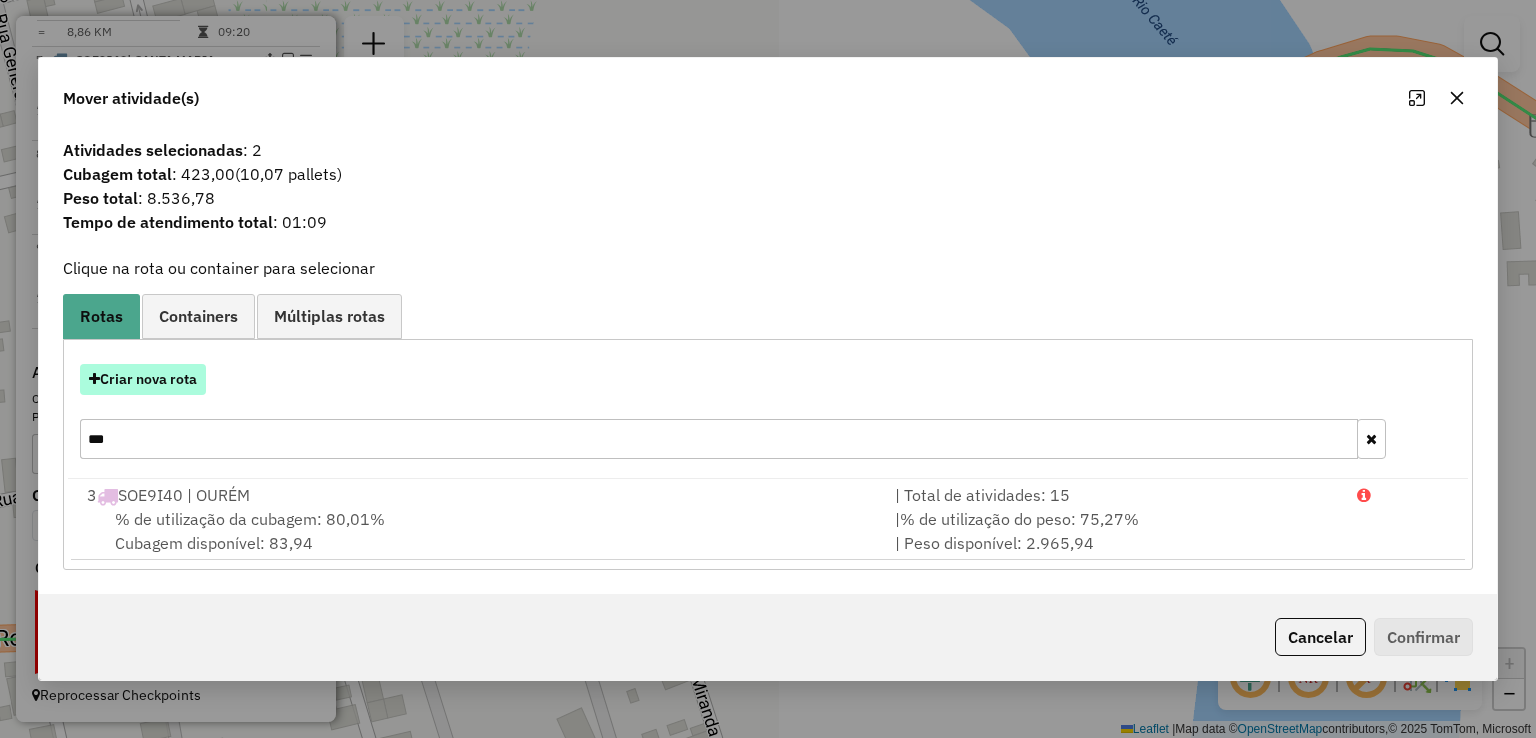click on "Criar nova rota" at bounding box center (143, 379) 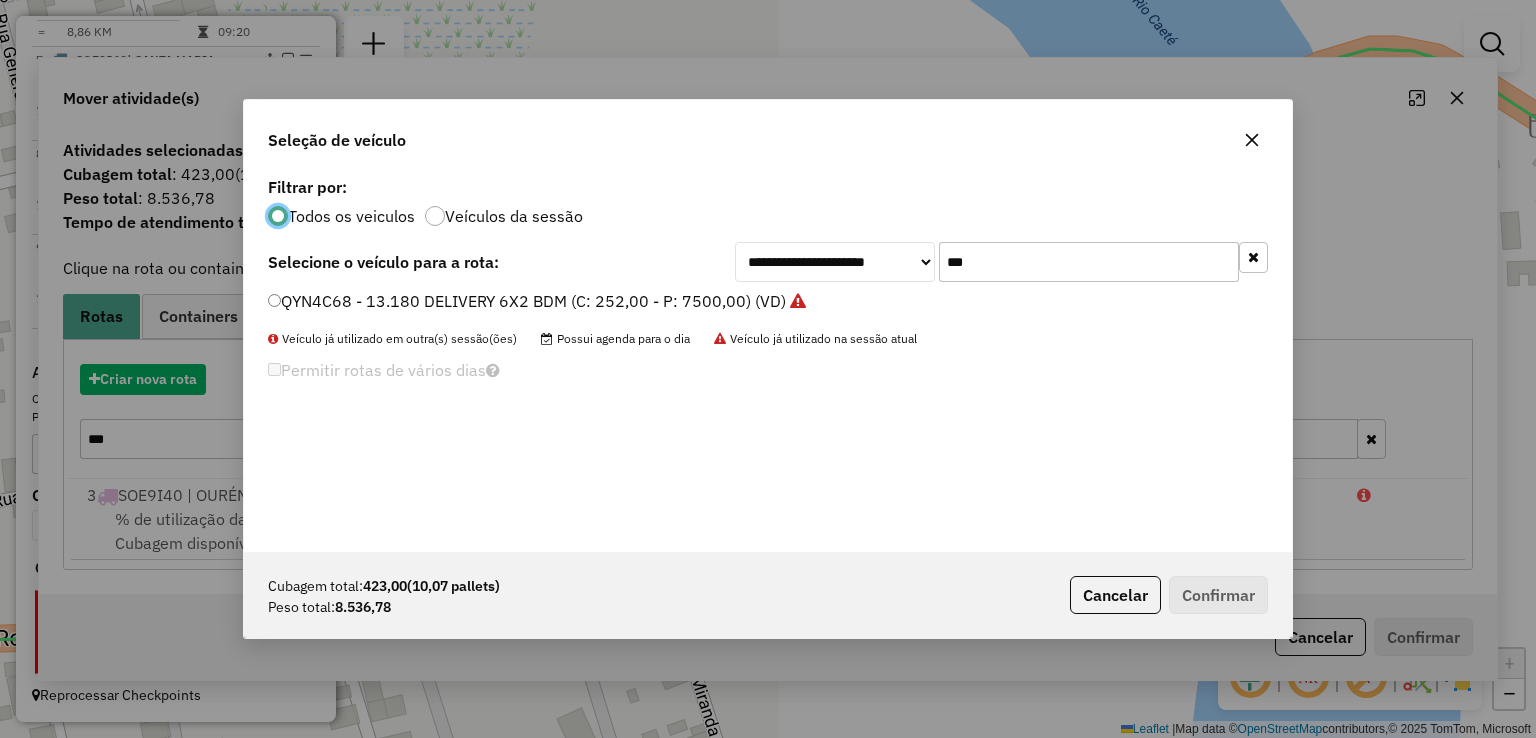 scroll, scrollTop: 10, scrollLeft: 6, axis: both 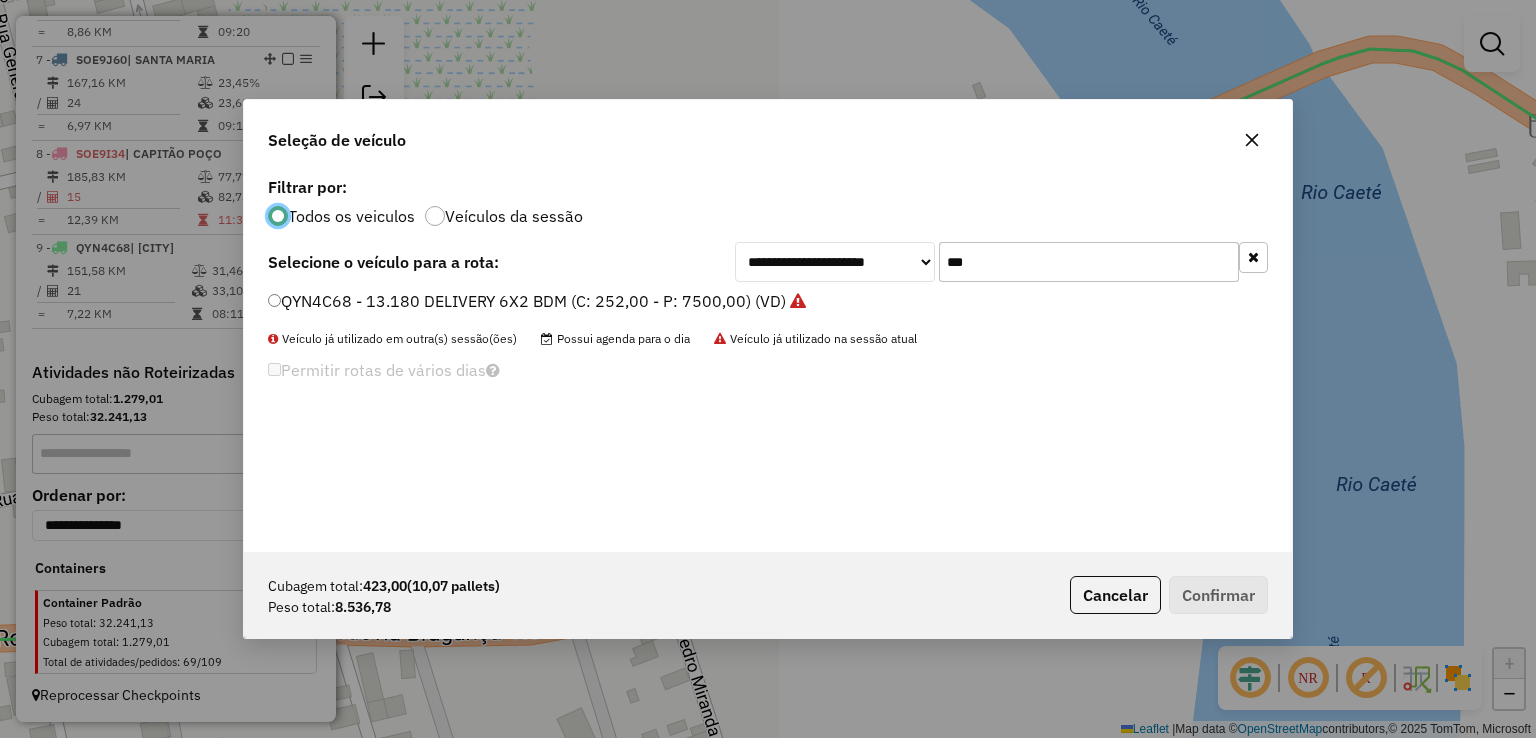 click on "**********" 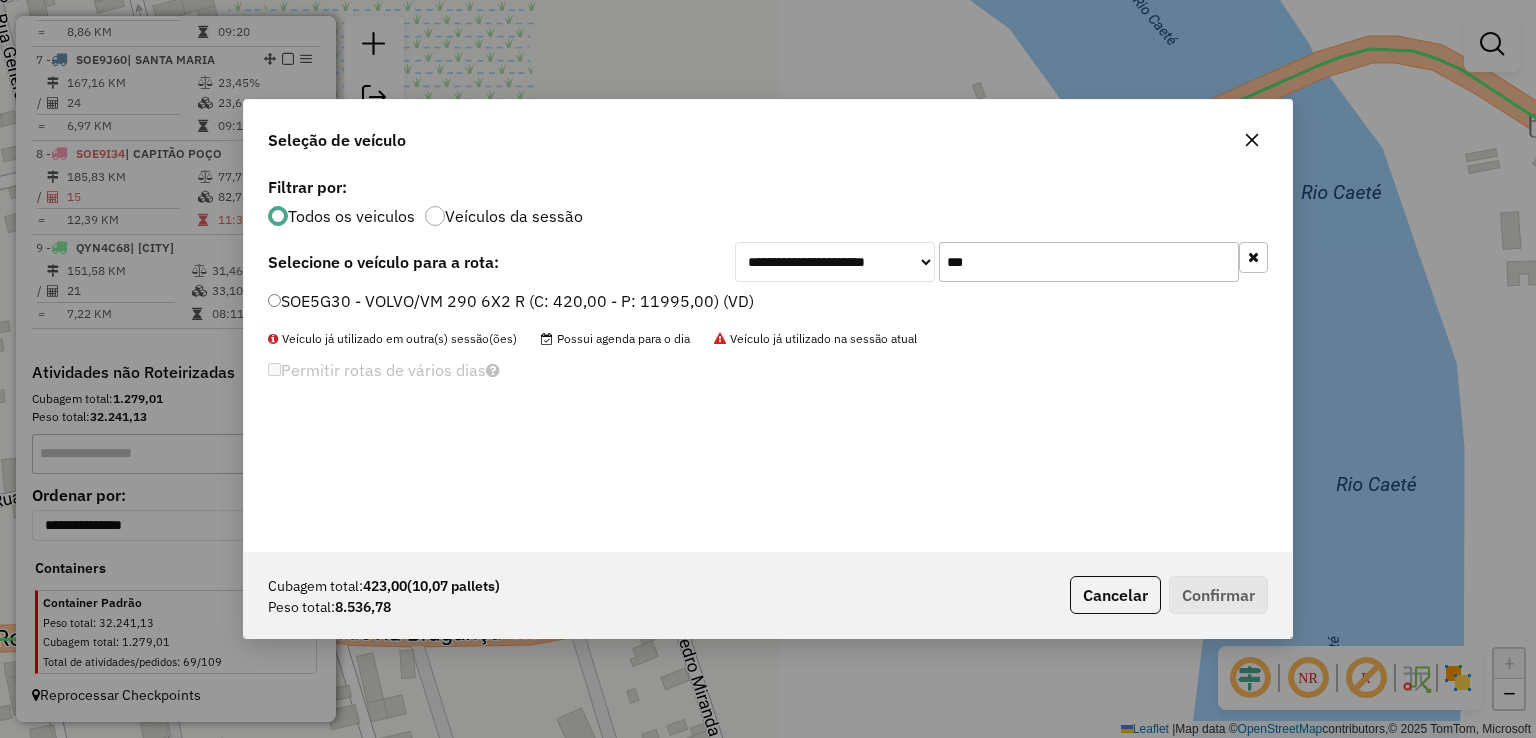 type on "***" 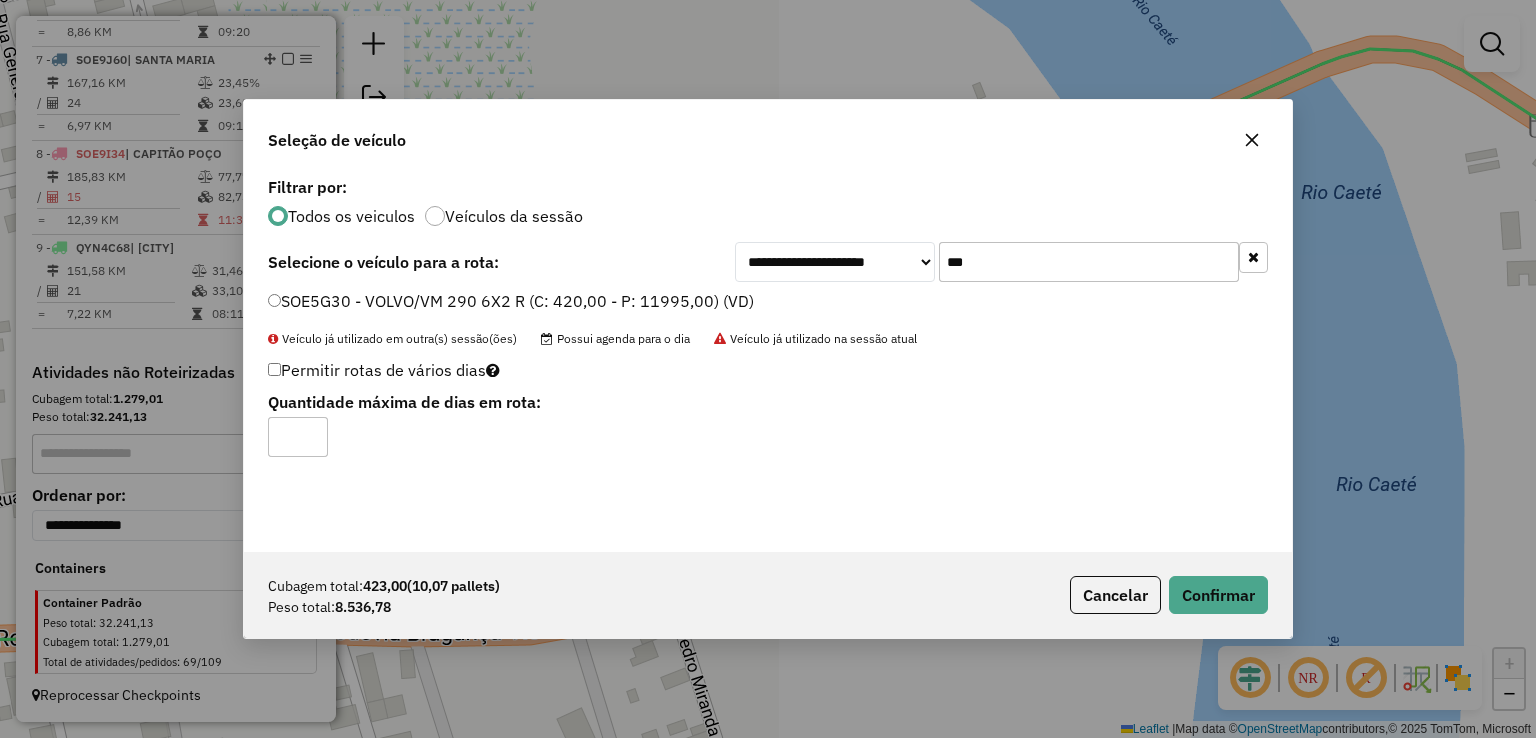 click on "Cubagem total:  423,00   (10,07 pallets)  Peso total: 8.536,78  Cancelar   Confirmar" 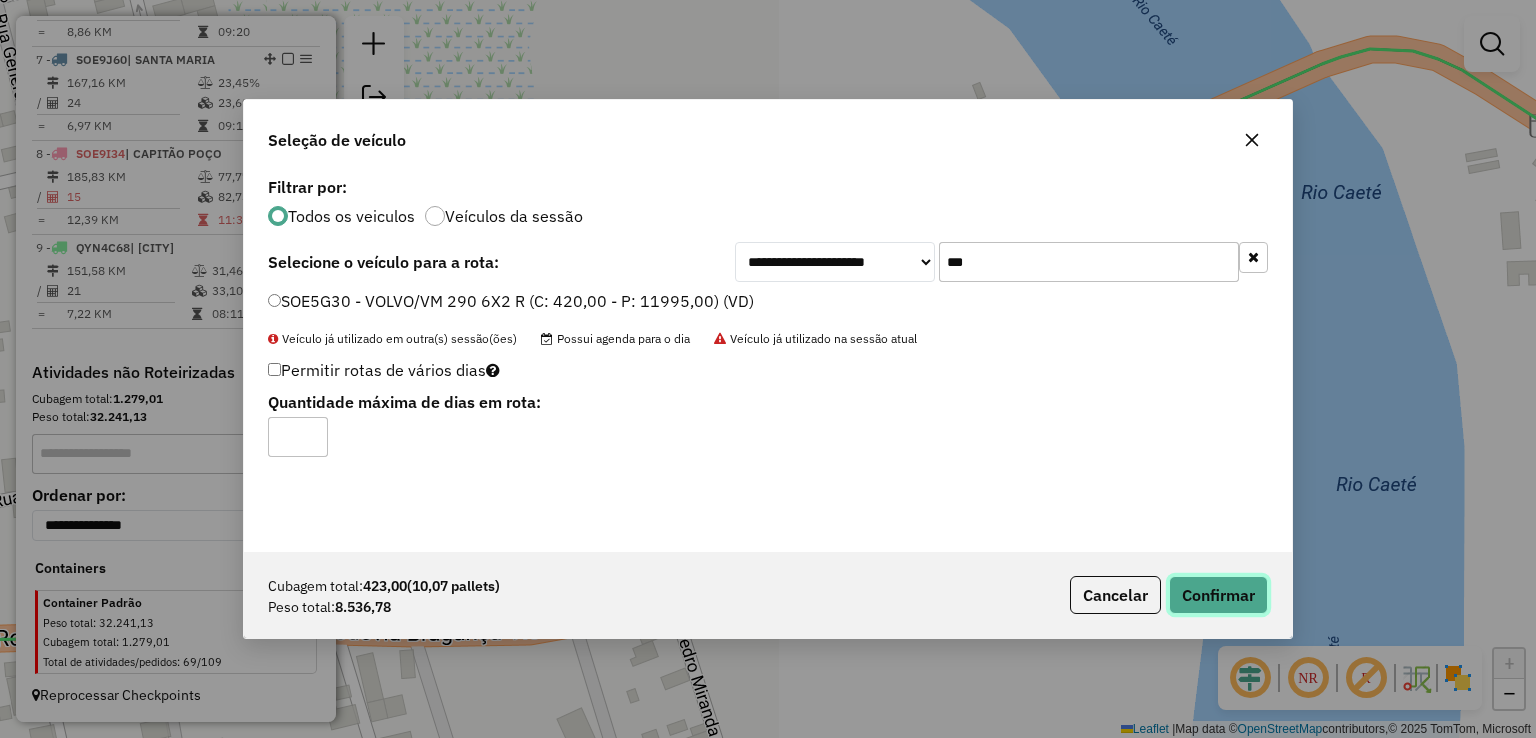 click on "Confirmar" 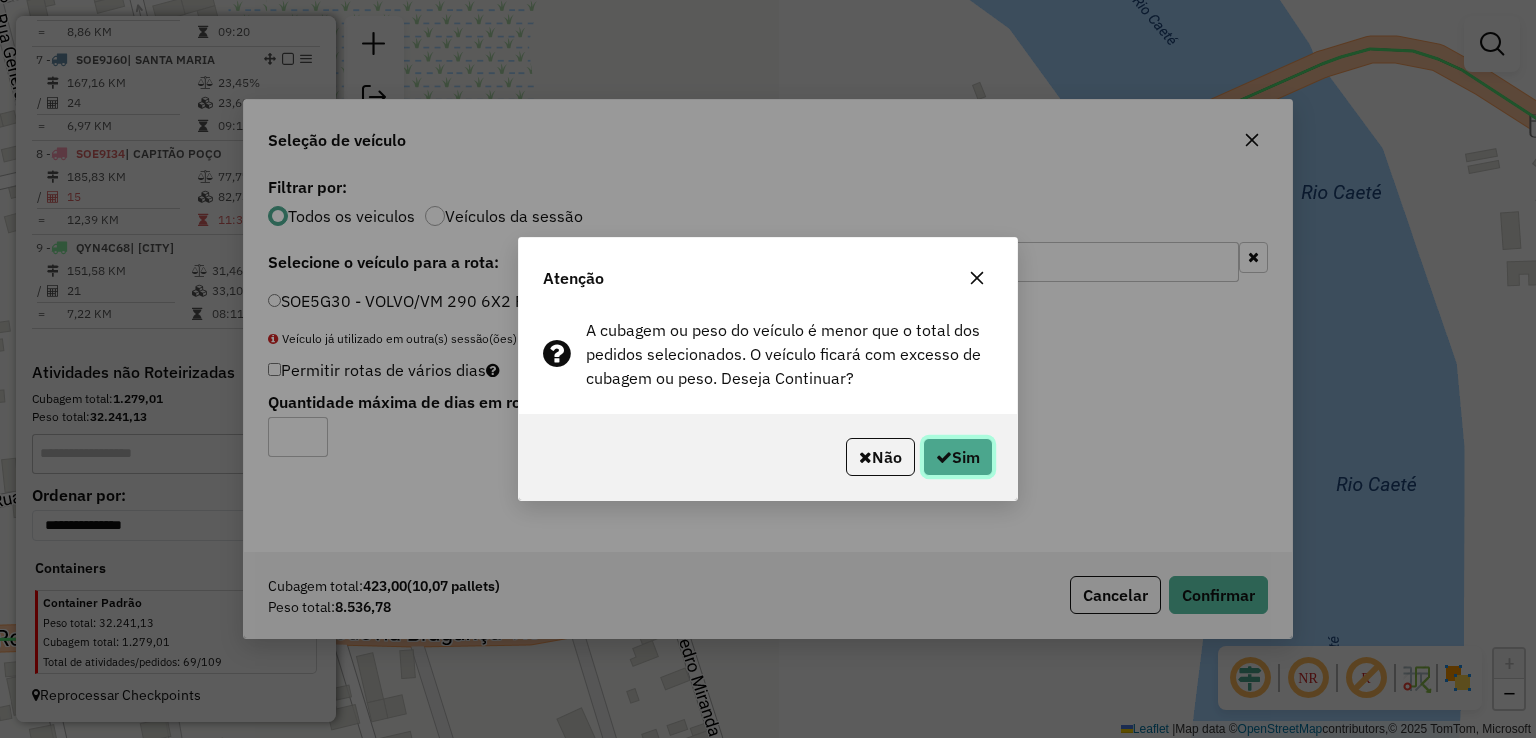 click 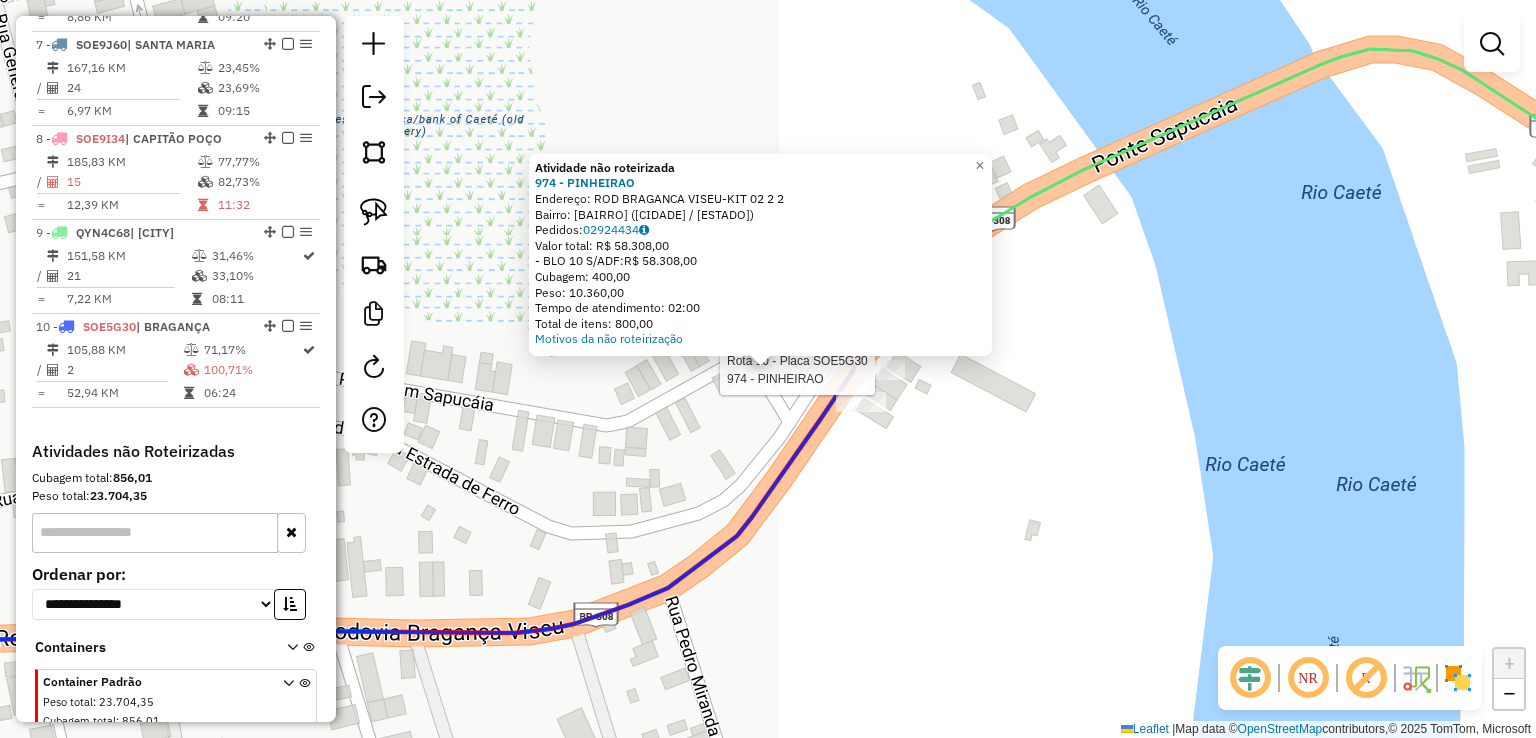 scroll, scrollTop: 1410, scrollLeft: 0, axis: vertical 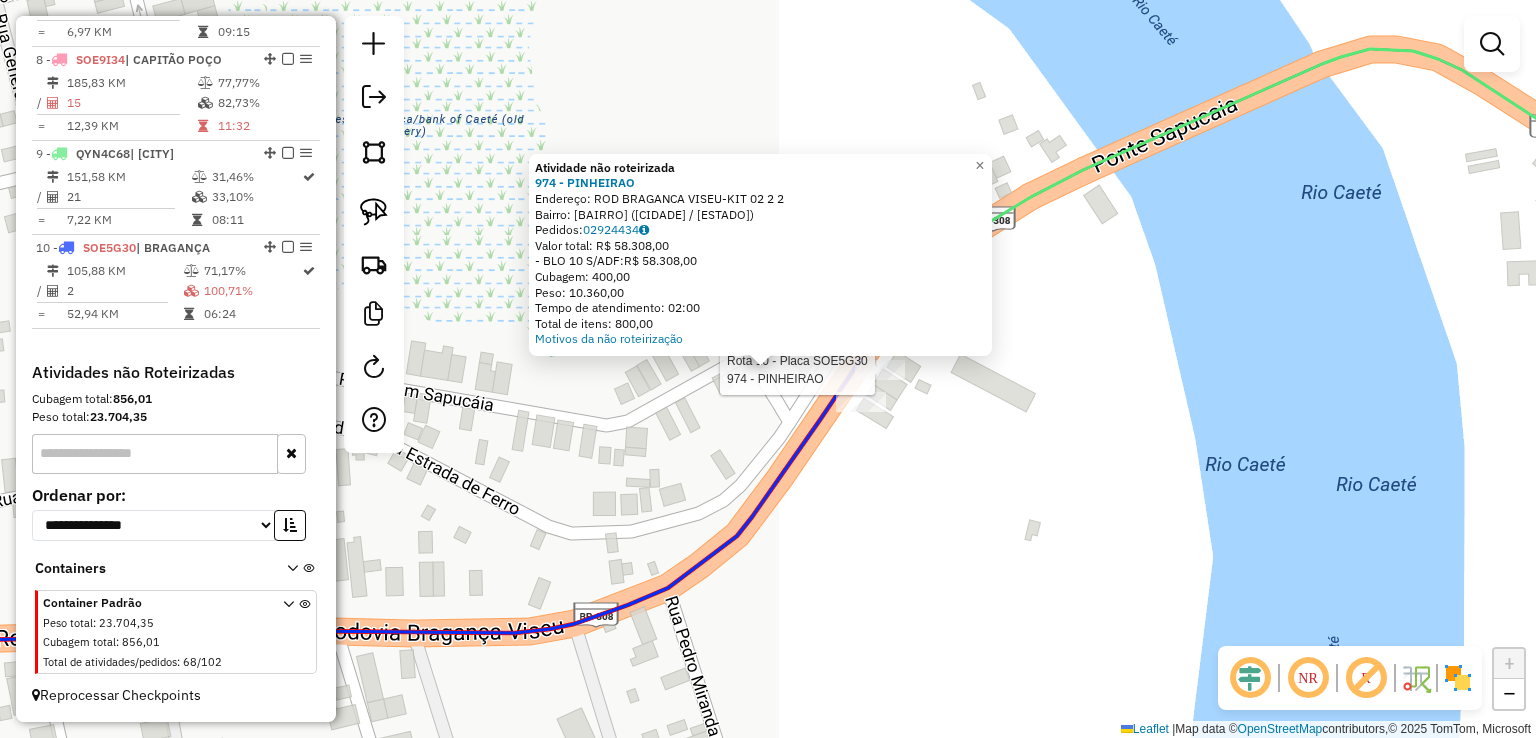 select on "**********" 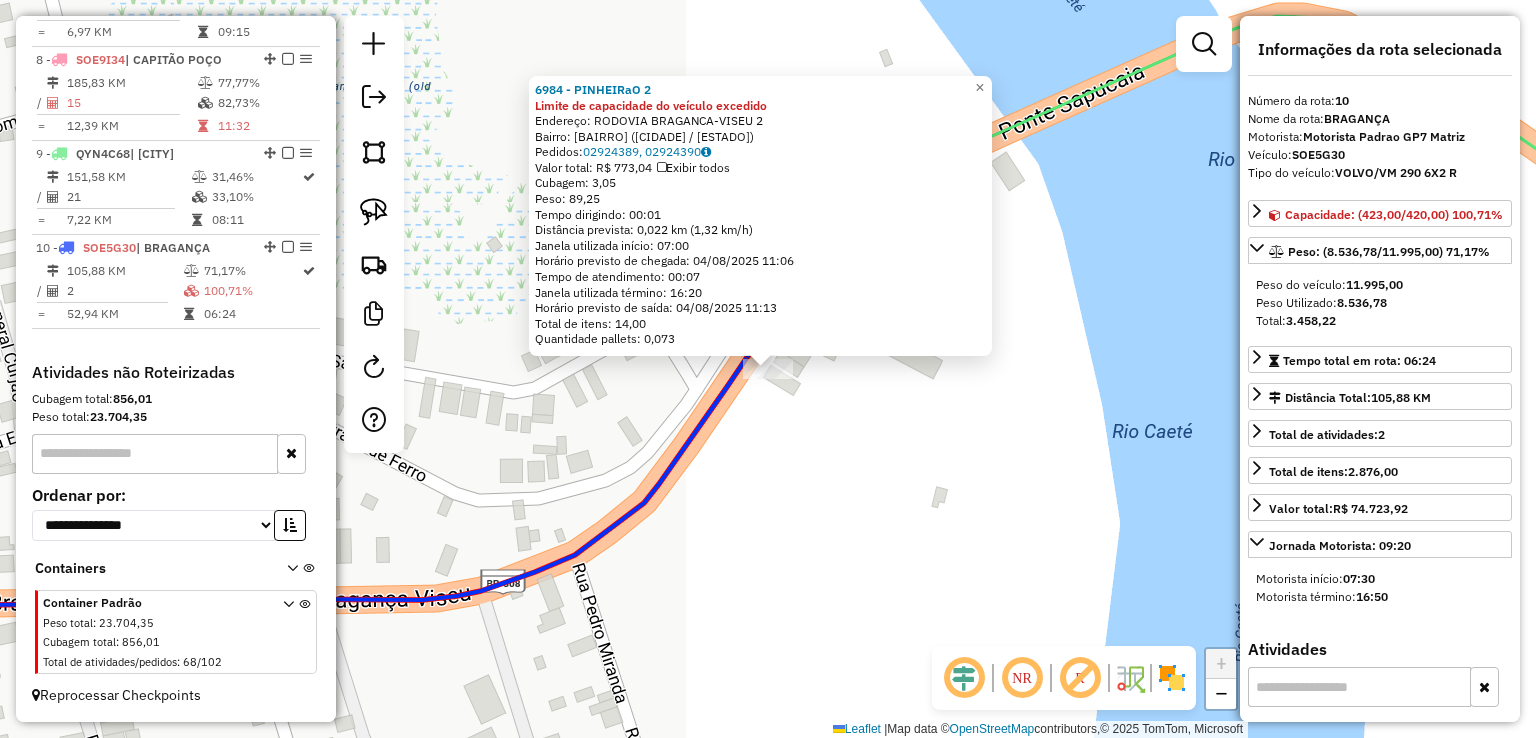 click on "6984 - PINHEIRaO 2 Limite de capacidade do veículo excedido  Endereço:  RODOVIA BRAGANCA-VISEU 2   Bairro: RIOZINHO (BRAGANCA / PA)   Pedidos:  02924389, 02924390   Valor total: R$ 773,04   Exibir todos   Cubagem: 3,05  Peso: 89,25  Tempo dirigindo: 00:01   Distância prevista: 0,022 km (1,32 km/h)   Janela utilizada início: 07:00   Horário previsto de chegada: 04/08/2025 11:06   Tempo de atendimento: 00:07   Janela utilizada término: 16:20   Horário previsto de saída: 04/08/2025 11:13   Total de itens: 14,00   Quantidade pallets: 0,073  × Janela de atendimento Grade de atendimento Capacidade Transportadoras Veículos Cliente Pedidos  Rotas Selecione os dias de semana para filtrar as janelas de atendimento  Seg   Ter   Qua   Qui   Sex   Sáb   Dom  Informe o período da janela de atendimento: De: Até:  Filtrar exatamente a janela do cliente  Considerar janela de atendimento padrão  Selecione os dias de semana para filtrar as grades de atendimento  Seg   Ter   Qua   Qui   Sex   Sáb   Dom   De:  De:" 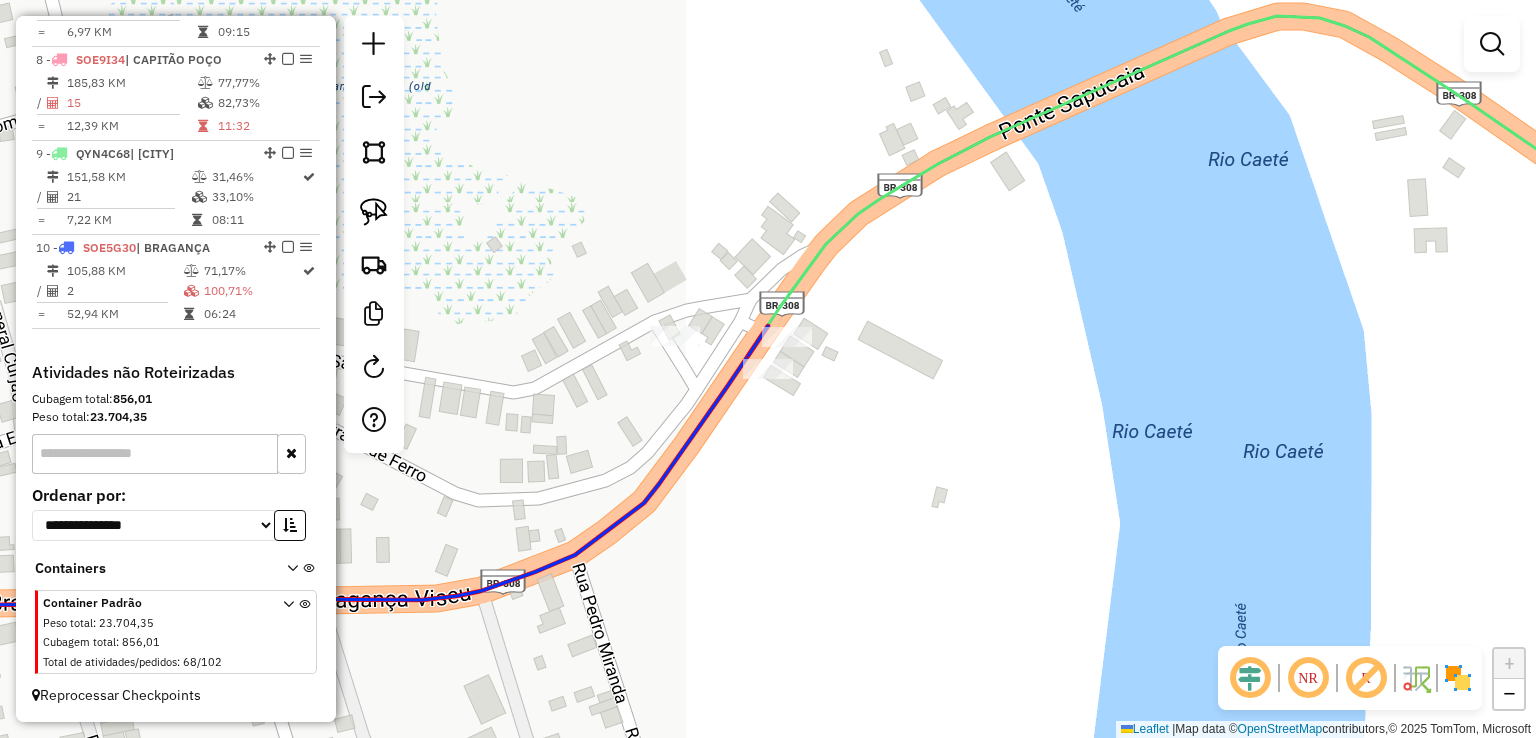click on "Rota 10 - Placa SOE5G30  974 - PINHEIRAO Rota 10 - Placa SOE5G30  6984 - PINHEIRaO 2 Janela de atendimento Grade de atendimento Capacidade Transportadoras Veículos Cliente Pedidos  Rotas Selecione os dias de semana para filtrar as janelas de atendimento  Seg   Ter   Qua   Qui   Sex   Sáb   Dom  Informe o período da janela de atendimento: De: Até:  Filtrar exatamente a janela do cliente  Considerar janela de atendimento padrão  Selecione os dias de semana para filtrar as grades de atendimento  Seg   Ter   Qua   Qui   Sex   Sáb   Dom   Considerar clientes sem dia de atendimento cadastrado  Clientes fora do dia de atendimento selecionado Filtrar as atividades entre os valores definidos abaixo:  Peso mínimo:   Peso máximo:   Cubagem mínima:   Cubagem máxima:   De:   Até:  Filtrar as atividades entre o tempo de atendimento definido abaixo:  De:   Até:   Considerar capacidade total dos clientes não roteirizados Transportadora: Selecione um ou mais itens Tipo de veículo: Selecione um ou mais itens De:" 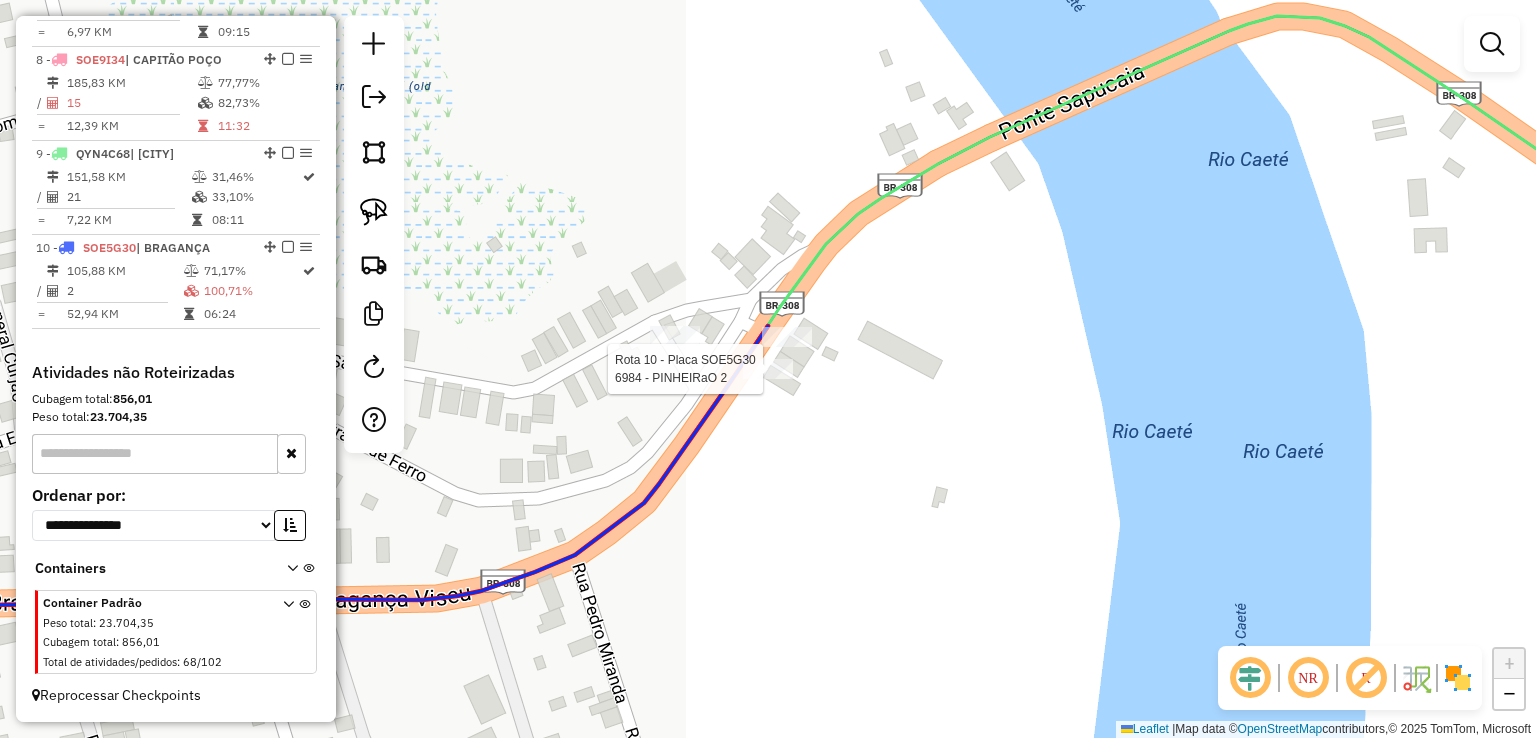 select on "**********" 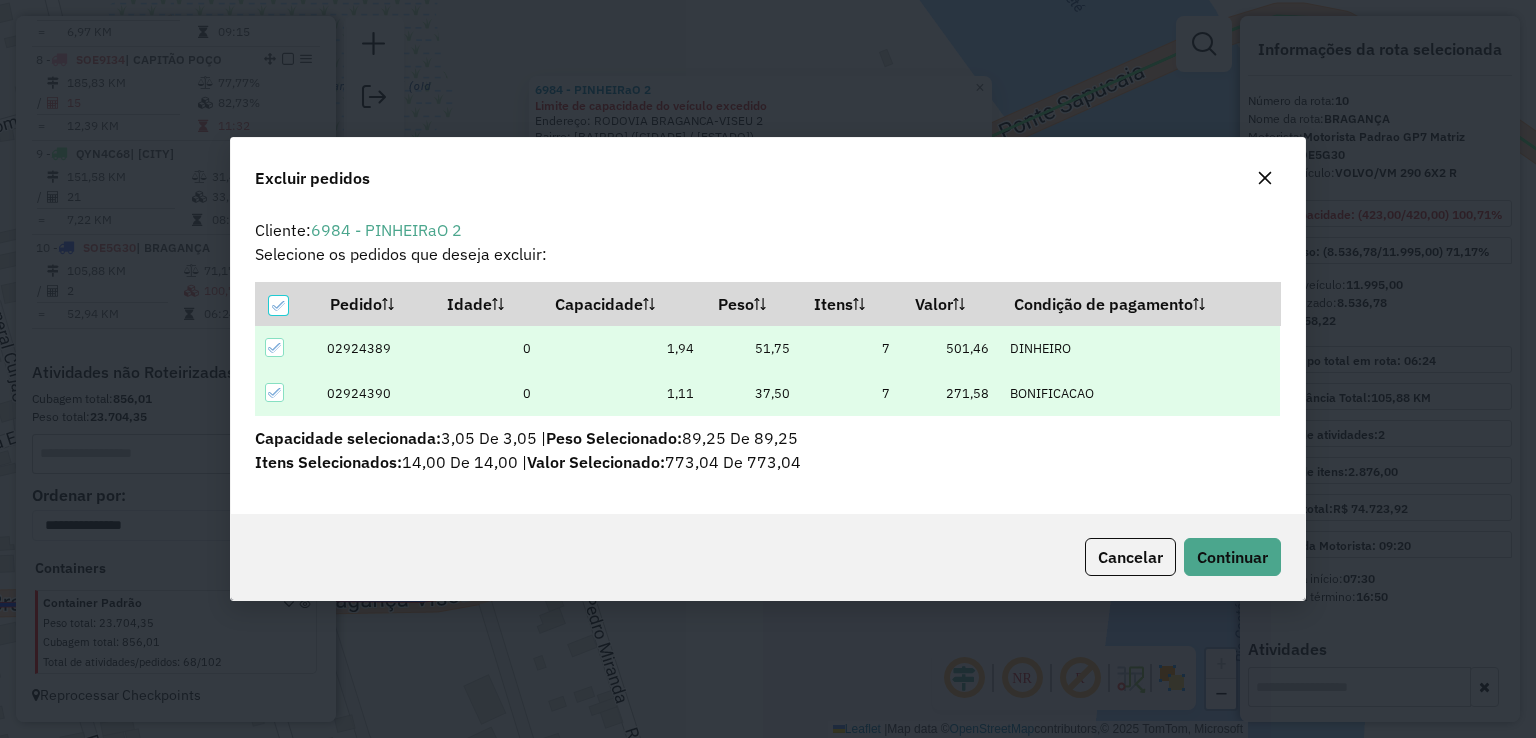 scroll, scrollTop: 69, scrollLeft: 0, axis: vertical 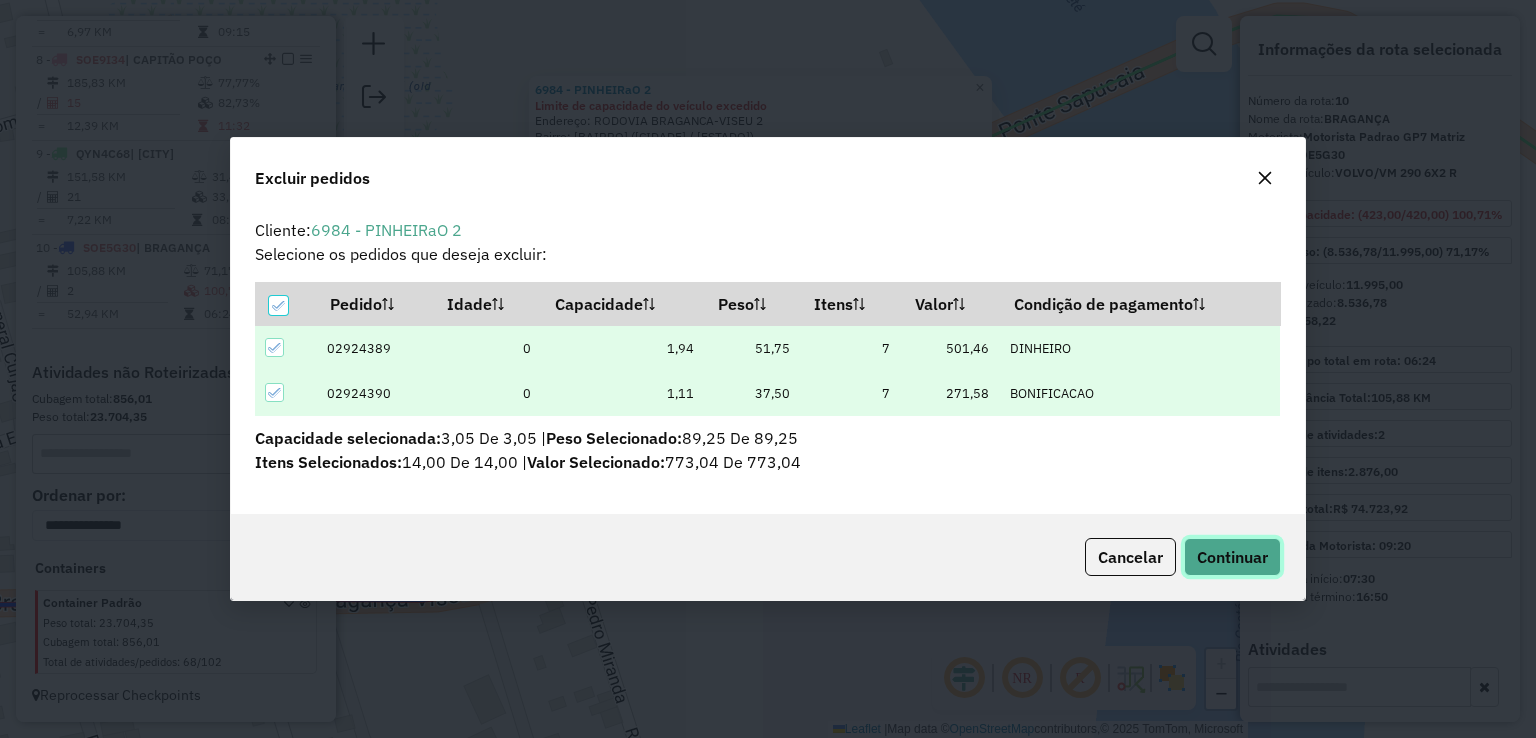 click on "Continuar" 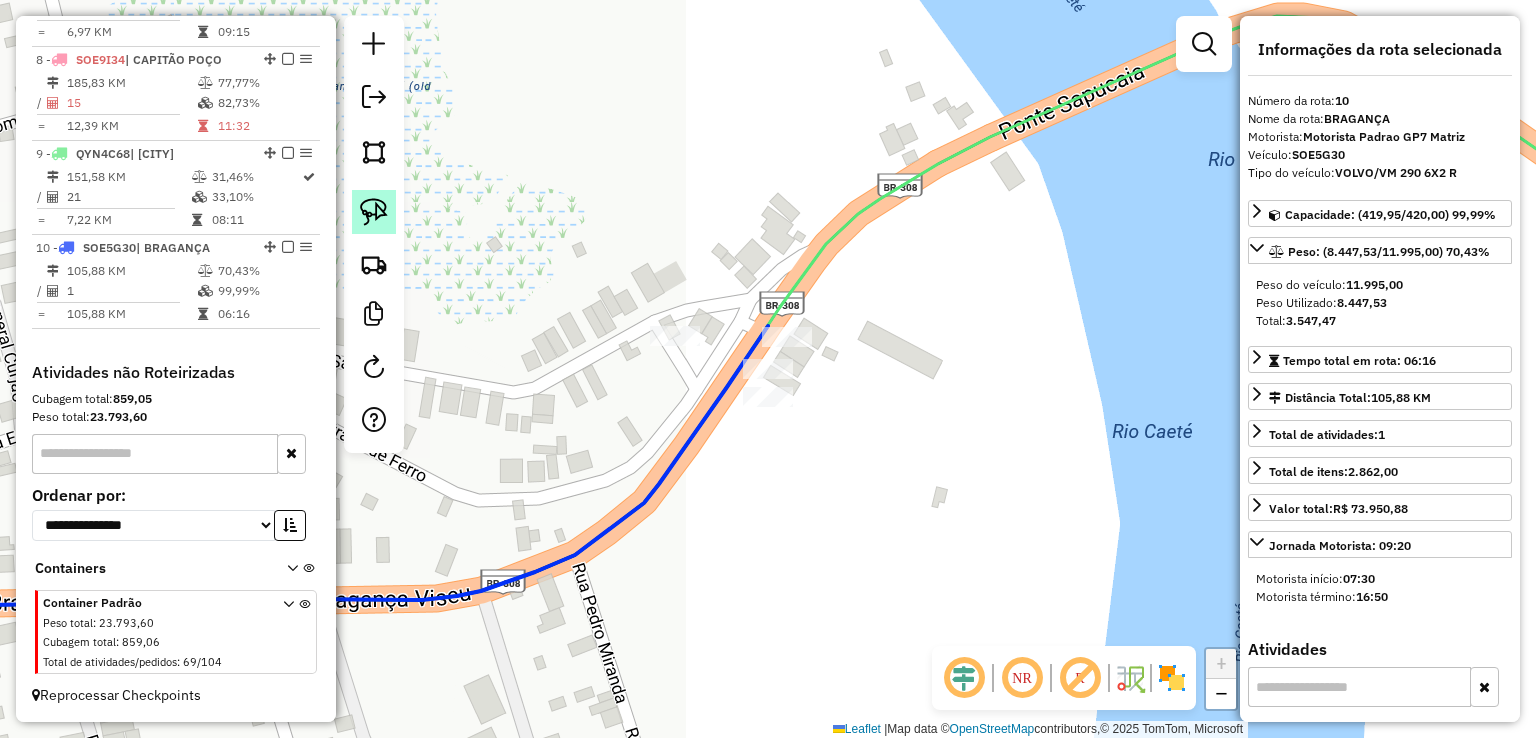 click 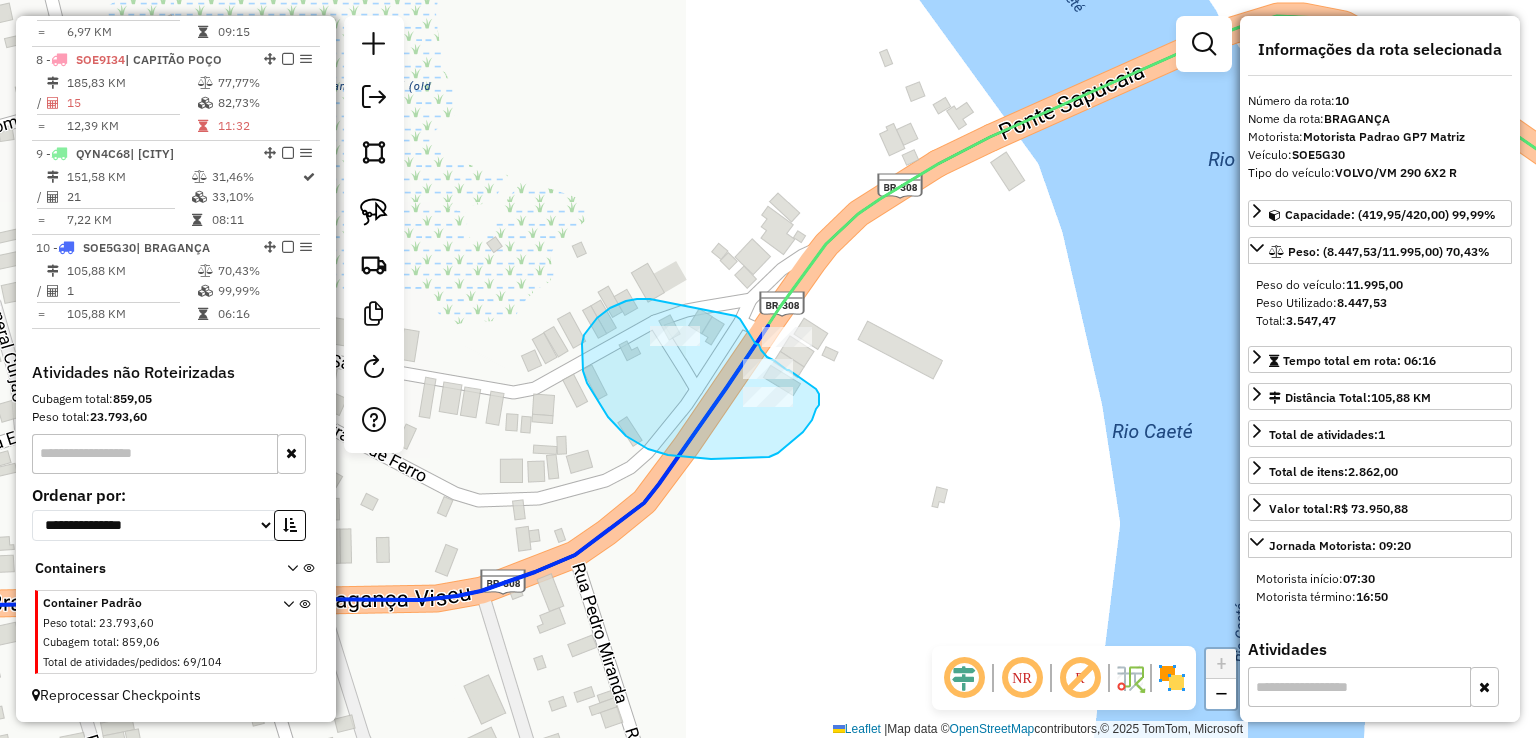 drag, startPoint x: 645, startPoint y: 299, endPoint x: 730, endPoint y: 308, distance: 85.47514 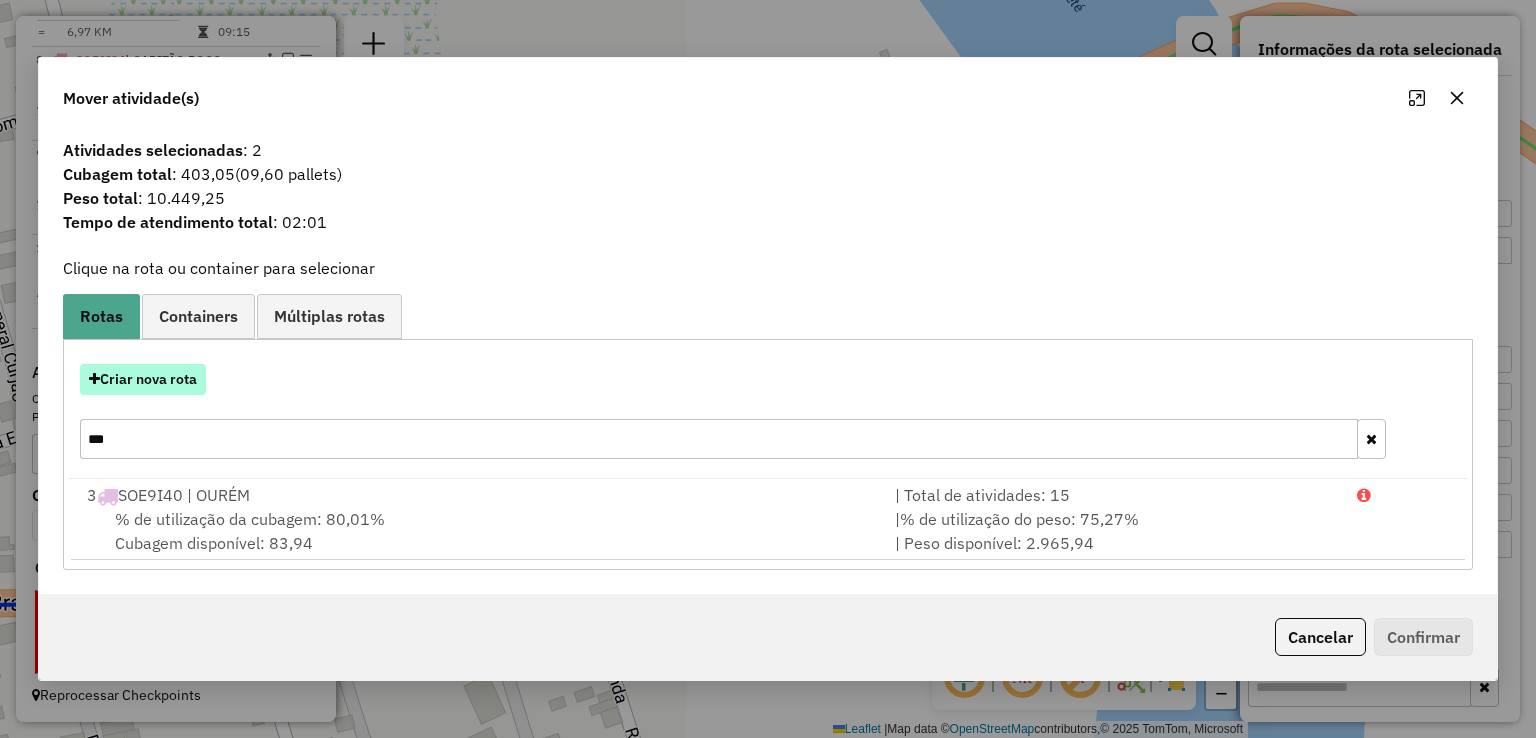 click on "Criar nova rota" at bounding box center (143, 379) 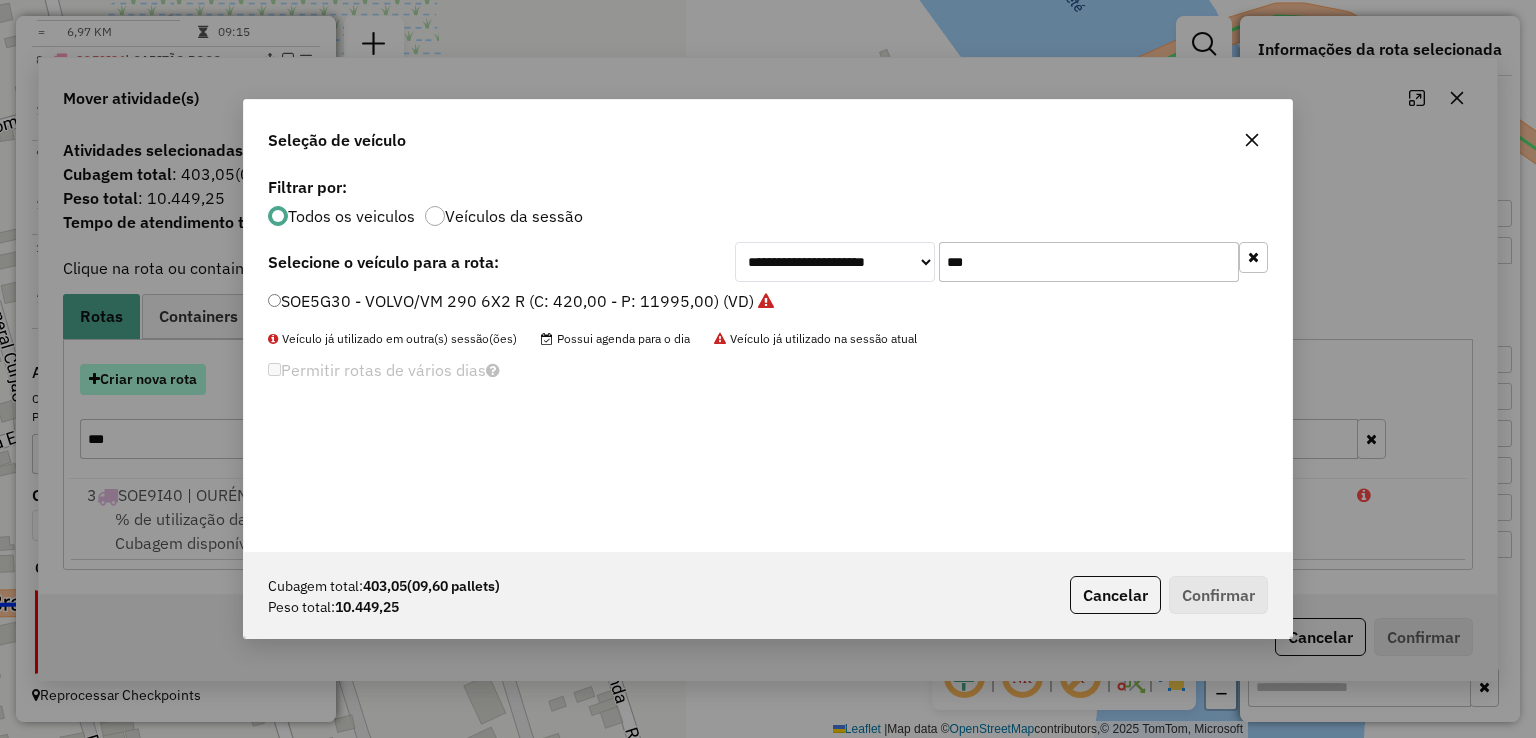 scroll, scrollTop: 10, scrollLeft: 6, axis: both 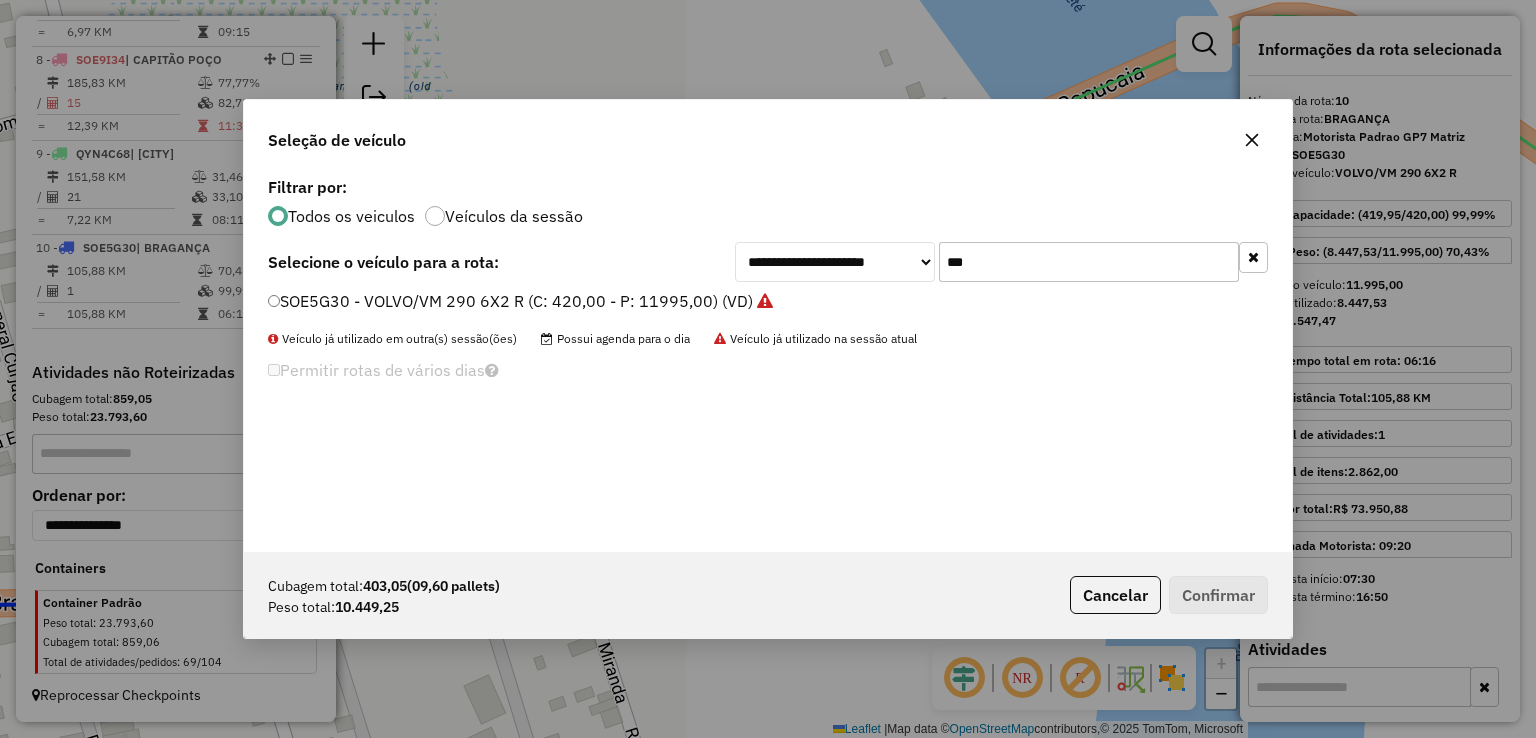 drag, startPoint x: 980, startPoint y: 253, endPoint x: 925, endPoint y: 252, distance: 55.00909 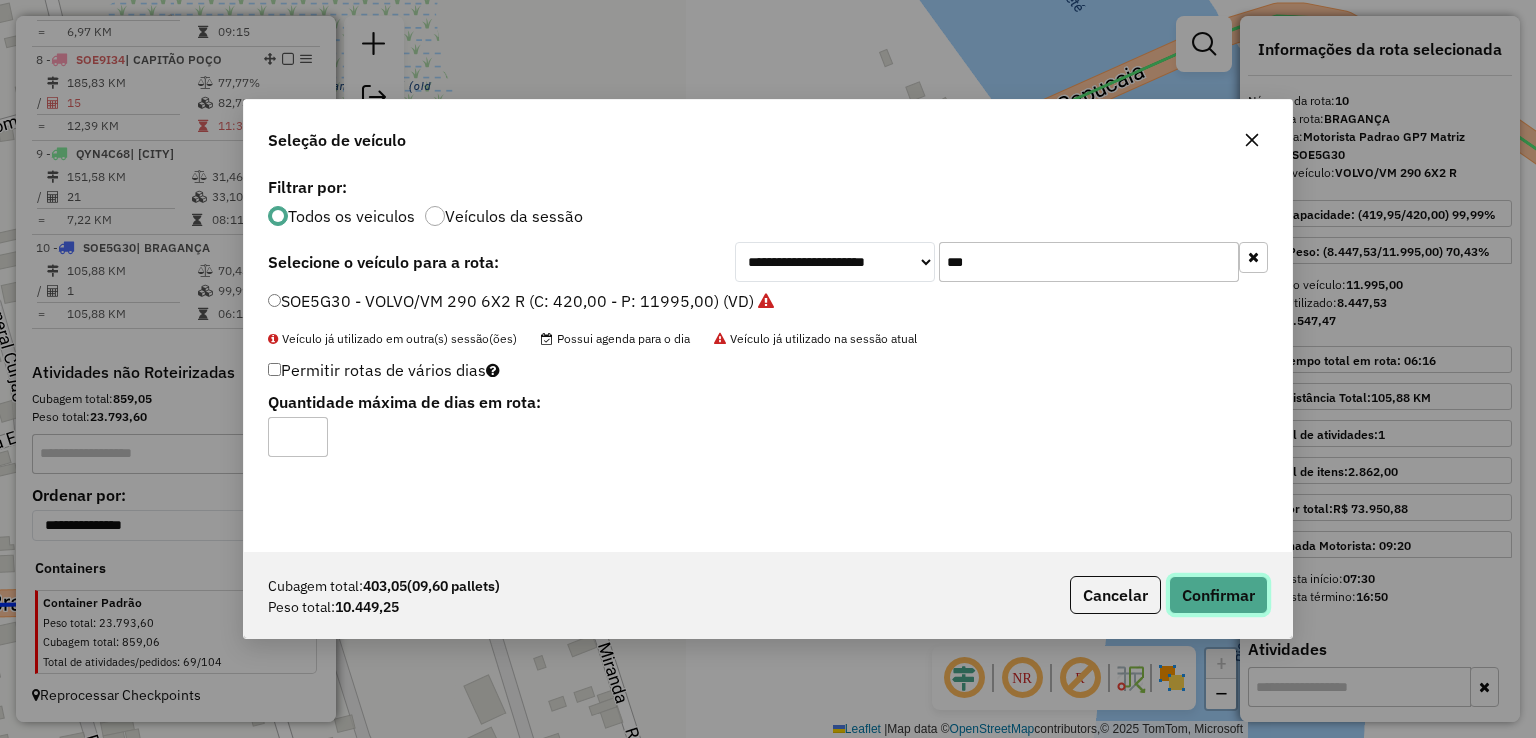 click on "Confirmar" 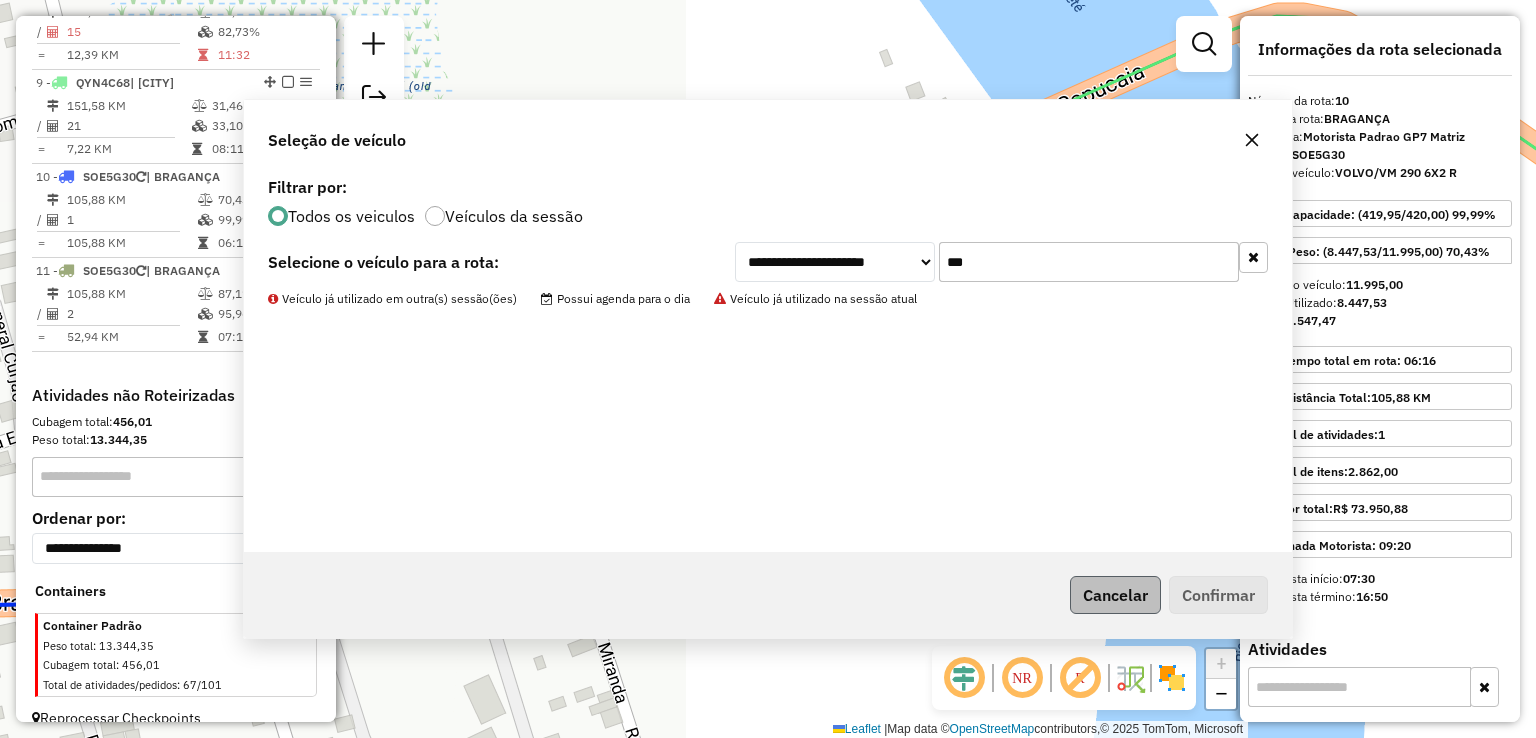 scroll, scrollTop: 1504, scrollLeft: 0, axis: vertical 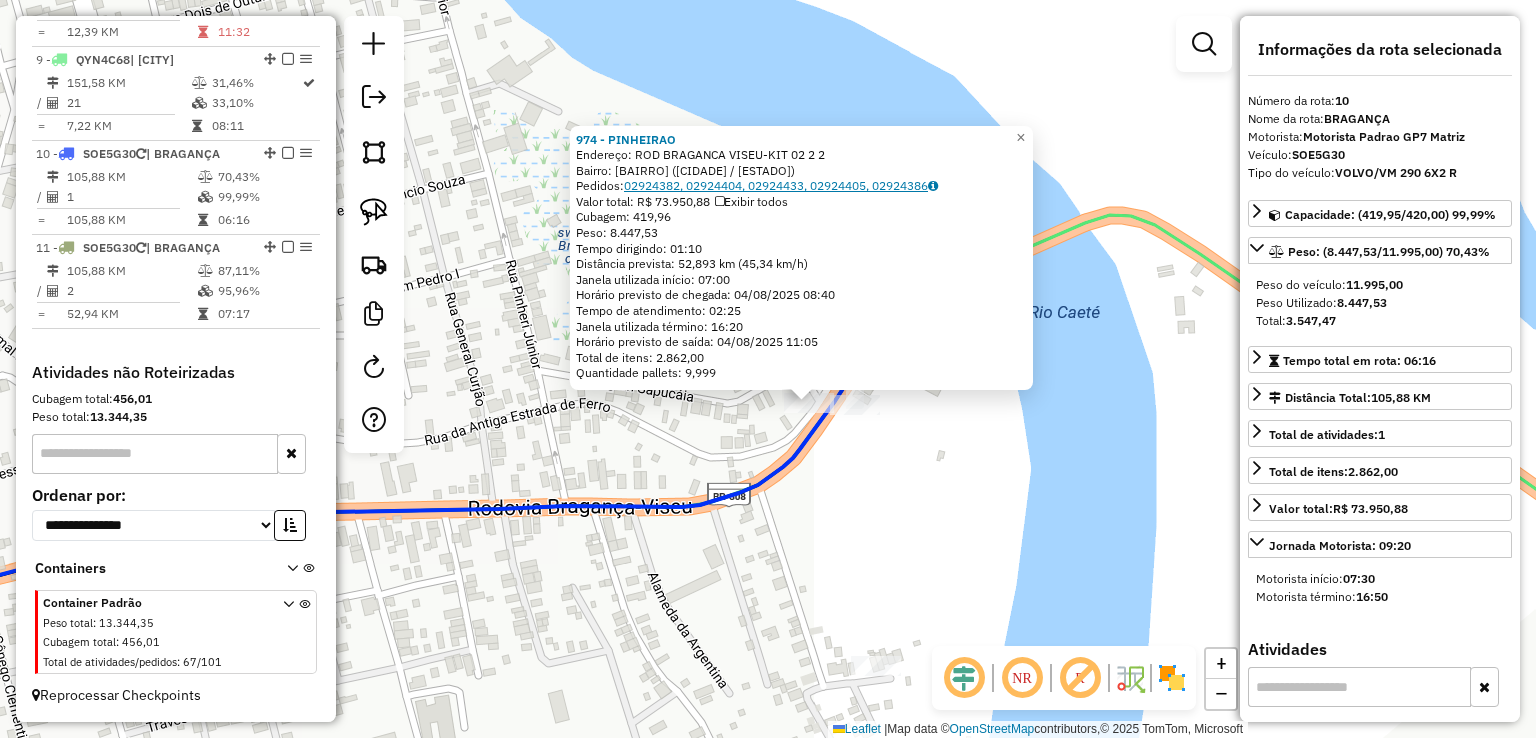 click on "02924382, 02924404, 02924433, 02924405, 02924386" 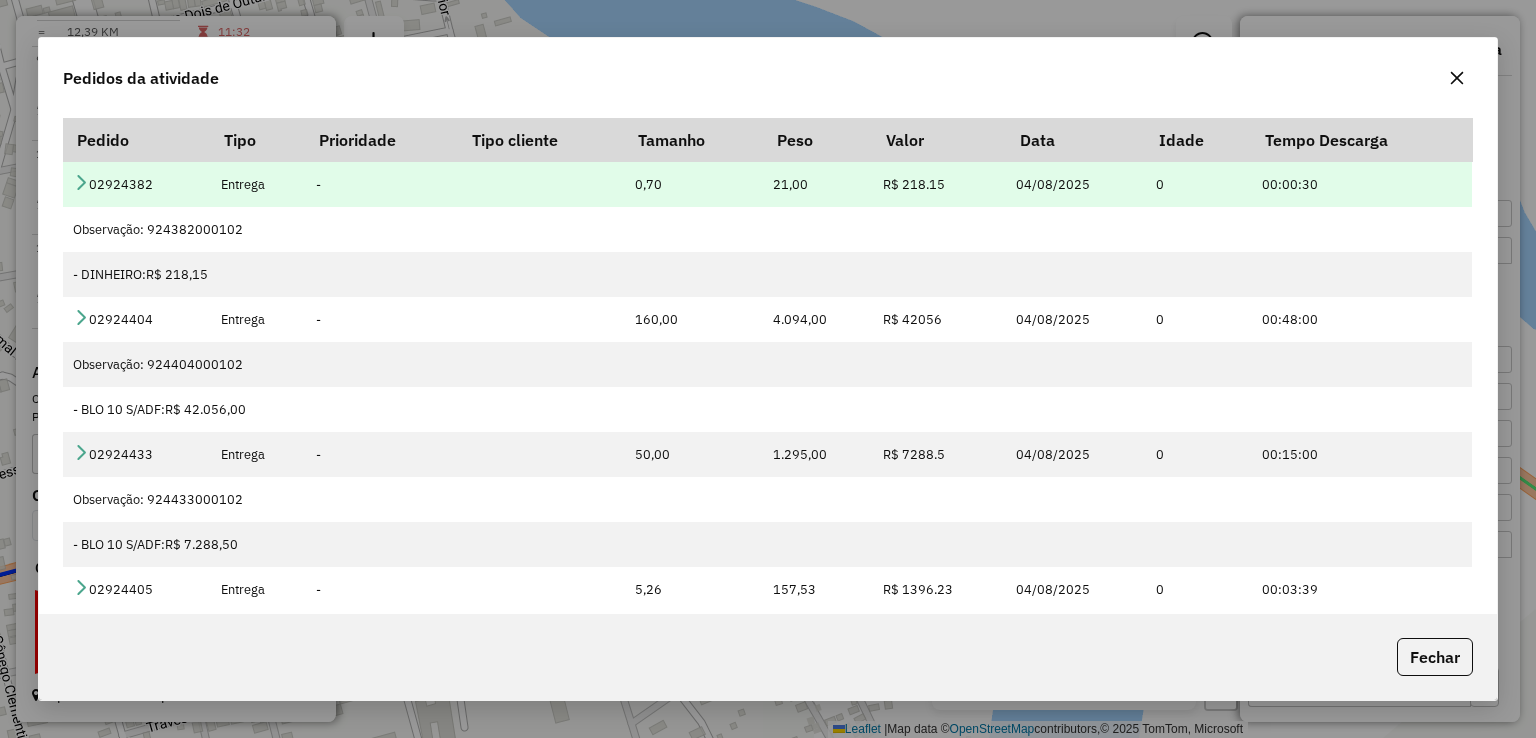 click on "02924382" at bounding box center (136, 184) 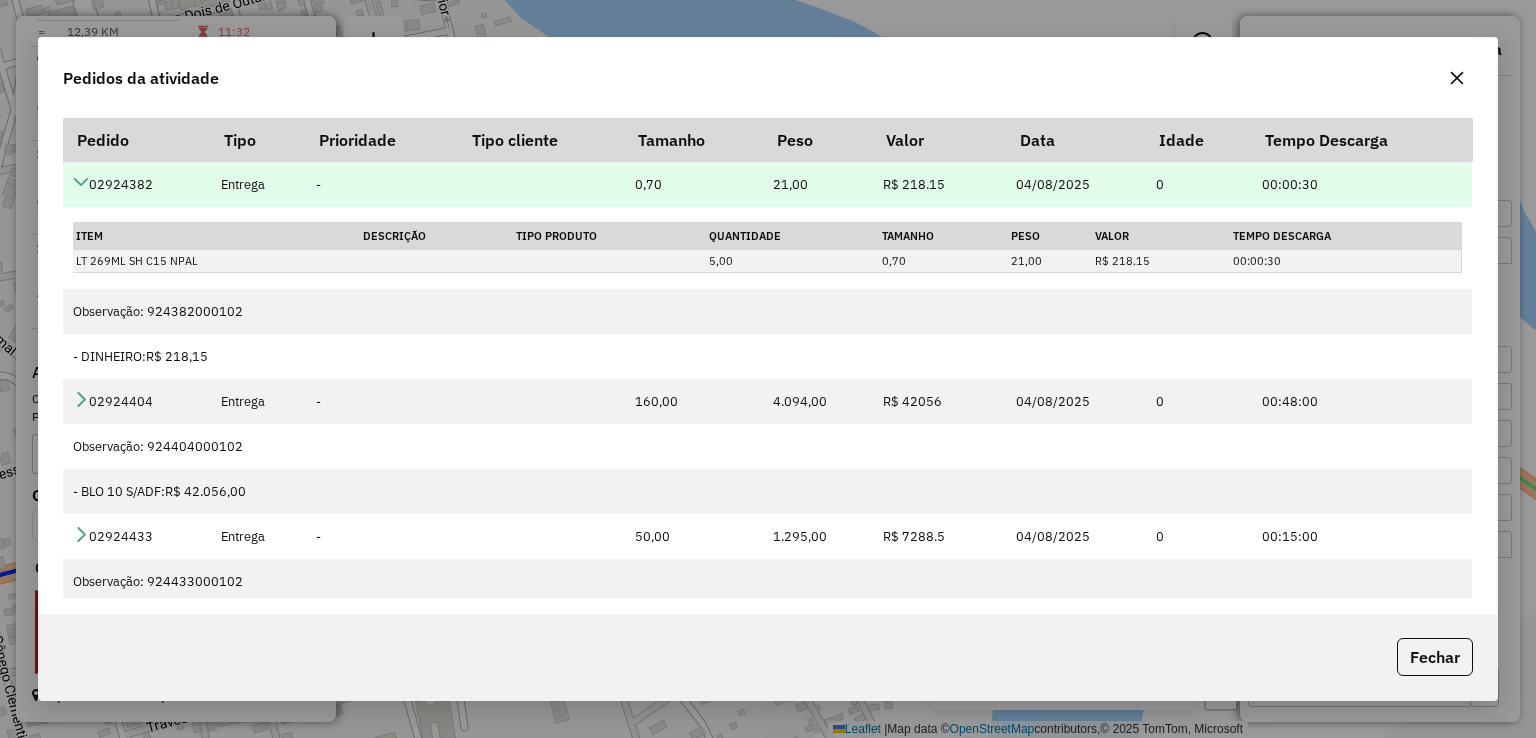 click at bounding box center [81, 182] 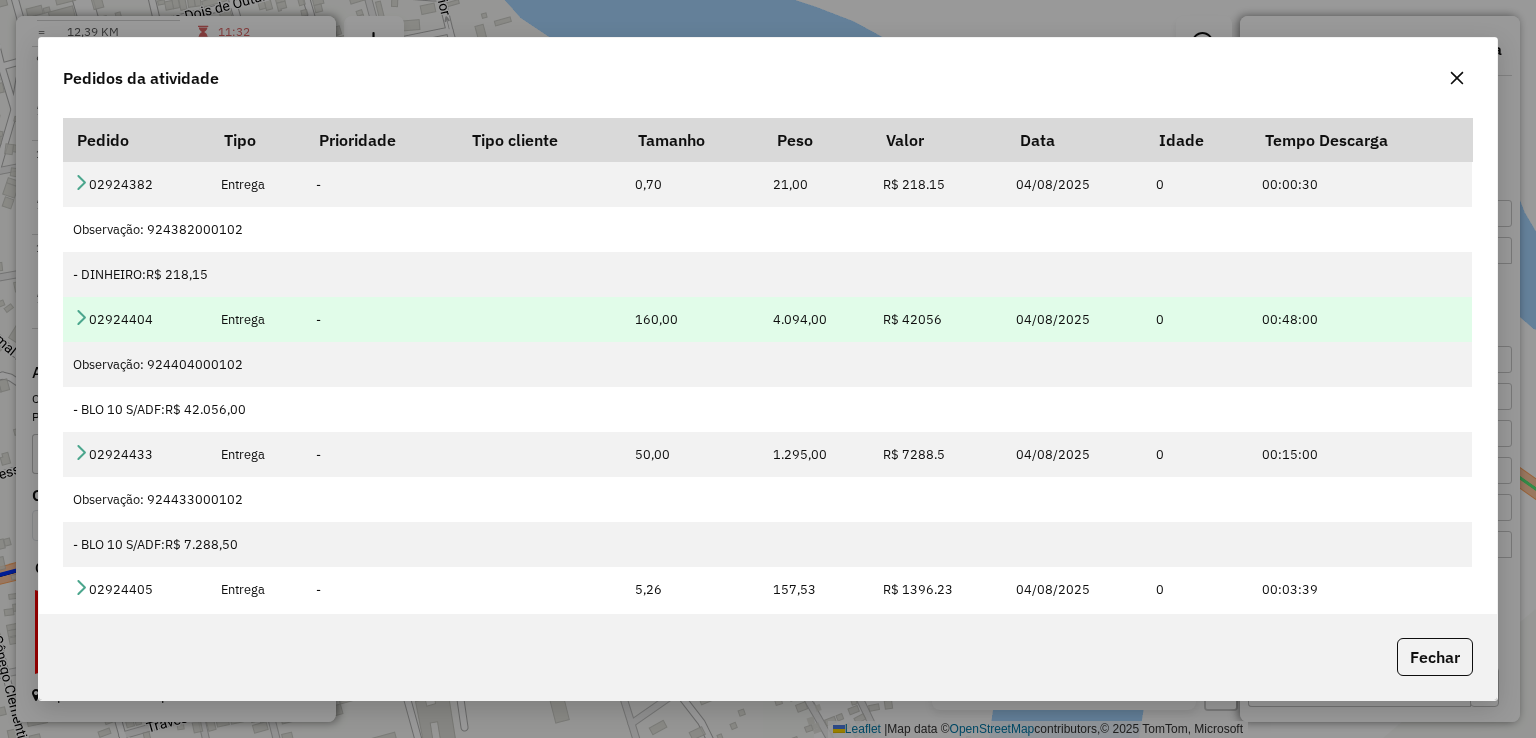 click at bounding box center [81, 317] 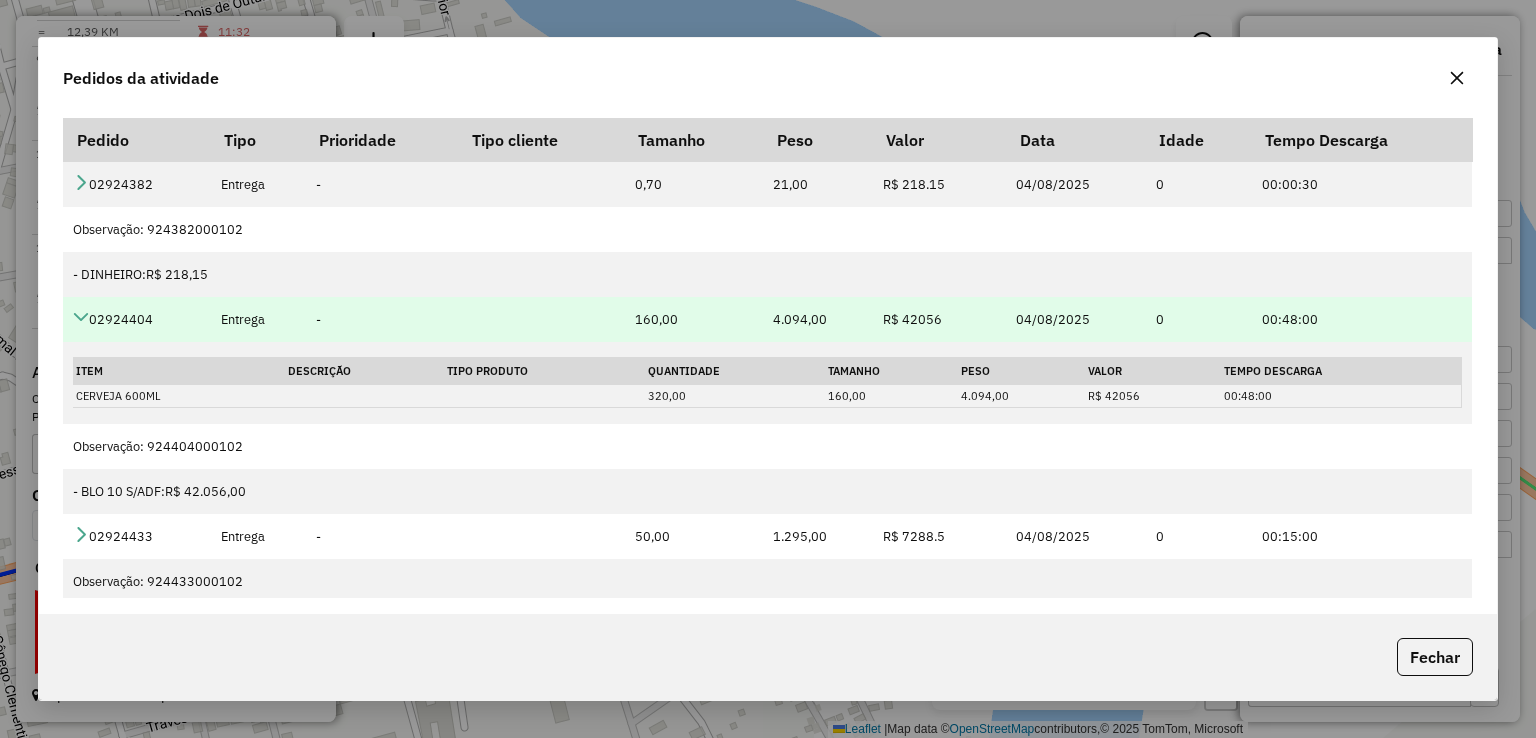 click on "02924404" at bounding box center (136, 319) 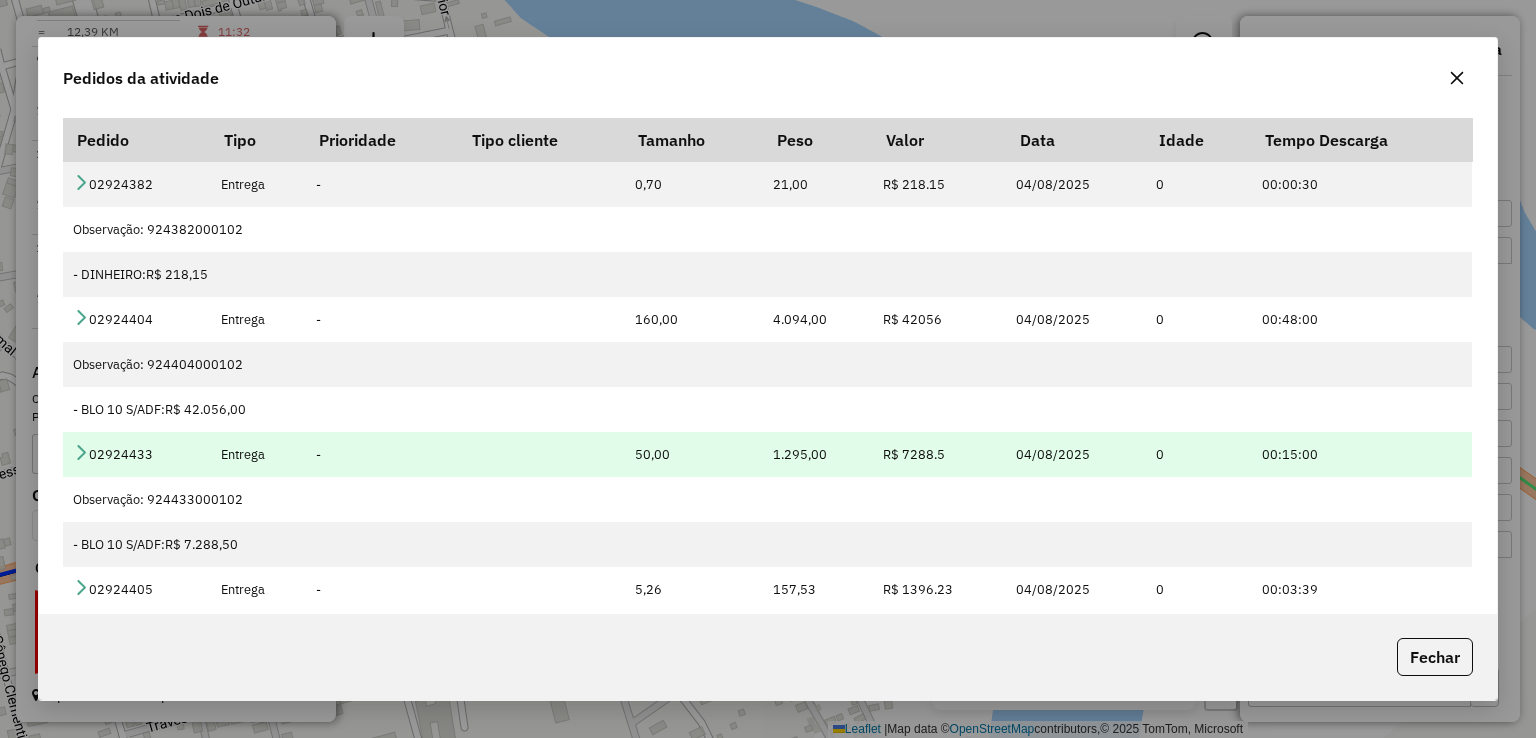click at bounding box center [81, 452] 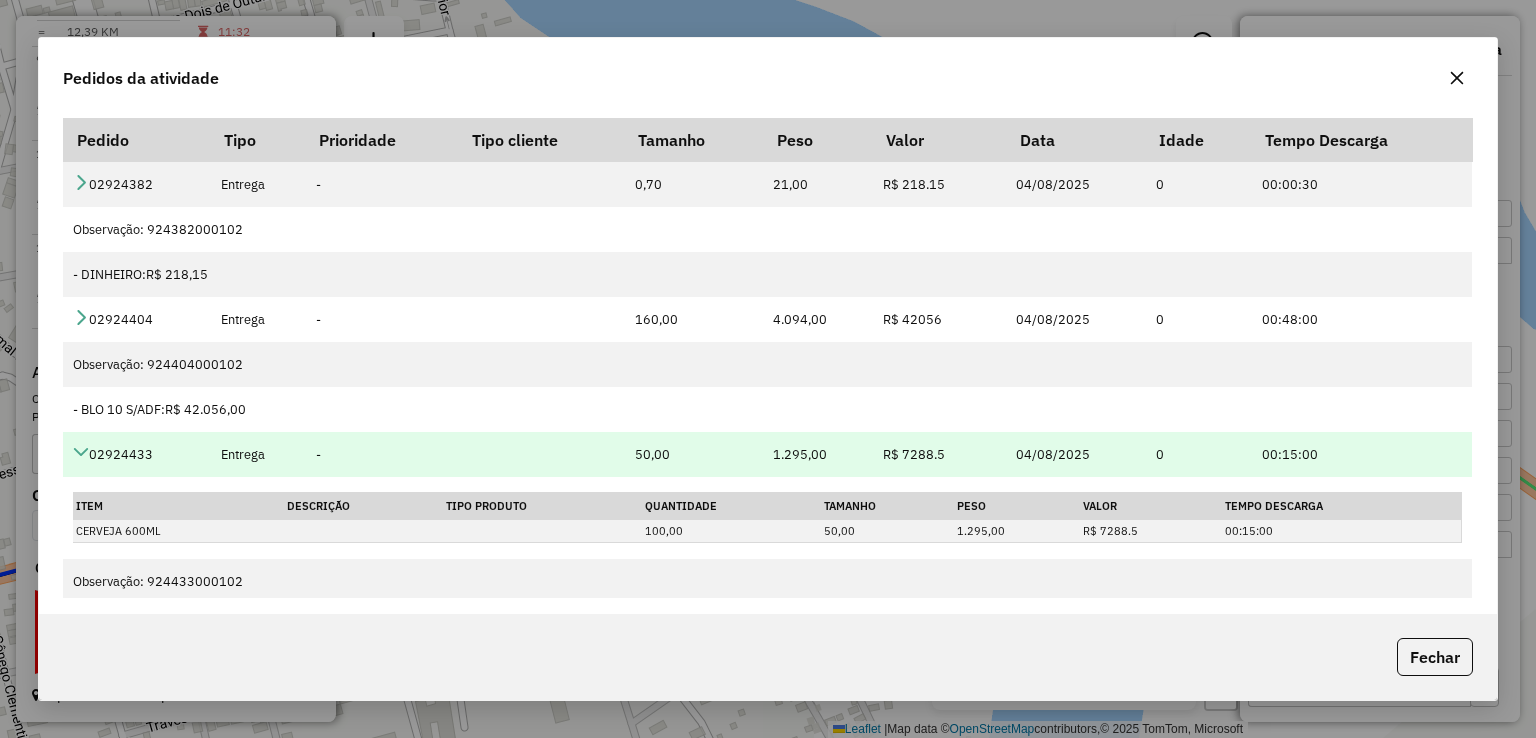 click at bounding box center [81, 452] 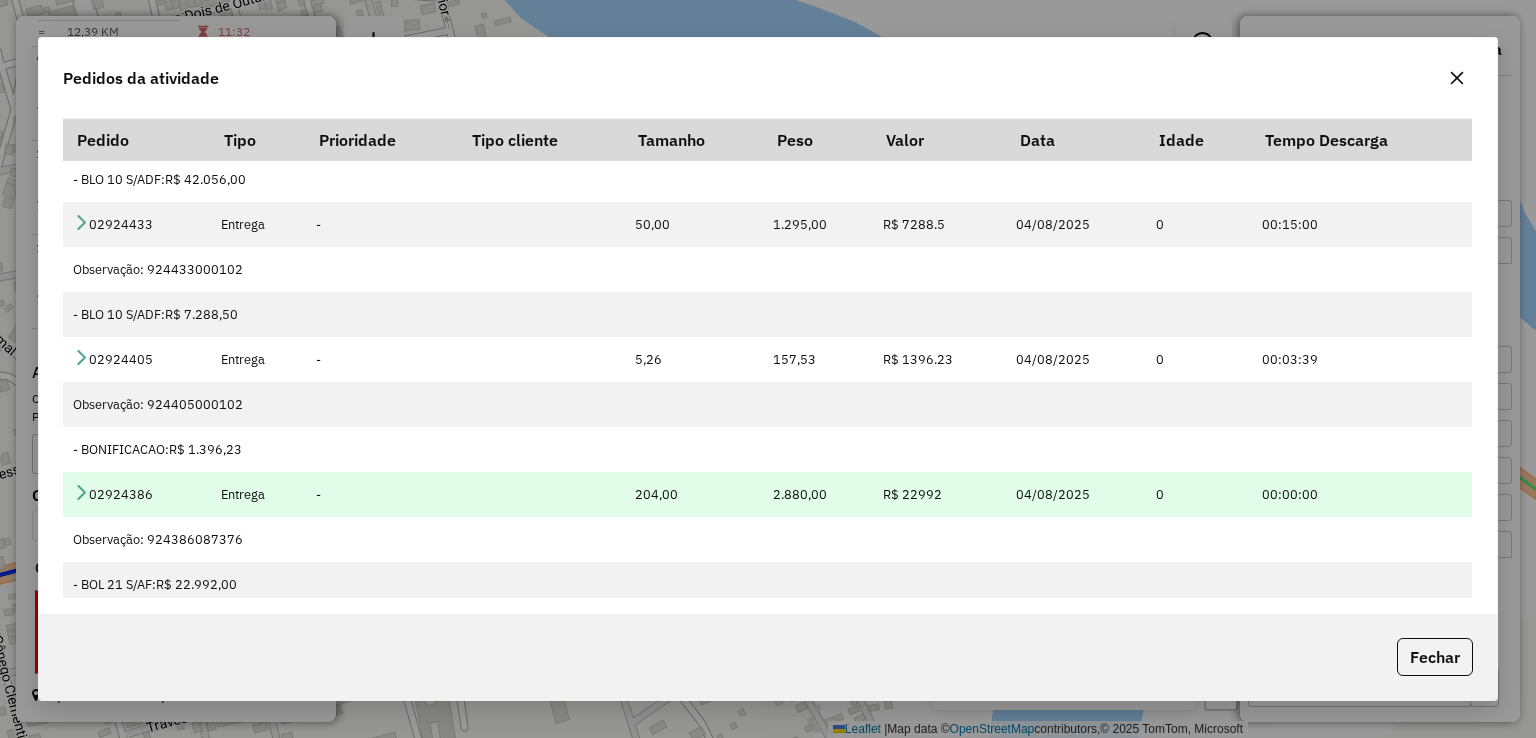 scroll, scrollTop: 239, scrollLeft: 0, axis: vertical 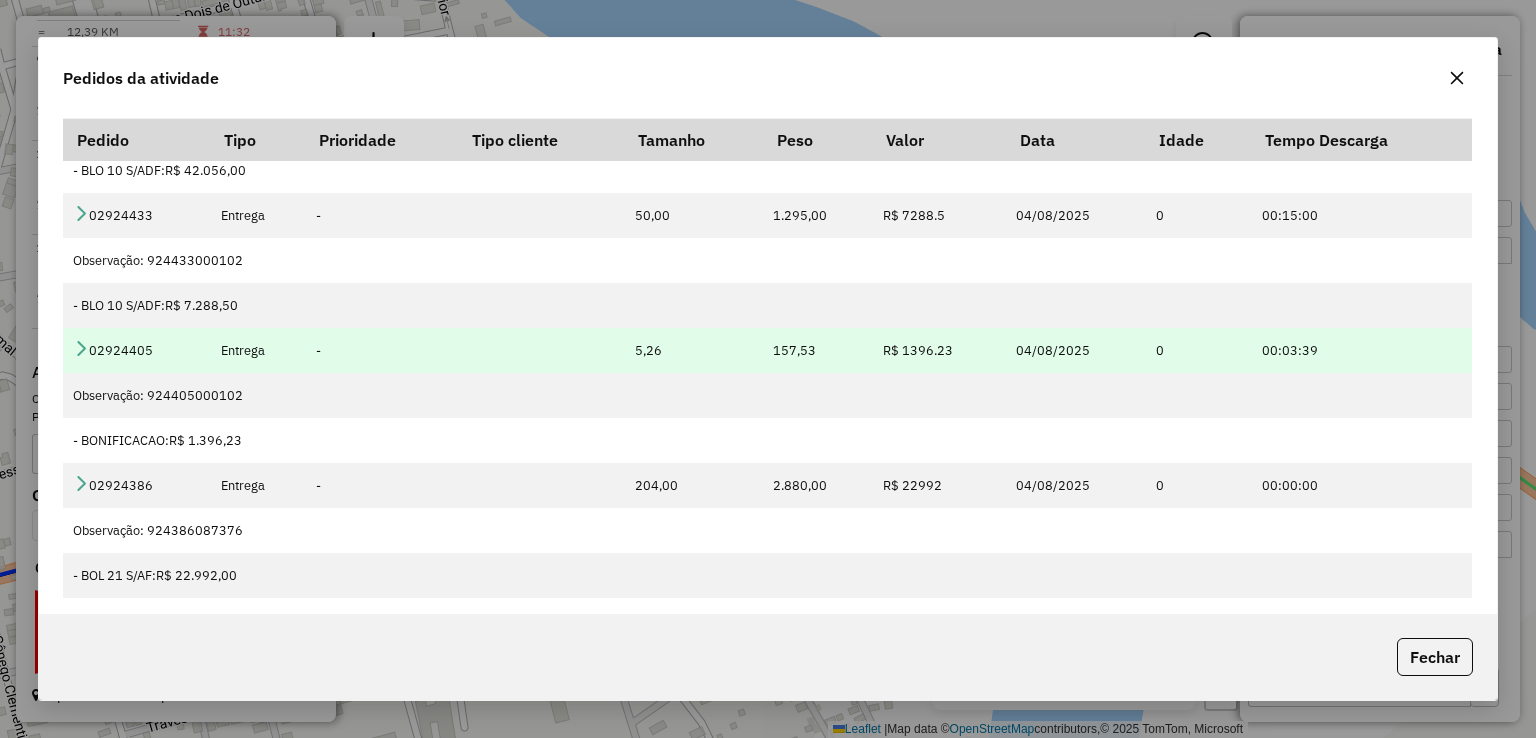 click at bounding box center (81, 348) 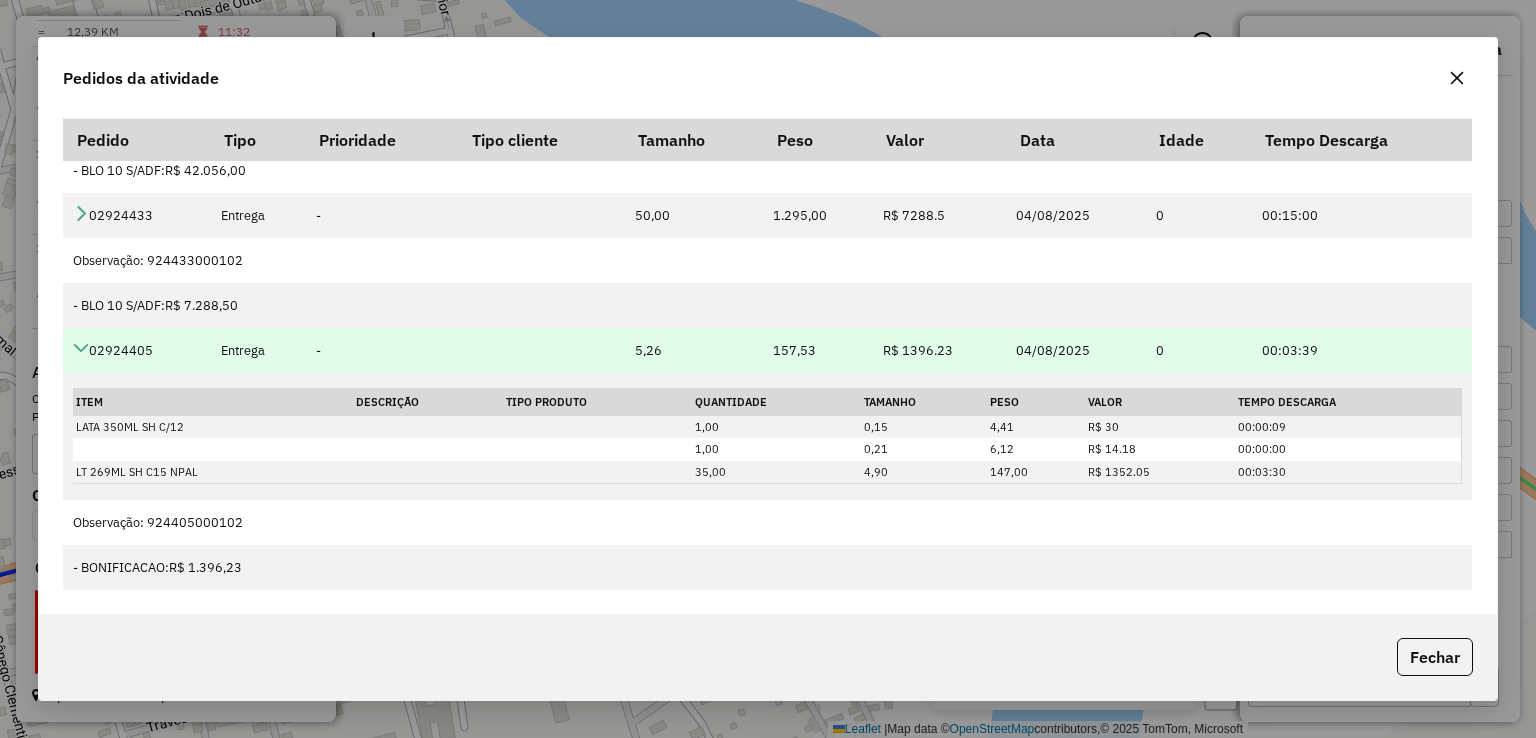 click at bounding box center (81, 348) 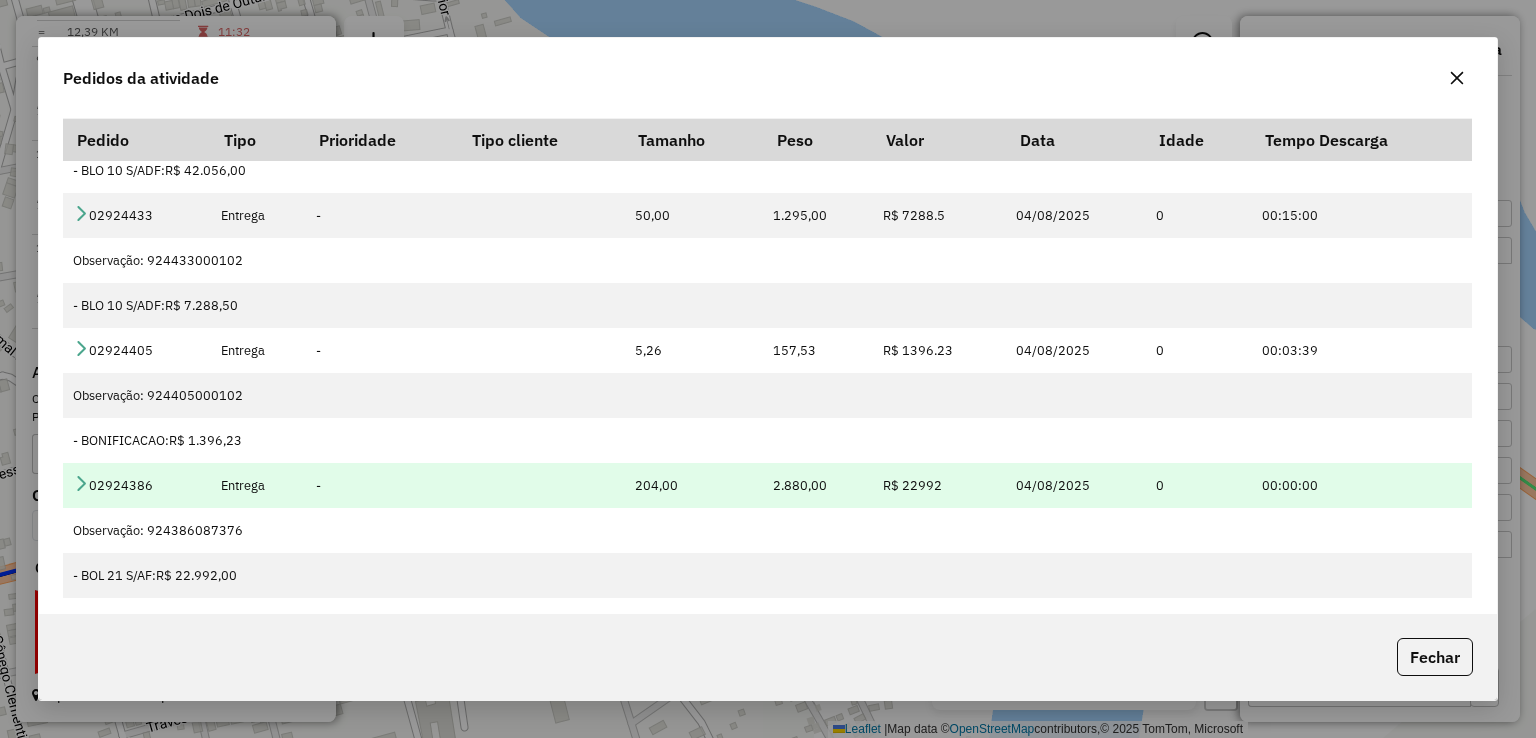 click at bounding box center (81, 485) 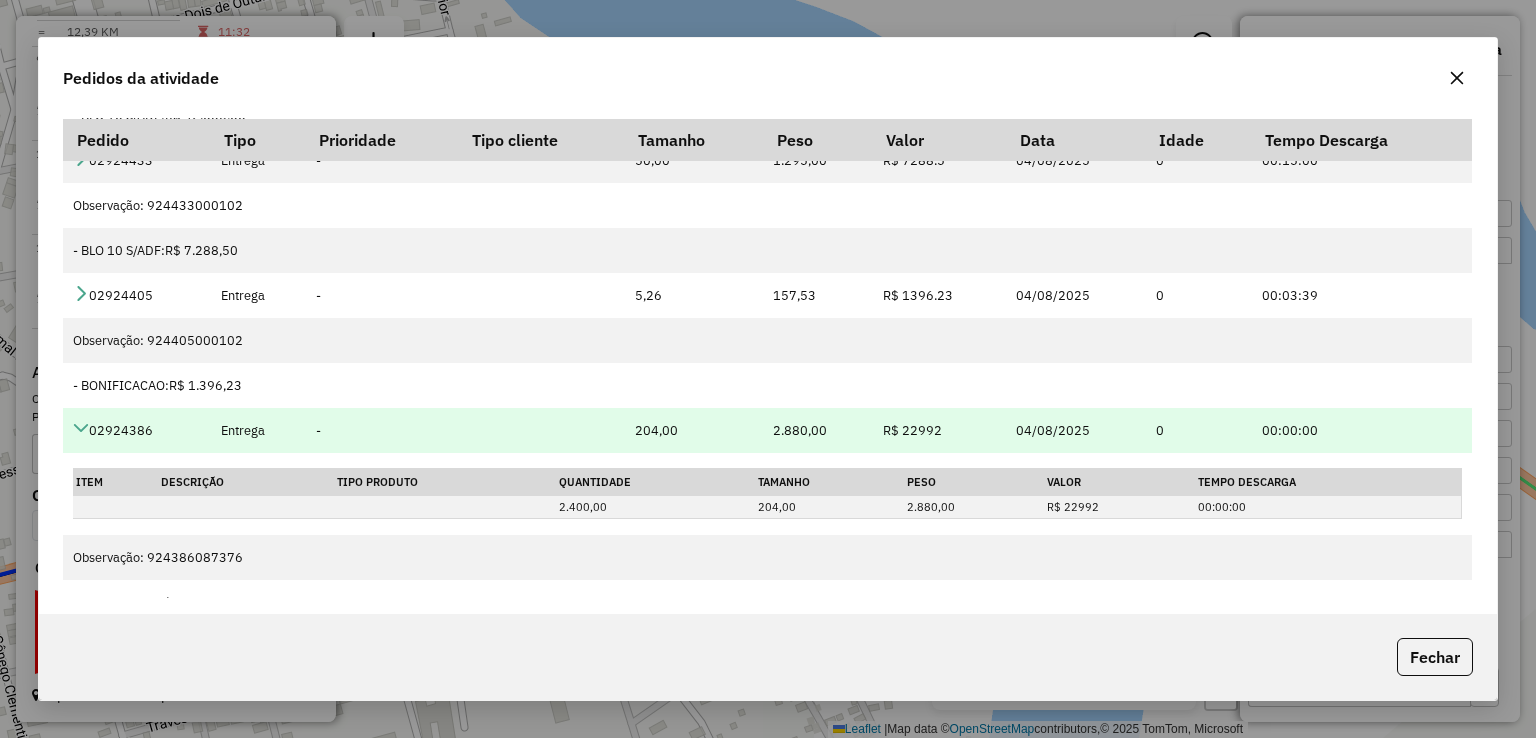 scroll, scrollTop: 320, scrollLeft: 0, axis: vertical 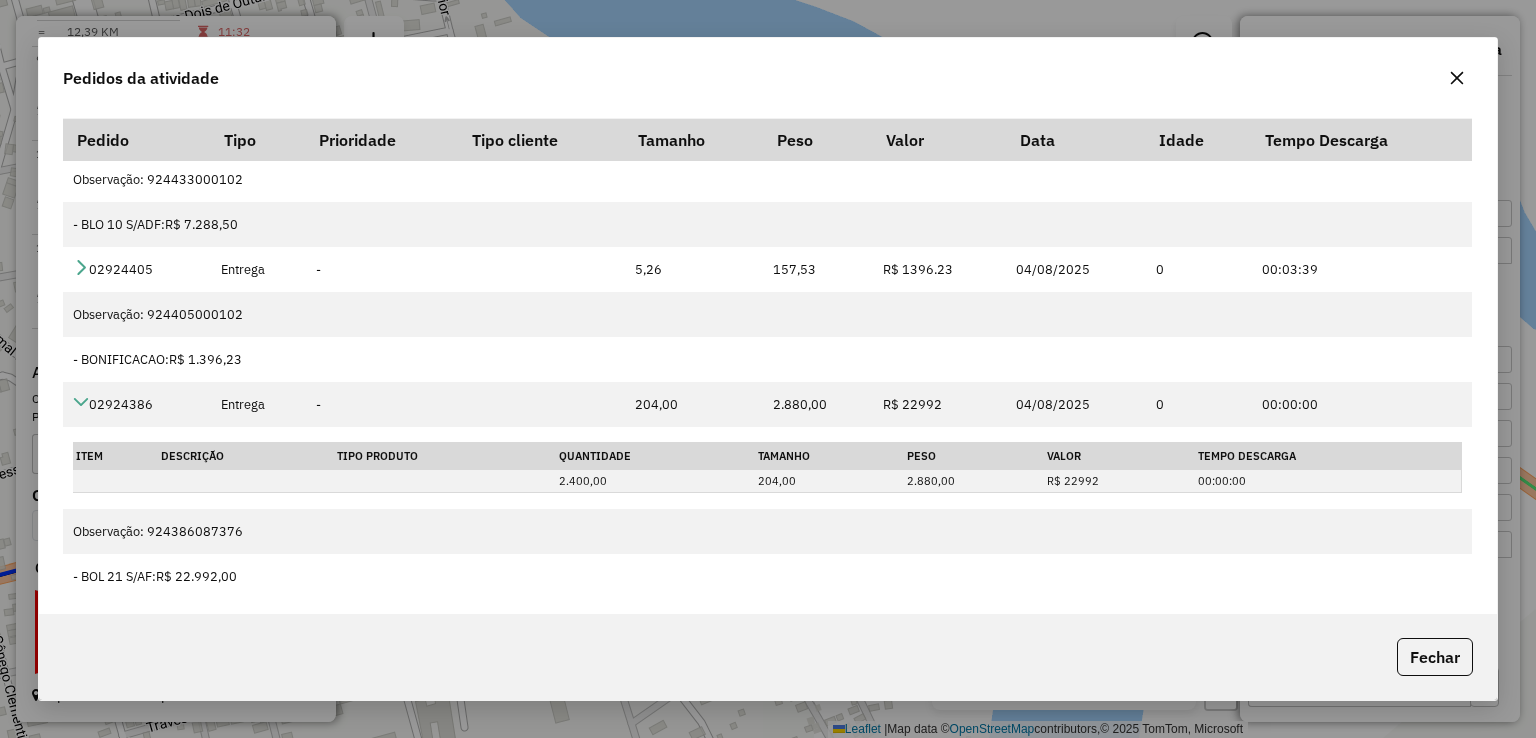 drag, startPoint x: 1453, startPoint y: 653, endPoint x: 1436, endPoint y: 654, distance: 17.029387 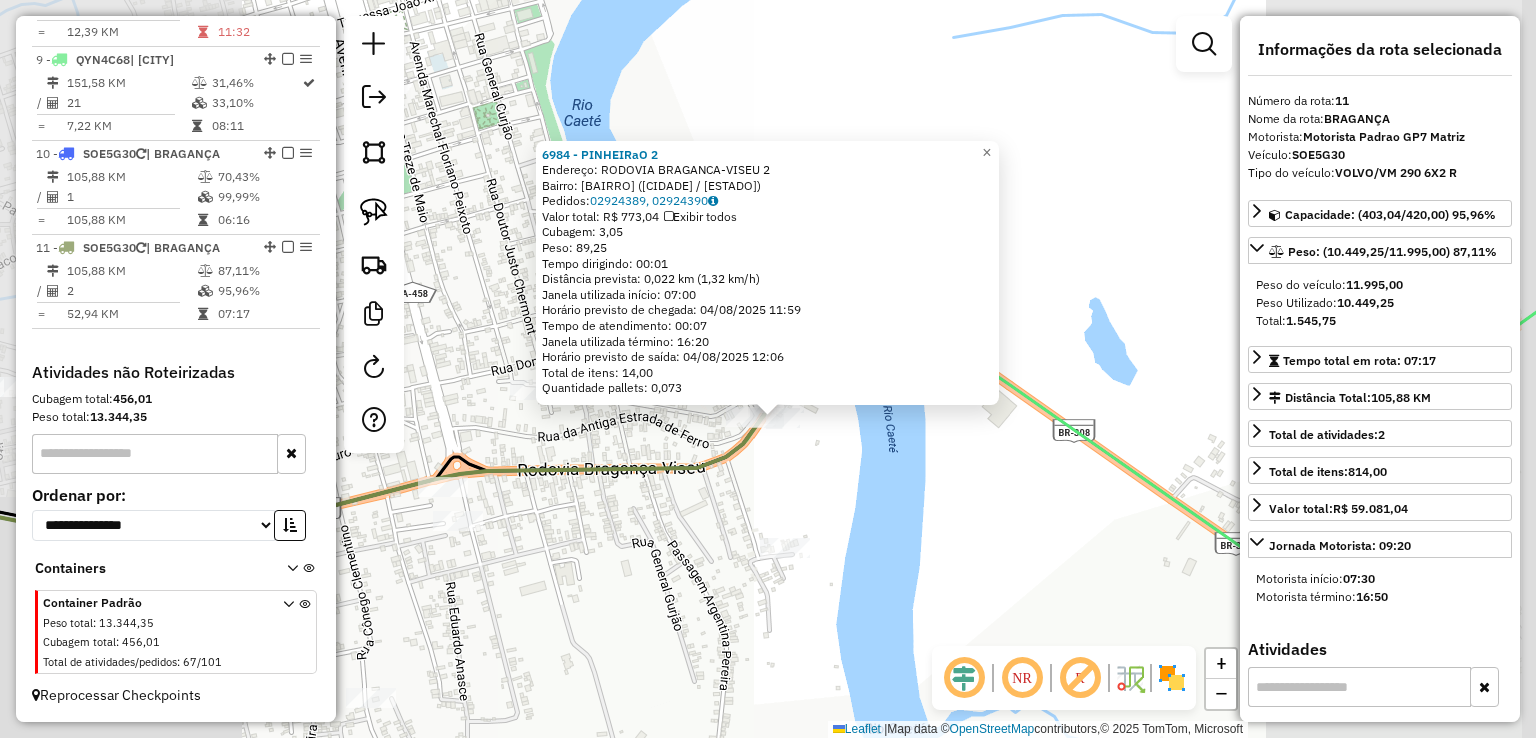 click on "6984 - PINHEIRaO 2  Endereço:  RODOVIA BRAGANCA-VISEU 2   Bairro: [BAIRRO] ([CITY] / [STATE])   Pedidos:  02924389, 02924390   Valor total: R$ 773,04   Exibir todos   Cubagem: 3,05  Peso: 89,25  Tempo dirigindo: 00:01   Distância prevista: 0,022 km (1,32 km/h)   Janela utilizada início: 07:00   Horário previsto de chegada: 04/08/2025 11:59   Tempo de atendimento: 00:07   Janela utilizada término: 16:20   Horário previsto de saída: 04/08/2025 12:06   Total de itens: 14,00   Quantidade pallets: 0,073  × Janela de atendimento Grade de atendimento Capacidade Transportadoras Veículos Cliente Pedidos  Rotas Selecione os dias de semana para filtrar as janelas de atendimento  Seg   Ter   Qua   Qui   Sex   Sáb   Dom  Informe o período da janela de atendimento: De: Até:  Filtrar exatamente a janela do cliente  Considerar janela de atendimento padrão  Selecione os dias de semana para filtrar as grades de atendimento  Seg   Ter   Qua   Qui   Sex   Sáb   Dom   Clientes fora do dia de atendimento selecionado De:" 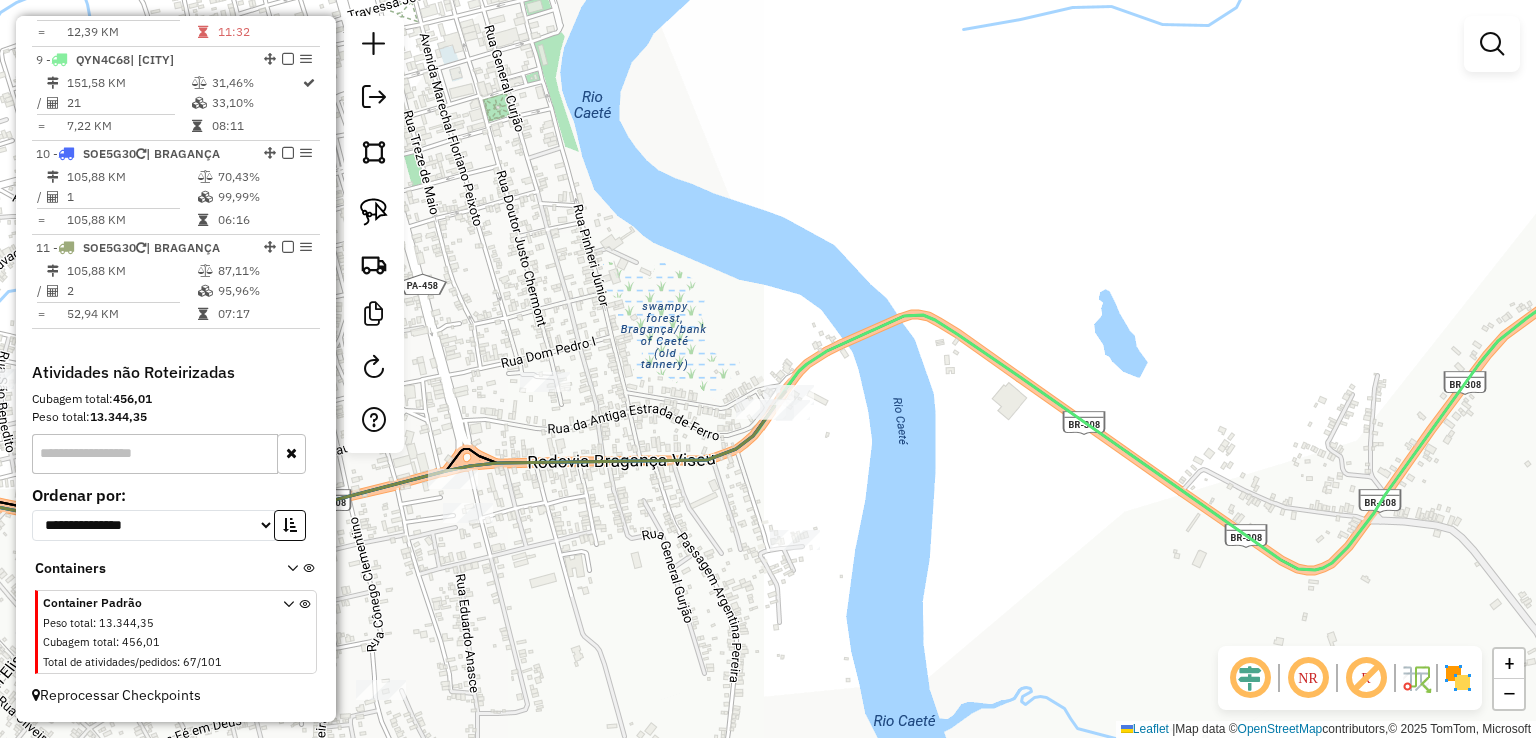 drag, startPoint x: 803, startPoint y: 484, endPoint x: 933, endPoint y: 337, distance: 196.2371 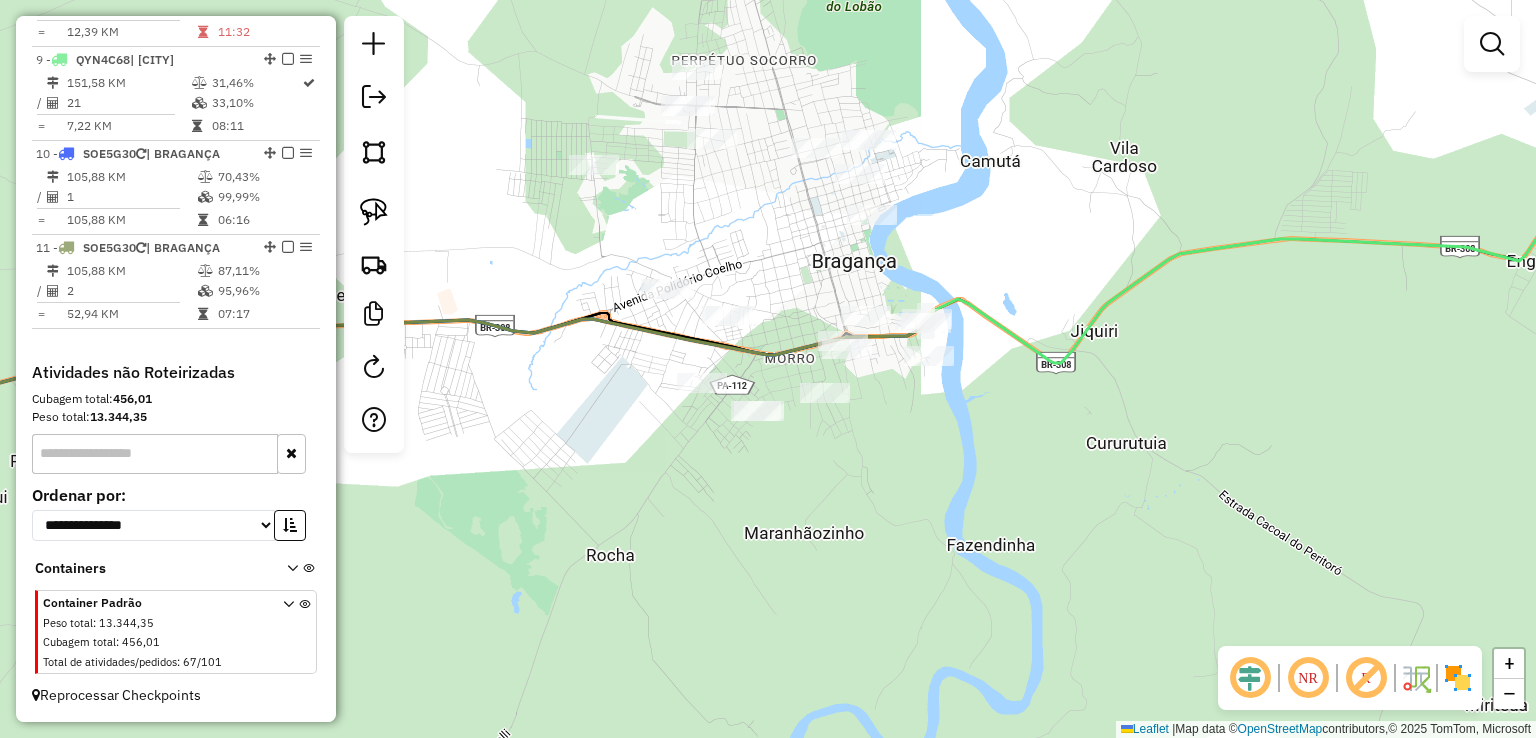click on "Janela de atendimento Grade de atendimento Capacidade Transportadoras Veículos Cliente Pedidos  Rotas Selecione os dias de semana para filtrar as janelas de atendimento  Seg   Ter   Qua   Qui   Sex   Sáb   Dom  Informe o período da janela de atendimento: De: Até:  Filtrar exatamente a janela do cliente  Considerar janela de atendimento padrão  Selecione os dias de semana para filtrar as grades de atendimento  Seg   Ter   Qua   Qui   Sex   Sáb   Dom   Considerar clientes sem dia de atendimento cadastrado  Clientes fora do dia de atendimento selecionado Filtrar as atividades entre os valores definidos abaixo:  Peso mínimo:   Peso máximo:   Cubagem mínima:   Cubagem máxima:   De:   Até:  Filtrar as atividades entre o tempo de atendimento definido abaixo:  De:   Até:   Considerar capacidade total dos clientes não roteirizados Transportadora: Selecione um ou mais itens Tipo de veículo: Selecione um ou mais itens Veículo: Selecione um ou mais itens Motorista: Selecione um ou mais itens Nome: Rótulo:" 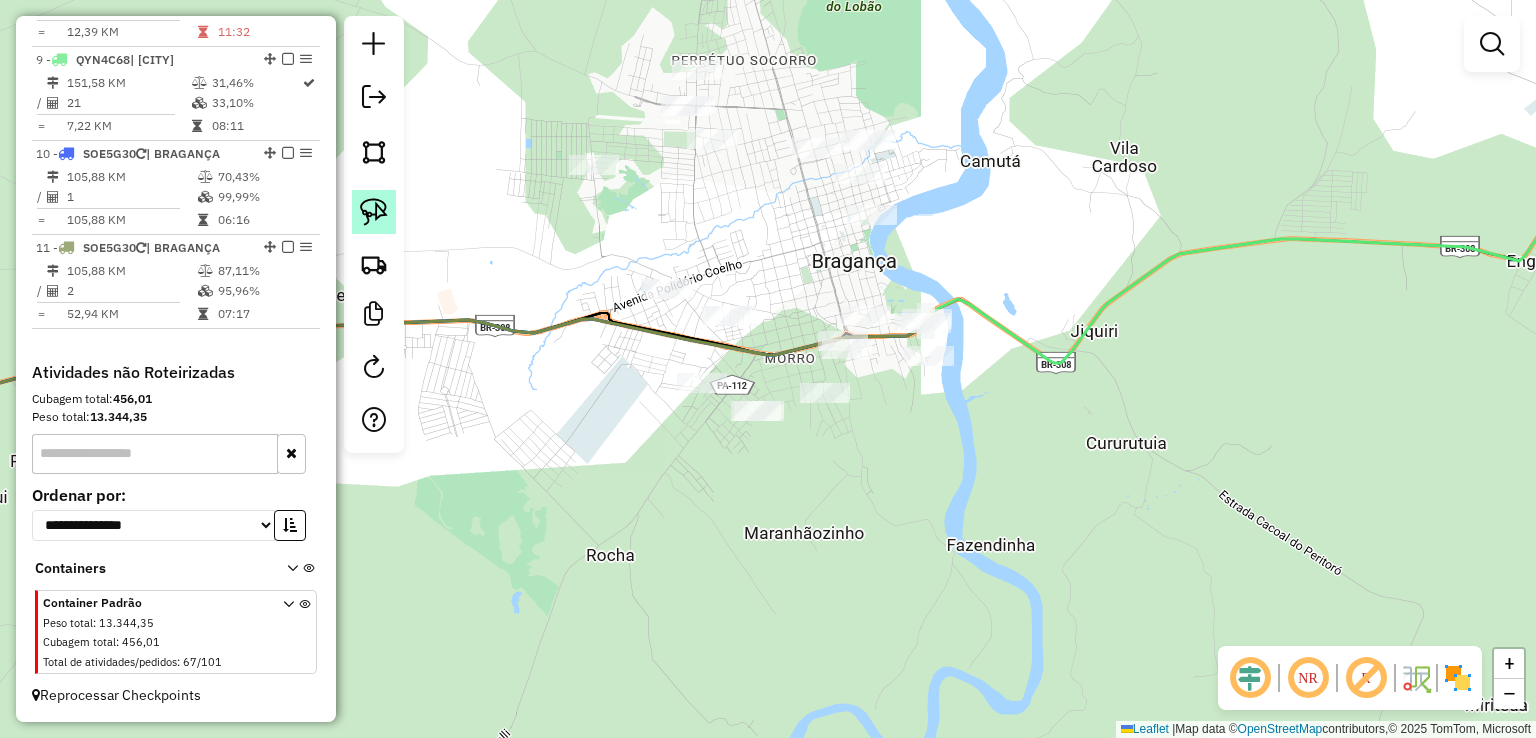 click 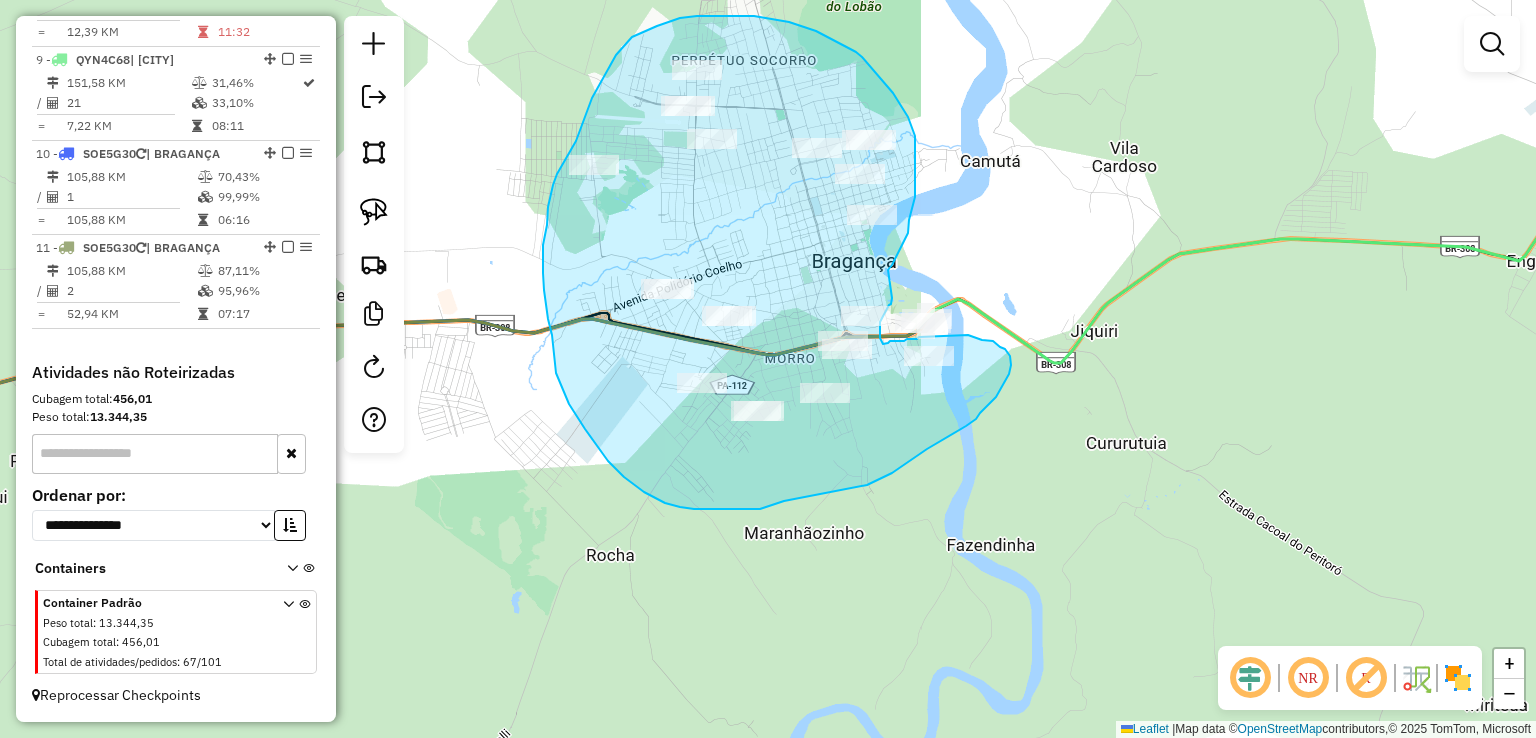 drag, startPoint x: 894, startPoint y: 261, endPoint x: 893, endPoint y: 296, distance: 35.014282 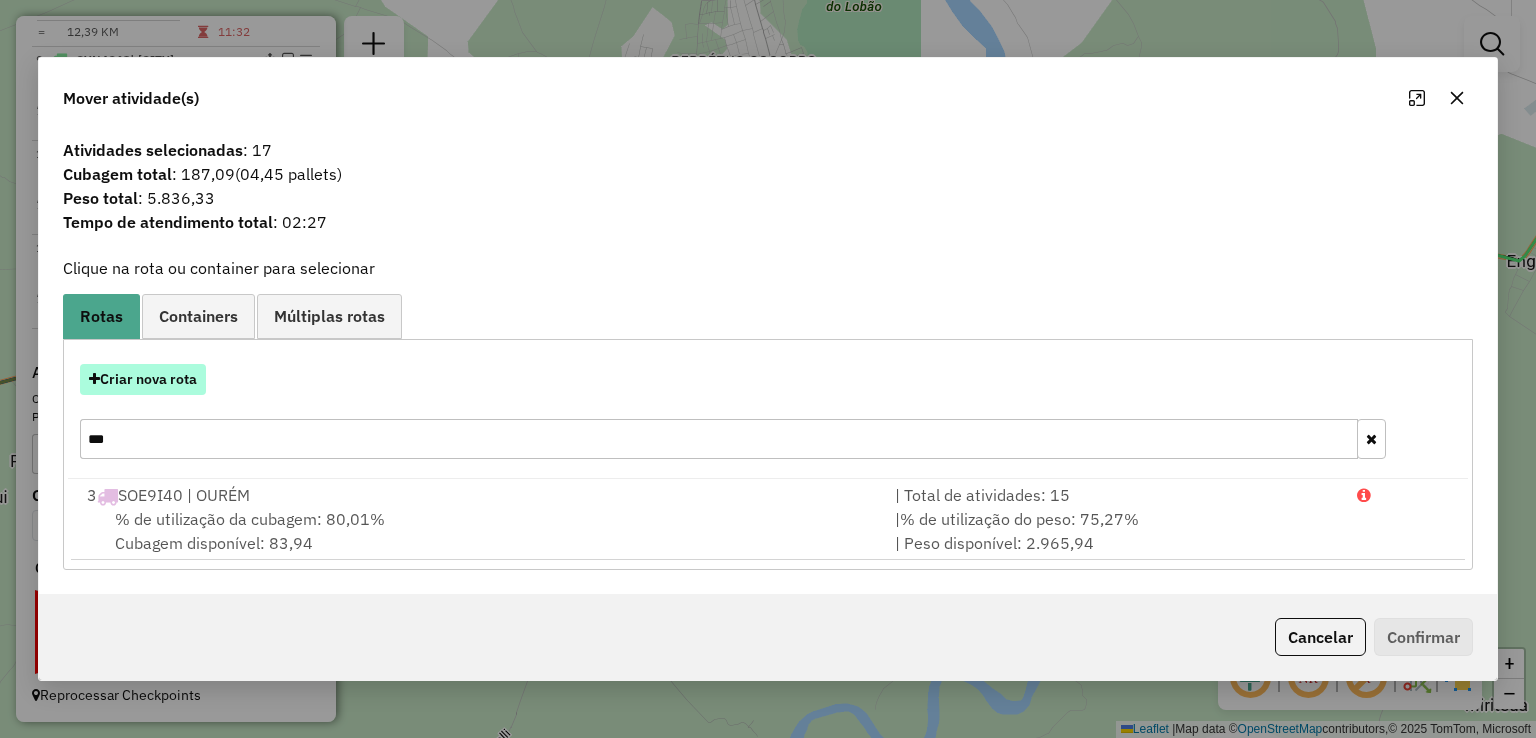 click on "Criar nova rota" at bounding box center [143, 379] 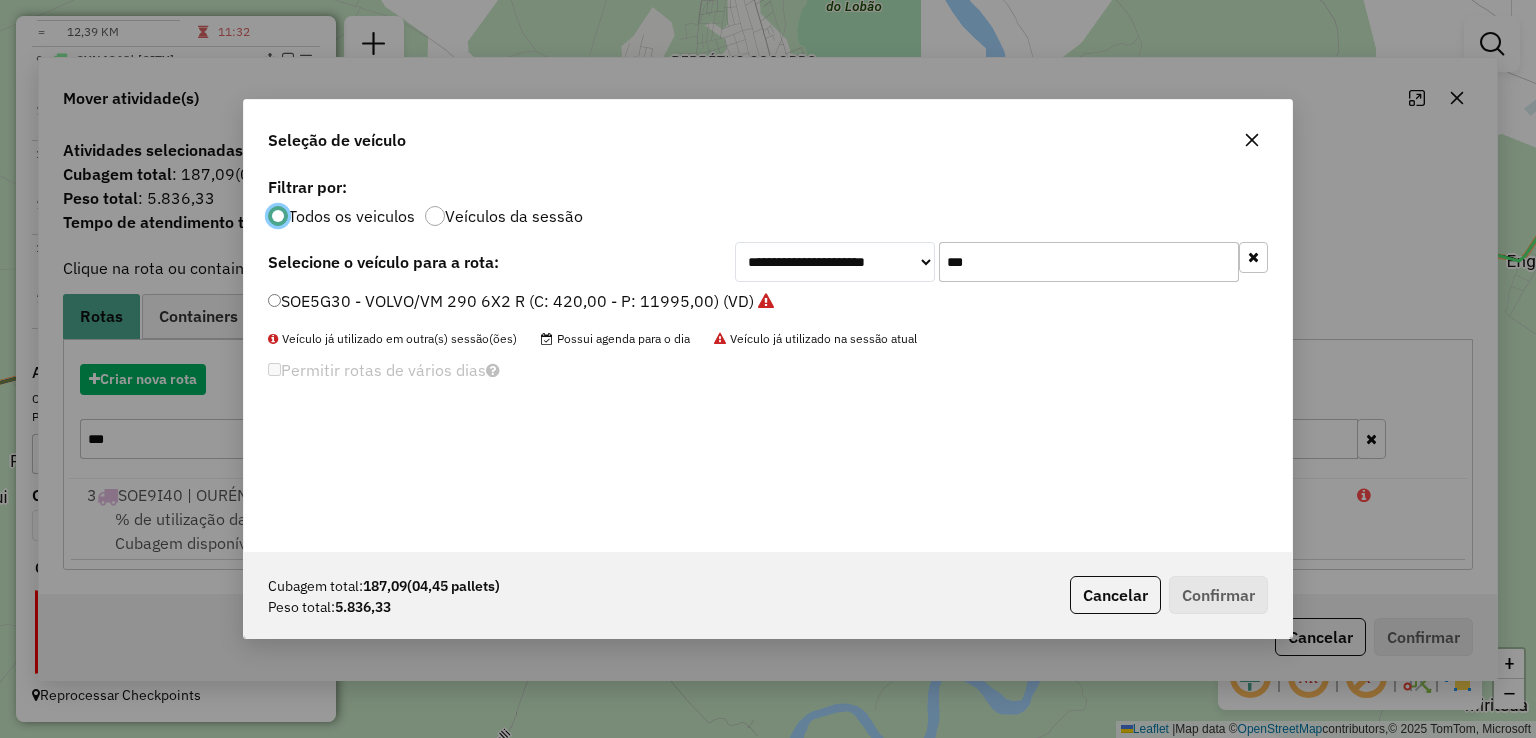 scroll, scrollTop: 10, scrollLeft: 6, axis: both 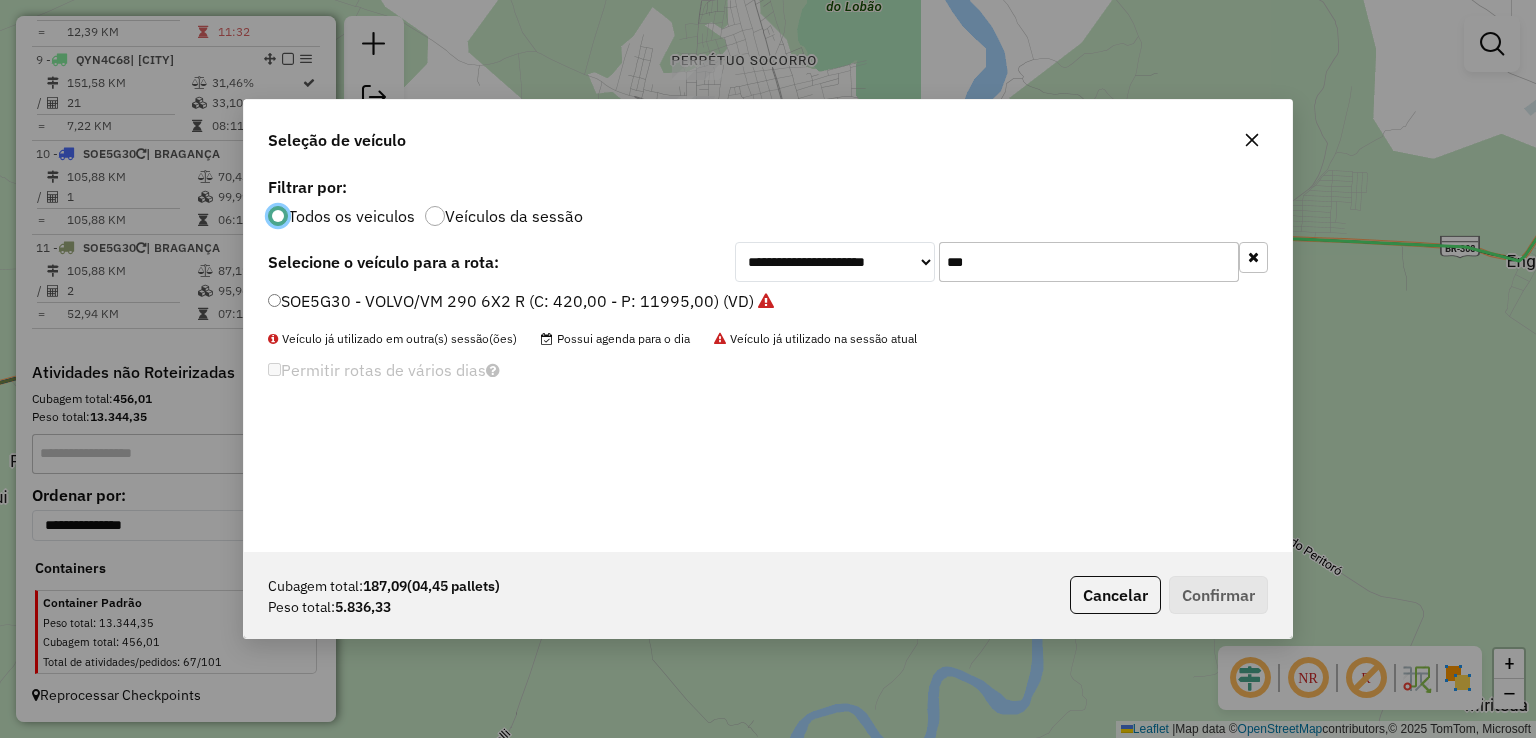 click on "SOE5G30 - VOLVO/VM 290 6X2 R (C: 420,00 - P: 11995,00) (VD)" 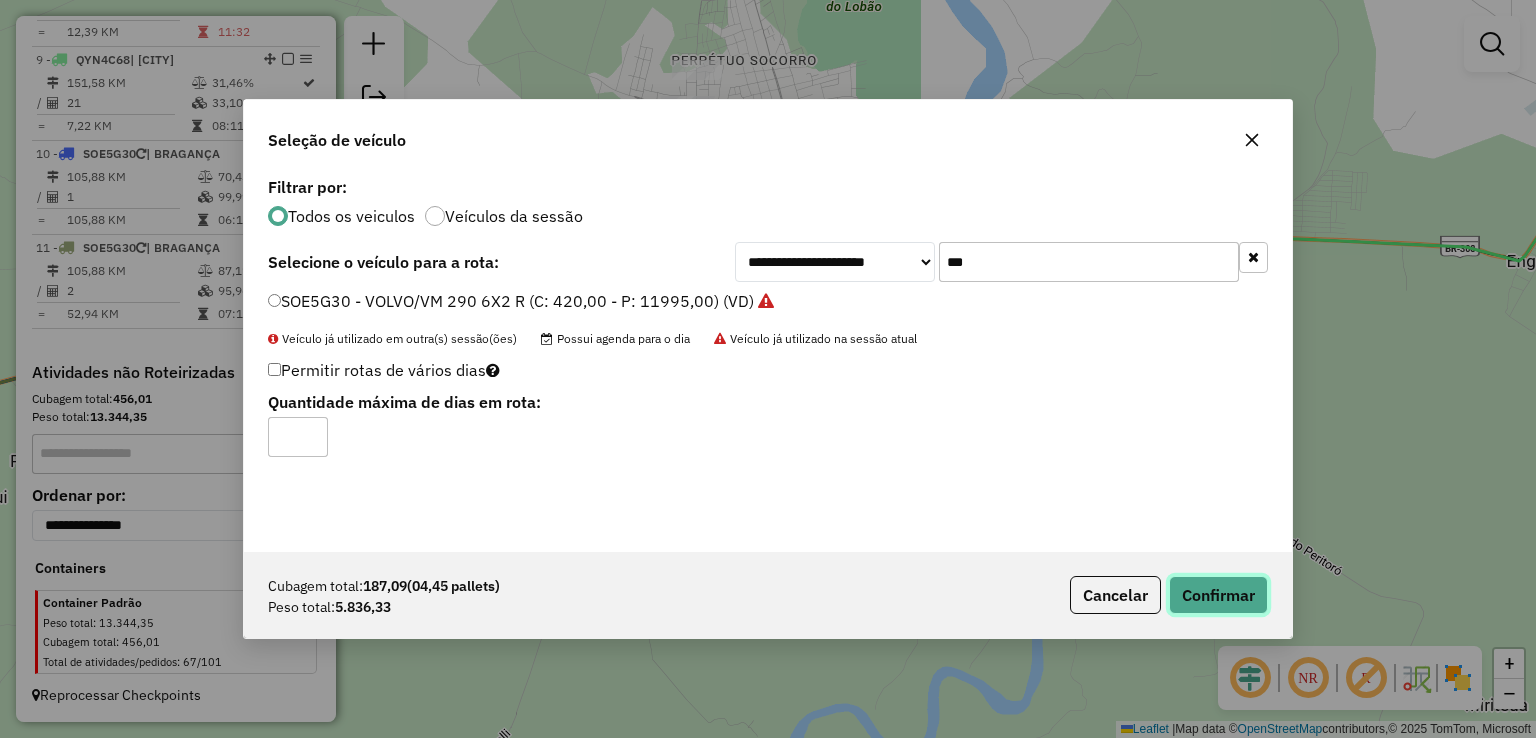 click on "Confirmar" 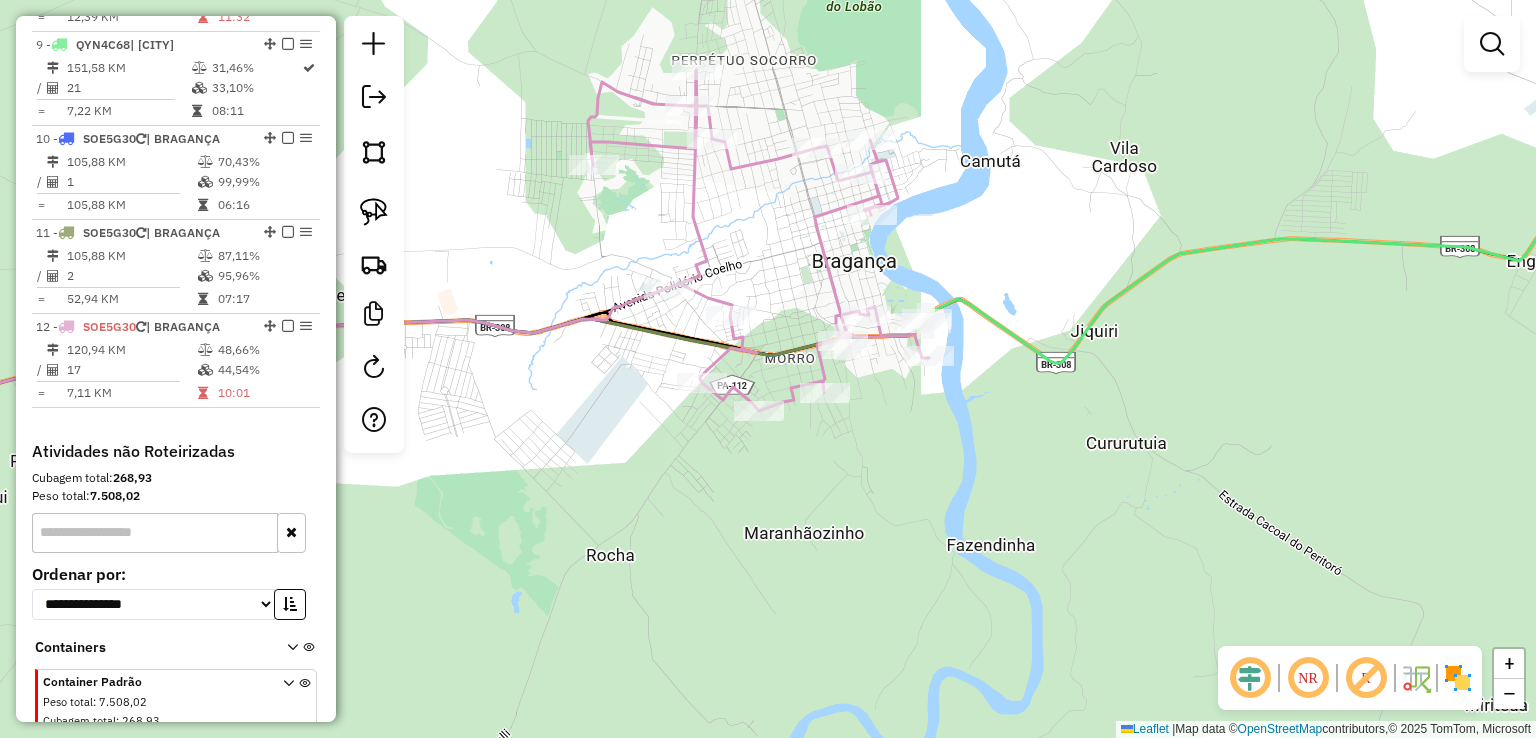 click on "Janela de atendimento Grade de atendimento Capacidade Transportadoras Veículos Cliente Pedidos  Rotas Selecione os dias de semana para filtrar as janelas de atendimento  Seg   Ter   Qua   Qui   Sex   Sáb   Dom  Informe o período da janela de atendimento: De: Até:  Filtrar exatamente a janela do cliente  Considerar janela de atendimento padrão  Selecione os dias de semana para filtrar as grades de atendimento  Seg   Ter   Qua   Qui   Sex   Sáb   Dom   Considerar clientes sem dia de atendimento cadastrado  Clientes fora do dia de atendimento selecionado Filtrar as atividades entre os valores definidos abaixo:  Peso mínimo:   Peso máximo:   Cubagem mínima:   Cubagem máxima:   De:   Até:  Filtrar as atividades entre o tempo de atendimento definido abaixo:  De:   Até:   Considerar capacidade total dos clientes não roteirizados Transportadora: Selecione um ou mais itens Tipo de veículo: Selecione um ou mais itens Veículo: Selecione um ou mais itens Motorista: Selecione um ou mais itens Nome: Rótulo:" 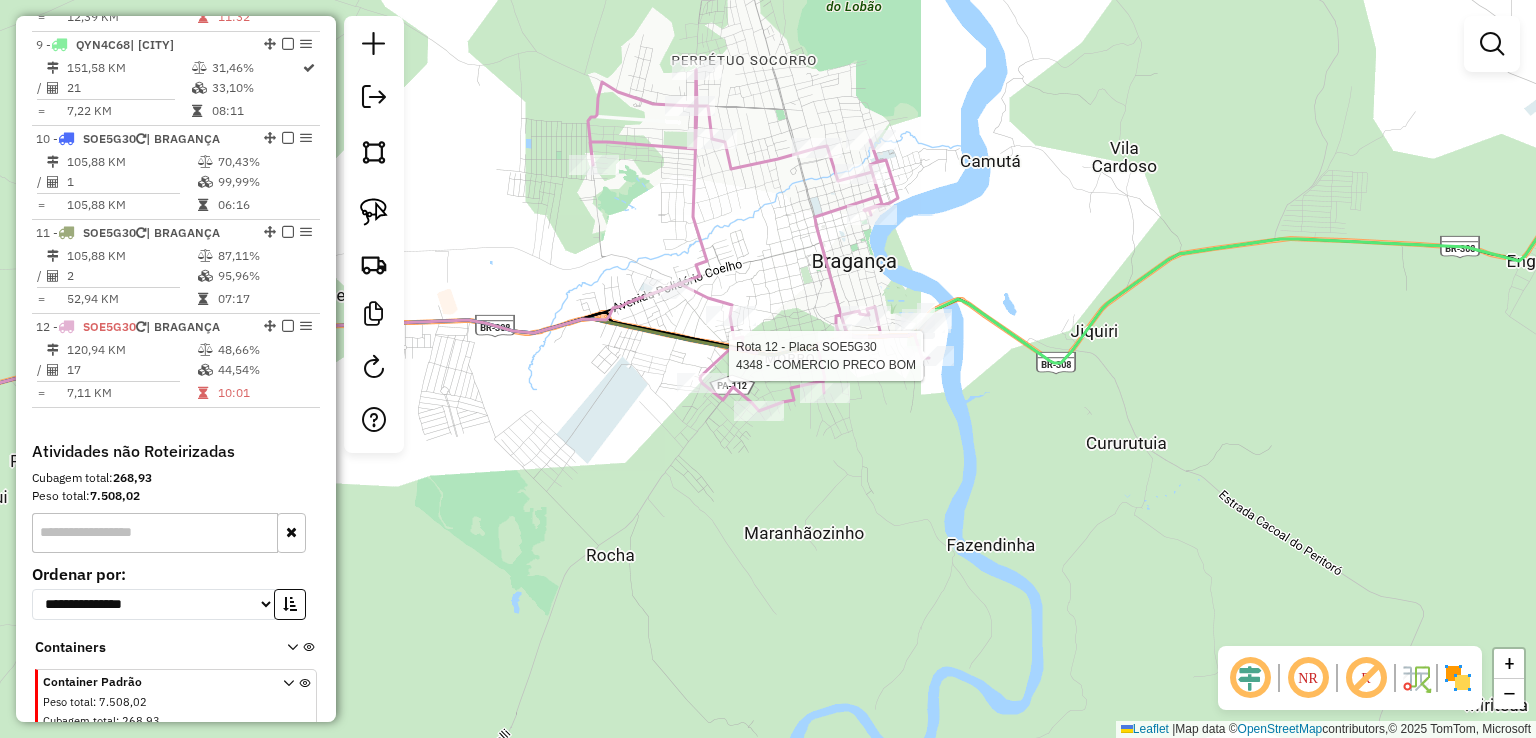 scroll, scrollTop: 1598, scrollLeft: 0, axis: vertical 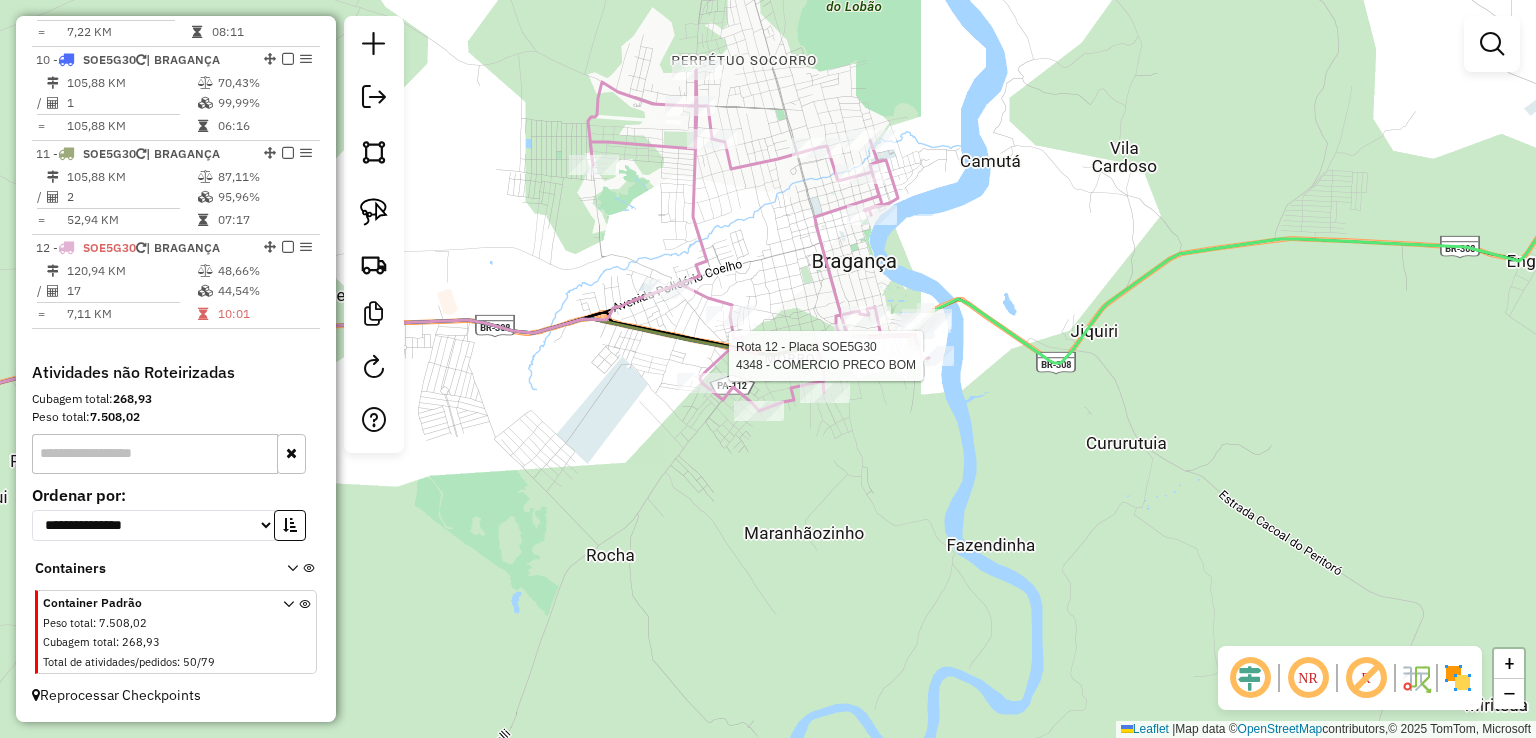 select on "**********" 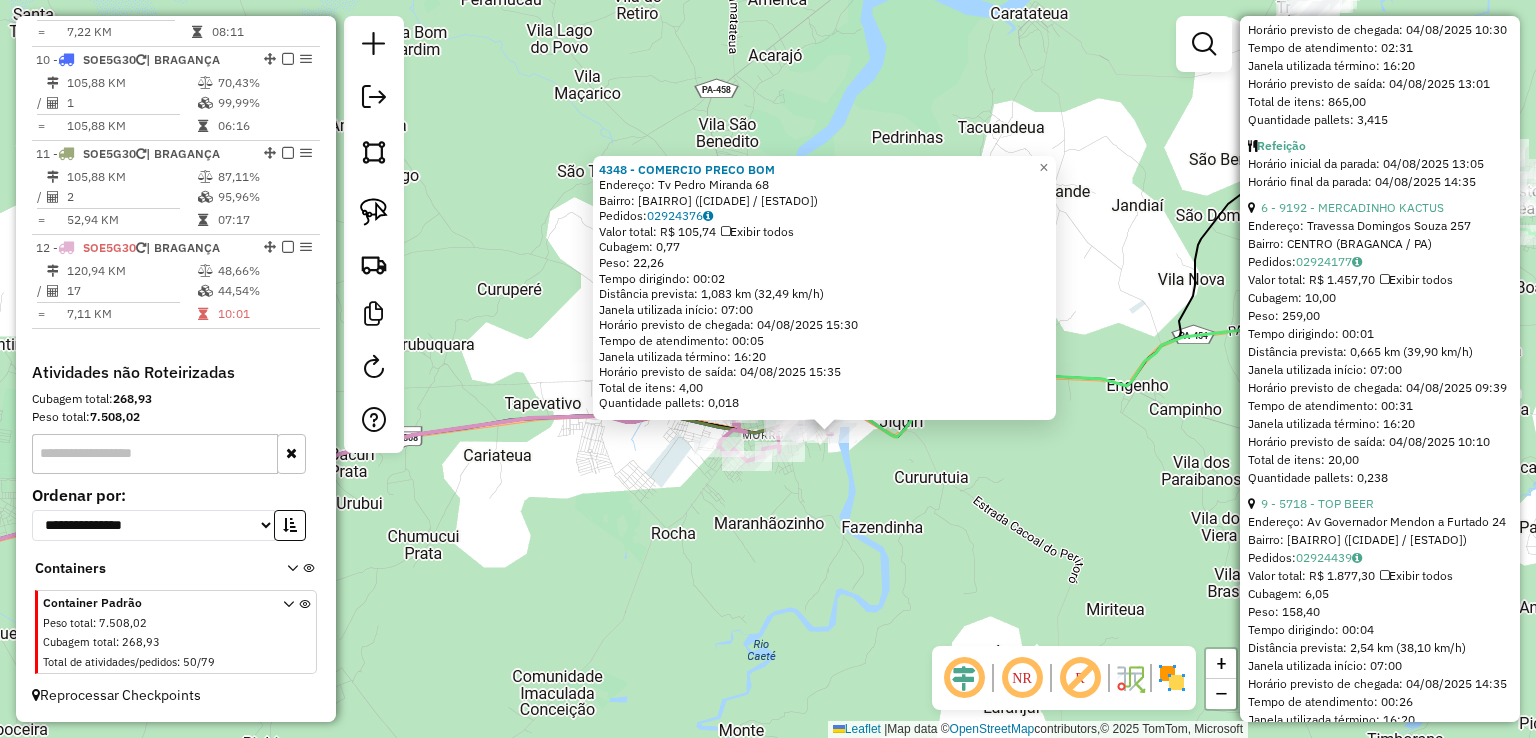 scroll, scrollTop: 1000, scrollLeft: 0, axis: vertical 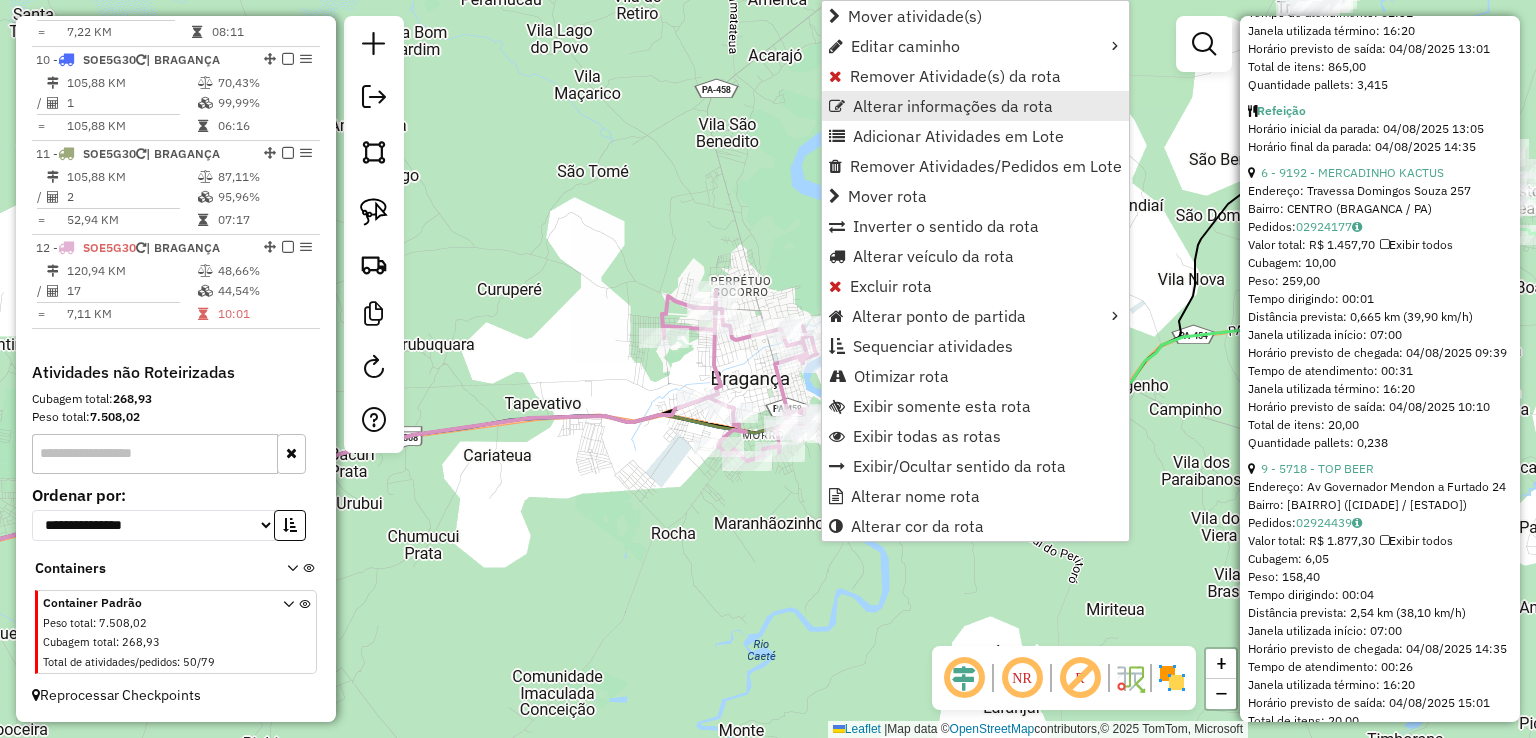 click on "Alterar informações da rota" at bounding box center (953, 106) 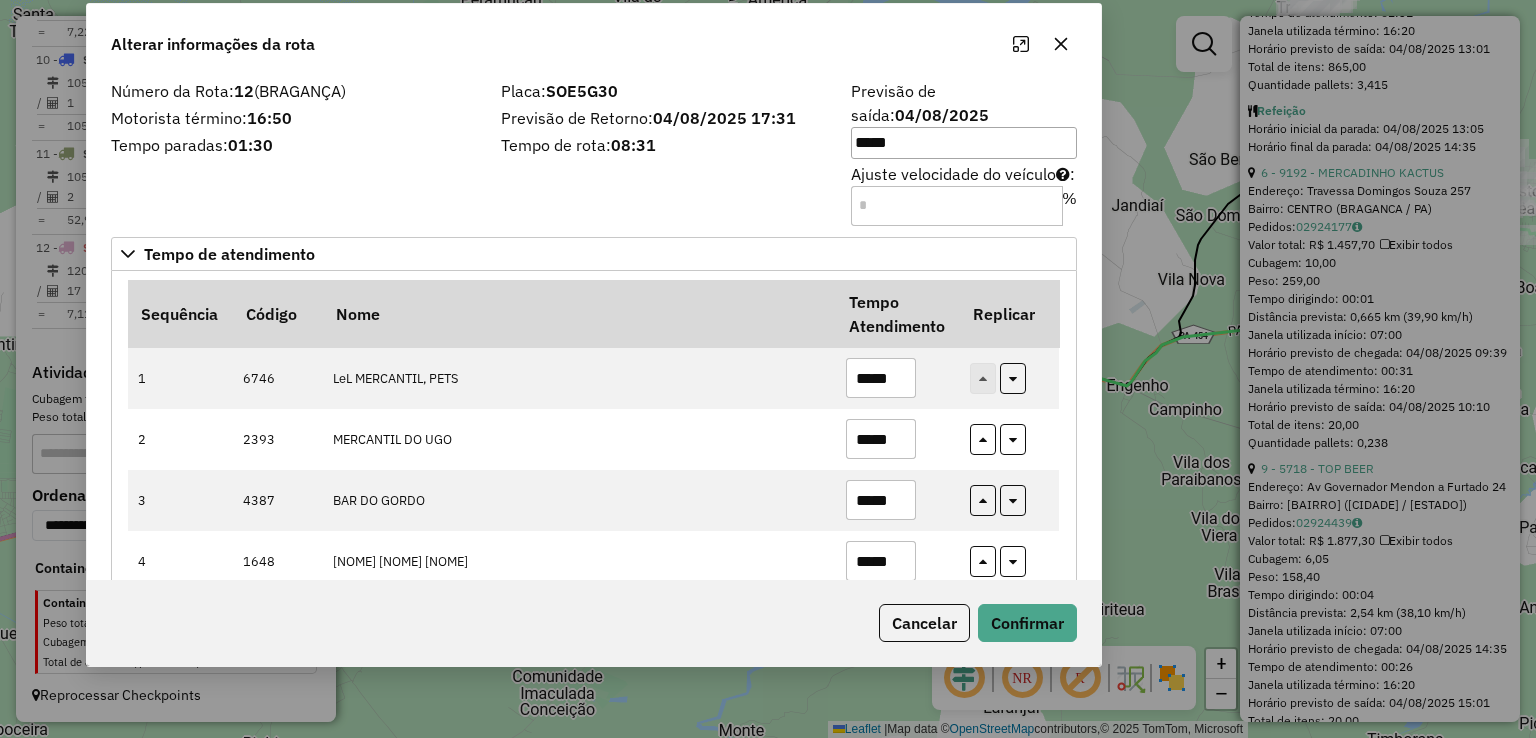 drag, startPoint x: 809, startPoint y: 38, endPoint x: 744, endPoint y: 19, distance: 67.72001 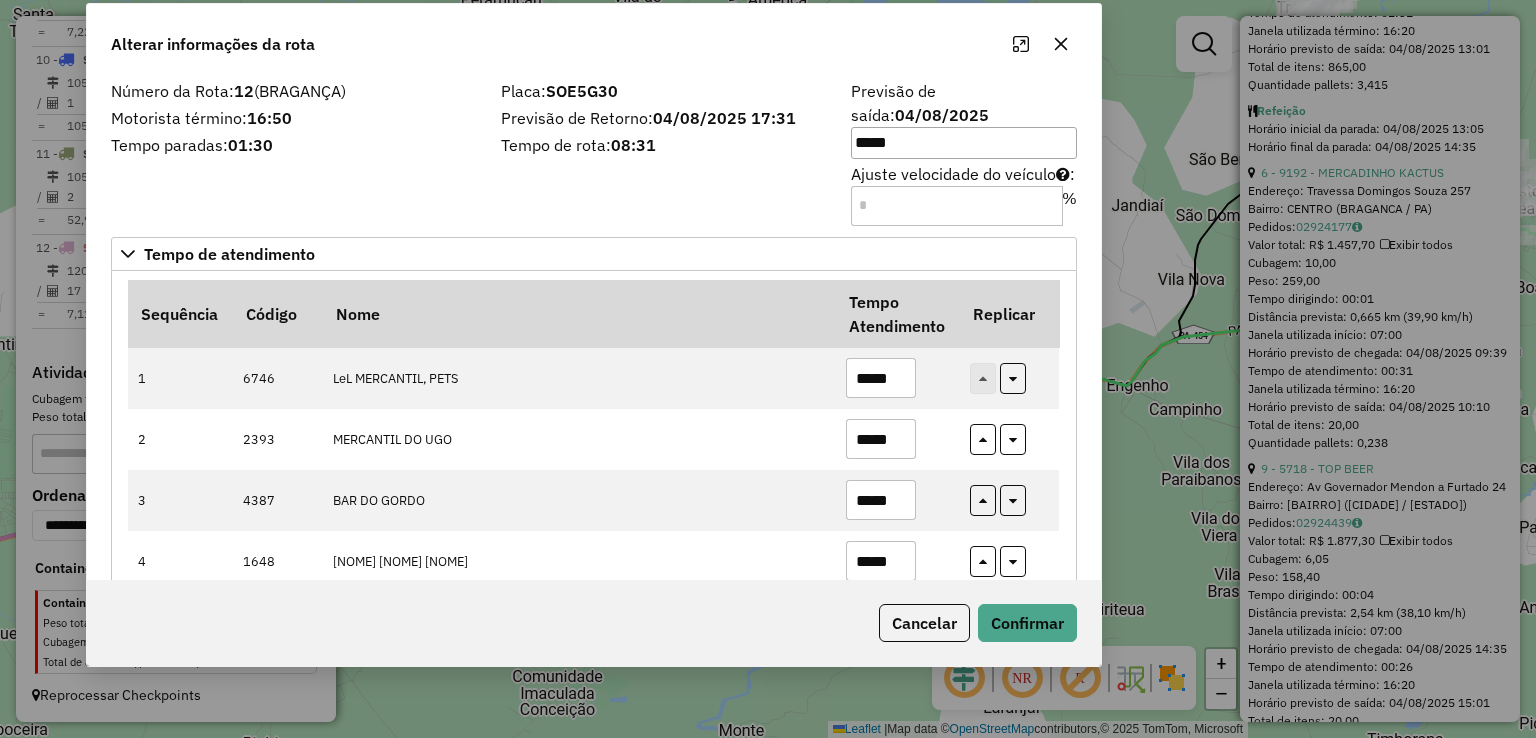 click on "Alterar informações da rota" 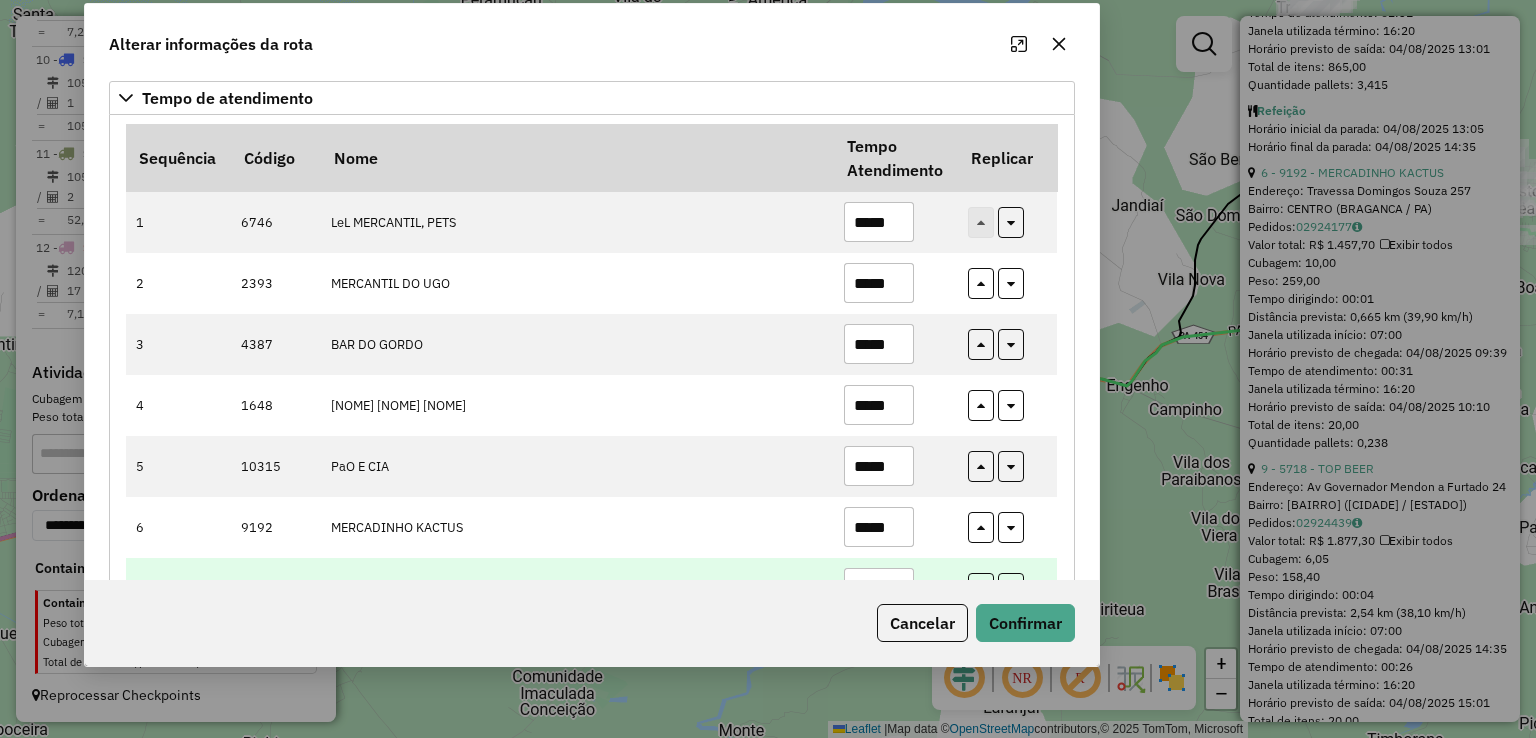 scroll, scrollTop: 300, scrollLeft: 0, axis: vertical 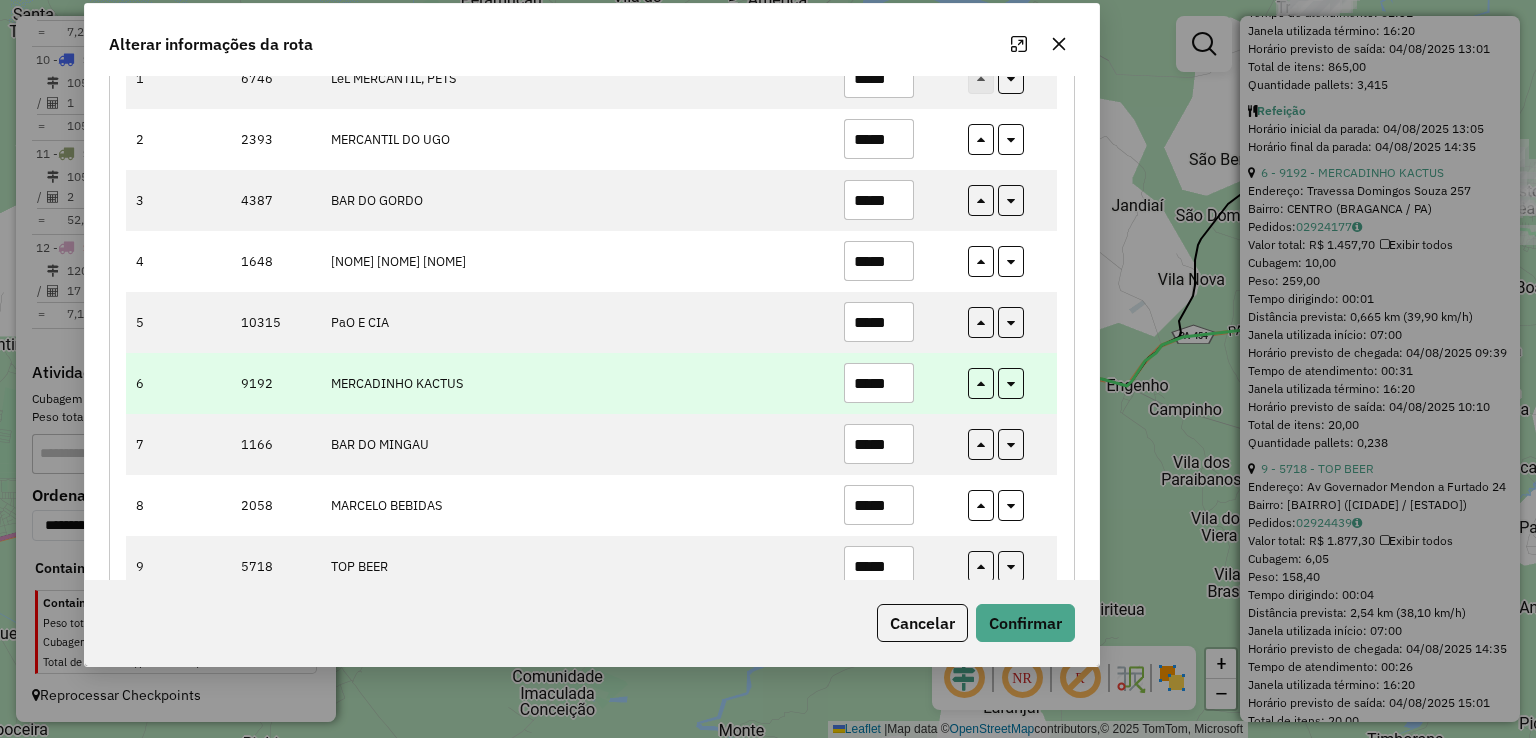 click on "*****" at bounding box center (879, 383) 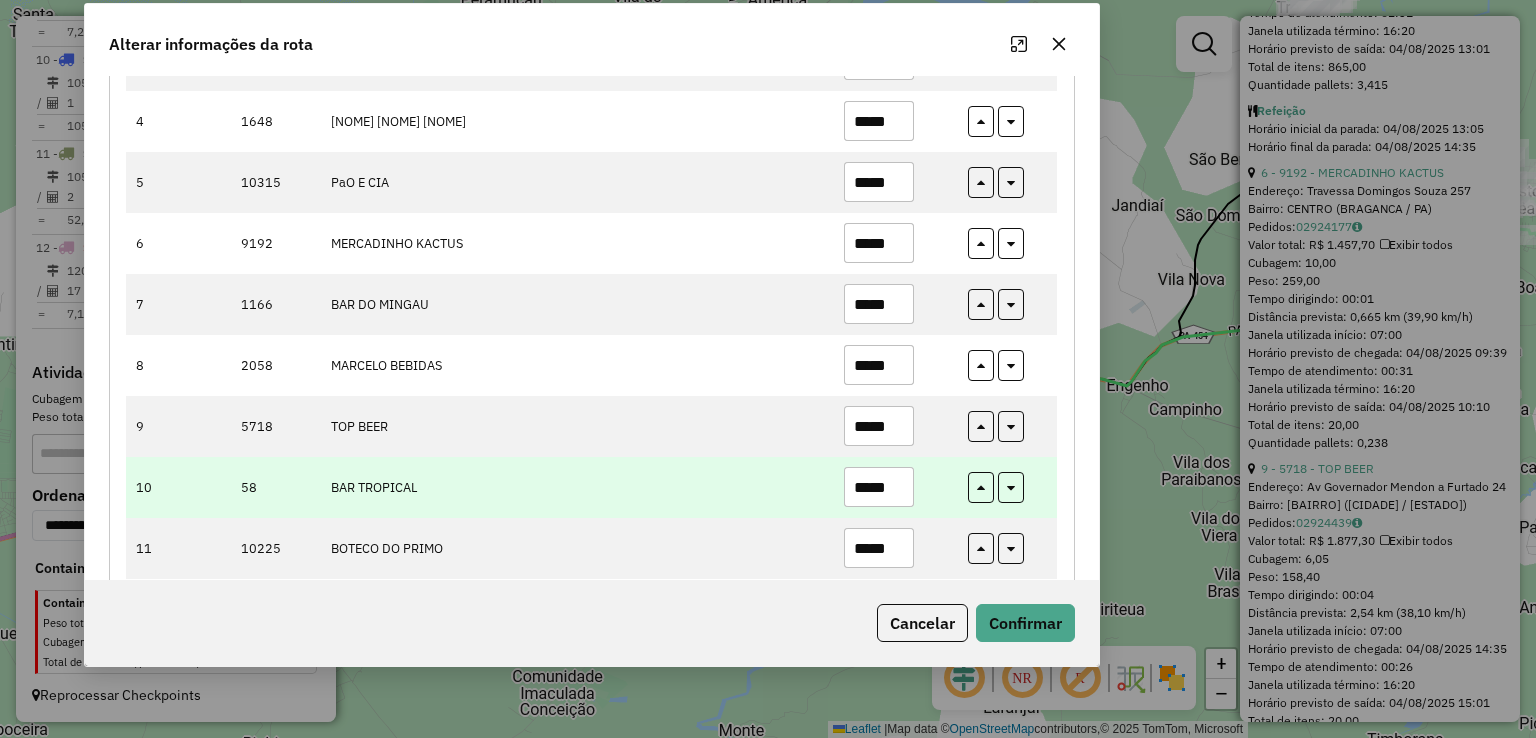 scroll, scrollTop: 700, scrollLeft: 0, axis: vertical 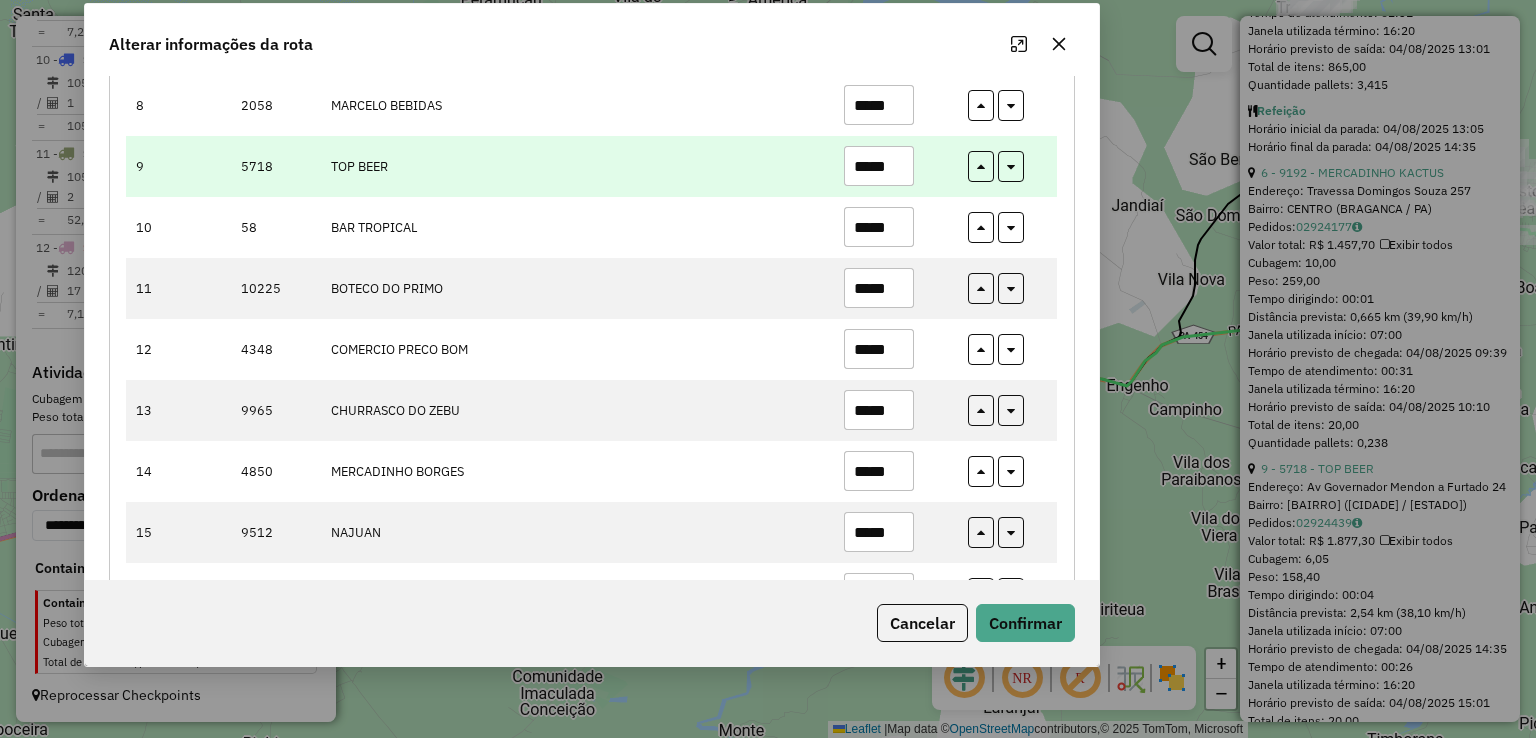 type on "*****" 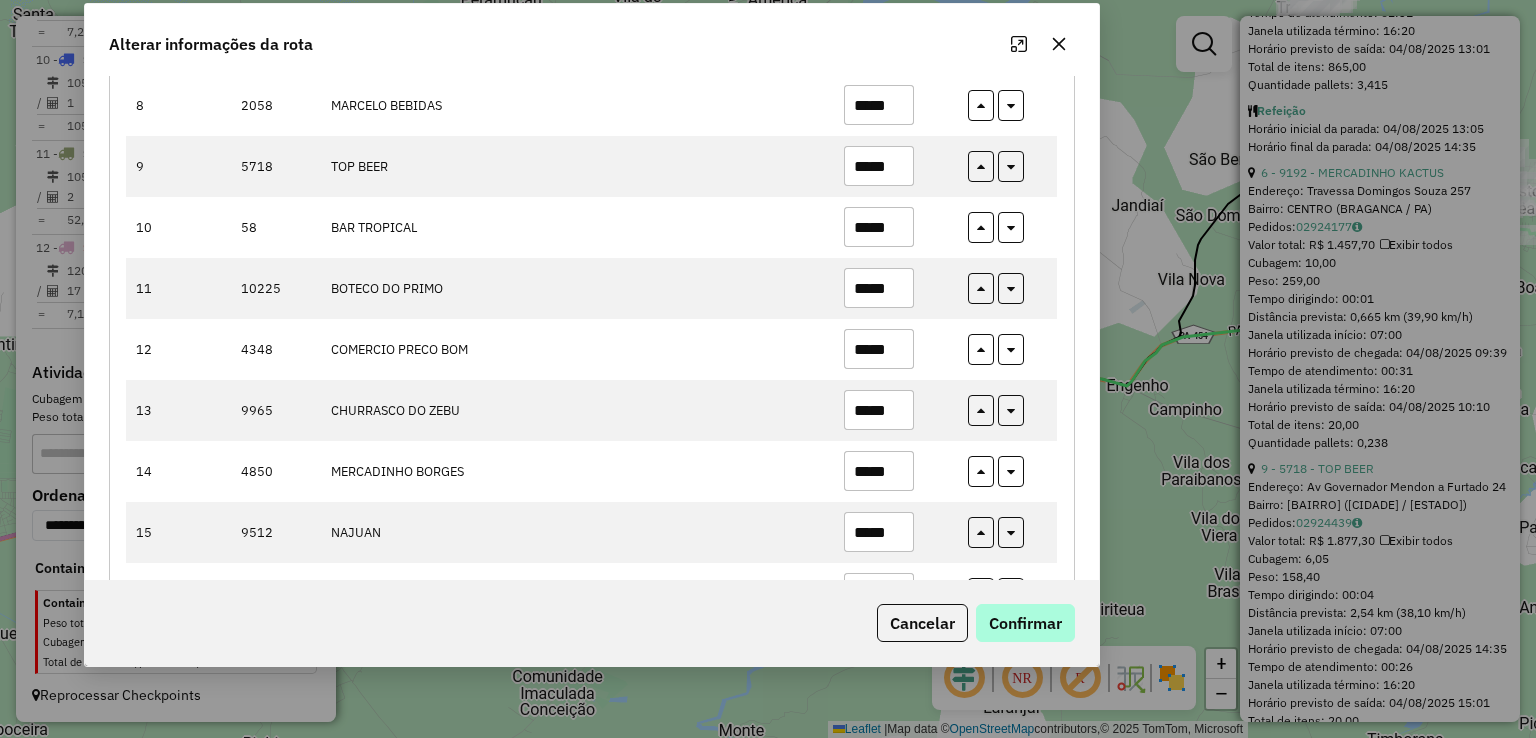 type on "*****" 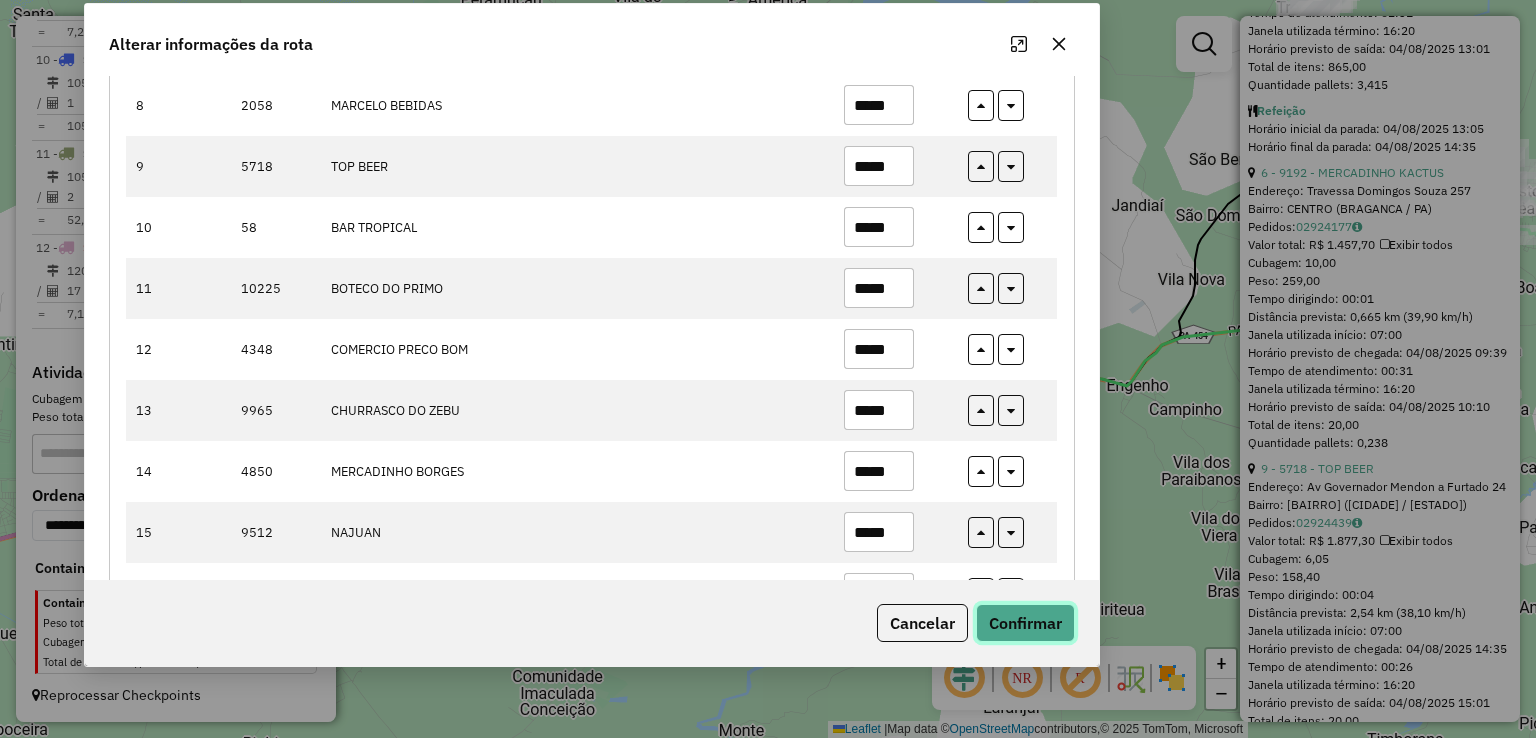click on "Confirmar" 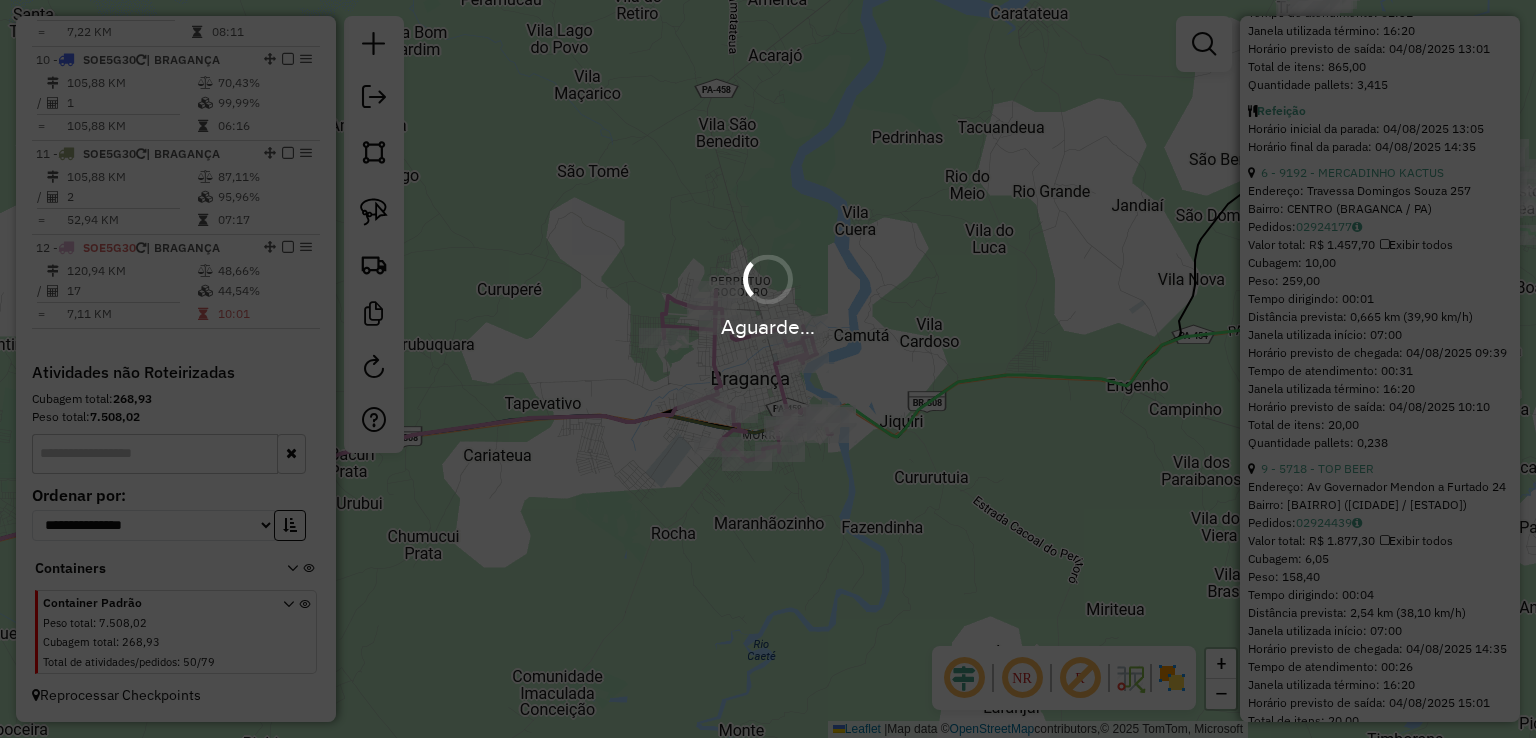click on "Aguarde..." at bounding box center (768, 369) 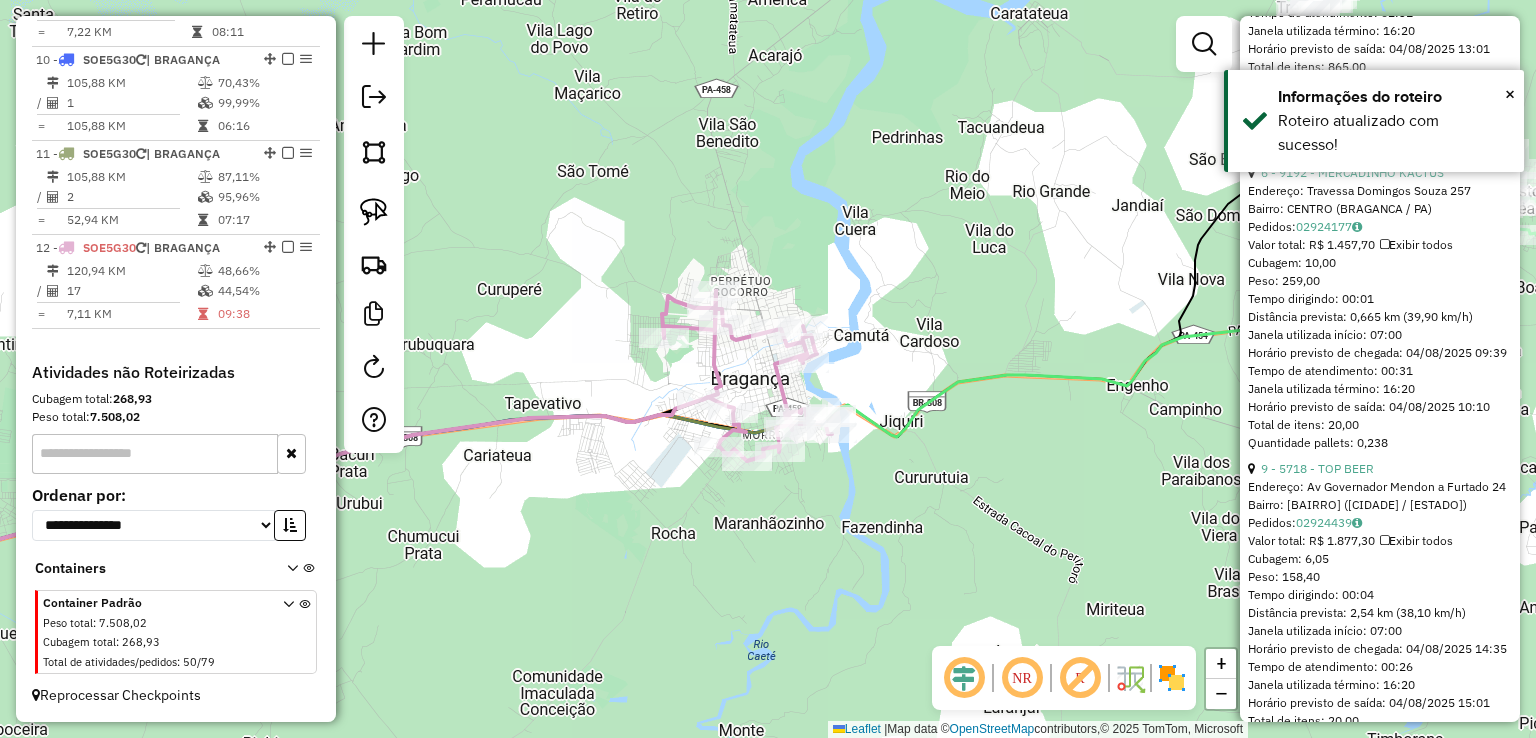 click on "Janela de atendimento Grade de atendimento Capacidade Transportadoras Veículos Cliente Pedidos  Rotas Selecione os dias de semana para filtrar as janelas de atendimento  Seg   Ter   Qua   Qui   Sex   Sáb   Dom  Informe o período da janela de atendimento: De: Até:  Filtrar exatamente a janela do cliente  Considerar janela de atendimento padrão  Selecione os dias de semana para filtrar as grades de atendimento  Seg   Ter   Qua   Qui   Sex   Sáb   Dom   Considerar clientes sem dia de atendimento cadastrado  Clientes fora do dia de atendimento selecionado Filtrar as atividades entre os valores definidos abaixo:  Peso mínimo:   Peso máximo:   Cubagem mínima:   Cubagem máxima:   De:   Até:  Filtrar as atividades entre o tempo de atendimento definido abaixo:  De:   Até:   Considerar capacidade total dos clientes não roteirizados Transportadora: Selecione um ou mais itens Tipo de veículo: Selecione um ou mais itens Veículo: Selecione um ou mais itens Motorista: Selecione um ou mais itens Nome: Rótulo:" 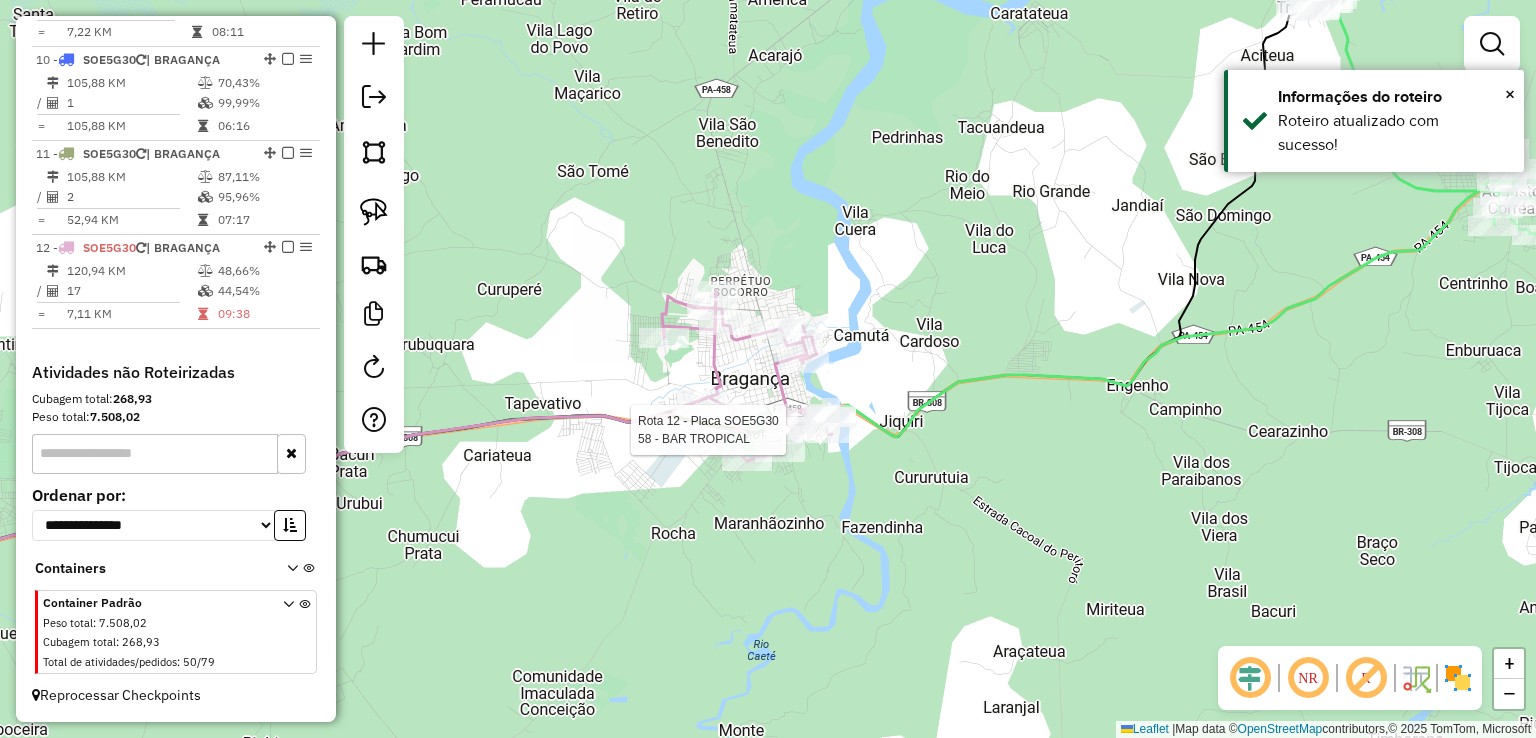 select on "**********" 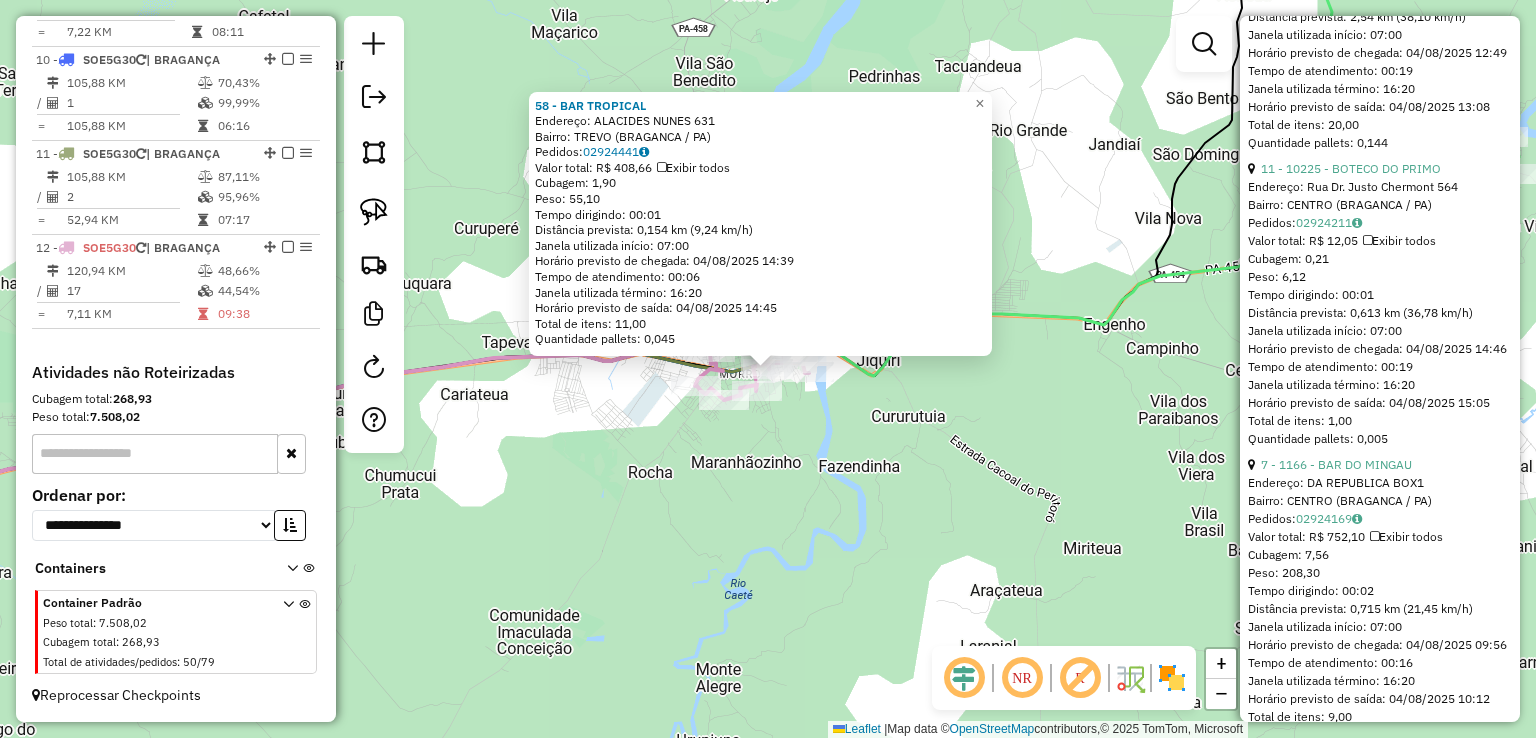 scroll, scrollTop: 1400, scrollLeft: 0, axis: vertical 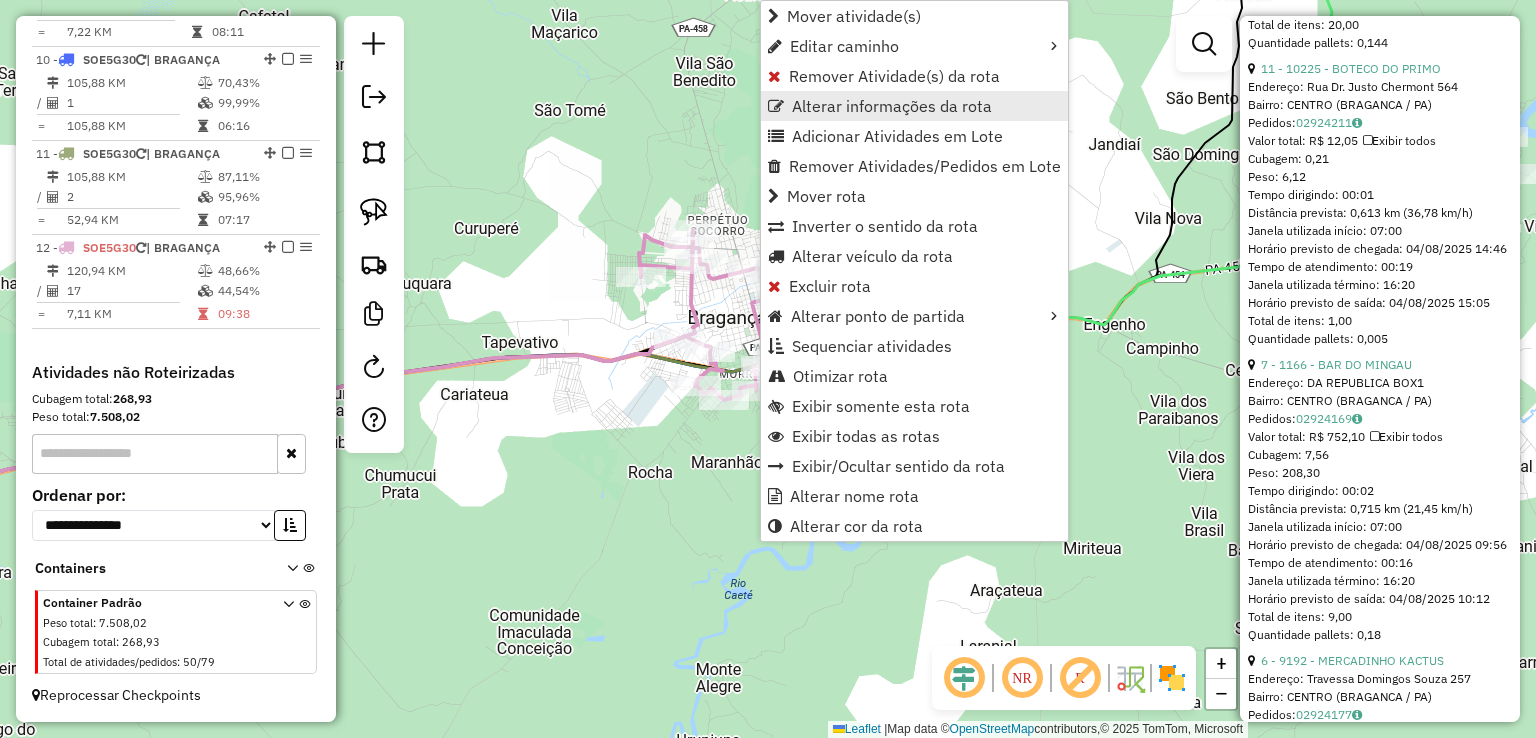 click on "Alterar informações da rota" at bounding box center (892, 106) 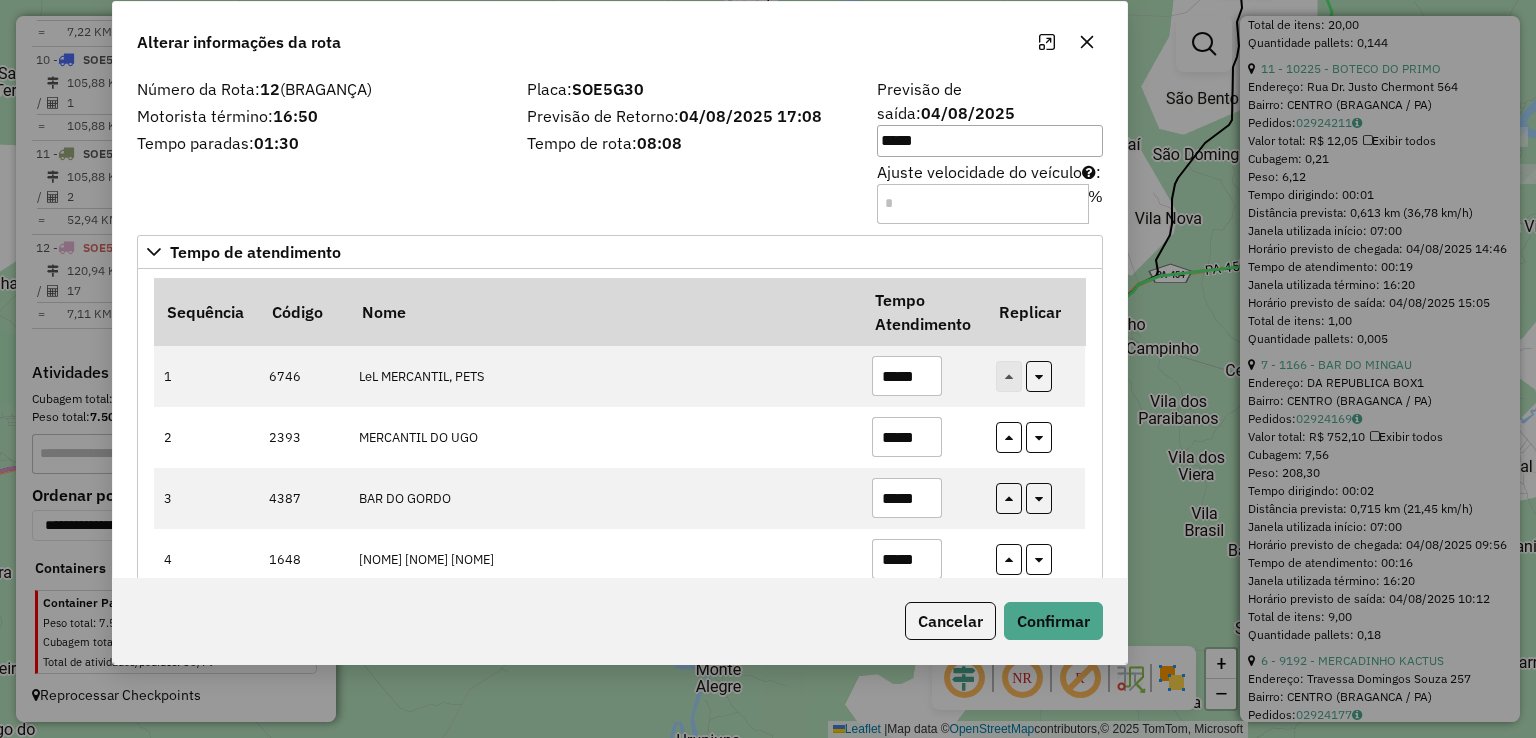 drag, startPoint x: 747, startPoint y: 62, endPoint x: 714, endPoint y: 53, distance: 34.20526 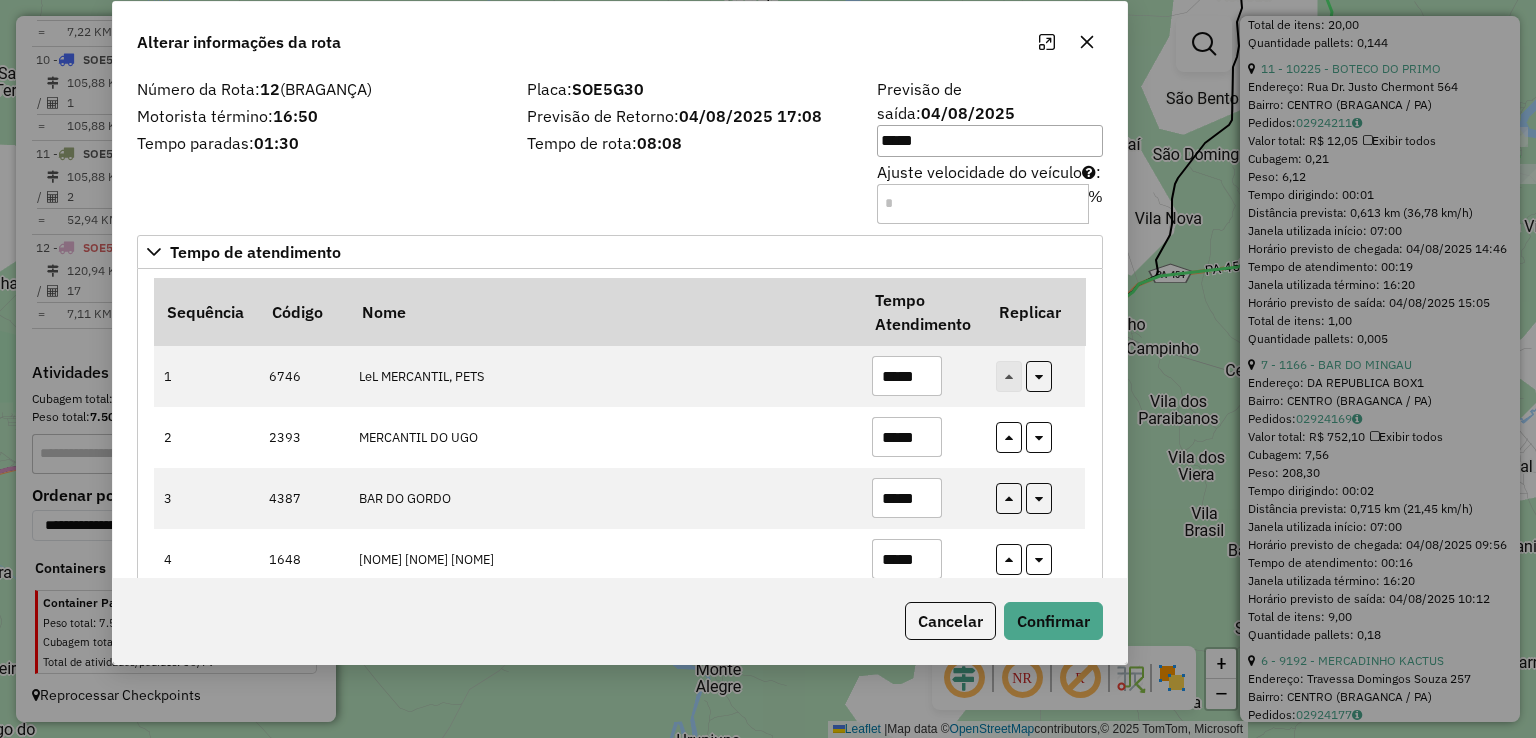 click on "Alterar informações da rota" 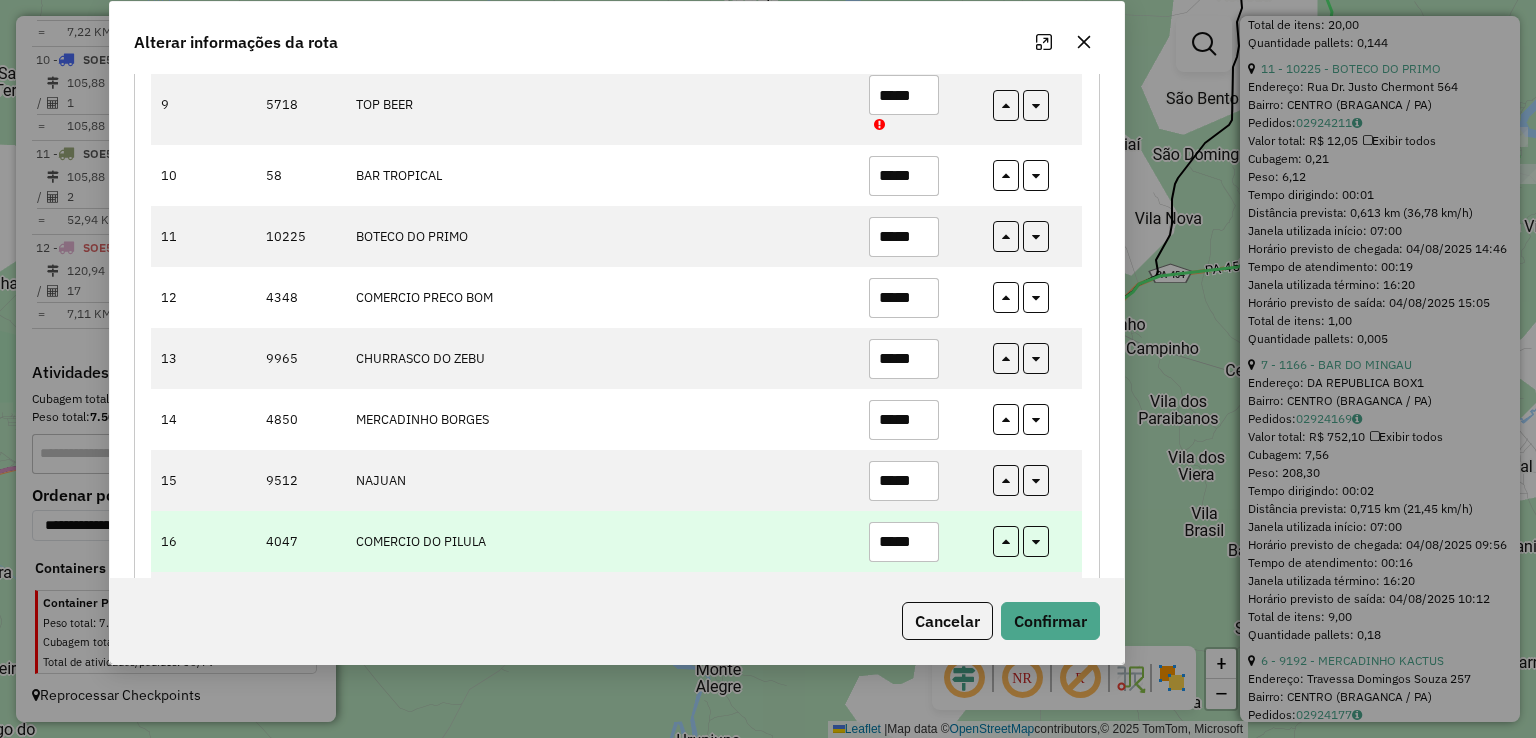 scroll, scrollTop: 800, scrollLeft: 0, axis: vertical 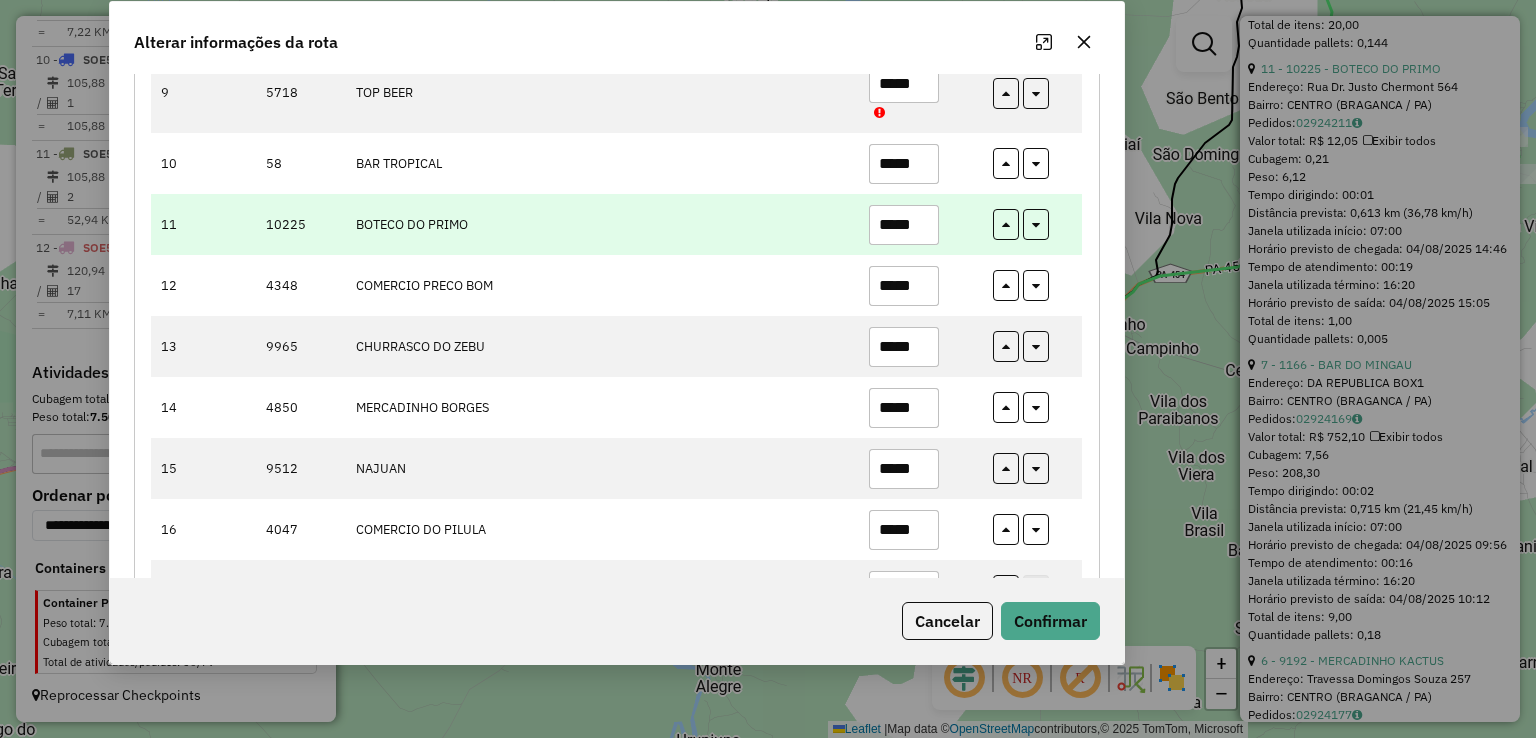 click on "*****" at bounding box center [904, 225] 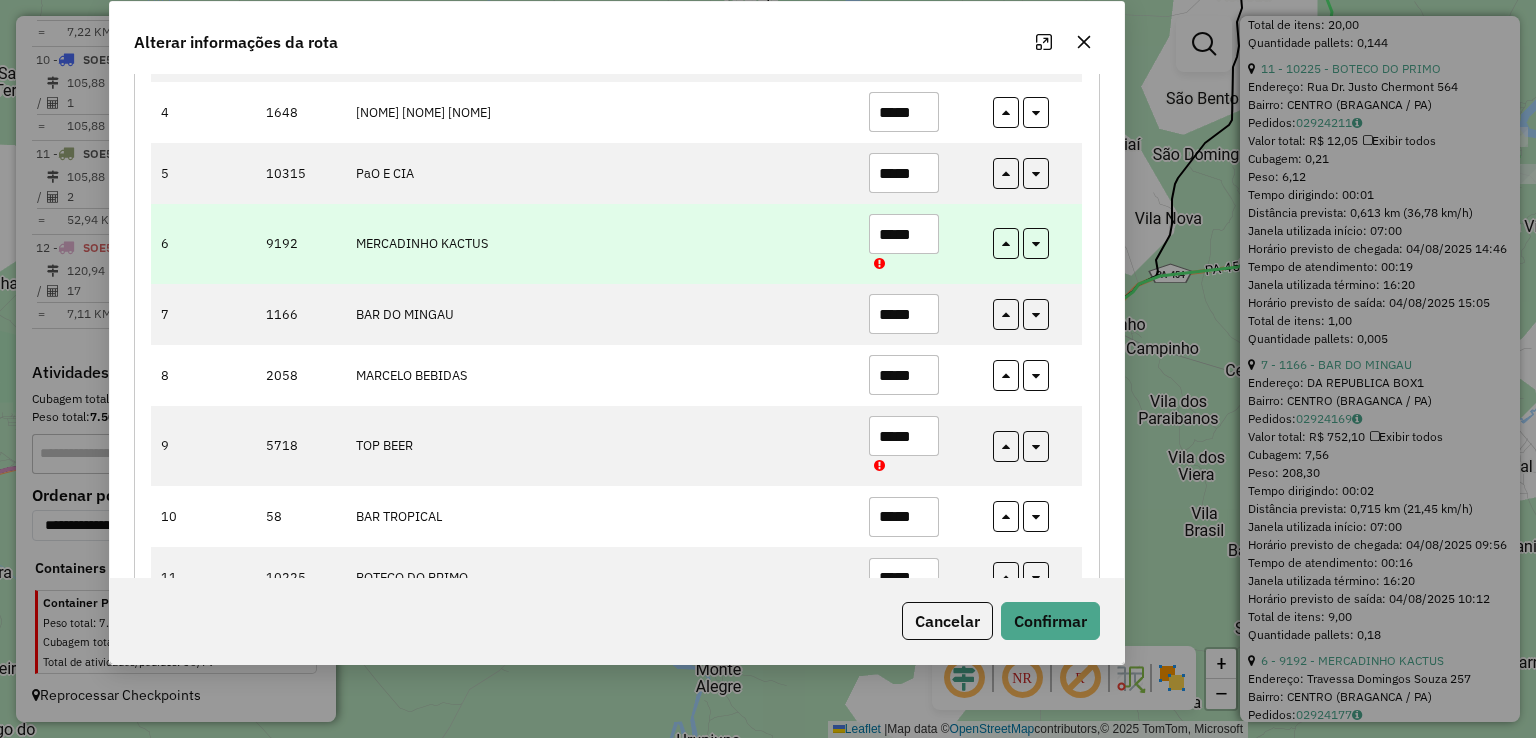 scroll, scrollTop: 300, scrollLeft: 0, axis: vertical 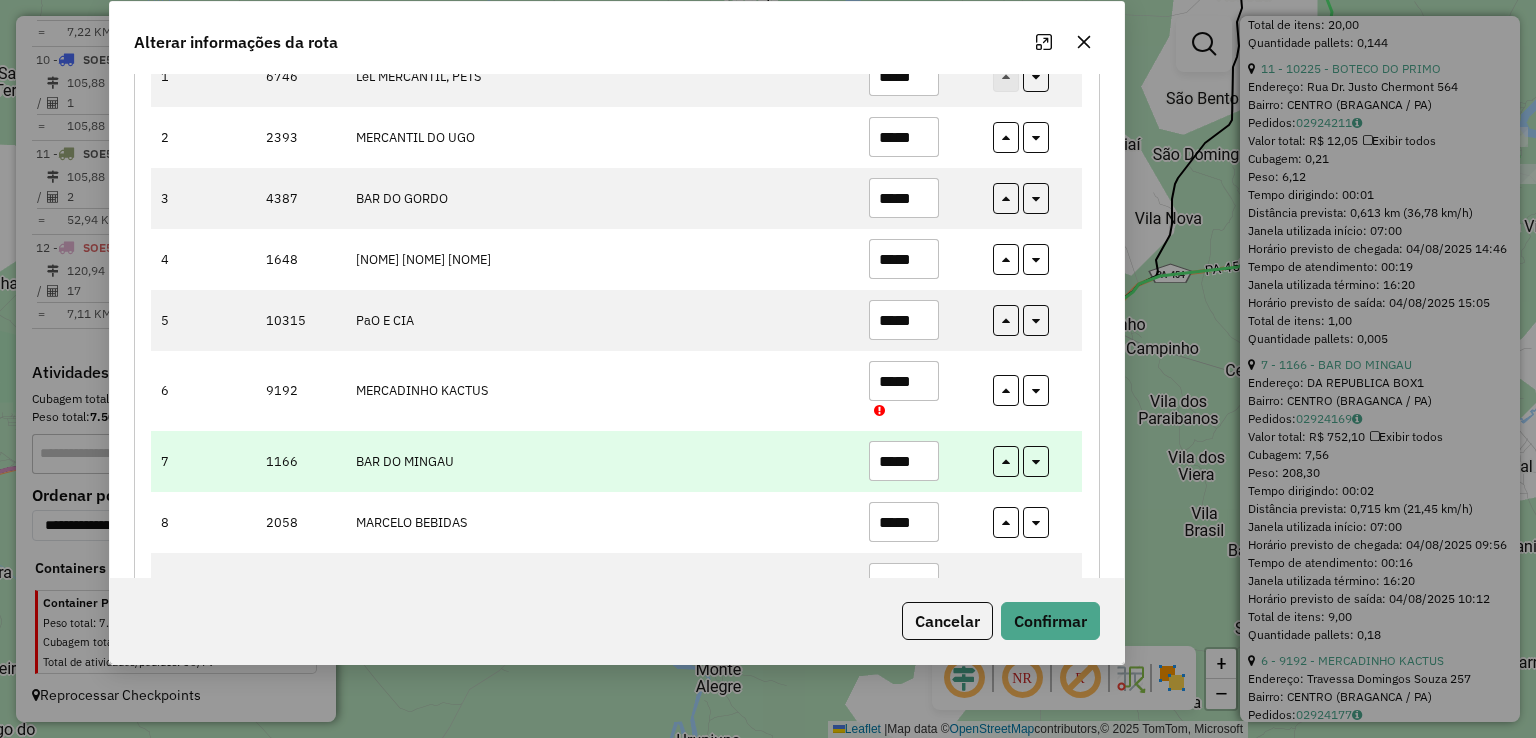 type on "*****" 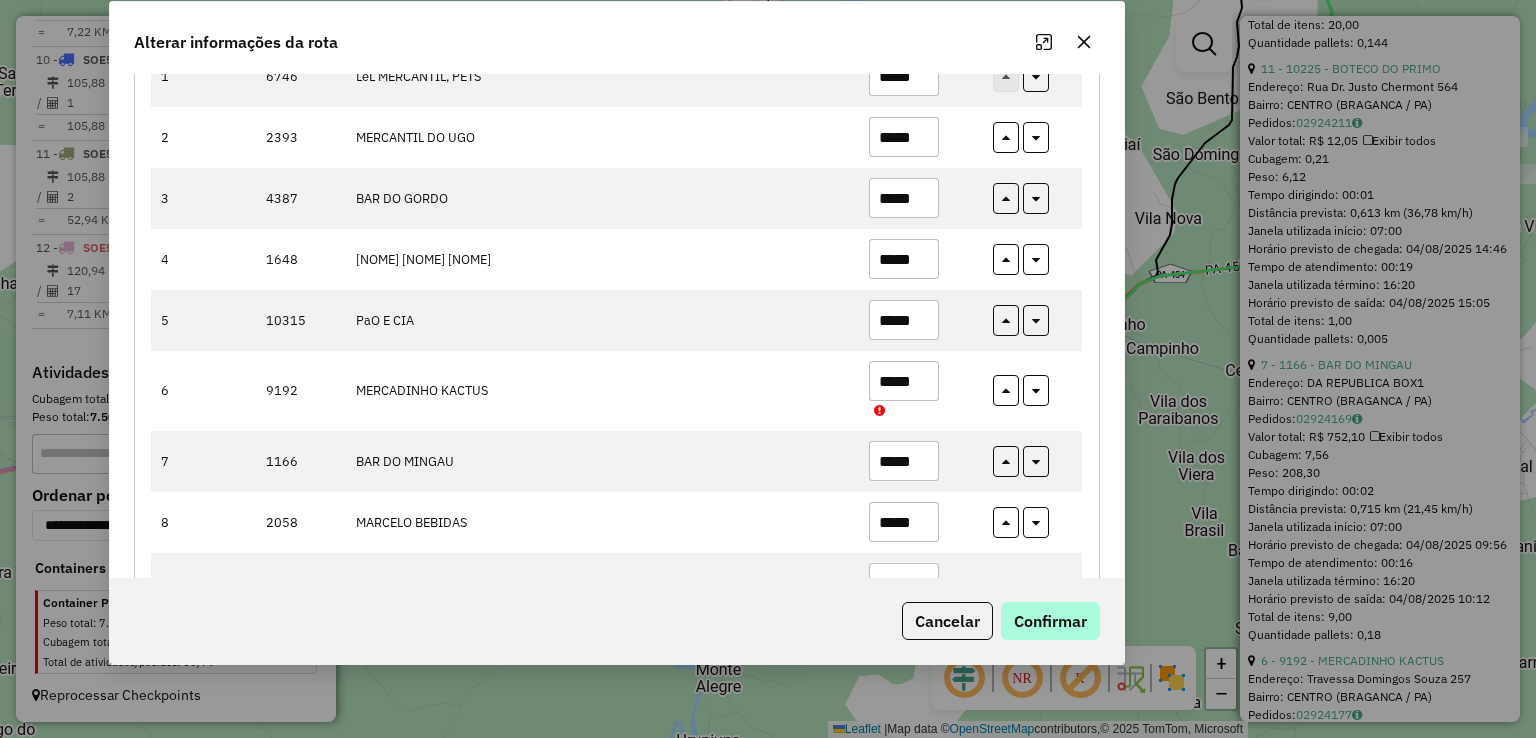 type on "*****" 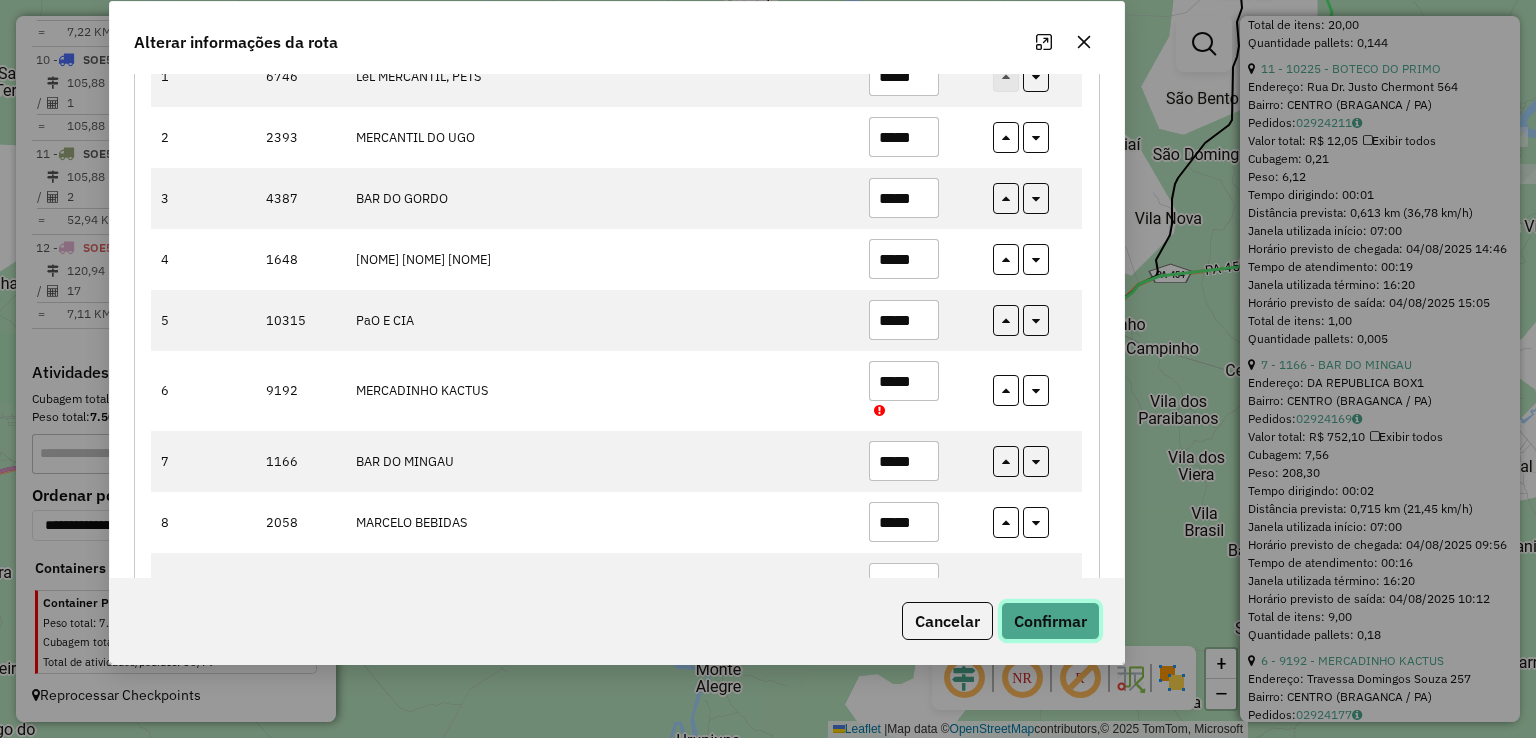 click on "Confirmar" 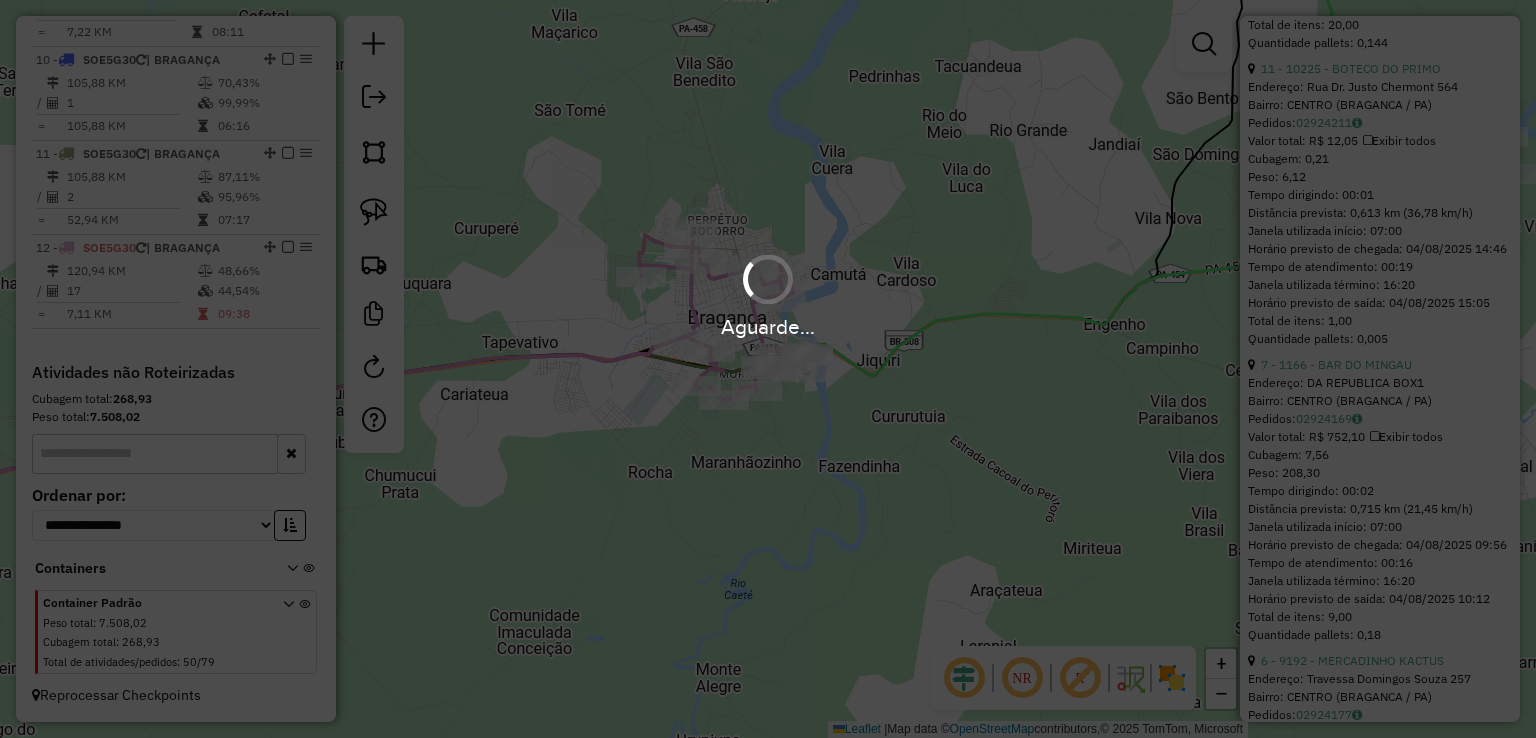 click on "Aguarde..." at bounding box center (768, 369) 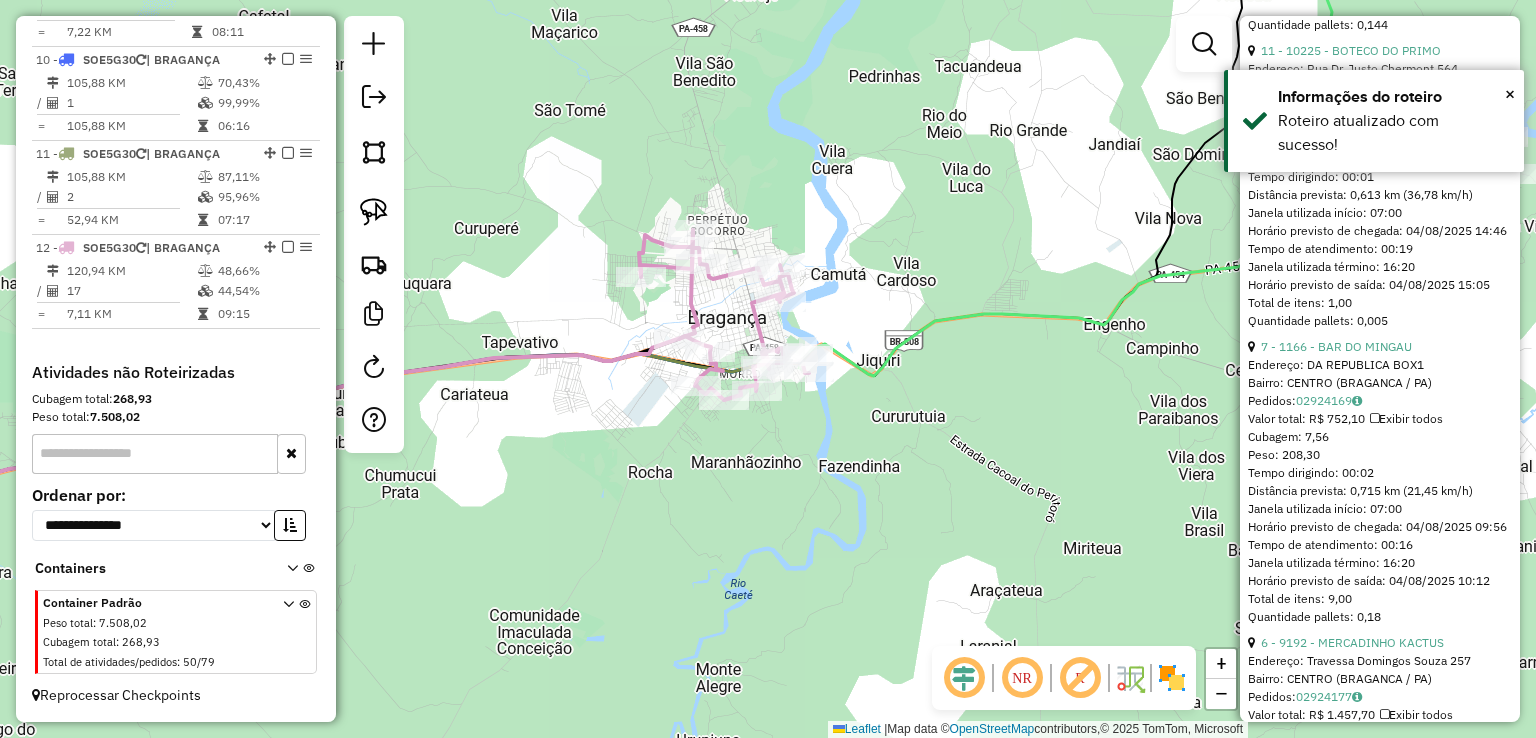 scroll, scrollTop: 1382, scrollLeft: 0, axis: vertical 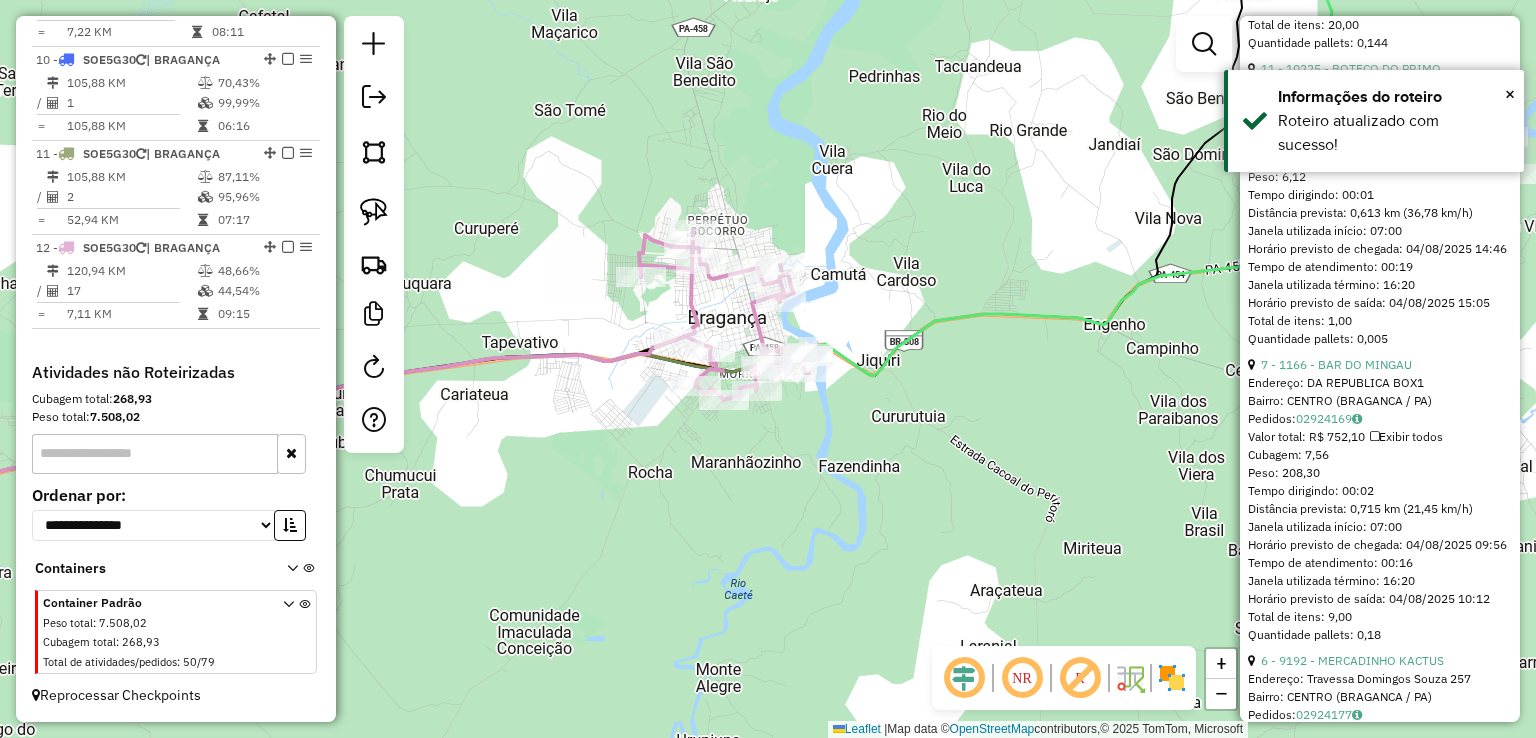 click on "Janela de atendimento Grade de atendimento Capacidade Transportadoras Veículos Cliente Pedidos  Rotas Selecione os dias de semana para filtrar as janelas de atendimento  Seg   Ter   Qua   Qui   Sex   Sáb   Dom  Informe o período da janela de atendimento: De: Até:  Filtrar exatamente a janela do cliente  Considerar janela de atendimento padrão  Selecione os dias de semana para filtrar as grades de atendimento  Seg   Ter   Qua   Qui   Sex   Sáb   Dom   Considerar clientes sem dia de atendimento cadastrado  Clientes fora do dia de atendimento selecionado Filtrar as atividades entre os valores definidos abaixo:  Peso mínimo:   Peso máximo:   Cubagem mínima:   Cubagem máxima:   De:   Até:  Filtrar as atividades entre o tempo de atendimento definido abaixo:  De:   Até:   Considerar capacidade total dos clientes não roteirizados Transportadora: Selecione um ou mais itens Tipo de veículo: Selecione um ou mais itens Veículo: Selecione um ou mais itens Motorista: Selecione um ou mais itens Nome: Rótulo:" 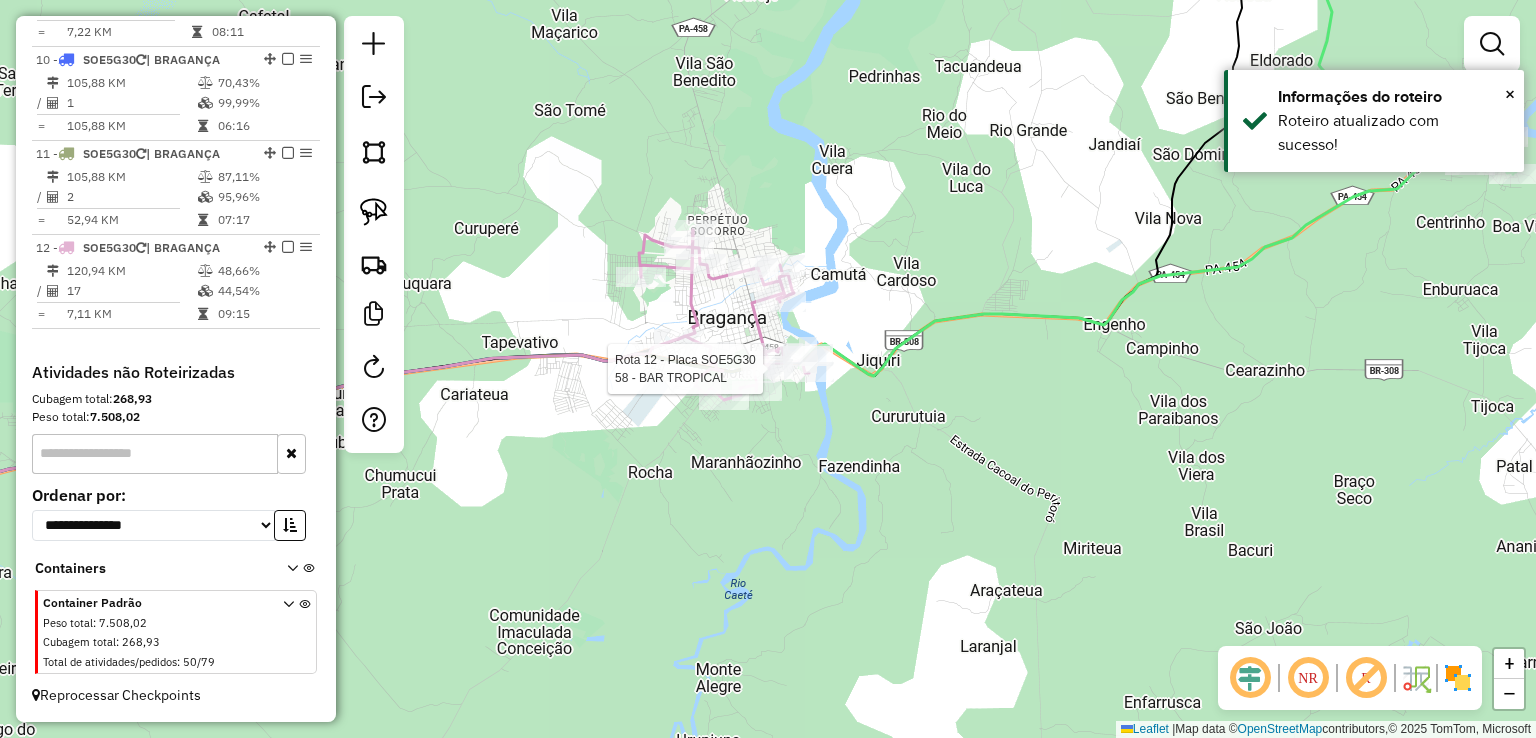 click 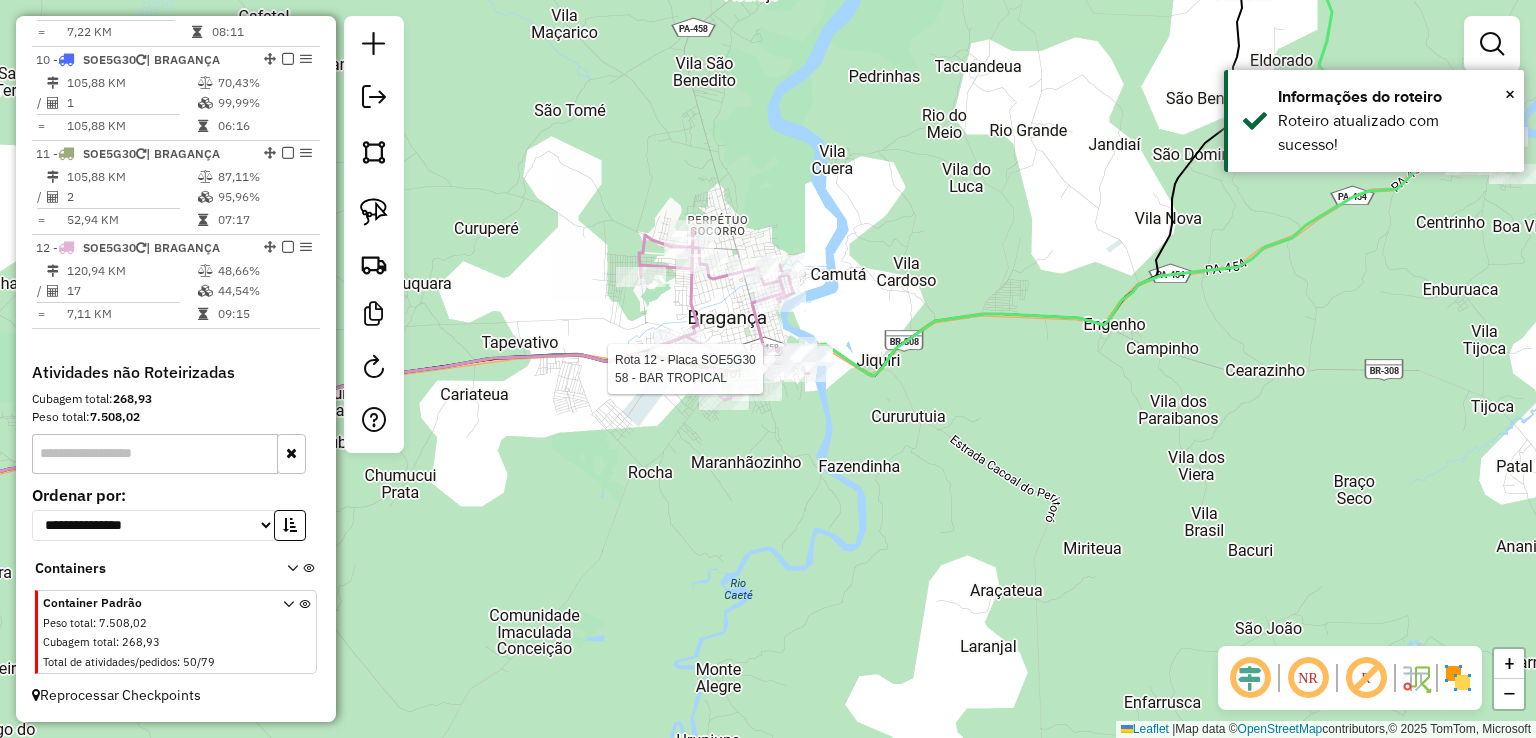 select on "**********" 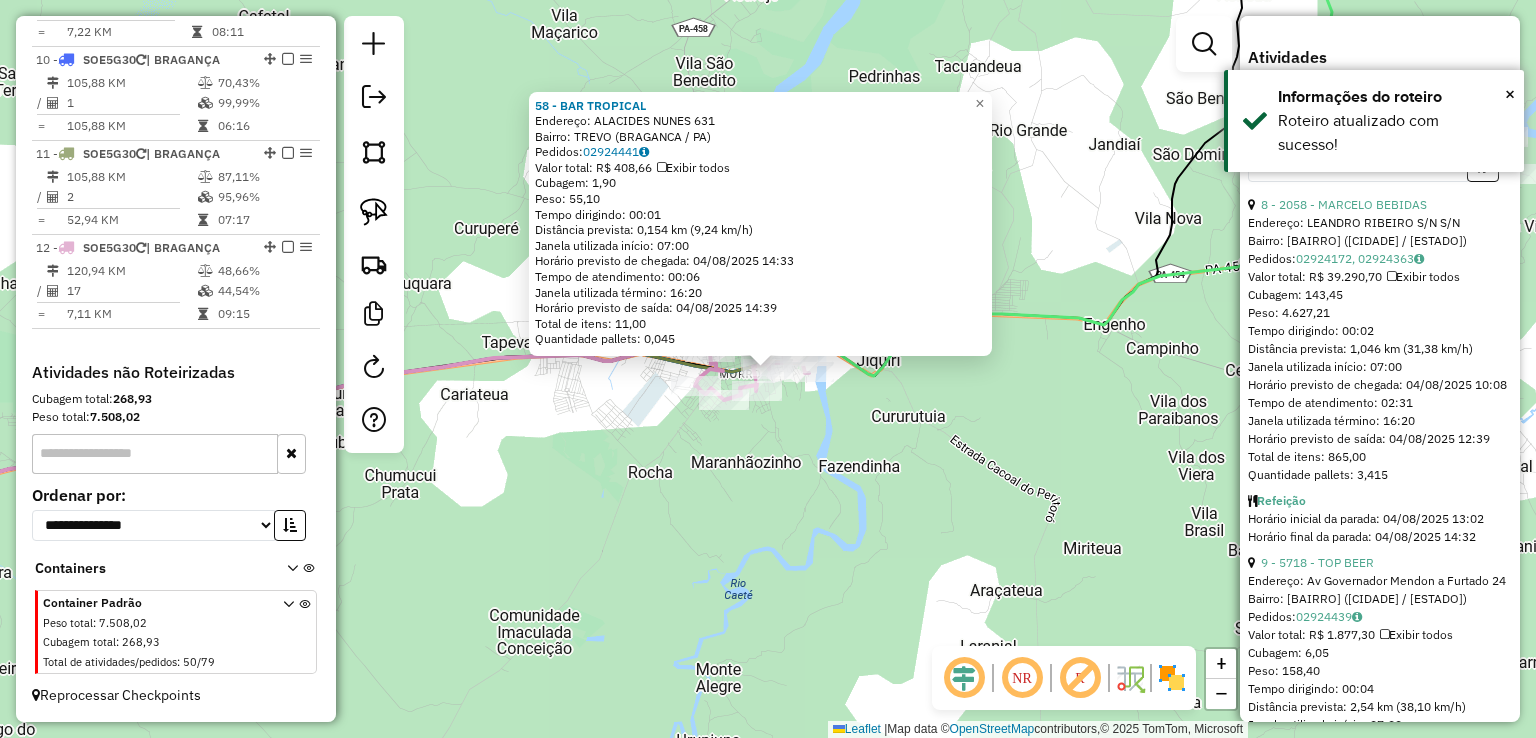 scroll, scrollTop: 600, scrollLeft: 0, axis: vertical 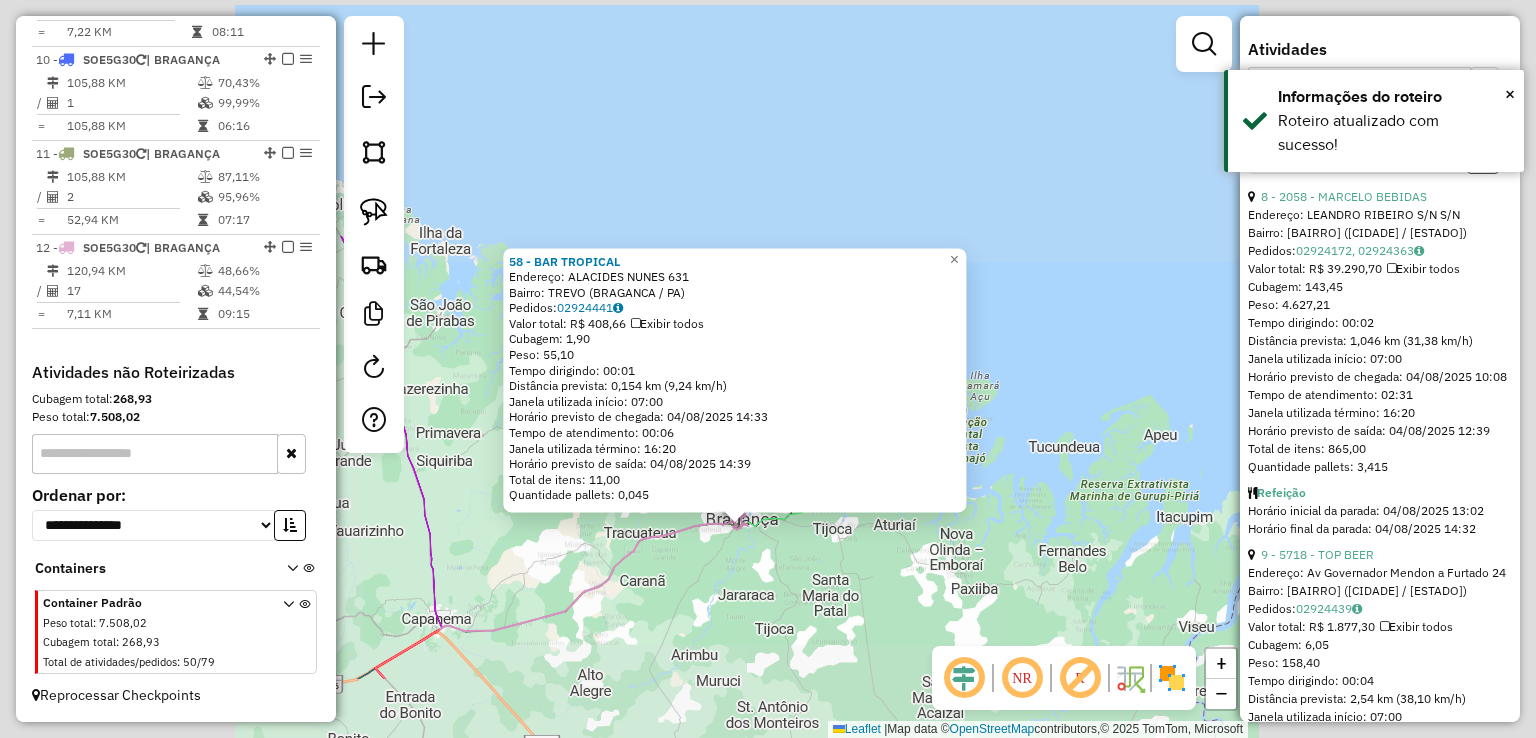 click on "58 - BAR TROPICAL  Endereço:  ALACIDES NUNES 631   Bairro: TREVO (BRAGANCA / PA)   Pedidos:  02924441   Valor total: R$ 408,66   Exibir todos   Cubagem: 1,90  Peso: 55,10  Tempo dirigindo: 00:01   Distância prevista: 0,154 km (9,24 km/h)   Janela utilizada início: 07:00   Horário previsto de chegada: 04/08/2025 14:33   Tempo de atendimento: 00:06   Janela utilizada término: 16:20   Horário previsto de saída: 04/08/2025 14:39   Total de itens: 11,00   Quantidade pallets: 0,045  × Janela de atendimento Grade de atendimento Capacidade Transportadoras Veículos Cliente Pedidos  Rotas Selecione os dias de semana para filtrar as janelas de atendimento  Seg   Ter   Qua   Qui   Sex   Sáb   Dom  Informe o período da janela de atendimento: De: Até:  Filtrar exatamente a janela do cliente  Considerar janela de atendimento padrão  Selecione os dias de semana para filtrar as grades de atendimento  Seg   Ter   Qua   Qui   Sex   Sáb   Dom   Considerar clientes sem dia de atendimento cadastrado  Peso mínimo:  +" 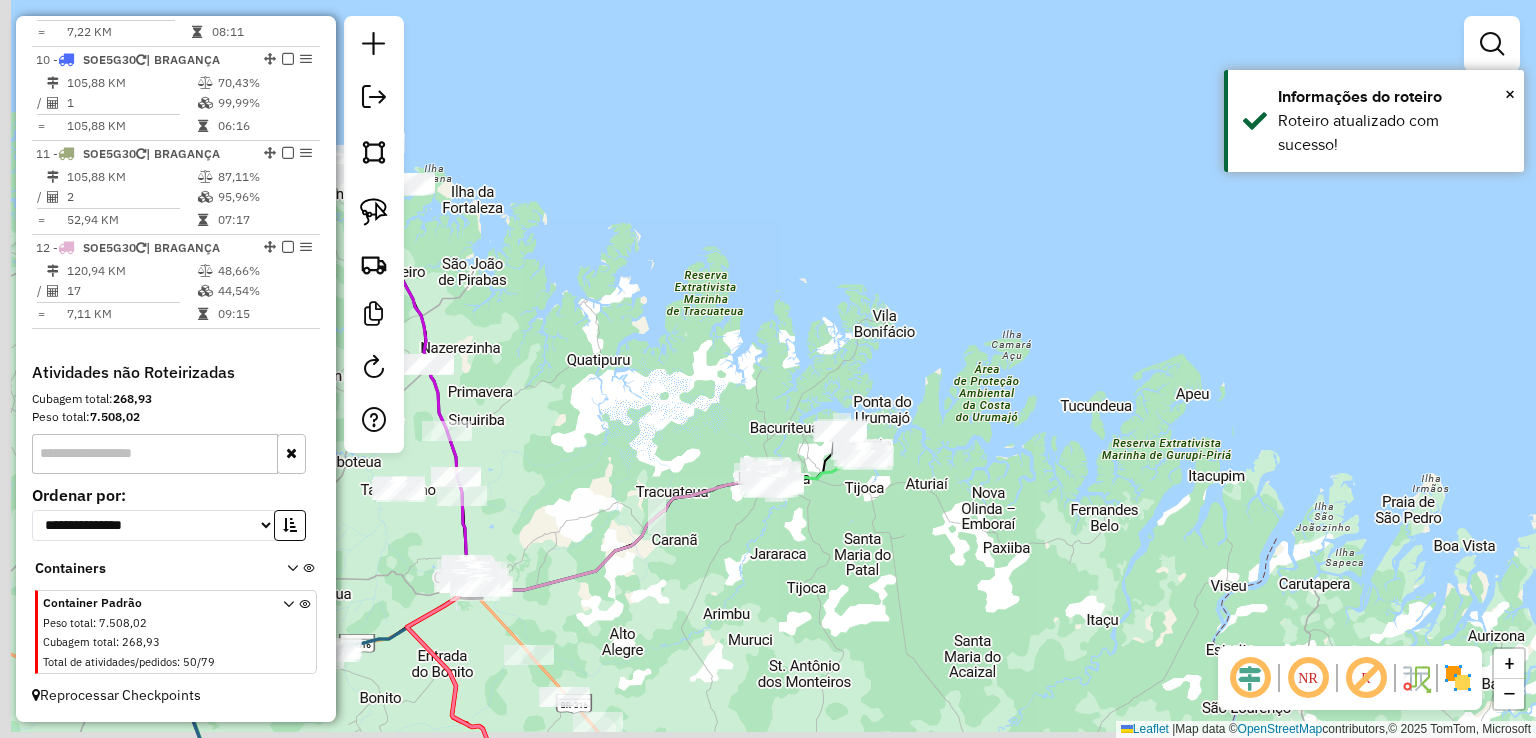 drag, startPoint x: 700, startPoint y: 612, endPoint x: 1003, endPoint y: 309, distance: 428.5067 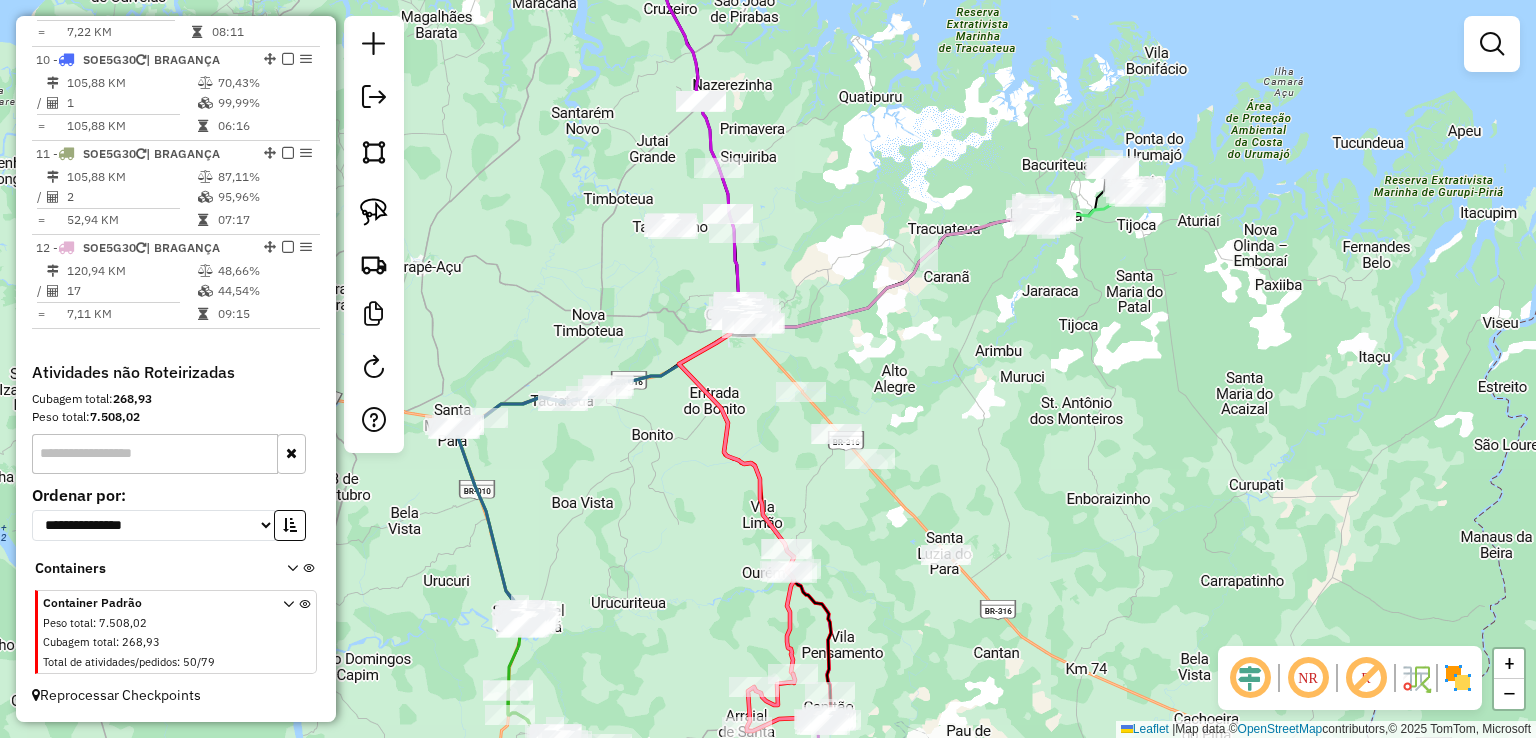 drag, startPoint x: 1105, startPoint y: 461, endPoint x: 1079, endPoint y: 401, distance: 65.39113 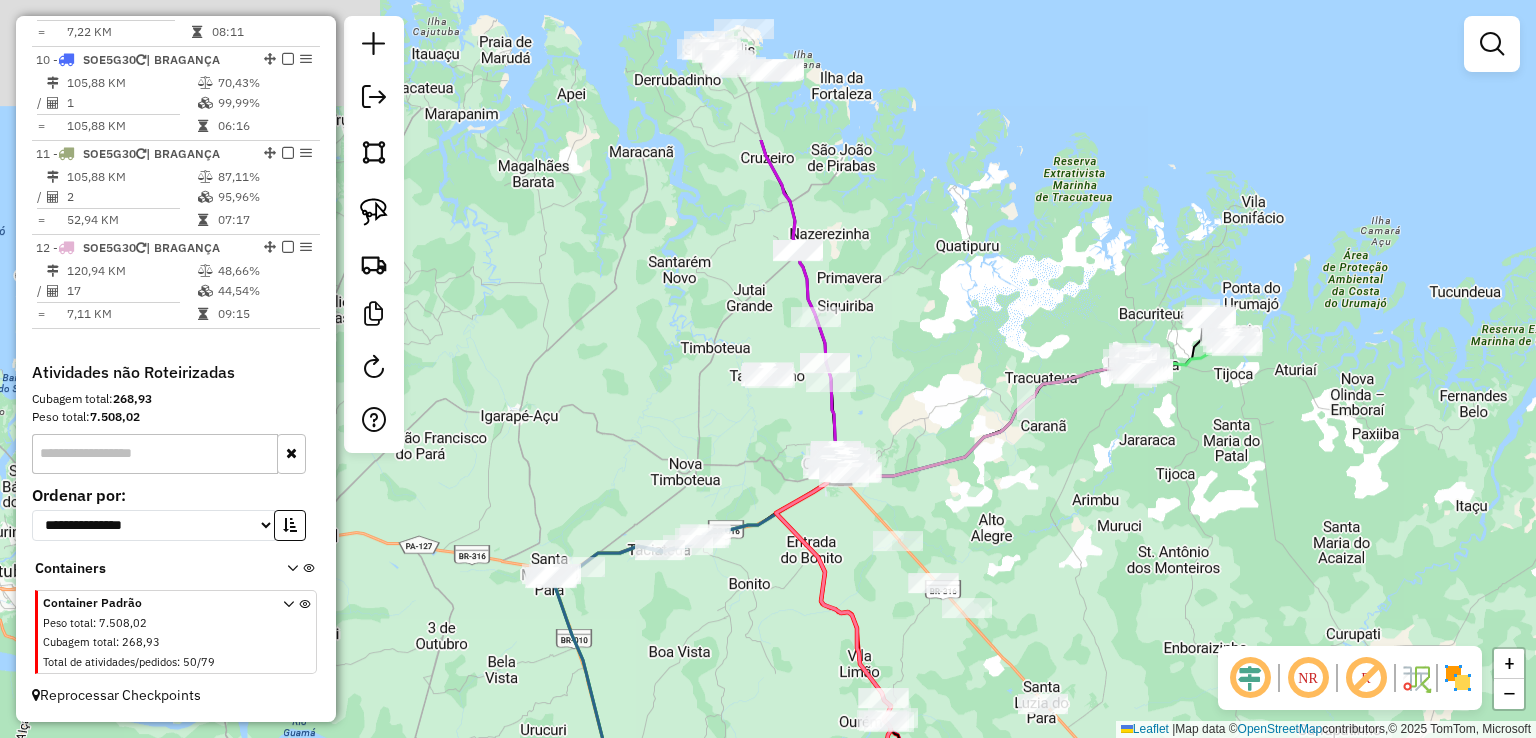 drag, startPoint x: 1068, startPoint y: 445, endPoint x: 1200, endPoint y: 665, distance: 256.5619 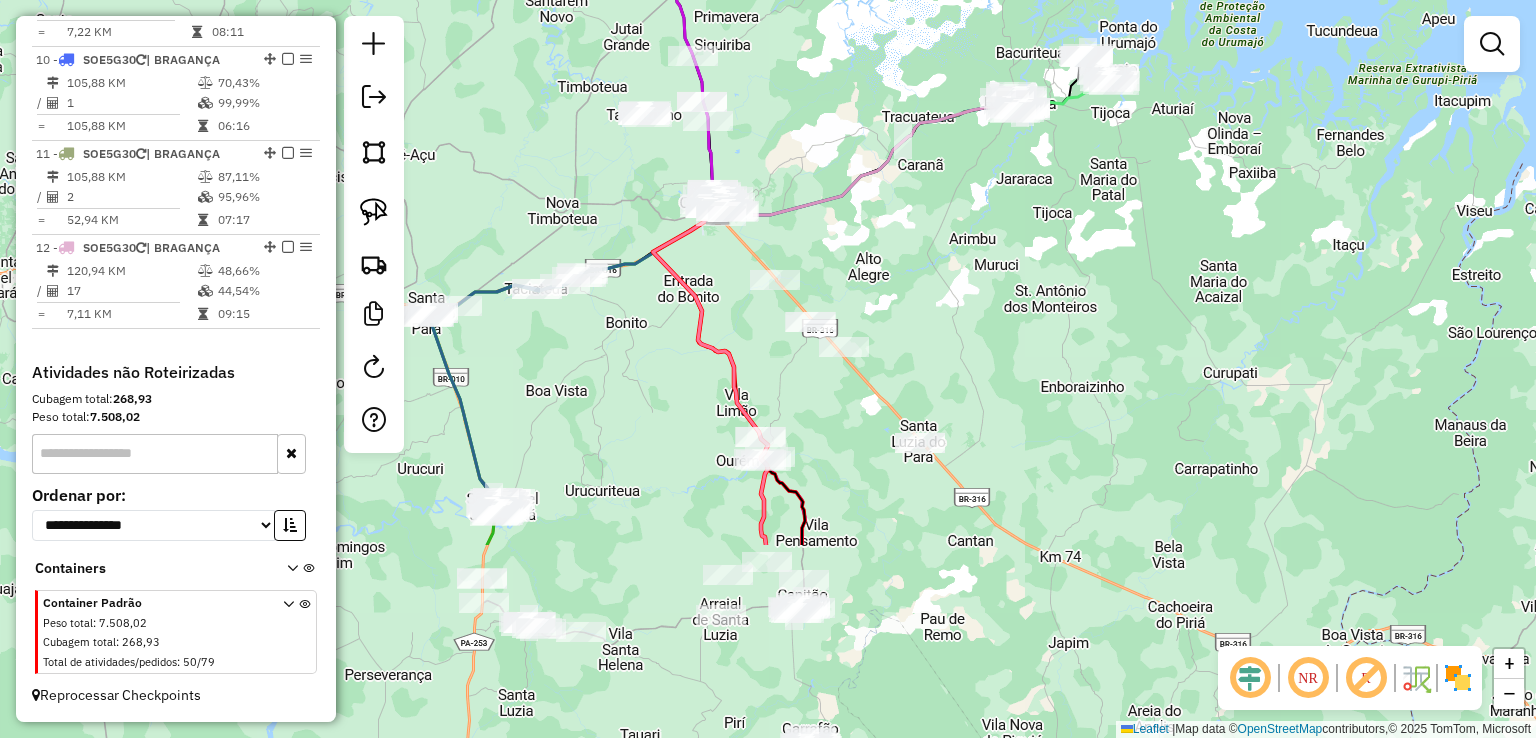drag, startPoint x: 1063, startPoint y: 381, endPoint x: 1044, endPoint y: 334, distance: 50.695168 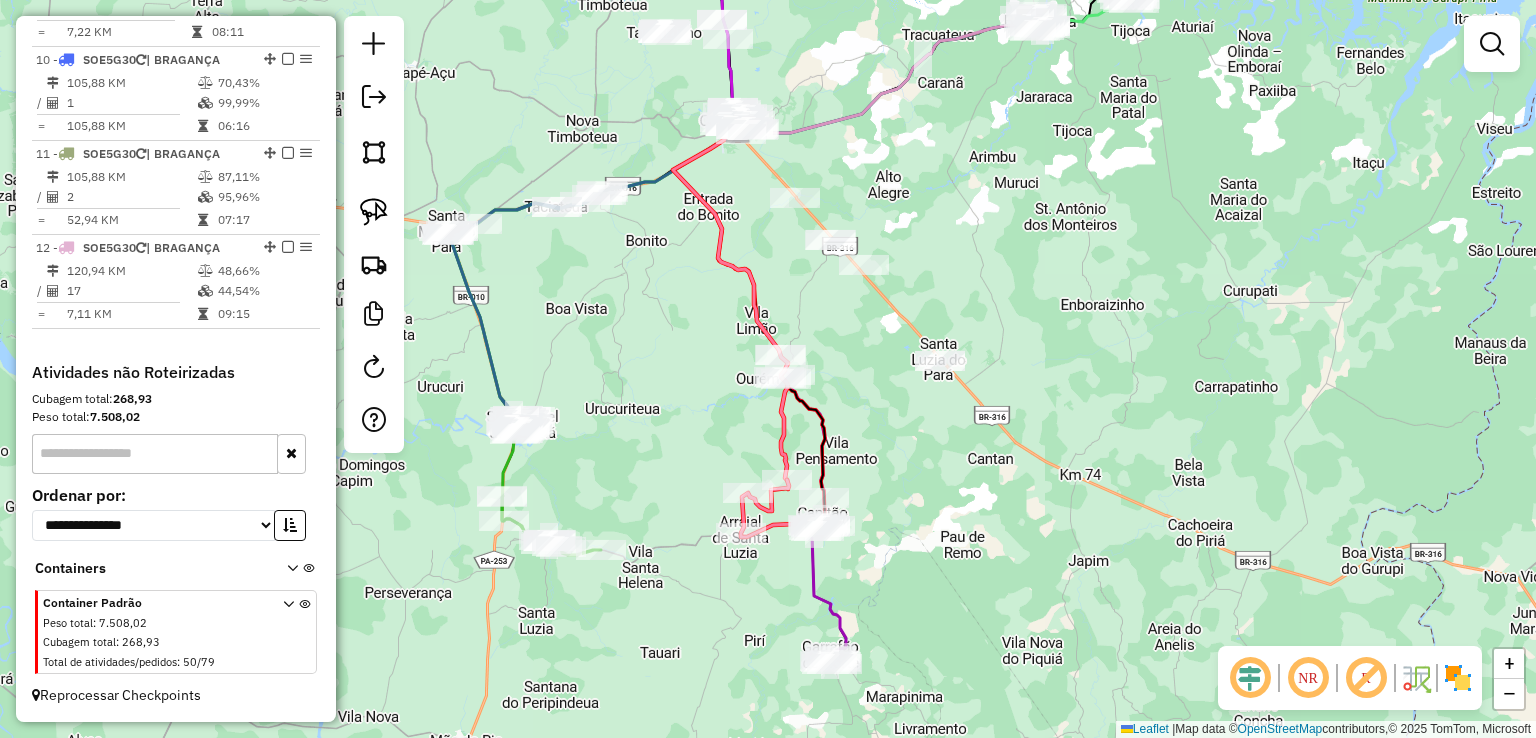 drag, startPoint x: 1060, startPoint y: 354, endPoint x: 1065, endPoint y: 206, distance: 148.08444 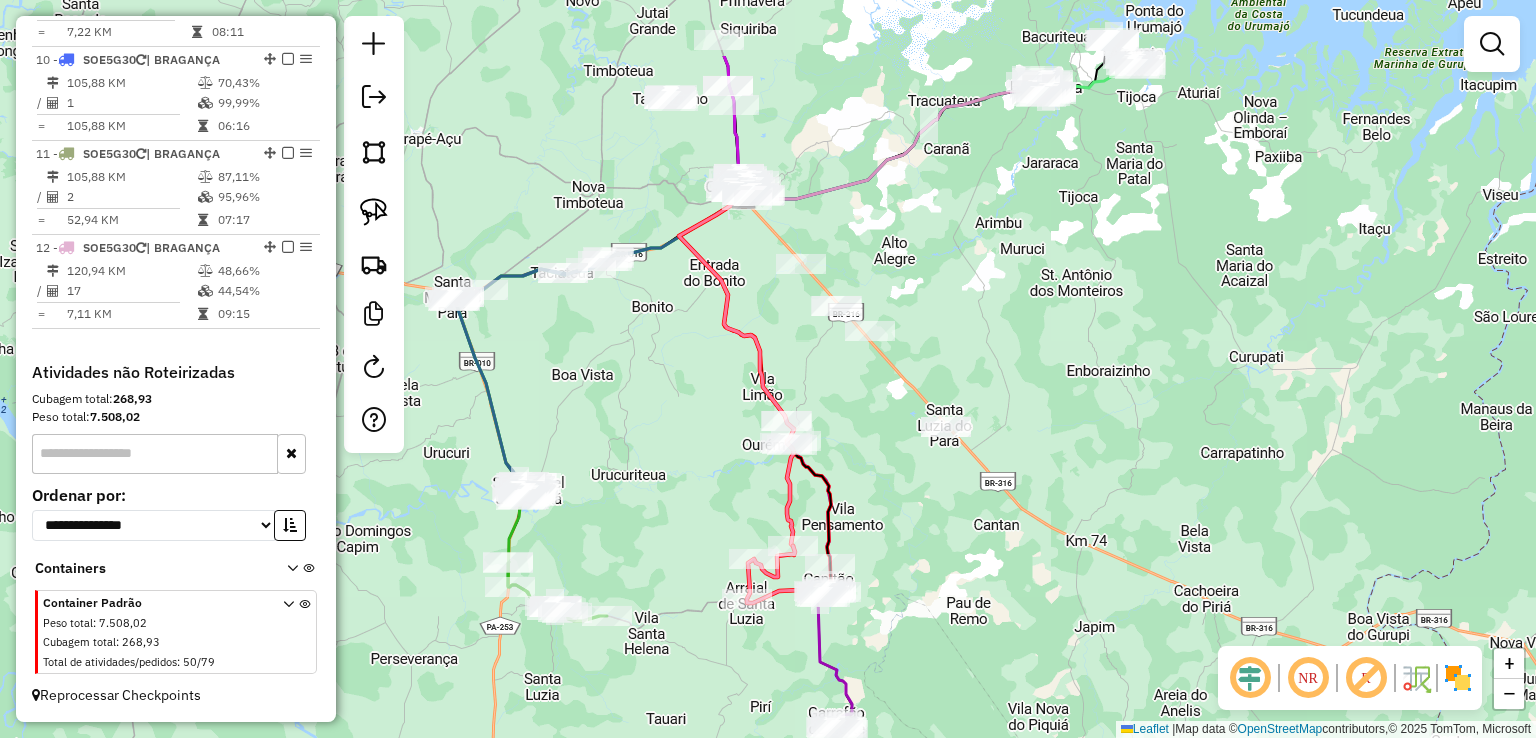 drag, startPoint x: 1063, startPoint y: 317, endPoint x: 1081, endPoint y: 421, distance: 105.546196 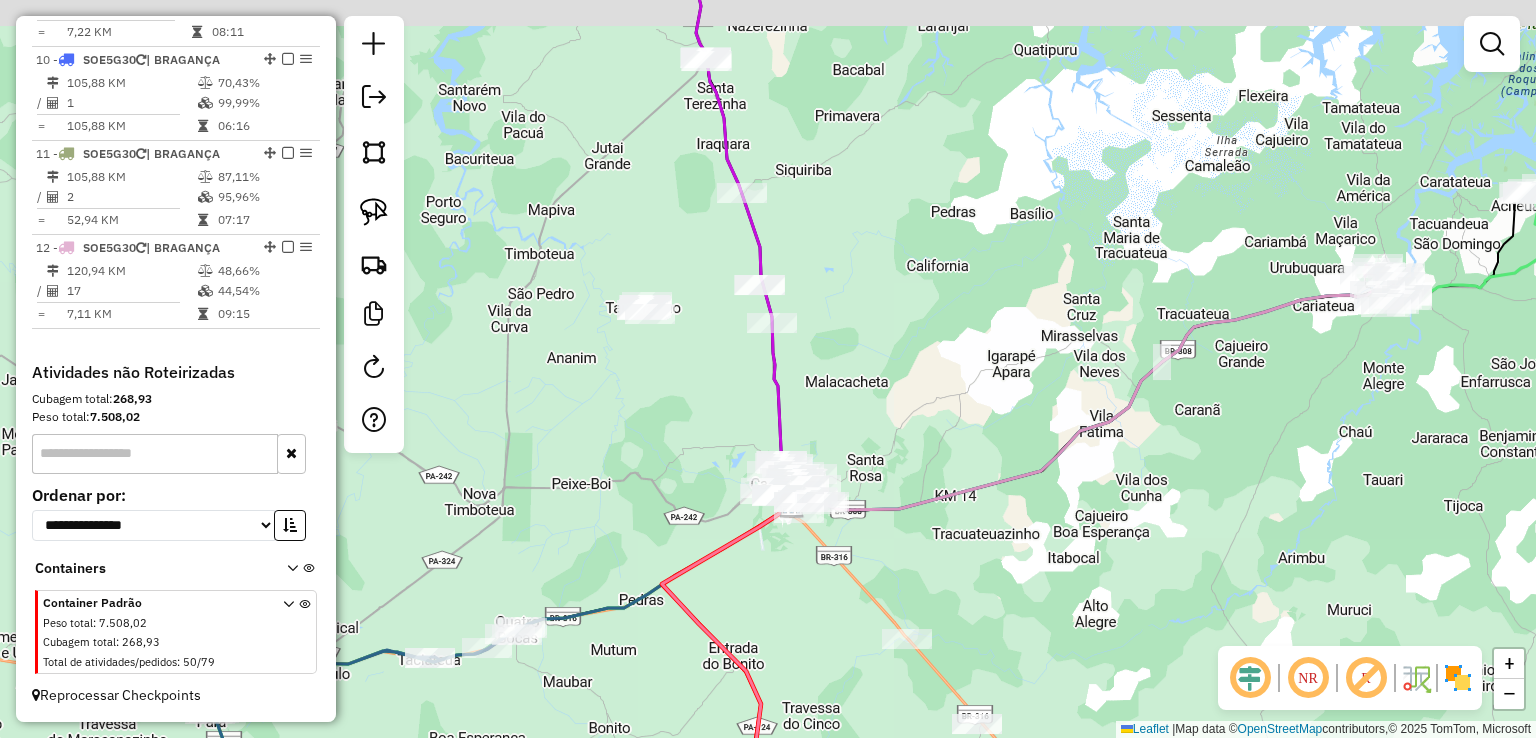 drag, startPoint x: 841, startPoint y: 213, endPoint x: 829, endPoint y: 277, distance: 65.11528 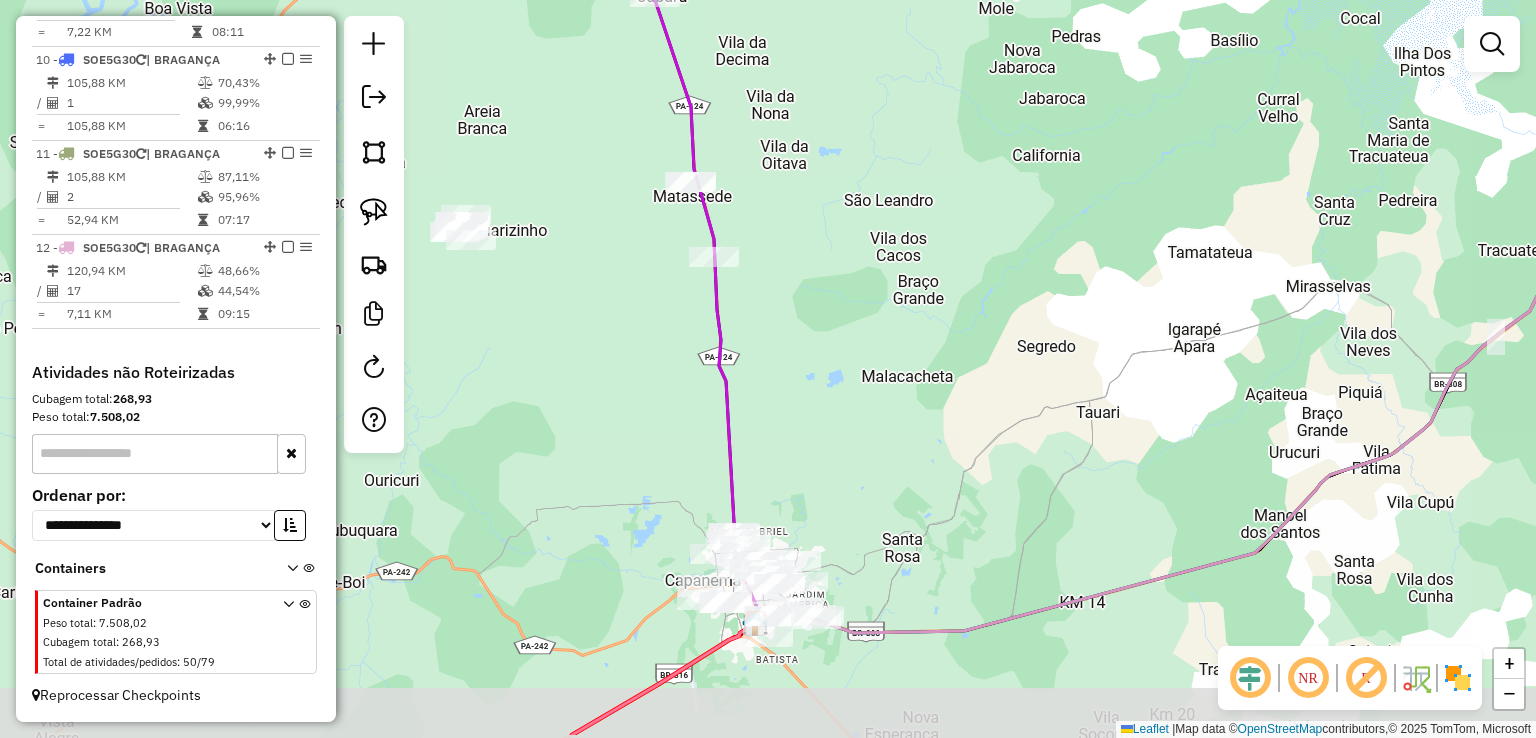 drag, startPoint x: 824, startPoint y: 380, endPoint x: 816, endPoint y: 298, distance: 82.38932 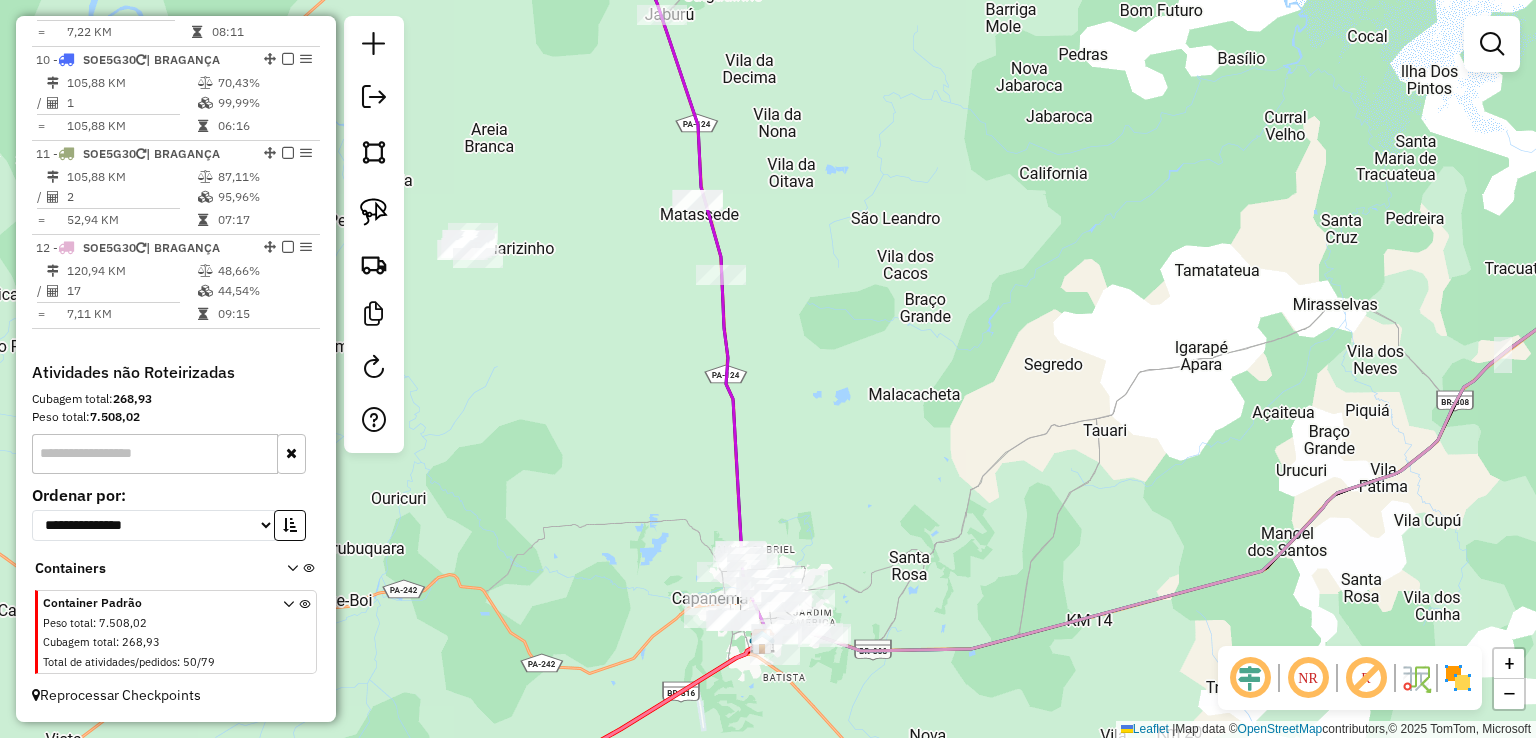drag, startPoint x: 602, startPoint y: 357, endPoint x: 609, endPoint y: 298, distance: 59.413803 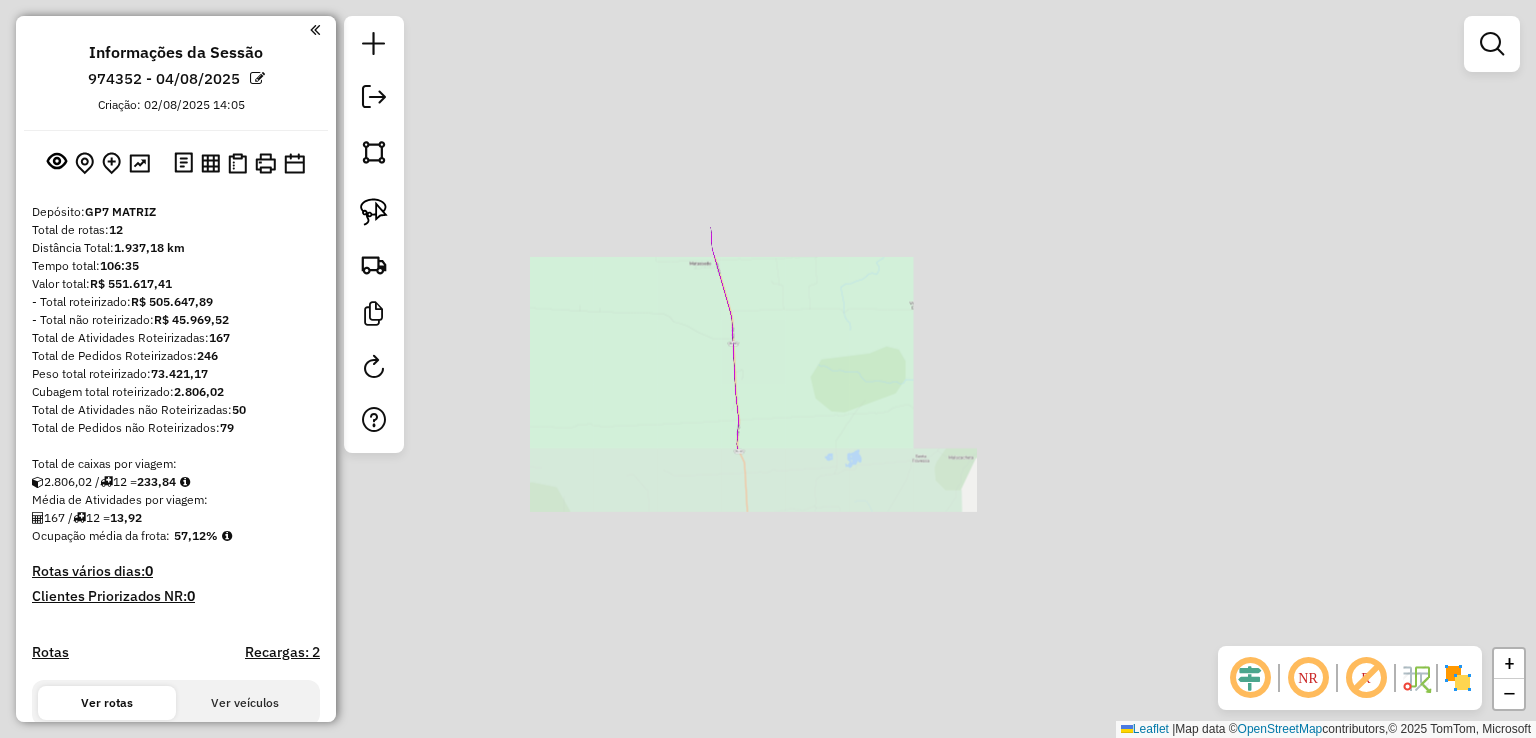 scroll, scrollTop: 0, scrollLeft: 0, axis: both 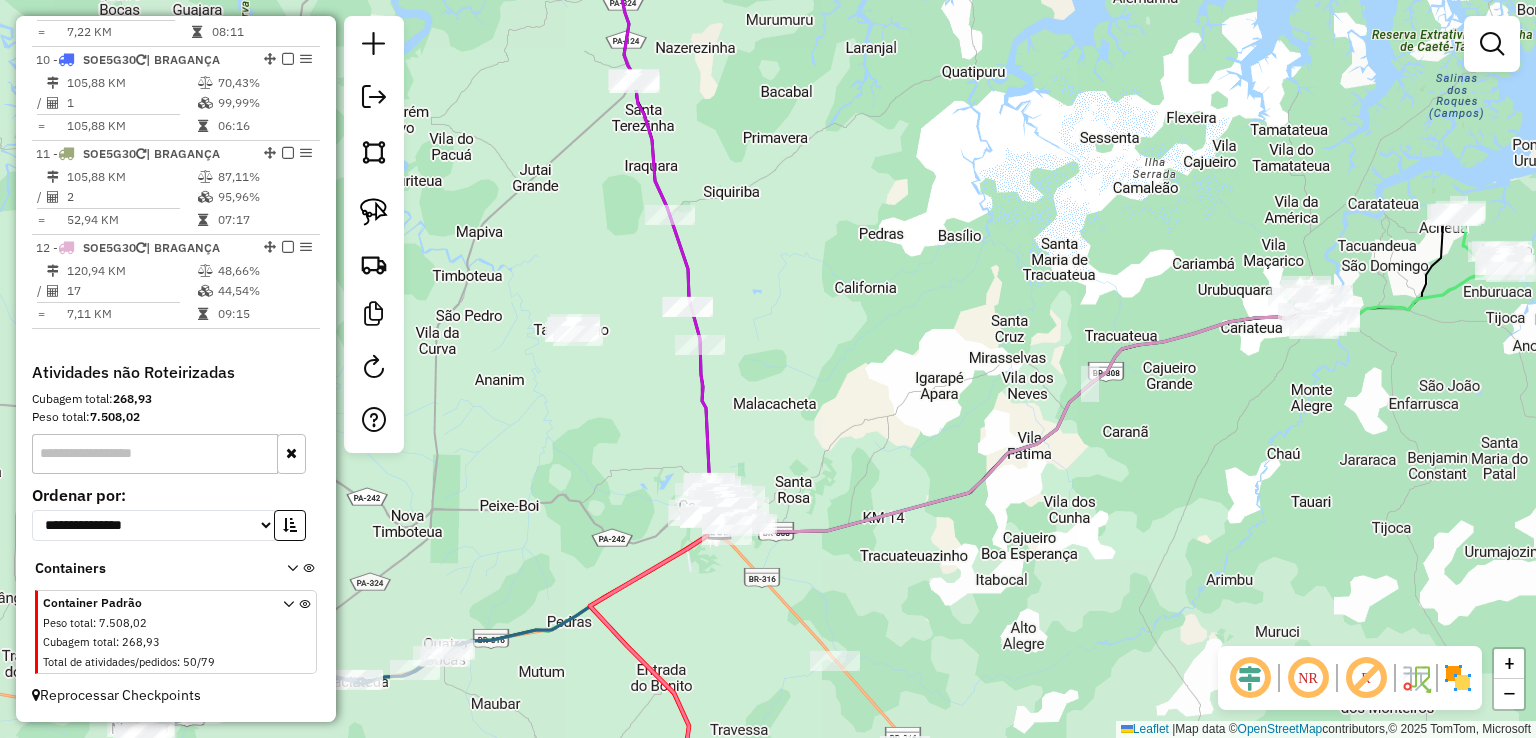 click on "Janela de atendimento Grade de atendimento Capacidade Transportadoras Veículos Cliente Pedidos  Rotas Selecione os dias de semana para filtrar as janelas de atendimento  Seg   Ter   Qua   Qui   Sex   Sáb   Dom  Informe o período da janela de atendimento: De: Até:  Filtrar exatamente a janela do cliente  Considerar janela de atendimento padrão  Selecione os dias de semana para filtrar as grades de atendimento  Seg   Ter   Qua   Qui   Sex   Sáb   Dom   Considerar clientes sem dia de atendimento cadastrado  Clientes fora do dia de atendimento selecionado Filtrar as atividades entre os valores definidos abaixo:  Peso mínimo:   Peso máximo:   Cubagem mínima:   Cubagem máxima:   De:   Até:  Filtrar as atividades entre o tempo de atendimento definido abaixo:  De:   Até:   Considerar capacidade total dos clientes não roteirizados Transportadora: Selecione um ou mais itens Tipo de veículo: Selecione um ou mais itens Veículo: Selecione um ou mais itens Motorista: Selecione um ou mais itens Nome: Rótulo:" 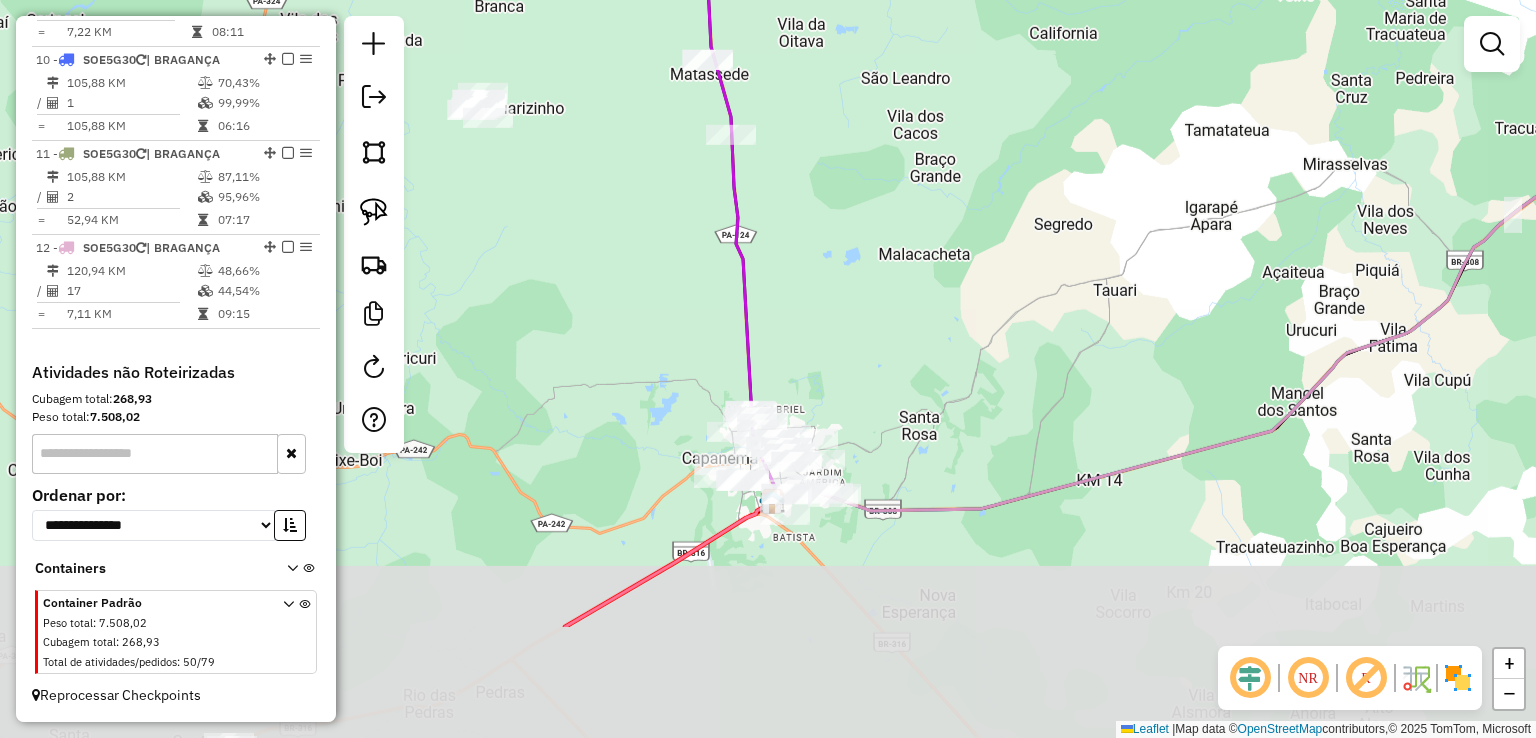 drag, startPoint x: 667, startPoint y: 349, endPoint x: 661, endPoint y: 168, distance: 181.09943 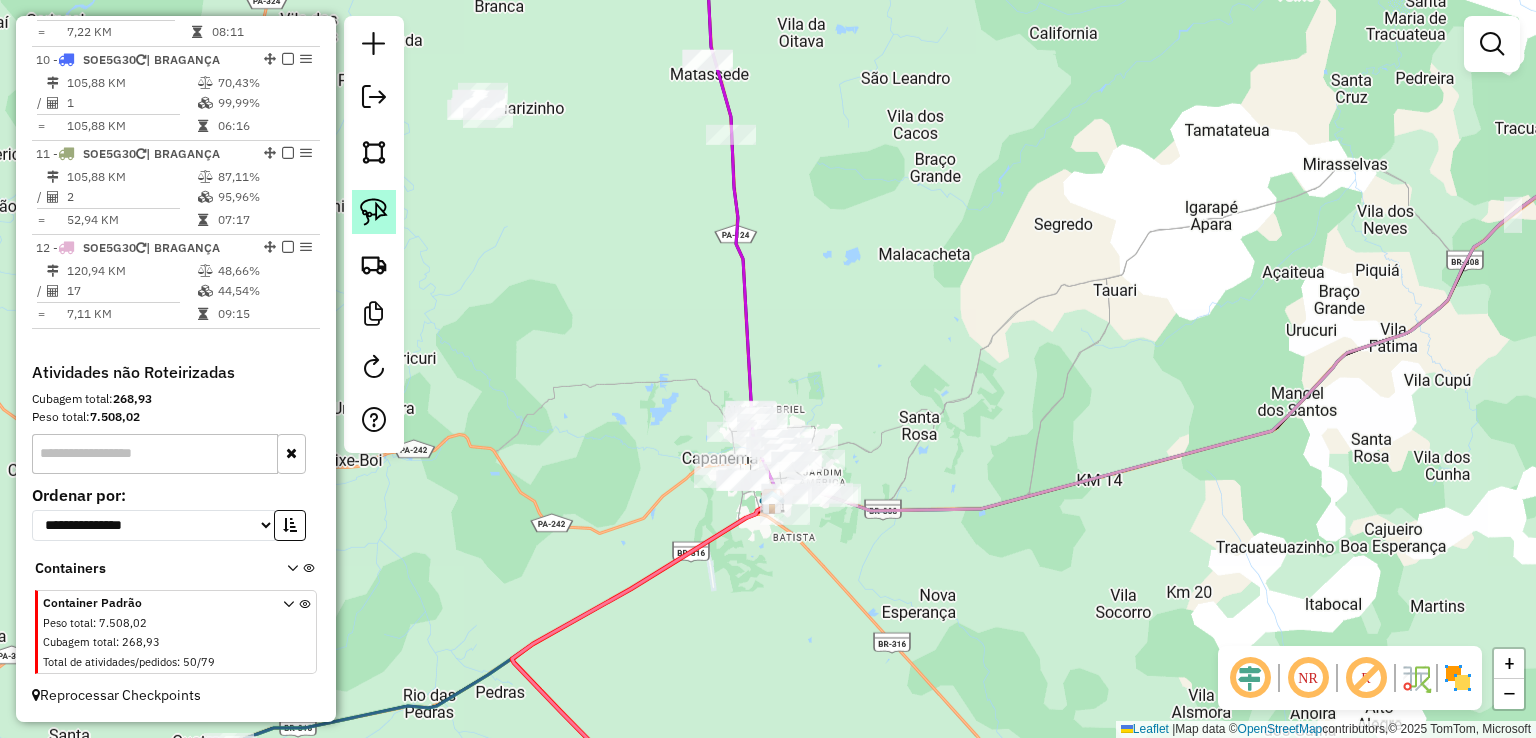 click 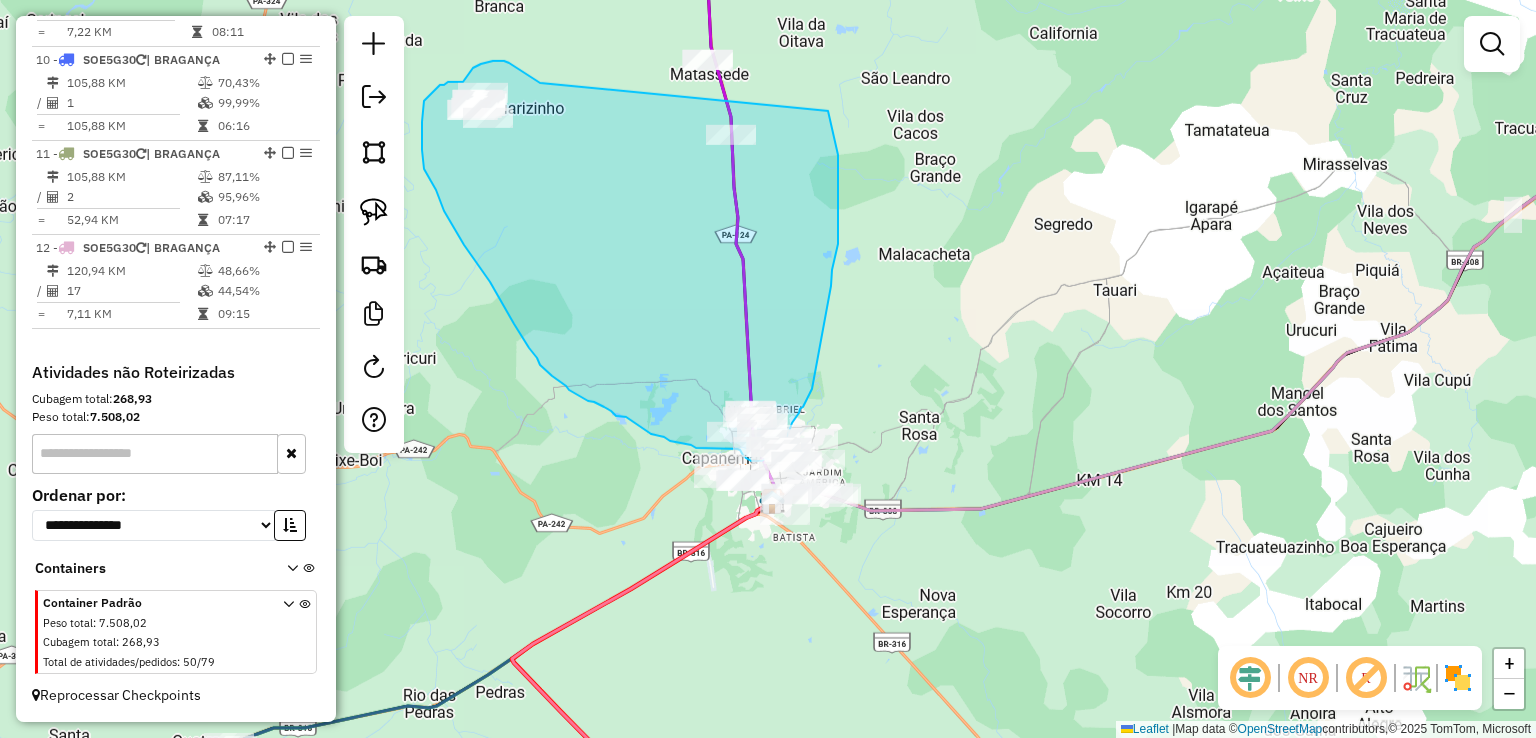 drag, startPoint x: 509, startPoint y: 63, endPoint x: 828, endPoint y: 111, distance: 322.59106 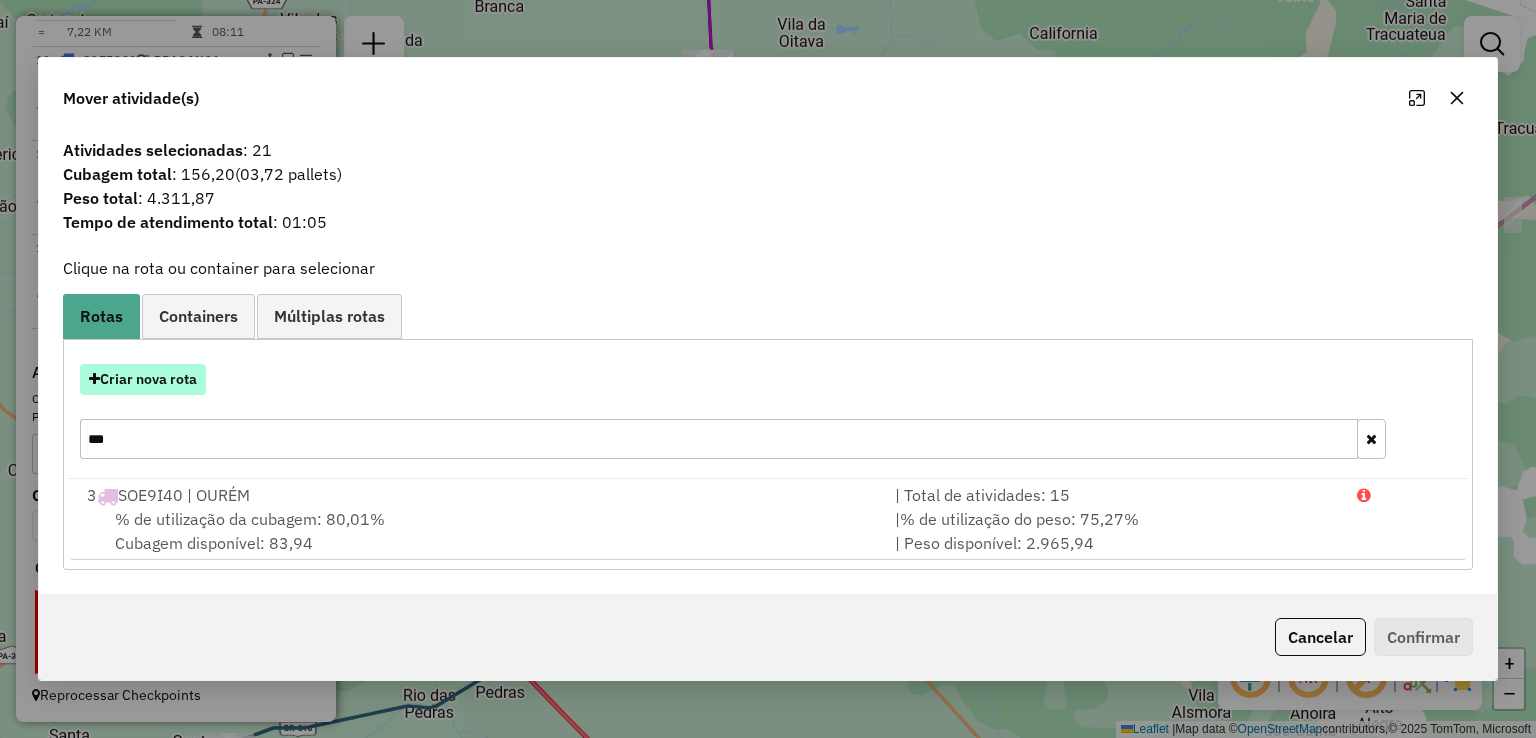 click on "Criar nova rota" at bounding box center (143, 379) 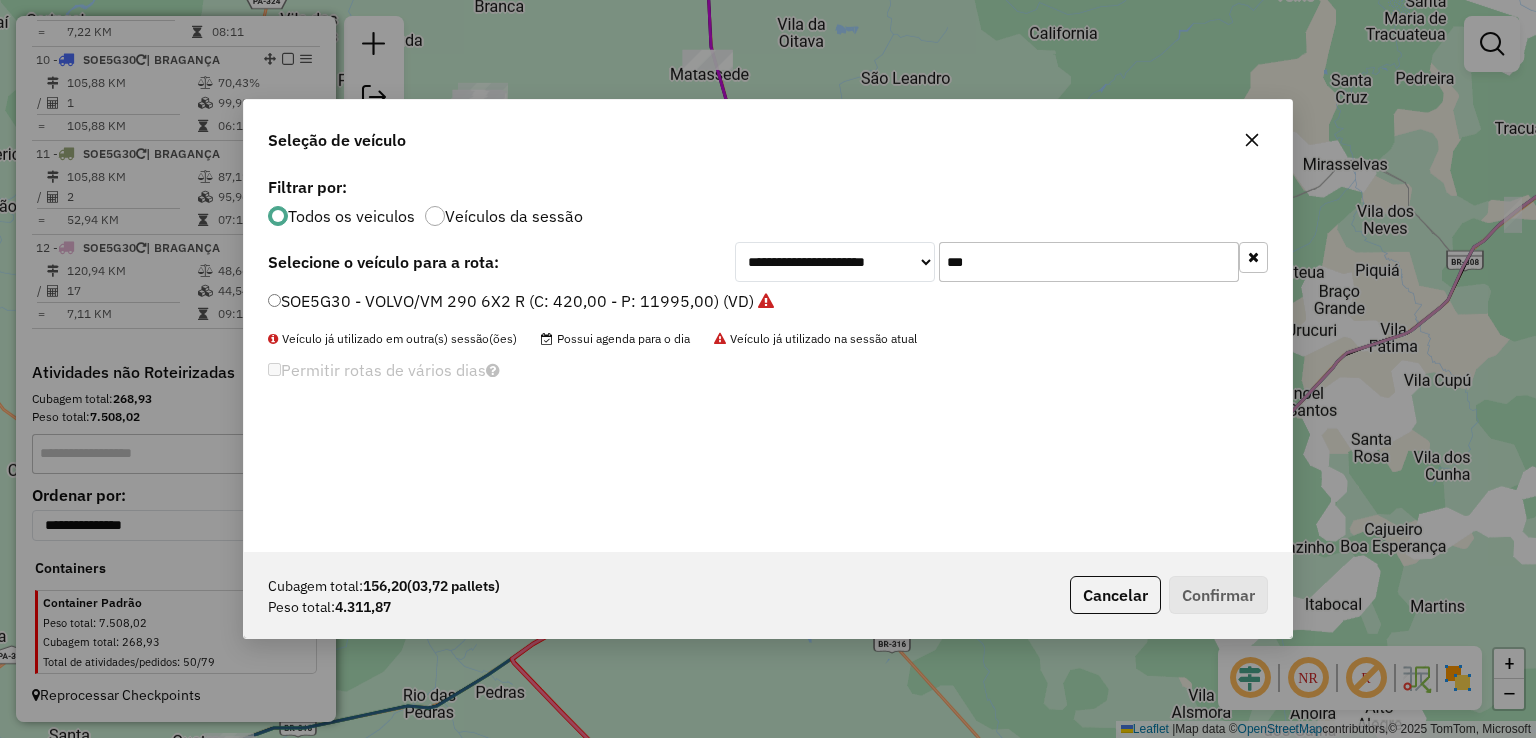 scroll, scrollTop: 10, scrollLeft: 6, axis: both 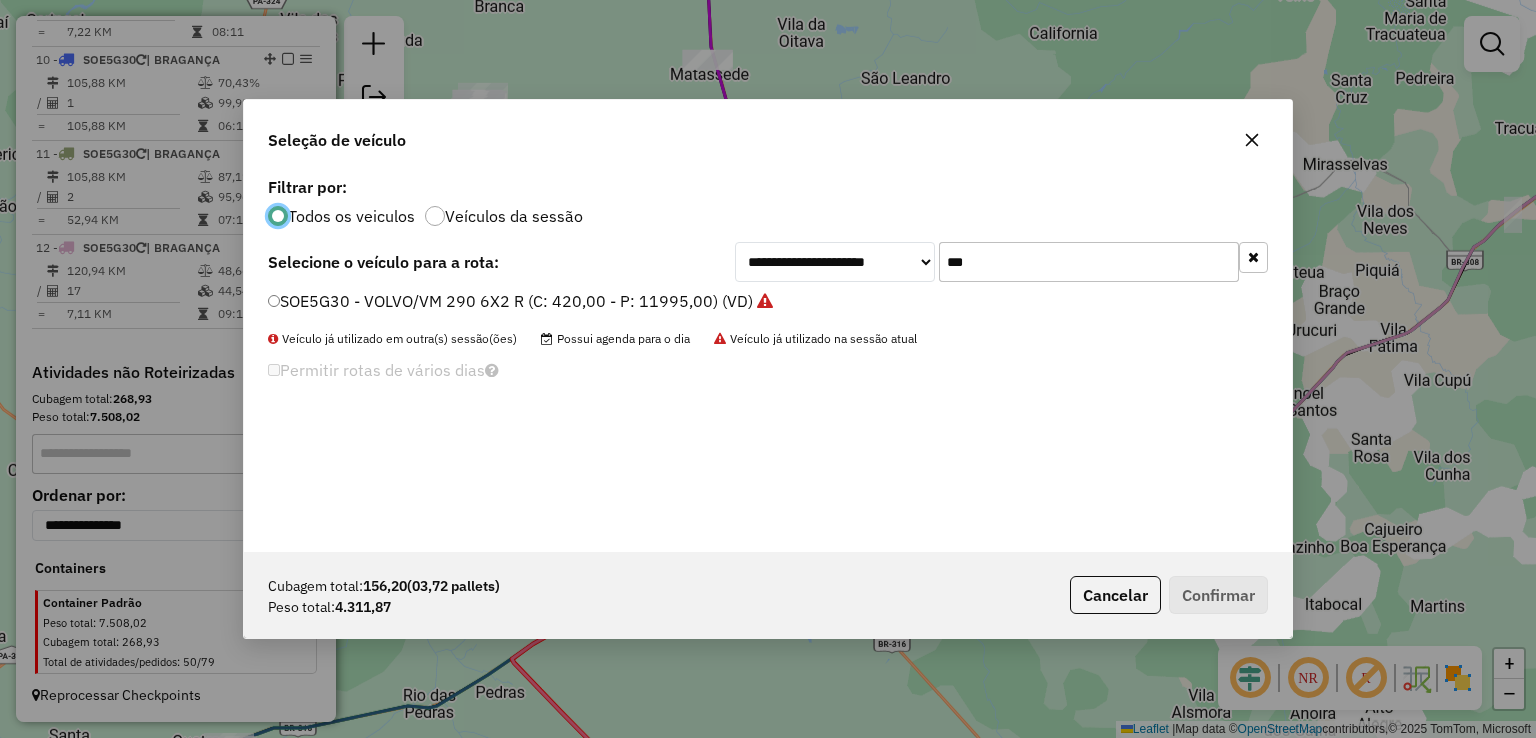 click on "**********" 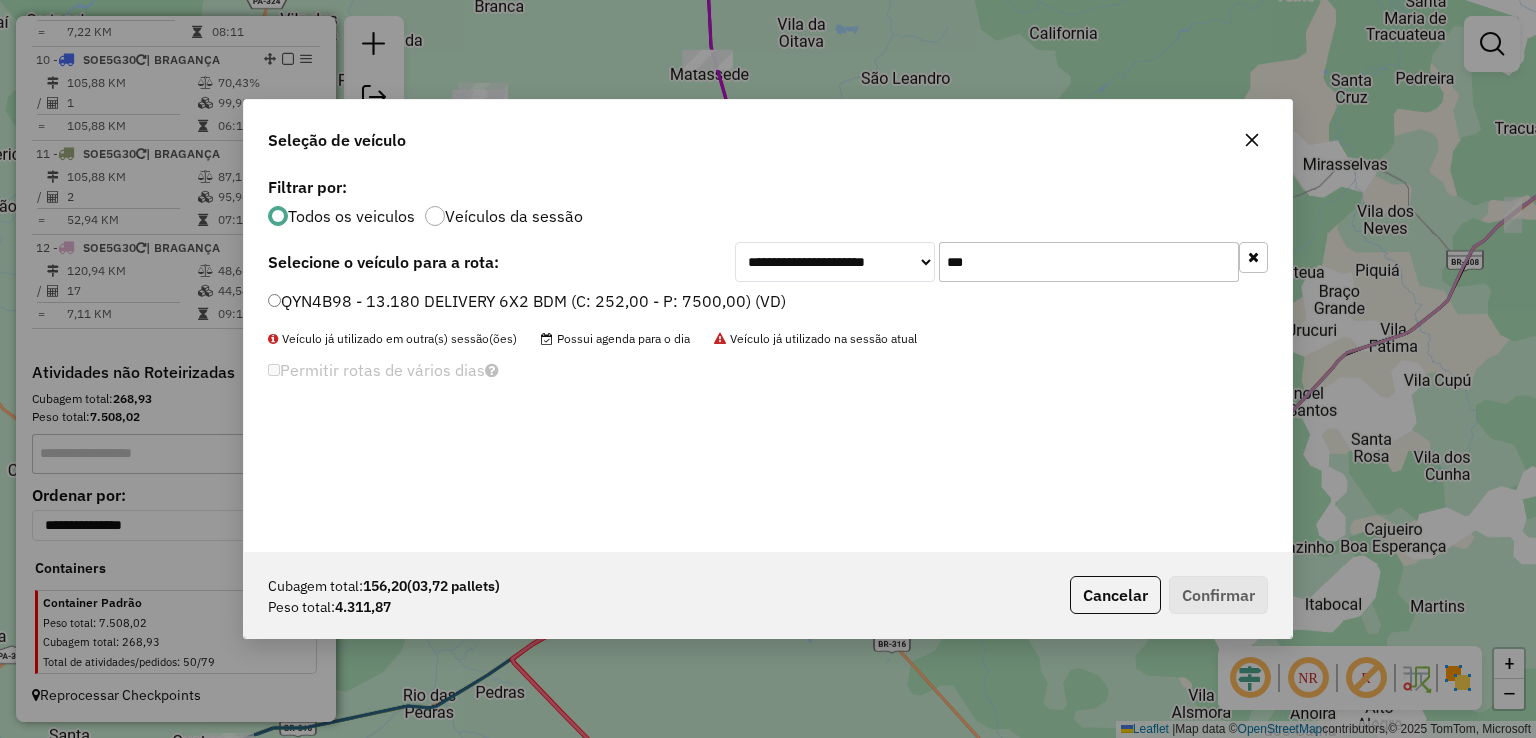type on "***" 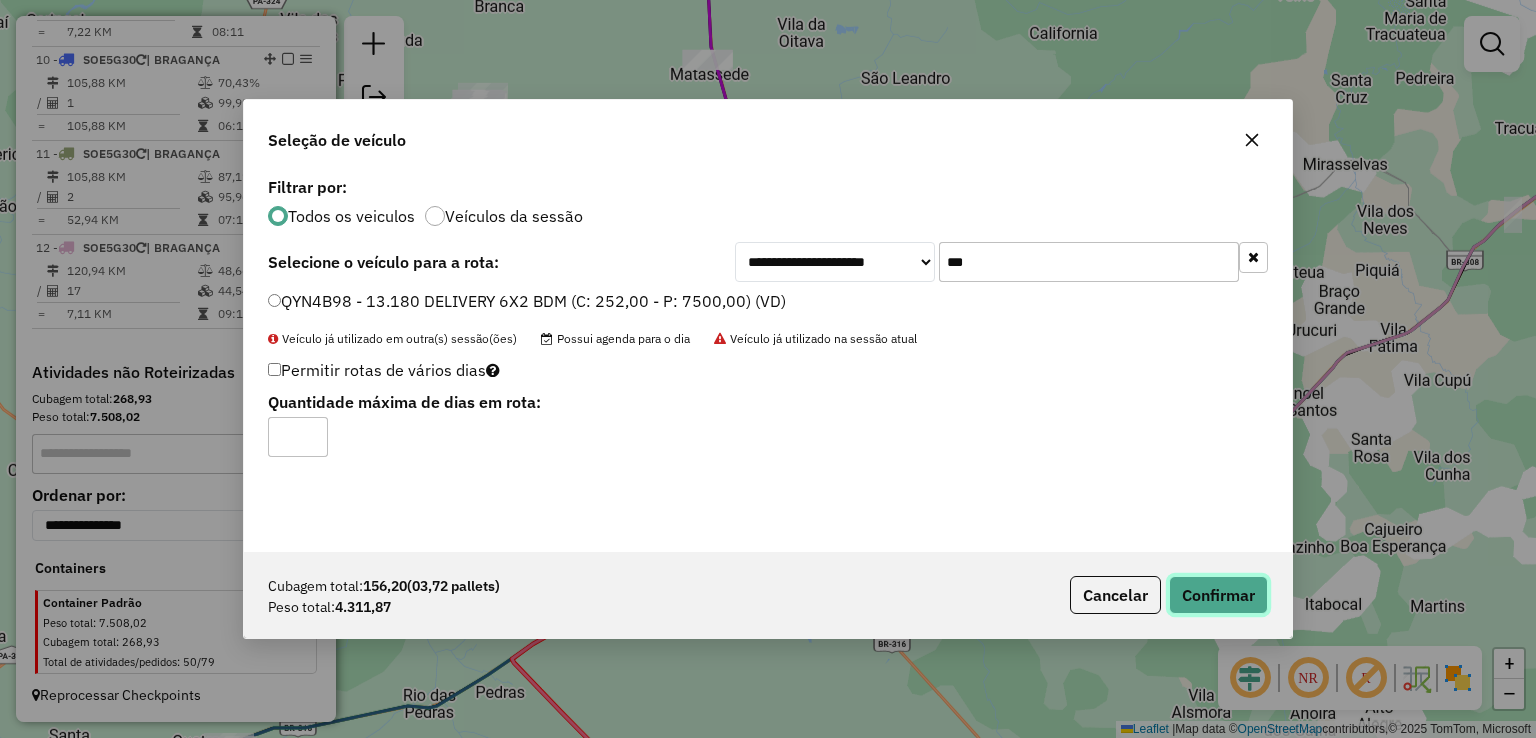drag, startPoint x: 1234, startPoint y: 601, endPoint x: 1216, endPoint y: 585, distance: 24.083189 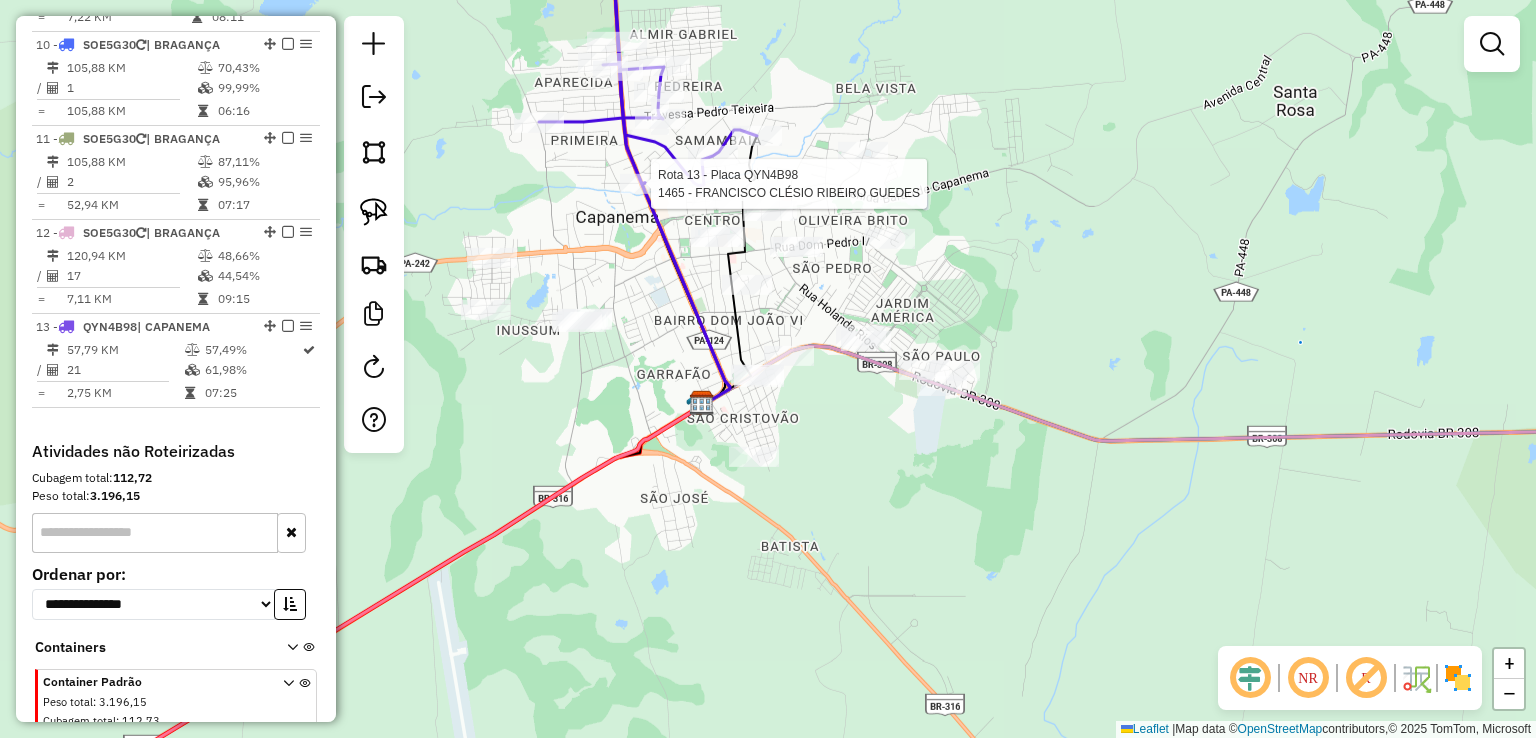 select on "**********" 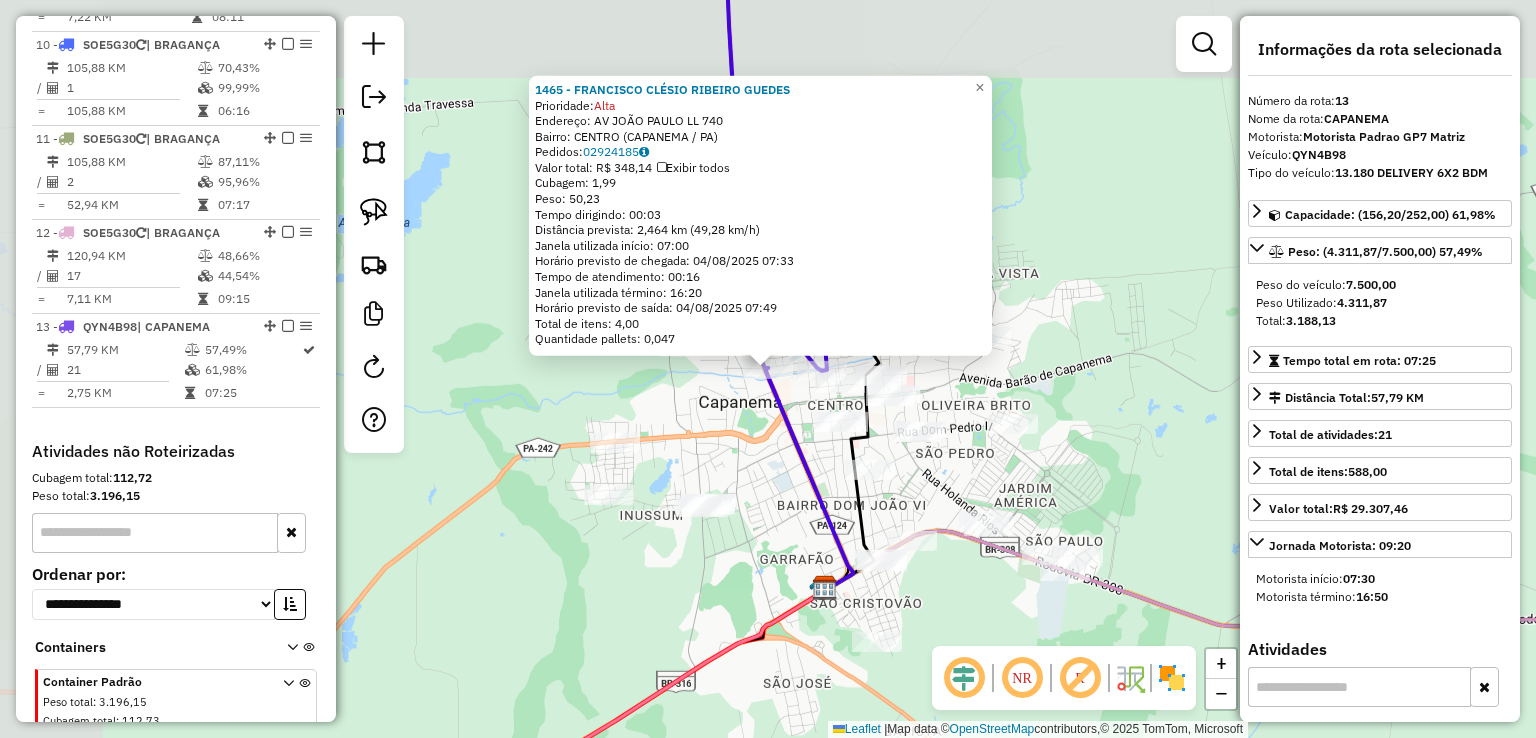 scroll, scrollTop: 1692, scrollLeft: 0, axis: vertical 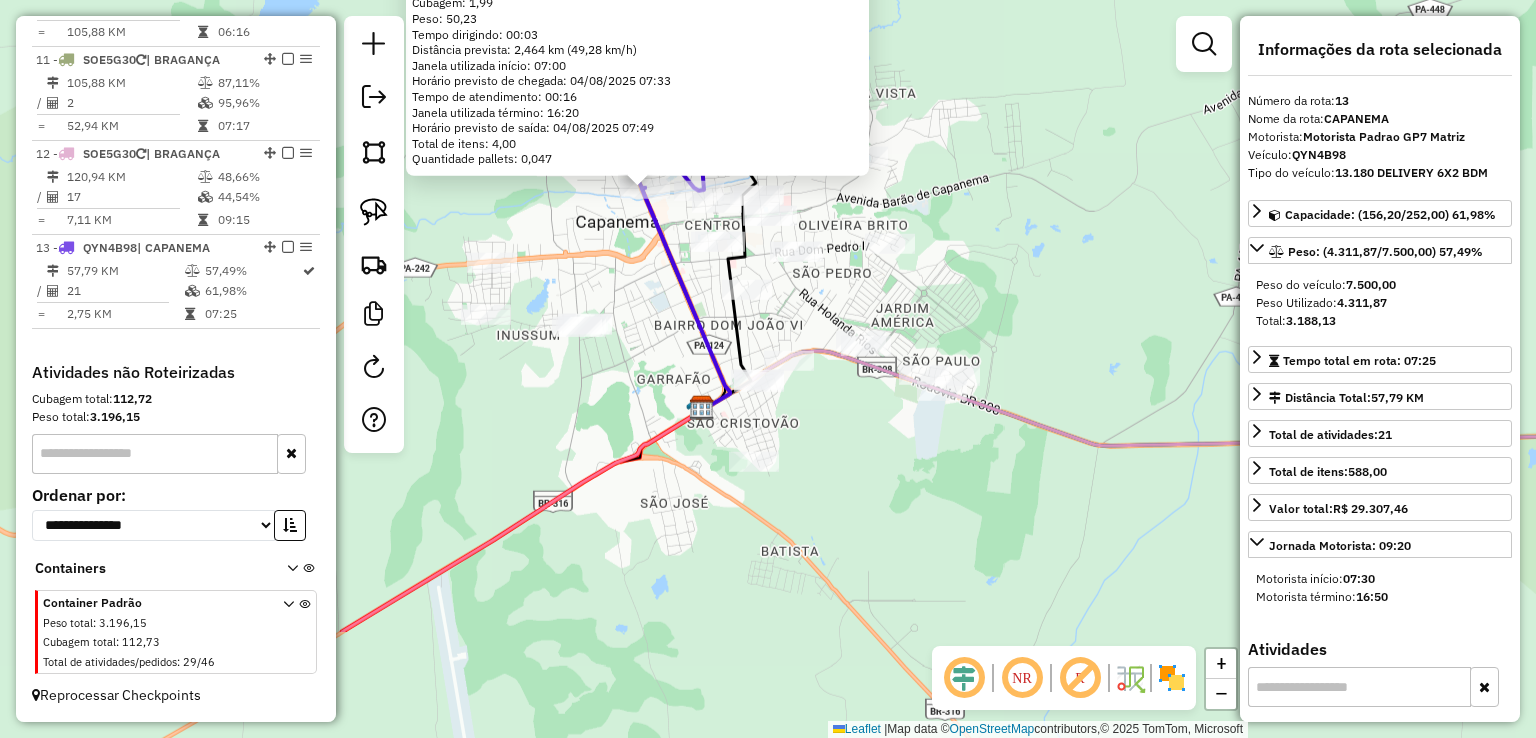 drag, startPoint x: 607, startPoint y: 284, endPoint x: 581, endPoint y: 247, distance: 45.221676 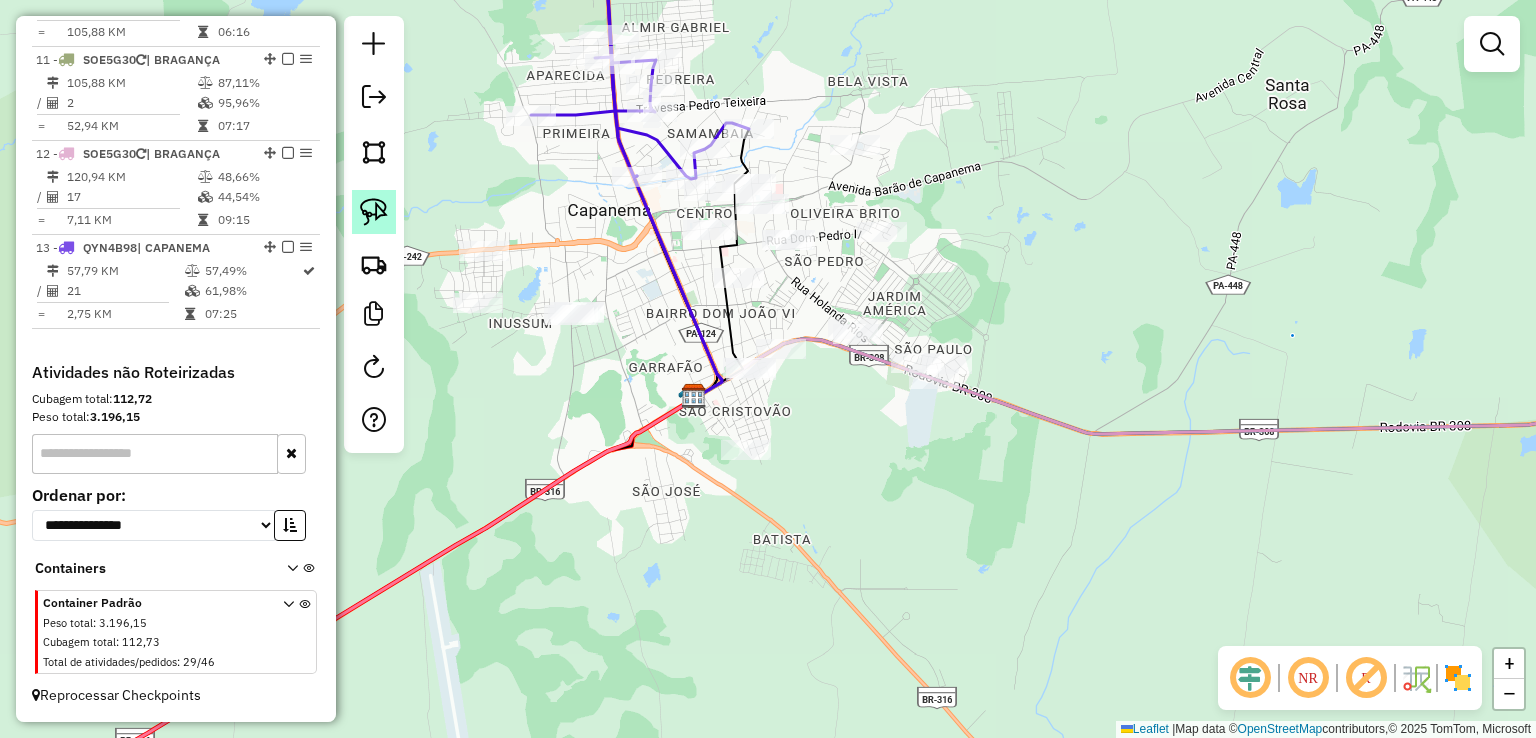 click 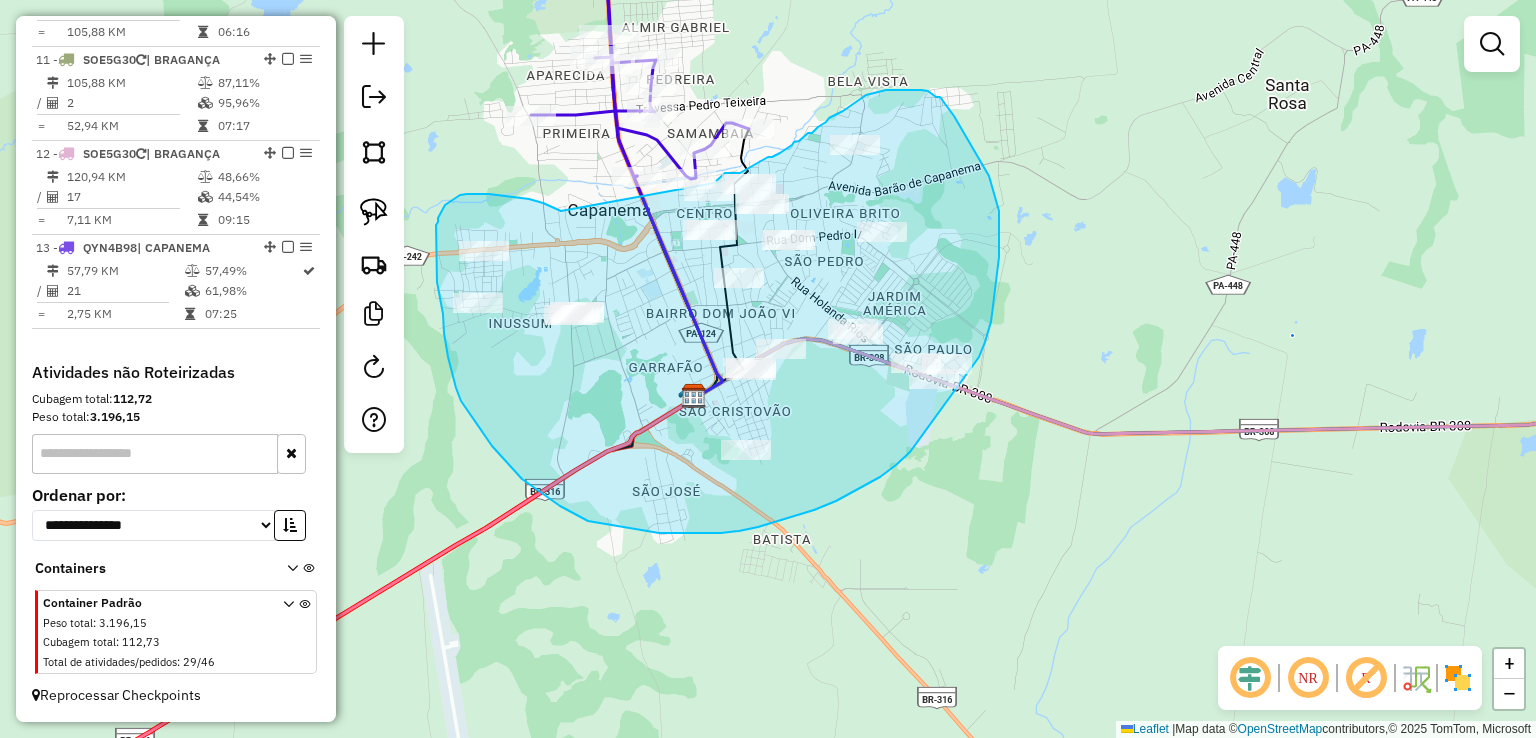 click on "Janela de atendimento Grade de atendimento Capacidade Transportadoras Veículos Cliente Pedidos  Rotas Selecione os dias de semana para filtrar as janelas de atendimento  Seg   Ter   Qua   Qui   Sex   Sáb   Dom  Informe o período da janela de atendimento: De: Até:  Filtrar exatamente a janela do cliente  Considerar janela de atendimento padrão  Selecione os dias de semana para filtrar as grades de atendimento  Seg   Ter   Qua   Qui   Sex   Sáb   Dom   Considerar clientes sem dia de atendimento cadastrado  Clientes fora do dia de atendimento selecionado Filtrar as atividades entre os valores definidos abaixo:  Peso mínimo:   Peso máximo:   Cubagem mínima:   Cubagem máxima:   De:   Até:  Filtrar as atividades entre o tempo de atendimento definido abaixo:  De:   Até:   Considerar capacidade total dos clientes não roteirizados Transportadora: Selecione um ou mais itens Tipo de veículo: Selecione um ou mais itens Veículo: Selecione um ou mais itens Motorista: Selecione um ou mais itens Nome: Rótulo:" 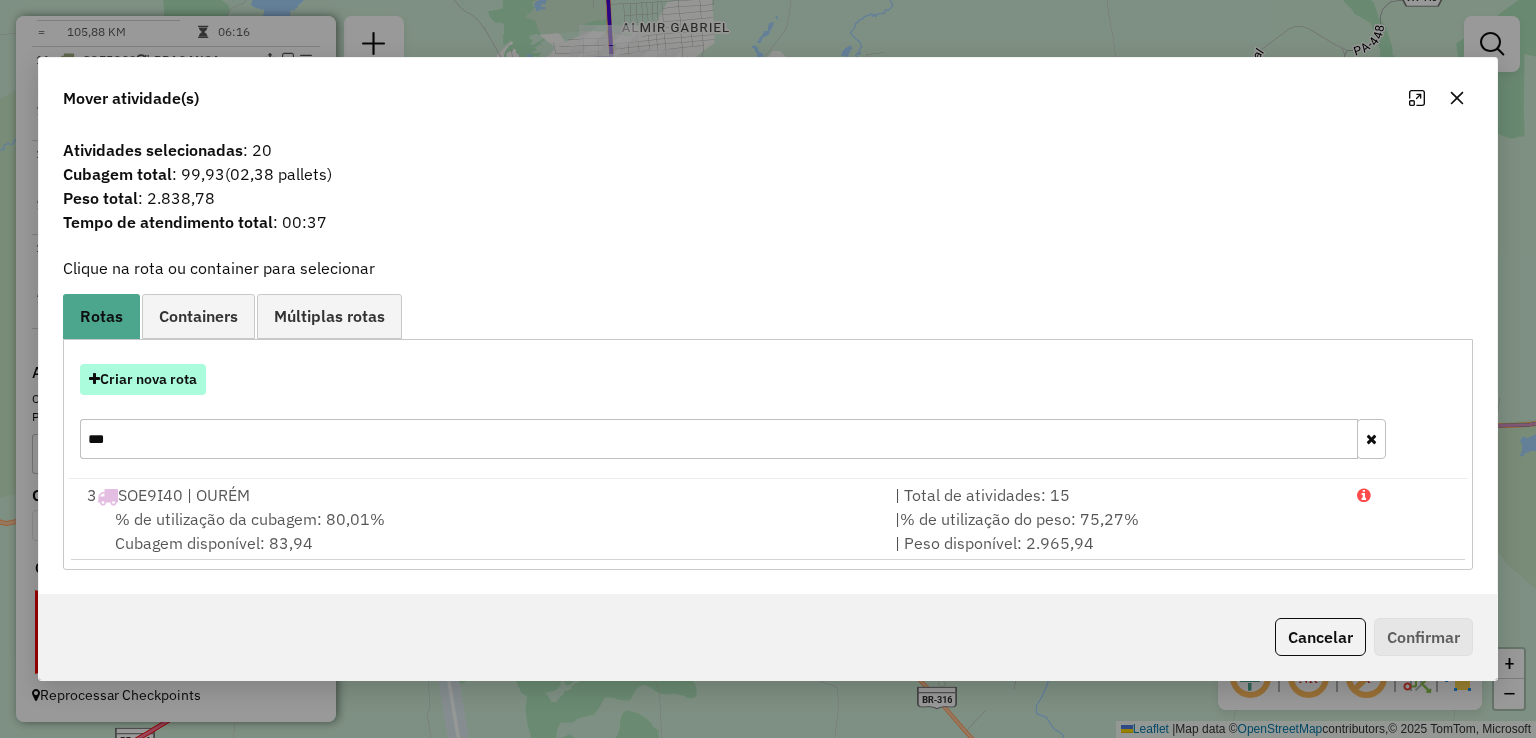 click on "Criar nova rota" at bounding box center (143, 379) 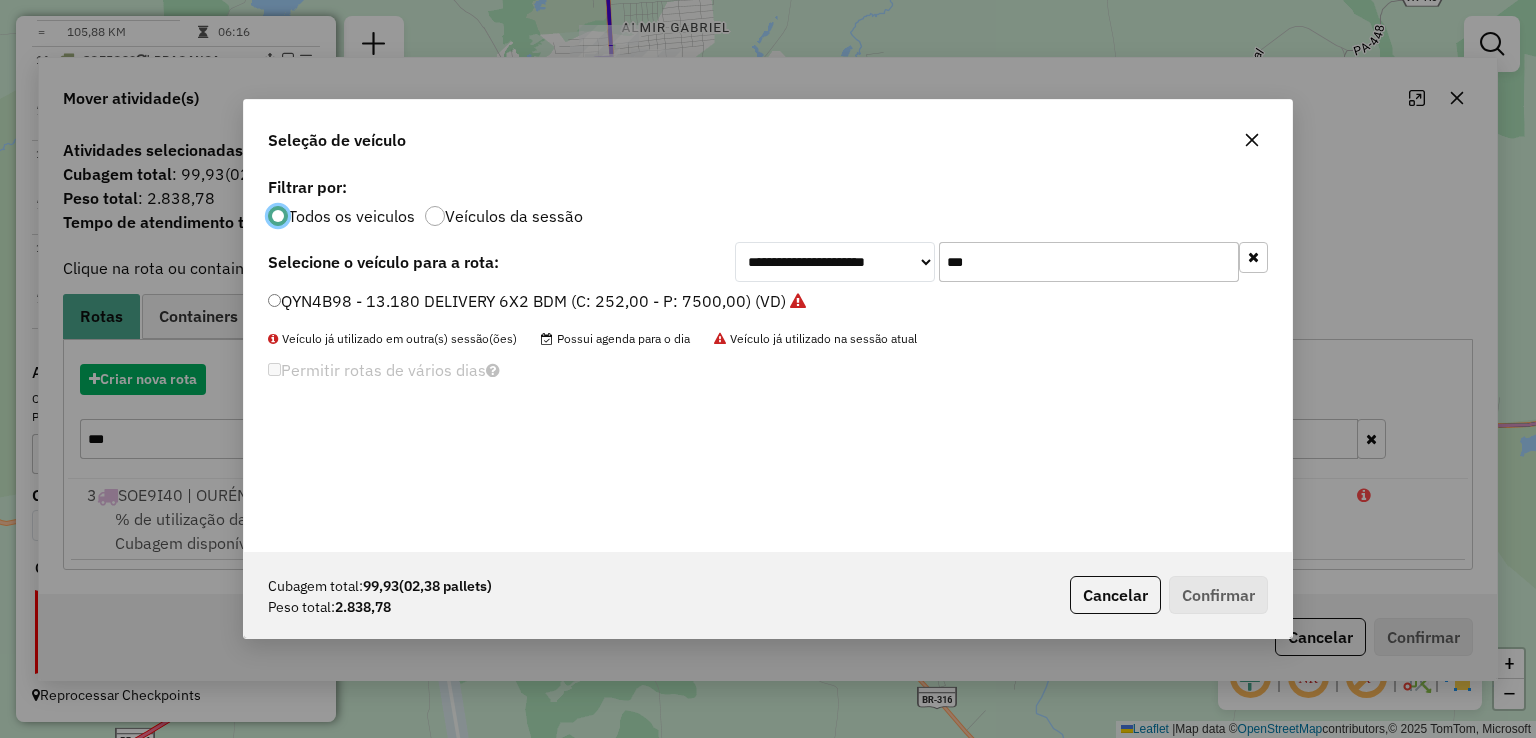 scroll, scrollTop: 10, scrollLeft: 6, axis: both 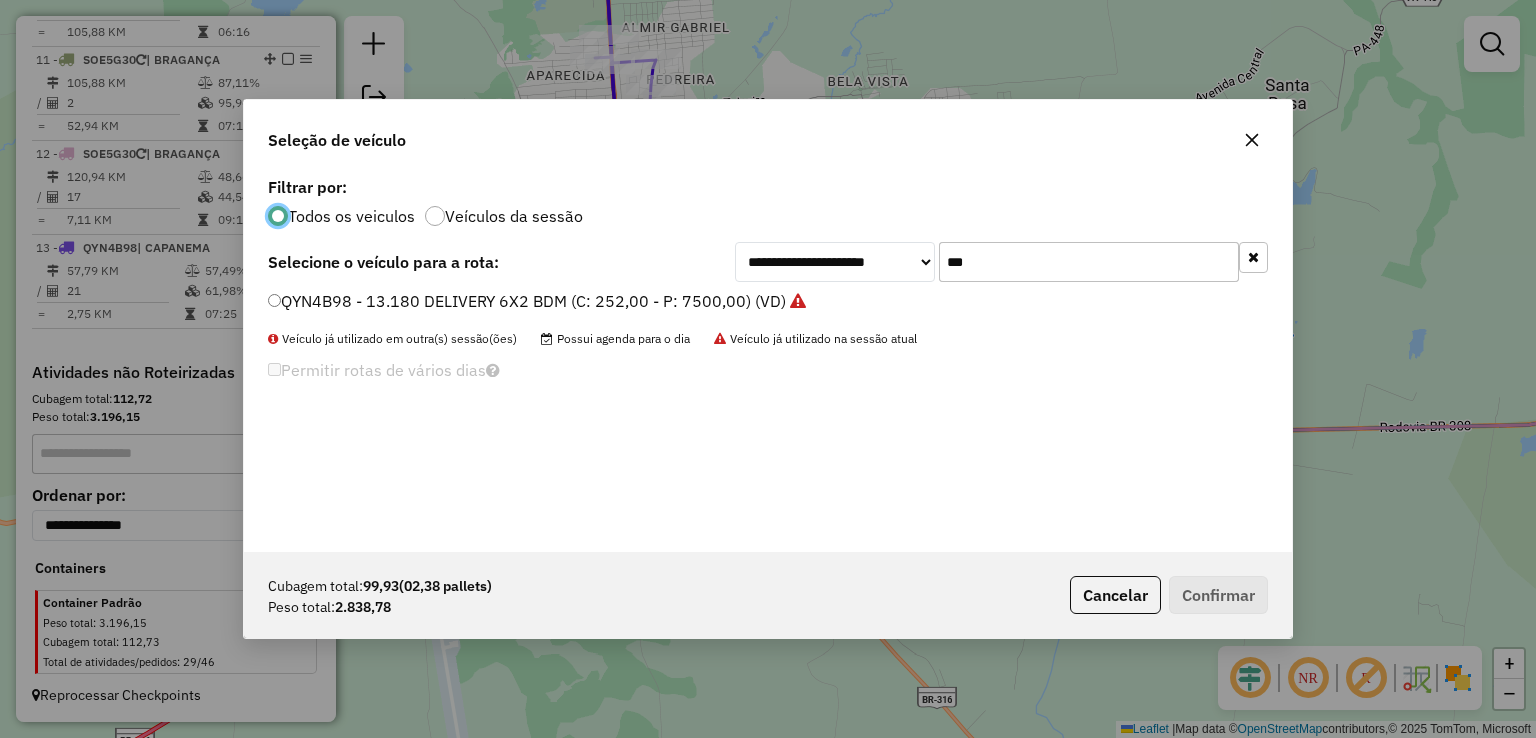 drag, startPoint x: 1026, startPoint y: 251, endPoint x: 672, endPoint y: 242, distance: 354.11438 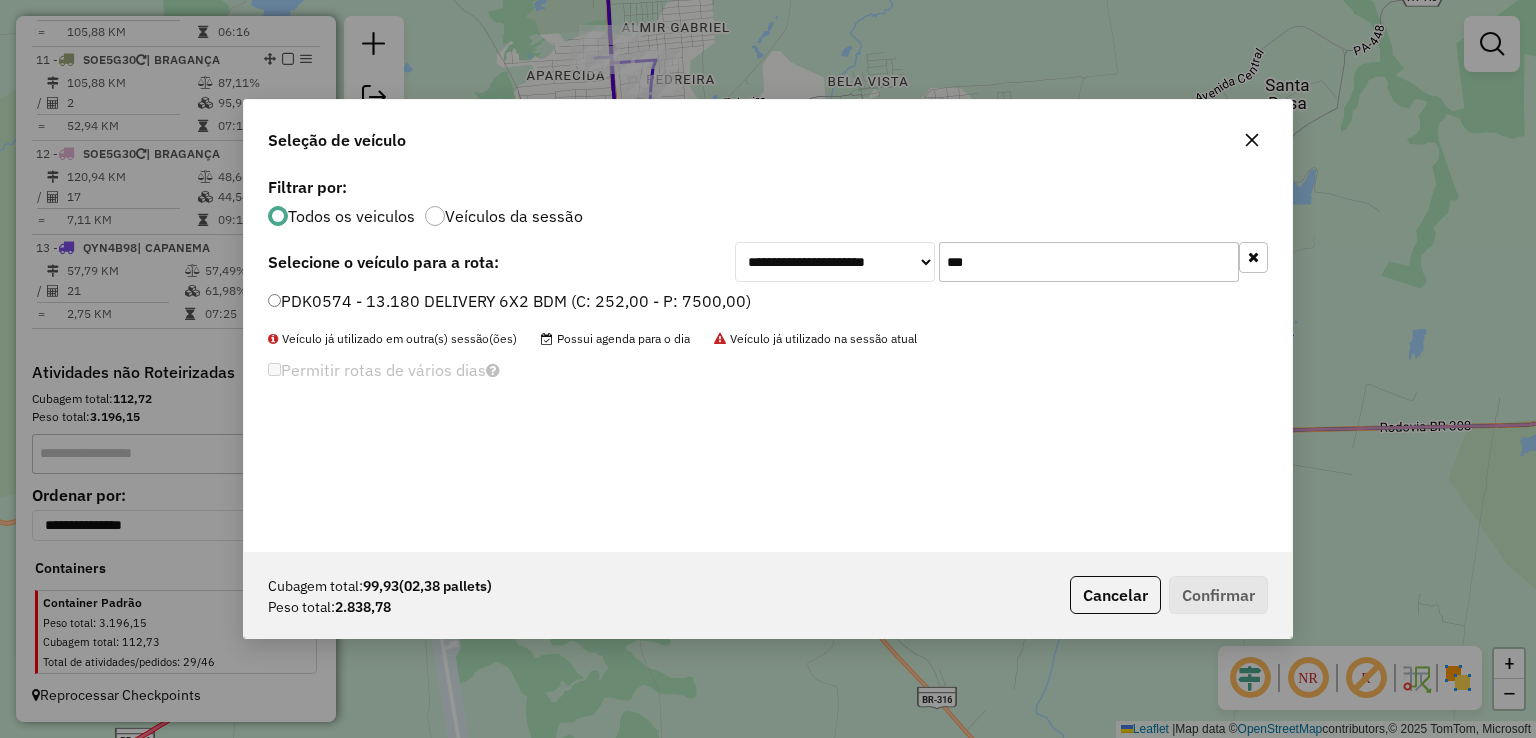 type on "***" 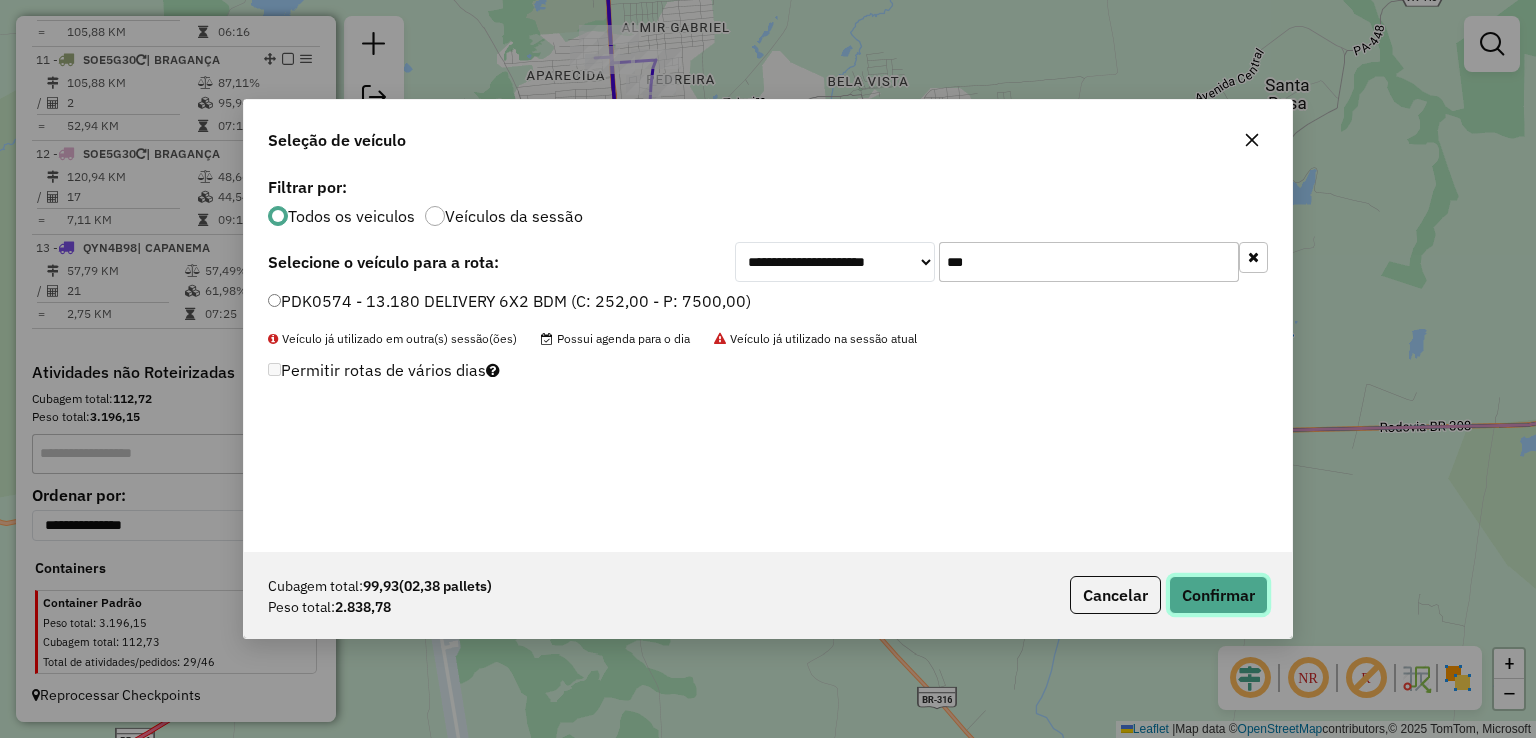 click on "Confirmar" 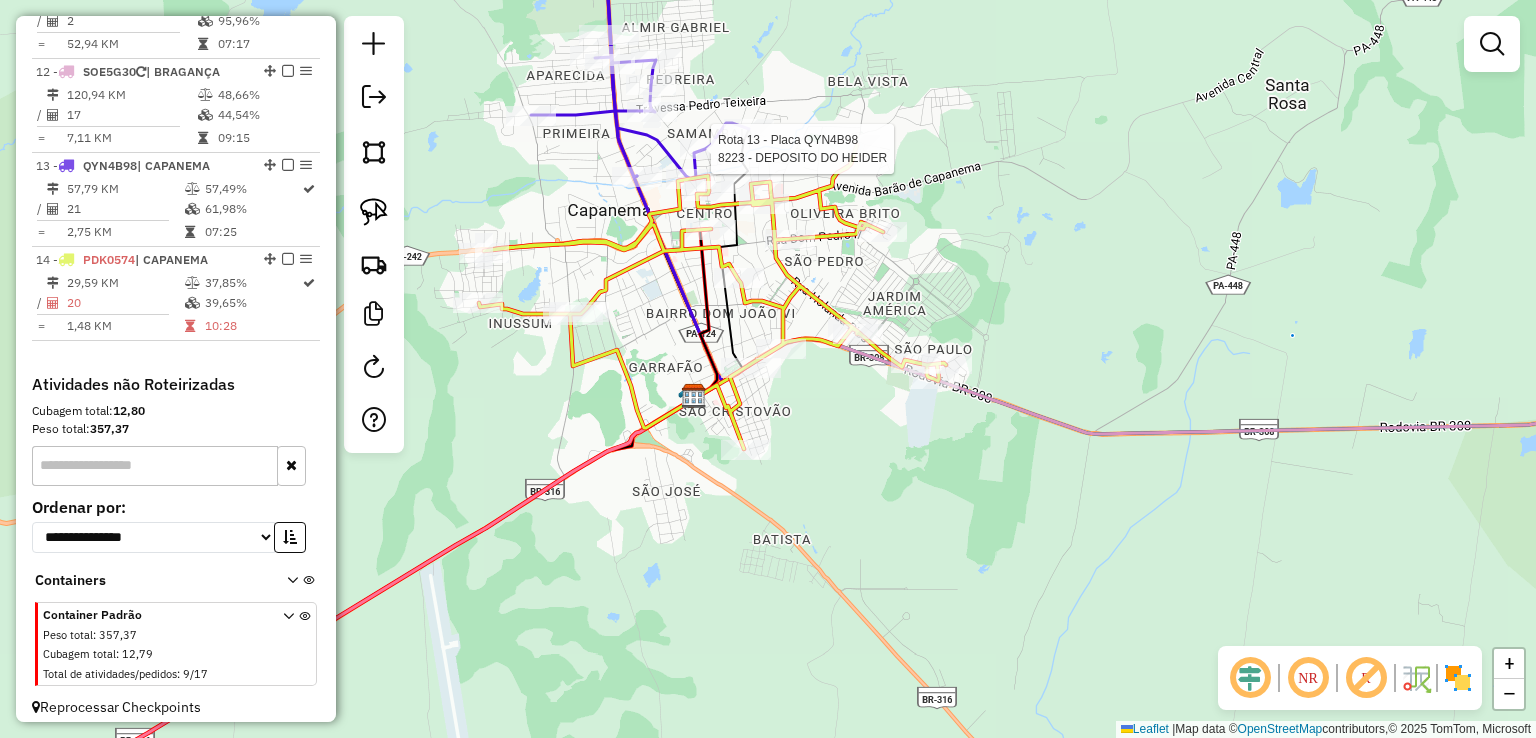select on "**********" 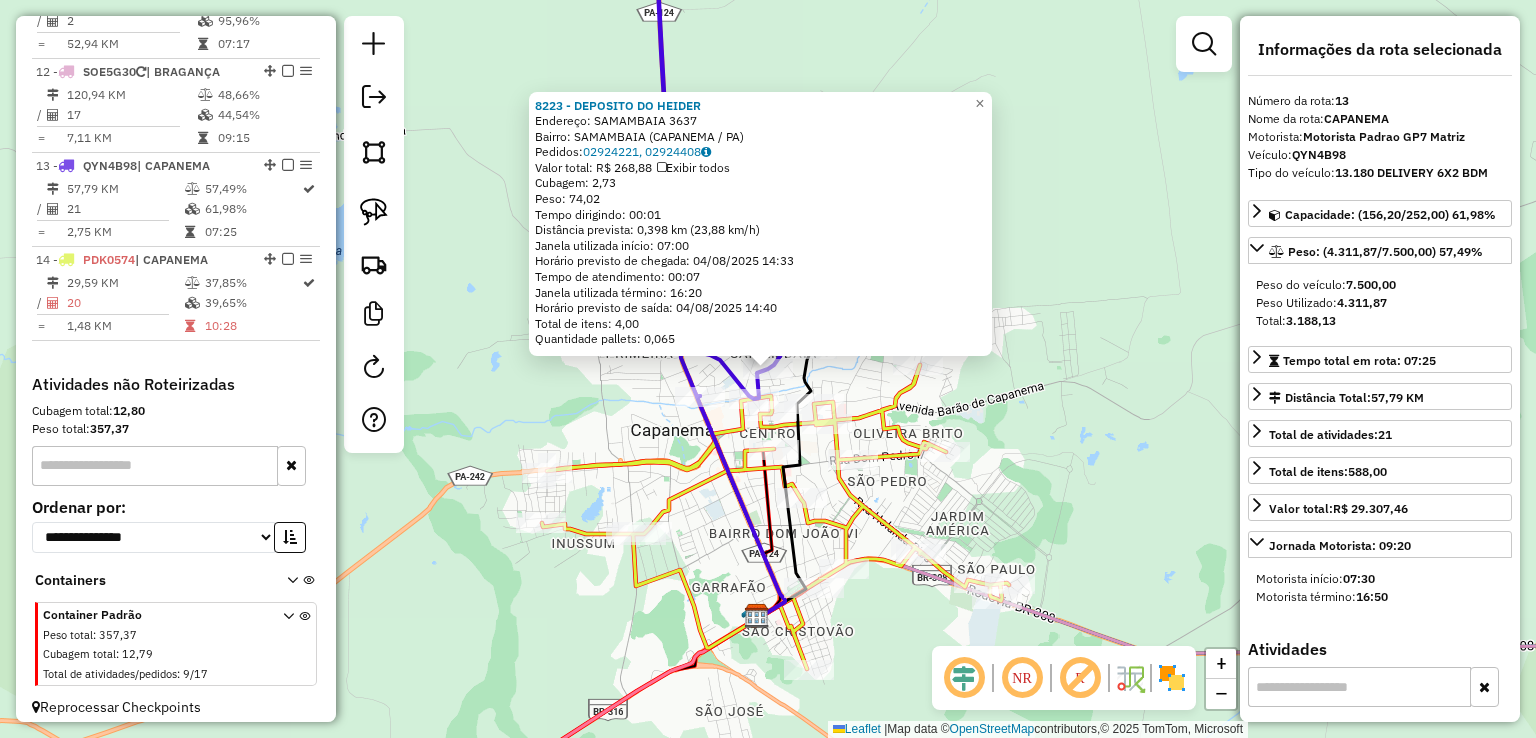 scroll, scrollTop: 1785, scrollLeft: 0, axis: vertical 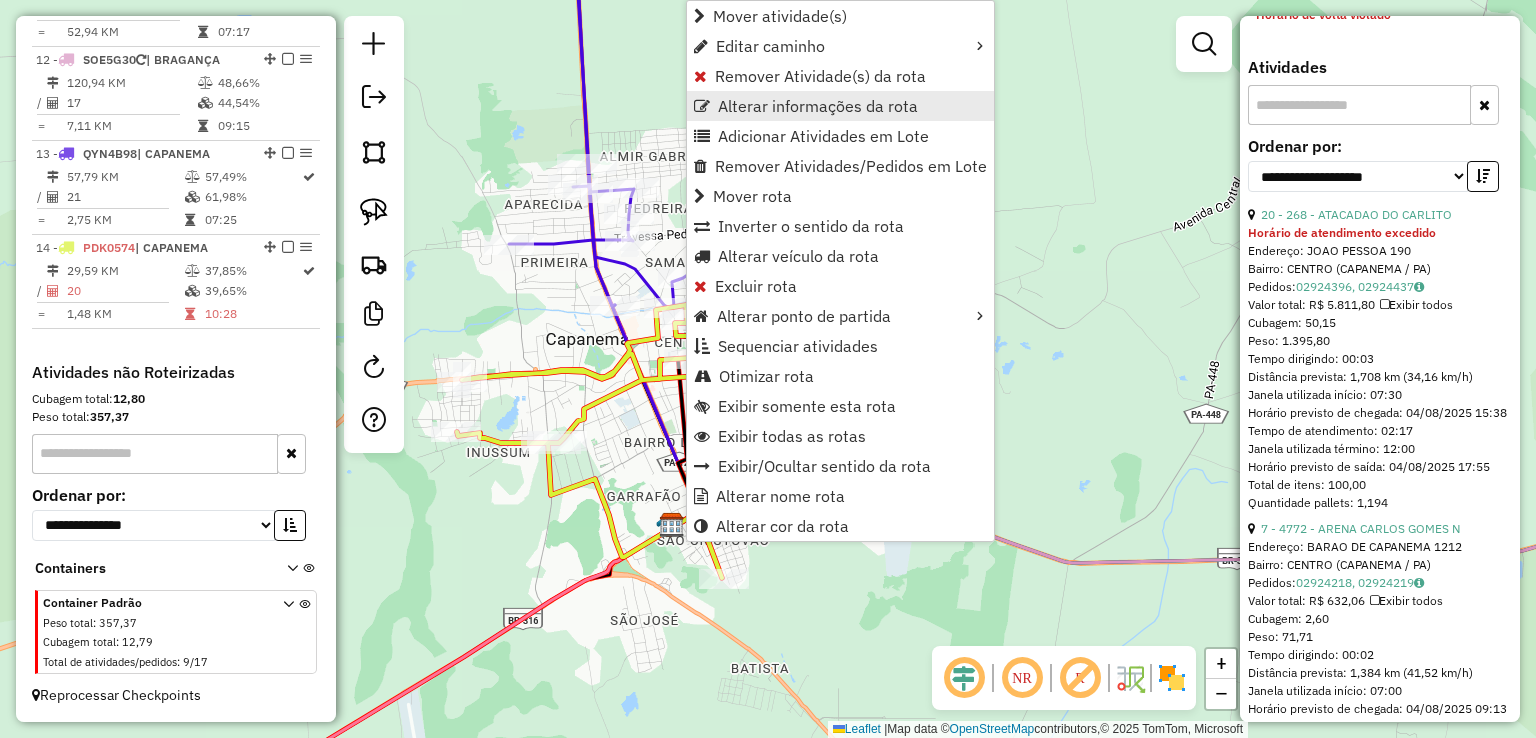 click on "Alterar informações da rota" at bounding box center (818, 106) 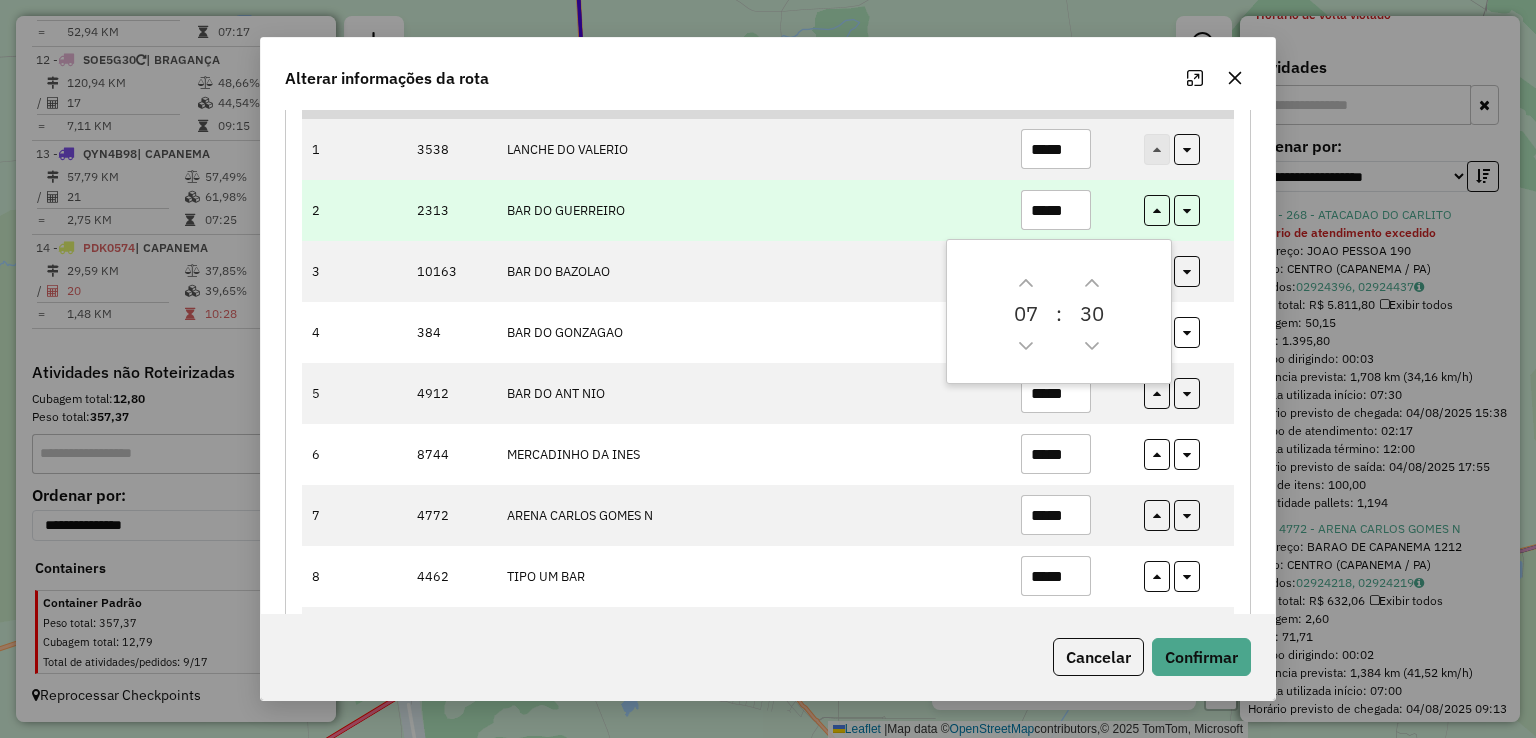 scroll, scrollTop: 400, scrollLeft: 0, axis: vertical 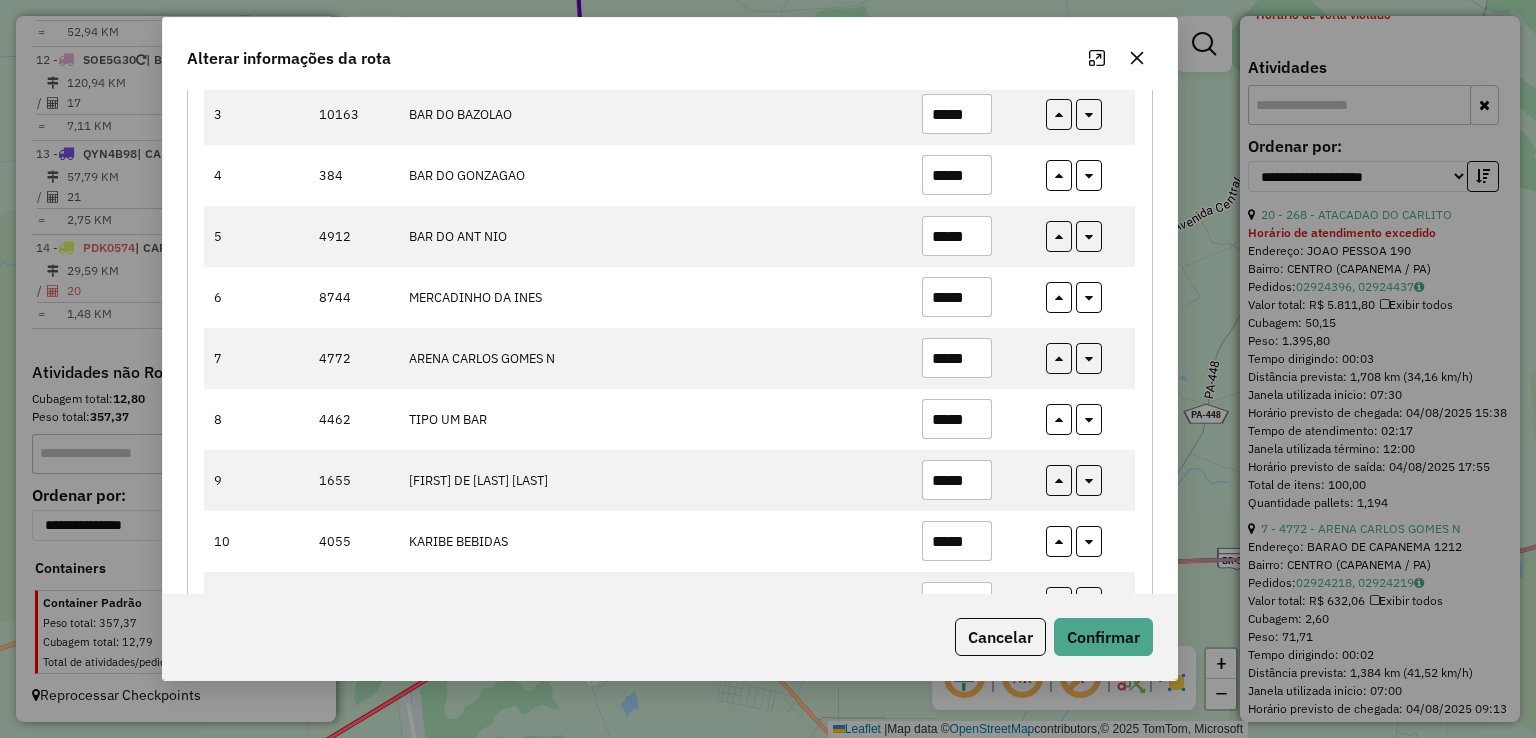 drag, startPoint x: 816, startPoint y: 73, endPoint x: 718, endPoint y: 54, distance: 99.824844 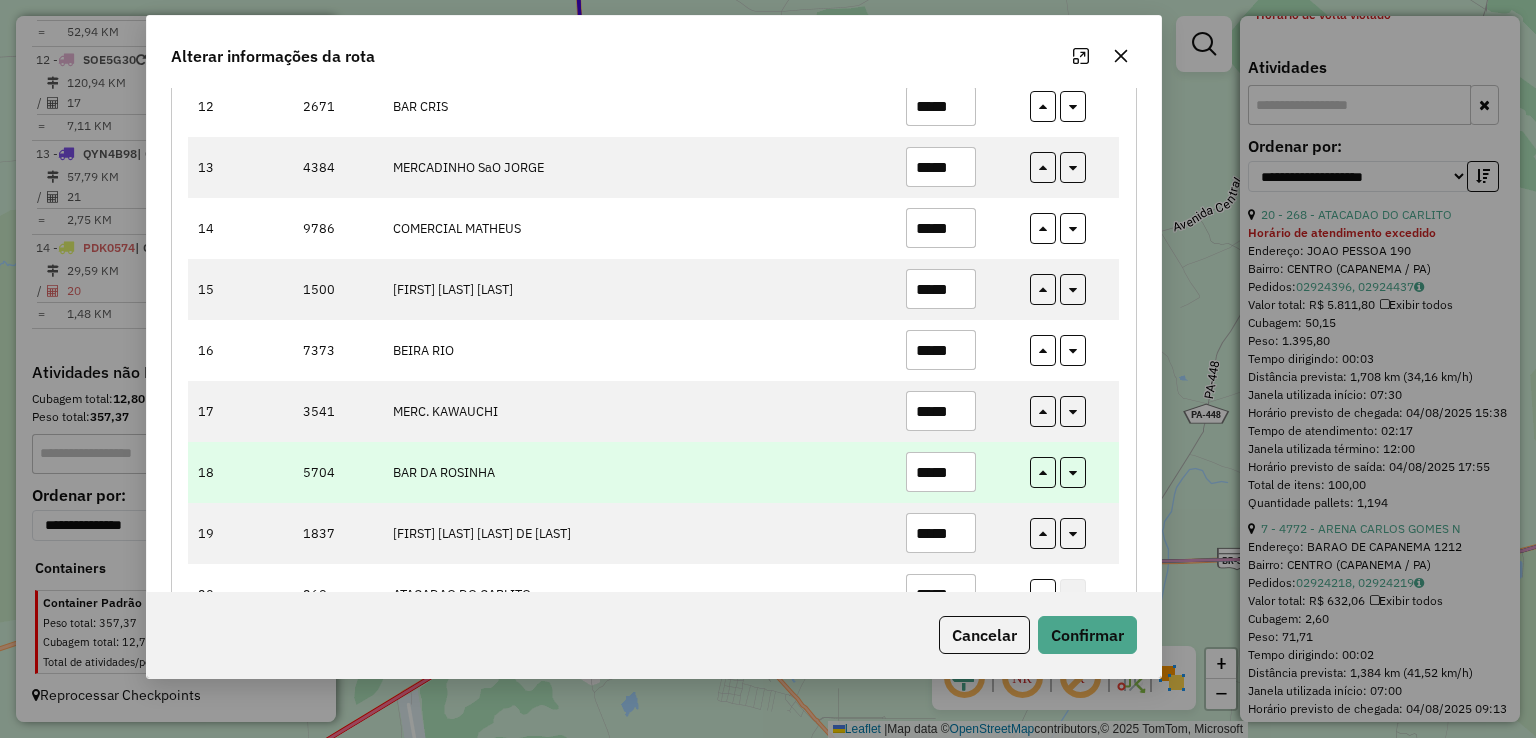 scroll, scrollTop: 996, scrollLeft: 0, axis: vertical 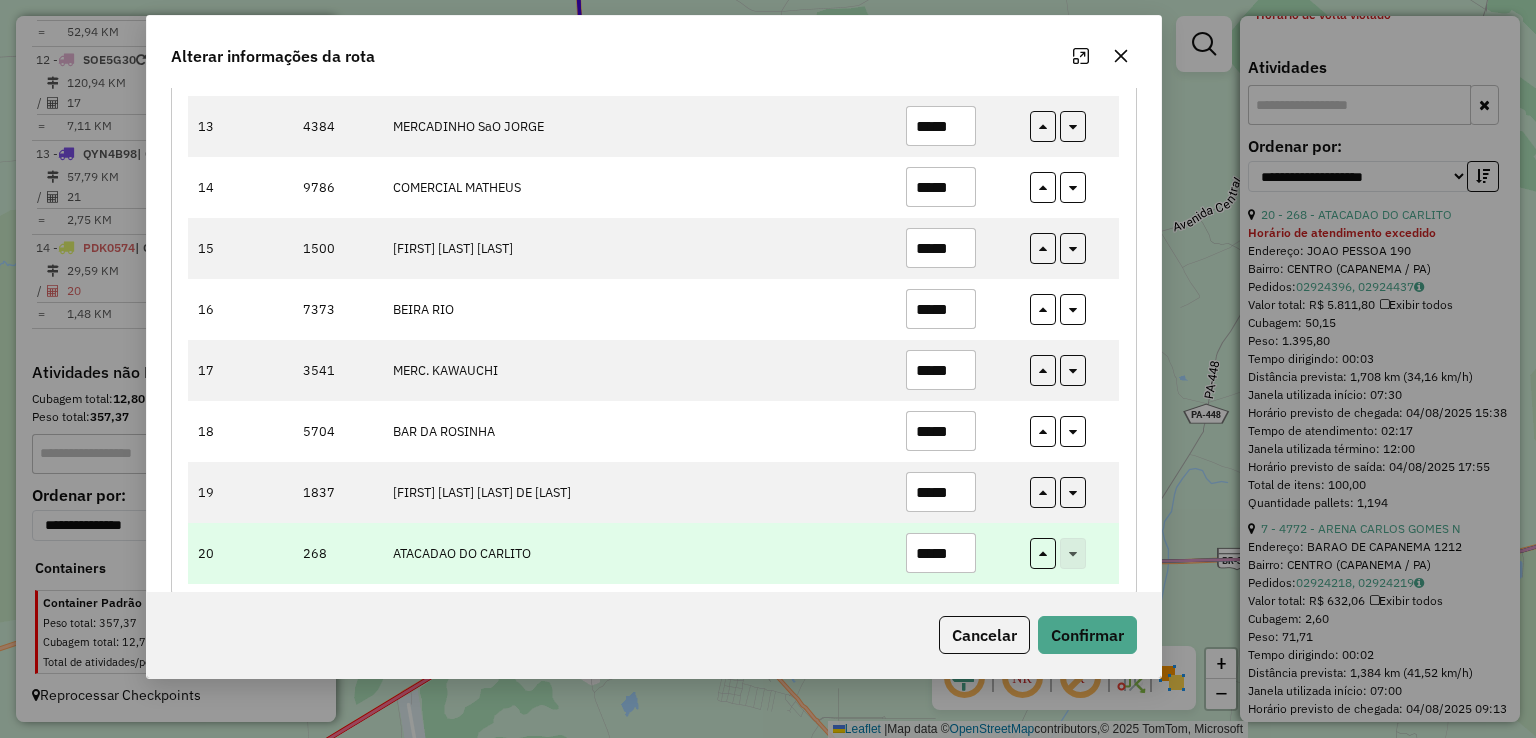 click on "*****" at bounding box center (941, 553) 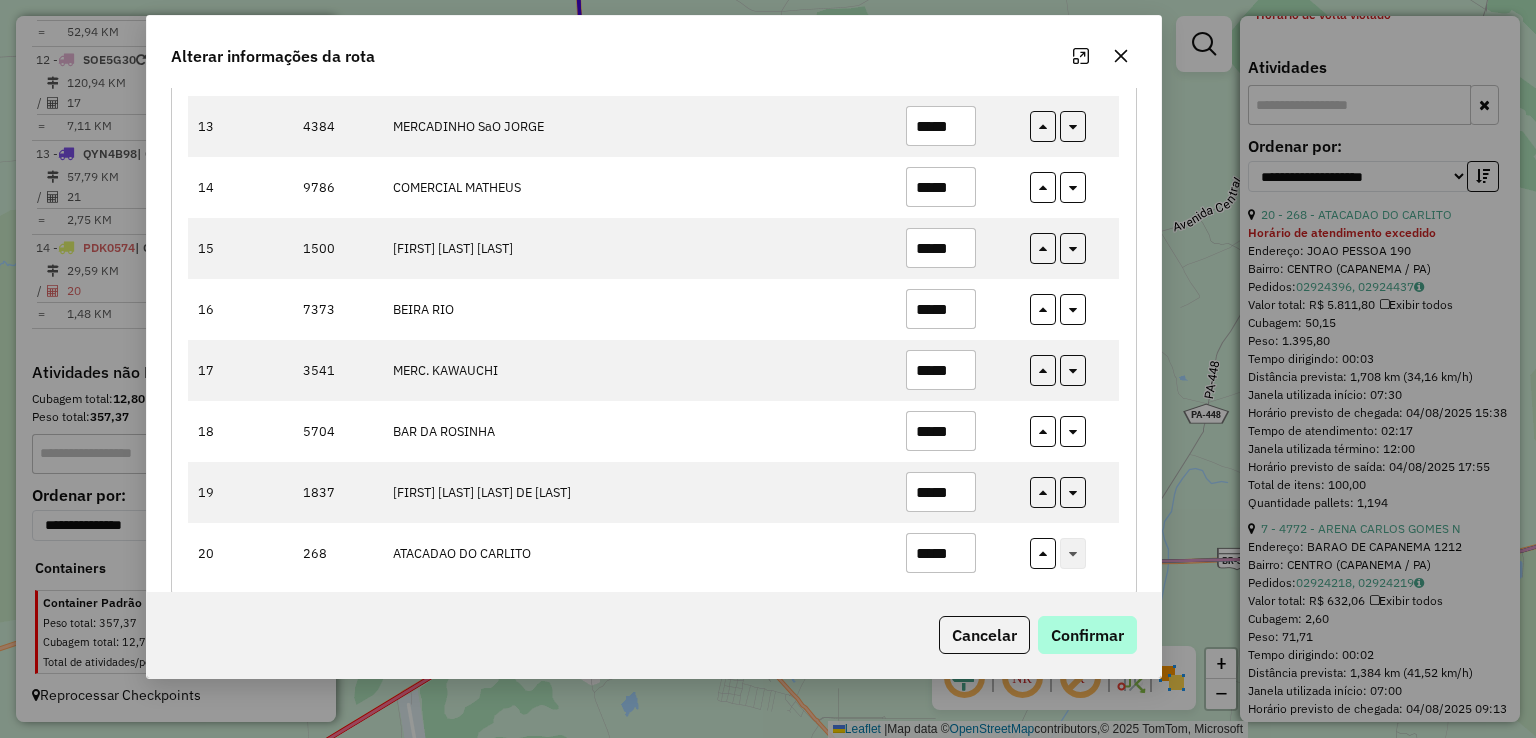 type on "*****" 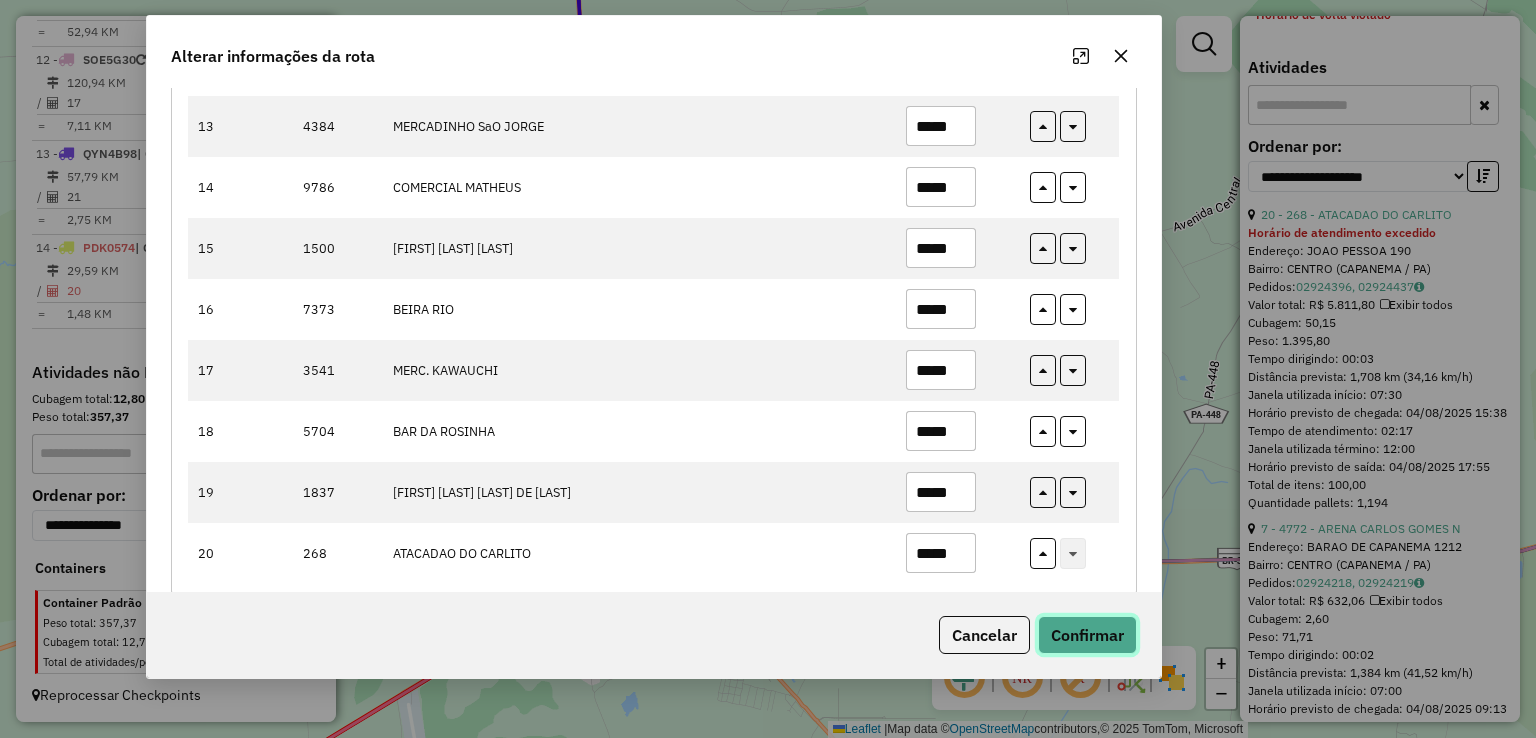 click on "Confirmar" 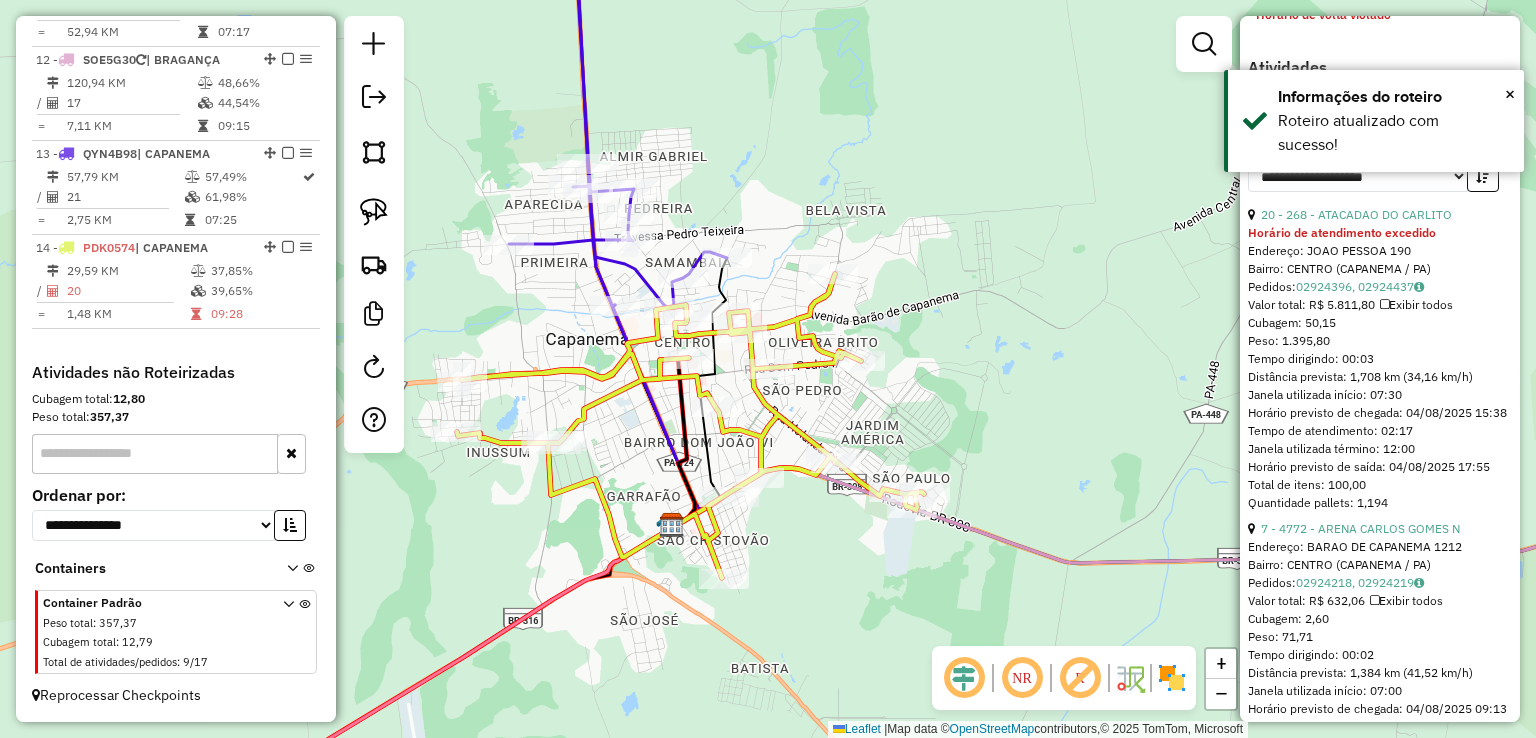 click on "Janela de atendimento Grade de atendimento Capacidade Transportadoras Veículos Cliente Pedidos  Rotas Selecione os dias de semana para filtrar as janelas de atendimento  Seg   Ter   Qua   Qui   Sex   Sáb   Dom  Informe o período da janela de atendimento: De: Até:  Filtrar exatamente a janela do cliente  Considerar janela de atendimento padrão  Selecione os dias de semana para filtrar as grades de atendimento  Seg   Ter   Qua   Qui   Sex   Sáb   Dom   Considerar clientes sem dia de atendimento cadastrado  Clientes fora do dia de atendimento selecionado Filtrar as atividades entre os valores definidos abaixo:  Peso mínimo:   Peso máximo:   Cubagem mínima:   Cubagem máxima:   De:   Até:  Filtrar as atividades entre o tempo de atendimento definido abaixo:  De:   Até:   Considerar capacidade total dos clientes não roteirizados Transportadora: Selecione um ou mais itens Tipo de veículo: Selecione um ou mais itens Veículo: Selecione um ou mais itens Motorista: Selecione um ou mais itens Nome: Rótulo:" 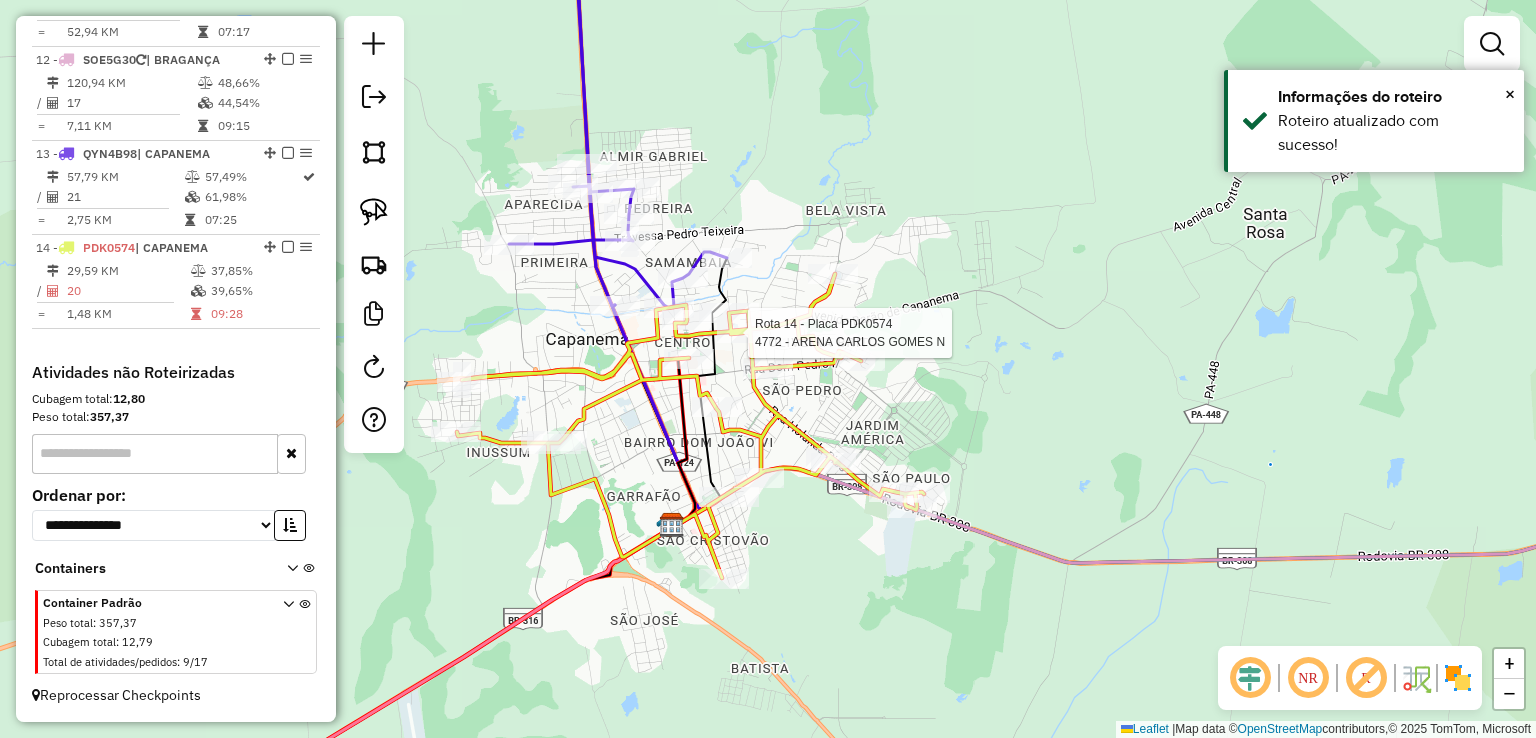 select on "**********" 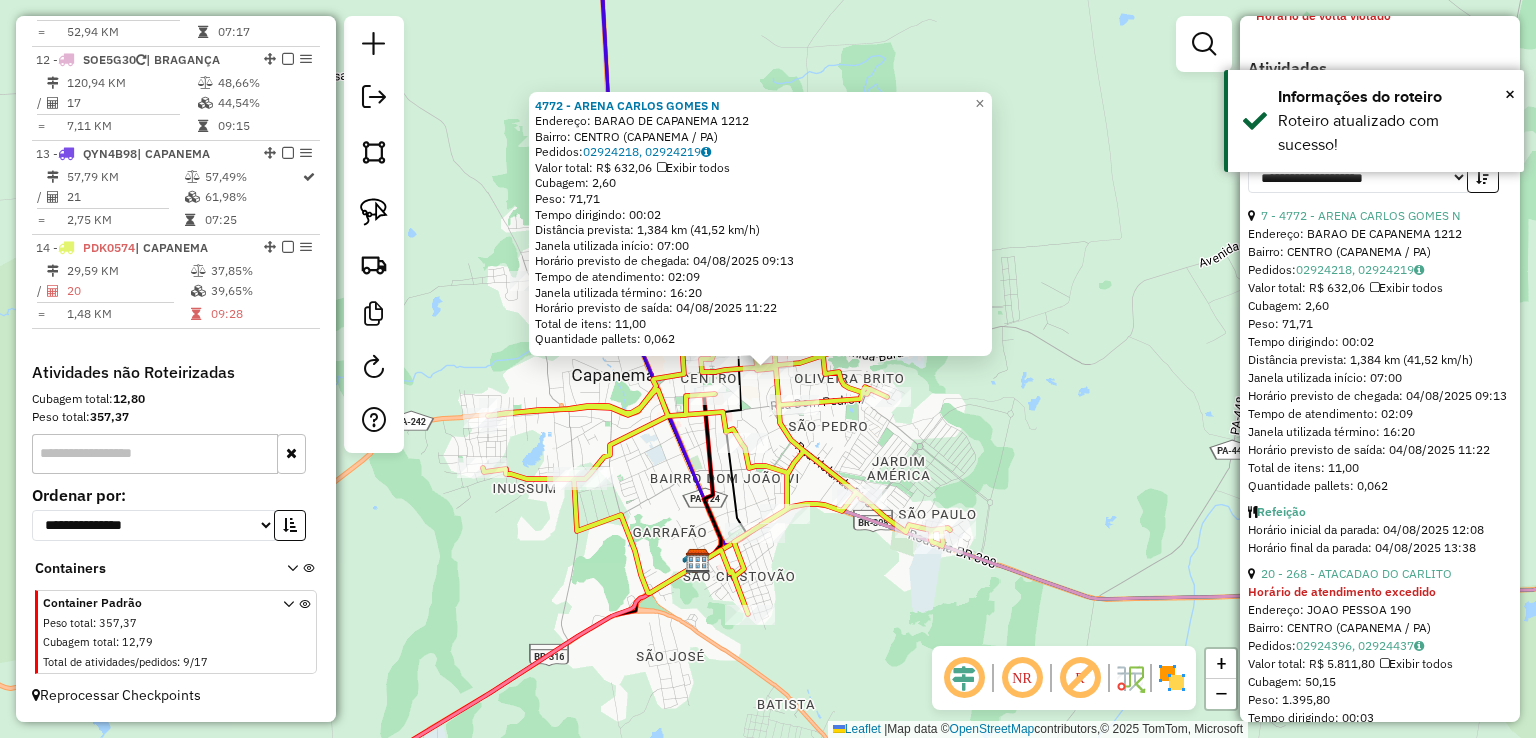 scroll, scrollTop: 600, scrollLeft: 0, axis: vertical 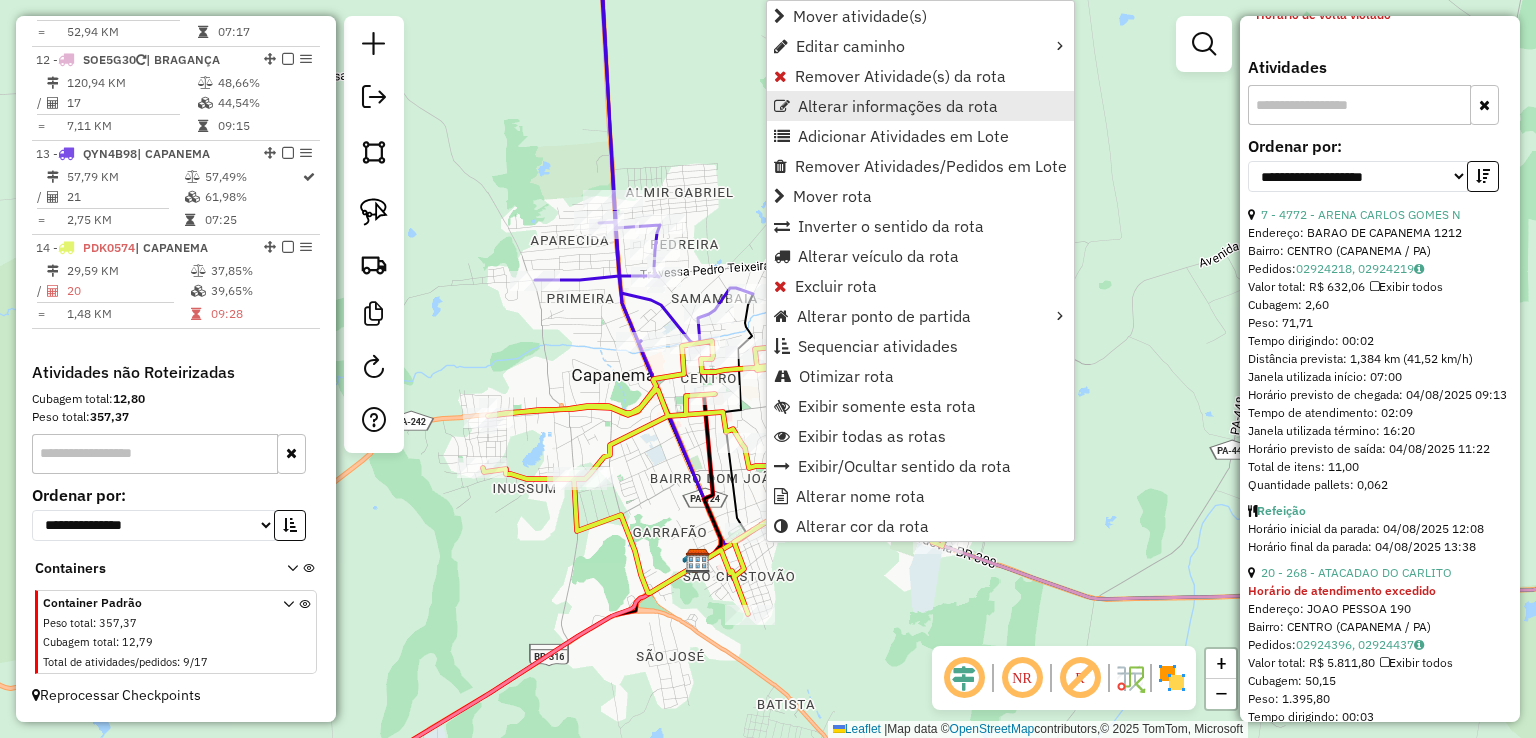click on "Alterar informações da rota" at bounding box center (898, 106) 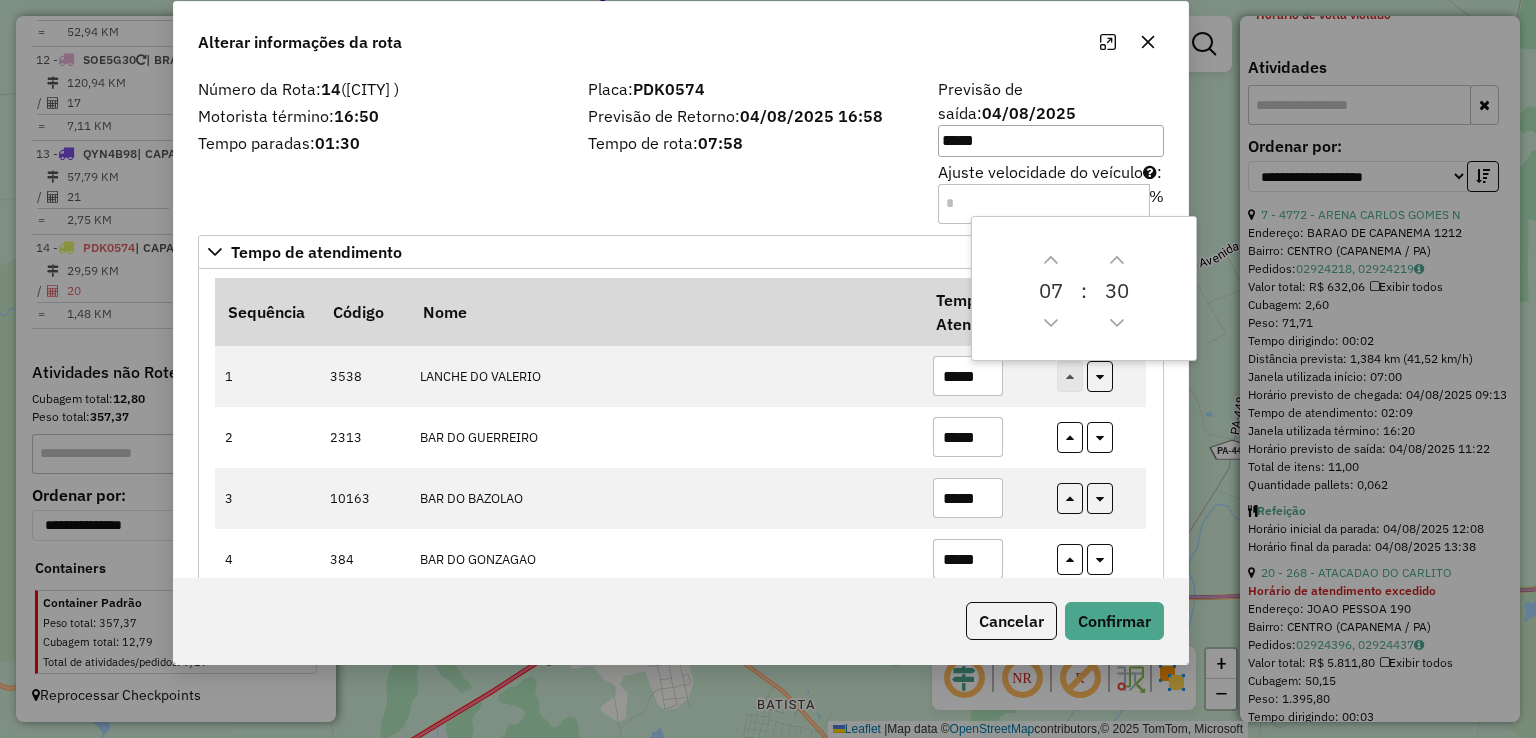 drag, startPoint x: 830, startPoint y: 77, endPoint x: 703, endPoint y: 19, distance: 139.61734 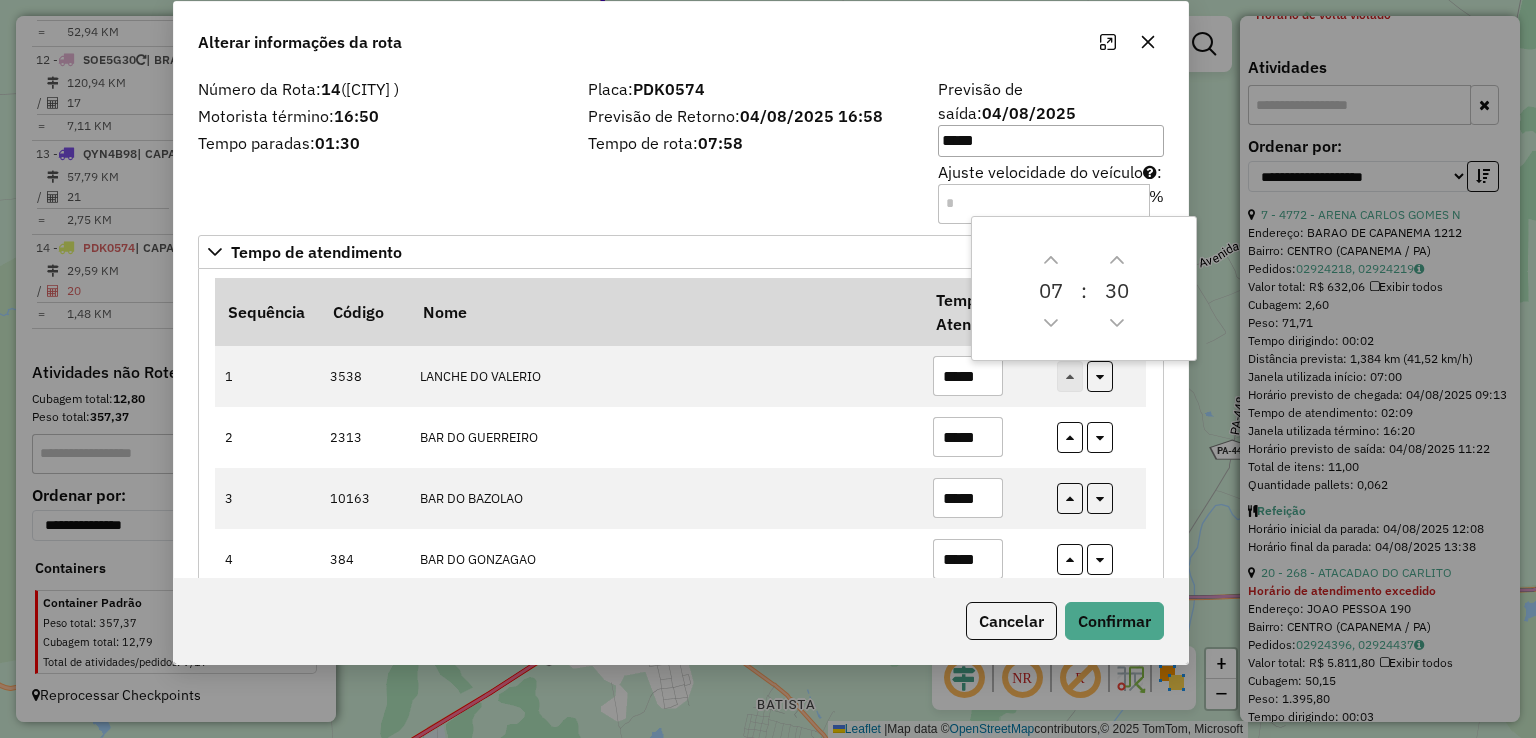 click on "Alterar informações da rota" 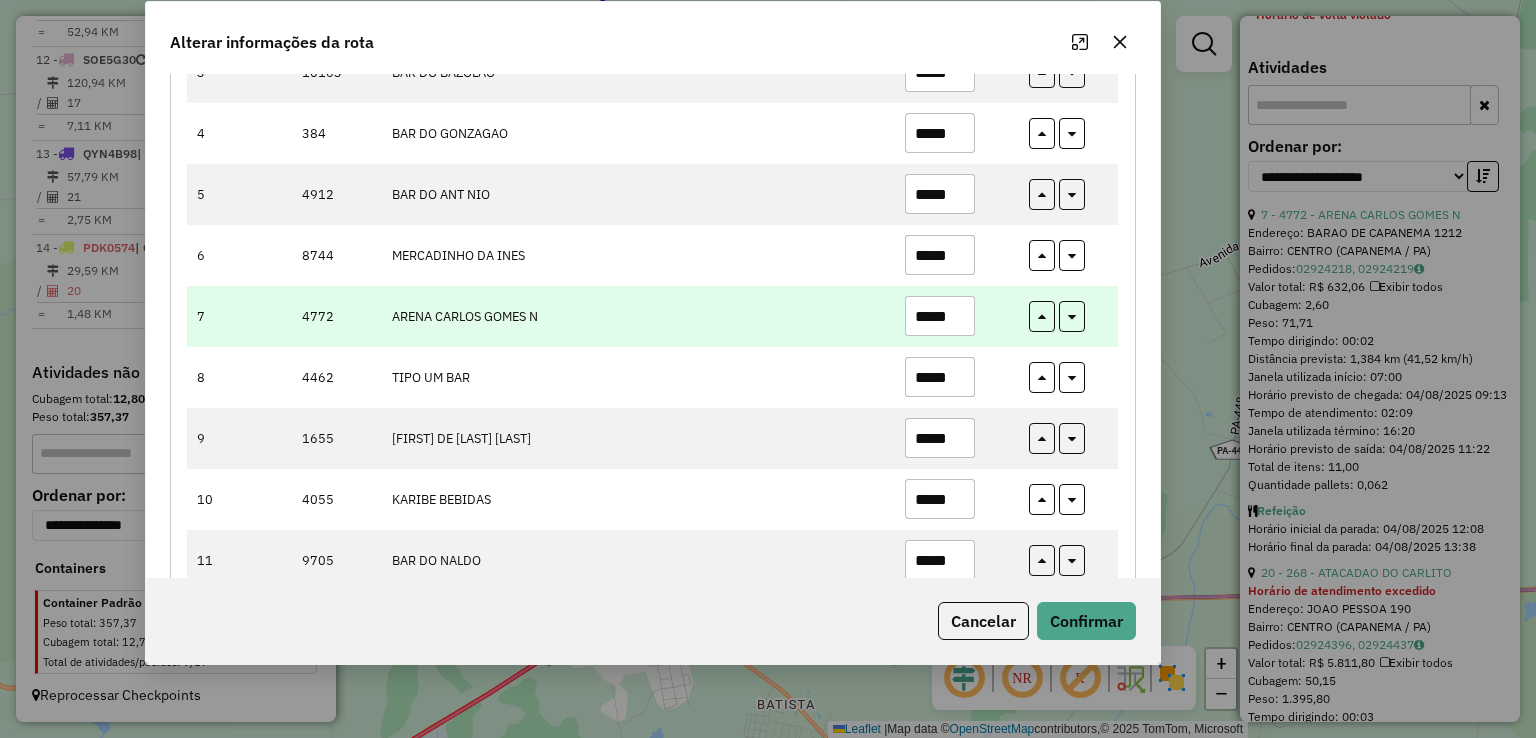 scroll, scrollTop: 400, scrollLeft: 0, axis: vertical 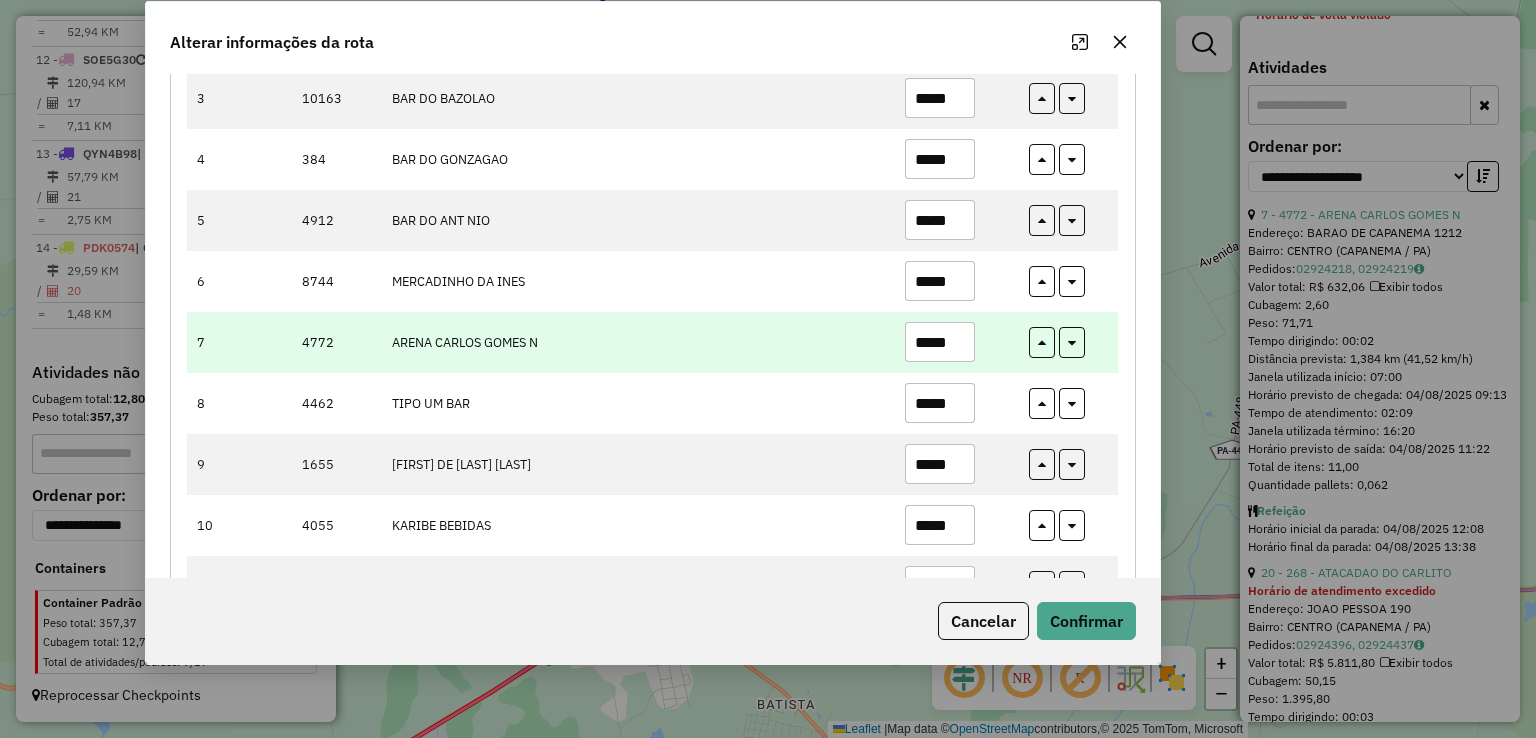 drag, startPoint x: 884, startPoint y: 299, endPoint x: 868, endPoint y: 295, distance: 16.492422 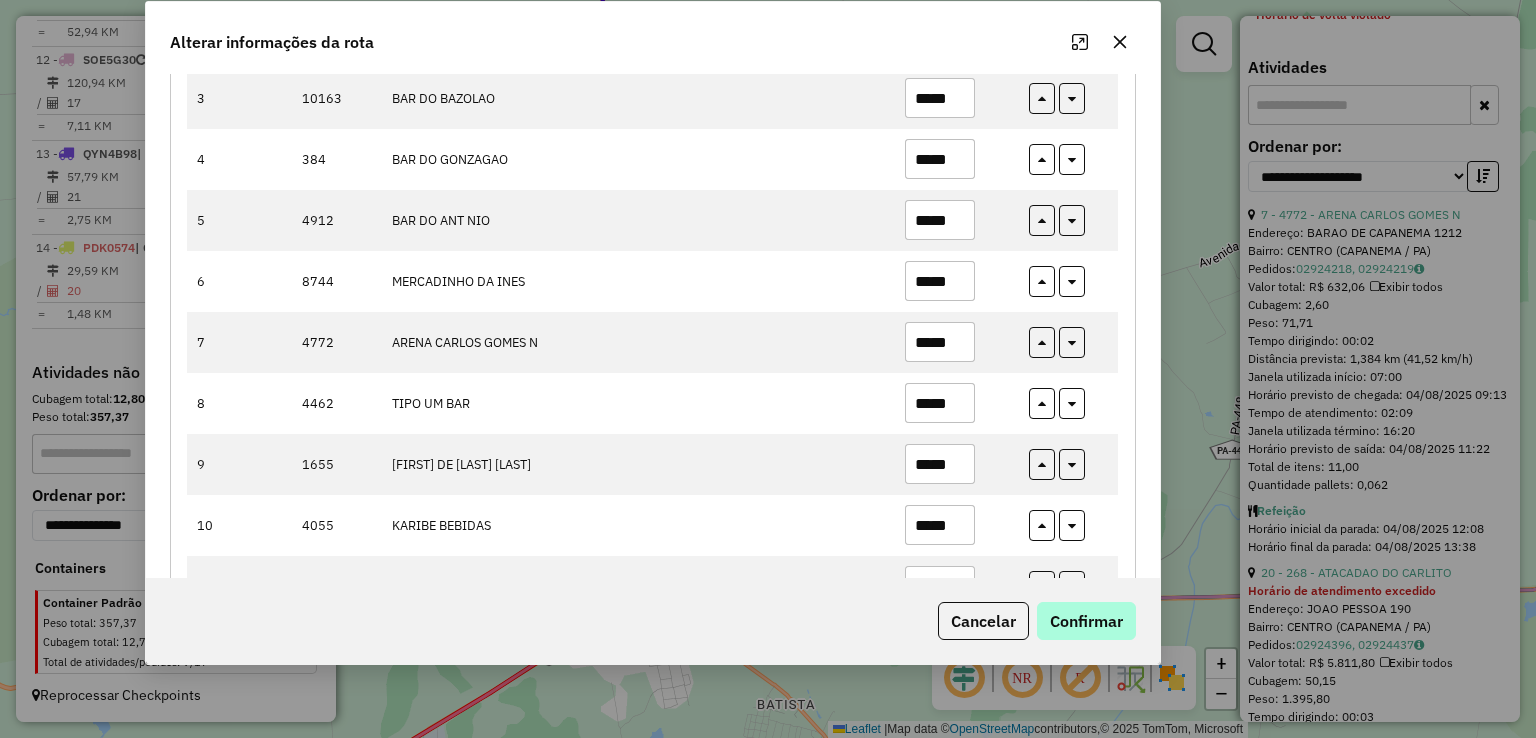 type on "*****" 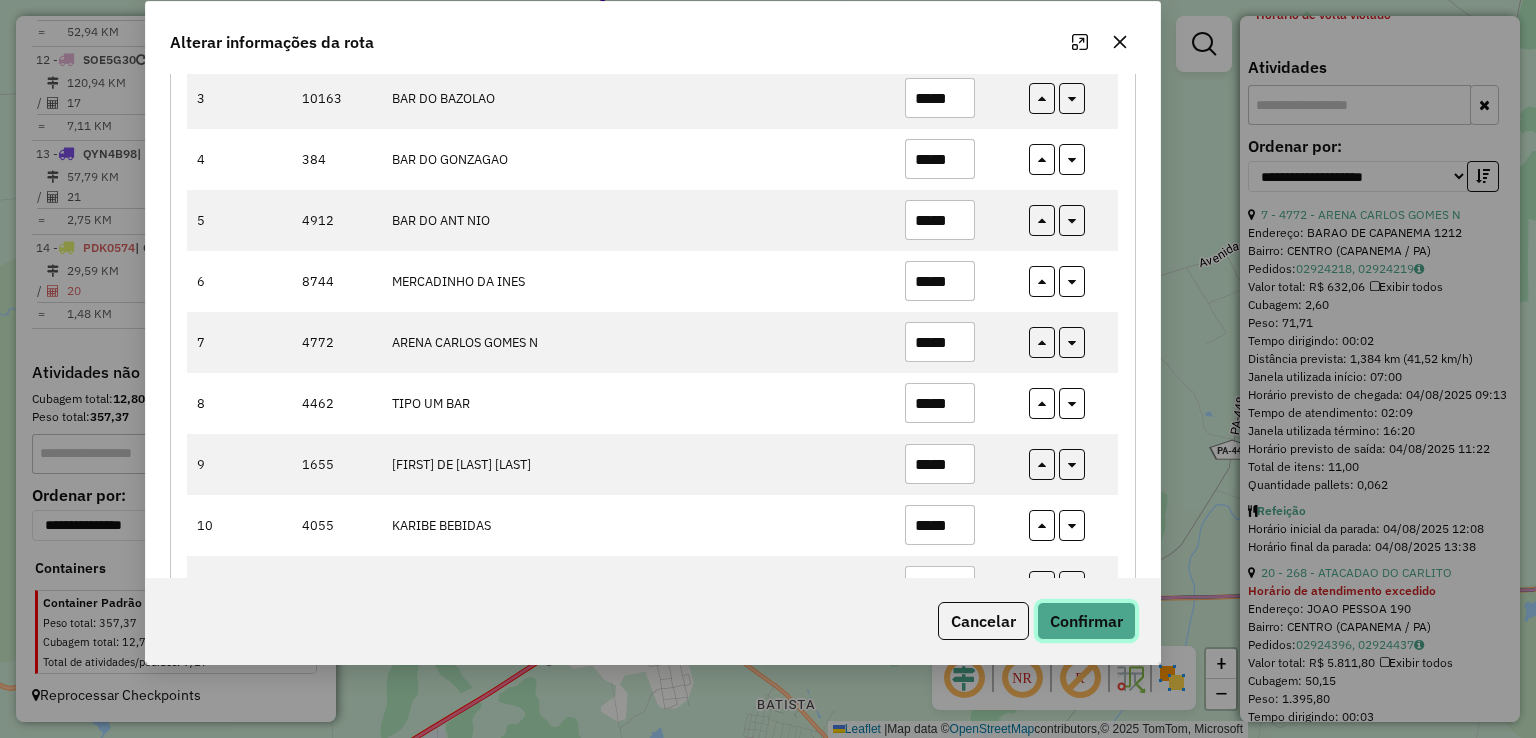 click on "Confirmar" 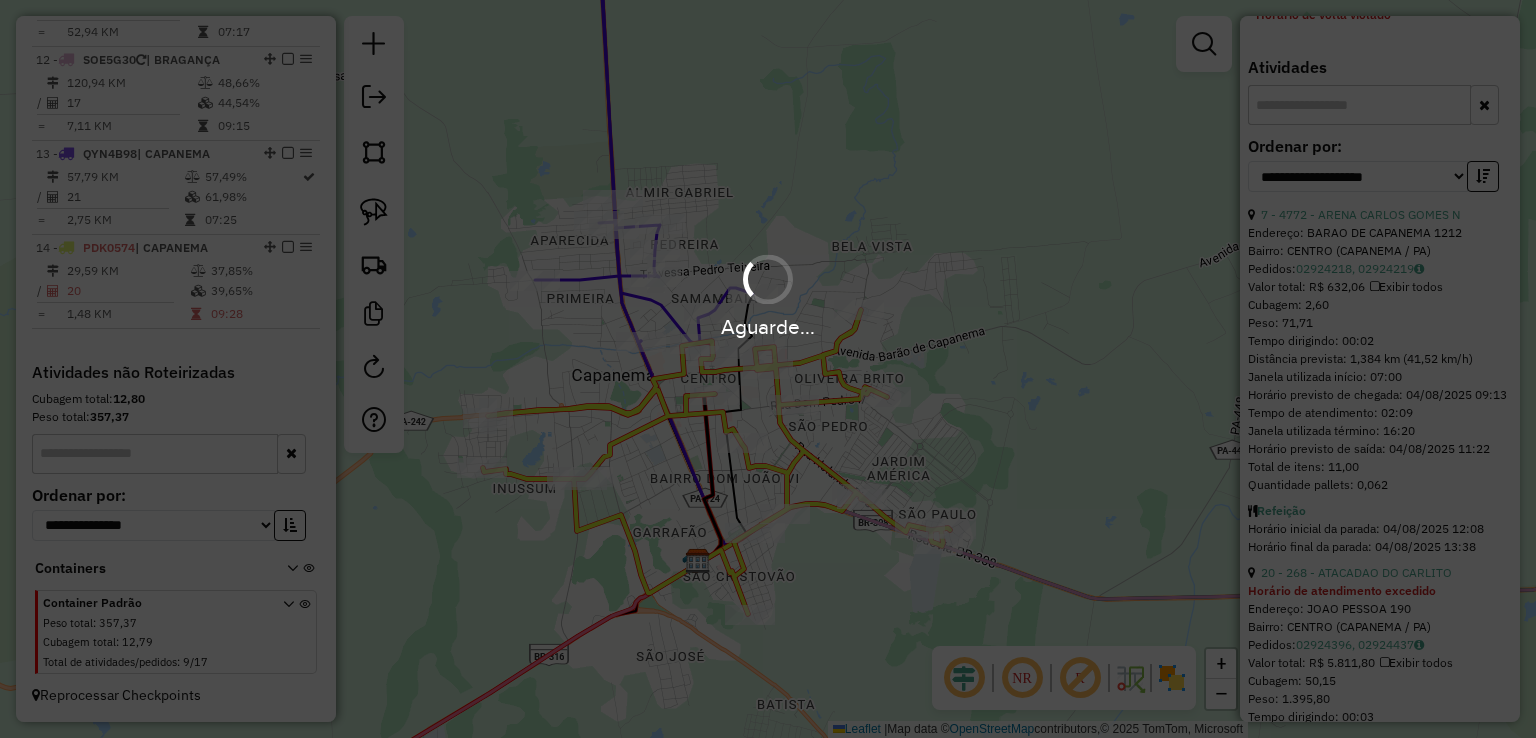 click on "Aguarde..." at bounding box center (768, 369) 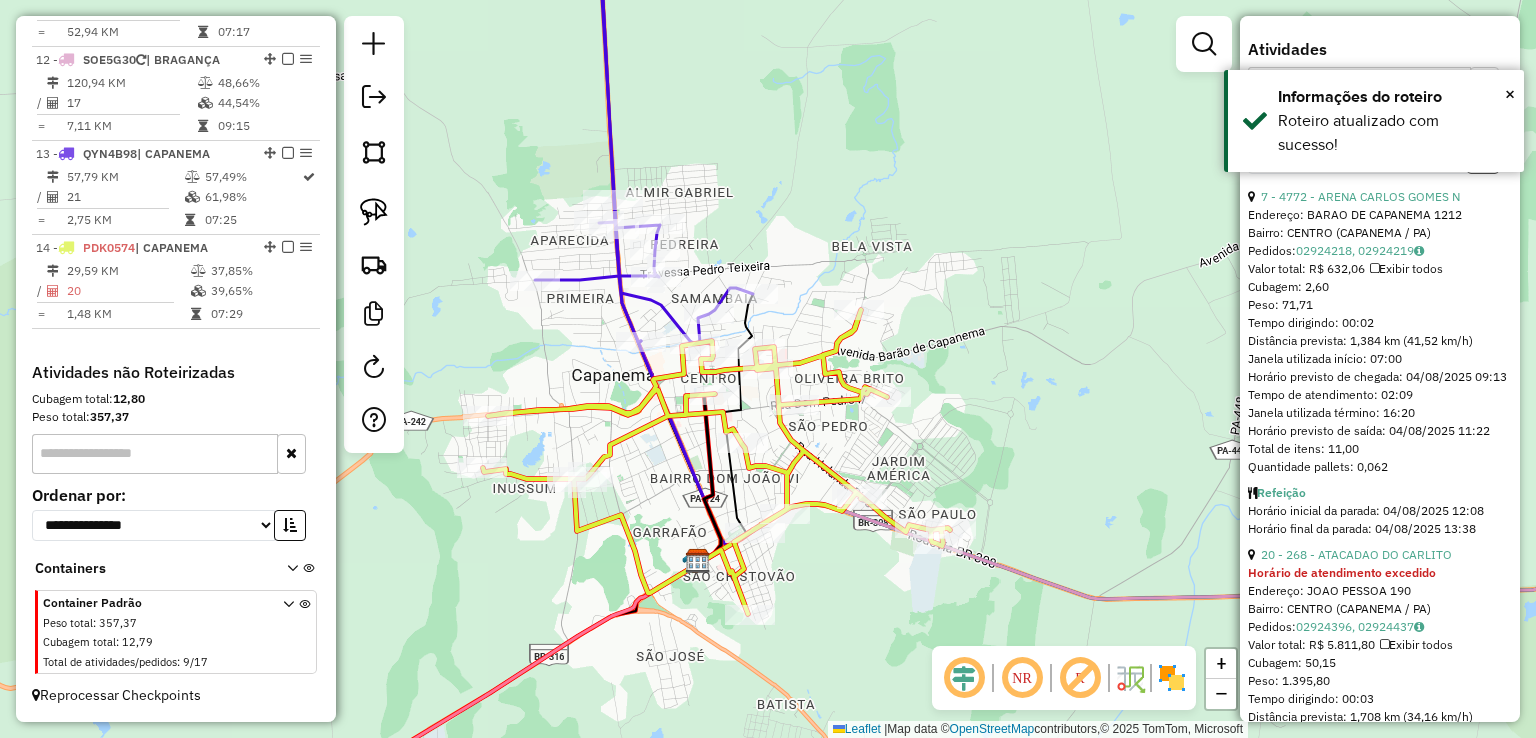 click on "Janela de atendimento Grade de atendimento Capacidade Transportadoras Veículos Cliente Pedidos  Rotas Selecione os dias de semana para filtrar as janelas de atendimento  Seg   Ter   Qua   Qui   Sex   Sáb   Dom  Informe o período da janela de atendimento: De: Até:  Filtrar exatamente a janela do cliente  Considerar janela de atendimento padrão  Selecione os dias de semana para filtrar as grades de atendimento  Seg   Ter   Qua   Qui   Sex   Sáb   Dom   Considerar clientes sem dia de atendimento cadastrado  Clientes fora do dia de atendimento selecionado Filtrar as atividades entre os valores definidos abaixo:  Peso mínimo:   Peso máximo:   Cubagem mínima:   Cubagem máxima:   De:   Até:  Filtrar as atividades entre o tempo de atendimento definido abaixo:  De:   Até:   Considerar capacidade total dos clientes não roteirizados Transportadora: Selecione um ou mais itens Tipo de veículo: Selecione um ou mais itens Veículo: Selecione um ou mais itens Motorista: Selecione um ou mais itens Nome: Rótulo:" 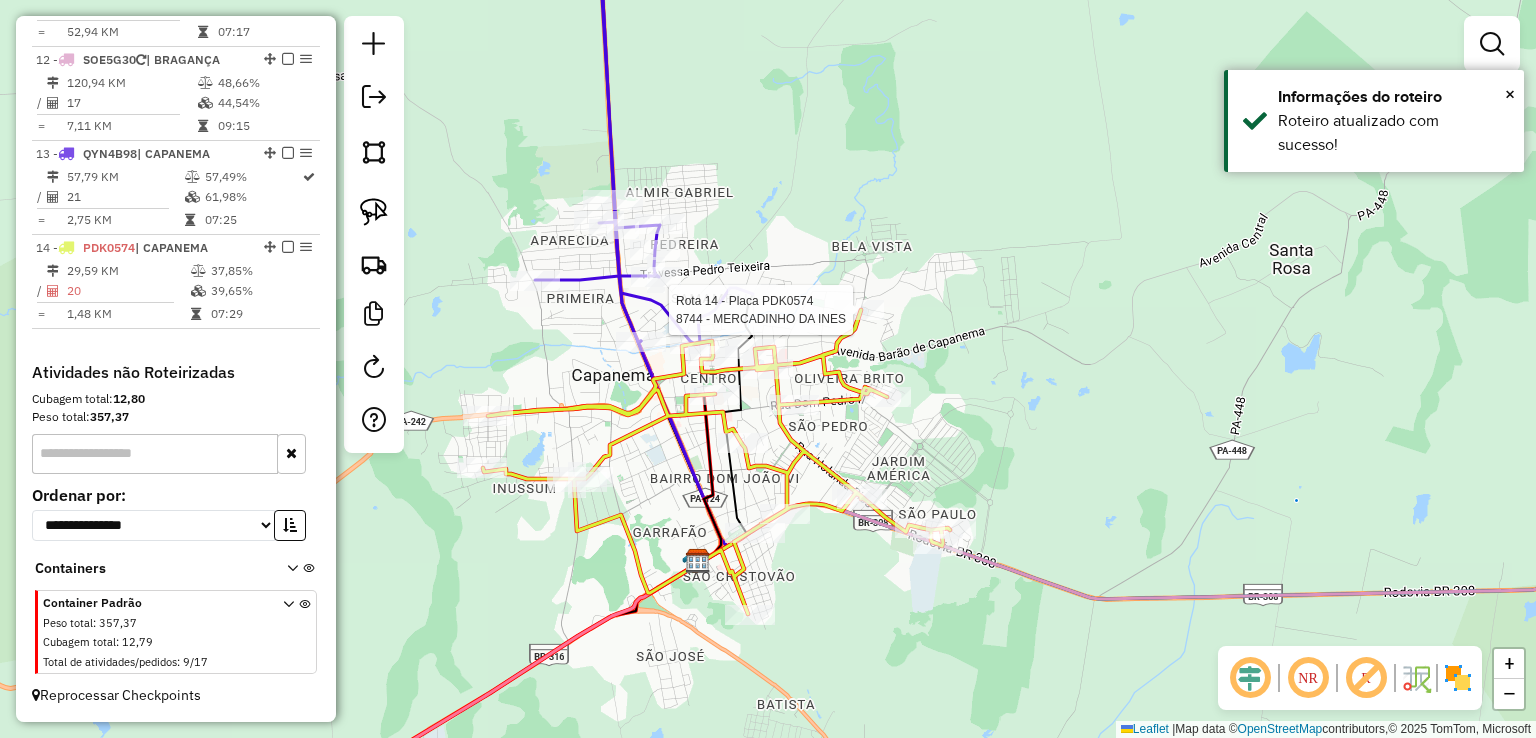 select on "**********" 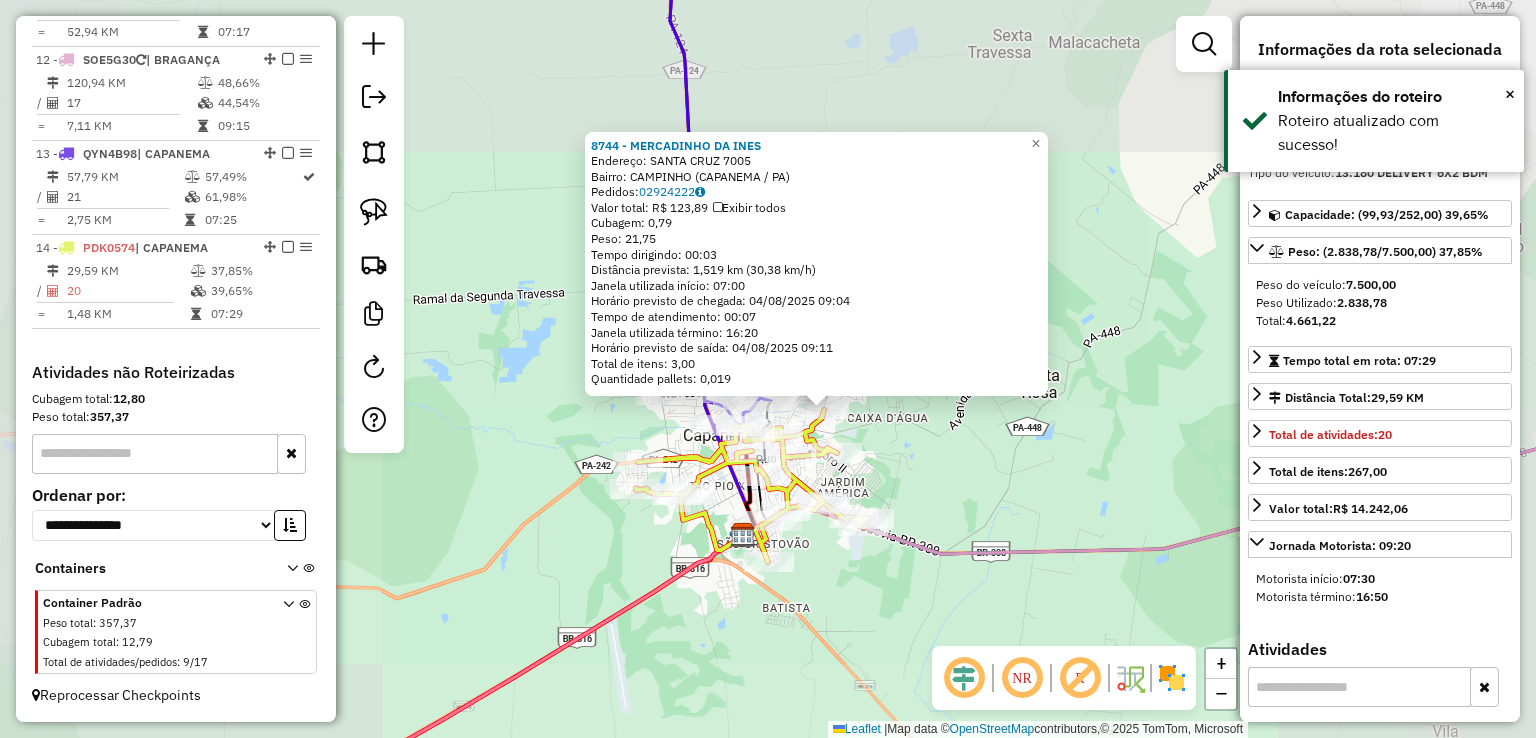 click on "8744 - MERCADINHO DA INES  Endereço:  SANTA CRUZ 7005   Bairro: CAMPINHO (CAPANEMA / PA)   Pedidos:  02924222   Valor total: R$ 123,89   Exibir todos   Cubagem: 0,79  Peso: 21,75  Tempo dirigindo: 00:03   Distância prevista: 1,519 km (30,38 km/h)   Janela utilizada início: 07:00   Horário previsto de chegada: 04/08/2025 09:04   Tempo de atendimento: 00:07   Janela utilizada término: 16:20   Horário previsto de saída: 04/08/2025 09:11   Total de itens: 3,00   Quantidade pallets: 0,019  × Janela de atendimento Grade de atendimento Capacidade Transportadoras Veículos Cliente Pedidos  Rotas Selecione os dias de semana para filtrar as janelas de atendimento  Seg   Ter   Qua   Qui   Sex   Sáb   Dom  Informe o período da janela de atendimento: De: Até:  Filtrar exatamente a janela do cliente  Considerar janela de atendimento padrão  Selecione os dias de semana para filtrar as grades de atendimento  Seg   Ter   Qua   Qui   Sex   Sáb   Dom   Considerar clientes sem dia de atendimento cadastrado  De:  De:" 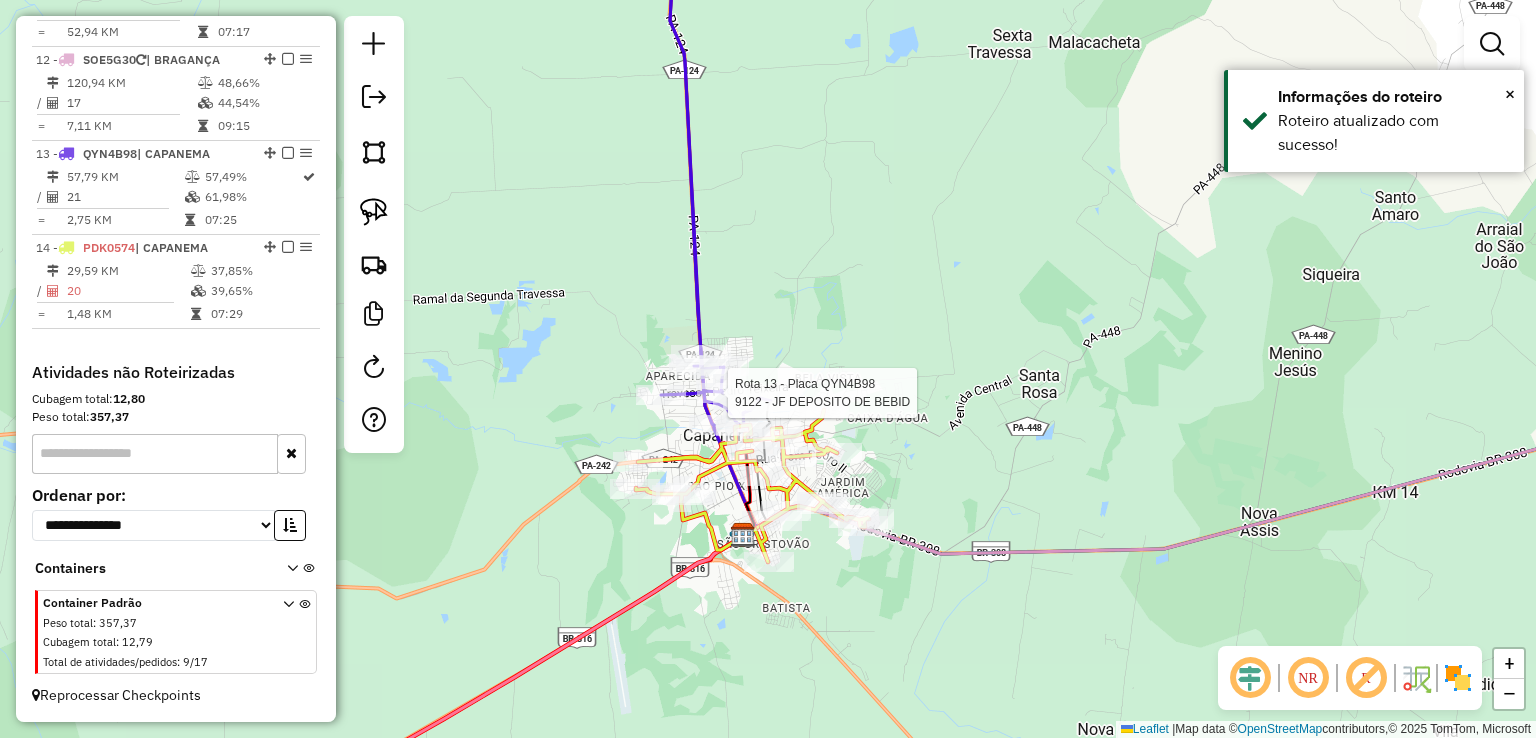 select on "**********" 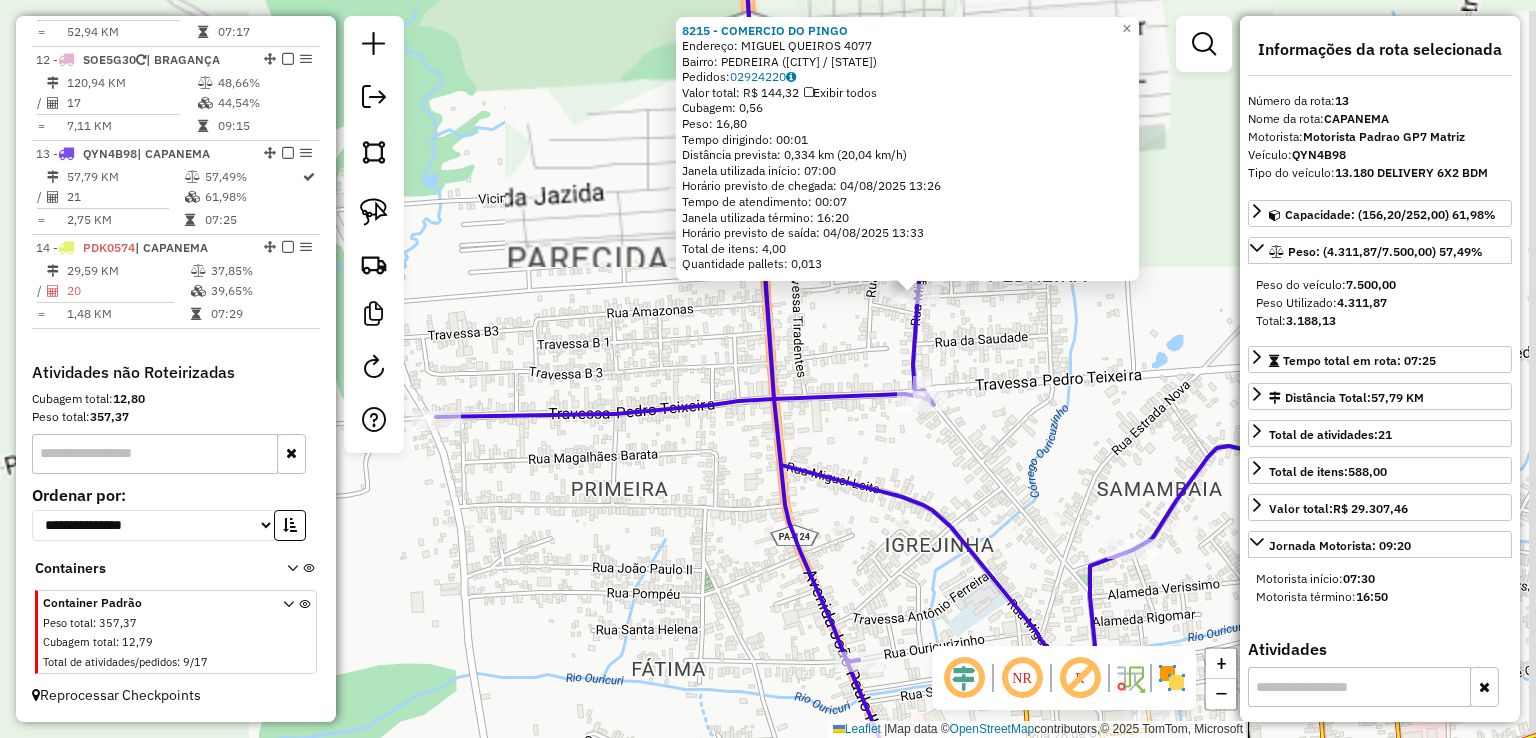drag, startPoint x: 990, startPoint y: 444, endPoint x: 916, endPoint y: 324, distance: 140.98227 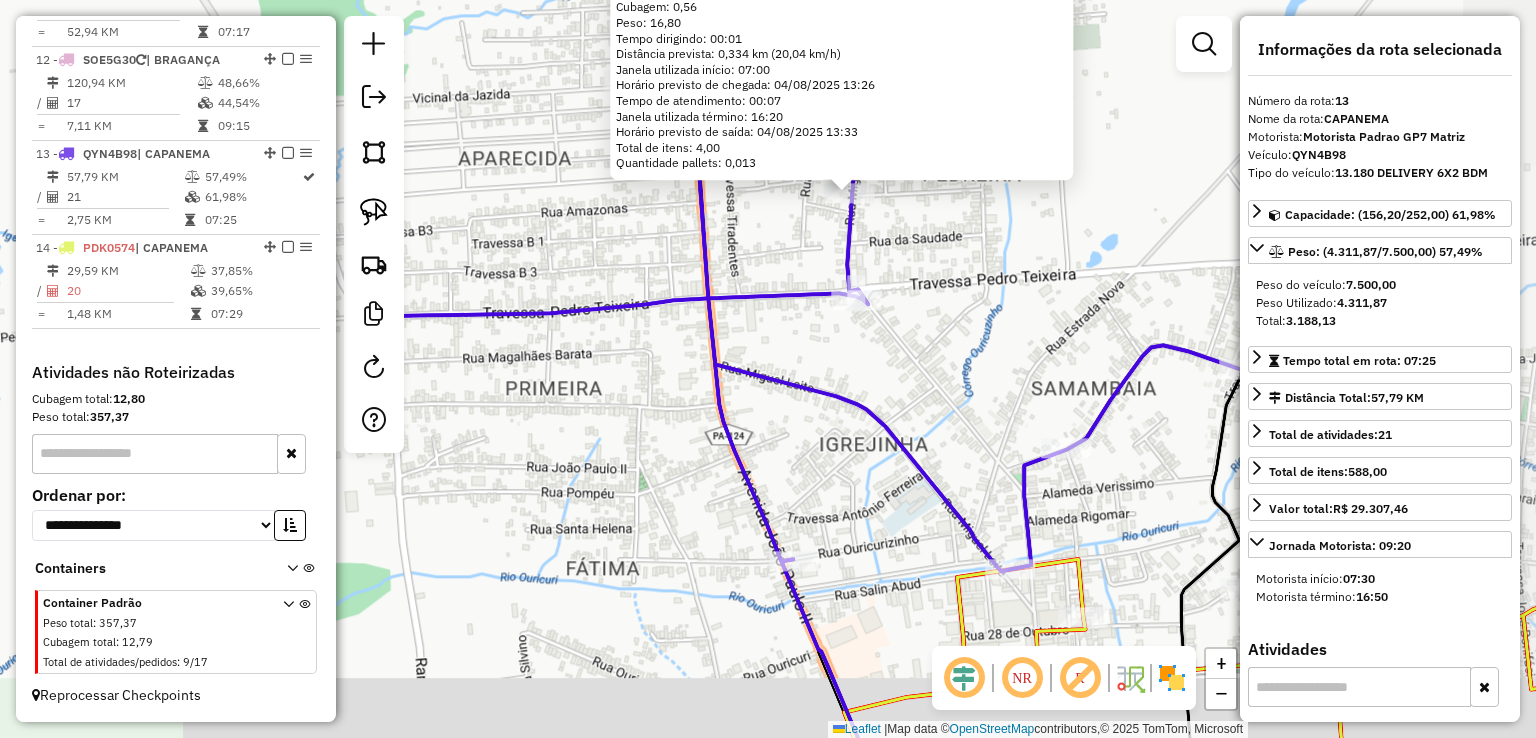 drag, startPoint x: 916, startPoint y: 324, endPoint x: 853, endPoint y: 250, distance: 97.18539 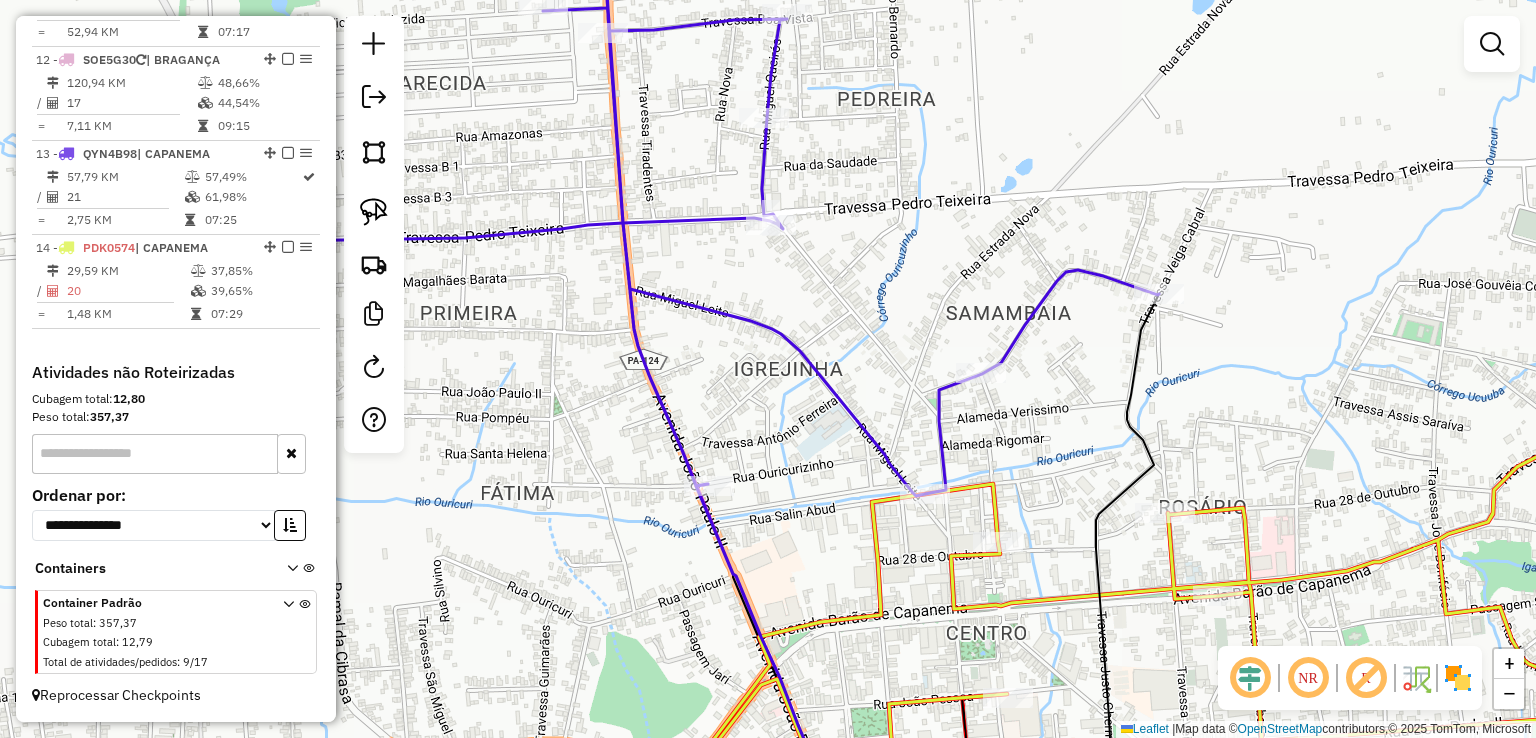 drag, startPoint x: 1096, startPoint y: 337, endPoint x: 1000, endPoint y: 264, distance: 120.60265 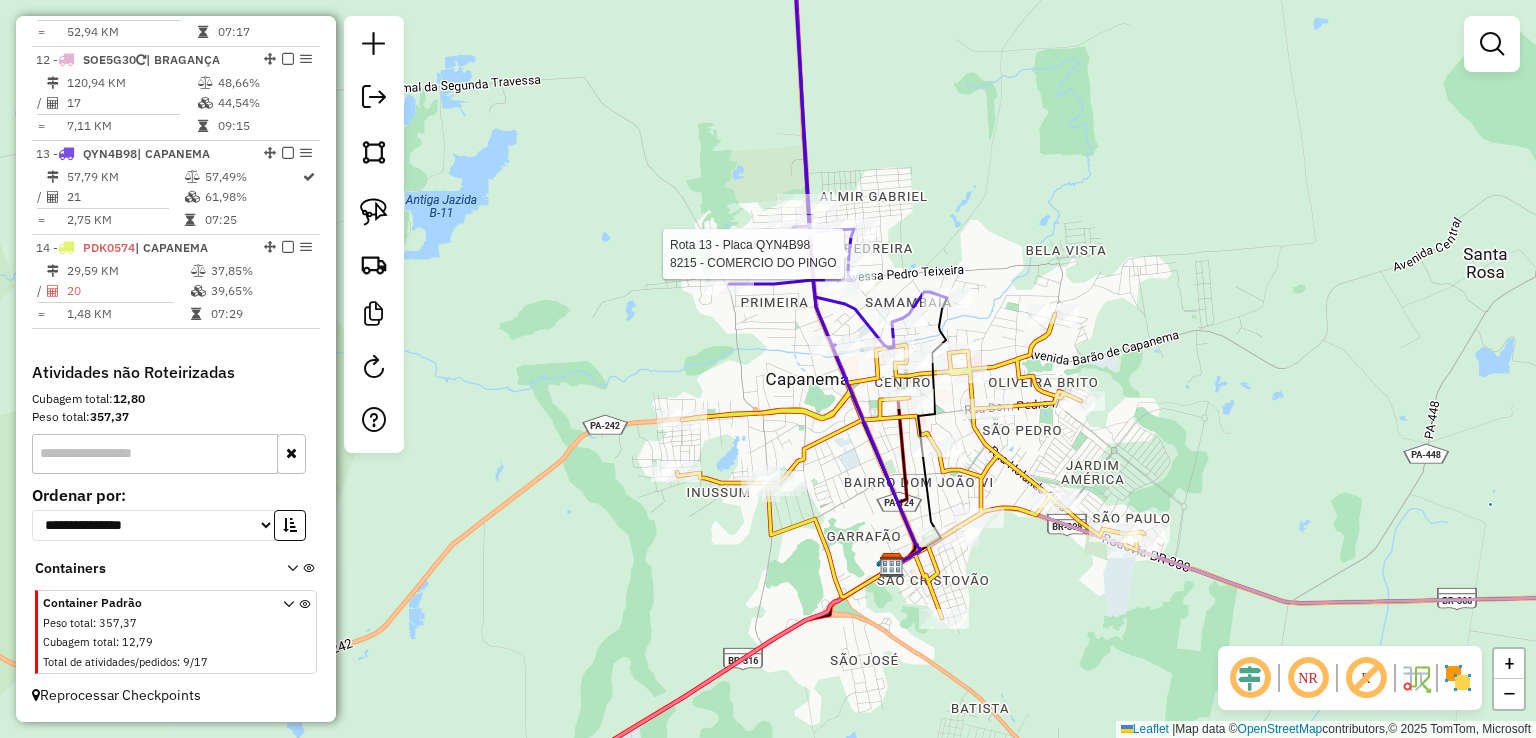 select on "**********" 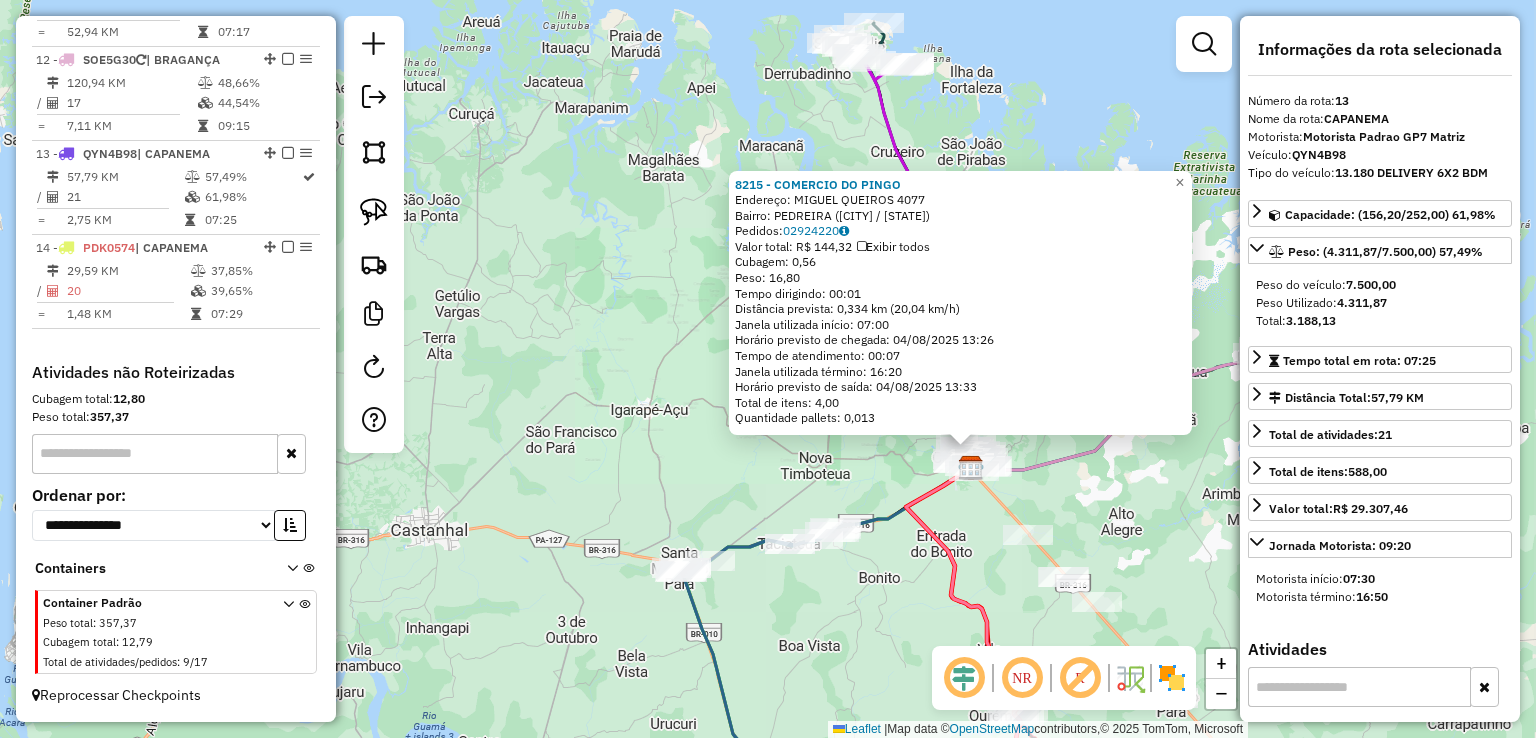 click on "8215 - COMERCIO DO PINGO  Endereço:  MIGUEL QUEIROS 4077   Bairro: PEDREIRA (CAPANEMA / PA)   Pedidos:  02924220   Valor total: R$ 144,32   Exibir todos   Cubagem: 0,56  Peso: 16,80  Tempo dirigindo: 00:01   Distância prevista: 0,334 km (20,04 km/h)   Janela utilizada início: 07:00   Horário previsto de chegada: 04/08/2025 13:26   Tempo de atendimento: 00:07   Janela utilizada término: 16:20   Horário previsto de saída: 04/08/2025 13:33   Total de itens: 4,00   Quantidade pallets: 0,013  × Janela de atendimento Grade de atendimento Capacidade Transportadoras Veículos Cliente Pedidos  Rotas Selecione os dias de semana para filtrar as janelas de atendimento  Seg   Ter   Qua   Qui   Sex   Sáb   Dom  Informe o período da janela de atendimento: De: Até:  Filtrar exatamente a janela do cliente  Considerar janela de atendimento padrão  Selecione os dias de semana para filtrar as grades de atendimento  Seg   Ter   Qua   Qui   Sex   Sáb   Dom   Considerar clientes sem dia de atendimento cadastrado  De:" 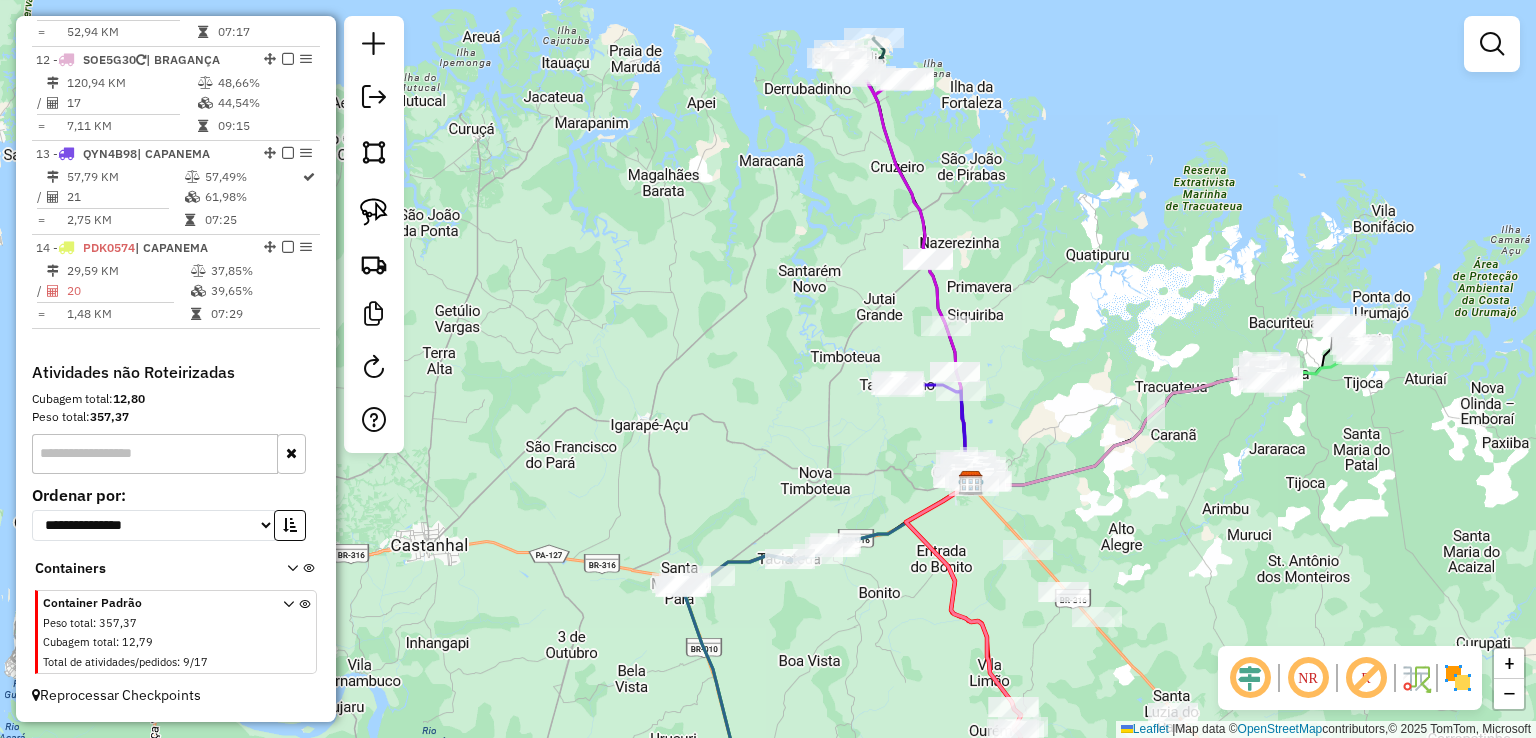 drag, startPoint x: 1050, startPoint y: 285, endPoint x: 1033, endPoint y: 367, distance: 83.74366 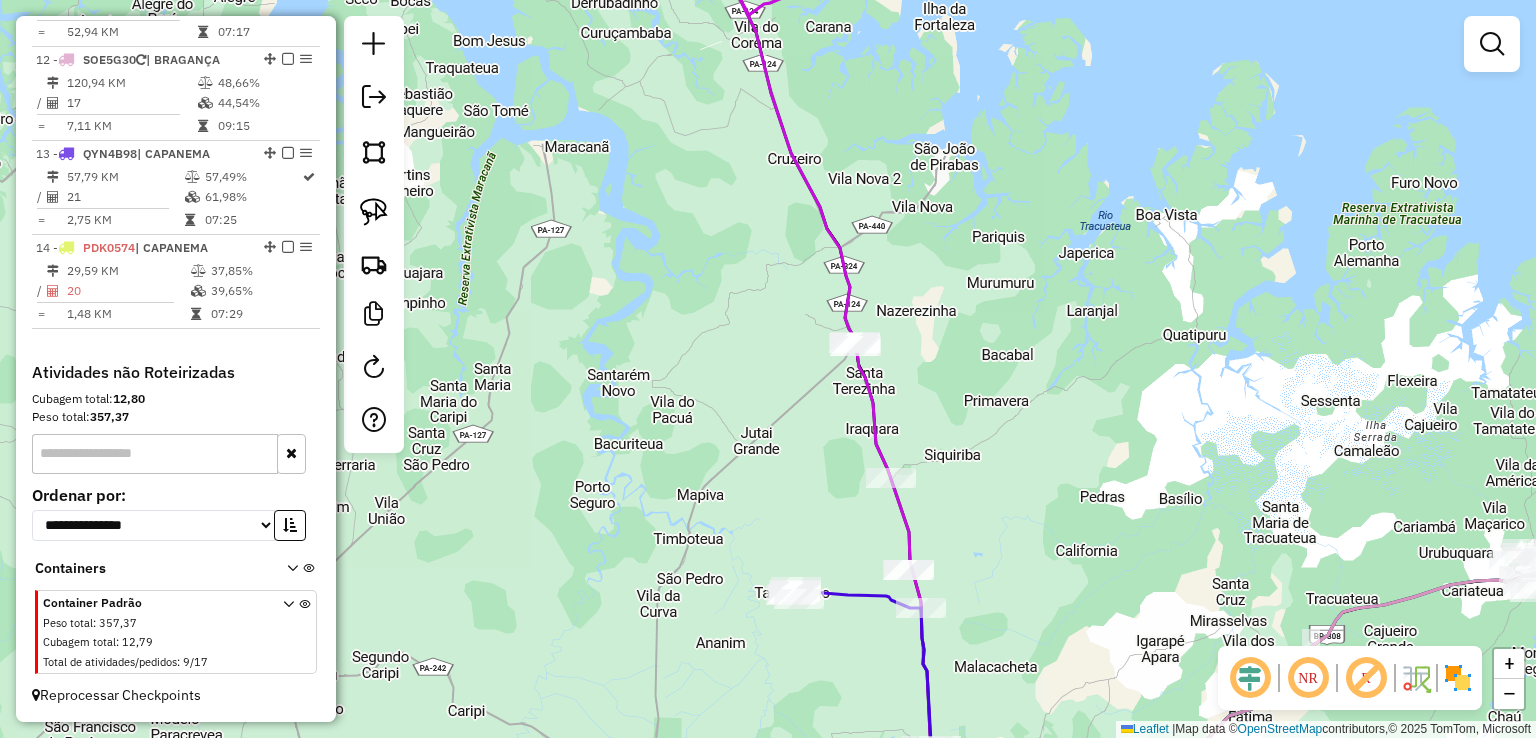 drag, startPoint x: 933, startPoint y: 257, endPoint x: 920, endPoint y: 195, distance: 63.348244 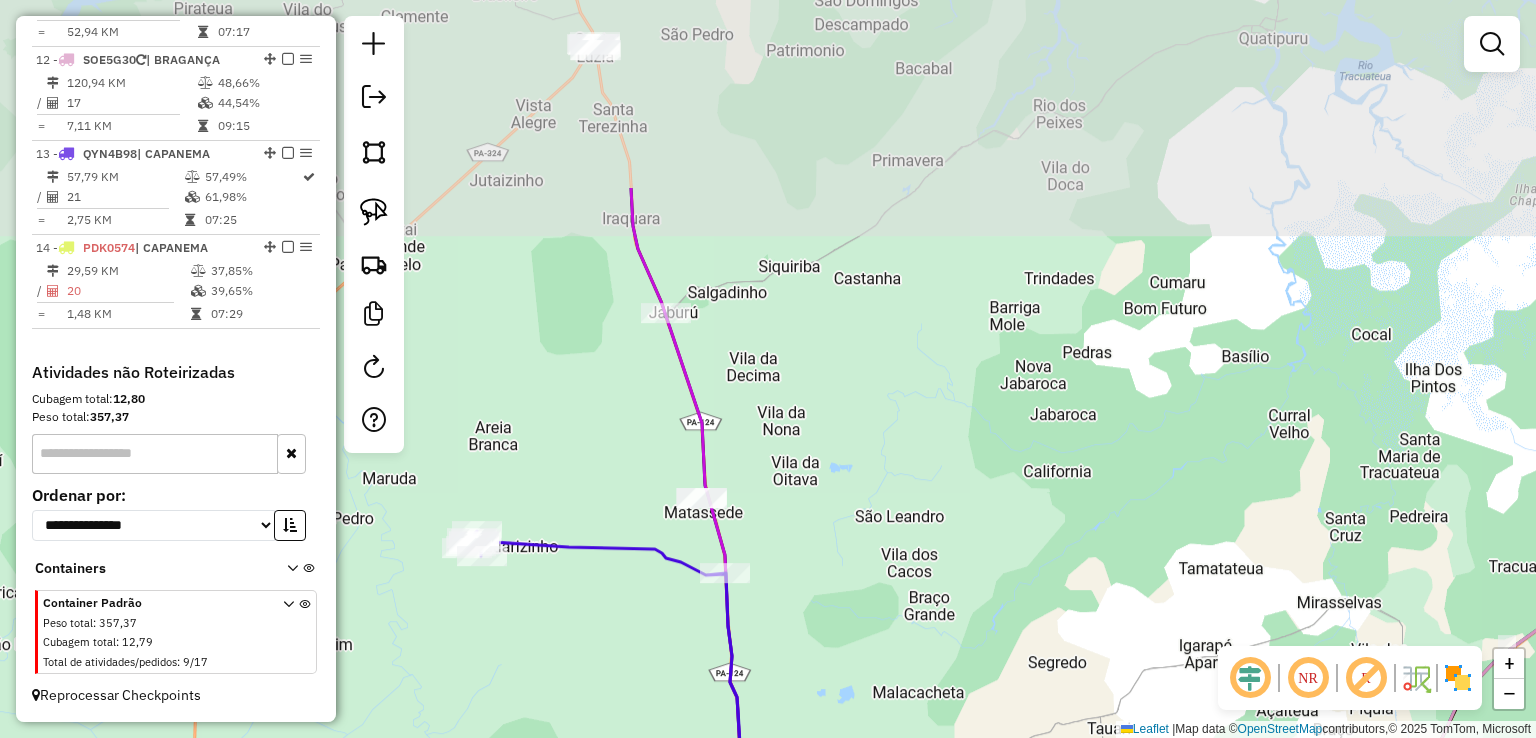 drag, startPoint x: 1026, startPoint y: 469, endPoint x: 1068, endPoint y: 538, distance: 80.77747 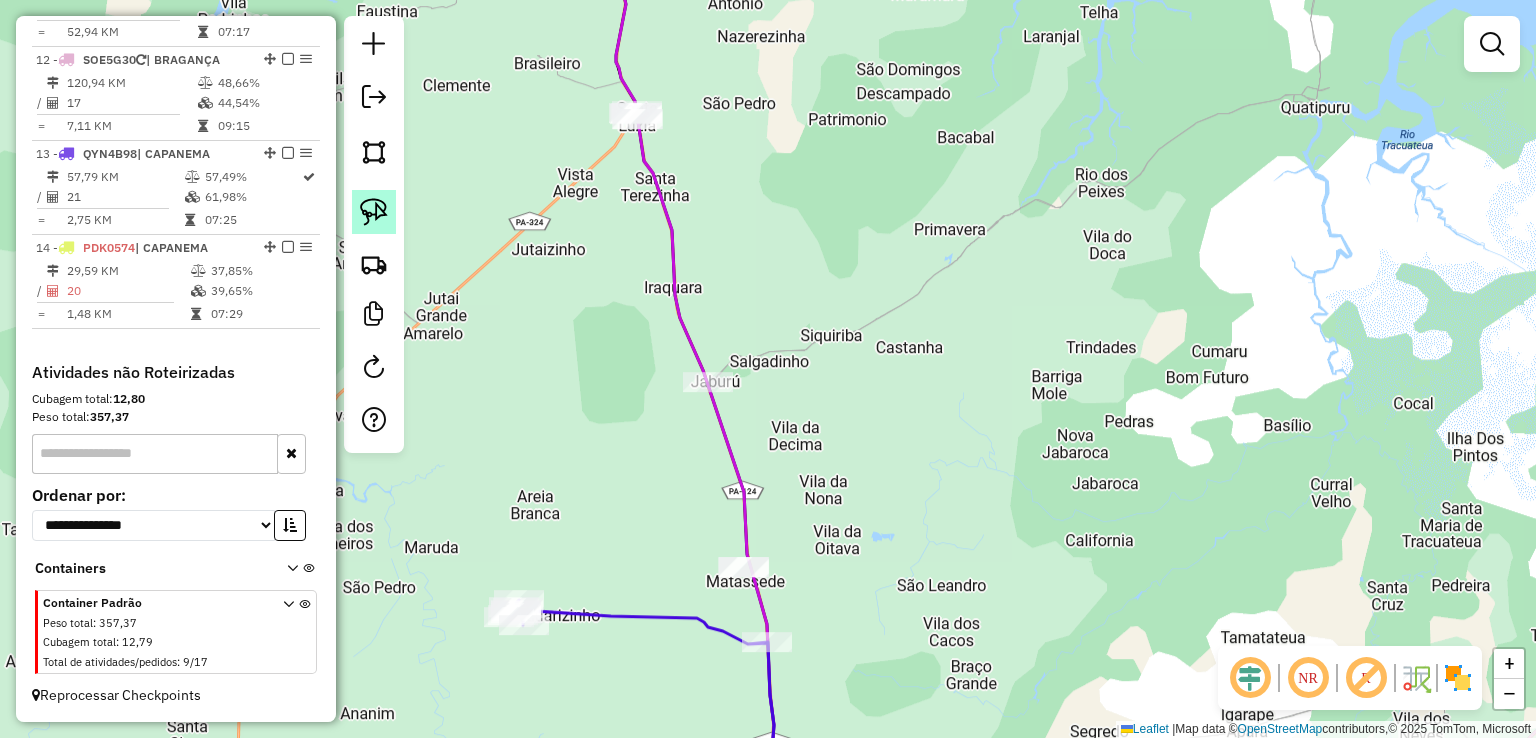 click 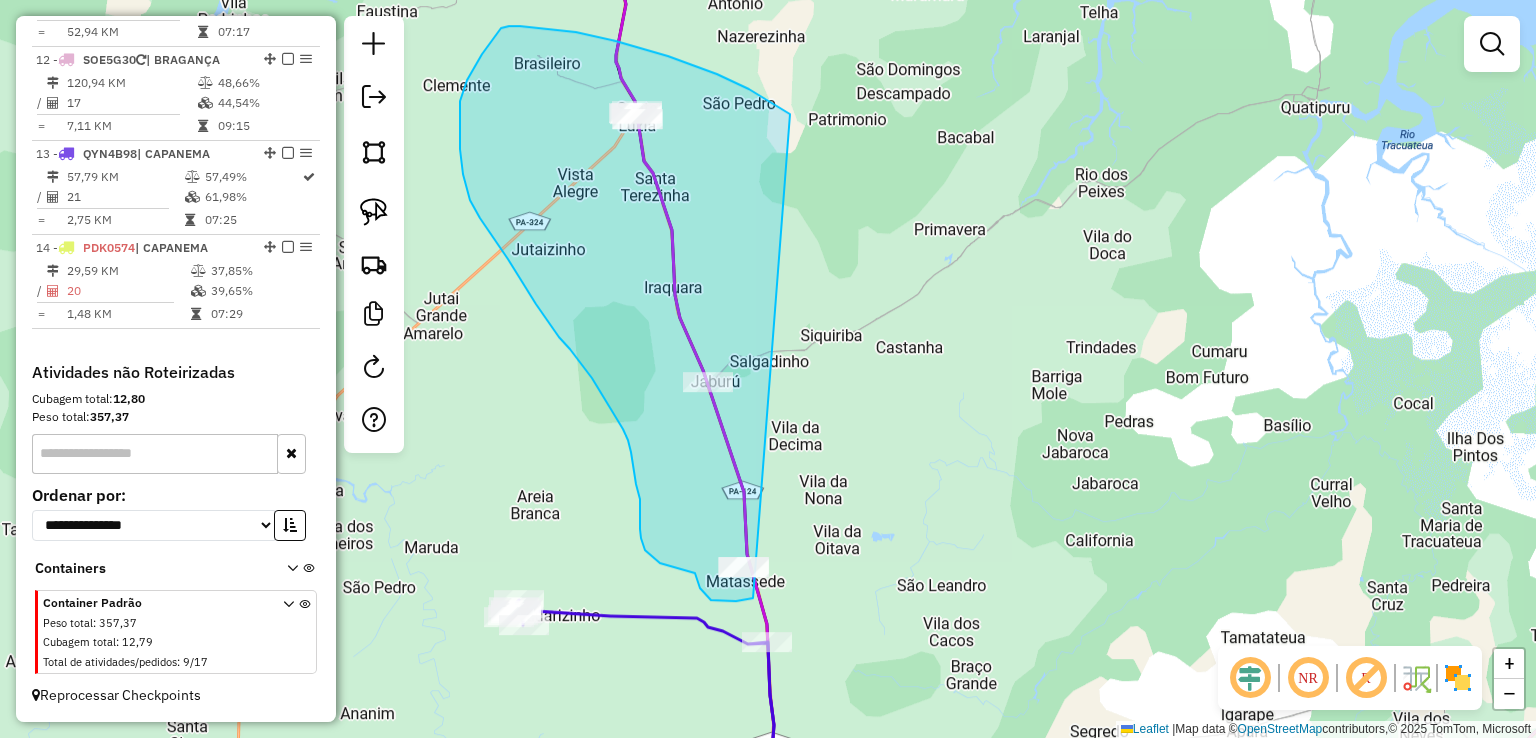 drag, startPoint x: 576, startPoint y: 32, endPoint x: 875, endPoint y: 473, distance: 532.8058 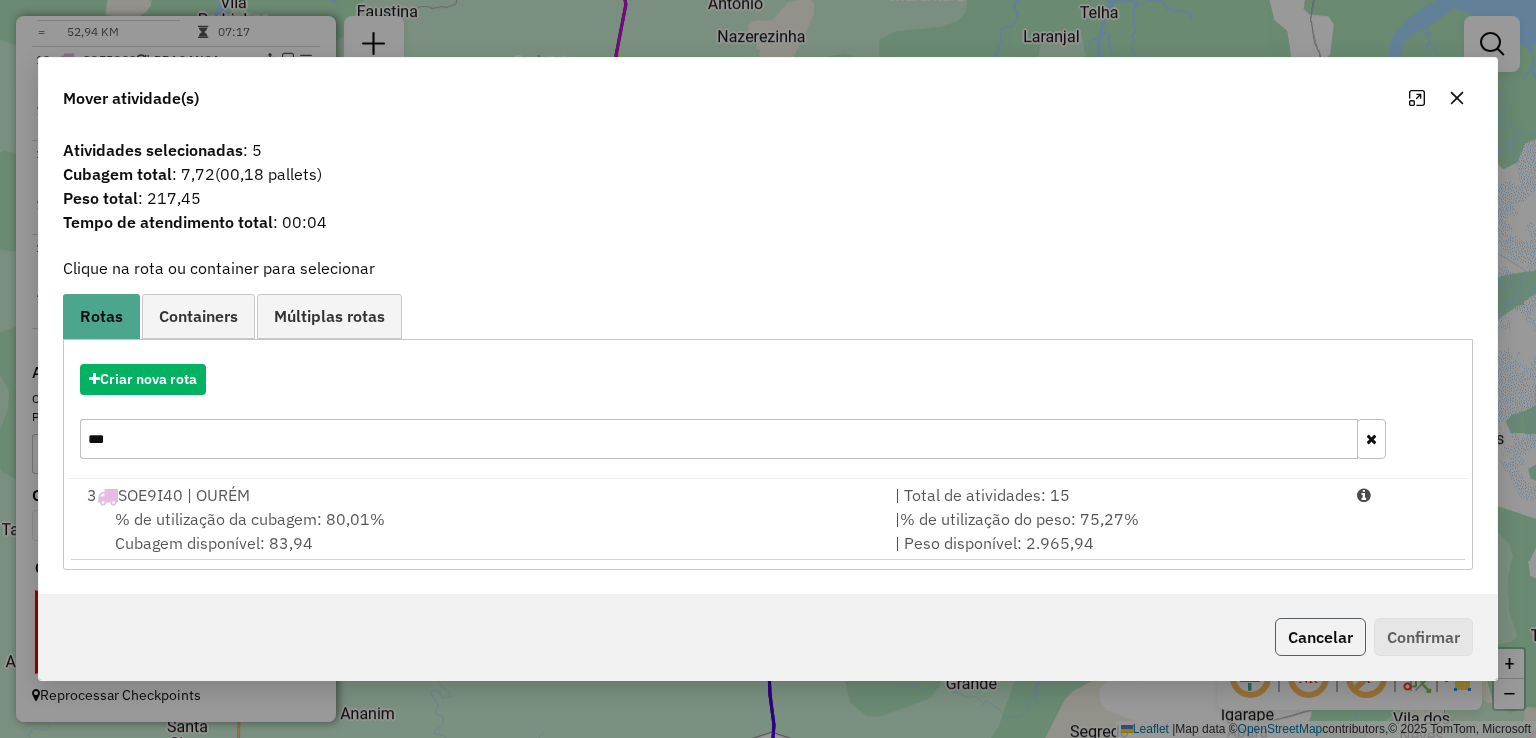 click on "Cancelar" 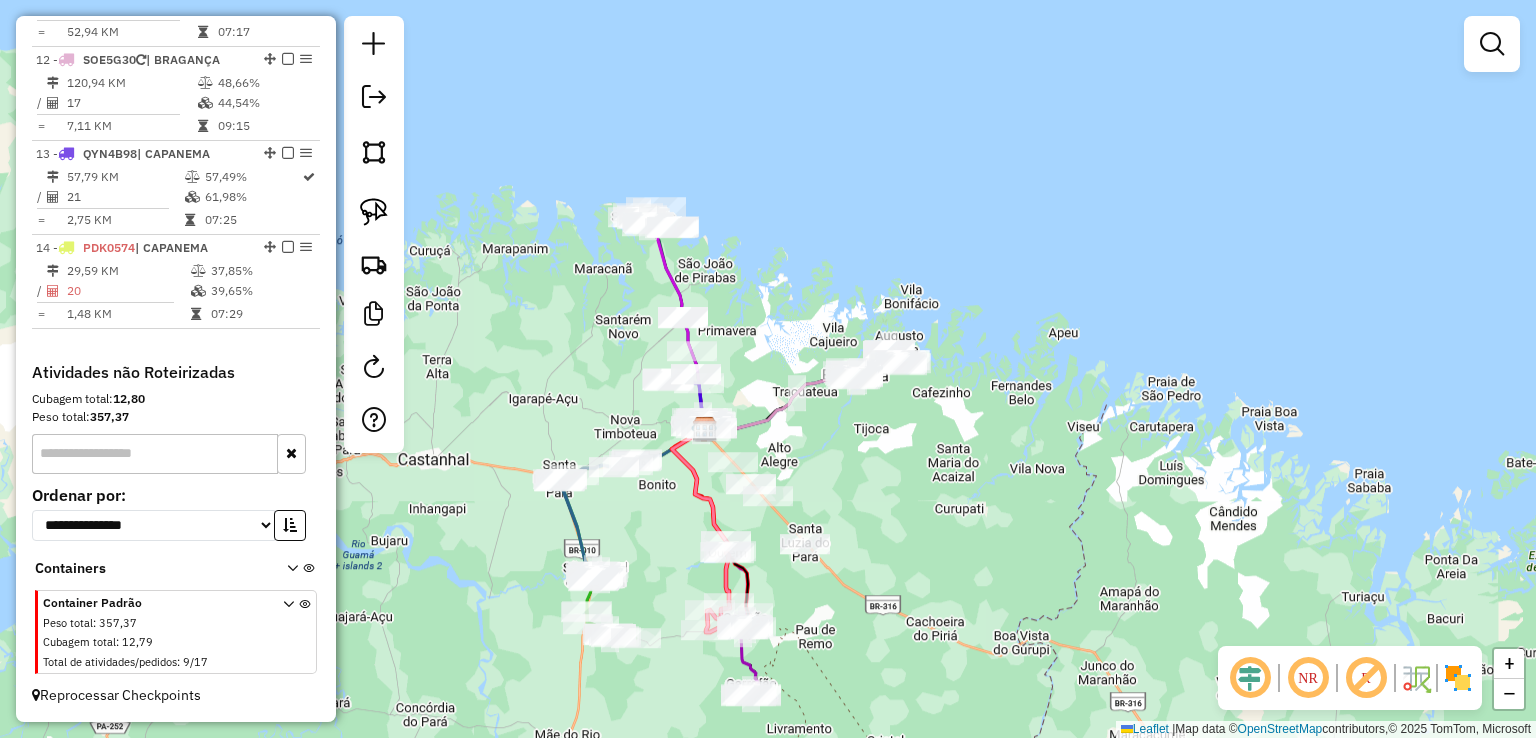 drag, startPoint x: 660, startPoint y: 184, endPoint x: 681, endPoint y: 317, distance: 134.64769 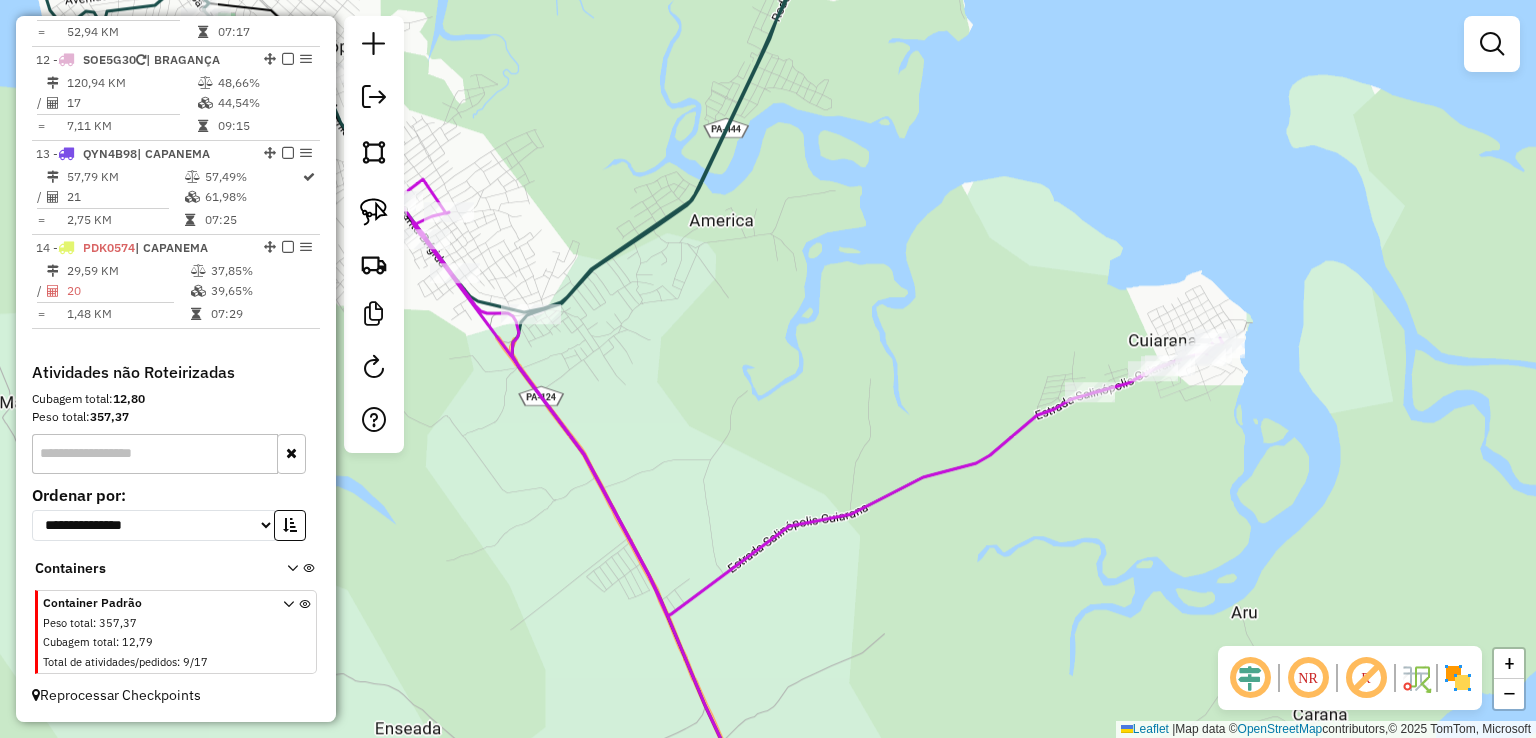 drag, startPoint x: 560, startPoint y: 250, endPoint x: 763, endPoint y: 289, distance: 206.71236 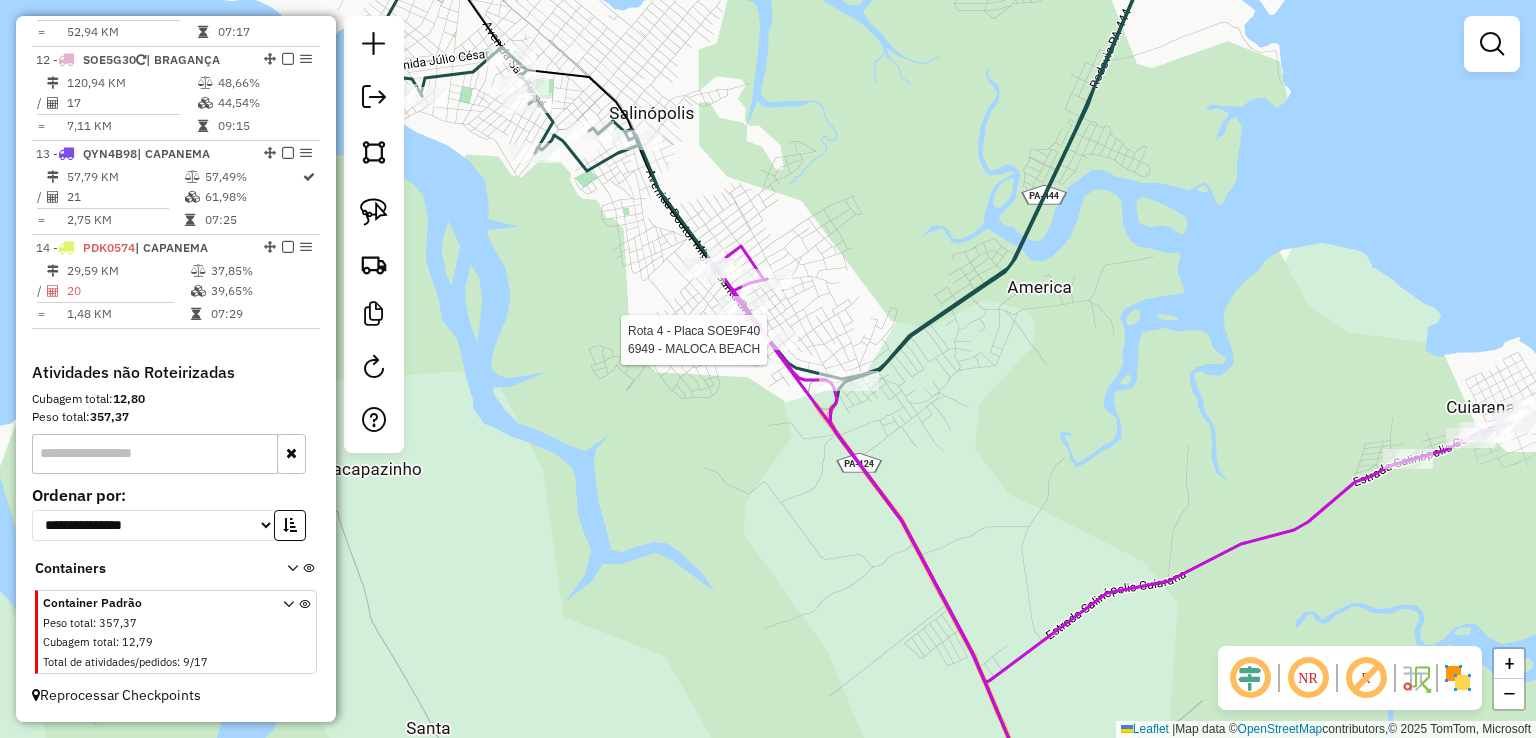 select on "**********" 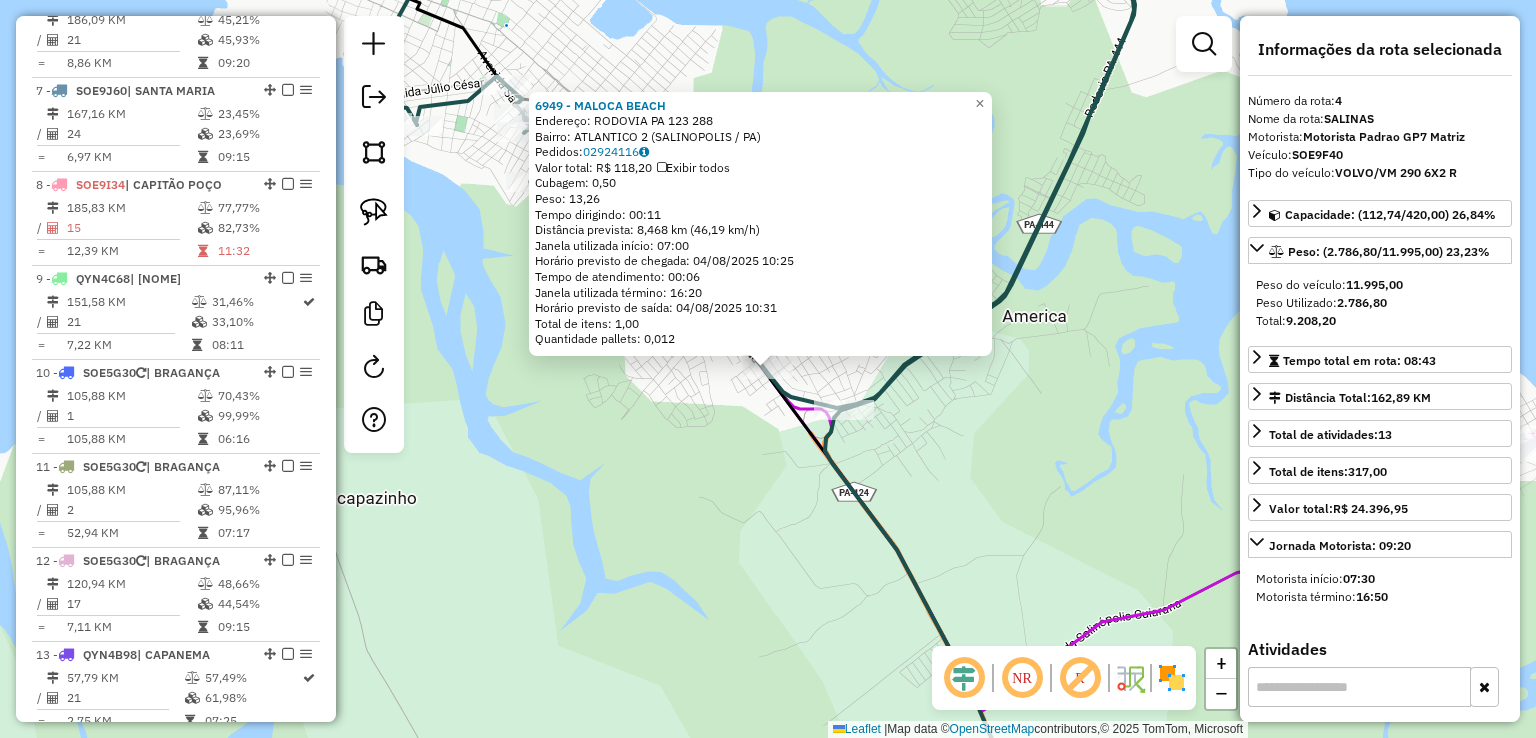 scroll, scrollTop: 1048, scrollLeft: 0, axis: vertical 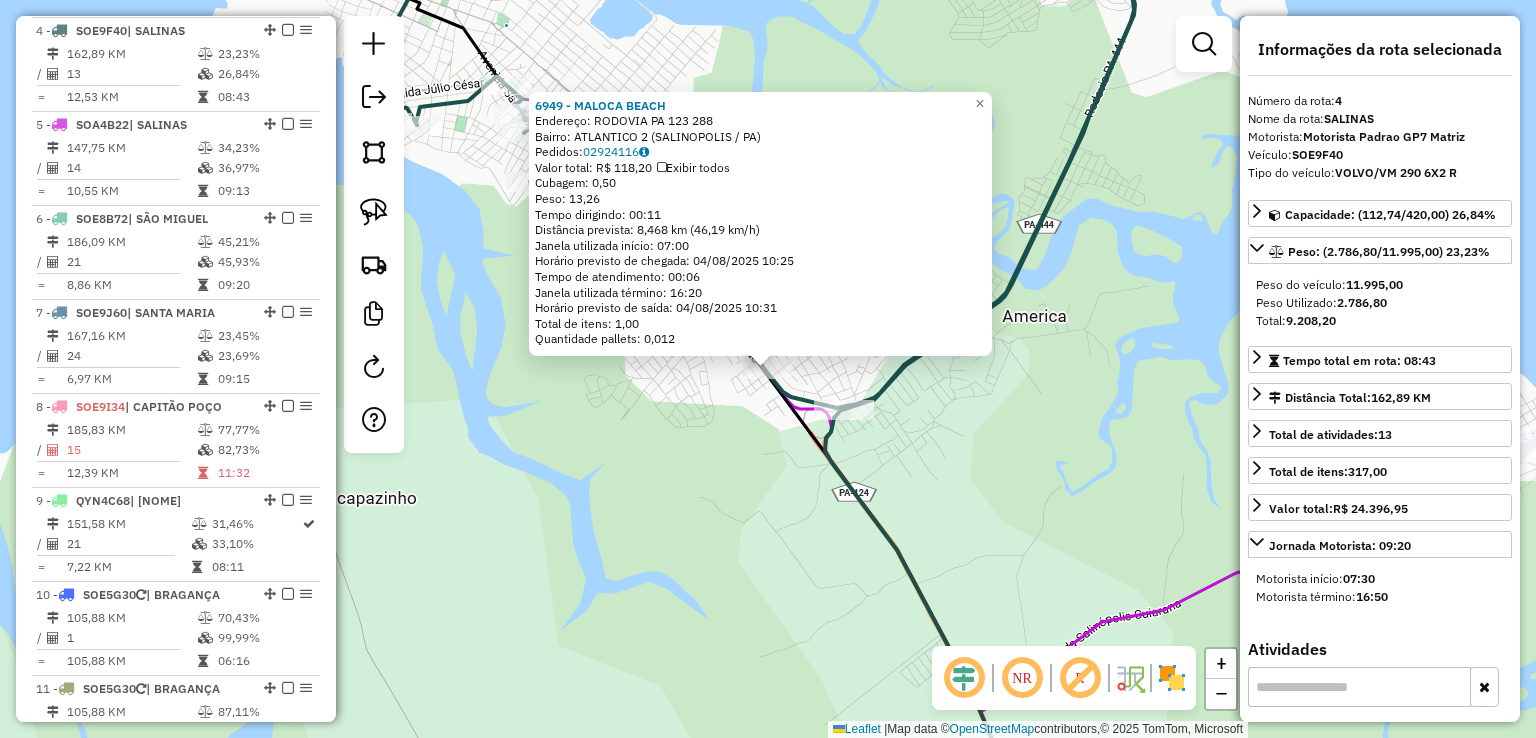 click on "6949 - MALOCA BEACH  Endereço:  RODOVIA PA 123 288   Bairro: ATLANTICO 2 (SALINOPOLIS / PA)   Pedidos:  02924116   Valor total: R$ 118,20   Exibir todos   Cubagem: 0,50  Peso: 13,26  Tempo dirigindo: 00:11   Distância prevista: 8,468 km (46,19 km/h)   Janela utilizada início: 07:00   Horário previsto de chegada: 04/08/2025 10:25   Tempo de atendimento: 00:06   Janela utilizada término: 16:20   Horário previsto de saída: 04/08/2025 10:31   Total de itens: 1,00   Quantidade pallets: 0,012  × Janela de atendimento Grade de atendimento Capacidade Transportadoras Veículos Cliente Pedidos  Rotas Selecione os dias de semana para filtrar as janelas de atendimento  Seg   Ter   Qua   Qui   Sex   Sáb   Dom  Informe o período da janela de atendimento: De: Até:  Filtrar exatamente a janela do cliente  Considerar janela de atendimento padrão  Selecione os dias de semana para filtrar as grades de atendimento  Seg   Ter   Qua   Qui   Sex   Sáb   Dom   Considerar clientes sem dia de atendimento cadastrado  De:" 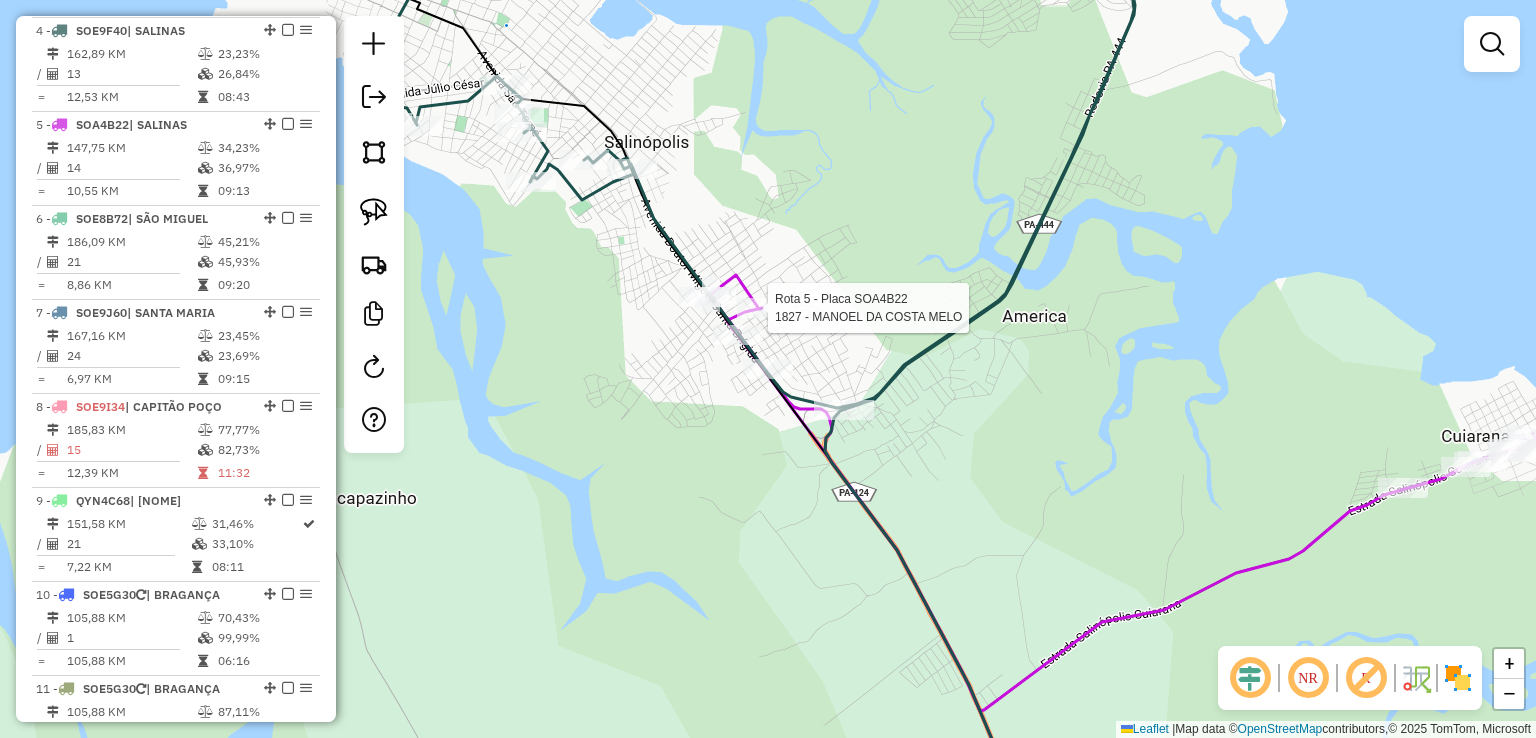 select on "**********" 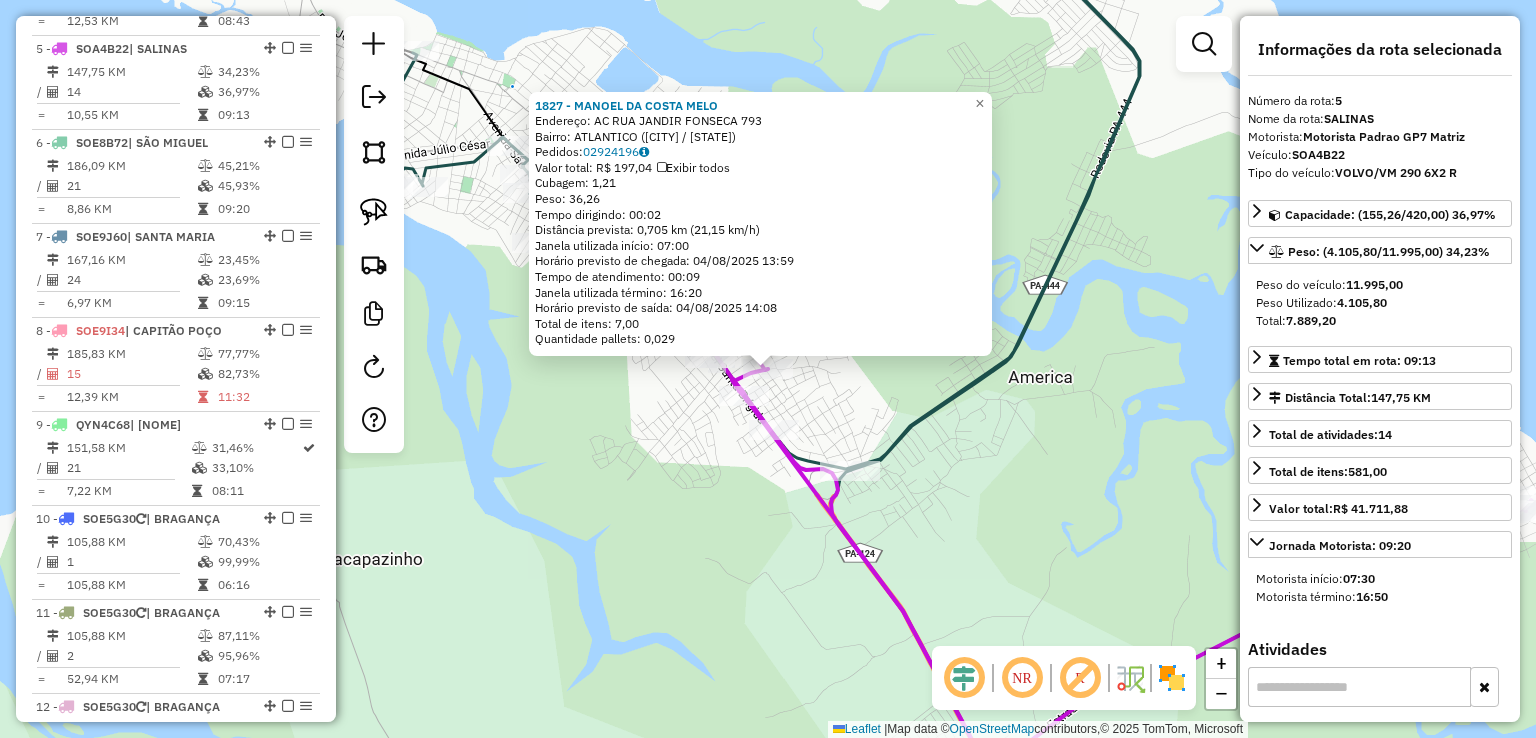 scroll, scrollTop: 1142, scrollLeft: 0, axis: vertical 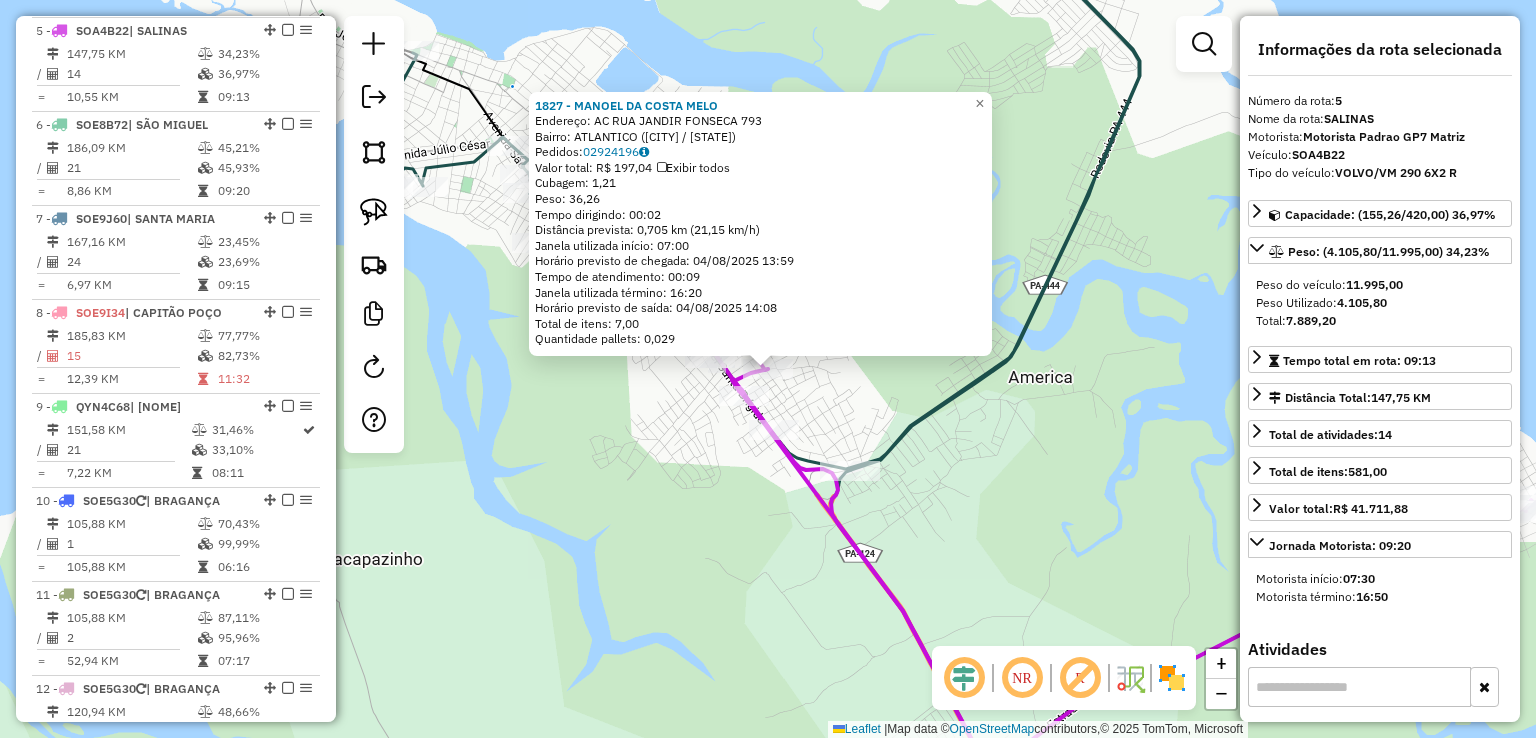 drag, startPoint x: 982, startPoint y: 504, endPoint x: 988, endPoint y: 457, distance: 47.38143 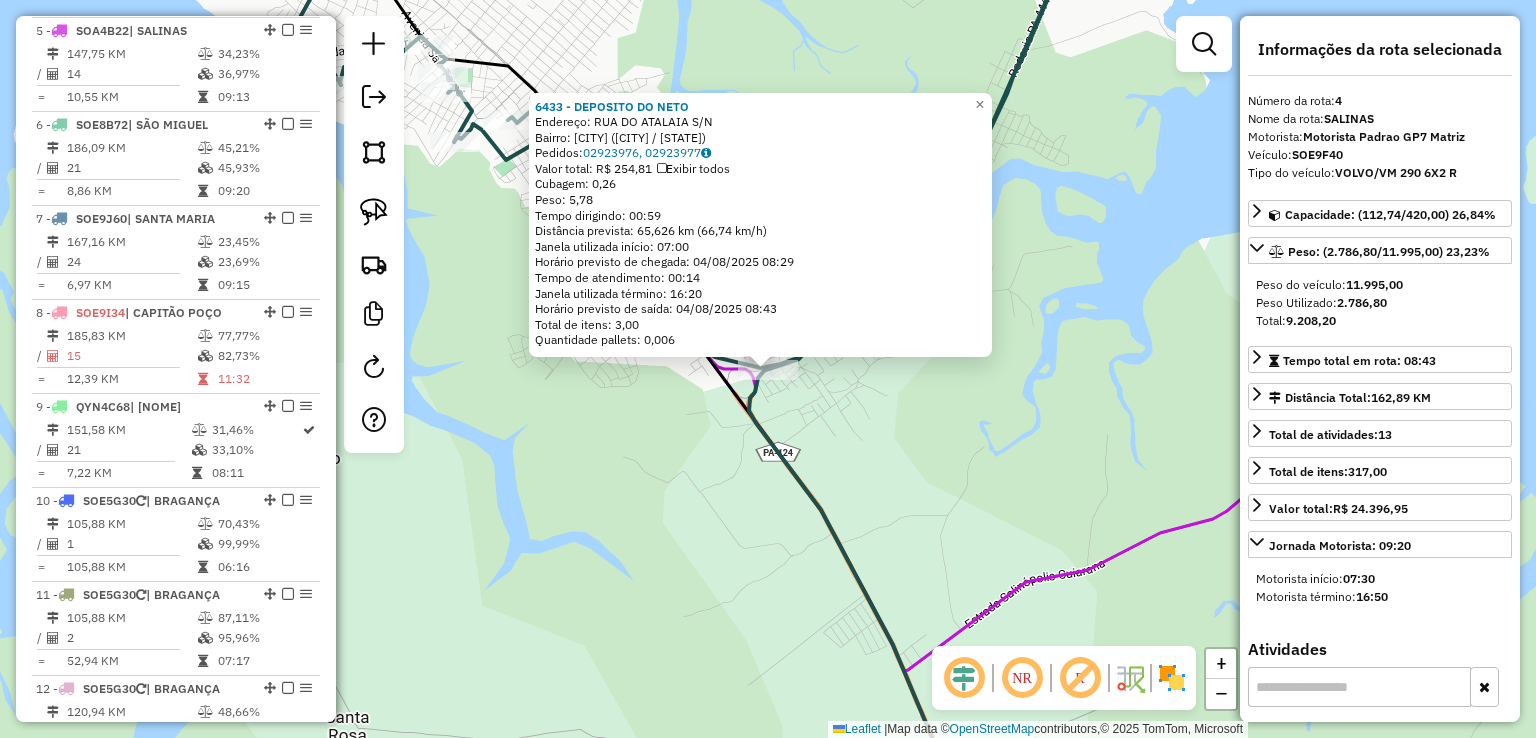 scroll, scrollTop: 1048, scrollLeft: 0, axis: vertical 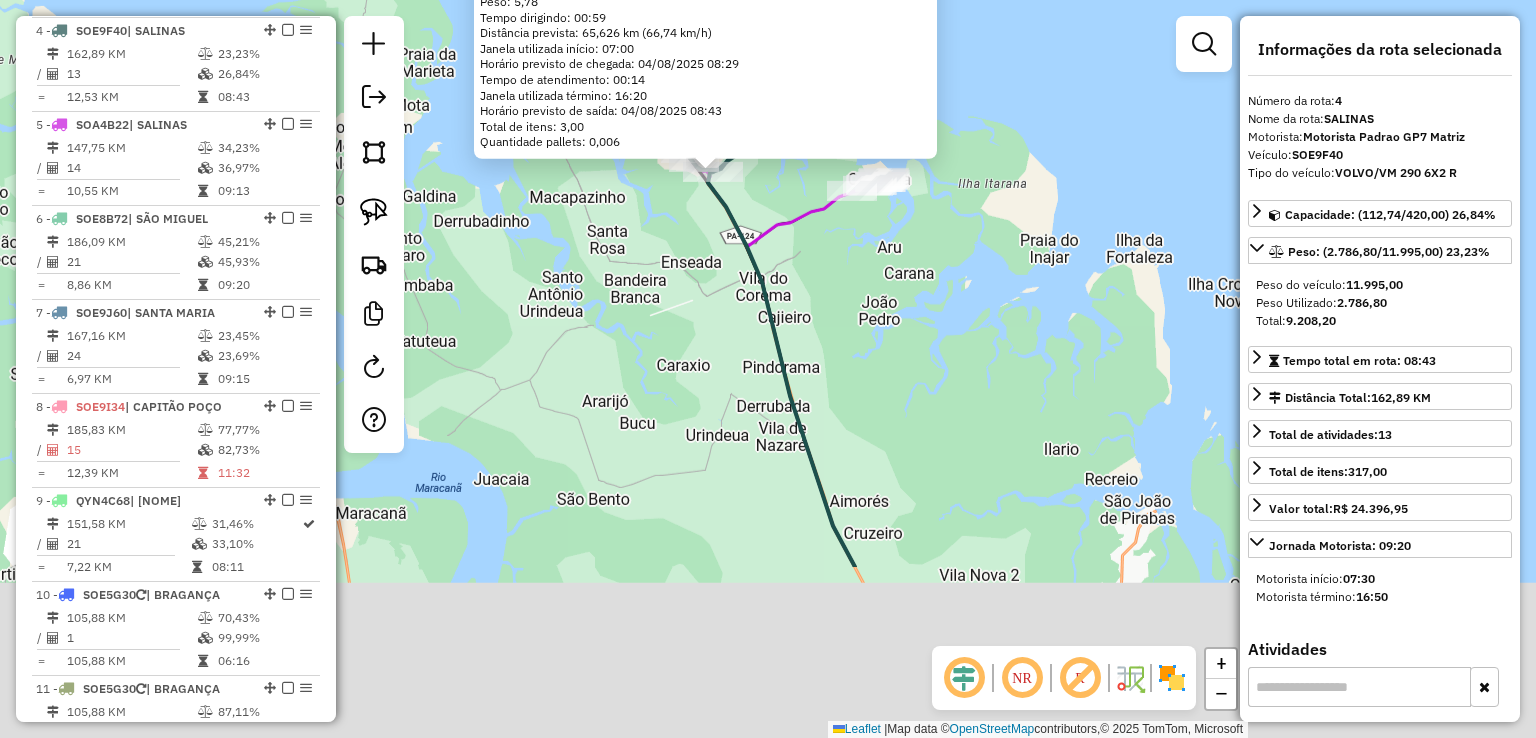drag, startPoint x: 899, startPoint y: 387, endPoint x: 816, endPoint y: 177, distance: 225.80743 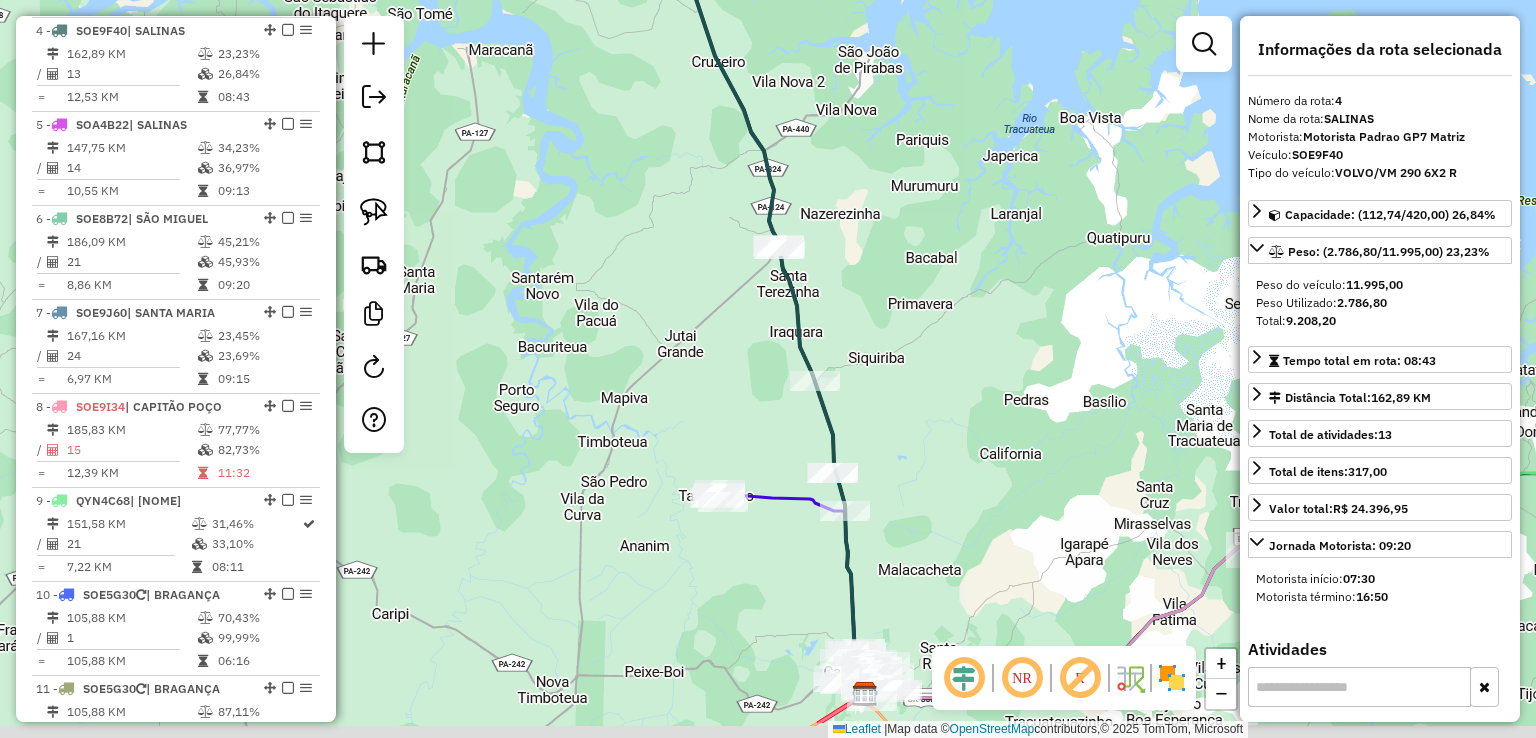 drag, startPoint x: 896, startPoint y: 419, endPoint x: 860, endPoint y: 293, distance: 131.04198 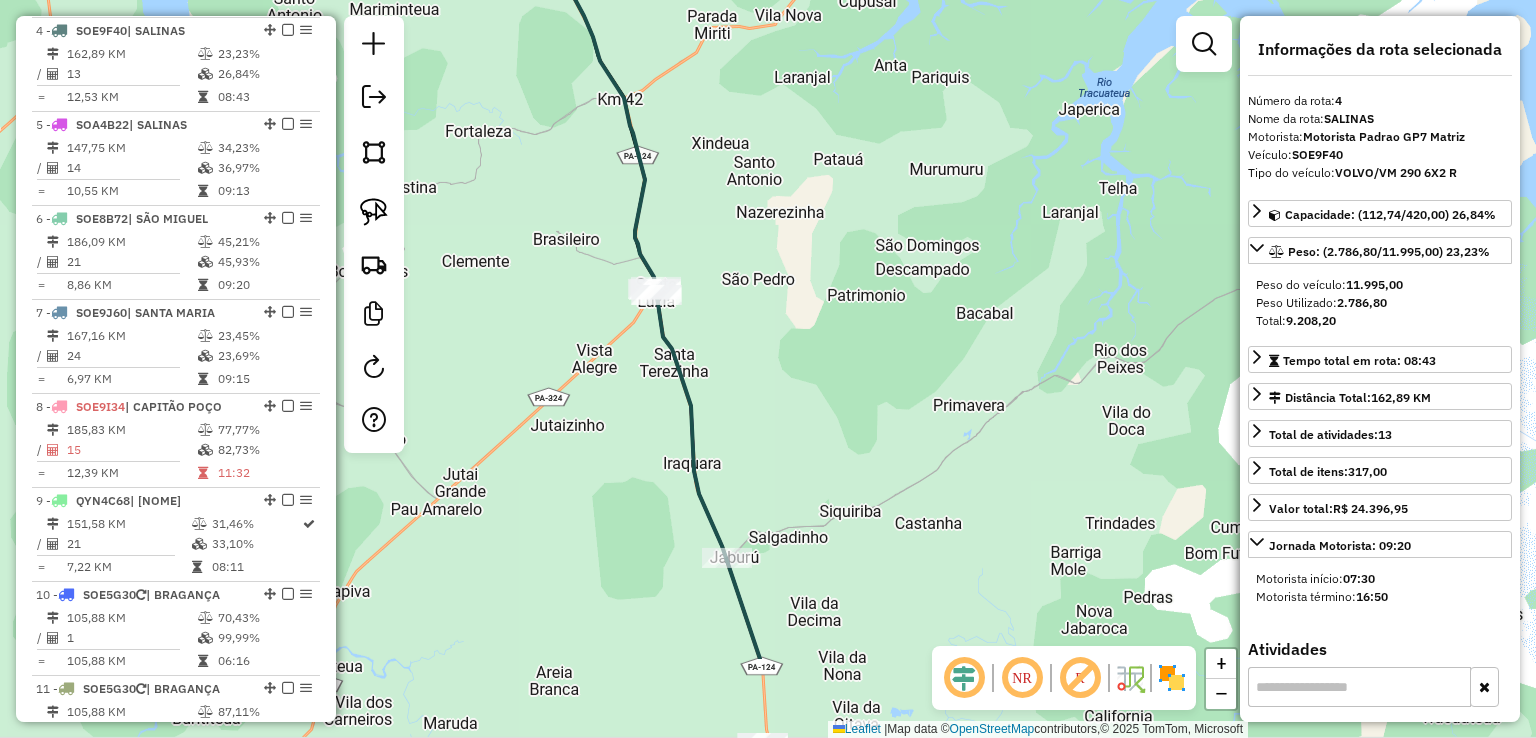 drag, startPoint x: 804, startPoint y: 495, endPoint x: 734, endPoint y: 135, distance: 366.74243 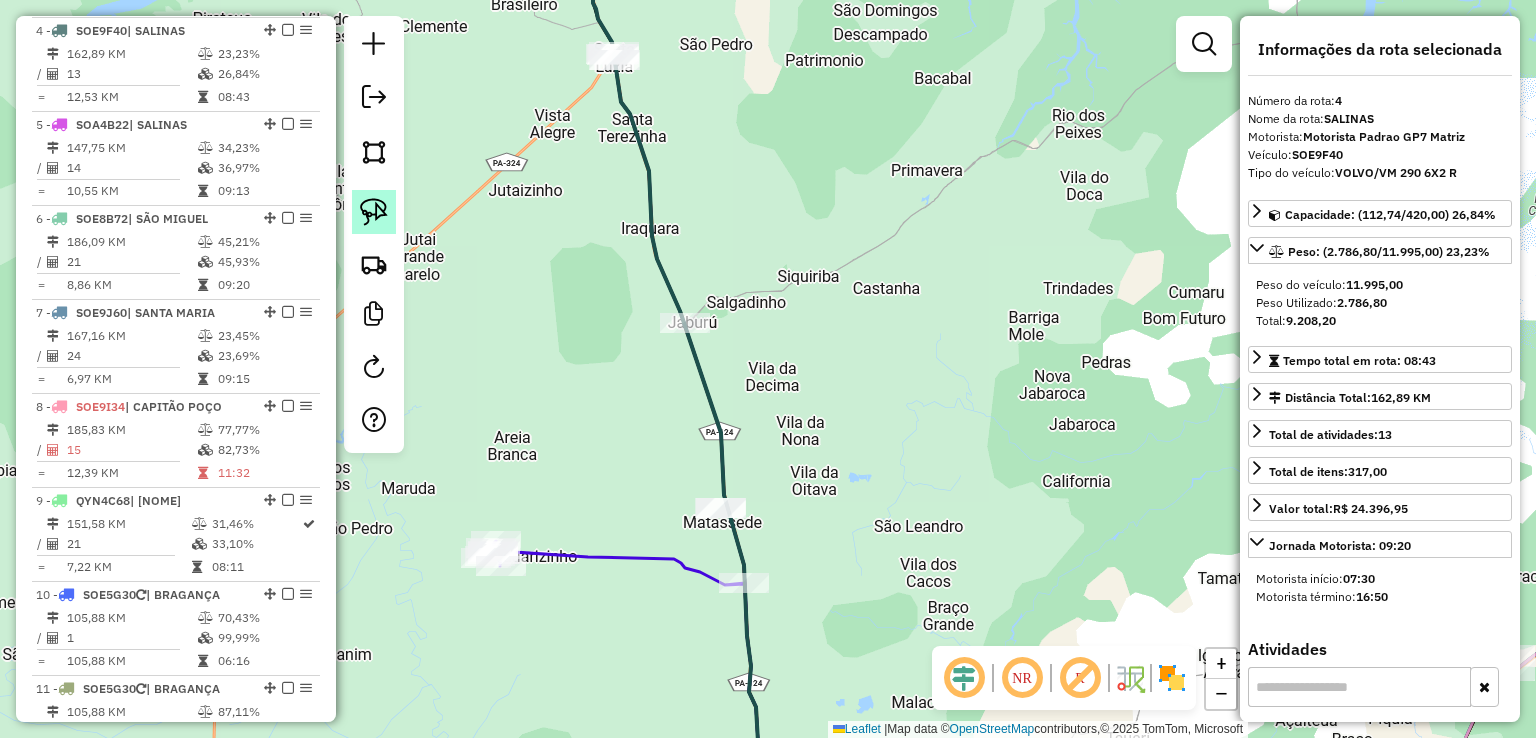 click 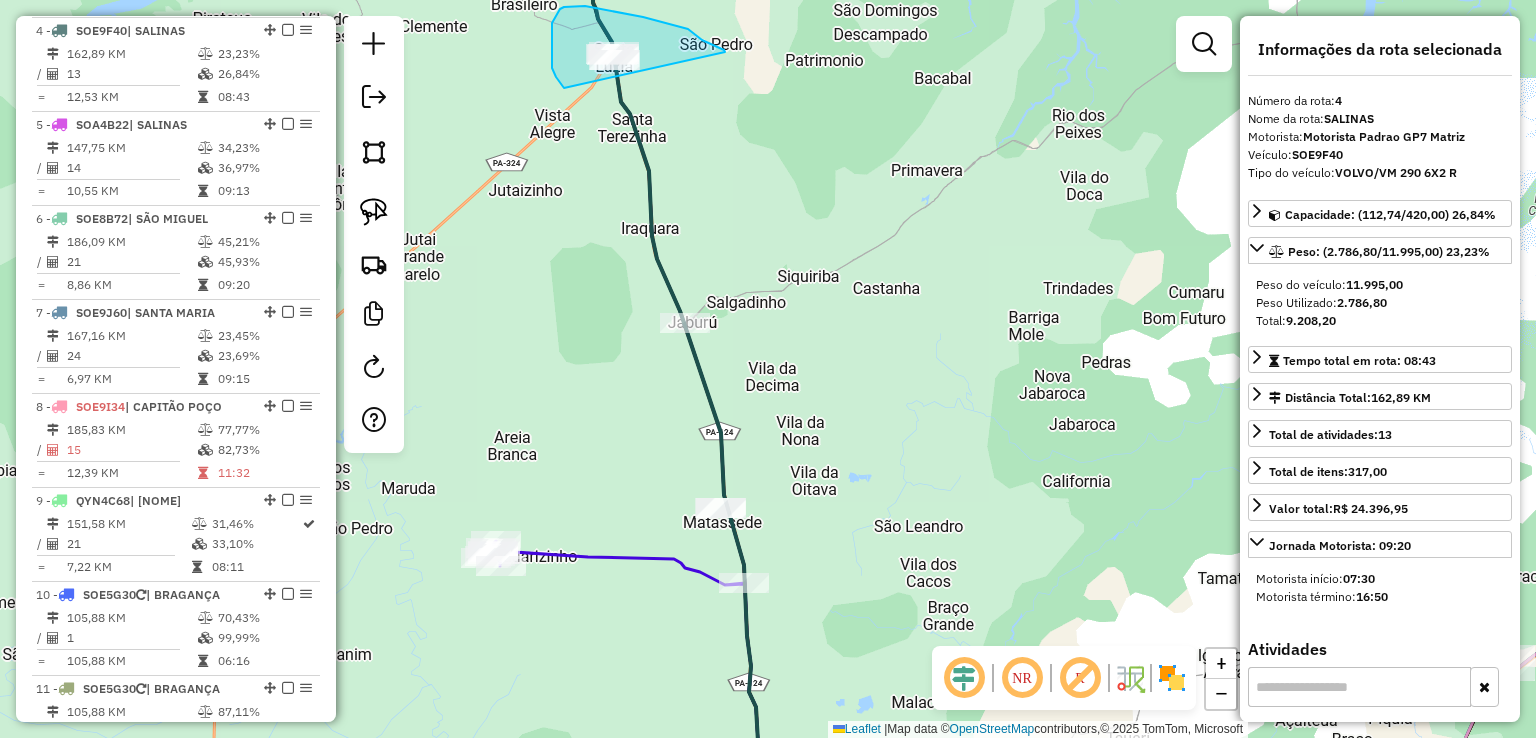 drag, startPoint x: 643, startPoint y: 17, endPoint x: 682, endPoint y: 131, distance: 120.48651 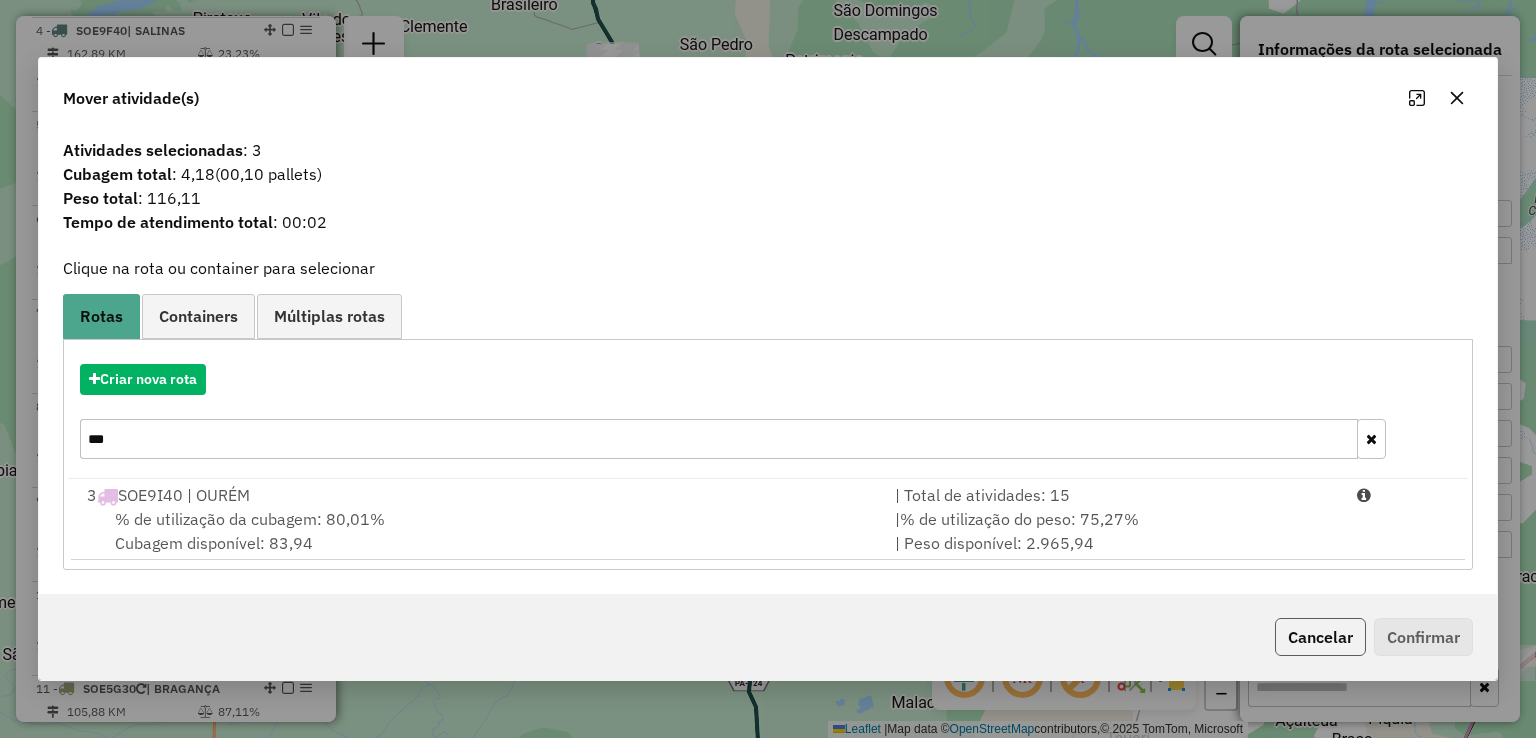 click on "Cancelar" 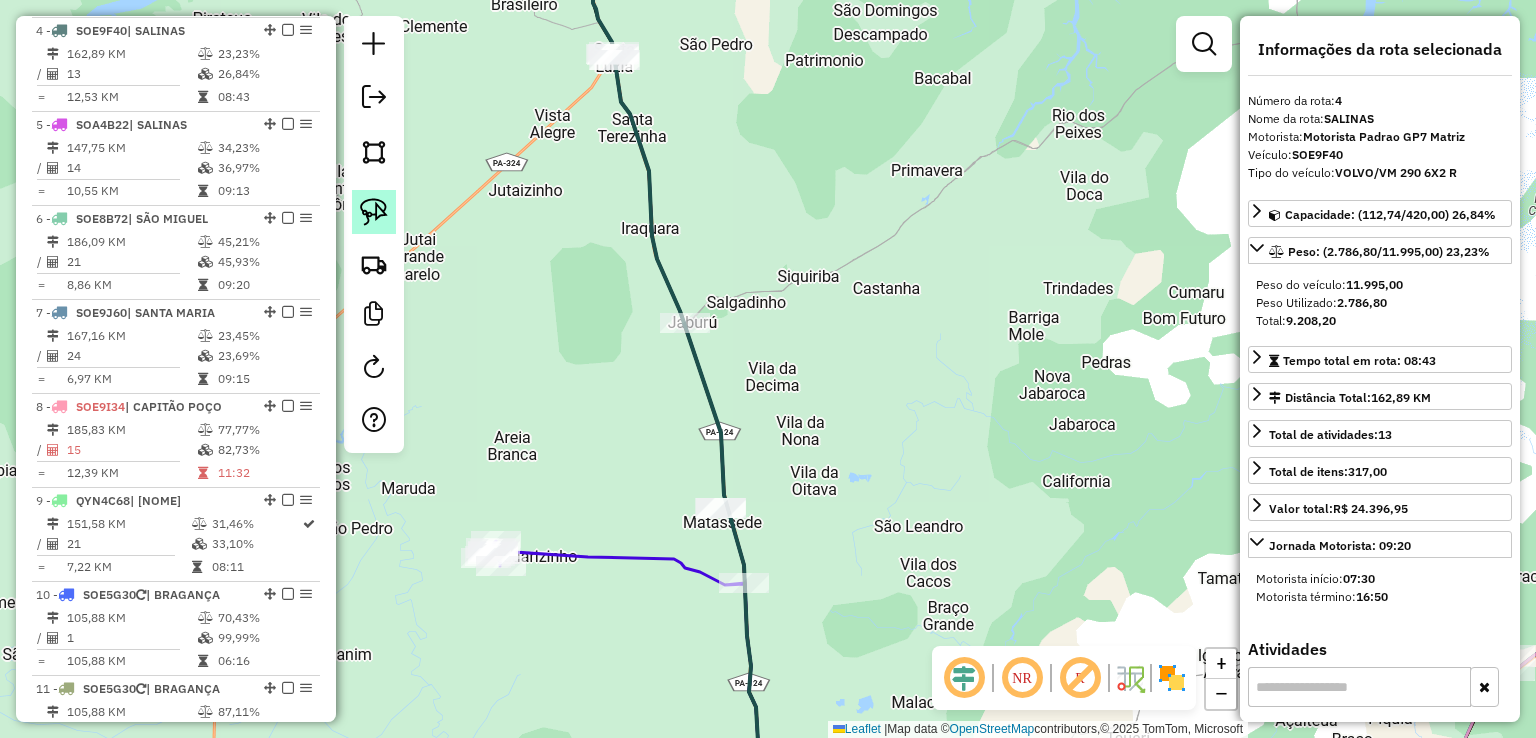 click 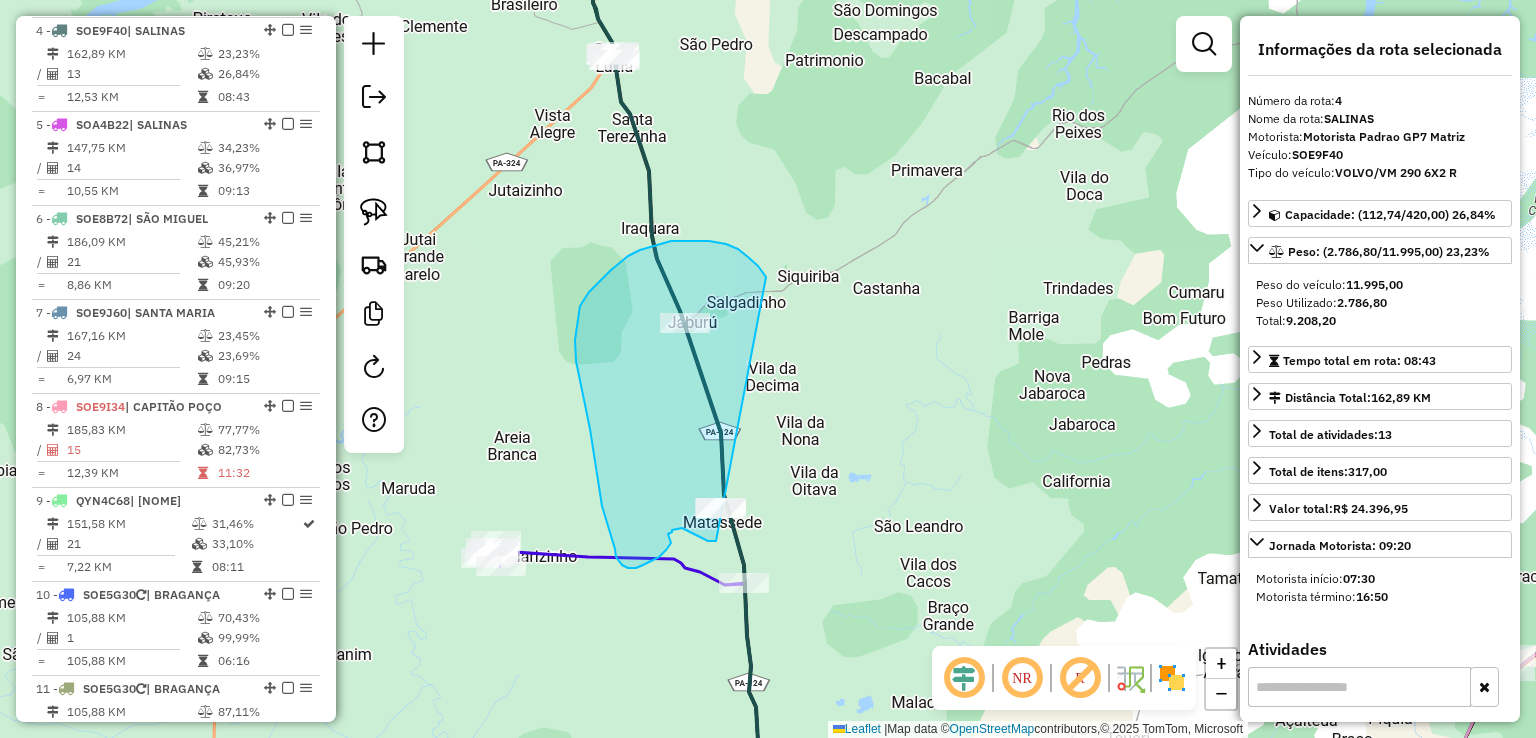 drag, startPoint x: 671, startPoint y: 241, endPoint x: 817, endPoint y: 431, distance: 239.61636 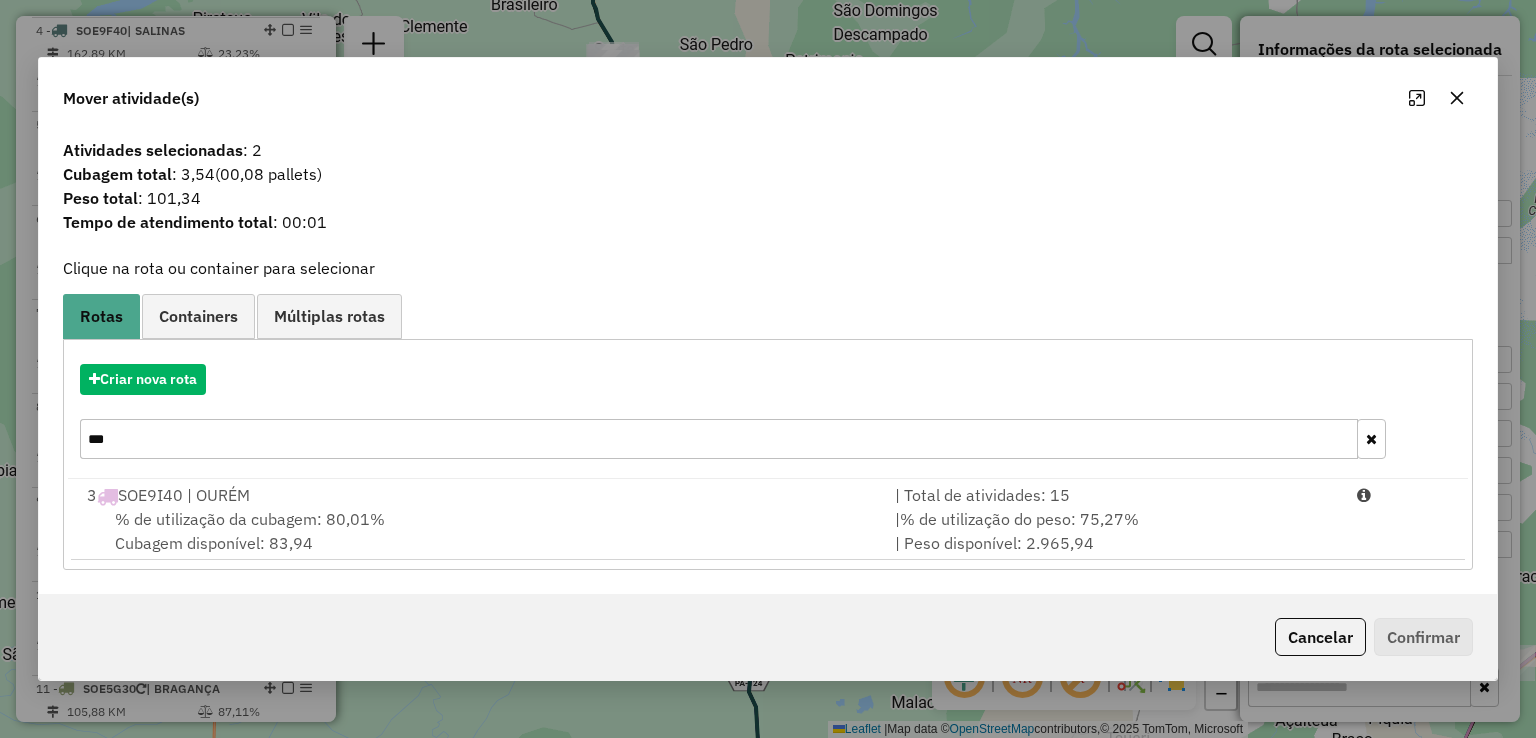drag, startPoint x: 196, startPoint y: 433, endPoint x: 0, endPoint y: 374, distance: 204.68756 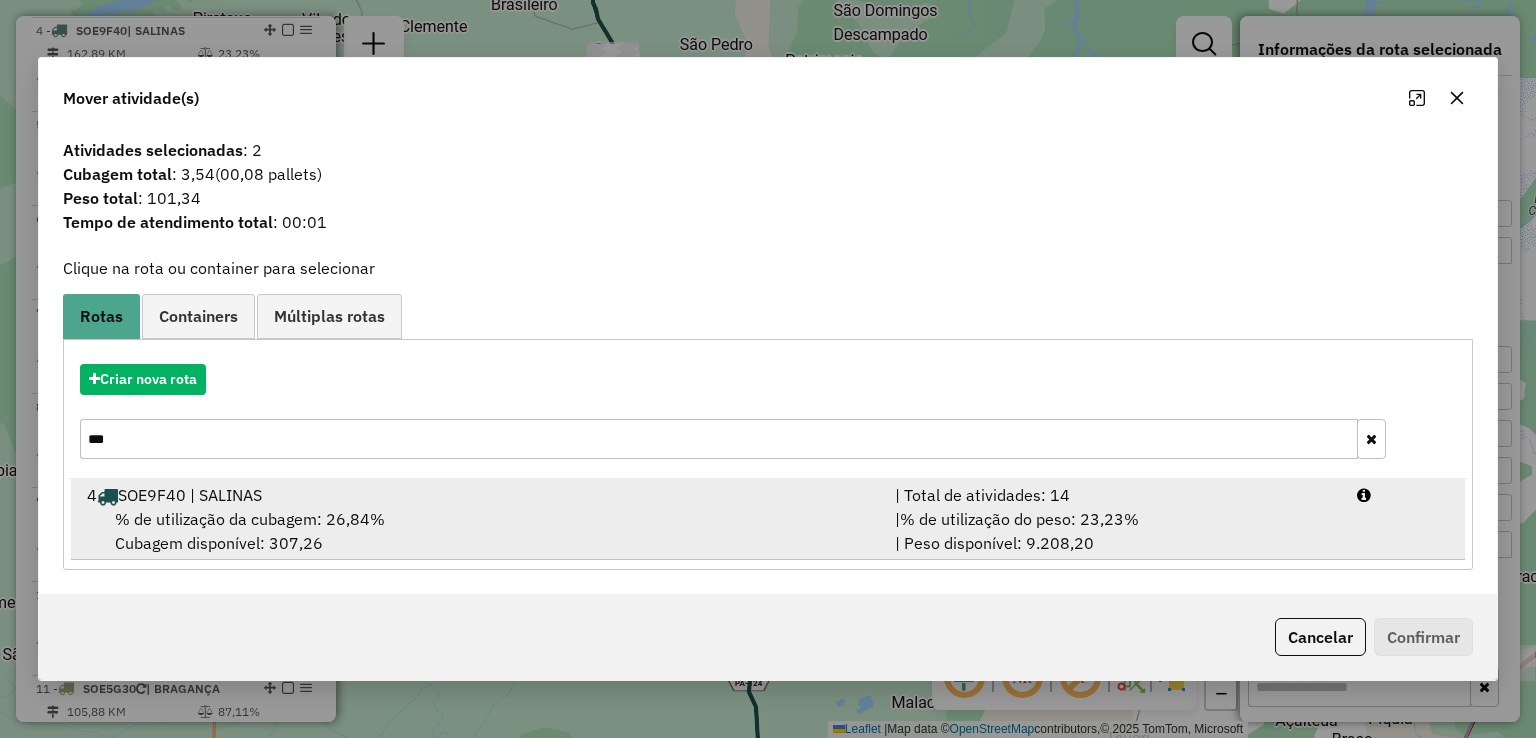 type on "***" 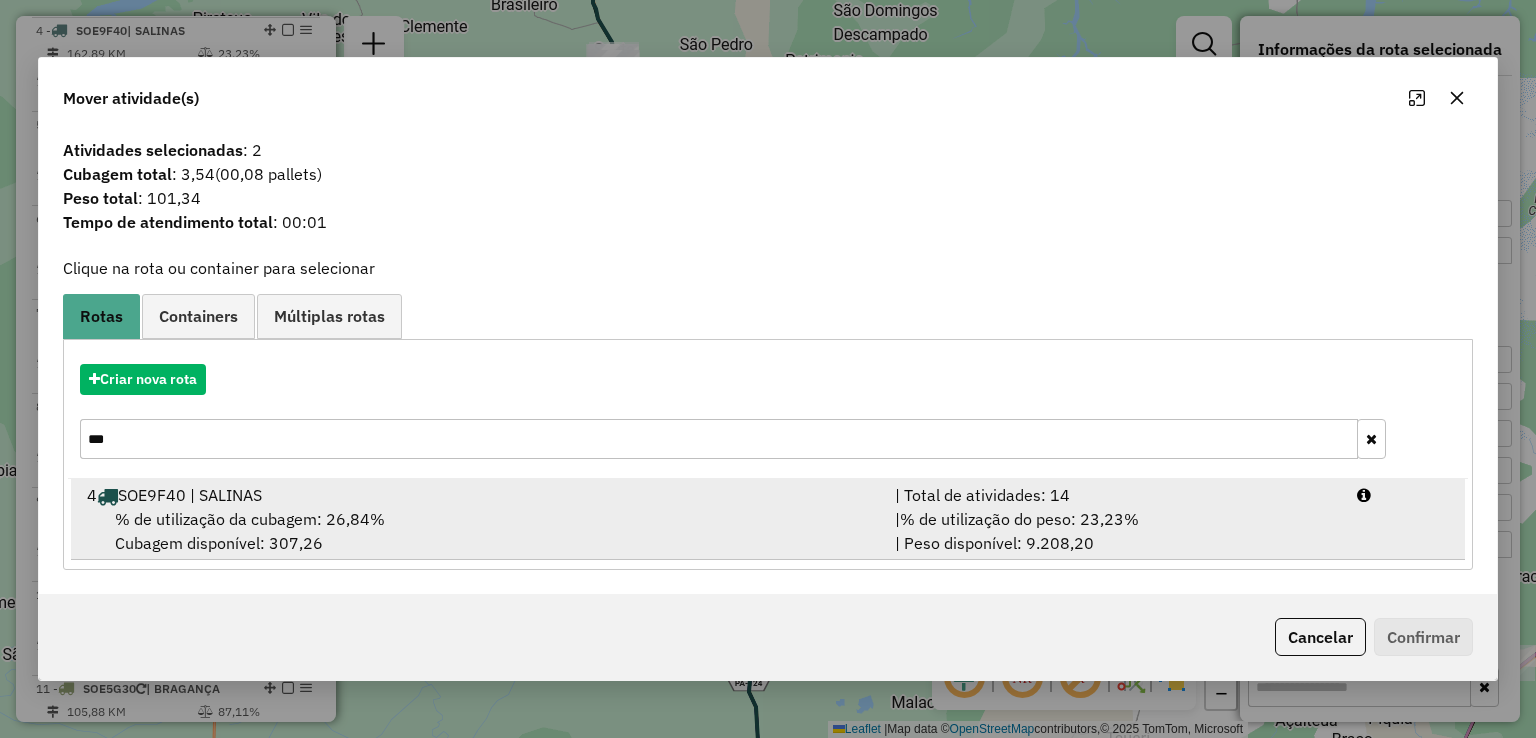 click on "% de utilização da cubagem: 26,84%  Cubagem disponível: 307,26" at bounding box center [479, 531] 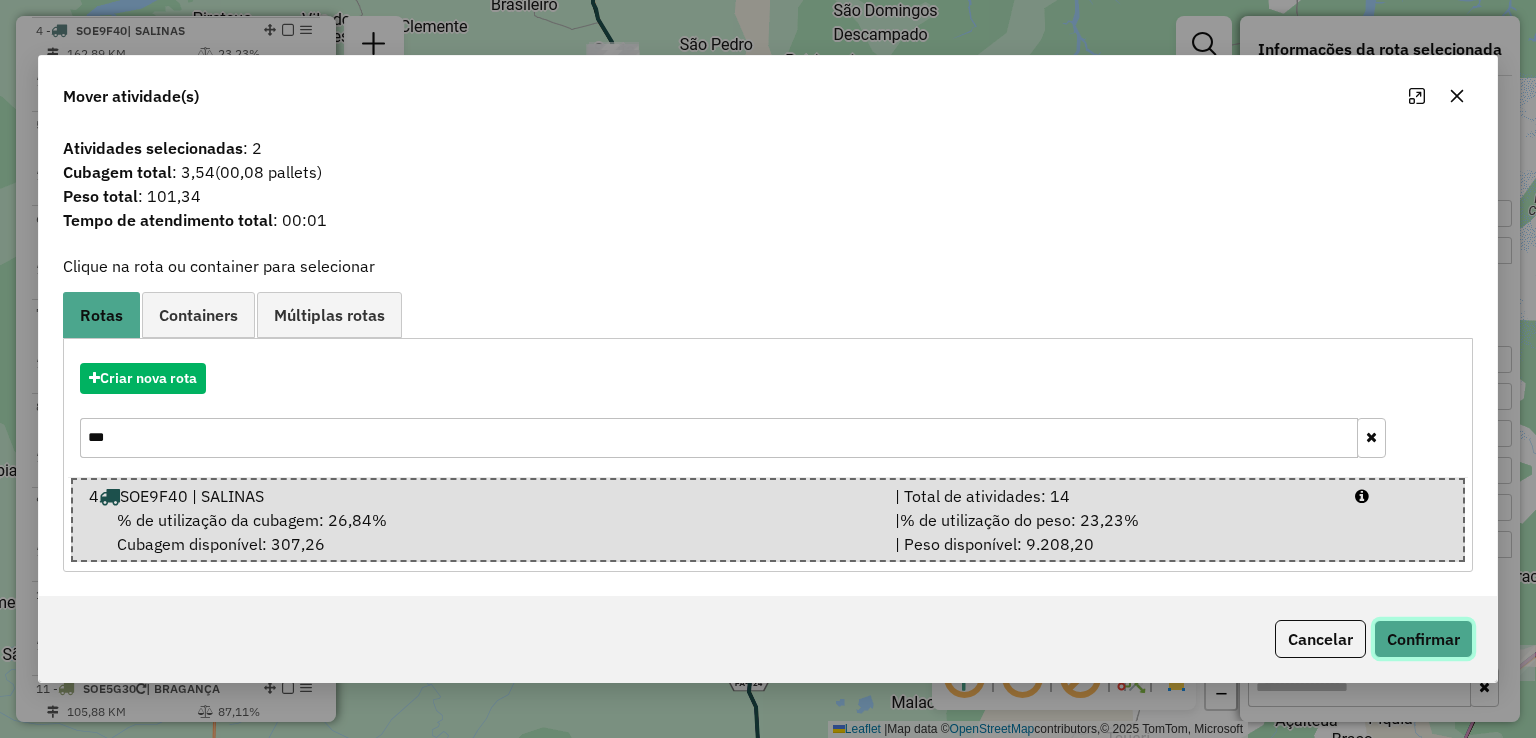 click on "Confirmar" 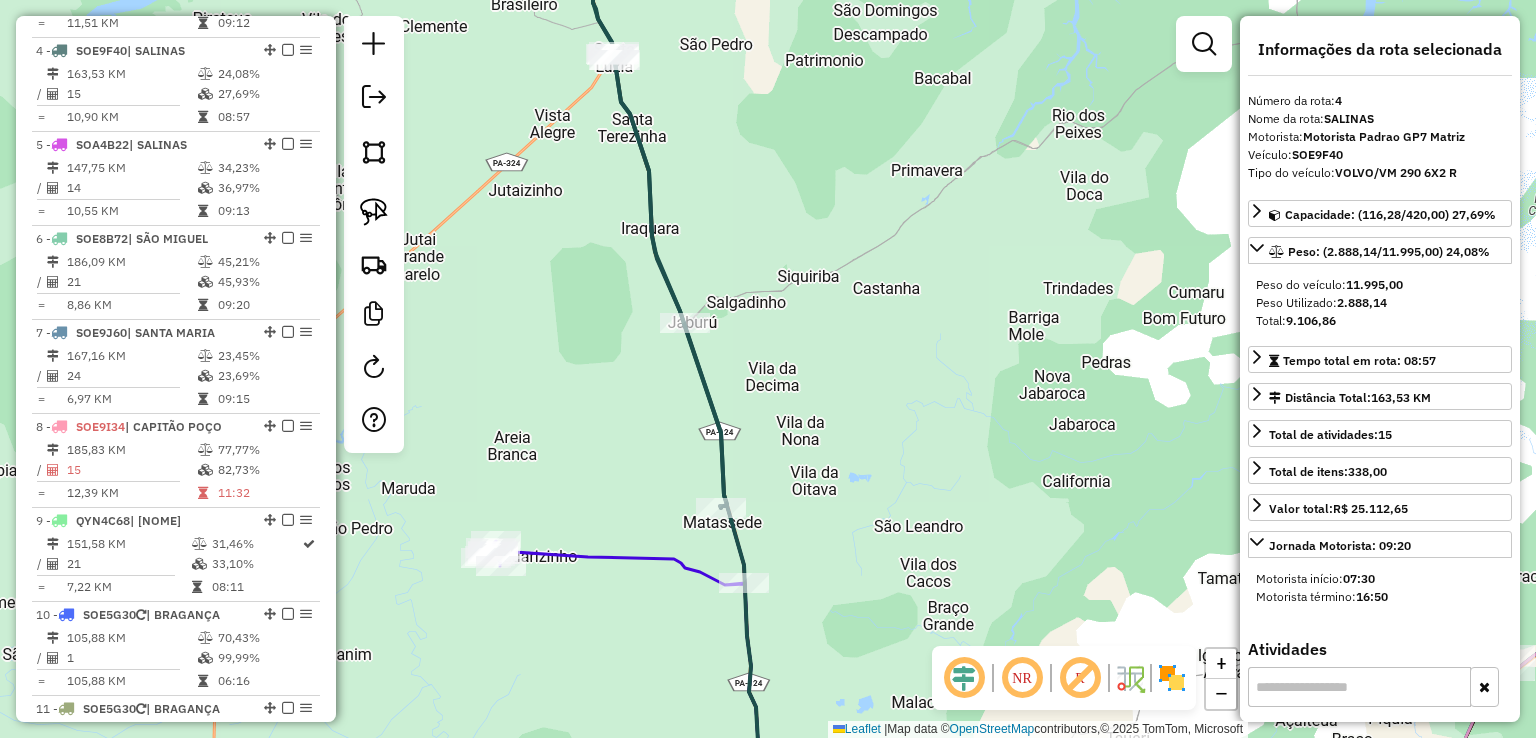 scroll, scrollTop: 1048, scrollLeft: 0, axis: vertical 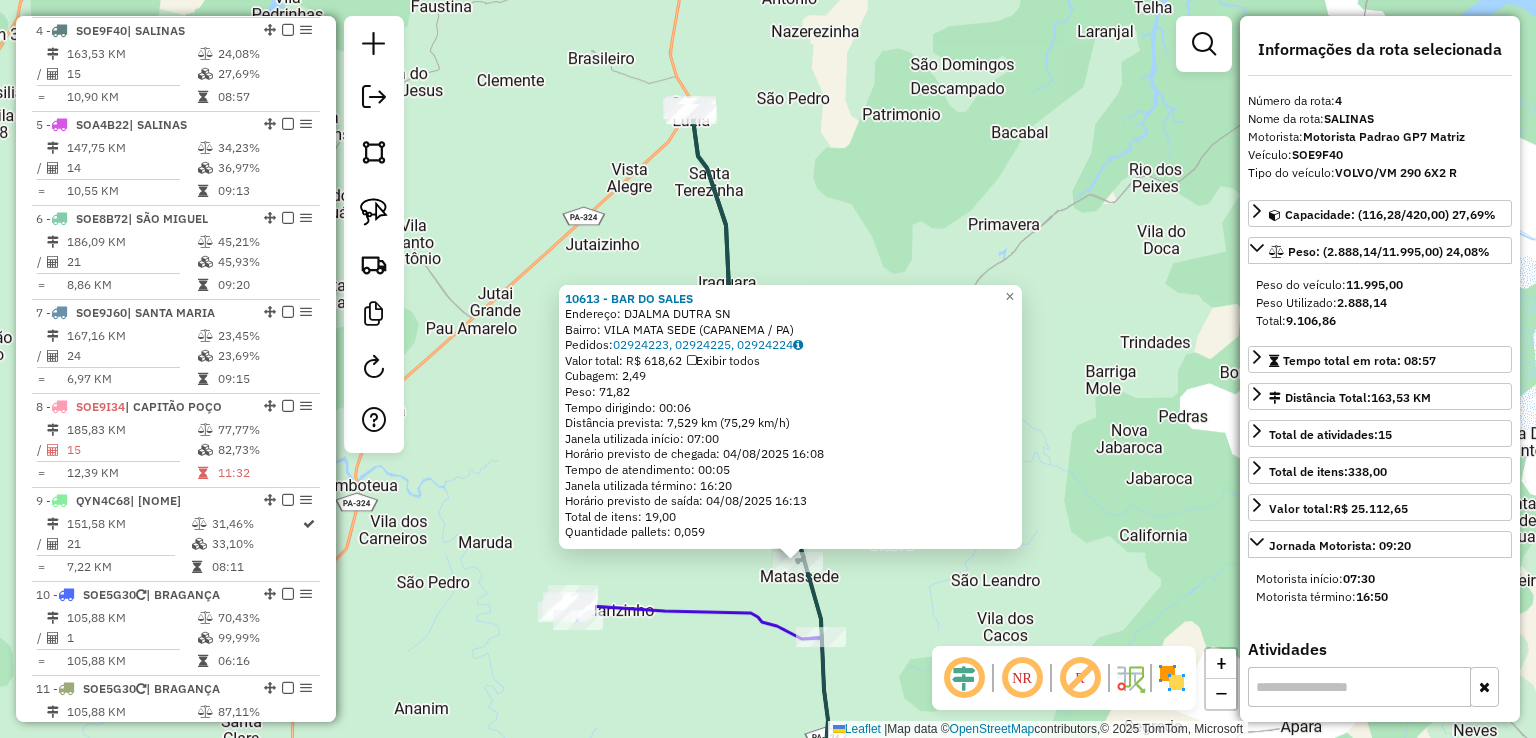 drag, startPoint x: 862, startPoint y: 455, endPoint x: 888, endPoint y: 674, distance: 220.53798 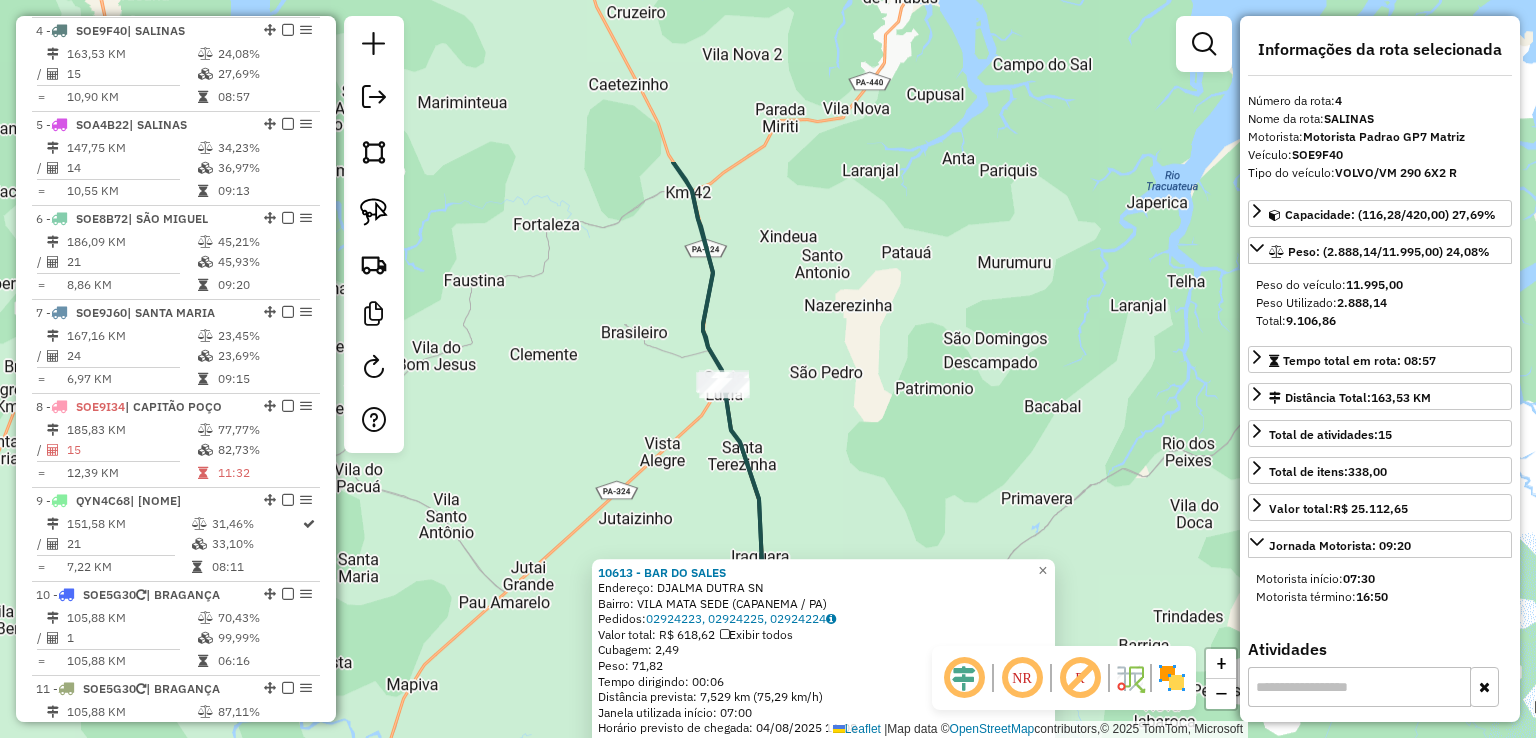 drag, startPoint x: 818, startPoint y: 137, endPoint x: 844, endPoint y: 365, distance: 229.47766 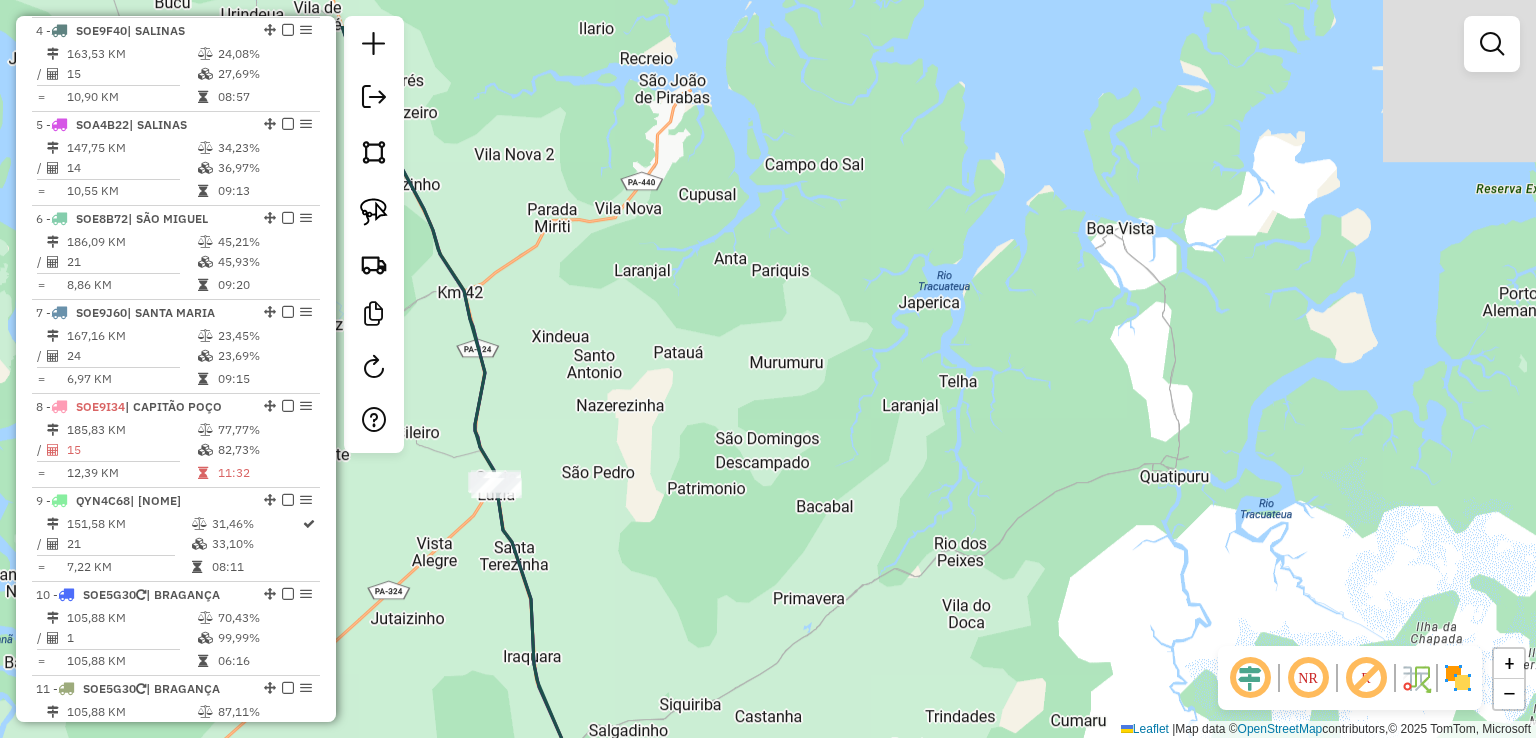 drag, startPoint x: 782, startPoint y: 302, endPoint x: 787, endPoint y: 345, distance: 43.289722 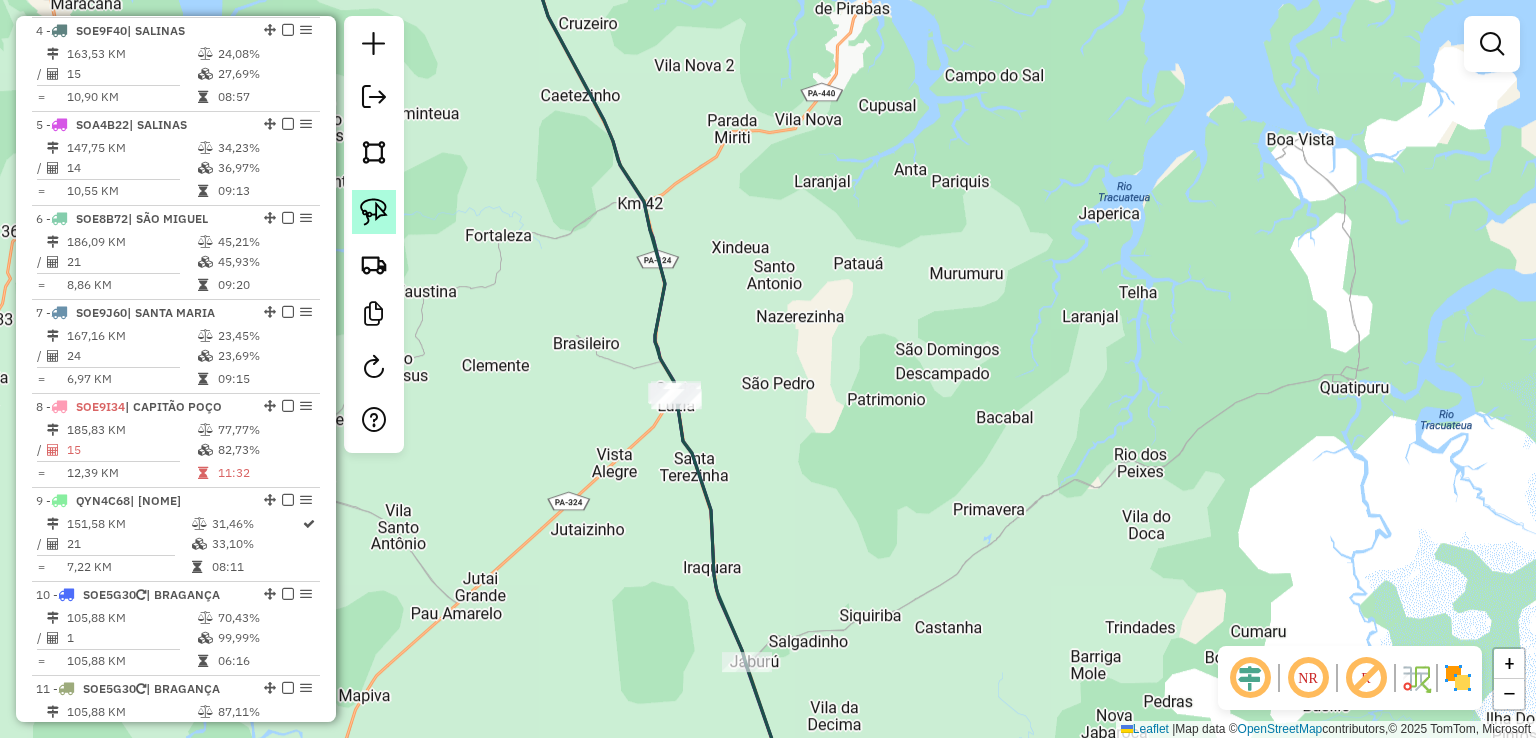 click 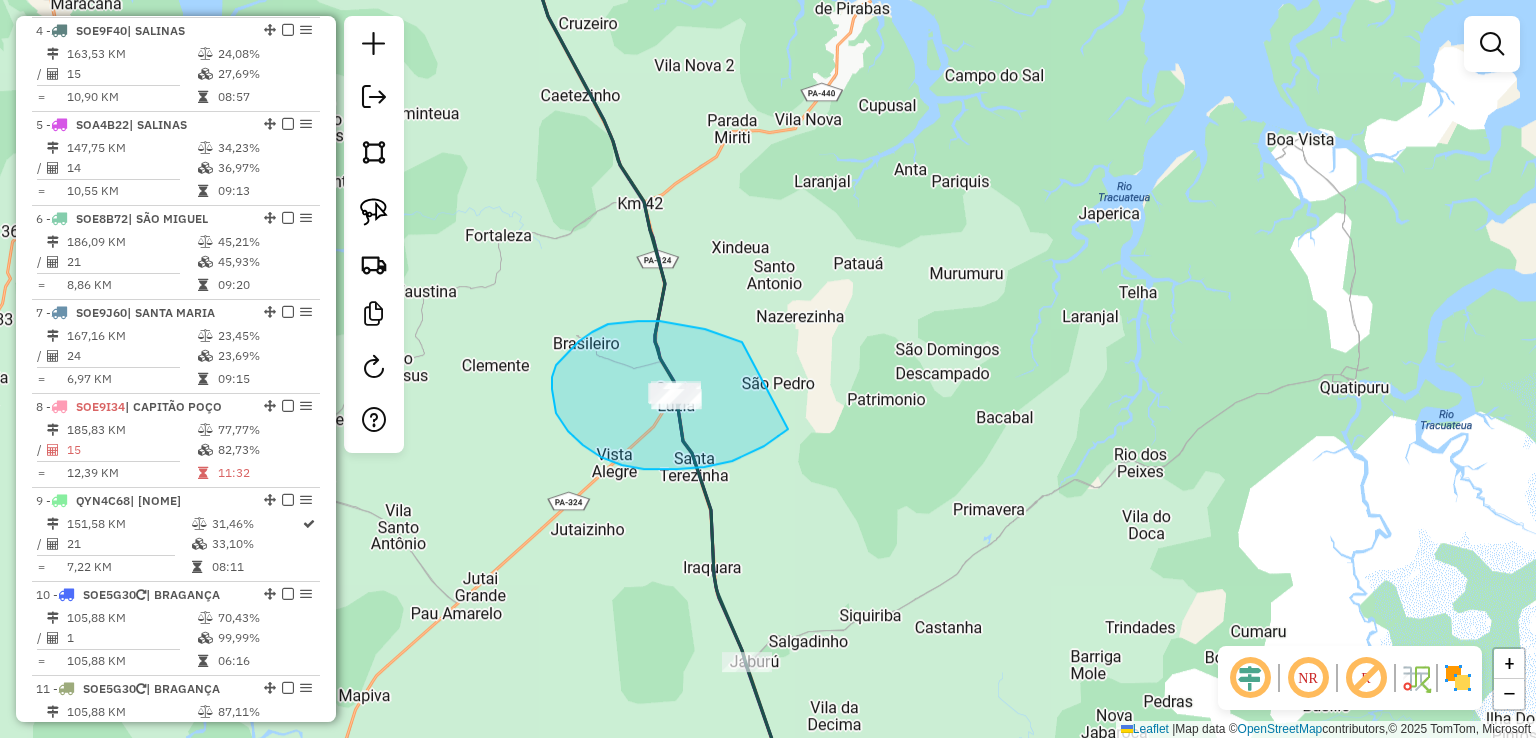 drag, startPoint x: 579, startPoint y: 341, endPoint x: 829, endPoint y: 368, distance: 251.45377 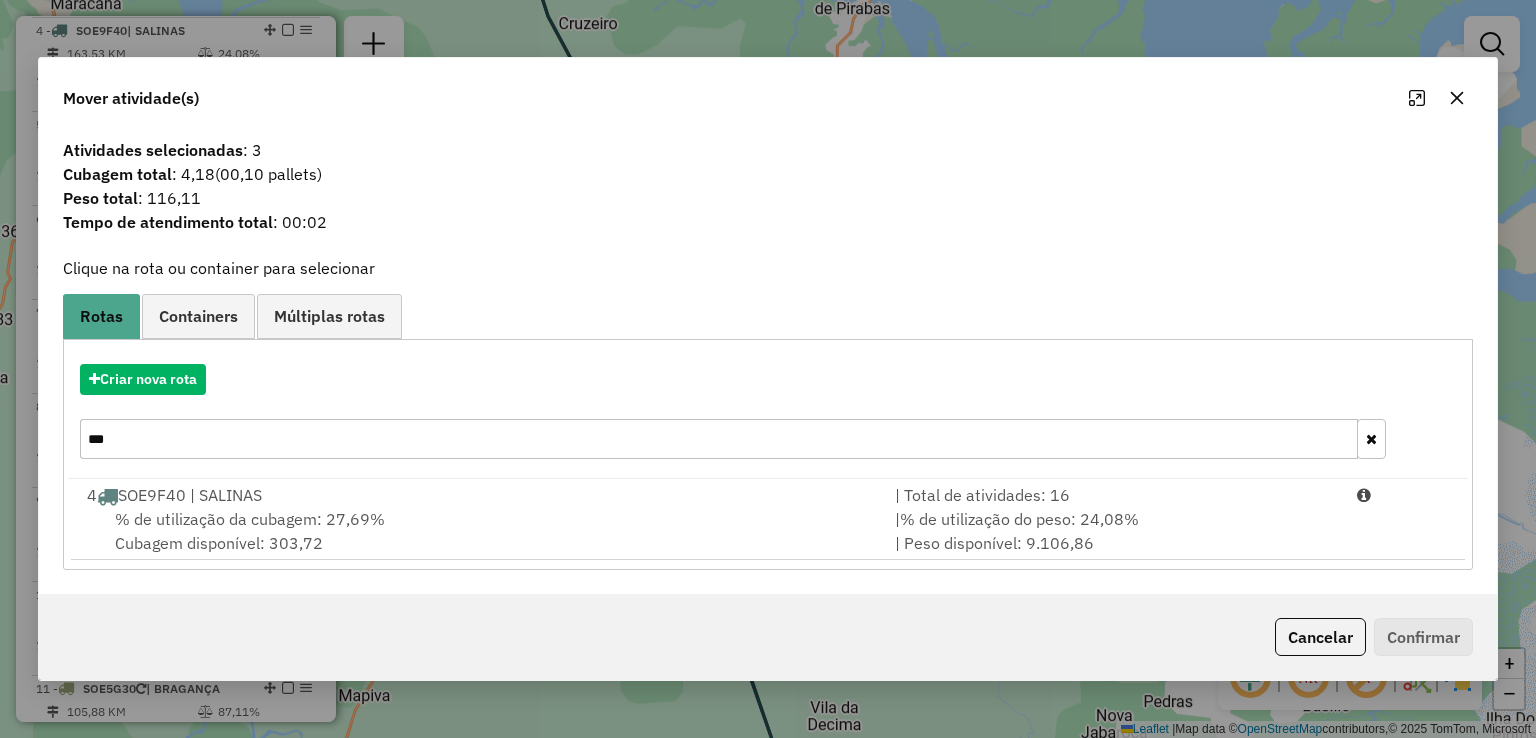 click on "Mover atividade(s) Atividades selecionadas : 3 Cubagem total  : 4,18   (00,10 pallets)  Peso total : 116,11 Tempo de atendimento total : 00:02  Clique na rota ou container para selecionar   Rotas Containers Múltiplas rotas  Criar nova rota  ***  4  SOE9F40 | SALINAS  | Total de atividades: 16  % de utilização da cubagem: 27,69%  Cubagem disponível: 303,72   |  % de utilização do peso: 24,08%  | Peso disponível: 9.106,86   Criar novo container  Container Padrão  Peso total: 256,03   Cubagem total: 9,25   Total de atividades/pedidos: 13  Selecione os Veículos  (é necessário selecionar ao menos 1 veículo) : Disponíveis: 77  FGV1H34 - volvo (C: 504,00 - P: 13000,00) (VD)   FNT8D96 - 23.230 WORKER 6X2 - REB.FEC (C: 378,00 - P: 13100,00) (VD)   FRL0D84 - 24.280 CRM 6X2 - PLA.FEC (C: 420,00 - P: 12700,00) (VD)   GCS6C65 - 23.230 WORKER 6X2 - REB.FEC (C: 378,00 - P: 13100,00) (VD)   KKA7306 - 24.250 CNC 6x2 - PLA.ABE (C: 533,00 - P: 15281,00) (VD)   PCH3777 - CARRETA (C: 1176,00 - P: 34000,00) (VD)" 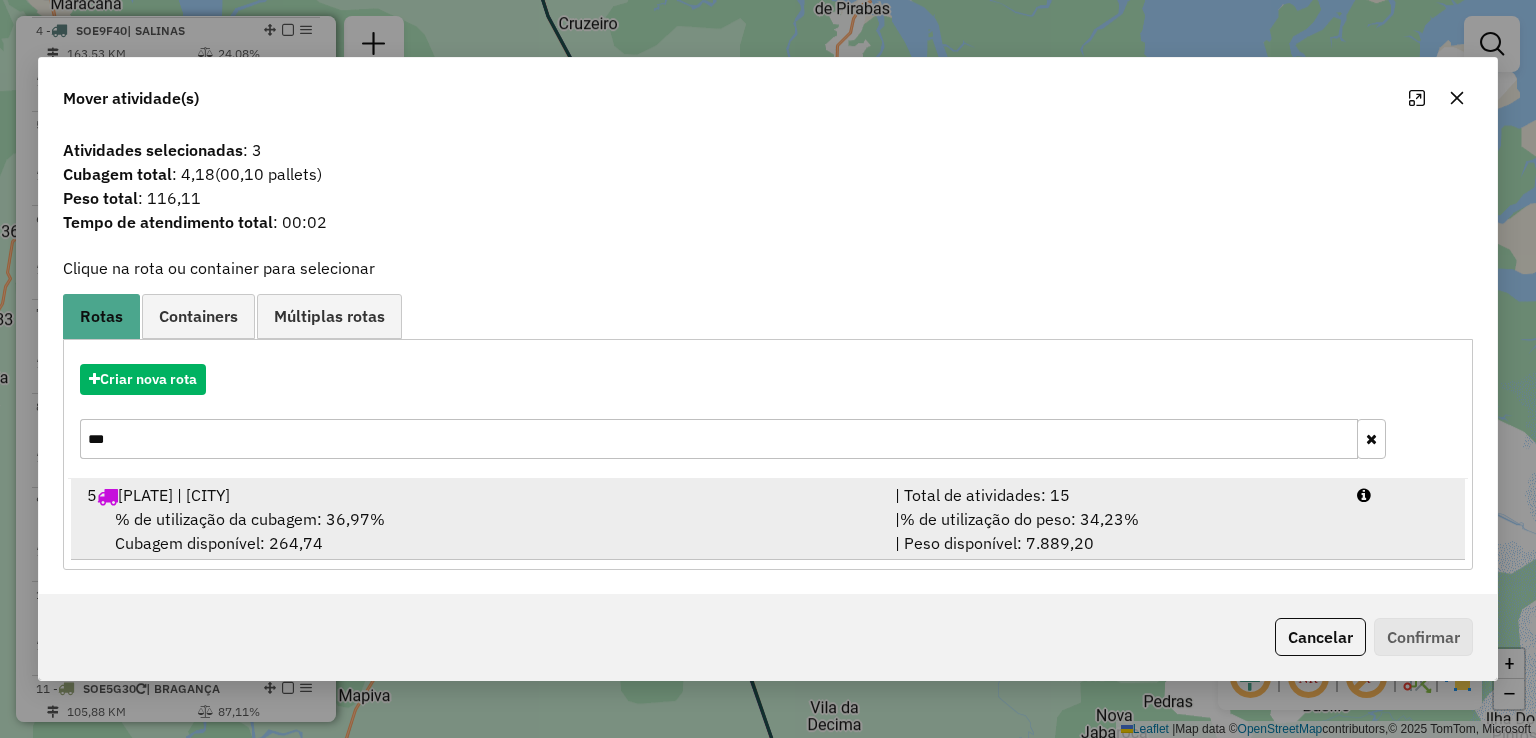 type on "***" 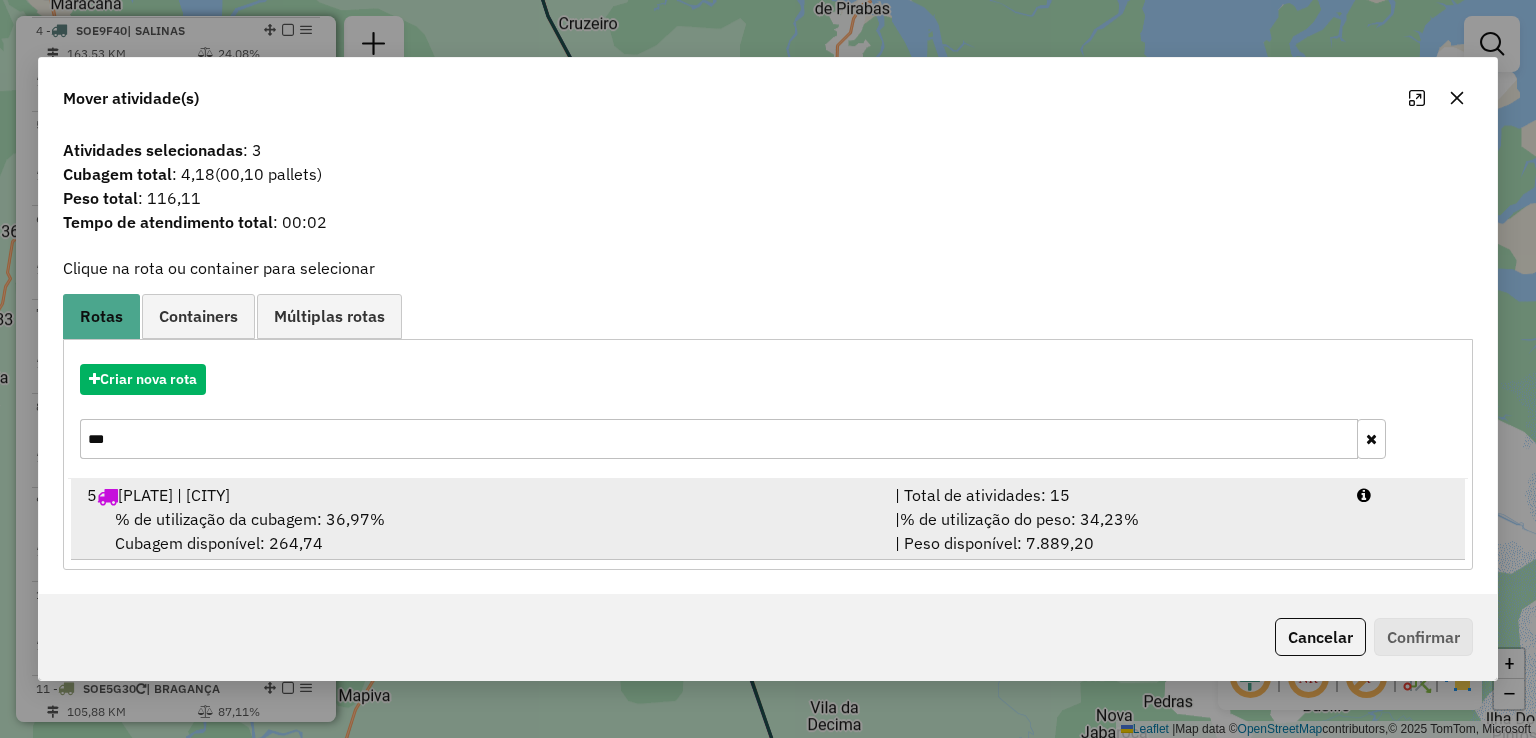 click on "|  % de utilização do peso: 34,23%  | Peso disponível: 7.889,20" at bounding box center [1114, 531] 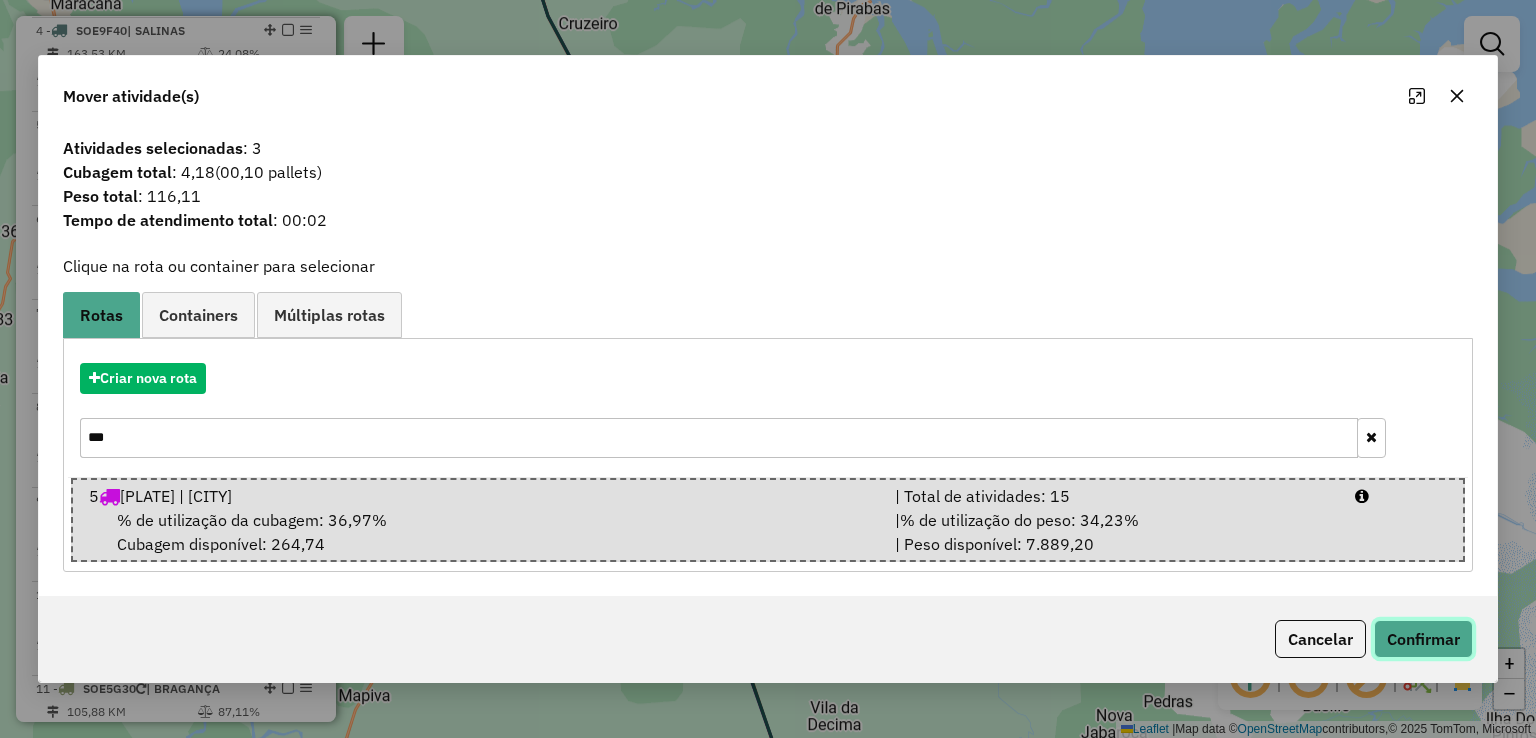 click on "Confirmar" 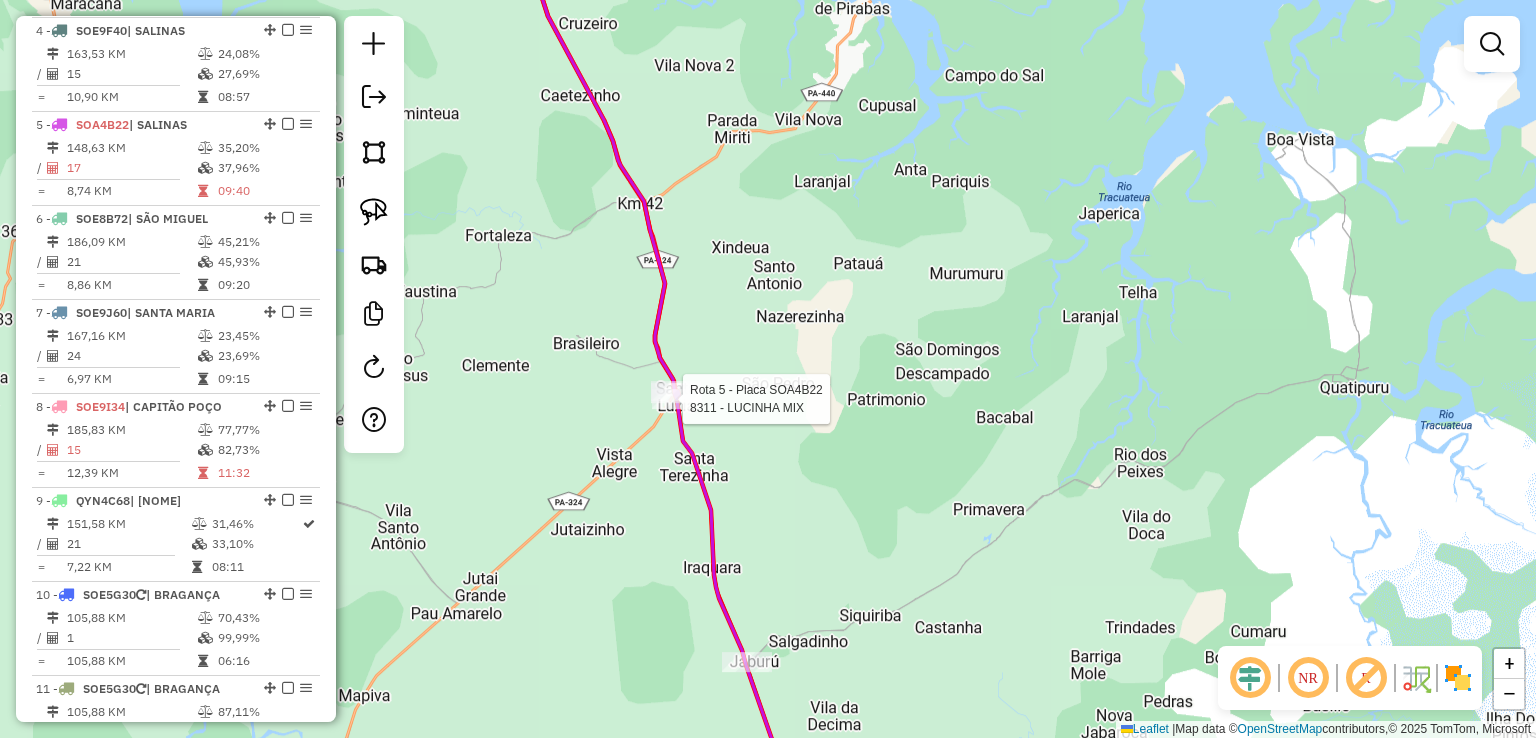 select on "**********" 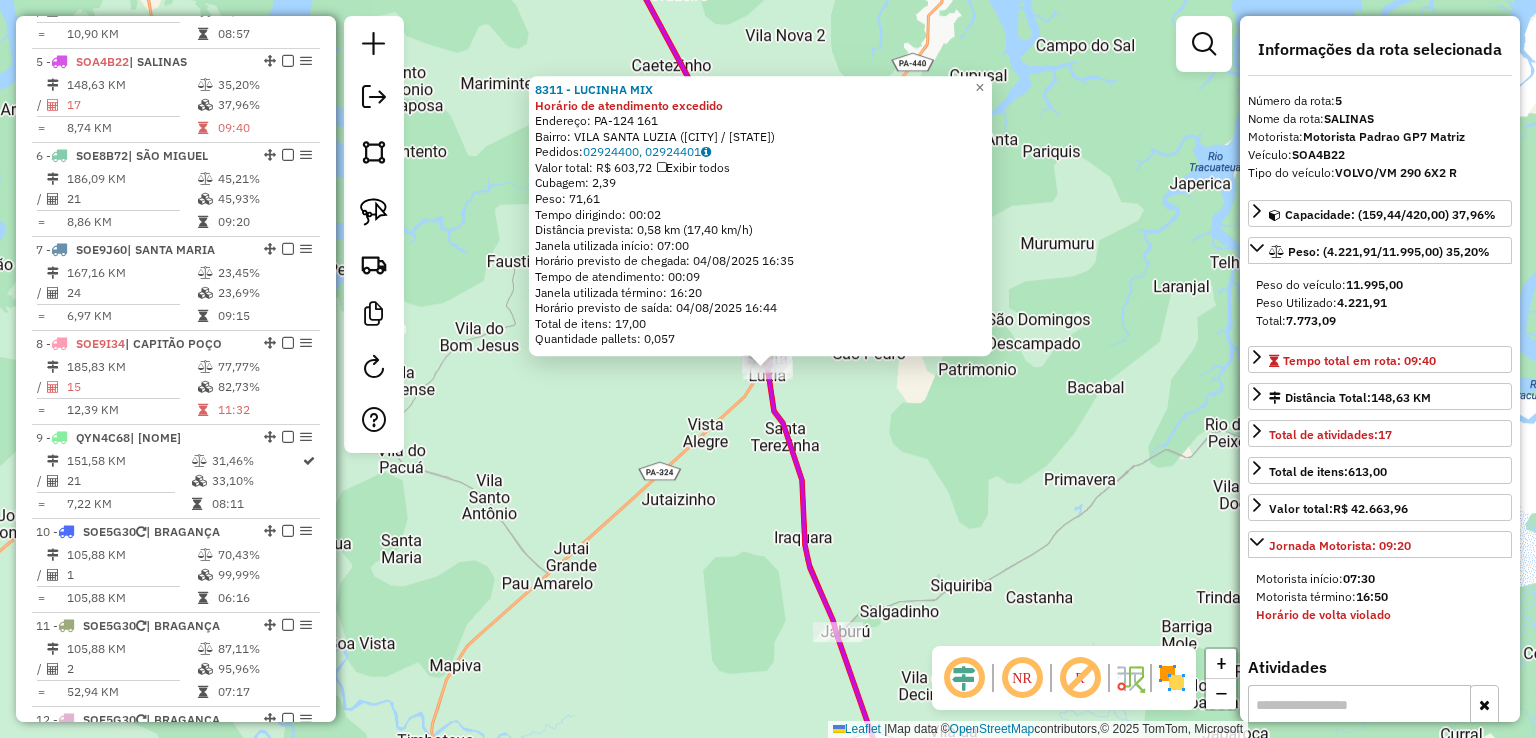 scroll, scrollTop: 1142, scrollLeft: 0, axis: vertical 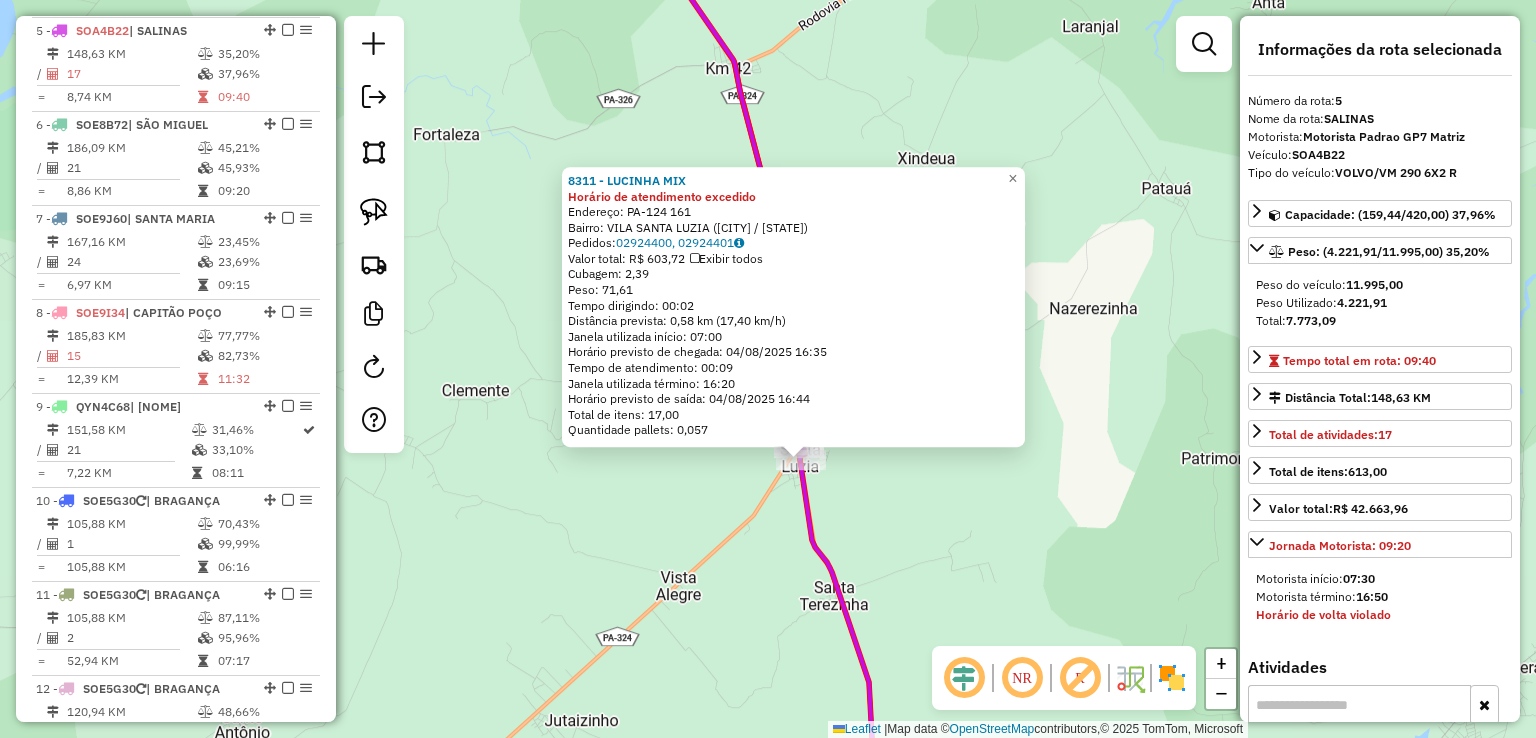 click on "8311 - LUCINHA MIX Horário de atendimento excedido  Endereço:  PA-124 161   Bairro: VILA SANTA LUZIA (SAO JOAO DE PIRABAS / PA)   Pedidos:  02924400, 02924401   Valor total: R$ 603,72   Exibir todos   Cubagem: 2,39  Peso: 71,61  Tempo dirigindo: 00:02   Distância prevista: 0,58 km (17,40 km/h)   Janela utilizada início: 07:00   Horário previsto de chegada: 04/08/2025 16:35   Tempo de atendimento: 00:09   Janela utilizada término: 16:20   Horário previsto de saída: 04/08/2025 16:44   Total de itens: 17,00   Quantidade pallets: 0,057  × Janela de atendimento Grade de atendimento Capacidade Transportadoras Veículos Cliente Pedidos  Rotas Selecione os dias de semana para filtrar as janelas de atendimento  Seg   Ter   Qua   Qui   Sex   Sáb   Dom  Informe o período da janela de atendimento: De: Até:  Filtrar exatamente a janela do cliente  Considerar janela de atendimento padrão  Selecione os dias de semana para filtrar as grades de atendimento  Seg   Ter   Qua   Qui   Sex   Sáb   Dom   De:   Até:" 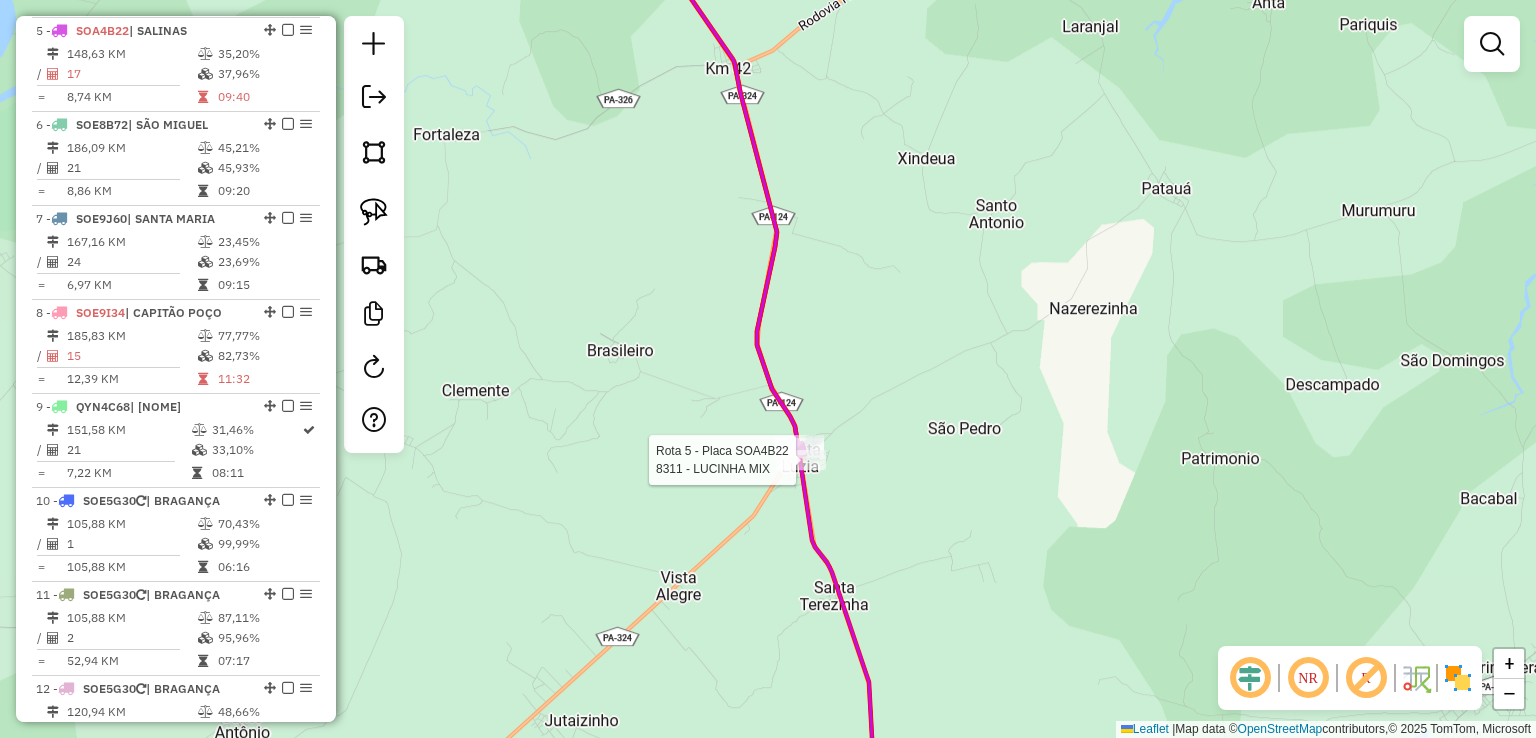 select on "**********" 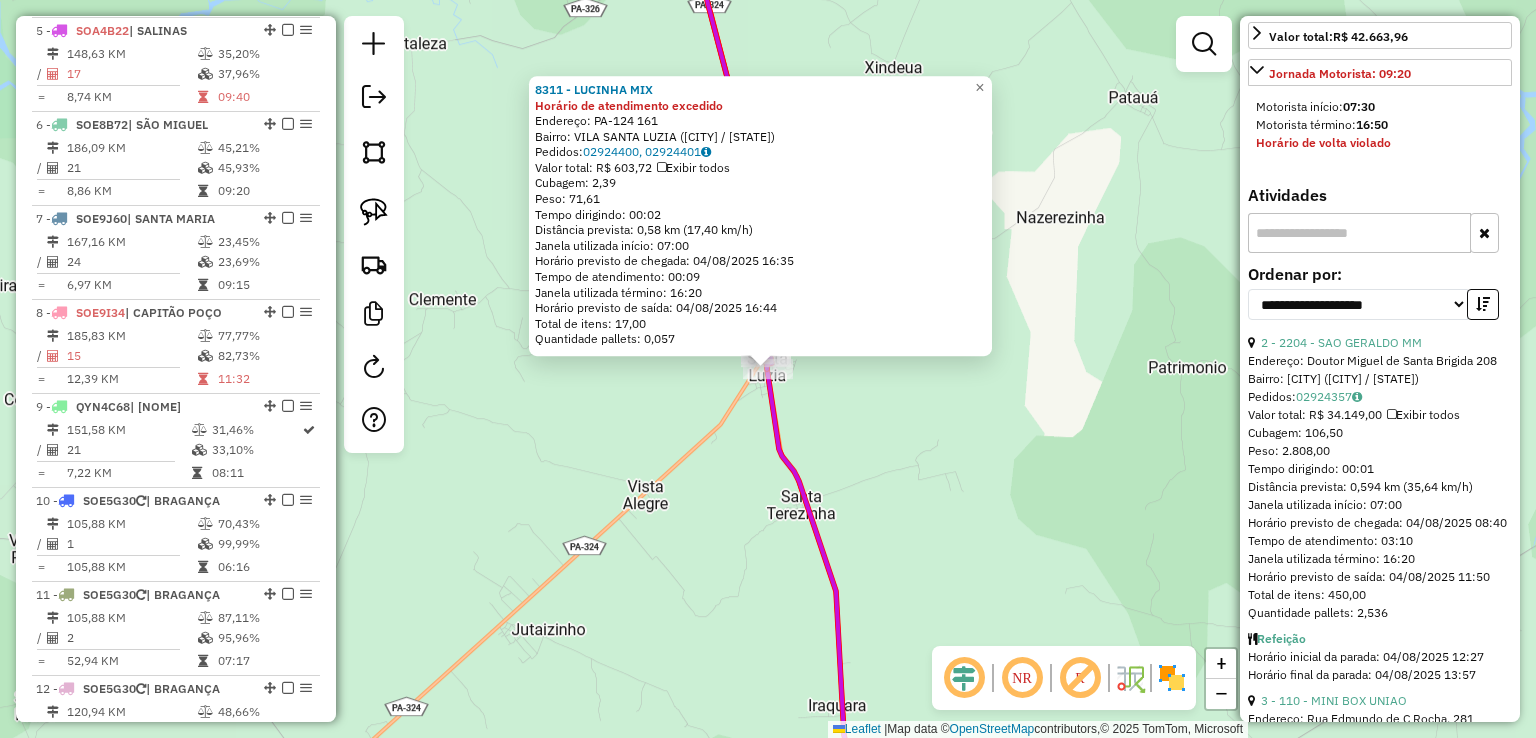 scroll, scrollTop: 600, scrollLeft: 0, axis: vertical 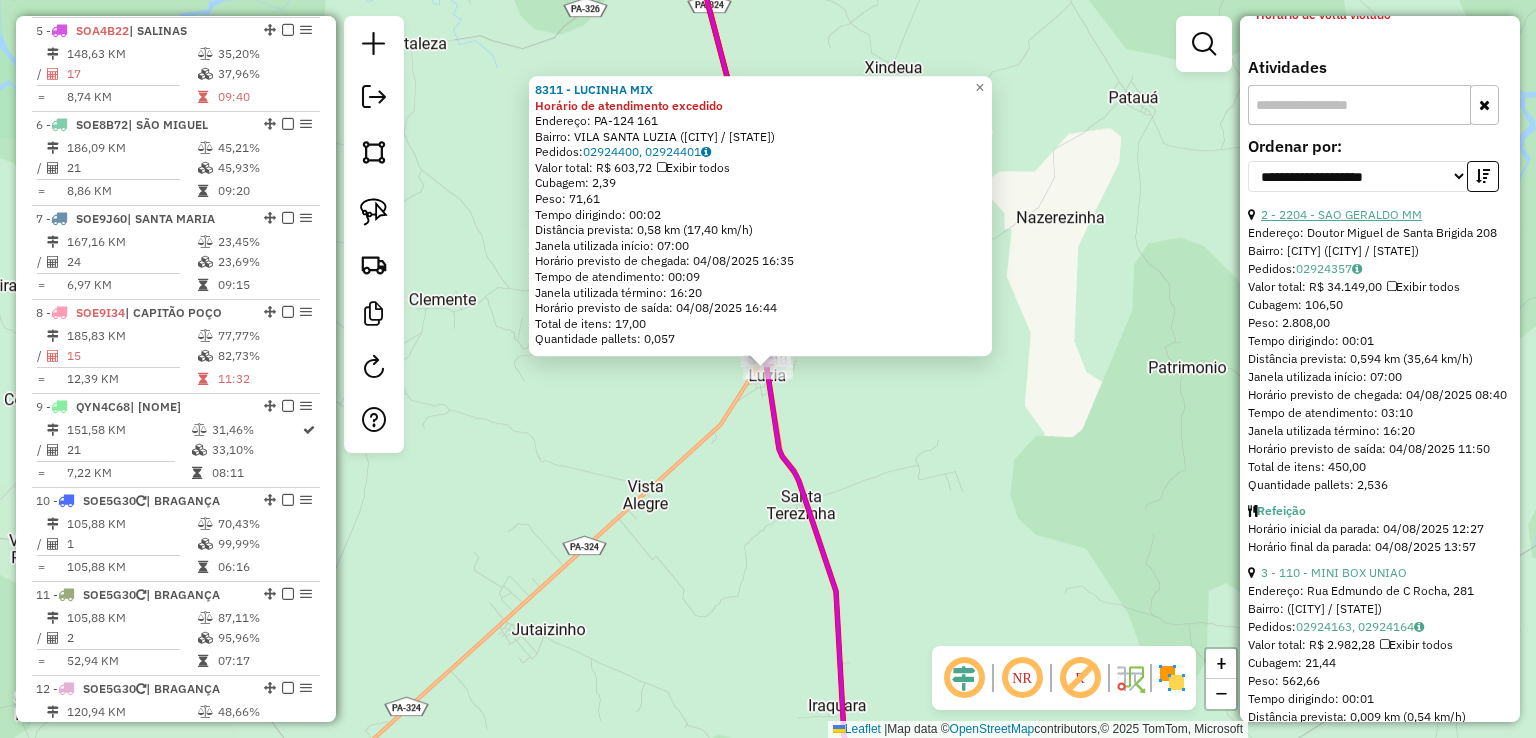 click on "2 - 2204 - SAO GERALDO MM" at bounding box center (1341, 214) 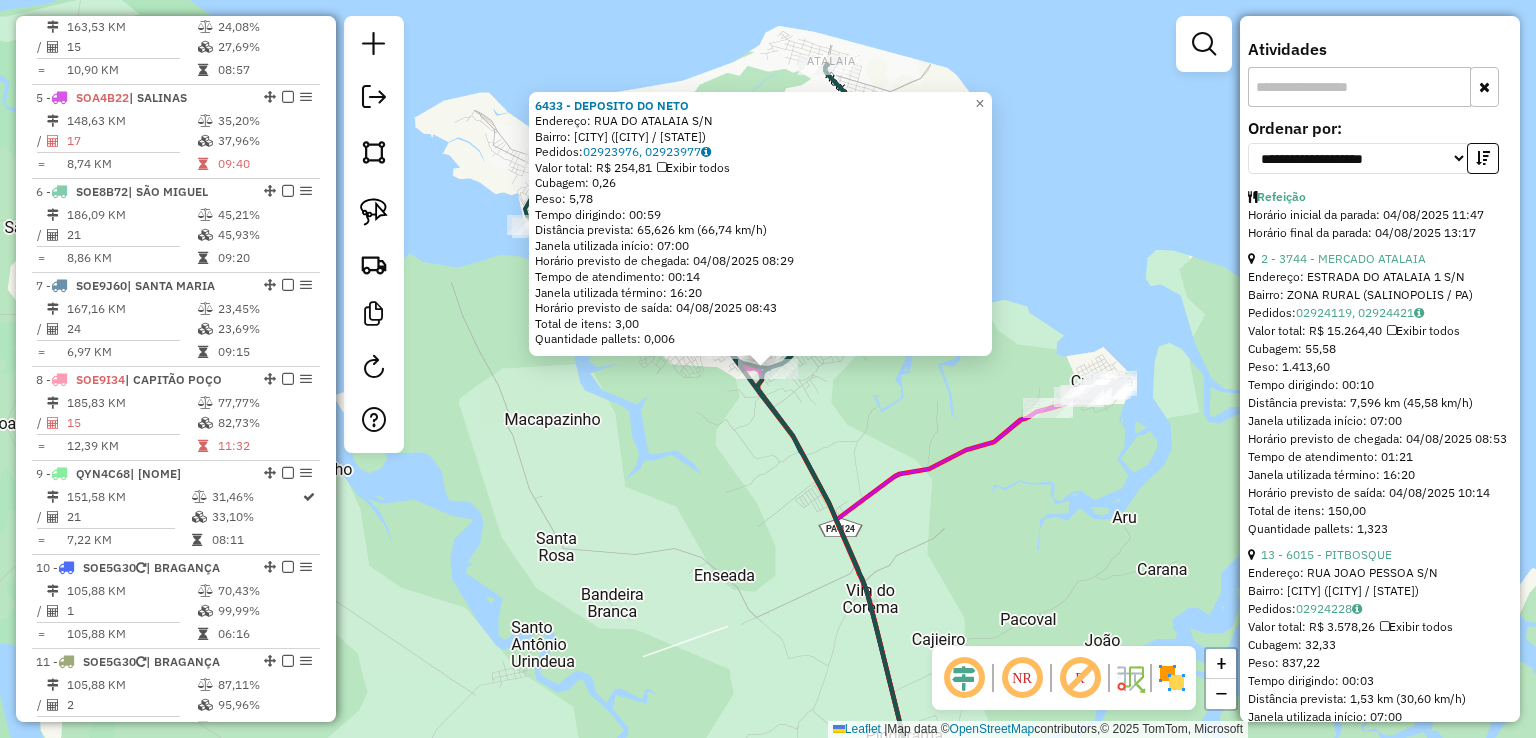 scroll, scrollTop: 1048, scrollLeft: 0, axis: vertical 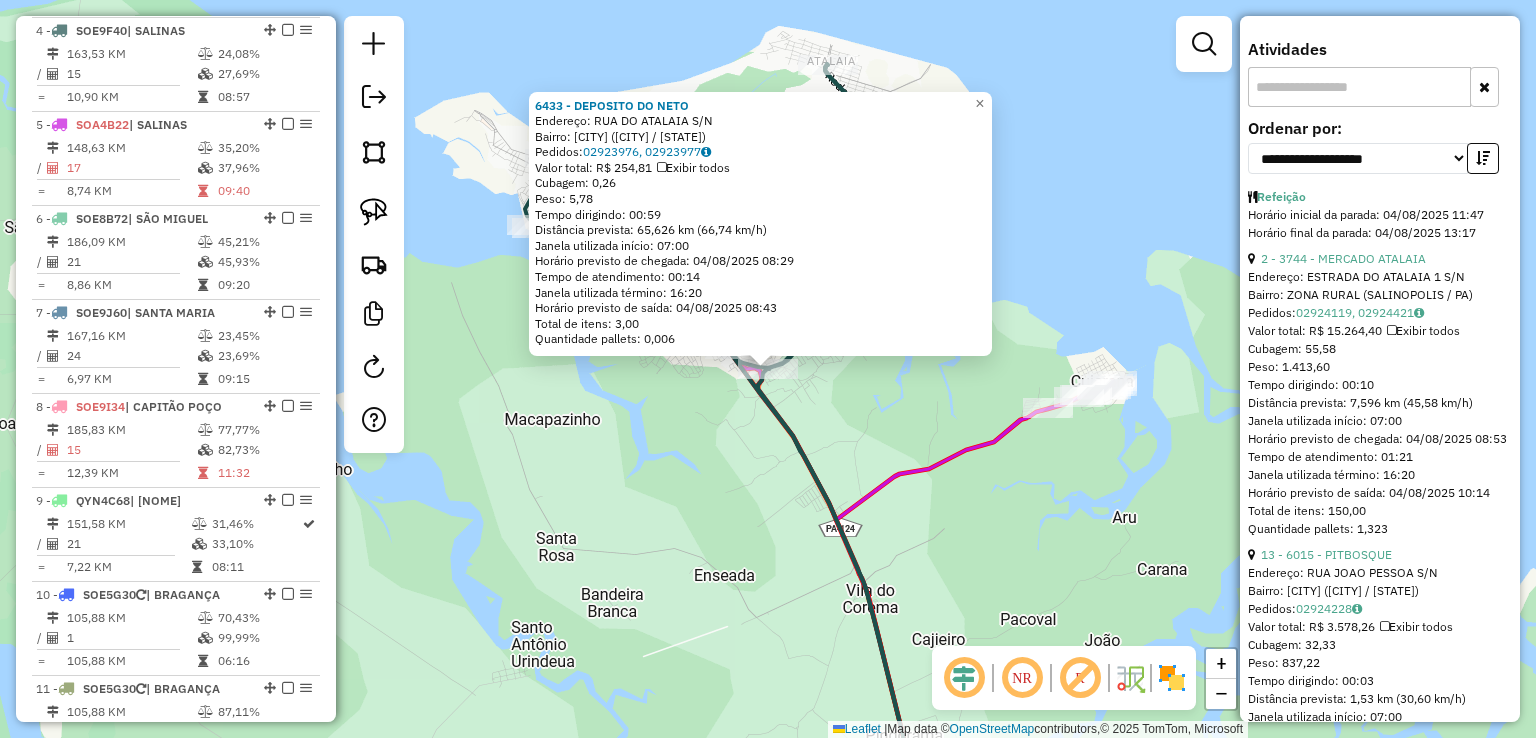 click on "6433 - DEPOSITO DO NETO  Endereço:  RUA DO ATALAIA S/N   Bairro: CENTRO (SALINOPOLIS / PA)   Pedidos:  02923976, 02923977   Valor total: R$ 254,81   Exibir todos   Cubagem: 0,26  Peso: 5,78  Tempo dirigindo: 00:59   Distância prevista: 65,626 km (66,74 km/h)   Janela utilizada início: 07:00   Horário previsto de chegada: 04/08/2025 08:29   Tempo de atendimento: 00:14   Janela utilizada término: 16:20   Horário previsto de saída: 04/08/2025 08:43   Total de itens: 3,00   Quantidade pallets: 0,006  × Janela de atendimento Grade de atendimento Capacidade Transportadoras Veículos Cliente Pedidos  Rotas Selecione os dias de semana para filtrar as janelas de atendimento  Seg   Ter   Qua   Qui   Sex   Sáb   Dom  Informe o período da janela de atendimento: De: Até:  Filtrar exatamente a janela do cliente  Considerar janela de atendimento padrão  Selecione os dias de semana para filtrar as grades de atendimento  Seg   Ter   Qua   Qui   Sex   Sáb   Dom   Clientes fora do dia de atendimento selecionado De:" 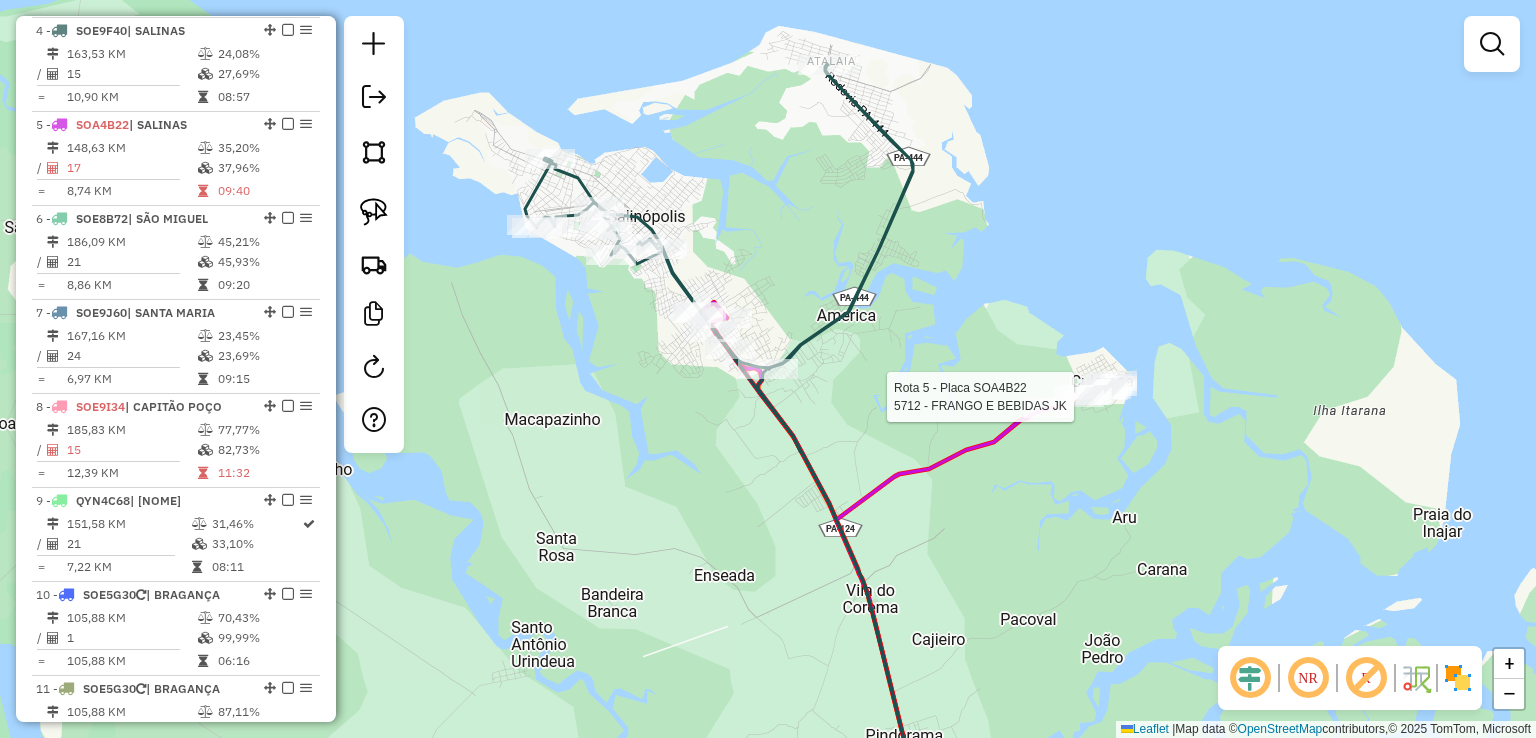 select on "**********" 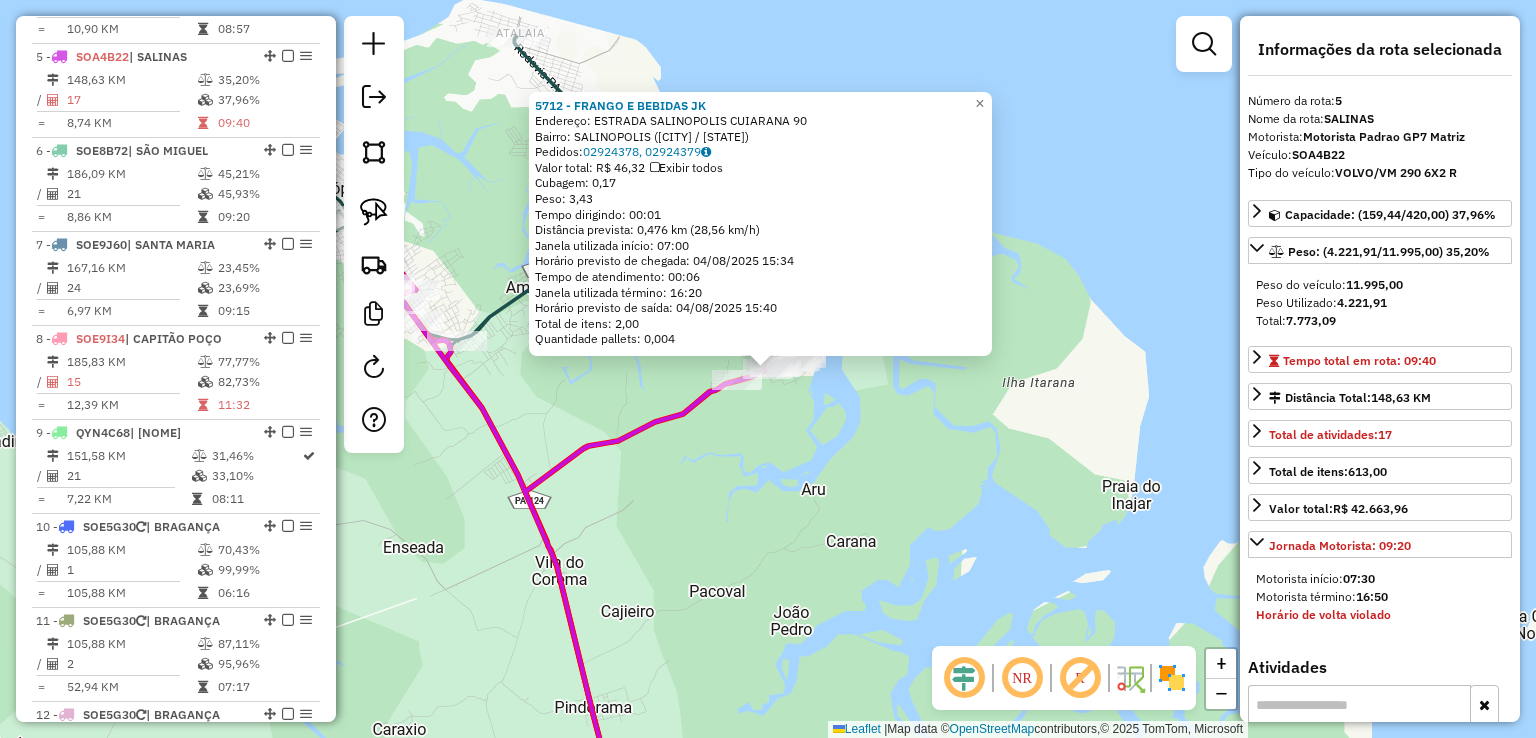 scroll, scrollTop: 1142, scrollLeft: 0, axis: vertical 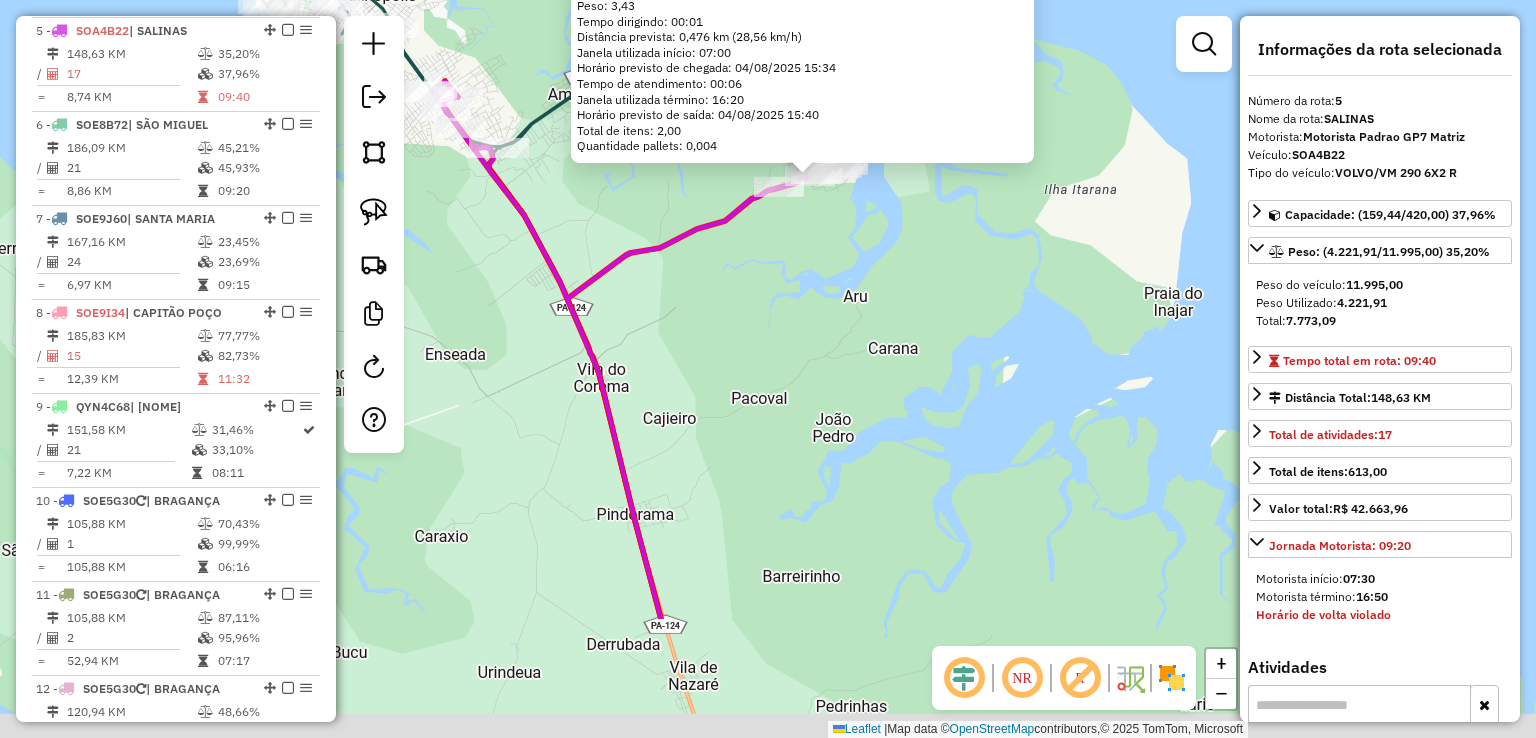 drag, startPoint x: 938, startPoint y: 565, endPoint x: 995, endPoint y: 293, distance: 277.90826 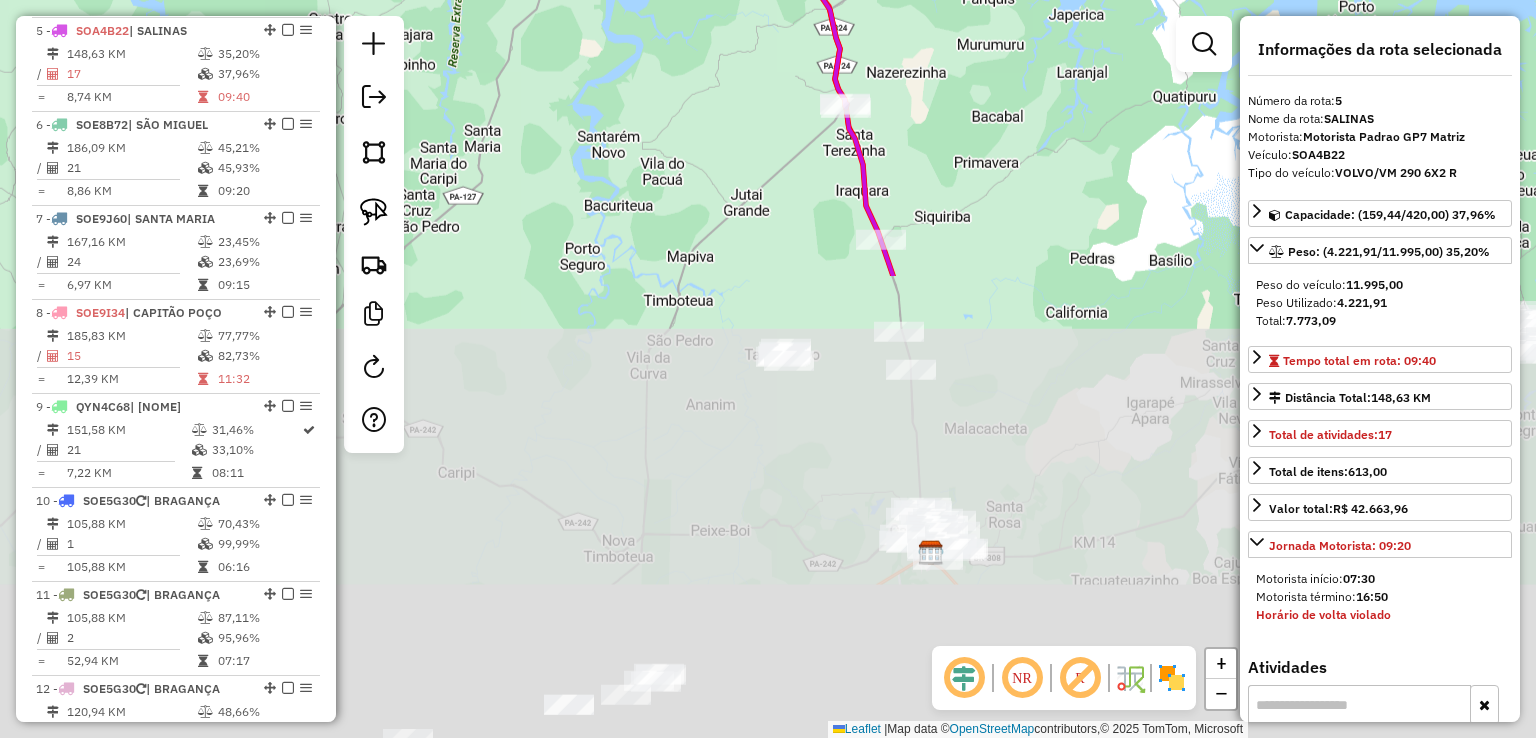 drag, startPoint x: 1032, startPoint y: 543, endPoint x: 916, endPoint y: -87, distance: 640.59033 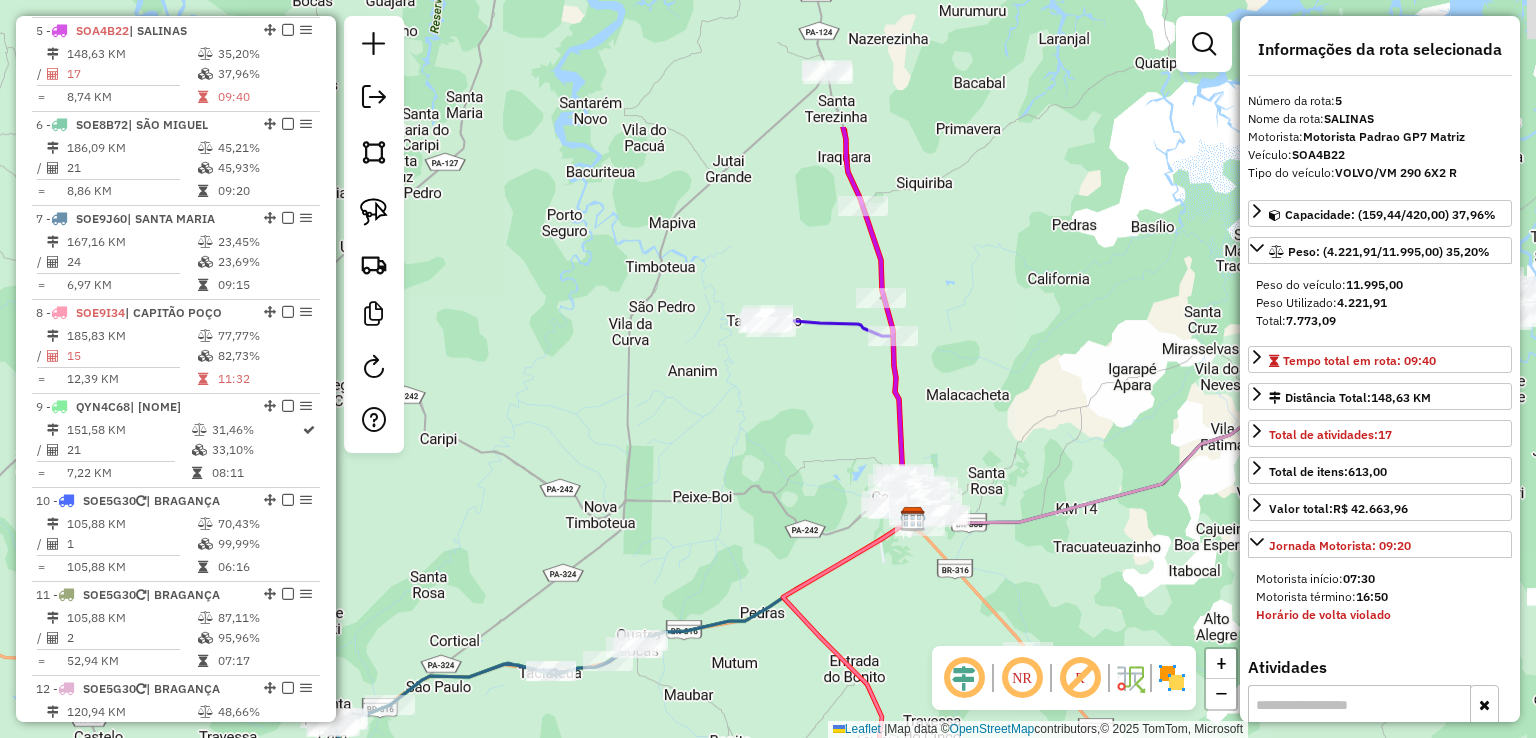 drag, startPoint x: 936, startPoint y: 331, endPoint x: 928, endPoint y: 395, distance: 64.49806 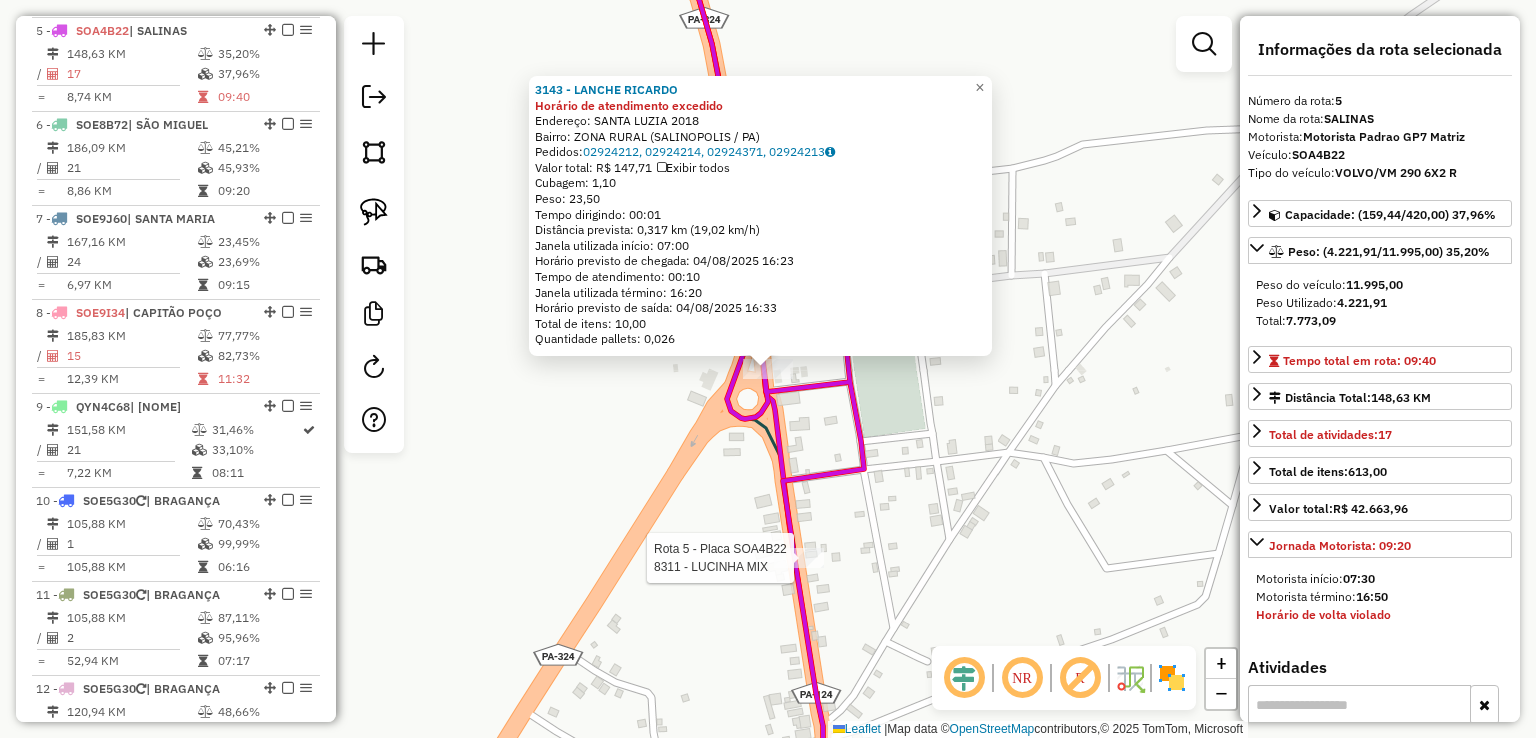click on "Rota 5 - Placa SOA4B22  8311 - LUCINHA MIX 3143 - LANCHE RICARDO Horário de atendimento excedido  Endereço:  SANTA LUZIA 2018   Bairro: ZONA RURAL (SALINOPOLIS / PA)   Pedidos:  02924212, 02924214, 02924371, 02924213   Valor total: R$ 147,71   Exibir todos   Cubagem: 1,10  Peso: 23,50  Tempo dirigindo: 00:01   Distância prevista: 0,317 km (19,02 km/h)   Janela utilizada início: 07:00   Horário previsto de chegada: 04/08/2025 16:23   Tempo de atendimento: 00:10   Janela utilizada término: 16:20   Horário previsto de saída: 04/08/2025 16:33   Total de itens: 10,00   Quantidade pallets: 0,026  × Janela de atendimento Grade de atendimento Capacidade Transportadoras Veículos Cliente Pedidos  Rotas Selecione os dias de semana para filtrar as janelas de atendimento  Seg   Ter   Qua   Qui   Sex   Sáb   Dom  Informe o período da janela de atendimento: De: Até:  Filtrar exatamente a janela do cliente  Considerar janela de atendimento padrão   Seg   Ter   Qua   Qui   Sex   Sáb   Dom   Peso mínimo:   De:" 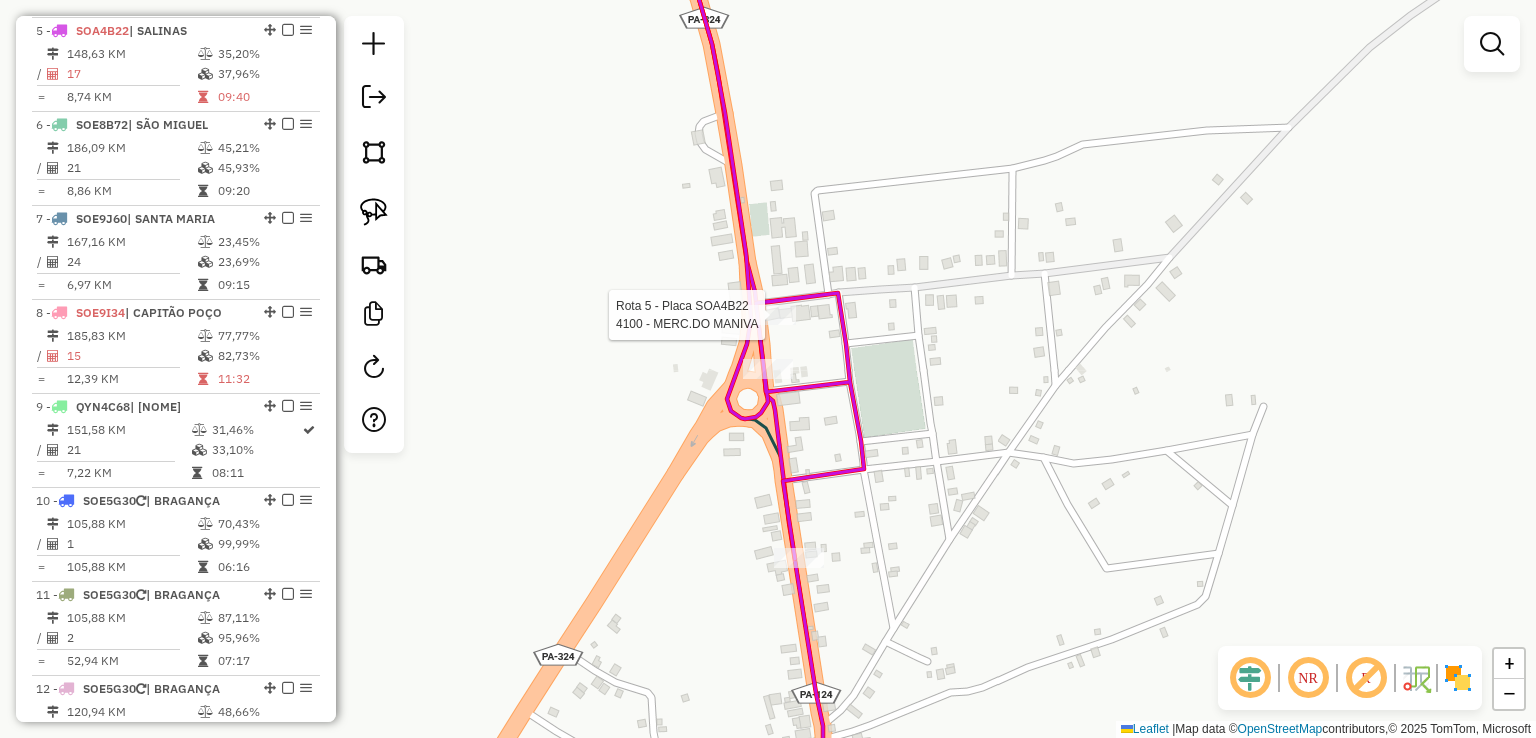 select on "**********" 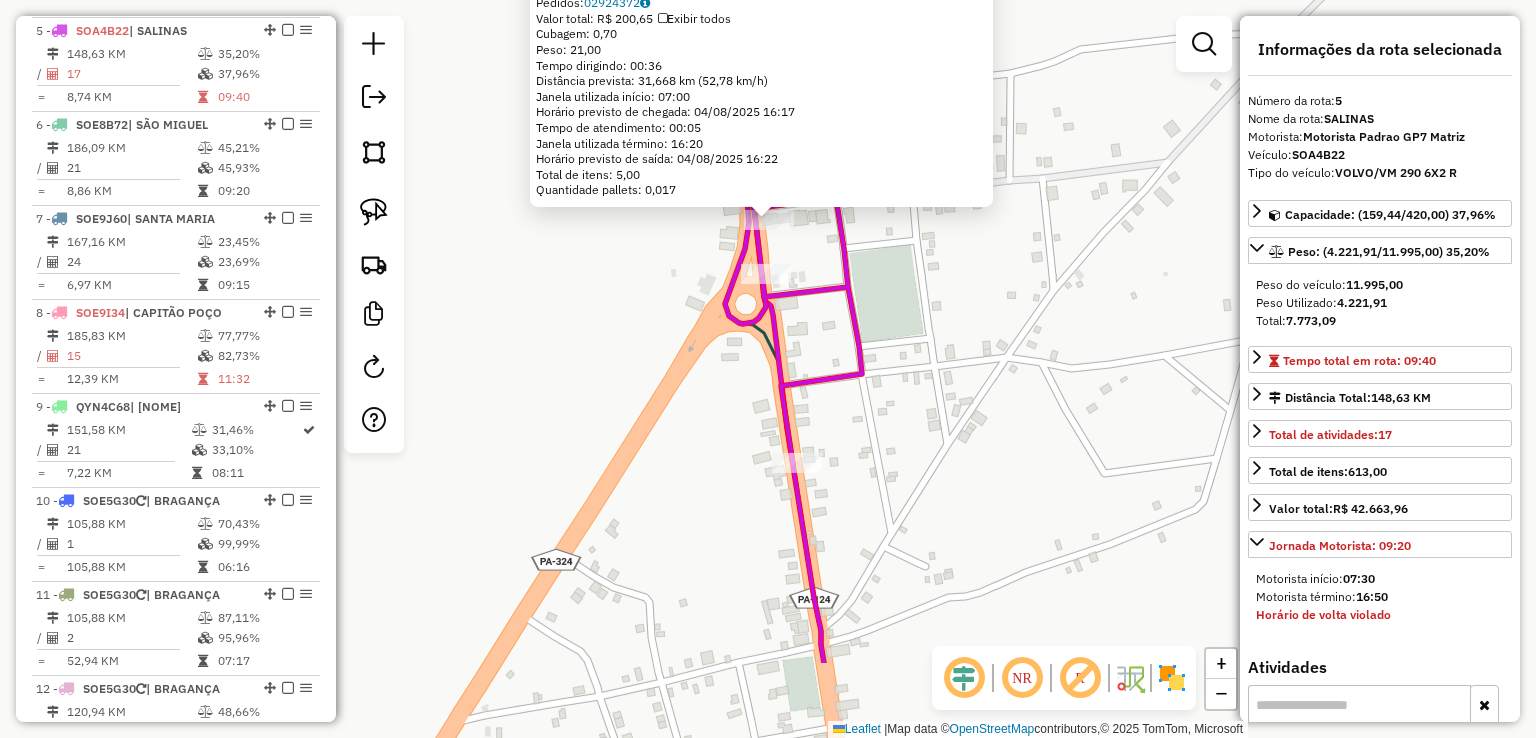 drag, startPoint x: 815, startPoint y: 513, endPoint x: 815, endPoint y: 309, distance: 204 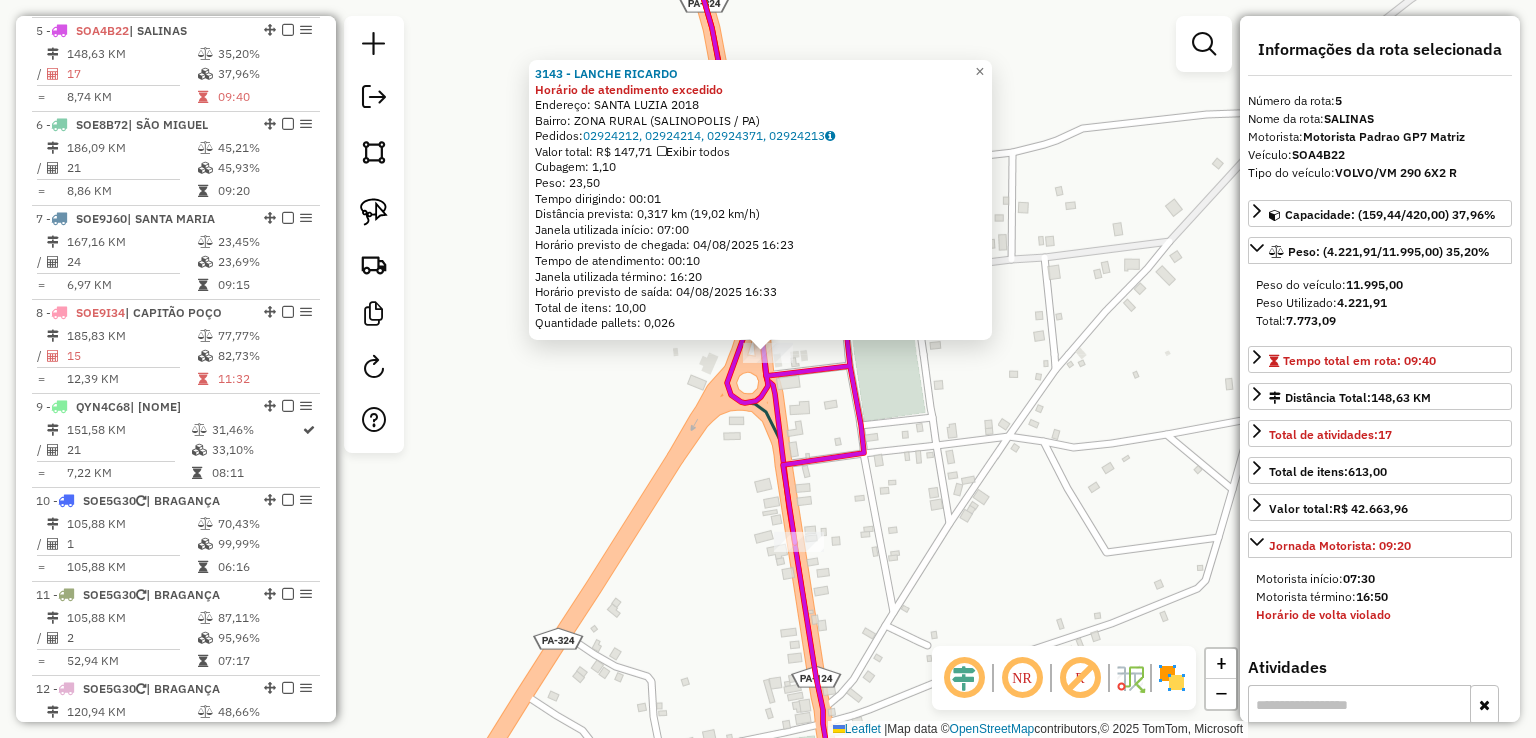 drag, startPoint x: 847, startPoint y: 501, endPoint x: 845, endPoint y: 288, distance: 213.00938 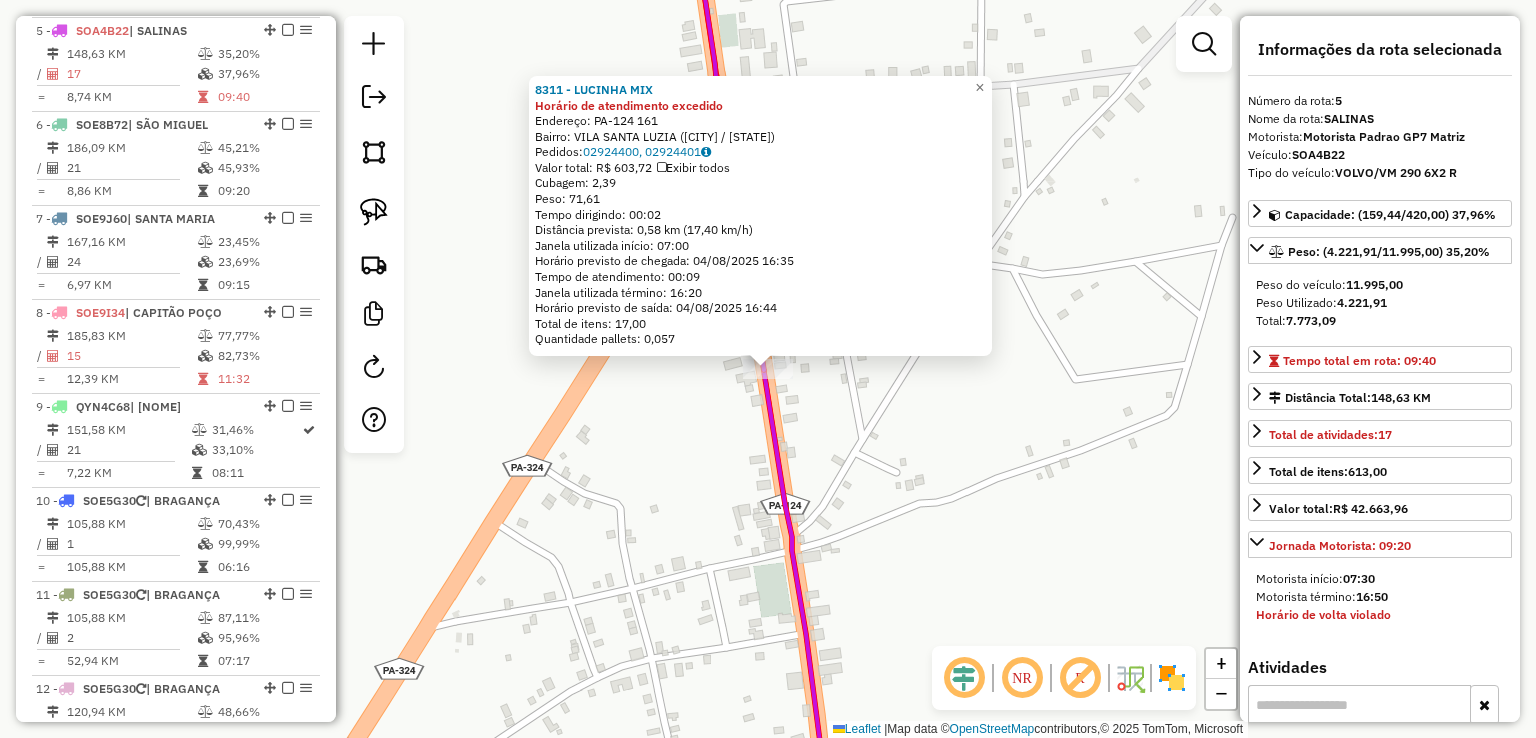 drag, startPoint x: 830, startPoint y: 426, endPoint x: 739, endPoint y: 6, distance: 429.74527 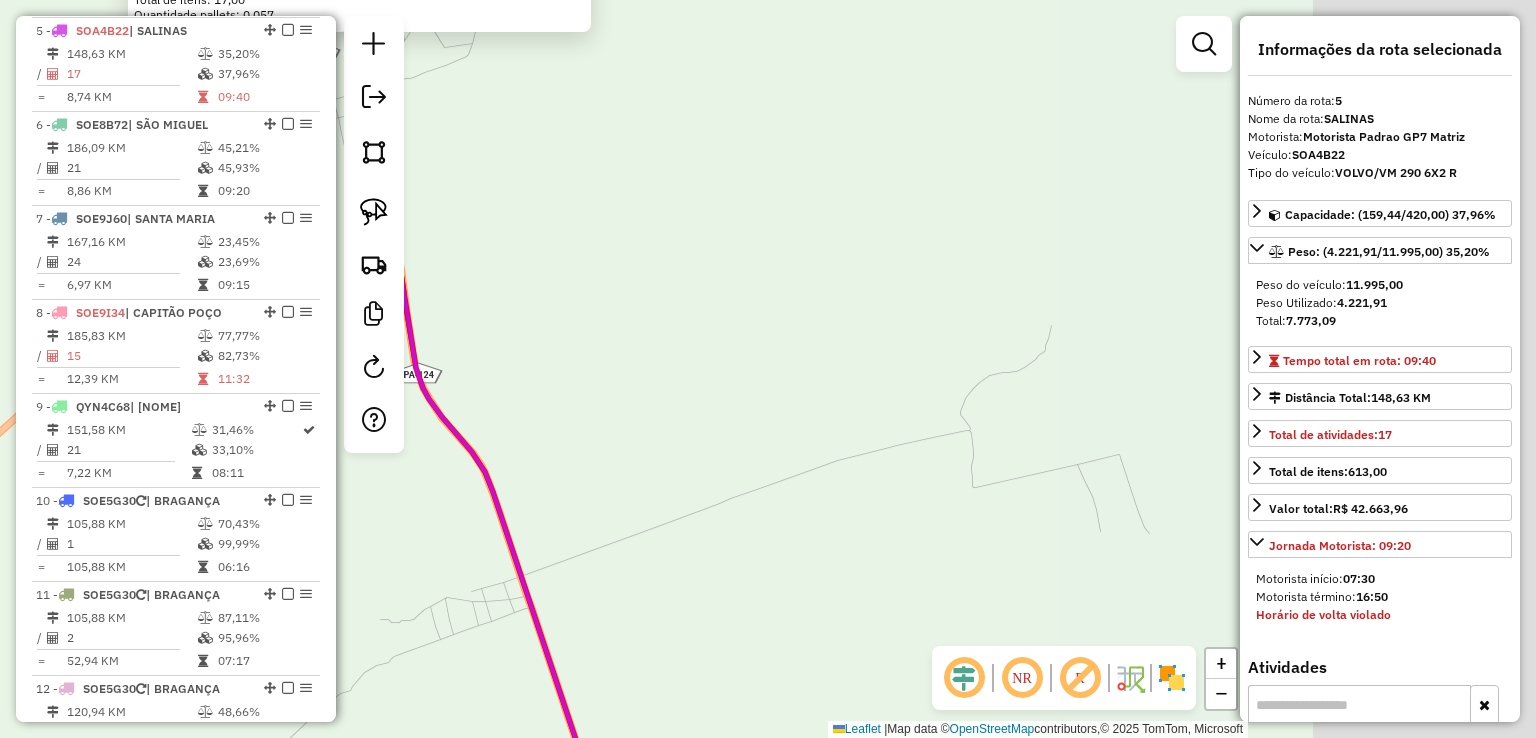 drag, startPoint x: 478, startPoint y: 385, endPoint x: 469, endPoint y: 350, distance: 36.138622 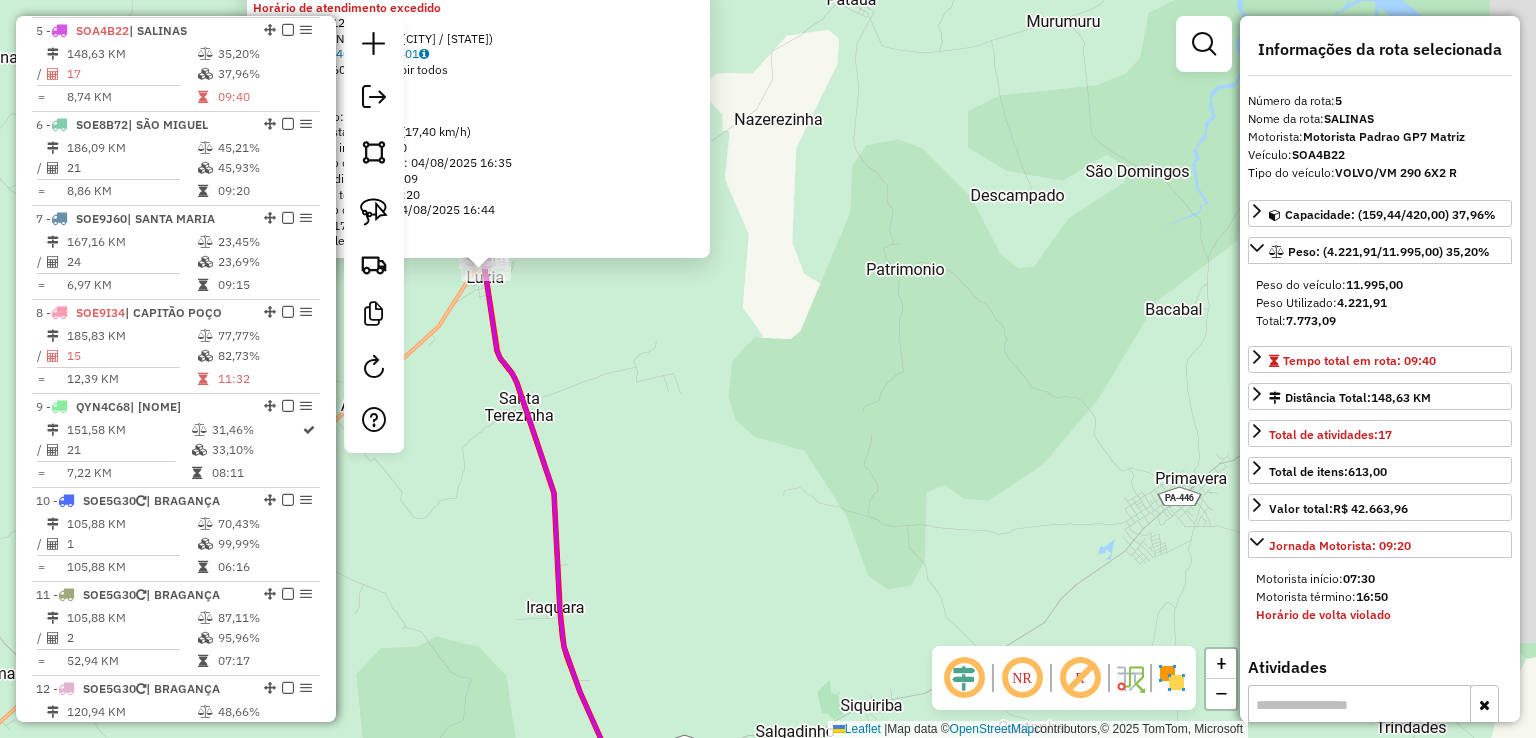 drag, startPoint x: 671, startPoint y: 489, endPoint x: 822, endPoint y: 24, distance: 488.90286 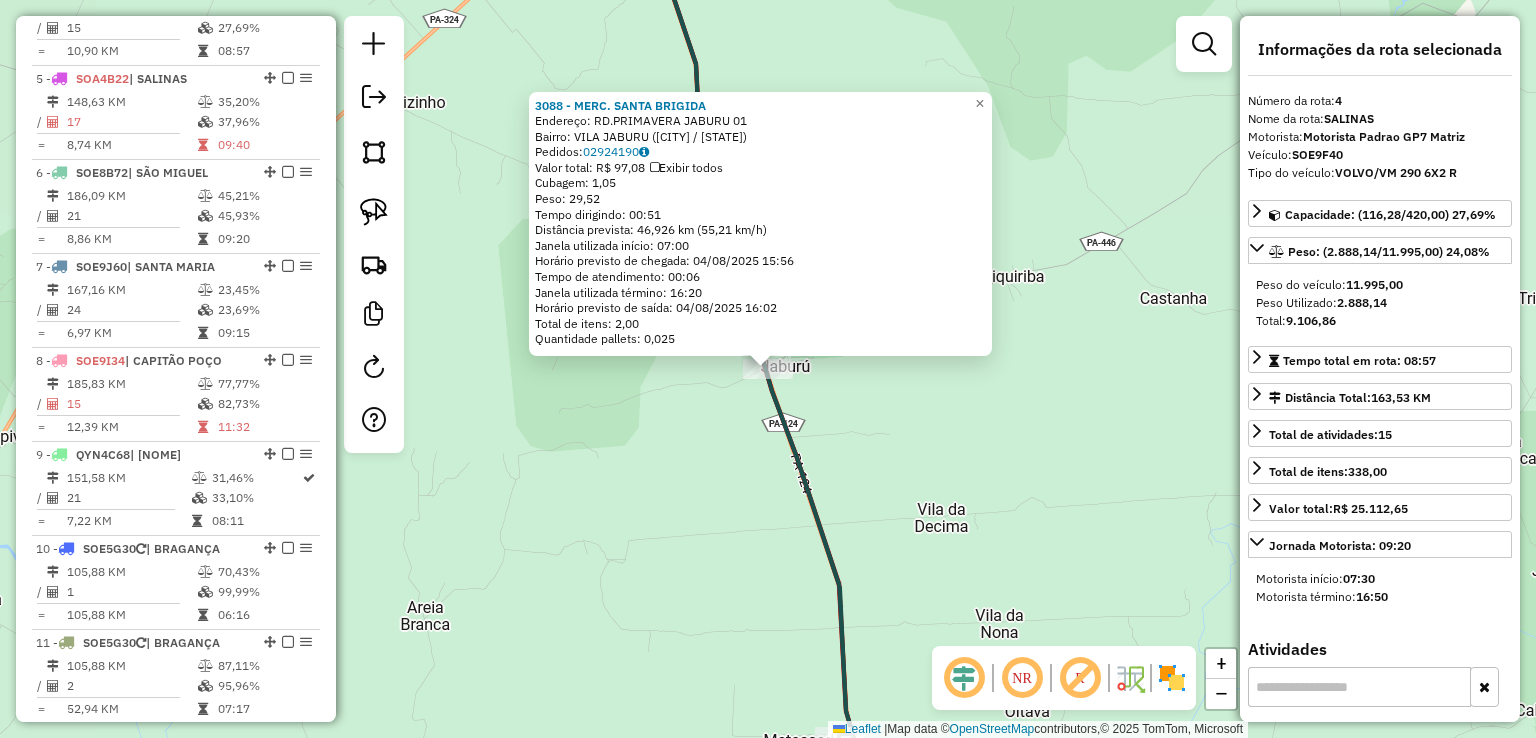 scroll, scrollTop: 1048, scrollLeft: 0, axis: vertical 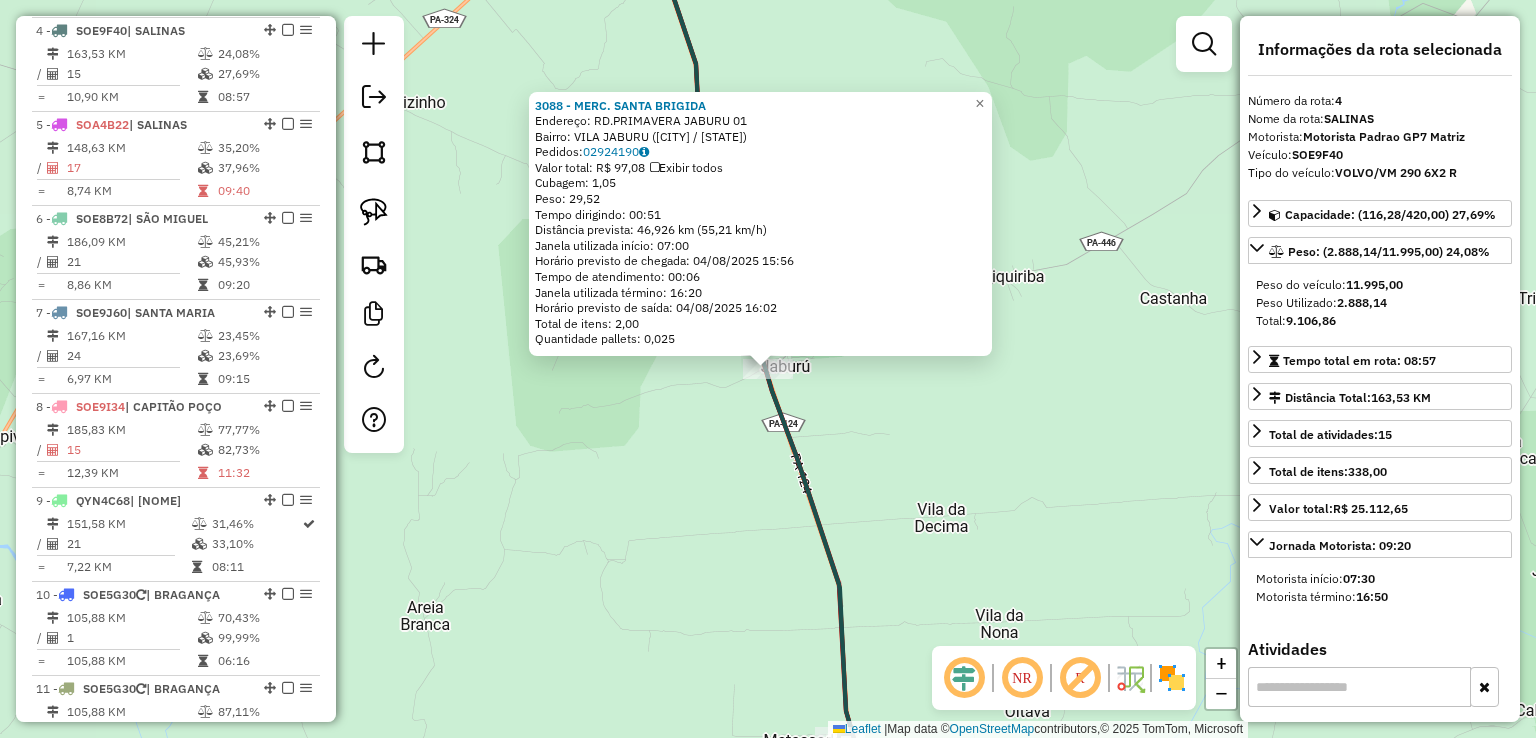 click on "3088 - MERC. SANTA BRIGIDA  Endereço:  RD.PRIMAVERA JABURU 01   Bairro: VILA JABURU (PRIMAVERA / PA)   Pedidos:  02924190   Valor total: R$ 97,08   Exibir todos   Cubagem: 1,05  Peso: 29,52  Tempo dirigindo: 00:51   Distância prevista: 46,926 km (55,21 km/h)   Janela utilizada início: 07:00   Horário previsto de chegada: 04/08/2025 15:56   Tempo de atendimento: 00:06   Janela utilizada término: 16:20   Horário previsto de saída: 04/08/2025 16:02   Total de itens: 2,00   Quantidade pallets: 0,025  × Janela de atendimento Grade de atendimento Capacidade Transportadoras Veículos Cliente Pedidos  Rotas Selecione os dias de semana para filtrar as janelas de atendimento  Seg   Ter   Qua   Qui   Sex   Sáb   Dom  Informe o período da janela de atendimento: De: Até:  Filtrar exatamente a janela do cliente  Considerar janela de atendimento padrão  Selecione os dias de semana para filtrar as grades de atendimento  Seg   Ter   Qua   Qui   Sex   Sáb   Dom   Clientes fora do dia de atendimento selecionado De:" 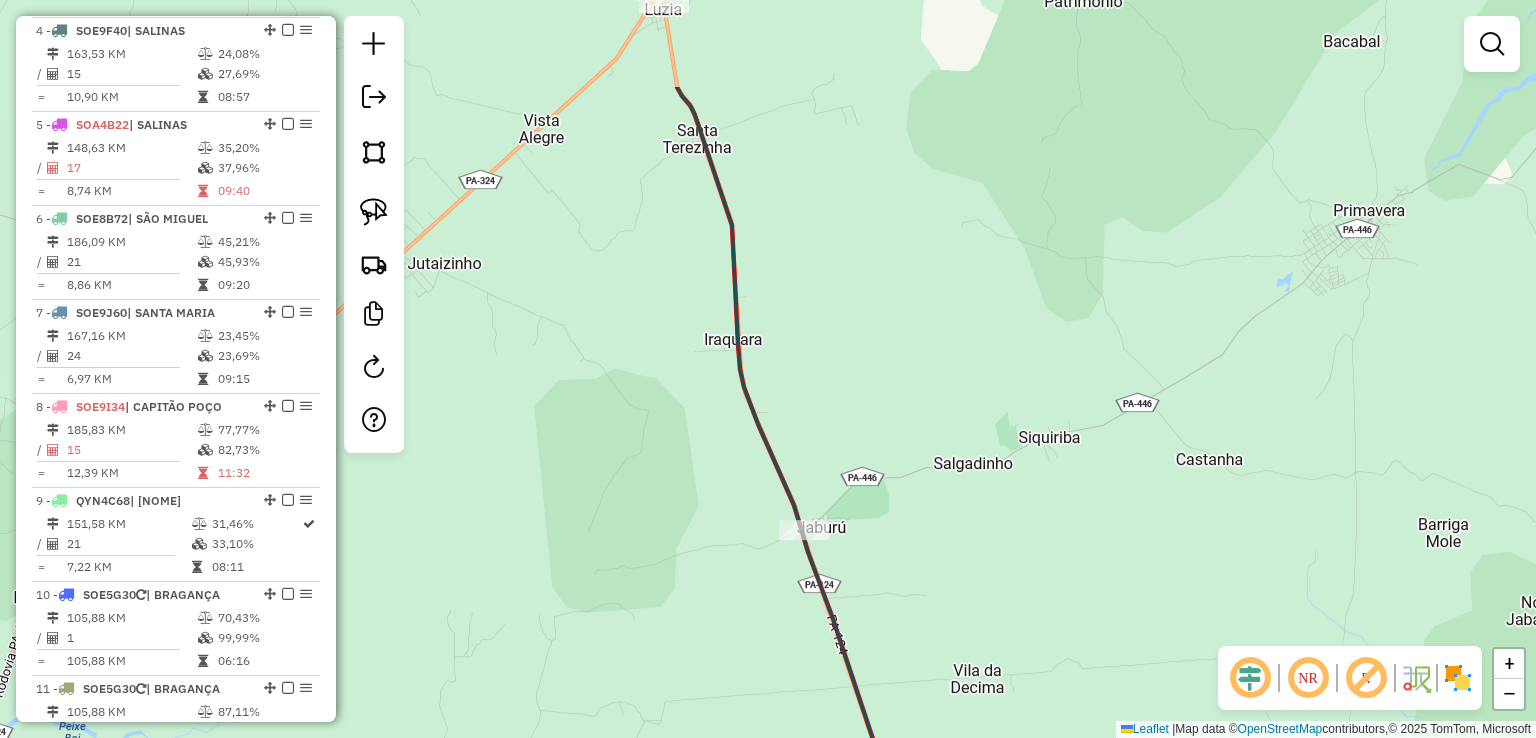 drag, startPoint x: 839, startPoint y: 108, endPoint x: 937, endPoint y: 518, distance: 421.54953 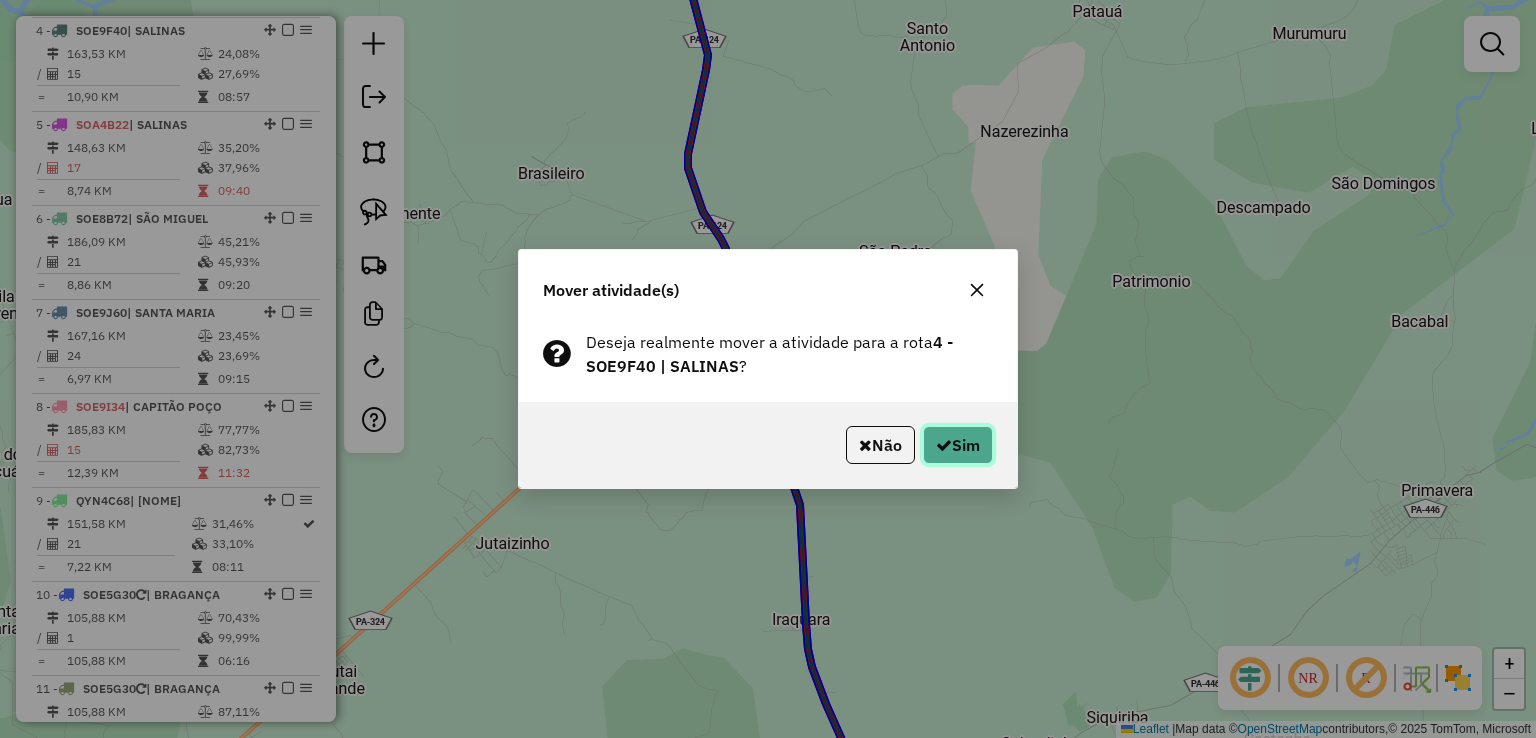 click 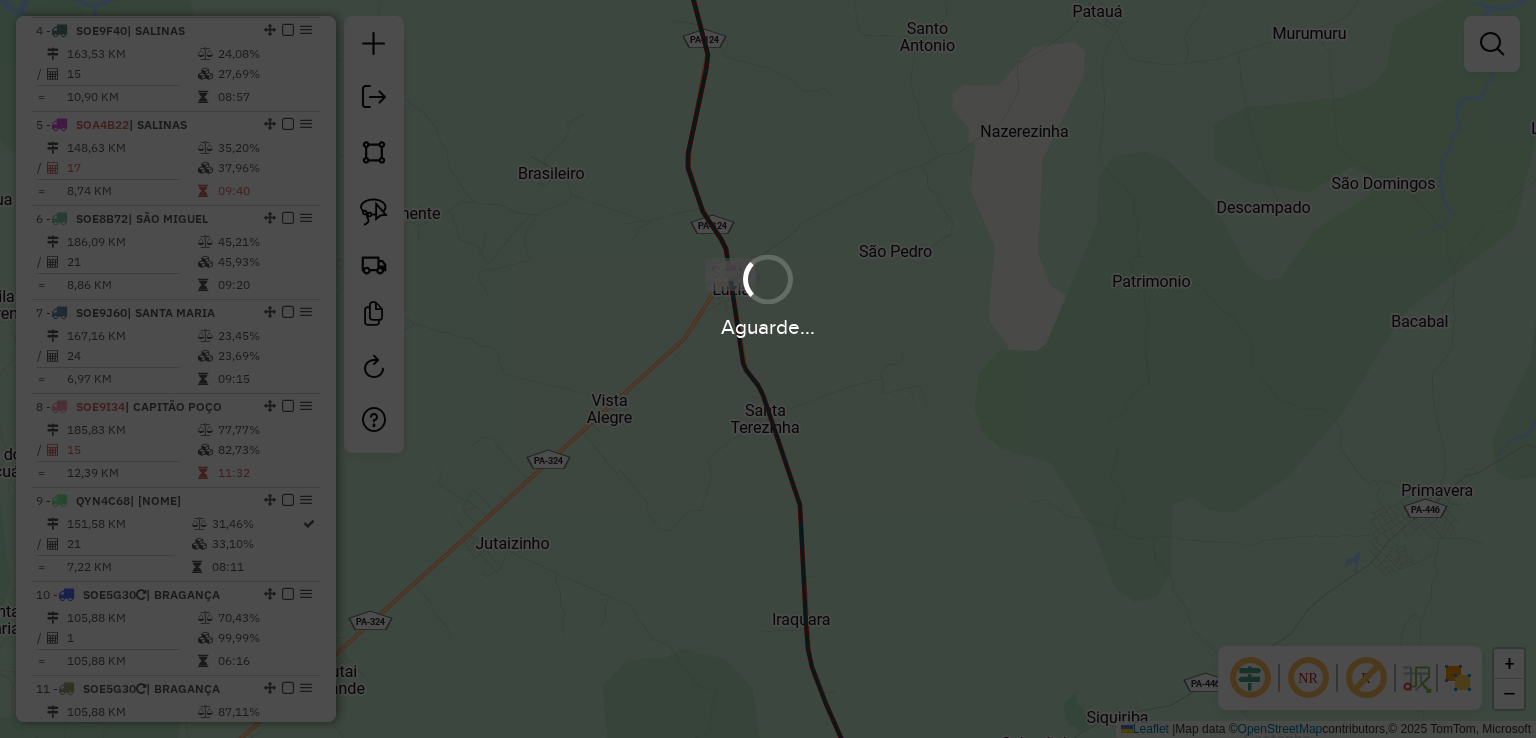 click at bounding box center (768, 279) 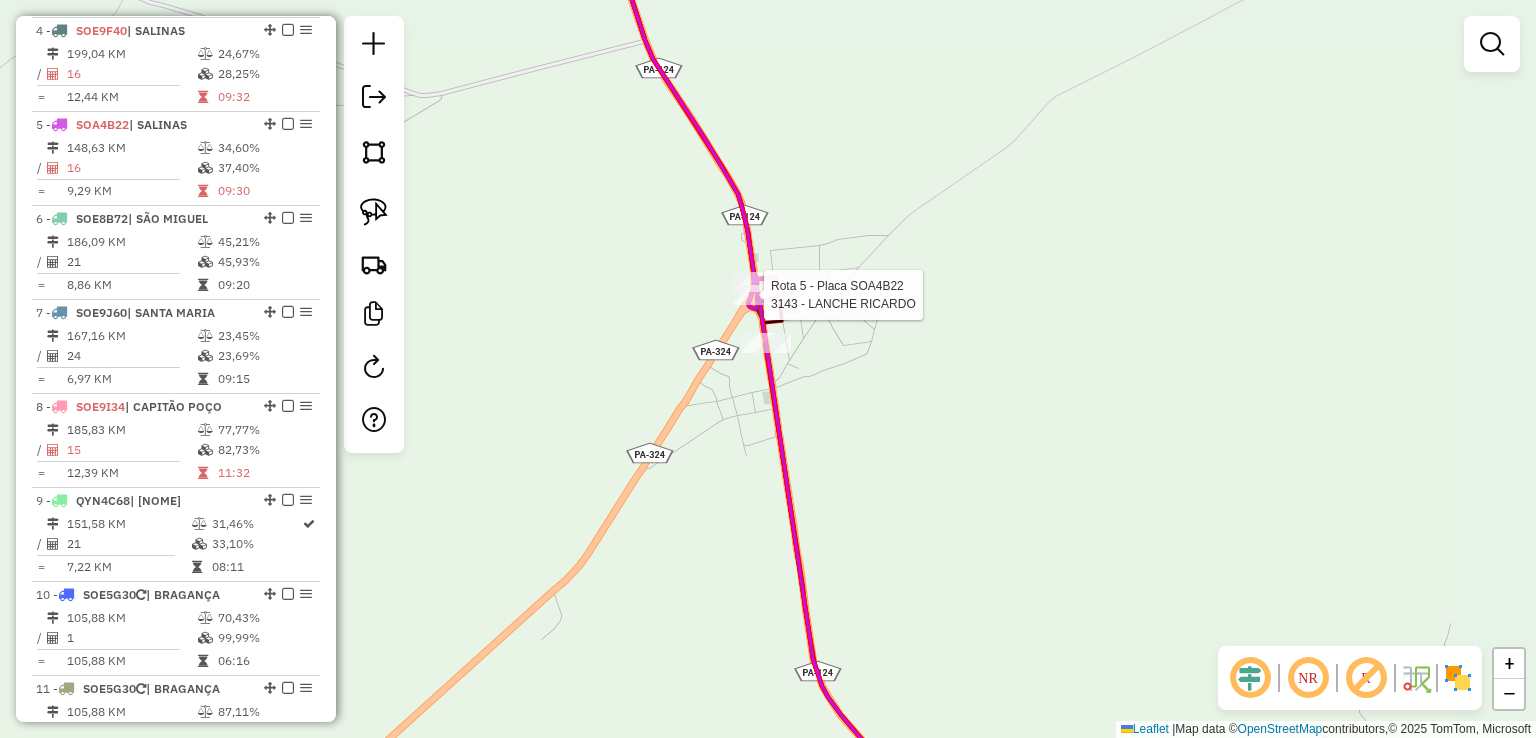 select on "**********" 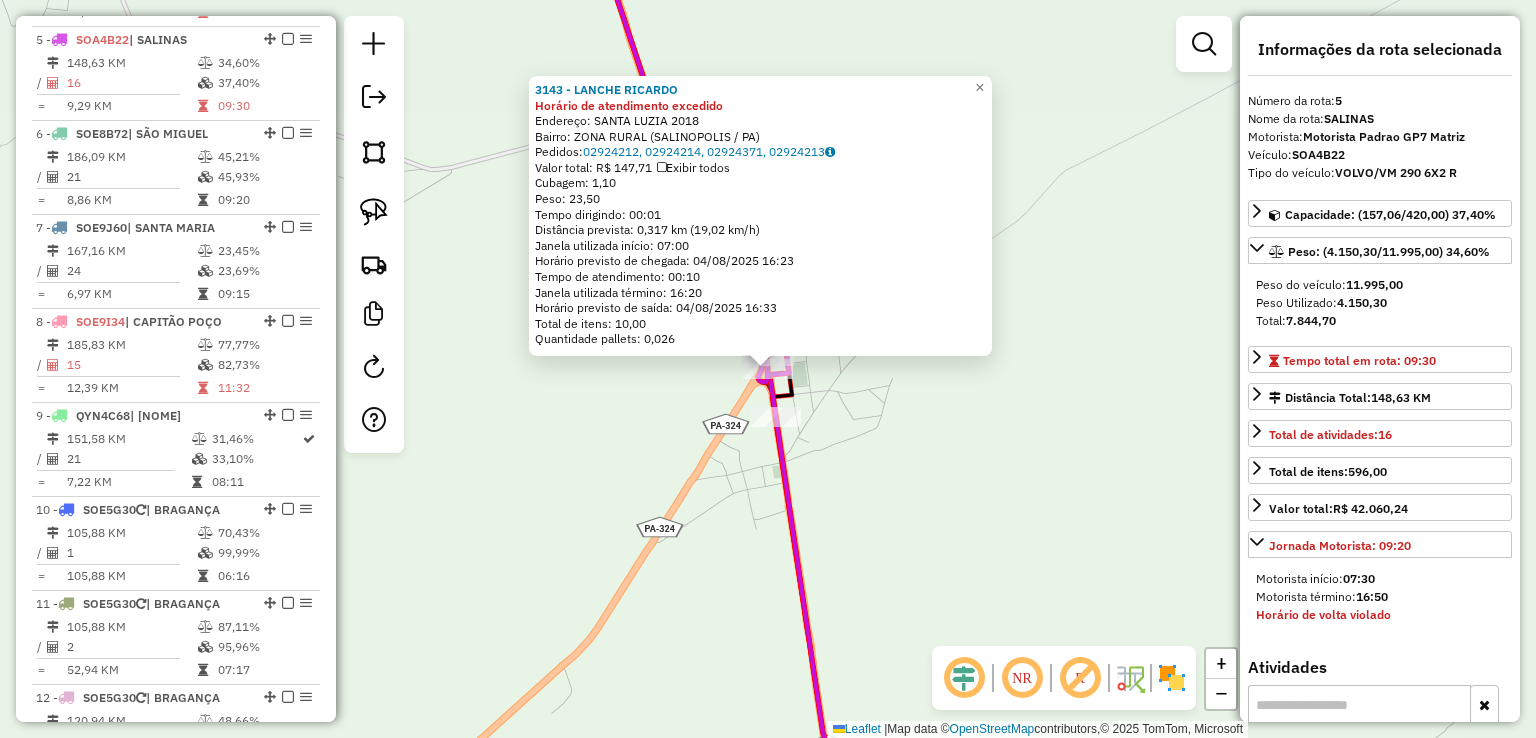 scroll, scrollTop: 1142, scrollLeft: 0, axis: vertical 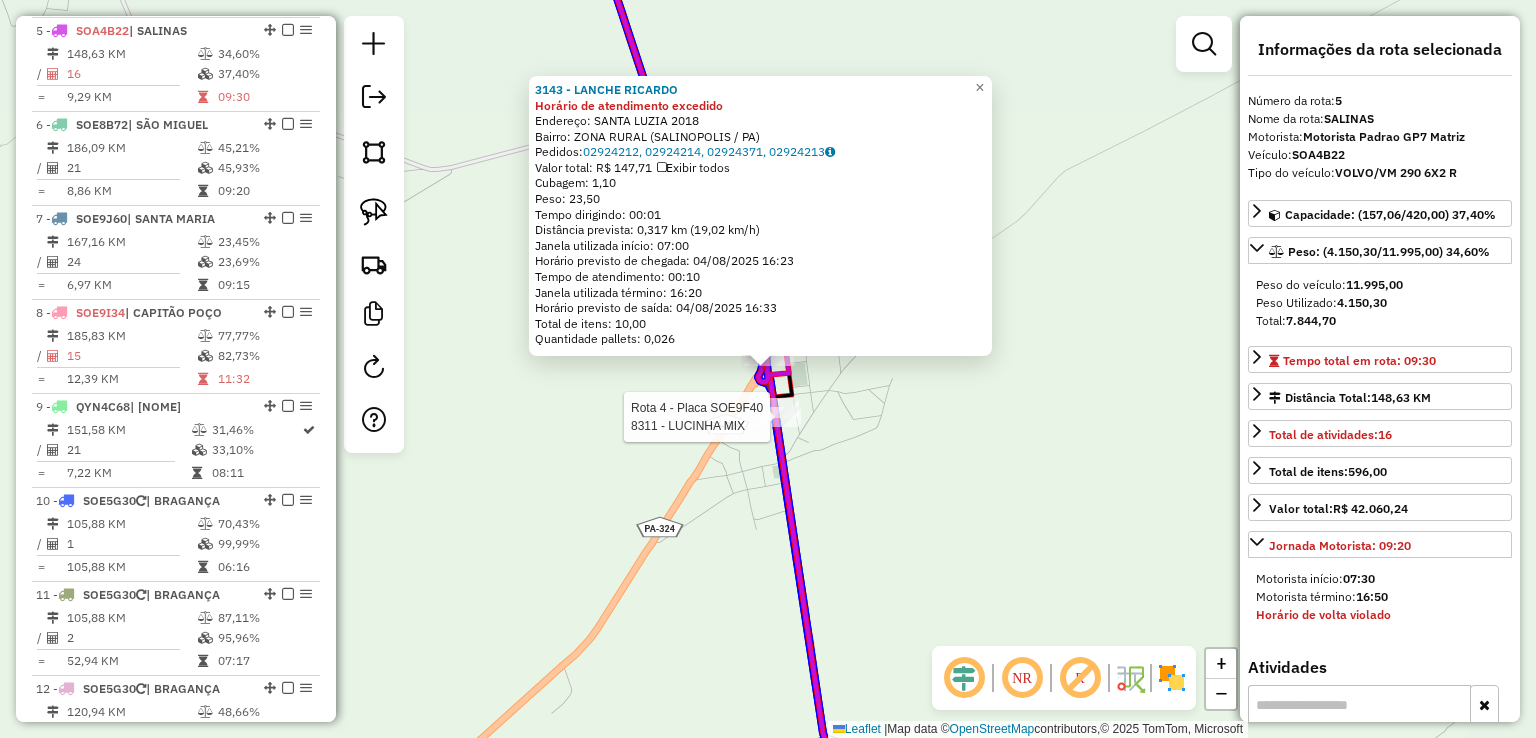 click 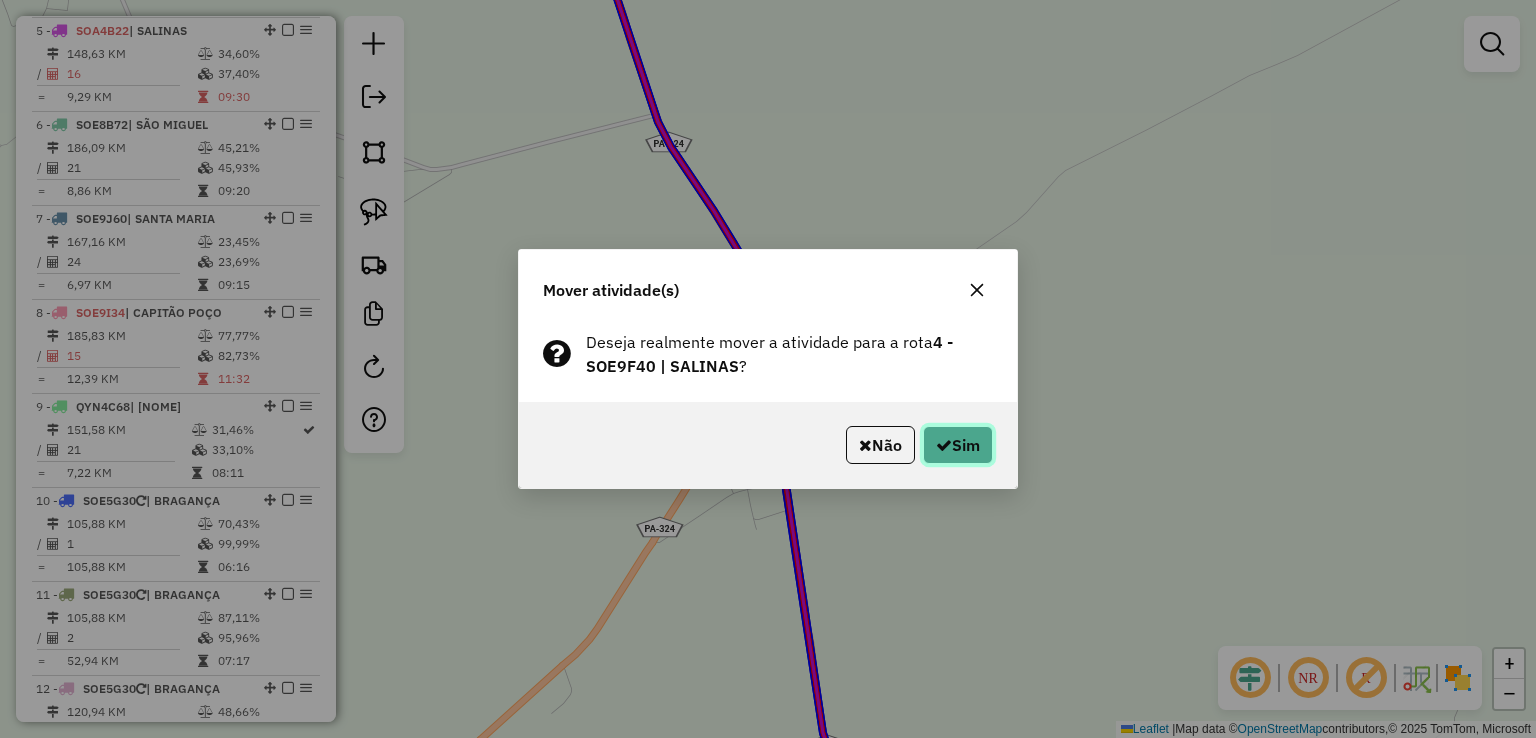 click on "Sim" 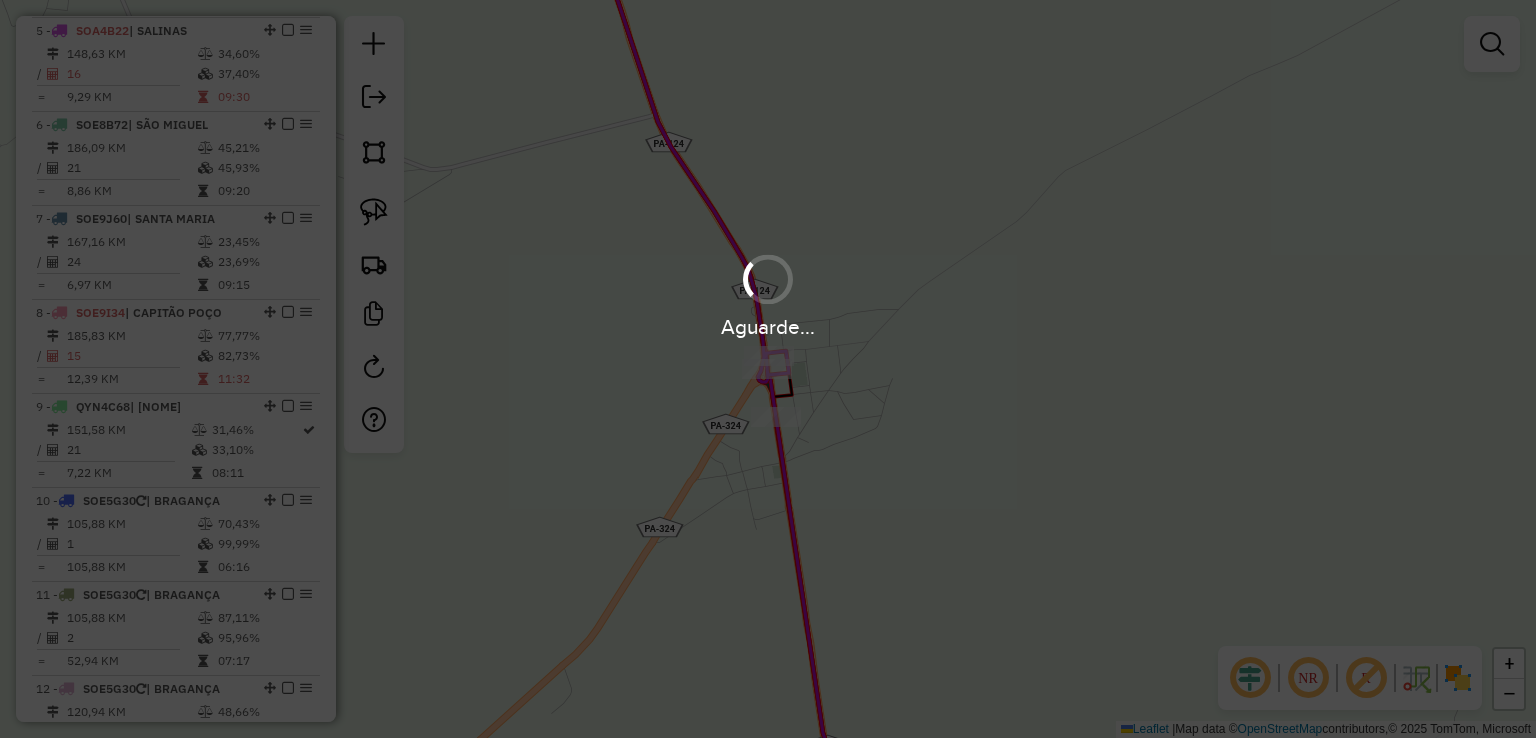 click on "Aguarde..." at bounding box center (768, 369) 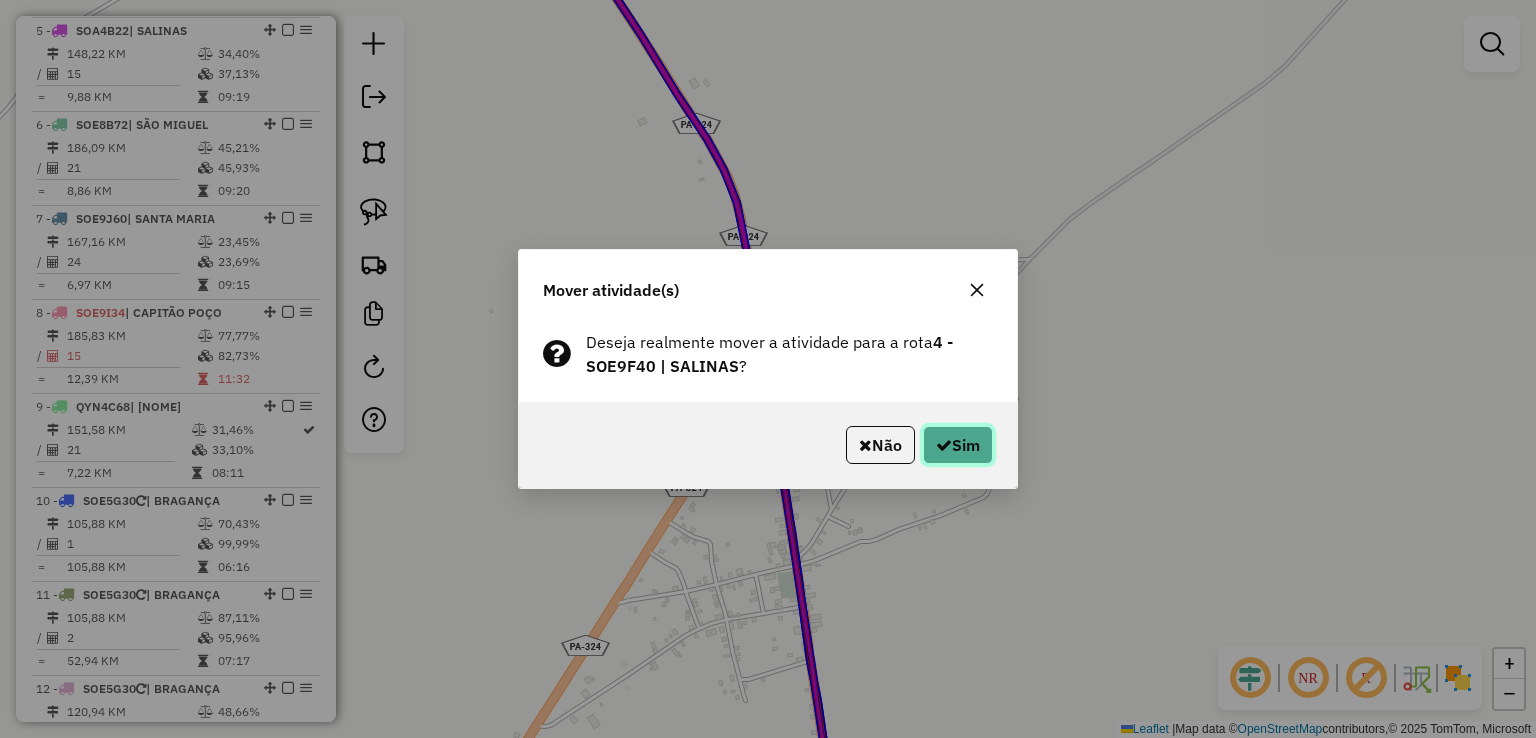 click on "Sim" 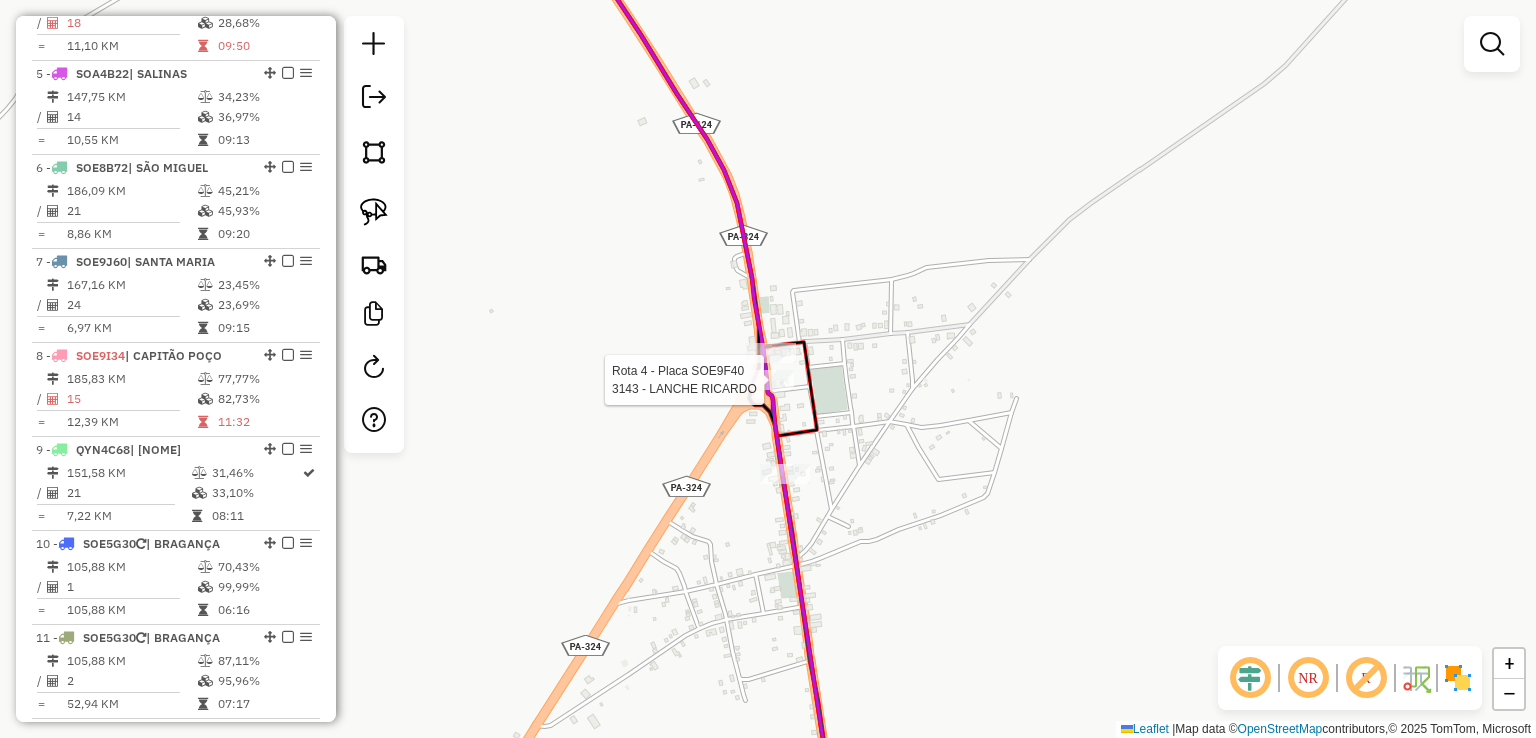 select on "**********" 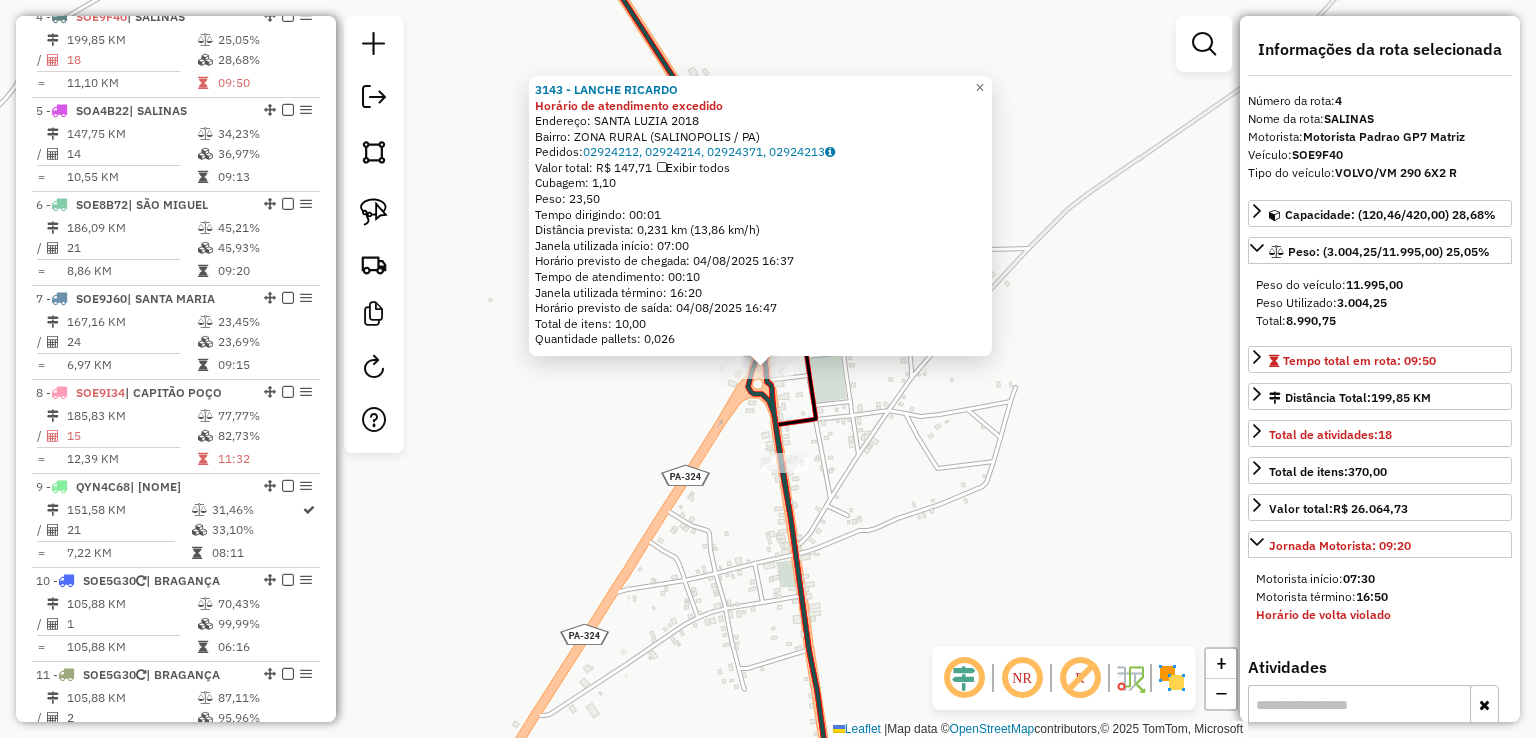 scroll, scrollTop: 1048, scrollLeft: 0, axis: vertical 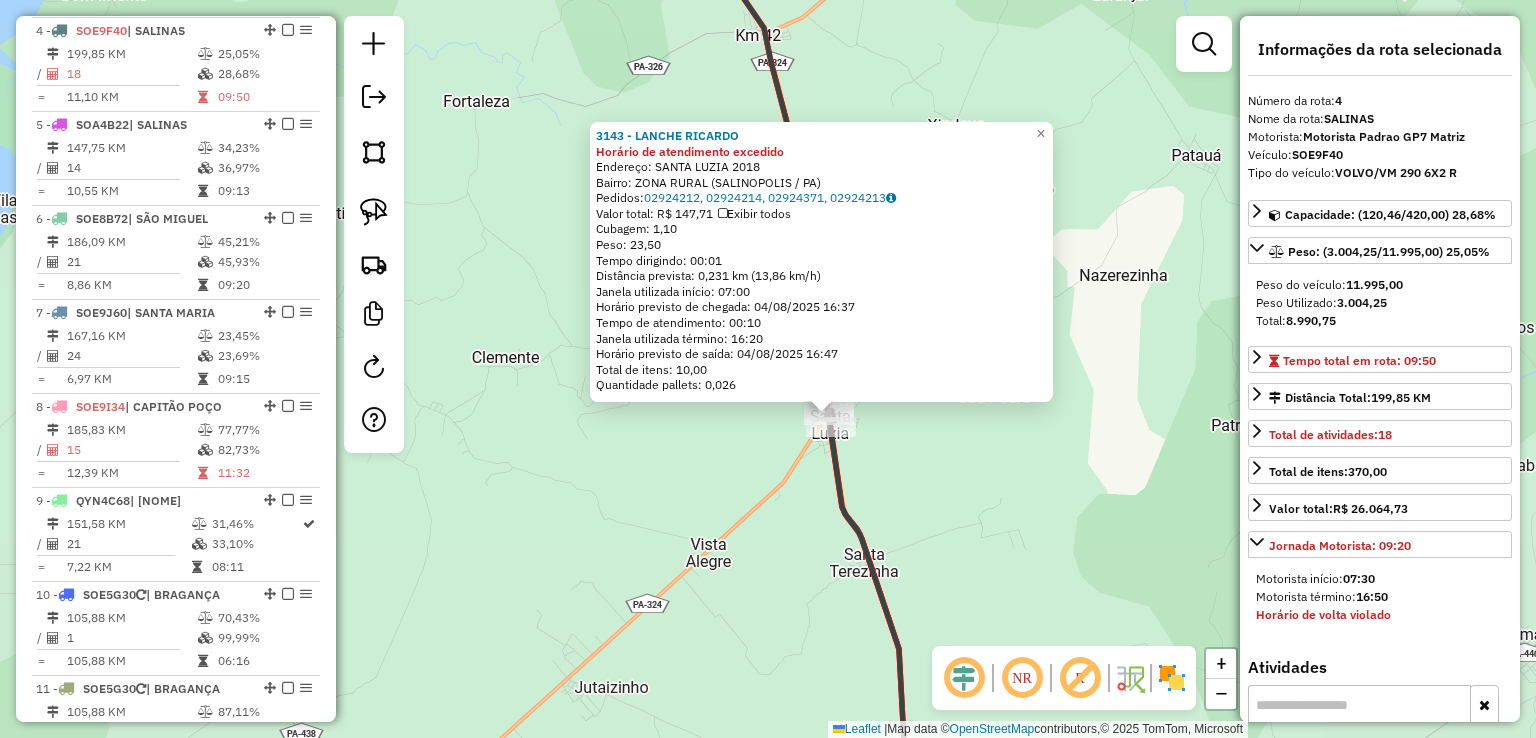 drag, startPoint x: 911, startPoint y: 500, endPoint x: 795, endPoint y: 13, distance: 500.6246 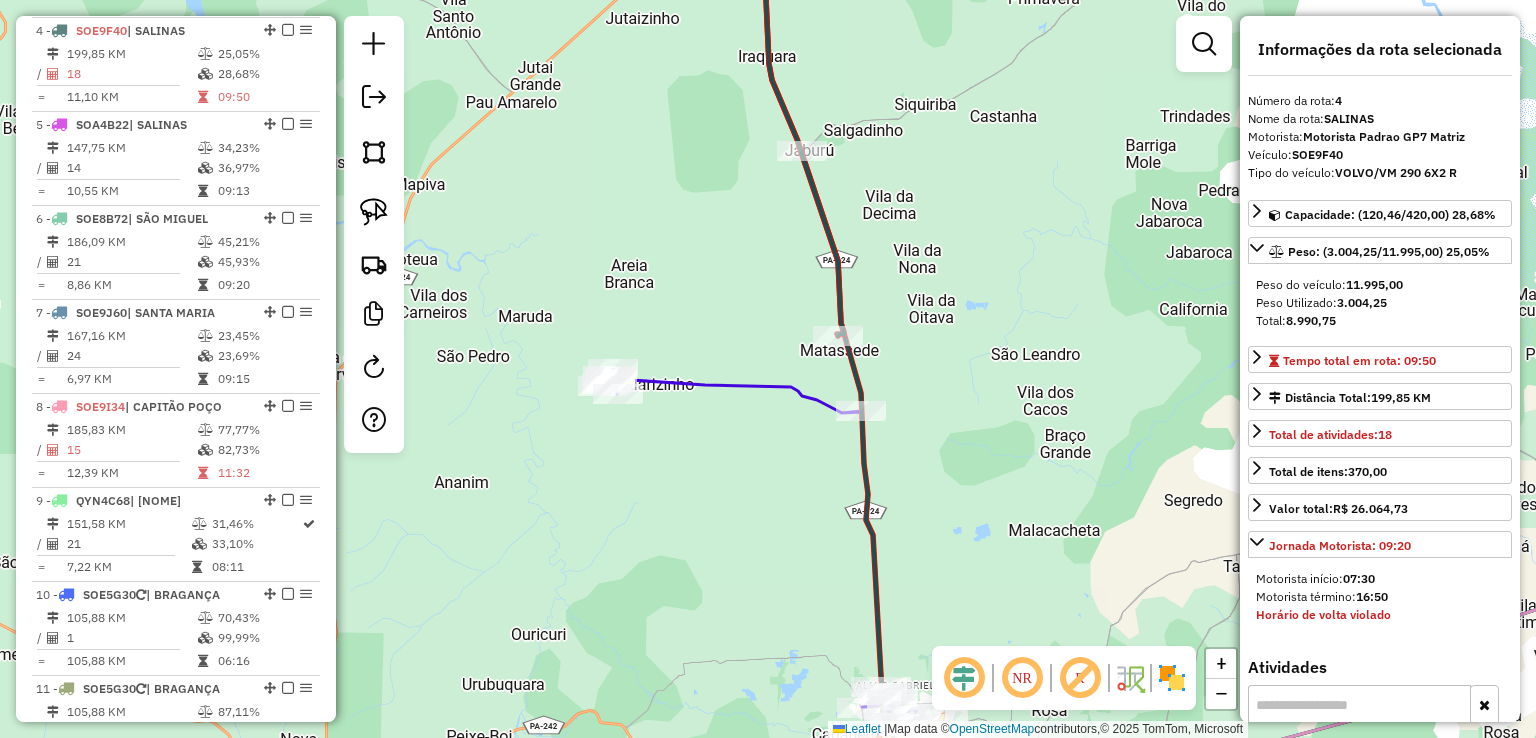 drag, startPoint x: 891, startPoint y: 229, endPoint x: 881, endPoint y: 217, distance: 15.6205 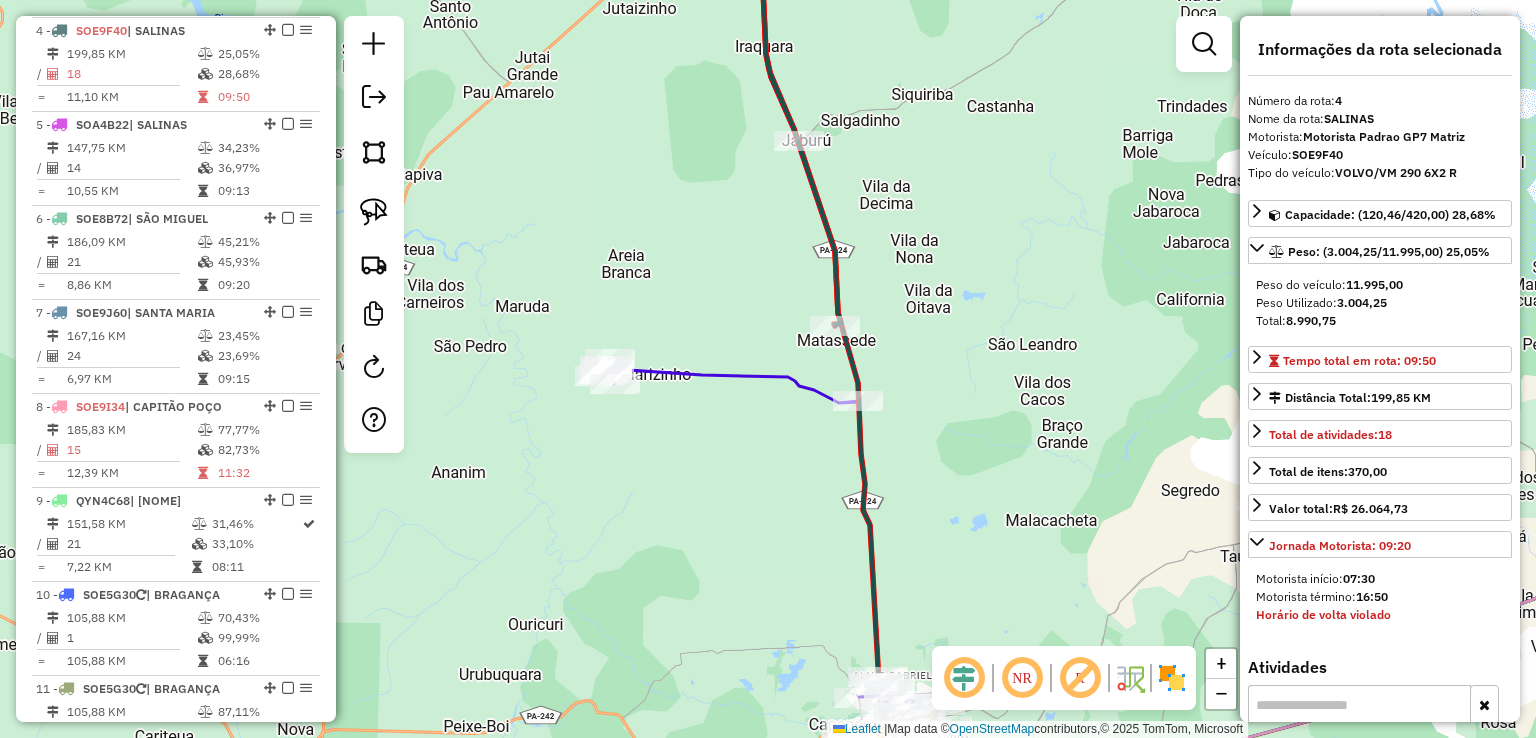 drag, startPoint x: 846, startPoint y: 102, endPoint x: 932, endPoint y: 442, distance: 350.70786 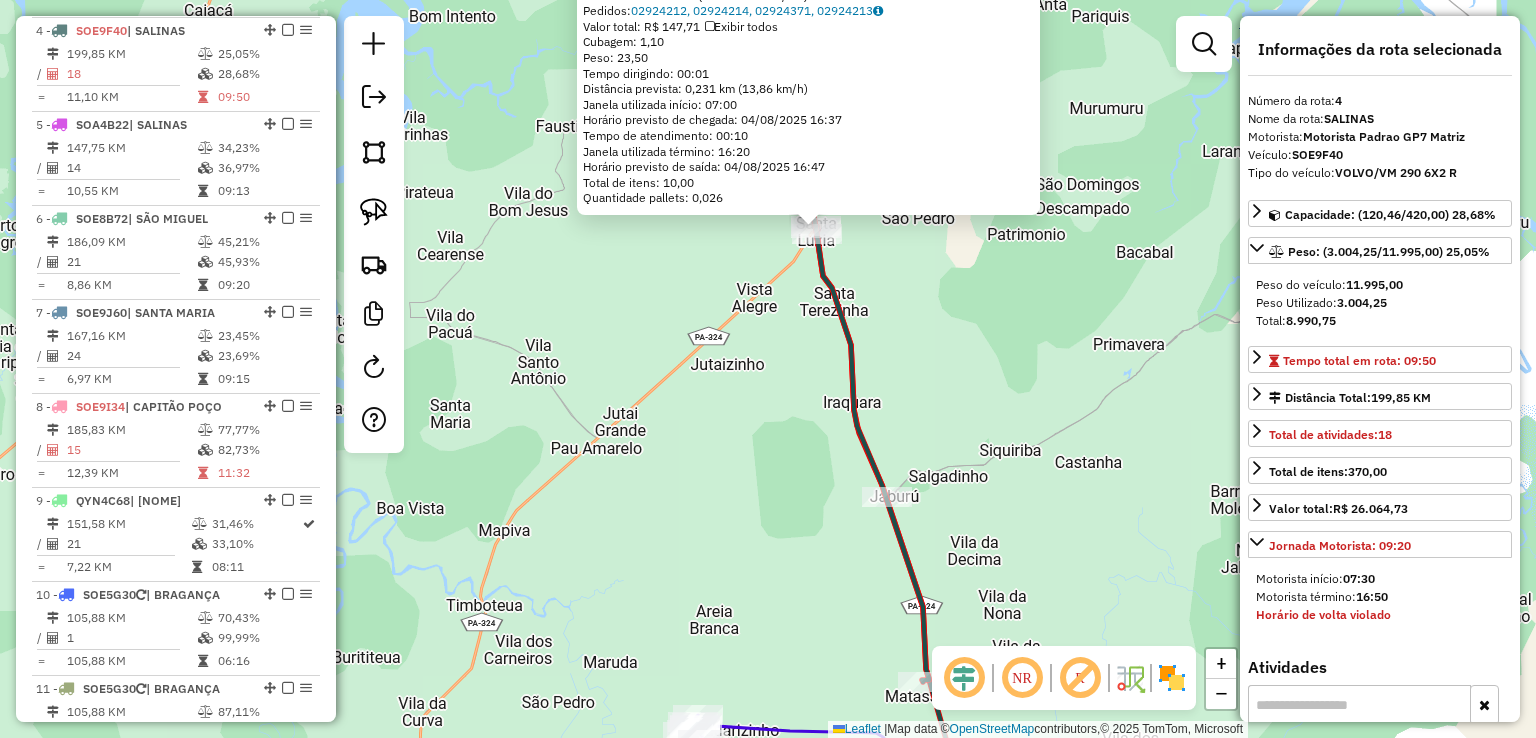 drag, startPoint x: 934, startPoint y: 421, endPoint x: 901, endPoint y: 330, distance: 96.79876 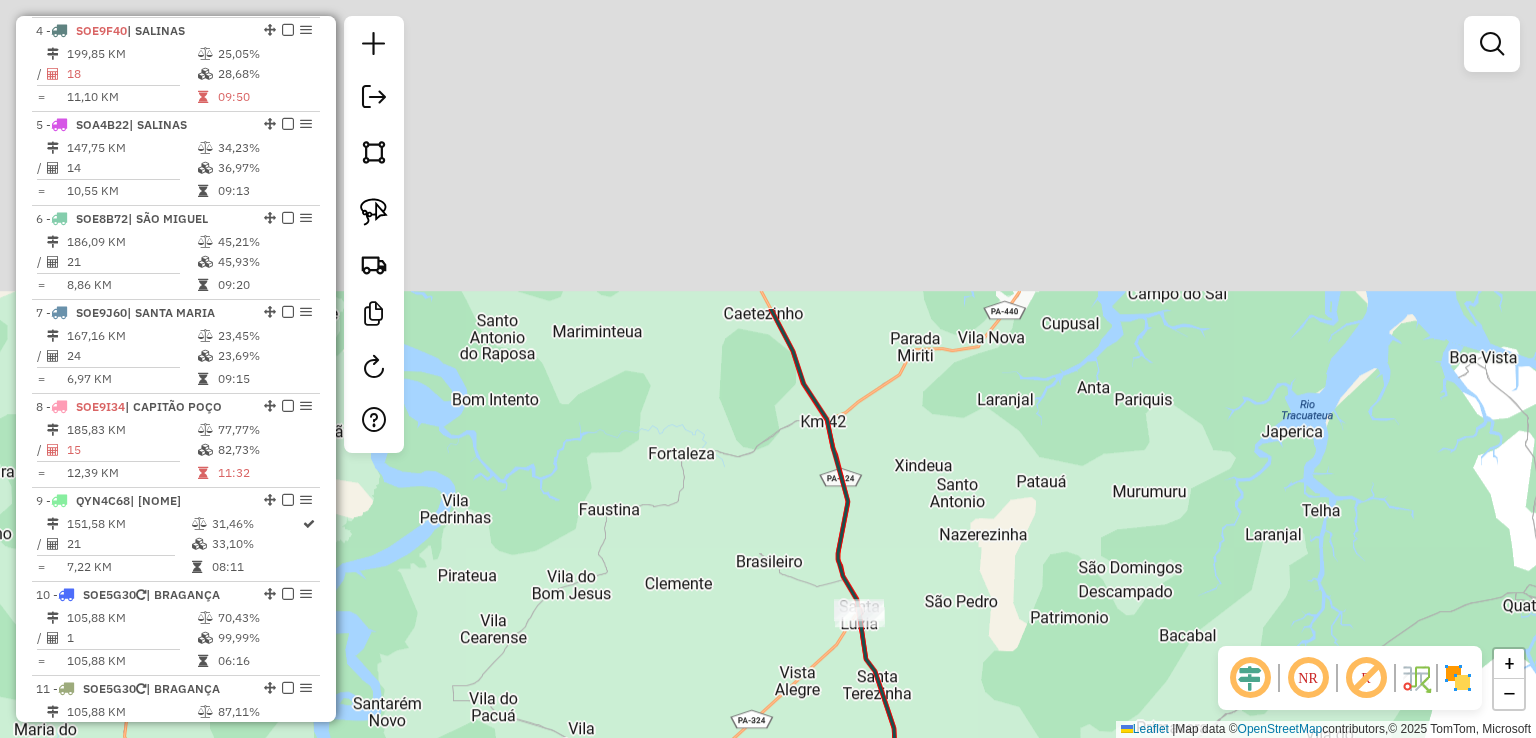 drag, startPoint x: 824, startPoint y: 153, endPoint x: 870, endPoint y: 574, distance: 423.5056 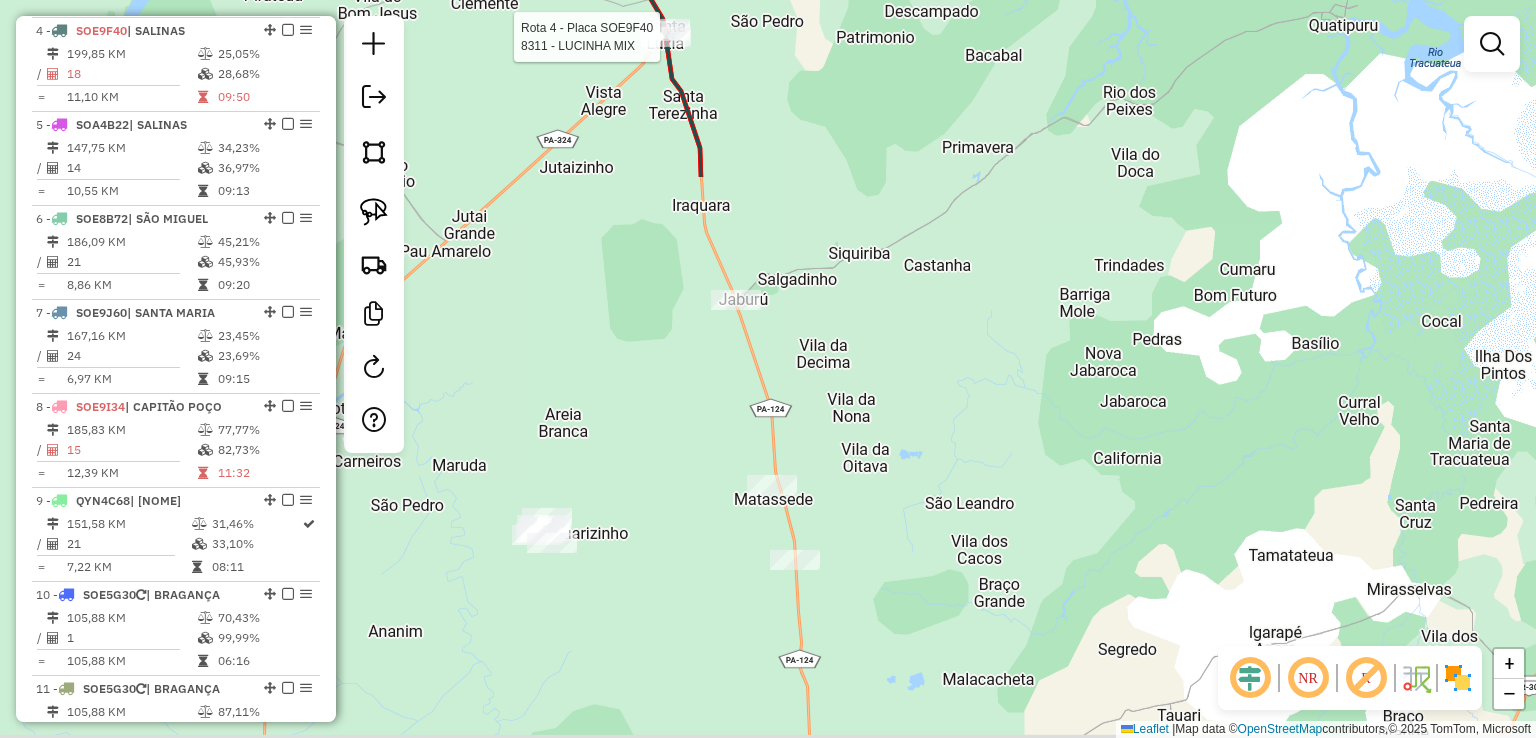 drag, startPoint x: 885, startPoint y: 358, endPoint x: 729, endPoint y: -87, distance: 471.5517 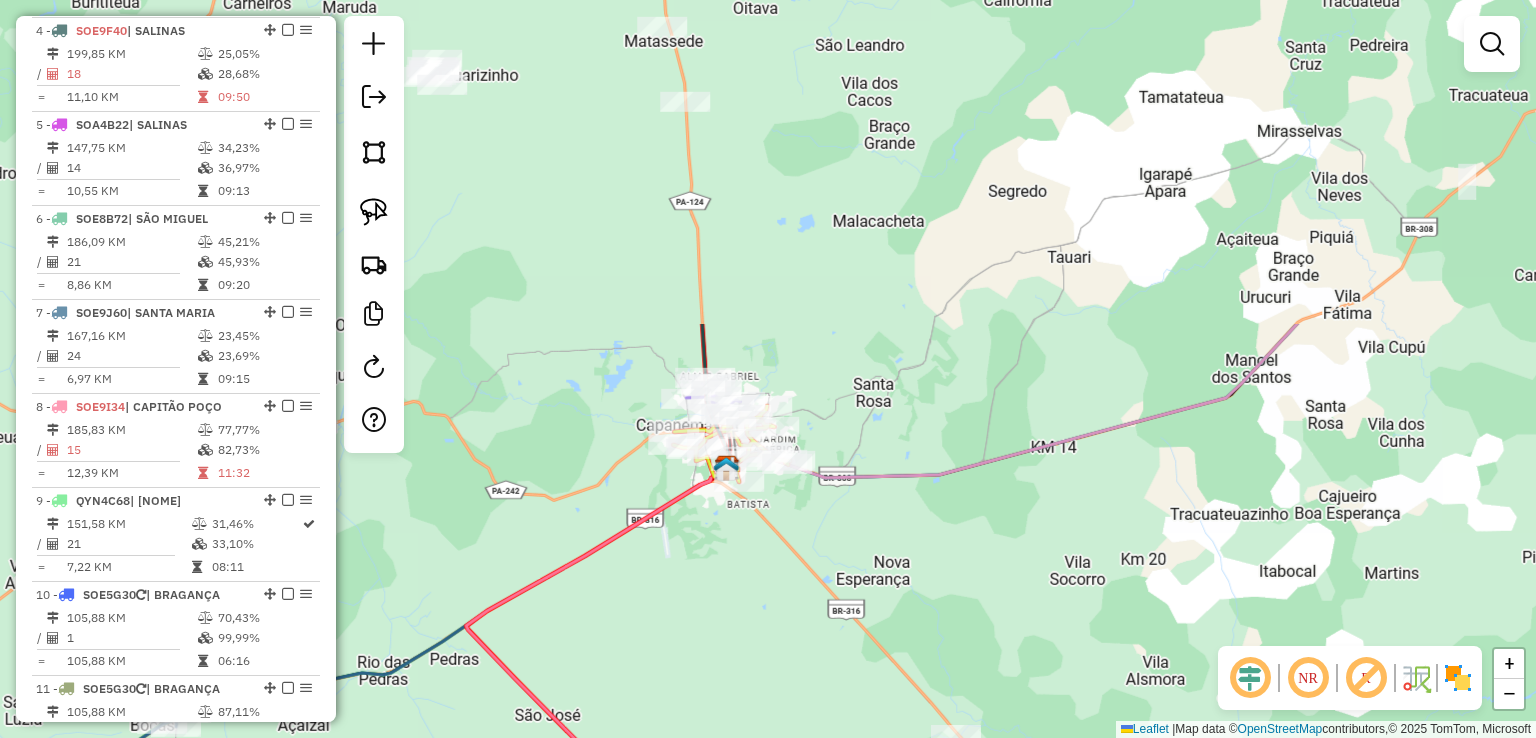 drag, startPoint x: 983, startPoint y: 540, endPoint x: 1040, endPoint y: 657, distance: 130.14607 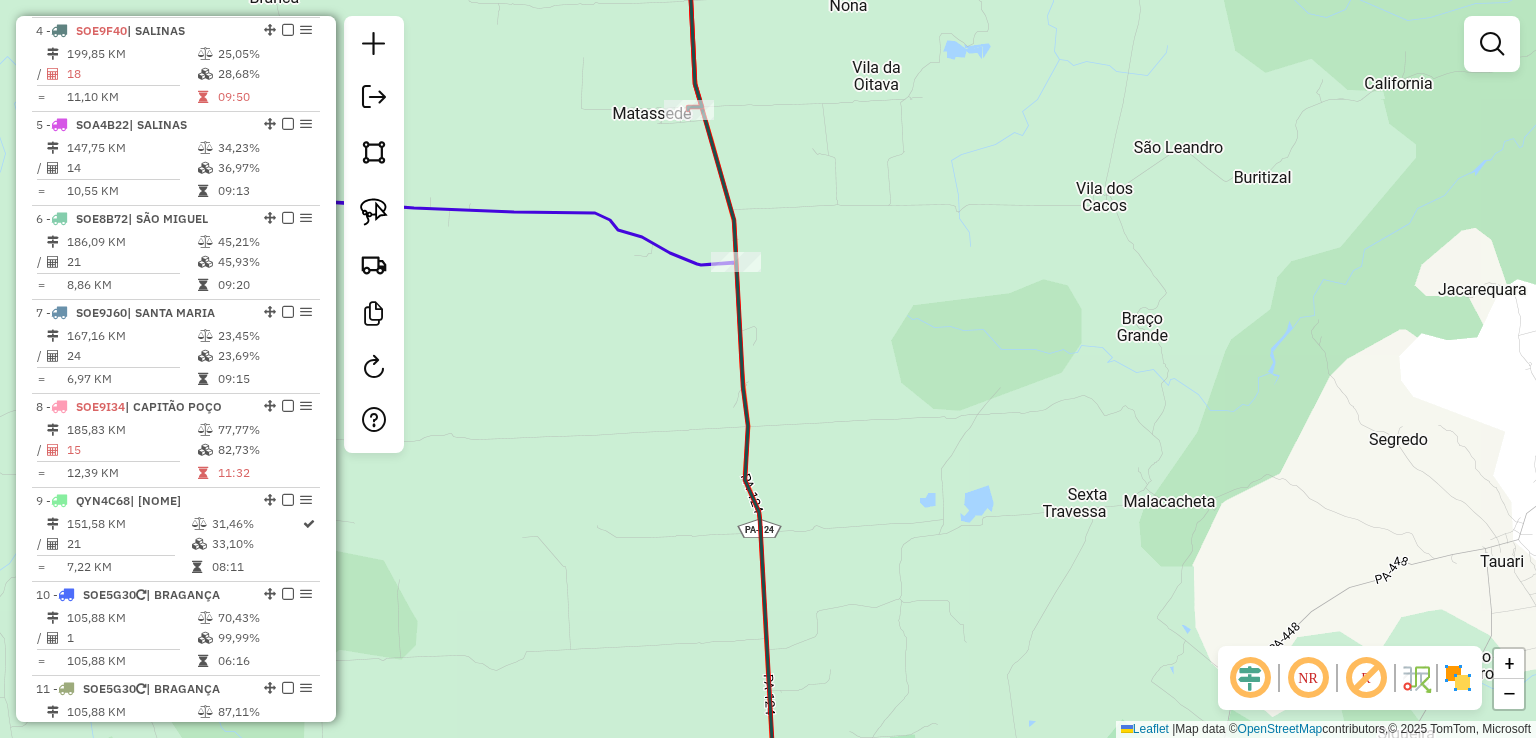 drag, startPoint x: 878, startPoint y: 661, endPoint x: 884, endPoint y: 704, distance: 43.416588 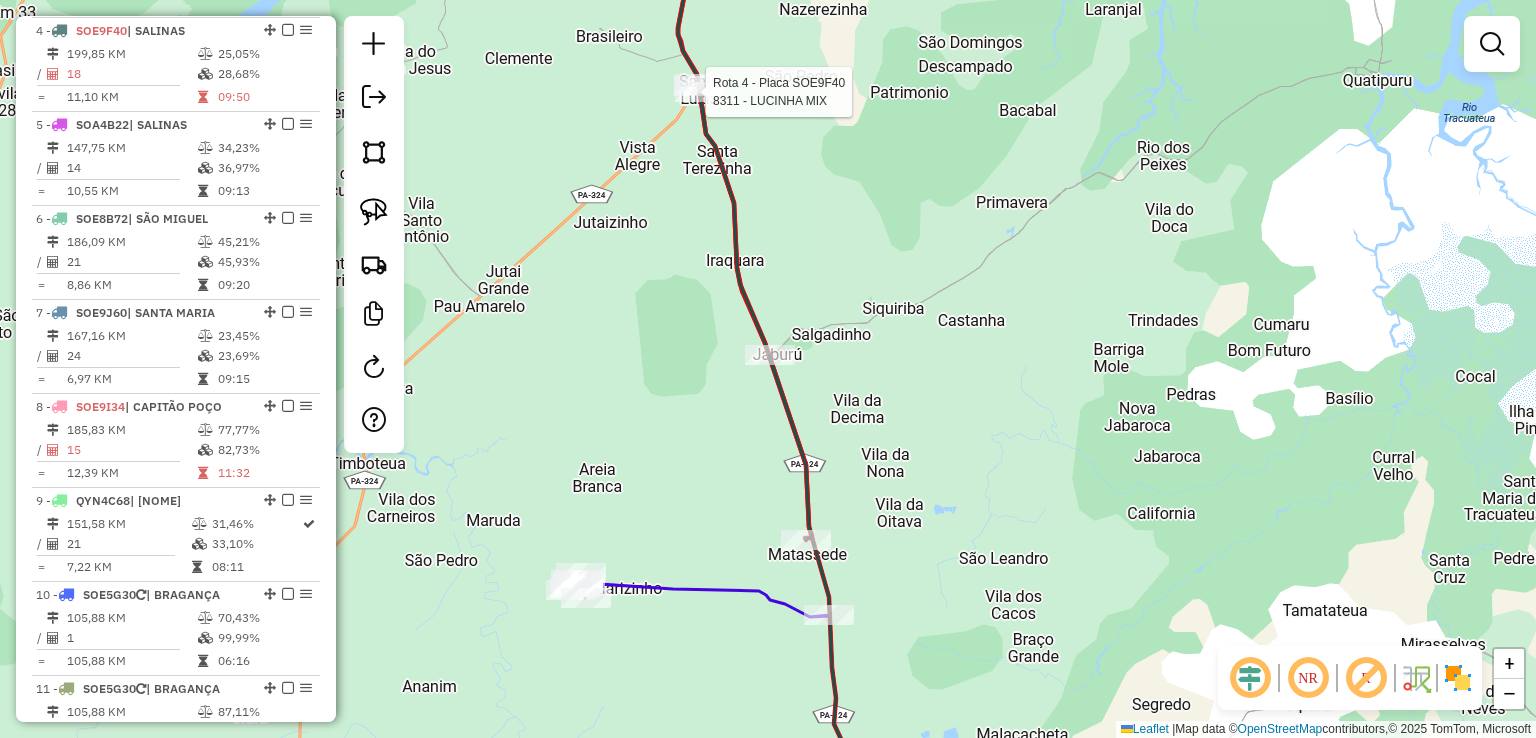select on "**********" 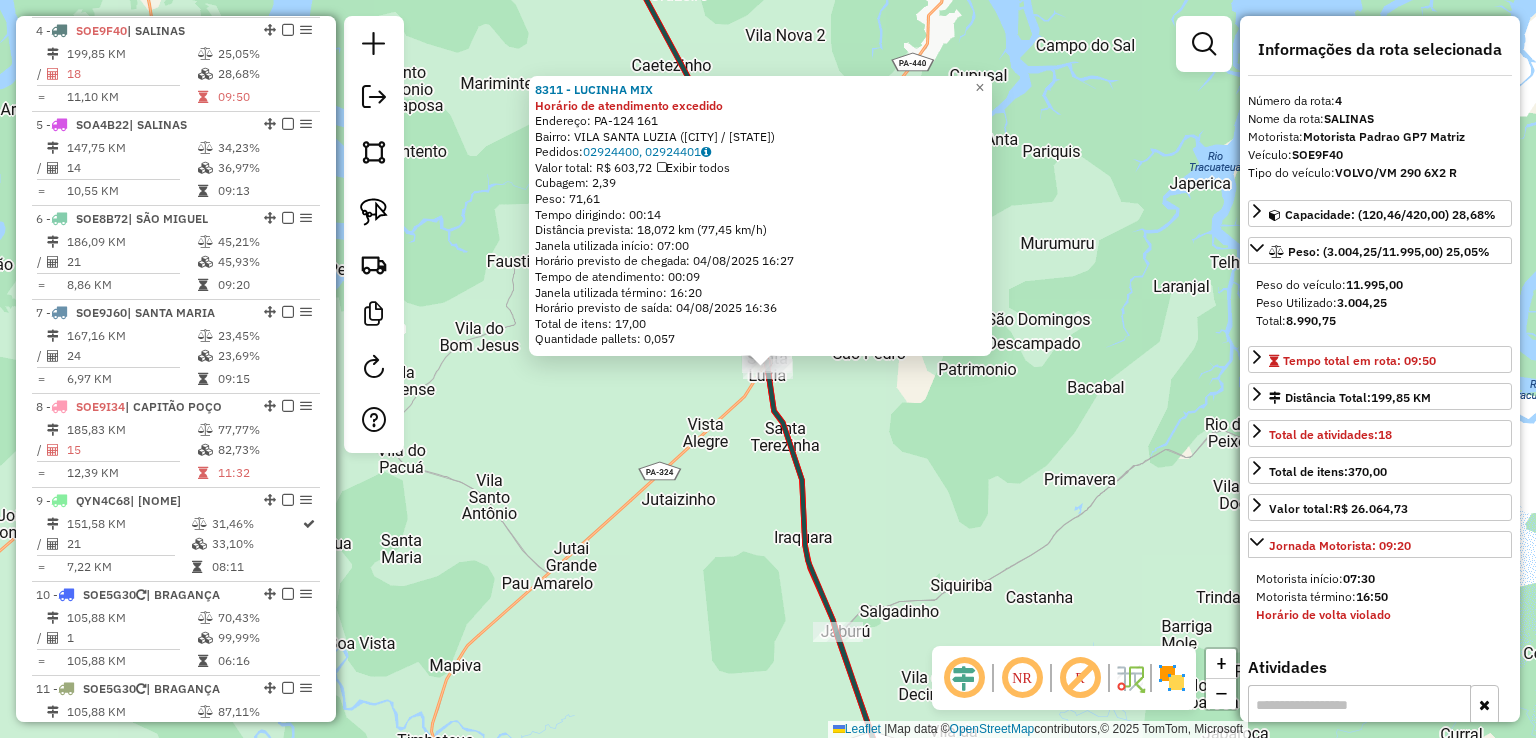 click on "Aguarde...  Pop-up bloqueado!  Seu navegador bloqueou automáticamente a abertura de uma nova janela.   Acesse as configurações e adicione o endereço do sistema a lista de permissão.   Fechar  Informações da Sessão 974352 - 04/08/2025     Criação: 02/08/2025 14:05   Depósito:  GP7 MATRIZ  Total de rotas:  14  Distância Total:  2.061,52 km  Tempo total:  122:36  Valor total:  R$ 551.617,41  - Total roteirizado:  R$ 550.865,19  - Total não roteirizado:  R$ 752,22  Total de Atividades Roteirizadas:  213  Total de Pedidos Roteirizados:  319  Peso total roteirizado:  80.789,27  Cubagem total roteirizado:  3.069,87  Total de Atividades não Roteirizadas:  4  Total de Pedidos não Roteirizados:  6 Total de caixas por viagem:  3.069,87 /   14 =  219,28 Média de Atividades por viagem:  213 /   14 =  15,21 Ocupação média da frota:  56,35%   Rotas vários dias:  0  Clientes Priorizados NR:  0 Rotas  Recargas: 2   Ver rotas   Ver veículos  Finalizar todas as rotas   1 -       SOE0C61  /  8" at bounding box center (768, 369) 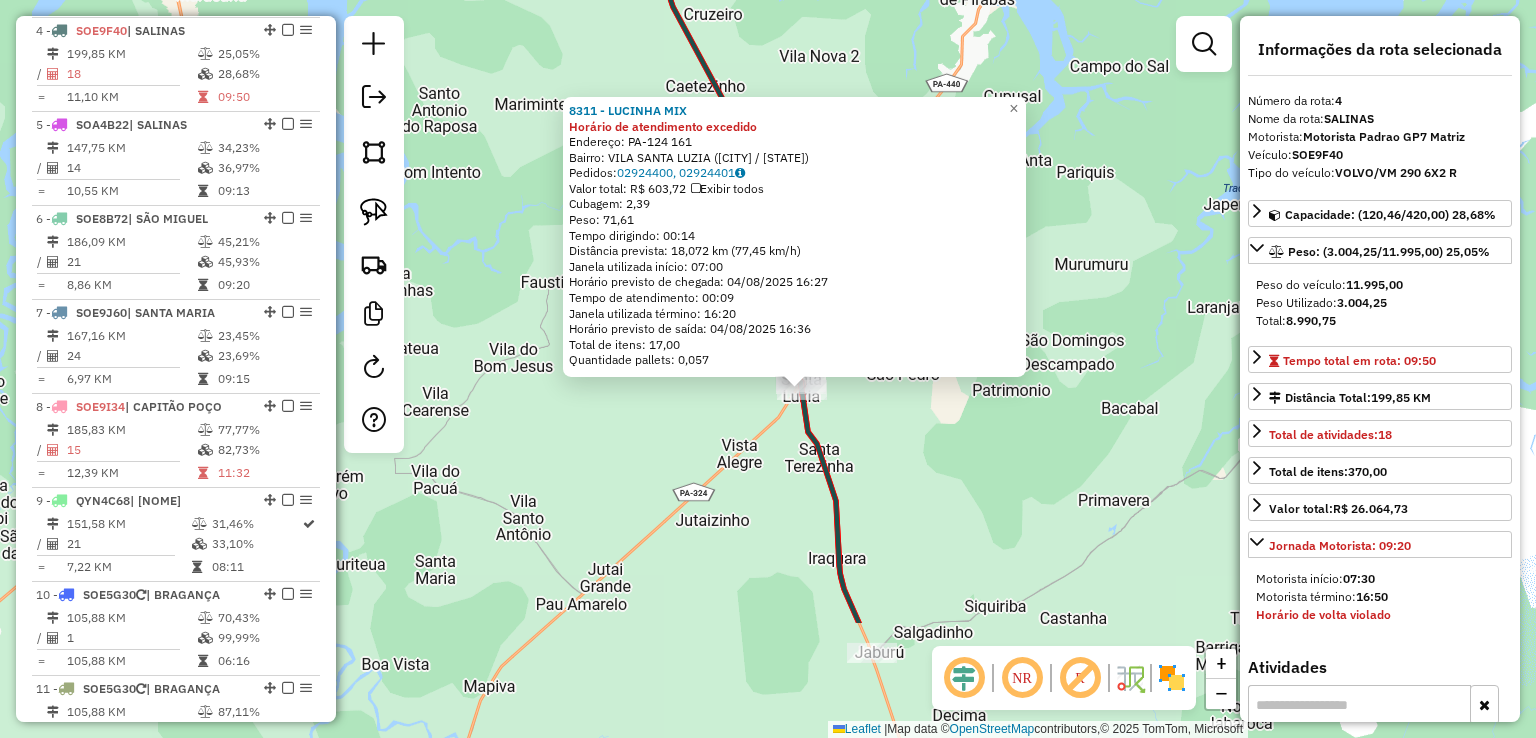 drag, startPoint x: 879, startPoint y: 593, endPoint x: 847, endPoint y: 353, distance: 242.12393 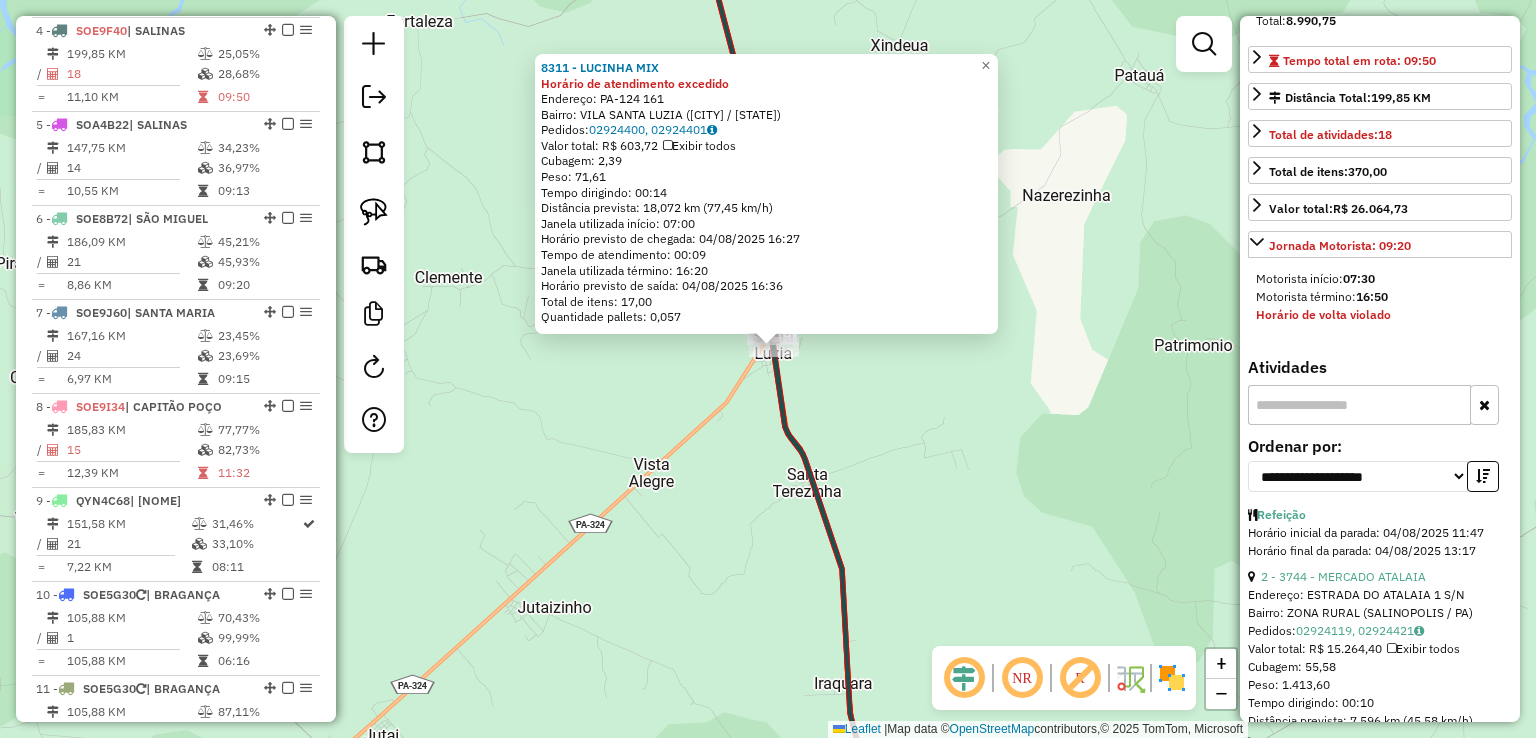 scroll, scrollTop: 0, scrollLeft: 0, axis: both 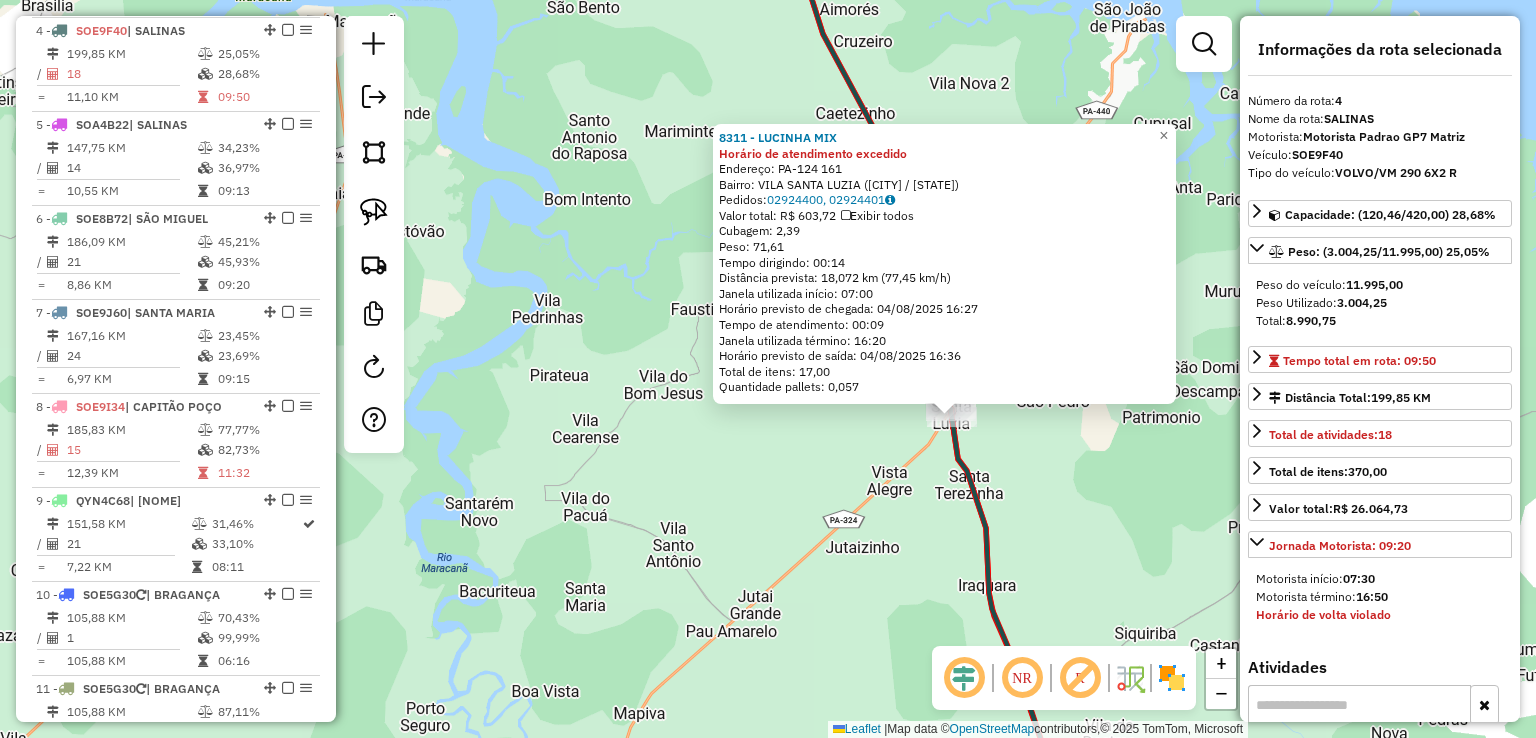 drag, startPoint x: 1071, startPoint y: 461, endPoint x: 1064, endPoint y: 584, distance: 123.19903 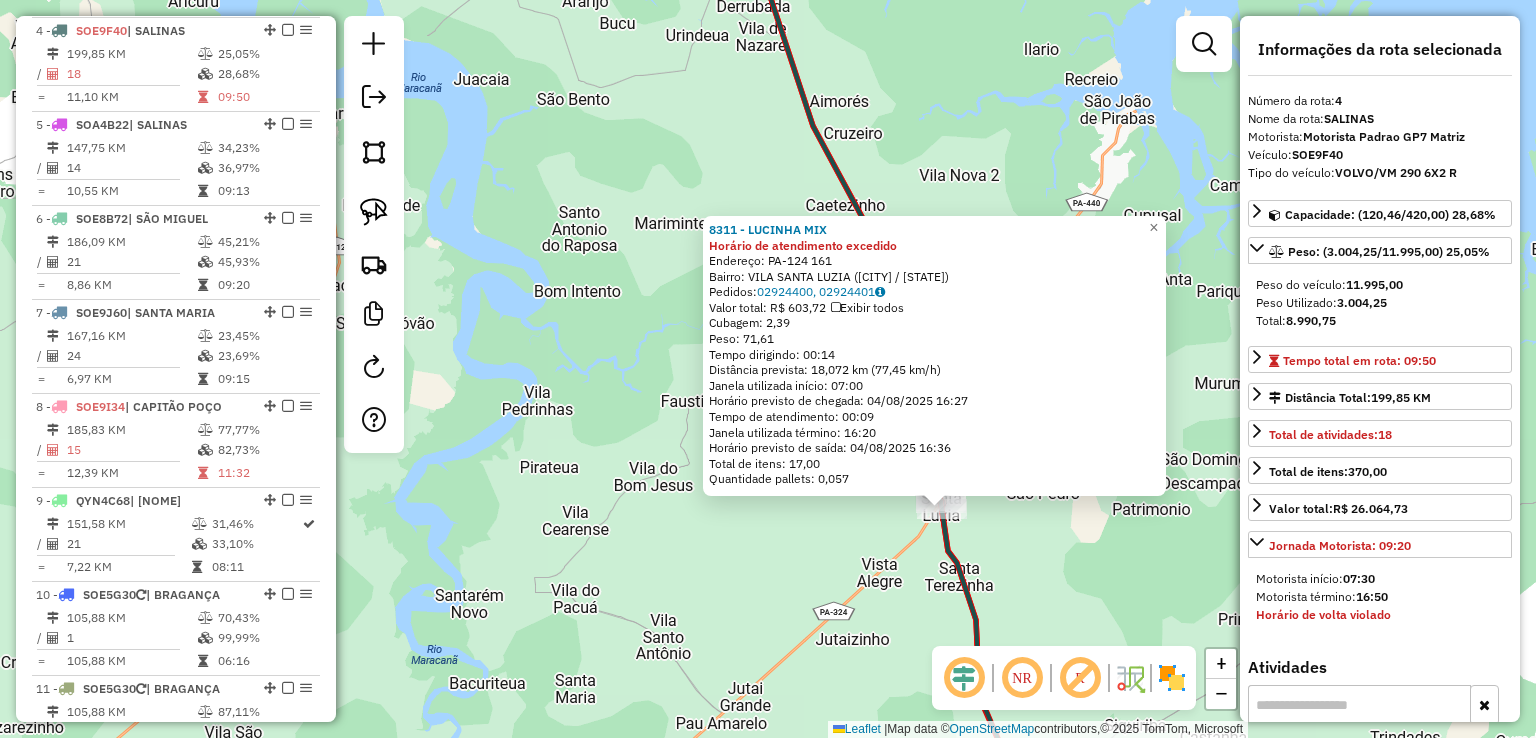 drag, startPoint x: 943, startPoint y: 126, endPoint x: 1067, endPoint y: 585, distance: 475.45453 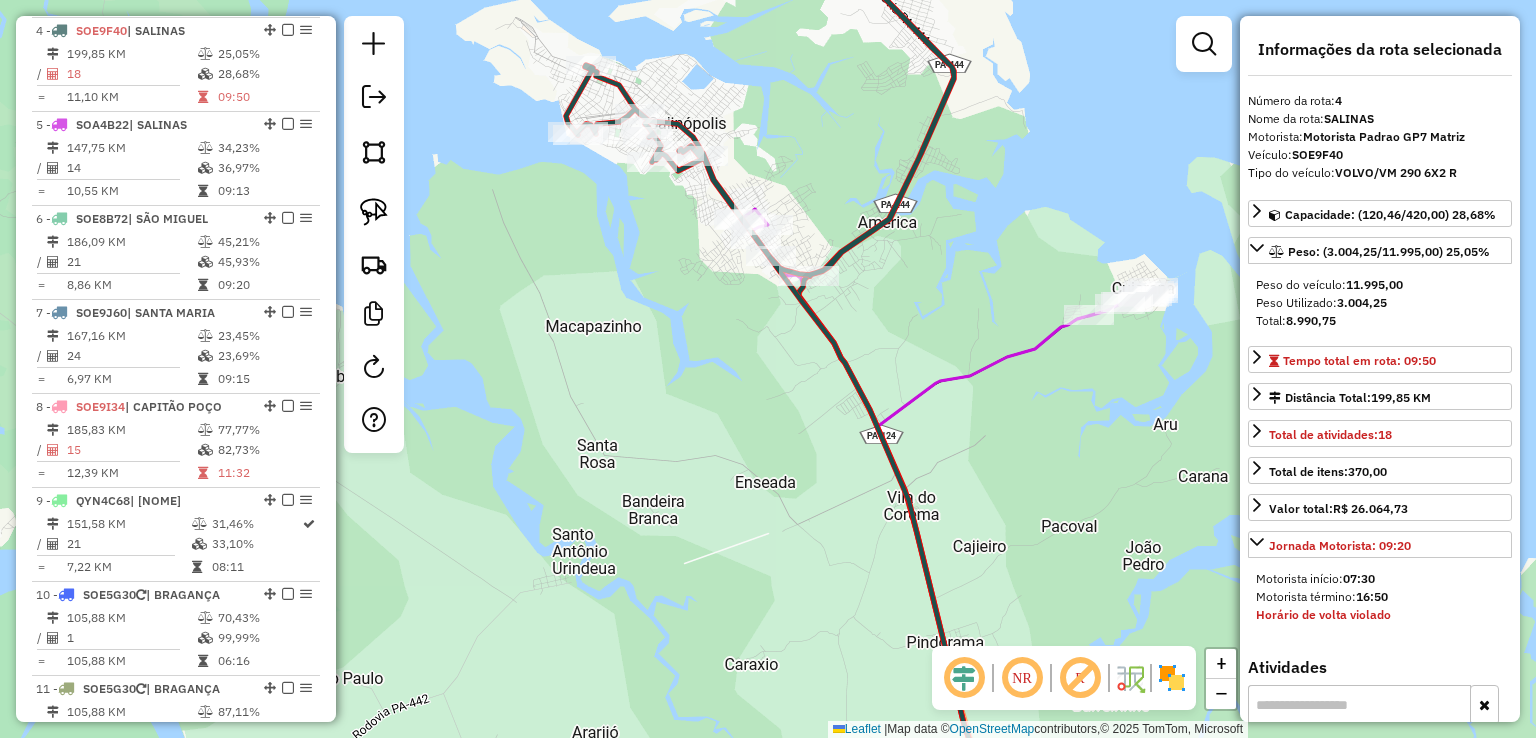 drag, startPoint x: 799, startPoint y: 161, endPoint x: 855, endPoint y: 242, distance: 98.47334 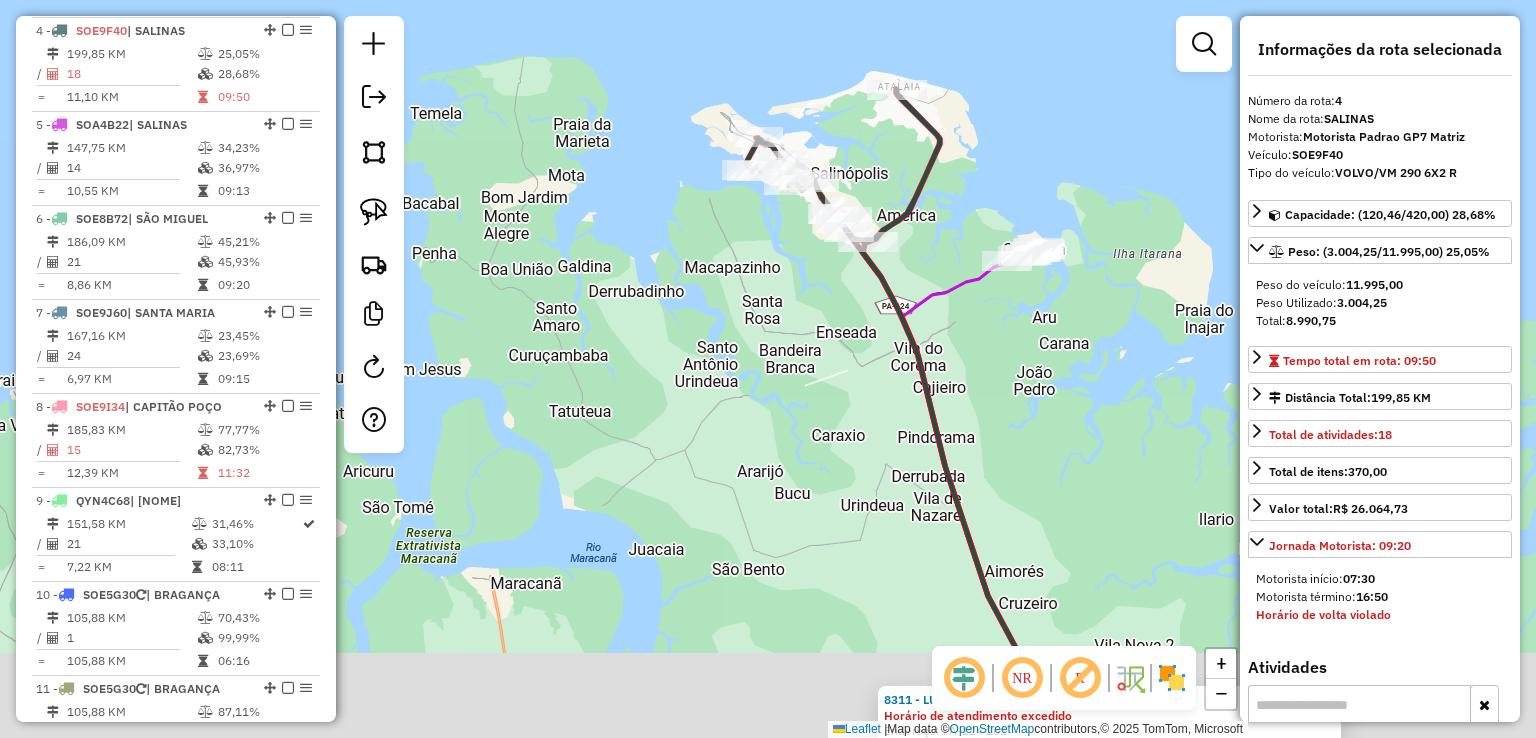 drag, startPoint x: 1020, startPoint y: 416, endPoint x: 914, endPoint y: 6, distance: 423.4808 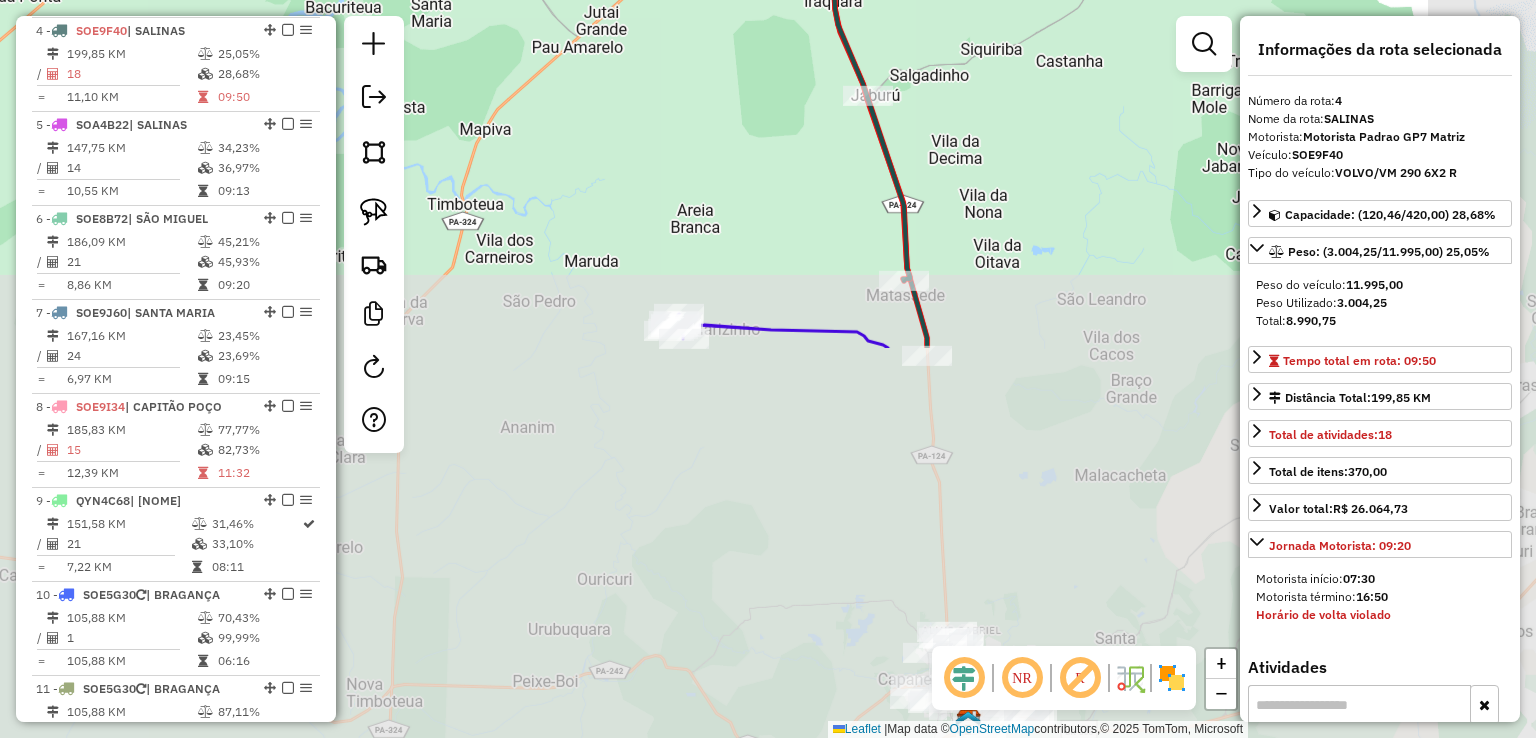 drag, startPoint x: 1040, startPoint y: 424, endPoint x: 880, endPoint y: -87, distance: 535.4634 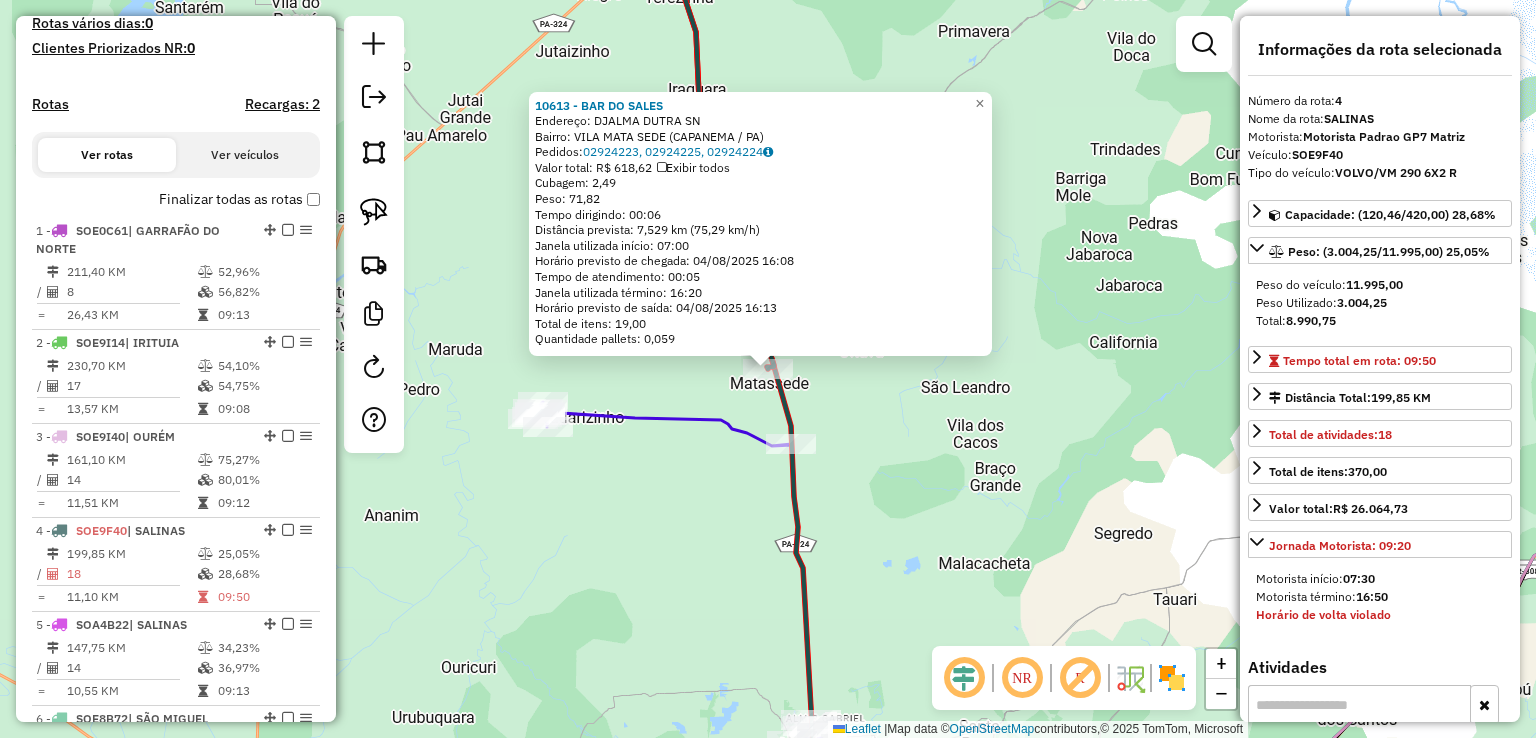 scroll, scrollTop: 0, scrollLeft: 0, axis: both 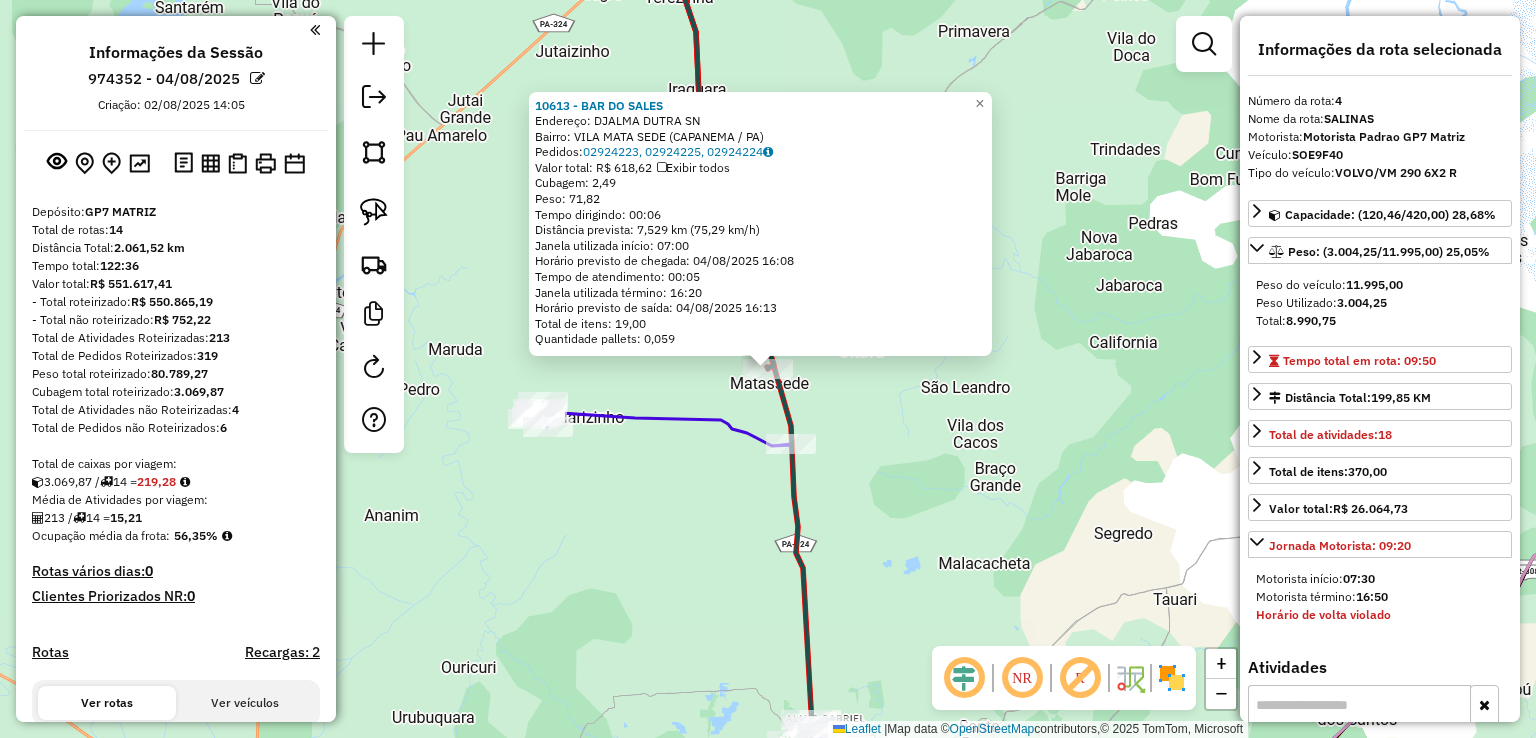 click on "10613 - BAR DO SALES  Endereço:  DJALMA DUTRA SN   Bairro: VILA MATA SEDE (CAPANEMA / PA)   Pedidos:  02924223, 02924225, 02924224   Valor total: R$ 618,62   Exibir todos   Cubagem: 2,49  Peso: 71,82  Tempo dirigindo: 00:06   Distância prevista: 7,529 km (75,29 km/h)   Janela utilizada início: 07:00   Horário previsto de chegada: 04/08/2025 16:08   Tempo de atendimento: 00:05   Janela utilizada término: 16:20   Horário previsto de saída: 04/08/2025 16:13   Total de itens: 19,00   Quantidade pallets: 0,059  × Janela de atendimento Grade de atendimento Capacidade Transportadoras Veículos Cliente Pedidos  Rotas Selecione os dias de semana para filtrar as janelas de atendimento  Seg   Ter   Qua   Qui   Sex   Sáb   Dom  Informe o período da janela de atendimento: De: Até:  Filtrar exatamente a janela do cliente  Considerar janela de atendimento padrão  Selecione os dias de semana para filtrar as grades de atendimento  Seg   Ter   Qua   Qui   Sex   Sáb   Dom   Peso mínimo:   Peso máximo:   De:  De:" 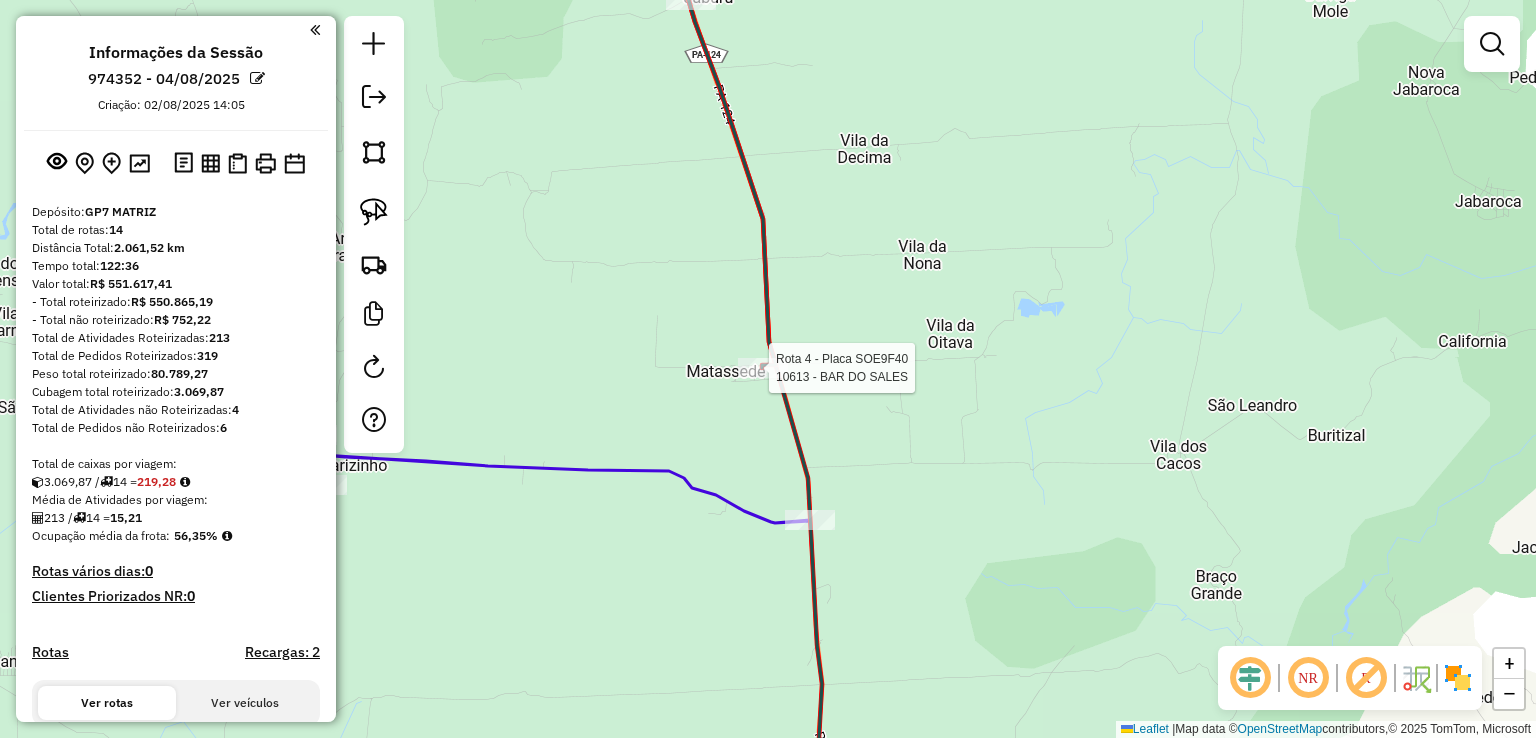 select on "**********" 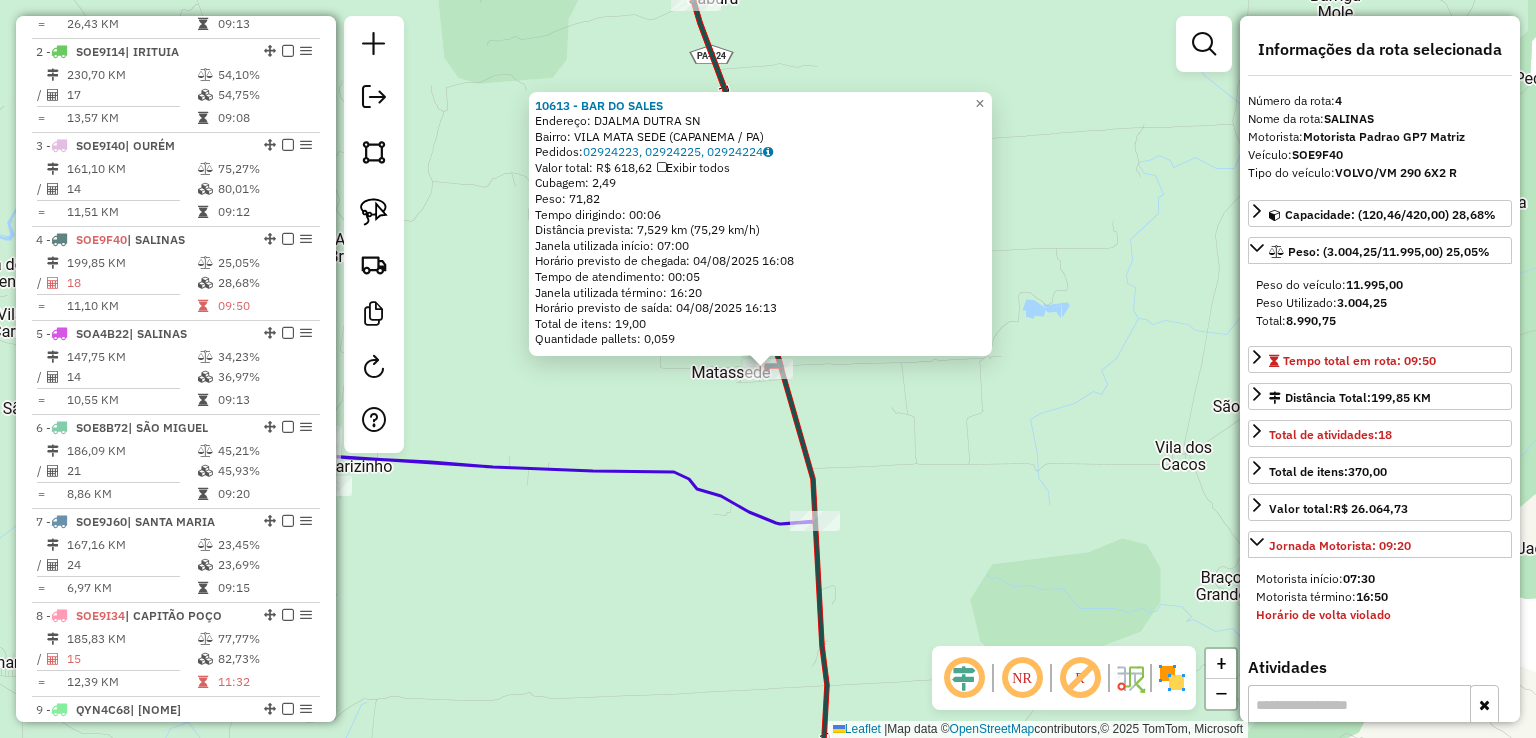 scroll, scrollTop: 1048, scrollLeft: 0, axis: vertical 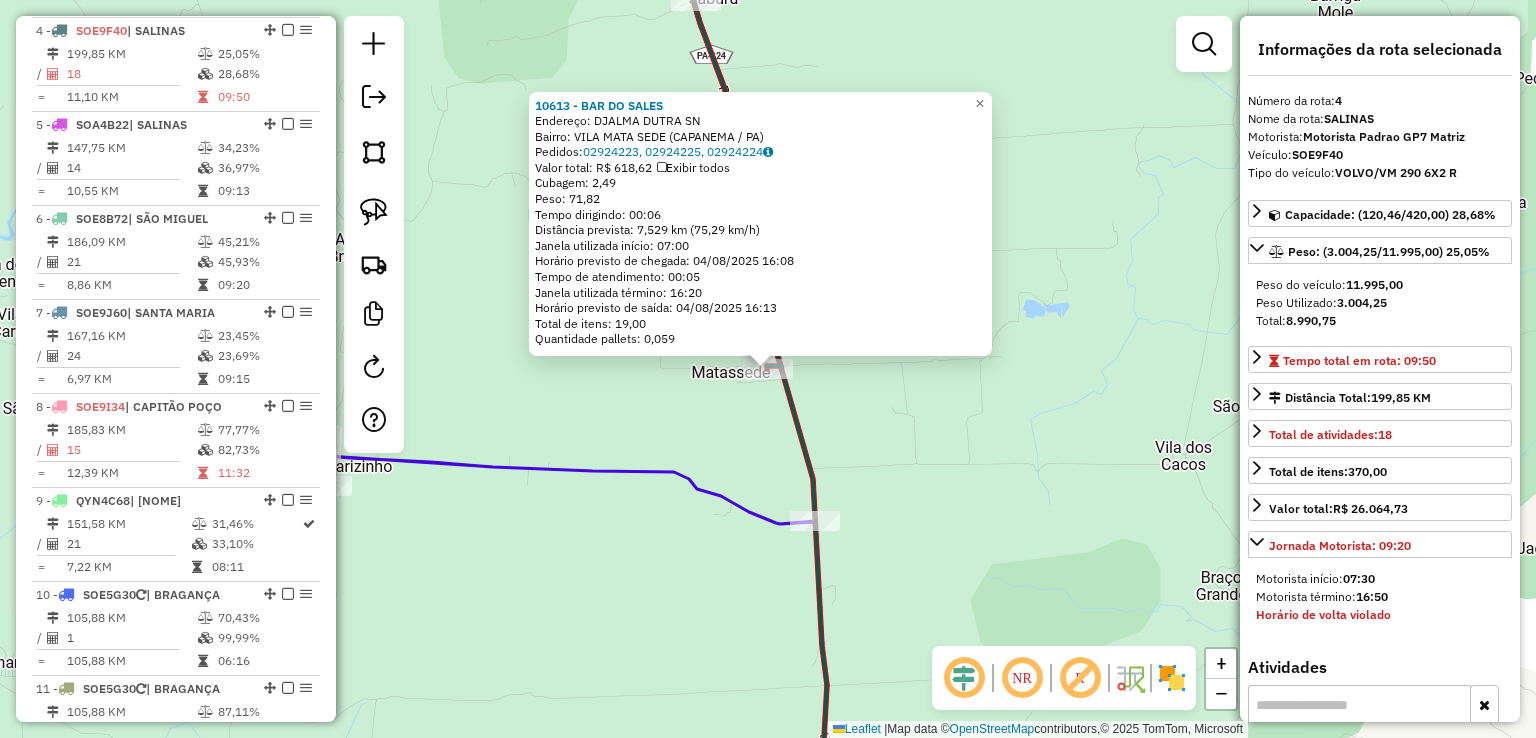 click on "Aguarde...  Pop-up bloqueado!  Seu navegador bloqueou automáticamente a abertura de uma nova janela.   Acesse as configurações e adicione o endereço do sistema a lista de permissão.   Fechar  Informações da Sessão 974352 - 04/08/2025     Criação: 02/08/2025 14:05   Depósito:  GP7 MATRIZ  Total de rotas:  14  Distância Total:  2.061,52 km  Tempo total:  122:36  Valor total:  R$ 551.617,41  - Total roteirizado:  R$ 550.865,19  - Total não roteirizado:  R$ 752,22  Total de Atividades Roteirizadas:  213  Total de Pedidos Roteirizados:  319  Peso total roteirizado:  80.789,27  Cubagem total roteirizado:  3.069,87  Total de Atividades não Roteirizadas:  4  Total de Pedidos não Roteirizados:  6 Total de caixas por viagem:  3.069,87 /   14 =  219,28 Média de Atividades por viagem:  213 /   14 =  15,21 Ocupação média da frota:  56,35%   Rotas vários dias:  0  Clientes Priorizados NR:  0 Rotas  Recargas: 2   Ver rotas   Ver veículos  Finalizar todas as rotas   1 -       SOE0C61  /  8" at bounding box center [768, 369] 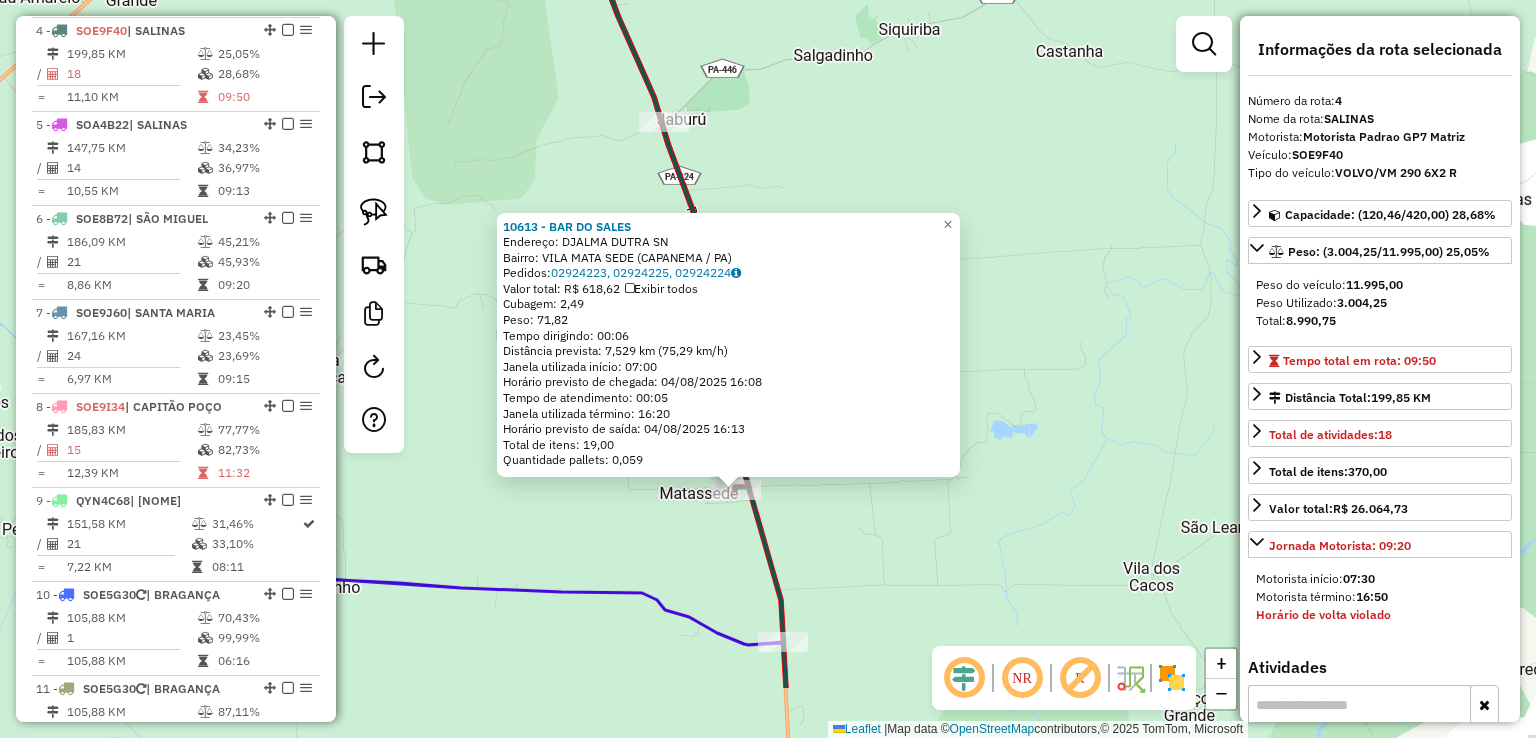 drag, startPoint x: 721, startPoint y: 233, endPoint x: 740, endPoint y: 69, distance: 165.09694 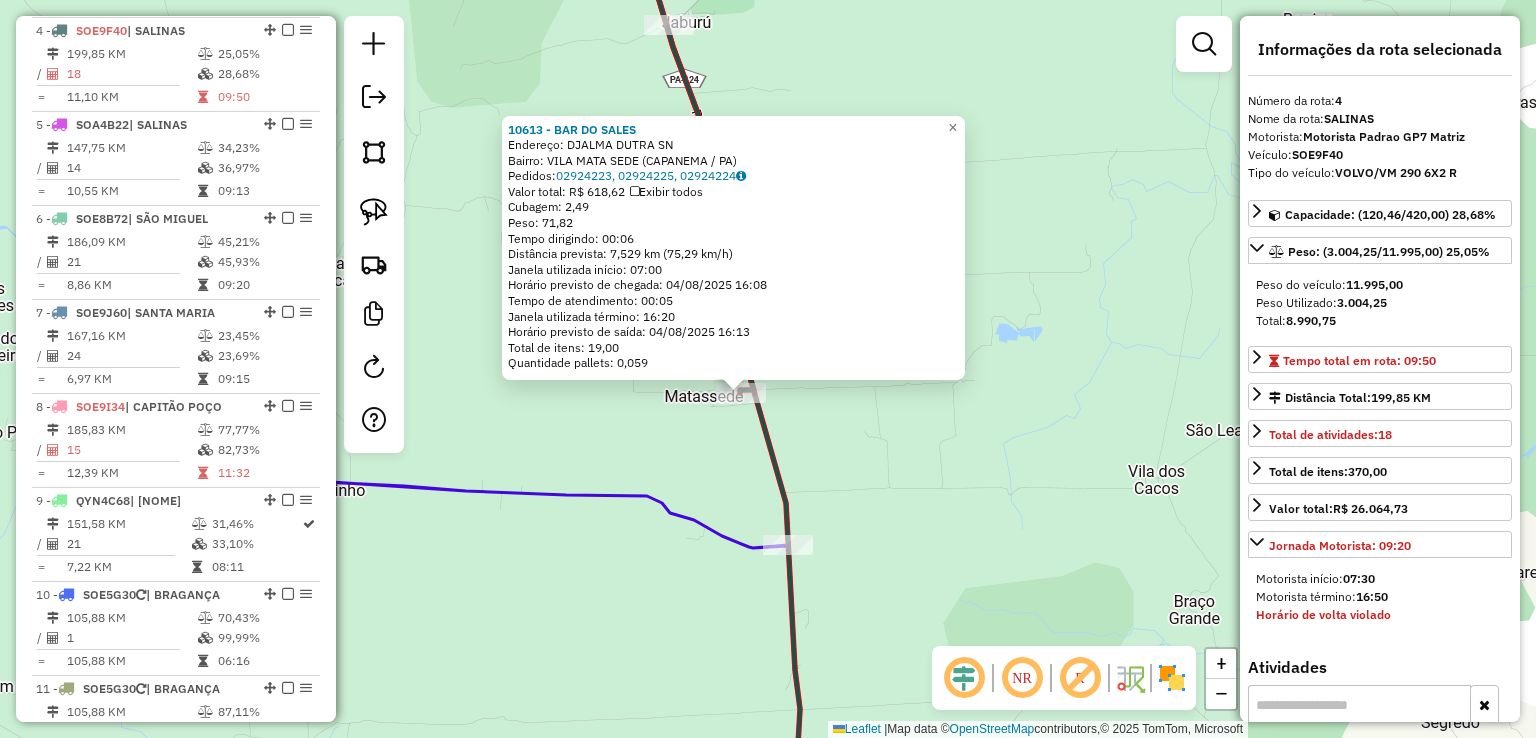 click on "10613 - BAR DO SALES  Endereço:  DJALMA DUTRA SN   Bairro: VILA MATA SEDE (CAPANEMA / PA)   Pedidos:  02924223, 02924225, 02924224   Valor total: R$ 618,62   Exibir todos   Cubagem: 2,49  Peso: 71,82  Tempo dirigindo: 00:06   Distância prevista: 7,529 km (75,29 km/h)   Janela utilizada início: 07:00   Horário previsto de chegada: 04/08/2025 16:08   Tempo de atendimento: 00:05   Janela utilizada término: 16:20   Horário previsto de saída: 04/08/2025 16:13   Total de itens: 19,00   Quantidade pallets: 0,059  × Janela de atendimento Grade de atendimento Capacidade Transportadoras Veículos Cliente Pedidos  Rotas Selecione os dias de semana para filtrar as janelas de atendimento  Seg   Ter   Qua   Qui   Sex   Sáb   Dom  Informe o período da janela de atendimento: De: Até:  Filtrar exatamente a janela do cliente  Considerar janela de atendimento padrão  Selecione os dias de semana para filtrar as grades de atendimento  Seg   Ter   Qua   Qui   Sex   Sáb   Dom   Peso mínimo:   Peso máximo:   De:  De:" 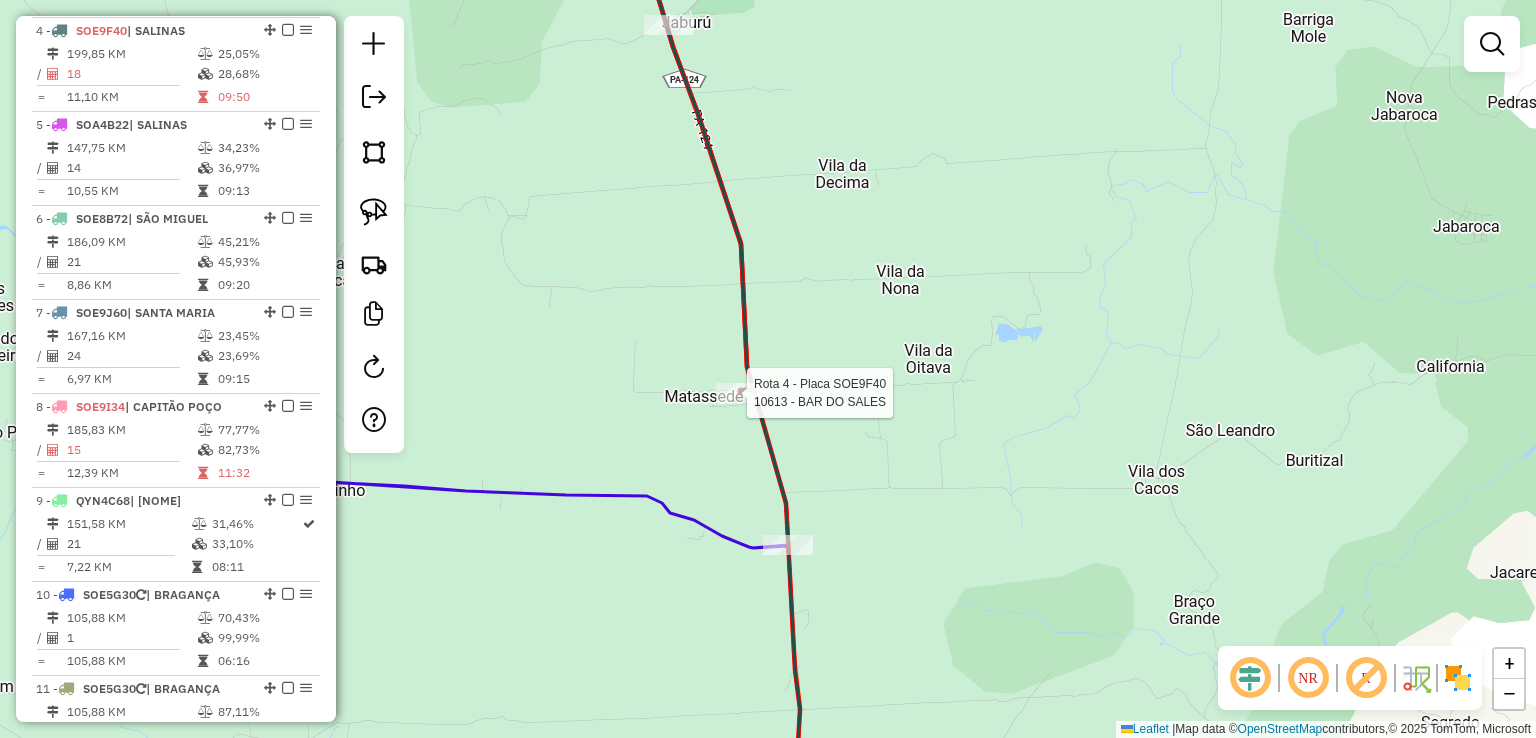 select on "**********" 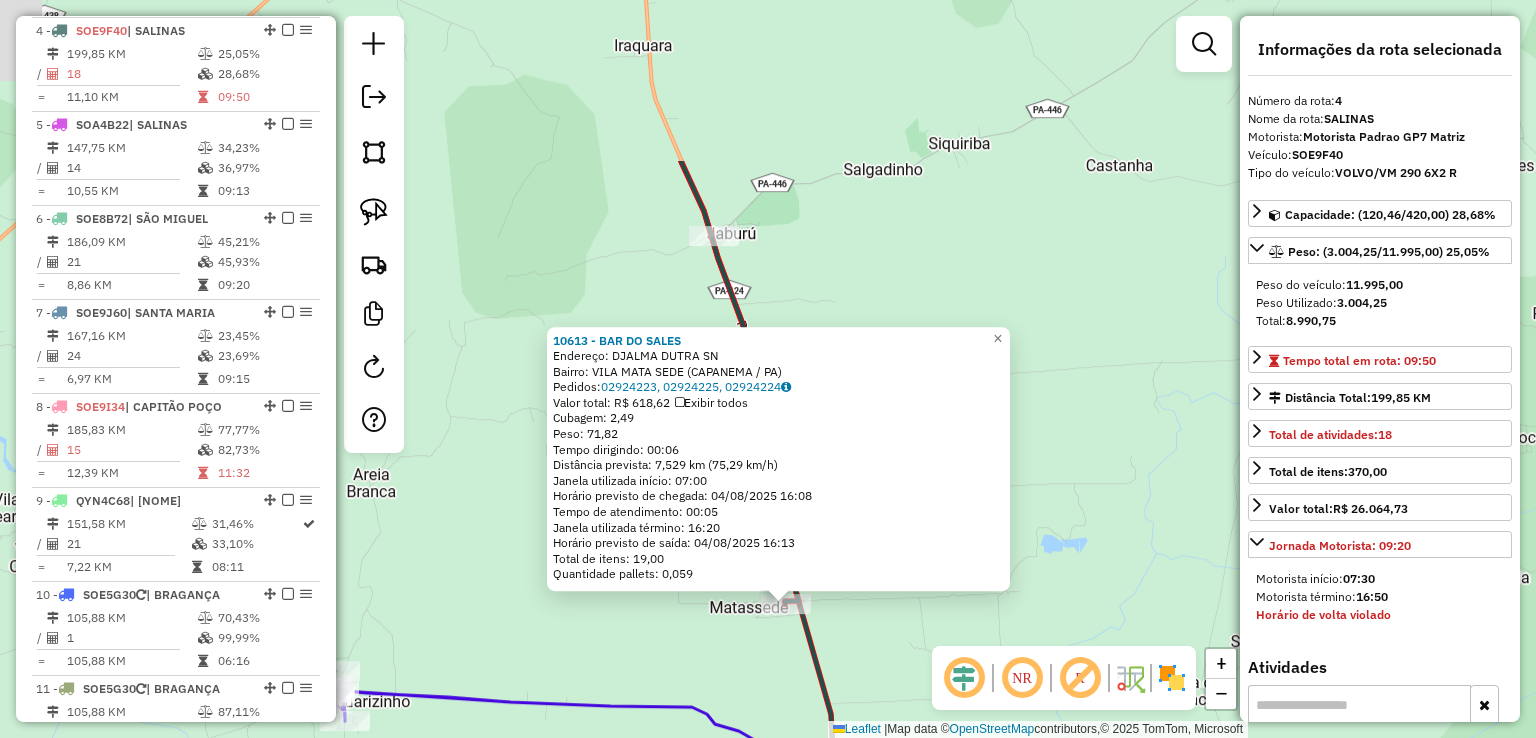 drag, startPoint x: 840, startPoint y: 89, endPoint x: 862, endPoint y: 349, distance: 260.9291 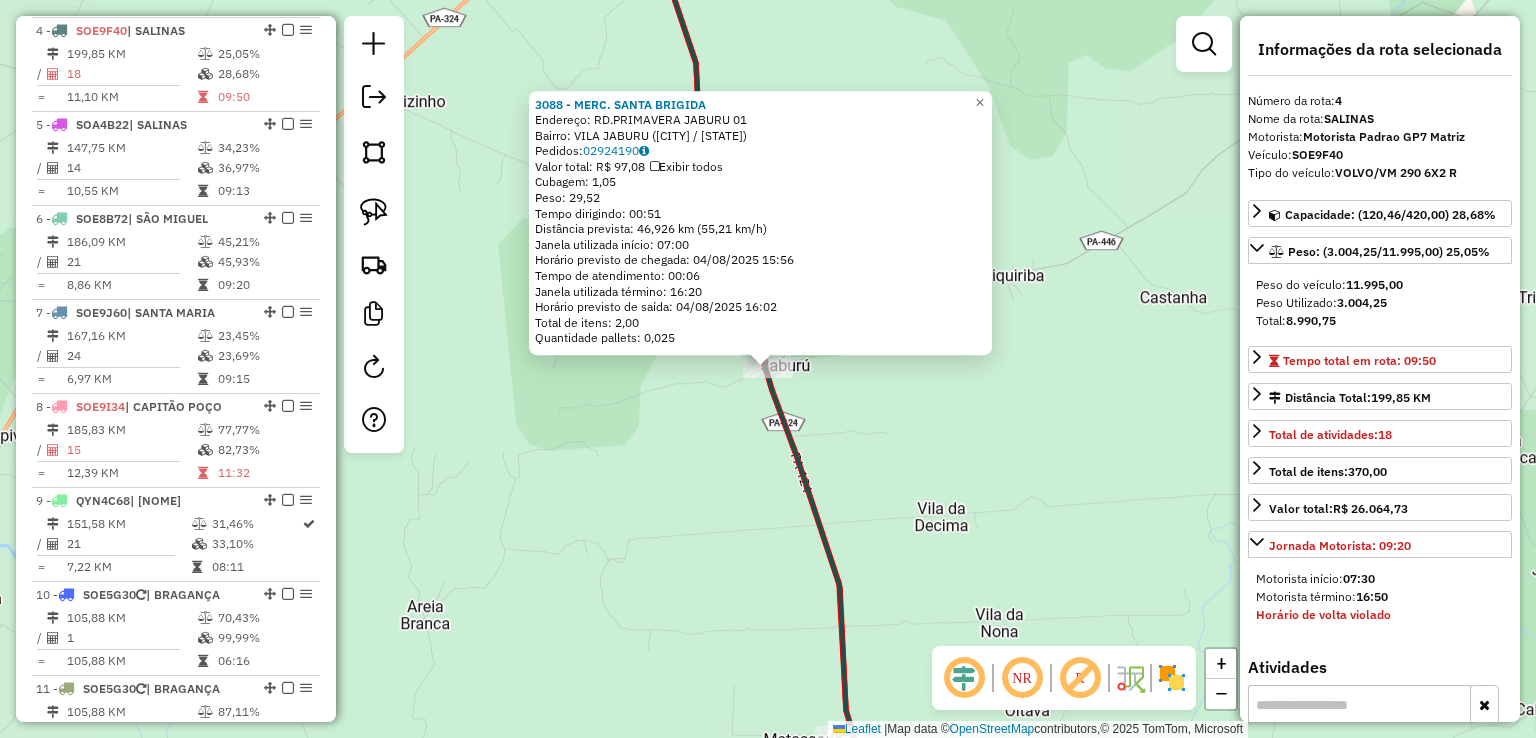 drag, startPoint x: 859, startPoint y: 403, endPoint x: 808, endPoint y: 159, distance: 249.27295 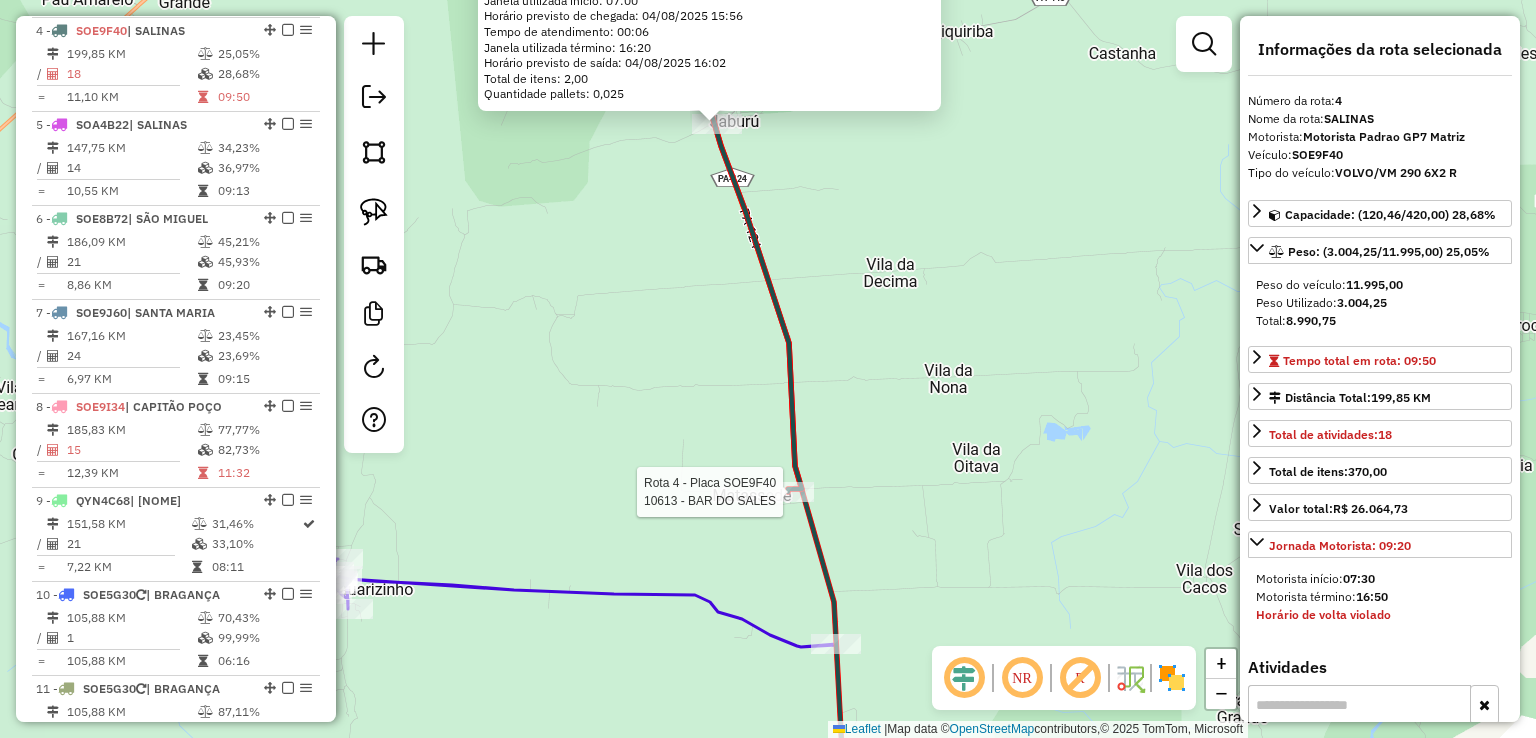 click 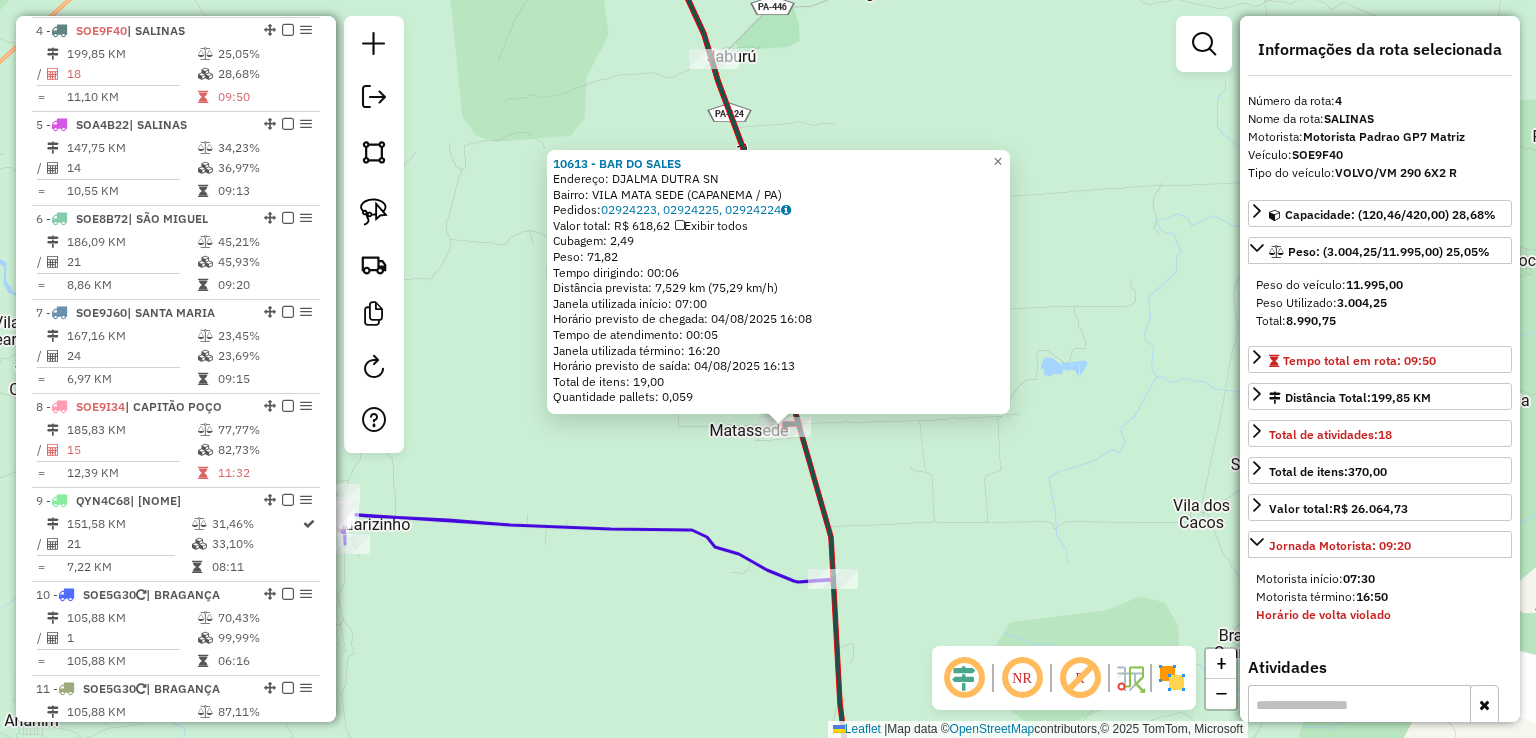 drag, startPoint x: 782, startPoint y: 436, endPoint x: 798, endPoint y: 672, distance: 236.54175 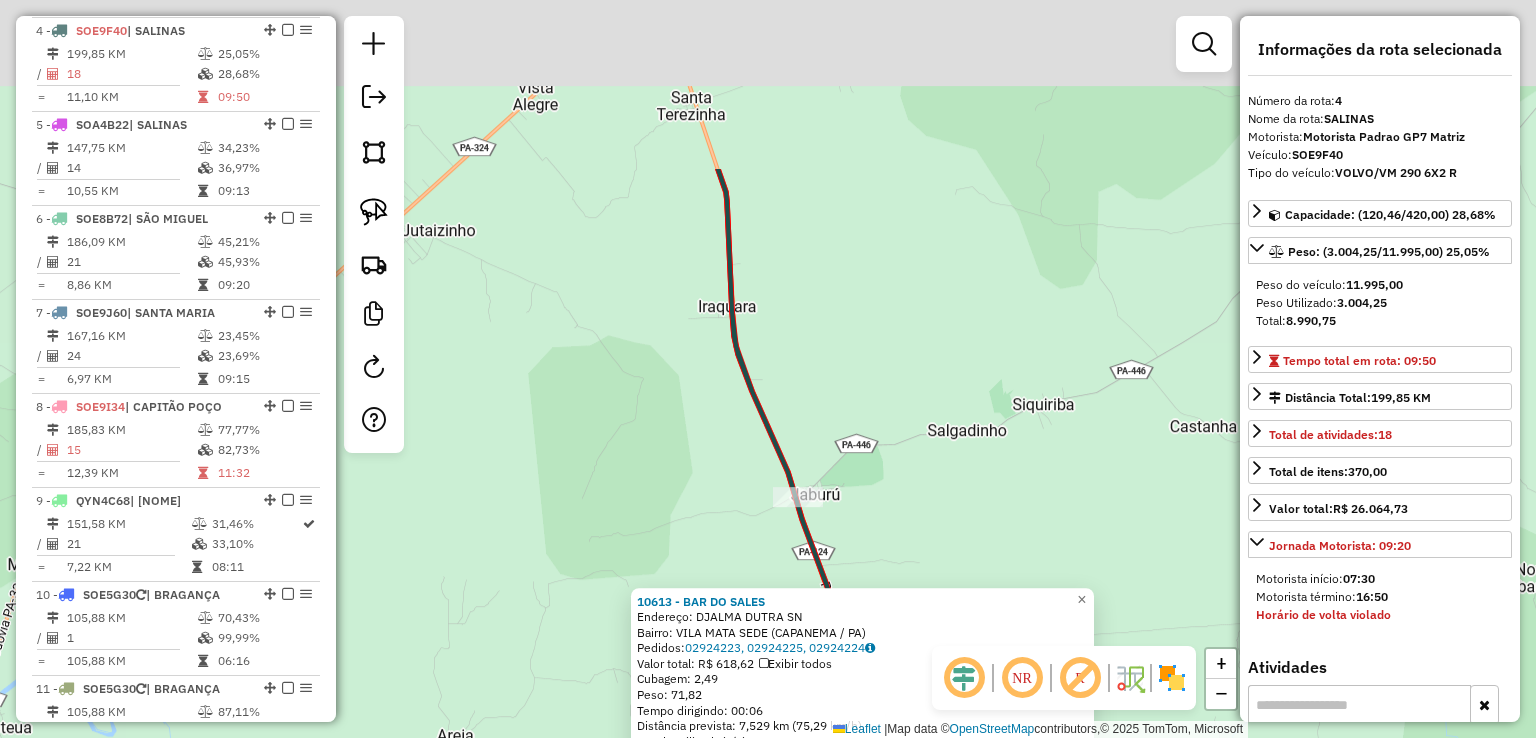 drag, startPoint x: 812, startPoint y: 358, endPoint x: 852, endPoint y: 551, distance: 197.1015 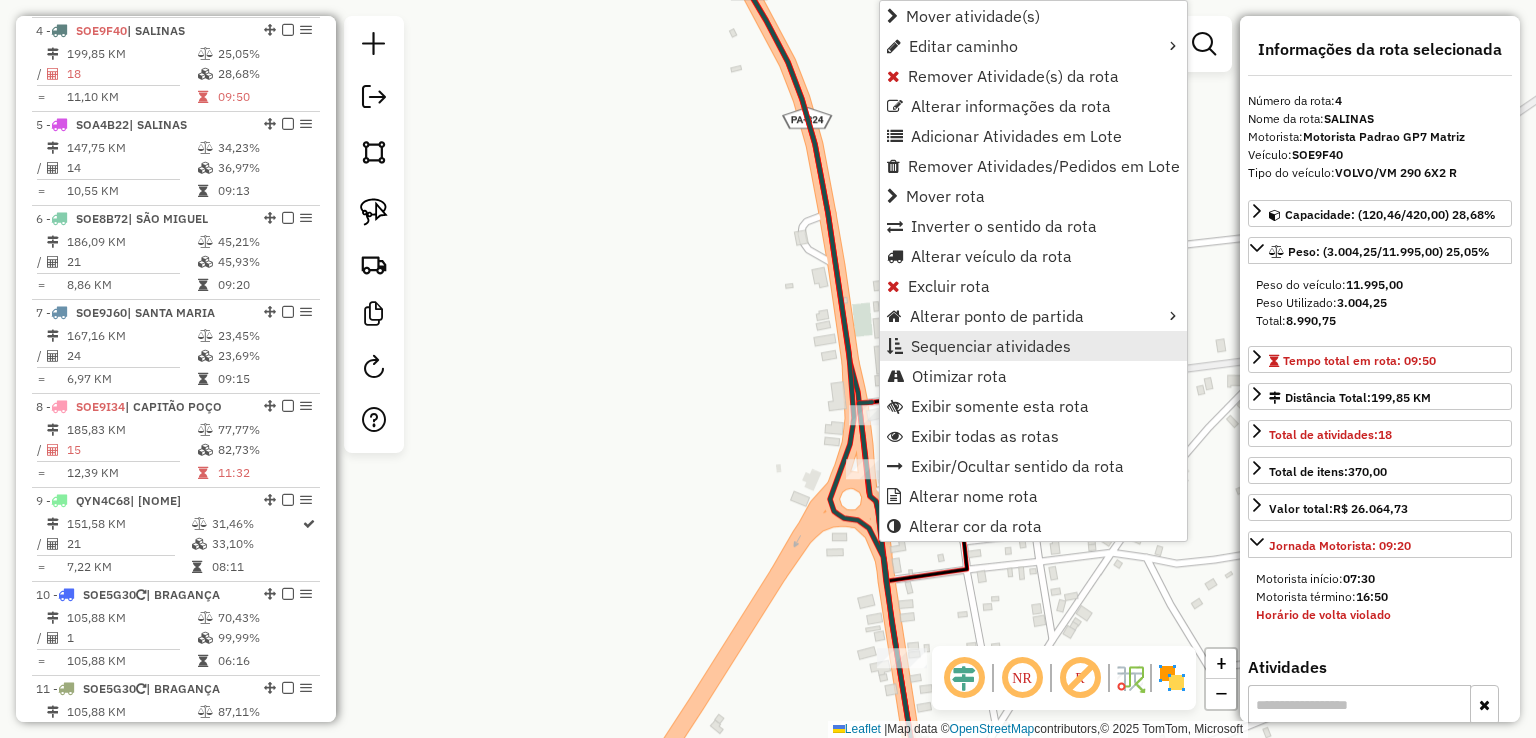 click on "Sequenciar atividades" at bounding box center [991, 346] 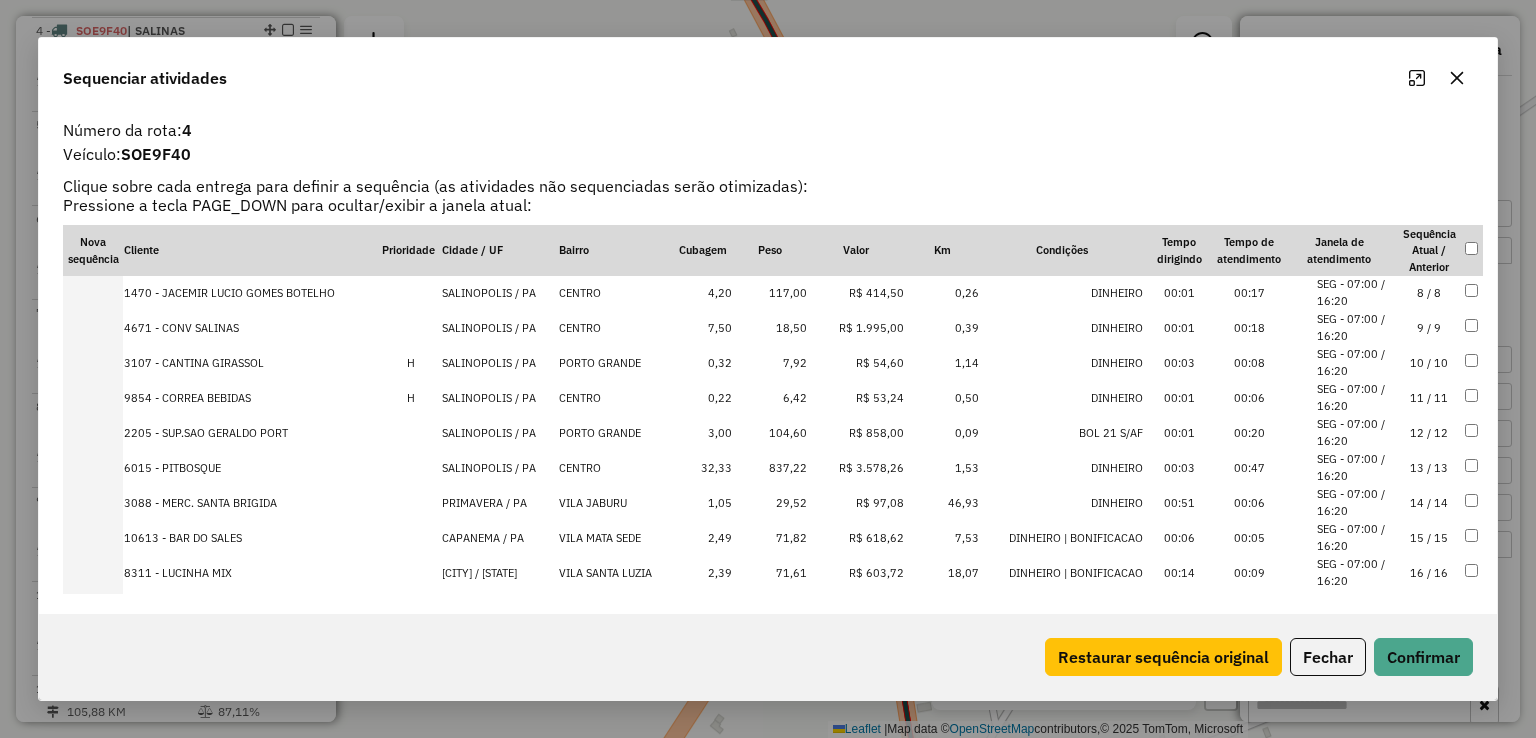 scroll, scrollTop: 331, scrollLeft: 0, axis: vertical 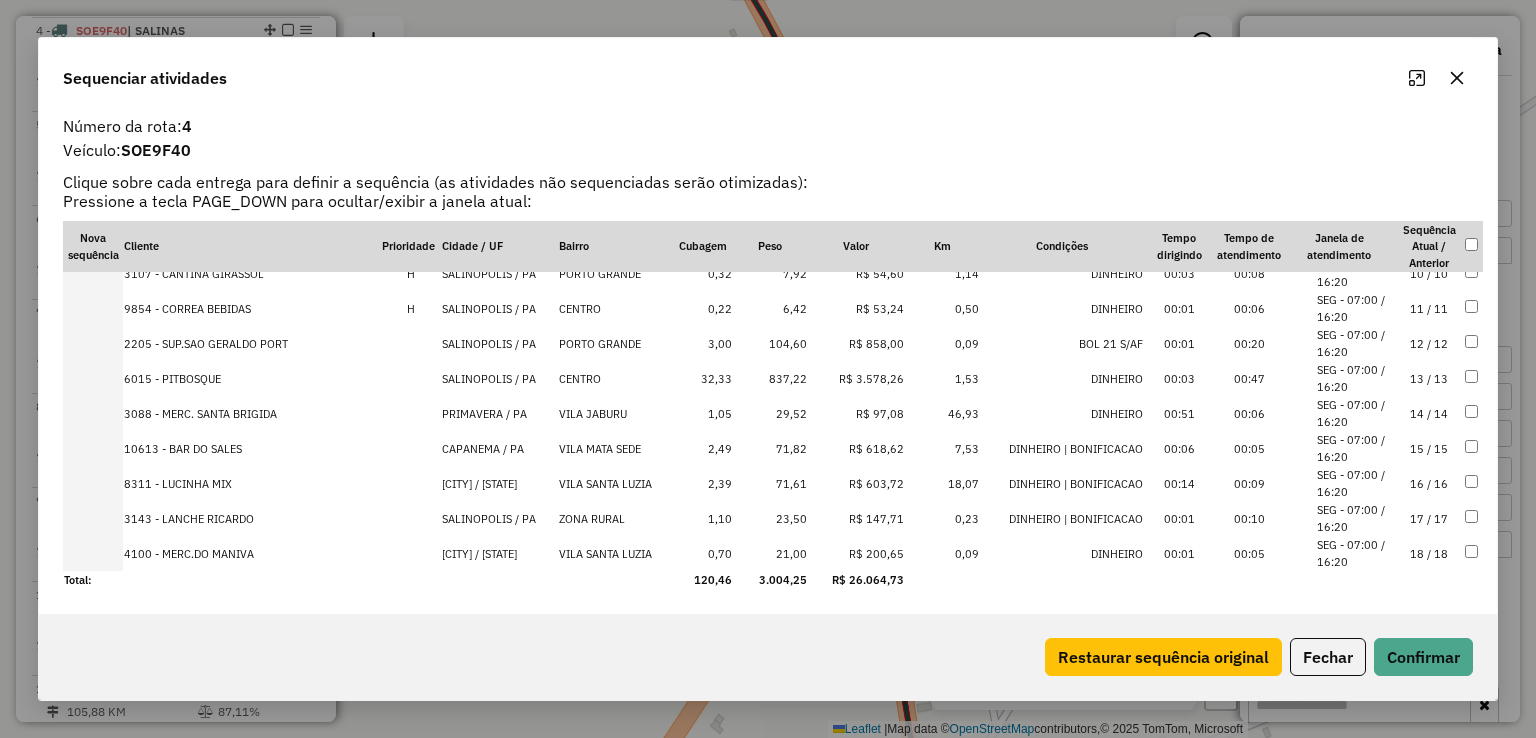 click on "15 / 15" at bounding box center [1429, 448] 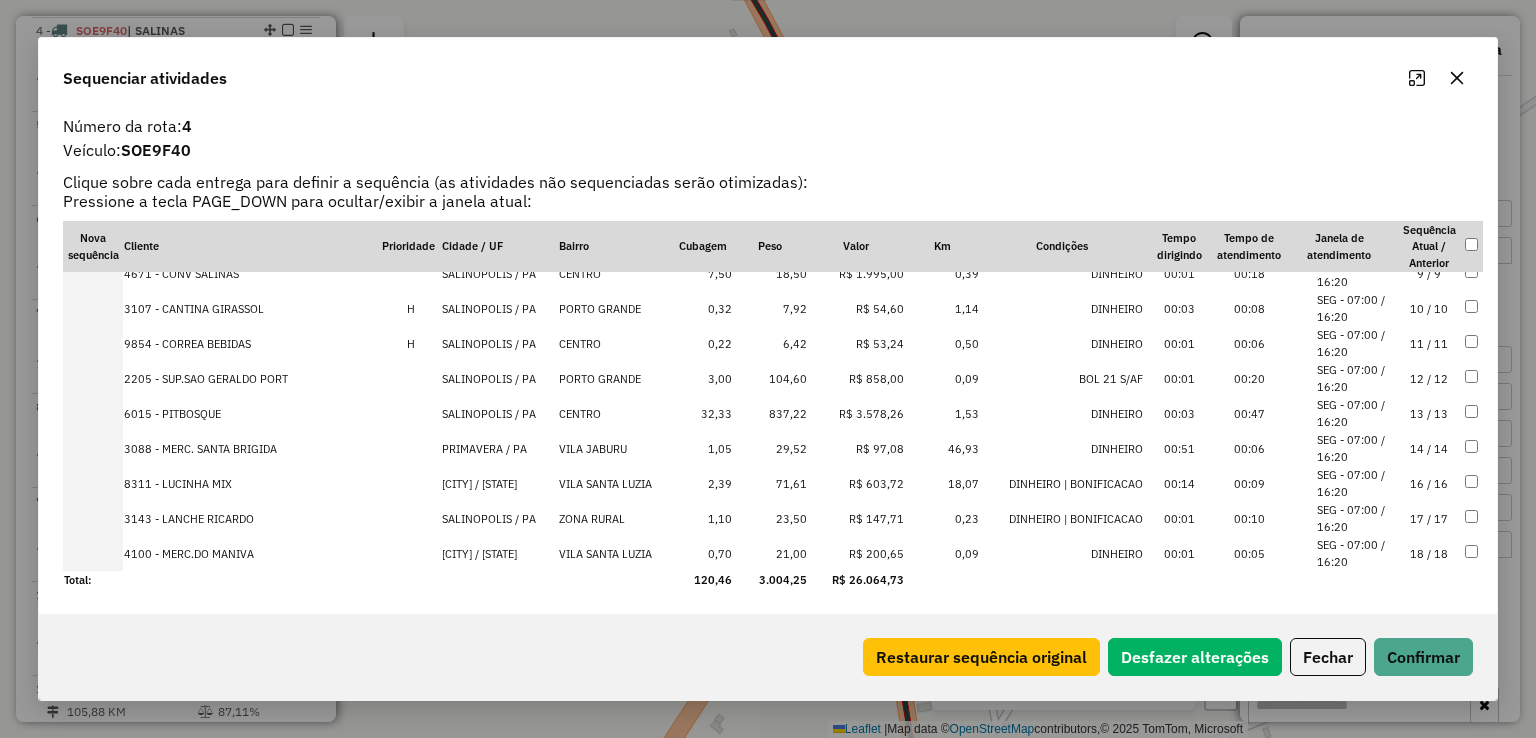 click on "14 / 14" at bounding box center (1429, 448) 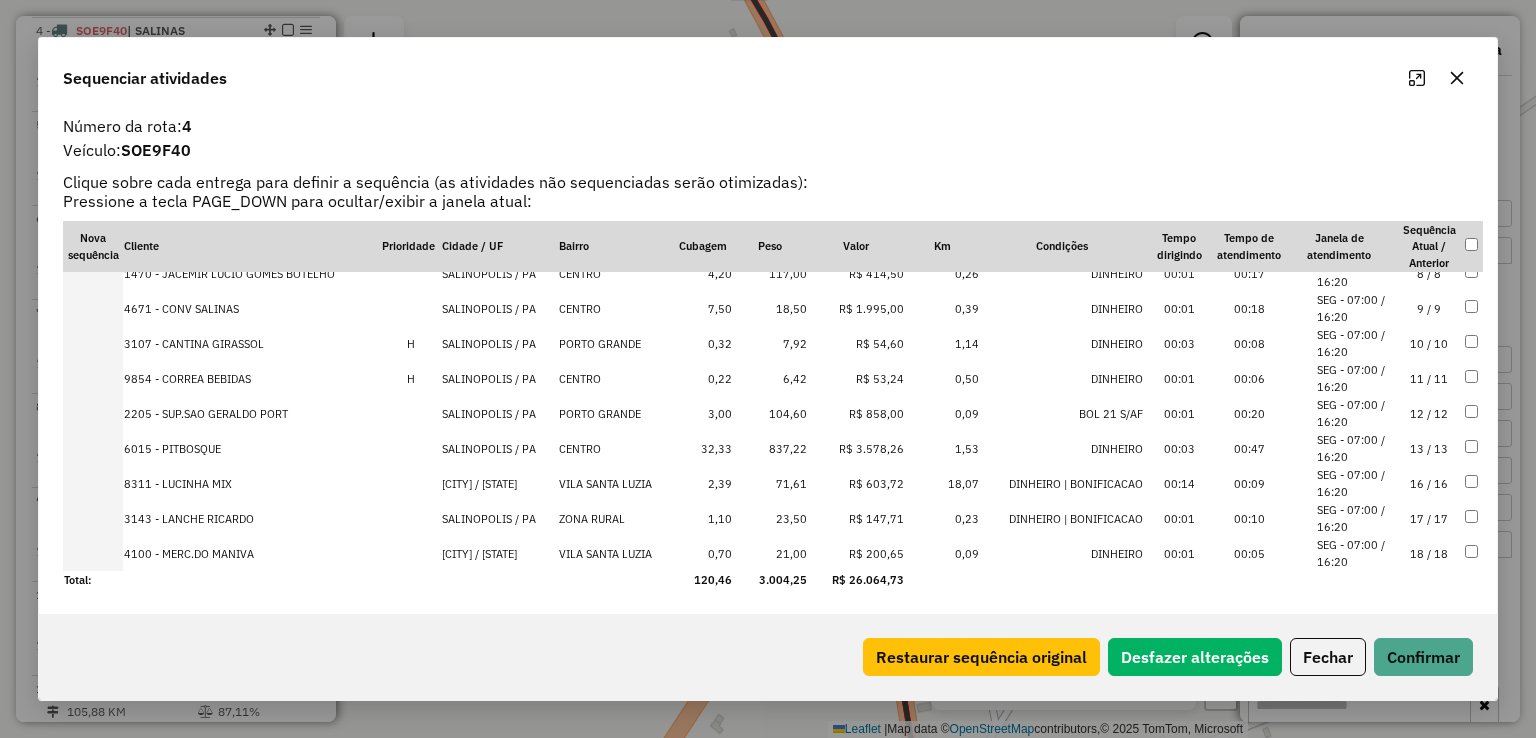 click on "16 / 16" at bounding box center [1429, 483] 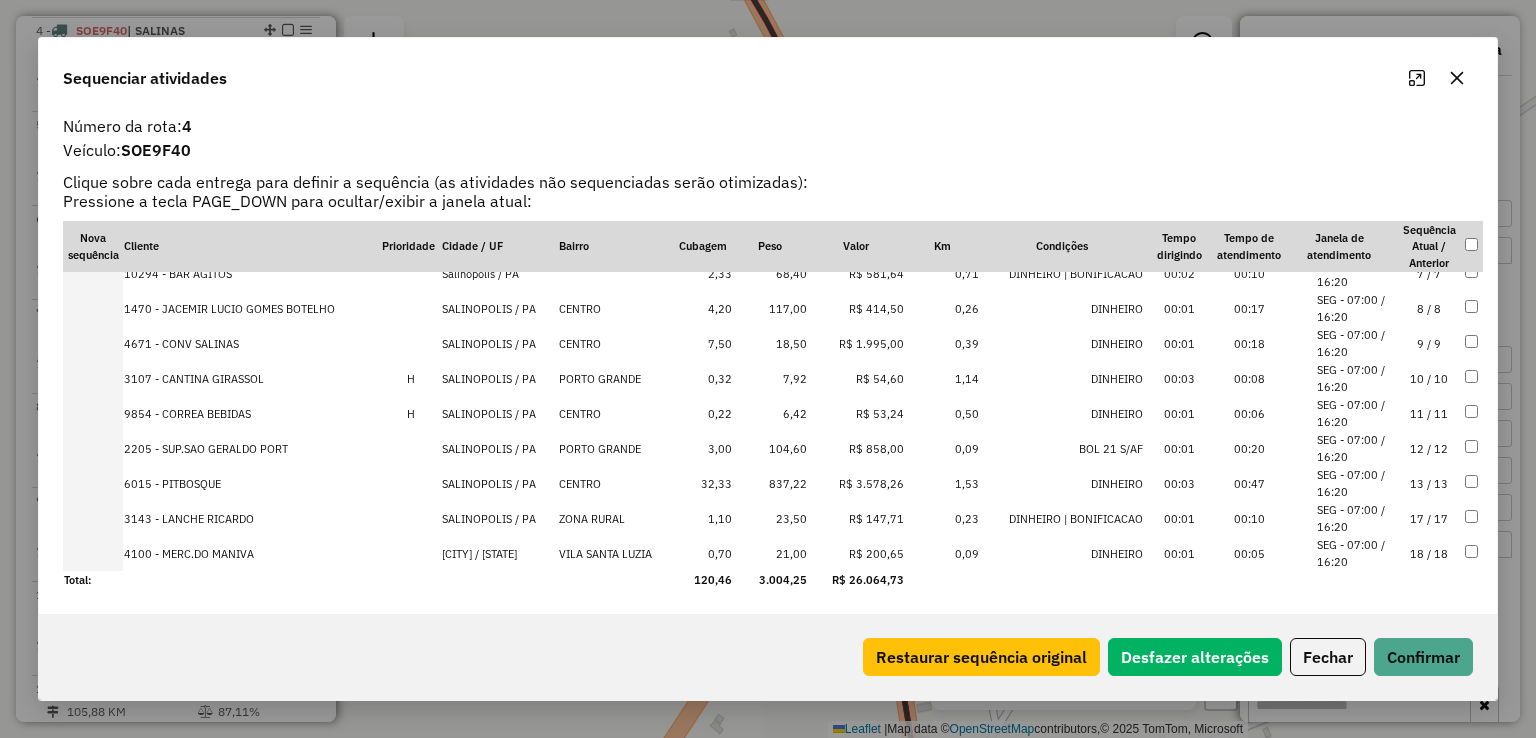 click on "17 / 17" at bounding box center [1429, 518] 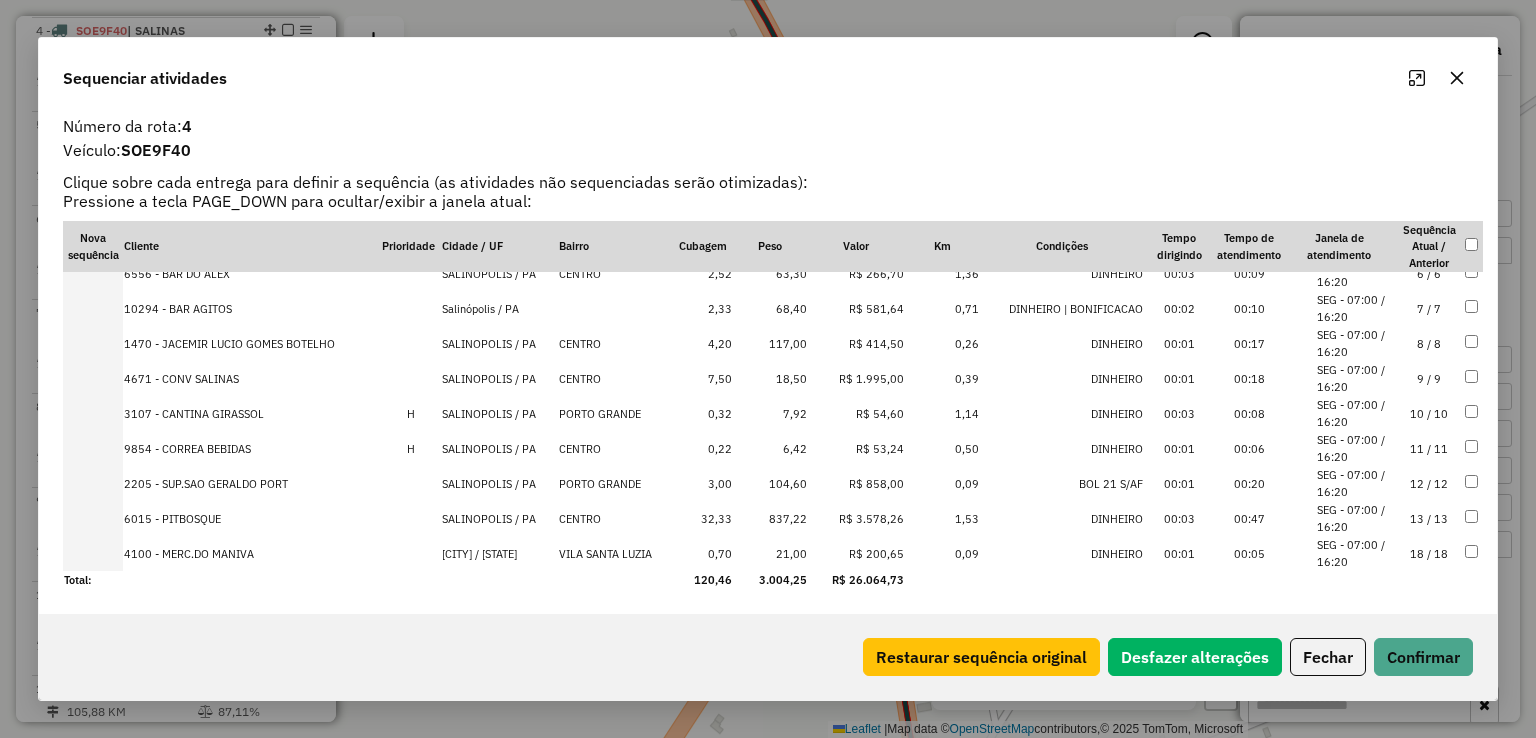 click on "18 / 18" at bounding box center (1429, 553) 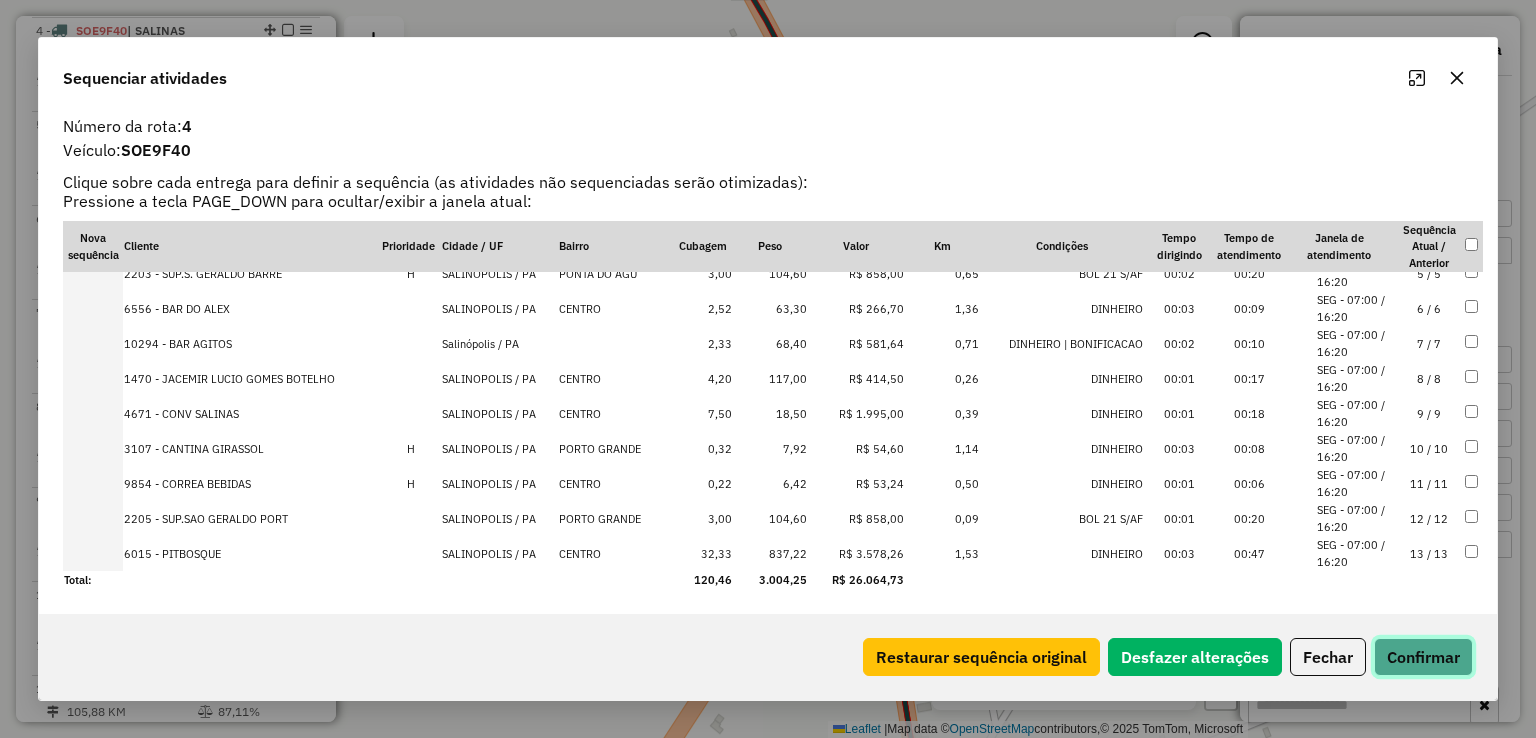 click on "Confirmar" 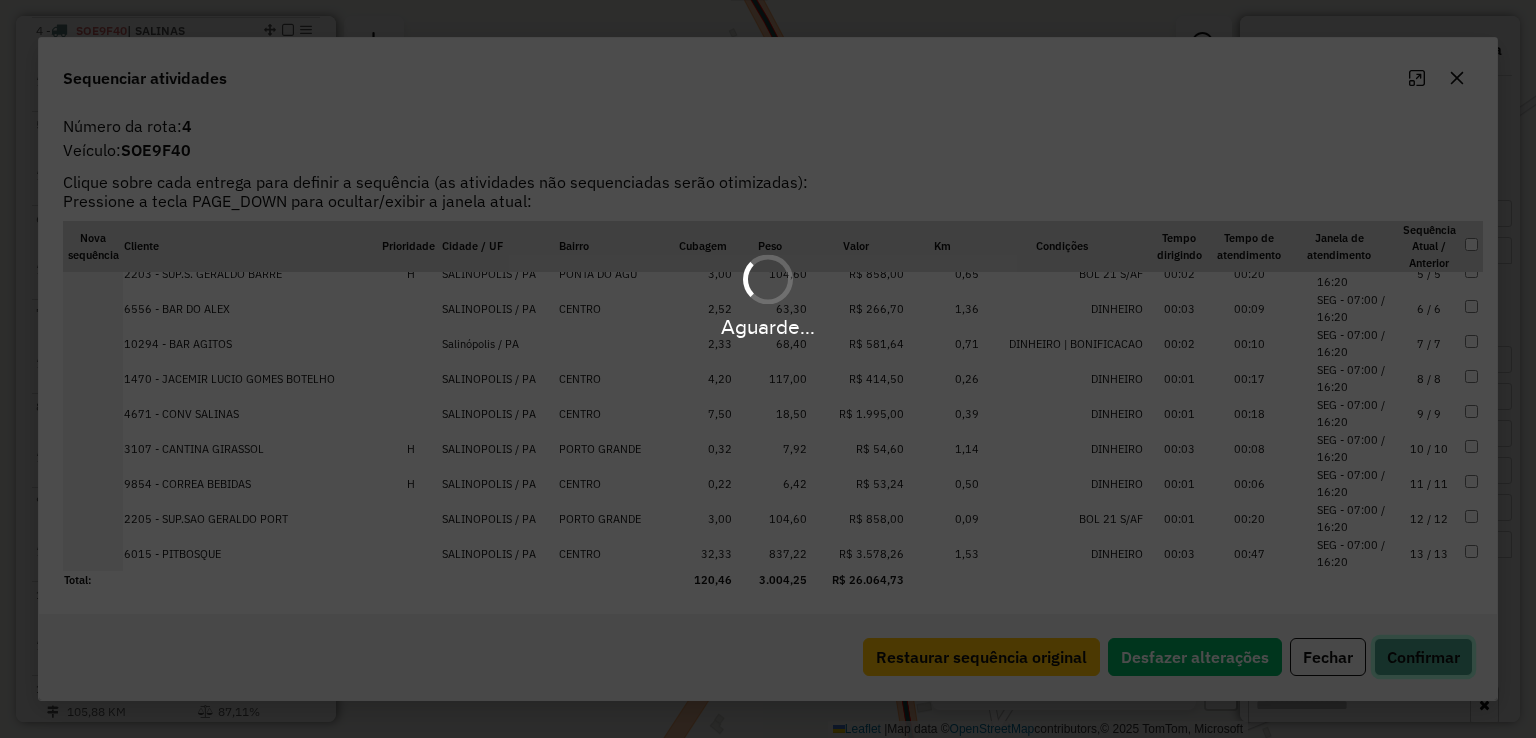 scroll, scrollTop: 0, scrollLeft: 0, axis: both 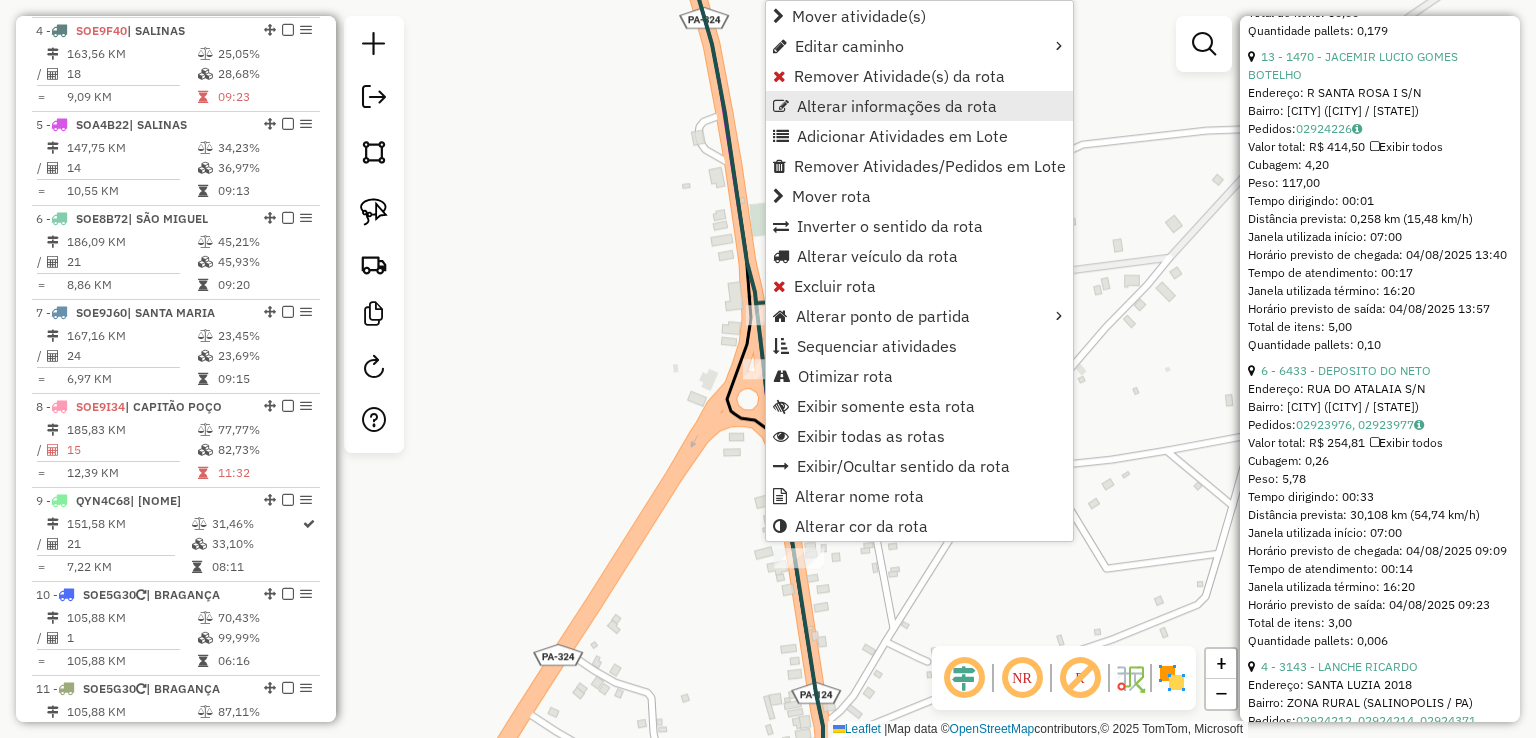 click on "Alterar informações da rota" at bounding box center (897, 106) 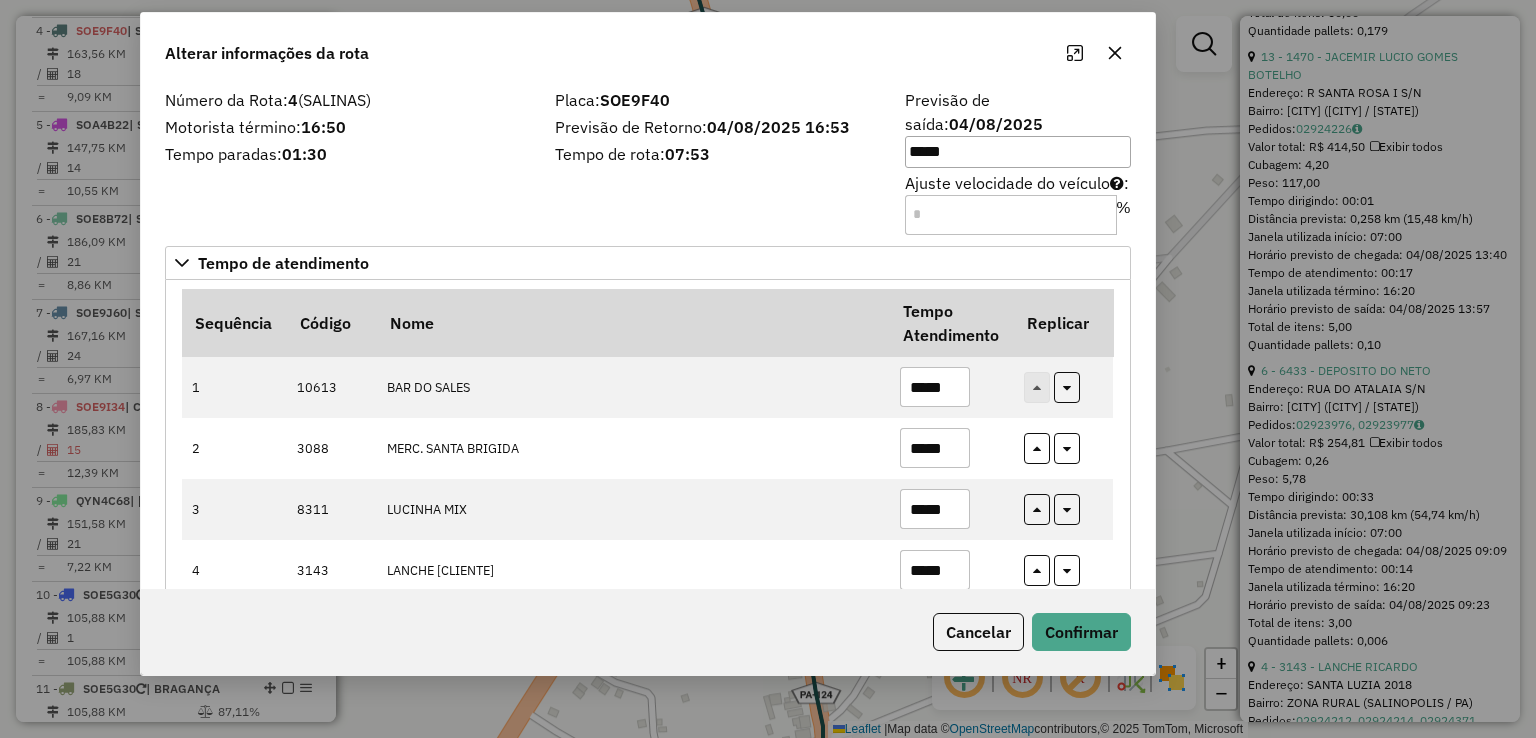 drag, startPoint x: 812, startPoint y: 61, endPoint x: 737, endPoint y: 36, distance: 79.05694 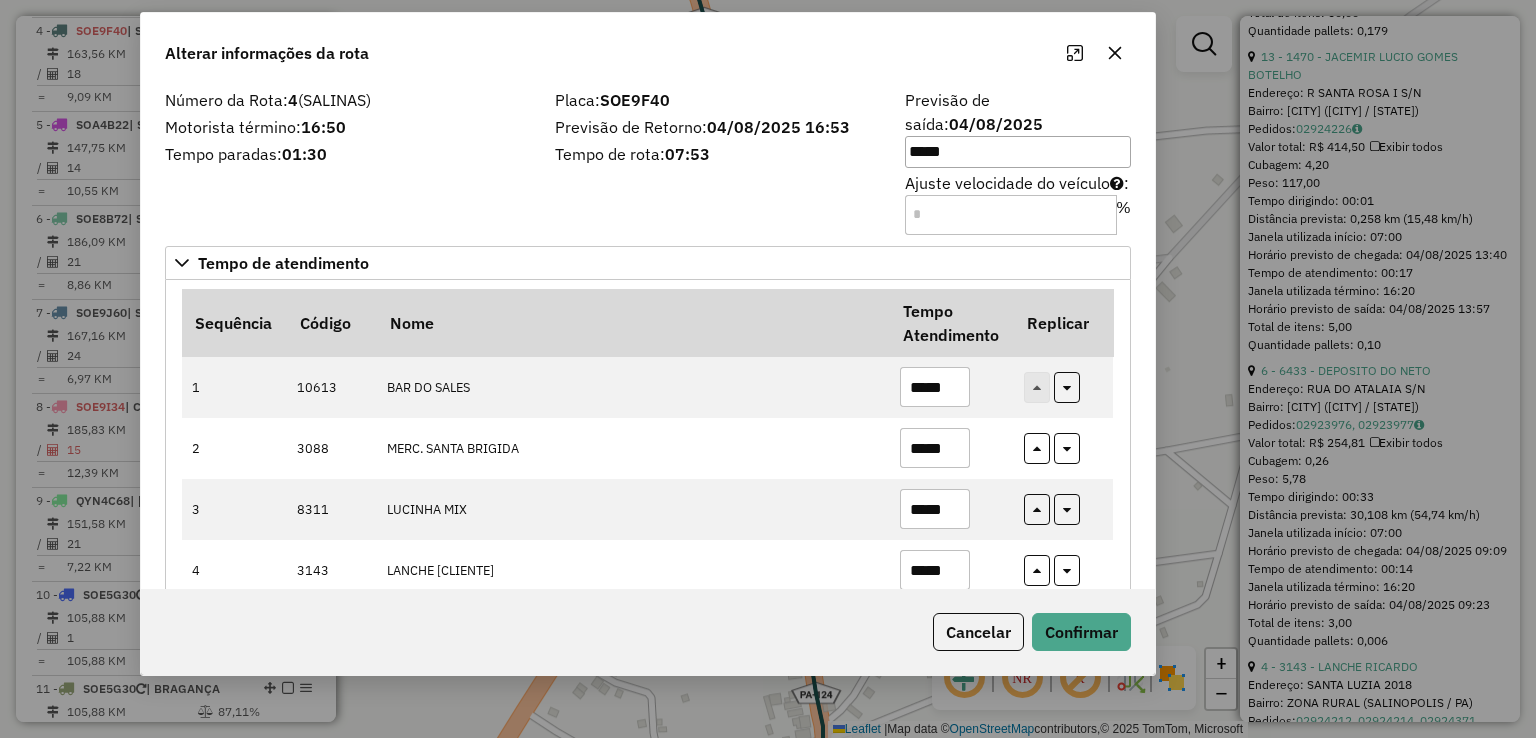 click on "Alterar informações da rota" 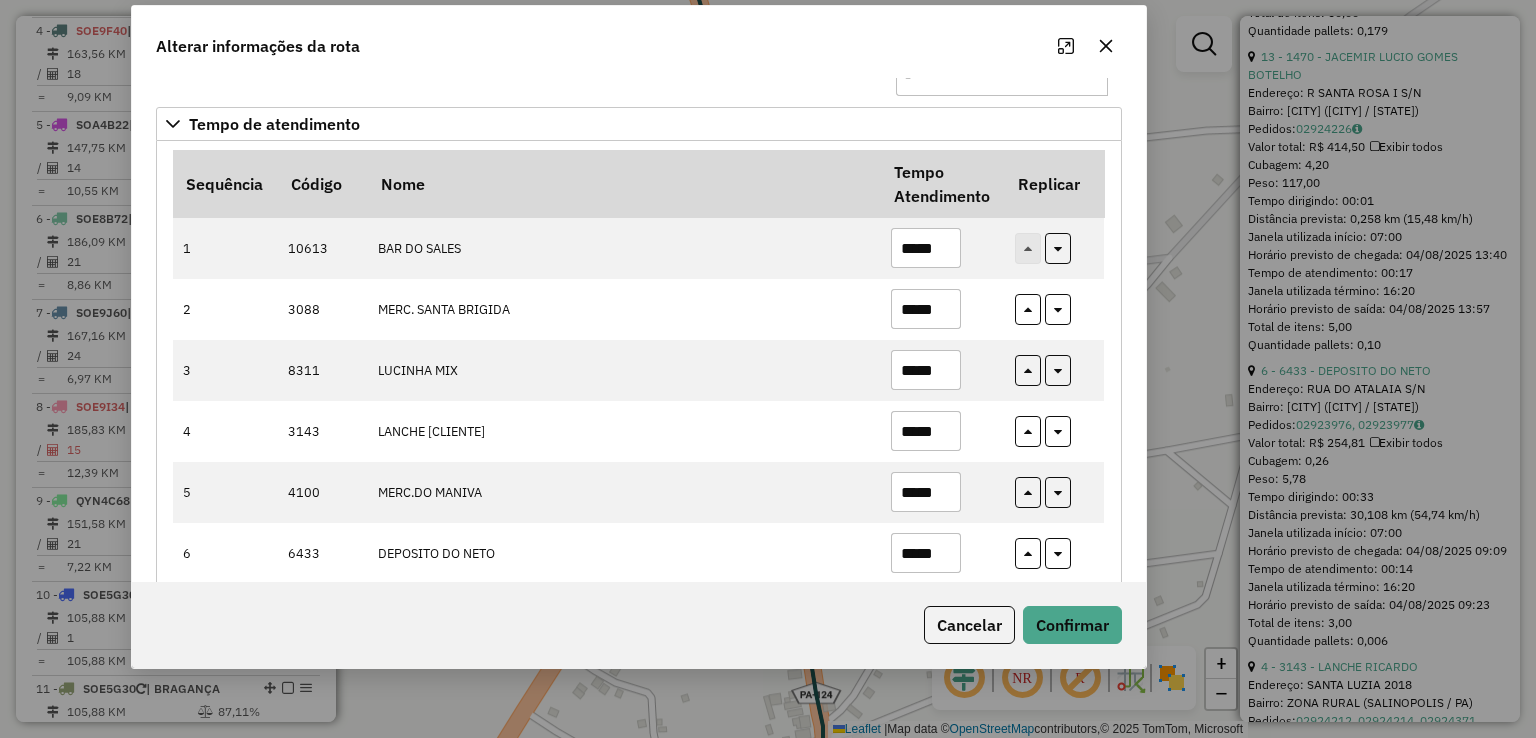 scroll, scrollTop: 300, scrollLeft: 0, axis: vertical 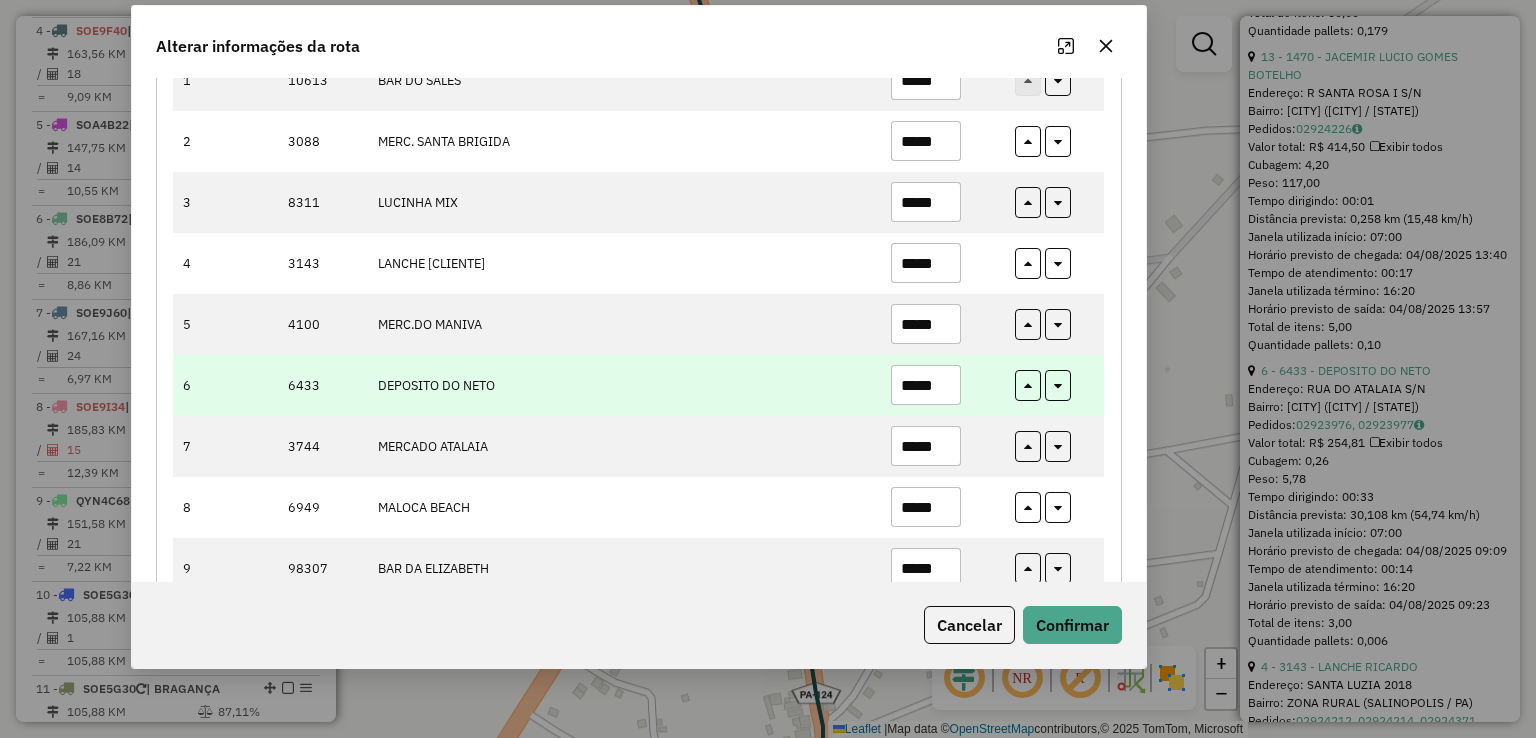click on "*****" at bounding box center [926, 385] 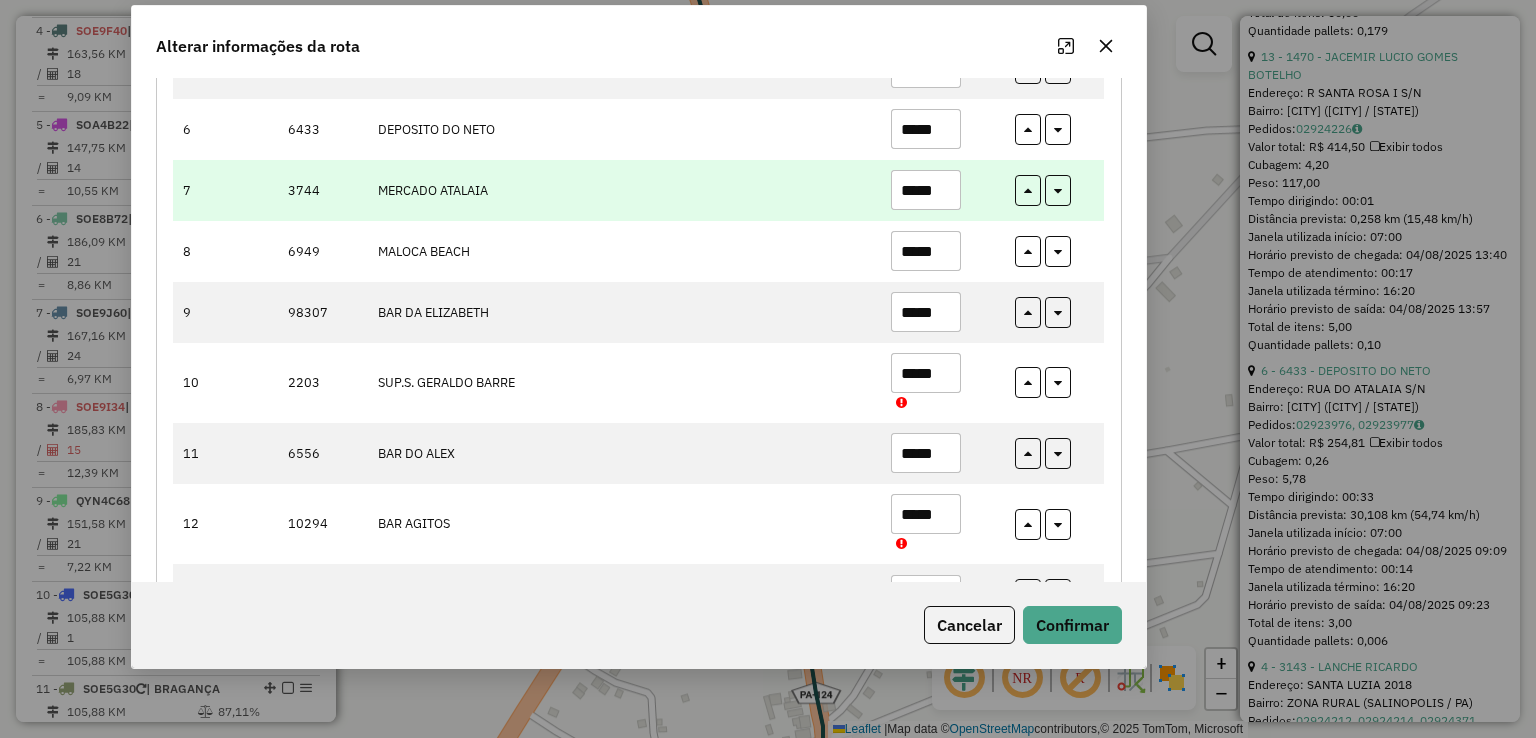 scroll, scrollTop: 700, scrollLeft: 0, axis: vertical 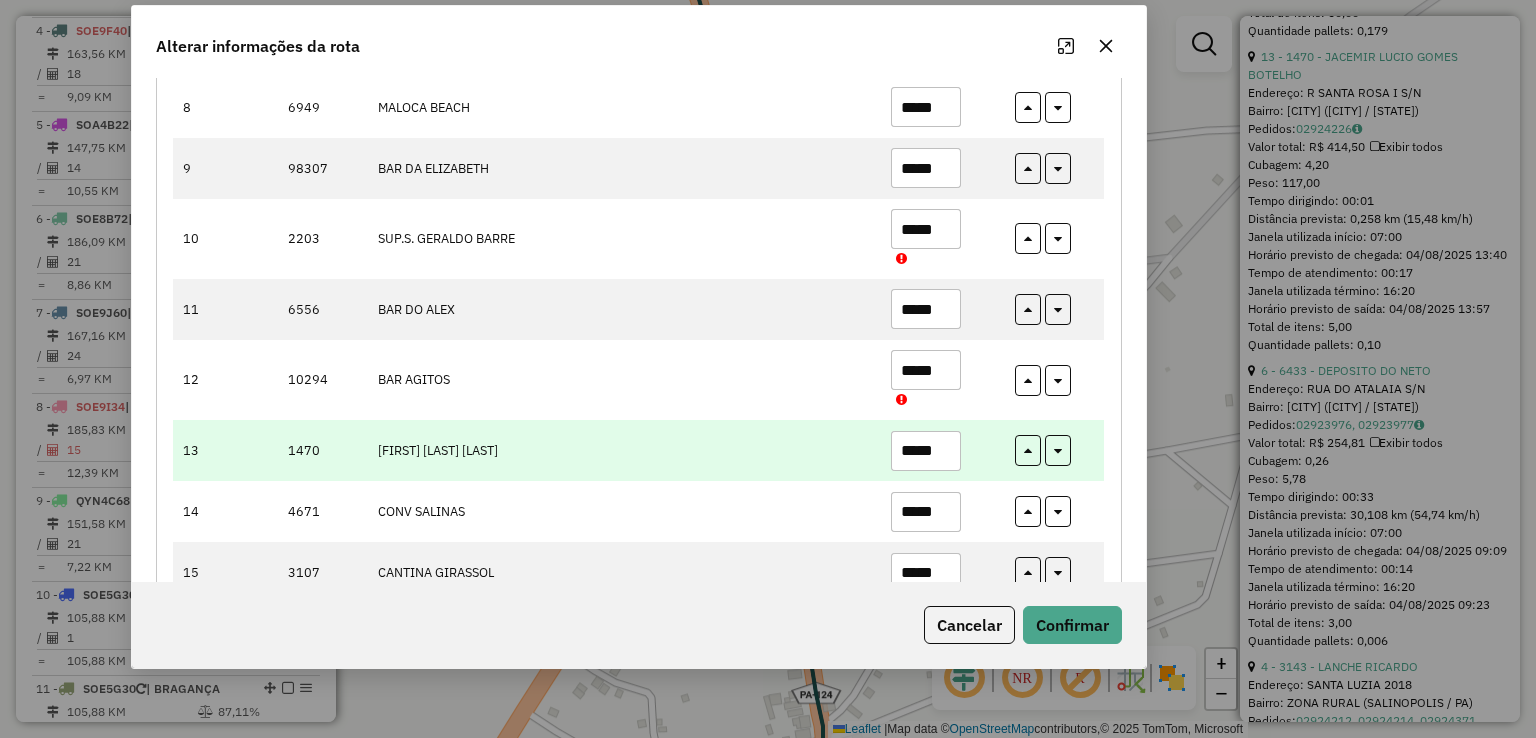 type on "*****" 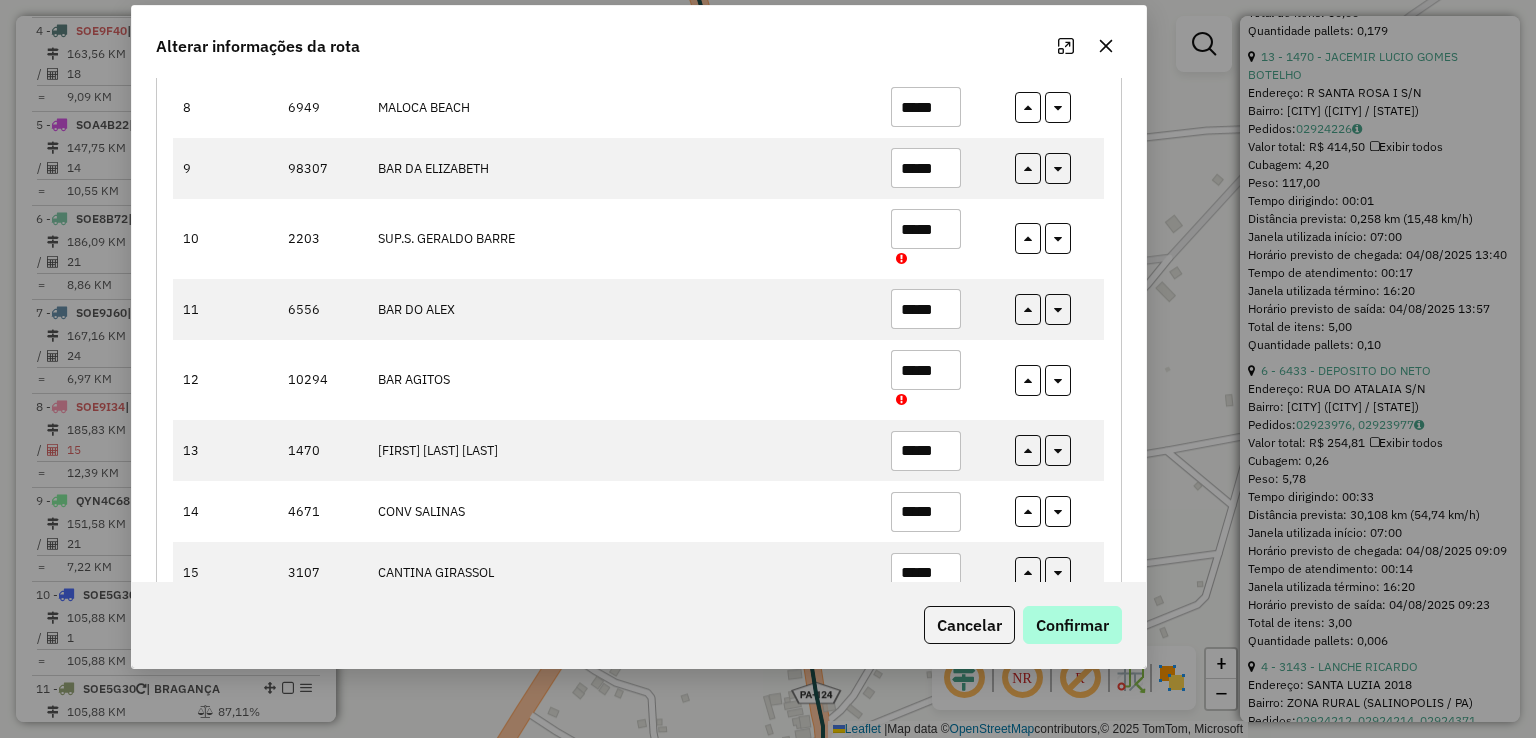 type on "*****" 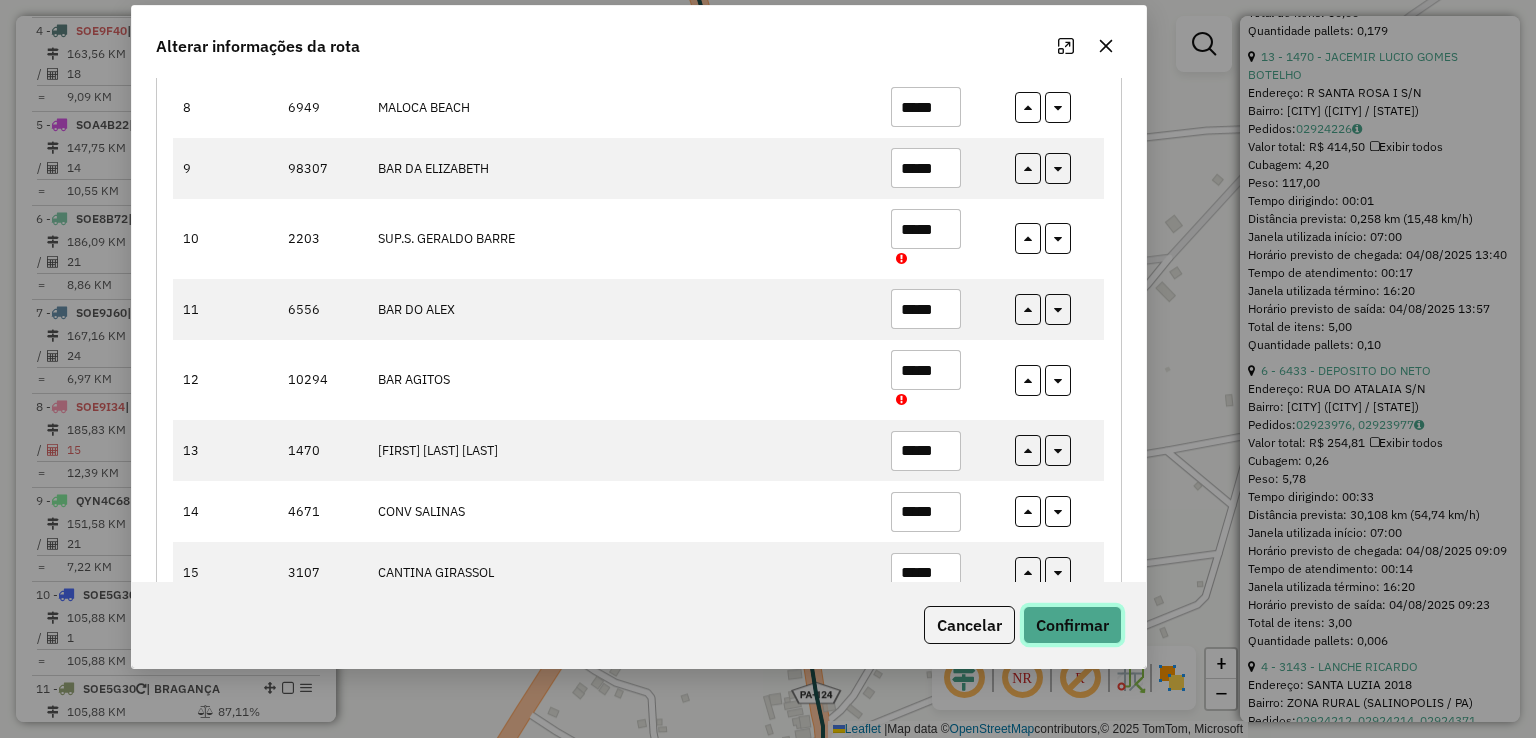click on "Confirmar" 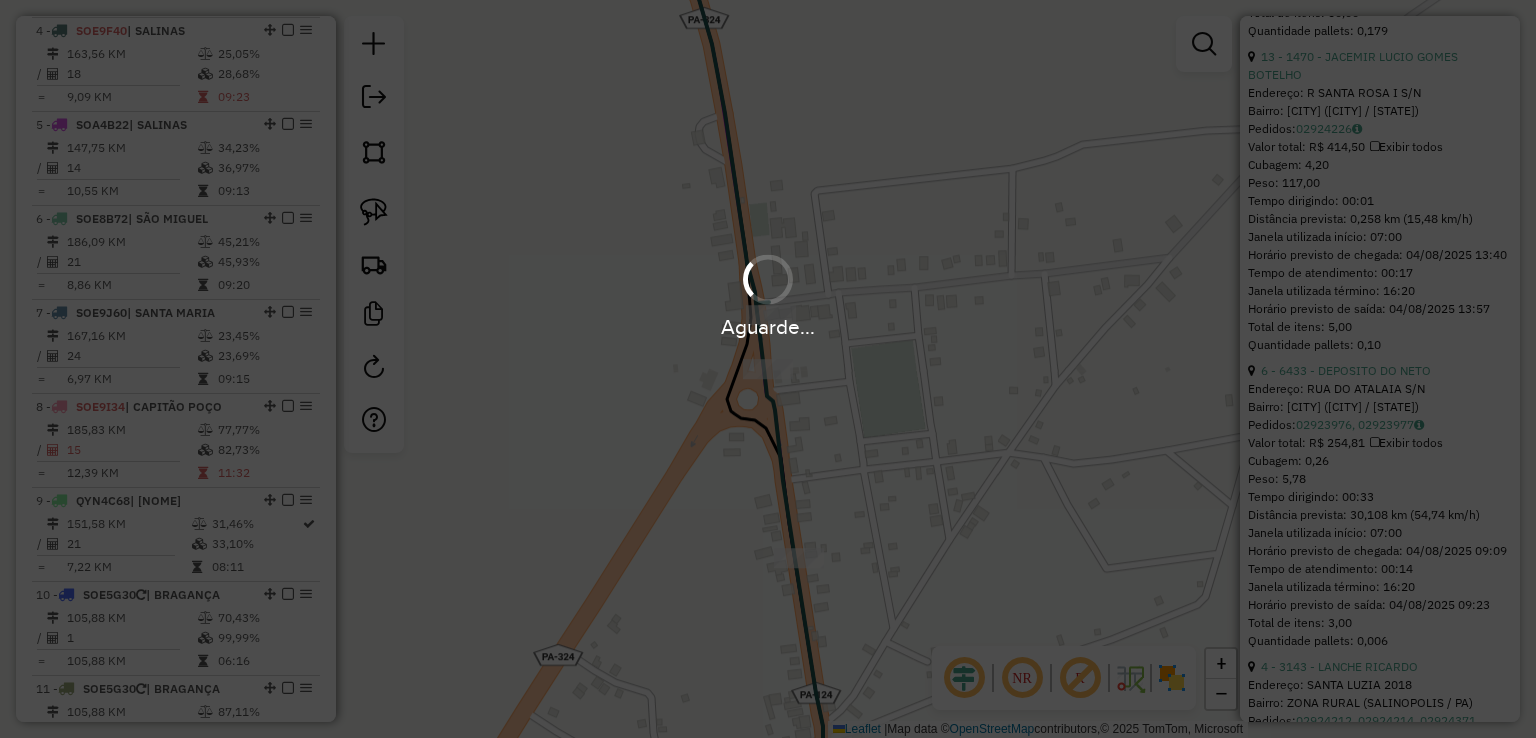 click on "Aguarde..." at bounding box center [768, 369] 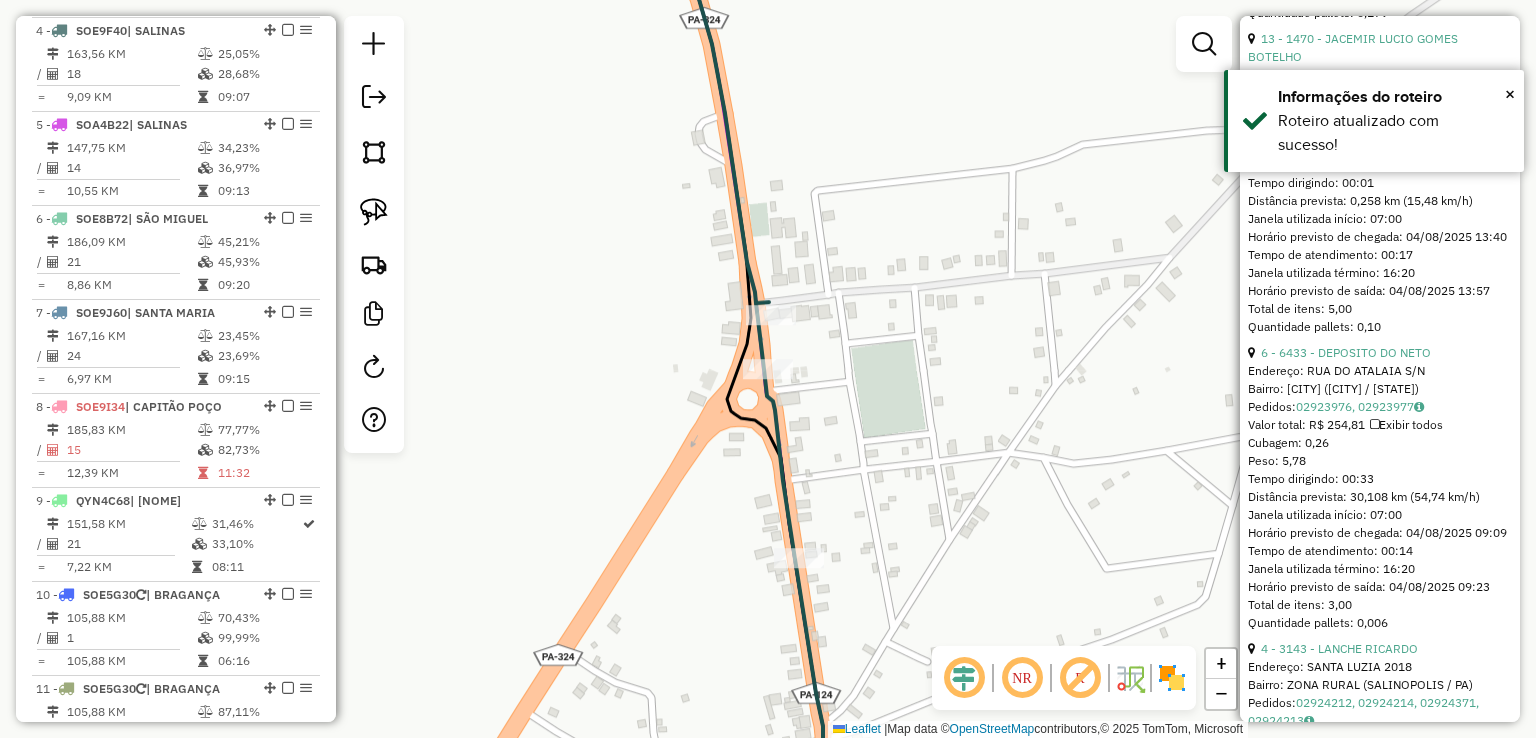 click on "Janela de atendimento Grade de atendimento Capacidade Transportadoras Veículos Cliente Pedidos  Rotas Selecione os dias de semana para filtrar as janelas de atendimento  Seg   Ter   Qua   Qui   Sex   Sáb   Dom  Informe o período da janela de atendimento: De: Até:  Filtrar exatamente a janela do cliente  Considerar janela de atendimento padrão  Selecione os dias de semana para filtrar as grades de atendimento  Seg   Ter   Qua   Qui   Sex   Sáb   Dom   Considerar clientes sem dia de atendimento cadastrado  Clientes fora do dia de atendimento selecionado Filtrar as atividades entre os valores definidos abaixo:  Peso mínimo:   Peso máximo:   Cubagem mínima:   Cubagem máxima:   De:   Até:  Filtrar as atividades entre o tempo de atendimento definido abaixo:  De:   Até:   Considerar capacidade total dos clientes não roteirizados Transportadora: Selecione um ou mais itens Tipo de veículo: Selecione um ou mais itens Veículo: Selecione um ou mais itens Motorista: Selecione um ou mais itens Nome: Rótulo:" 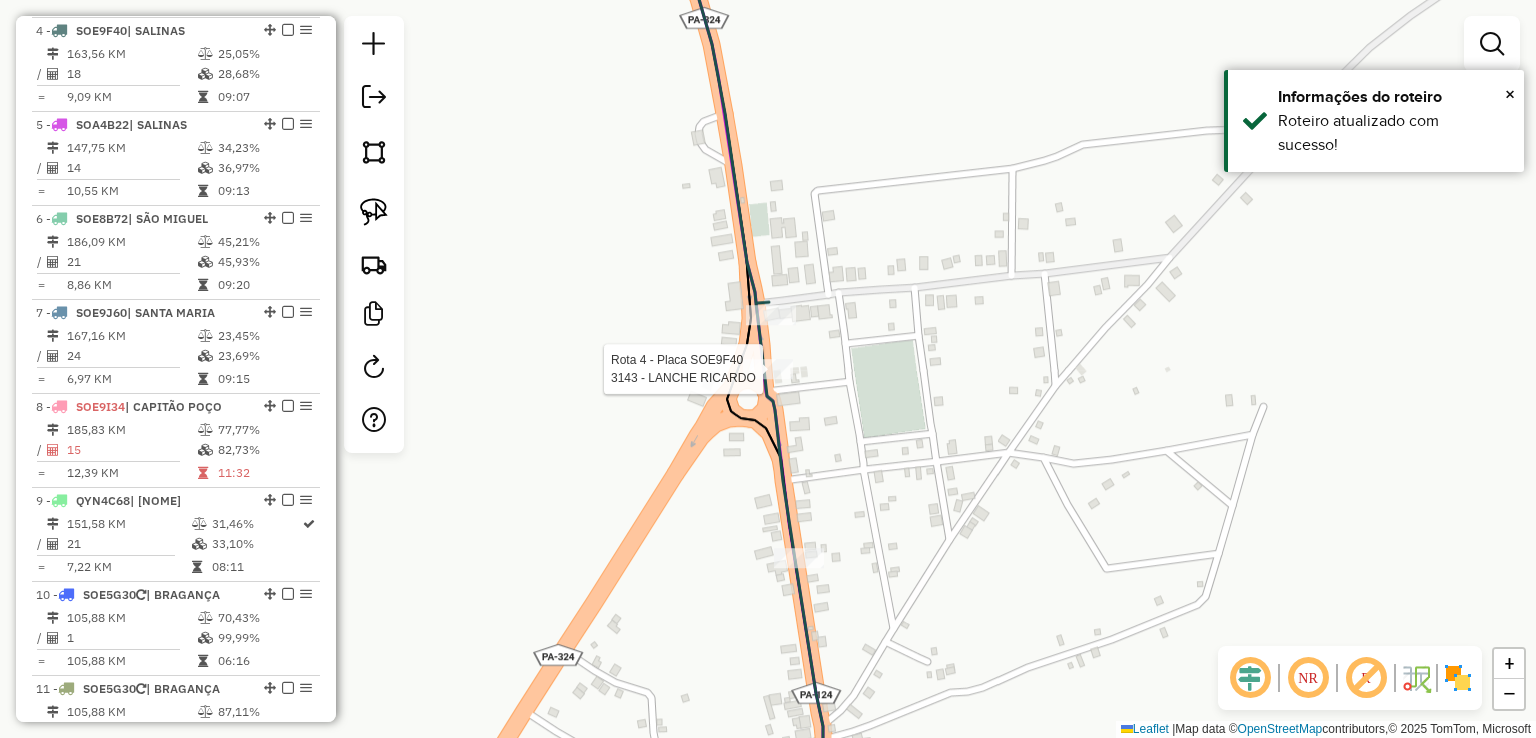 select on "**********" 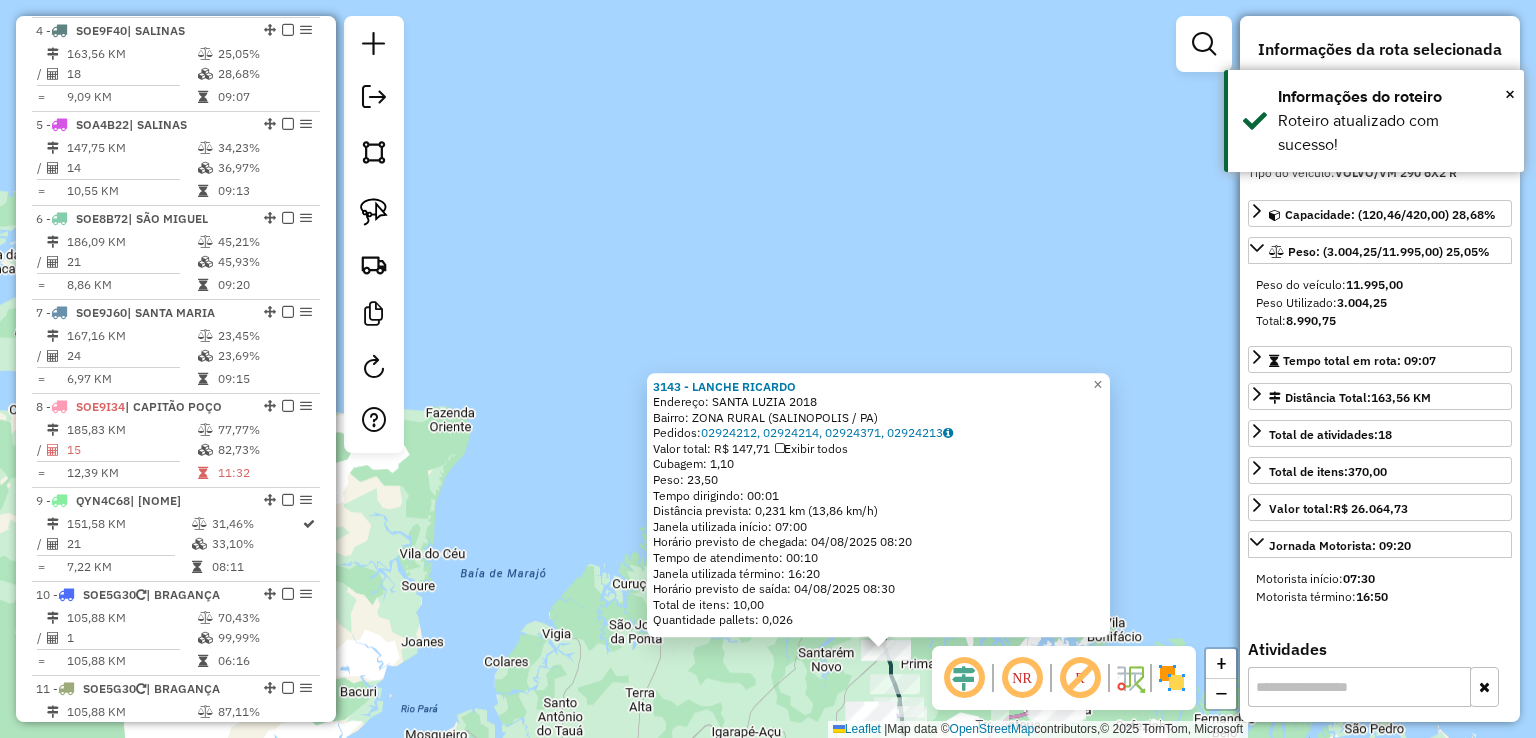 drag, startPoint x: 686, startPoint y: 693, endPoint x: 605, endPoint y: 150, distance: 549.0082 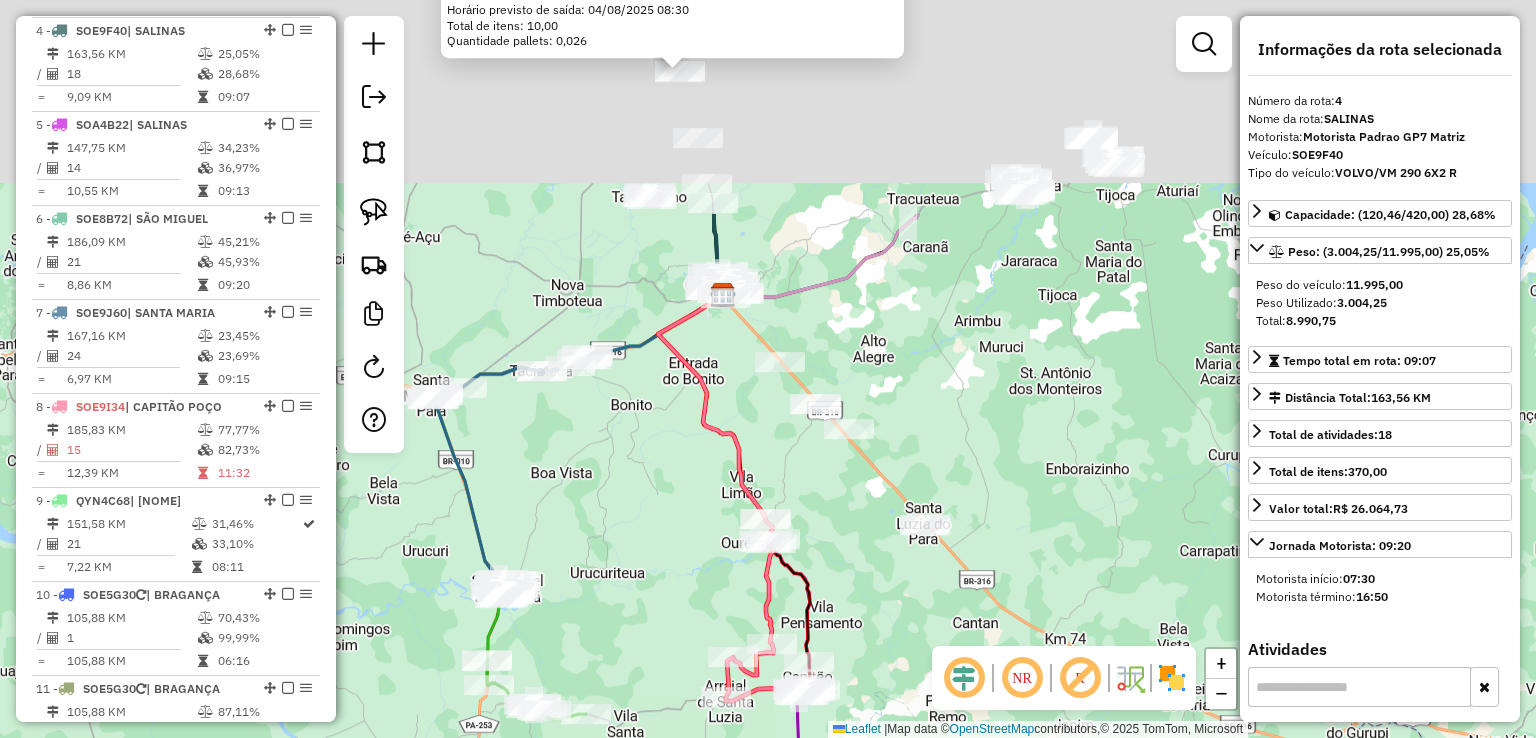 drag, startPoint x: 989, startPoint y: 285, endPoint x: 964, endPoint y: 373, distance: 91.48224 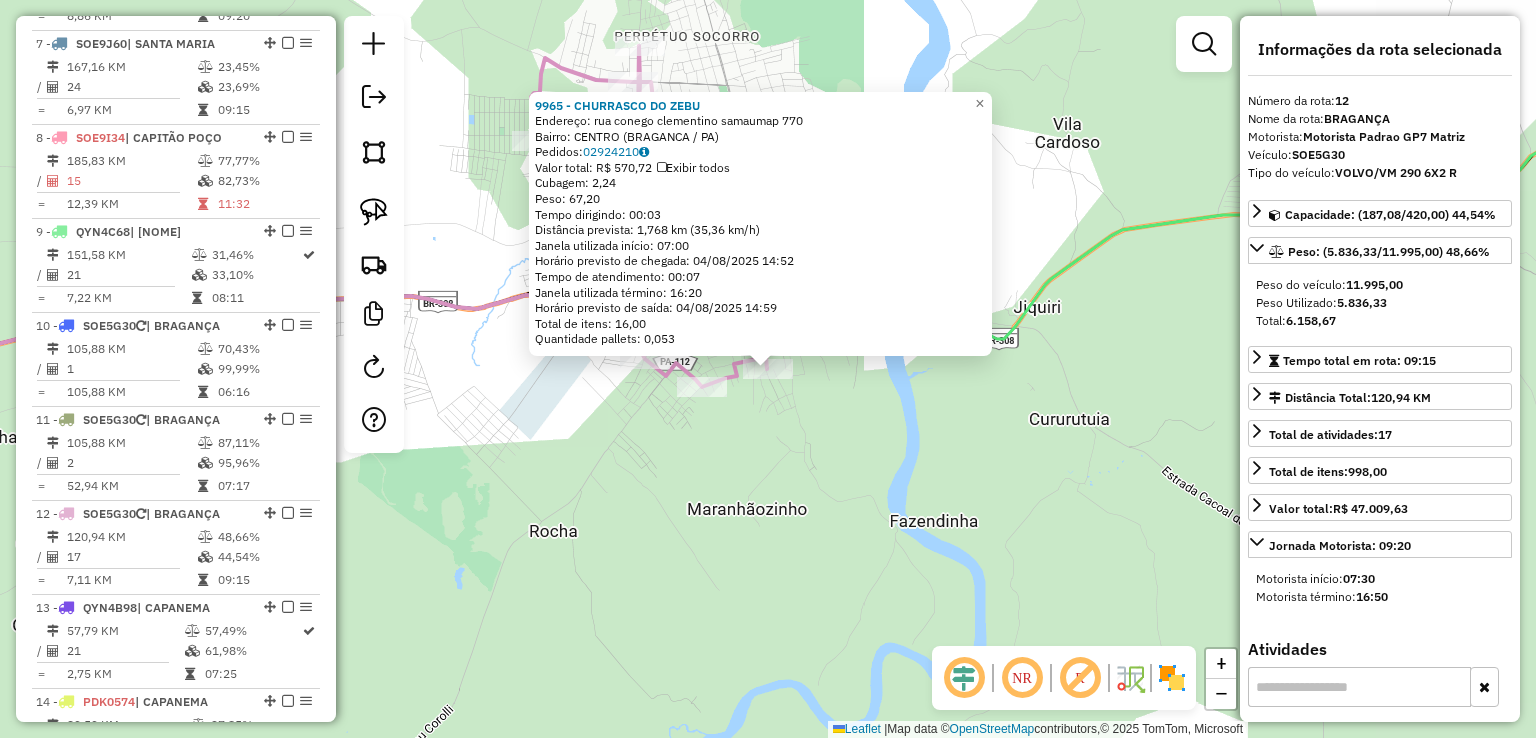 scroll, scrollTop: 1785, scrollLeft: 0, axis: vertical 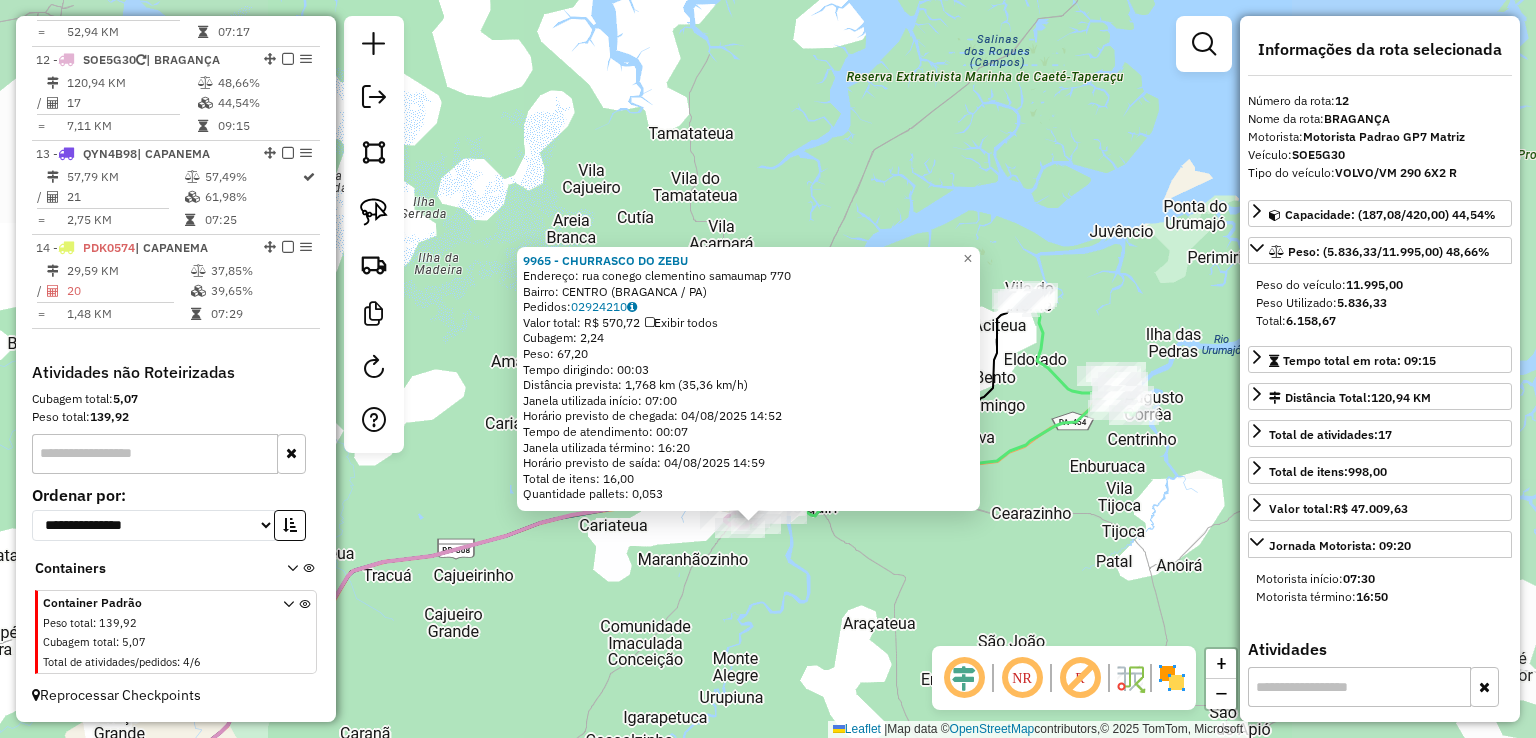 drag, startPoint x: 828, startPoint y: 449, endPoint x: 865, endPoint y: 368, distance: 89.050545 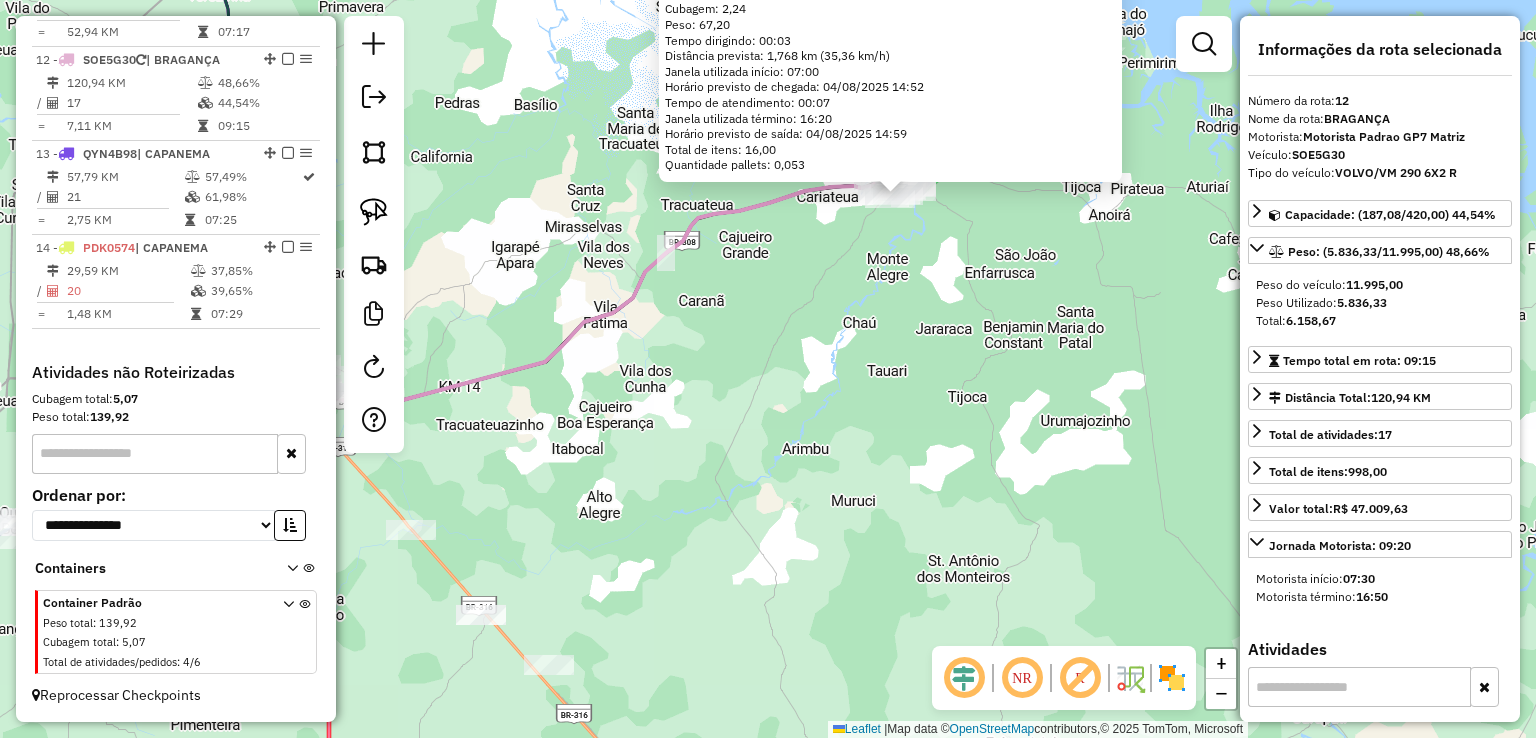 drag, startPoint x: 904, startPoint y: 400, endPoint x: 904, endPoint y: 361, distance: 39 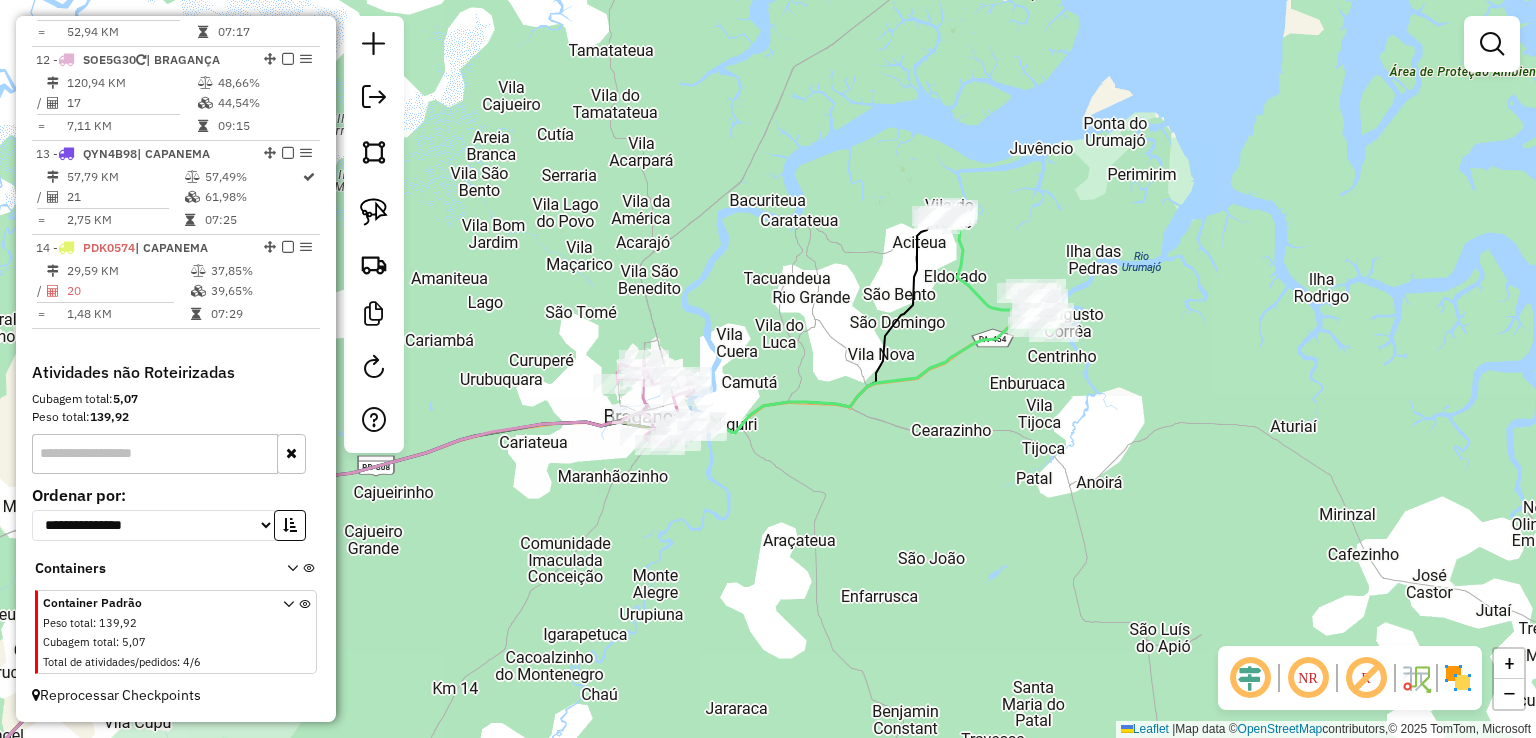 drag, startPoint x: 640, startPoint y: 594, endPoint x: 830, endPoint y: 332, distance: 323.64178 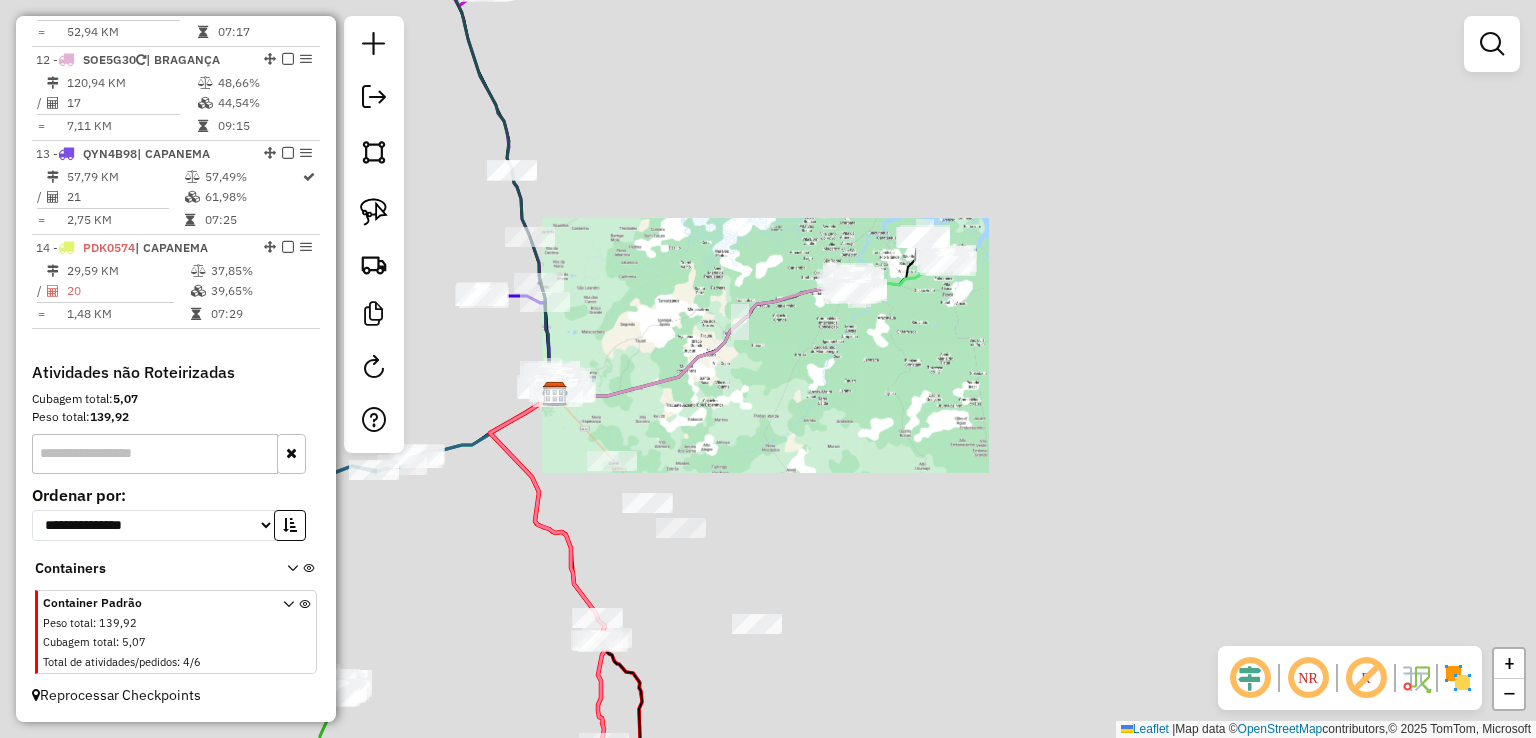click on "Janela de atendimento Grade de atendimento Capacidade Transportadoras Veículos Cliente Pedidos  Rotas Selecione os dias de semana para filtrar as janelas de atendimento  Seg   Ter   Qua   Qui   Sex   Sáb   Dom  Informe o período da janela de atendimento: De: Até:  Filtrar exatamente a janela do cliente  Considerar janela de atendimento padrão  Selecione os dias de semana para filtrar as grades de atendimento  Seg   Ter   Qua   Qui   Sex   Sáb   Dom   Considerar clientes sem dia de atendimento cadastrado  Clientes fora do dia de atendimento selecionado Filtrar as atividades entre os valores definidos abaixo:  Peso mínimo:   Peso máximo:   Cubagem mínima:   Cubagem máxima:   De:   Até:  Filtrar as atividades entre o tempo de atendimento definido abaixo:  De:   Até:   Considerar capacidade total dos clientes não roteirizados Transportadora: Selecione um ou mais itens Tipo de veículo: Selecione um ou mais itens Veículo: Selecione um ou mais itens Motorista: Selecione um ou mais itens Nome: Rótulo:" 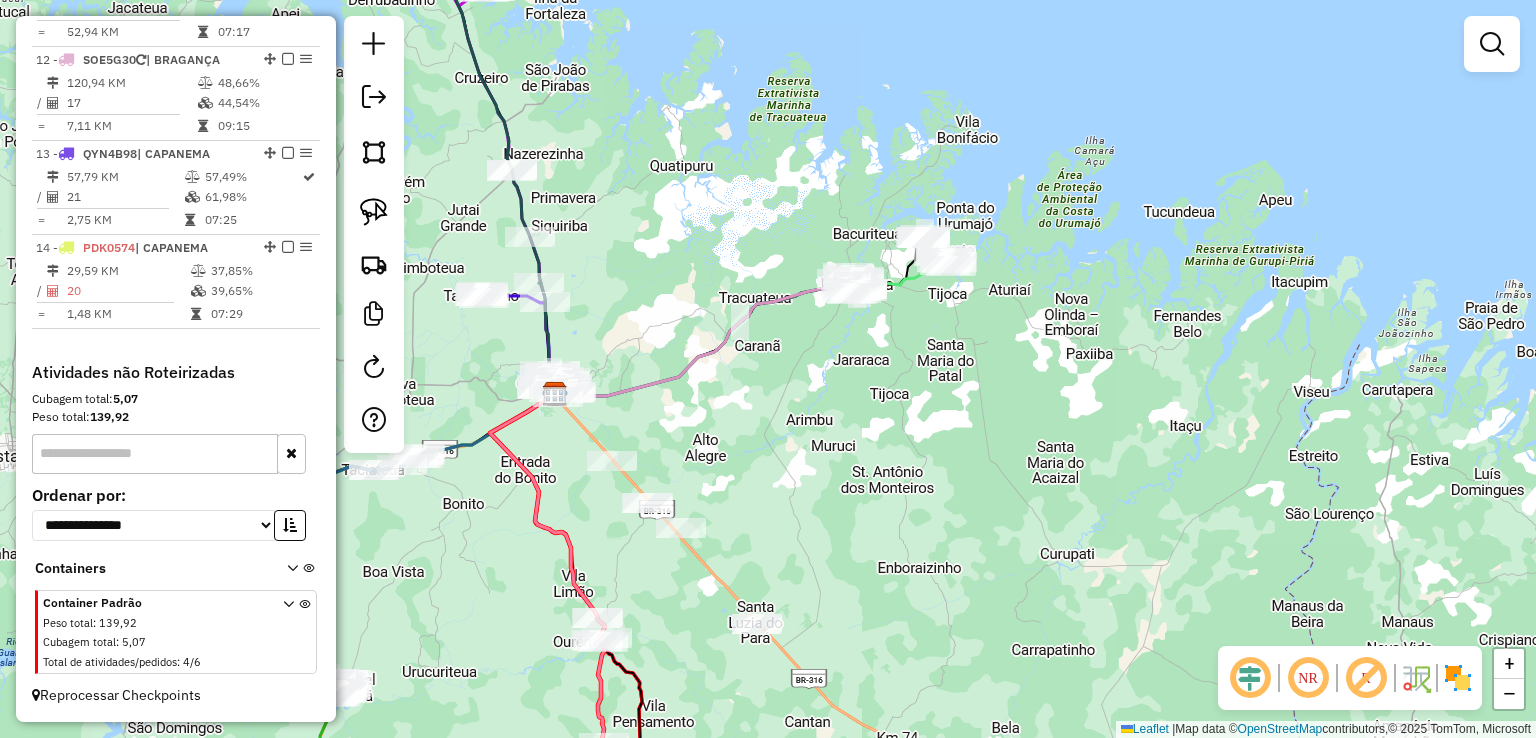 drag, startPoint x: 668, startPoint y: 422, endPoint x: 736, endPoint y: 257, distance: 178.46288 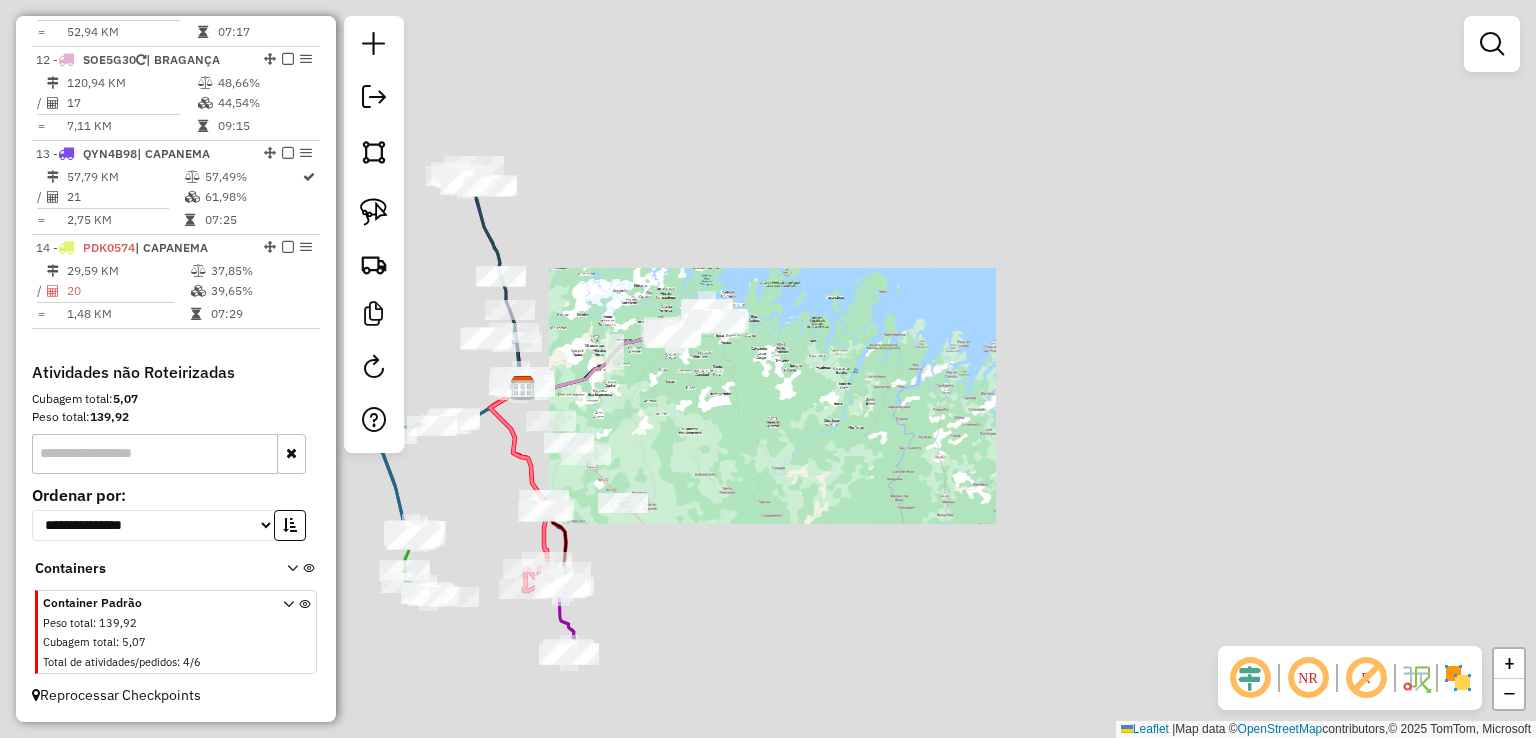 click on "Janela de atendimento Grade de atendimento Capacidade Transportadoras Veículos Cliente Pedidos  Rotas Selecione os dias de semana para filtrar as janelas de atendimento  Seg   Ter   Qua   Qui   Sex   Sáb   Dom  Informe o período da janela de atendimento: De: Até:  Filtrar exatamente a janela do cliente  Considerar janela de atendimento padrão  Selecione os dias de semana para filtrar as grades de atendimento  Seg   Ter   Qua   Qui   Sex   Sáb   Dom   Considerar clientes sem dia de atendimento cadastrado  Clientes fora do dia de atendimento selecionado Filtrar as atividades entre os valores definidos abaixo:  Peso mínimo:   Peso máximo:   Cubagem mínima:   Cubagem máxima:   De:   Até:  Filtrar as atividades entre o tempo de atendimento definido abaixo:  De:   Até:   Considerar capacidade total dos clientes não roteirizados Transportadora: Selecione um ou mais itens Tipo de veículo: Selecione um ou mais itens Veículo: Selecione um ou mais itens Motorista: Selecione um ou mais itens Nome: Rótulo:" 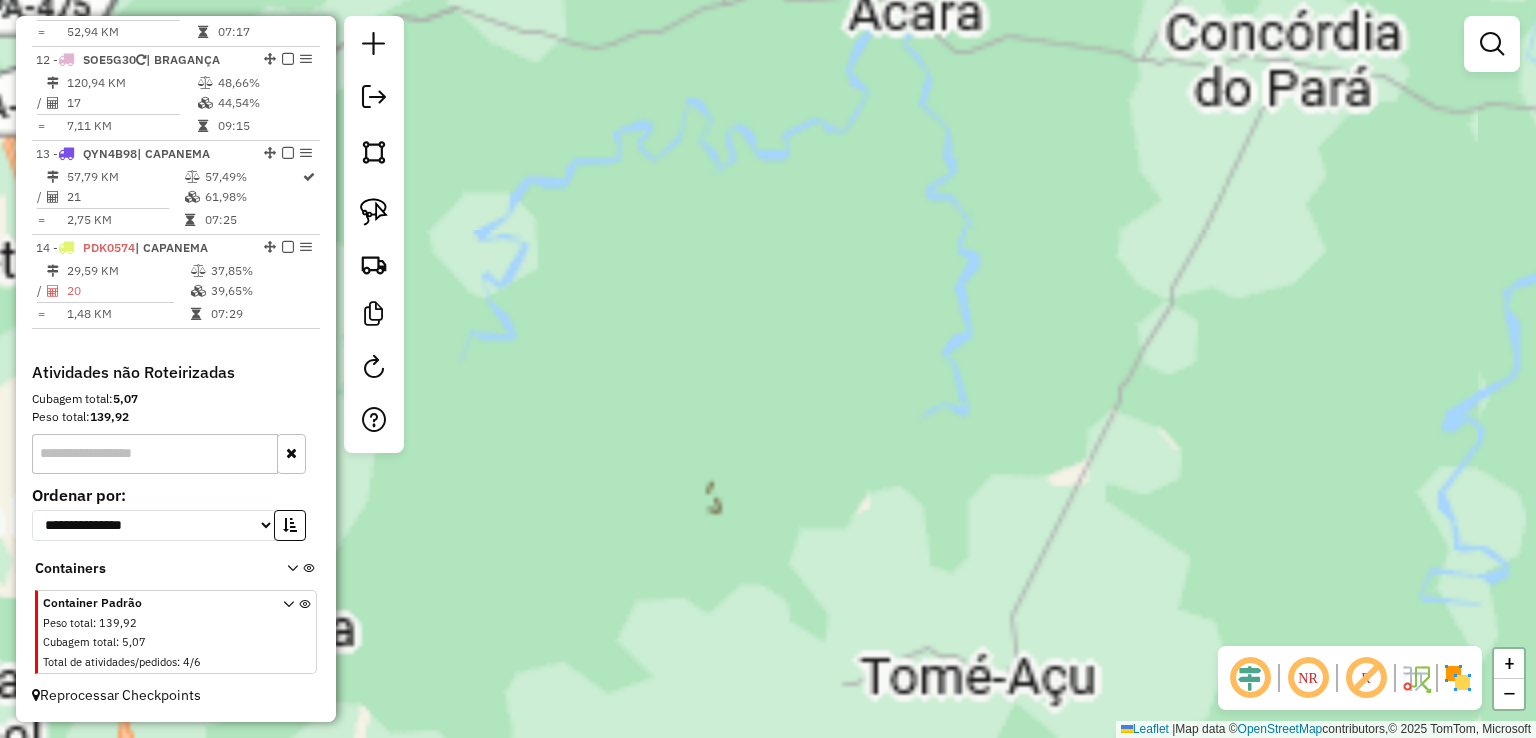drag, startPoint x: 985, startPoint y: 259, endPoint x: 690, endPoint y: 506, distance: 384.75186 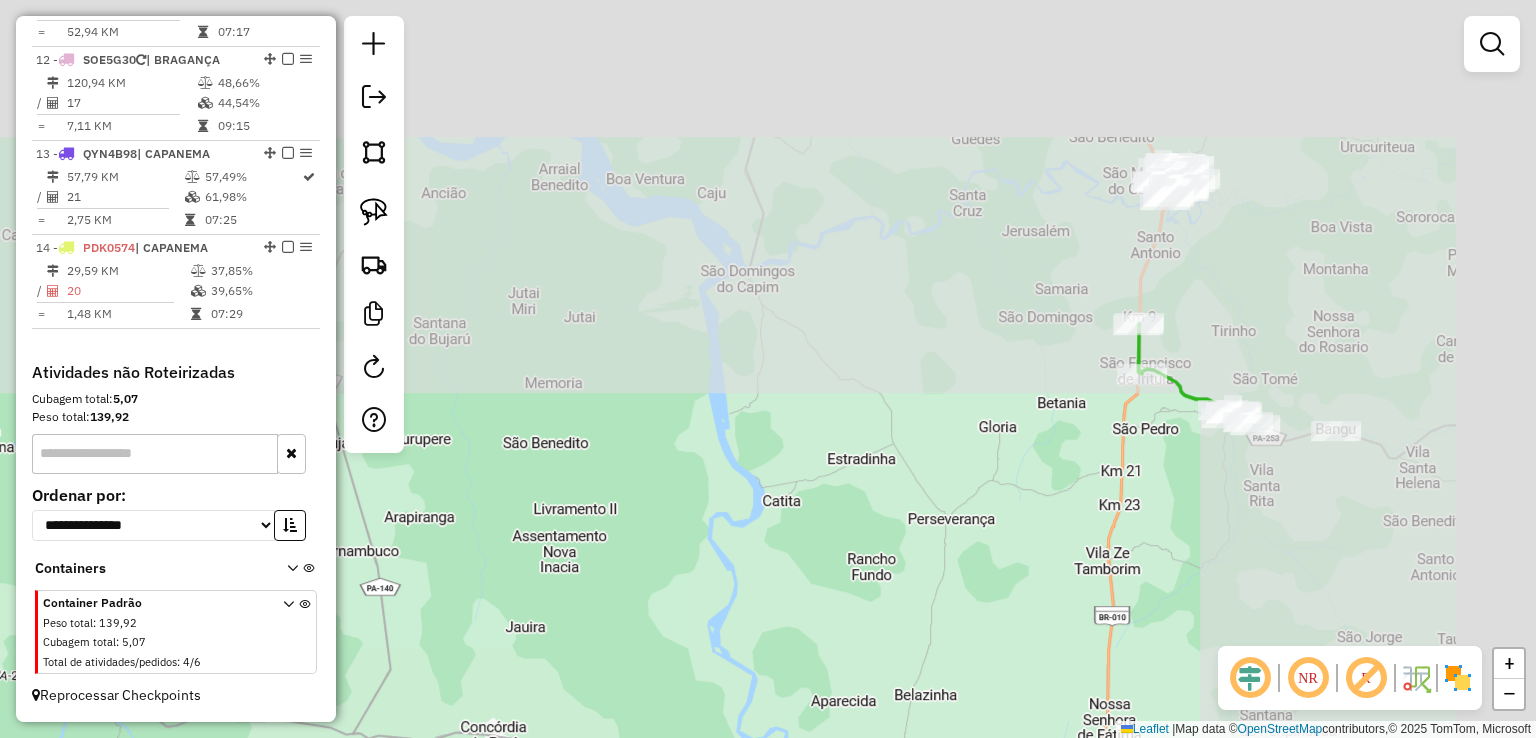 drag, startPoint x: 825, startPoint y: 454, endPoint x: 500, endPoint y: 729, distance: 425.73465 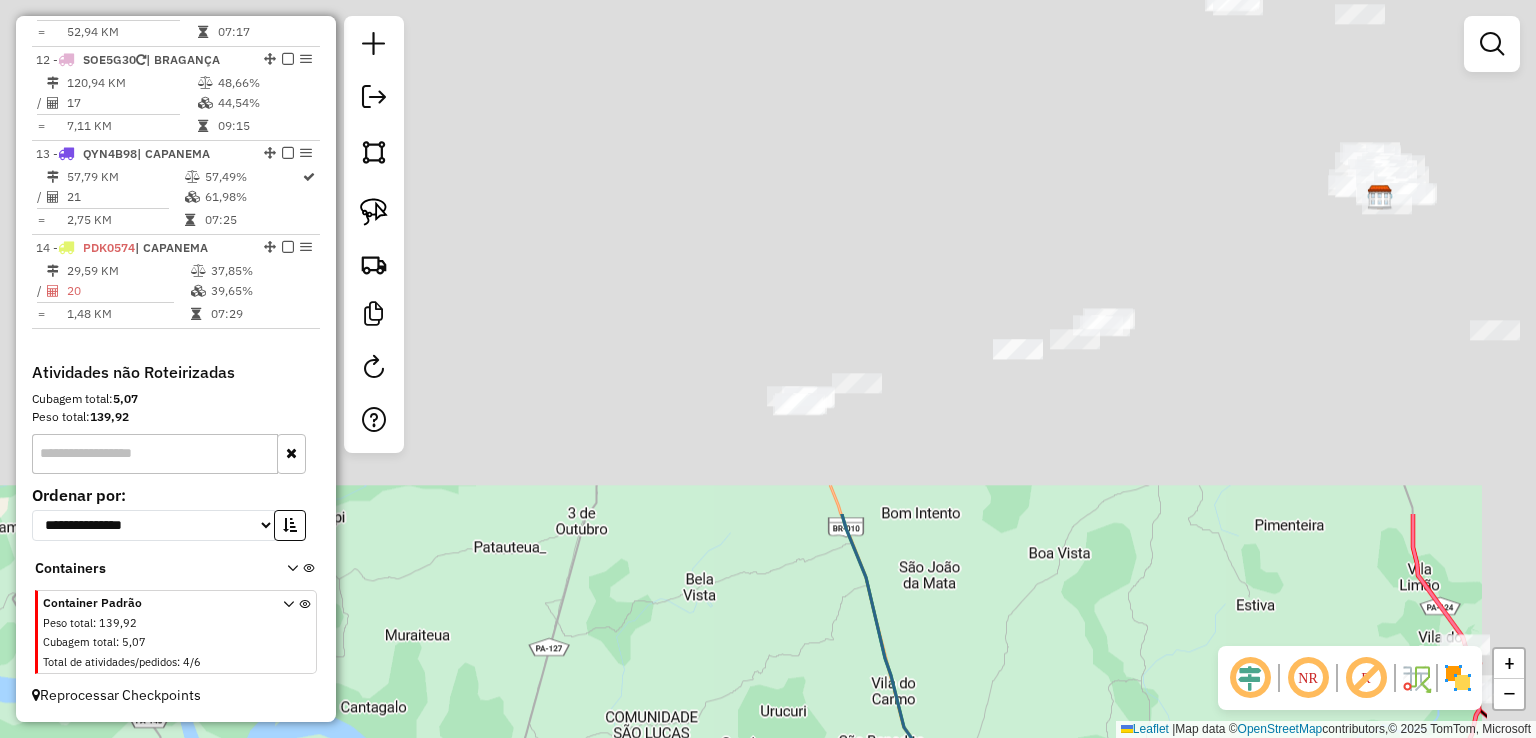 drag, startPoint x: 1021, startPoint y: 717, endPoint x: 1005, endPoint y: 776, distance: 61.13101 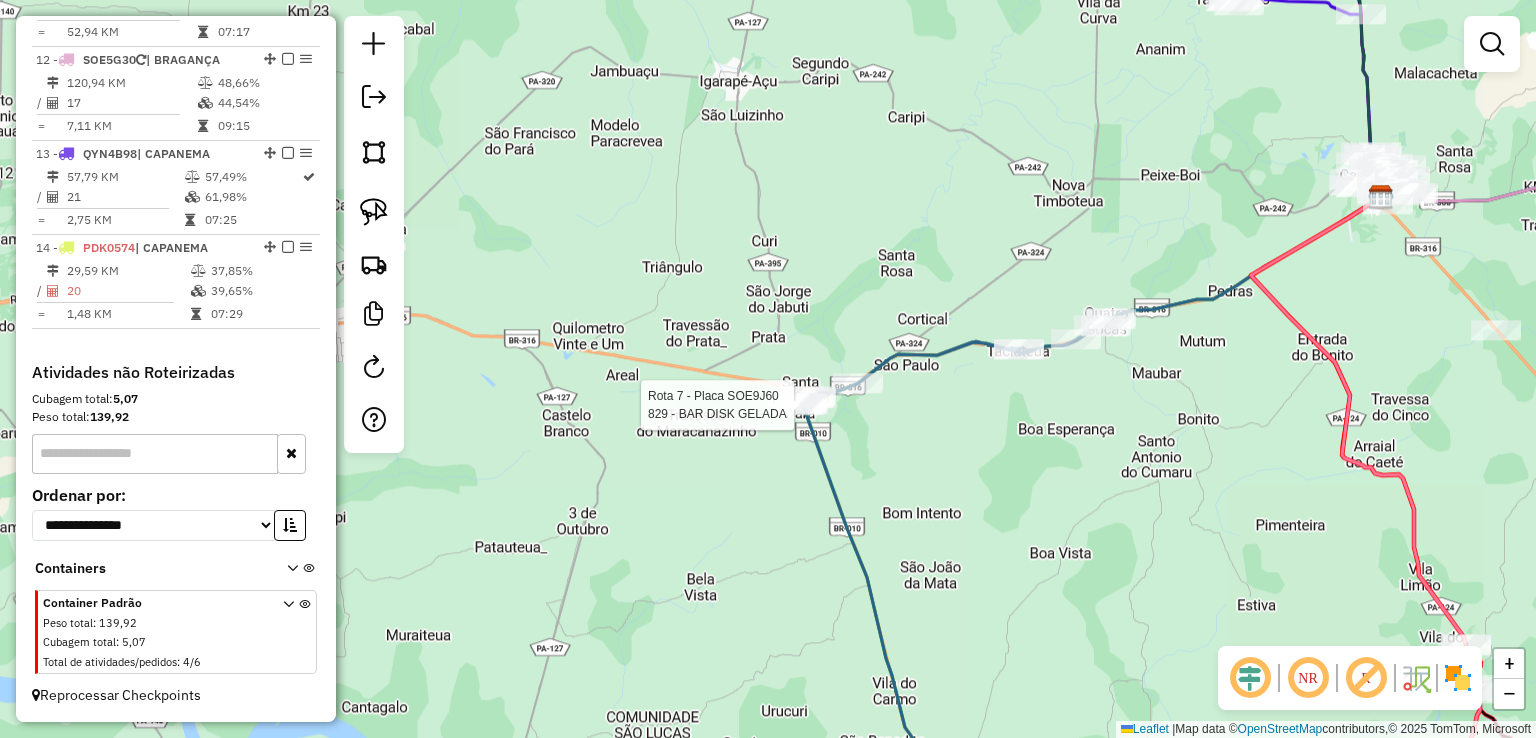 select on "**********" 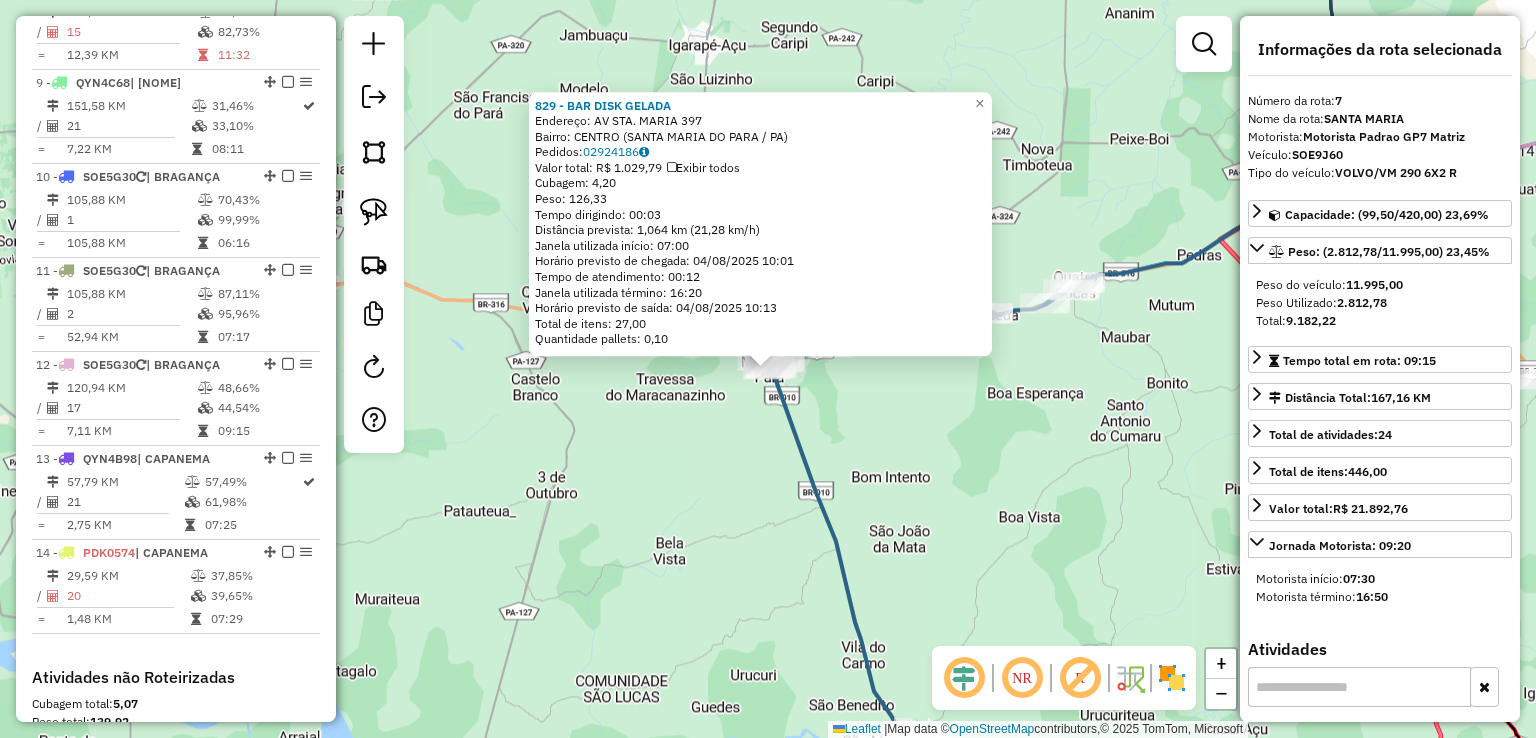 scroll, scrollTop: 1330, scrollLeft: 0, axis: vertical 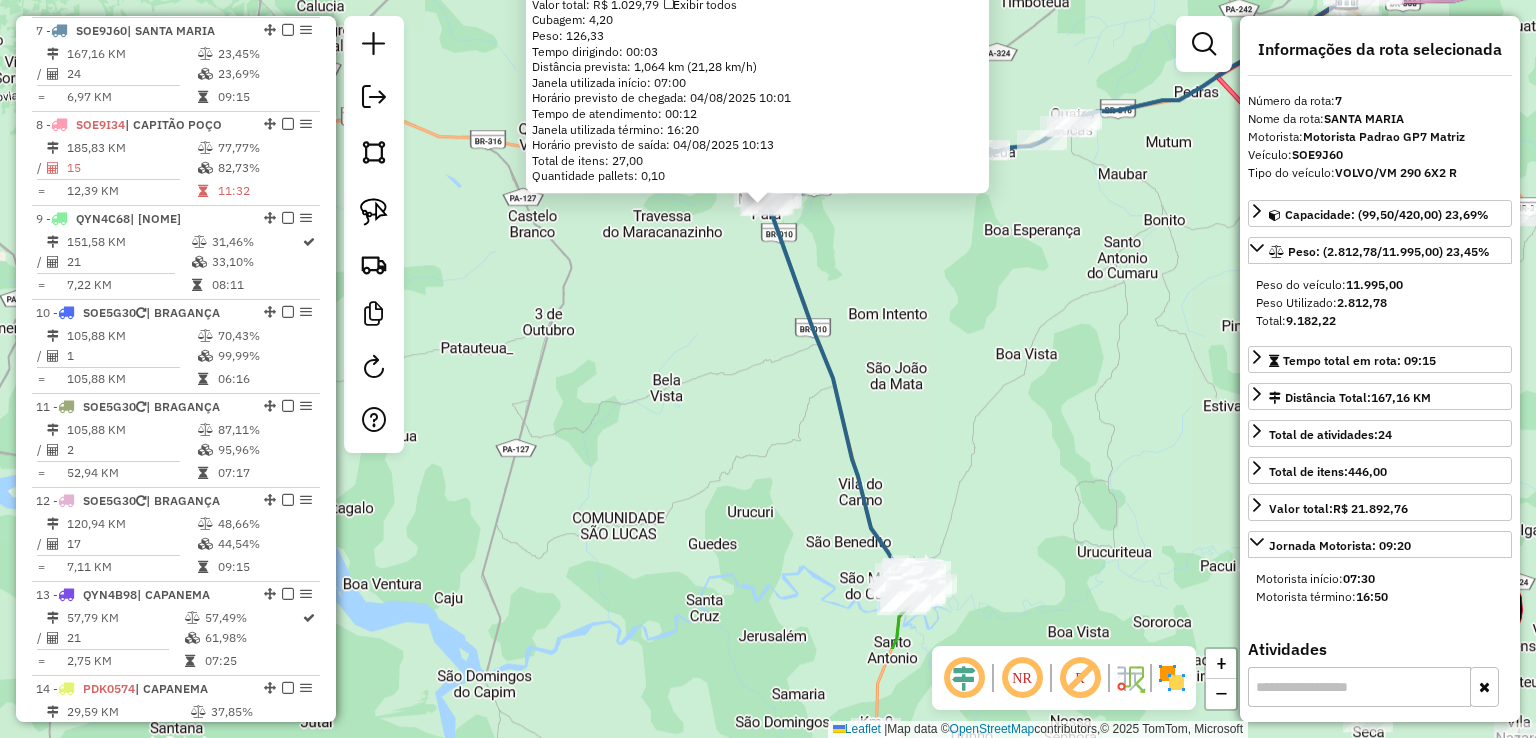 drag, startPoint x: 1057, startPoint y: 549, endPoint x: 1072, endPoint y: 314, distance: 235.47824 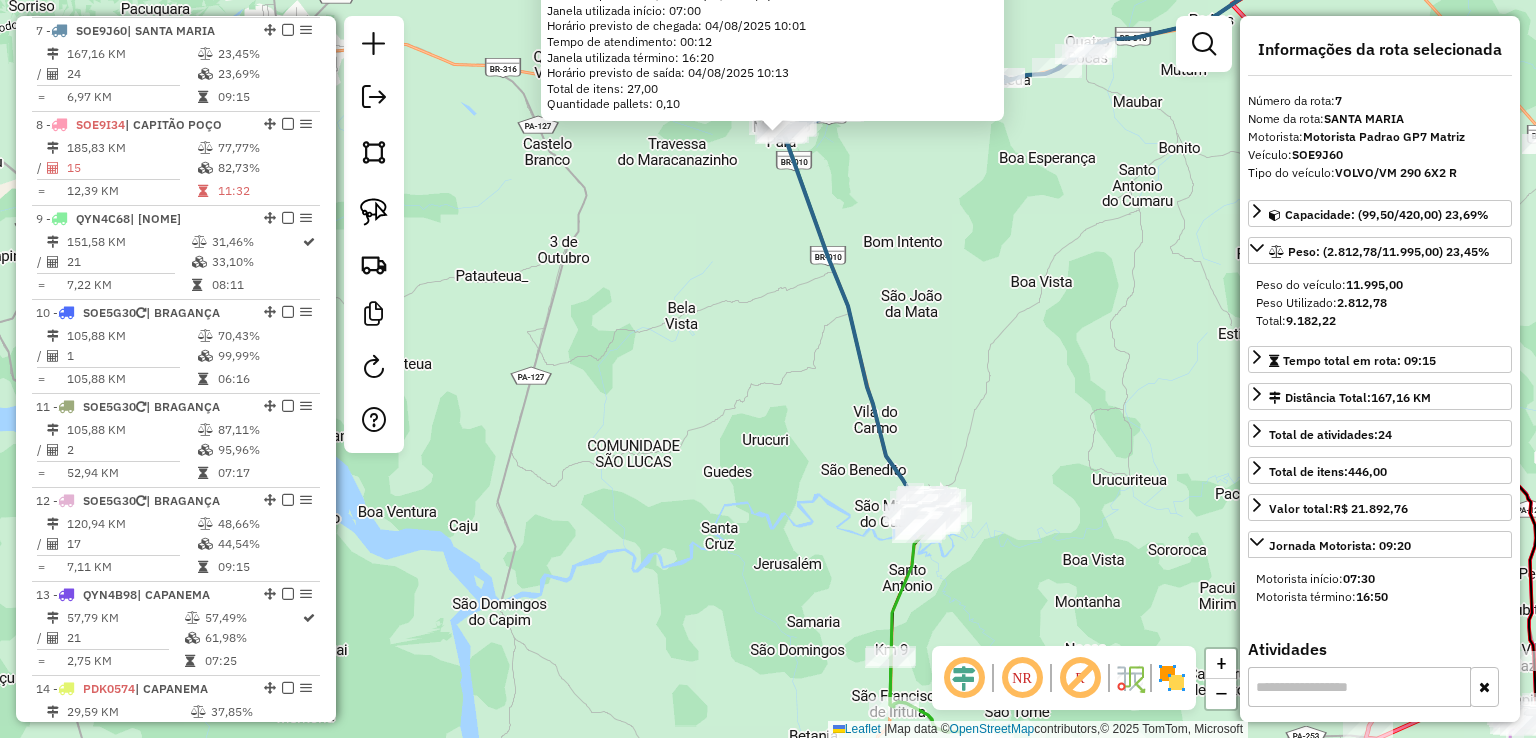 drag, startPoint x: 1029, startPoint y: 336, endPoint x: 1025, endPoint y: 353, distance: 17.464249 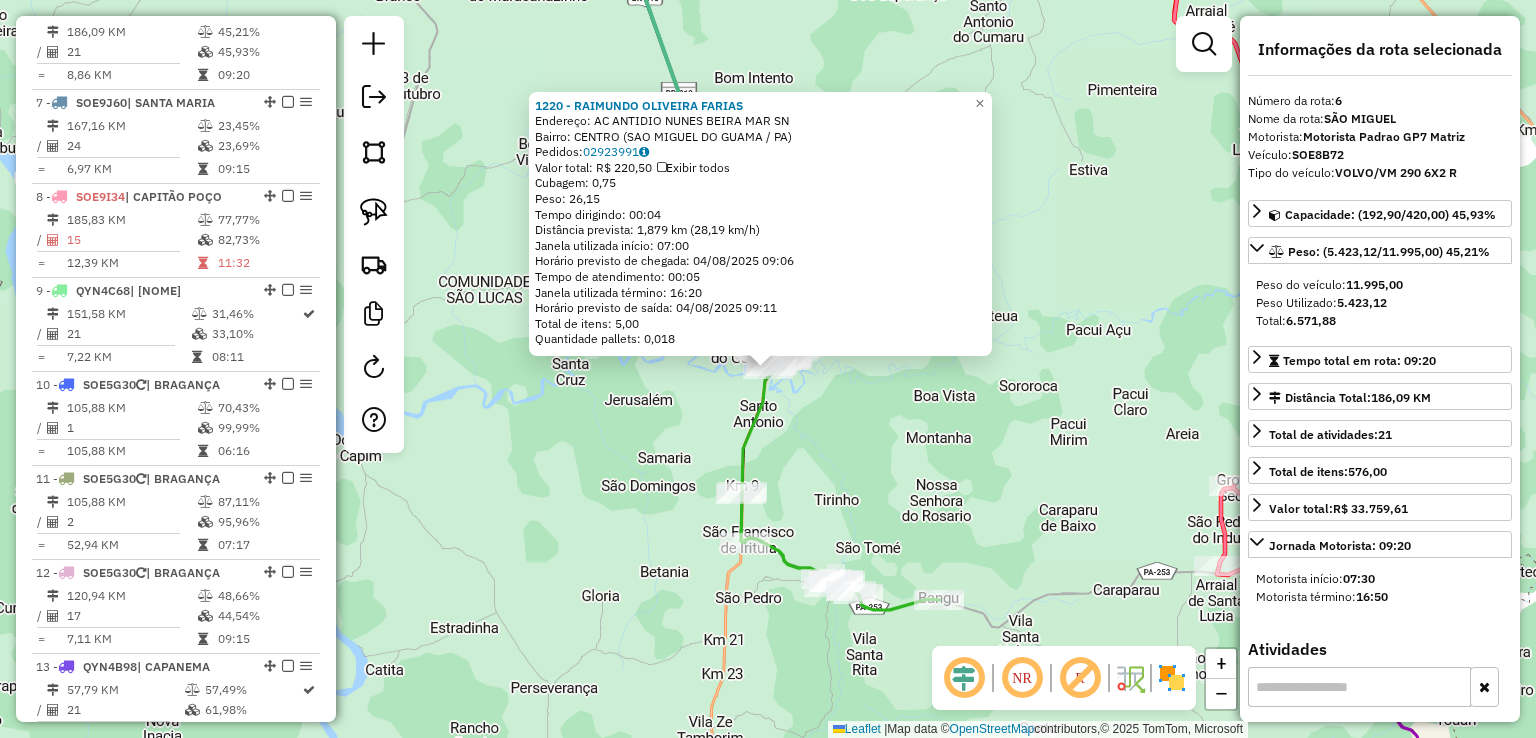 scroll, scrollTop: 1236, scrollLeft: 0, axis: vertical 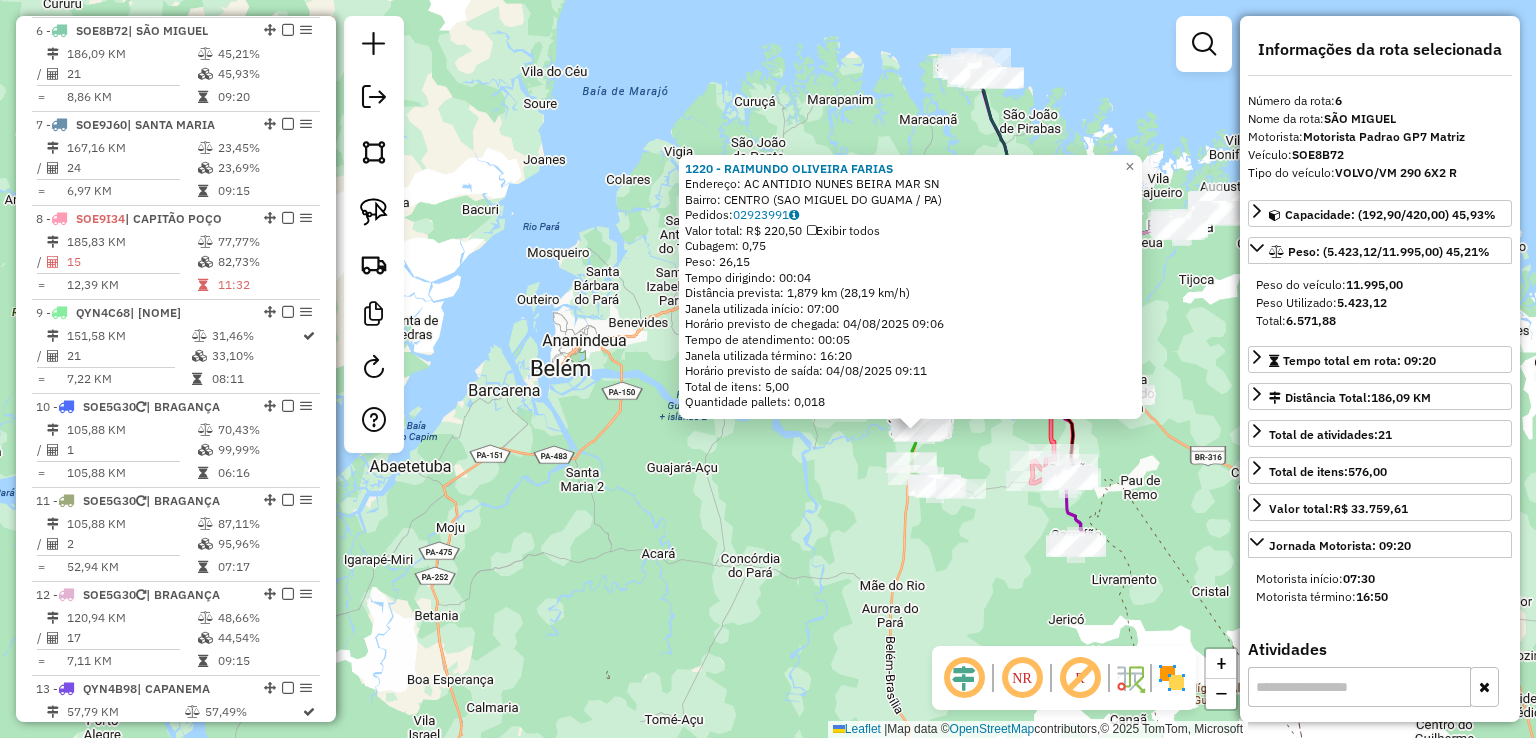 drag, startPoint x: 1012, startPoint y: 574, endPoint x: 887, endPoint y: 457, distance: 171.21332 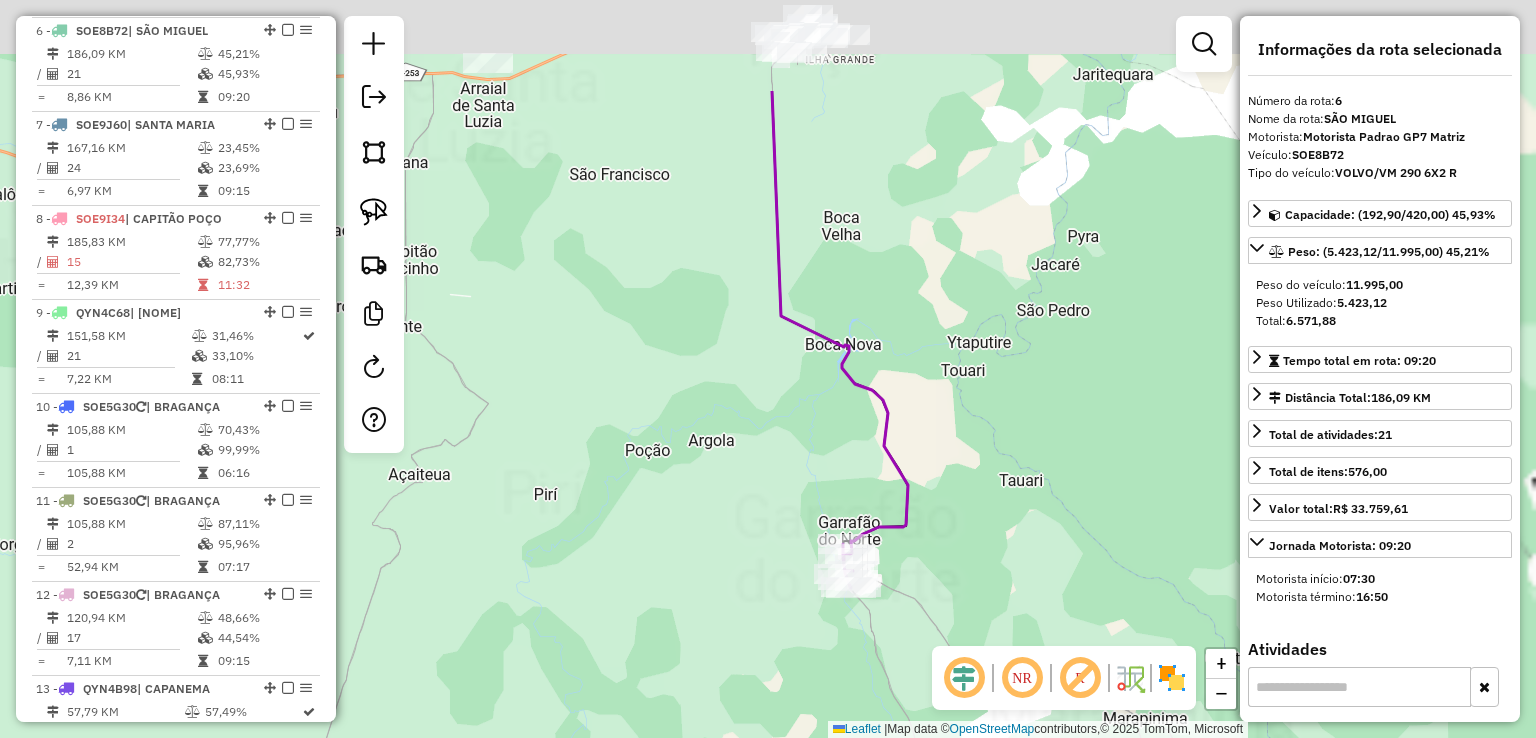 drag, startPoint x: 711, startPoint y: 510, endPoint x: 675, endPoint y: 535, distance: 43.829212 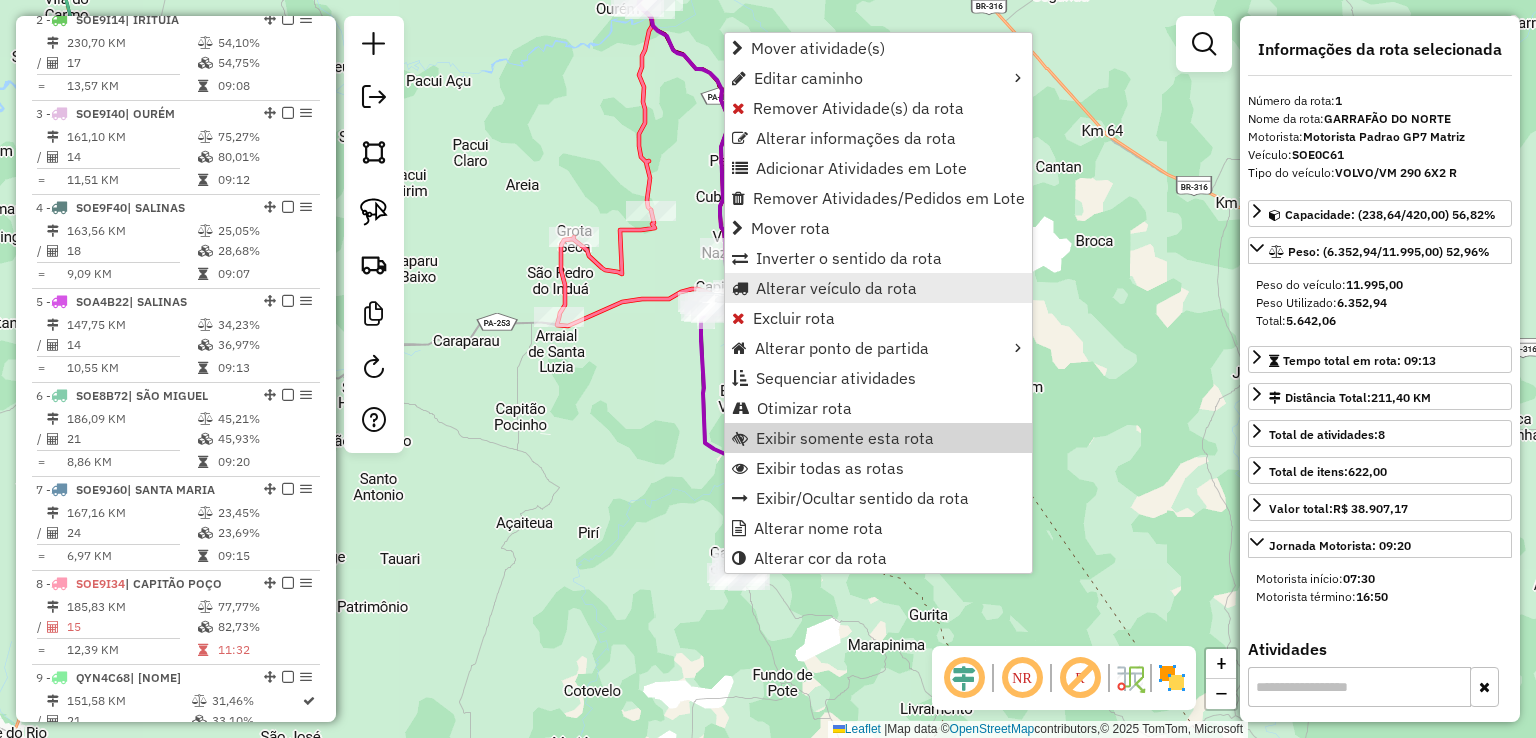 scroll, scrollTop: 748, scrollLeft: 0, axis: vertical 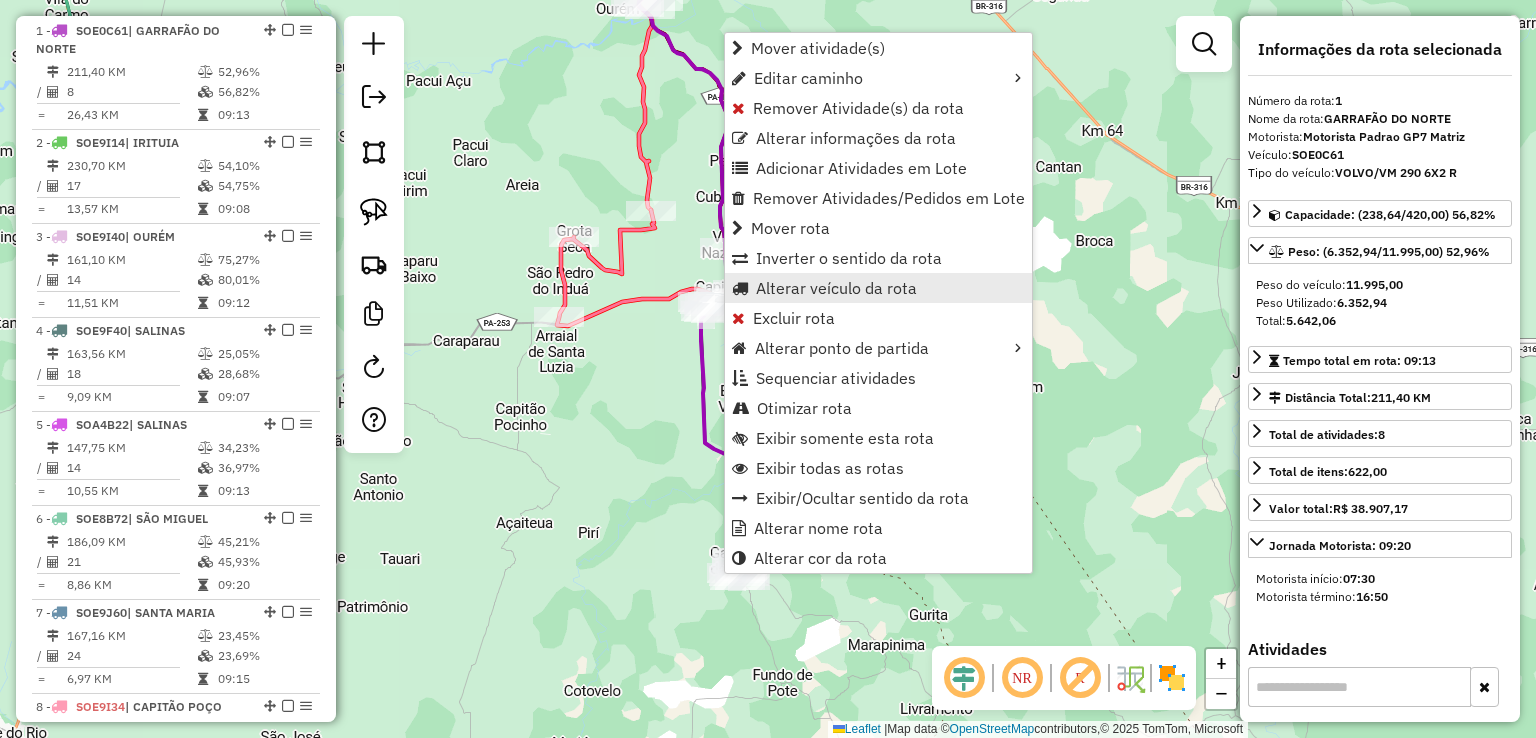 click on "Alterar veículo da rota" at bounding box center [836, 288] 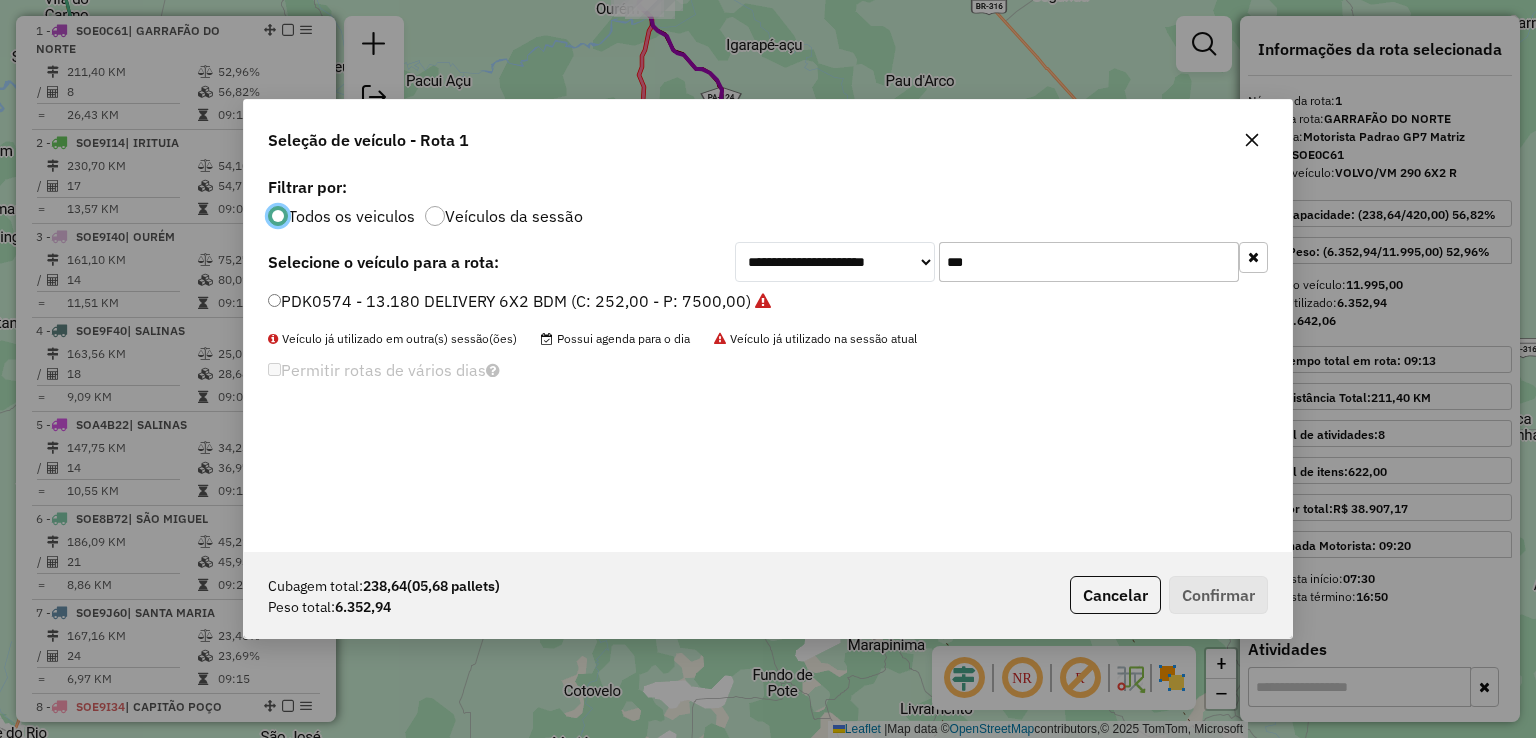 scroll, scrollTop: 10, scrollLeft: 6, axis: both 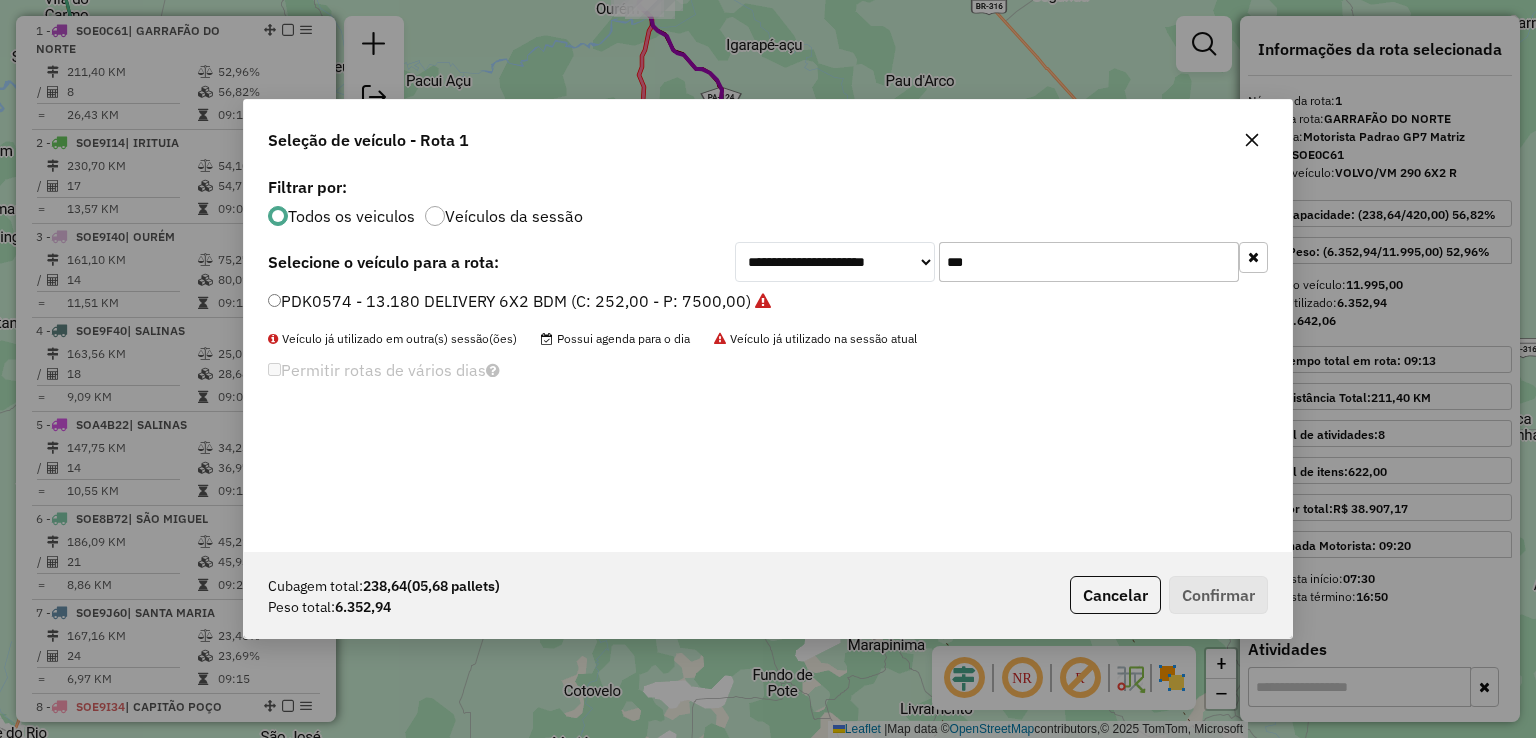 drag, startPoint x: 1032, startPoint y: 261, endPoint x: 781, endPoint y: 213, distance: 255.54843 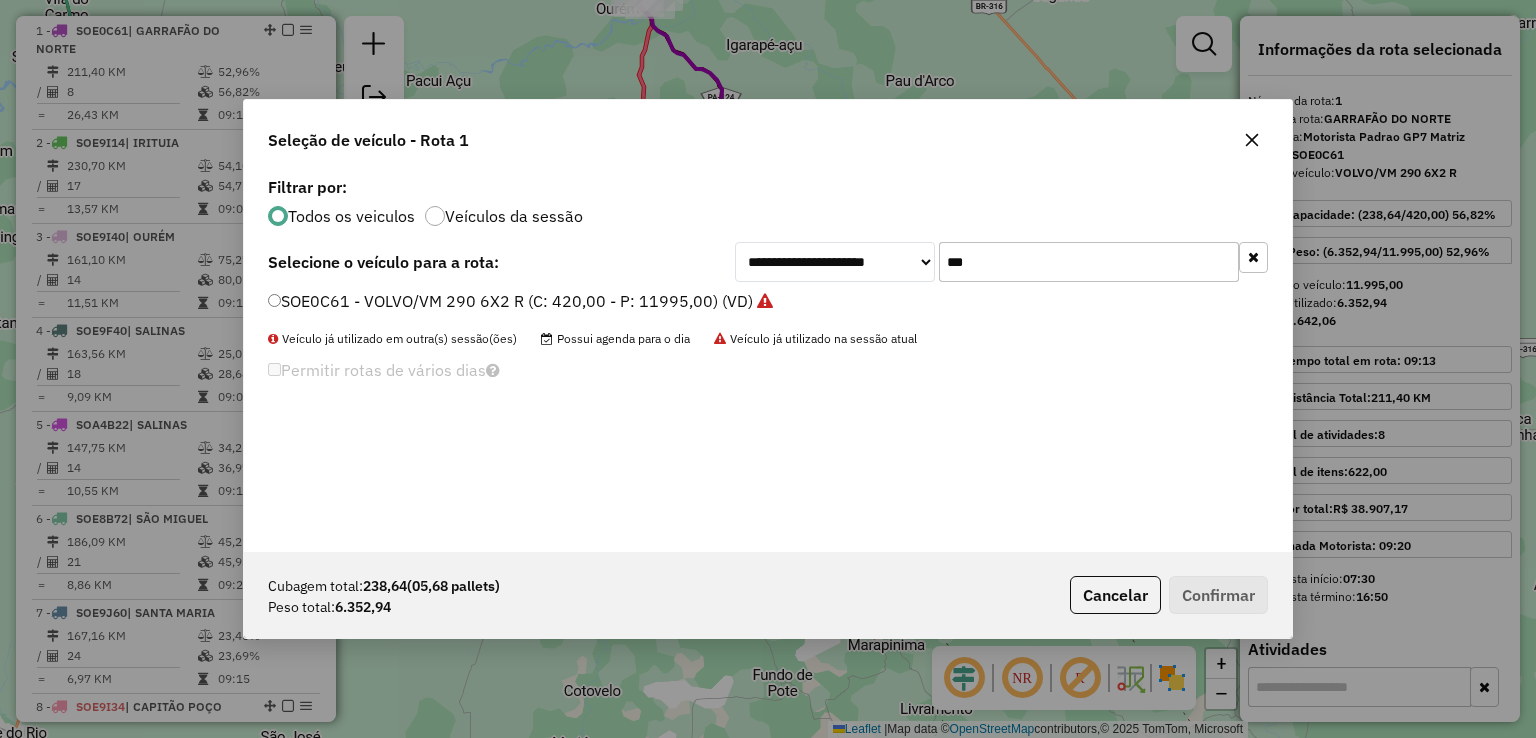 type on "***" 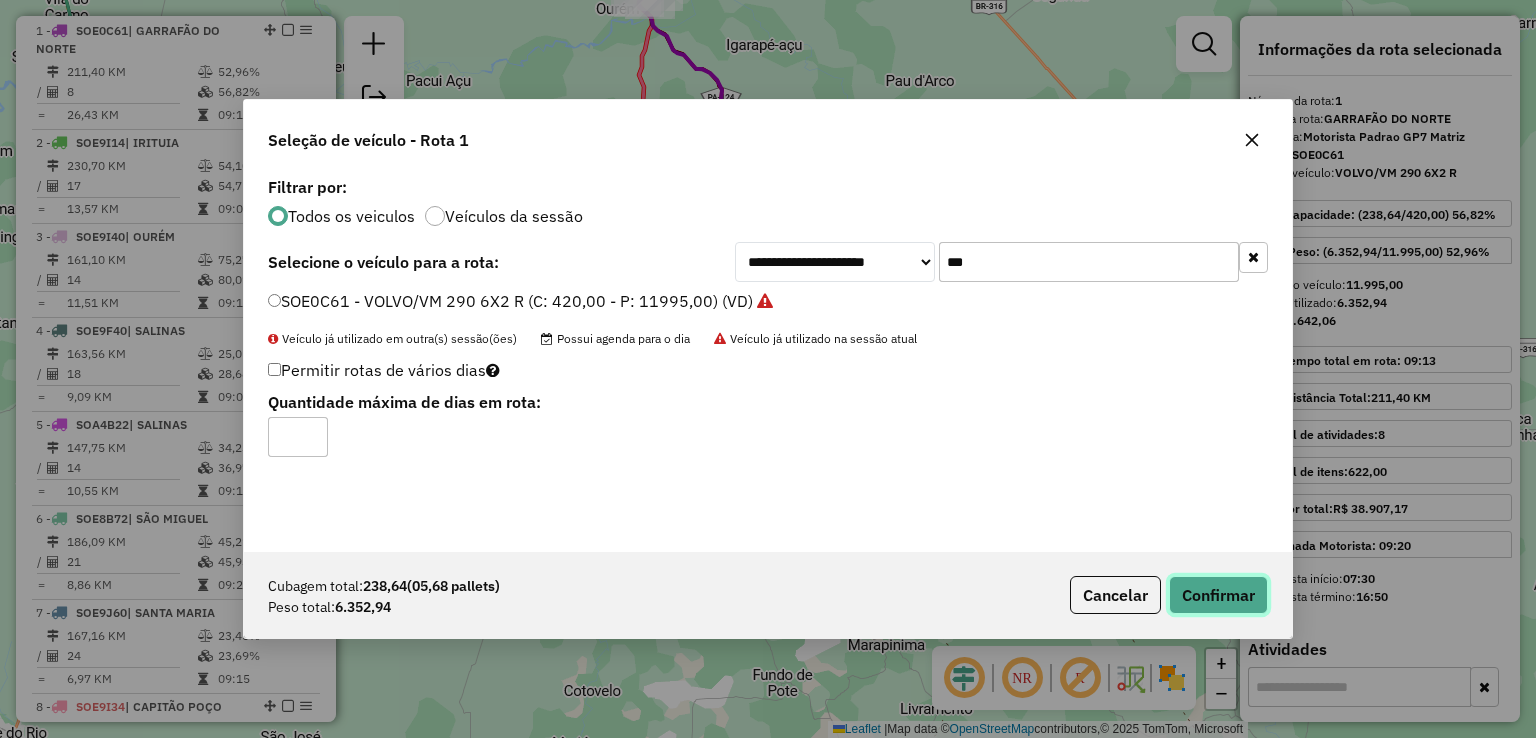 click on "Confirmar" 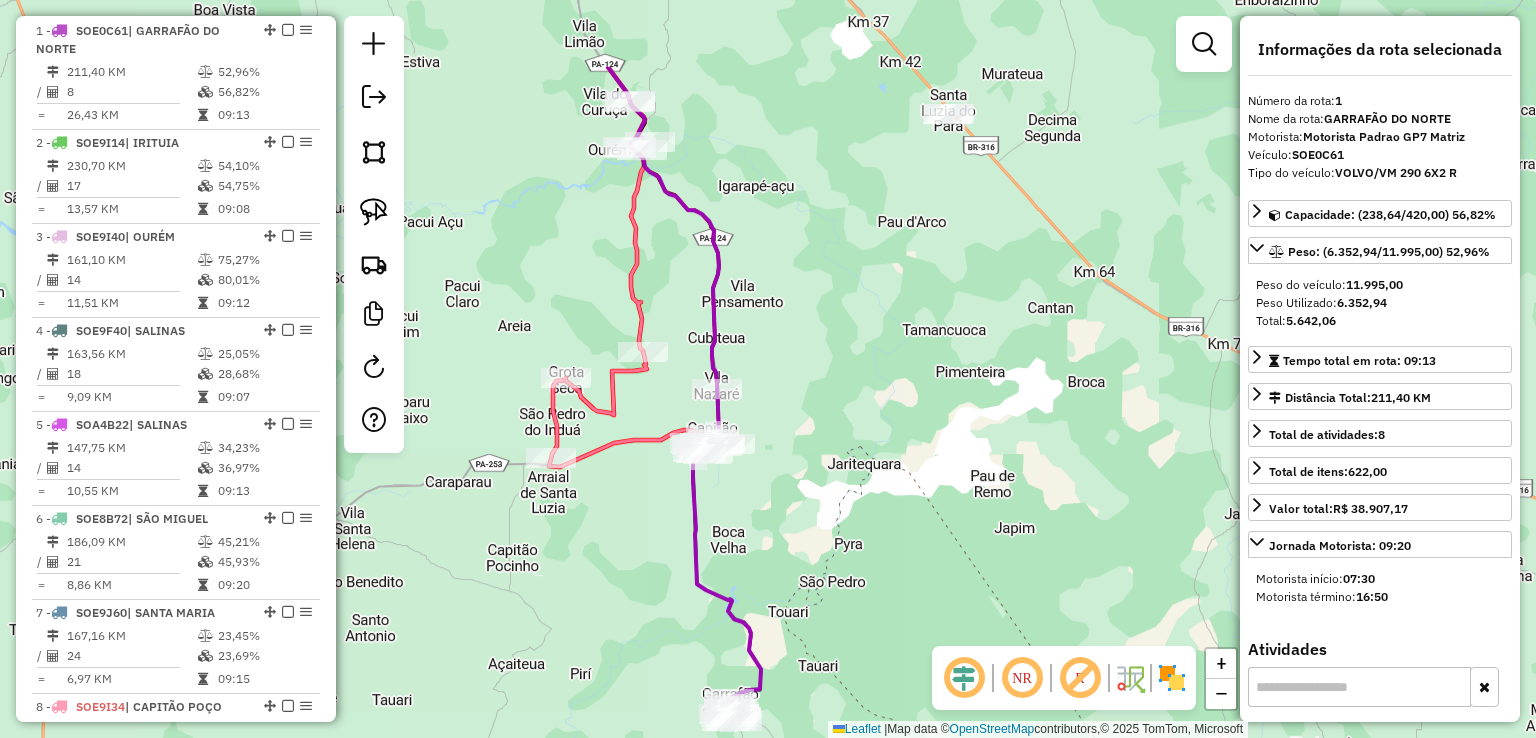 drag, startPoint x: 810, startPoint y: 494, endPoint x: 808, endPoint y: 543, distance: 49.0408 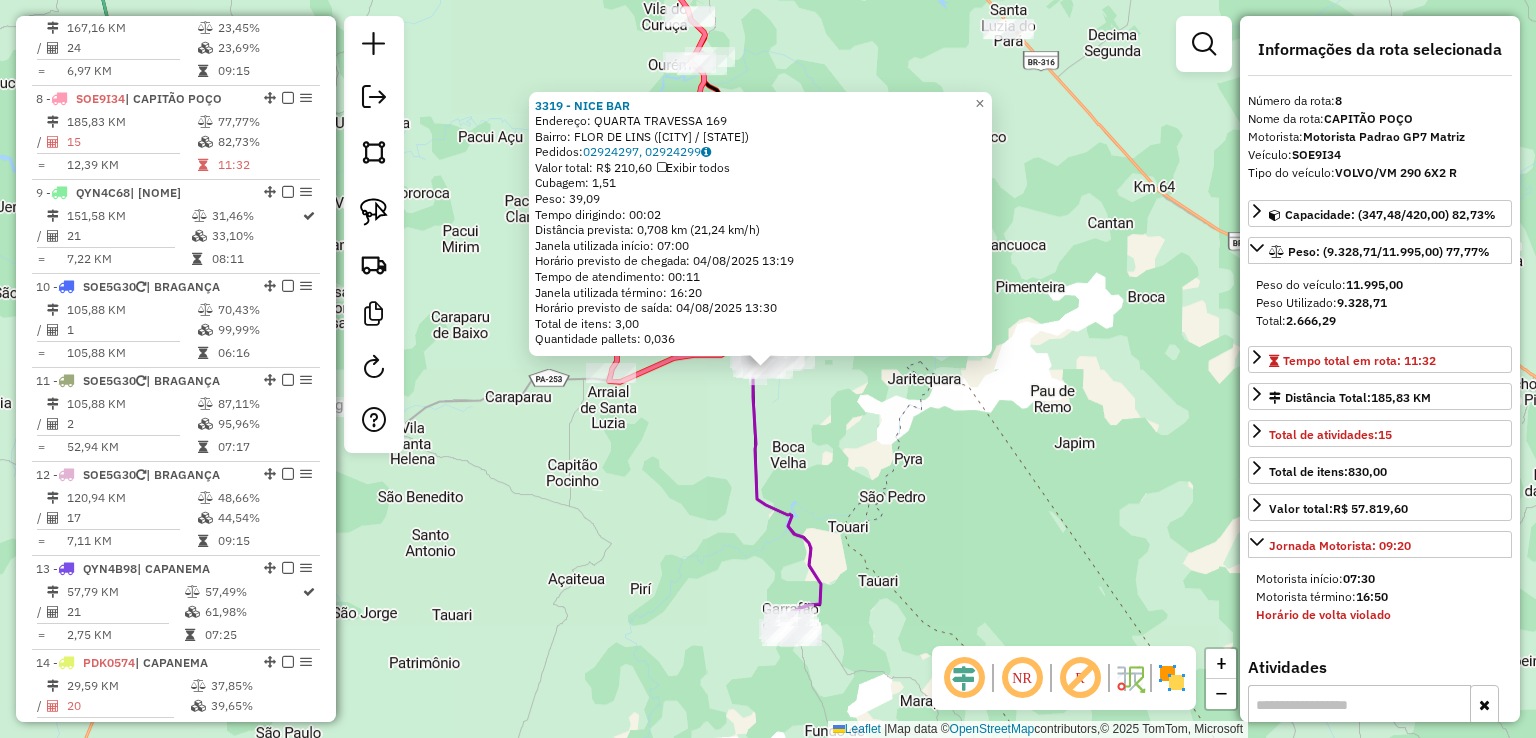 scroll, scrollTop: 1424, scrollLeft: 0, axis: vertical 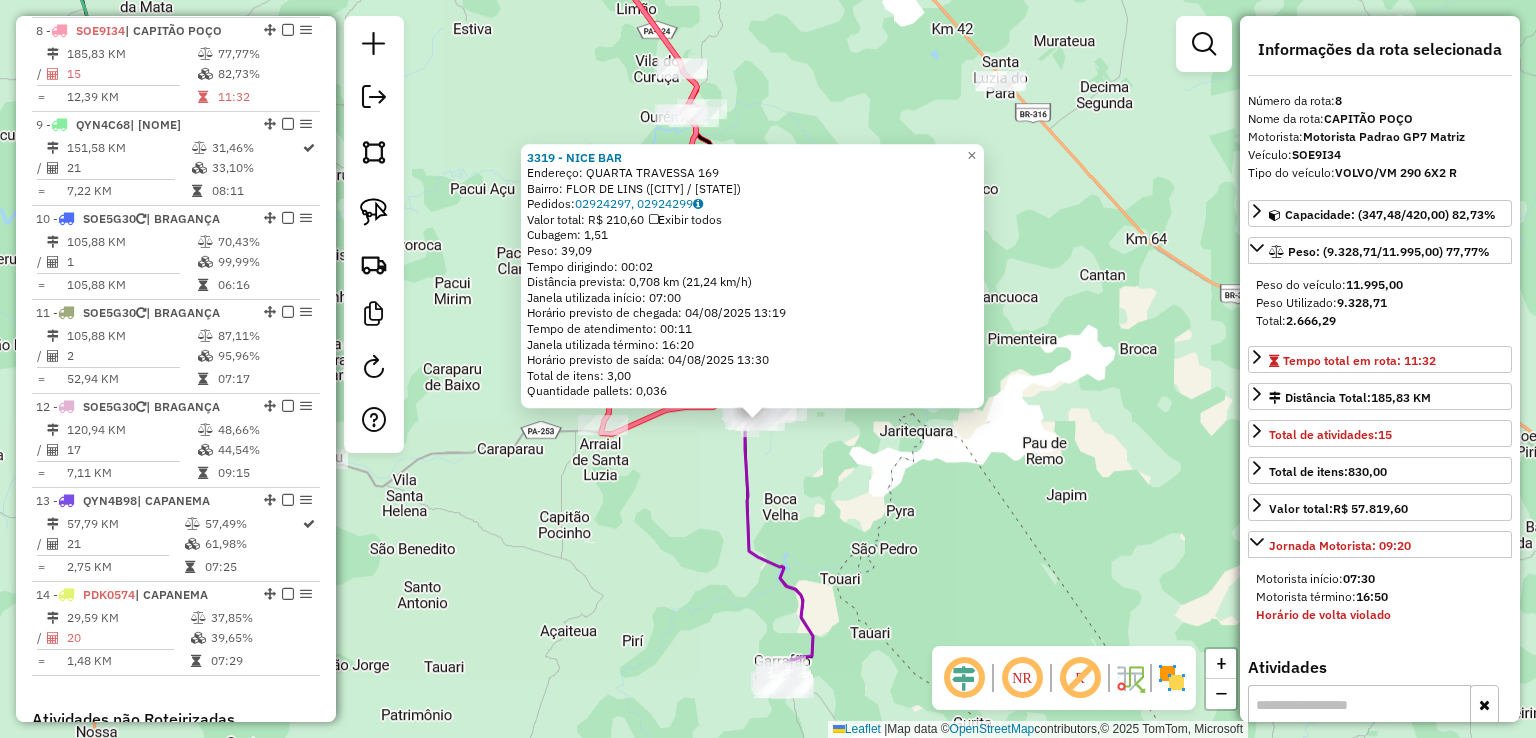 drag, startPoint x: 843, startPoint y: 488, endPoint x: 820, endPoint y: 598, distance: 112.37882 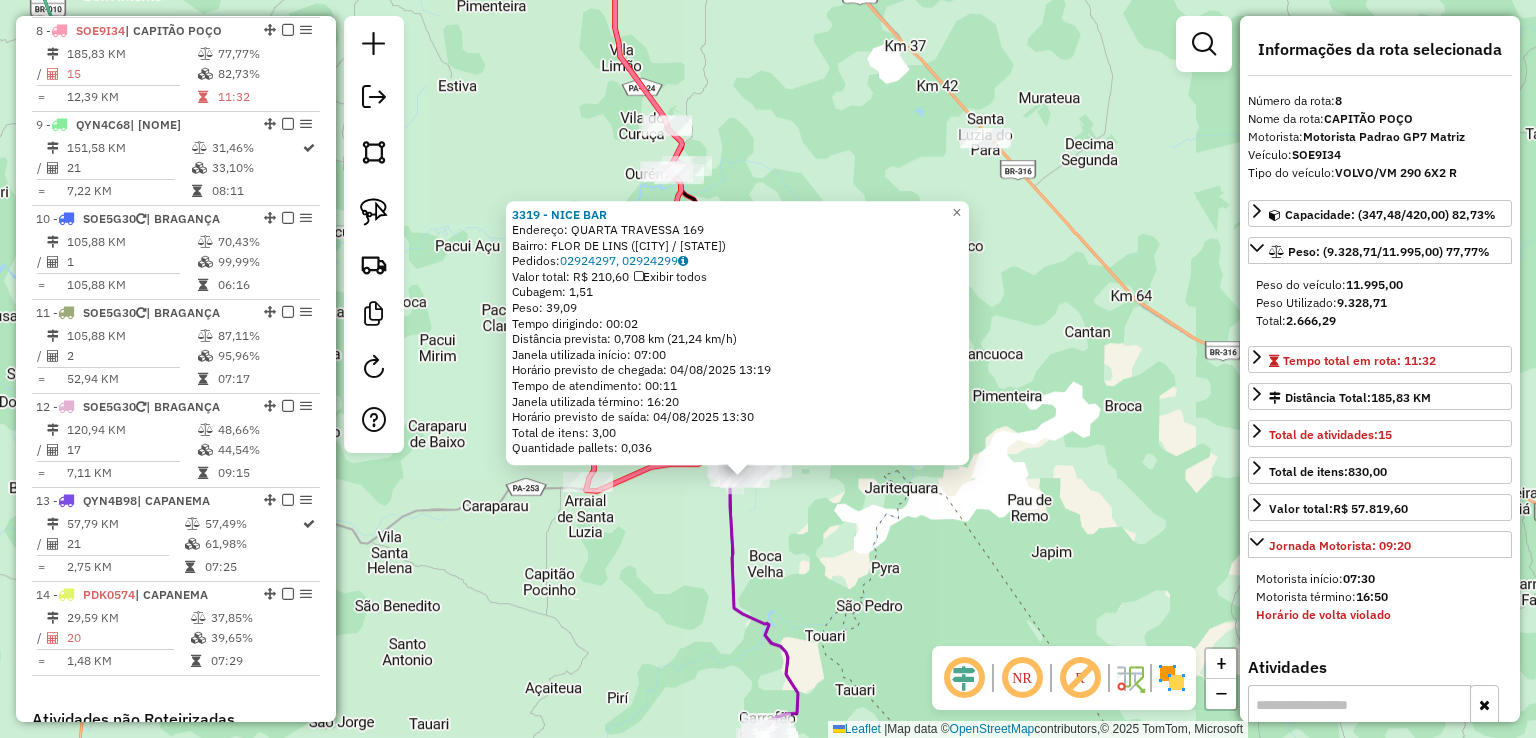 click on "3319 - NICE BAR  Endereço:  QUARTA TRAVESSA 169   Bairro: FLOR DE LINS (CAPITAO POCO / PA)   Pedidos:  02924297, 02924299   Valor total: R$ 210,60   Exibir todos   Cubagem: 1,51  Peso: 39,09  Tempo dirigindo: 00:02   Distância prevista: 0,708 km (21,24 km/h)   Janela utilizada início: 07:00   Horário previsto de chegada: 04/08/2025 13:19   Tempo de atendimento: 00:11   Janela utilizada término: 16:20   Horário previsto de saída: 04/08/2025 13:30   Total de itens: 3,00   Quantidade pallets: 0,036  × Janela de atendimento Grade de atendimento Capacidade Transportadoras Veículos Cliente Pedidos  Rotas Selecione os dias de semana para filtrar as janelas de atendimento  Seg   Ter   Qua   Qui   Sex   Sáb   Dom  Informe o período da janela de atendimento: De: Até:  Filtrar exatamente a janela do cliente  Considerar janela de atendimento padrão  Selecione os dias de semana para filtrar as grades de atendimento  Seg   Ter   Qua   Qui   Sex   Sáb   Dom   Clientes fora do dia de atendimento selecionado De:" 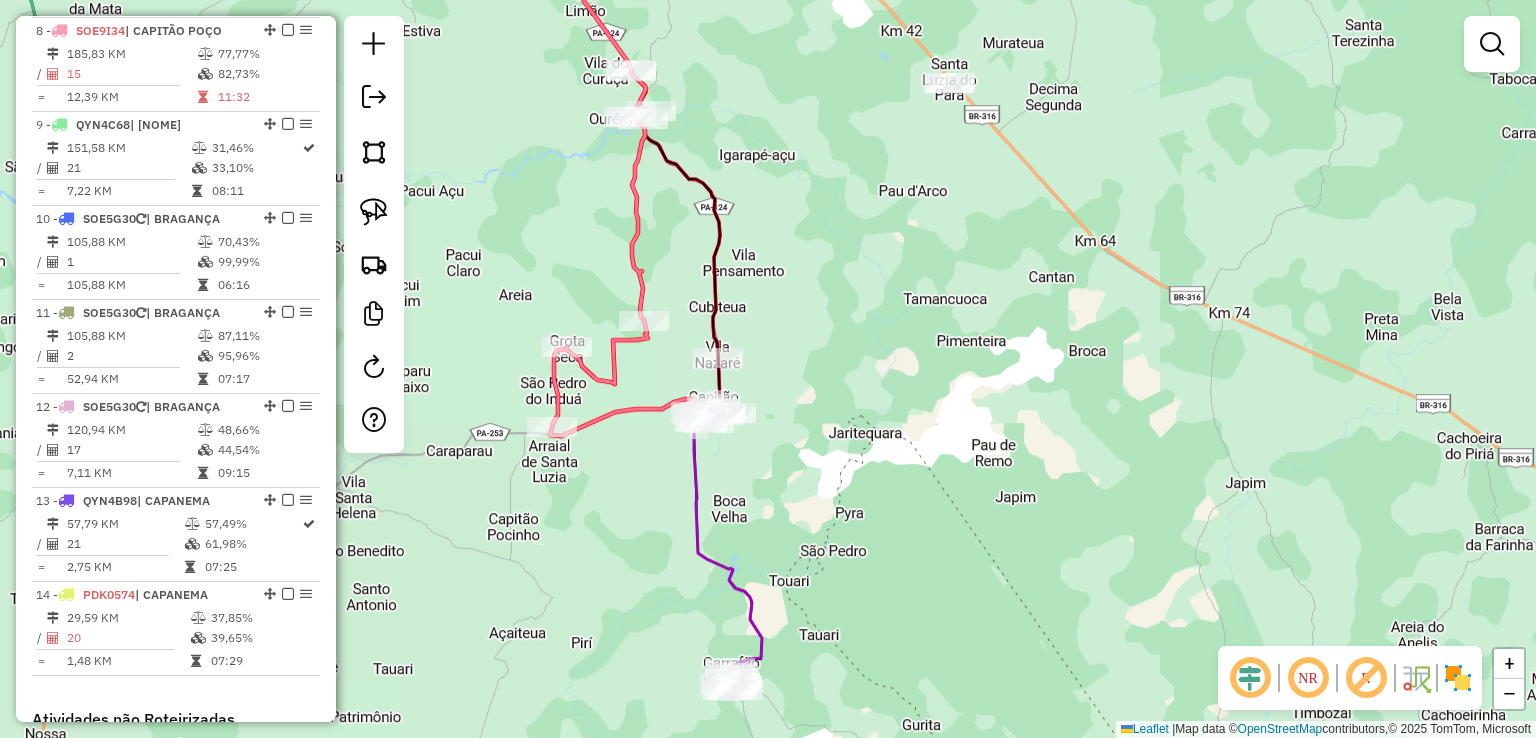 drag, startPoint x: 928, startPoint y: 506, endPoint x: 903, endPoint y: 466, distance: 47.169907 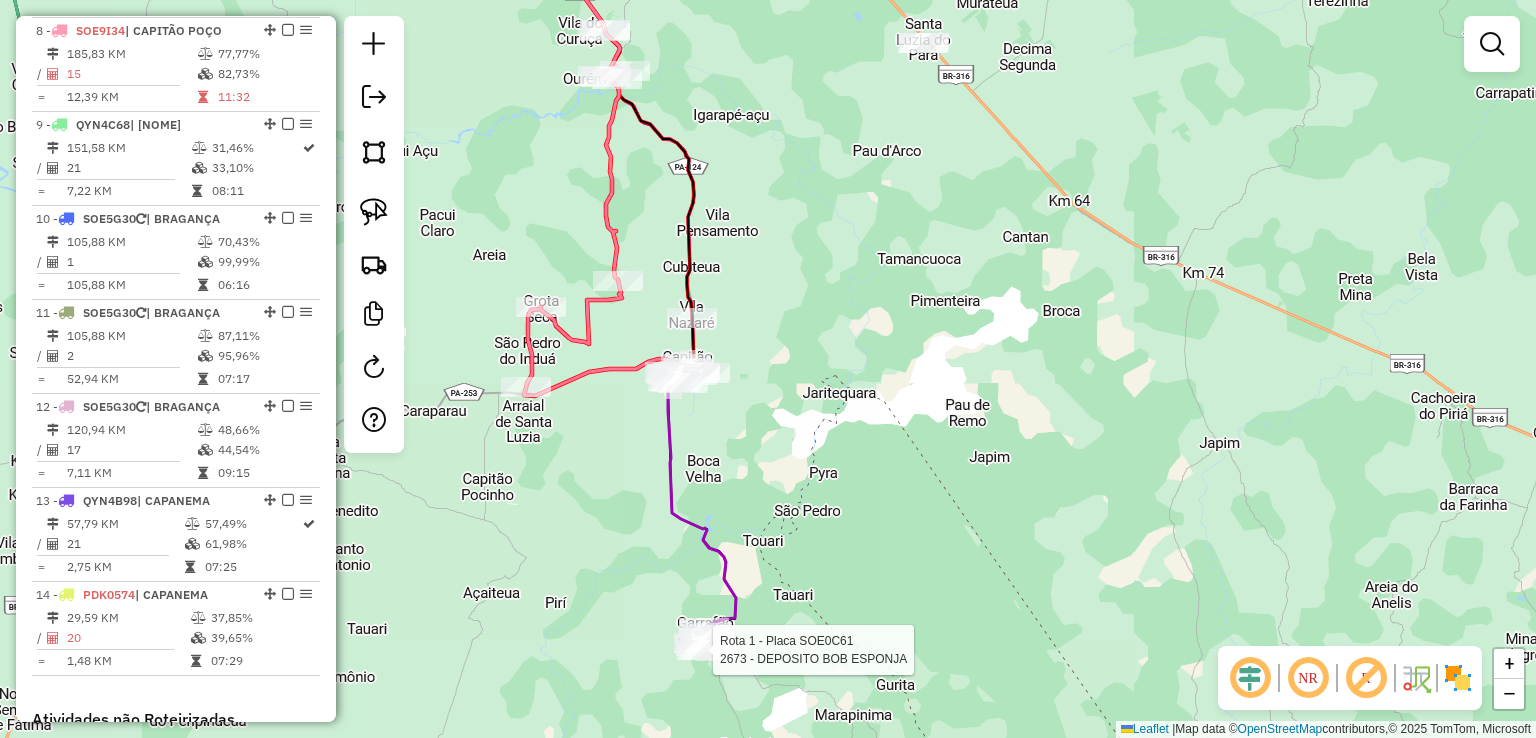 select on "**********" 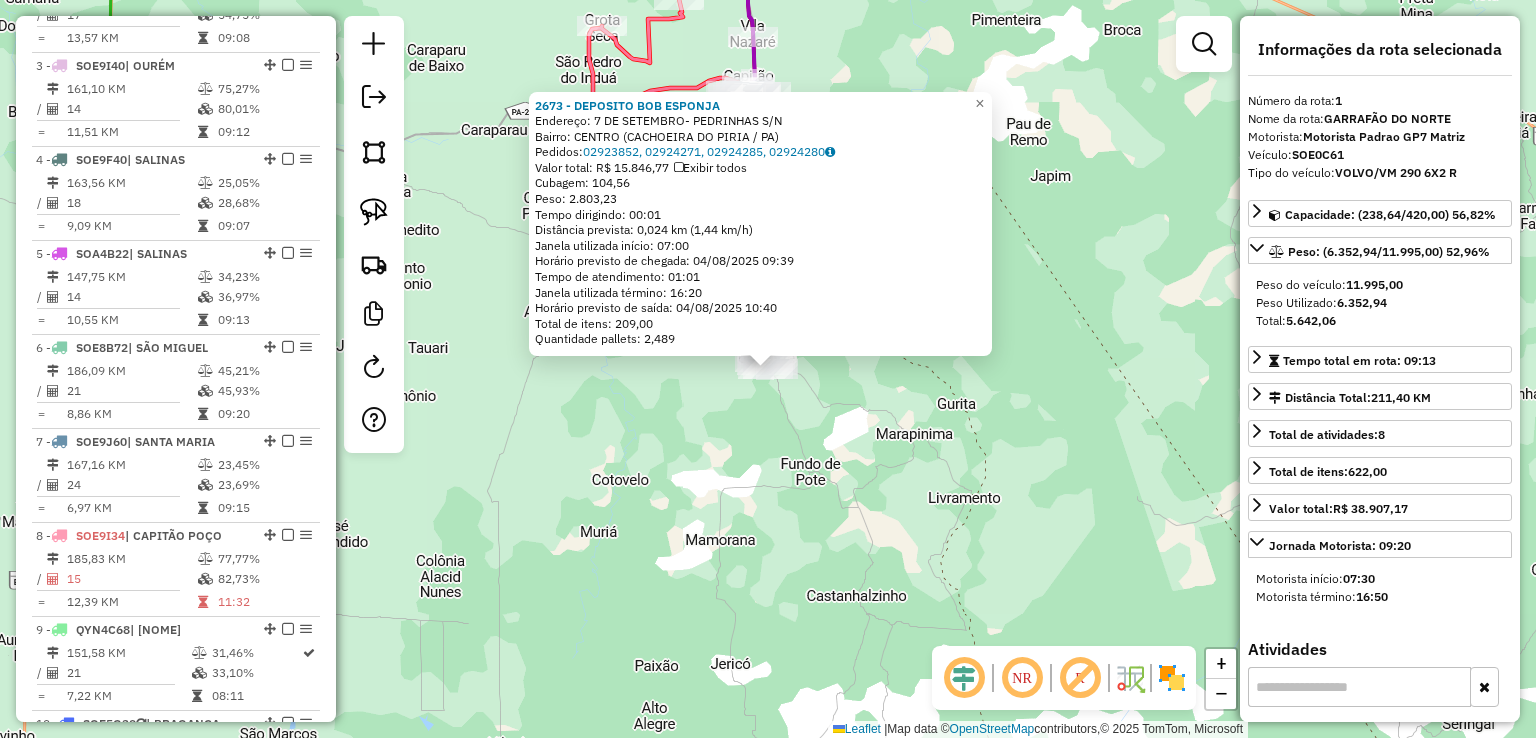 scroll, scrollTop: 748, scrollLeft: 0, axis: vertical 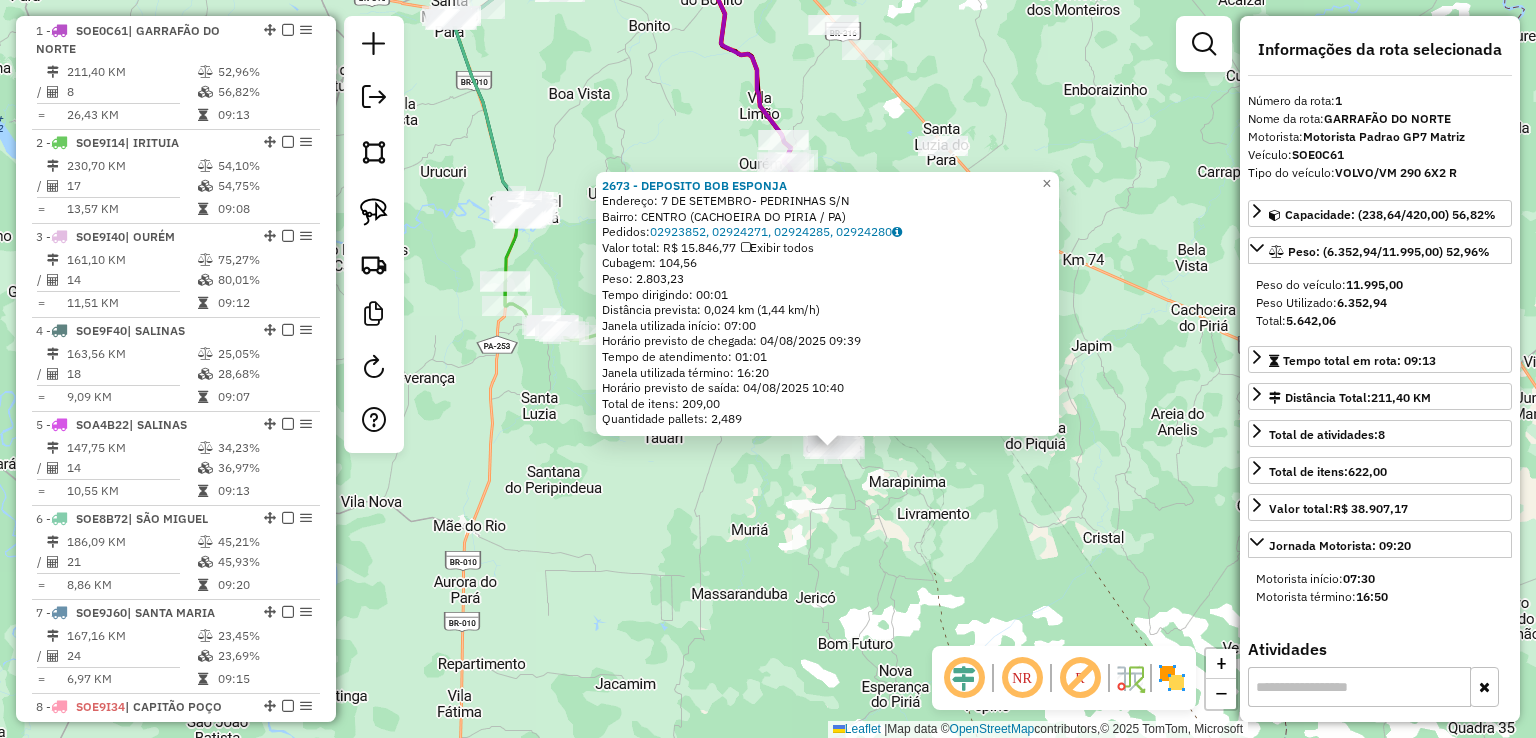 drag, startPoint x: 975, startPoint y: 513, endPoint x: 899, endPoint y: 531, distance: 78.10249 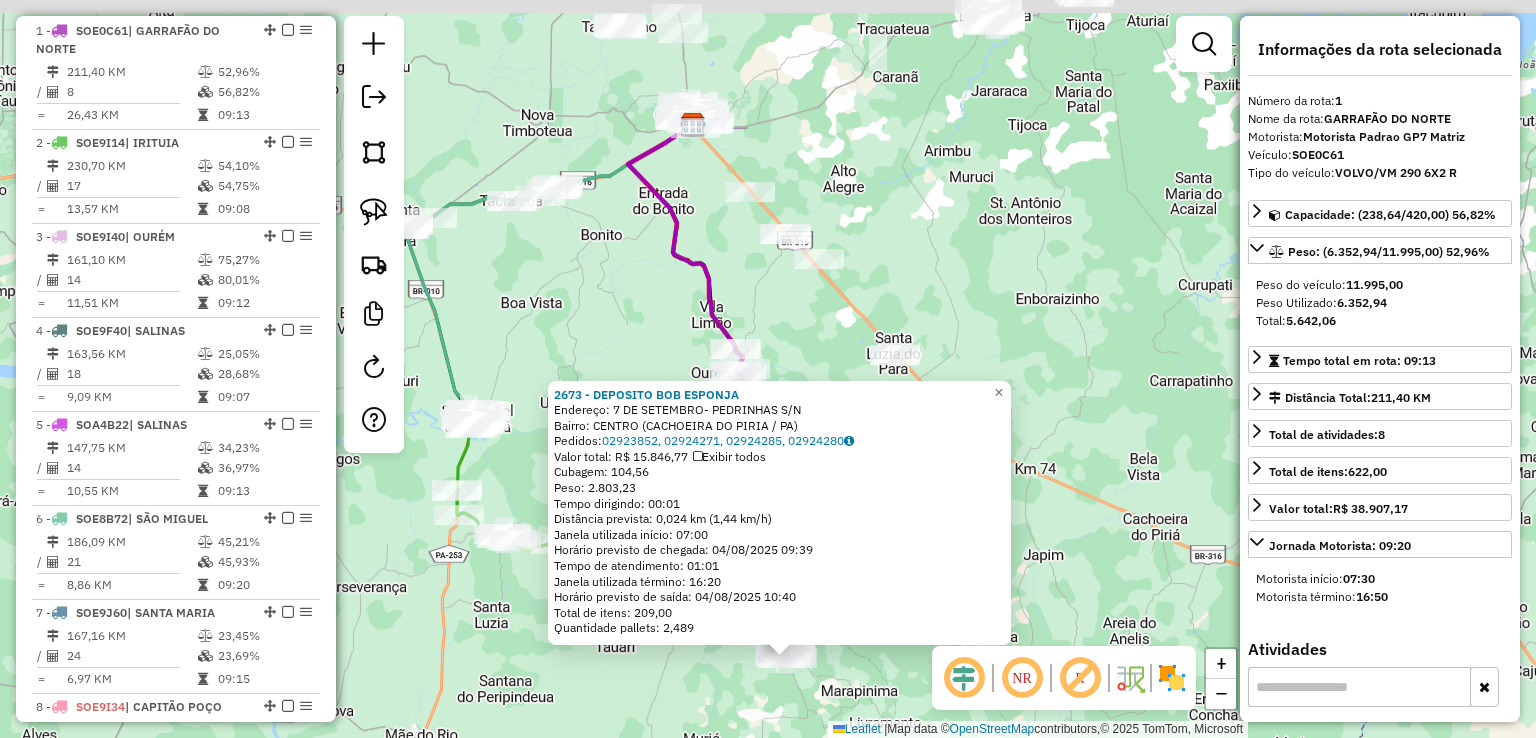 drag, startPoint x: 1066, startPoint y: 101, endPoint x: 1072, endPoint y: 563, distance: 462.03897 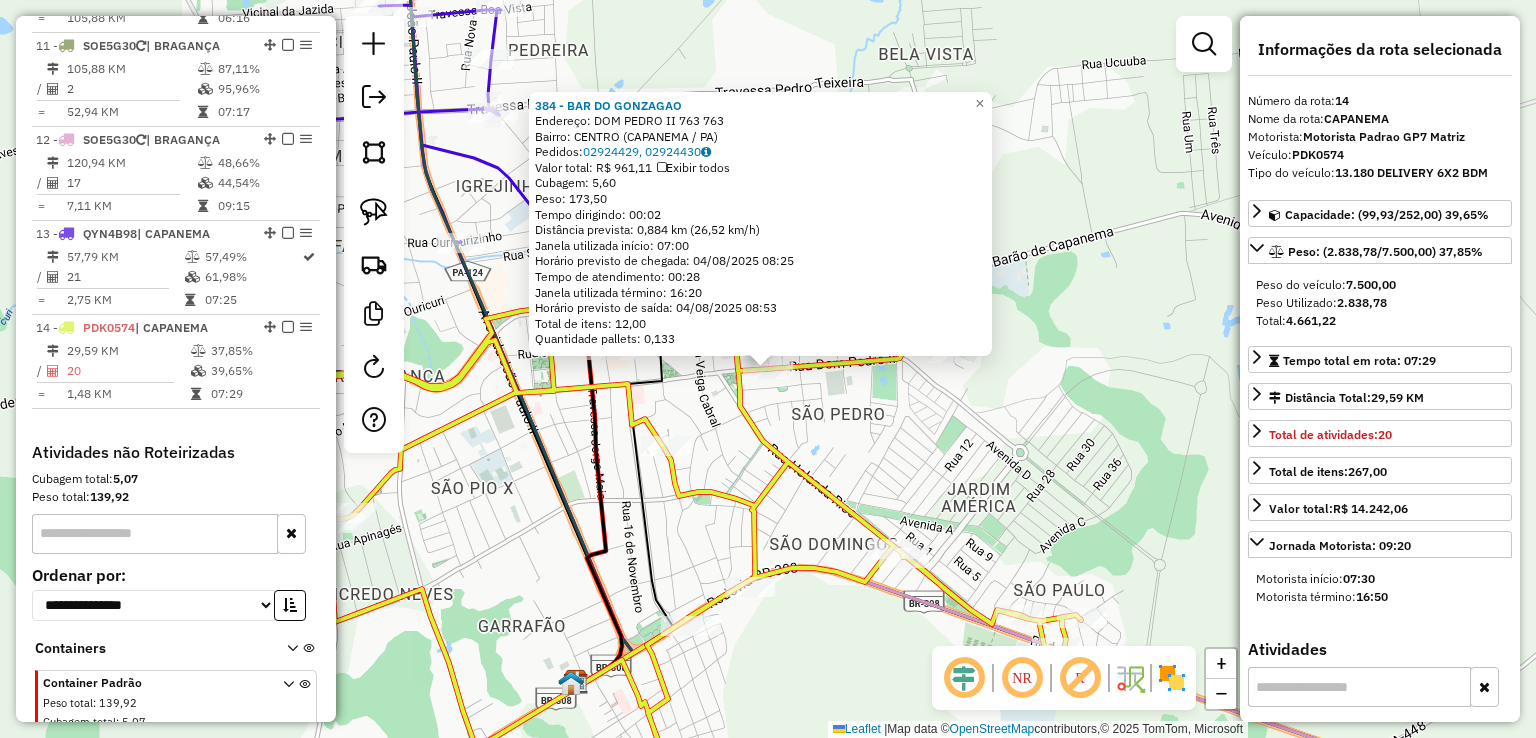 scroll, scrollTop: 1785, scrollLeft: 0, axis: vertical 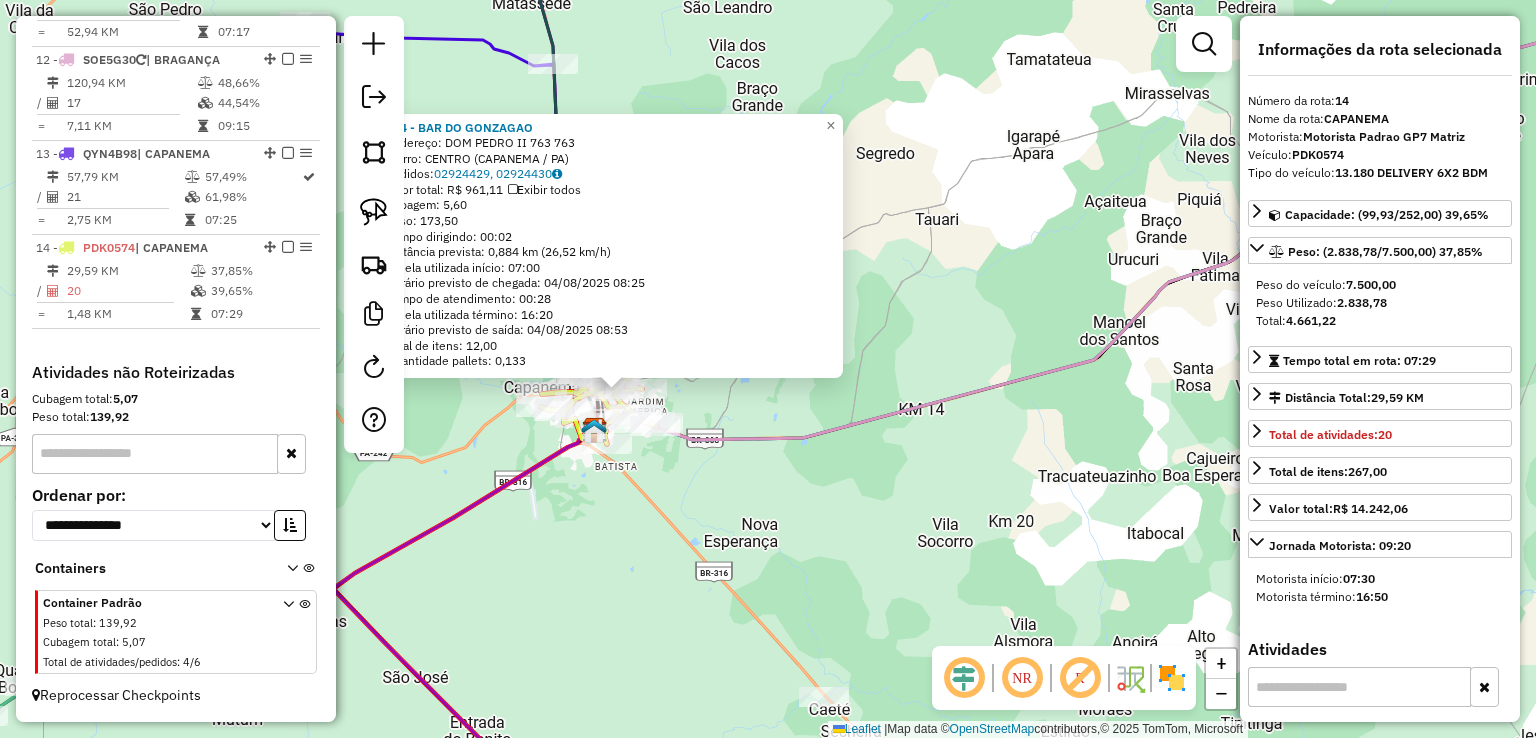 drag, startPoint x: 880, startPoint y: 509, endPoint x: 761, endPoint y: 481, distance: 122.24974 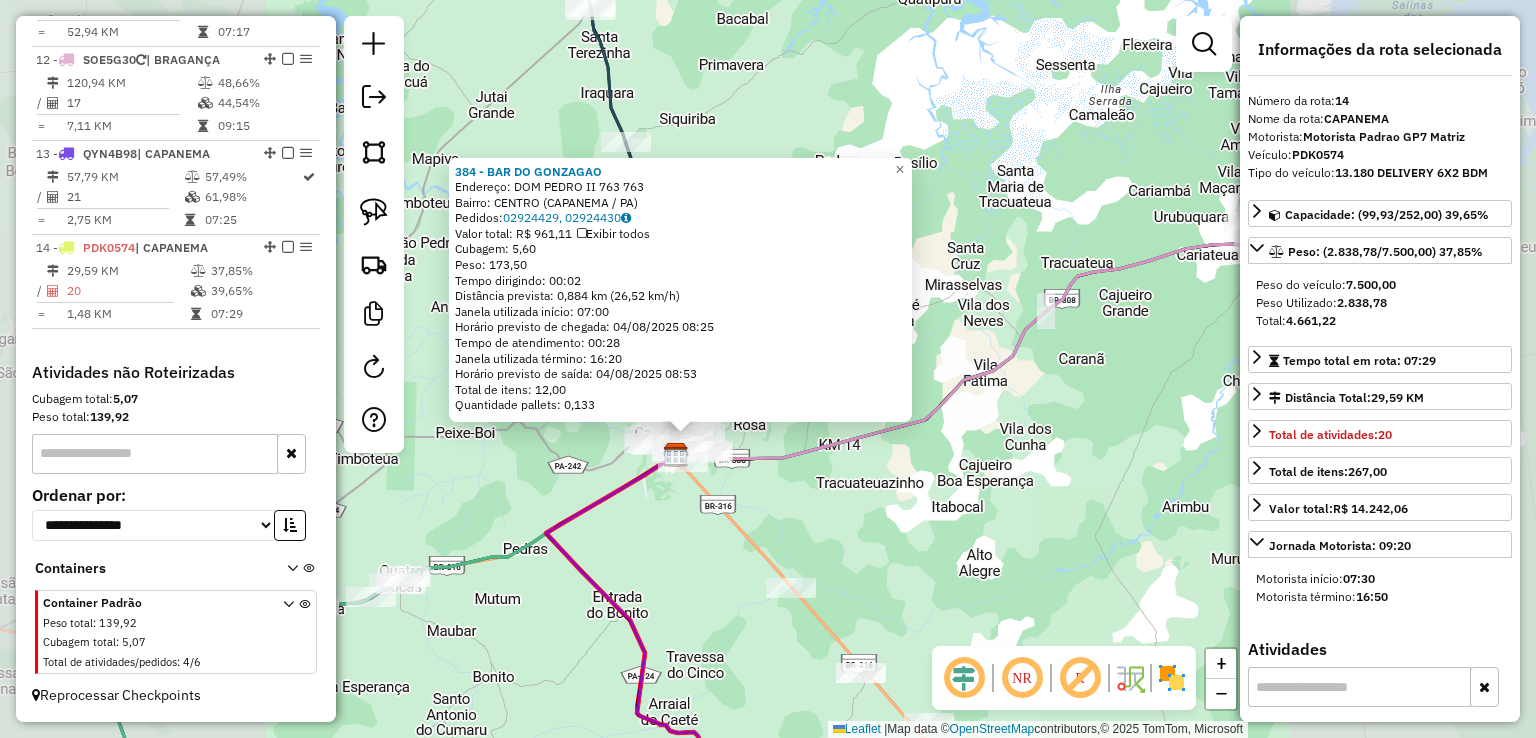 click on "384 - BAR DO GONZAGAO  Endereço:  DOM PEDRO II 763 763   Bairro: CENTRO (CAPANEMA / PA)   Pedidos:  02924429, 02924430   Valor total: R$ 961,11   Exibir todos   Cubagem: 5,60  Peso: 173,50  Tempo dirigindo: 00:02   Distância prevista: 0,884 km (26,52 km/h)   Janela utilizada início: 07:00   Horário previsto de chegada: 04/08/2025 08:25   Tempo de atendimento: 00:28   Janela utilizada término: 16:20   Horário previsto de saída: 04/08/2025 08:53   Total de itens: 12,00   Quantidade pallets: 0,133  × Janela de atendimento Grade de atendimento Capacidade Transportadoras Veículos Cliente Pedidos  Rotas Selecione os dias de semana para filtrar as janelas de atendimento  Seg   Ter   Qua   Qui   Sex   Sáb   Dom  Informe o período da janela de atendimento: De: Até:  Filtrar exatamente a janela do cliente  Considerar janela de atendimento padrão  Selecione os dias de semana para filtrar as grades de atendimento  Seg   Ter   Qua   Qui   Sex   Sáb   Dom   Clientes fora do dia de atendimento selecionado De:" 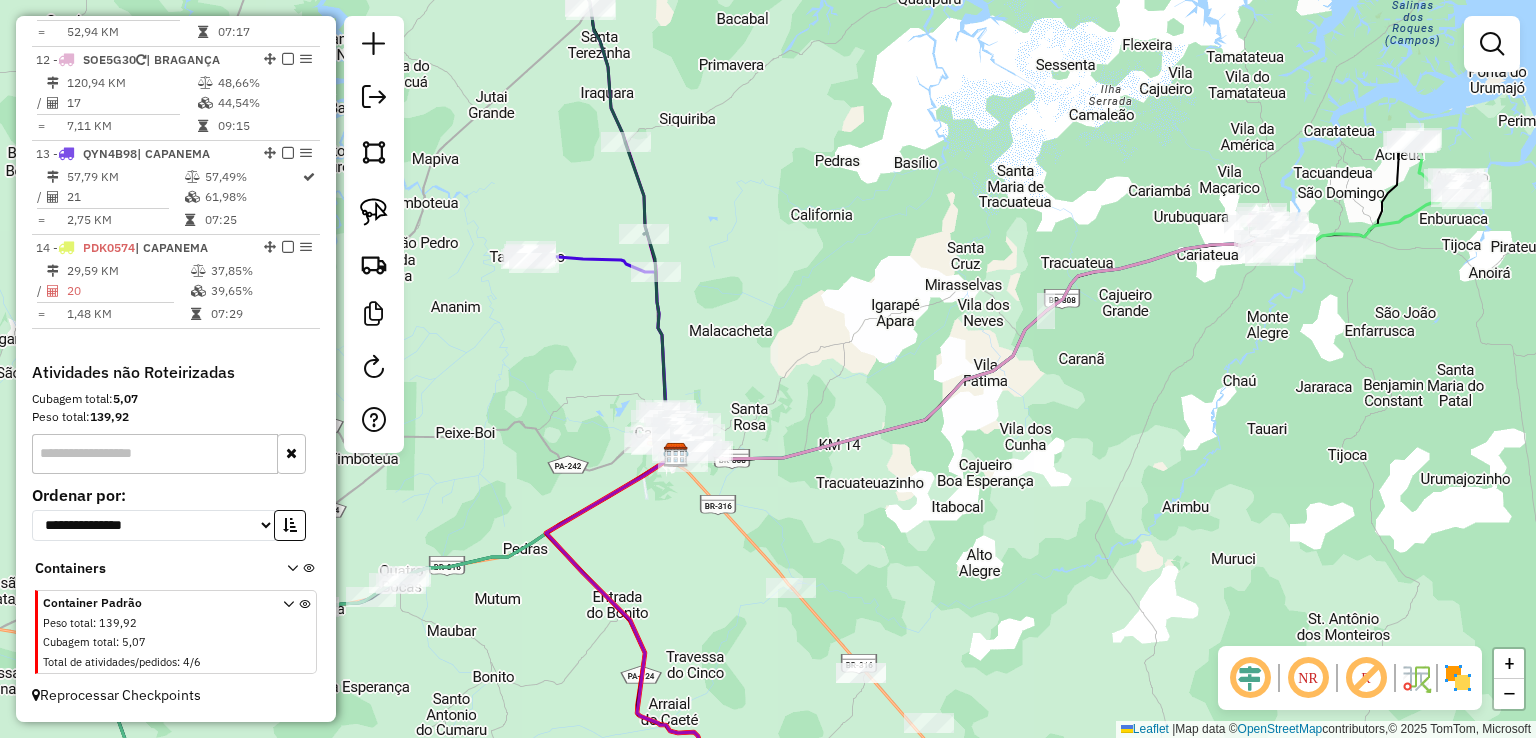 drag, startPoint x: 1019, startPoint y: 392, endPoint x: 935, endPoint y: 431, distance: 92.61209 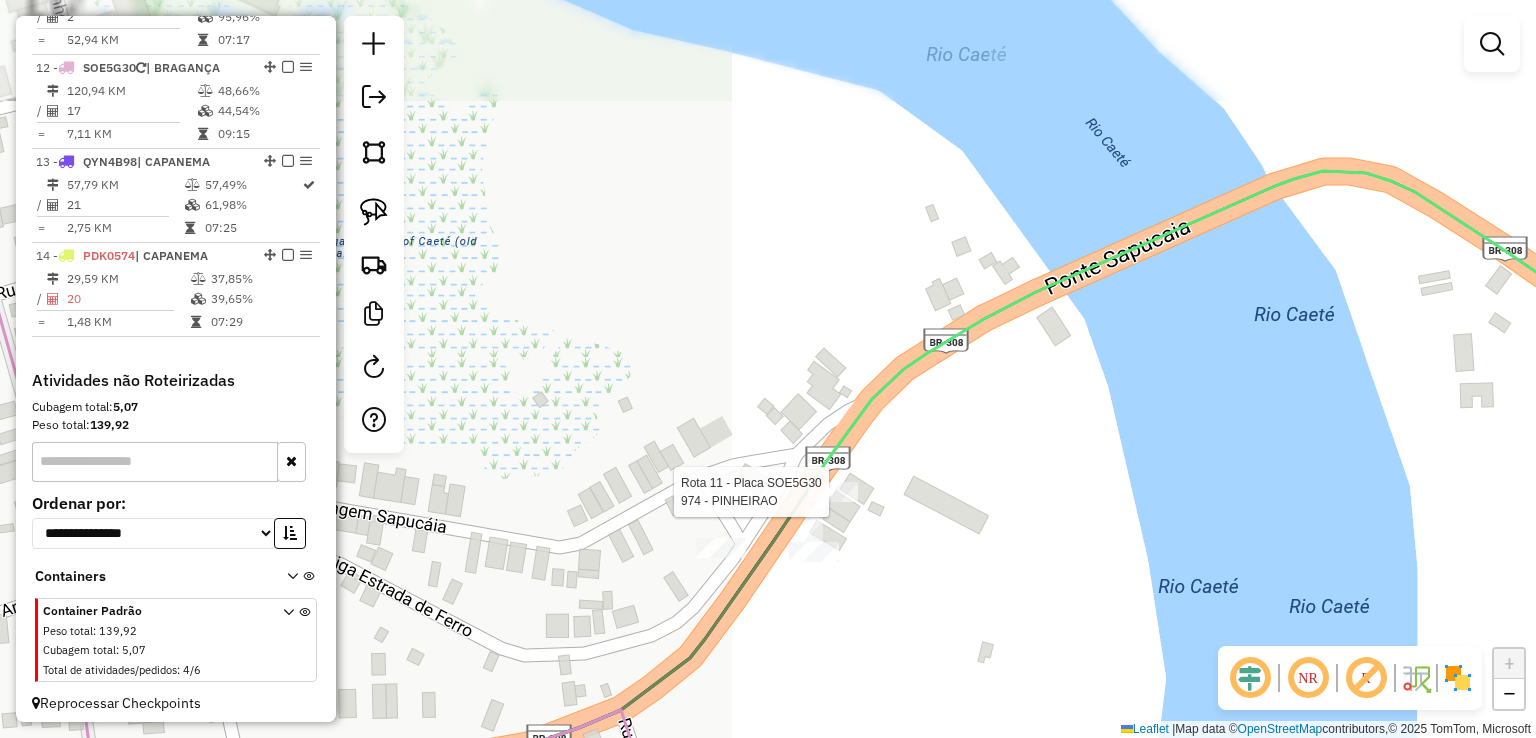 select on "**********" 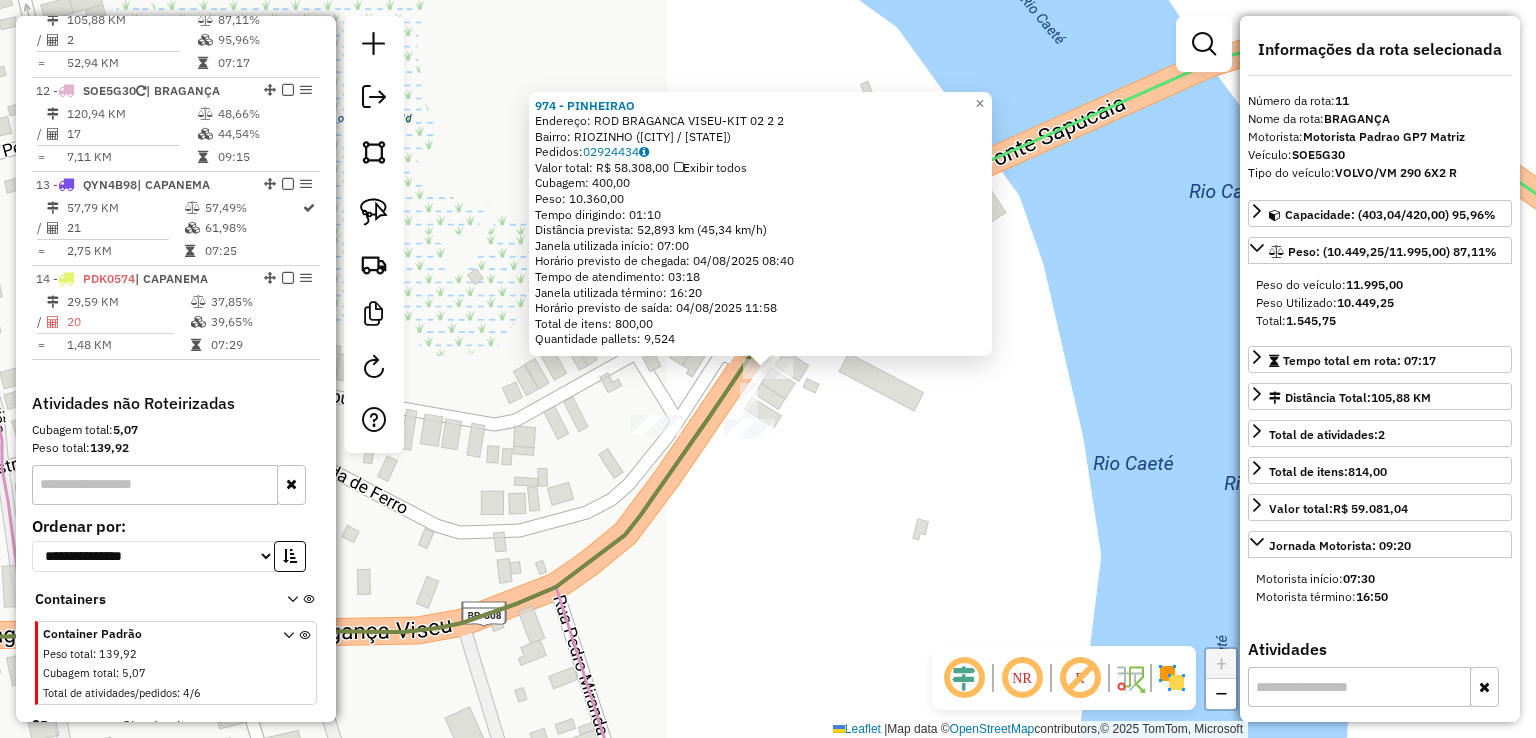scroll, scrollTop: 1723, scrollLeft: 0, axis: vertical 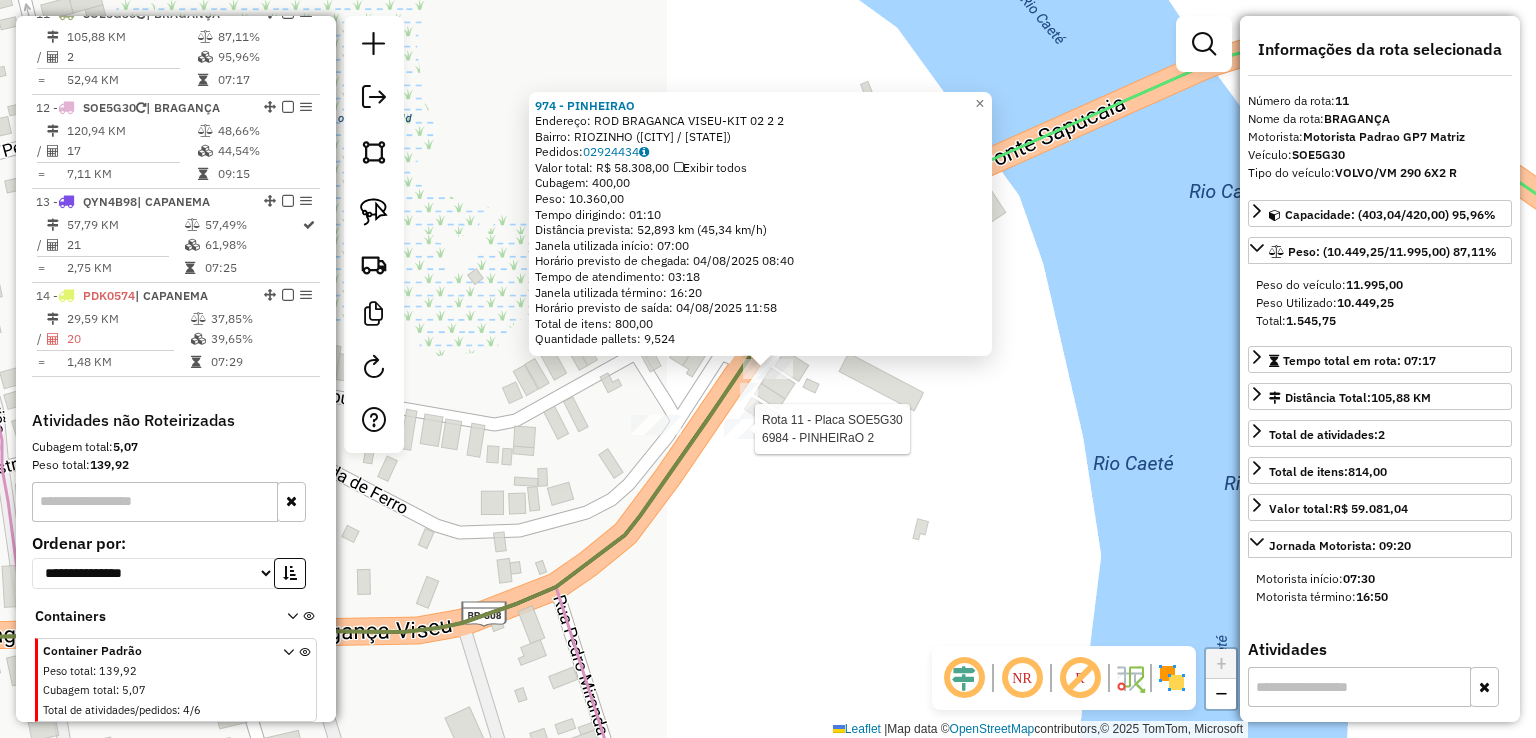 click on "Rota 11 - Placa SOE5G30  6984 - PINHEIRaO 2 974 - PINHEIRAO  Endereço:  ROD BRAGANCA VISEU-KIT 02 2 2   Bairro: RIOZINHO (BRAGANCA / PA)   Pedidos:  02924434   Valor total: R$ 58.308,00   Exibir todos   Cubagem: 400,00  Peso: 10.360,00  Tempo dirigindo: 01:10   Distância prevista: 52,893 km (45,34 km/h)   Janela utilizada início: 07:00   Horário previsto de chegada: 04/08/2025 08:40   Tempo de atendimento: 03:18   Janela utilizada término: 16:20   Horário previsto de saída: 04/08/2025 11:58   Total de itens: 800,00   Quantidade pallets: 9,524  × Janela de atendimento Grade de atendimento Capacidade Transportadoras Veículos Cliente Pedidos  Rotas Selecione os dias de semana para filtrar as janelas de atendimento  Seg   Ter   Qua   Qui   Sex   Sáb   Dom  Informe o período da janela de atendimento: De: Até:  Filtrar exatamente a janela do cliente  Considerar janela de atendimento padrão  Selecione os dias de semana para filtrar as grades de atendimento  Seg   Ter   Qua   Qui   Sex   Sáb   Dom  De:" 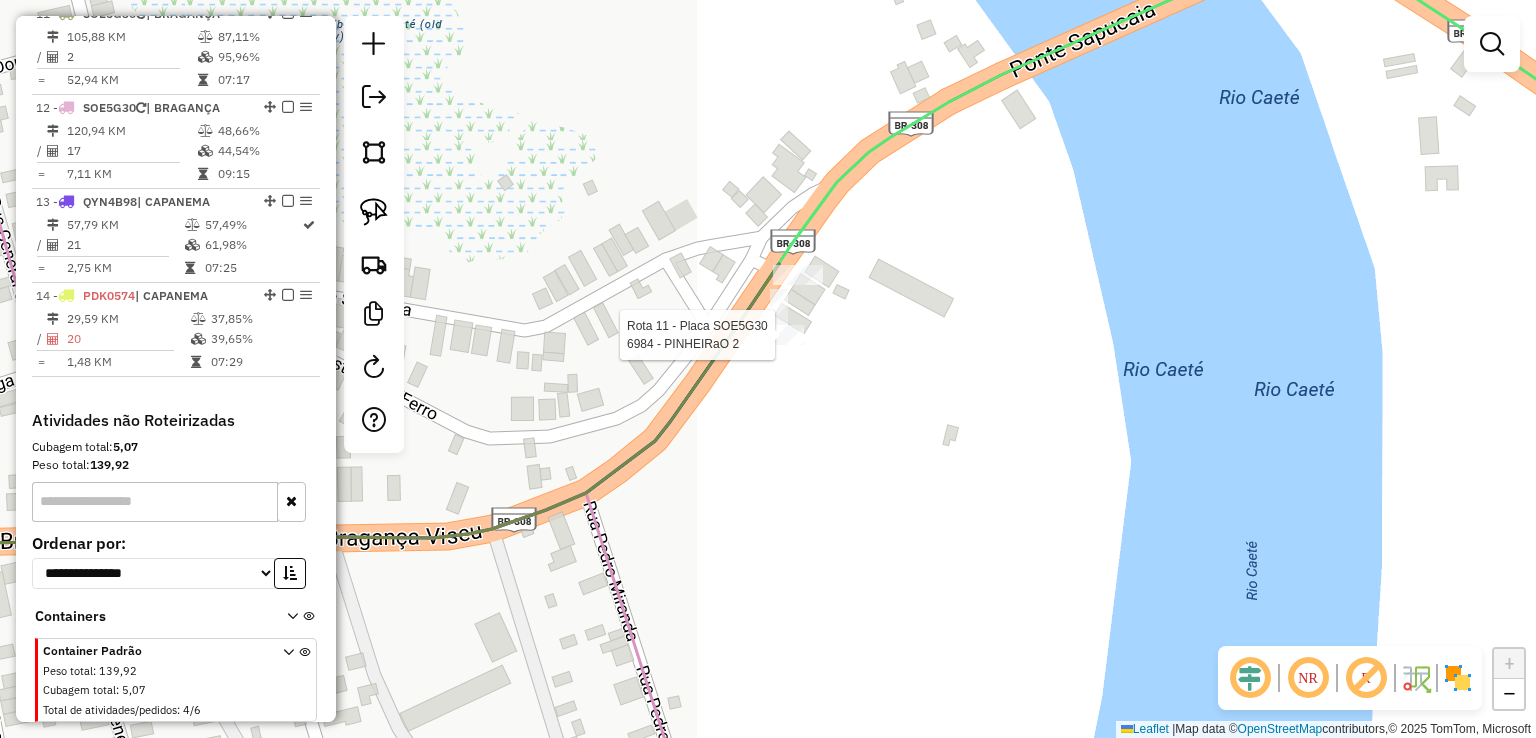 select on "**********" 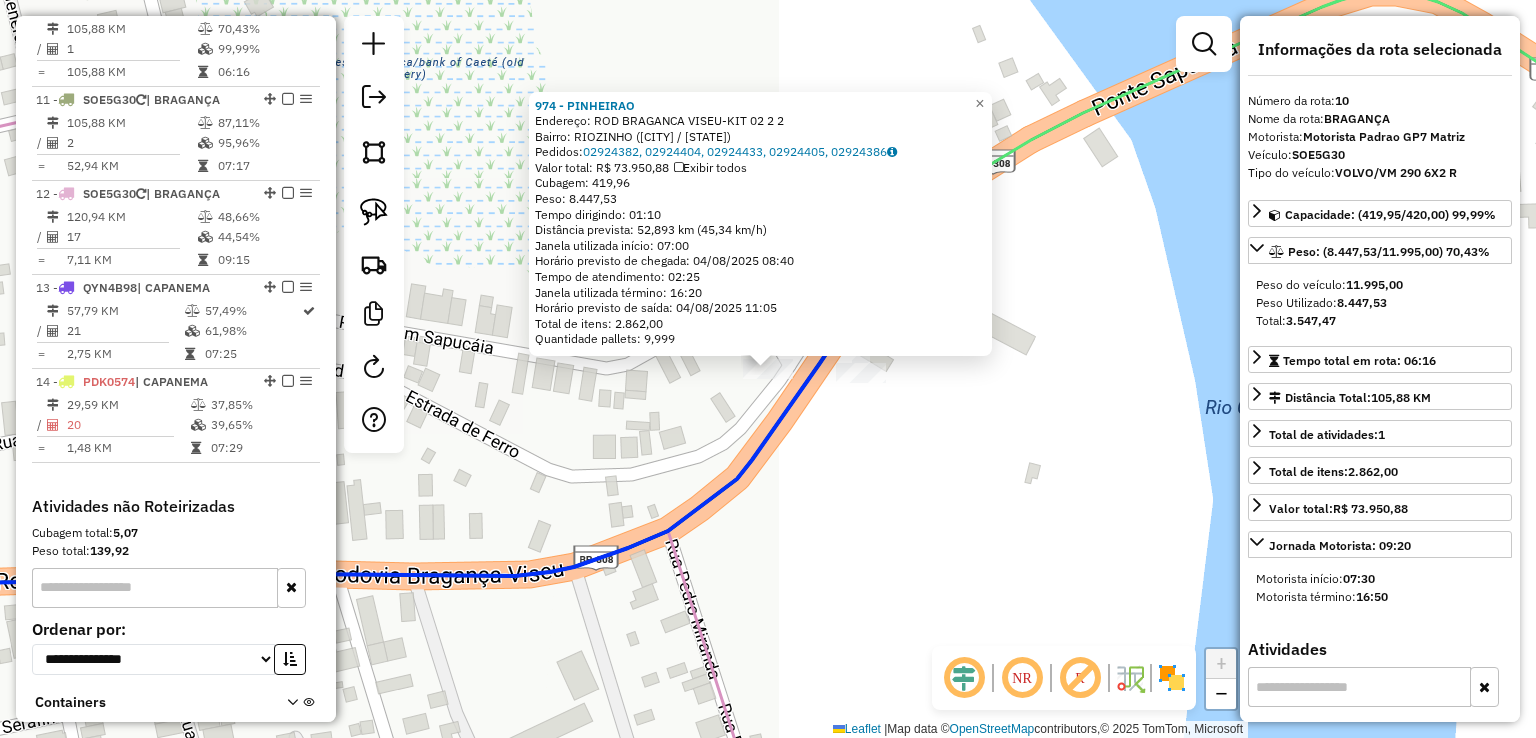 scroll, scrollTop: 1628, scrollLeft: 0, axis: vertical 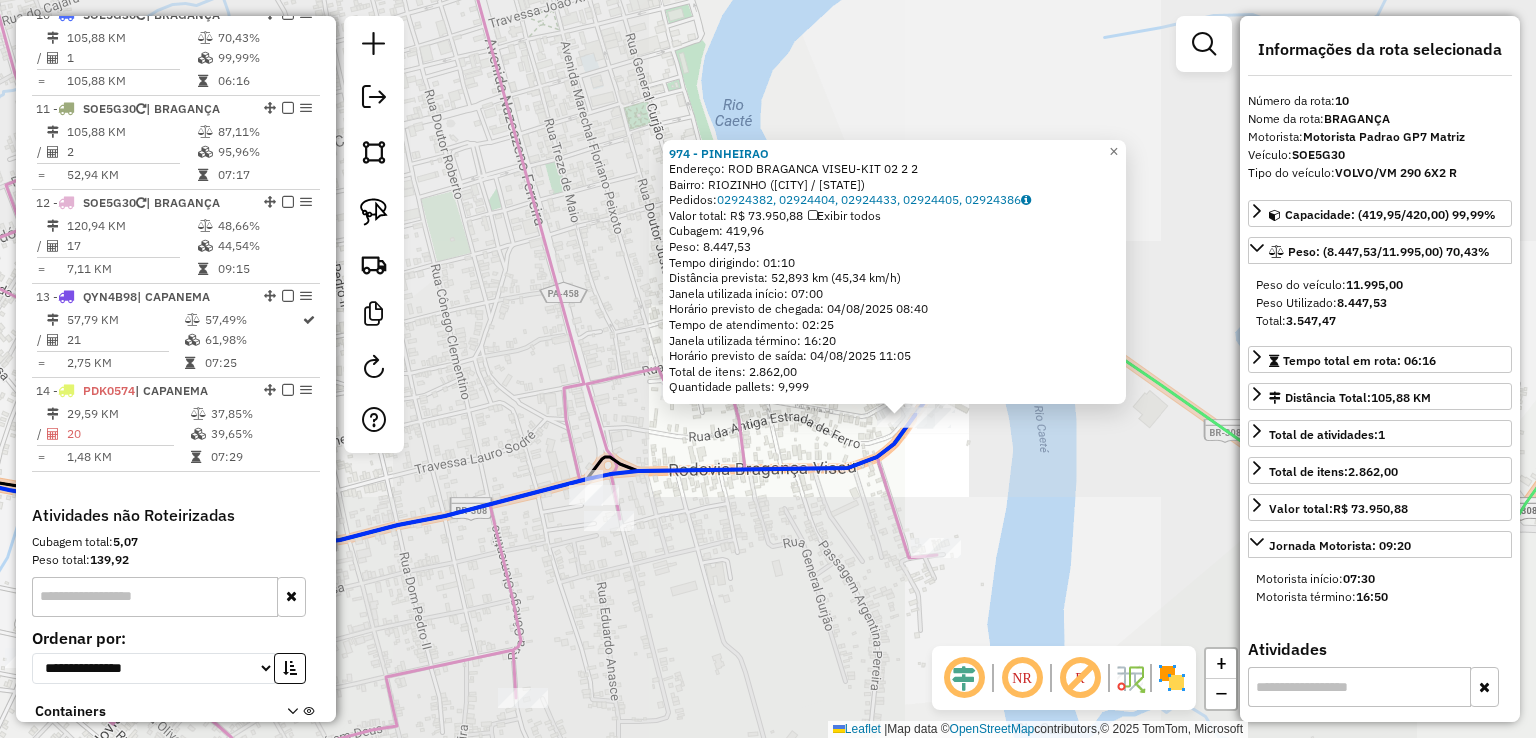 click on "974 - PINHEIRAO  Endereço:  ROD BRAGANCA VISEU-KIT 02 2 2   Bairro: RIOZINHO (BRAGANCA / PA)   Pedidos:  02924382, 02924404, 02924433, 02924405, 02924386   Valor total: R$ 73.950,88   Exibir todos   Cubagem: 419,96  Peso: 8.447,53  Tempo dirigindo: 01:10   Distância prevista: 52,893 km (45,34 km/h)   Janela utilizada início: 07:00   Horário previsto de chegada: 04/08/2025 08:40   Tempo de atendimento: 02:25   Janela utilizada término: 16:20   Horário previsto de saída: 04/08/2025 11:05   Total de itens: 2.862,00   Quantidade pallets: 9,999  × Janela de atendimento Grade de atendimento Capacidade Transportadoras Veículos Cliente Pedidos  Rotas Selecione os dias de semana para filtrar as janelas de atendimento  Seg   Ter   Qua   Qui   Sex   Sáb   Dom  Informe o período da janela de atendimento: De: Até:  Filtrar exatamente a janela do cliente  Considerar janela de atendimento padrão  Selecione os dias de semana para filtrar as grades de atendimento  Seg   Ter   Qua   Qui   Sex   Sáb   Dom   De:  +" 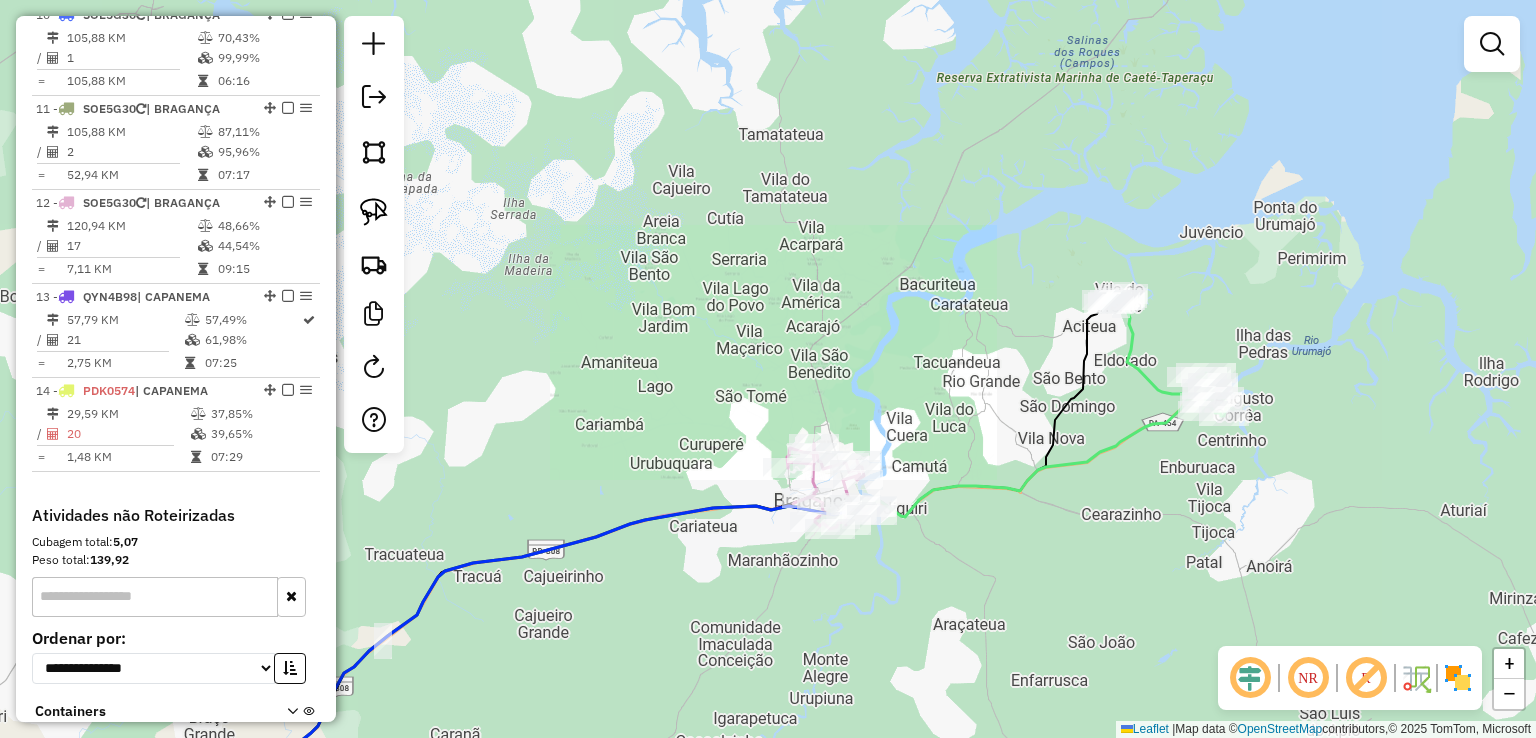 drag, startPoint x: 812, startPoint y: 589, endPoint x: 969, endPoint y: 201, distance: 418.56064 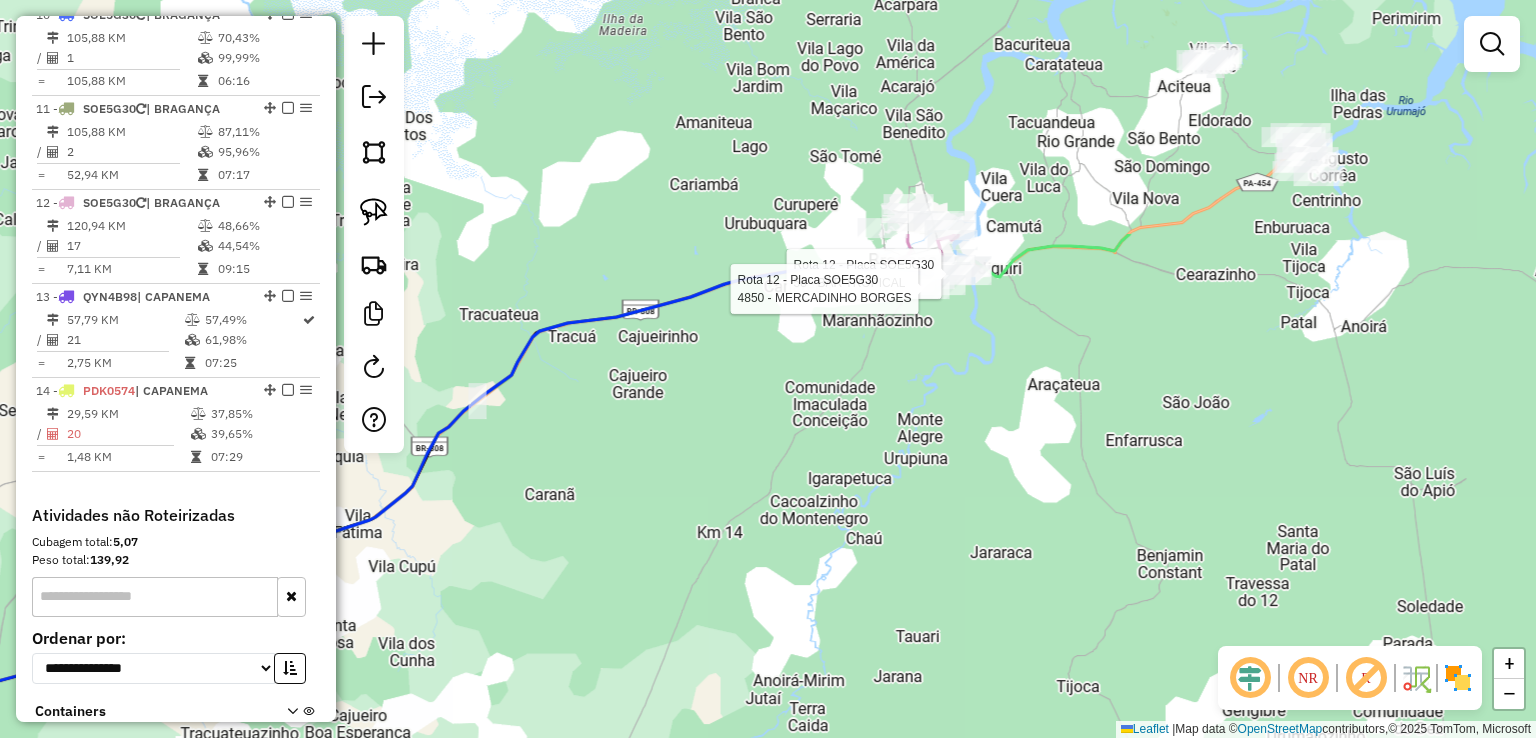 drag, startPoint x: 1060, startPoint y: 12, endPoint x: 922, endPoint y: 321, distance: 338.41544 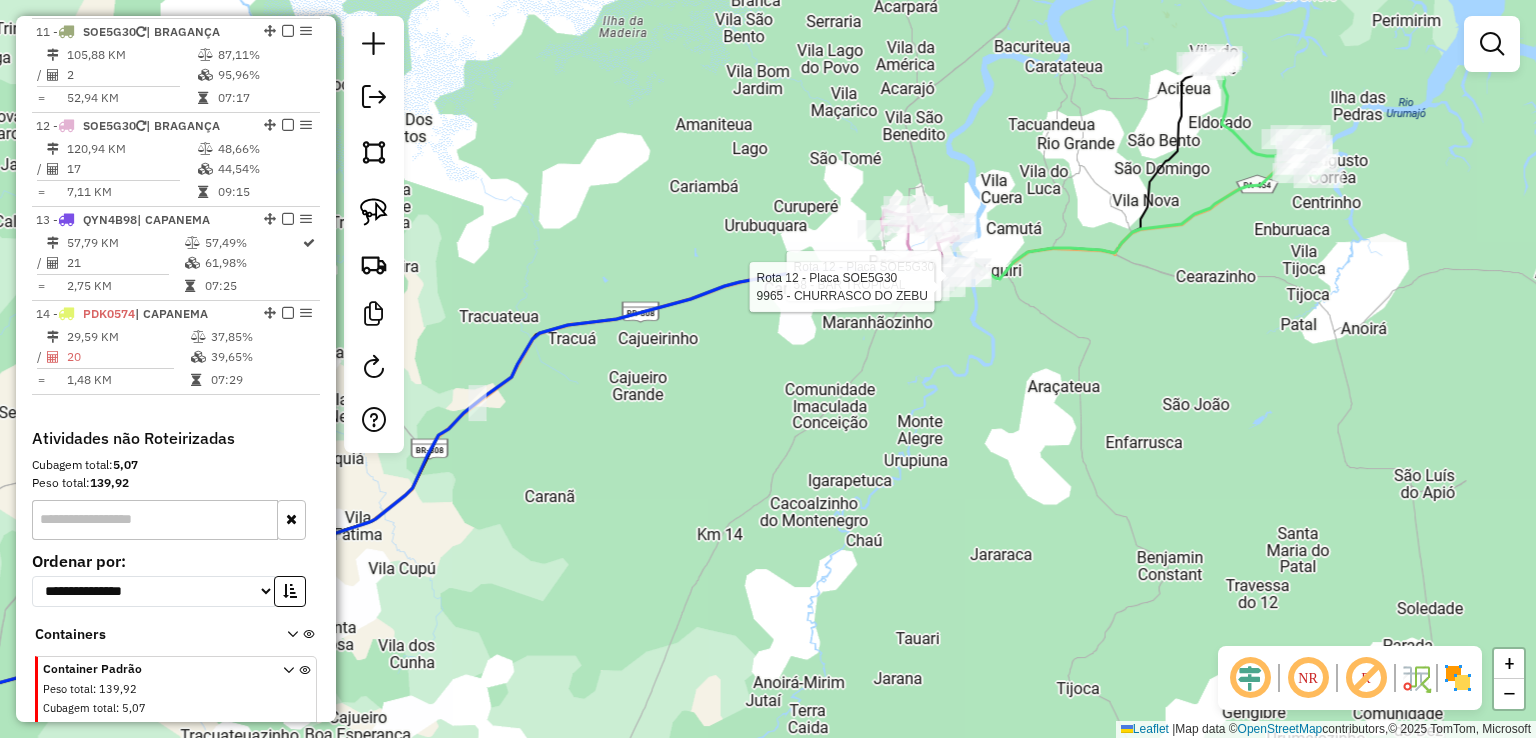 select on "**********" 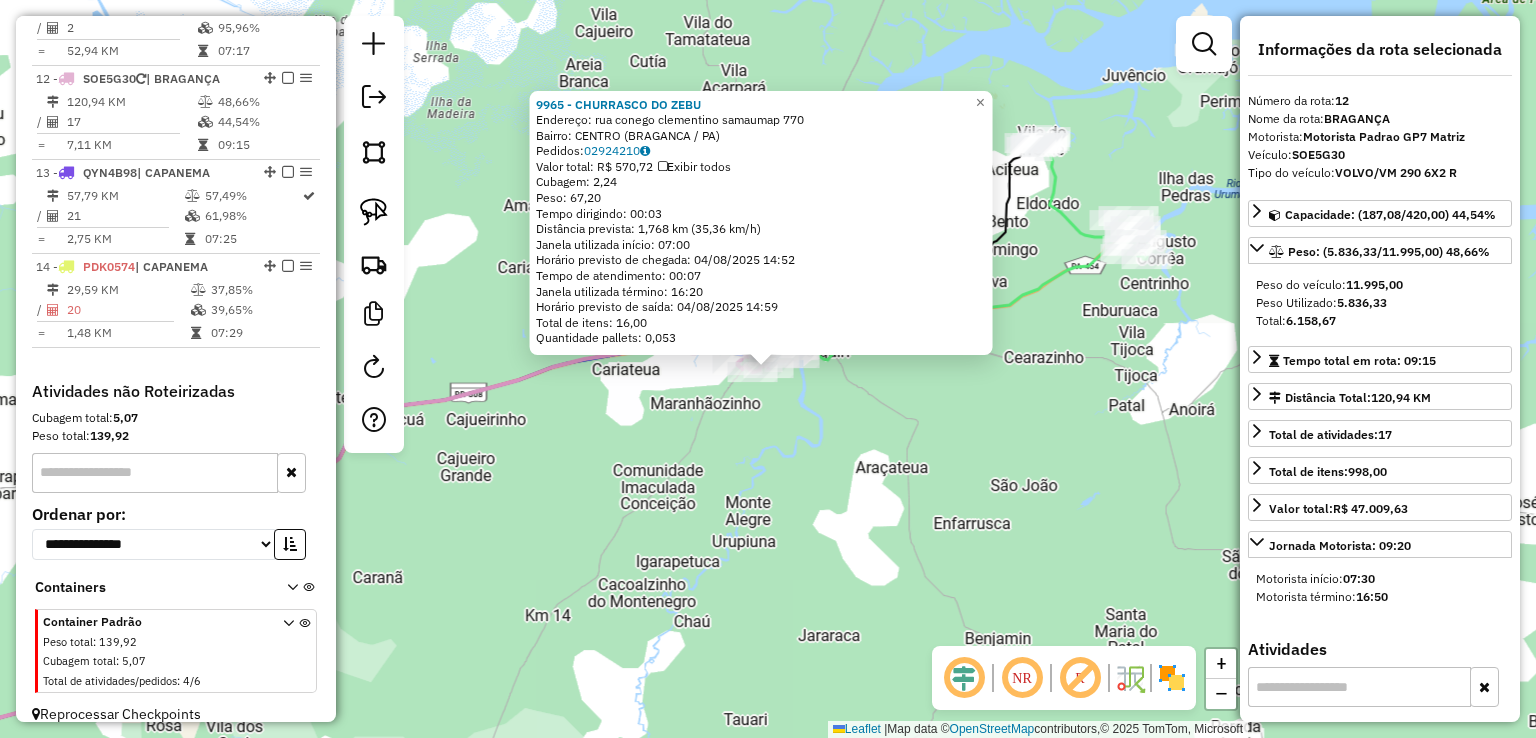 scroll, scrollTop: 1785, scrollLeft: 0, axis: vertical 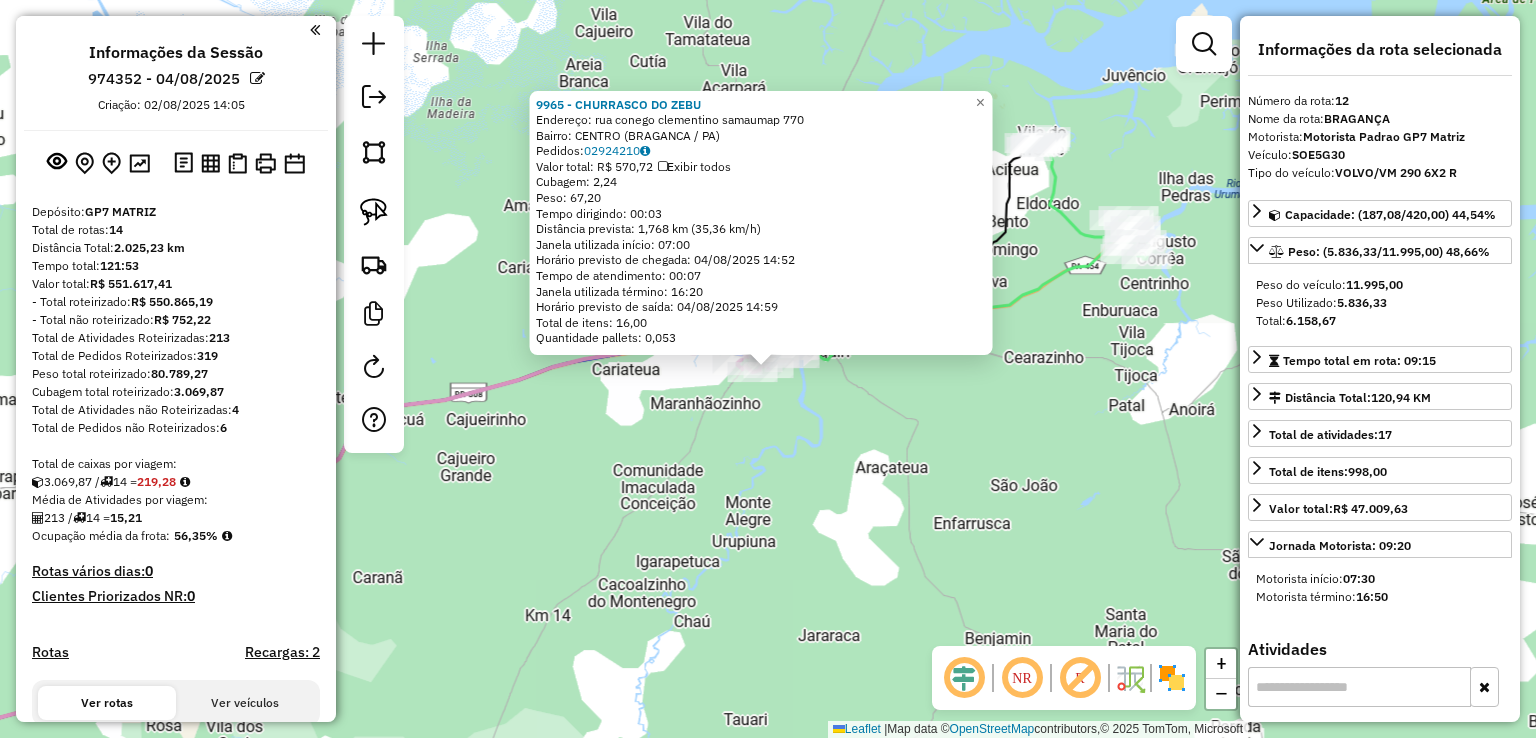 select on "**********" 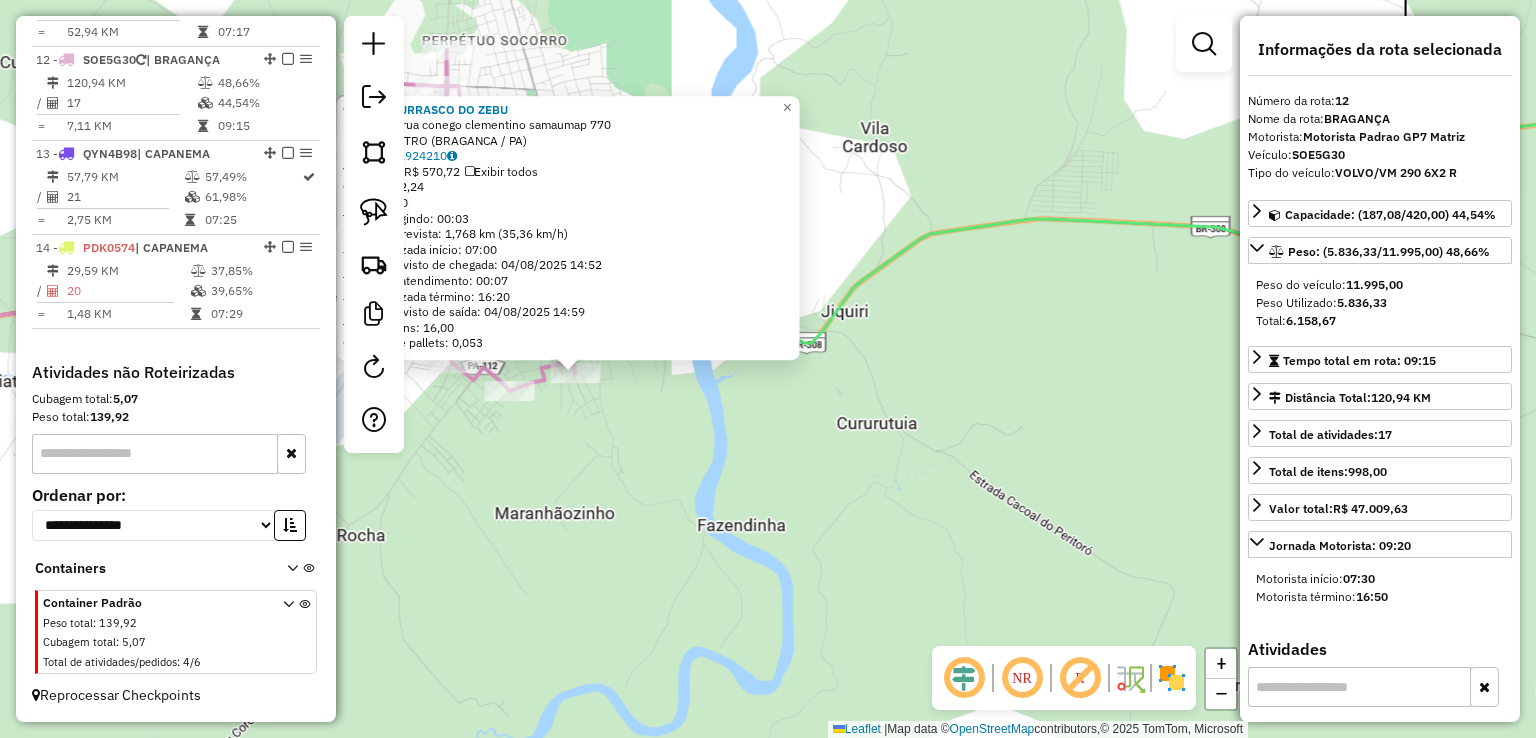 drag, startPoint x: 815, startPoint y: 418, endPoint x: 808, endPoint y: 490, distance: 72.33948 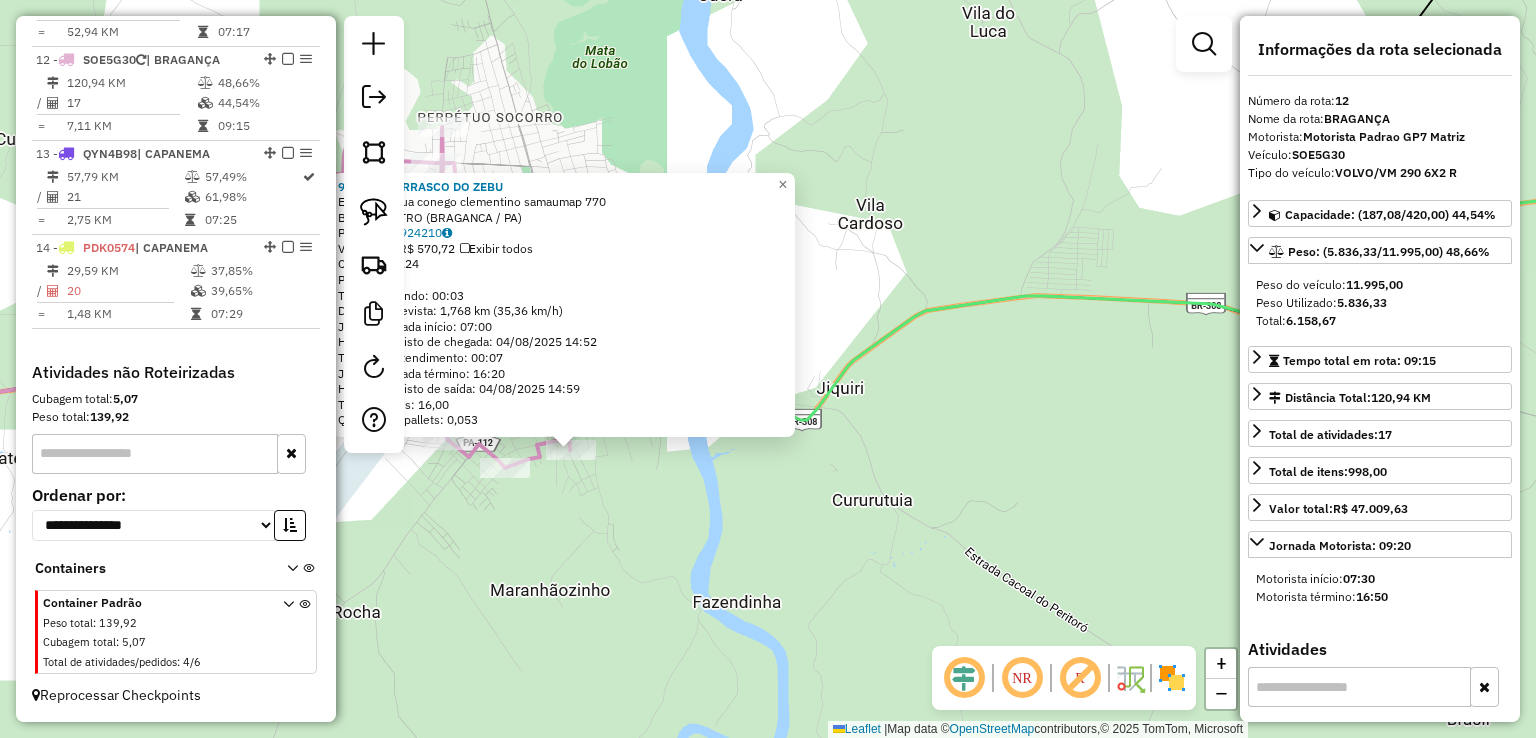 drag, startPoint x: 731, startPoint y: 482, endPoint x: 701, endPoint y: 505, distance: 37.802116 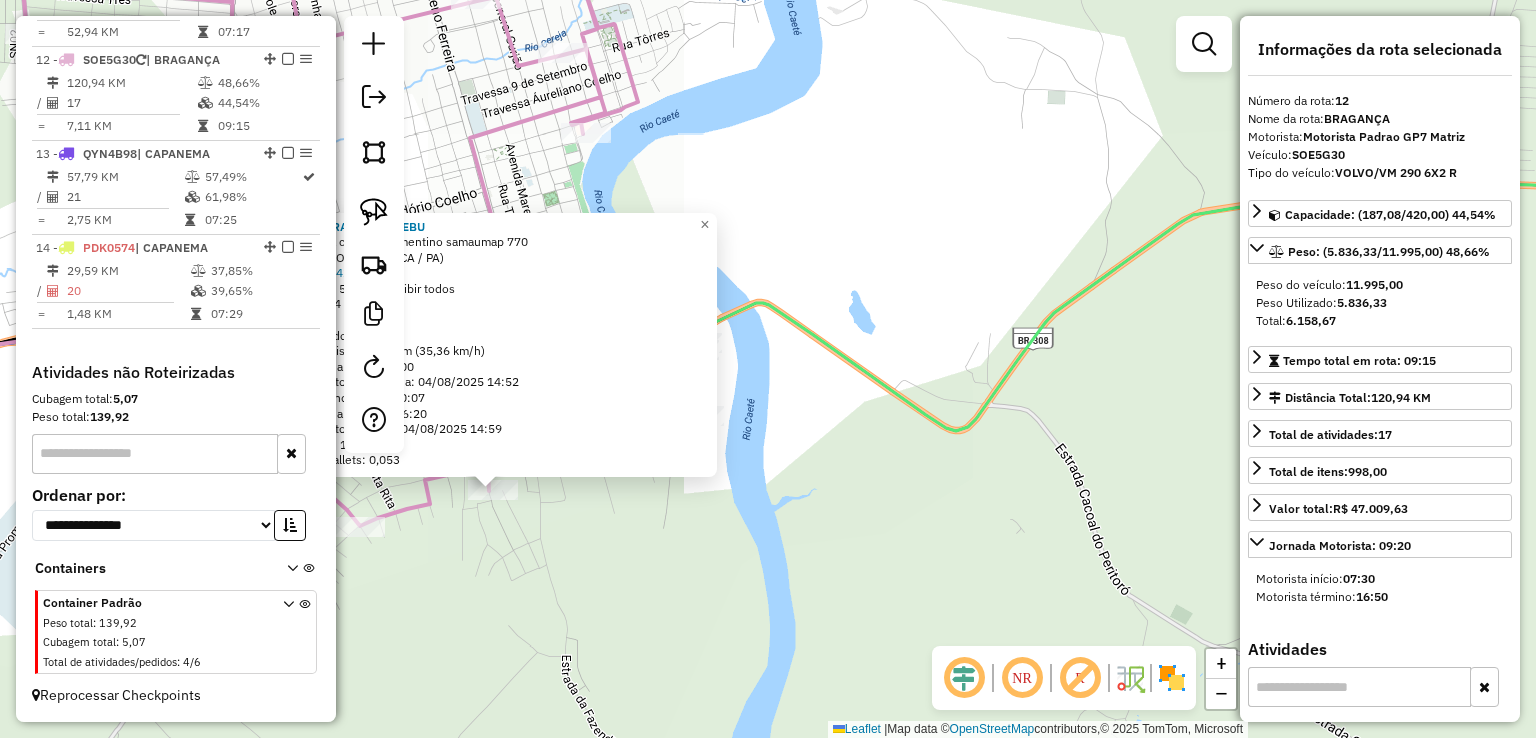 click on "Quantidade pallets: 0,053" 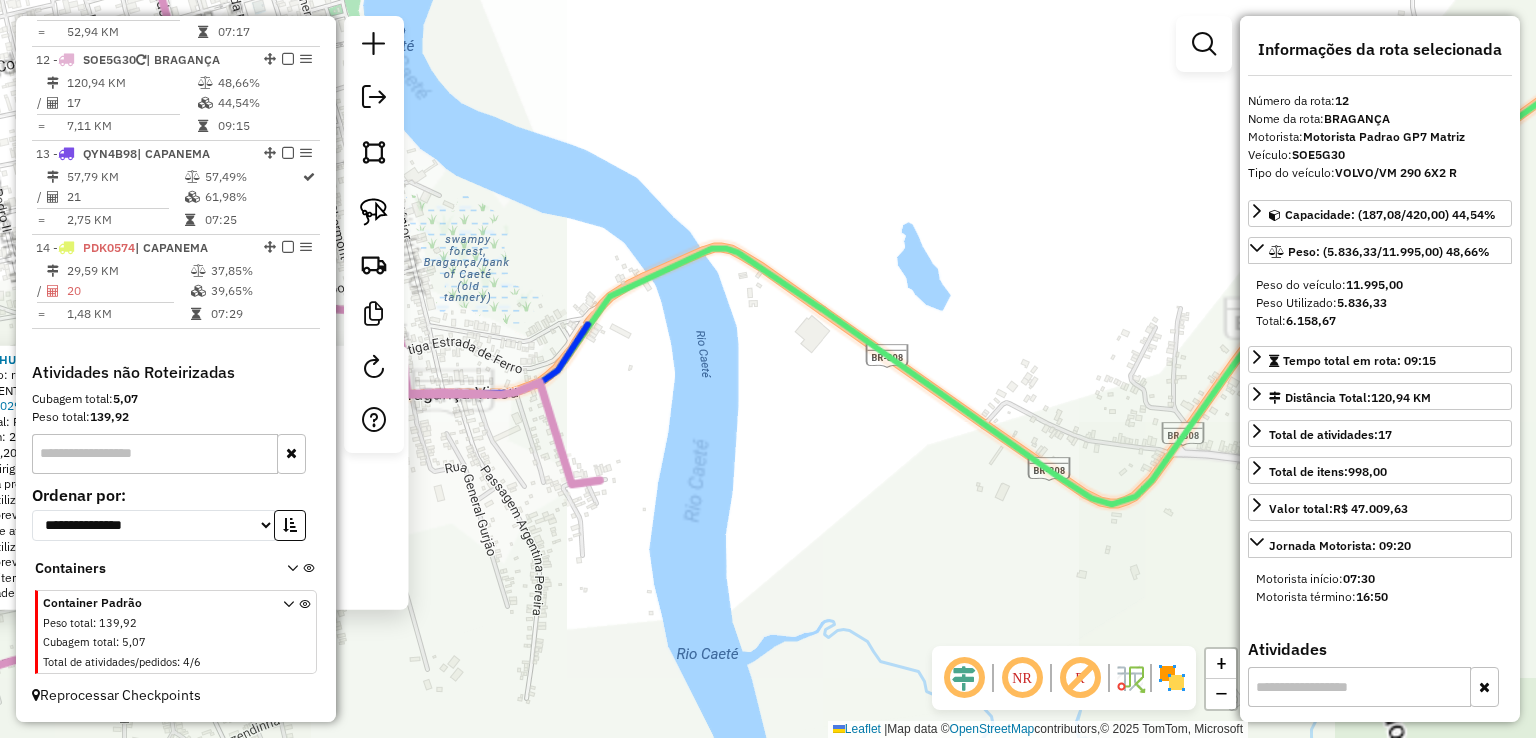 drag, startPoint x: 816, startPoint y: 361, endPoint x: 797, endPoint y: 375, distance: 23.600847 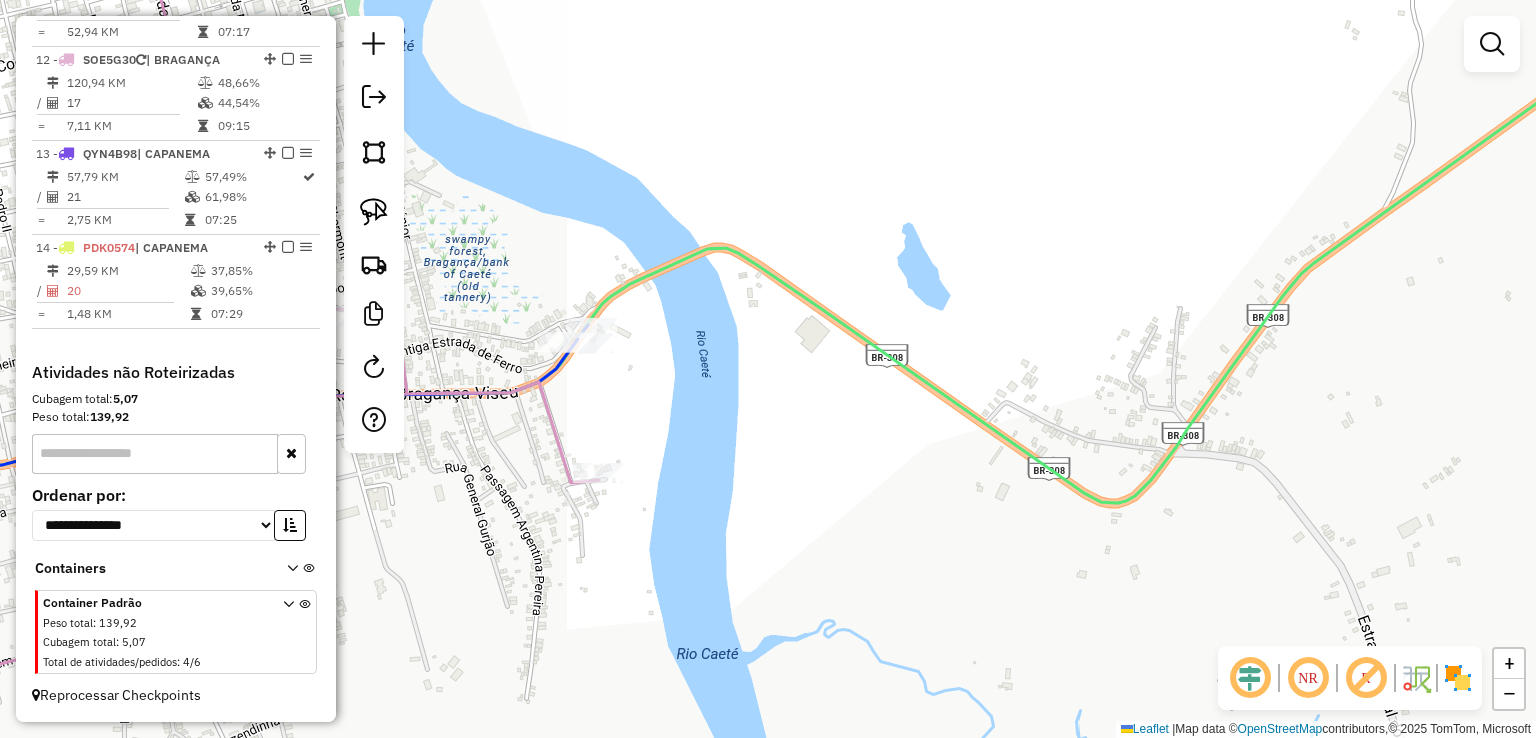 click on "Janela de atendimento Grade de atendimento Capacidade Transportadoras Veículos Cliente Pedidos  Rotas Selecione os dias de semana para filtrar as janelas de atendimento  Seg   Ter   Qua   Qui   Sex   Sáb   Dom  Informe o período da janela de atendimento: De: Até:  Filtrar exatamente a janela do cliente  Considerar janela de atendimento padrão  Selecione os dias de semana para filtrar as grades de atendimento  Seg   Ter   Qua   Qui   Sex   Sáb   Dom   Considerar clientes sem dia de atendimento cadastrado  Clientes fora do dia de atendimento selecionado Filtrar as atividades entre os valores definidos abaixo:  Peso mínimo:   Peso máximo:   Cubagem mínima:   Cubagem máxima:   De:   Até:  Filtrar as atividades entre o tempo de atendimento definido abaixo:  De:   Até:   Considerar capacidade total dos clientes não roteirizados Transportadora: Selecione um ou mais itens Tipo de veículo: Selecione um ou mais itens Veículo: Selecione um ou mais itens Motorista: Selecione um ou mais itens Nome: Rótulo:" 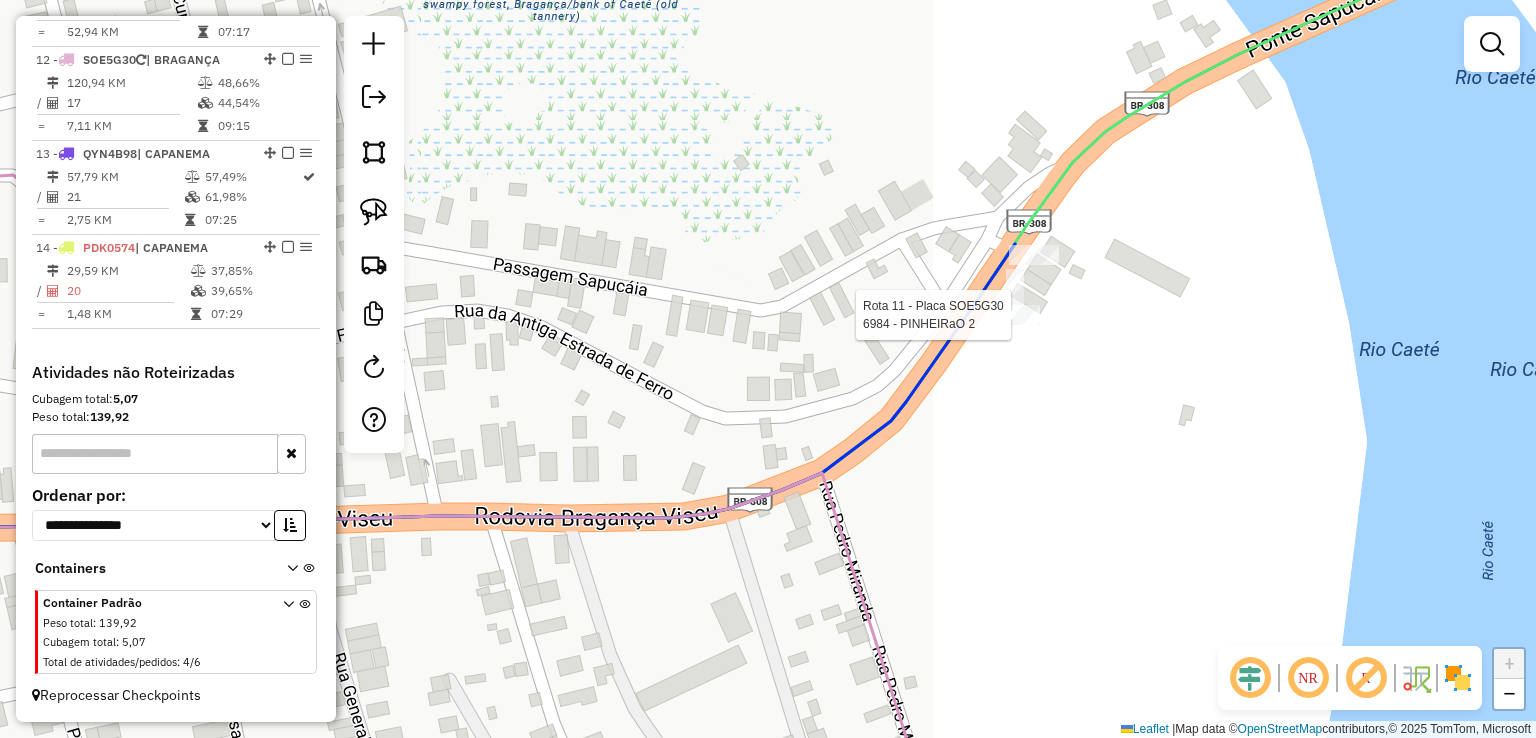 select on "**********" 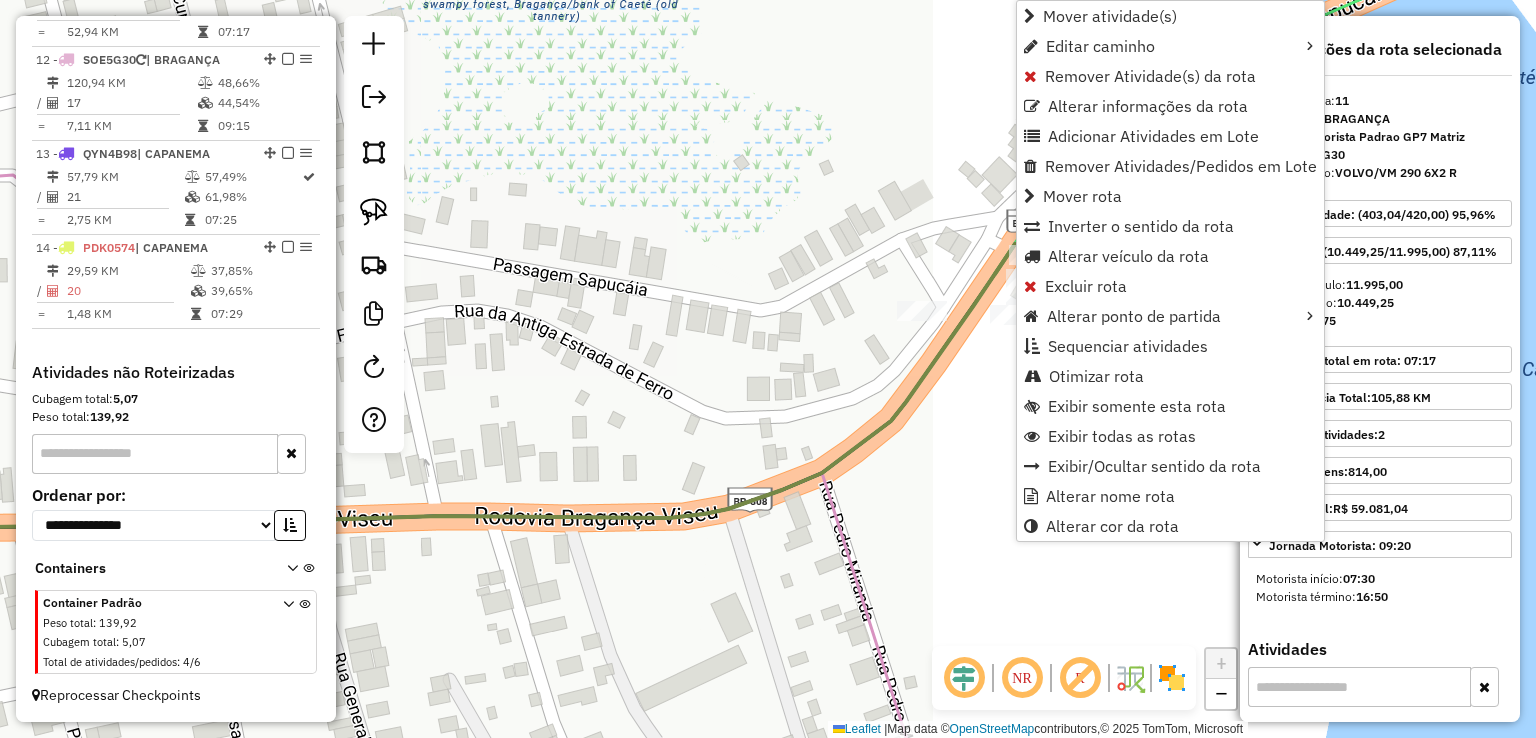 scroll, scrollTop: 1723, scrollLeft: 0, axis: vertical 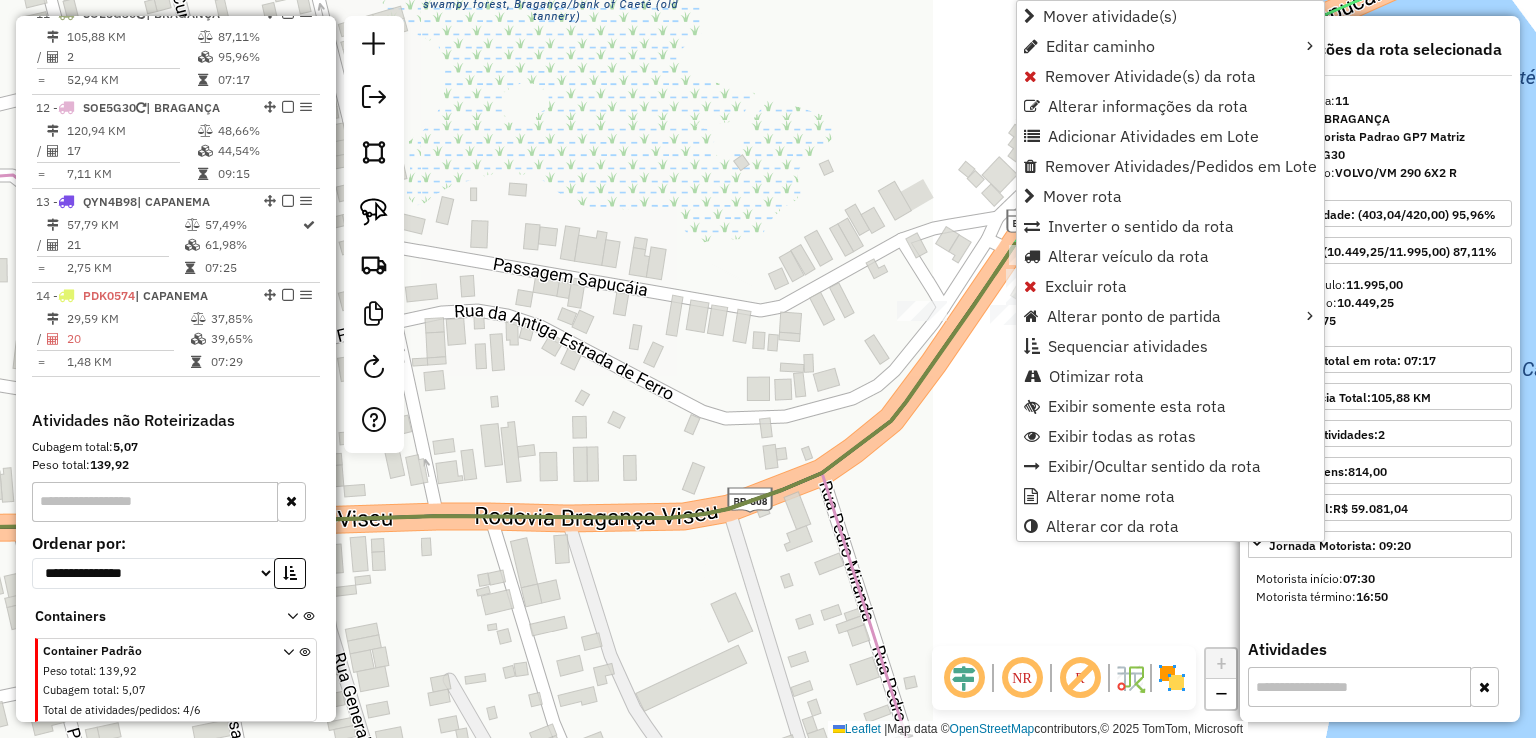 click on "Janela de atendimento Grade de atendimento Capacidade Transportadoras Veículos Cliente Pedidos  Rotas Selecione os dias de semana para filtrar as janelas de atendimento  Seg   Ter   Qua   Qui   Sex   Sáb   Dom  Informe o período da janela de atendimento: De: Até:  Filtrar exatamente a janela do cliente  Considerar janela de atendimento padrão  Selecione os dias de semana para filtrar as grades de atendimento  Seg   Ter   Qua   Qui   Sex   Sáb   Dom   Considerar clientes sem dia de atendimento cadastrado  Clientes fora do dia de atendimento selecionado Filtrar as atividades entre os valores definidos abaixo:  Peso mínimo:   Peso máximo:   Cubagem mínima:   Cubagem máxima:   De:   Até:  Filtrar as atividades entre o tempo de atendimento definido abaixo:  De:   Até:   Considerar capacidade total dos clientes não roteirizados Transportadora: Selecione um ou mais itens Tipo de veículo: Selecione um ou mais itens Veículo: Selecione um ou mais itens Motorista: Selecione um ou mais itens Nome: Rótulo:" 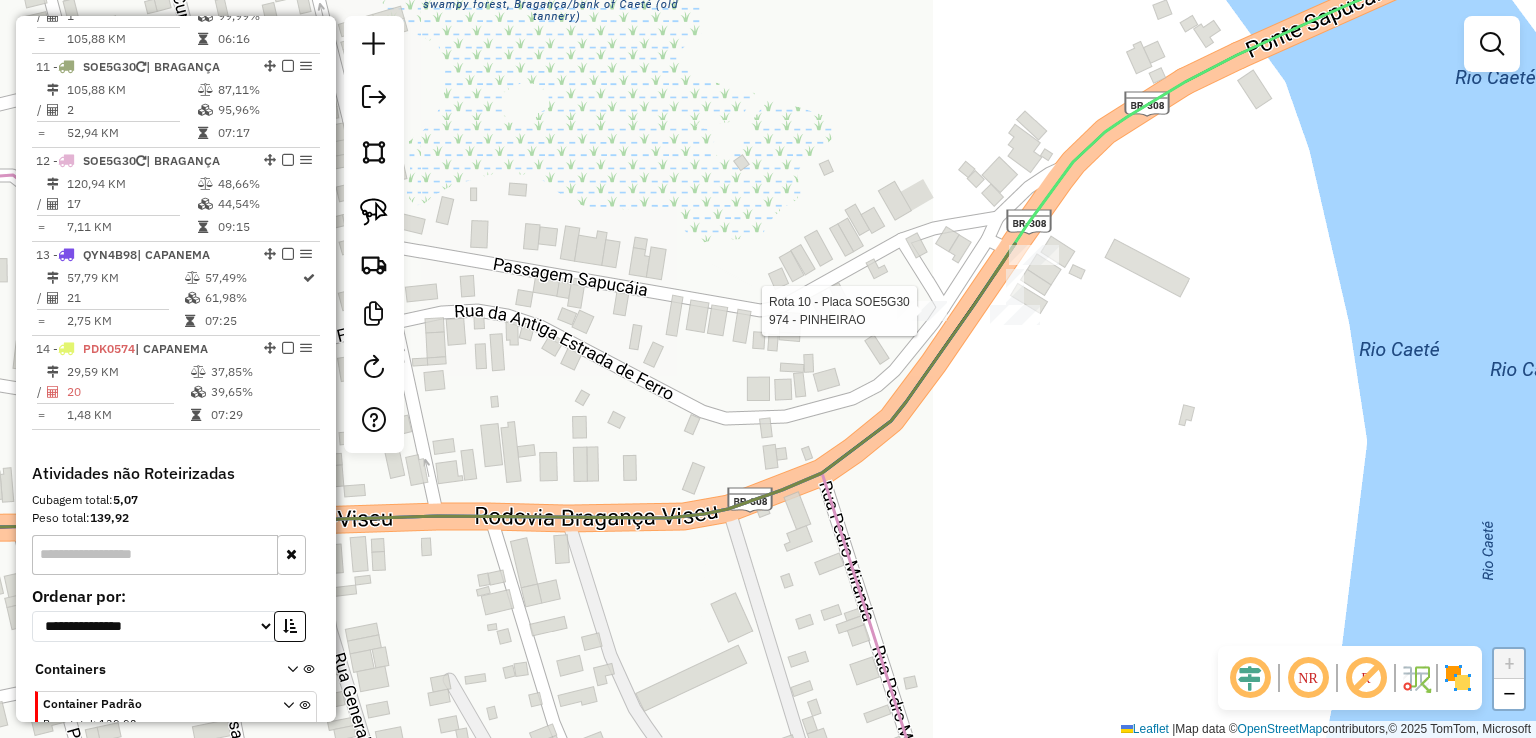 select on "**********" 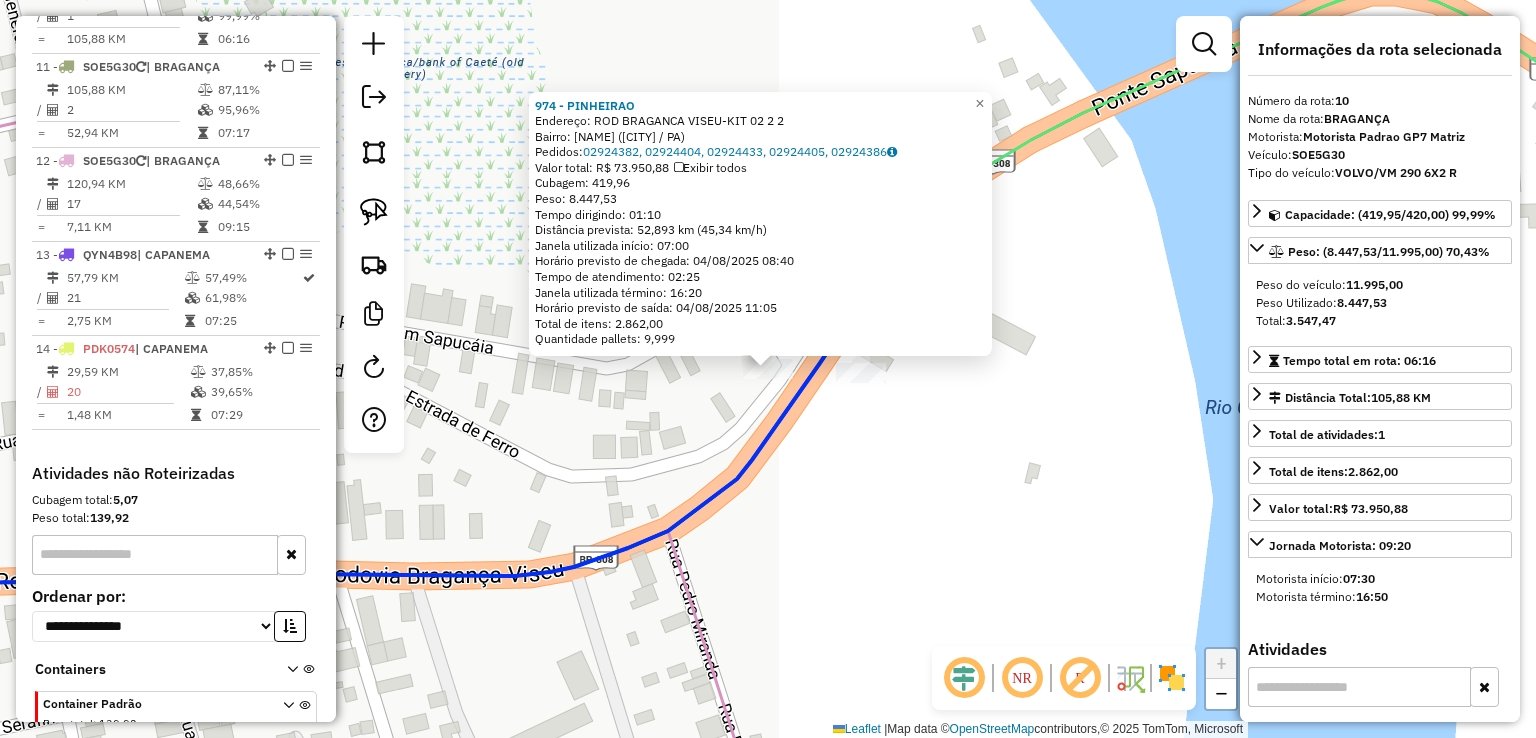 scroll, scrollTop: 1628, scrollLeft: 0, axis: vertical 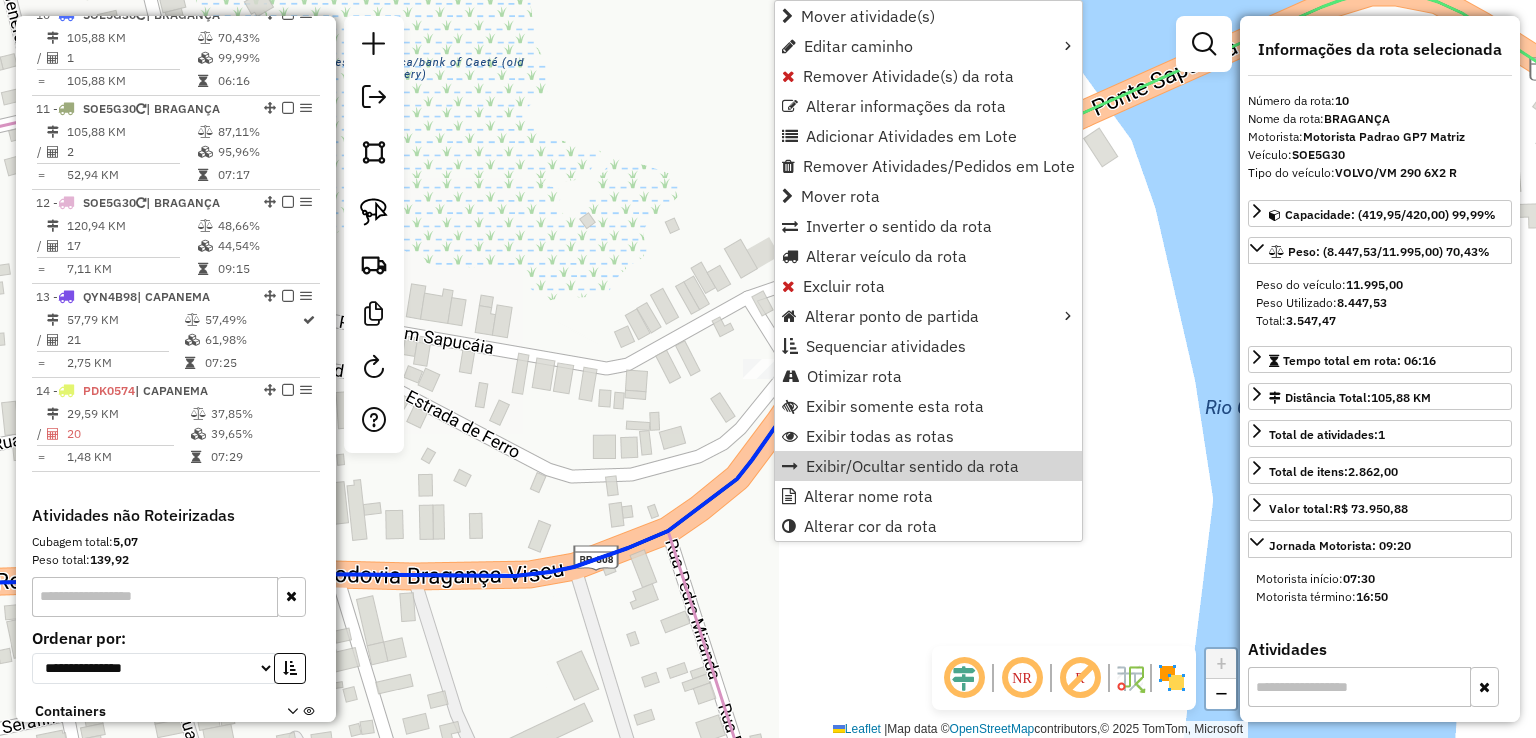 click on "Janela de atendimento Grade de atendimento Capacidade Transportadoras Veículos Cliente Pedidos  Rotas Selecione os dias de semana para filtrar as janelas de atendimento  Seg   Ter   Qua   Qui   Sex   Sáb   Dom  Informe o período da janela de atendimento: De: Até:  Filtrar exatamente a janela do cliente  Considerar janela de atendimento padrão  Selecione os dias de semana para filtrar as grades de atendimento  Seg   Ter   Qua   Qui   Sex   Sáb   Dom   Considerar clientes sem dia de atendimento cadastrado  Clientes fora do dia de atendimento selecionado Filtrar as atividades entre os valores definidos abaixo:  Peso mínimo:   Peso máximo:   Cubagem mínima:   Cubagem máxima:   De:   Até:  Filtrar as atividades entre o tempo de atendimento definido abaixo:  De:   Até:   Considerar capacidade total dos clientes não roteirizados Transportadora: Selecione um ou mais itens Tipo de veículo: Selecione um ou mais itens Veículo: Selecione um ou mais itens Motorista: Selecione um ou mais itens Nome: Rótulo:" 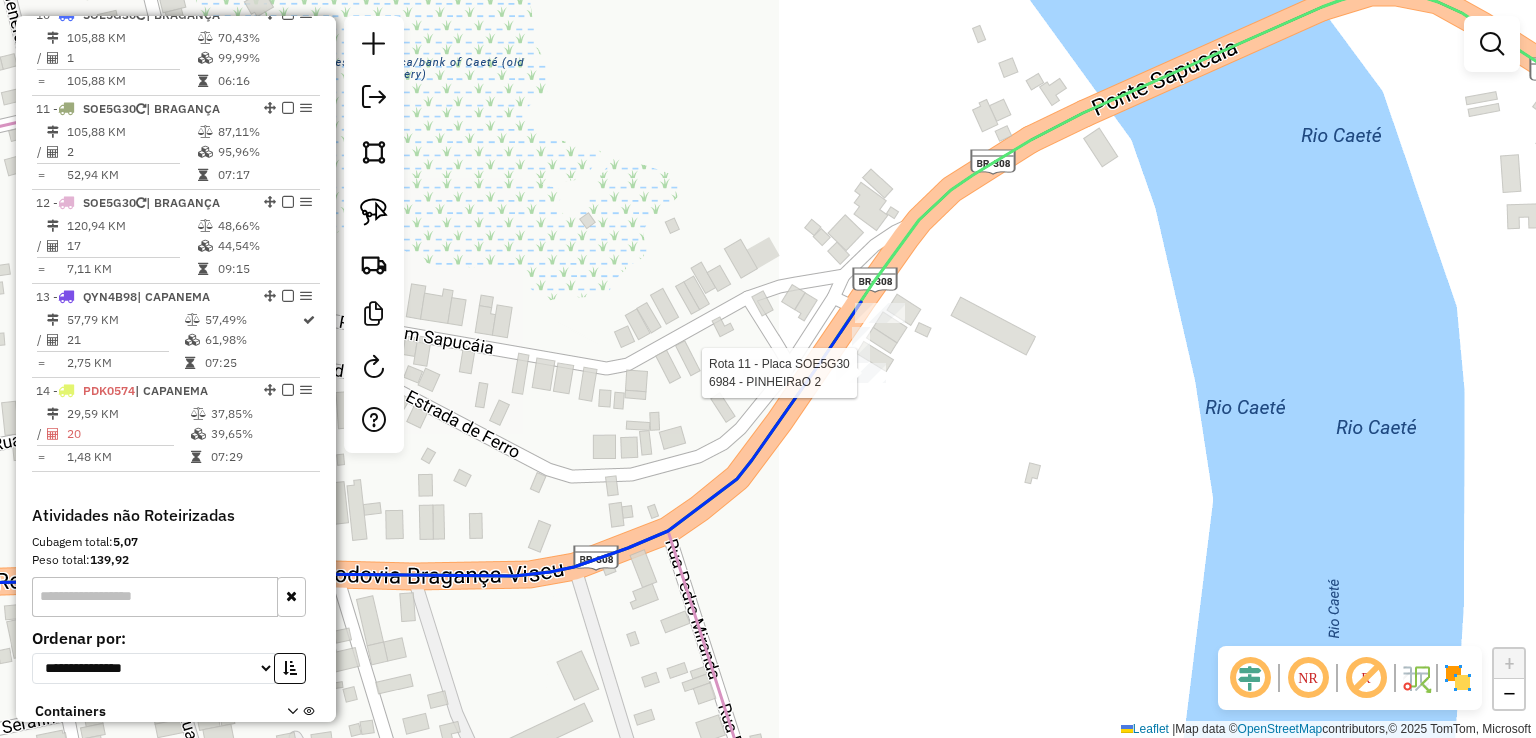 select on "**********" 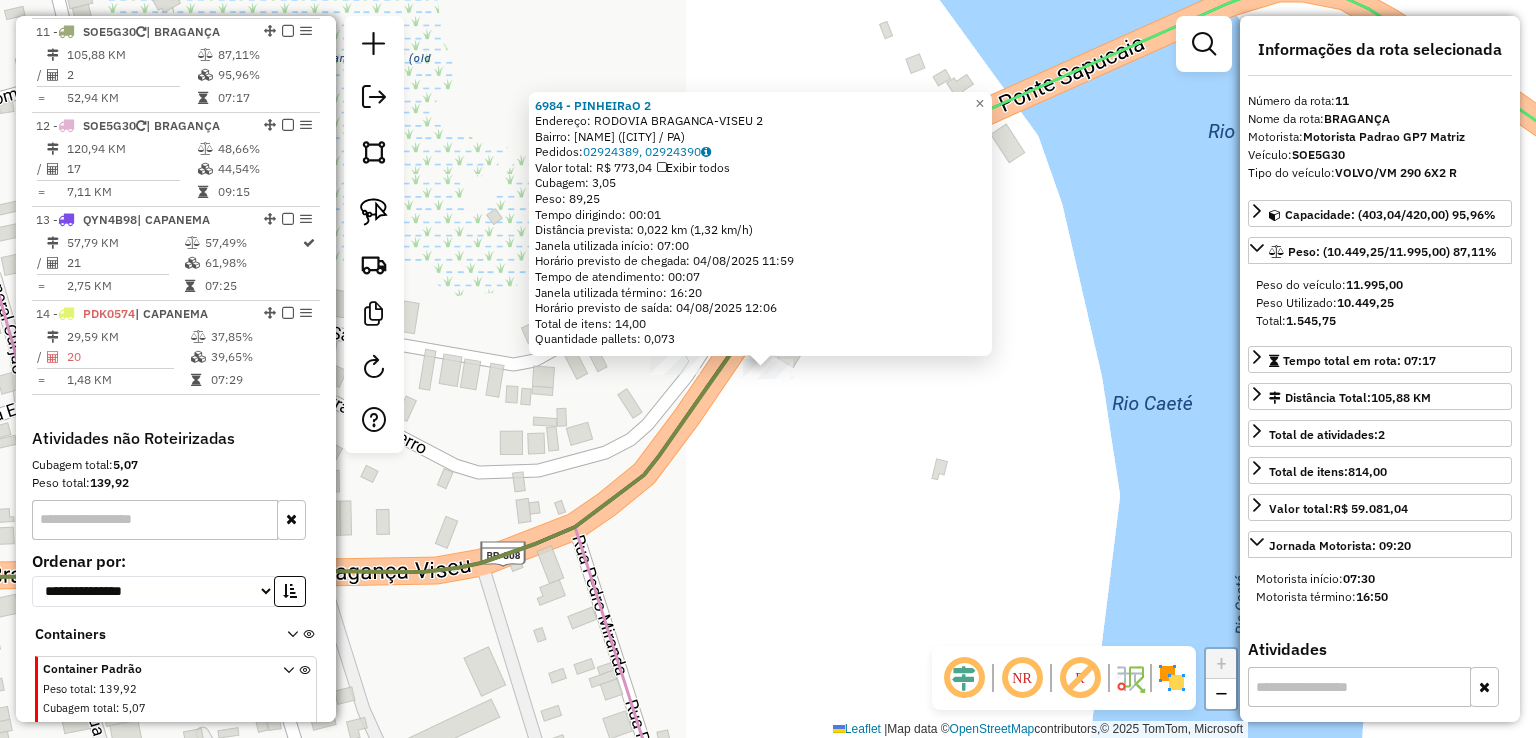 scroll, scrollTop: 1723, scrollLeft: 0, axis: vertical 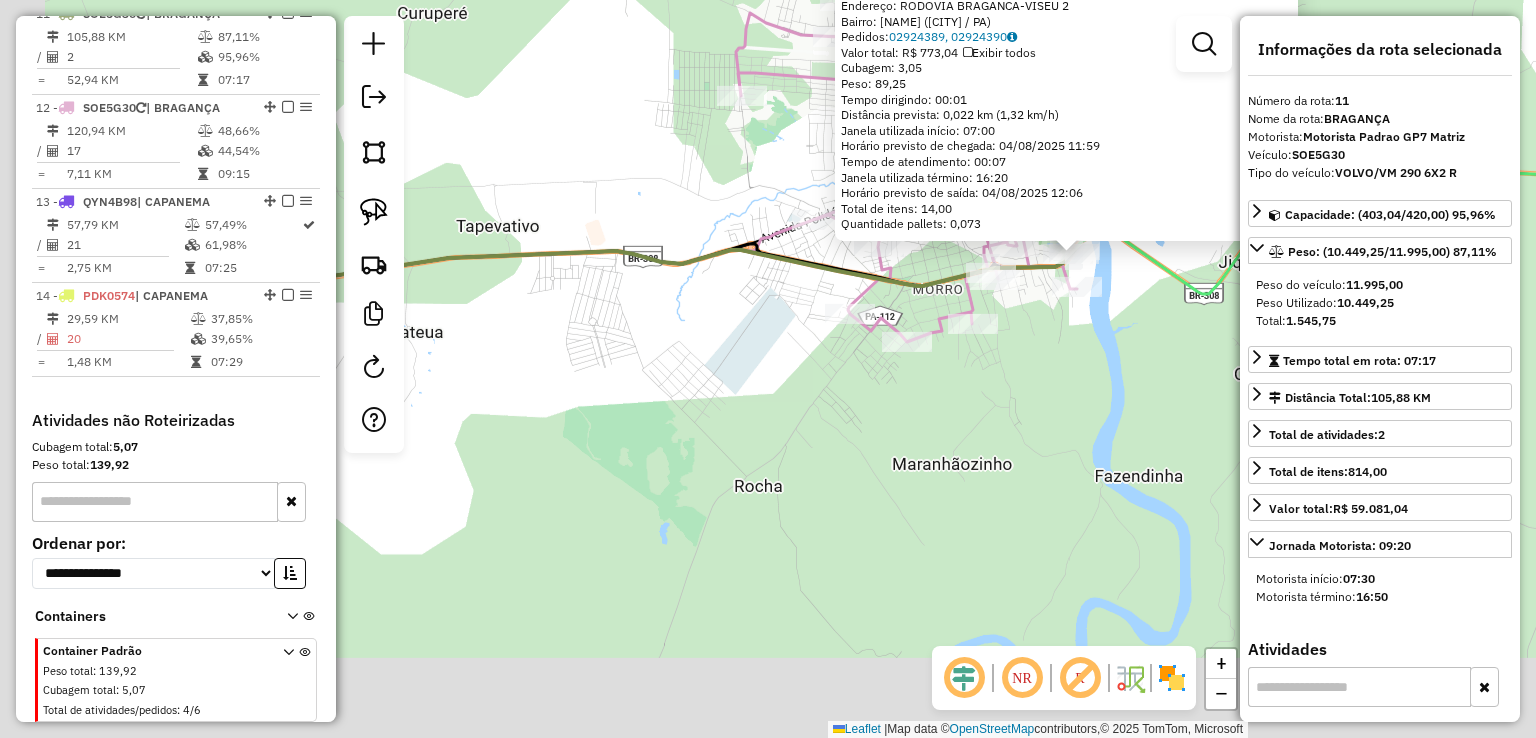 drag, startPoint x: 1180, startPoint y: 298, endPoint x: 1227, endPoint y: 226, distance: 85.98256 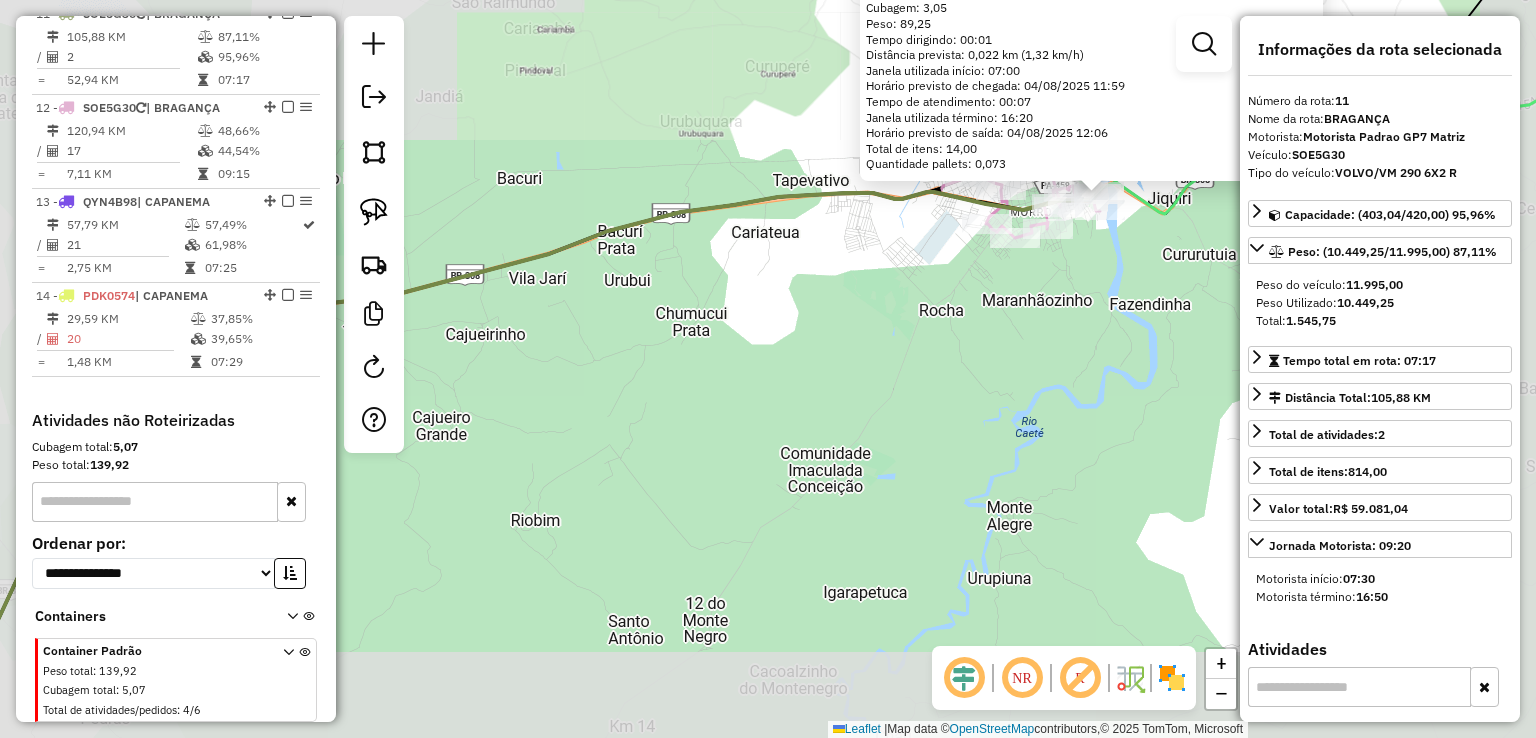 drag, startPoint x: 828, startPoint y: 432, endPoint x: 1071, endPoint y: 222, distance: 321.16818 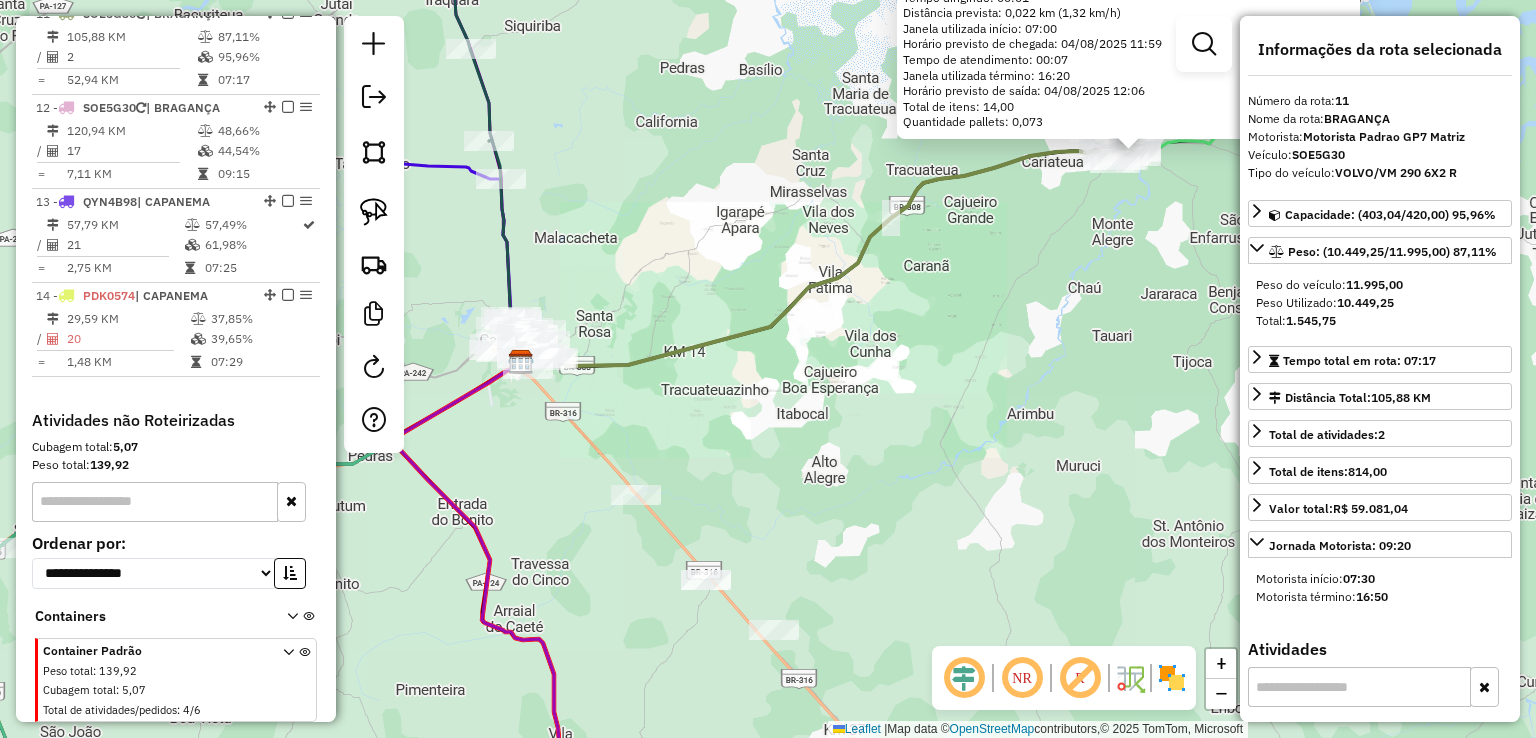 drag, startPoint x: 1004, startPoint y: 303, endPoint x: 1185, endPoint y: 1, distance: 352.08664 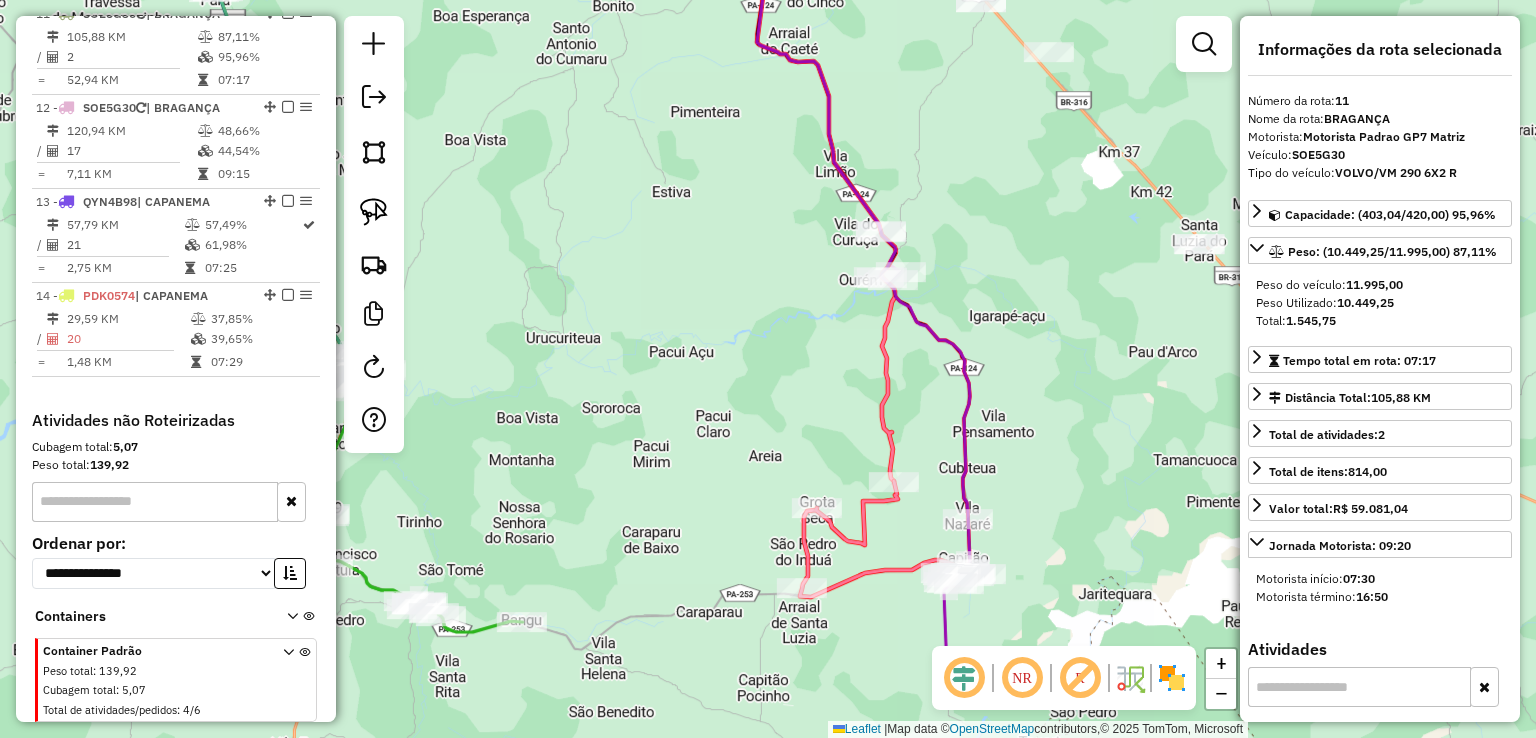 drag, startPoint x: 969, startPoint y: 212, endPoint x: 933, endPoint y: -71, distance: 285.28058 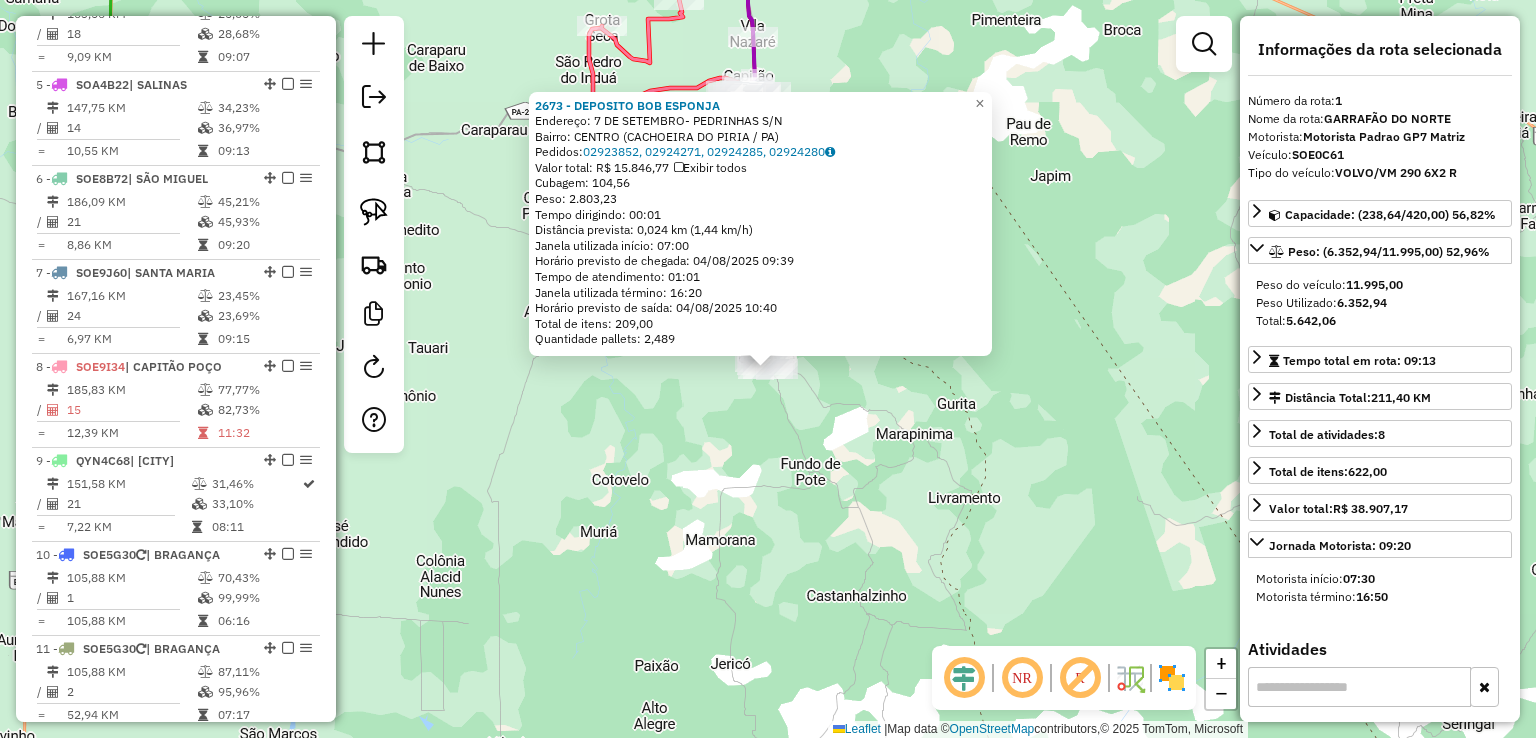 scroll, scrollTop: 748, scrollLeft: 0, axis: vertical 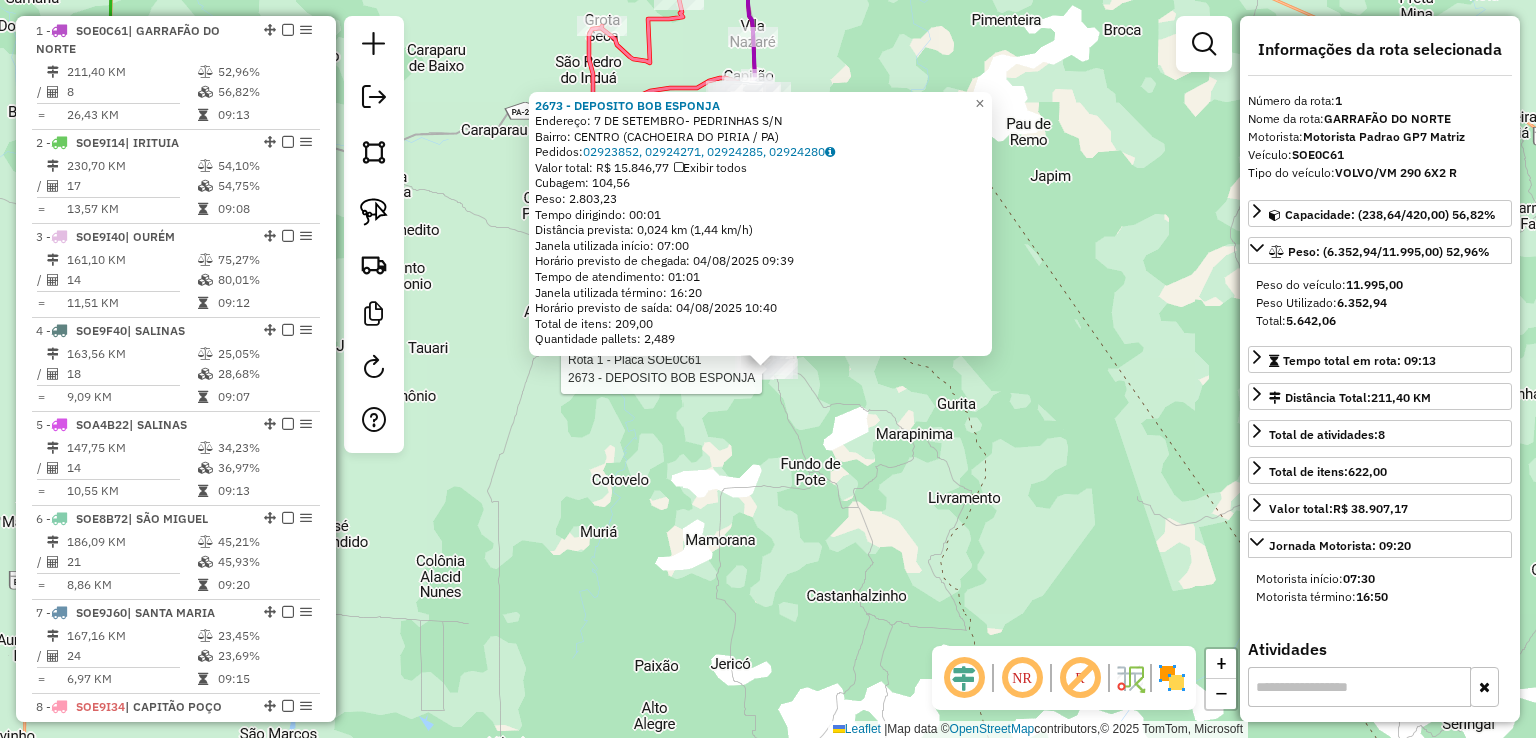 drag, startPoint x: 819, startPoint y: 500, endPoint x: 1012, endPoint y: 544, distance: 197.95201 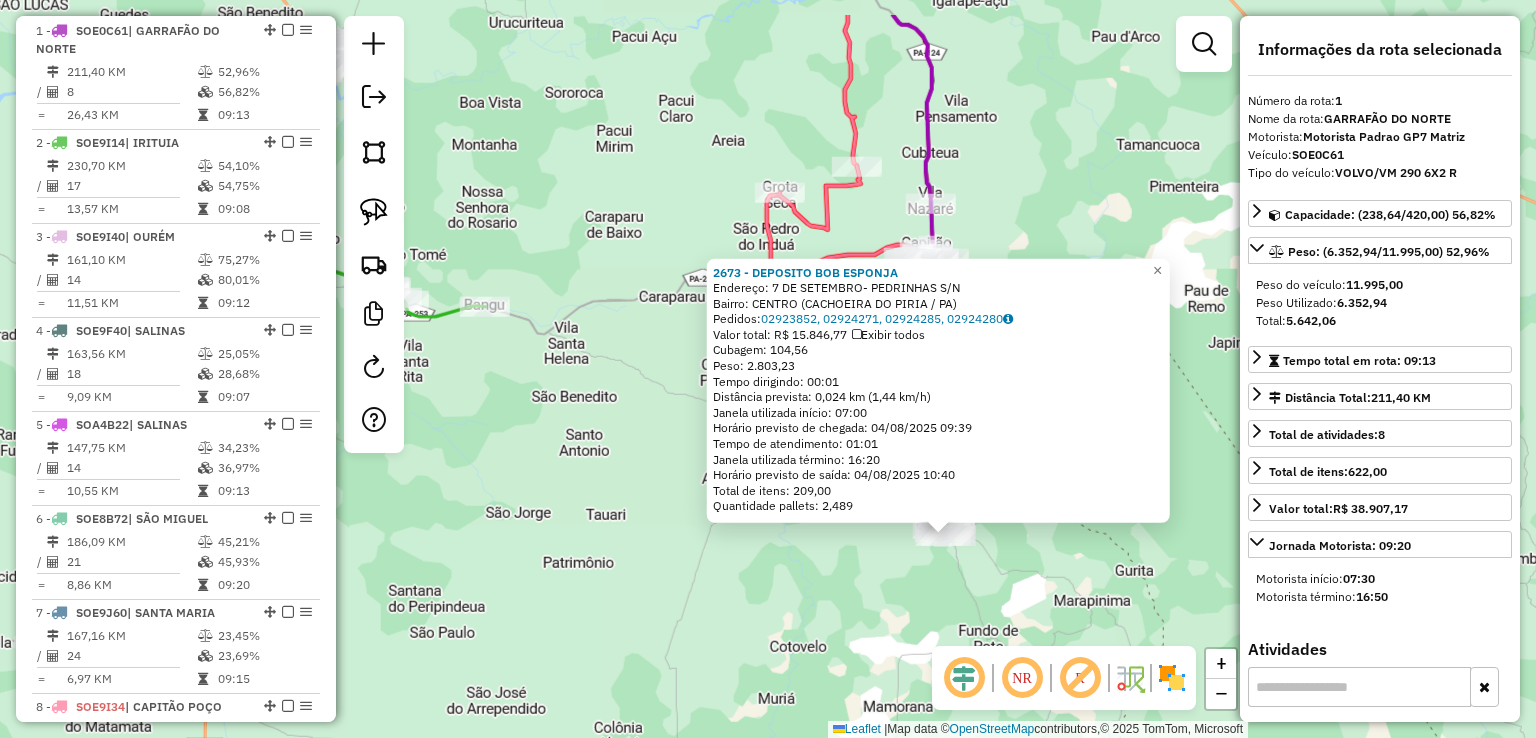 drag, startPoint x: 883, startPoint y: 455, endPoint x: 746, endPoint y: 539, distance: 160.70158 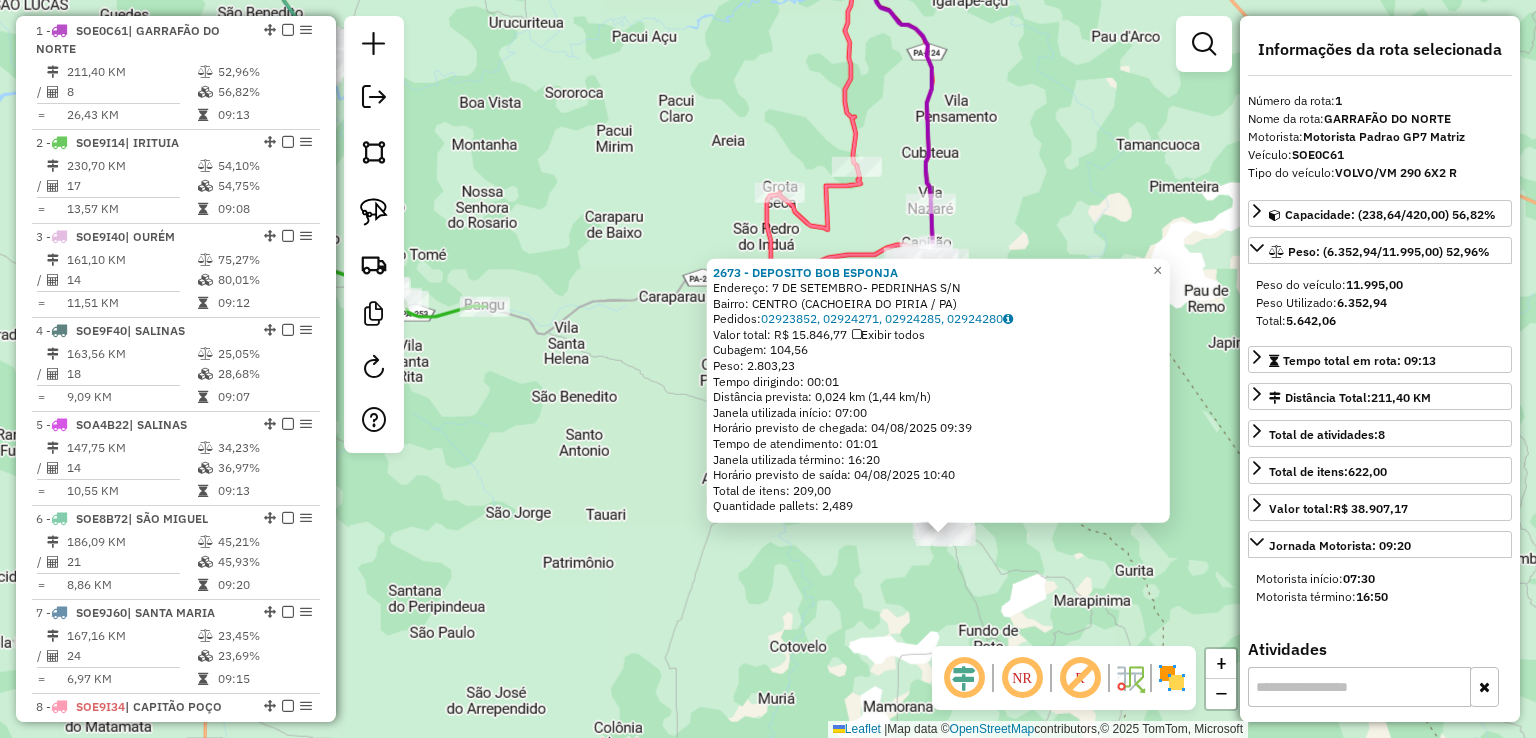 click on "2673 - DEPOSITO BOB ESPONJA  Endereço:  7 DE SETEMBRO- PEDRINHAS S/N   Bairro: CENTRO ([CITY] / [STATE])   Pedidos:  02923852, 02924271, 02924285, 02924280   Valor total: R$ 15.846,77   Exibir todos   Cubagem: 104,56  Peso: 2.803,23  Tempo dirigindo: 00:01   Distância prevista: 0,024 km (1,44 km/h)   Janela utilizada início: 07:00   Horário previsto de chegada: 04/08/2025 09:39   Tempo de atendimento: 01:01   Janela utilizada término: 16:20   Horário previsto de saída: 04/08/2025 10:40   Total de itens: 209,00   Quantidade pallets: 2,489  × Janela de atendimento Grade de atendimento Capacidade Transportadoras Veículos Cliente Pedidos  Rotas Selecione os dias de semana para filtrar as janelas de atendimento  Seg   Ter   Qua   Qui   Sex   Sáb   Dom  Informe o período da janela de atendimento: De: Até:  Filtrar exatamente a janela do cliente  Considerar janela de atendimento padrão  Selecione os dias de semana para filtrar as grades de atendimento  Seg   Ter   Qua   Qui   Sex   Sáb   Dom  +" 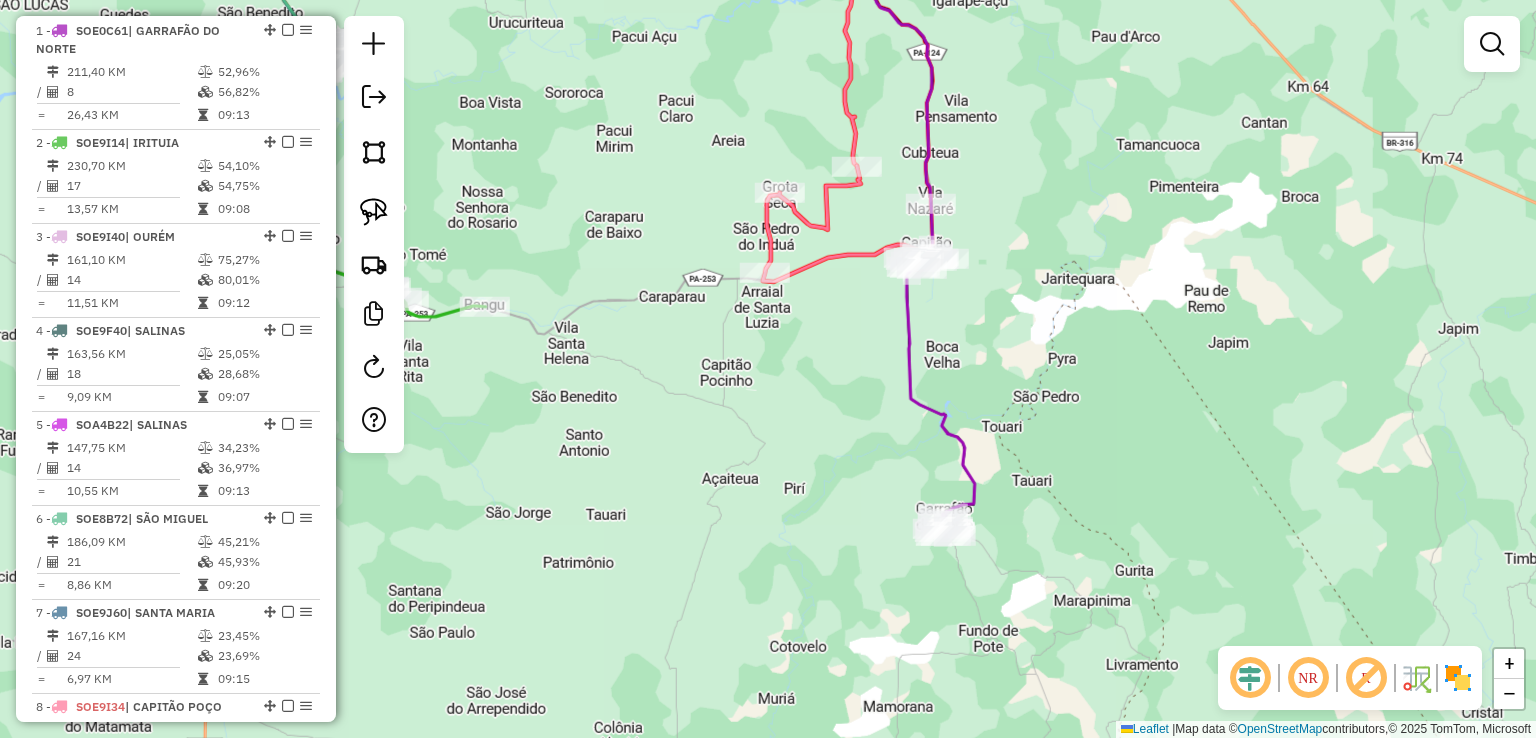drag, startPoint x: 605, startPoint y: 313, endPoint x: 849, endPoint y: 407, distance: 261.4804 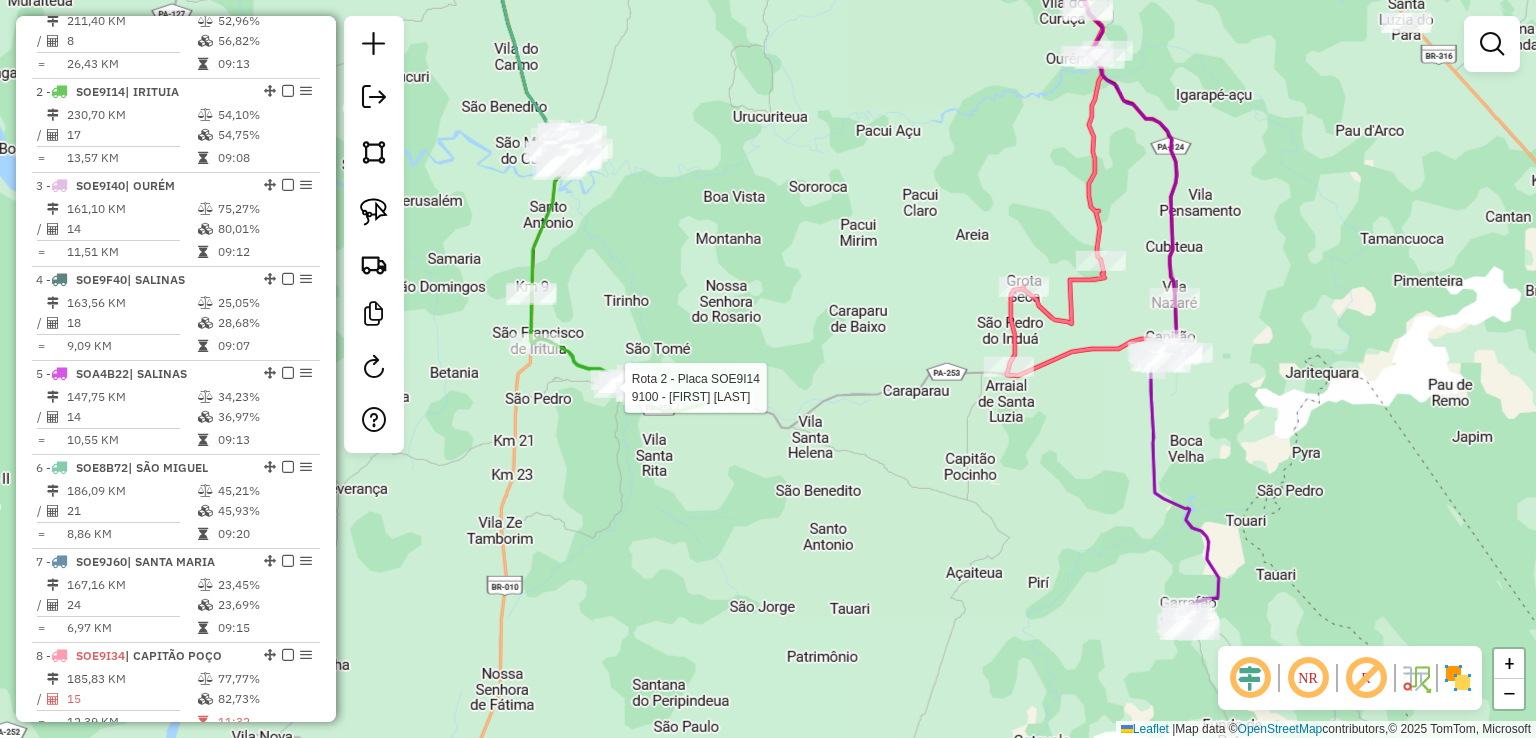 select on "**********" 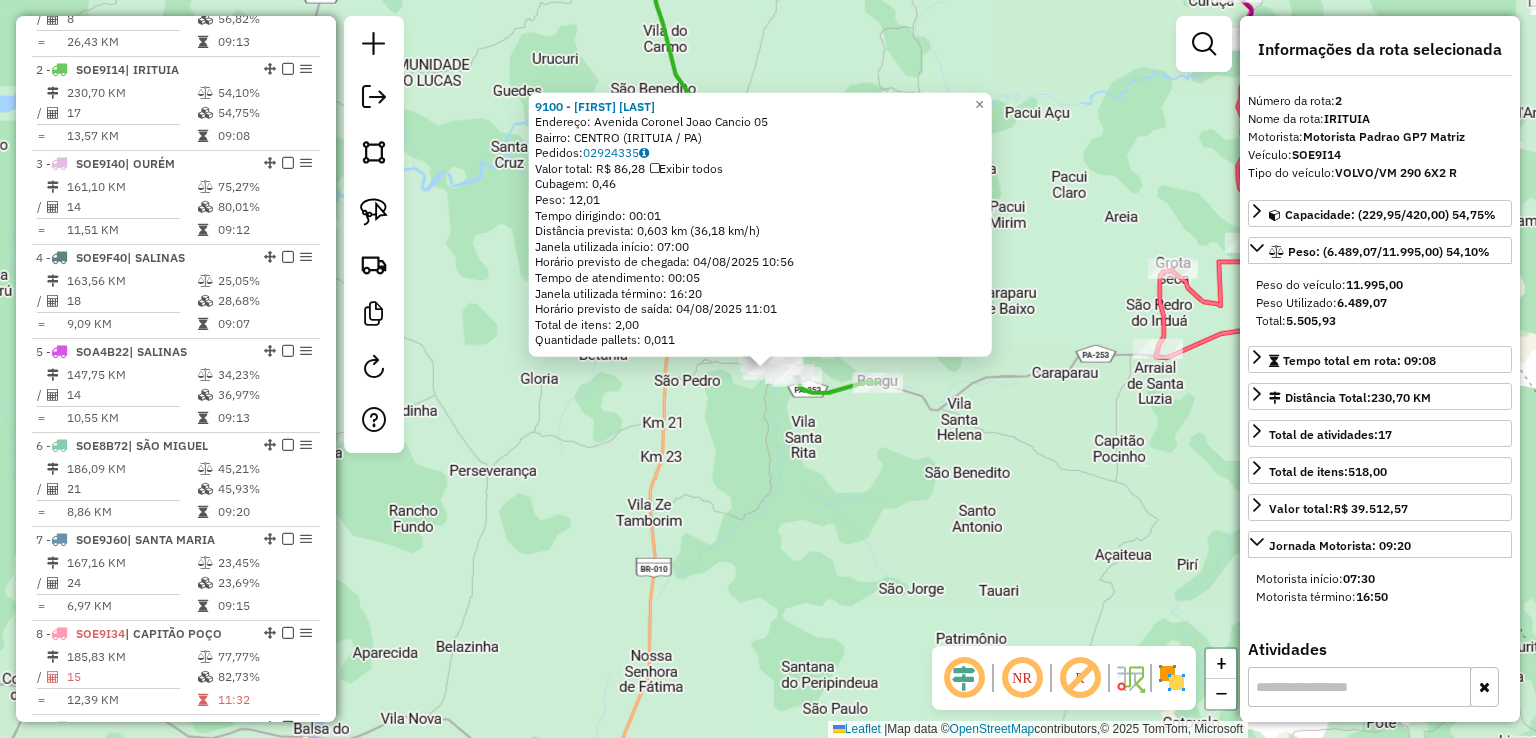 scroll, scrollTop: 860, scrollLeft: 0, axis: vertical 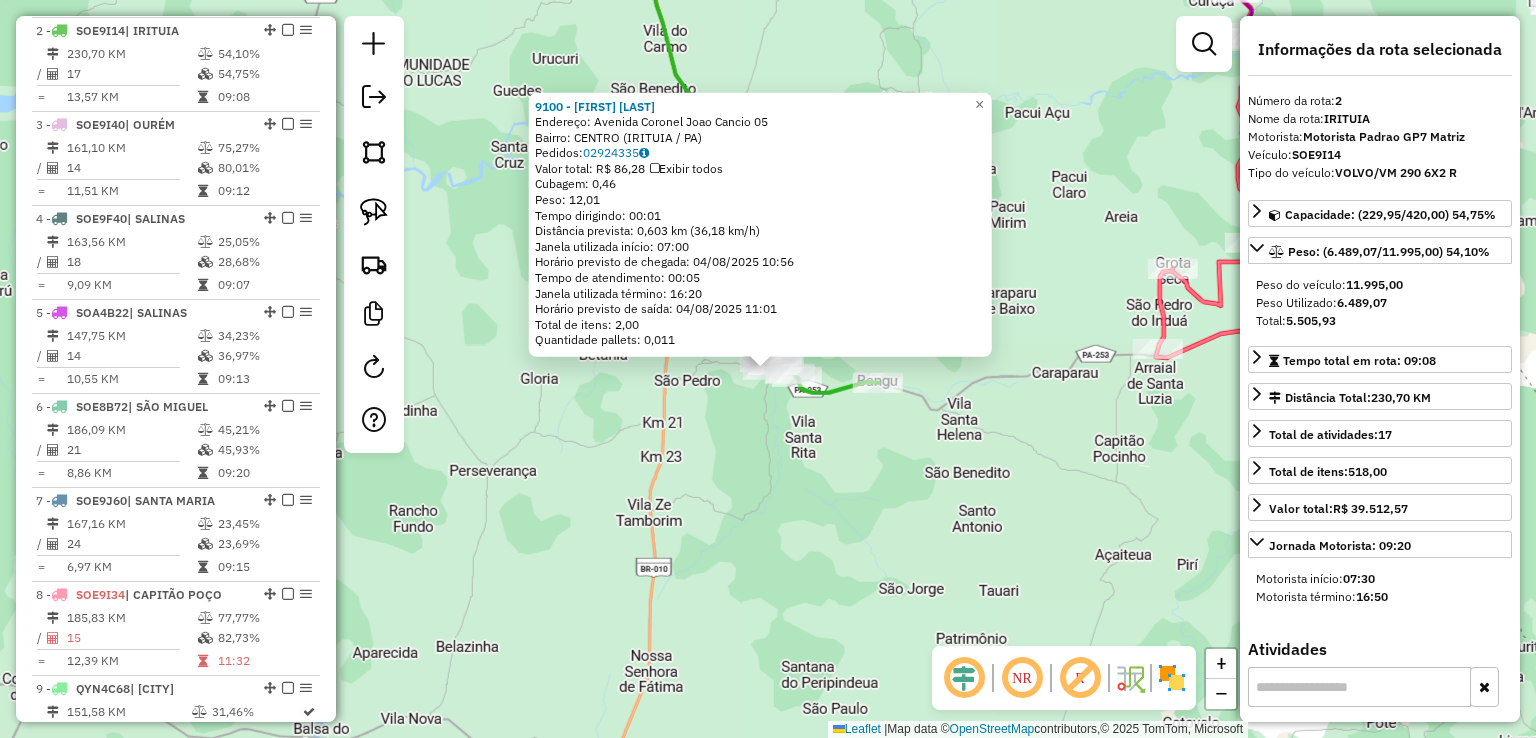 click on "Rota 2 - Placa SOE9I14  9100 - [FIRST] [LAST] 9100 - [FIRST] [LAST]  Endereço:  [STREET] 05   Bairro: [BAIRRO] ([CIDADE] / PA)   Pedidos:  02924335   Valor total: R$ 86,28   Exibir todos   Cubagem: 0,46  Peso: 12,01  Tempo dirigindo: 00:01   Distância prevista: 0,603 km (36,18 km/h)   Janela utilizada início: 07:00   Horário previsto de chegada: 04/08/2025 10:56   Tempo de atendimento: 00:05   Janela utilizada término: 16:20   Horário previsto de saída: 04/08/2025 11:01   Total de itens: 2,00   Quantidade pallets: 0,011  × Janela de atendimento Grade de atendimento Capacidade Transportadoras Veículos Cliente Pedidos  Rotas Selecione os dias de semana para filtrar as janelas de atendimento  Seg   Ter   Qua   Qui   Sex   Sáb   Dom  Informe o período da janela de atendimento: De: Até:  Filtrar exatamente a janela do cliente  Considerar janela de atendimento padrão  Selecione os dias de semana para filtrar as grades de atendimento  Seg   Ter   Qua   Qui   Sex   Sáb   Dom" 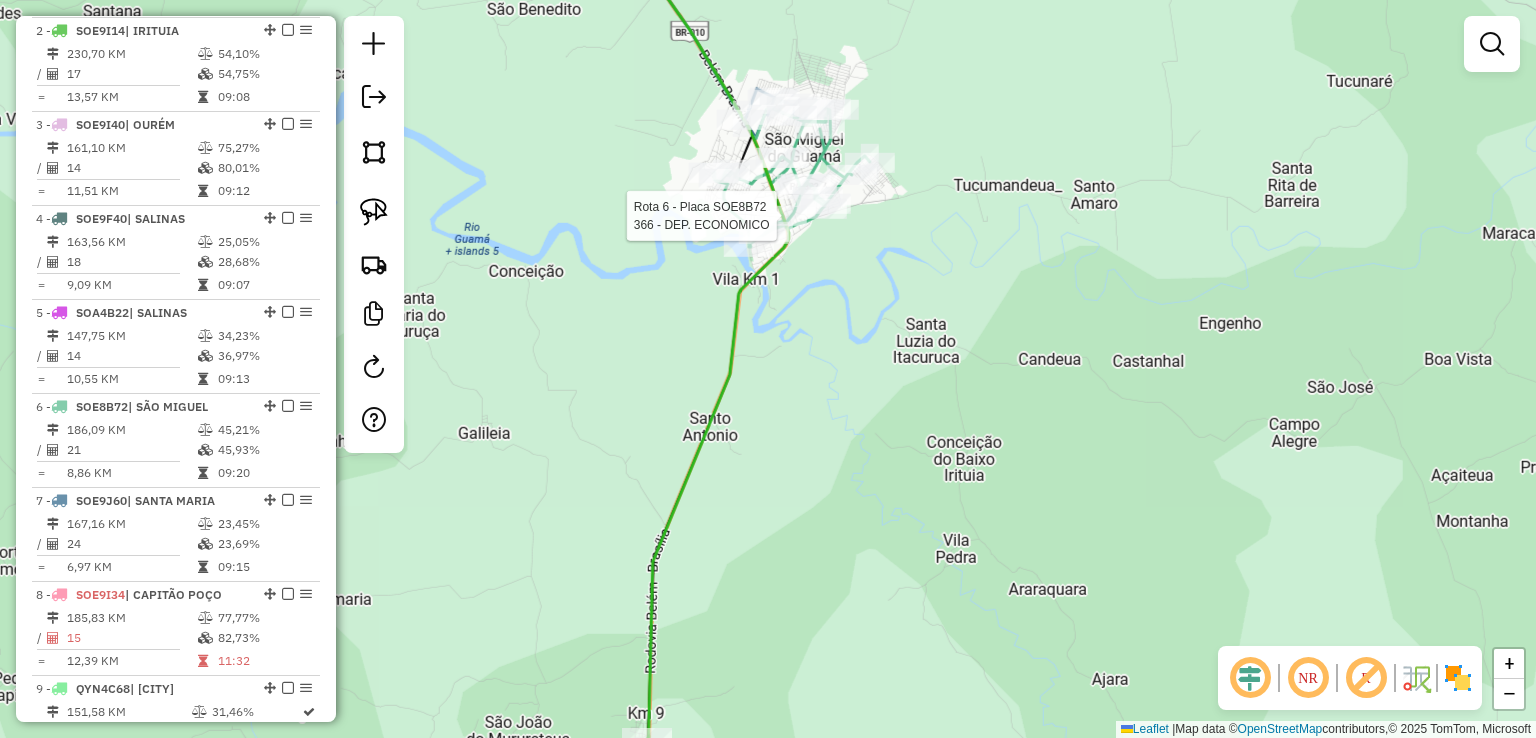 select on "**********" 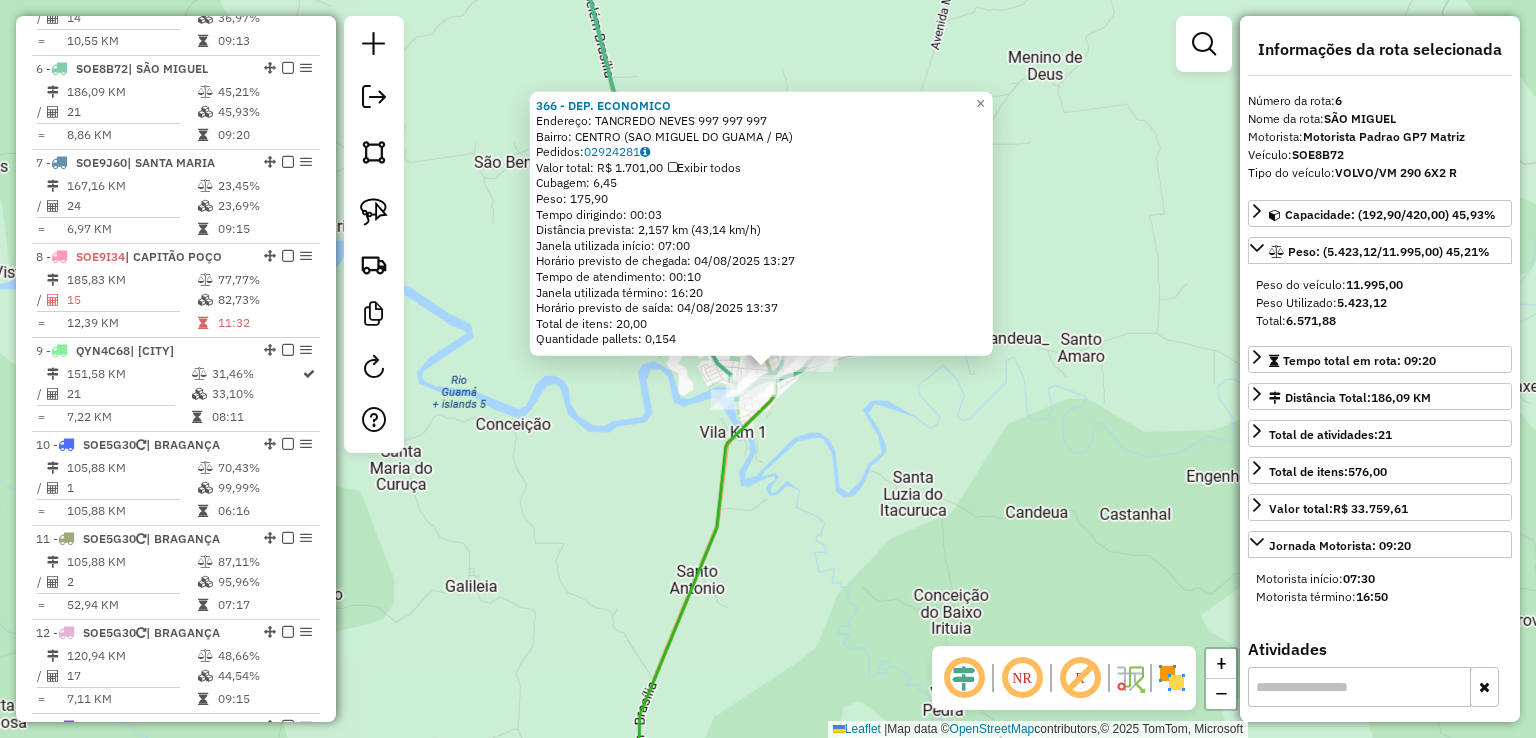 scroll, scrollTop: 1236, scrollLeft: 0, axis: vertical 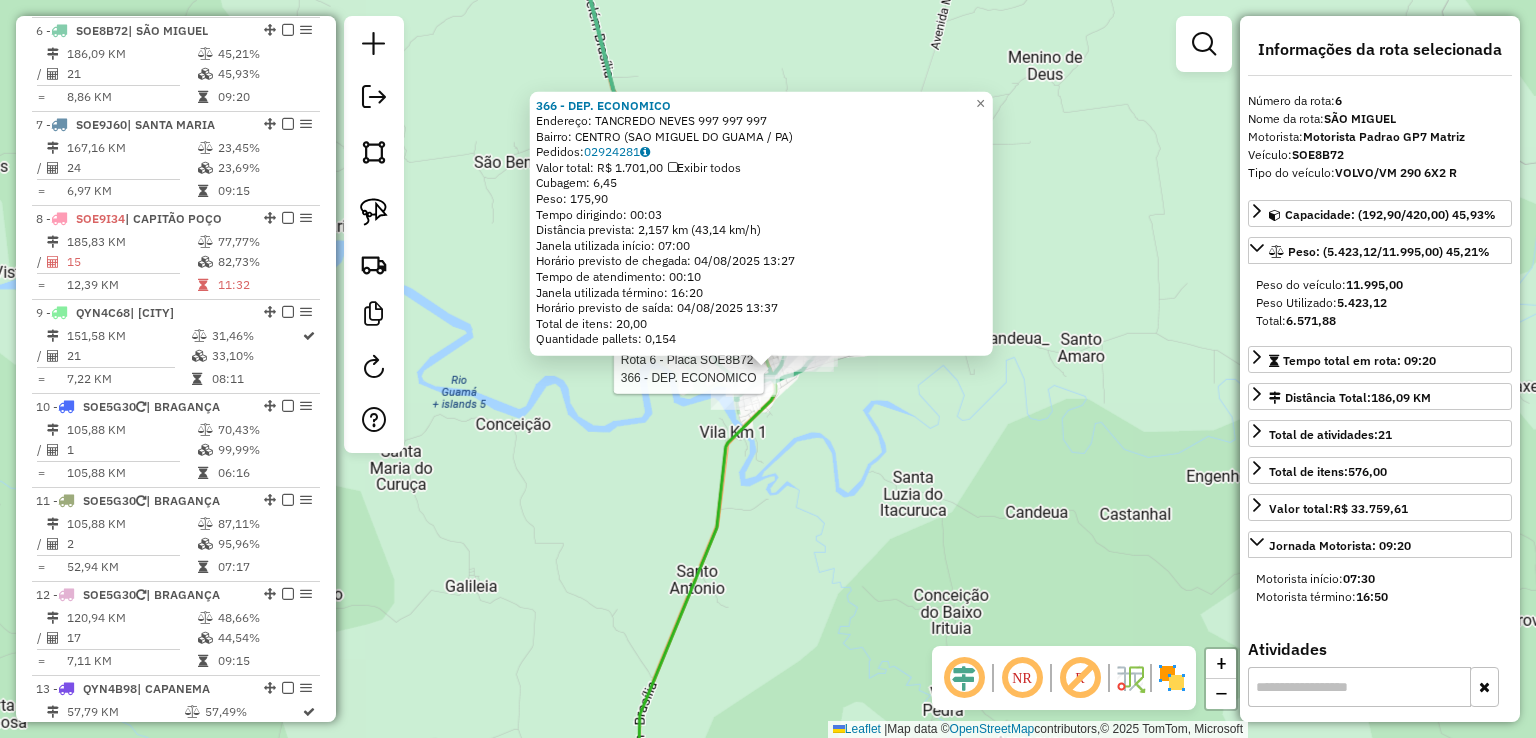 click on "Rota 6 - Placa [PLATE]  366 - DEP. ECONOMICO Rota 6 - Placa [PLATE]  3958 - DEPOSITO SAO MIGUEL Rota 6 - Placa [PLATE]  1220 - [NAME] 366 - DEP. ECONOMICO  Endereço:  [STREET_NAME] 997 997 997   Bairro: [NEIGHBORHOOD] ([CITY] / [STATE])   Pedidos:  [ORDER_ID]   Valor total: R$ 1.701,00   Exibir todos   Cubagem: 6,45  Peso: 175,90  Tempo dirigindo: 00:03   Distância prevista: 2,157 km (43,14 km/h)   Janela utilizada início: 07:00   Horário previsto de chegada: 04/08/2025 13:27   Tempo de atendimento: 00:10   Janela utilizada término: 16:20   Horário previsto de saída: 04/08/2025 13:37   Total de itens: 20,00   Quantidade pallets: 0,154  × Janela de atendimento Grade de atendimento Capacidade Transportadoras Veículos Cliente Pedidos  Rotas Selecione os dias de semana para filtrar as janelas de atendimento  Seg   Ter   Qua   Qui   Sex   Sáb   Dom  Informe o período da janela de atendimento: De: Até:  Filtrar exatamente a janela do cliente  Considerar janela de atendimento padrão  +" 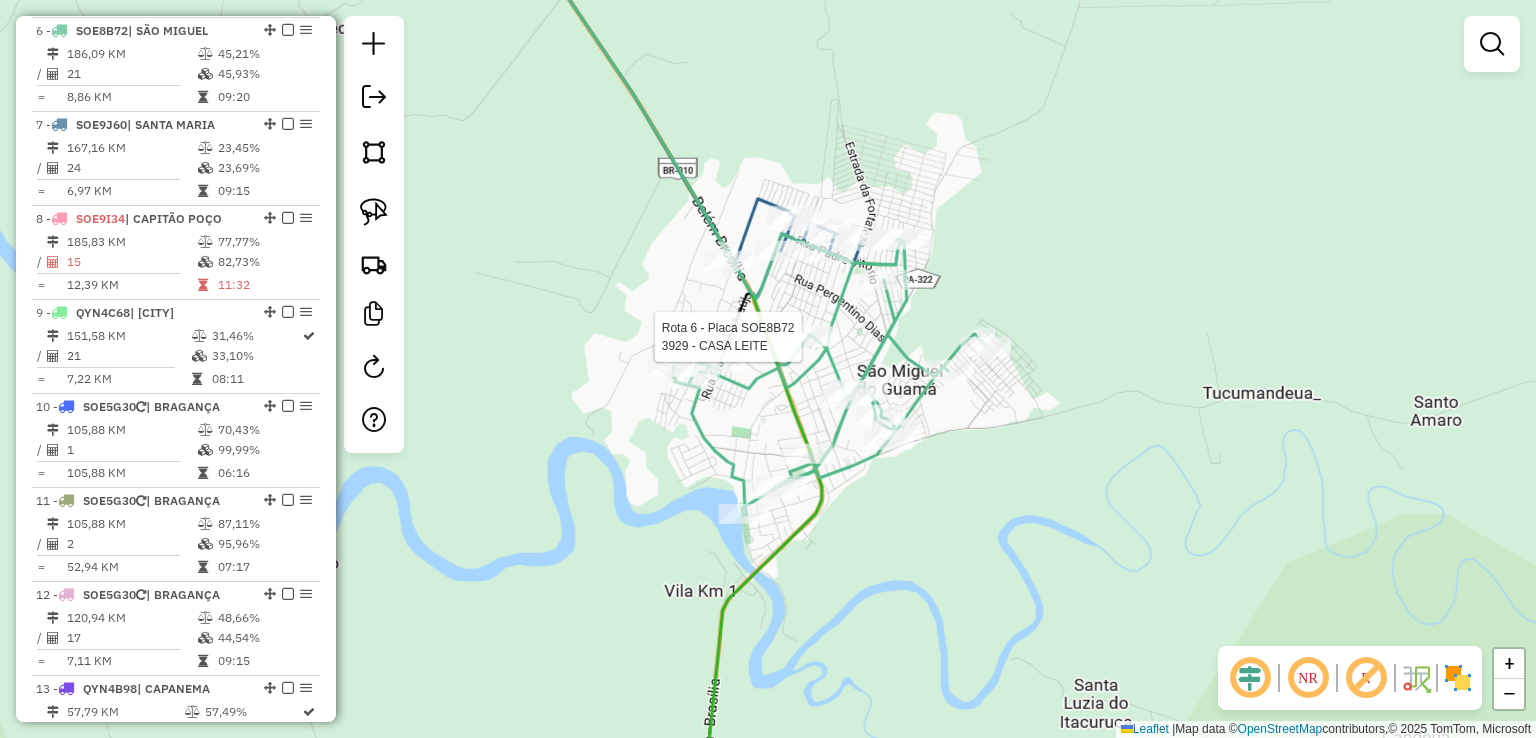 select on "**********" 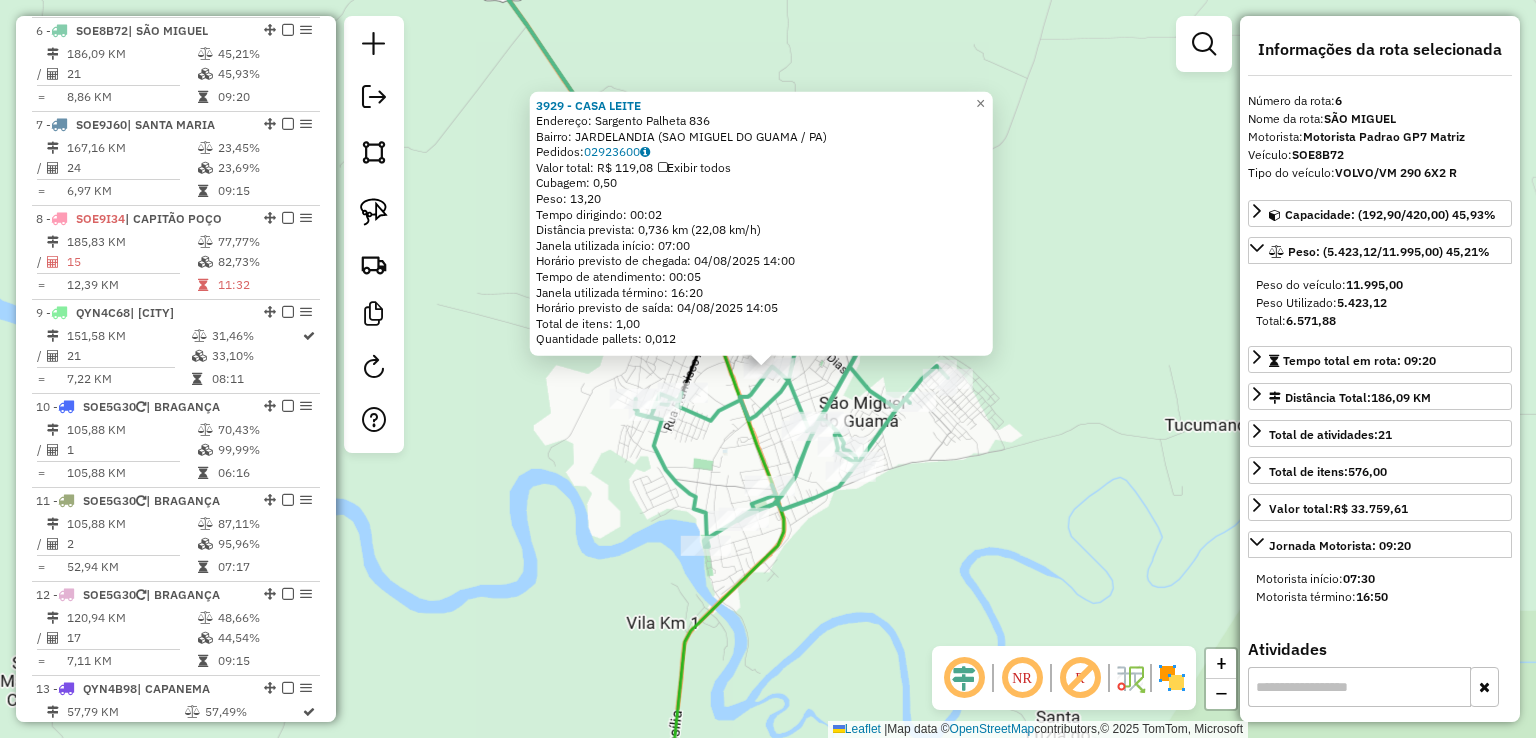click on "[NUMBER] - CASA LEITE  Endereço:  [STREET_NAME] [NUMBER]   Bairro: [NEIGHBORHOOD] ([CITY] / [STATE])   Pedidos:  [ORDER_ID]   Valor total: R$ 119,08   Exibir todos   Cubagem: 0,50  Peso: 13,20  Tempo dirigindo: 00:02   Distância prevista: 0,736 km (22,08 km/h)   Janela utilizada início: 07:00   Horário previsto de chegada: 04/08/2025 14:00   Tempo de atendimento: 00:05   Janela utilizada término: 16:20   Horário previsto de saída: 04/08/2025 14:05   Total de itens: 1,00   Quantidade pallets: 0,012  × Janela de atendimento Grade de atendimento Capacidade Transportadoras Veículos Cliente Pedidos  Rotas Selecione os dias de semana para filtrar as janelas de atendimento  Seg   Ter   Qua   Qui   Sex   Sáb   Dom  Informe o período da janela de atendimento: De: Até:  Filtrar exatamente a janela do cliente  Considerar janela de atendimento padrão  Selecione os dias de semana para filtrar as grades de atendimento  Seg   Ter   Qua   Qui   Sex   Sáb   Dom  Clientes fora do dia de atendimento selecionado De:" 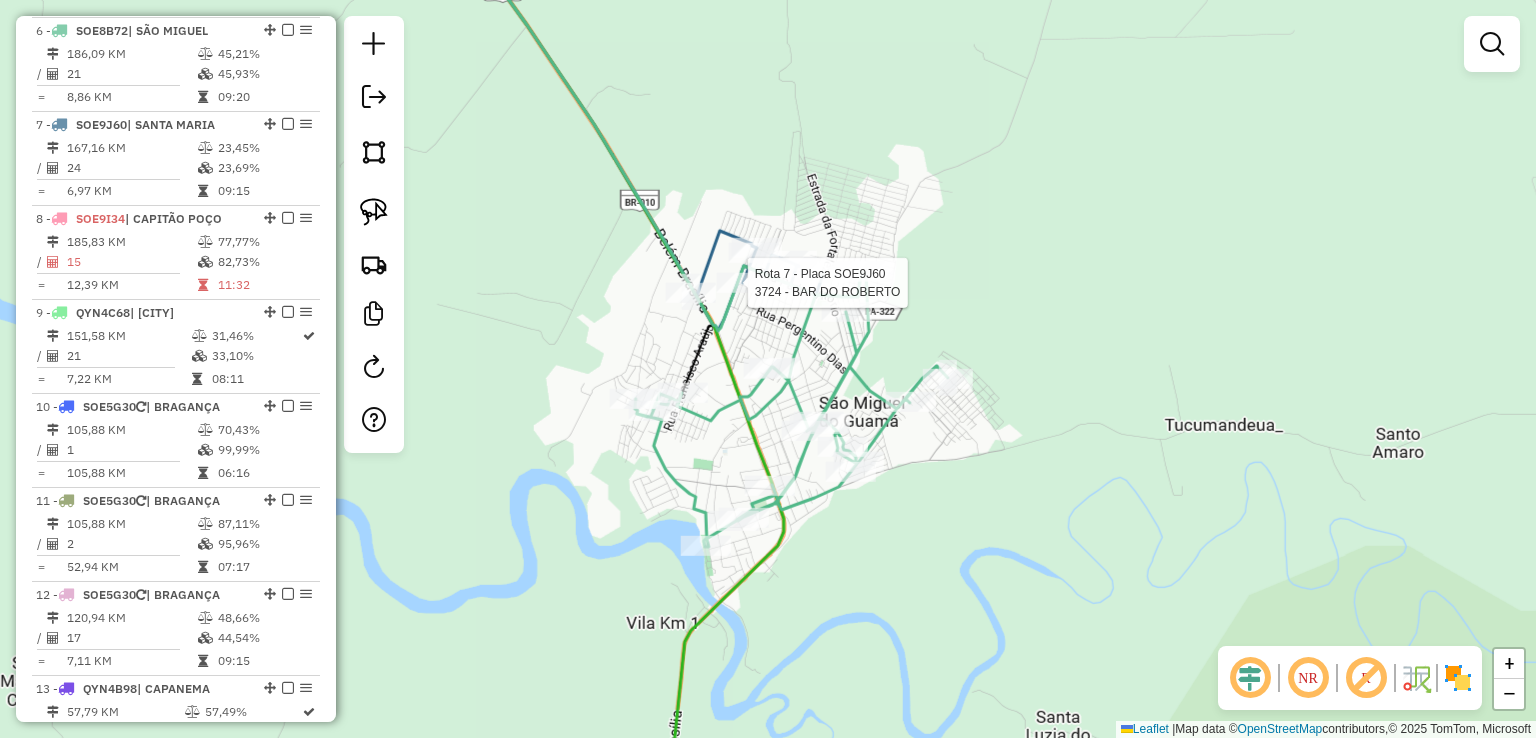 select on "**********" 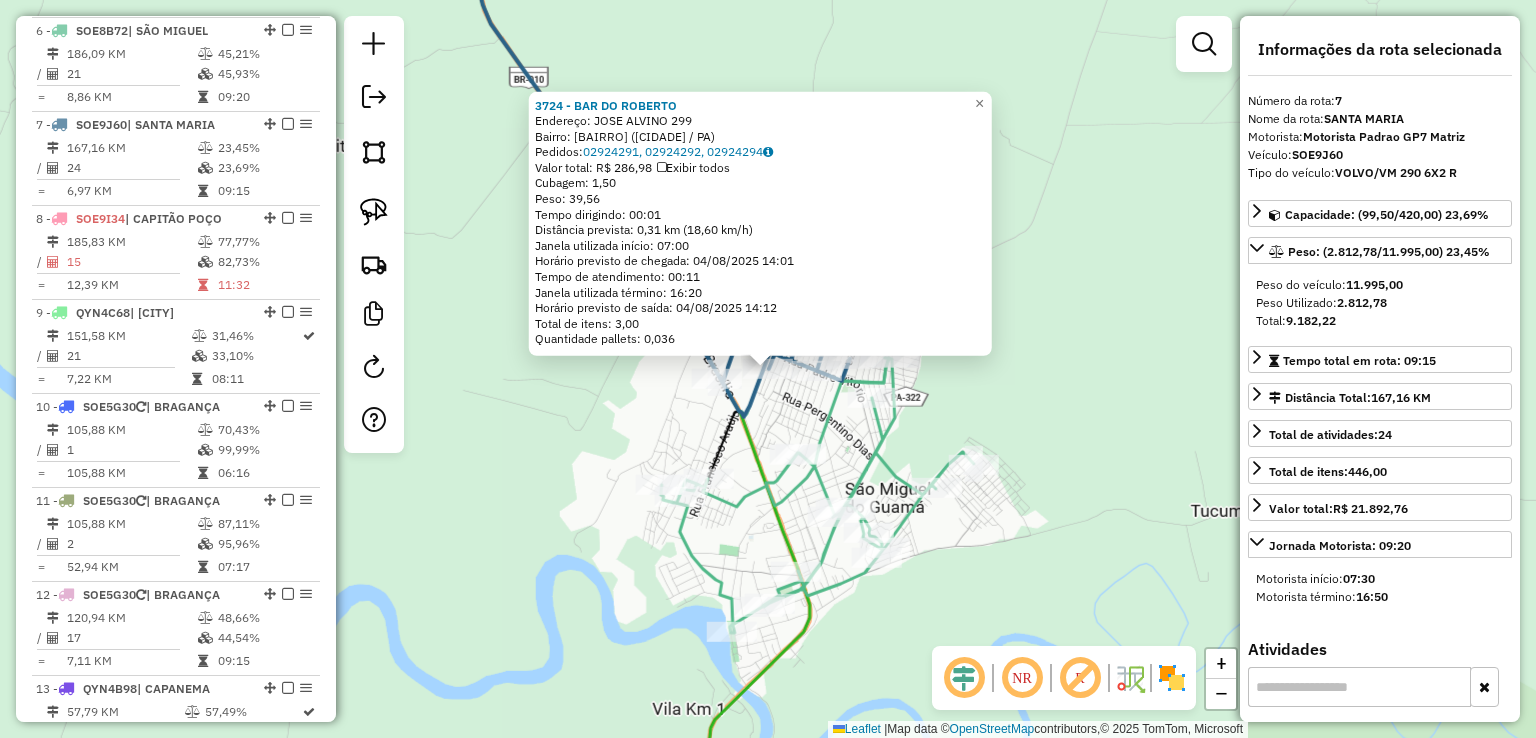 scroll, scrollTop: 1330, scrollLeft: 0, axis: vertical 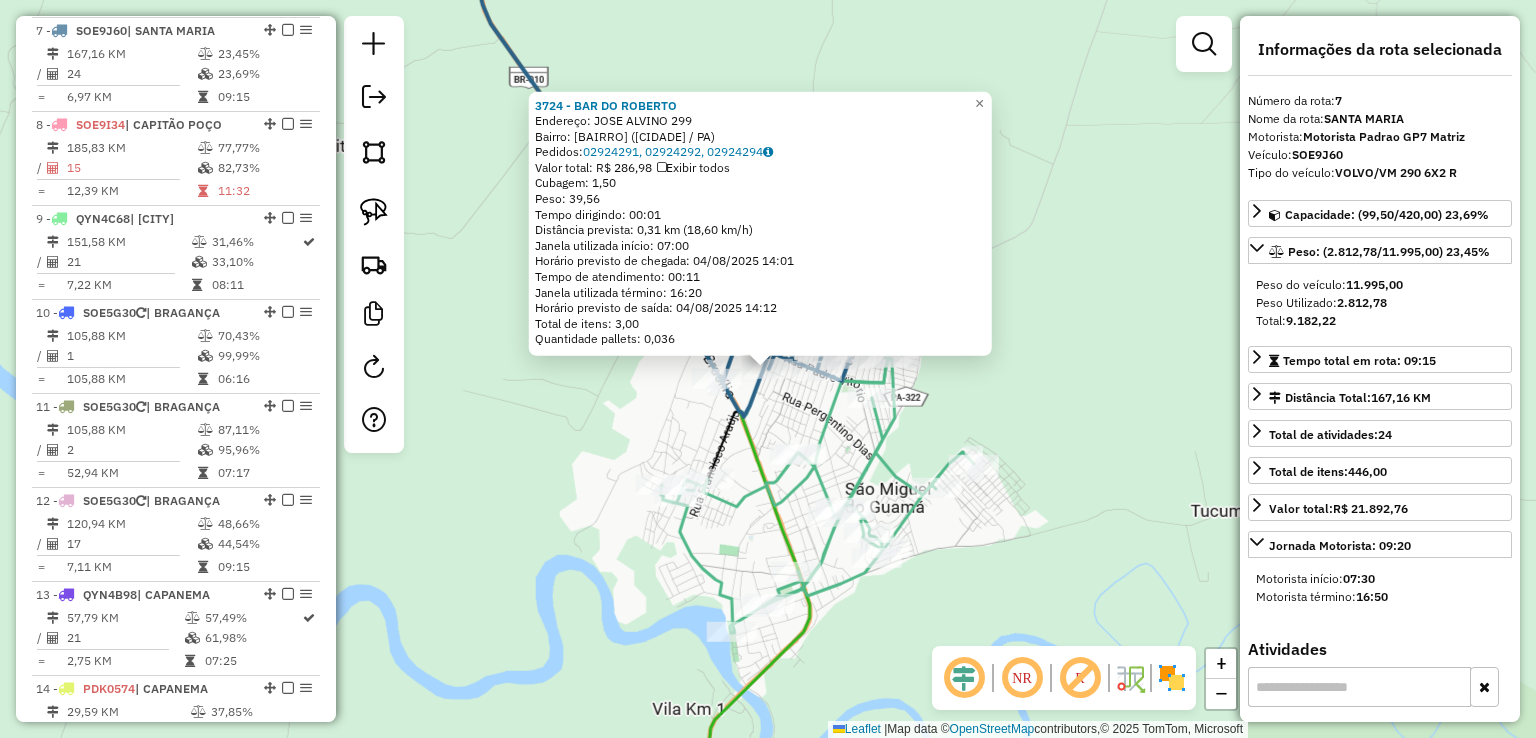 click on "[NUMBER] - [NAME]  Endereço:  [STREET] [NUMBER]   Bairro: [NAME] ([CITY] / PA)   Pedidos:  [ORDER_ID], [ORDER_ID], [ORDER_ID]   Valor total: R$ [PRICE]   Exibir todos   Cubagem: [CUBAGE]  Peso: [WEIGHT]  Tempo dirigindo: [TIME]   Distância prevista: [DISTANCE] ([SPEED])   Janela utilizada início: [TIME]   Horário previsto de chegada: [DATE] [TIME]   Tempo de atendimento: [TIME]   Janela utilizada término: [TIME]   Horário previsto de saída: [DATE] [TIME]   Total de itens: [ITEMS]   Quantidade pallets: [PALLETS]  × Janela de atendimento Grade de atendimento Capacidade Transportadoras Veículos Cliente Pedidos  Rotas Selecione os dias de semana para filtrar as janelas de atendimento  Seg   Ter   Qua   Qui   Sex   Sáb   Dom  Informe o período da janela de atendimento: De: Até:  Filtrar exatamente a janela do cliente  Considerar janela de atendimento padrão  Selecione os dias de semana para filtrar as grades de atendimento  Seg   Ter   Qua   Qui   Sex   Sáb   Dom   Peso mínimo:   Peso máximo:  +" 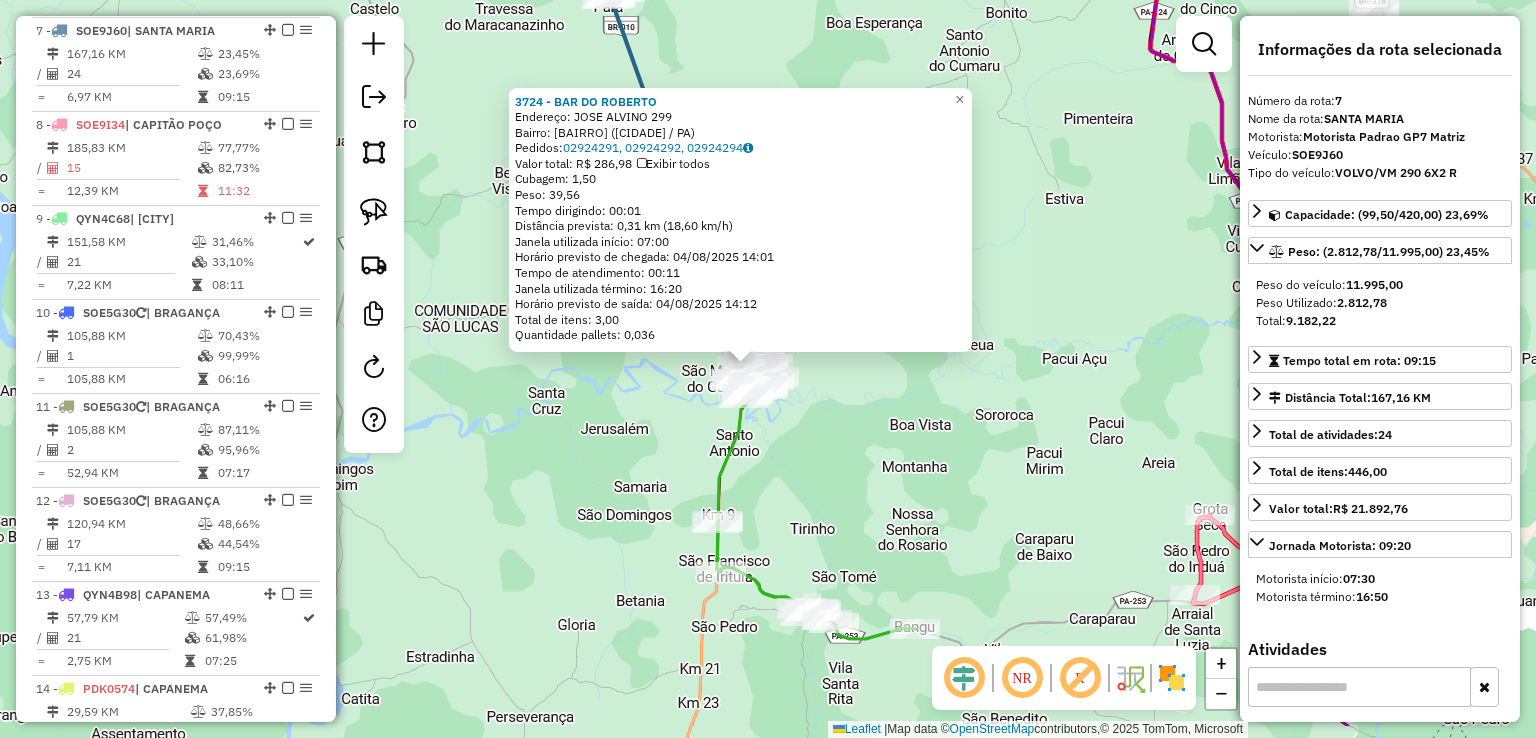 drag, startPoint x: 816, startPoint y: 435, endPoint x: 728, endPoint y: 362, distance: 114.33722 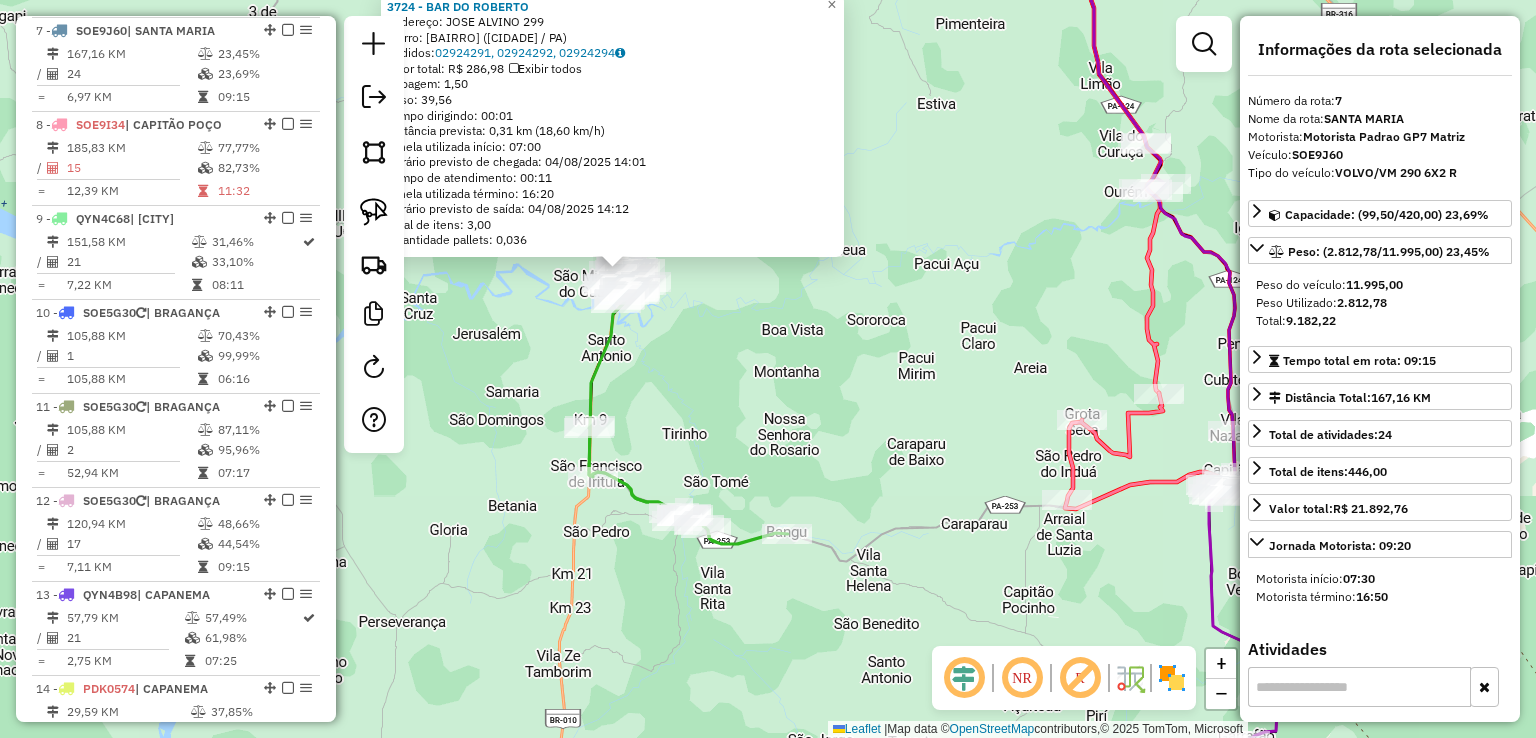 drag, startPoint x: 808, startPoint y: 442, endPoint x: 624, endPoint y: 442, distance: 184 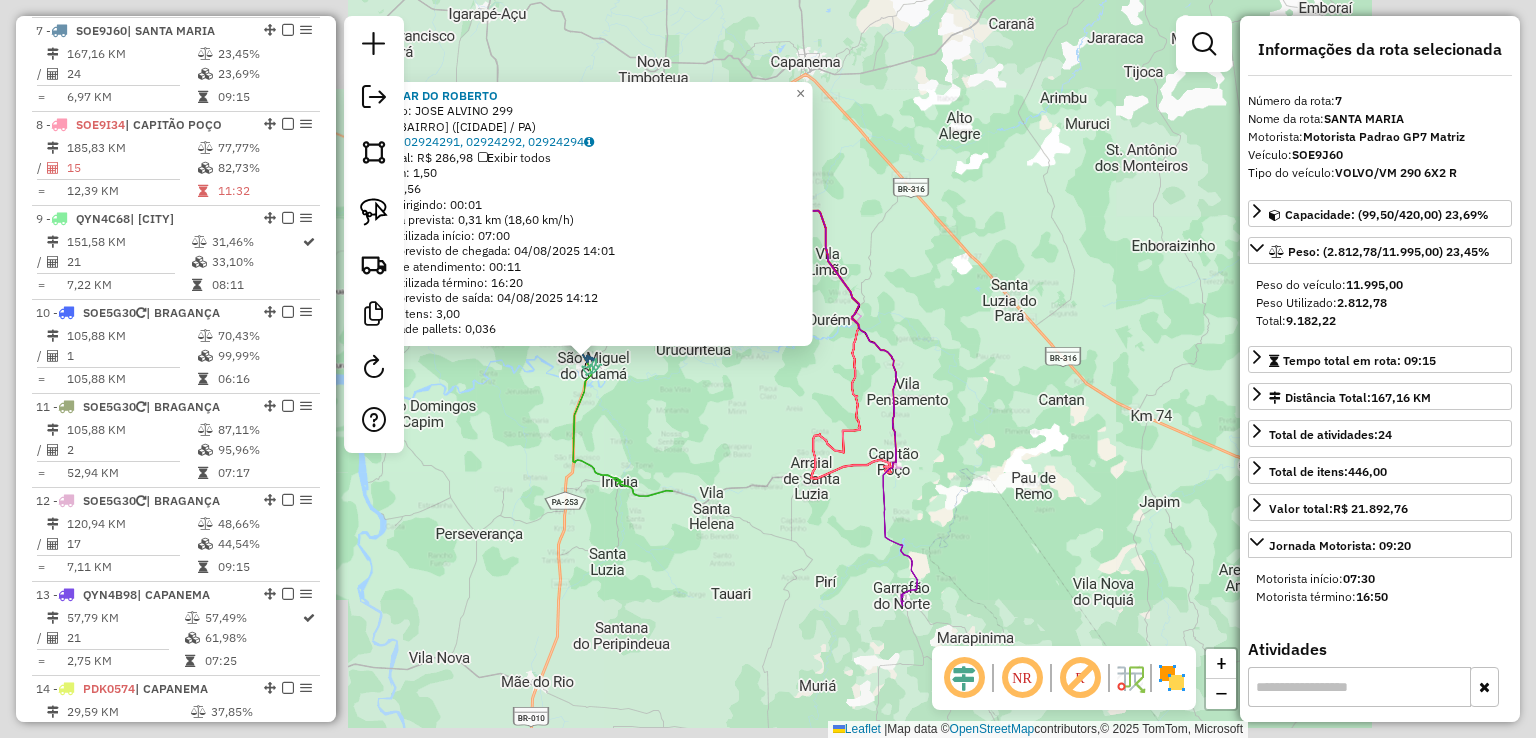 click on "[NUMBER] - [NAME]  Endereço:  [STREET] [NUMBER]   Bairro: [NAME] ([CITY] / PA)   Pedidos:  [ORDER_ID], [ORDER_ID], [ORDER_ID]   Valor total: R$ [PRICE]   Exibir todos   Cubagem: [CUBAGE]  Peso: [WEIGHT]  Tempo dirigindo: [TIME]   Distância prevista: [DISTANCE] ([SPEED])   Janela utilizada início: [TIME]   Horário previsto de chegada: [DATE] [TIME]   Tempo de atendimento: [TIME]   Janela utilizada término: [TIME]   Horário previsto de saída: [DATE] [TIME]   Total de itens: [ITEMS]   Quantidade pallets: [PALLETS]  × Janela de atendimento Grade de atendimento Capacidade Transportadoras Veículos Cliente Pedidos  Rotas Selecione os dias de semana para filtrar as janelas de atendimento  Seg   Ter   Qua   Qui   Sex   Sáb   Dom  Informe o período da janela de atendimento: De: Até:  Filtrar exatamente a janela do cliente  Considerar janela de atendimento padrão  Selecione os dias de semana para filtrar as grades de atendimento  Seg   Ter   Qua   Qui   Sex   Sáb   Dom   Peso mínimo:   Peso máximo:  +" 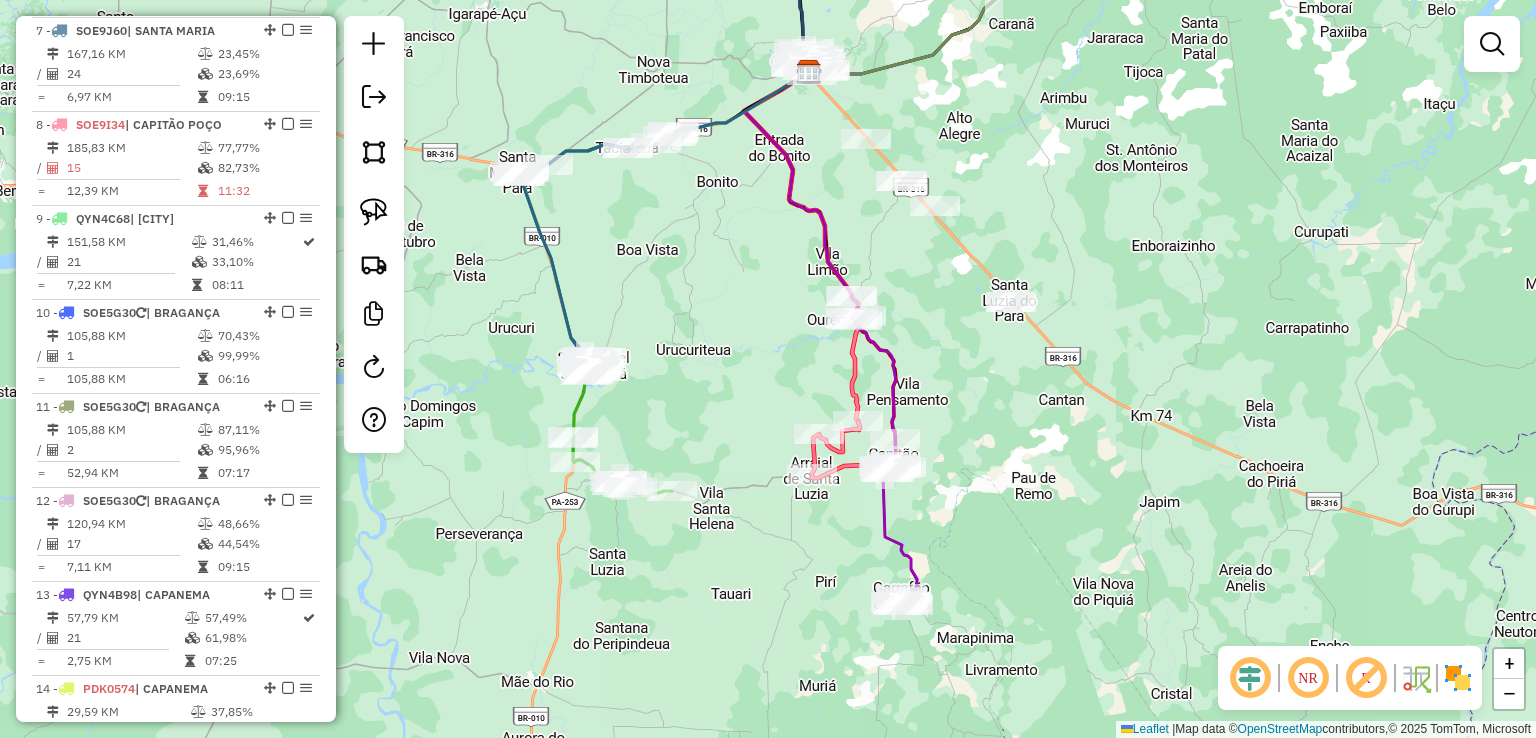 click on "Janela de atendimento Grade de atendimento Capacidade Transportadoras Veículos Cliente Pedidos  Rotas Selecione os dias de semana para filtrar as janelas de atendimento  Seg   Ter   Qua   Qui   Sex   Sáb   Dom  Informe o período da janela de atendimento: De: Até:  Filtrar exatamente a janela do cliente  Considerar janela de atendimento padrão  Selecione os dias de semana para filtrar as grades de atendimento  Seg   Ter   Qua   Qui   Sex   Sáb   Dom   Considerar clientes sem dia de atendimento cadastrado  Clientes fora do dia de atendimento selecionado Filtrar as atividades entre os valores definidos abaixo:  Peso mínimo:   Peso máximo:   Cubagem mínima:   Cubagem máxima:   De:   Até:  Filtrar as atividades entre o tempo de atendimento definido abaixo:  De:   Até:   Considerar capacidade total dos clientes não roteirizados Transportadora: Selecione um ou mais itens Tipo de veículo: Selecione um ou mais itens Veículo: Selecione um ou mais itens Motorista: Selecione um ou mais itens Nome: Rótulo:" 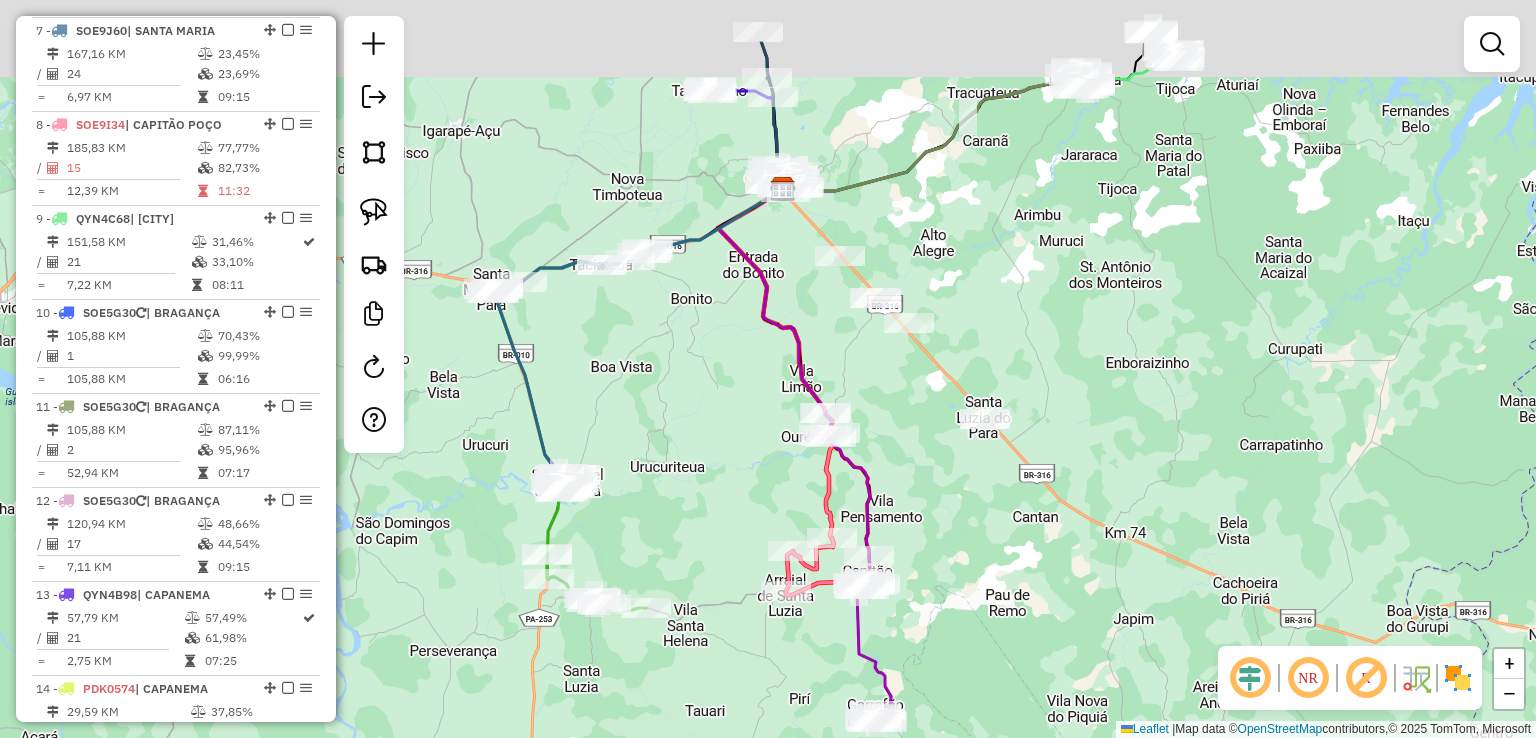 drag, startPoint x: 714, startPoint y: 388, endPoint x: 692, endPoint y: 461, distance: 76.243034 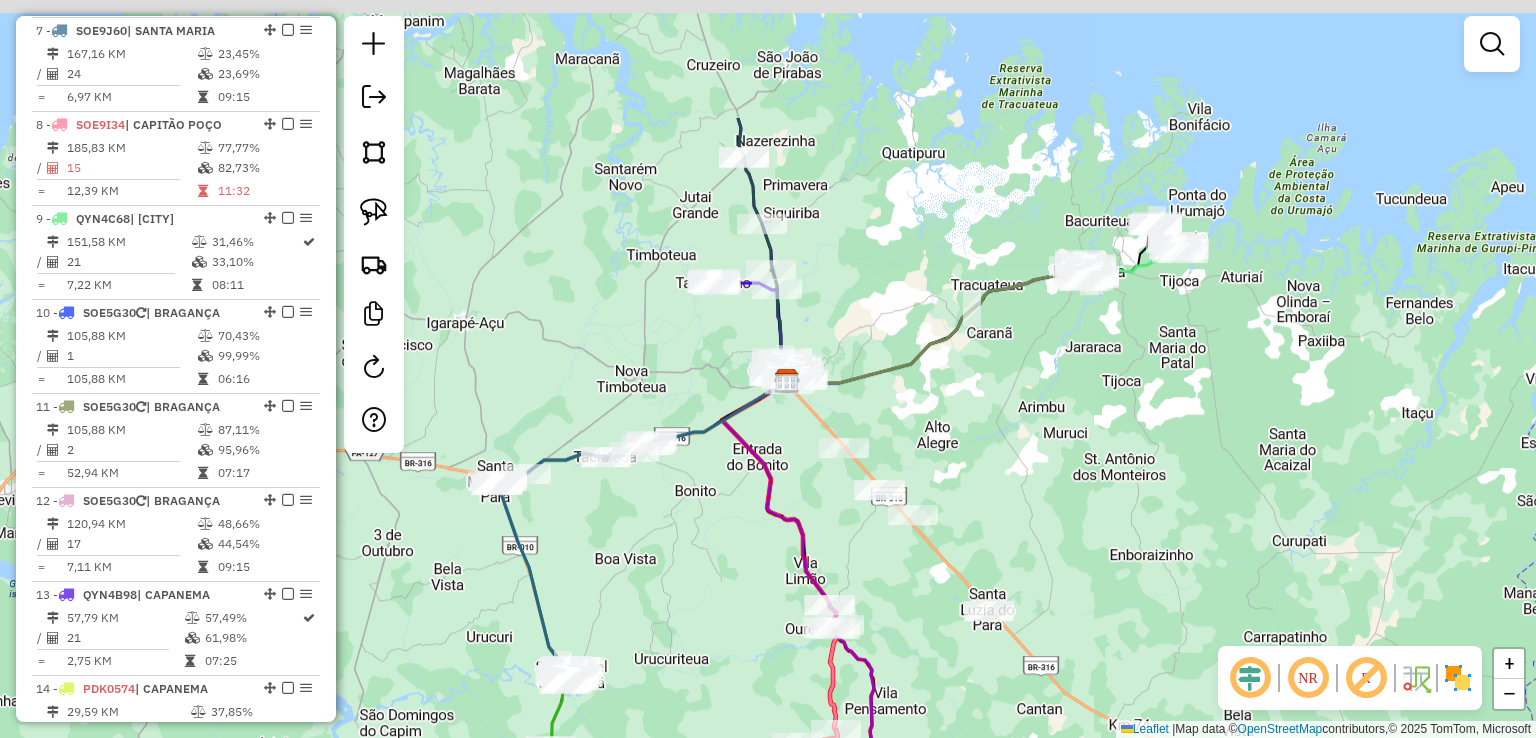 drag, startPoint x: 684, startPoint y: 297, endPoint x: 692, endPoint y: 503, distance: 206.15529 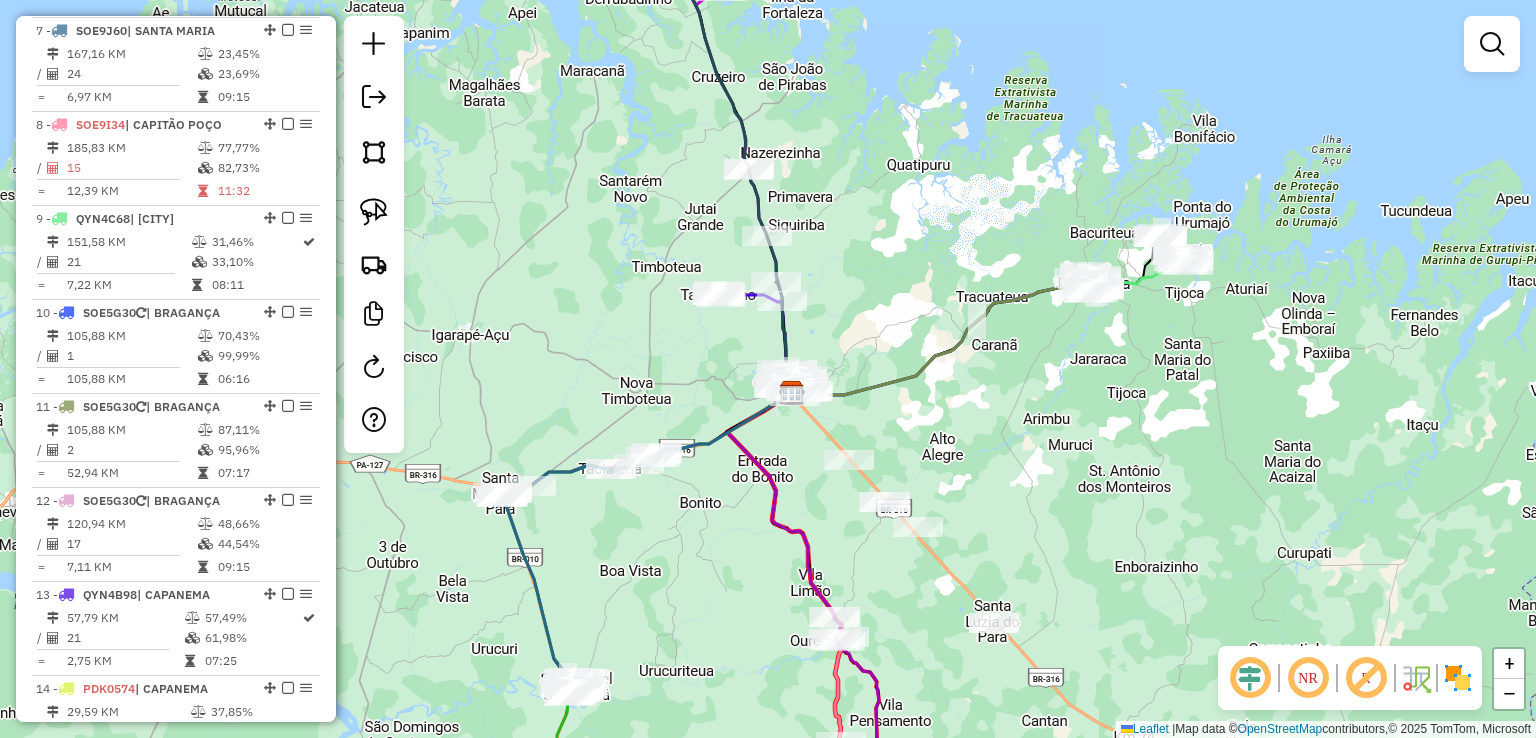 click on "Janela de atendimento Grade de atendimento Capacidade Transportadoras Veículos Cliente Pedidos  Rotas Selecione os dias de semana para filtrar as janelas de atendimento  Seg   Ter   Qua   Qui   Sex   Sáb   Dom  Informe o período da janela de atendimento: De: Até:  Filtrar exatamente a janela do cliente  Considerar janela de atendimento padrão  Selecione os dias de semana para filtrar as grades de atendimento  Seg   Ter   Qua   Qui   Sex   Sáb   Dom   Considerar clientes sem dia de atendimento cadastrado  Clientes fora do dia de atendimento selecionado Filtrar as atividades entre os valores definidos abaixo:  Peso mínimo:   Peso máximo:   Cubagem mínima:   Cubagem máxima:   De:   Até:  Filtrar as atividades entre o tempo de atendimento definido abaixo:  De:   Até:   Considerar capacidade total dos clientes não roteirizados Transportadora: Selecione um ou mais itens Tipo de veículo: Selecione um ou mais itens Veículo: Selecione um ou mais itens Motorista: Selecione um ou mais itens Nome: Rótulo:" 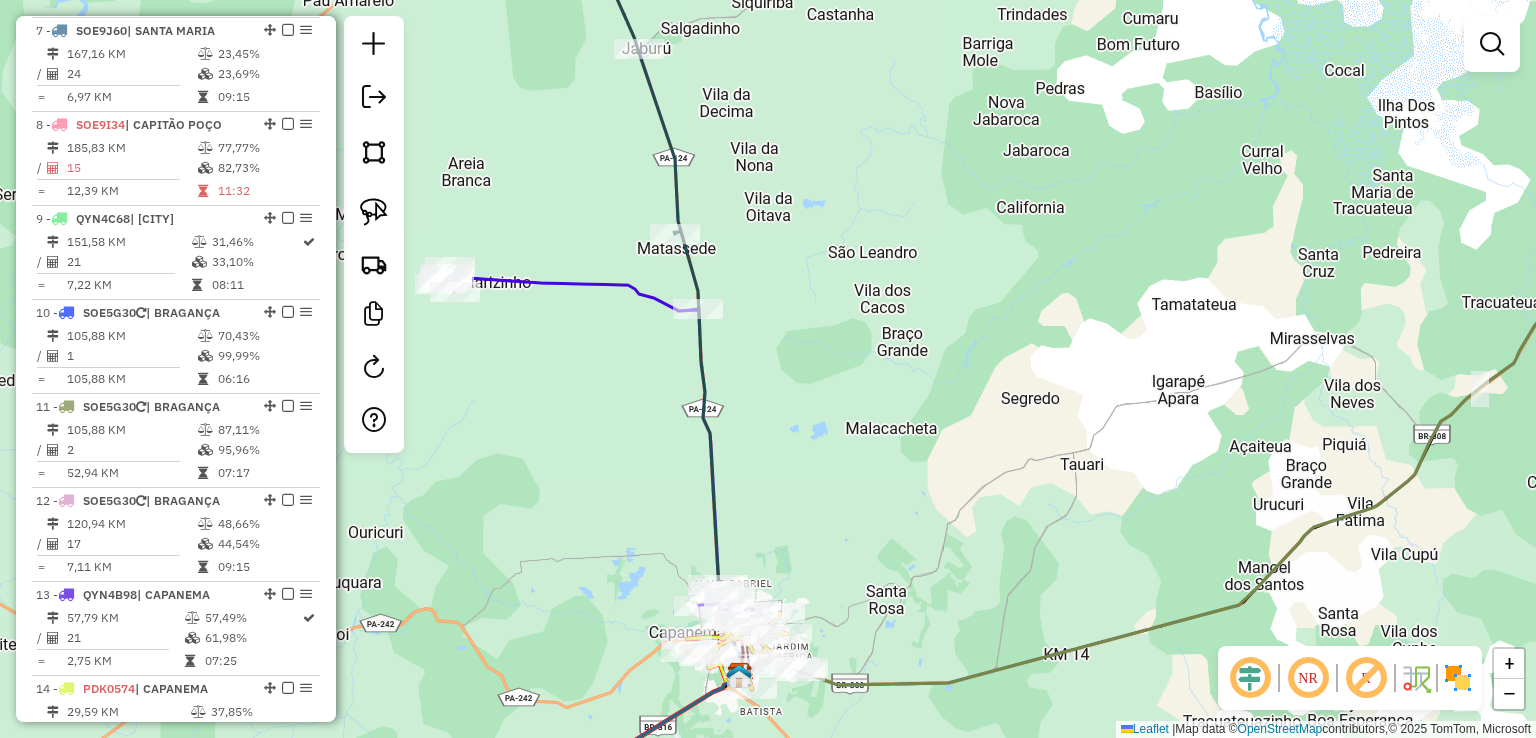drag, startPoint x: 799, startPoint y: 406, endPoint x: 1074, endPoint y: 609, distance: 341.80988 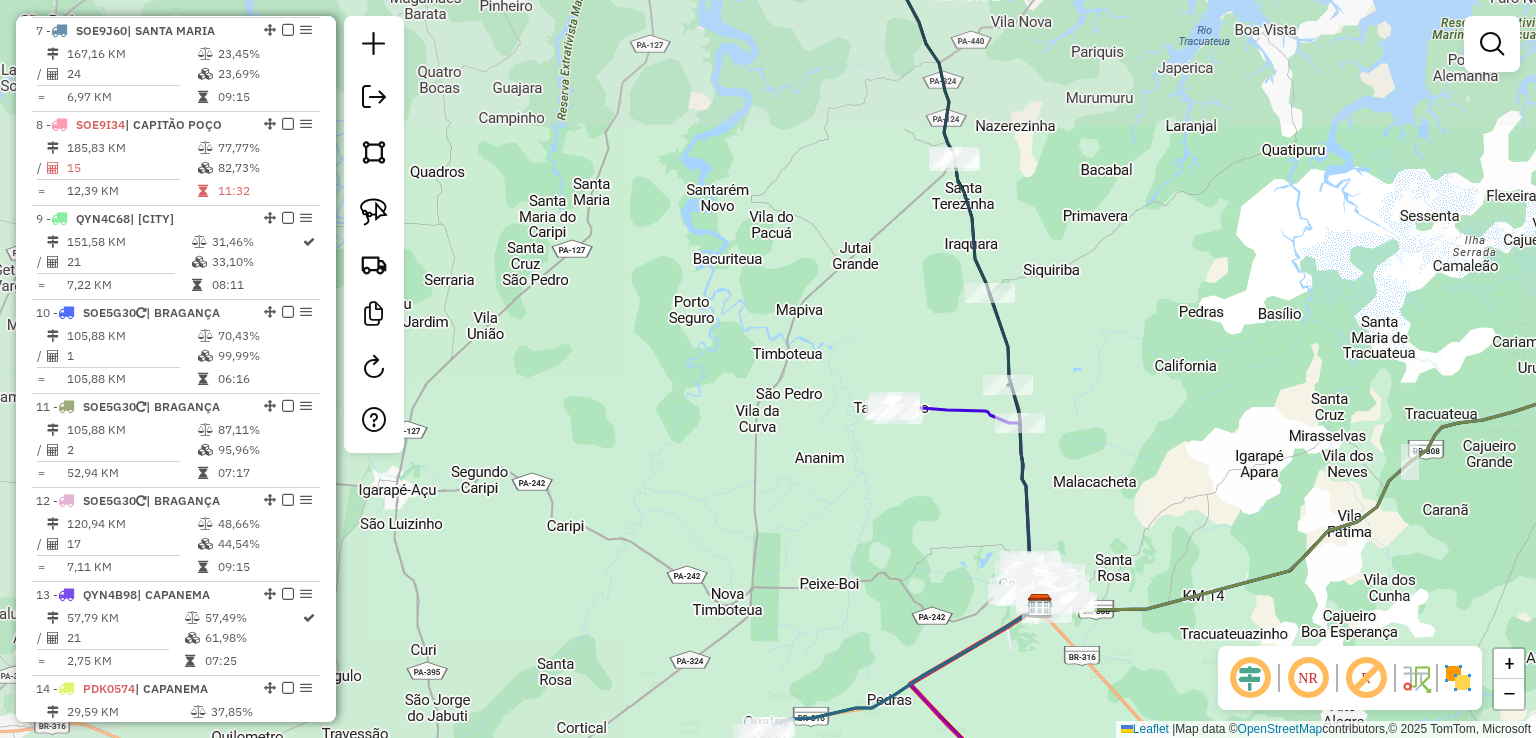drag, startPoint x: 968, startPoint y: 480, endPoint x: 964, endPoint y: 507, distance: 27.294687 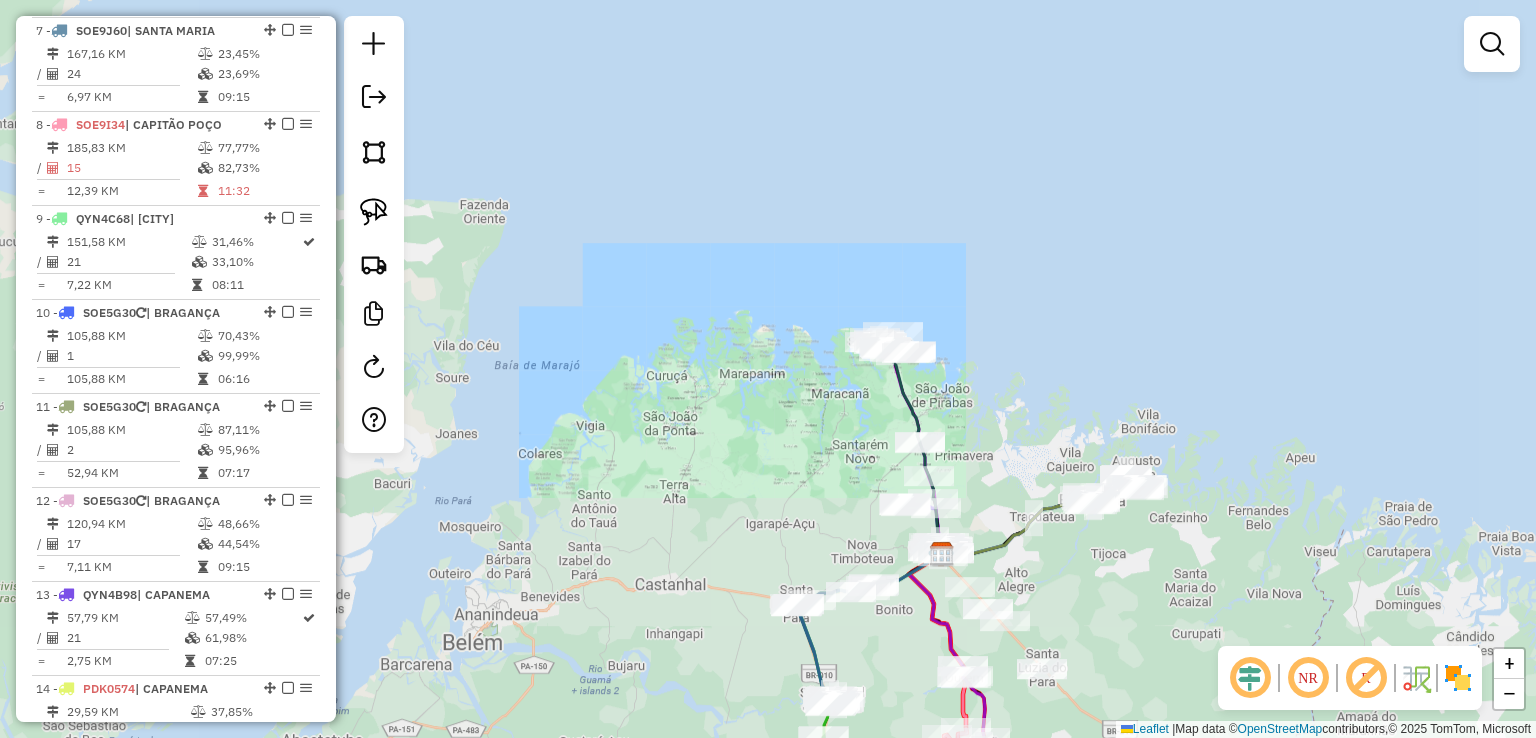 drag, startPoint x: 964, startPoint y: 448, endPoint x: 928, endPoint y: 215, distance: 235.76471 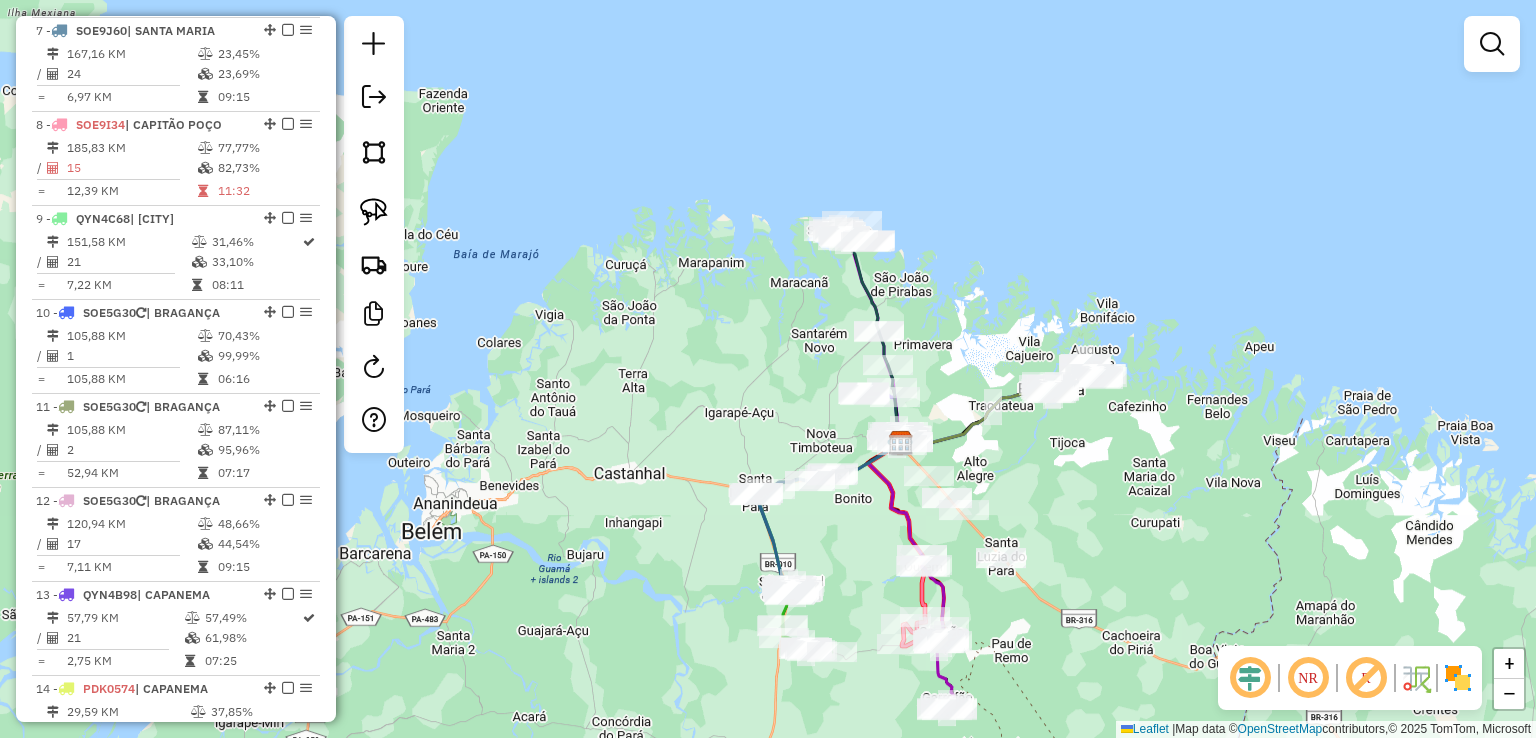 drag, startPoint x: 936, startPoint y: 284, endPoint x: 919, endPoint y: 389, distance: 106.36729 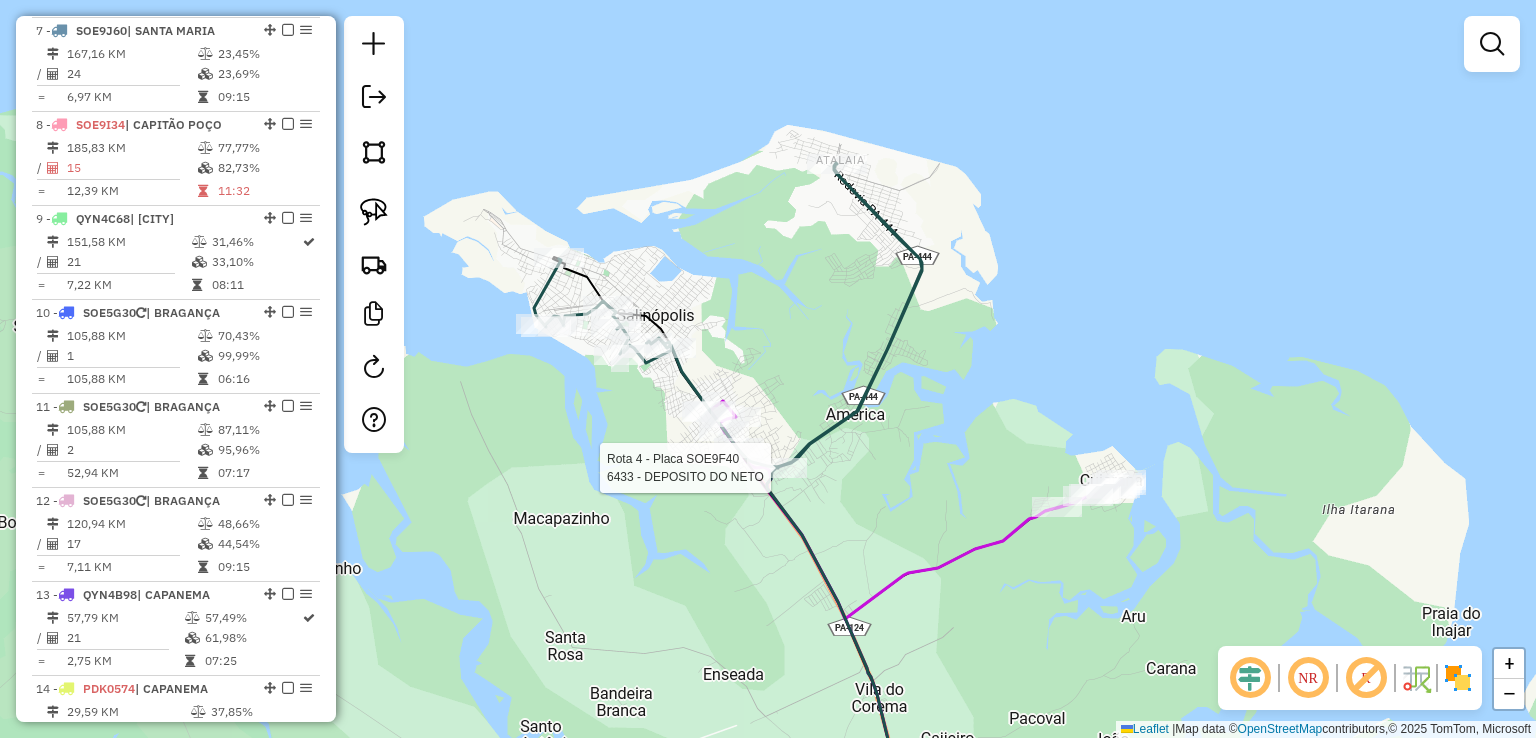 select on "**********" 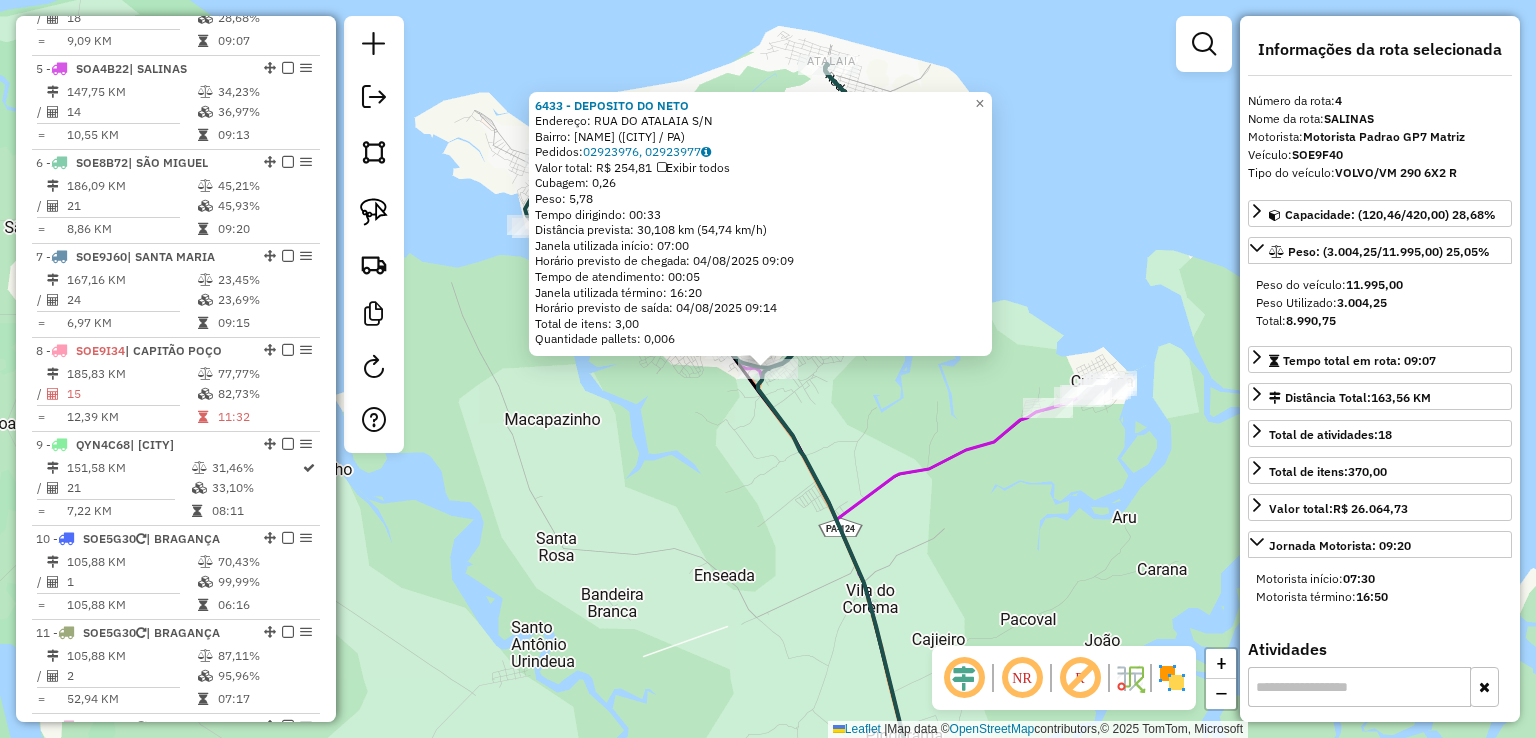 scroll, scrollTop: 1048, scrollLeft: 0, axis: vertical 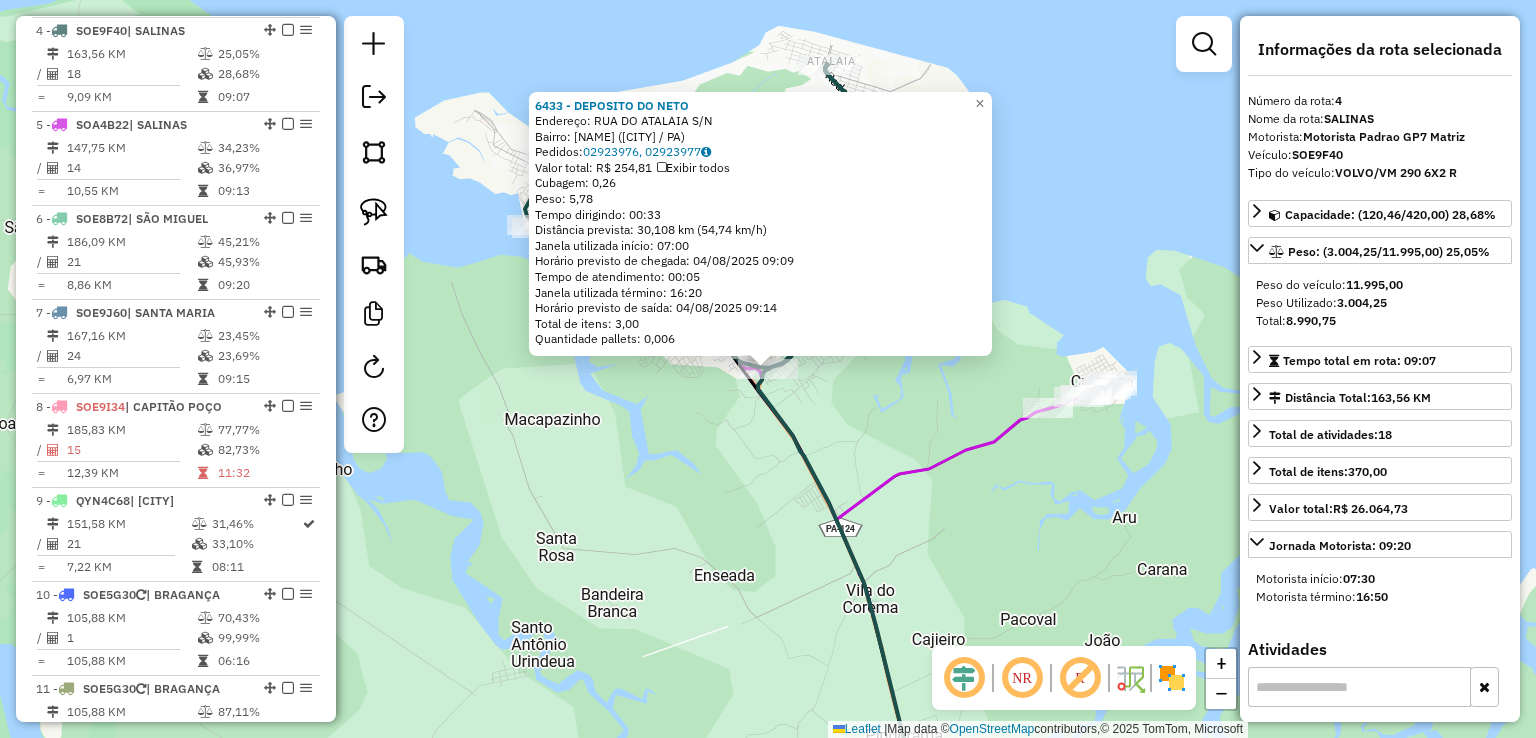 click on "Rota 4 - Placa SOE9F40  6433 - DEPOSITO DO NETO 6433 - DEPOSITO DO NETO  Endereço:  RUA DO ATALAIA S/N   Bairro: CENTRO (SALINOPOLIS / PA)   Pedidos:  02923976, 02923977   Valor total: R$ 254,81   Exibir todos   Cubagem: 0,26  Peso: 5,78  Tempo dirigindo: 00:33   Distância prevista: 30,108 km (54,74 km/h)   Janela utilizada início: 07:00   Horário previsto de chegada: 04/08/2025 09:09   Tempo de atendimento: 00:05   Janela utilizada término: 16:20   Horário previsto de saída: 04/08/2025 09:14   Total de itens: 3,00   Quantidade pallets: 0,006  × Janela de atendimento Grade de atendimento Capacidade Transportadoras Veículos Cliente Pedidos  Rotas Selecione os dias de semana para filtrar as janelas de atendimento  Seg   Ter   Qua   Qui   Sex   Sáb   Dom  Informe o período da janela de atendimento: De: Até:  Filtrar exatamente a janela do cliente  Considerar janela de atendimento padrão  Selecione os dias de semana para filtrar as grades de atendimento  Seg   Ter   Qua   Qui   Sex   Sáb   Dom  De:" 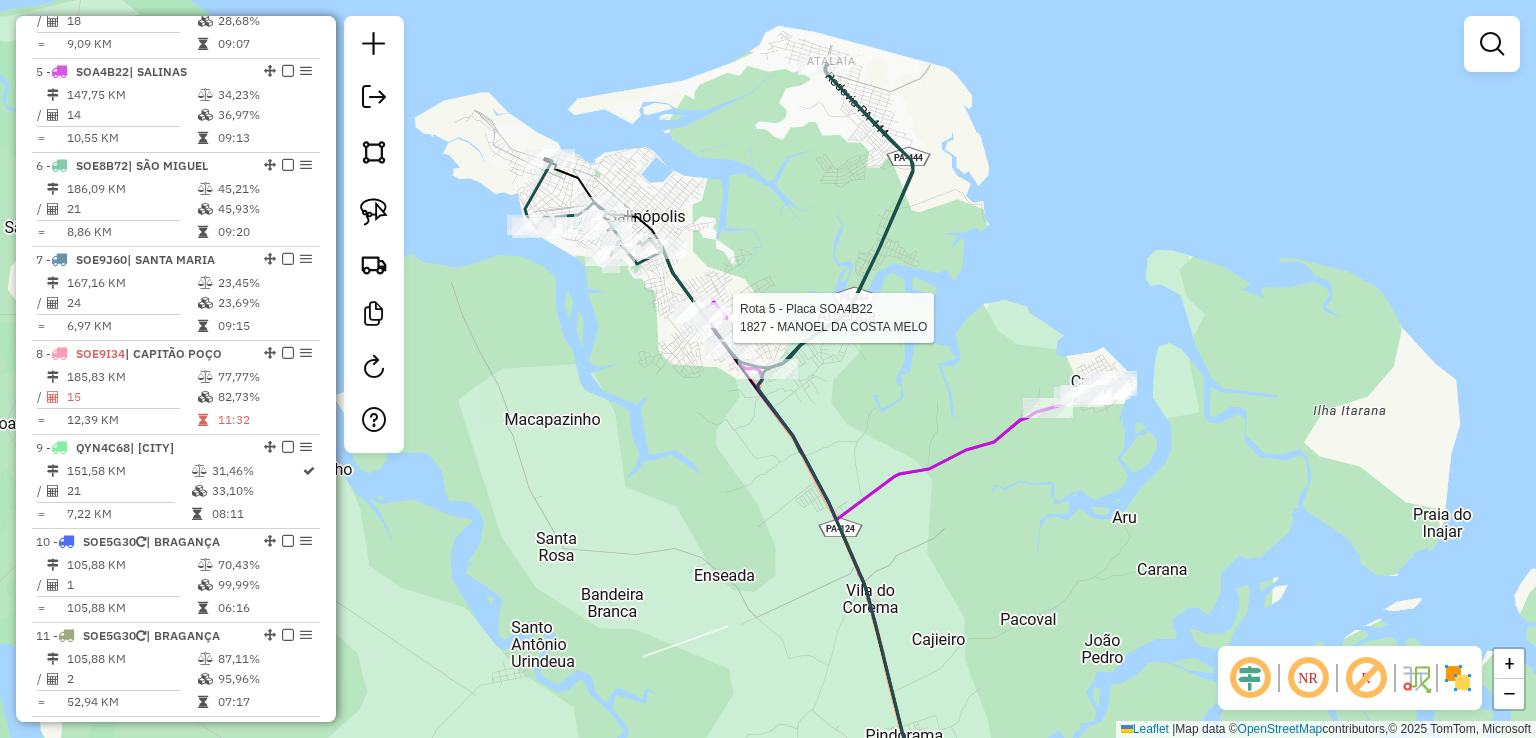 select on "**********" 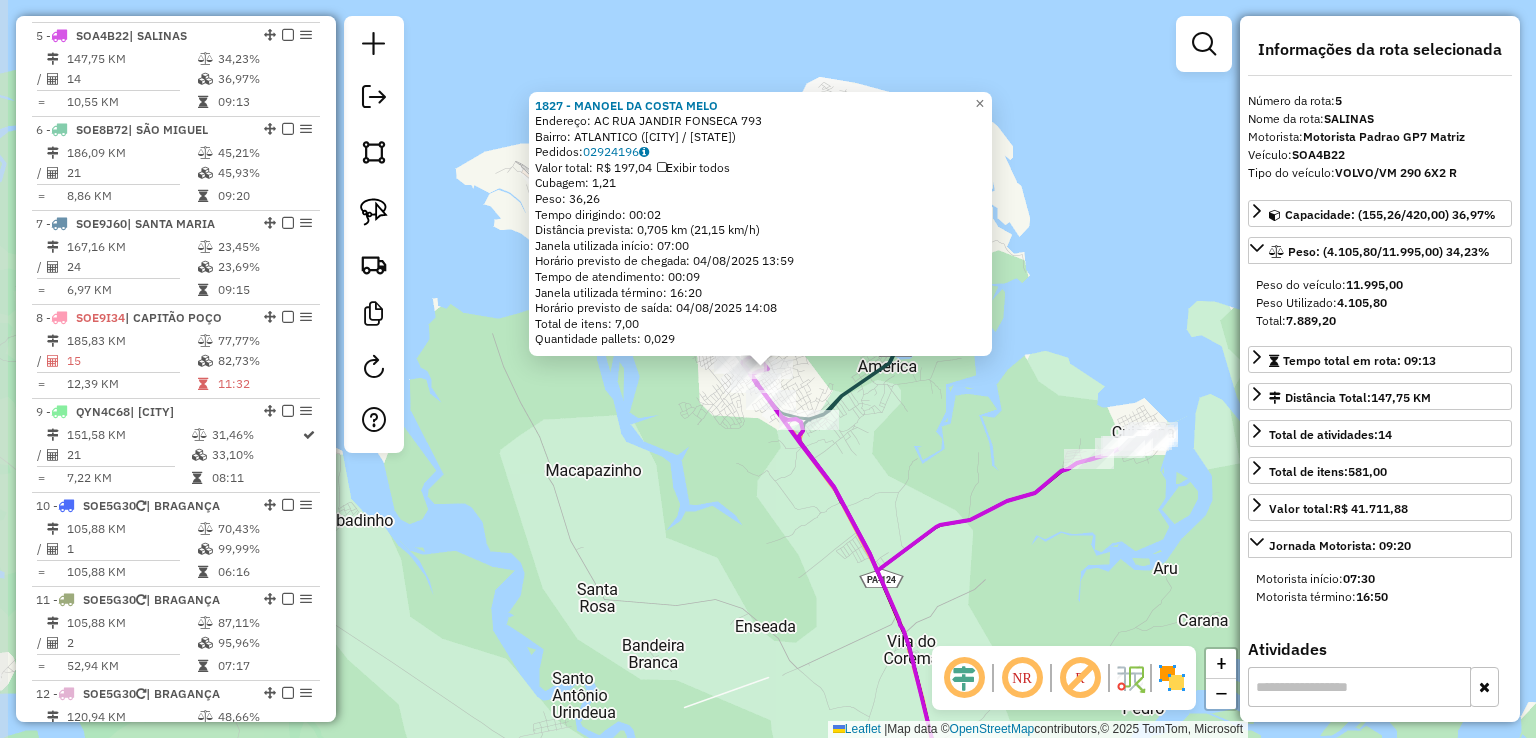 scroll, scrollTop: 1142, scrollLeft: 0, axis: vertical 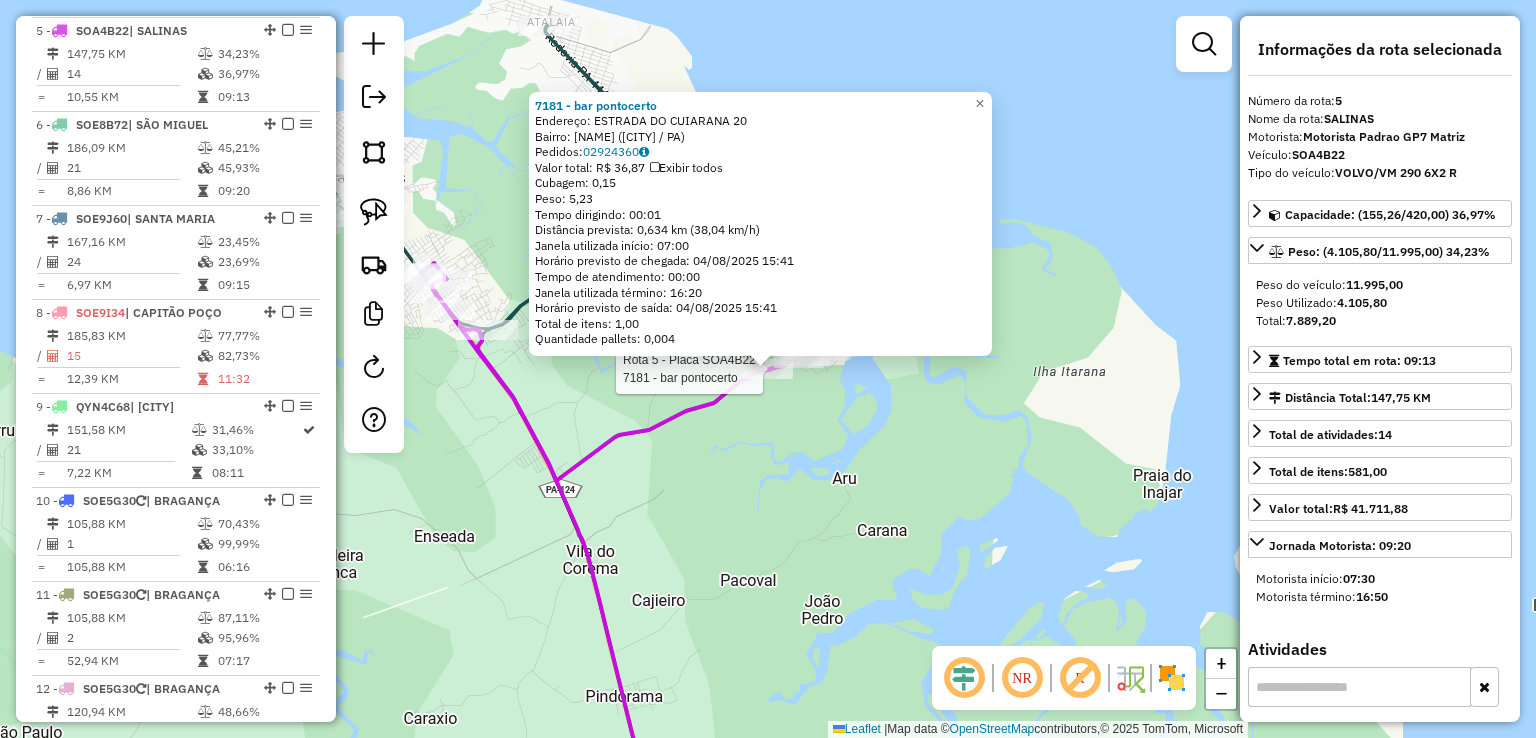 click on "Rota 5 - Placa SOA4B22  7181 - bar pontocerto 7181 - bar pontocerto  Endereço:  ESTRADA DO CUIARANA 20   Bairro: CENTRO (SALINOPOLIS / PA)   Pedidos:  02924360   Valor total: R$ 36,87   Exibir todos   Cubagem: 0,15  Peso: 5,23  Tempo dirigindo: 00:01   Distância prevista: 0,634 km (38,04 km/h)   Janela utilizada início: 07:00   Horário previsto de chegada: 04/08/2025 15:41   Tempo de atendimento: 00:00   Janela utilizada término: 16:20   Horário previsto de saída: 04/08/2025 15:41   Total de itens: 1,00   Quantidade pallets: 0,004  × Janela de atendimento Grade de atendimento Capacidade Transportadoras Veículos Cliente Pedidos  Rotas Selecione os dias de semana para filtrar as janelas de atendimento  Seg   Ter   Qua   Qui   Sex   Sáb   Dom  Informe o período da janela de atendimento: De: Até:  Filtrar exatamente a janela do cliente  Considerar janela de atendimento padrão  Selecione os dias de semana para filtrar as grades de atendimento  Seg   Ter   Qua   Qui   Sex   Sáb   Dom   Peso mínimo:" 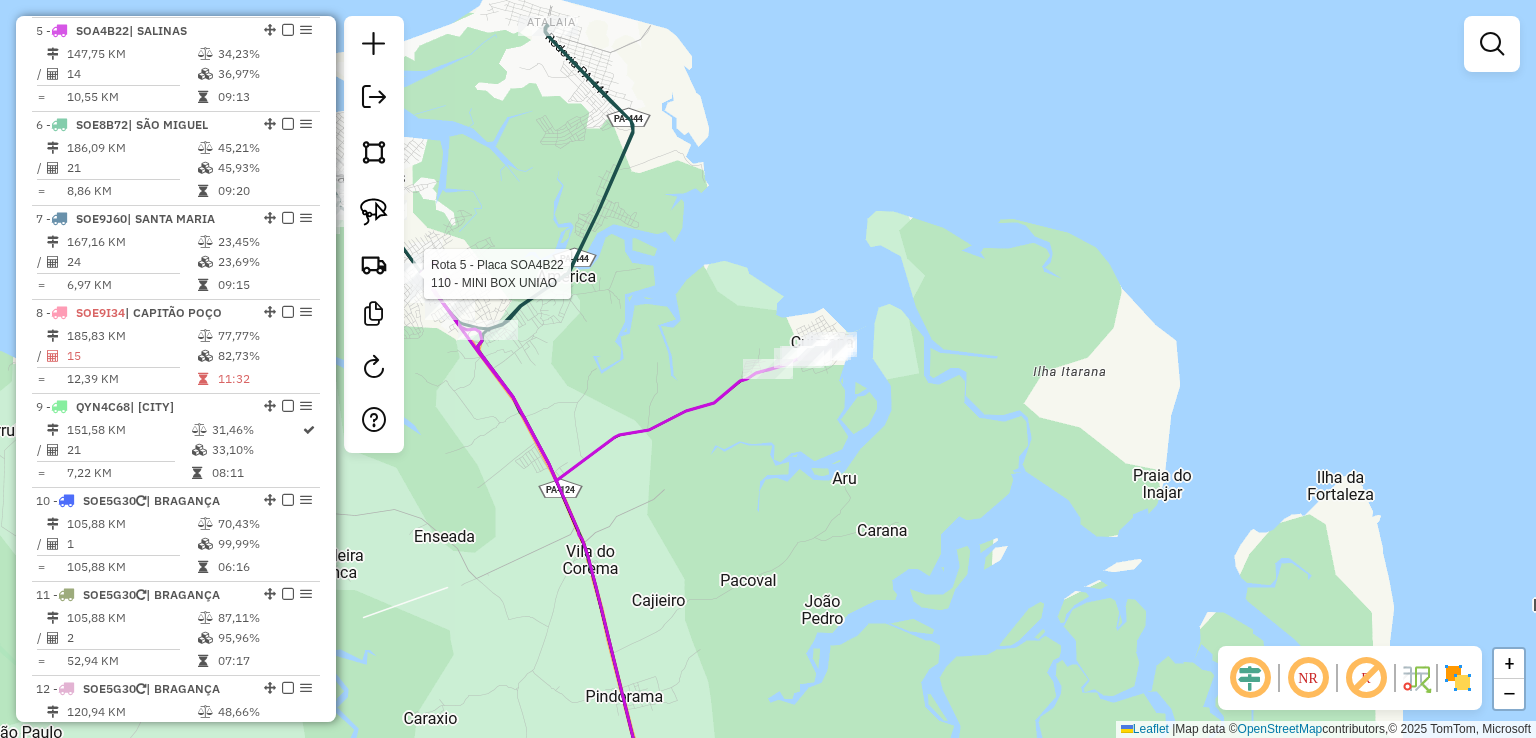 select on "**********" 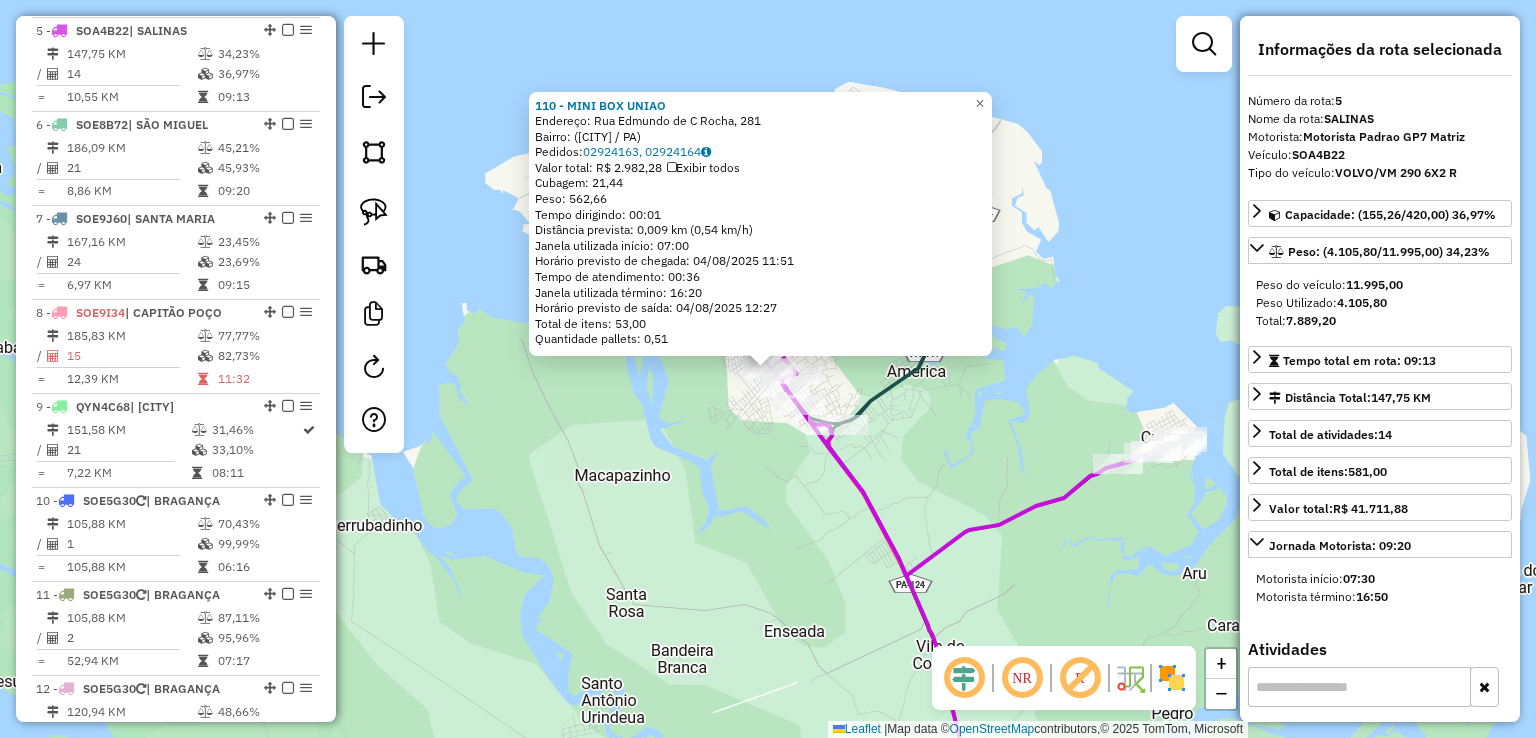 drag, startPoint x: 968, startPoint y: 457, endPoint x: 888, endPoint y: 272, distance: 201.55644 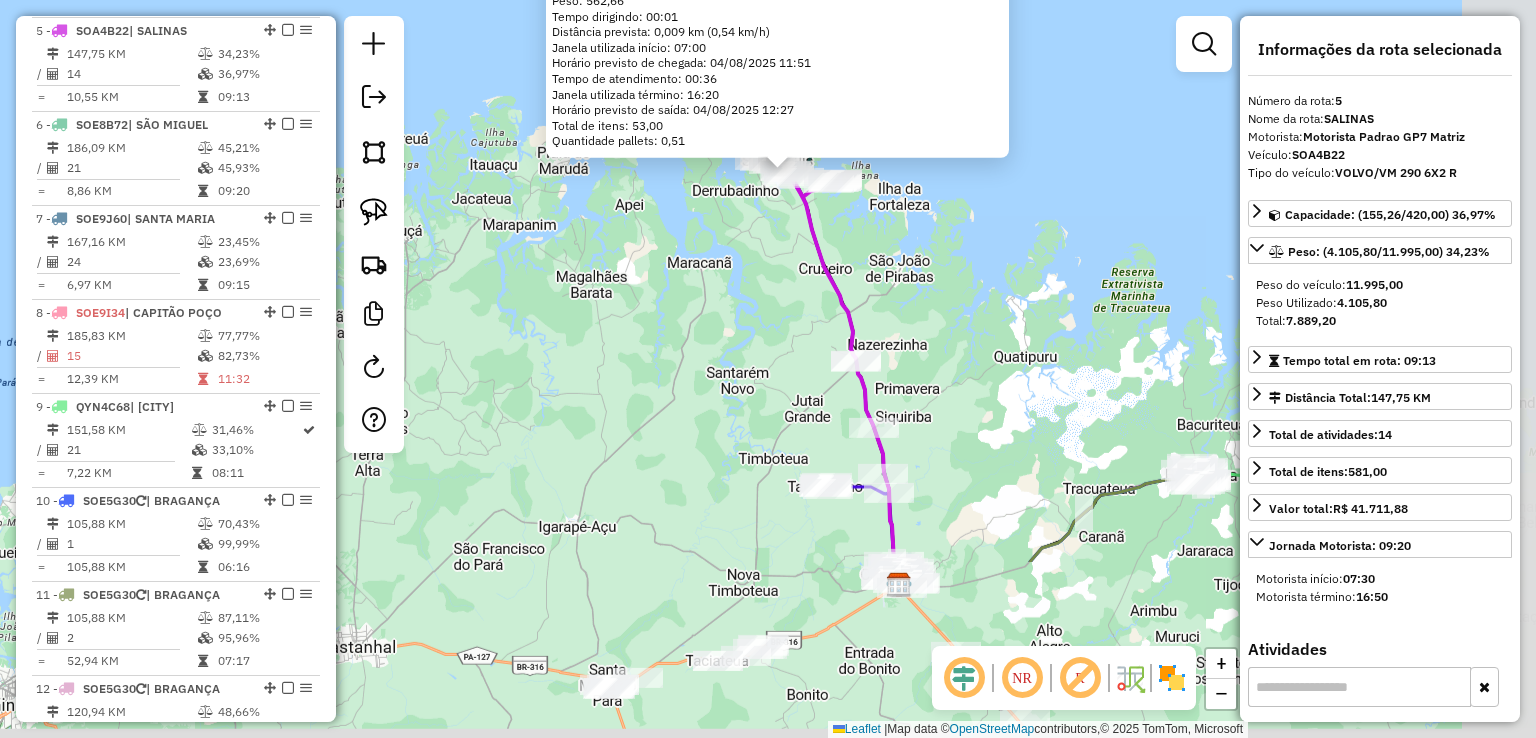 drag, startPoint x: 948, startPoint y: 526, endPoint x: 846, endPoint y: 133, distance: 406.02094 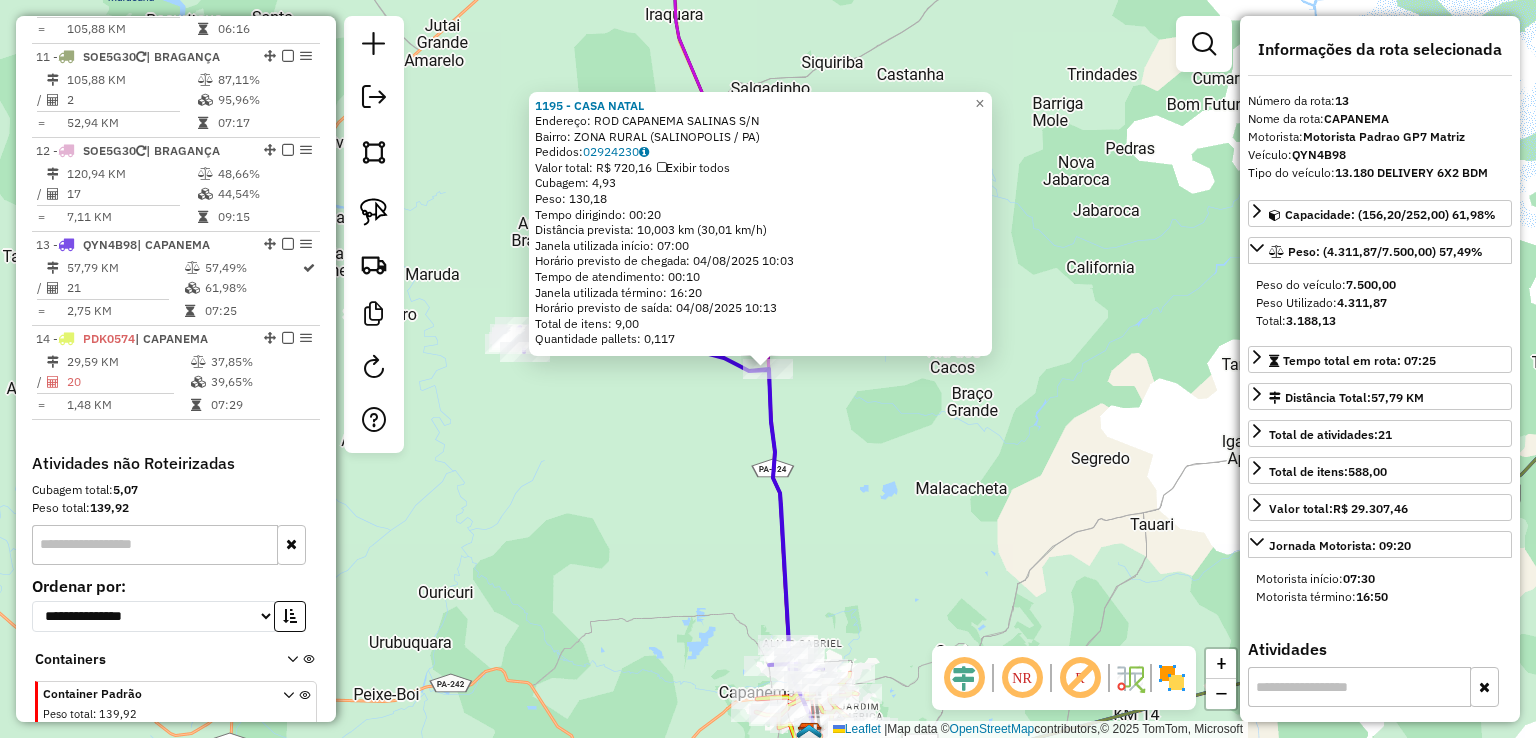 scroll, scrollTop: 1785, scrollLeft: 0, axis: vertical 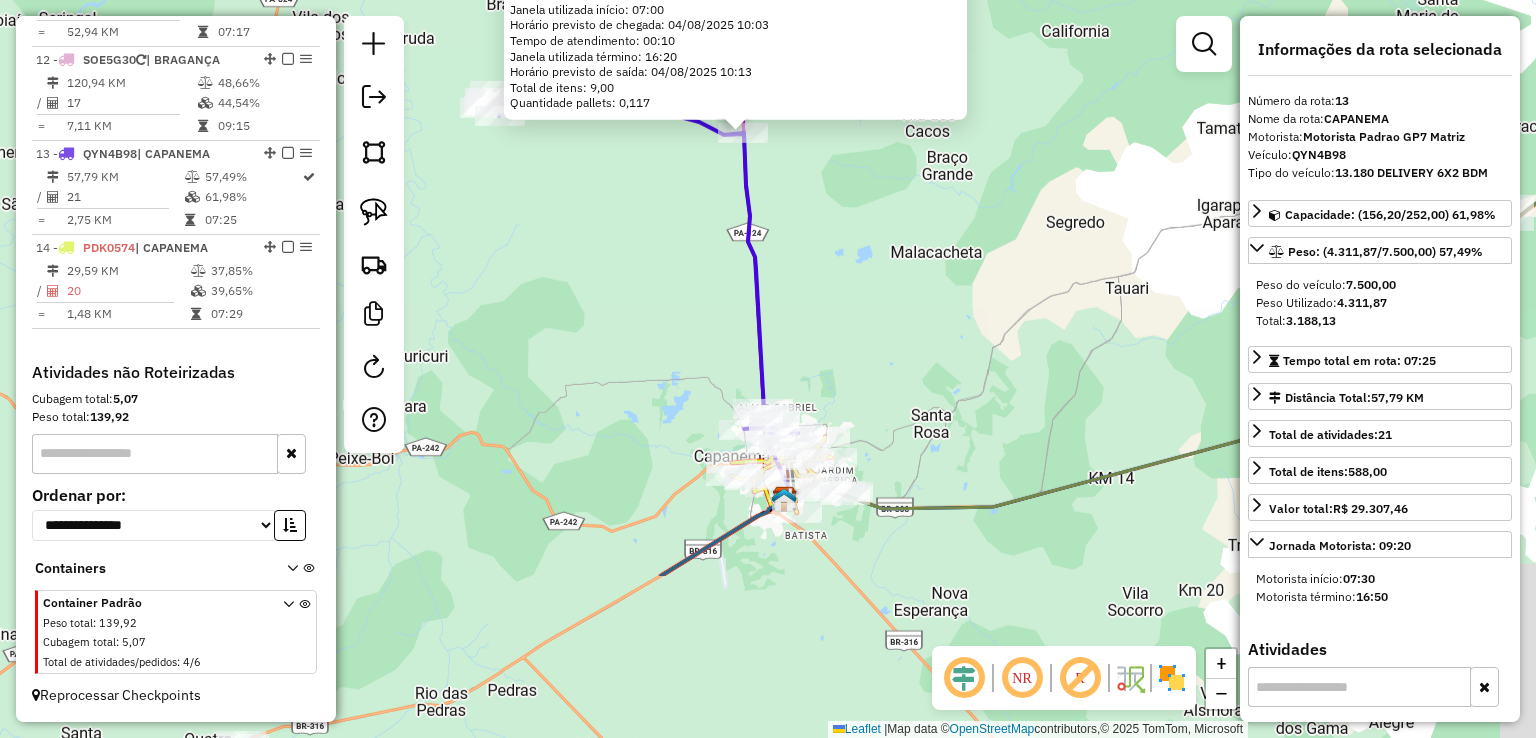 drag, startPoint x: 917, startPoint y: 581, endPoint x: 883, endPoint y: 242, distance: 340.70074 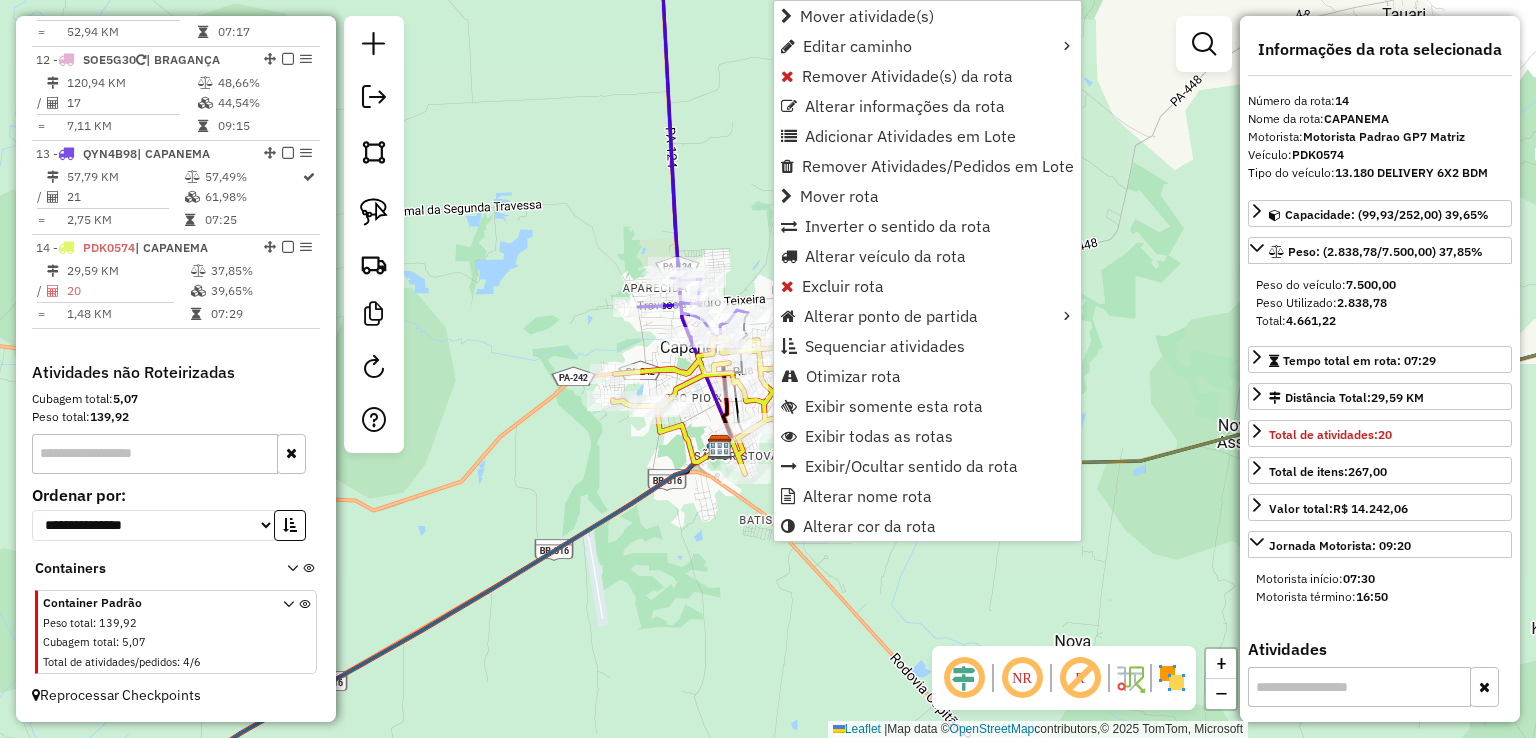 click on "Janela de atendimento Grade de atendimento Capacidade Transportadoras Veículos Cliente Pedidos  Rotas Selecione os dias de semana para filtrar as janelas de atendimento  Seg   Ter   Qua   Qui   Sex   Sáb   Dom  Informe o período da janela de atendimento: De: Até:  Filtrar exatamente a janela do cliente  Considerar janela de atendimento padrão  Selecione os dias de semana para filtrar as grades de atendimento  Seg   Ter   Qua   Qui   Sex   Sáb   Dom   Considerar clientes sem dia de atendimento cadastrado  Clientes fora do dia de atendimento selecionado Filtrar as atividades entre os valores definidos abaixo:  Peso mínimo:   Peso máximo:   Cubagem mínima:   Cubagem máxima:   De:   Até:  Filtrar as atividades entre o tempo de atendimento definido abaixo:  De:   Até:   Considerar capacidade total dos clientes não roteirizados Transportadora: Selecione um ou mais itens Tipo de veículo: Selecione um ou mais itens Veículo: Selecione um ou mais itens Motorista: Selecione um ou mais itens Nome: Rótulo:" 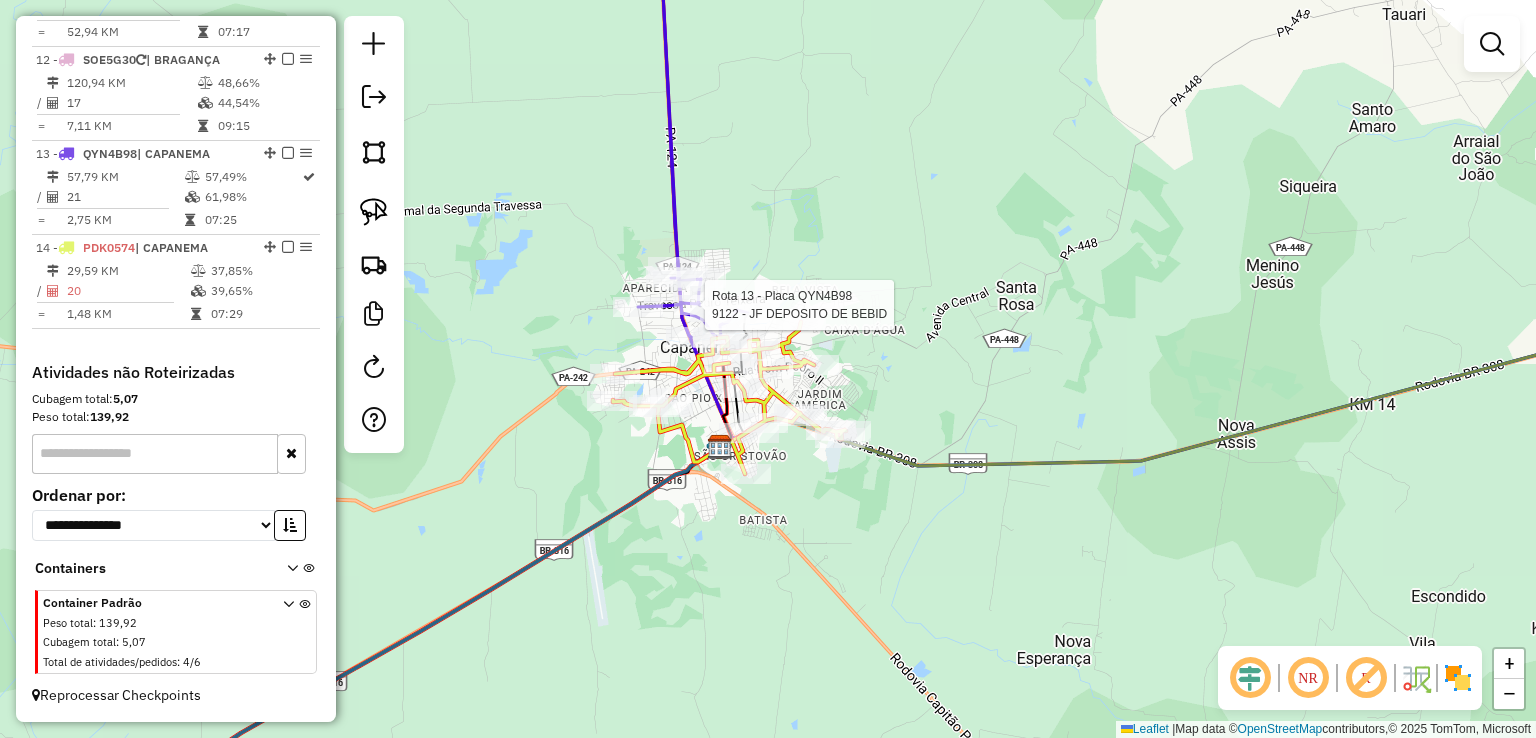 select on "**********" 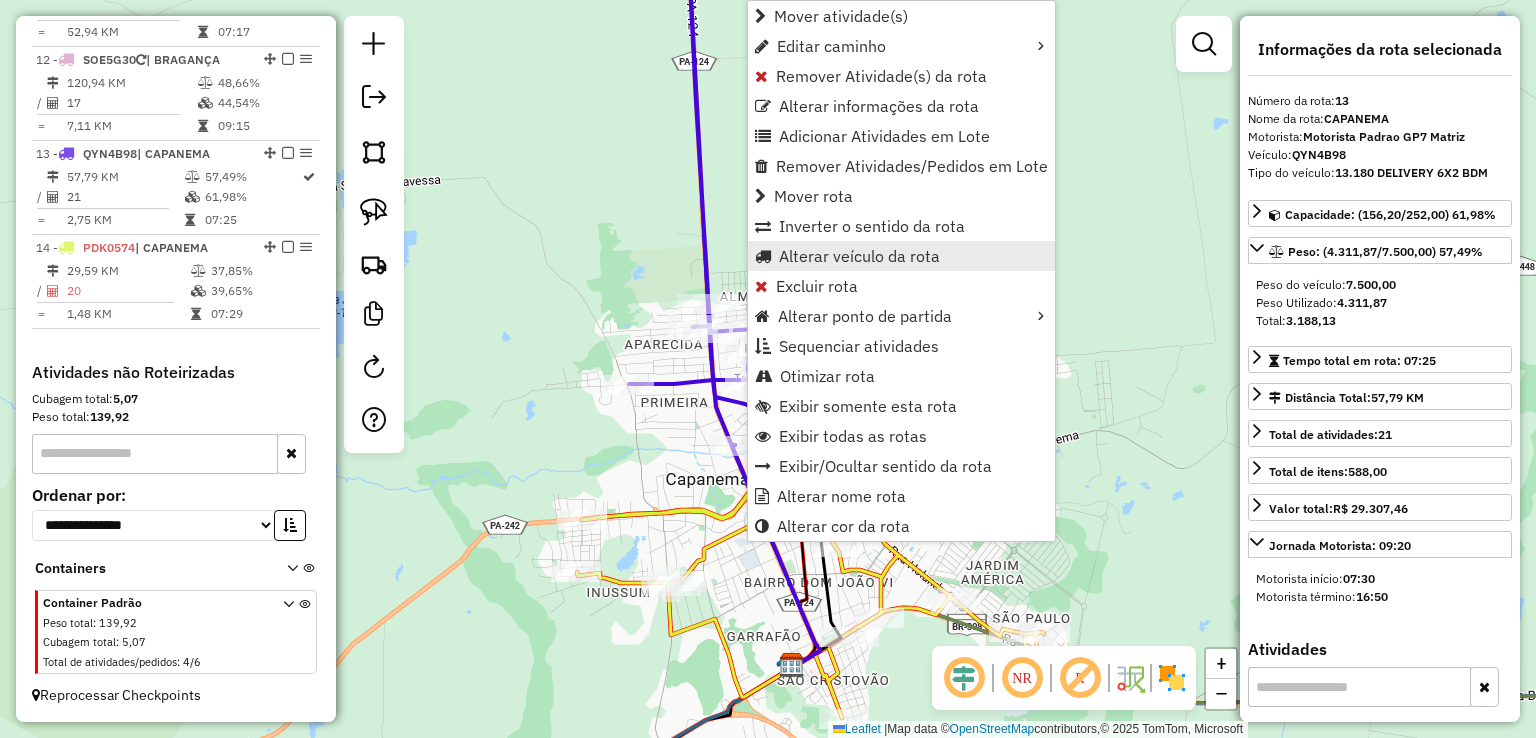 click on "Alterar veículo da rota" at bounding box center (859, 256) 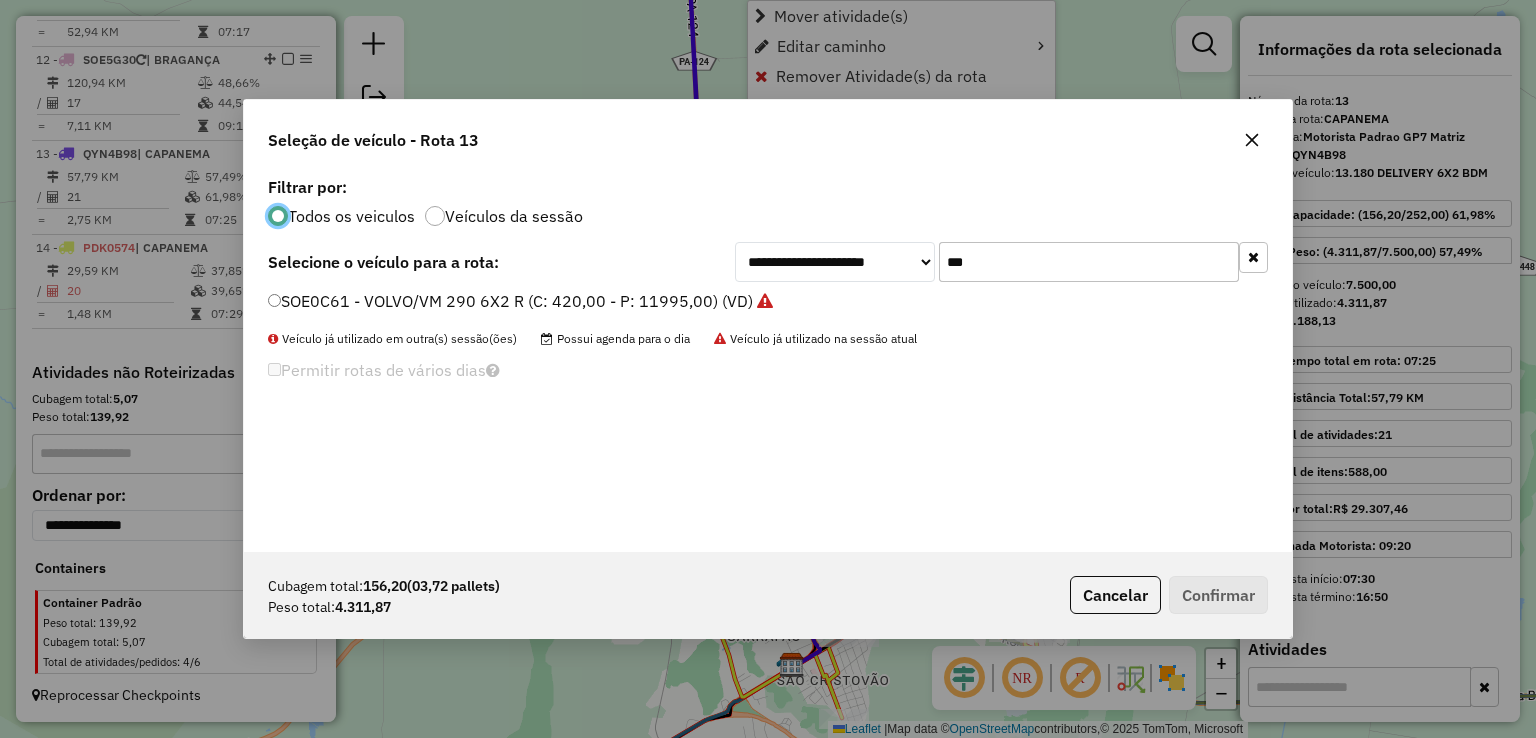 scroll, scrollTop: 10, scrollLeft: 6, axis: both 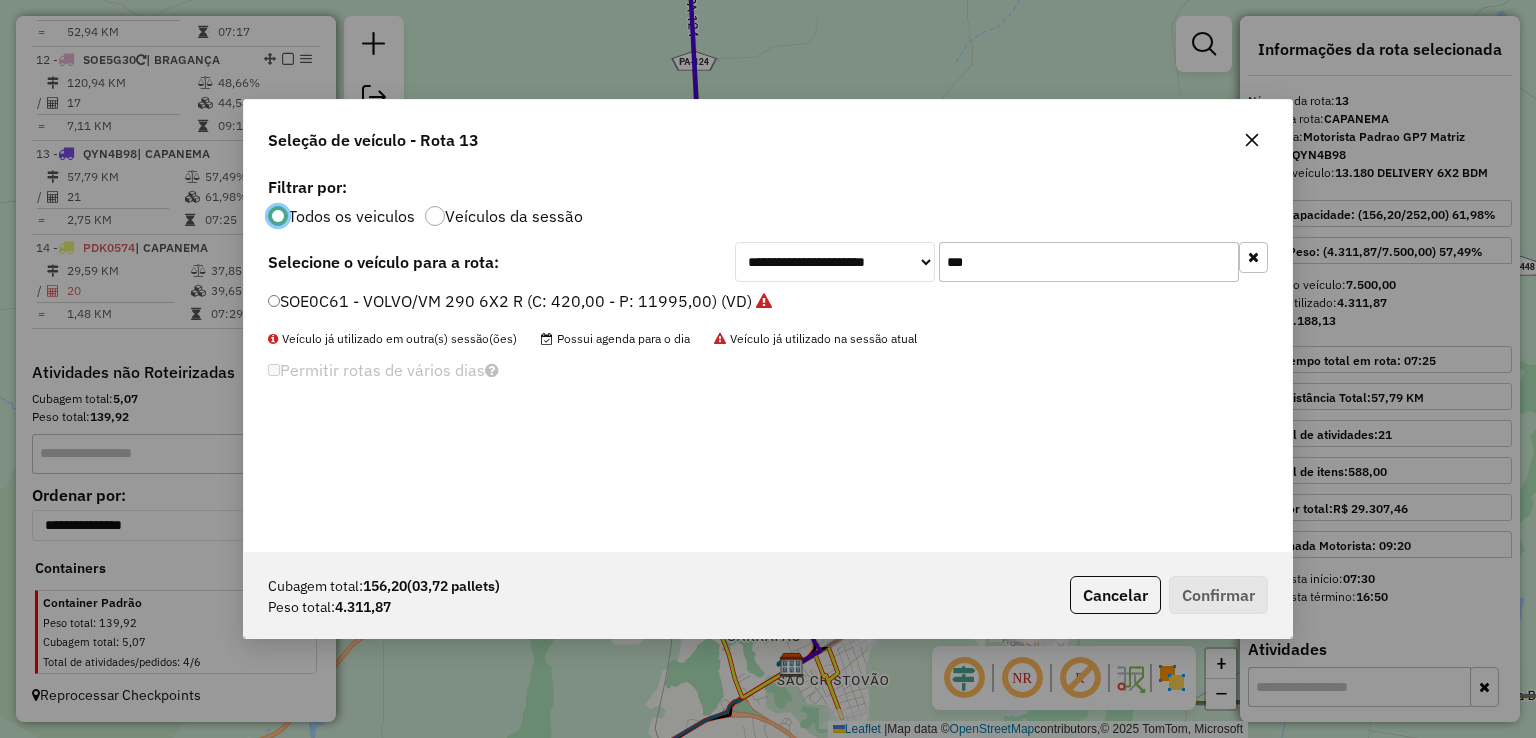 drag, startPoint x: 1033, startPoint y: 268, endPoint x: 833, endPoint y: 258, distance: 200.24985 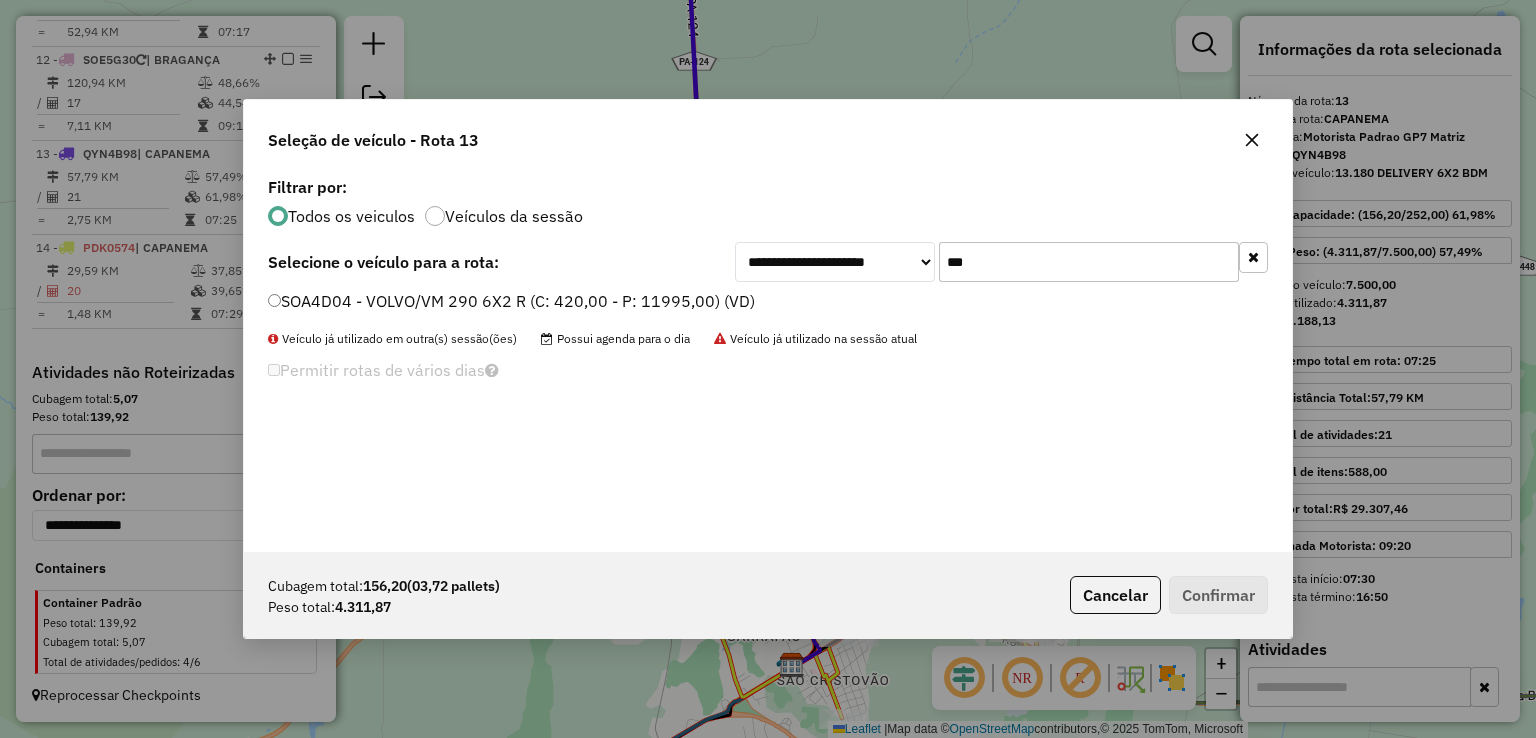 type on "***" 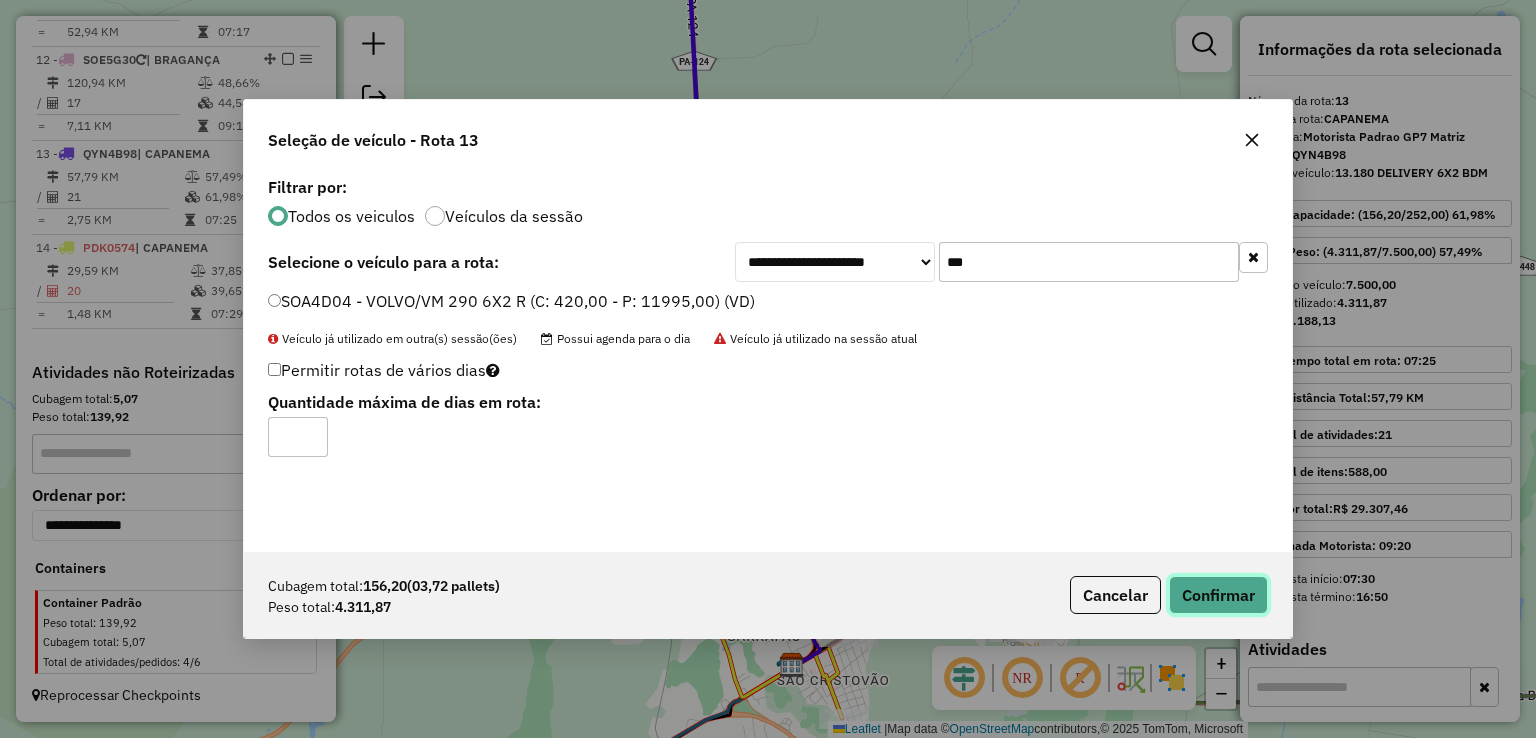 click on "Confirmar" 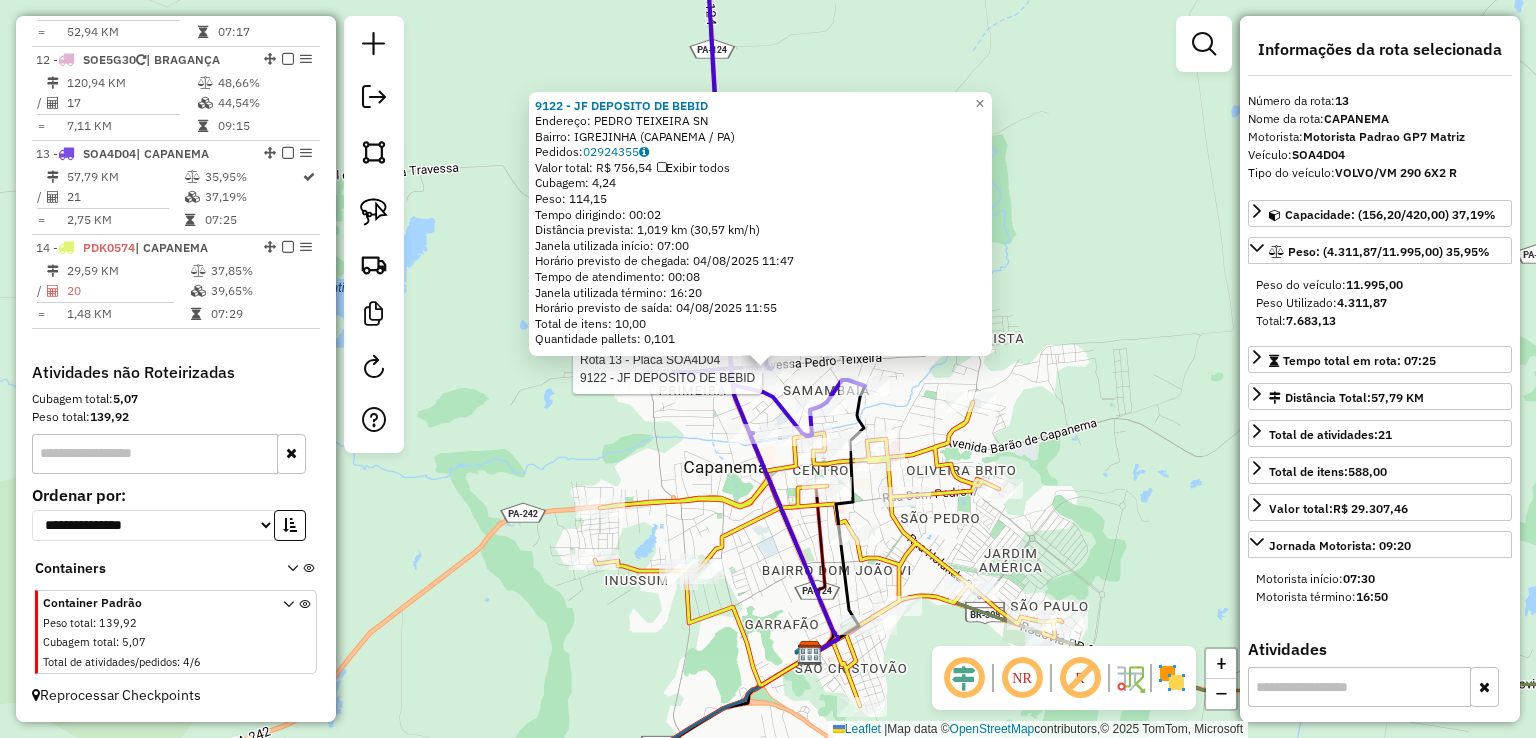 drag, startPoint x: 876, startPoint y: 359, endPoint x: 848, endPoint y: 344, distance: 31.764761 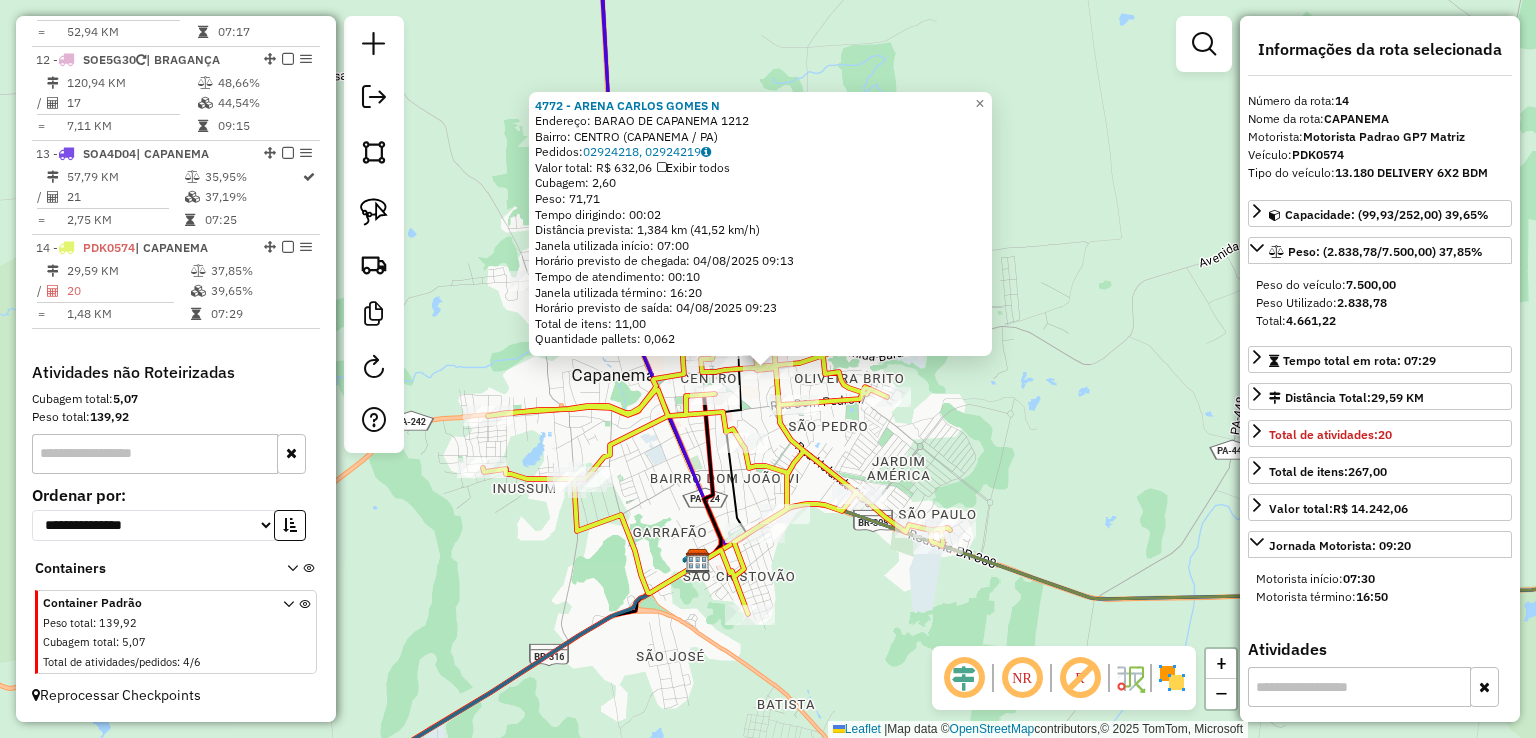 click on "Rota 14 - Placa PDK0574  4772 - ARENA CARLOS GOMES N 4772 - ARENA CARLOS GOMES N  Endereço:  BARAO DE CAPANEMA 1212   Bairro: CENTRO (CAPANEMA / PA)   Pedidos:  02924218, 02924219   Valor total: R$ 632,06   Exibir todos   Cubagem: 2,60  Peso: 71,71  Tempo dirigindo: 00:02   Distância prevista: 1,384 km (41,52 km/h)   Janela utilizada início: 07:00   Horário previsto de chegada: 04/08/2025 09:13   Tempo de atendimento: 00:10   Janela utilizada término: 16:20   Horário previsto de saída: 04/08/2025 09:23   Total de itens: 11,00   Quantidade pallets: 0,062  × Janela de atendimento Grade de atendimento Capacidade Transportadoras Veículos Cliente Pedidos  Rotas Selecione os dias de semana para filtrar as janelas de atendimento  Seg   Ter   Qua   Qui   Sex   Sáb   Dom  Informe o período da janela de atendimento: De: Até:  Filtrar exatamente a janela do cliente  Considerar janela de atendimento padrão  Selecione os dias de semana para filtrar as grades de atendimento  Seg   Ter   Qua   Qui   Sex   Sáb" 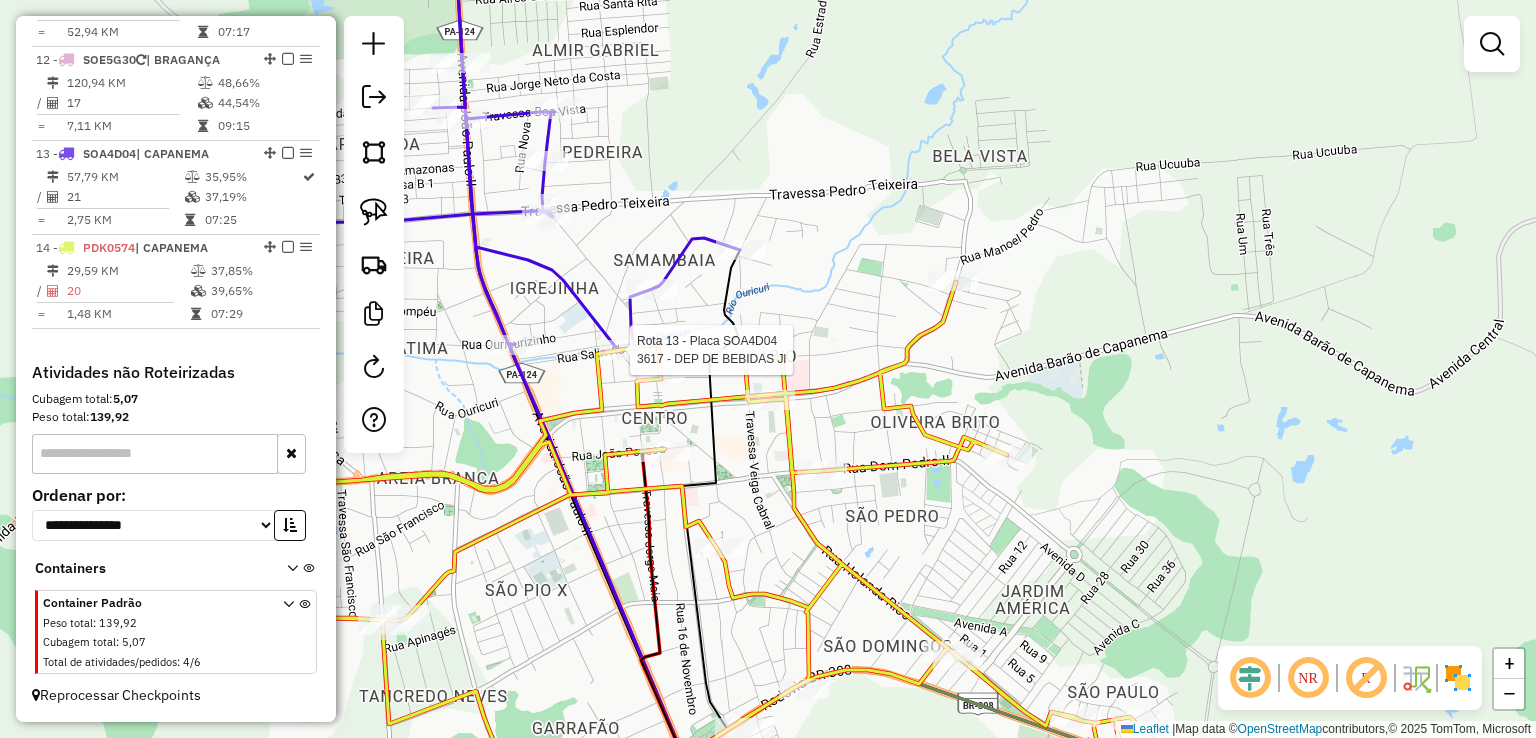select on "**********" 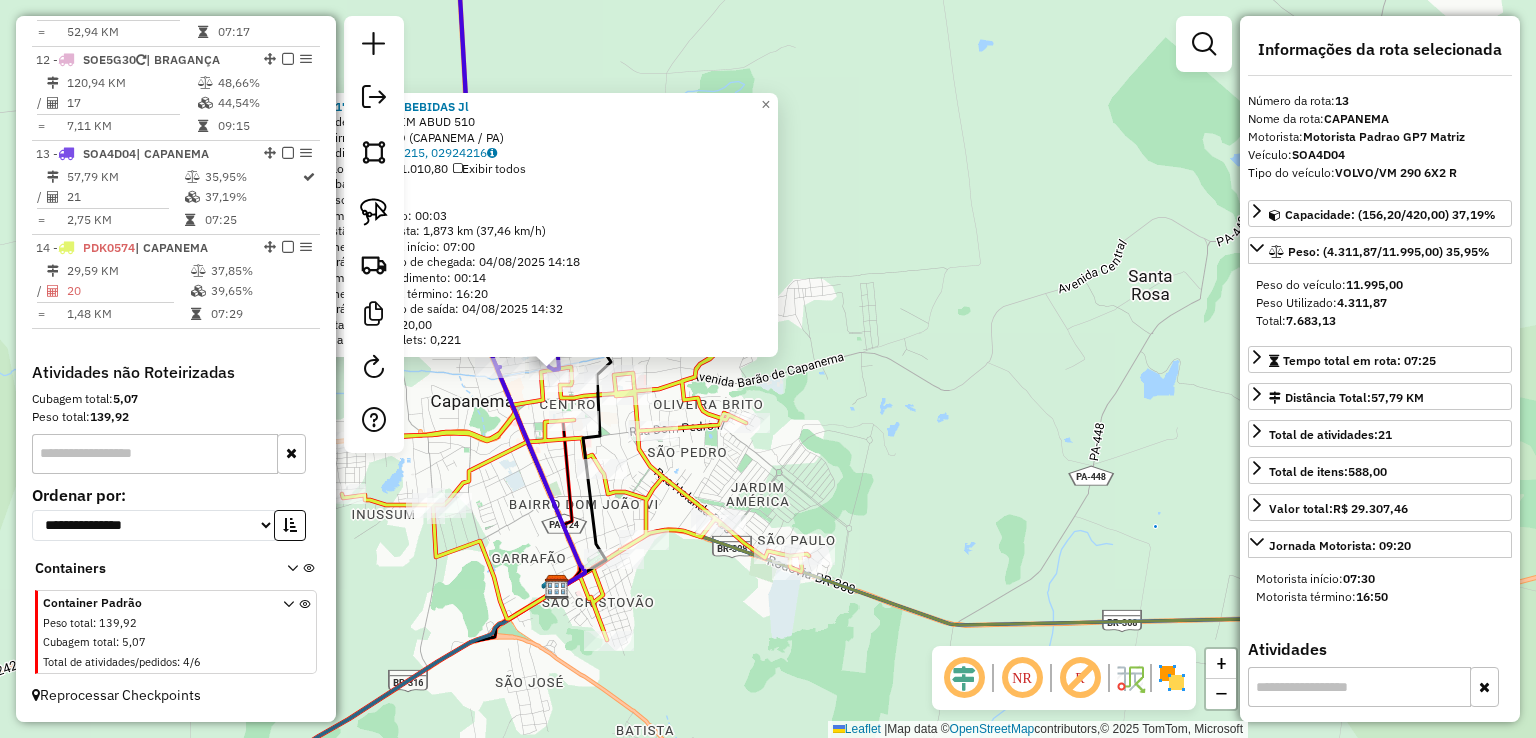 drag, startPoint x: 1135, startPoint y: 519, endPoint x: 901, endPoint y: 470, distance: 239.0753 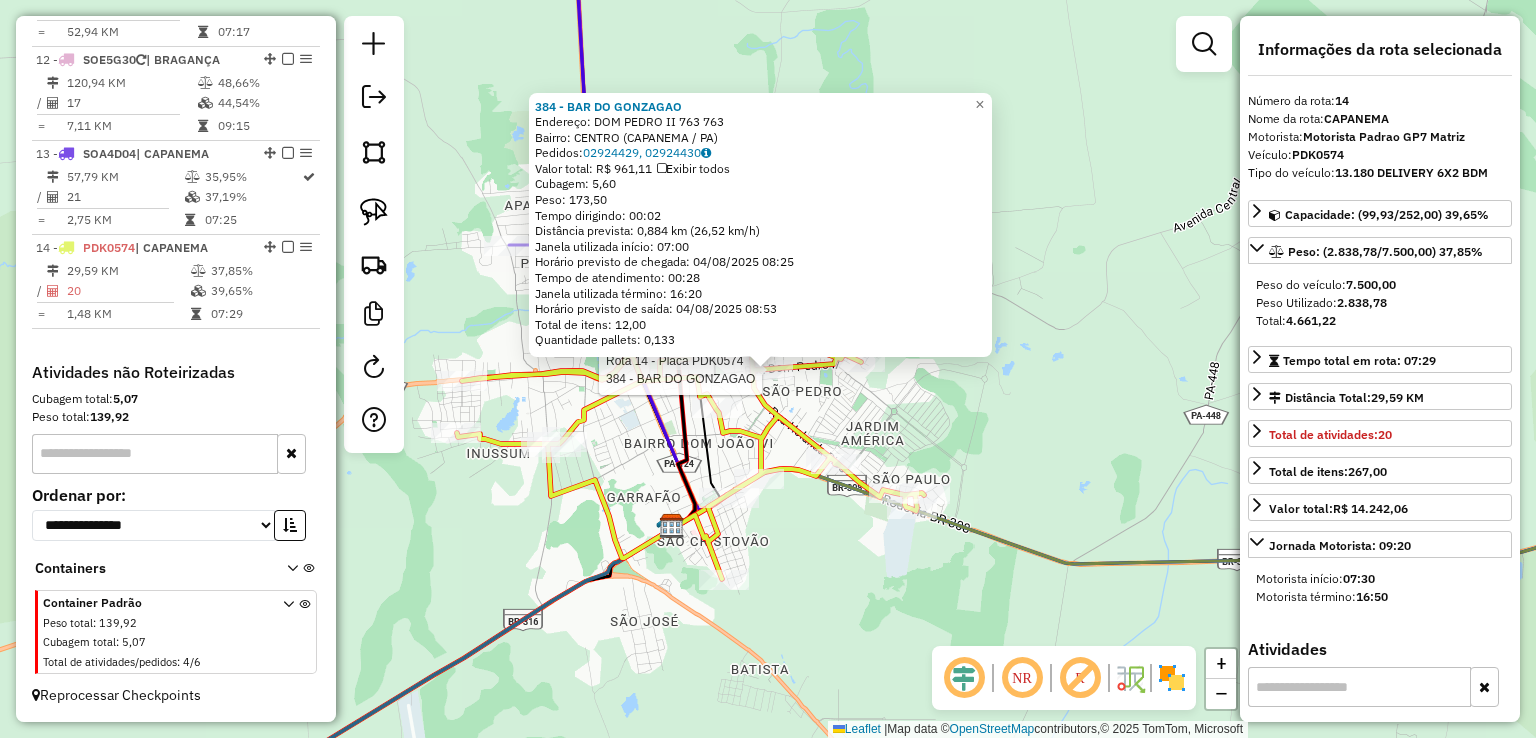 click on "Rota 14 - Placa PDK0574  384 - BAR DO GONZAGAO 384 - BAR DO GONZAGAO  Endereço:  DOM PEDRO II 763 763   Bairro: CENTRO (CAPANEMA / PA)   Pedidos:  02924429, 02924430   Valor total: R$ 961,11   Exibir todos   Cubagem: 5,60  Peso: 173,50  Tempo dirigindo: 00:02   Distância prevista: 0,884 km (26,52 km/h)   Janela utilizada início: 07:00   Horário previsto de chegada: 04/08/2025 08:25   Tempo de atendimento: 00:28   Janela utilizada término: 16:20   Horário previsto de saída: 04/08/2025 08:53   Total de itens: 12,00   Quantidade pallets: 0,133  × Janela de atendimento Grade de atendimento Capacidade Transportadoras Veículos Cliente Pedidos  Rotas Selecione os dias de semana para filtrar as janelas de atendimento  Seg   Ter   Qua   Qui   Sex   Sáb   Dom  Informe o período da janela de atendimento: De: Até:  Filtrar exatamente a janela do cliente  Considerar janela de atendimento padrão  Selecione os dias de semana para filtrar as grades de atendimento  Seg   Ter   Qua   Qui   Sex   Sáb   Dom   De:" 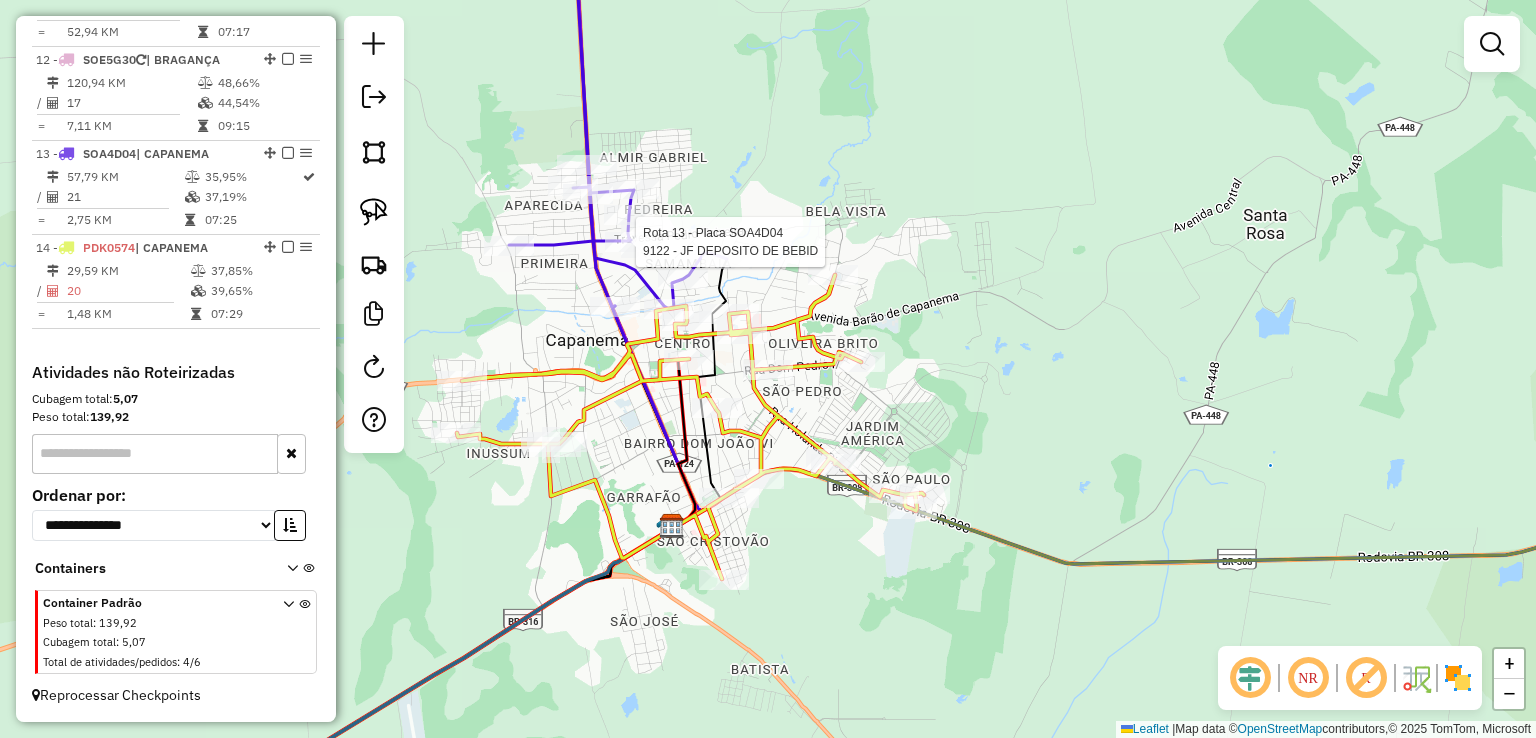 select on "**********" 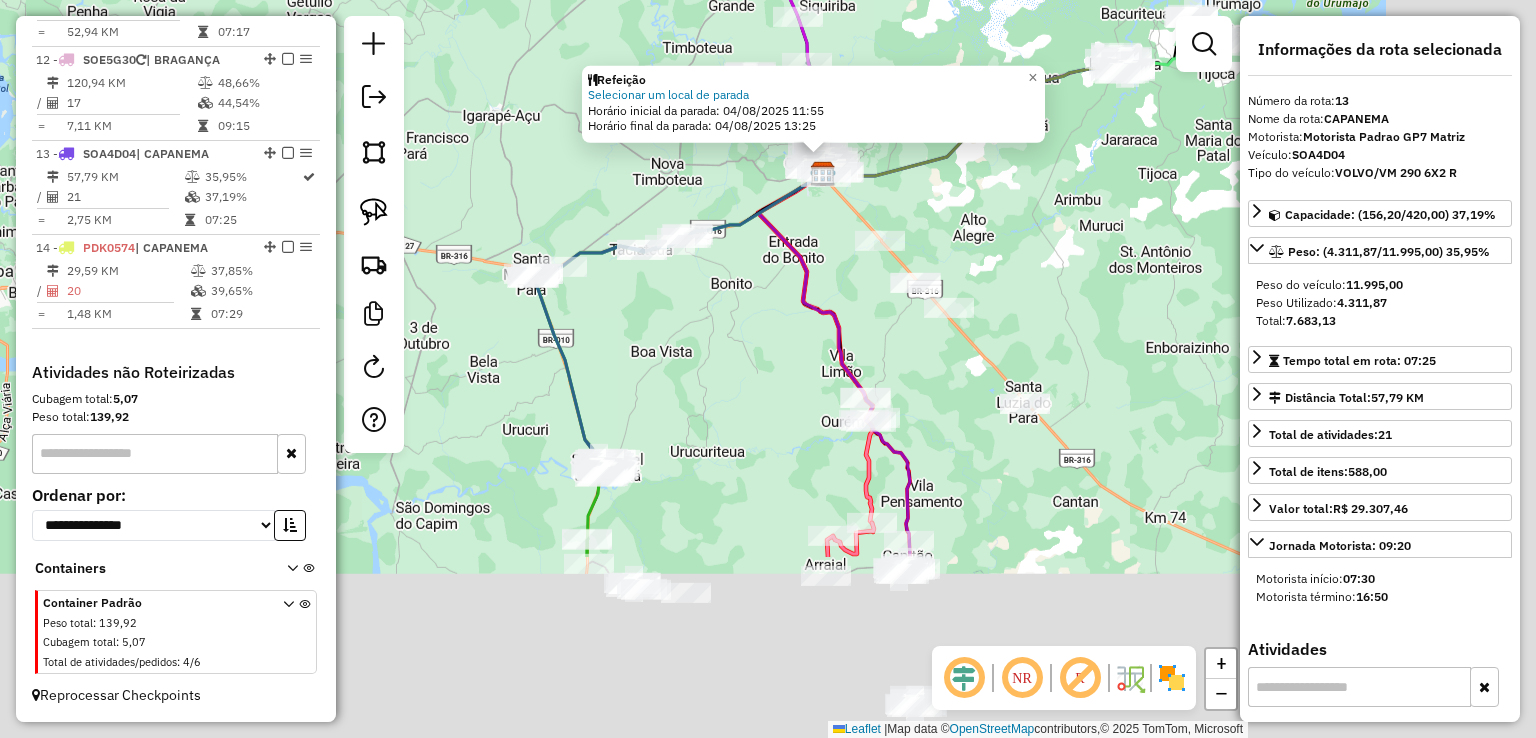 drag, startPoint x: 1052, startPoint y: 406, endPoint x: 832, endPoint y: 187, distance: 310.4207 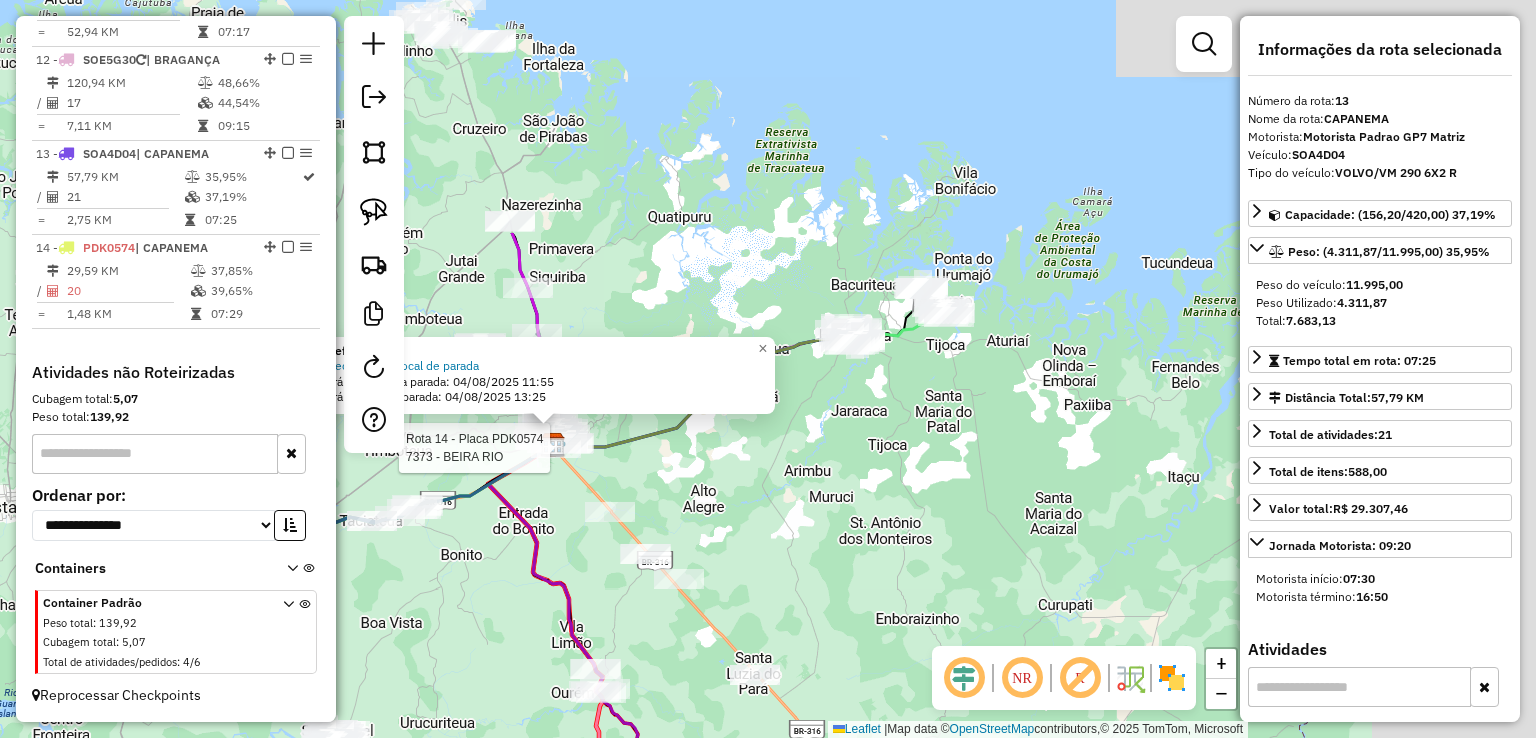 drag, startPoint x: 1087, startPoint y: 203, endPoint x: 868, endPoint y: 482, distance: 354.6858 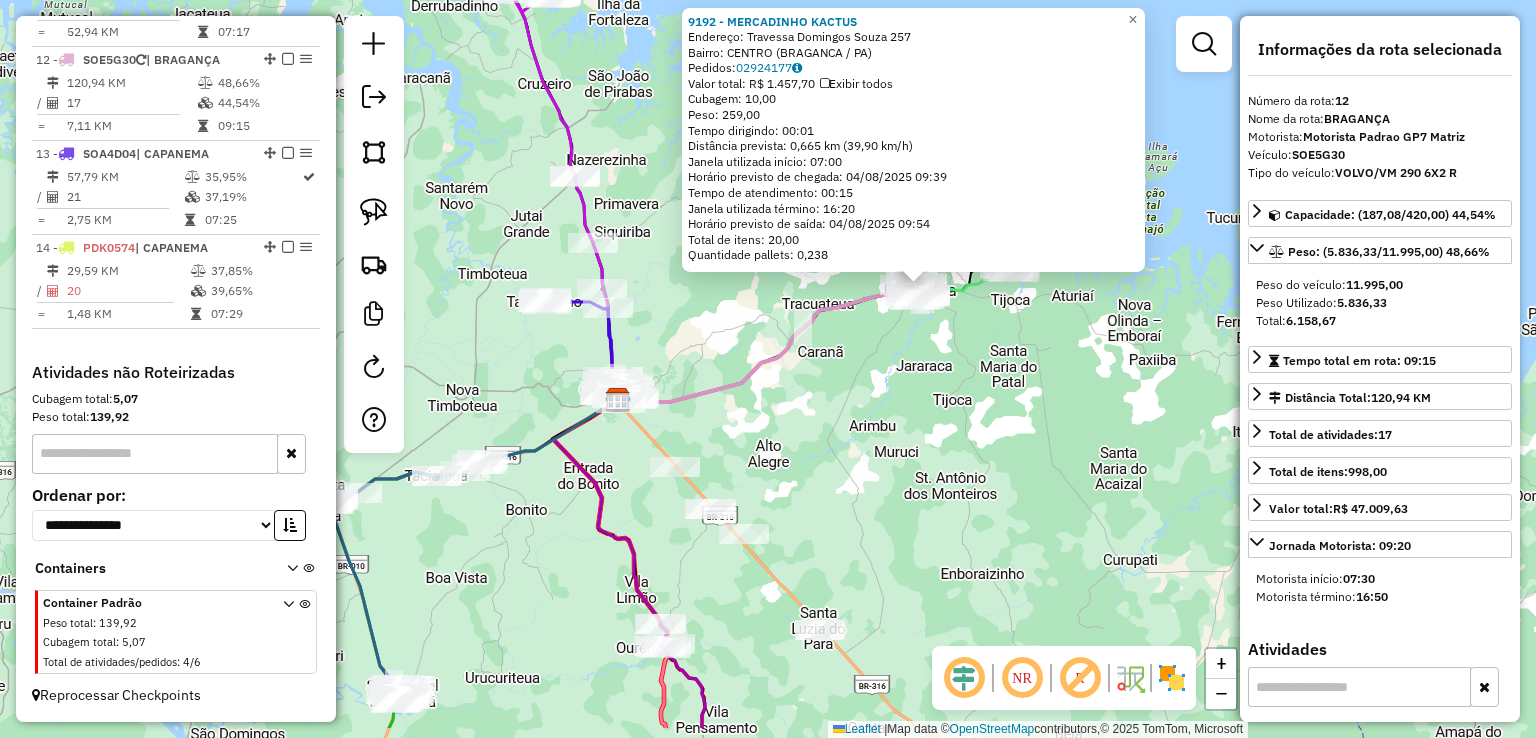 drag, startPoint x: 680, startPoint y: 494, endPoint x: 864, endPoint y: 385, distance: 213.8621 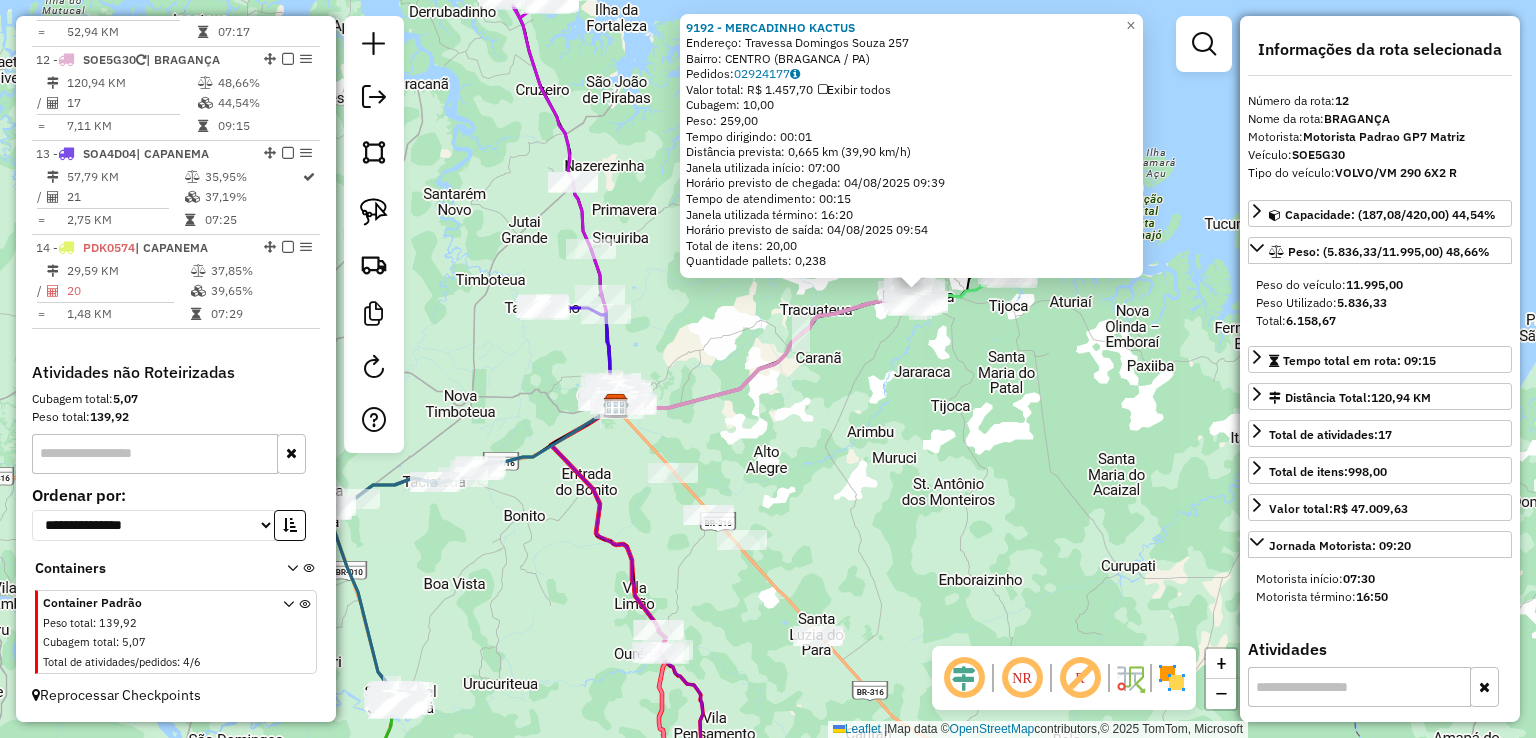 drag, startPoint x: 1080, startPoint y: 335, endPoint x: 1020, endPoint y: 388, distance: 80.05623 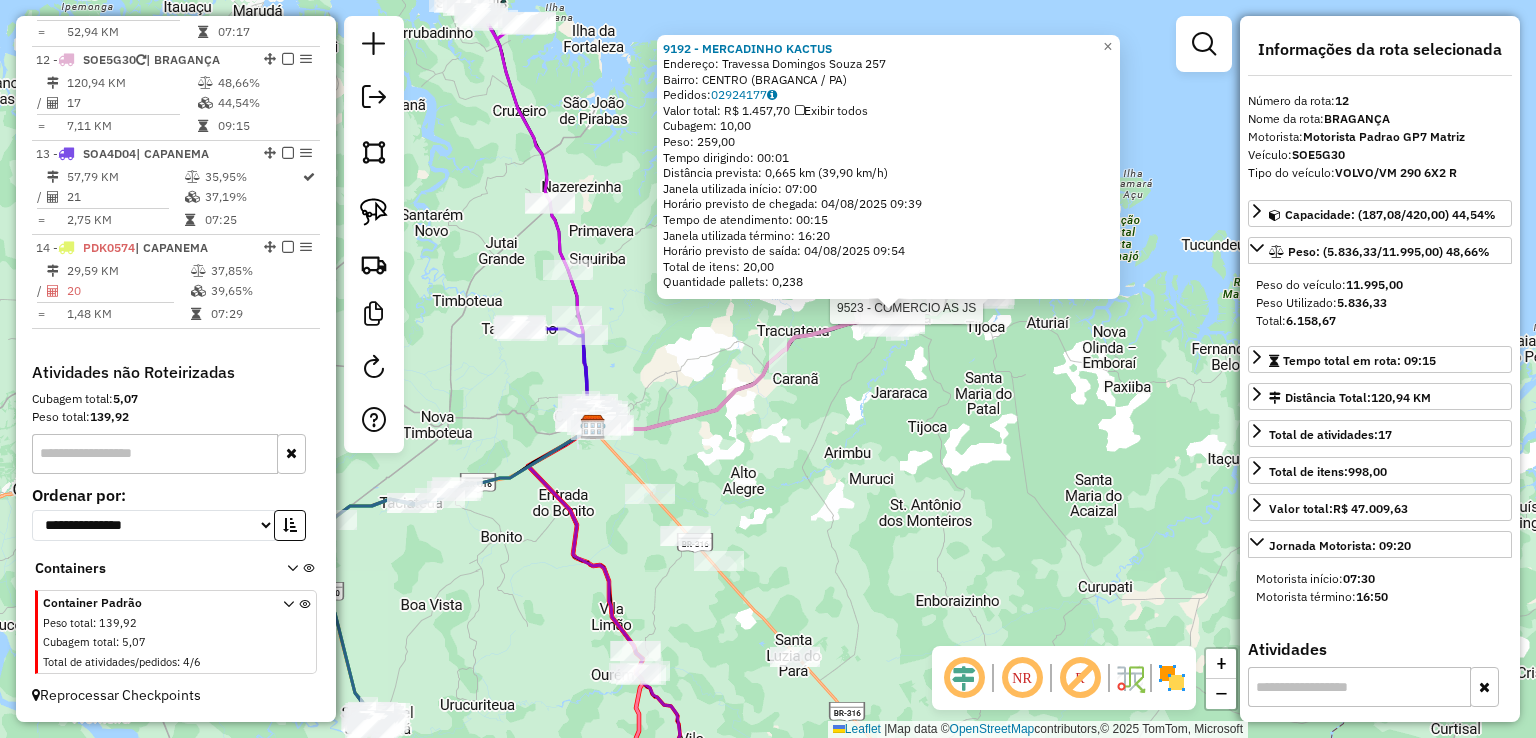 click 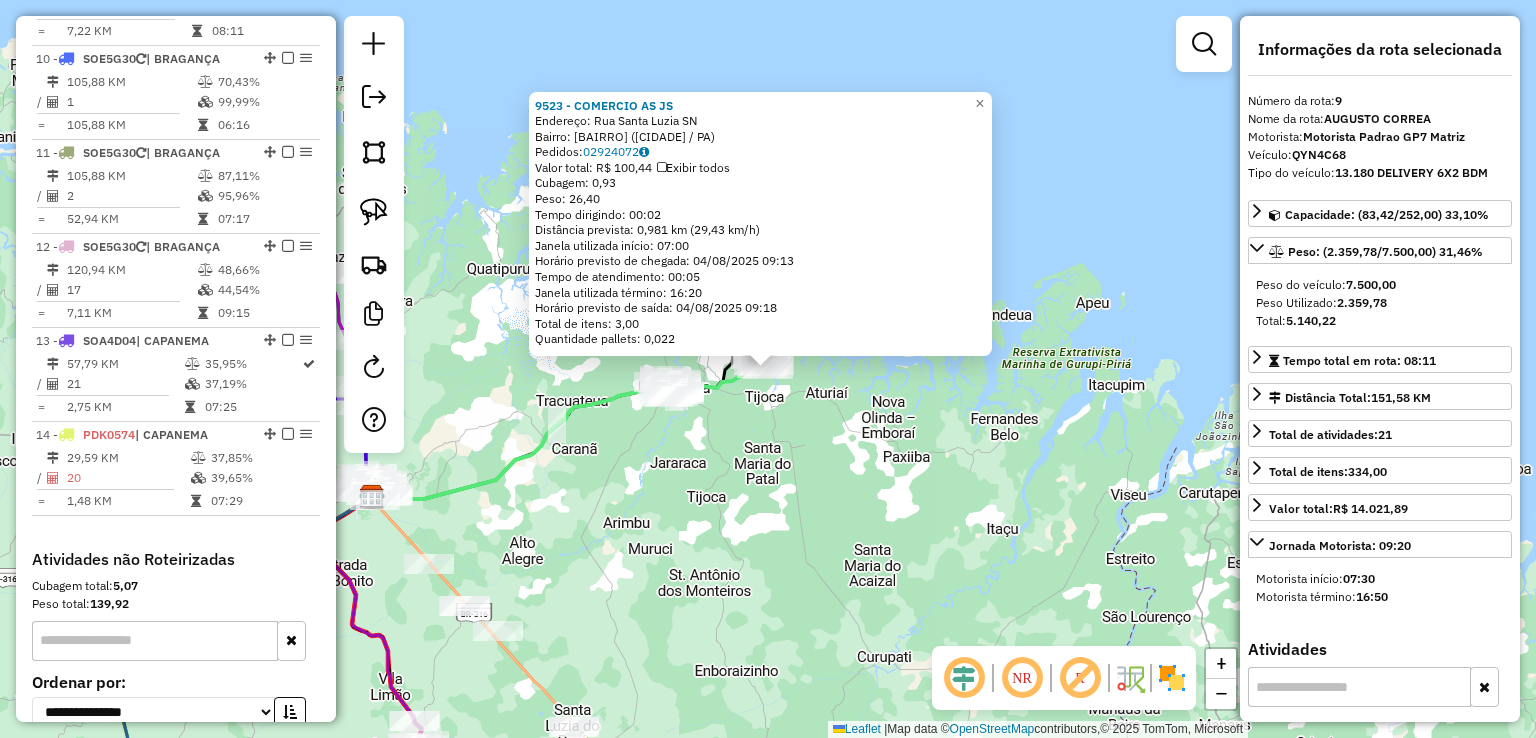 scroll, scrollTop: 1518, scrollLeft: 0, axis: vertical 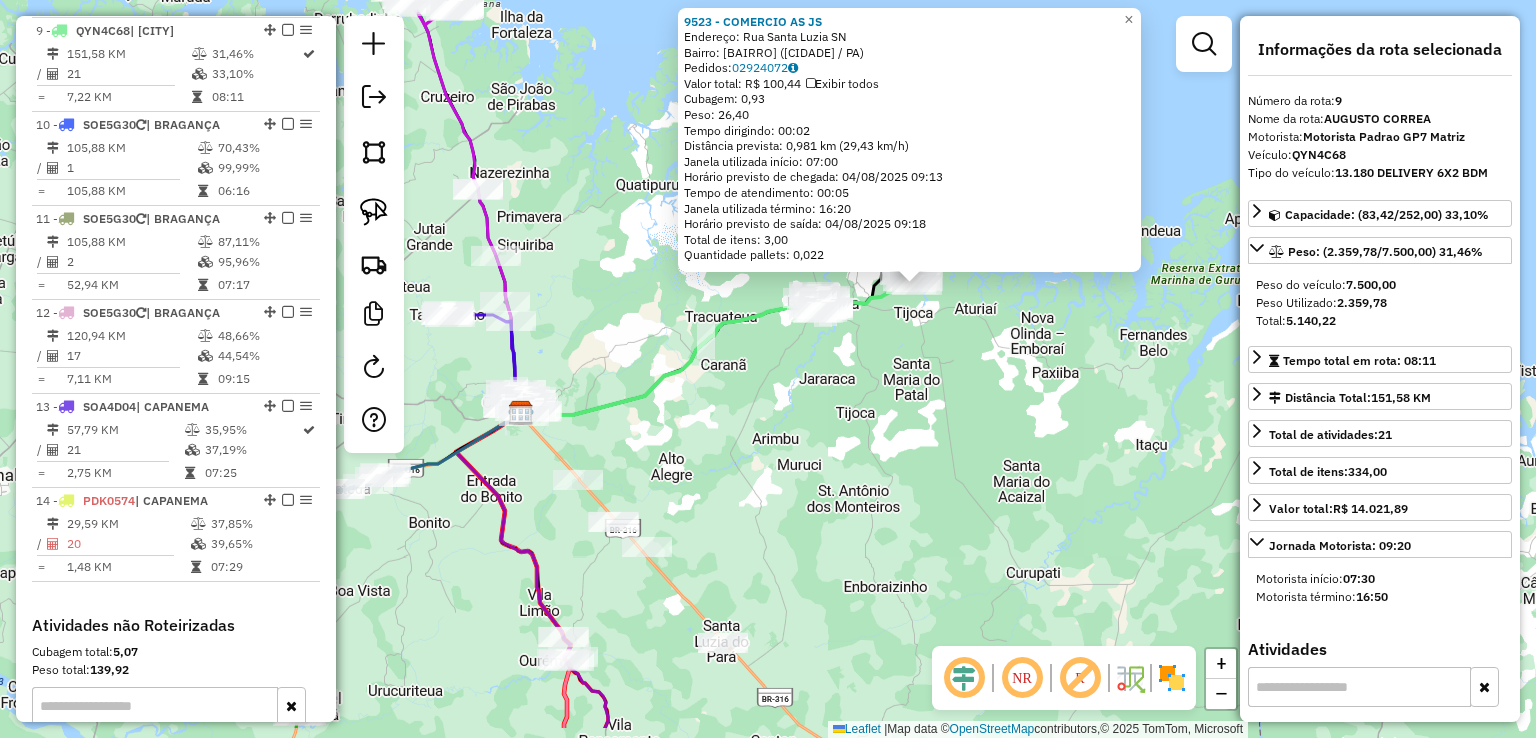 drag, startPoint x: 823, startPoint y: 524, endPoint x: 1087, endPoint y: 349, distance: 316.7349 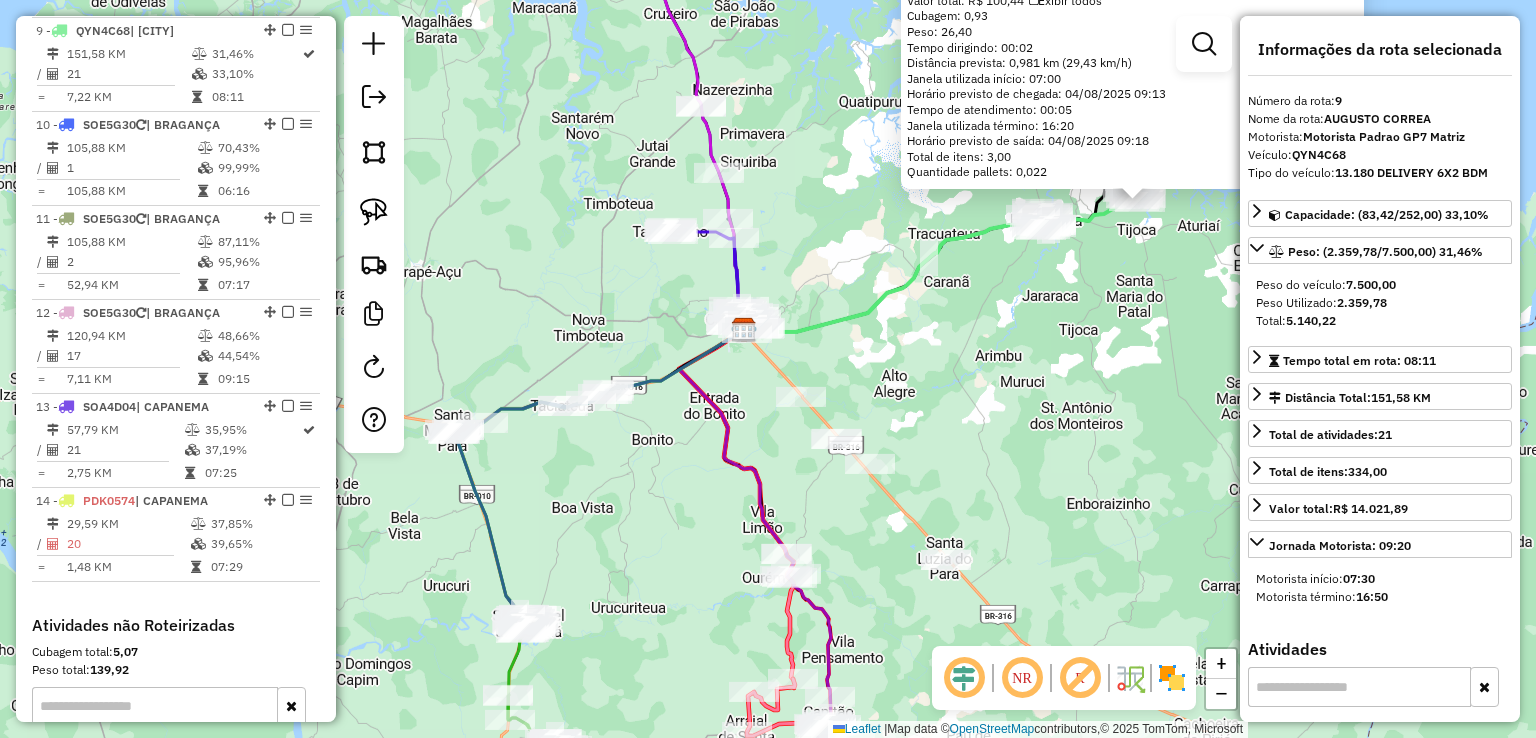 drag, startPoint x: 938, startPoint y: 421, endPoint x: 1055, endPoint y: 402, distance: 118.5327 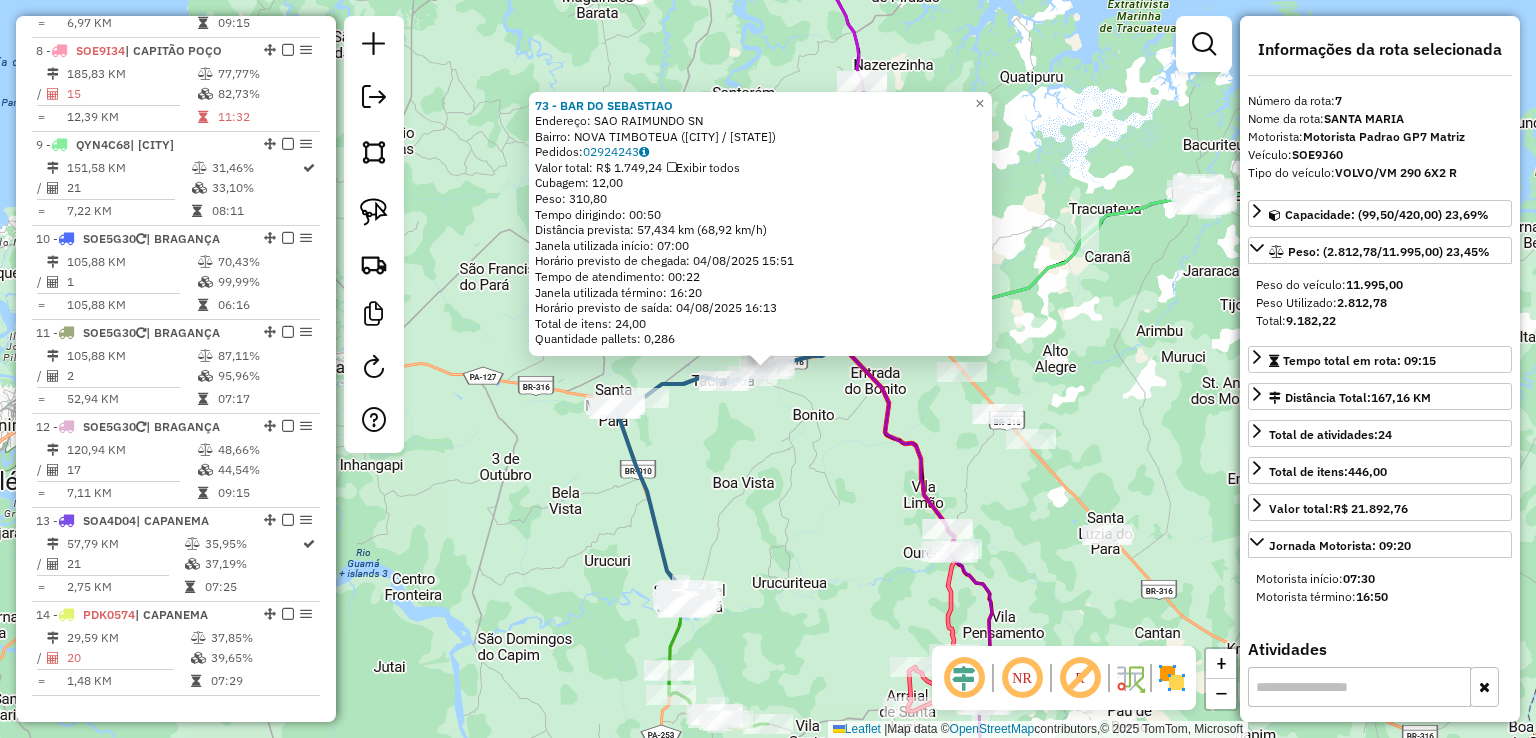 scroll, scrollTop: 1330, scrollLeft: 0, axis: vertical 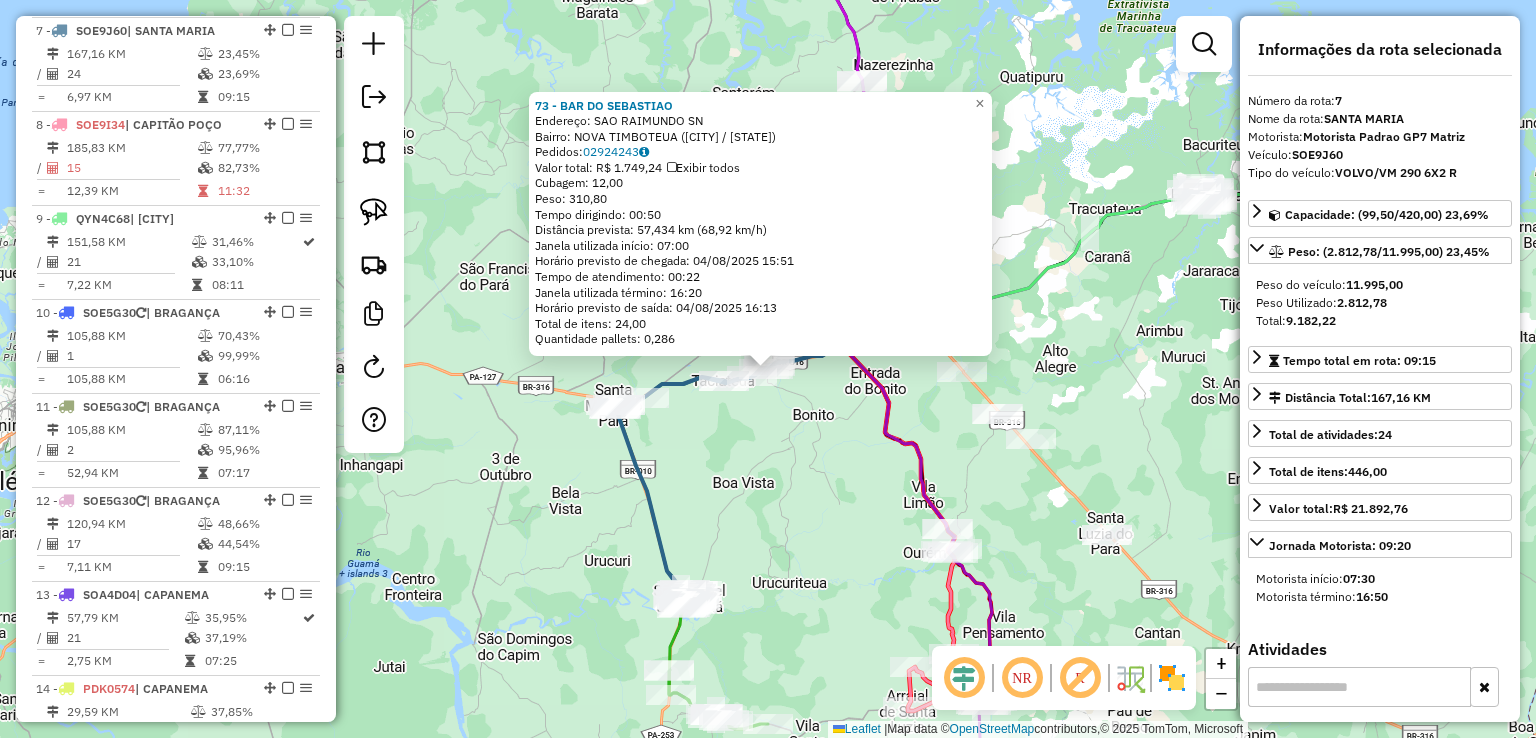 drag, startPoint x: 762, startPoint y: 585, endPoint x: 762, endPoint y: 470, distance: 115 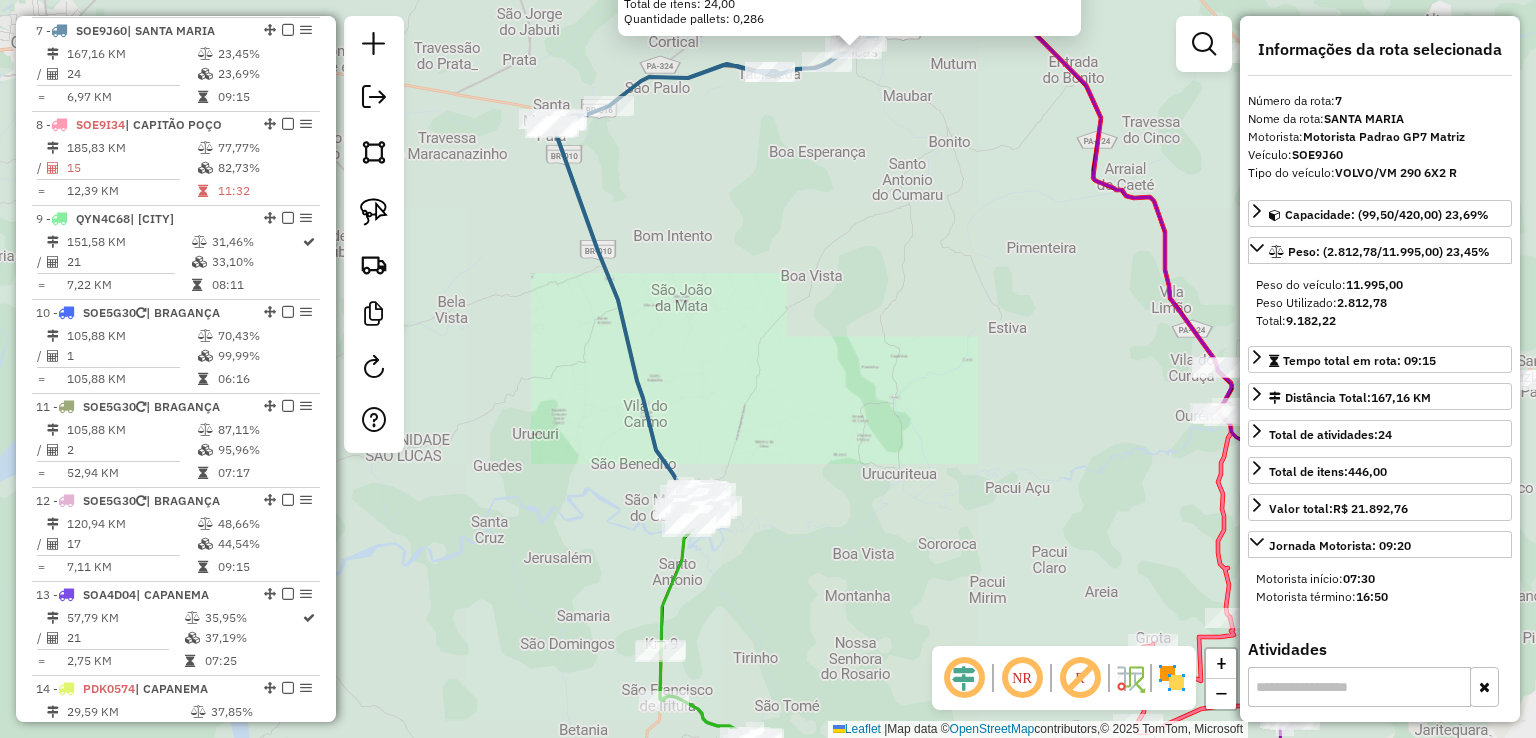 drag, startPoint x: 789, startPoint y: 577, endPoint x: 793, endPoint y: 394, distance: 183.04372 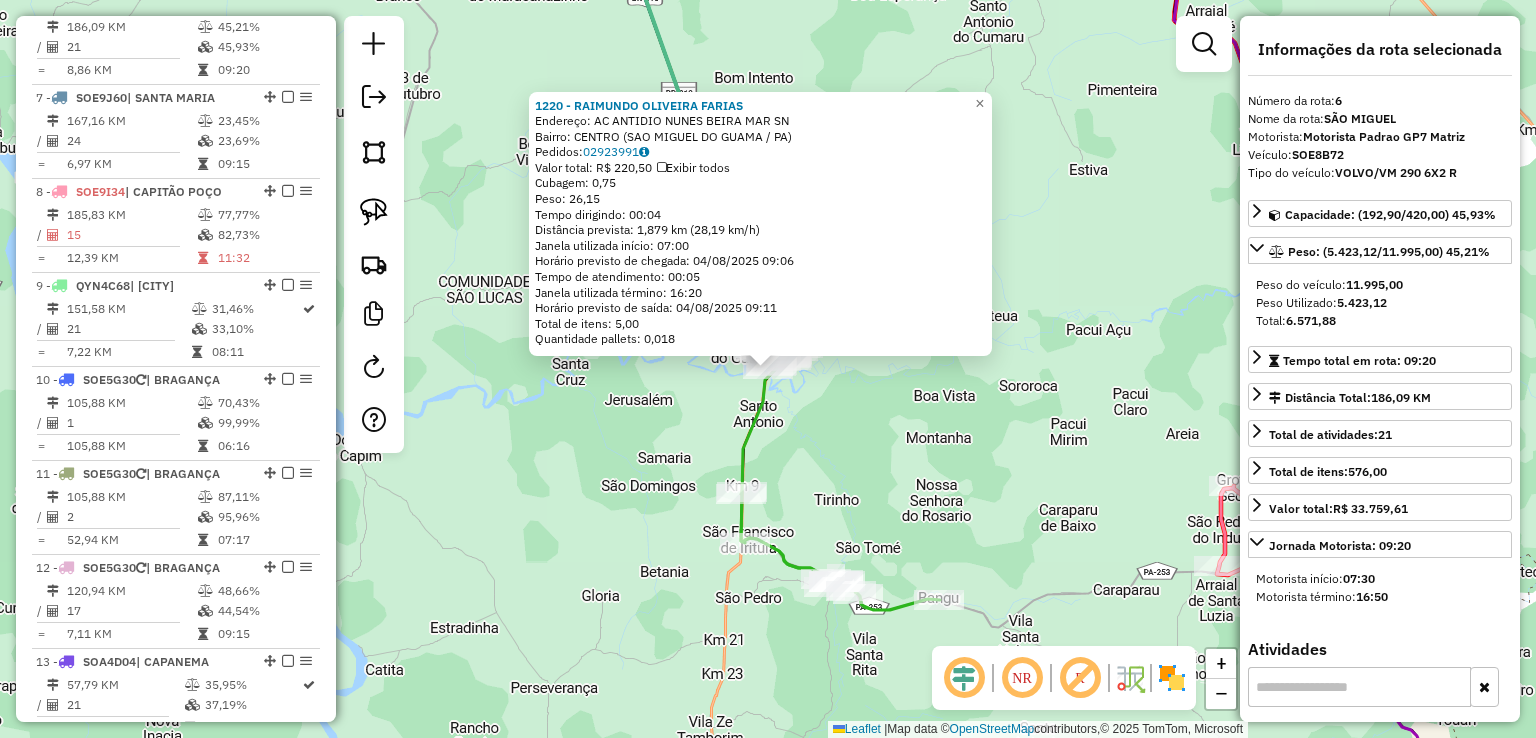 scroll, scrollTop: 1236, scrollLeft: 0, axis: vertical 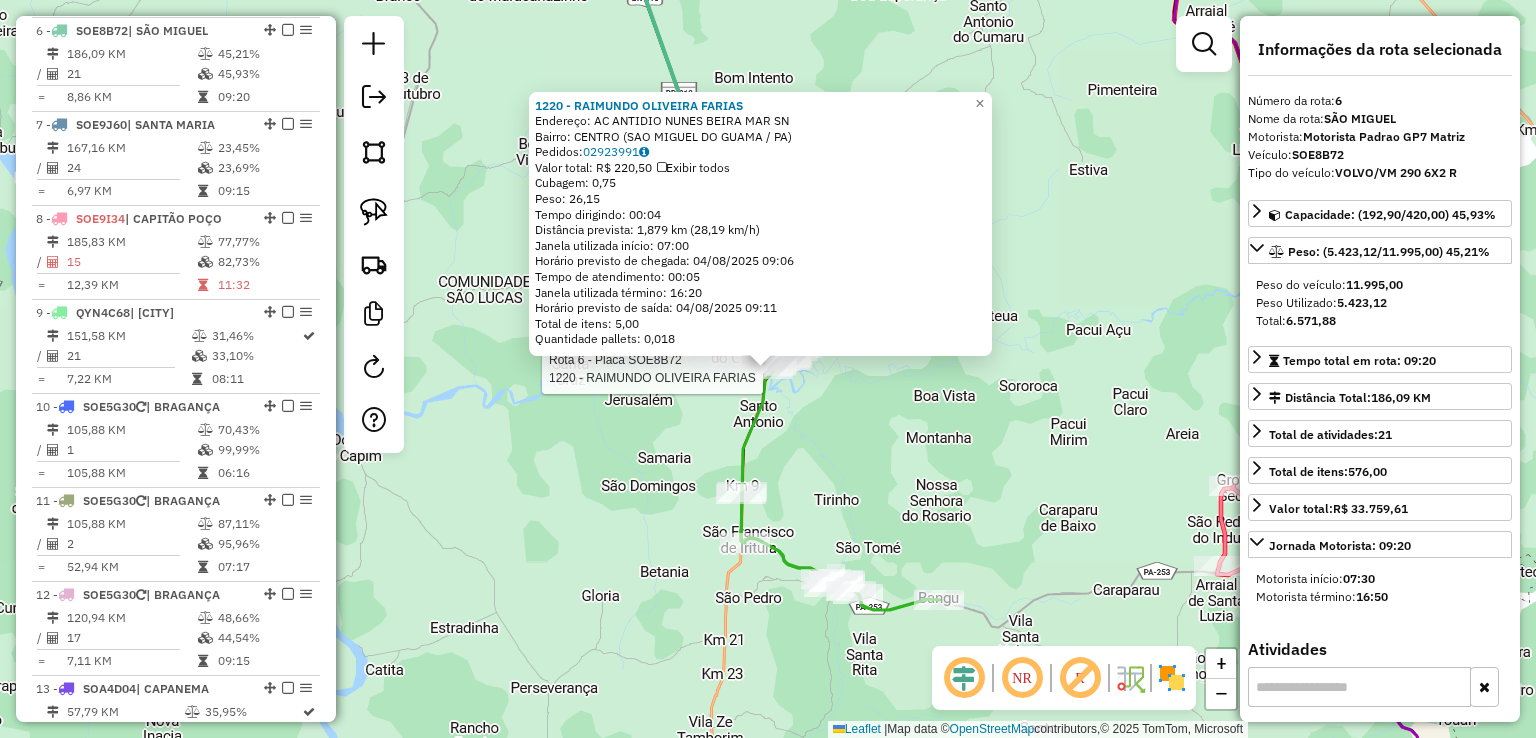 click on "Rota 6 - Placa SOE8B72  1220 - RAIMUNDO OLIVEIRA FARIAS 1220 - RAIMUNDO OLIVEIRA FARIAS  Endereço: AC  ANTIDIO NUNES BEIRA MAR        SN   Bairro: CENTRO (SAO MIGUEL DO GUAMA / PA)   Pedidos:  02923991   Valor total: R$ 220,50   Exibir todos   Cubagem: 0,75  Peso: 26,15  Tempo dirigindo: 00:04   Distância prevista: 1,879 km (28,19 km/h)   Janela utilizada início: 07:00   Horário previsto de chegada: 04/08/2025 09:06   Tempo de atendimento: 00:05   Janela utilizada término: 16:20   Horário previsto de saída: 04/08/2025 09:11   Total de itens: 5,00   Quantidade pallets: 0,018  × Janela de atendimento Grade de atendimento Capacidade Transportadoras Veículos Cliente Pedidos  Rotas Selecione os dias de semana para filtrar as janelas de atendimento  Seg   Ter   Qua   Qui   Sex   Sáb   Dom  Informe o período da janela de atendimento: De: Até:  Filtrar exatamente a janela do cliente  Considerar janela de atendimento padrão  Selecione os dias de semana para filtrar as grades de atendimento  Seg   Ter  De:" 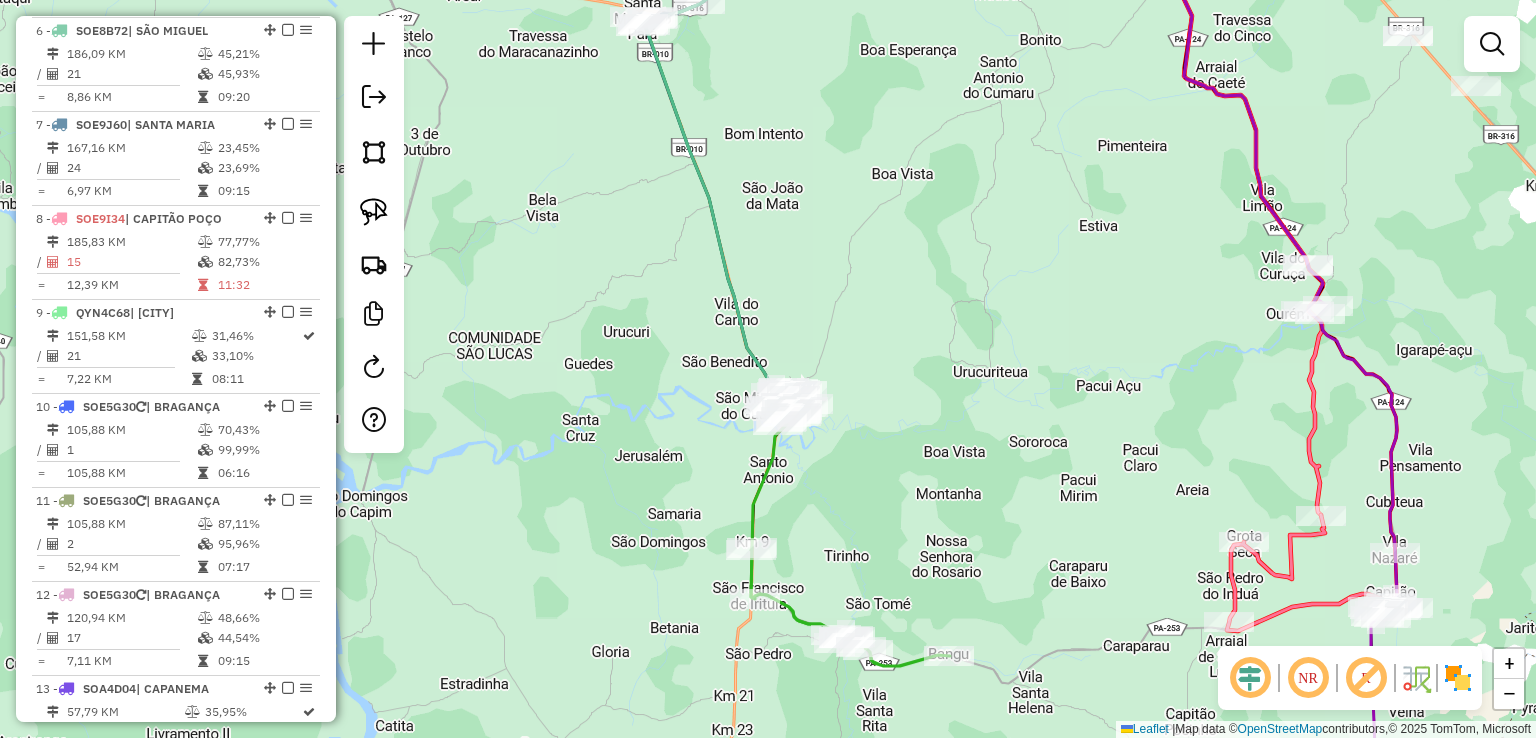 drag, startPoint x: 724, startPoint y: 113, endPoint x: 796, endPoint y: 380, distance: 276.5375 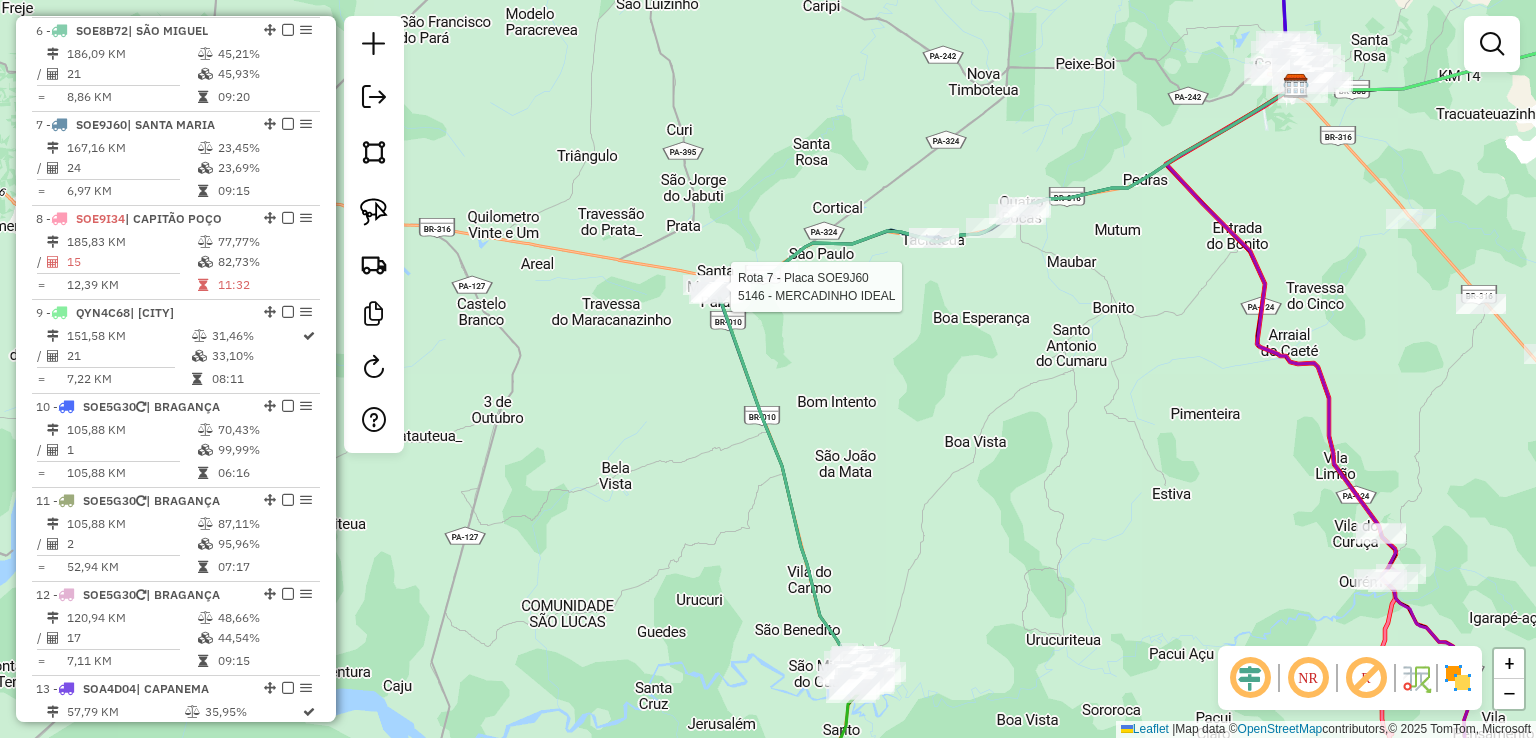 select on "**********" 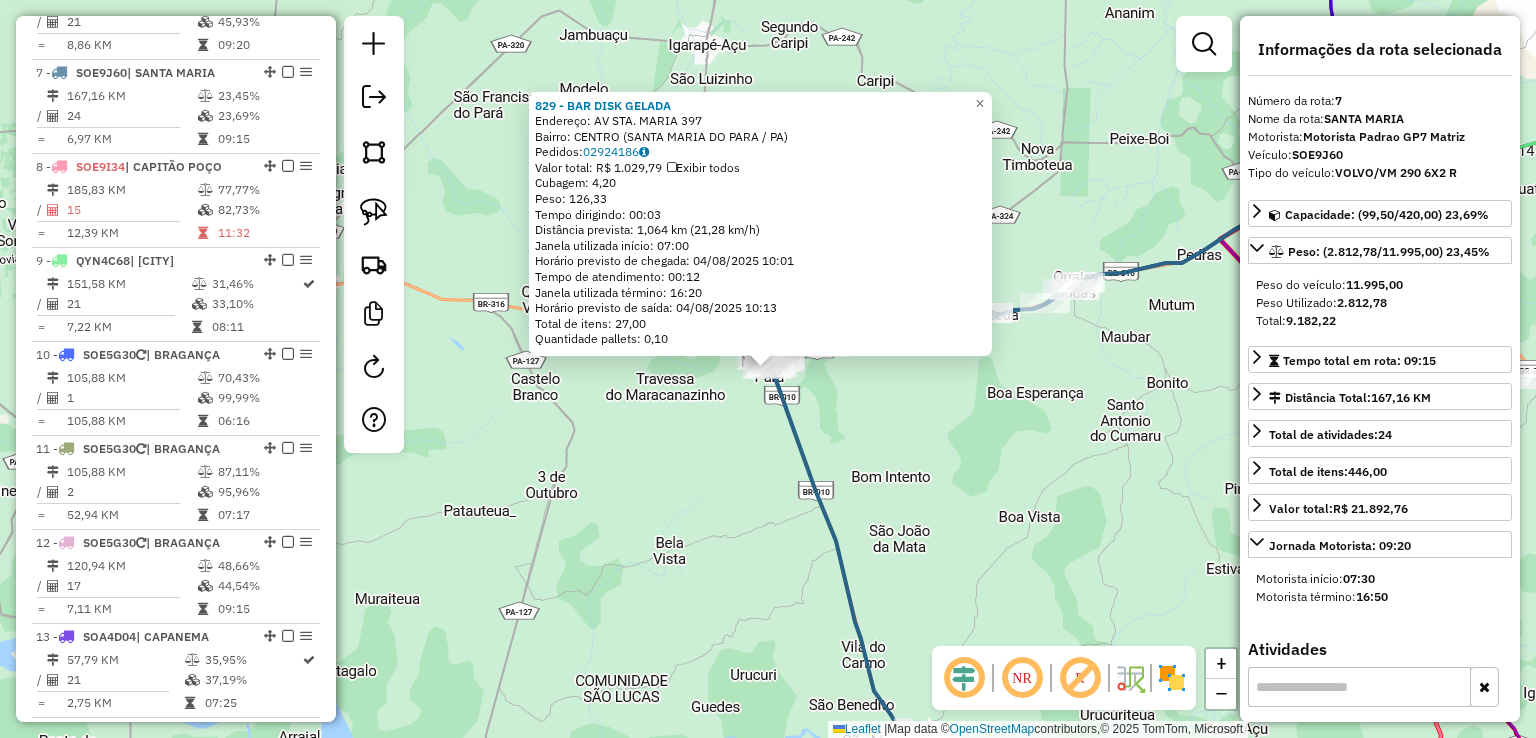 scroll, scrollTop: 1330, scrollLeft: 0, axis: vertical 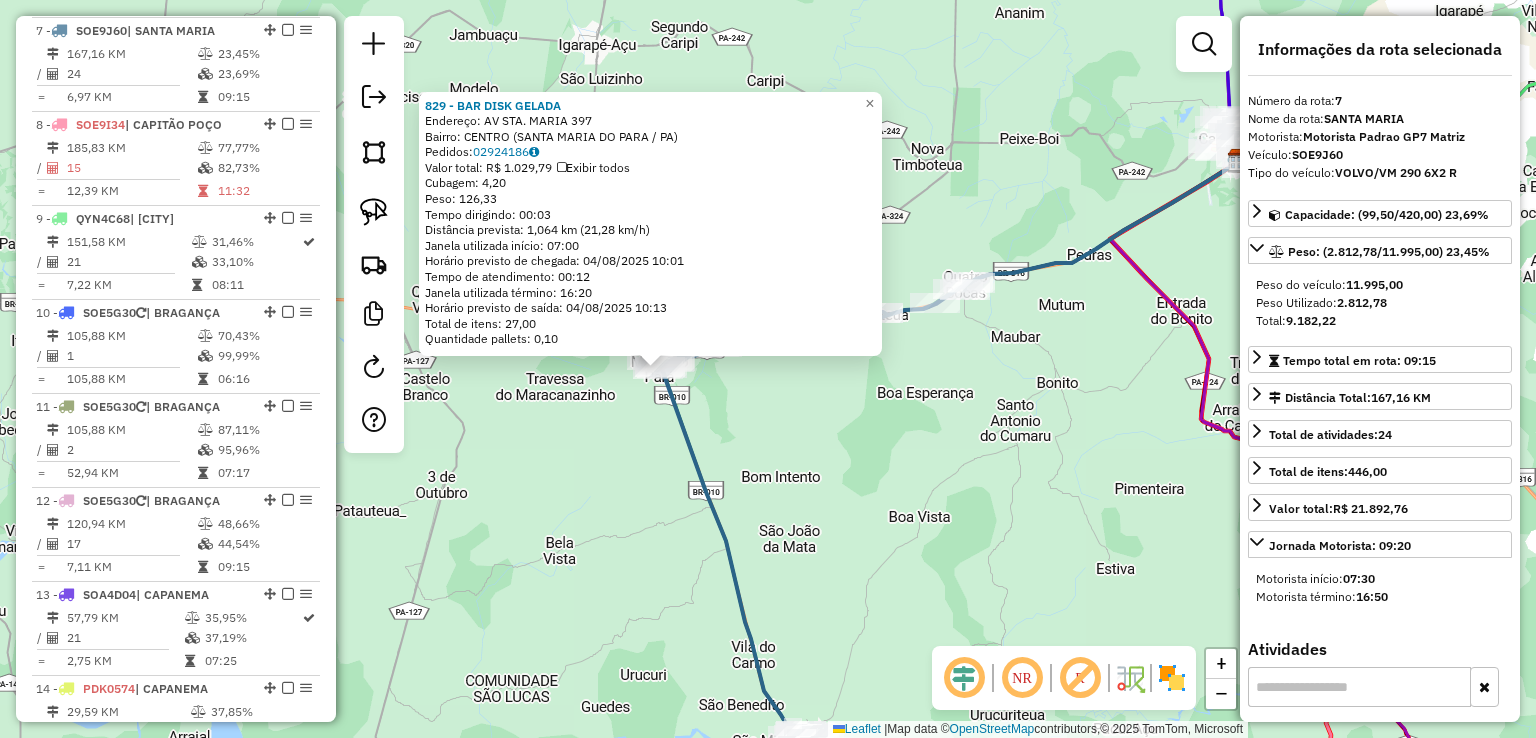 drag, startPoint x: 1104, startPoint y: 467, endPoint x: 788, endPoint y: 465, distance: 316.00632 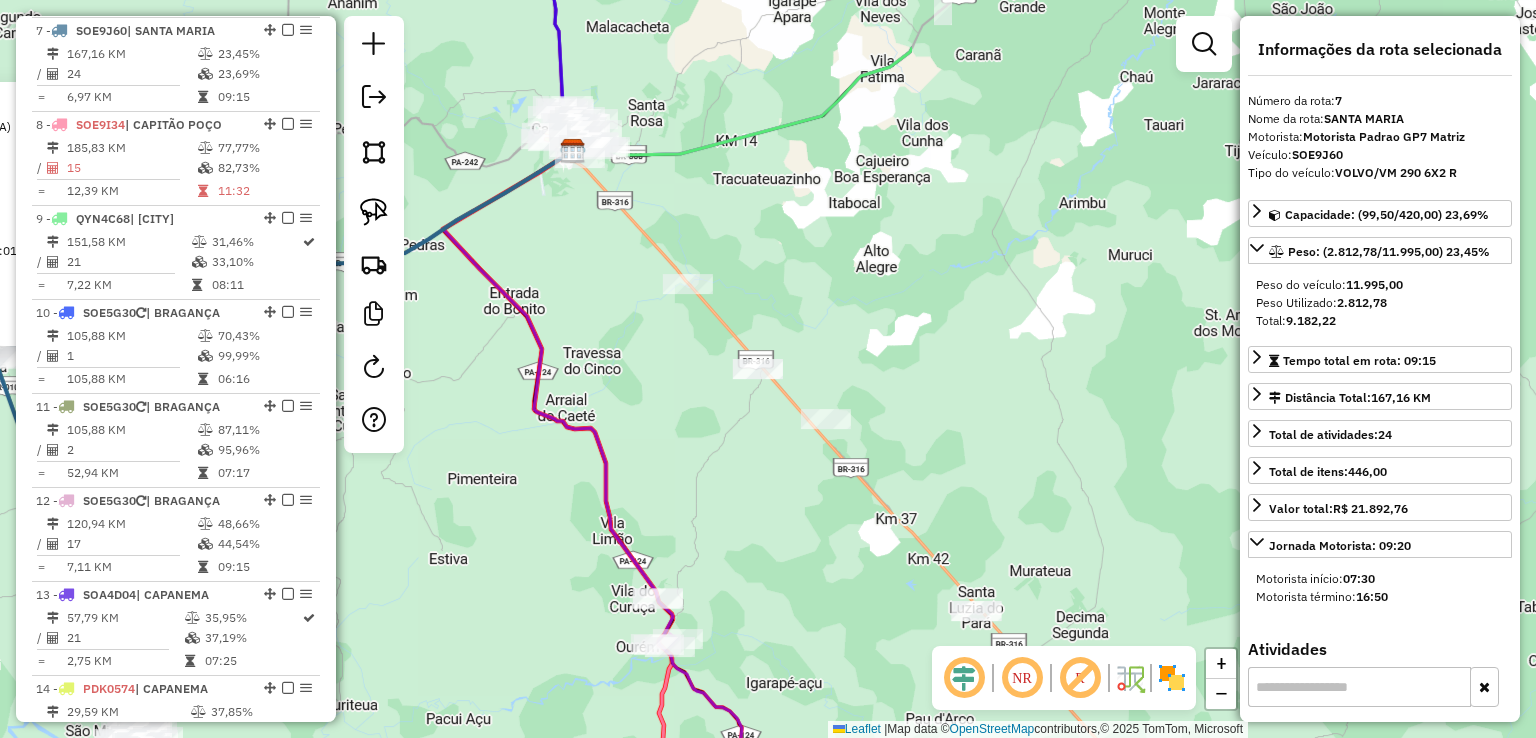 drag, startPoint x: 1104, startPoint y: 392, endPoint x: 958, endPoint y: 589, distance: 245.204 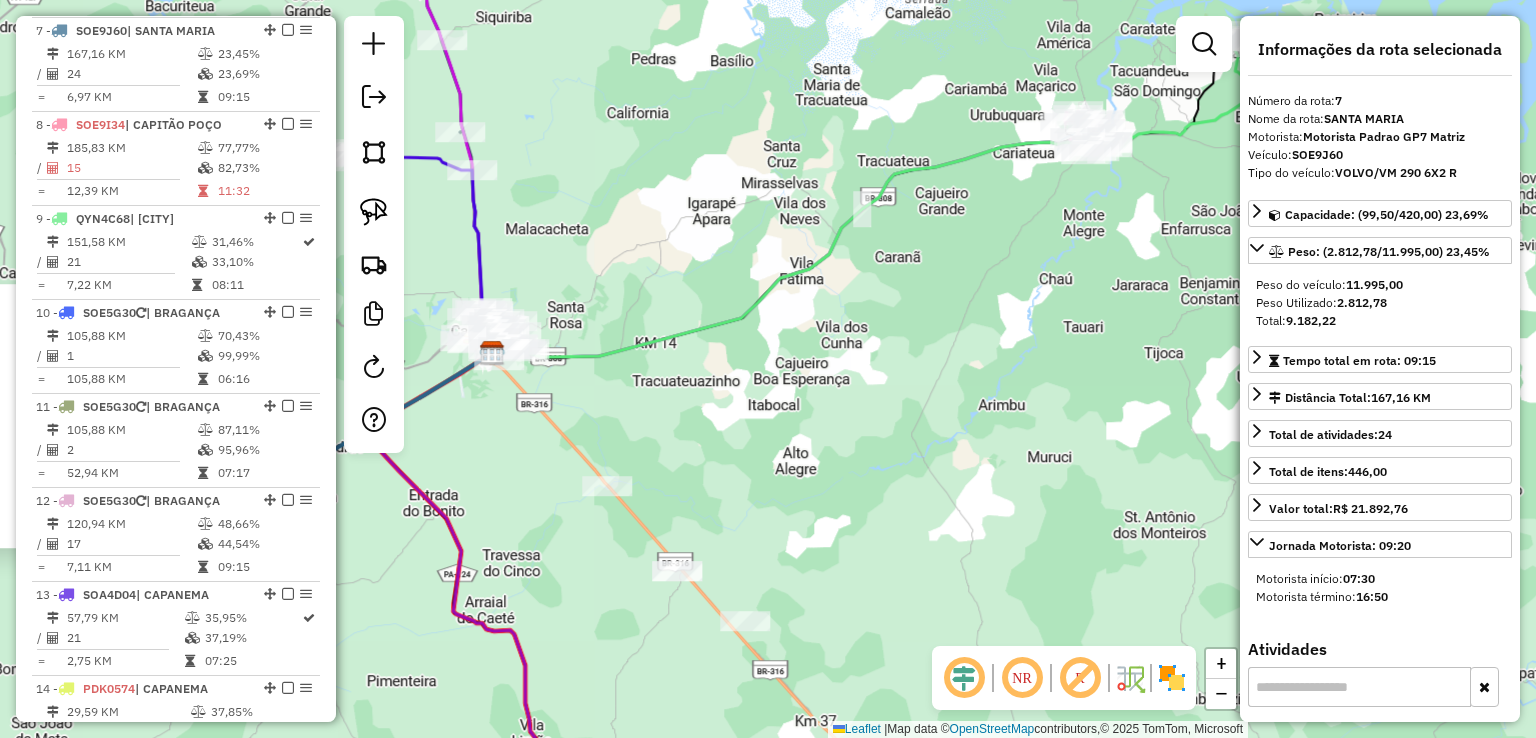 drag, startPoint x: 943, startPoint y: 421, endPoint x: 975, endPoint y: 421, distance: 32 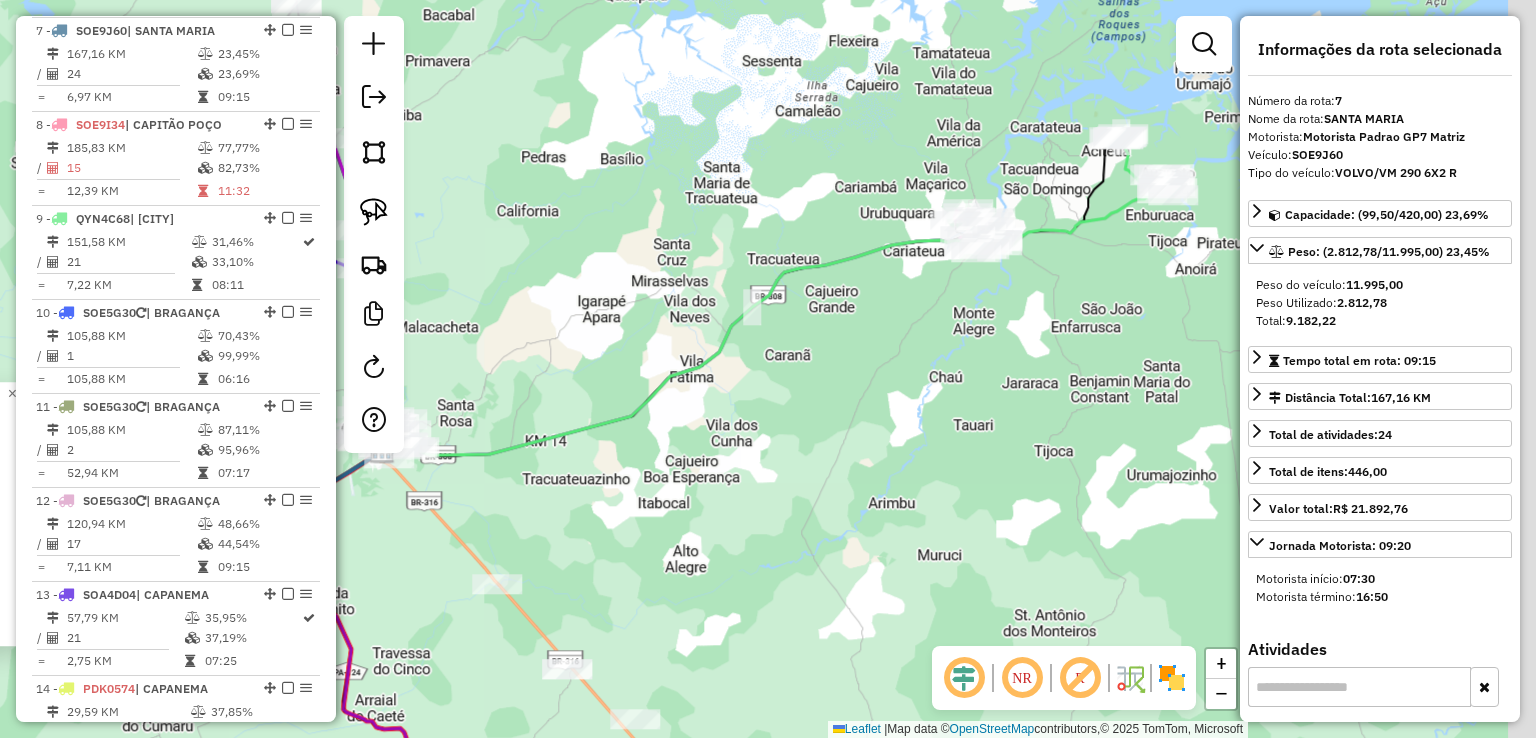 drag, startPoint x: 920, startPoint y: 406, endPoint x: 801, endPoint y: 483, distance: 141.7392 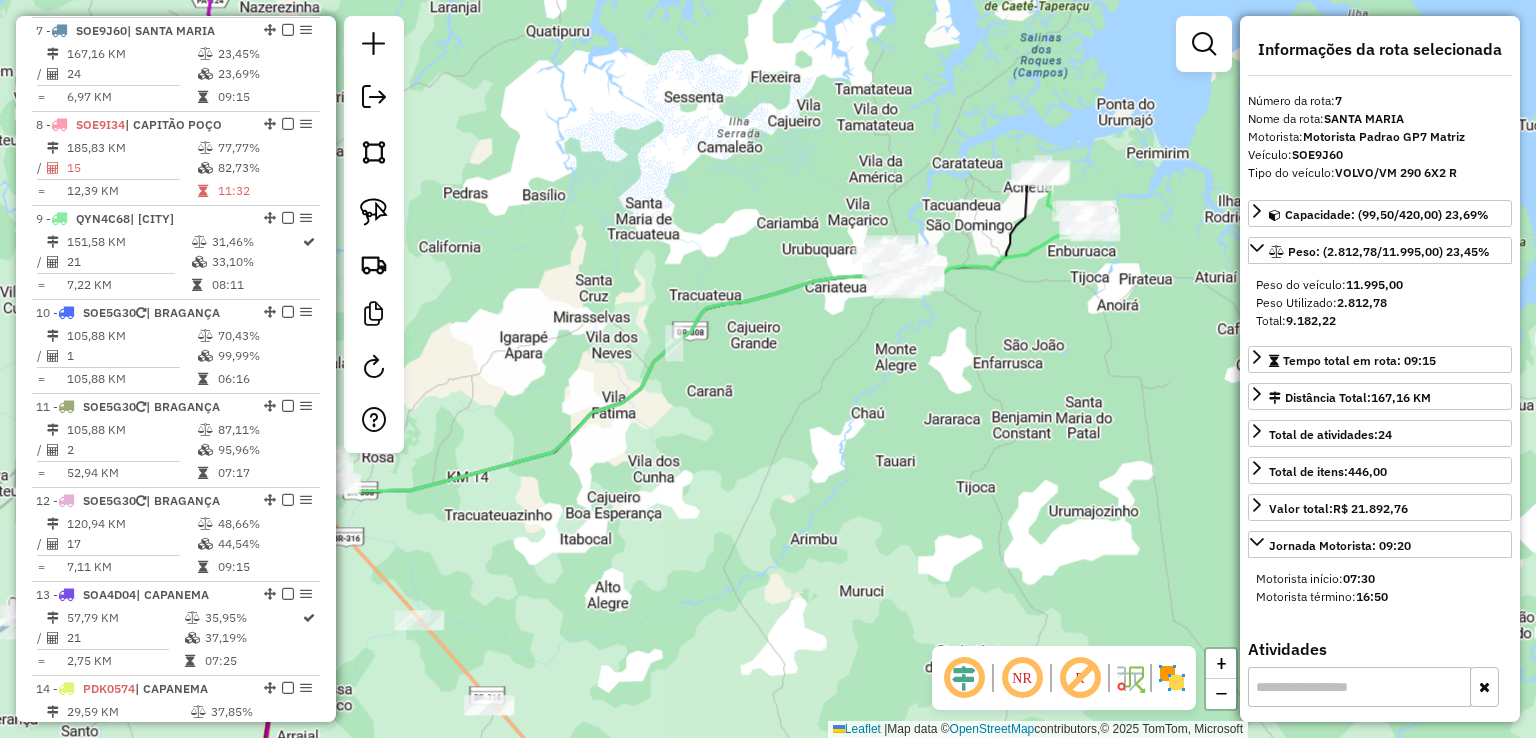 drag, startPoint x: 868, startPoint y: 576, endPoint x: 1113, endPoint y: 255, distance: 403.8143 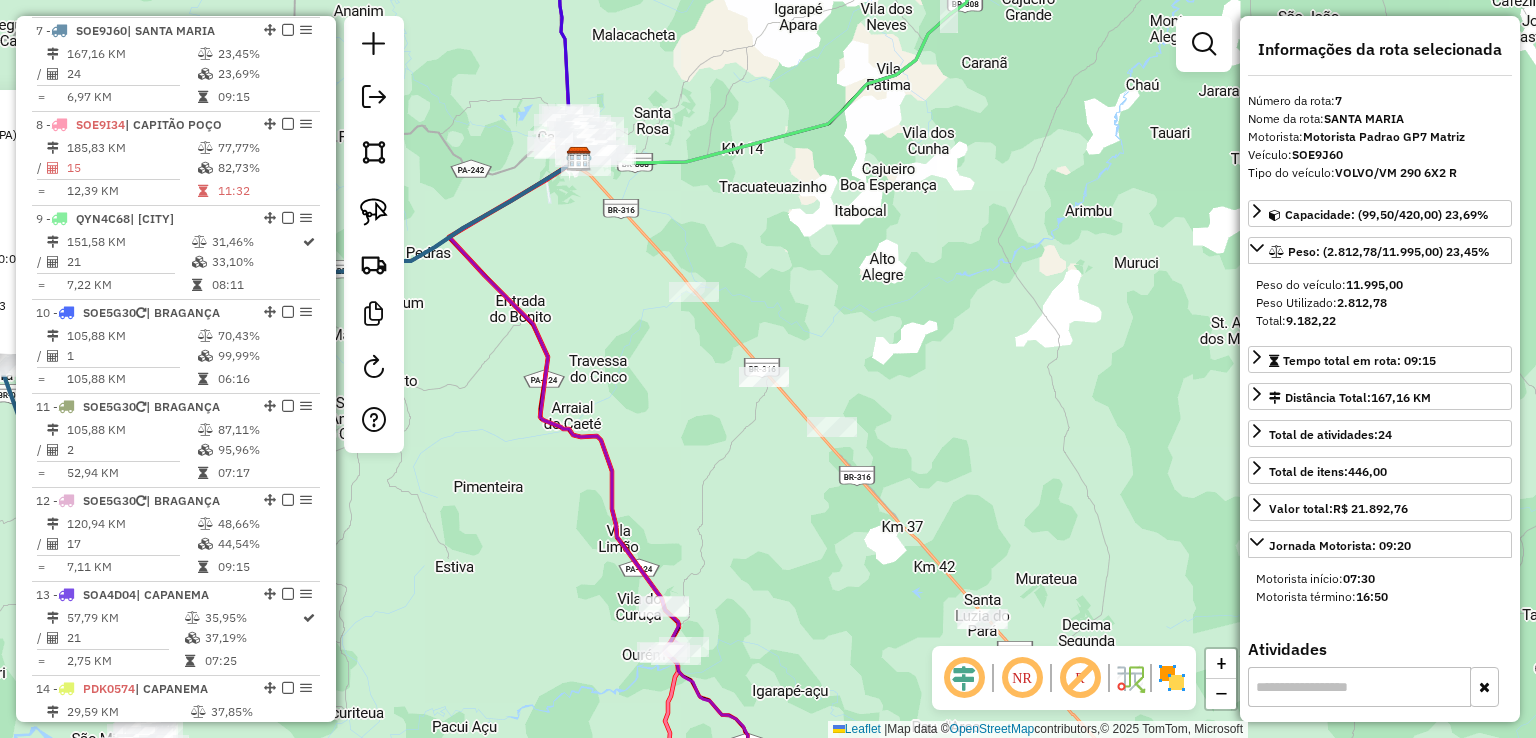 drag, startPoint x: 952, startPoint y: 469, endPoint x: 900, endPoint y: 205, distance: 269.07248 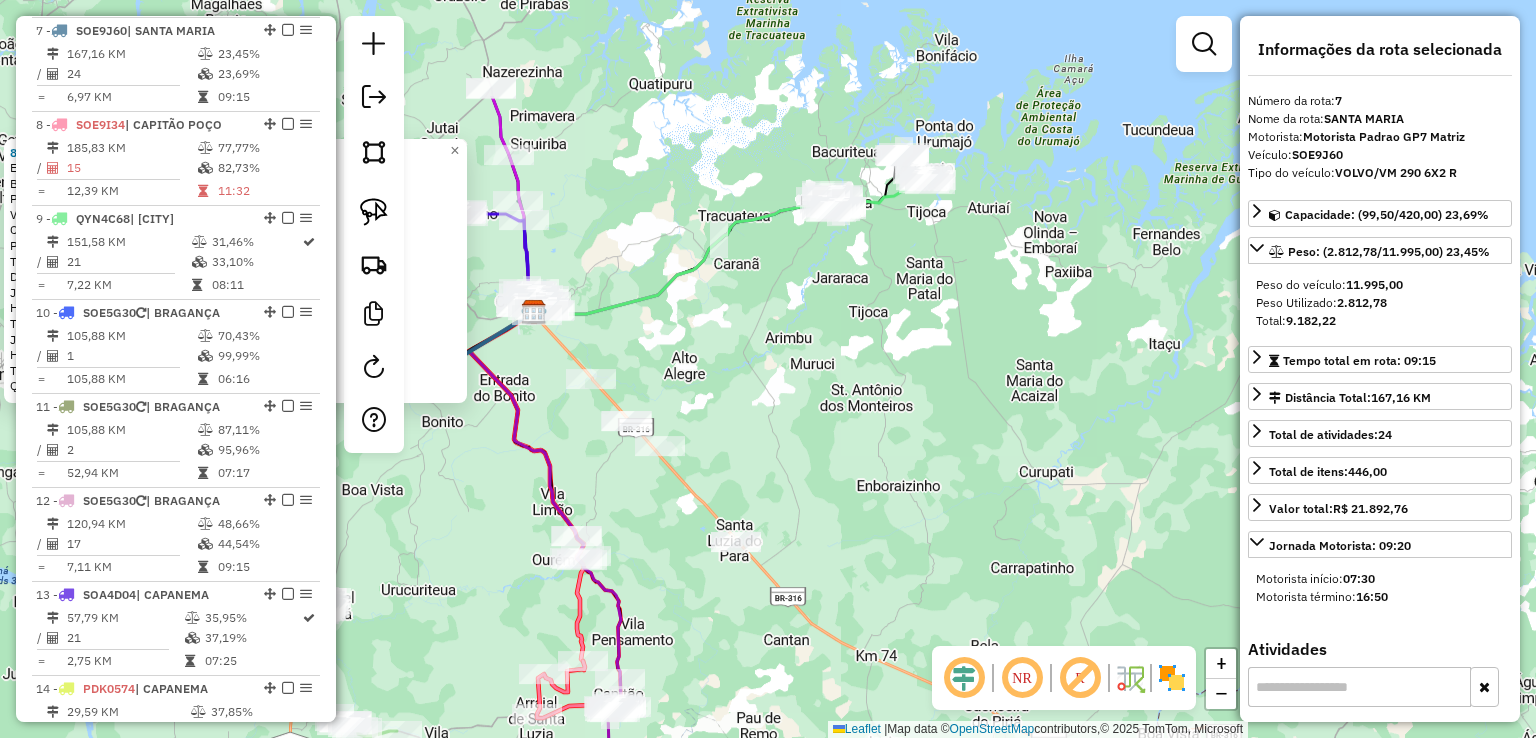 drag, startPoint x: 1052, startPoint y: 173, endPoint x: 1010, endPoint y: 376, distance: 207.2993 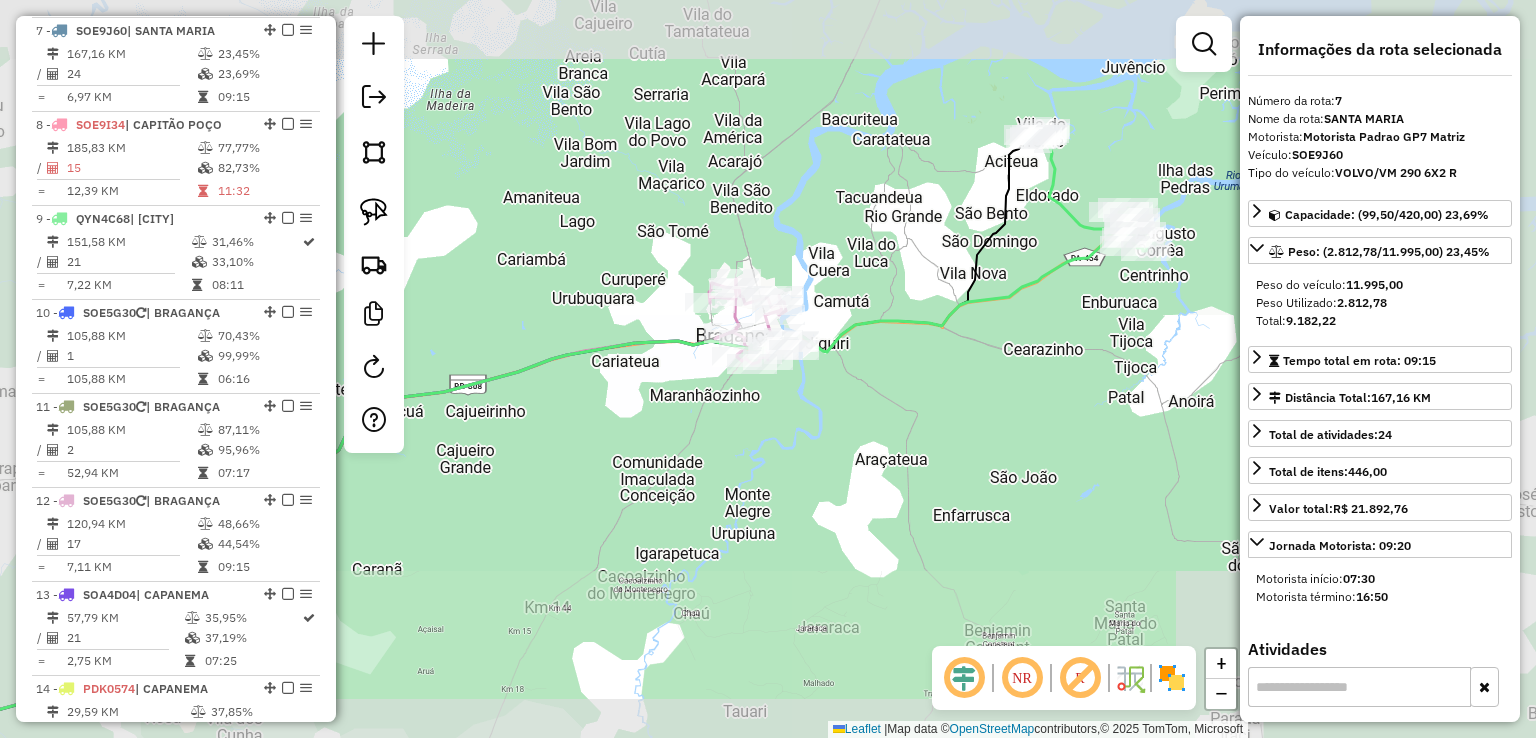 drag, startPoint x: 791, startPoint y: 537, endPoint x: 1072, endPoint y: 164, distance: 467.00107 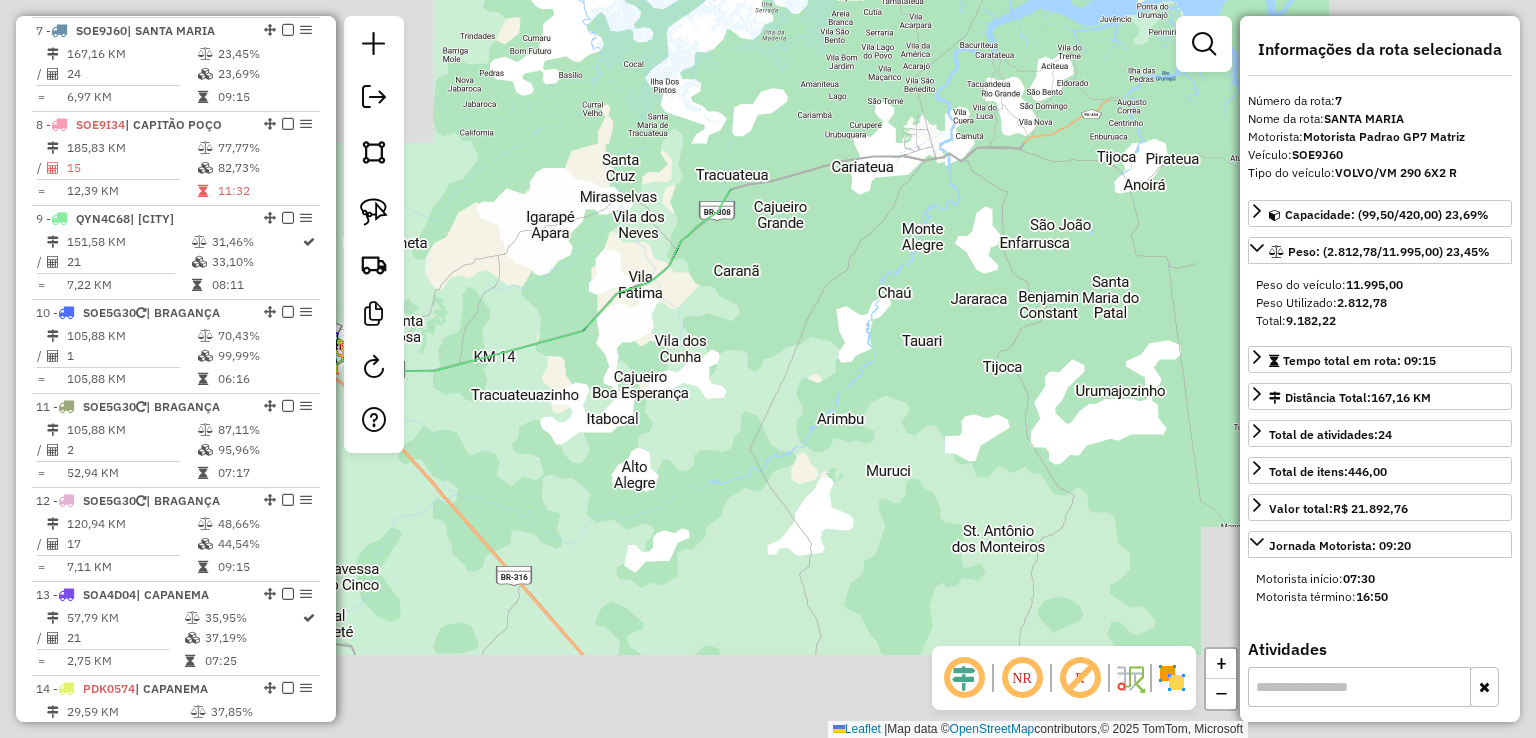drag, startPoint x: 907, startPoint y: 341, endPoint x: 994, endPoint y: 247, distance: 128.082 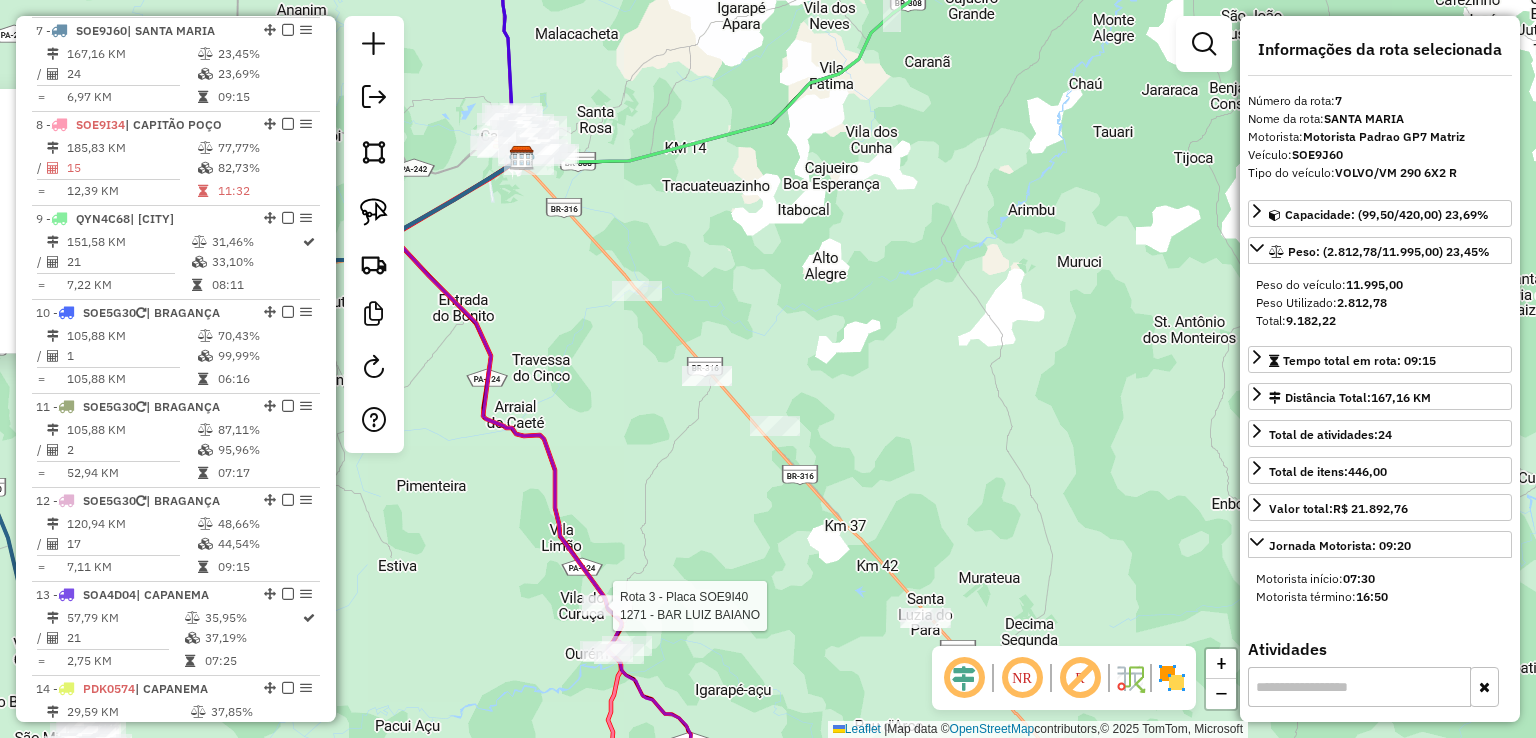click 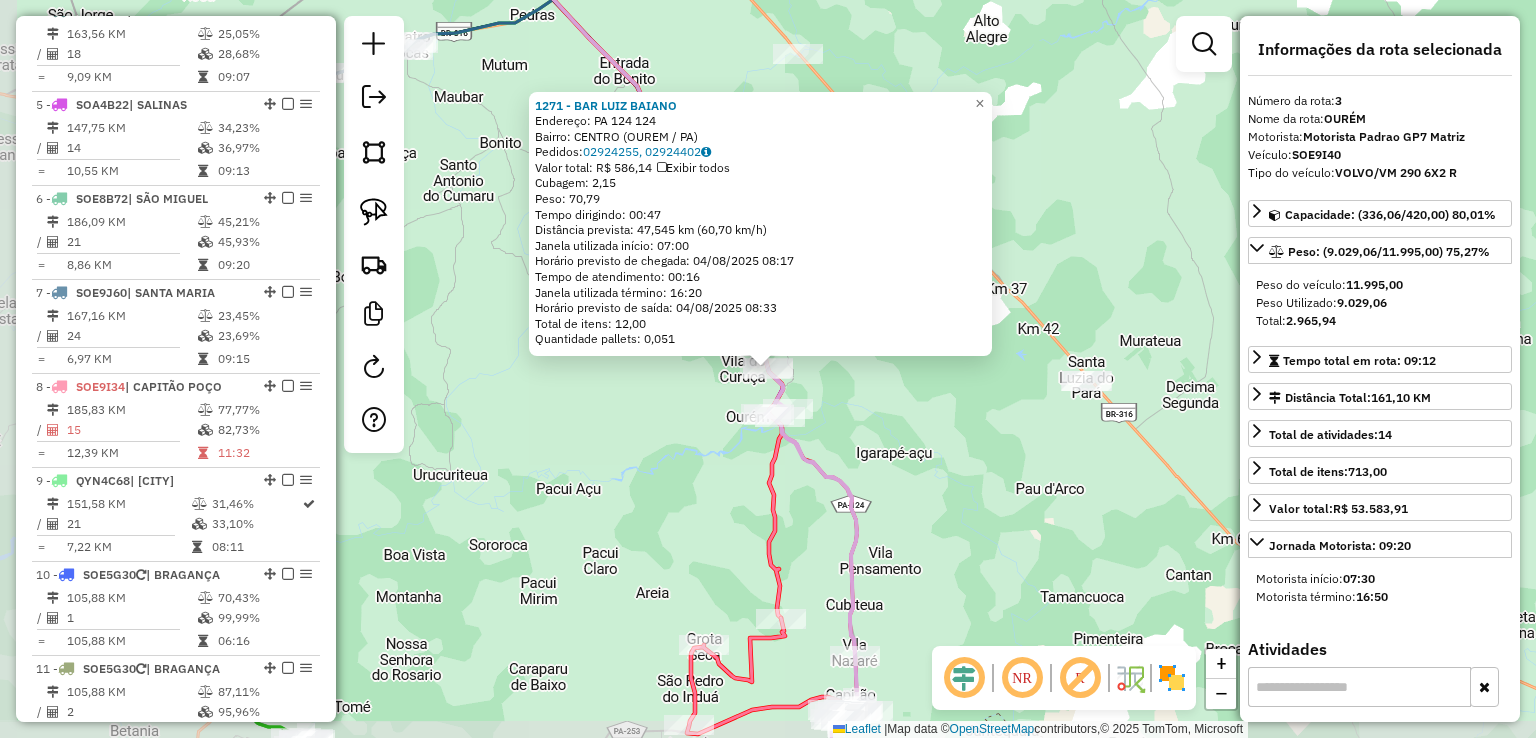 scroll, scrollTop: 955, scrollLeft: 0, axis: vertical 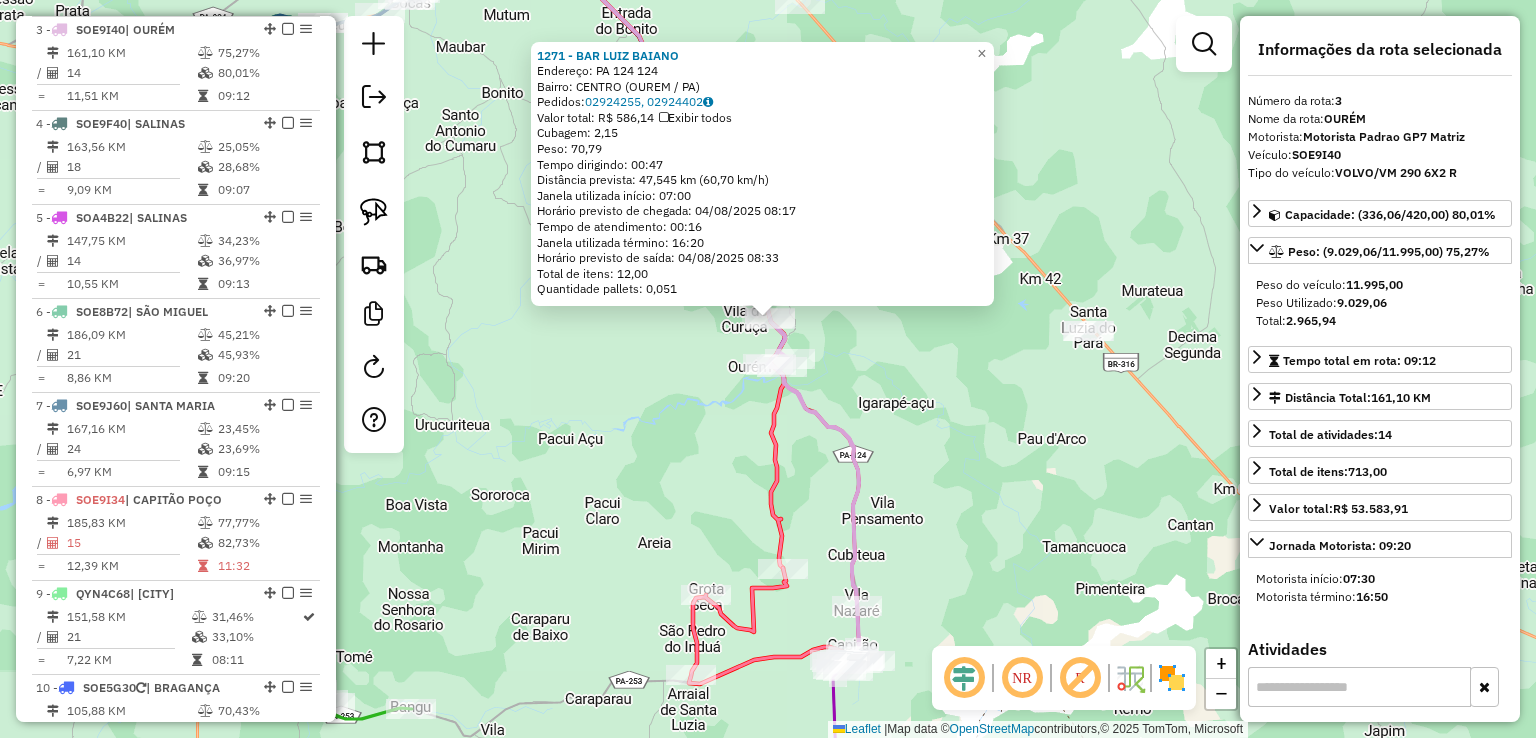 drag, startPoint x: 1041, startPoint y: 487, endPoint x: 1017, endPoint y: 351, distance: 138.10141 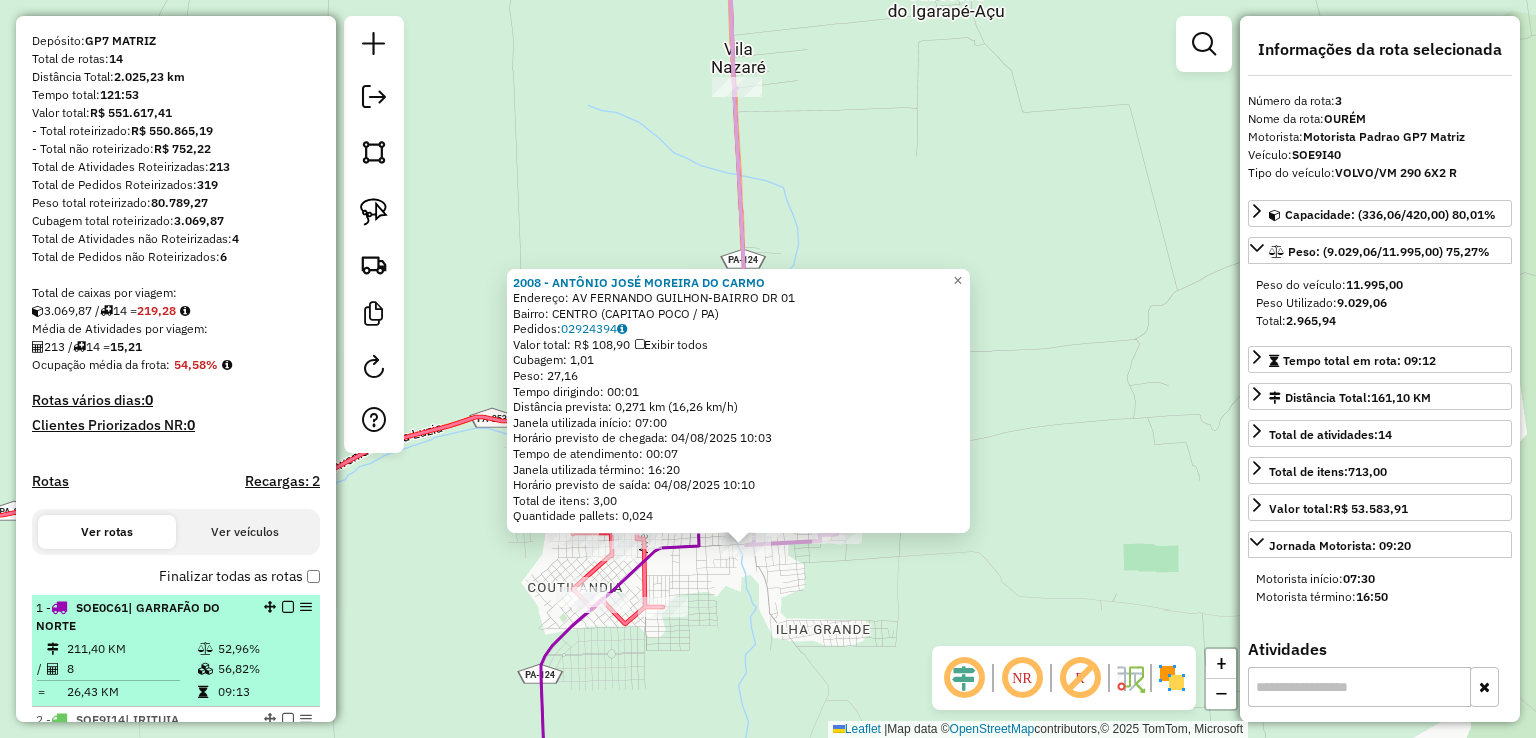 scroll, scrollTop: 0, scrollLeft: 0, axis: both 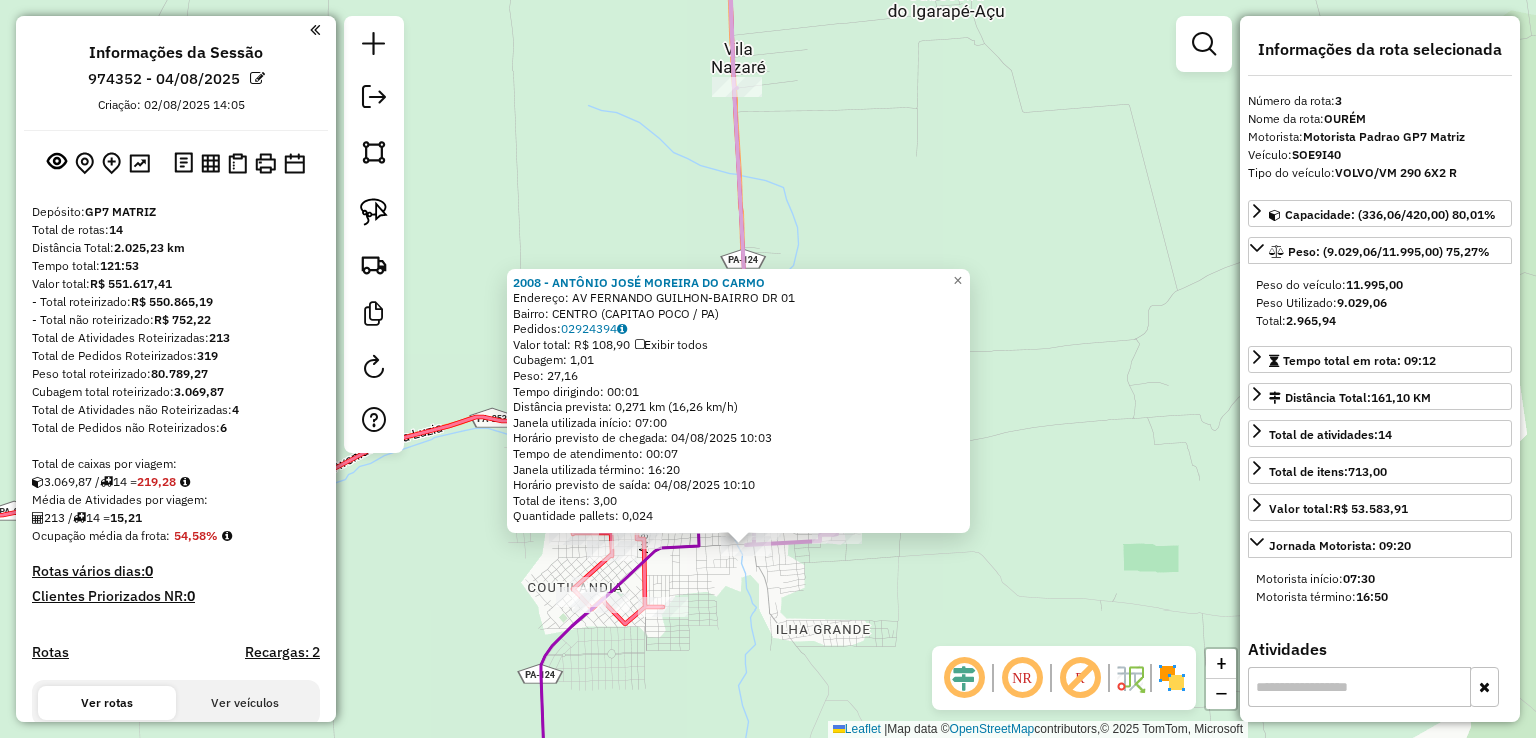 click at bounding box center [1204, 44] 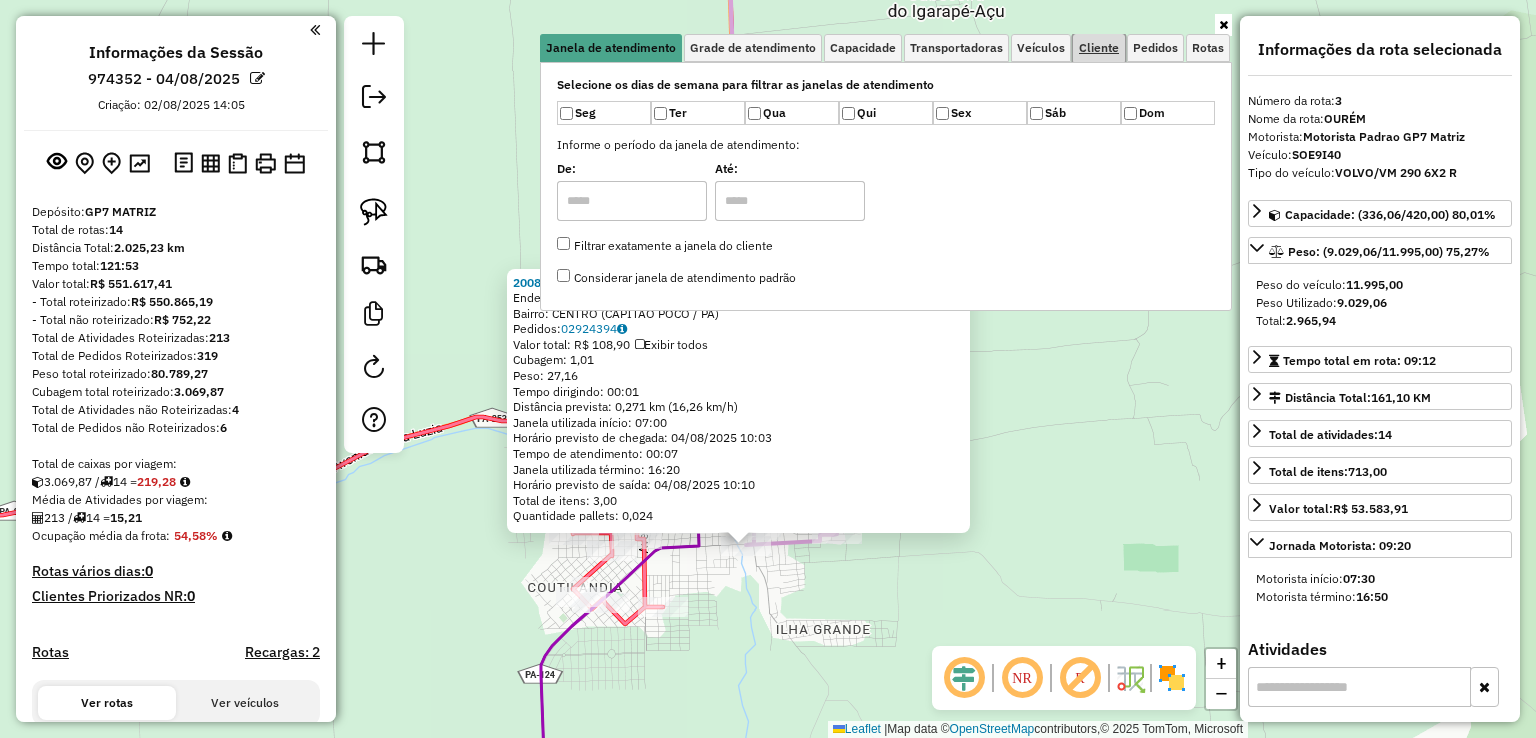 click on "Cliente" at bounding box center [1099, 48] 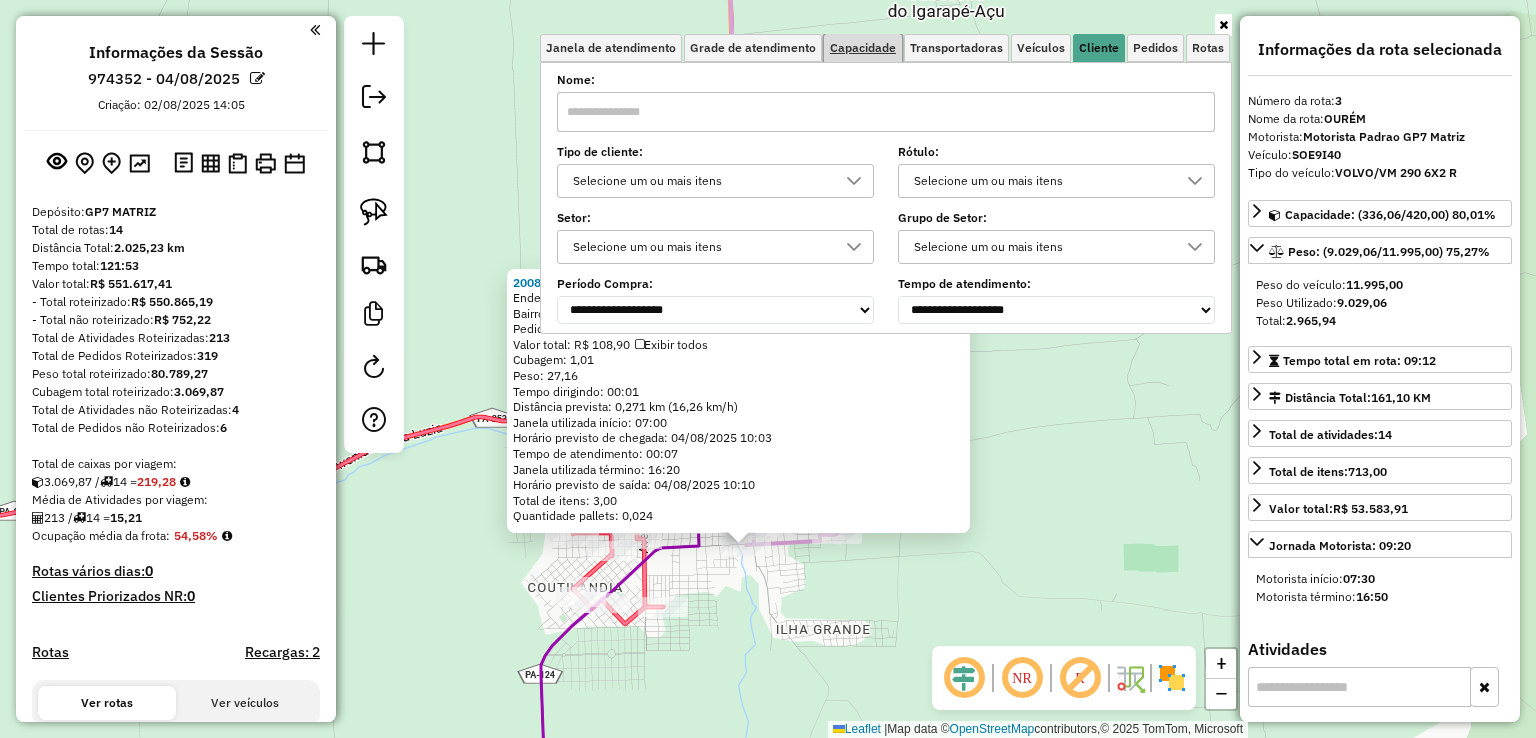 click on "Capacidade" at bounding box center (863, 48) 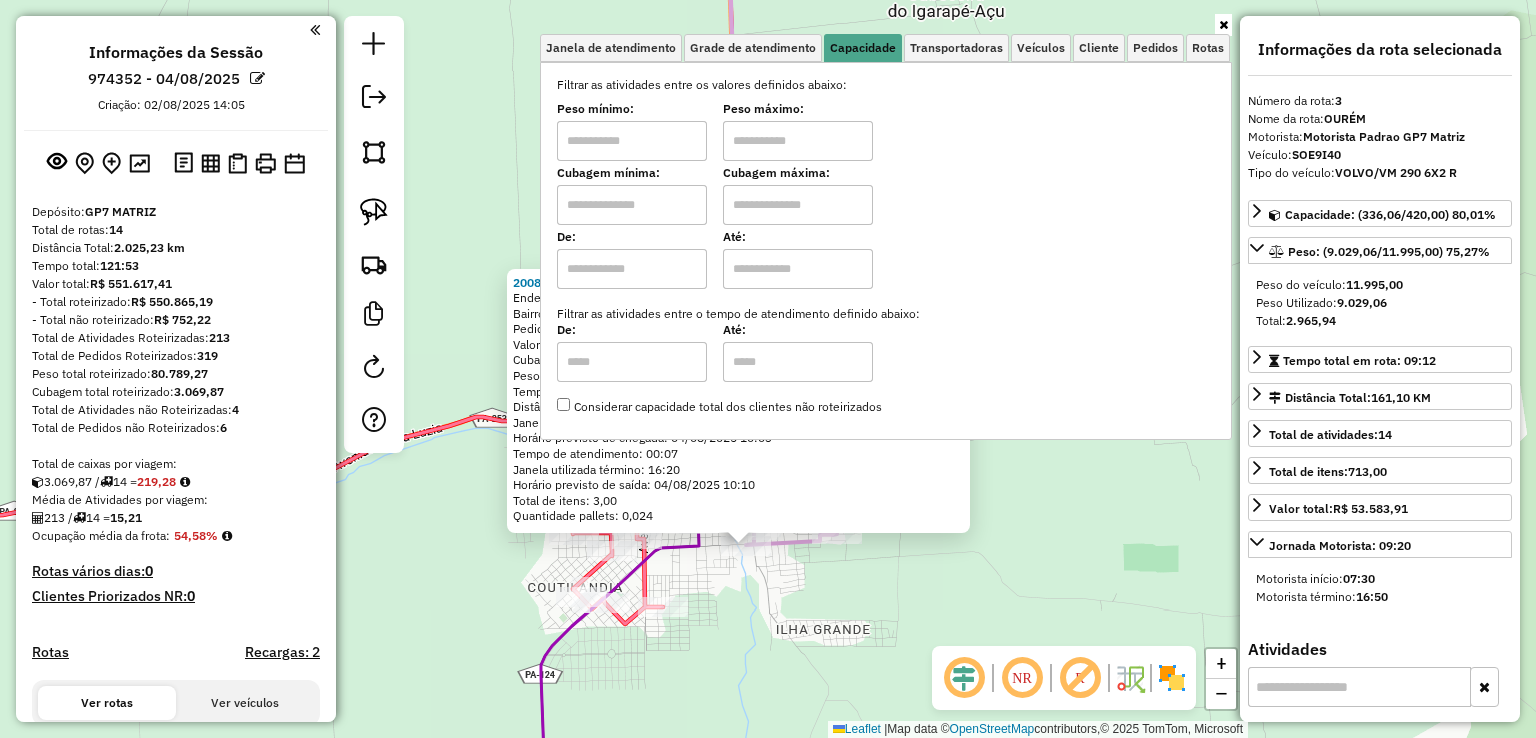 click at bounding box center [632, 205] 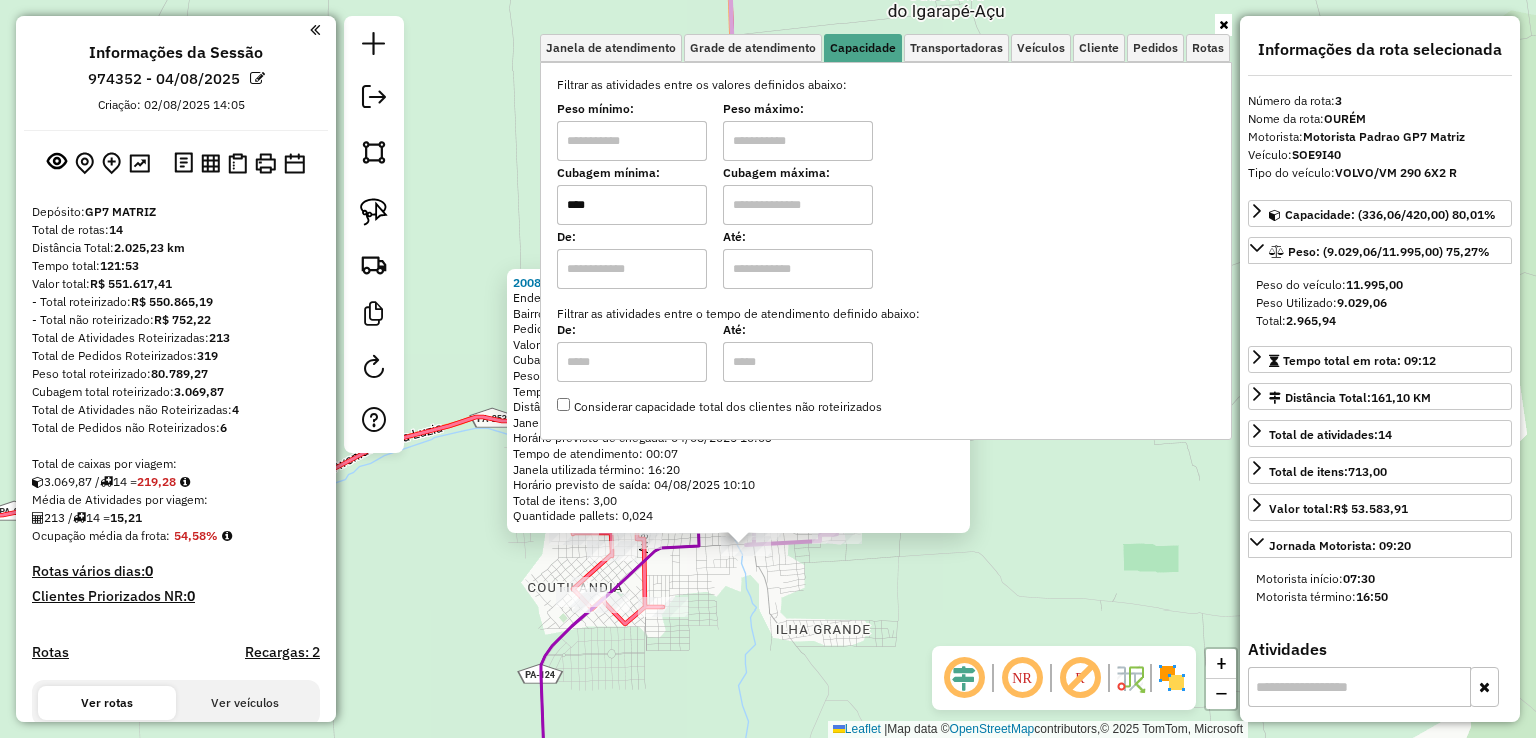 click at bounding box center (798, 205) 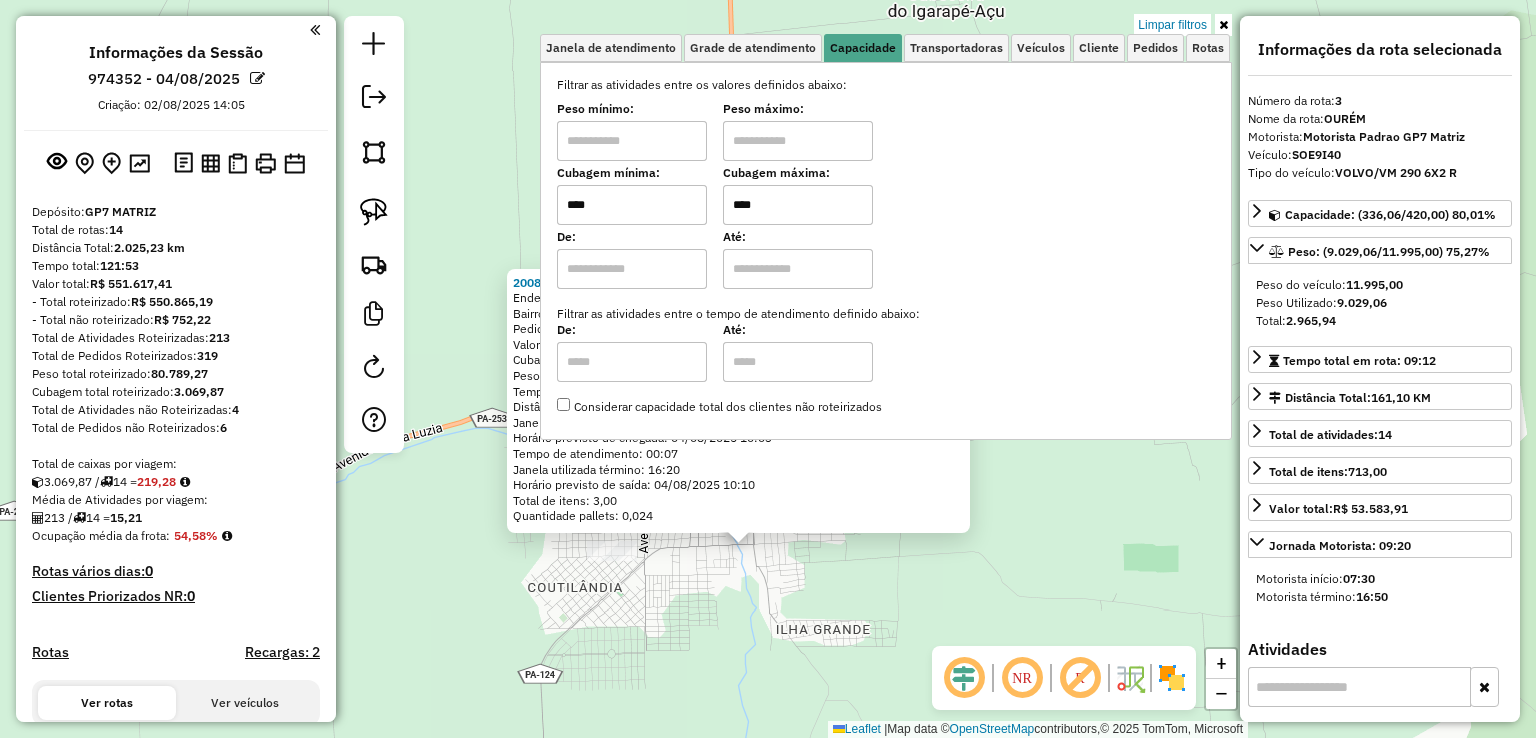 click on "2008 - ANTÔNIO JOSÉ MOREIRA DO CARMO  Endereço: AV  FERNANDO GUILHON-BAIRRO DR     01   Bairro: CENTRO (CAPITAO POCO / PA)   Pedidos:  02924394   Valor total: R$ 108,90   Exibir todos   Cubagem: 1,01  Peso: 27,16  Tempo dirigindo: 00:01   Distância prevista: 0,271 km (16,26 km/h)   Janela utilizada início: 07:00   Horário previsto de chegada: 04/08/2025 10:03   Tempo de atendimento: 00:07   Janela utilizada término: 16:20   Horário previsto de saída: 04/08/2025 10:10   Total de itens: 3,00   Quantidade pallets: 0,024  × Limpar filtros Janela de atendimento Grade de atendimento Capacidade Transportadoras Veículos Cliente Pedidos  Rotas Selecione os dias de semana para filtrar as janelas de atendimento  Seg   Ter   Qua   Qui   Sex   Sáb   Dom  Informe o período da janela de atendimento: De: Até:  Filtrar exatamente a janela do cliente  Considerar janela de atendimento padrão  Selecione os dias de semana para filtrar as grades de atendimento  Seg   Ter   Qua   Qui   Sex   Sáb   Dom  **** **** De:" 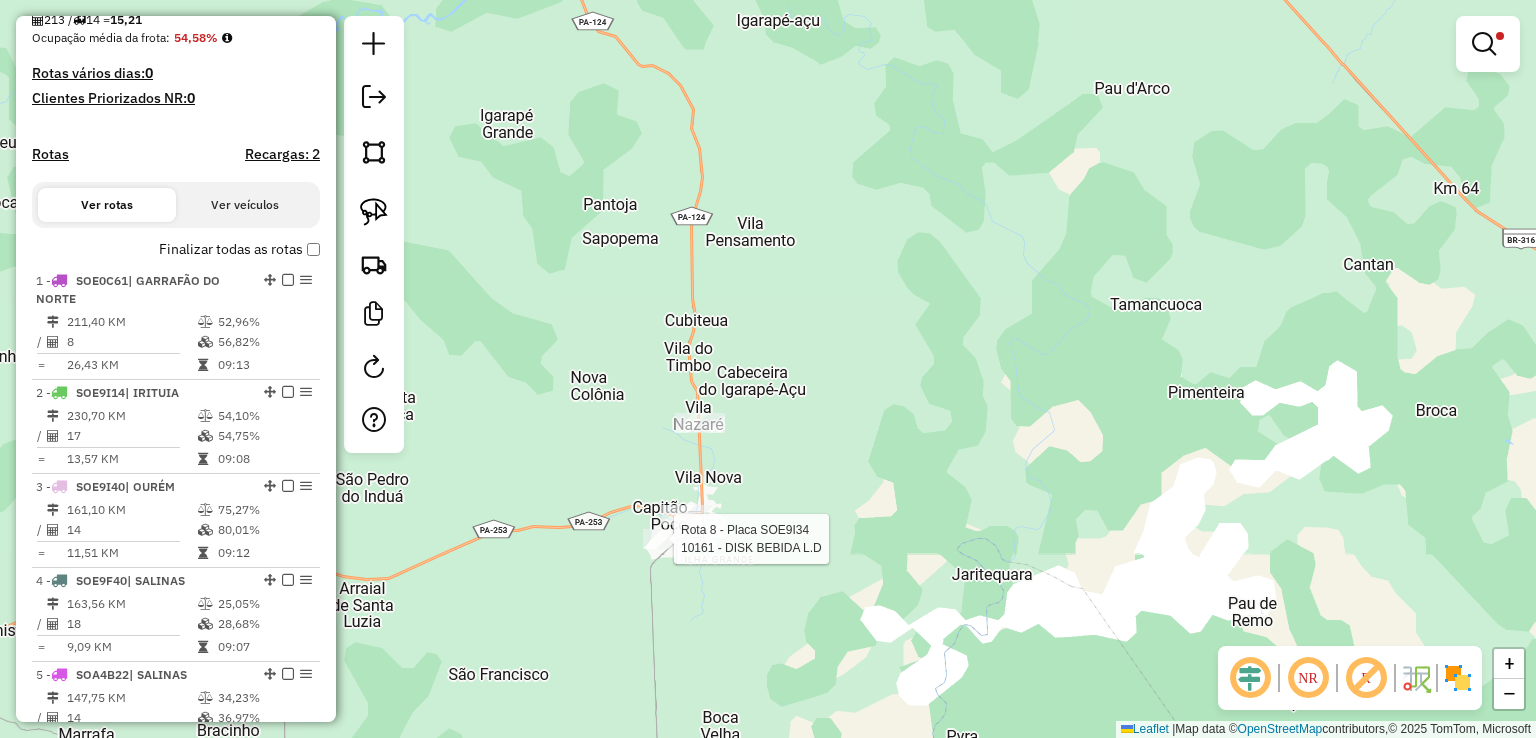 select on "**********" 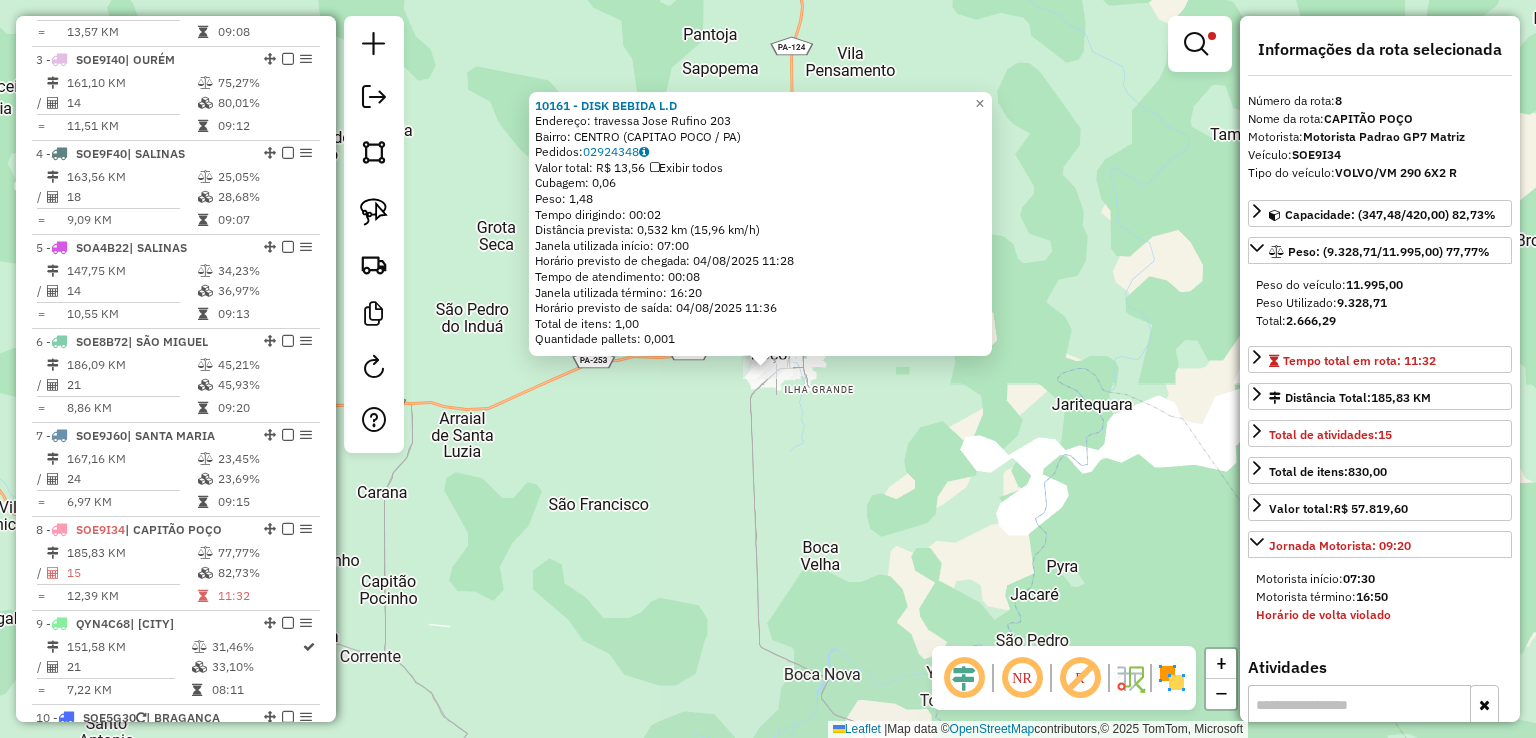 scroll, scrollTop: 1424, scrollLeft: 0, axis: vertical 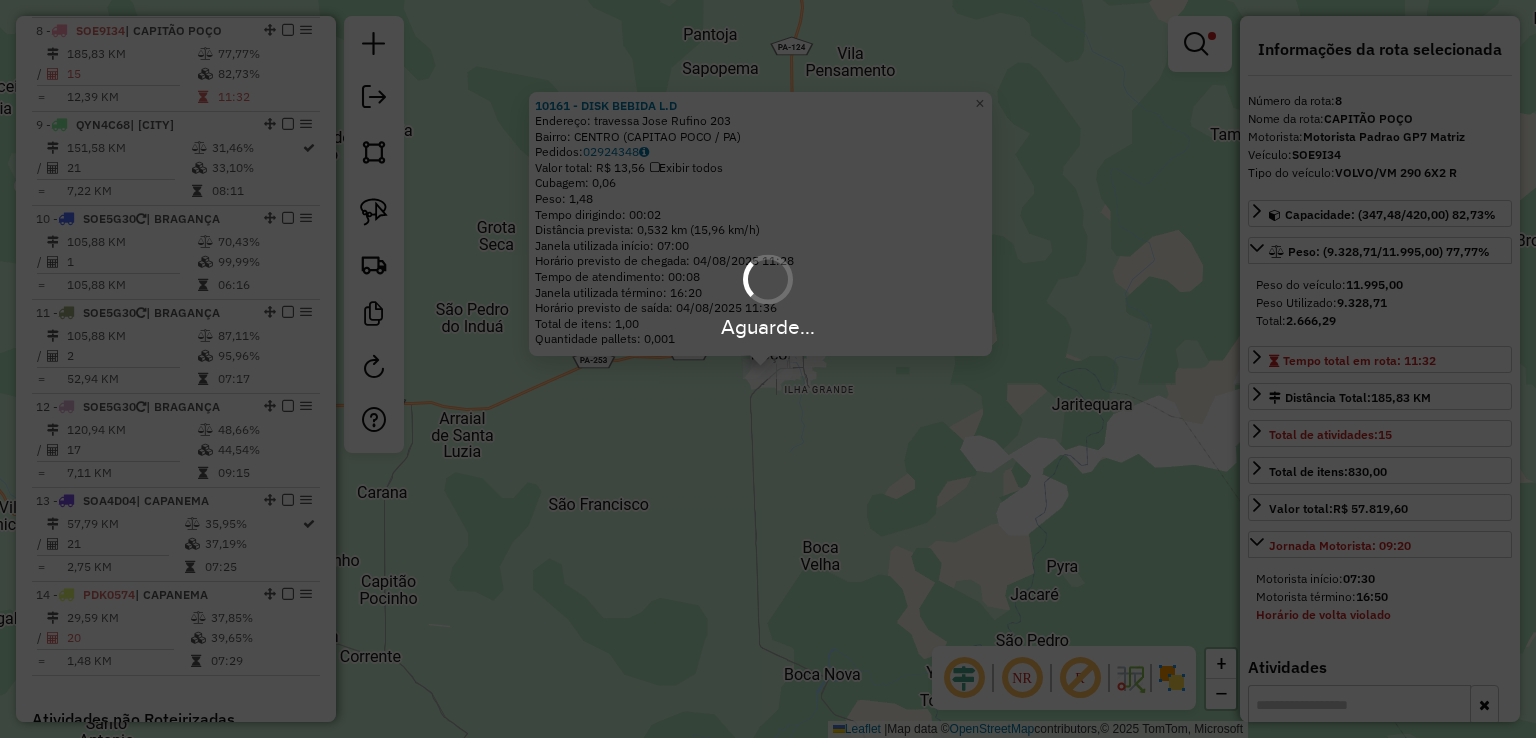 click on "Aguarde..." at bounding box center (768, 369) 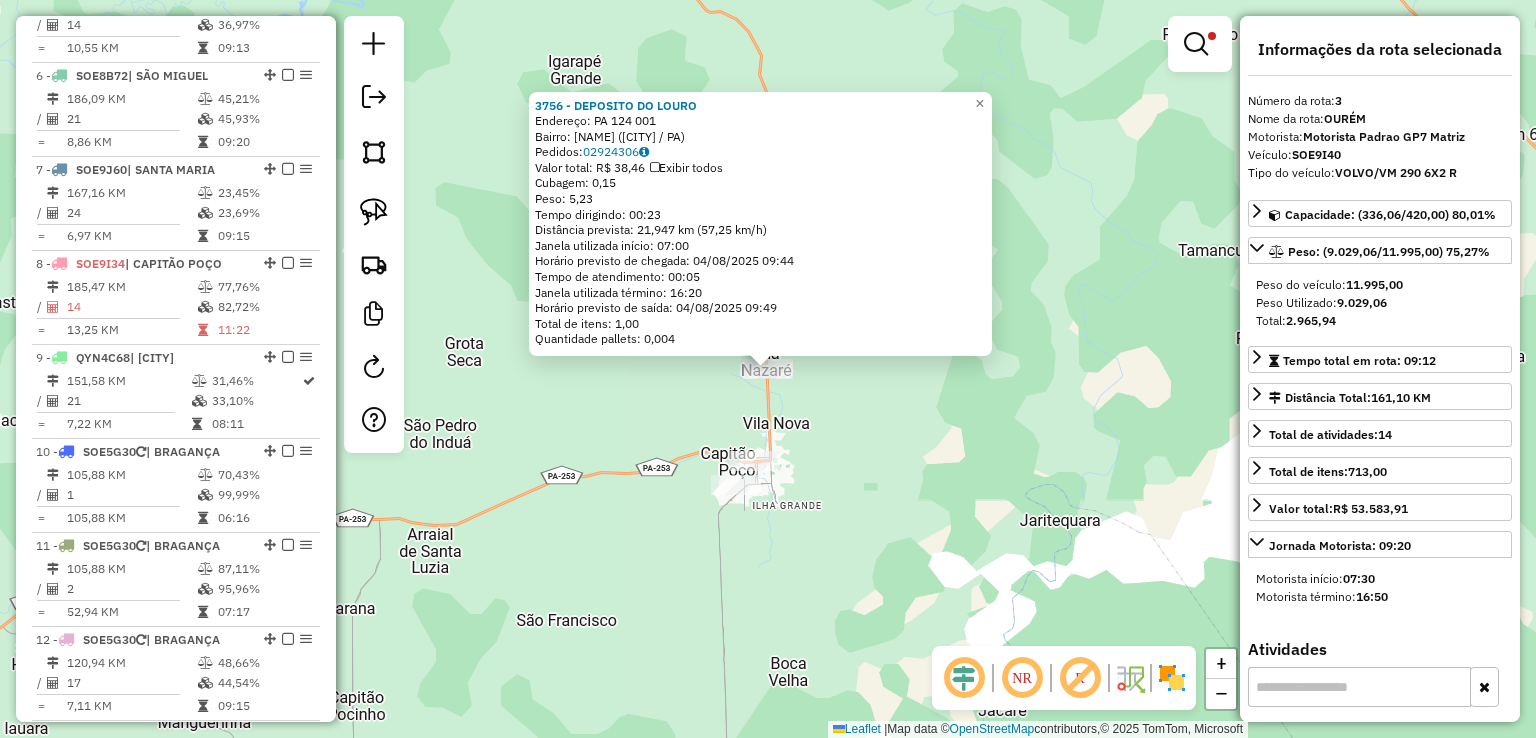 scroll, scrollTop: 955, scrollLeft: 0, axis: vertical 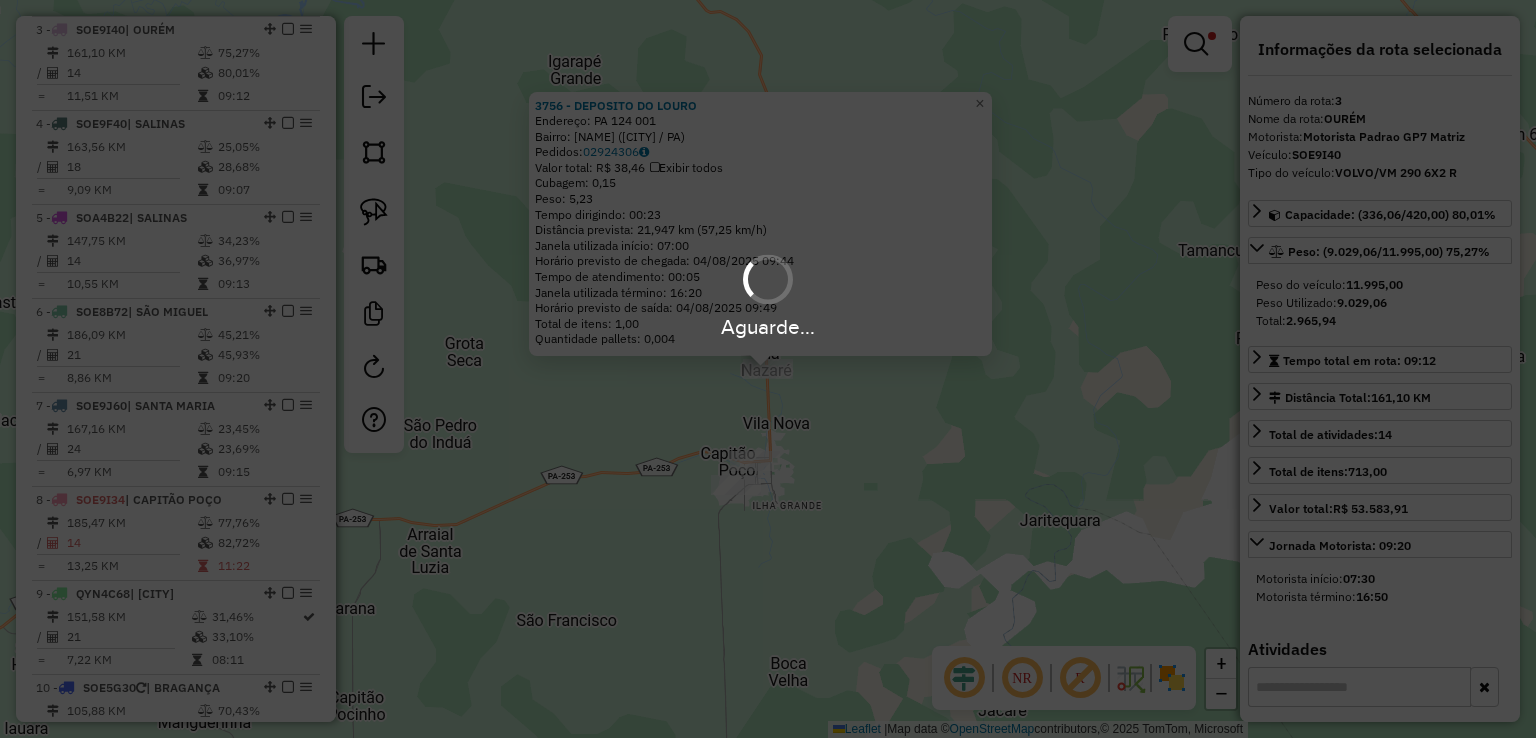 click on "Aguarde..." at bounding box center (768, 369) 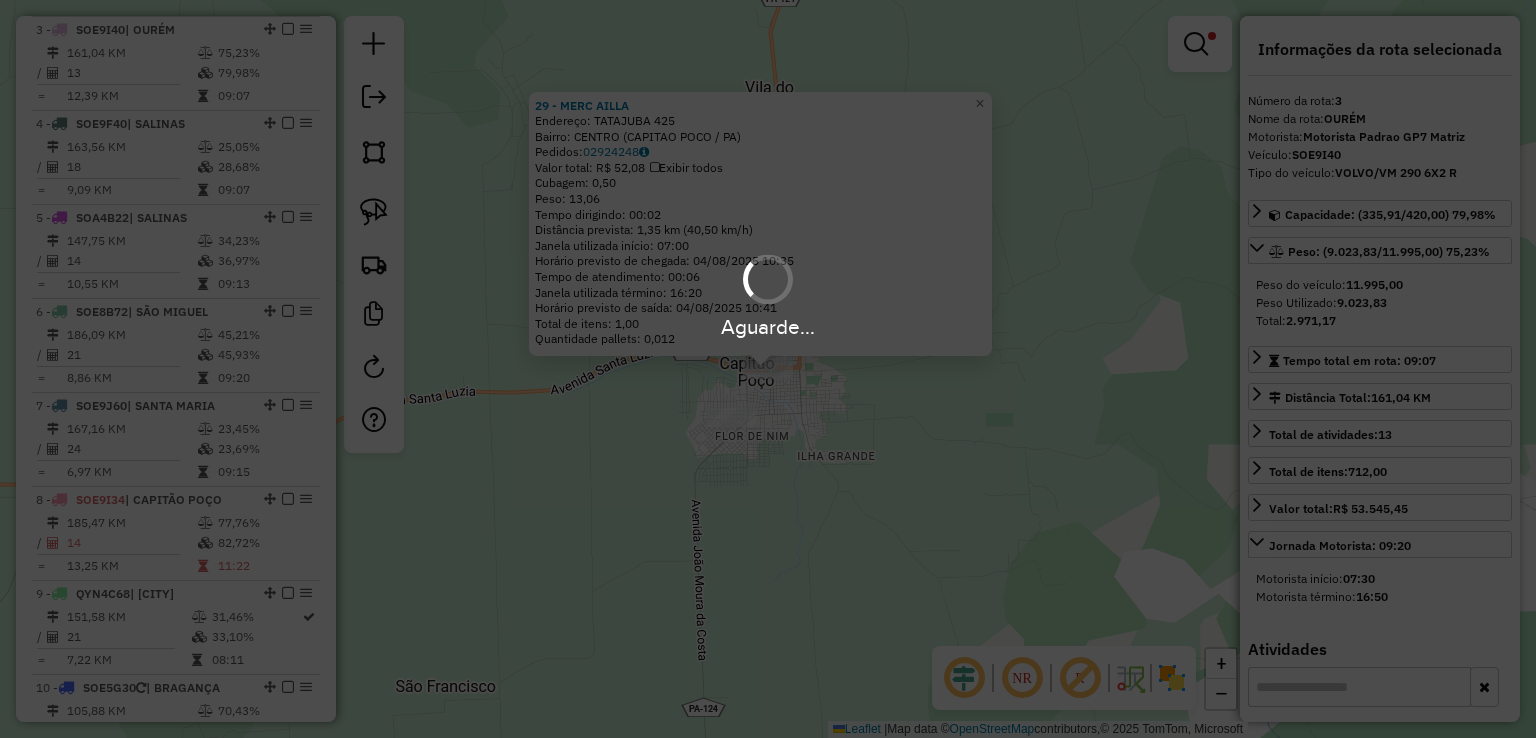 click on "Aguarde..." at bounding box center [768, 369] 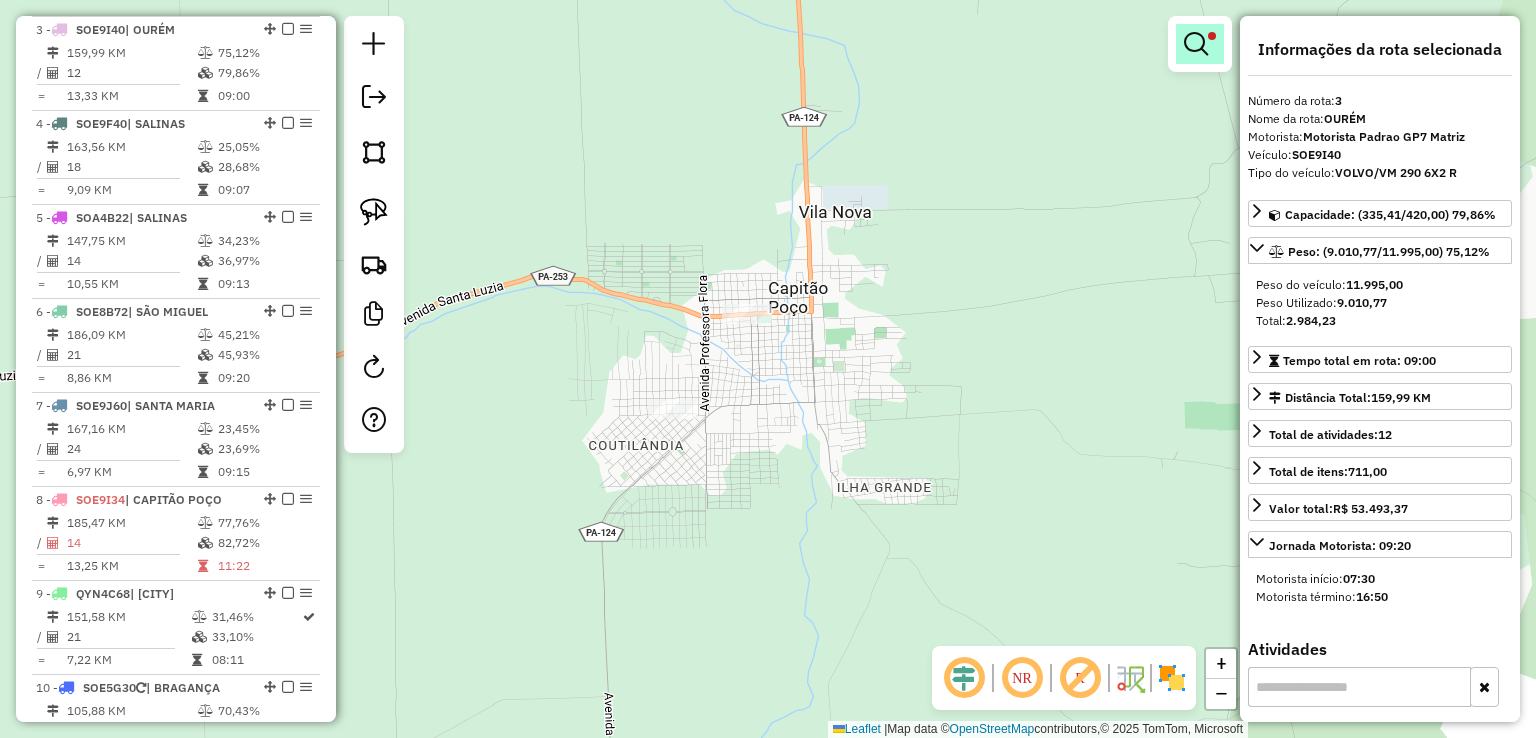 click at bounding box center (1196, 44) 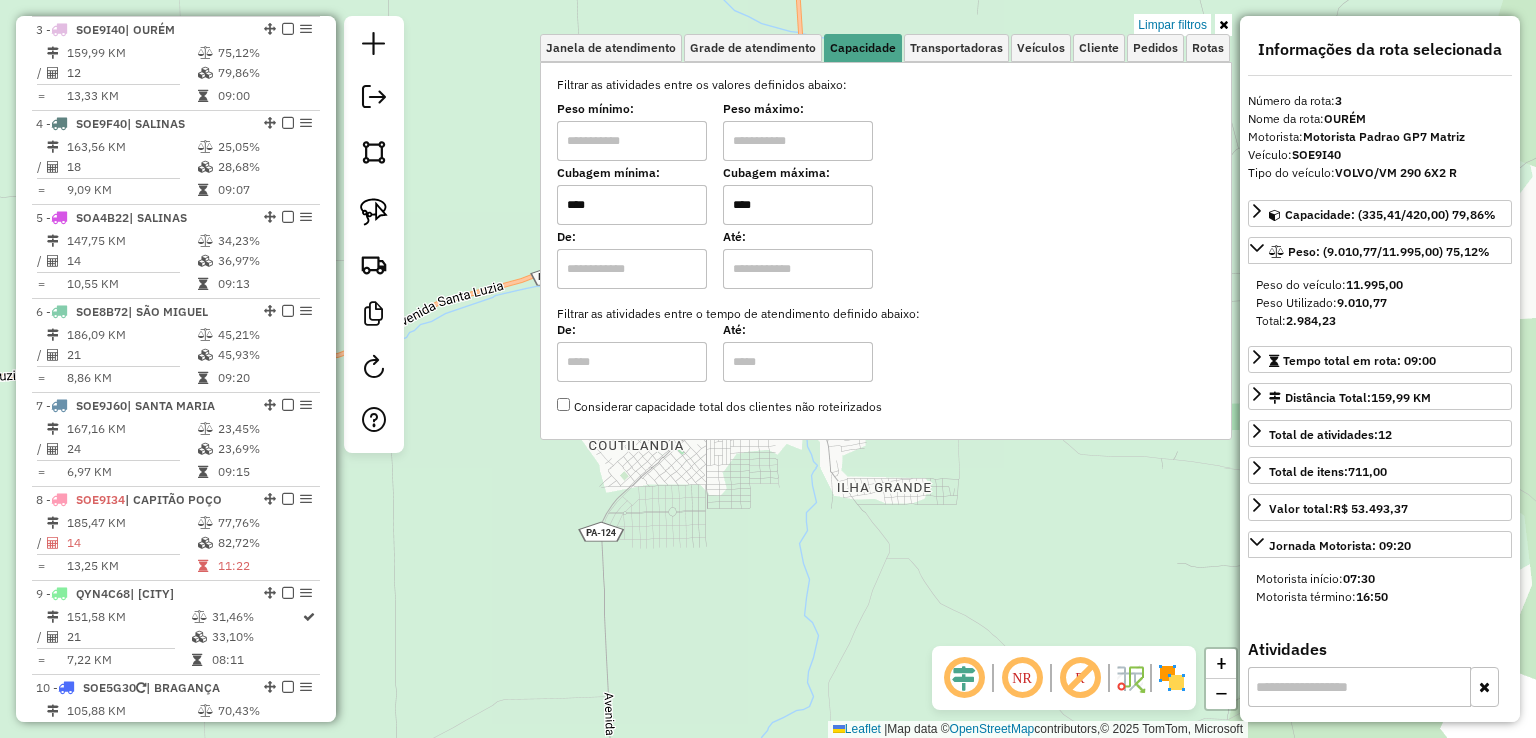 click on "Limpar filtros" at bounding box center [1172, 25] 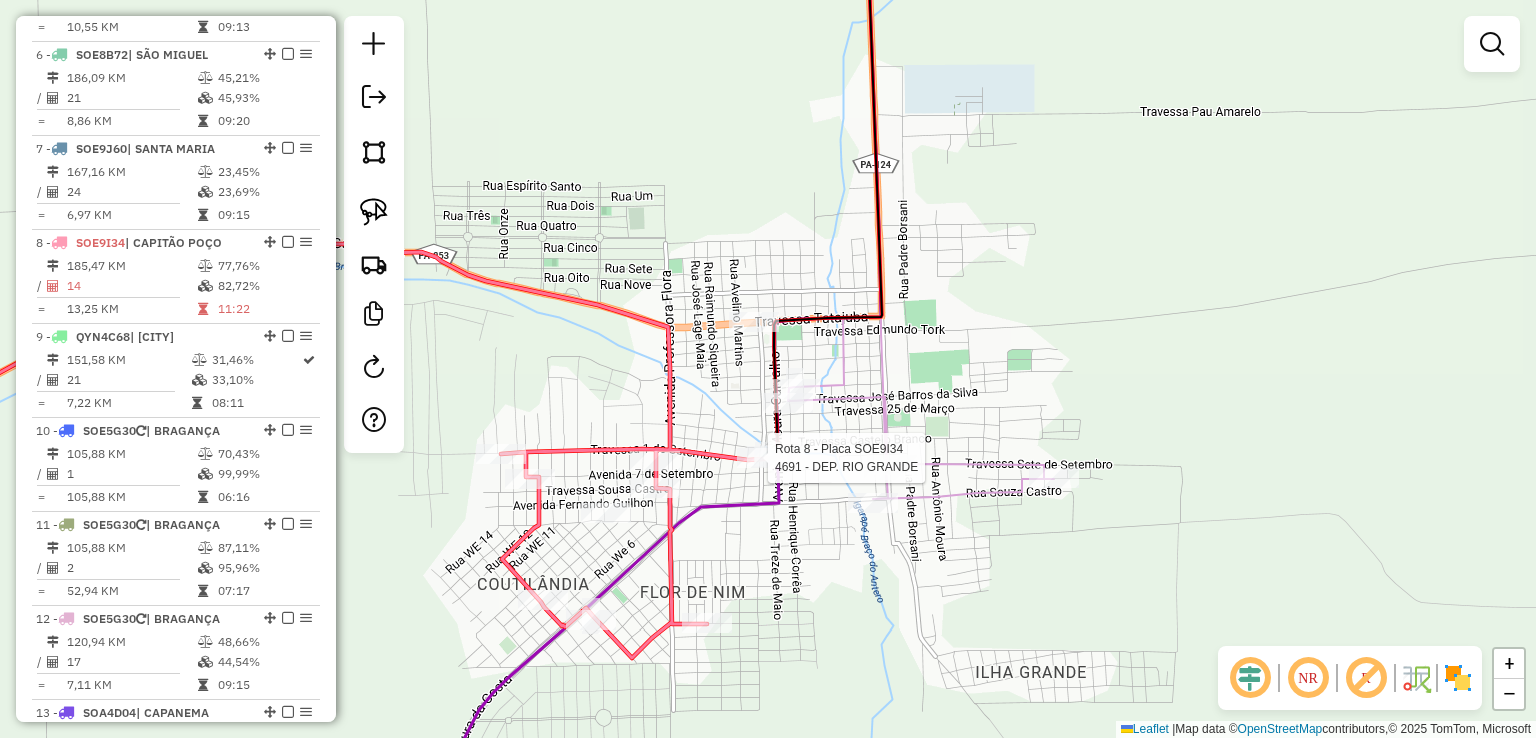 select on "**********" 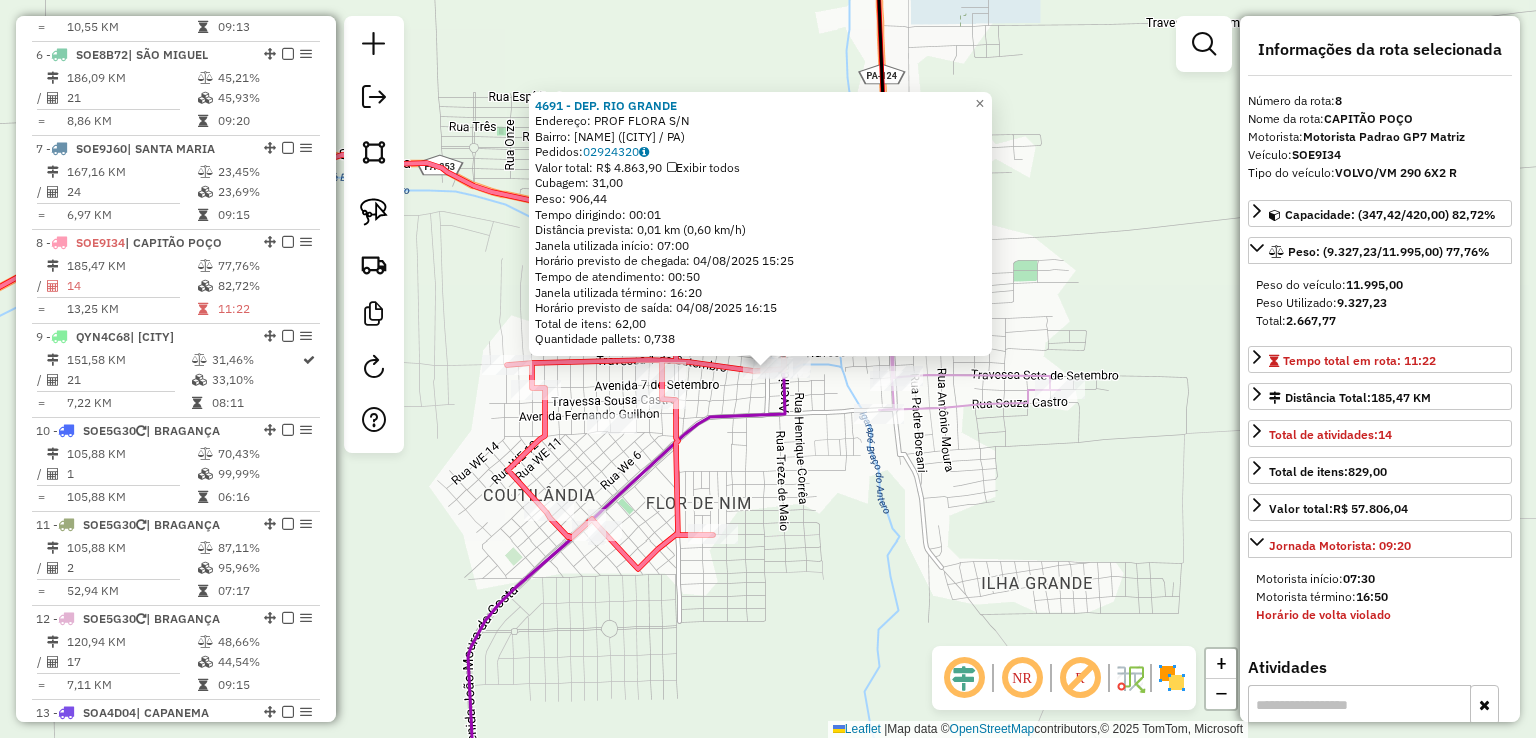 scroll, scrollTop: 1424, scrollLeft: 0, axis: vertical 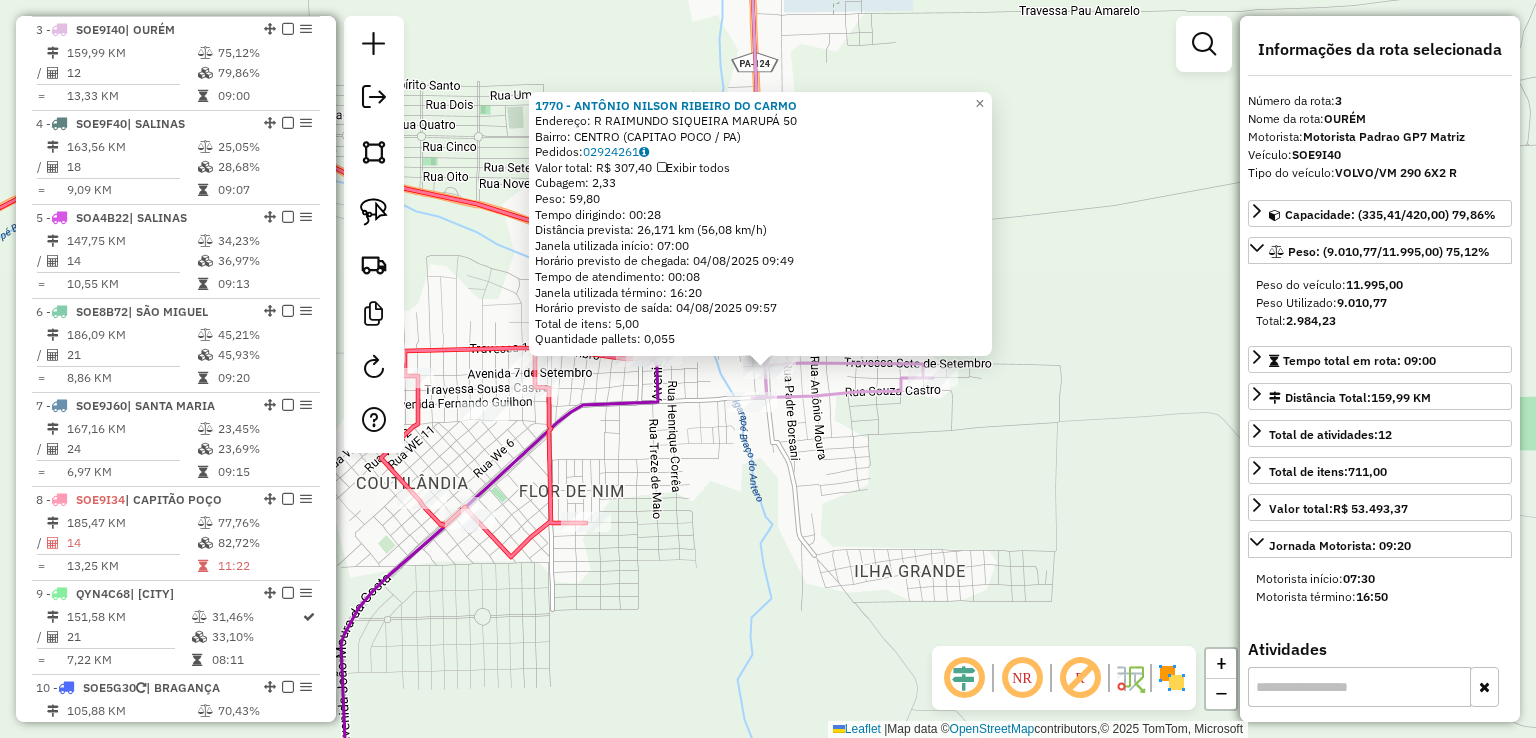 click on "Rota 3 - Placa SOE9I40  1770 - ANTÔNIO NILSON RIBEIRO DO CARMO 1770 - ANTÔNIO NILSON RIBEIRO DO CARMO  Endereço: R   RAIMUNDO SIQUEIRA MARUPÁ       50   Bairro: CENTRO (CAPITAO POCO / PA)   Pedidos:  02924261   Valor total: R$ 307,40   Exibir todos   Cubagem: 2,33  Peso: 59,80  Tempo dirigindo: 00:28   Distância prevista: 26,171 km (56,08 km/h)   Janela utilizada início: 07:00   Horário previsto de chegada: 04/08/2025 09:49   Tempo de atendimento: 00:08   Janela utilizada término: 16:20   Horário previsto de saída: 04/08/2025 09:57   Total de itens: 5,00   Quantidade pallets: 0,055  × Janela de atendimento Grade de atendimento Capacidade Transportadoras Veículos Cliente Pedidos  Rotas Selecione os dias de semana para filtrar as janelas de atendimento  Seg   Ter   Qua   Qui   Sex   Sáb   Dom  Informe o período da janela de atendimento: De: Até:  Filtrar exatamente a janela do cliente  Considerar janela de atendimento padrão  Selecione os dias de semana para filtrar as grades de atendimento De:" 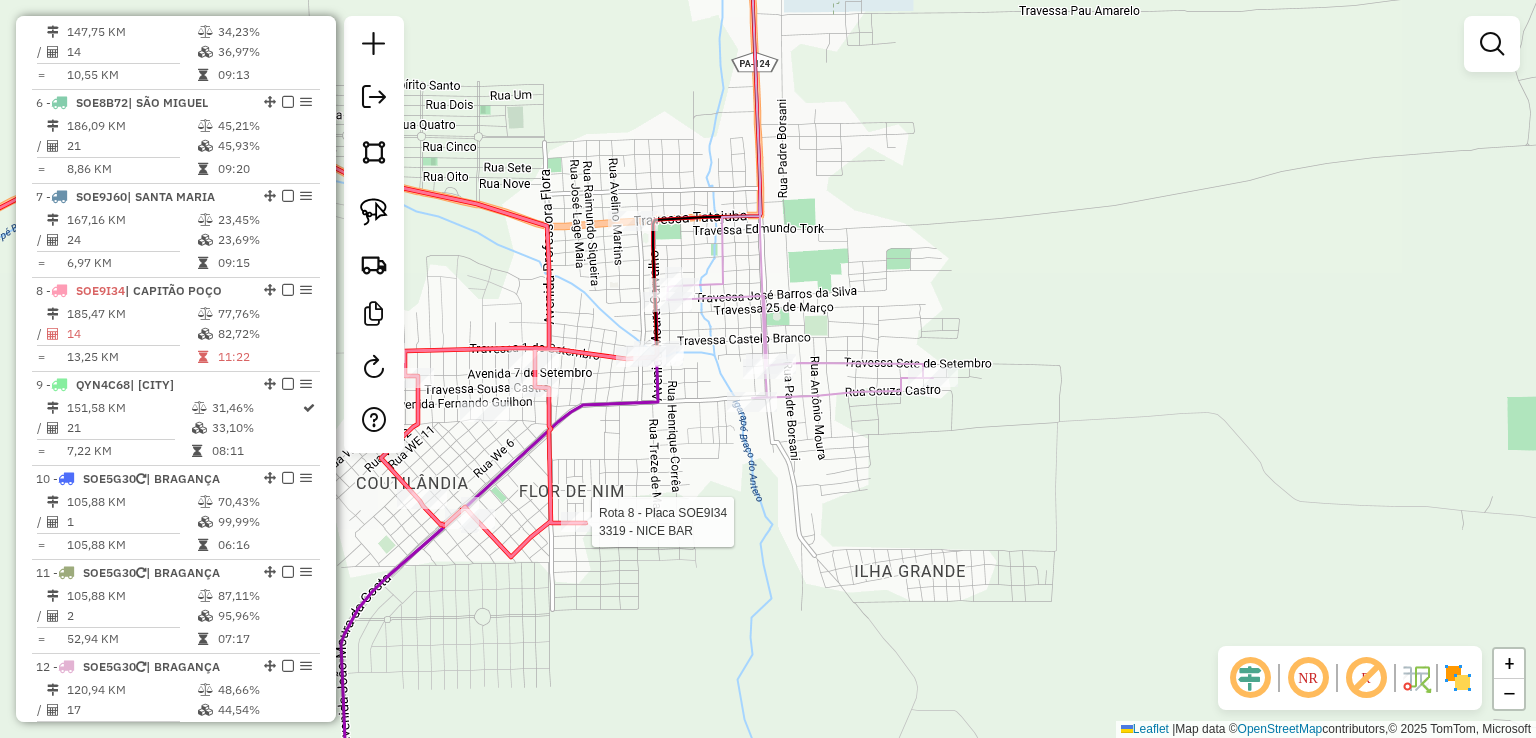 select on "**********" 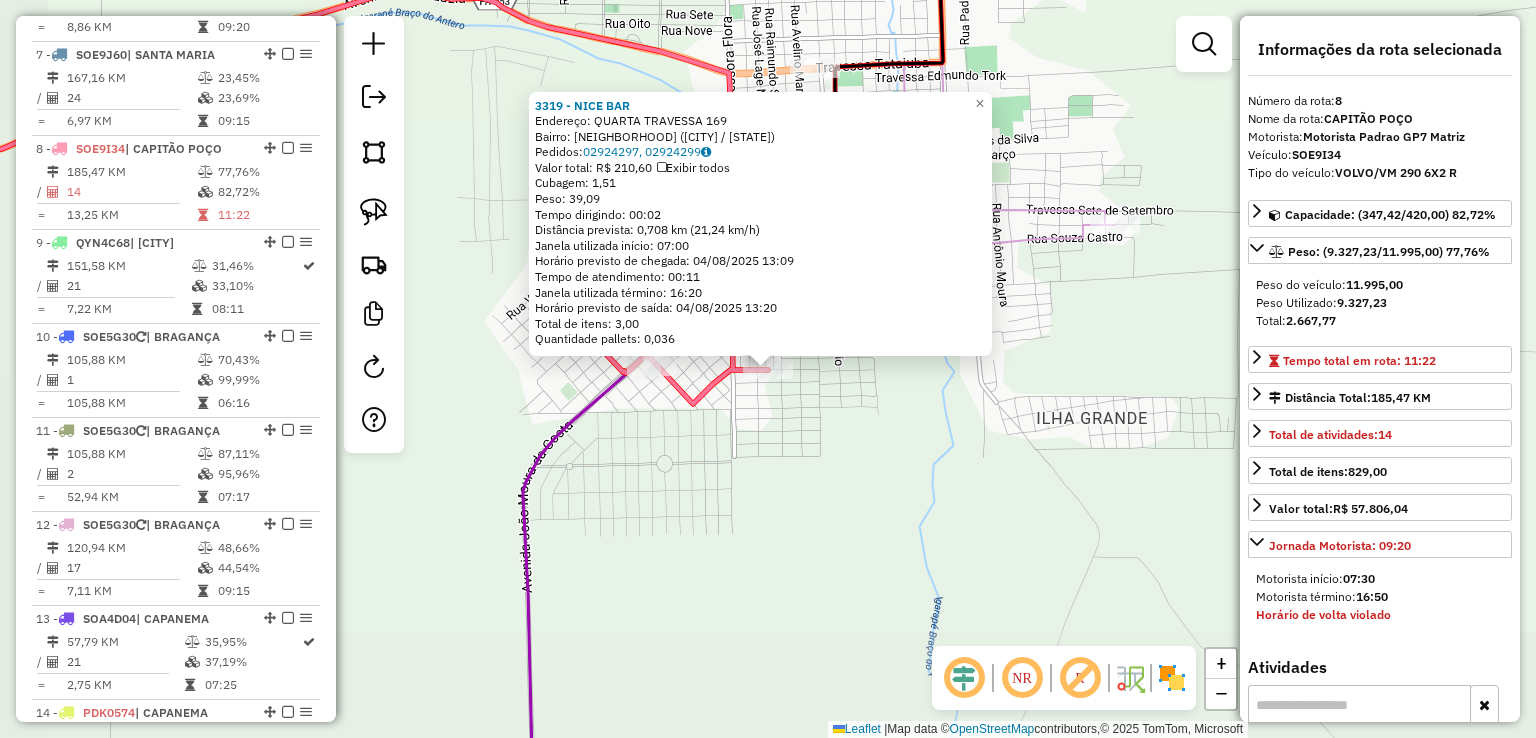 scroll, scrollTop: 1424, scrollLeft: 0, axis: vertical 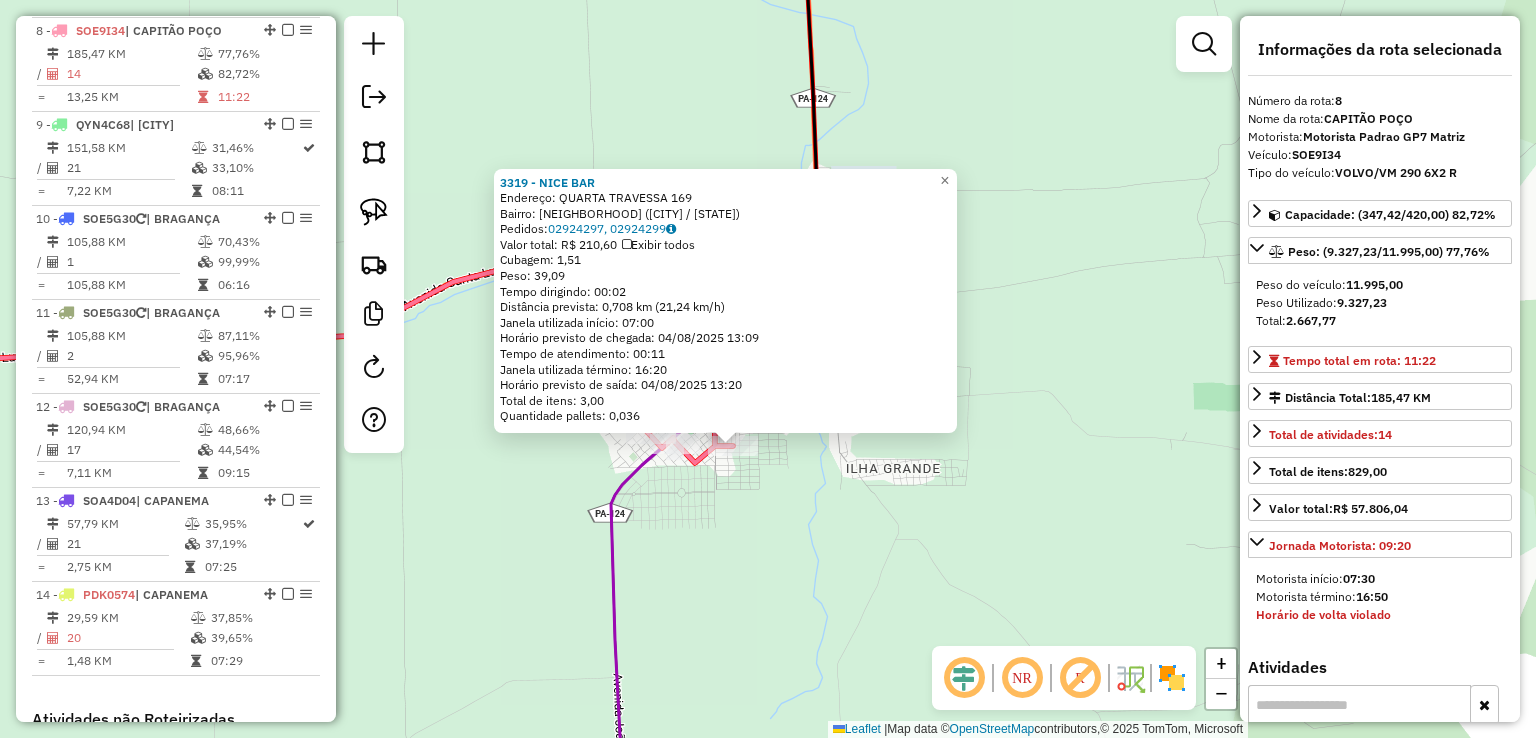 drag, startPoint x: 696, startPoint y: 508, endPoint x: 844, endPoint y: 512, distance: 148.05405 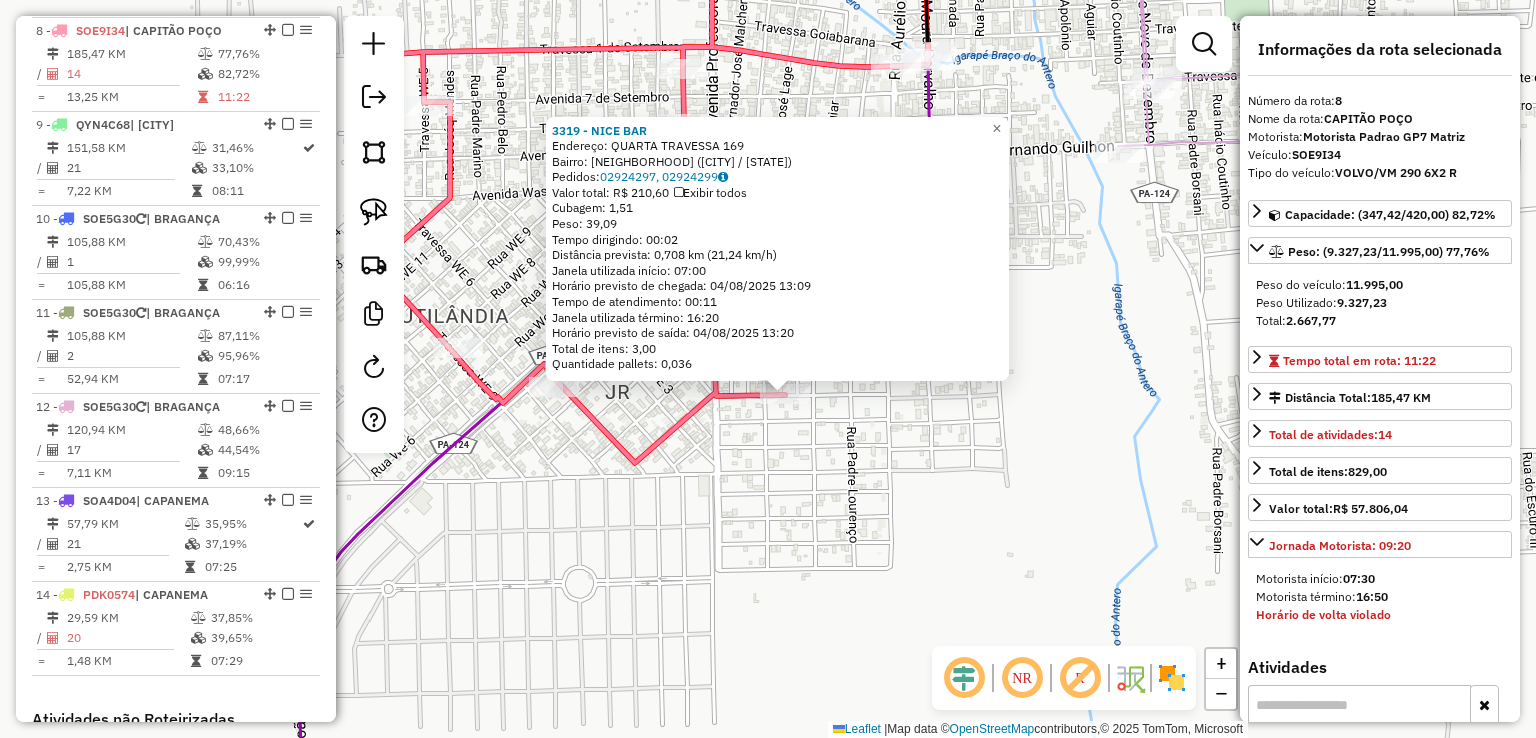 drag, startPoint x: 832, startPoint y: 480, endPoint x: 944, endPoint y: 513, distance: 116.76044 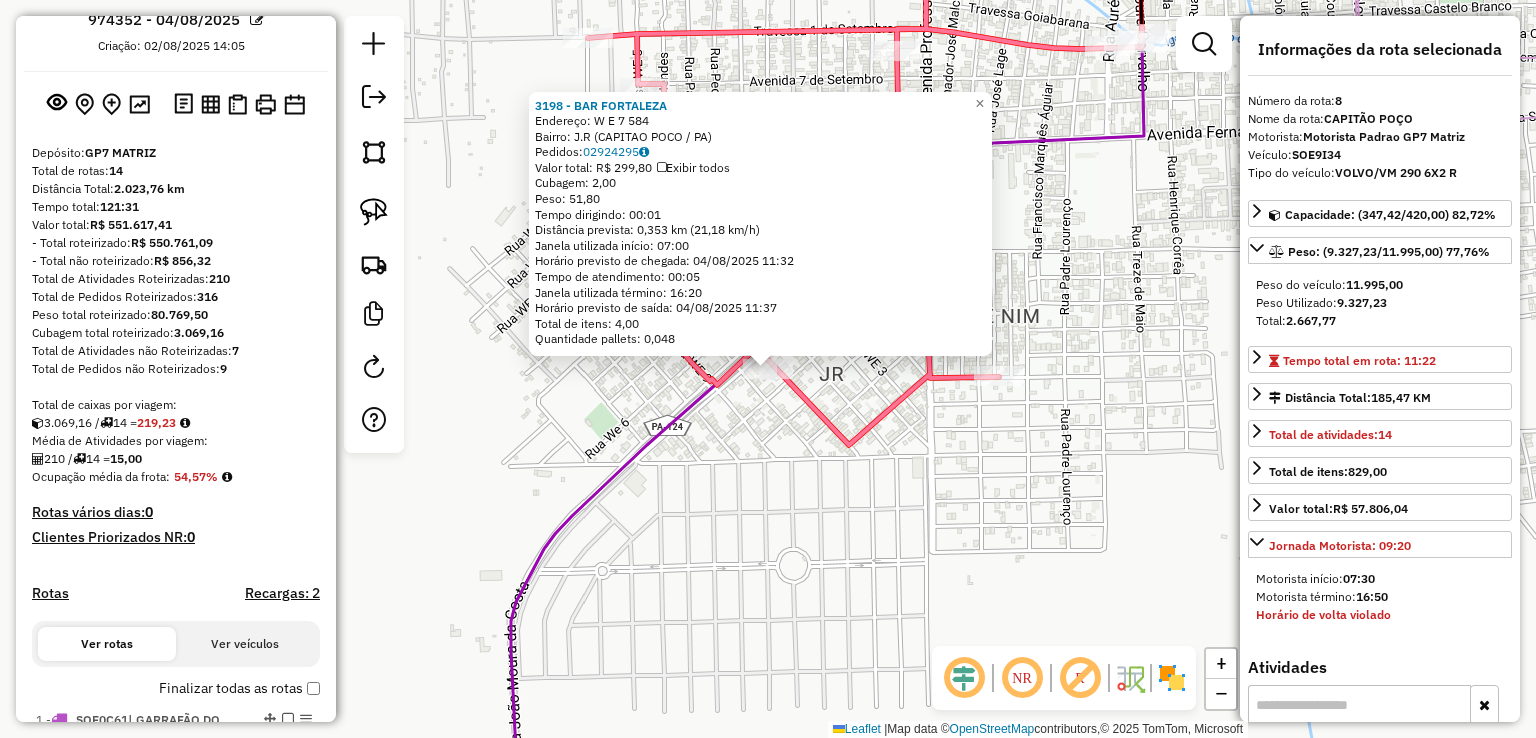 scroll, scrollTop: 24, scrollLeft: 0, axis: vertical 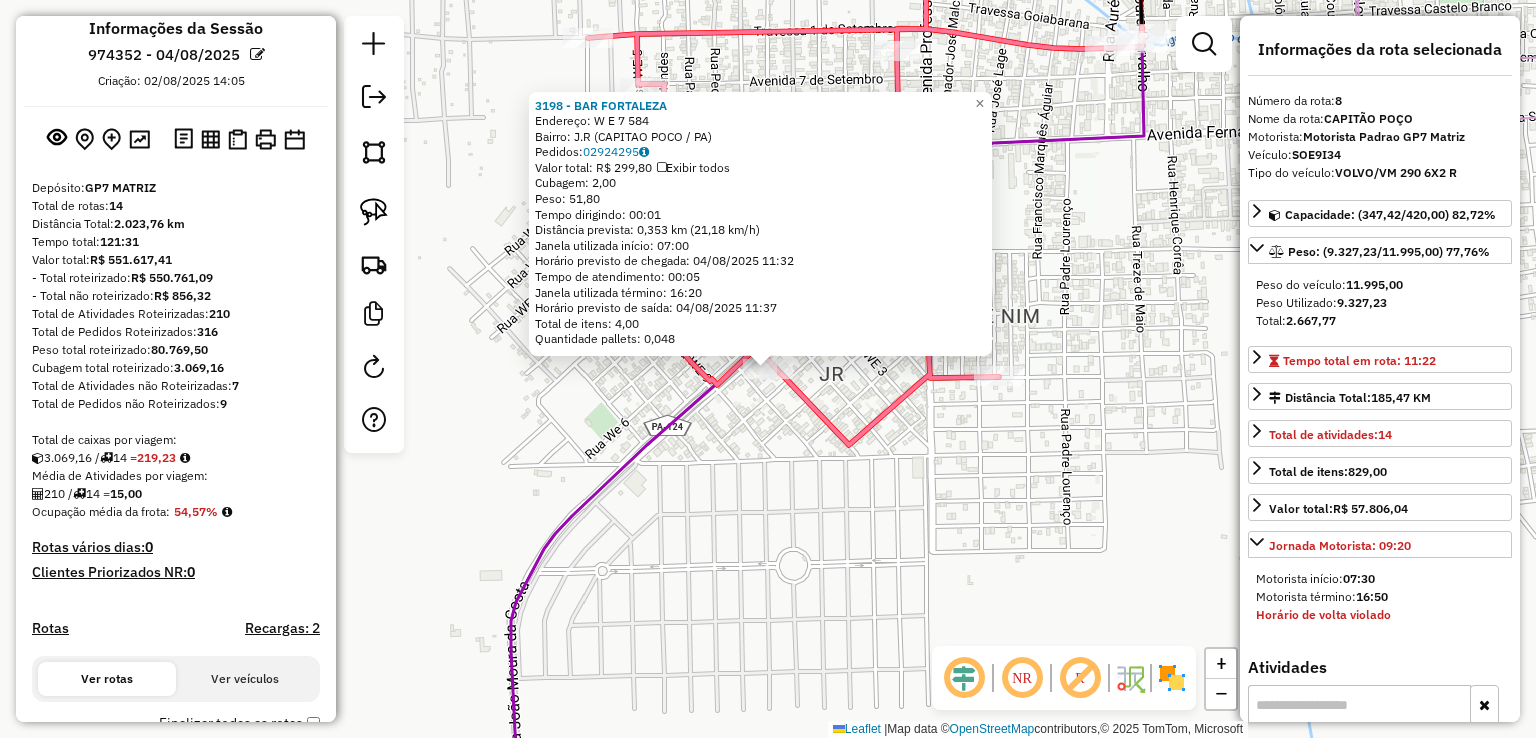 click on "3198 - BAR FORTALEZA  Endereço:  W E 7 584   Bairro: J.R (CAPITAO POCO / PA)   Pedidos:  02924295   Valor total: R$ 299,80   Exibir todos   Cubagem: 2,00  Peso: 51,80  Tempo dirigindo: 00:01   Distância prevista: 0,353 km (21,18 km/h)   Janela utilizada início: 07:00   Horário previsto de chegada: 04/08/2025 11:32   Tempo de atendimento: 00:05   Janela utilizada término: 16:20   Horário previsto de saída: 04/08/2025 11:37   Total de itens: 4,00   Quantidade pallets: 0,048  × Janela de atendimento Grade de atendimento Capacidade Transportadoras Veículos Cliente Pedidos  Rotas Selecione os dias de semana para filtrar as janelas de atendimento  Seg   Ter   Qua   Qui   Sex   Sáb   Dom  Informe o período da janela de atendimento: De: Até:  Filtrar exatamente a janela do cliente  Considerar janela de atendimento padrão  Selecione os dias de semana para filtrar as grades de atendimento  Seg   Ter   Qua   Qui   Sex   Sáb   Dom   Considerar clientes sem dia de atendimento cadastrado  Peso mínimo:   De:" 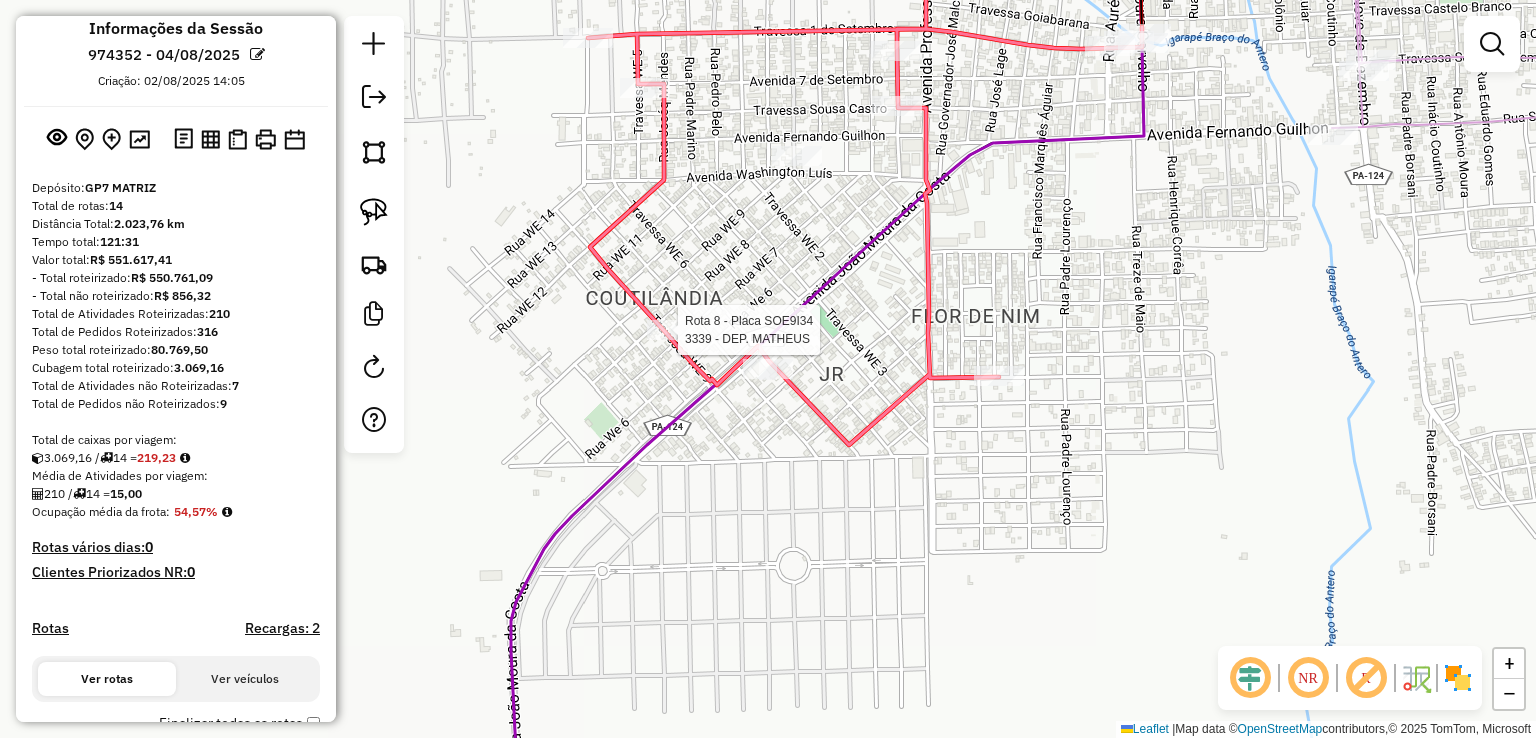 select on "**********" 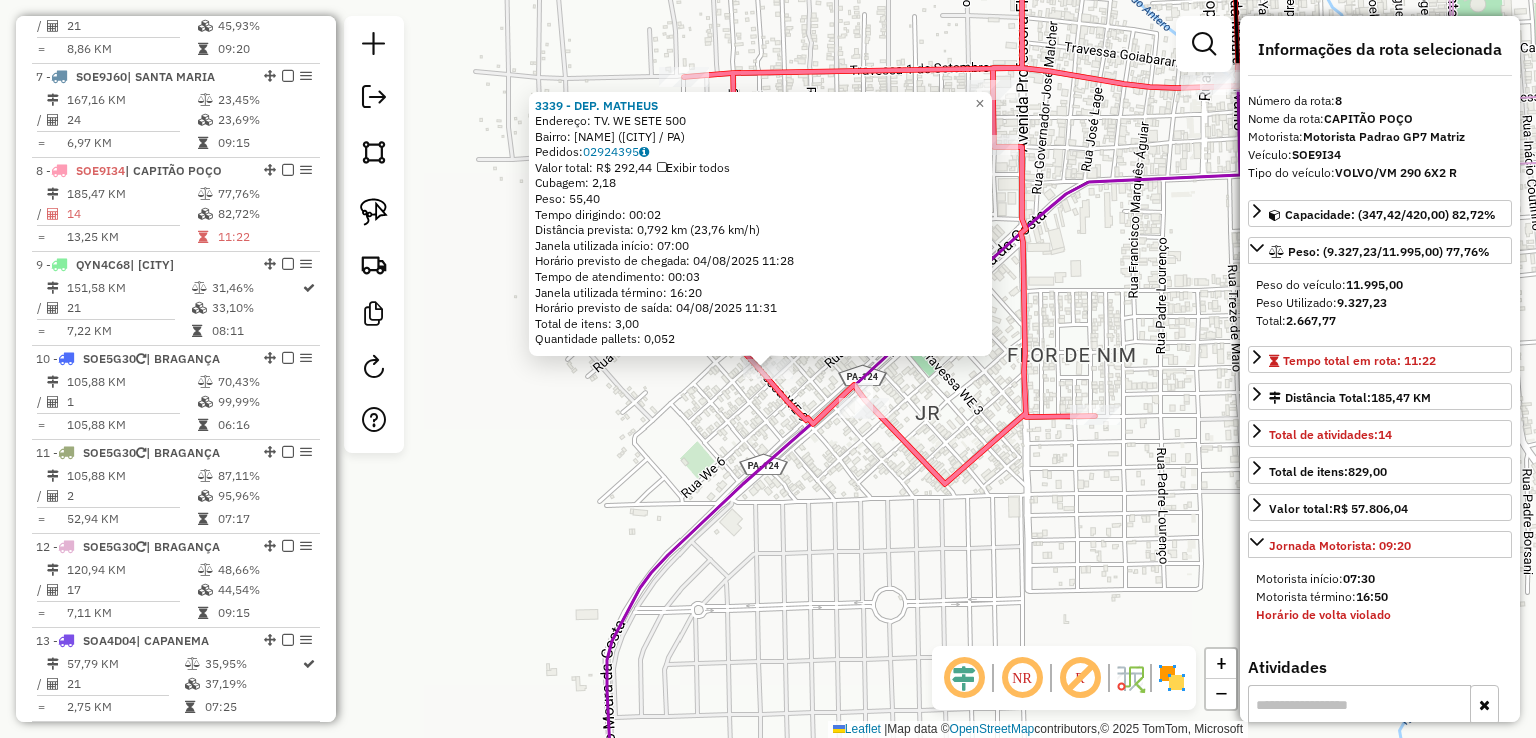 scroll, scrollTop: 1424, scrollLeft: 0, axis: vertical 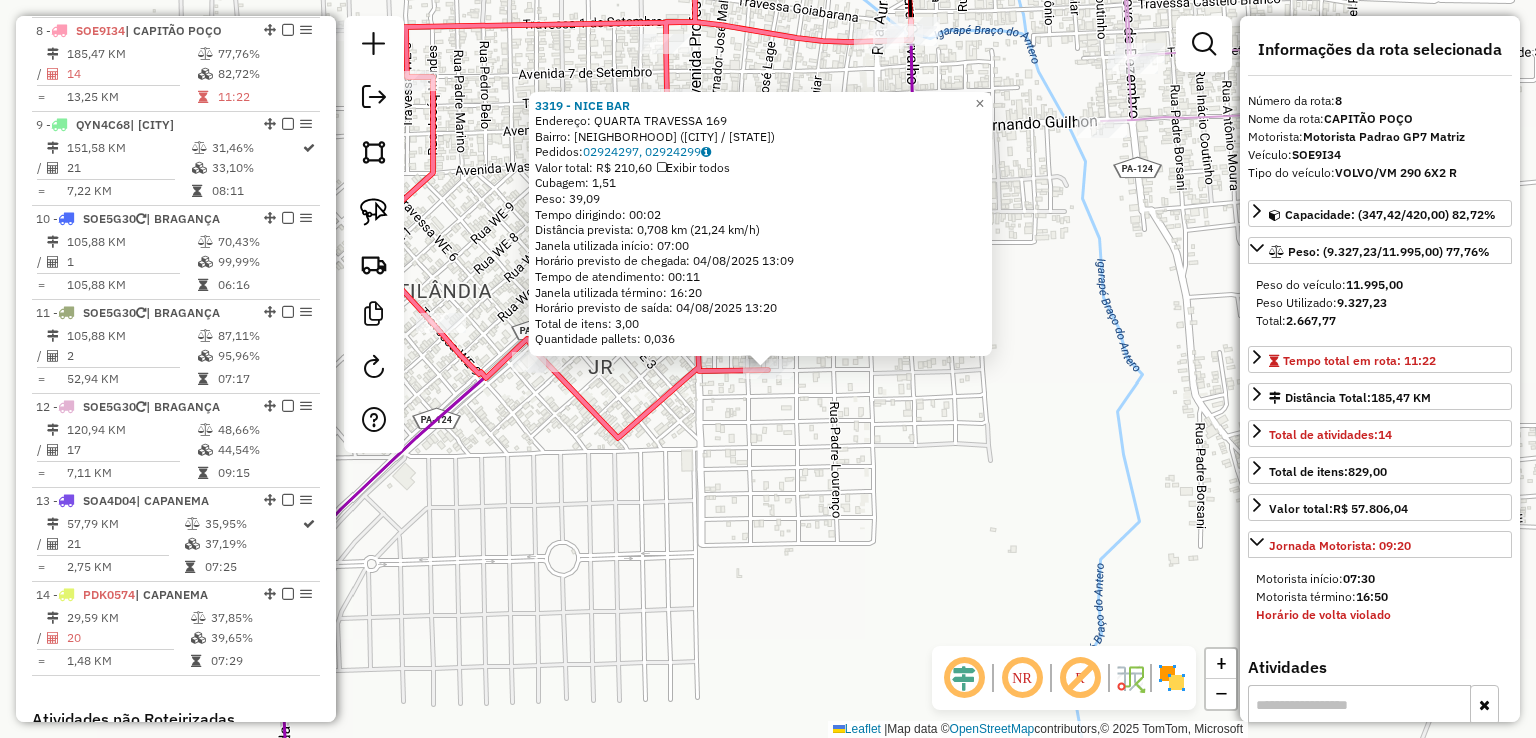 click on "3319 - NICE BAR  Endereço:  QUARTA TRAVESSA 169   Bairro: FLOR DE LINS (CAPITAO POCO / PA)   Pedidos:  02924297, 02924299   Valor total: R$ 210,60   Exibir todos   Cubagem: 1,51  Peso: 39,09  Tempo dirigindo: 00:02   Distância prevista: 0,708 km (21,24 km/h)   Janela utilizada início: 07:00   Horário previsto de chegada: 04/08/2025 13:09   Tempo de atendimento: 00:11   Janela utilizada término: 16:20   Horário previsto de saída: 04/08/2025 13:20   Total de itens: 3,00   Quantidade pallets: 0,036  × Janela de atendimento Grade de atendimento Capacidade Transportadoras Veículos Cliente Pedidos  Rotas Selecione os dias de semana para filtrar as janelas de atendimento  Seg   Ter   Qua   Qui   Sex   Sáb   Dom  Informe o período da janela de atendimento: De: Até:  Filtrar exatamente a janela do cliente  Considerar janela de atendimento padrão  Selecione os dias de semana para filtrar as grades de atendimento  Seg   Ter   Qua   Qui   Sex   Sáb   Dom   Clientes fora do dia de atendimento selecionado De:" 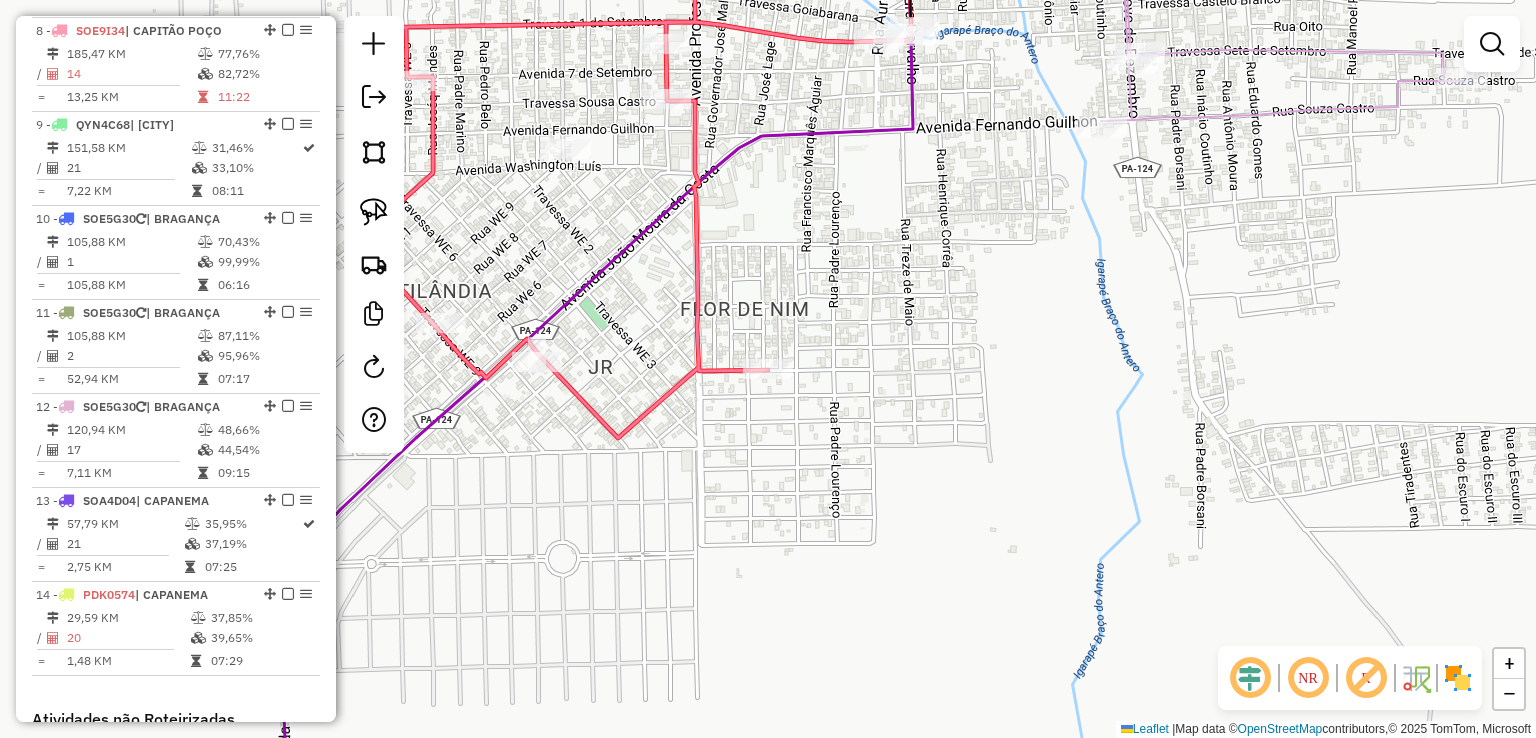 drag, startPoint x: 819, startPoint y: 445, endPoint x: 915, endPoint y: 563, distance: 152.11838 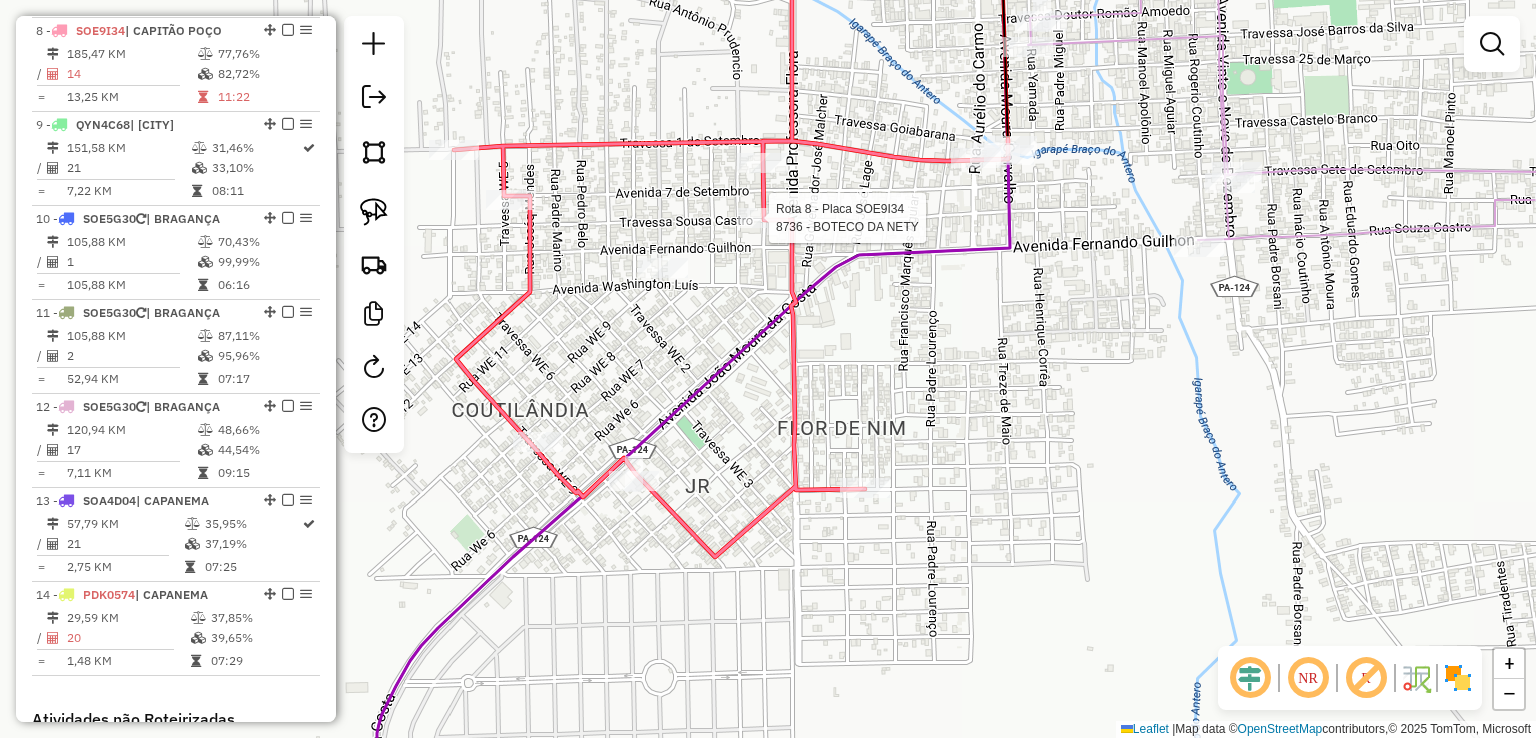select on "**********" 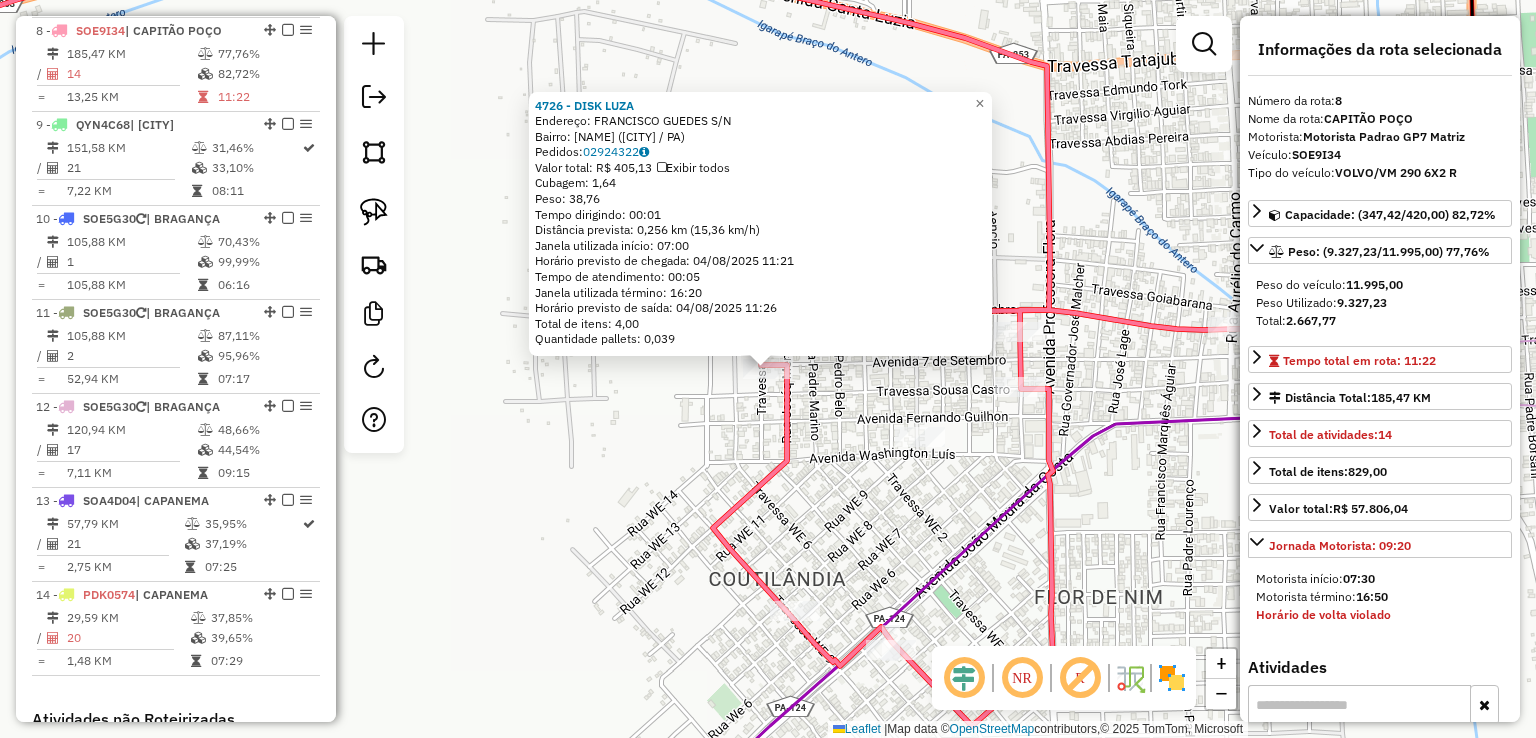 click on "4726 - DISK LUZA  Endereço:  FRANCISCO GUEDES S/N   Bairro: EURICO SIQUEIRA (CAPITAO POCO / PA)   Pedidos:  02924322   Valor total: R$ 405,13   Exibir todos   Cubagem: 1,64  Peso: 38,76  Tempo dirigindo: 00:01   Distância prevista: 0,256 km (15,36 km/h)   Janela utilizada início: 07:00   Horário previsto de chegada: 04/08/2025 11:21   Tempo de atendimento: 00:05   Janela utilizada término: 16:20   Horário previsto de saída: 04/08/2025 11:26   Total de itens: 4,00   Quantidade pallets: 0,039  × Janela de atendimento Grade de atendimento Capacidade Transportadoras Veículos Cliente Pedidos  Rotas Selecione os dias de semana para filtrar as janelas de atendimento  Seg   Ter   Qua   Qui   Sex   Sáb   Dom  Informe o período da janela de atendimento: De: Até:  Filtrar exatamente a janela do cliente  Considerar janela de atendimento padrão  Selecione os dias de semana para filtrar as grades de atendimento  Seg   Ter   Qua   Qui   Sex   Sáb   Dom   Considerar clientes sem dia de atendimento cadastrado +" 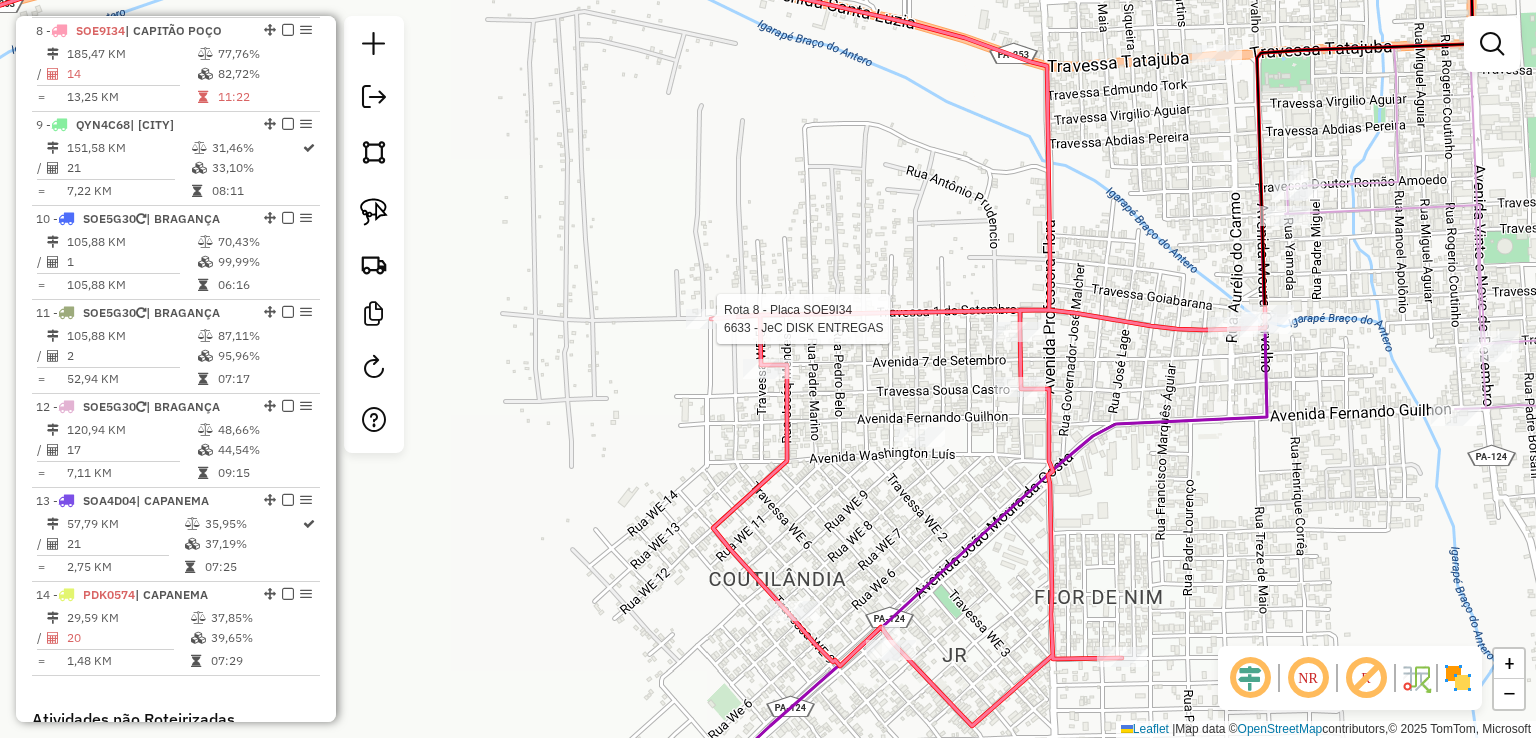 select on "**********" 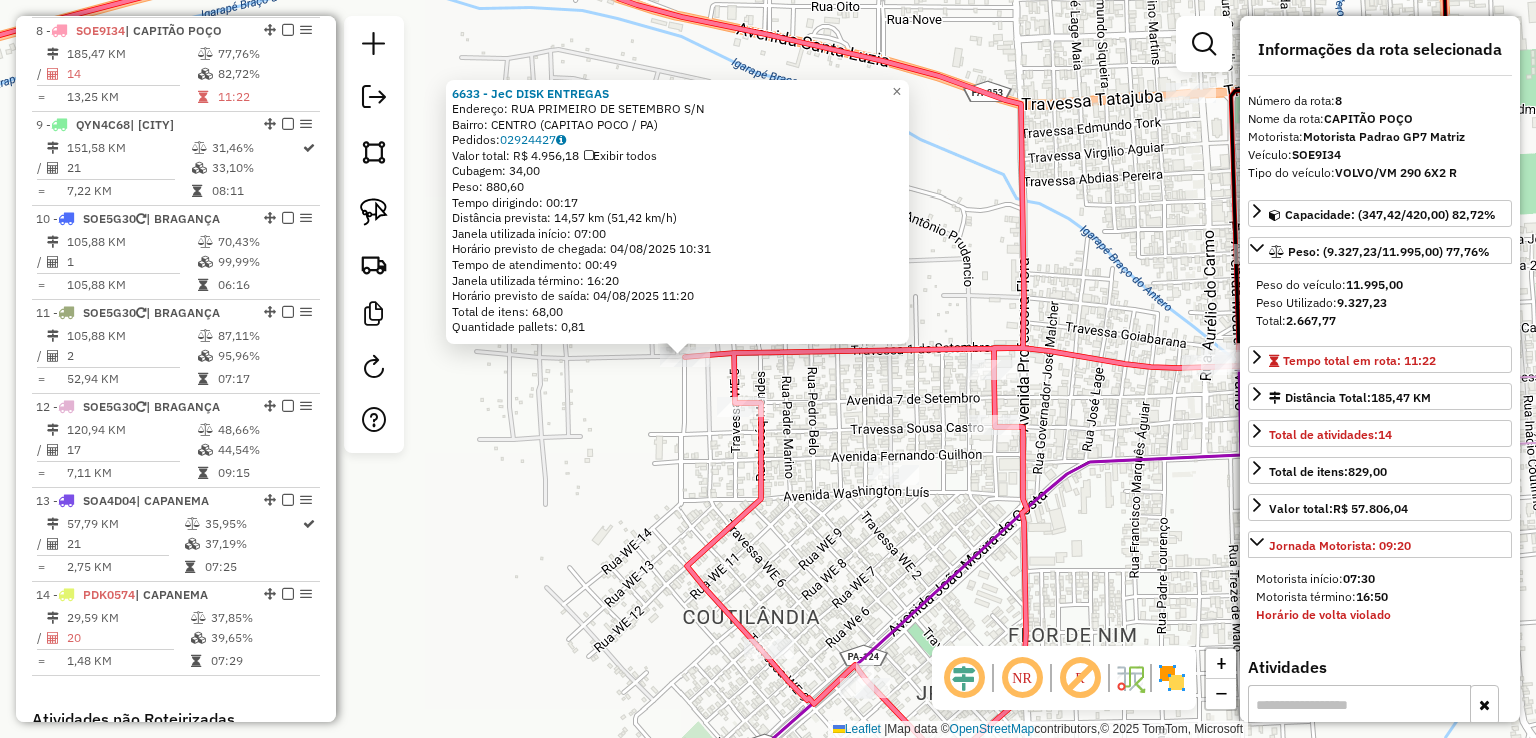drag, startPoint x: 958, startPoint y: 509, endPoint x: 842, endPoint y: 481, distance: 119.331474 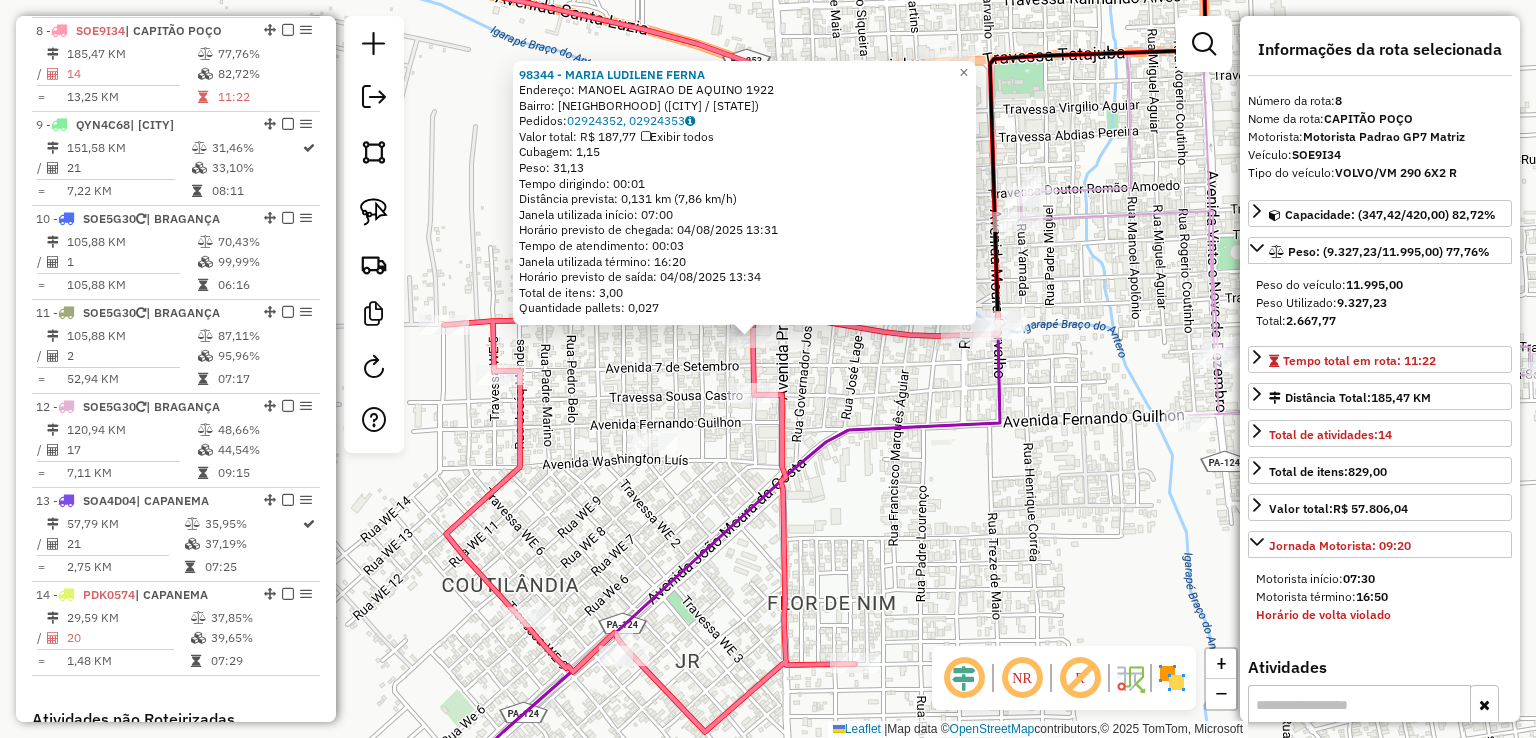 click on "98344 - MARIA LUDILENE FERNA  Endereço:  MANOEL AGIRAO DE AQUINO 1922   Bairro: GOIABARANA (CAPITAO POCO / PA)   Pedidos:  02924352, 02924353   Valor total: R$ 187,77   Exibir todos   Cubagem: 1,15  Peso: 31,13  Tempo dirigindo: 00:01   Distância prevista: 0,131 km (7,86 km/h)   Janela utilizada início: 07:00   Horário previsto de chegada: 04/08/2025 13:31   Tempo de atendimento: 00:03   Janela utilizada término: 16:20   Horário previsto de saída: 04/08/2025 13:34   Total de itens: 3,00   Quantidade pallets: 0,027  × Janela de atendimento Grade de atendimento Capacidade Transportadoras Veículos Cliente Pedidos  Rotas Selecione os dias de semana para filtrar as janelas de atendimento  Seg   Ter   Qua   Qui   Sex   Sáb   Dom  Informe o período da janela de atendimento: De: Até:  Filtrar exatamente a janela do cliente  Considerar janela de atendimento padrão  Selecione os dias de semana para filtrar as grades de atendimento  Seg   Ter   Qua   Qui   Sex   Sáb   Dom   Peso mínimo:   Peso máximo:  +" 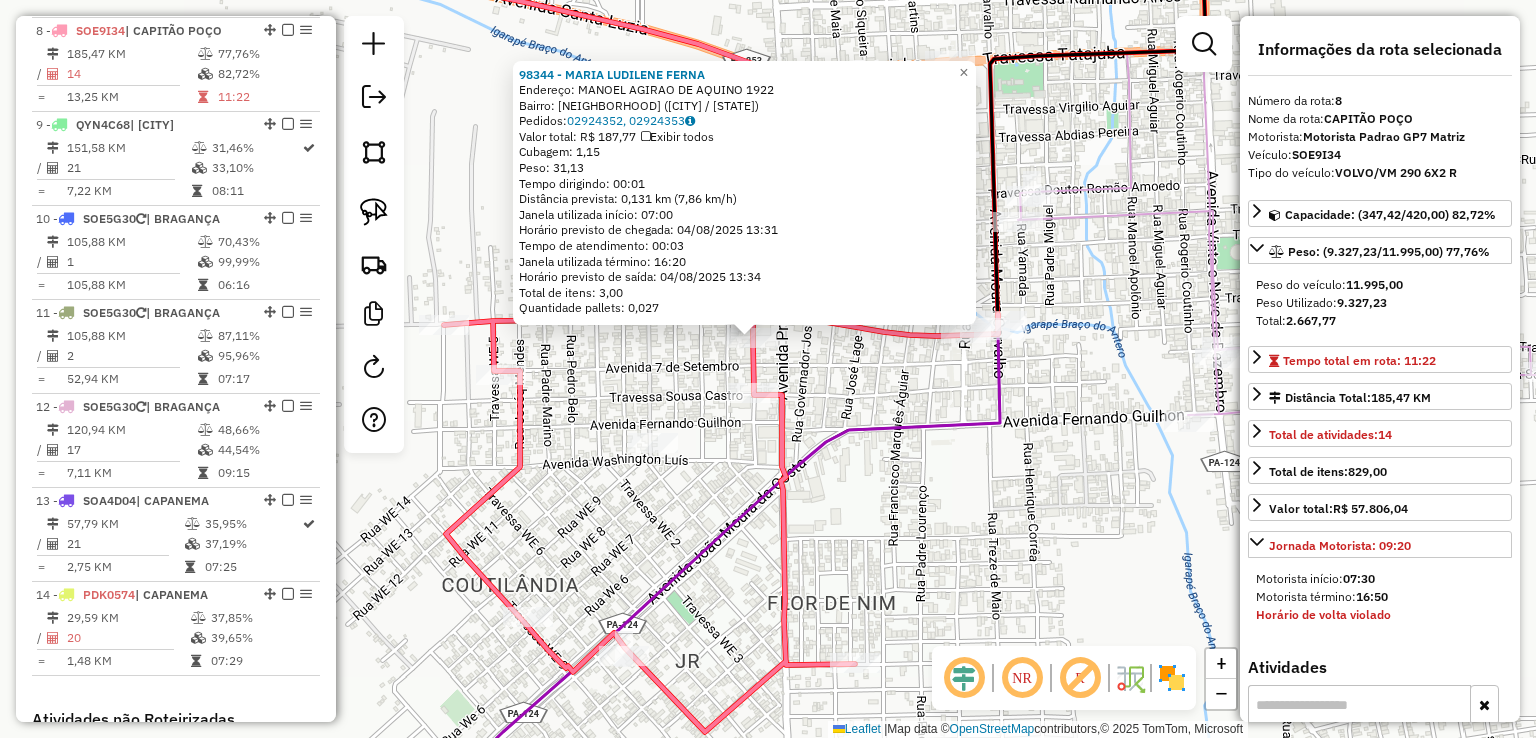 click on "98344 - MARIA LUDILENE FERNA  Endereço:  MANOEL AGIRAO DE AQUINO 1922   Bairro: GOIABARANA (CAPITAO POCO / PA)   Pedidos:  02924352, 02924353   Valor total: R$ 187,77   Exibir todos   Cubagem: 1,15  Peso: 31,13  Tempo dirigindo: 00:01   Distância prevista: 0,131 km (7,86 km/h)   Janela utilizada início: 07:00   Horário previsto de chegada: 04/08/2025 13:31   Tempo de atendimento: 00:03   Janela utilizada término: 16:20   Horário previsto de saída: 04/08/2025 13:34   Total de itens: 3,00   Quantidade pallets: 0,027  × Janela de atendimento Grade de atendimento Capacidade Transportadoras Veículos Cliente Pedidos  Rotas Selecione os dias de semana para filtrar as janelas de atendimento  Seg   Ter   Qua   Qui   Sex   Sáb   Dom  Informe o período da janela de atendimento: De: Até:  Filtrar exatamente a janela do cliente  Considerar janela de atendimento padrão  Selecione os dias de semana para filtrar as grades de atendimento  Seg   Ter   Qua   Qui   Sex   Sáb   Dom   Peso mínimo:   Peso máximo:  +" 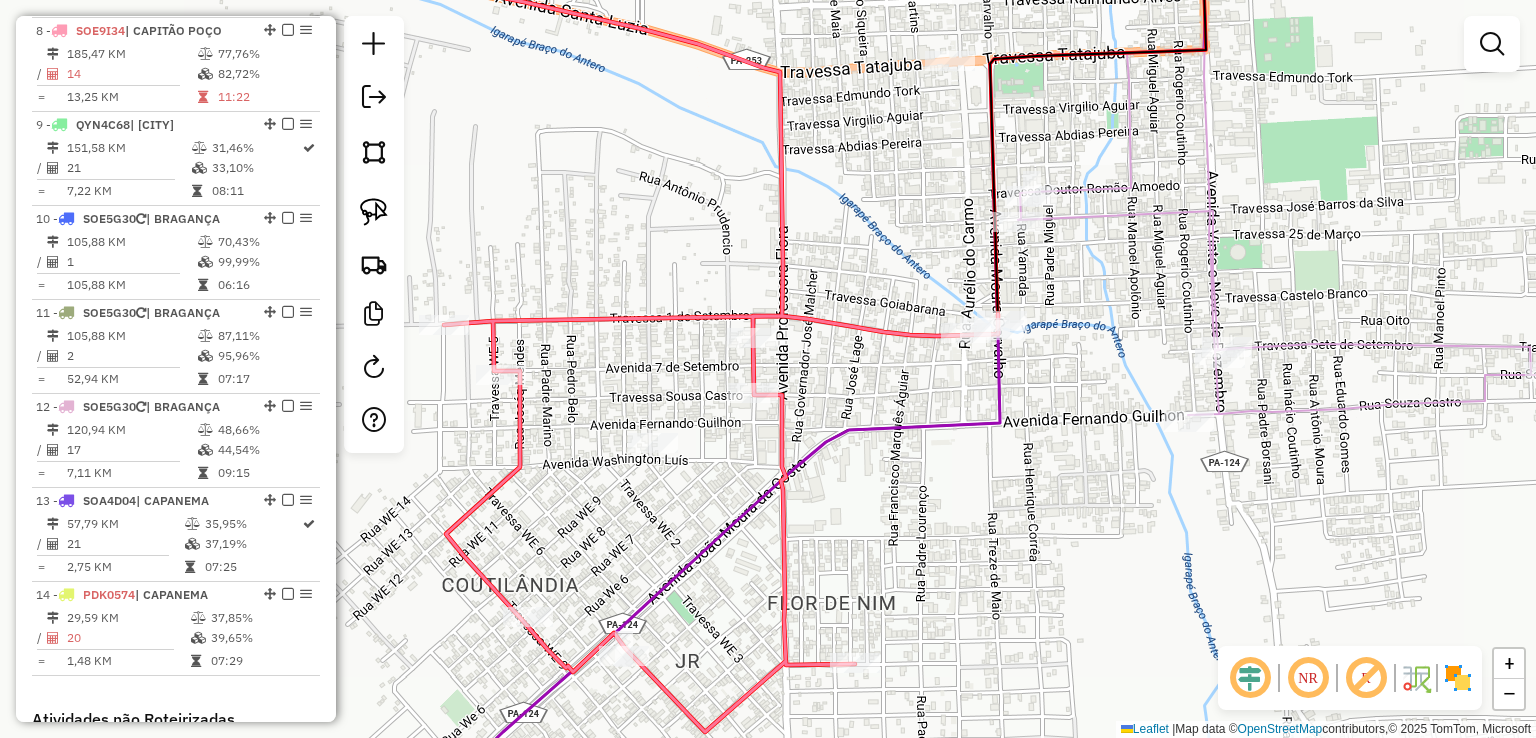drag, startPoint x: 880, startPoint y: 543, endPoint x: 868, endPoint y: 481, distance: 63.15061 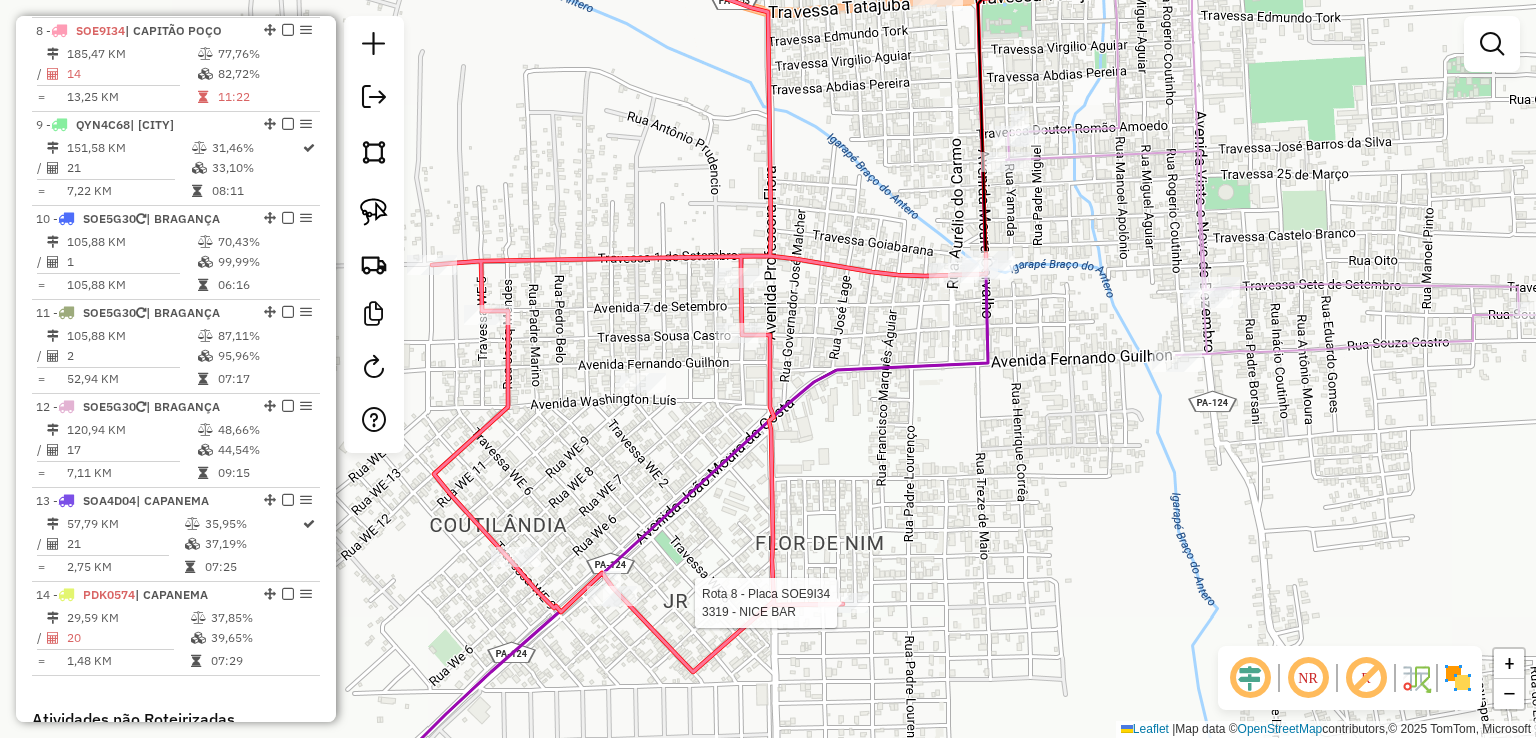 select on "**********" 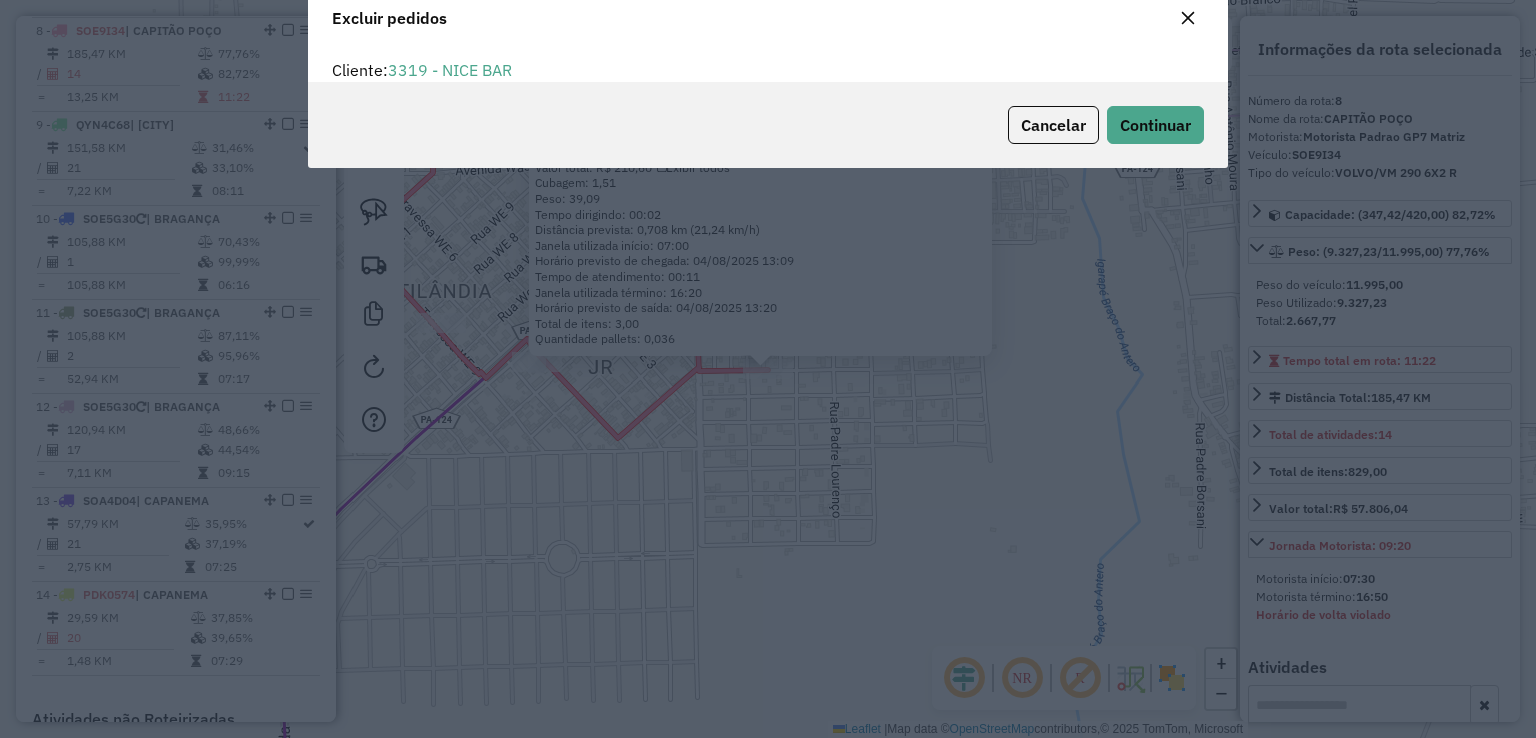 scroll, scrollTop: 10, scrollLeft: 6, axis: both 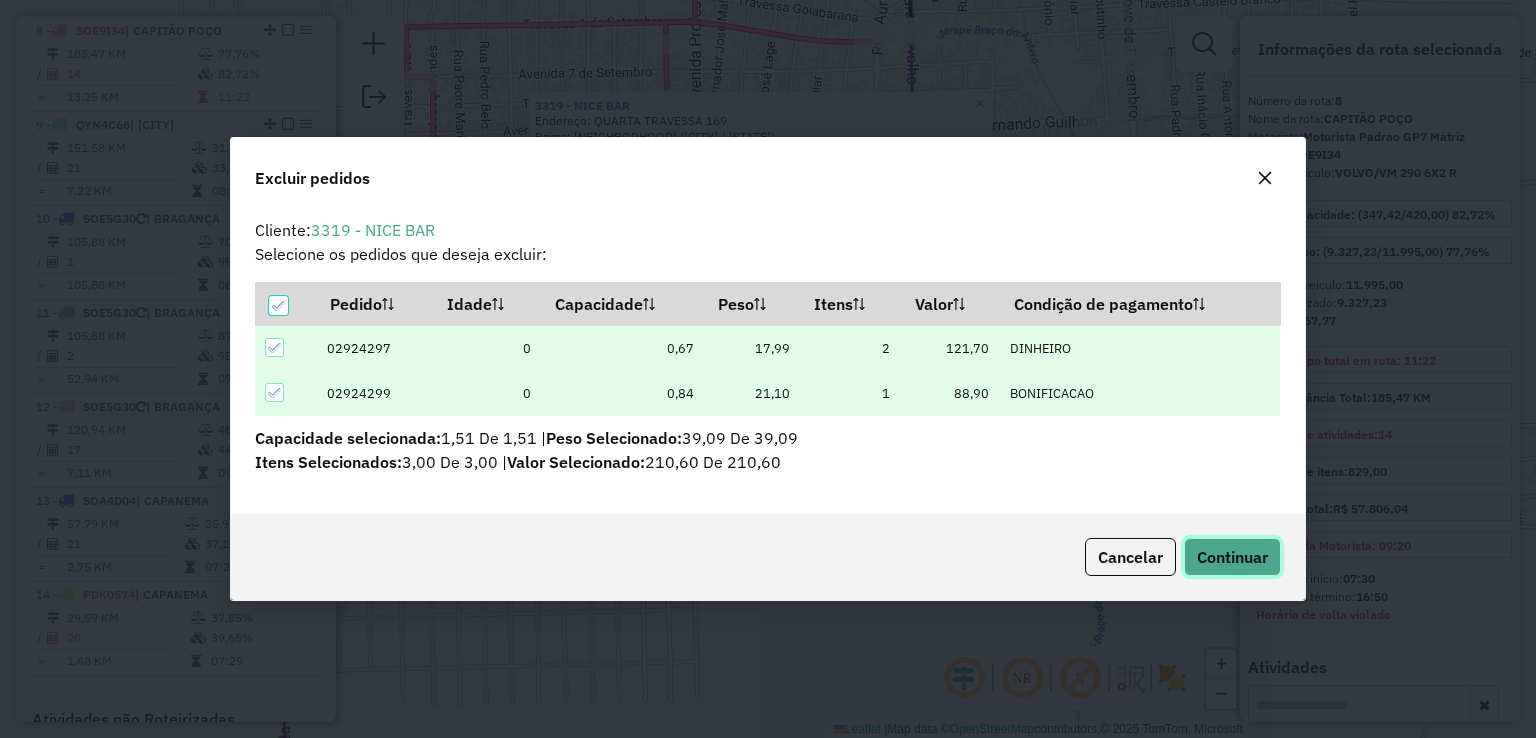 click on "Continuar" 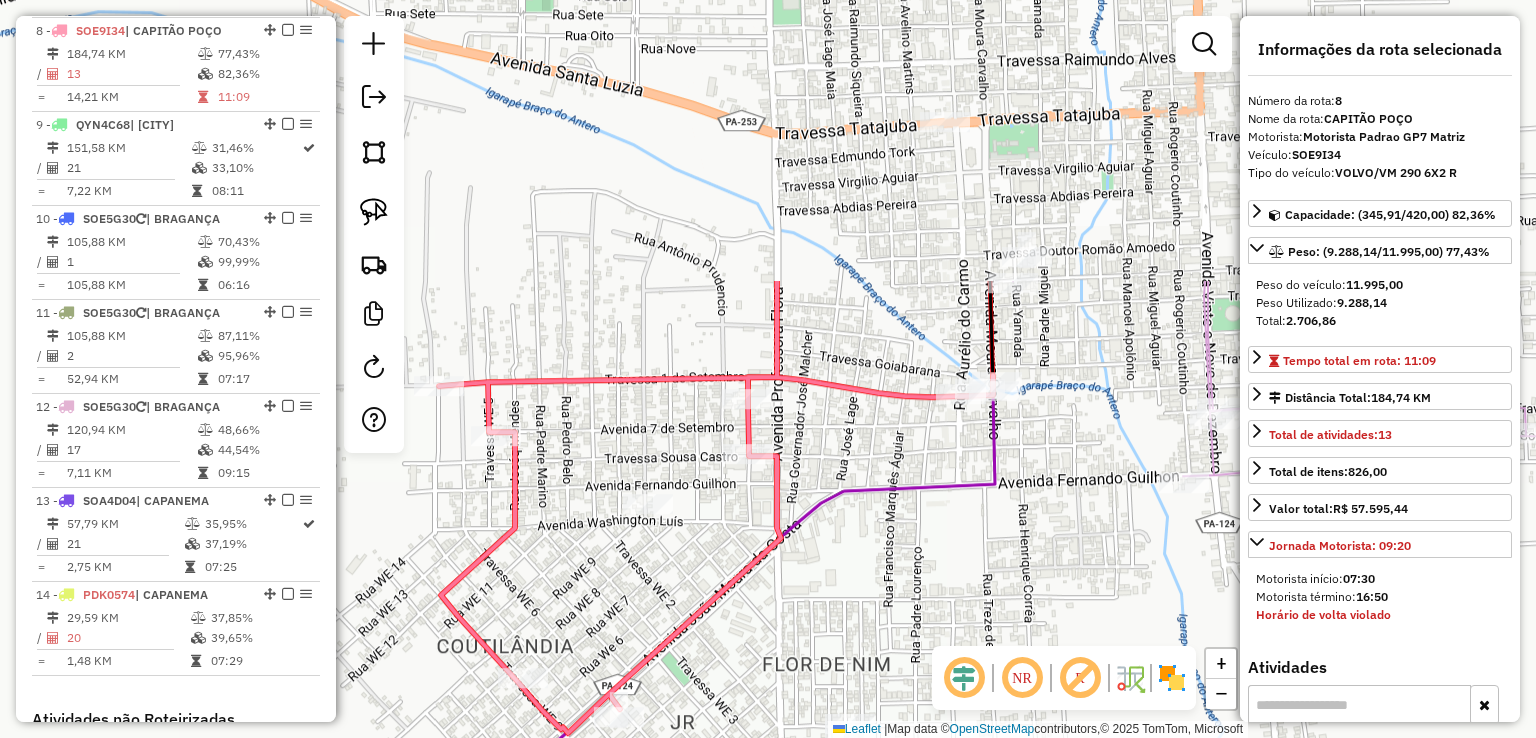 drag, startPoint x: 842, startPoint y: 573, endPoint x: 847, endPoint y: 620, distance: 47.26521 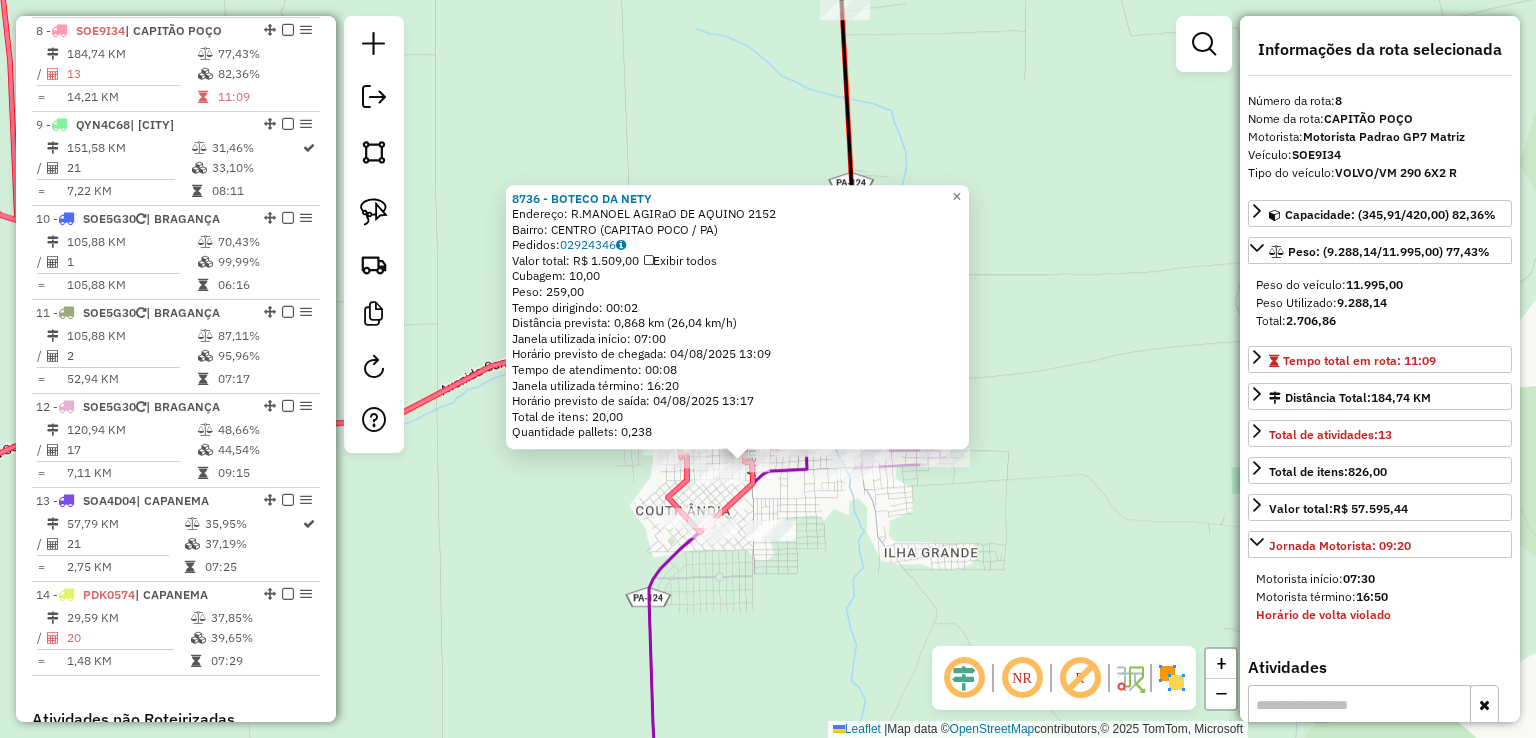 click on "8736 - BOTECO DA NETY  Endereço:  R.MANOEL AGIRaO DE AQUINO 2152   Bairro: CENTRO (CAPITAO POCO / PA)   Pedidos:  02924346   Valor total: R$ 1.509,00   Exibir todos   Cubagem: 10,00  Peso: 259,00  Tempo dirigindo: 00:02   Distância prevista: 0,868 km (26,04 km/h)   Janela utilizada início: 07:00   Horário previsto de chegada: 04/08/2025 13:09   Tempo de atendimento: 00:08   Janela utilizada término: 16:20   Horário previsto de saída: 04/08/2025 13:17   Total de itens: 20,00   Quantidade pallets: 0,238  × Janela de atendimento Grade de atendimento Capacidade Transportadoras Veículos Cliente Pedidos  Rotas Selecione os dias de semana para filtrar as janelas de atendimento  Seg   Ter   Qua   Qui   Sex   Sáb   Dom  Informe o período da janela de atendimento: De: Até:  Filtrar exatamente a janela do cliente  Considerar janela de atendimento padrão  Selecione os dias de semana para filtrar as grades de atendimento  Seg   Ter   Qua   Qui   Sex   Sáb   Dom   Peso mínimo:   Peso máximo:   De:   Até:" 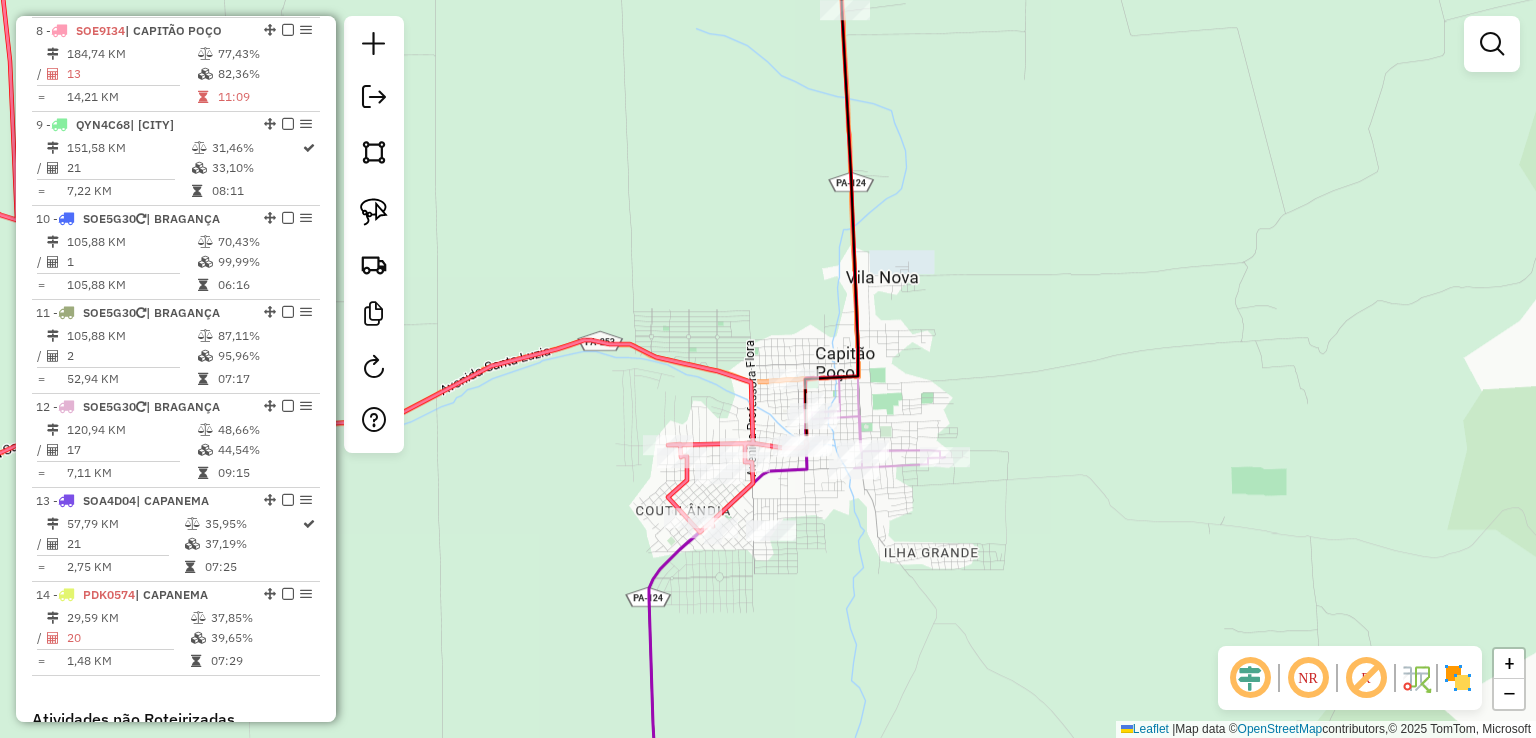drag, startPoint x: 716, startPoint y: 607, endPoint x: 966, endPoint y: 524, distance: 263.4179 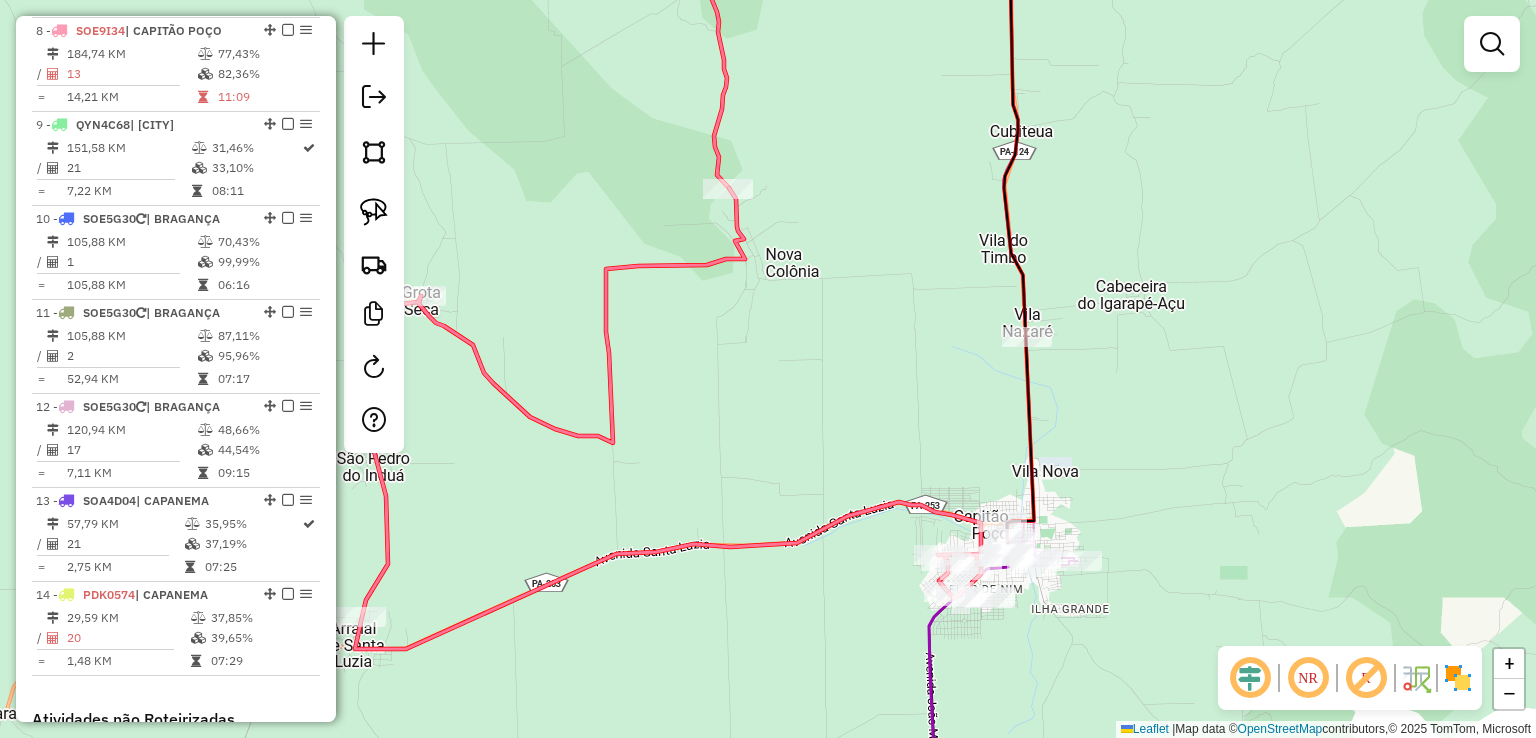 drag, startPoint x: 847, startPoint y: 421, endPoint x: 808, endPoint y: 300, distance: 127.12985 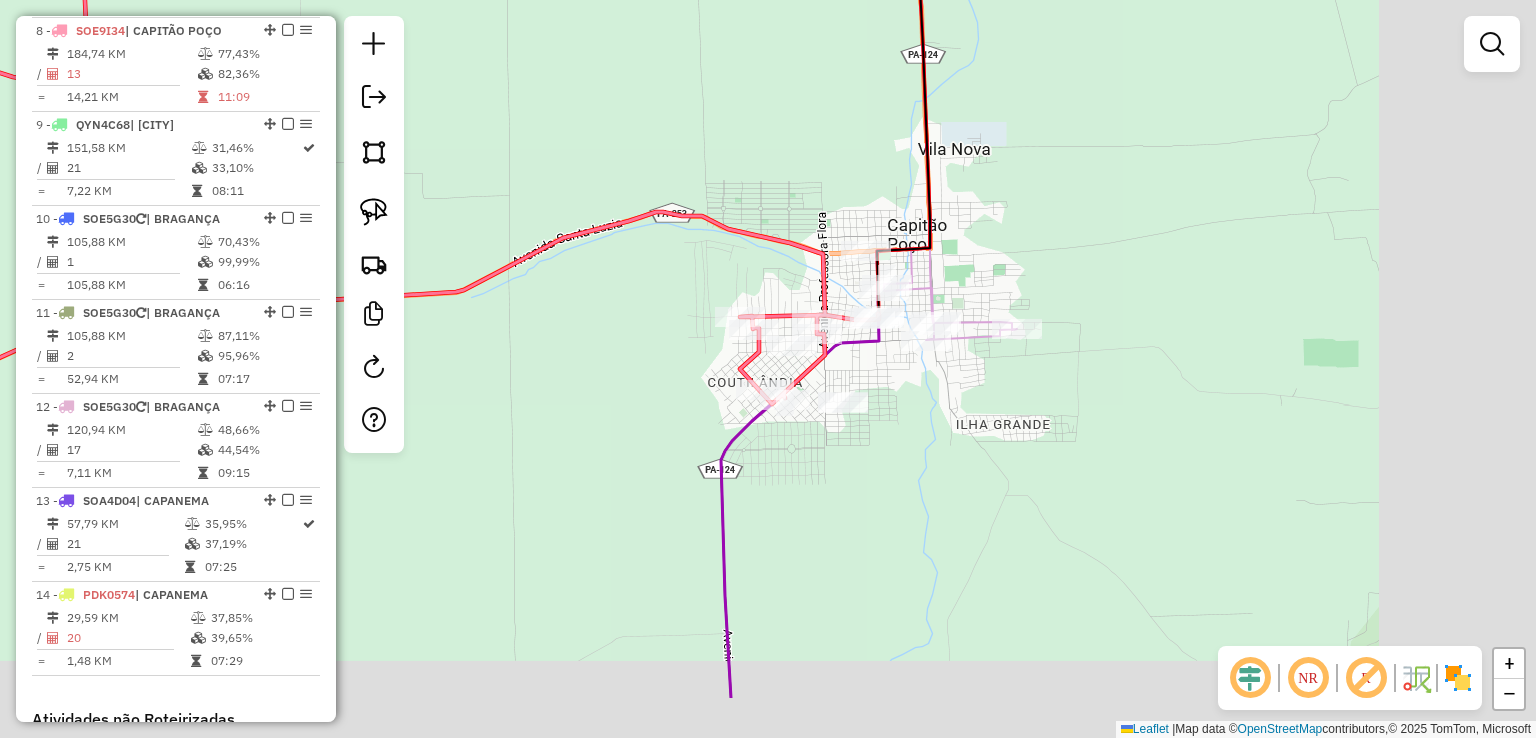 drag, startPoint x: 840, startPoint y: 317, endPoint x: 756, endPoint y: 266, distance: 98.270035 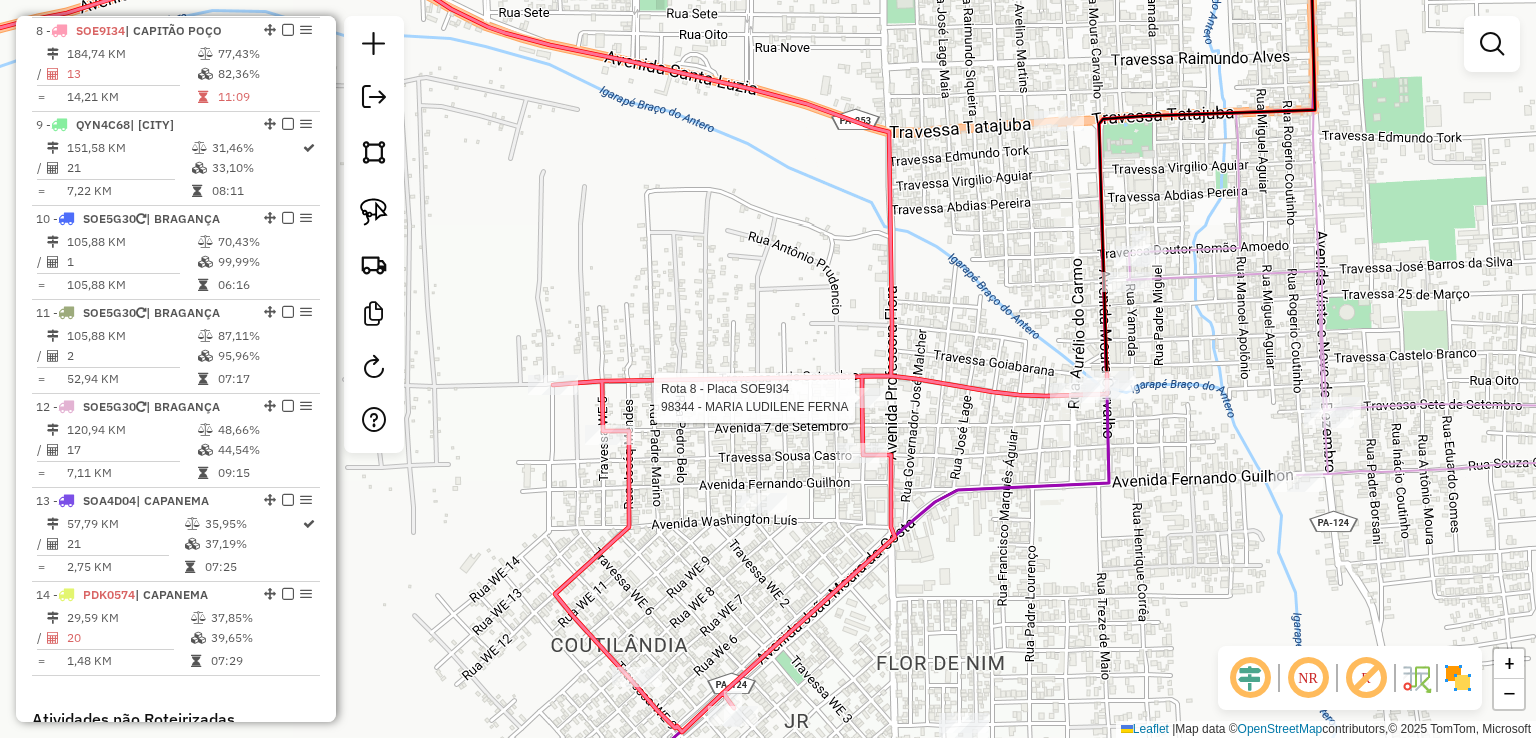 select on "**********" 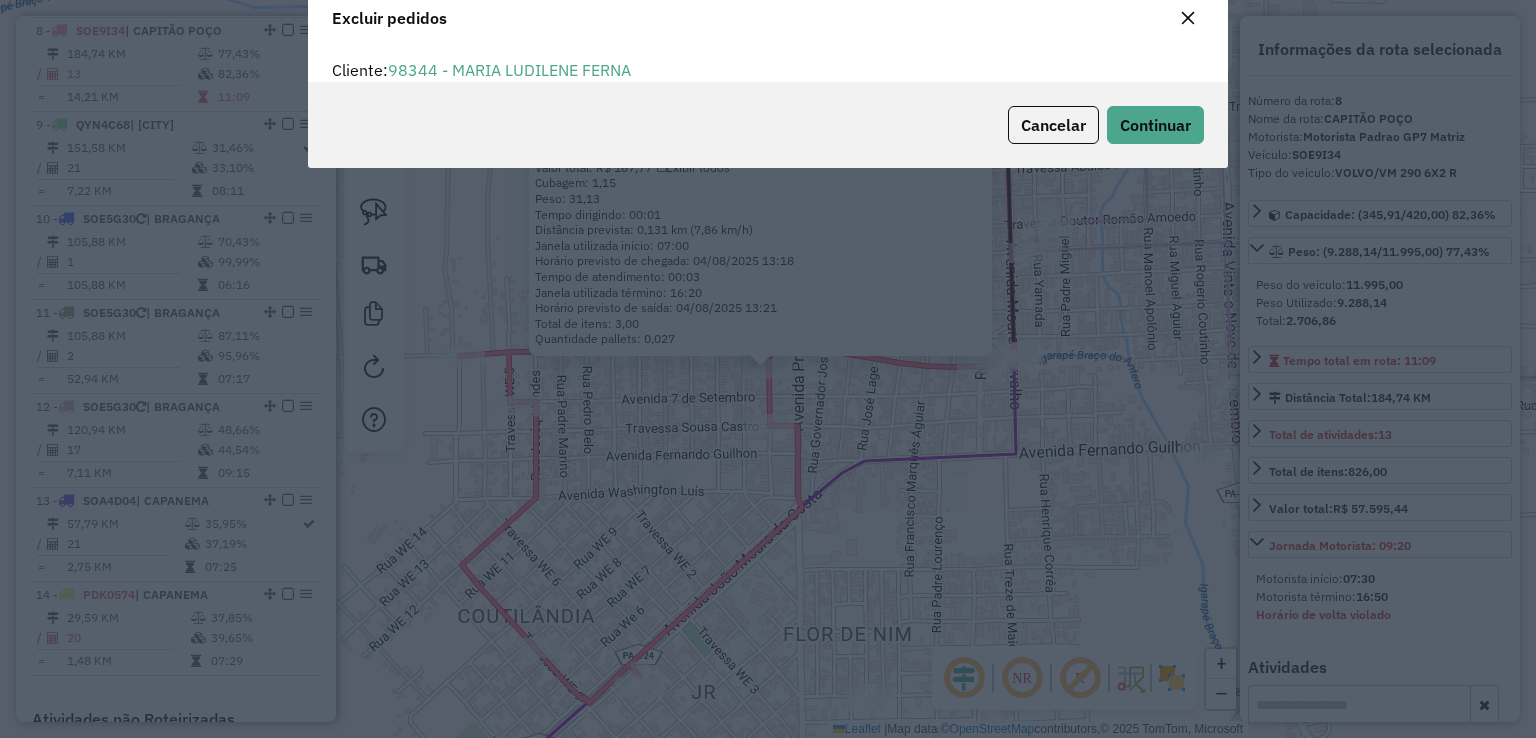 scroll, scrollTop: 10, scrollLeft: 6, axis: both 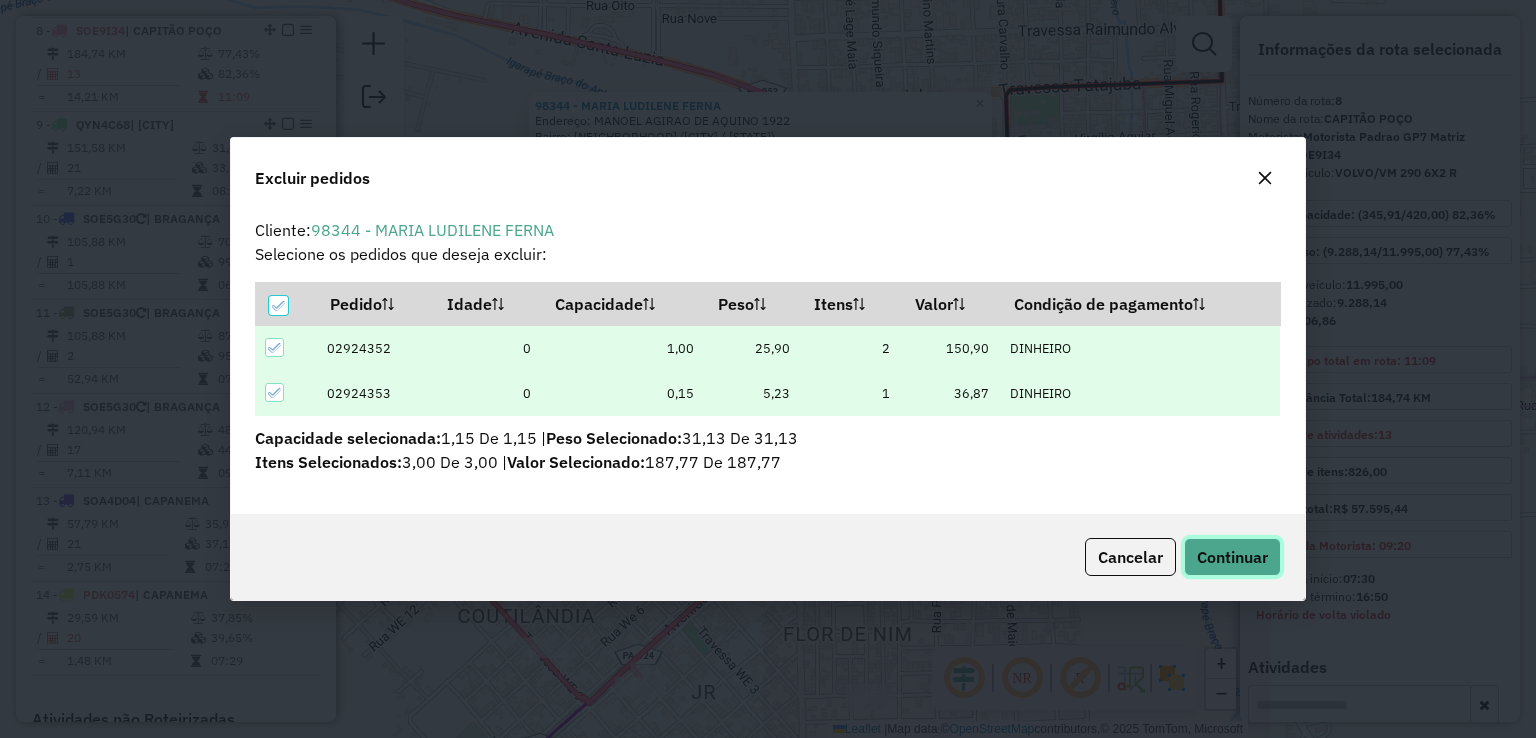 click on "Continuar" 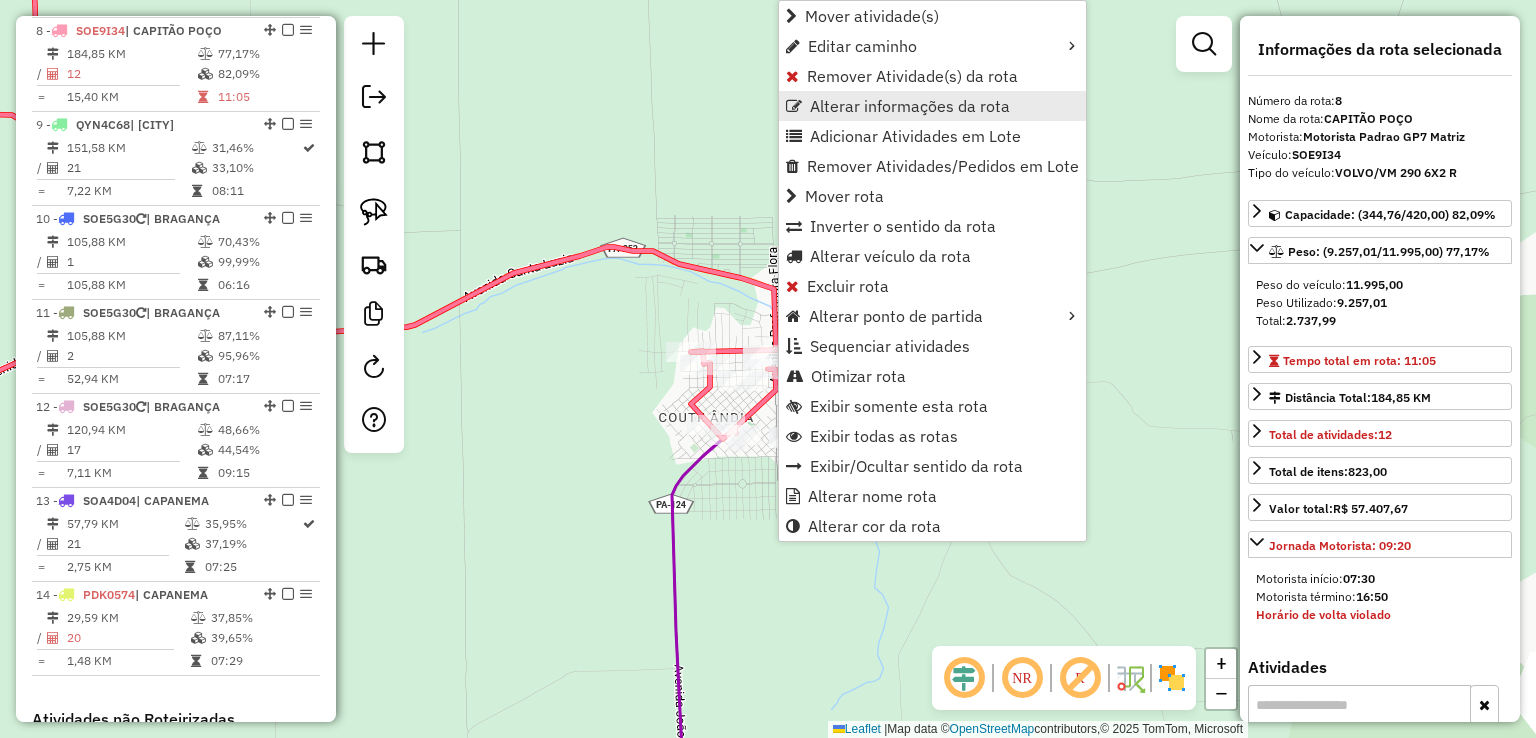 click on "Alterar informações da rota" at bounding box center [910, 106] 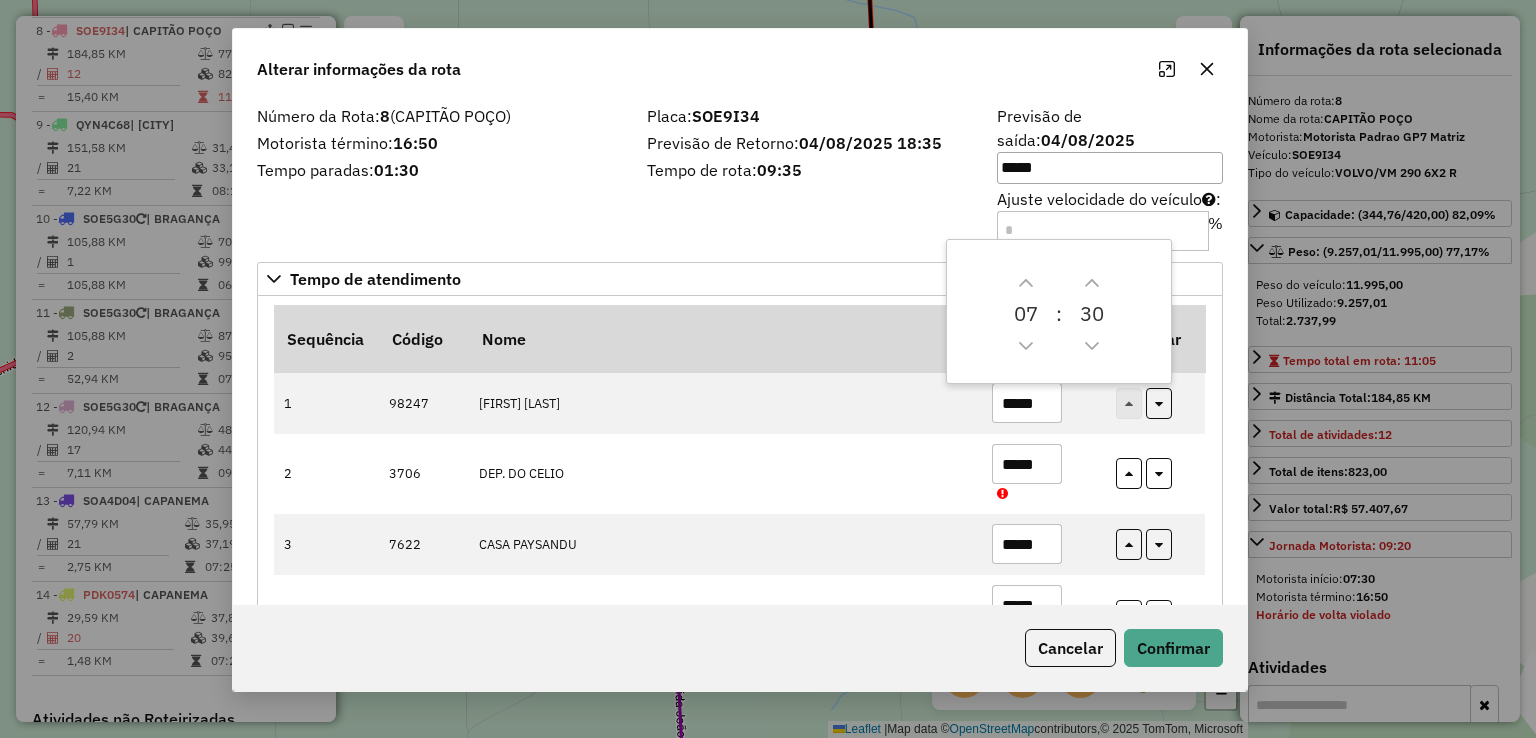 drag, startPoint x: 991, startPoint y: 76, endPoint x: 847, endPoint y: 34, distance: 150 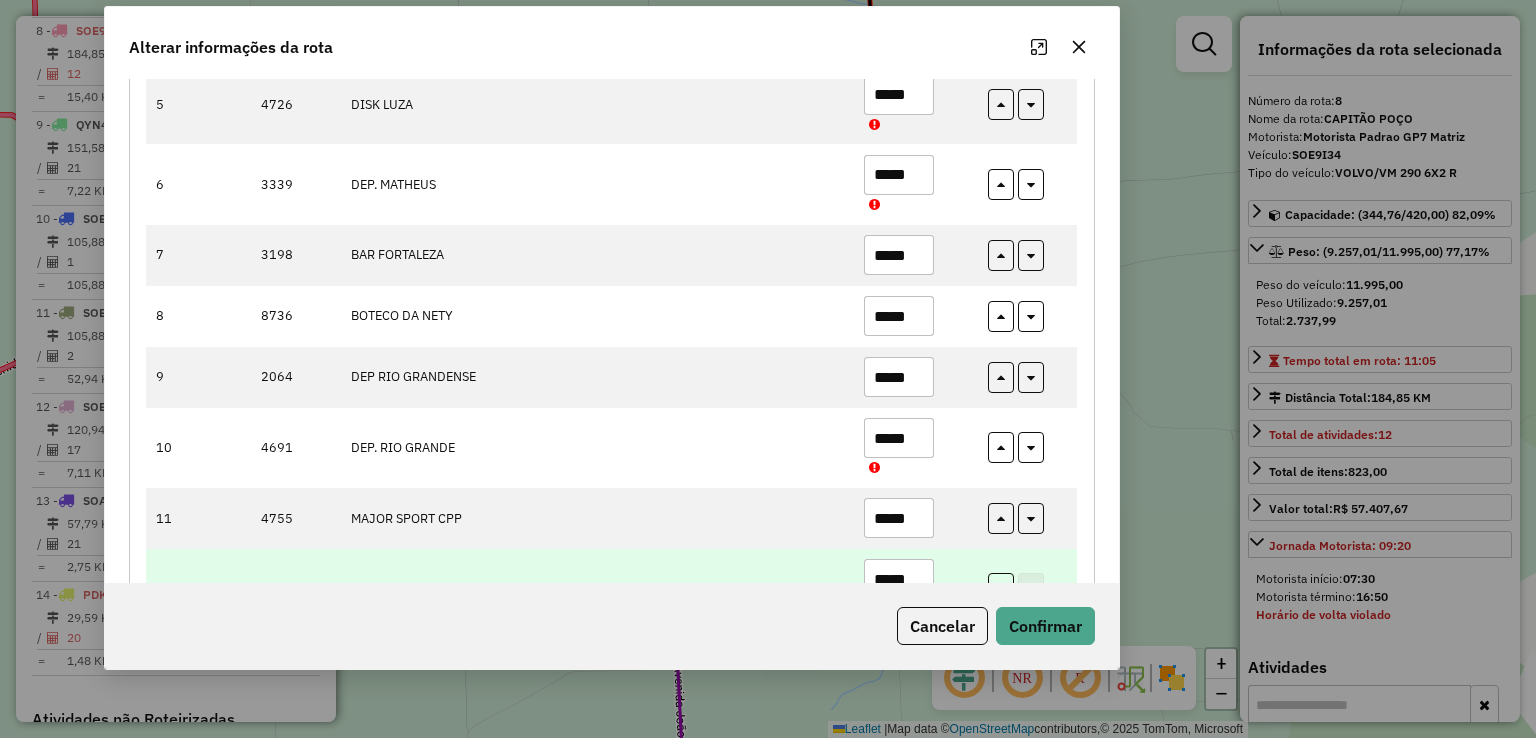 scroll, scrollTop: 600, scrollLeft: 0, axis: vertical 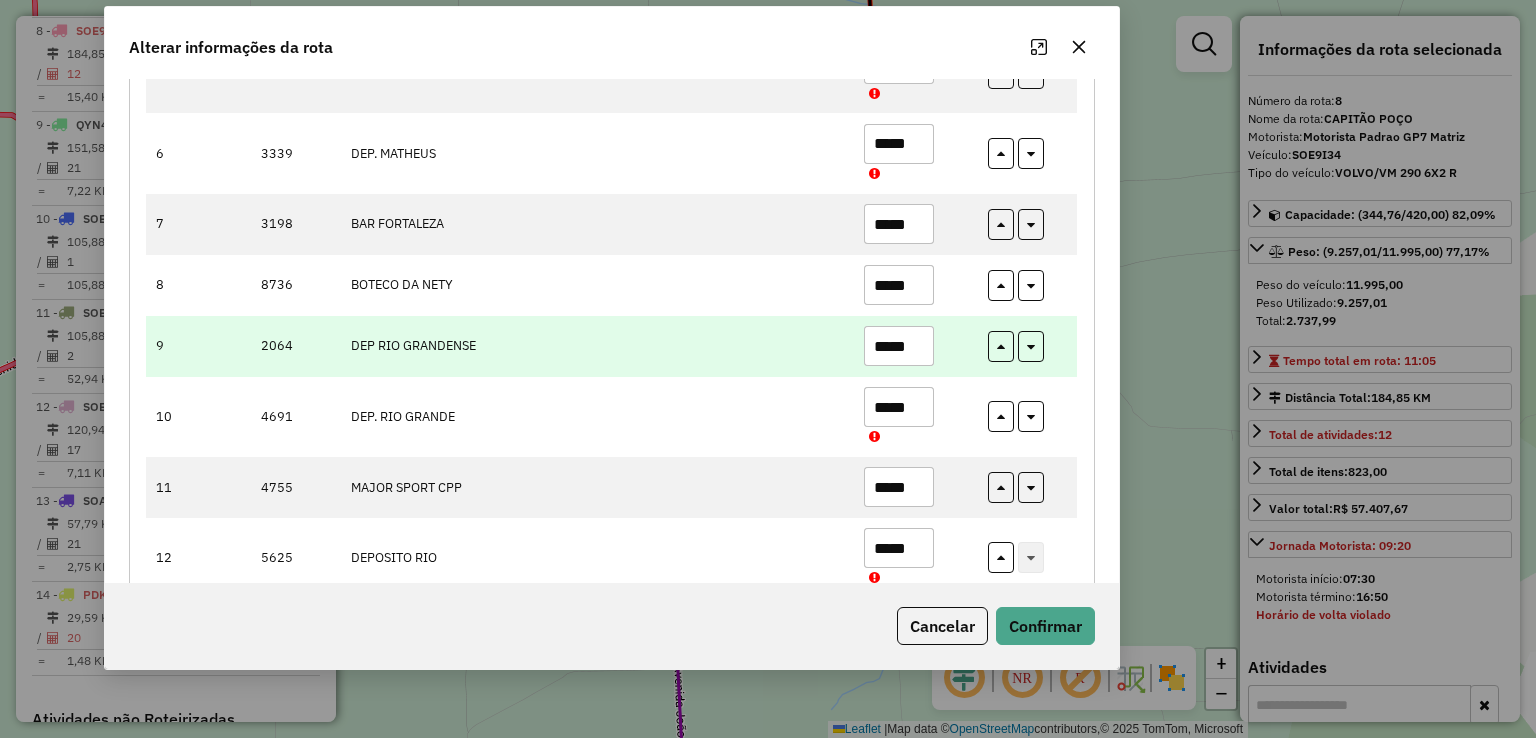 click on "*****" at bounding box center (899, 346) 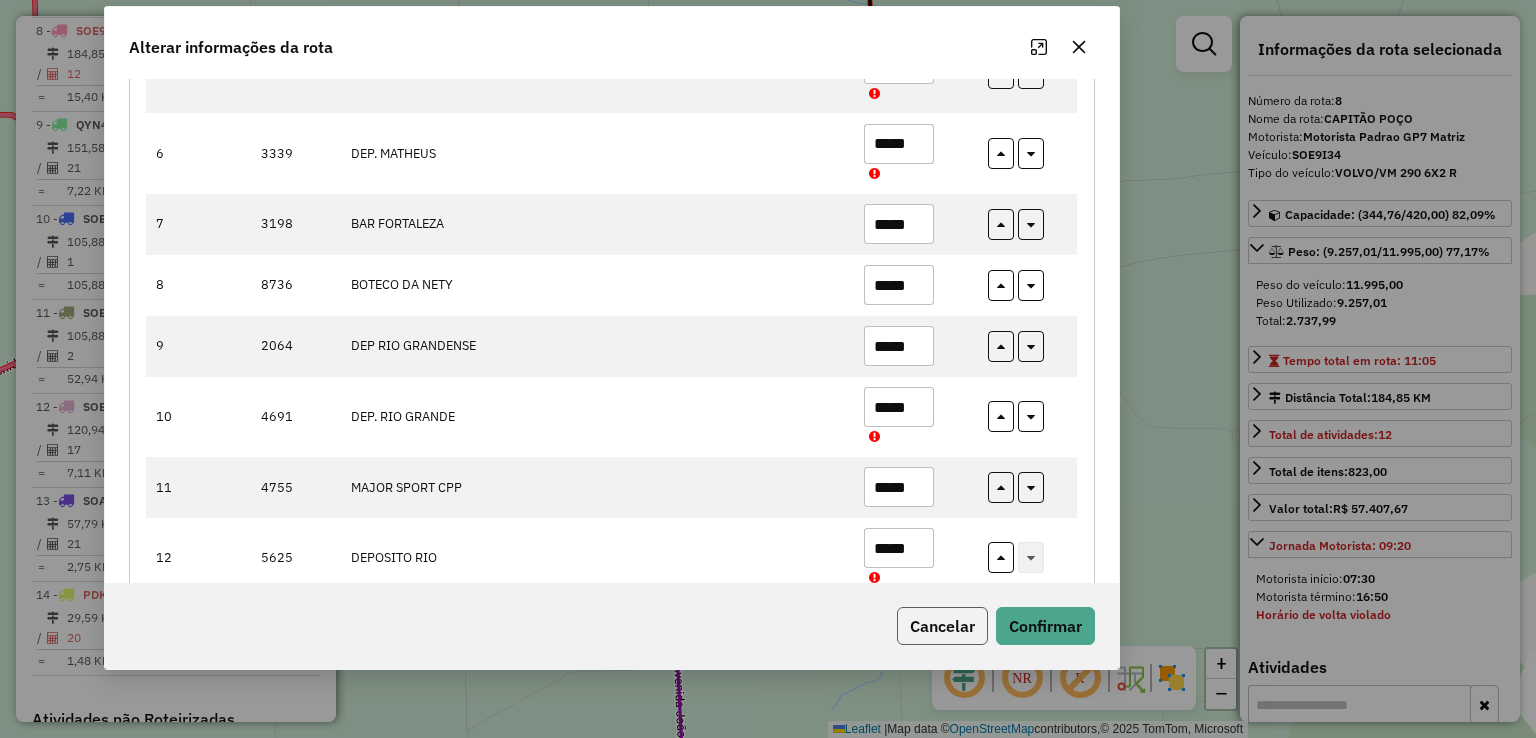 click on "Cancelar" 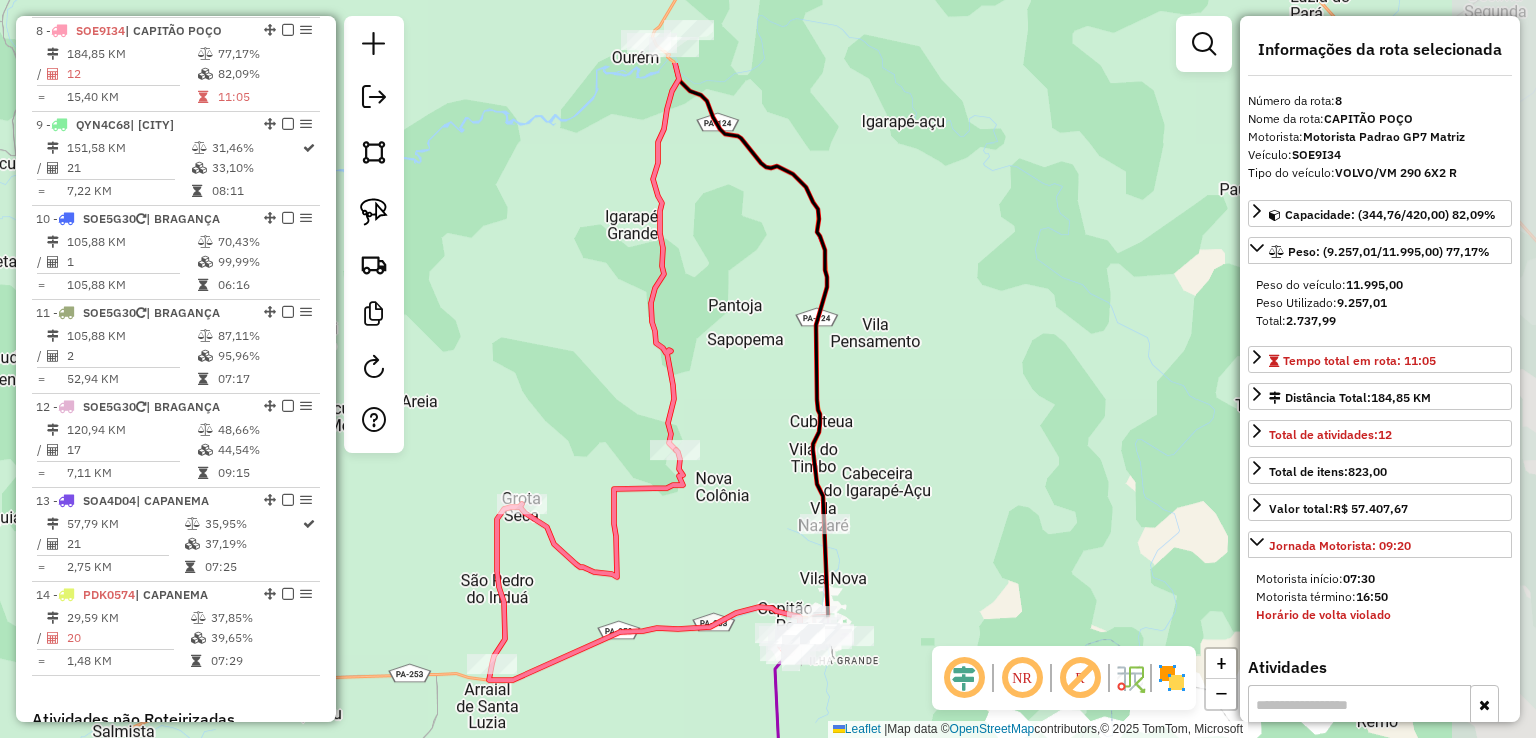 drag, startPoint x: 999, startPoint y: 373, endPoint x: 736, endPoint y: 769, distance: 475.37878 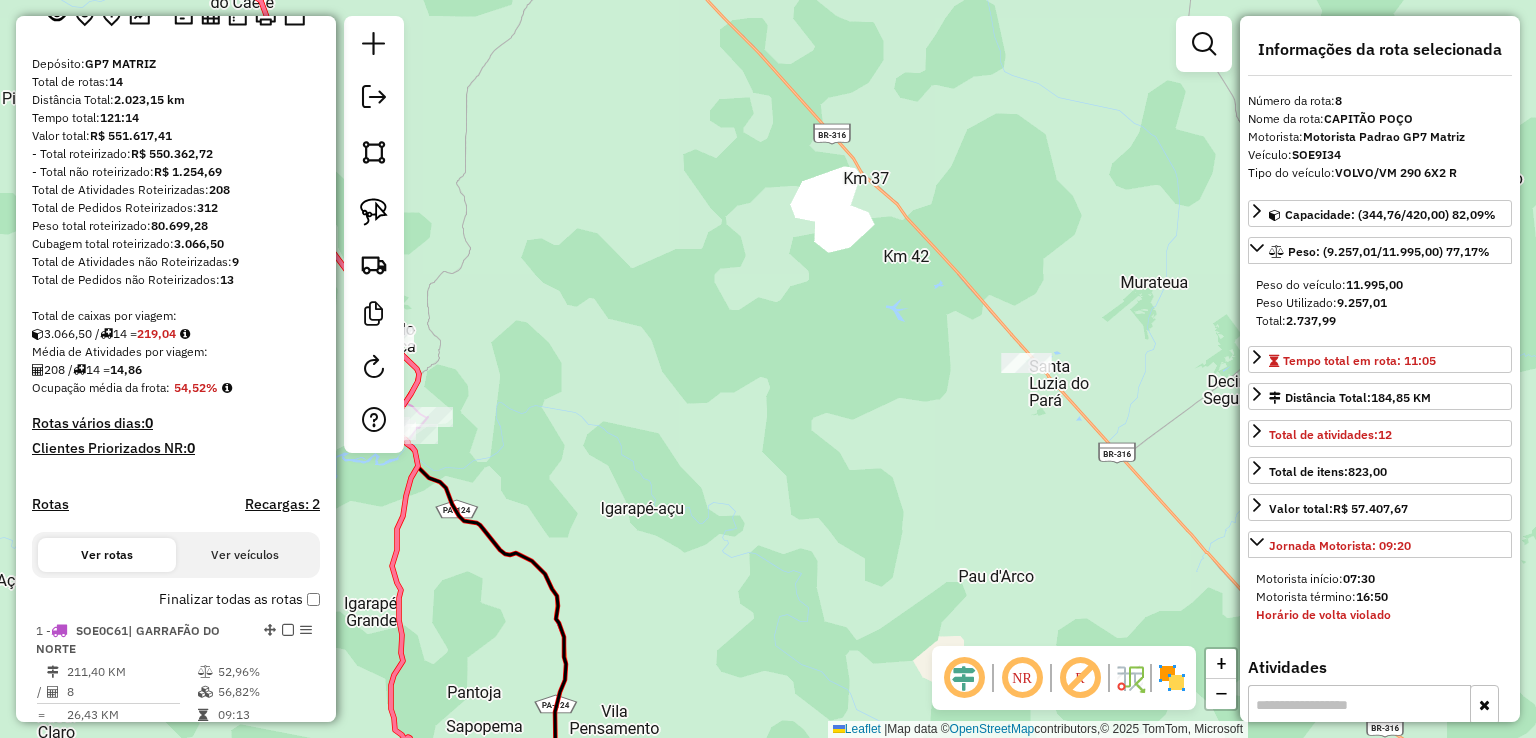 scroll, scrollTop: 0, scrollLeft: 0, axis: both 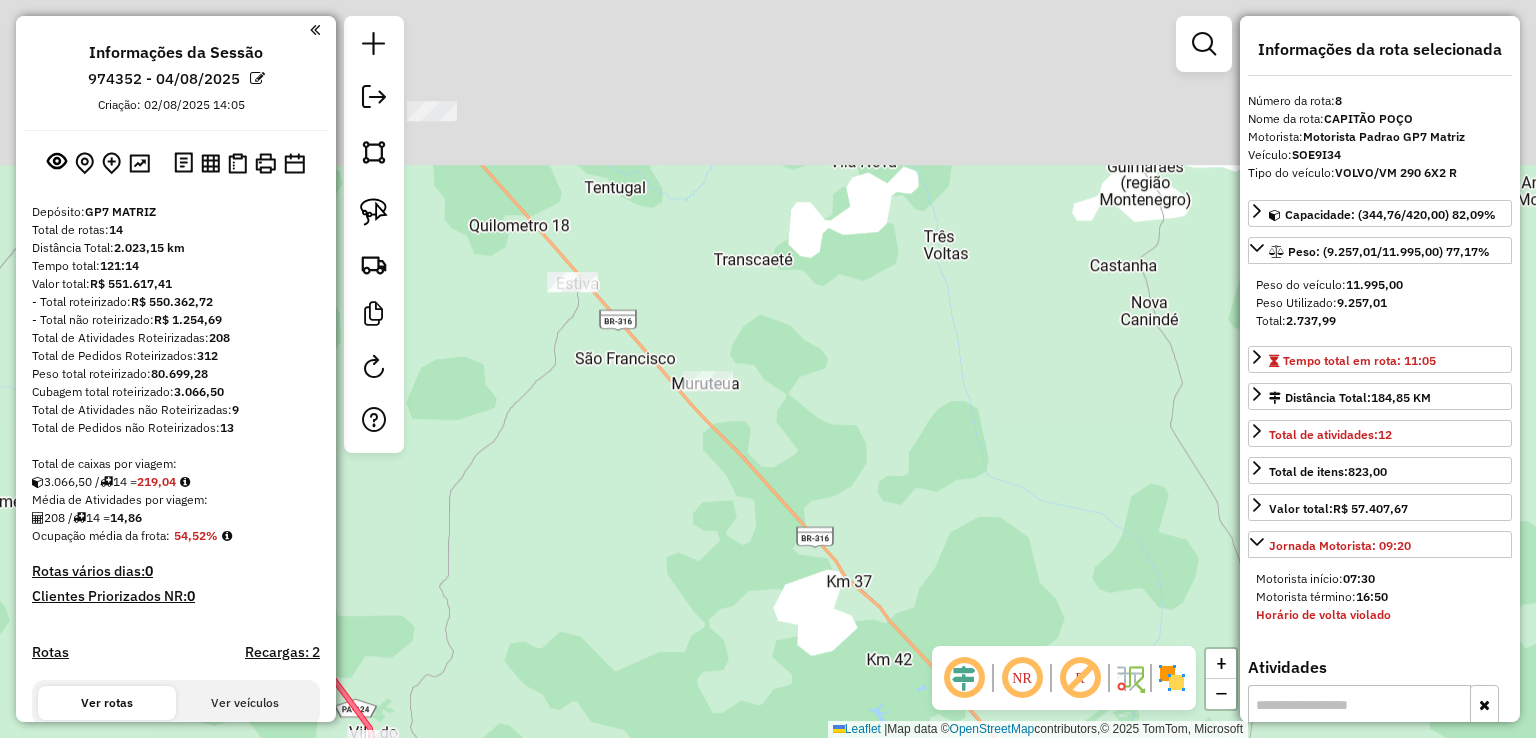 drag, startPoint x: 521, startPoint y: 400, endPoint x: 557, endPoint y: 625, distance: 227.8618 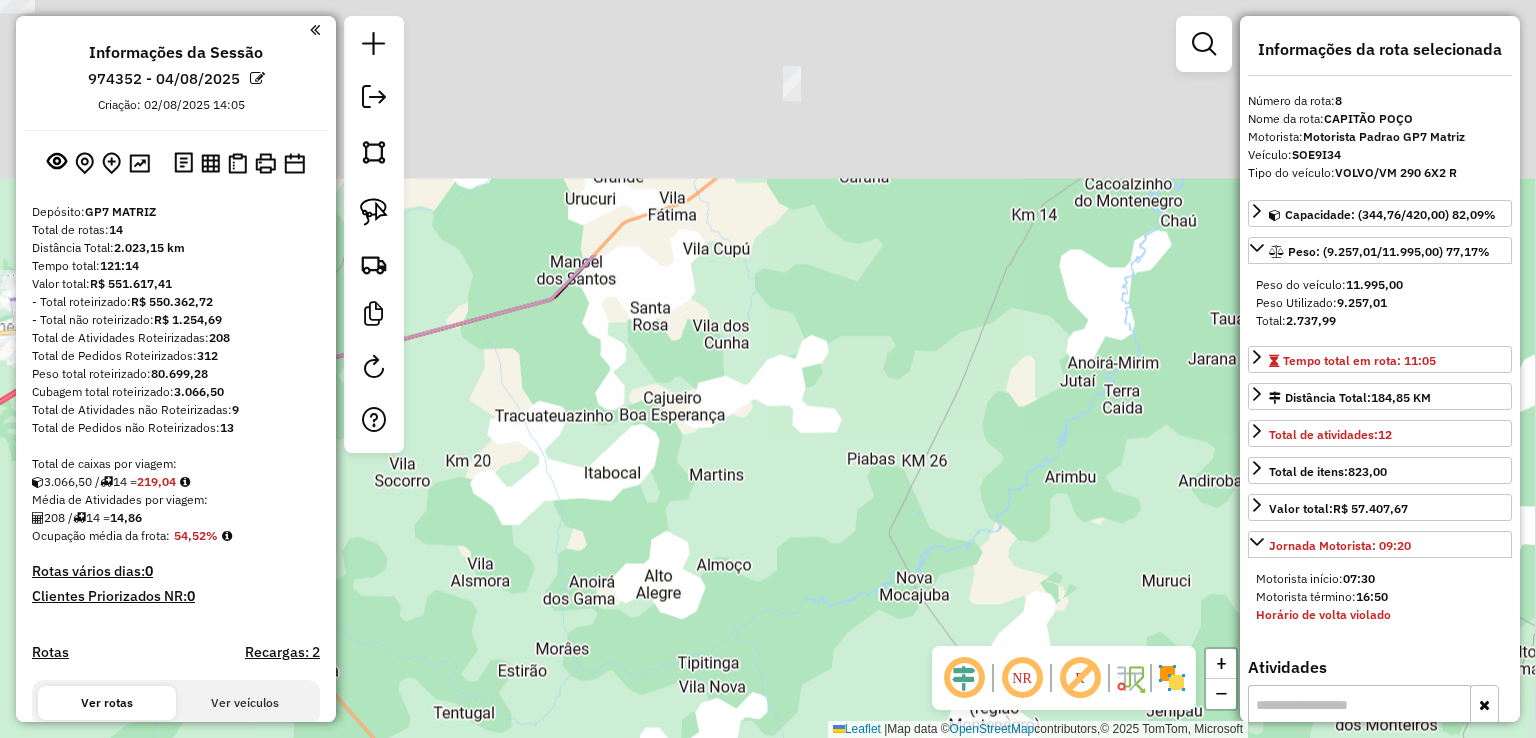 drag, startPoint x: 677, startPoint y: 673, endPoint x: 629, endPoint y: 776, distance: 113.63538 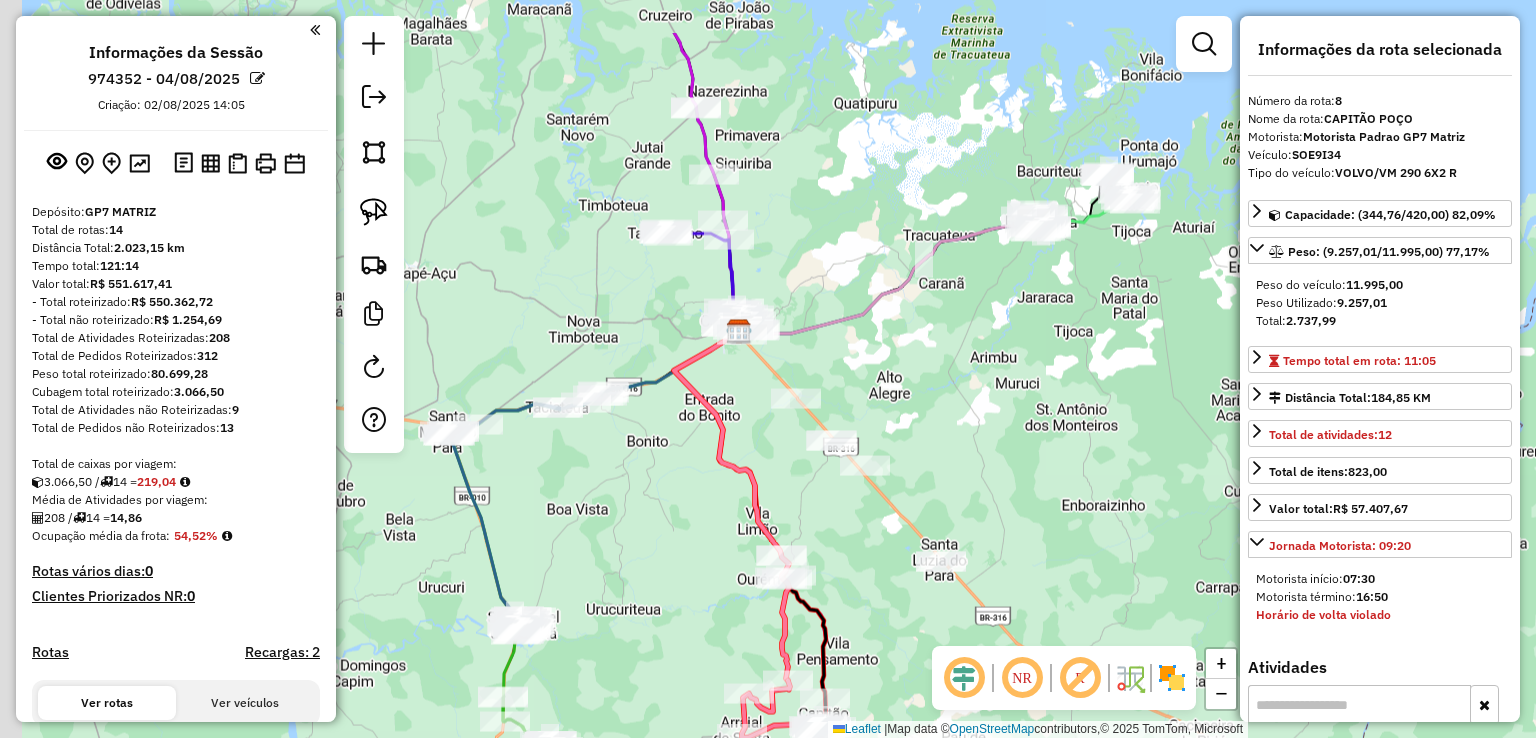 drag, startPoint x: 855, startPoint y: 300, endPoint x: 918, endPoint y: 381, distance: 102.61579 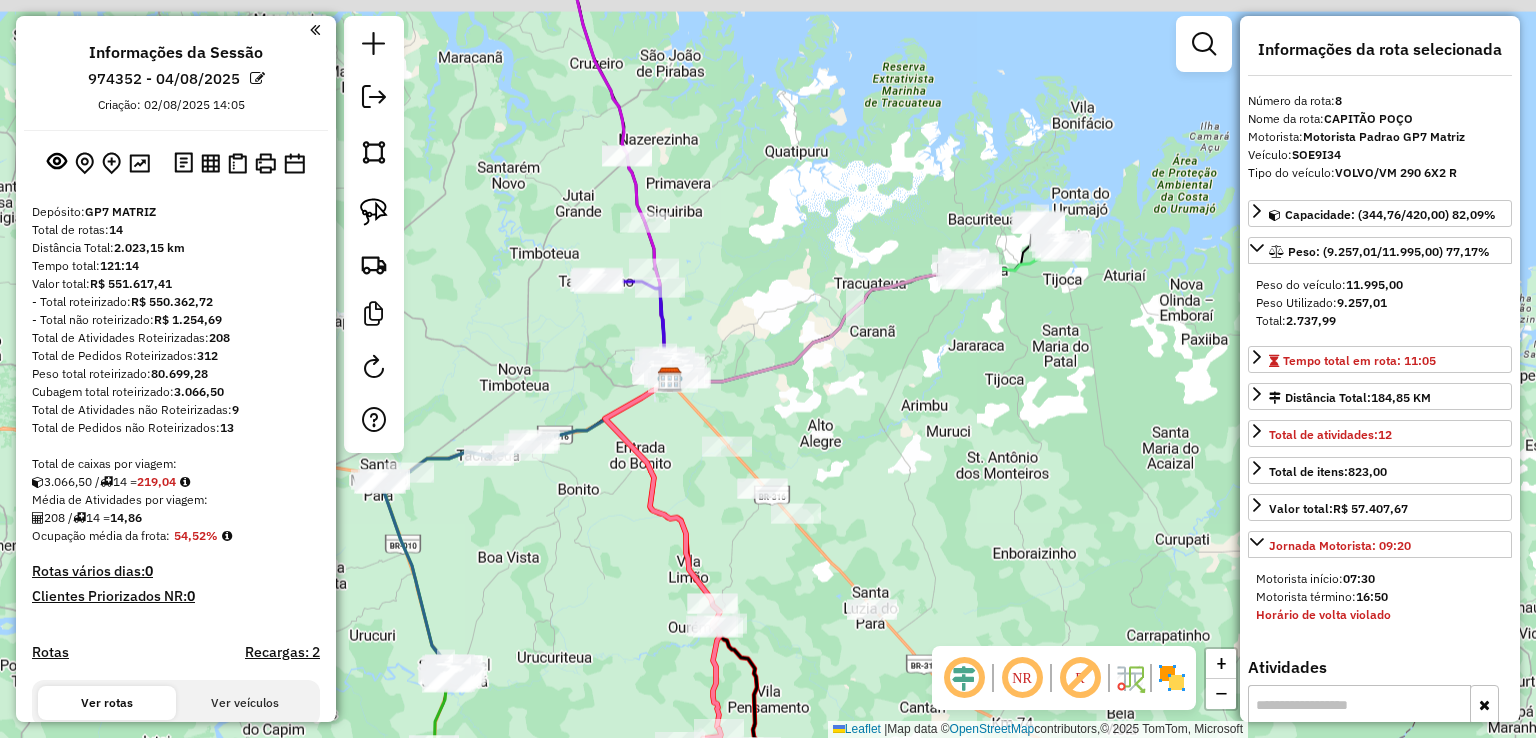 drag, startPoint x: 924, startPoint y: 408, endPoint x: 797, endPoint y: 436, distance: 130.04999 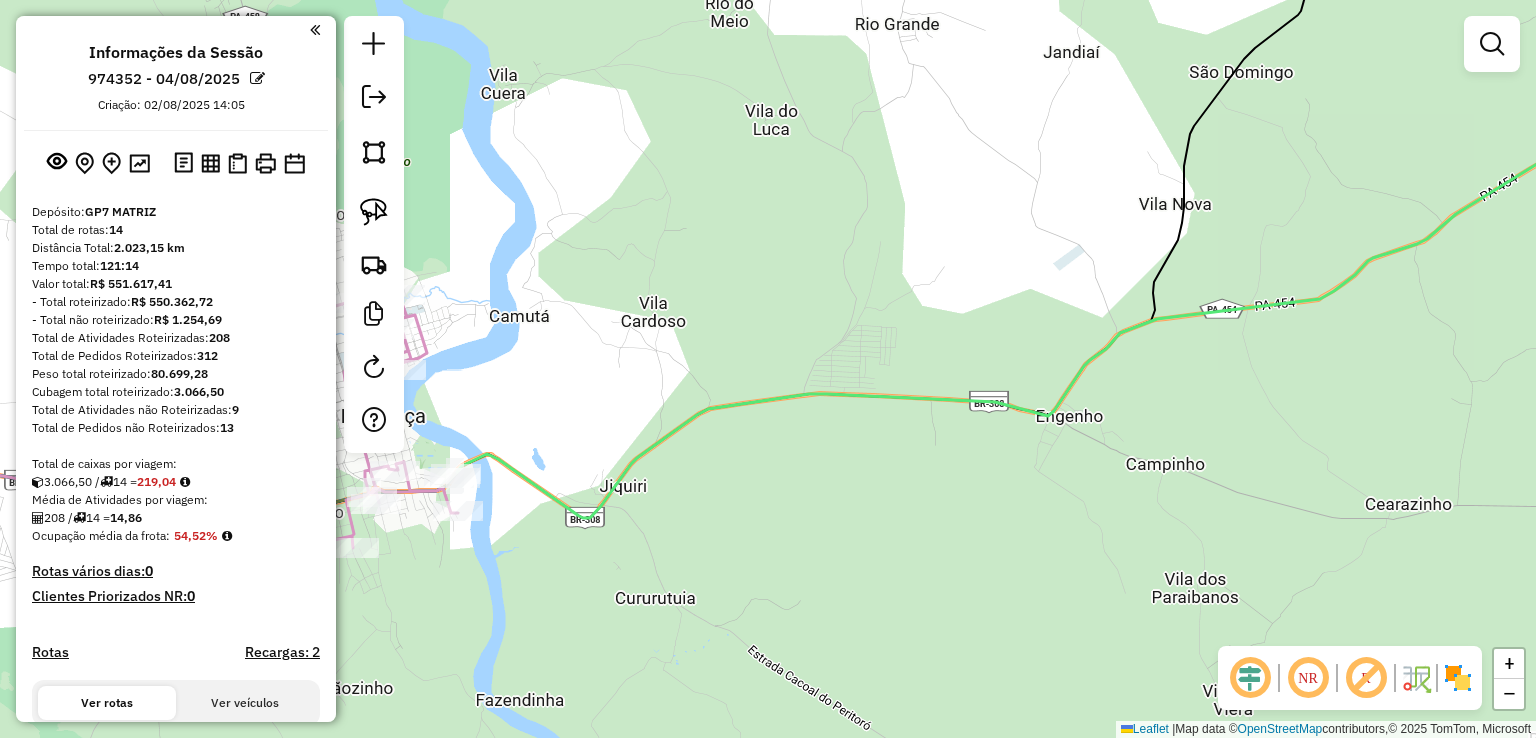 drag, startPoint x: 840, startPoint y: 505, endPoint x: 1189, endPoint y: 397, distance: 365.3286 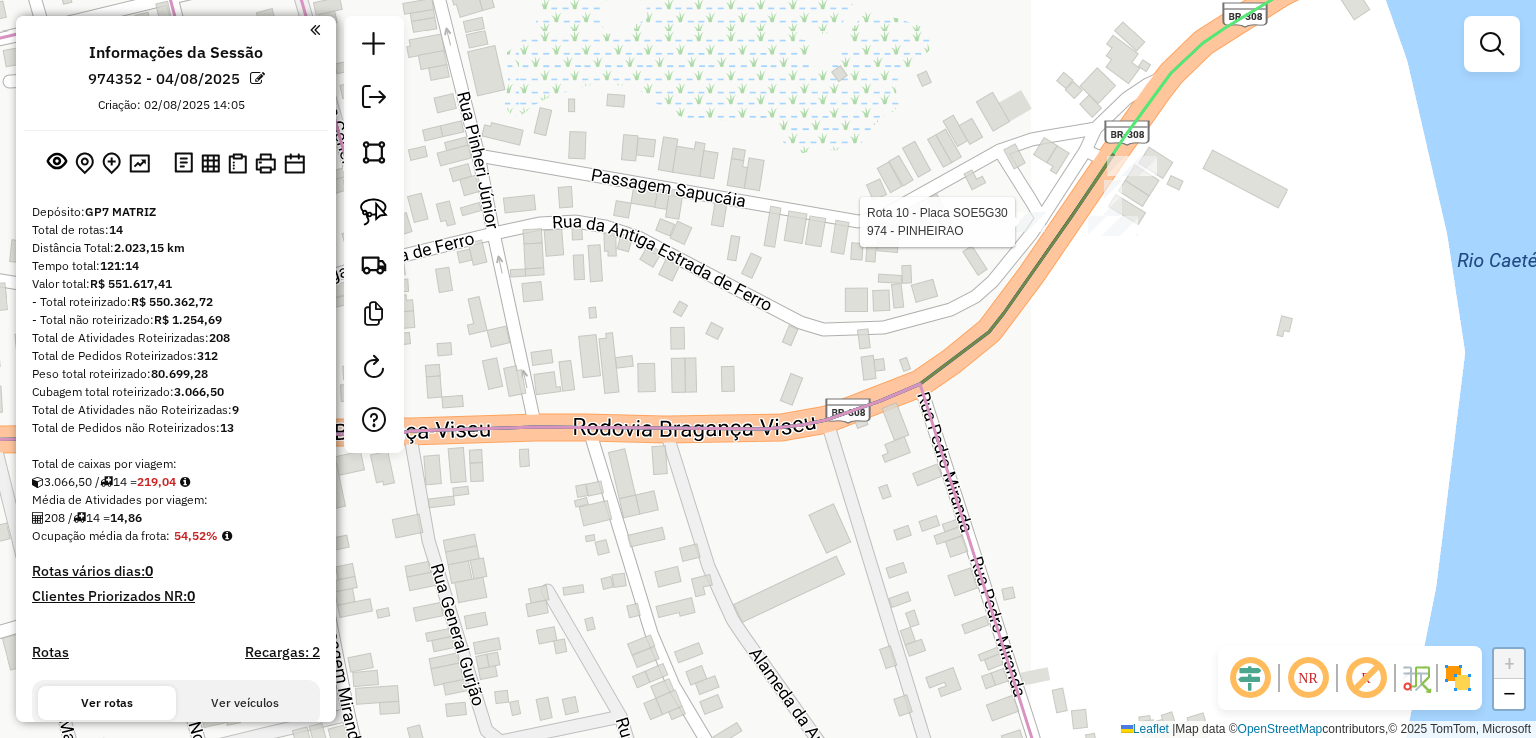 select on "**********" 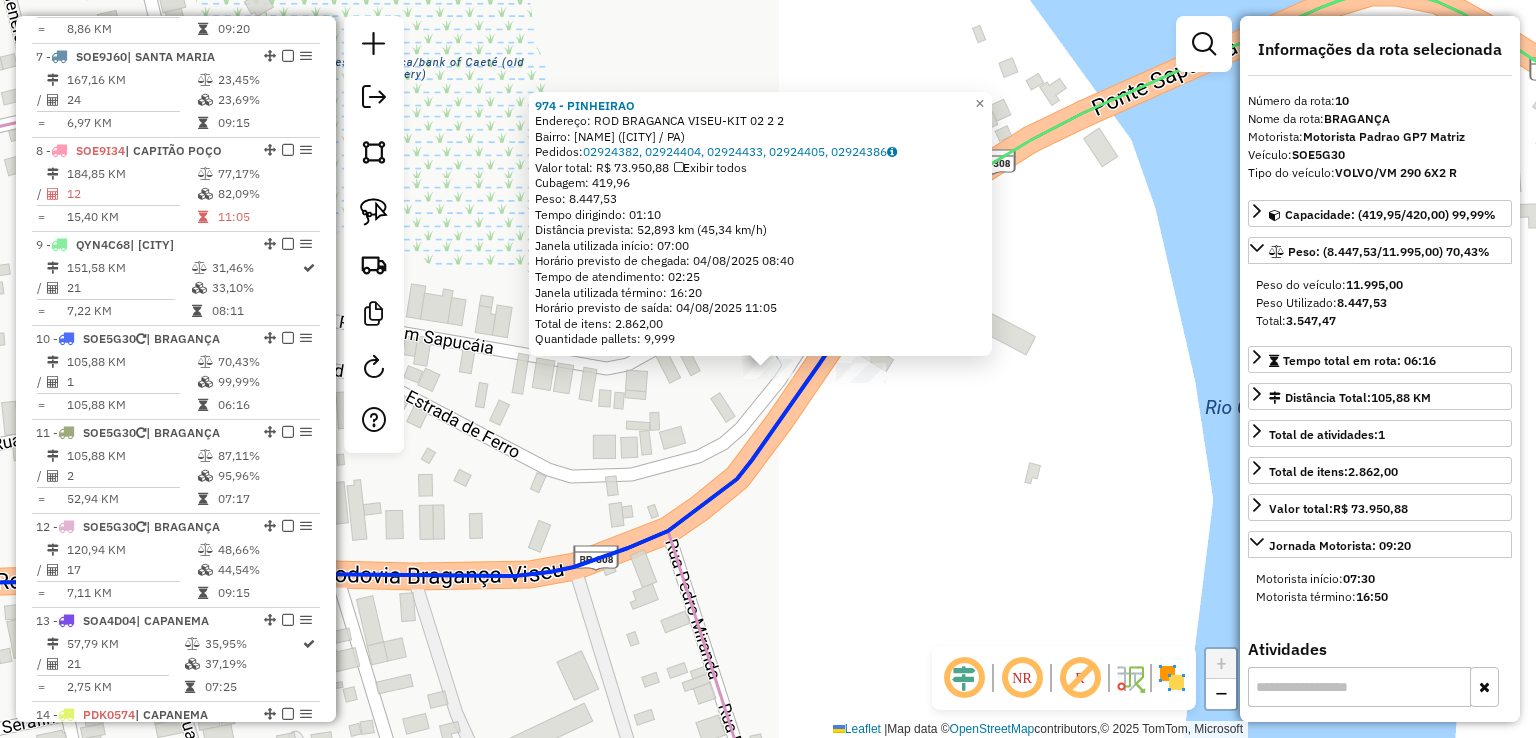 scroll, scrollTop: 1628, scrollLeft: 0, axis: vertical 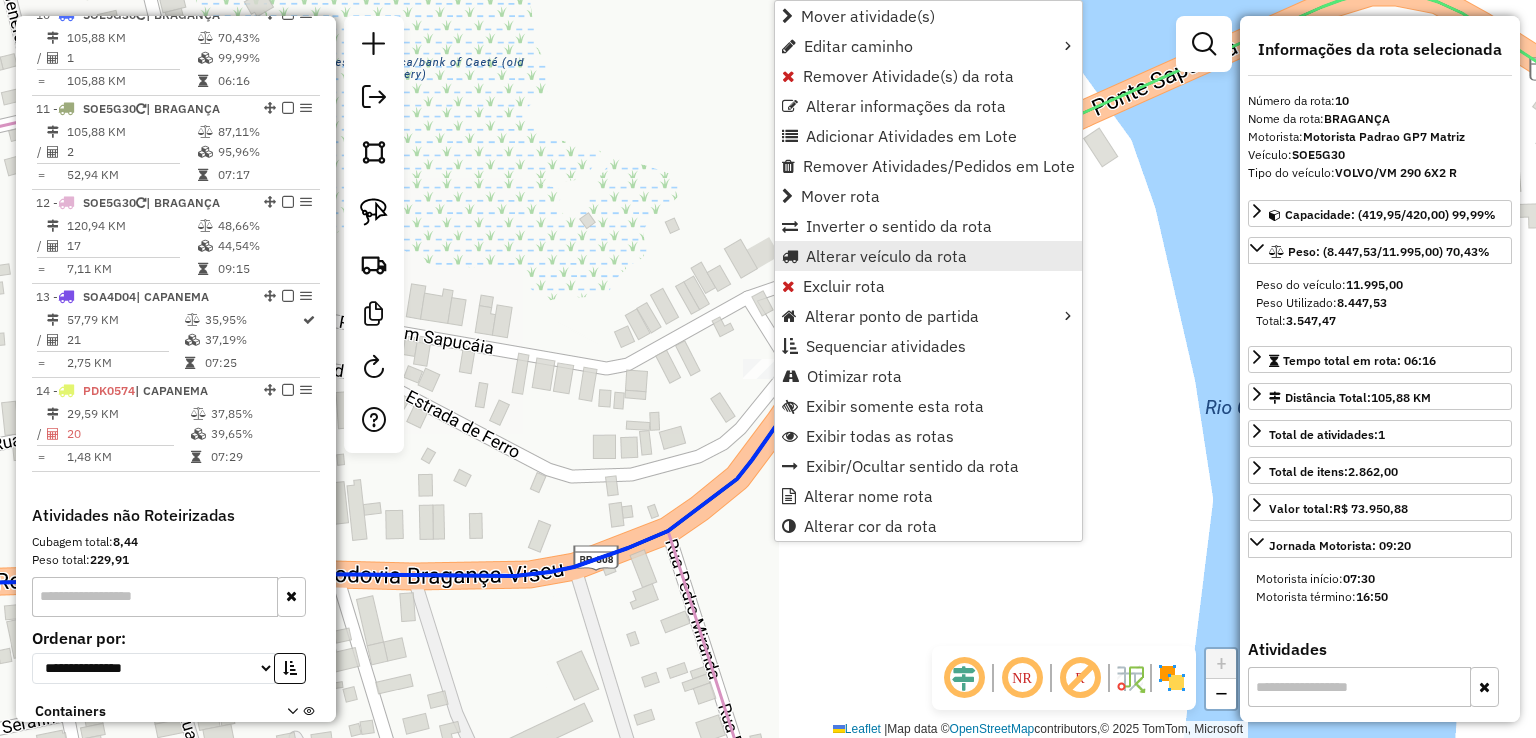 click on "Alterar veículo da rota" at bounding box center [928, 256] 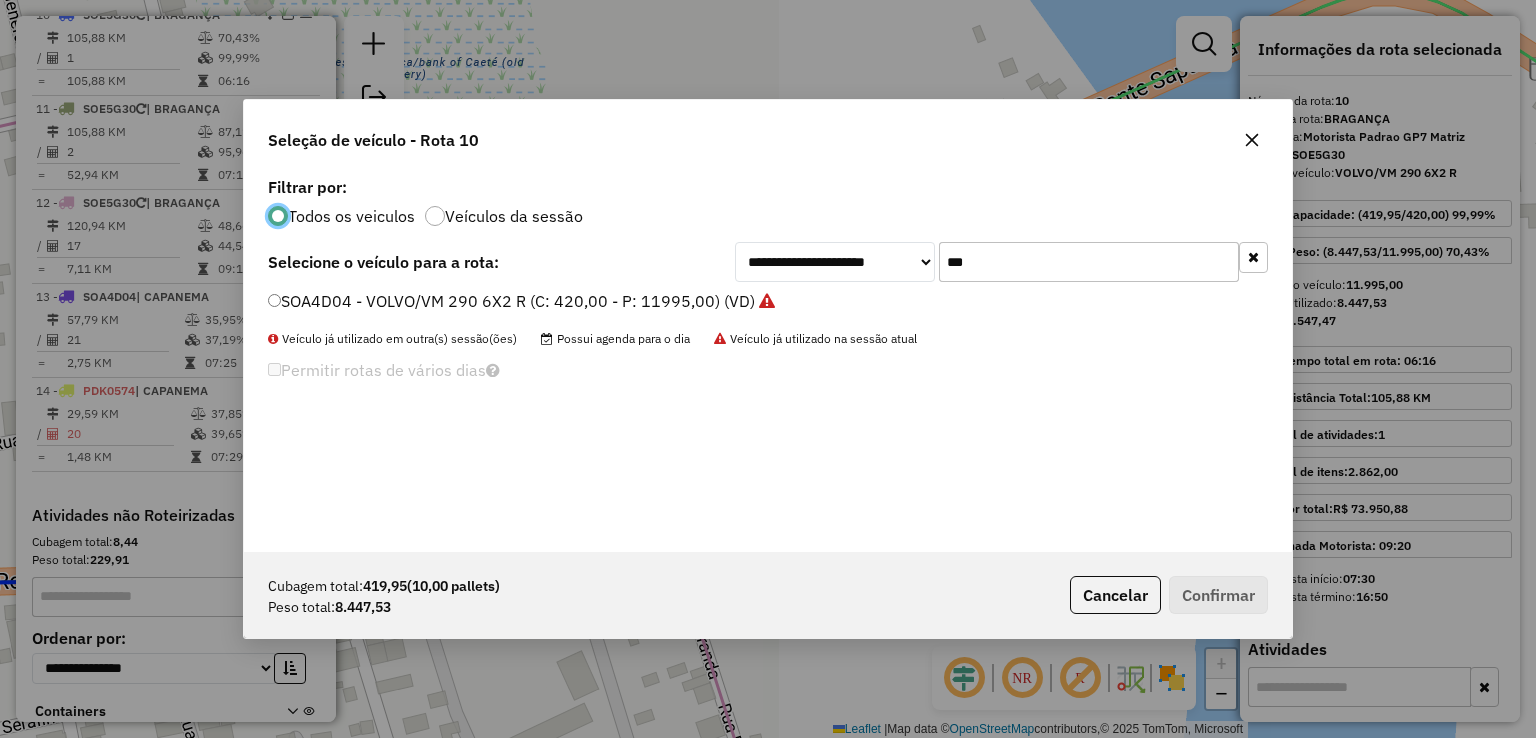scroll, scrollTop: 10, scrollLeft: 6, axis: both 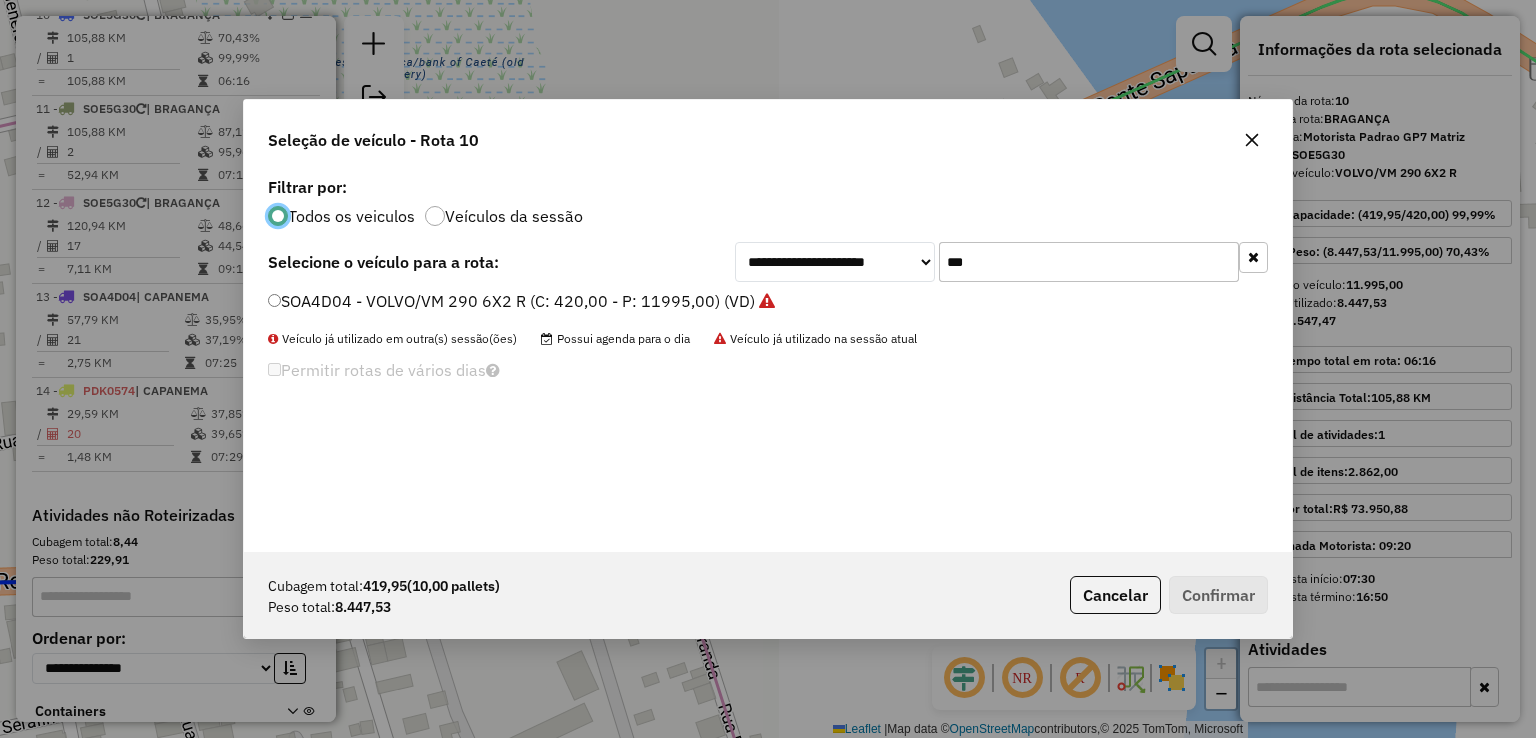 click on "**********" 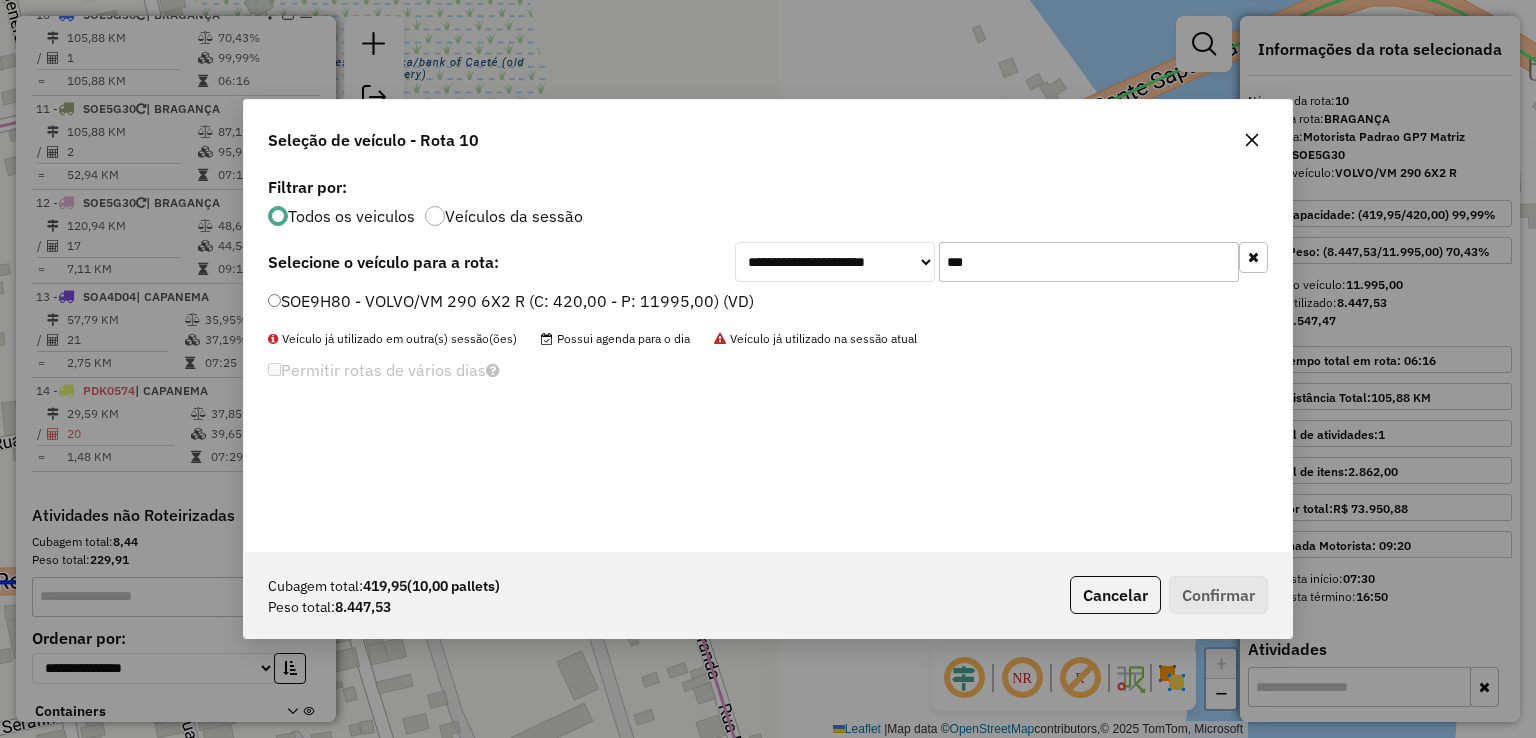 type on "***" 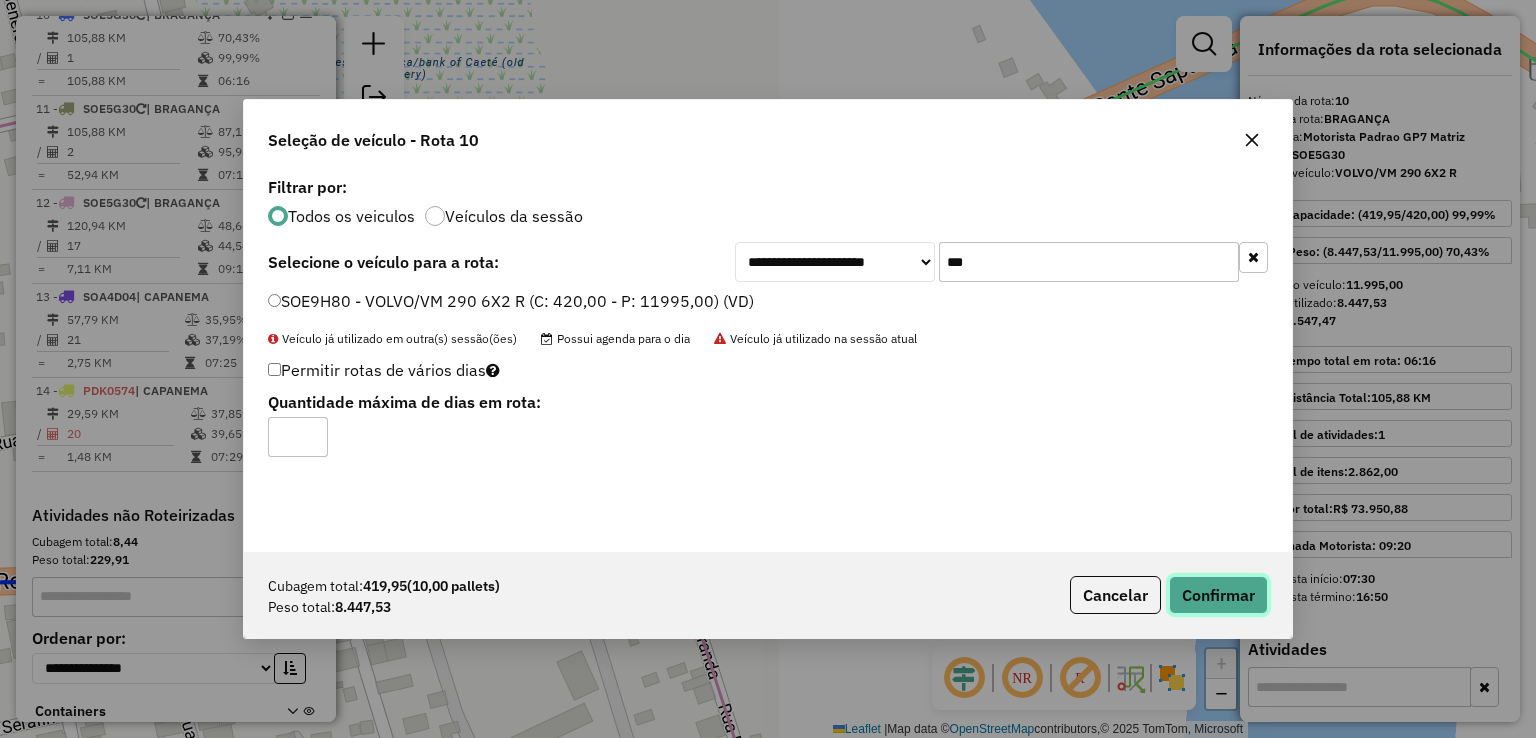 click on "Confirmar" 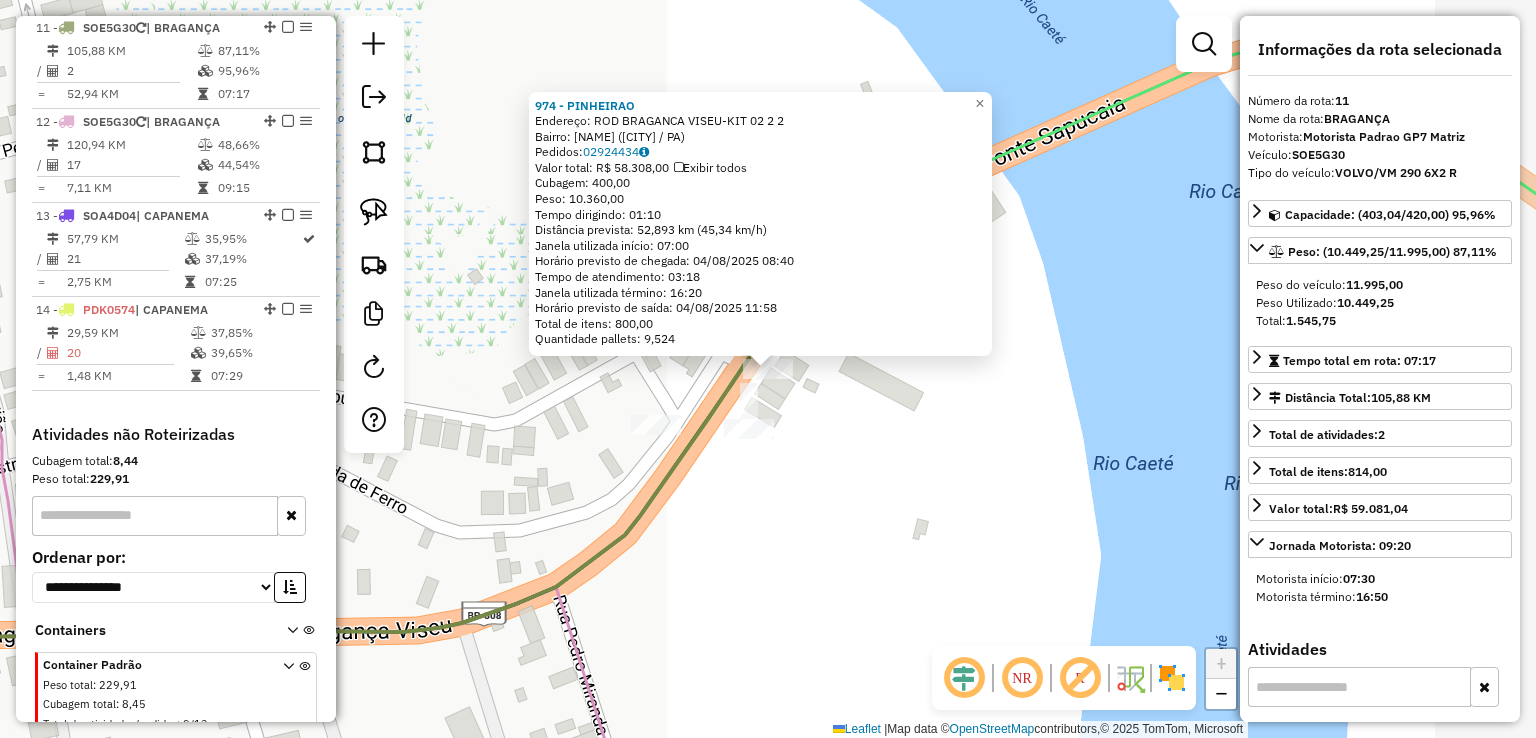 scroll, scrollTop: 1723, scrollLeft: 0, axis: vertical 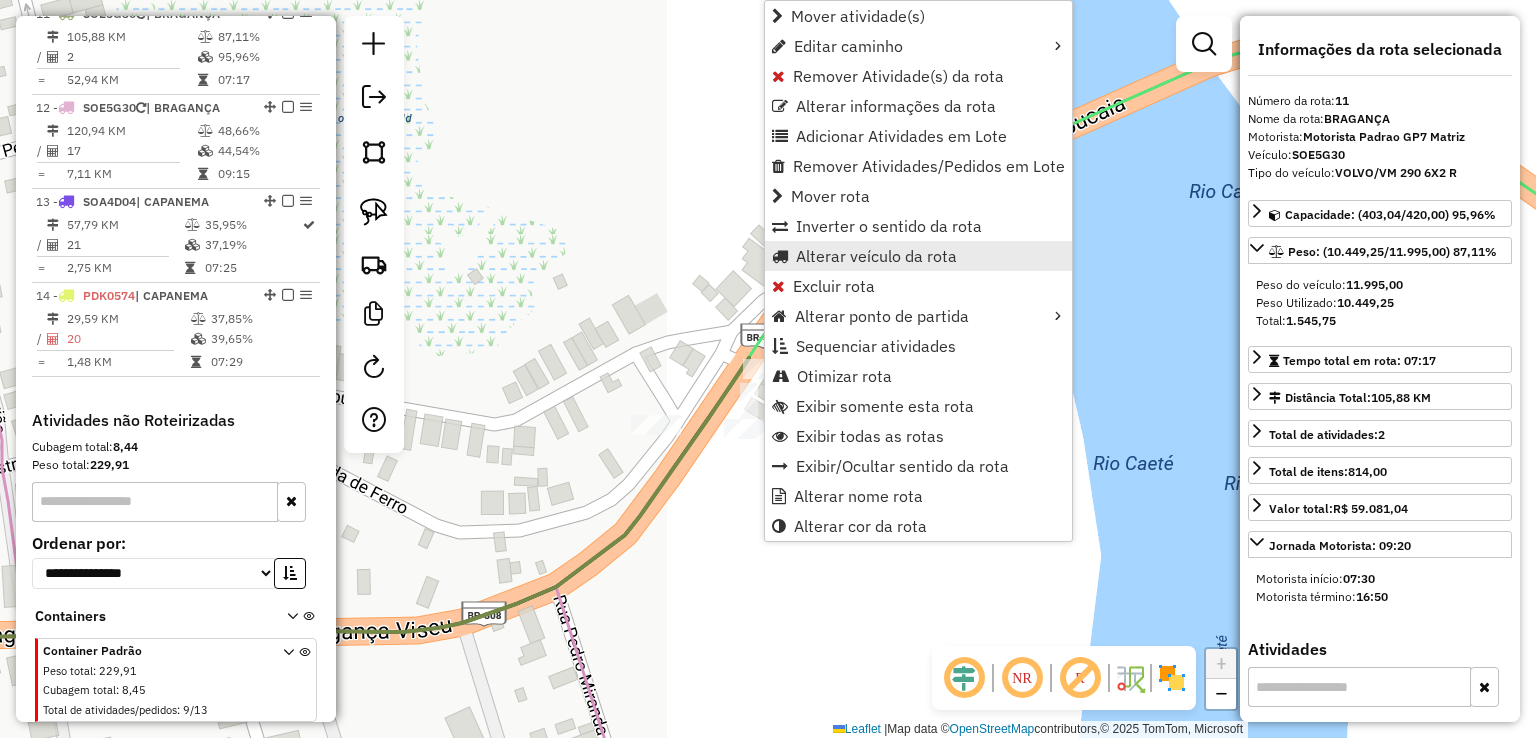 click on "Alterar veículo da rota" at bounding box center [876, 256] 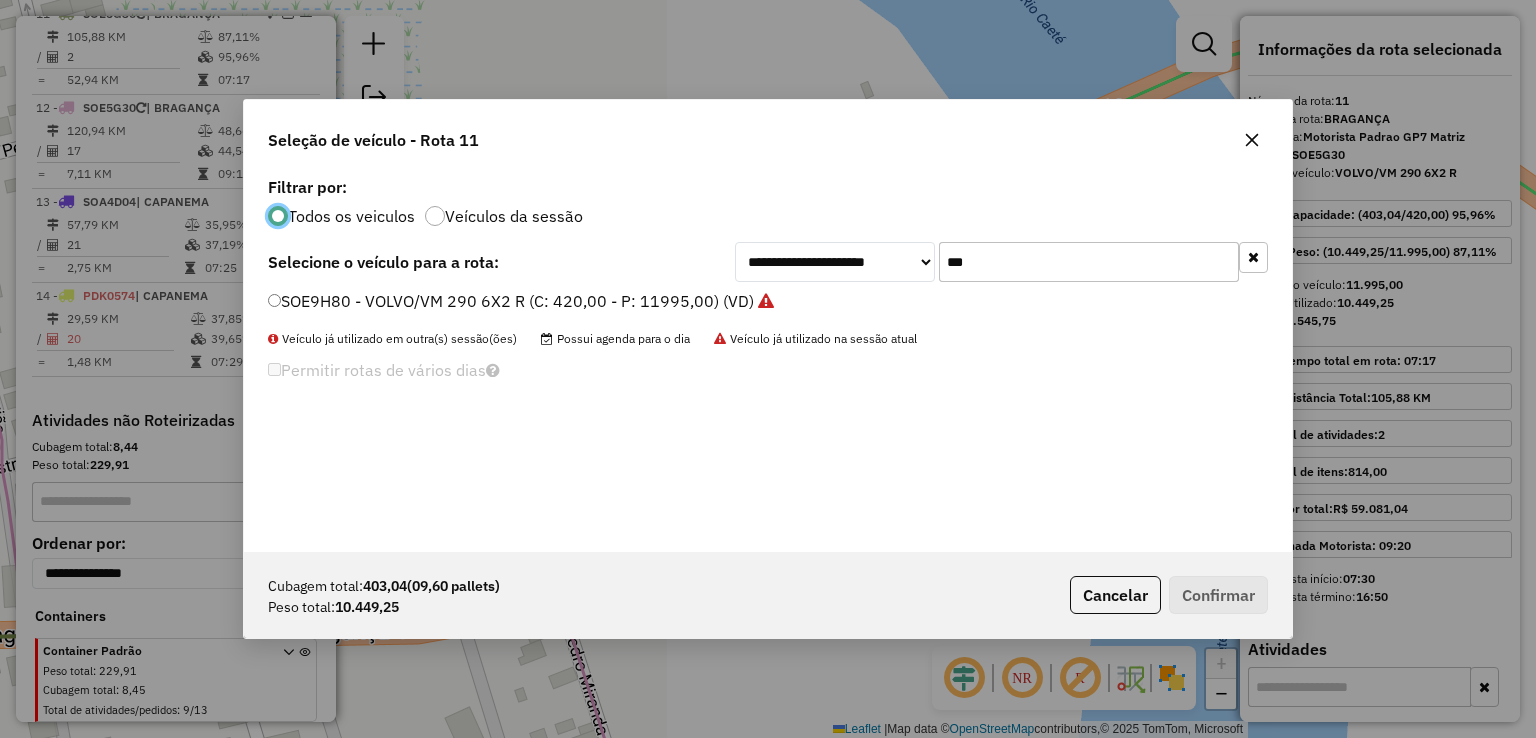scroll, scrollTop: 10, scrollLeft: 6, axis: both 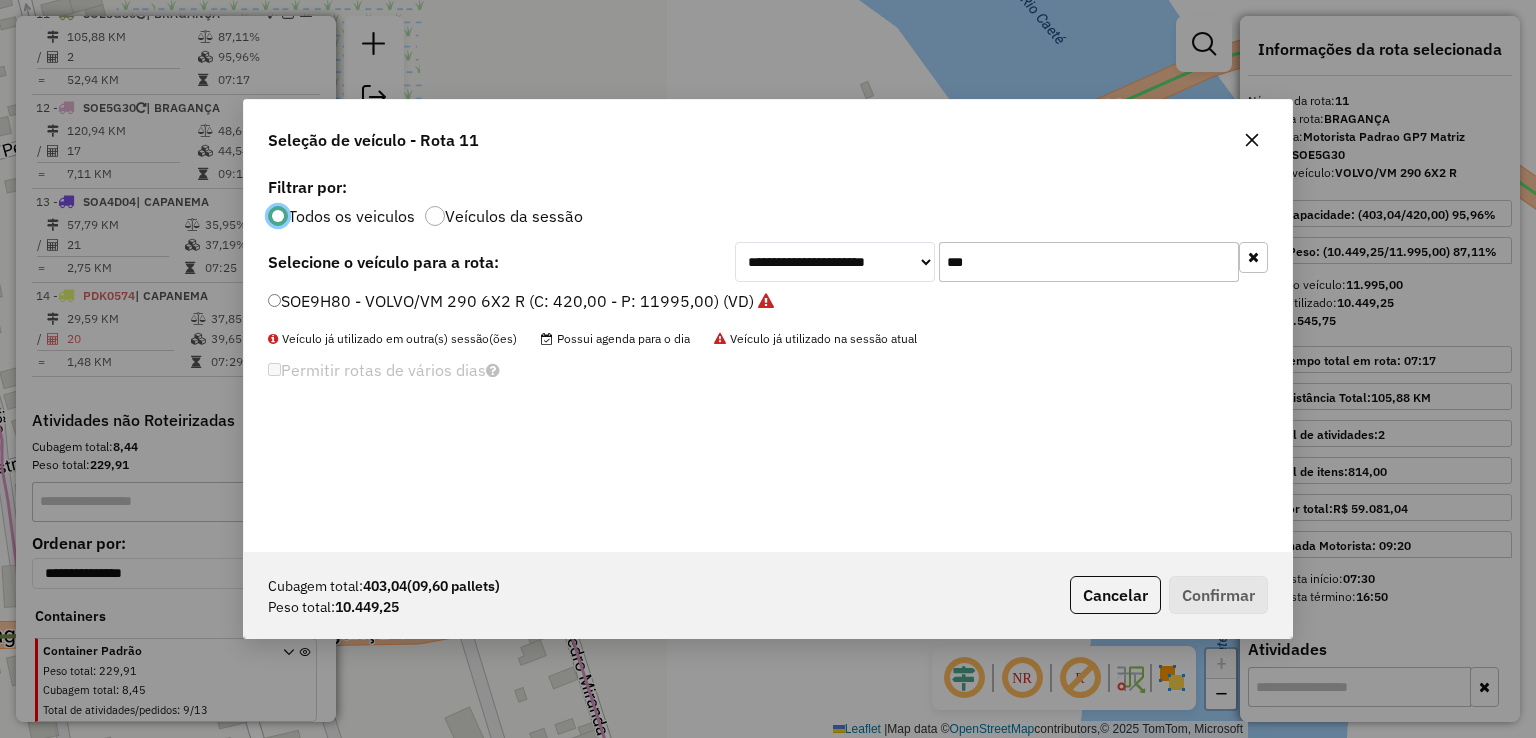 drag, startPoint x: 871, startPoint y: 245, endPoint x: 839, endPoint y: 238, distance: 32.75668 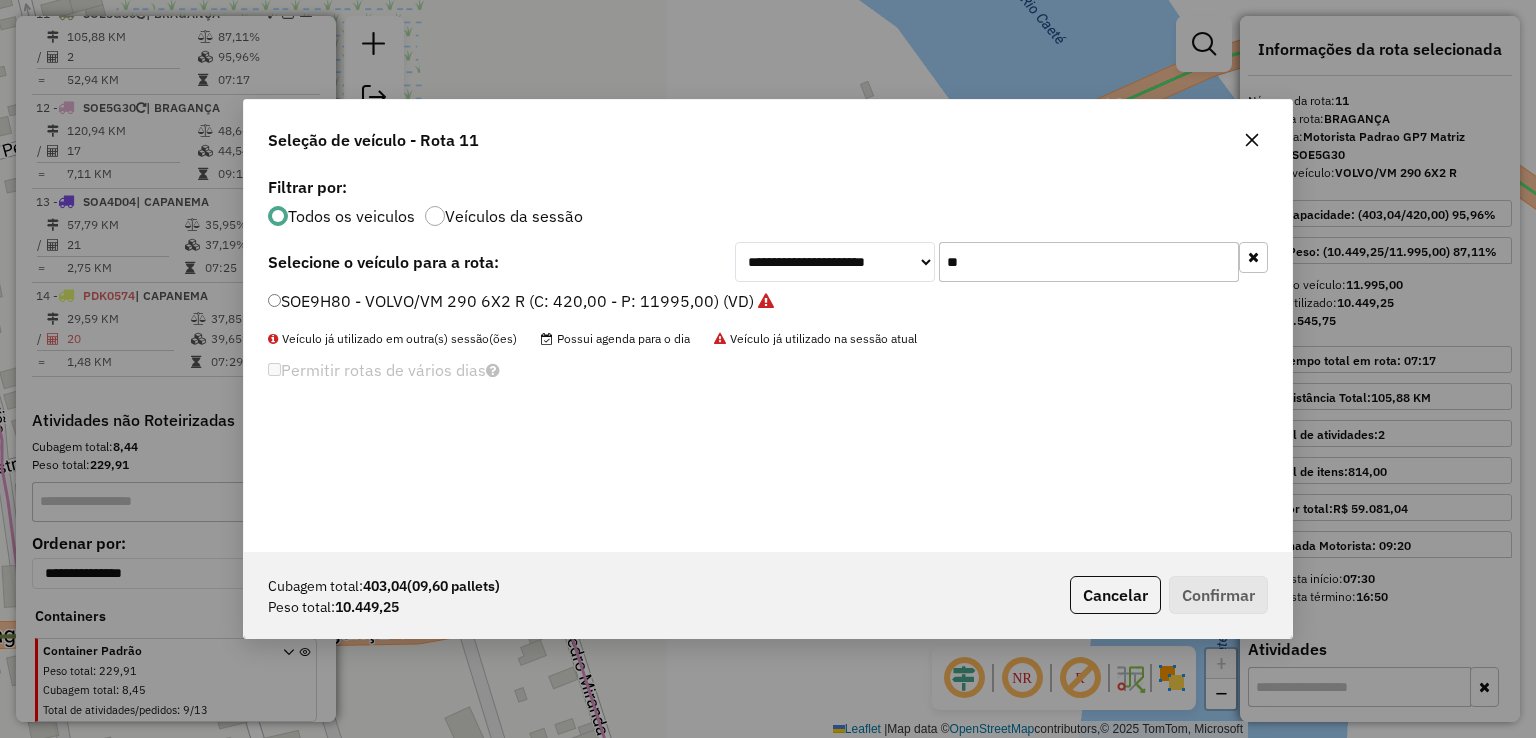 type on "***" 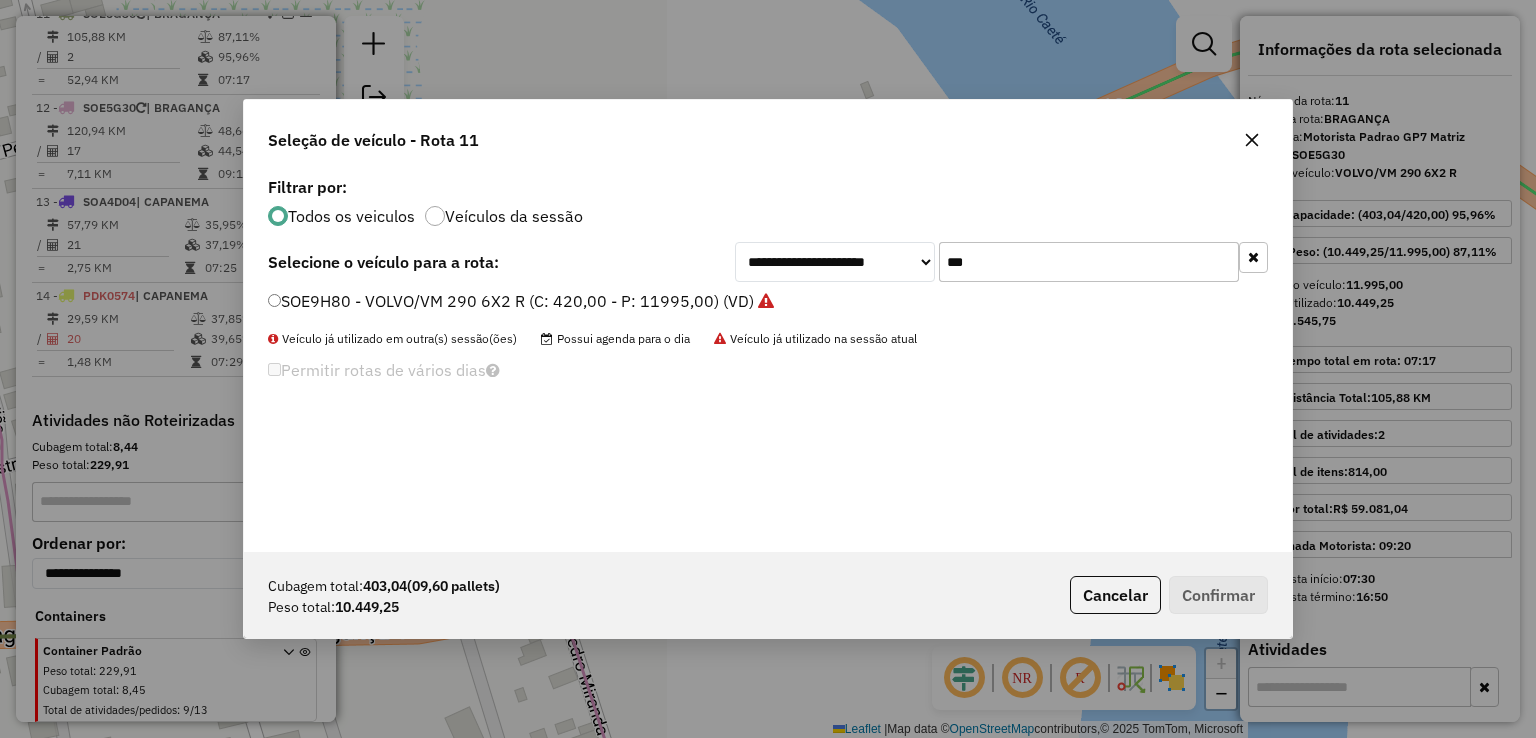 click on "SOE9H80 - VOLVO/VM 290 6X2 R (C: 420,00 - P: 11995,00) (VD)" 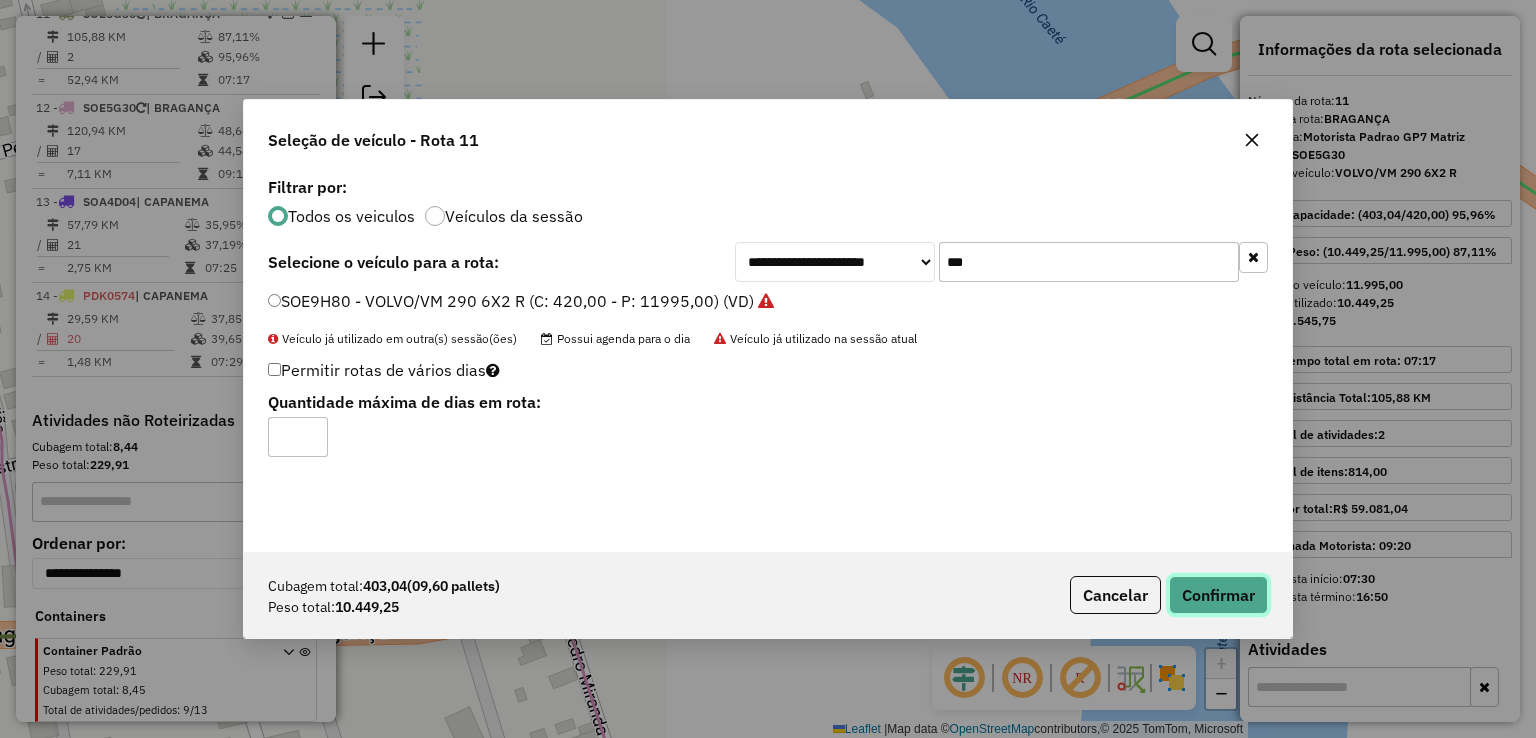 click on "Confirmar" 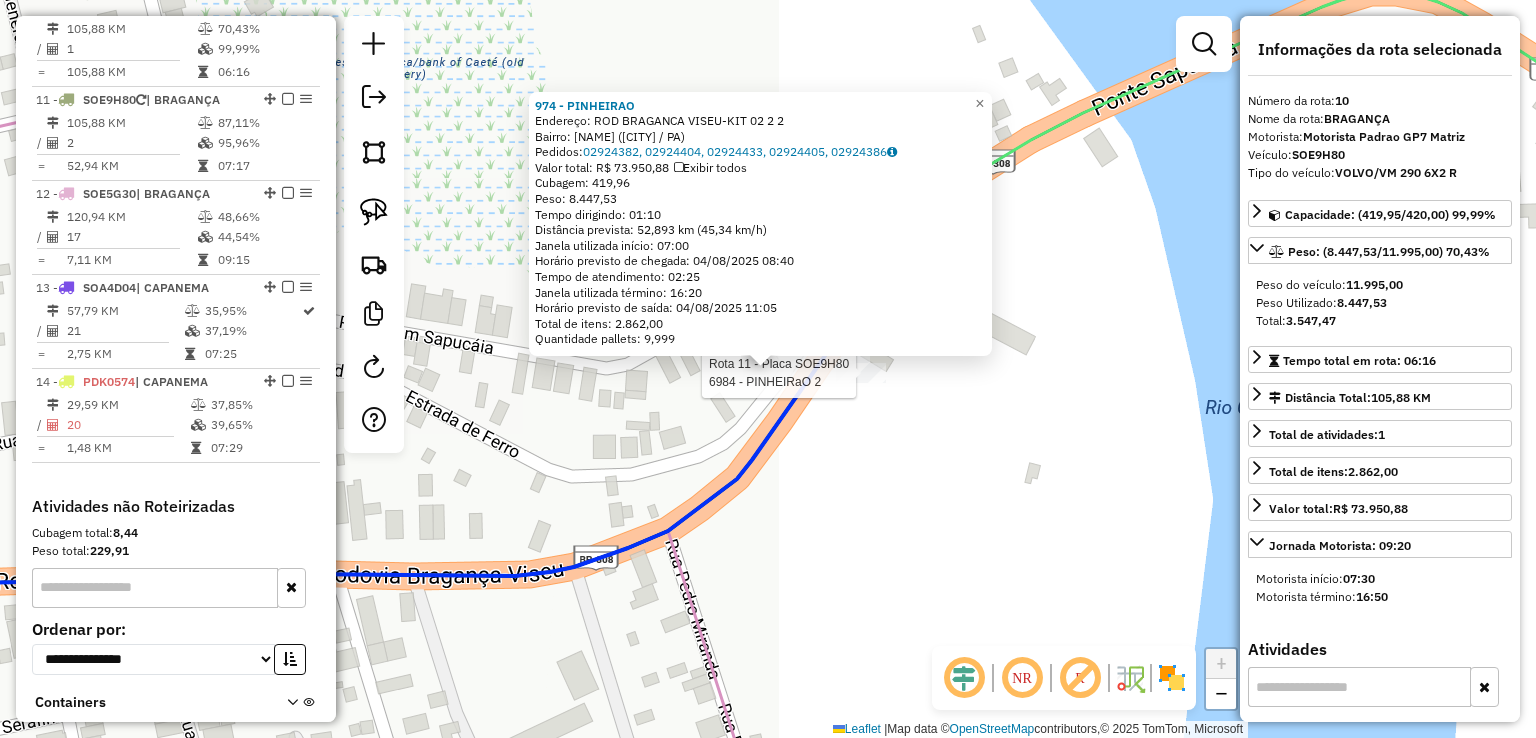 scroll, scrollTop: 1628, scrollLeft: 0, axis: vertical 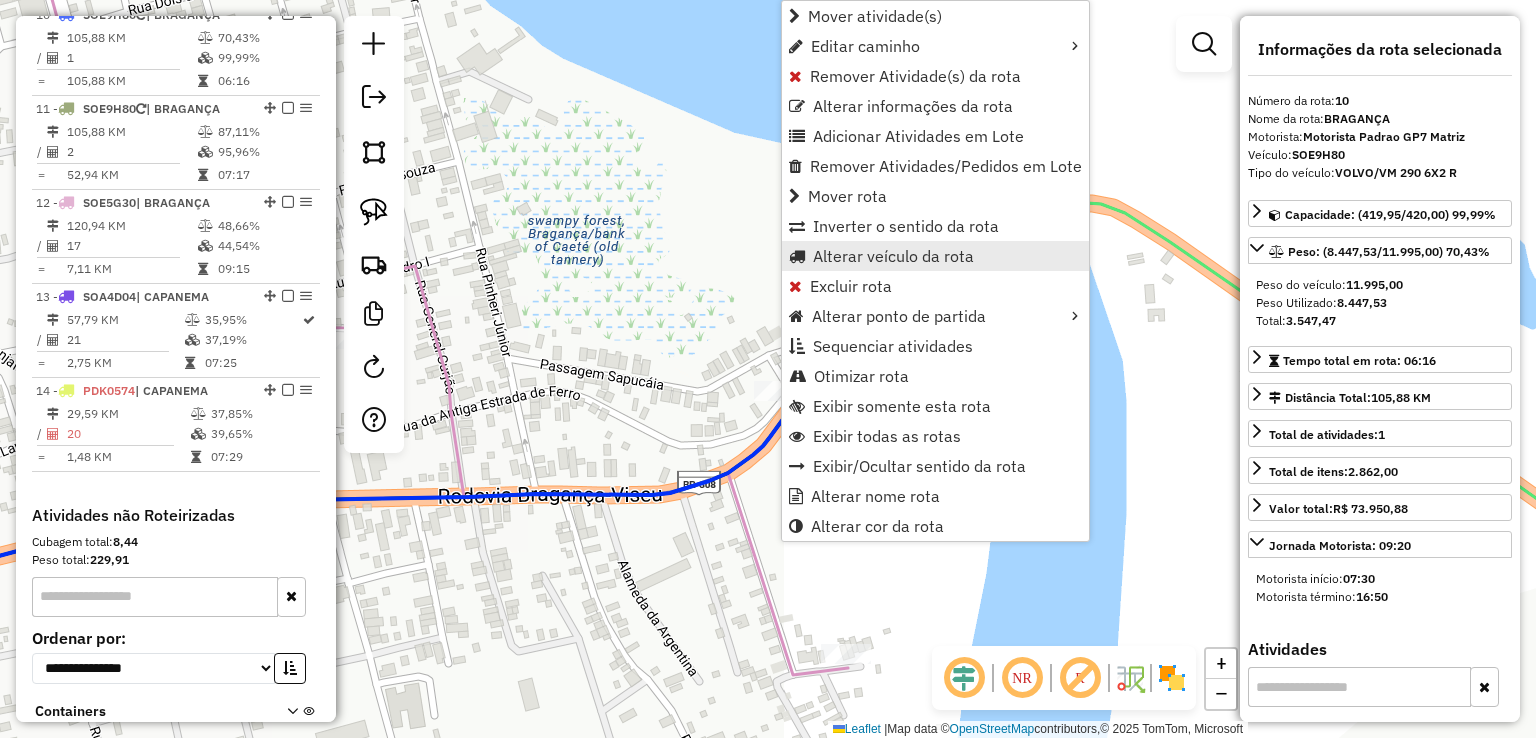 click on "Alterar veículo da rota" at bounding box center [893, 256] 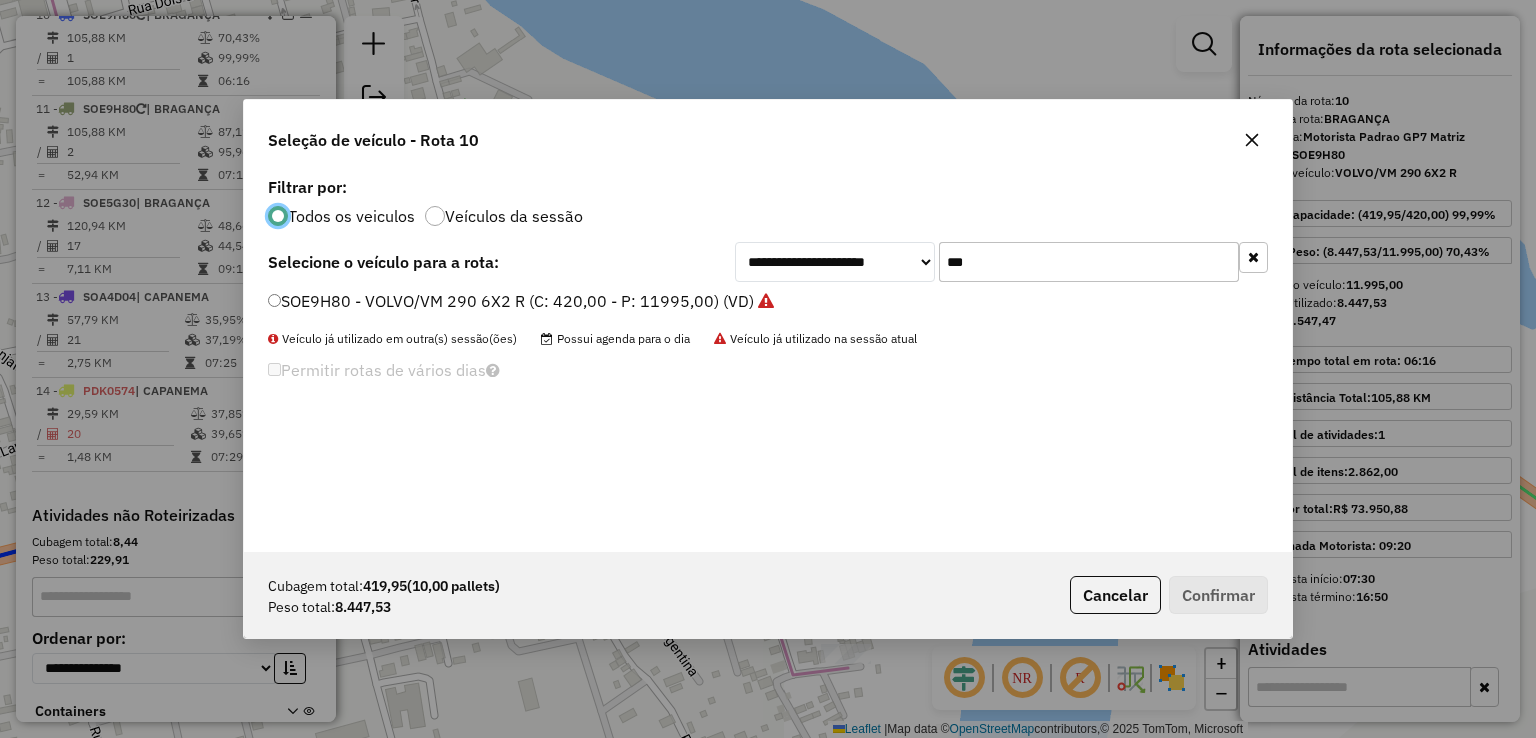 scroll, scrollTop: 10, scrollLeft: 6, axis: both 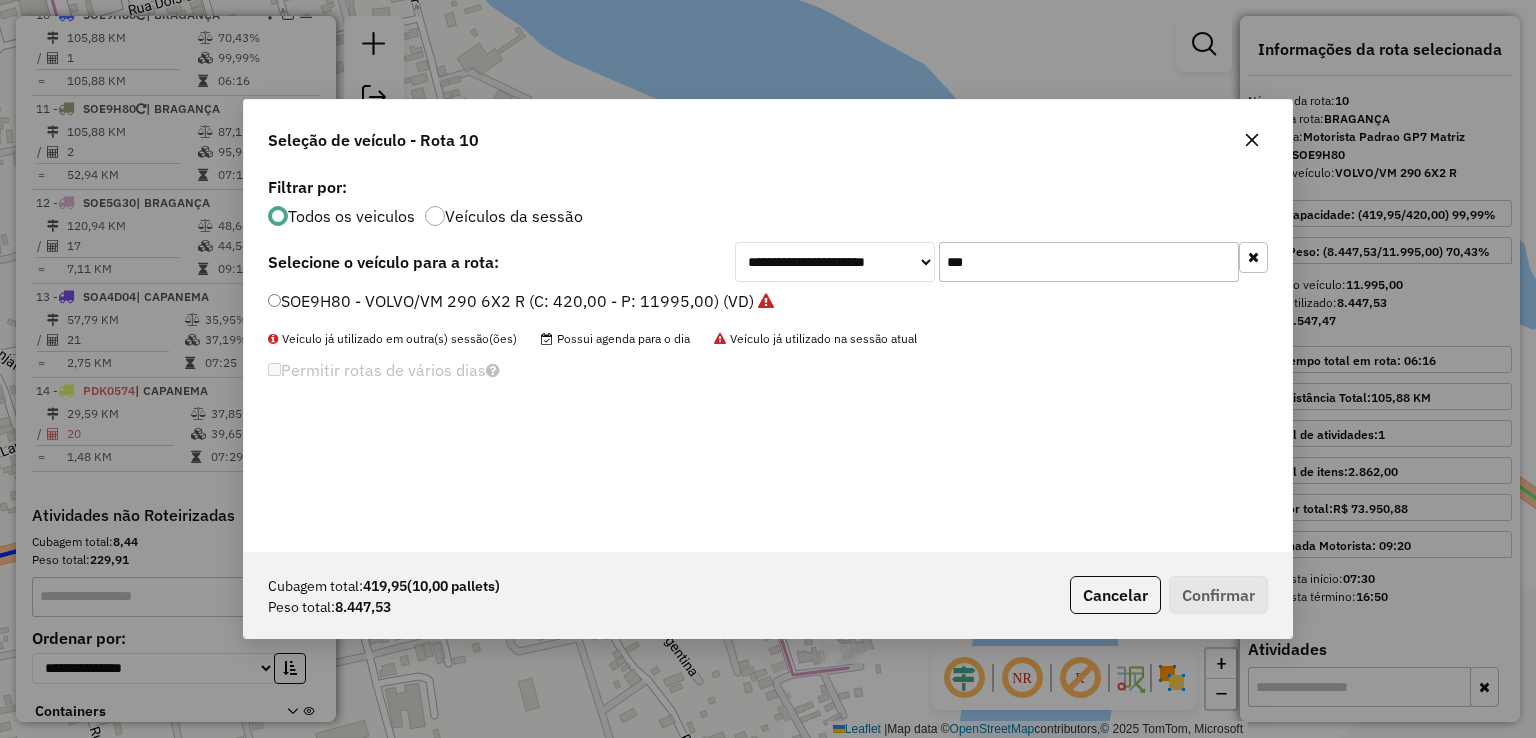drag, startPoint x: 1012, startPoint y: 255, endPoint x: 854, endPoint y: 231, distance: 159.8124 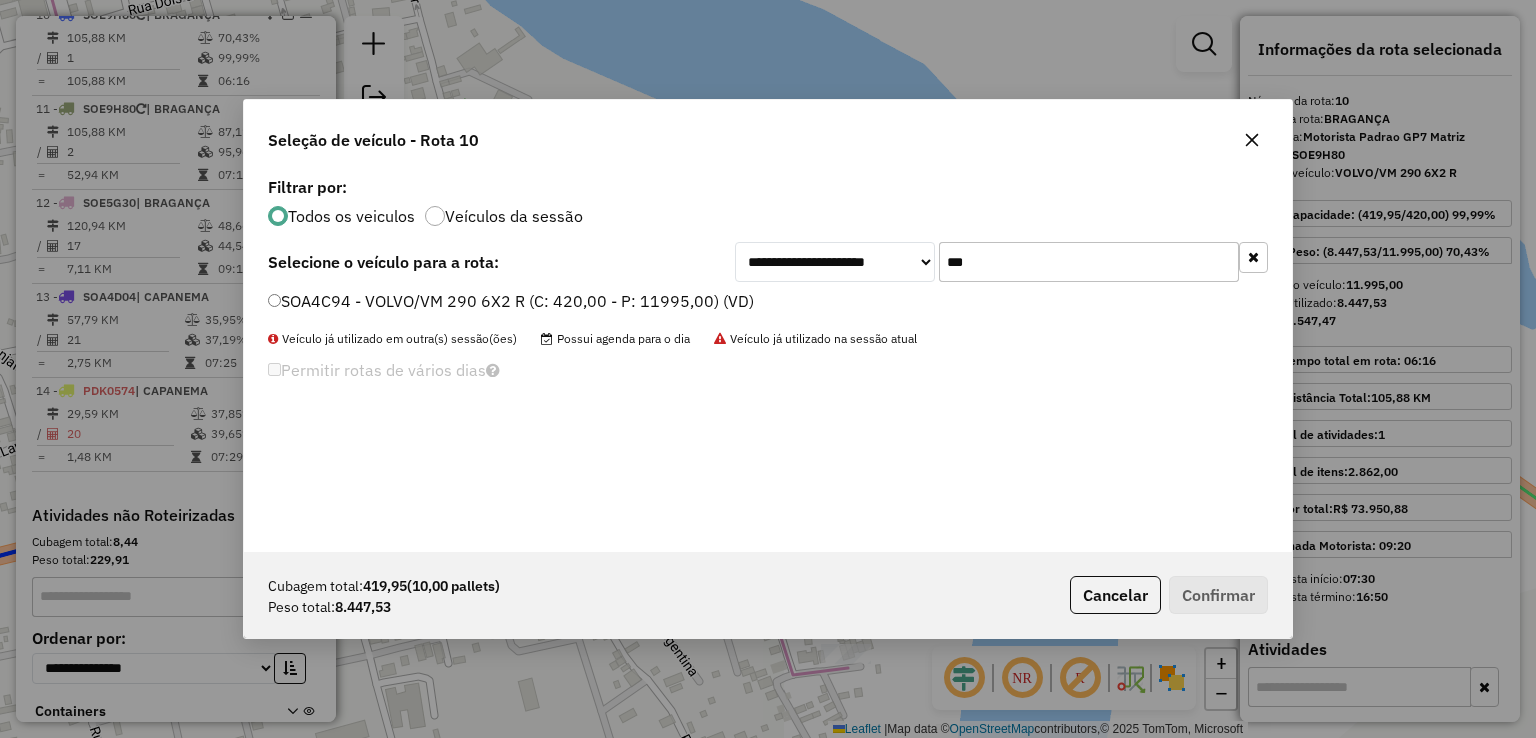 type on "***" 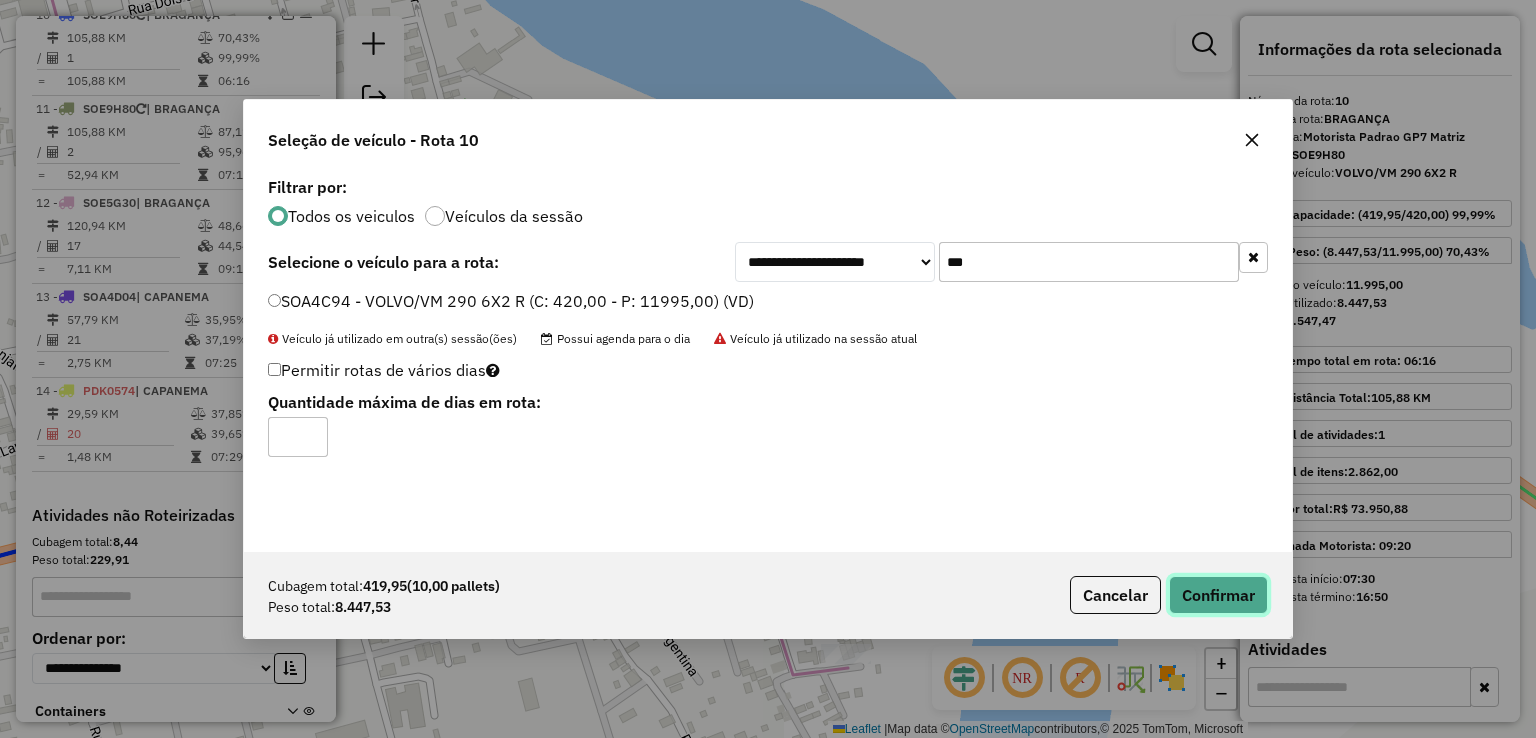 click on "Confirmar" 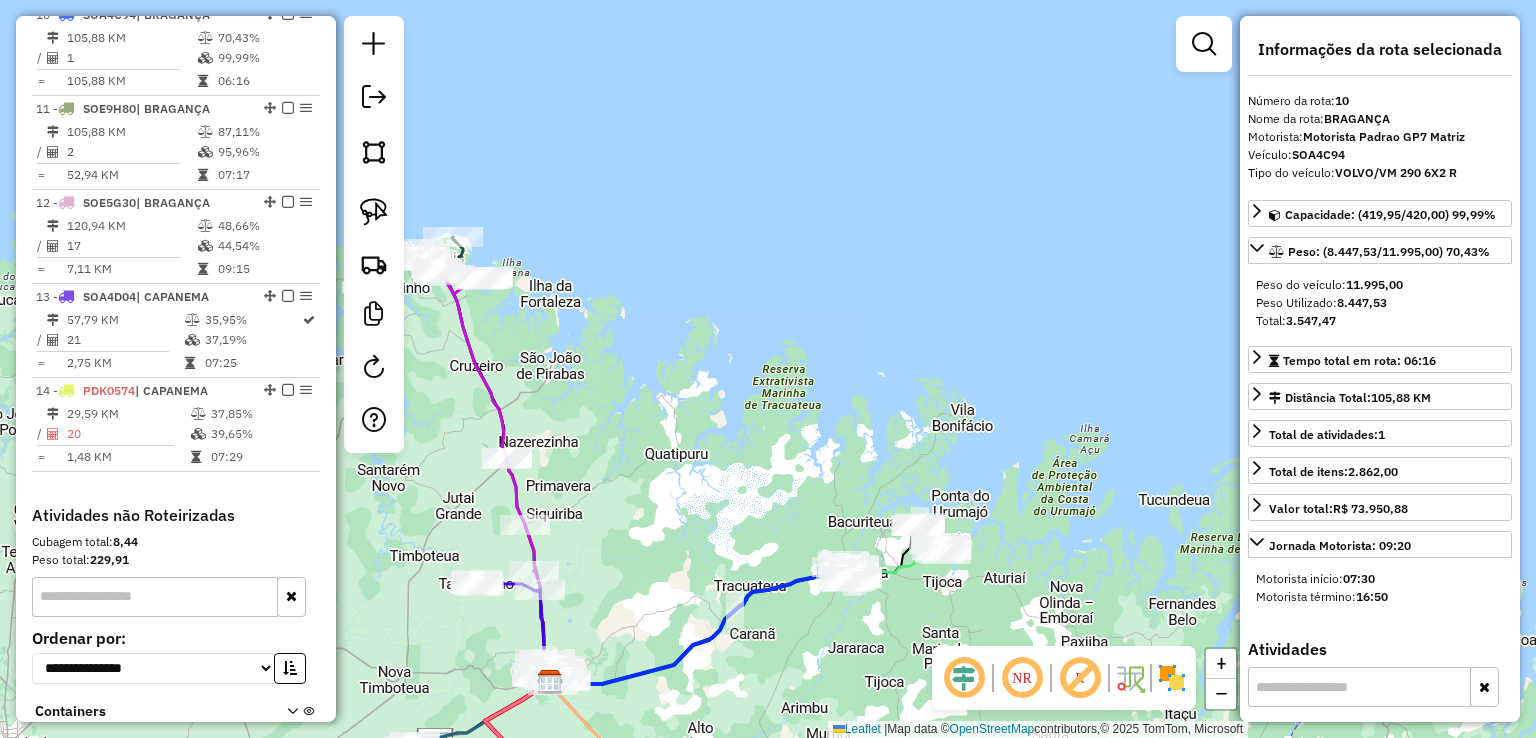 drag, startPoint x: 777, startPoint y: 635, endPoint x: 885, endPoint y: 208, distance: 440.44635 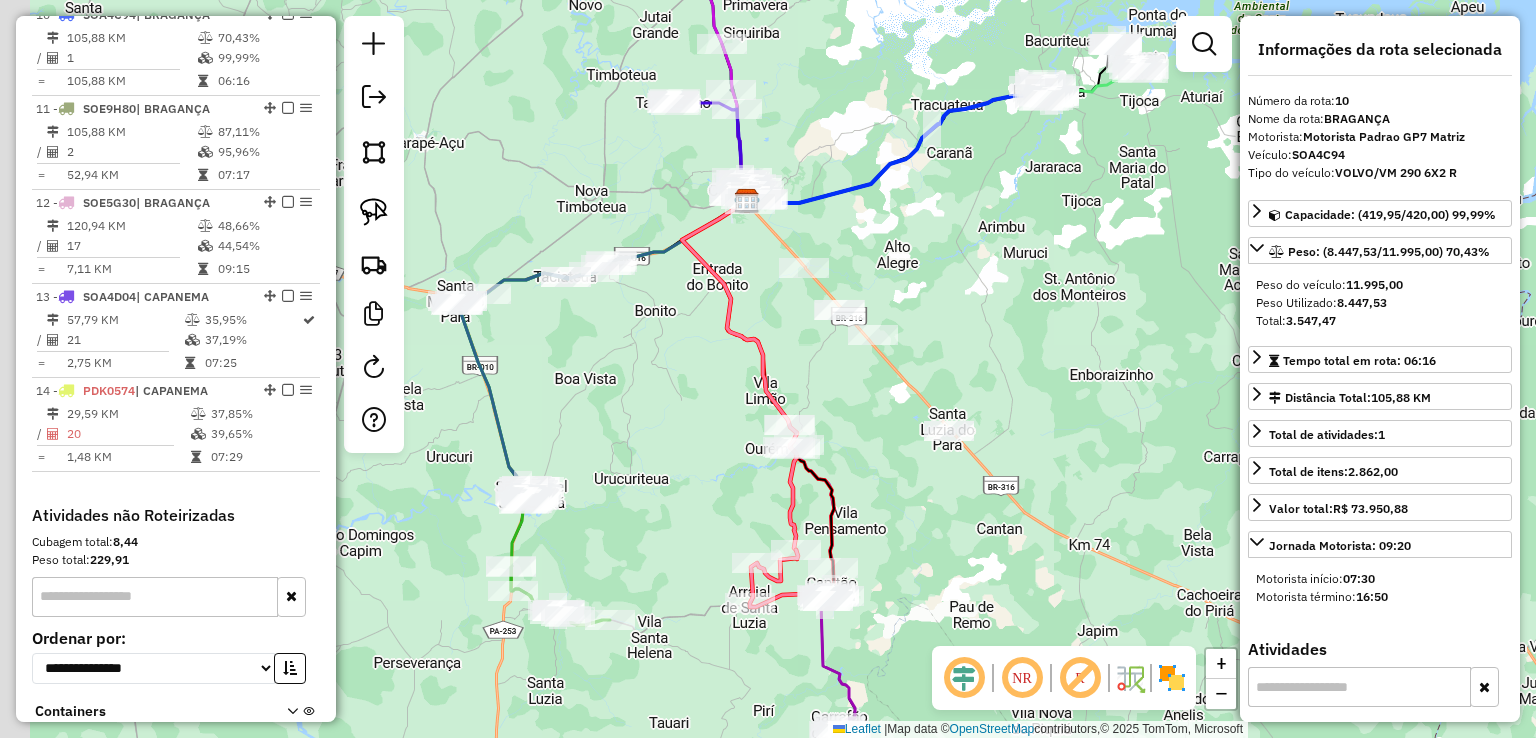 drag, startPoint x: 878, startPoint y: 258, endPoint x: 913, endPoint y: 188, distance: 78.26238 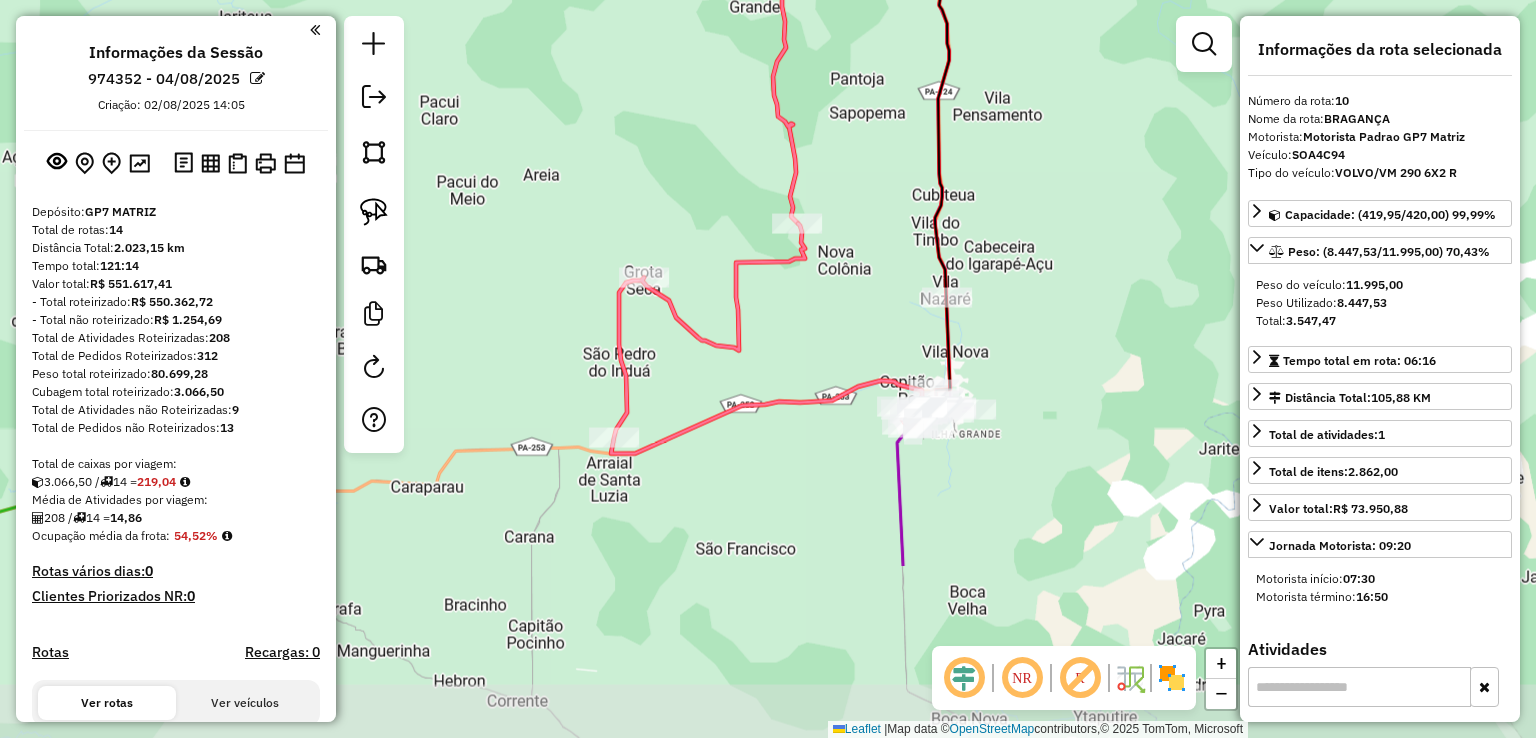 scroll, scrollTop: 0, scrollLeft: 0, axis: both 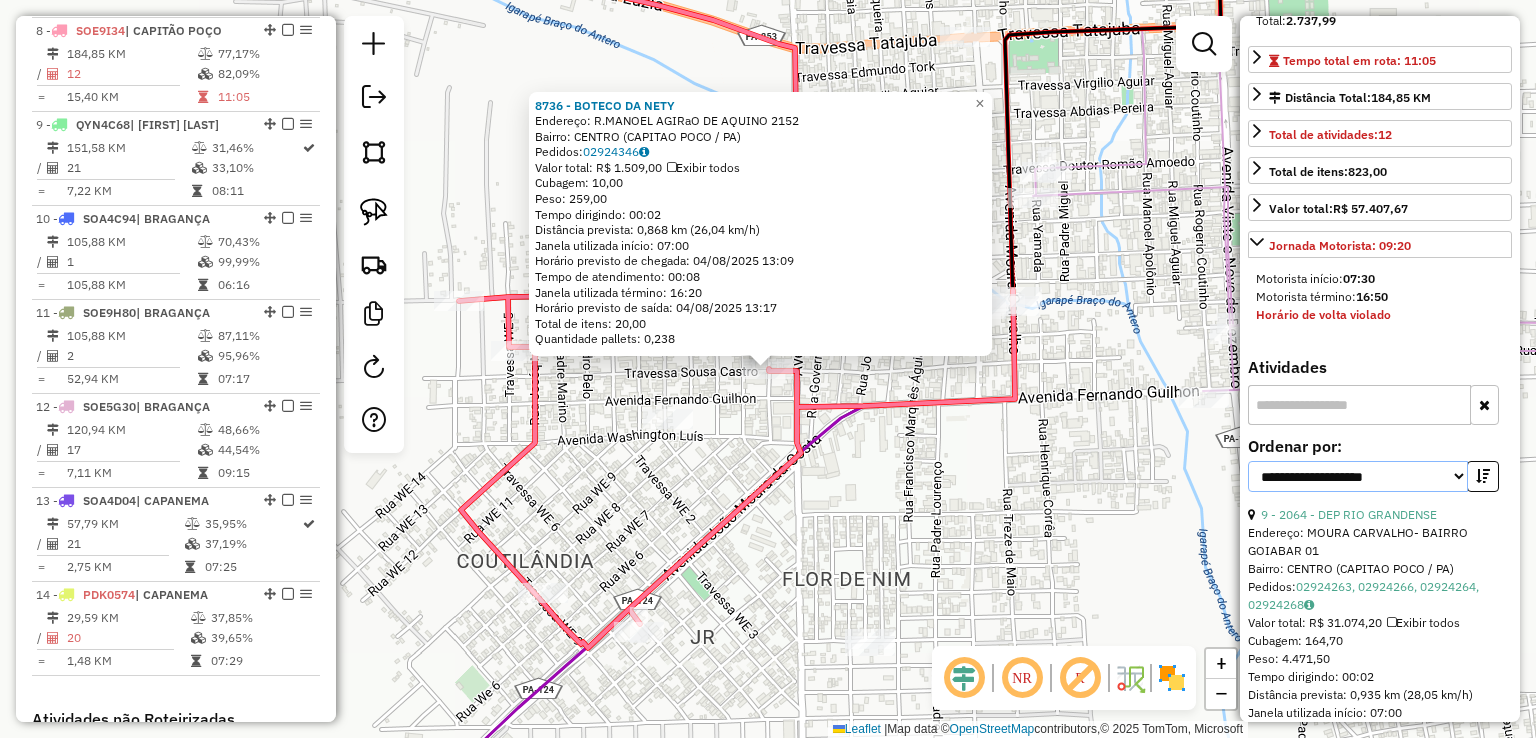 click on "**********" at bounding box center [1358, 476] 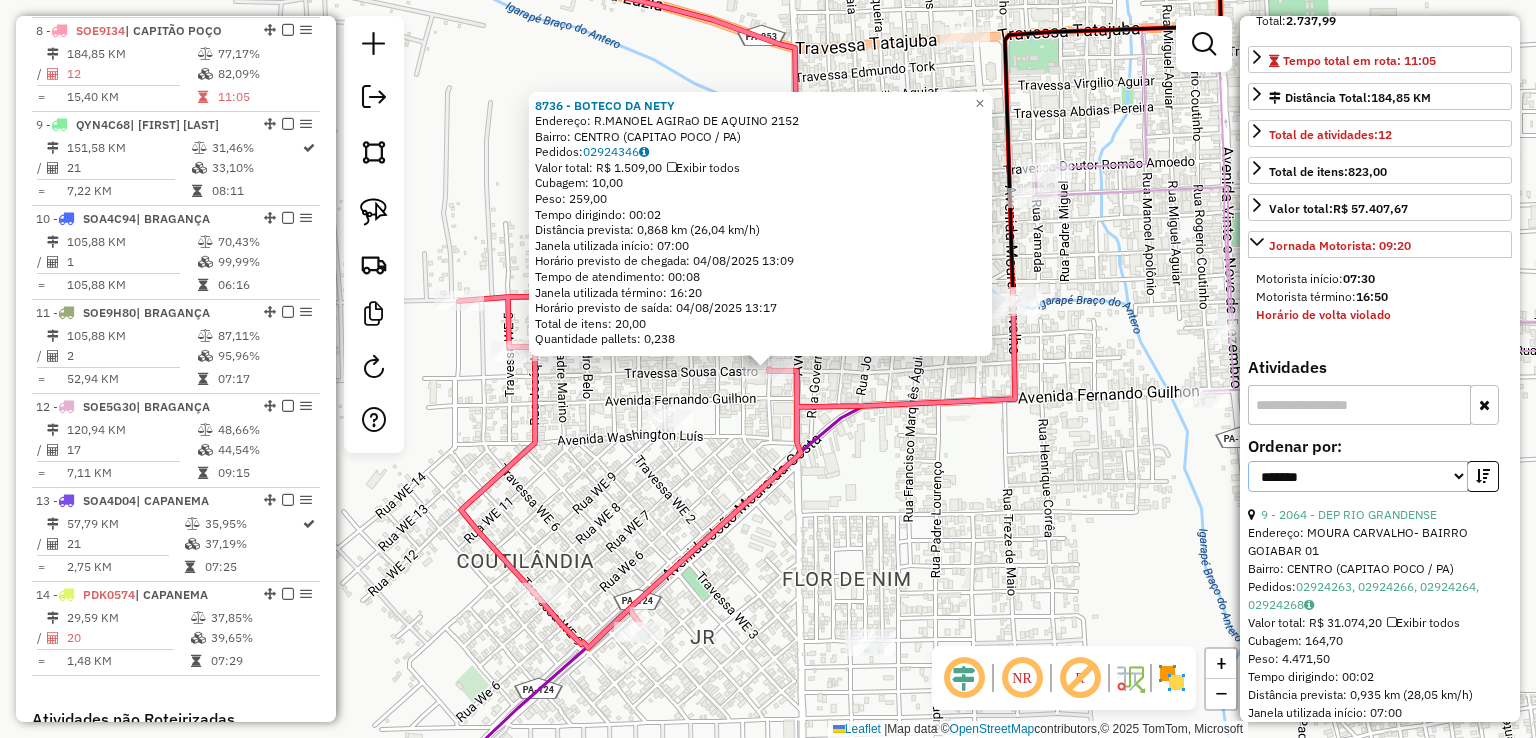 click on "**********" at bounding box center (1358, 476) 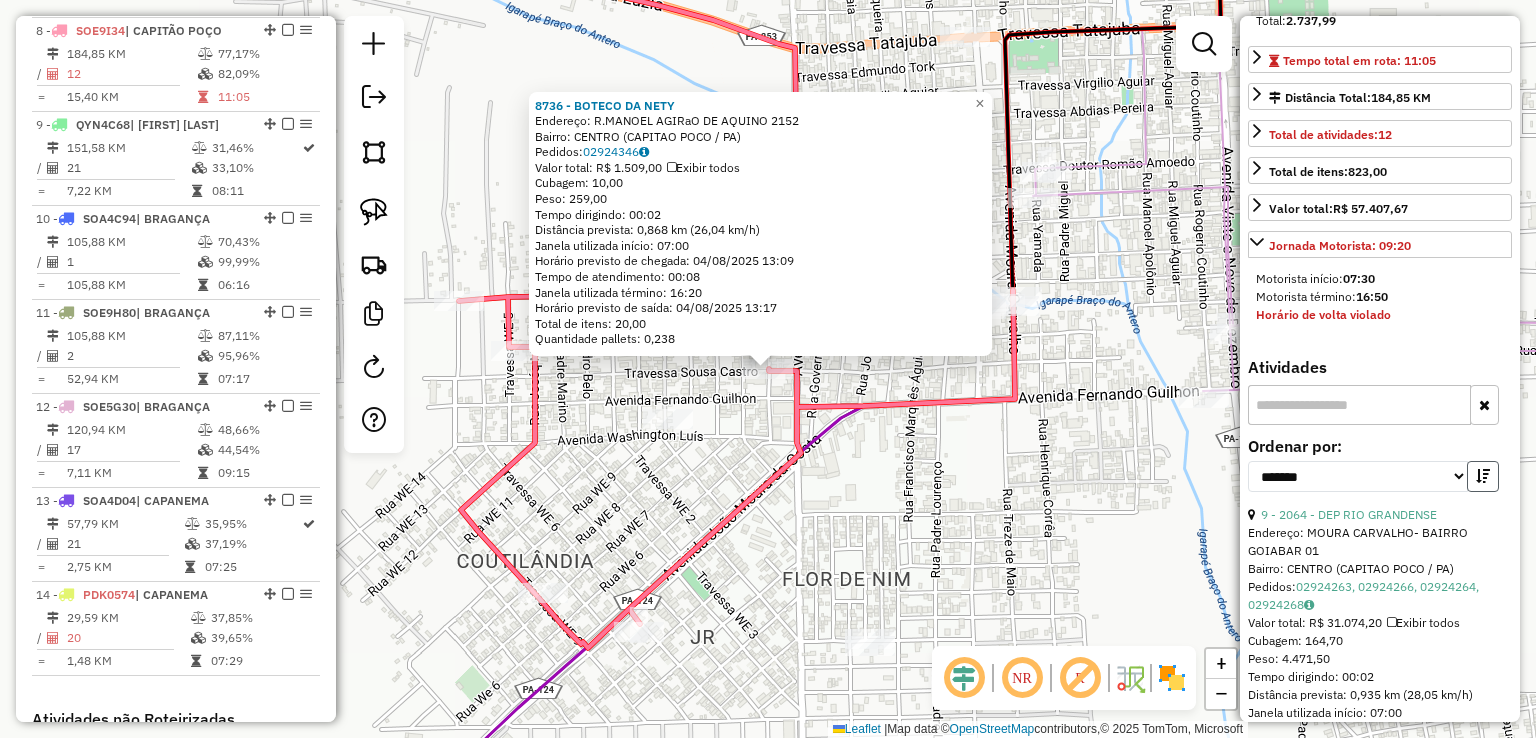 click at bounding box center [1483, 476] 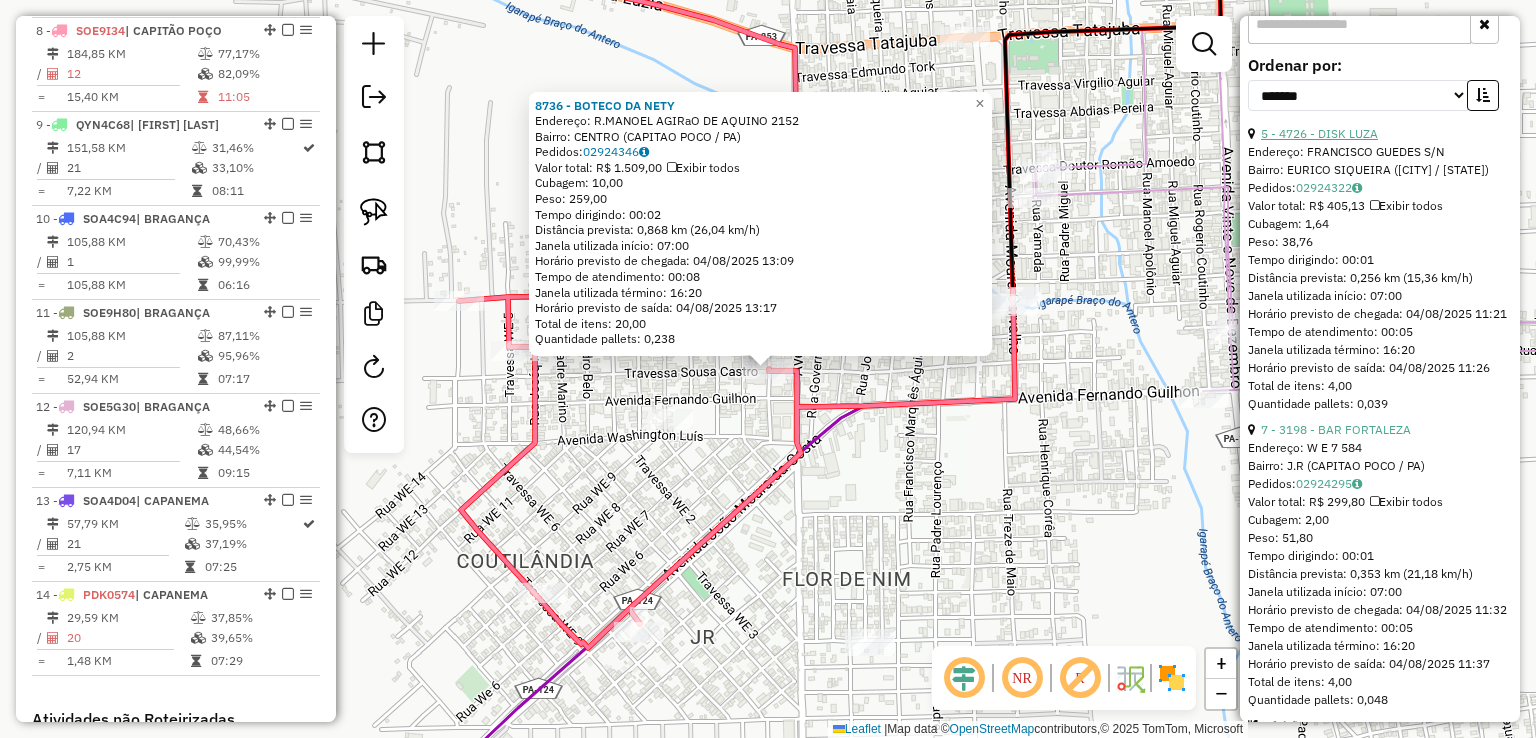 scroll, scrollTop: 700, scrollLeft: 0, axis: vertical 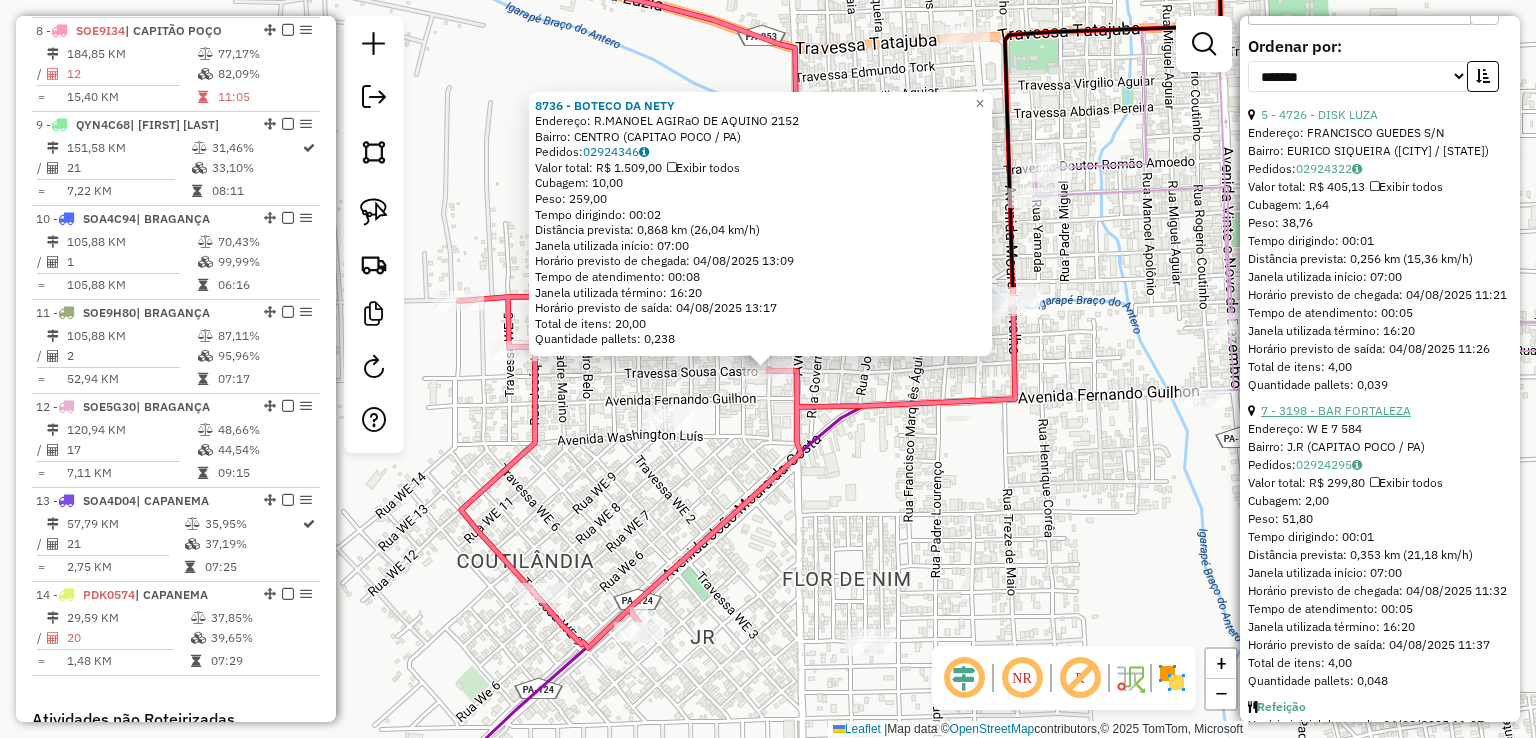 click on "7 - 3198 - BAR FORTALEZA" at bounding box center (1336, 410) 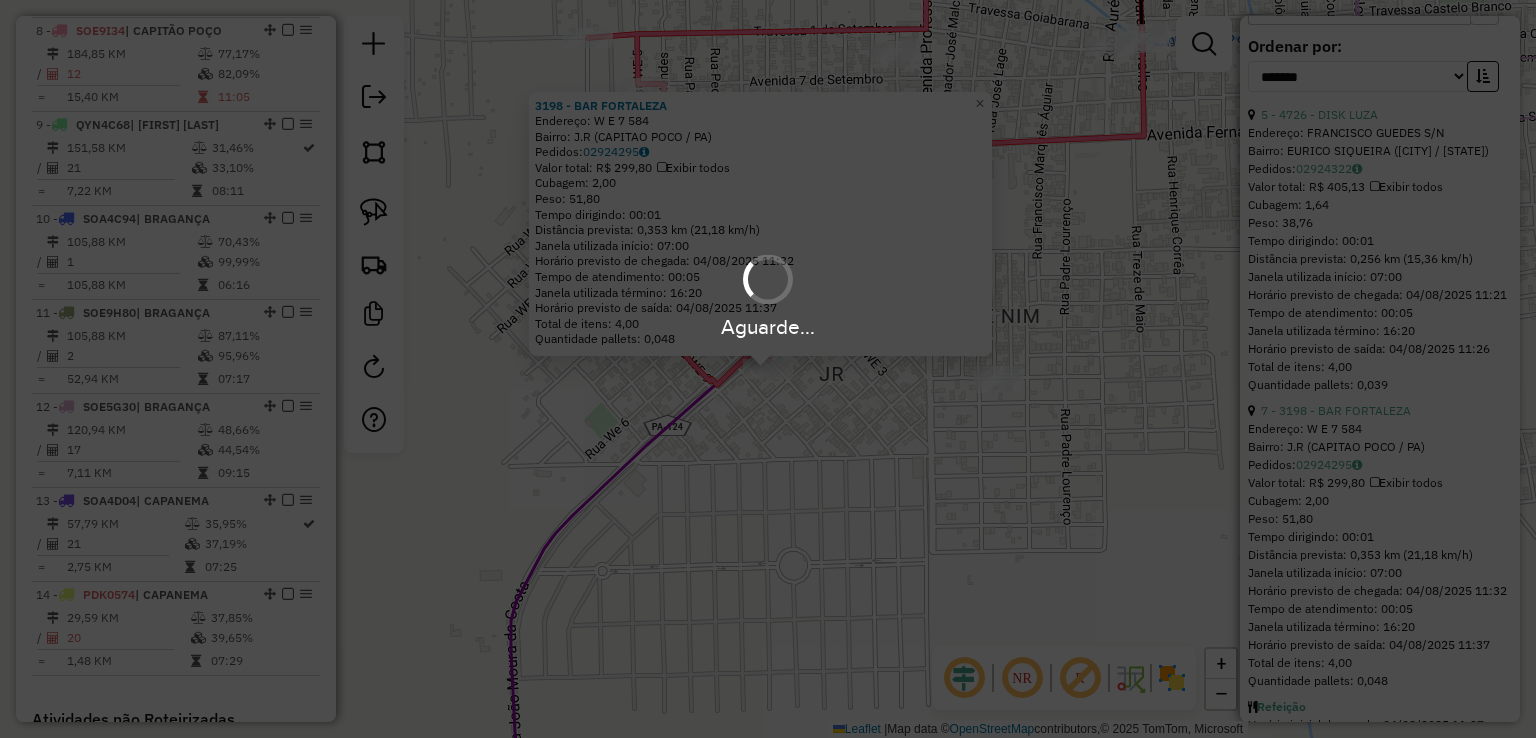 click on "Aguarde..." at bounding box center [768, 369] 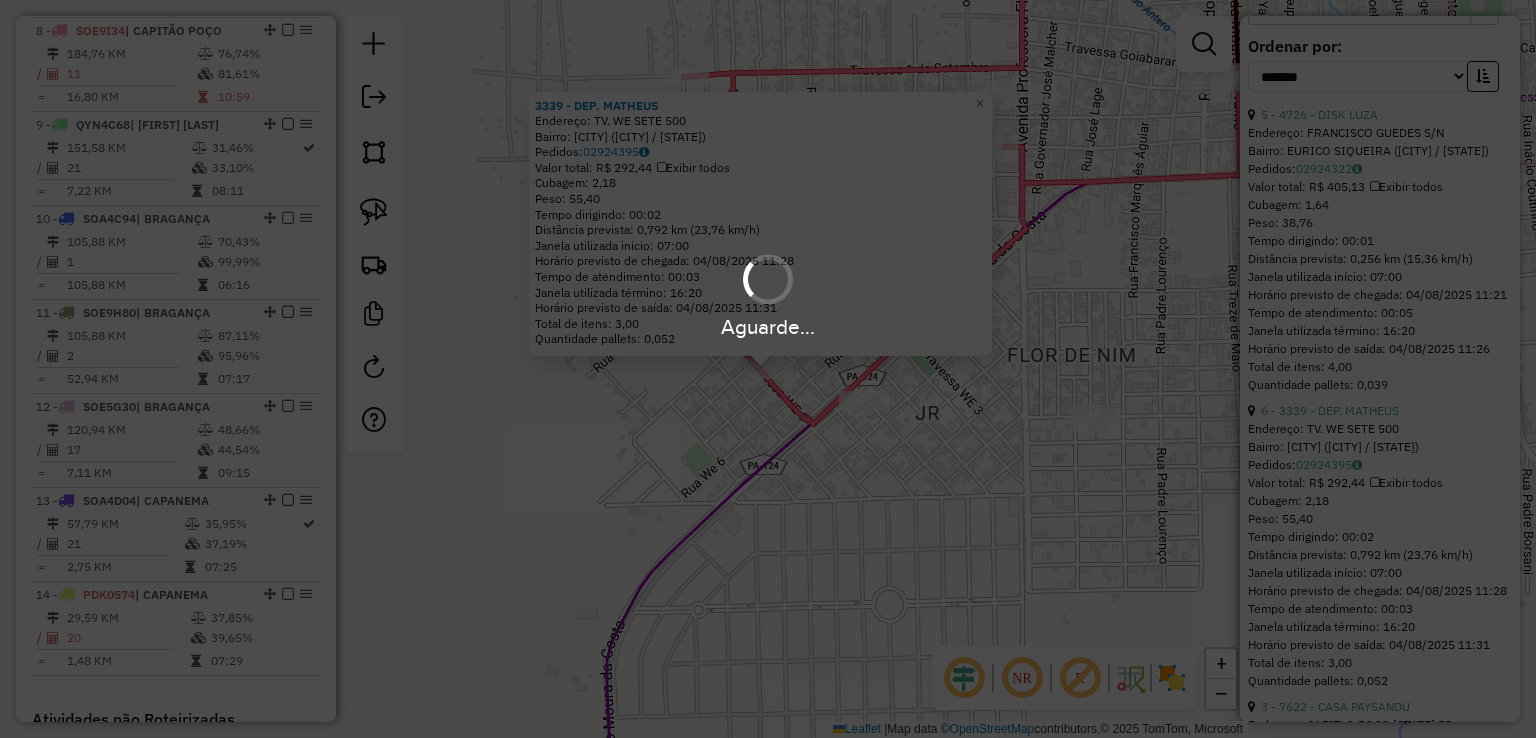 click on "Aguarde..." at bounding box center [768, 369] 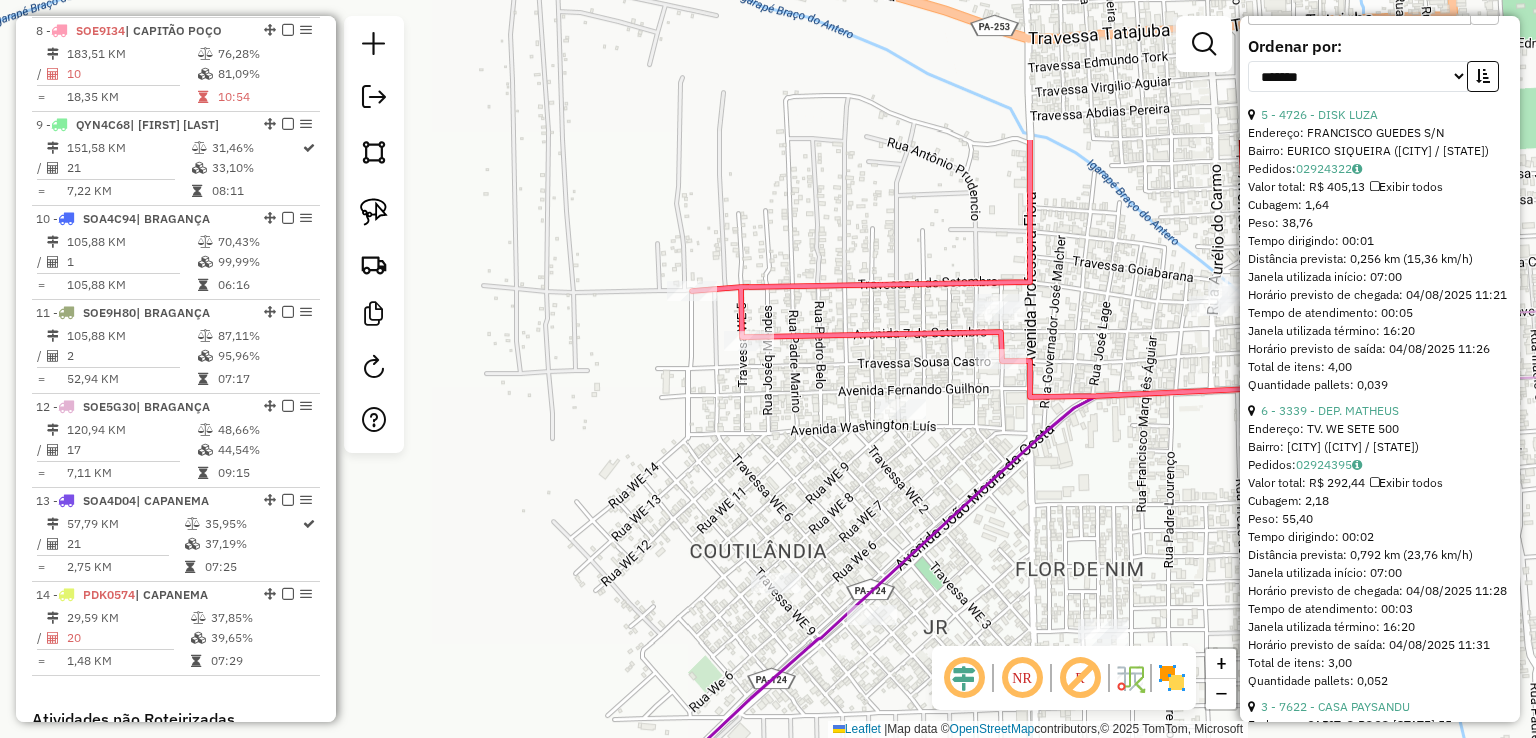 drag, startPoint x: 996, startPoint y: 249, endPoint x: 1004, endPoint y: 465, distance: 216.1481 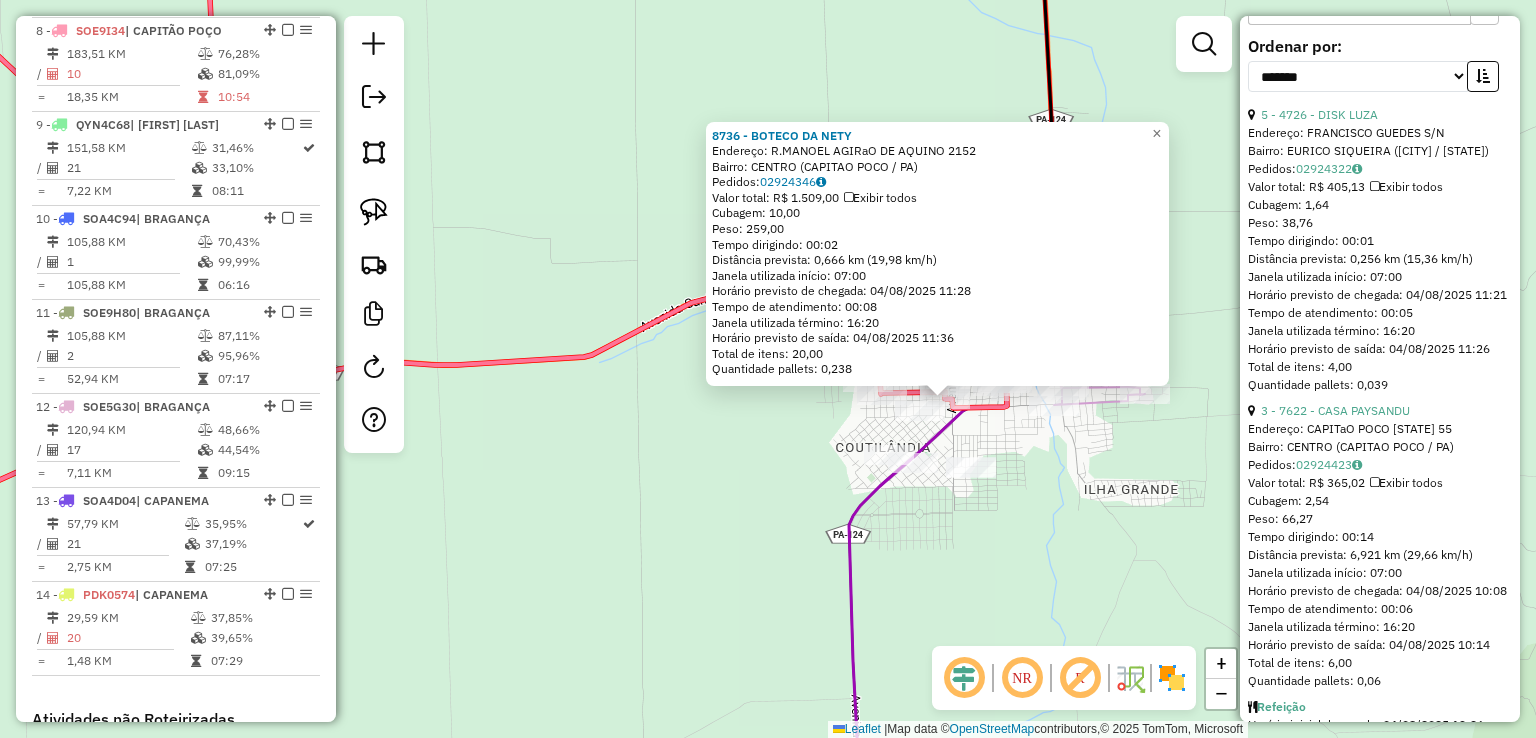 click on "8736 - [BUSINESS_NAME]  Endereço:  R.MANOEL AGIRaO DE AQUINO 2152   Bairro: [BAIRRO] ([CITY] / [STATE])   Pedidos:  02924346   Valor total: R$ 1.509,00   Exibir todos   Cubagem: 10,00  Peso: 259,00  Tempo dirigindo: 00:02   Distância prevista: 0,666 km (19,98 km/h)   Janela utilizada início: 07:00   Horário previsto de chegada: 04/08/2025 11:28   Tempo de atendimento: 00:08   Janela utilizada término: 16:20   Horário previsto de saída: 04/08/2025 11:36   Total de itens: 20,00   Quantidade pallets: 0,238  × Janela de atendimento Grade de atendimento Capacidade Transportadoras Veículos Cliente Pedidos  Rotas Selecione os dias de semana para filtrar as janelas de atendimento  Seg   Ter   Qua   Qui   Sex   Sáb   Dom  Informe o período da janela de atendimento: De: Até:  Filtrar exatamente a janela do cliente  Considerar janela de atendimento padrão  Selecione os dias de semana para filtrar as grades de atendimento  Seg   Ter   Qua   Qui   Sex   Sáb   Dom   Peso mínimo:   Peso máximo:   De:   Até:" 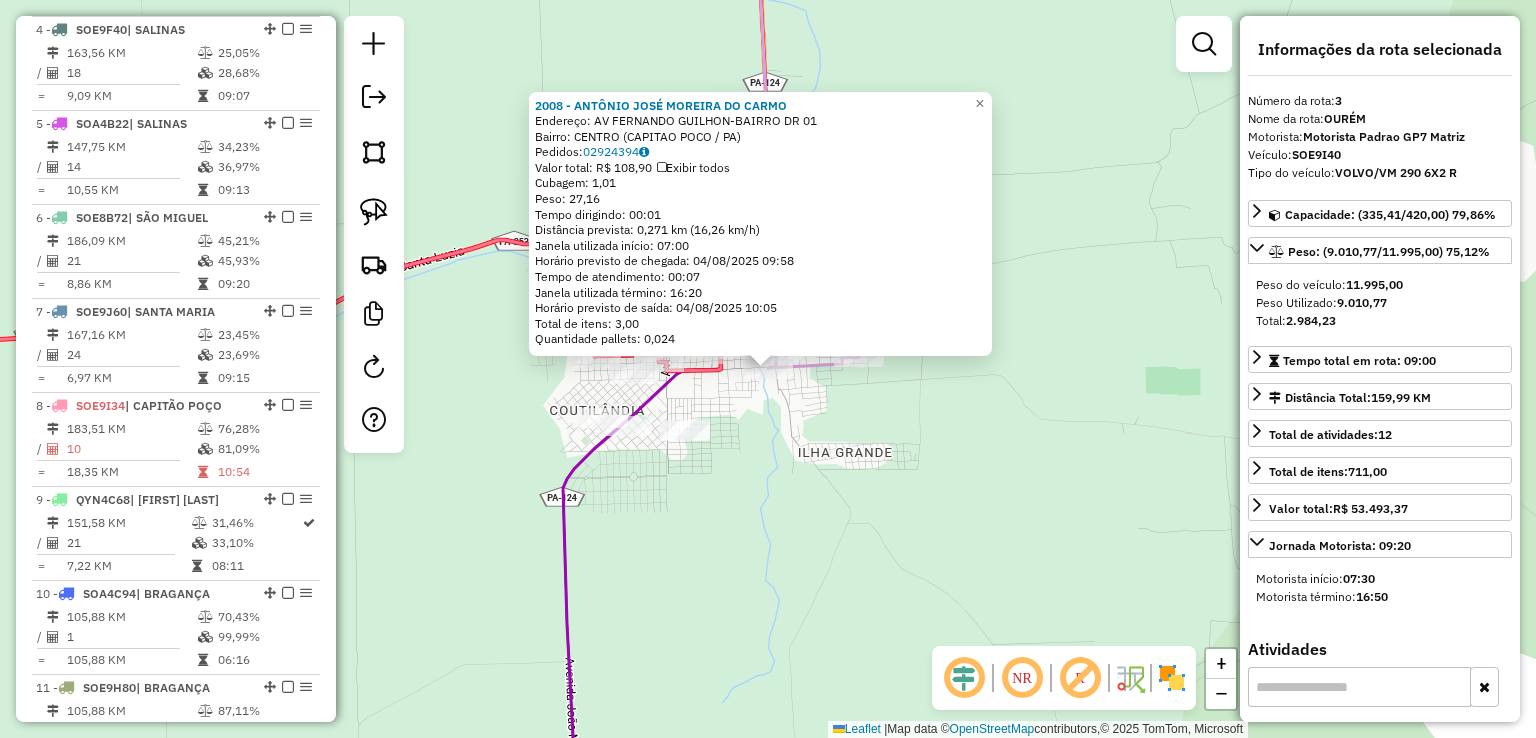 scroll, scrollTop: 955, scrollLeft: 0, axis: vertical 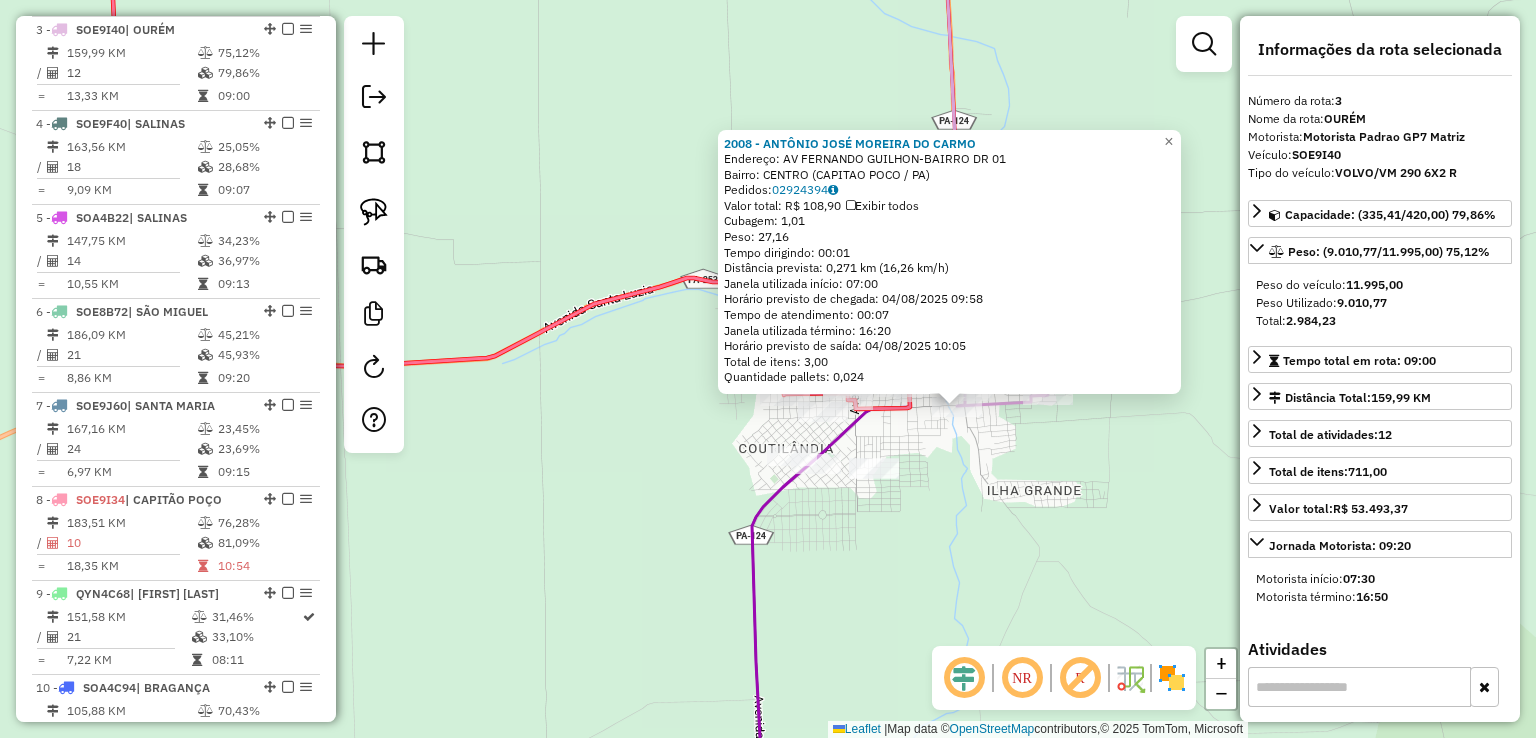 drag, startPoint x: 923, startPoint y: 466, endPoint x: 1048, endPoint y: 488, distance: 126.921234 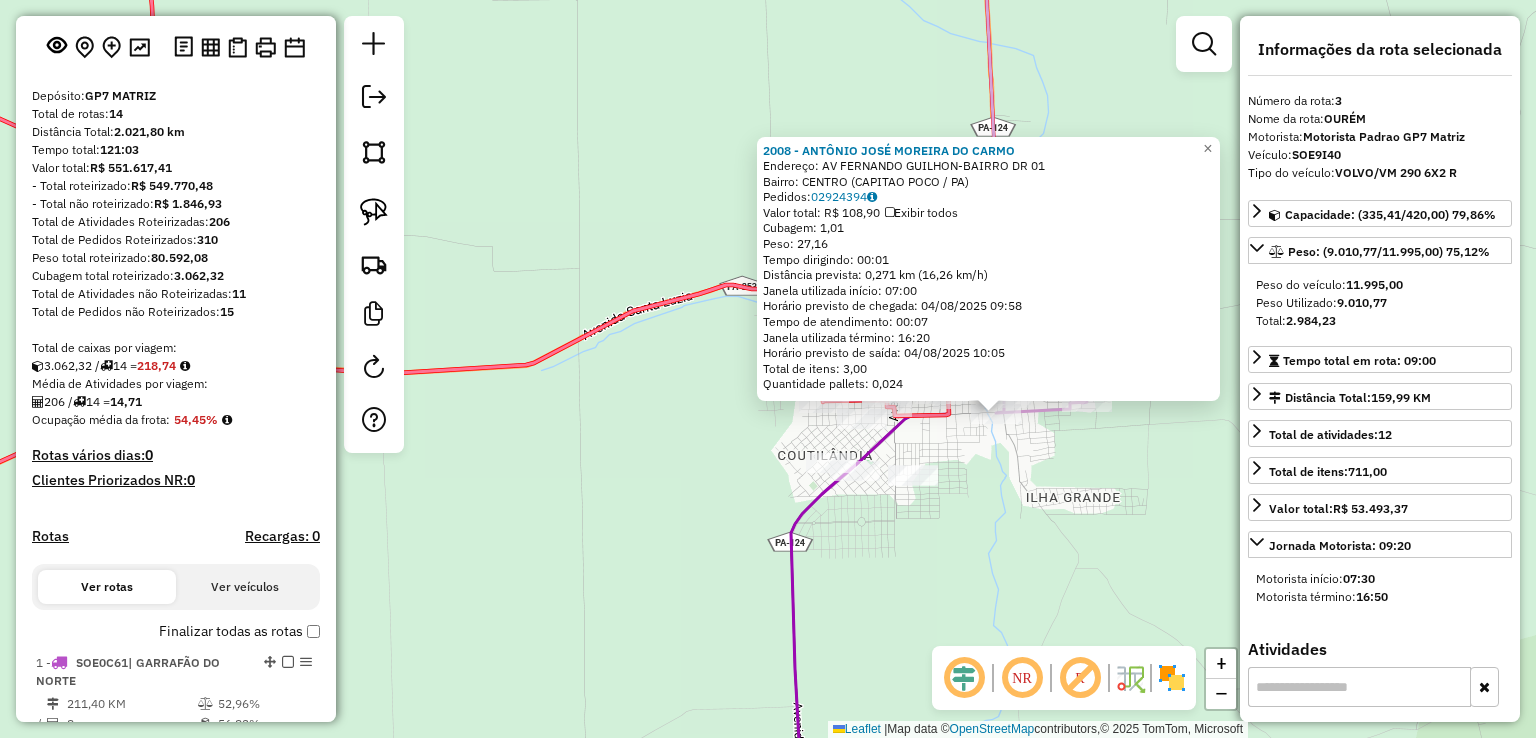 scroll, scrollTop: 0, scrollLeft: 0, axis: both 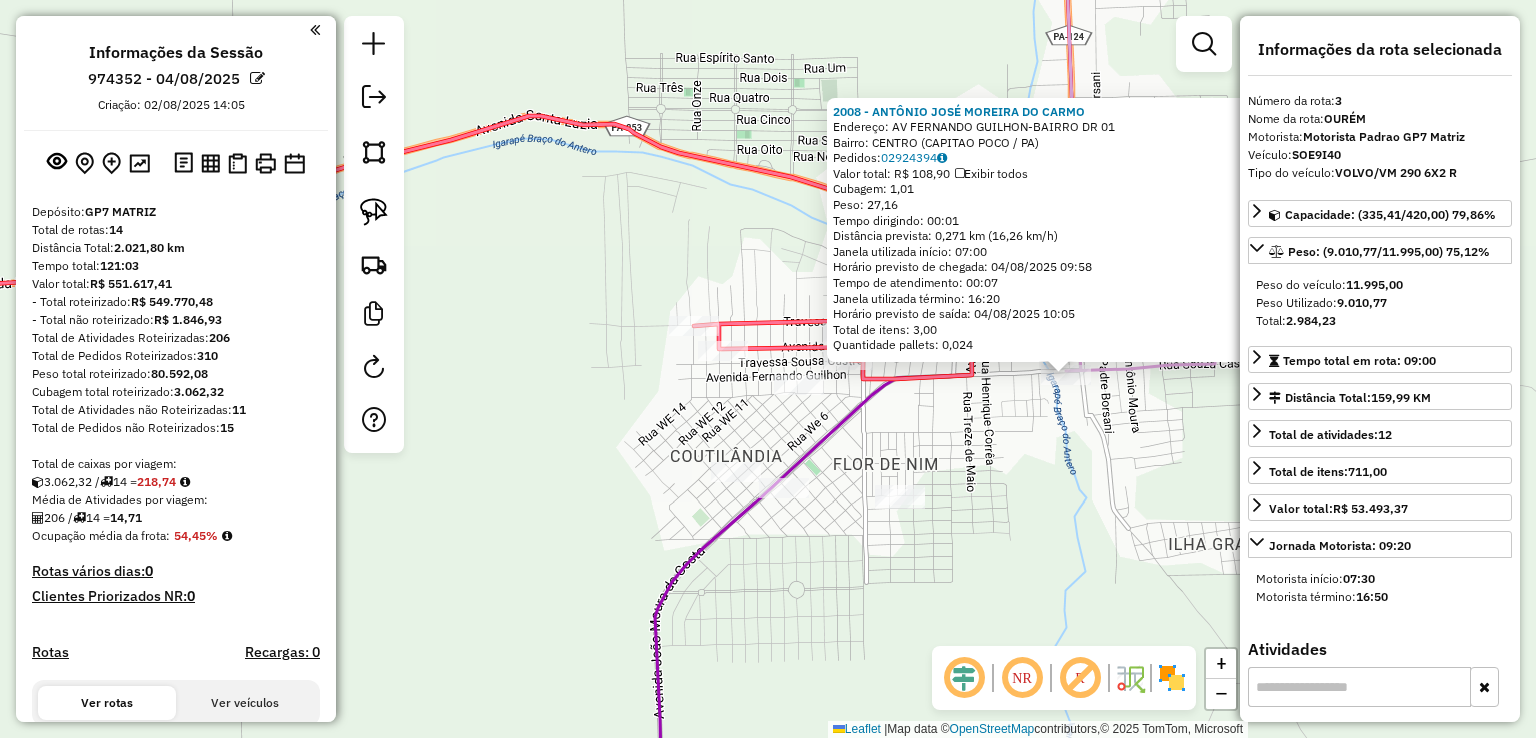 click on "2008 - [FIRST] [LAST]  Endereço: AV  FERNANDO GUILHON-BAIRRO DR     01   Bairro: [BAIRRO] ([CITY] / [STATE])   Pedidos:  02924394   Valor total: R$ 108,90   Exibir todos   Cubagem: 1,01  Peso: 27,16  Tempo dirigindo: 00:01   Distância prevista: 0,271 km (16,26 km/h)   Janela utilizada início: 07:00   Horário previsto de chegada: 04/08/2025 09:58   Tempo de atendimento: 00:07   Janela utilizada término: 16:20   Horário previsto de saída: 04/08/2025 10:05   Total de itens: 3,00   Quantidade pallets: 0,024" 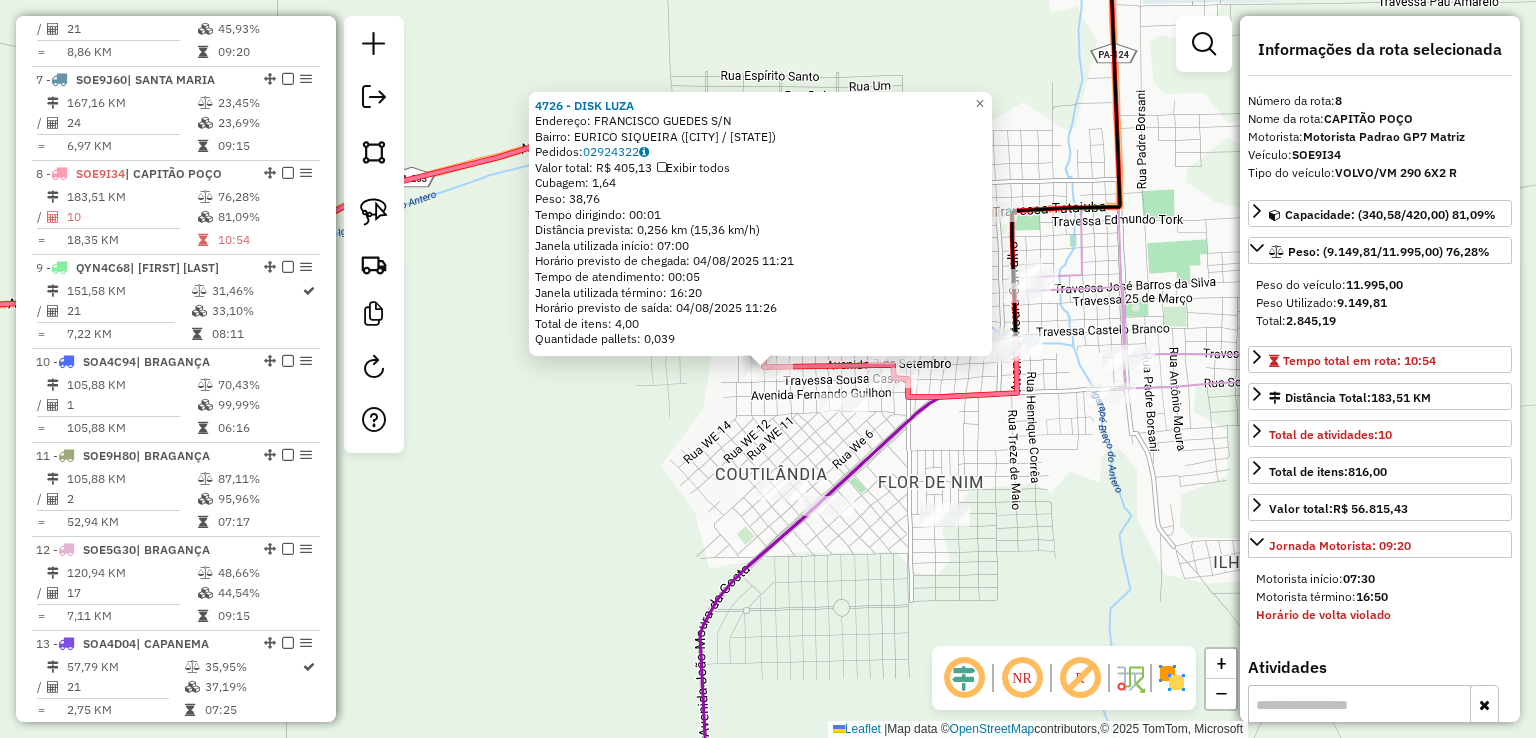 scroll, scrollTop: 1424, scrollLeft: 0, axis: vertical 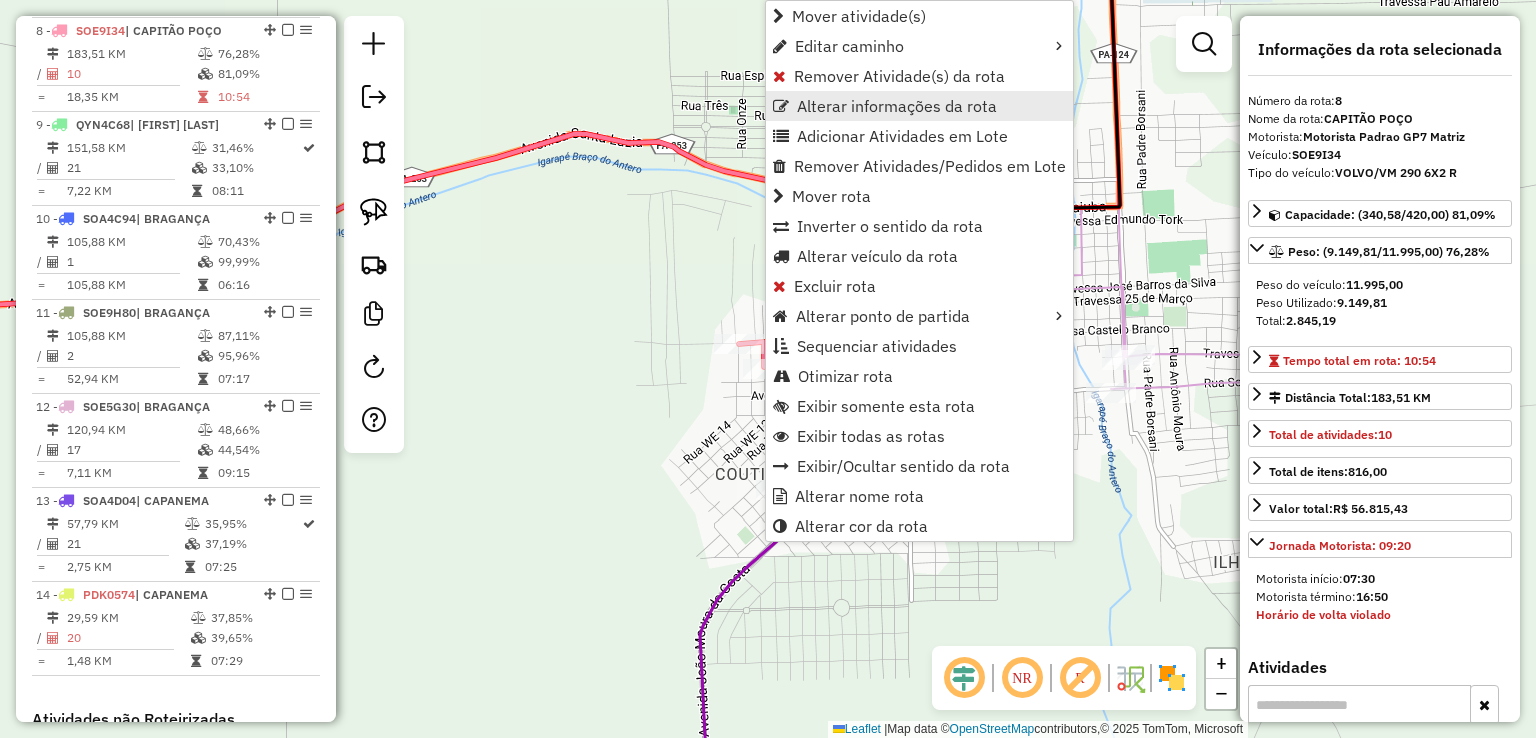 click on "Alterar informações da rota" at bounding box center (897, 106) 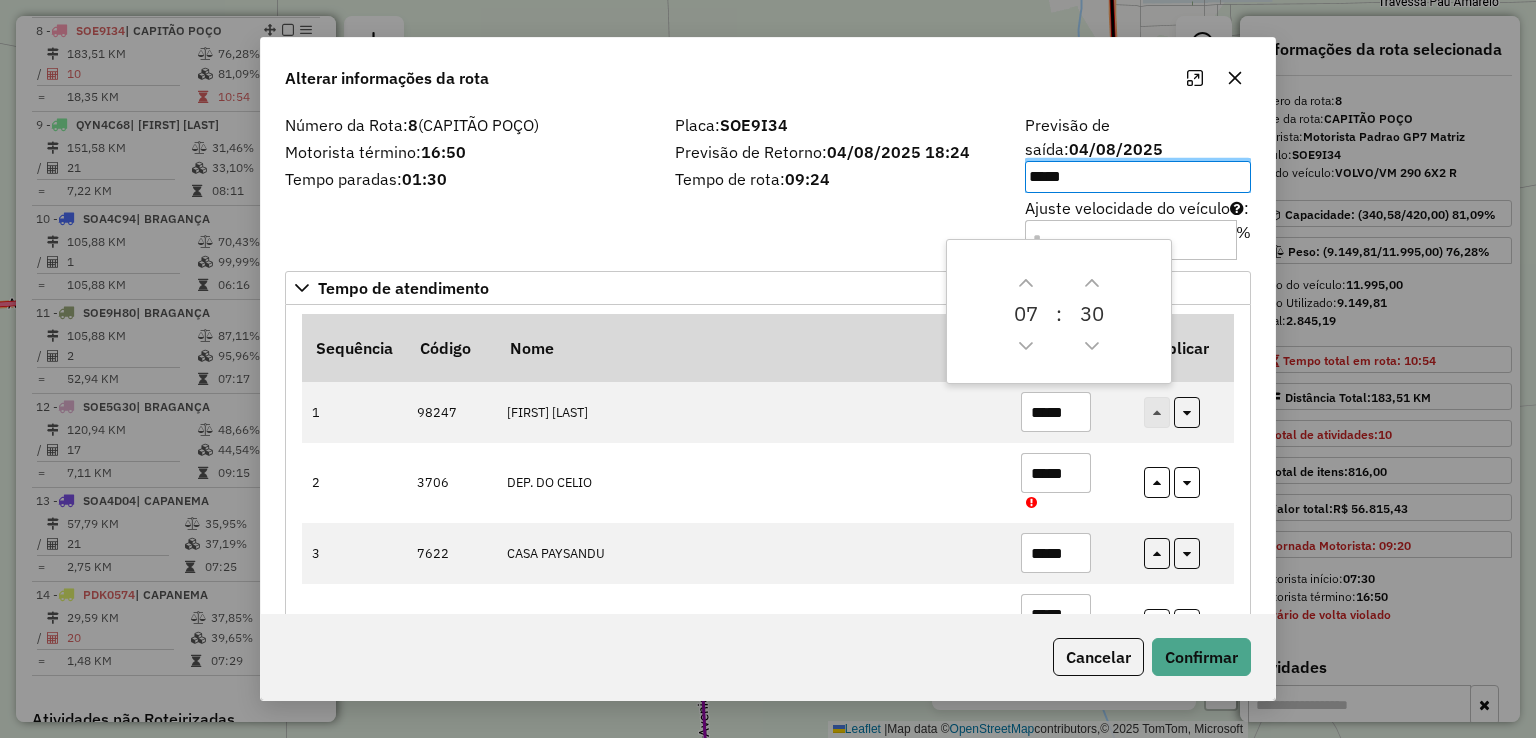 drag, startPoint x: 927, startPoint y: 85, endPoint x: 792, endPoint y: 51, distance: 139.21565 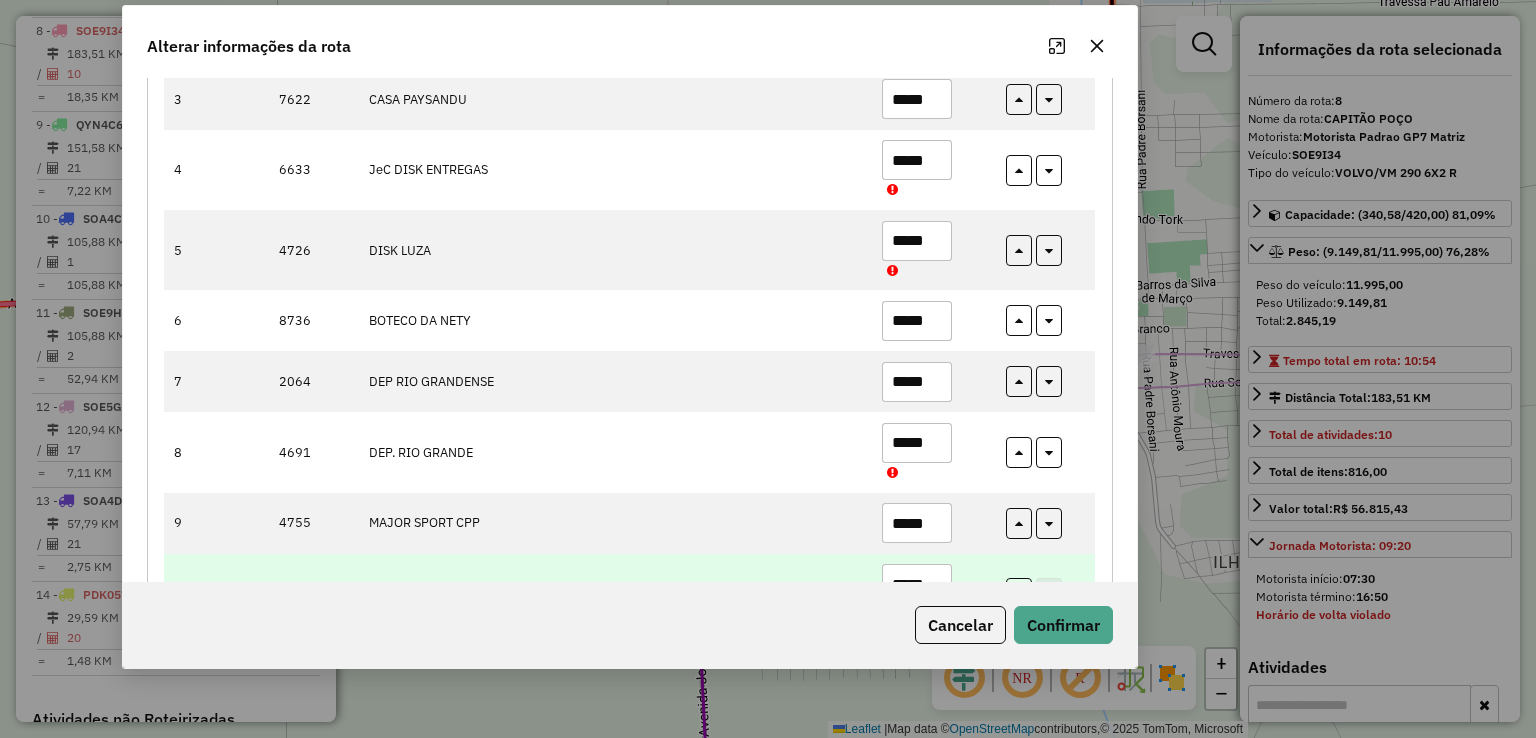 scroll, scrollTop: 484, scrollLeft: 0, axis: vertical 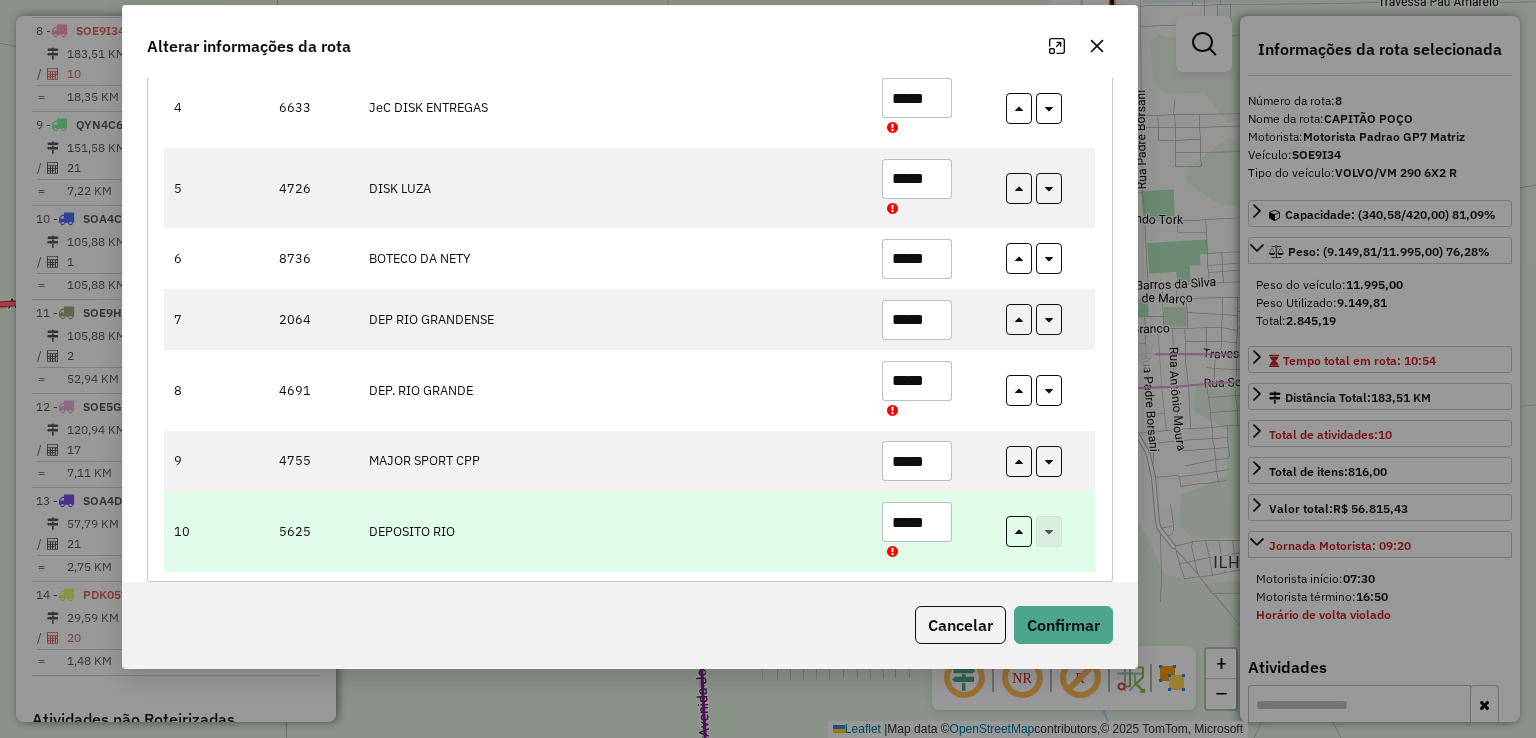 click on "*****" at bounding box center [917, 522] 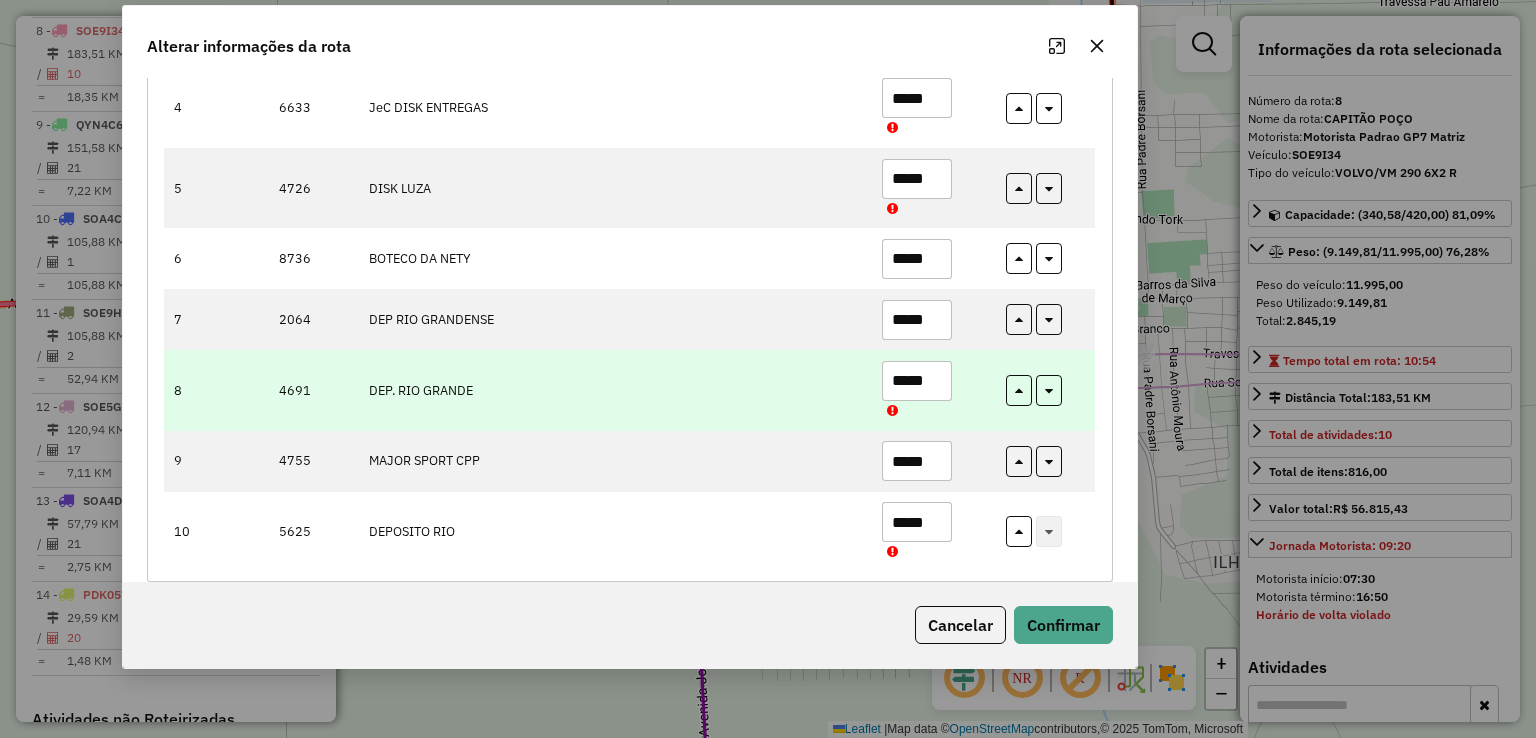 type on "*****" 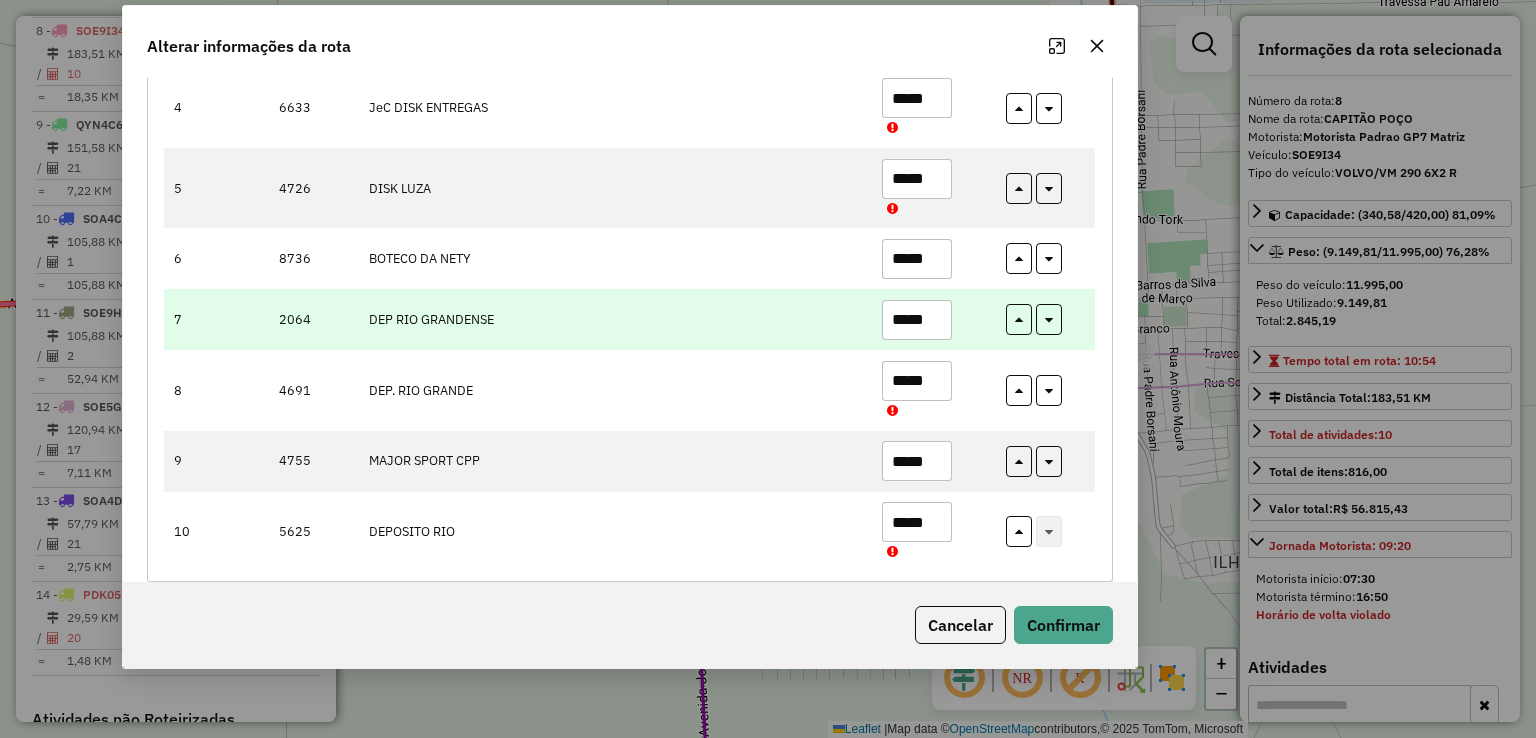 type on "*****" 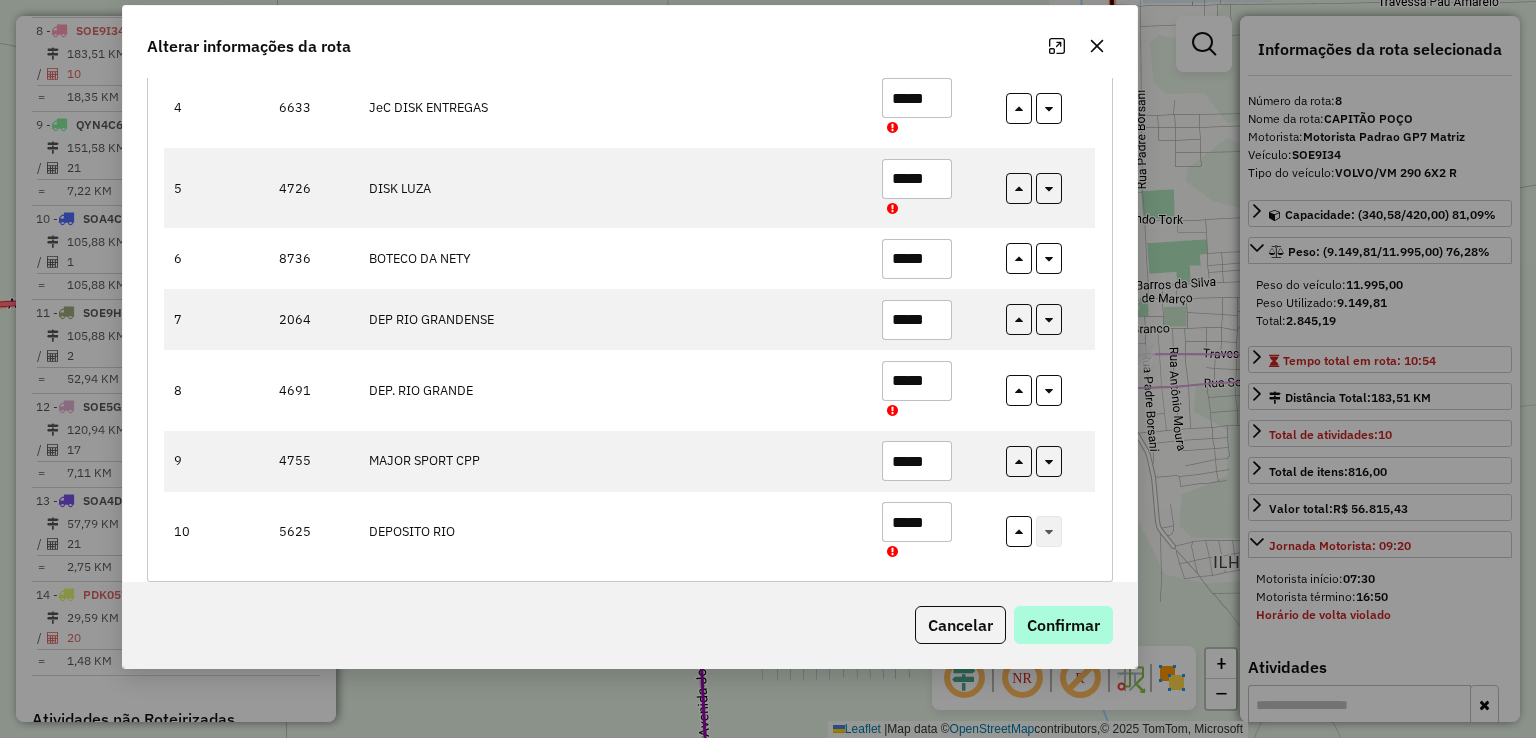type on "*****" 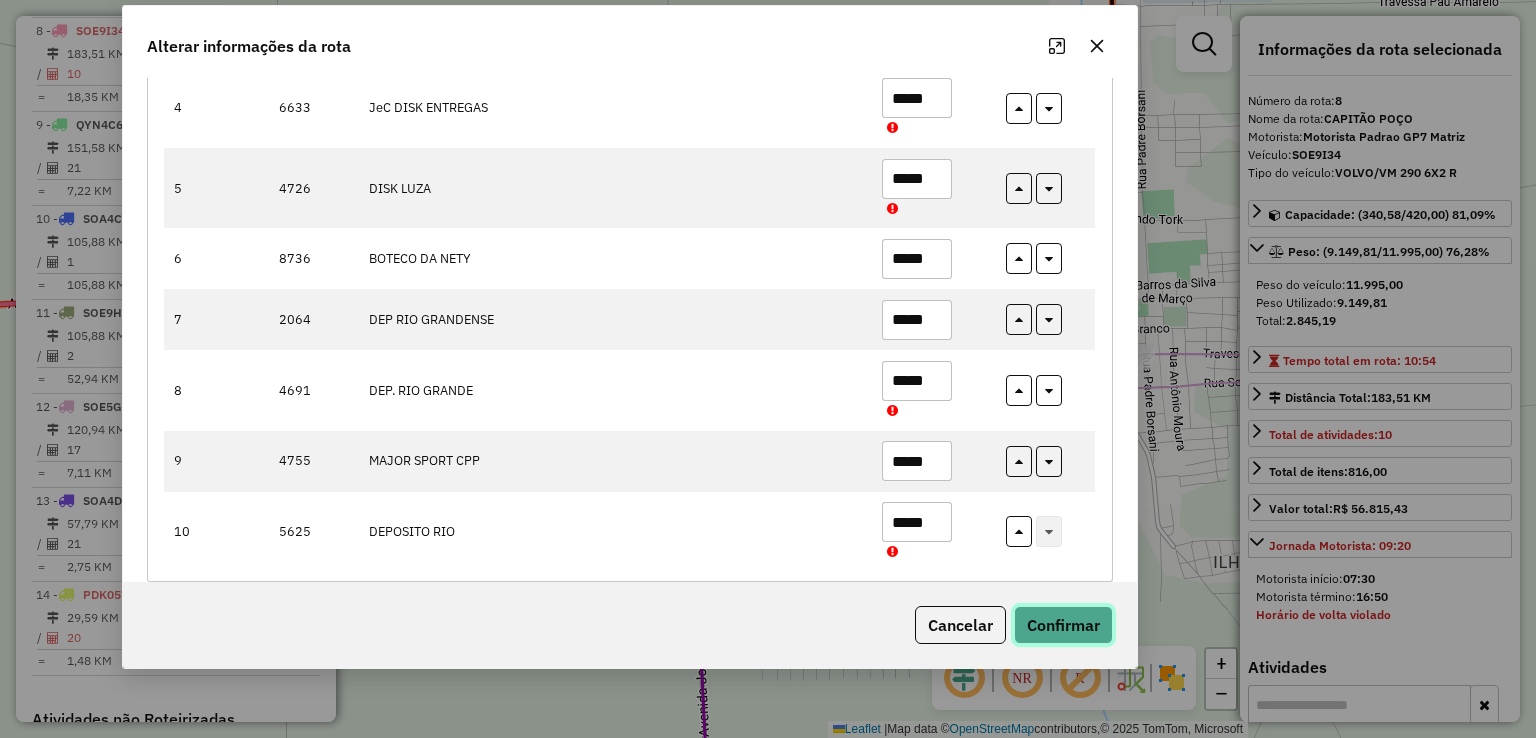 click on "Confirmar" 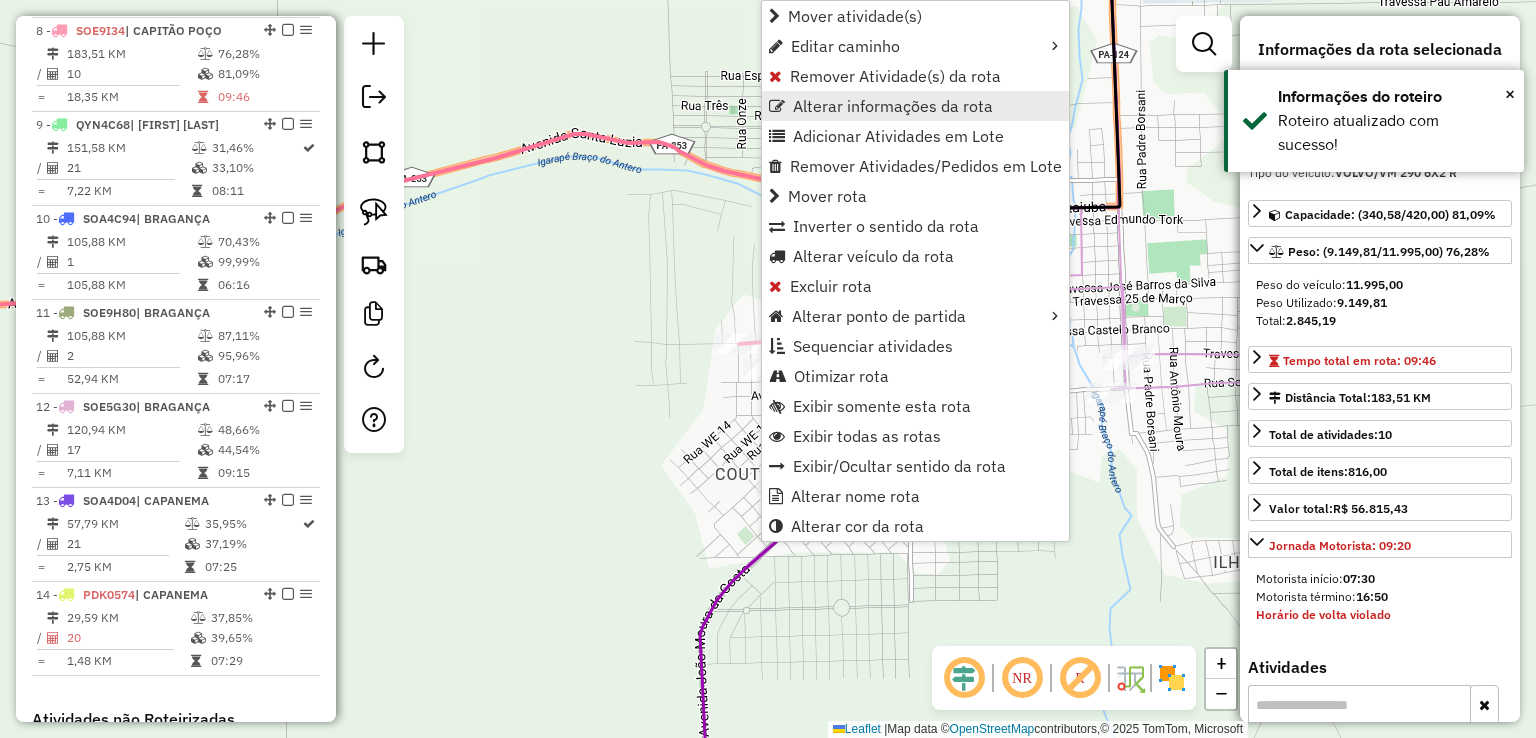 click on "Alterar informações da rota" at bounding box center [893, 106] 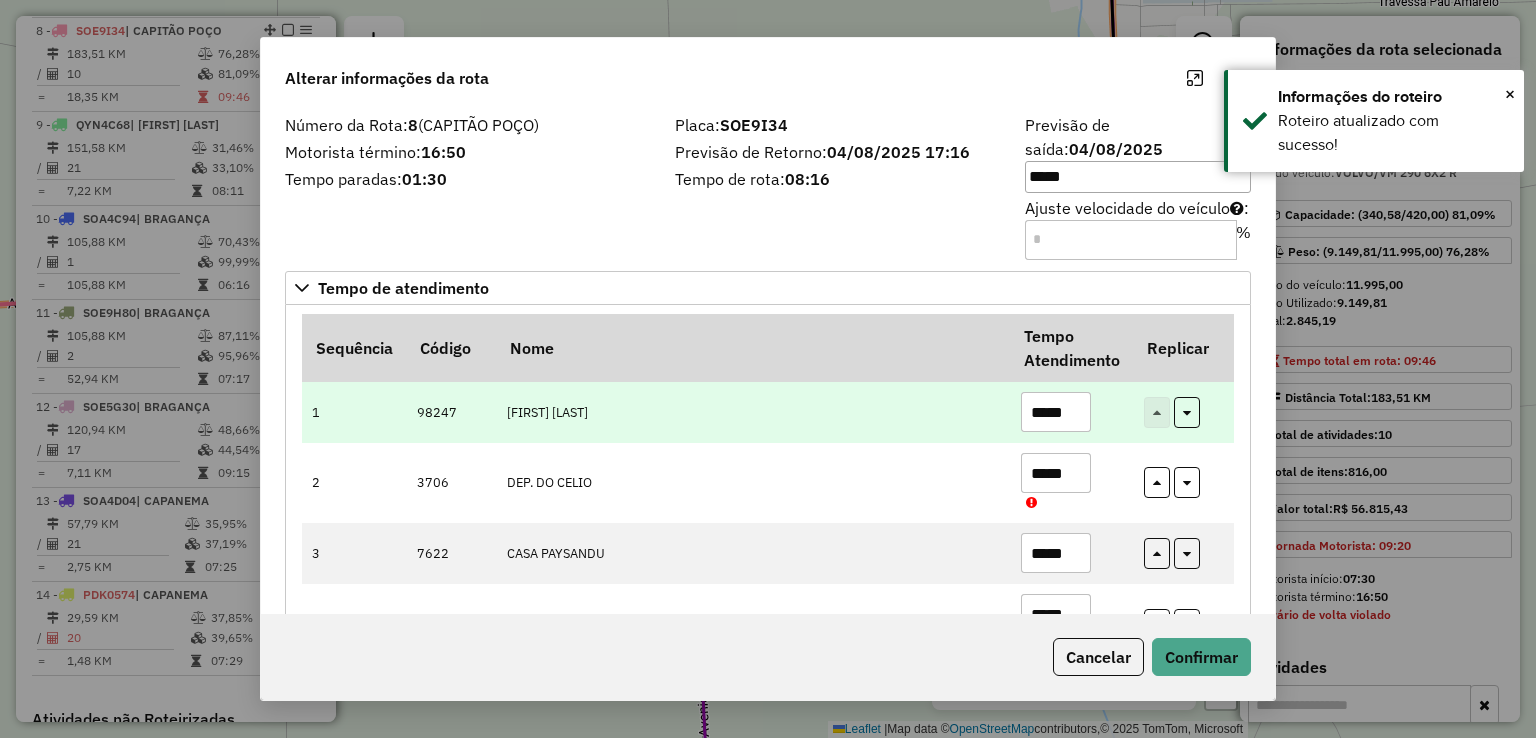 click on "*****" at bounding box center (1056, 412) 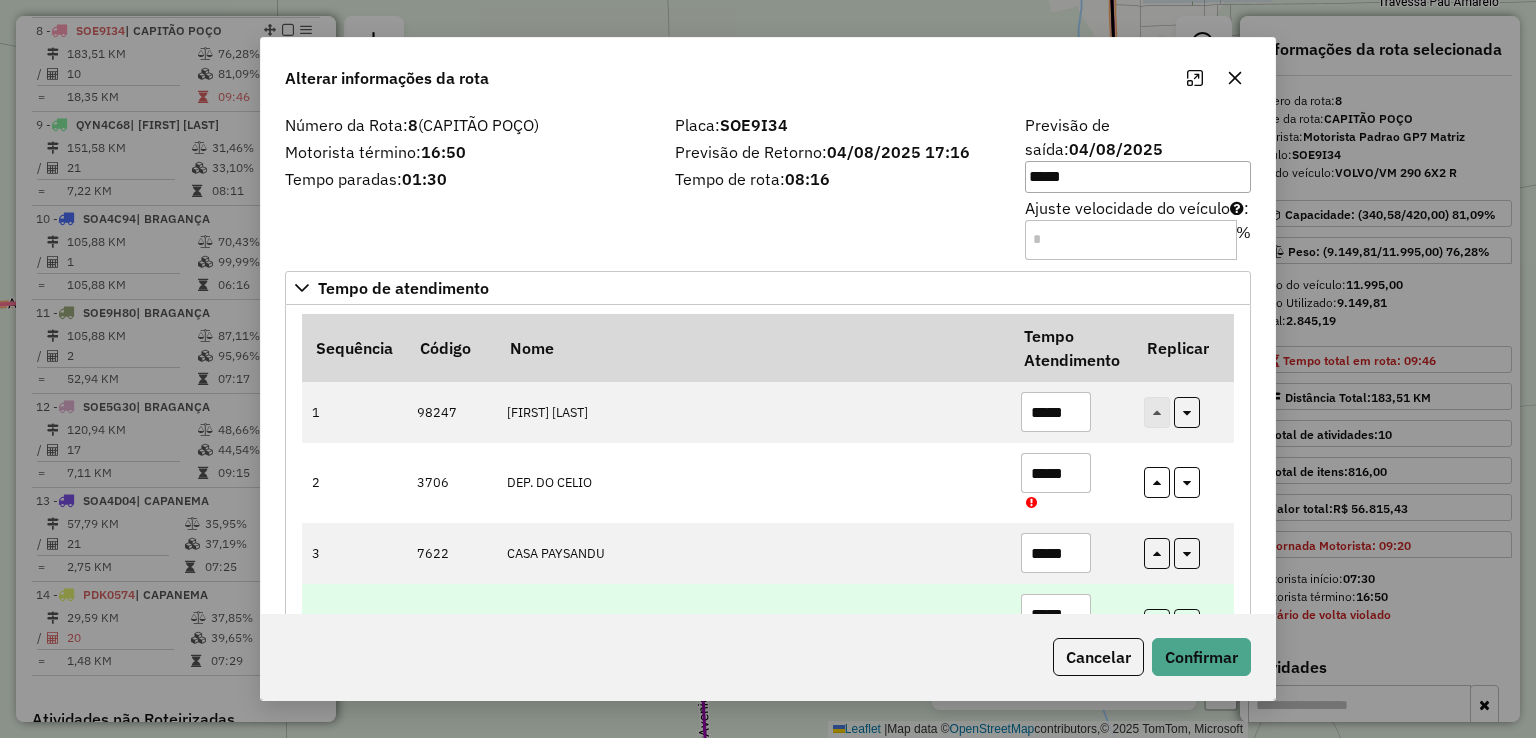 type on "*****" 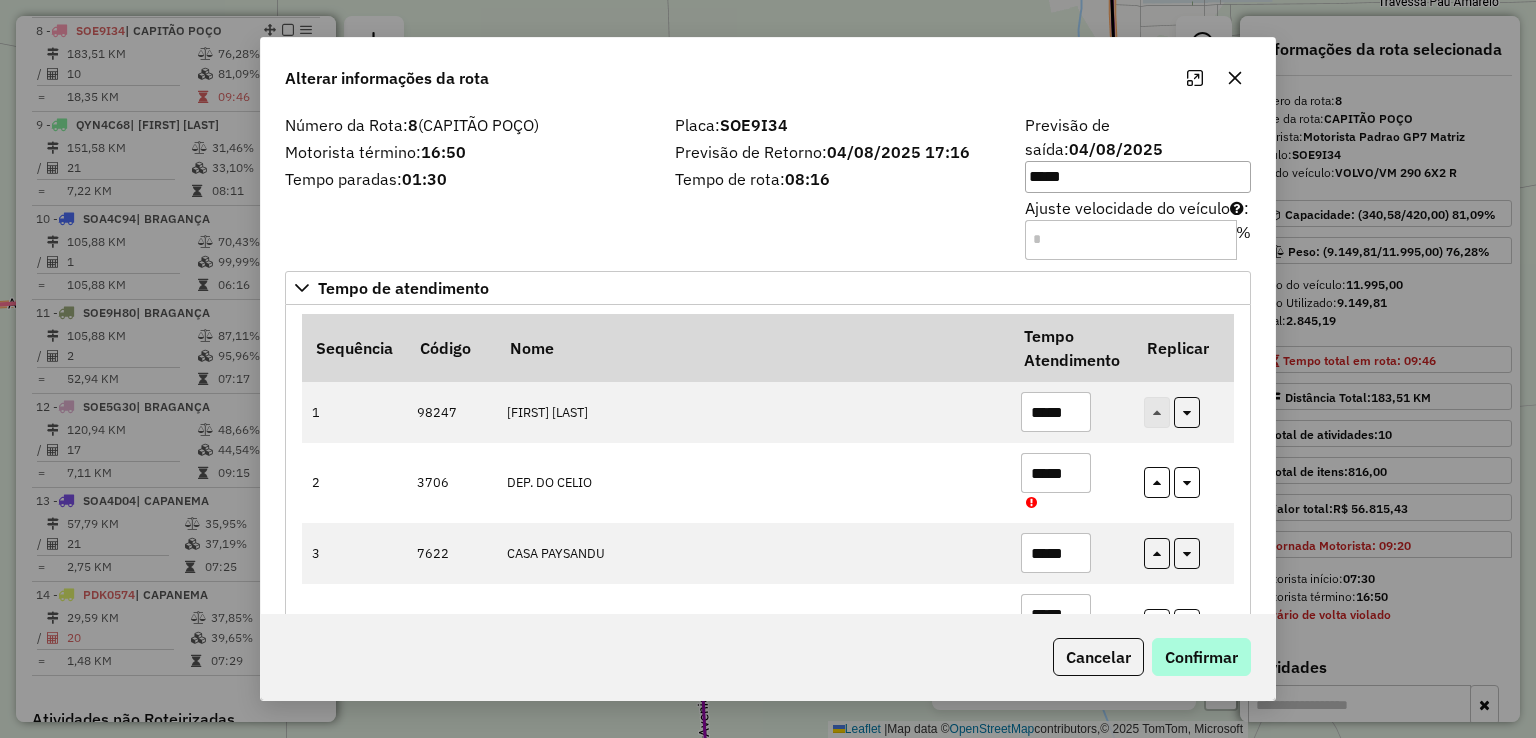 type on "*****" 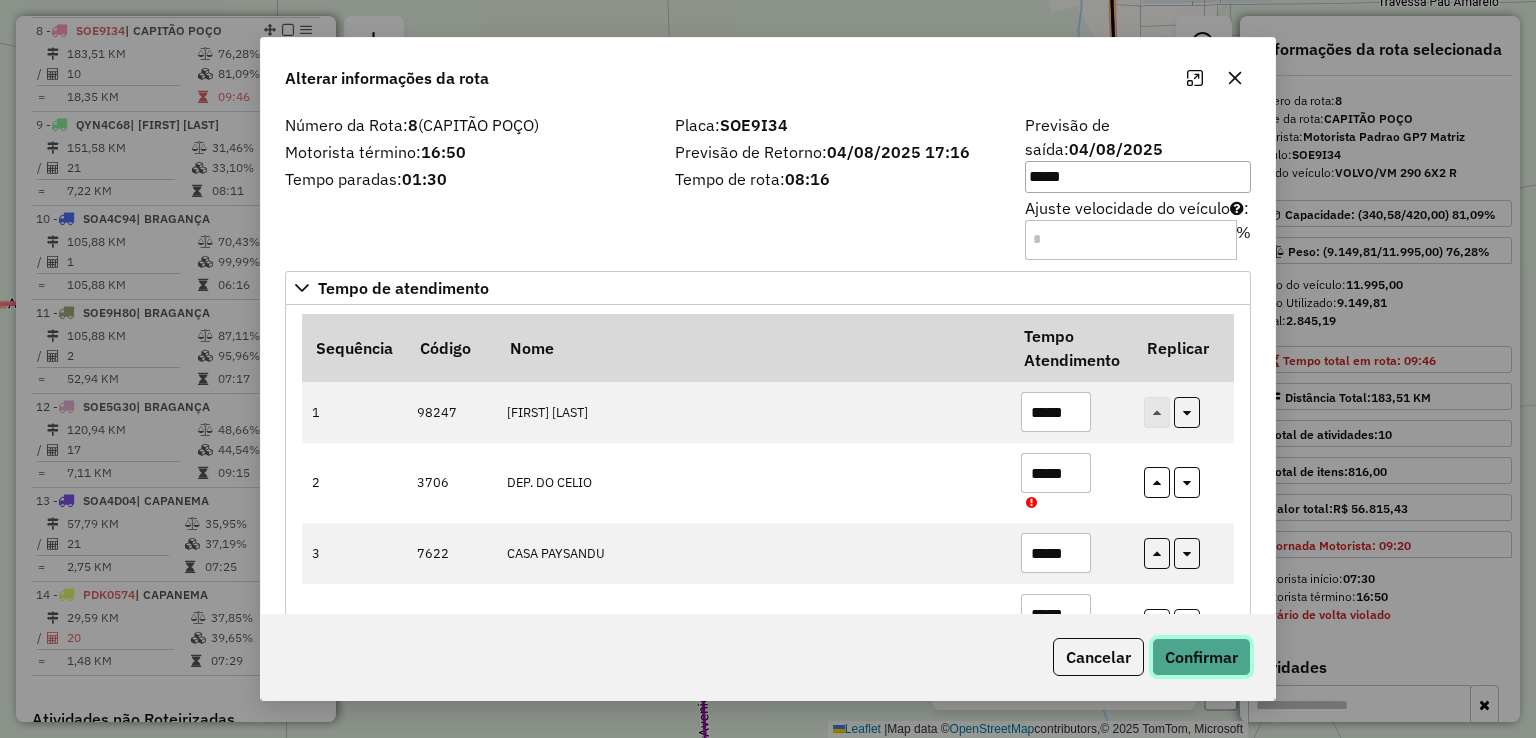 click on "Confirmar" 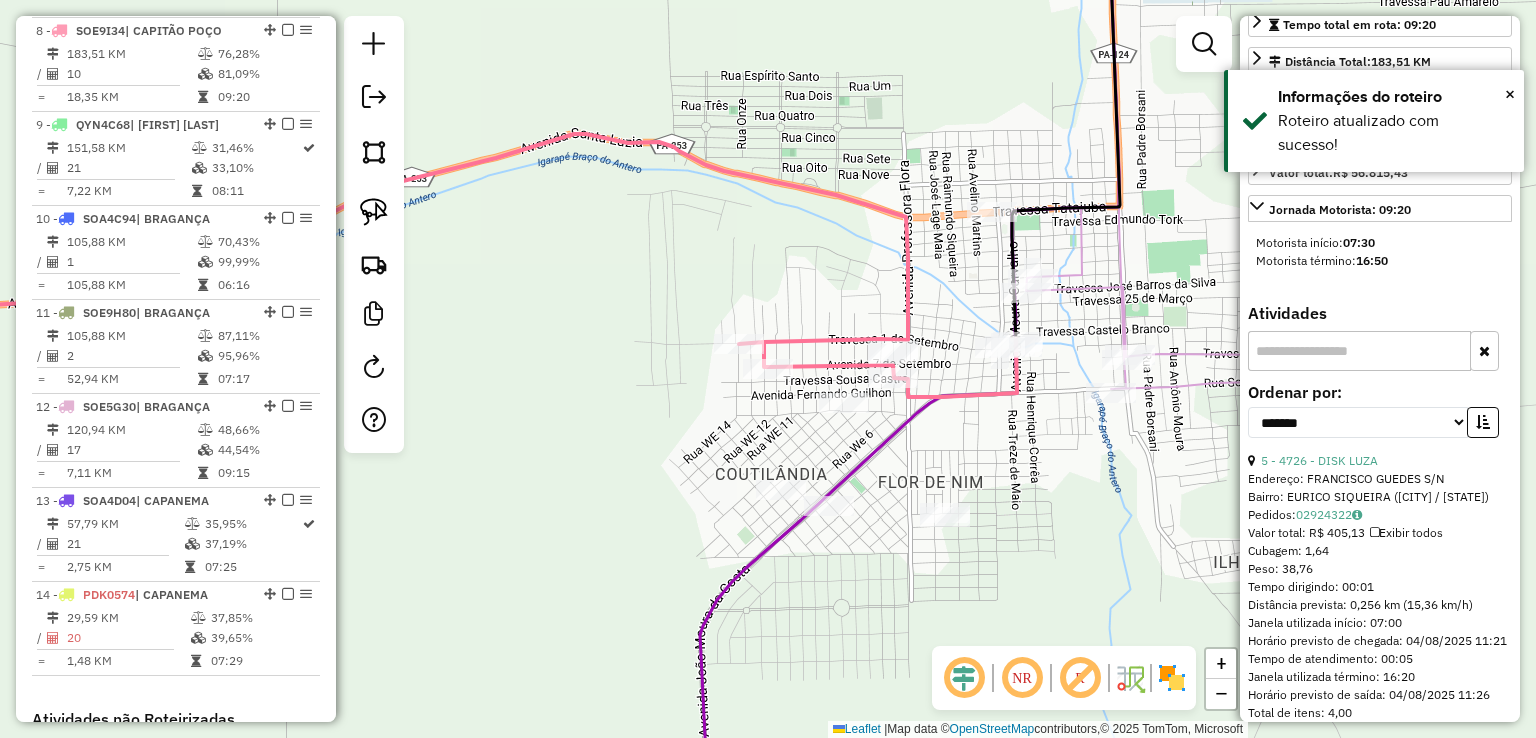 scroll, scrollTop: 500, scrollLeft: 0, axis: vertical 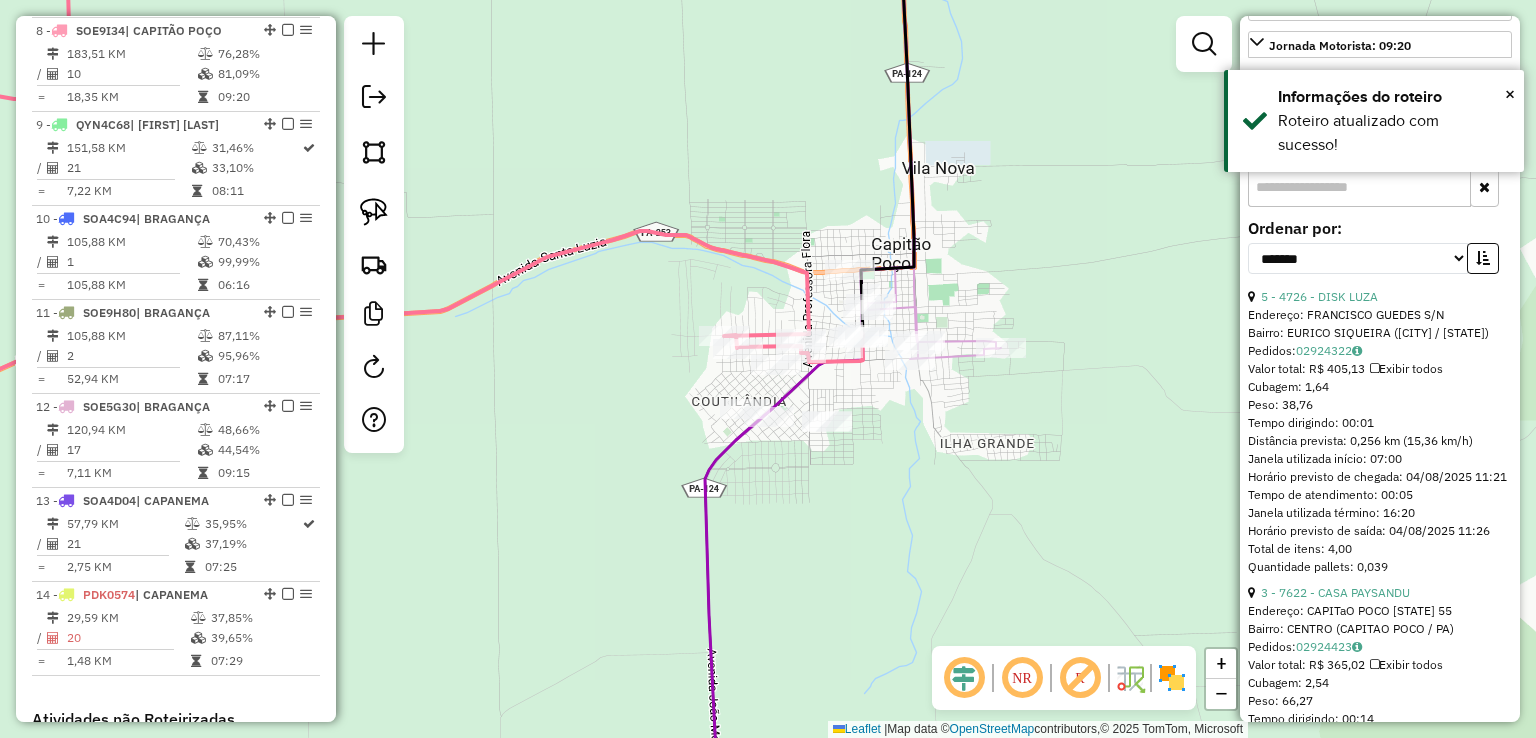 click on "Janela de atendimento Grade de atendimento Capacidade Transportadoras Veículos Cliente Pedidos  Rotas Selecione os dias de semana para filtrar as janelas de atendimento  Seg   Ter   Qua   Qui   Sex   Sáb   Dom  Informe o período da janela de atendimento: De: Até:  Filtrar exatamente a janela do cliente  Considerar janela de atendimento padrão  Selecione os dias de semana para filtrar as grades de atendimento  Seg   Ter   Qua   Qui   Sex   Sáb   Dom   Considerar clientes sem dia de atendimento cadastrado  Clientes fora do dia de atendimento selecionado Filtrar as atividades entre os valores definidos abaixo:  Peso mínimo:   Peso máximo:   Cubagem mínima:   Cubagem máxima:   De:   Até:  Filtrar as atividades entre o tempo de atendimento definido abaixo:  De:   Até:   Considerar capacidade total dos clientes não roteirizados Transportadora: Selecione um ou mais itens Tipo de veículo: Selecione um ou mais itens Veículo: Selecione um ou mais itens Motorista: Selecione um ou mais itens Nome: Rótulo:" 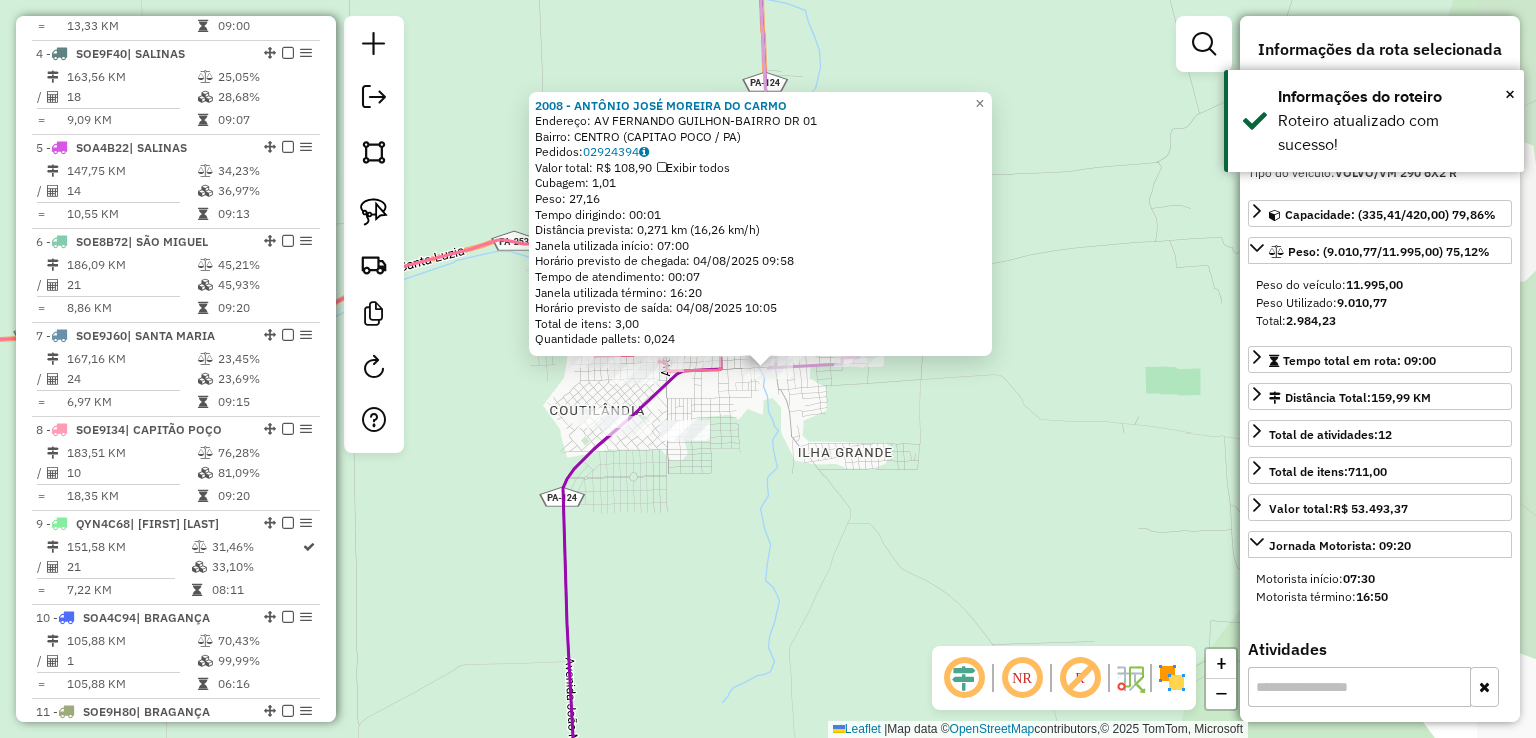 scroll, scrollTop: 955, scrollLeft: 0, axis: vertical 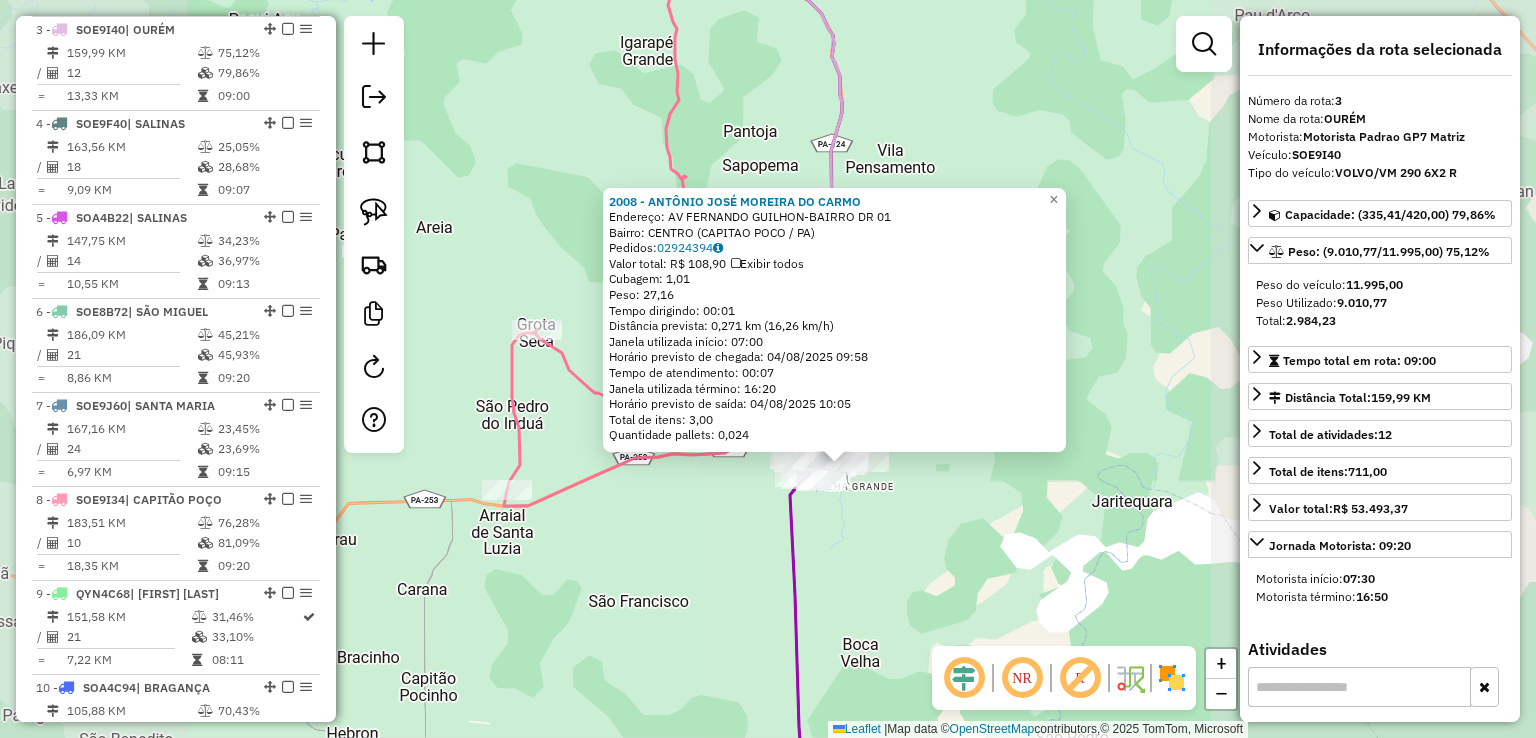 click on "2008 - [FIRST] [LAST]  Endereço: AV  FERNANDO GUILHON-BAIRRO DR     01   Bairro: [BAIRRO] ([CITY] / [STATE])   Pedidos:  02924394   Valor total: R$ 108,90   Exibir todos   Cubagem: 1,01  Peso: 27,16  Tempo dirigindo: 00:01   Distância prevista: 0,271 km (16,26 km/h)   Janela utilizada início: 07:00   Horário previsto de chegada: 04/08/2025 09:58   Tempo de atendimento: 00:07   Janela utilizada término: 16:20   Horário previsto de saída: 04/08/2025 10:05   Total de itens: 3,00   Quantidade pallets: 0,024  × Janela de atendimento Grade de atendimento Capacidade Transportadoras Veículos Cliente Pedidos  Rotas Selecione os dias de semana para filtrar as janelas de atendimento  Seg   Ter   Qua   Qui   Sex   Sáb   Dom  Informe o período da janela de atendimento: De: Até:  Filtrar exatamente a janela do cliente  Considerar janela de atendimento padrão  Selecione os dias de semana para filtrar as grades de atendimento  Seg   Ter   Qua   Qui   Sex   Sáb   Dom   Peso mínimo:   De:   De:" 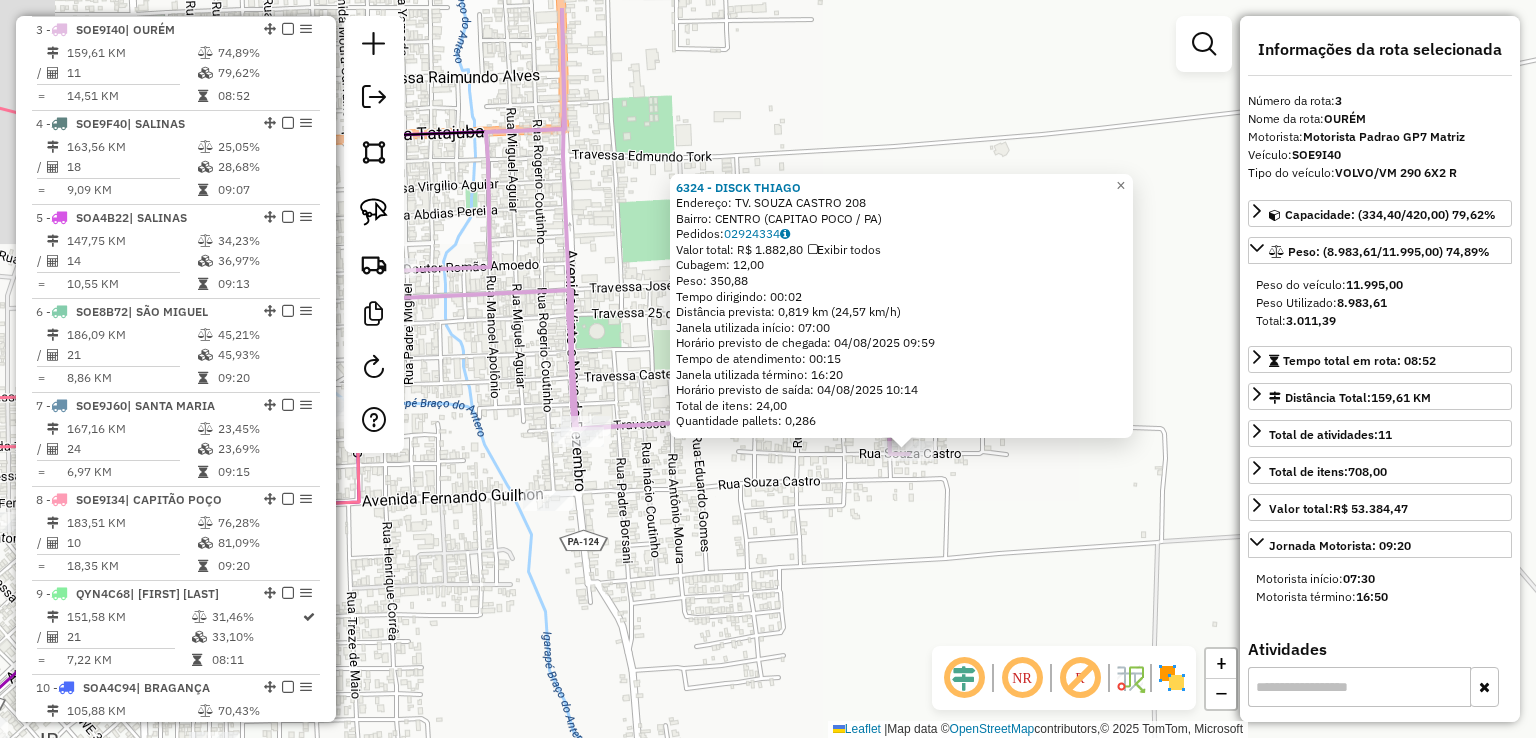 drag, startPoint x: 780, startPoint y: 580, endPoint x: 766, endPoint y: 565, distance: 20.518284 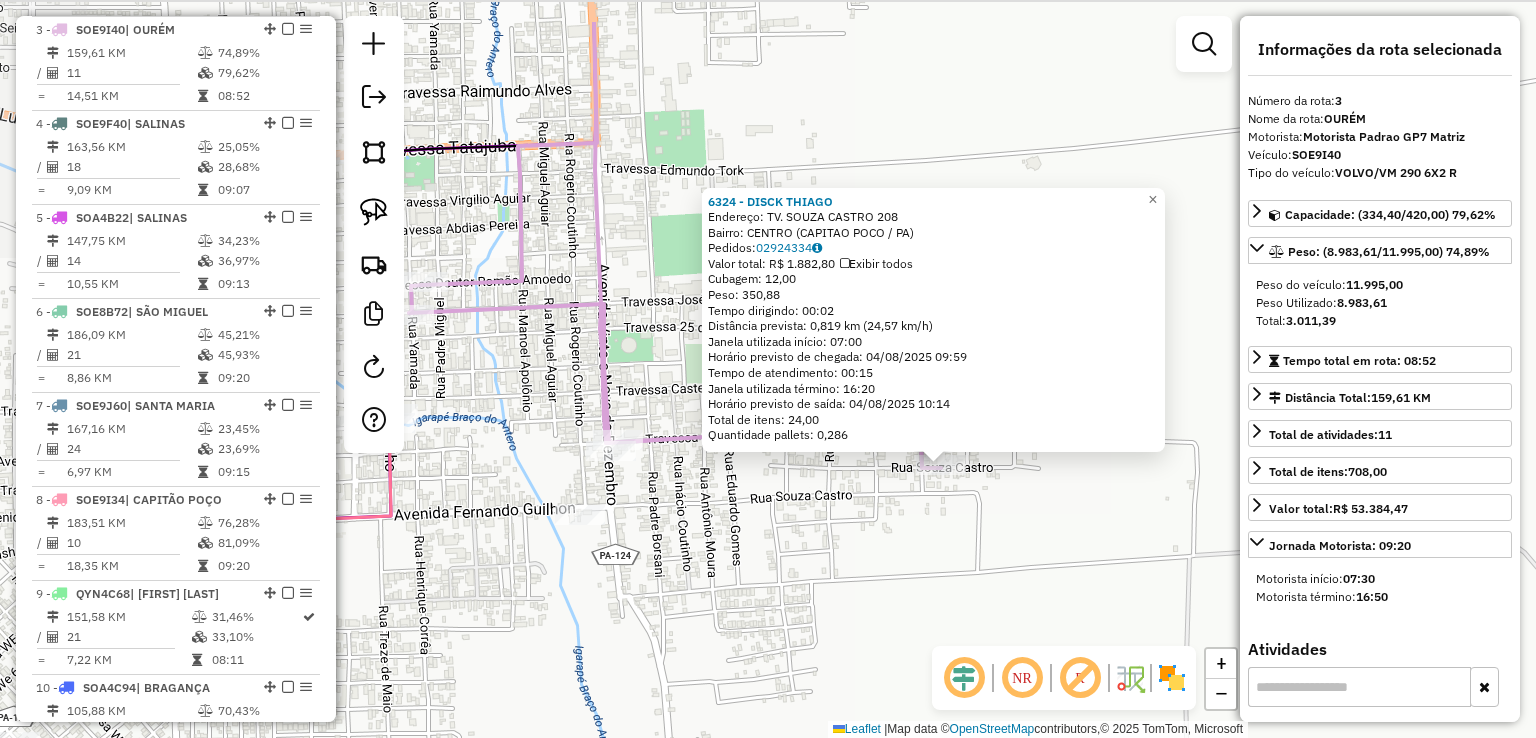 click on "6324 - DISCK THIAGO Endereço: TV. SOUZA CASTRO 208 Bairro: [CITY] ([CITY] / [STATE]) Pedidos: 02924334 Valor total: R$ 1.882,80 Exibir todos Cubagem: 12,00 Peso: 350,88 Tempo dirigindo: 00:02 Distância prevista: 0,819 km (24,57 km/h) Janela utilizada início: 07:00 Horário previsto de chegada: 04/08/2025 09:59 Tempo de atendimento: 00:15 Janela utilizada término: 16:20 Horário previsto de saída: 04/08/2025 10:14 Total de itens: 24,00 Quantidade pallets: 0,286 × Janela de atendimento Grade de atendimento Capacidade Transportadoras Veículos Cliente Pedidos Rotas Selecione os dias de semana para filtrar as janelas de atendimento Seg Ter Qua Qui Sex Sáb Dom Informe o período da janela de atendimento: De: Até: Filtrar exatamente a janela do cliente Considerar janela de atendimento padrão Selecione os dias de semana para filtrar as grades de atendimento Seg Ter Qua Qui Sex Sáb Dom Peso mínimo: Peso máximo: De: Até:" 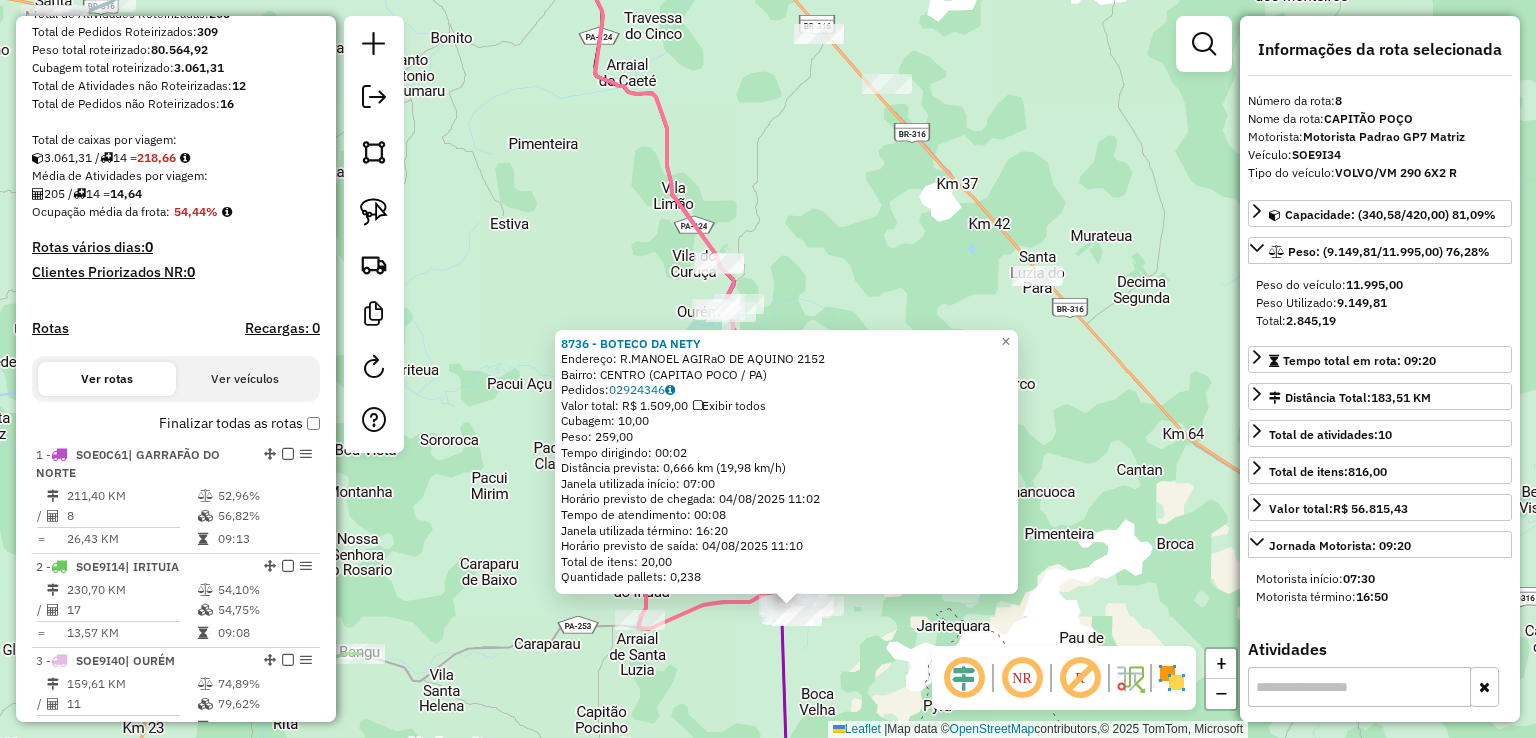 scroll, scrollTop: 124, scrollLeft: 0, axis: vertical 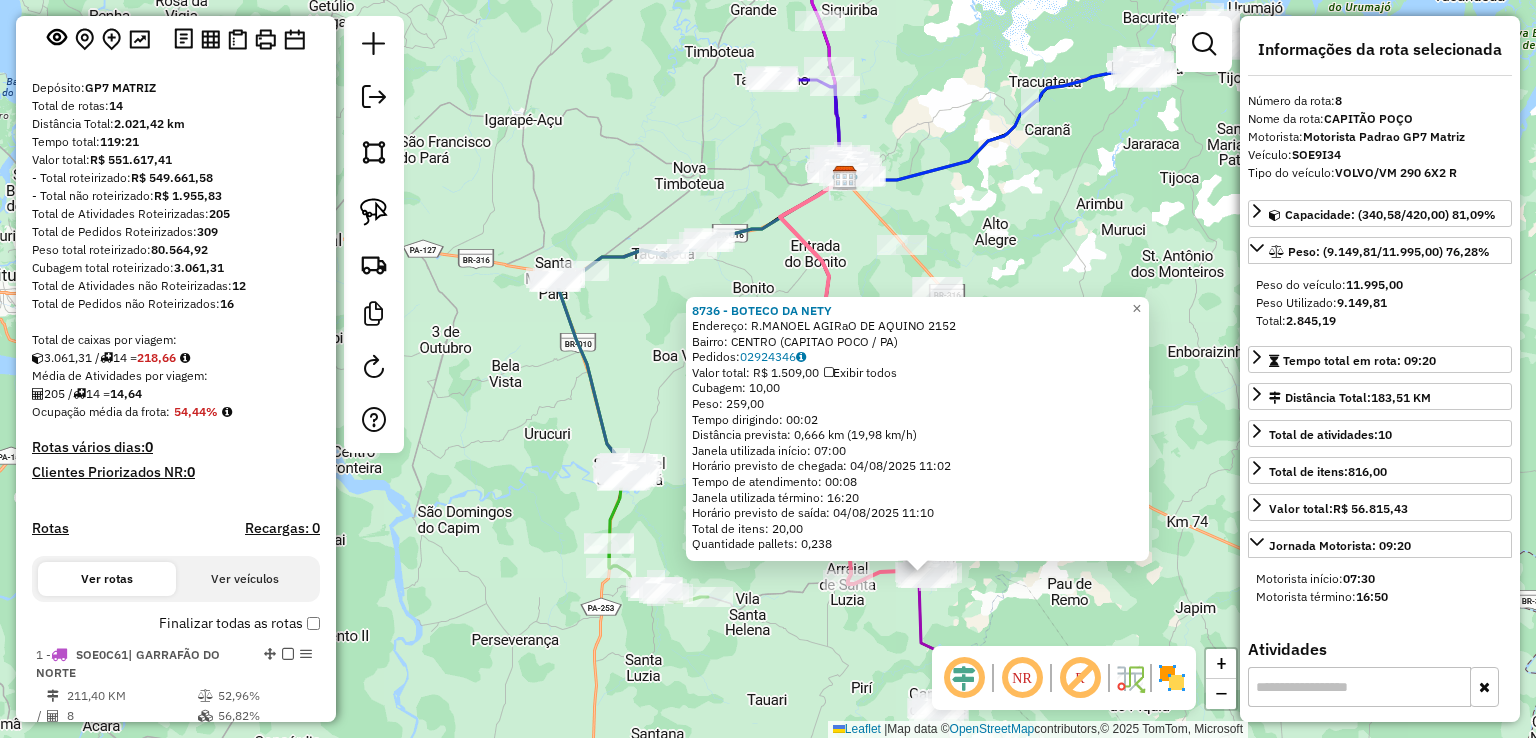 click on "8736 - BOTECO DA NETY Endereço: R.MANOEL AGIRaO DE AQUINO 2152 Bairro: [CITY] ([CITY] / [STATE]) Pedidos: 02924346 Valor total: R$ 1.509,00 Exibir todos Cubagem: 10,00 Peso: 259,00 Tempo dirigindo: 00:02 Distância prevista: 0,666 km (19,98 km/h) Janela utilizada início: 07:00 Horário previsto de chegada: 04/08/2025 11:02 Tempo de atendimento: 00:08 Janela utilizada término: 16:20 Horário previsto de saída: 04/08/2025 11:10 Total de itens: 20,00 Quantidade pallets: 0,238 × Janela de atendimento Grade de atendimento Capacidade Transportadoras Veículos Cliente Pedidos Rotas Selecione os dias de semana para filtrar as janelas de atendimento Seg Ter Qua Qui Sex Sáb Dom Informe o período da janela de atendimento: De: Até: Filtrar exatamente a janela do cliente Considerar janela de atendimento padrão Selecione os dias de semana para filtrar as grades de atendimento Seg Ter Qua Qui Sex Sáb Dom Peso mínimo: Peso máximo: De: Até:" 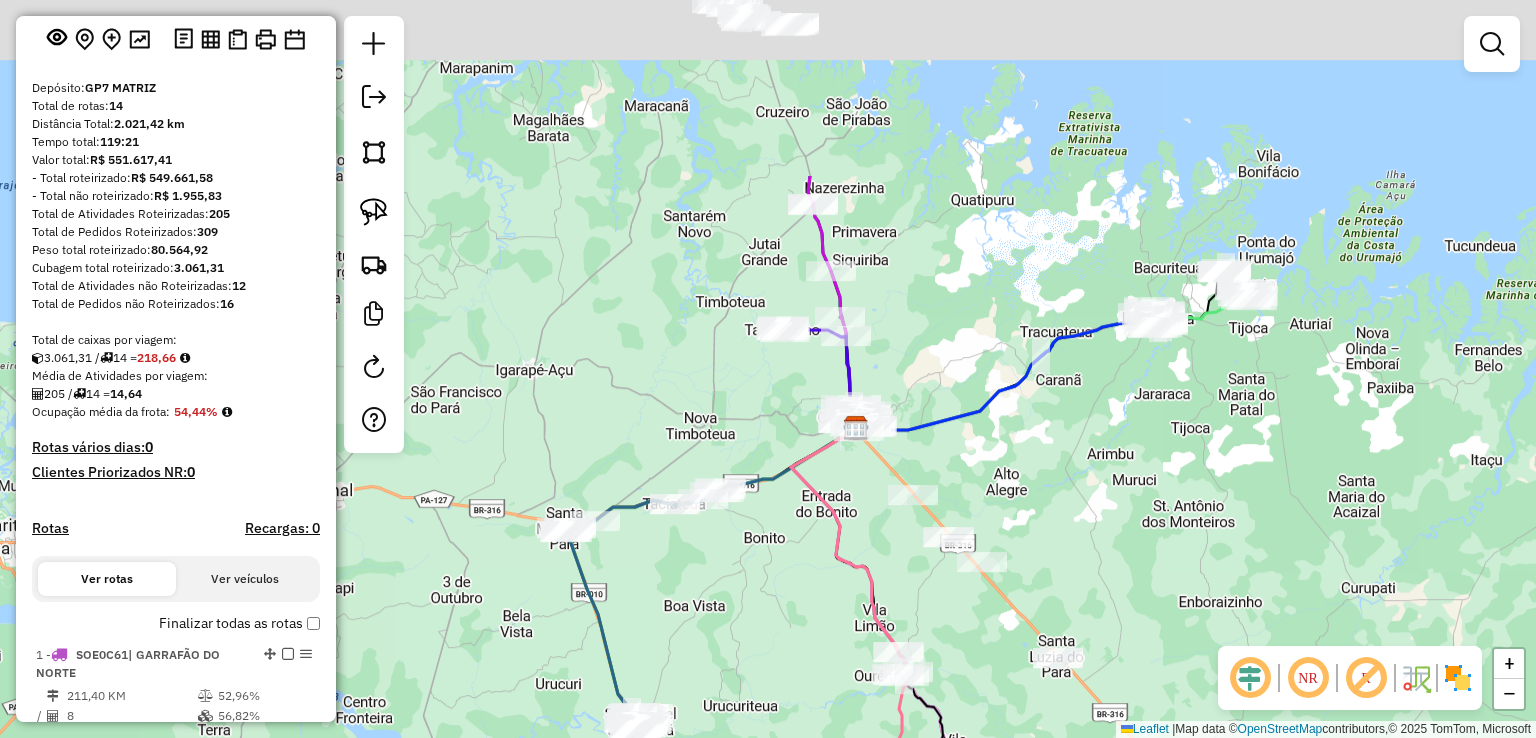 drag, startPoint x: 1029, startPoint y: 301, endPoint x: 1042, endPoint y: 562, distance: 261.32355 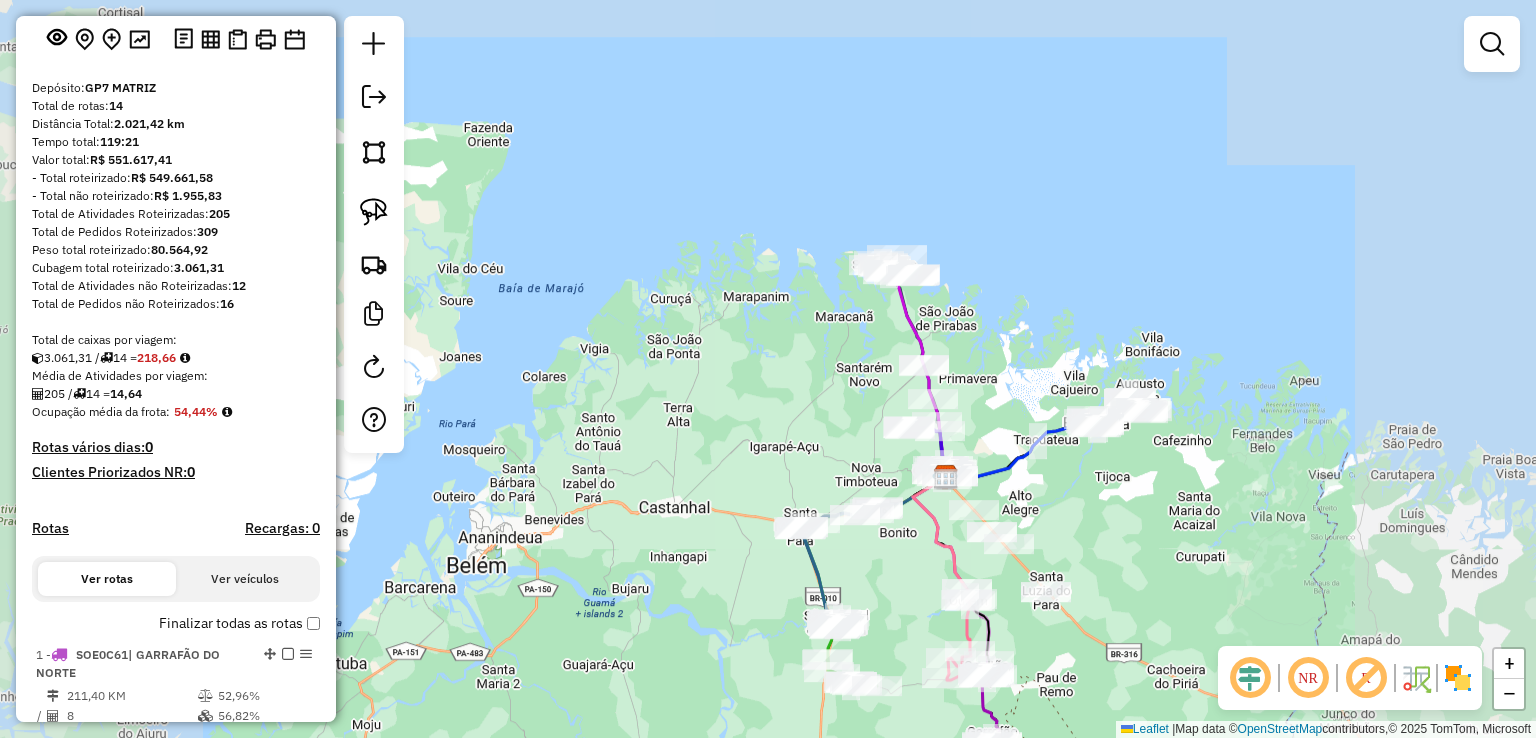 click on "Janela de atendimento Grade de atendimento Capacidade Transportadoras Veículos Cliente Pedidos  Rotas Selecione os dias de semana para filtrar as janelas de atendimento  Seg   Ter   Qua   Qui   Sex   Sáb   Dom  Informe o período da janela de atendimento: De: Até:  Filtrar exatamente a janela do cliente  Considerar janela de atendimento padrão  Selecione os dias de semana para filtrar as grades de atendimento  Seg   Ter   Qua   Qui   Sex   Sáb   Dom   Considerar clientes sem dia de atendimento cadastrado  Clientes fora do dia de atendimento selecionado Filtrar as atividades entre os valores definidos abaixo:  Peso mínimo:   Peso máximo:   Cubagem mínima:   Cubagem máxima:   De:   Até:  Filtrar as atividades entre o tempo de atendimento definido abaixo:  De:   Até:   Considerar capacidade total dos clientes não roteirizados Transportadora: Selecione um ou mais itens Tipo de veículo: Selecione um ou mais itens Veículo: Selecione um ou mais itens Motorista: Selecione um ou mais itens Nome: Rótulo:" 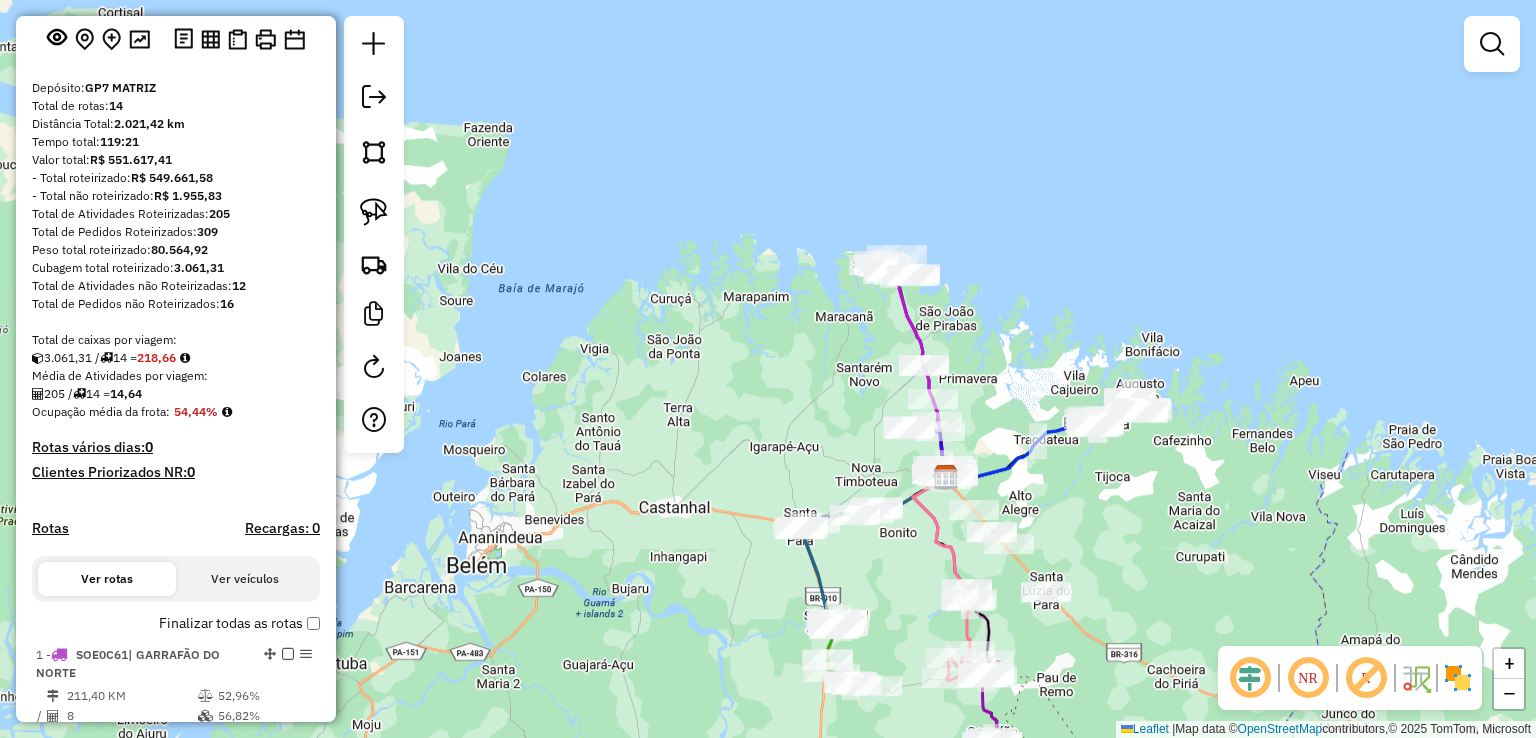 drag, startPoint x: 1064, startPoint y: 503, endPoint x: 933, endPoint y: 346, distance: 204.47493 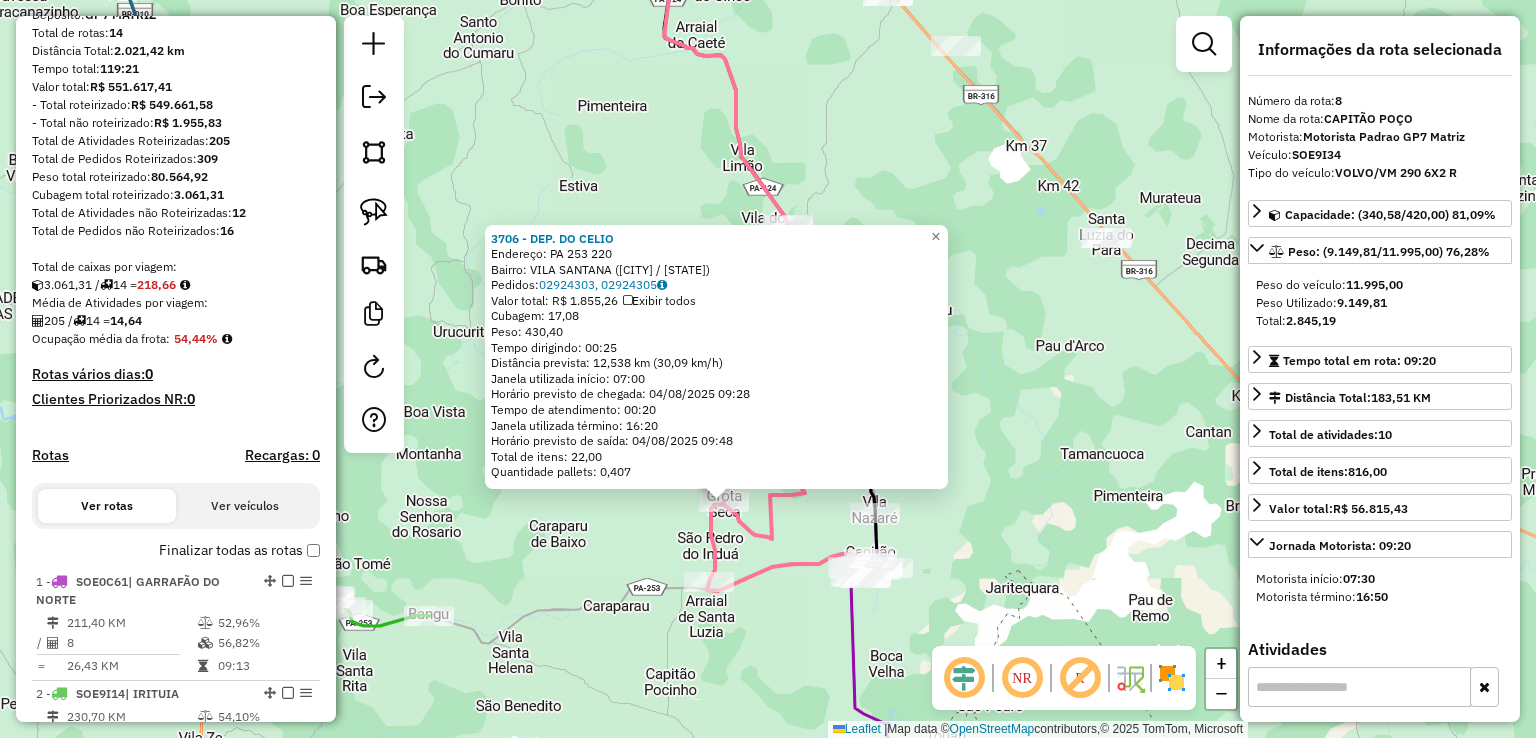scroll, scrollTop: 0, scrollLeft: 0, axis: both 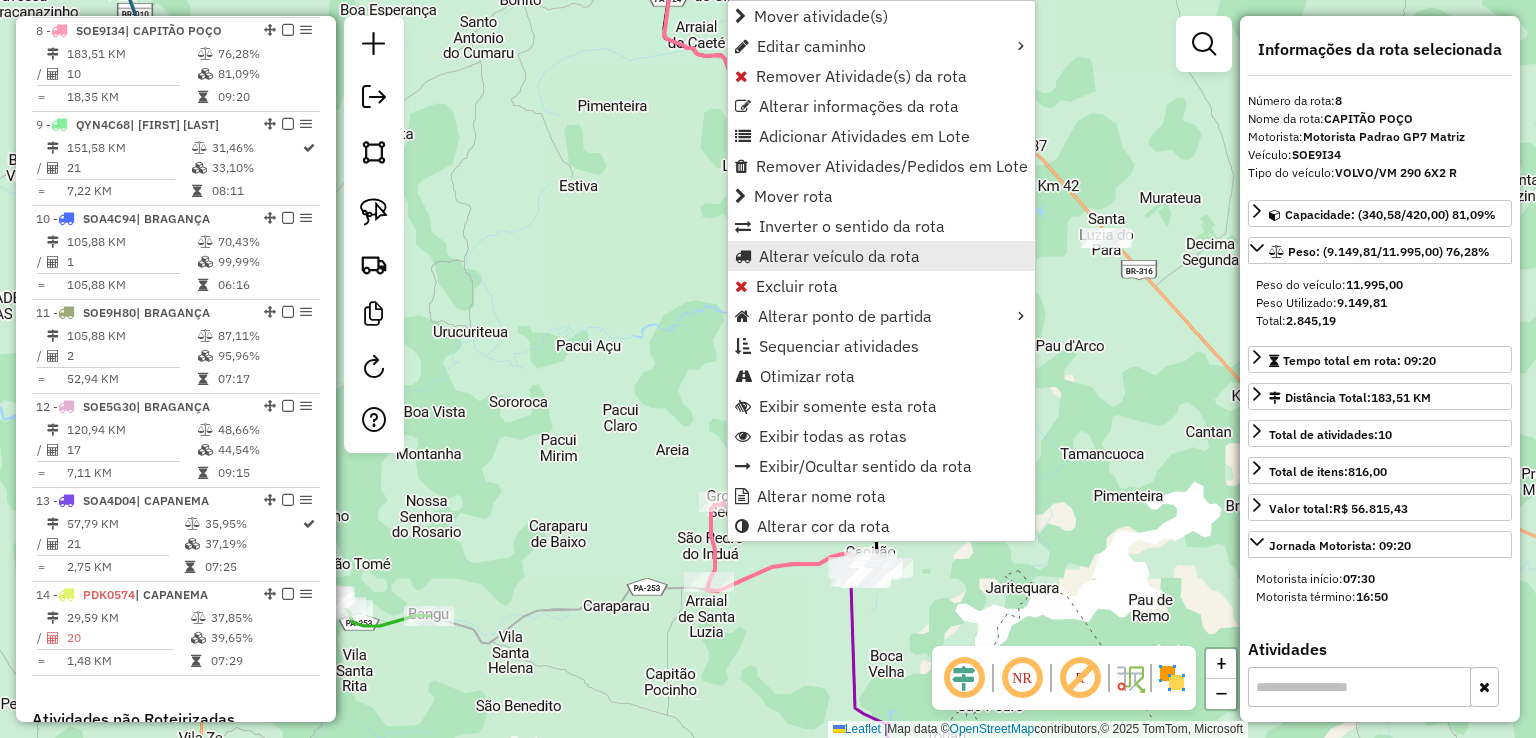 click on "Alterar veículo da rota" at bounding box center (839, 256) 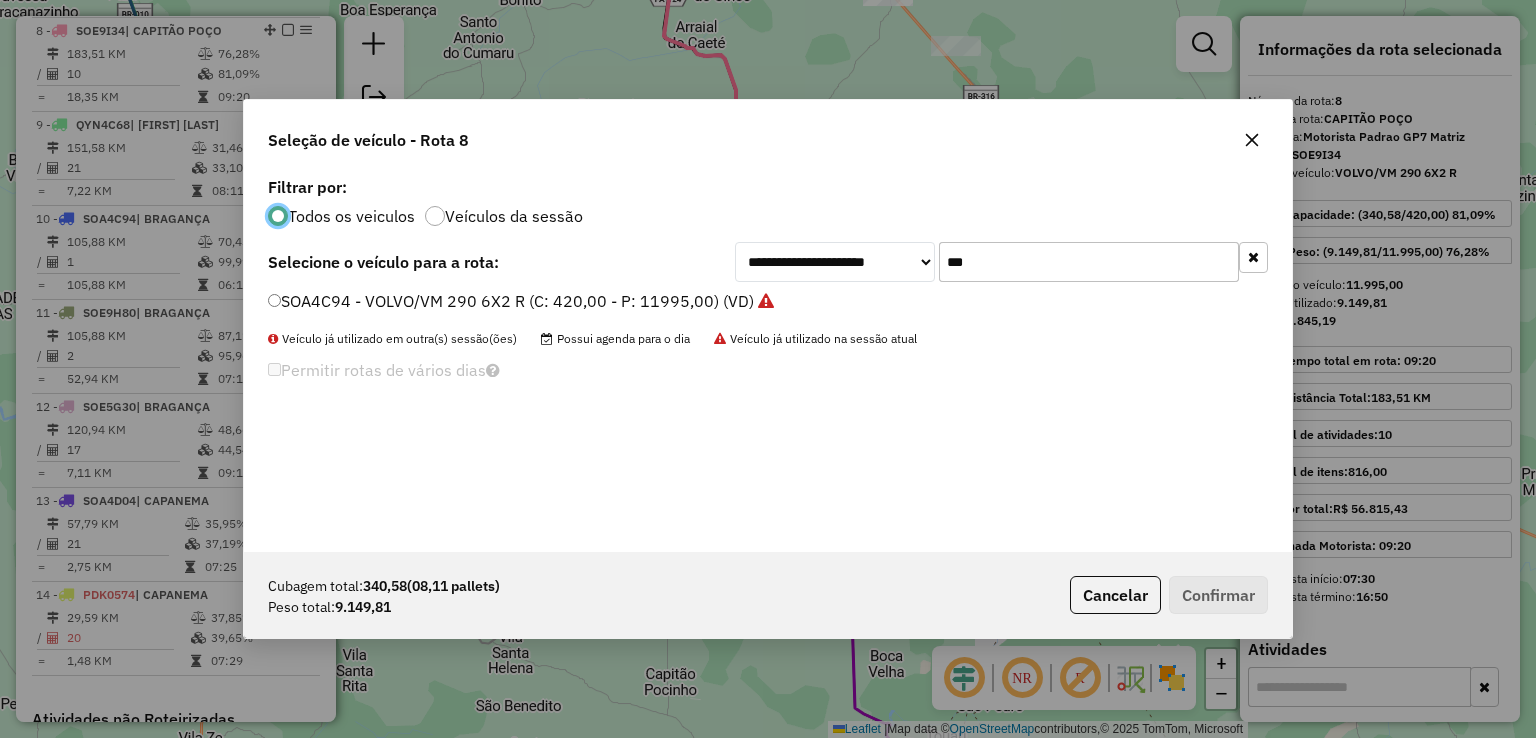 scroll, scrollTop: 10, scrollLeft: 6, axis: both 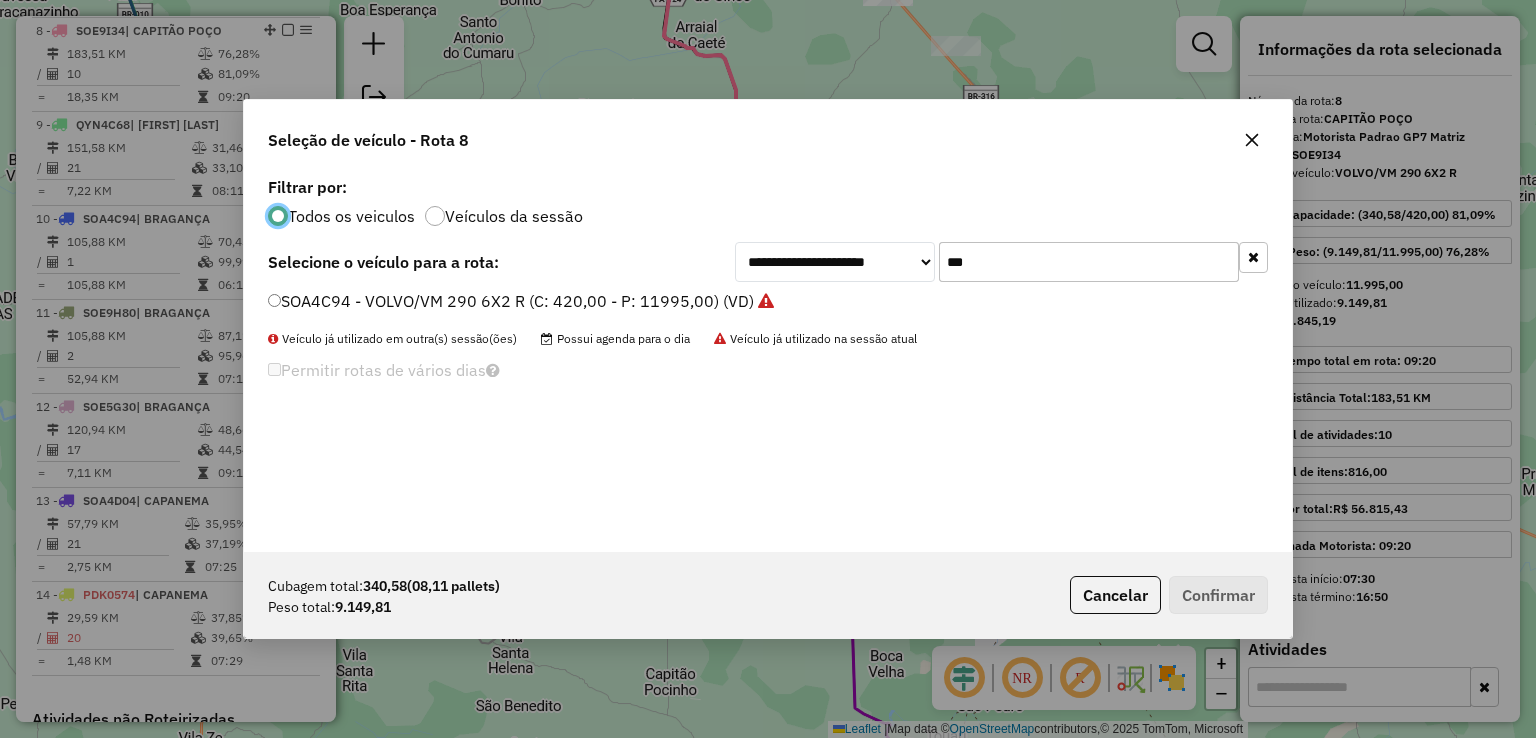 drag, startPoint x: 989, startPoint y: 269, endPoint x: 842, endPoint y: 241, distance: 149.64291 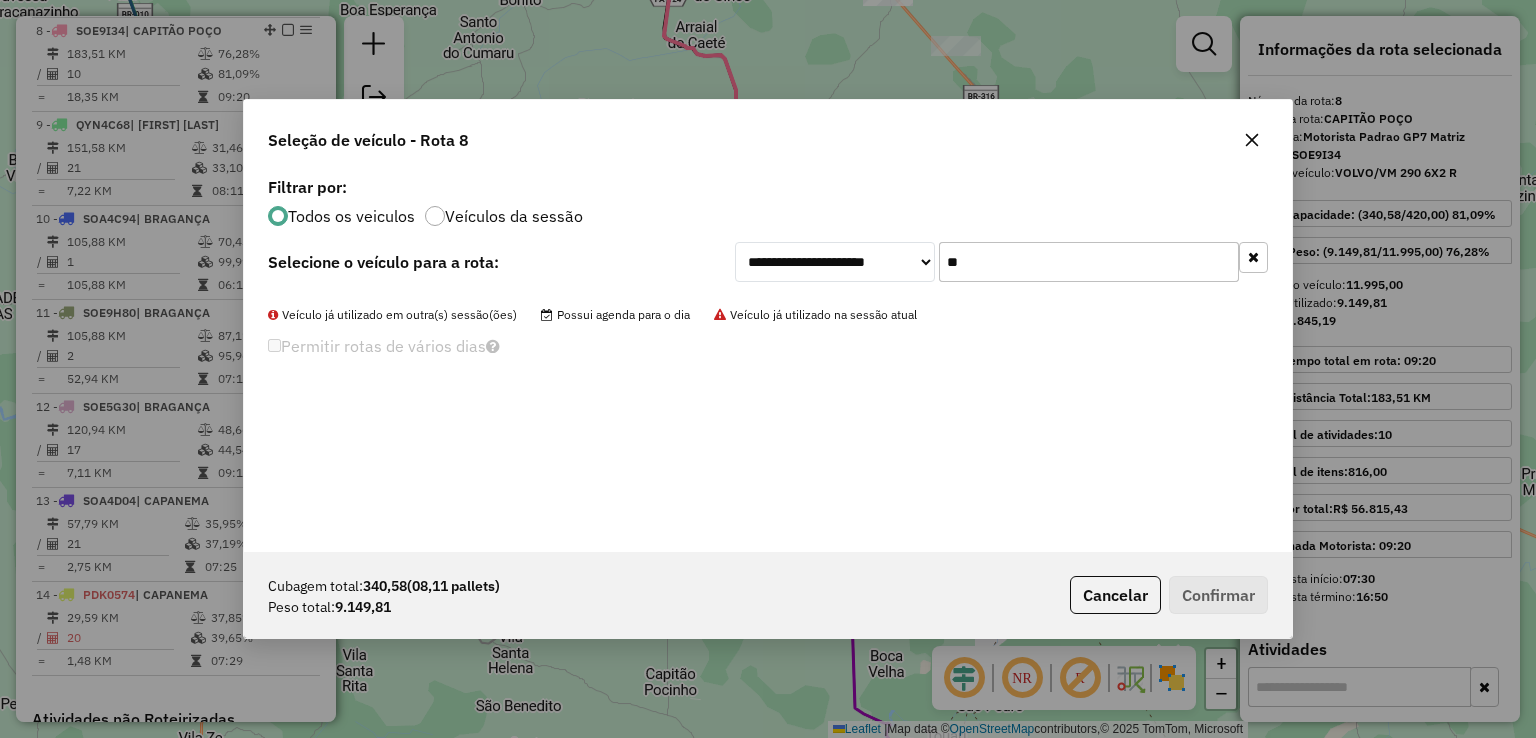 type on "*" 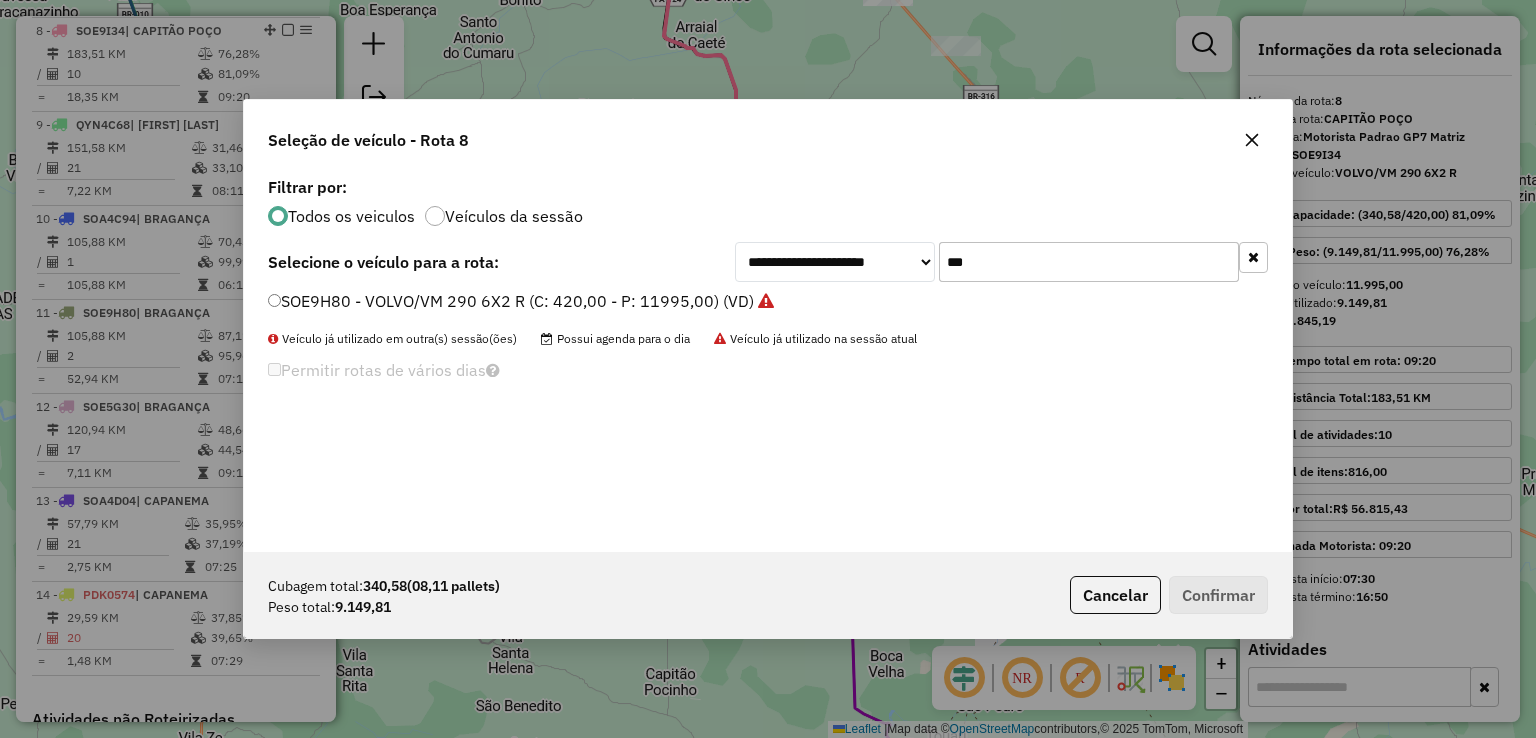 type on "***" 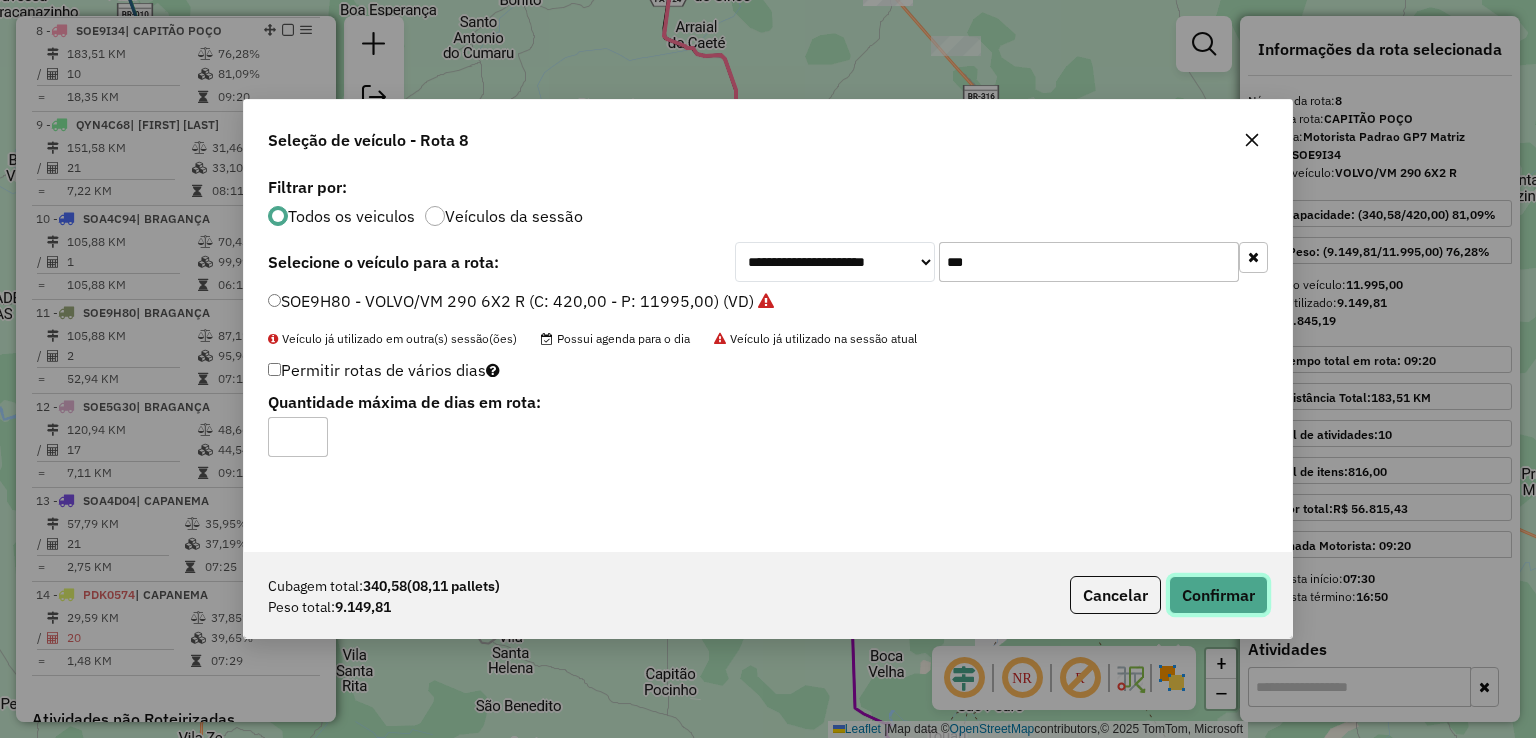 click on "Confirmar" 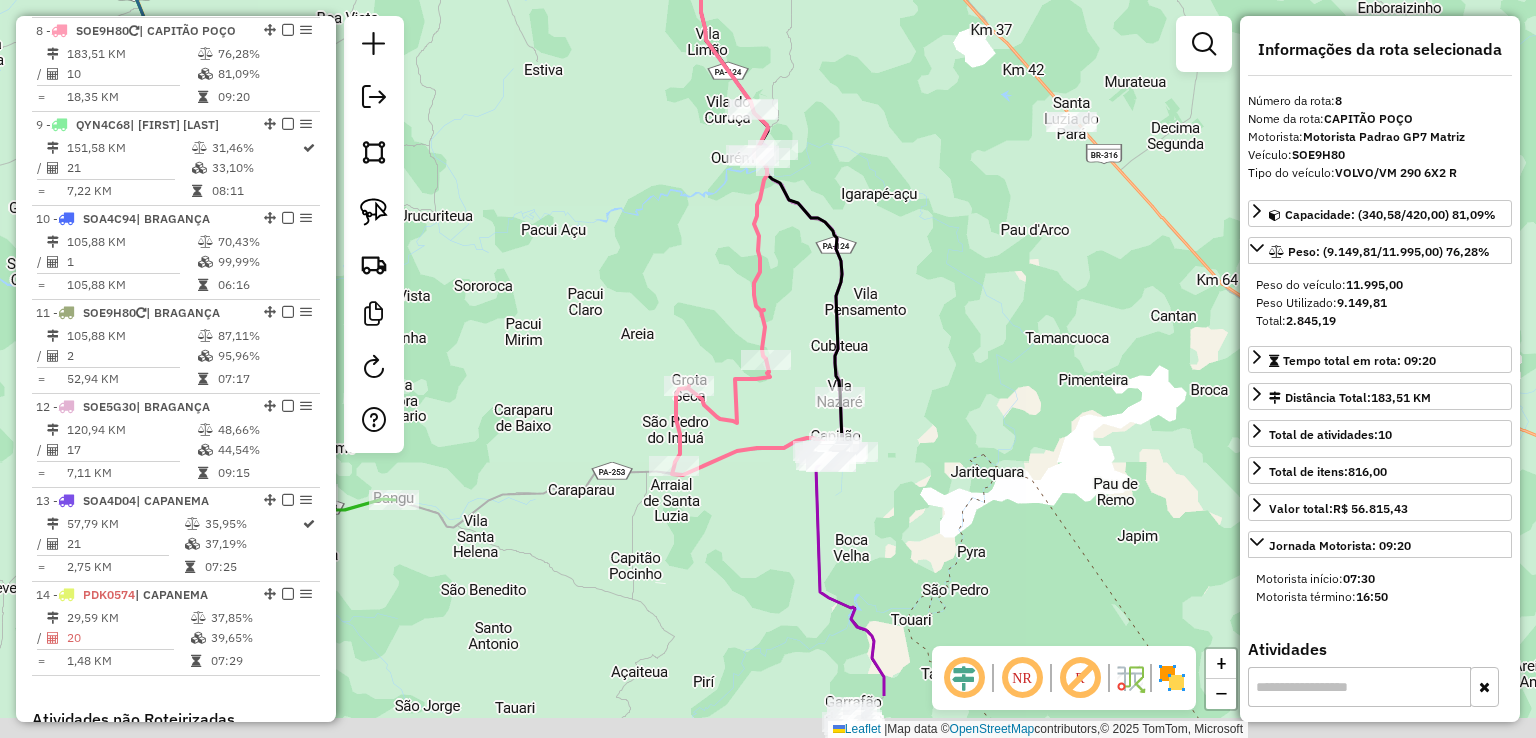 drag, startPoint x: 791, startPoint y: 534, endPoint x: 778, endPoint y: 343, distance: 191.4419 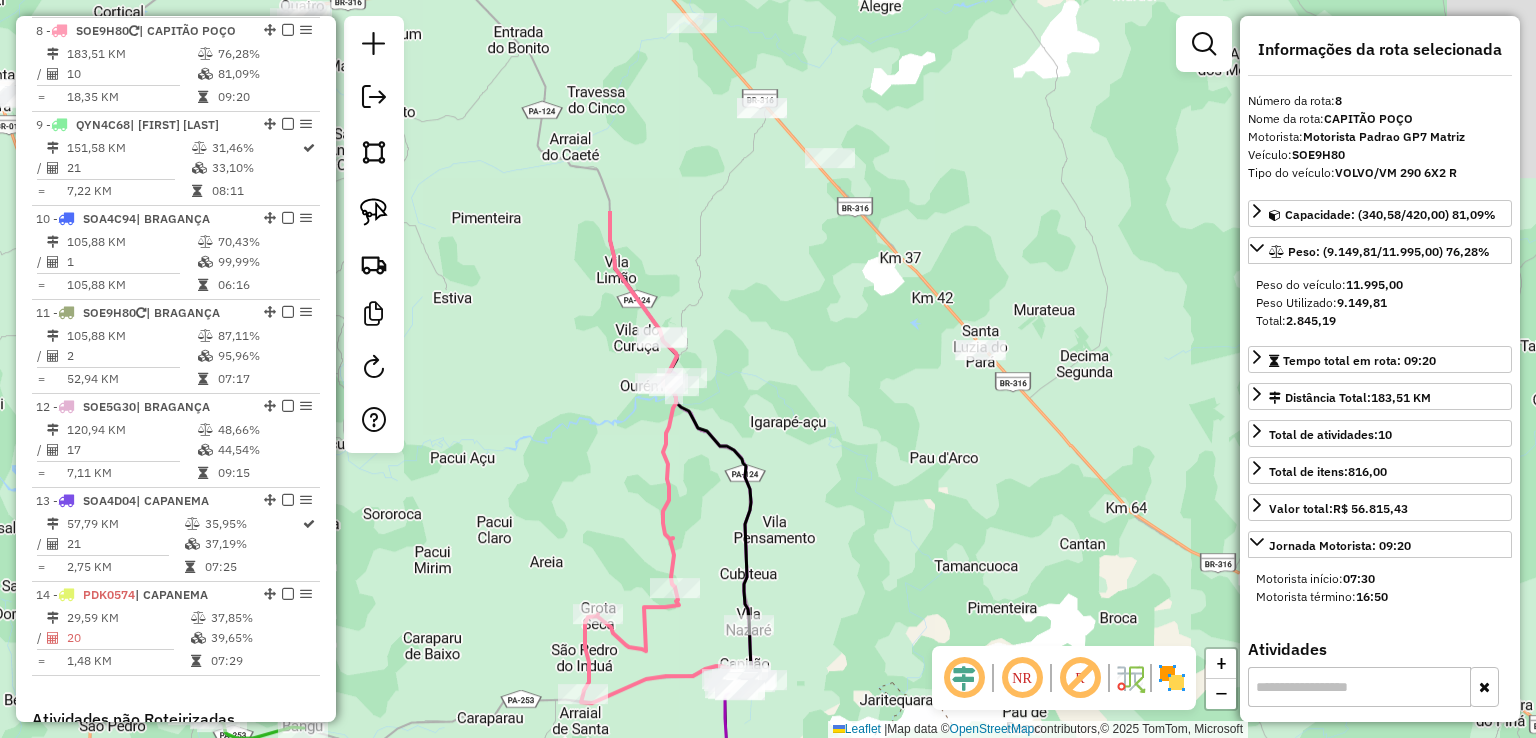 drag, startPoint x: 916, startPoint y: 350, endPoint x: 708, endPoint y: 776, distance: 474.0675 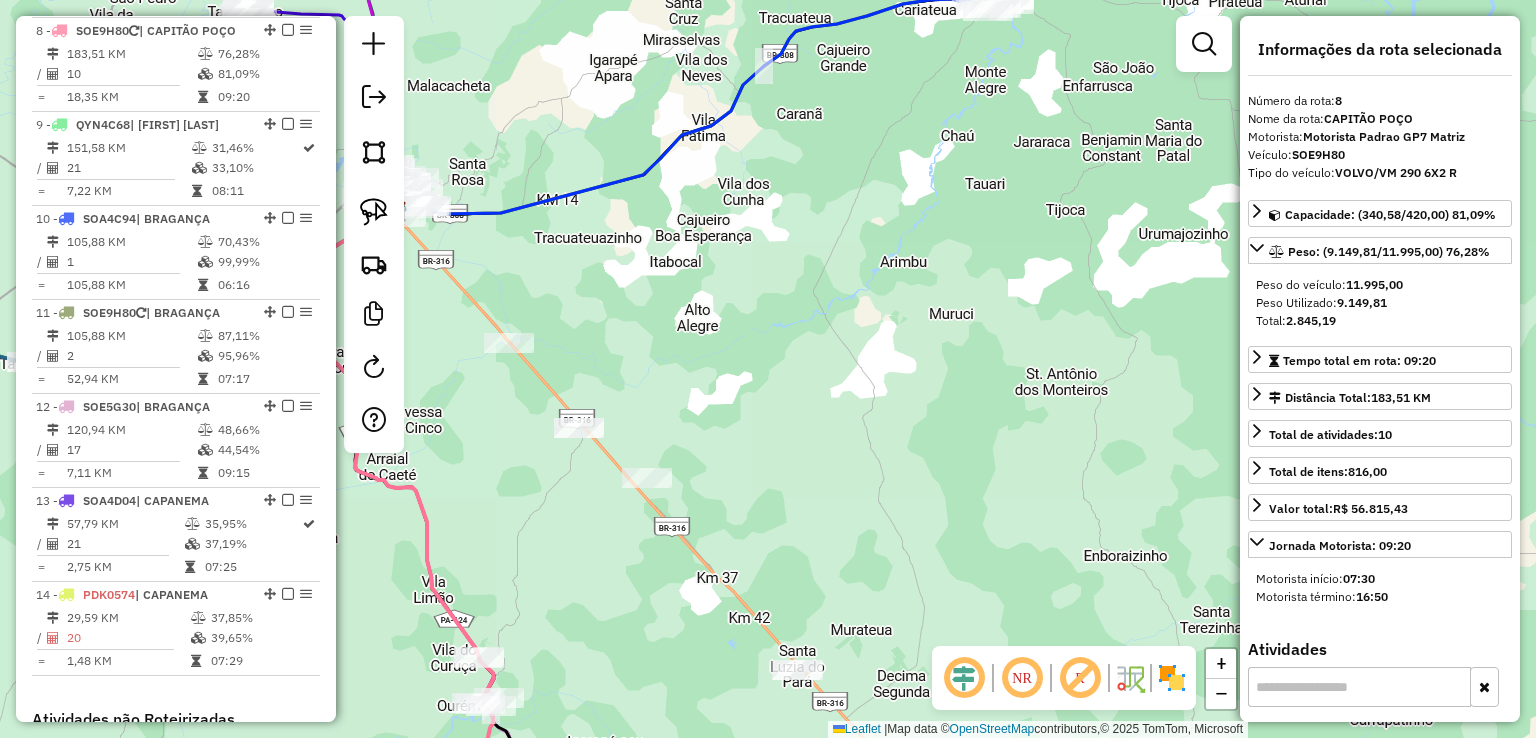 drag, startPoint x: 929, startPoint y: 581, endPoint x: 924, endPoint y: 602, distance: 21.587032 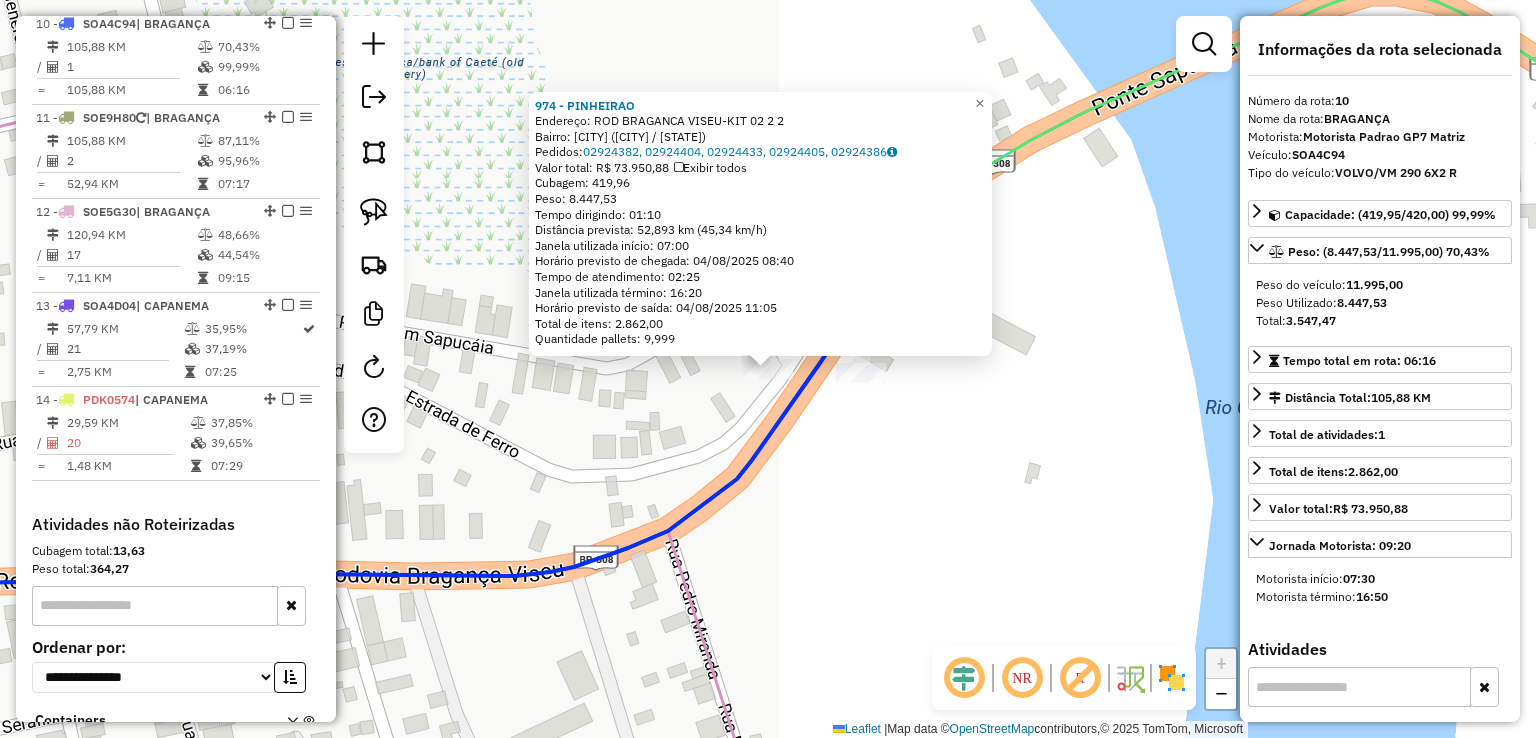 scroll, scrollTop: 1628, scrollLeft: 0, axis: vertical 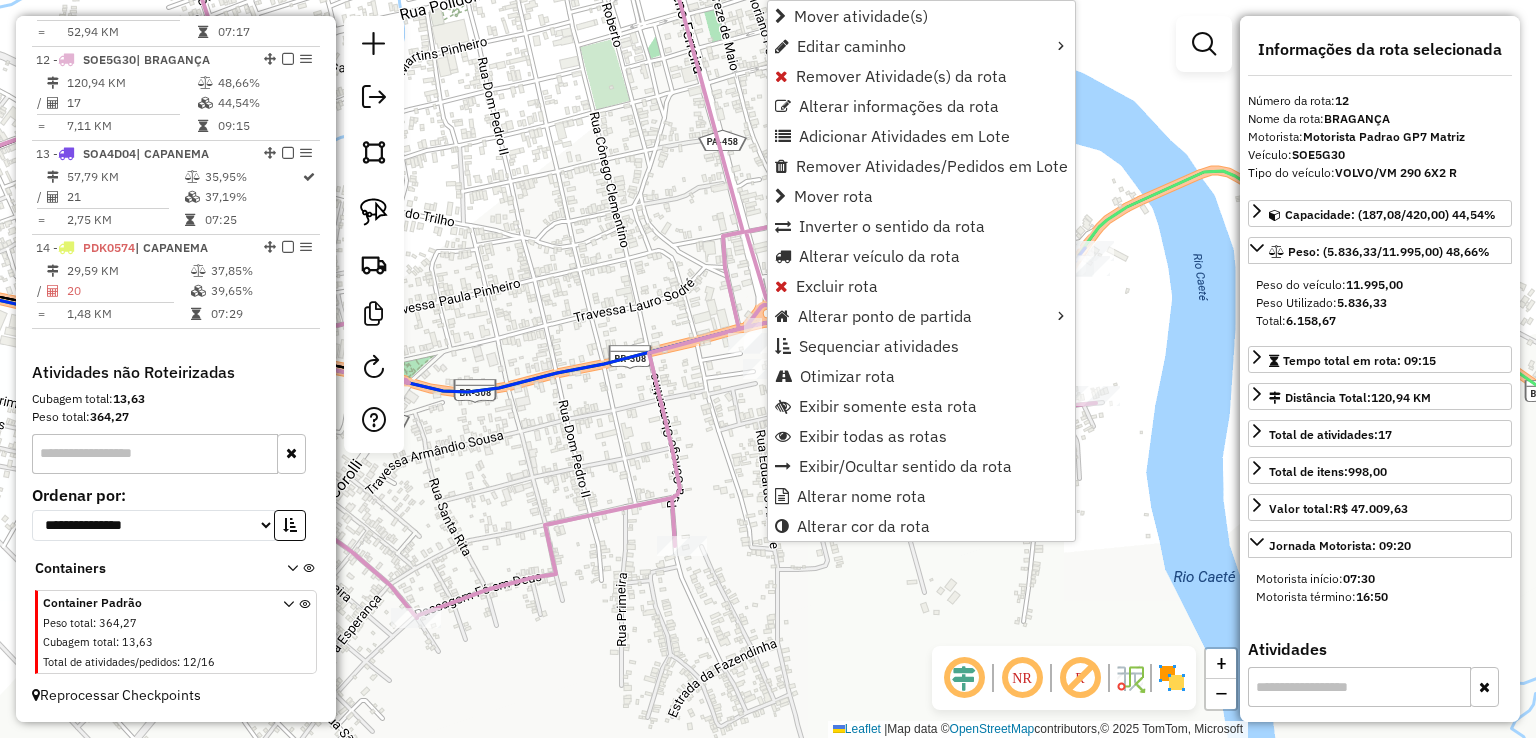 click on "Janela de atendimento Grade de atendimento Capacidade Transportadoras Veículos Cliente Pedidos  Rotas Selecione os dias de semana para filtrar as janelas de atendimento  Seg   Ter   Qua   Qui   Sex   Sáb   Dom  Informe o período da janela de atendimento: De: Até:  Filtrar exatamente a janela do cliente  Considerar janela de atendimento padrão  Selecione os dias de semana para filtrar as grades de atendimento  Seg   Ter   Qua   Qui   Sex   Sáb   Dom   Considerar clientes sem dia de atendimento cadastrado  Clientes fora do dia de atendimento selecionado Filtrar as atividades entre os valores definidos abaixo:  Peso mínimo:   Peso máximo:   Cubagem mínima:   Cubagem máxima:   De:   Até:  Filtrar as atividades entre o tempo de atendimento definido abaixo:  De:   Até:   Considerar capacidade total dos clientes não roteirizados Transportadora: Selecione um ou mais itens Tipo de veículo: Selecione um ou mais itens Veículo: Selecione um ou mais itens Motorista: Selecione um ou mais itens Nome: Rótulo:" 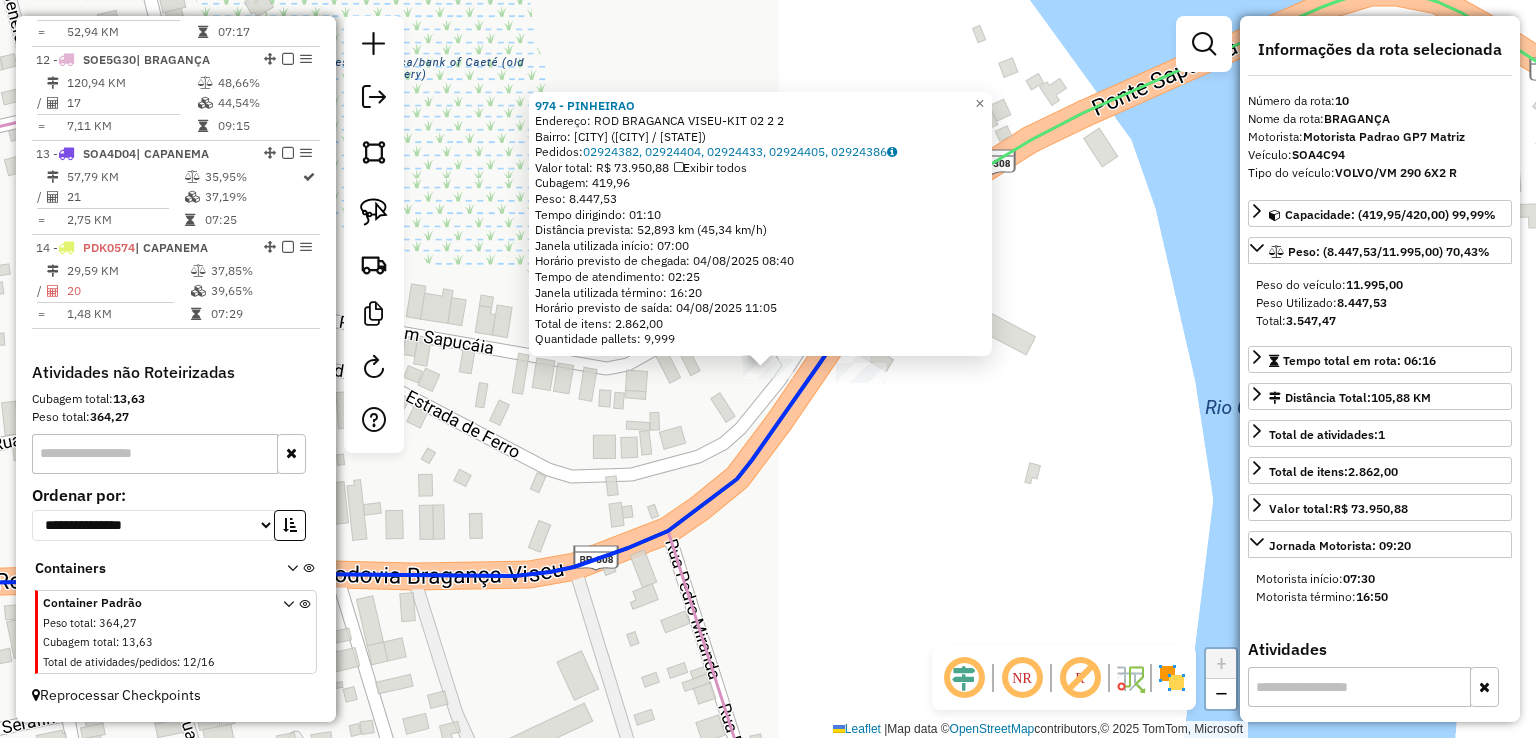 scroll, scrollTop: 1628, scrollLeft: 0, axis: vertical 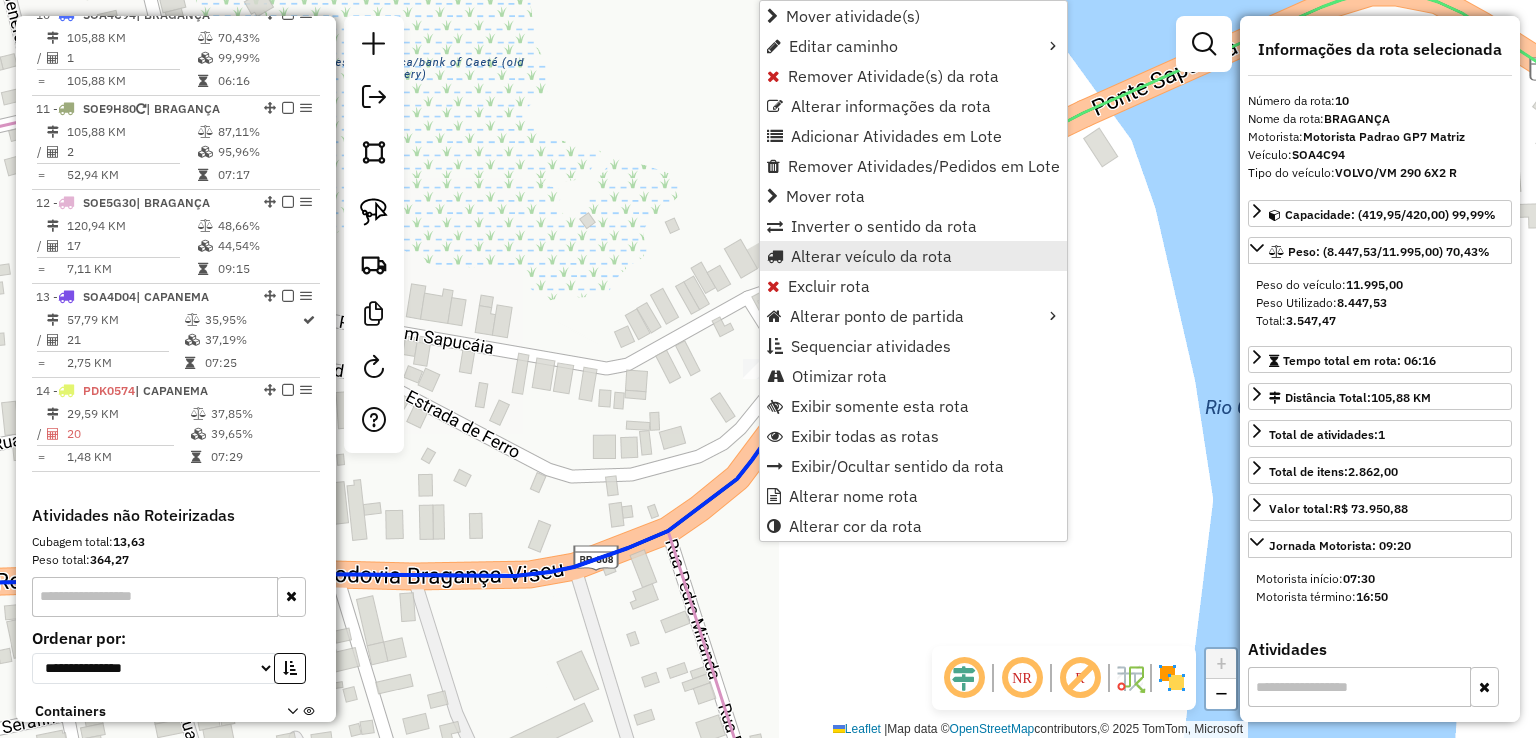 click on "Alterar veículo da rota" at bounding box center [871, 256] 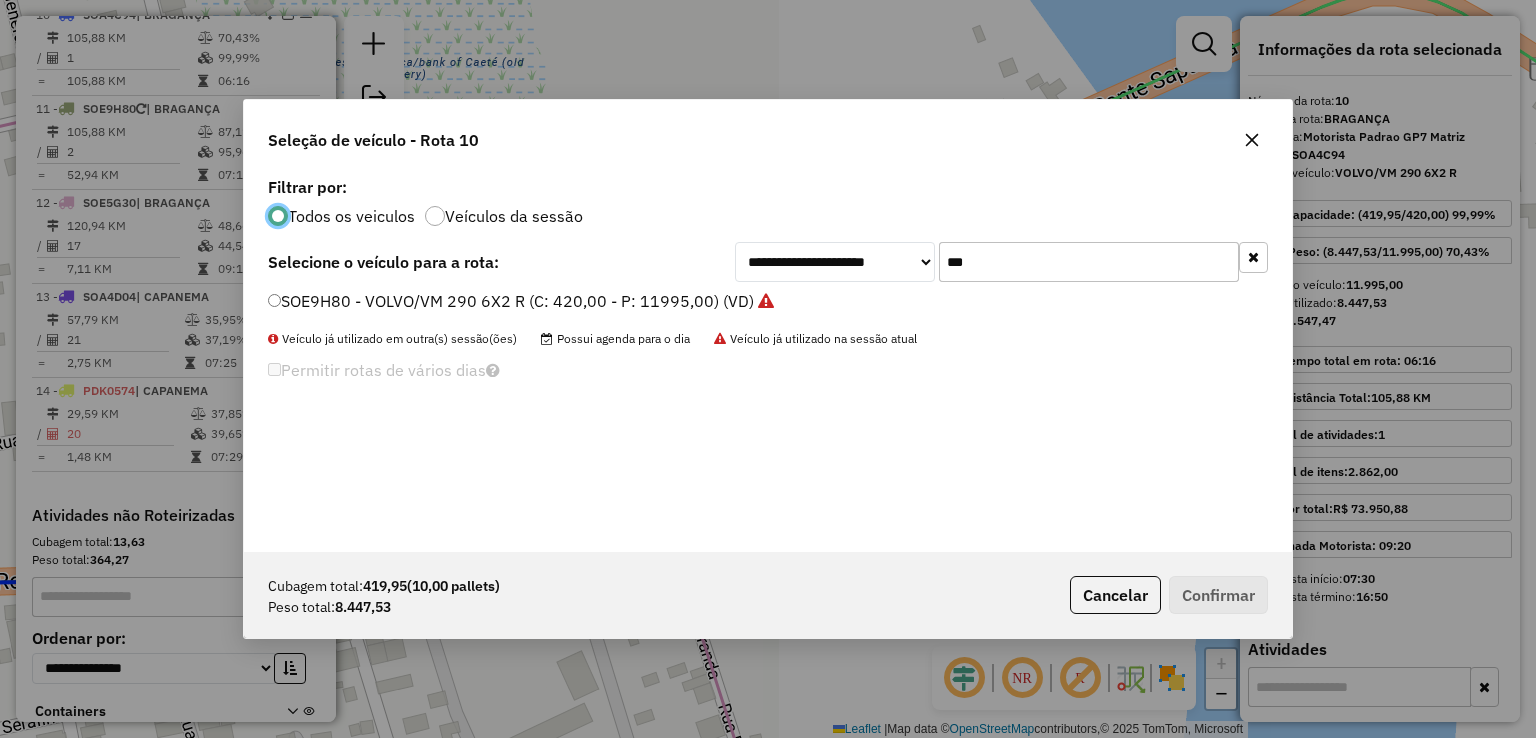 scroll, scrollTop: 10, scrollLeft: 6, axis: both 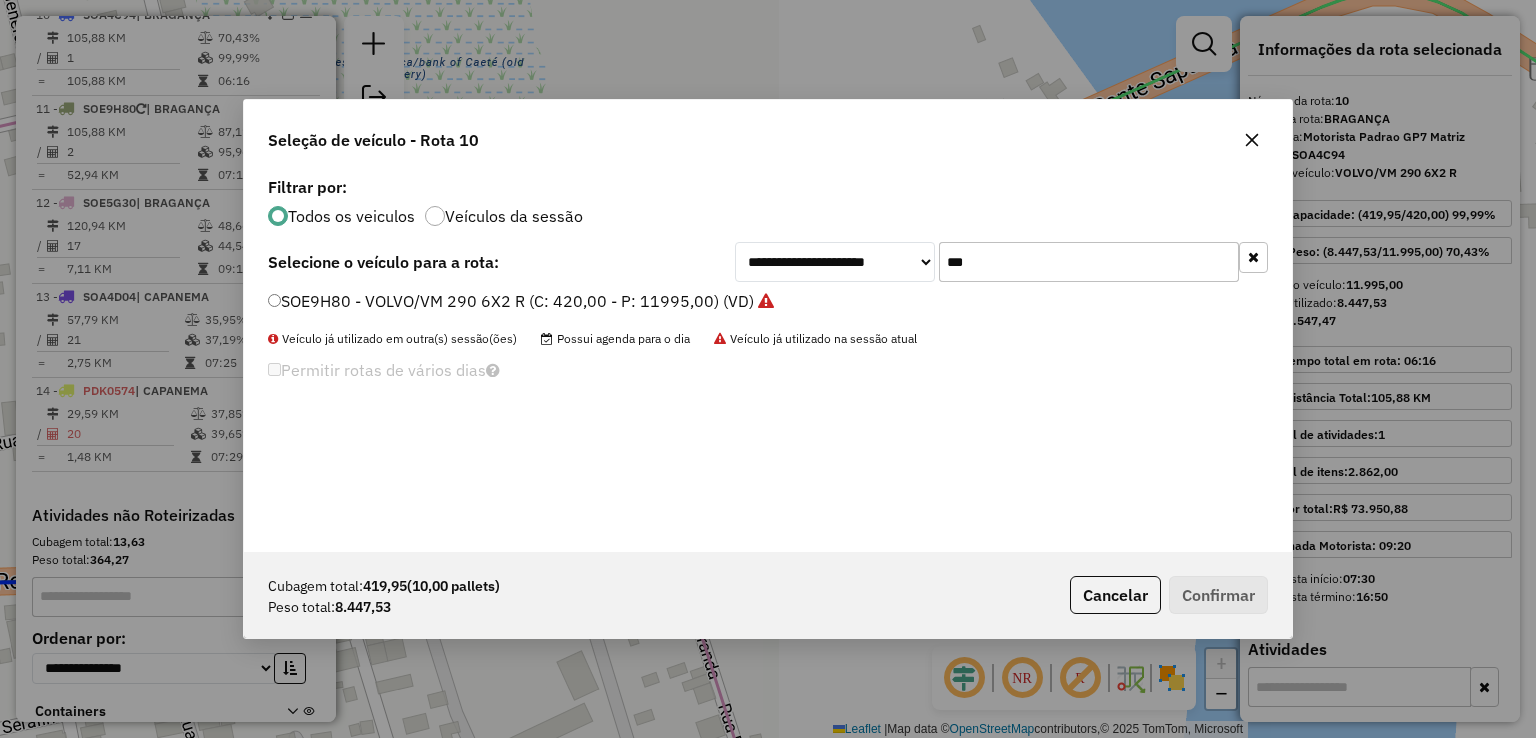 click on "**********" 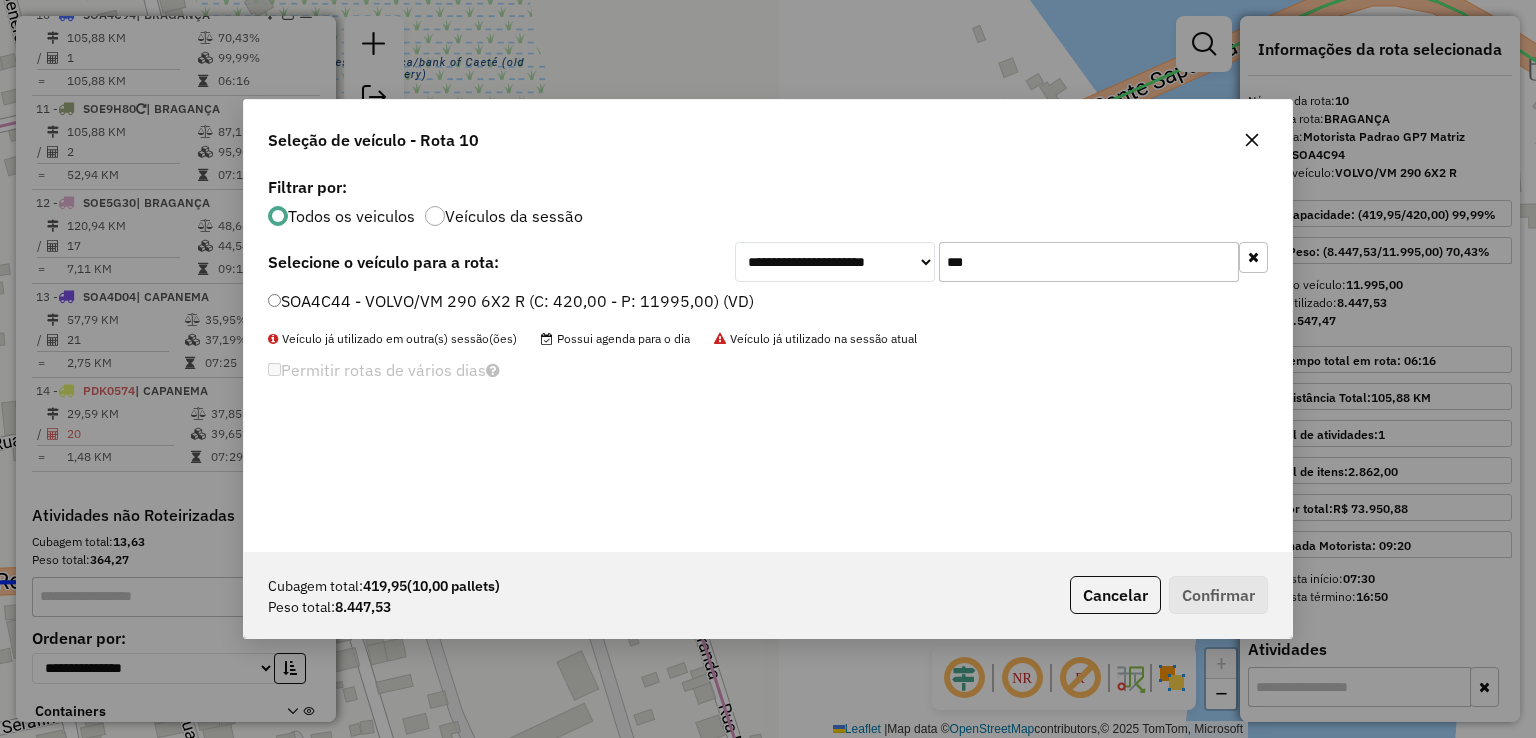 type on "***" 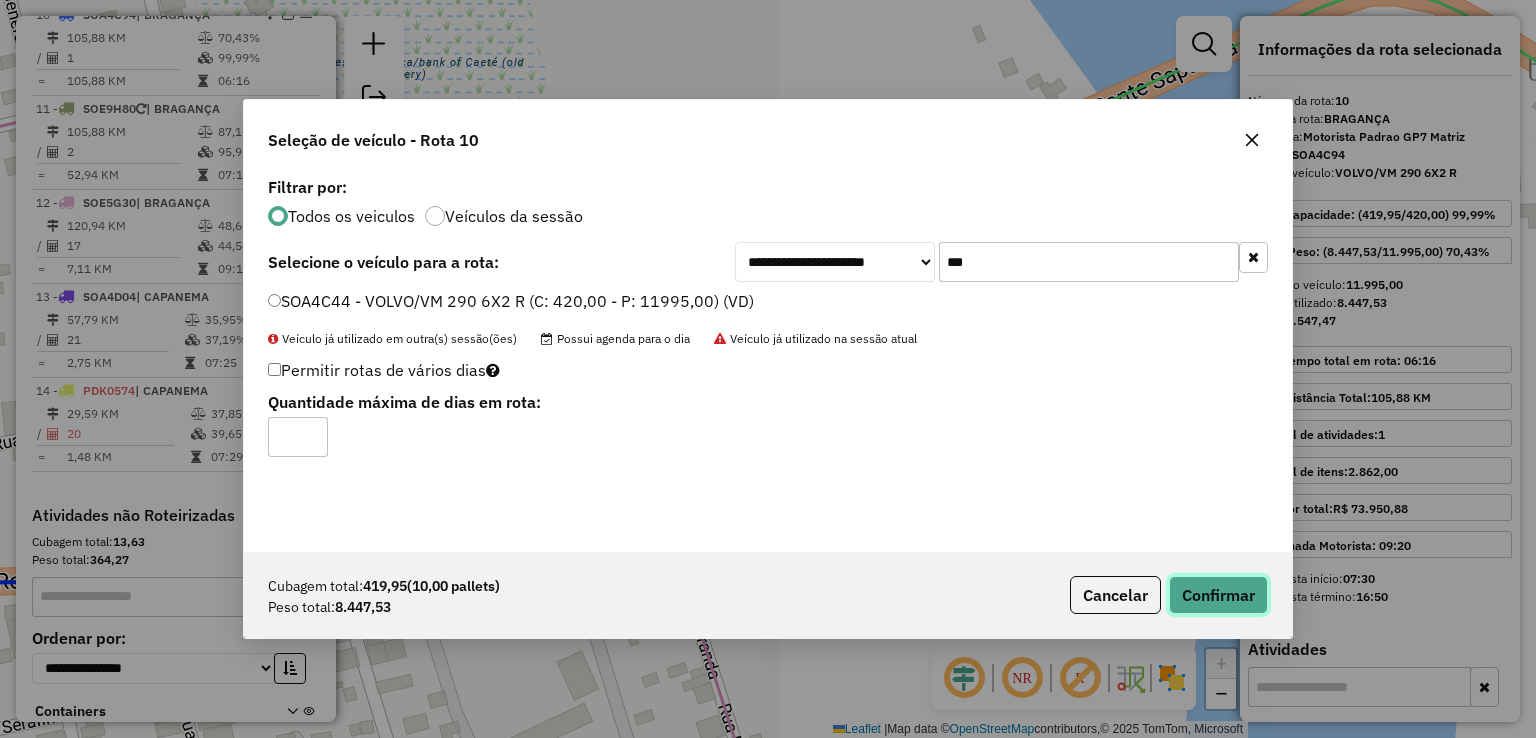 click on "Confirmar" 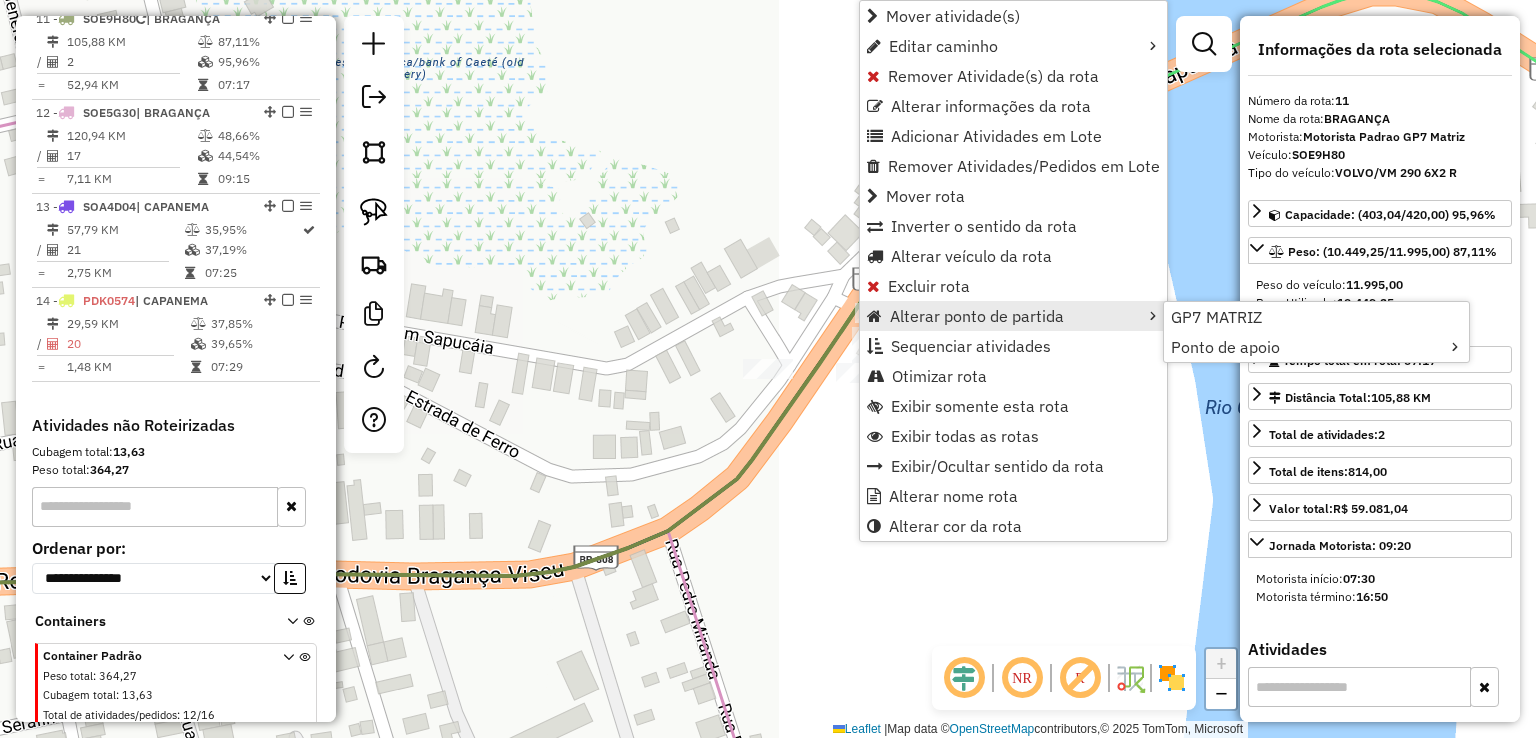 scroll, scrollTop: 1723, scrollLeft: 0, axis: vertical 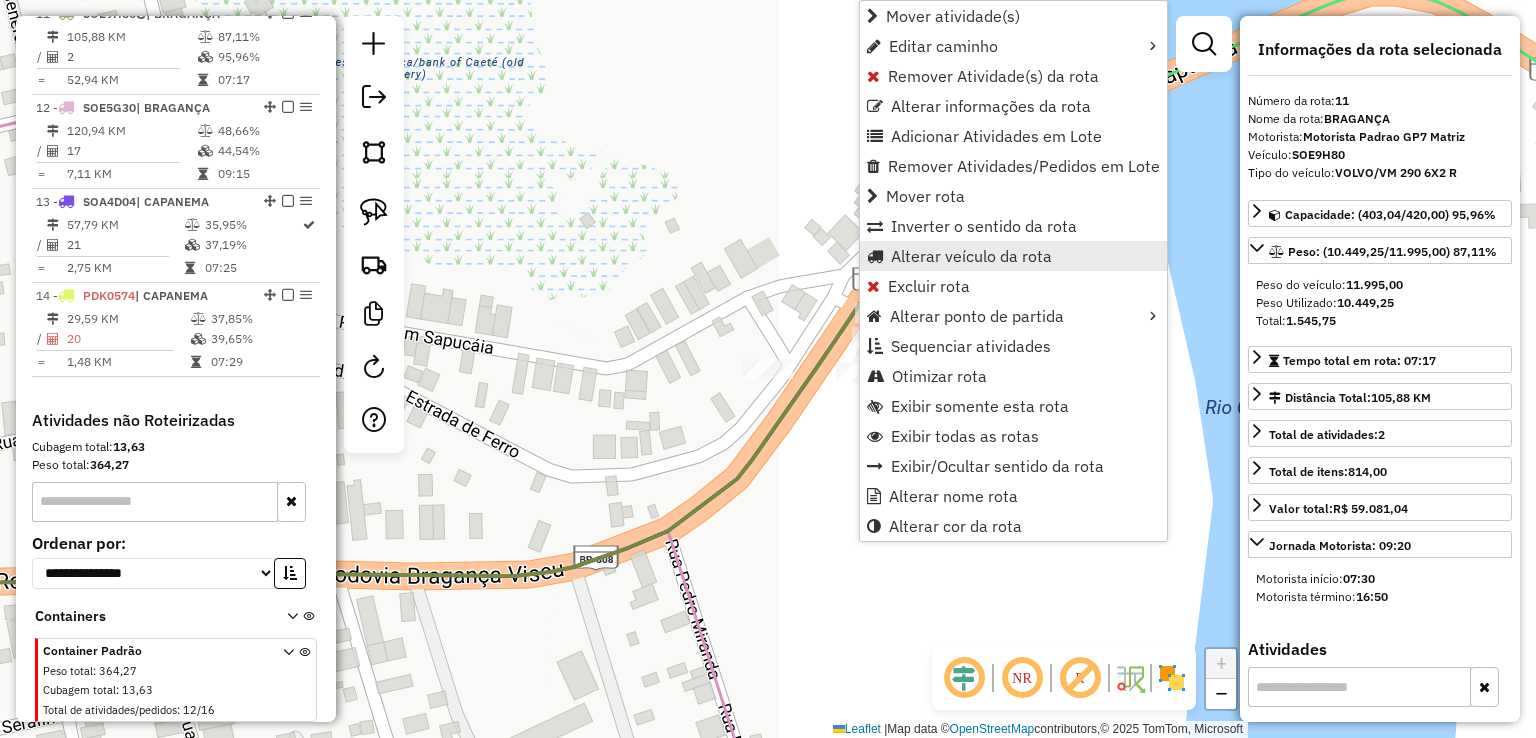 click on "Alterar veículo da rota" at bounding box center [971, 256] 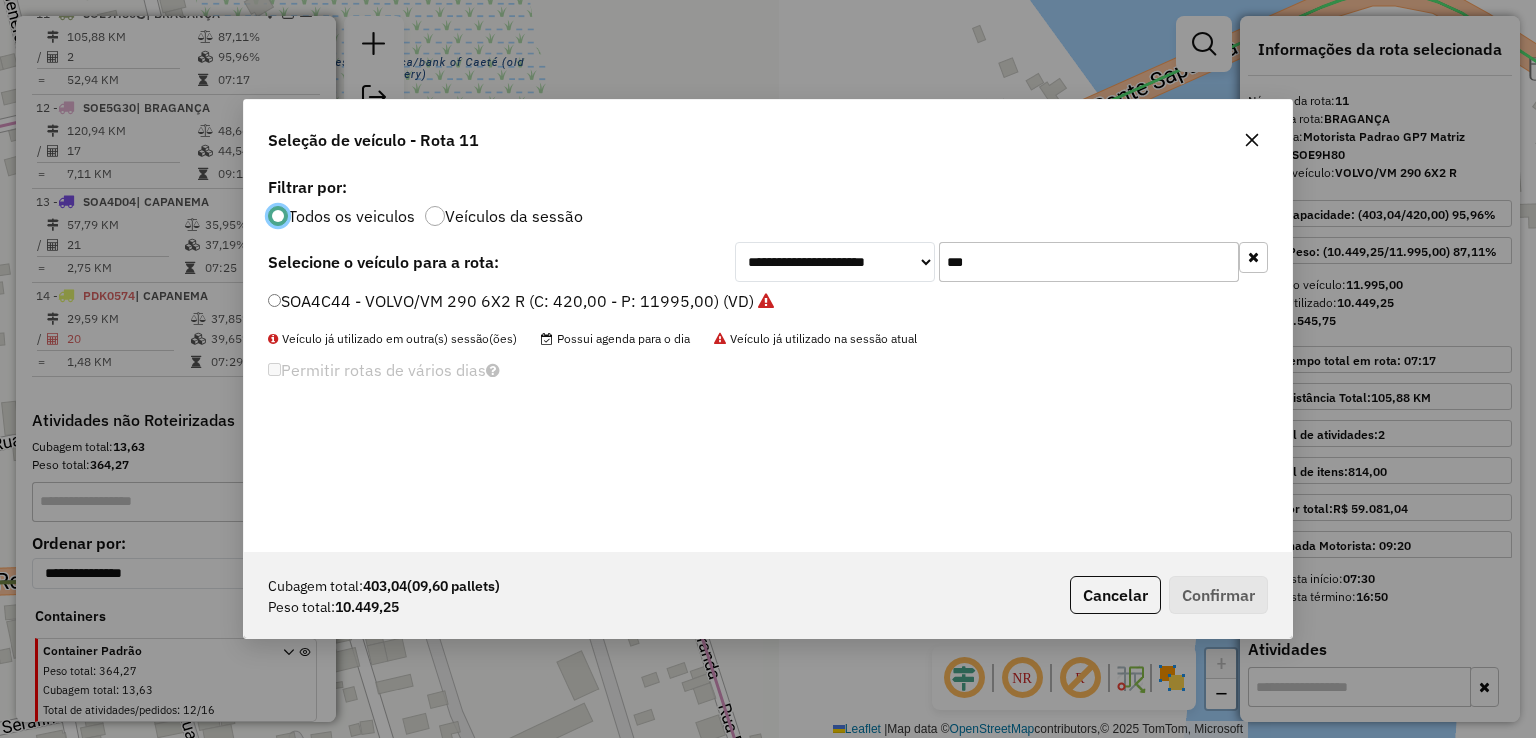 scroll, scrollTop: 10, scrollLeft: 6, axis: both 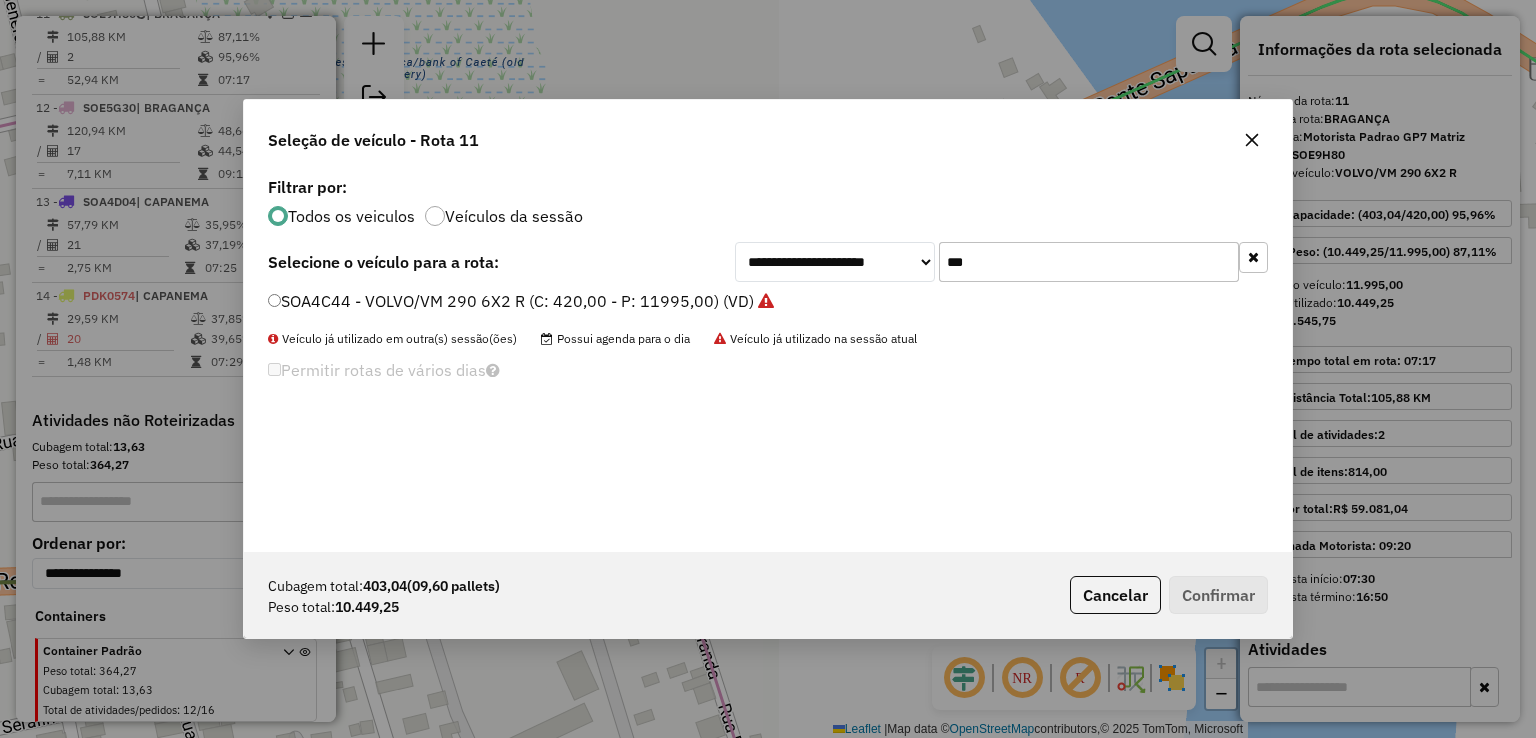 drag, startPoint x: 922, startPoint y: 253, endPoint x: 800, endPoint y: 250, distance: 122.03688 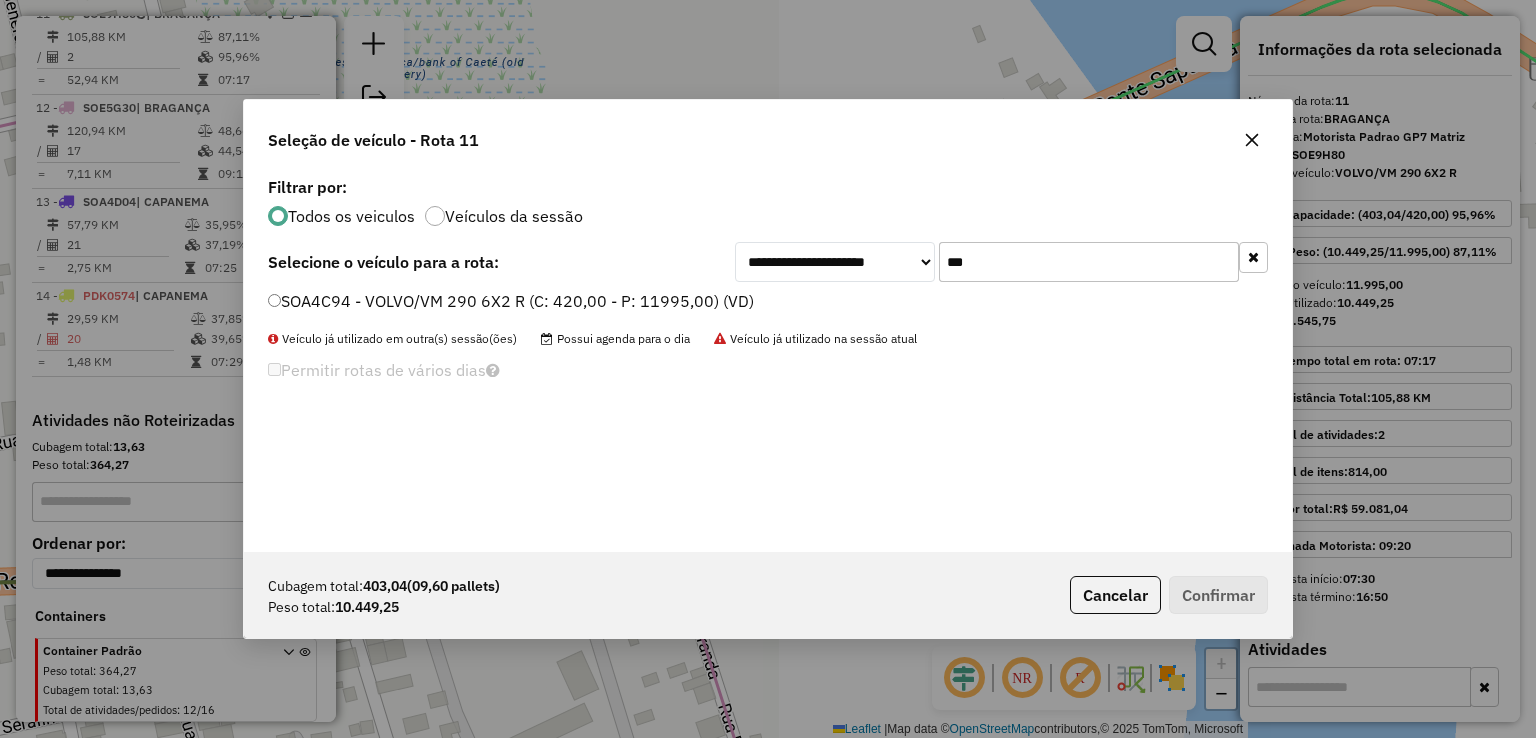 type on "***" 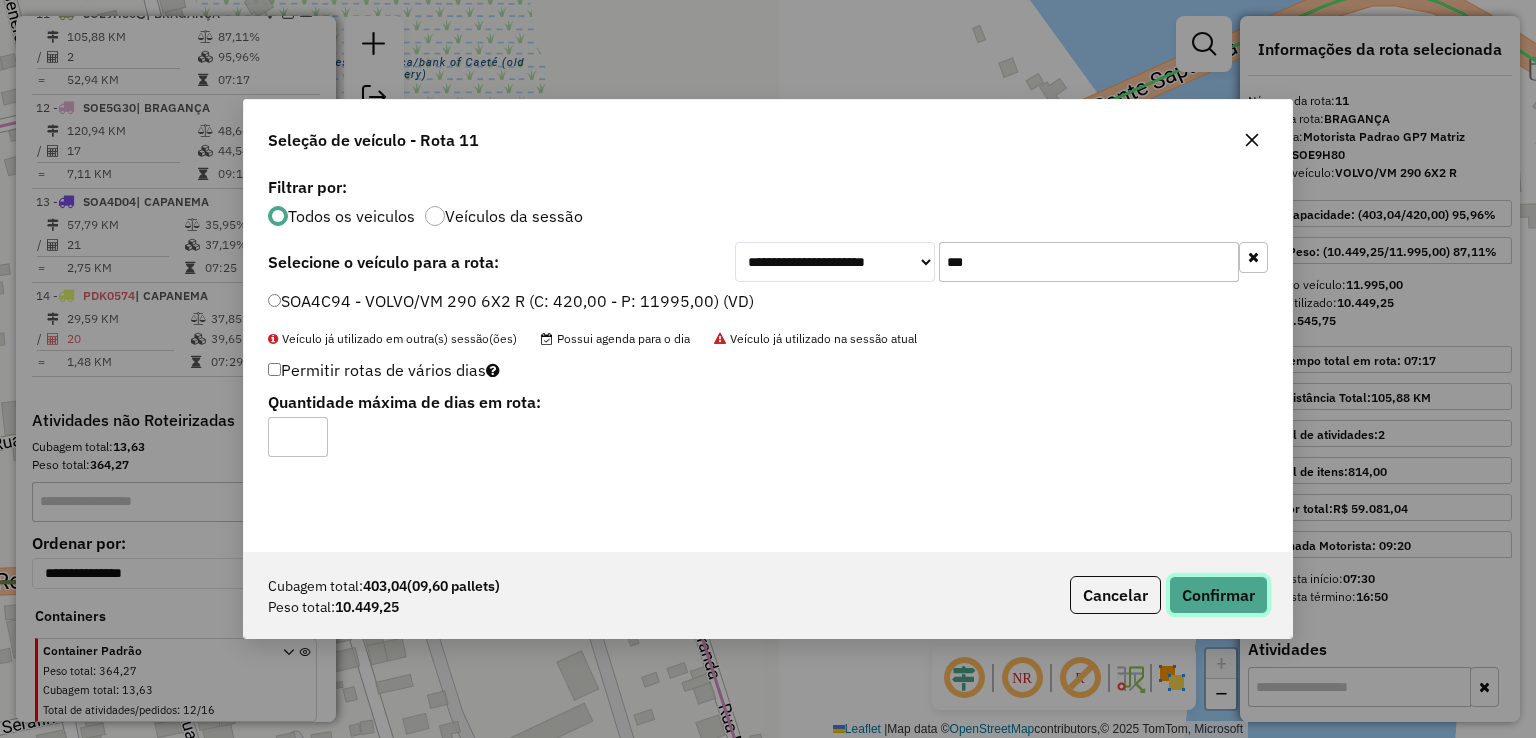 click on "Confirmar" 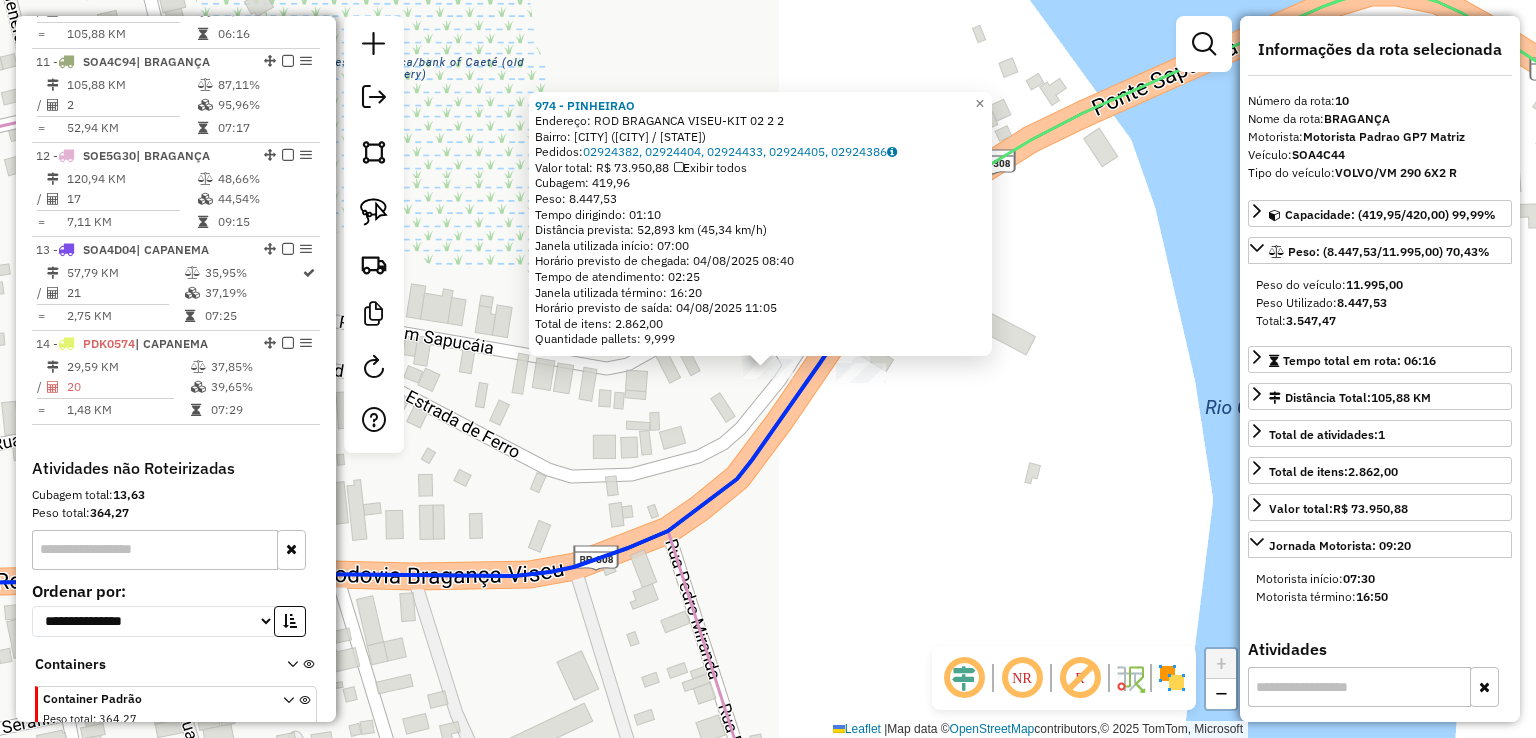 scroll, scrollTop: 1628, scrollLeft: 0, axis: vertical 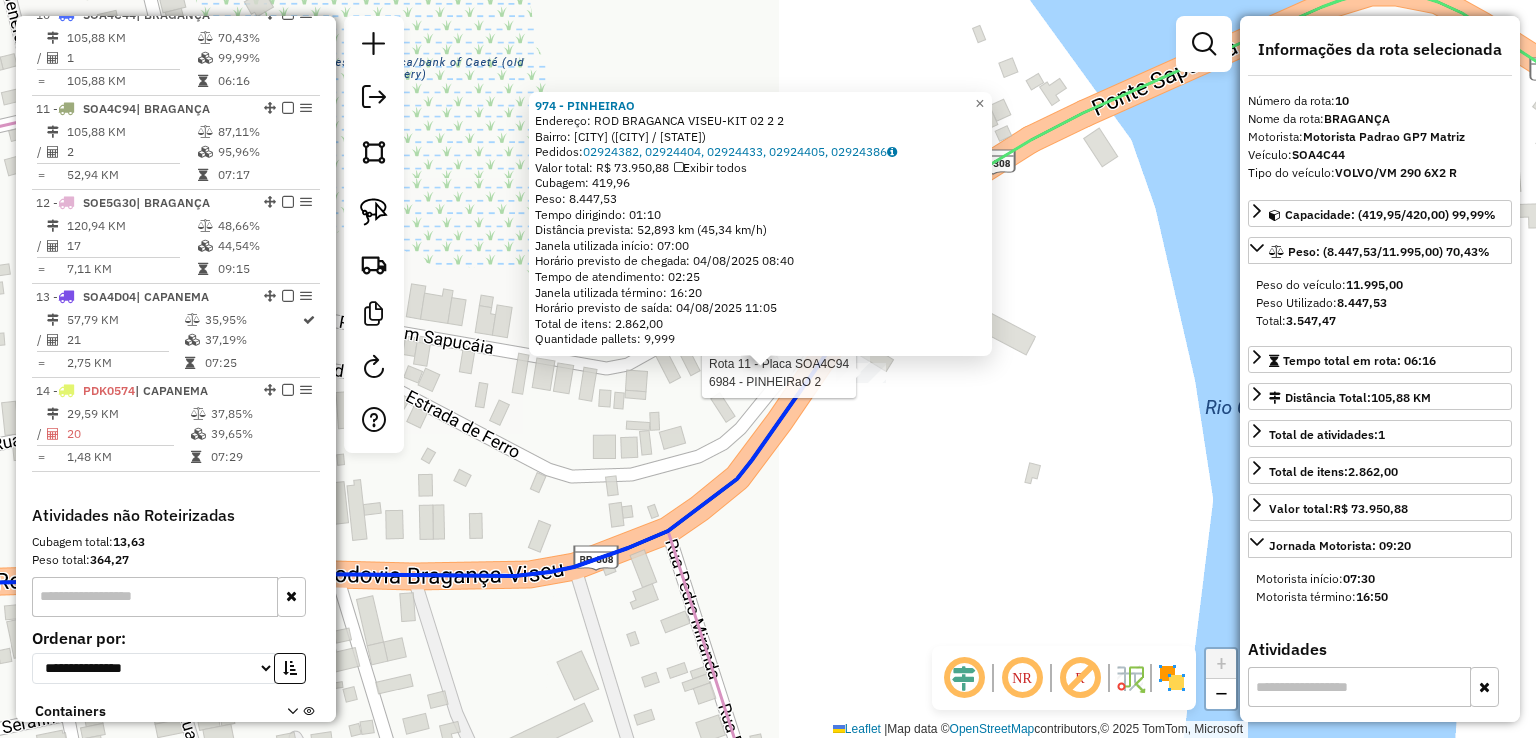 click 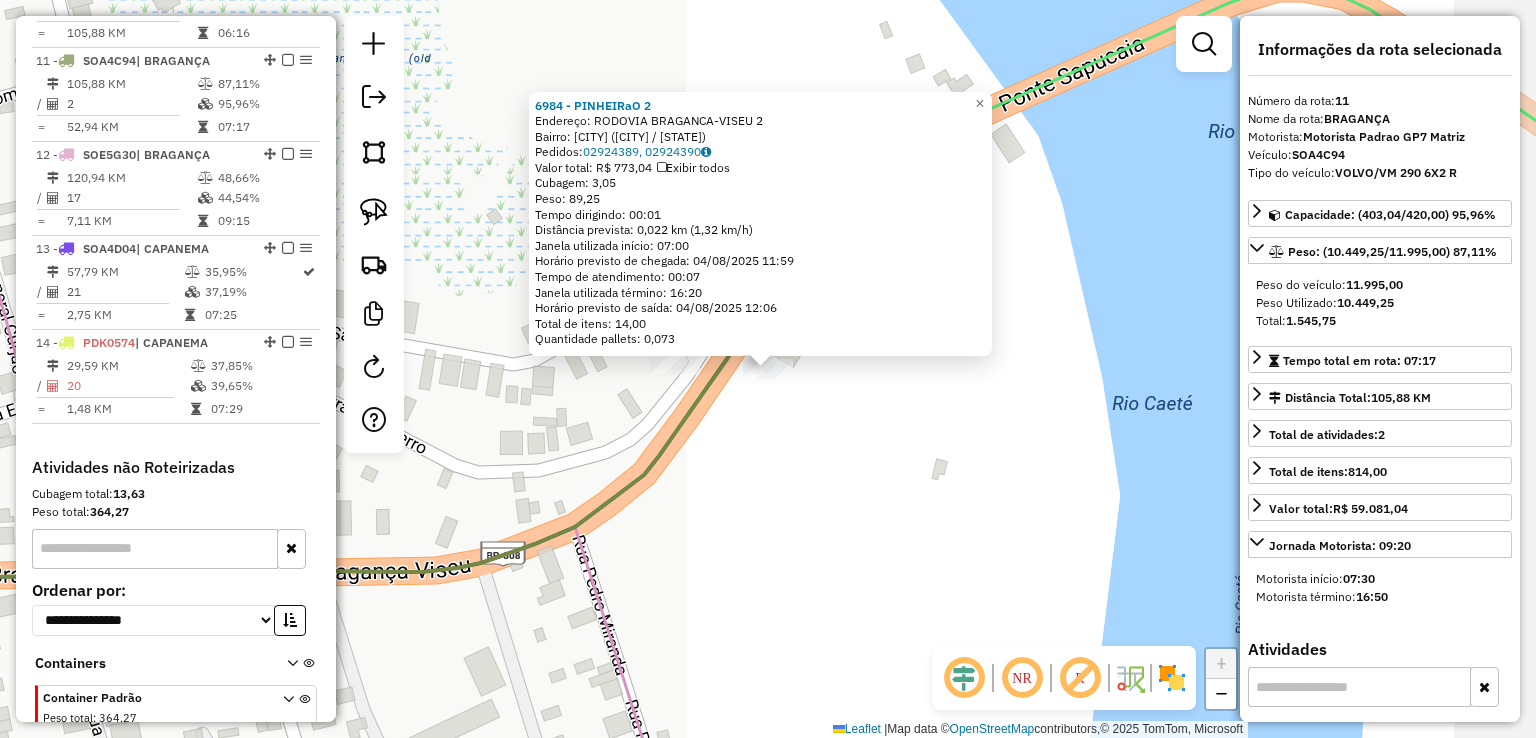 scroll, scrollTop: 1723, scrollLeft: 0, axis: vertical 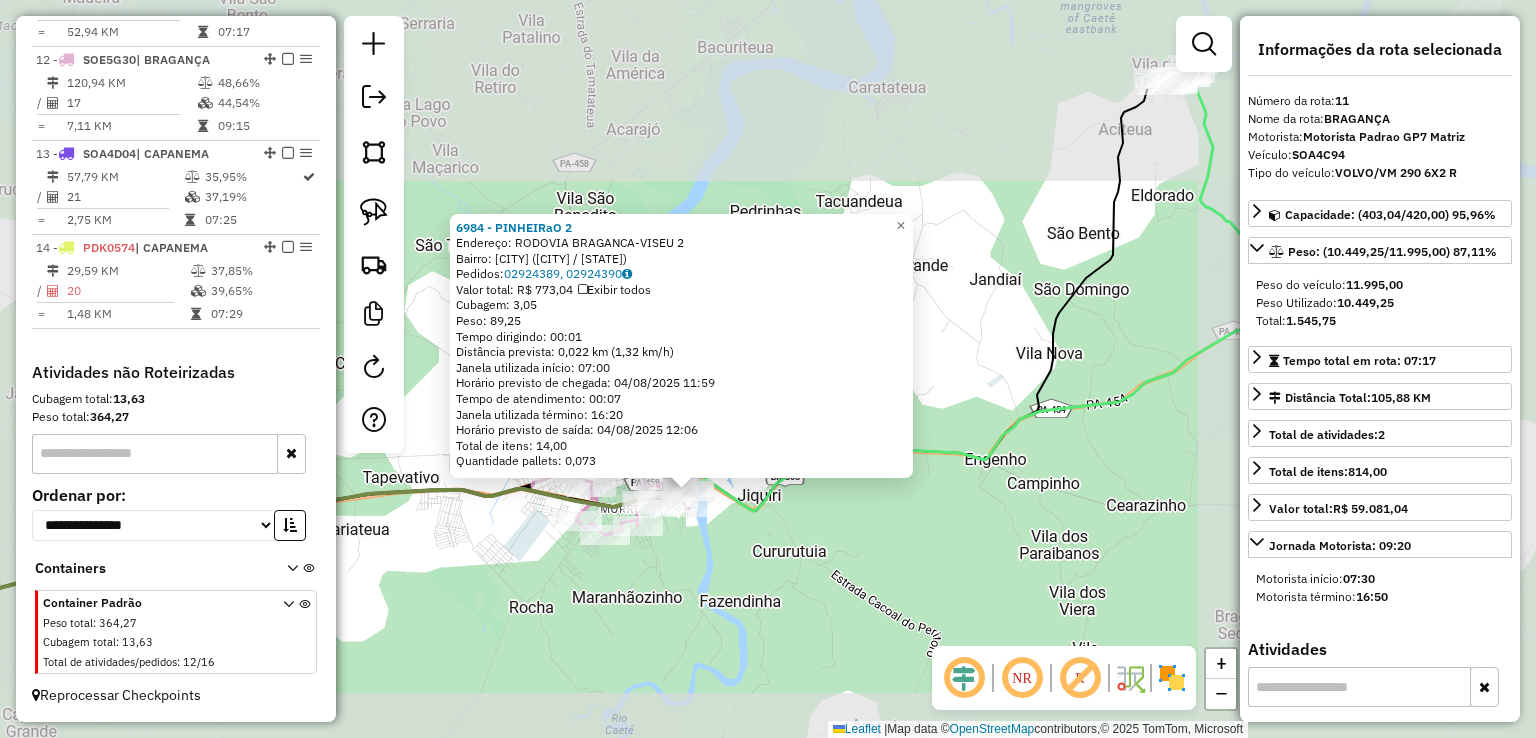 drag, startPoint x: 816, startPoint y: 469, endPoint x: 977, endPoint y: 189, distance: 322.9876 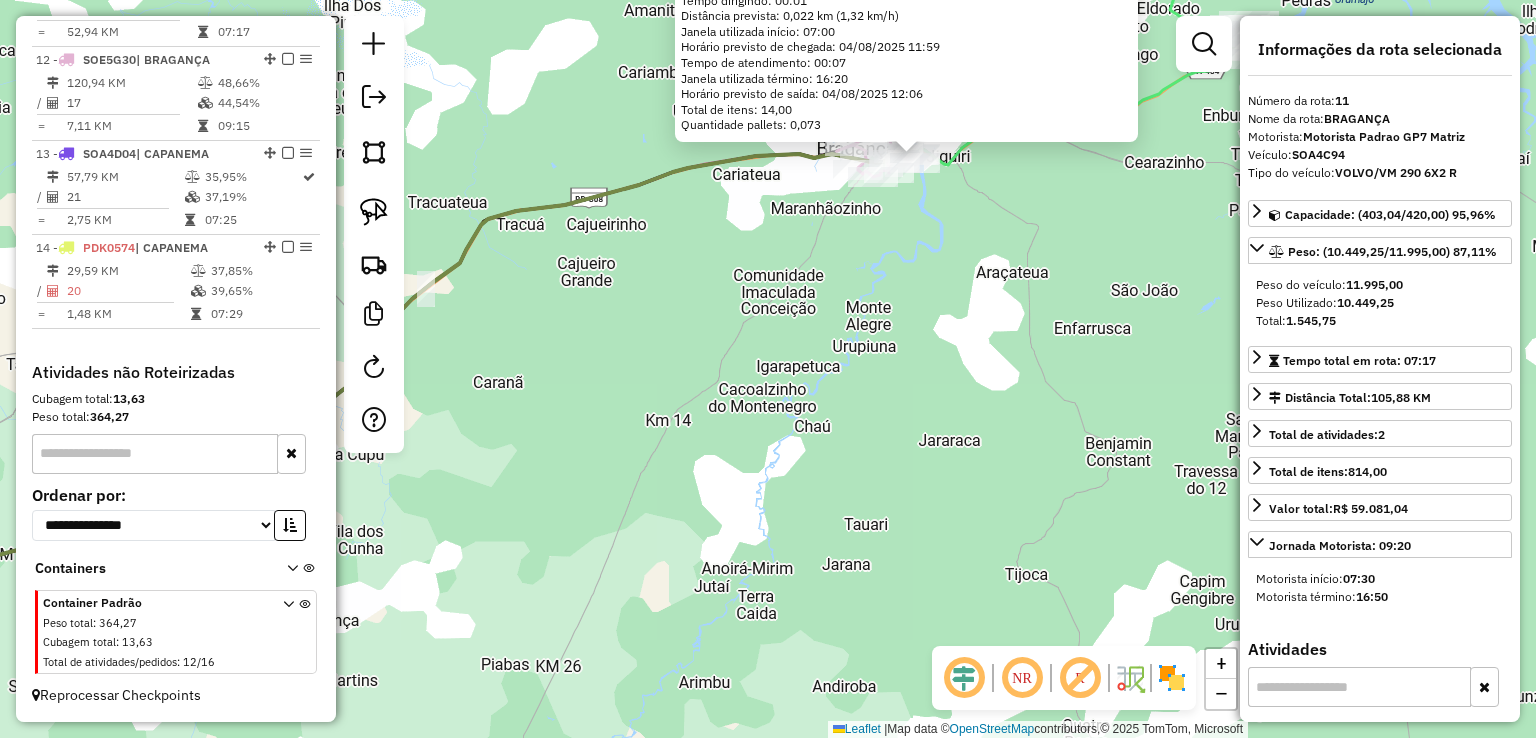 drag, startPoint x: 740, startPoint y: 596, endPoint x: 602, endPoint y: 708, distance: 177.73013 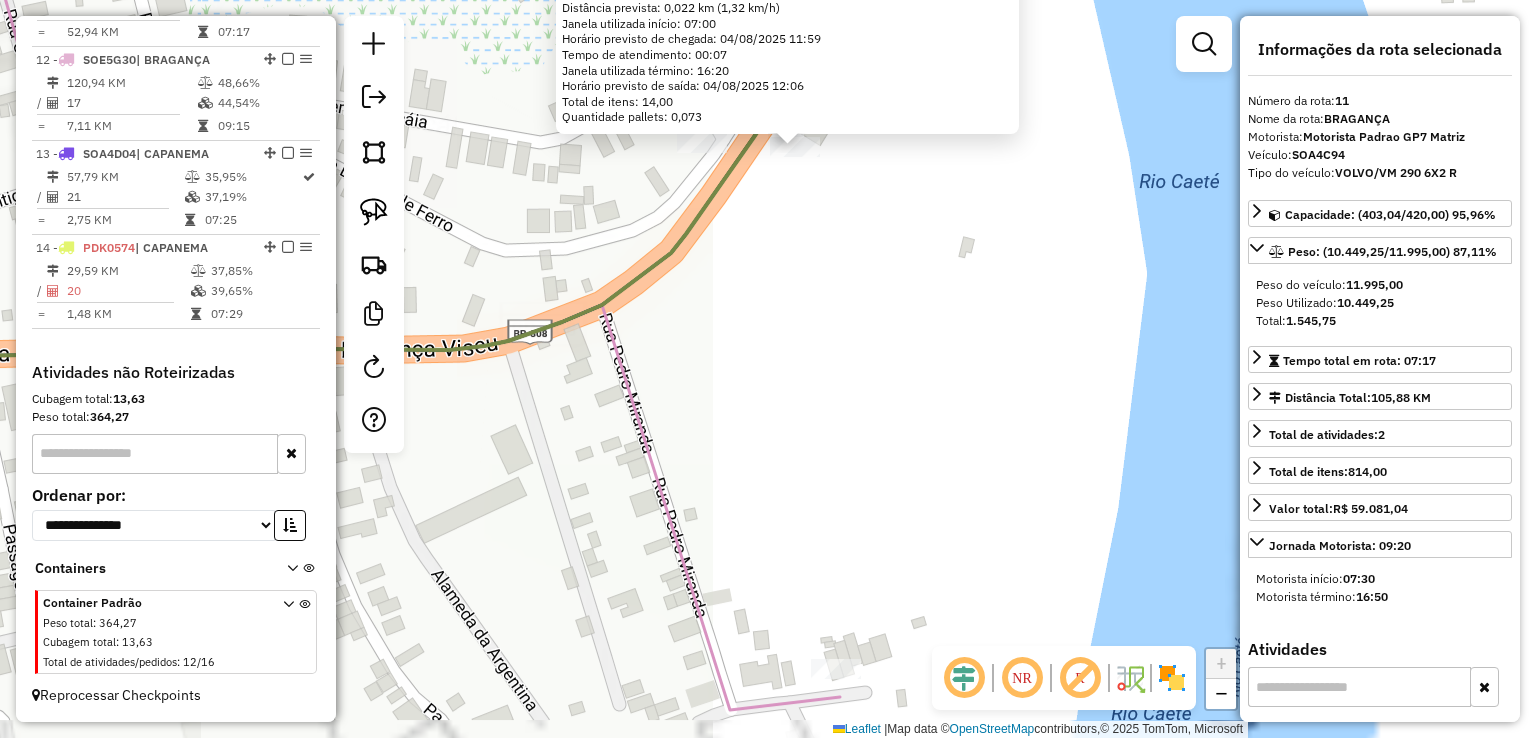 click on "6984 - PINHEIRaO 2  Endereço:  RODOVIA BRAGANCA-VISEU 2   Bairro: RIOZINHO (BRAGANCA / PA)   Pedidos:  02924389, 02924390   Valor total: R$ 773,04   Exibir todos   Cubagem: 3,05  Peso: 89,25  Tempo dirigindo: 00:01   Distância prevista: 0,022 km (1,32 km/h)   Janela utilizada início: 07:00   Horário previsto de chegada: 04/08/2025 11:59   Tempo de atendimento: 00:07   Janela utilizada término: 16:20   Horário previsto de saída: 04/08/2025 12:06   Total de itens: 14,00   Quantidade pallets: 0,073  × Janela de atendimento Grade de atendimento Capacidade Transportadoras Veículos Cliente Pedidos  Rotas Selecione os dias de semana para filtrar as janelas de atendimento  Seg   Ter   Qua   Qui   Sex   Sáb   Dom  Informe o período da janela de atendimento: De: Até:  Filtrar exatamente a janela do cliente  Considerar janela de atendimento padrão  Selecione os dias de semana para filtrar as grades de atendimento  Seg   Ter   Qua   Qui   Sex   Sáb   Dom   Clientes fora do dia de atendimento selecionado De:" 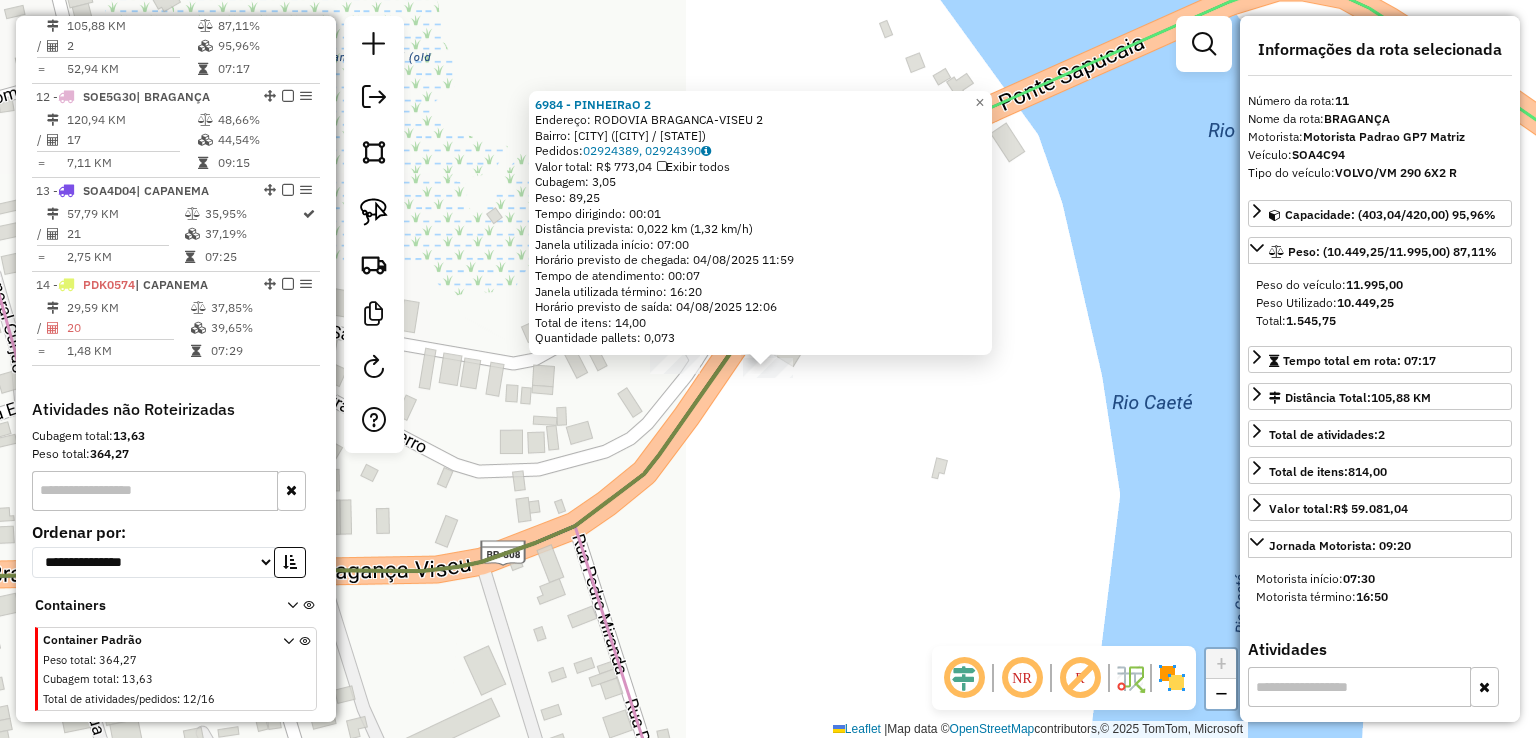scroll, scrollTop: 1723, scrollLeft: 0, axis: vertical 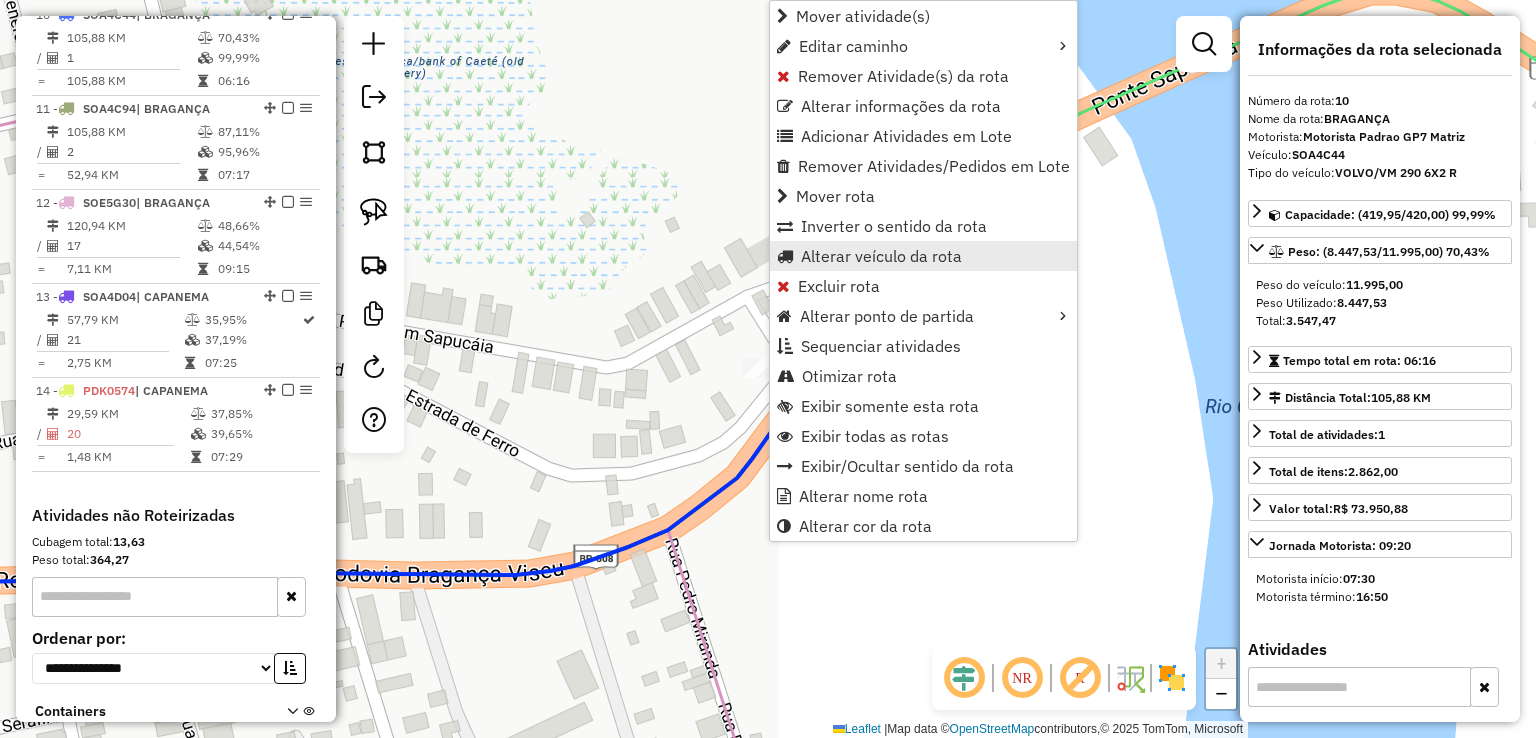 click on "Alterar veículo da rota" at bounding box center (881, 256) 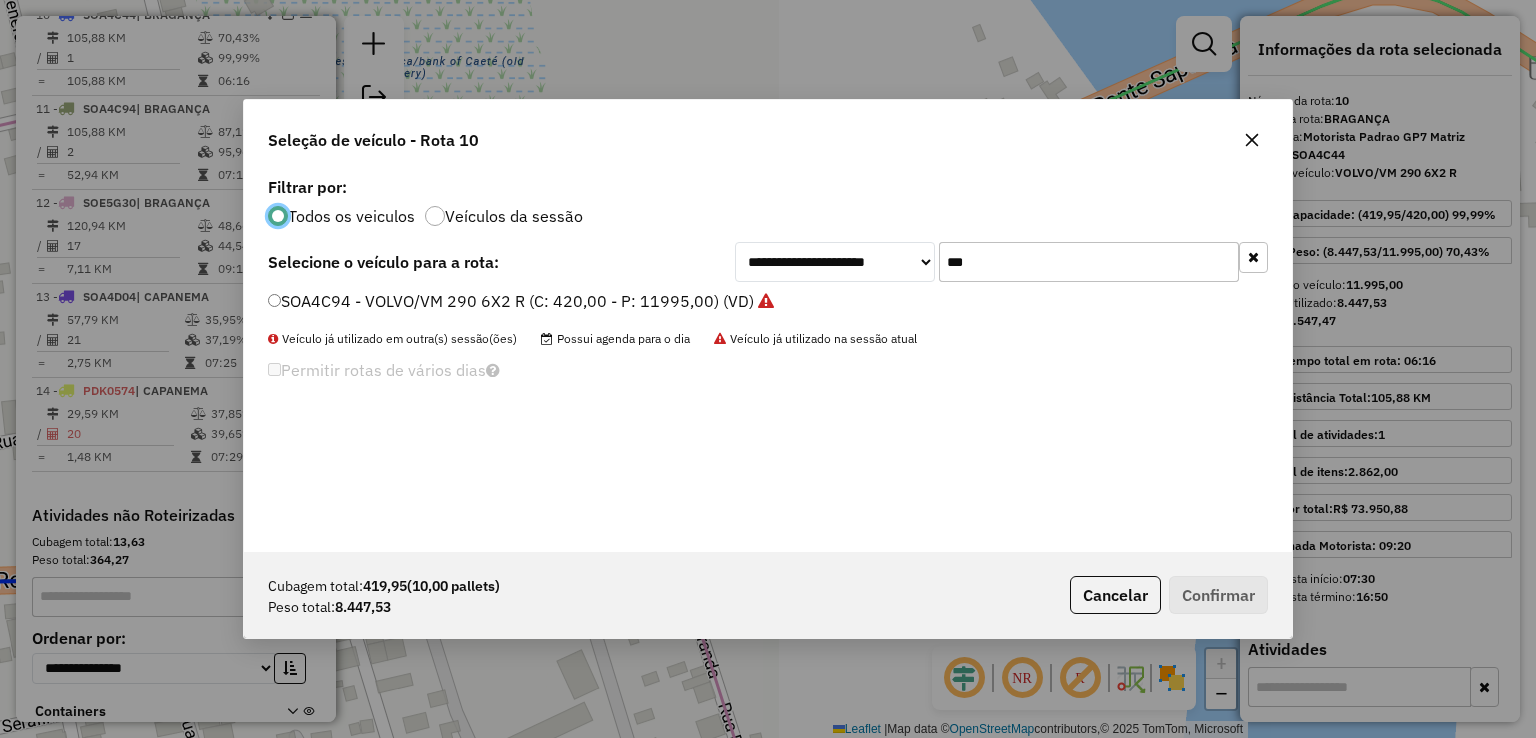 scroll, scrollTop: 10, scrollLeft: 6, axis: both 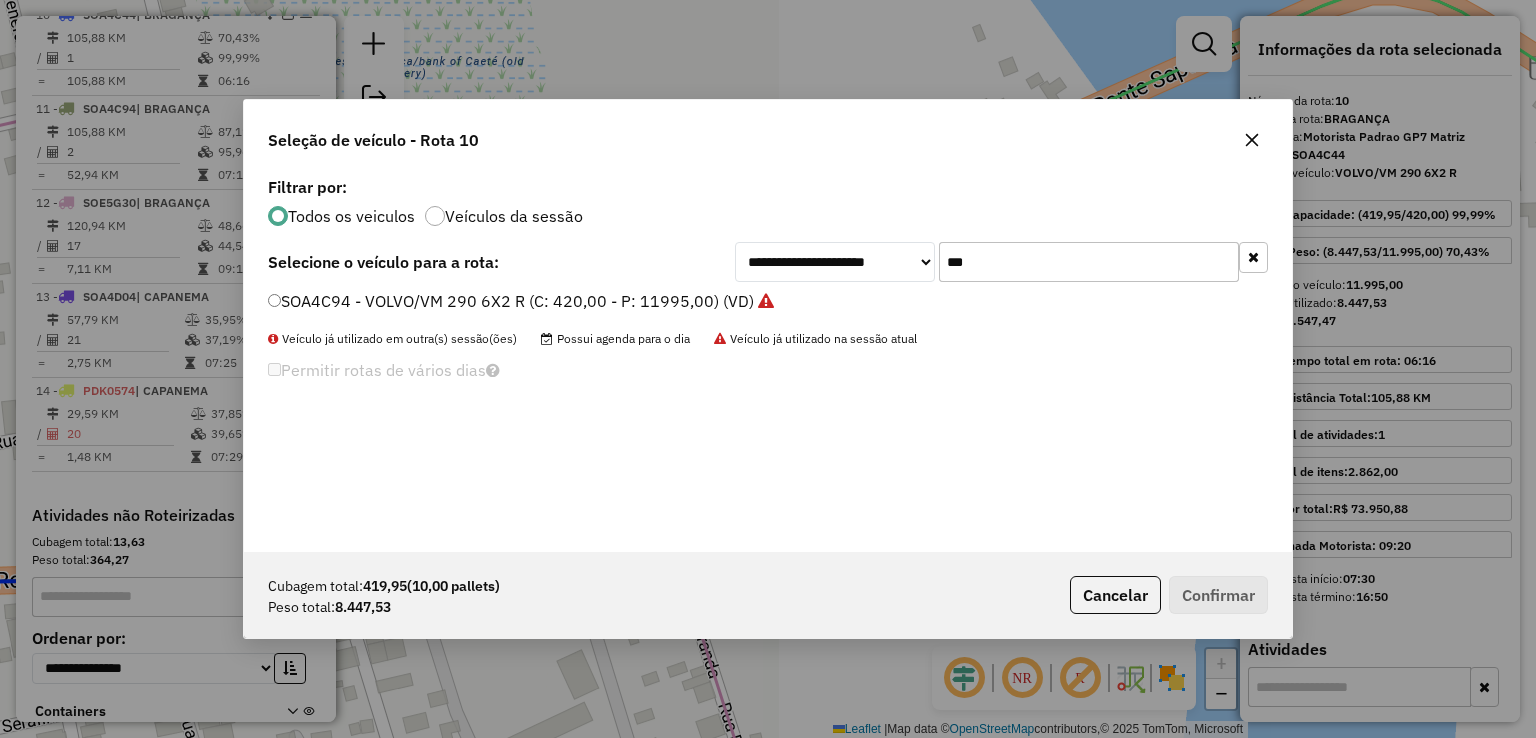 drag, startPoint x: 1006, startPoint y: 258, endPoint x: 667, endPoint y: 211, distance: 342.2426 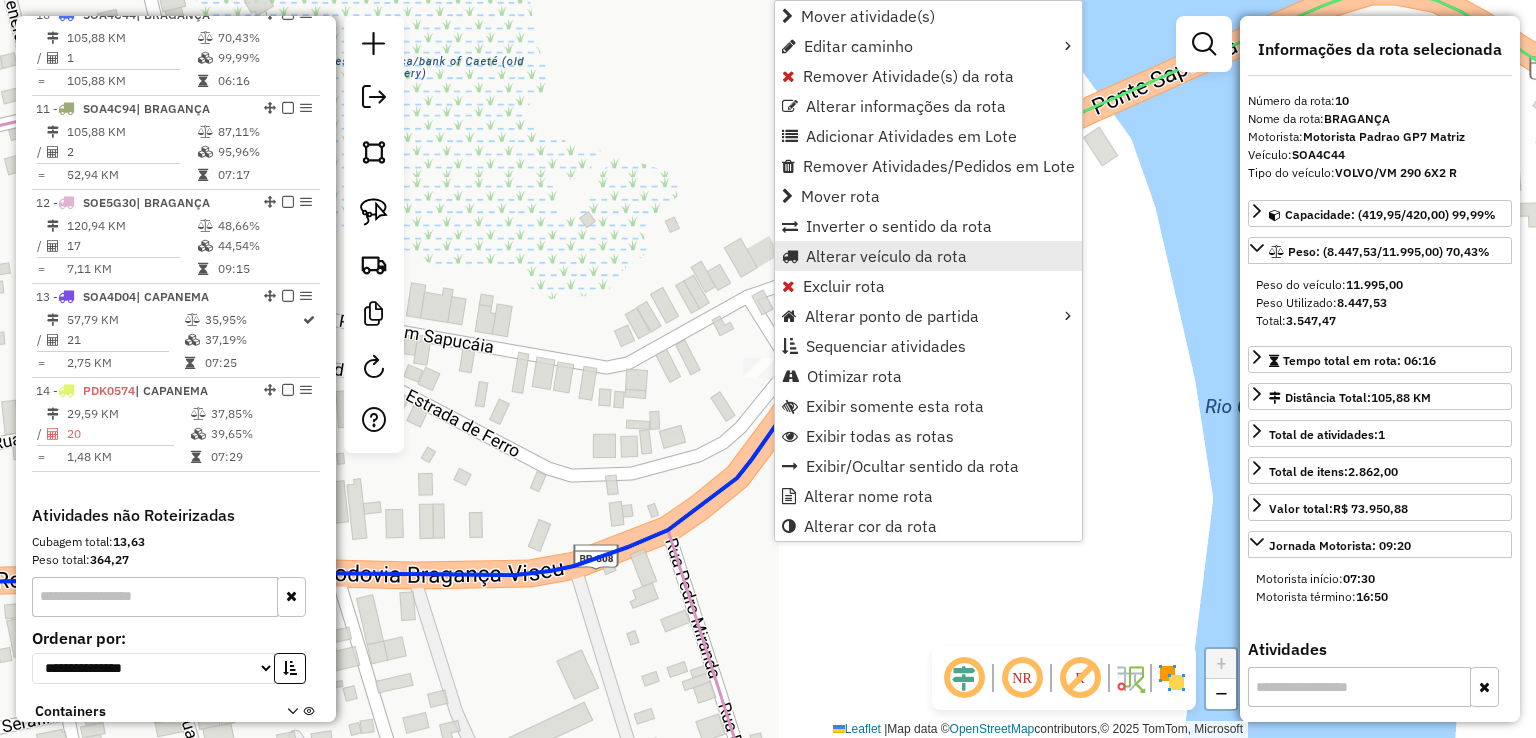 click on "Alterar veículo da rota" at bounding box center (886, 256) 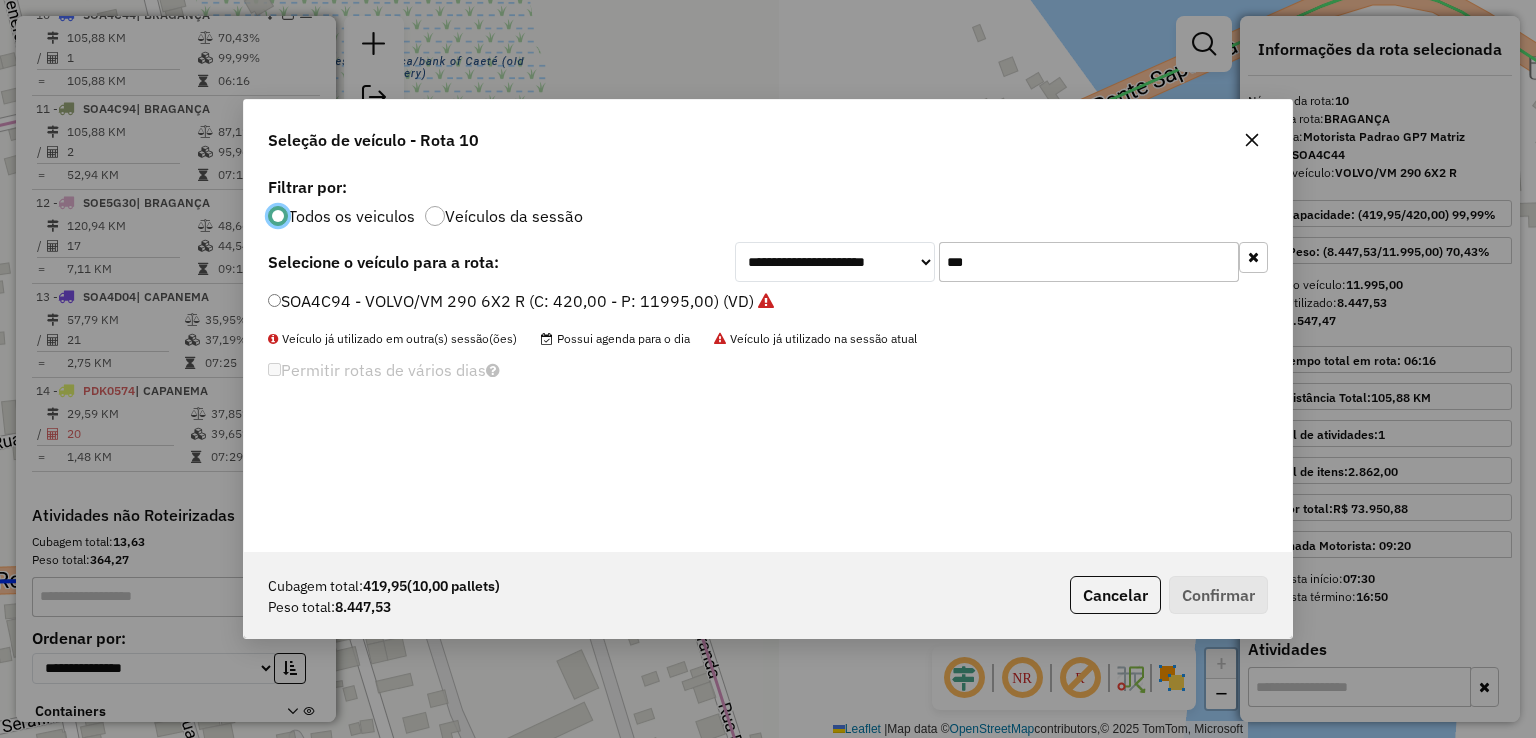 scroll, scrollTop: 10, scrollLeft: 6, axis: both 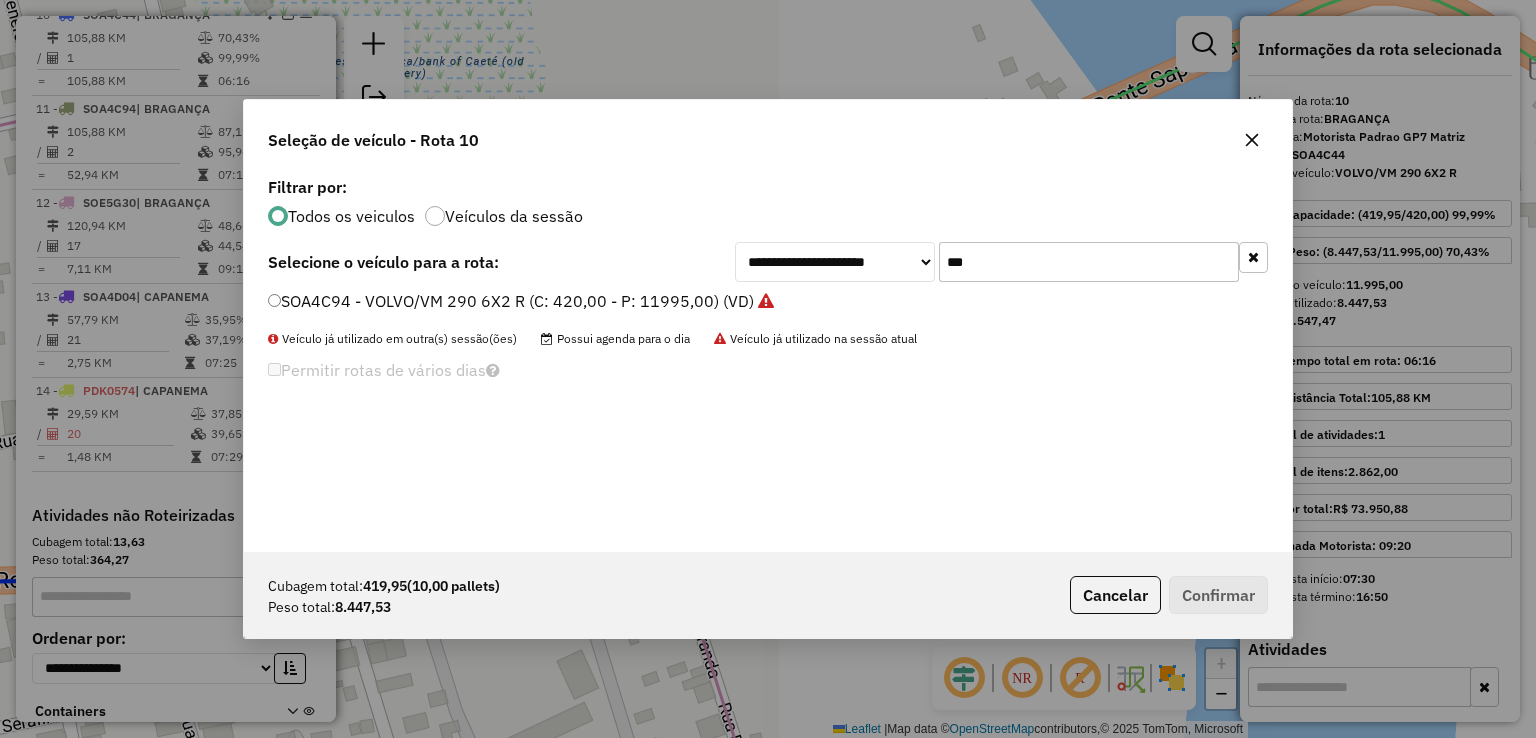 drag, startPoint x: 1044, startPoint y: 267, endPoint x: 795, endPoint y: 240, distance: 250.45958 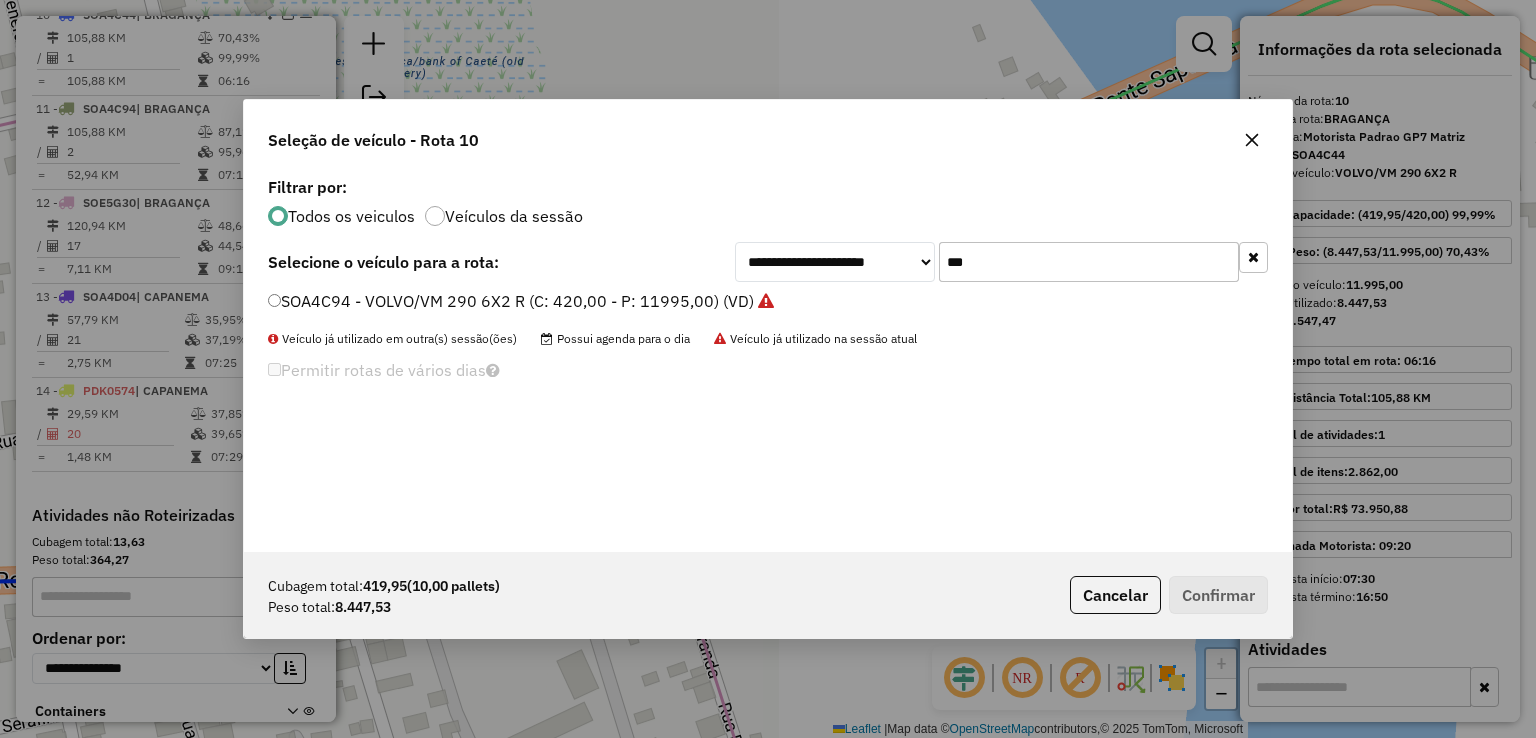 click on "Cancelar" 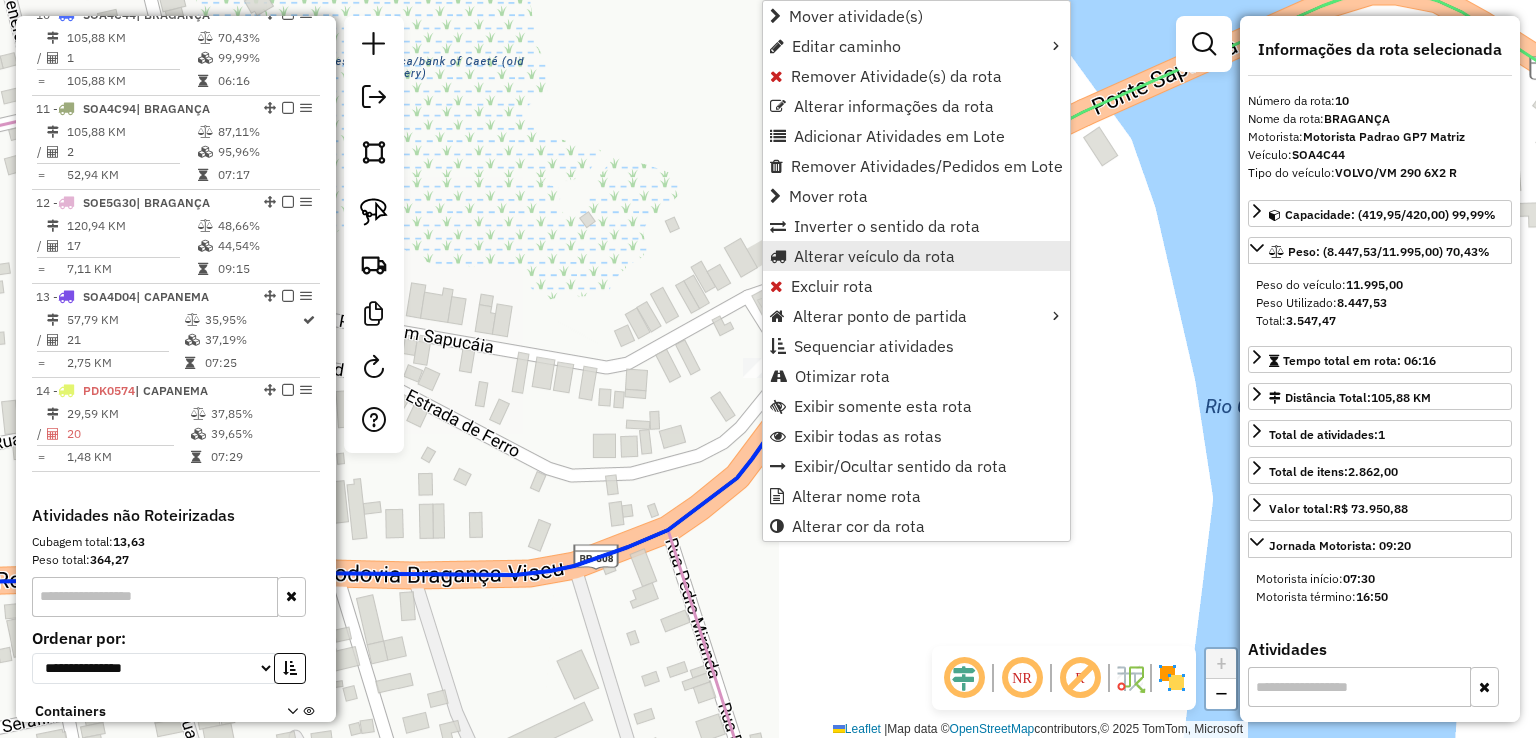 click on "Alterar veículo da rota" at bounding box center (874, 256) 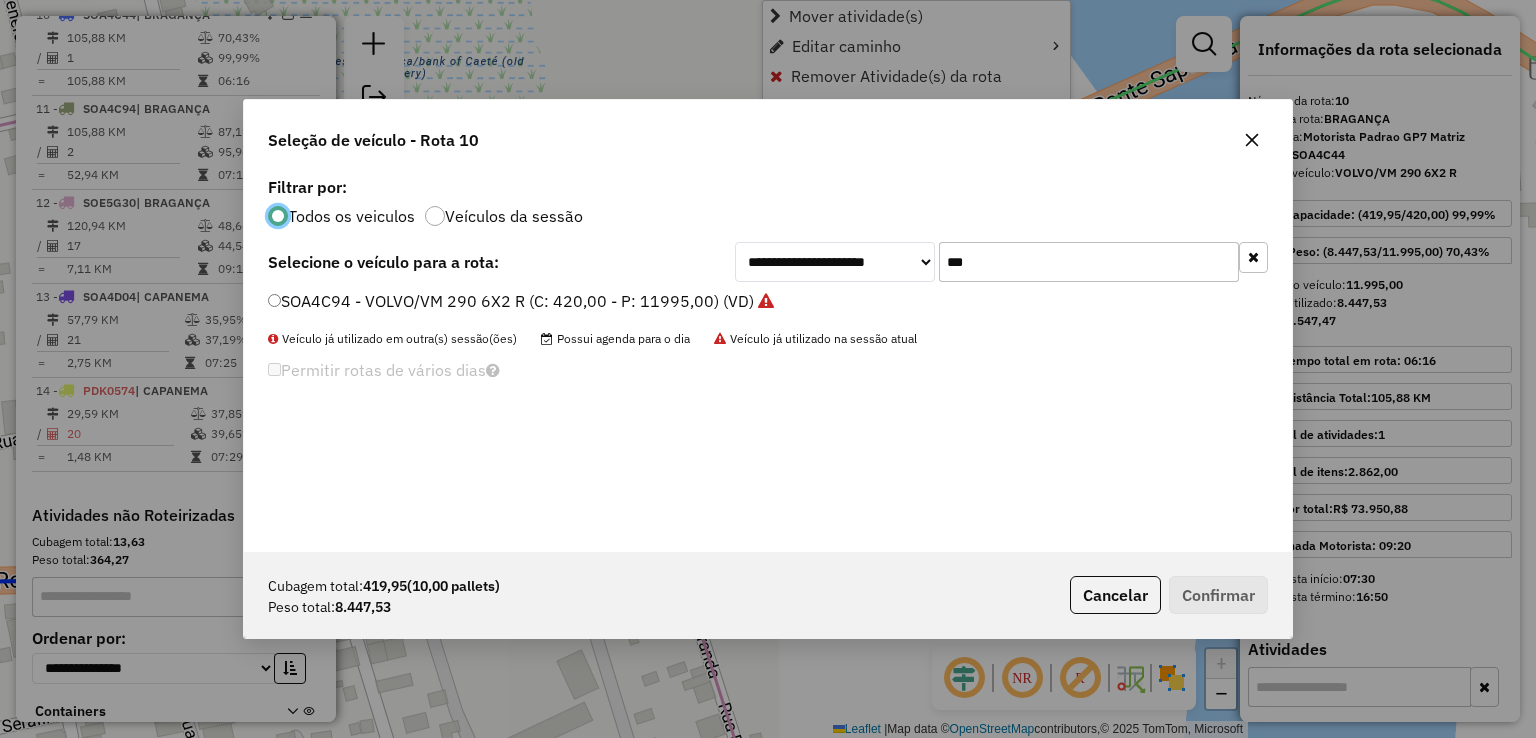scroll, scrollTop: 10, scrollLeft: 6, axis: both 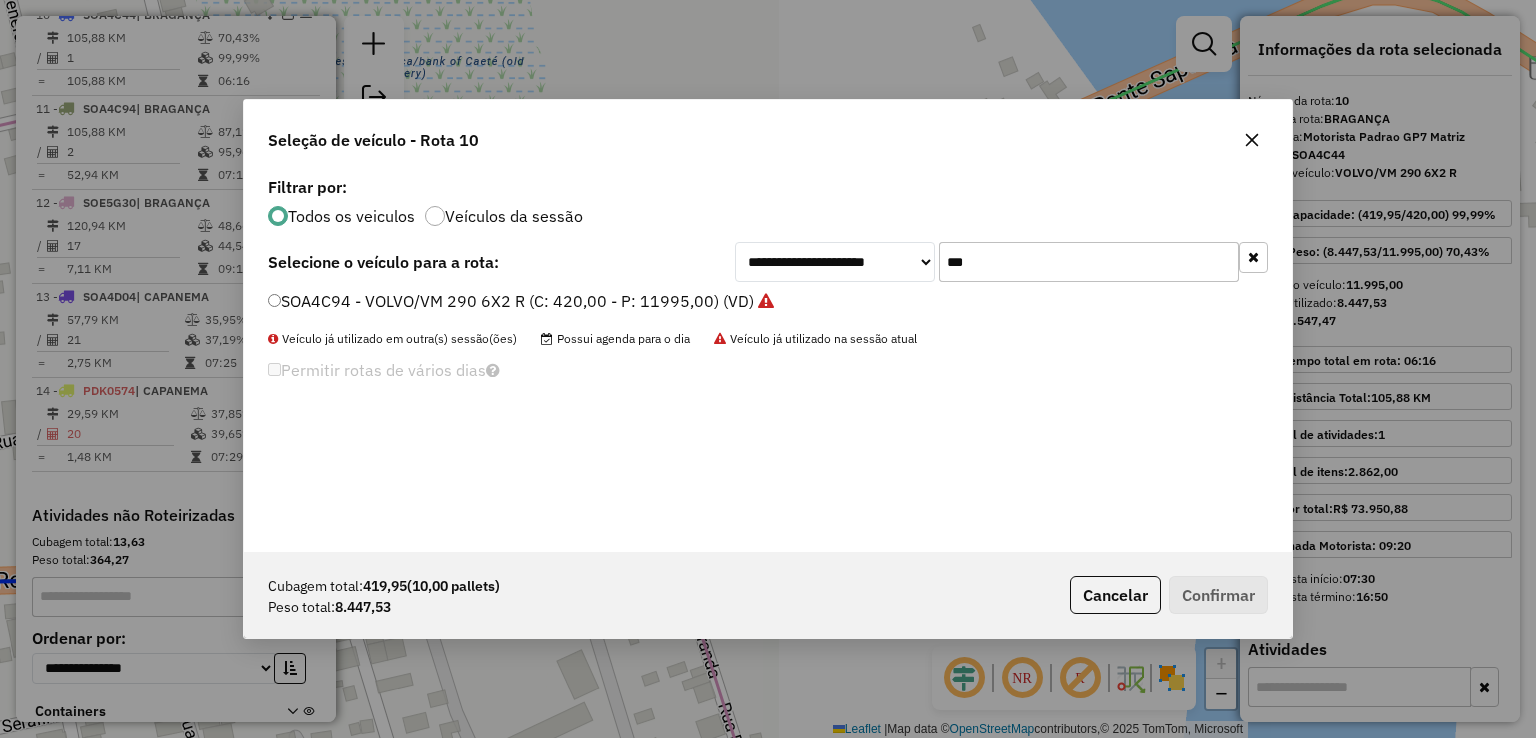 drag, startPoint x: 852, startPoint y: 238, endPoint x: 674, endPoint y: 197, distance: 182.66089 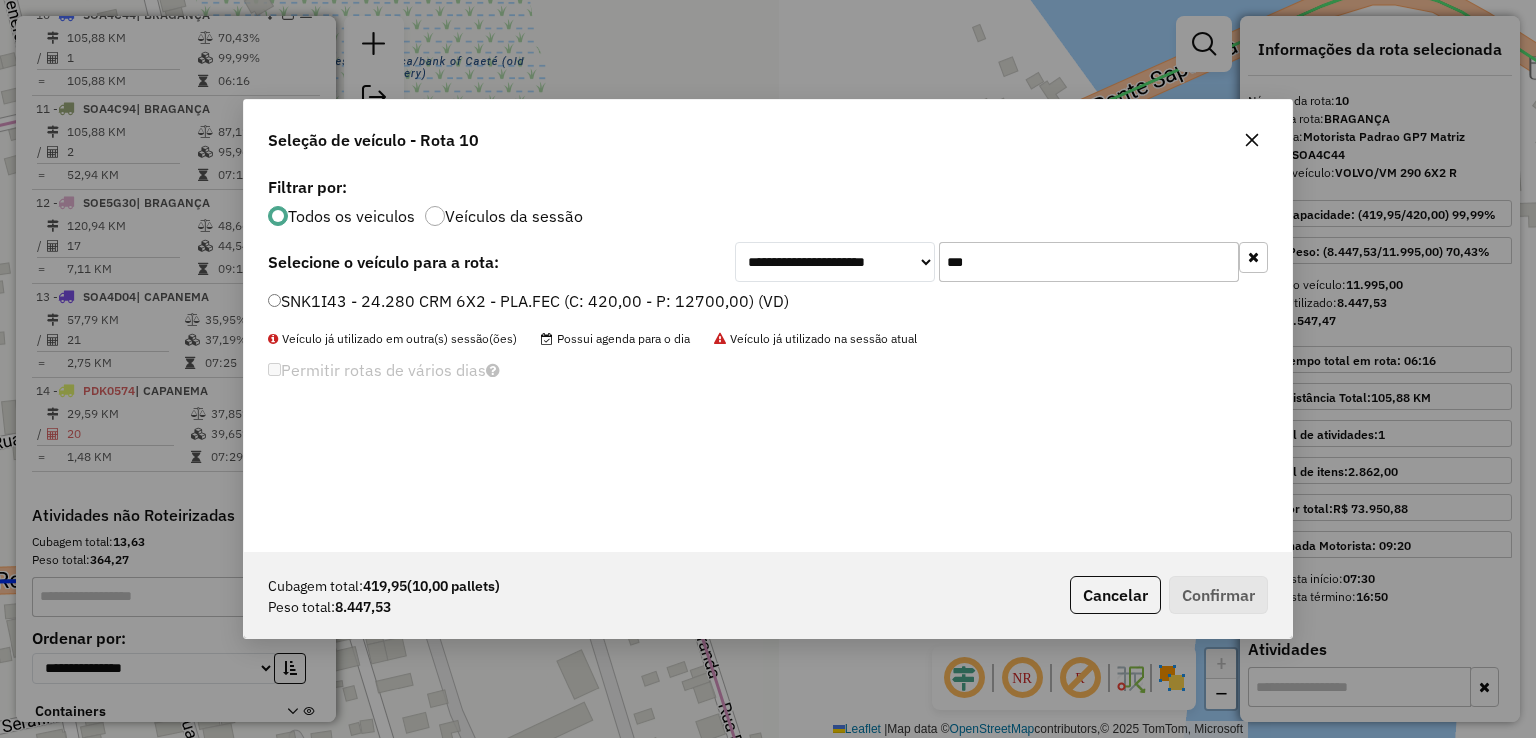 type on "***" 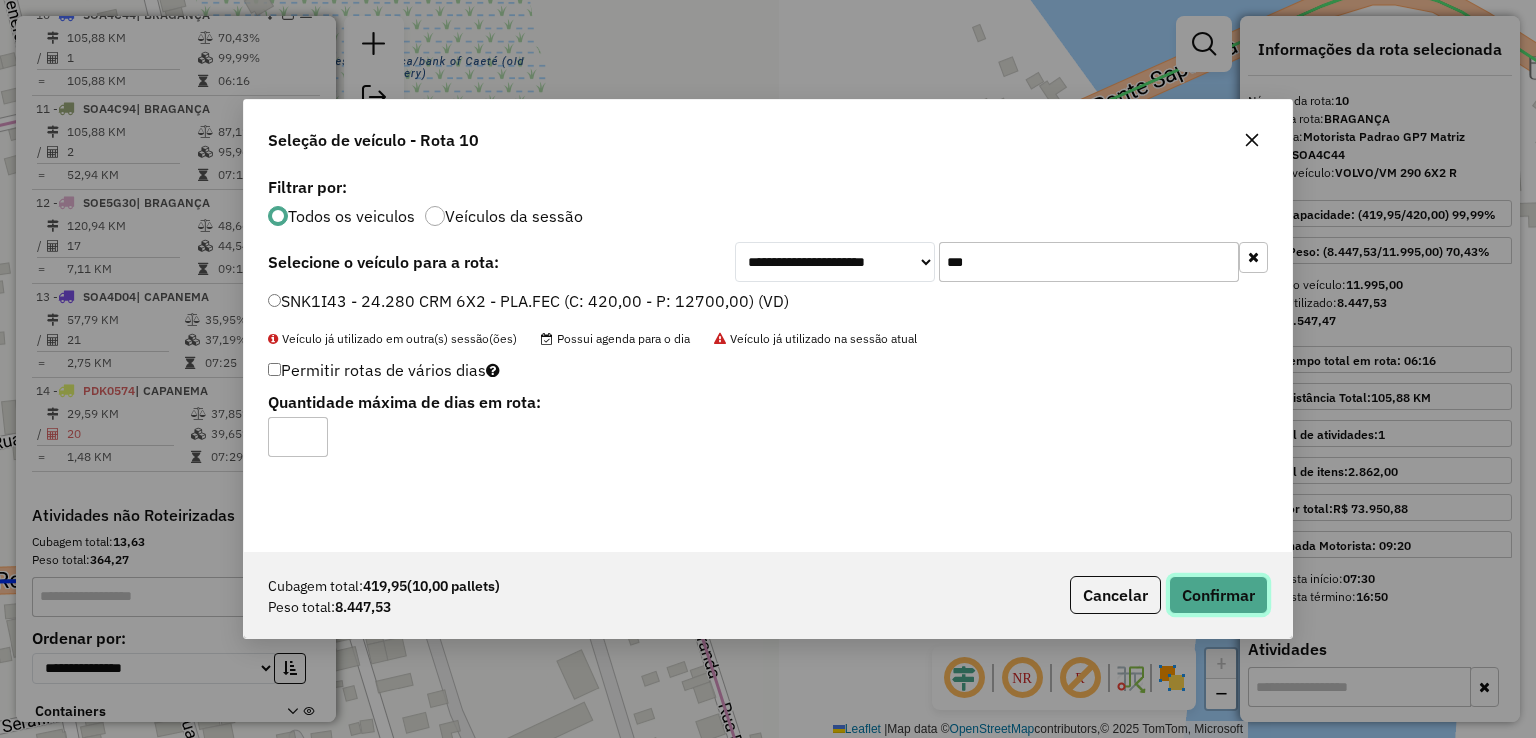 click on "Confirmar" 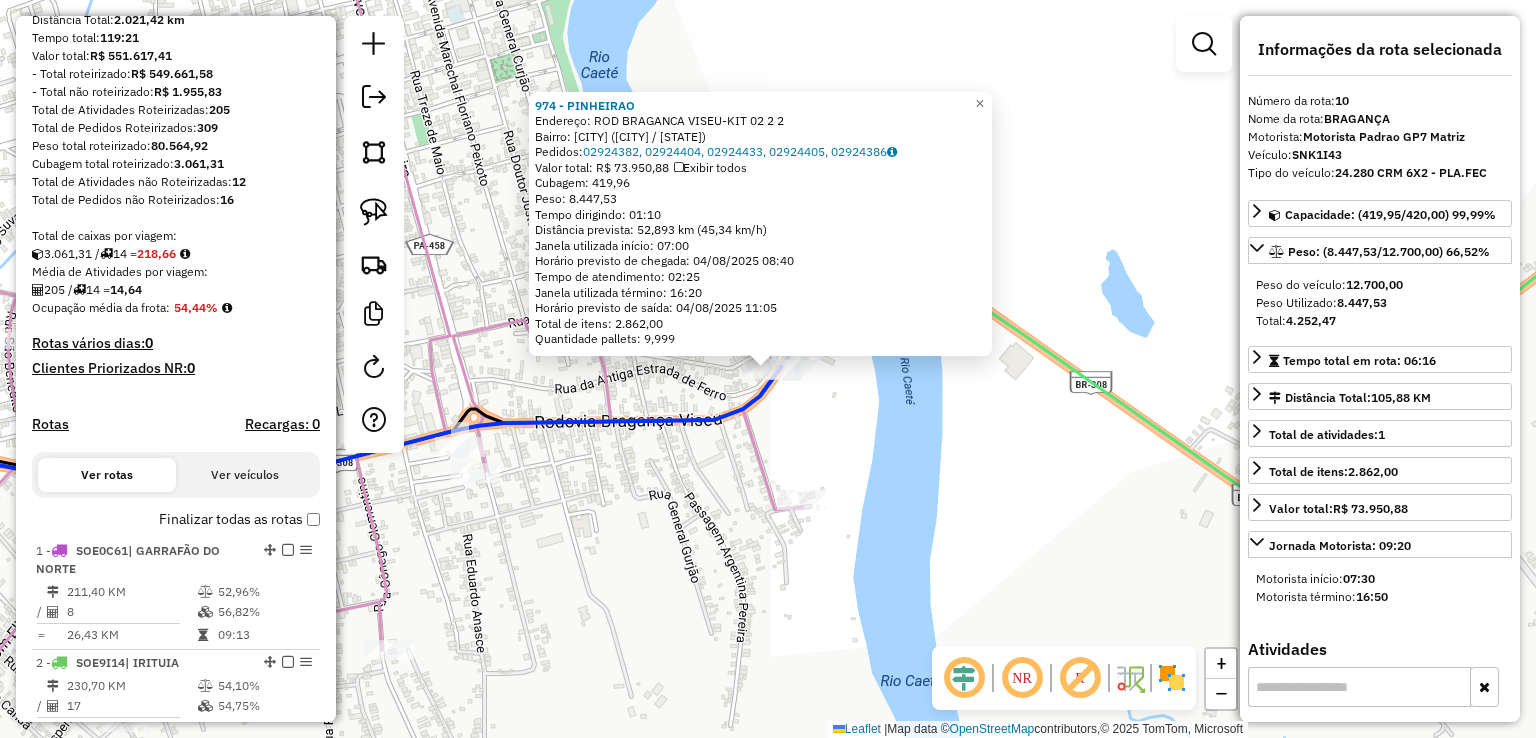 scroll, scrollTop: 0, scrollLeft: 0, axis: both 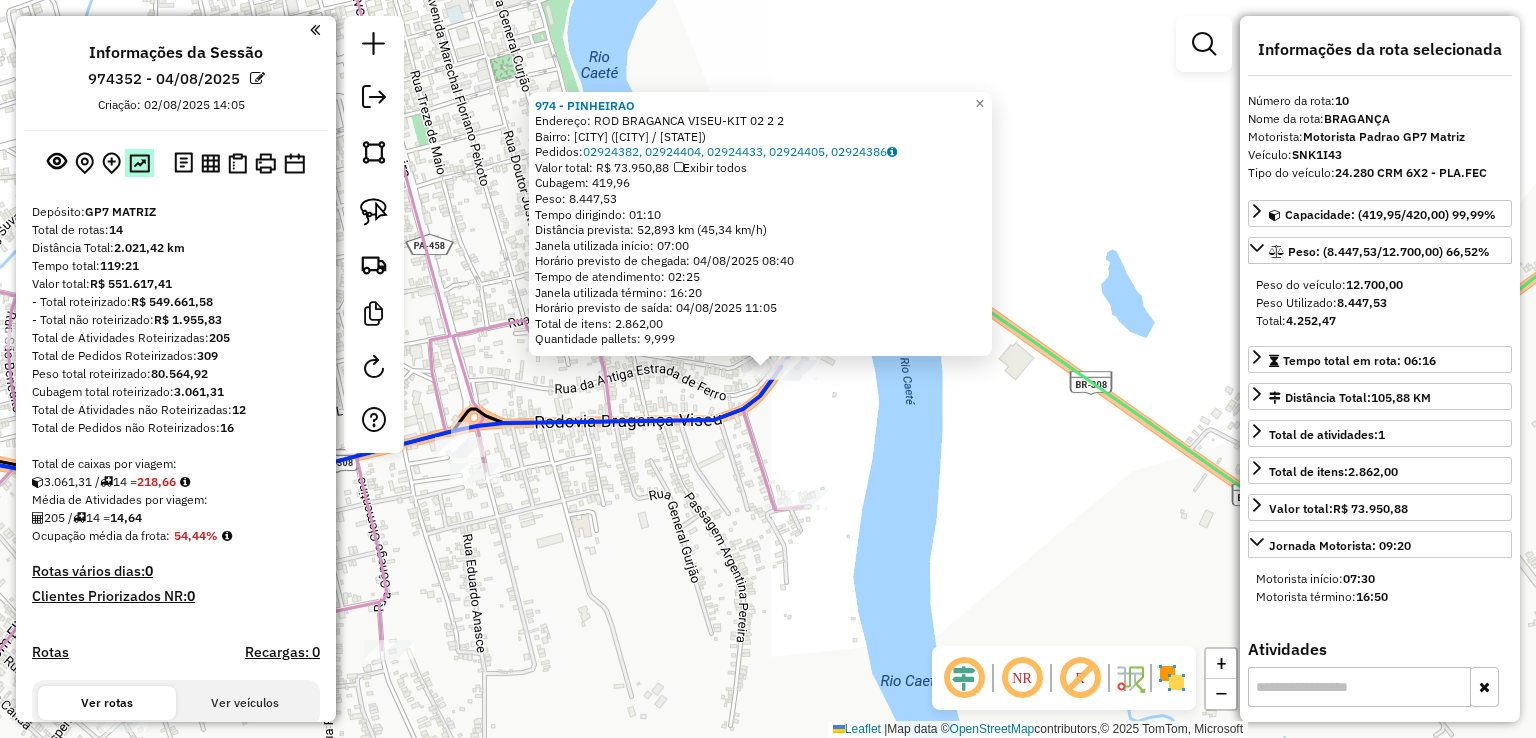 click at bounding box center [139, 163] 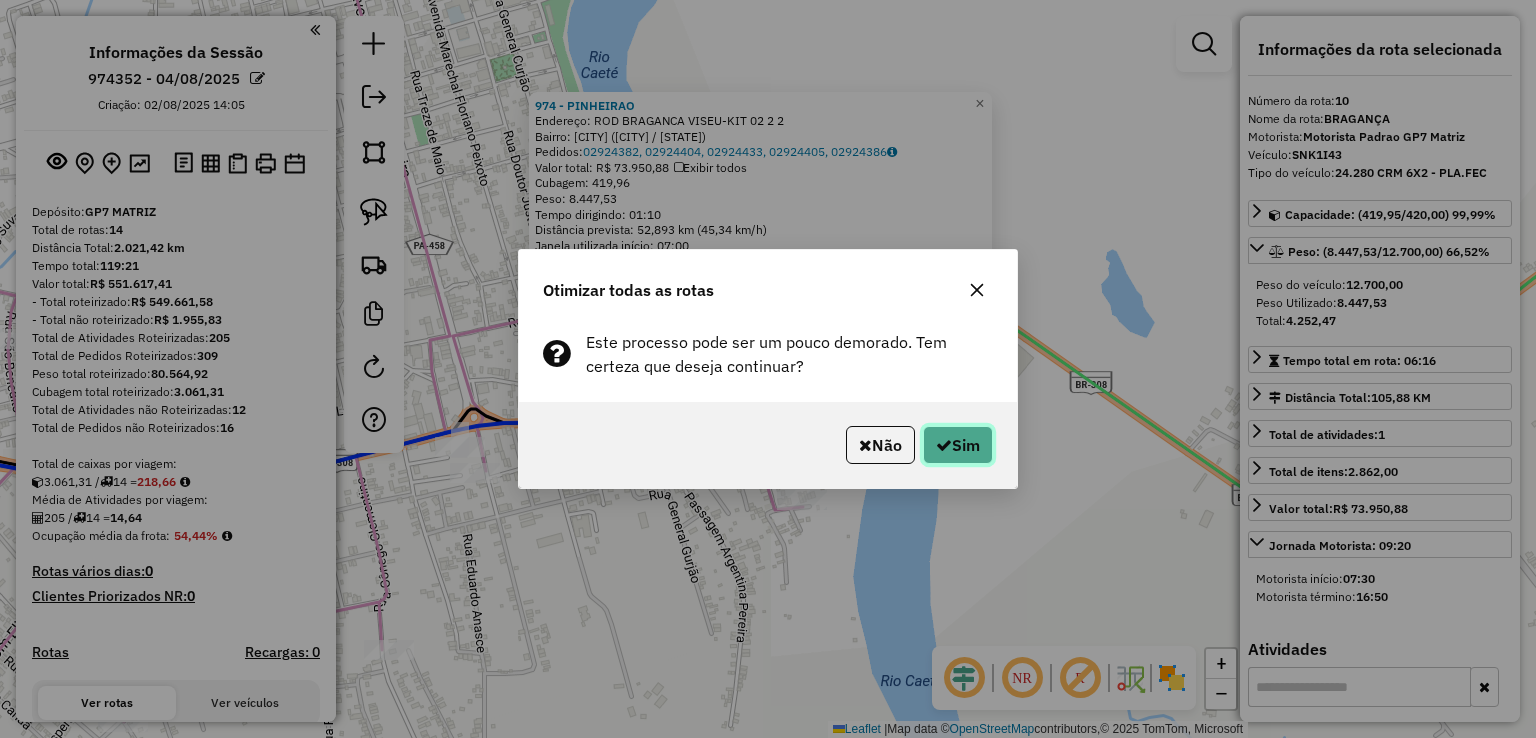 click on "Sim" 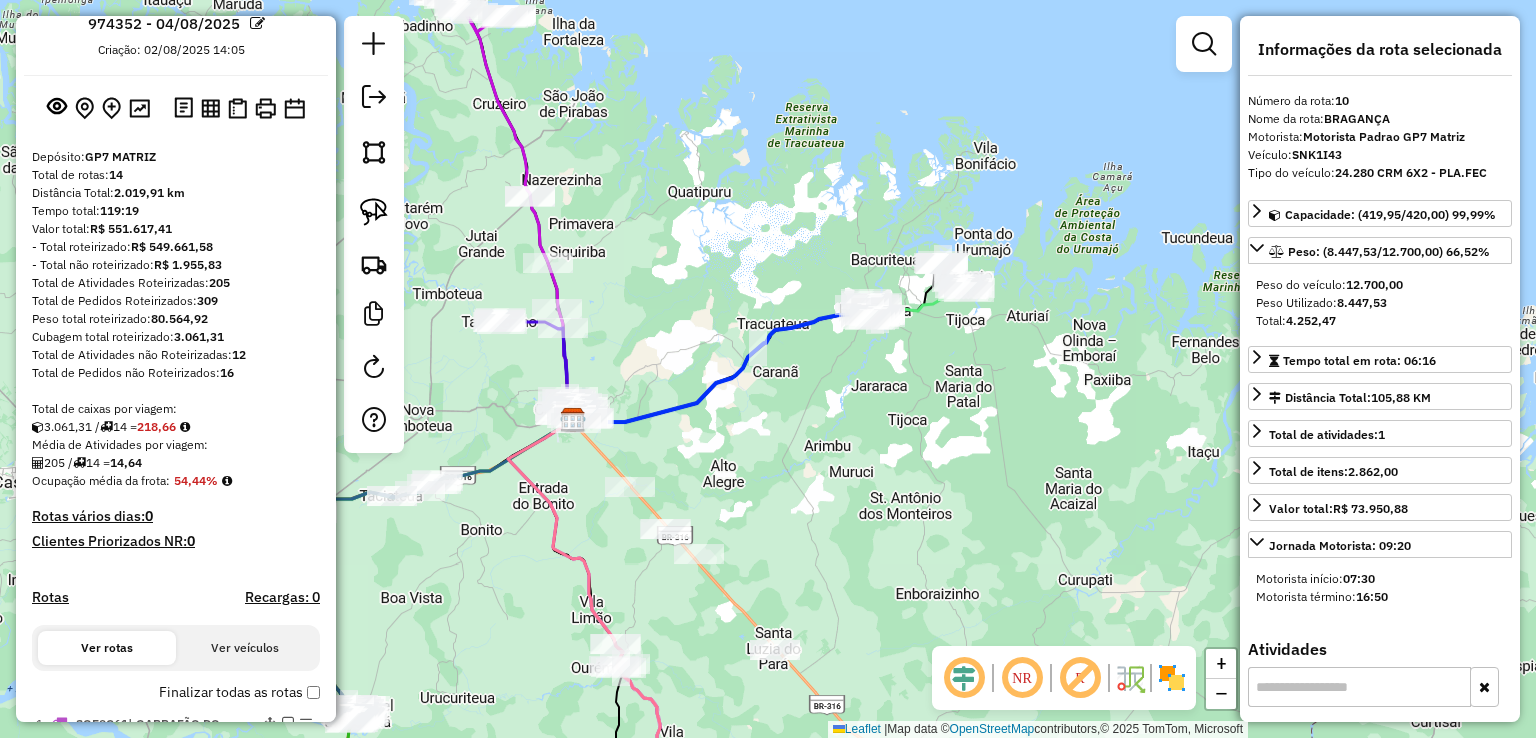 scroll, scrollTop: 0, scrollLeft: 0, axis: both 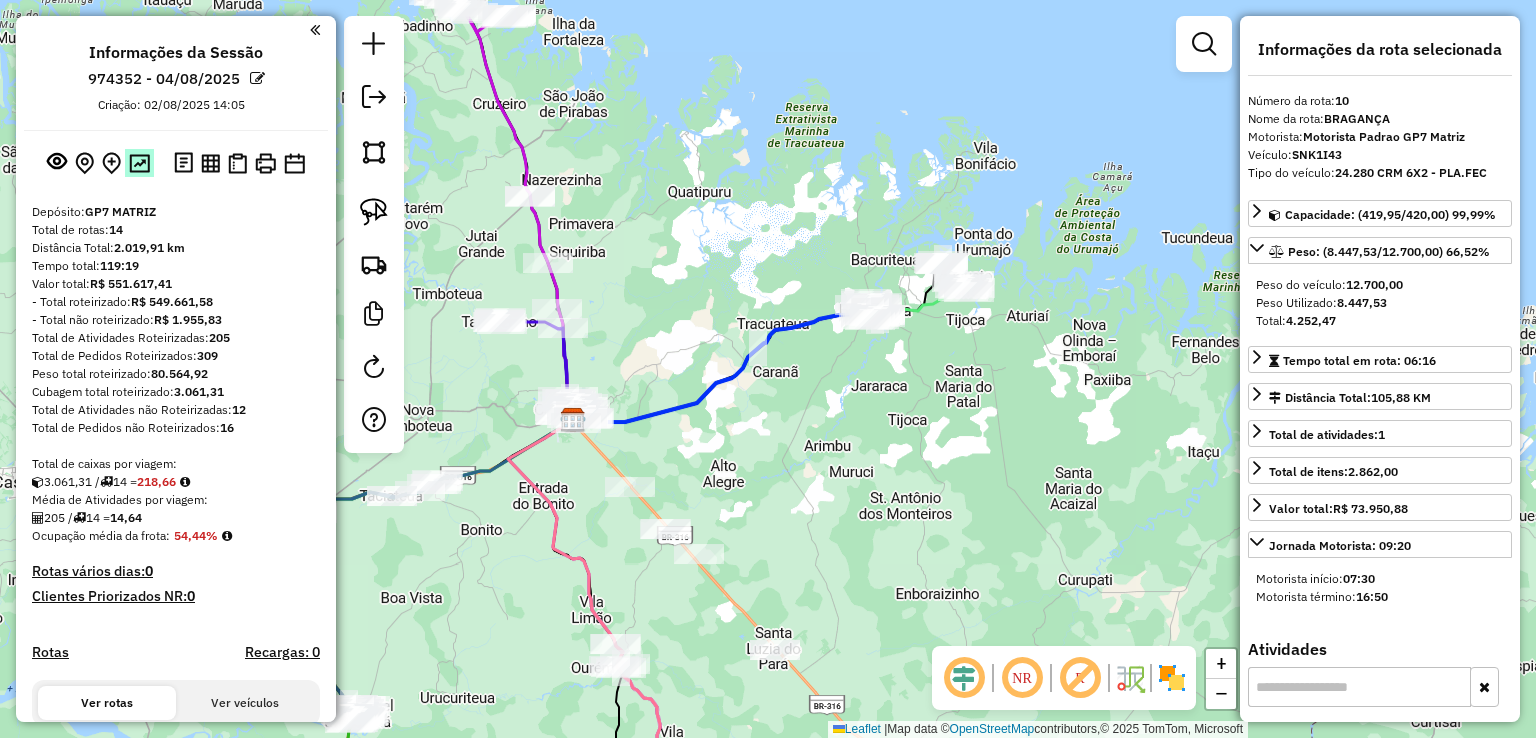click at bounding box center [139, 163] 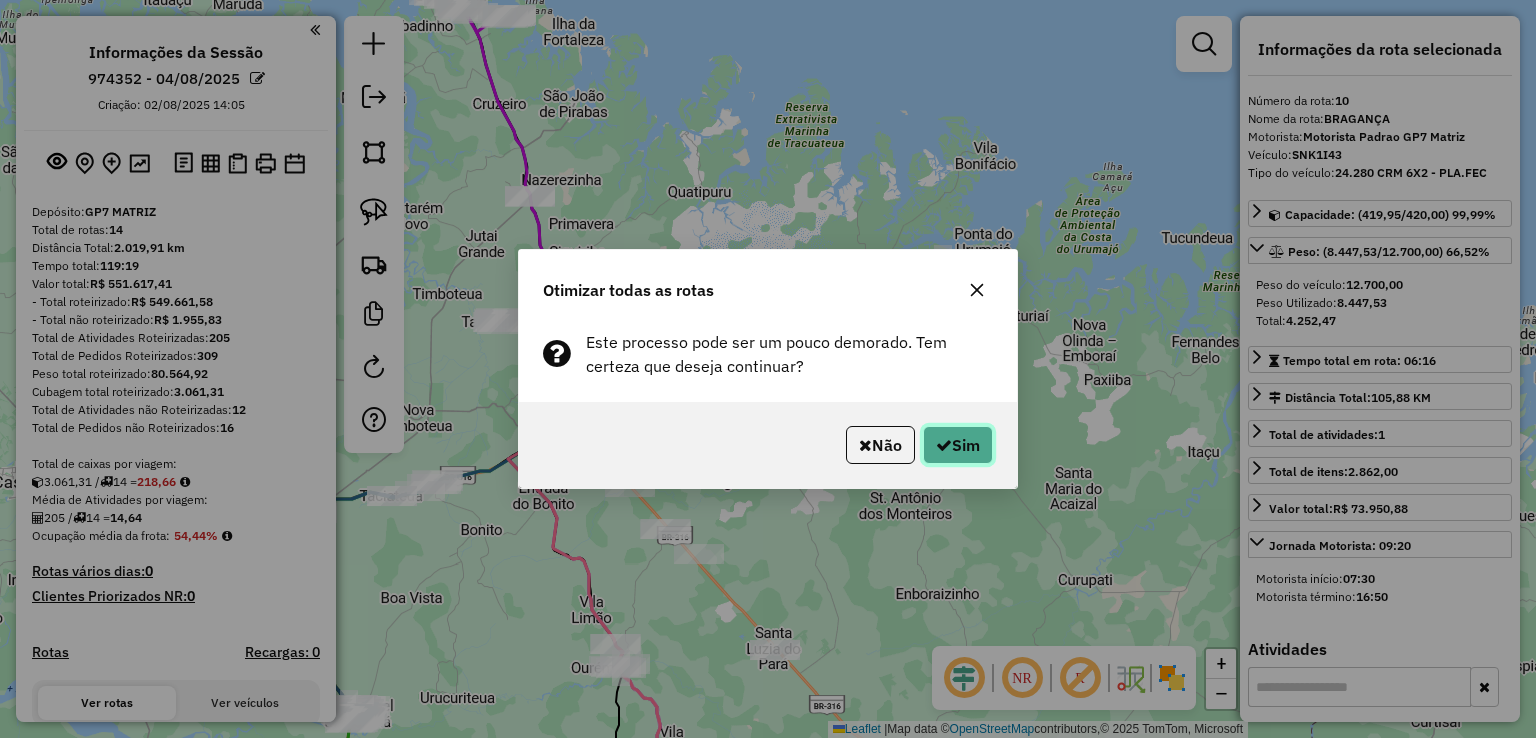 click on "Sim" 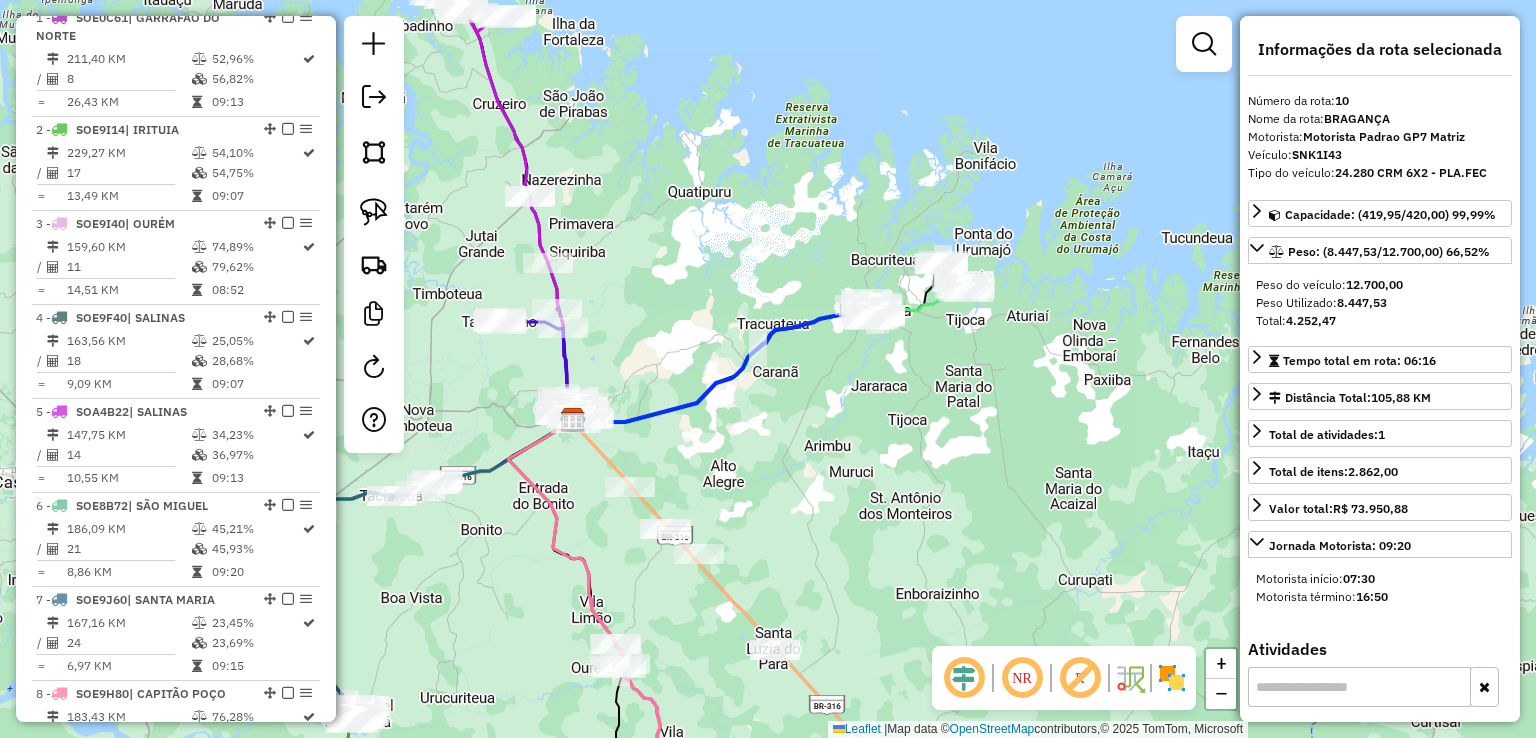 scroll, scrollTop: 328, scrollLeft: 0, axis: vertical 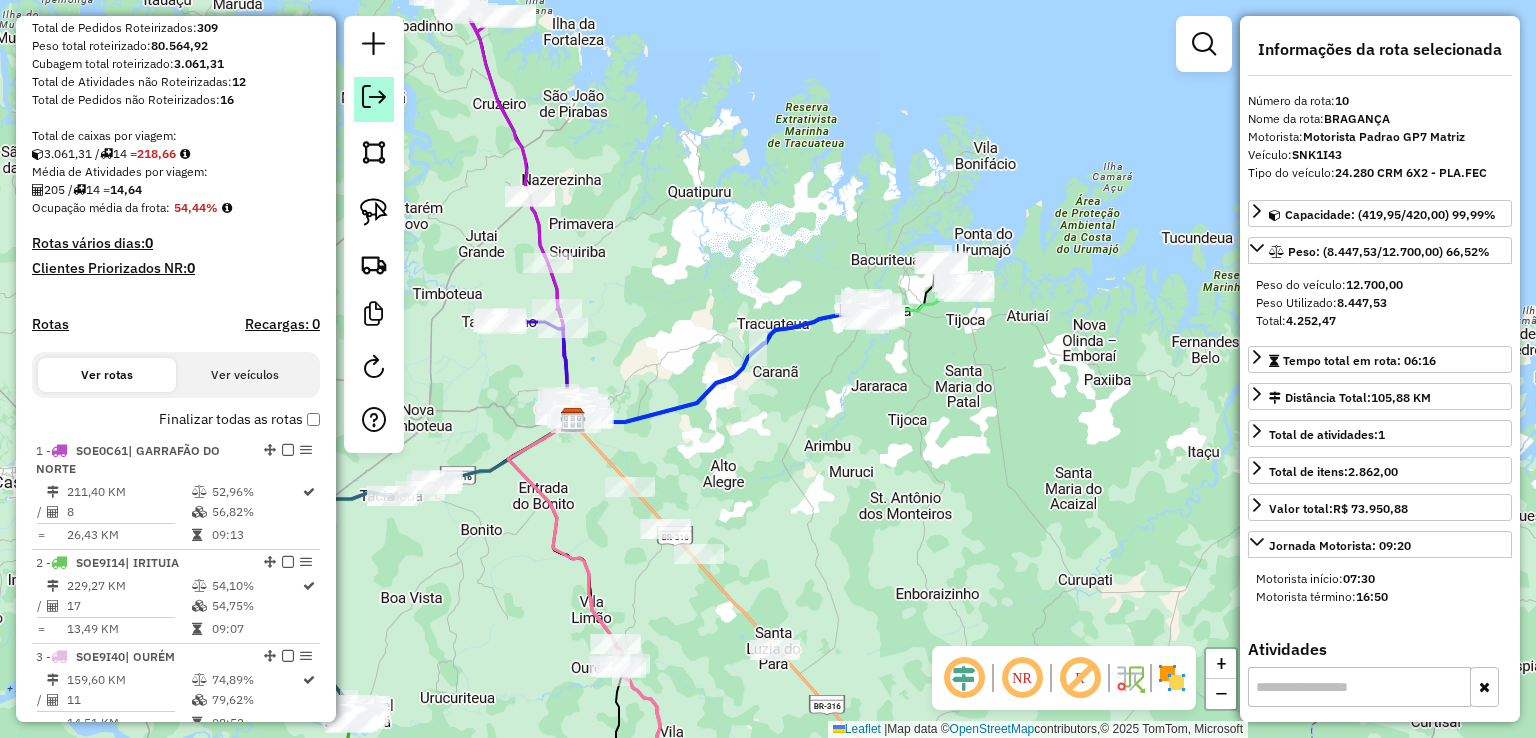 click 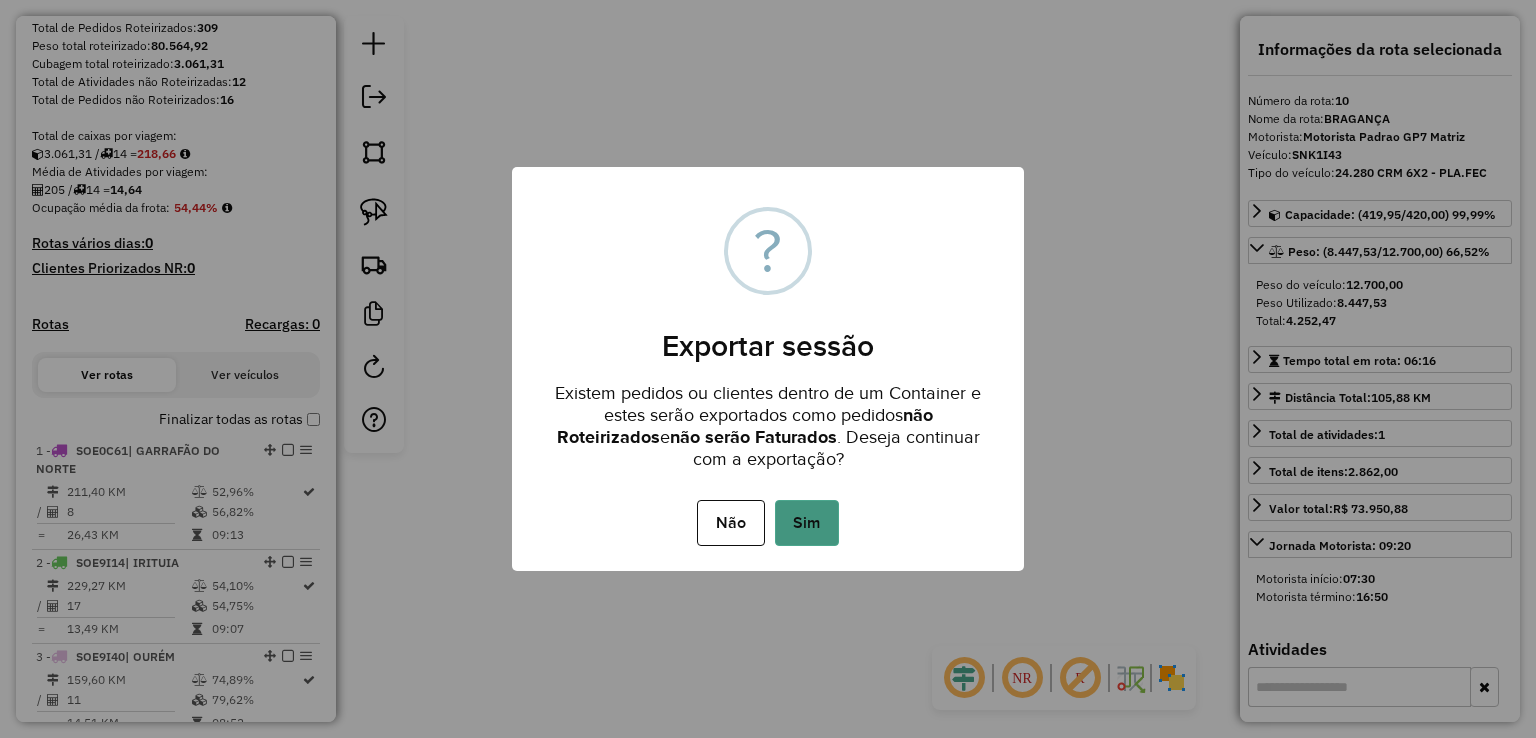 click on "Sim" at bounding box center [807, 523] 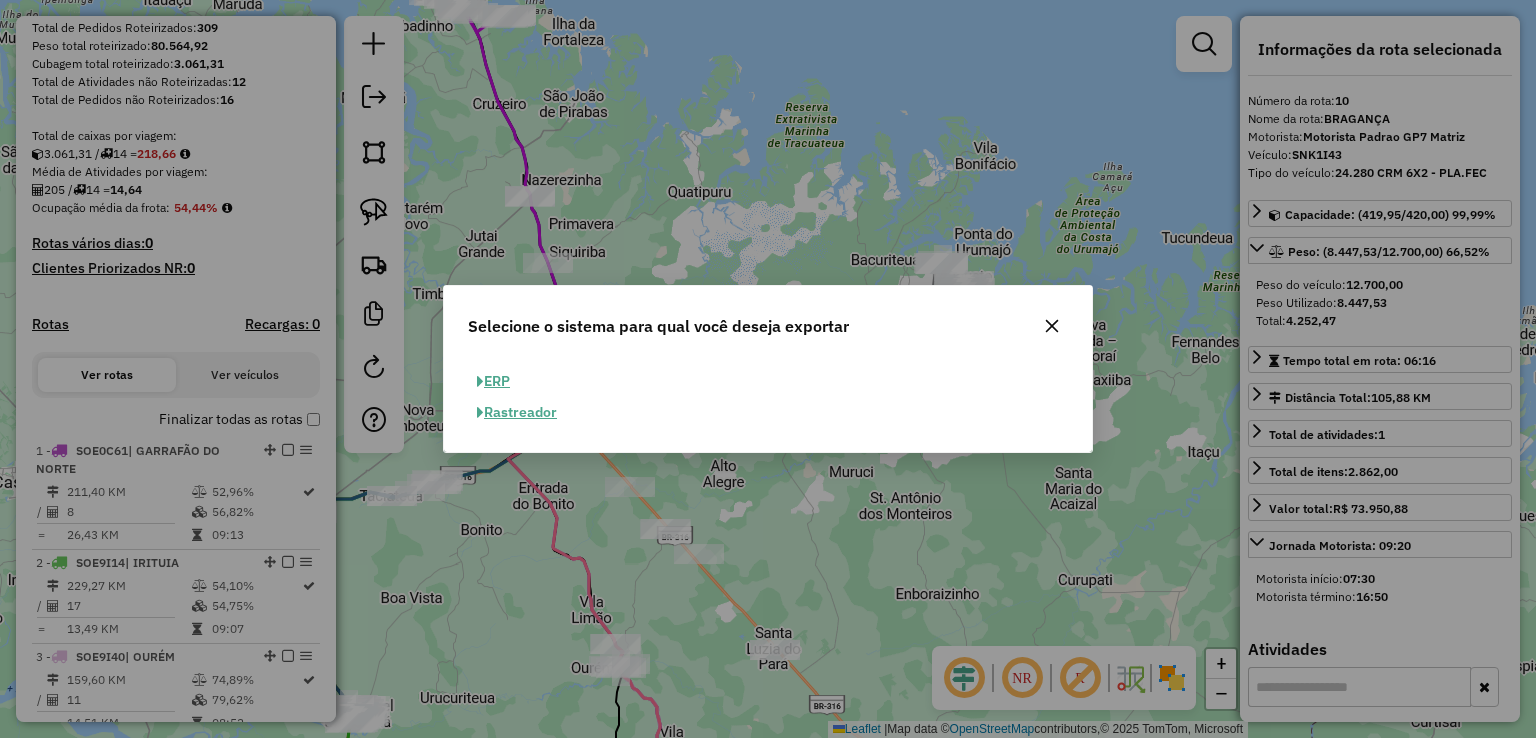 click on "ERP" 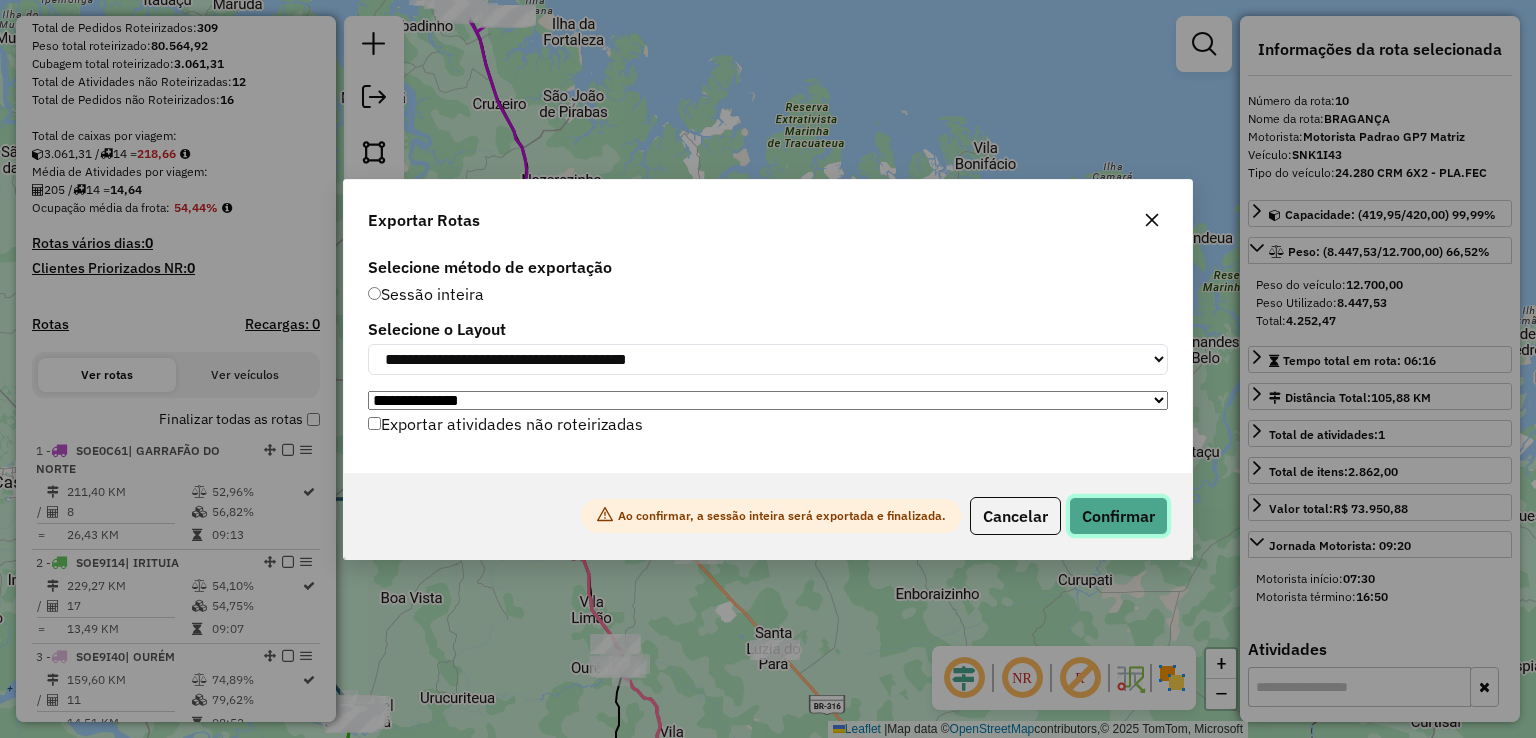 click on "Confirmar" 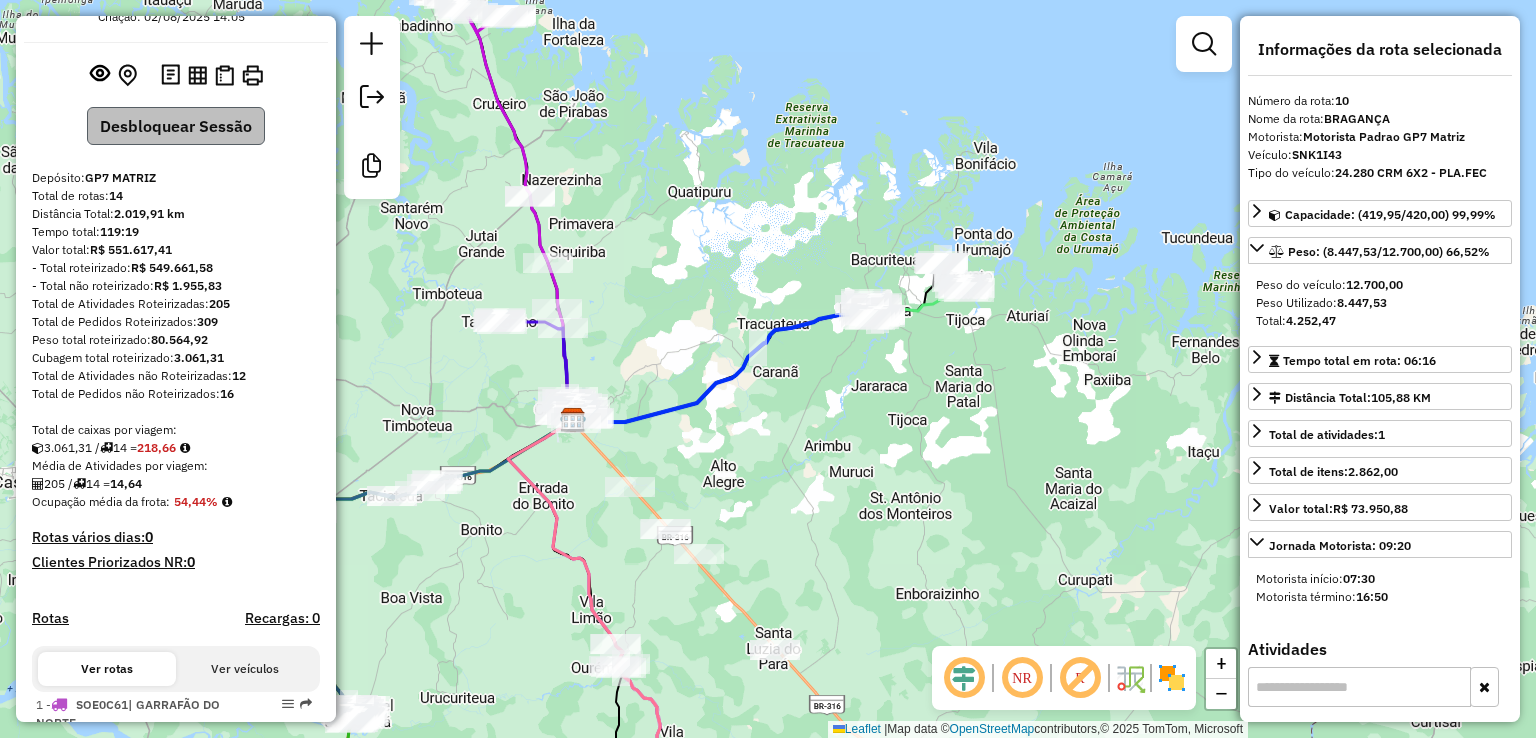 scroll, scrollTop: 0, scrollLeft: 0, axis: both 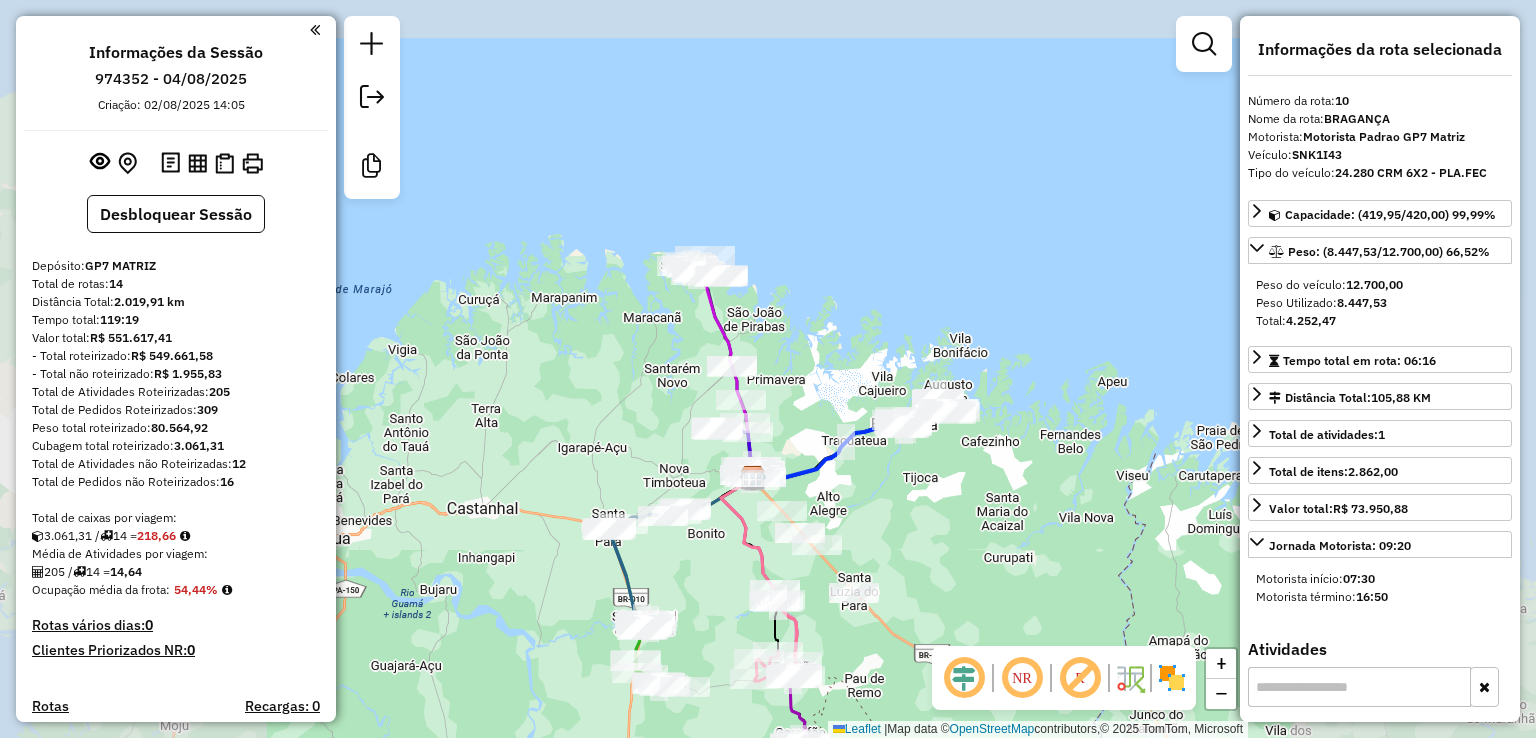 click on "Janela de atendimento Grade de atendimento Capacidade Transportadoras Veículos Cliente Pedidos  Rotas Selecione os dias de semana para filtrar as janelas de atendimento  Seg   Ter   Qua   Qui   Sex   Sáb   Dom  Informe o período da janela de atendimento: De: Até:  Filtrar exatamente a janela do cliente  Considerar janela de atendimento padrão  Selecione os dias de semana para filtrar as grades de atendimento  Seg   Ter   Qua   Qui   Sex   Sáb   Dom   Considerar clientes sem dia de atendimento cadastrado  Clientes fora do dia de atendimento selecionado Filtrar as atividades entre os valores definidos abaixo:  Peso mínimo:   Peso máximo:   Cubagem mínima:   Cubagem máxima:   De:   Até:  Filtrar as atividades entre o tempo de atendimento definido abaixo:  De:   Até:   Considerar capacidade total dos clientes não roteirizados Transportadora: Selecione um ou mais itens Tipo de veículo: Selecione um ou mais itens Veículo: Selecione um ou mais itens Motorista: Selecione um ou mais itens Nome: Rótulo:" 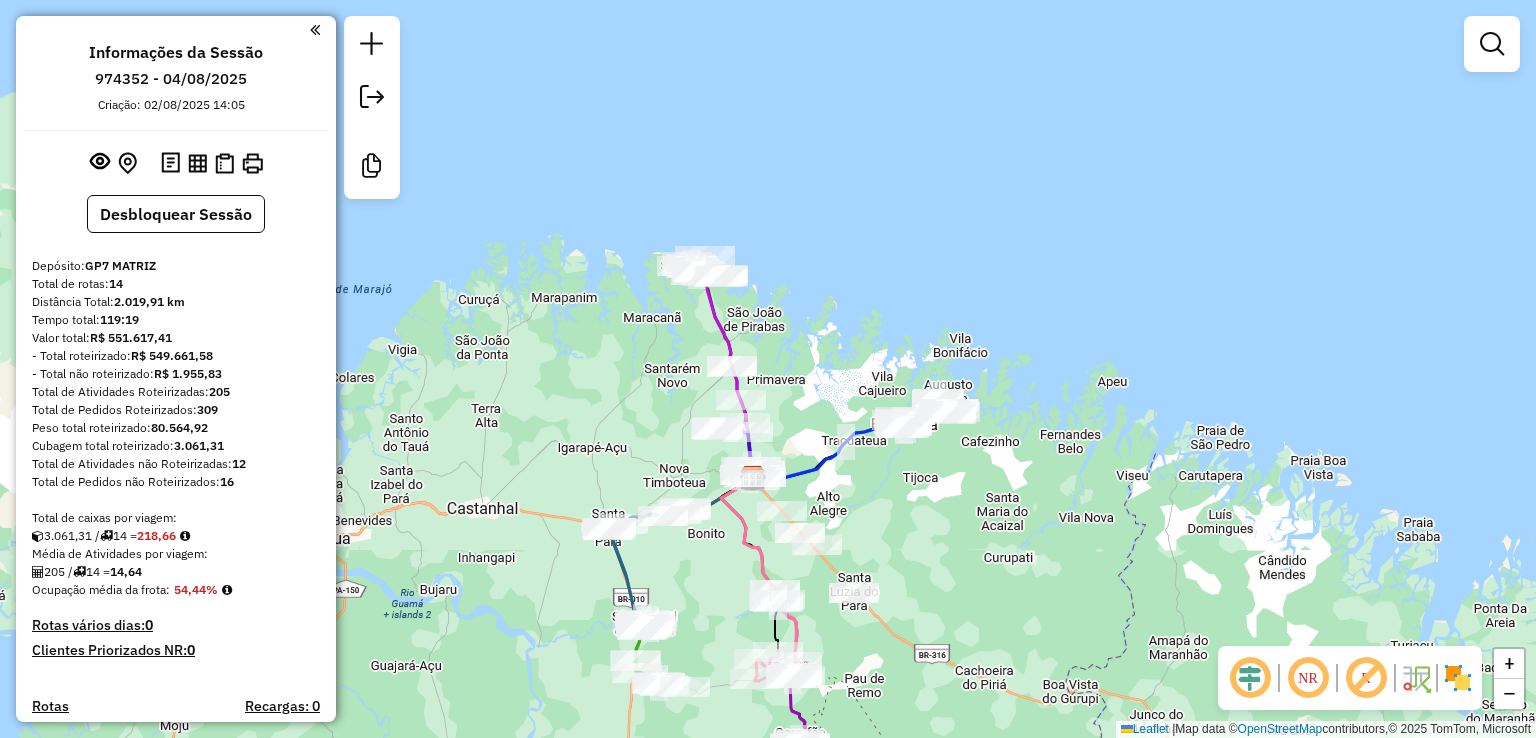 drag, startPoint x: 892, startPoint y: 498, endPoint x: 844, endPoint y: 413, distance: 97.6166 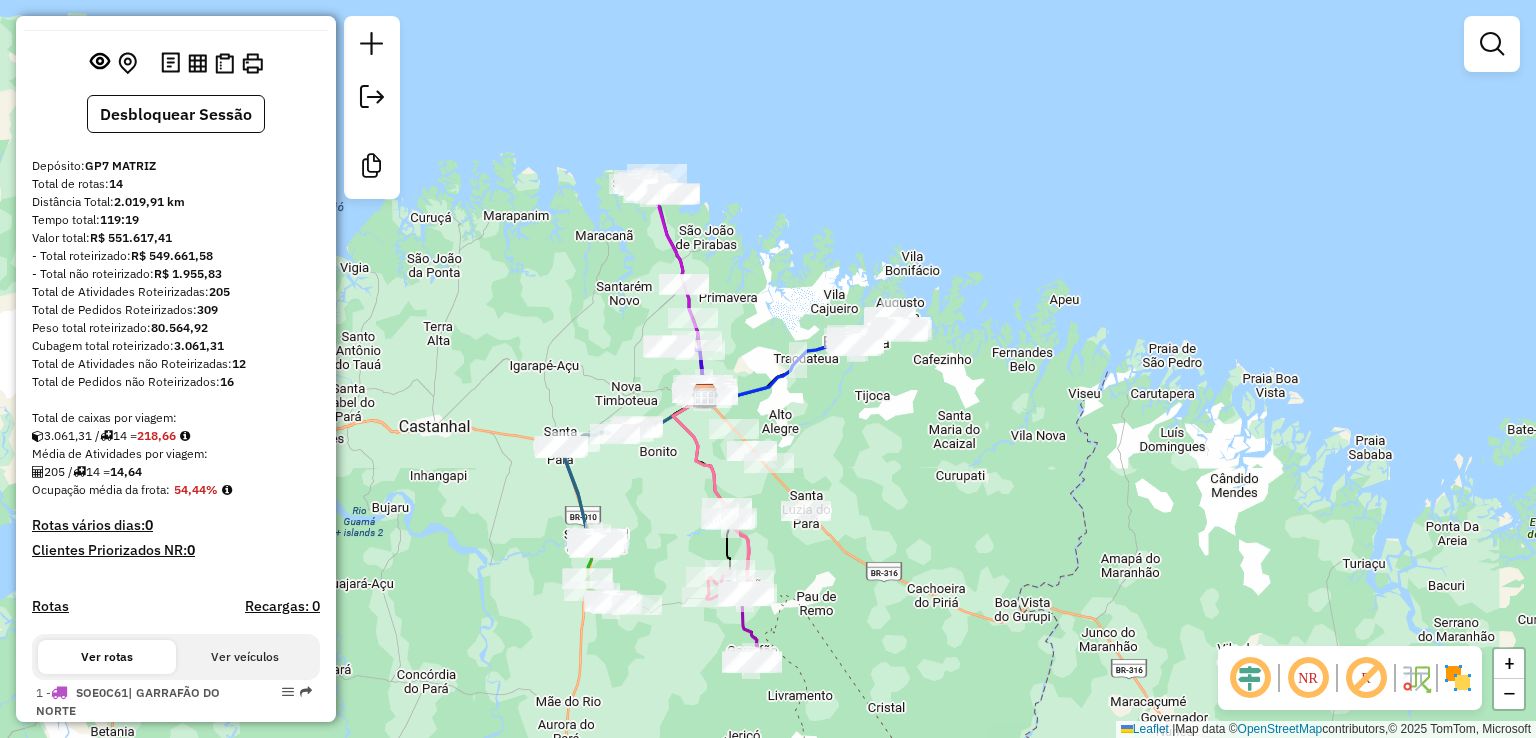 scroll, scrollTop: 200, scrollLeft: 0, axis: vertical 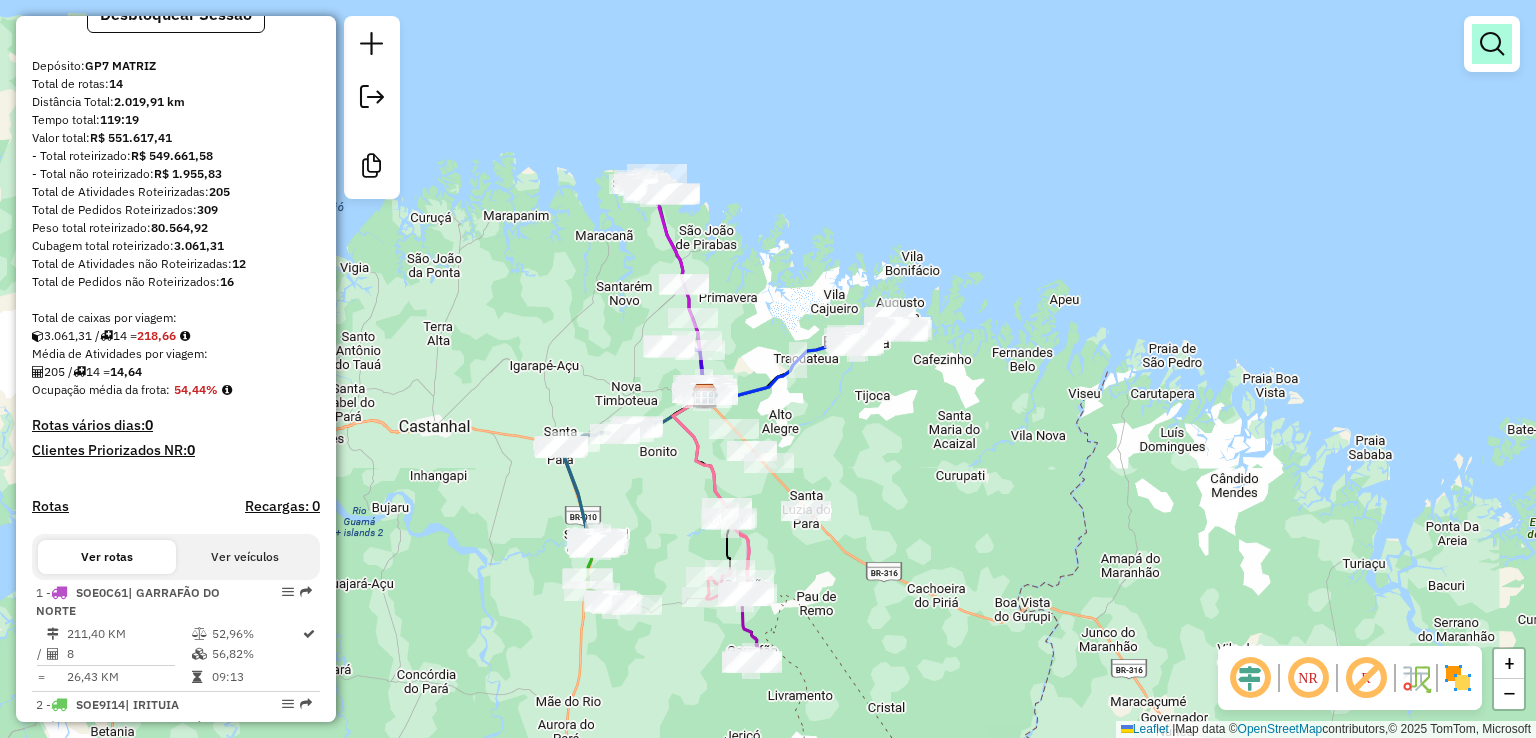 click at bounding box center [1492, 44] 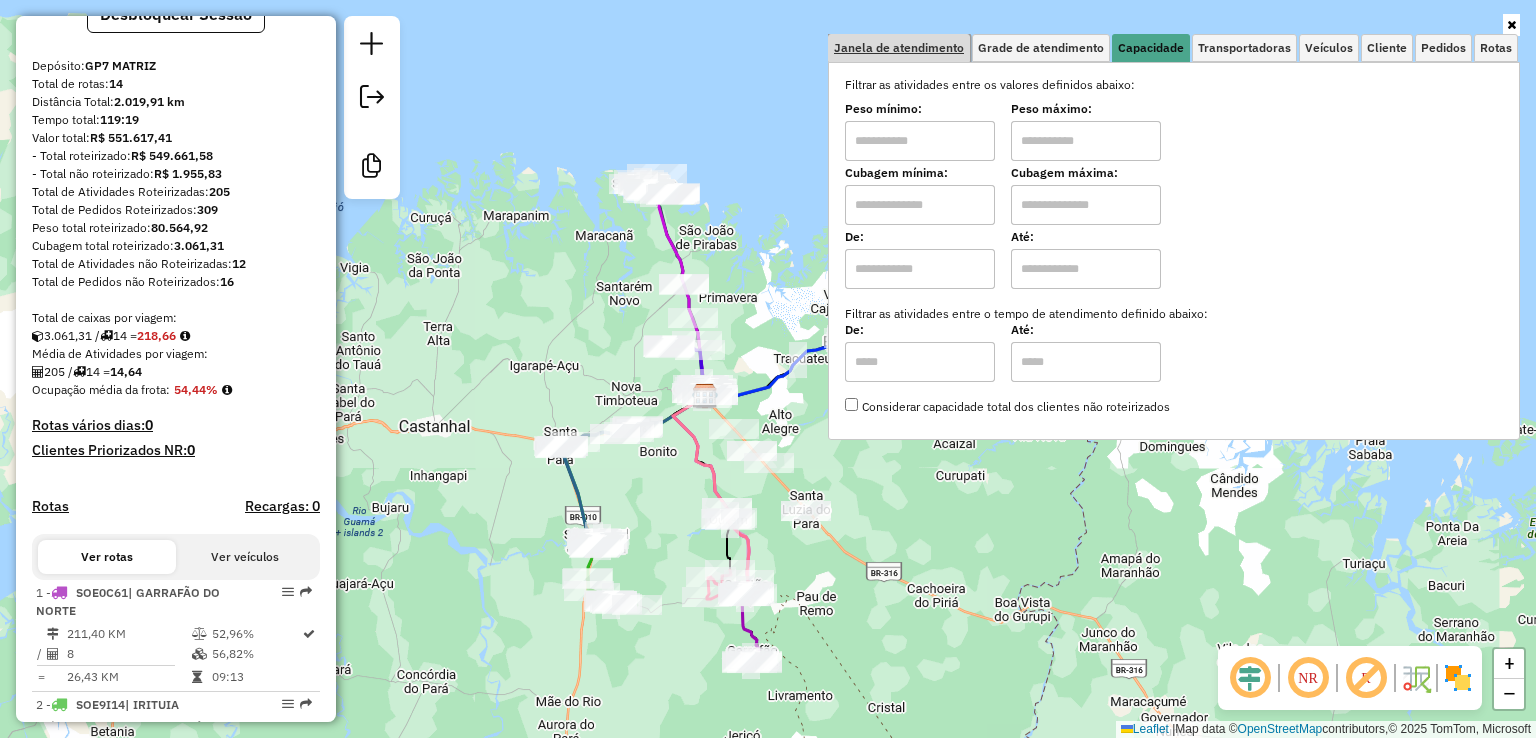 click on "Janela de atendimento" at bounding box center [899, 48] 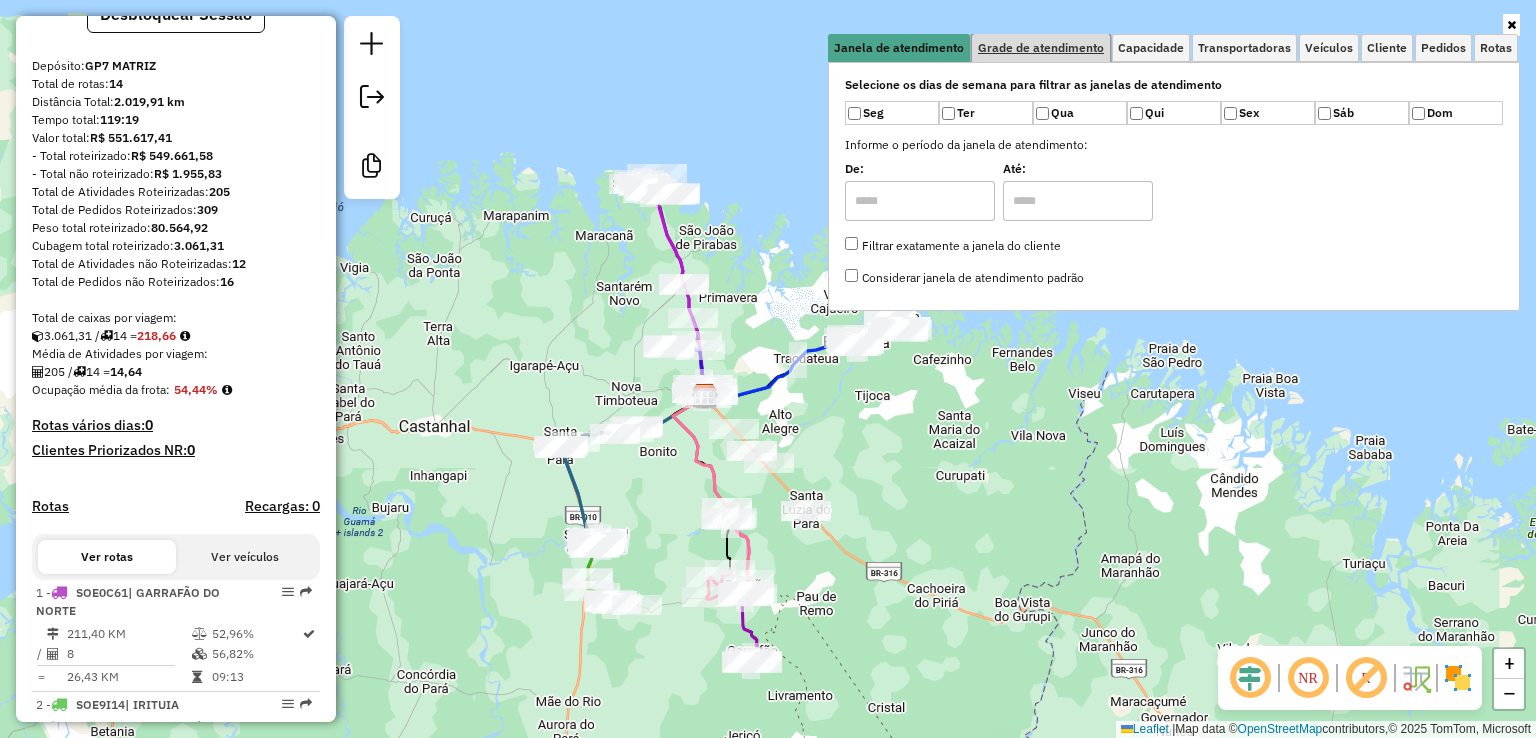 click on "Grade de atendimento" at bounding box center [1041, 48] 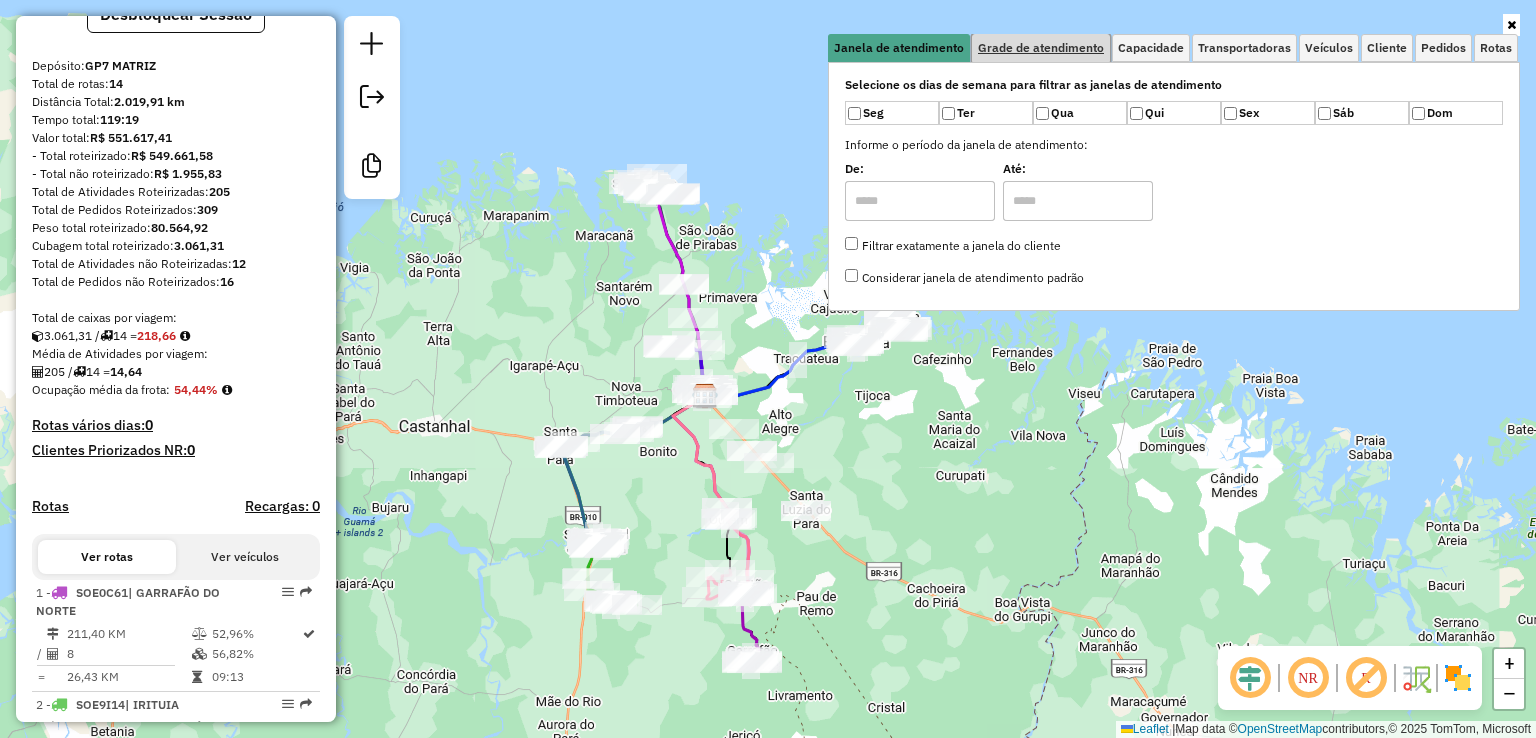 click on "Grade de atendimento" at bounding box center (1041, 48) 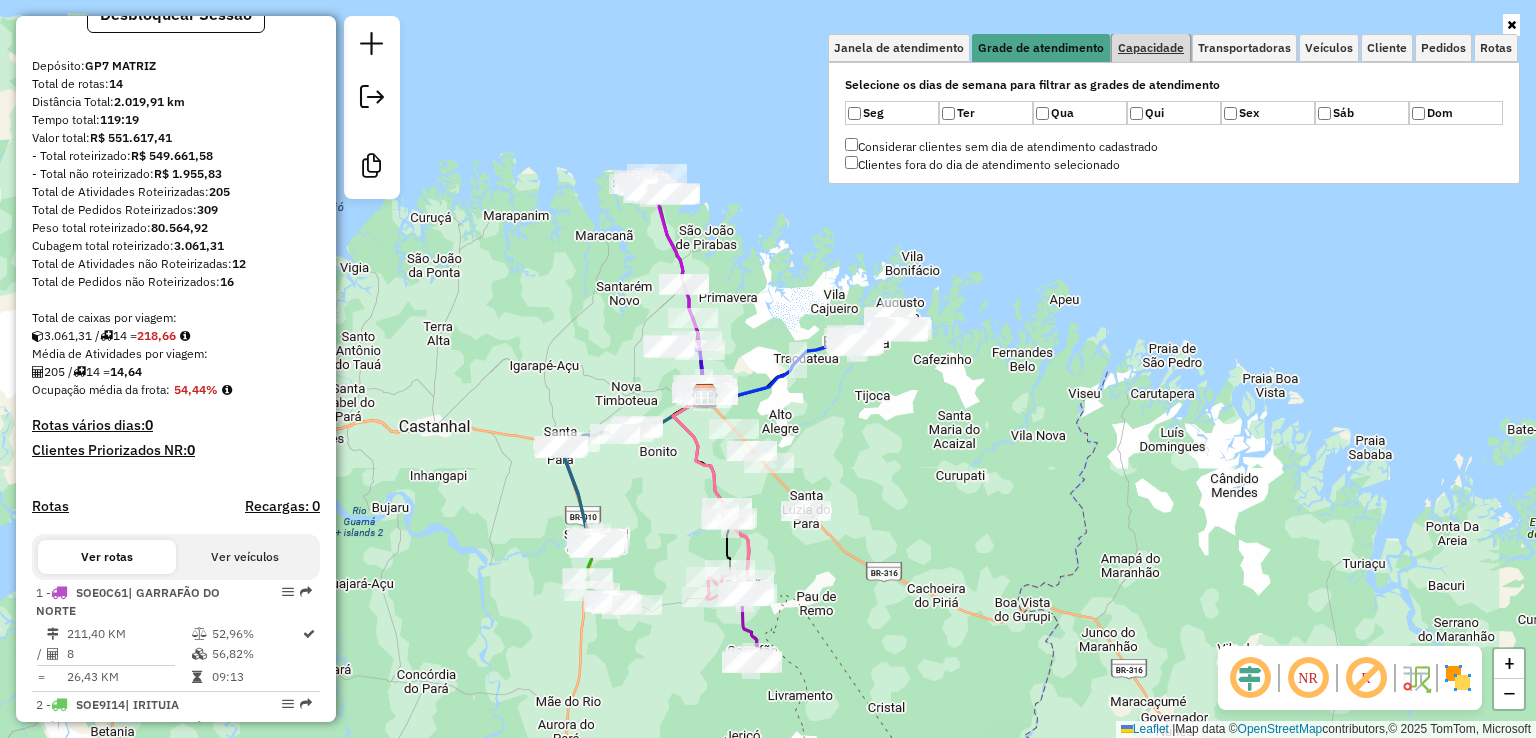 click on "Capacidade" at bounding box center (1151, 48) 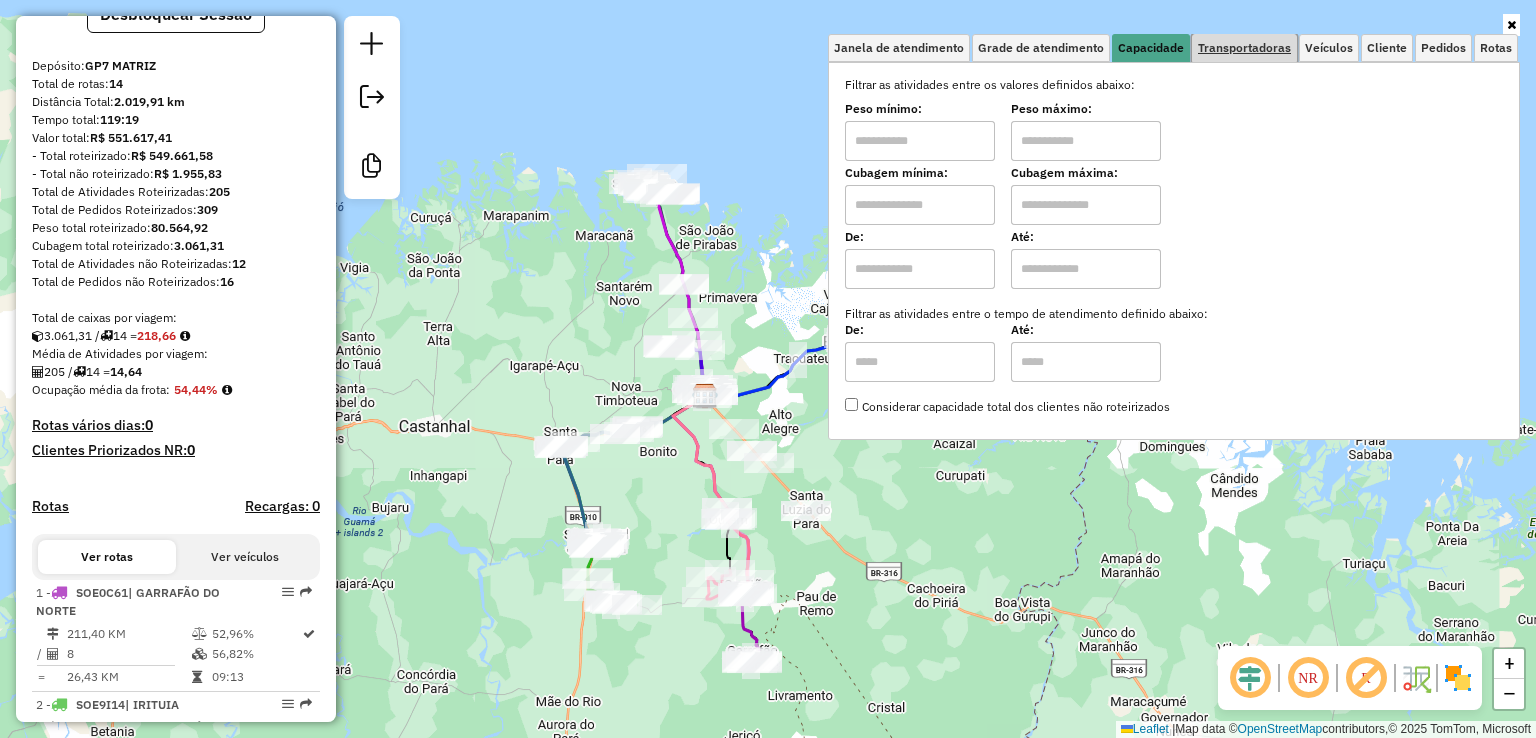 drag, startPoint x: 1239, startPoint y: 48, endPoint x: 1287, endPoint y: 49, distance: 48.010414 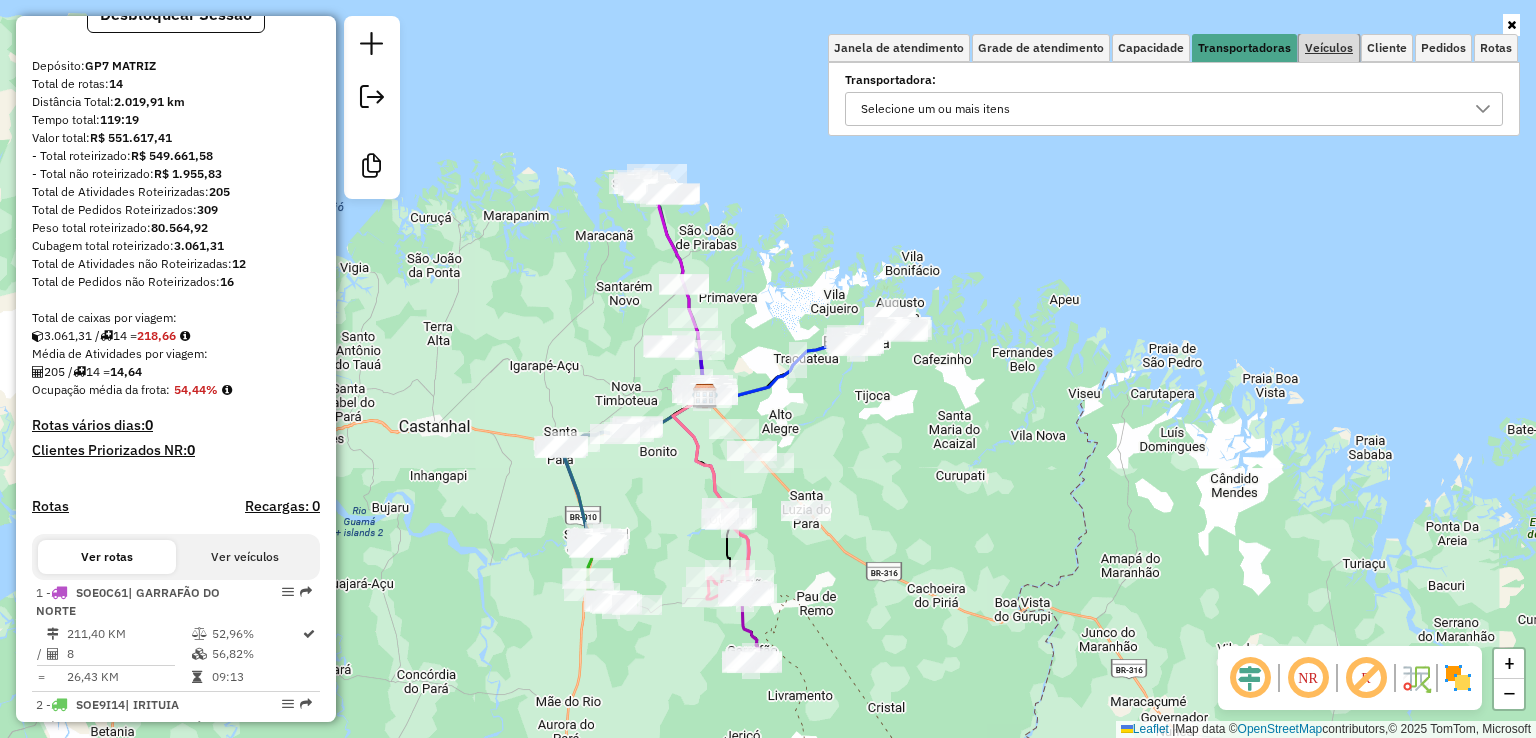 click on "Veículos" at bounding box center (1329, 48) 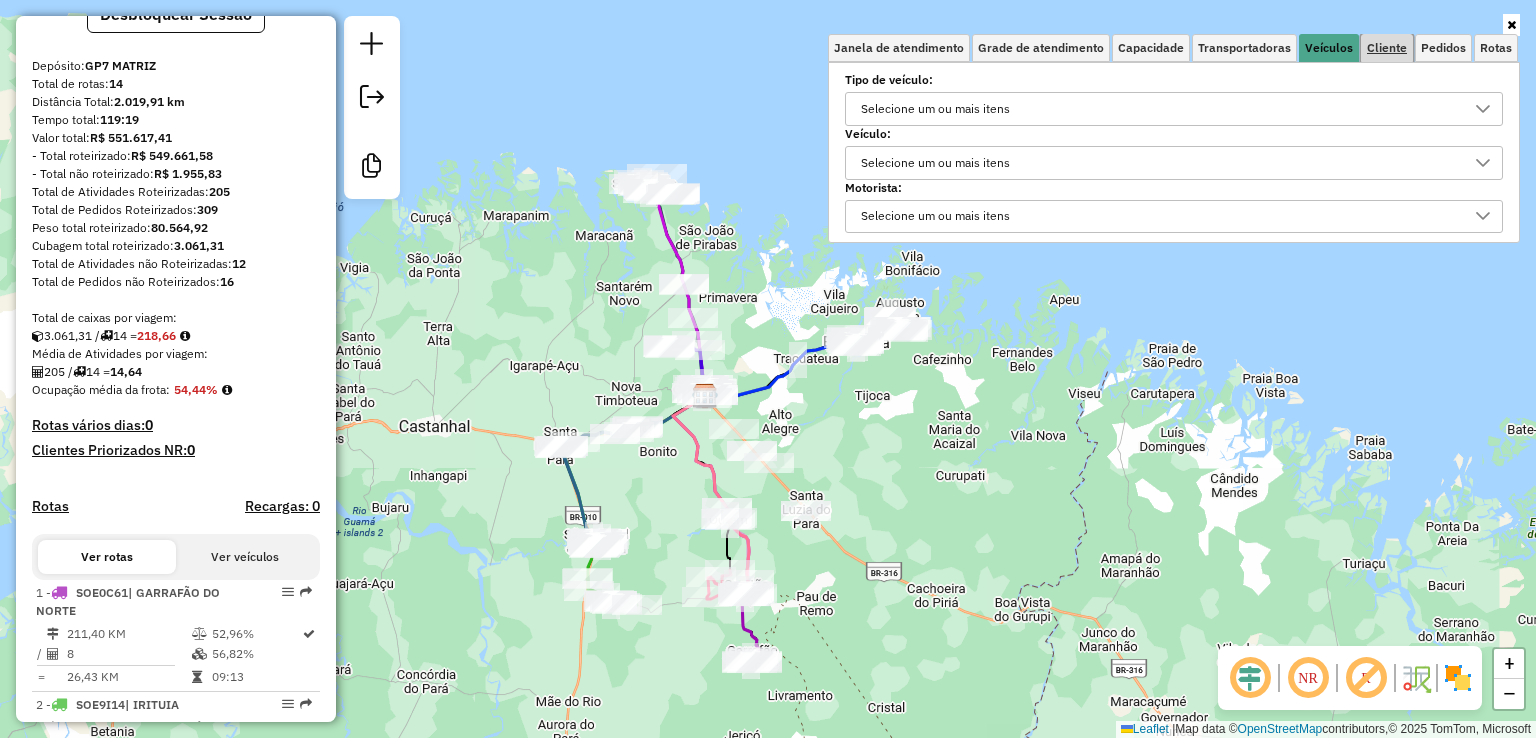 click on "Cliente" at bounding box center (1387, 48) 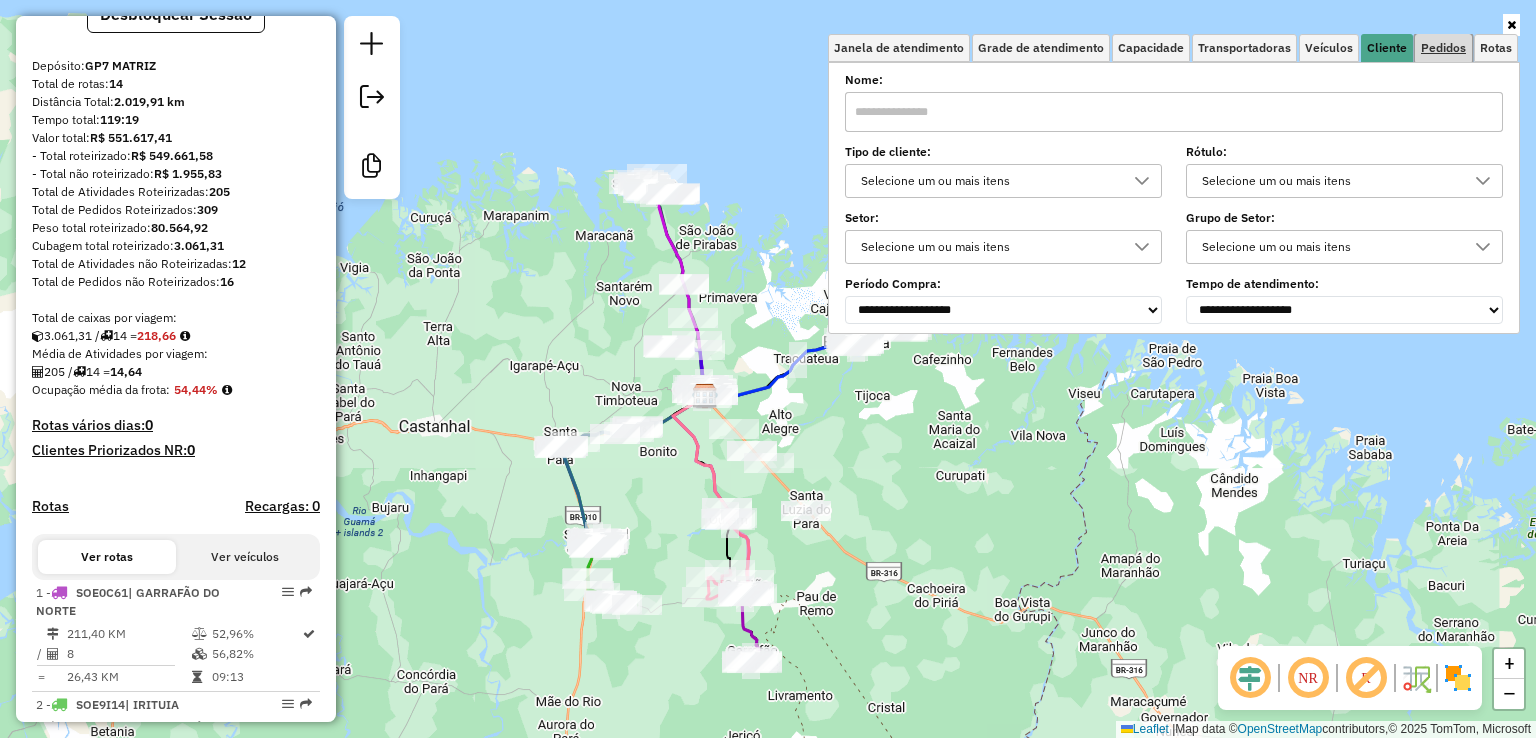 click on "Pedidos" at bounding box center (1443, 48) 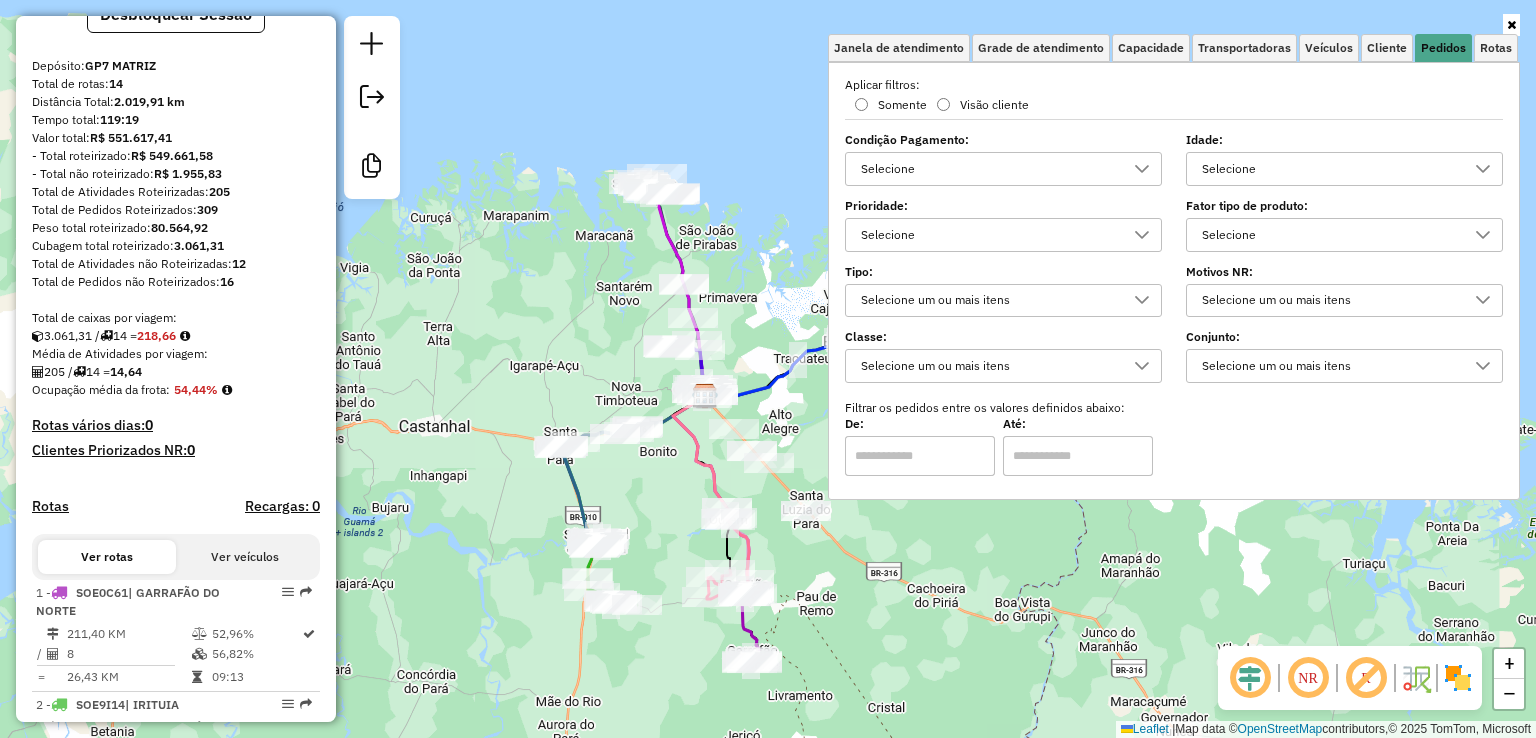 click on "Janela de atendimento Grade de atendimento Capacidade Transportadoras Veículos Cliente Pedidos  Rotas Selecione os dias de semana para filtrar as janelas de atendimento  Seg   Ter   Qua   Qui   Sex   Sáb   Dom  Informe o período da janela de atendimento: De: Até:  Filtrar exatamente a janela do cliente  Considerar janela de atendimento padrão  Selecione os dias de semana para filtrar as grades de atendimento  Seg   Ter   Qua   Qui   Sex   Sáb   Dom   Considerar clientes sem dia de atendimento cadastrado  Clientes fora do dia de atendimento selecionado Filtrar as atividades entre os valores definidos abaixo:  Peso mínimo:   Peso máximo:   Cubagem mínima:   Cubagem máxima:   De:   Até:  Filtrar as atividades entre o tempo de atendimento definido abaixo:  De:   Até:   Considerar capacidade total dos clientes não roteirizados Transportadora: Selecione um ou mais itens Tipo de veículo: Selecione um ou mais itens Veículo: Selecione um ou mais itens Motorista: Selecione um ou mais itens Nome: Rótulo:" 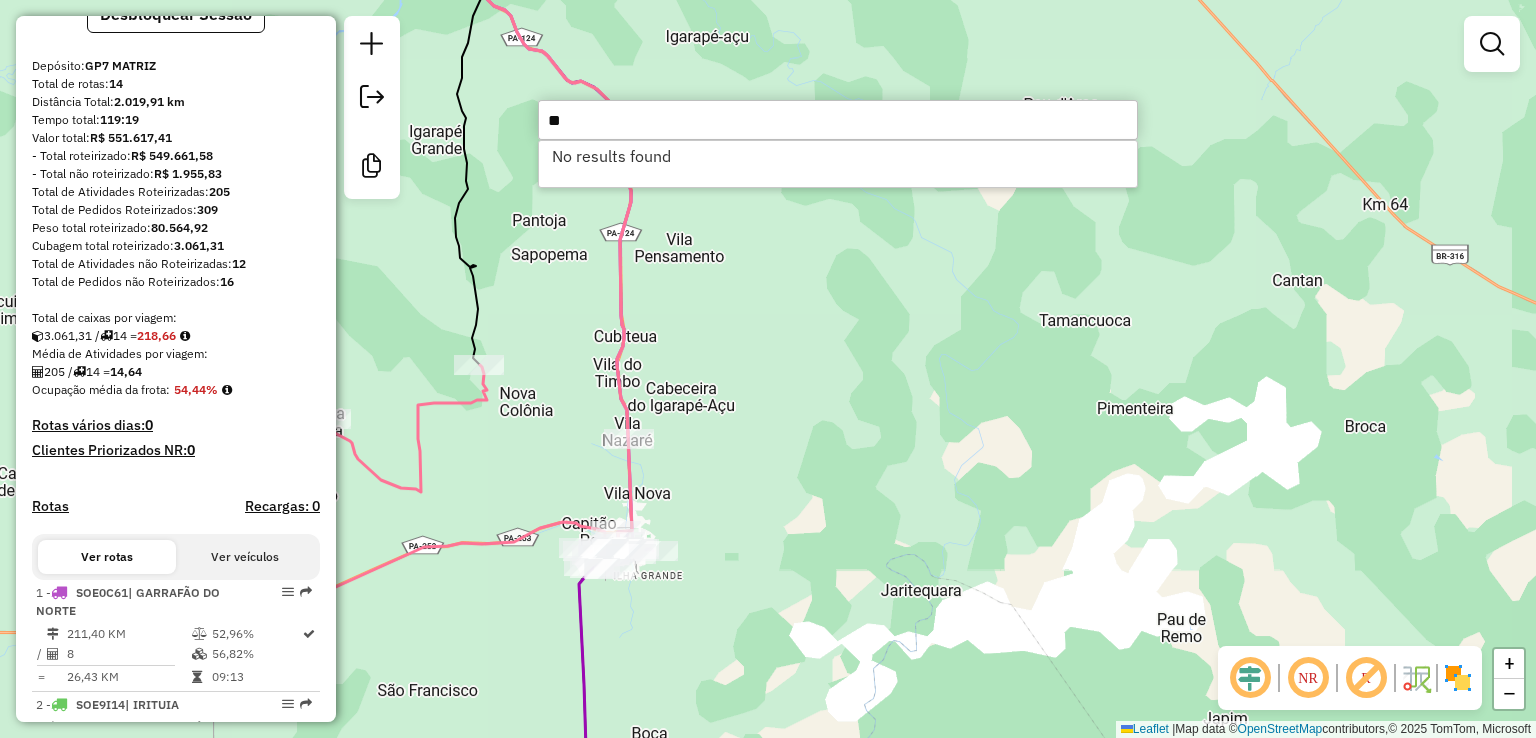 type on "*" 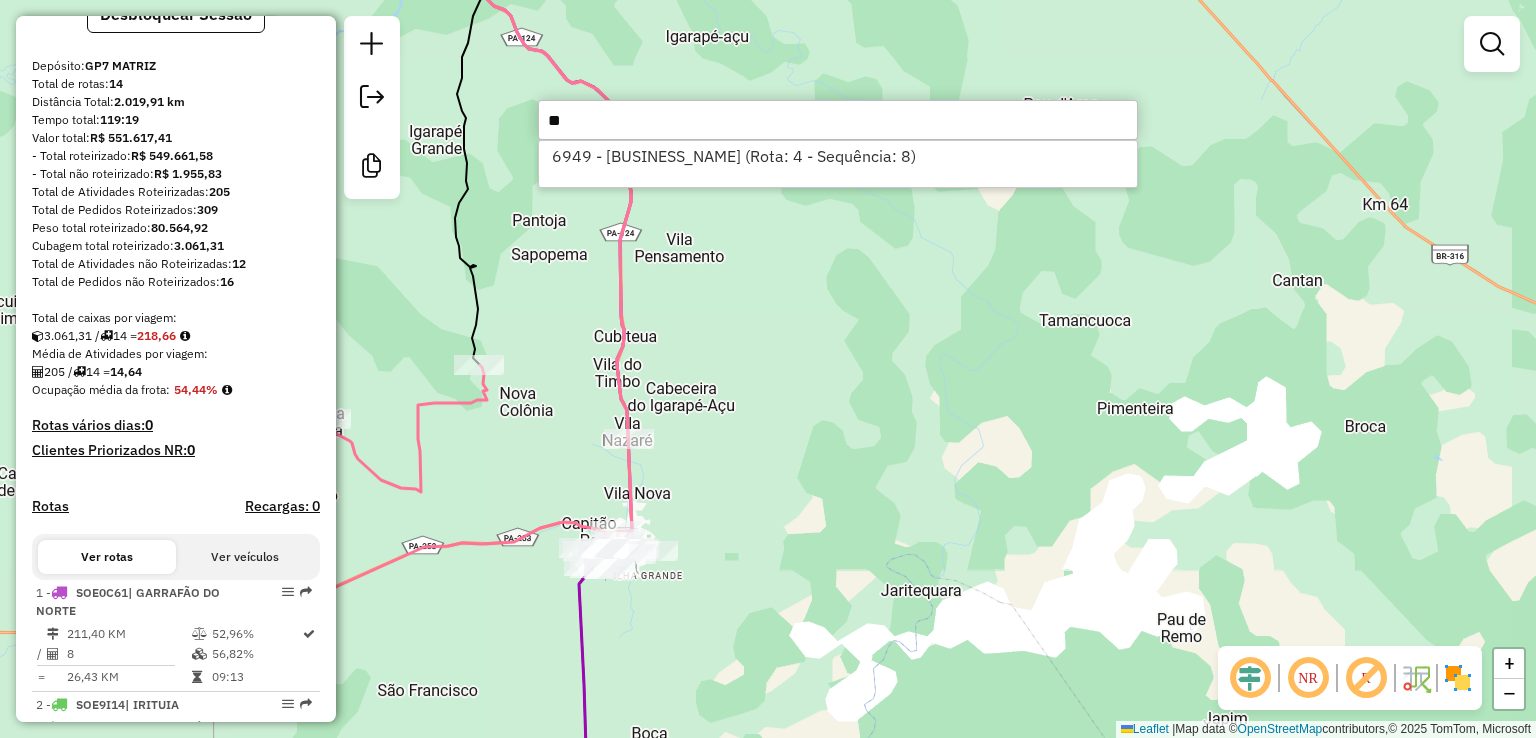 type on "*" 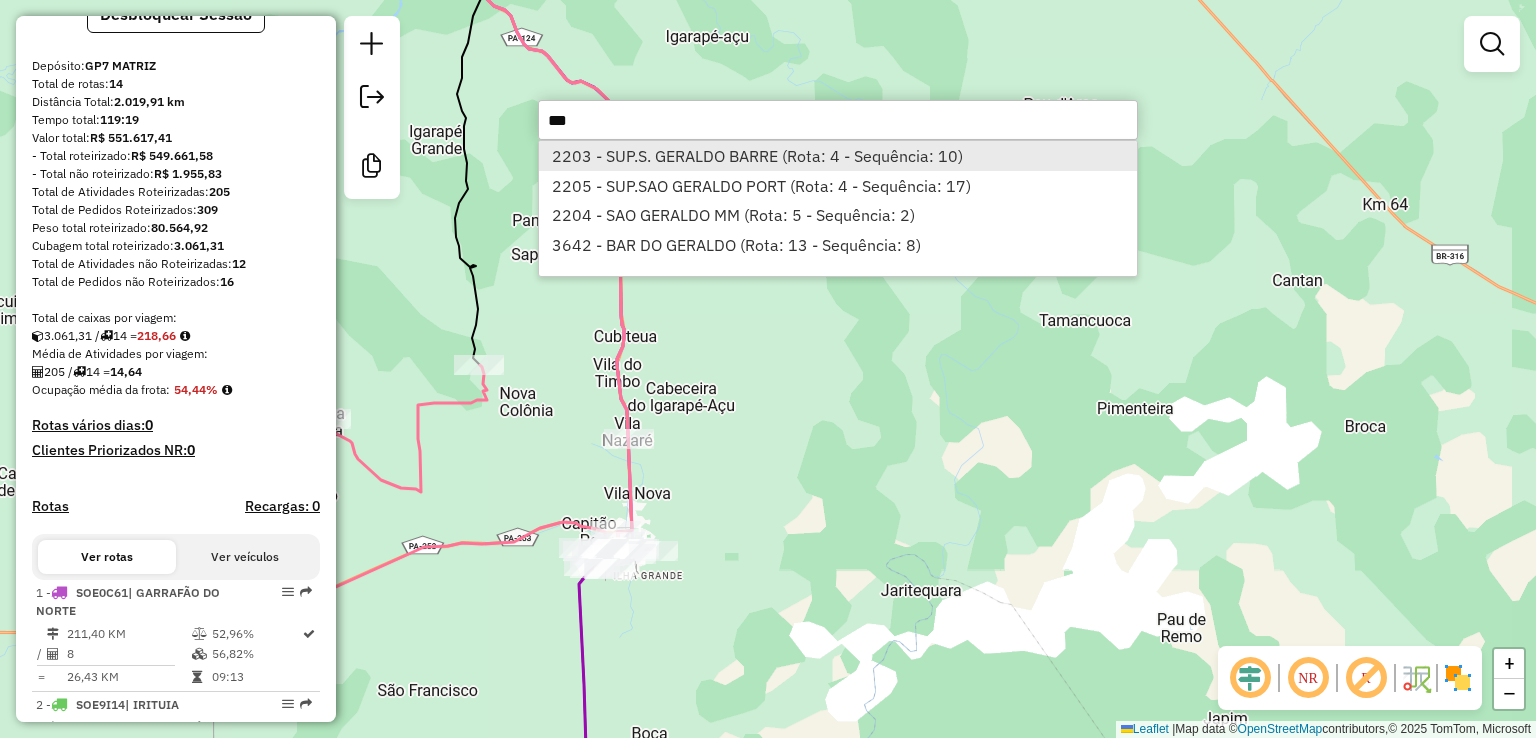 type on "***" 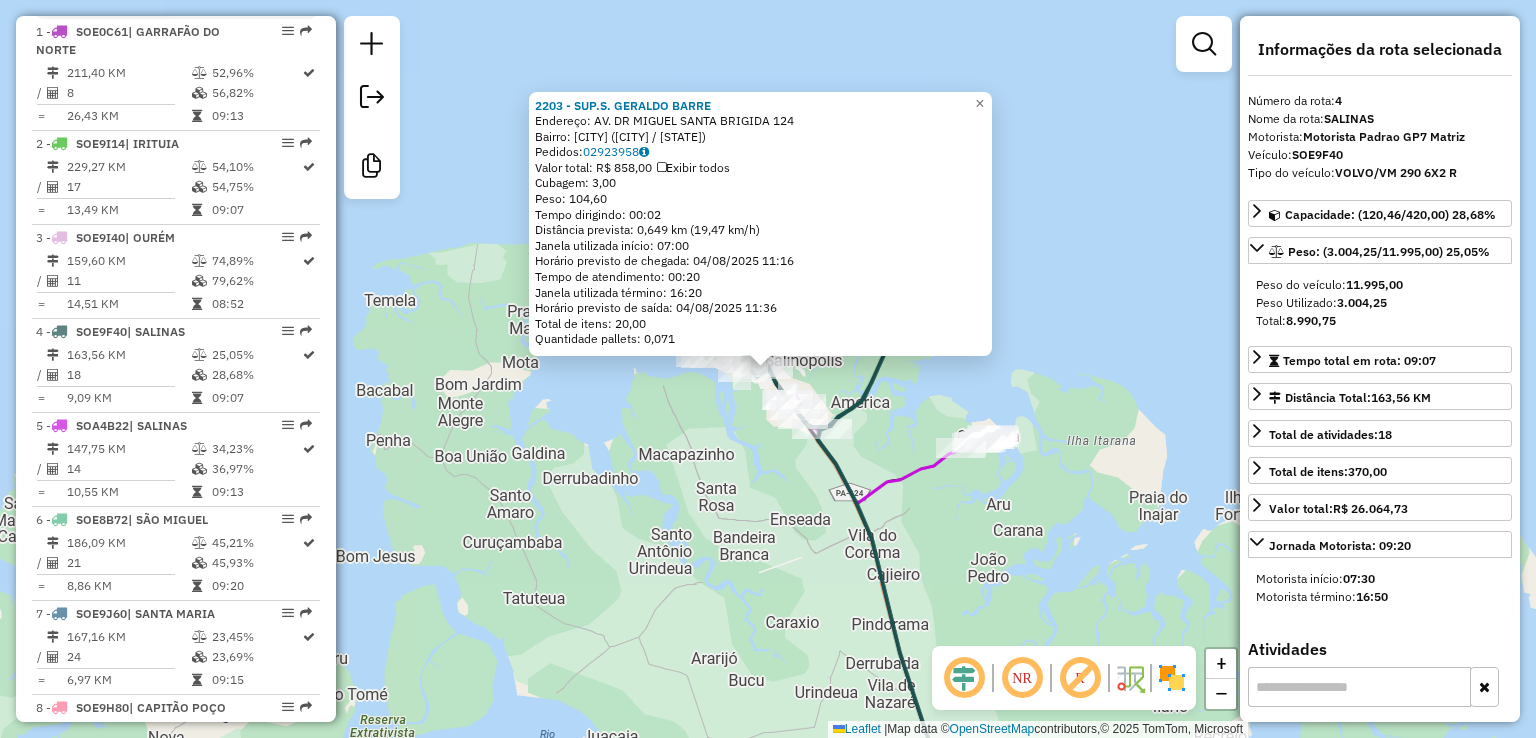 scroll, scrollTop: 1062, scrollLeft: 0, axis: vertical 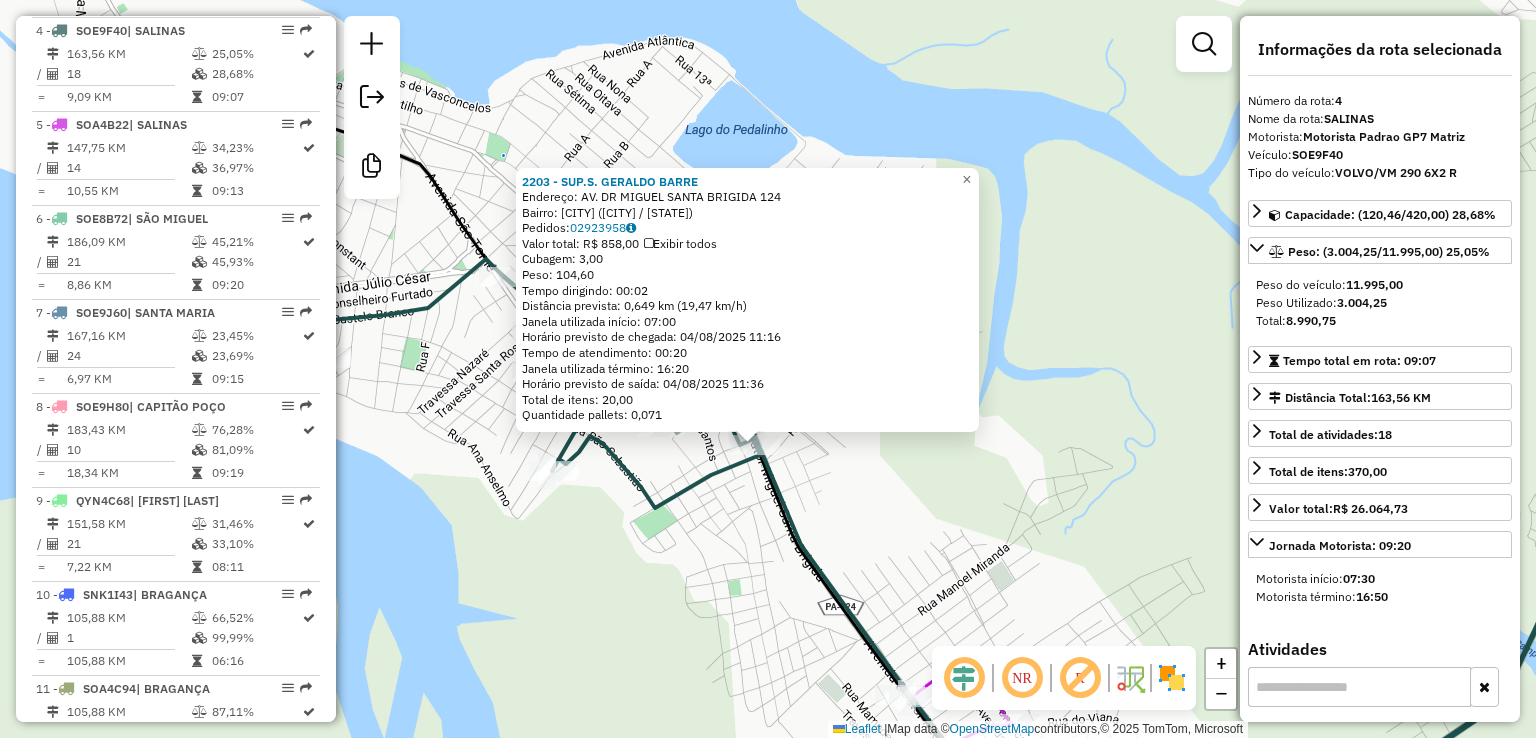 drag, startPoint x: 761, startPoint y: 419, endPoint x: 773, endPoint y: 499, distance: 80.895 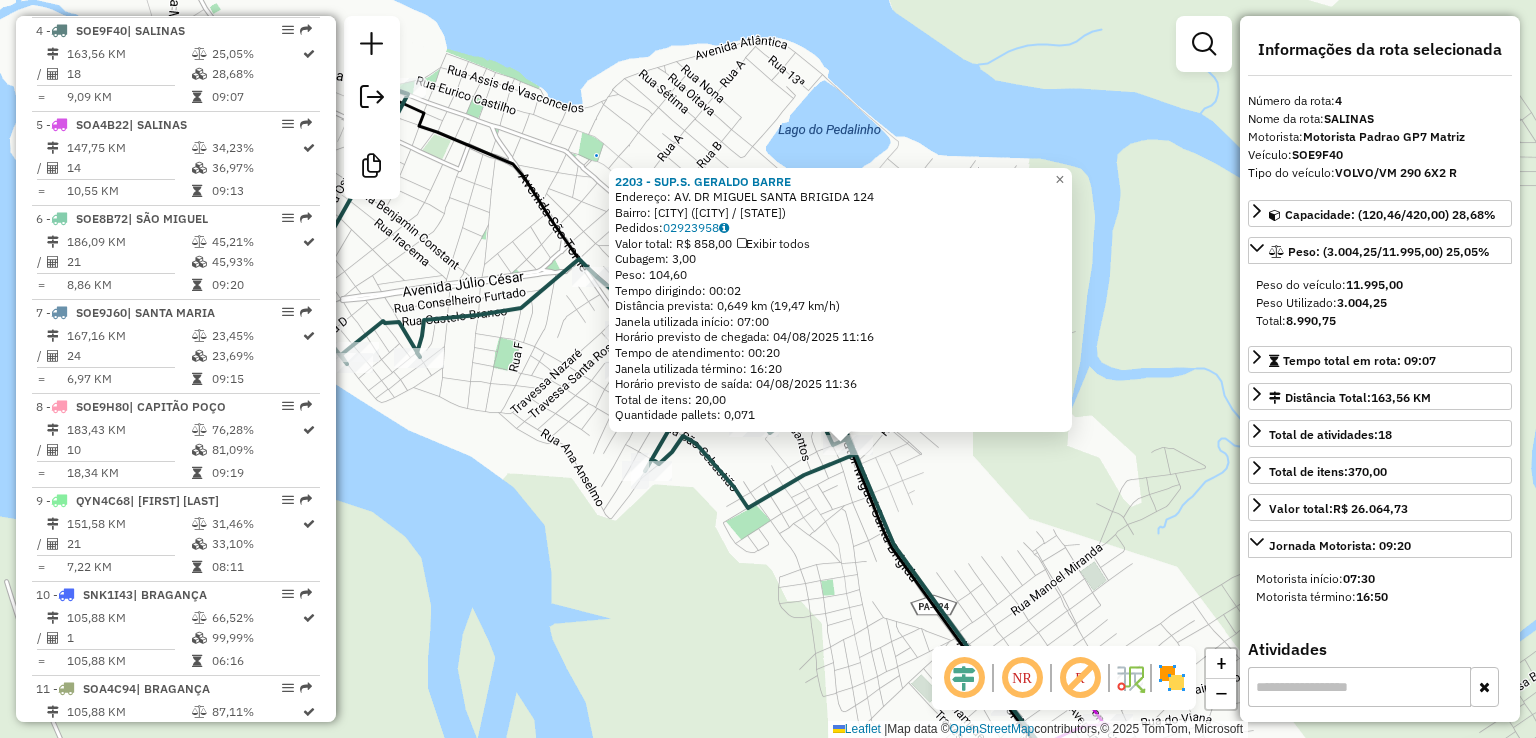 drag, startPoint x: 934, startPoint y: 513, endPoint x: 948, endPoint y: 511, distance: 14.142136 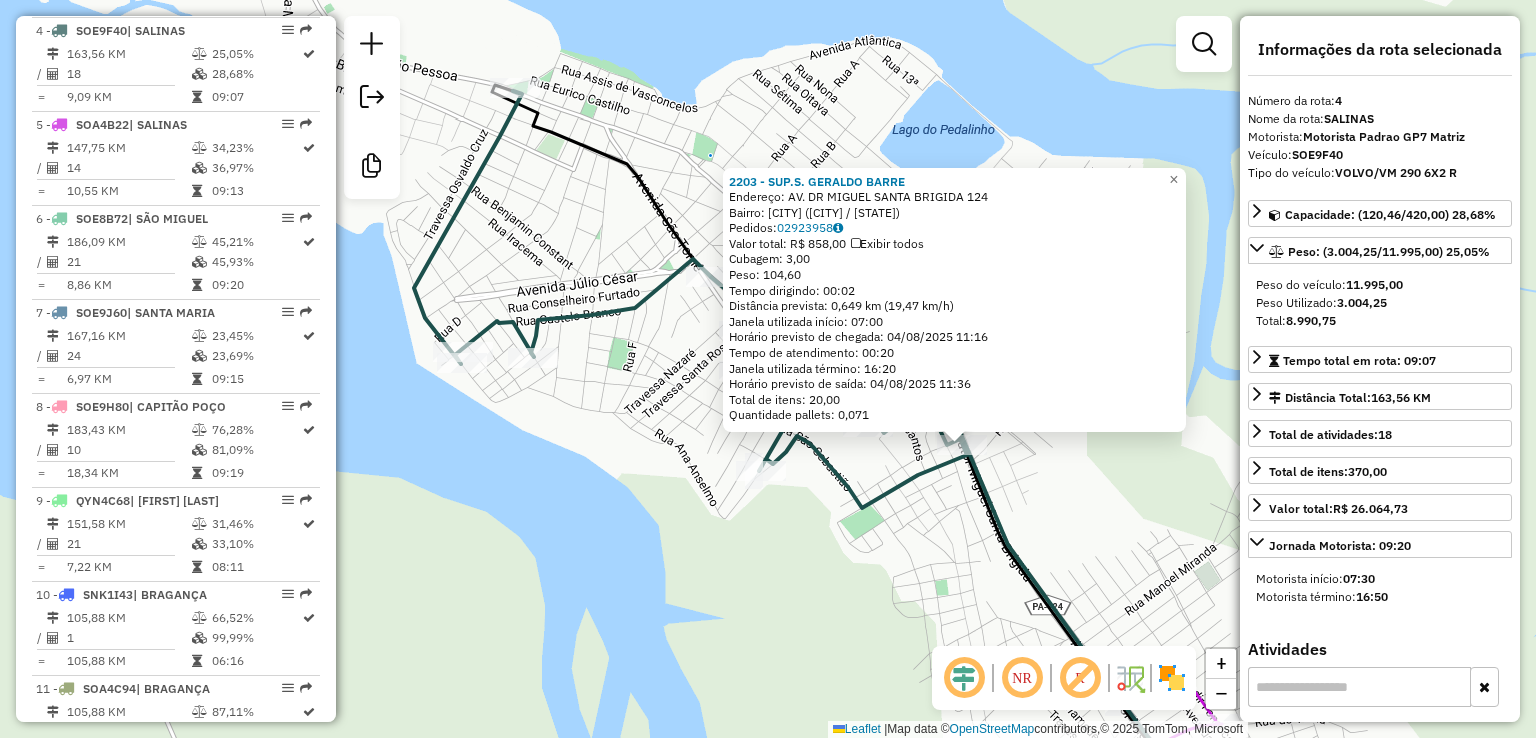 drag, startPoint x: 411, startPoint y: 379, endPoint x: 543, endPoint y: 379, distance: 132 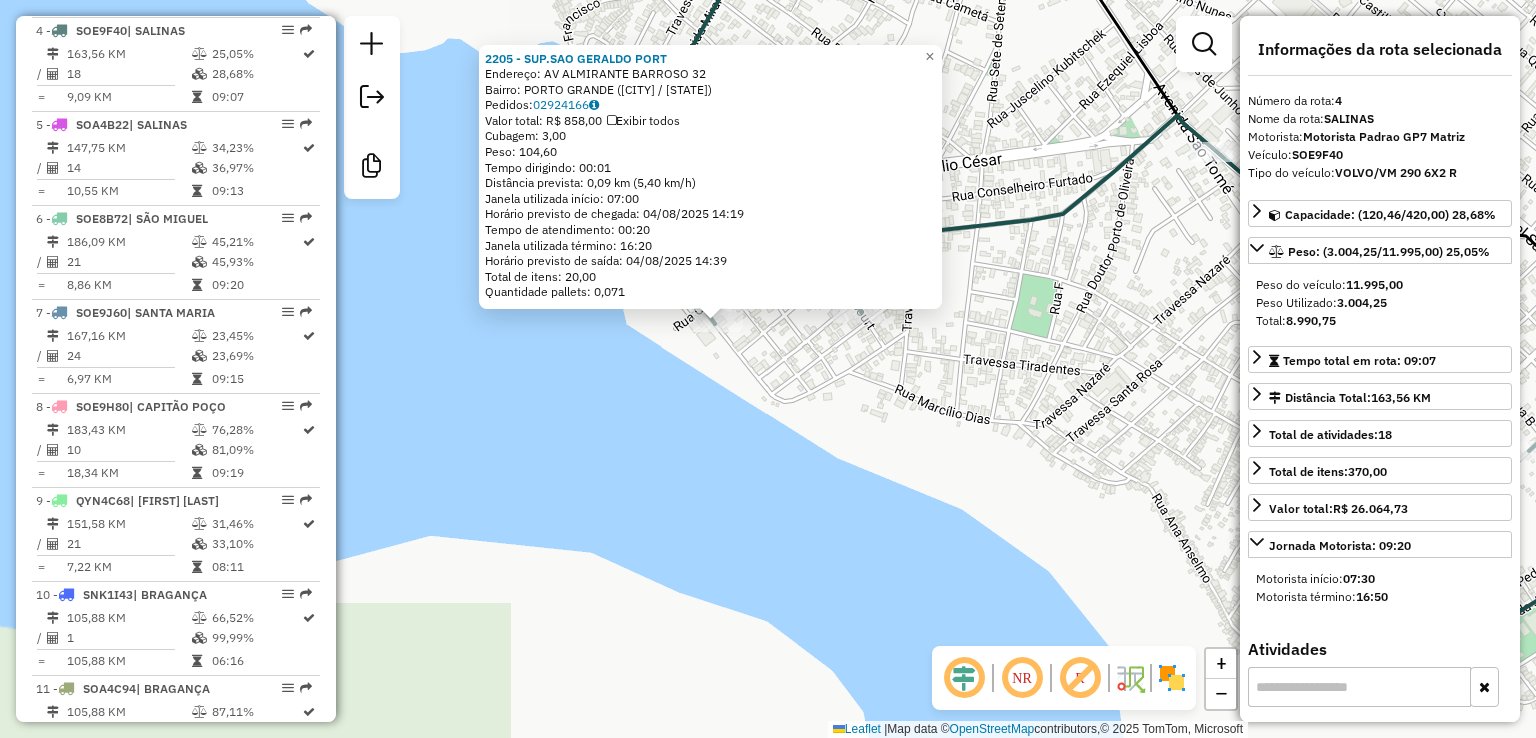 click on "2205 - SUP.SAO GERALDO PORT  Endereço:  AV ALMIRANTE  BARROSO 32   Bairro: PORTO GRANDE (SALINOPOLIS / PA)   Pedidos:  02924166   Valor total: R$ 858,00   Exibir todos   Cubagem: 3,00  Peso: 104,60  Tempo dirigindo: 00:01   Distância prevista: 0,09 km (5,40 km/h)   Janela utilizada início: 07:00   Horário previsto de chegada: 04/08/2025 14:19   Tempo de atendimento: 00:20   Janela utilizada término: 16:20   Horário previsto de saída: 04/08/2025 14:39   Total de itens: 20,00   Quantidade pallets: 0,071  × Janela de atendimento Grade de atendimento Capacidade Transportadoras Veículos Cliente Pedidos  Rotas Selecione os dias de semana para filtrar as janelas de atendimento  Seg   Ter   Qua   Qui   Sex   Sáb   Dom  Informe o período da janela de atendimento: De: Até:  Filtrar exatamente a janela do cliente  Considerar janela de atendimento padrão  Selecione os dias de semana para filtrar as grades de atendimento  Seg   Ter   Qua   Qui   Sex   Sáb   Dom   Peso mínimo:   Peso máximo:   De:   Até:" 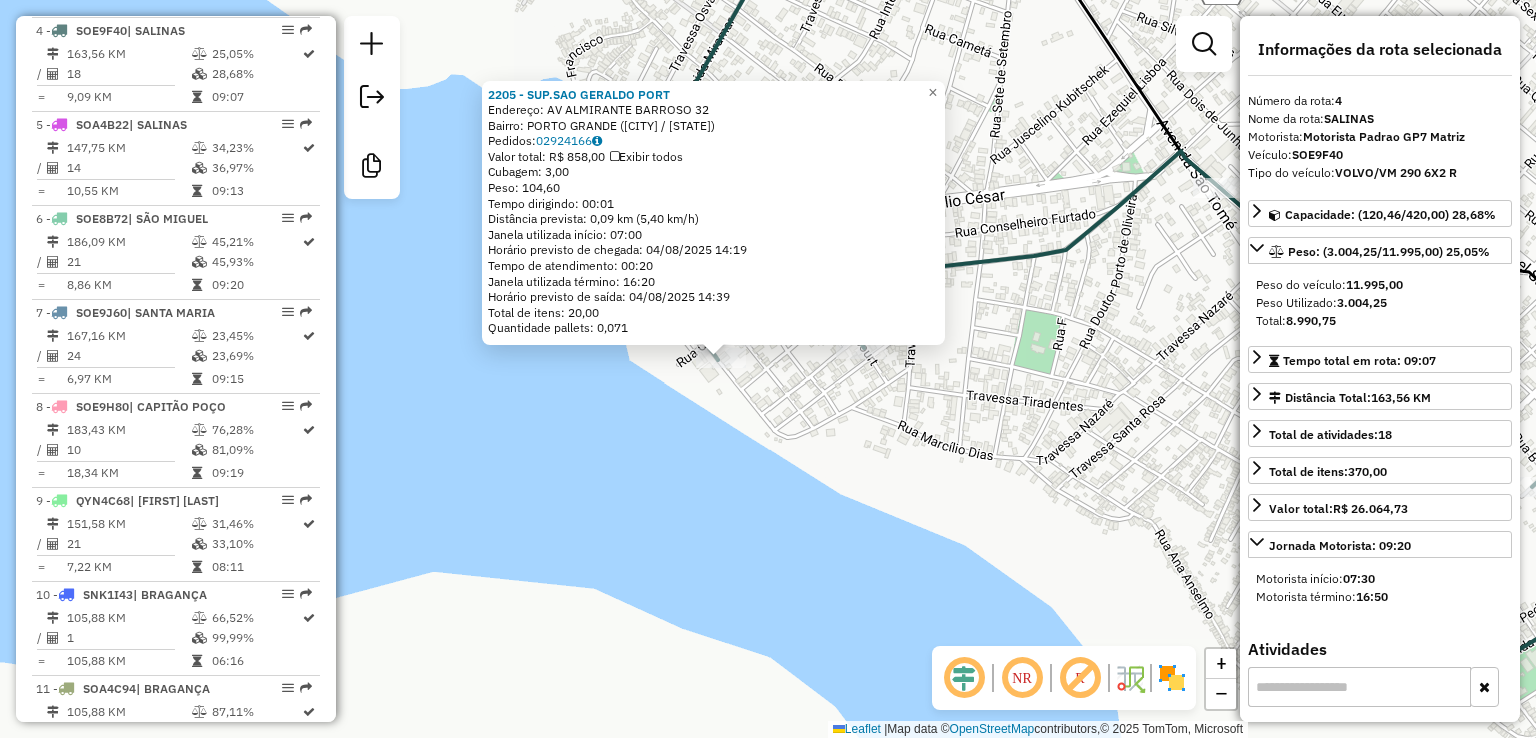 drag, startPoint x: 830, startPoint y: 399, endPoint x: 486, endPoint y: 335, distance: 349.90283 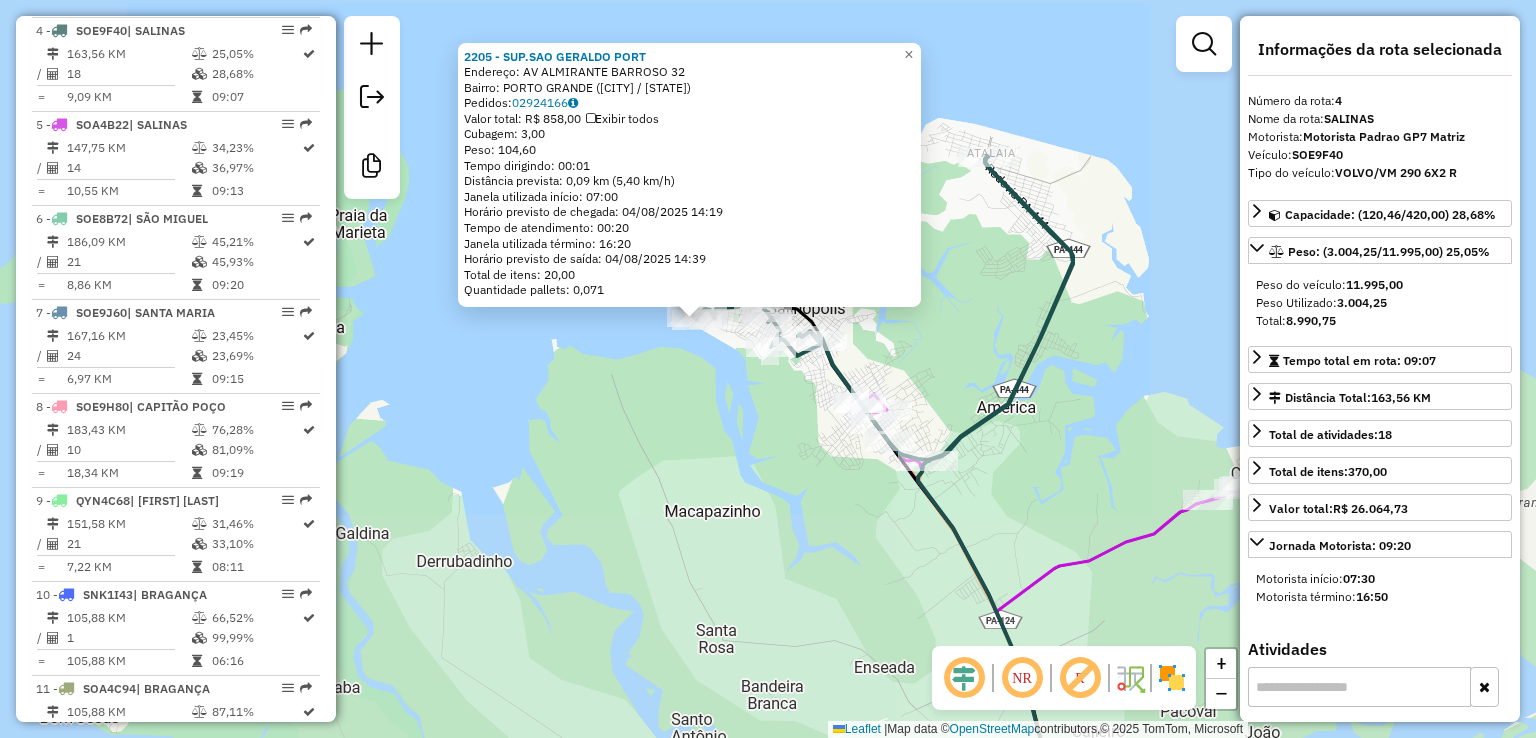 drag, startPoint x: 796, startPoint y: 435, endPoint x: 740, endPoint y: 317, distance: 130.61394 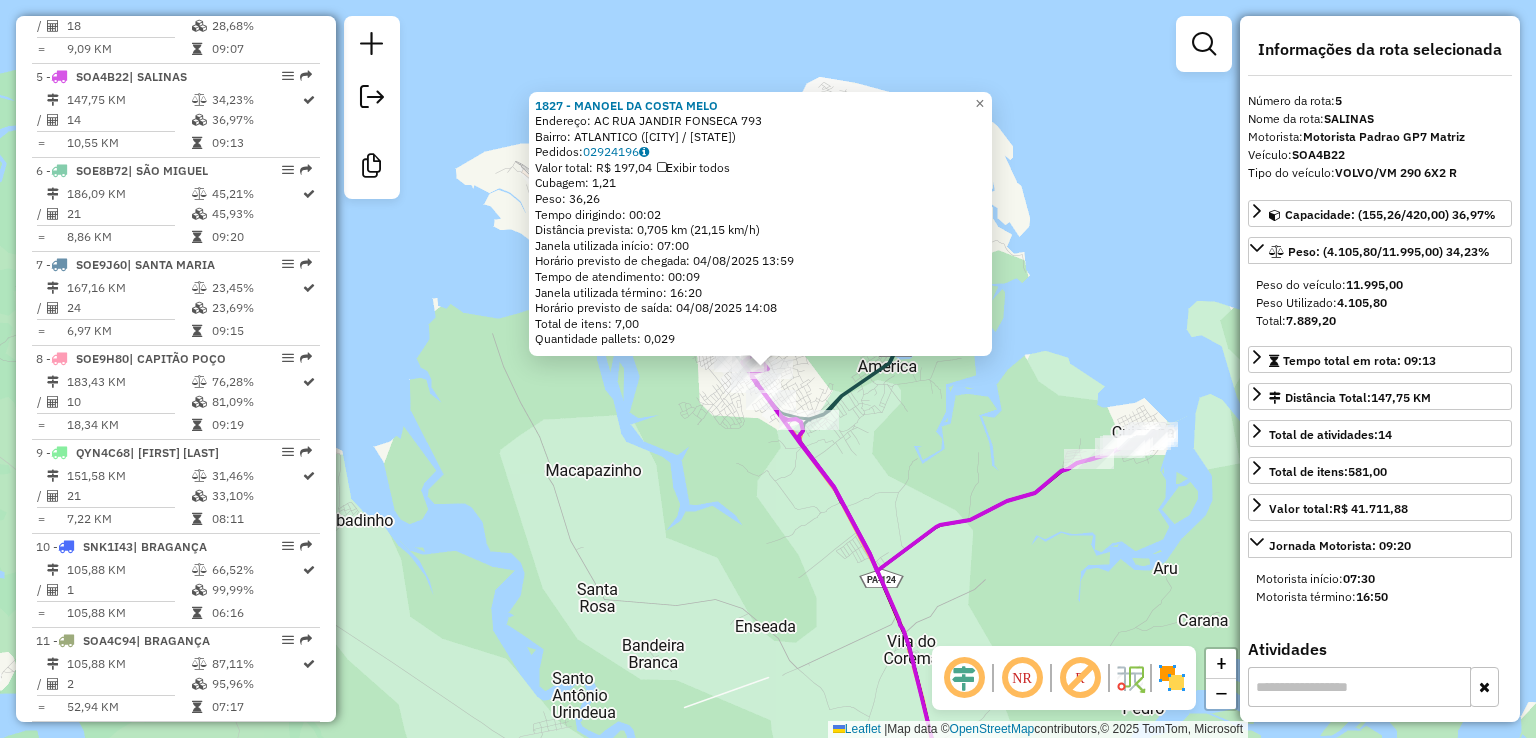scroll, scrollTop: 1156, scrollLeft: 0, axis: vertical 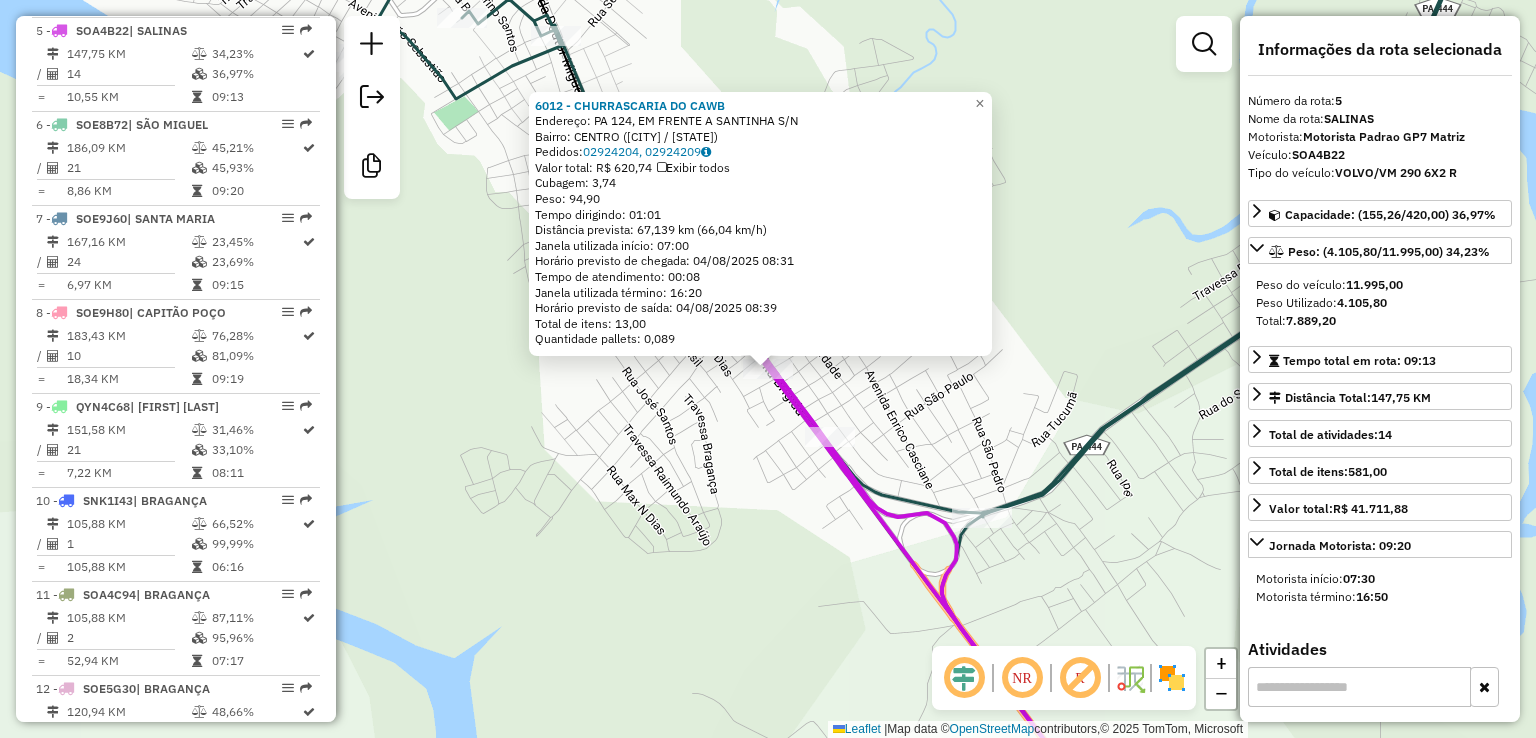 click on "6012 - CHURRASCARIA DO CAWB  Endereço:  PA 124, EM FRENTE A SANTINHA S/N   Bairro: CENTRO (SALINOPOLIS / PA)   Pedidos:  02924204, 02924209   Valor total: R$ 620,74   Exibir todos   Cubagem: 3,74  Peso: 94,90  Tempo dirigindo: 01:01   Distância prevista: 67,139 km (66,04 km/h)   Janela utilizada início: 07:00   Horário previsto de chegada: 04/08/2025 08:31   Tempo de atendimento: 00:08   Janela utilizada término: 16:20   Horário previsto de saída: 04/08/2025 08:39   Total de itens: 13,00   Quantidade pallets: 0,089  × Janela de atendimento Grade de atendimento Capacidade Transportadoras Veículos Cliente Pedidos  Rotas Selecione os dias de semana para filtrar as janelas de atendimento  Seg   Ter   Qua   Qui   Sex   Sáb   Dom  Informe o período da janela de atendimento: De: Até:  Filtrar exatamente a janela do cliente  Considerar janela de atendimento padrão  Selecione os dias de semana para filtrar as grades de atendimento  Seg   Ter   Qua   Qui   Sex   Sáb   Dom   Peso mínimo:   Peso máximo:" 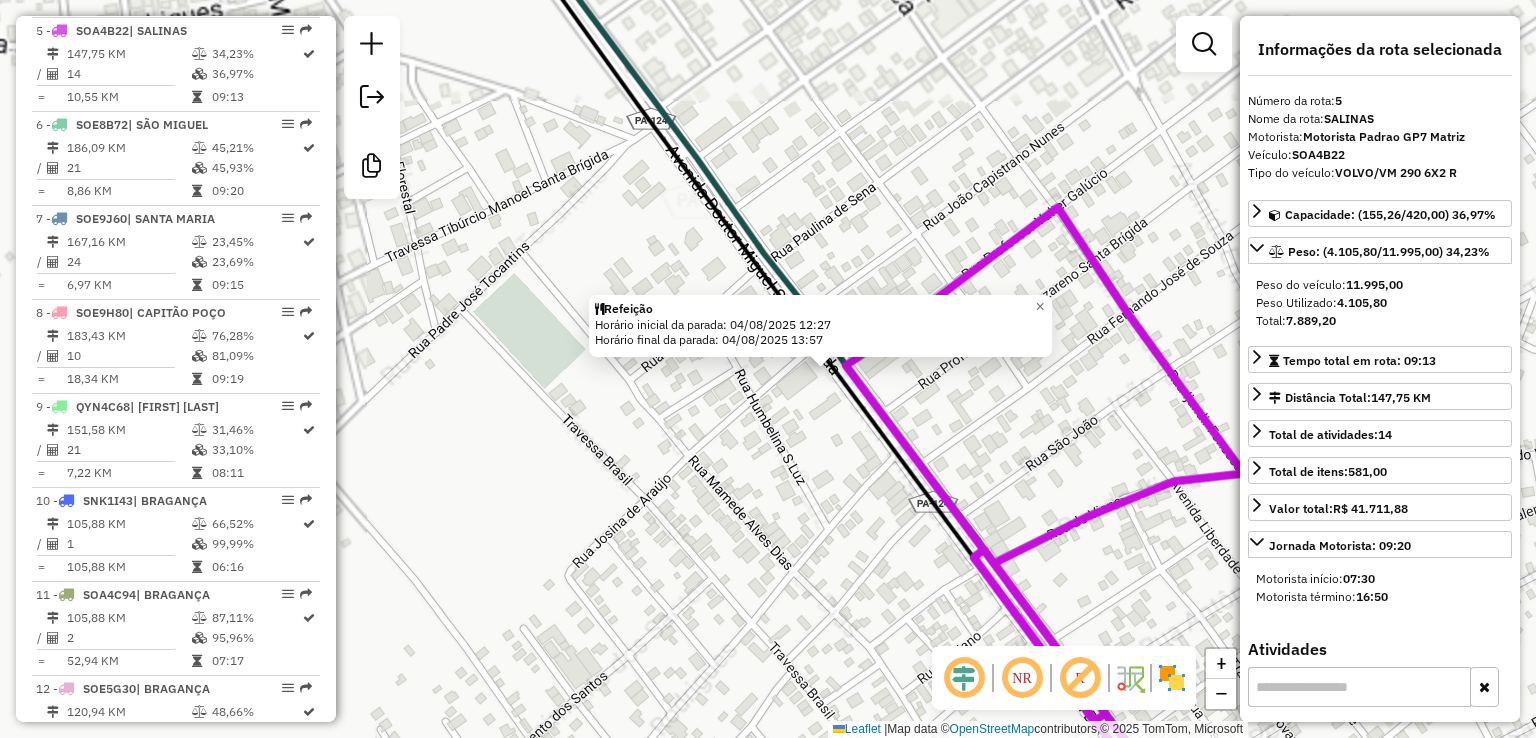 click on "Rota 5 - Placa SOA4B22  110 - MINI BOX UNIAO  Refeição  Horário inicial da parada: 04/08/2025 12:27   Horário final da parada: 04/08/2025 13:57  × Janela de atendimento Grade de atendimento Capacidade Transportadoras Veículos Cliente Pedidos  Rotas Selecione os dias de semana para filtrar as janelas de atendimento  Seg   Ter   Qua   Qui   Sex   Sáb   Dom  Informe o período da janela de atendimento: De: Até:  Filtrar exatamente a janela do cliente  Considerar janela de atendimento padrão  Selecione os dias de semana para filtrar as grades de atendimento  Seg   Ter   Qua   Qui   Sex   Sáb   Dom   Considerar clientes sem dia de atendimento cadastrado  Clientes fora do dia de atendimento selecionado Filtrar as atividades entre os valores definidos abaixo:  Peso mínimo:   Peso máximo:   Cubagem mínima:   Cubagem máxima:   De:   Até:  Filtrar as atividades entre o tempo de atendimento definido abaixo:  De:   Até:   Considerar capacidade total dos clientes não roteirizados Transportadora: Veículo:" 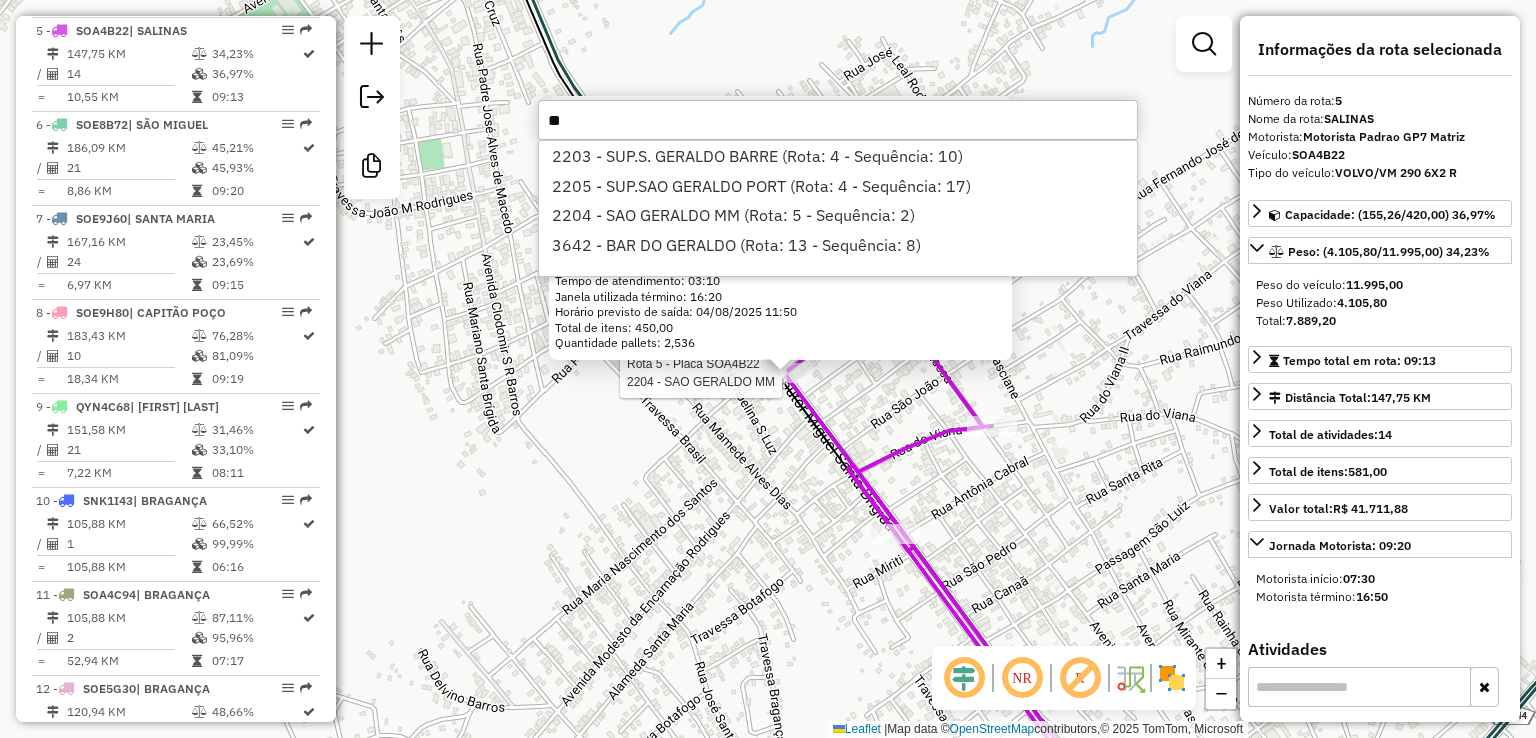 type on "*" 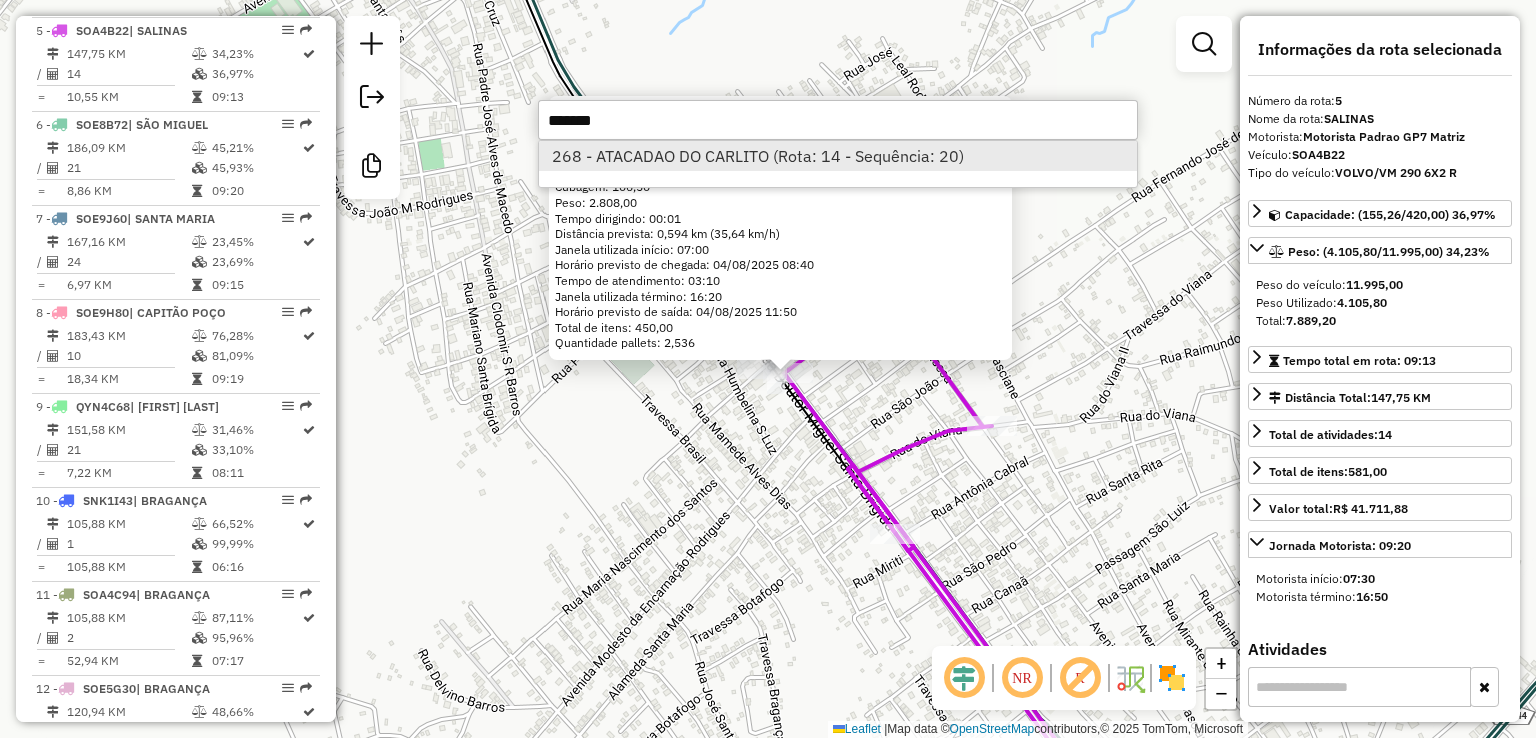 type on "*******" 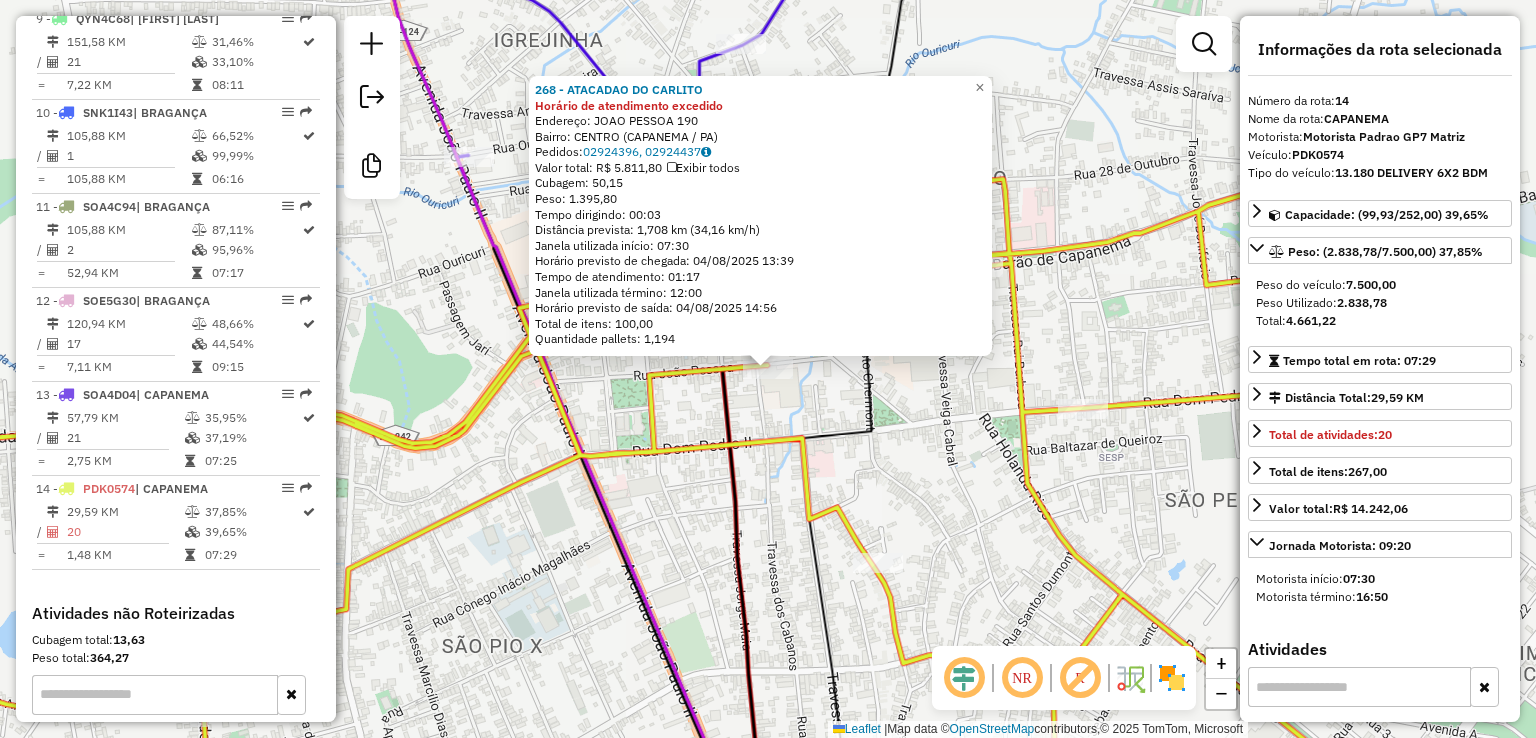 scroll, scrollTop: 1754, scrollLeft: 0, axis: vertical 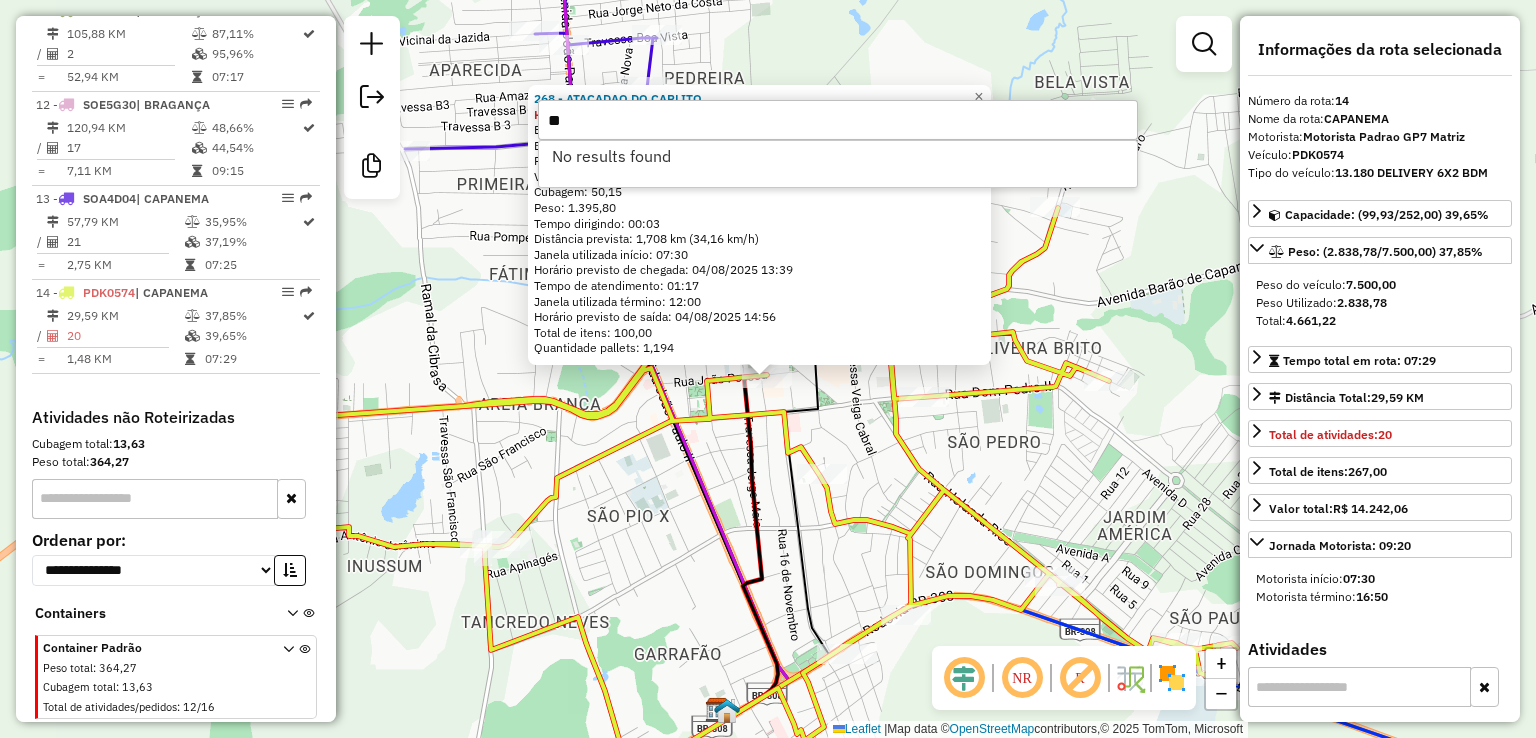 type on "*" 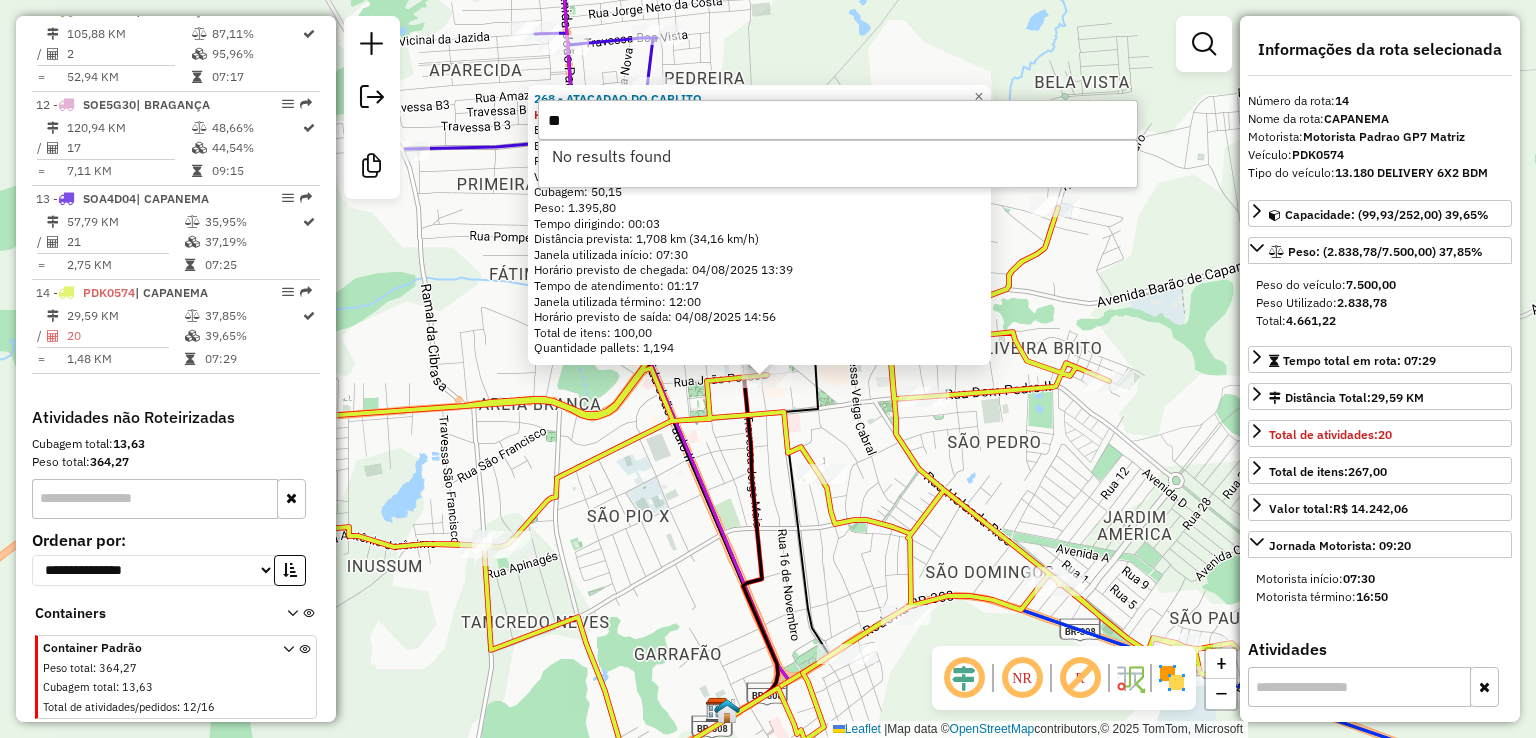 type on "*" 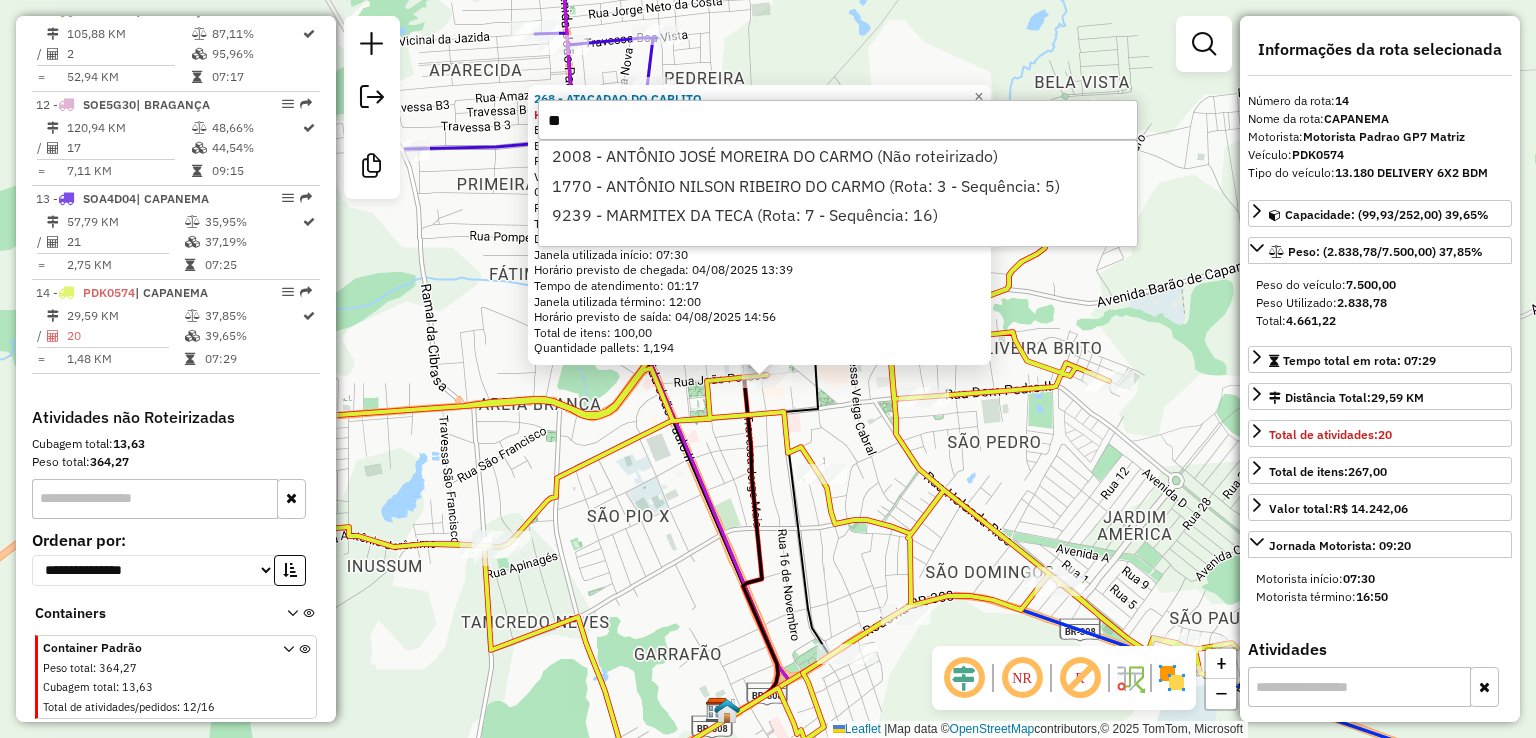 type on "*" 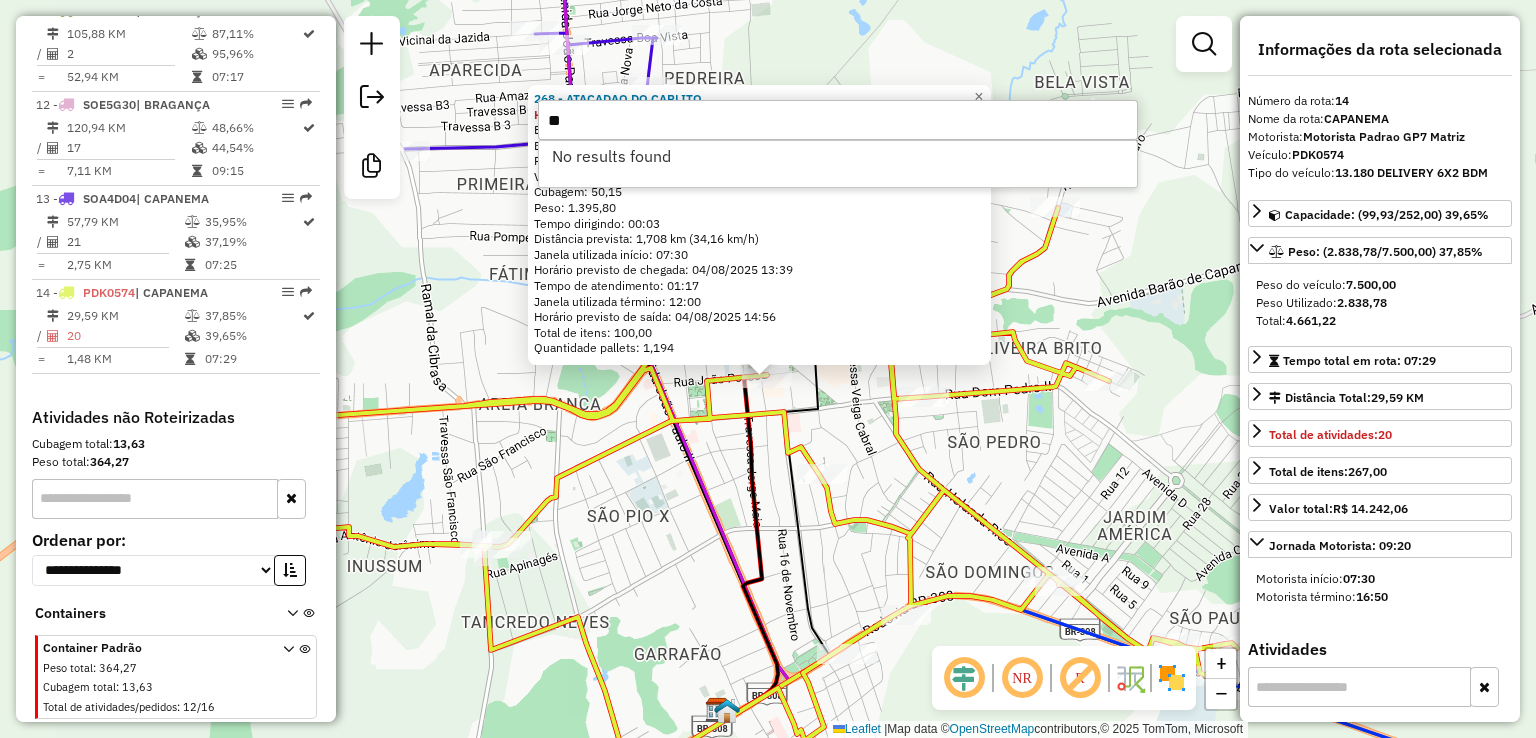 type on "*" 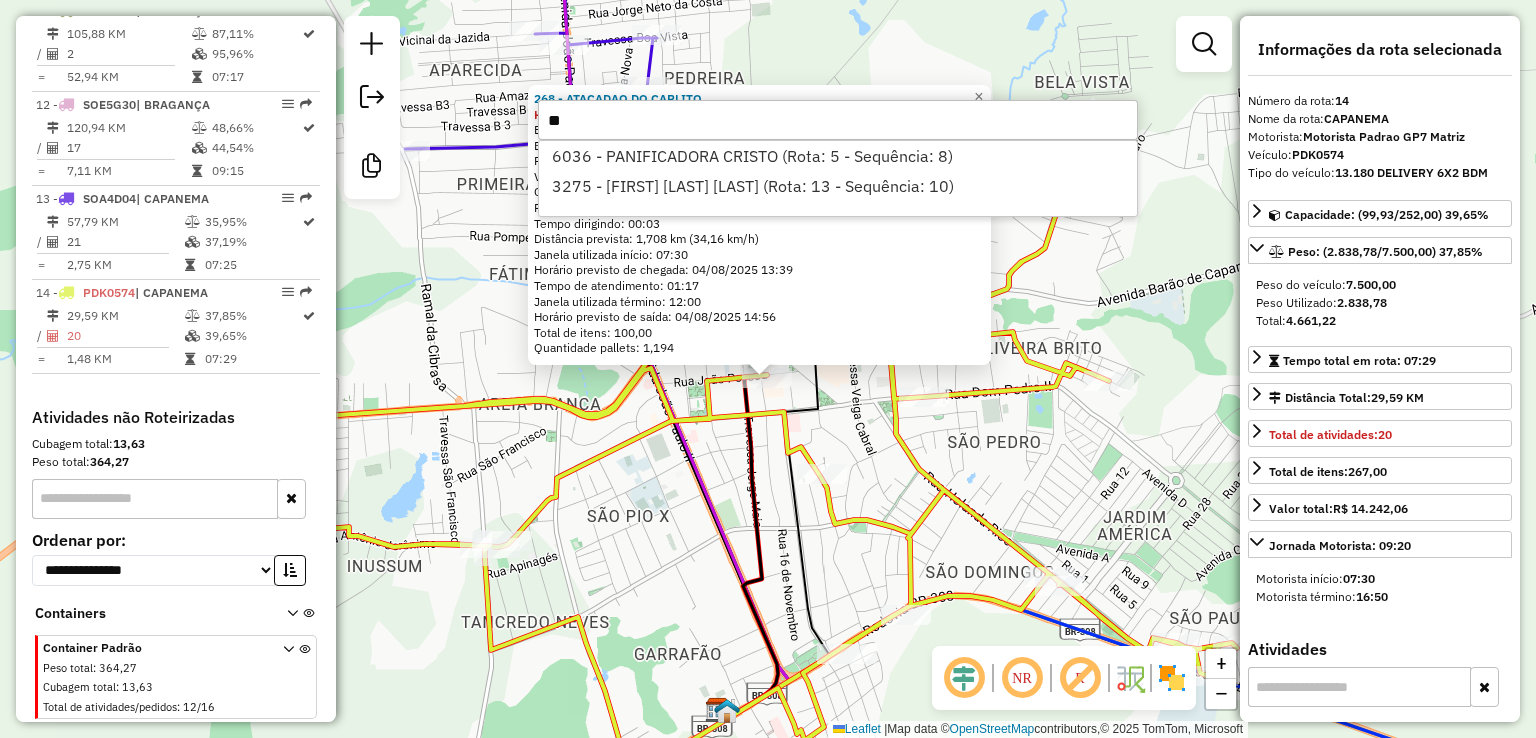 type on "*" 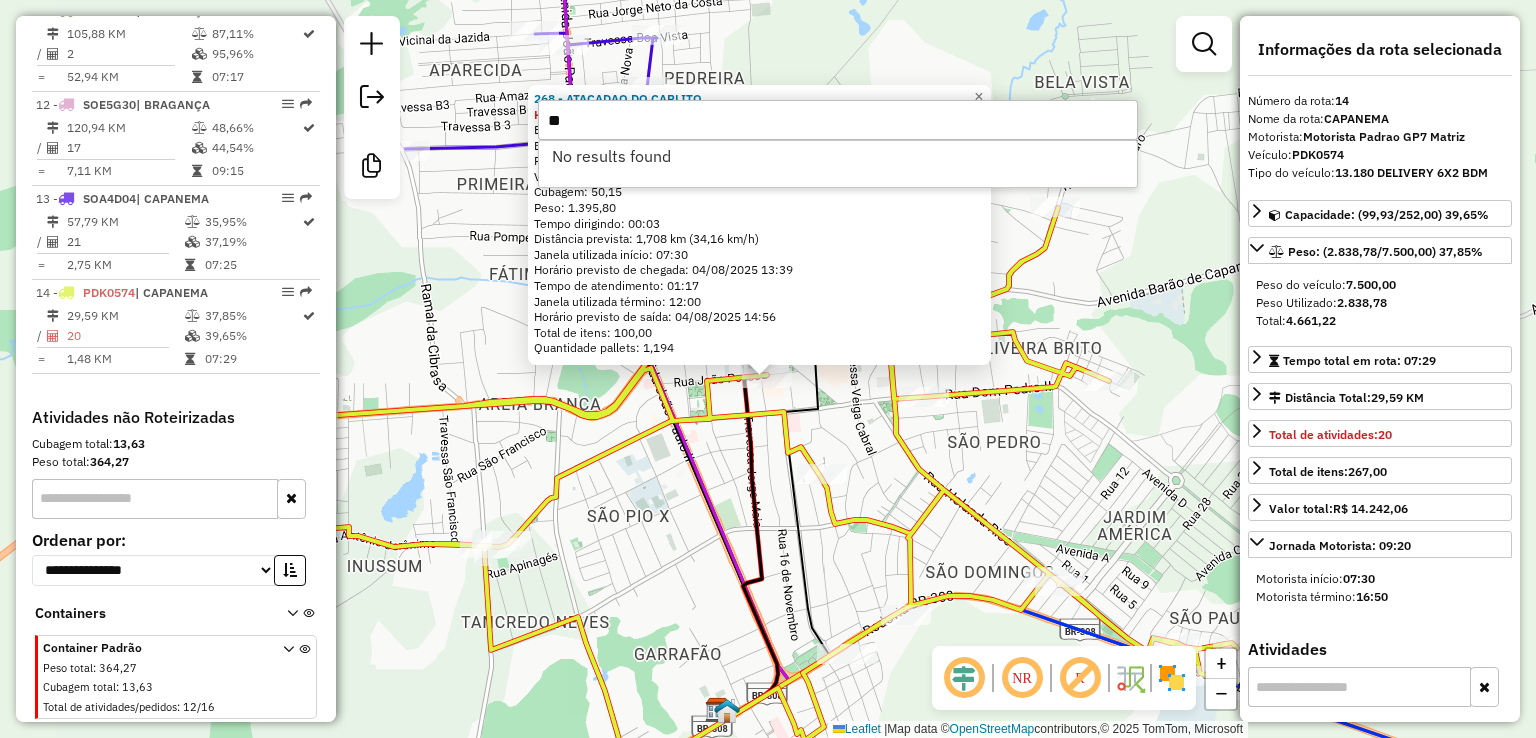 type on "*" 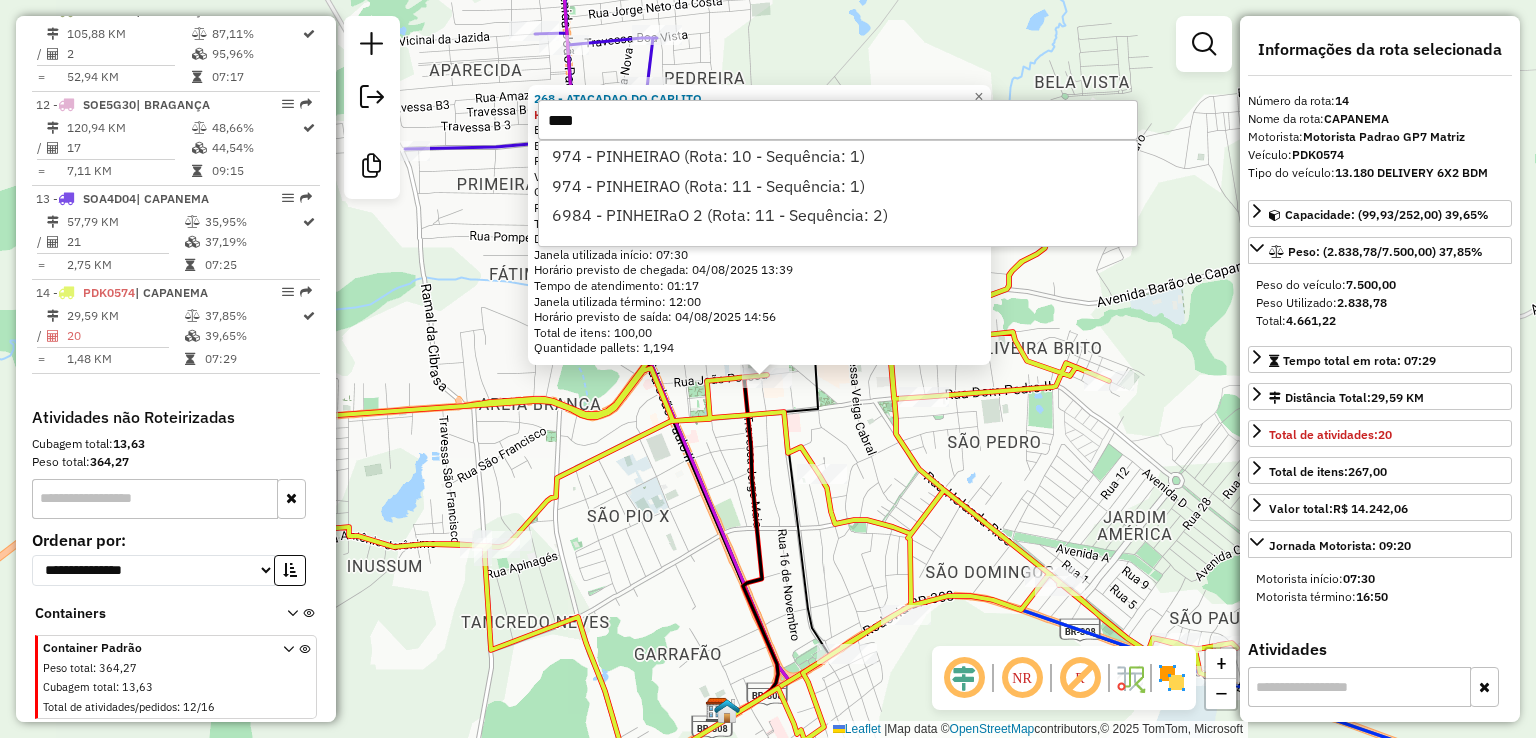 type on "****" 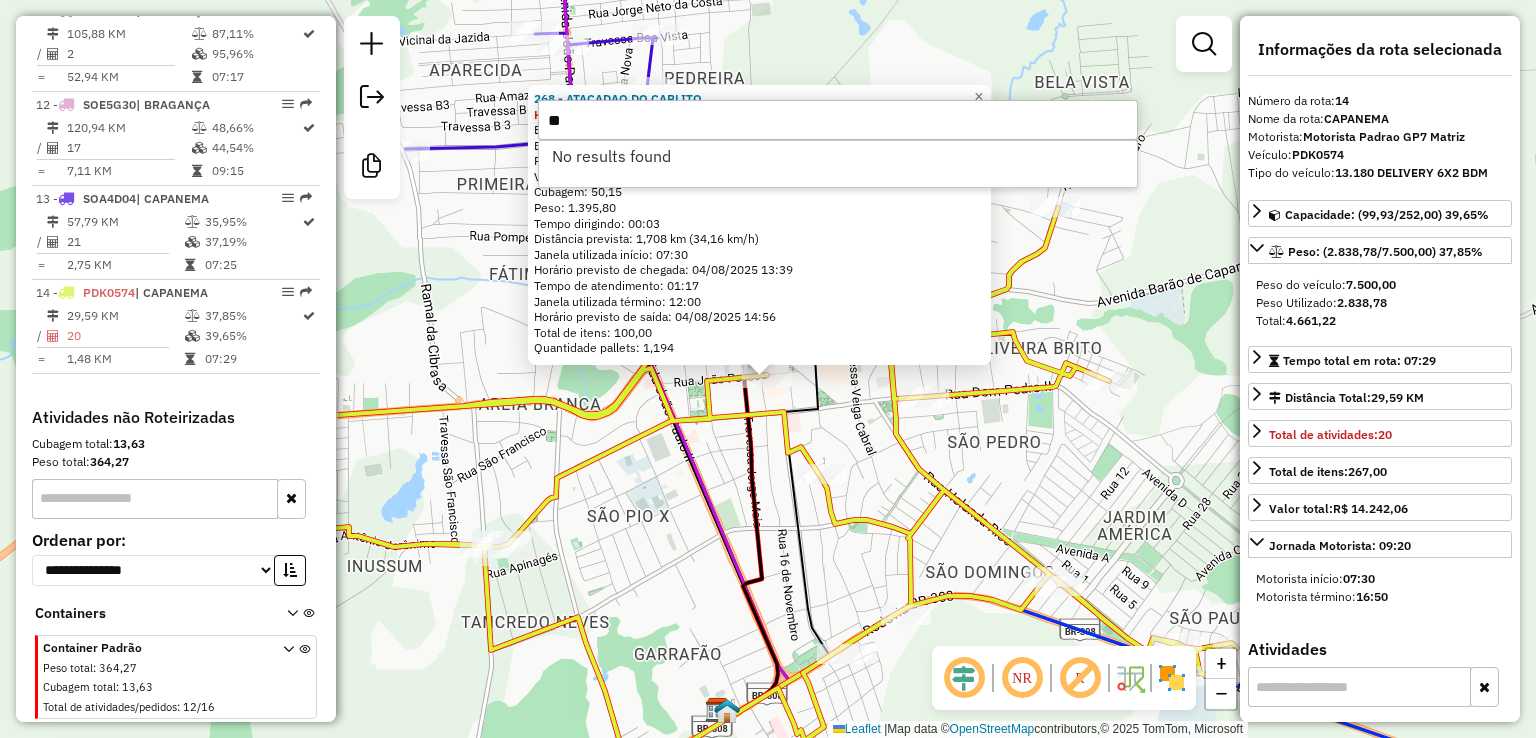 type on "*" 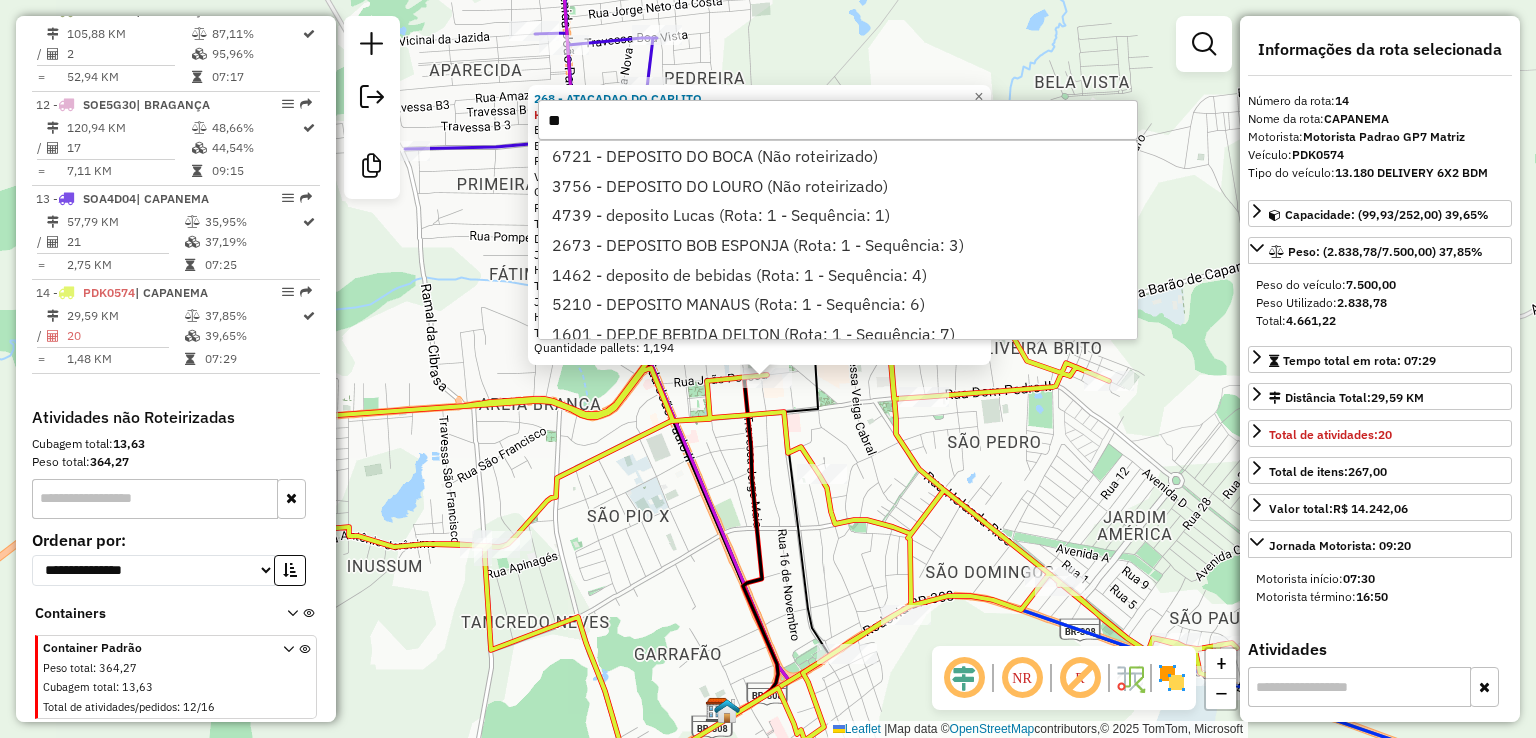 type on "*" 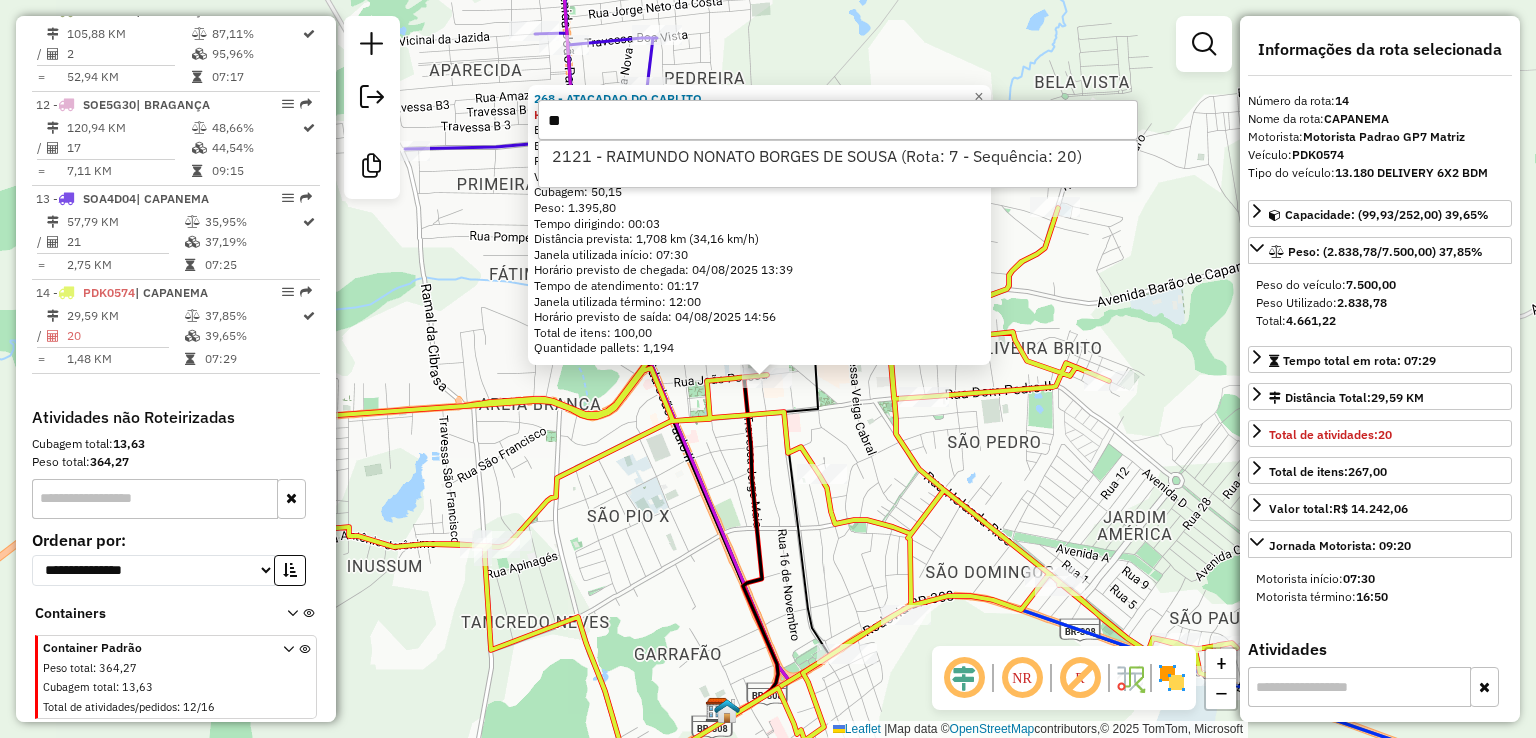 type on "*" 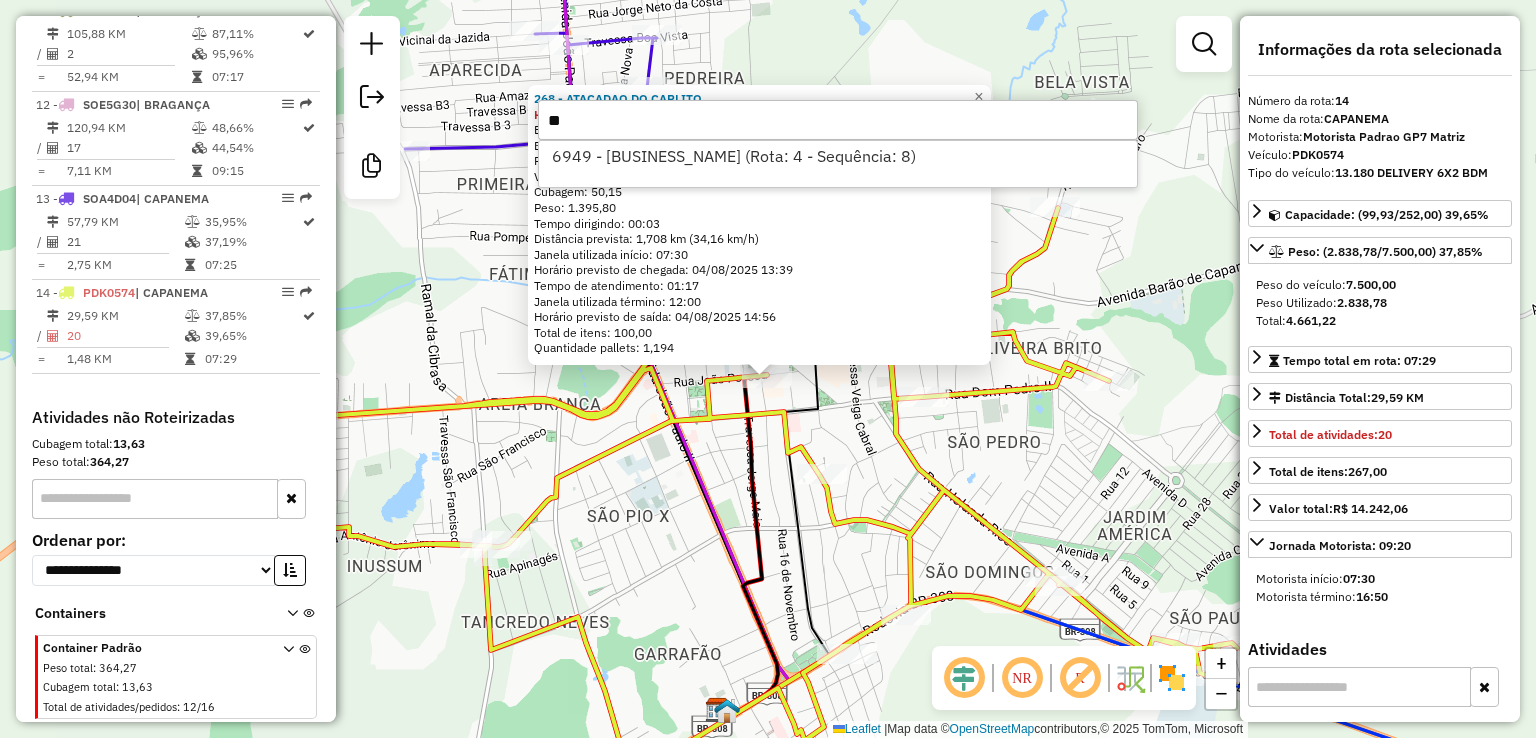 type on "*" 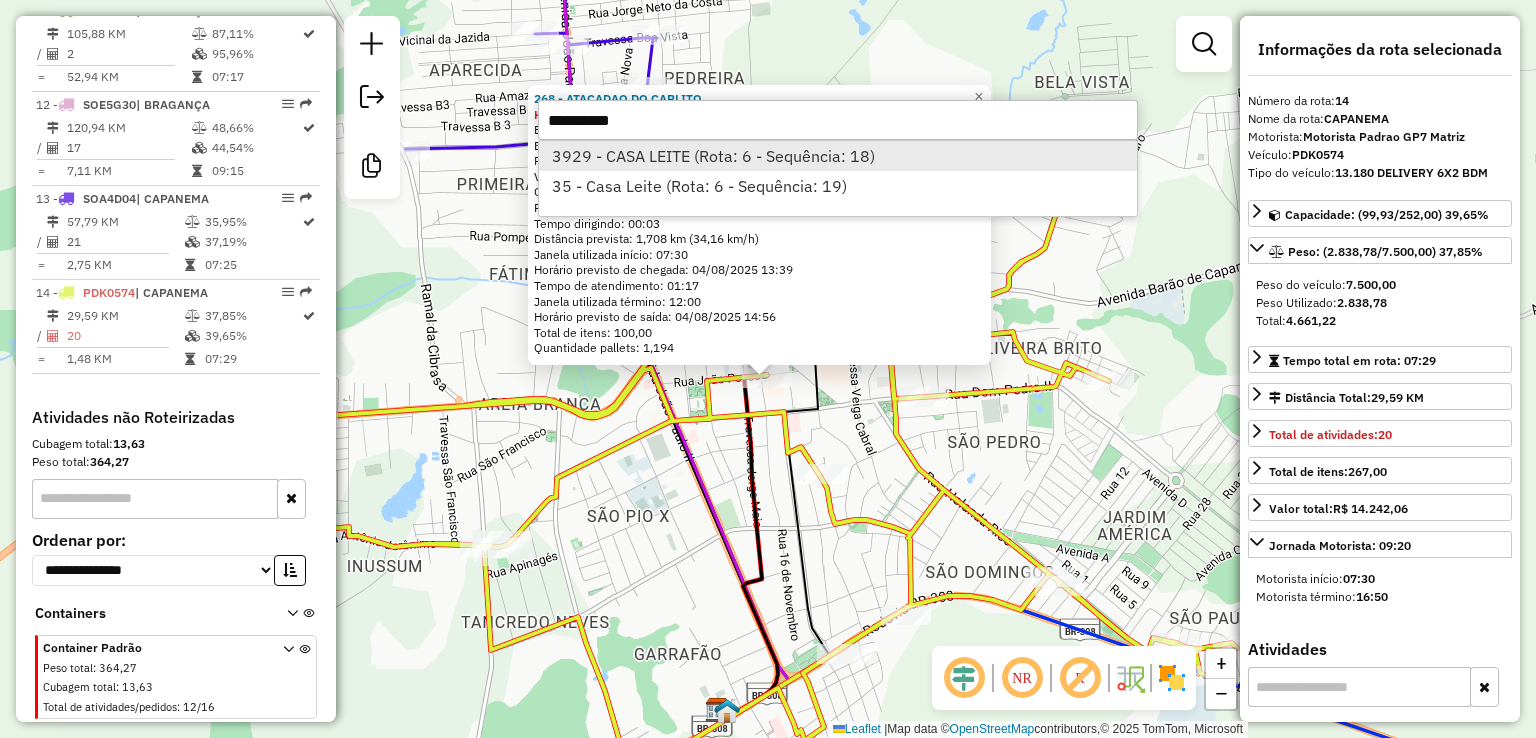 type on "**********" 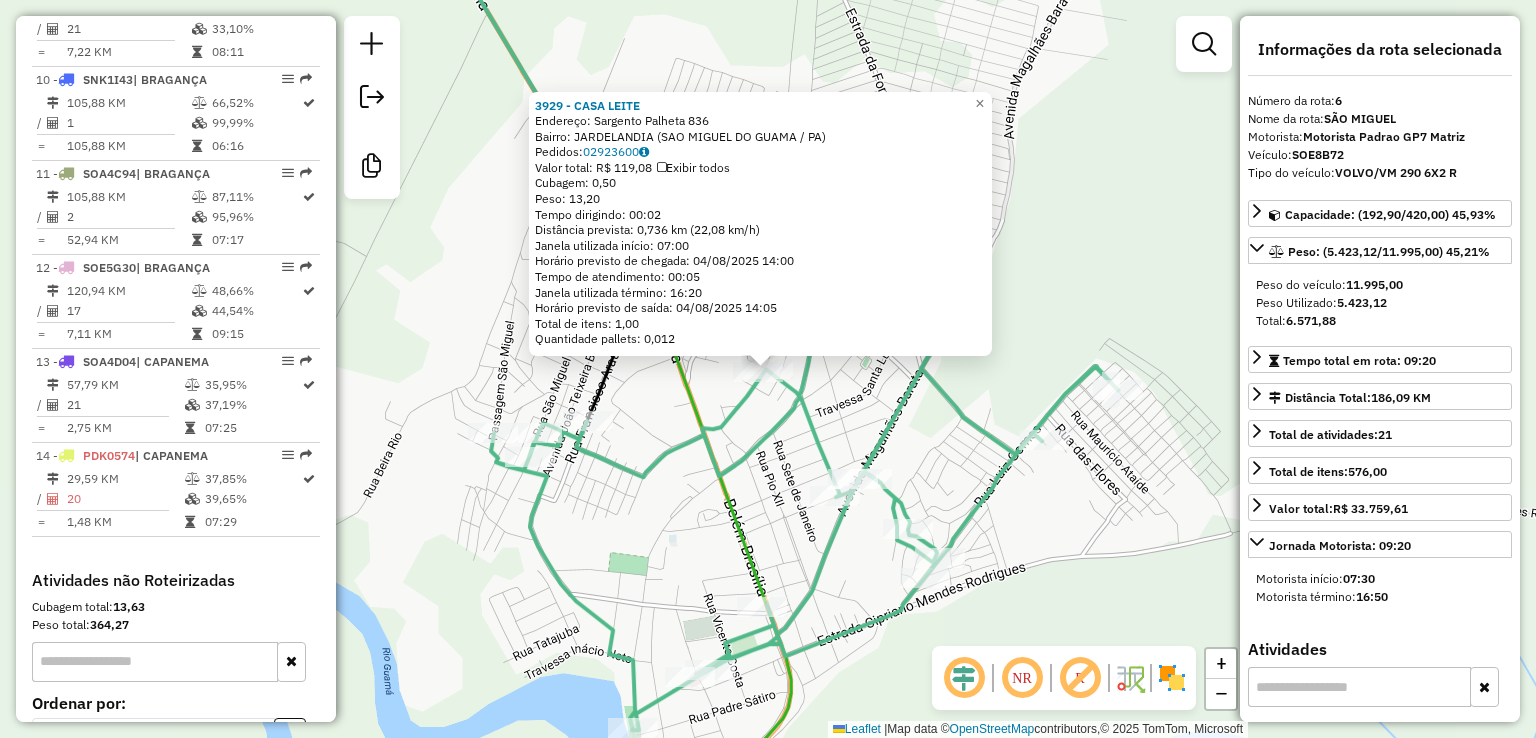 scroll, scrollTop: 1250, scrollLeft: 0, axis: vertical 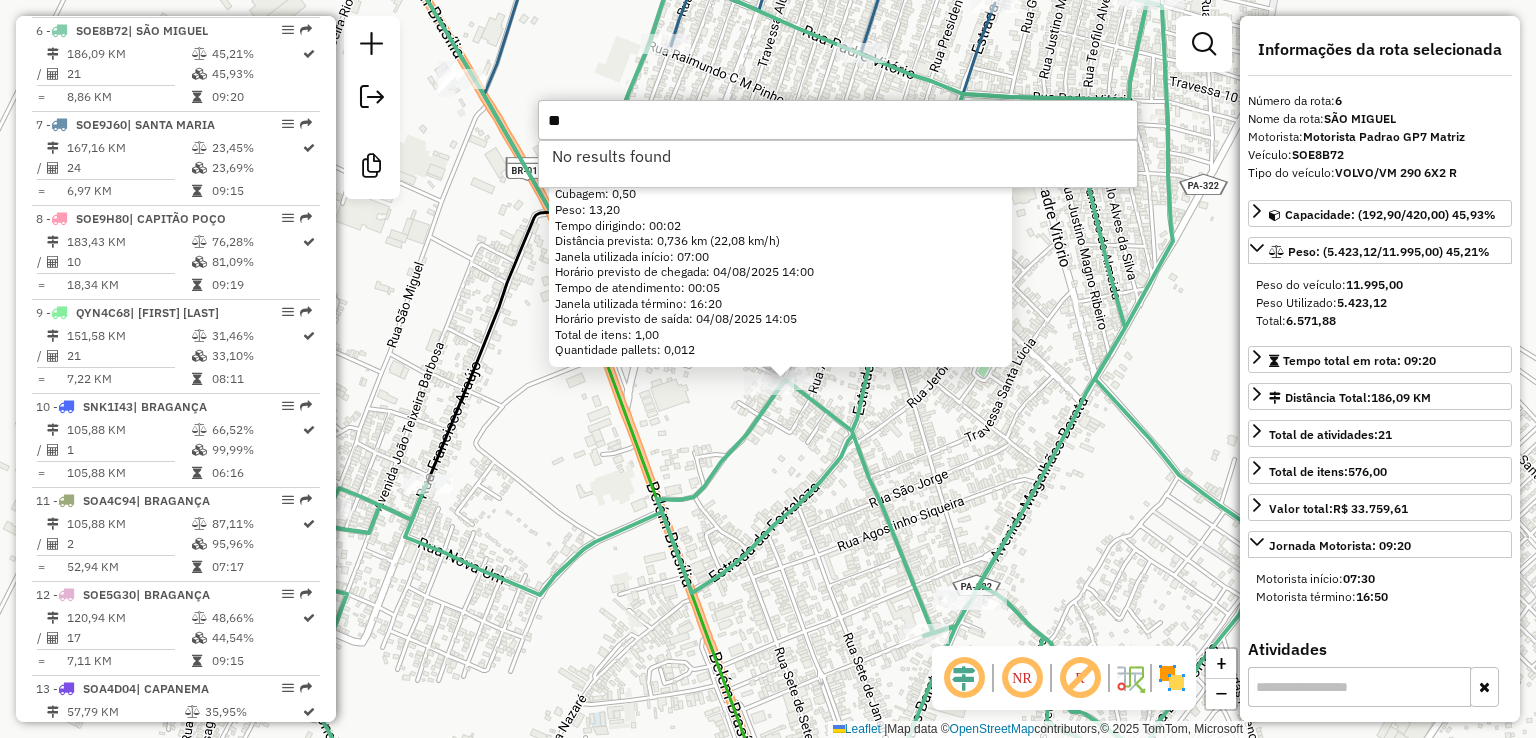 type on "*" 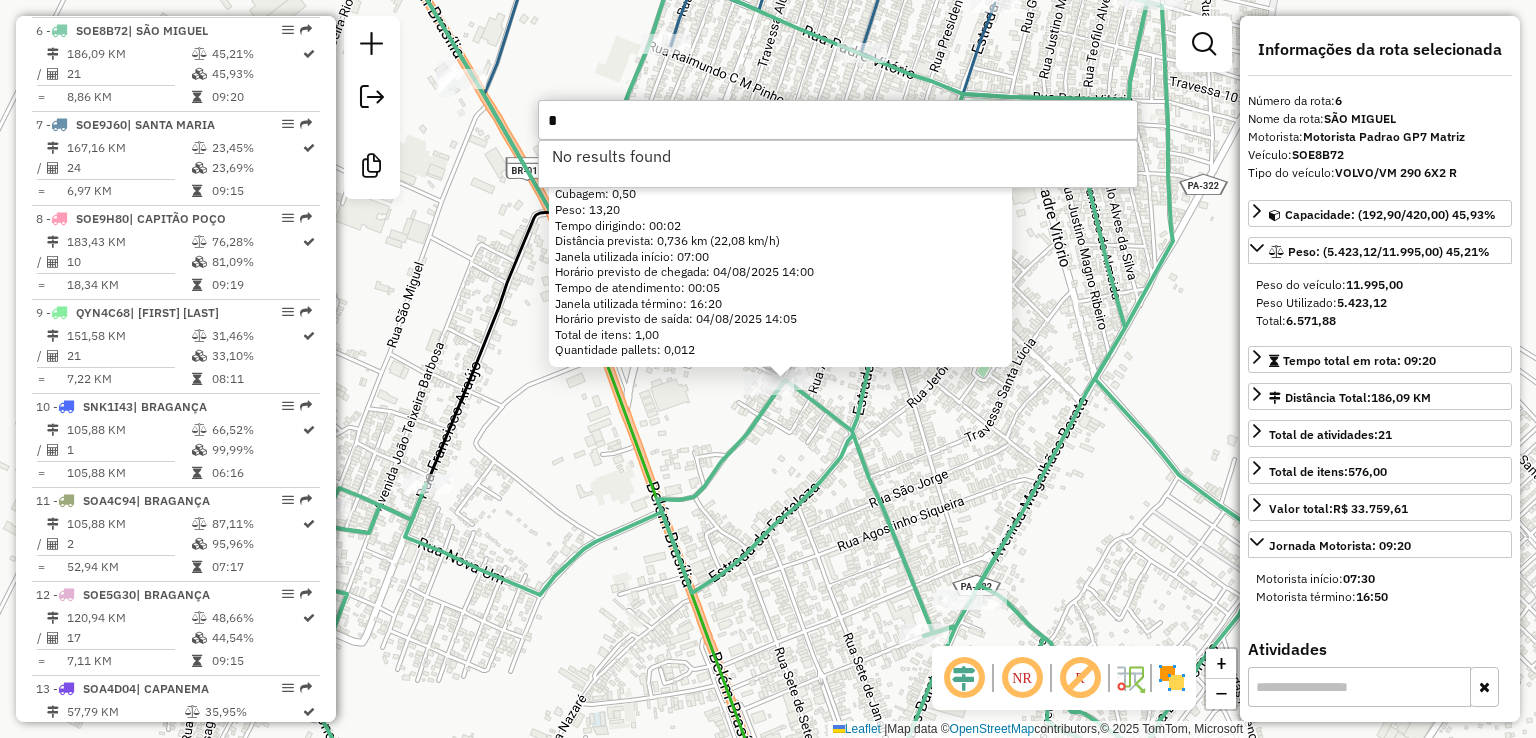 type 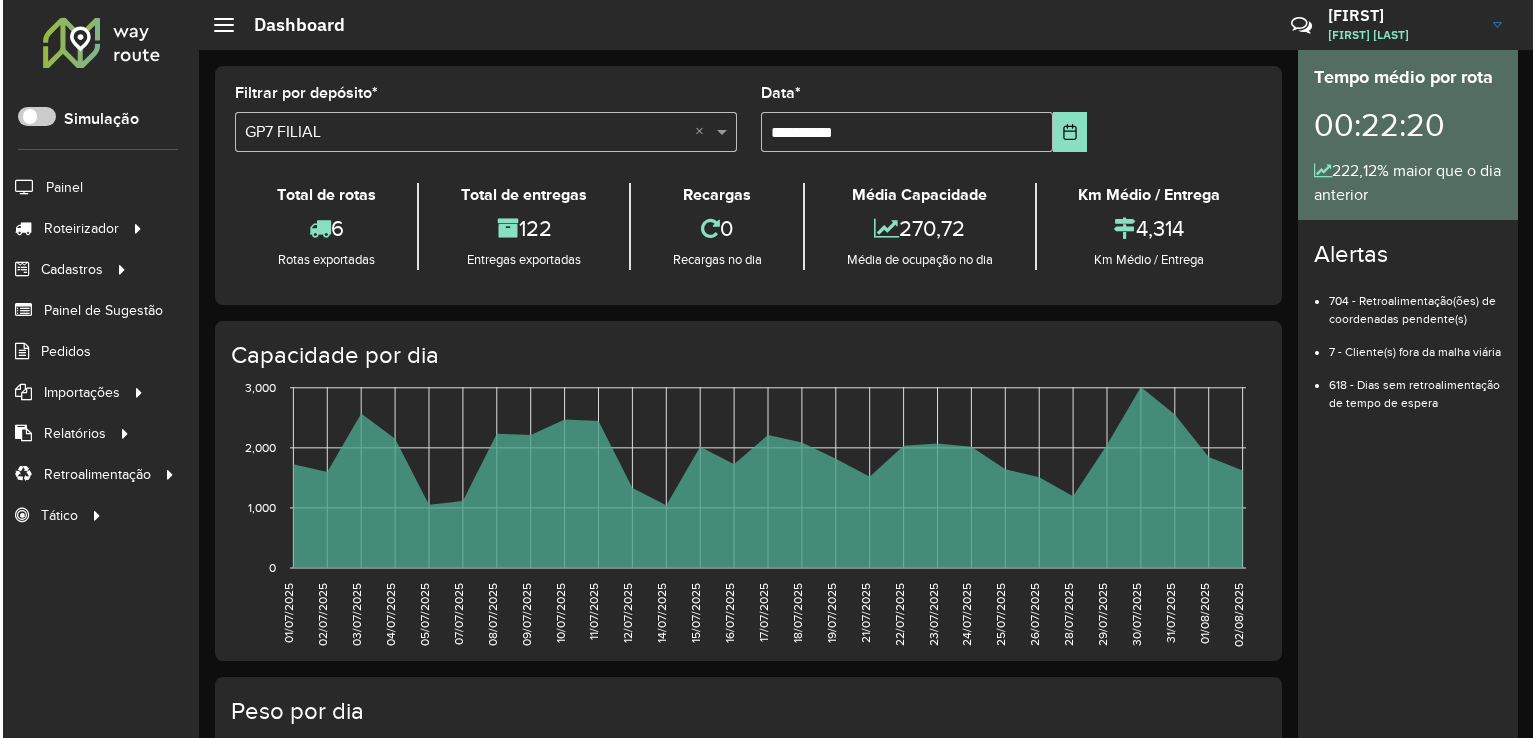 scroll, scrollTop: 0, scrollLeft: 0, axis: both 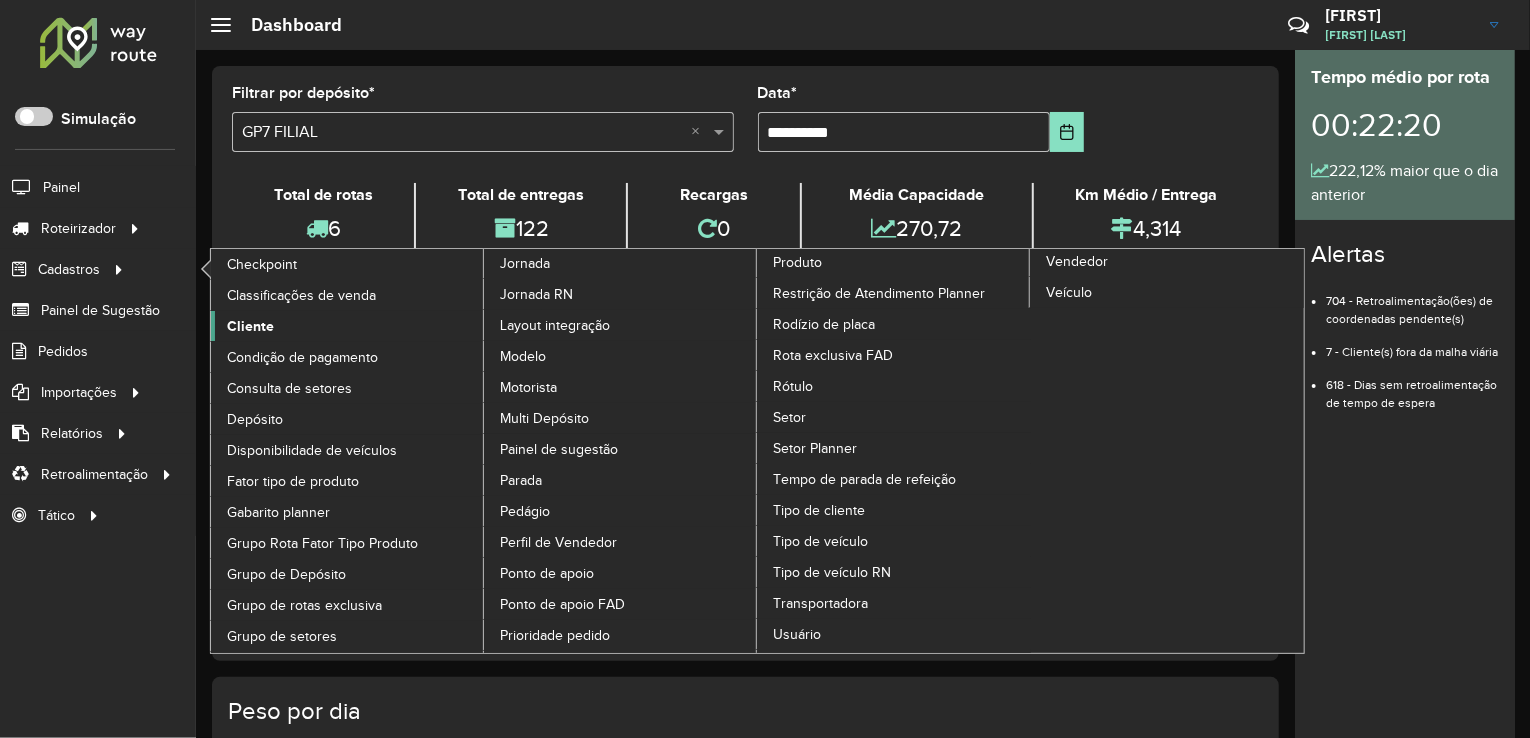click on "Cliente" 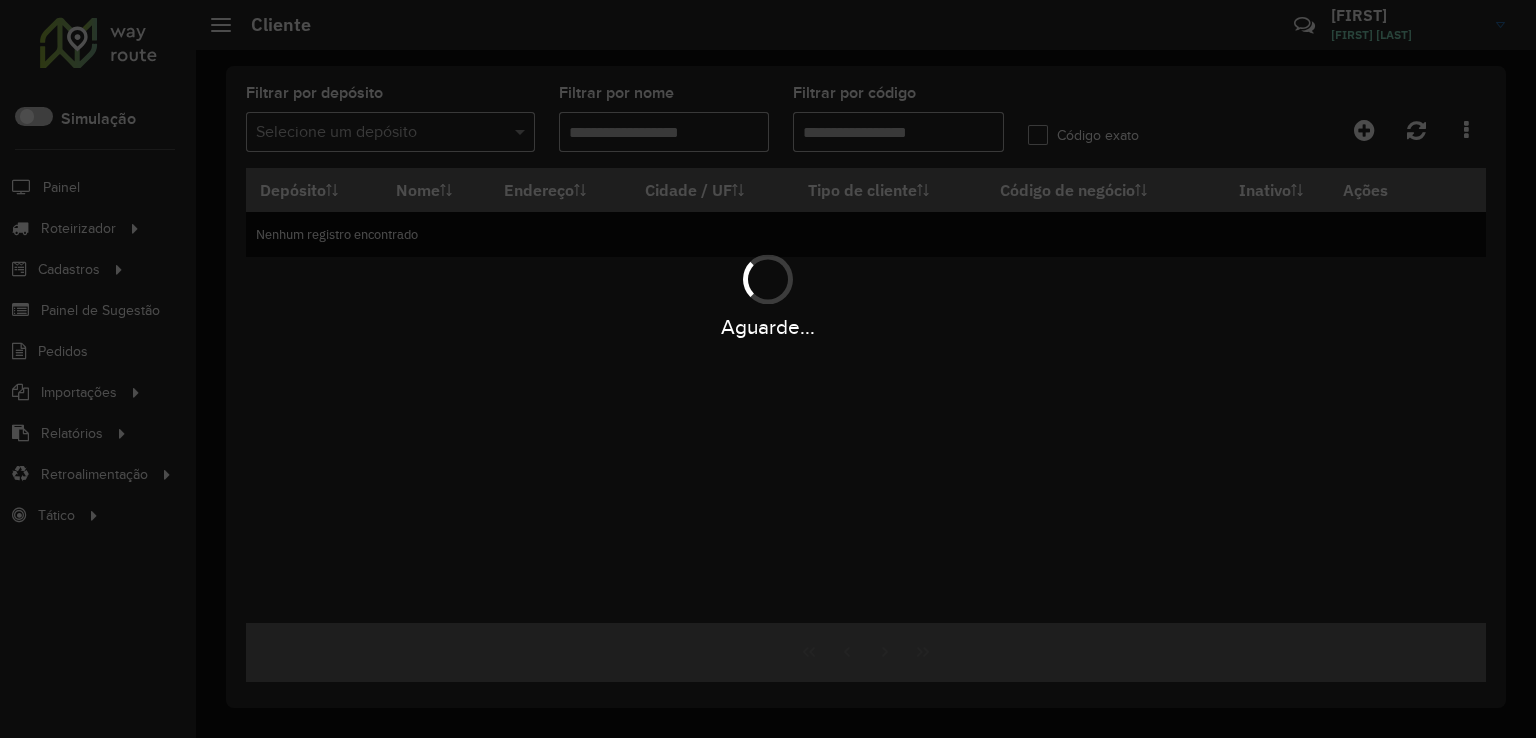 click on "Aguarde..." at bounding box center [768, 369] 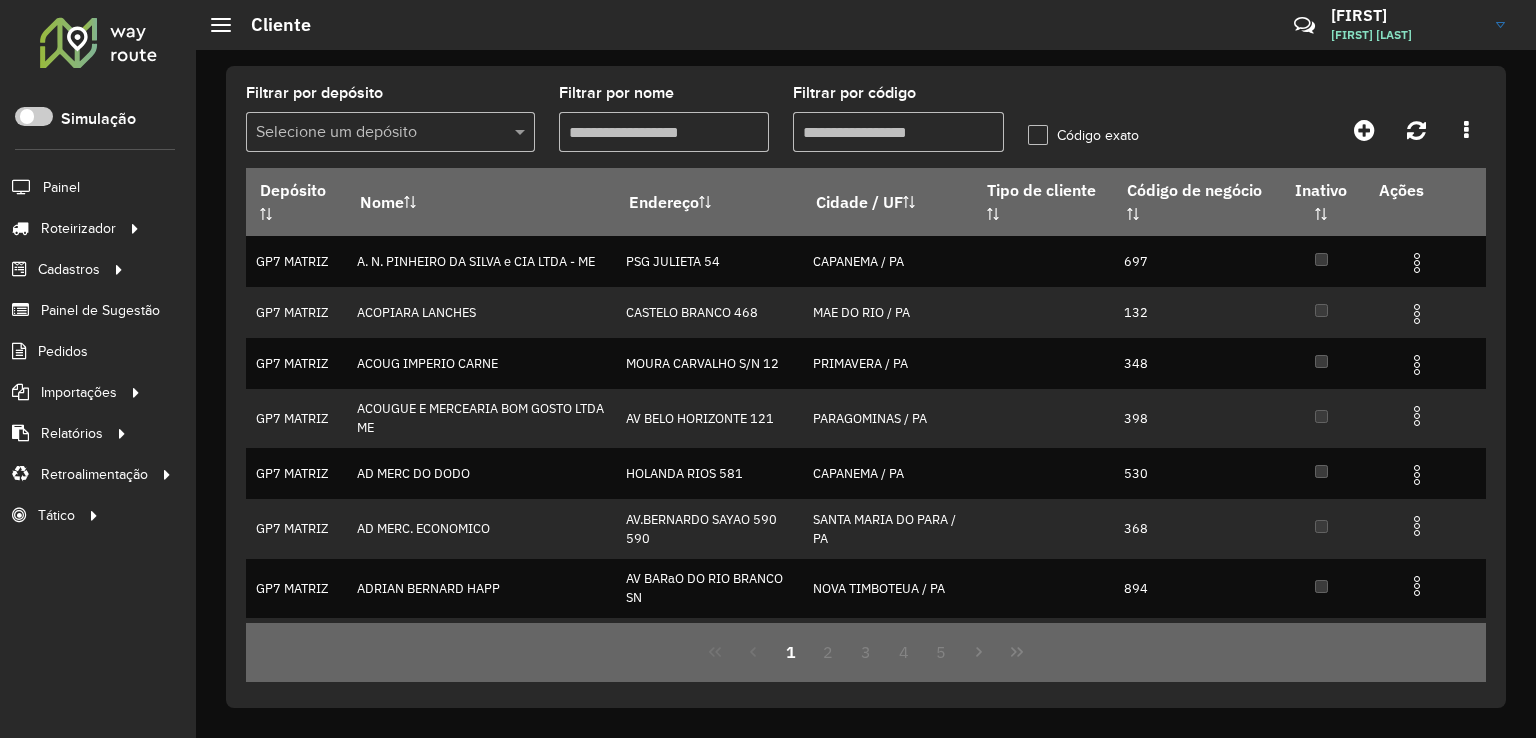 click on "Filtrar por código" at bounding box center [898, 132] 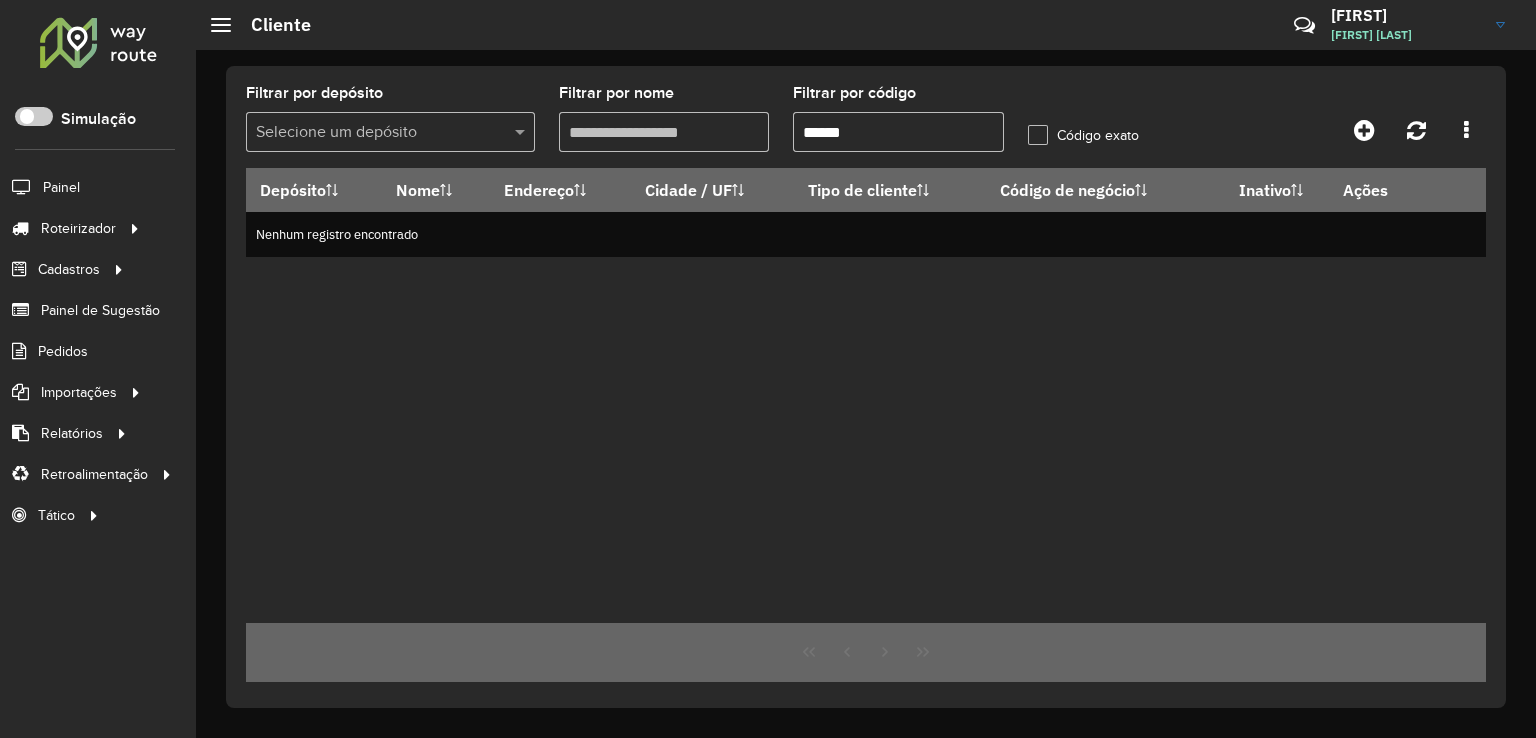 type on "******" 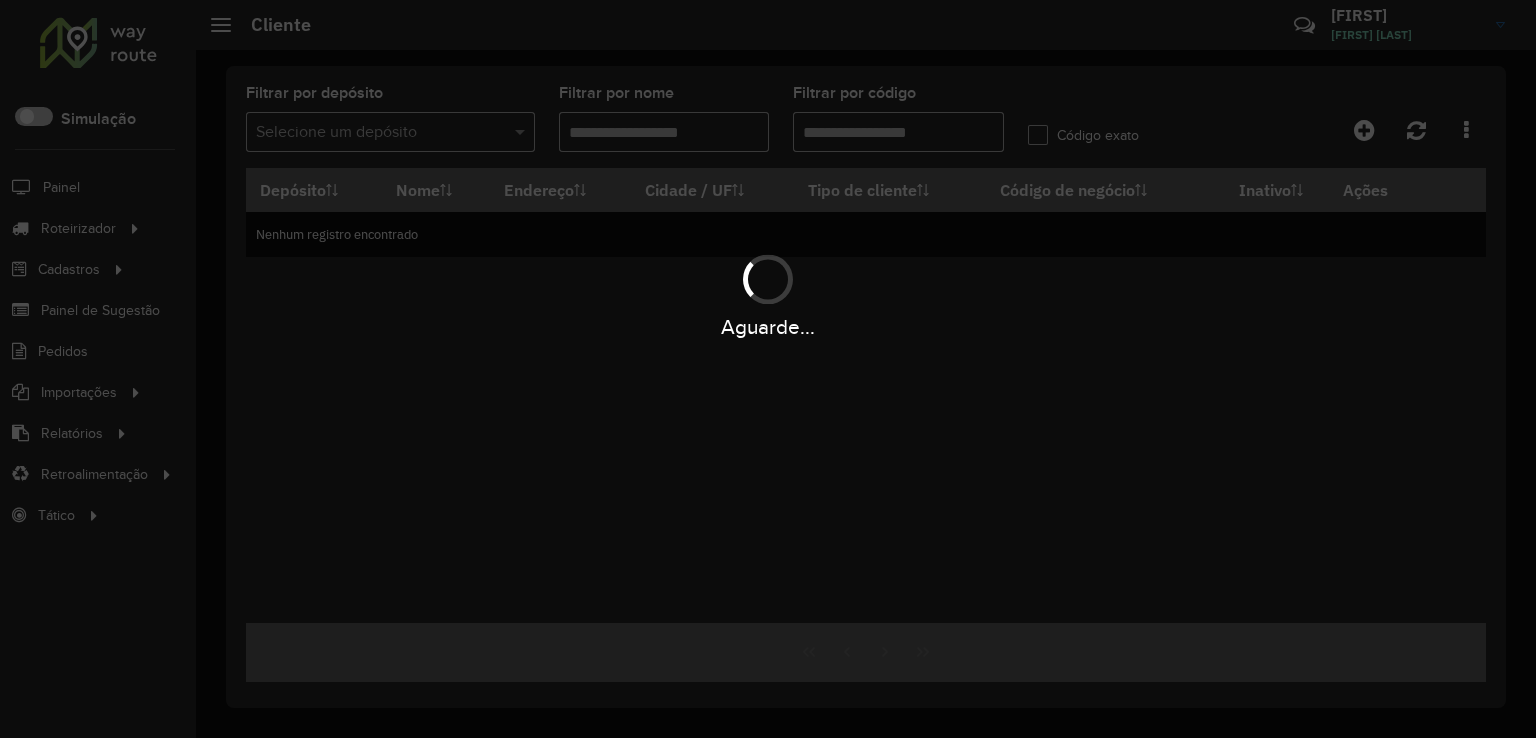 type 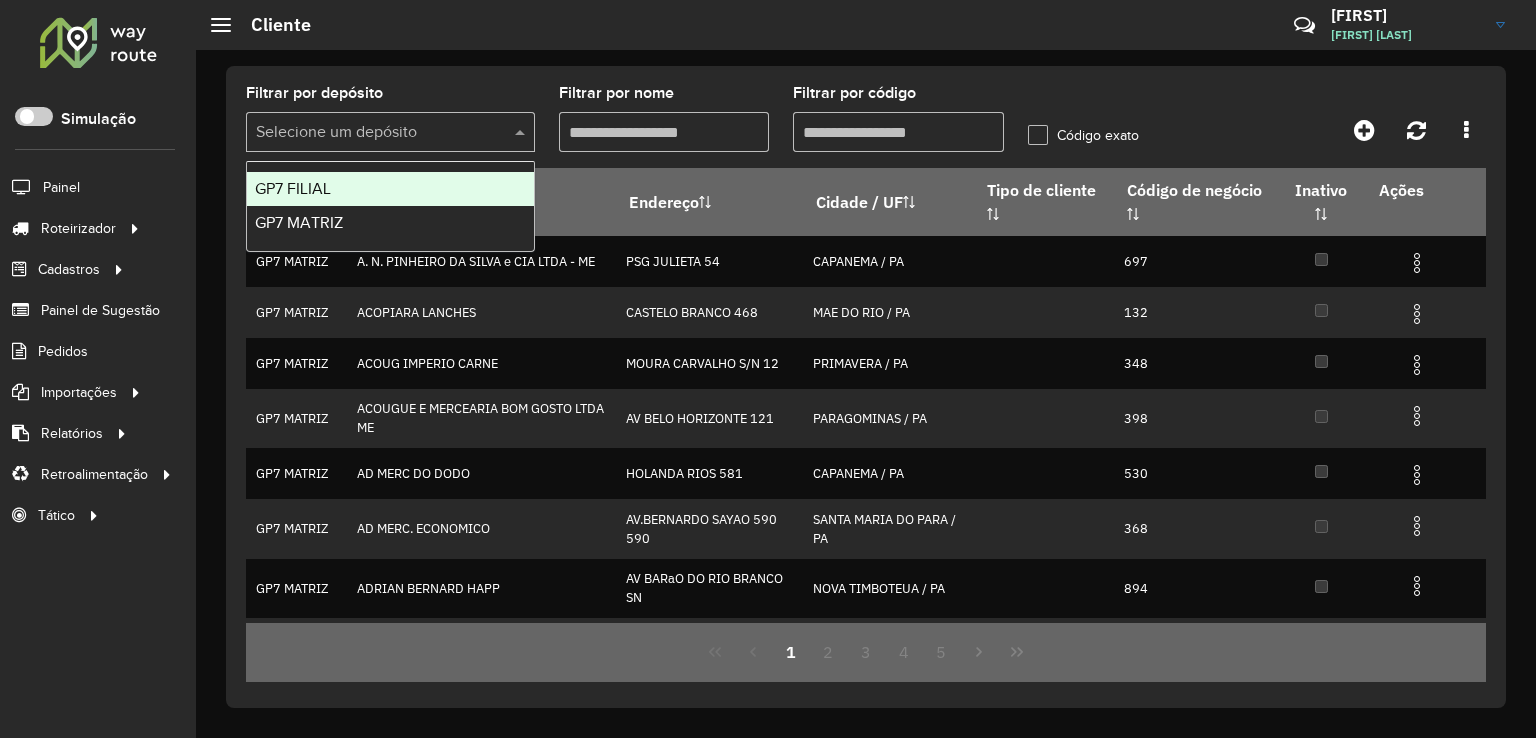 click at bounding box center (370, 133) 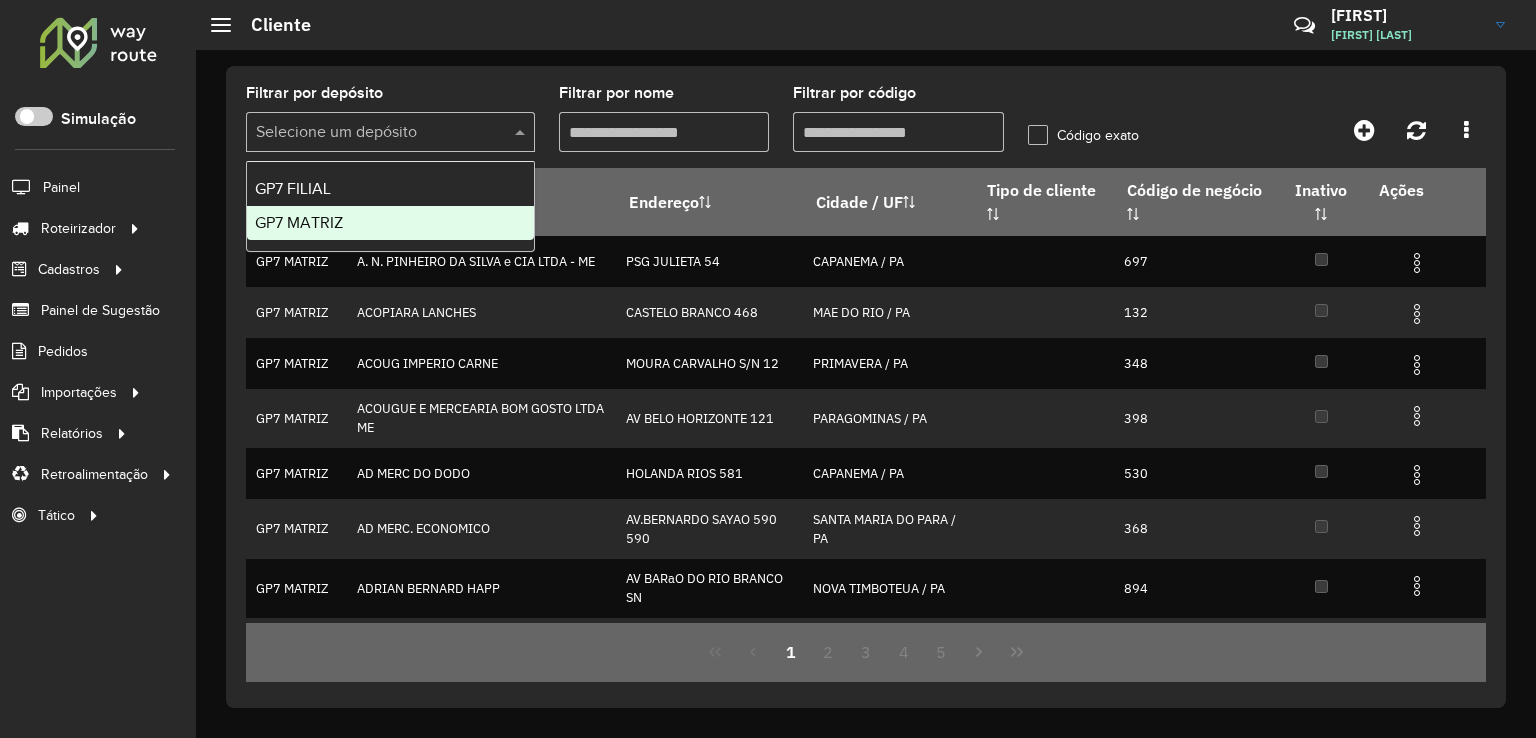 click on "GP7 MATRIZ" at bounding box center (390, 223) 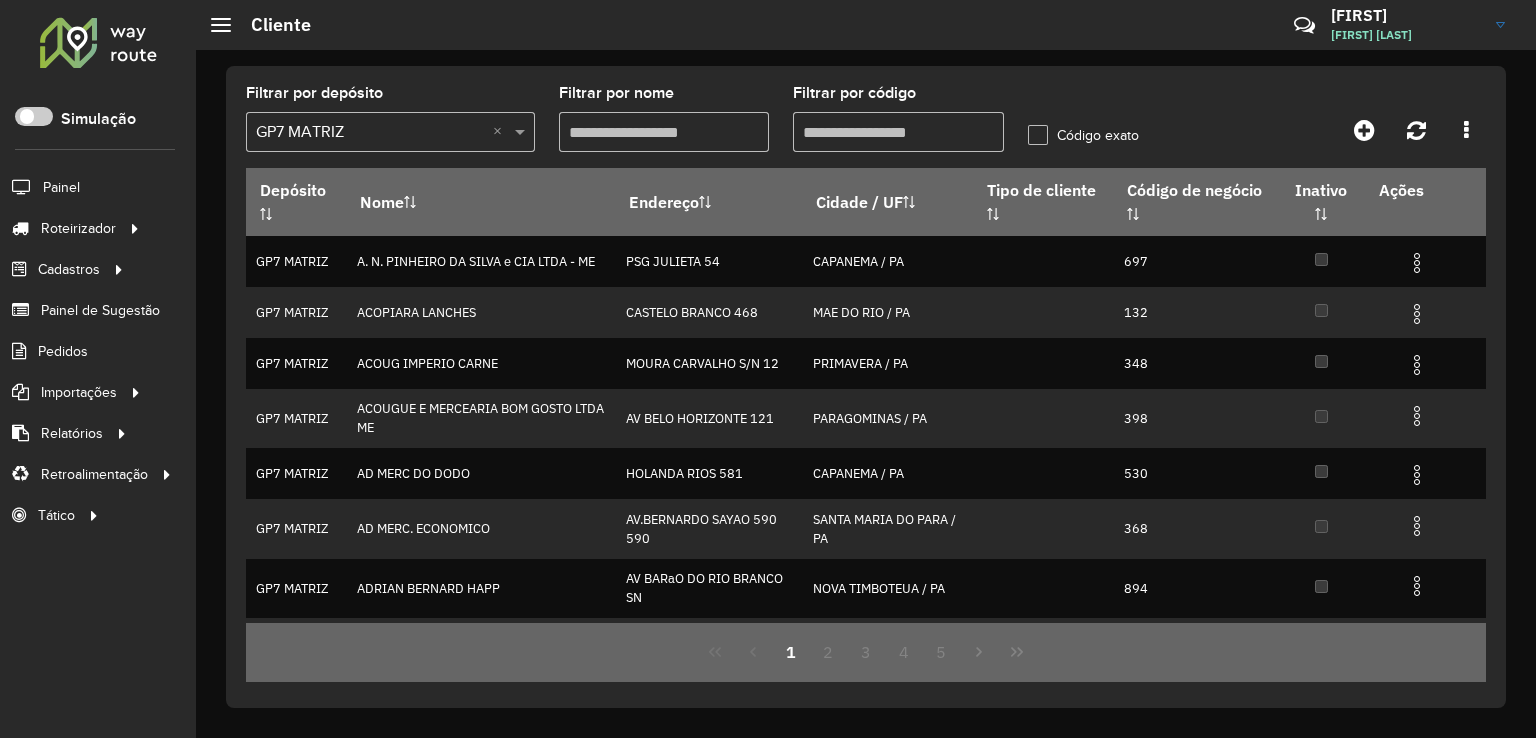 click on "Aguarde..." at bounding box center (0, 0) 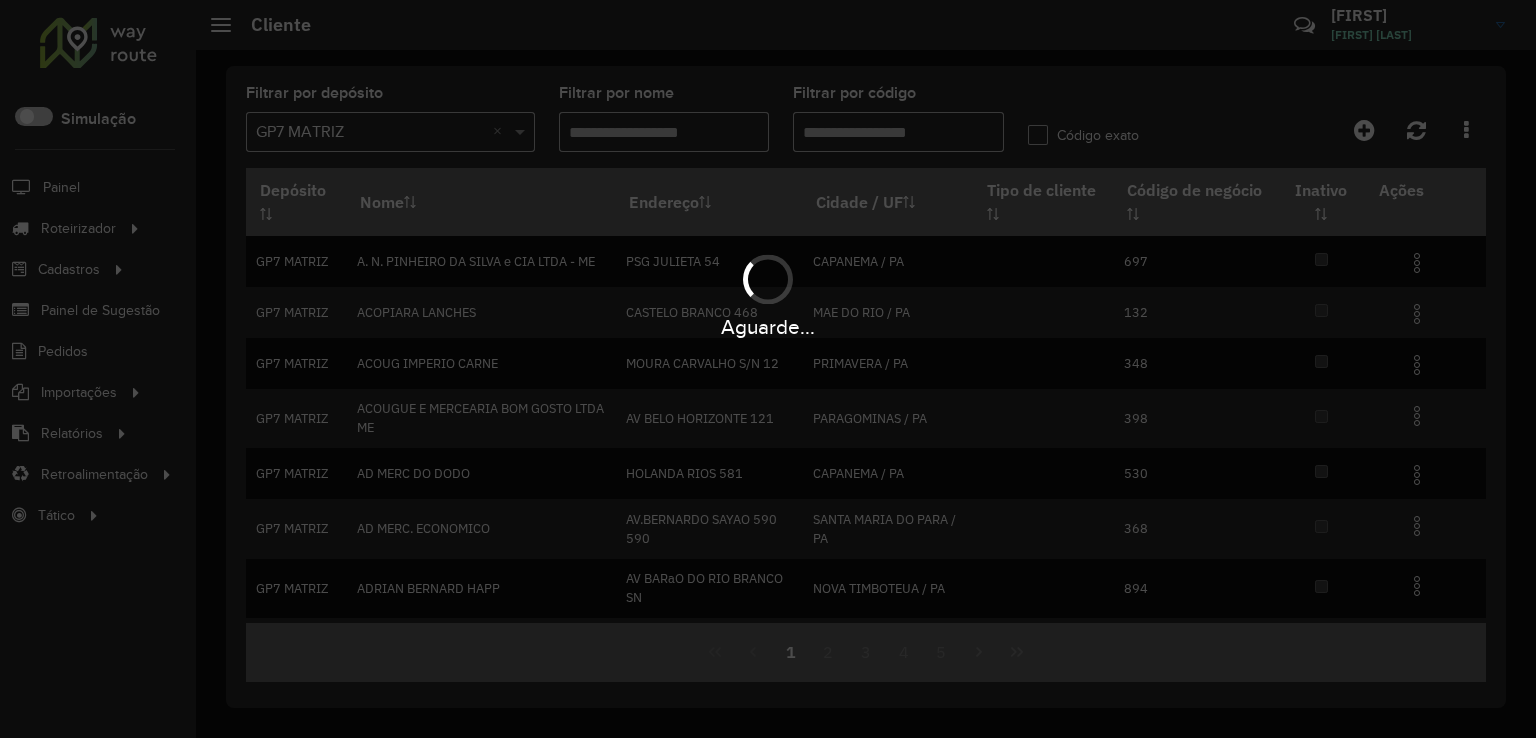 click on "Aguarde..." at bounding box center [768, 369] 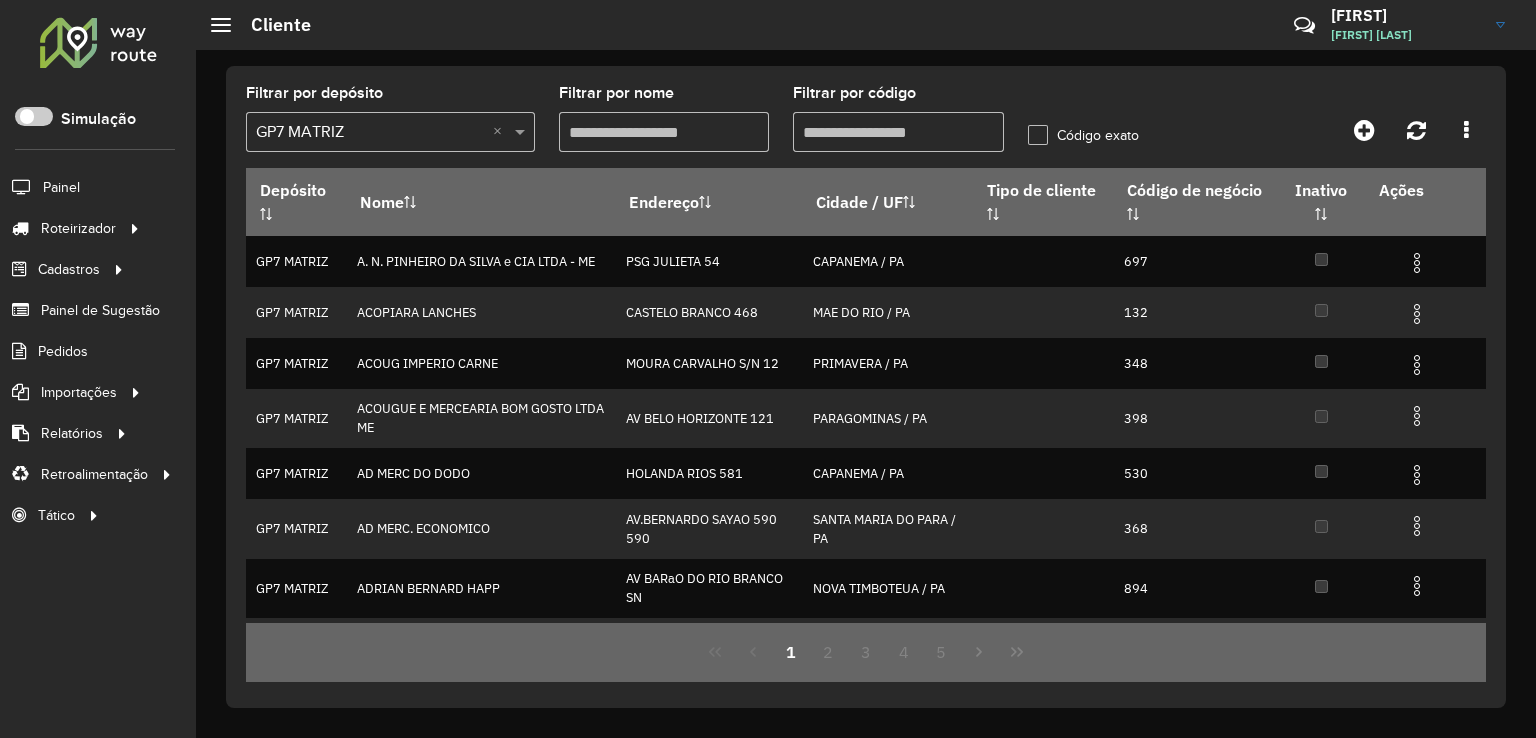 click on "Filtrar por nome" at bounding box center [664, 132] 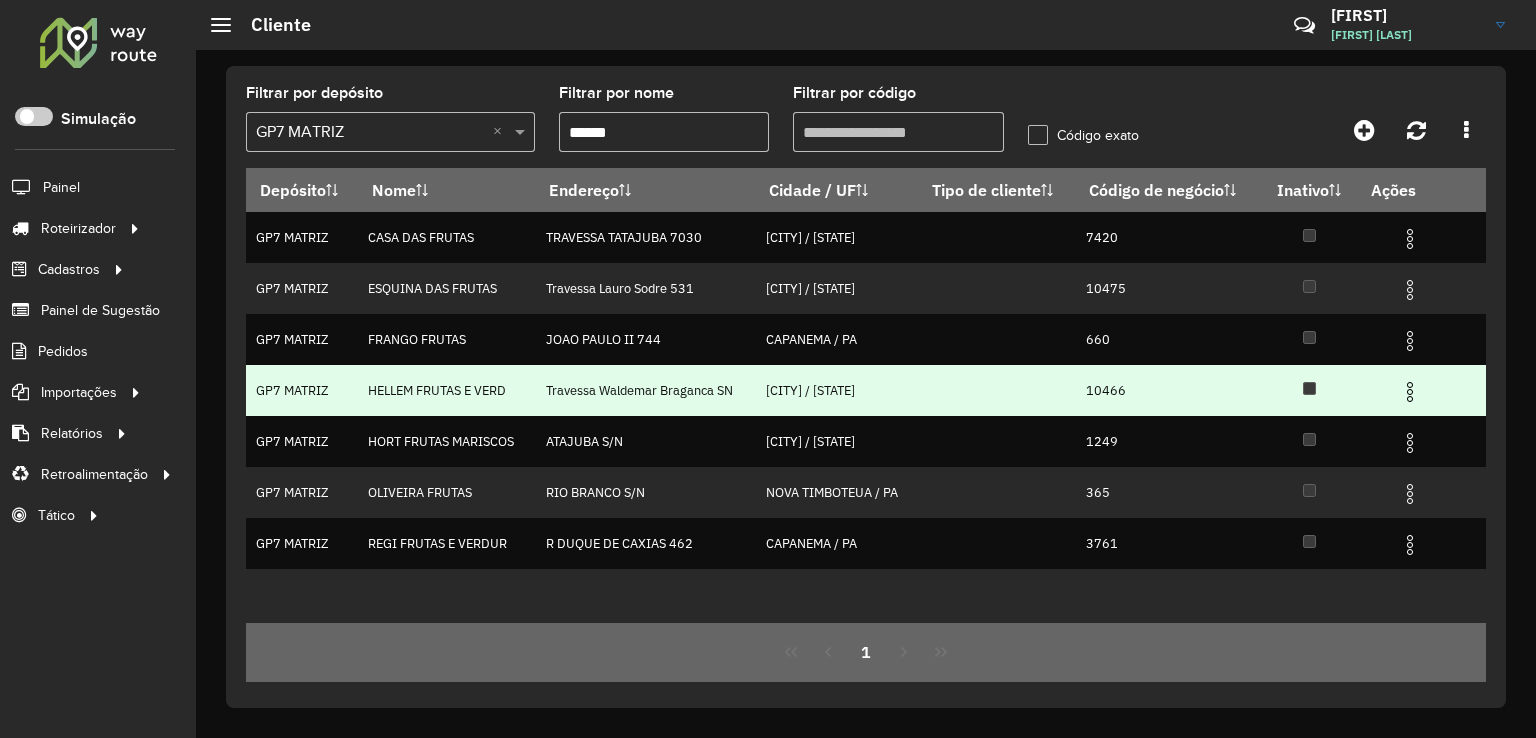 type on "******" 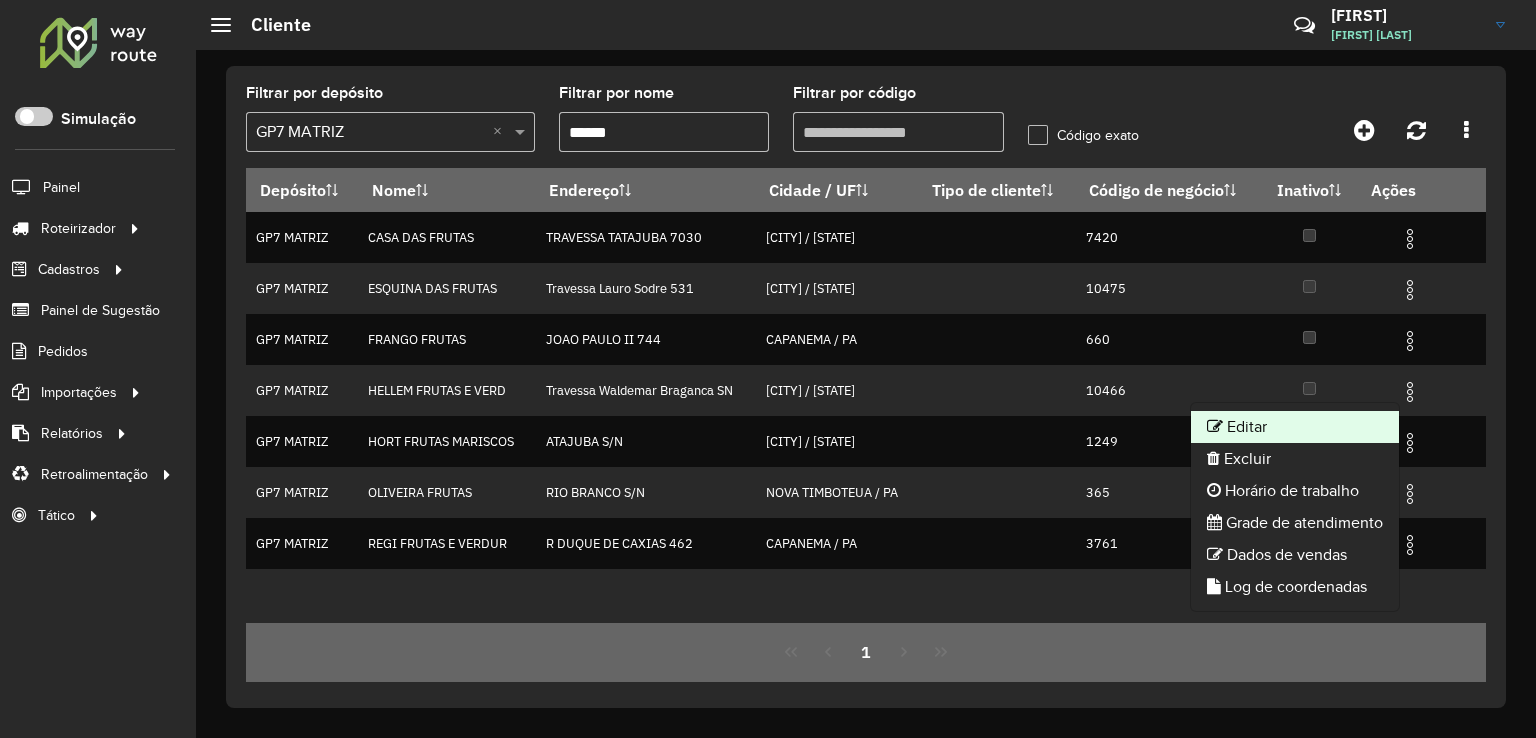 click on "Editar" 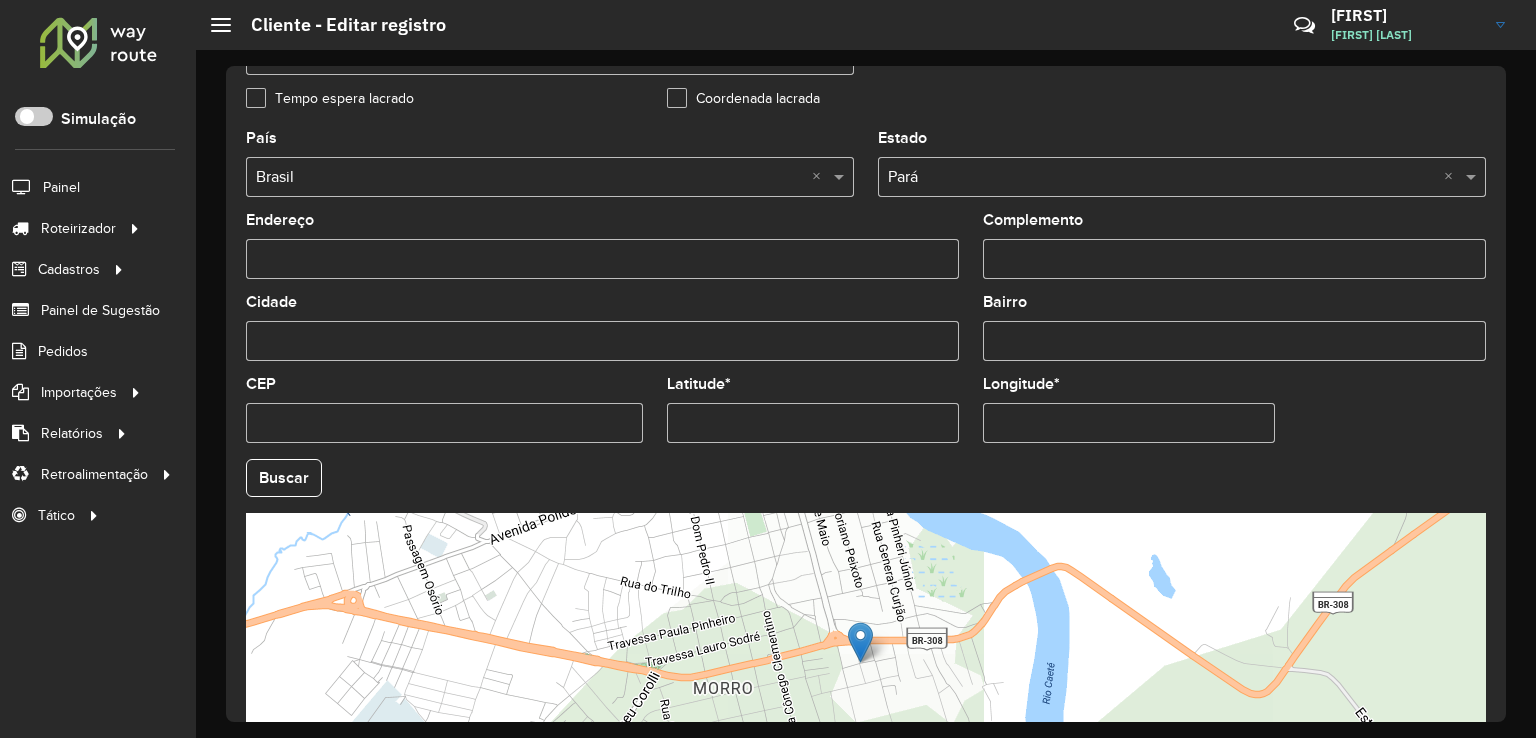 scroll, scrollTop: 600, scrollLeft: 0, axis: vertical 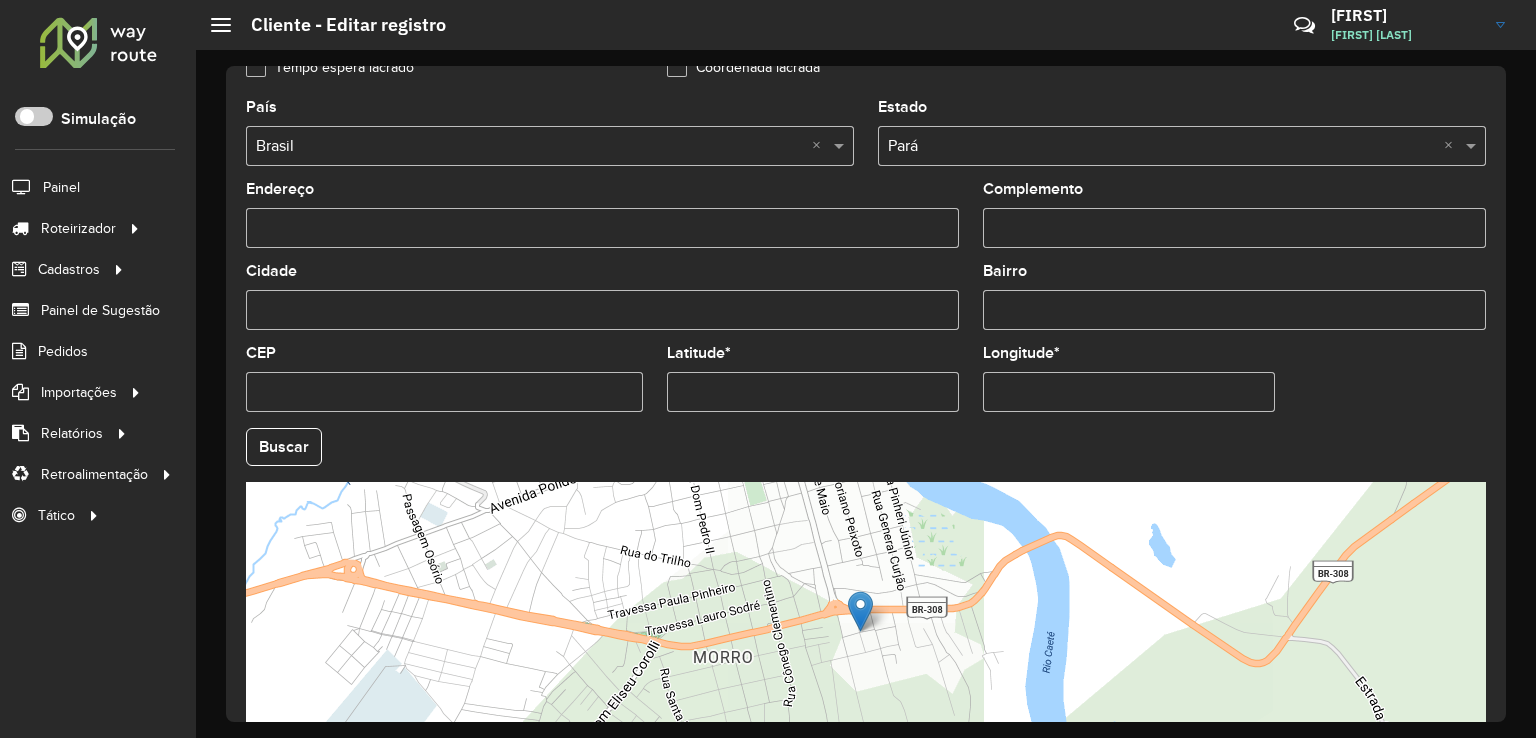 drag, startPoint x: 671, startPoint y: 371, endPoint x: 522, endPoint y: 362, distance: 149.27156 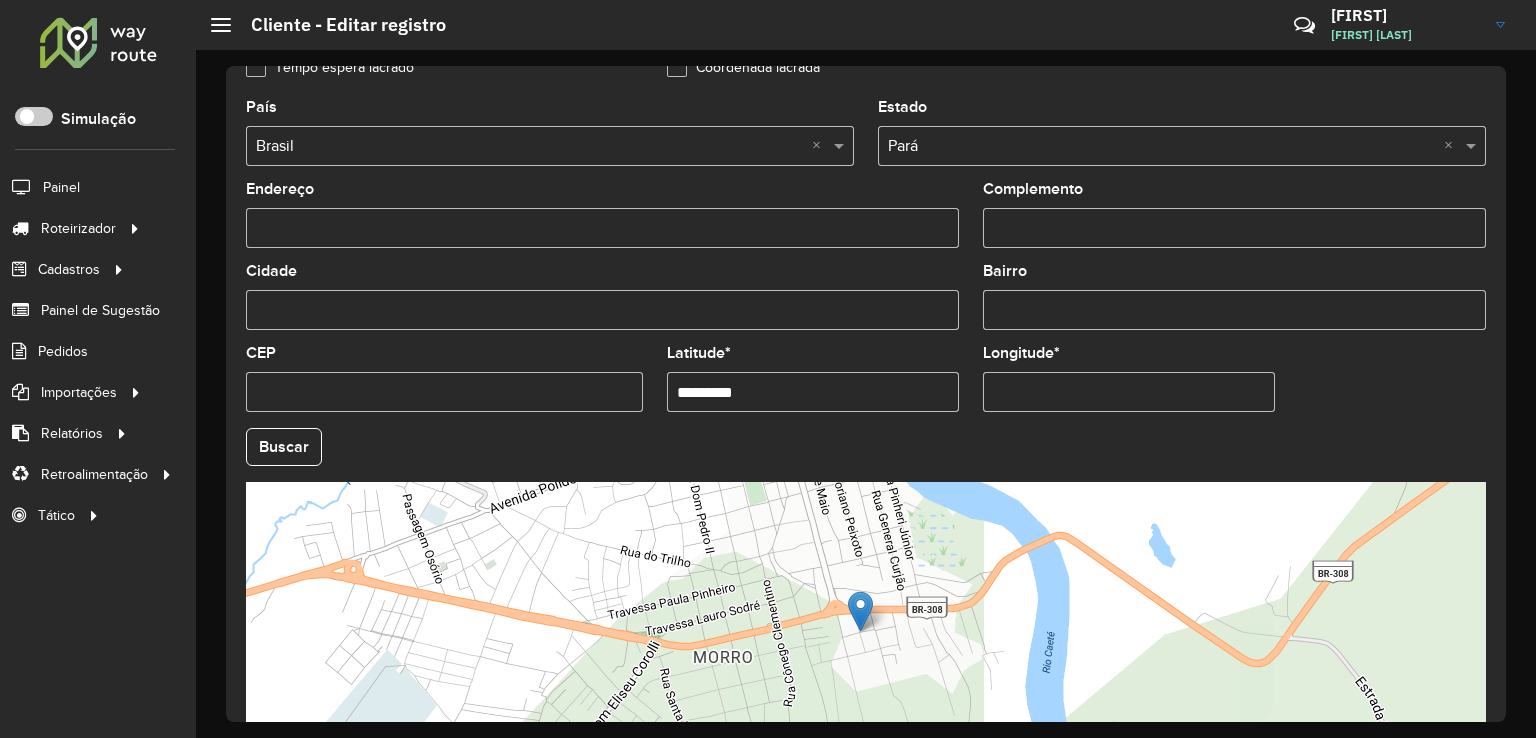 paste on "**********" 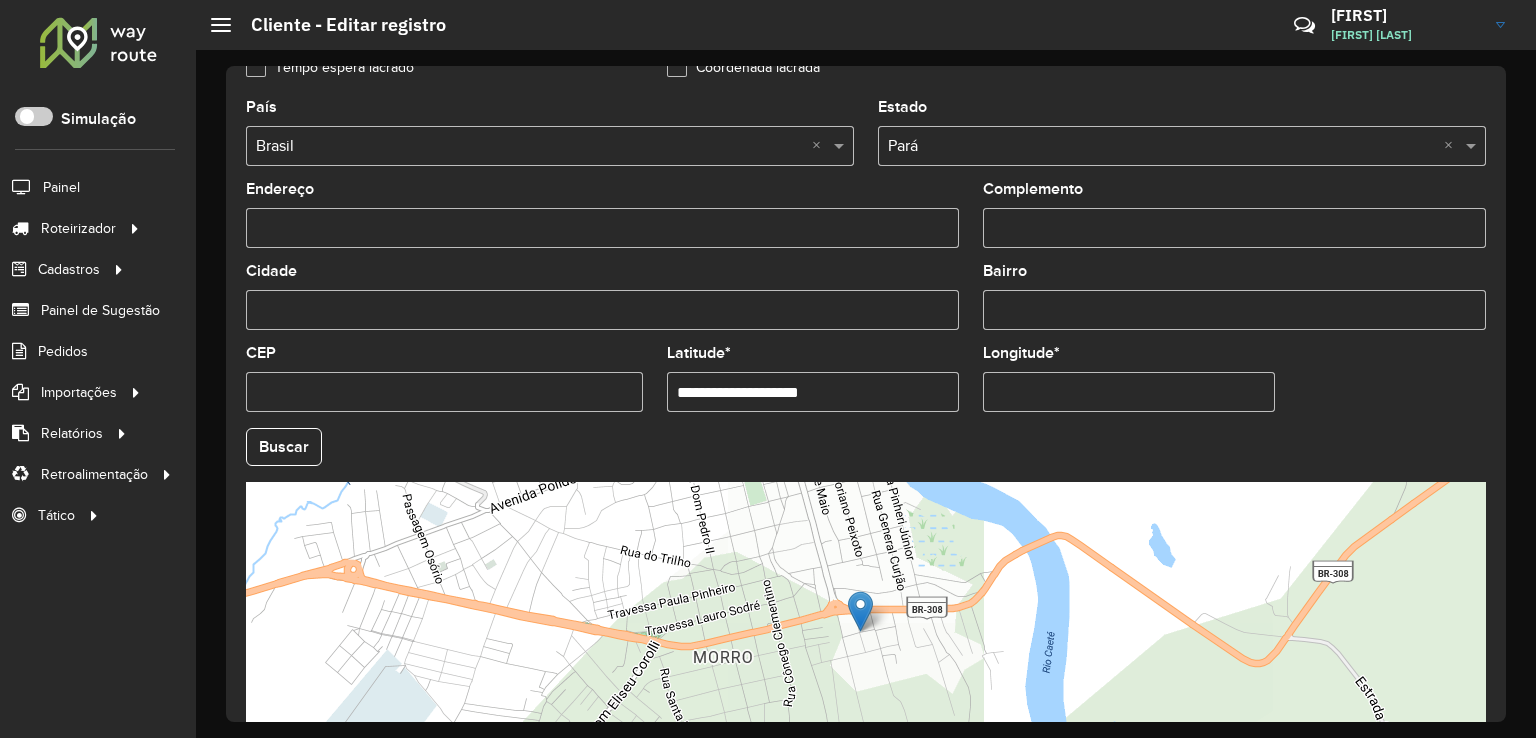 drag, startPoint x: 832, startPoint y: 385, endPoint x: 746, endPoint y: 389, distance: 86.09297 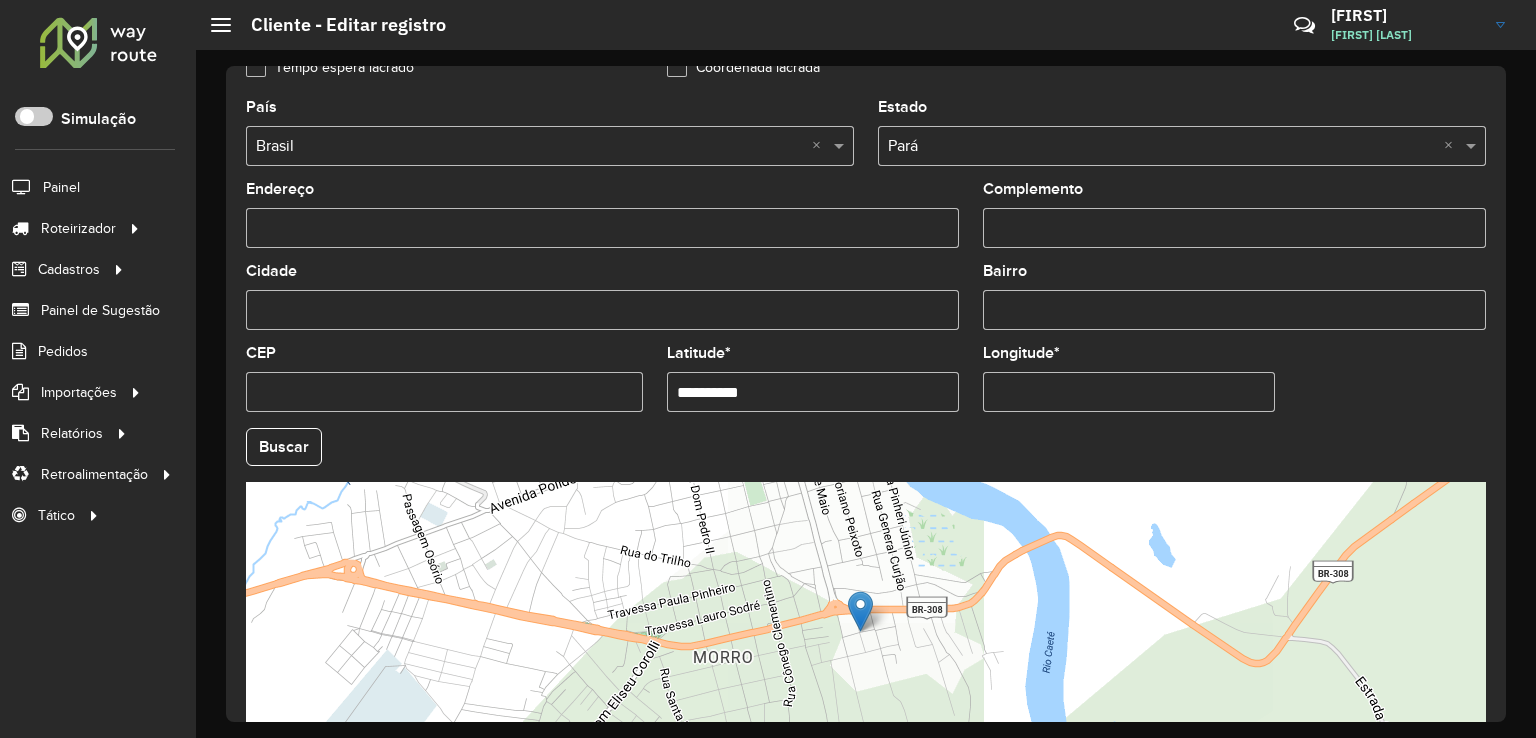 type on "**********" 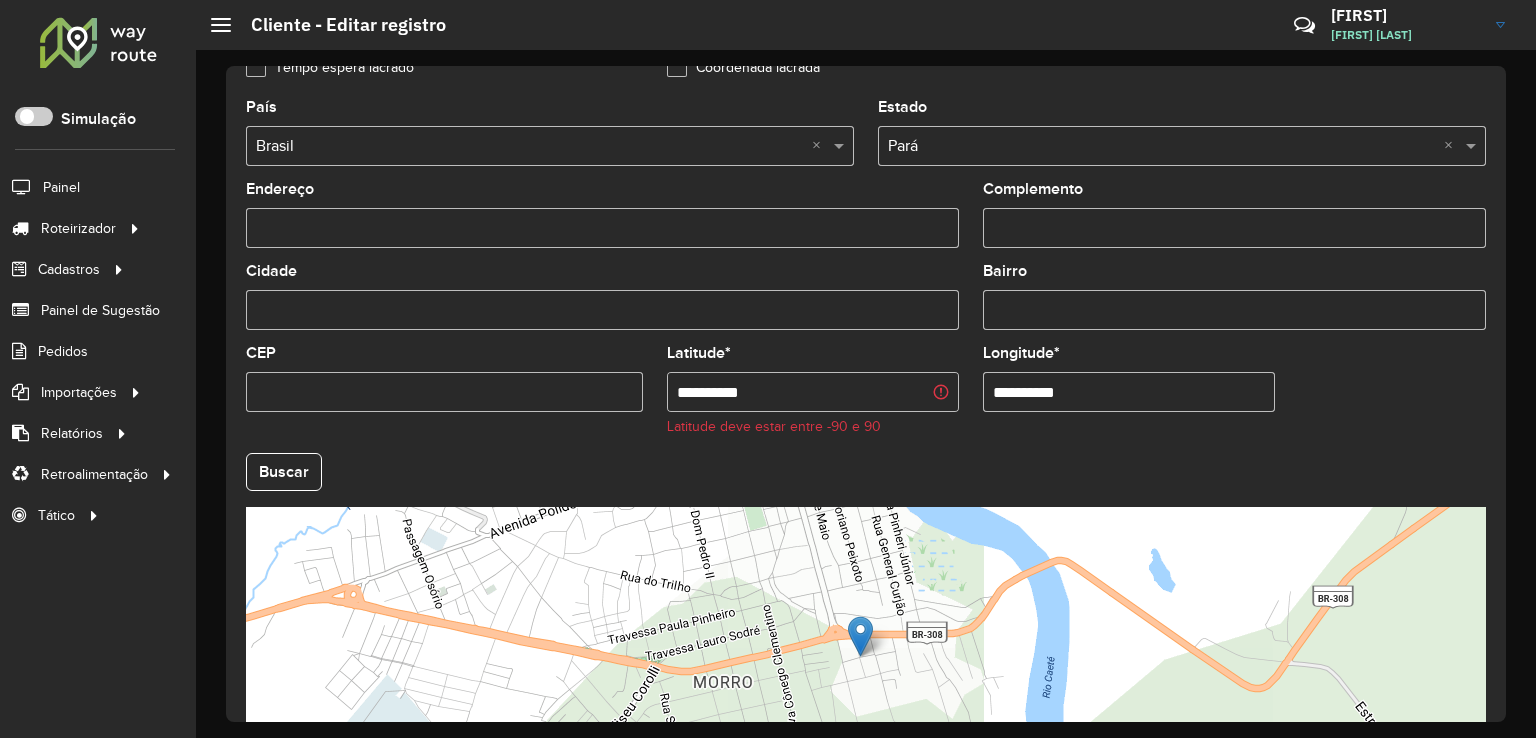 paste 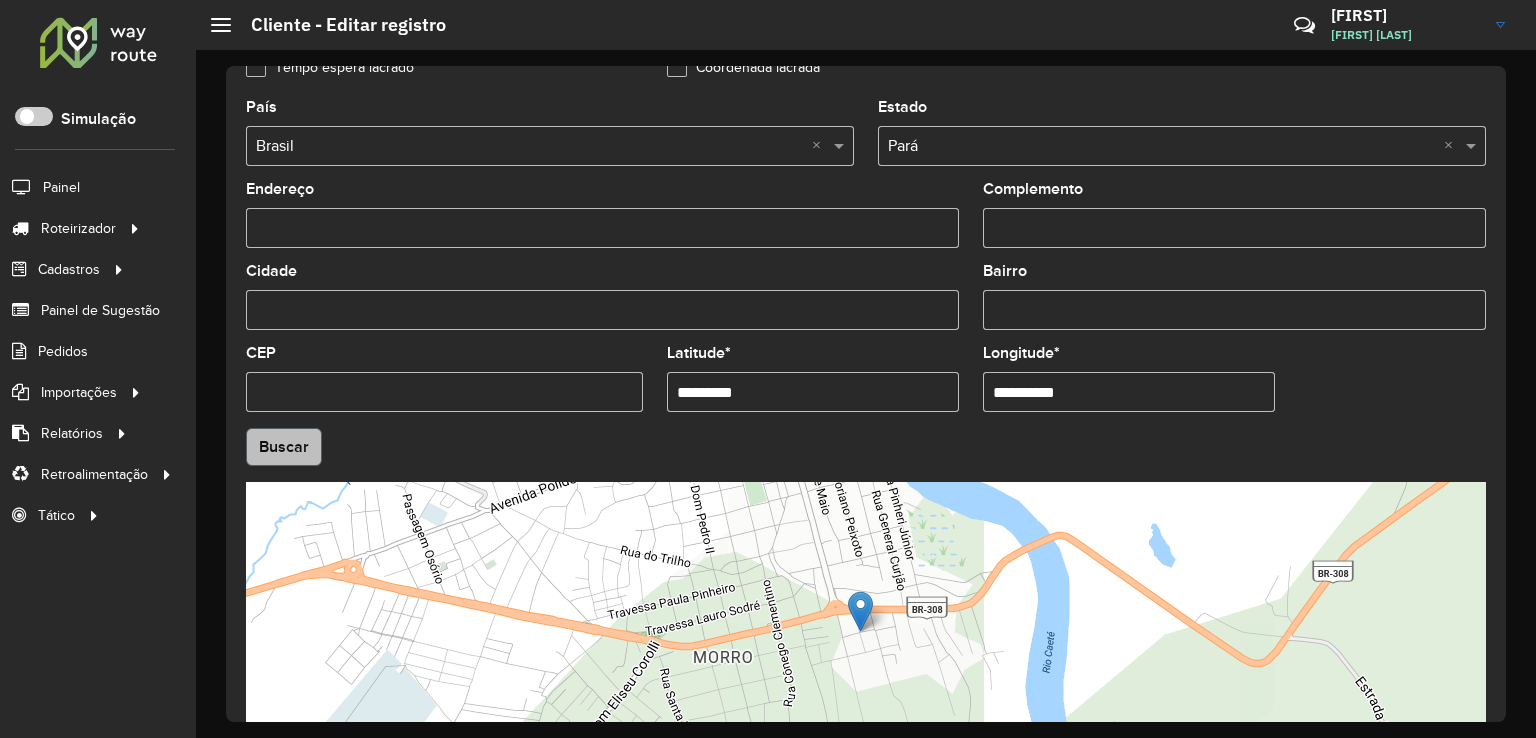 type on "*********" 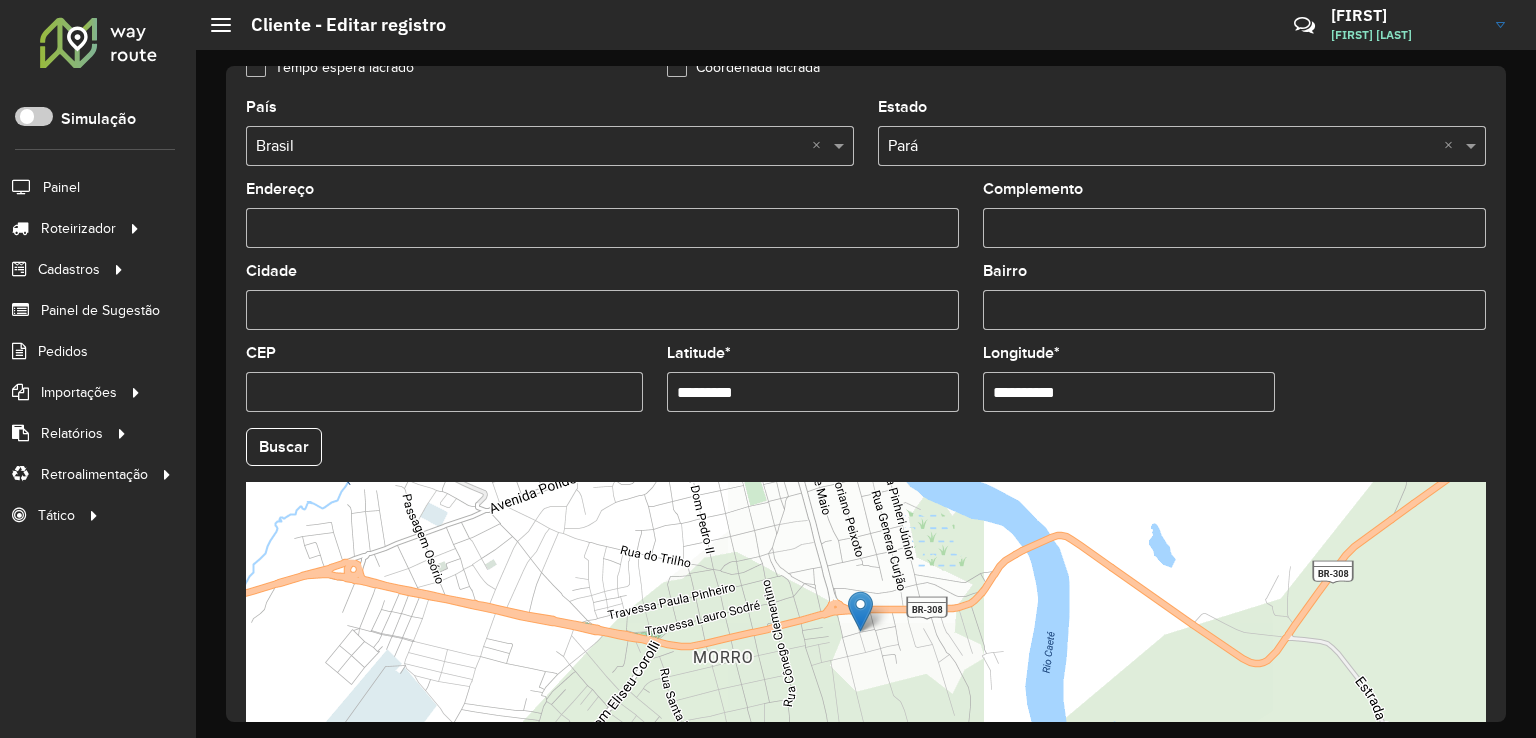 drag, startPoint x: 306, startPoint y: 437, endPoint x: 346, endPoint y: 437, distance: 40 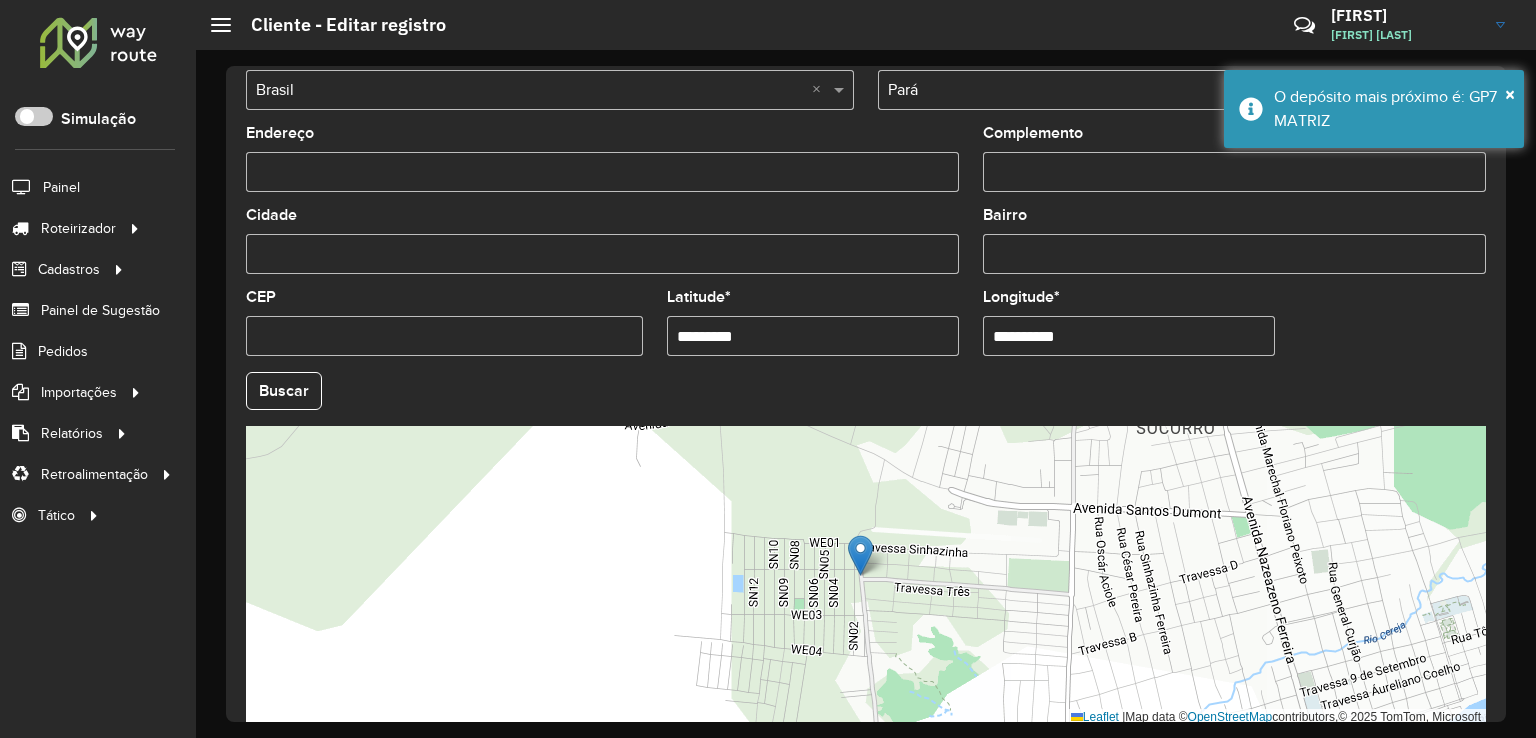scroll, scrollTop: 742, scrollLeft: 0, axis: vertical 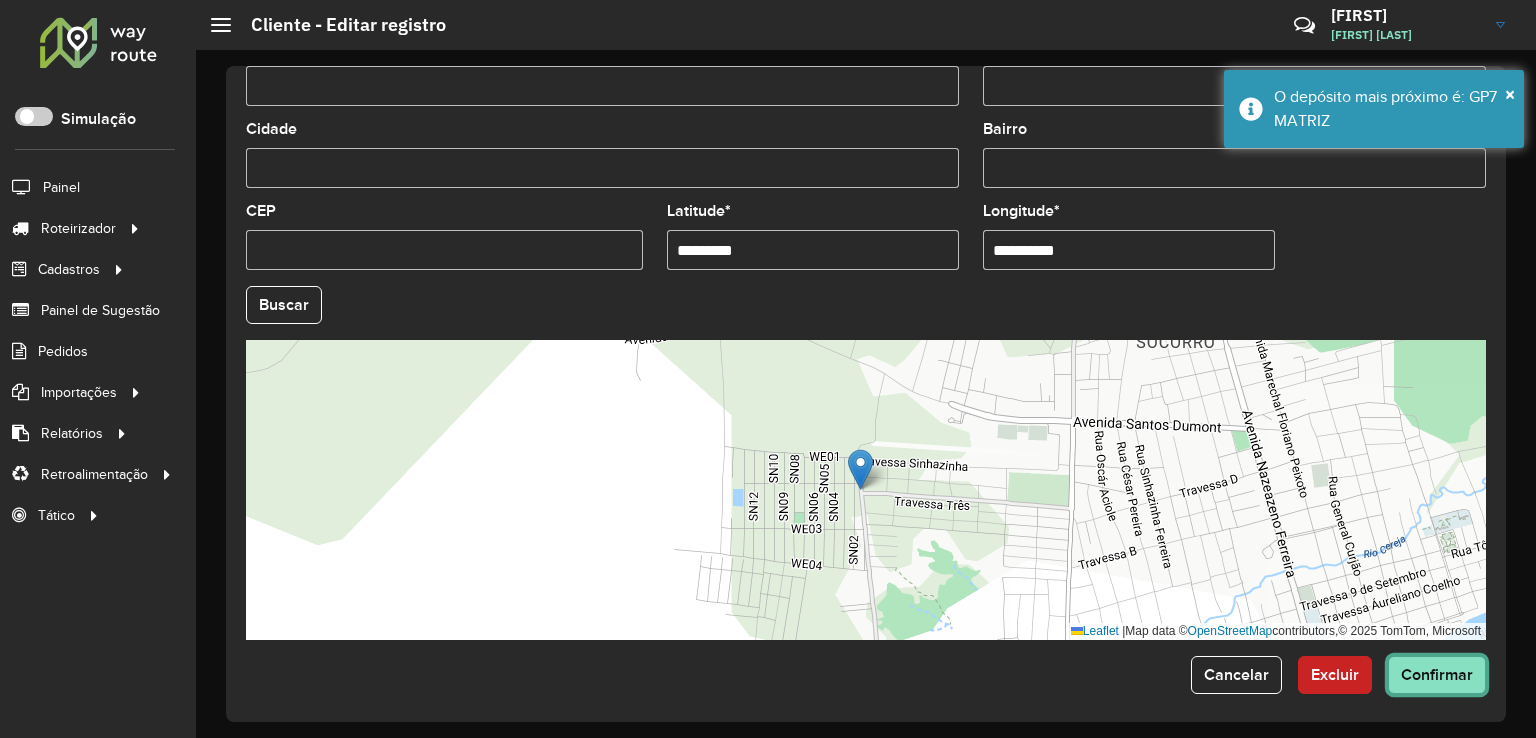 click on "Confirmar" 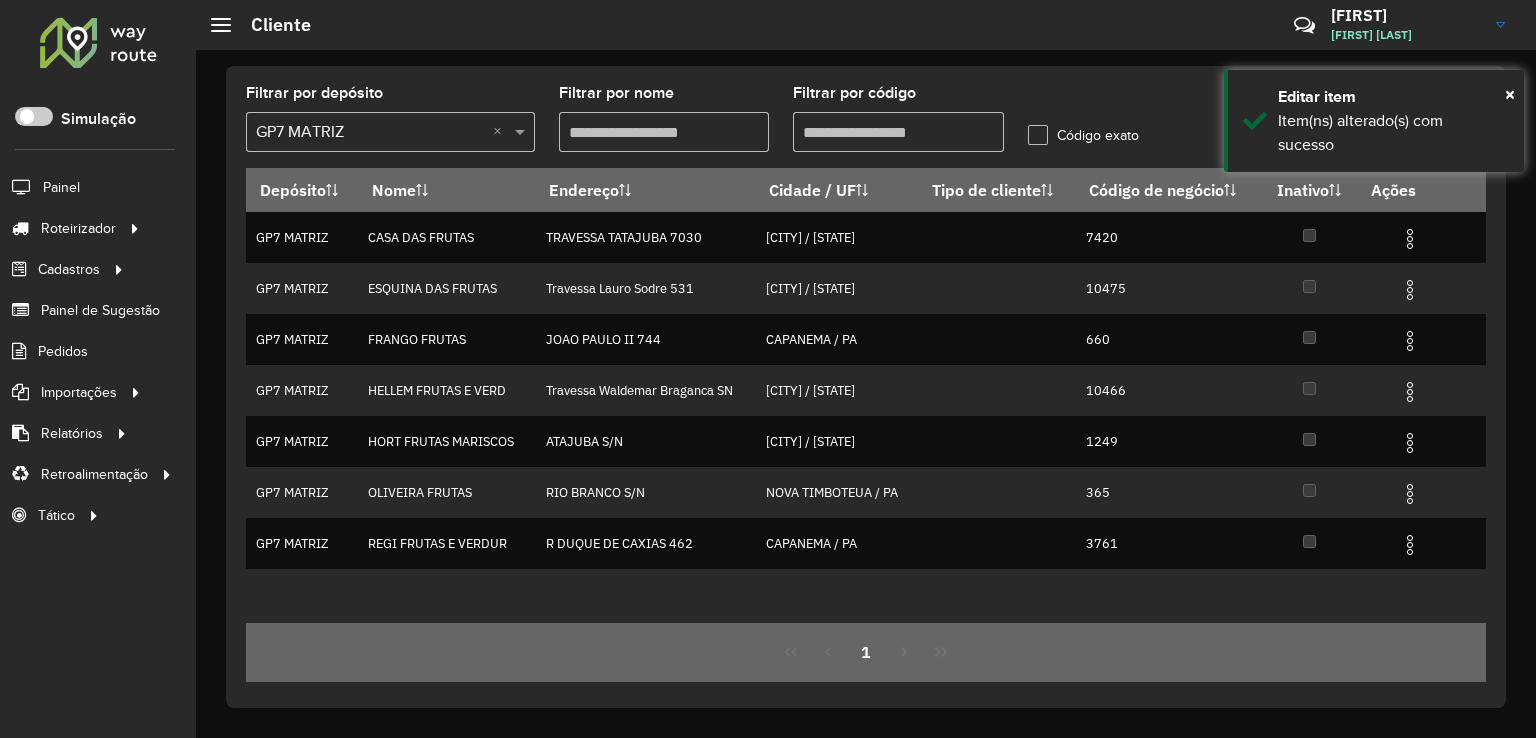 click at bounding box center [370, 133] 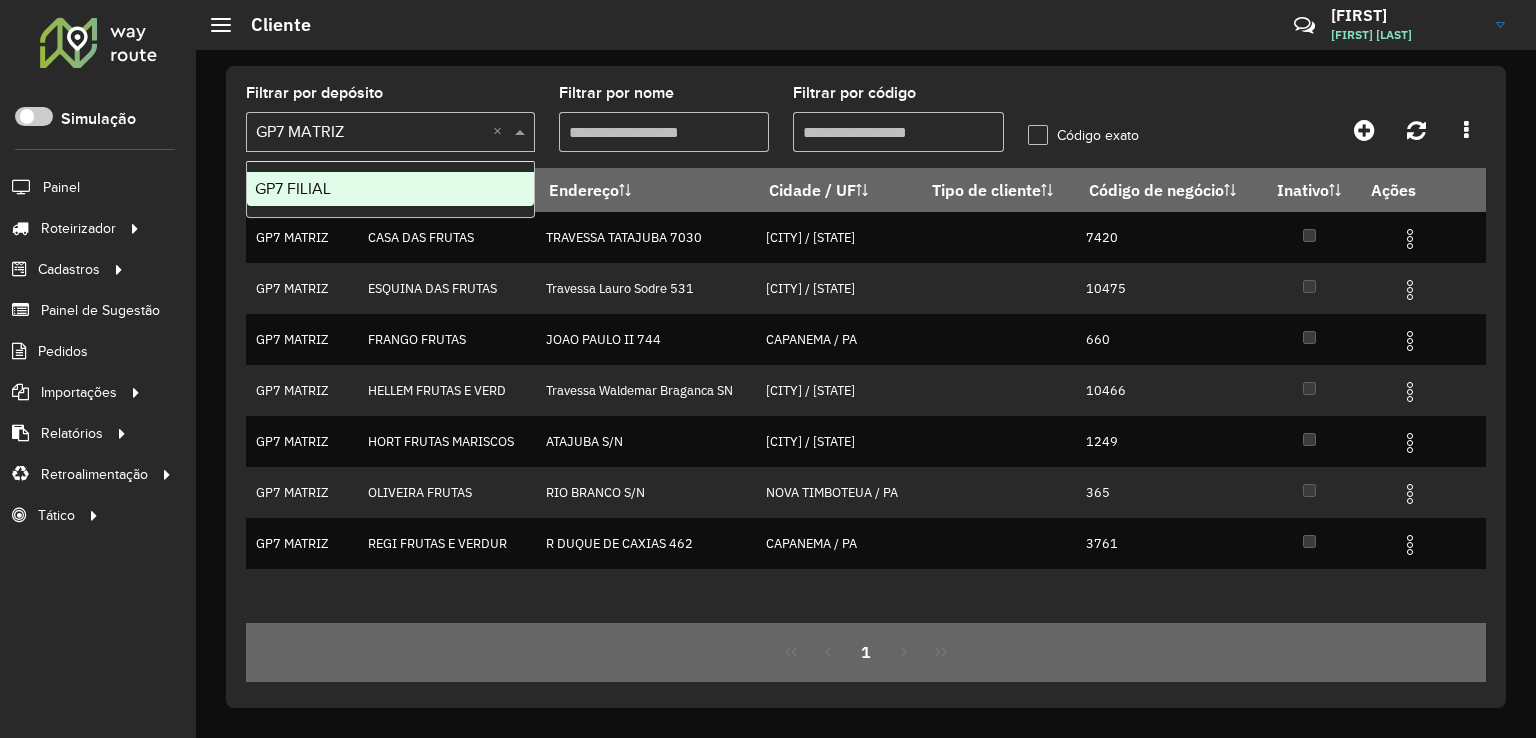 click on "Filtrar por código" at bounding box center (898, 132) 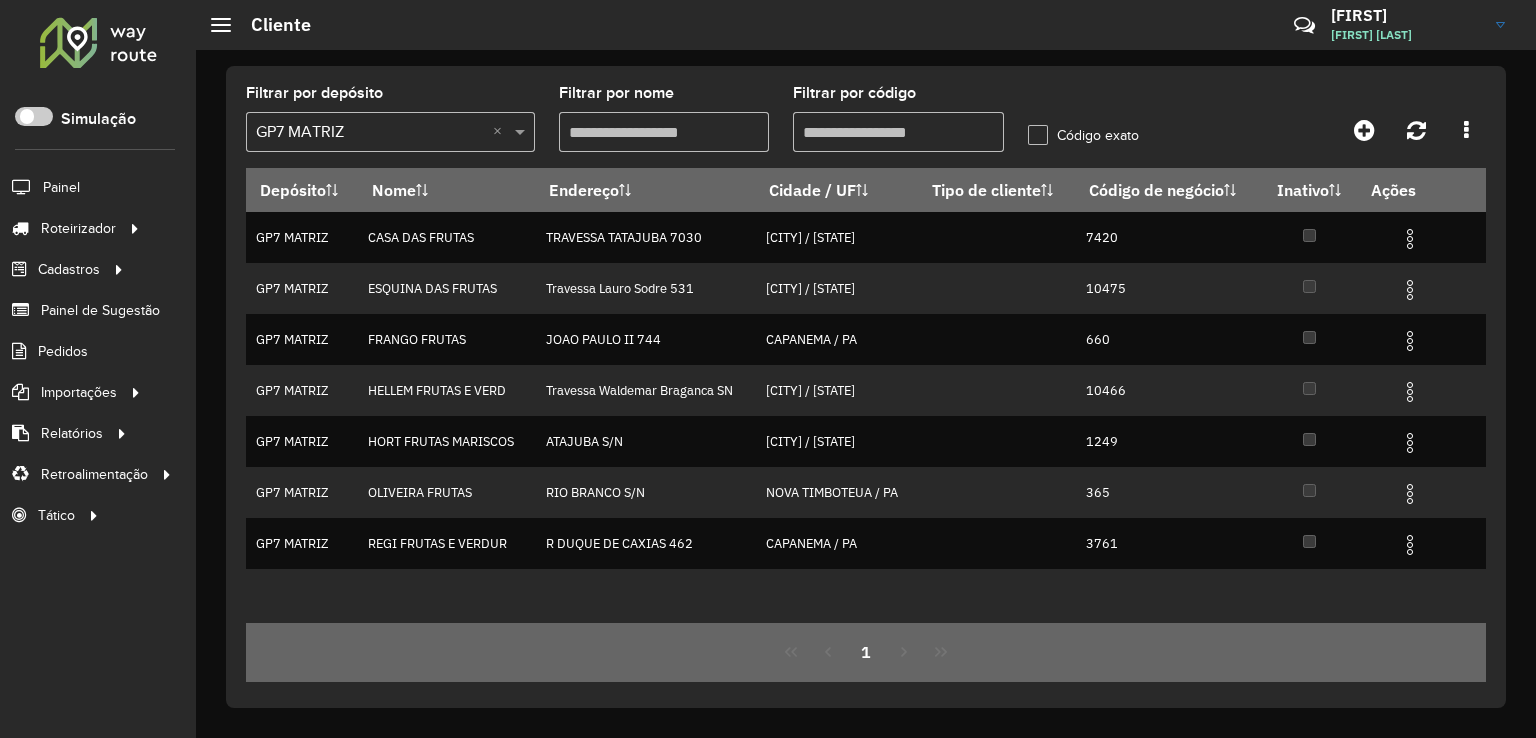 drag, startPoint x: 397, startPoint y: 149, endPoint x: 292, endPoint y: 156, distance: 105.23308 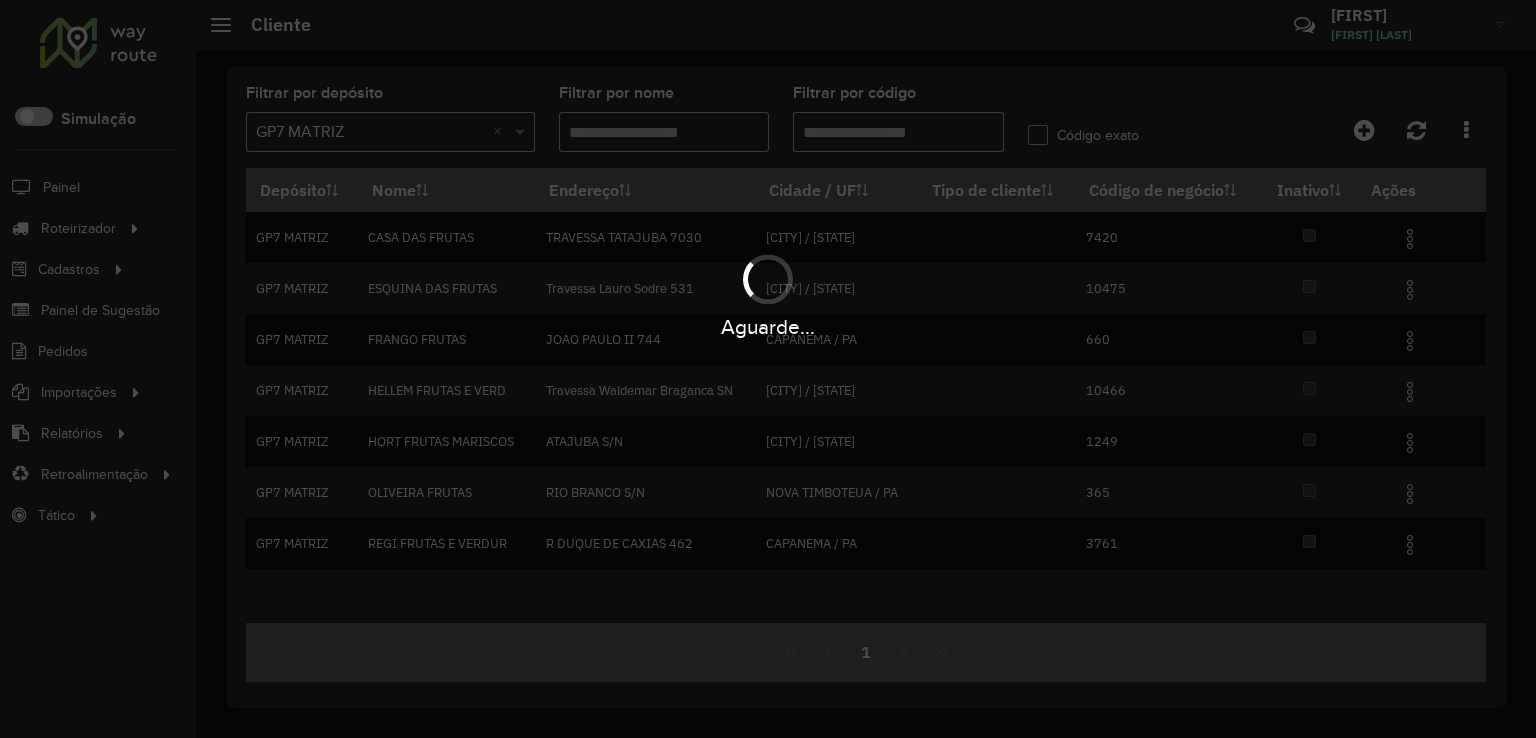 click on "Aguarde..." at bounding box center (768, 369) 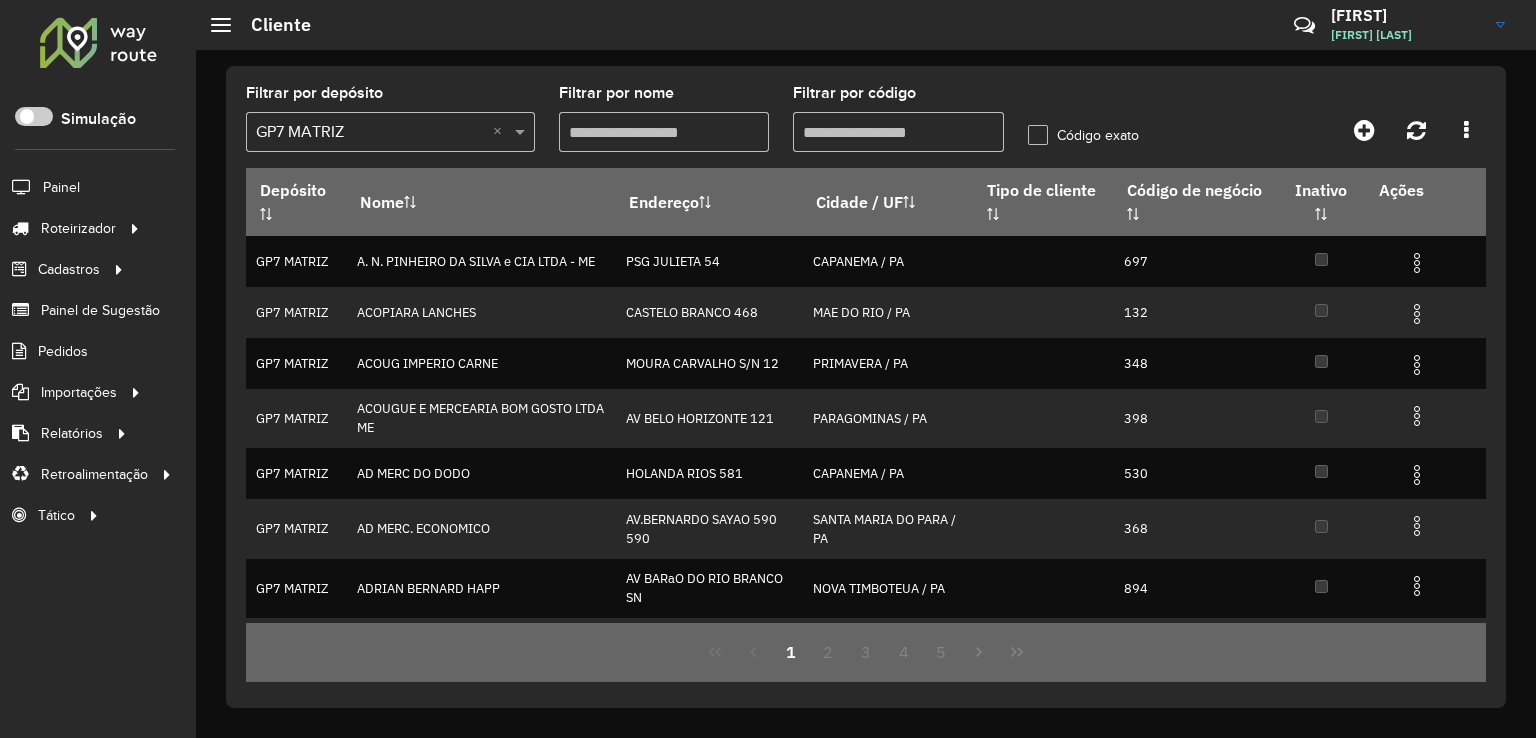 click on "Filtrar por código" at bounding box center (898, 132) 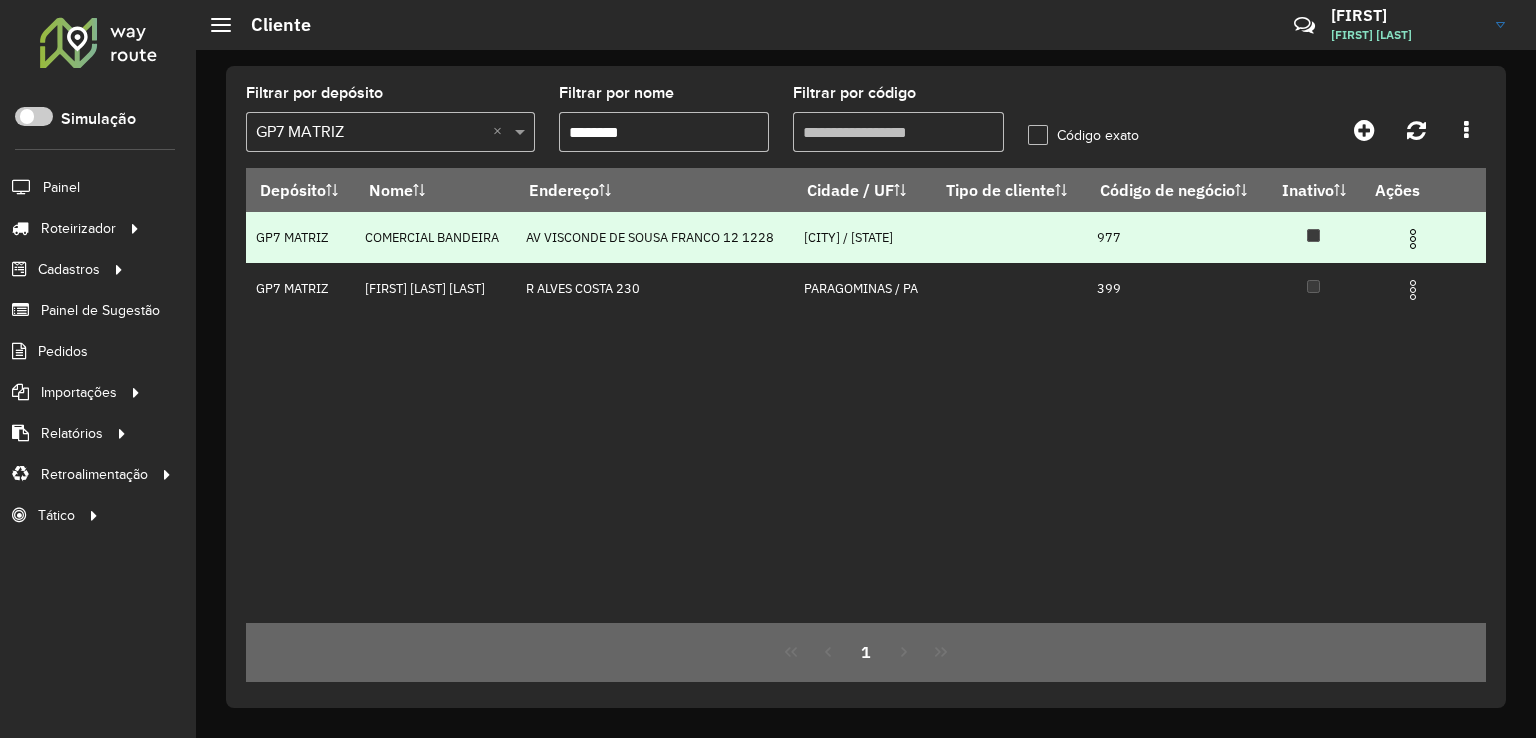 type on "********" 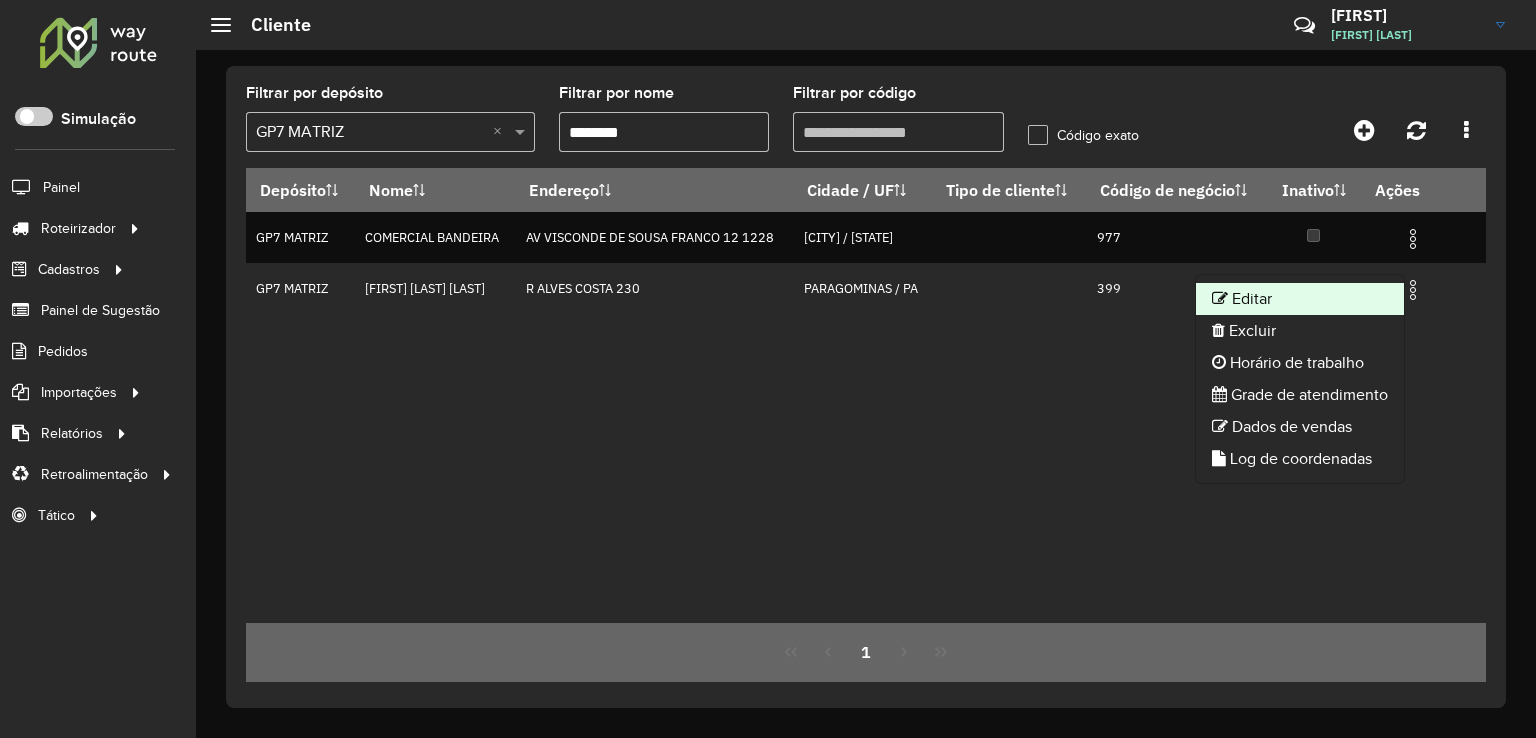 click on "Editar" 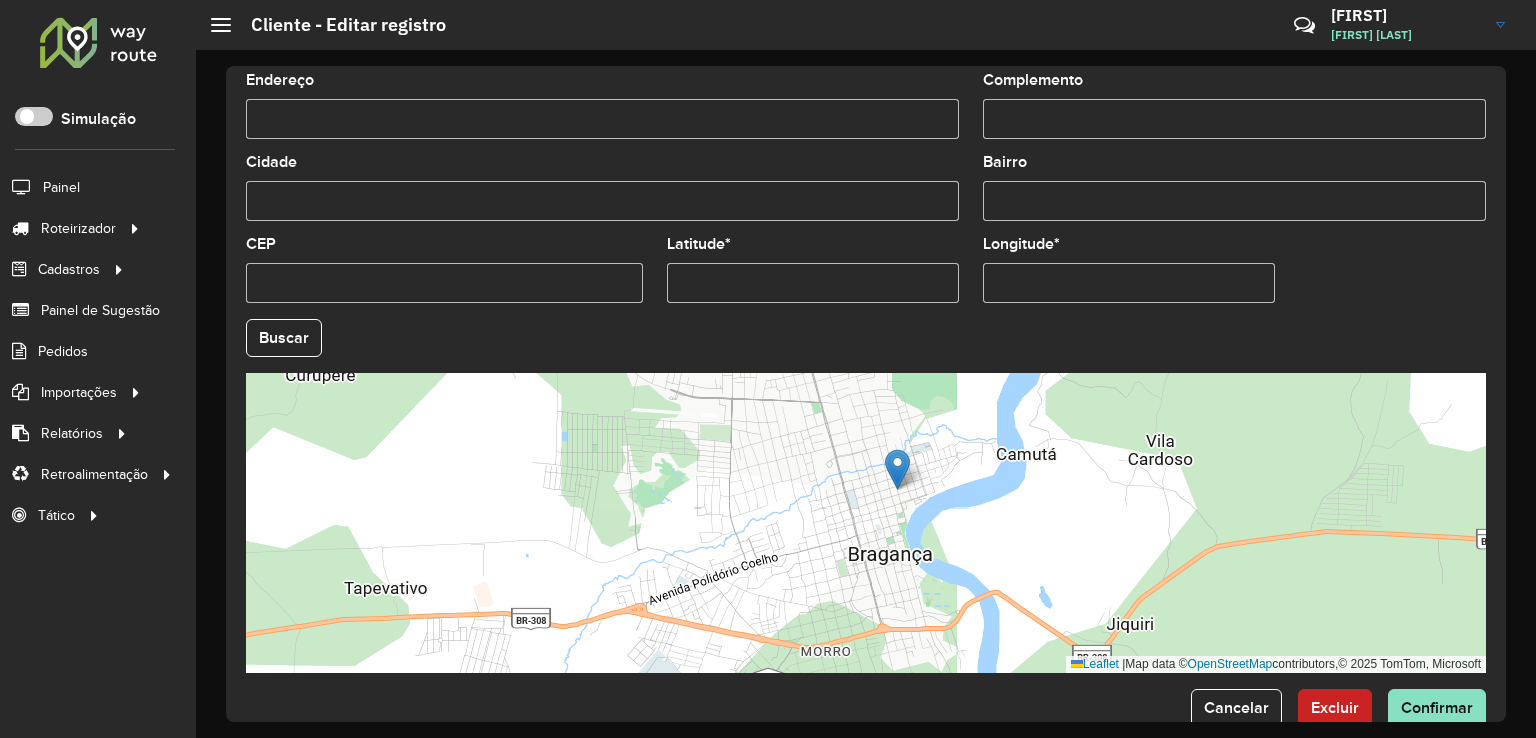 scroll, scrollTop: 742, scrollLeft: 0, axis: vertical 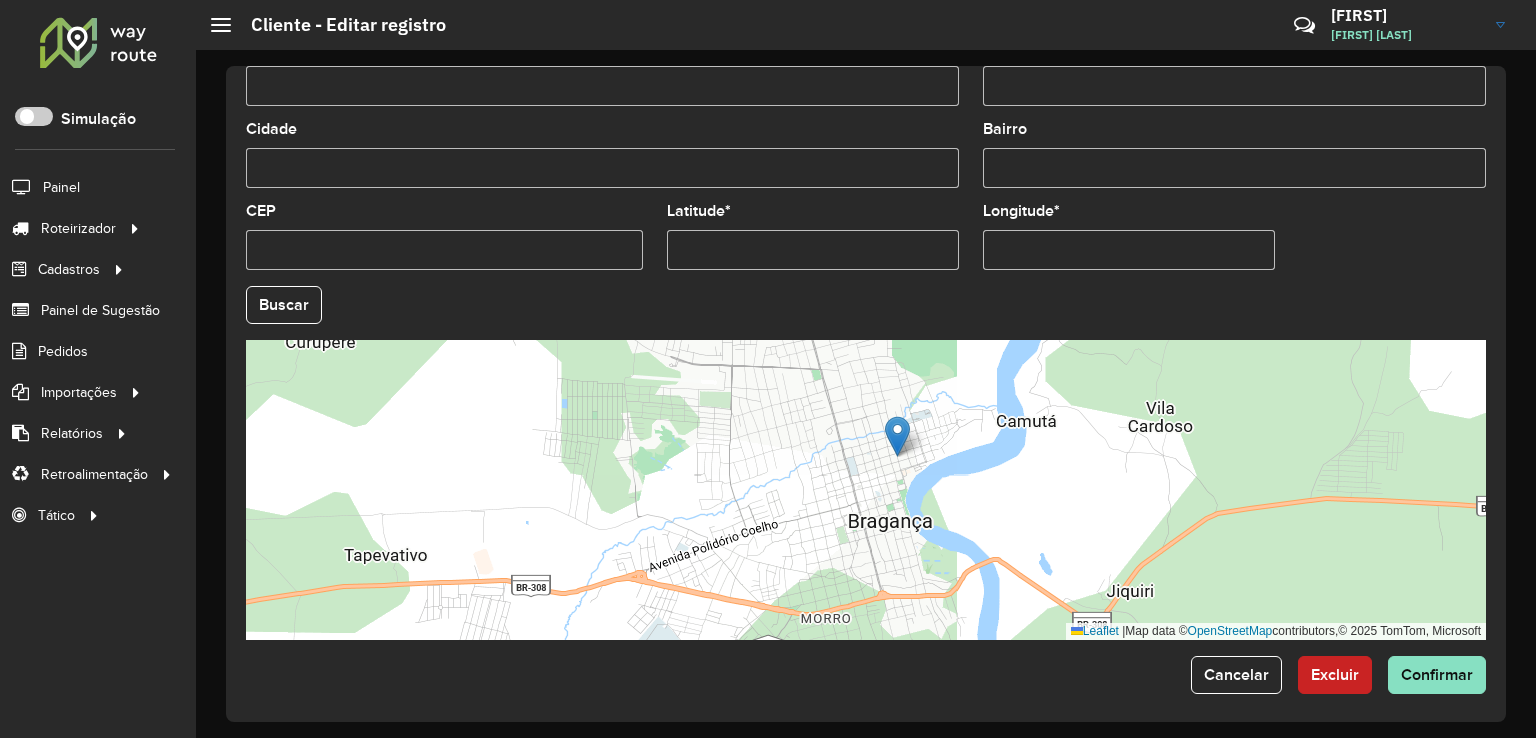 click on "Cancelar" 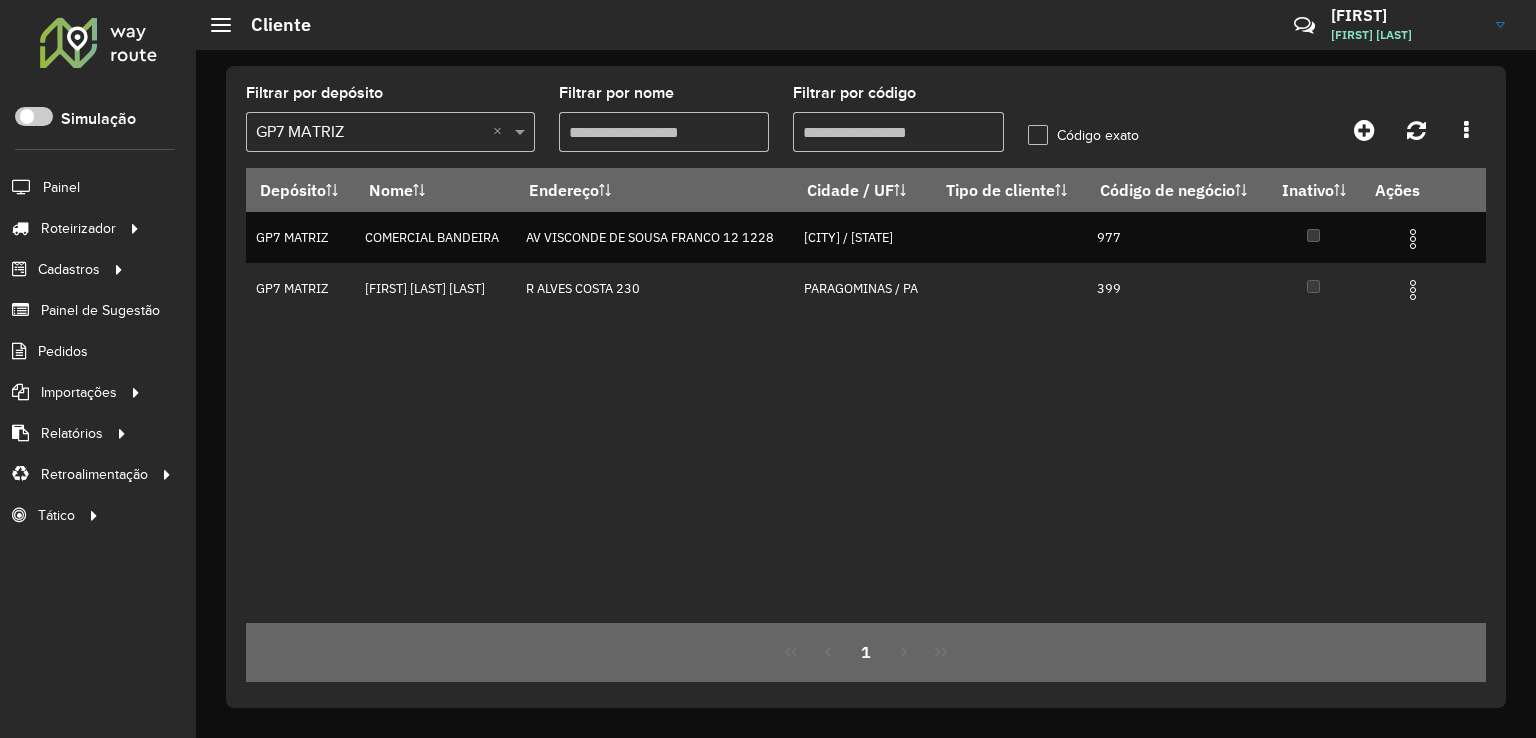 drag, startPoint x: 637, startPoint y: 130, endPoint x: 547, endPoint y: 116, distance: 91.08238 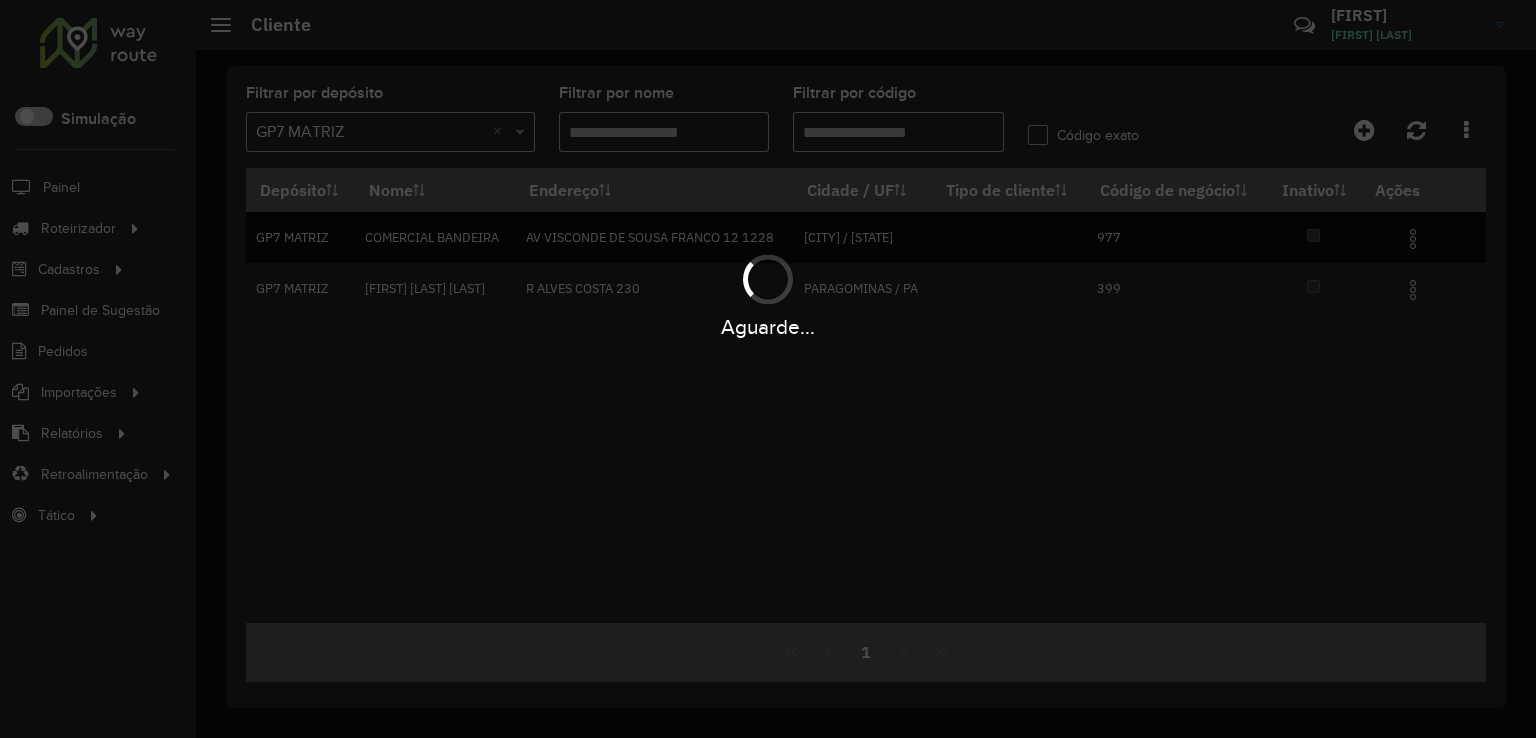 type 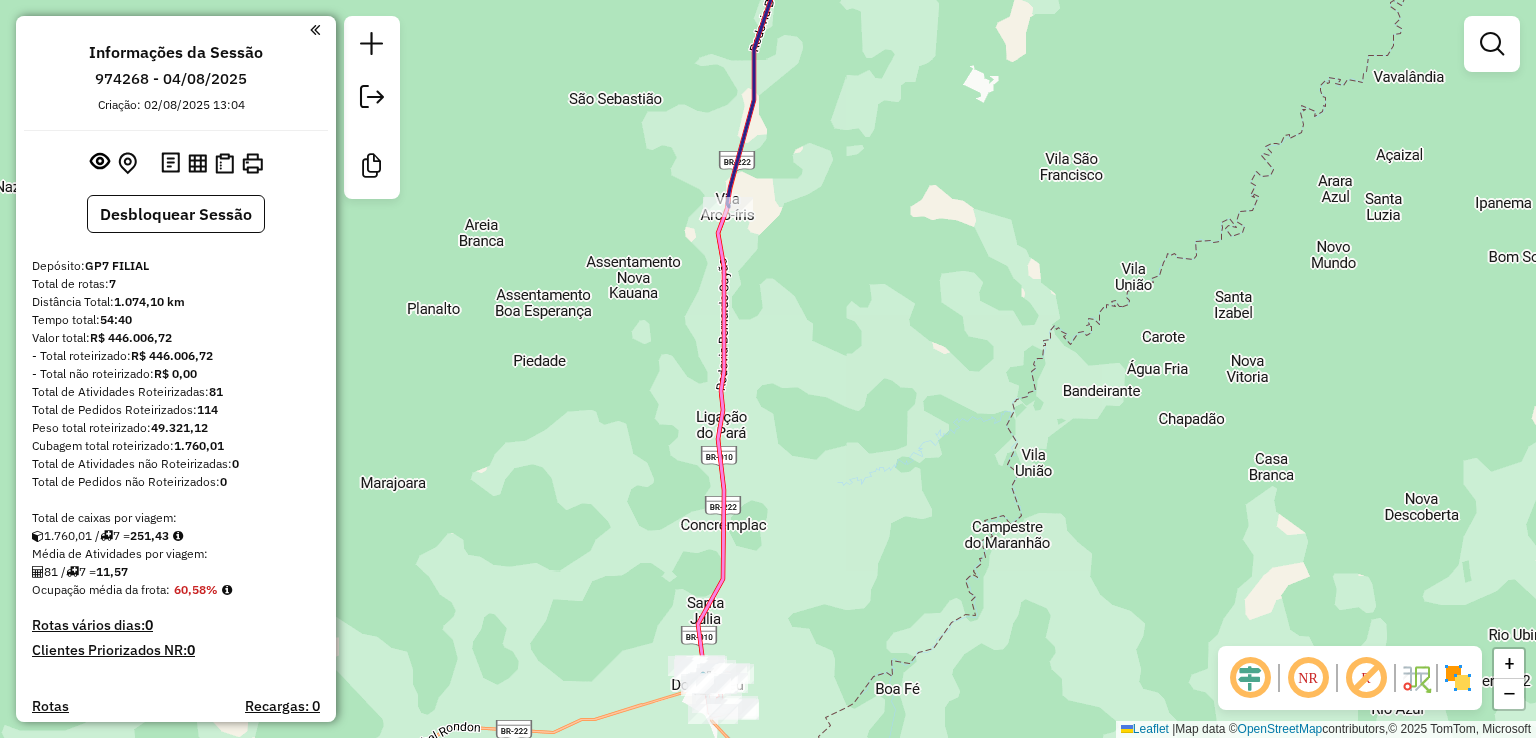 scroll, scrollTop: 0, scrollLeft: 0, axis: both 